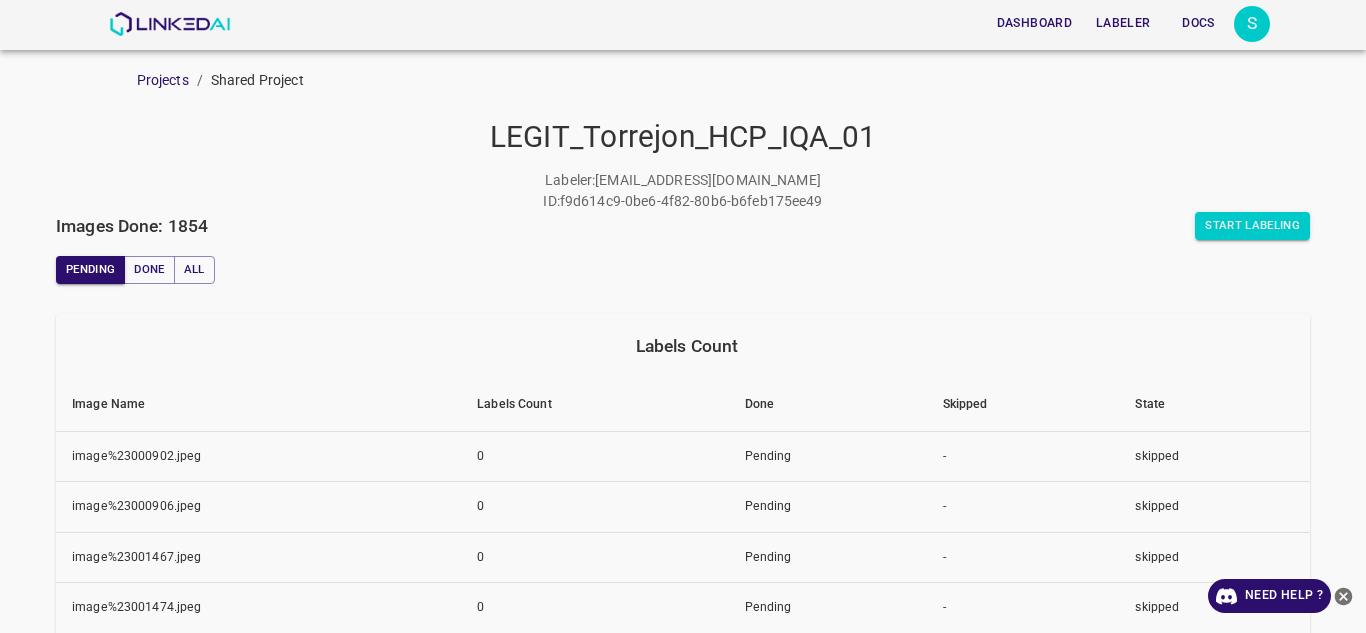 scroll, scrollTop: 0, scrollLeft: 0, axis: both 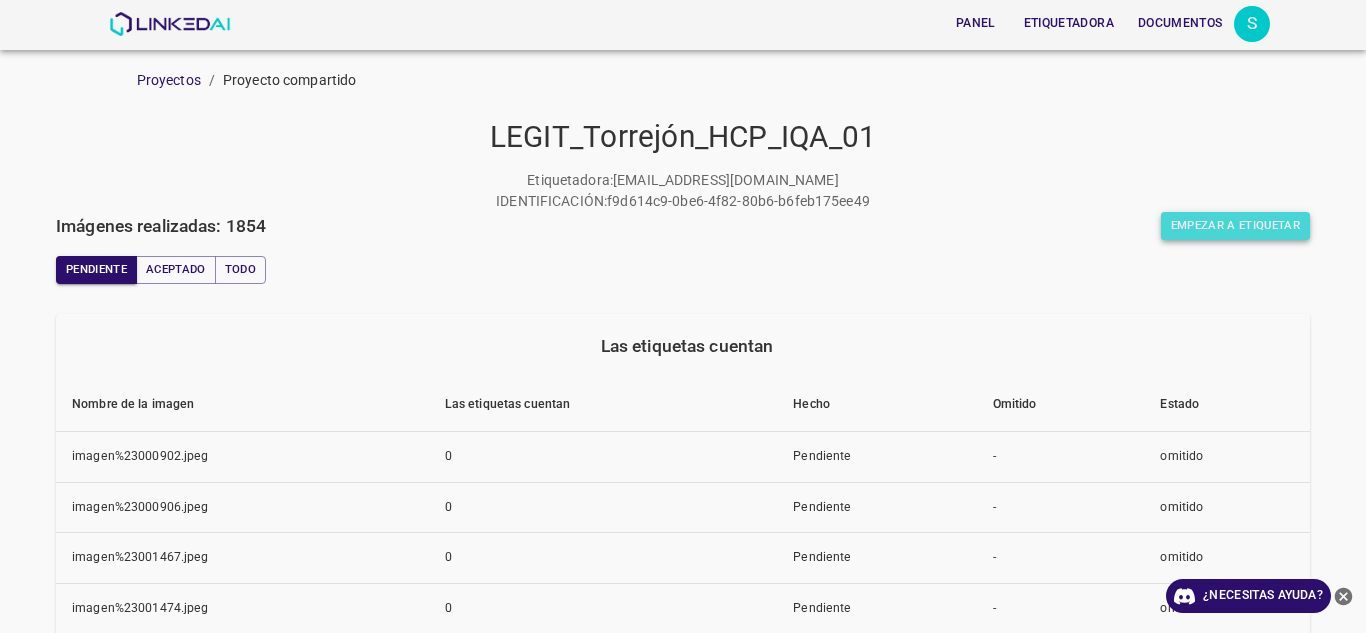 click on "Empezar a etiquetar" at bounding box center [1235, 225] 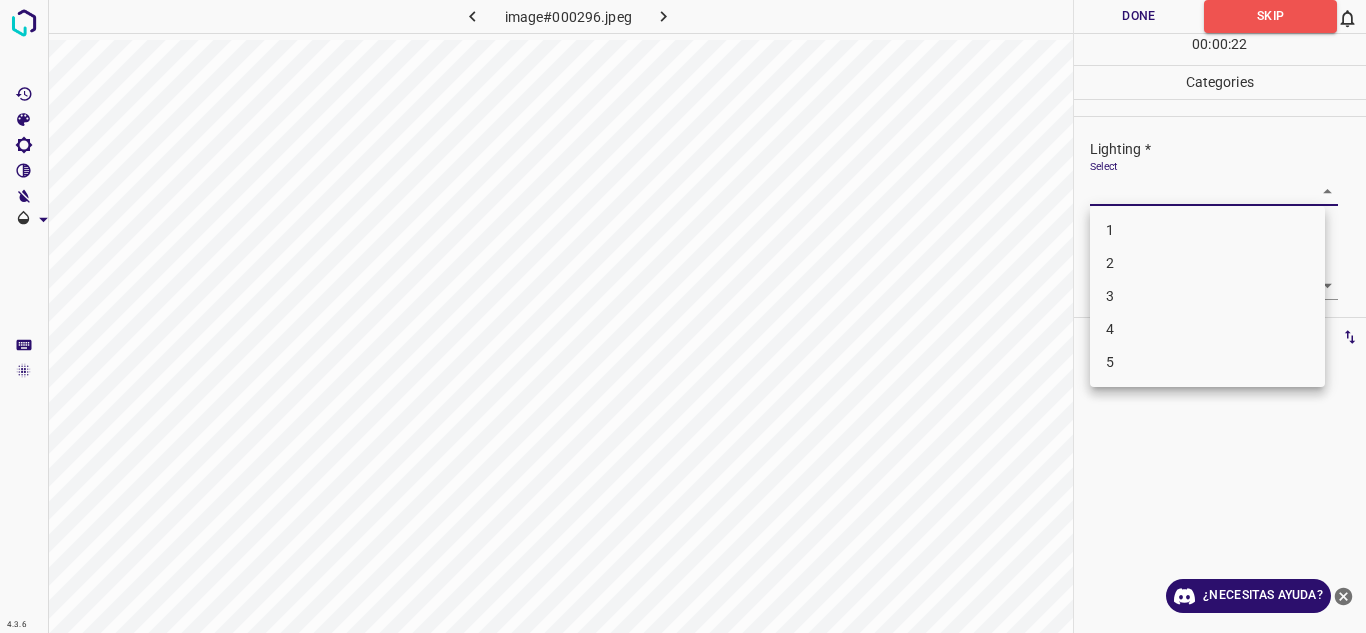click on "Texto original Valora esta traducción Tu opinión servirá para ayudar a mejorar el Traductor de Google 4.3.6  image#000296.jpeg Done Skip 0 00   : 00   : 22   Categories Lighting *  Select ​ Focus *  Select ​ Overall *  Select ​ Labels   0 Categories 1 Lighting 2 Focus 3 Overall Tools Space Change between modes (Draw & Edit) I Auto labeling R Restore zoom M Zoom in N Zoom out Delete Delete selecte label Filters Z Restore filters X Saturation filter C Brightness filter V Contrast filter B Gray scale filter General O Download ¿Necesitas ayuda? - Texto - Esconder - Borrar 1 2 3 4 5" at bounding box center (683, 316) 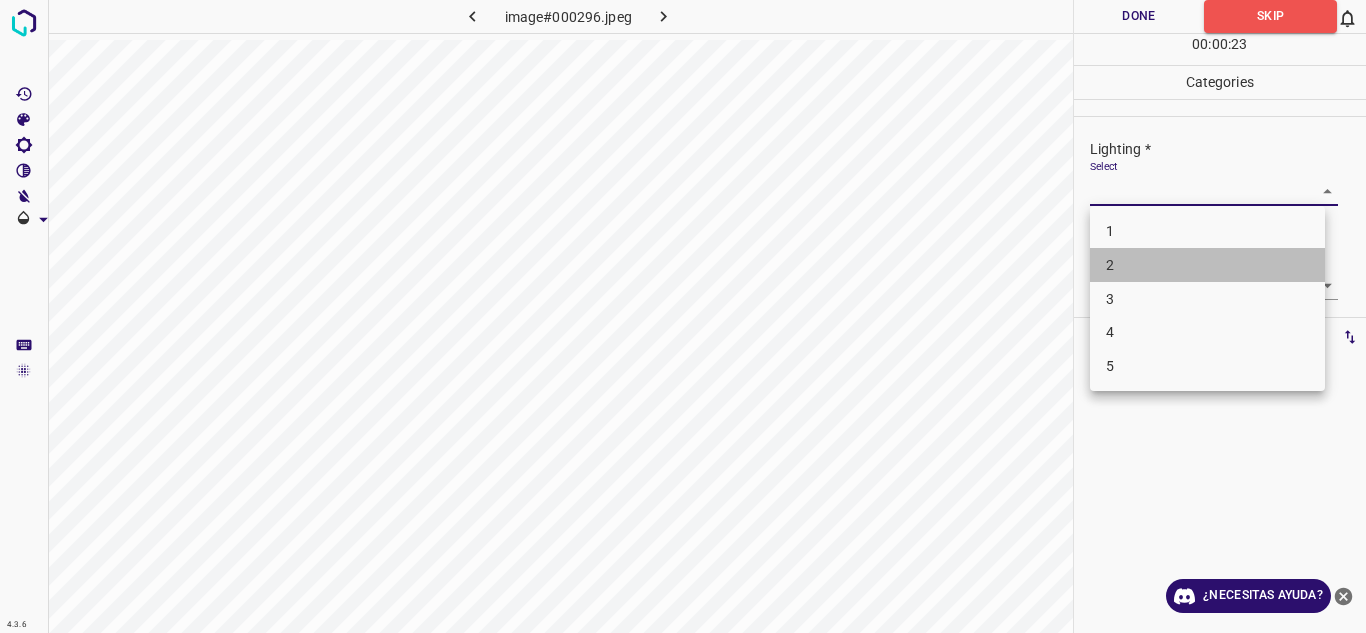 click on "2" at bounding box center (1207, 265) 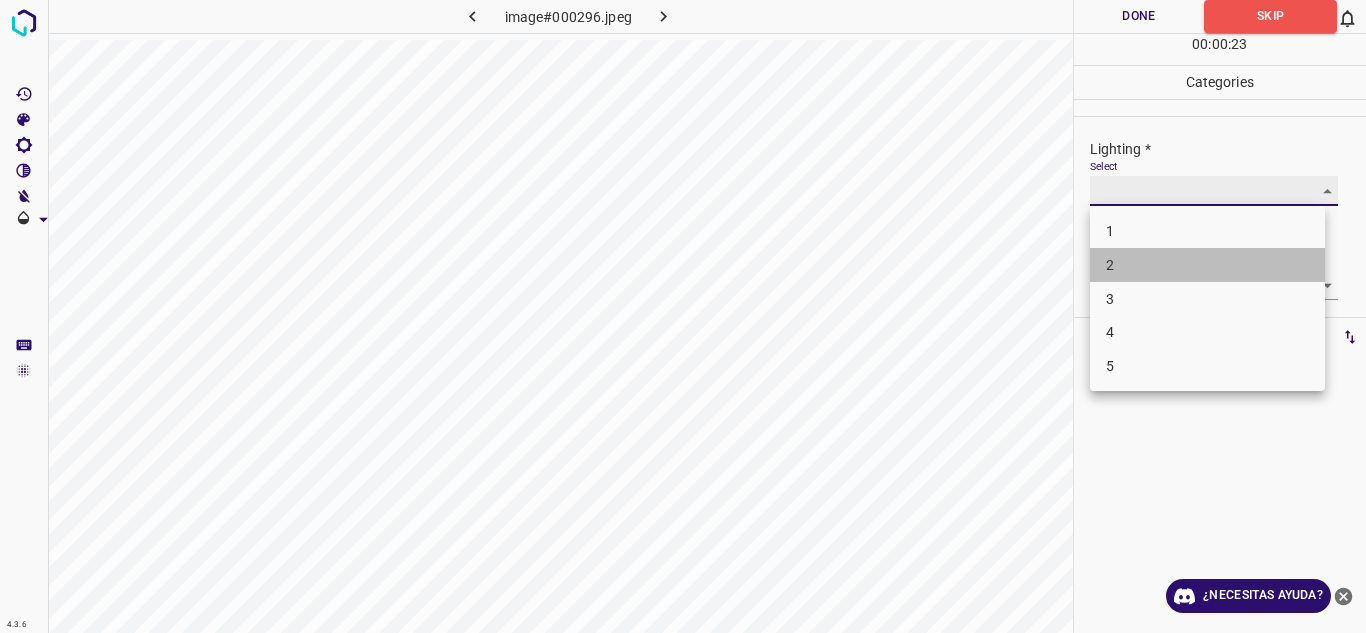 type on "2" 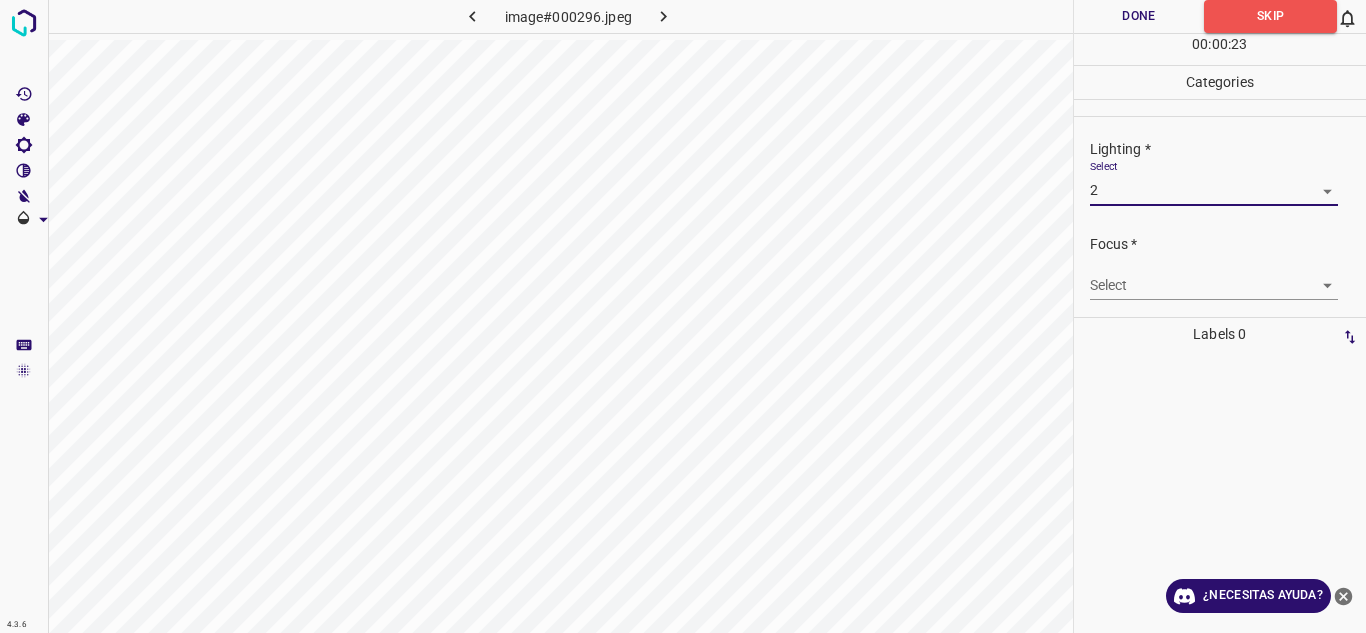 click on "Texto original Valora esta traducción Tu opinión servirá para ayudar a mejorar el Traductor de Google 4.3.6  image#000296.jpeg Done Skip 0 00   : 00   : 23   Categories Lighting *  Select 2 2 Focus *  Select ​ Overall *  Select ​ Labels   0 Categories 1 Lighting 2 Focus 3 Overall Tools Space Change between modes (Draw & Edit) I Auto labeling R Restore zoom M Zoom in N Zoom out Delete Delete selecte label Filters Z Restore filters X Saturation filter C Brightness filter V Contrast filter B Gray scale filter General O Download ¿Necesitas ayuda? - Texto - Esconder - Borrar" at bounding box center [683, 316] 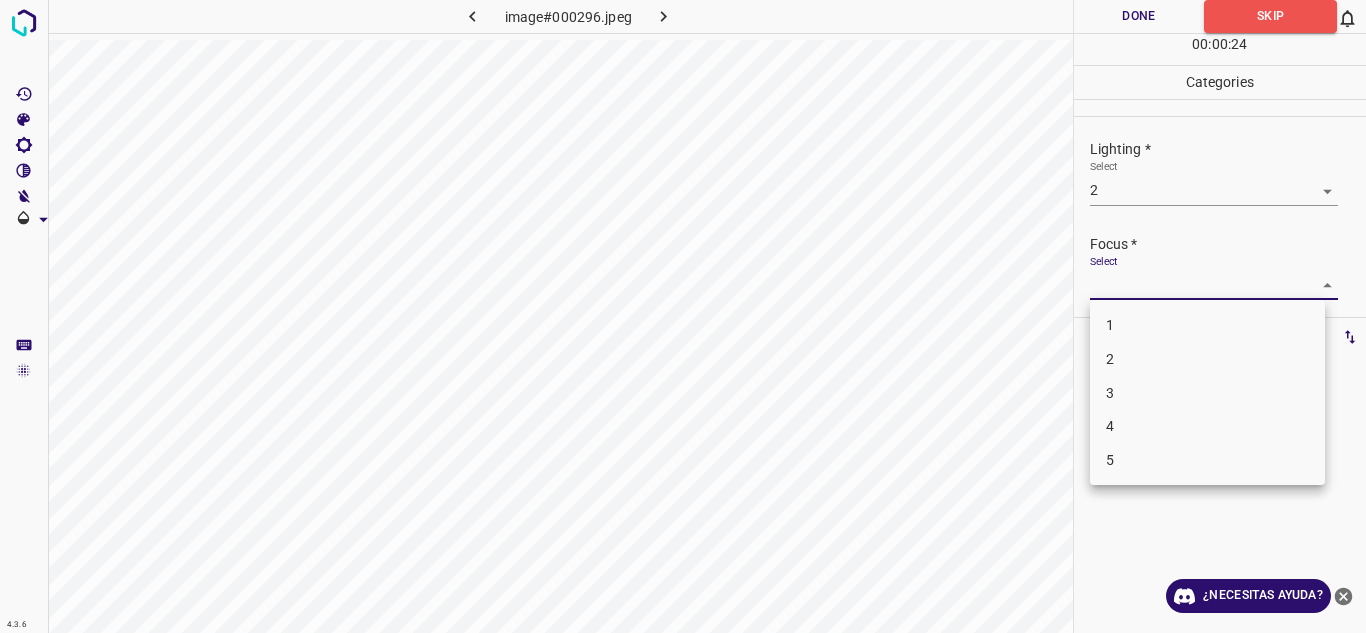 drag, startPoint x: 1170, startPoint y: 354, endPoint x: 1365, endPoint y: 192, distance: 253.5133 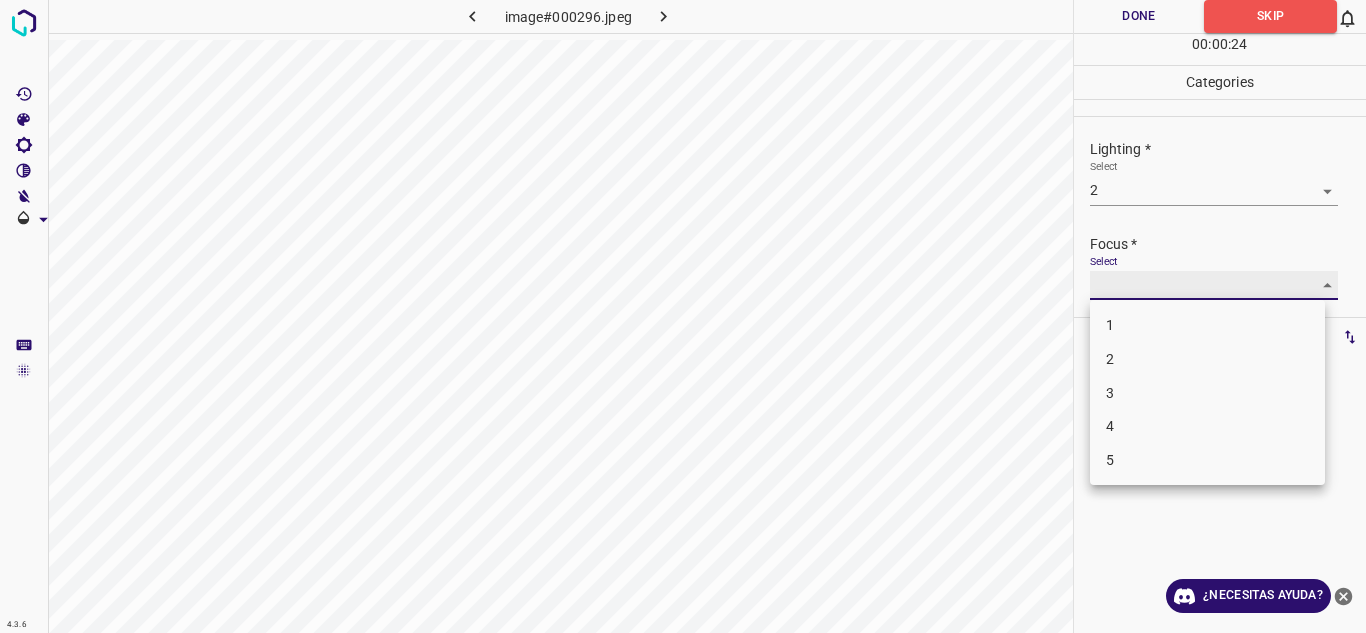 type on "2" 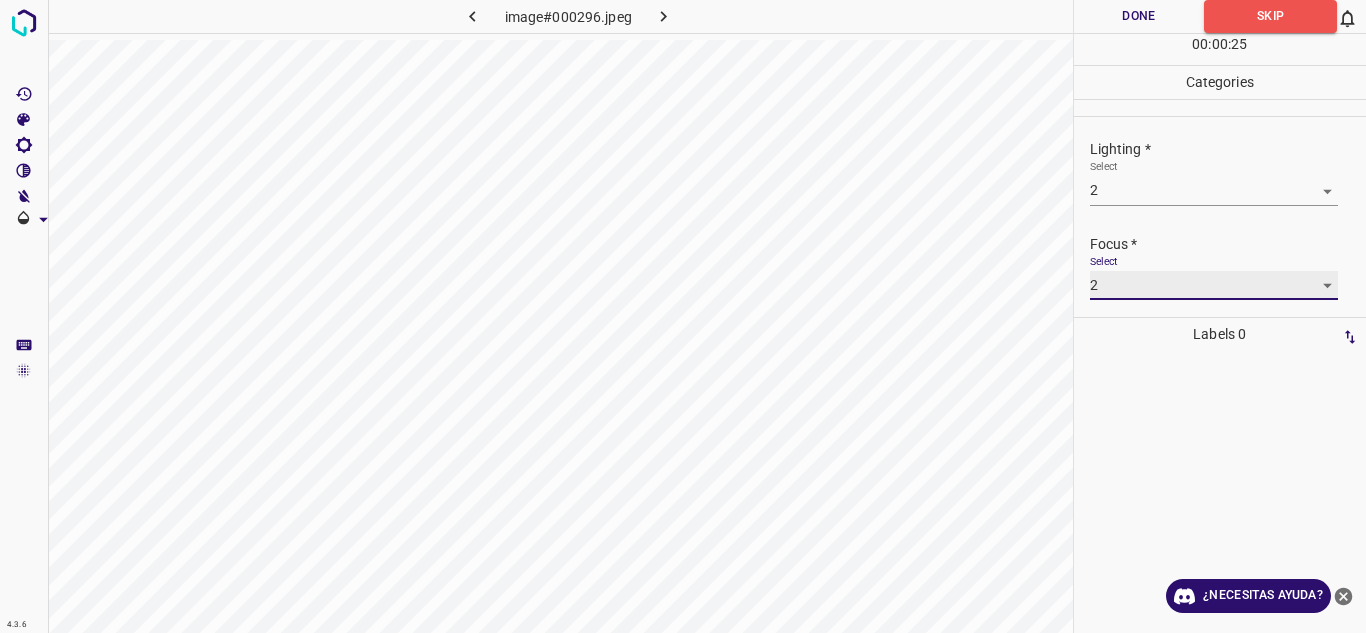 scroll, scrollTop: 98, scrollLeft: 0, axis: vertical 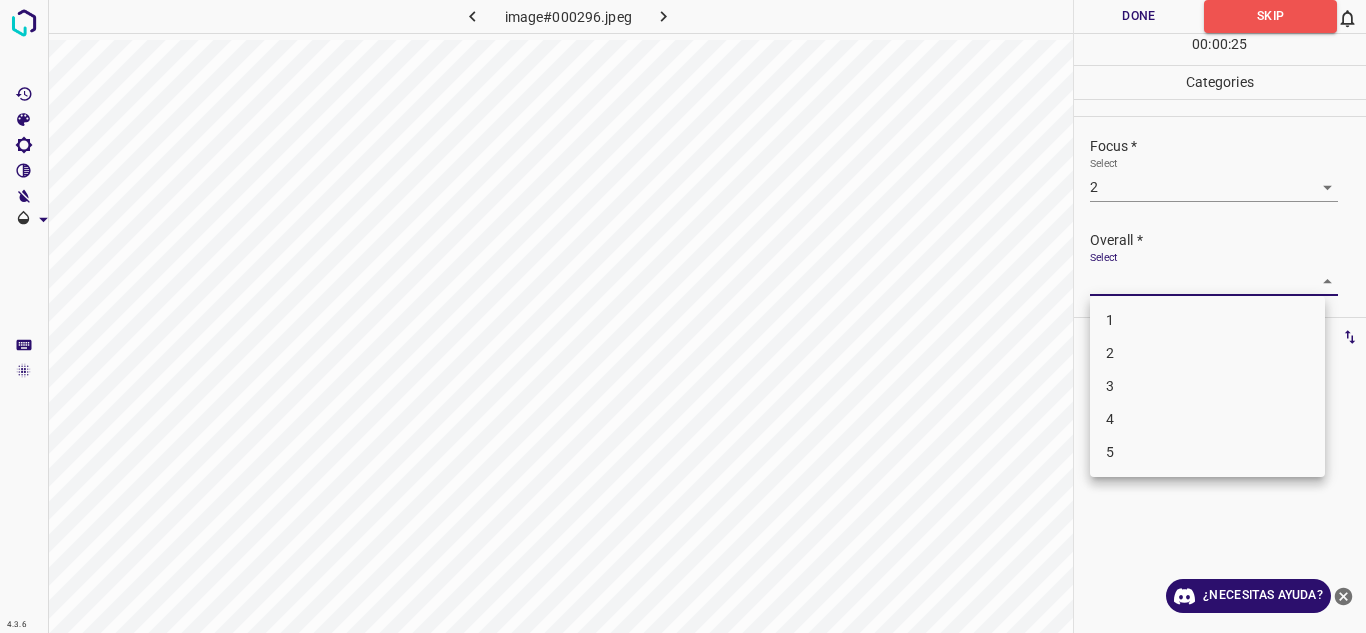 drag, startPoint x: 1315, startPoint y: 270, endPoint x: 1233, endPoint y: 318, distance: 95.015785 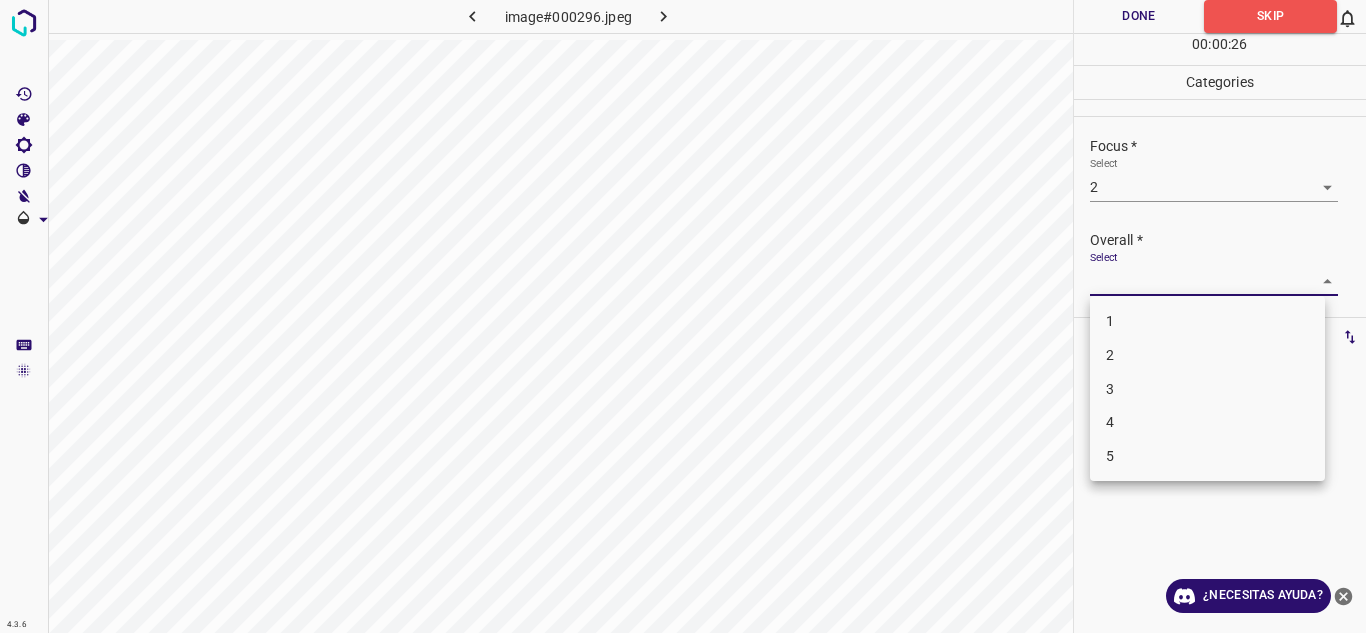 click on "2" at bounding box center (1207, 355) 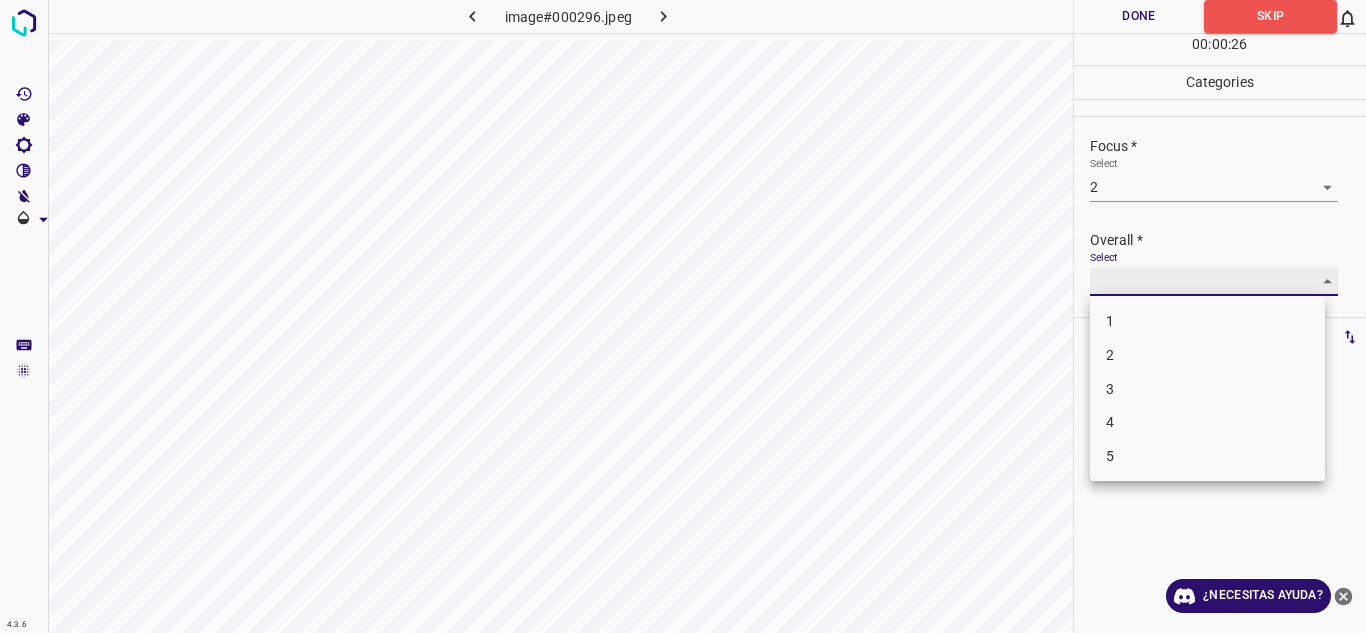 type on "2" 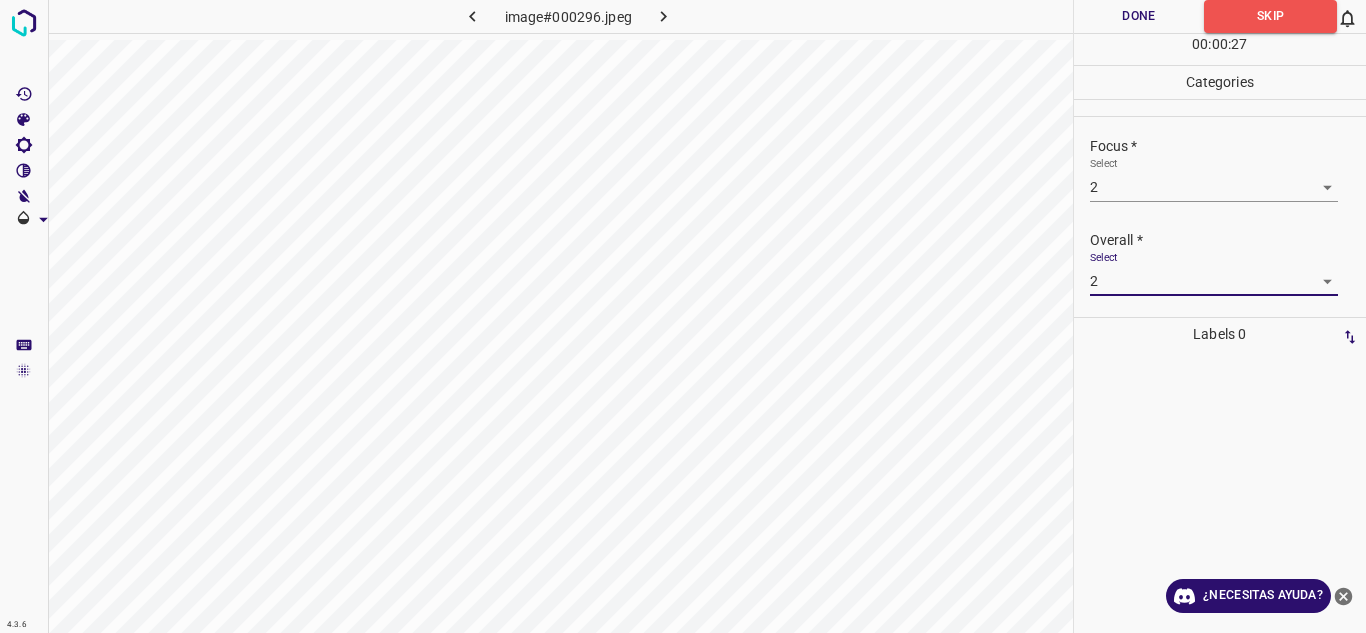 click on "Done" at bounding box center (1139, 16) 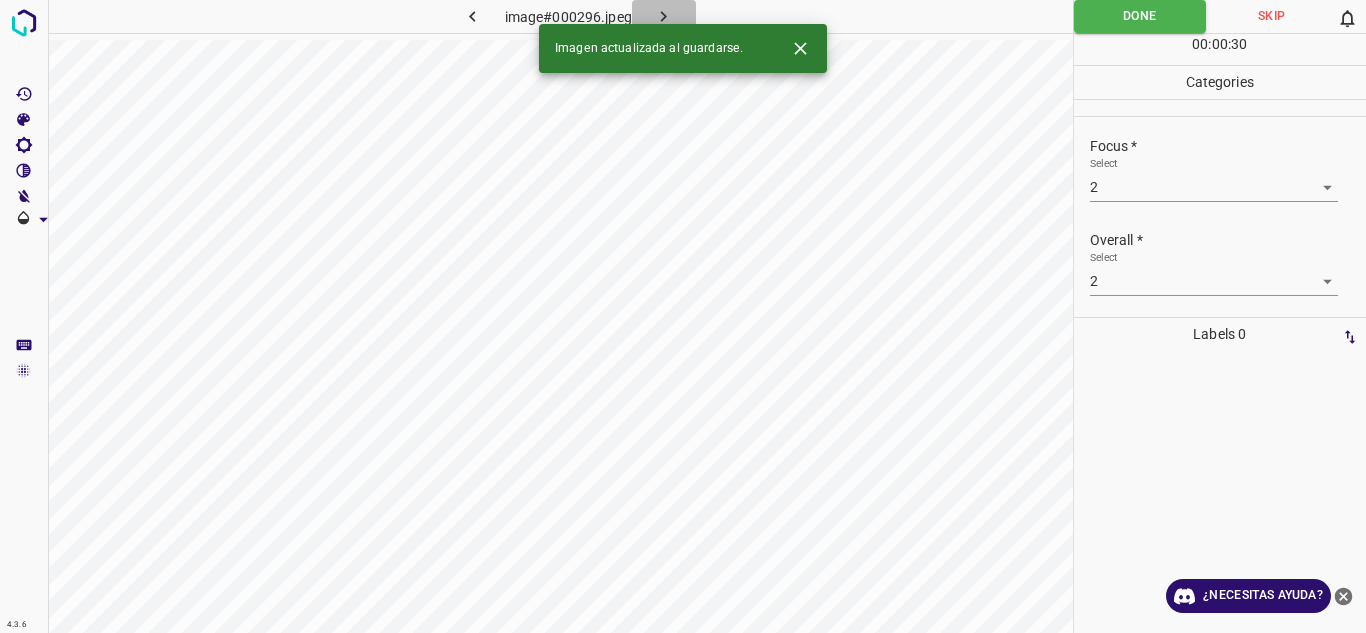 click 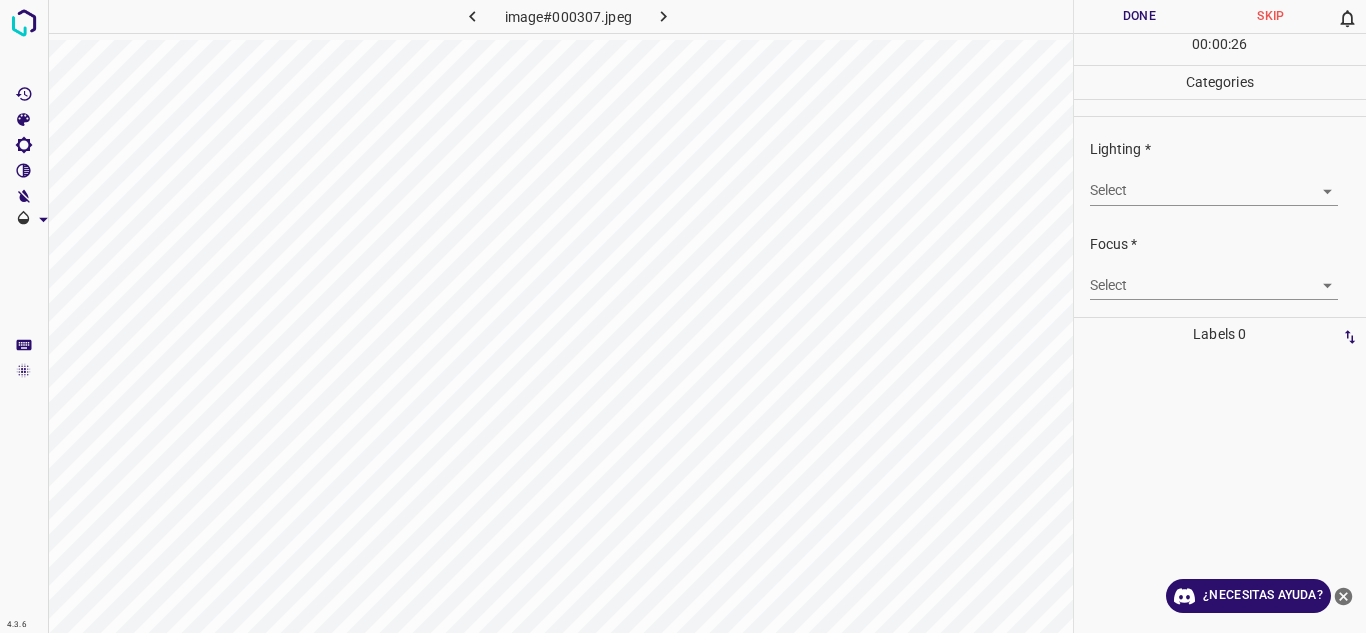 click on "Texto original Valora esta traducción Tu opinión servirá para ayudar a mejorar el Traductor de Google 4.3.6  image#000307.jpeg Done Skip 0 00   : 00   : 26   Categories Lighting *  Select ​ Focus *  Select ​ Overall *  Select ​ Labels   0 Categories 1 Lighting 2 Focus 3 Overall Tools Space Change between modes (Draw & Edit) I Auto labeling R Restore zoom M Zoom in N Zoom out Delete Delete selecte label Filters Z Restore filters X Saturation filter C Brightness filter V Contrast filter B Gray scale filter General O Download ¿Necesitas ayuda? - Texto - Esconder - Borrar" at bounding box center [683, 316] 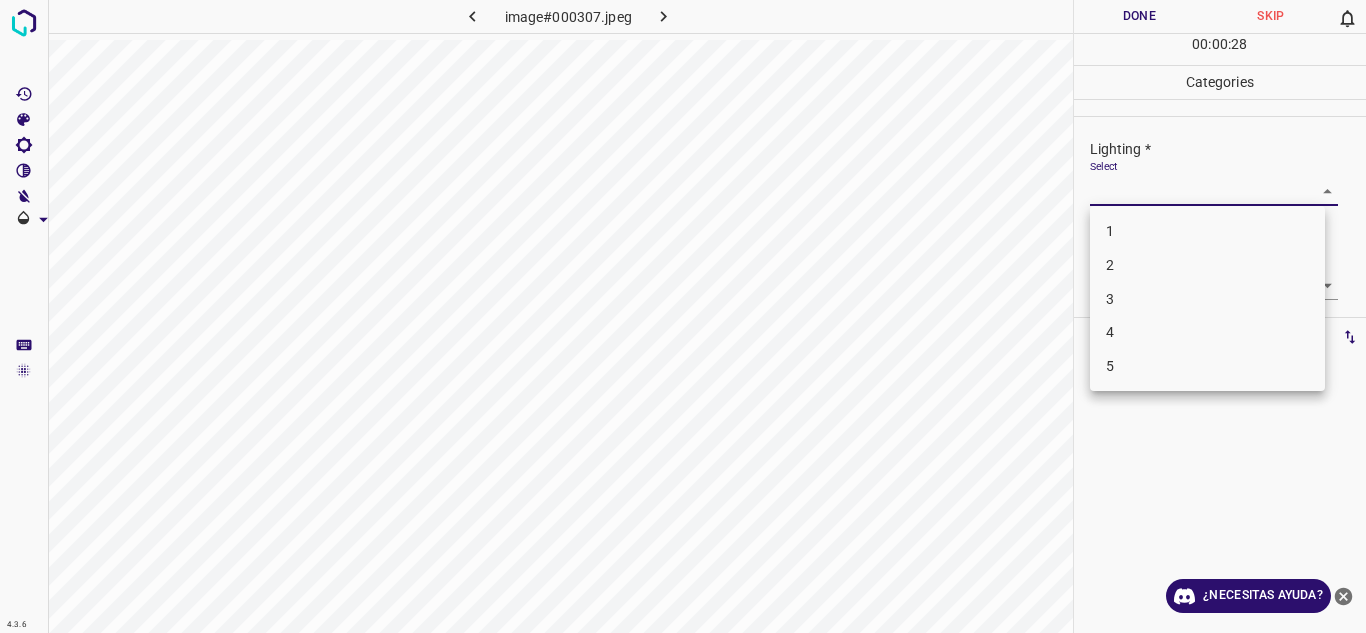click on "4" at bounding box center [1207, 332] 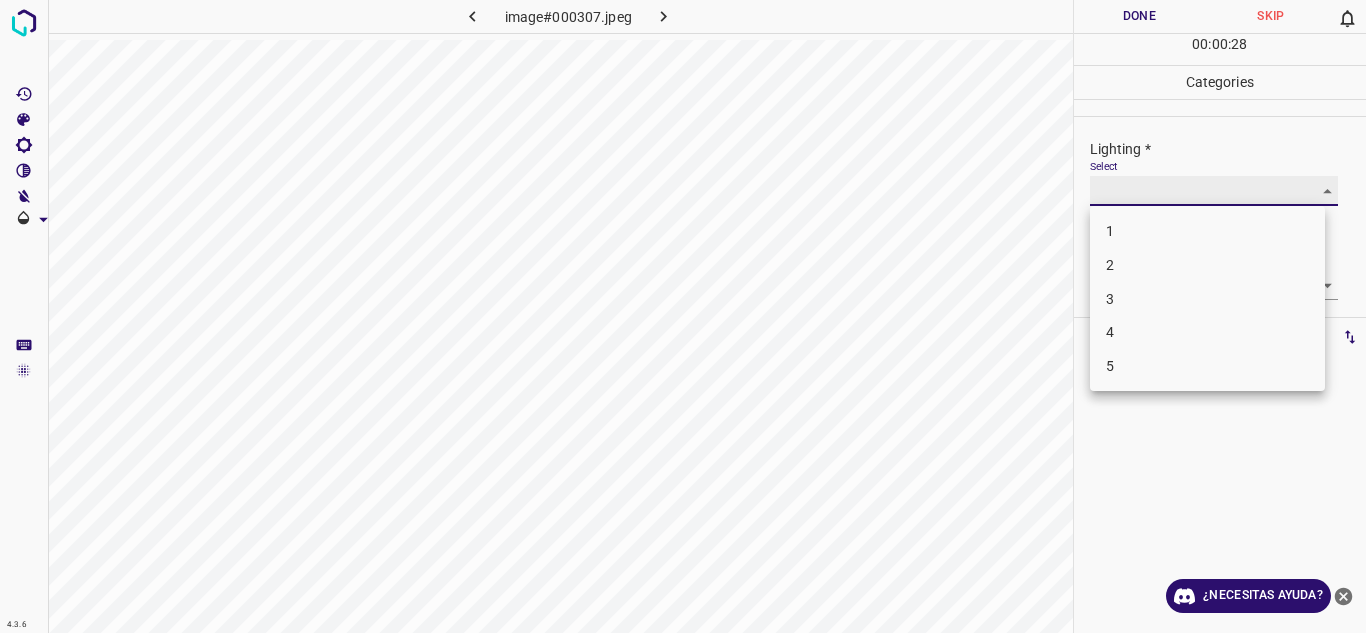 type on "4" 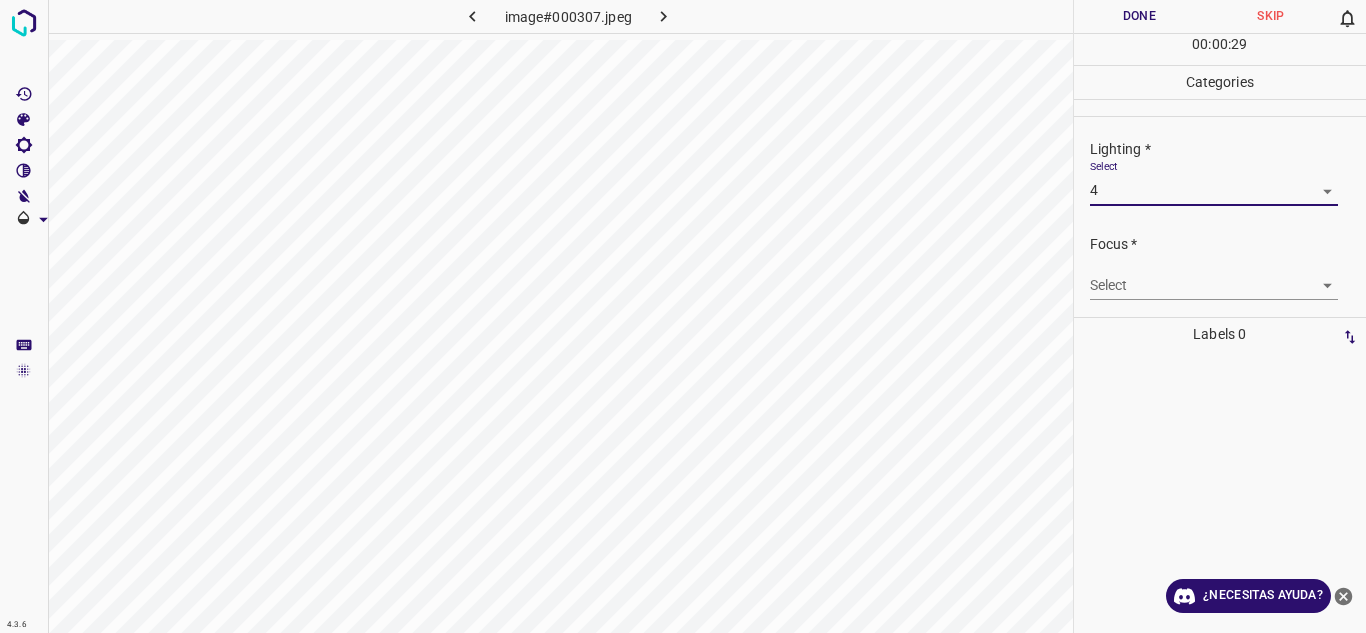 click on "Texto original Valora esta traducción Tu opinión servirá para ayudar a mejorar el Traductor de Google 4.3.6  image#000307.jpeg Done Skip 0 00   : 00   : 29   Categories Lighting *  Select 4 4 Focus *  Select ​ Overall *  Select ​ Labels   0 Categories 1 Lighting 2 Focus 3 Overall Tools Space Change between modes (Draw & Edit) I Auto labeling R Restore zoom M Zoom in N Zoom out Delete Delete selecte label Filters Z Restore filters X Saturation filter C Brightness filter V Contrast filter B Gray scale filter General O Download ¿Necesitas ayuda? - Texto - Esconder - Borrar" at bounding box center [683, 316] 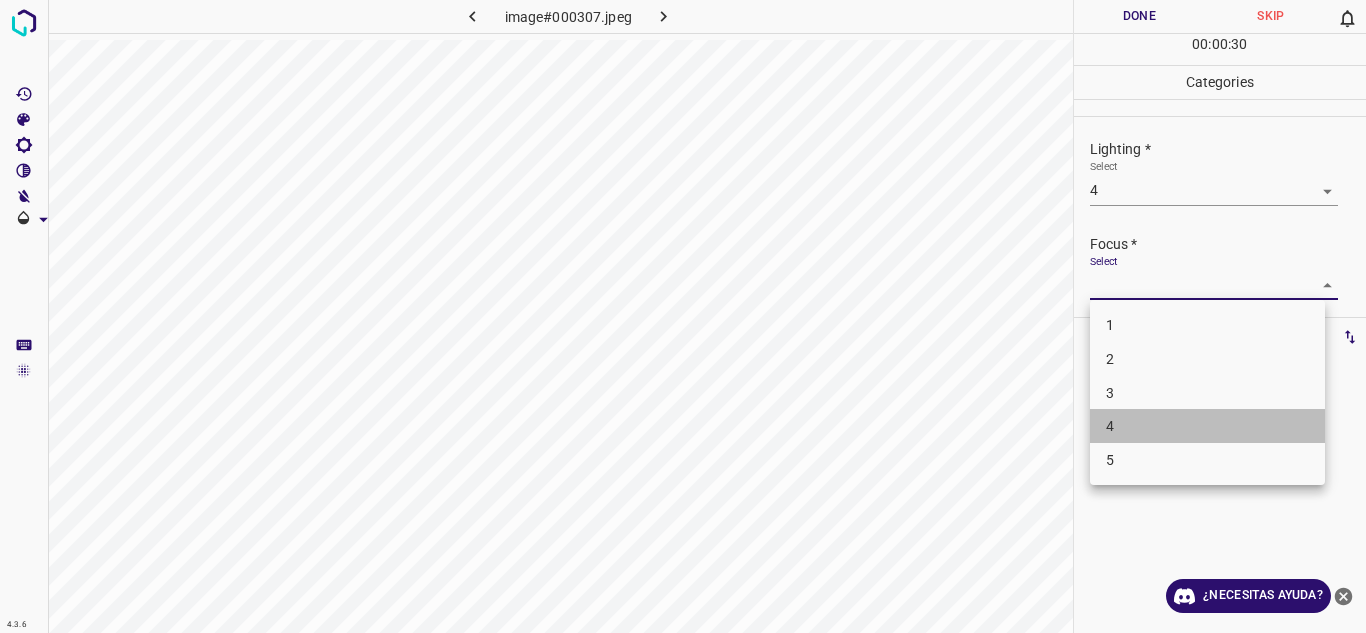 click on "4" at bounding box center [1207, 426] 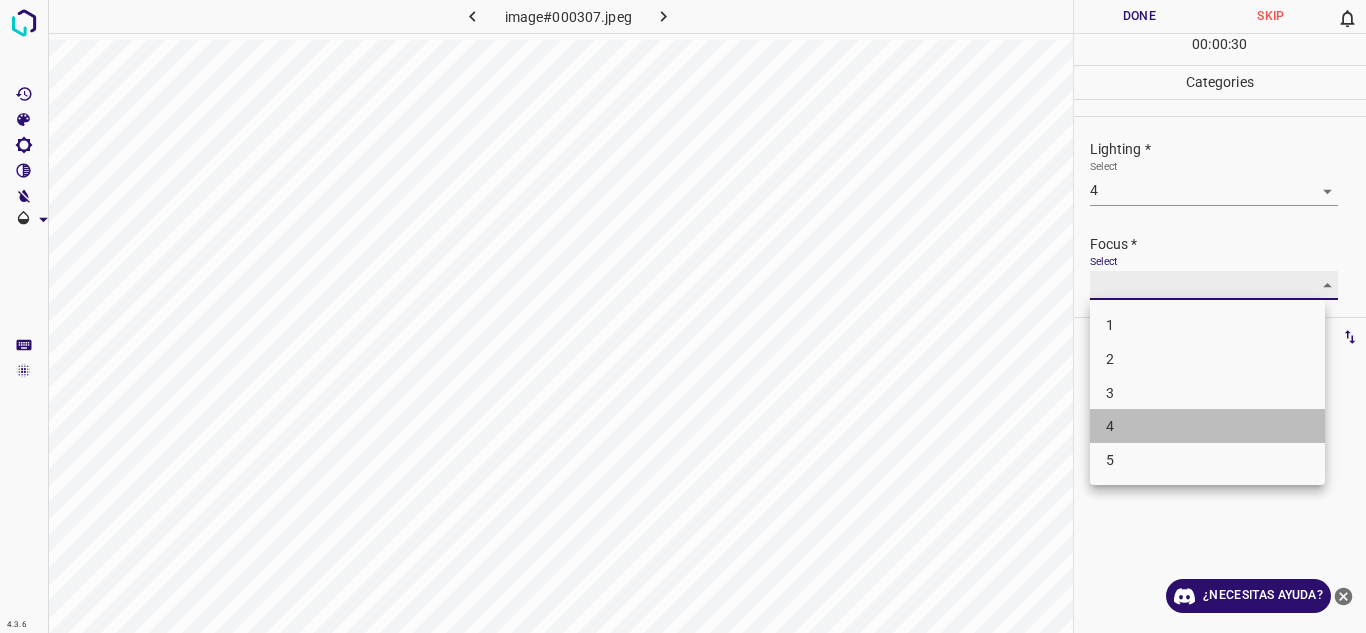 type on "4" 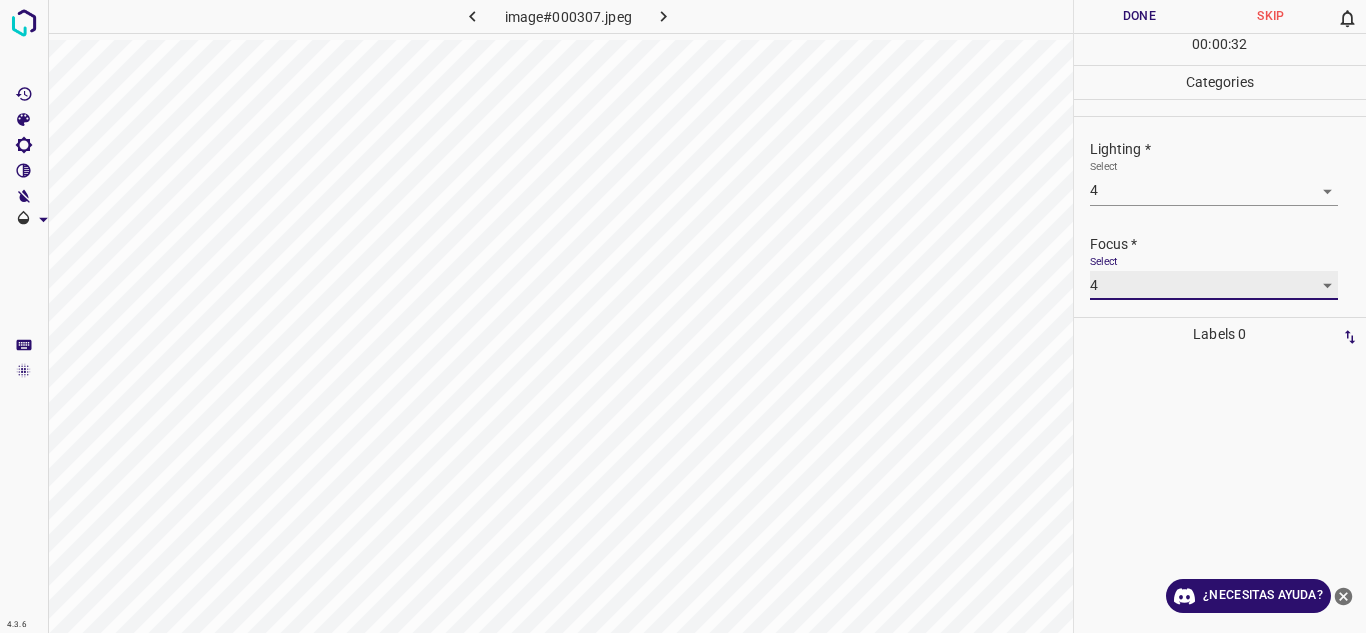 scroll, scrollTop: 98, scrollLeft: 0, axis: vertical 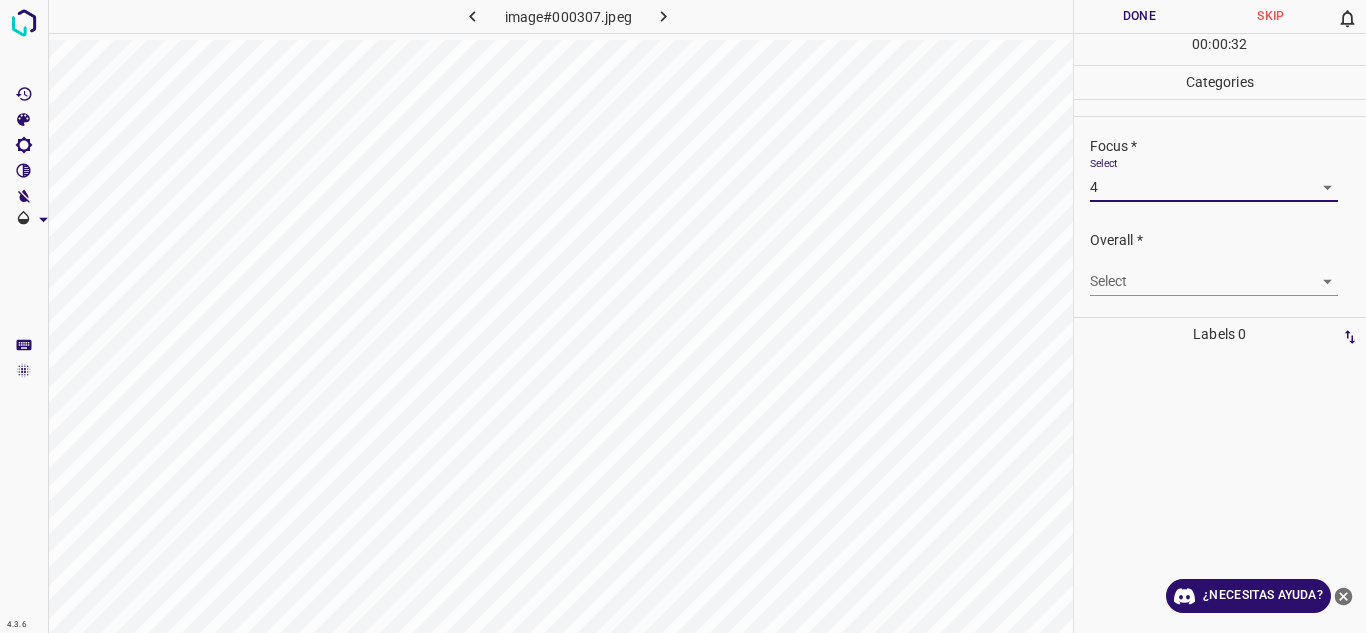click on "Texto original Valora esta traducción Tu opinión servirá para ayudar a mejorar el Traductor de Google 4.3.6  image#000307.jpeg Done Skip 0 00   : 00   : 32   Categories Lighting *  Select 4 4 Focus *  Select 4 4 Overall *  Select ​ Labels   0 Categories 1 Lighting 2 Focus 3 Overall Tools Space Change between modes (Draw & Edit) I Auto labeling R Restore zoom M Zoom in N Zoom out Delete Delete selecte label Filters Z Restore filters X Saturation filter C Brightness filter V Contrast filter B Gray scale filter General O Download ¿Necesitas ayuda? - Texto - Esconder - Borrar" at bounding box center [683, 316] 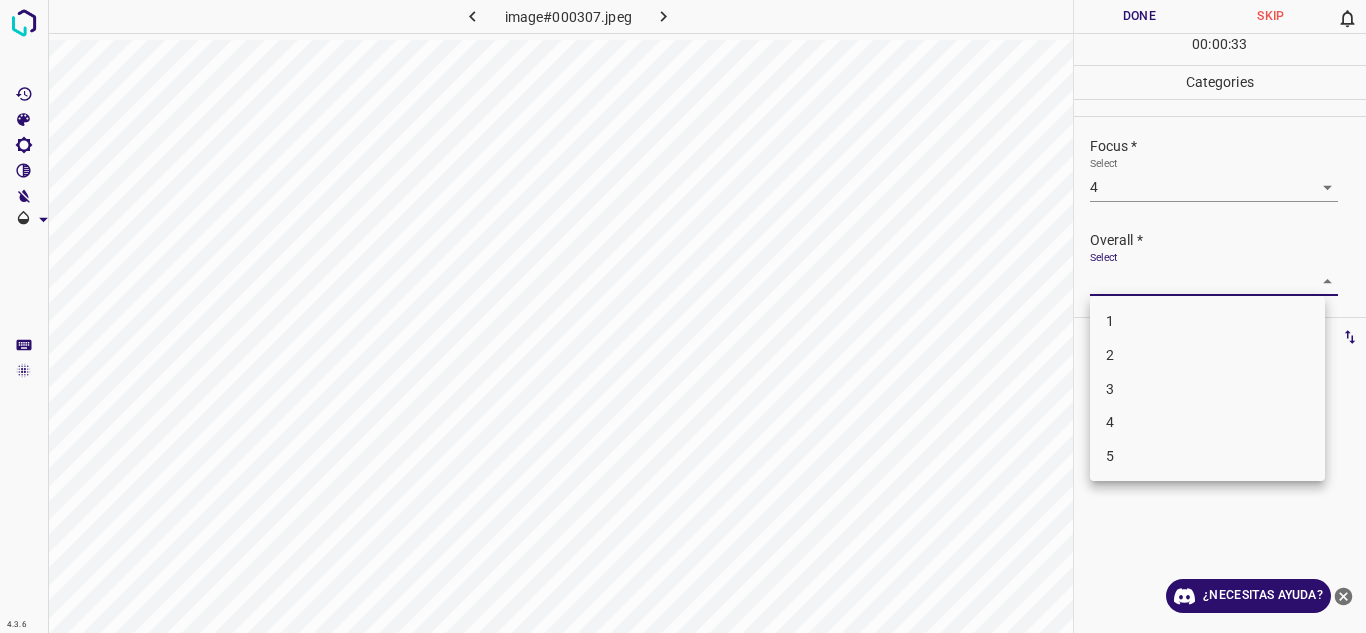 click on "4" at bounding box center [1110, 422] 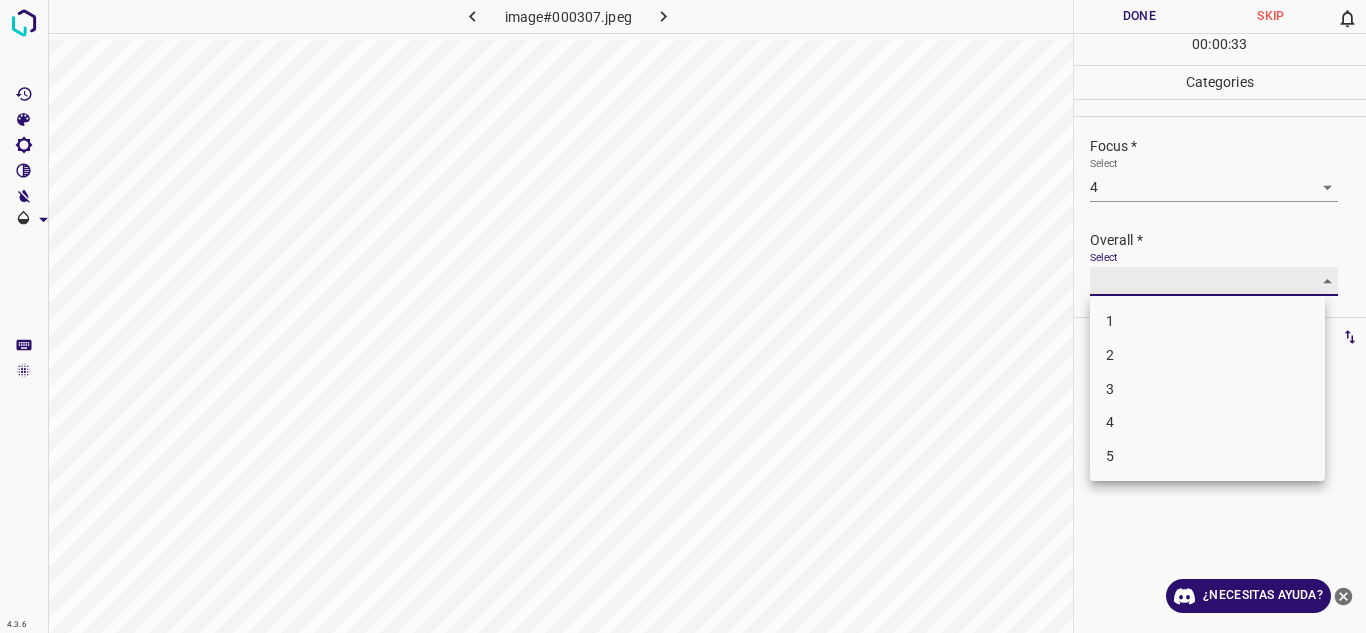 type on "4" 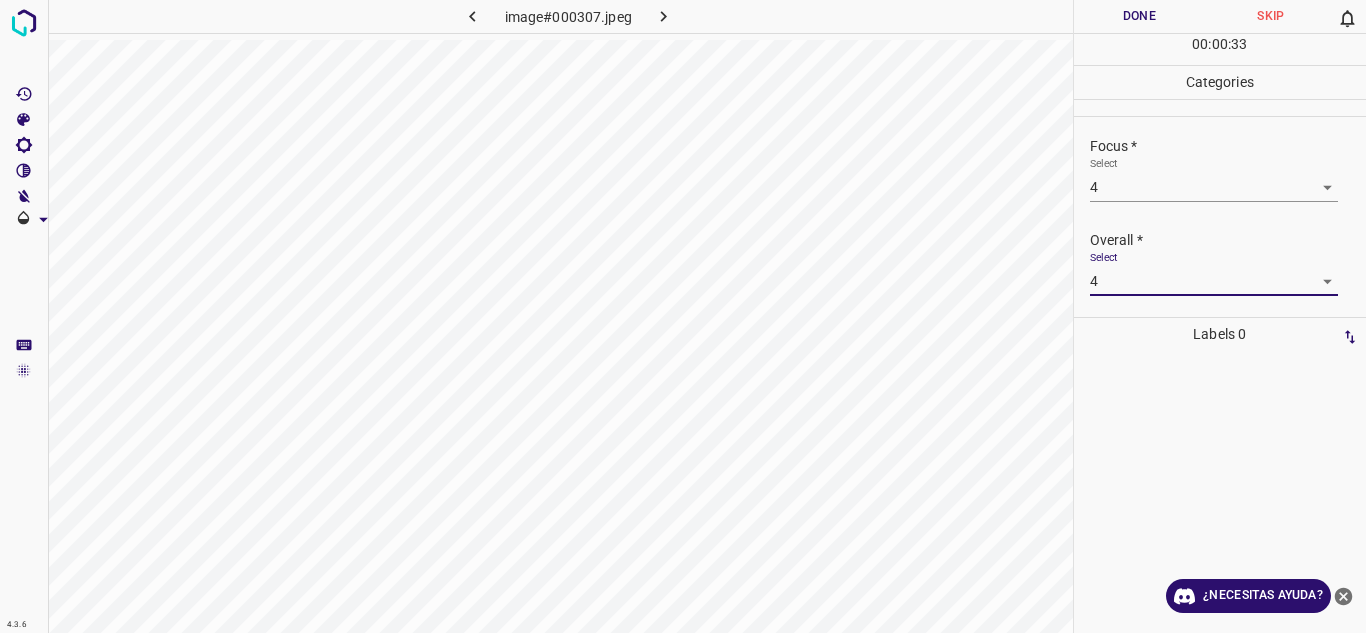 click on "Done" at bounding box center [1140, 16] 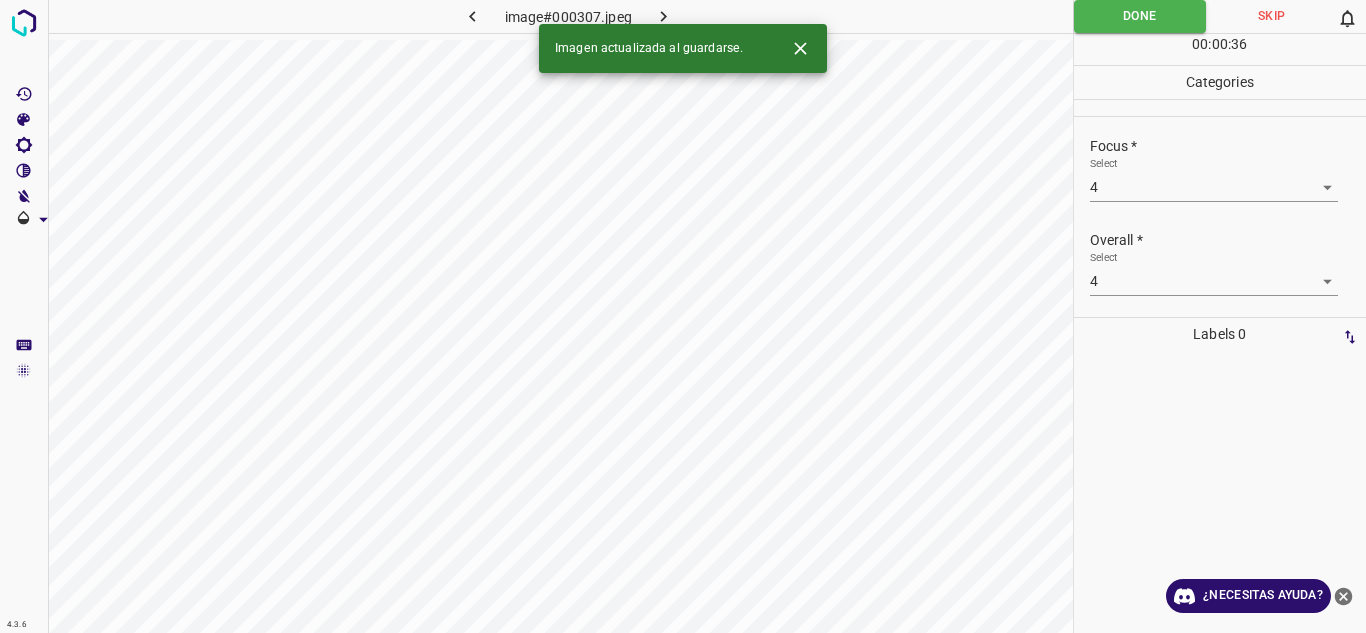 click 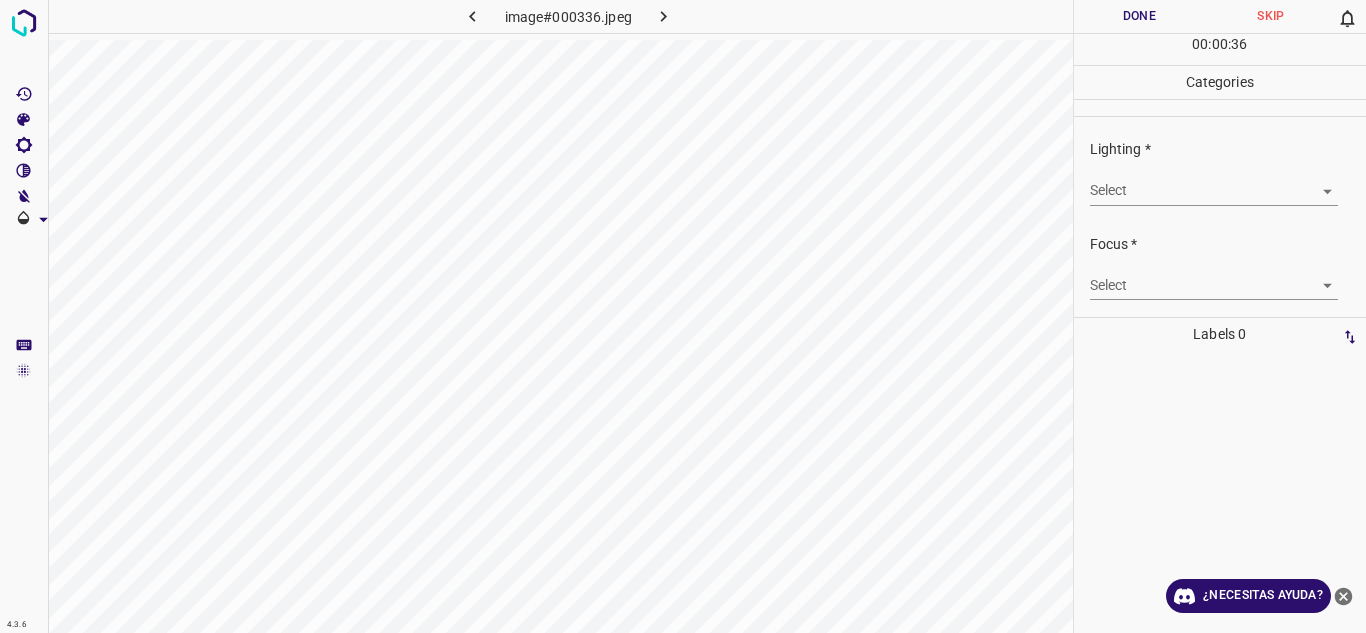 click on "Texto original Valora esta traducción Tu opinión servirá para ayudar a mejorar el Traductor de Google 4.3.6  image#000336.jpeg Done Skip 0 00   : 00   : 36   Categories Lighting *  Select ​ Focus *  Select ​ Overall *  Select ​ Labels   0 Categories 1 Lighting 2 Focus 3 Overall Tools Space Change between modes (Draw & Edit) I Auto labeling R Restore zoom M Zoom in N Zoom out Delete Delete selecte label Filters Z Restore filters X Saturation filter C Brightness filter V Contrast filter B Gray scale filter General O Download ¿Necesitas ayuda? - Texto - Esconder - Borrar" at bounding box center (683, 316) 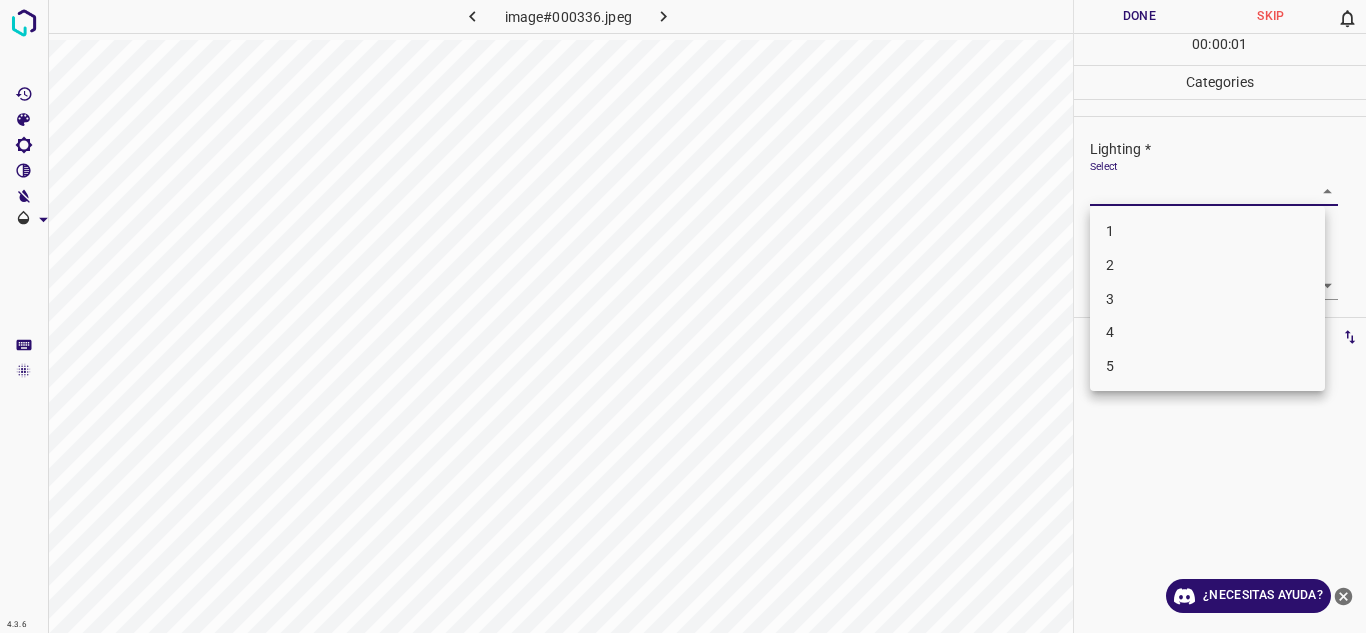 click on "5" at bounding box center [1207, 366] 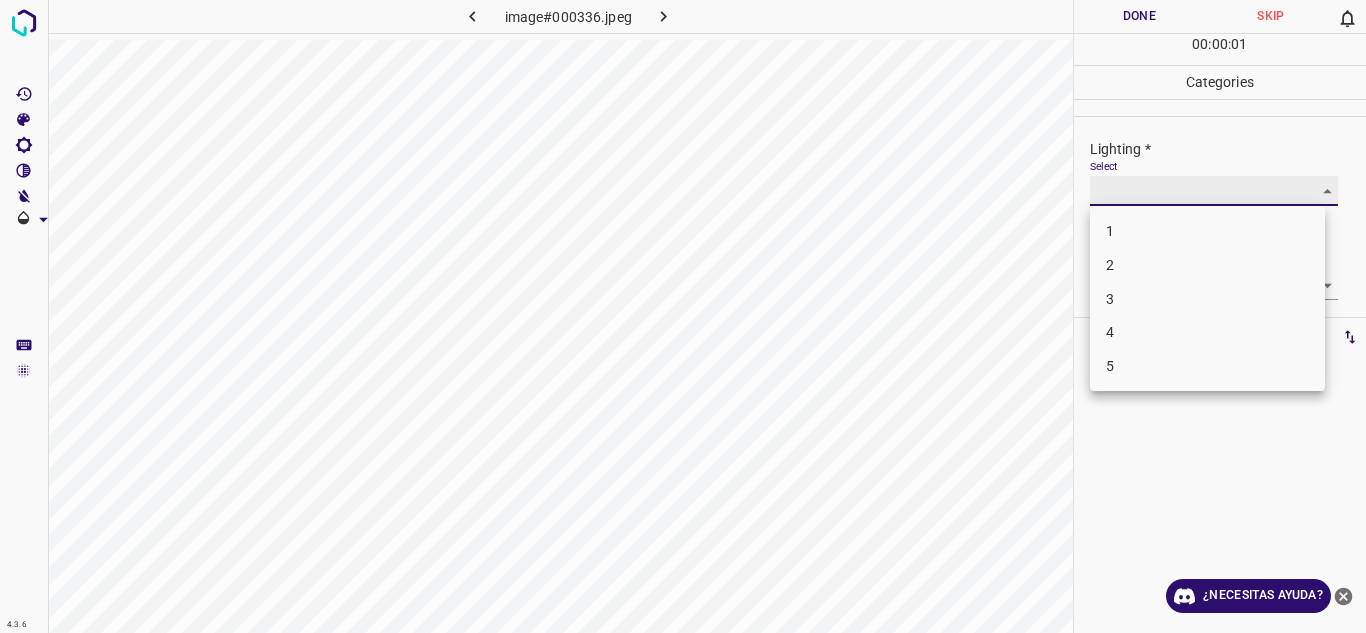 type on "5" 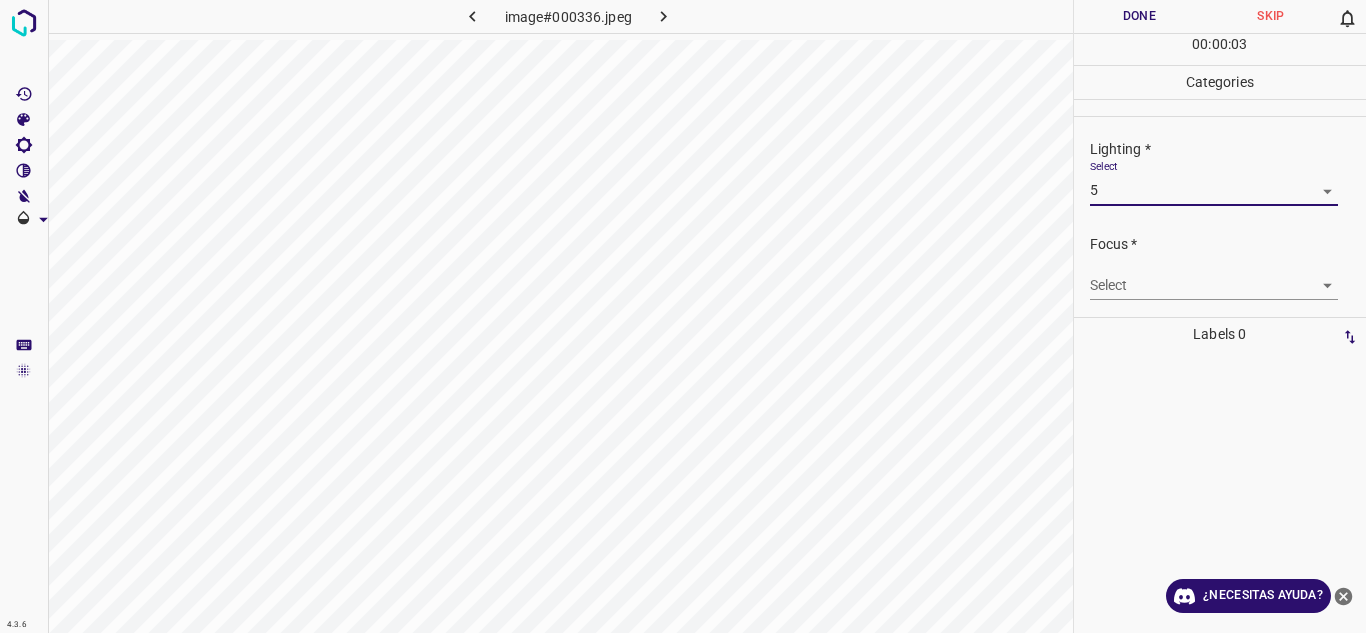 click on "Texto original Valora esta traducción Tu opinión servirá para ayudar a mejorar el Traductor de Google 4.3.6  image#000336.jpeg Done Skip 0 00   : 00   : 03   Categories Lighting *  Select 5 5 Focus *  Select ​ Overall *  Select ​ Labels   0 Categories 1 Lighting 2 Focus 3 Overall Tools Space Change between modes (Draw & Edit) I Auto labeling R Restore zoom M Zoom in N Zoom out Delete Delete selecte label Filters Z Restore filters X Saturation filter C Brightness filter V Contrast filter B Gray scale filter General O Download ¿Necesitas ayuda? - Texto - Esconder - Borrar" at bounding box center [683, 316] 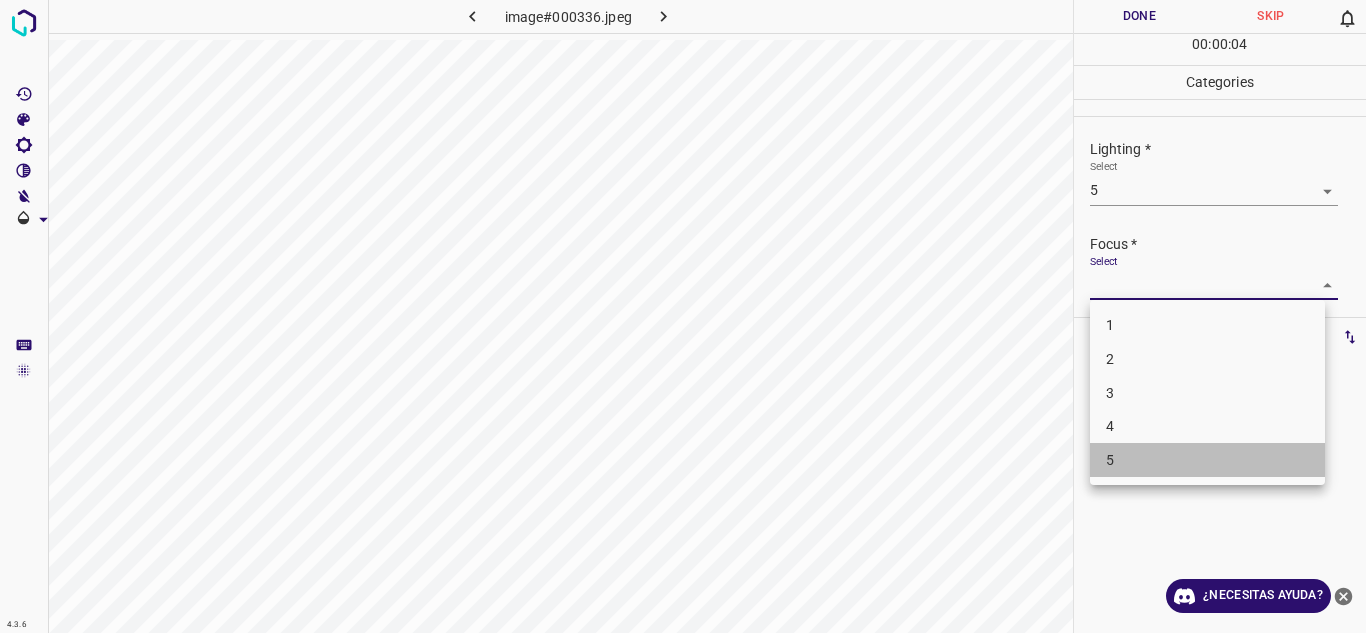 click on "5" at bounding box center [1207, 460] 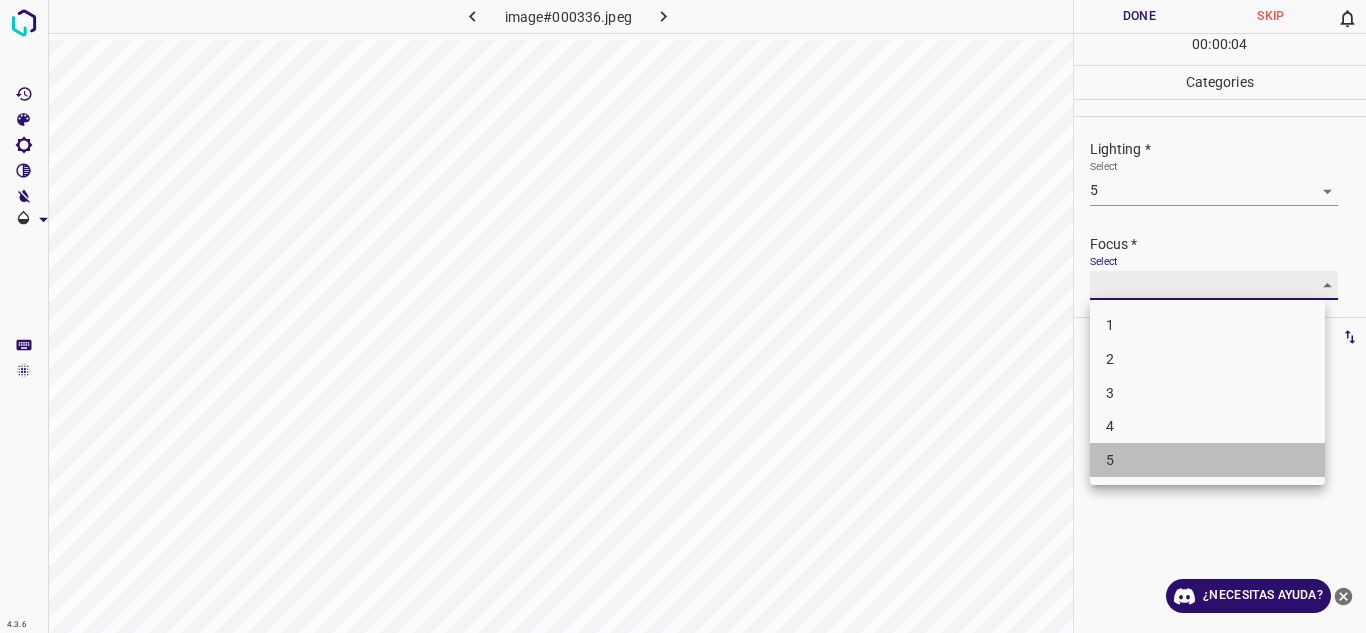 type on "5" 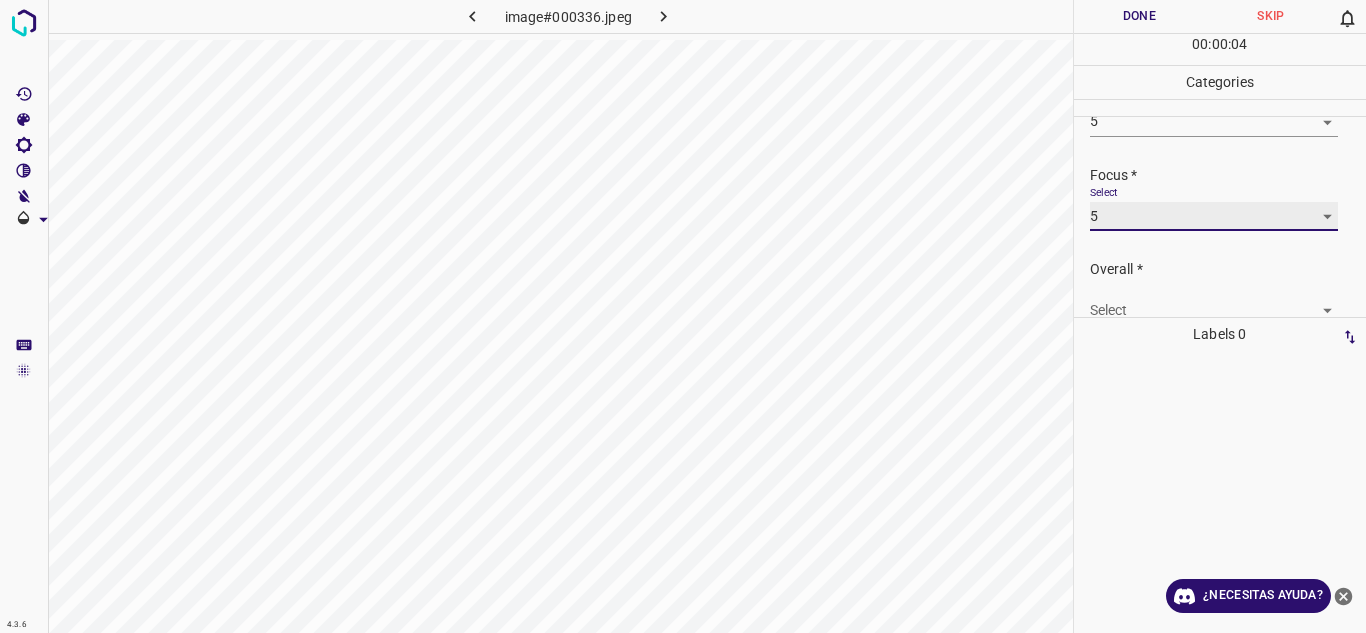 scroll, scrollTop: 98, scrollLeft: 0, axis: vertical 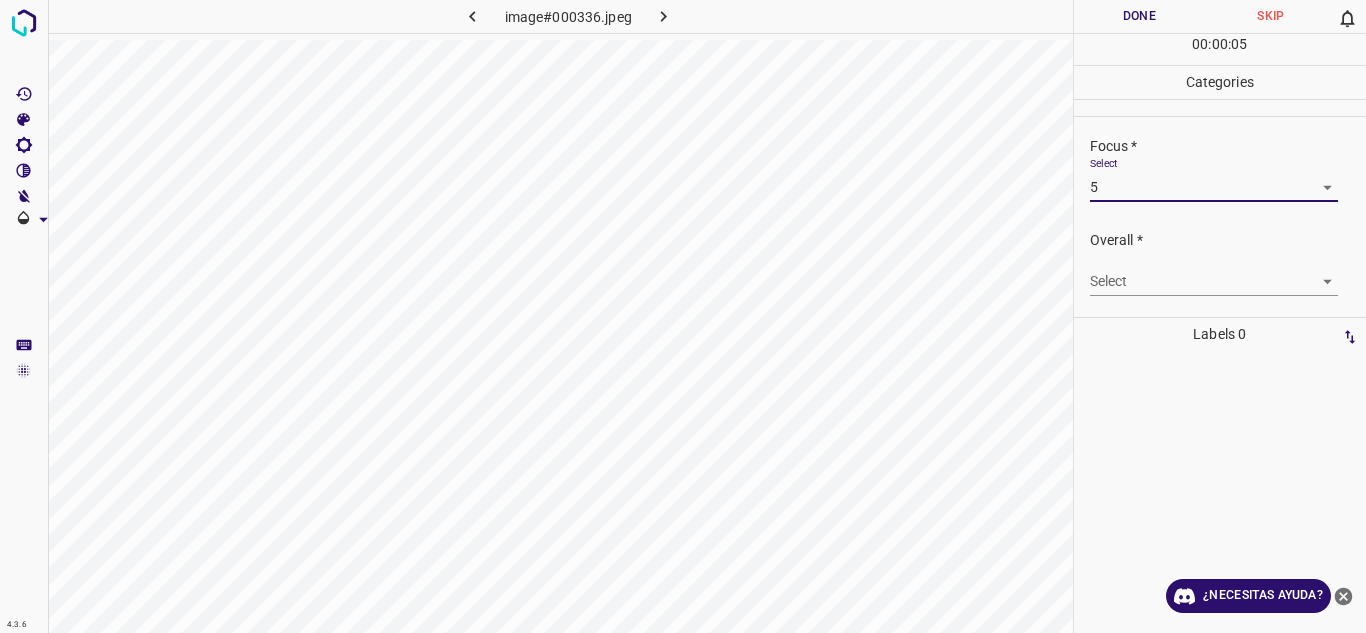 click on "Texto original Valora esta traducción Tu opinión servirá para ayudar a mejorar el Traductor de Google 4.3.6  image#000336.jpeg Done Skip 0 00   : 00   : 05   Categories Lighting *  Select 5 5 Focus *  Select 5 5 Overall *  Select ​ Labels   0 Categories 1 Lighting 2 Focus 3 Overall Tools Space Change between modes (Draw & Edit) I Auto labeling R Restore zoom M Zoom in N Zoom out Delete Delete selecte label Filters Z Restore filters X Saturation filter C Brightness filter V Contrast filter B Gray scale filter General O Download ¿Necesitas ayuda? - Texto - Esconder - Borrar" at bounding box center (683, 316) 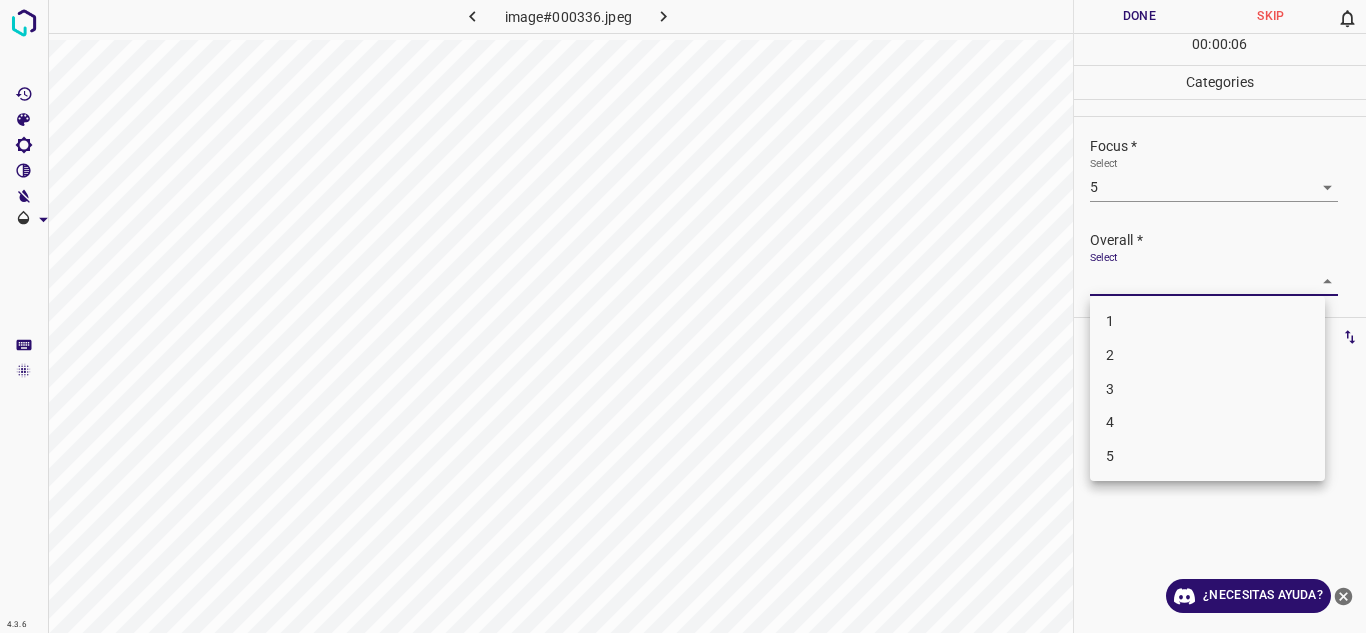 click on "5" at bounding box center [1207, 456] 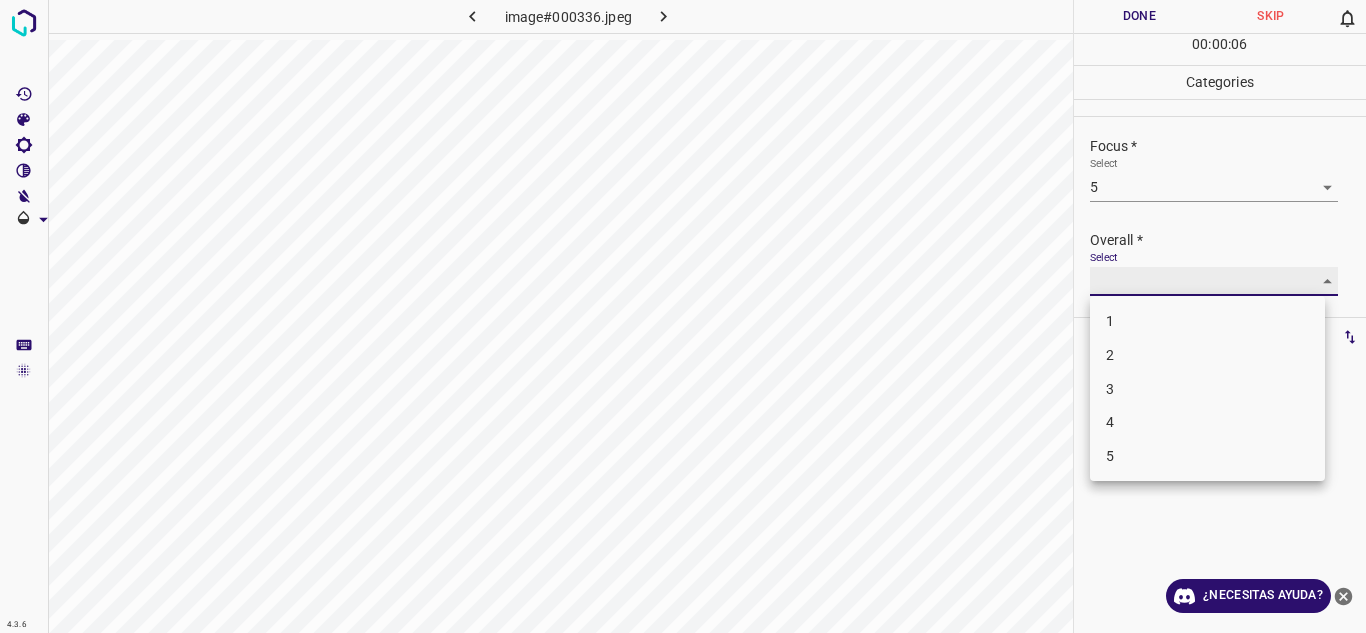 type on "5" 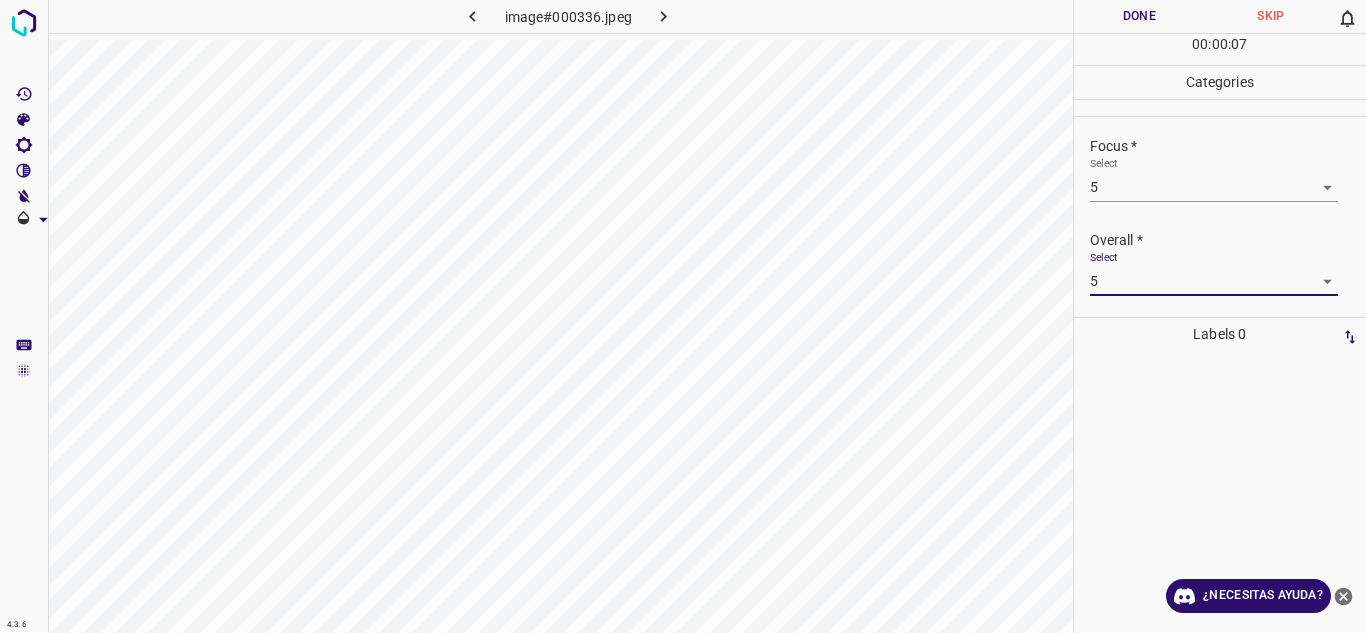 click on "Done" at bounding box center (1140, 16) 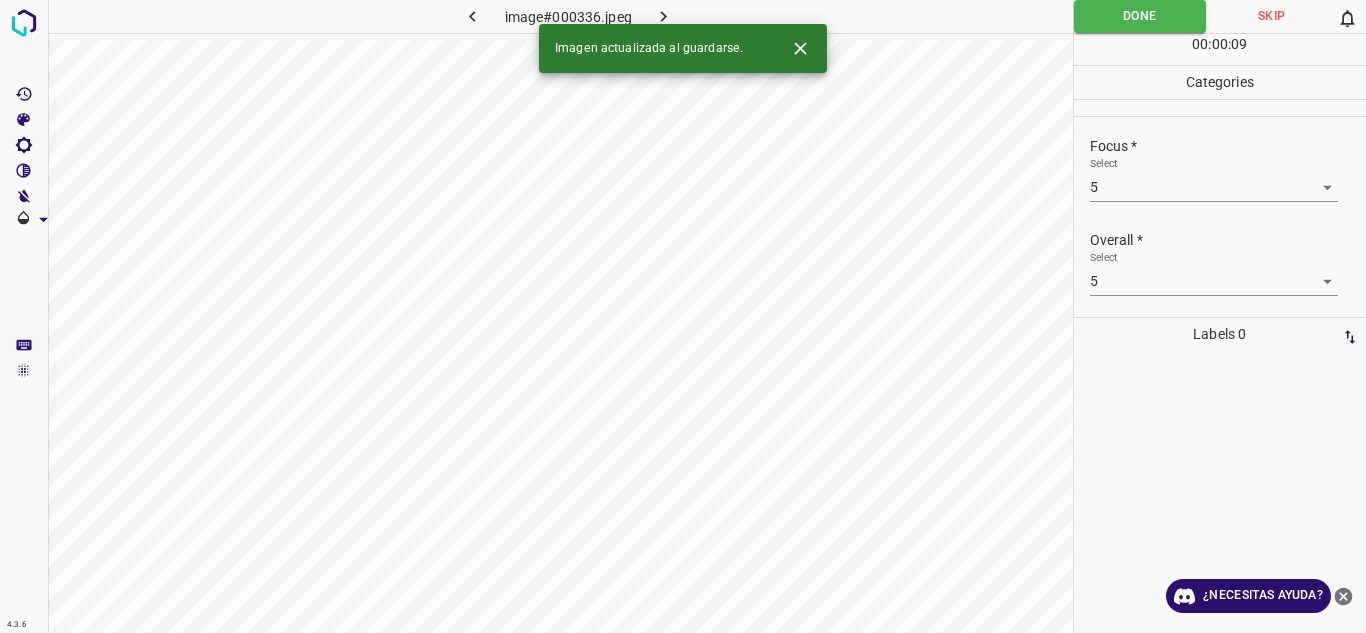click 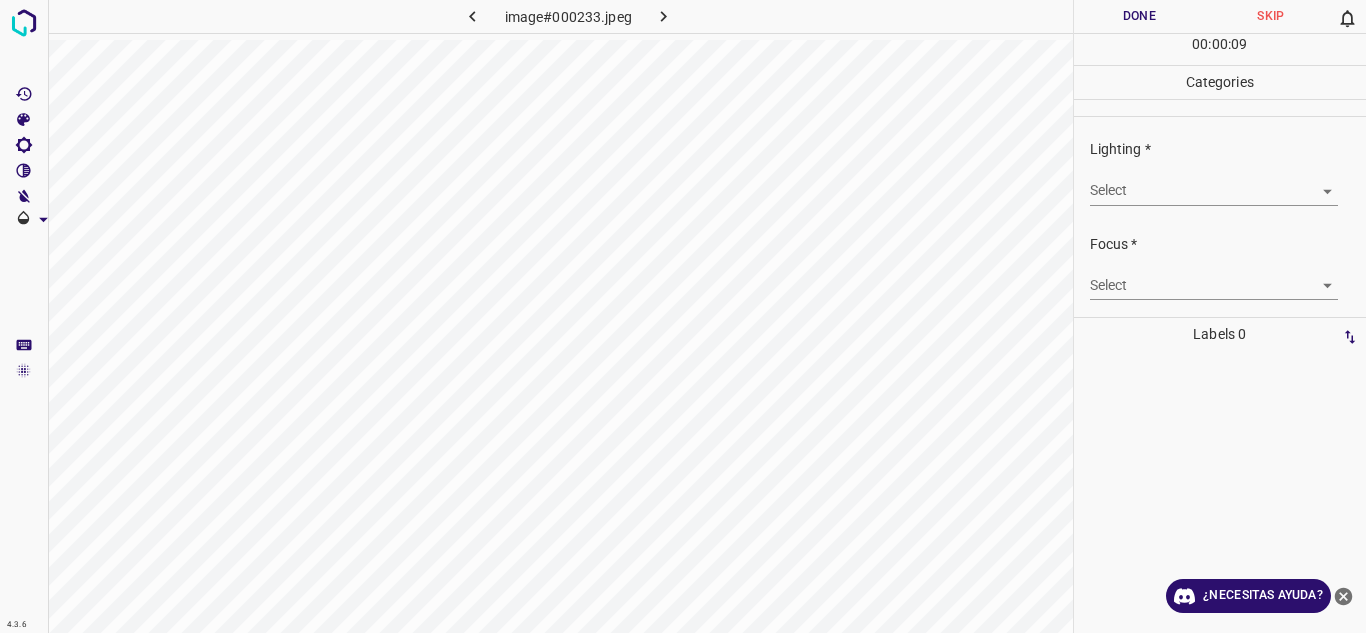 click on "Texto original Valora esta traducción Tu opinión servirá para ayudar a mejorar el Traductor de Google 4.3.6  image#000233.jpeg Done Skip 0 00   : 00   : 09   Categories Lighting *  Select ​ Focus *  Select ​ Overall *  Select ​ Labels   0 Categories 1 Lighting 2 Focus 3 Overall Tools Space Change between modes (Draw & Edit) I Auto labeling R Restore zoom M Zoom in N Zoom out Delete Delete selecte label Filters Z Restore filters X Saturation filter C Brightness filter V Contrast filter B Gray scale filter General O Download ¿Necesitas ayuda? - Texto - Esconder - Borrar" at bounding box center (683, 316) 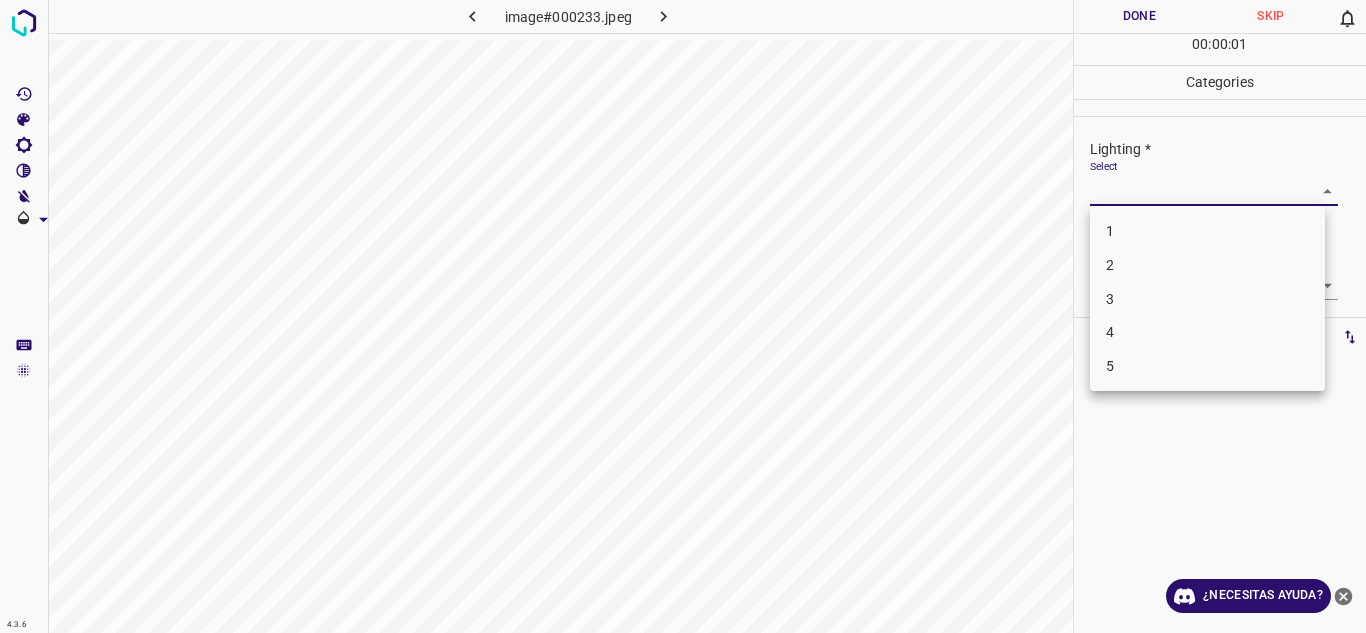 click on "4" at bounding box center (1207, 332) 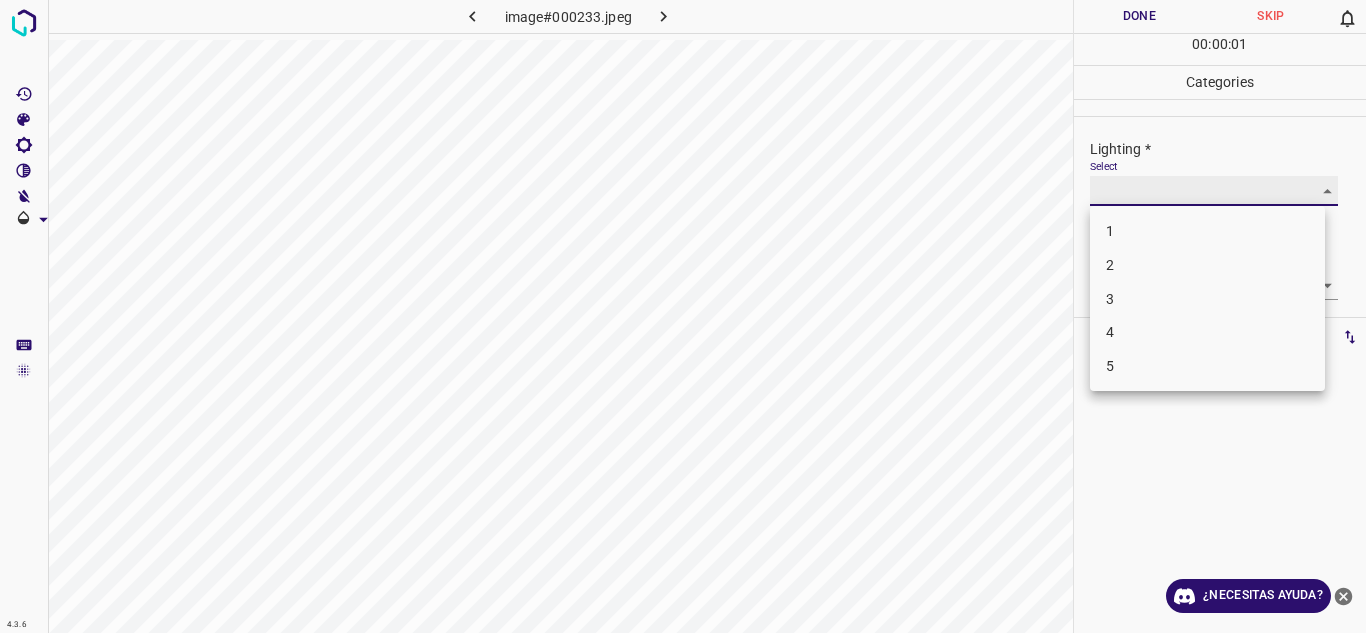 type on "4" 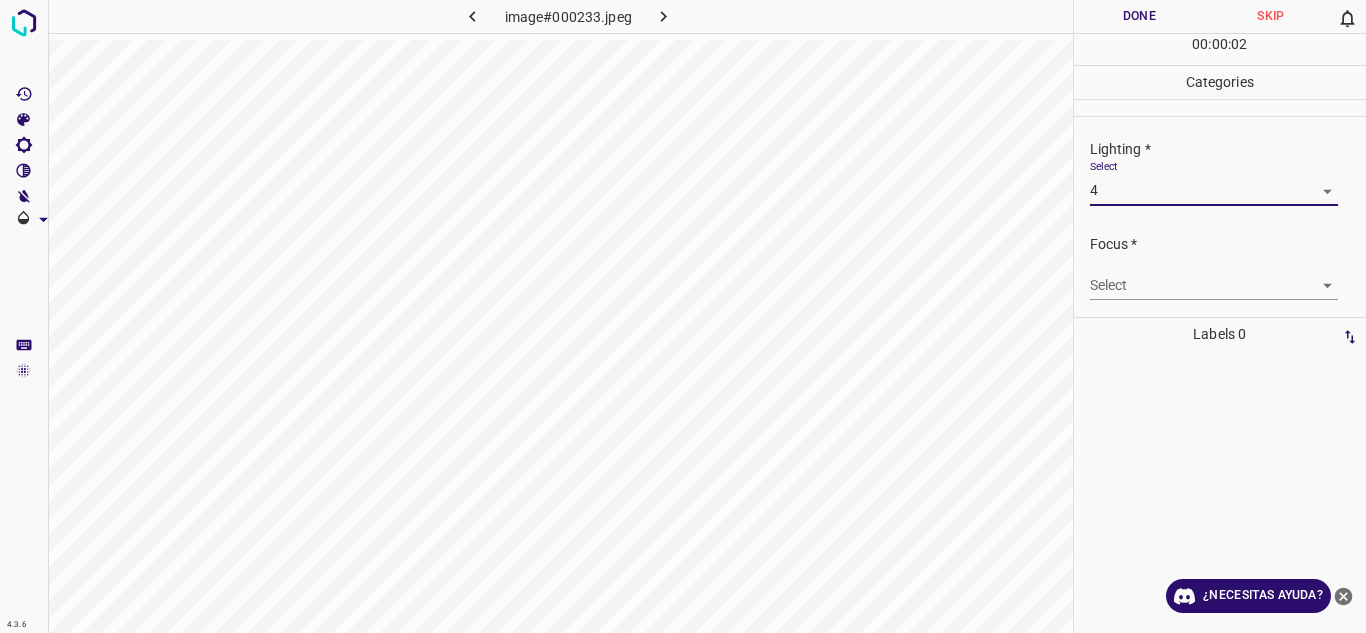 click on "Texto original Valora esta traducción Tu opinión servirá para ayudar a mejorar el Traductor de Google 4.3.6  image#000233.jpeg Done Skip 0 00   : 00   : 02   Categories Lighting *  Select 4 4 Focus *  Select ​ Overall *  Select ​ Labels   0 Categories 1 Lighting 2 Focus 3 Overall Tools Space Change between modes (Draw & Edit) I Auto labeling R Restore zoom M Zoom in N Zoom out Delete Delete selecte label Filters Z Restore filters X Saturation filter C Brightness filter V Contrast filter B Gray scale filter General O Download ¿Necesitas ayuda? - Texto - Esconder - Borrar" at bounding box center [683, 316] 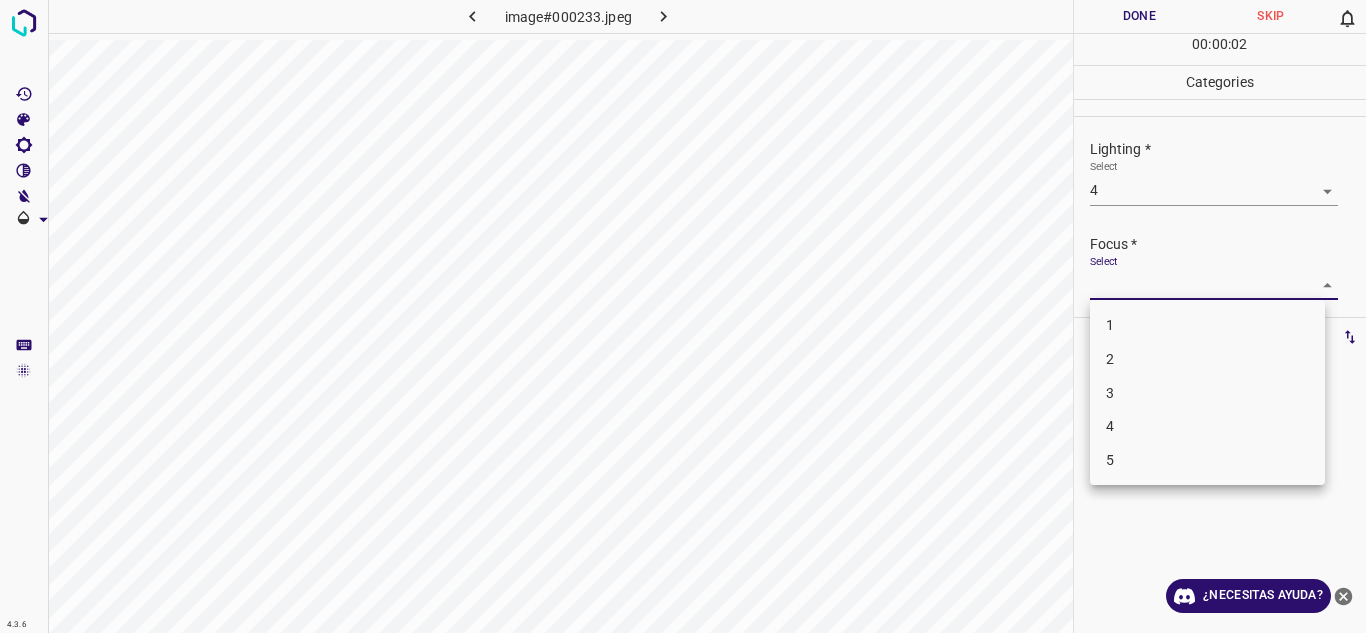 drag, startPoint x: 1140, startPoint y: 394, endPoint x: 1365, endPoint y: 286, distance: 249.57764 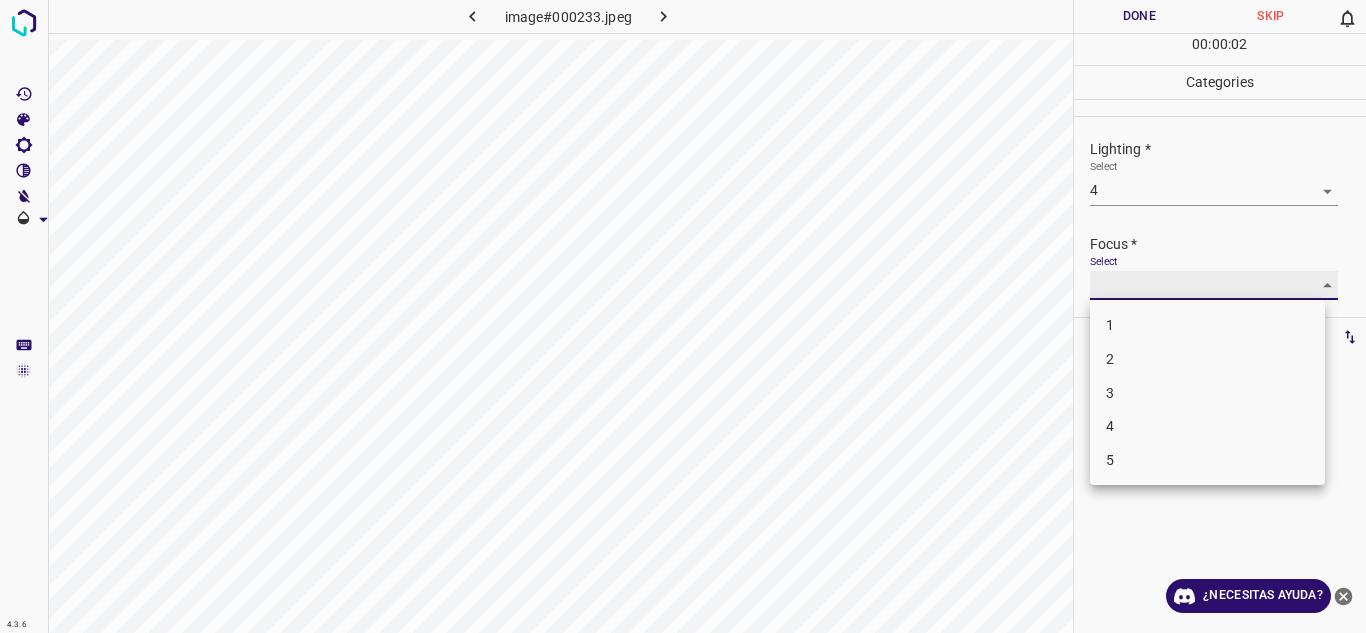 type on "3" 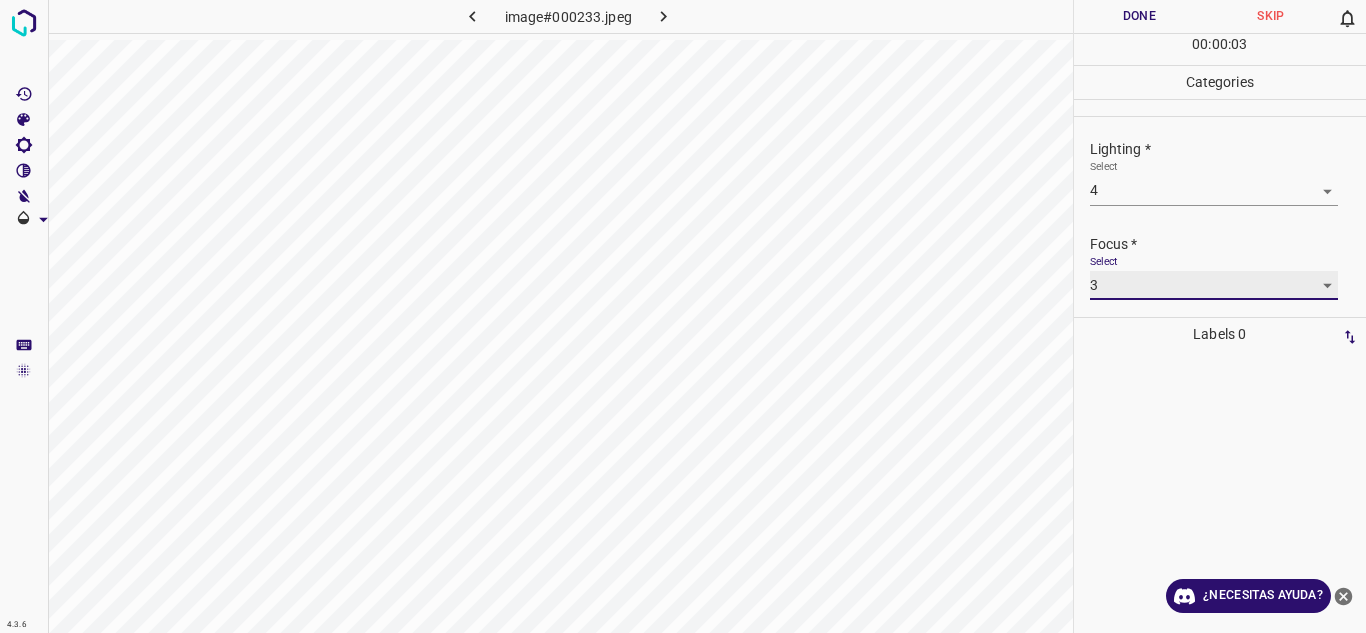 scroll, scrollTop: 98, scrollLeft: 0, axis: vertical 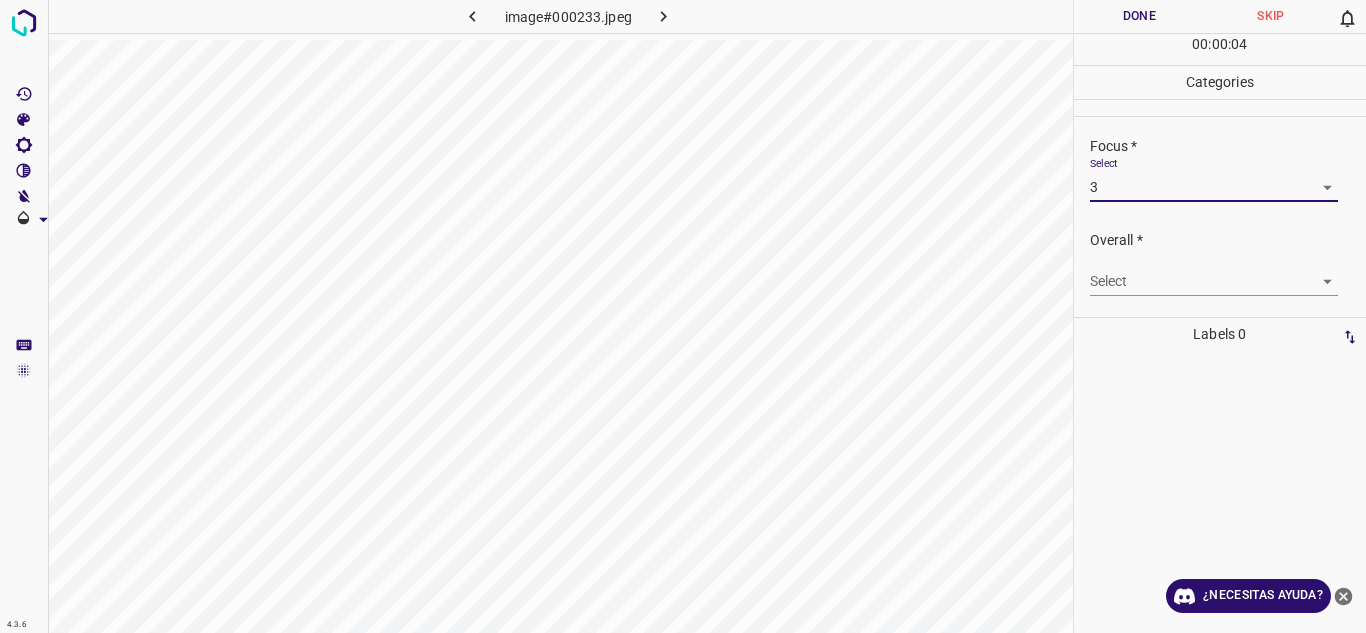 click on "Texto original Valora esta traducción Tu opinión servirá para ayudar a mejorar el Traductor de Google 4.3.6  image#000233.jpeg Done Skip 0 00   : 00   : 04   Categories Lighting *  Select 4 4 Focus *  Select 3 3 Overall *  Select ​ Labels   0 Categories 1 Lighting 2 Focus 3 Overall Tools Space Change between modes (Draw & Edit) I Auto labeling R Restore zoom M Zoom in N Zoom out Delete Delete selecte label Filters Z Restore filters X Saturation filter C Brightness filter V Contrast filter B Gray scale filter General O Download ¿Necesitas ayuda? - Texto - Esconder - Borrar" at bounding box center [683, 316] 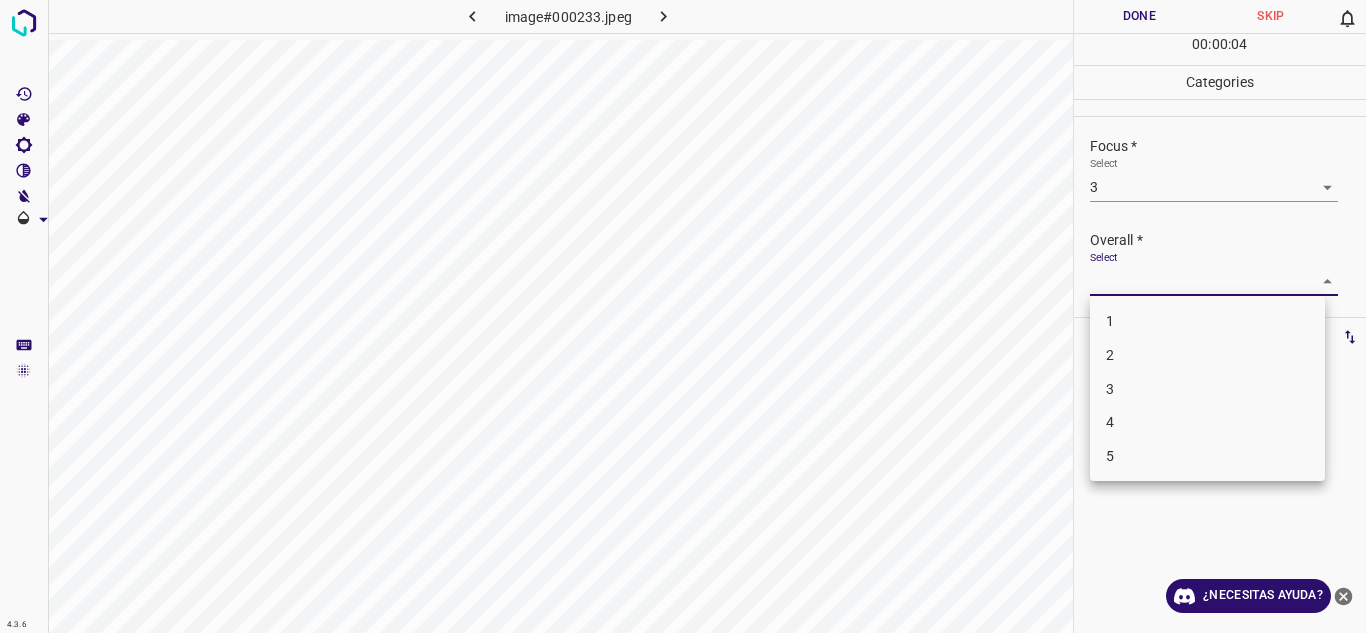 click on "3" at bounding box center [1207, 389] 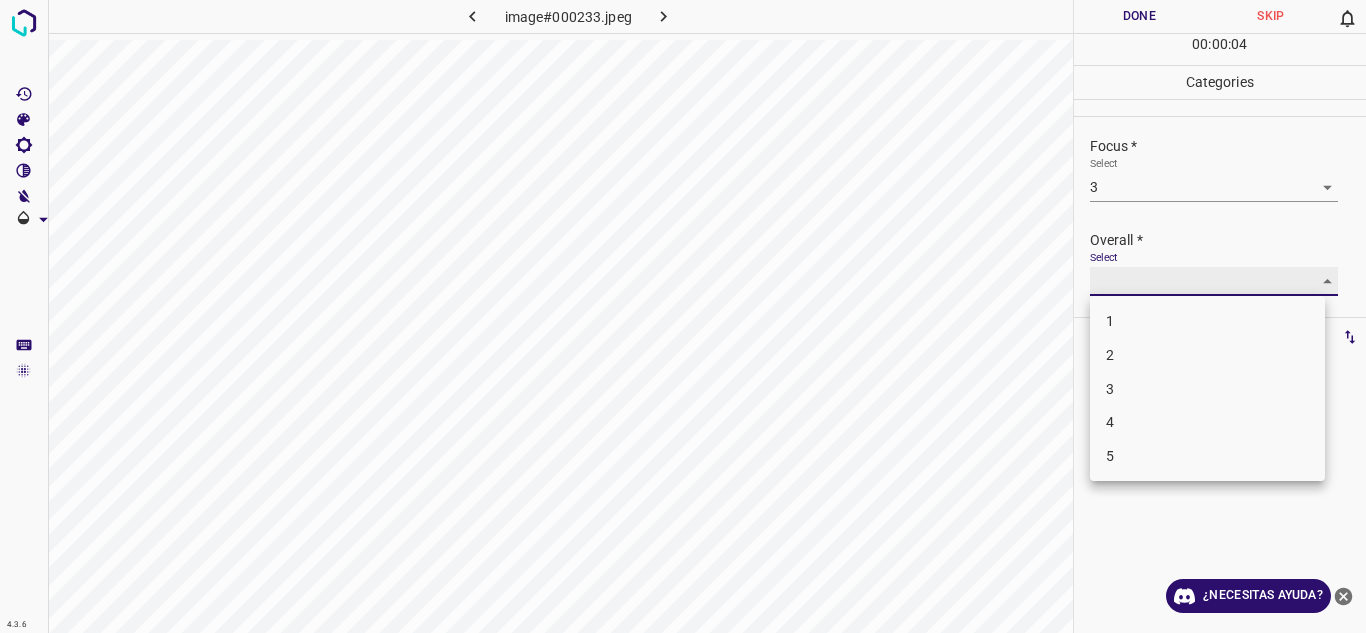 type on "3" 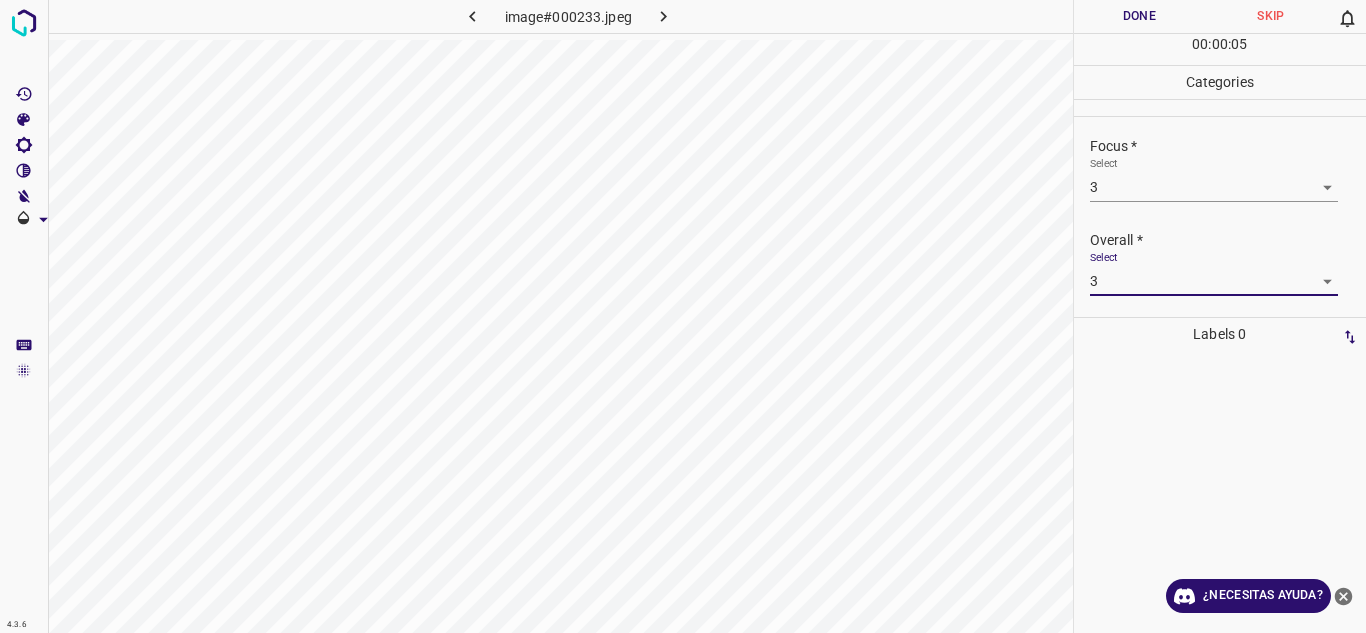 click on "Done" at bounding box center (1140, 16) 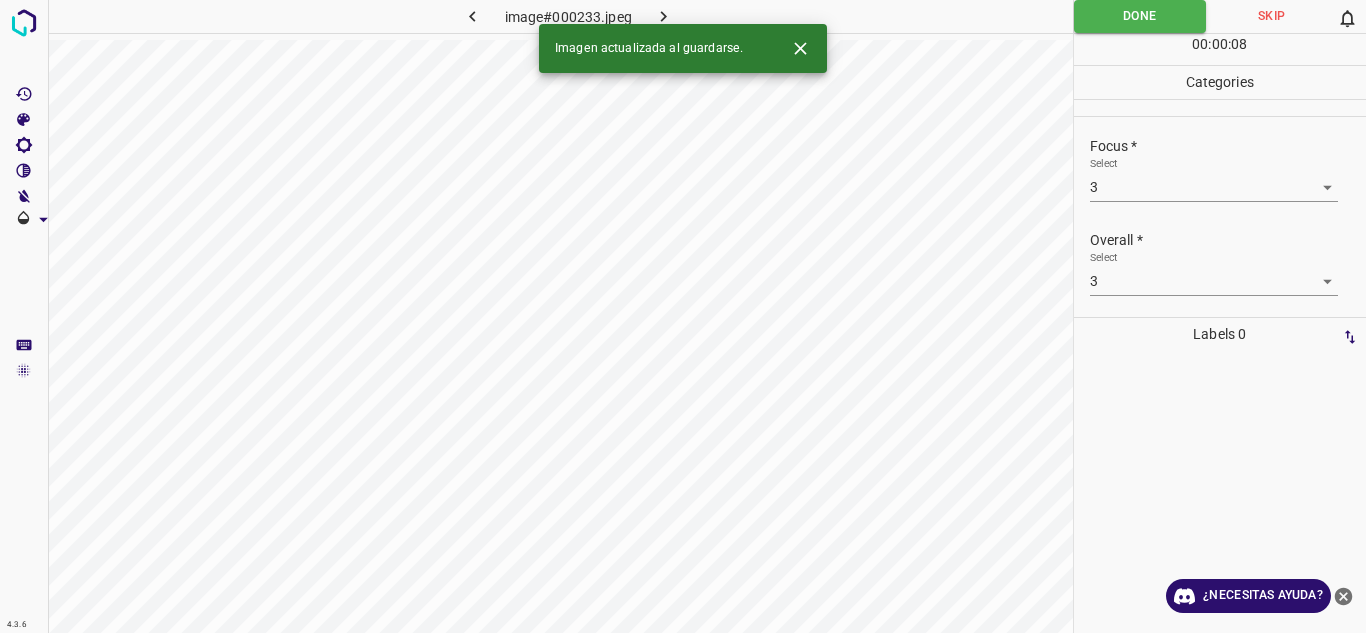 click 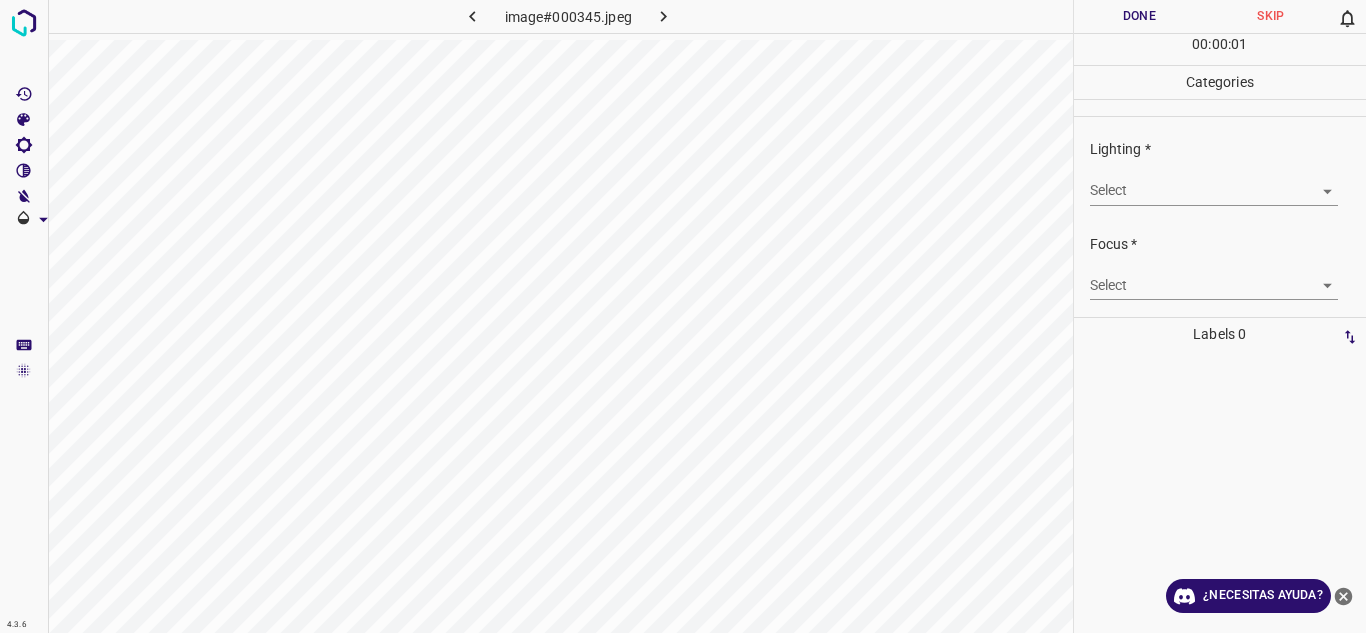 click on "Texto original Valora esta traducción Tu opinión servirá para ayudar a mejorar el Traductor de Google 4.3.6  image#000345.jpeg Done Skip 0 00   : 00   : 01   Categories Lighting *  Select ​ Focus *  Select ​ Overall *  Select ​ Labels   0 Categories 1 Lighting 2 Focus 3 Overall Tools Space Change between modes (Draw & Edit) I Auto labeling R Restore zoom M Zoom in N Zoom out Delete Delete selecte label Filters Z Restore filters X Saturation filter C Brightness filter V Contrast filter B Gray scale filter General O Download ¿Necesitas ayuda? - Texto - Esconder - Borrar" at bounding box center (683, 316) 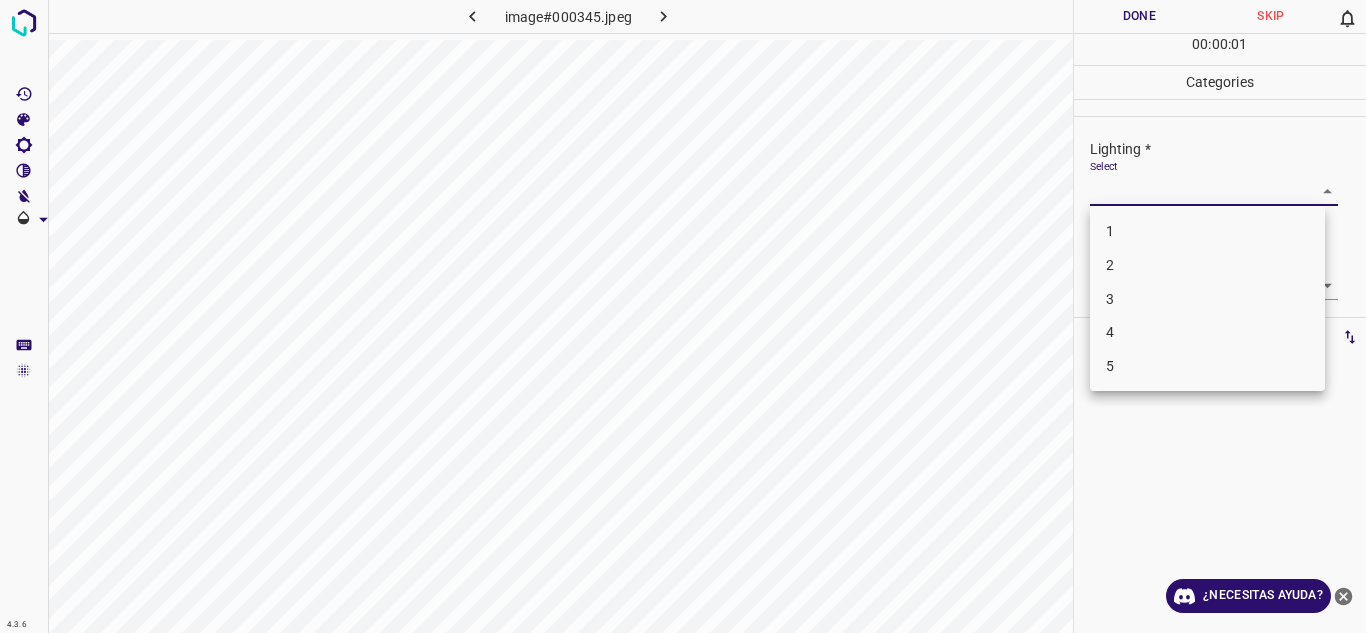 click on "5" at bounding box center [1207, 366] 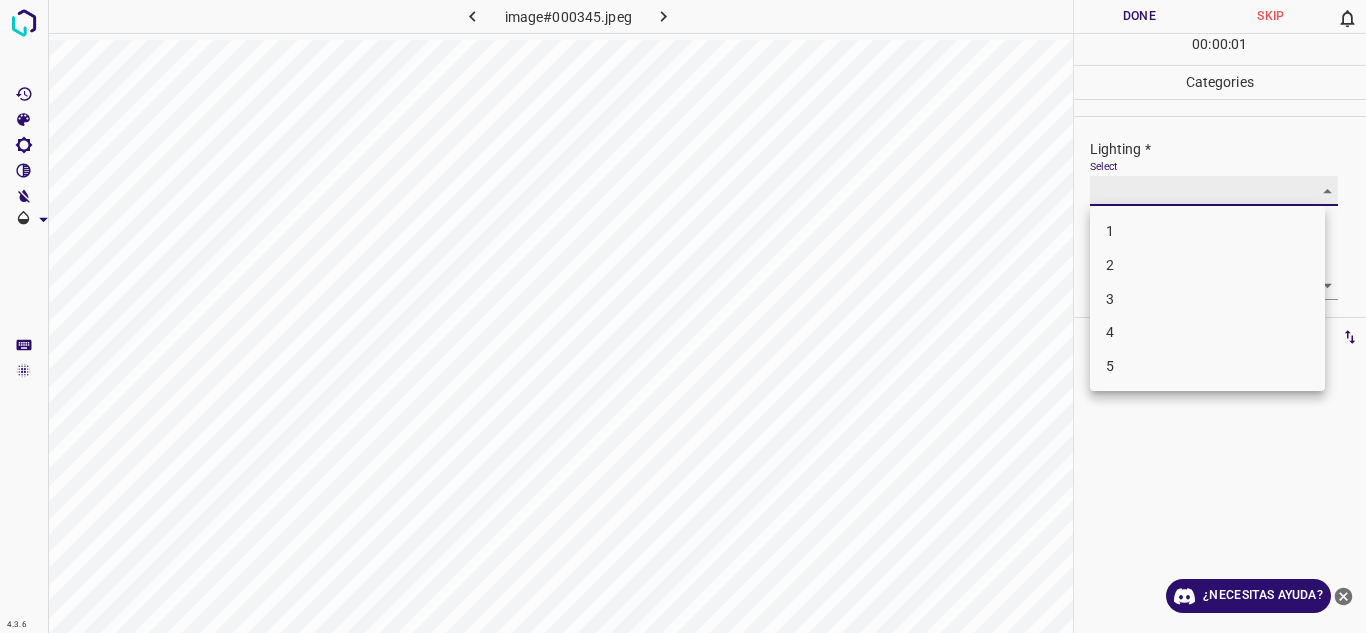 type on "5" 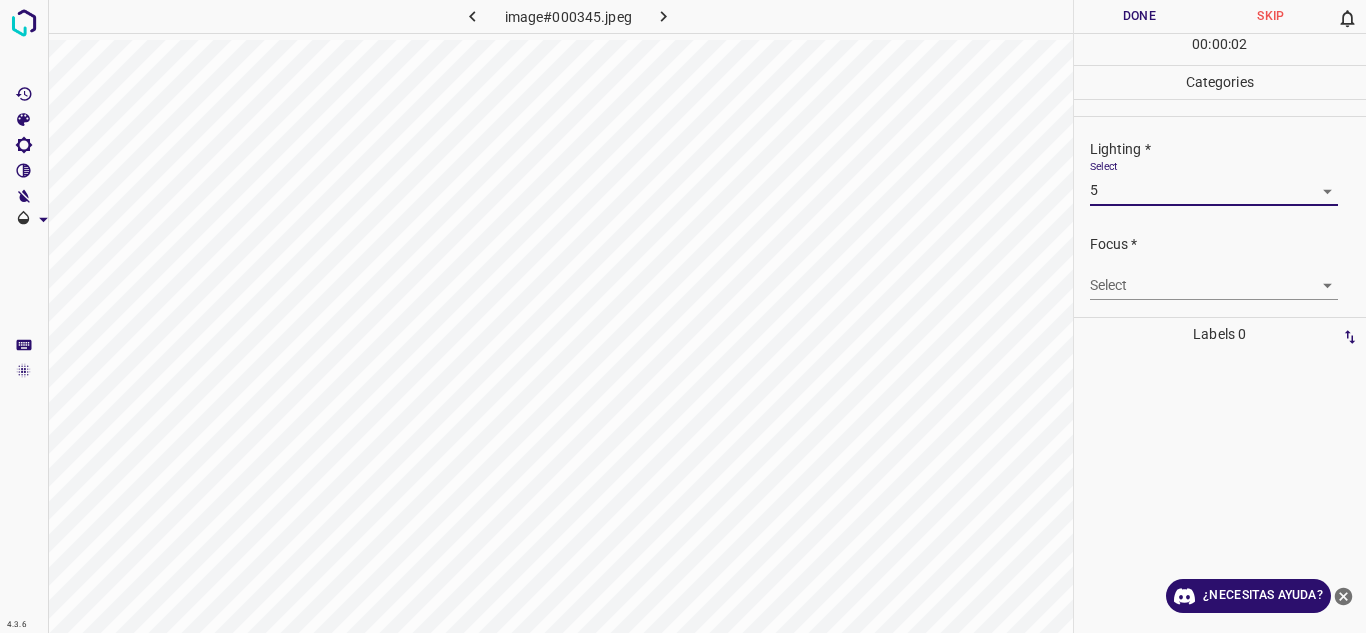 click on "Texto original Valora esta traducción Tu opinión servirá para ayudar a mejorar el Traductor de Google 4.3.6  image#000345.jpeg Done Skip 0 00   : 00   : 02   Categories Lighting *  Select 5 5 Focus *  Select ​ Overall *  Select ​ Labels   0 Categories 1 Lighting 2 Focus 3 Overall Tools Space Change between modes (Draw & Edit) I Auto labeling R Restore zoom M Zoom in N Zoom out Delete Delete selecte label Filters Z Restore filters X Saturation filter C Brightness filter V Contrast filter B Gray scale filter General O Download ¿Necesitas ayuda? - Texto - Esconder - Borrar" at bounding box center [683, 316] 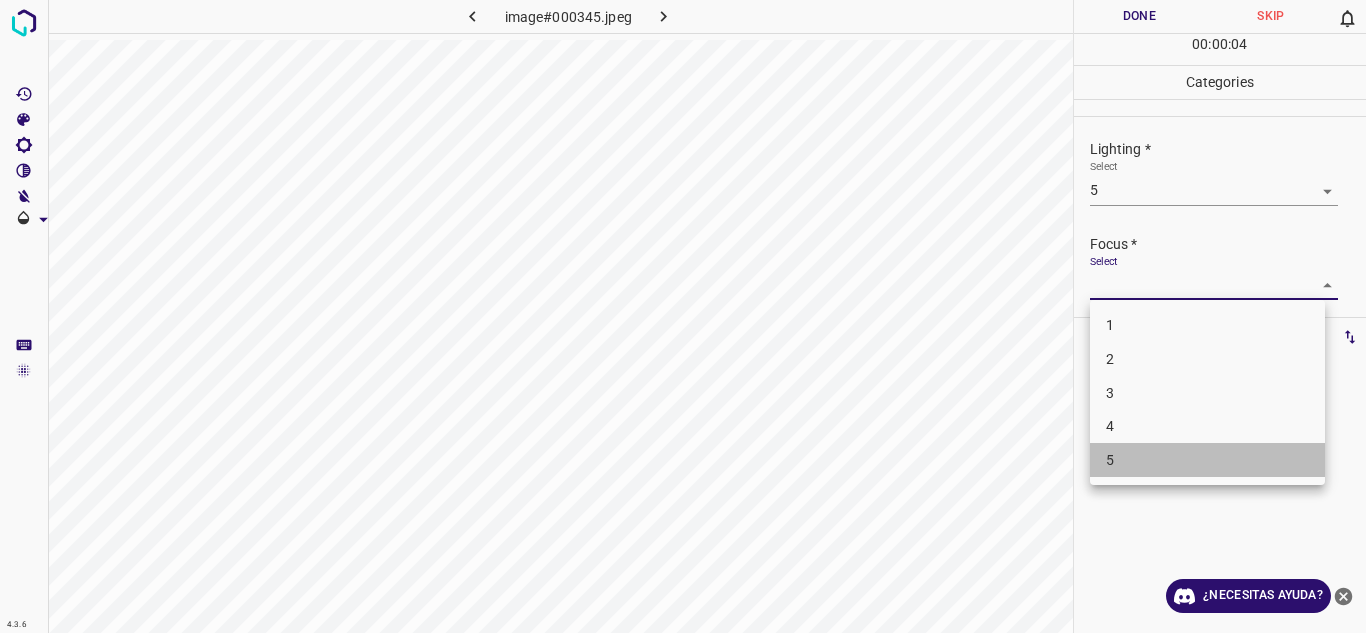 click on "5" at bounding box center [1207, 460] 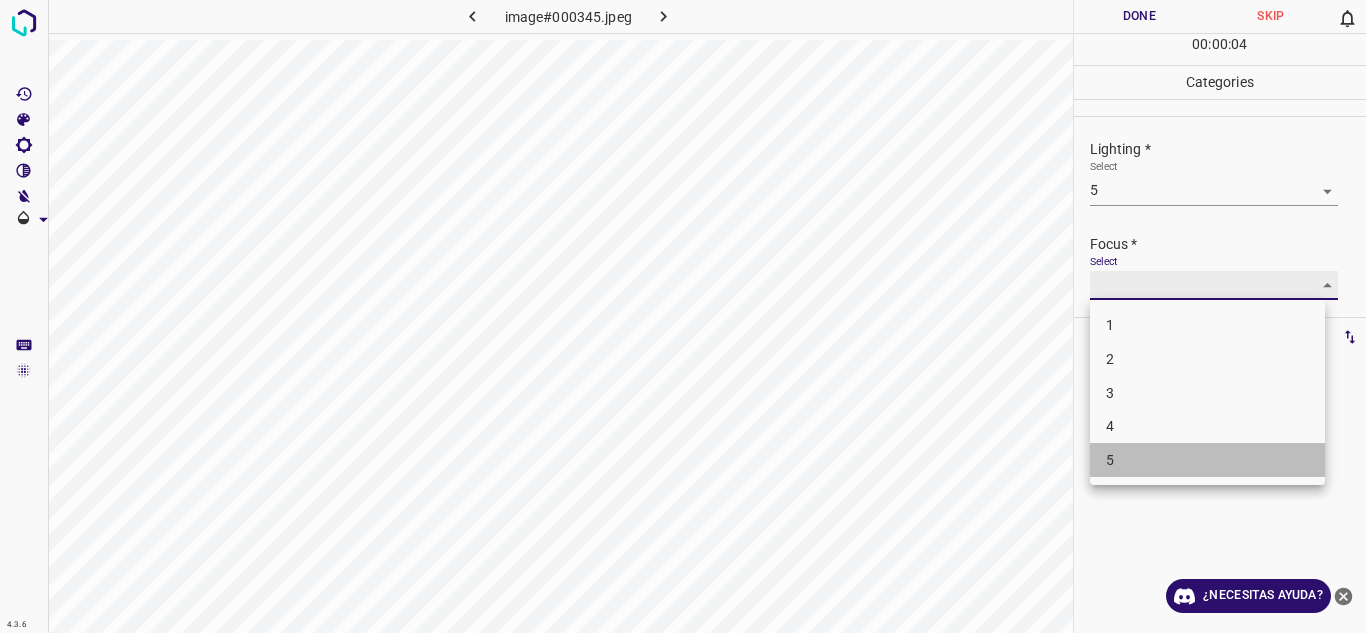 type on "5" 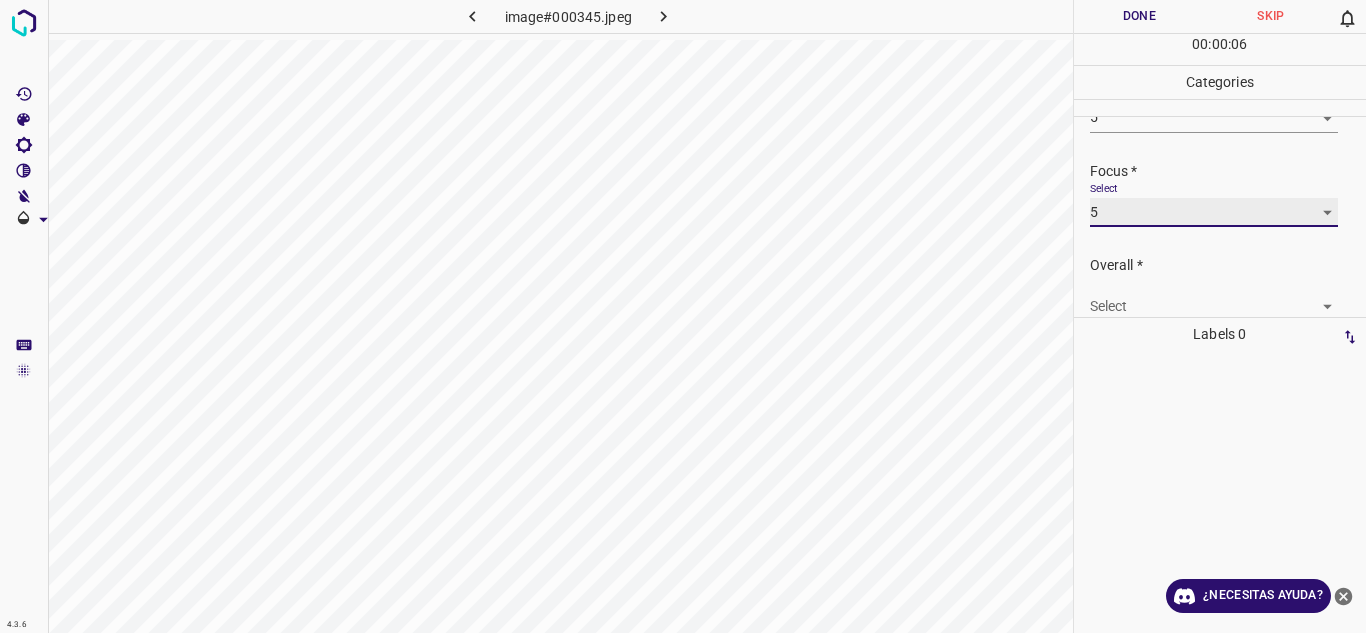 scroll, scrollTop: 98, scrollLeft: 0, axis: vertical 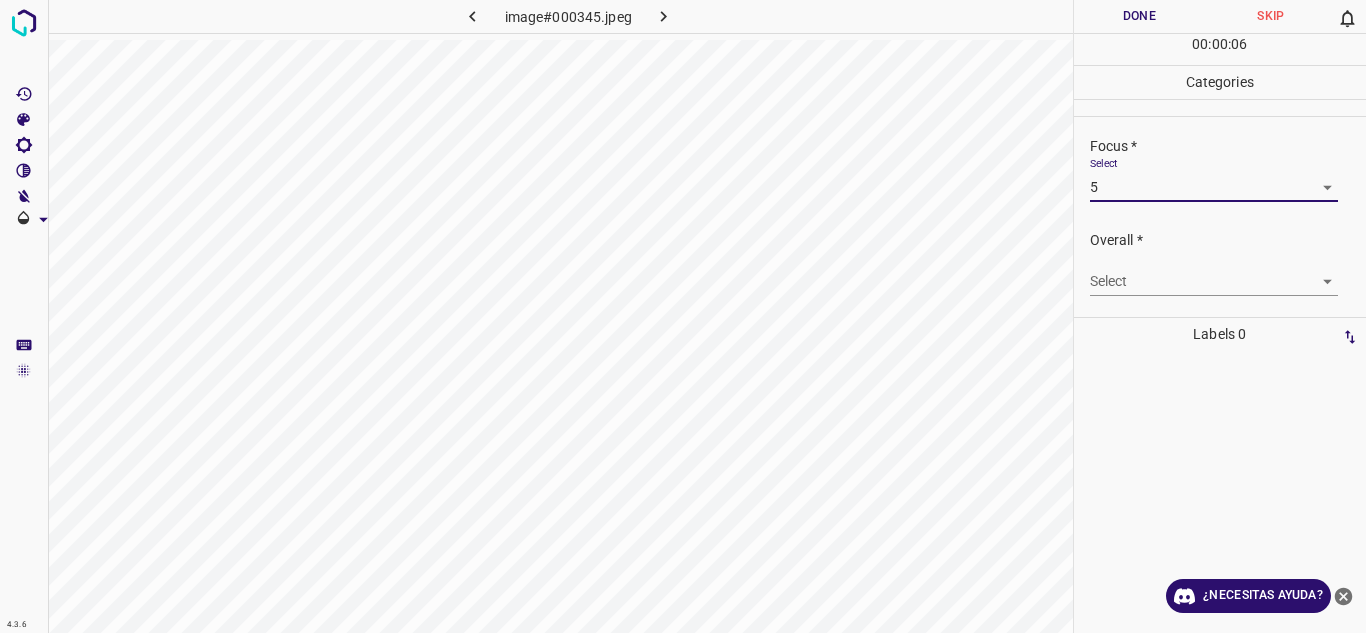 click on "Texto original Valora esta traducción Tu opinión servirá para ayudar a mejorar el Traductor de Google 4.3.6  image#000345.jpeg Done Skip 0 00   : 00   : 06   Categories Lighting *  Select 5 5 Focus *  Select 5 5 Overall *  Select ​ Labels   0 Categories 1 Lighting 2 Focus 3 Overall Tools Space Change between modes (Draw & Edit) I Auto labeling R Restore zoom M Zoom in N Zoom out Delete Delete selecte label Filters Z Restore filters X Saturation filter C Brightness filter V Contrast filter B Gray scale filter General O Download ¿Necesitas ayuda? - Texto - Esconder - Borrar" at bounding box center (683, 316) 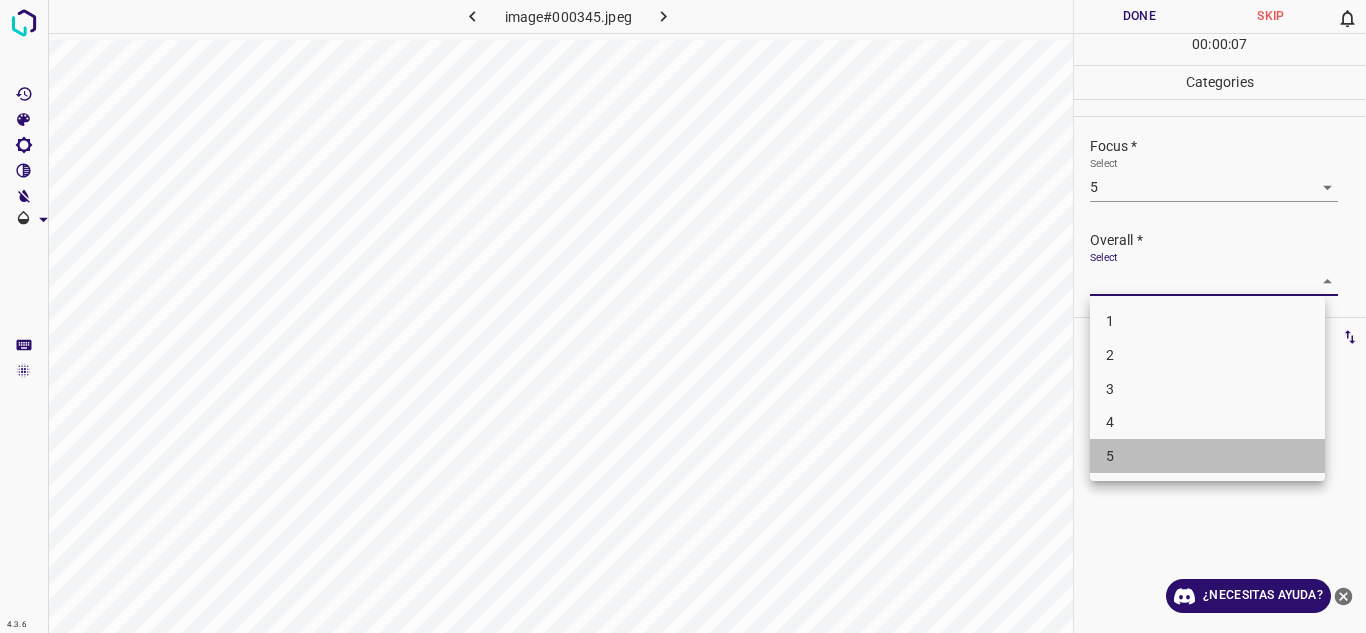 click on "5" at bounding box center (1207, 456) 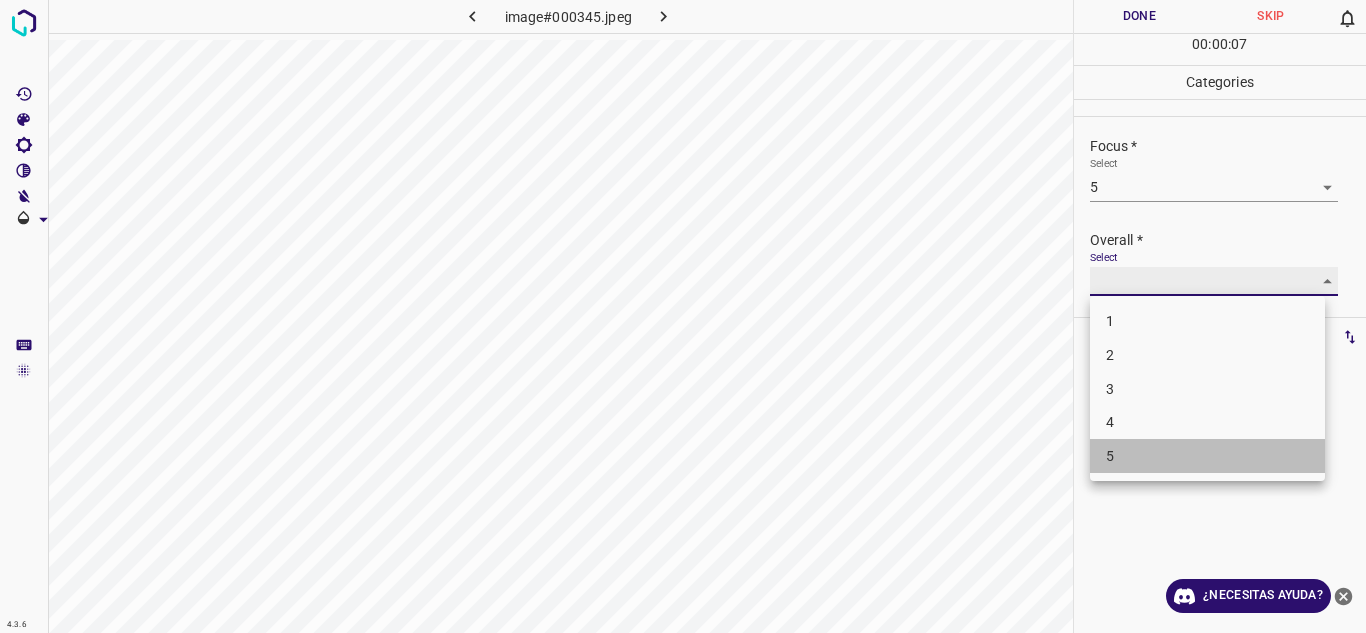 type on "5" 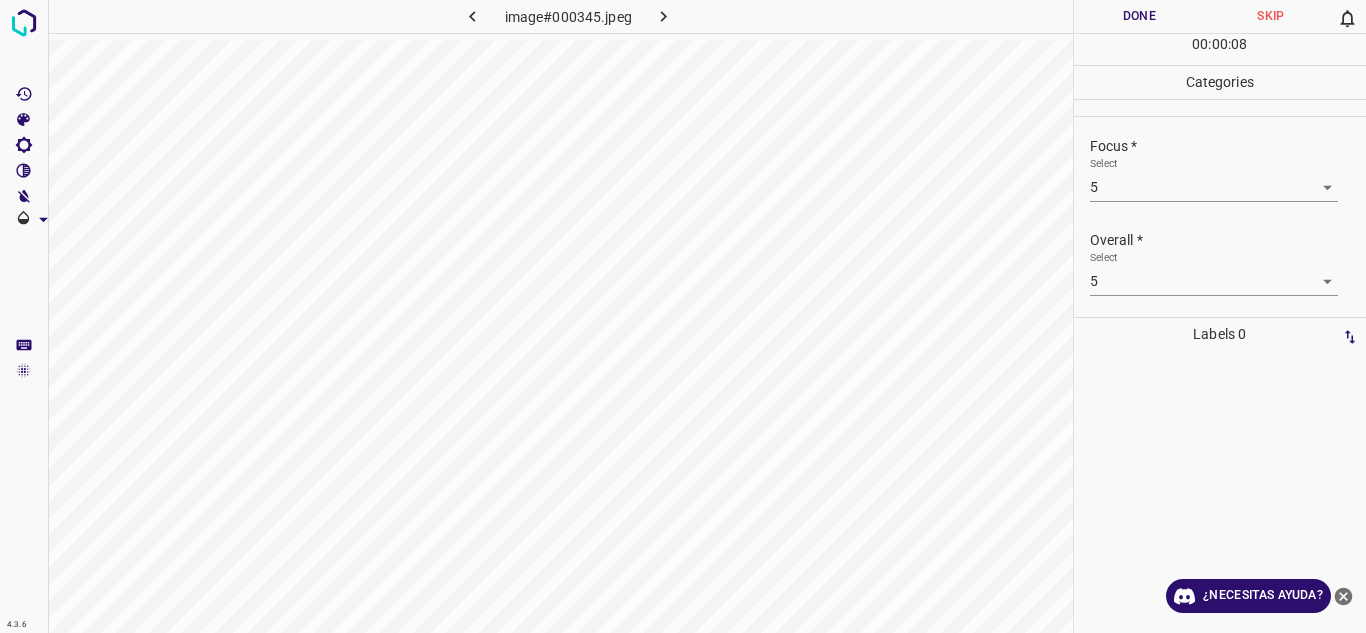 click on "00   : 00   : 08" at bounding box center (1220, 49) 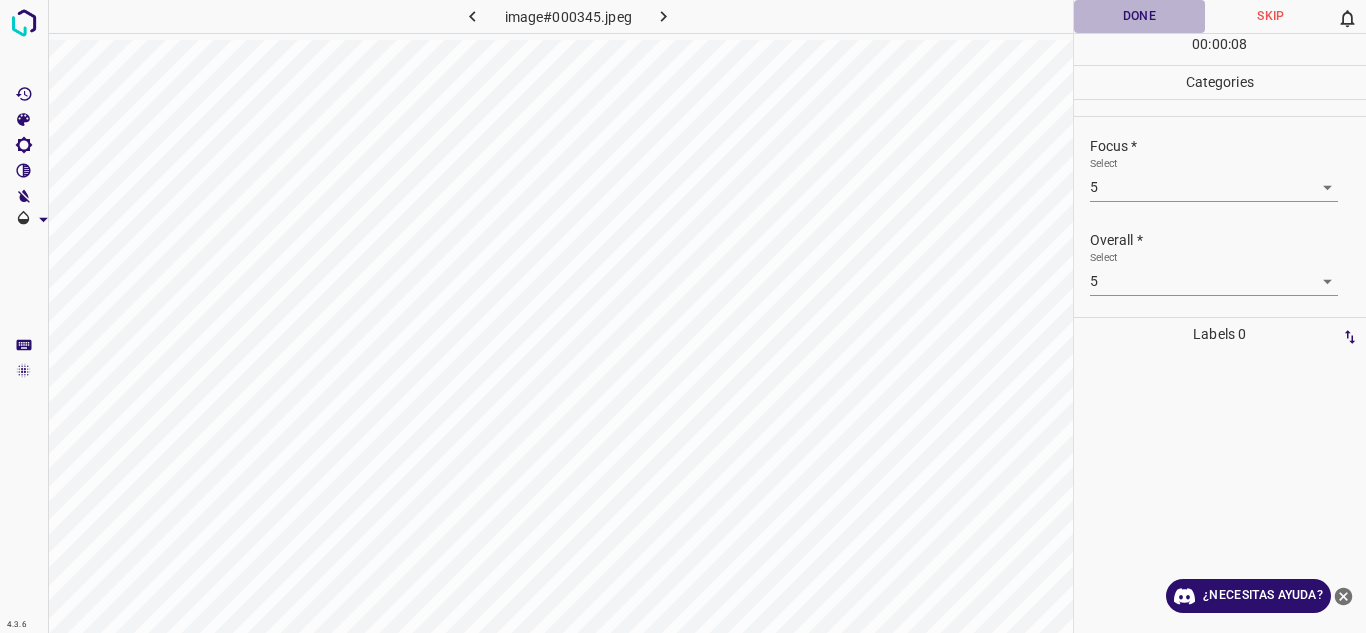 click on "Done" at bounding box center (1140, 16) 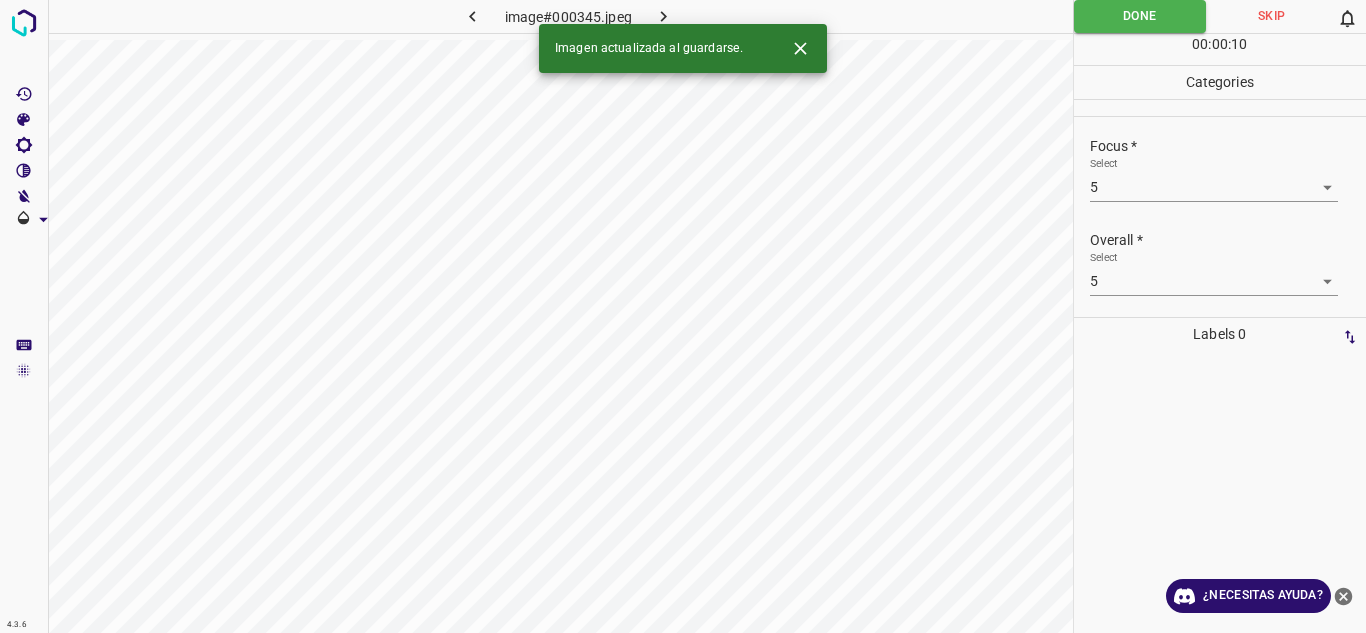 click at bounding box center (664, 16) 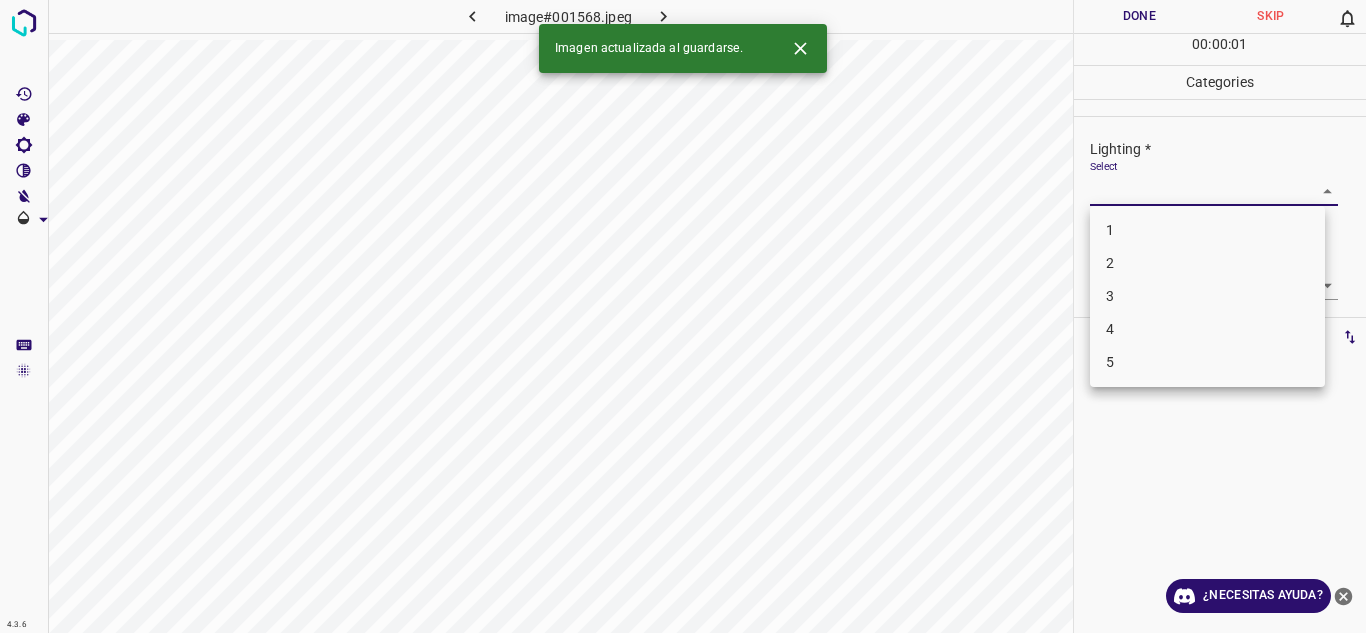 click on "Texto original Valora esta traducción Tu opinión servirá para ayudar a mejorar el Traductor de Google 4.3.6  image#001568.jpeg Done Skip 0 00   : 00   : 01   Categories Lighting *  Select ​ Focus *  Select ​ Overall *  Select ​ Labels   0 Categories 1 Lighting 2 Focus 3 Overall Tools Space Change between modes (Draw & Edit) I Auto labeling R Restore zoom M Zoom in N Zoom out Delete Delete selecte label Filters Z Restore filters X Saturation filter C Brightness filter V Contrast filter B Gray scale filter General O Download Imagen actualizada al guardarse. ¿Necesitas ayuda? - Texto - Esconder - Borrar 1 2 3 4 5" at bounding box center (683, 316) 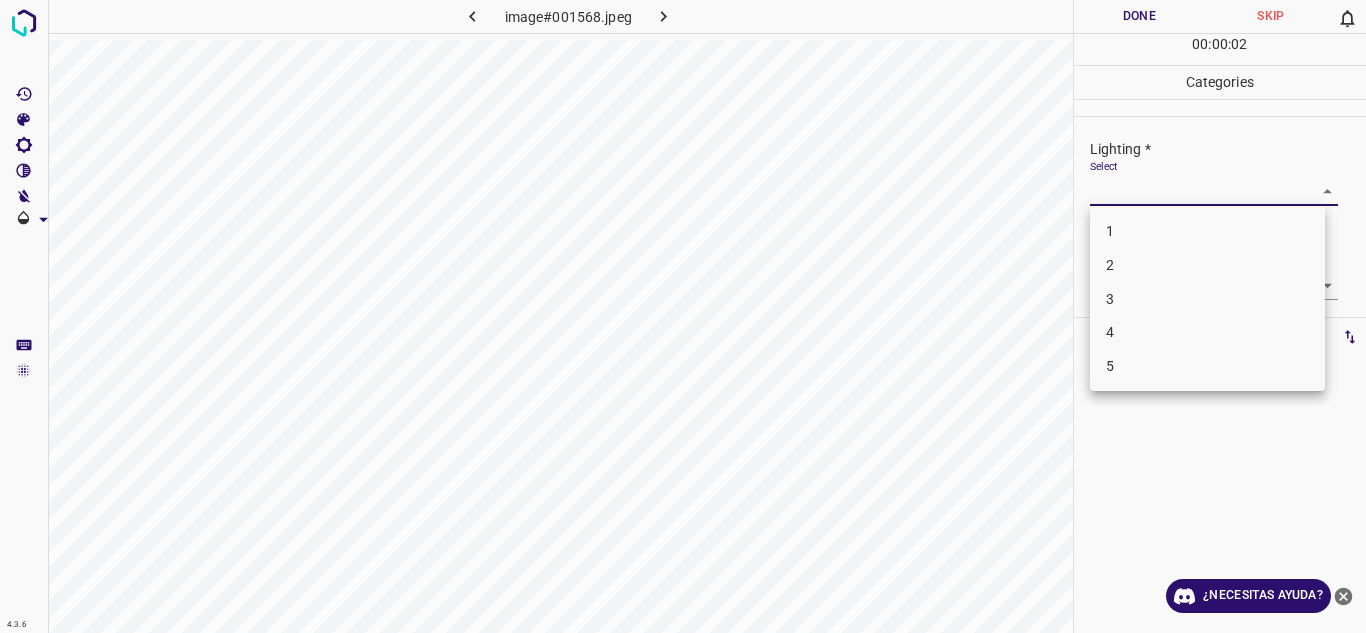 click on "3" at bounding box center (1207, 299) 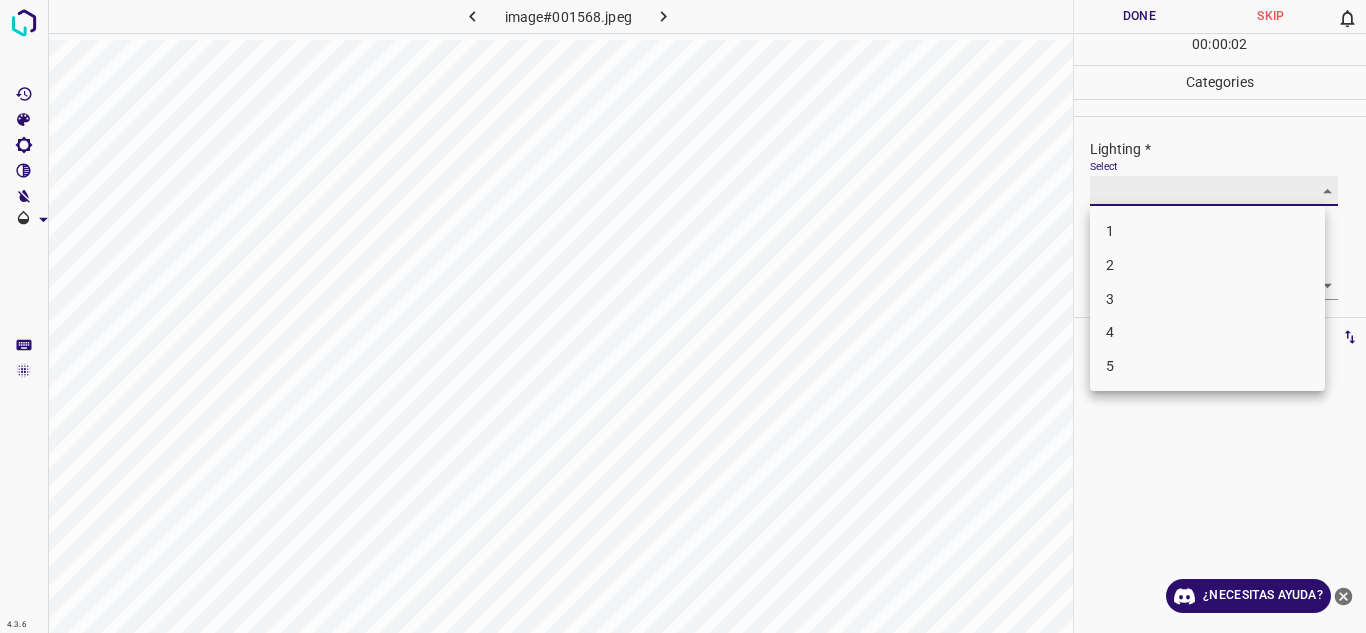 type on "3" 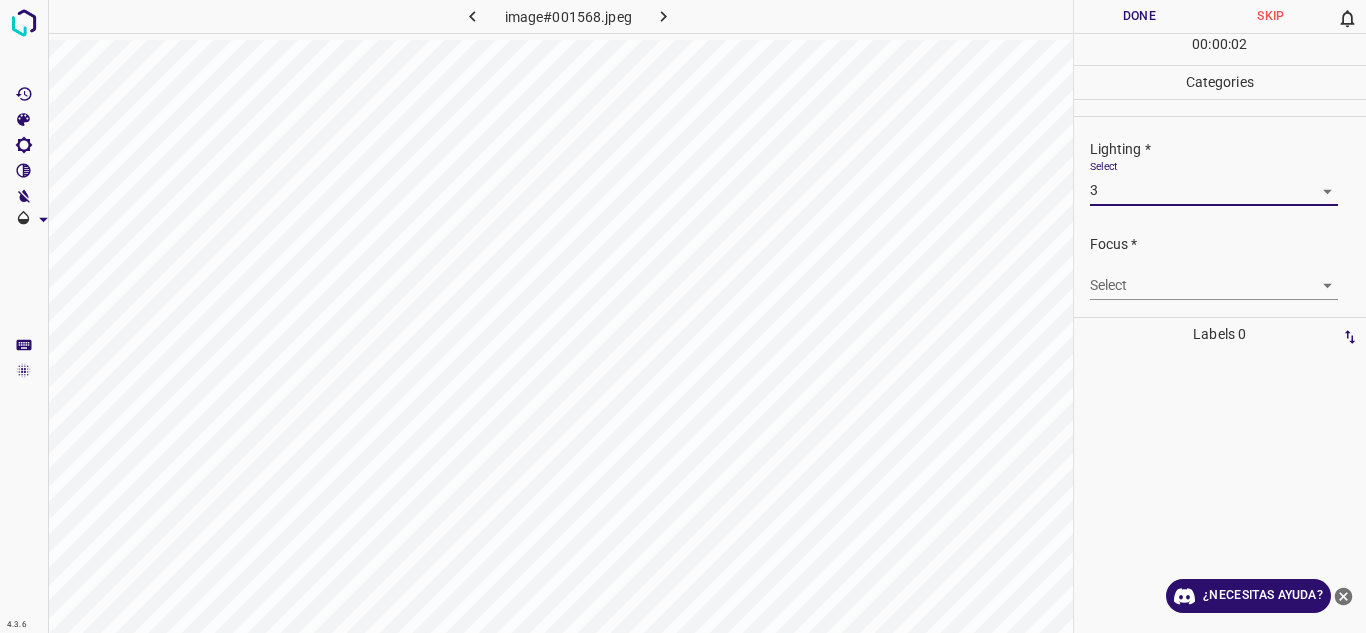 click on "Texto original Valora esta traducción Tu opinión servirá para ayudar a mejorar el Traductor de Google 4.3.6  image#001568.jpeg Done Skip 0 00   : 00   : 02   Categories Lighting *  Select 3 3 Focus *  Select ​ Overall *  Select ​ Labels   0 Categories 1 Lighting 2 Focus 3 Overall Tools Space Change between modes (Draw & Edit) I Auto labeling R Restore zoom M Zoom in N Zoom out Delete Delete selecte label Filters Z Restore filters X Saturation filter C Brightness filter V Contrast filter B Gray scale filter General O Download ¿Necesitas ayuda? - Texto - Esconder - Borrar" at bounding box center (683, 316) 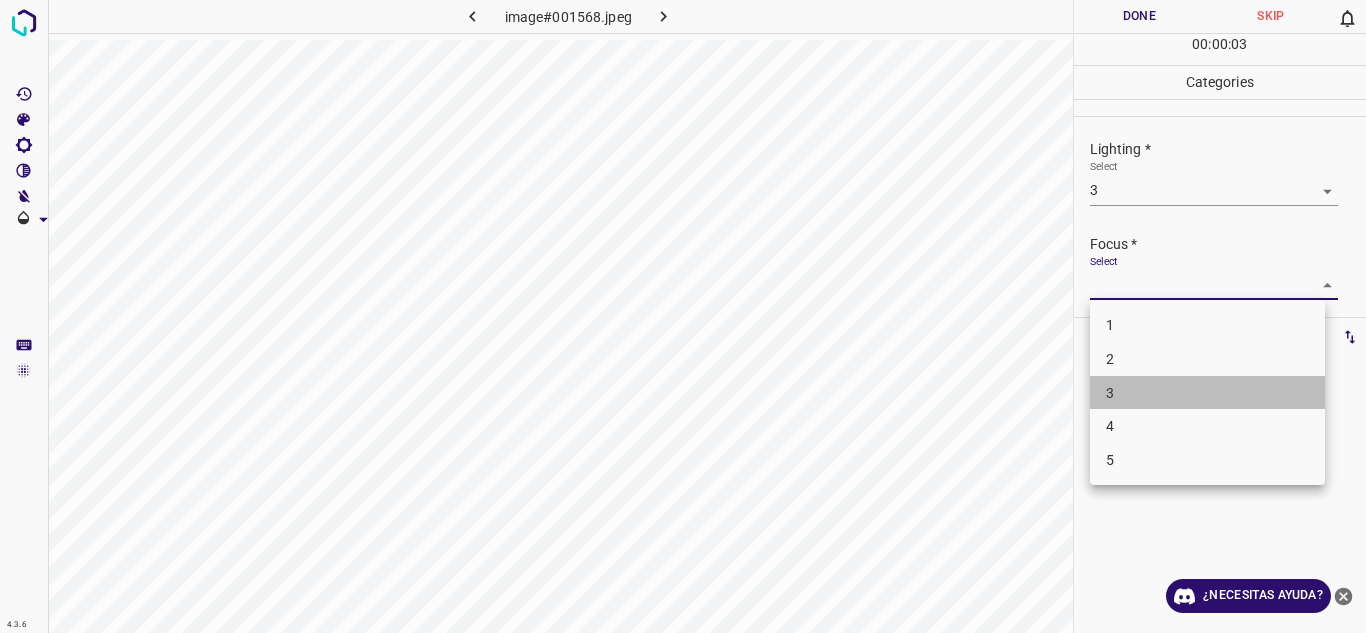 click on "3" at bounding box center [1207, 393] 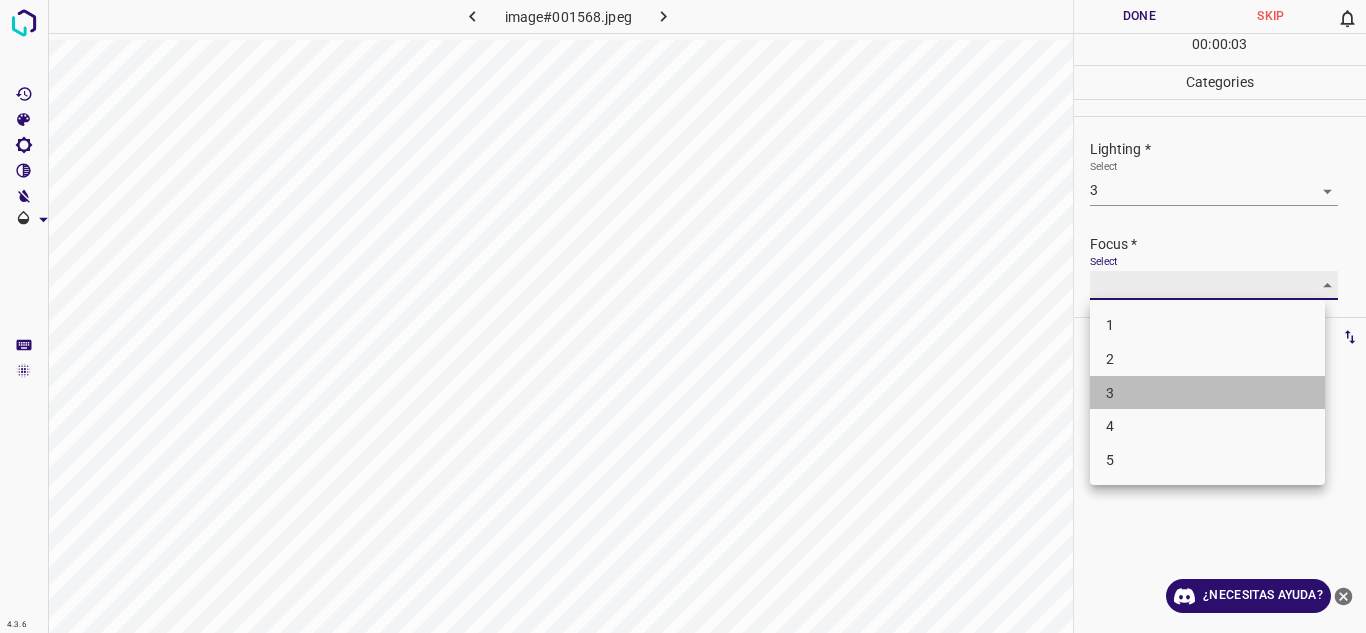 type on "3" 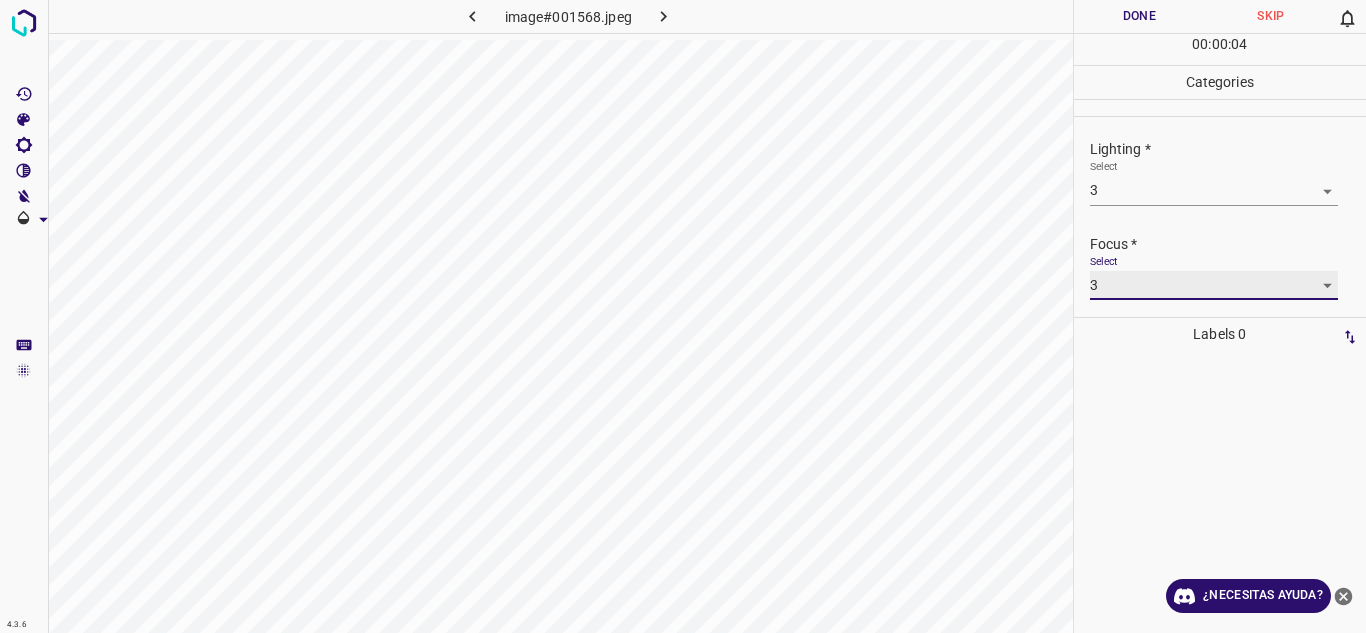 scroll, scrollTop: 98, scrollLeft: 0, axis: vertical 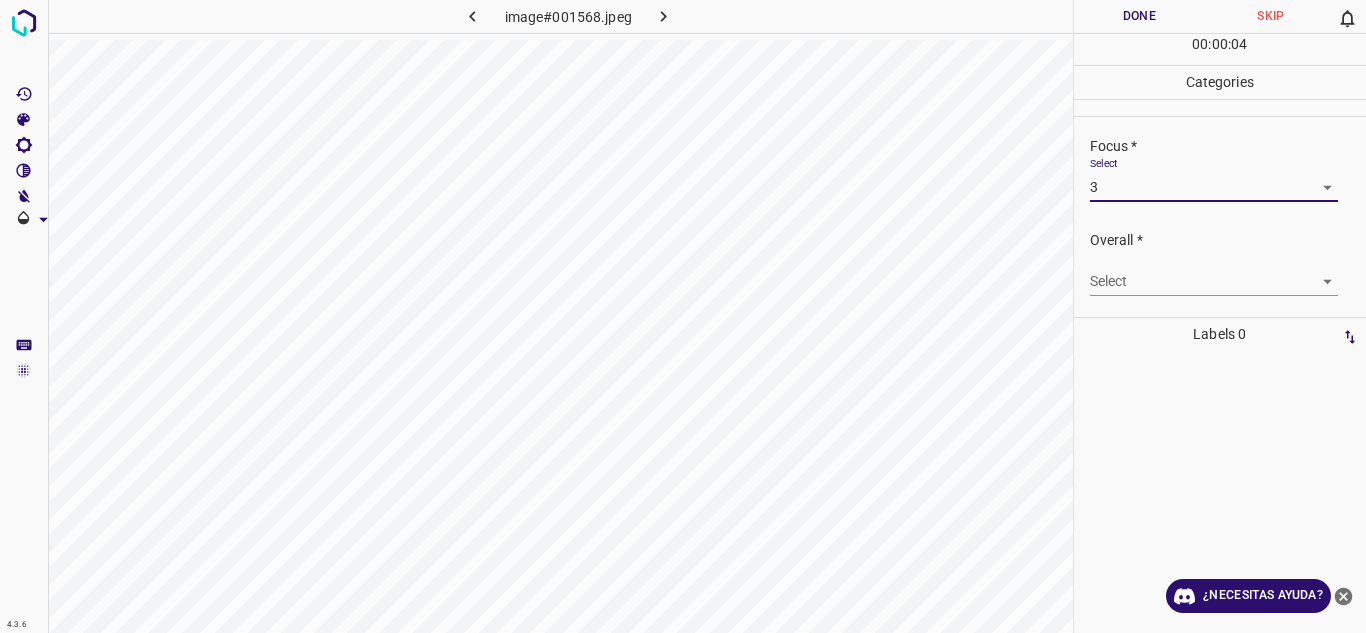click on "Texto original Valora esta traducción Tu opinión servirá para ayudar a mejorar el Traductor de Google 4.3.6  image#001568.jpeg Done Skip 0 00   : 00   : 04   Categories Lighting *  Select 3 3 Focus *  Select 3 3 Overall *  Select ​ Labels   0 Categories 1 Lighting 2 Focus 3 Overall Tools Space Change between modes (Draw & Edit) I Auto labeling R Restore zoom M Zoom in N Zoom out Delete Delete selecte label Filters Z Restore filters X Saturation filter C Brightness filter V Contrast filter B Gray scale filter General O Download ¿Necesitas ayuda? - Texto - Esconder - Borrar" at bounding box center (683, 316) 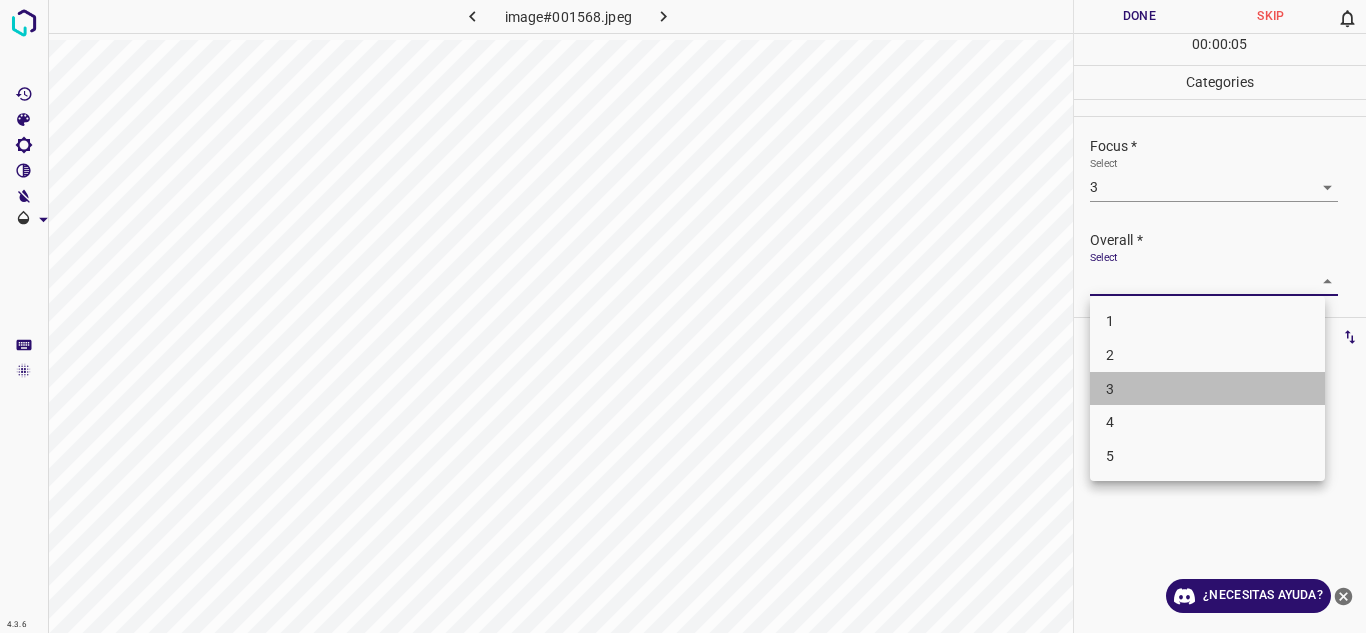 click on "3" at bounding box center (1207, 389) 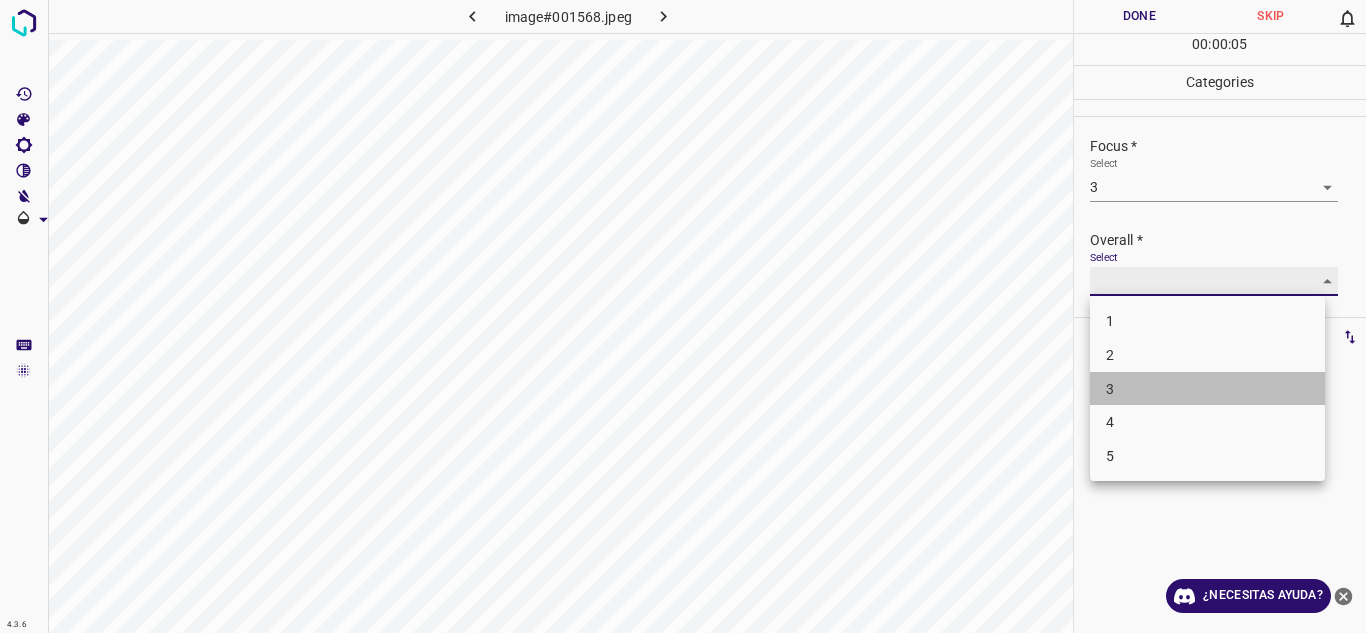 type on "3" 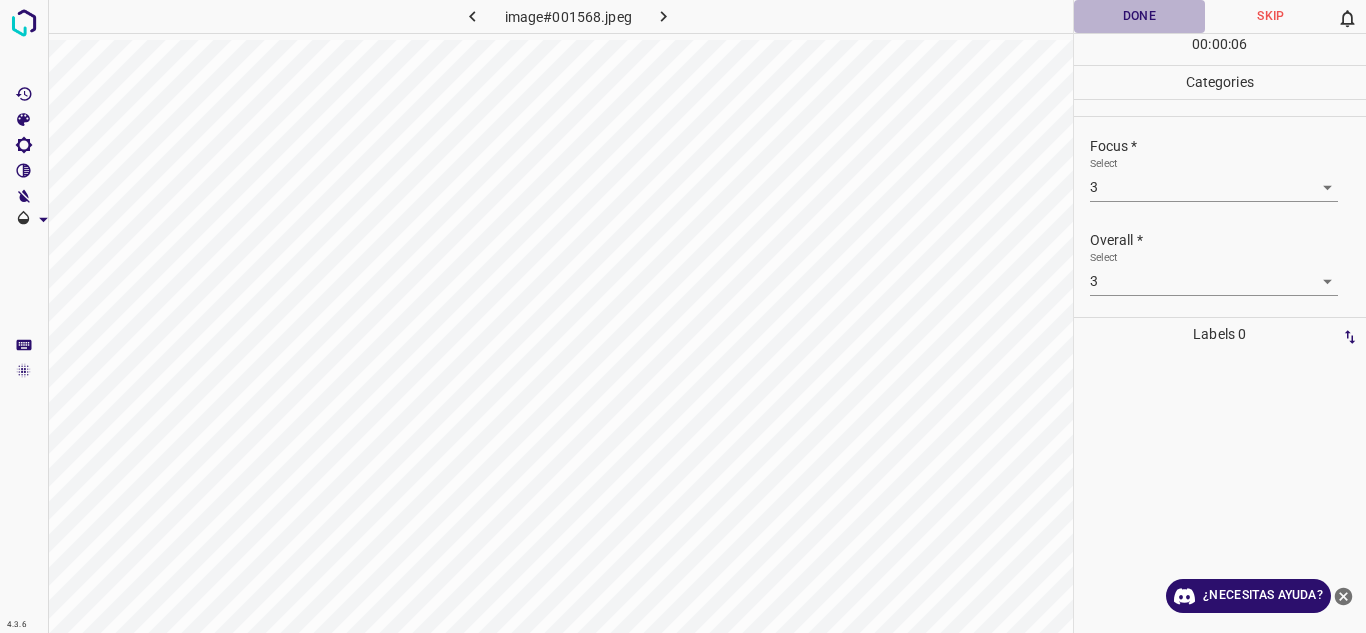 click on "Done" at bounding box center (1140, 16) 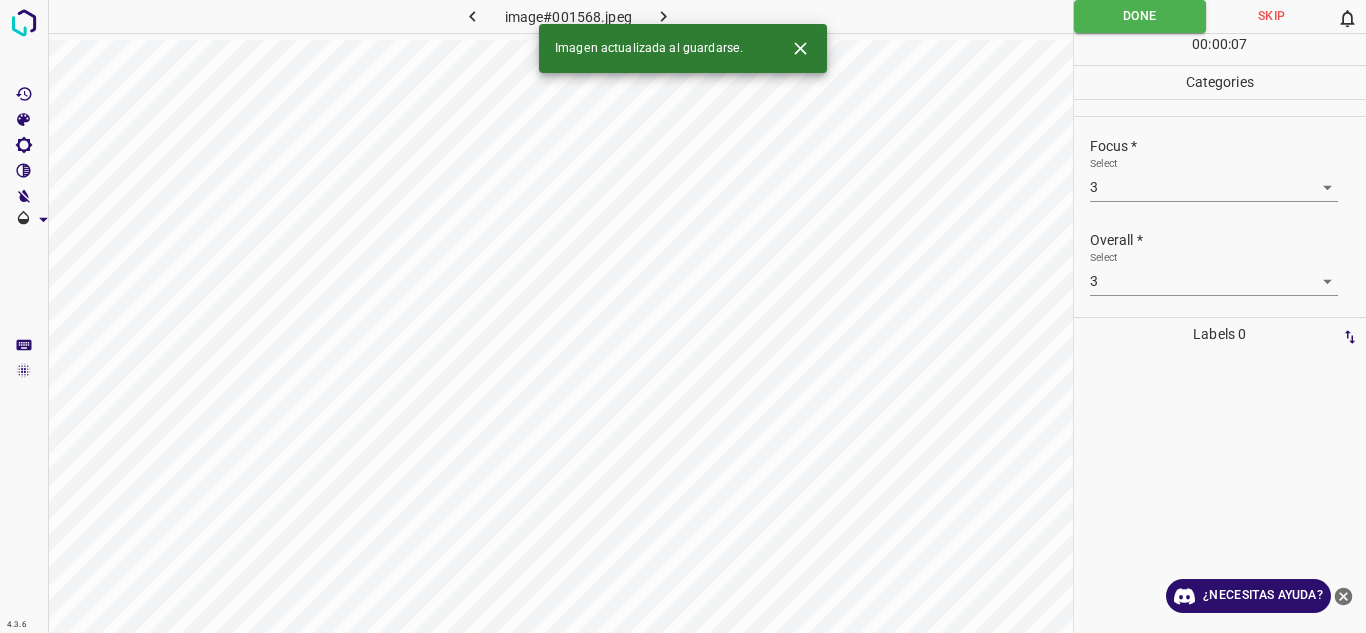 click 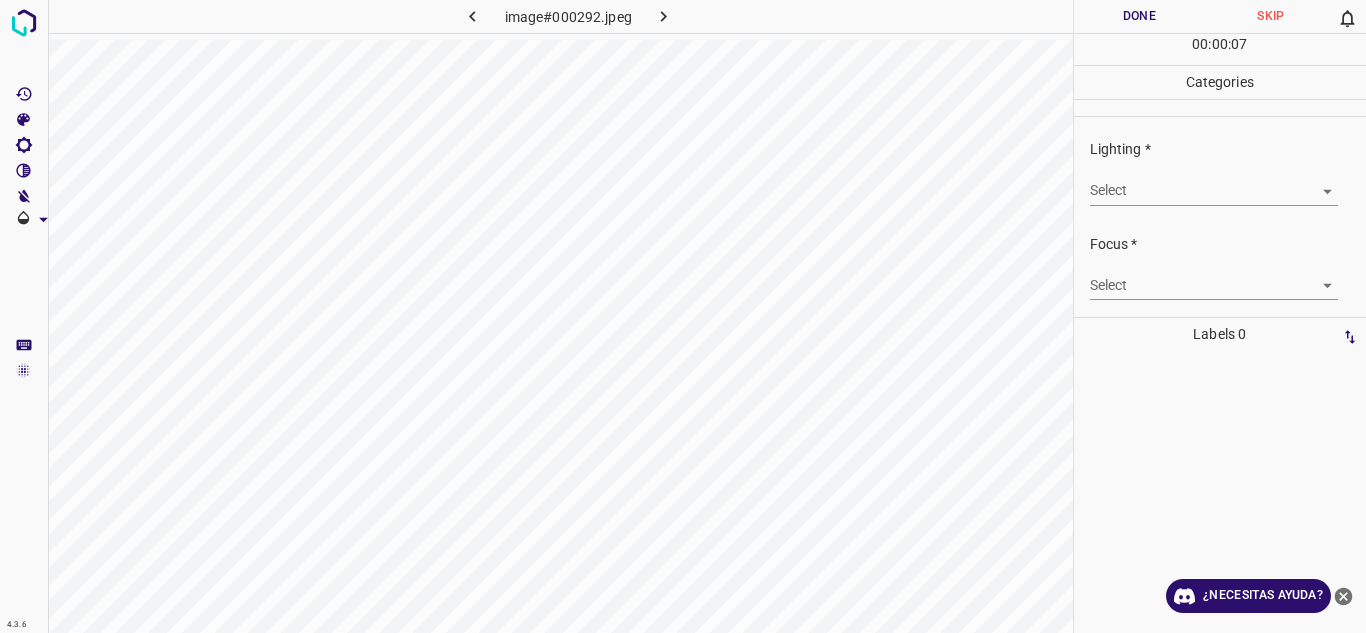 click on "Texto original Valora esta traducción Tu opinión servirá para ayudar a mejorar el Traductor de Google 4.3.6  image#000292.jpeg Done Skip 0 00   : 00   : 07   Categories Lighting *  Select ​ Focus *  Select ​ Overall *  Select ​ Labels   0 Categories 1 Lighting 2 Focus 3 Overall Tools Space Change between modes (Draw & Edit) I Auto labeling R Restore zoom M Zoom in N Zoom out Delete Delete selecte label Filters Z Restore filters X Saturation filter C Brightness filter V Contrast filter B Gray scale filter General O Download ¿Necesitas ayuda? - Texto - Esconder - Borrar" at bounding box center (683, 316) 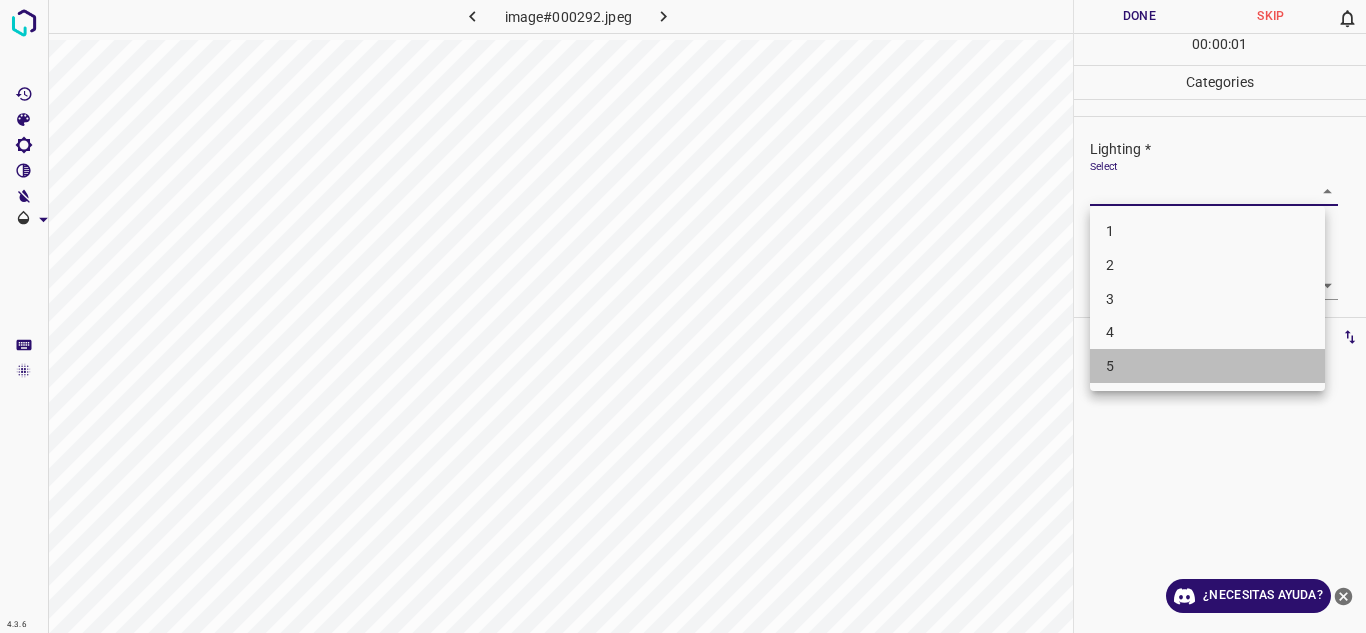 click on "5" at bounding box center (1207, 366) 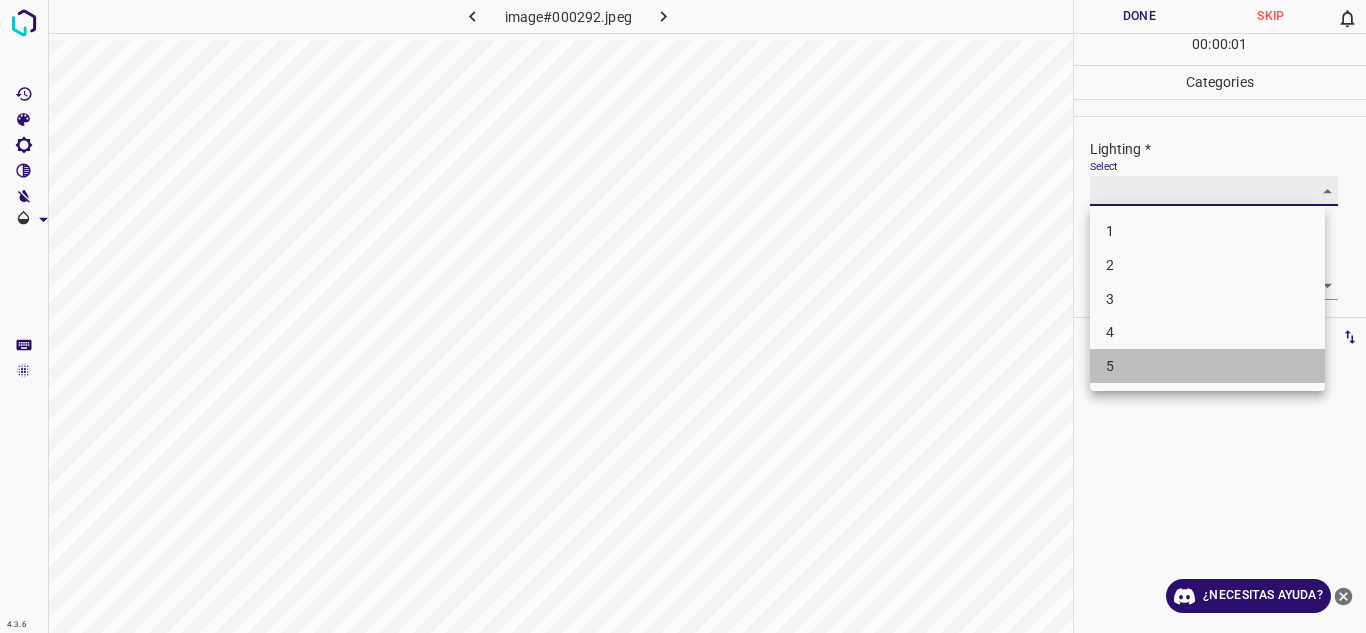 type on "5" 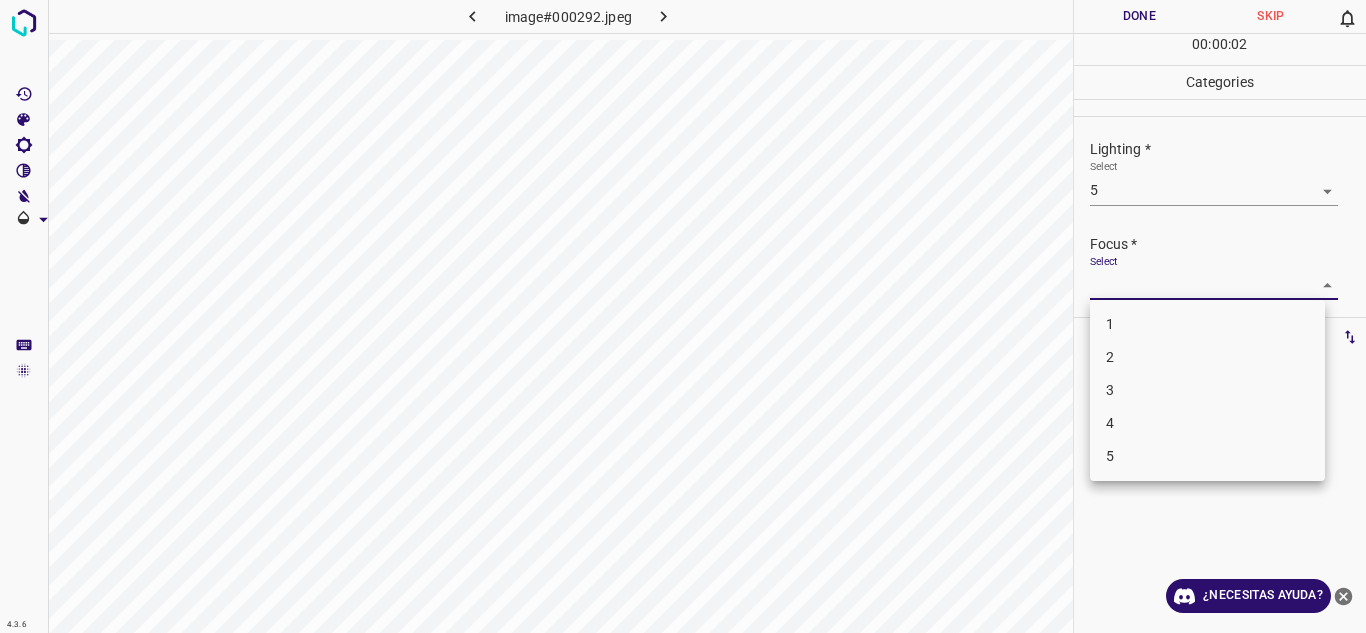 click on "Texto original Valora esta traducción Tu opinión servirá para ayudar a mejorar el Traductor de Google 4.3.6  image#000292.jpeg Done Skip 0 00   : 00   : 02   Categories Lighting *  Select 5 5 Focus *  Select ​ Overall *  Select ​ Labels   0 Categories 1 Lighting 2 Focus 3 Overall Tools Space Change between modes (Draw & Edit) I Auto labeling R Restore zoom M Zoom in N Zoom out Delete Delete selecte label Filters Z Restore filters X Saturation filter C Brightness filter V Contrast filter B Gray scale filter General O Download ¿Necesitas ayuda? - Texto - Esconder - Borrar 1 2 3 4 5" at bounding box center [683, 316] 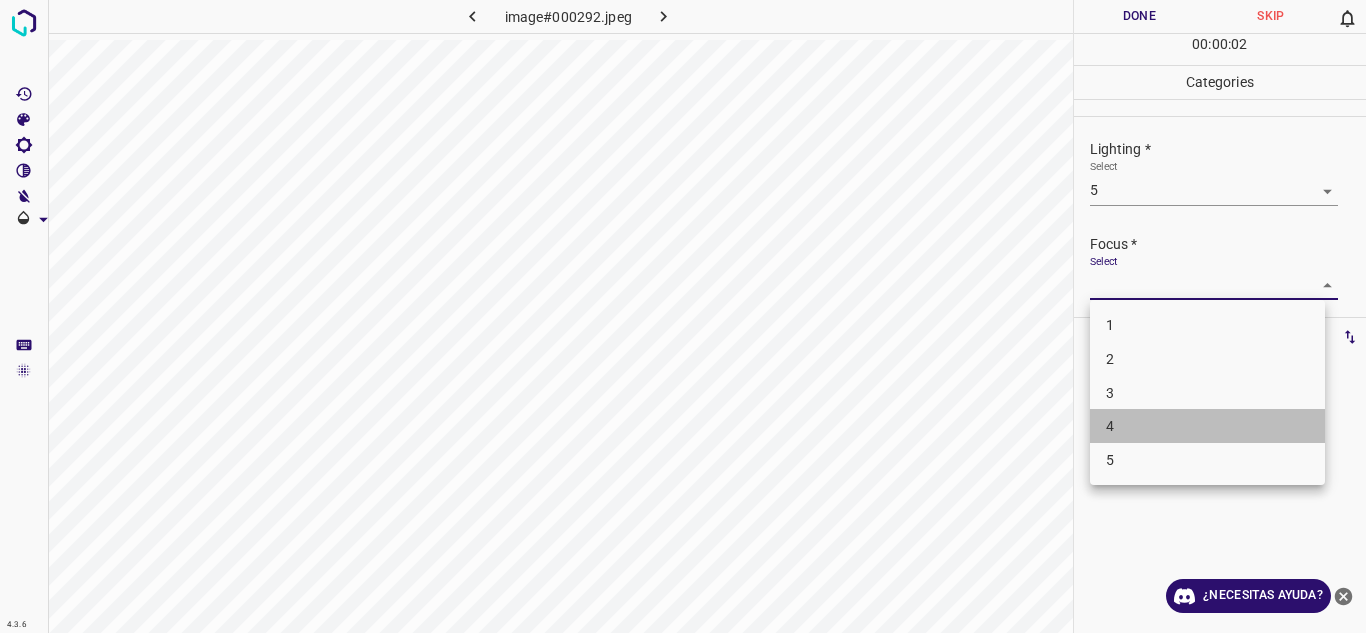 click on "4" at bounding box center (1207, 426) 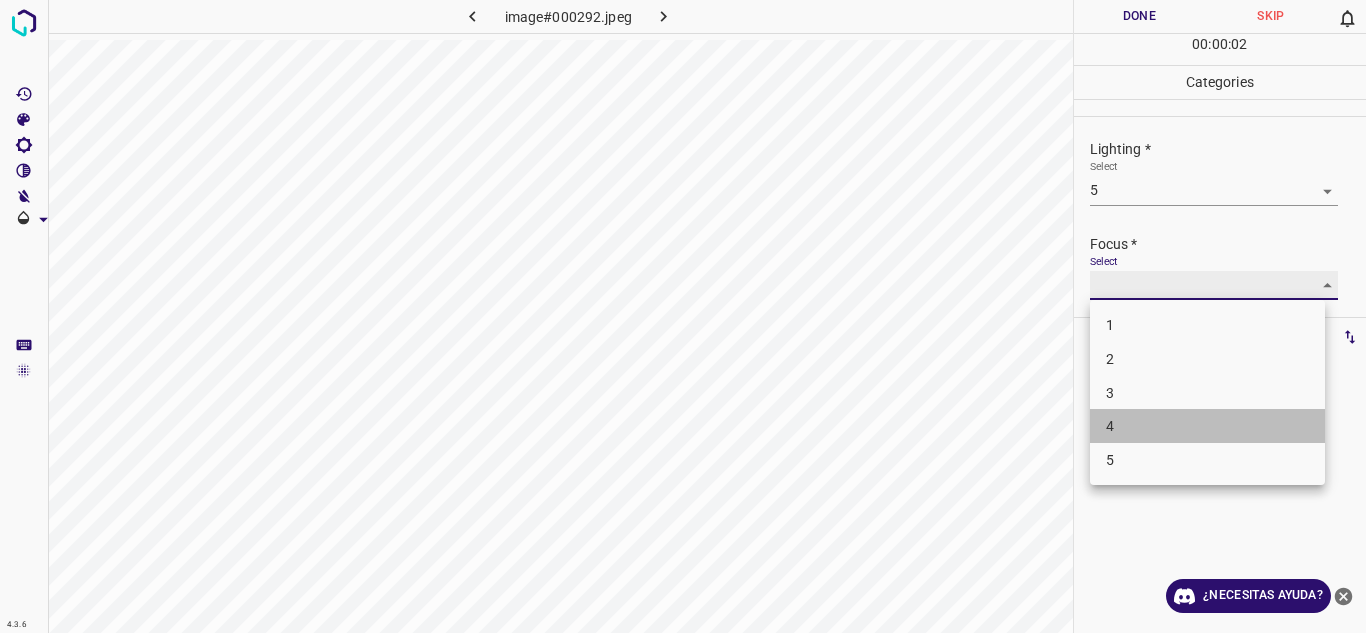 type on "4" 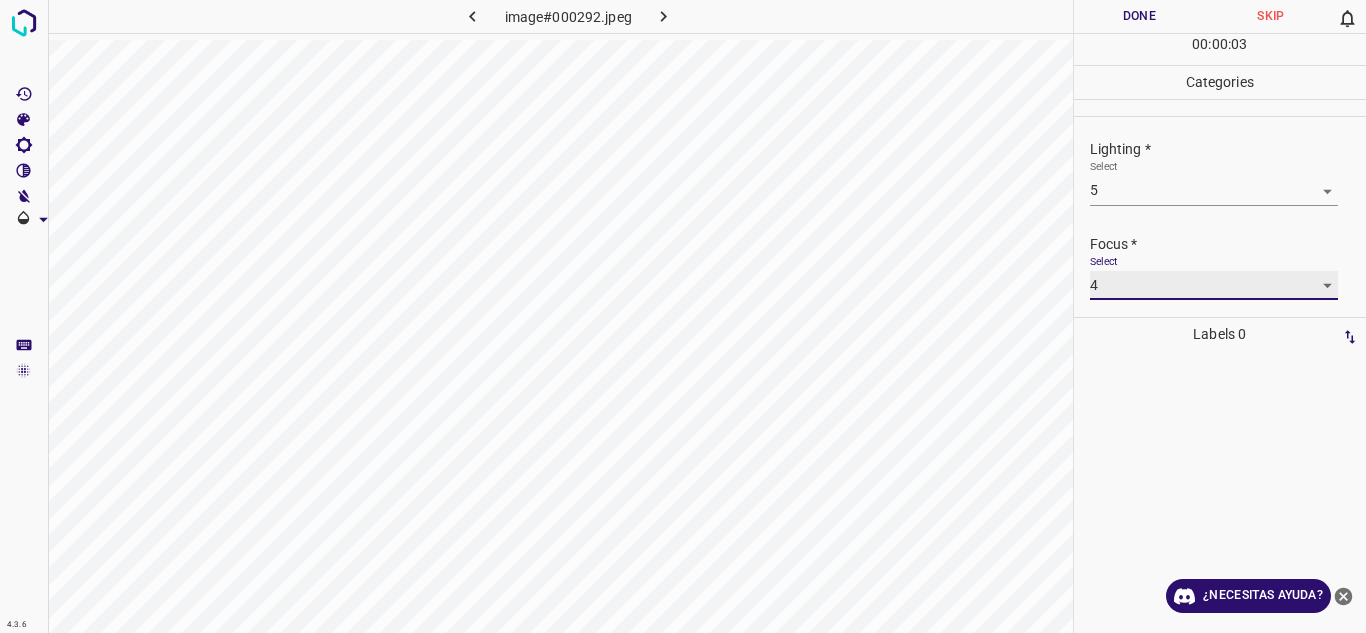 scroll, scrollTop: 98, scrollLeft: 0, axis: vertical 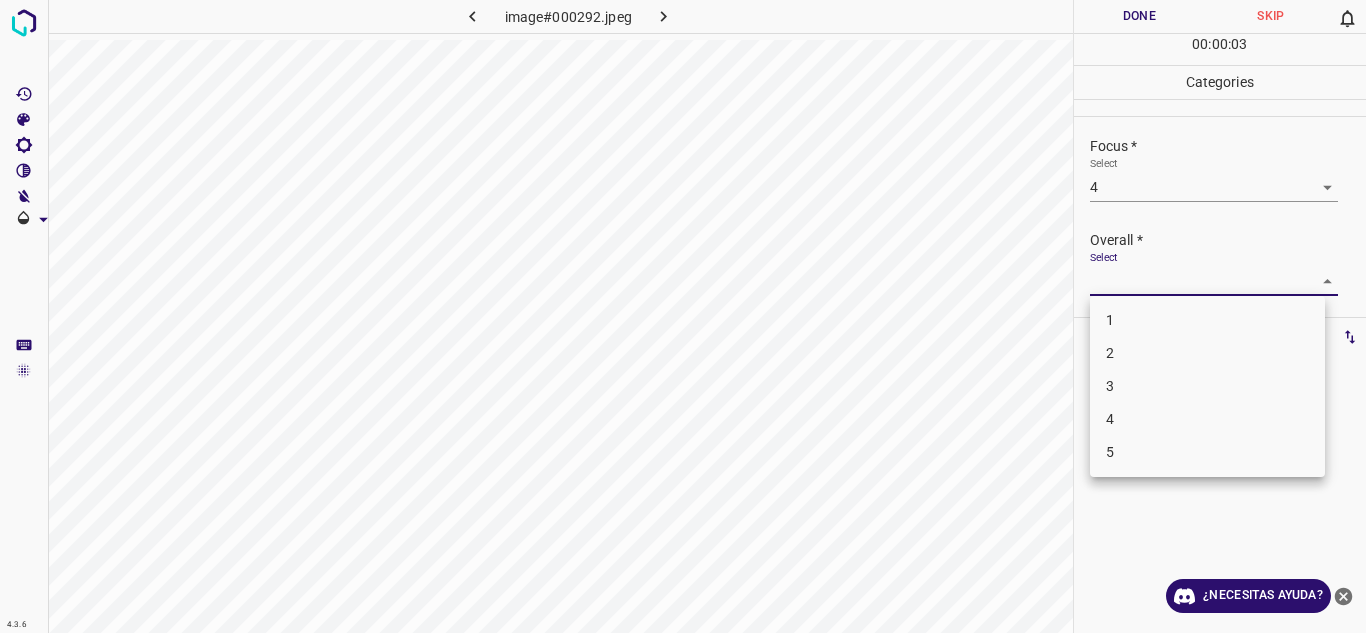click on "Texto original Valora esta traducción Tu opinión servirá para ayudar a mejorar el Traductor de Google 4.3.6  image#000292.jpeg Done Skip 0 00   : 00   : 03   Categories Lighting *  Select 5 5 Focus *  Select 4 4 Overall *  Select ​ Labels   0 Categories 1 Lighting 2 Focus 3 Overall Tools Space Change between modes (Draw & Edit) I Auto labeling R Restore zoom M Zoom in N Zoom out Delete Delete selecte label Filters Z Restore filters X Saturation filter C Brightness filter V Contrast filter B Gray scale filter General O Download ¿Necesitas ayuda? - Texto - Esconder - Borrar 1 2 3 4 5" at bounding box center [683, 316] 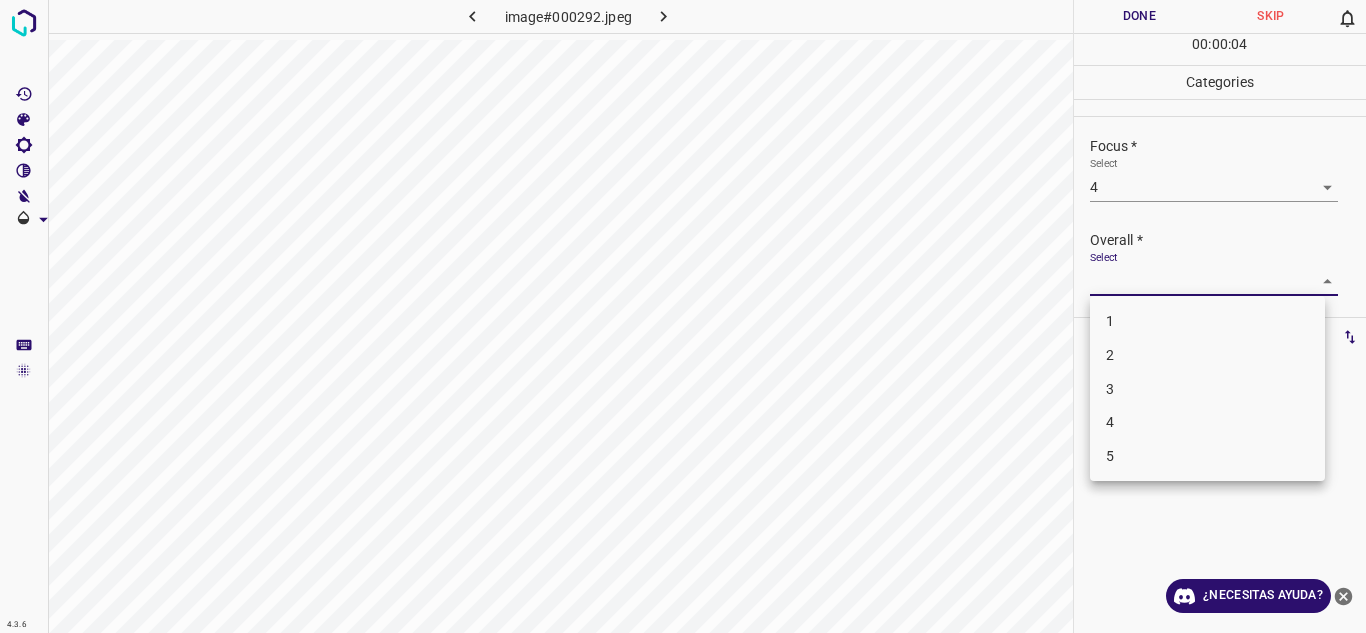 click on "4" at bounding box center [1207, 422] 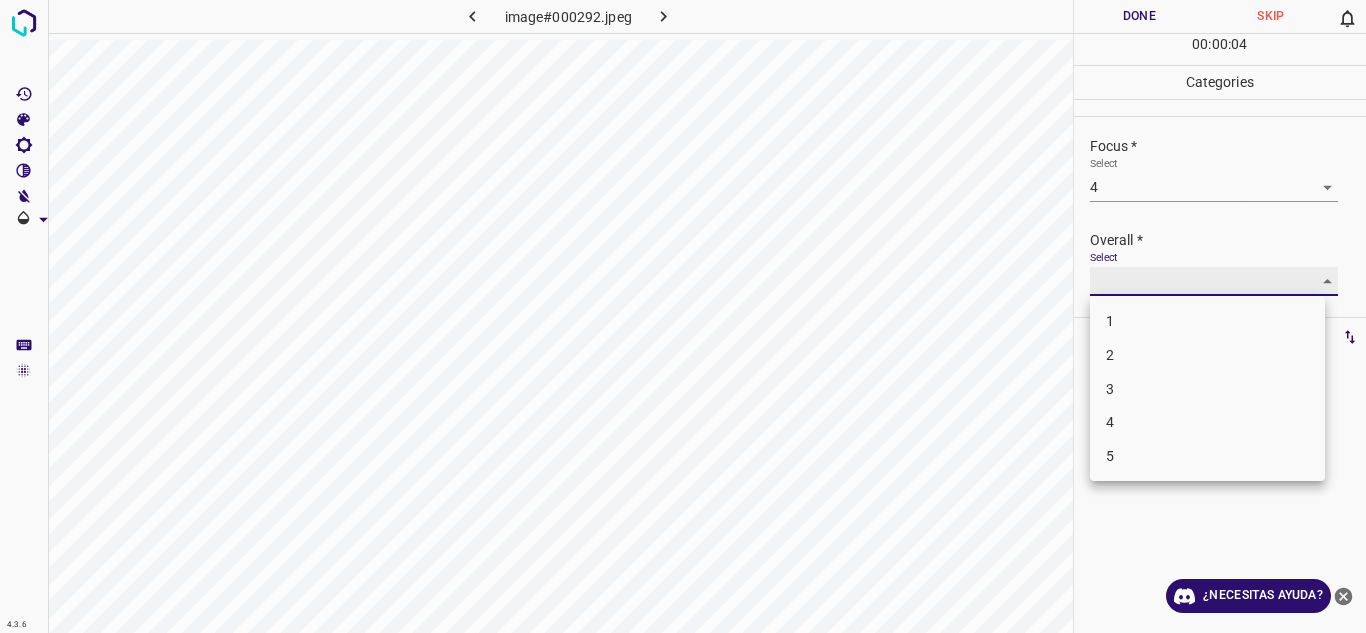 type on "4" 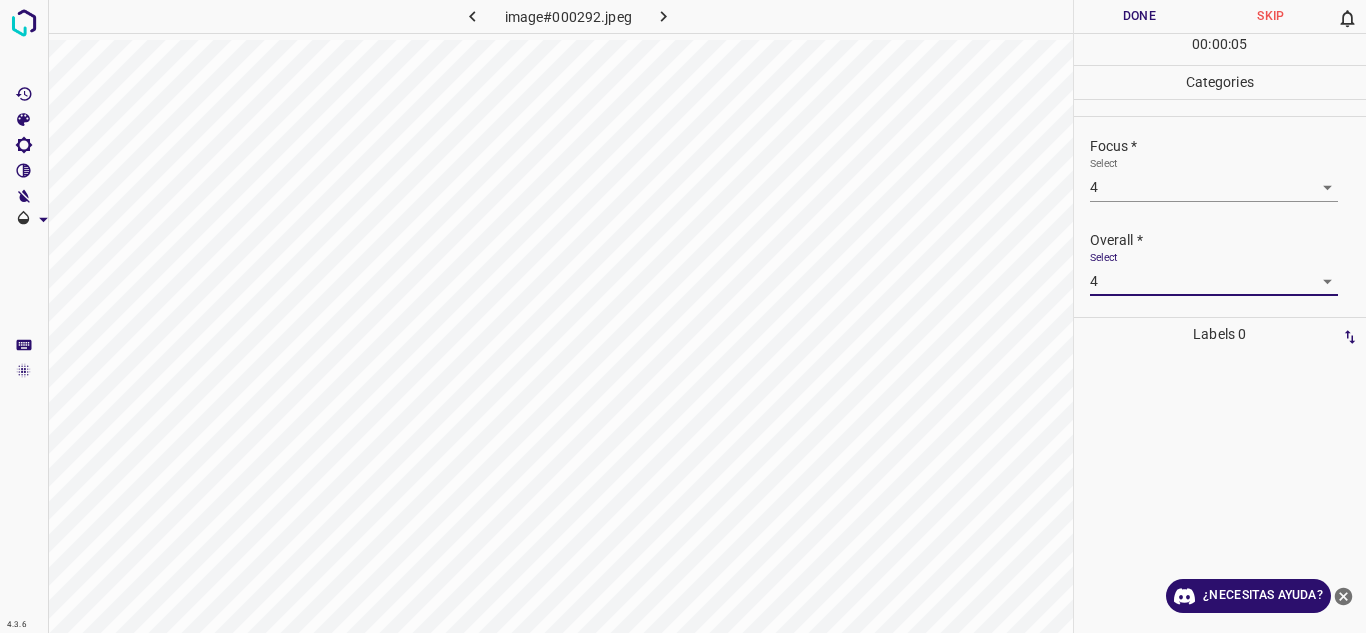 click on "Done" at bounding box center (1140, 16) 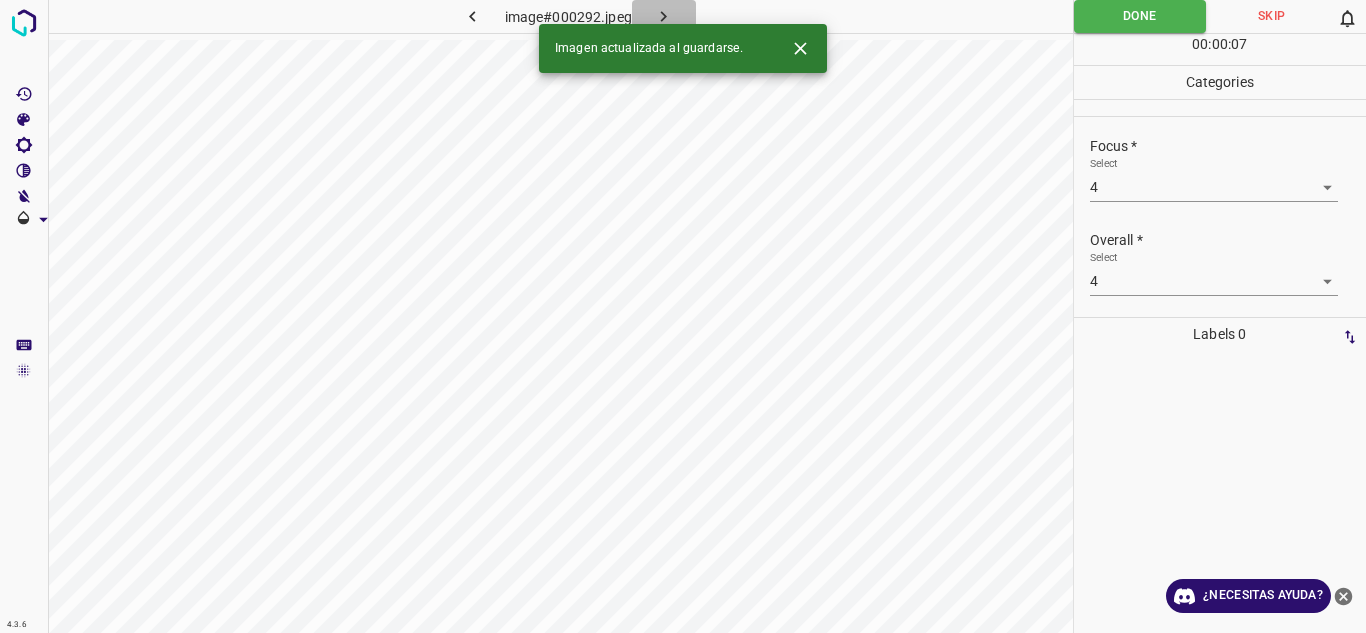 click 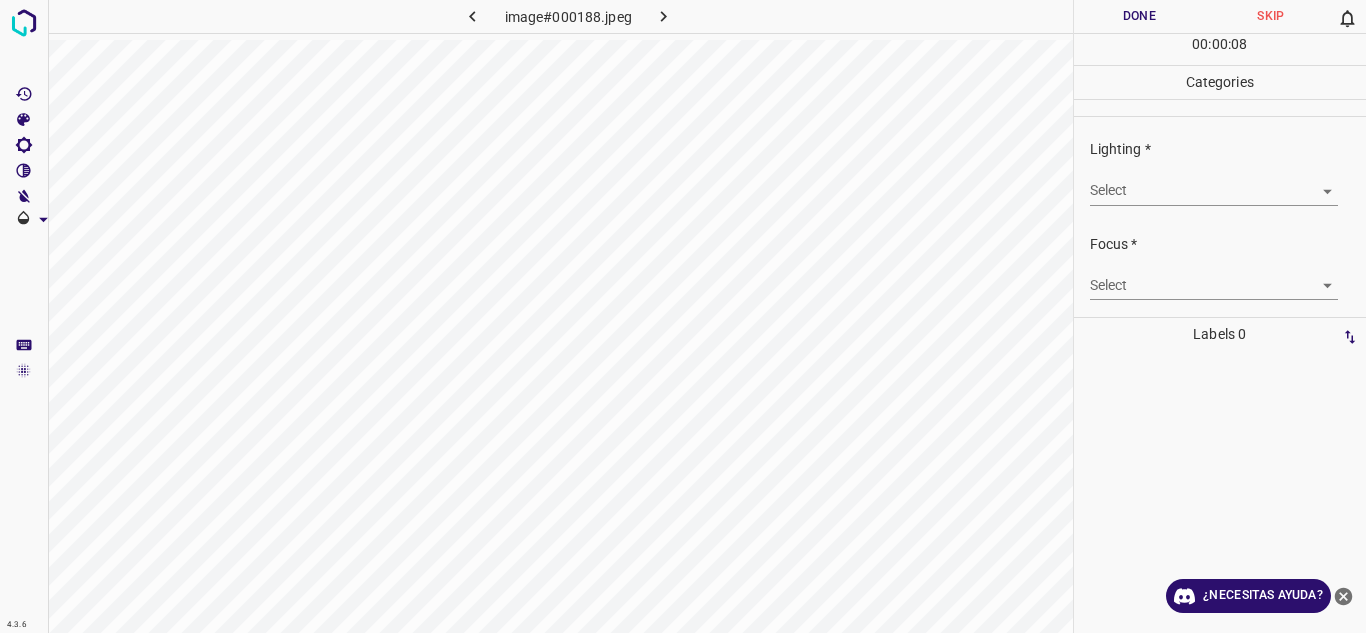 click on "Texto original Valora esta traducción Tu opinión servirá para ayudar a mejorar el Traductor de Google 4.3.6  image#000188.jpeg Done Skip 0 00   : 00   : 08   Categories Lighting *  Select ​ Focus *  Select ​ Overall *  Select ​ Labels   0 Categories 1 Lighting 2 Focus 3 Overall Tools Space Change between modes (Draw & Edit) I Auto labeling R Restore zoom M Zoom in N Zoom out Delete Delete selecte label Filters Z Restore filters X Saturation filter C Brightness filter V Contrast filter B Gray scale filter General O Download ¿Necesitas ayuda? - Texto - Esconder - Borrar" at bounding box center (683, 316) 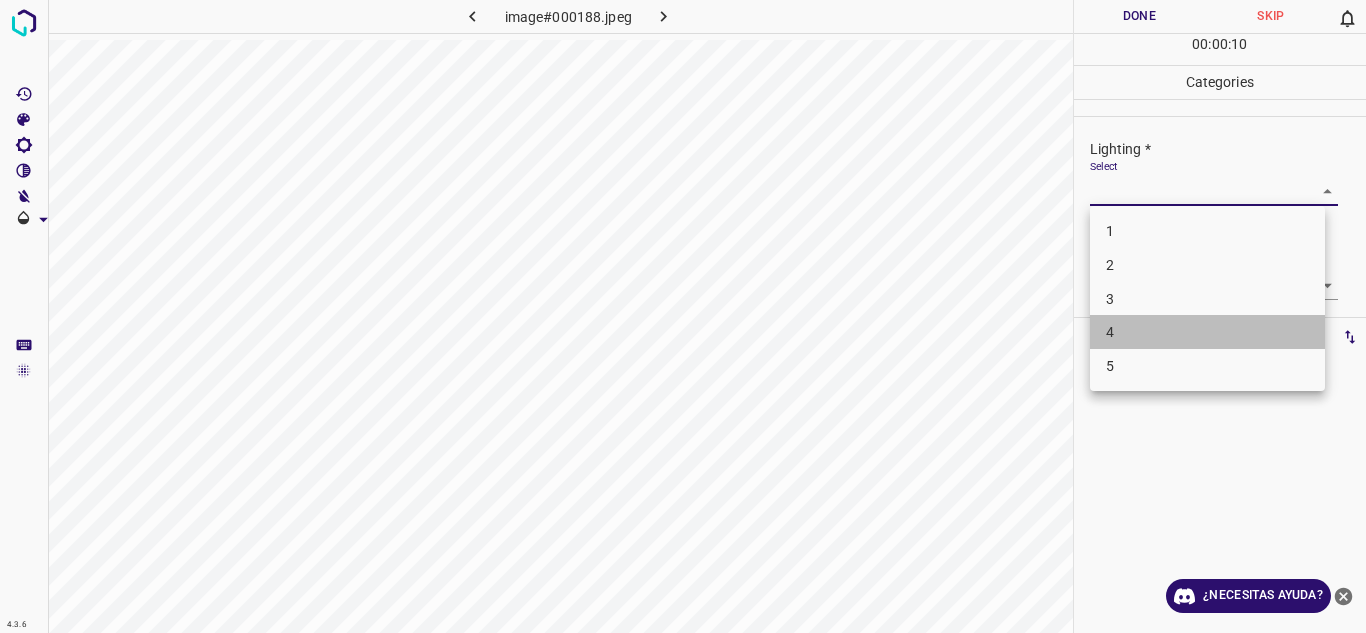 click on "4" at bounding box center [1207, 332] 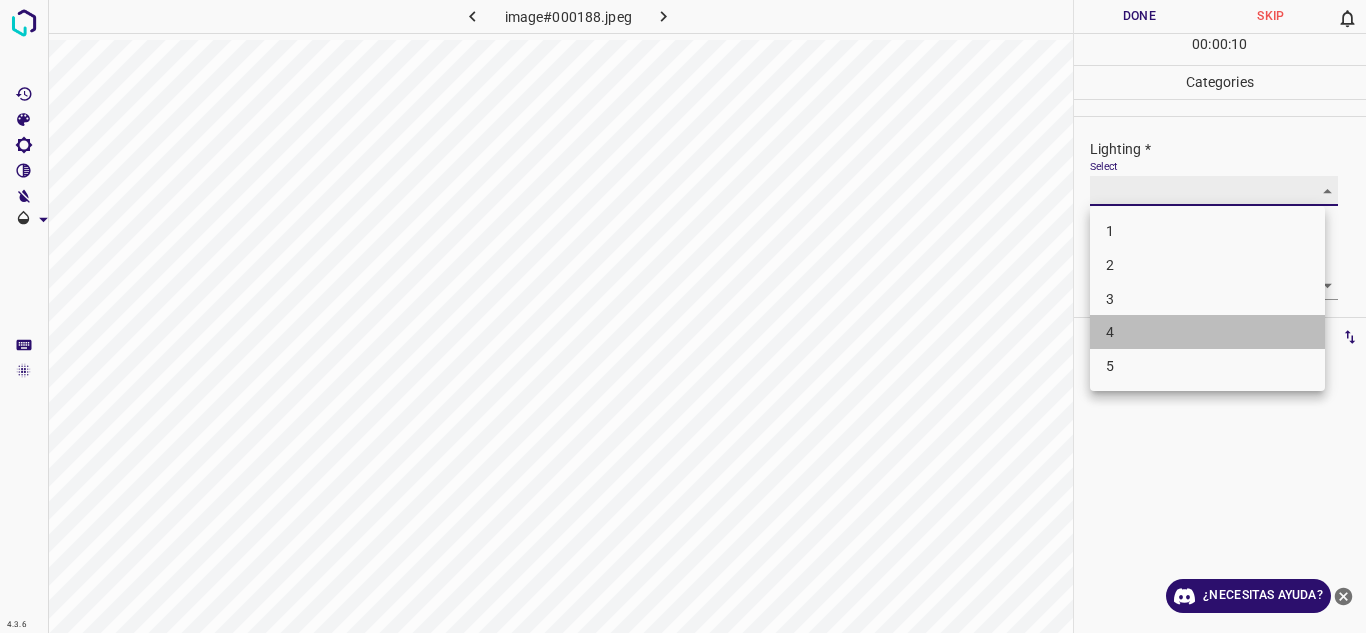 type on "4" 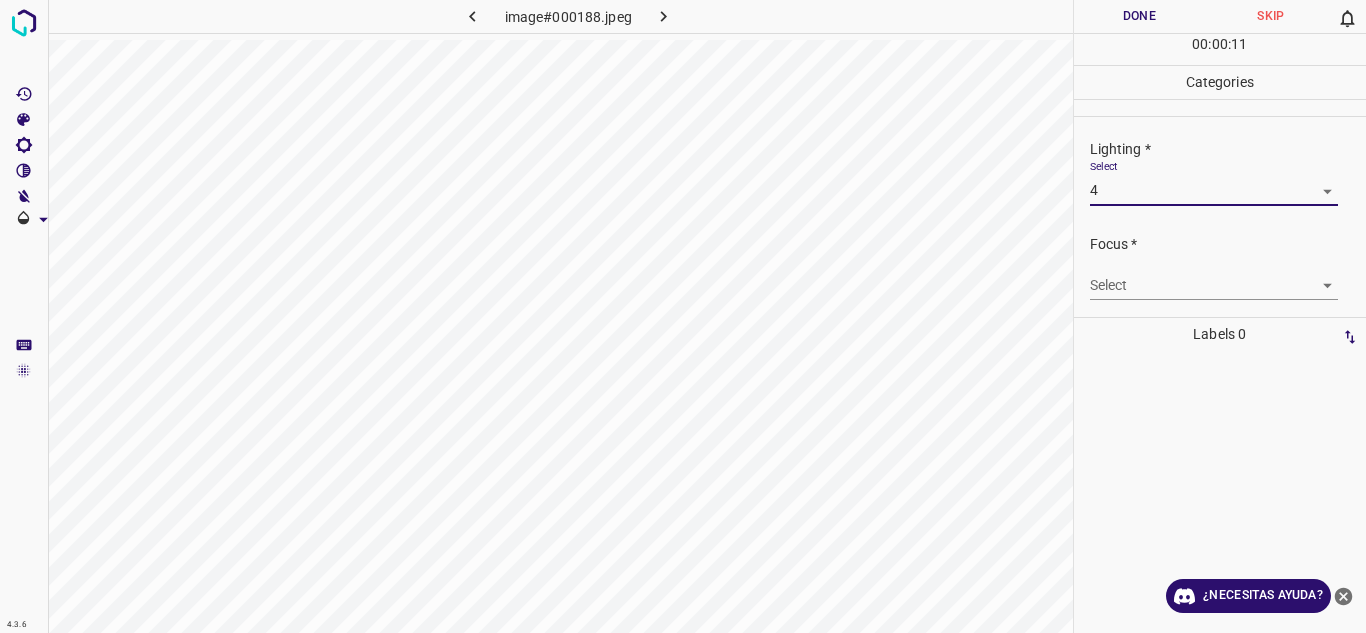 click on "Texto original Valora esta traducción Tu opinión servirá para ayudar a mejorar el Traductor de Google 4.3.6  image#000188.jpeg Done Skip 0 00   : 00   : 11   Categories Lighting *  Select 4 4 Focus *  Select ​ Overall *  Select ​ Labels   0 Categories 1 Lighting 2 Focus 3 Overall Tools Space Change between modes (Draw & Edit) I Auto labeling R Restore zoom M Zoom in N Zoom out Delete Delete selecte label Filters Z Restore filters X Saturation filter C Brightness filter V Contrast filter B Gray scale filter General O Download ¿Necesitas ayuda? - Texto - Esconder - Borrar" at bounding box center (683, 316) 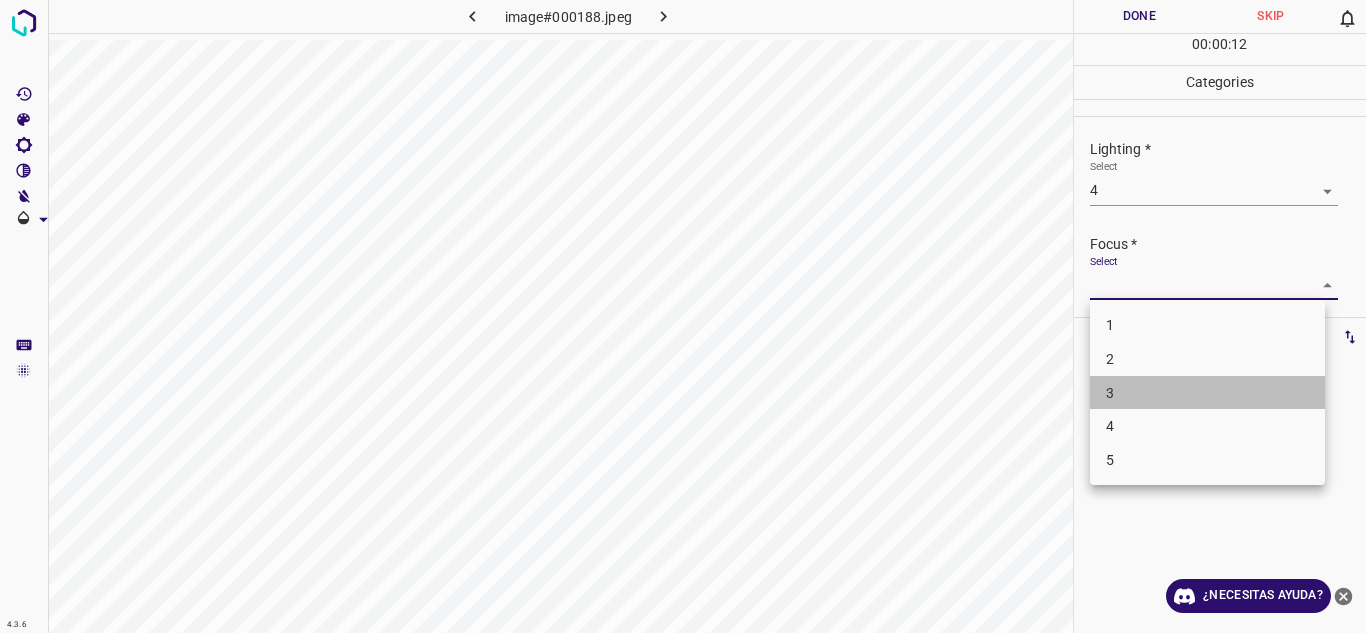 click on "3" at bounding box center (1207, 393) 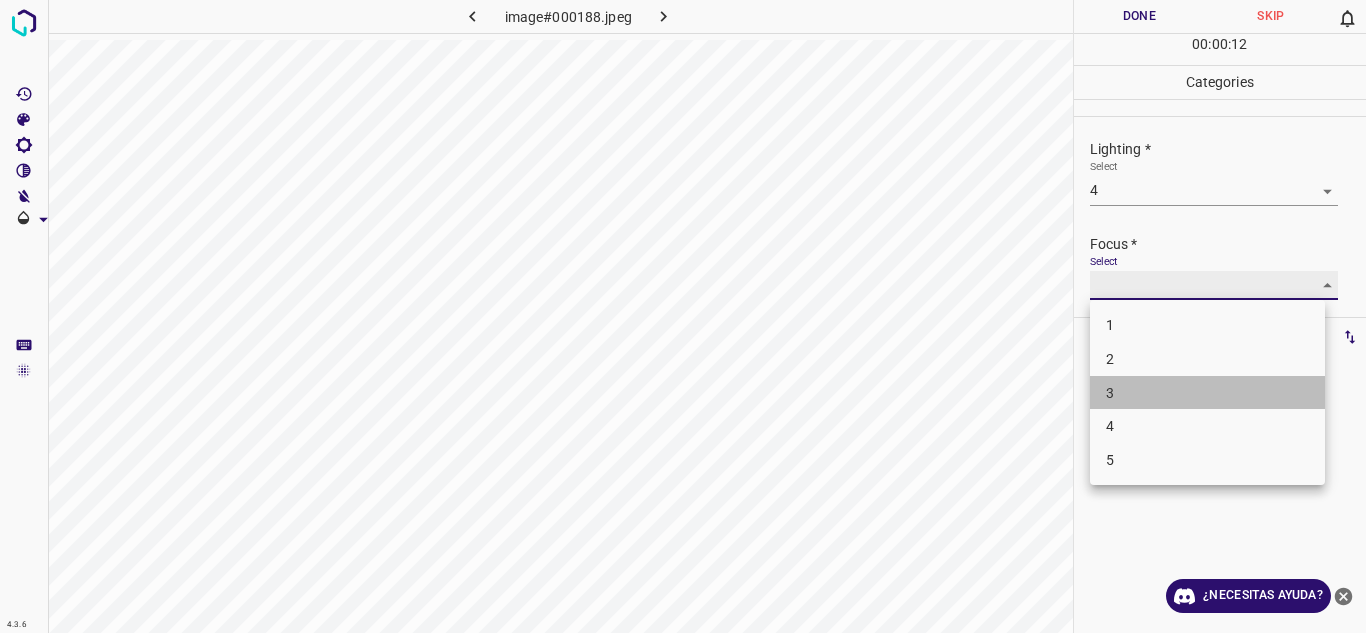 type on "3" 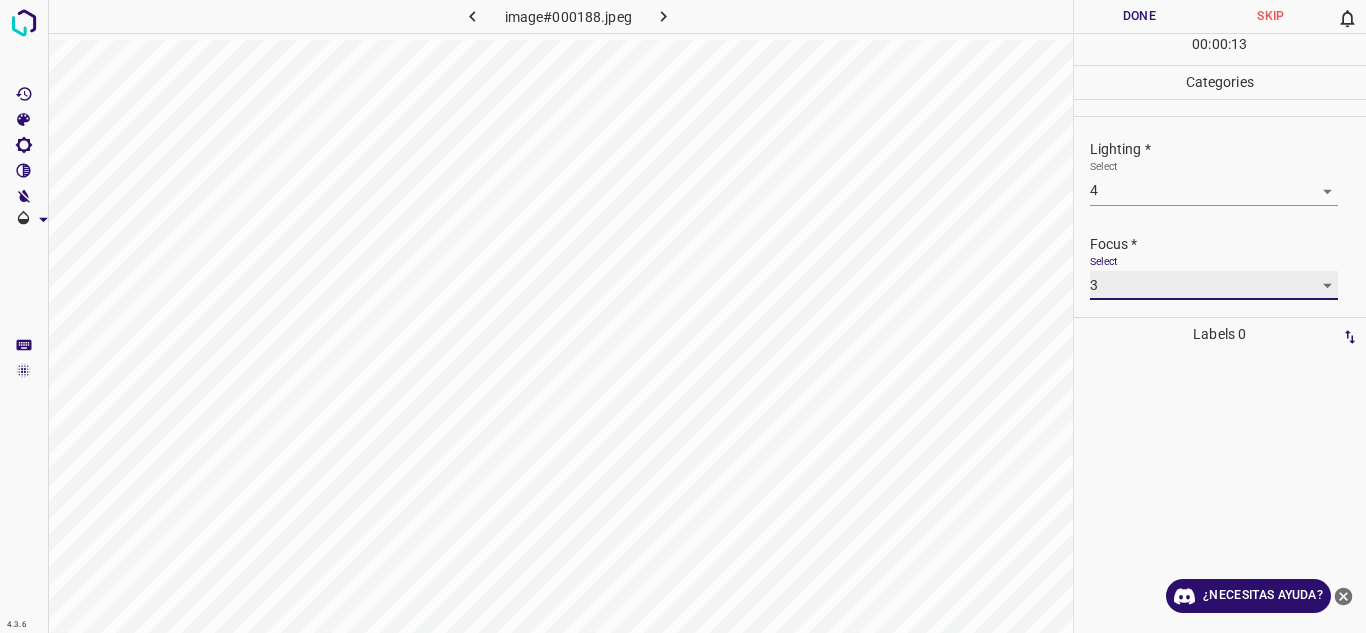 scroll, scrollTop: 98, scrollLeft: 0, axis: vertical 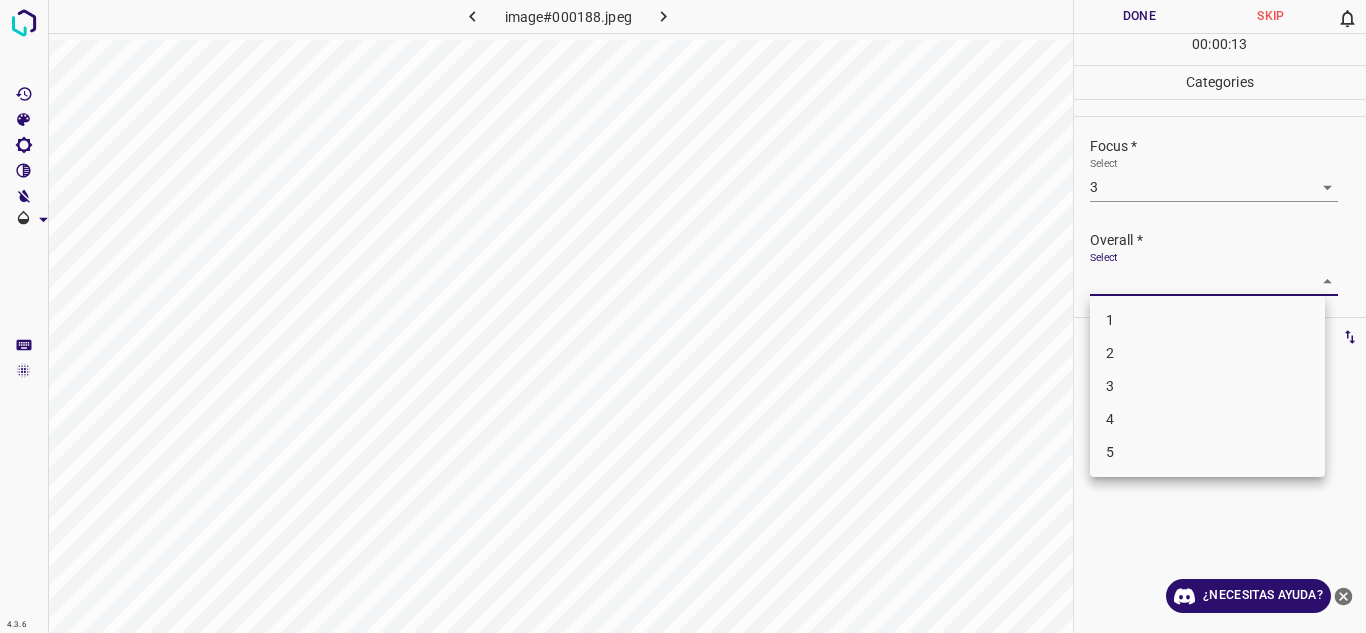 click on "Texto original Valora esta traducción Tu opinión servirá para ayudar a mejorar el Traductor de Google 4.3.6  image#000188.jpeg Done Skip 0 00   : 00   : 13   Categories Lighting *  Select 4 4 Focus *  Select 3 3 Overall *  Select ​ Labels   0 Categories 1 Lighting 2 Focus 3 Overall Tools Space Change between modes (Draw & Edit) I Auto labeling R Restore zoom M Zoom in N Zoom out Delete Delete selecte label Filters Z Restore filters X Saturation filter C Brightness filter V Contrast filter B Gray scale filter General O Download ¿Necesitas ayuda? - Texto - Esconder - Borrar 1 2 3 4 5" at bounding box center [683, 316] 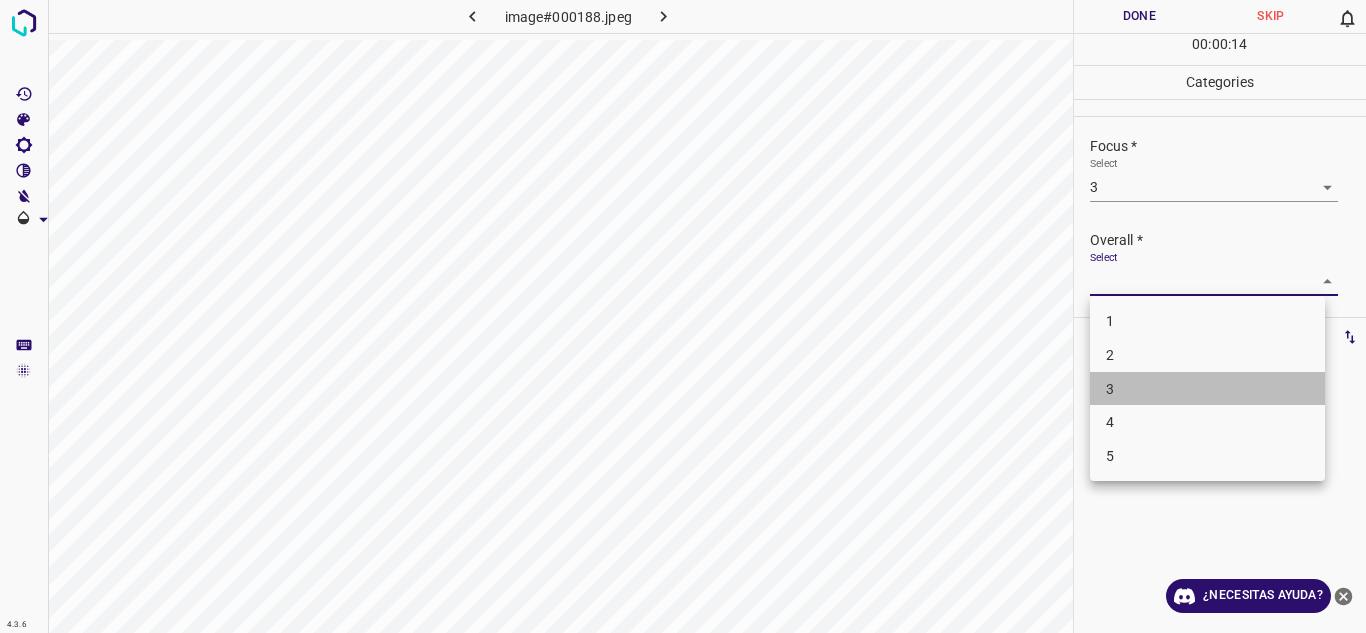 click on "3" at bounding box center (1207, 389) 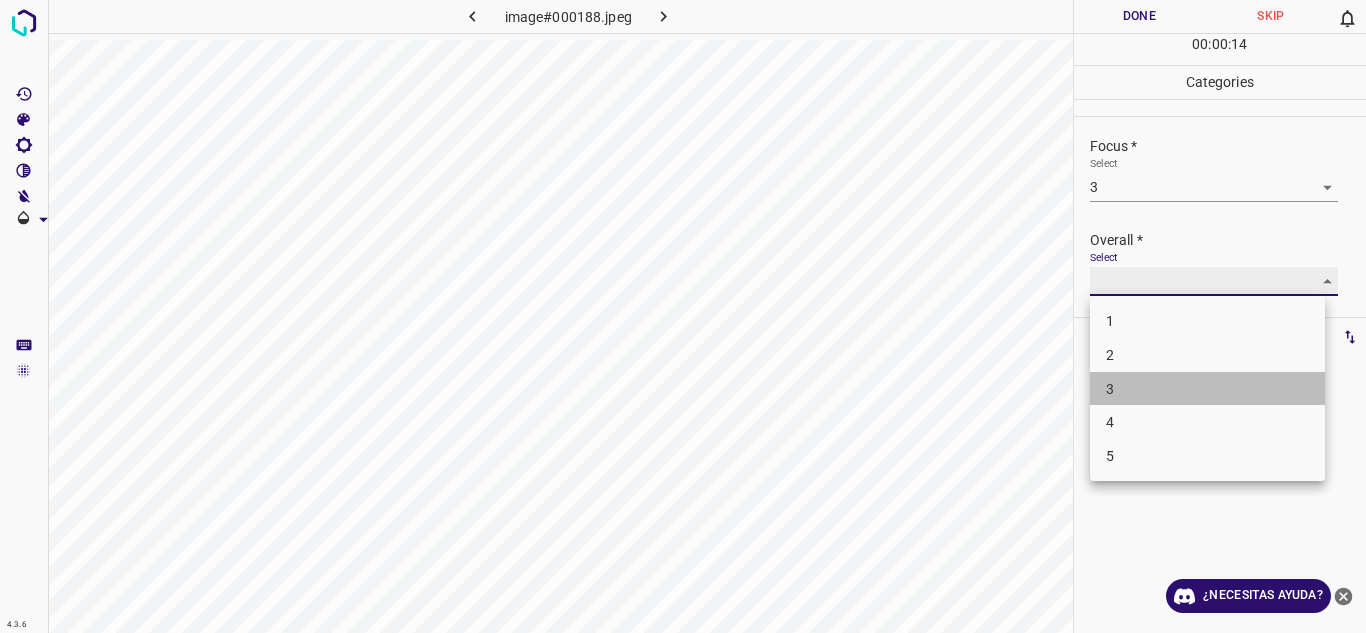 type on "3" 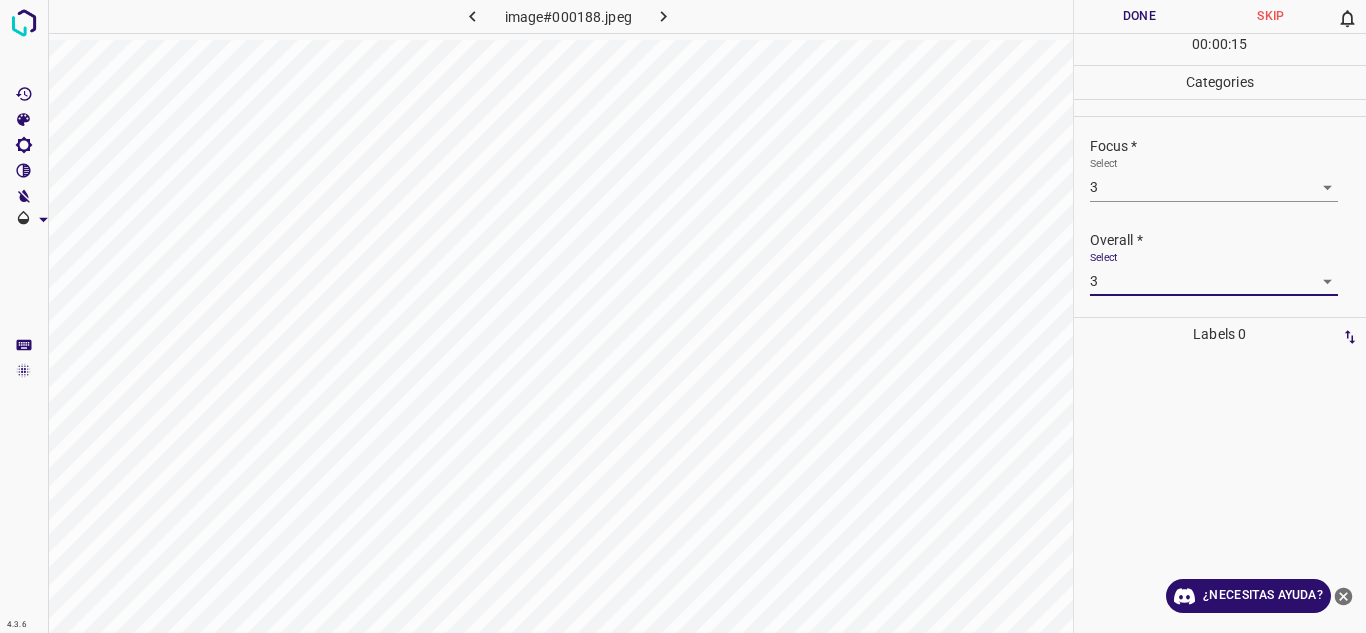 click on "Done" at bounding box center [1140, 16] 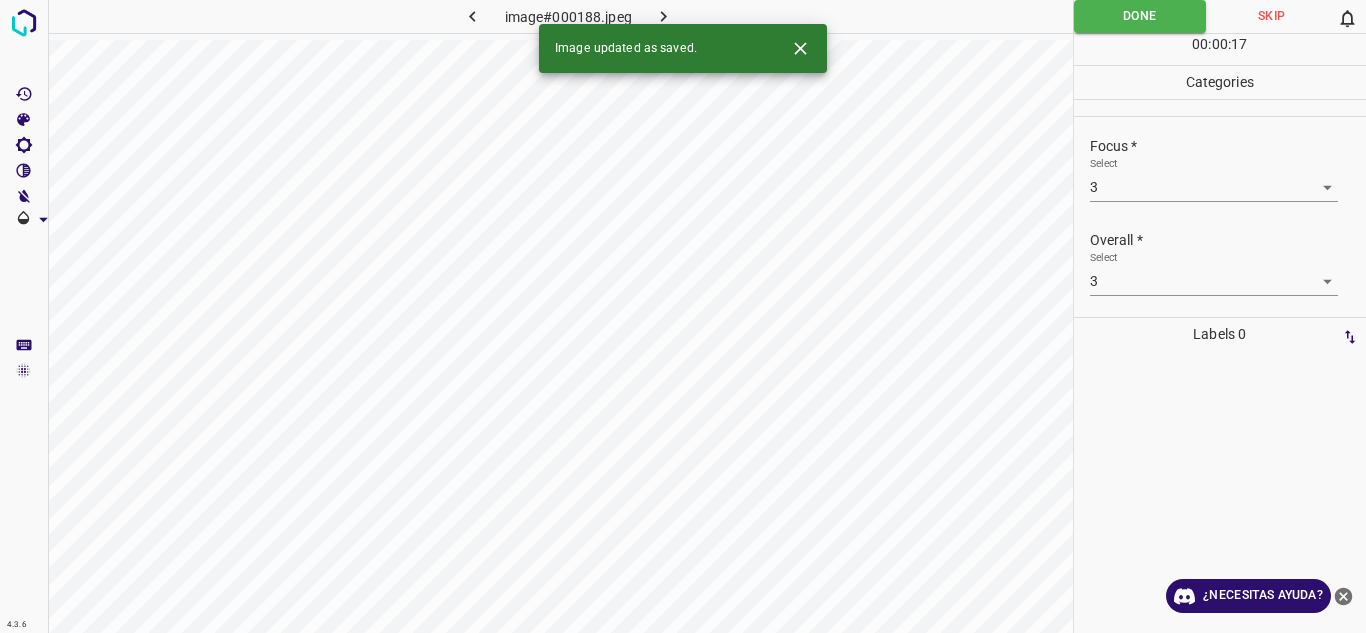 click 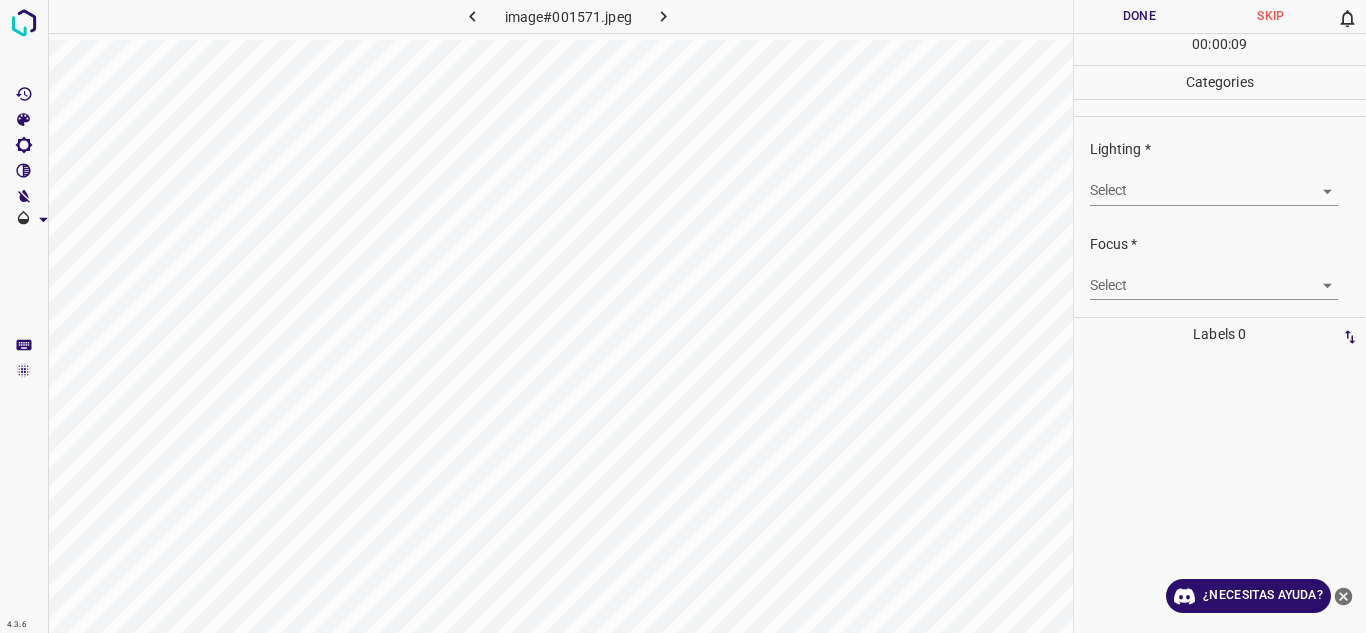 click on "Texto original Valora esta traducción Tu opinión servirá para ayudar a mejorar el Traductor de Google 4.3.6  image#001571.jpeg Done Skip 0 00   : 00   : 09   Categories Lighting *  Select ​ Focus *  Select ​ Overall *  Select ​ Labels   0 Categories 1 Lighting 2 Focus 3 Overall Tools Space Change between modes (Draw & Edit) I Auto labeling R Restore zoom M Zoom in N Zoom out Delete Delete selecte label Filters Z Restore filters X Saturation filter C Brightness filter V Contrast filter B Gray scale filter General O Download ¿Necesitas ayuda? - Texto - Esconder - Borrar" at bounding box center [683, 316] 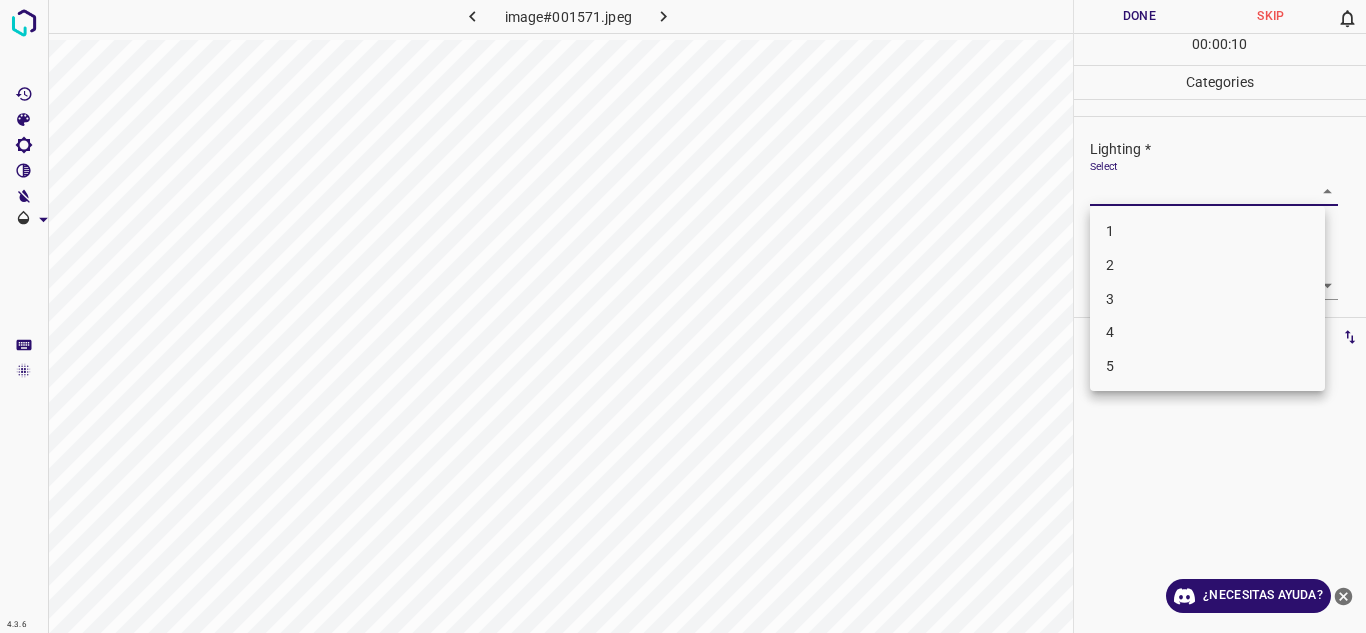 click on "4" at bounding box center [1207, 332] 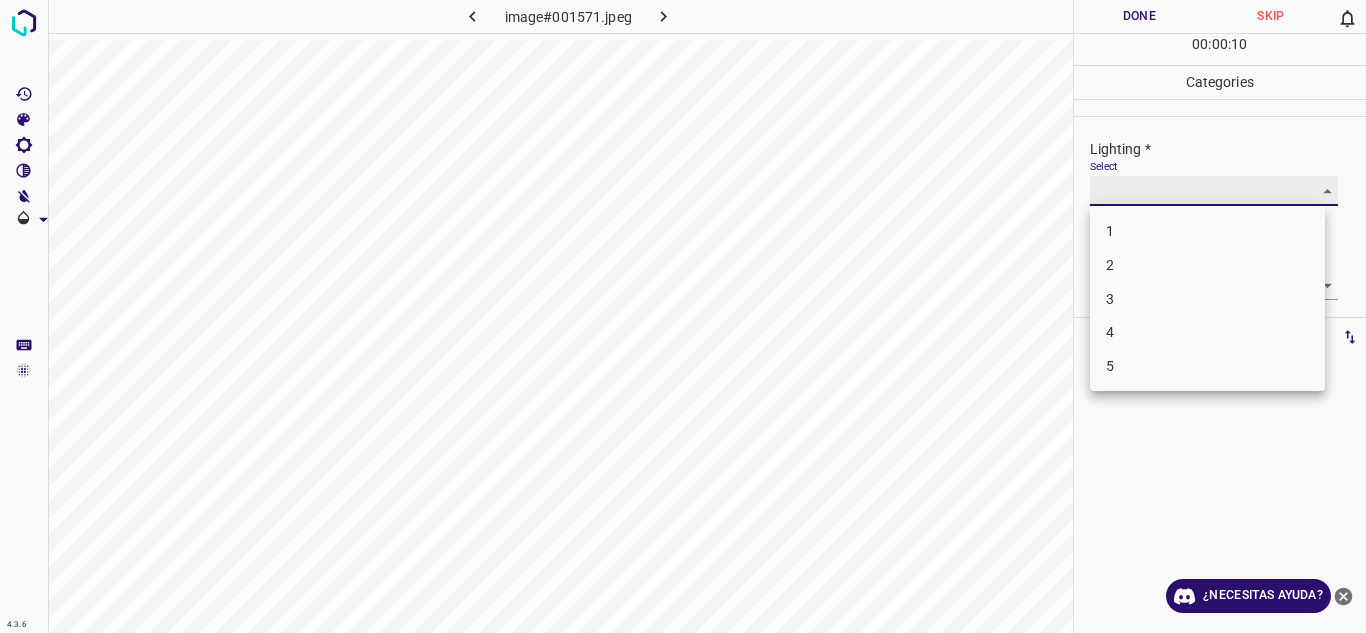 type on "4" 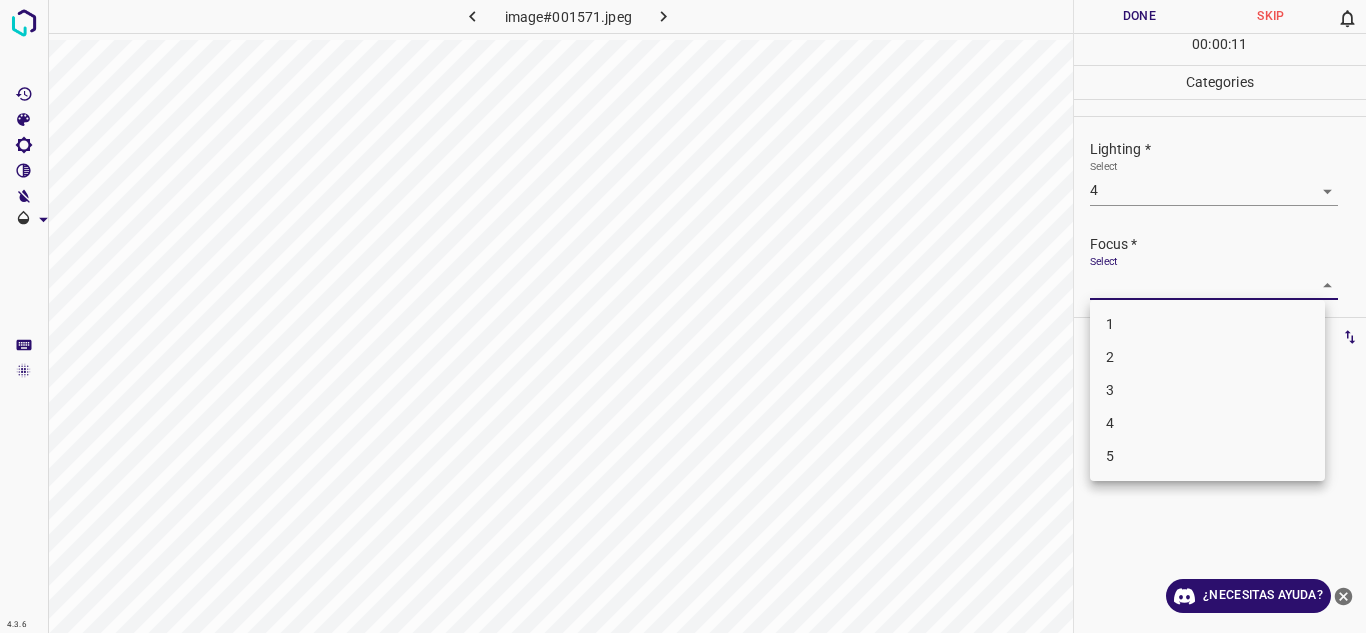 click on "Texto original Valora esta traducción Tu opinión servirá para ayudar a mejorar el Traductor de Google 4.3.6  image#001571.jpeg Done Skip 0 00   : 00   : 11   Categories Lighting *  Select 4 4 Focus *  Select ​ Overall *  Select ​ Labels   0 Categories 1 Lighting 2 Focus 3 Overall Tools Space Change between modes (Draw & Edit) I Auto labeling R Restore zoom M Zoom in N Zoom out Delete Delete selecte label Filters Z Restore filters X Saturation filter C Brightness filter V Contrast filter B Gray scale filter General O Download ¿Necesitas ayuda? - Texto - Esconder - Borrar 1 2 3 4 5" at bounding box center [683, 316] 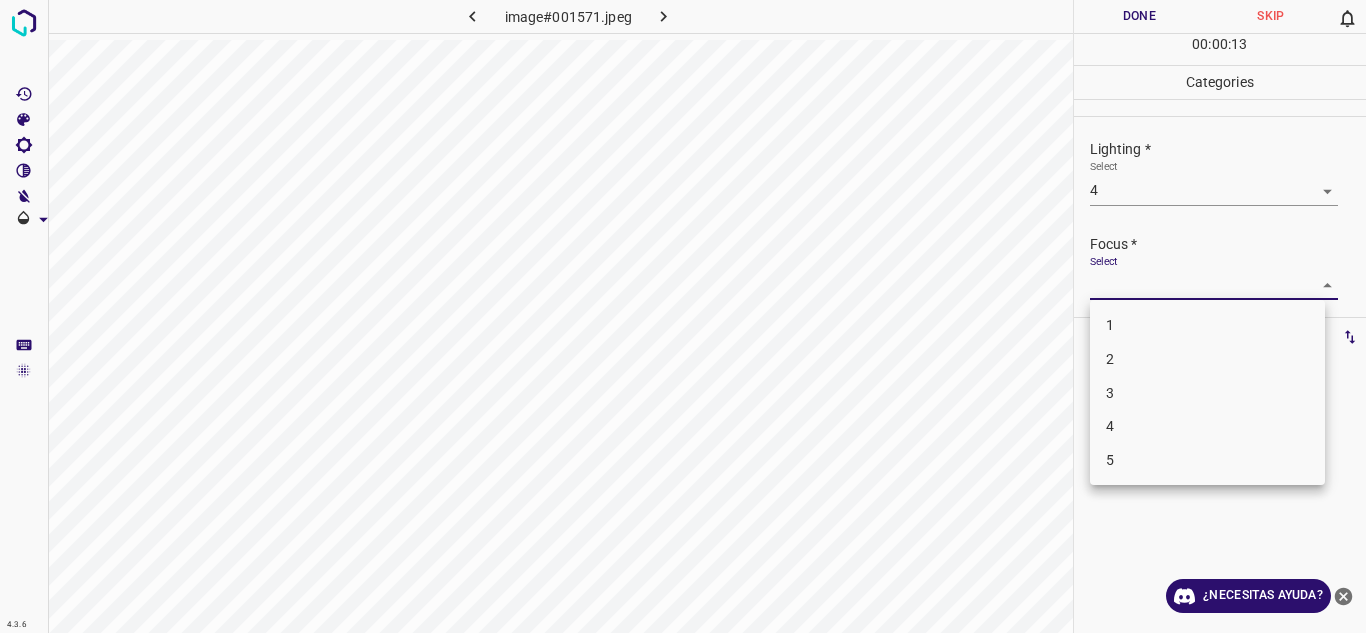 click on "3" at bounding box center (1207, 393) 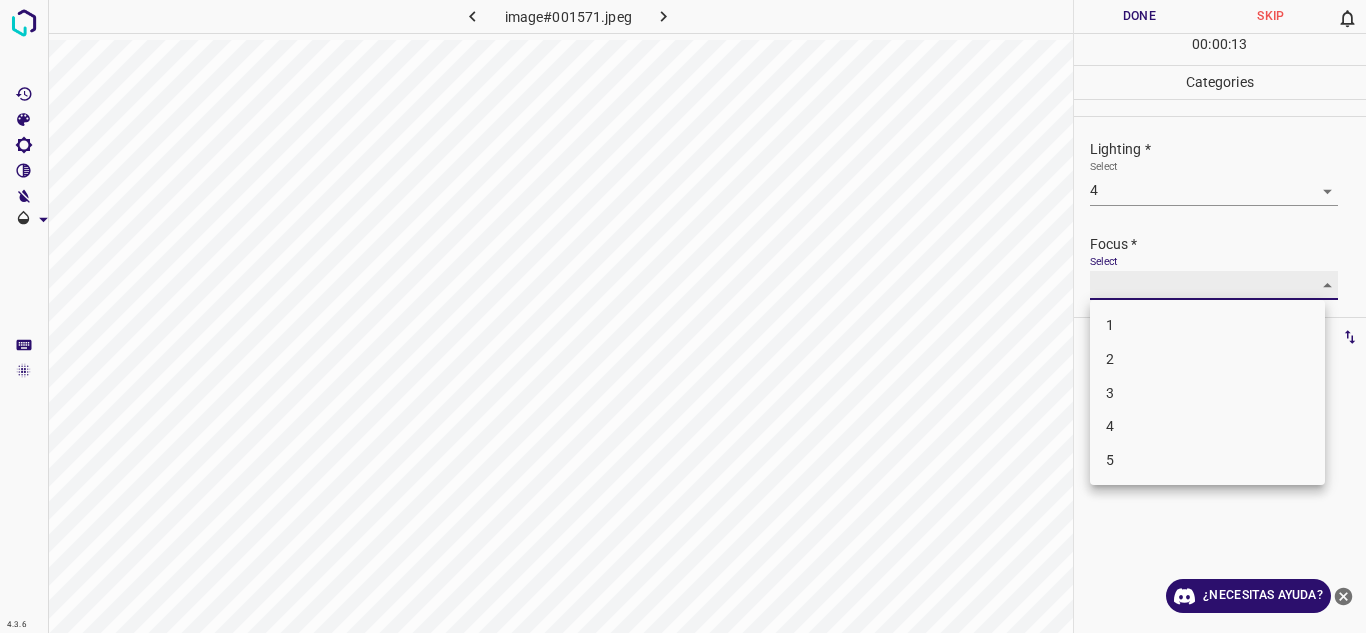 type on "3" 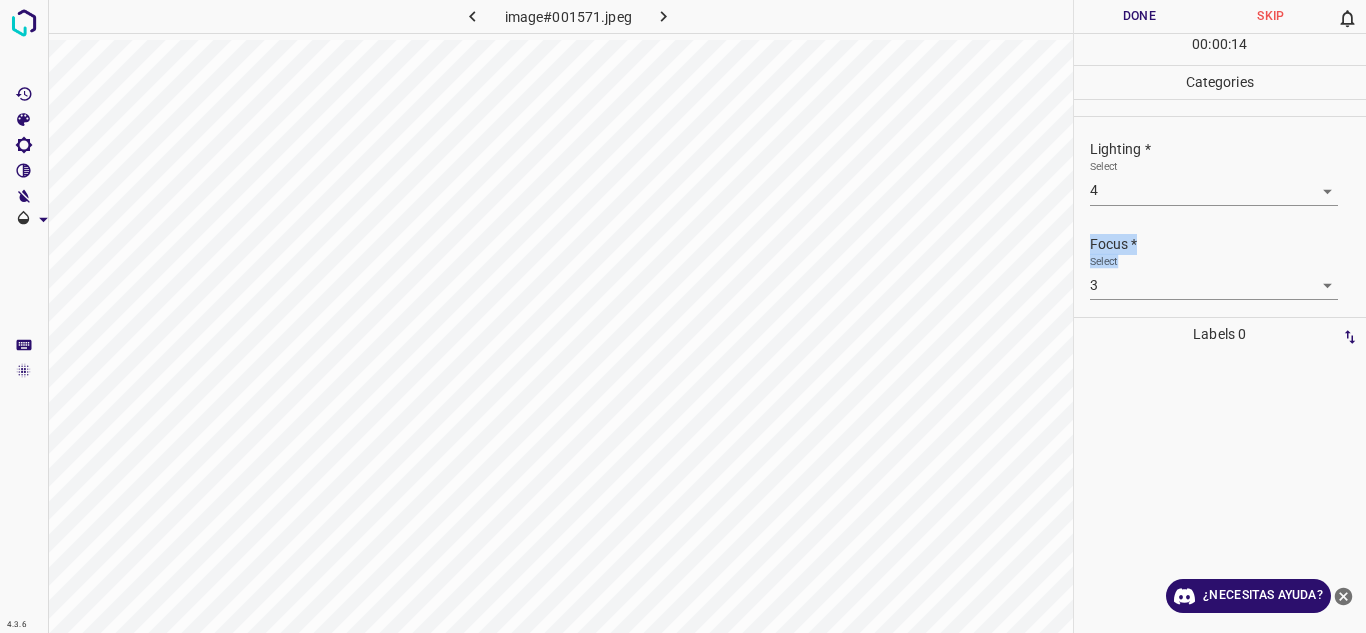 drag, startPoint x: 1365, startPoint y: 212, endPoint x: 1365, endPoint y: 242, distance: 30 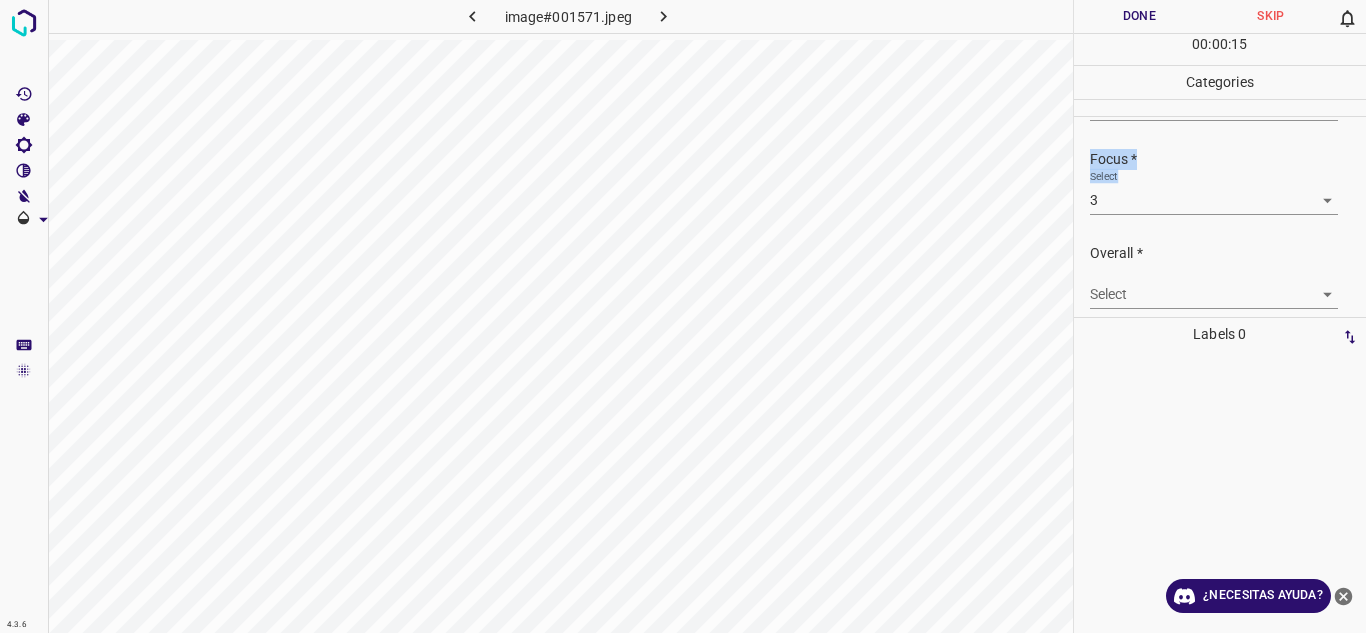 scroll, scrollTop: 98, scrollLeft: 0, axis: vertical 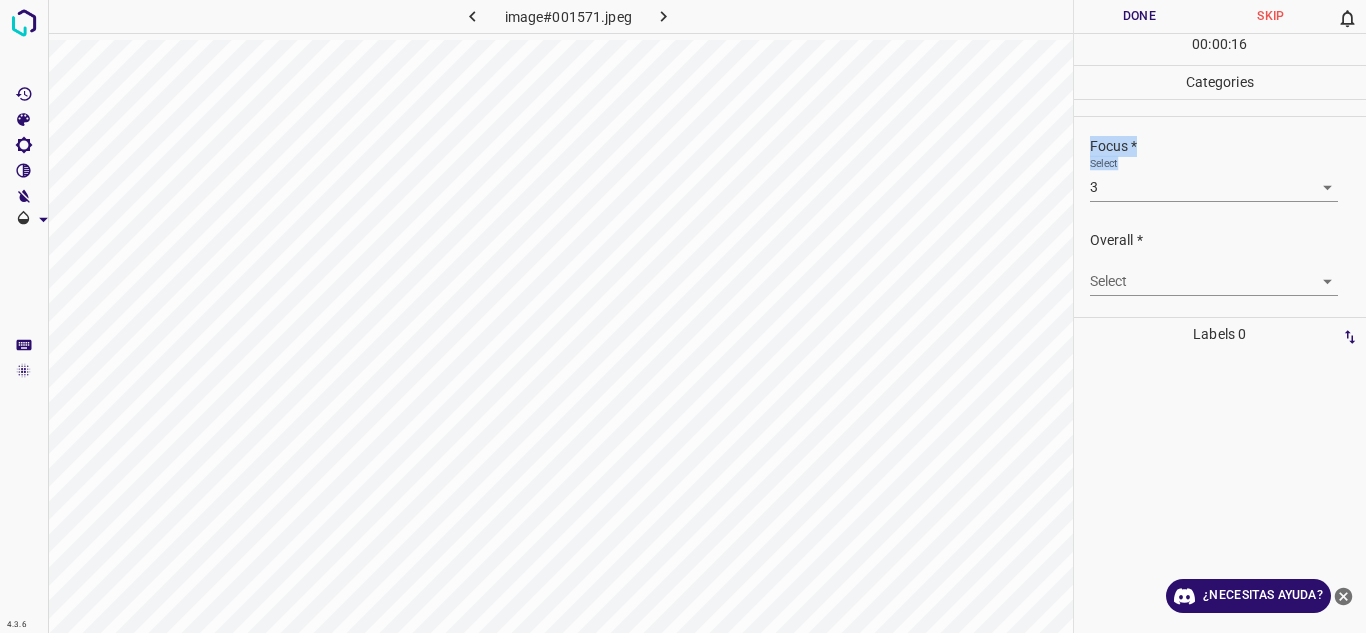 click on "Texto original Valora esta traducción Tu opinión servirá para ayudar a mejorar el Traductor de Google 4.3.6  image#001571.jpeg Done Skip 0 00   : 00   : 16   Categories Lighting *  Select 4 4 Focus *  Select 3 3 Overall *  Select ​ Labels   0 Categories 1 Lighting 2 Focus 3 Overall Tools Space Change between modes (Draw & Edit) I Auto labeling R Restore zoom M Zoom in N Zoom out Delete Delete selecte label Filters Z Restore filters X Saturation filter C Brightness filter V Contrast filter B Gray scale filter General O Download ¿Necesitas ayuda? - Texto - Esconder - Borrar" at bounding box center [683, 316] 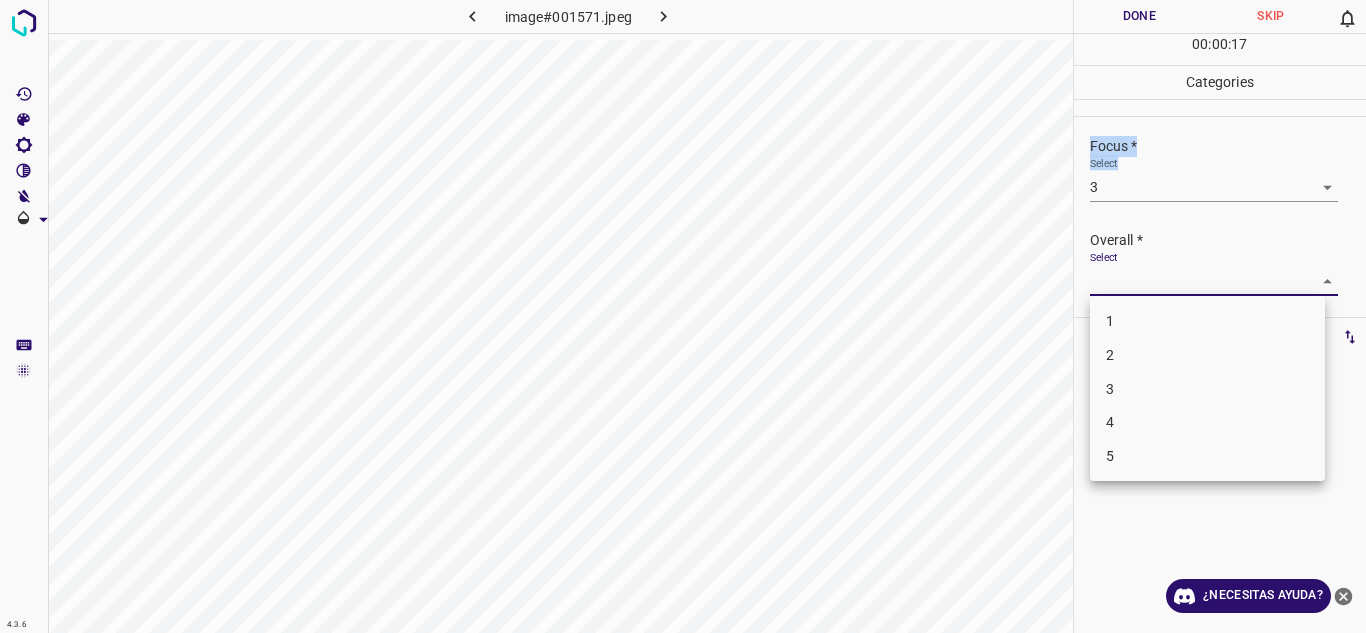 click on "4" at bounding box center [1207, 422] 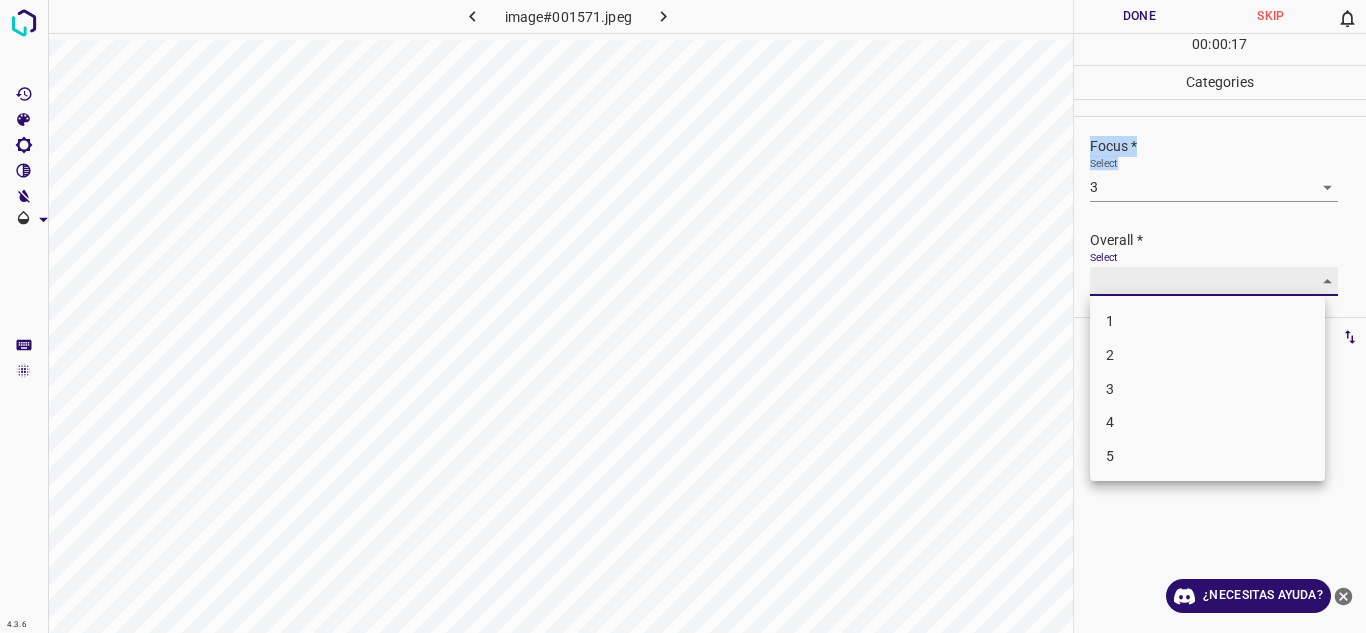 type on "4" 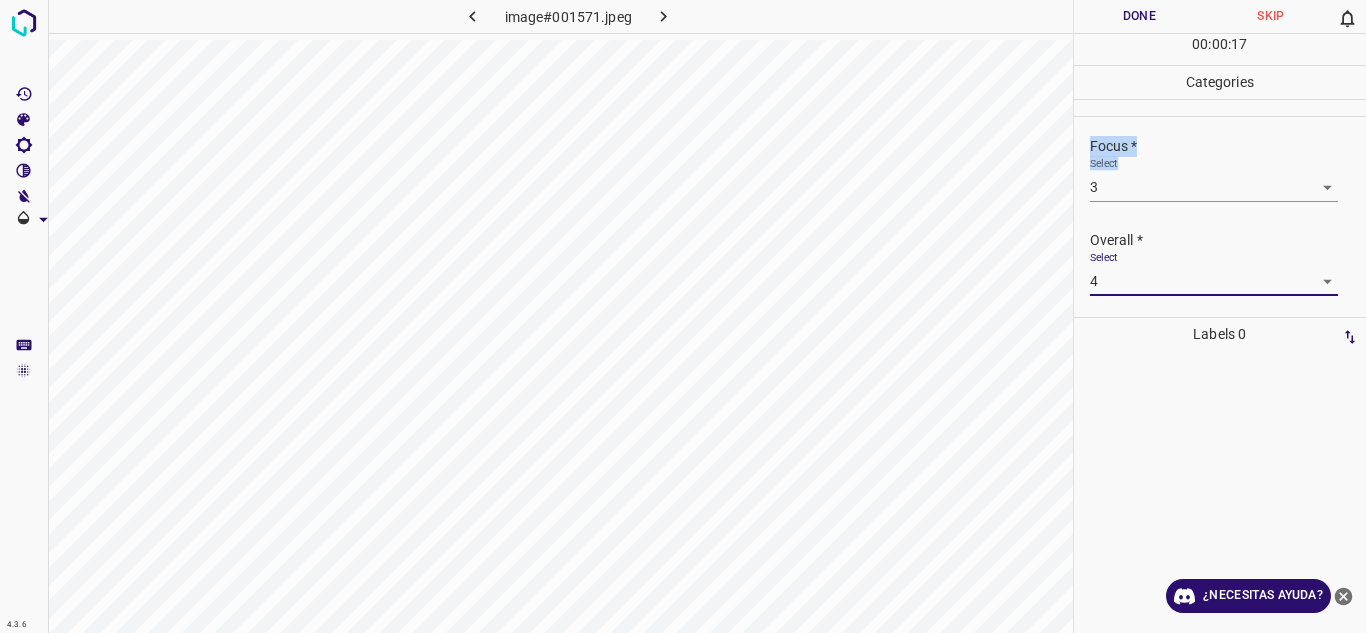 click on "Done" at bounding box center [1140, 16] 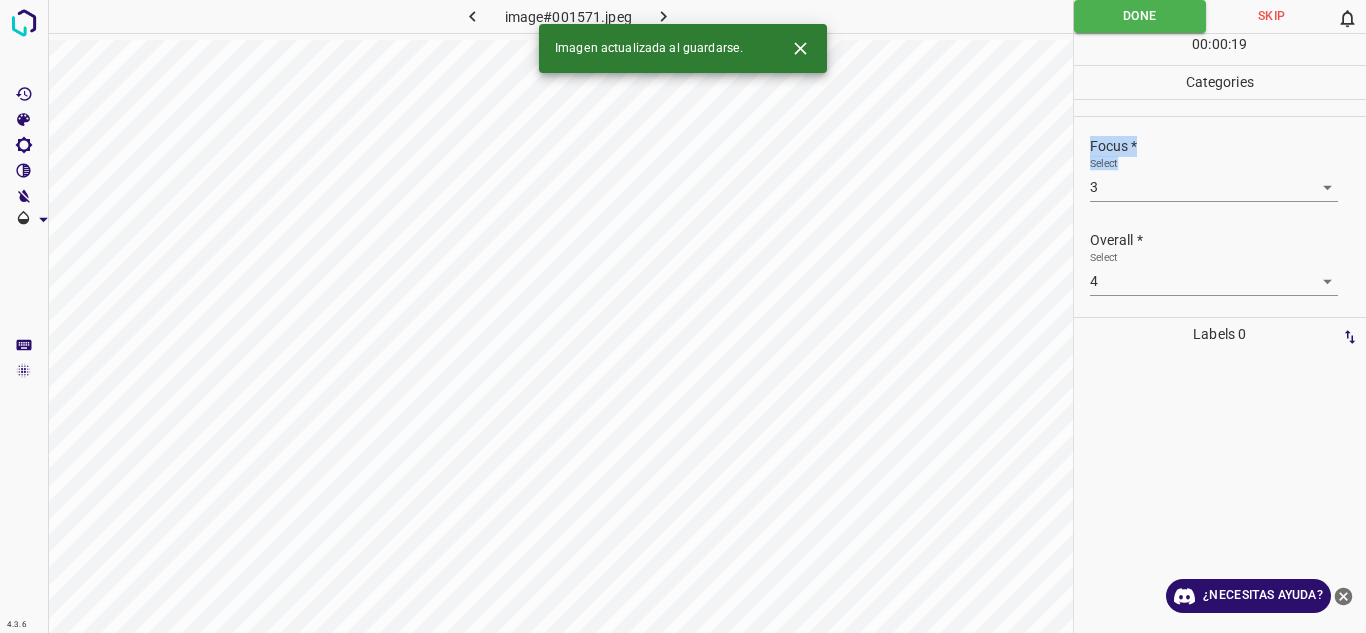 click 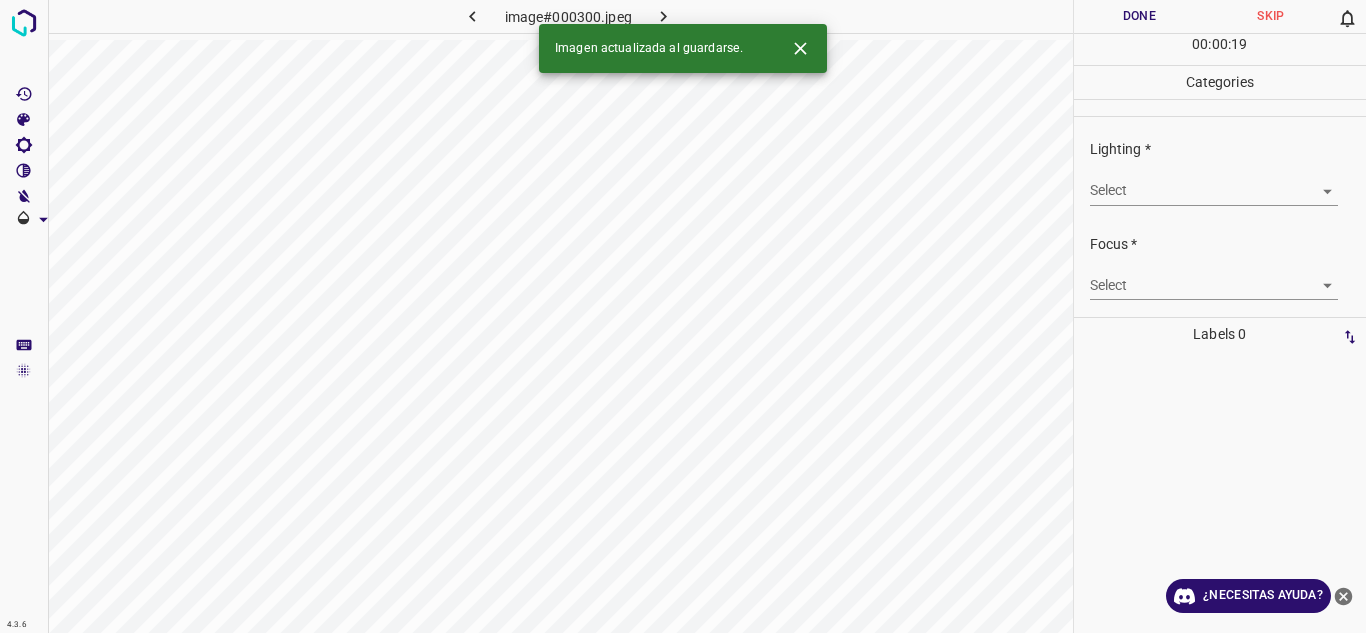 click on "Texto original Valora esta traducción Tu opinión servirá para ayudar a mejorar el Traductor de Google 4.3.6  image#000300.jpeg Done Skip 0 00   : 00   : 19   Categories Lighting *  Select ​ Focus *  Select ​ Overall *  Select ​ Labels   0 Categories 1 Lighting 2 Focus 3 Overall Tools Space Change between modes (Draw & Edit) I Auto labeling R Restore zoom M Zoom in N Zoom out Delete Delete selecte label Filters Z Restore filters X Saturation filter C Brightness filter V Contrast filter B Gray scale filter General O Download Imagen actualizada al guardarse. ¿Necesitas ayuda? - Texto - Esconder - Borrar" at bounding box center [683, 316] 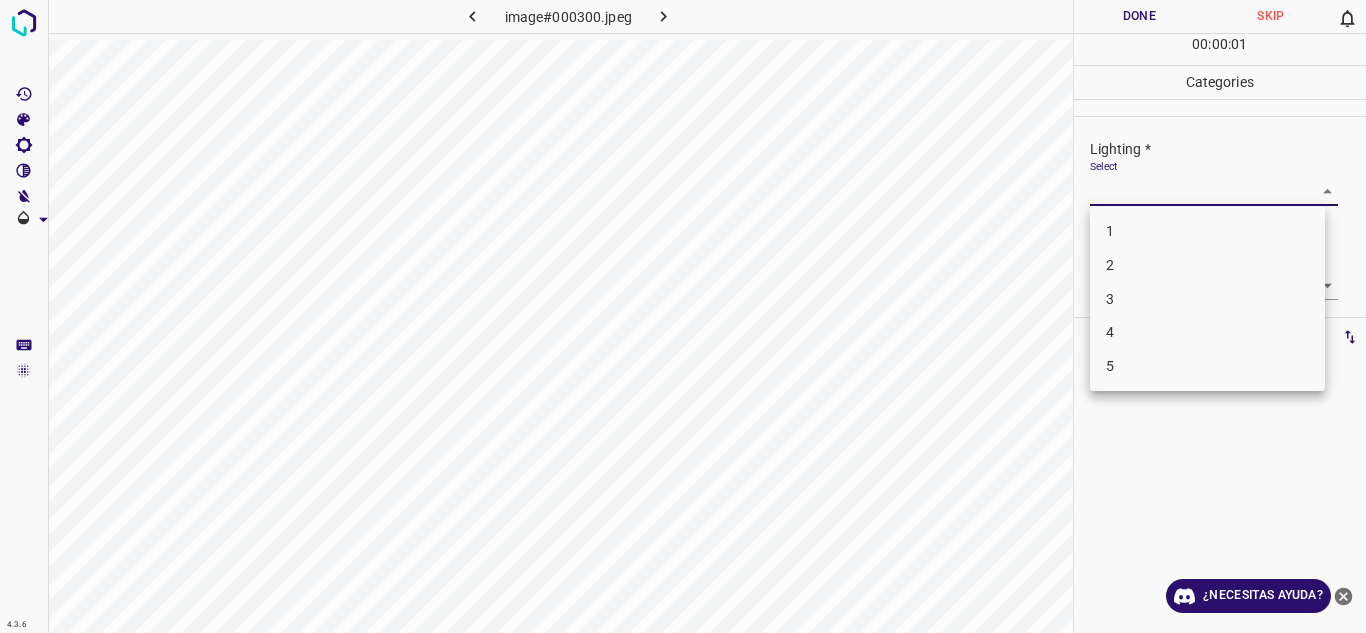 click on "4" at bounding box center [1207, 332] 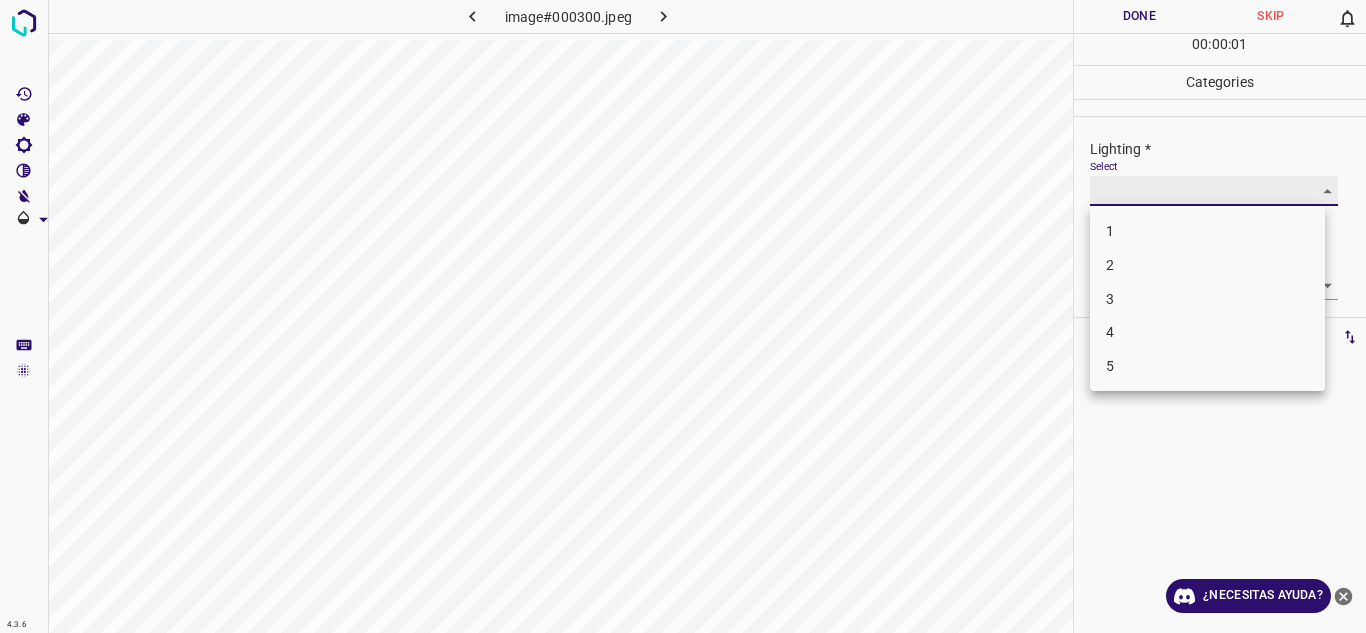 type on "4" 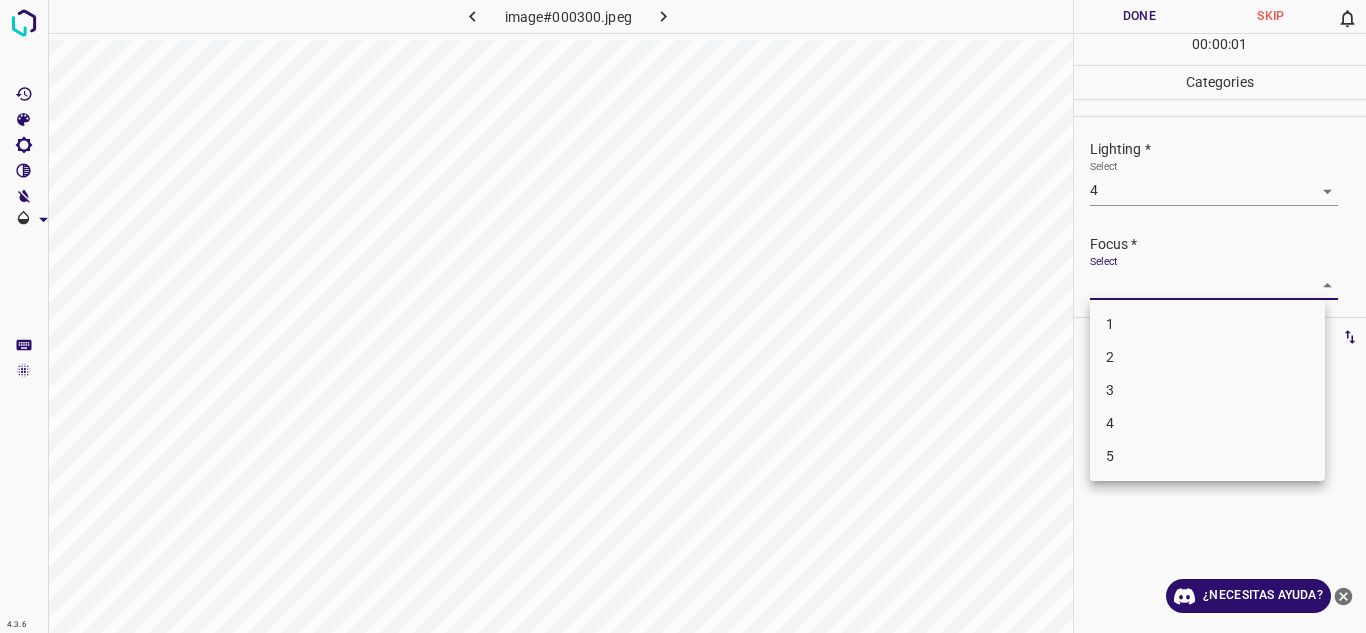 click on "Texto original Valora esta traducción Tu opinión servirá para ayudar a mejorar el Traductor de Google 4.3.6  image#000300.jpeg Done Skip 0 00   : 00   : 01   Categories Lighting *  Select 4 4 Focus *  Select ​ Overall *  Select ​ Labels   0 Categories 1 Lighting 2 Focus 3 Overall Tools Space Change between modes (Draw & Edit) I Auto labeling R Restore zoom M Zoom in N Zoom out Delete Delete selecte label Filters Z Restore filters X Saturation filter C Brightness filter V Contrast filter B Gray scale filter General O Download ¿Necesitas ayuda? - Texto - Esconder - Borrar 1 2 3 4 5" at bounding box center [683, 316] 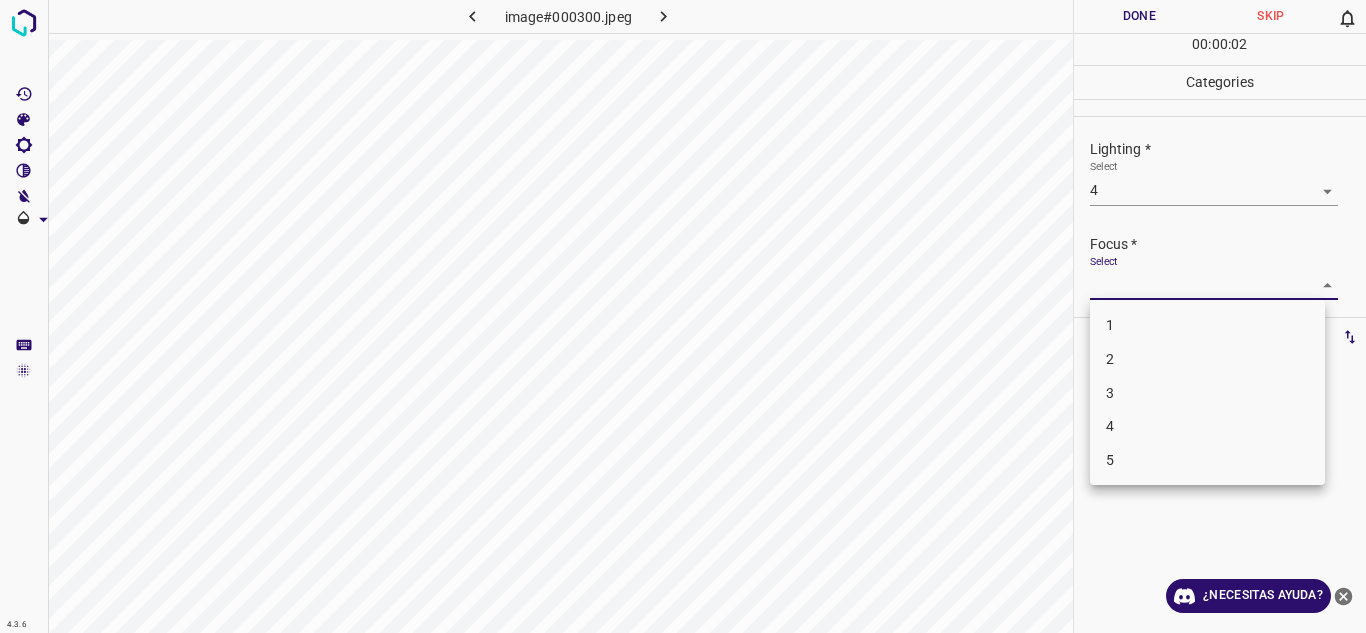 click on "4" at bounding box center [1207, 426] 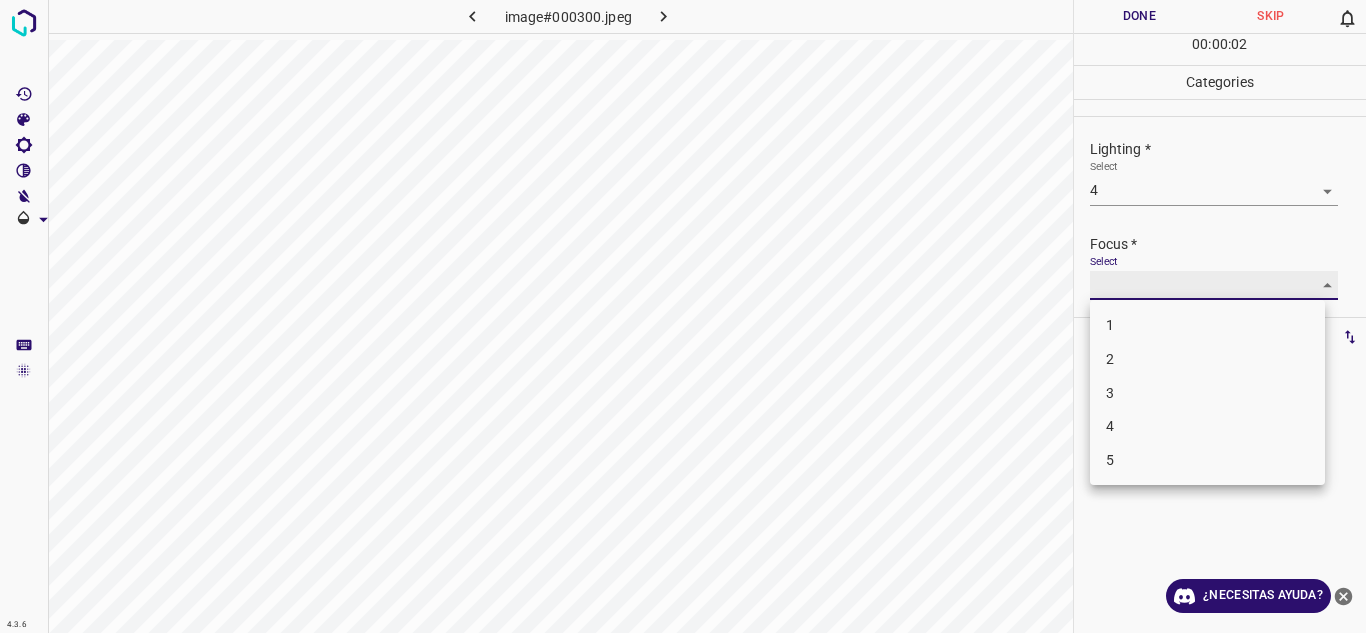 type on "4" 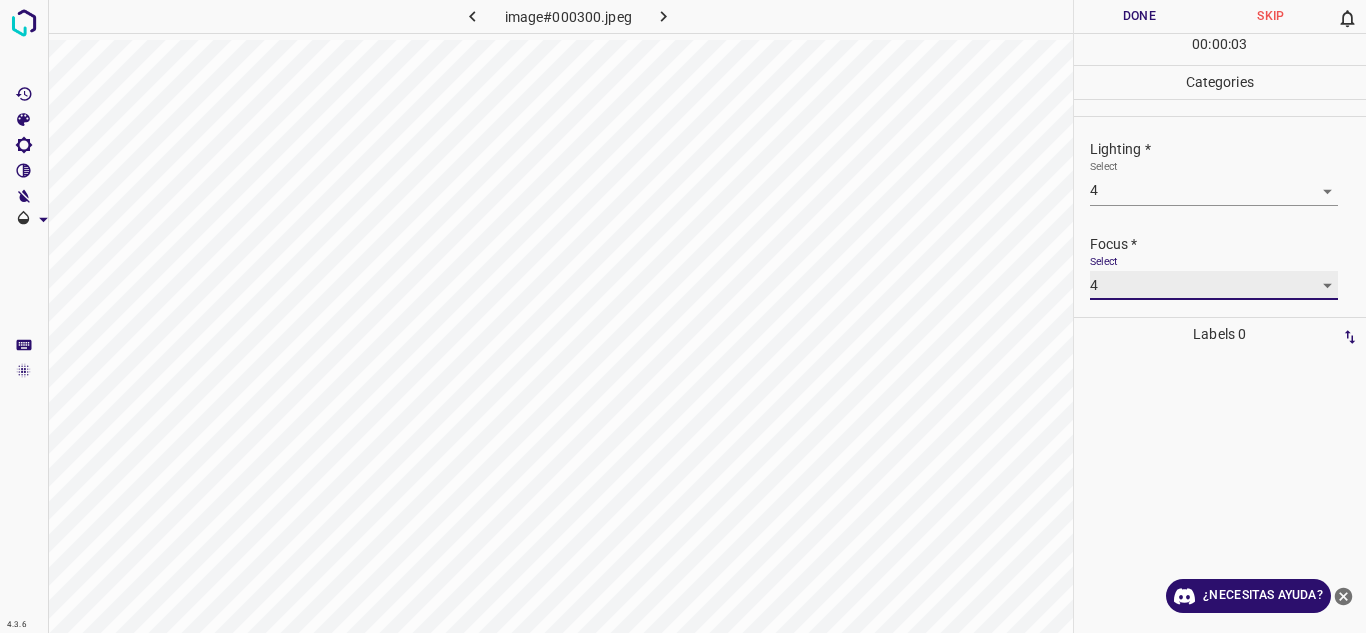 scroll, scrollTop: 98, scrollLeft: 0, axis: vertical 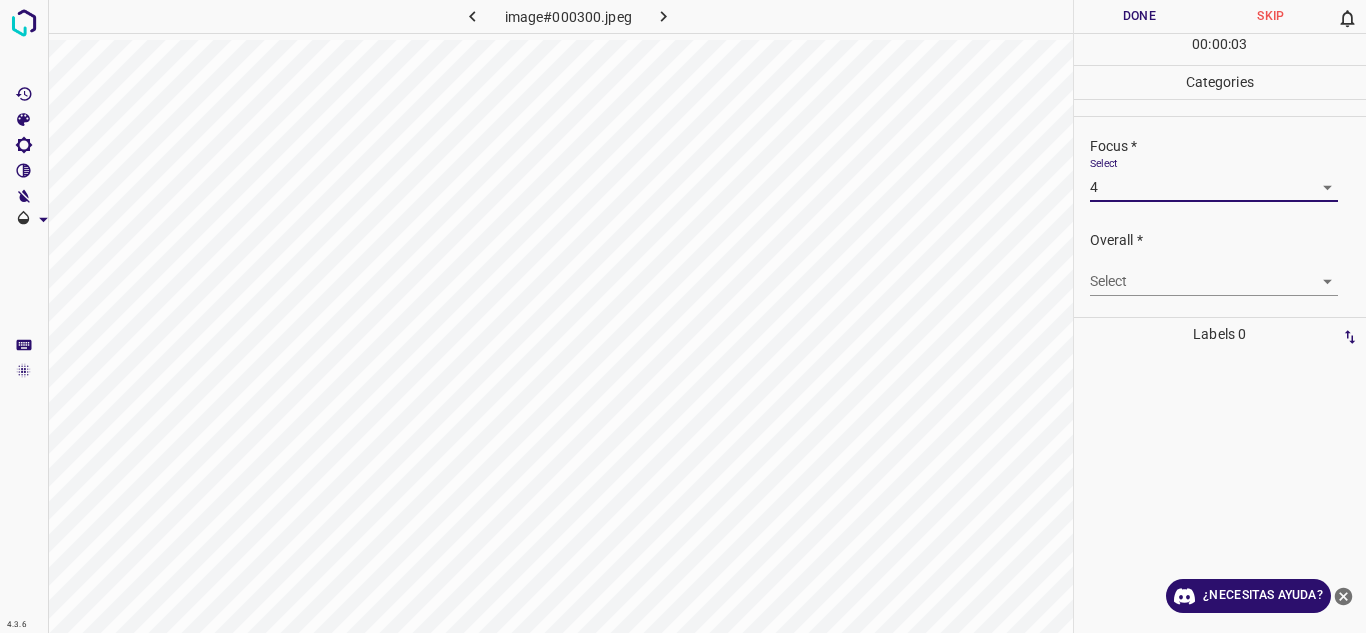 click on "Texto original Valora esta traducción Tu opinión servirá para ayudar a mejorar el Traductor de Google 4.3.6  image#000300.jpeg Done Skip 0 00   : 00   : 03   Categories Lighting *  Select 4 4 Focus *  Select 4 4 Overall *  Select ​ Labels   0 Categories 1 Lighting 2 Focus 3 Overall Tools Space Change between modes (Draw & Edit) I Auto labeling R Restore zoom M Zoom in N Zoom out Delete Delete selecte label Filters Z Restore filters X Saturation filter C Brightness filter V Contrast filter B Gray scale filter General O Download ¿Necesitas ayuda? - Texto - Esconder - Borrar" at bounding box center [683, 316] 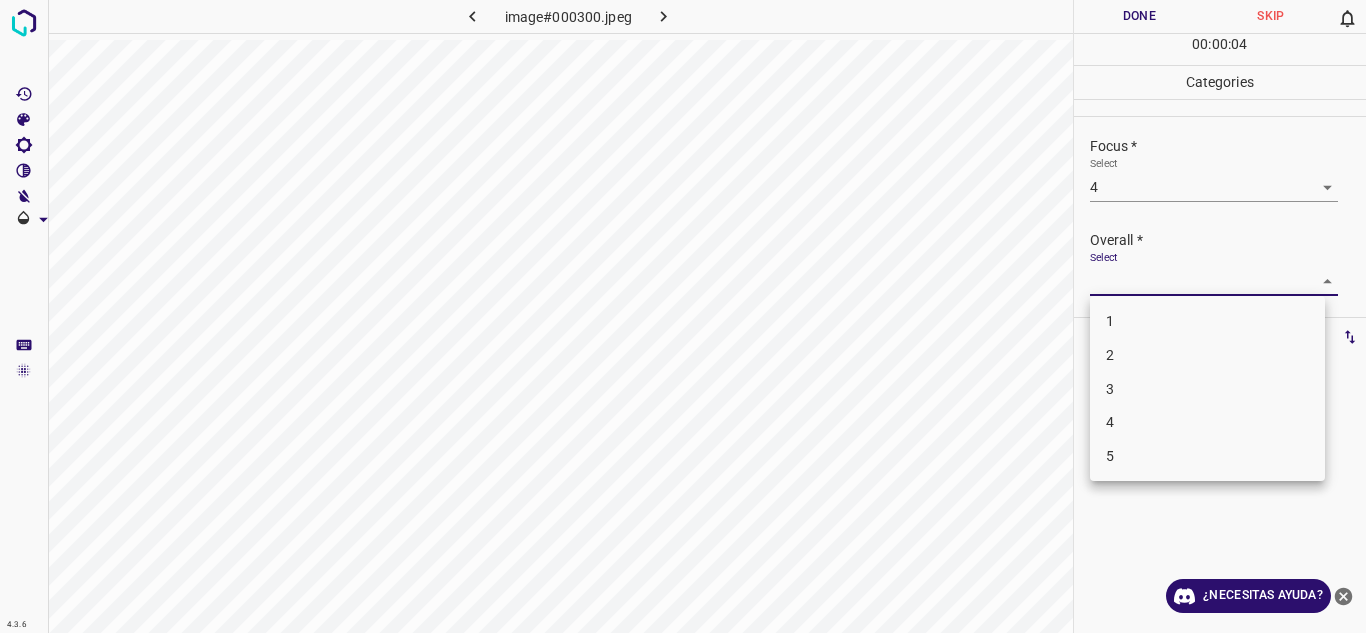 click on "4" at bounding box center (1207, 422) 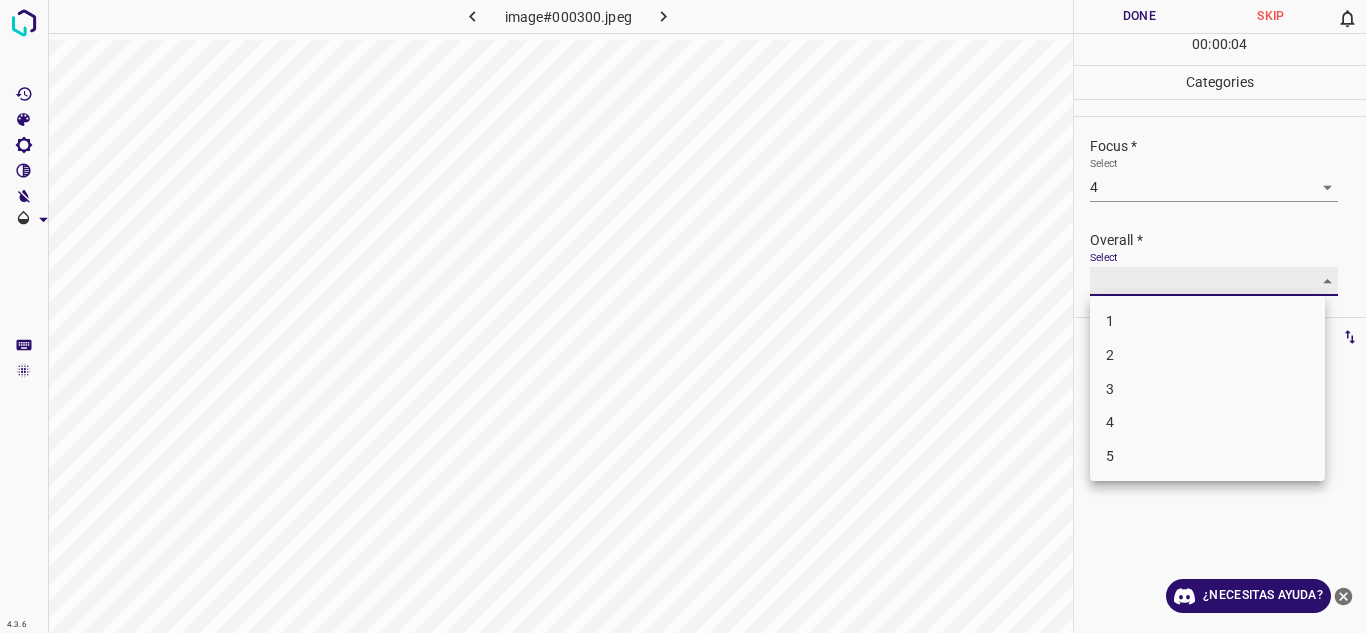 type on "4" 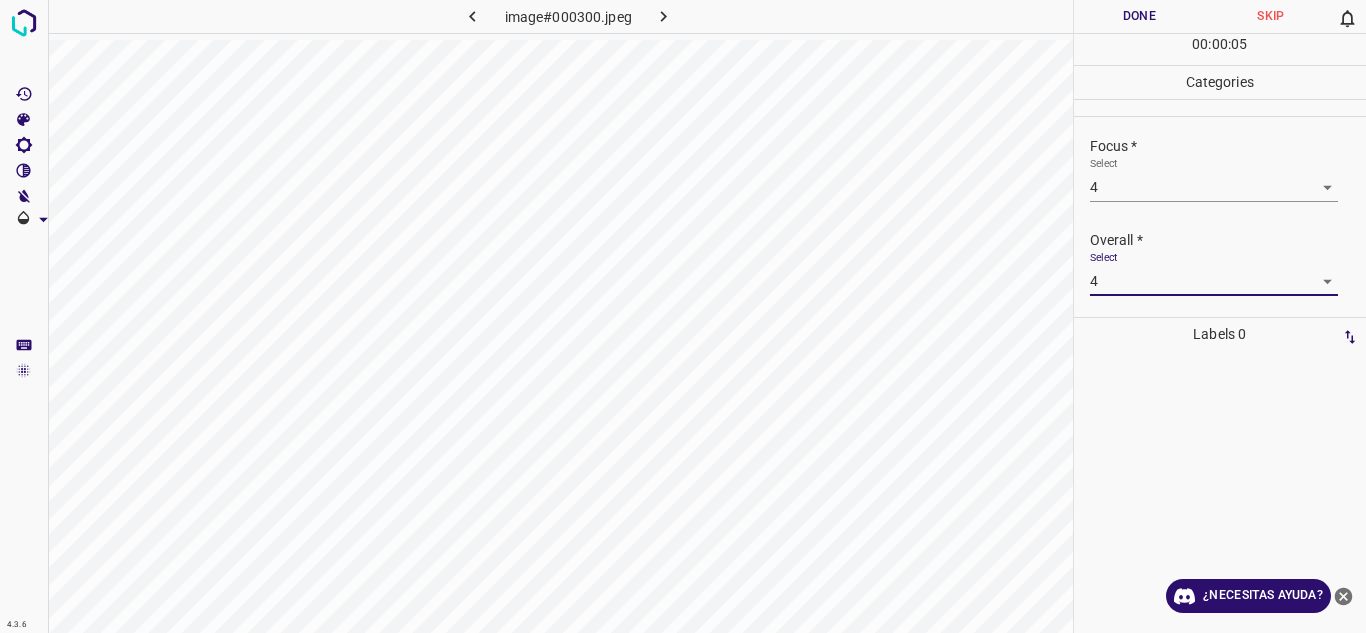click on "Done" at bounding box center (1140, 16) 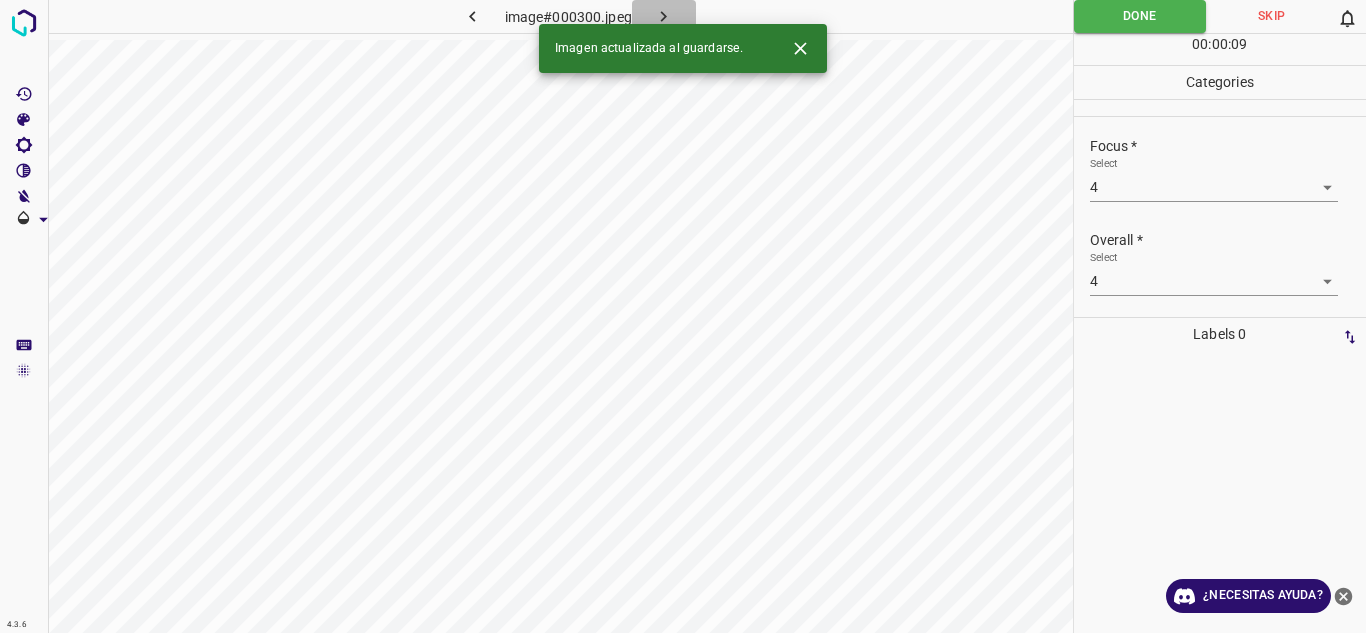 click 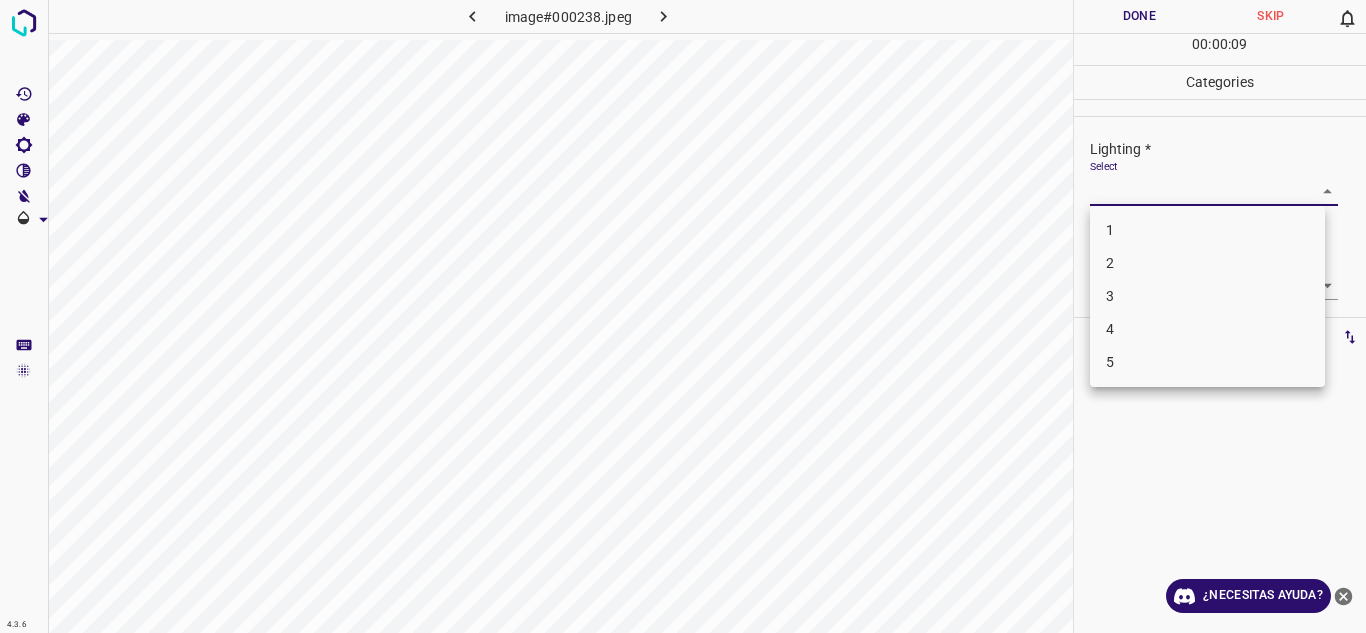 click on "Texto original Valora esta traducción Tu opinión servirá para ayudar a mejorar el Traductor de Google 4.3.6  image#000238.jpeg Done Skip 0 00   : 00   : 09   Categories Lighting *  Select ​ Focus *  Select ​ Overall *  Select ​ Labels   0 Categories 1 Lighting 2 Focus 3 Overall Tools Space Change between modes (Draw & Edit) I Auto labeling R Restore zoom M Zoom in N Zoom out Delete Delete selecte label Filters Z Restore filters X Saturation filter C Brightness filter V Contrast filter B Gray scale filter General O Download ¿Necesitas ayuda? - Texto - Esconder - Borrar 1 2 3 4 5" at bounding box center (683, 316) 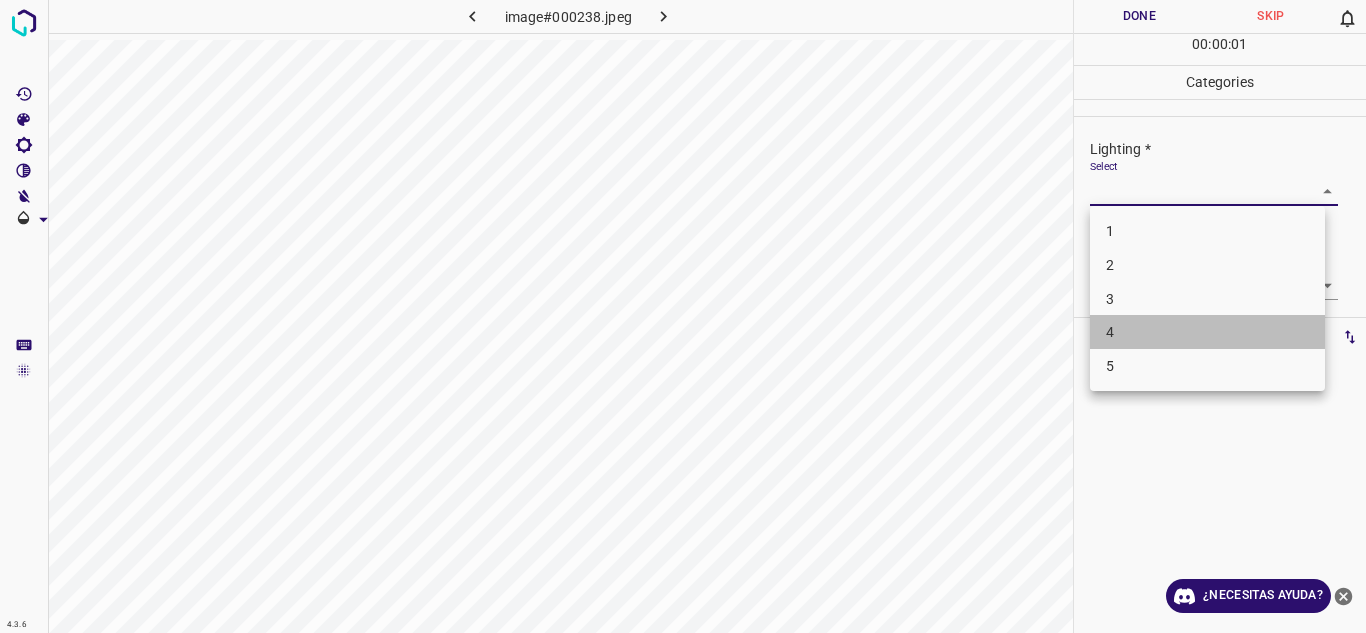 click on "4" at bounding box center [1207, 332] 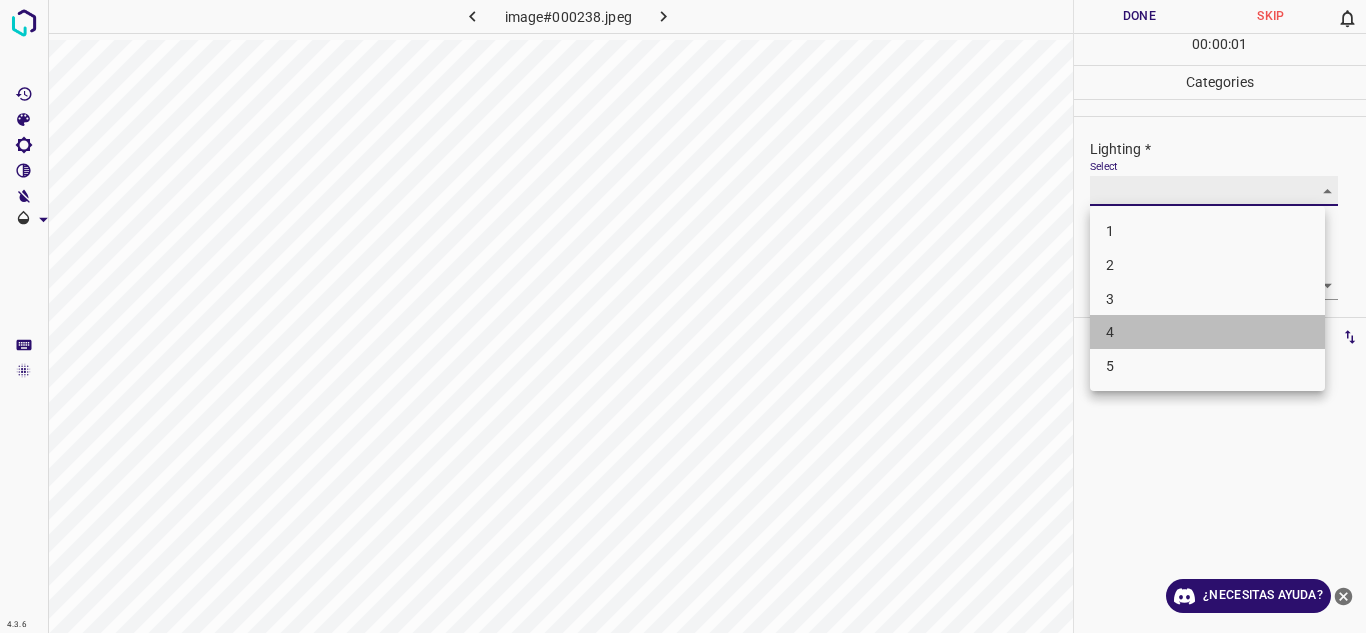 type on "4" 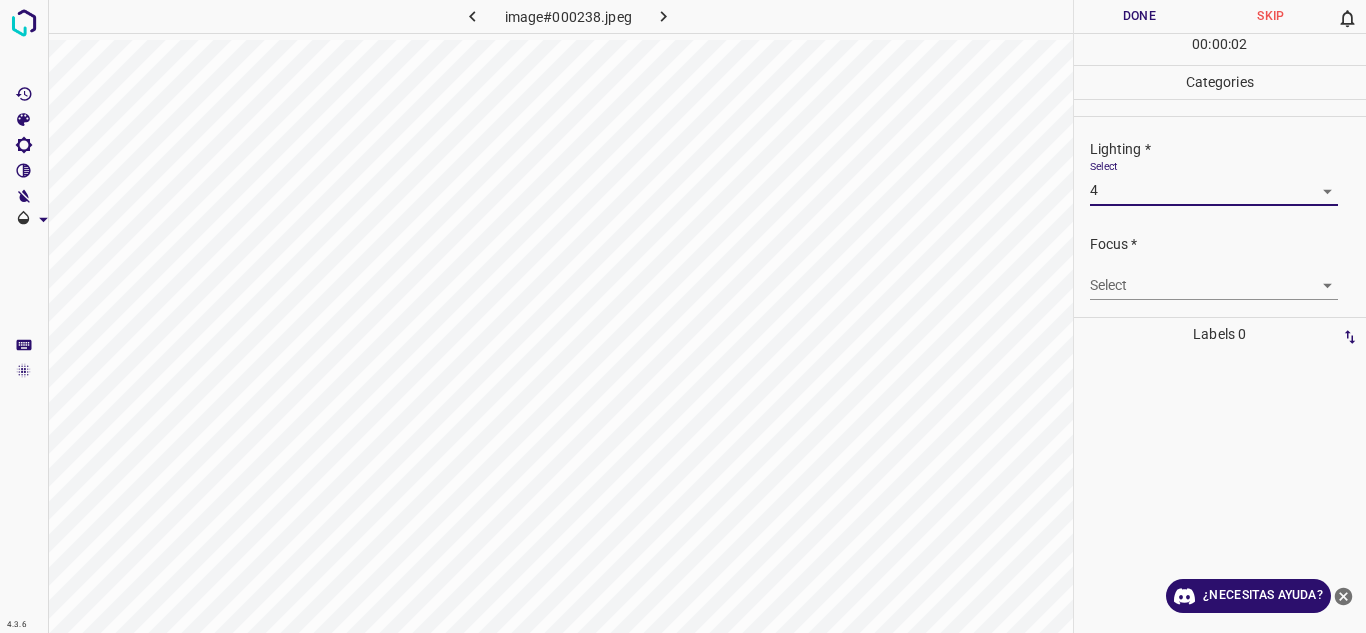 click on "Texto original Valora esta traducción Tu opinión servirá para ayudar a mejorar el Traductor de Google 4.3.6  image#000238.jpeg Done Skip 0 00   : 00   : 02   Categories Lighting *  Select 4 4 Focus *  Select ​ Overall *  Select ​ Labels   0 Categories 1 Lighting 2 Focus 3 Overall Tools Space Change between modes (Draw & Edit) I Auto labeling R Restore zoom M Zoom in N Zoom out Delete Delete selecte label Filters Z Restore filters X Saturation filter C Brightness filter V Contrast filter B Gray scale filter General O Download ¿Necesitas ayuda? - Texto - Esconder - Borrar" at bounding box center (683, 316) 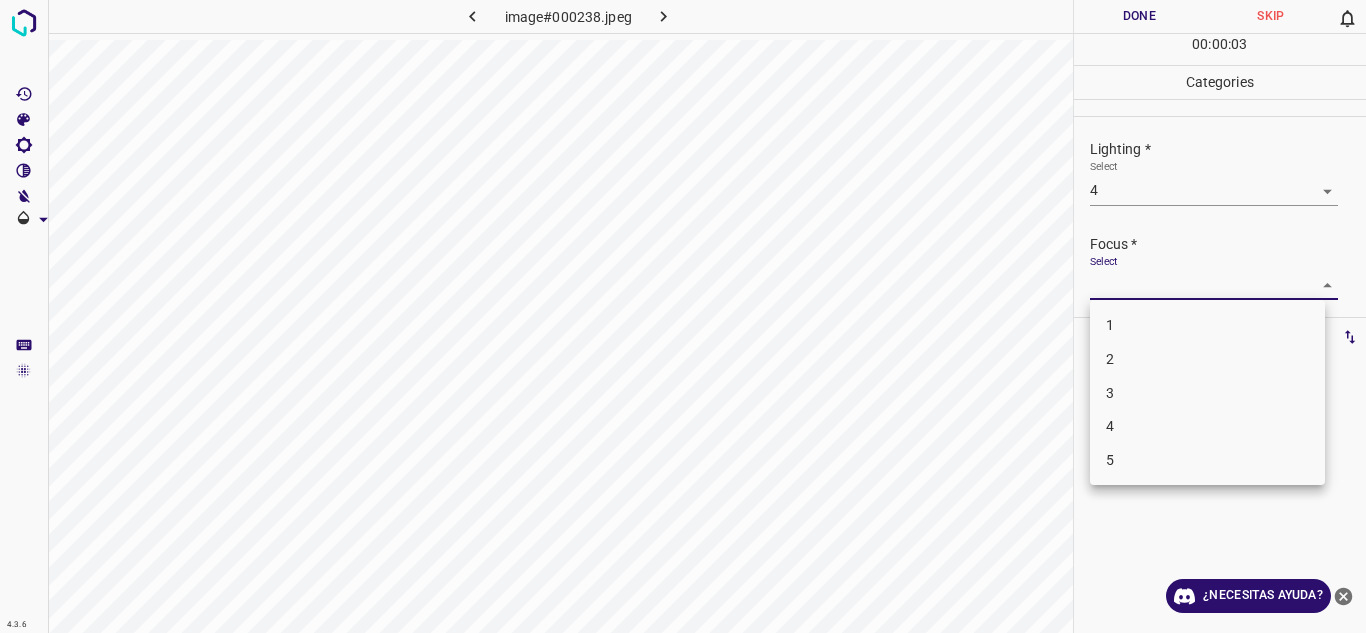drag, startPoint x: 1147, startPoint y: 393, endPoint x: 1268, endPoint y: 307, distance: 148.44864 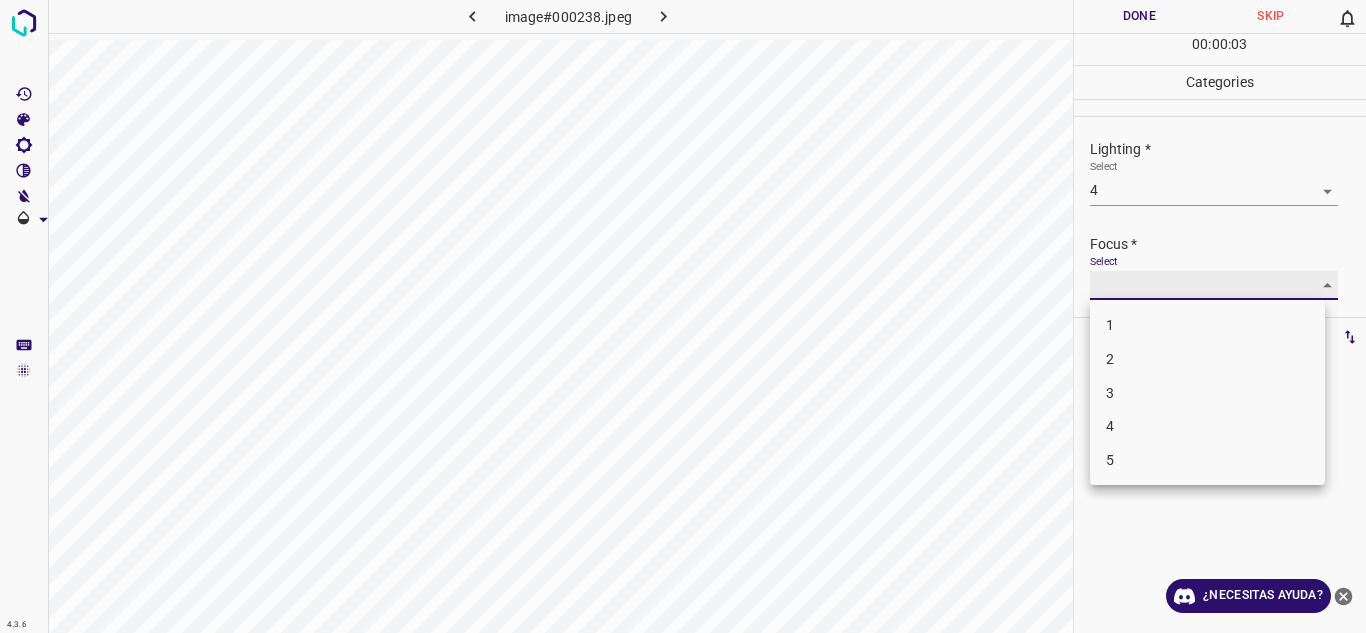 type on "3" 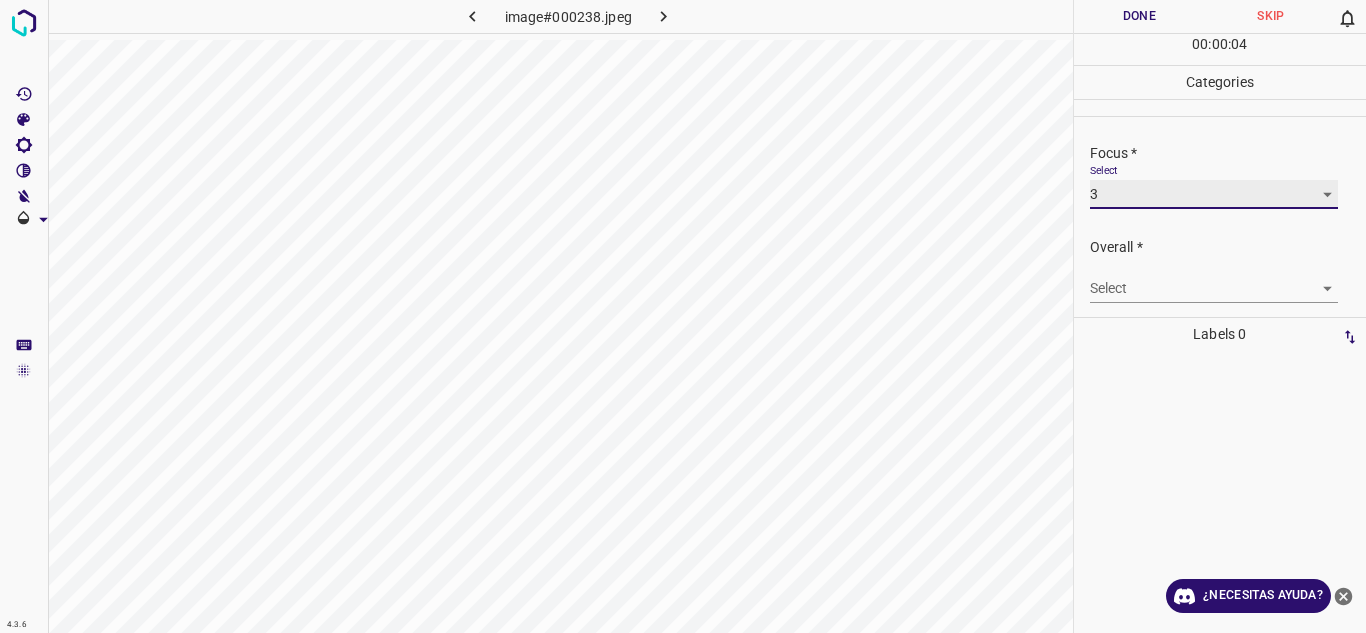 scroll, scrollTop: 98, scrollLeft: 0, axis: vertical 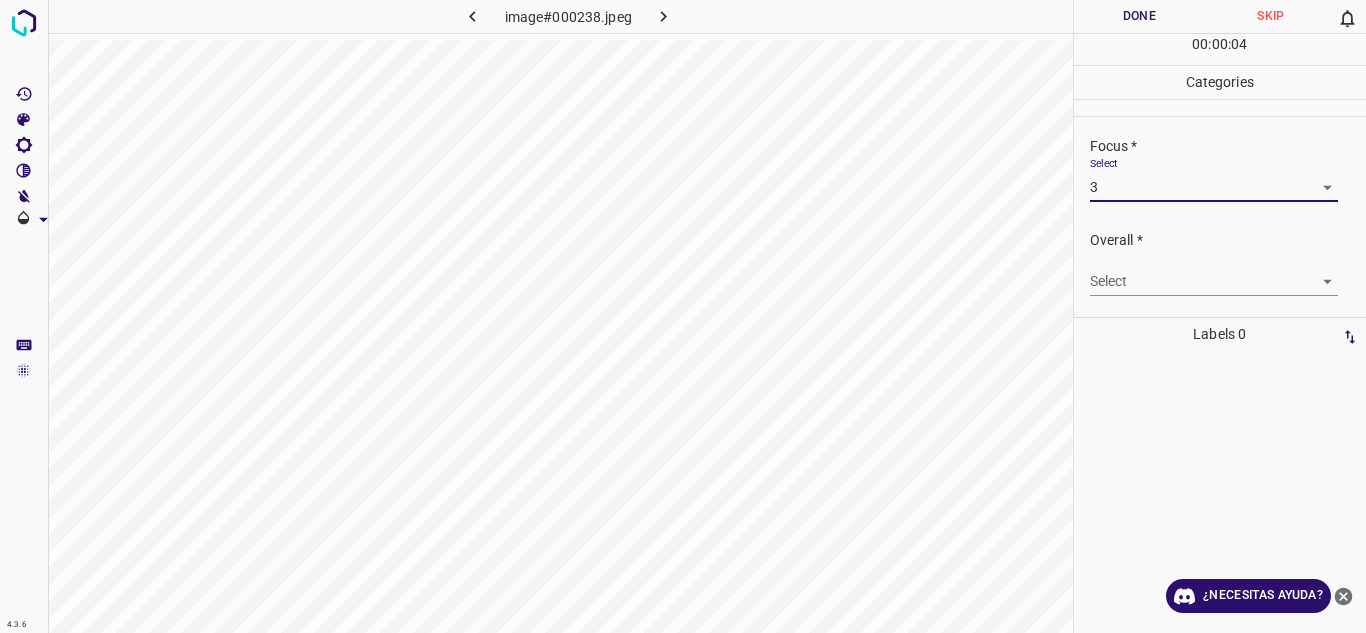 click on "Texto original Valora esta traducción Tu opinión servirá para ayudar a mejorar el Traductor de Google 4.3.6  image#000238.jpeg Done Skip 0 00   : 00   : 04   Categories Lighting *  Select 4 4 Focus *  Select 3 3 Overall *  Select ​ Labels   0 Categories 1 Lighting 2 Focus 3 Overall Tools Space Change between modes (Draw & Edit) I Auto labeling R Restore zoom M Zoom in N Zoom out Delete Delete selecte label Filters Z Restore filters X Saturation filter C Brightness filter V Contrast filter B Gray scale filter General O Download ¿Necesitas ayuda? - Texto - Esconder - Borrar" at bounding box center [683, 316] 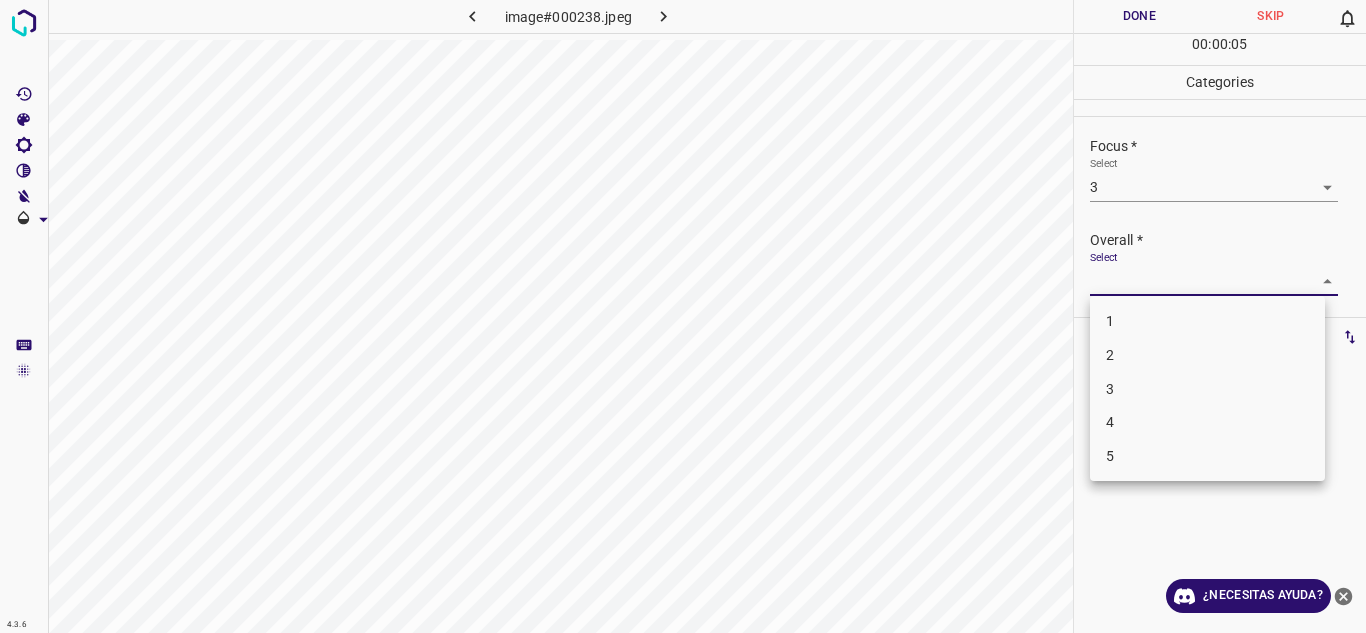 click on "3" at bounding box center [1207, 389] 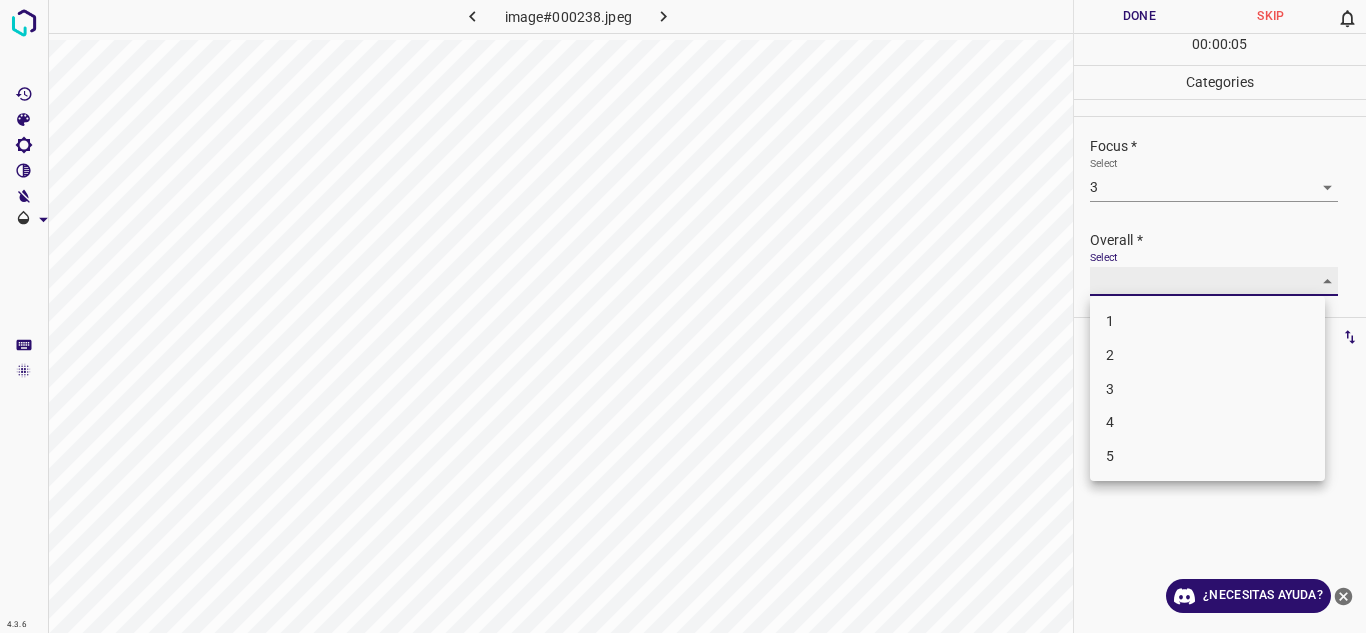 type on "3" 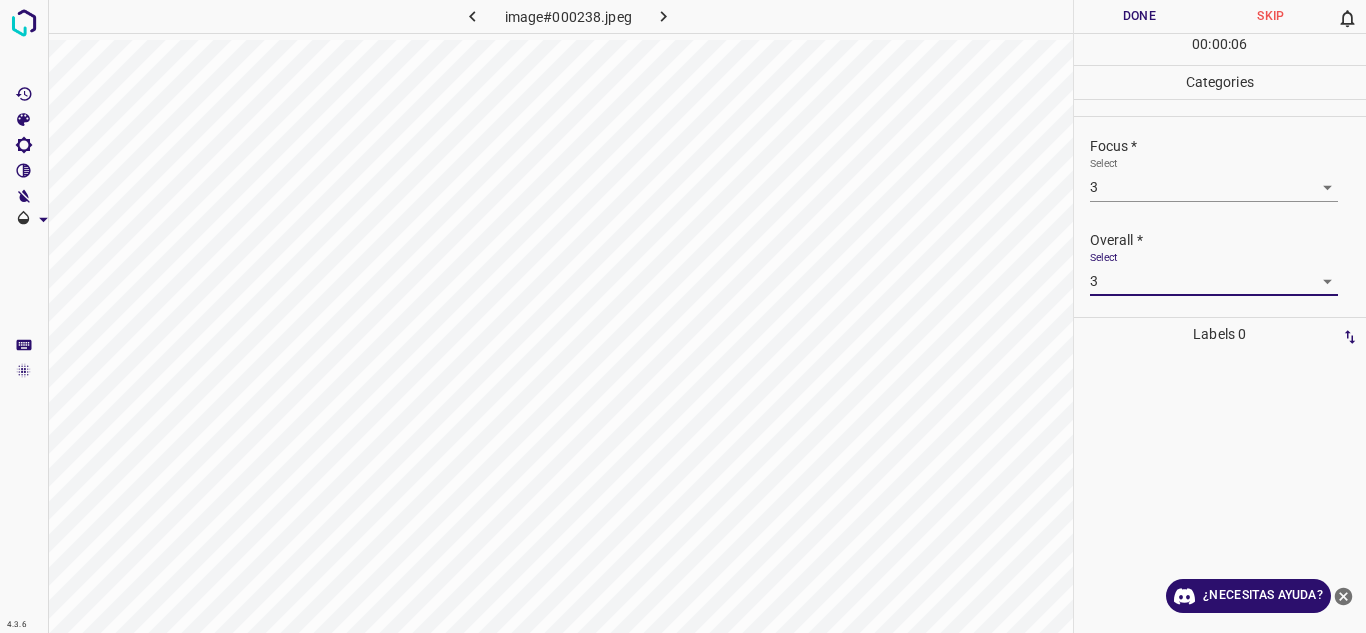 click on "Done" at bounding box center [1140, 16] 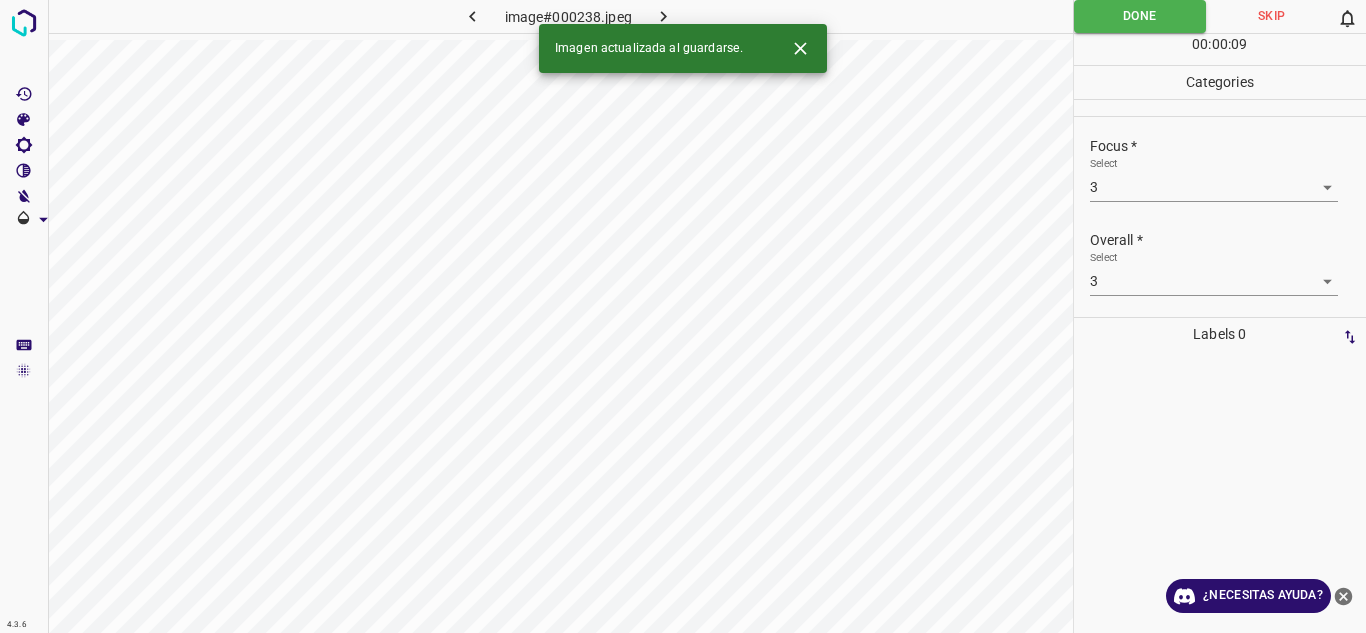 click 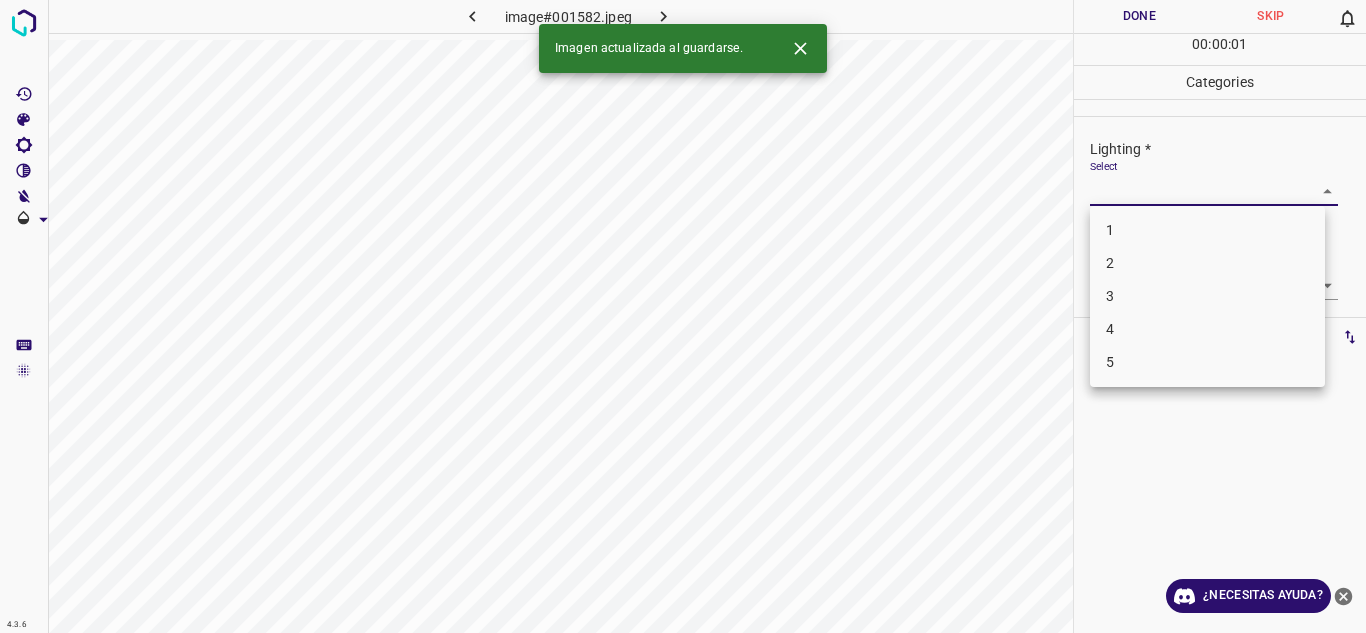 click on "Texto original Valora esta traducción Tu opinión servirá para ayudar a mejorar el Traductor de Google 4.3.6  image#001582.jpeg Done Skip 0 00   : 00   : 01   Categories Lighting *  Select ​ Focus *  Select ​ Overall *  Select ​ Labels   0 Categories 1 Lighting 2 Focus 3 Overall Tools Space Change between modes (Draw & Edit) I Auto labeling R Restore zoom M Zoom in N Zoom out Delete Delete selecte label Filters Z Restore filters X Saturation filter C Brightness filter V Contrast filter B Gray scale filter General O Download Imagen actualizada al guardarse. ¿Necesitas ayuda? - Texto - Esconder - Borrar 1 2 3 4 5" at bounding box center (683, 316) 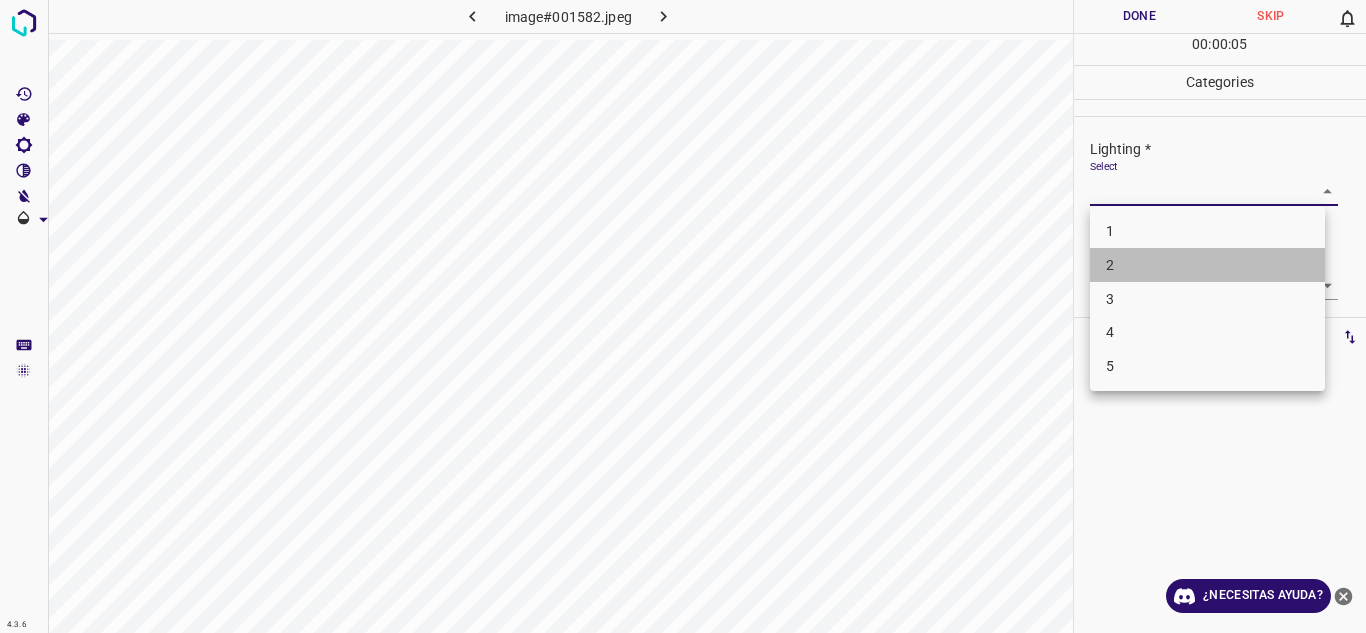 click on "2" at bounding box center [1207, 265] 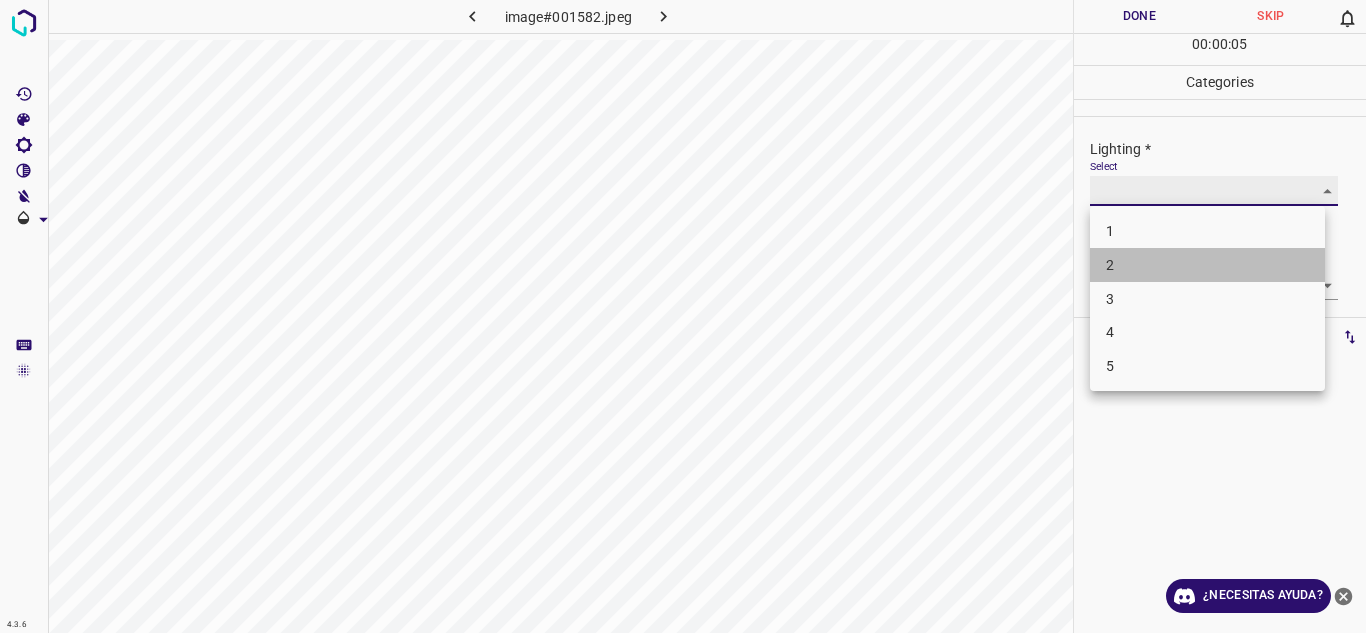 type on "2" 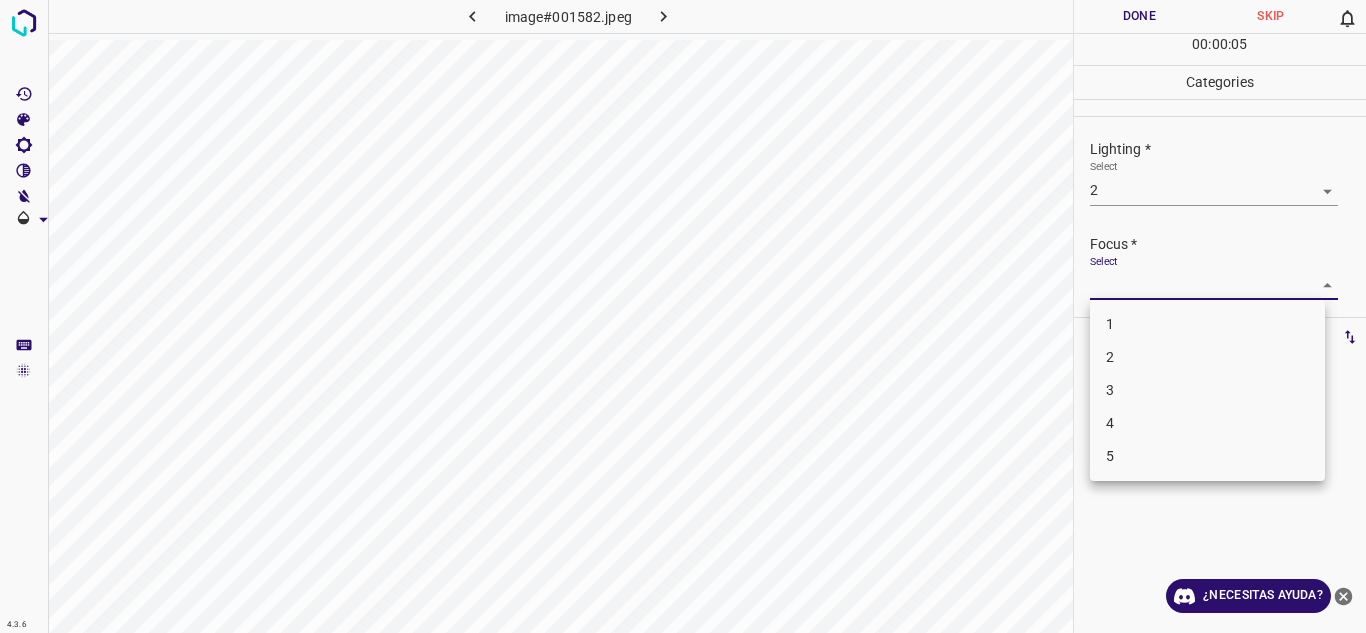 click on "Texto original Valora esta traducción Tu opinión servirá para ayudar a mejorar el Traductor de Google 4.3.6  image#001582.jpeg Done Skip 0 00   : 00   : 05   Categories Lighting *  Select 2 2 Focus *  Select ​ Overall *  Select ​ Labels   0 Categories 1 Lighting 2 Focus 3 Overall Tools Space Change between modes (Draw & Edit) I Auto labeling R Restore zoom M Zoom in N Zoom out Delete Delete selecte label Filters Z Restore filters X Saturation filter C Brightness filter V Contrast filter B Gray scale filter General O Download ¿Necesitas ayuda? - Texto - Esconder - Borrar 1 2 3 4 5" at bounding box center [683, 316] 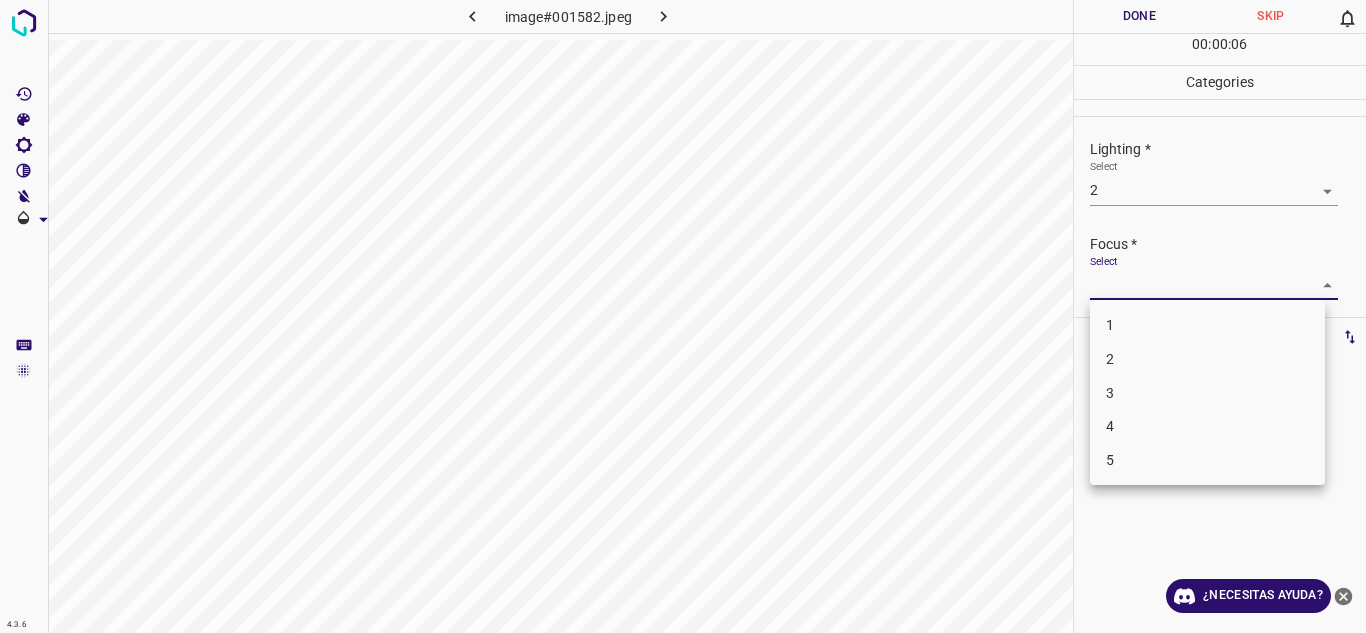 click on "3" at bounding box center (1207, 393) 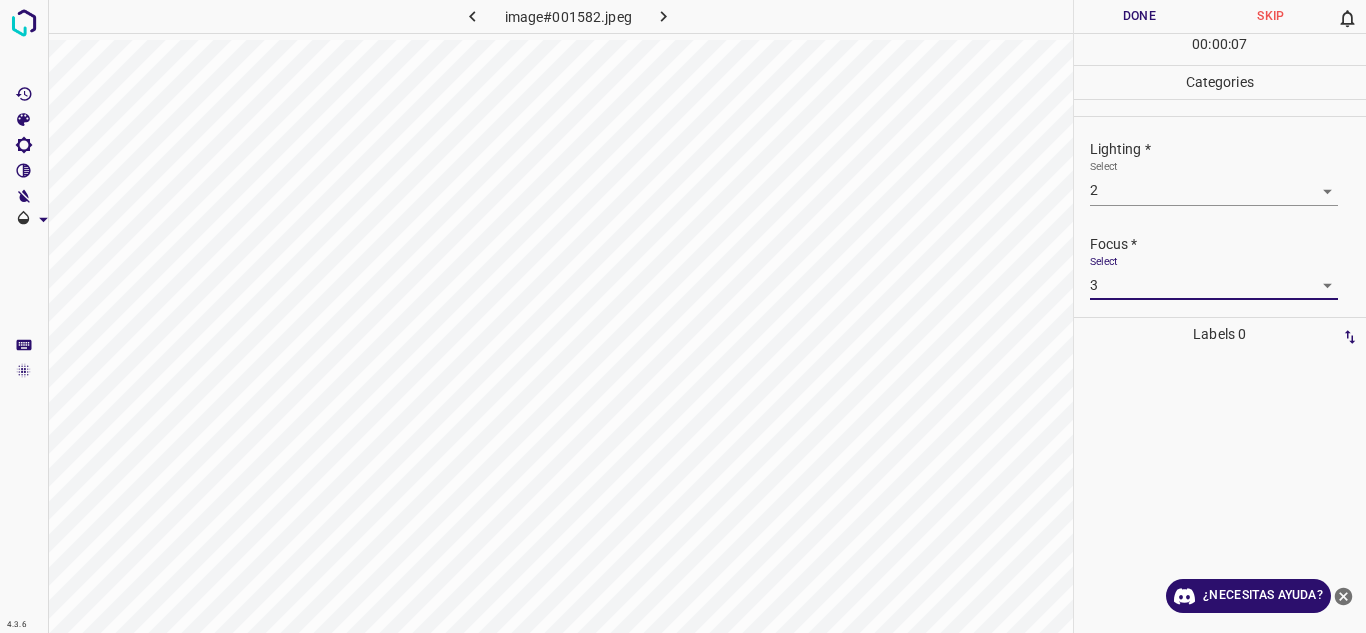 click on "Texto original Valora esta traducción Tu opinión servirá para ayudar a mejorar el Traductor de Google 4.3.6  image#001582.jpeg Done Skip 0 00   : 00   : 07   Categories Lighting *  Select 2 2 Focus *  Select 3 3 Overall *  Select ​ Labels   0 Categories 1 Lighting 2 Focus 3 Overall Tools Space Change between modes (Draw & Edit) I Auto labeling R Restore zoom M Zoom in N Zoom out Delete Delete selecte label Filters Z Restore filters X Saturation filter C Brightness filter V Contrast filter B Gray scale filter General O Download ¿Necesitas ayuda? - Texto - Esconder - Borrar" at bounding box center (683, 316) 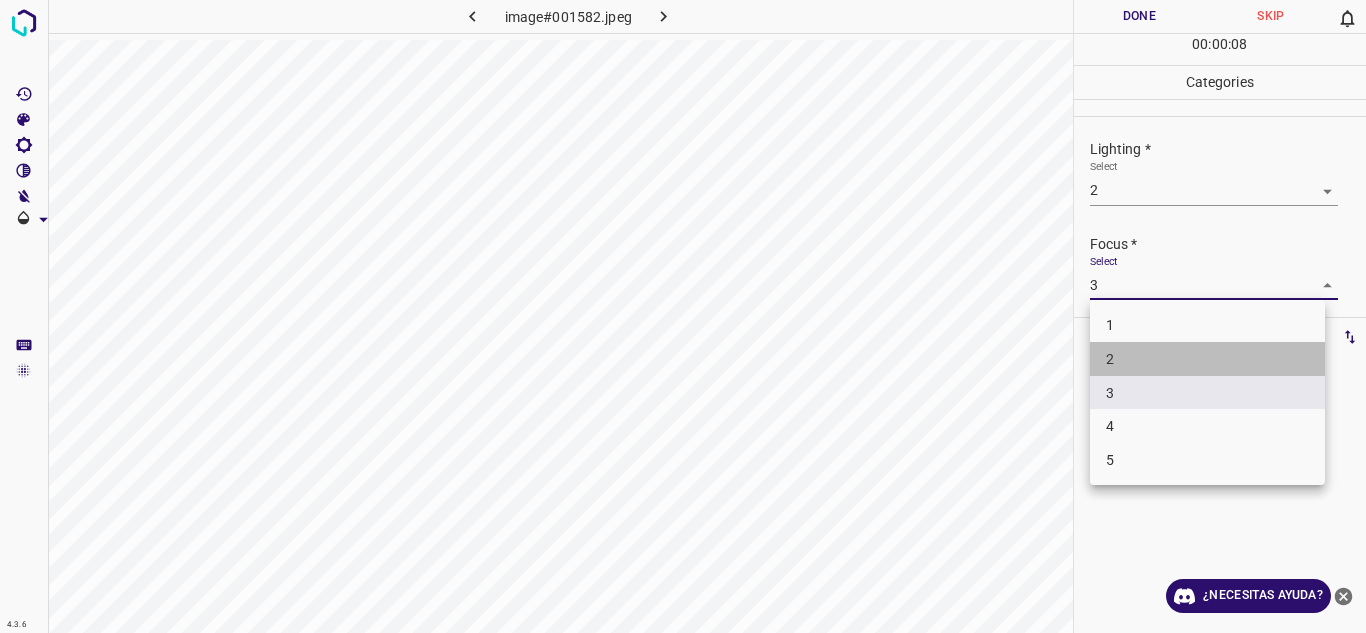 drag, startPoint x: 1233, startPoint y: 356, endPoint x: 1321, endPoint y: 290, distance: 110 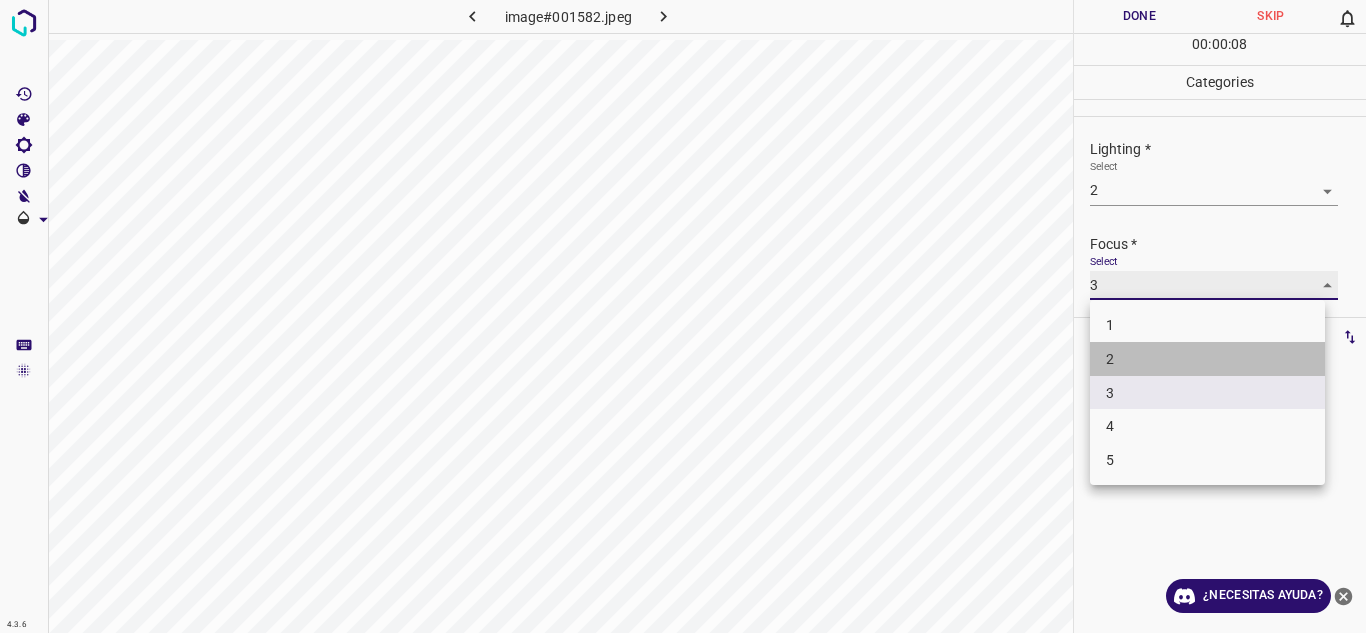 type on "2" 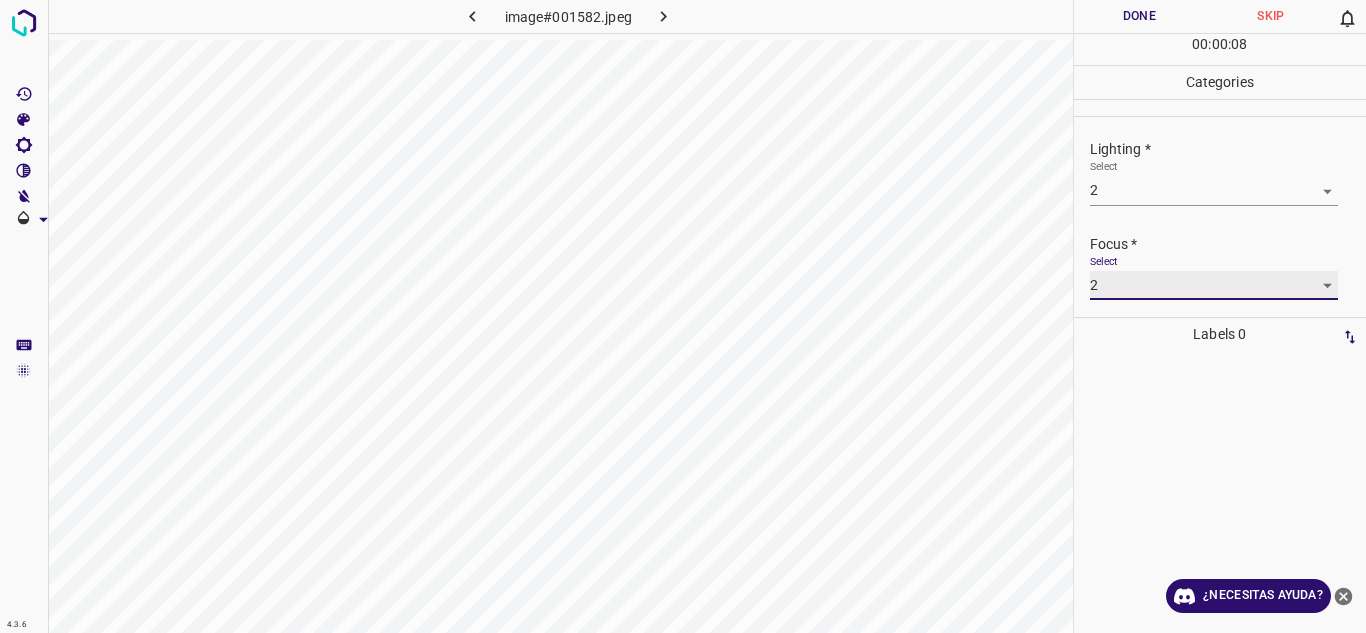 scroll, scrollTop: 98, scrollLeft: 0, axis: vertical 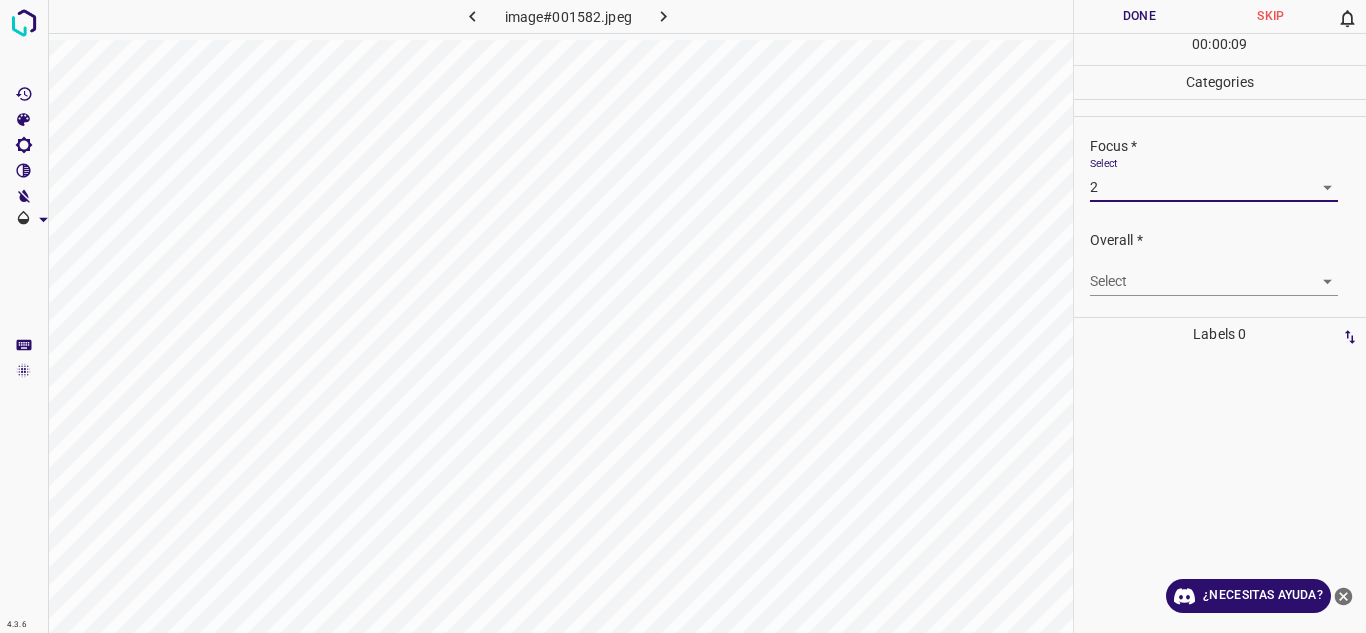 click on "Texto original Valora esta traducción Tu opinión servirá para ayudar a mejorar el Traductor de Google 4.3.6  image#001582.jpeg Done Skip 0 00   : 00   : 09   Categories Lighting *  Select 2 2 Focus *  Select 2 2 Overall *  Select ​ Labels   0 Categories 1 Lighting 2 Focus 3 Overall Tools Space Change between modes (Draw & Edit) I Auto labeling R Restore zoom M Zoom in N Zoom out Delete Delete selecte label Filters Z Restore filters X Saturation filter C Brightness filter V Contrast filter B Gray scale filter General O Download ¿Necesitas ayuda? - Texto - Esconder - Borrar" at bounding box center (683, 316) 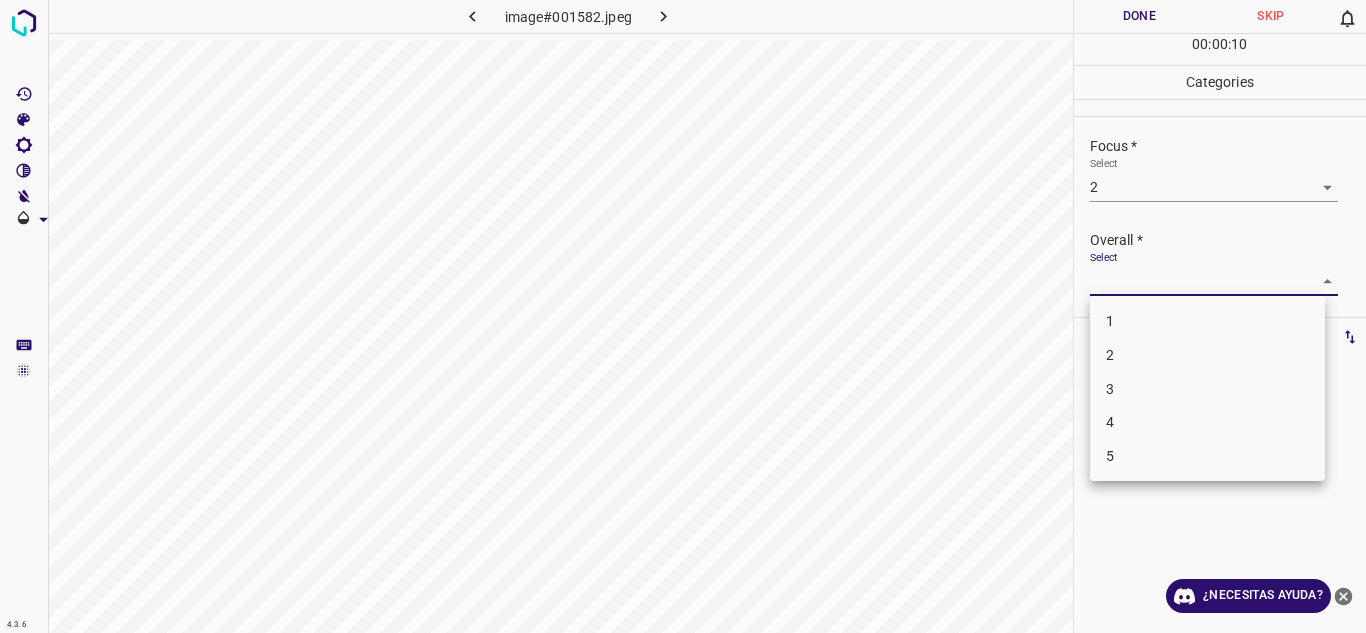 click on "2" at bounding box center [1207, 355] 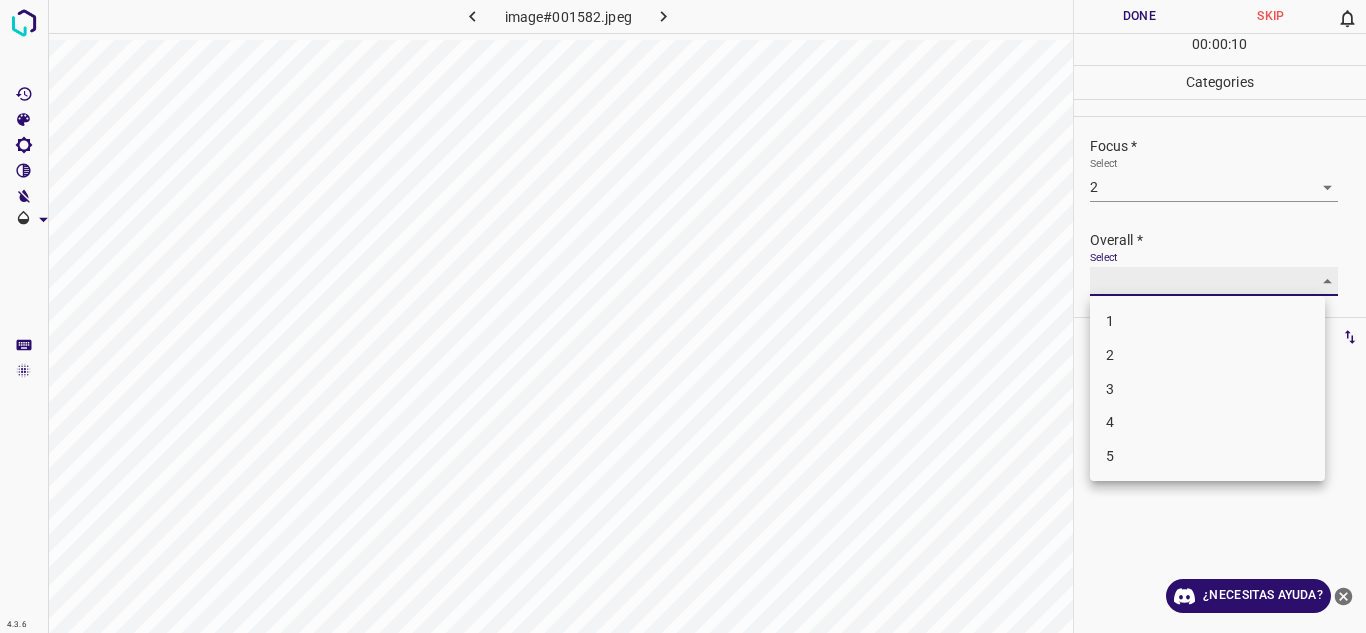 type on "2" 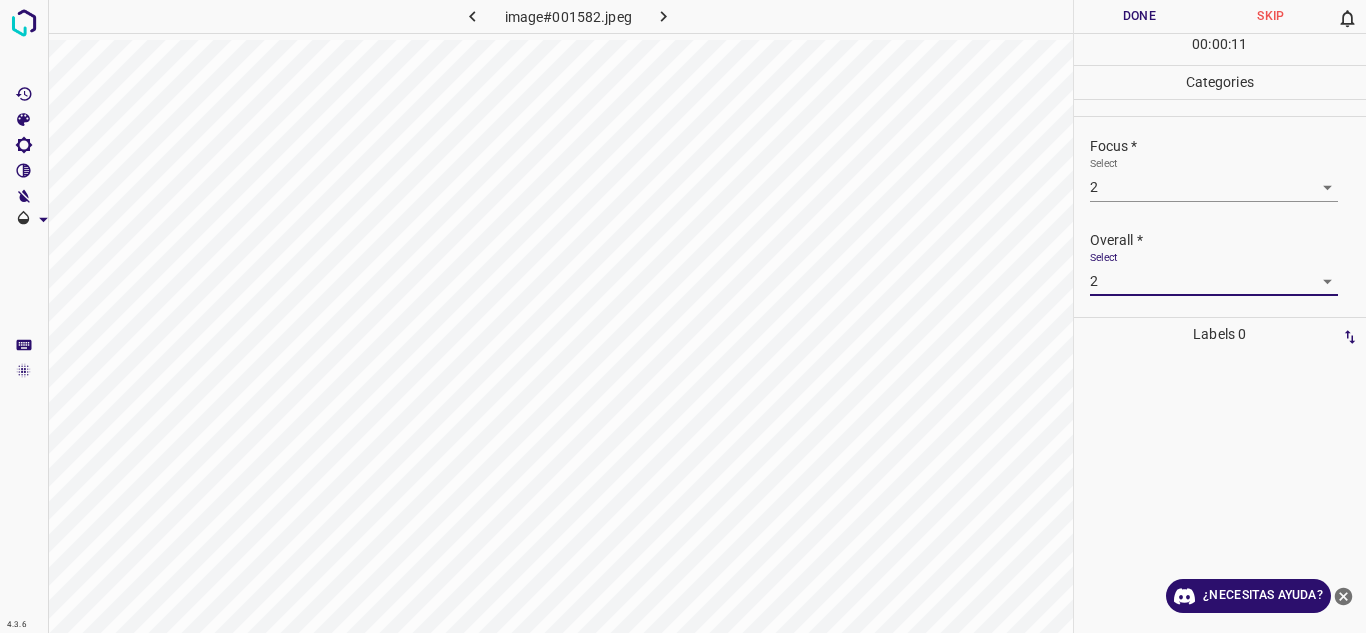 click on "Done" at bounding box center [1140, 16] 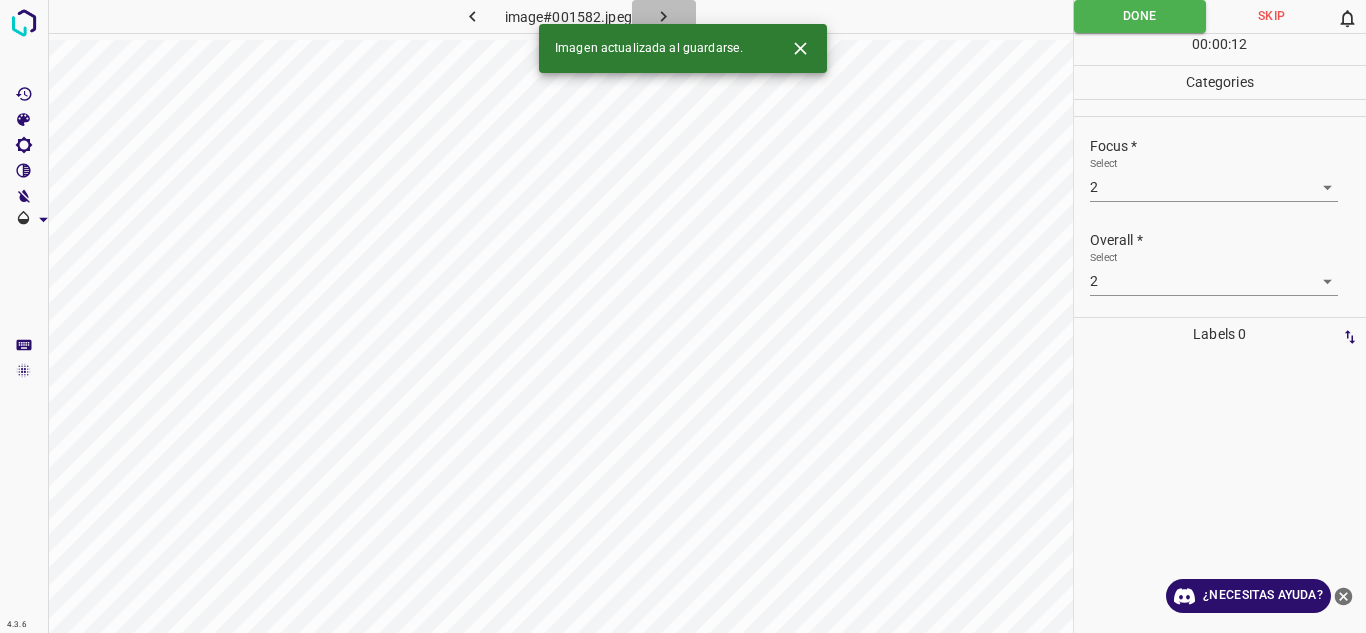 click at bounding box center (664, 16) 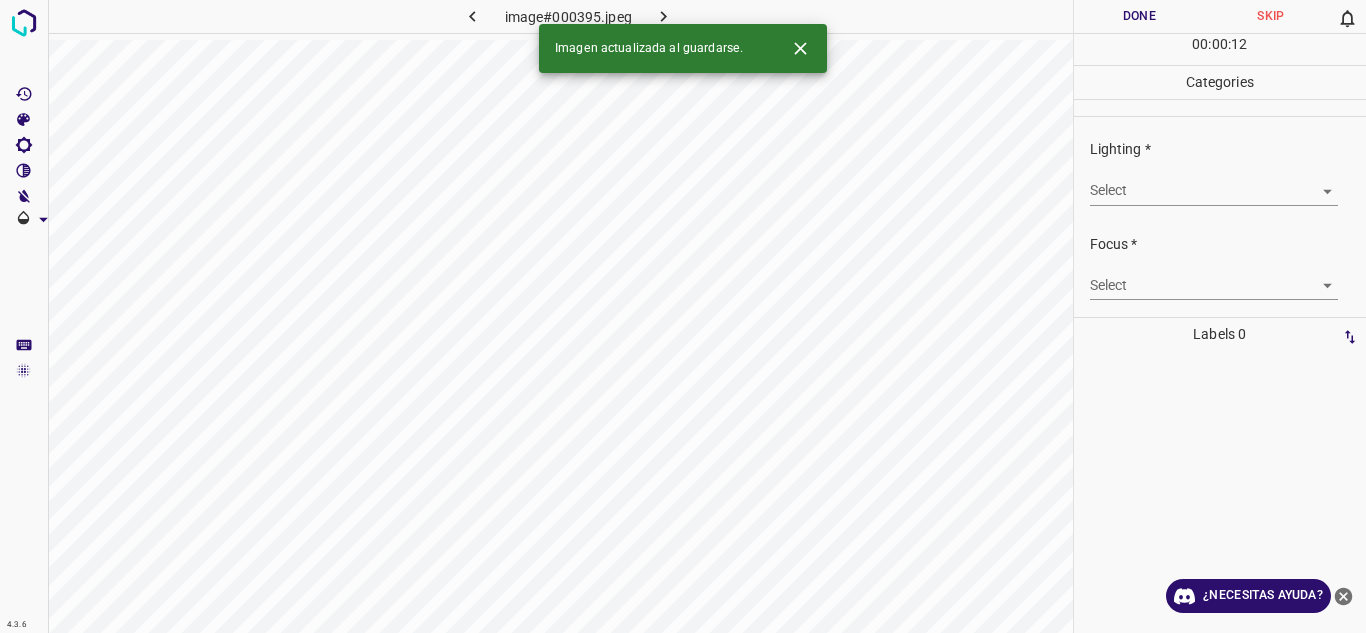 click on "Texto original Valora esta traducción Tu opinión servirá para ayudar a mejorar el Traductor de Google 4.3.6  image#000395.jpeg Done Skip 0 00   : 00   : 12   Categories Lighting *  Select ​ Focus *  Select ​ Overall *  Select ​ Labels   0 Categories 1 Lighting 2 Focus 3 Overall Tools Space Change between modes (Draw & Edit) I Auto labeling R Restore zoom M Zoom in N Zoom out Delete Delete selecte label Filters Z Restore filters X Saturation filter C Brightness filter V Contrast filter B Gray scale filter General O Download Imagen actualizada al guardarse. ¿Necesitas ayuda? - Texto - Esconder - Borrar" at bounding box center [683, 316] 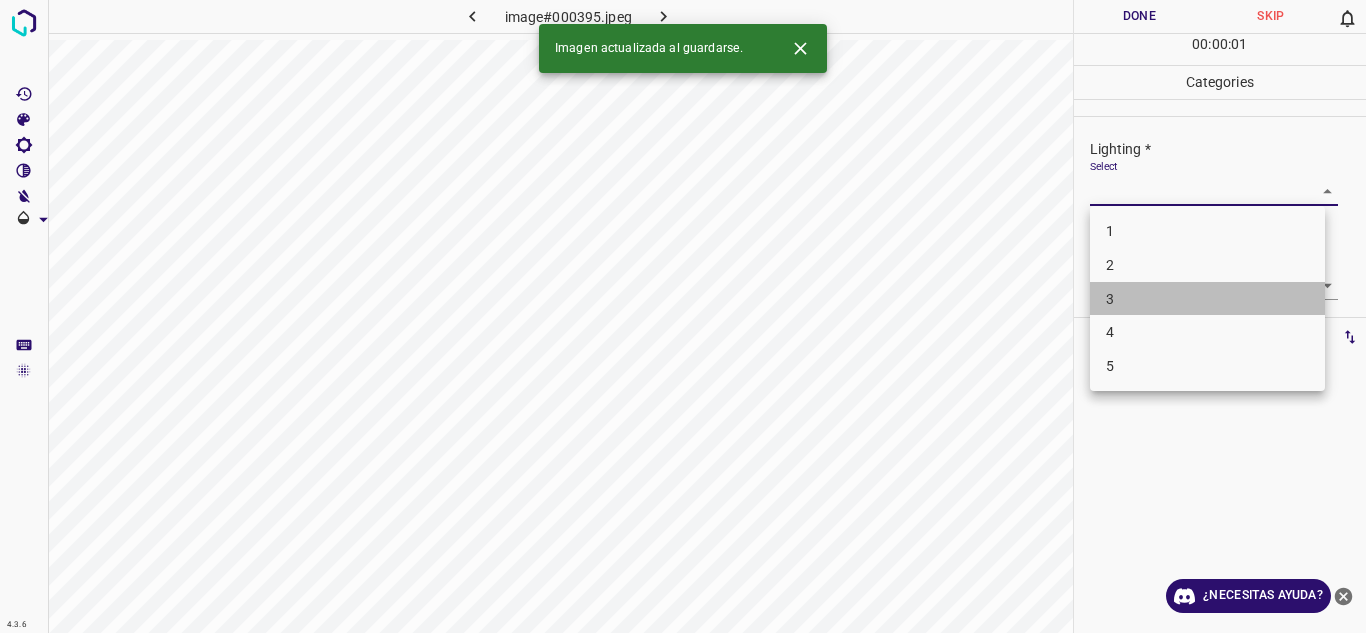 click on "3" at bounding box center [1207, 299] 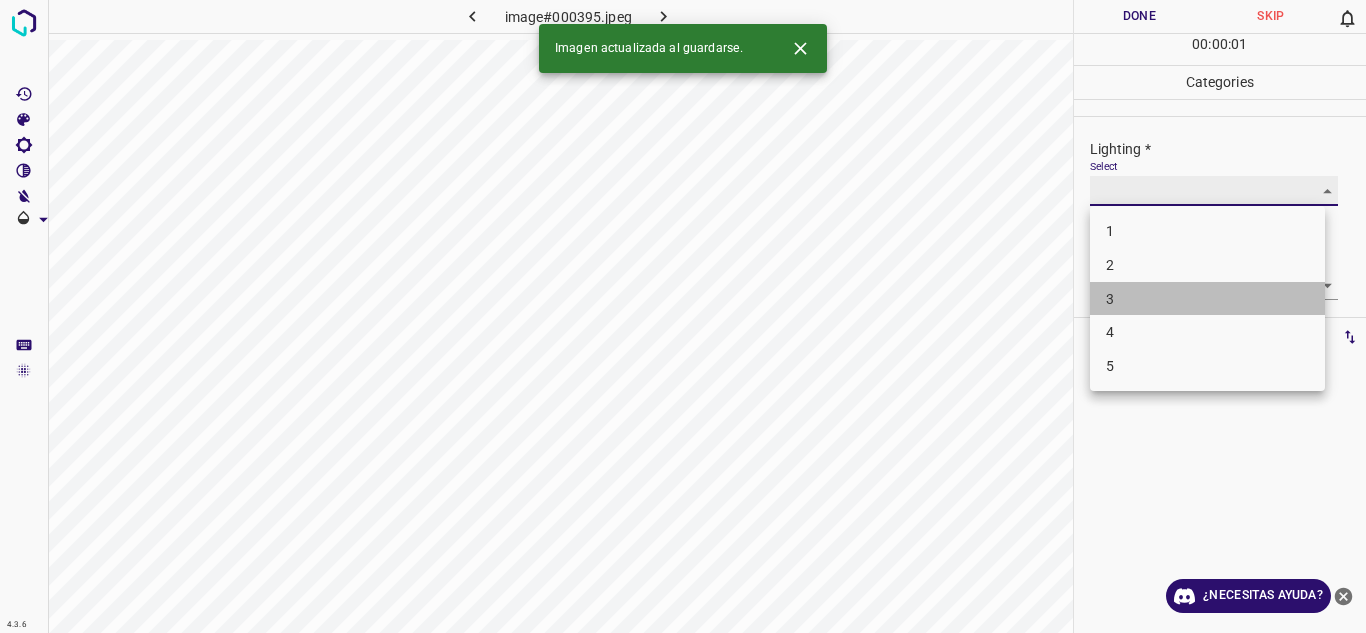 type on "3" 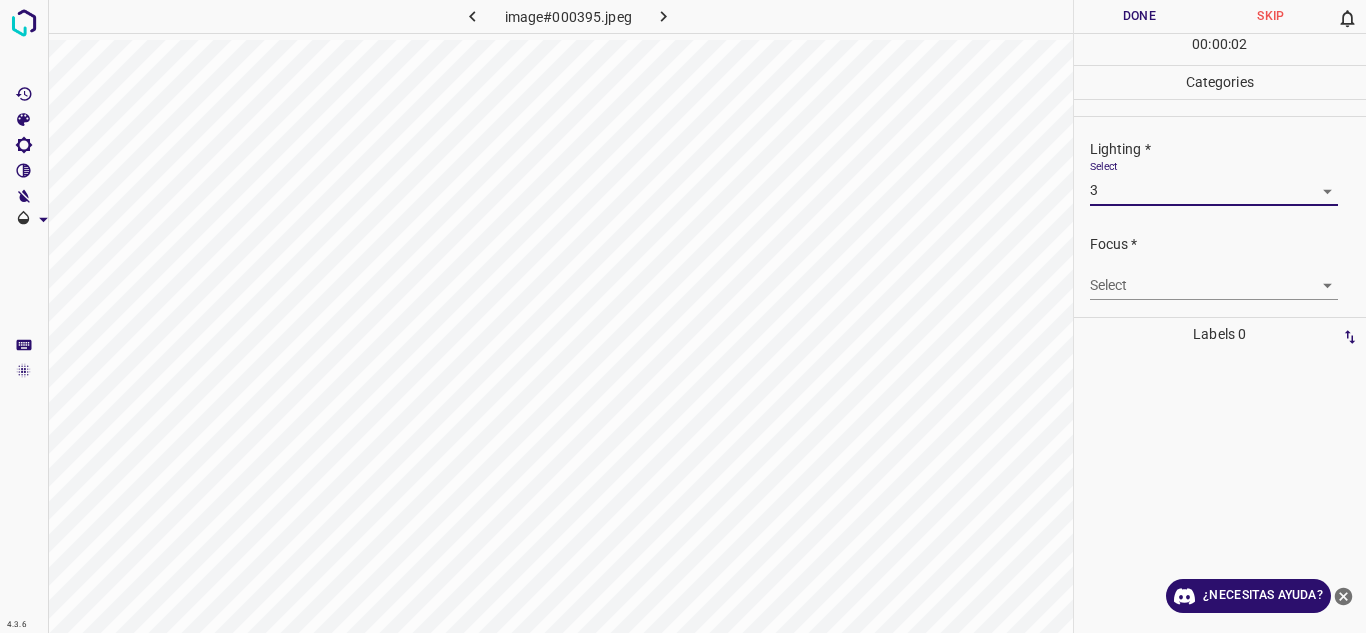 click on "Texto original Valora esta traducción Tu opinión servirá para ayudar a mejorar el Traductor de Google 4.3.6  image#000395.jpeg Done Skip 0 00   : 00   : 02   Categories Lighting *  Select 3 3 Focus *  Select ​ Overall *  Select ​ Labels   0 Categories 1 Lighting 2 Focus 3 Overall Tools Space Change between modes (Draw & Edit) I Auto labeling R Restore zoom M Zoom in N Zoom out Delete Delete selecte label Filters Z Restore filters X Saturation filter C Brightness filter V Contrast filter B Gray scale filter General O Download ¿Necesitas ayuda? - Texto - Esconder - Borrar" at bounding box center [683, 316] 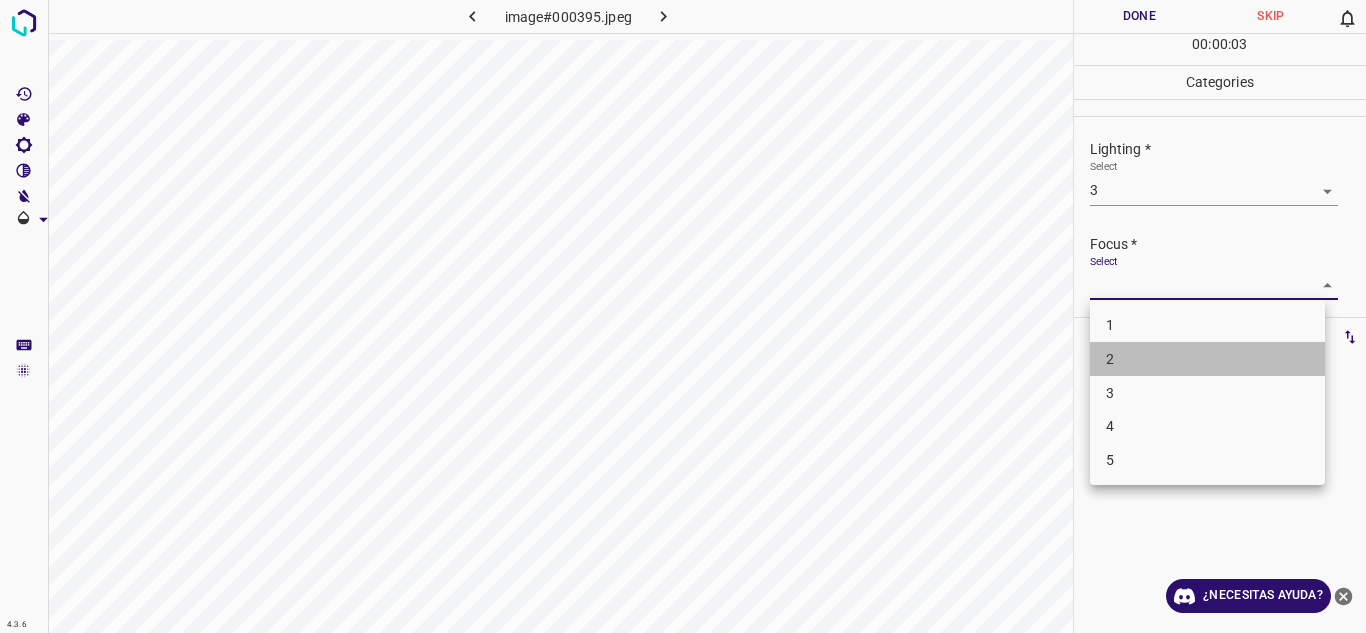 click on "2" at bounding box center (1110, 359) 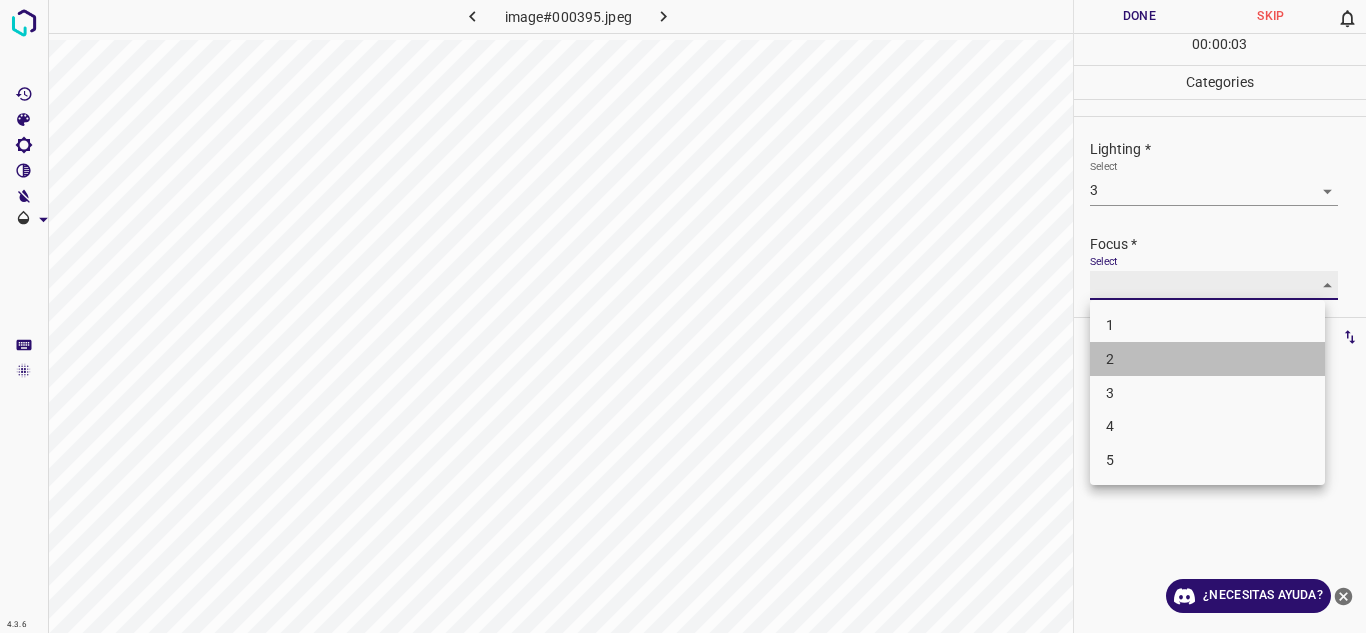type on "2" 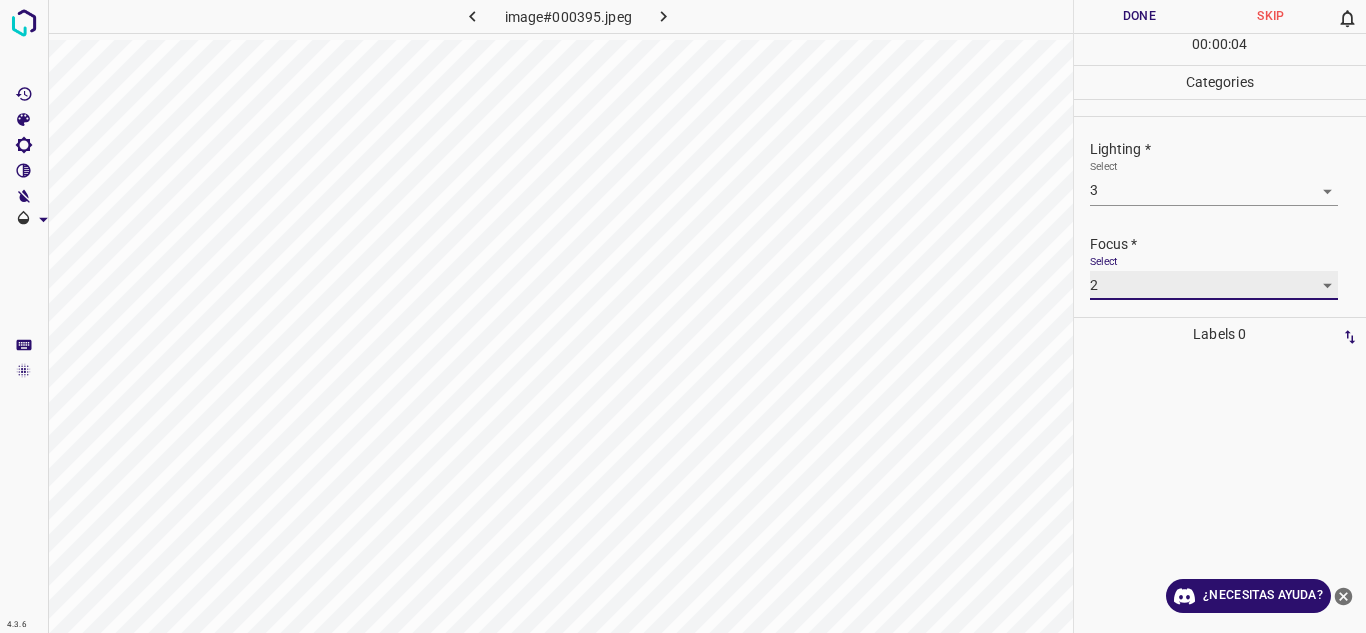 scroll, scrollTop: 98, scrollLeft: 0, axis: vertical 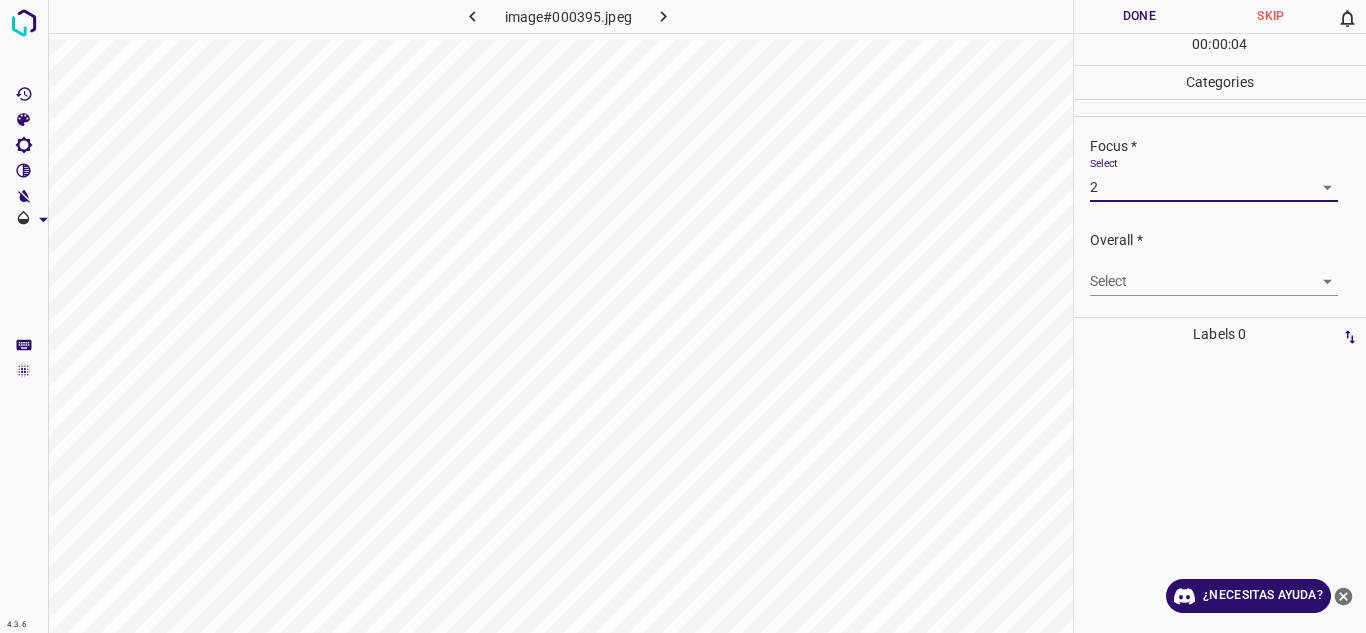 click on "Select ​" at bounding box center [1228, 273] 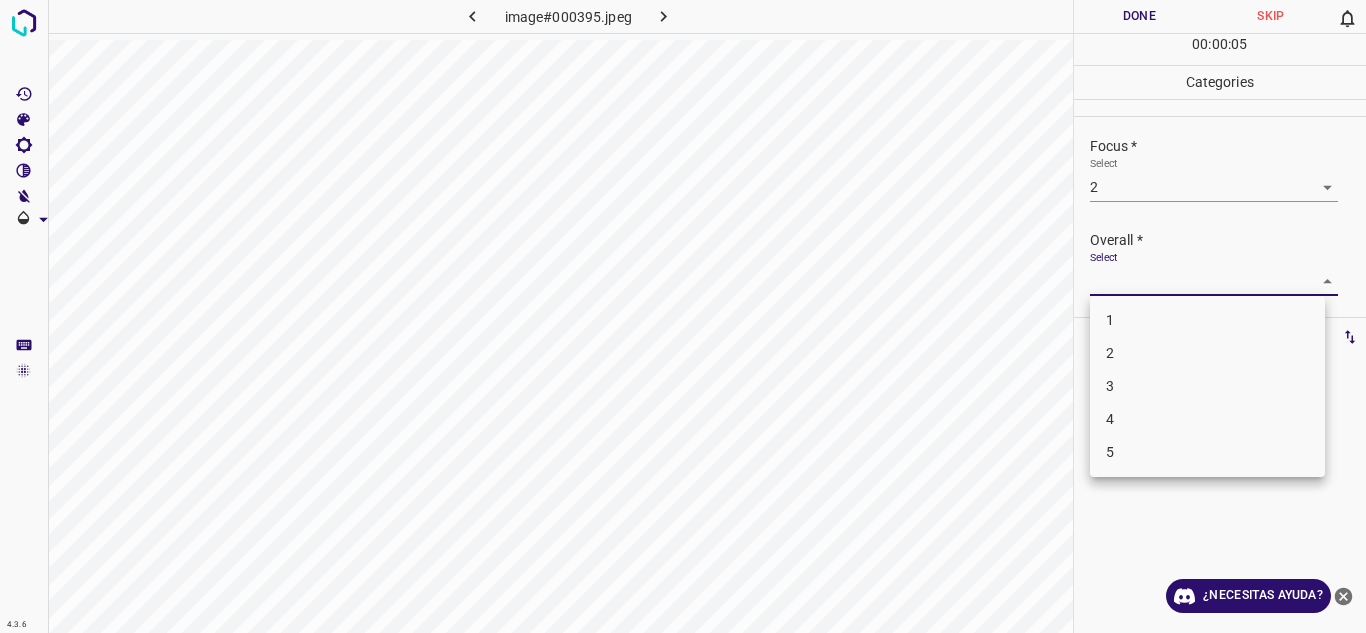 drag, startPoint x: 1317, startPoint y: 275, endPoint x: 1210, endPoint y: 350, distance: 130.66751 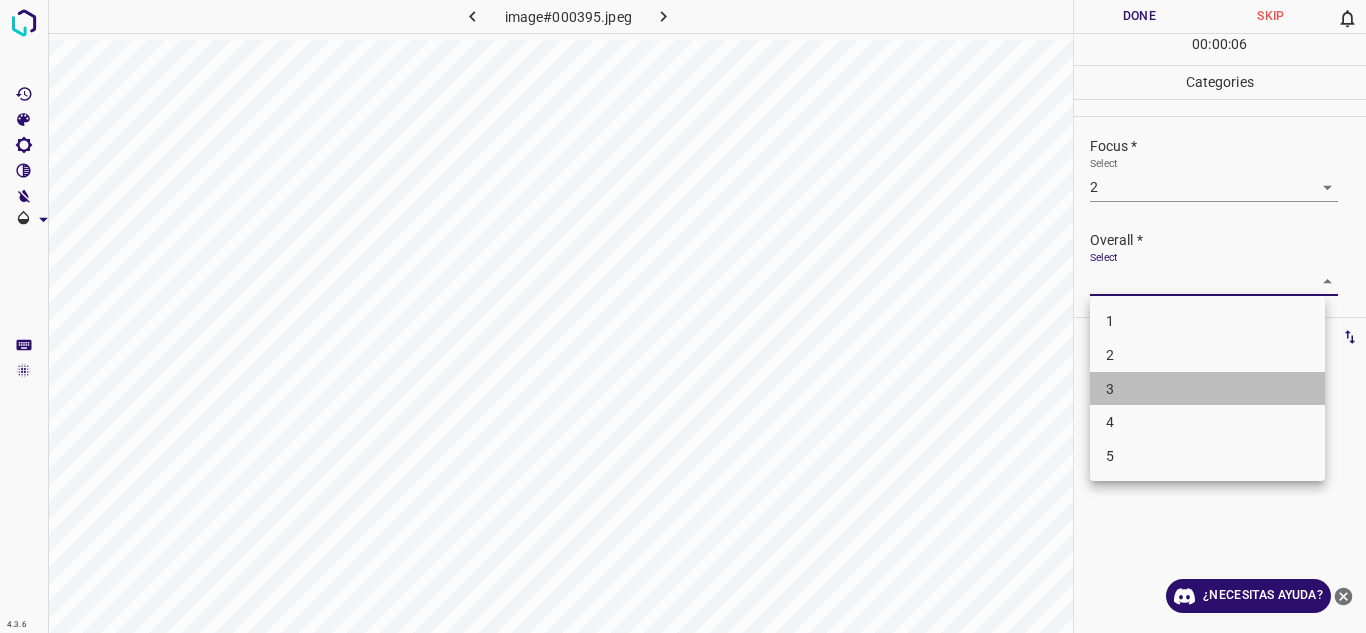 click on "3" at bounding box center [1207, 389] 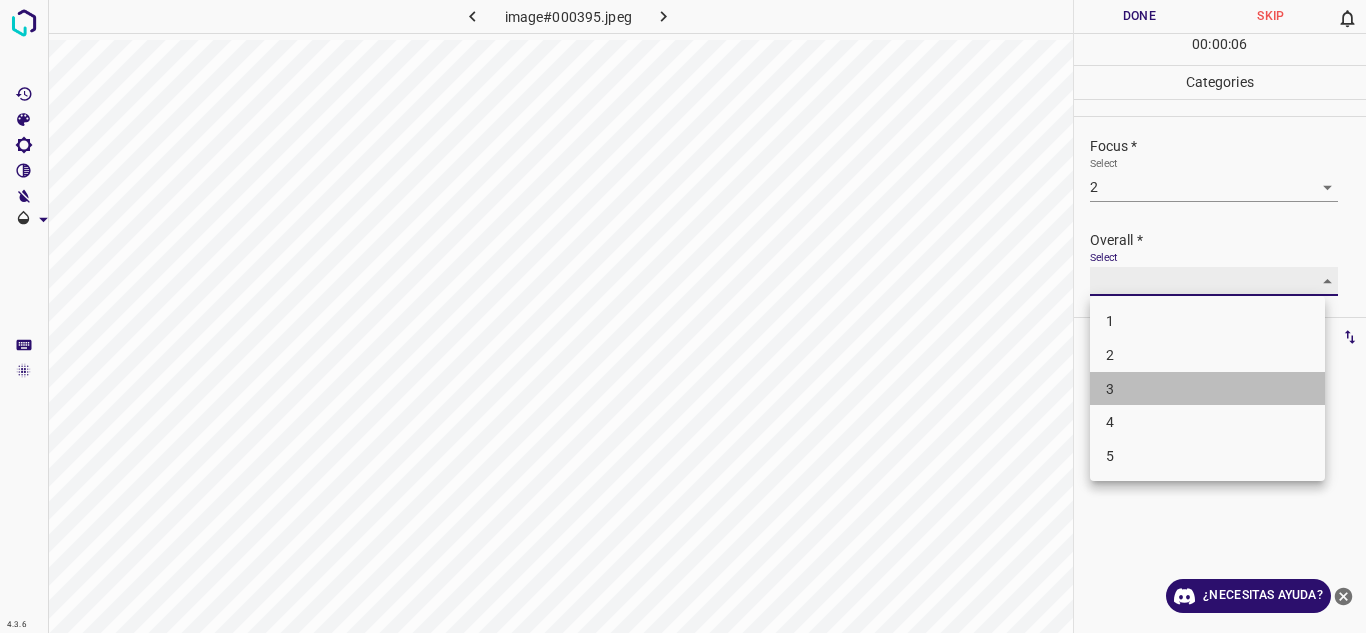 type on "3" 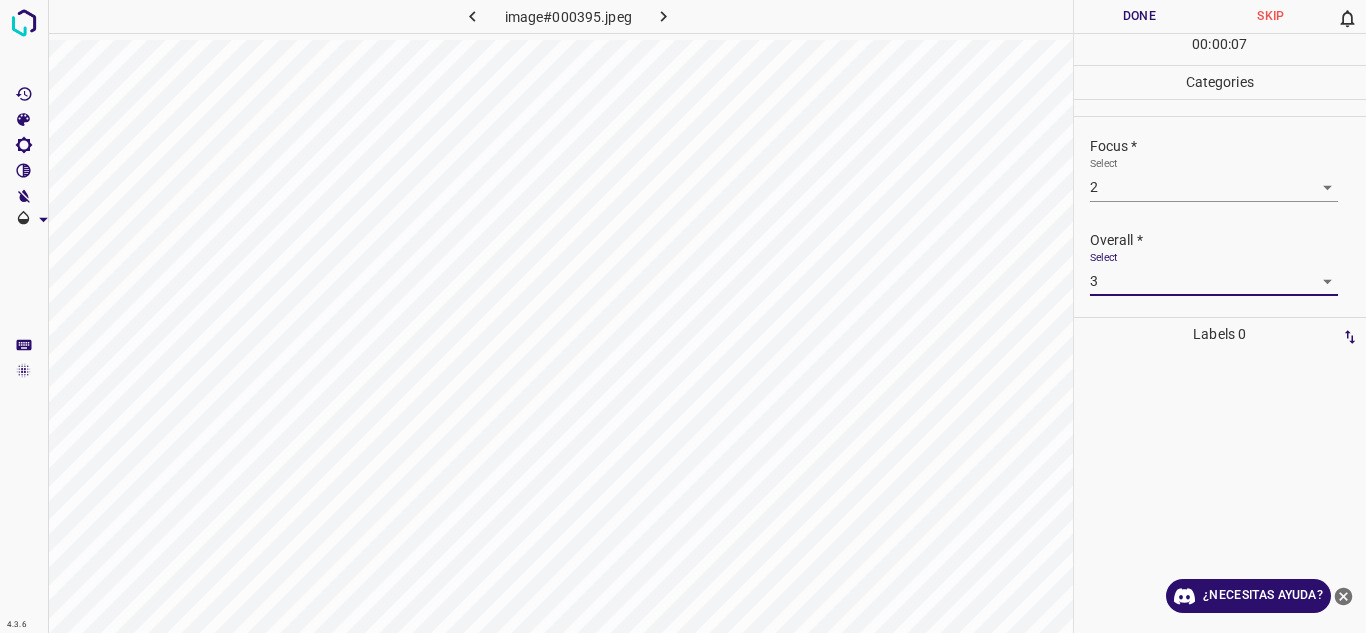 click on "Done" at bounding box center (1140, 16) 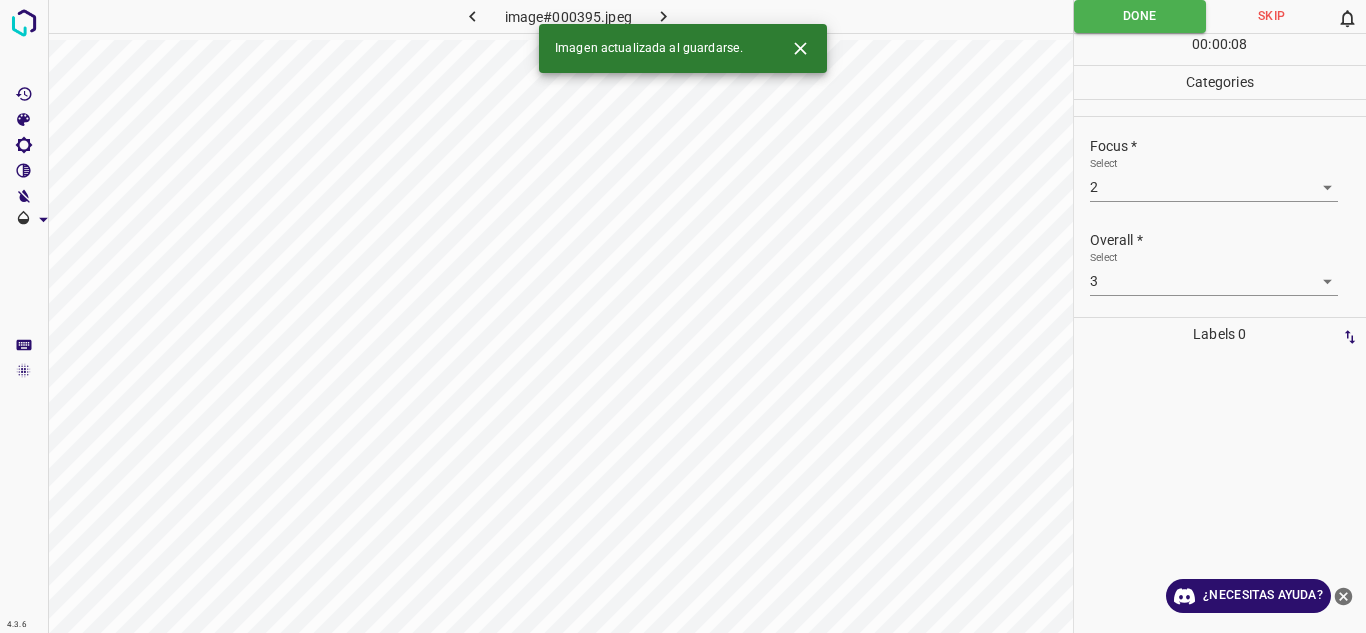 click 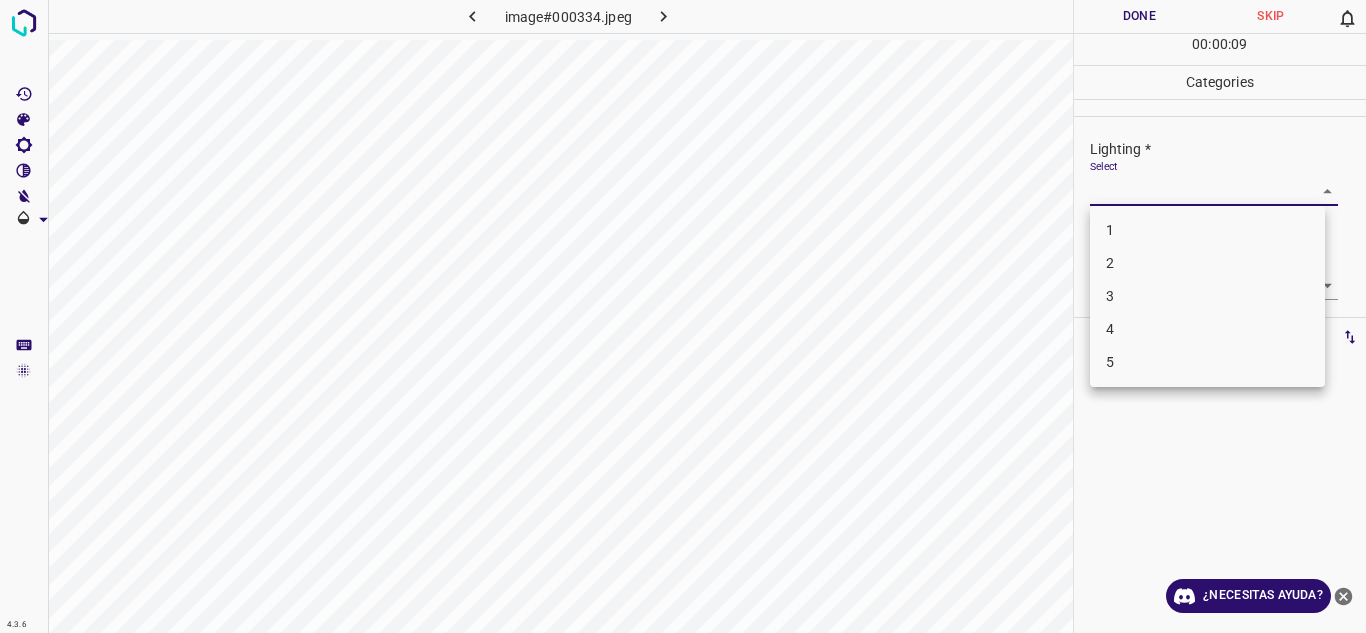 click on "Texto original Valora esta traducción Tu opinión servirá para ayudar a mejorar el Traductor de Google 4.3.6  image#000334.jpeg Done Skip 0 00   : 00   : 09   Categories Lighting *  Select ​ Focus *  Select ​ Overall *  Select ​ Labels   0 Categories 1 Lighting 2 Focus 3 Overall Tools Space Change between modes (Draw & Edit) I Auto labeling R Restore zoom M Zoom in N Zoom out Delete Delete selecte label Filters Z Restore filters X Saturation filter C Brightness filter V Contrast filter B Gray scale filter General O Download ¿Necesitas ayuda? - Texto - Esconder - Borrar 1 2 3 4 5" at bounding box center [683, 316] 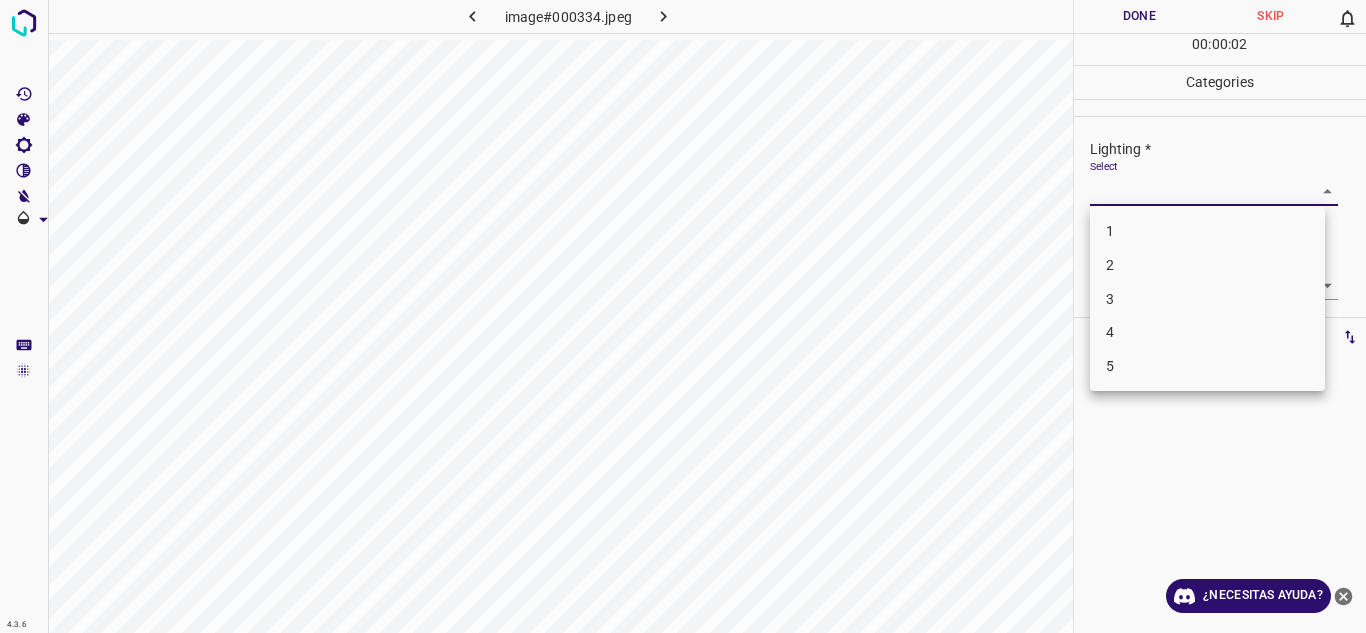 click on "2" at bounding box center [1207, 265] 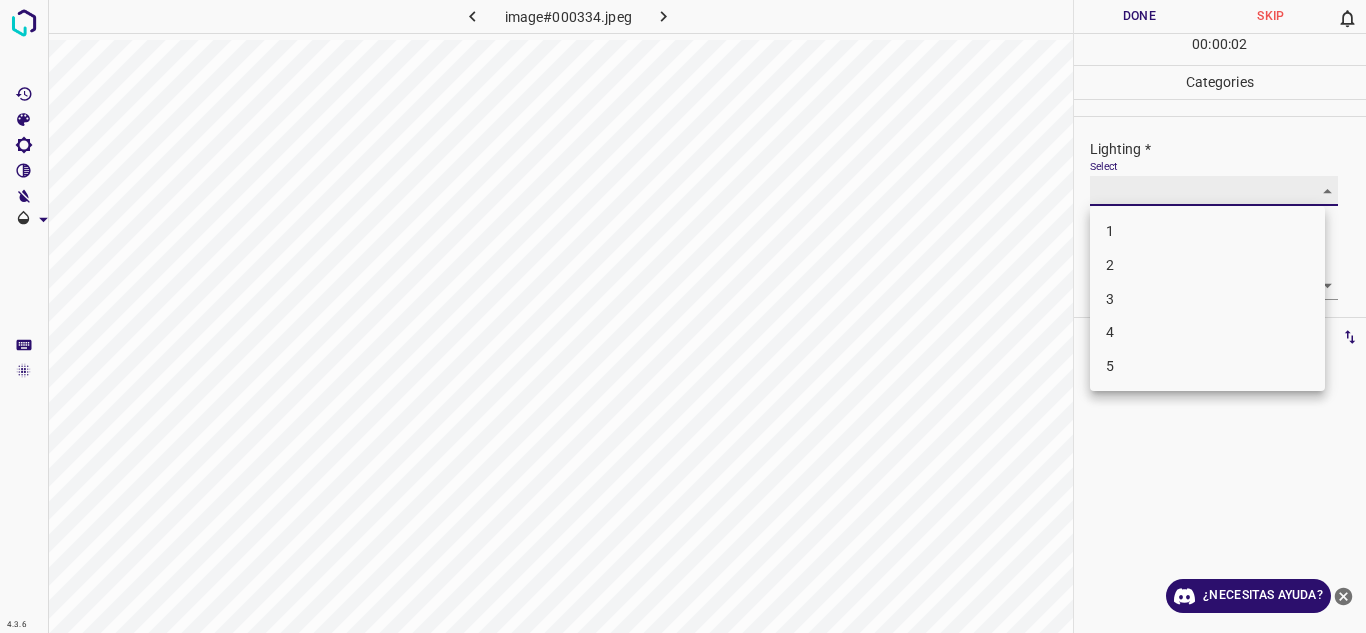 type on "2" 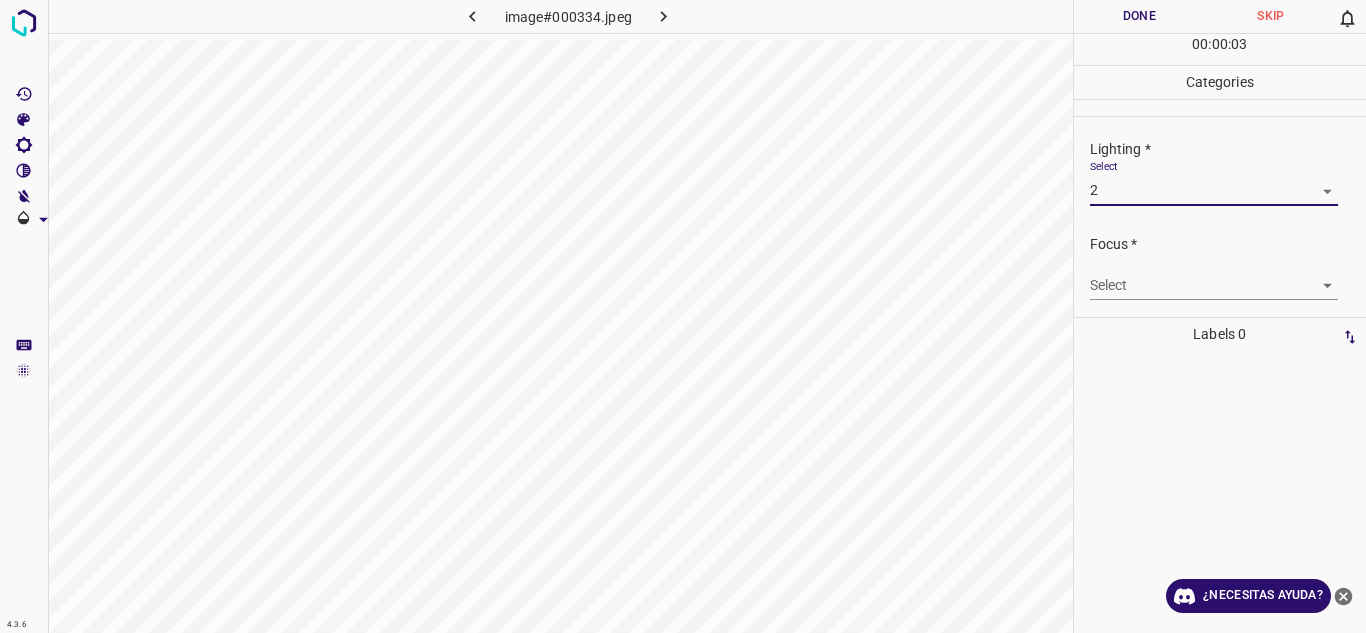click on "Texto original Valora esta traducción Tu opinión servirá para ayudar a mejorar el Traductor de Google 4.3.6  image#000334.jpeg Done Skip 0 00   : 00   : 03   Categories Lighting *  Select 2 2 Focus *  Select ​ Overall *  Select ​ Labels   0 Categories 1 Lighting 2 Focus 3 Overall Tools Space Change between modes (Draw & Edit) I Auto labeling R Restore zoom M Zoom in N Zoom out Delete Delete selecte label Filters Z Restore filters X Saturation filter C Brightness filter V Contrast filter B Gray scale filter General O Download ¿Necesitas ayuda? - Texto - Esconder - Borrar" at bounding box center (683, 316) 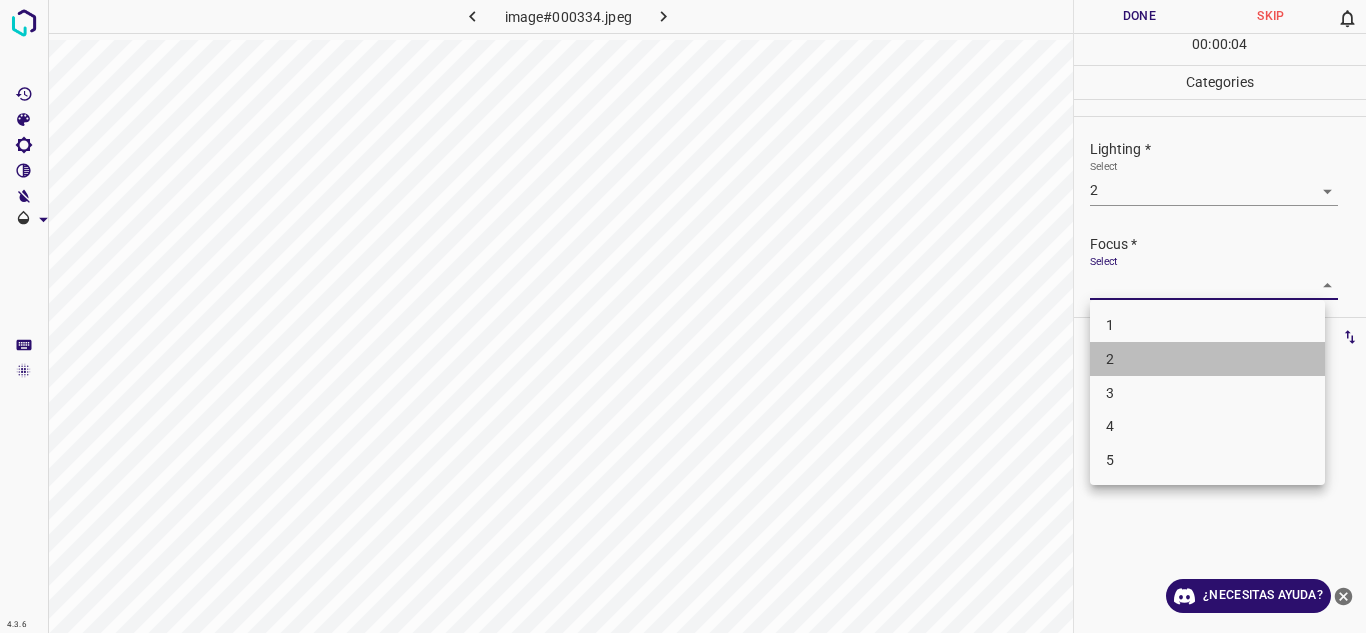 click on "2" at bounding box center [1207, 359] 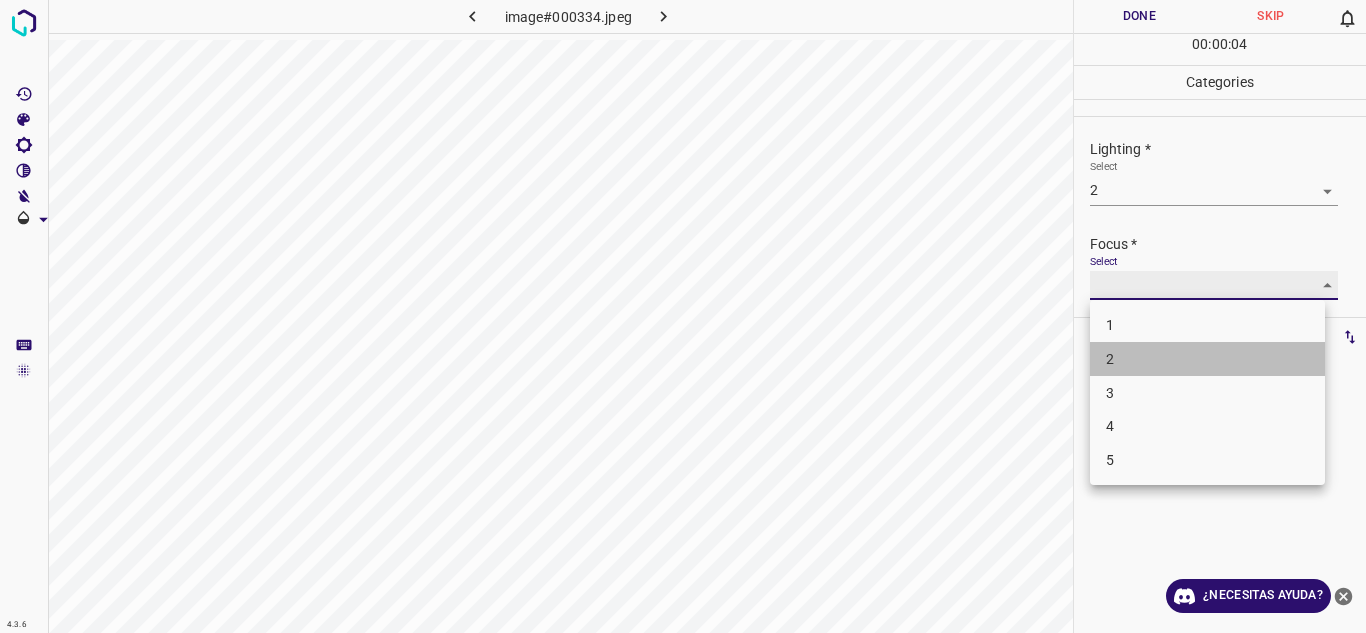 type on "2" 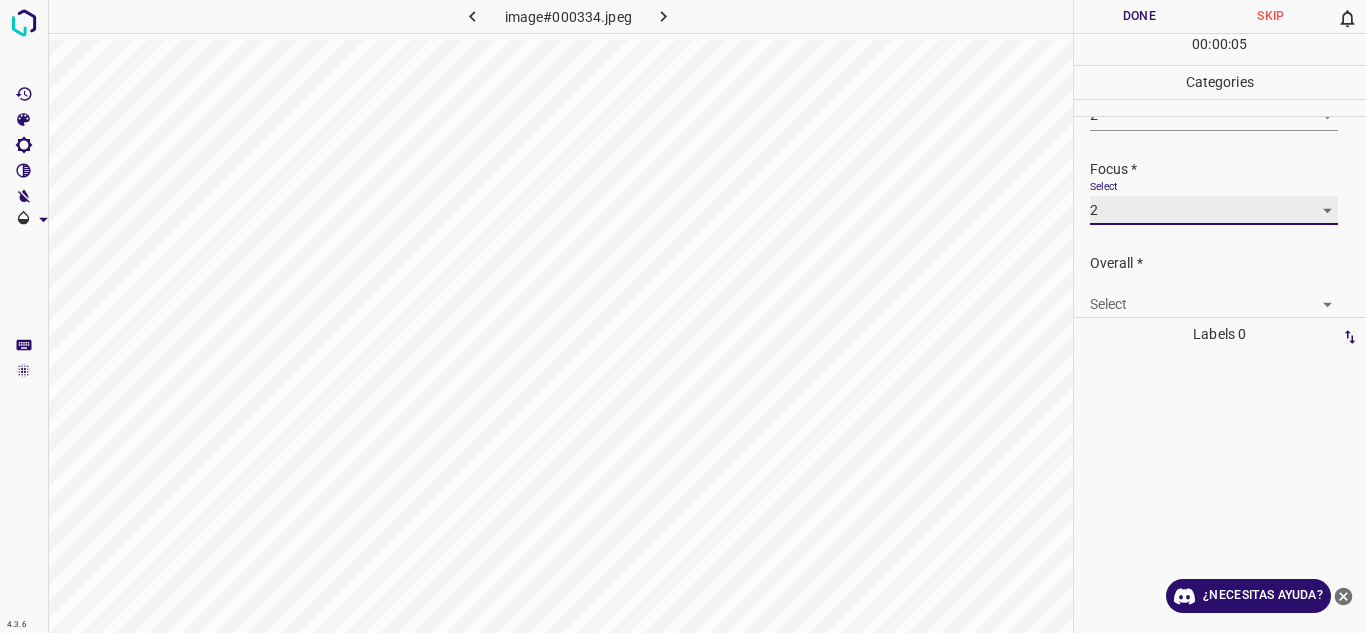scroll, scrollTop: 98, scrollLeft: 0, axis: vertical 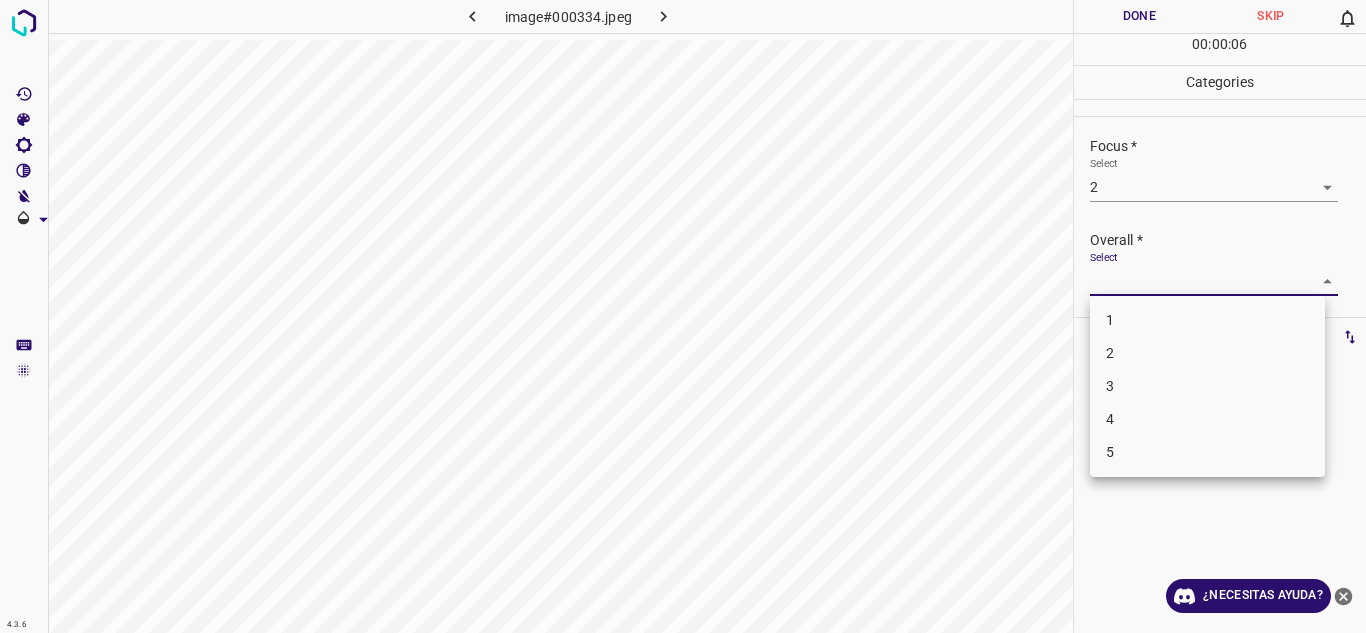 click on "Texto original Valora esta traducción Tu opinión servirá para ayudar a mejorar el Traductor de Google 4.3.6  image#000334.jpeg Done Skip 0 00   : 00   : 06   Categories Lighting *  Select 2 2 Focus *  Select 2 2 Overall *  Select ​ Labels   0 Categories 1 Lighting 2 Focus 3 Overall Tools Space Change between modes (Draw & Edit) I Auto labeling R Restore zoom M Zoom in N Zoom out Delete Delete selecte label Filters Z Restore filters X Saturation filter C Brightness filter V Contrast filter B Gray scale filter General O Download ¿Necesitas ayuda? - Texto - Esconder - Borrar 1 2 3 4 5" at bounding box center [683, 316] 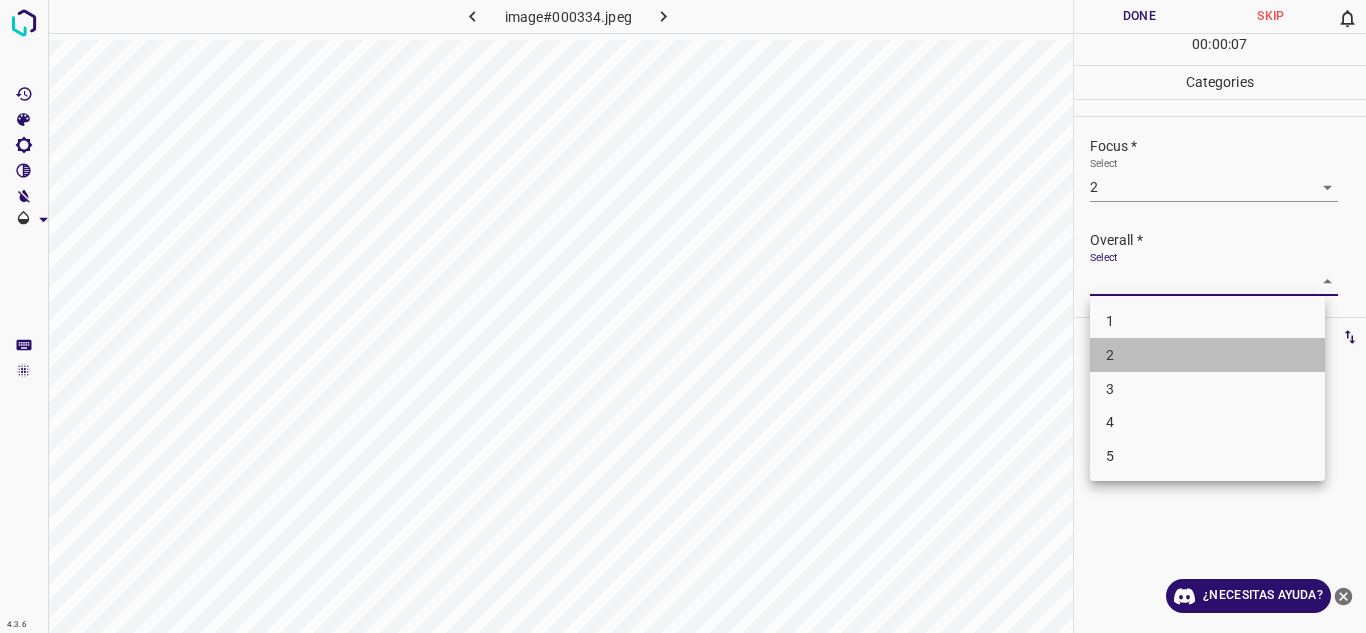 click on "2" at bounding box center (1207, 355) 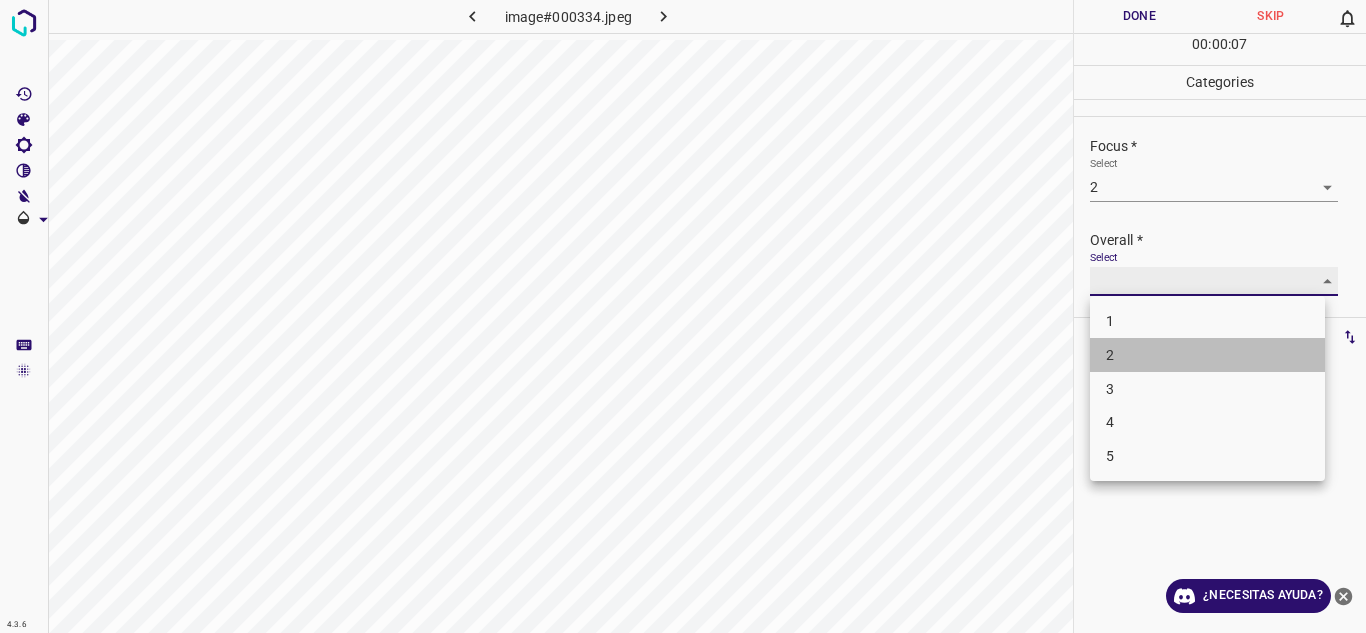 type on "2" 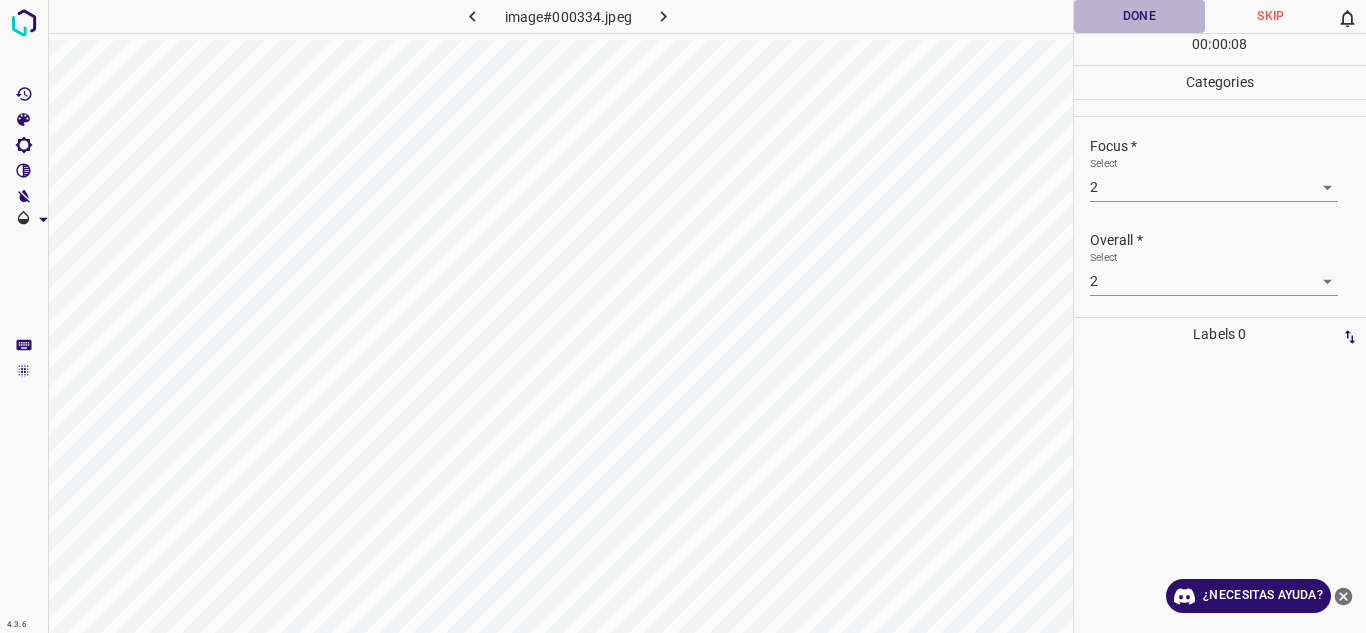 click on "Done" at bounding box center [1140, 16] 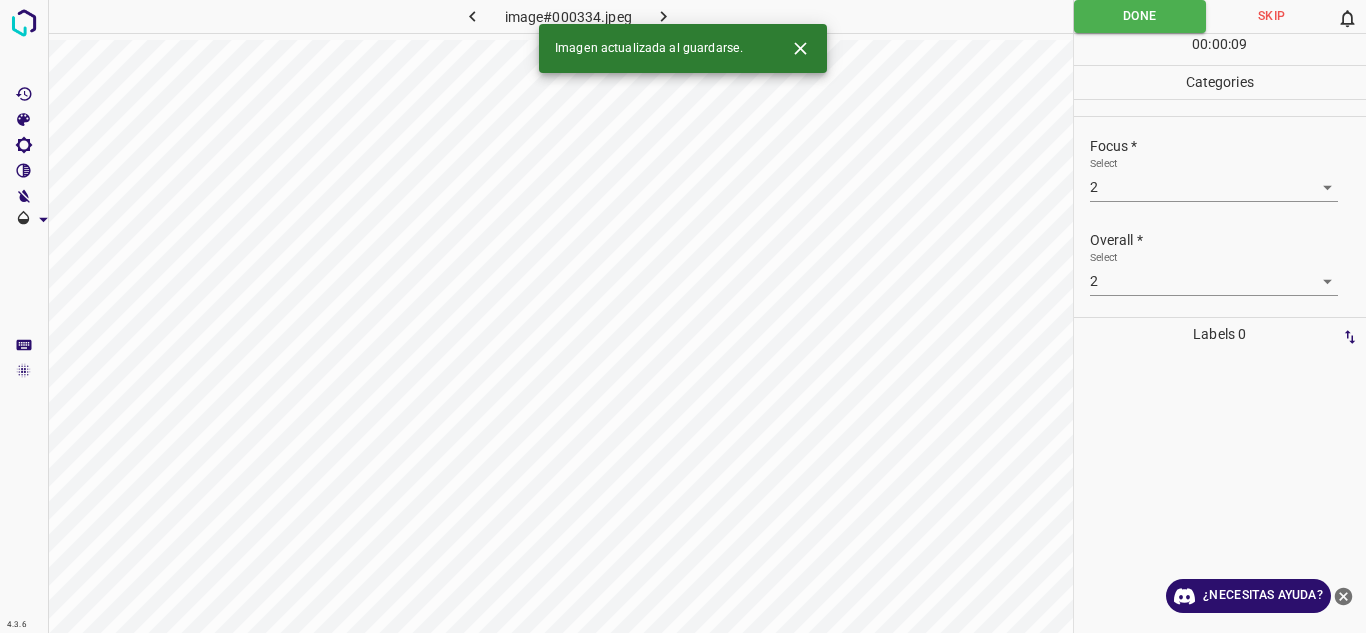 click at bounding box center (664, 16) 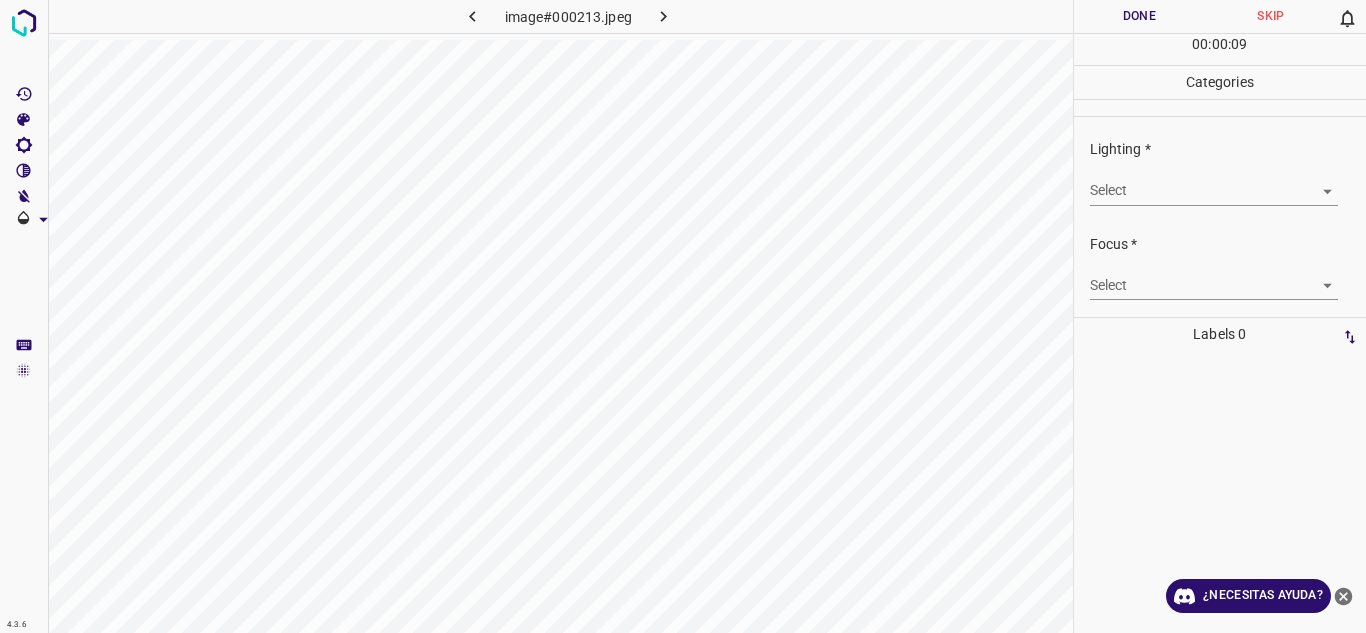 click on "Texto original Valora esta traducción Tu opinión servirá para ayudar a mejorar el Traductor de Google 4.3.6  image#000213.jpeg Done Skip 0 00   : 00   : 09   Categories Lighting *  Select ​ Focus *  Select ​ Overall *  Select ​ Labels   0 Categories 1 Lighting 2 Focus 3 Overall Tools Space Change between modes (Draw & Edit) I Auto labeling R Restore zoom M Zoom in N Zoom out Delete Delete selecte label Filters Z Restore filters X Saturation filter C Brightness filter V Contrast filter B Gray scale filter General O Download ¿Necesitas ayuda? - Texto - Esconder - Borrar" at bounding box center [683, 316] 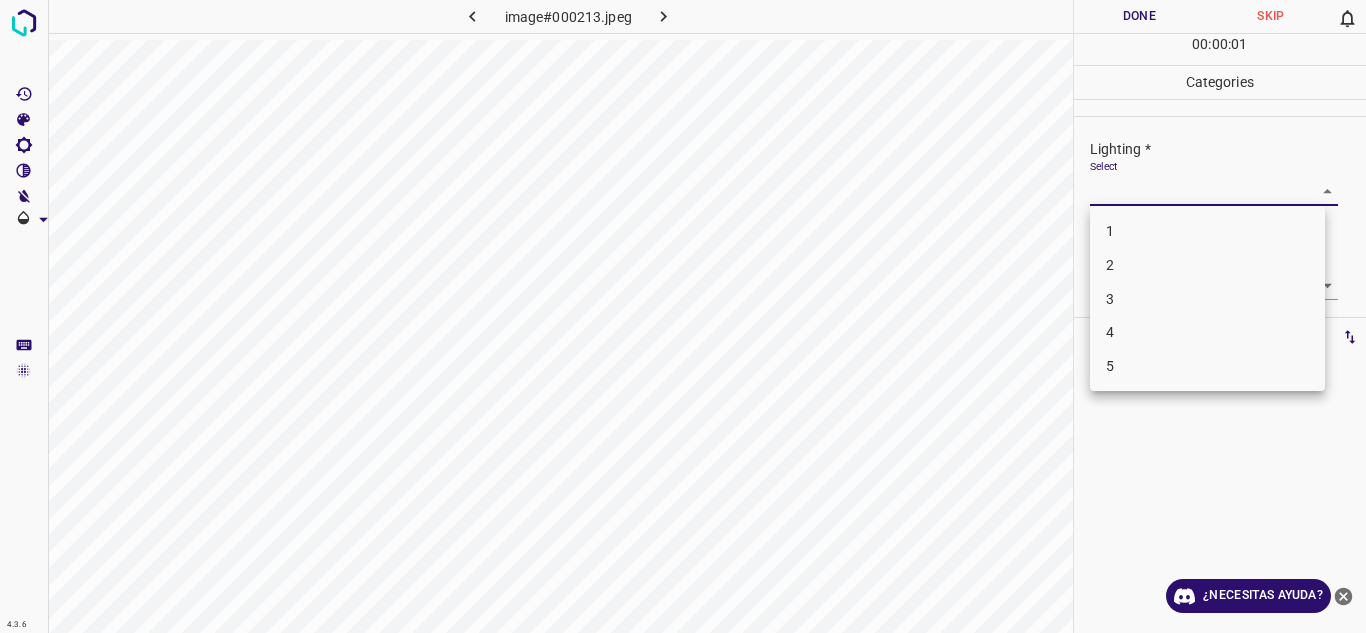 click on "4" at bounding box center [1207, 332] 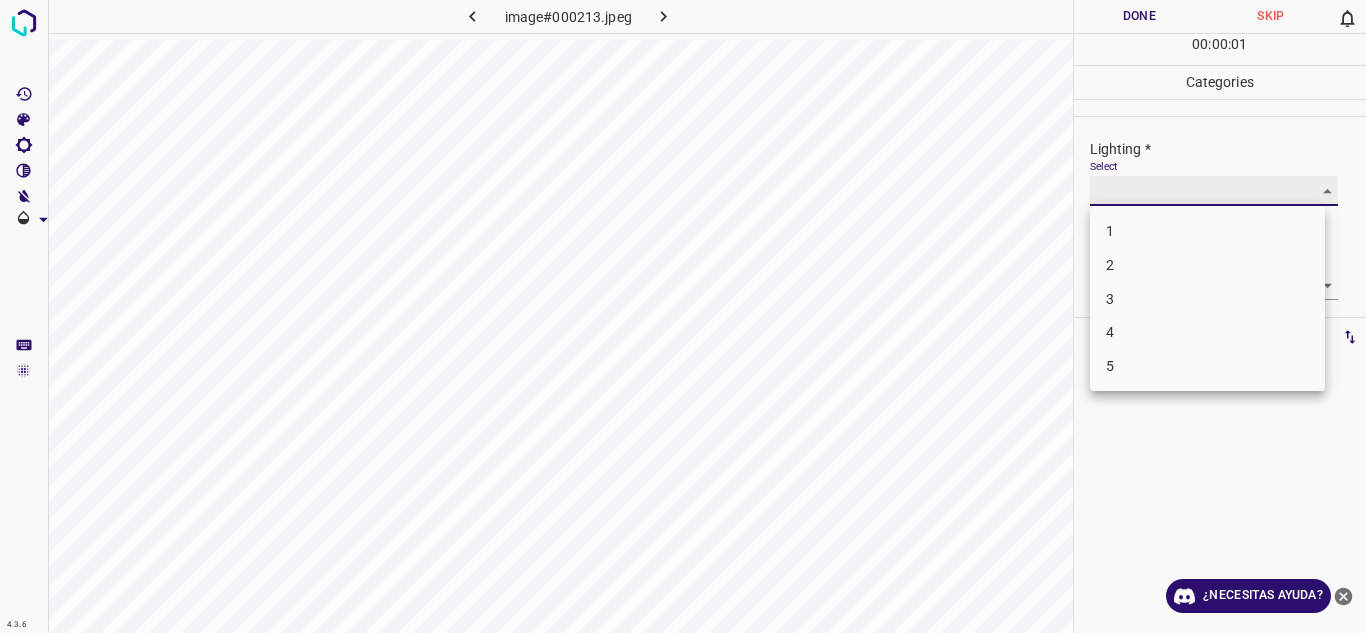 type on "4" 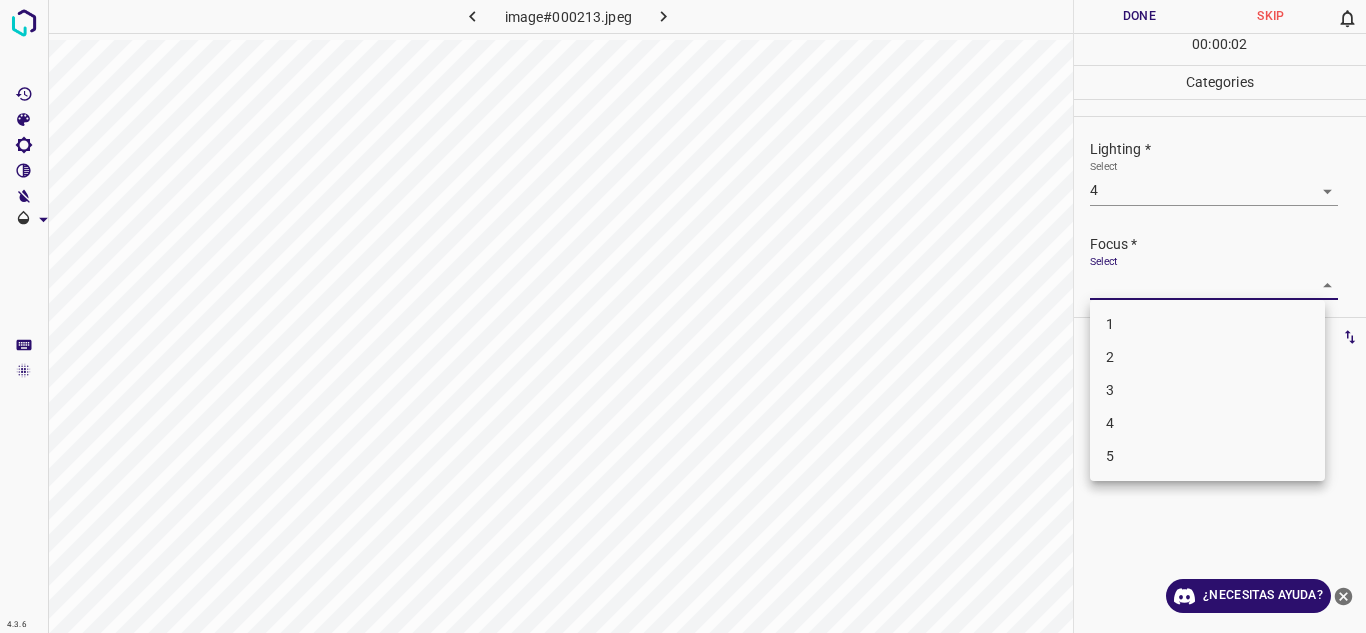 click on "Texto original Valora esta traducción Tu opinión servirá para ayudar a mejorar el Traductor de Google 4.3.6  image#000213.jpeg Done Skip 0 00   : 00   : 02   Categories Lighting *  Select 4 4 Focus *  Select ​ Overall *  Select ​ Labels   0 Categories 1 Lighting 2 Focus 3 Overall Tools Space Change between modes (Draw & Edit) I Auto labeling R Restore zoom M Zoom in N Zoom out Delete Delete selecte label Filters Z Restore filters X Saturation filter C Brightness filter V Contrast filter B Gray scale filter General O Download ¿Necesitas ayuda? - Texto - Esconder - Borrar 1 2 3 4 5" at bounding box center [683, 316] 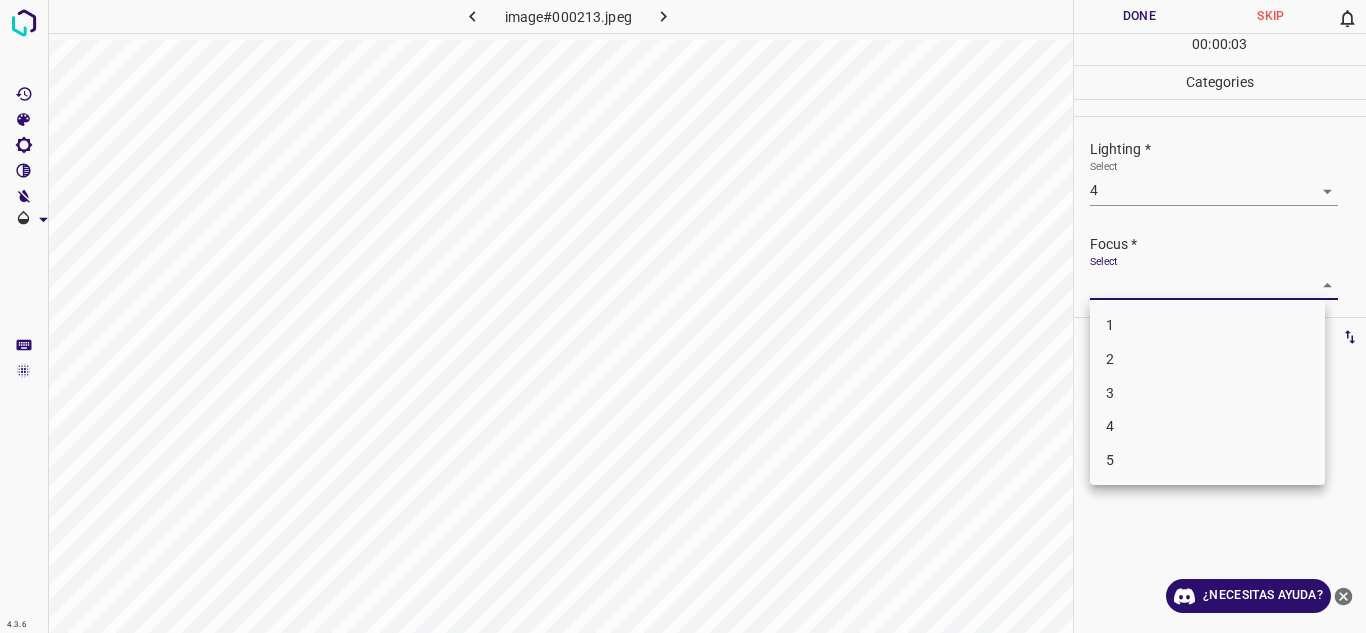 click on "4" at bounding box center [1207, 426] 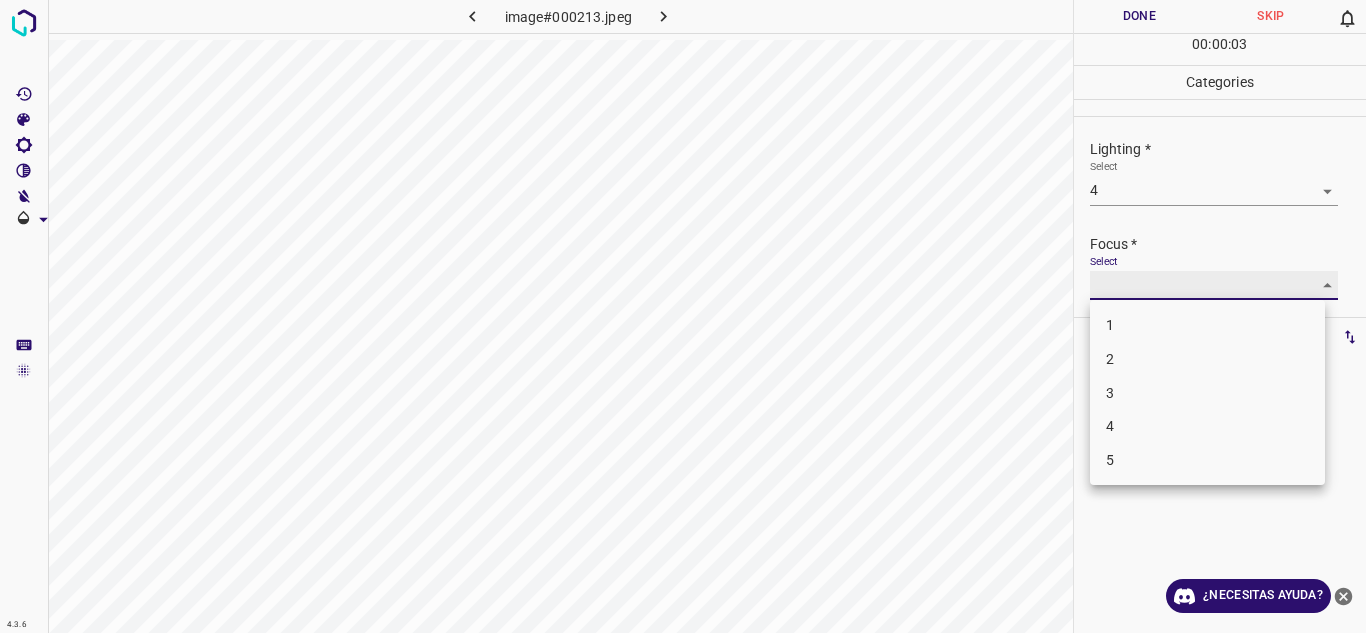 type on "4" 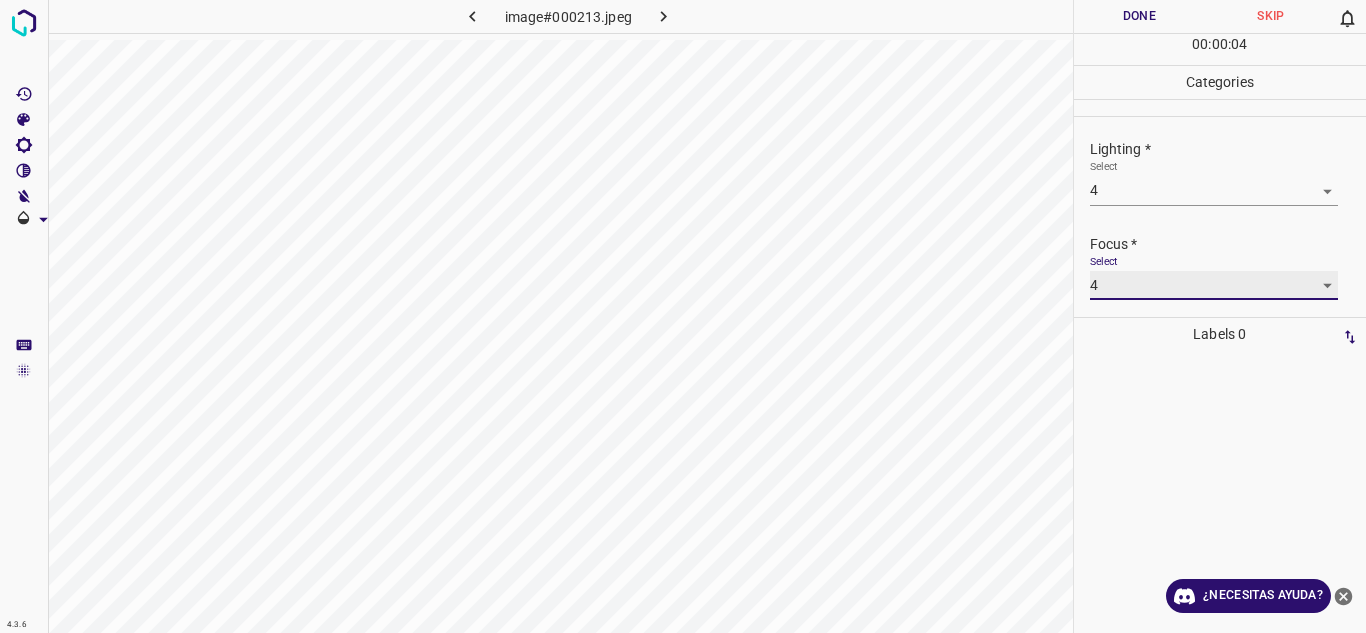 scroll, scrollTop: 98, scrollLeft: 0, axis: vertical 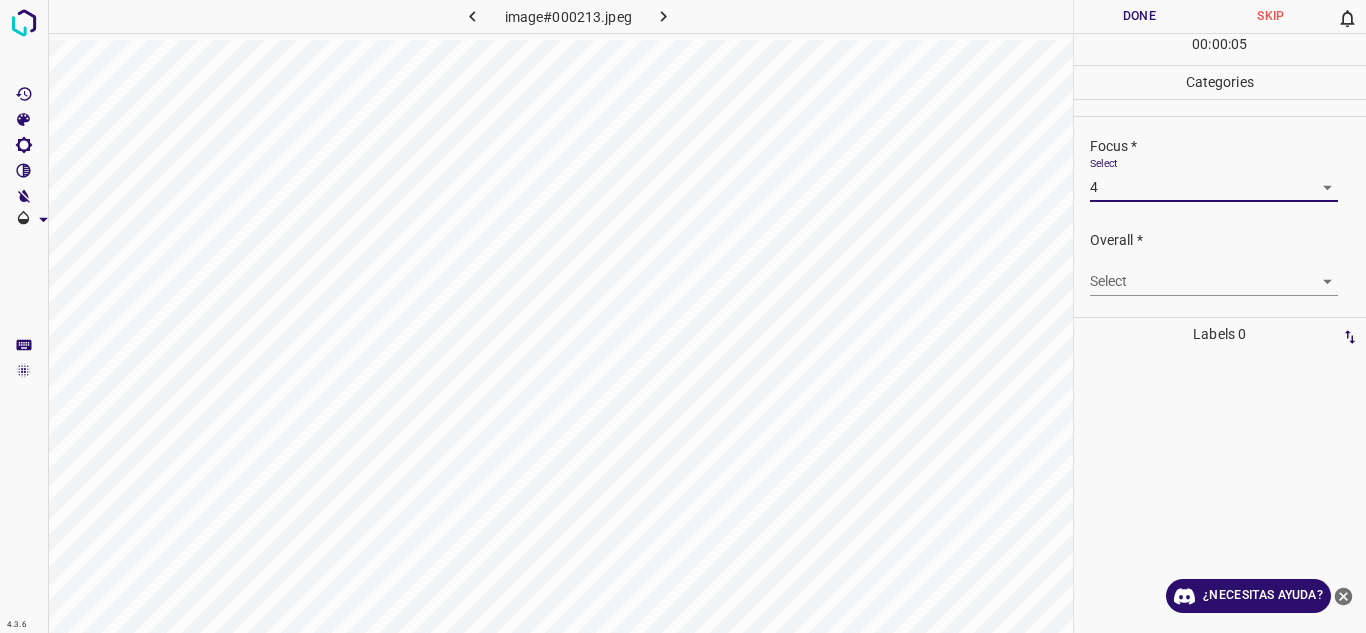 click on "Texto original Valora esta traducción Tu opinión servirá para ayudar a mejorar el Traductor de Google 4.3.6  image#000213.jpeg Done Skip 0 00   : 00   : 05   Categories Lighting *  Select 4 4 Focus *  Select 4 4 Overall *  Select ​ Labels   0 Categories 1 Lighting 2 Focus 3 Overall Tools Space Change between modes (Draw & Edit) I Auto labeling R Restore zoom M Zoom in N Zoom out Delete Delete selecte label Filters Z Restore filters X Saturation filter C Brightness filter V Contrast filter B Gray scale filter General O Download ¿Necesitas ayuda? - Texto - Esconder - Borrar" at bounding box center [683, 316] 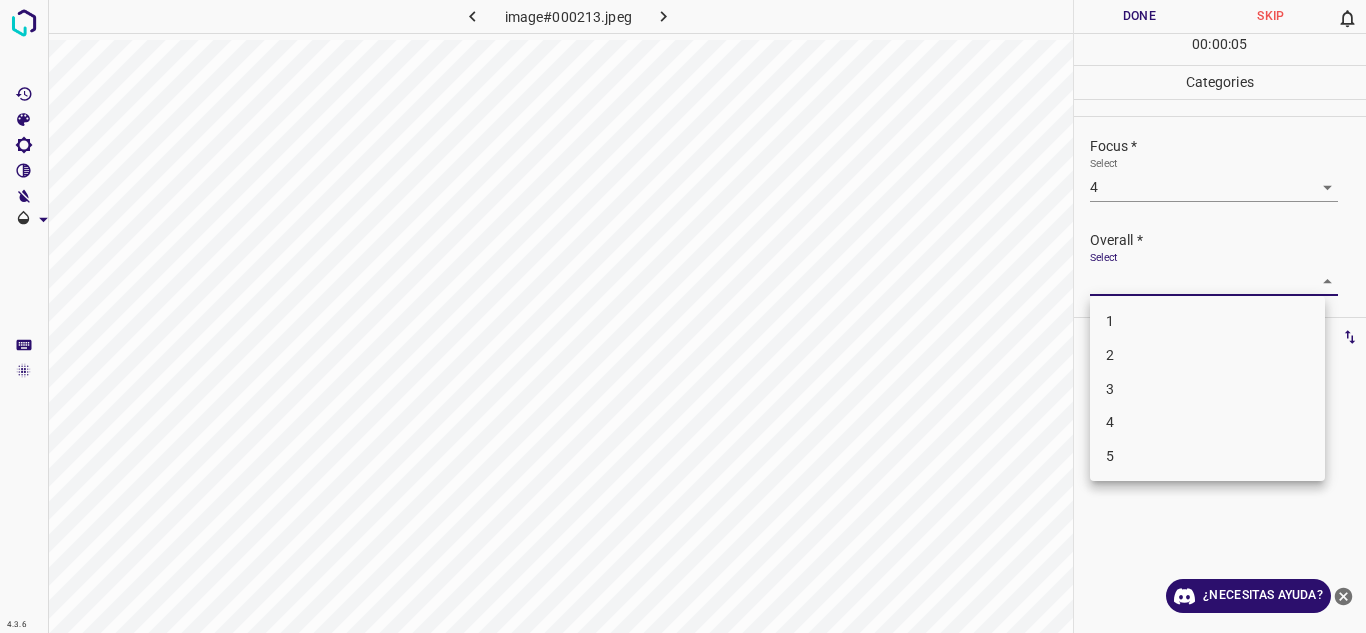 click on "4" at bounding box center [1207, 422] 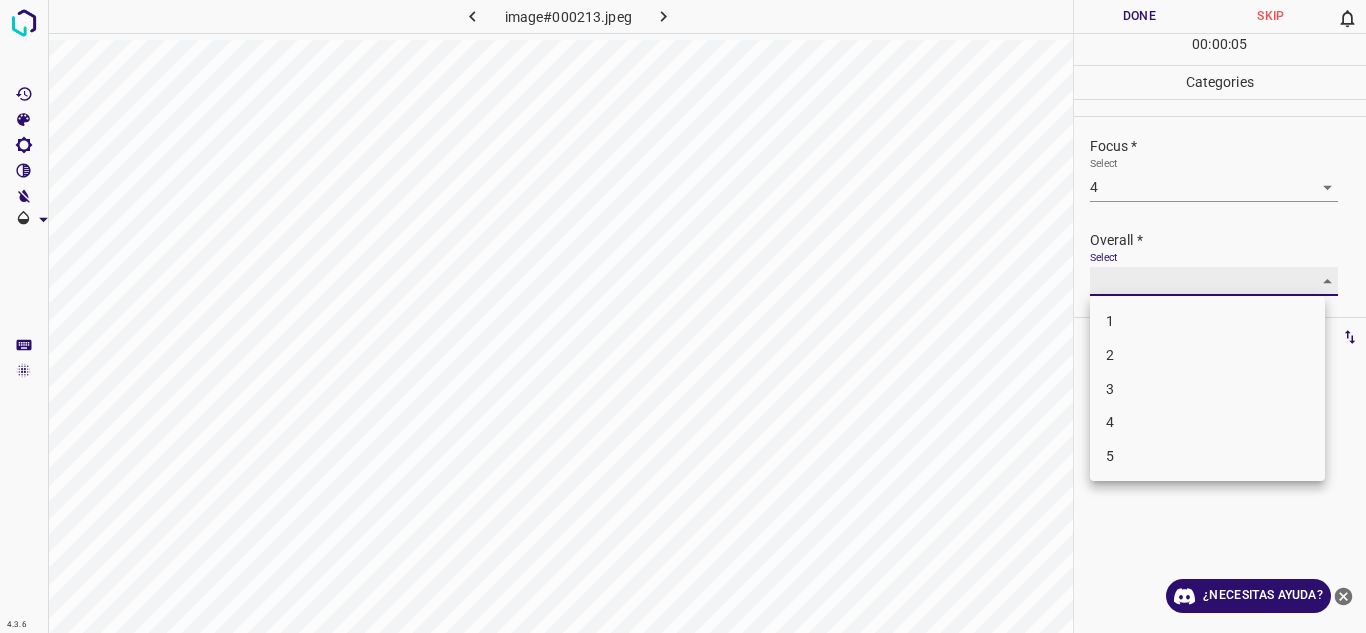 type on "4" 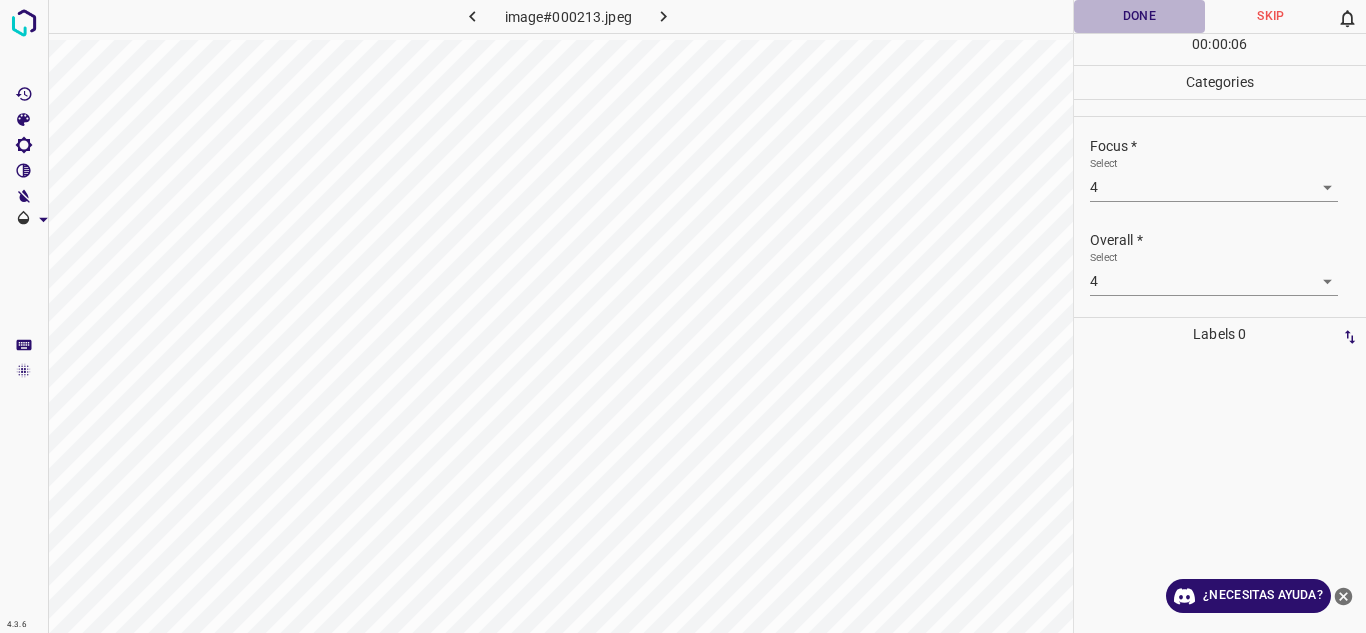 click on "Done" at bounding box center (1140, 16) 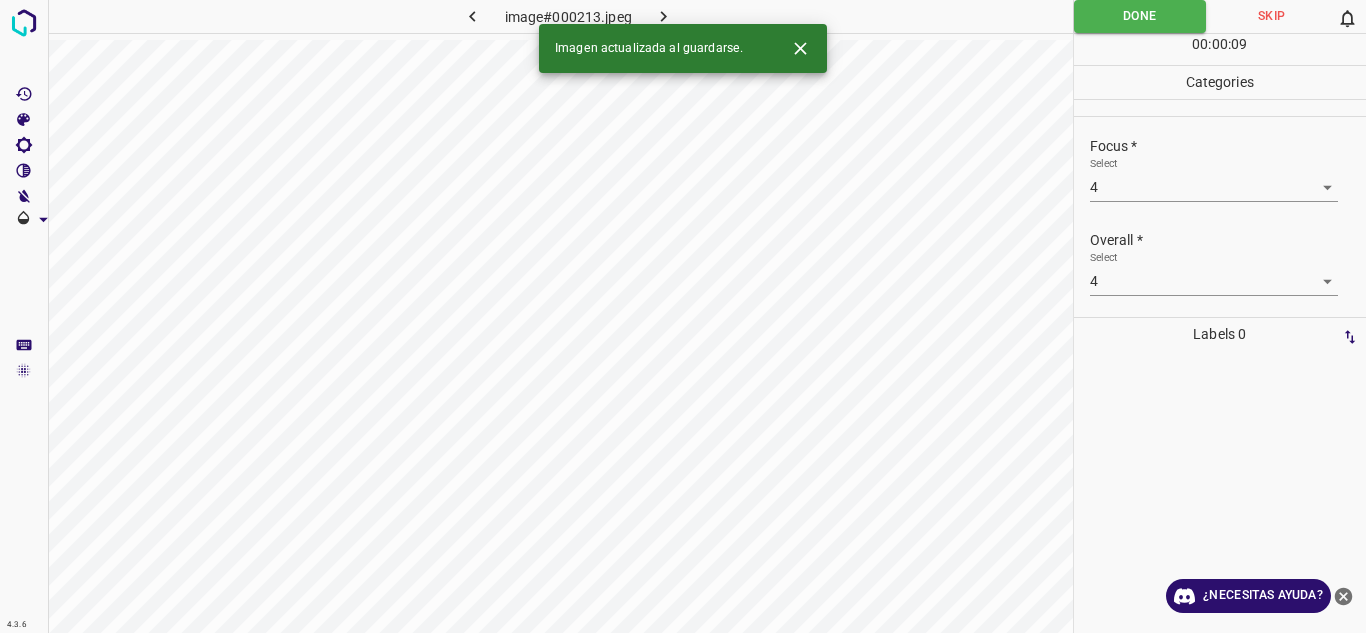 click 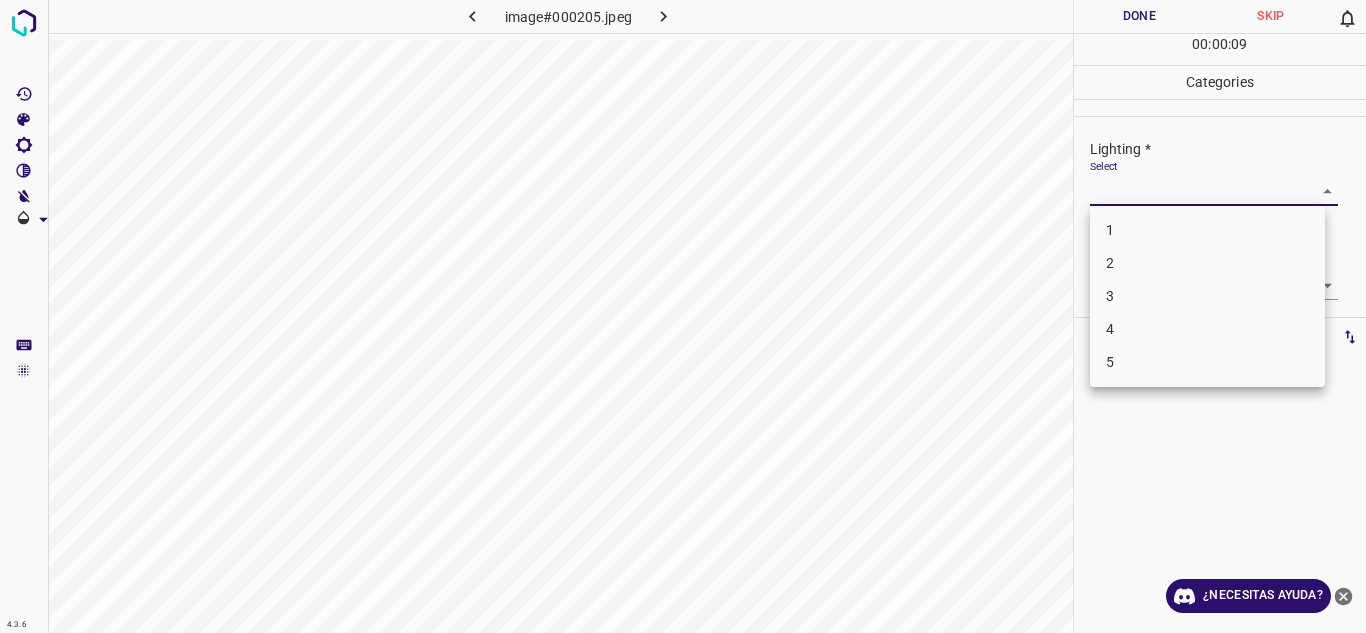 click on "Texto original Valora esta traducción Tu opinión servirá para ayudar a mejorar el Traductor de Google 4.3.6  image#000205.jpeg Done Skip 0 00   : 00   : 09   Categories Lighting *  Select ​ Focus *  Select ​ Overall *  Select ​ Labels   0 Categories 1 Lighting 2 Focus 3 Overall Tools Space Change between modes (Draw & Edit) I Auto labeling R Restore zoom M Zoom in N Zoom out Delete Delete selecte label Filters Z Restore filters X Saturation filter C Brightness filter V Contrast filter B Gray scale filter General O Download ¿Necesitas ayuda? - Texto - Esconder - Borrar 1 2 3 4 5" at bounding box center (683, 316) 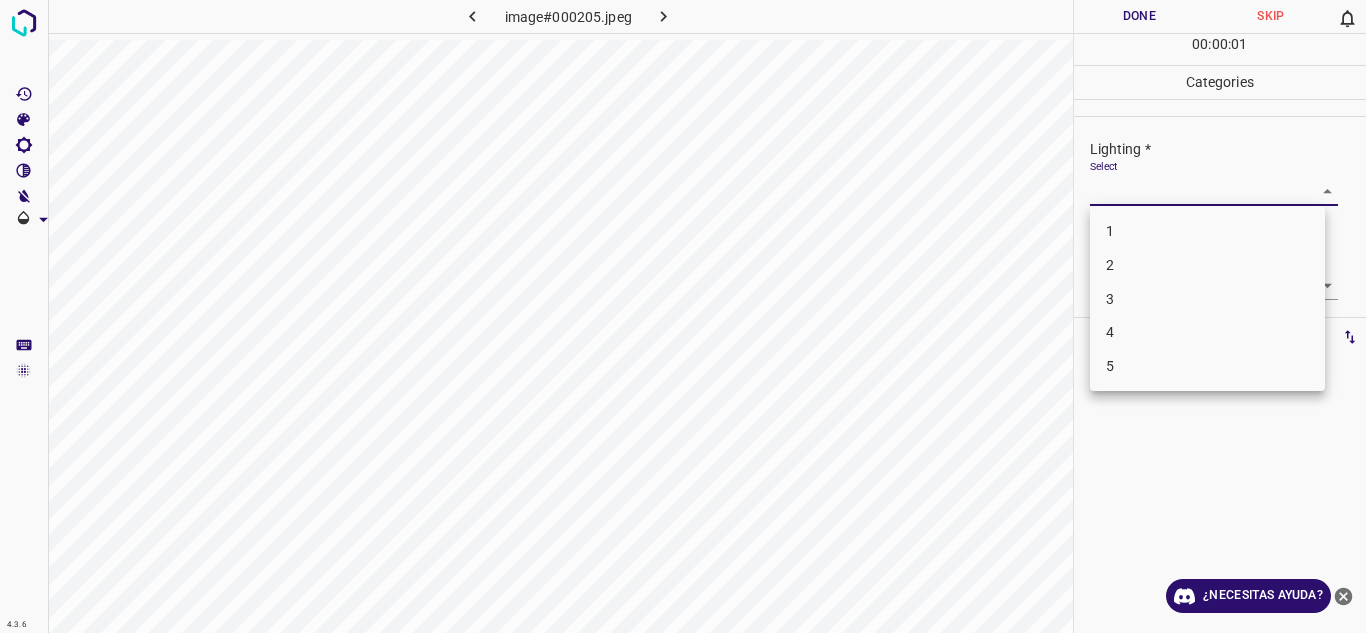 click on "3" at bounding box center (1207, 299) 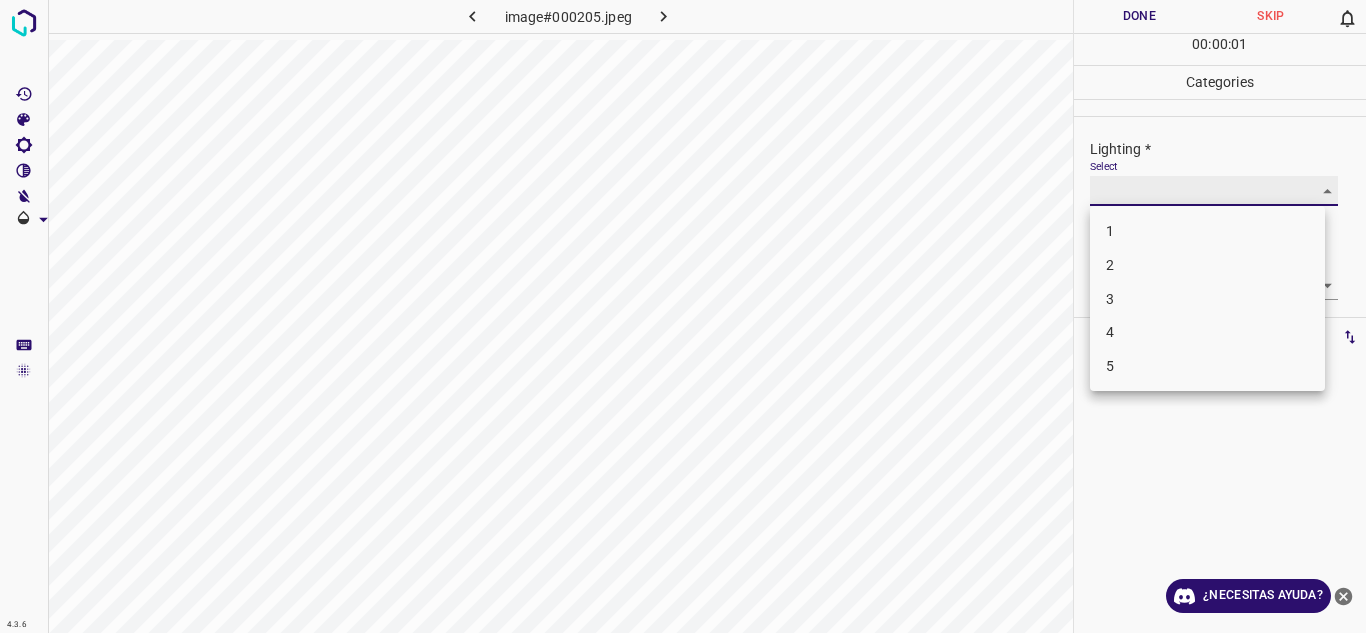 type on "3" 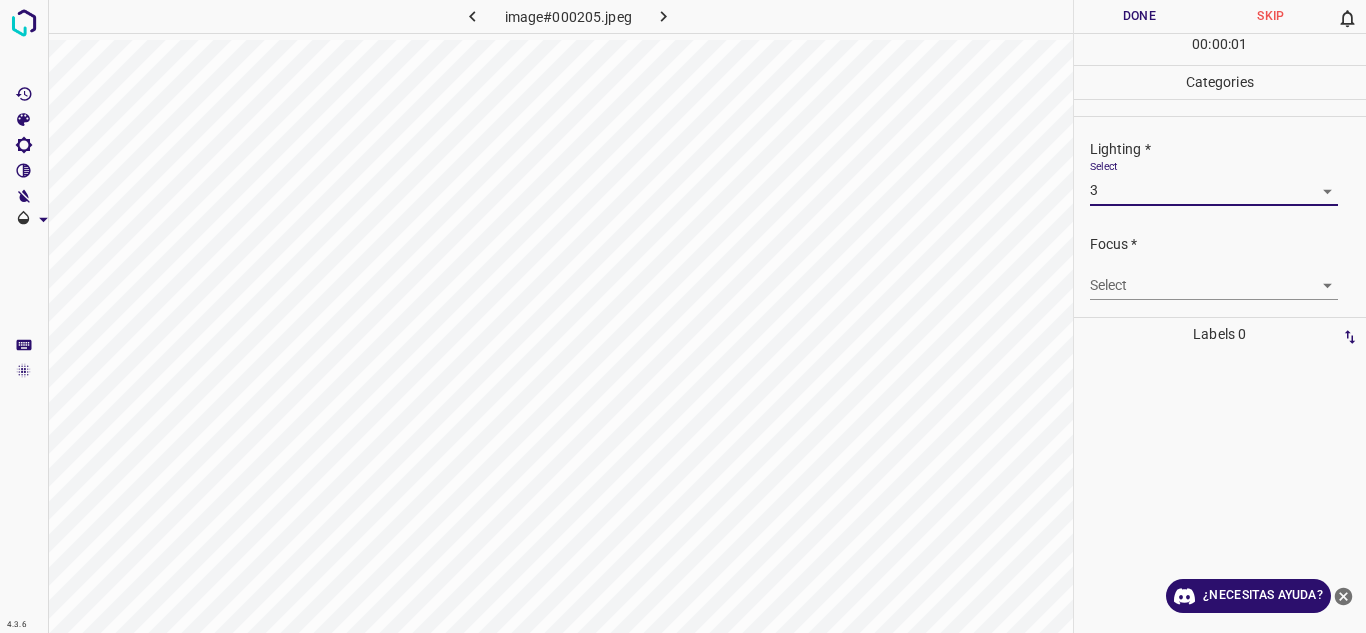 click on "Texto original Valora esta traducción Tu opinión servirá para ayudar a mejorar el Traductor de Google 4.3.6  image#000205.jpeg Done Skip 0 00   : 00   : 01   Categories Lighting *  Select 3 3 Focus *  Select ​ Overall *  Select ​ Labels   0 Categories 1 Lighting 2 Focus 3 Overall Tools Space Change between modes (Draw & Edit) I Auto labeling R Restore zoom M Zoom in N Zoom out Delete Delete selecte label Filters Z Restore filters X Saturation filter C Brightness filter V Contrast filter B Gray scale filter General O Download ¿Necesitas ayuda? - Texto - Esconder - Borrar" at bounding box center [683, 316] 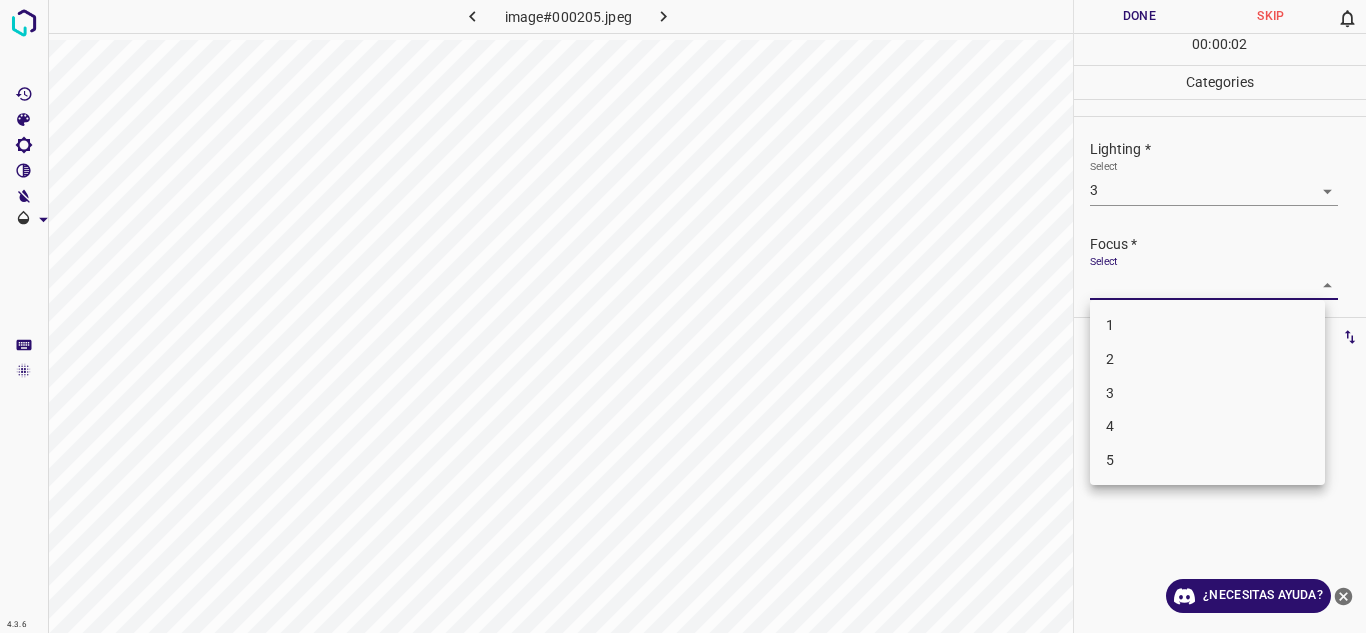click on "3" at bounding box center [1207, 393] 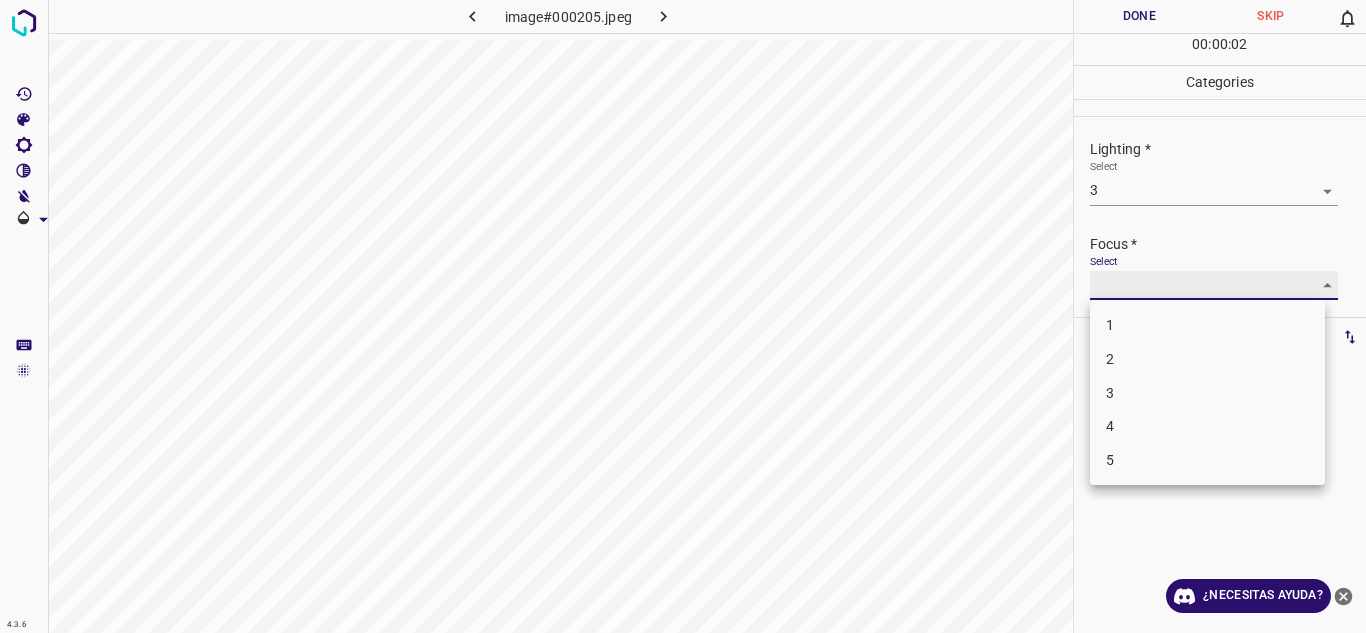 type on "3" 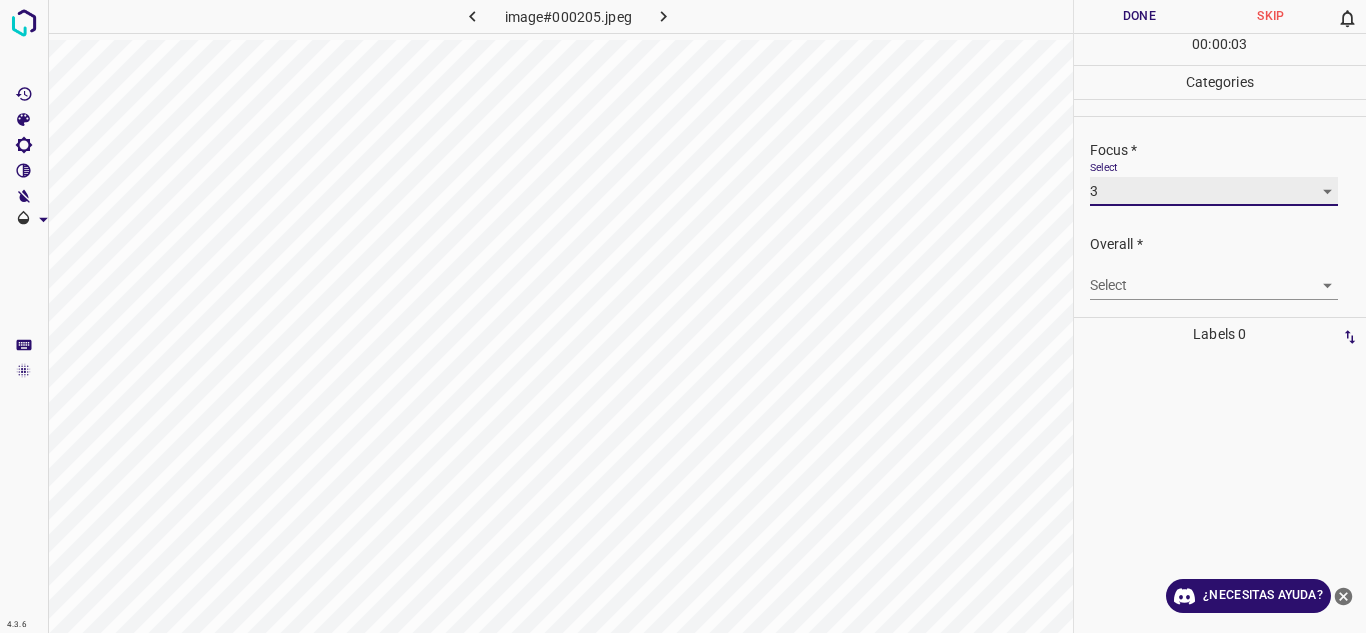 scroll, scrollTop: 98, scrollLeft: 0, axis: vertical 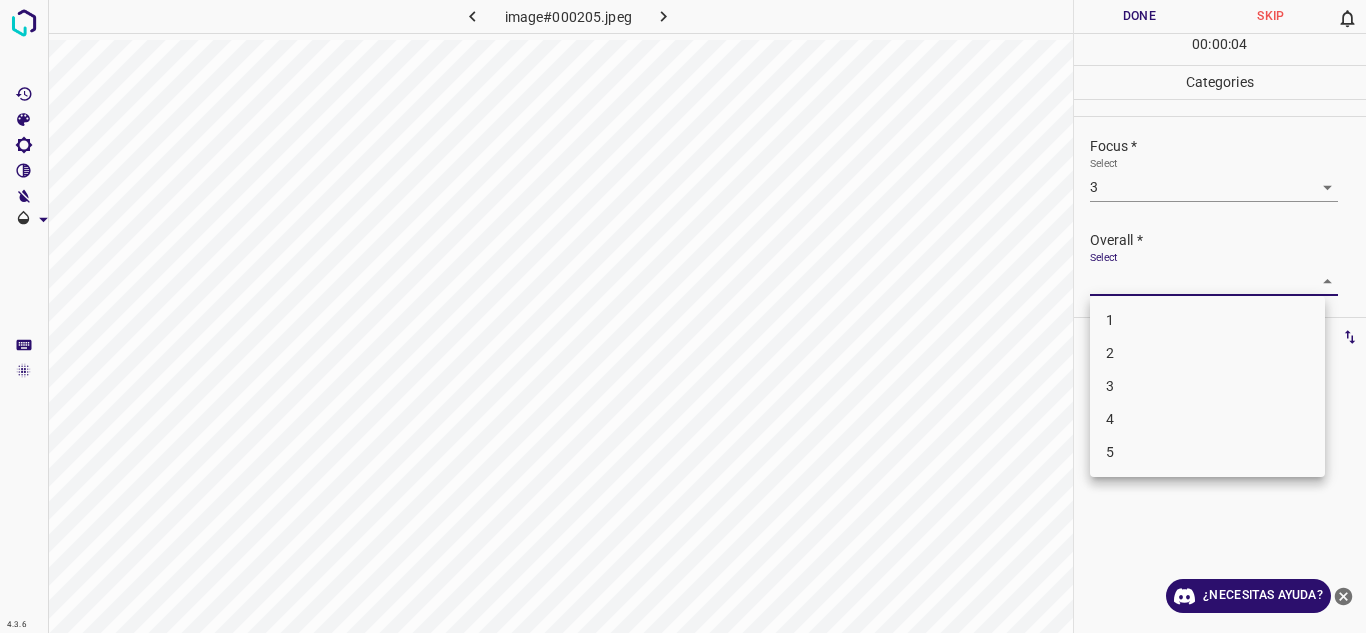 click on "Texto original Valora esta traducción Tu opinión servirá para ayudar a mejorar el Traductor de Google 4.3.6  image#000205.jpeg Done Skip 0 00   : 00   : 04   Categories Lighting *  Select 3 3 Focus *  Select 3 3 Overall *  Select ​ Labels   0 Categories 1 Lighting 2 Focus 3 Overall Tools Space Change between modes (Draw & Edit) I Auto labeling R Restore zoom M Zoom in N Zoom out Delete Delete selecte label Filters Z Restore filters X Saturation filter C Brightness filter V Contrast filter B Gray scale filter General O Download ¿Necesitas ayuda? - Texto - Esconder - Borrar 1 2 3 4 5" at bounding box center (683, 316) 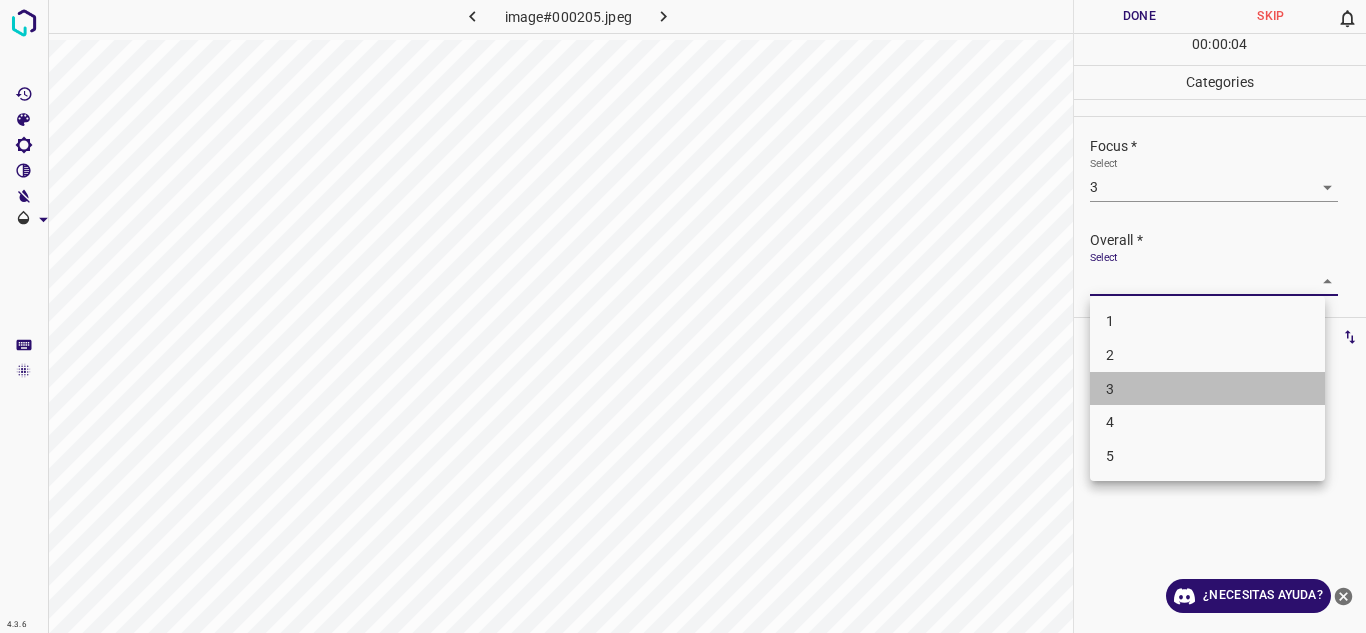 click on "3" at bounding box center (1207, 389) 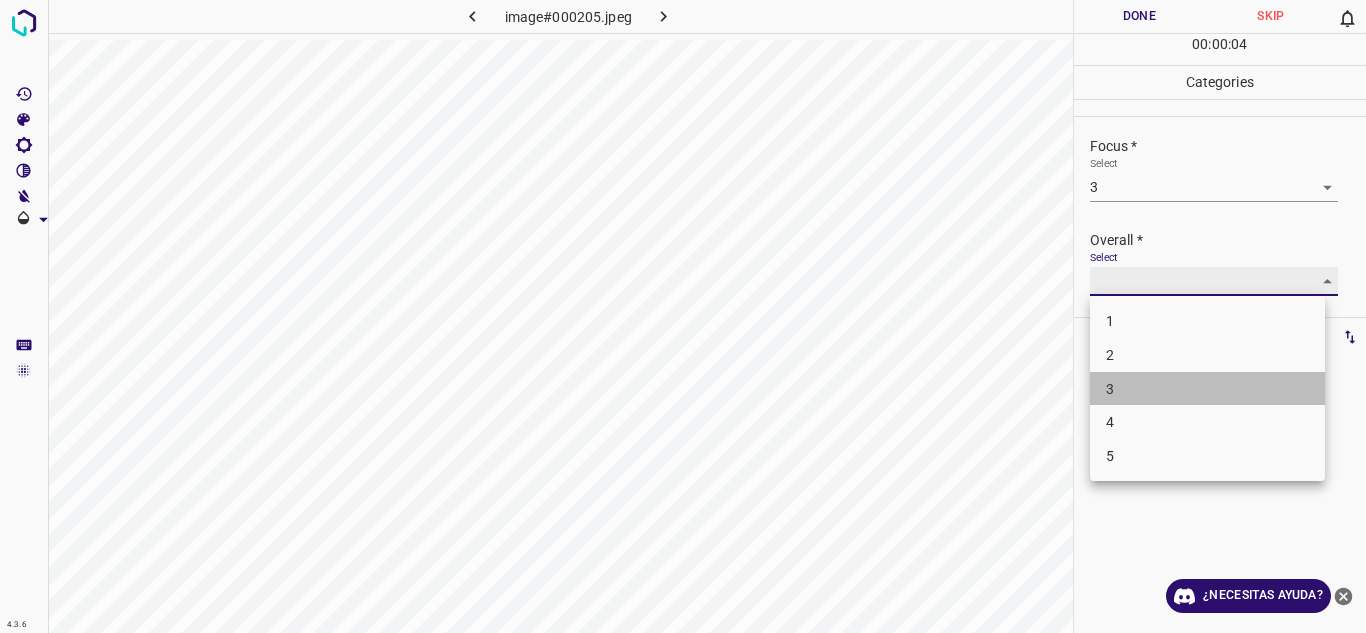 type on "3" 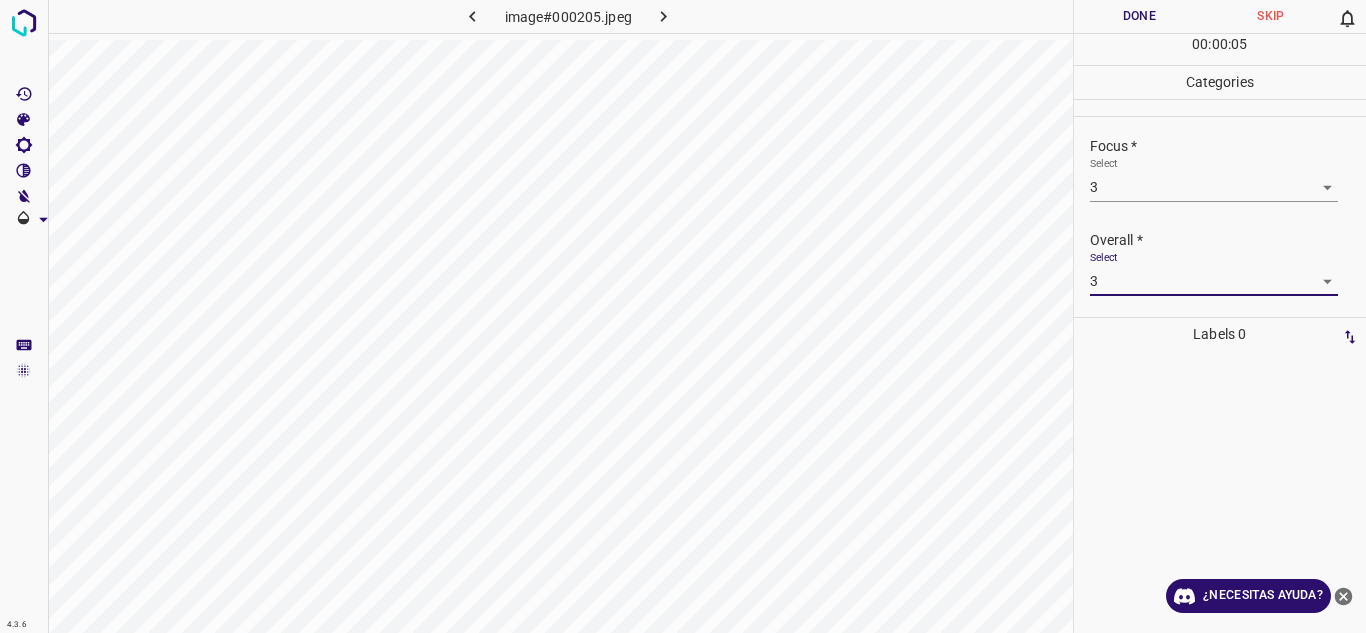 click on "Done" at bounding box center (1140, 16) 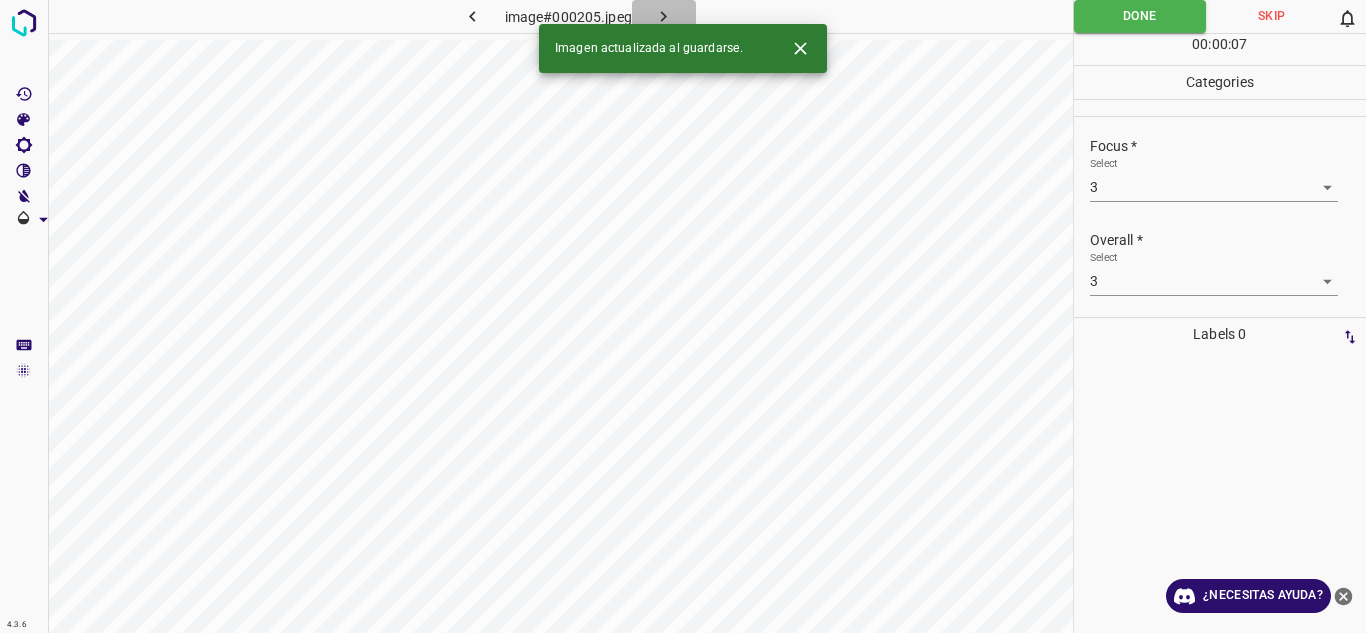 click 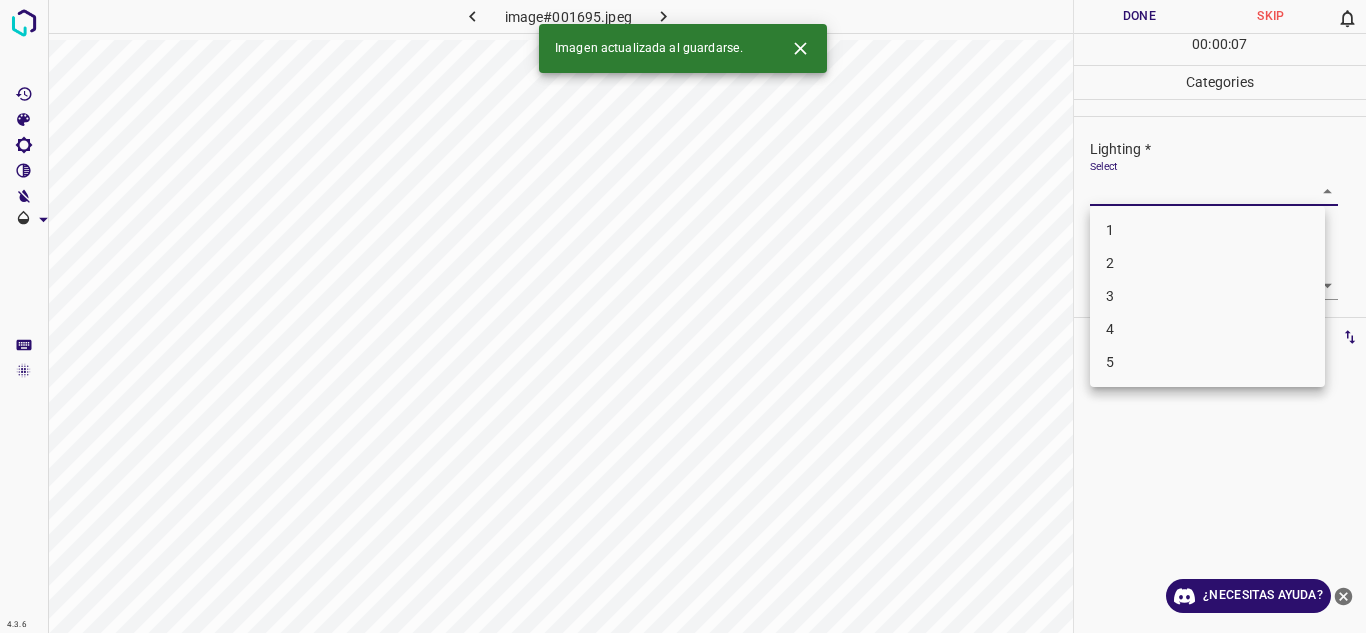 drag, startPoint x: 1318, startPoint y: 192, endPoint x: 1274, endPoint y: 286, distance: 103.788246 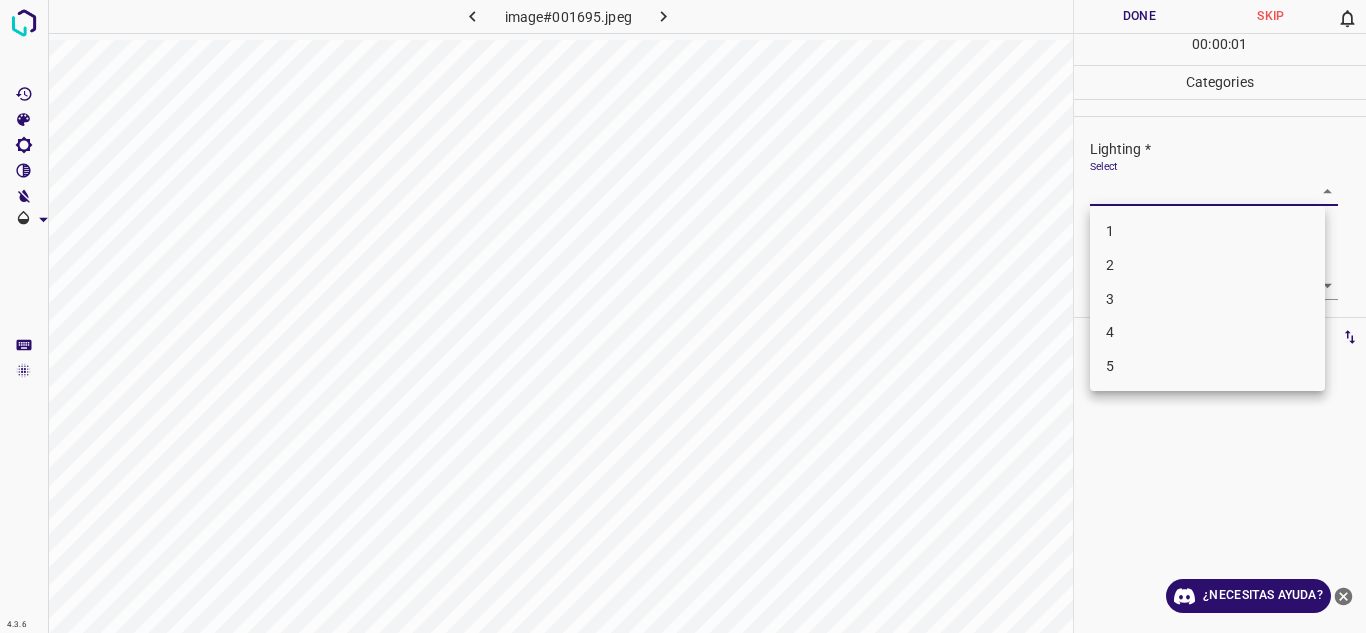 click on "5" at bounding box center [1207, 366] 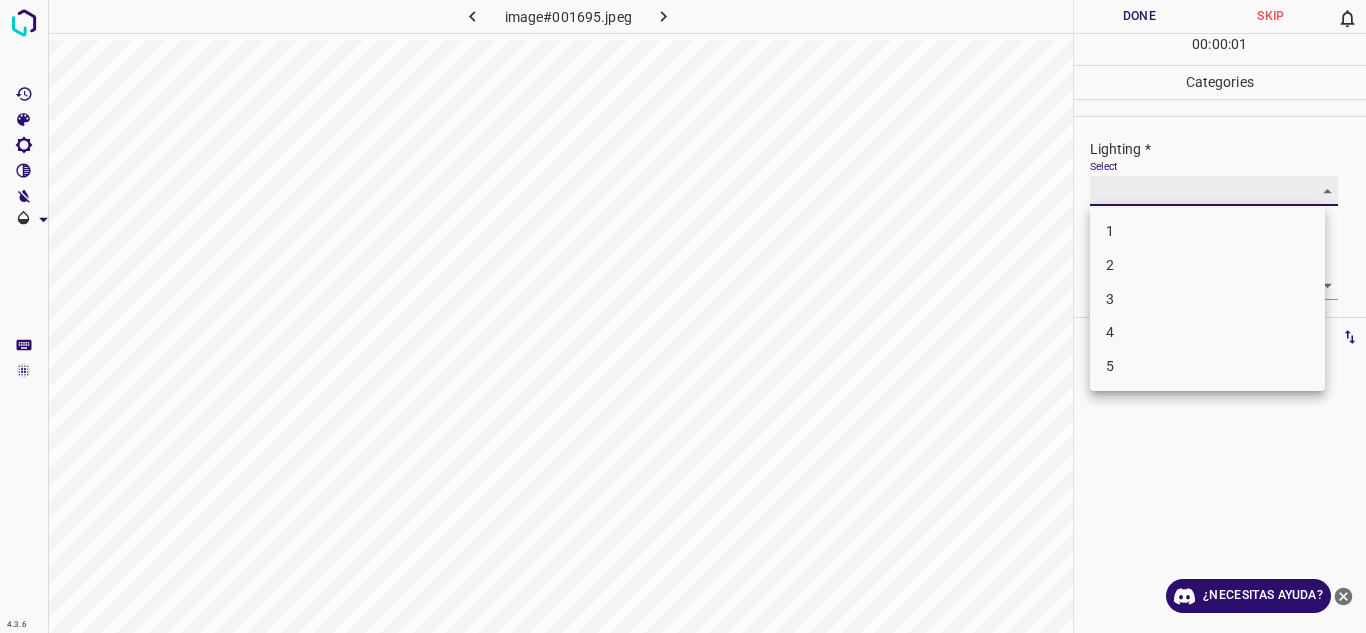 type on "5" 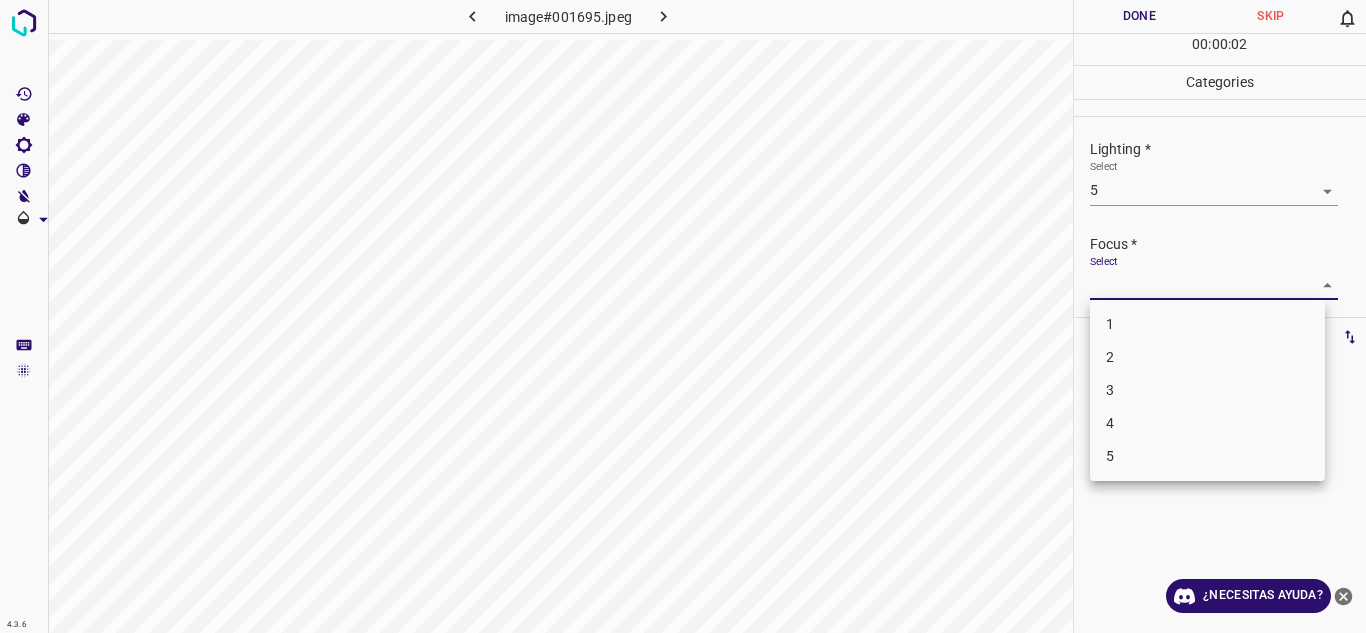 click on "Texto original Valora esta traducción Tu opinión servirá para ayudar a mejorar el Traductor de Google 4.3.6  image#001695.jpeg Done Skip 0 00   : 00   : 02   Categories Lighting *  Select 5 5 Focus *  Select ​ Overall *  Select ​ Labels   0 Categories 1 Lighting 2 Focus 3 Overall Tools Space Change between modes (Draw & Edit) I Auto labeling R Restore zoom M Zoom in N Zoom out Delete Delete selecte label Filters Z Restore filters X Saturation filter C Brightness filter V Contrast filter B Gray scale filter General O Download ¿Necesitas ayuda? - Texto - Esconder - Borrar 1 2 3 4 5" at bounding box center [683, 316] 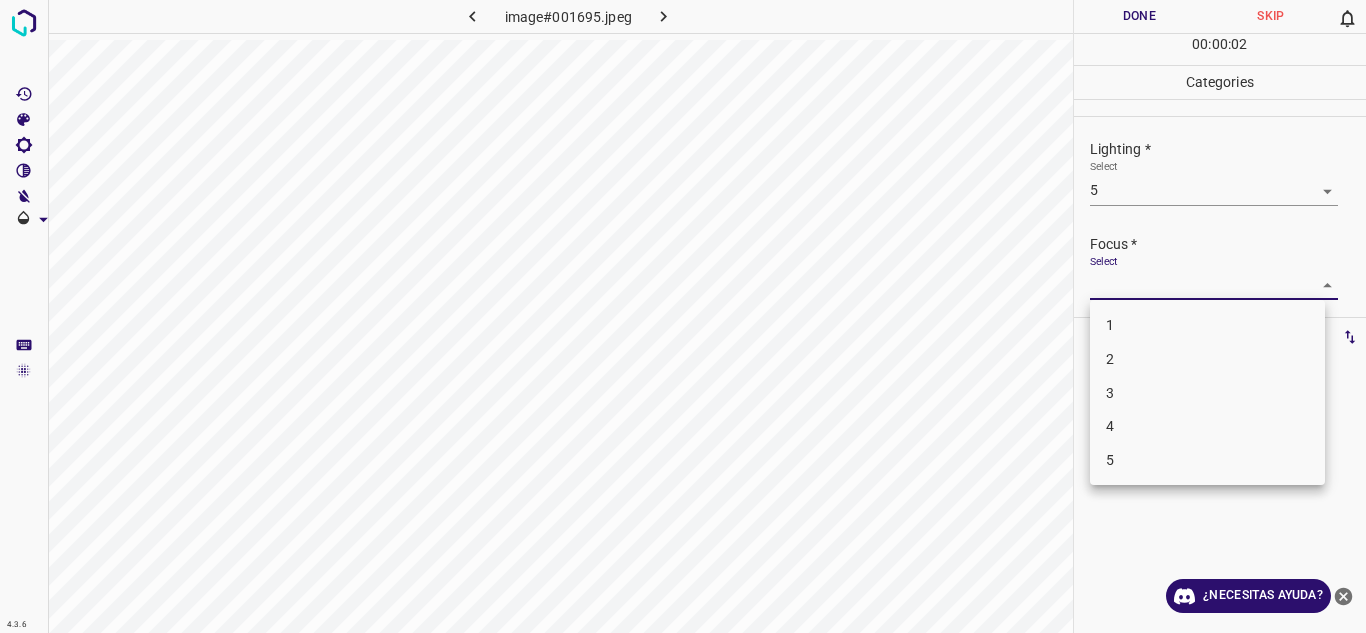 click on "4" at bounding box center (1207, 426) 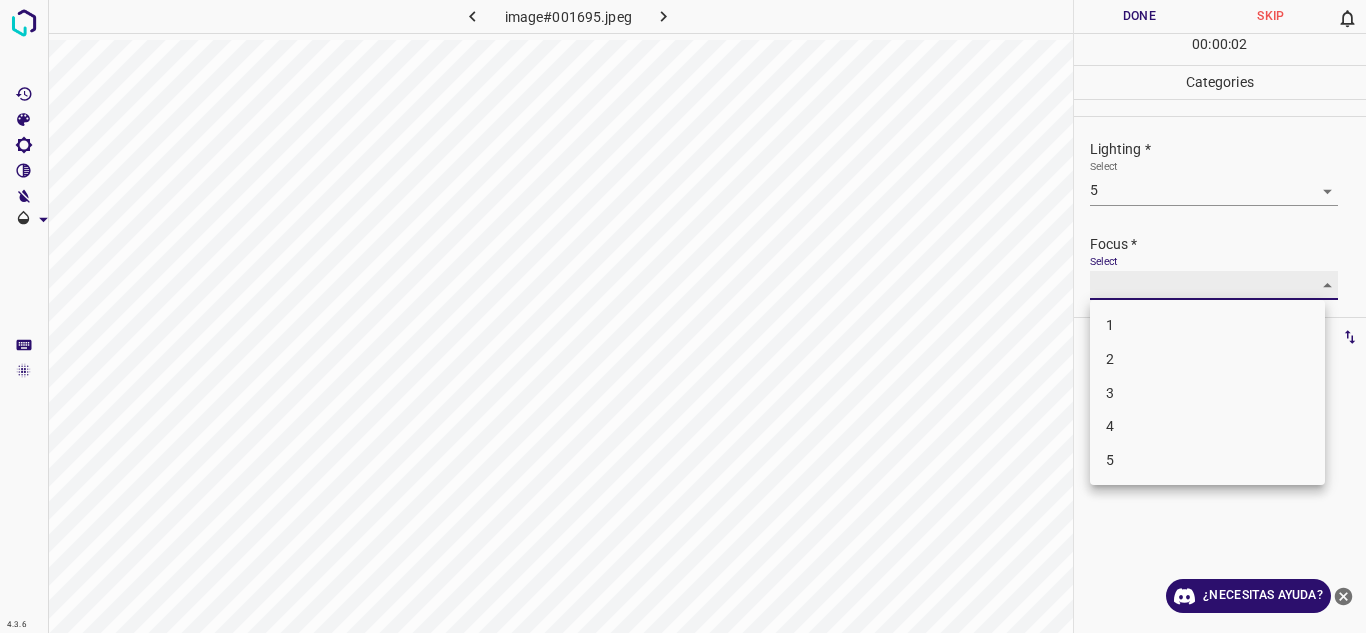 type on "4" 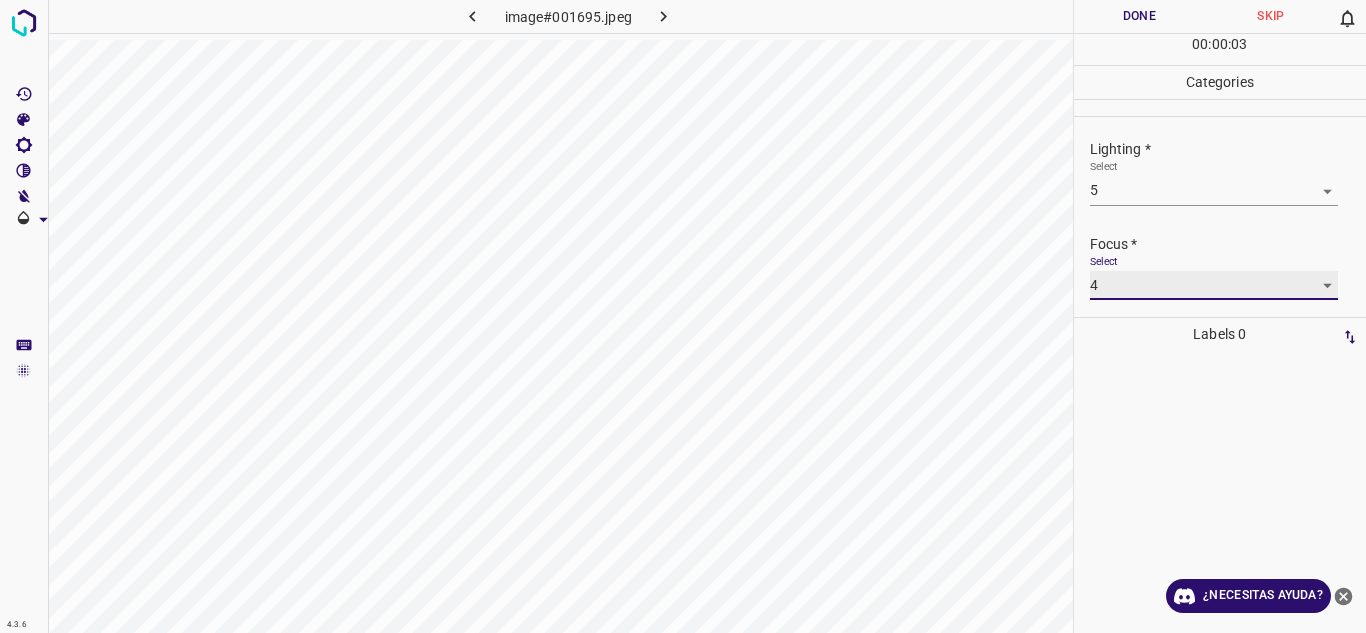 scroll, scrollTop: 98, scrollLeft: 0, axis: vertical 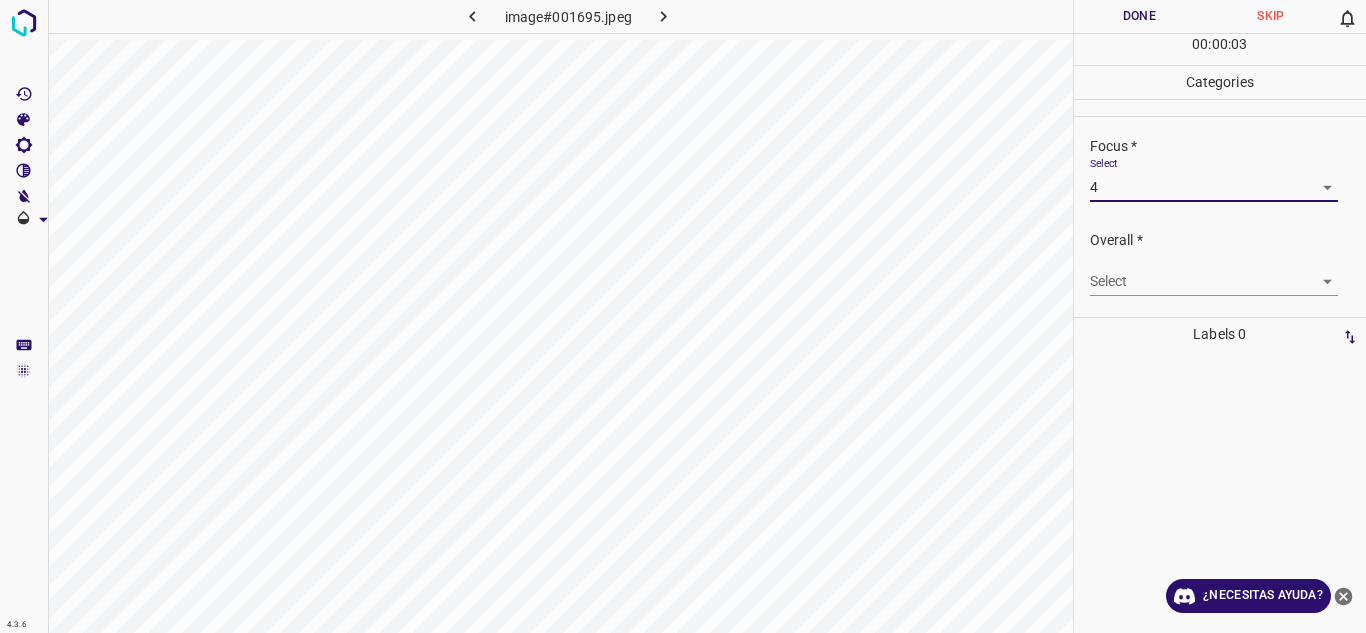 click on "Texto original Valora esta traducción Tu opinión servirá para ayudar a mejorar el Traductor de Google 4.3.6  image#001695.jpeg Done Skip 0 00   : 00   : 03   Categories Lighting *  Select 5 5 Focus *  Select 4 4 Overall *  Select ​ Labels   0 Categories 1 Lighting 2 Focus 3 Overall Tools Space Change between modes (Draw & Edit) I Auto labeling R Restore zoom M Zoom in N Zoom out Delete Delete selecte label Filters Z Restore filters X Saturation filter C Brightness filter V Contrast filter B Gray scale filter General O Download ¿Necesitas ayuda? - Texto - Esconder - Borrar" at bounding box center [683, 316] 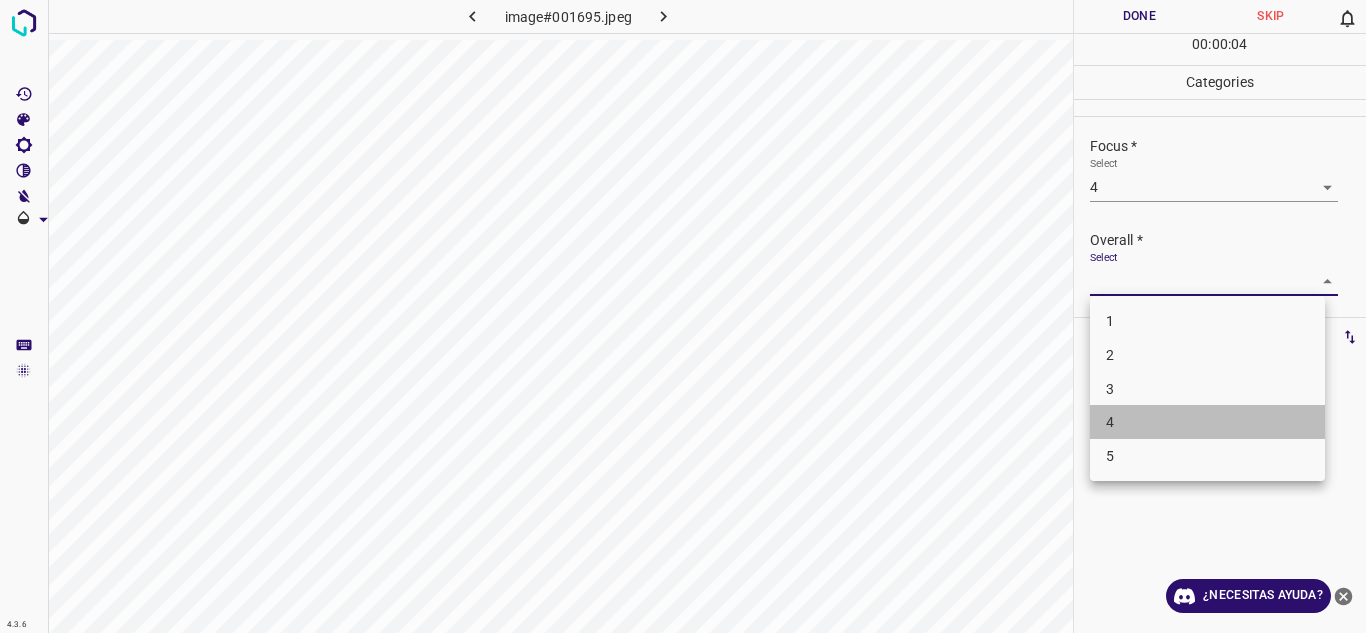 click on "4" at bounding box center [1207, 422] 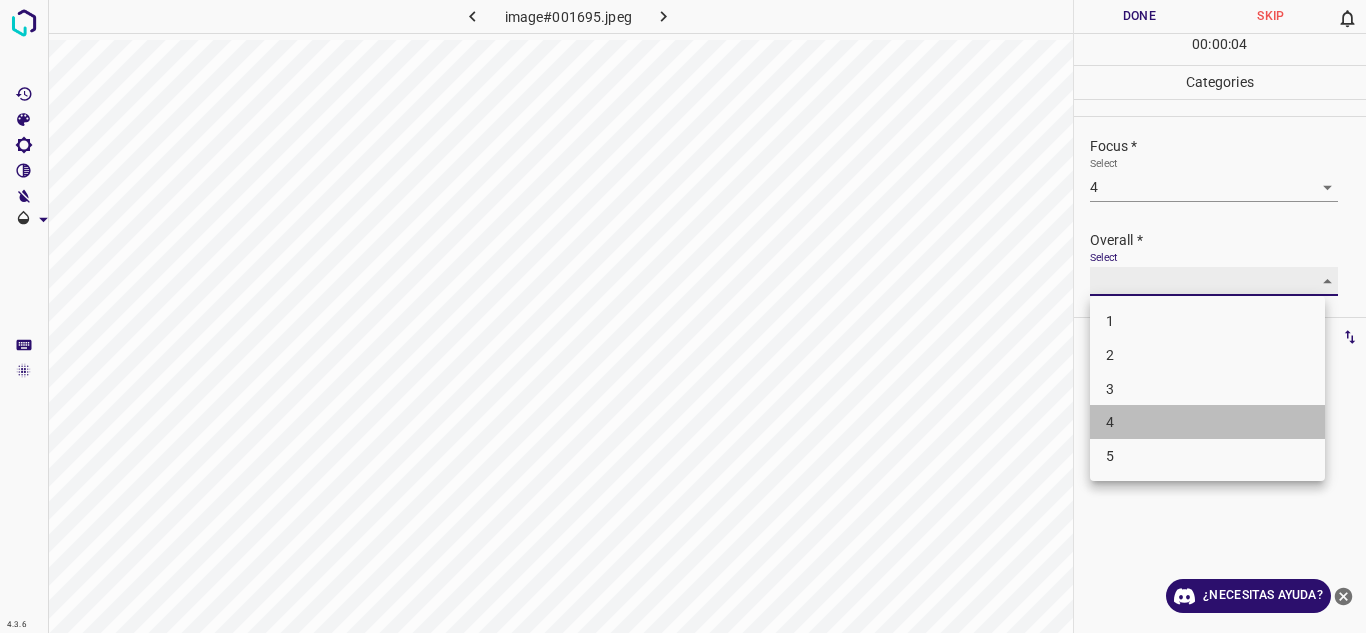 type on "4" 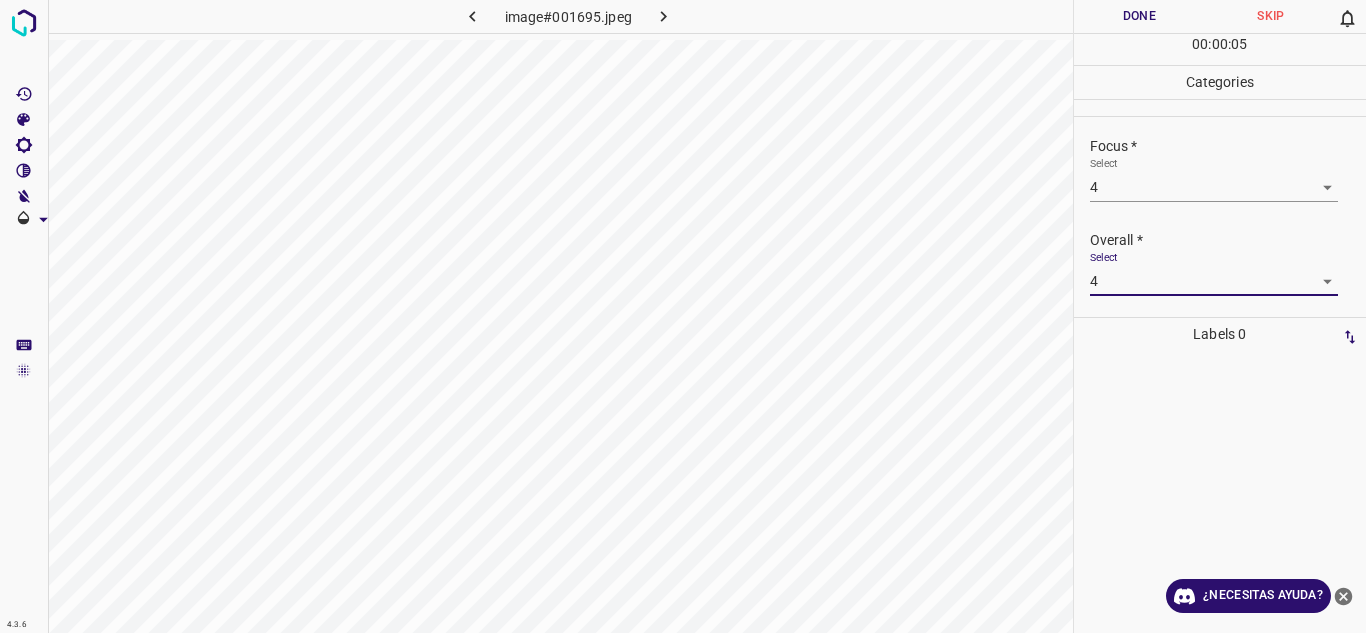 click on "Done" at bounding box center (1140, 16) 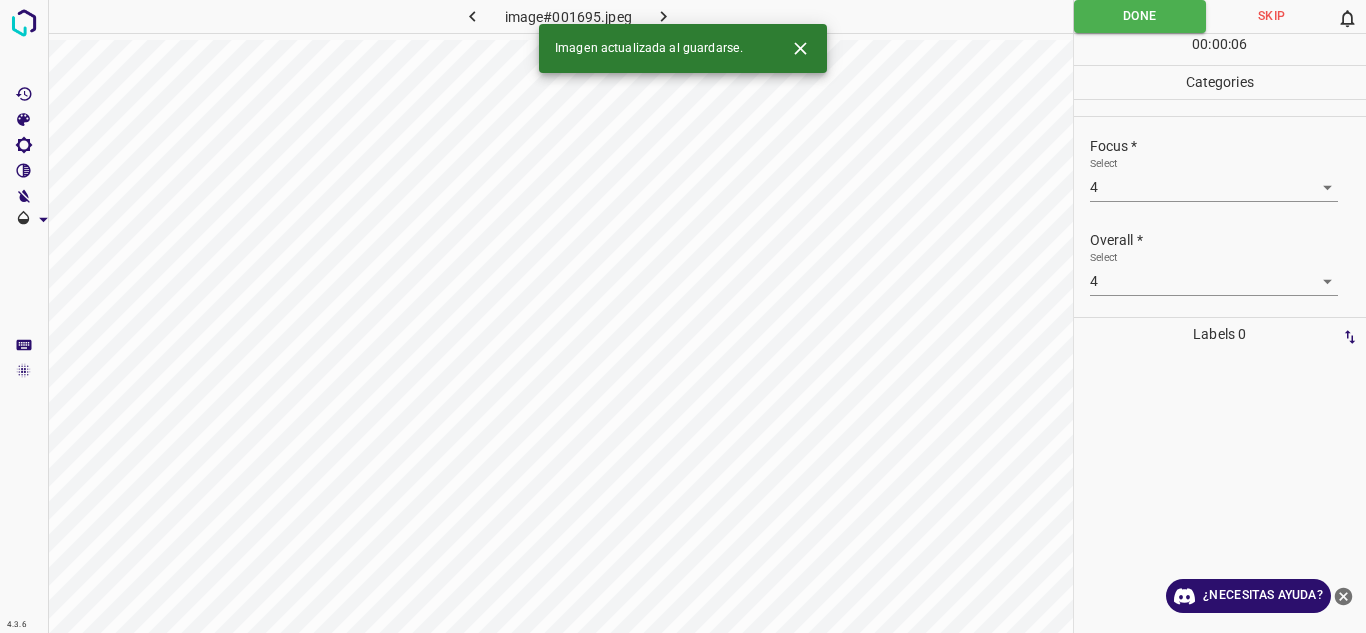 click 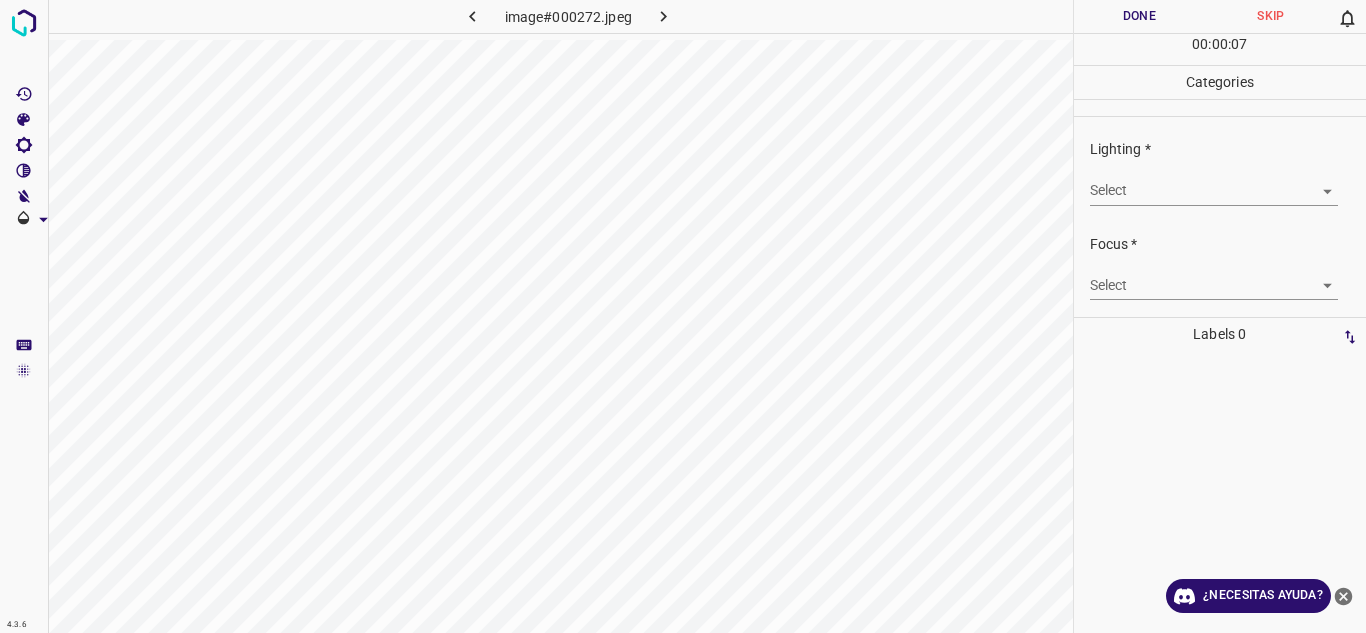 click on "Texto original Valora esta traducción Tu opinión servirá para ayudar a mejorar el Traductor de Google 4.3.6  image#000272.jpeg Done Skip 0 00   : 00   : 07   Categories Lighting *  Select ​ Focus *  Select ​ Overall *  Select ​ Labels   0 Categories 1 Lighting 2 Focus 3 Overall Tools Space Change between modes (Draw & Edit) I Auto labeling R Restore zoom M Zoom in N Zoom out Delete Delete selecte label Filters Z Restore filters X Saturation filter C Brightness filter V Contrast filter B Gray scale filter General O Download ¿Necesitas ayuda? - Texto - Esconder - Borrar" at bounding box center [683, 316] 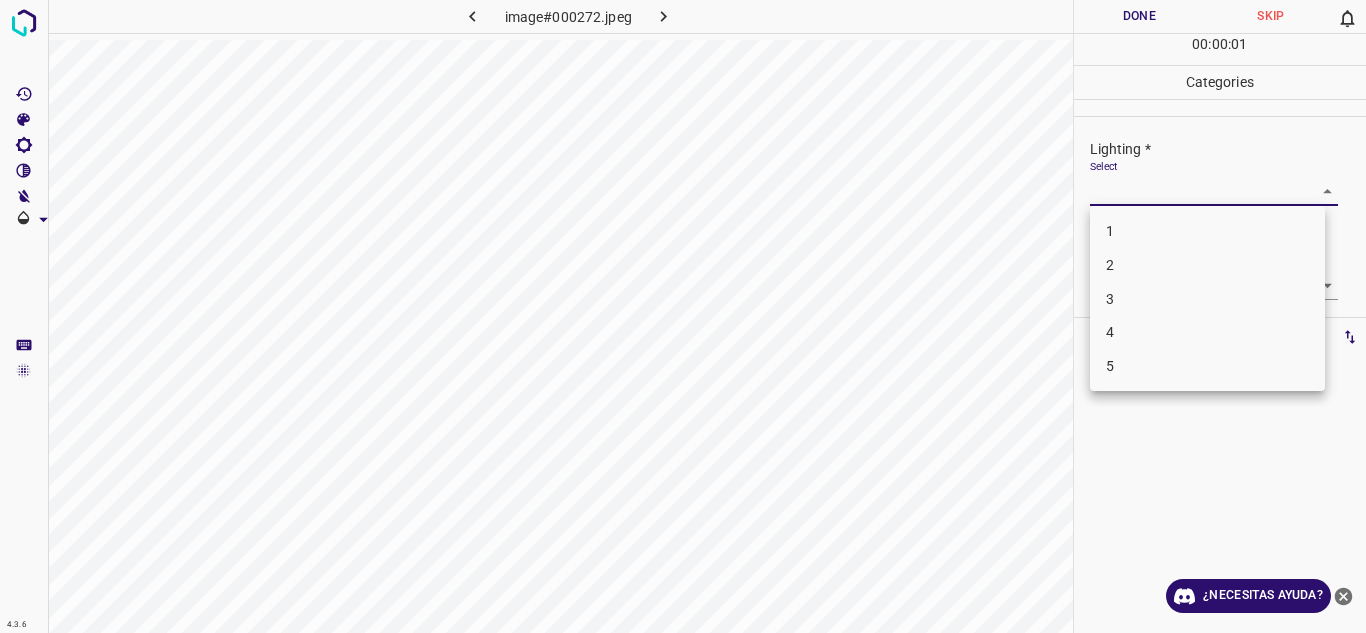 click on "3" at bounding box center (1207, 299) 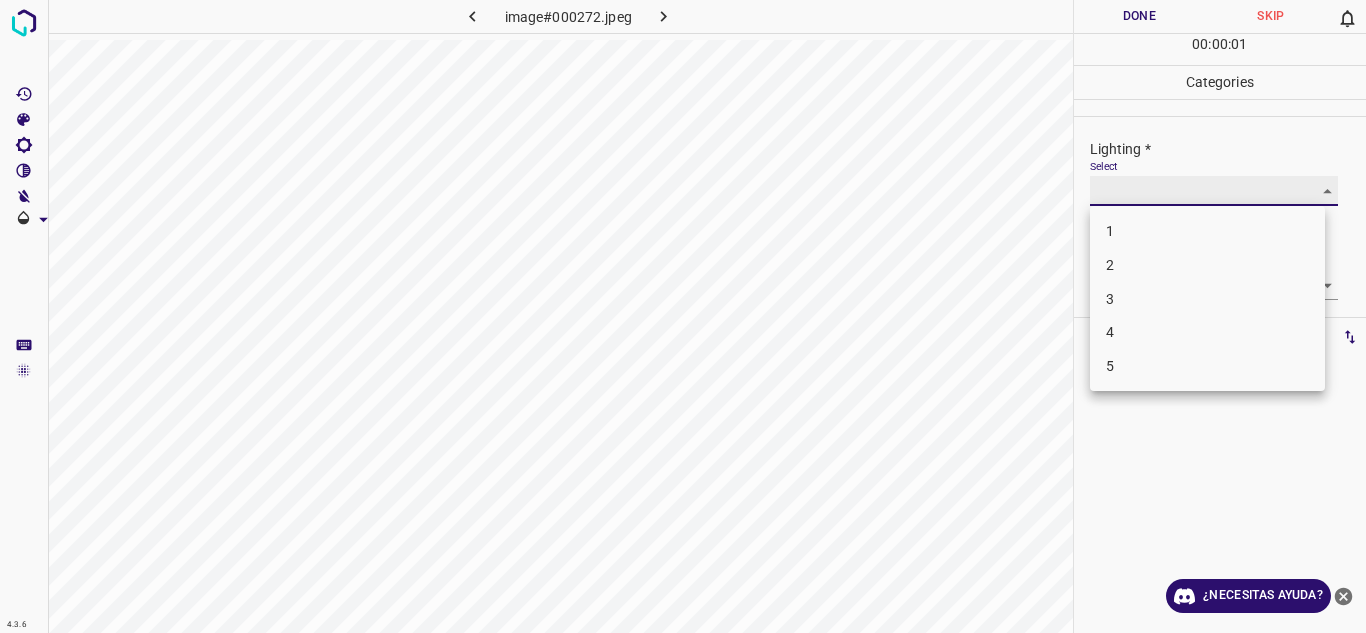 type on "3" 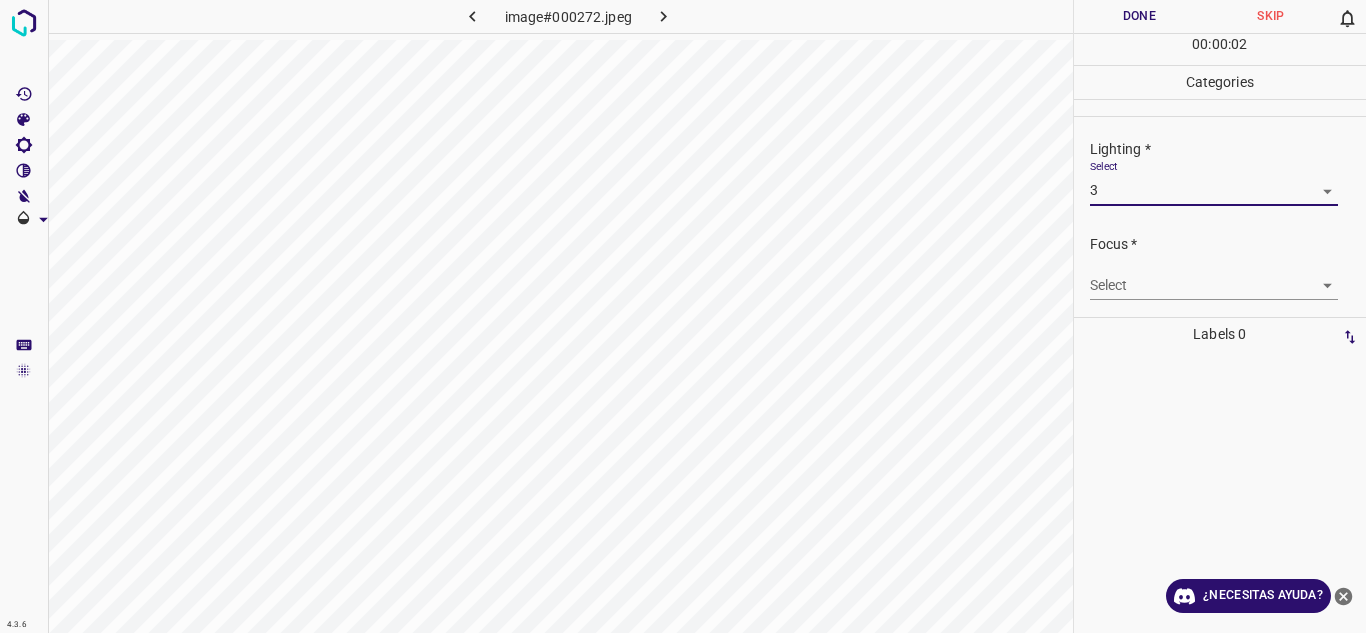 click on "Texto original Valora esta traducción Tu opinión servirá para ayudar a mejorar el Traductor de Google 4.3.6  image#000272.jpeg Done Skip 0 00   : 00   : 02   Categories Lighting *  Select 3 3 Focus *  Select ​ Overall *  Select ​ Labels   0 Categories 1 Lighting 2 Focus 3 Overall Tools Space Change between modes (Draw & Edit) I Auto labeling R Restore zoom M Zoom in N Zoom out Delete Delete selecte label Filters Z Restore filters X Saturation filter C Brightness filter V Contrast filter B Gray scale filter General O Download ¿Necesitas ayuda? - Texto - Esconder - Borrar" at bounding box center (683, 316) 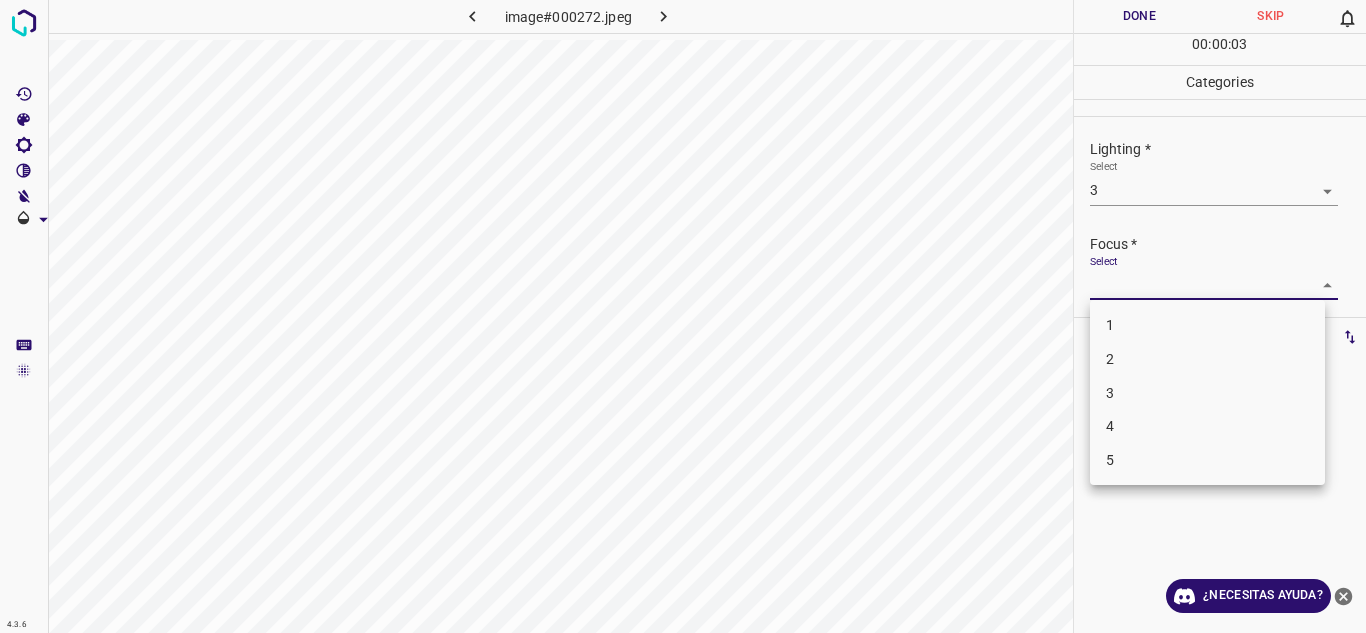 click on "2" at bounding box center [1207, 359] 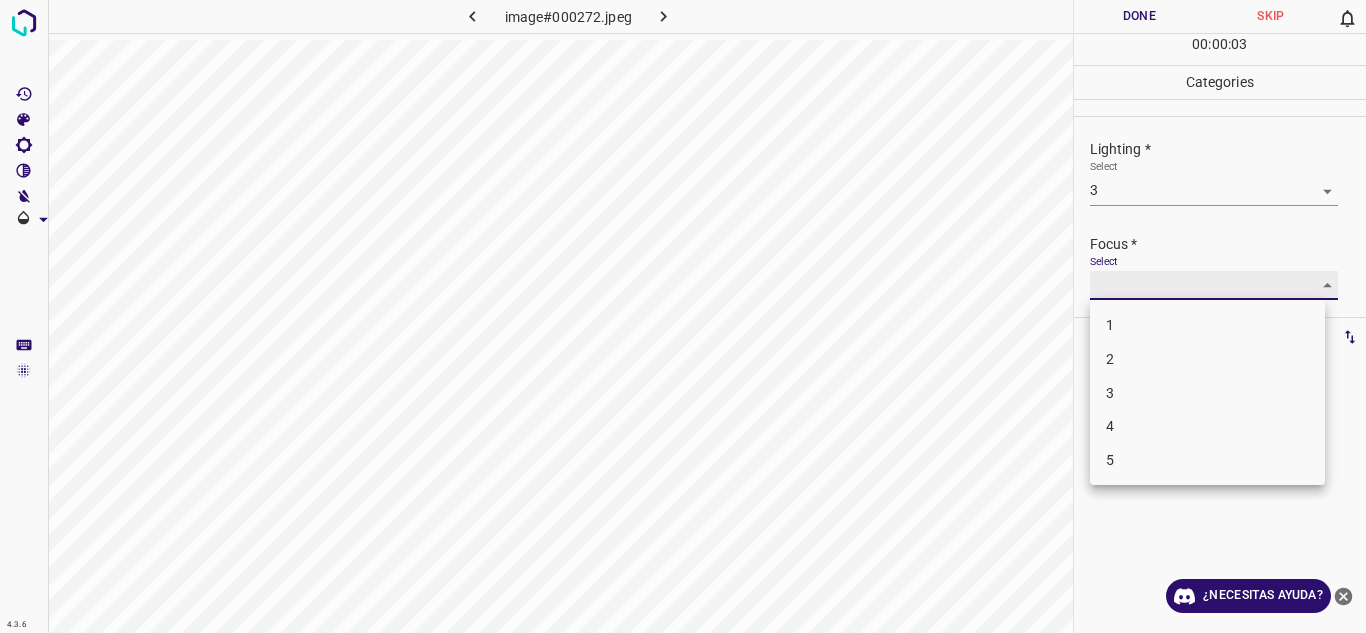 type on "2" 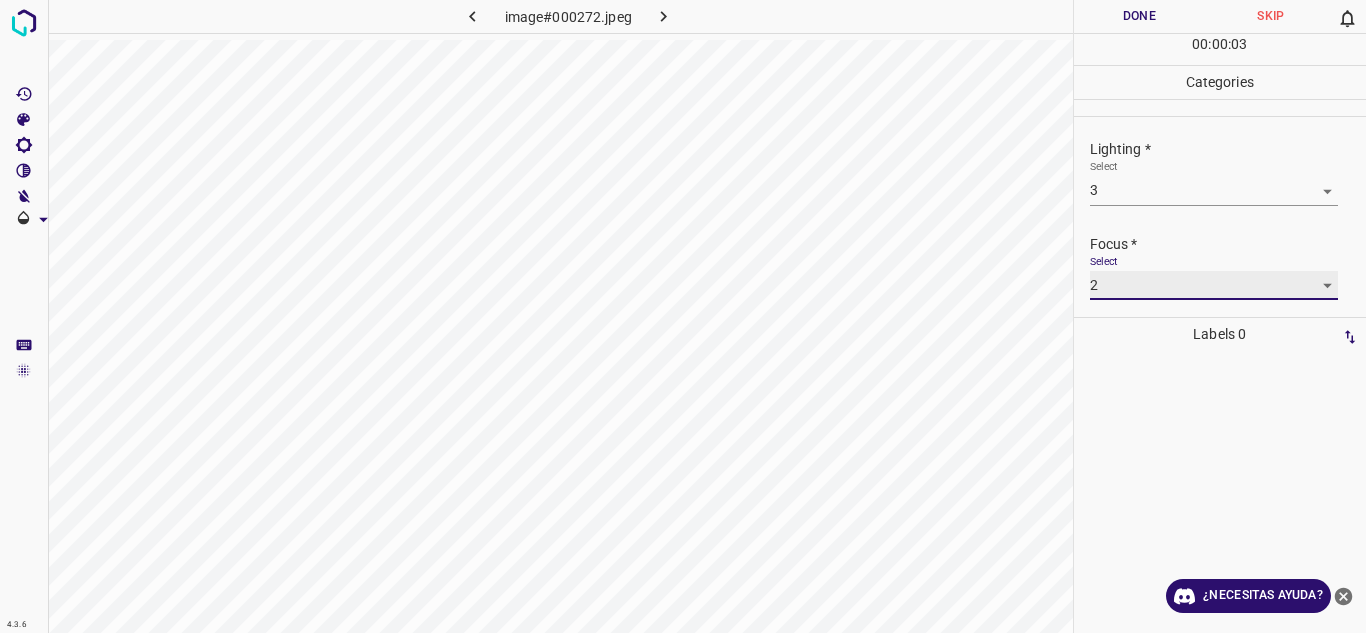 scroll, scrollTop: 98, scrollLeft: 0, axis: vertical 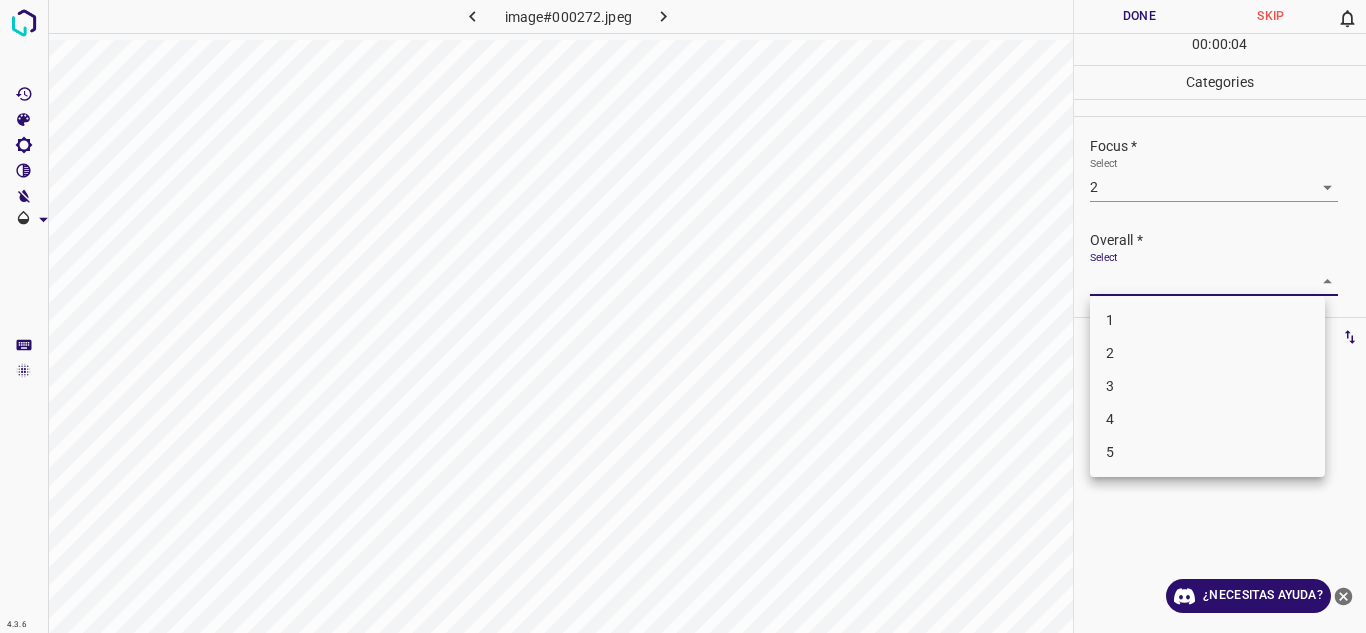 click on "Texto original Valora esta traducción Tu opinión servirá para ayudar a mejorar el Traductor de Google 4.3.6  image#000272.jpeg Done Skip 0 00   : 00   : 04   Categories Lighting *  Select 3 3 Focus *  Select 2 2 Overall *  Select ​ Labels   0 Categories 1 Lighting 2 Focus 3 Overall Tools Space Change between modes (Draw & Edit) I Auto labeling R Restore zoom M Zoom in N Zoom out Delete Delete selecte label Filters Z Restore filters X Saturation filter C Brightness filter V Contrast filter B Gray scale filter General O Download ¿Necesitas ayuda? - Texto - Esconder - Borrar 1 2 3 4 5" at bounding box center (683, 316) 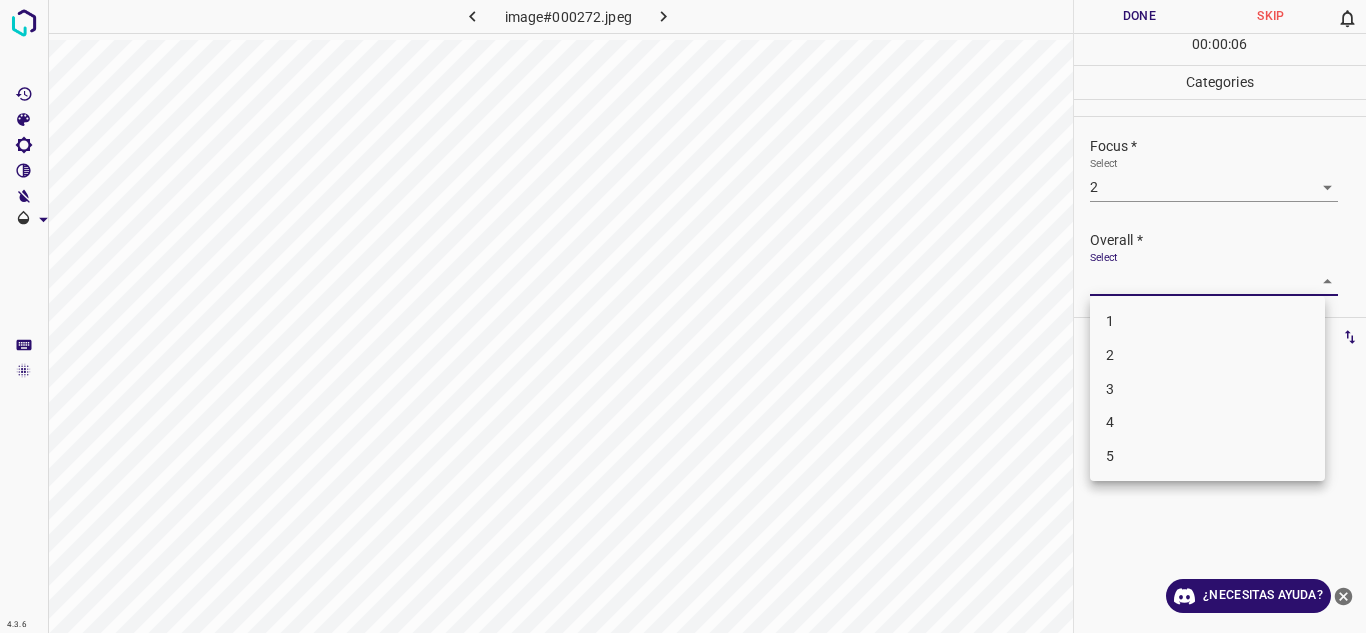 click on "2" at bounding box center (1207, 355) 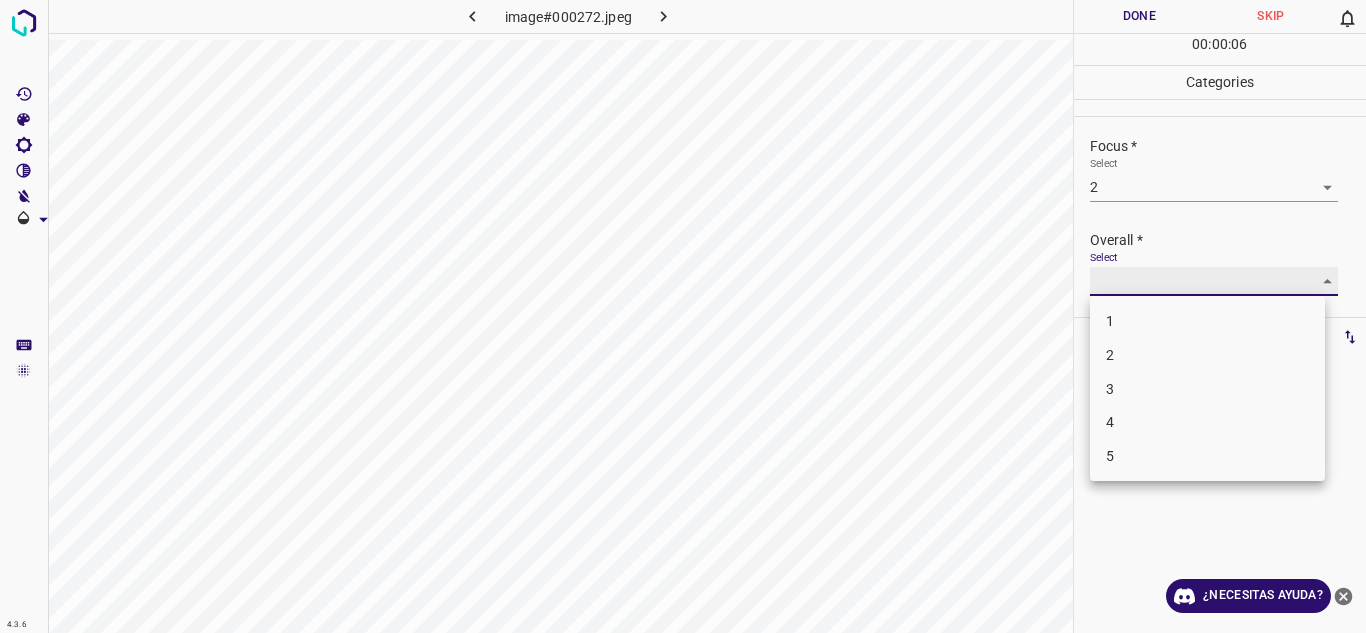 type on "2" 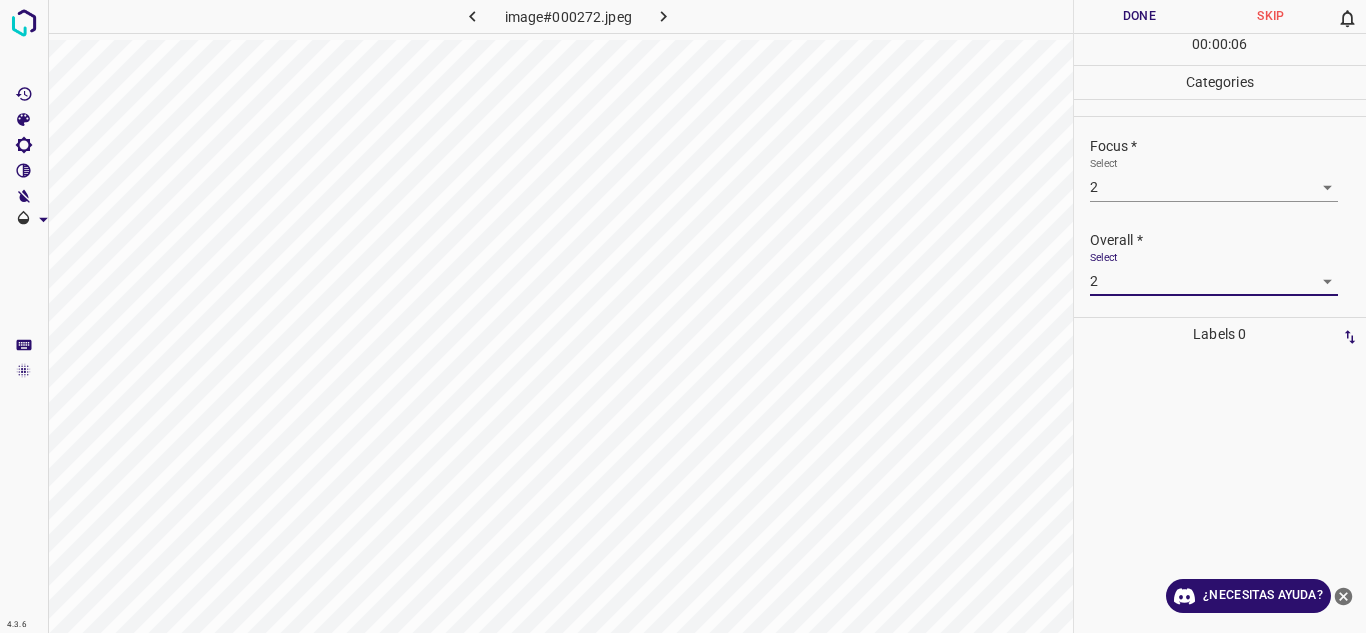 click on "Done" at bounding box center (1140, 16) 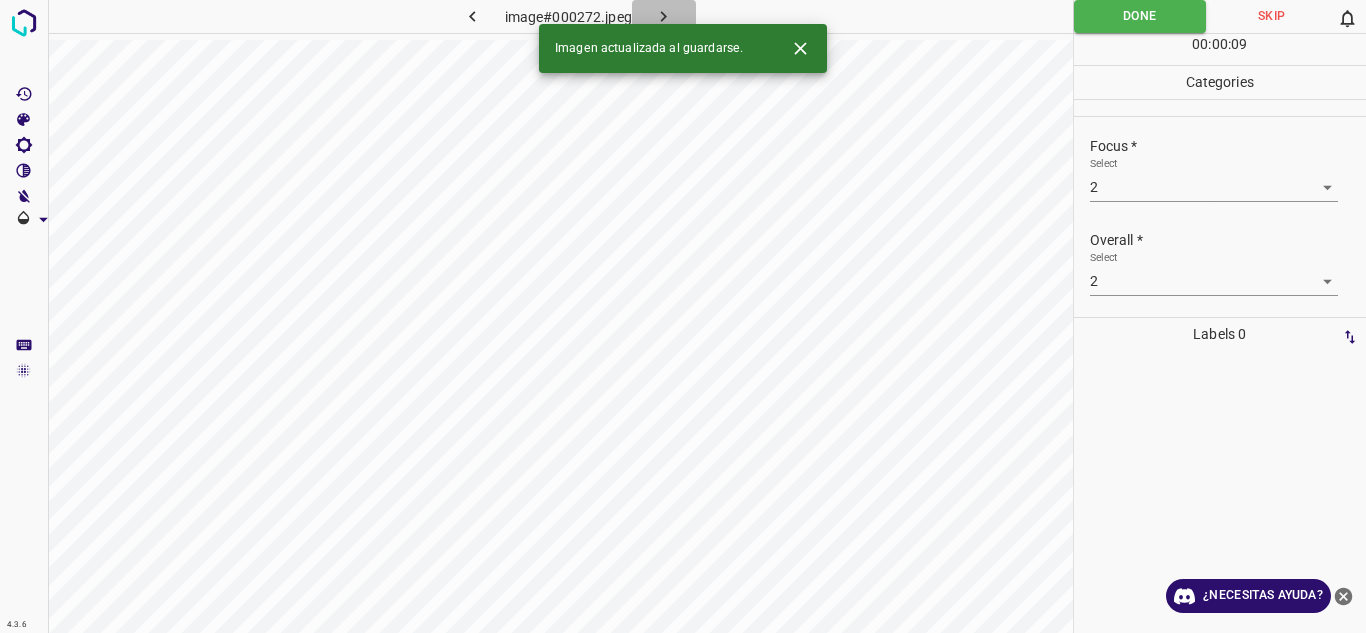 click 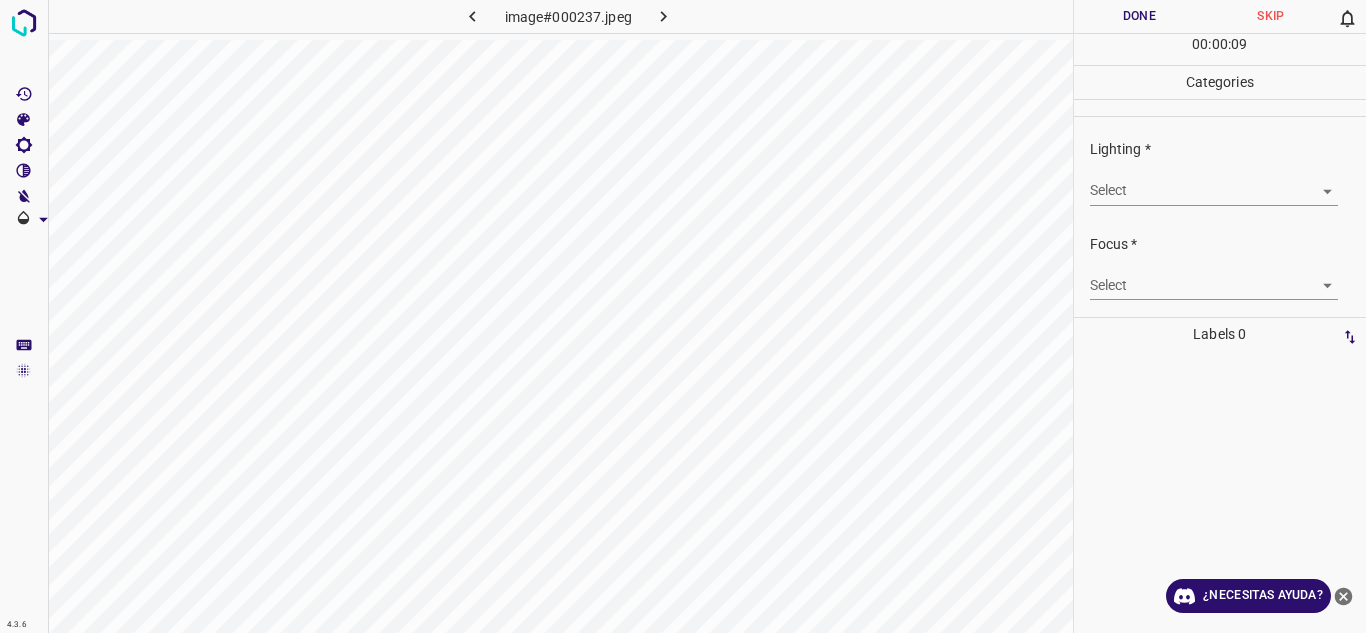 click on "Texto original Valora esta traducción Tu opinión servirá para ayudar a mejorar el Traductor de Google 4.3.6  image#000237.jpeg Done Skip 0 00   : 00   : 09   Categories Lighting *  Select ​ Focus *  Select ​ Overall *  Select ​ Labels   0 Categories 1 Lighting 2 Focus 3 Overall Tools Space Change between modes (Draw & Edit) I Auto labeling R Restore zoom M Zoom in N Zoom out Delete Delete selecte label Filters Z Restore filters X Saturation filter C Brightness filter V Contrast filter B Gray scale filter General O Download ¿Necesitas ayuda? - Texto - Esconder - Borrar" at bounding box center [683, 316] 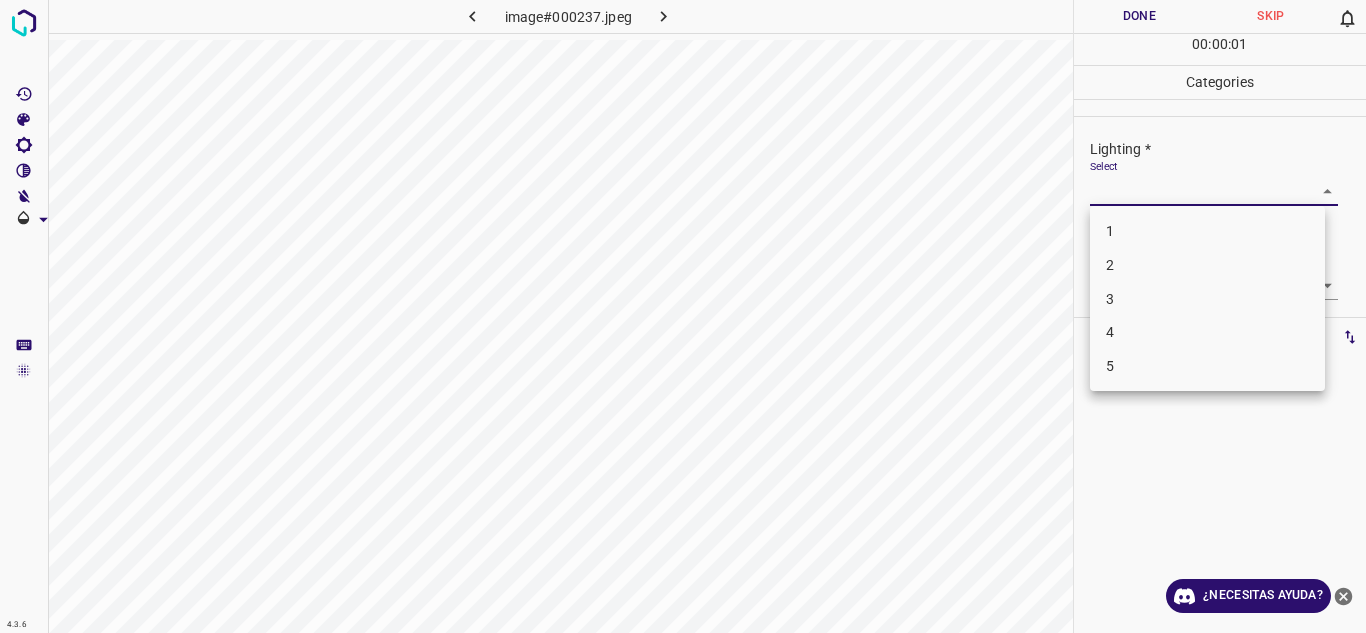 click on "4" at bounding box center [1207, 332] 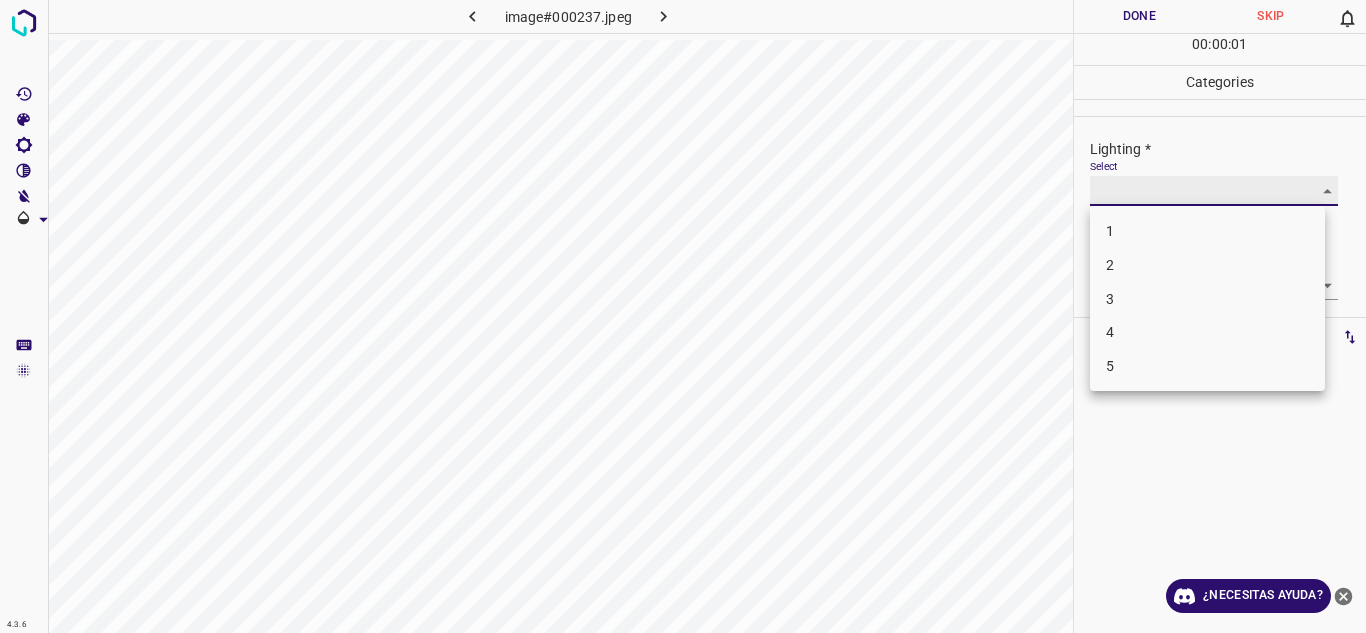 type on "4" 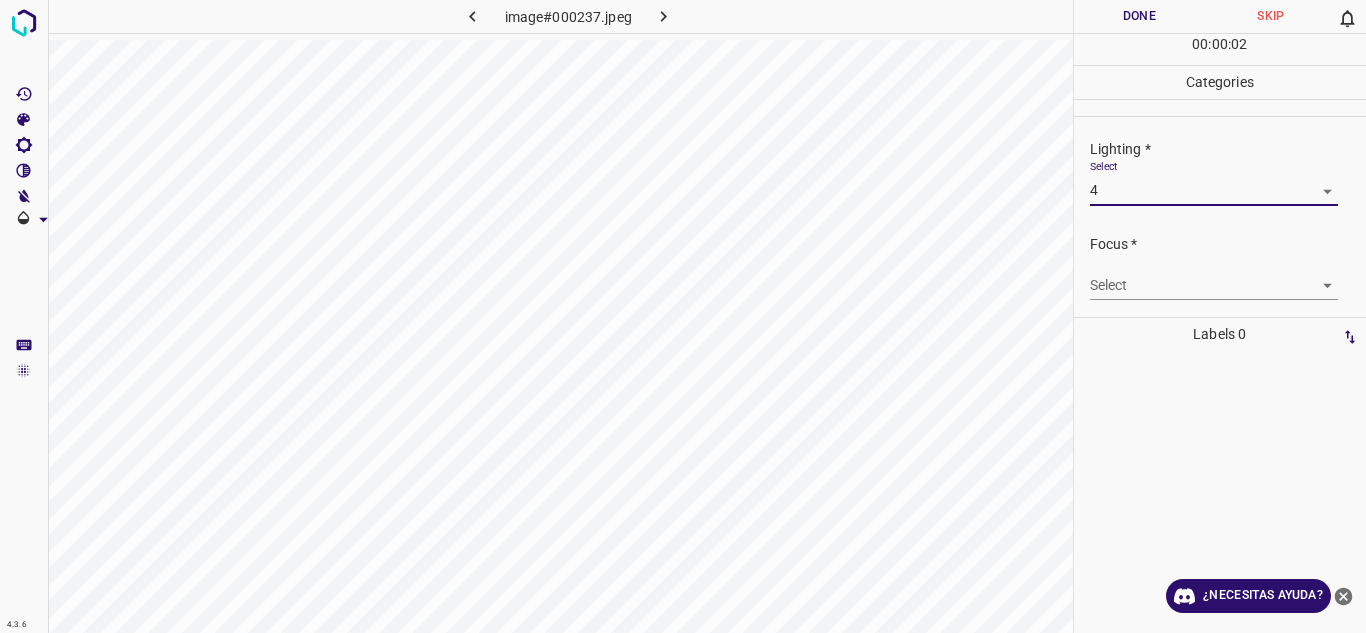click on "Texto original Valora esta traducción Tu opinión servirá para ayudar a mejorar el Traductor de Google 4.3.6  image#000237.jpeg Done Skip 0 00   : 00   : 02   Categories Lighting *  Select 4 4 Focus *  Select ​ Overall *  Select ​ Labels   0 Categories 1 Lighting 2 Focus 3 Overall Tools Space Change between modes (Draw & Edit) I Auto labeling R Restore zoom M Zoom in N Zoom out Delete Delete selecte label Filters Z Restore filters X Saturation filter C Brightness filter V Contrast filter B Gray scale filter General O Download ¿Necesitas ayuda? - Texto - Esconder - Borrar" at bounding box center (683, 316) 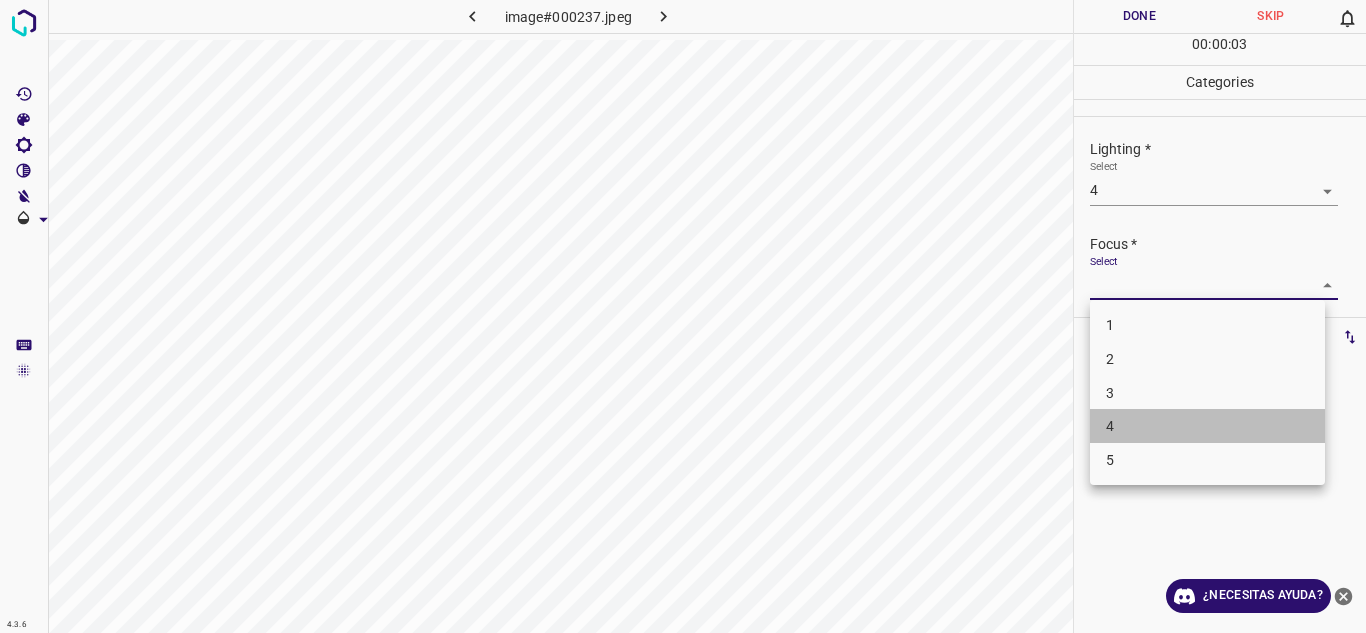 drag, startPoint x: 1205, startPoint y: 422, endPoint x: 1261, endPoint y: 379, distance: 70.60453 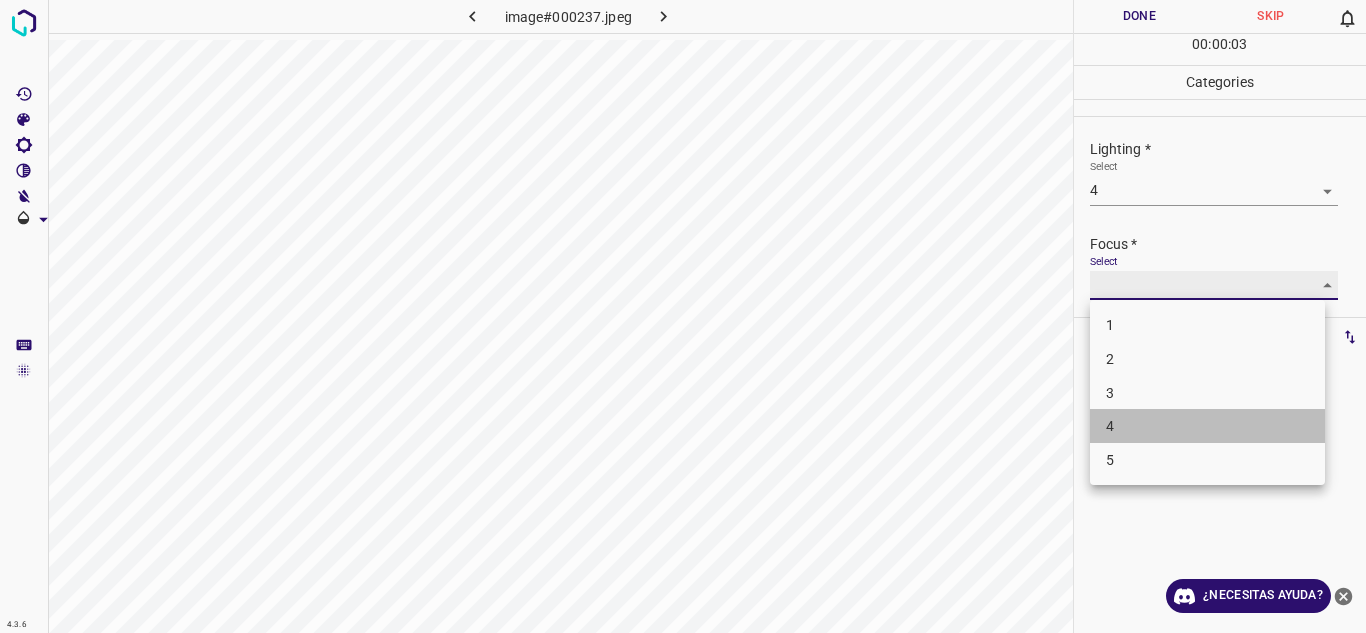 type on "4" 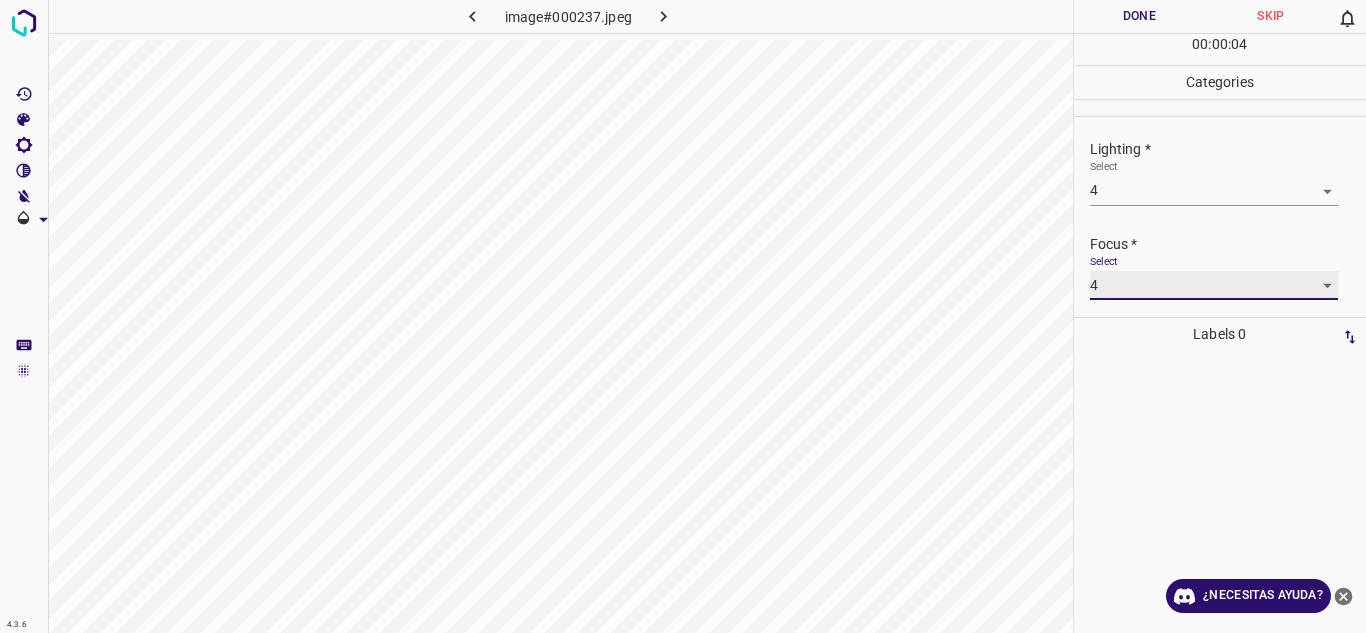 scroll, scrollTop: 98, scrollLeft: 0, axis: vertical 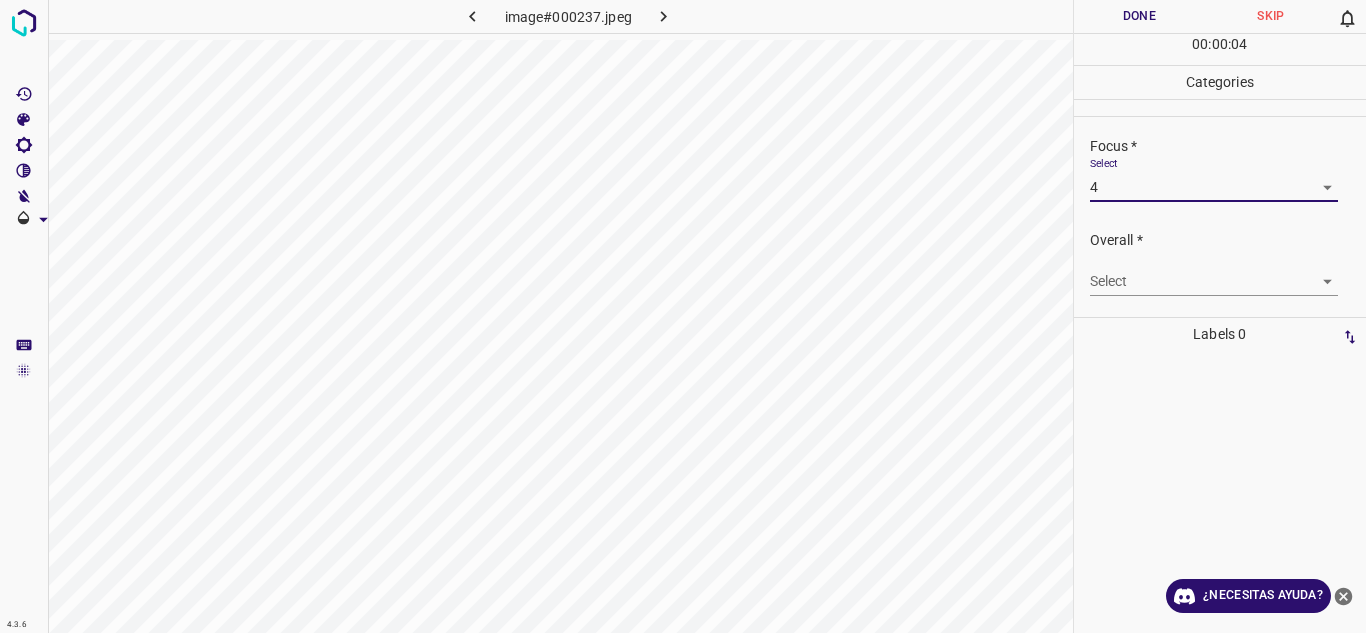 click on "Texto original Valora esta traducción Tu opinión servirá para ayudar a mejorar el Traductor de Google 4.3.6  image#000237.jpeg Done Skip 0 00   : 00   : 04   Categories Lighting *  Select 4 4 Focus *  Select 4 4 Overall *  Select ​ Labels   0 Categories 1 Lighting 2 Focus 3 Overall Tools Space Change between modes (Draw & Edit) I Auto labeling R Restore zoom M Zoom in N Zoom out Delete Delete selecte label Filters Z Restore filters X Saturation filter C Brightness filter V Contrast filter B Gray scale filter General O Download ¿Necesitas ayuda? - Texto - Esconder - Borrar" at bounding box center (683, 316) 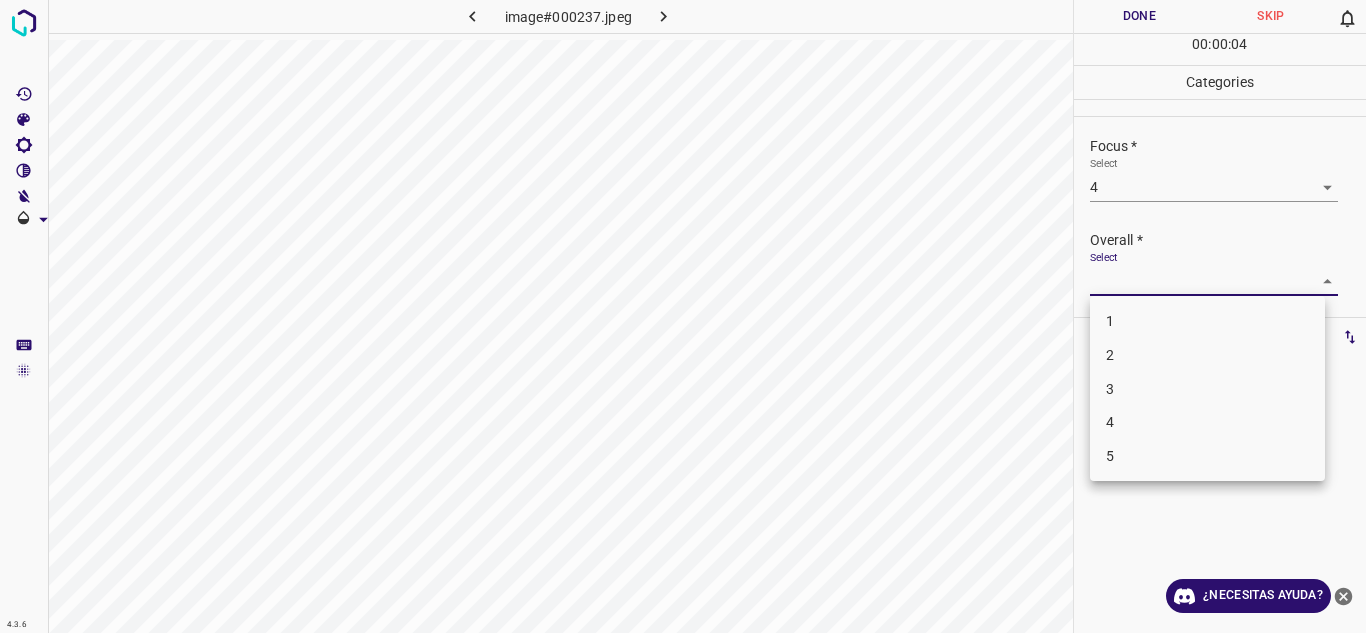 click on "4" at bounding box center [1207, 422] 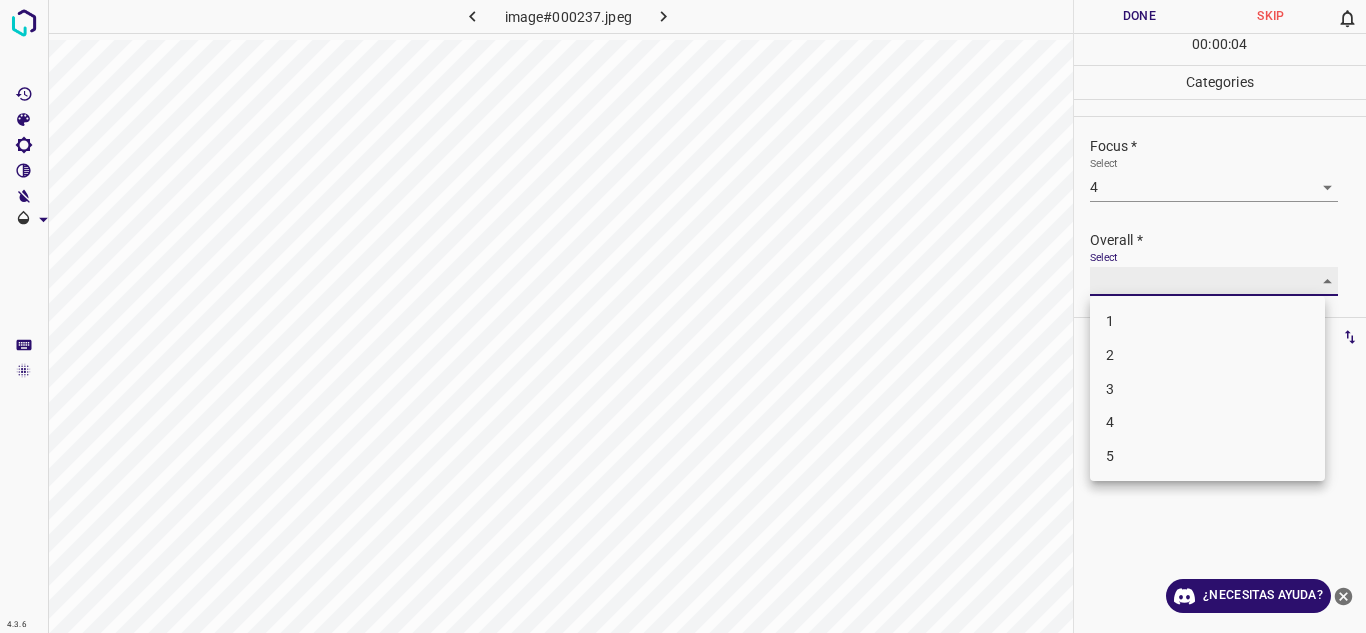 type on "4" 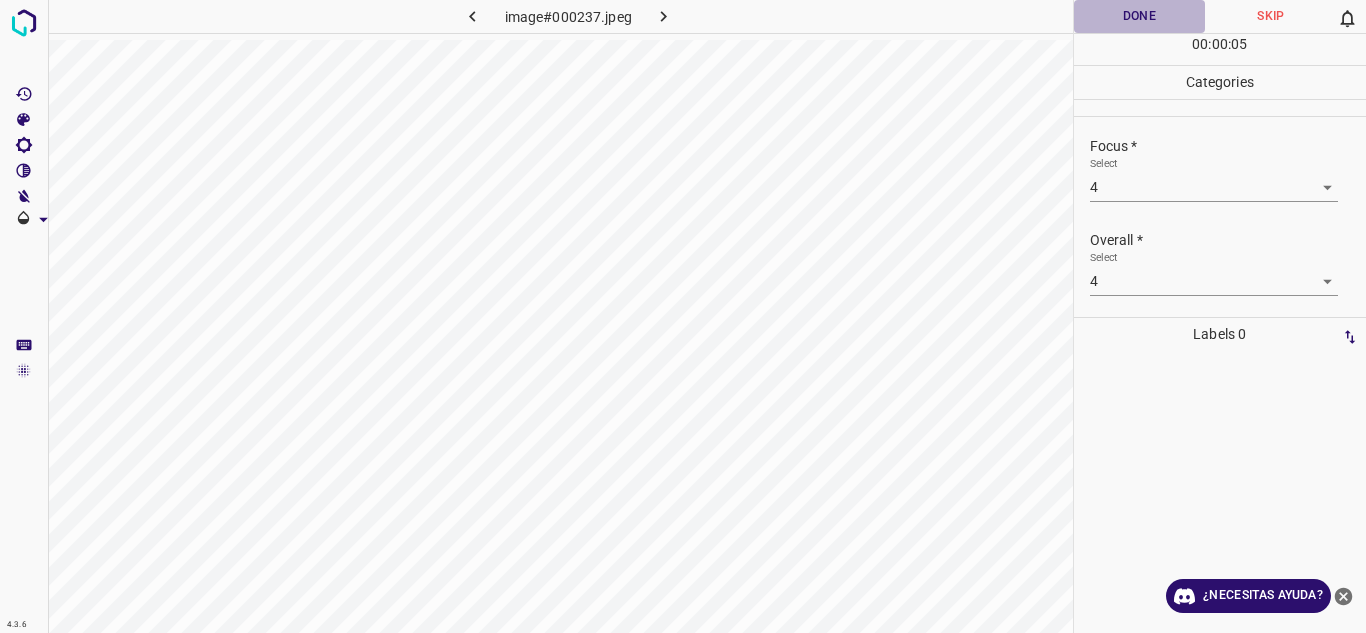 drag, startPoint x: 1122, startPoint y: 23, endPoint x: 1134, endPoint y: 37, distance: 18.439089 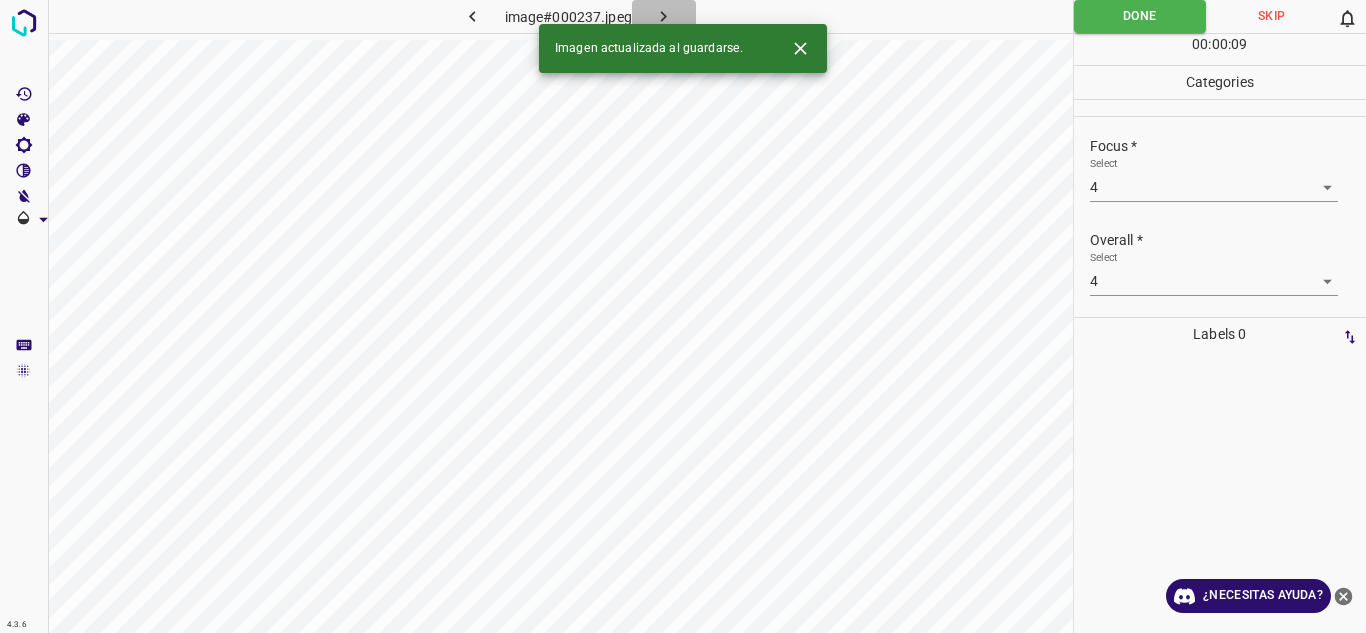 click 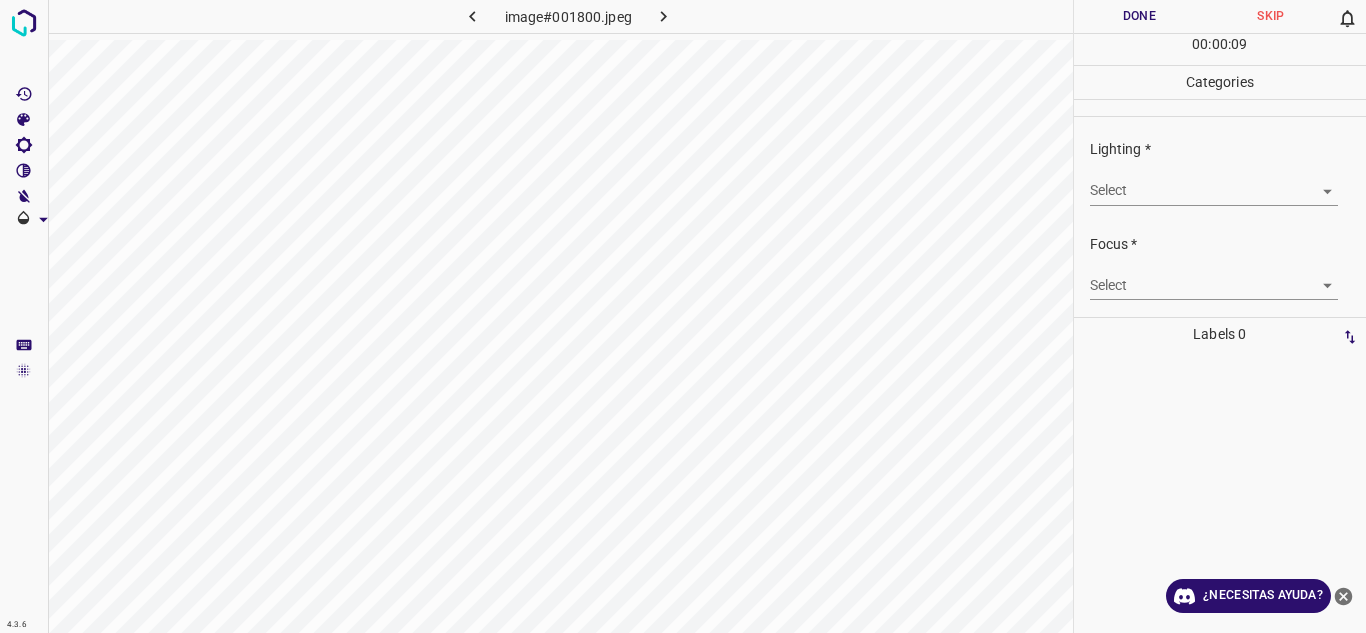 click on "Texto original Valora esta traducción Tu opinión servirá para ayudar a mejorar el Traductor de Google 4.3.6  image#001800.jpeg Done Skip 0 00   : 00   : 09   Categories Lighting *  Select ​ Focus *  Select ​ Overall *  Select ​ Labels   0 Categories 1 Lighting 2 Focus 3 Overall Tools Space Change between modes (Draw & Edit) I Auto labeling R Restore zoom M Zoom in N Zoom out Delete Delete selecte label Filters Z Restore filters X Saturation filter C Brightness filter V Contrast filter B Gray scale filter General O Download ¿Necesitas ayuda? - Texto - Esconder - Borrar" at bounding box center [683, 316] 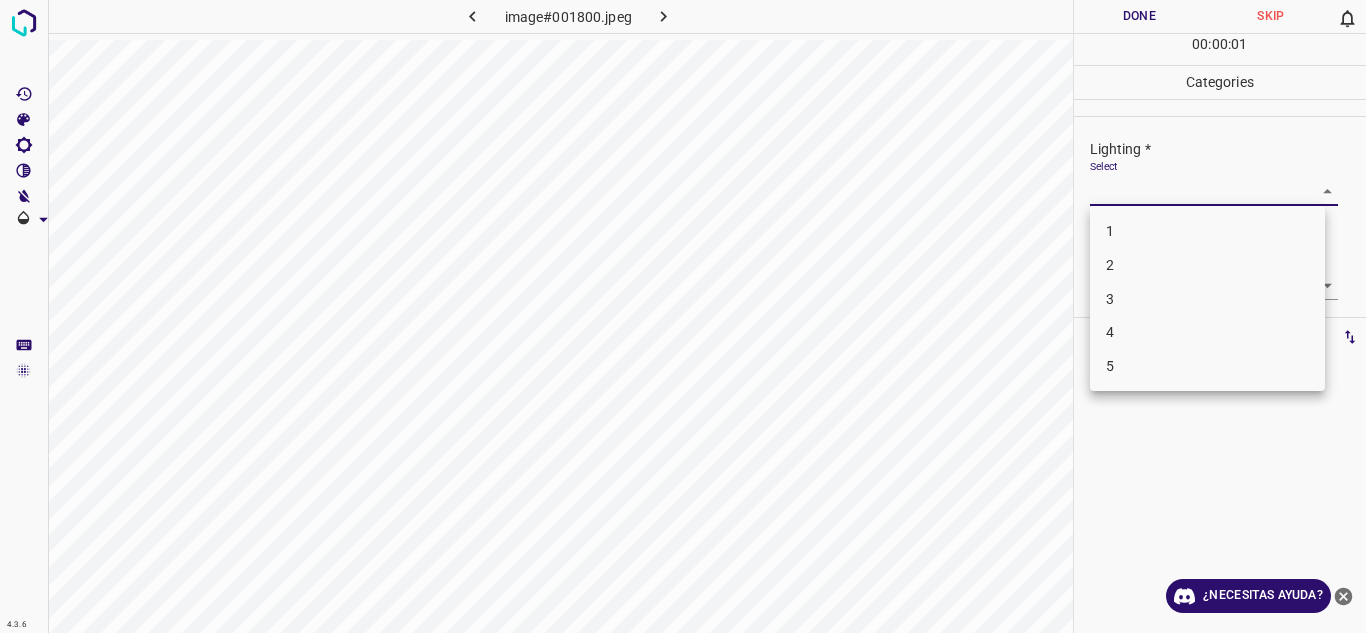 click on "5" at bounding box center [1207, 366] 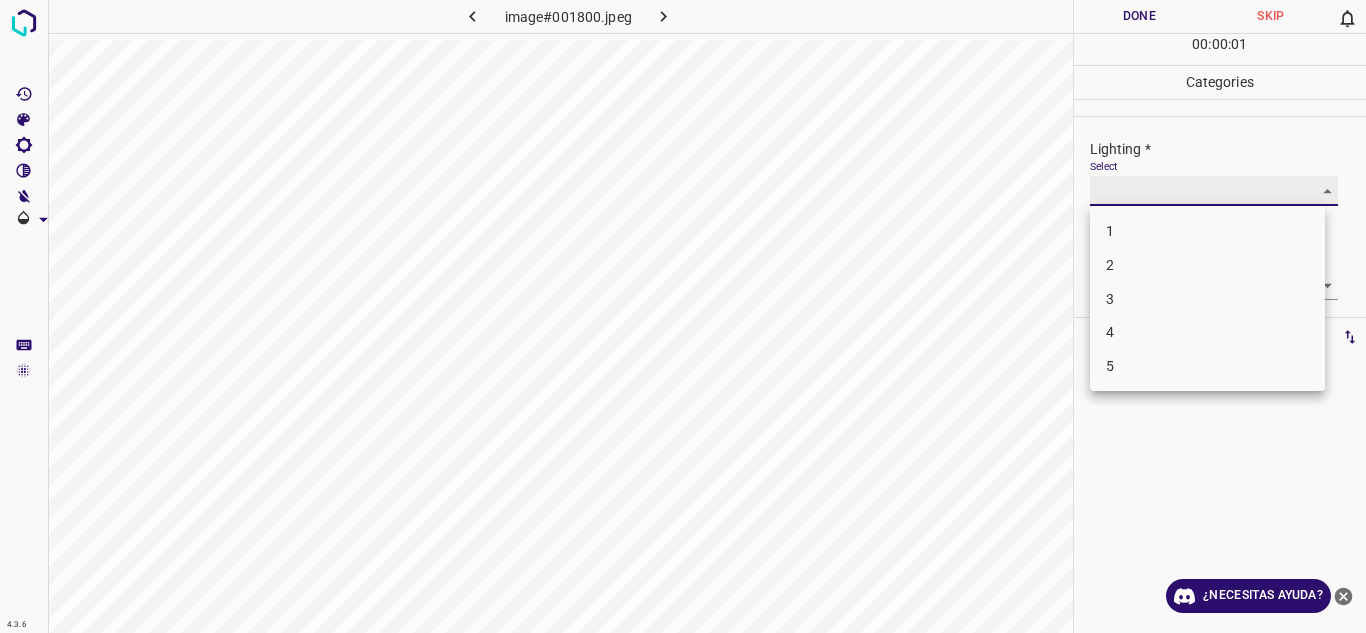 type on "5" 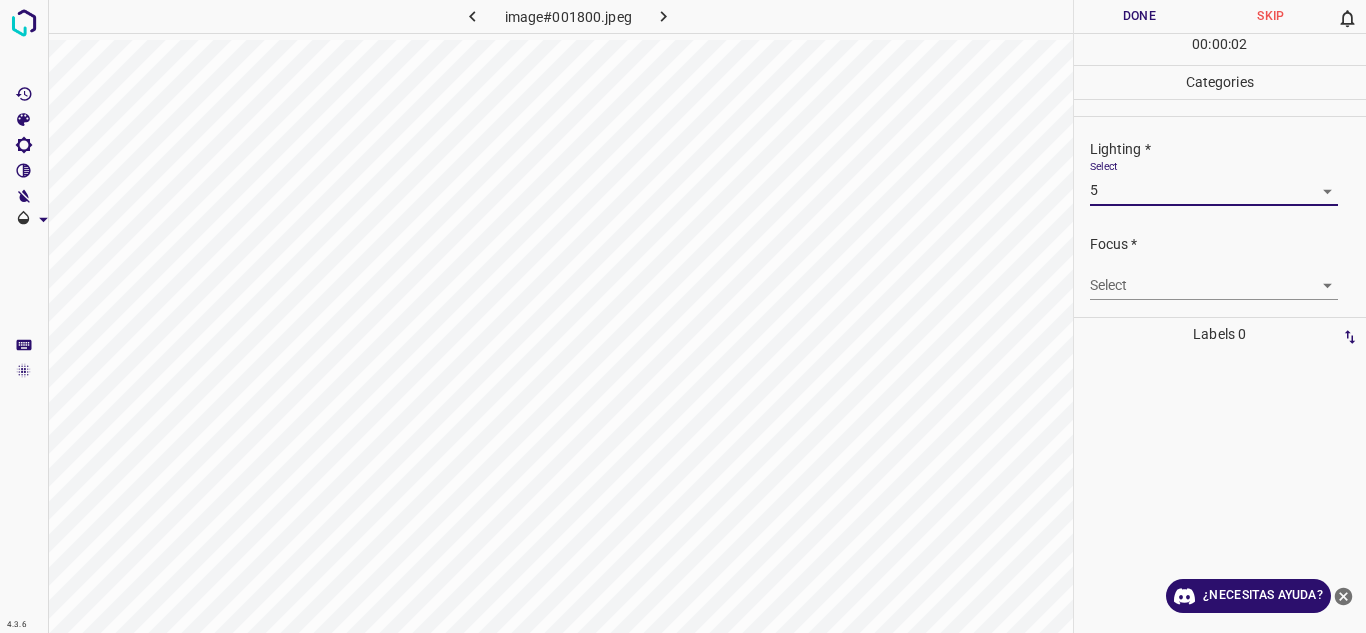 click on "Texto original Valora esta traducción Tu opinión servirá para ayudar a mejorar el Traductor de Google 4.3.6  image#001800.jpeg Done Skip 0 00   : 00   : 02   Categories Lighting *  Select 5 5 Focus *  Select ​ Overall *  Select ​ Labels   0 Categories 1 Lighting 2 Focus 3 Overall Tools Space Change between modes (Draw & Edit) I Auto labeling R Restore zoom M Zoom in N Zoom out Delete Delete selecte label Filters Z Restore filters X Saturation filter C Brightness filter V Contrast filter B Gray scale filter General O Download ¿Necesitas ayuda? - Texto - Esconder - Borrar" at bounding box center (683, 316) 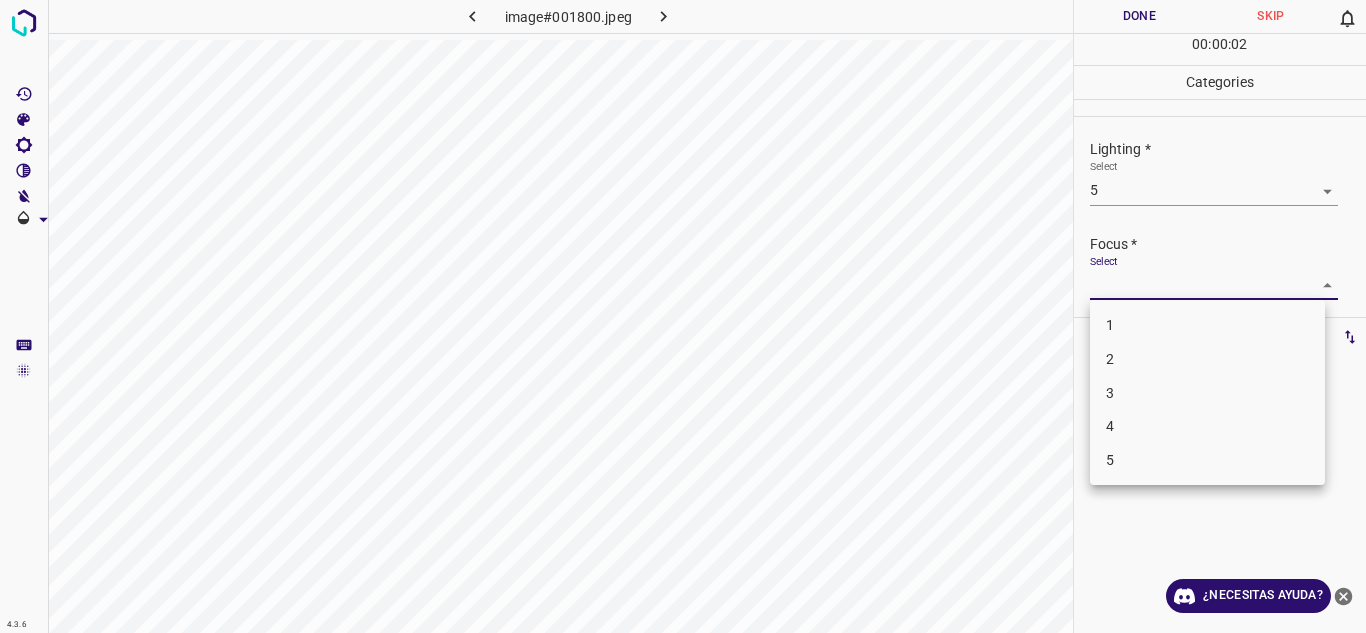 drag, startPoint x: 1181, startPoint y: 422, endPoint x: 1253, endPoint y: 314, distance: 129.79985 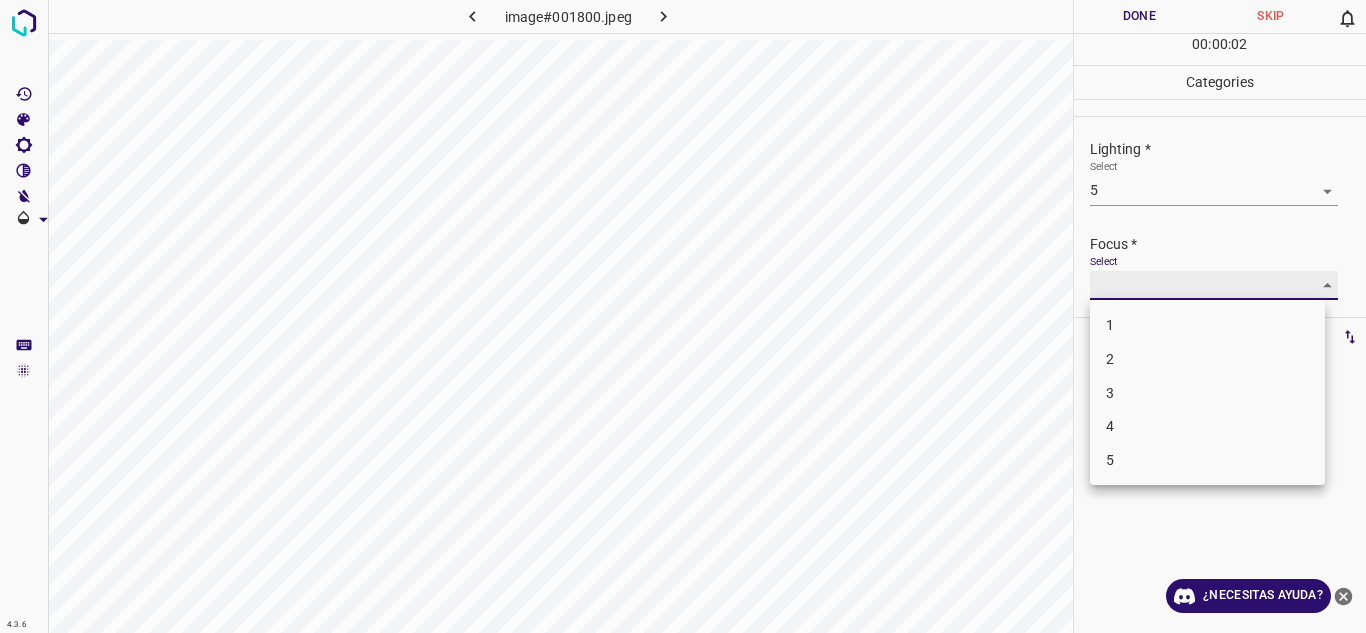 type on "4" 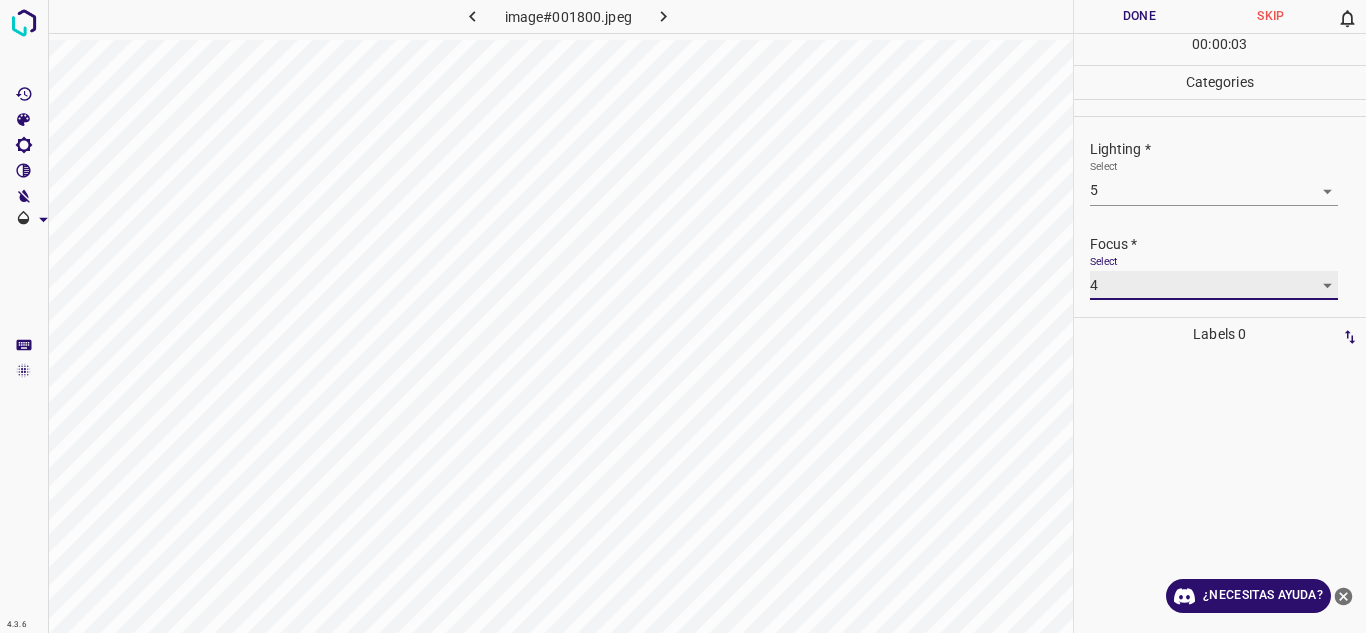 scroll, scrollTop: 98, scrollLeft: 0, axis: vertical 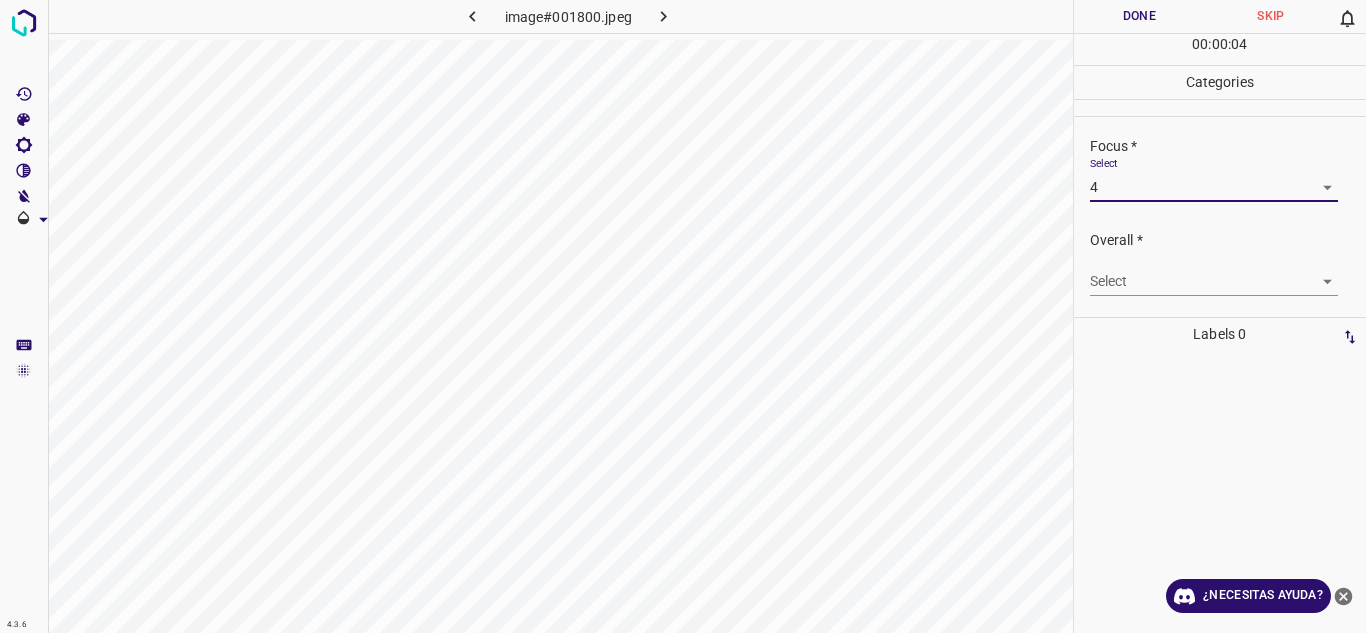 click on "Texto original Valora esta traducción Tu opinión servirá para ayudar a mejorar el Traductor de Google 4.3.6  image#001800.jpeg Done Skip 0 00   : 00   : 04   Categories Lighting *  Select 5 5 Focus *  Select 4 4 Overall *  Select ​ Labels   0 Categories 1 Lighting 2 Focus 3 Overall Tools Space Change between modes (Draw & Edit) I Auto labeling R Restore zoom M Zoom in N Zoom out Delete Delete selecte label Filters Z Restore filters X Saturation filter C Brightness filter V Contrast filter B Gray scale filter General O Download ¿Necesitas ayuda? - Texto - Esconder - Borrar" at bounding box center [683, 316] 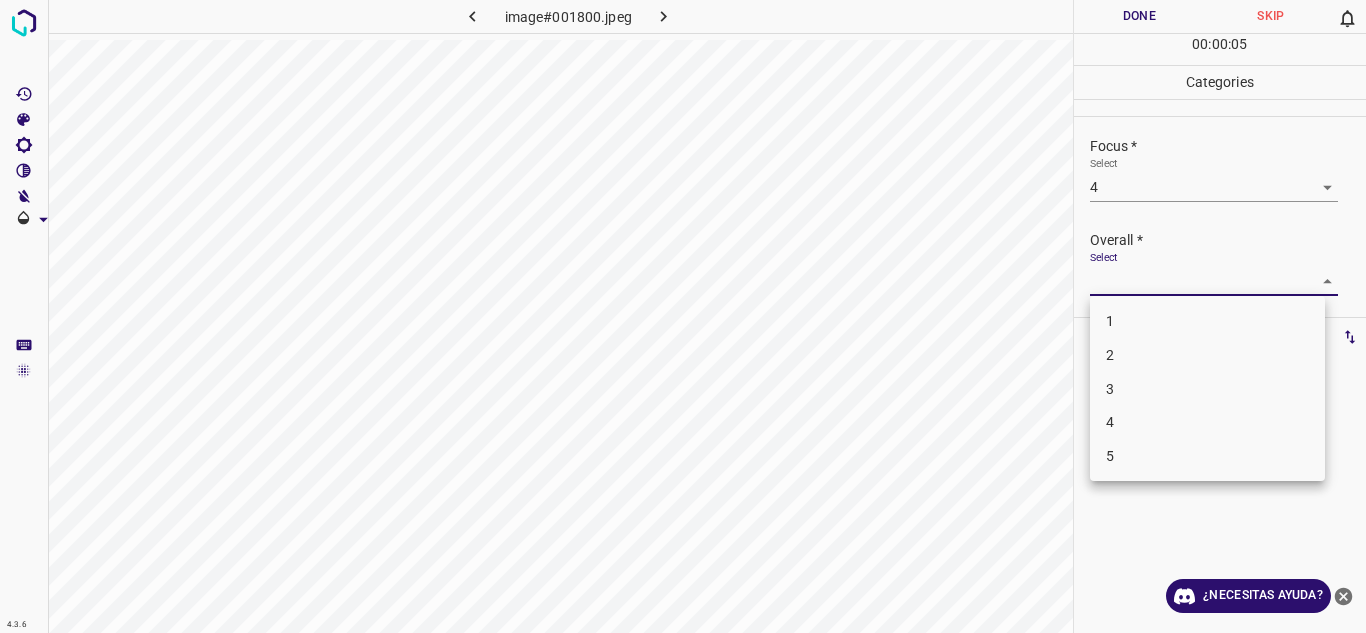 drag, startPoint x: 1126, startPoint y: 416, endPoint x: 1141, endPoint y: 405, distance: 18.601076 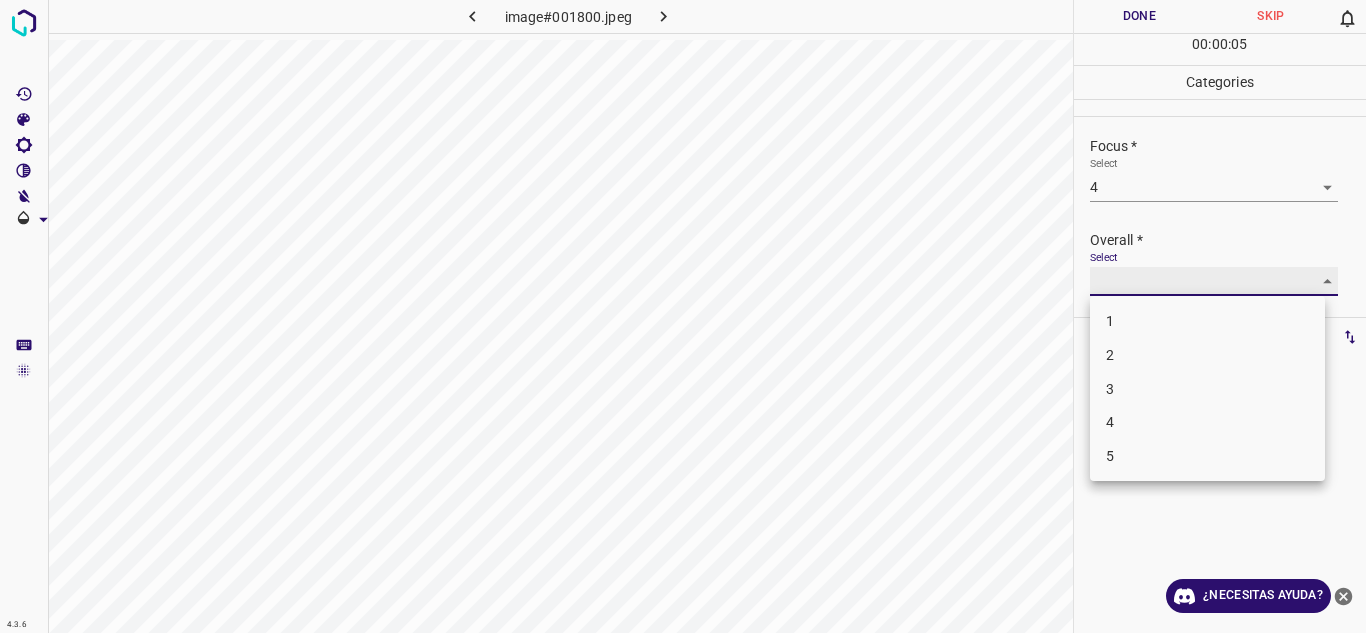 type on "4" 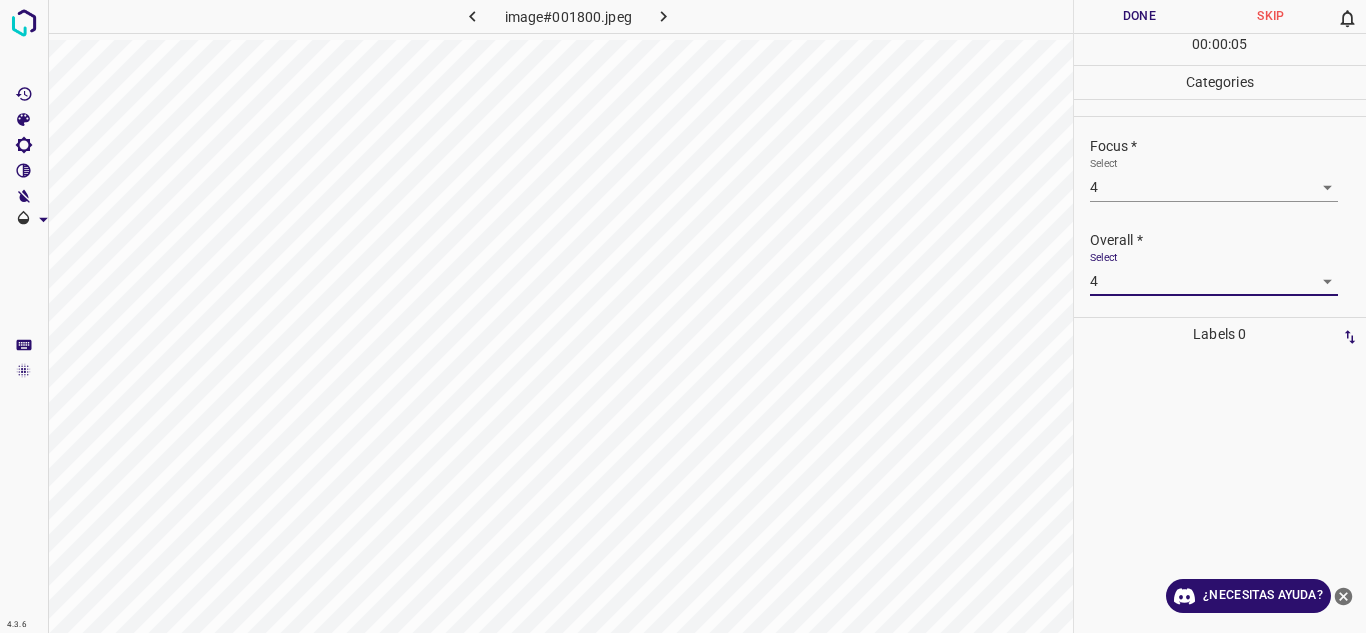 click on "Done" at bounding box center [1140, 16] 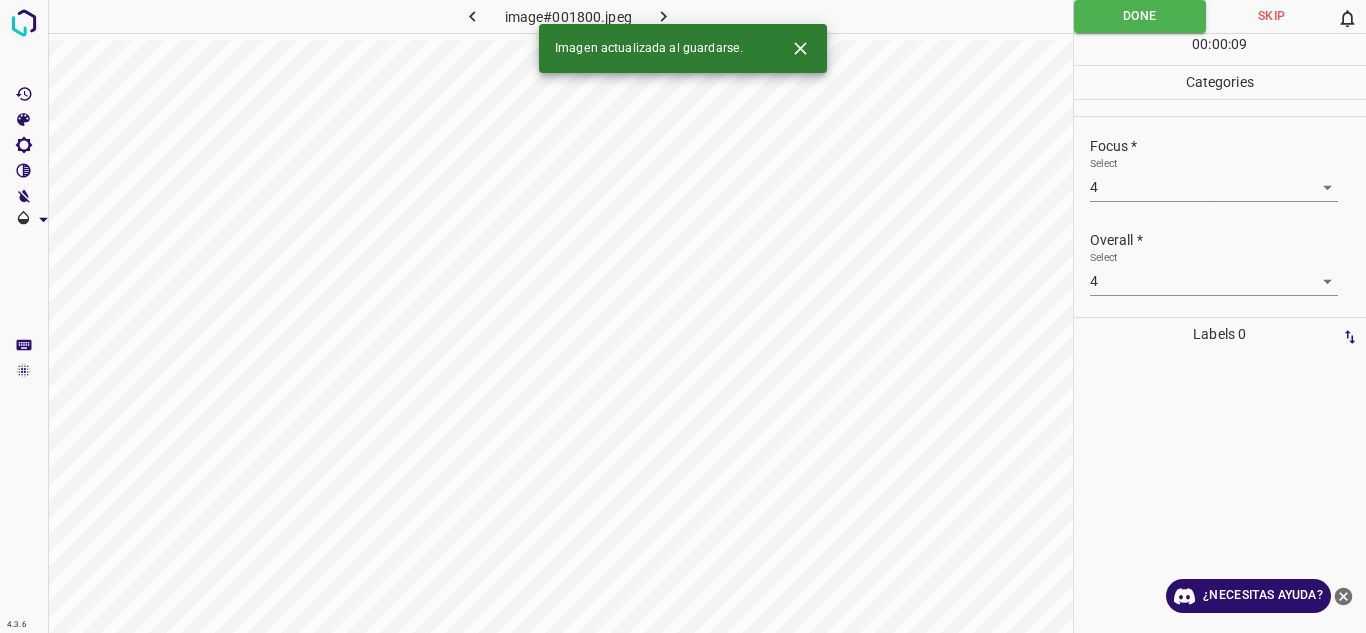 click 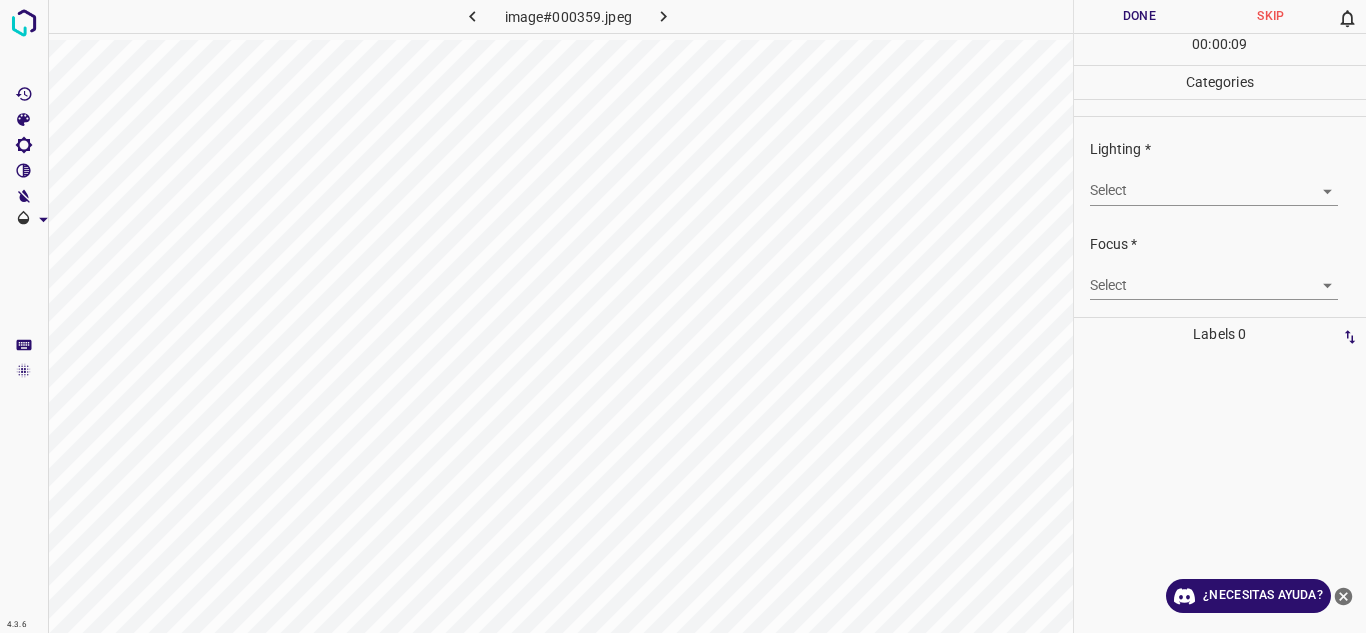 click on "Texto original Valora esta traducción Tu opinión servirá para ayudar a mejorar el Traductor de Google 4.3.6  image#000359.jpeg Done Skip 0 00   : 00   : 09   Categories Lighting *  Select ​ Focus *  Select ​ Overall *  Select ​ Labels   0 Categories 1 Lighting 2 Focus 3 Overall Tools Space Change between modes (Draw & Edit) I Auto labeling R Restore zoom M Zoom in N Zoom out Delete Delete selecte label Filters Z Restore filters X Saturation filter C Brightness filter V Contrast filter B Gray scale filter General O Download ¿Necesitas ayuda? - Texto - Esconder - Borrar" at bounding box center (683, 316) 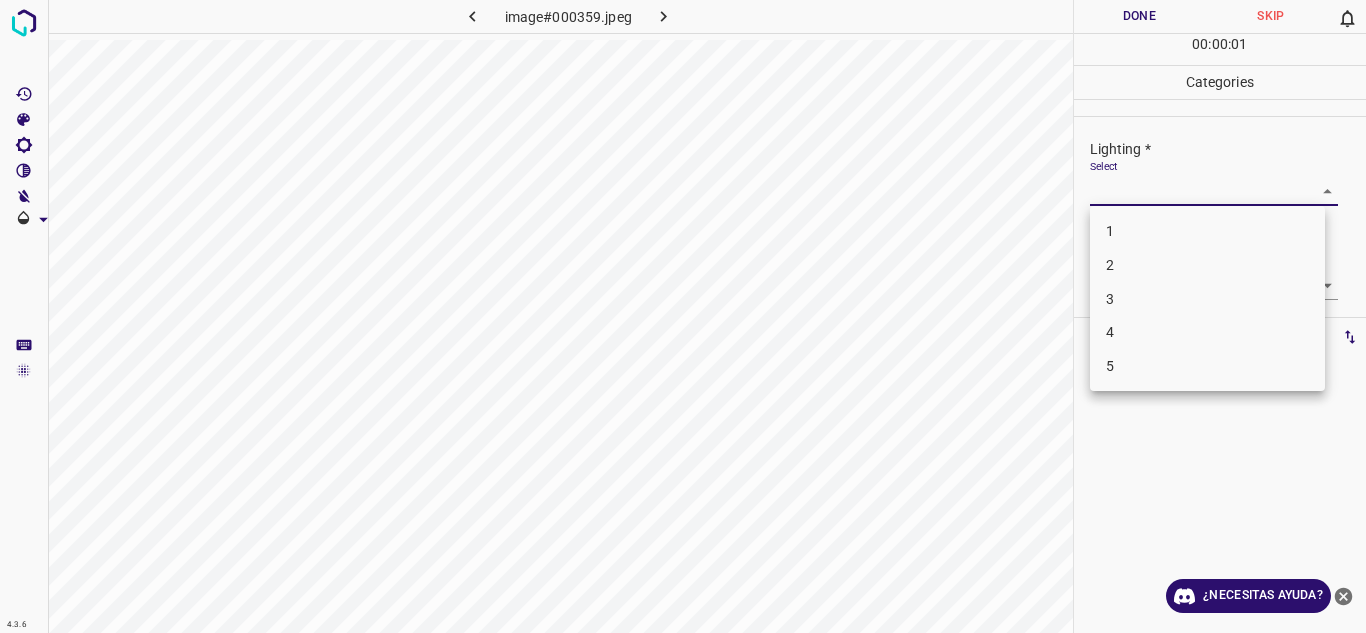 drag, startPoint x: 1112, startPoint y: 362, endPoint x: 1227, endPoint y: 330, distance: 119.36918 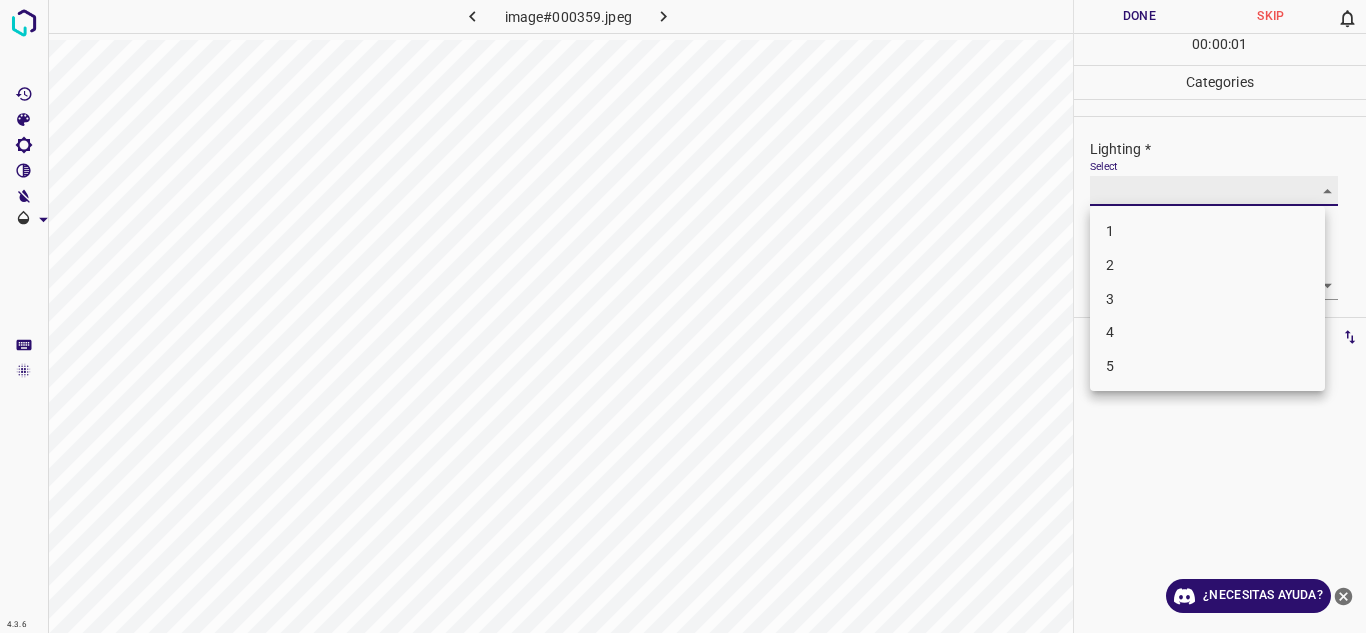 type on "5" 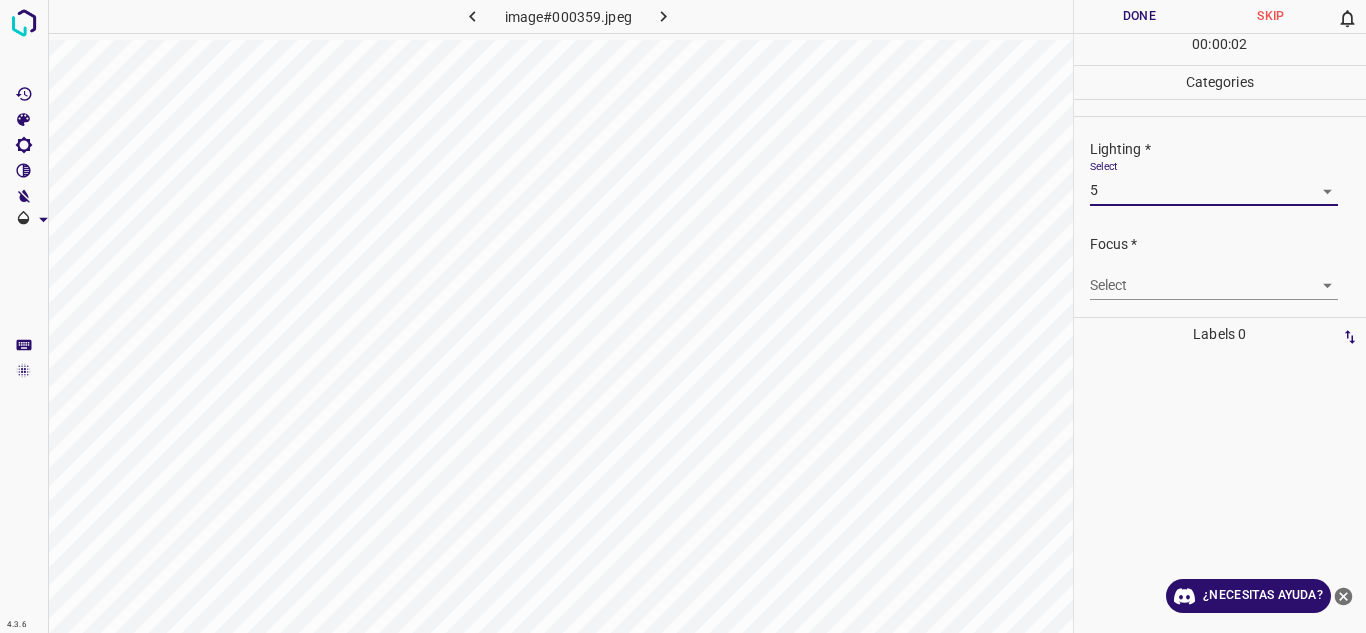click on "Texto original Valora esta traducción Tu opinión servirá para ayudar a mejorar el Traductor de Google 4.3.6  image#000359.jpeg Done Skip 0 00   : 00   : 02   Categories Lighting *  Select 5 5 Focus *  Select ​ Overall *  Select ​ Labels   0 Categories 1 Lighting 2 Focus 3 Overall Tools Space Change between modes (Draw & Edit) I Auto labeling R Restore zoom M Zoom in N Zoom out Delete Delete selecte label Filters Z Restore filters X Saturation filter C Brightness filter V Contrast filter B Gray scale filter General O Download ¿Necesitas ayuda? - Texto - Esconder - Borrar" at bounding box center (683, 316) 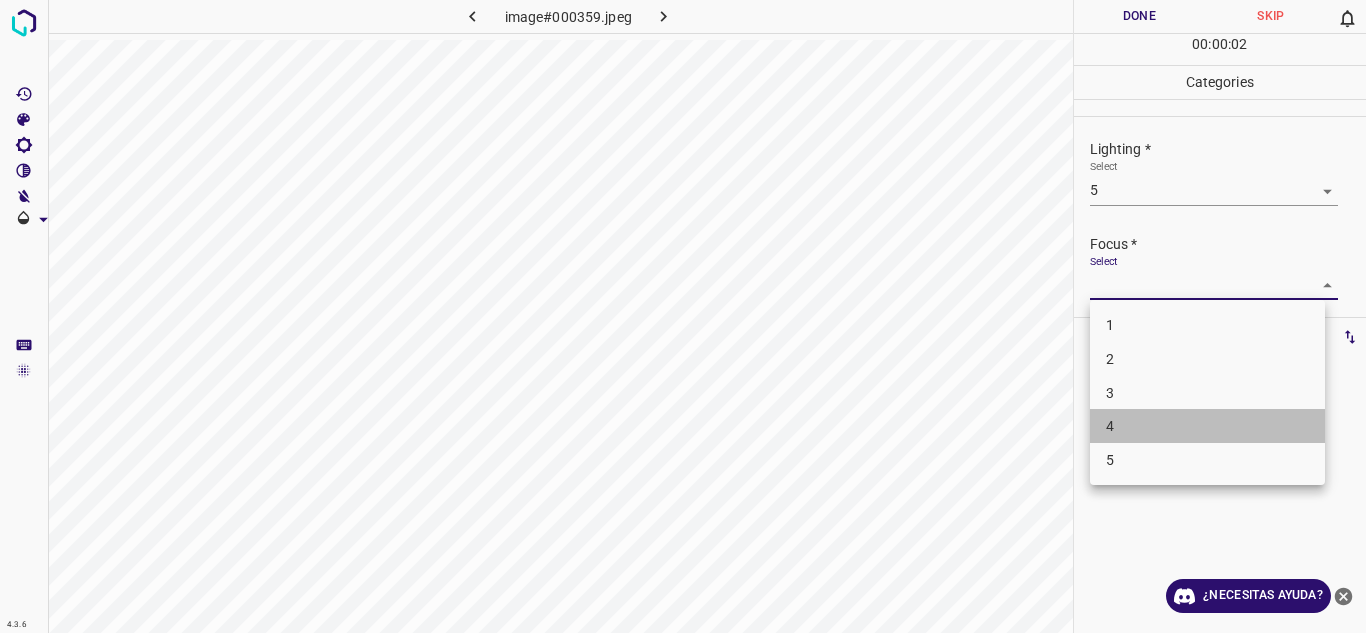 click on "4" at bounding box center (1207, 426) 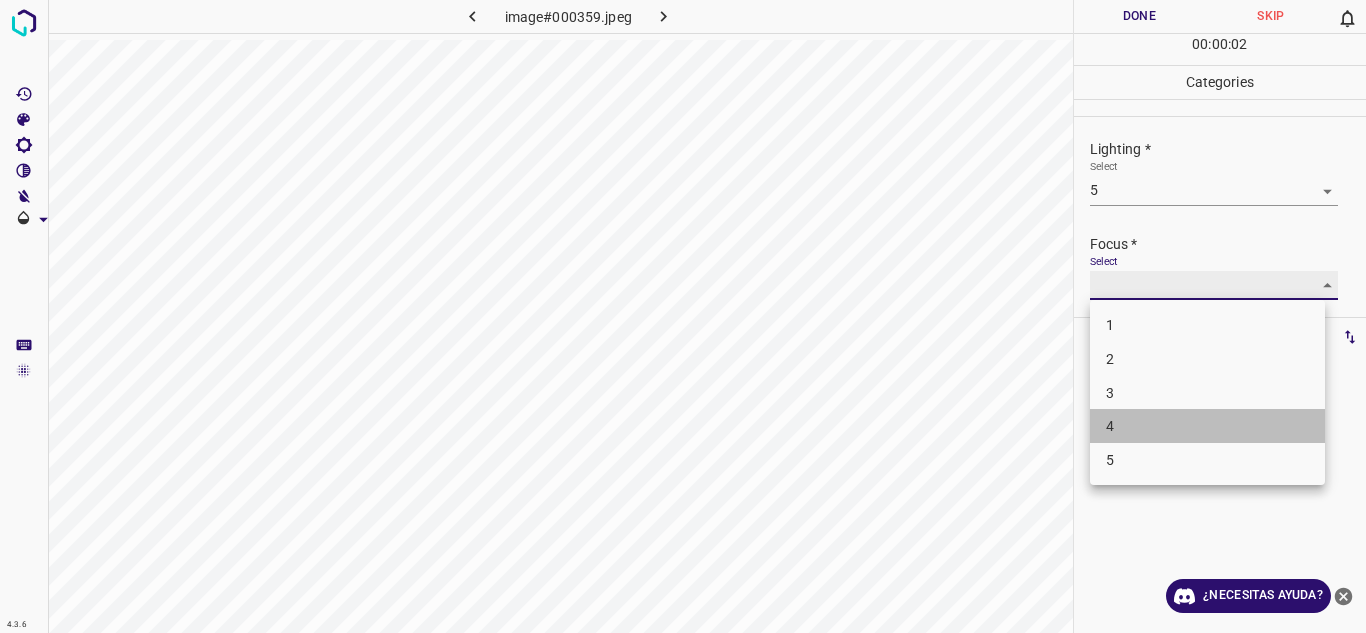 type on "4" 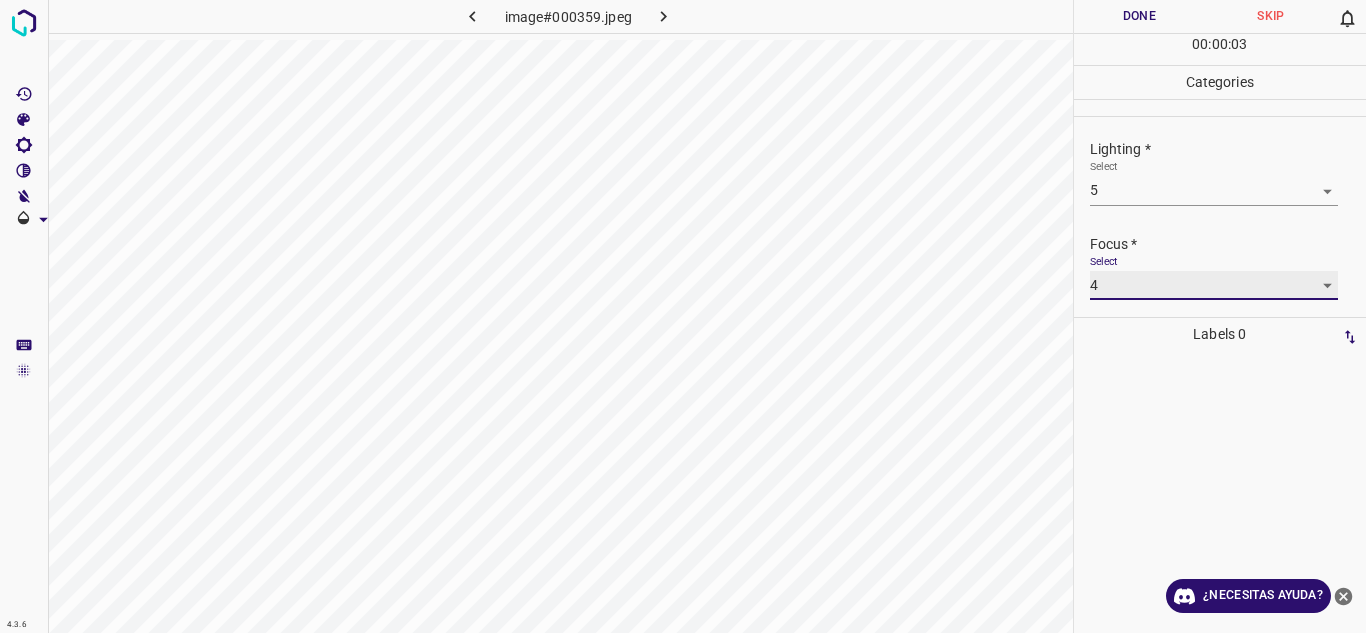 scroll, scrollTop: 98, scrollLeft: 0, axis: vertical 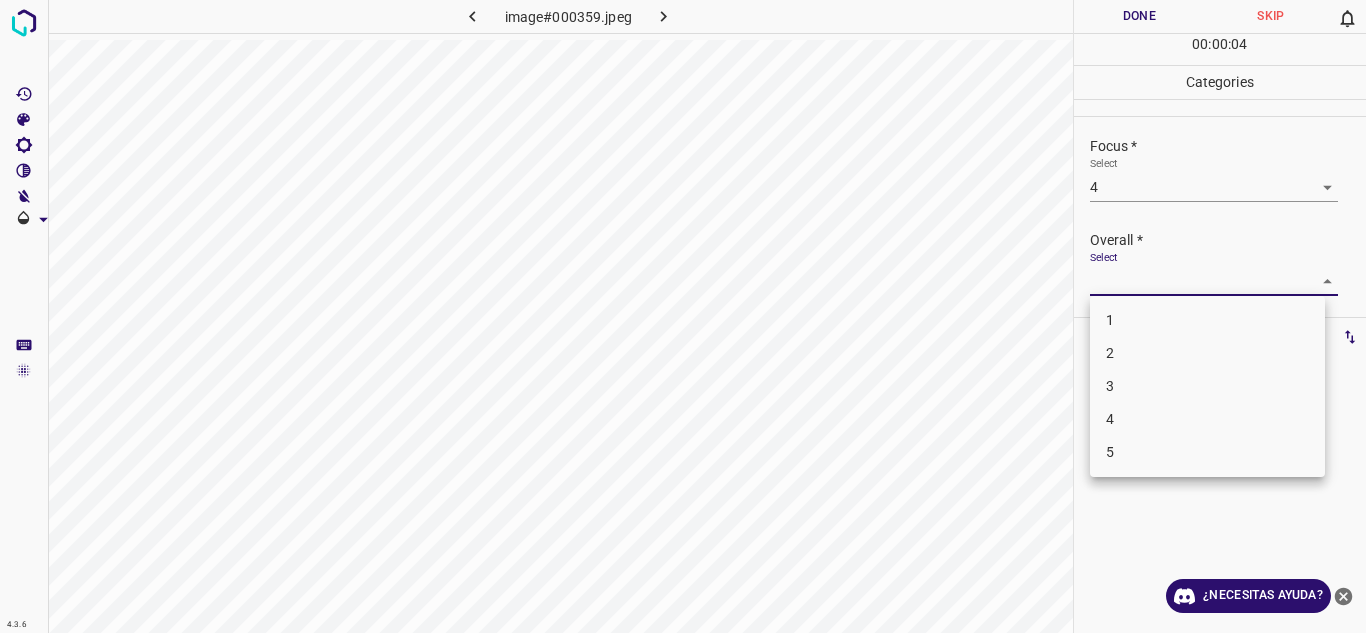 click on "Texto original Valora esta traducción Tu opinión servirá para ayudar a mejorar el Traductor de Google 4.3.6  image#000359.jpeg Done Skip 0 00   : 00   : 04   Categories Lighting *  Select 5 5 Focus *  Select 4 4 Overall *  Select ​ Labels   0 Categories 1 Lighting 2 Focus 3 Overall Tools Space Change between modes (Draw & Edit) I Auto labeling R Restore zoom M Zoom in N Zoom out Delete Delete selecte label Filters Z Restore filters X Saturation filter C Brightness filter V Contrast filter B Gray scale filter General O Download ¿Necesitas ayuda? - Texto - Esconder - Borrar 1 2 3 4 5" at bounding box center (683, 316) 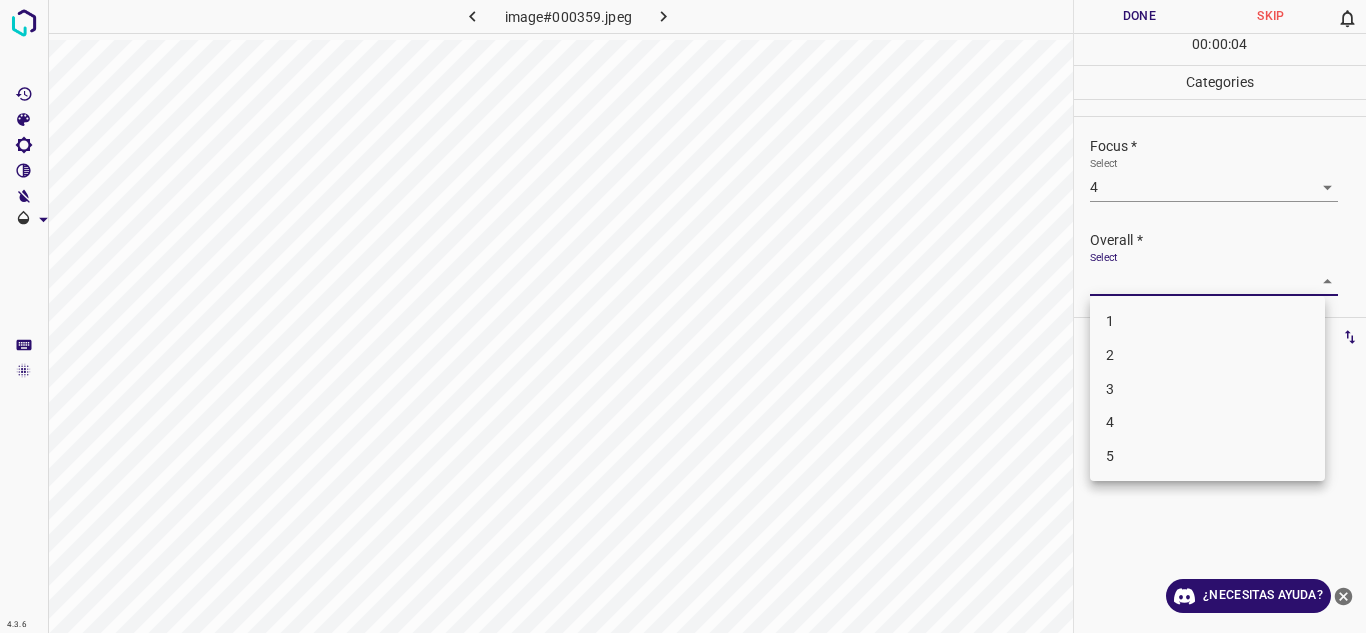 click on "4" at bounding box center (1207, 422) 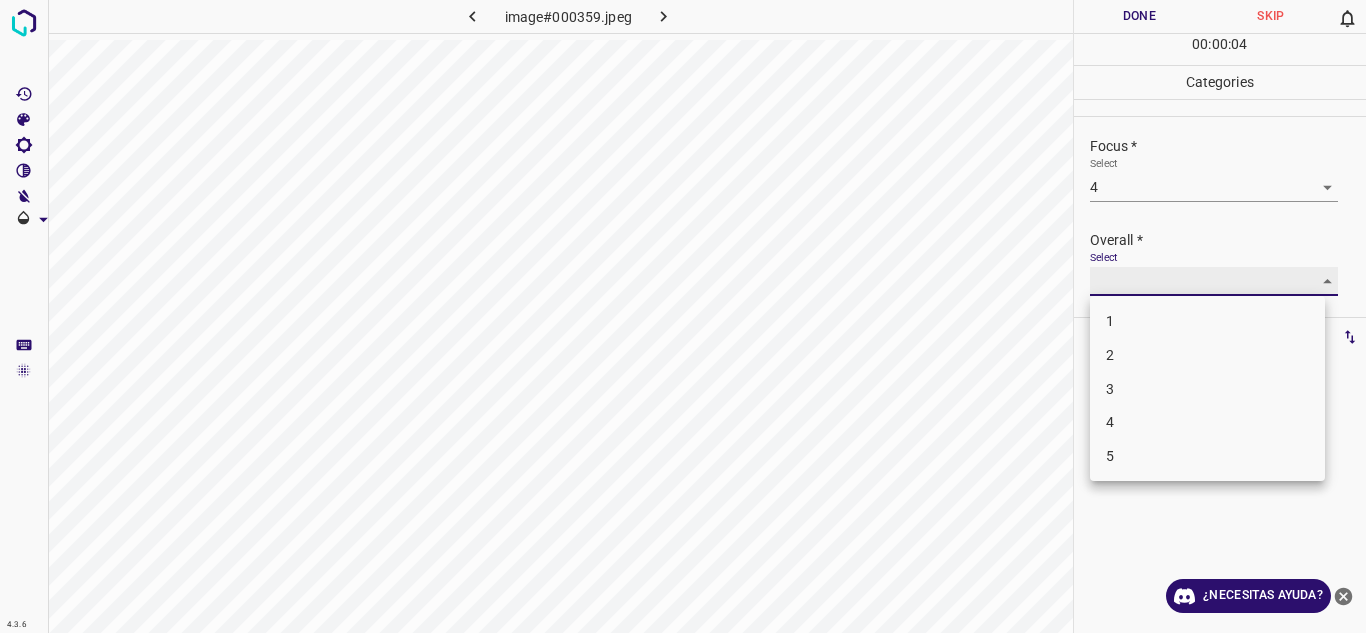 type on "4" 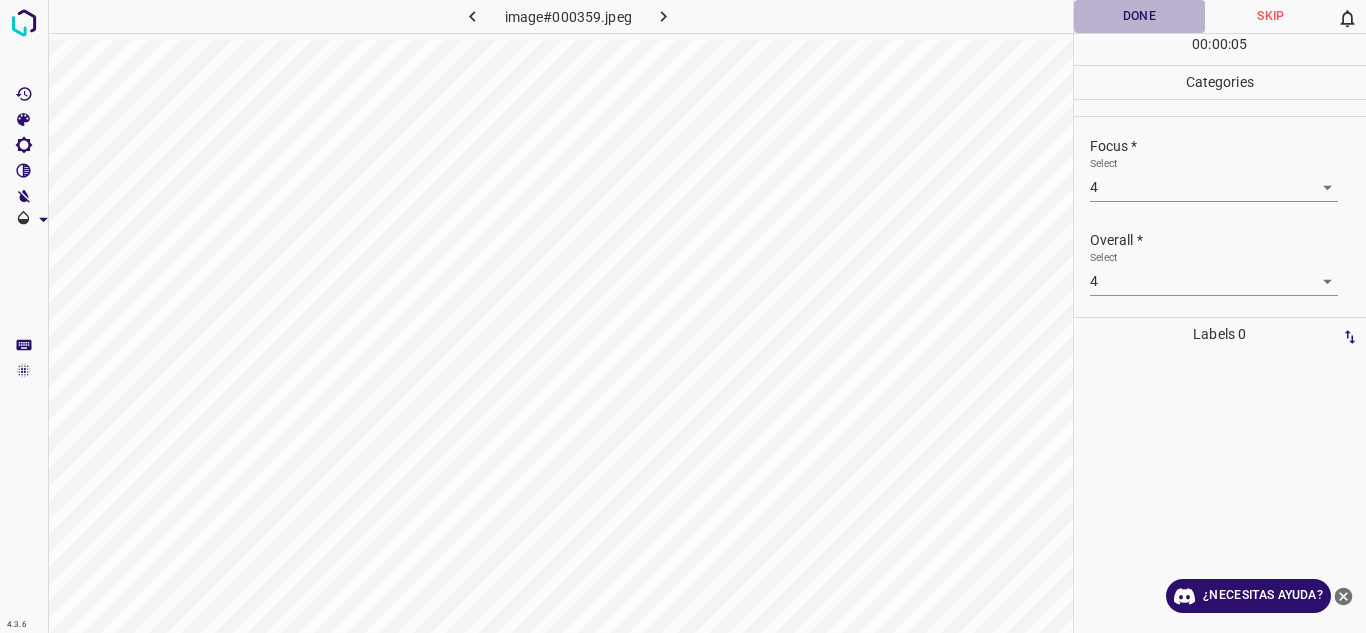 click on "Done" at bounding box center [1140, 16] 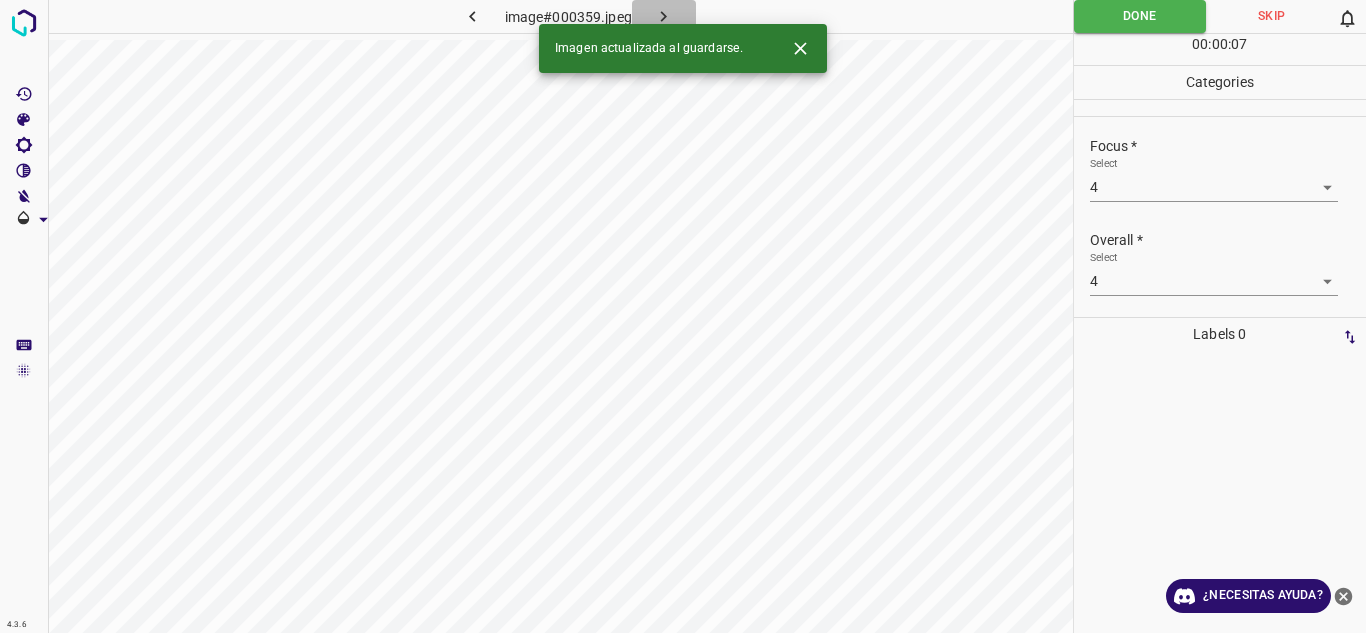click at bounding box center [664, 16] 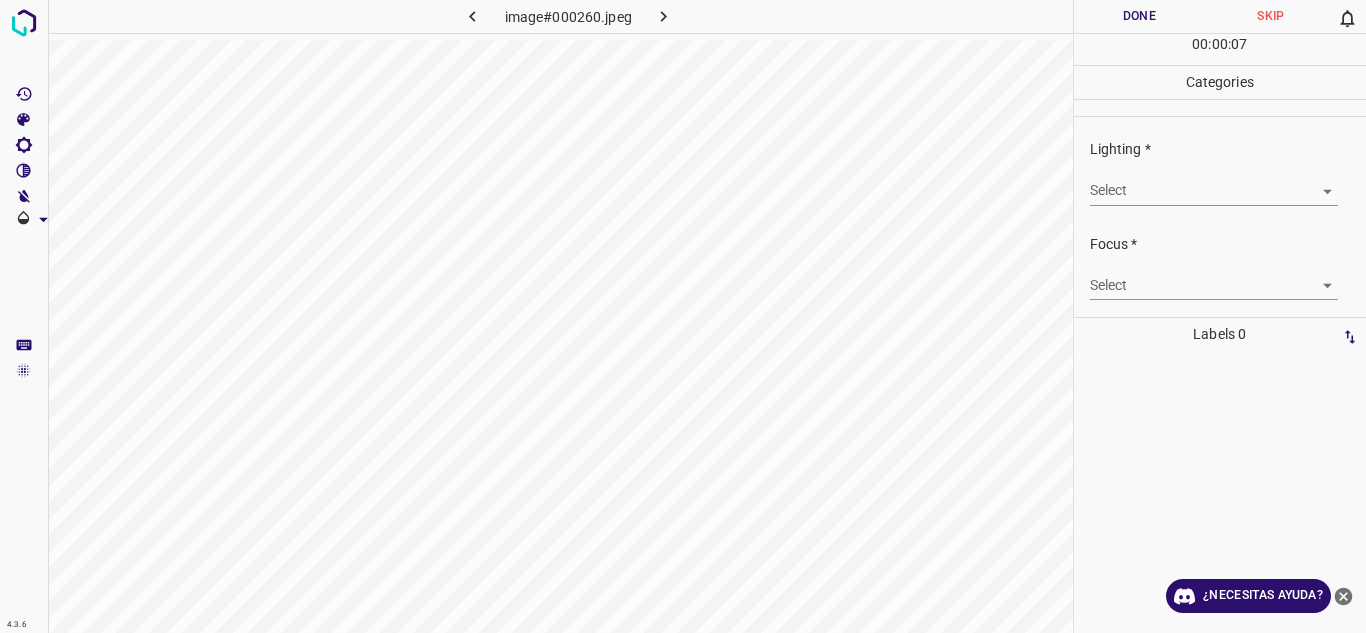 click on "Texto original Valora esta traducción Tu opinión servirá para ayudar a mejorar el Traductor de Google 4.3.6  image#000260.jpeg Done Skip 0 00   : 00   : 07   Categories Lighting *  Select ​ Focus *  Select ​ Overall *  Select ​ Labels   0 Categories 1 Lighting 2 Focus 3 Overall Tools Space Change between modes (Draw & Edit) I Auto labeling R Restore zoom M Zoom in N Zoom out Delete Delete selecte label Filters Z Restore filters X Saturation filter C Brightness filter V Contrast filter B Gray scale filter General O Download ¿Necesitas ayuda? - Texto - Esconder - Borrar" at bounding box center [683, 316] 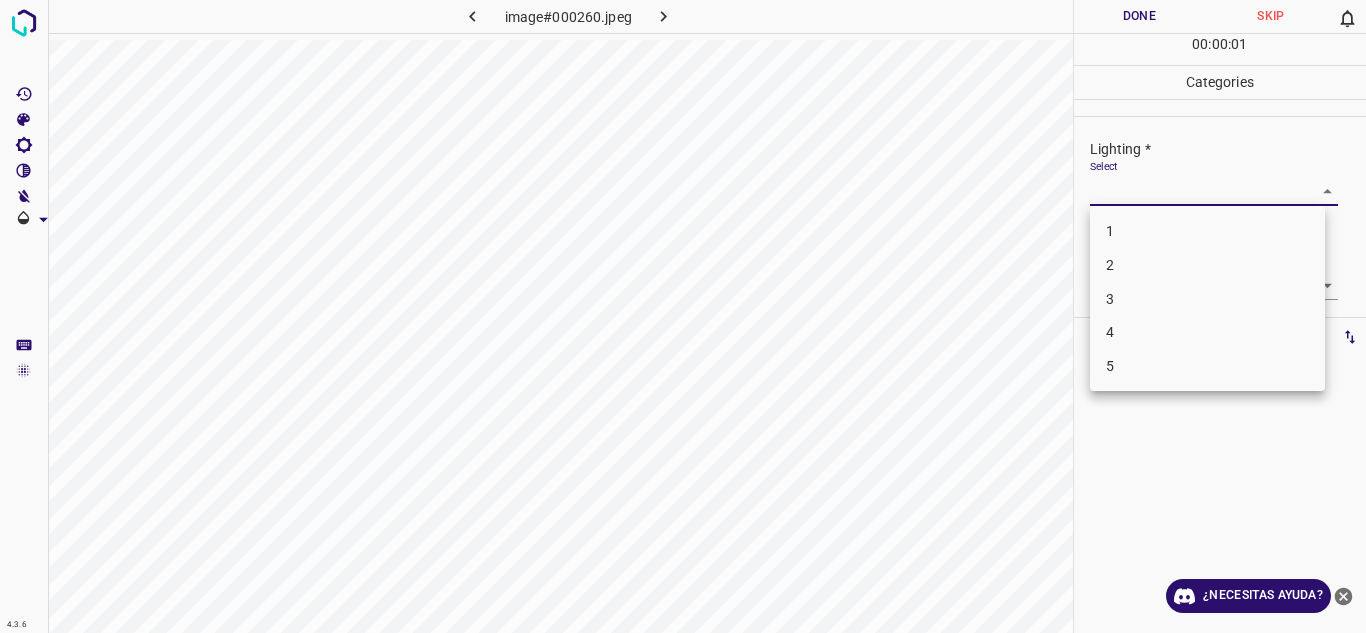 click on "4" at bounding box center [1207, 332] 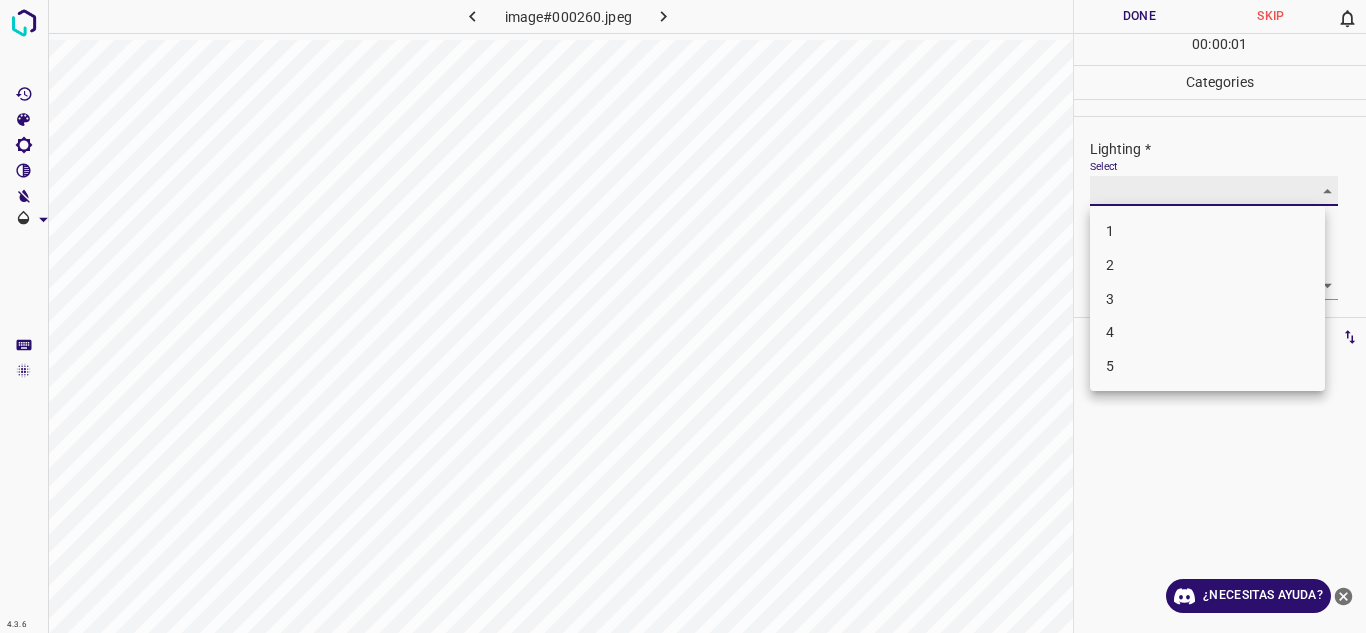 type on "4" 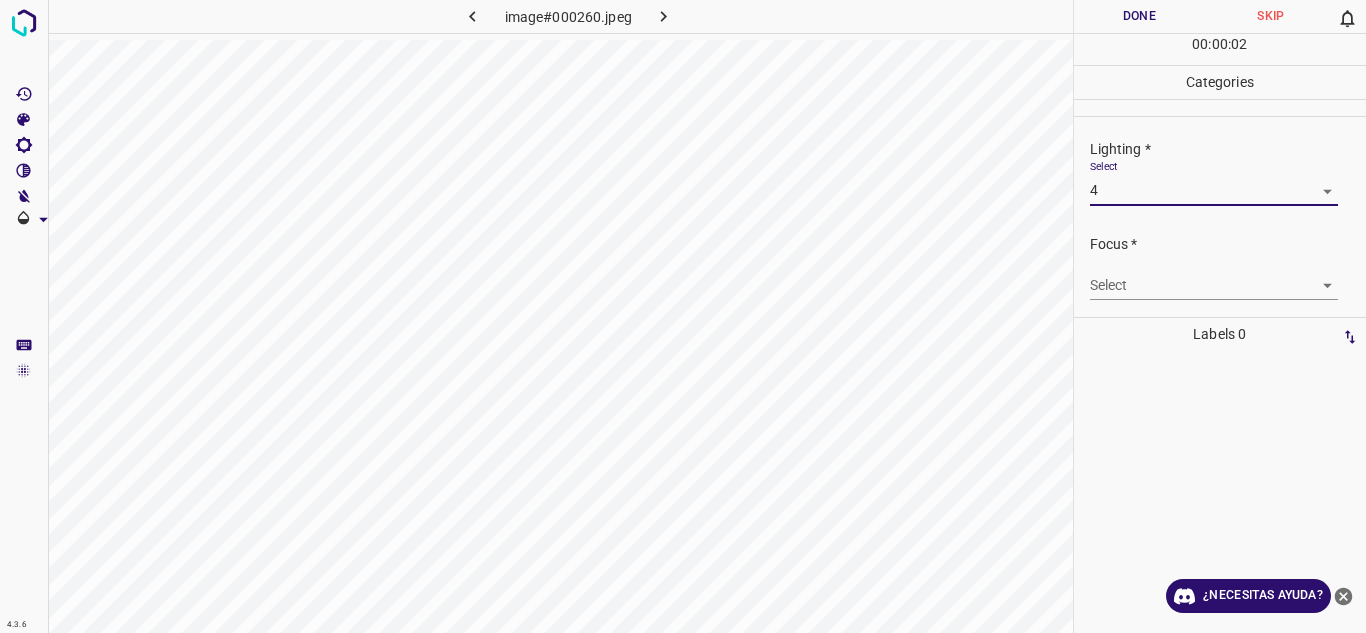 click on "Texto original Valora esta traducción Tu opinión servirá para ayudar a mejorar el Traductor de Google 4.3.6  image#000260.jpeg Done Skip 0 00   : 00   : 02   Categories Lighting *  Select 4 4 Focus *  Select ​ Overall *  Select ​ Labels   0 Categories 1 Lighting 2 Focus 3 Overall Tools Space Change between modes (Draw & Edit) I Auto labeling R Restore zoom M Zoom in N Zoom out Delete Delete selecte label Filters Z Restore filters X Saturation filter C Brightness filter V Contrast filter B Gray scale filter General O Download ¿Necesitas ayuda? - Texto - Esconder - Borrar" at bounding box center [683, 316] 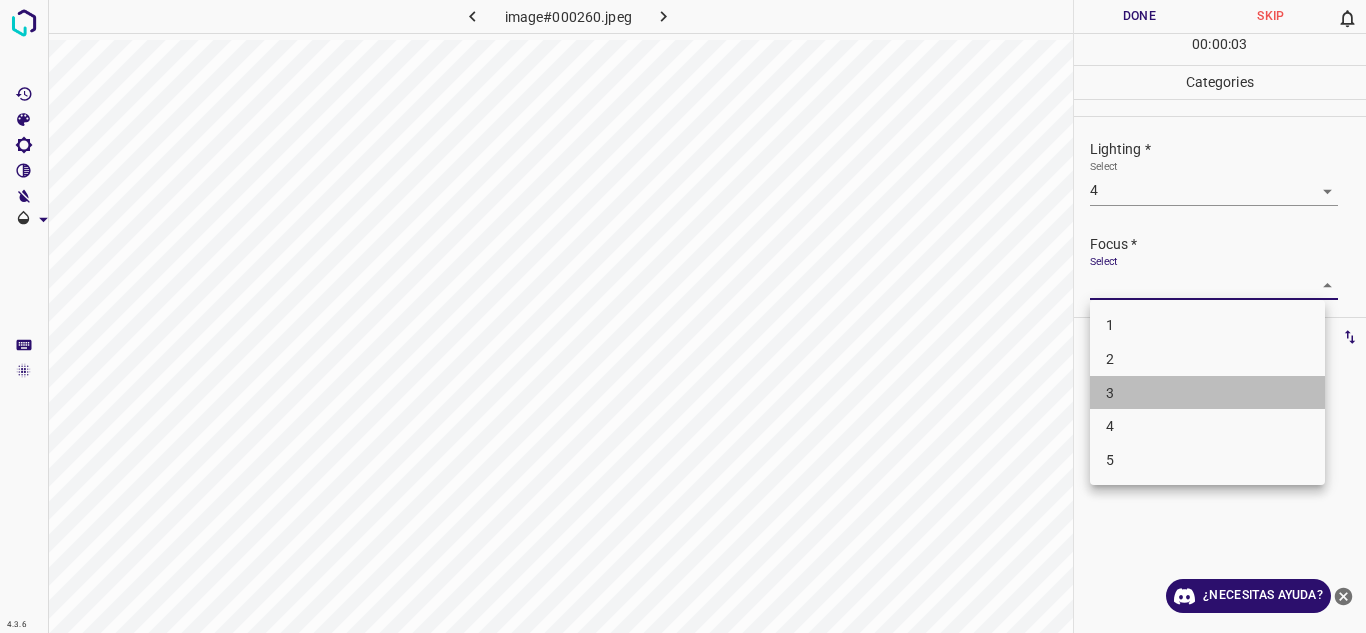 click on "3" at bounding box center [1207, 393] 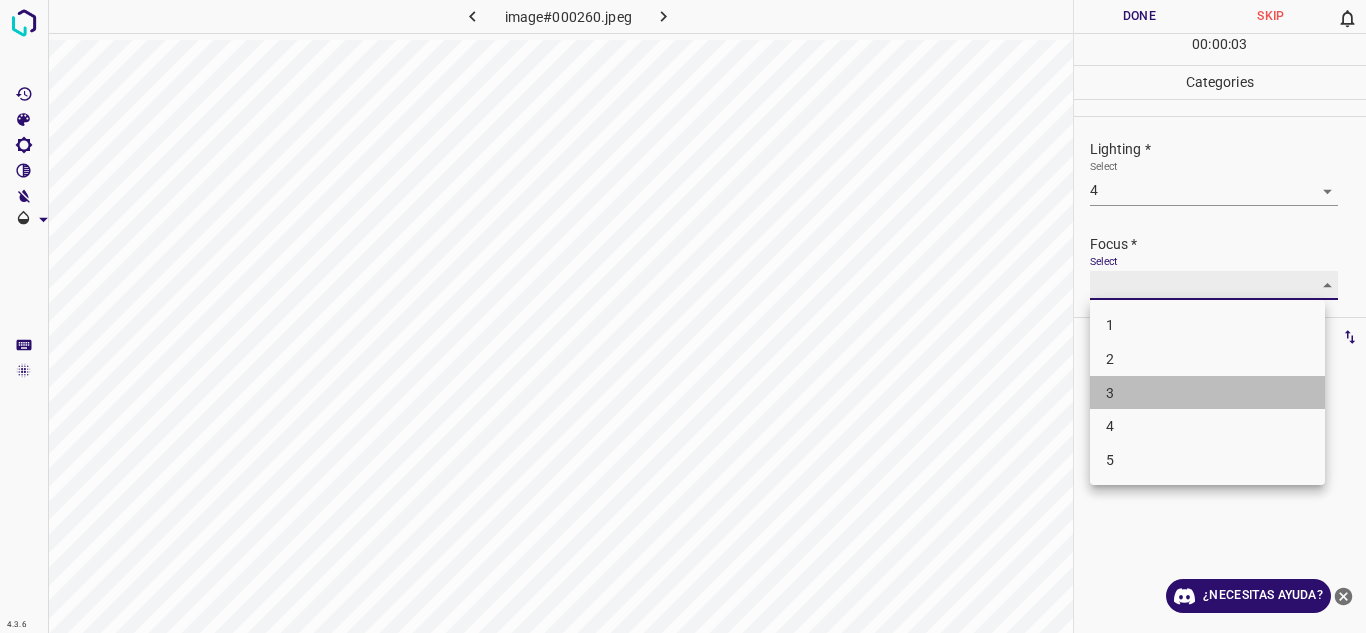 type on "3" 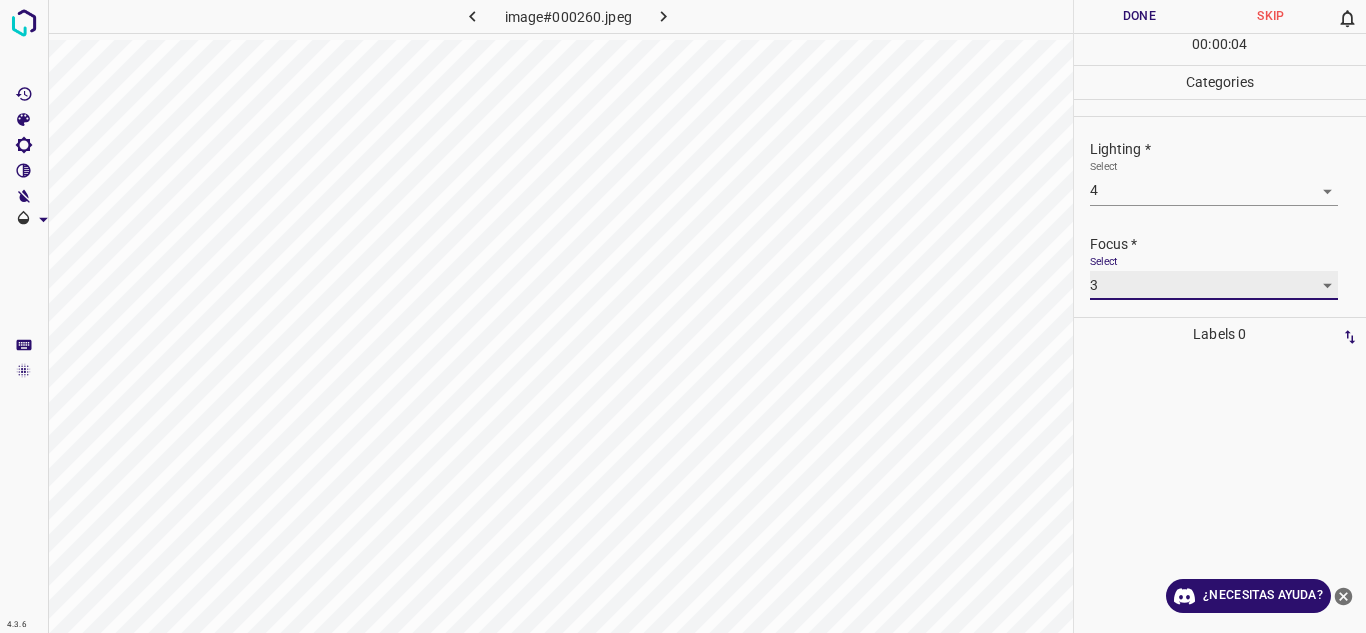 scroll, scrollTop: 98, scrollLeft: 0, axis: vertical 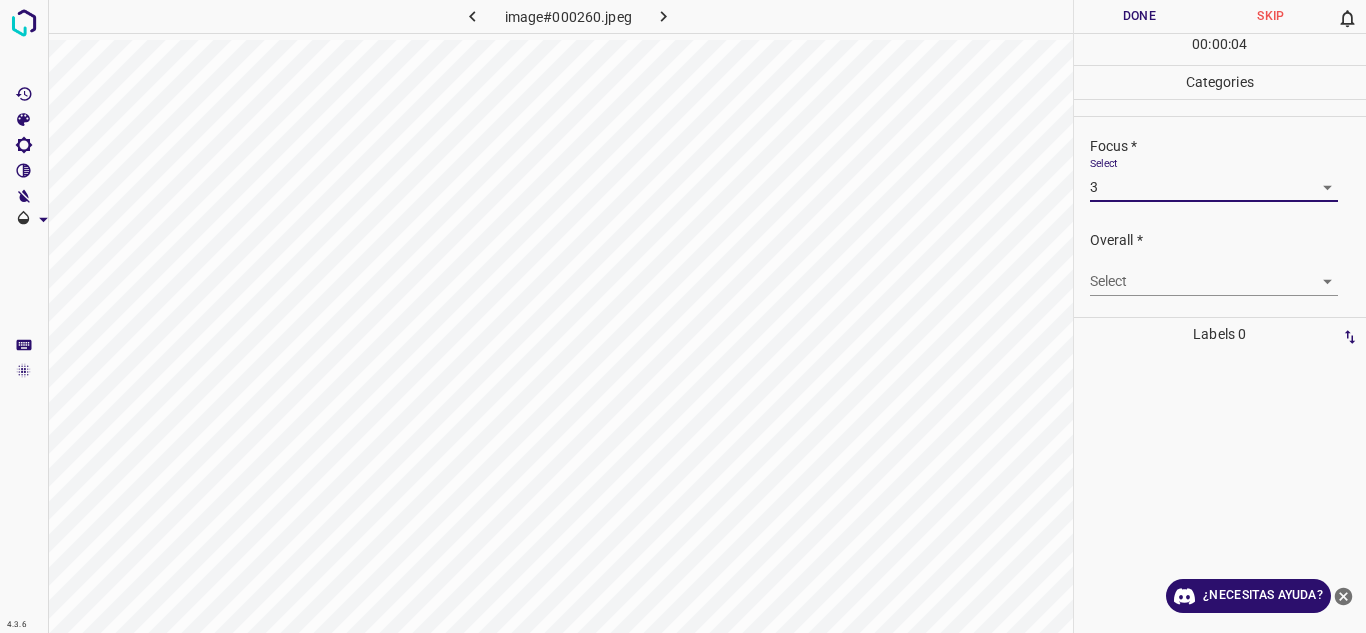 click on "Select ​" at bounding box center (1228, 273) 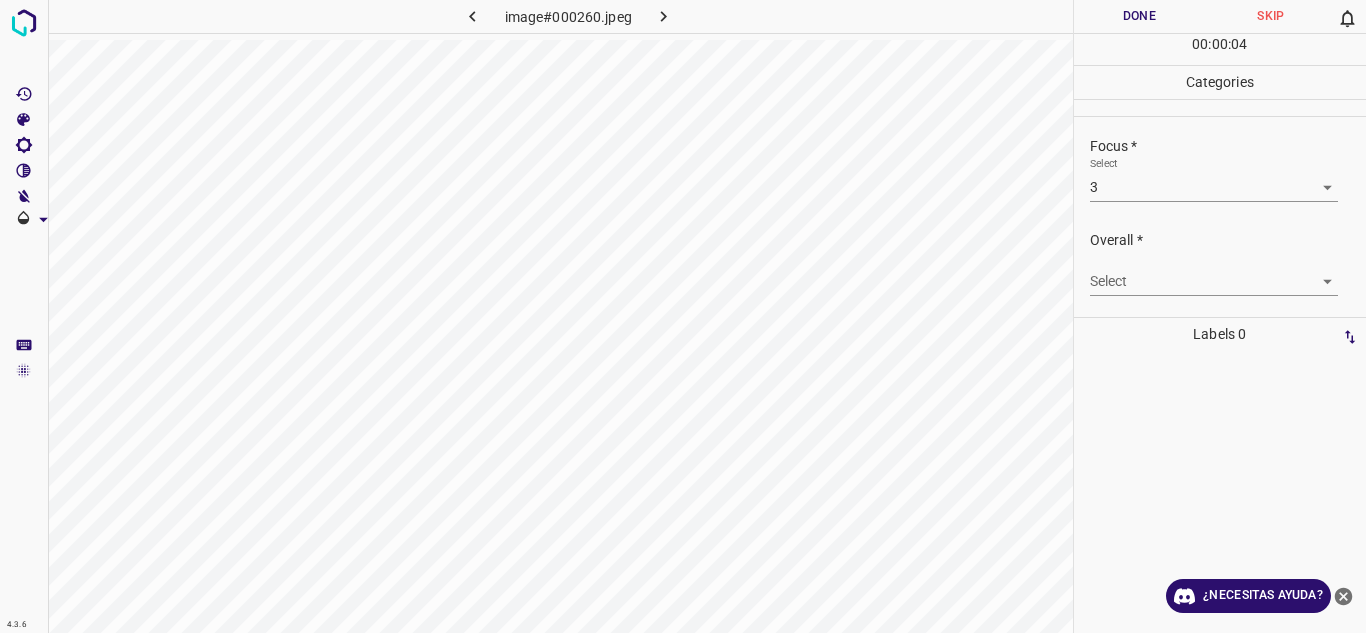 click on "Texto original Valora esta traducción Tu opinión servirá para ayudar a mejorar el Traductor de Google 4.3.6  image#000260.jpeg Done Skip 0 00   : 00   : 04   Categories Lighting *  Select 4 4 Focus *  Select 3 3 Overall *  Select ​ Labels   0 Categories 1 Lighting 2 Focus 3 Overall Tools Space Change between modes (Draw & Edit) I Auto labeling R Restore zoom M Zoom in N Zoom out Delete Delete selecte label Filters Z Restore filters X Saturation filter C Brightness filter V Contrast filter B Gray scale filter General O Download ¿Necesitas ayuda? - Texto - Esconder - Borrar" at bounding box center [683, 316] 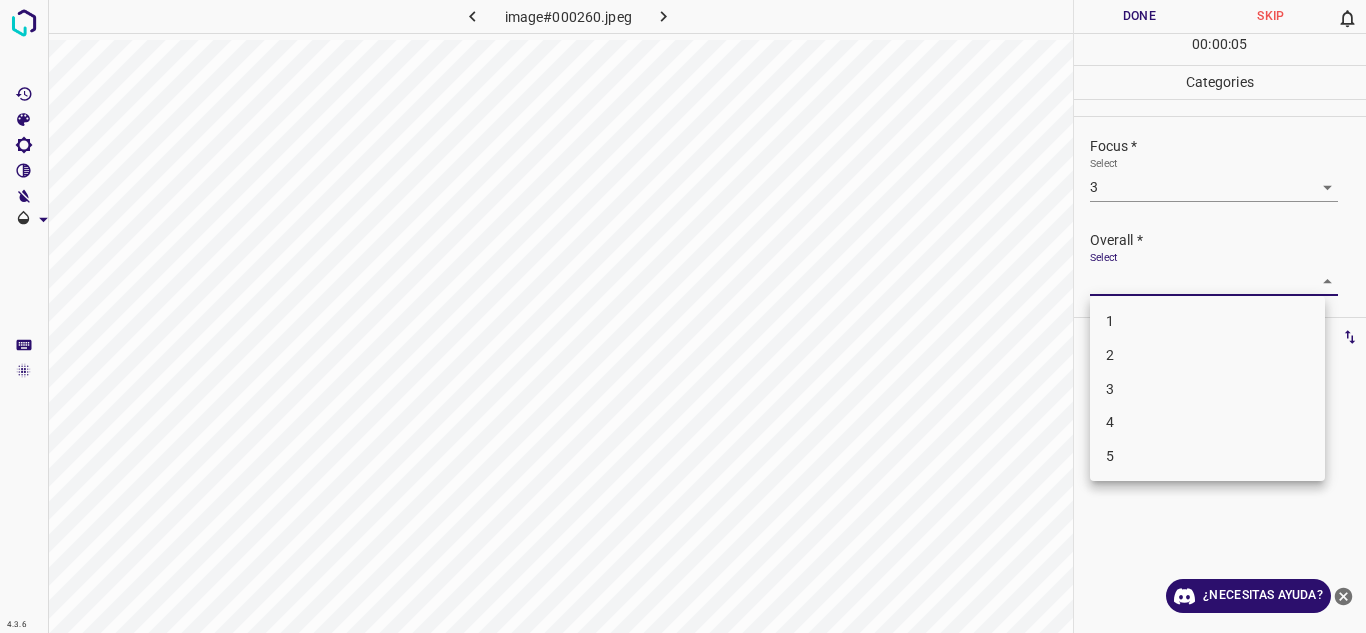 drag, startPoint x: 1177, startPoint y: 415, endPoint x: 1176, endPoint y: 303, distance: 112.00446 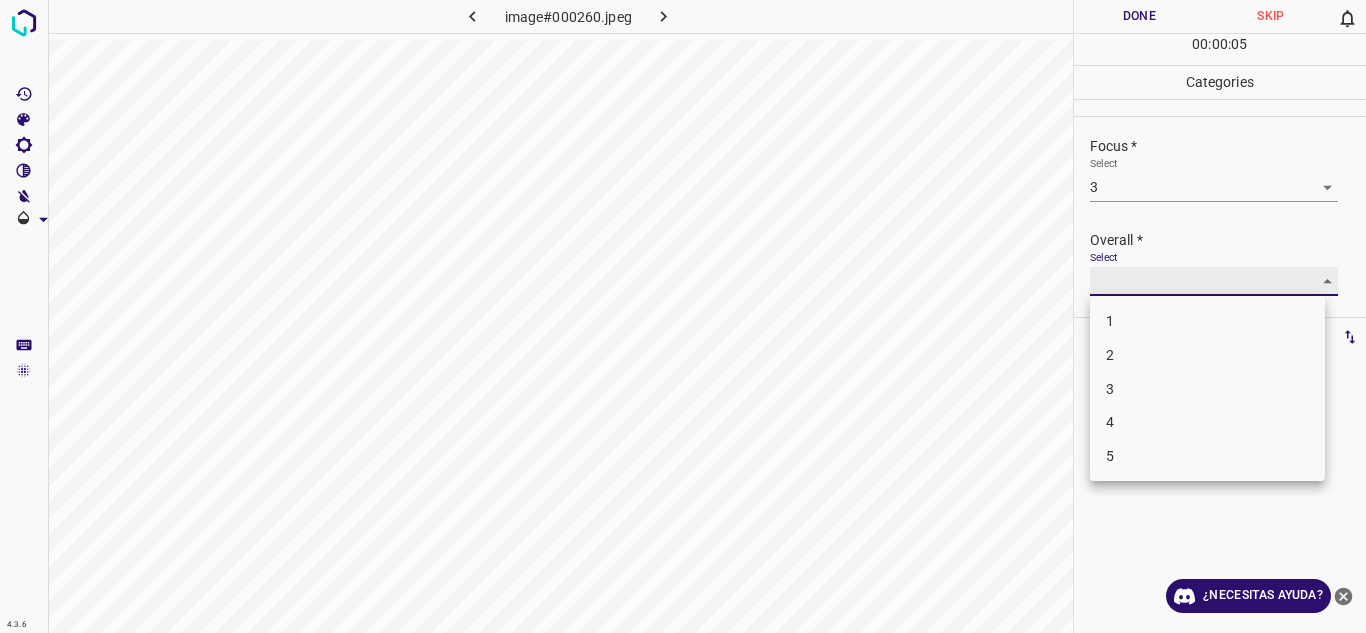 type on "4" 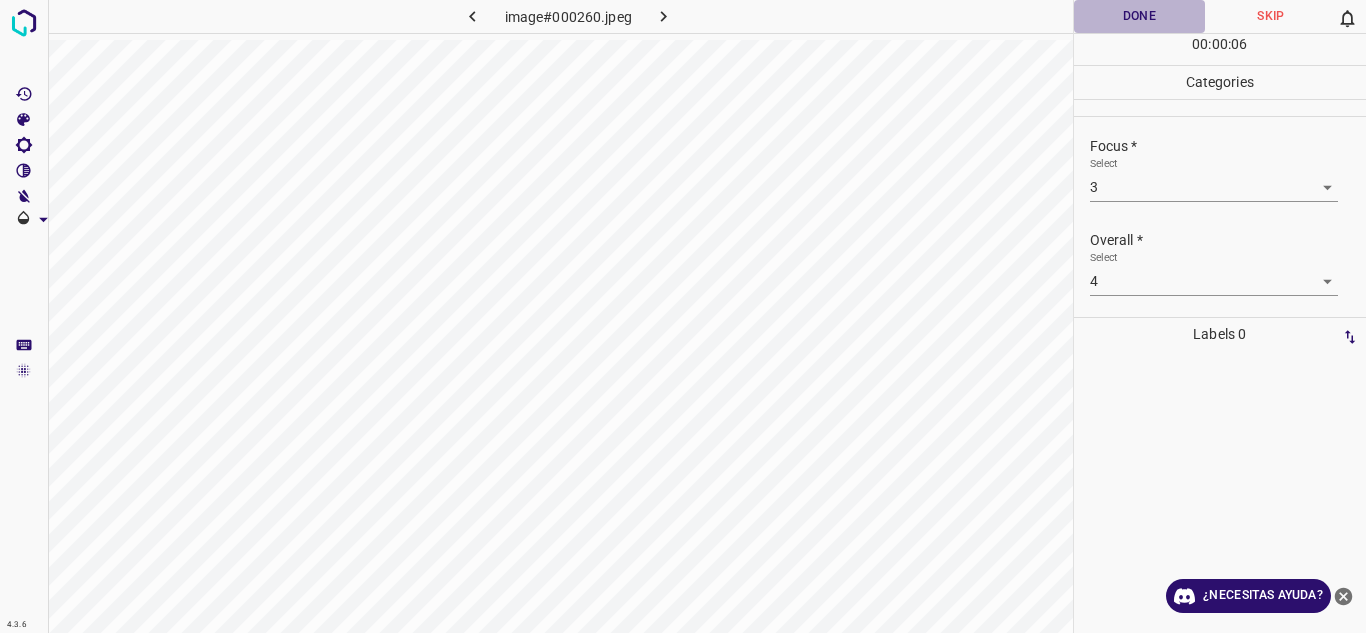 click on "Done" at bounding box center (1140, 16) 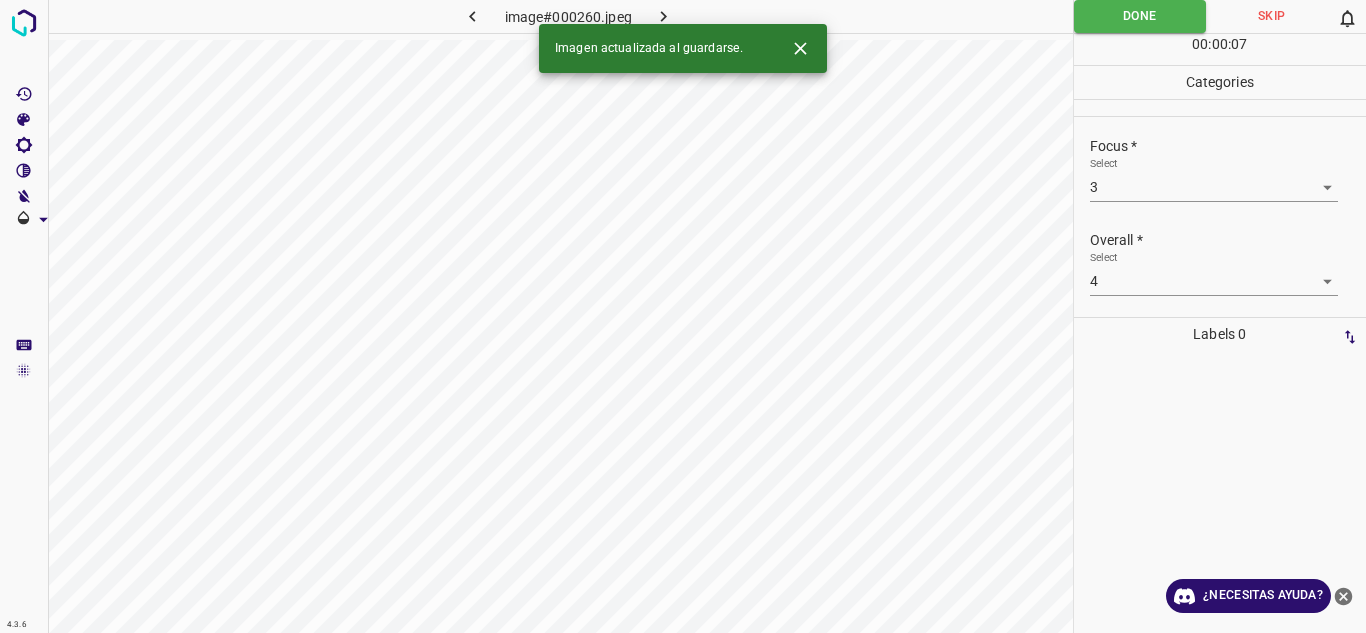 click 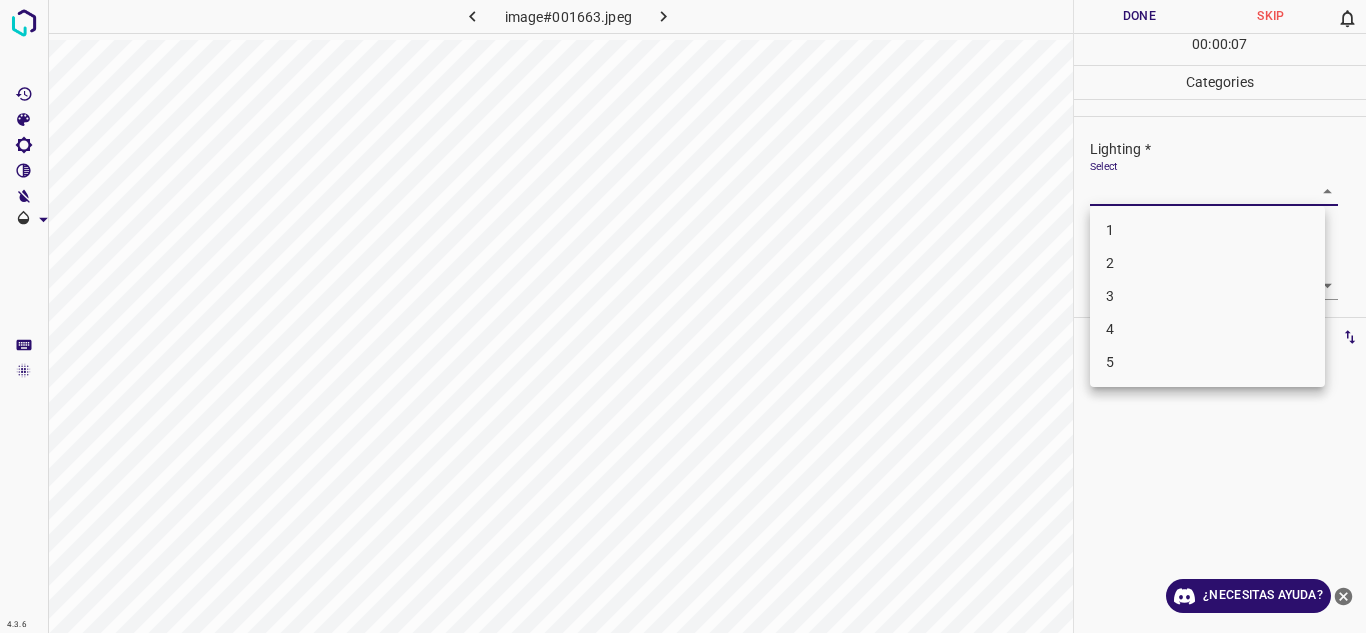 click on "Texto original Valora esta traducción Tu opinión servirá para ayudar a mejorar el Traductor de Google 4.3.6  image#001663.jpeg Done Skip 0 00   : 00   : 07   Categories Lighting *  Select ​ Focus *  Select ​ Overall *  Select ​ Labels   0 Categories 1 Lighting 2 Focus 3 Overall Tools Space Change between modes (Draw & Edit) I Auto labeling R Restore zoom M Zoom in N Zoom out Delete Delete selecte label Filters Z Restore filters X Saturation filter C Brightness filter V Contrast filter B Gray scale filter General O Download ¿Necesitas ayuda? - Texto - Esconder - Borrar 1 2 3 4 5" at bounding box center [683, 316] 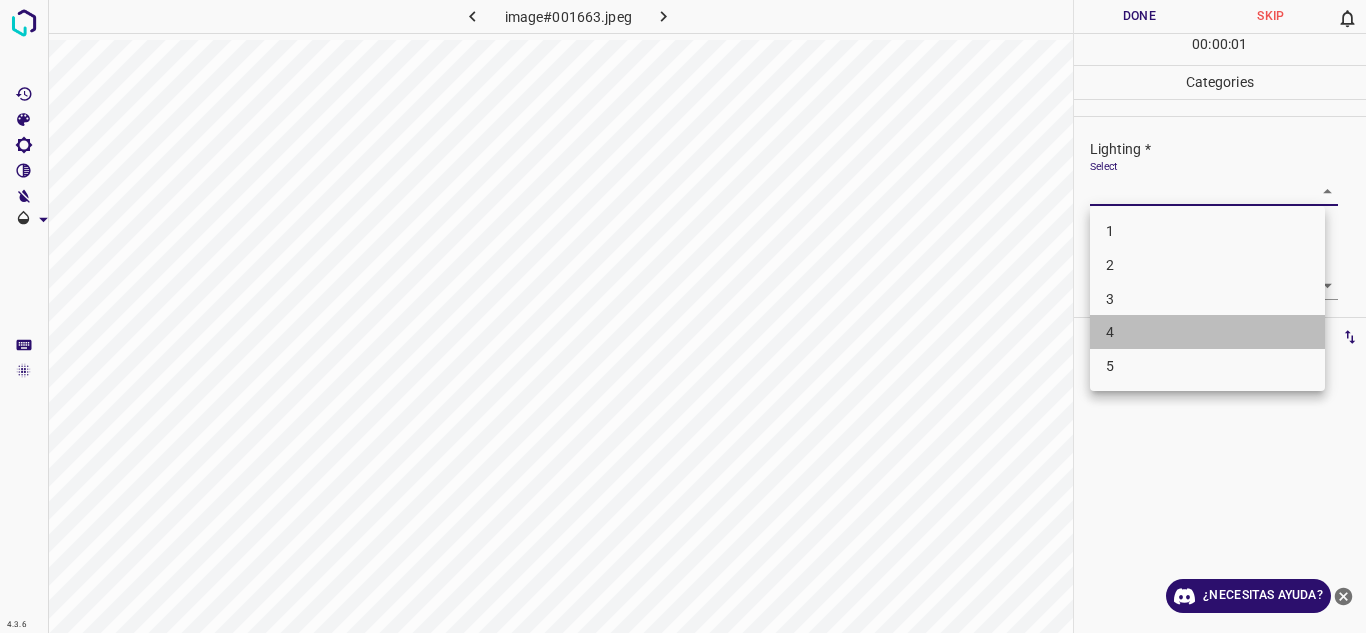 click on "4" at bounding box center (1207, 332) 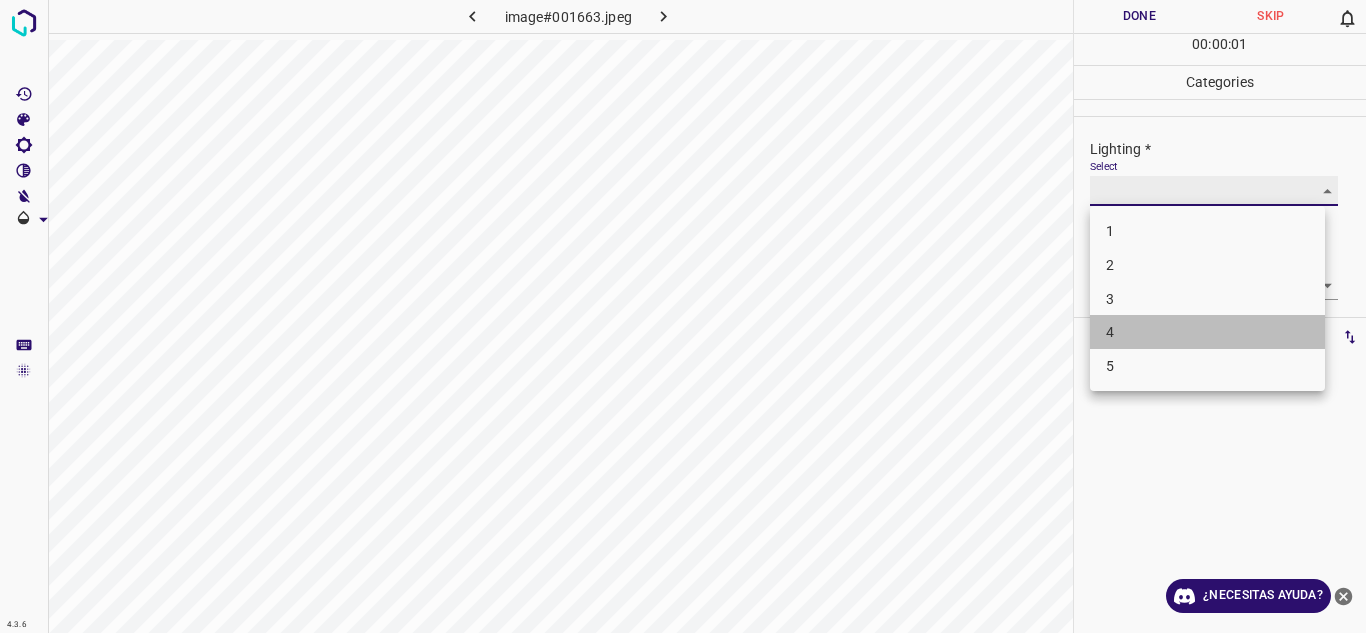 type on "4" 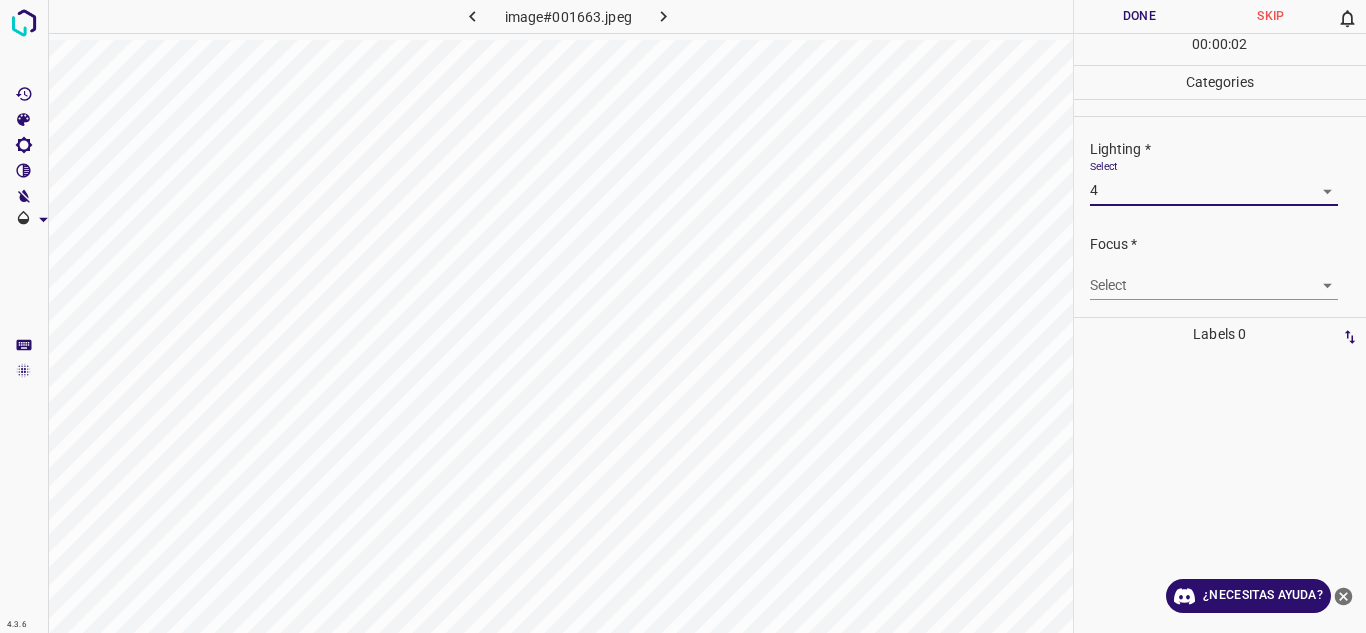 click on "Texto original Valora esta traducción Tu opinión servirá para ayudar a mejorar el Traductor de Google 4.3.6  image#001663.jpeg Done Skip 0 00   : 00   : 02   Categories Lighting *  Select 4 4 Focus *  Select ​ Overall *  Select ​ Labels   0 Categories 1 Lighting 2 Focus 3 Overall Tools Space Change between modes (Draw & Edit) I Auto labeling R Restore zoom M Zoom in N Zoom out Delete Delete selecte label Filters Z Restore filters X Saturation filter C Brightness filter V Contrast filter B Gray scale filter General O Download ¿Necesitas ayuda? - Texto - Esconder - Borrar" at bounding box center [683, 316] 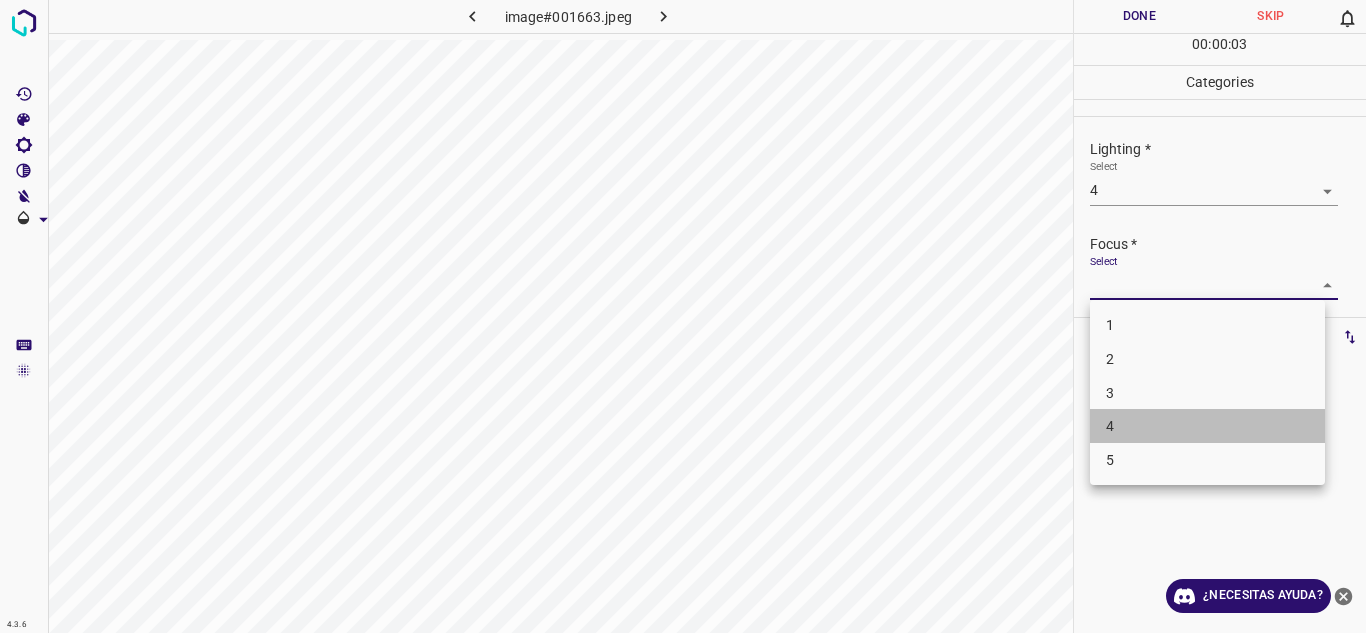 drag, startPoint x: 1124, startPoint y: 416, endPoint x: 1364, endPoint y: 289, distance: 271.53085 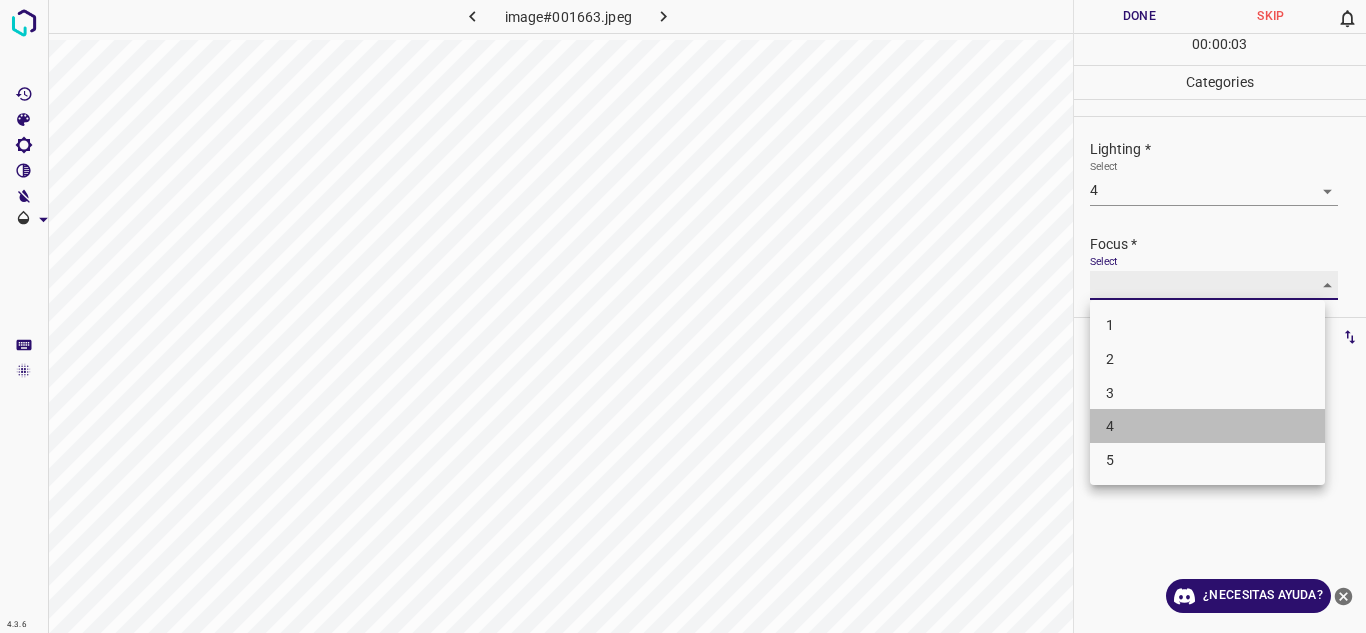 type on "4" 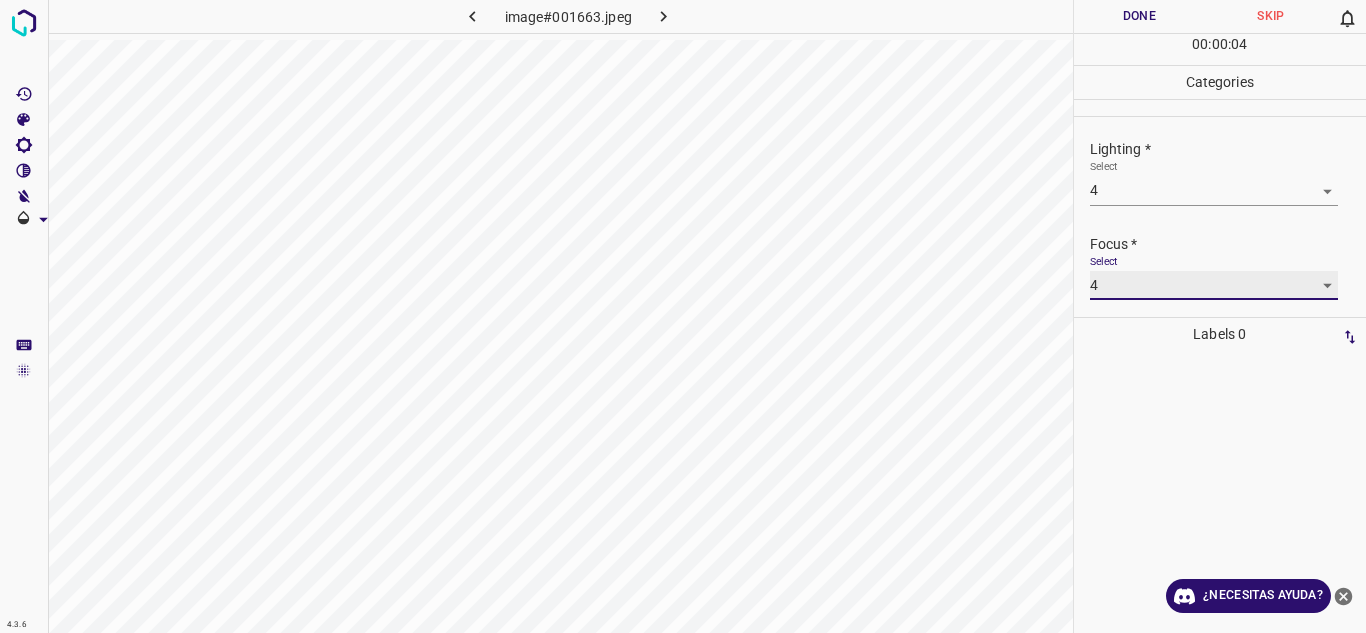 scroll, scrollTop: 98, scrollLeft: 0, axis: vertical 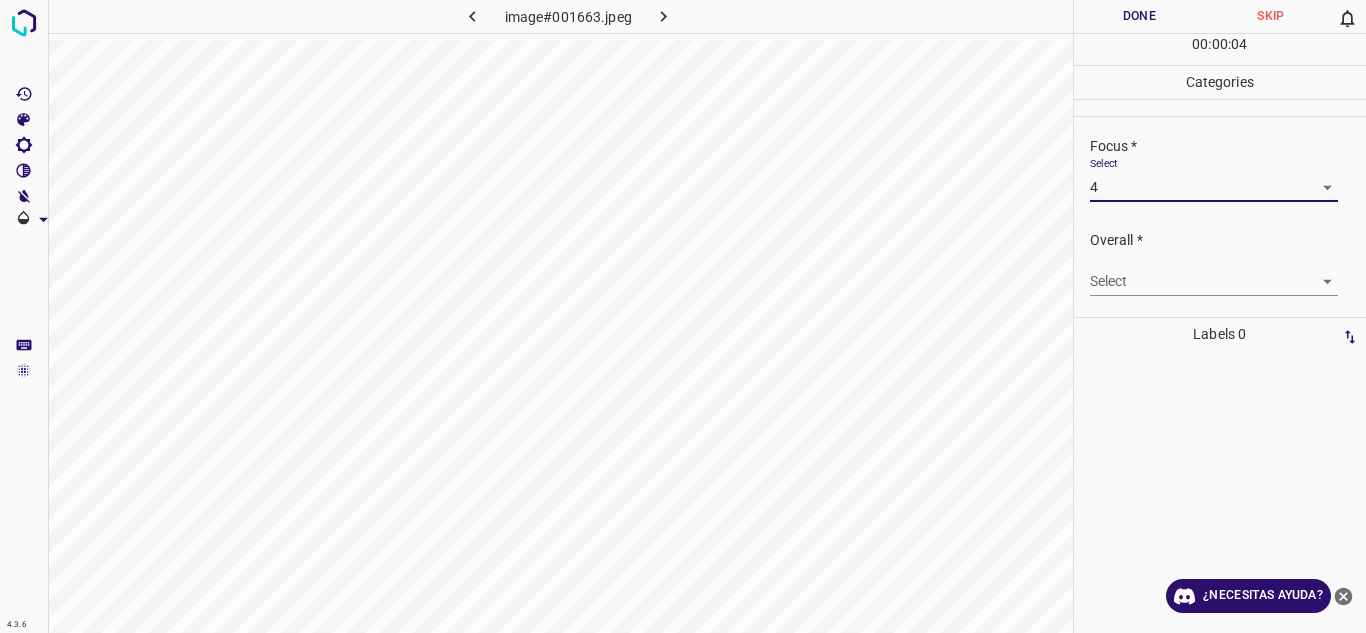 click on "Texto original Valora esta traducción Tu opinión servirá para ayudar a mejorar el Traductor de Google 4.3.6  image#001663.jpeg Done Skip 0 00   : 00   : 04   Categories Lighting *  Select 4 4 Focus *  Select 4 4 Overall *  Select ​ Labels   0 Categories 1 Lighting 2 Focus 3 Overall Tools Space Change between modes (Draw & Edit) I Auto labeling R Restore zoom M Zoom in N Zoom out Delete Delete selecte label Filters Z Restore filters X Saturation filter C Brightness filter V Contrast filter B Gray scale filter General O Download ¿Necesitas ayuda? - Texto - Esconder - Borrar" at bounding box center (683, 316) 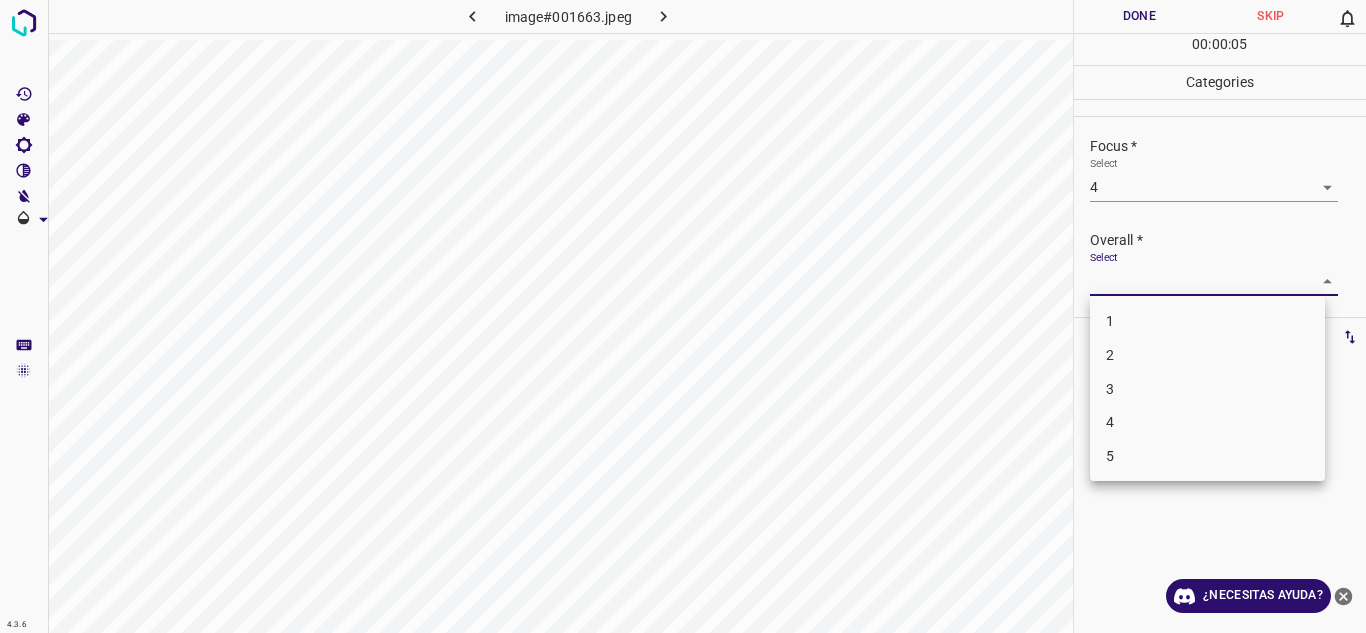 drag, startPoint x: 1189, startPoint y: 416, endPoint x: 1196, endPoint y: 252, distance: 164.14932 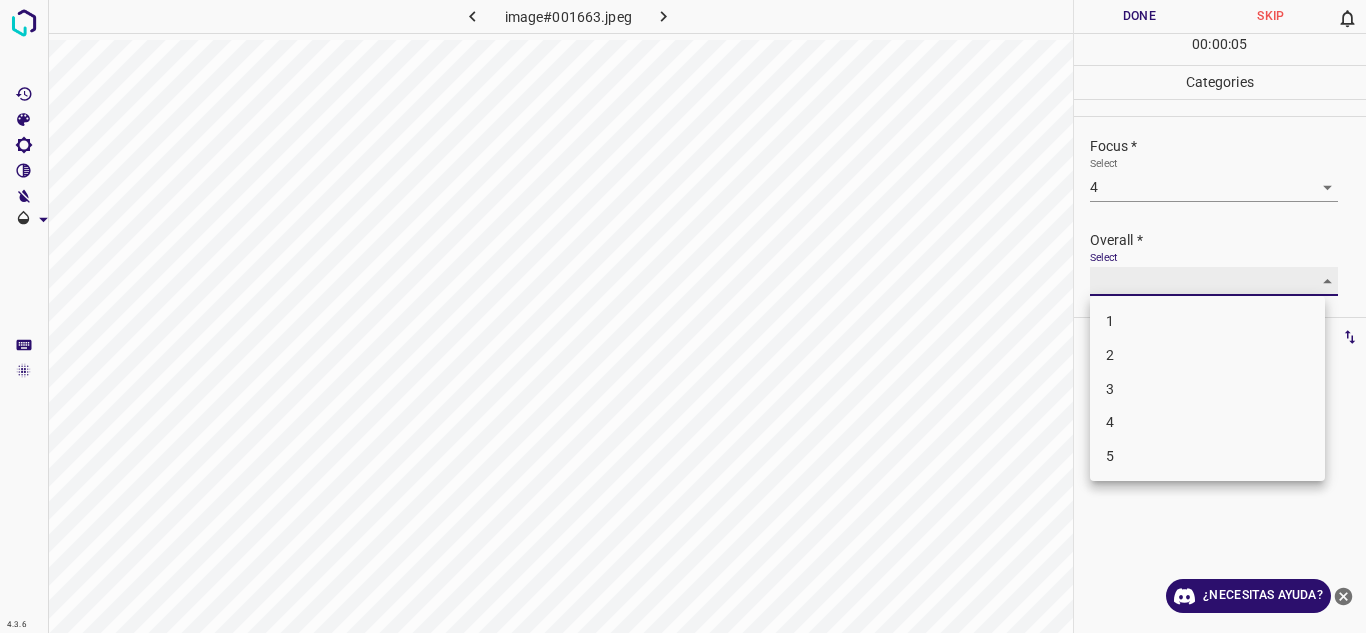 type on "4" 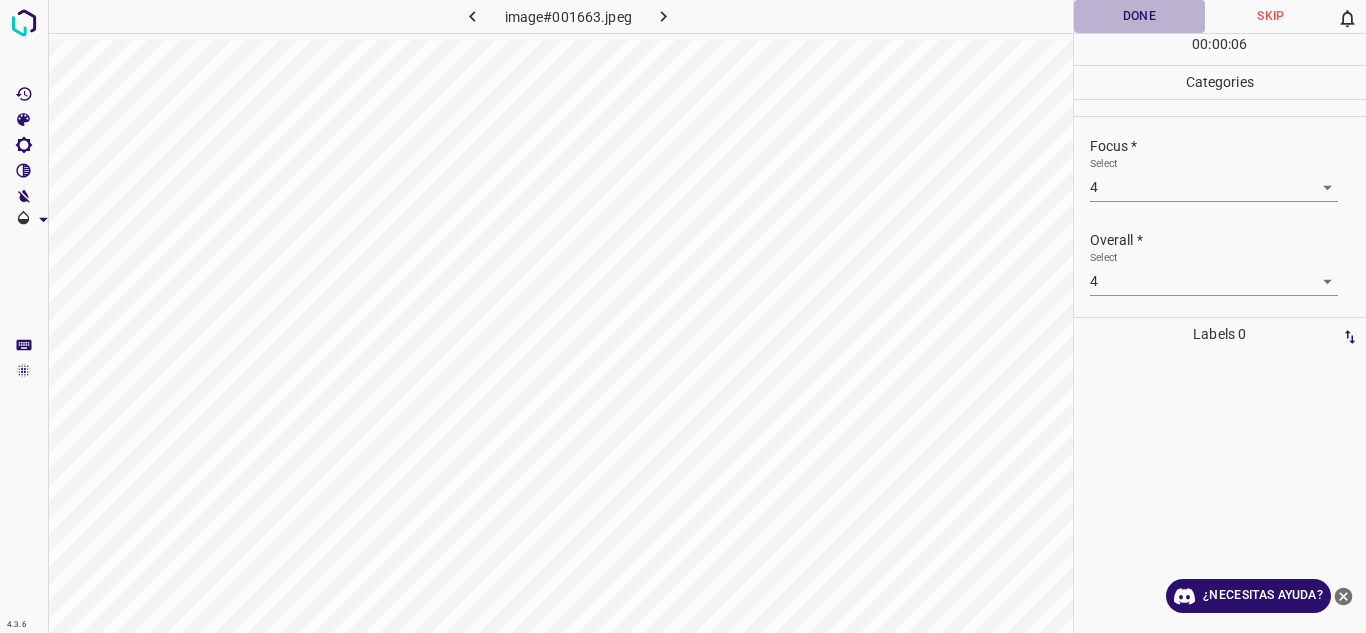 click on "Done" at bounding box center (1140, 16) 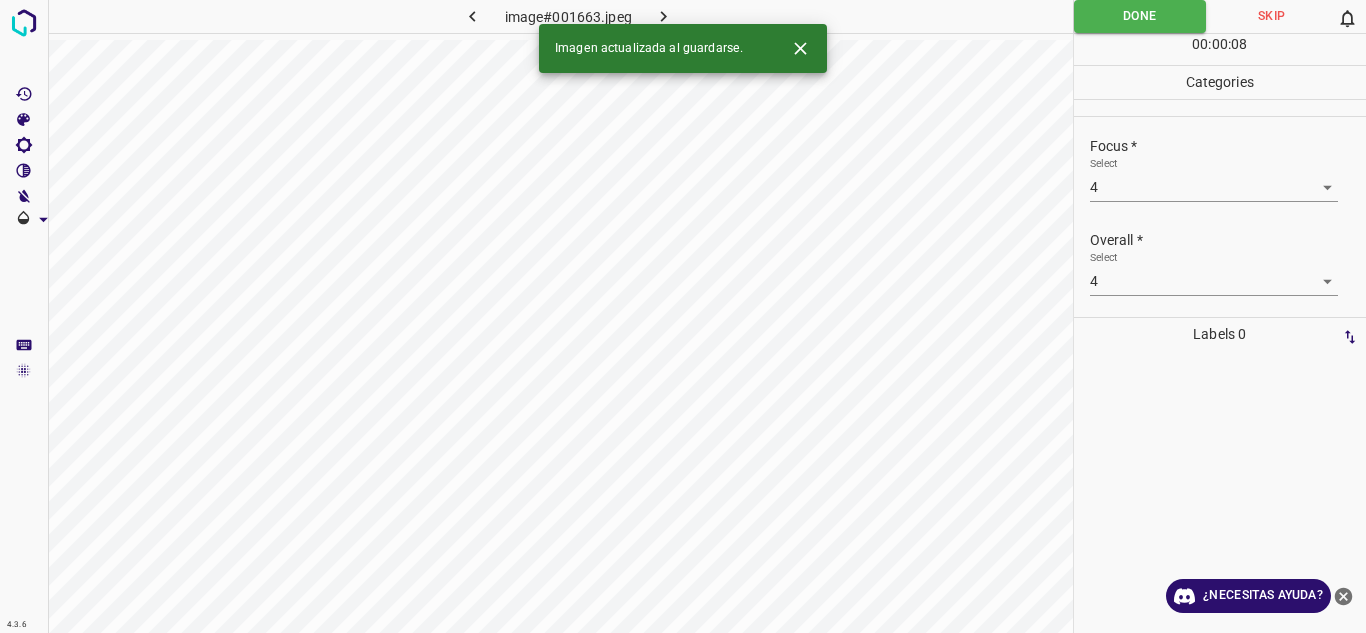 click 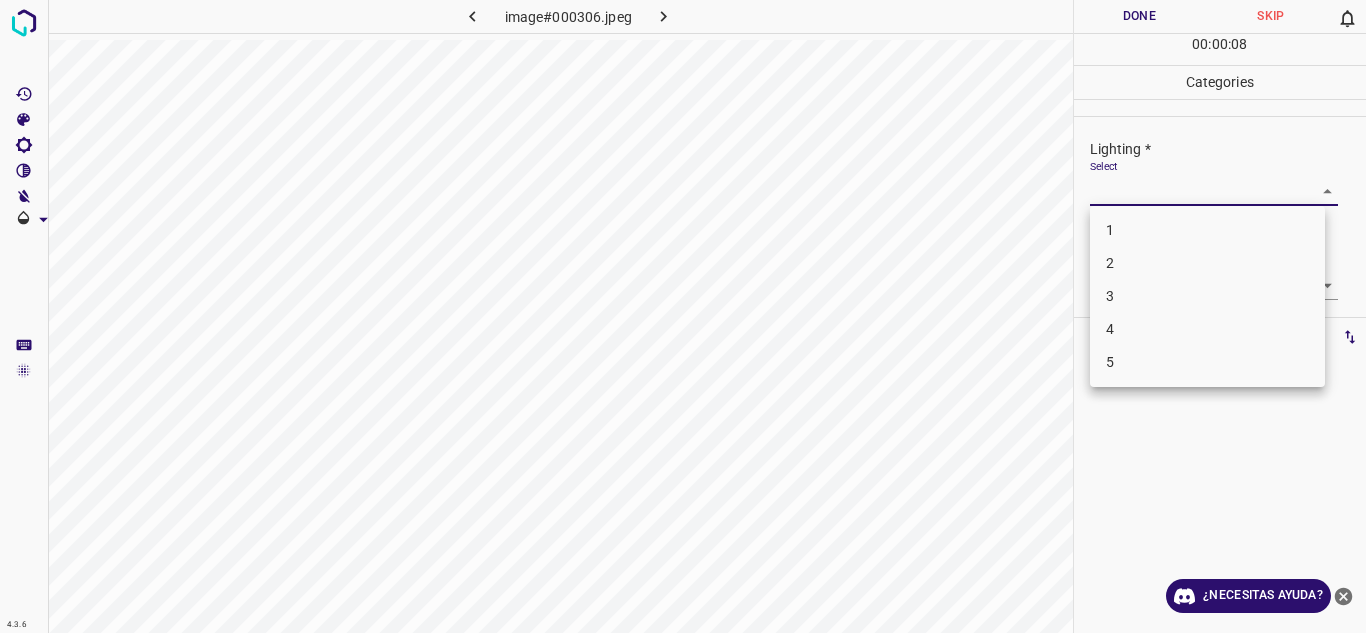 click on "Texto original Valora esta traducción Tu opinión servirá para ayudar a mejorar el Traductor de Google 4.3.6  image#000306.jpeg Done Skip 0 00   : 00   : 08   Categories Lighting *  Select ​ Focus *  Select ​ Overall *  Select ​ Labels   0 Categories 1 Lighting 2 Focus 3 Overall Tools Space Change between modes (Draw & Edit) I Auto labeling R Restore zoom M Zoom in N Zoom out Delete Delete selecte label Filters Z Restore filters X Saturation filter C Brightness filter V Contrast filter B Gray scale filter General O Download ¿Necesitas ayuda? - Texto - Esconder - Borrar 1 2 3 4 5" at bounding box center [683, 316] 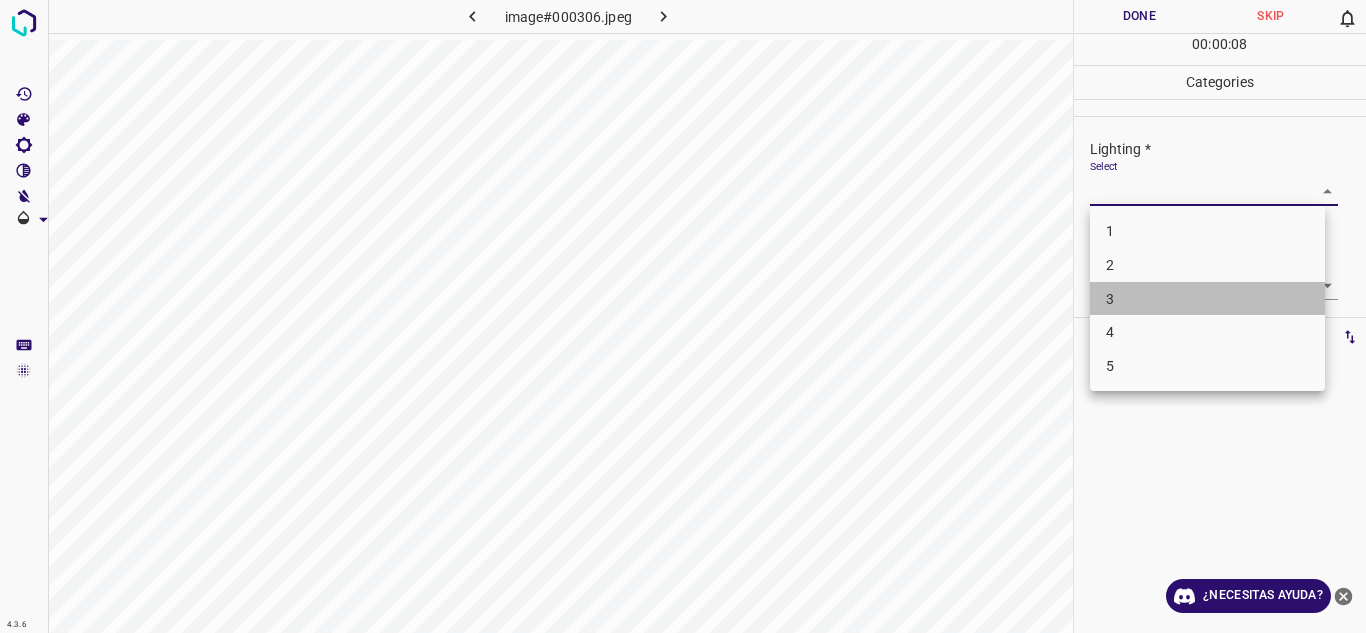click on "3" at bounding box center [1207, 299] 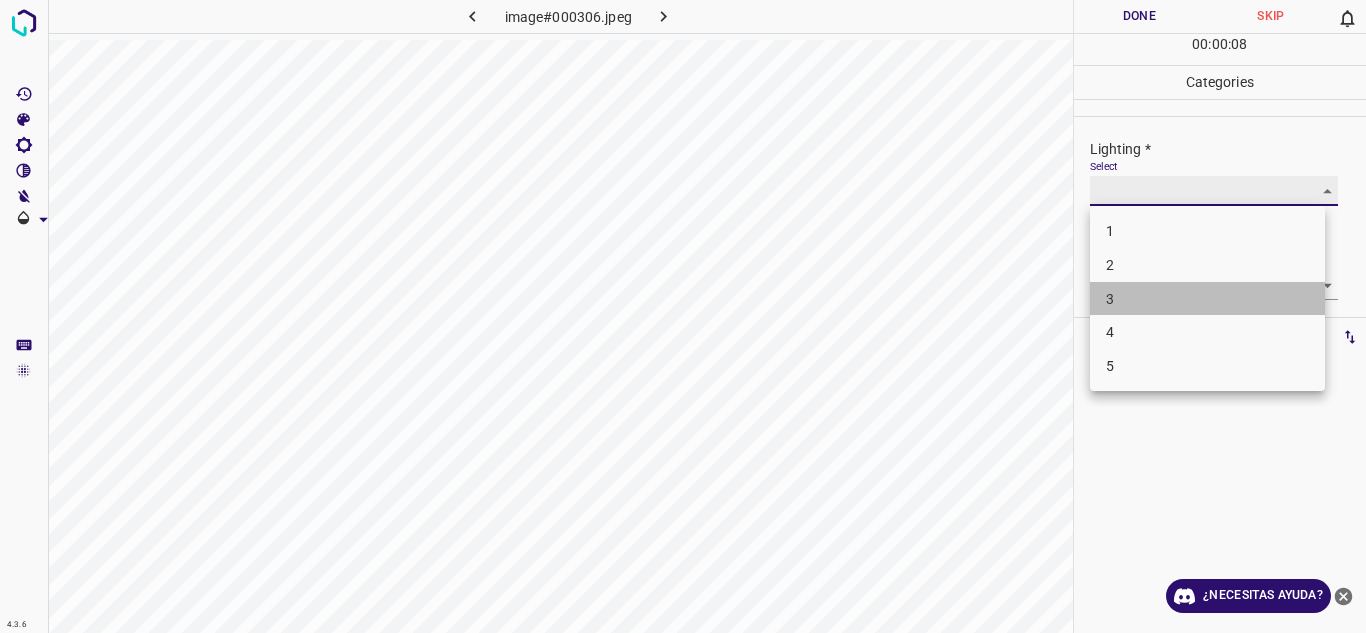 type on "3" 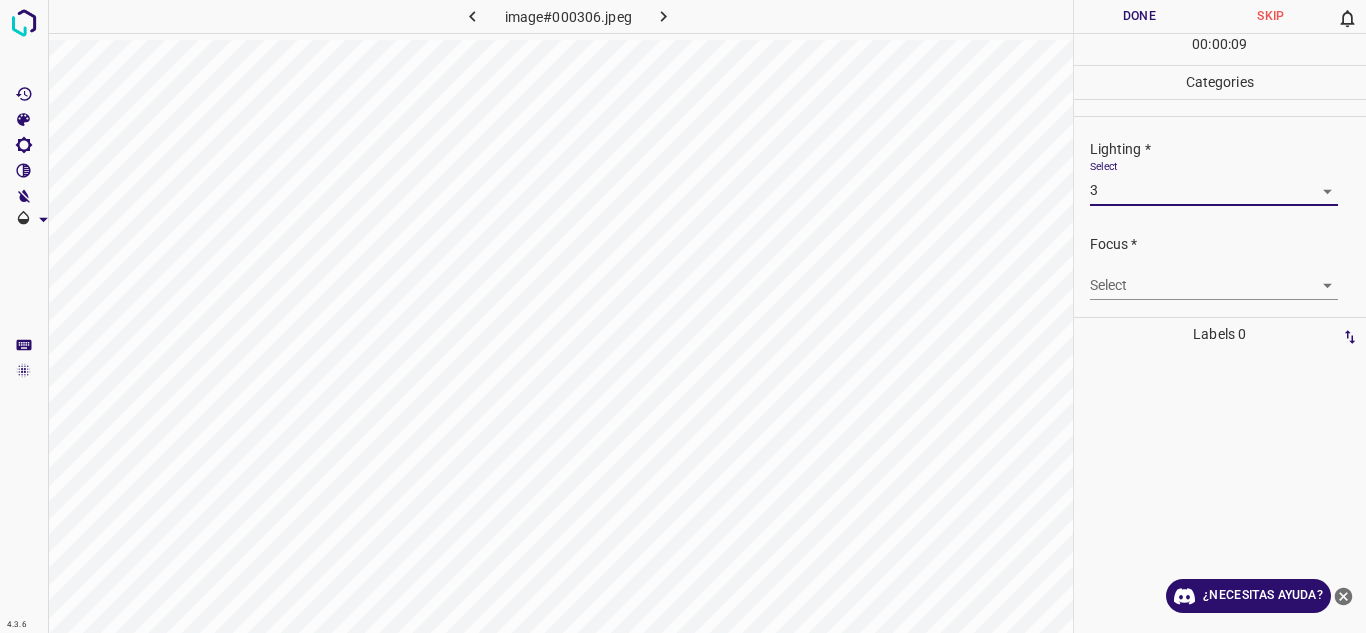 click on "Texto original Valora esta traducción Tu opinión servirá para ayudar a mejorar el Traductor de Google 4.3.6  image#000306.jpeg Done Skip 0 00   : 00   : 09   Categories Lighting *  Select 3 3 Focus *  Select ​ Overall *  Select ​ Labels   0 Categories 1 Lighting 2 Focus 3 Overall Tools Space Change between modes (Draw & Edit) I Auto labeling R Restore zoom M Zoom in N Zoom out Delete Delete selecte label Filters Z Restore filters X Saturation filter C Brightness filter V Contrast filter B Gray scale filter General O Download ¿Necesitas ayuda? - Texto - Esconder - Borrar" at bounding box center [683, 316] 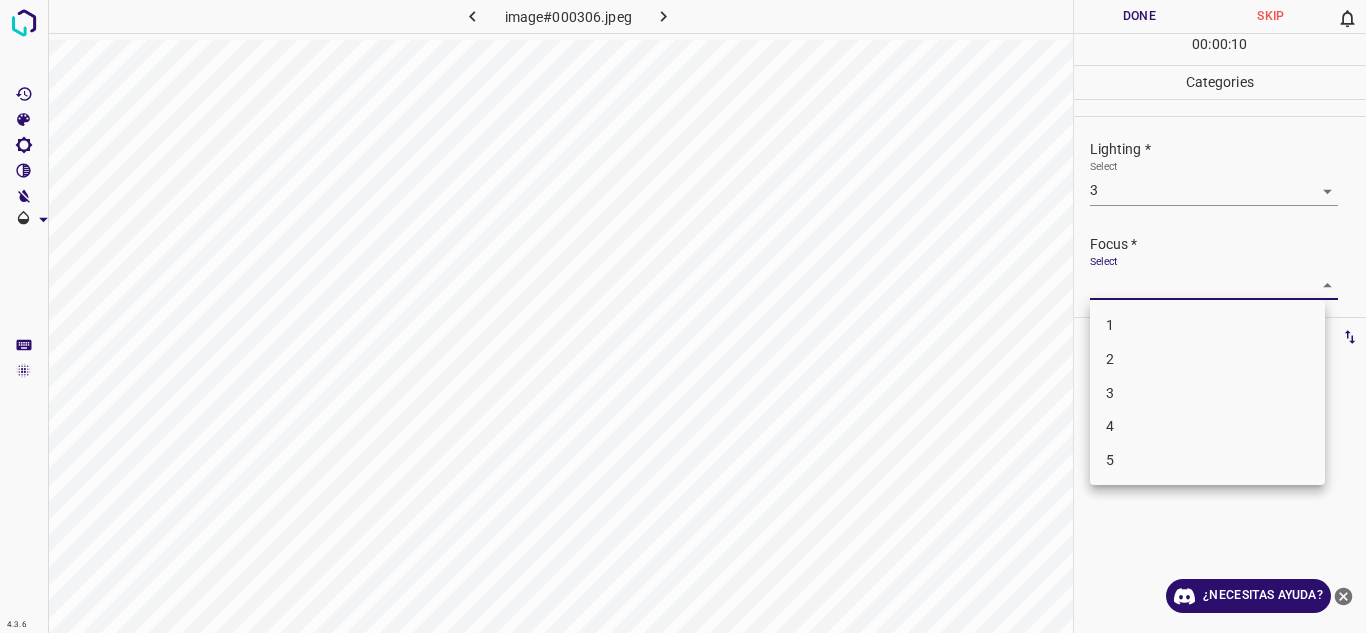 click on "3" at bounding box center [1207, 393] 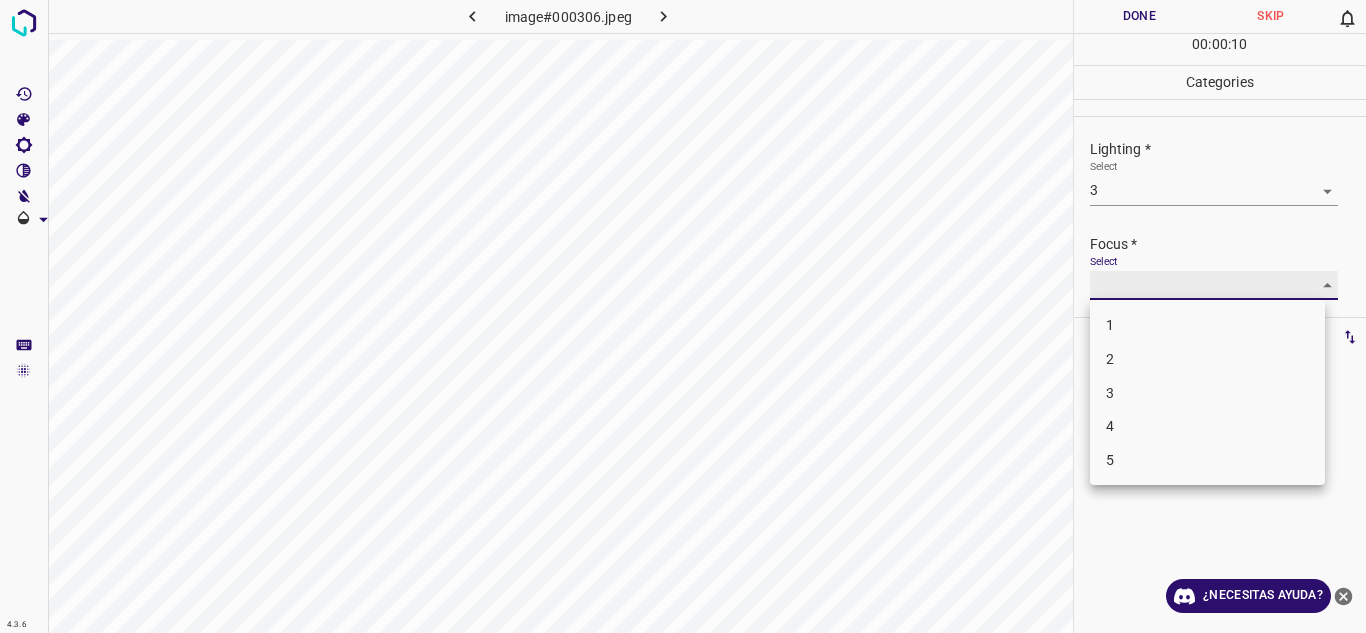 type on "3" 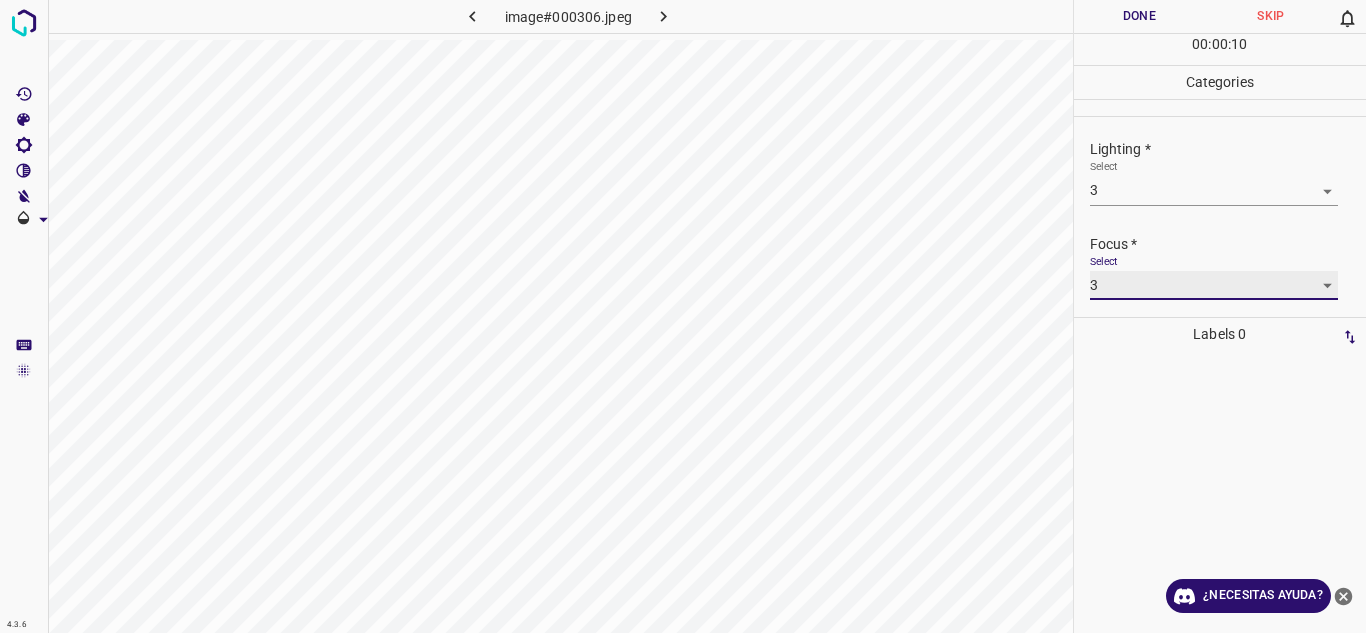 scroll, scrollTop: 98, scrollLeft: 0, axis: vertical 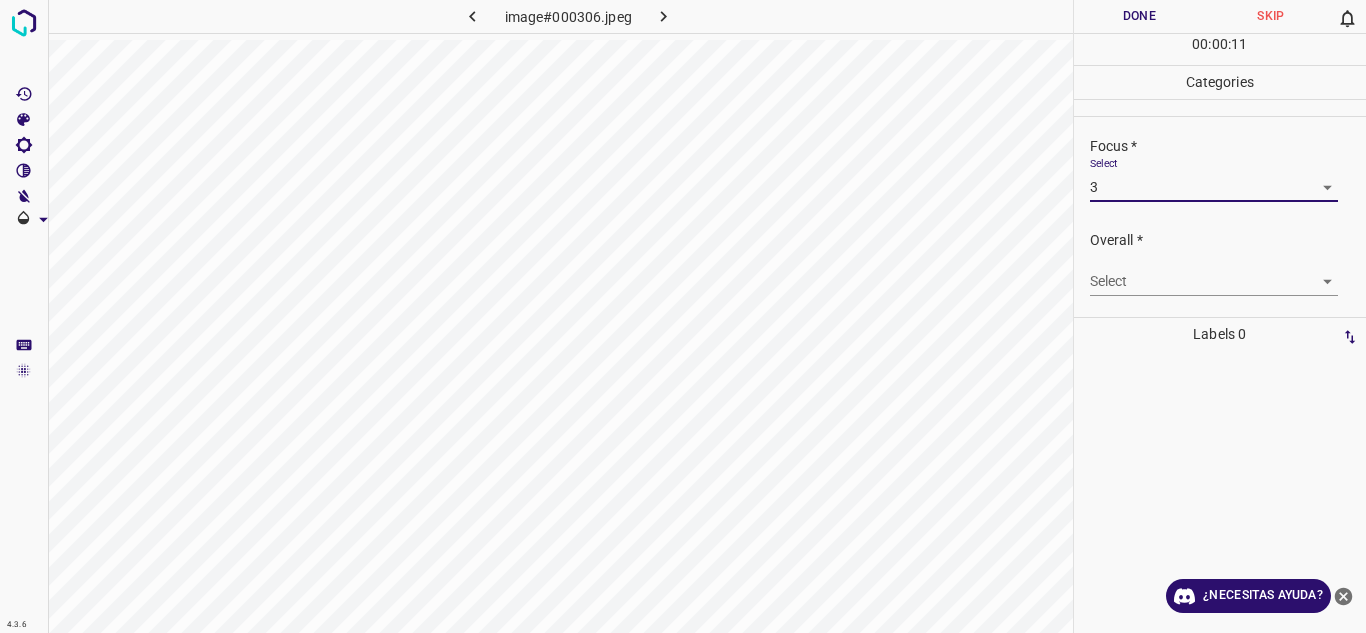 click on "Texto original Valora esta traducción Tu opinión servirá para ayudar a mejorar el Traductor de Google 4.3.6  image#000306.jpeg Done Skip 0 00   : 00   : 11   Categories Lighting *  Select 3 3 Focus *  Select 3 3 Overall *  Select ​ Labels   0 Categories 1 Lighting 2 Focus 3 Overall Tools Space Change between modes (Draw & Edit) I Auto labeling R Restore zoom M Zoom in N Zoom out Delete Delete selecte label Filters Z Restore filters X Saturation filter C Brightness filter V Contrast filter B Gray scale filter General O Download ¿Necesitas ayuda? - Texto - Esconder - Borrar" at bounding box center [683, 316] 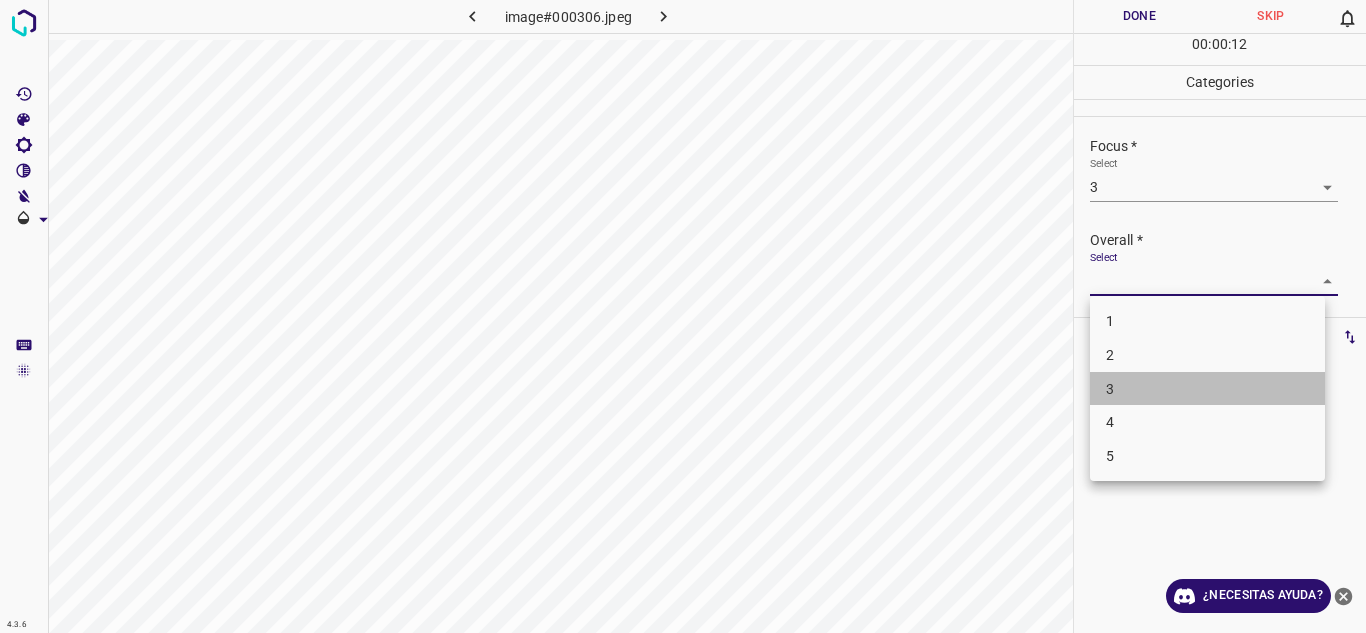 click on "3" at bounding box center (1207, 389) 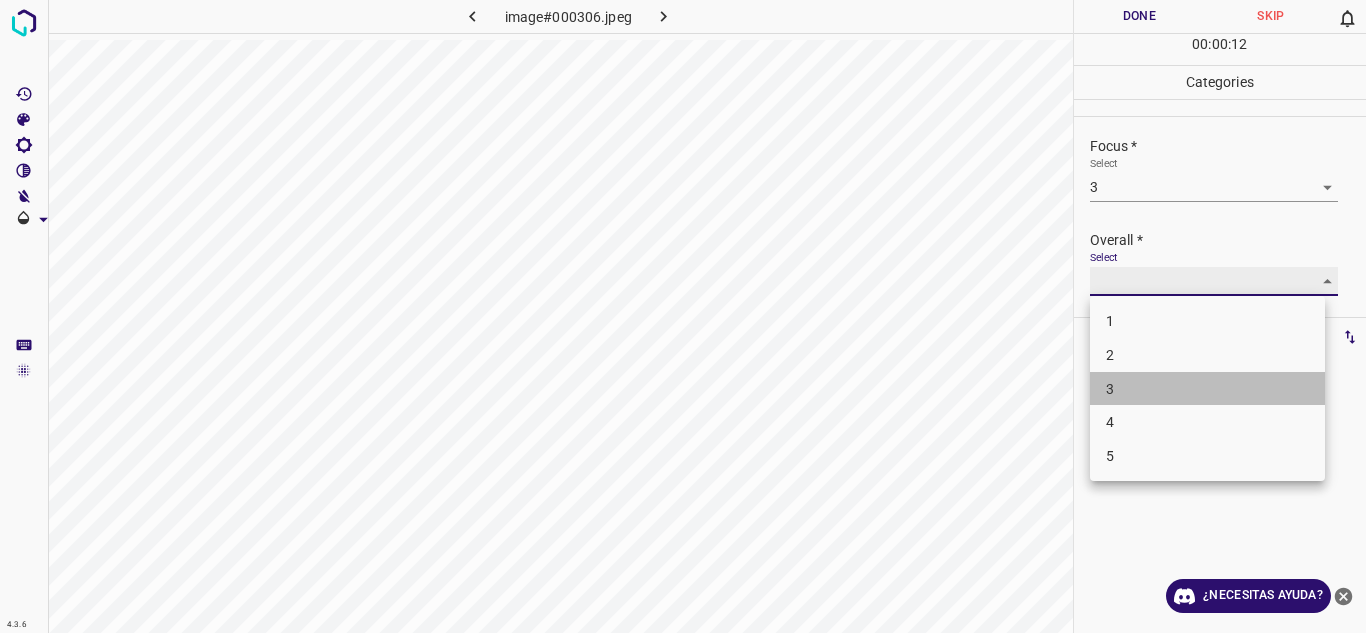 type on "3" 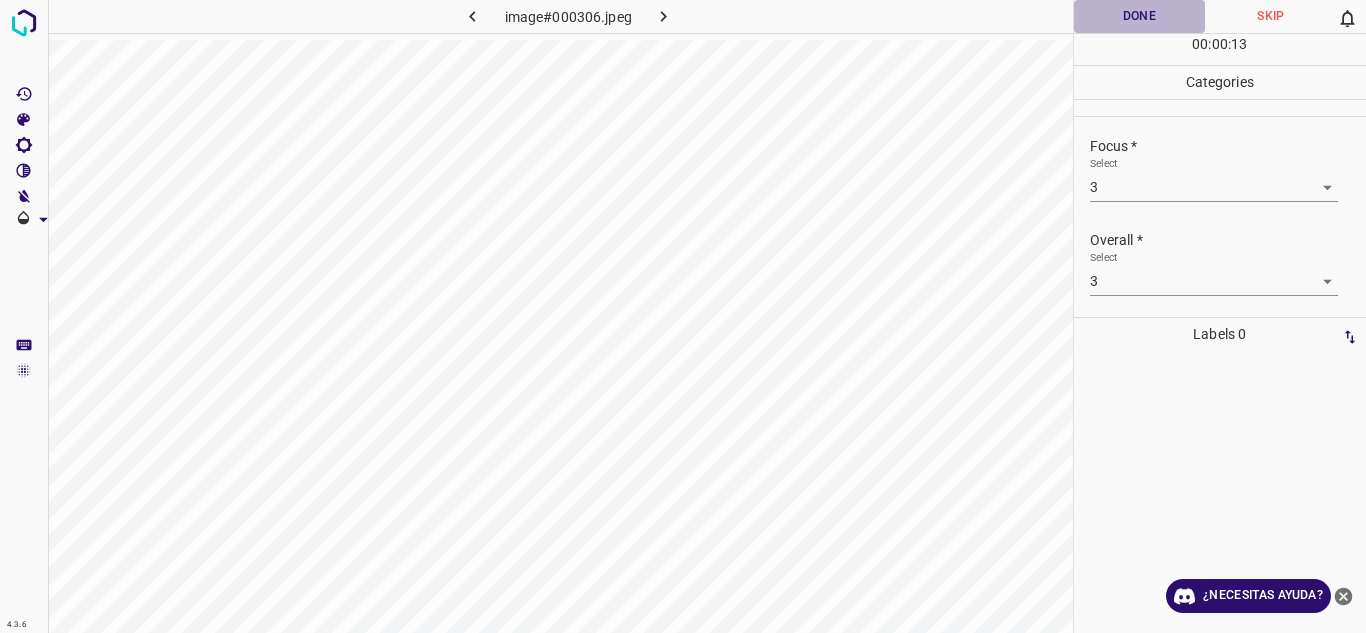 click on "Done" at bounding box center [1140, 16] 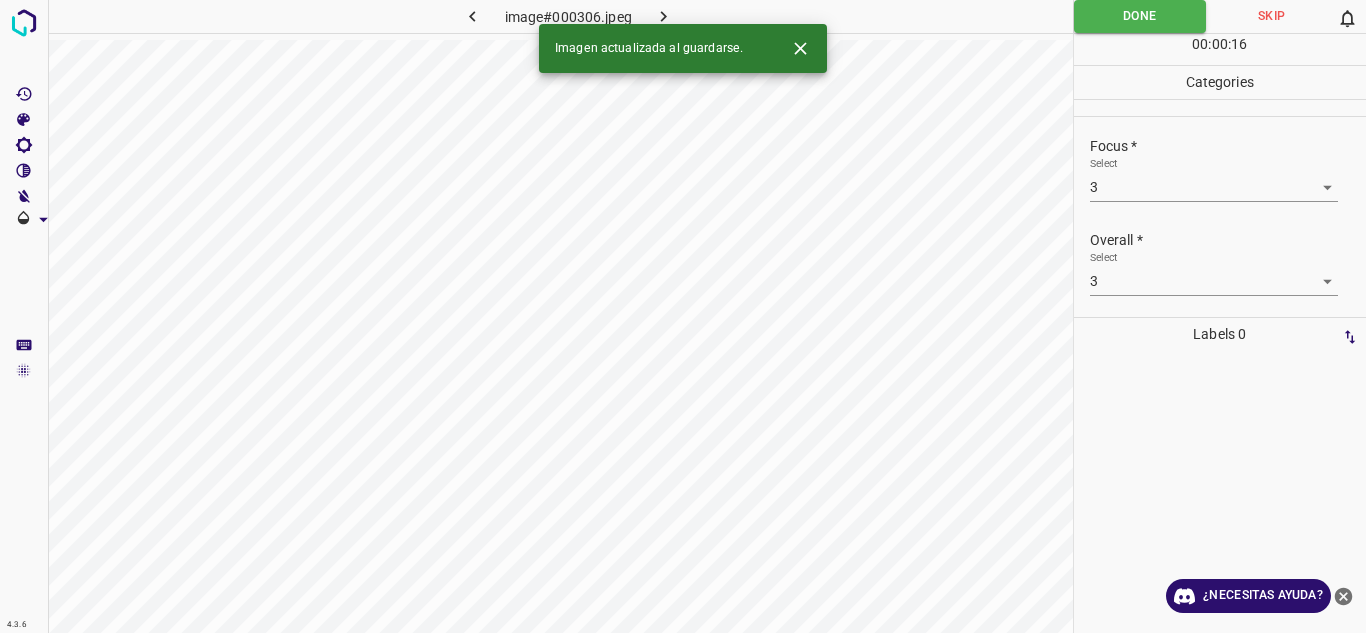click at bounding box center [664, 16] 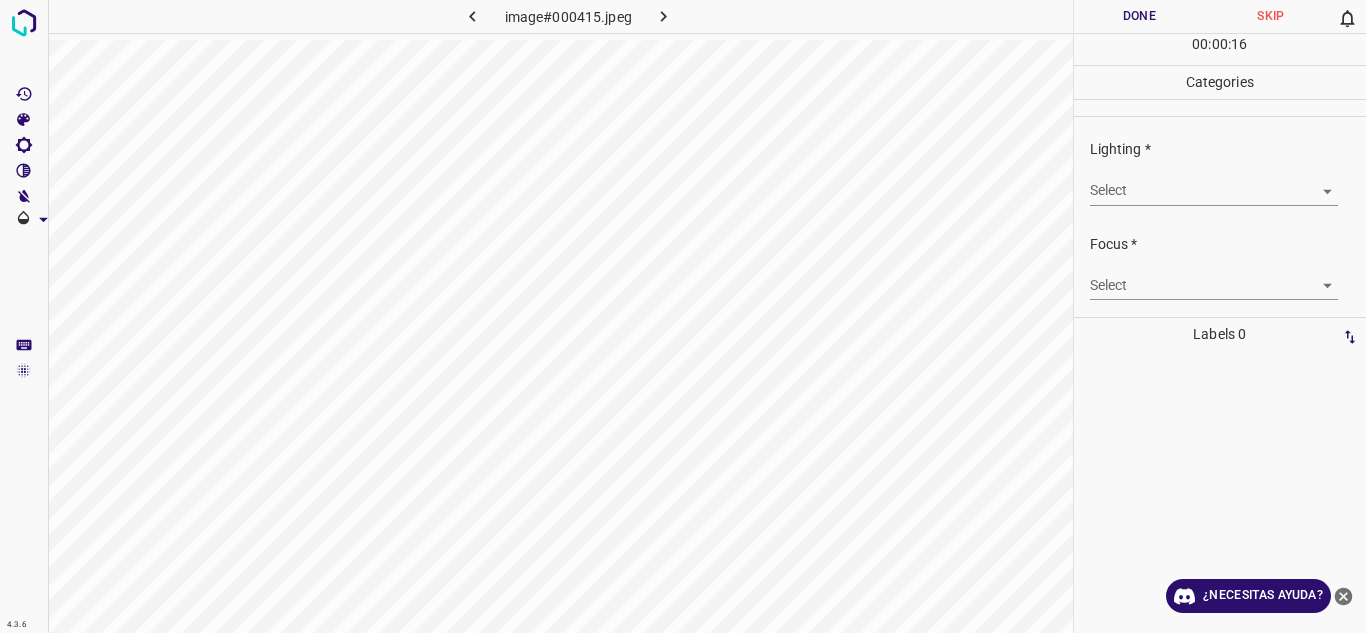 click on "Texto original Valora esta traducción Tu opinión servirá para ayudar a mejorar el Traductor de Google 4.3.6  image#000415.jpeg Done Skip 0 00   : 00   : 16   Categories Lighting *  Select ​ Focus *  Select ​ Overall *  Select ​ Labels   0 Categories 1 Lighting 2 Focus 3 Overall Tools Space Change between modes (Draw & Edit) I Auto labeling R Restore zoom M Zoom in N Zoom out Delete Delete selecte label Filters Z Restore filters X Saturation filter C Brightness filter V Contrast filter B Gray scale filter General O Download ¿Necesitas ayuda? - Texto - Esconder - Borrar" at bounding box center [683, 316] 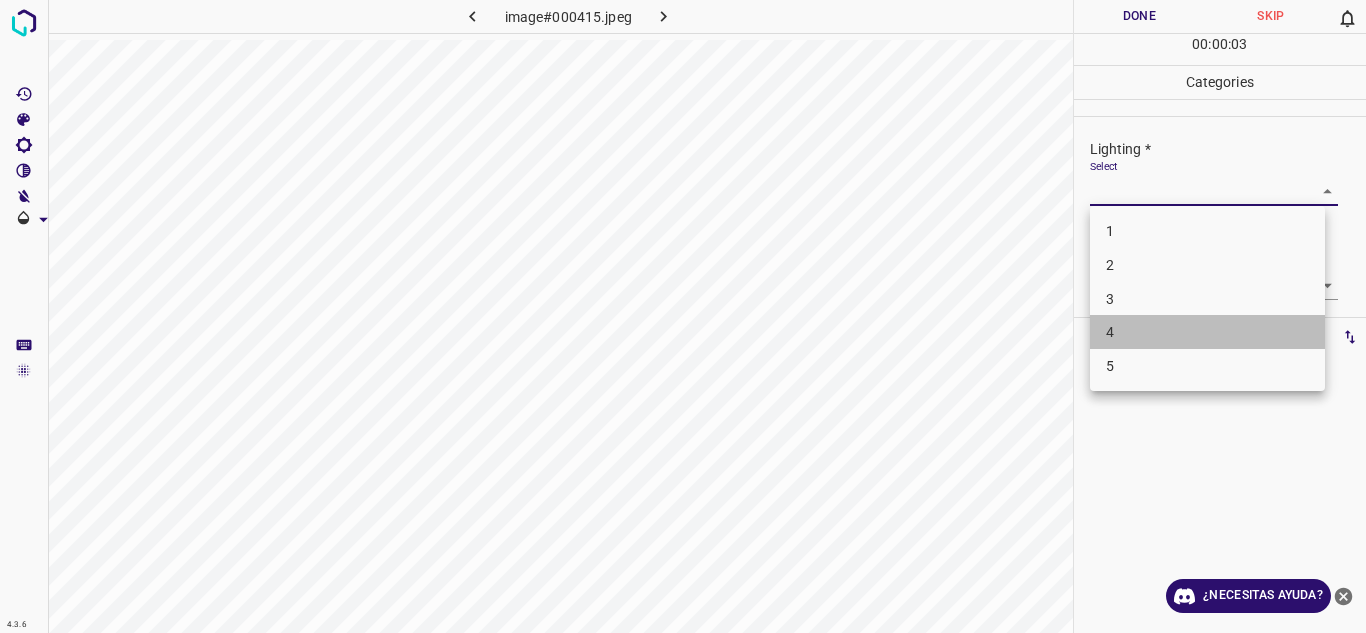 click on "4" at bounding box center (1207, 332) 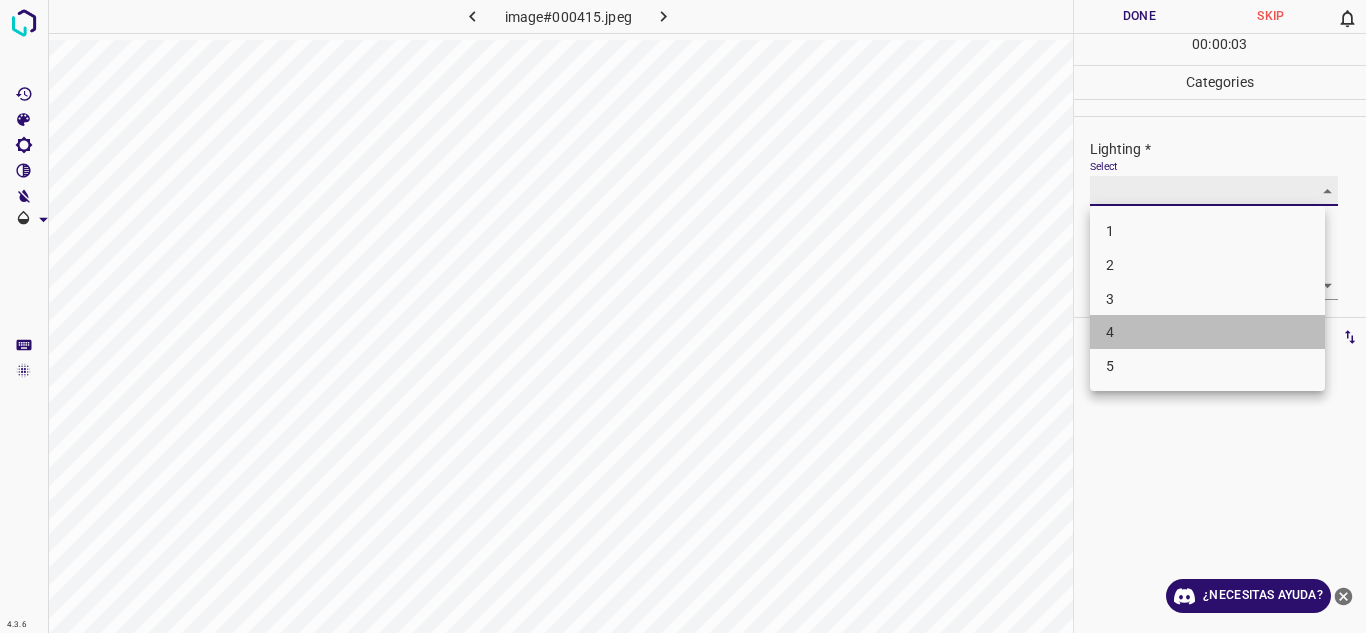 type on "4" 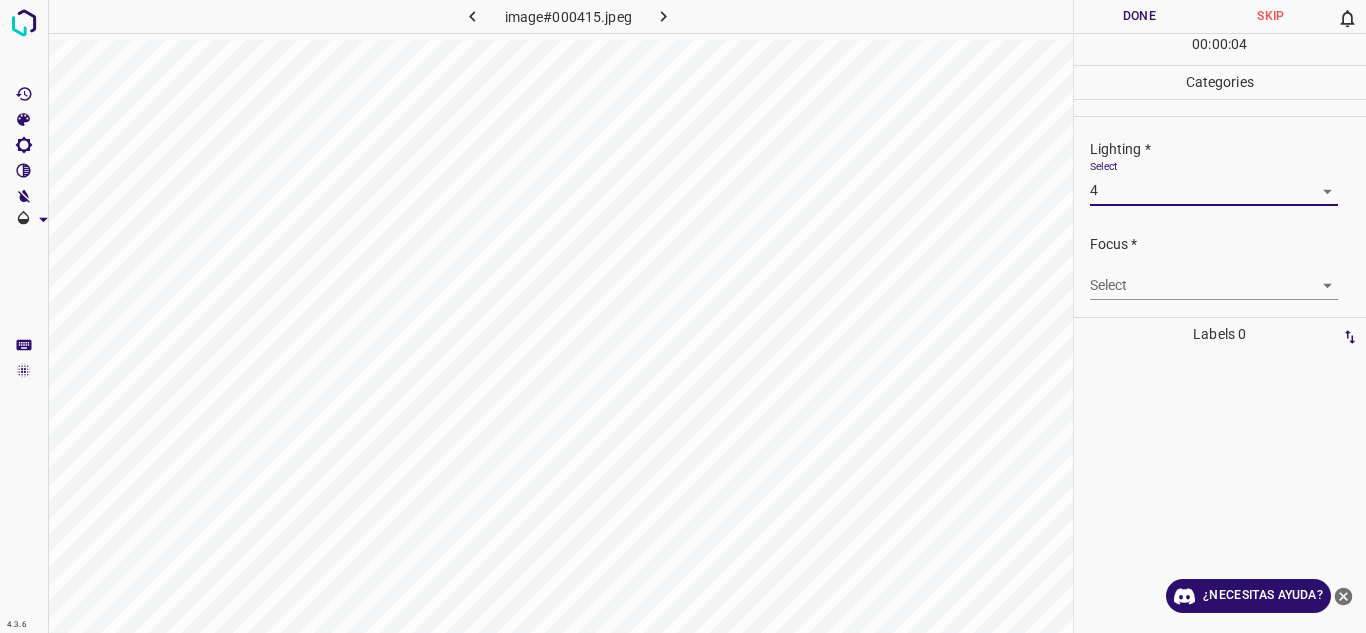 click on "Texto original Valora esta traducción Tu opinión servirá para ayudar a mejorar el Traductor de Google 4.3.6  image#000415.jpeg Done Skip 0 00   : 00   : 04   Categories Lighting *  Select 4 4 Focus *  Select ​ Overall *  Select ​ Labels   0 Categories 1 Lighting 2 Focus 3 Overall Tools Space Change between modes (Draw & Edit) I Auto labeling R Restore zoom M Zoom in N Zoom out Delete Delete selecte label Filters Z Restore filters X Saturation filter C Brightness filter V Contrast filter B Gray scale filter General O Download ¿Necesitas ayuda? - Texto - Esconder - Borrar" at bounding box center [683, 316] 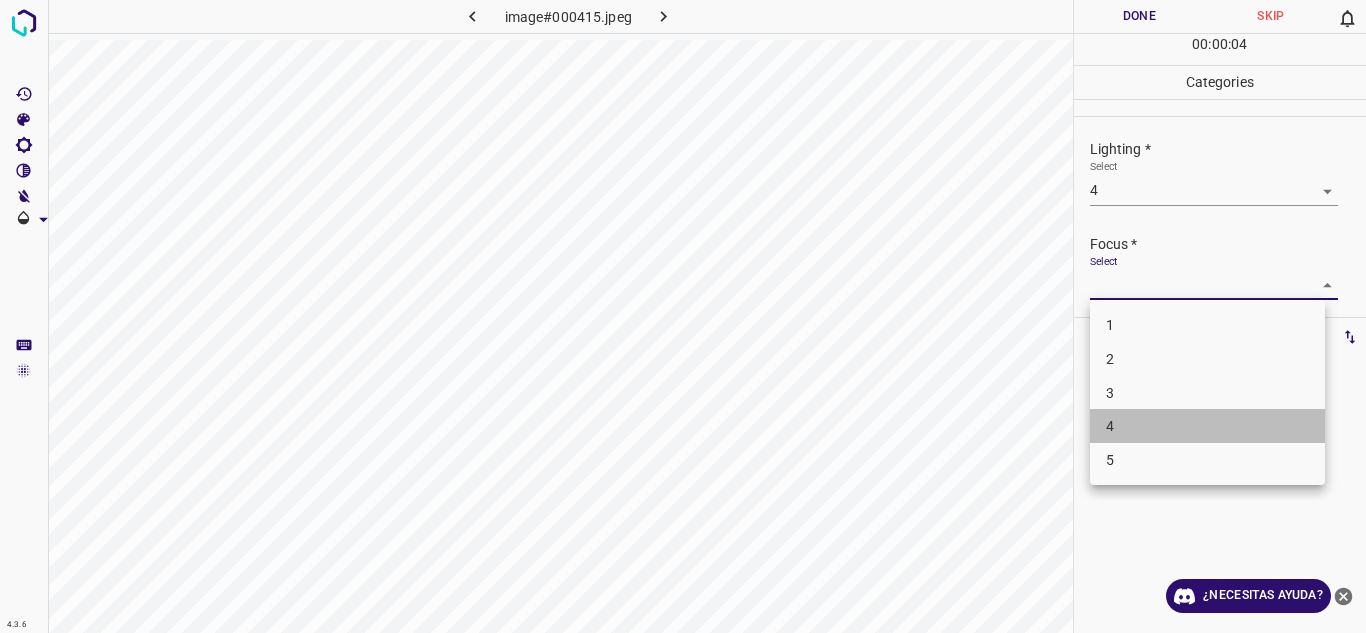click on "4" at bounding box center [1207, 426] 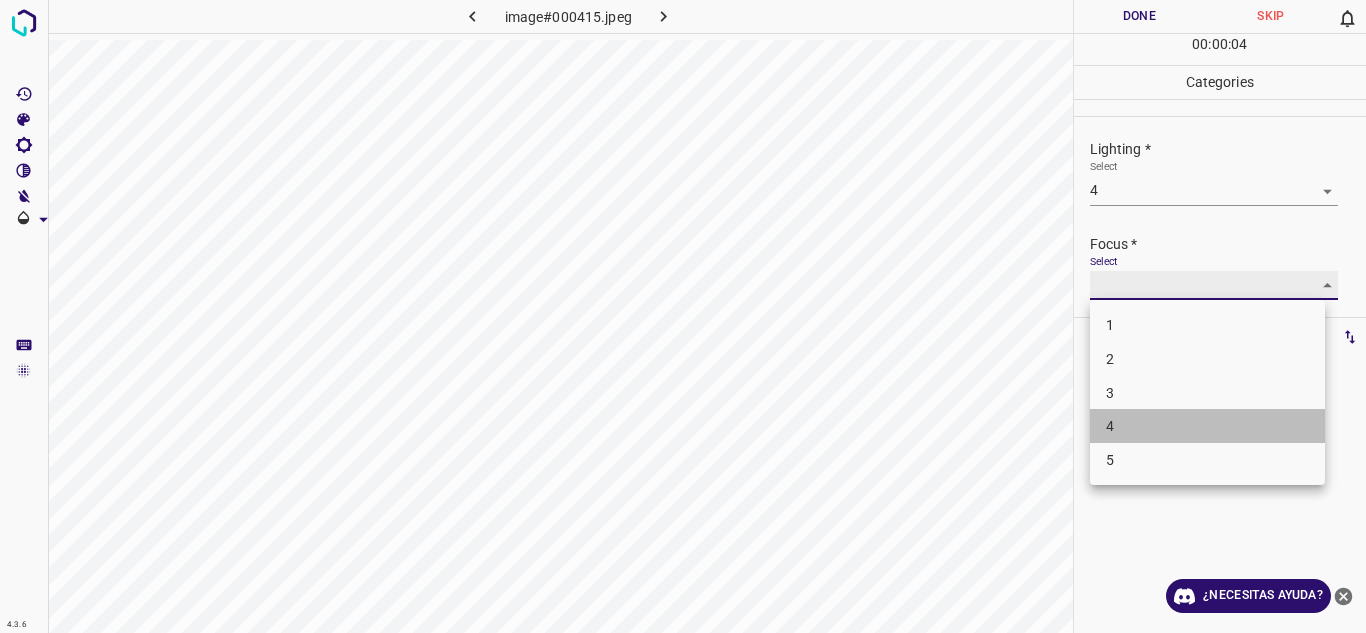type on "4" 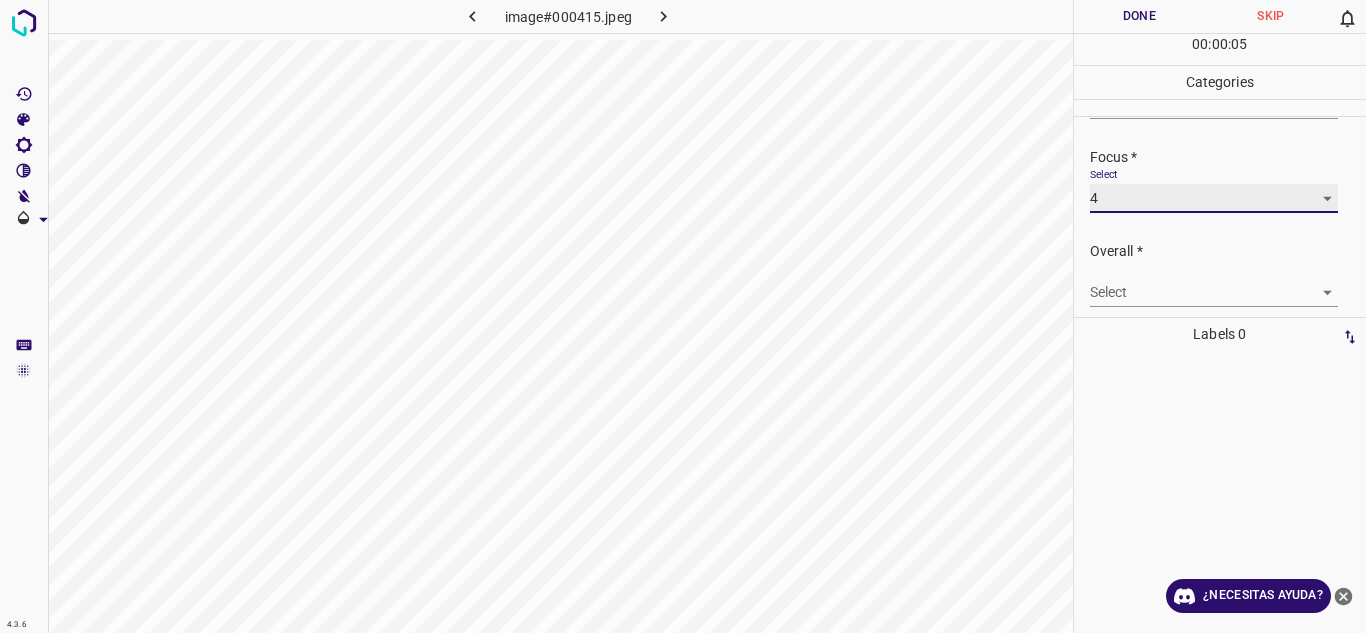 scroll, scrollTop: 98, scrollLeft: 0, axis: vertical 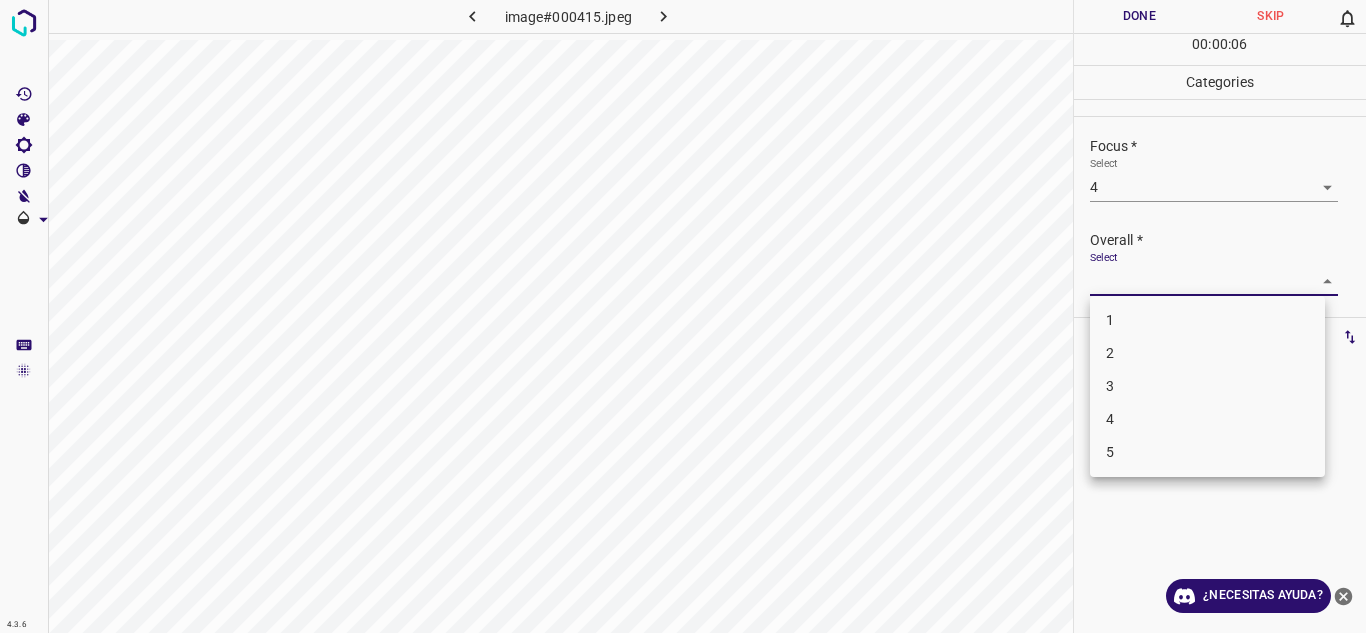 click on "Texto original Valora esta traducción Tu opinión servirá para ayudar a mejorar el Traductor de Google 4.3.6  image#000415.jpeg Done Skip 0 00   : 00   : 06   Categories Lighting *  Select 4 4 Focus *  Select 4 4 Overall *  Select ​ Labels   0 Categories 1 Lighting 2 Focus 3 Overall Tools Space Change between modes (Draw & Edit) I Auto labeling R Restore zoom M Zoom in N Zoom out Delete Delete selecte label Filters Z Restore filters X Saturation filter C Brightness filter V Contrast filter B Gray scale filter General O Download ¿Necesitas ayuda? - Texto - Esconder - Borrar 1 2 3 4 5" at bounding box center [683, 316] 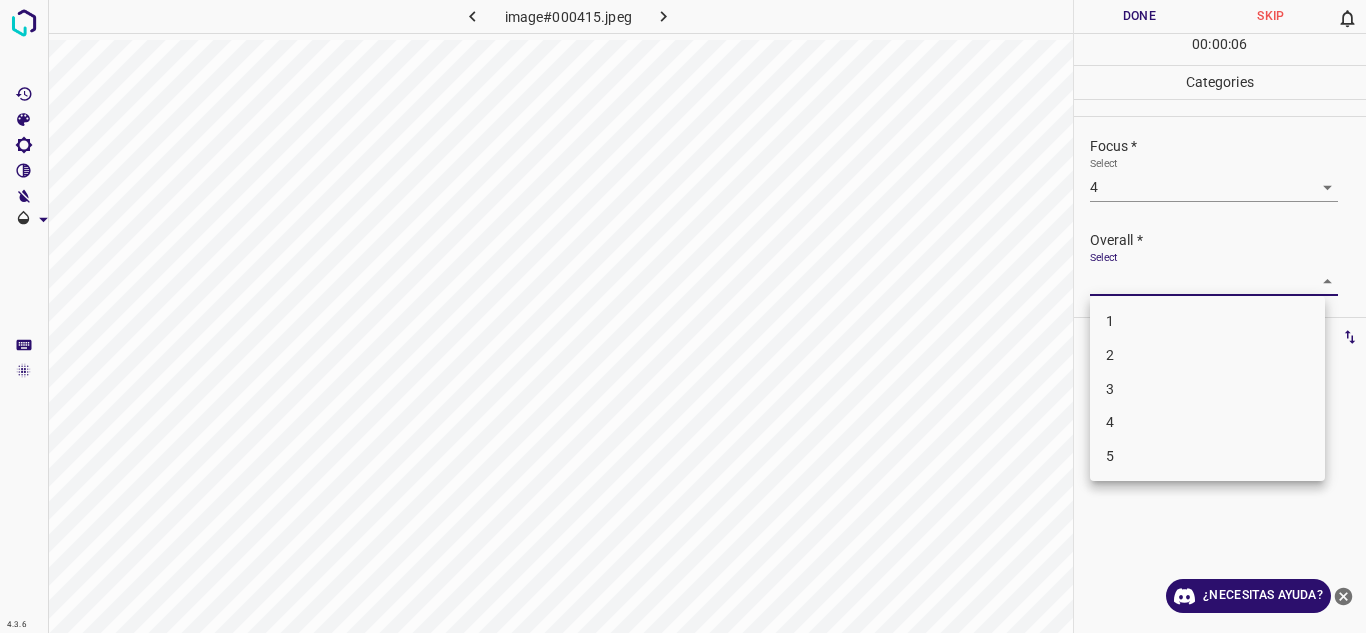 click on "4" at bounding box center (1207, 422) 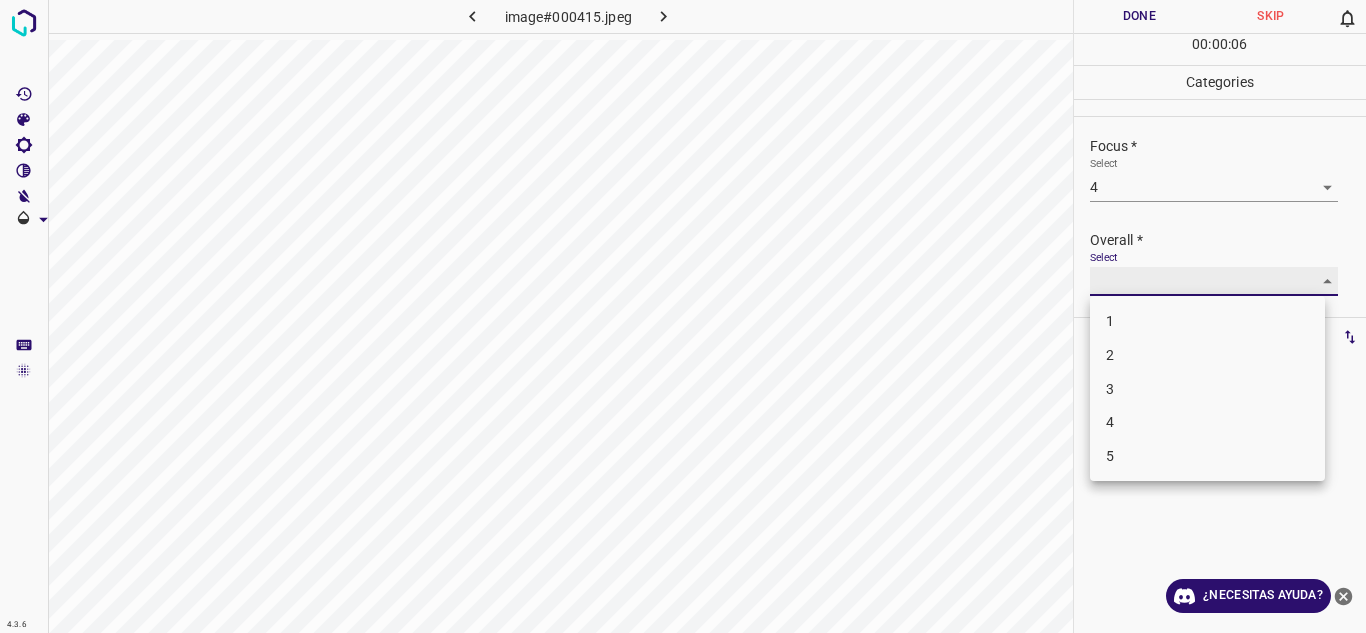 type on "4" 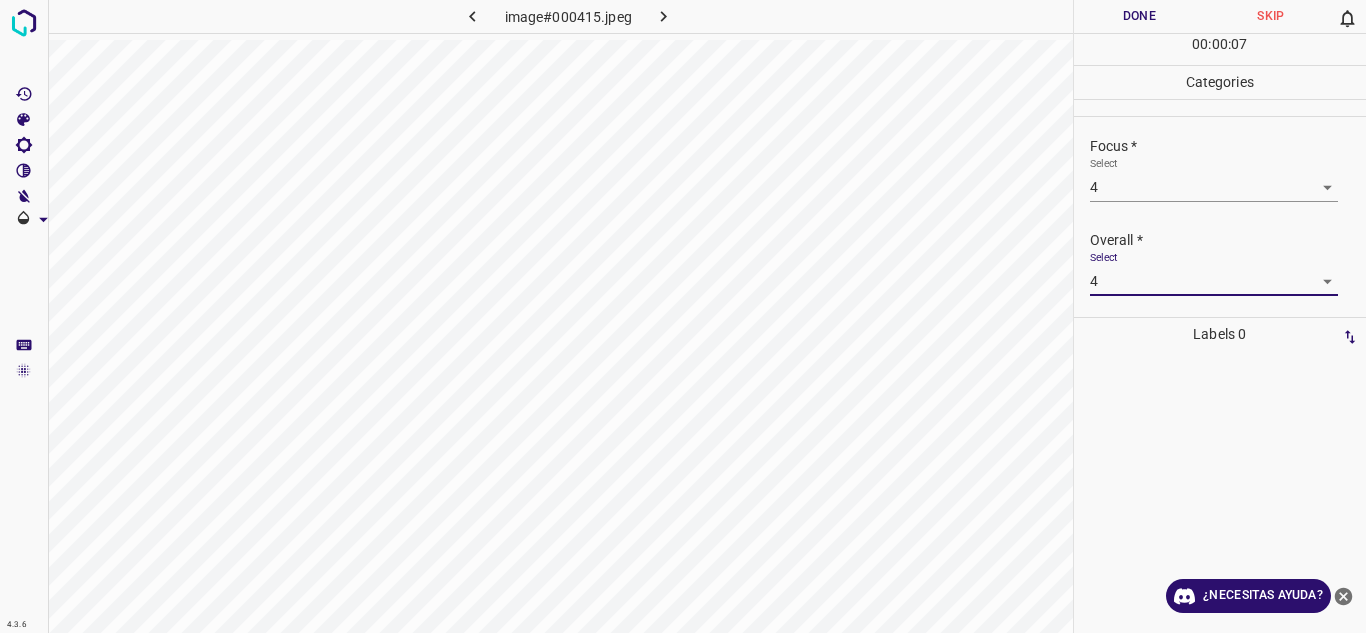 click on "Done" at bounding box center [1140, 16] 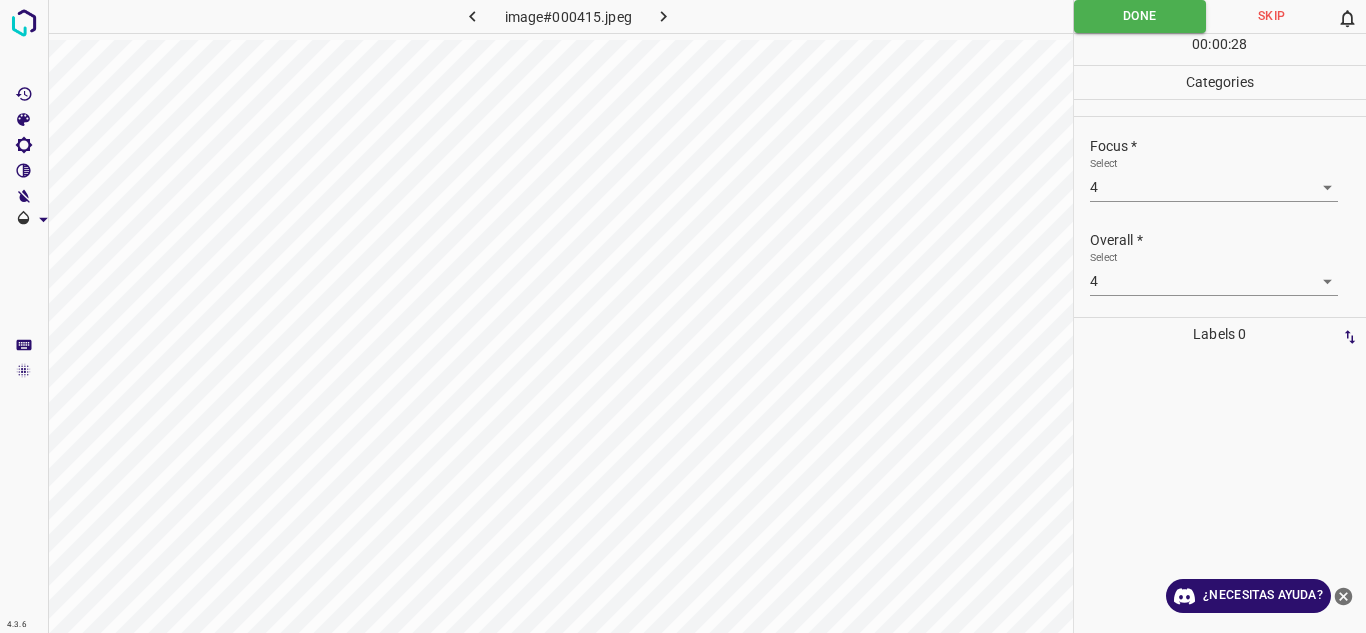 click 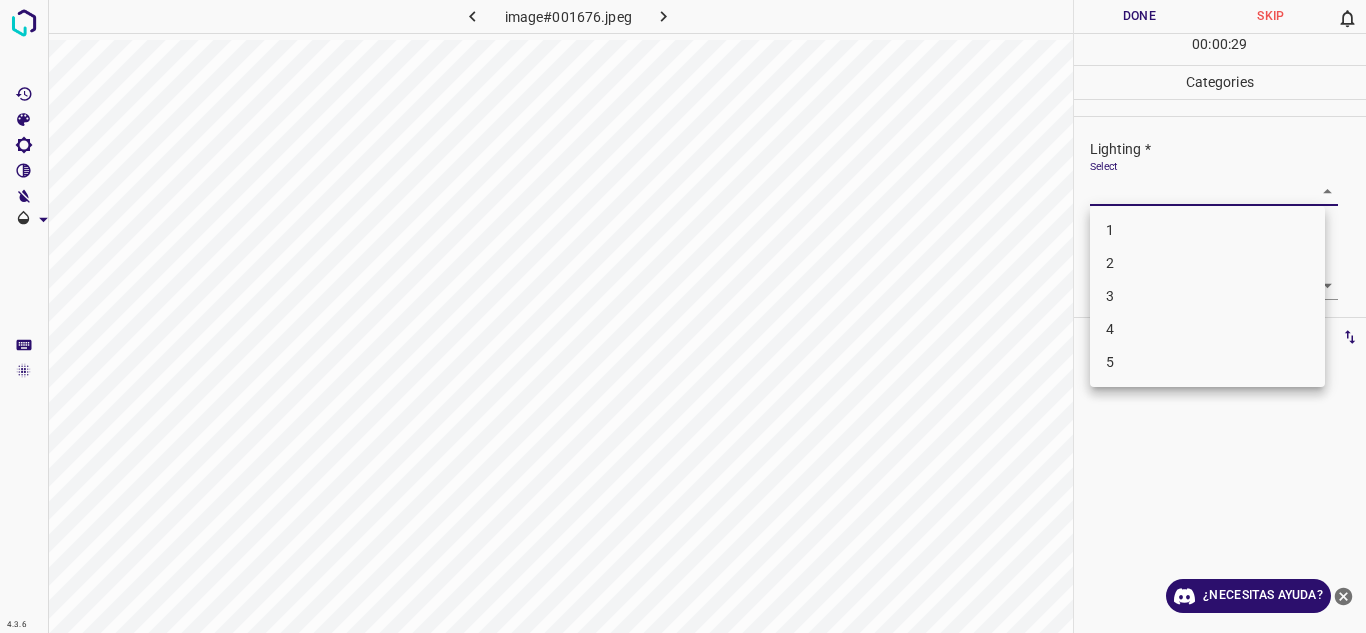 click on "Texto original Valora esta traducción Tu opinión servirá para ayudar a mejorar el Traductor de Google 4.3.6  image#001676.jpeg Done Skip 0 00   : 00   : 29   Categories Lighting *  Select ​ Focus *  Select ​ Overall *  Select ​ Labels   0 Categories 1 Lighting 2 Focus 3 Overall Tools Space Change between modes (Draw & Edit) I Auto labeling R Restore zoom M Zoom in N Zoom out Delete Delete selecte label Filters Z Restore filters X Saturation filter C Brightness filter V Contrast filter B Gray scale filter General O Download ¿Necesitas ayuda? - Texto - Esconder - Borrar 1 2 3 4 5" at bounding box center (683, 316) 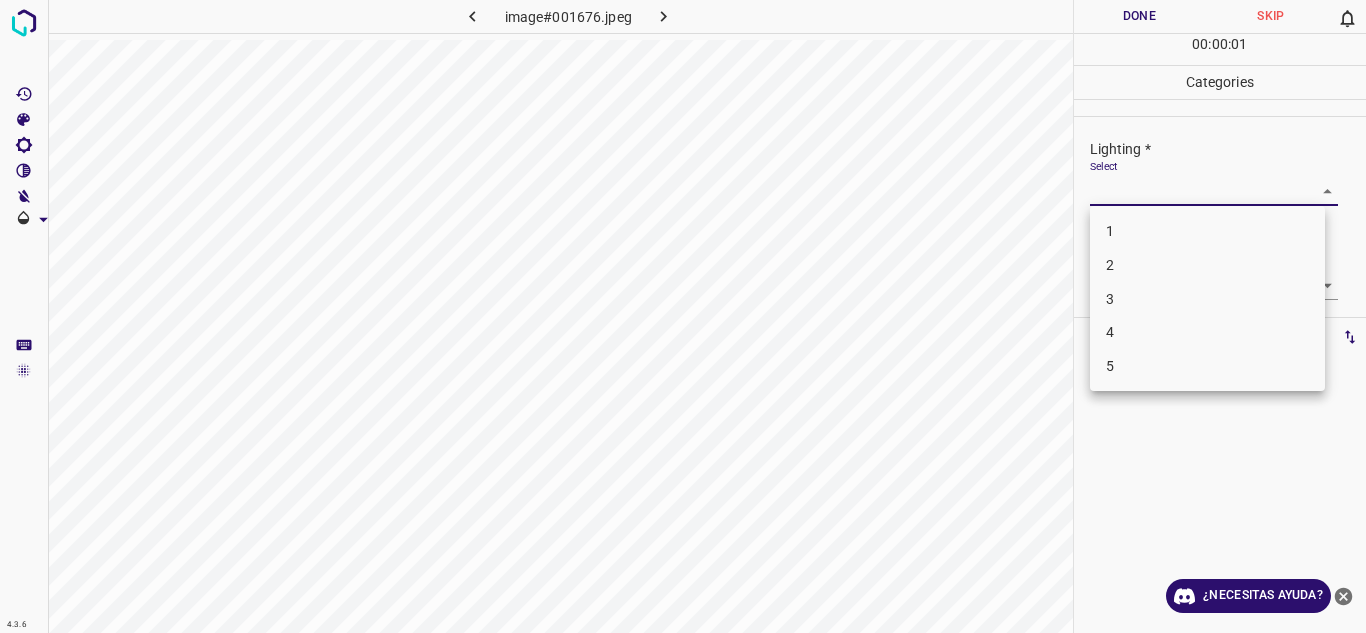 click on "4" at bounding box center [1207, 332] 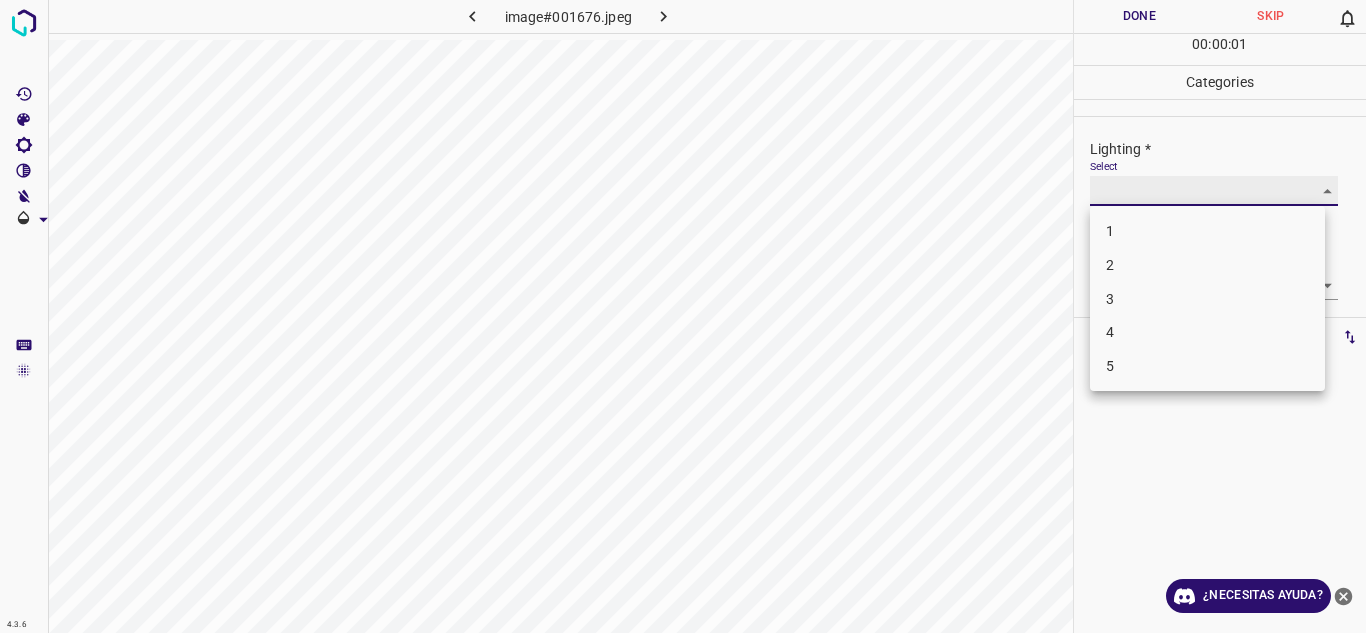type on "4" 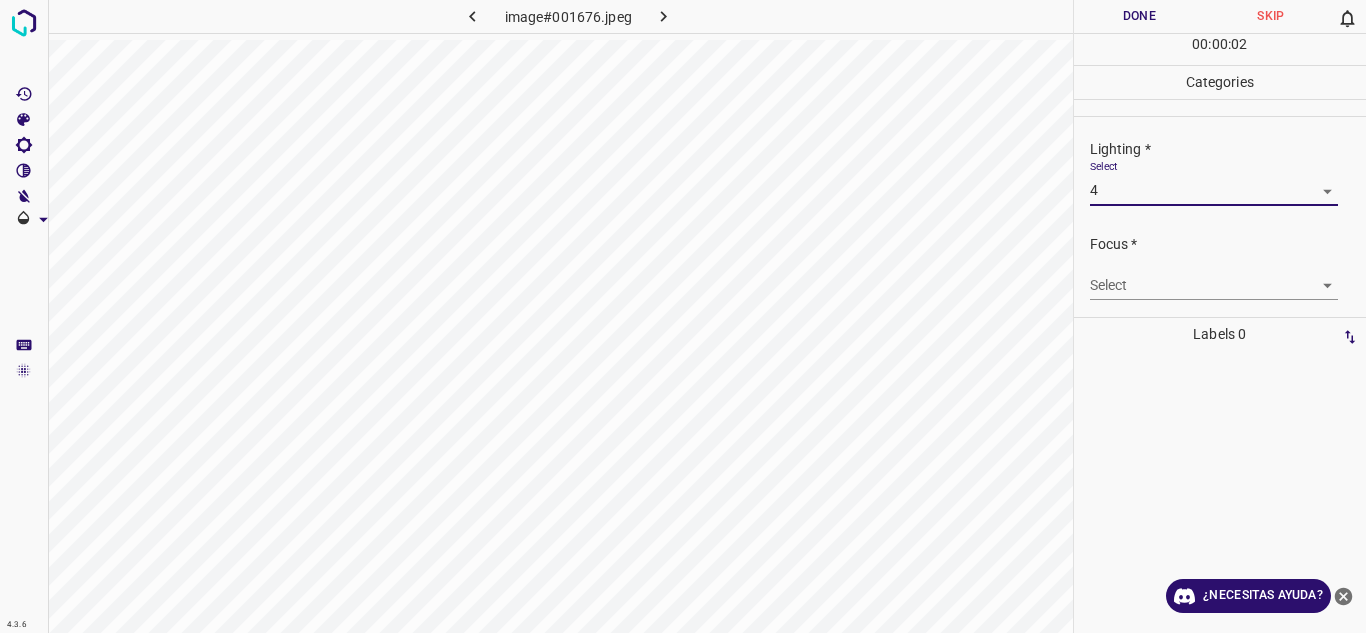 click on "Texto original Valora esta traducción Tu opinión servirá para ayudar a mejorar el Traductor de Google 4.3.6  image#001676.jpeg Done Skip 0 00   : 00   : 02   Categories Lighting *  Select 4 4 Focus *  Select ​ Overall *  Select ​ Labels   0 Categories 1 Lighting 2 Focus 3 Overall Tools Space Change between modes (Draw & Edit) I Auto labeling R Restore zoom M Zoom in N Zoom out Delete Delete selecte label Filters Z Restore filters X Saturation filter C Brightness filter V Contrast filter B Gray scale filter General O Download ¿Necesitas ayuda? - Texto - Esconder - Borrar" at bounding box center (683, 316) 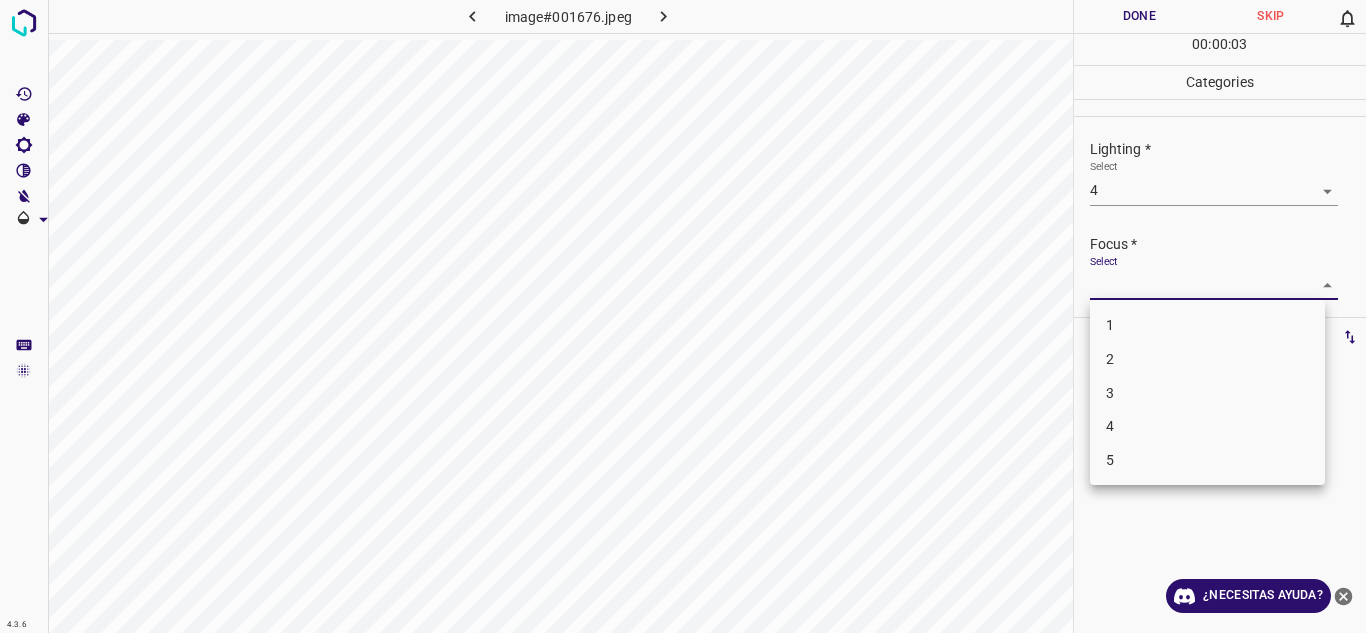 drag, startPoint x: 1159, startPoint y: 422, endPoint x: 1320, endPoint y: 303, distance: 200.2049 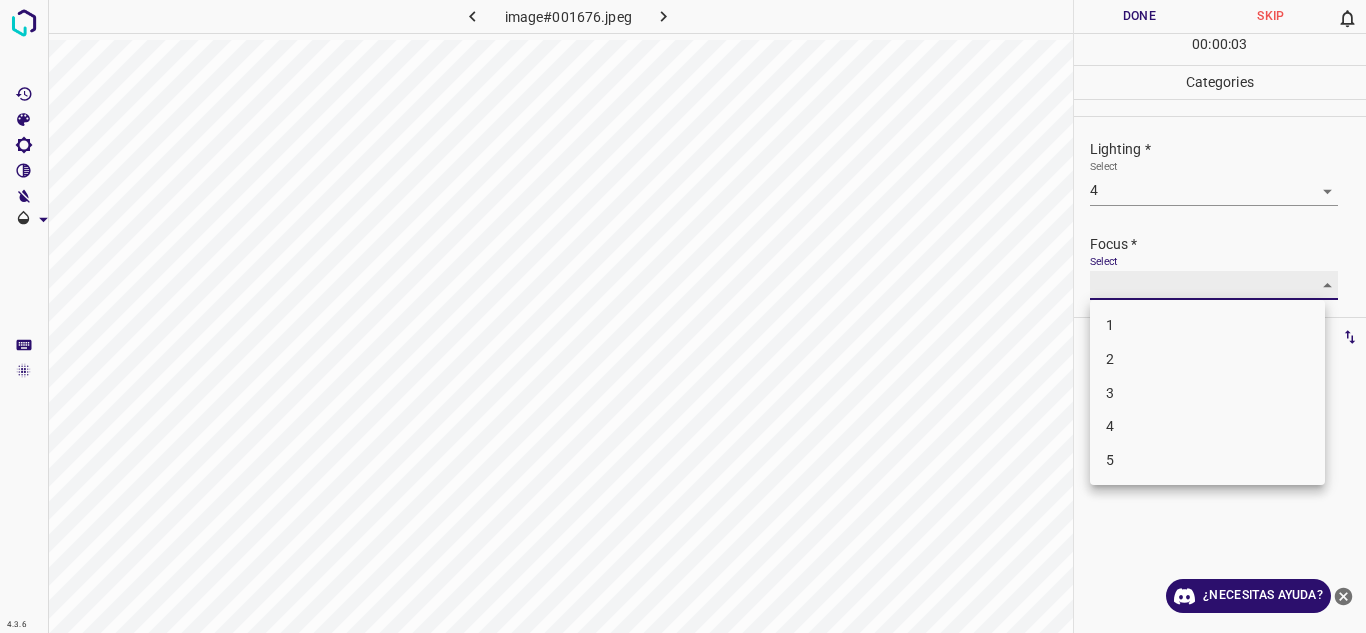 type on "4" 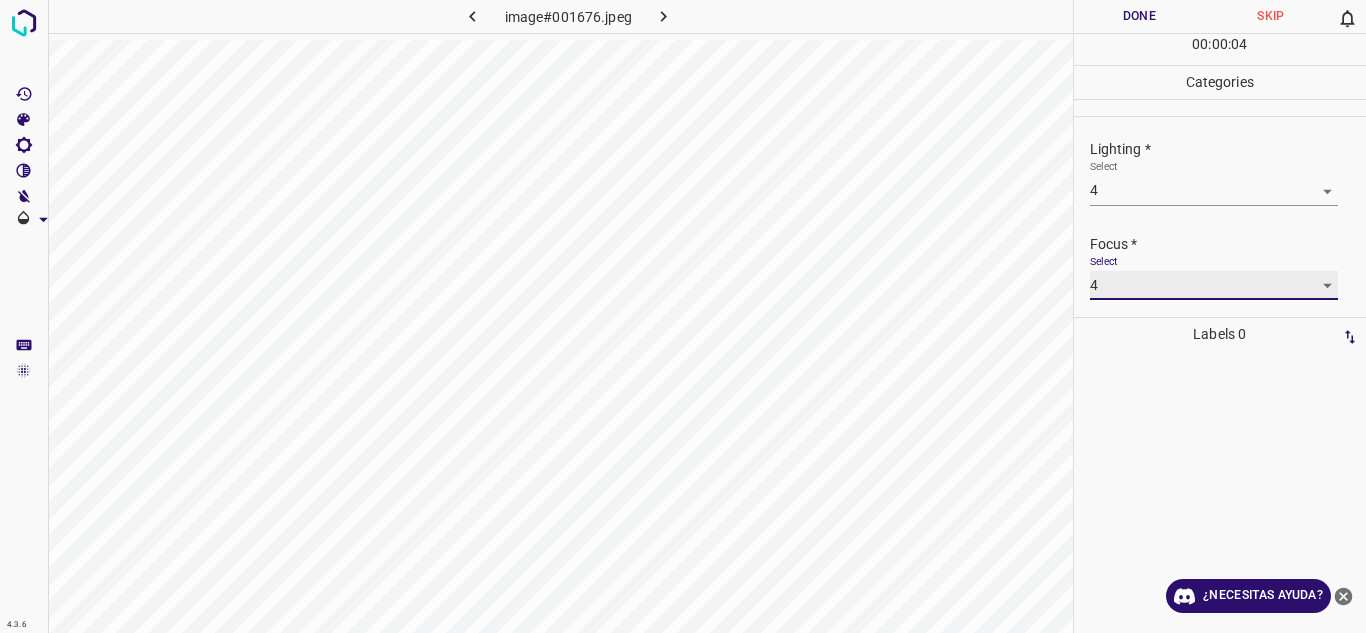 scroll, scrollTop: 98, scrollLeft: 0, axis: vertical 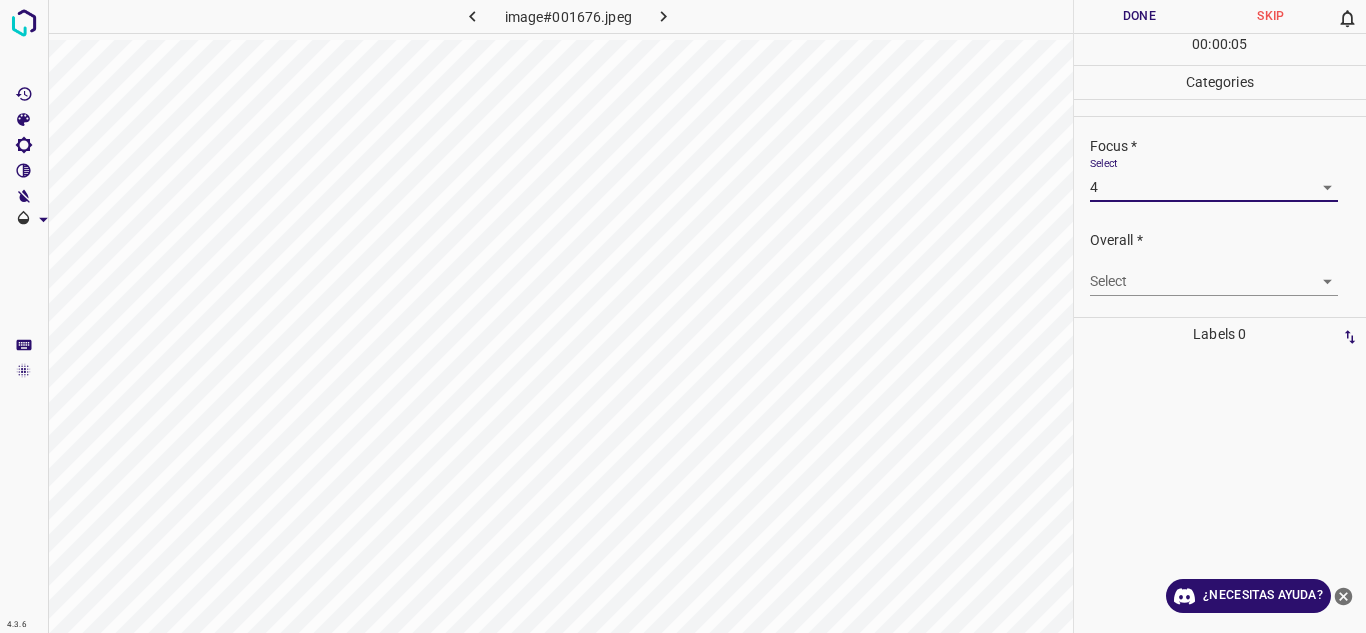 click on "Texto original Valora esta traducción Tu opinión servirá para ayudar a mejorar el Traductor de Google 4.3.6  image#001676.jpeg Done Skip 0 00   : 00   : 05   Categories Lighting *  Select 4 4 Focus *  Select 4 4 Overall *  Select ​ Labels   0 Categories 1 Lighting 2 Focus 3 Overall Tools Space Change between modes (Draw & Edit) I Auto labeling R Restore zoom M Zoom in N Zoom out Delete Delete selecte label Filters Z Restore filters X Saturation filter C Brightness filter V Contrast filter B Gray scale filter General O Download ¿Necesitas ayuda? - Texto - Esconder - Borrar" at bounding box center [683, 316] 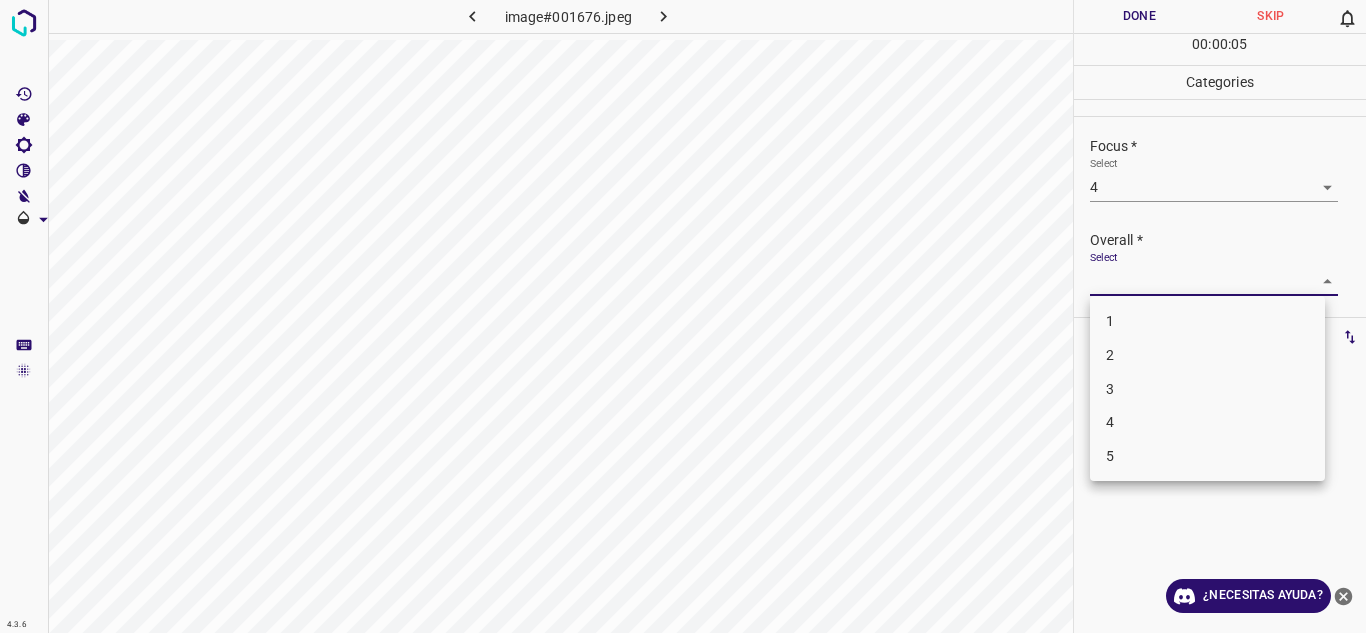 drag, startPoint x: 1182, startPoint y: 426, endPoint x: 1190, endPoint y: 405, distance: 22.472204 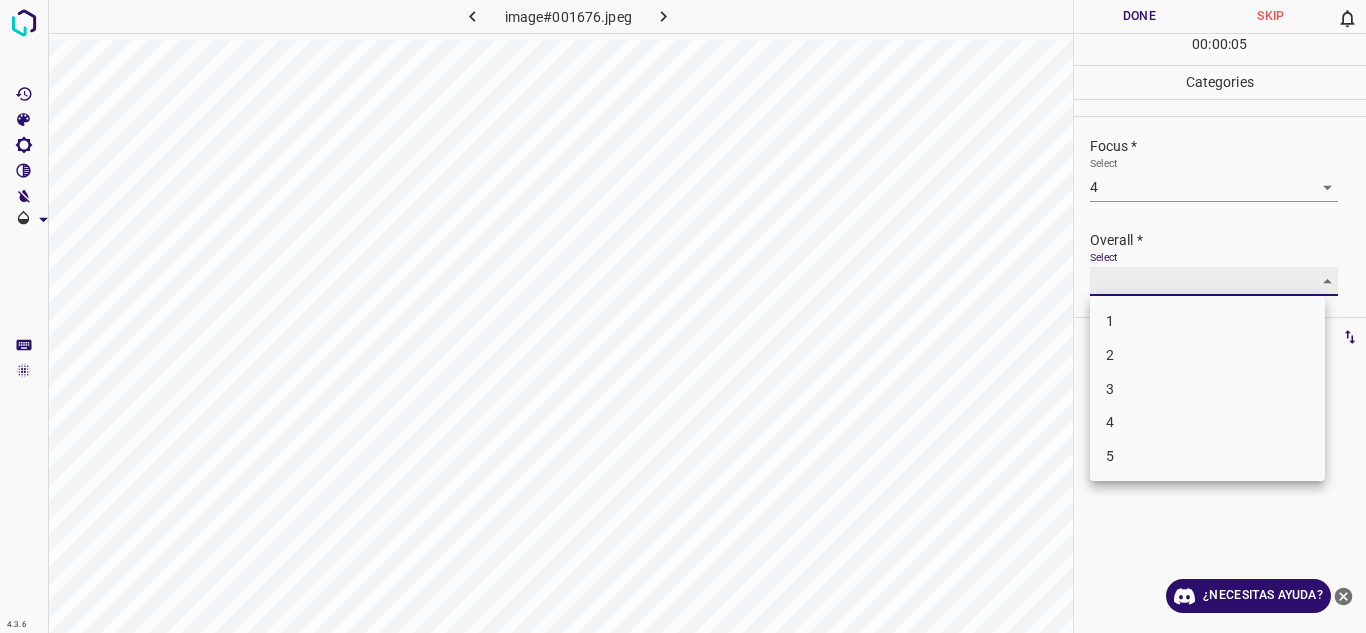 type on "4" 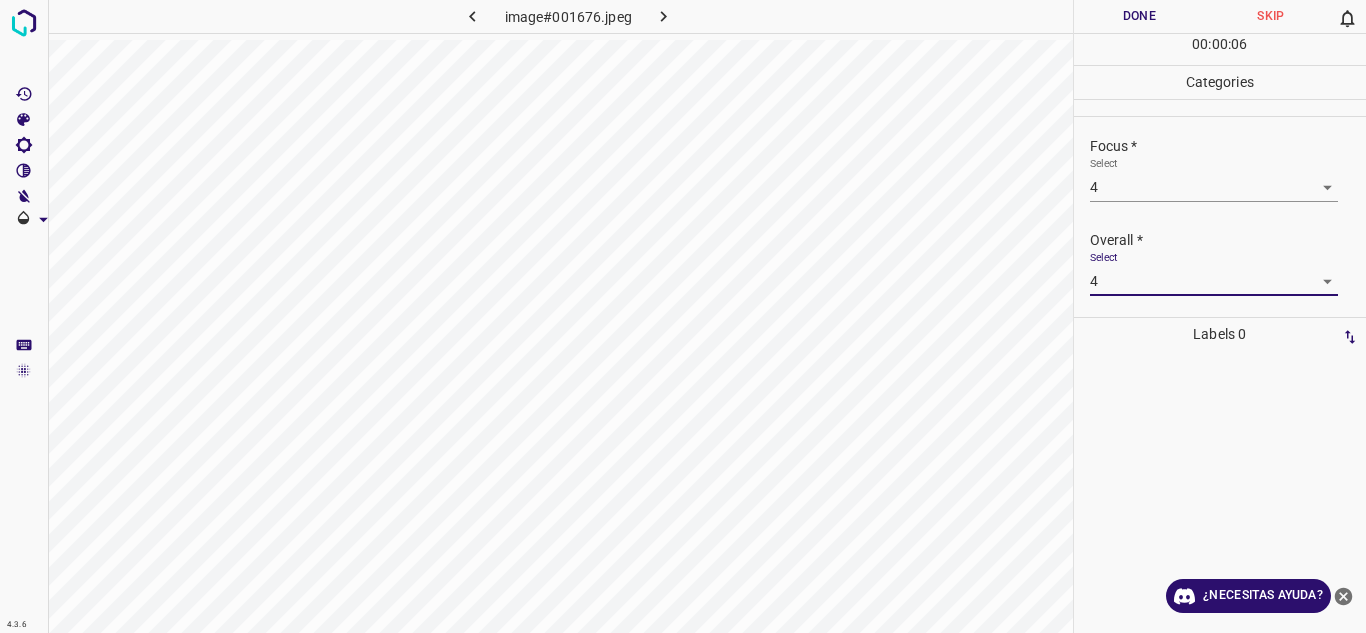 click on "Done" at bounding box center (1140, 16) 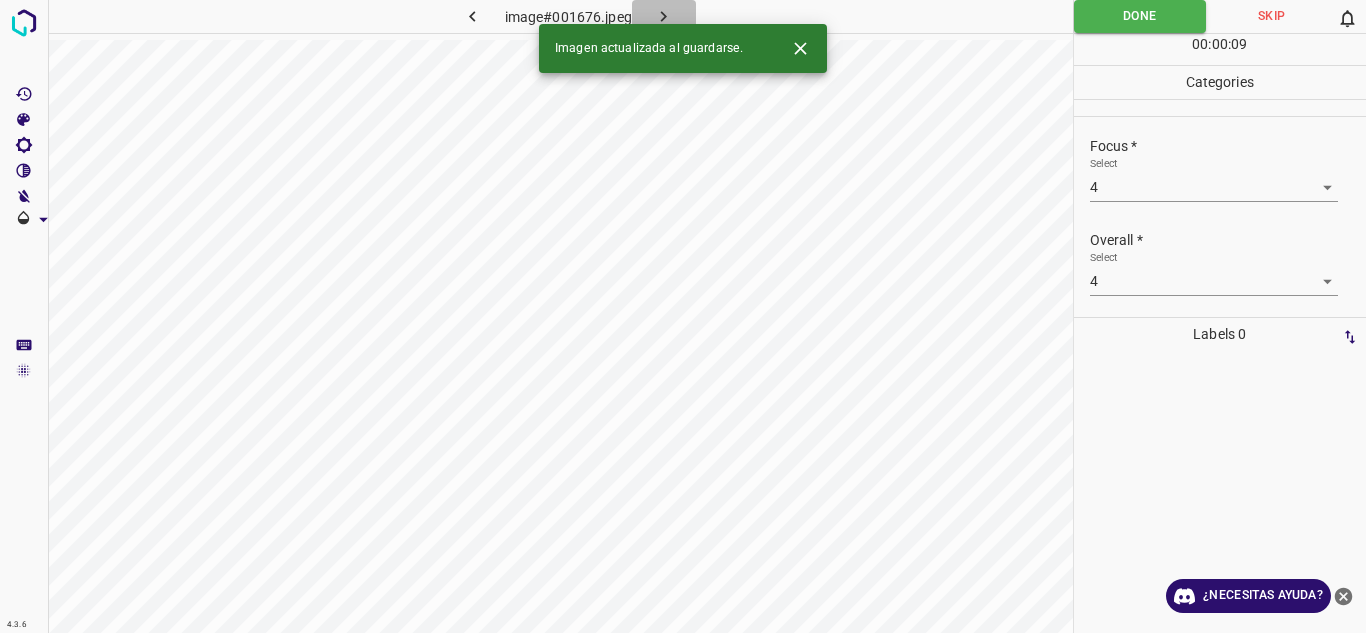 click at bounding box center (664, 16) 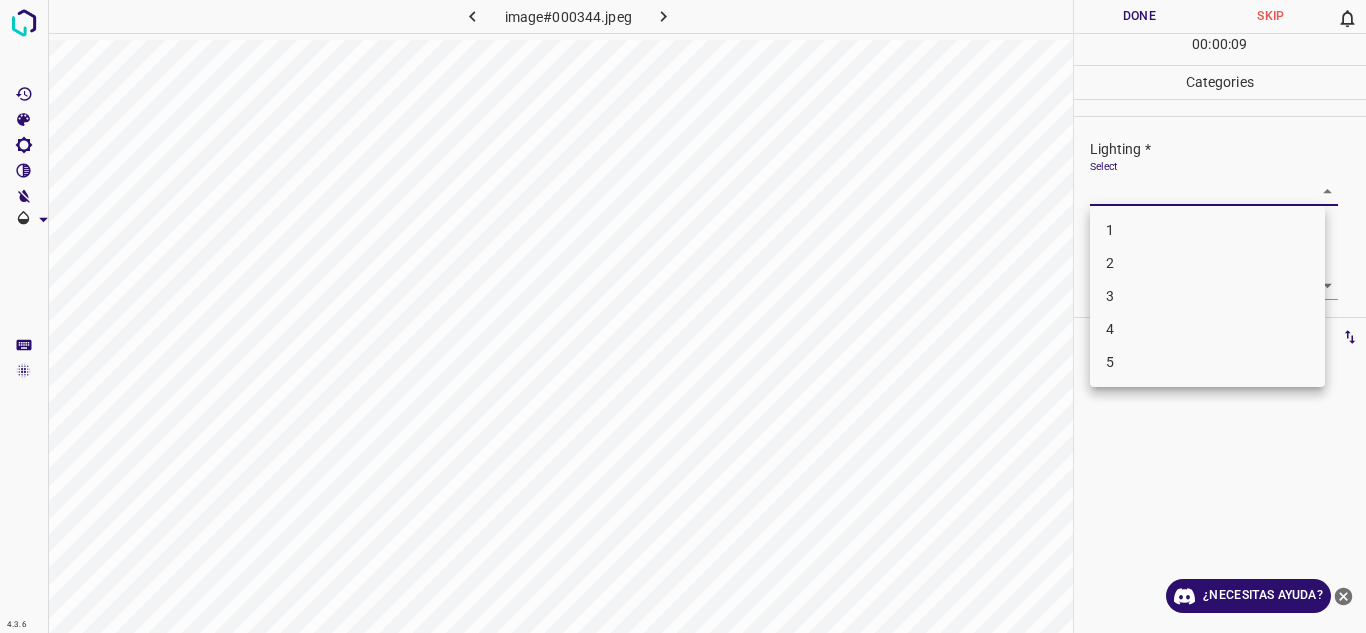 click on "Texto original Valora esta traducción Tu opinión servirá para ayudar a mejorar el Traductor de Google 4.3.6  image#000344.jpeg Done Skip 0 00   : 00   : 09   Categories Lighting *  Select ​ Focus *  Select ​ Overall *  Select ​ Labels   0 Categories 1 Lighting 2 Focus 3 Overall Tools Space Change between modes (Draw & Edit) I Auto labeling R Restore zoom M Zoom in N Zoom out Delete Delete selecte label Filters Z Restore filters X Saturation filter C Brightness filter V Contrast filter B Gray scale filter General O Download ¿Necesitas ayuda? - Texto - Esconder - Borrar 1 2 3 4 5" at bounding box center [683, 316] 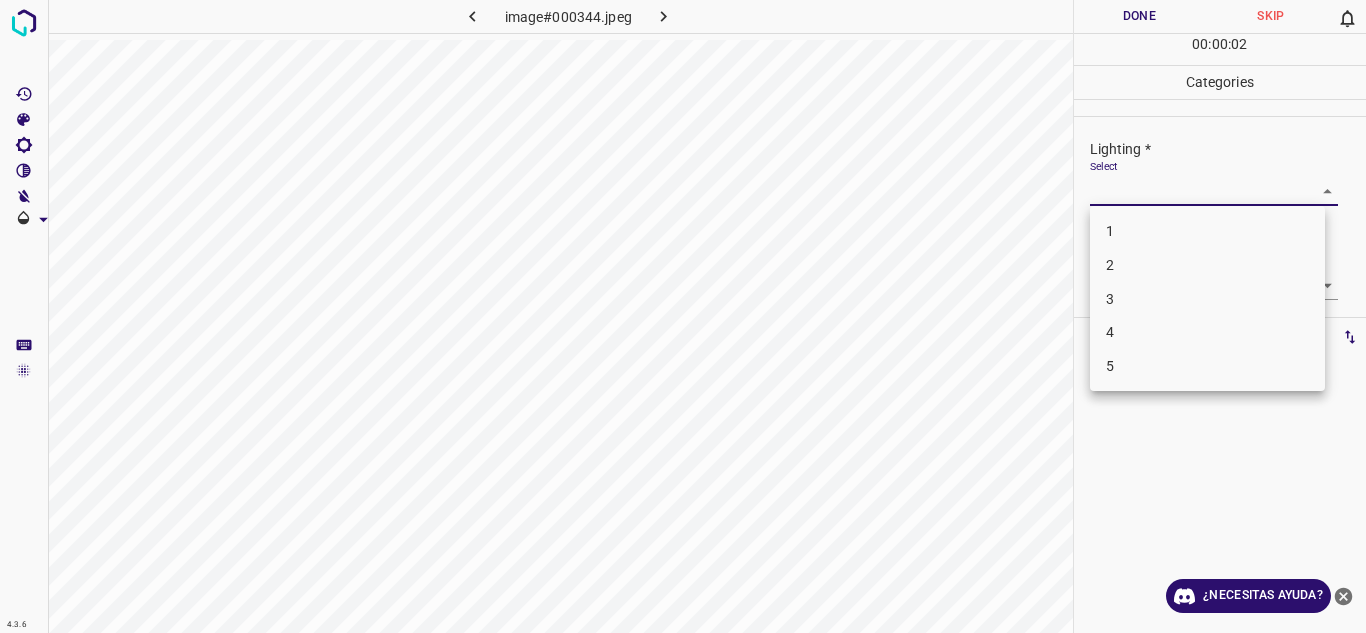click on "3" at bounding box center [1207, 299] 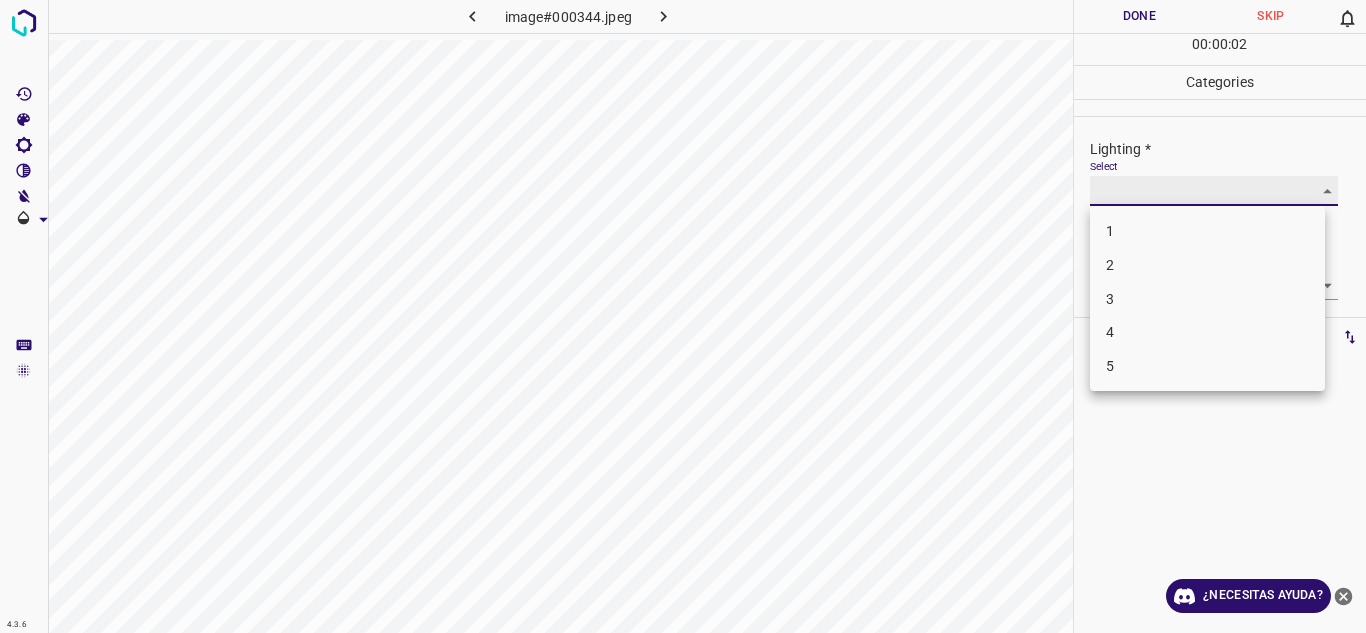 type on "3" 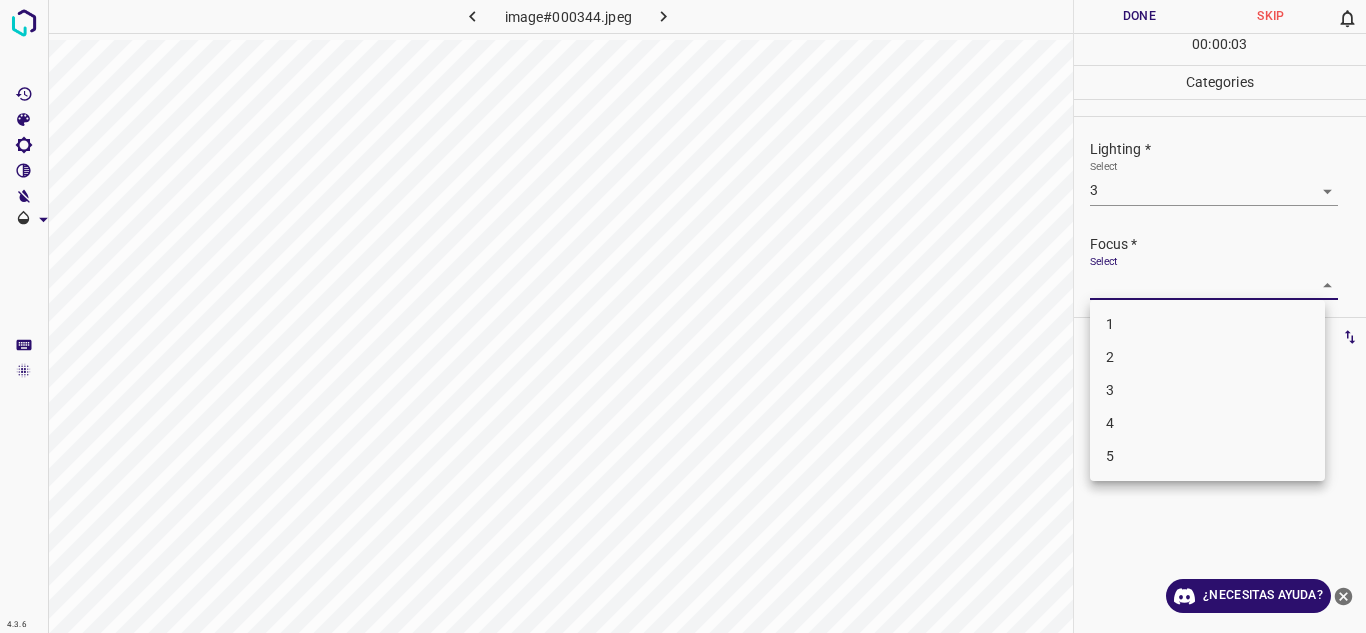 click on "Texto original Valora esta traducción Tu opinión servirá para ayudar a mejorar el Traductor de Google 4.3.6  image#000344.jpeg Done Skip 0 00   : 00   : 03   Categories Lighting *  Select 3 3 Focus *  Select ​ Overall *  Select ​ Labels   0 Categories 1 Lighting 2 Focus 3 Overall Tools Space Change between modes (Draw & Edit) I Auto labeling R Restore zoom M Zoom in N Zoom out Delete Delete selecte label Filters Z Restore filters X Saturation filter C Brightness filter V Contrast filter B Gray scale filter General O Download ¿Necesitas ayuda? - Texto - Esconder - Borrar 1 2 3 4 5" at bounding box center (683, 316) 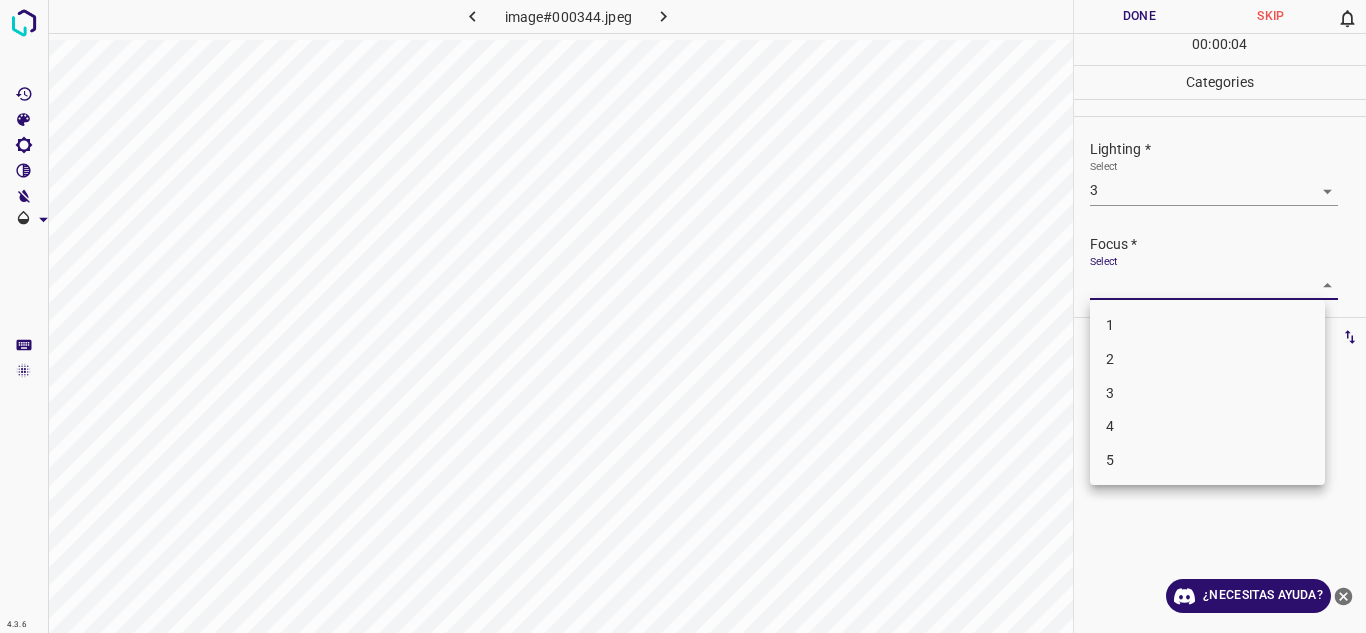 click on "2" at bounding box center (1207, 359) 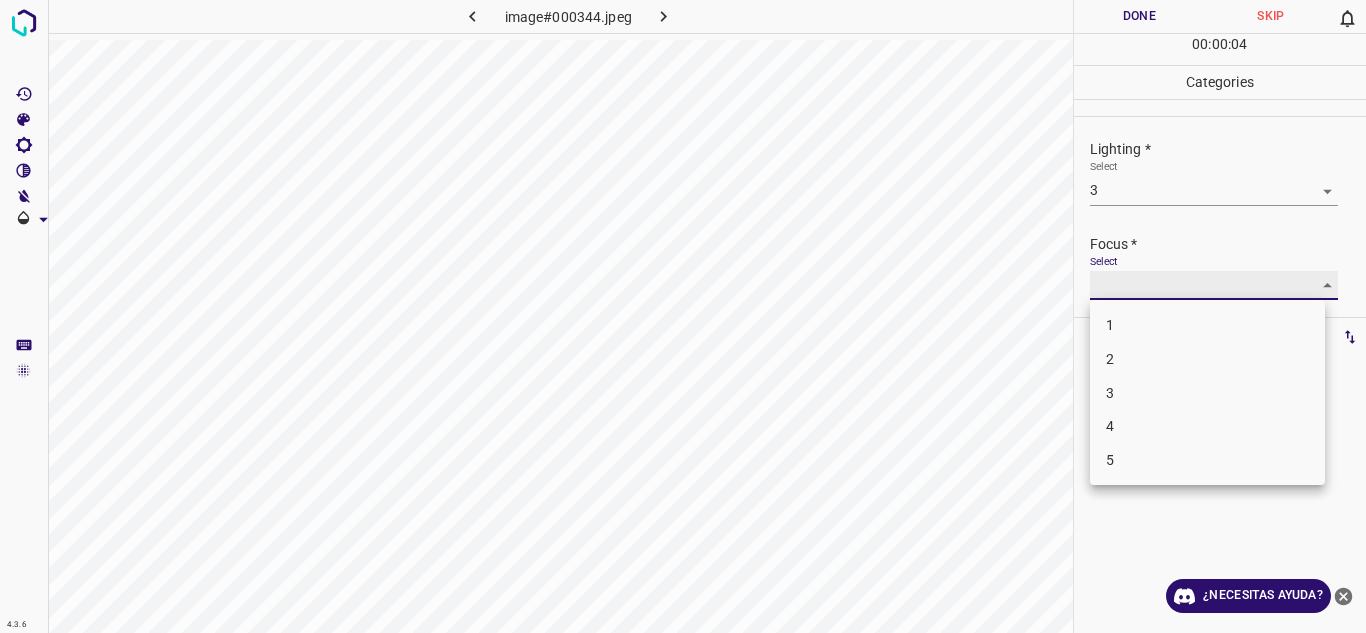 type on "2" 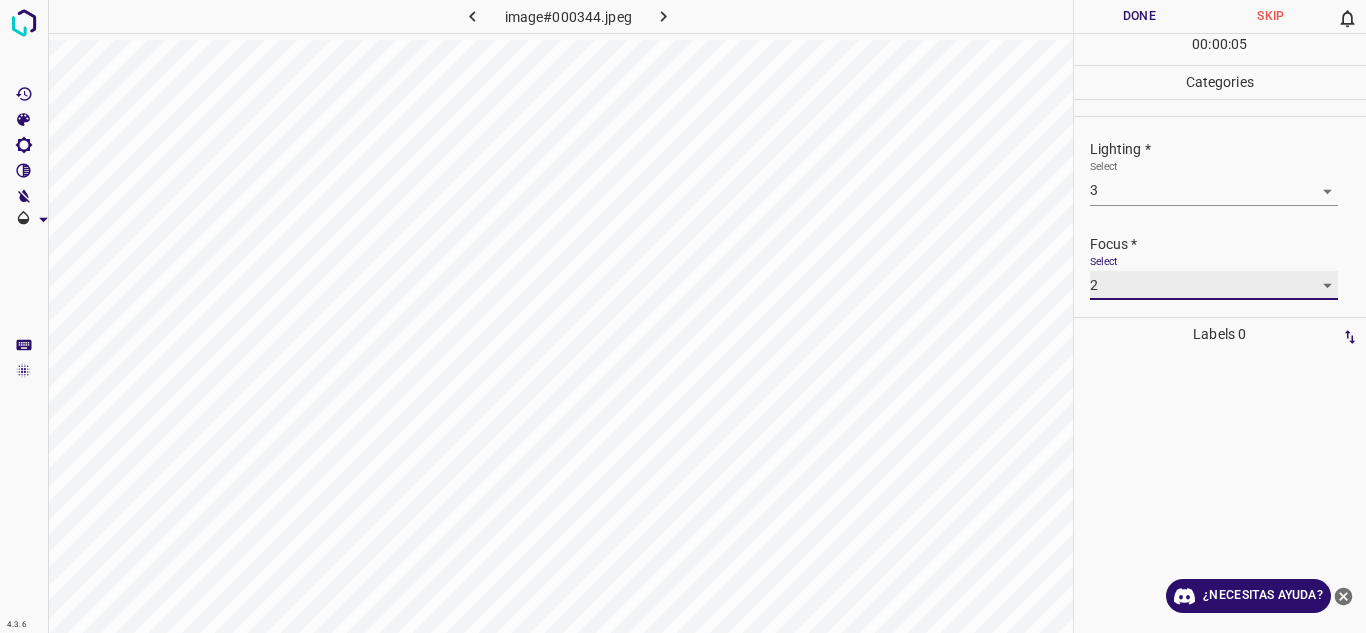 scroll, scrollTop: 98, scrollLeft: 0, axis: vertical 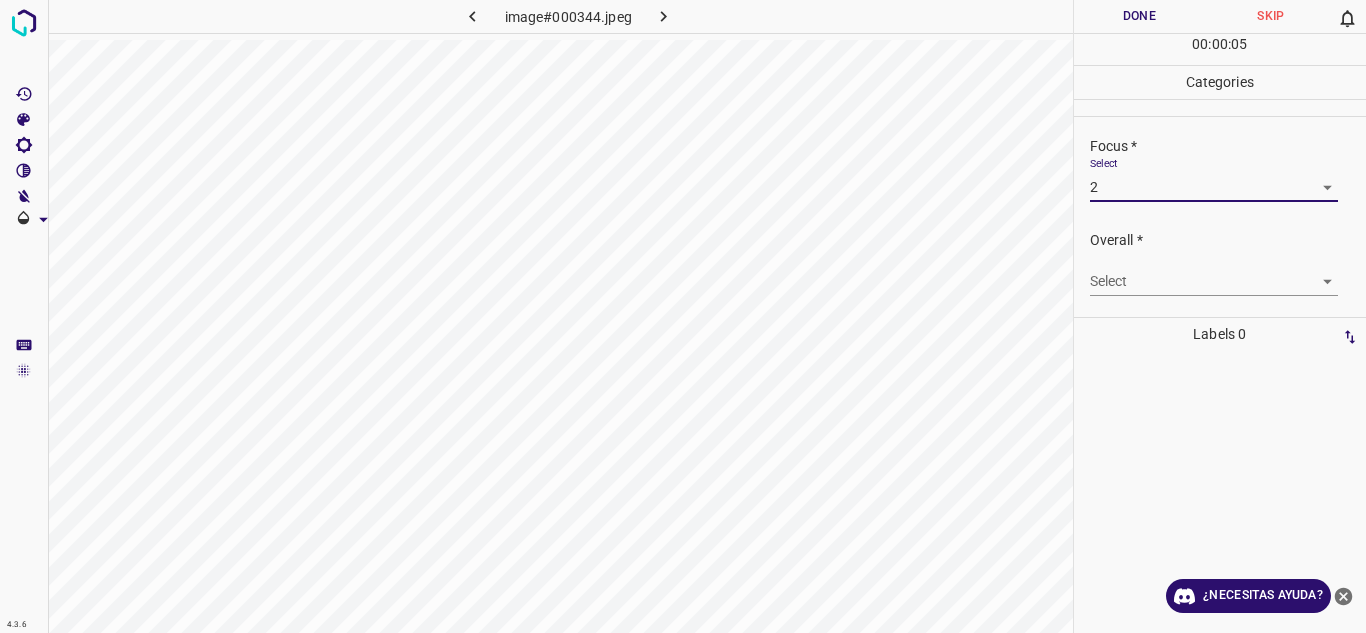 click on "Texto original Valora esta traducción Tu opinión servirá para ayudar a mejorar el Traductor de Google 4.3.6  image#000344.jpeg Done Skip 0 00   : 00   : 05   Categories Lighting *  Select 3 3 Focus *  Select 2 2 Overall *  Select ​ Labels   0 Categories 1 Lighting 2 Focus 3 Overall Tools Space Change between modes (Draw & Edit) I Auto labeling R Restore zoom M Zoom in N Zoom out Delete Delete selecte label Filters Z Restore filters X Saturation filter C Brightness filter V Contrast filter B Gray scale filter General O Download ¿Necesitas ayuda? - Texto - Esconder - Borrar" at bounding box center (683, 316) 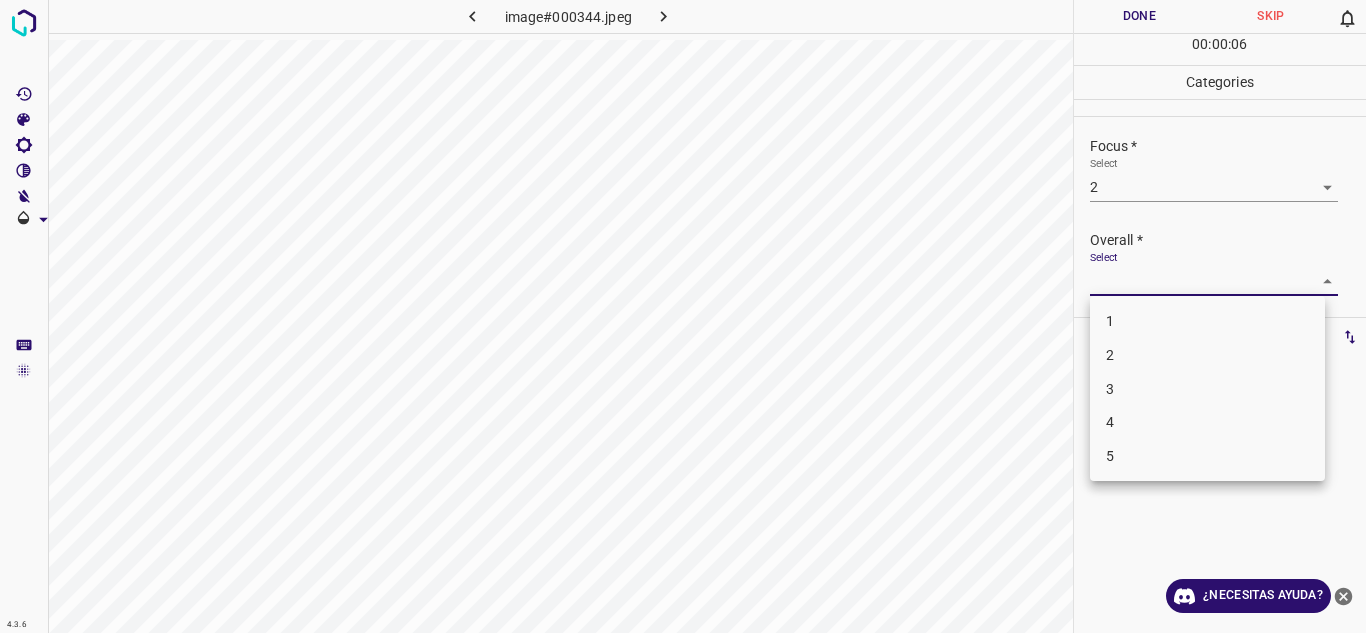 click on "2" at bounding box center [1207, 355] 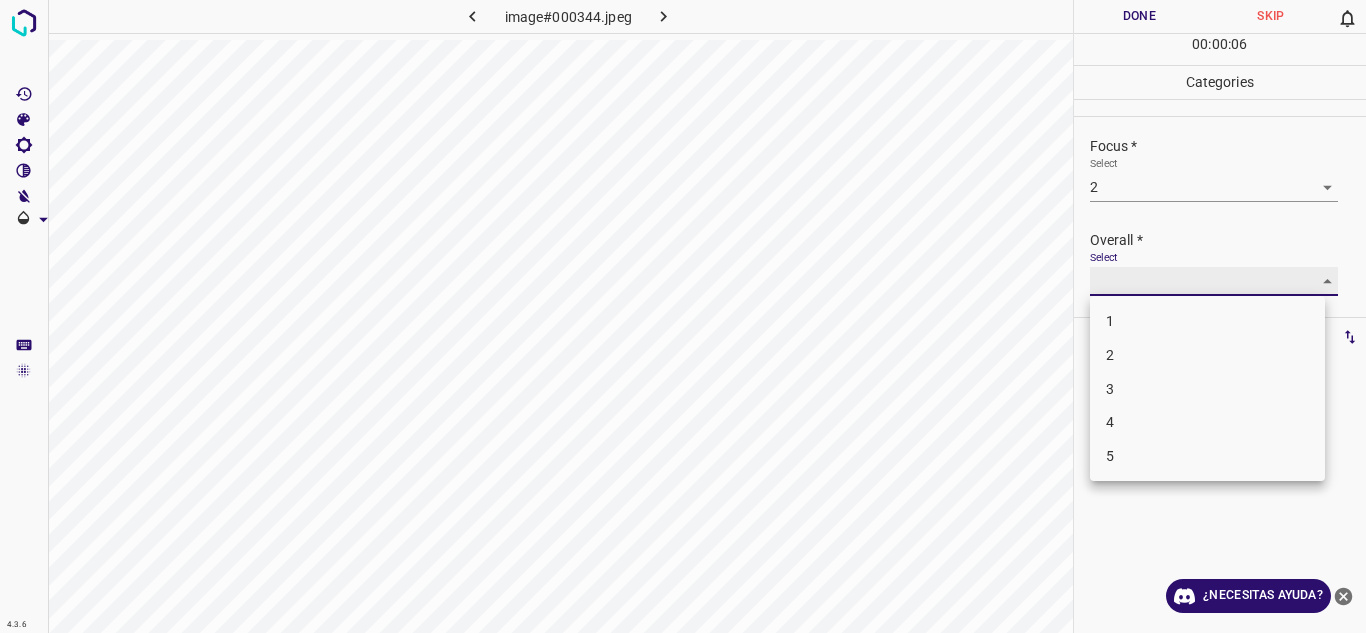 type on "2" 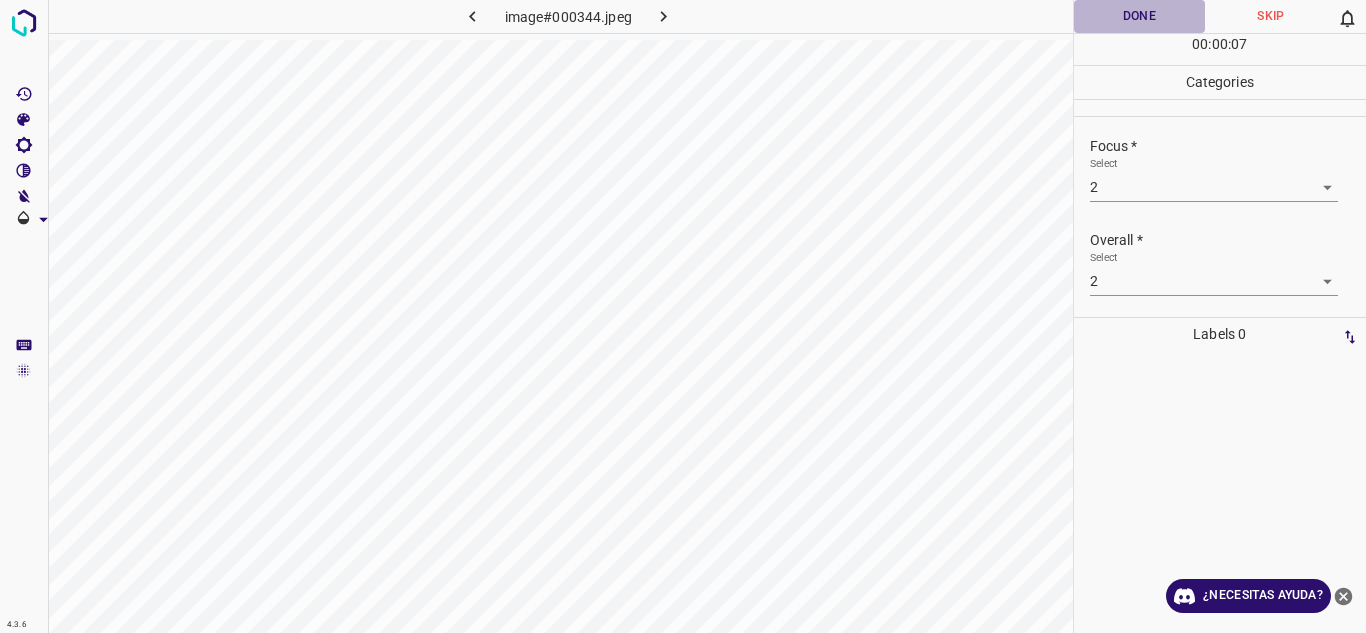 click on "Done" at bounding box center (1140, 16) 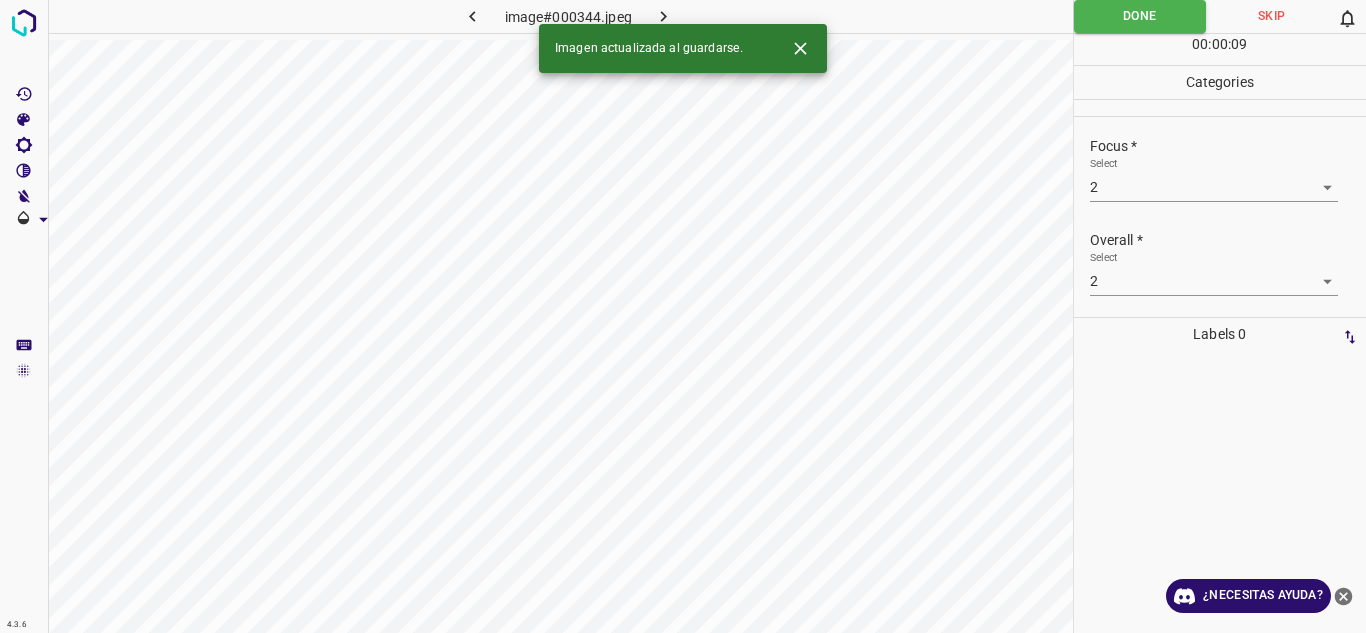 click 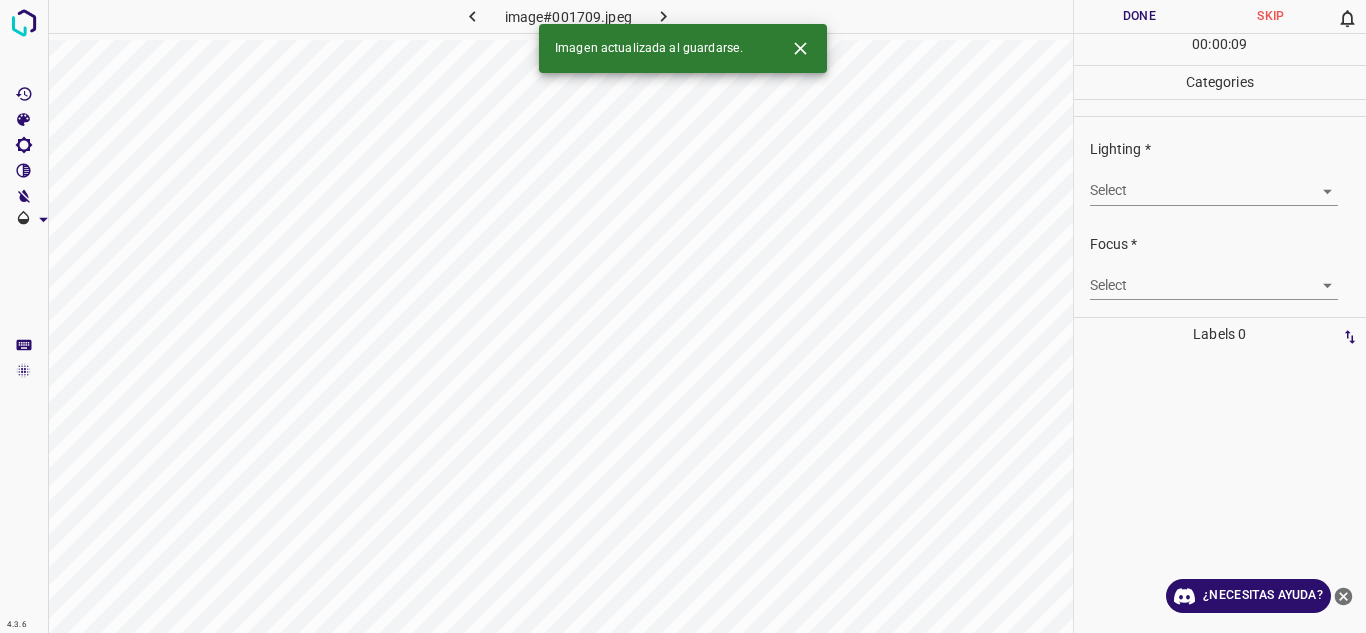 click on "Texto original Valora esta traducción Tu opinión servirá para ayudar a mejorar el Traductor de Google 4.3.6  image#001709.jpeg Done Skip 0 00   : 00   : 09   Categories Lighting *  Select ​ Focus *  Select ​ Overall *  Select ​ Labels   0 Categories 1 Lighting 2 Focus 3 Overall Tools Space Change between modes (Draw & Edit) I Auto labeling R Restore zoom M Zoom in N Zoom out Delete Delete selecte label Filters Z Restore filters X Saturation filter C Brightness filter V Contrast filter B Gray scale filter General O Download Imagen actualizada al guardarse. ¿Necesitas ayuda? - Texto - Esconder - Borrar" at bounding box center (683, 316) 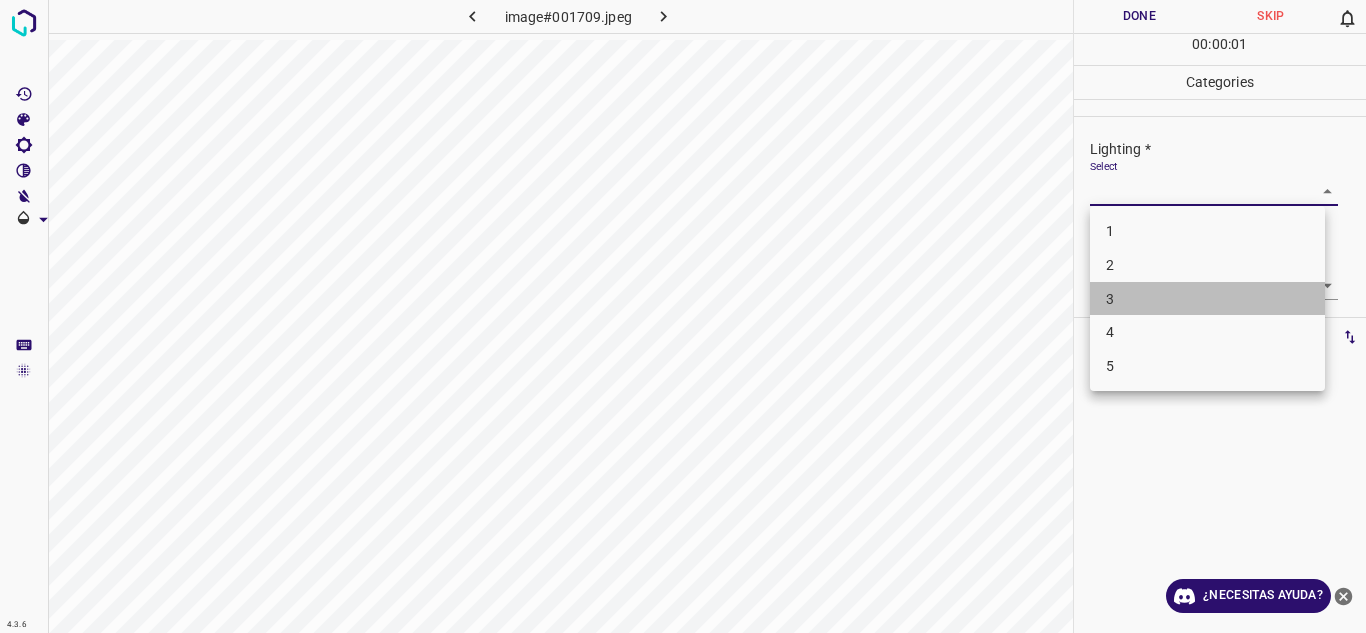 click on "3" at bounding box center (1207, 299) 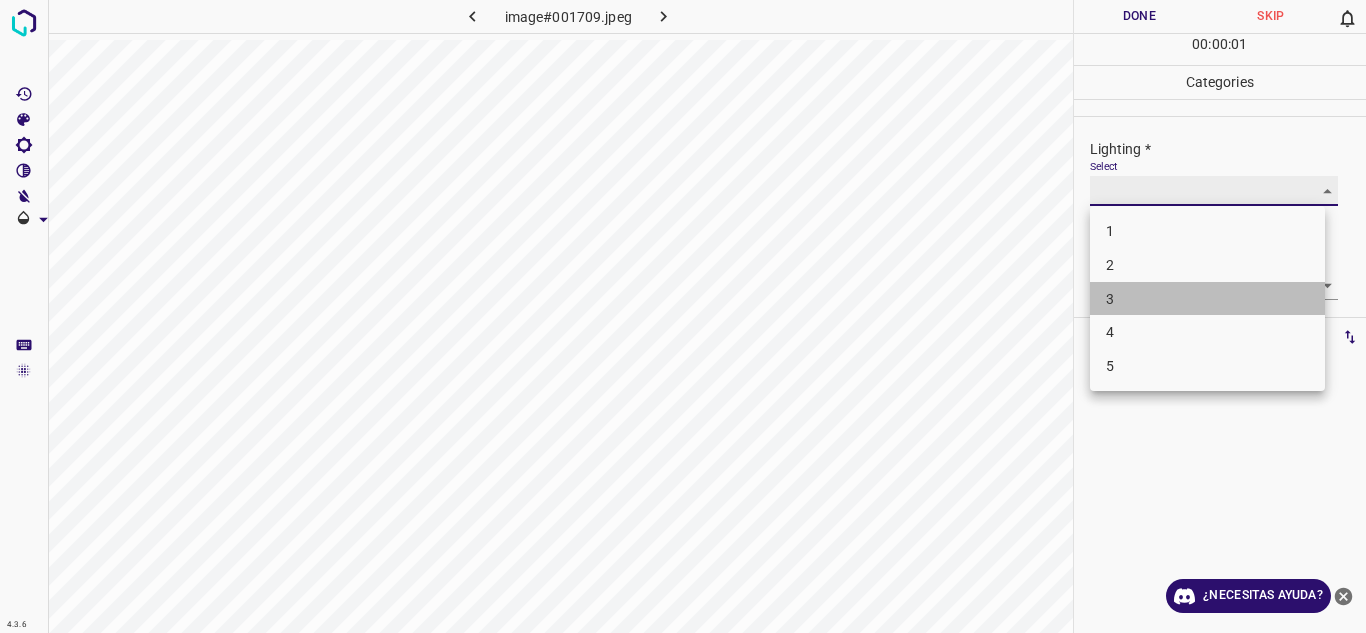 type on "3" 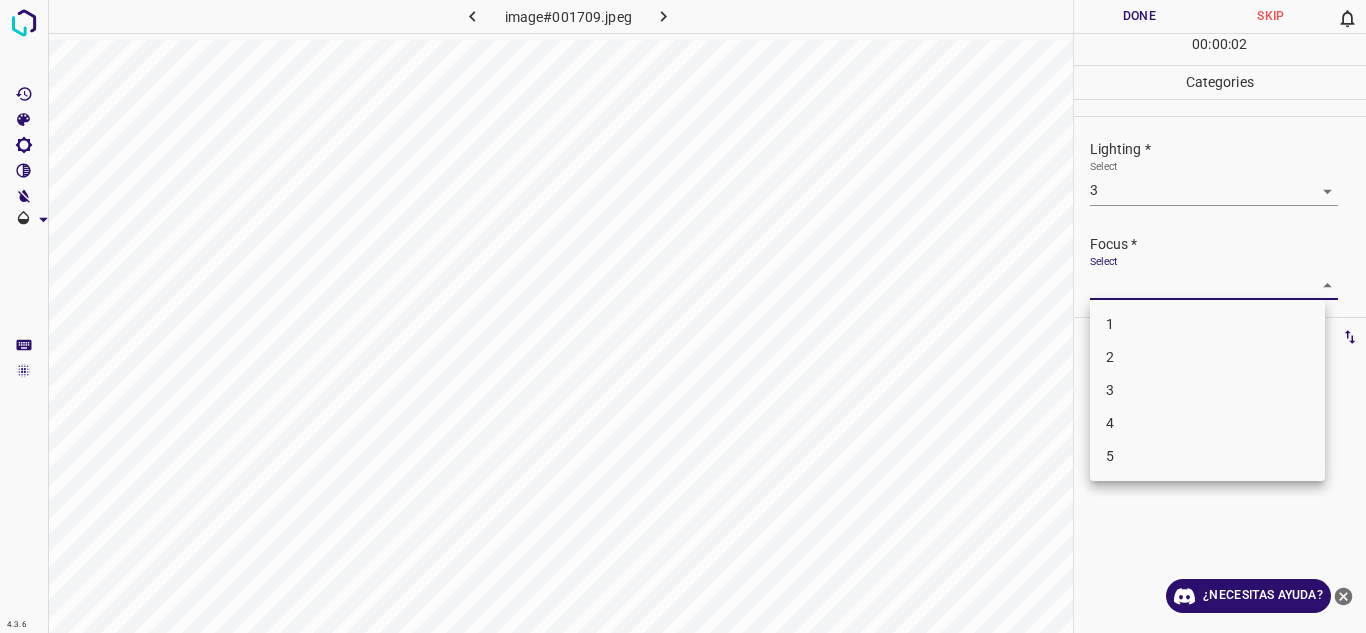 click on "Texto original Valora esta traducción Tu opinión servirá para ayudar a mejorar el Traductor de Google 4.3.6  image#001709.jpeg Done Skip 0 00   : 00   : 02   Categories Lighting *  Select 3 3 Focus *  Select ​ Overall *  Select ​ Labels   0 Categories 1 Lighting 2 Focus 3 Overall Tools Space Change between modes (Draw & Edit) I Auto labeling R Restore zoom M Zoom in N Zoom out Delete Delete selecte label Filters Z Restore filters X Saturation filter C Brightness filter V Contrast filter B Gray scale filter General O Download ¿Necesitas ayuda? - Texto - Esconder - Borrar 1 2 3 4 5" at bounding box center (683, 316) 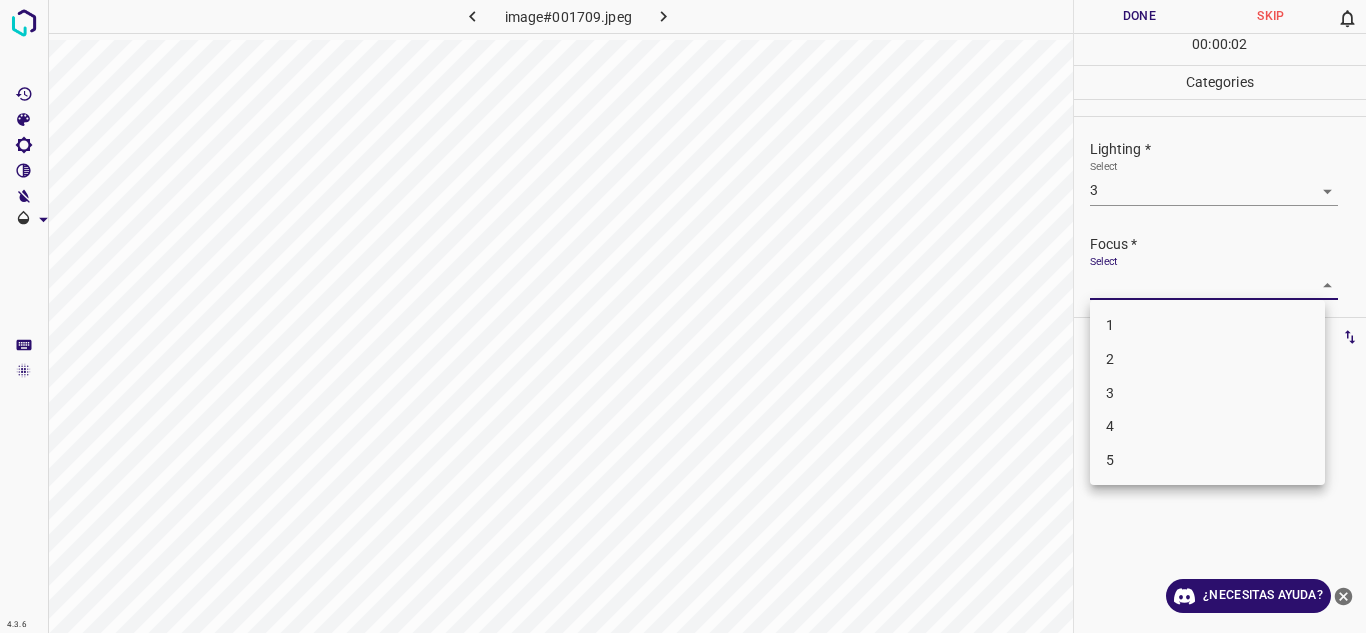 click on "2" at bounding box center (1207, 359) 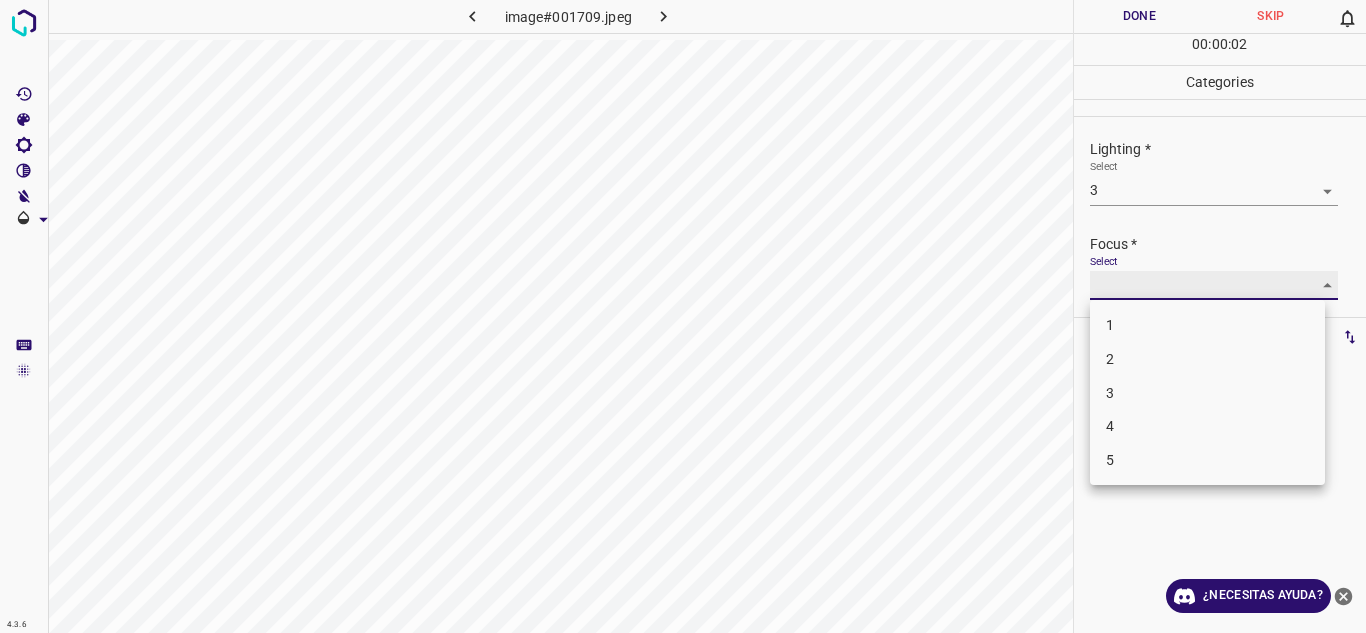 type on "2" 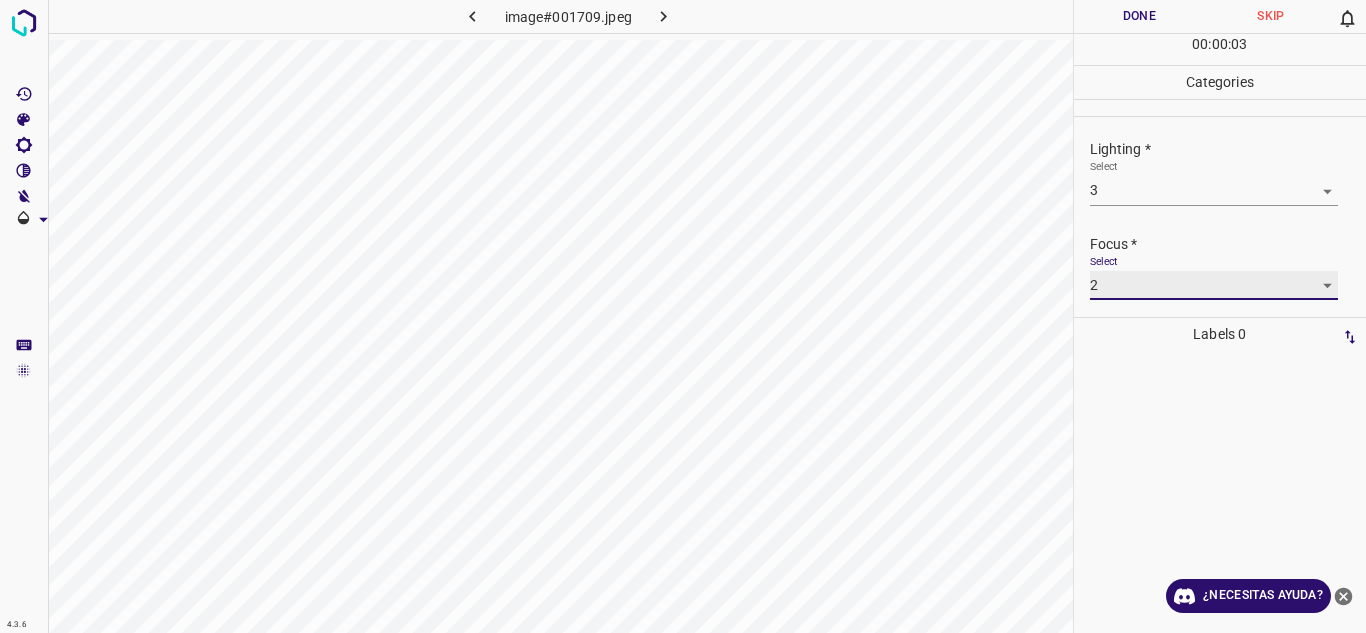scroll, scrollTop: 98, scrollLeft: 0, axis: vertical 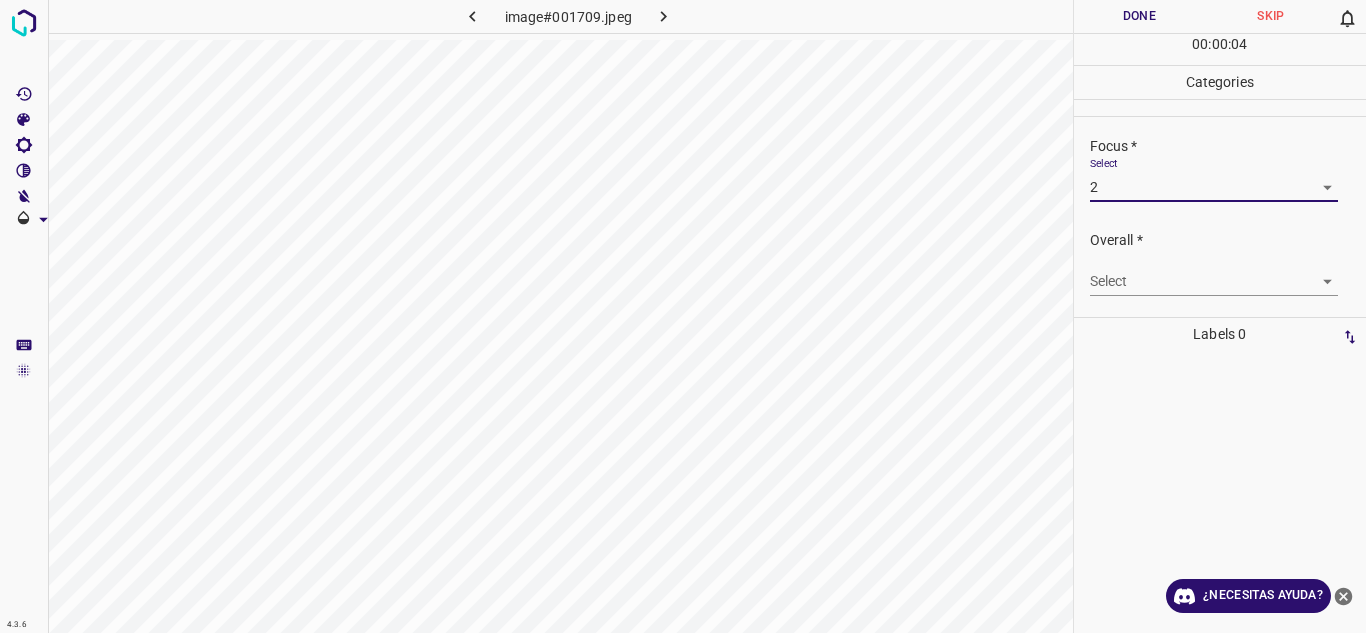 click on "Texto original Valora esta traducción Tu opinión servirá para ayudar a mejorar el Traductor de Google 4.3.6  image#001709.jpeg Done Skip 0 00   : 00   : 04   Categories Lighting *  Select 3 3 Focus *  Select 2 2 Overall *  Select ​ Labels   0 Categories 1 Lighting 2 Focus 3 Overall Tools Space Change between modes (Draw & Edit) I Auto labeling R Restore zoom M Zoom in N Zoom out Delete Delete selecte label Filters Z Restore filters X Saturation filter C Brightness filter V Contrast filter B Gray scale filter General O Download ¿Necesitas ayuda? - Texto - Esconder - Borrar" at bounding box center [683, 316] 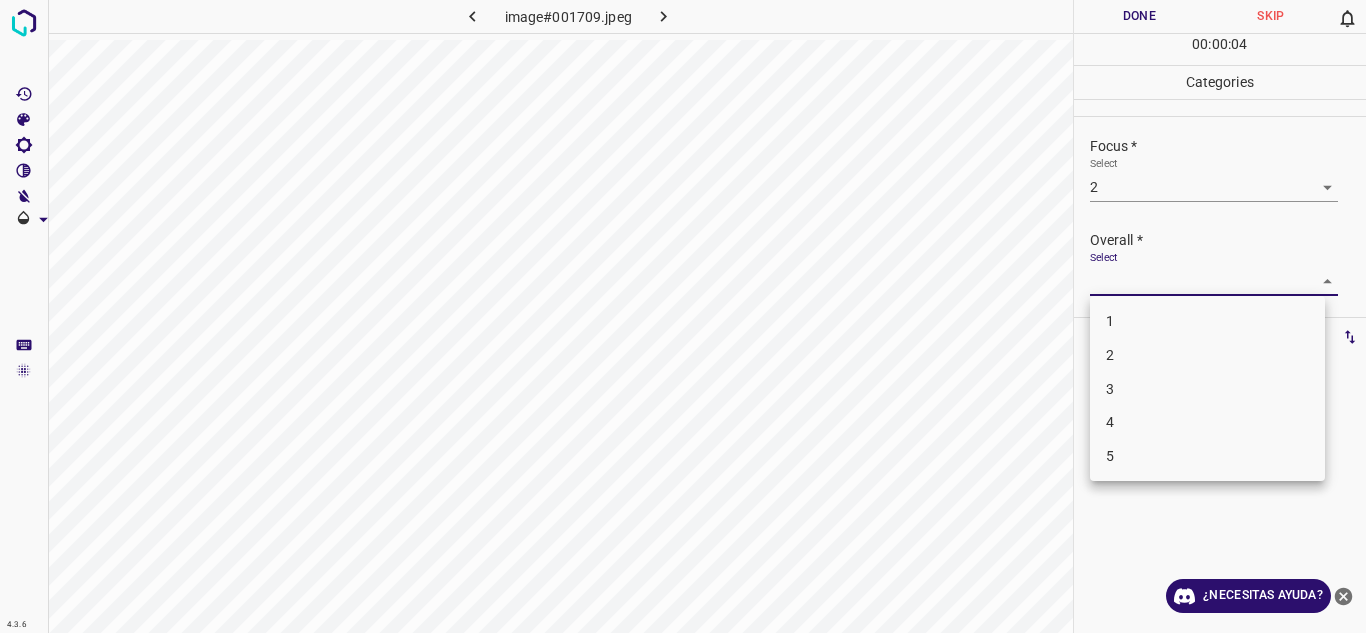 click on "3" at bounding box center (1207, 389) 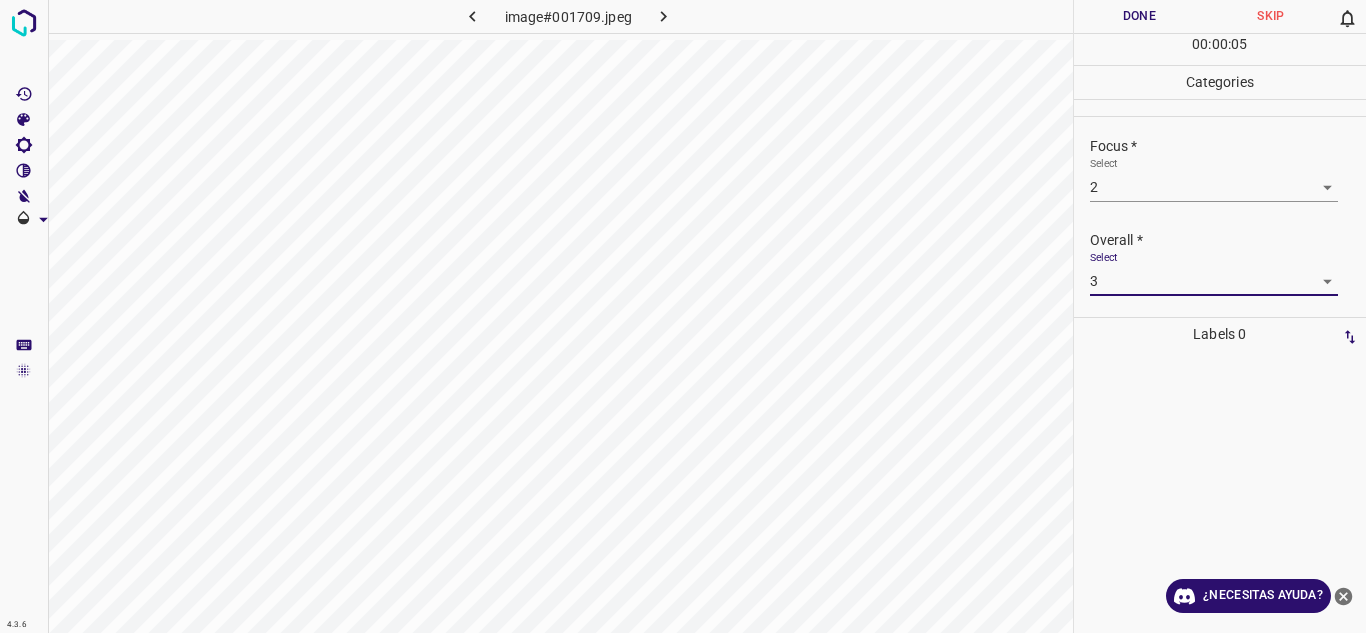 click on "Texto original Valora esta traducción Tu opinión servirá para ayudar a mejorar el Traductor de Google 4.3.6  image#001709.jpeg Done Skip 0 00   : 00   : 05   Categories Lighting *  Select 3 3 Focus *  Select 2 2 Overall *  Select 3 3 Labels   0 Categories 1 Lighting 2 Focus 3 Overall Tools Space Change between modes (Draw & Edit) I Auto labeling R Restore zoom M Zoom in N Zoom out Delete Delete selecte label Filters Z Restore filters X Saturation filter C Brightness filter V Contrast filter B Gray scale filter General O Download ¿Necesitas ayuda? - Texto - Esconder - Borrar" at bounding box center [683, 316] 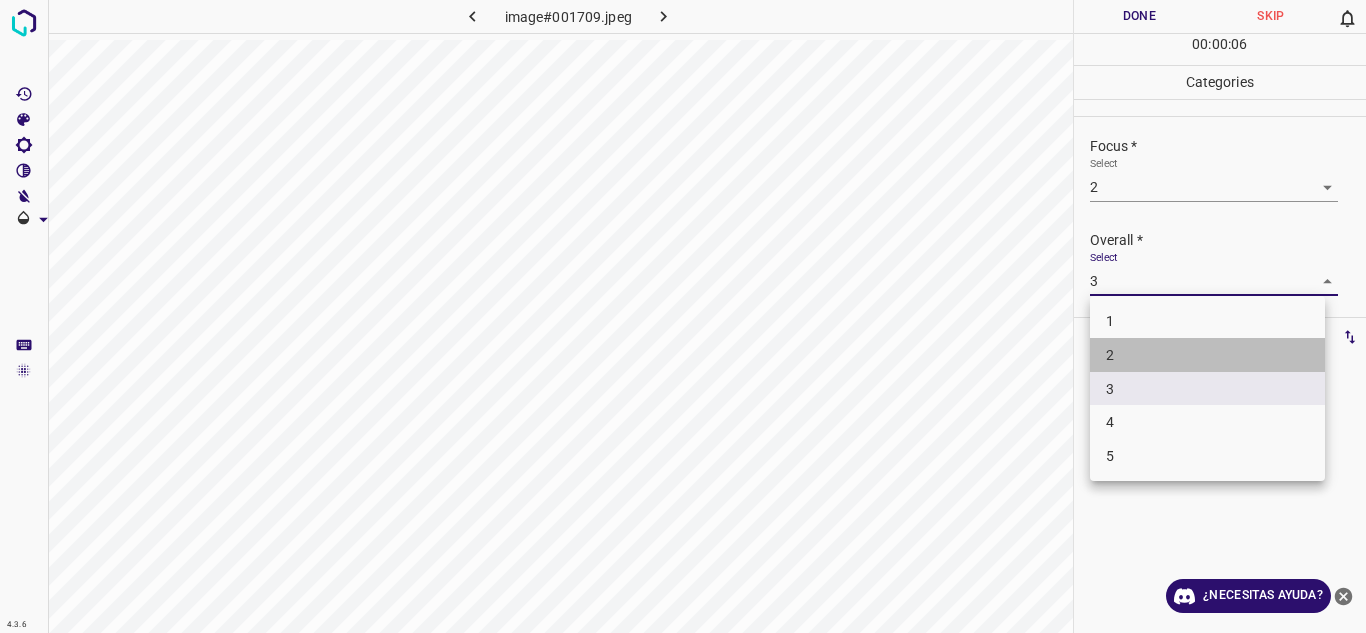click on "2" at bounding box center (1207, 355) 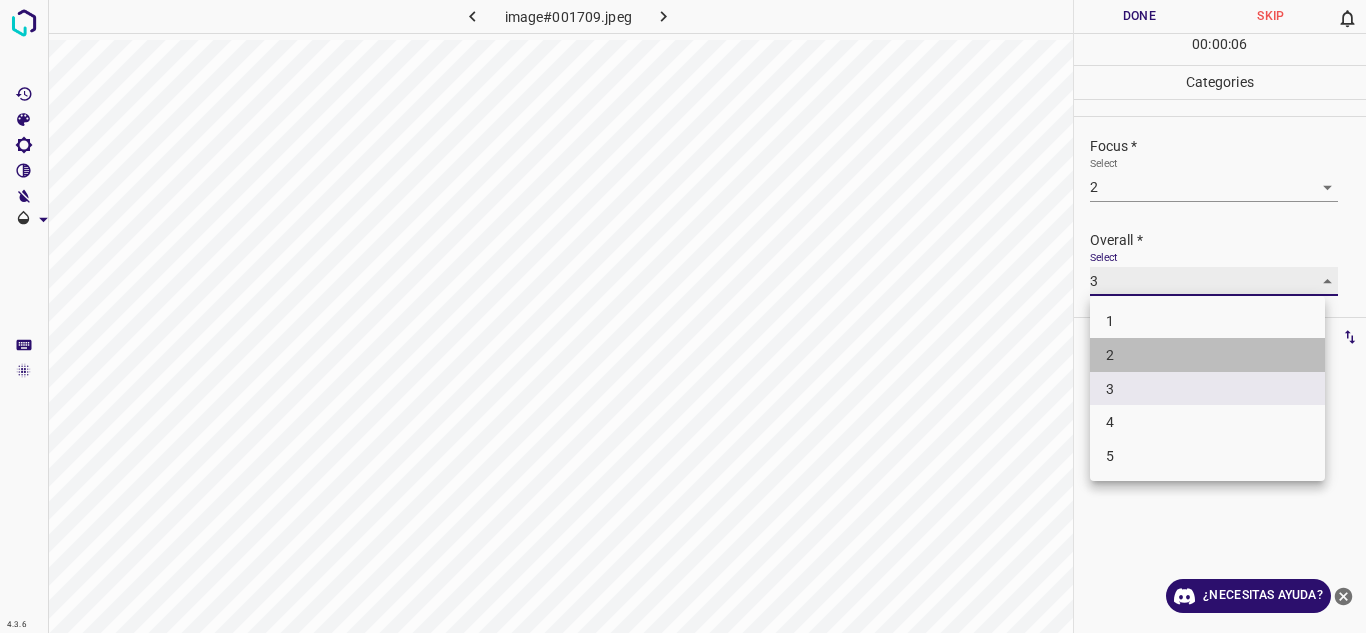 type on "2" 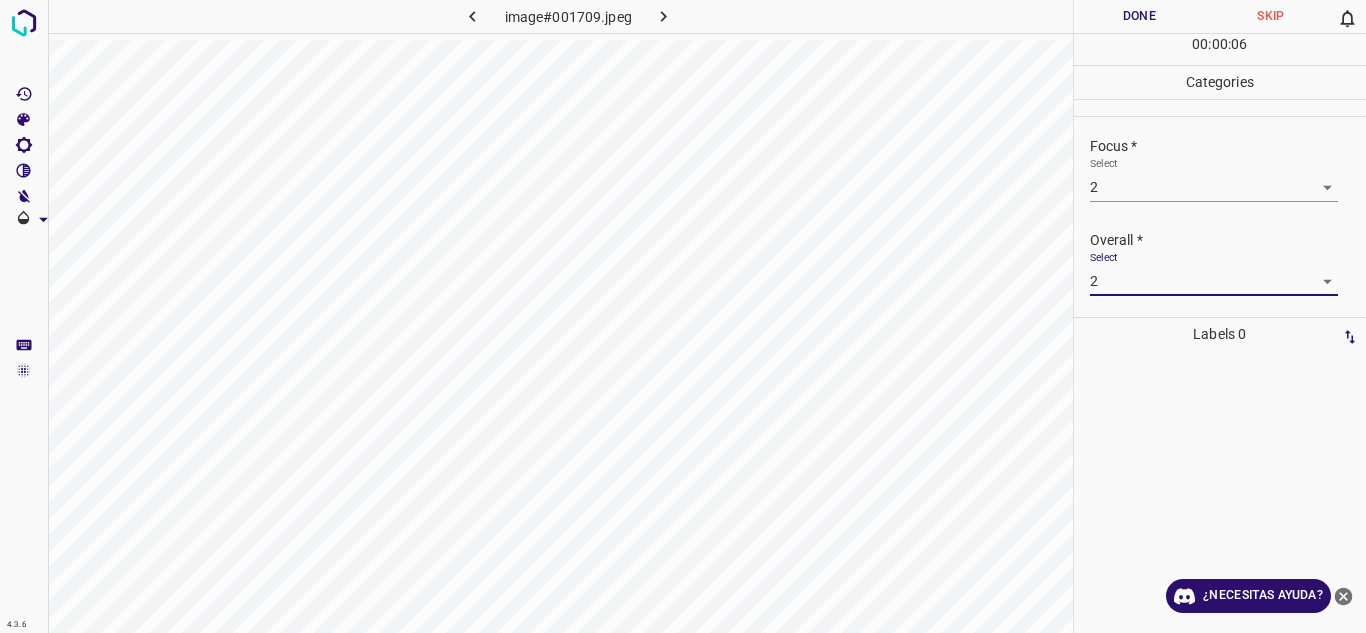 click on "Done" at bounding box center [1140, 16] 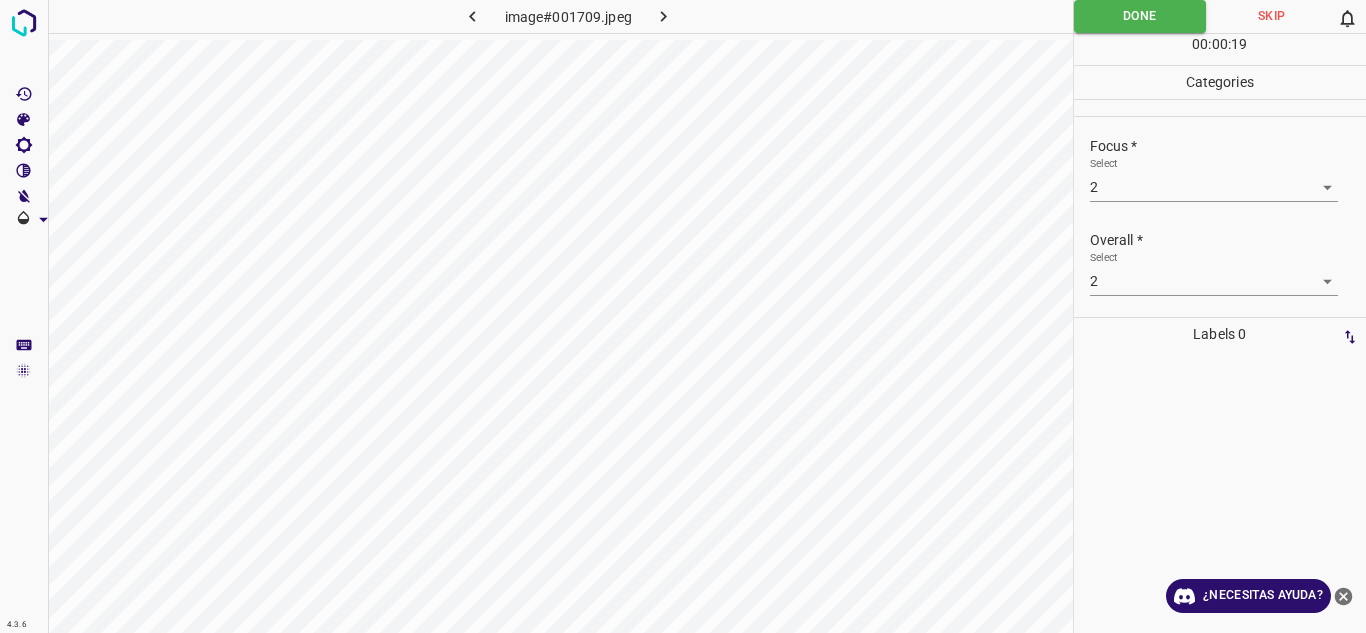 click at bounding box center [664, 16] 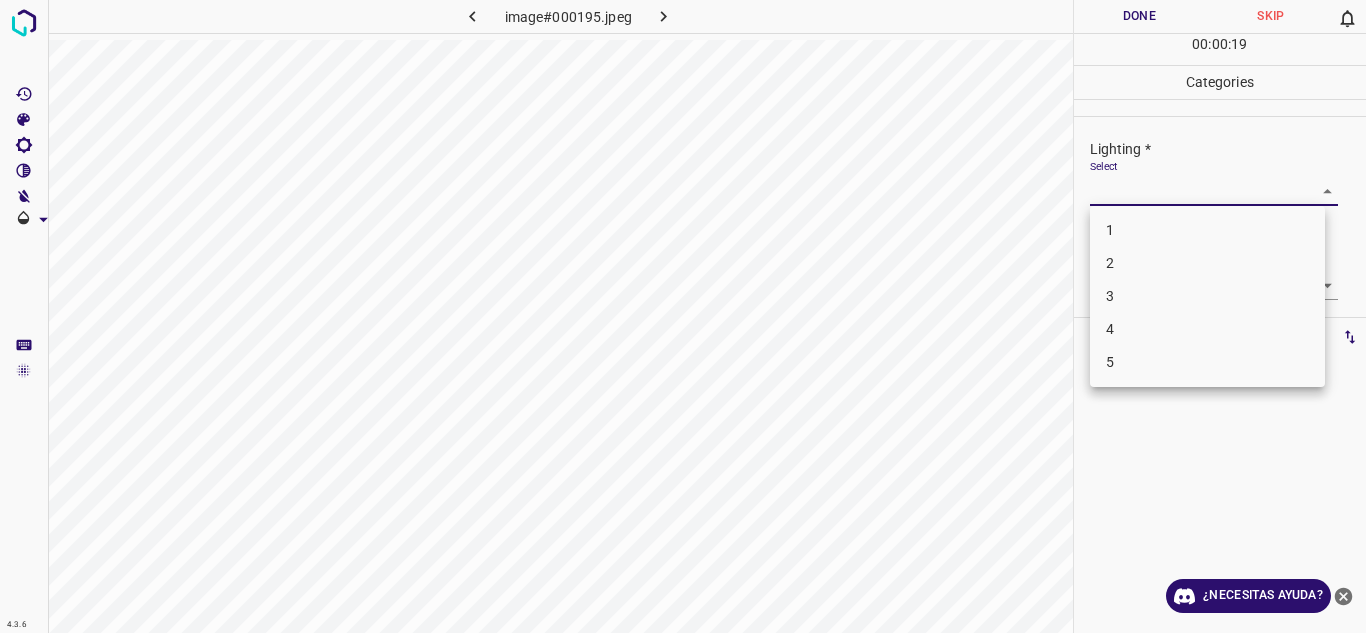 click on "Texto original Valora esta traducción Tu opinión servirá para ayudar a mejorar el Traductor de Google 4.3.6  image#000195.jpeg Done Skip 0 00   : 00   : 19   Categories Lighting *  Select ​ Focus *  Select ​ Overall *  Select ​ Labels   0 Categories 1 Lighting 2 Focus 3 Overall Tools Space Change between modes (Draw & Edit) I Auto labeling R Restore zoom M Zoom in N Zoom out Delete Delete selecte label Filters Z Restore filters X Saturation filter C Brightness filter V Contrast filter B Gray scale filter General O Download ¿Necesitas ayuda? - Texto - Esconder - Borrar 1 2 3 4 5" at bounding box center (683, 316) 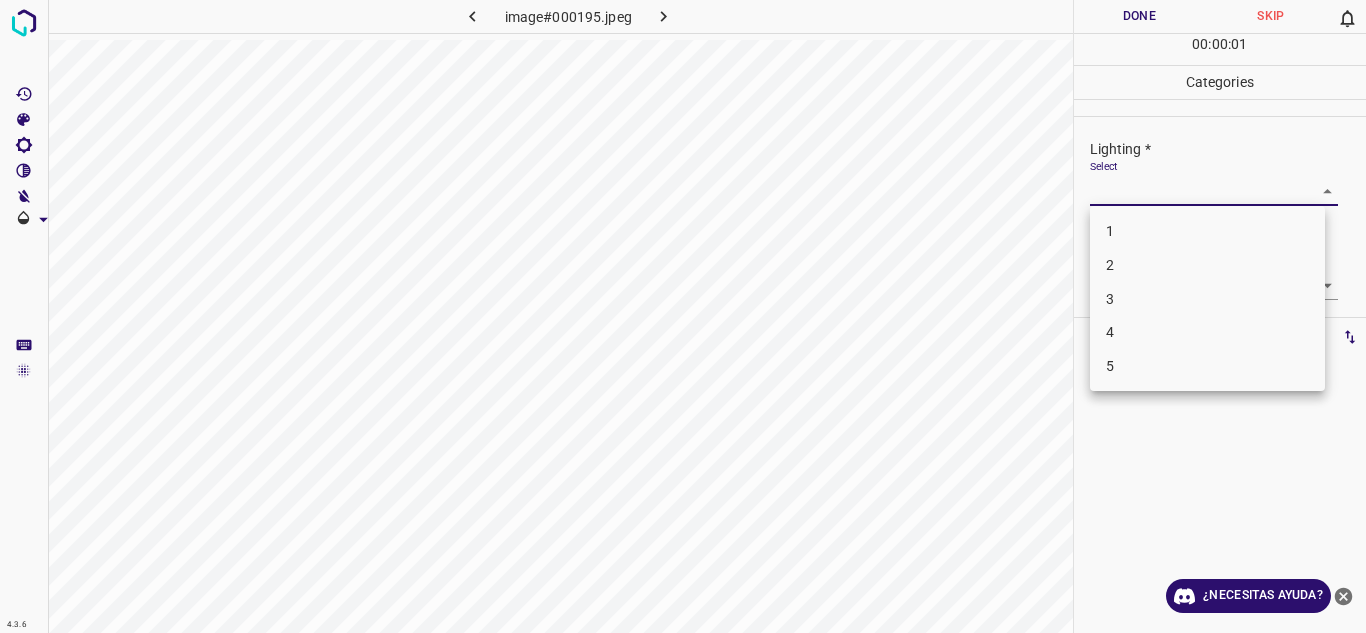 click on "3" at bounding box center [1207, 299] 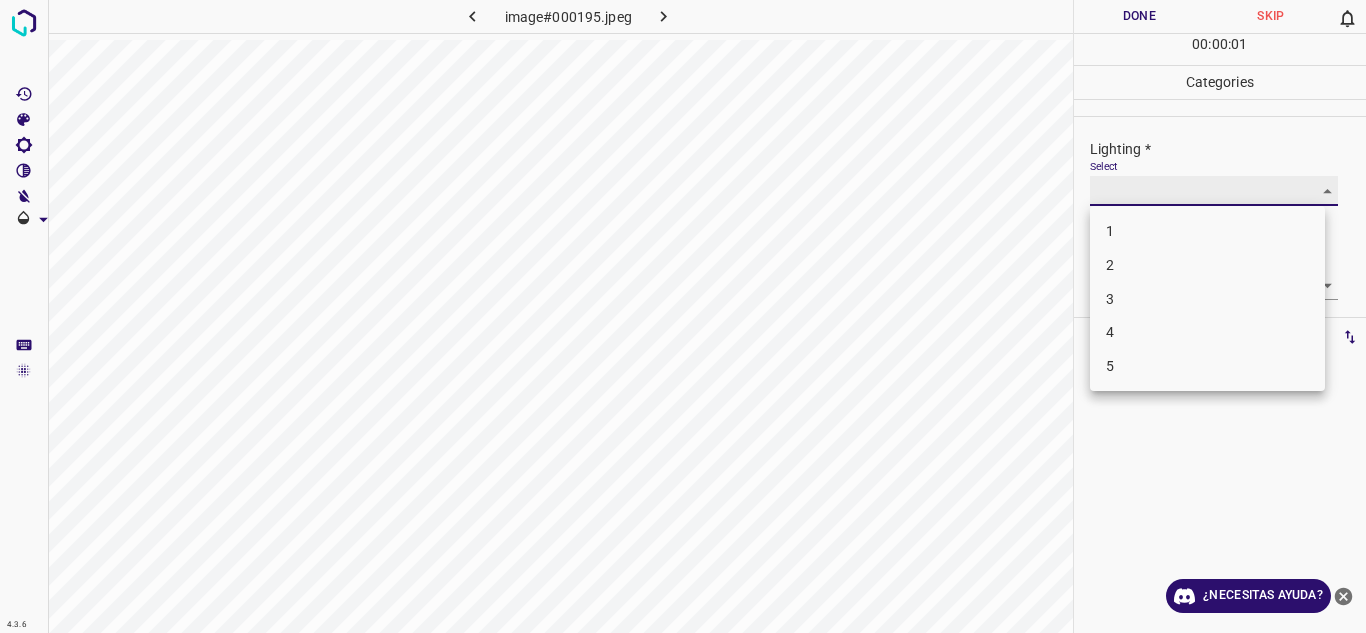 type on "3" 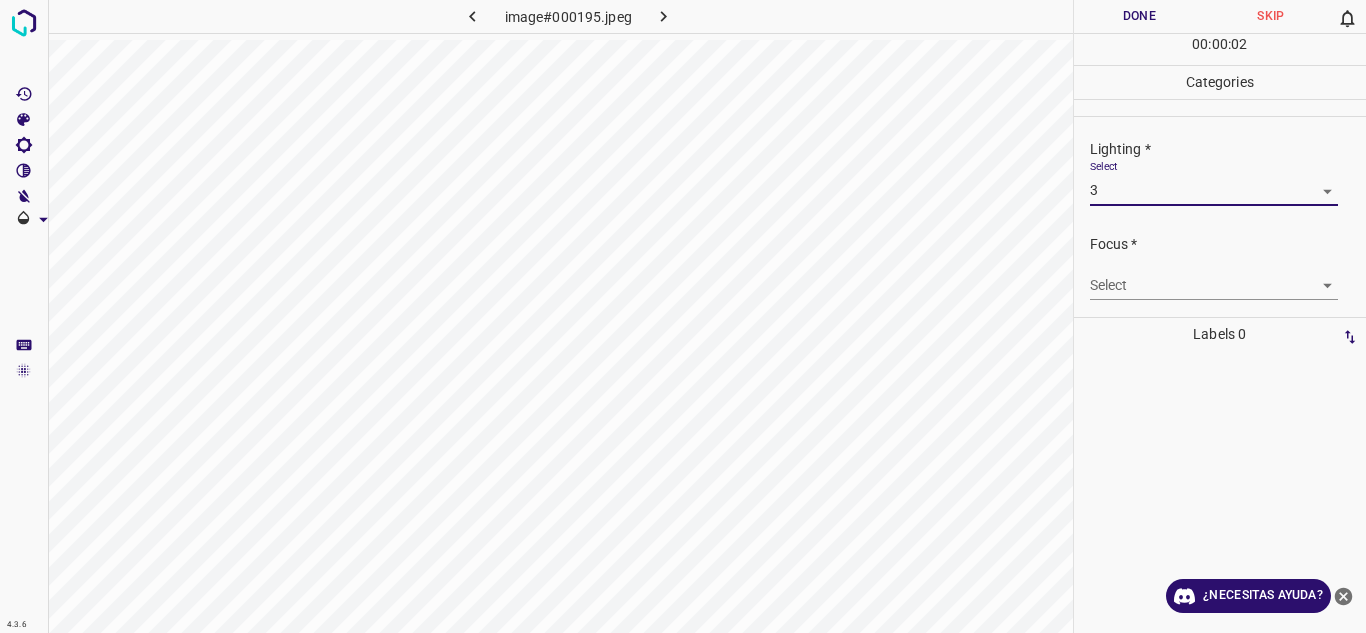 click on "Texto original Valora esta traducción Tu opinión servirá para ayudar a mejorar el Traductor de Google 4.3.6  image#000195.jpeg Done Skip 0 00   : 00   : 02   Categories Lighting *  Select 3 3 Focus *  Select ​ Overall *  Select ​ Labels   0 Categories 1 Lighting 2 Focus 3 Overall Tools Space Change between modes (Draw & Edit) I Auto labeling R Restore zoom M Zoom in N Zoom out Delete Delete selecte label Filters Z Restore filters X Saturation filter C Brightness filter V Contrast filter B Gray scale filter General O Download ¿Necesitas ayuda? - Texto - Esconder - Borrar" at bounding box center [683, 316] 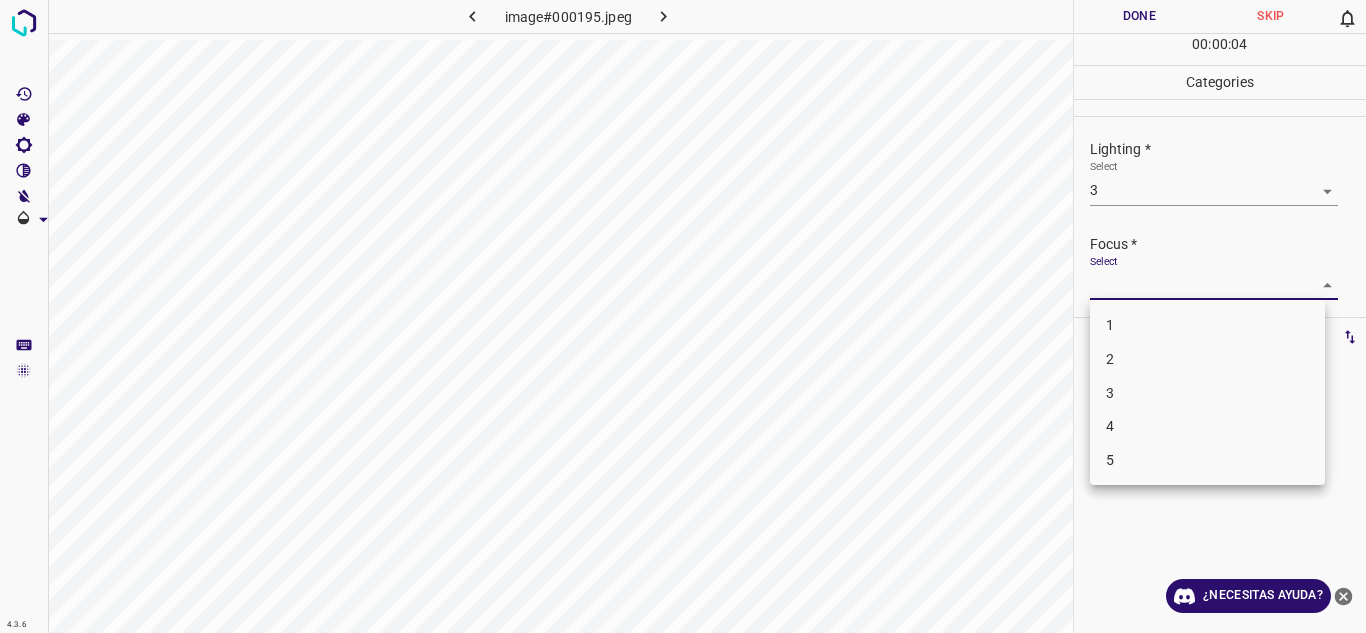click on "3" at bounding box center [1207, 393] 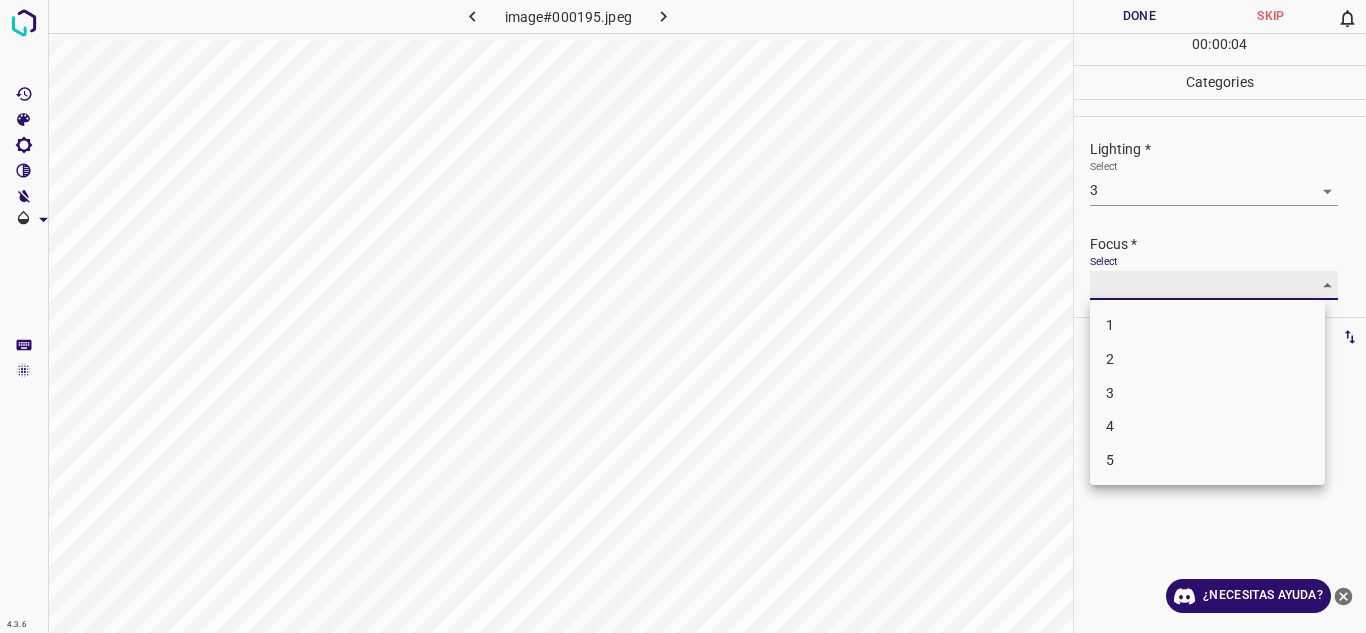 type on "3" 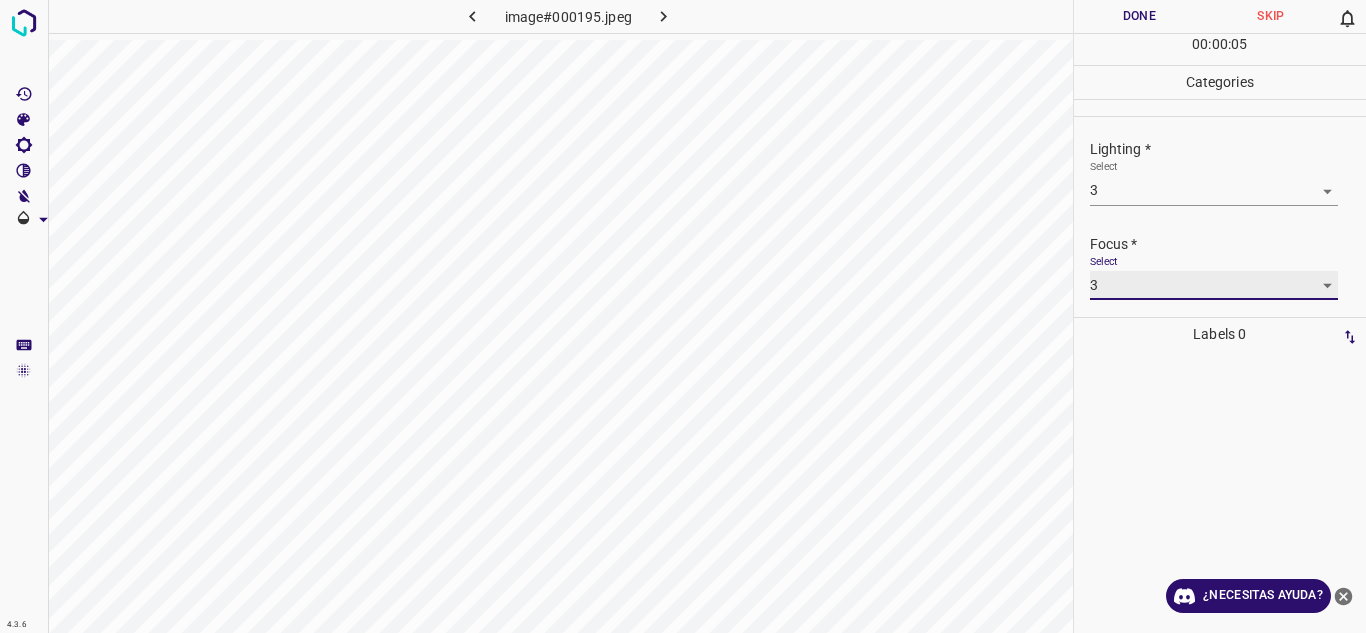scroll, scrollTop: 98, scrollLeft: 0, axis: vertical 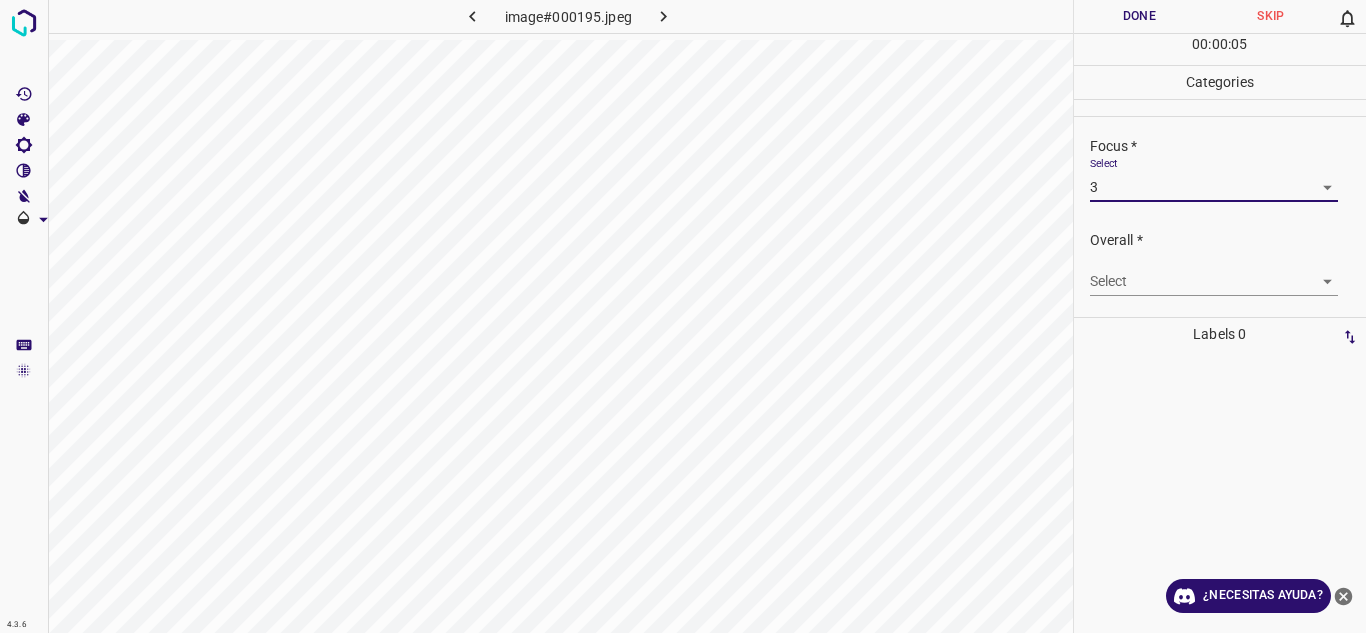 click on "Texto original Valora esta traducción Tu opinión servirá para ayudar a mejorar el Traductor de Google 4.3.6  image#000195.jpeg Done Skip 0 00   : 00   : 05   Categories Lighting *  Select 3 3 Focus *  Select 3 3 Overall *  Select ​ Labels   0 Categories 1 Lighting 2 Focus 3 Overall Tools Space Change between modes (Draw & Edit) I Auto labeling R Restore zoom M Zoom in N Zoom out Delete Delete selecte label Filters Z Restore filters X Saturation filter C Brightness filter V Contrast filter B Gray scale filter General O Download ¿Necesitas ayuda? - Texto - Esconder - Borrar" at bounding box center (683, 316) 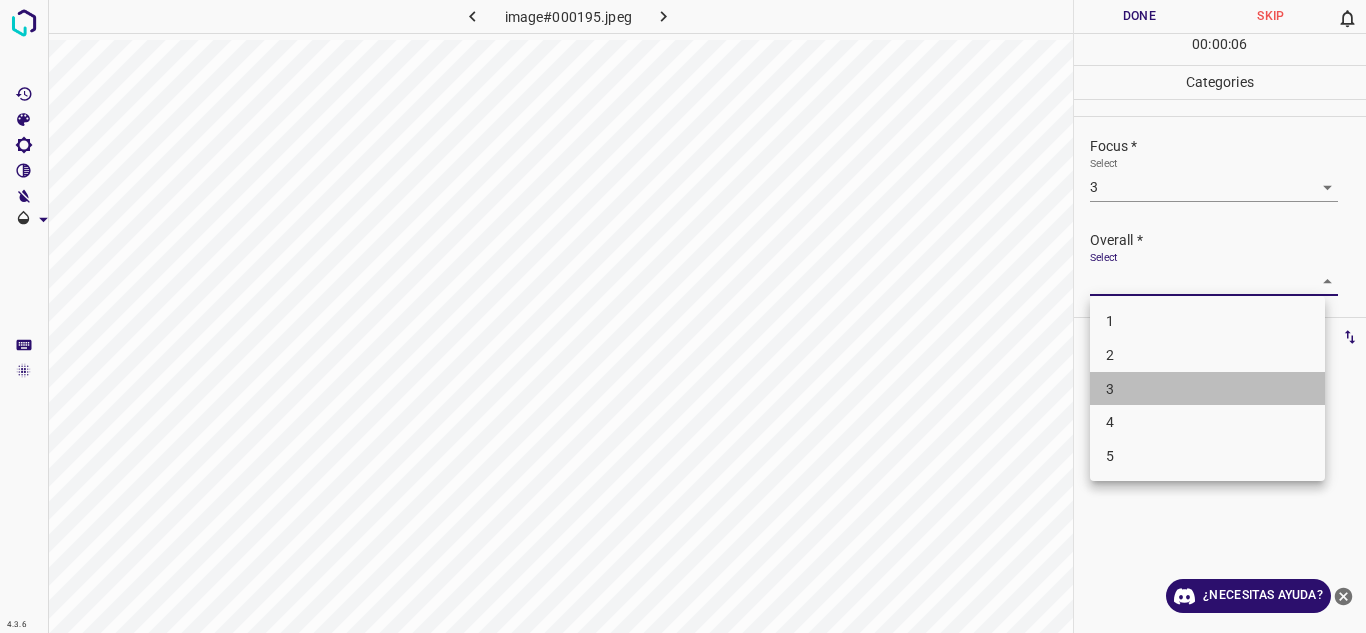 click on "3" at bounding box center [1207, 389] 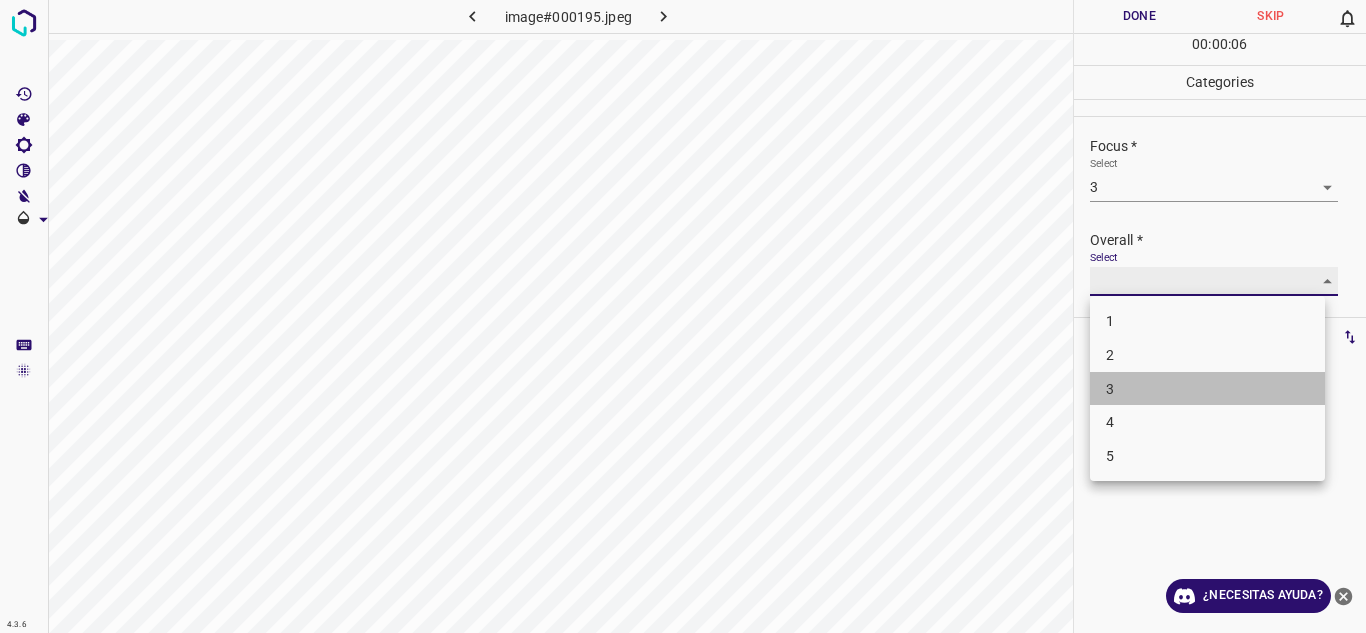 type on "3" 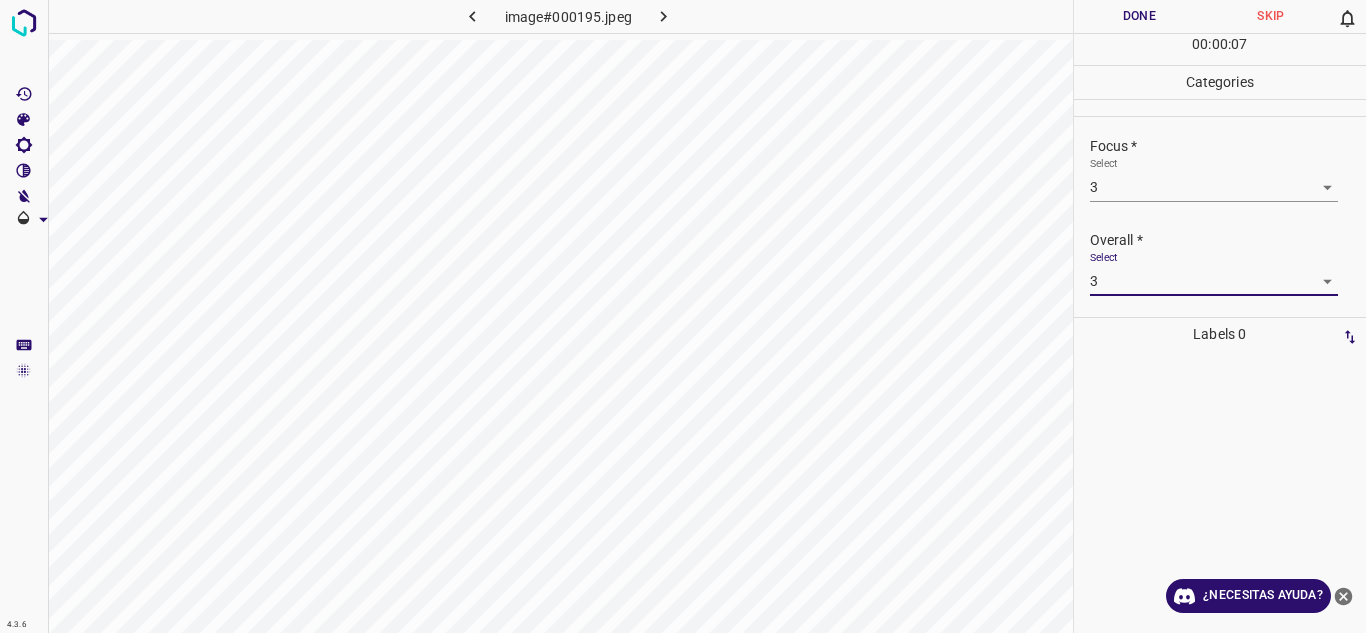 click on "Done" at bounding box center (1140, 16) 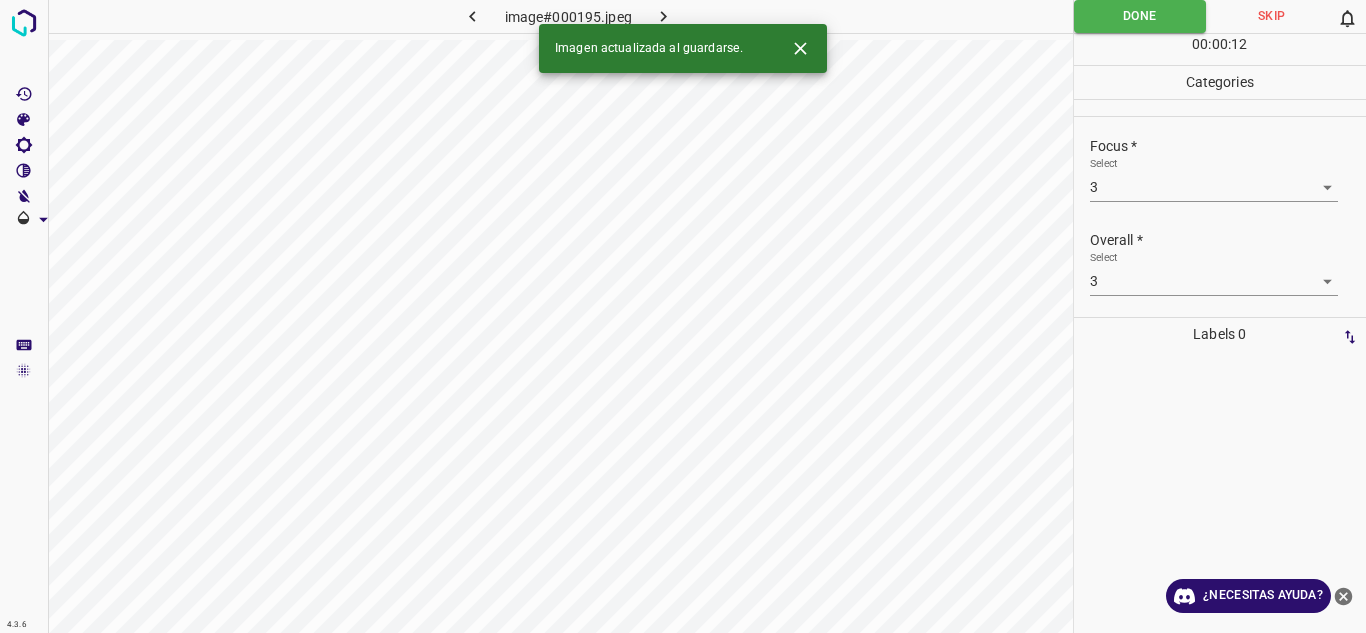 click 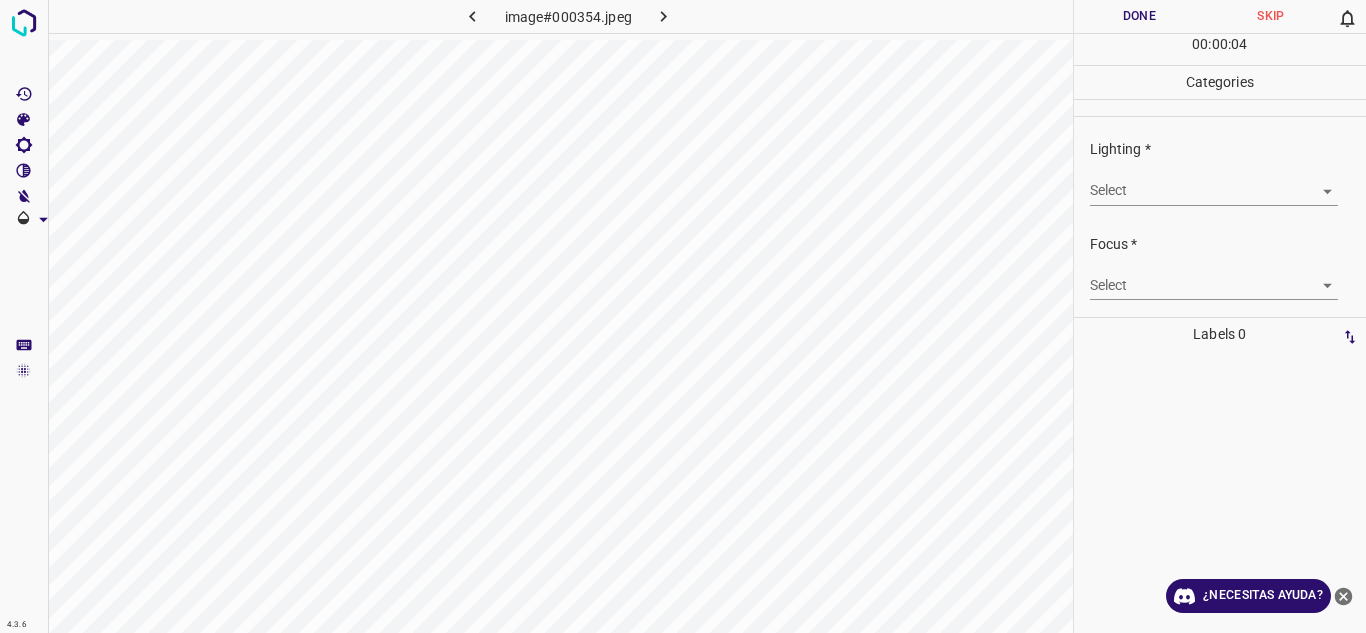 click on "Texto original Valora esta traducción Tu opinión servirá para ayudar a mejorar el Traductor de Google 4.3.6  image#000354.jpeg Done Skip 0 00   : 00   : 04   Categories Lighting *  Select ​ Focus *  Select ​ Overall *  Select ​ Labels   0 Categories 1 Lighting 2 Focus 3 Overall Tools Space Change between modes (Draw & Edit) I Auto labeling R Restore zoom M Zoom in N Zoom out Delete Delete selecte label Filters Z Restore filters X Saturation filter C Brightness filter V Contrast filter B Gray scale filter General O Download ¿Necesitas ayuda? - Texto - Esconder - Borrar" at bounding box center (683, 316) 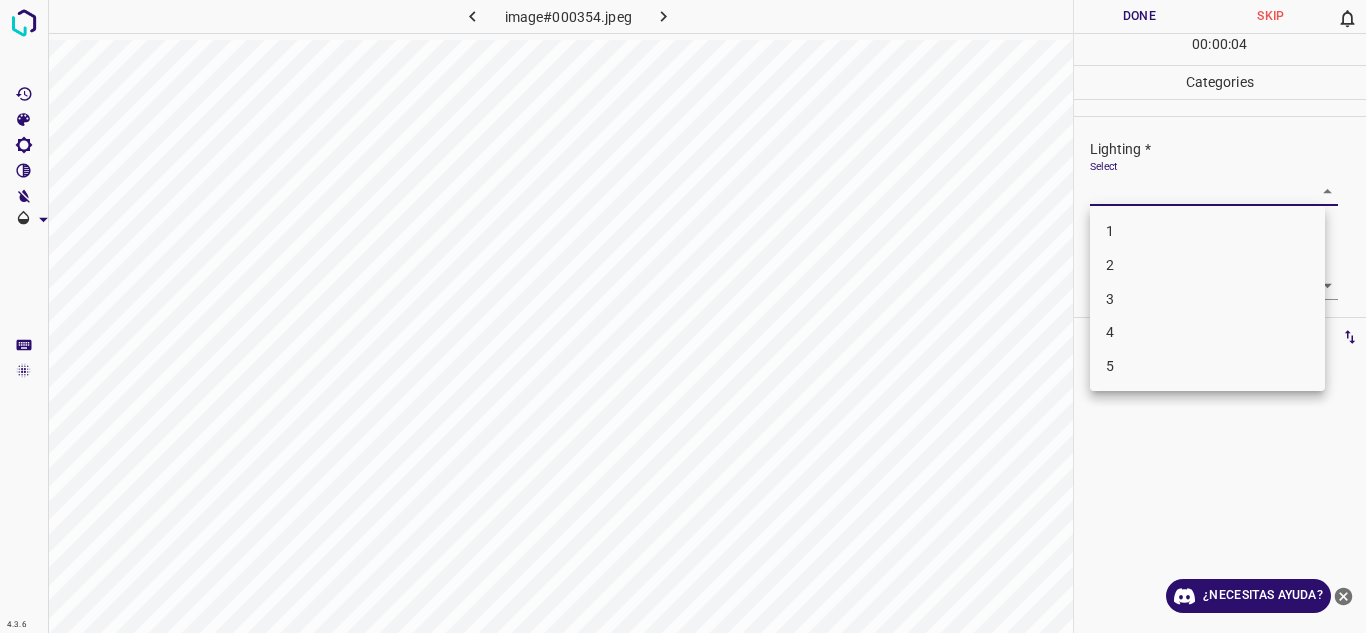 click on "4" at bounding box center [1207, 332] 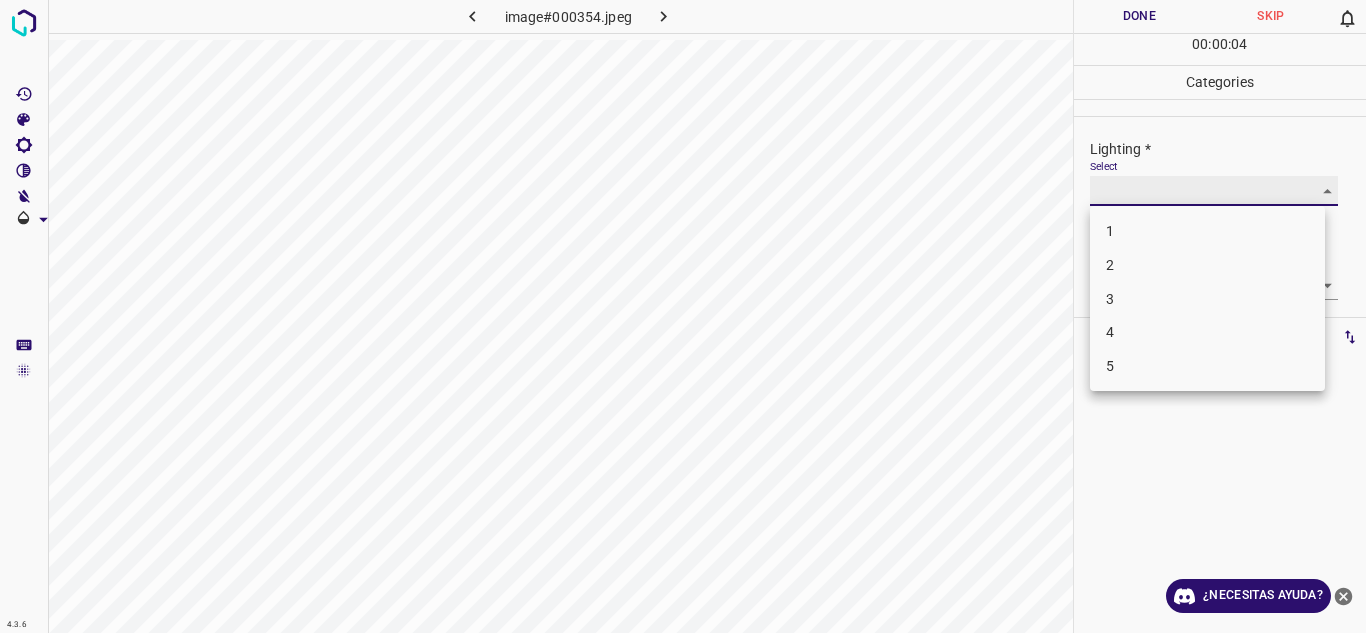 type on "4" 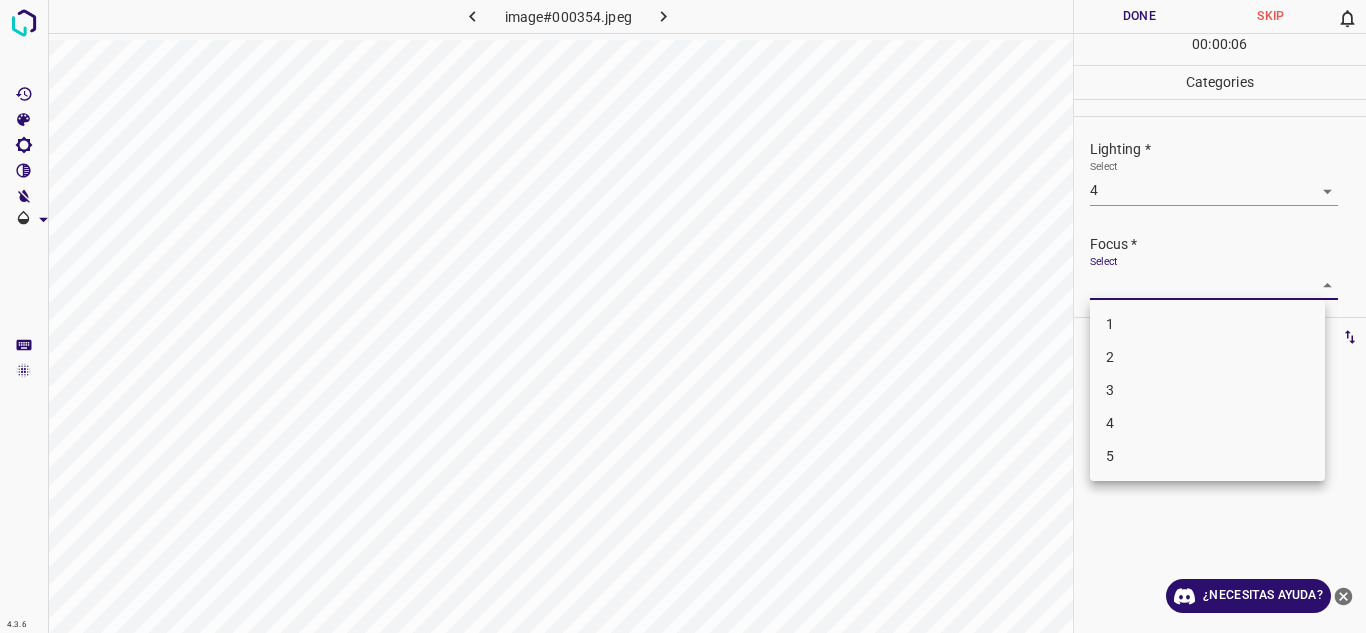 click on "Texto original Valora esta traducción Tu opinión servirá para ayudar a mejorar el Traductor de Google 4.3.6  image#000354.jpeg Done Skip 0 00   : 00   : 06   Categories Lighting *  Select 4 4 Focus *  Select ​ Overall *  Select ​ Labels   0 Categories 1 Lighting 2 Focus 3 Overall Tools Space Change between modes (Draw & Edit) I Auto labeling R Restore zoom M Zoom in N Zoom out Delete Delete selecte label Filters Z Restore filters X Saturation filter C Brightness filter V Contrast filter B Gray scale filter General O Download ¿Necesitas ayuda? - Texto - Esconder - Borrar 1 2 3 4 5" at bounding box center [683, 316] 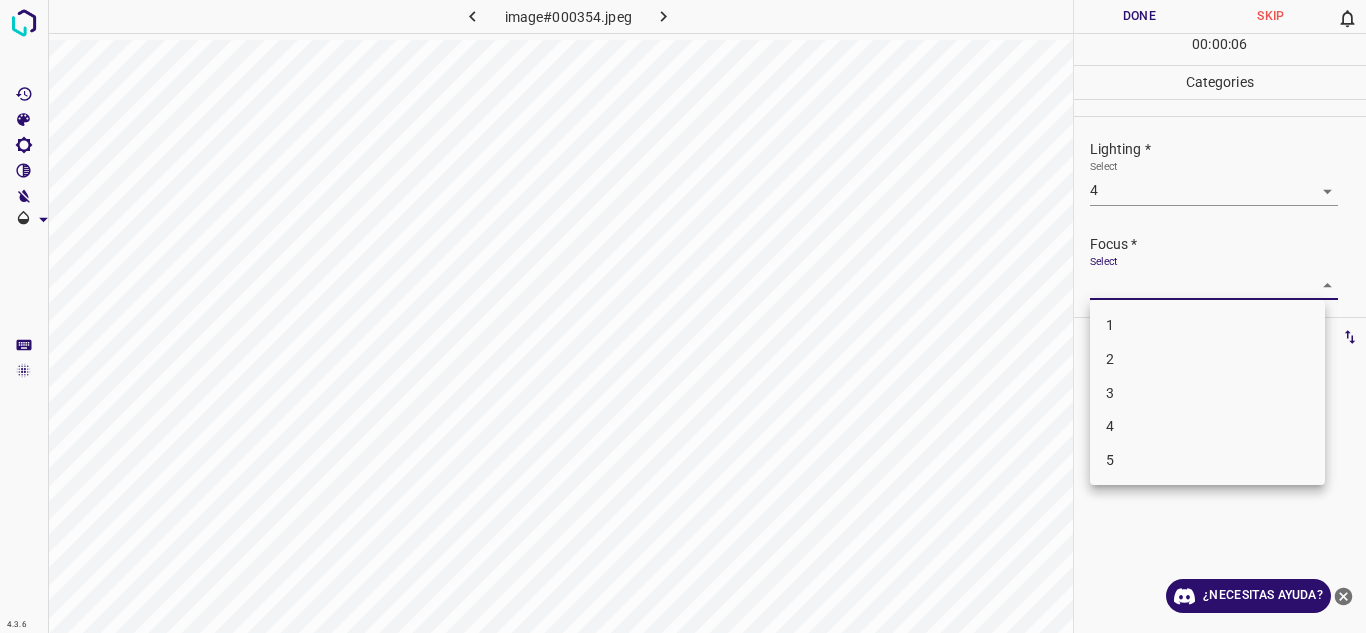 click on "3" at bounding box center (1110, 392) 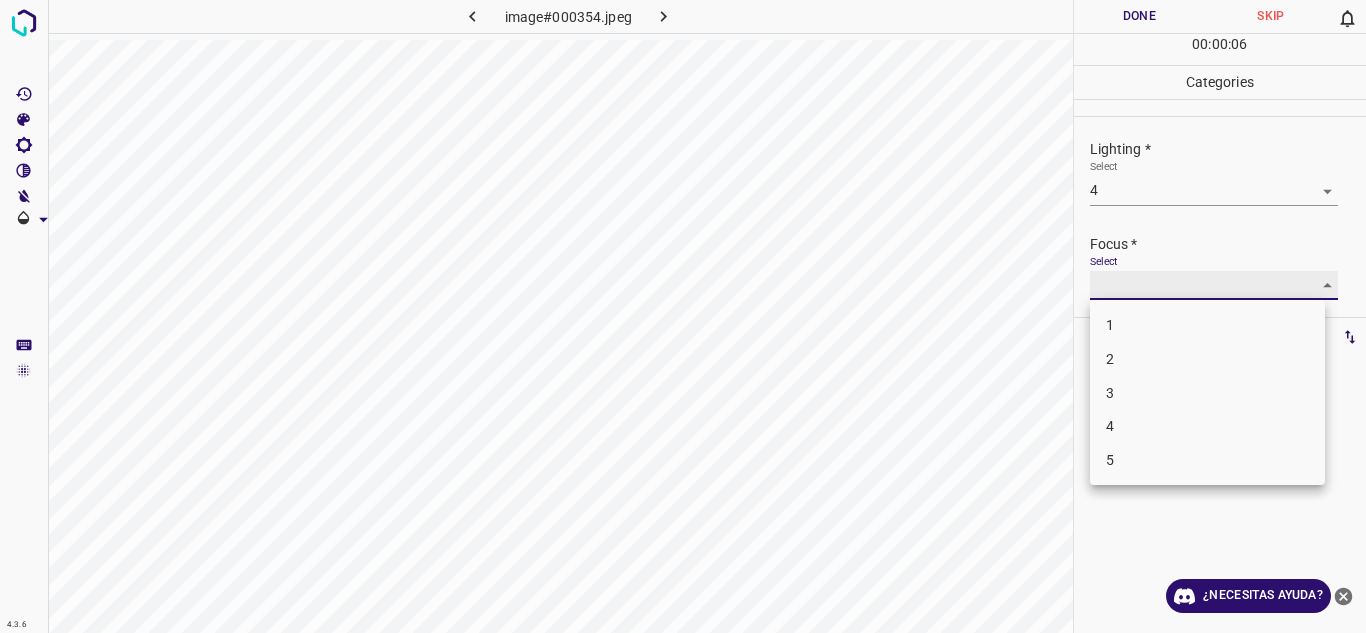 type on "3" 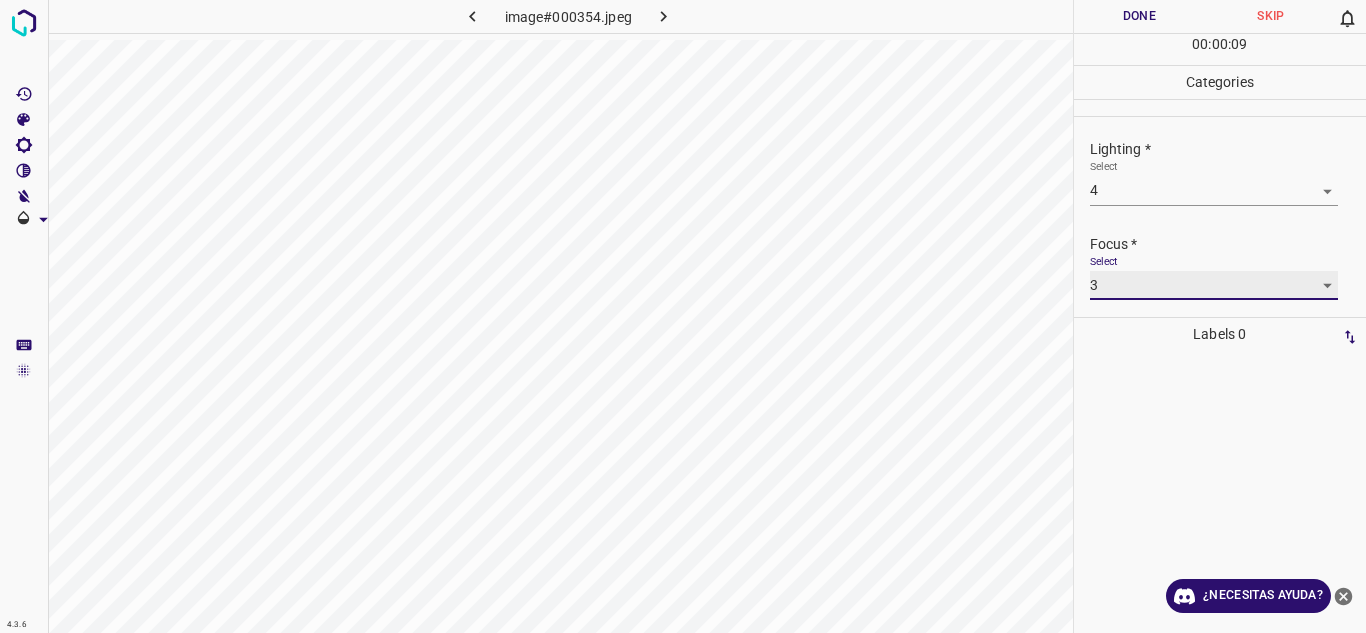 scroll, scrollTop: 98, scrollLeft: 0, axis: vertical 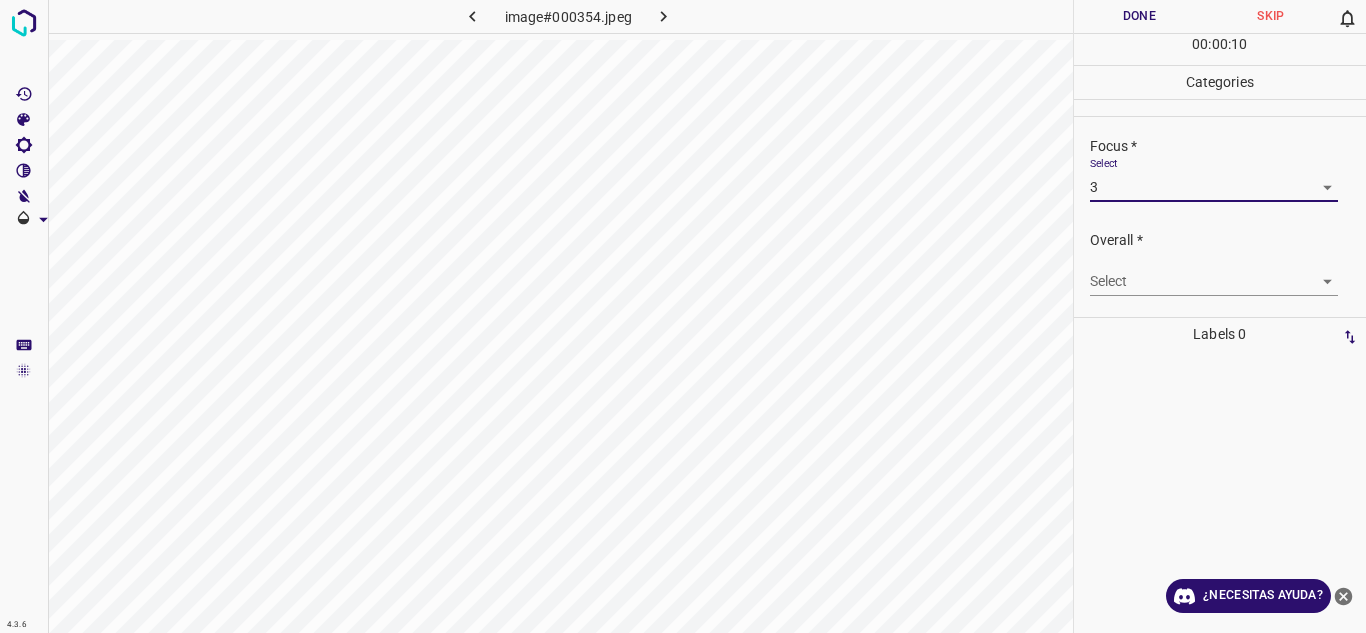 click on "Texto original Valora esta traducción Tu opinión servirá para ayudar a mejorar el Traductor de Google 4.3.6  image#000354.jpeg Done Skip 0 00   : 00   : 10   Categories Lighting *  Select 4 4 Focus *  Select 3 3 Overall *  Select ​ Labels   0 Categories 1 Lighting 2 Focus 3 Overall Tools Space Change between modes (Draw & Edit) I Auto labeling R Restore zoom M Zoom in N Zoom out Delete Delete selecte label Filters Z Restore filters X Saturation filter C Brightness filter V Contrast filter B Gray scale filter General O Download ¿Necesitas ayuda? - Texto - Esconder - Borrar" at bounding box center [683, 316] 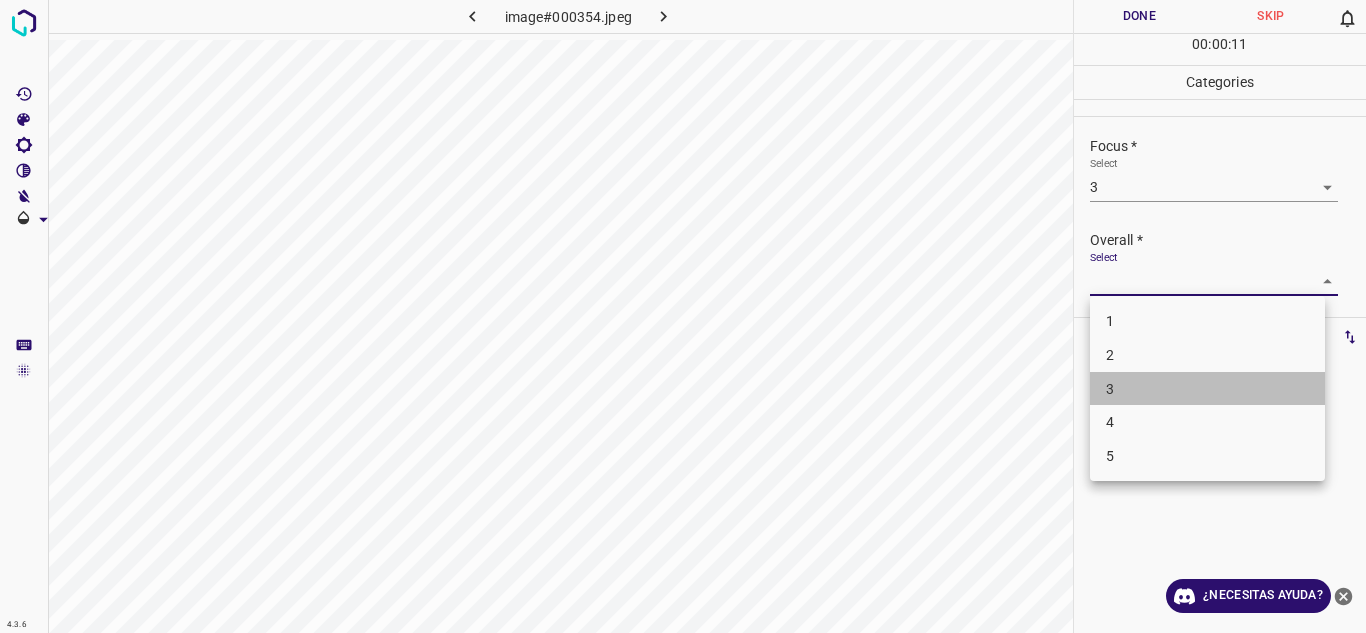 click on "3" at bounding box center [1110, 388] 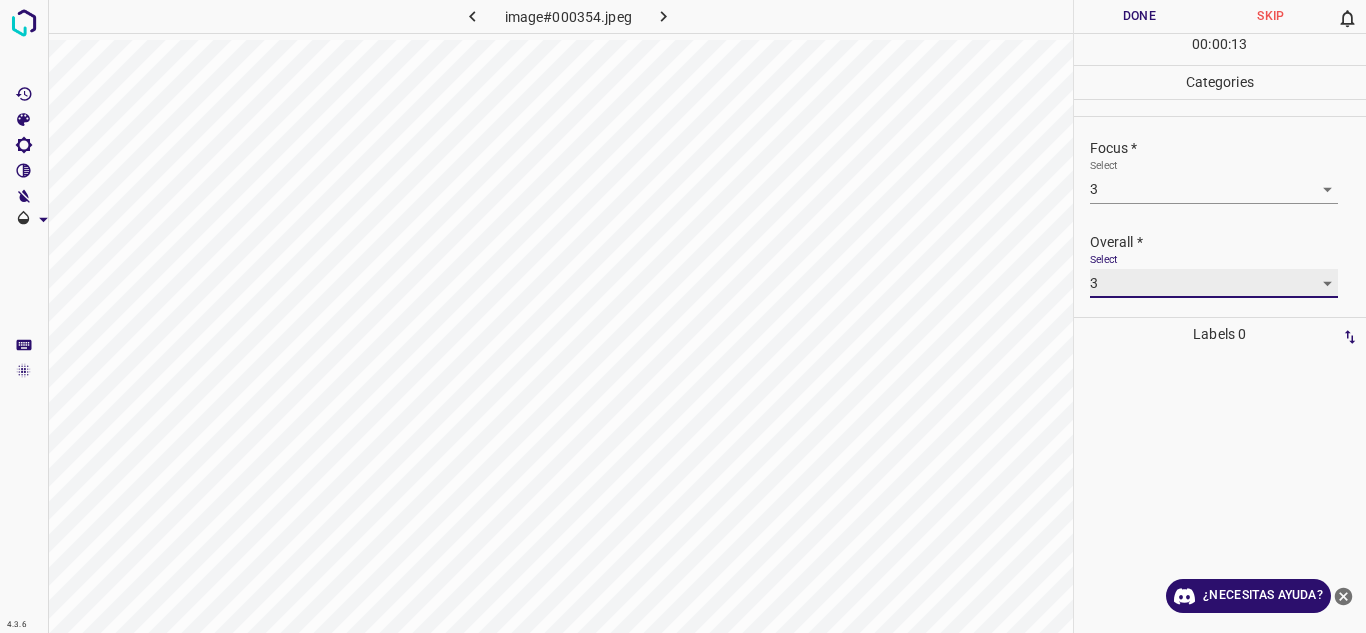 scroll, scrollTop: 98, scrollLeft: 0, axis: vertical 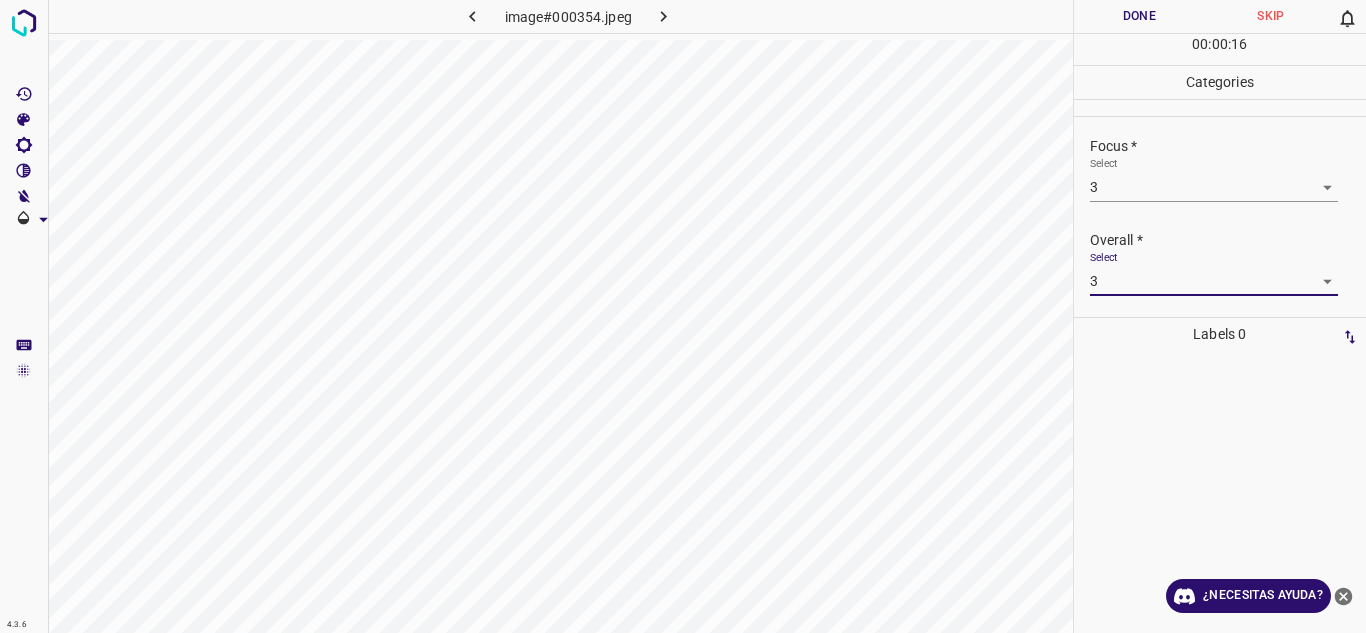 click on "Texto original Valora esta traducción Tu opinión servirá para ayudar a mejorar el Traductor de Google 4.3.6  image#000354.jpeg Done Skip 0 00   : 00   : 16   Categories Lighting *  Select 4 4 Focus *  Select 3 3 Overall *  Select 3 3 Labels   0 Categories 1 Lighting 2 Focus 3 Overall Tools Space Change between modes (Draw & Edit) I Auto labeling R Restore zoom M Zoom in N Zoom out Delete Delete selecte label Filters Z Restore filters X Saturation filter C Brightness filter V Contrast filter B Gray scale filter General O Download ¿Necesitas ayuda? - Texto - Esconder - Borrar" at bounding box center [683, 316] 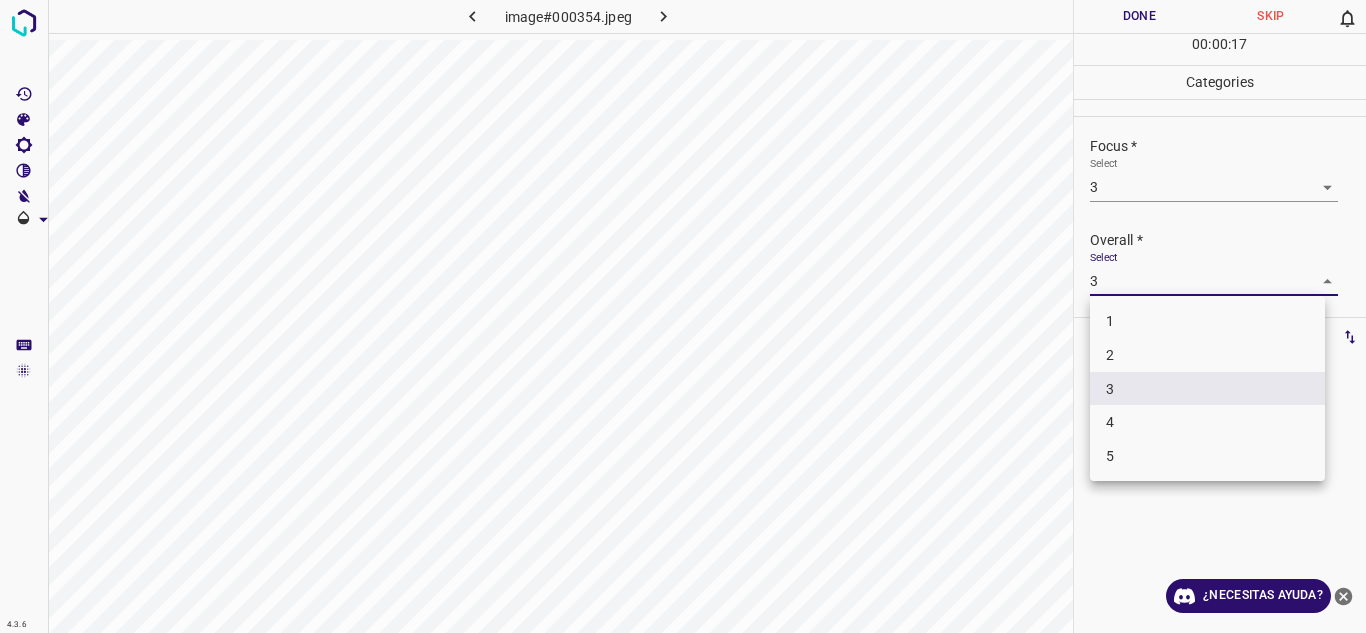 click on "4" at bounding box center (1207, 422) 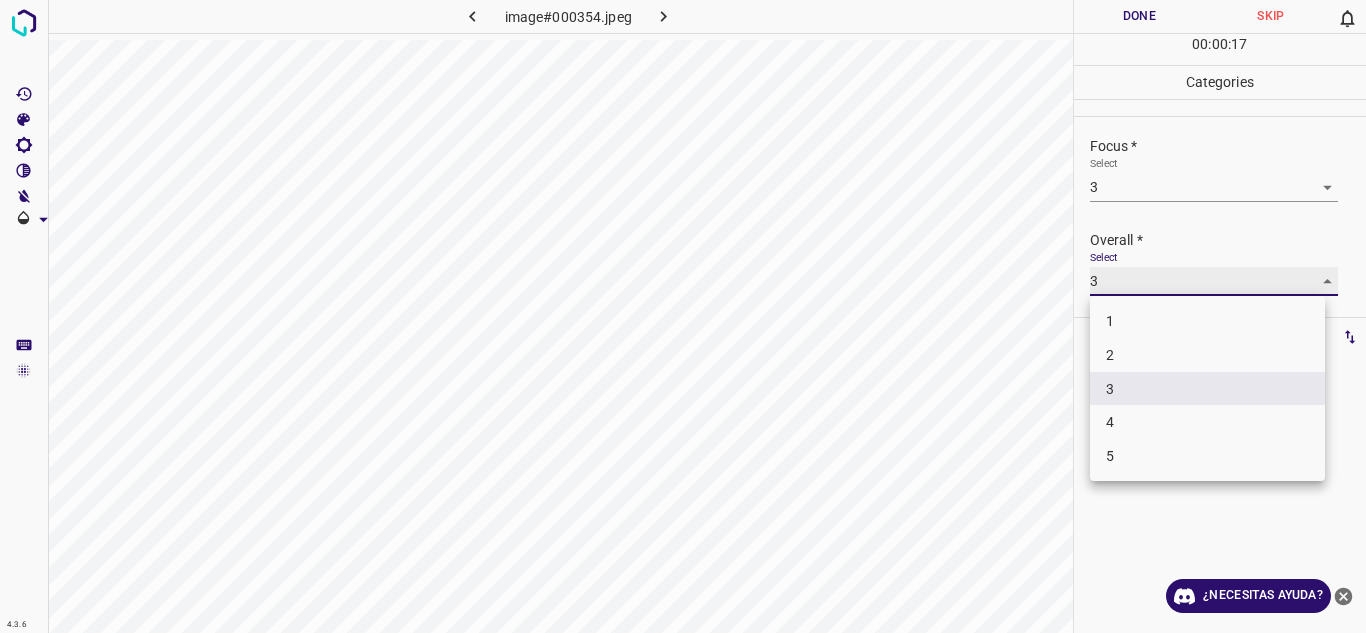 type on "4" 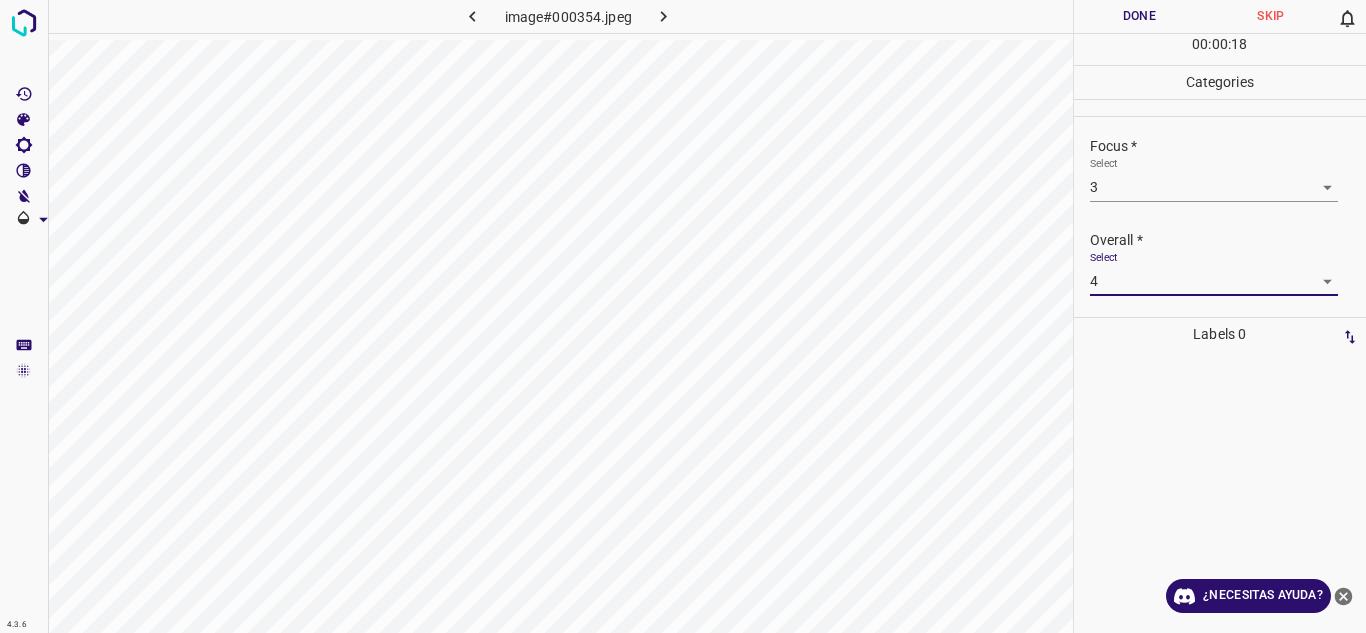 click on "Done" at bounding box center (1140, 16) 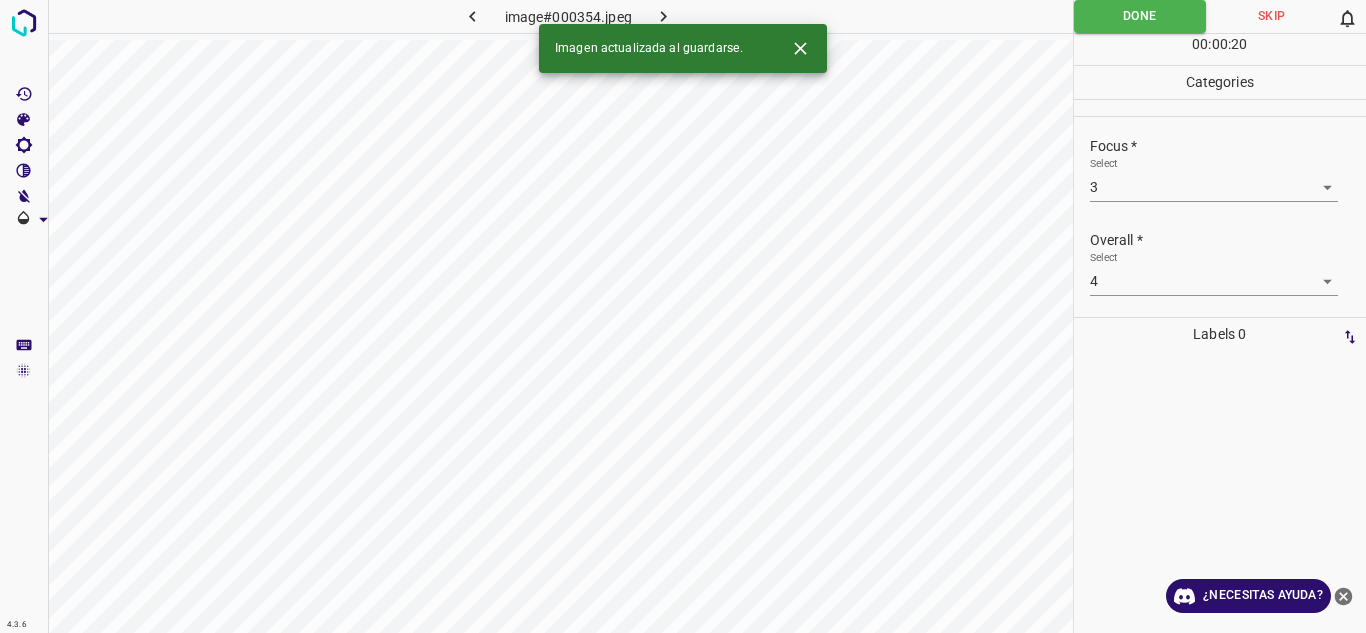 click at bounding box center [664, 16] 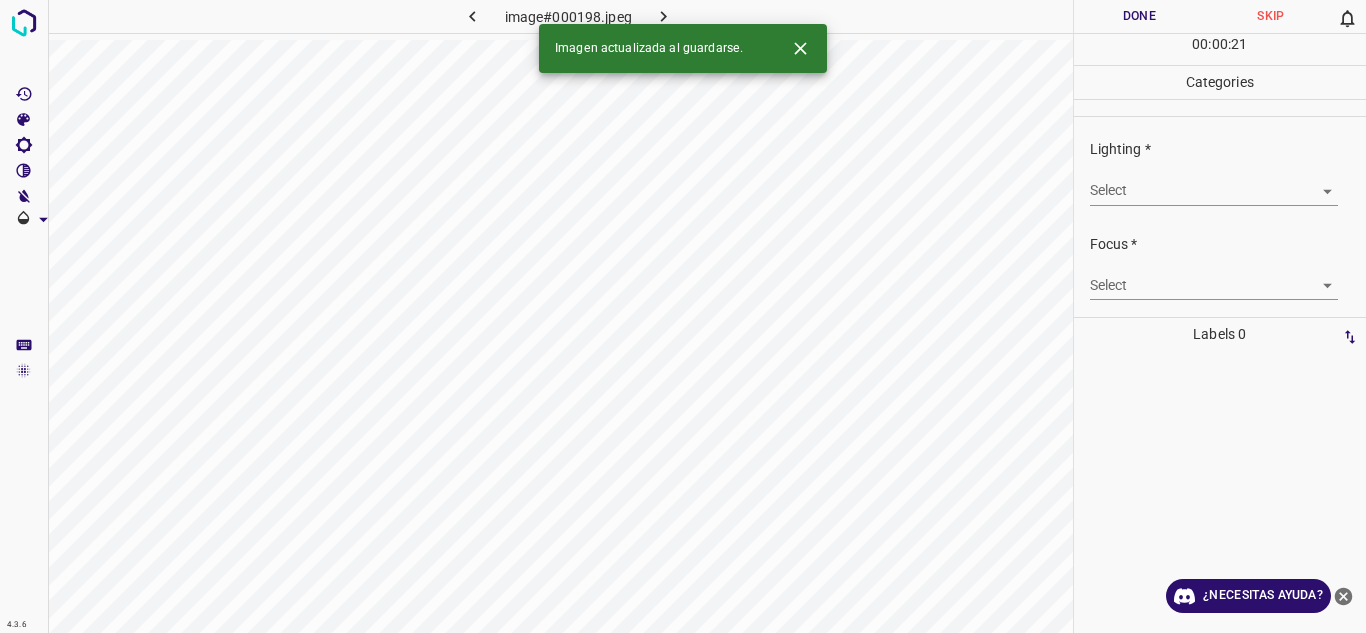 click on "Texto original Valora esta traducción Tu opinión servirá para ayudar a mejorar el Traductor de Google 4.3.6  image#000198.jpeg Done Skip 0 00   : 00   : 21   Categories Lighting *  Select ​ Focus *  Select ​ Overall *  Select ​ Labels   0 Categories 1 Lighting 2 Focus 3 Overall Tools Space Change between modes (Draw & Edit) I Auto labeling R Restore zoom M Zoom in N Zoom out Delete Delete selecte label Filters Z Restore filters X Saturation filter C Brightness filter V Contrast filter B Gray scale filter General O Download Imagen actualizada al guardarse. ¿Necesitas ayuda? - Texto - Esconder - Borrar" at bounding box center (683, 316) 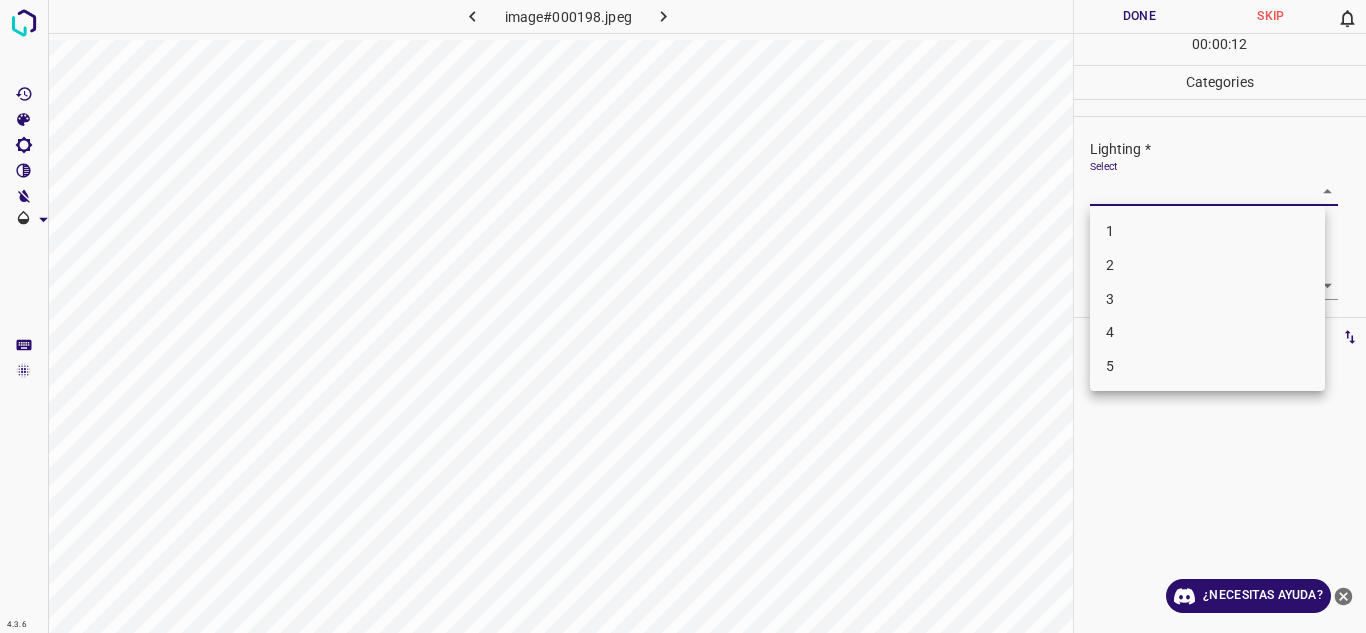 click on "2" at bounding box center [1207, 265] 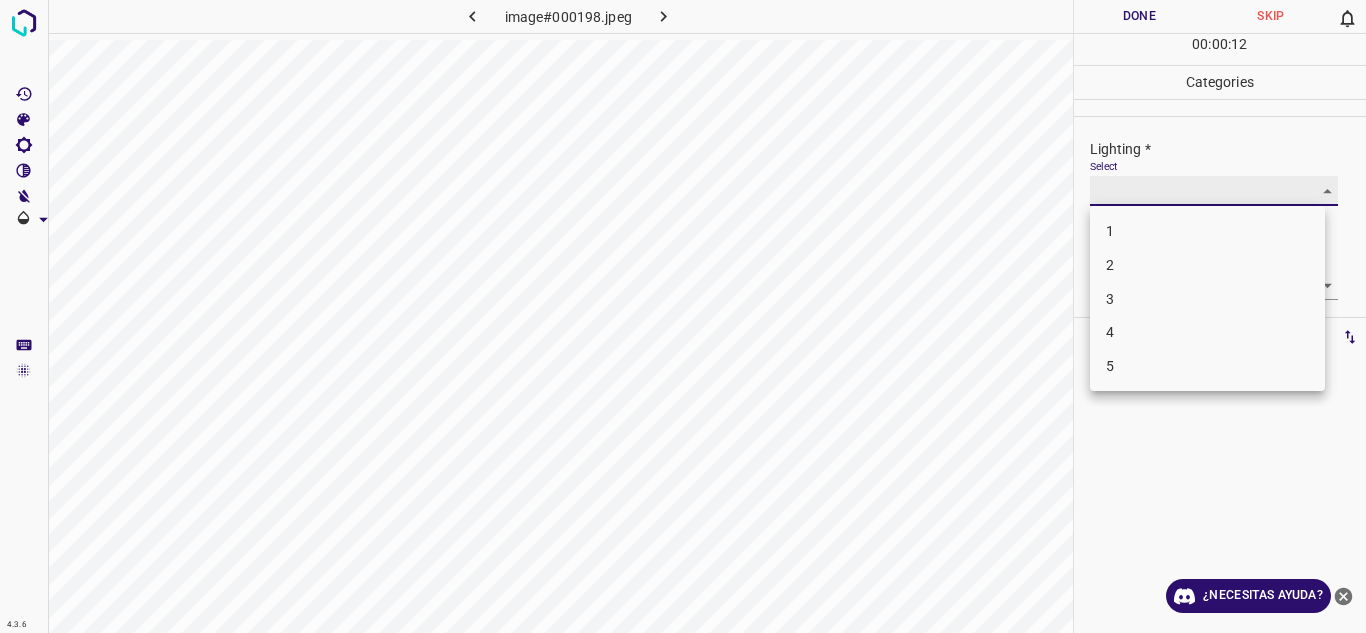 type on "2" 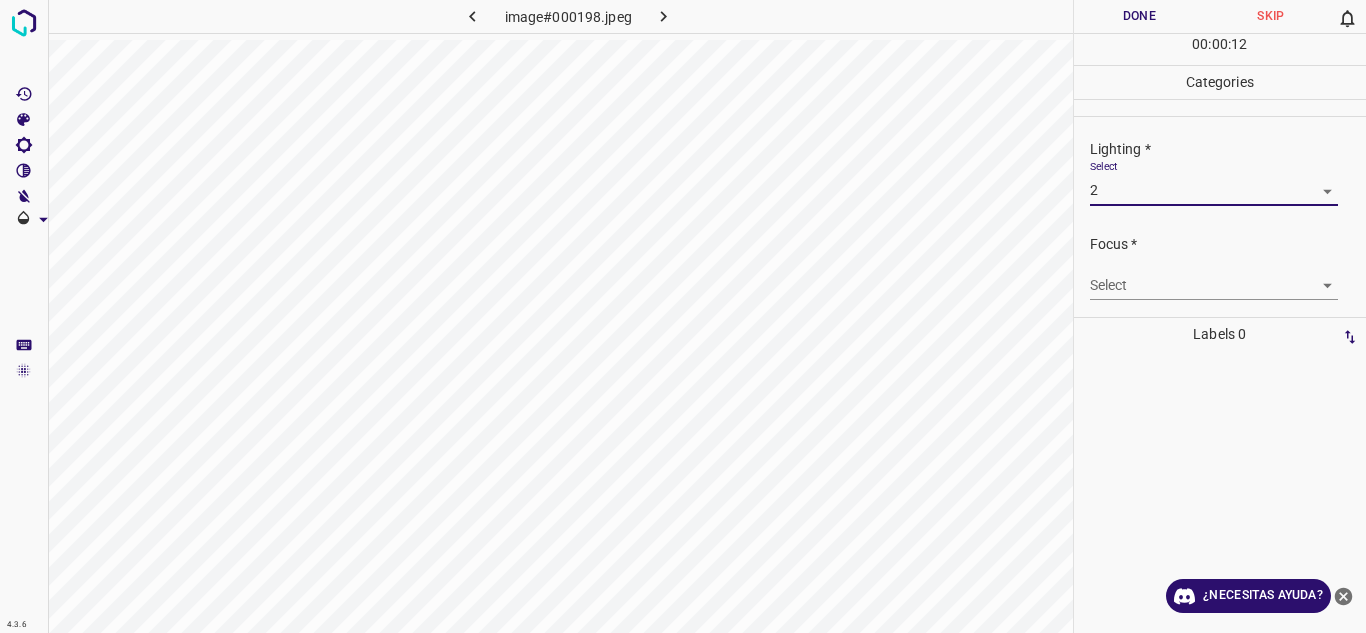click on "Texto original Valora esta traducción Tu opinión servirá para ayudar a mejorar el Traductor de Google 4.3.6  image#000198.jpeg Done Skip 0 00   : 00   : 12   Categories Lighting *  Select 2 2 Focus *  Select ​ Overall *  Select ​ Labels   0 Categories 1 Lighting 2 Focus 3 Overall Tools Space Change between modes (Draw & Edit) I Auto labeling R Restore zoom M Zoom in N Zoom out Delete Delete selecte label Filters Z Restore filters X Saturation filter C Brightness filter V Contrast filter B Gray scale filter General O Download ¿Necesitas ayuda? - Texto - Esconder - Borrar" at bounding box center (683, 316) 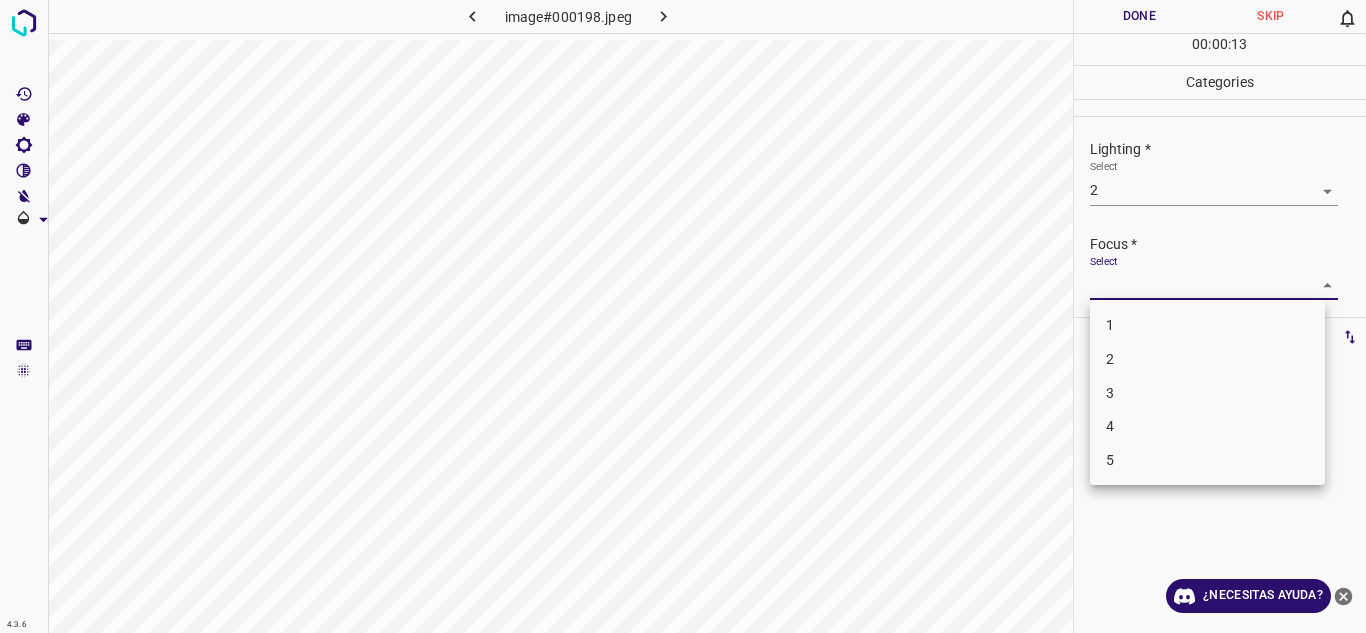 click on "2" at bounding box center [1207, 359] 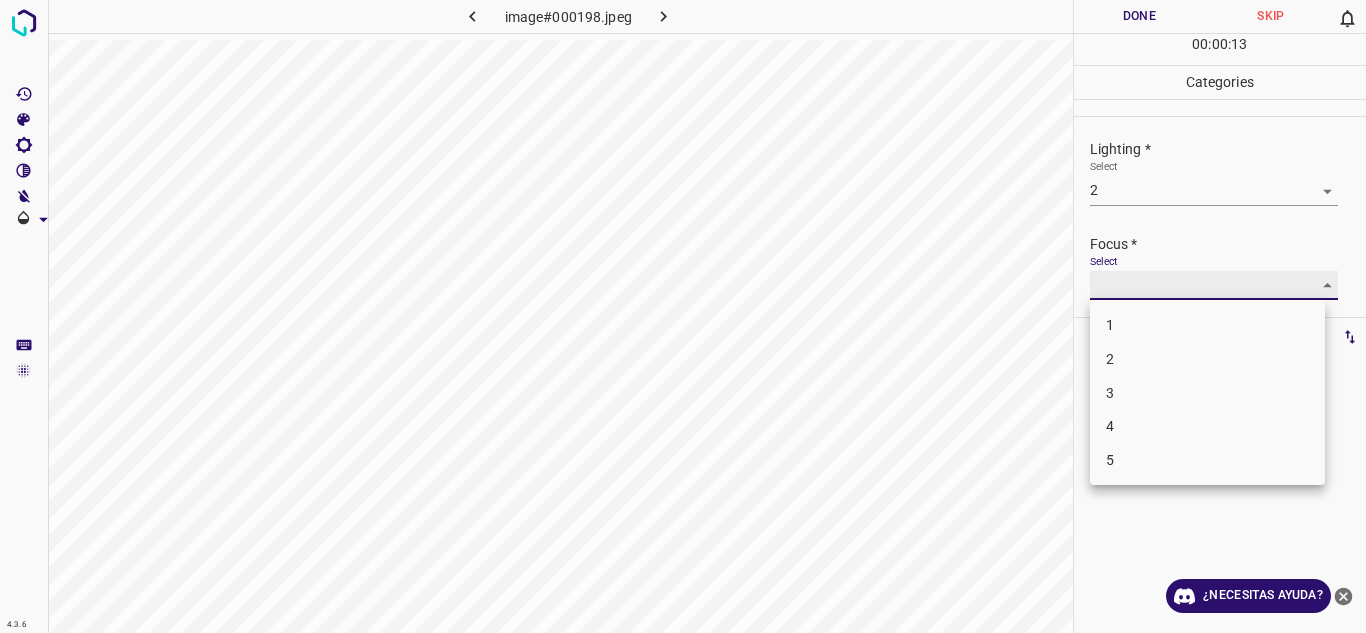 type on "2" 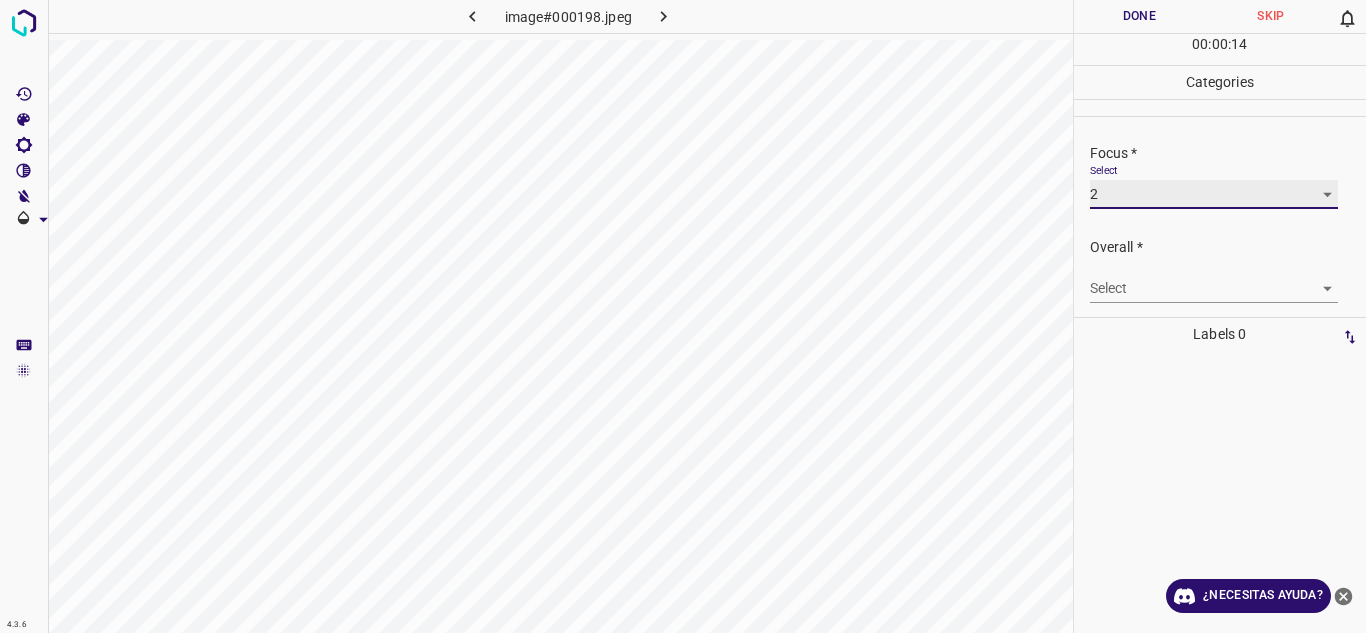 scroll, scrollTop: 98, scrollLeft: 0, axis: vertical 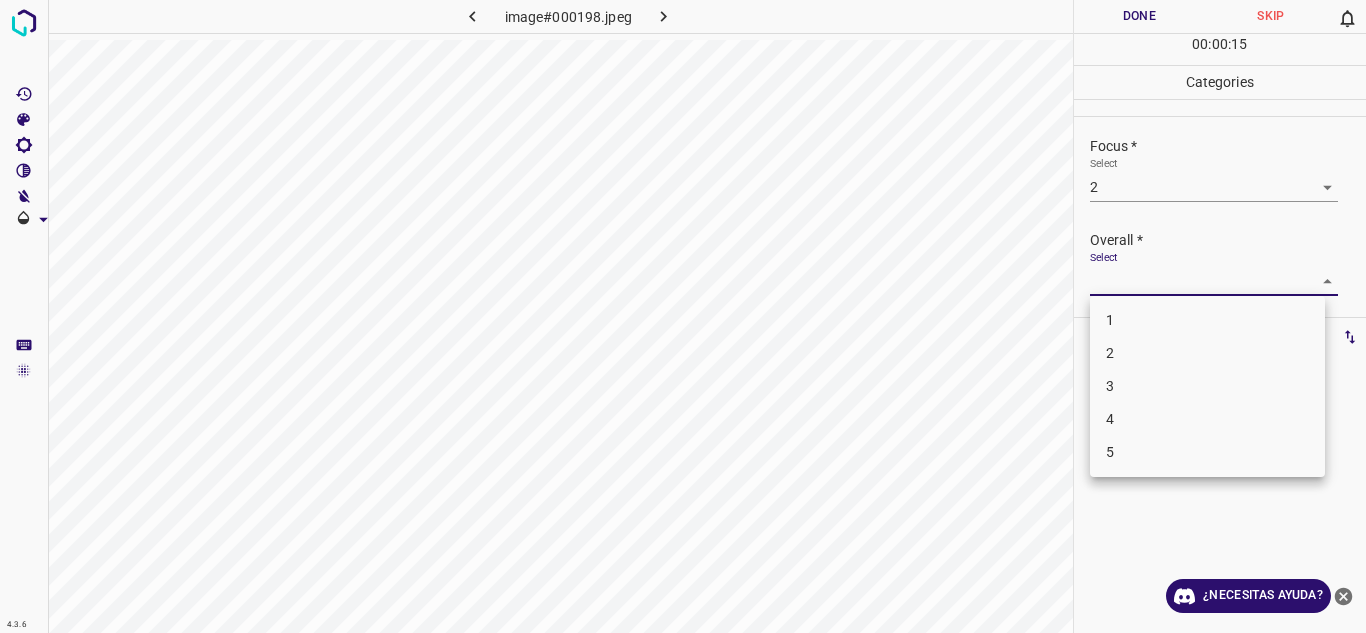 click on "Texto original Valora esta traducción Tu opinión servirá para ayudar a mejorar el Traductor de Google 4.3.6  image#000198.jpeg Done Skip 0 00   : 00   : 15   Categories Lighting *  Select 2 2 Focus *  Select 2 2 Overall *  Select ​ Labels   0 Categories 1 Lighting 2 Focus 3 Overall Tools Space Change between modes (Draw & Edit) I Auto labeling R Restore zoom M Zoom in N Zoom out Delete Delete selecte label Filters Z Restore filters X Saturation filter C Brightness filter V Contrast filter B Gray scale filter General O Download ¿Necesitas ayuda? - Texto - Esconder - Borrar 1 2 3 4 5" at bounding box center (683, 316) 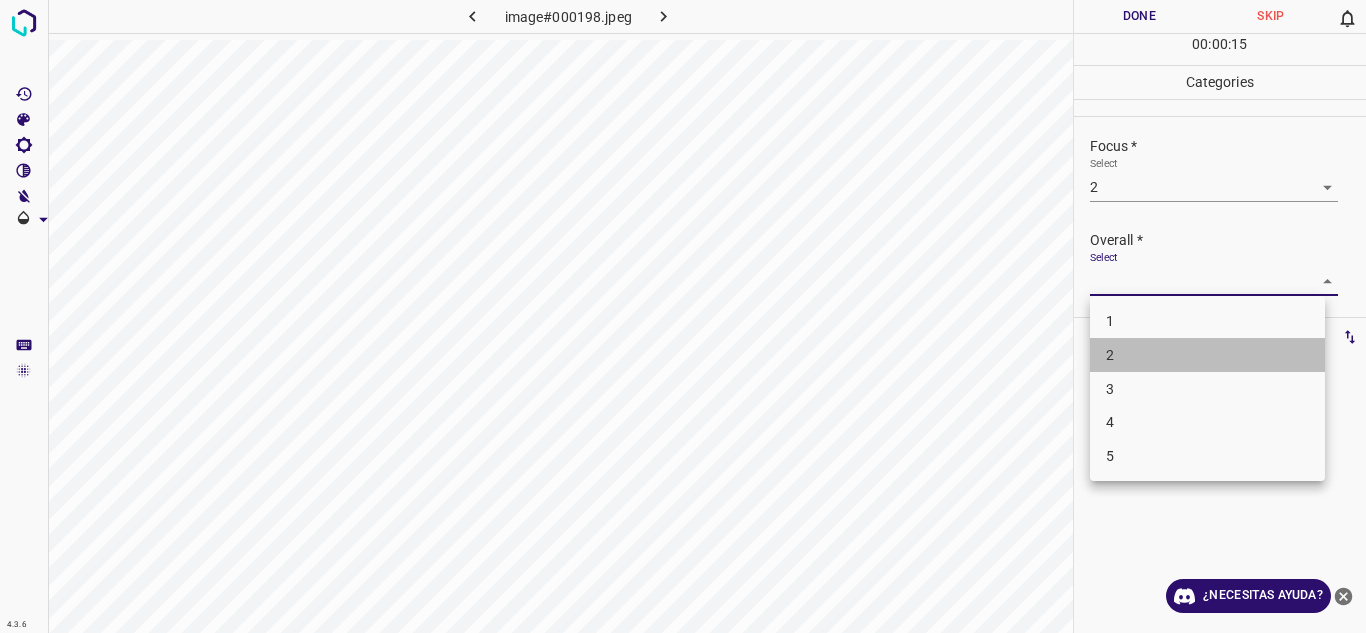 click on "2" at bounding box center (1207, 355) 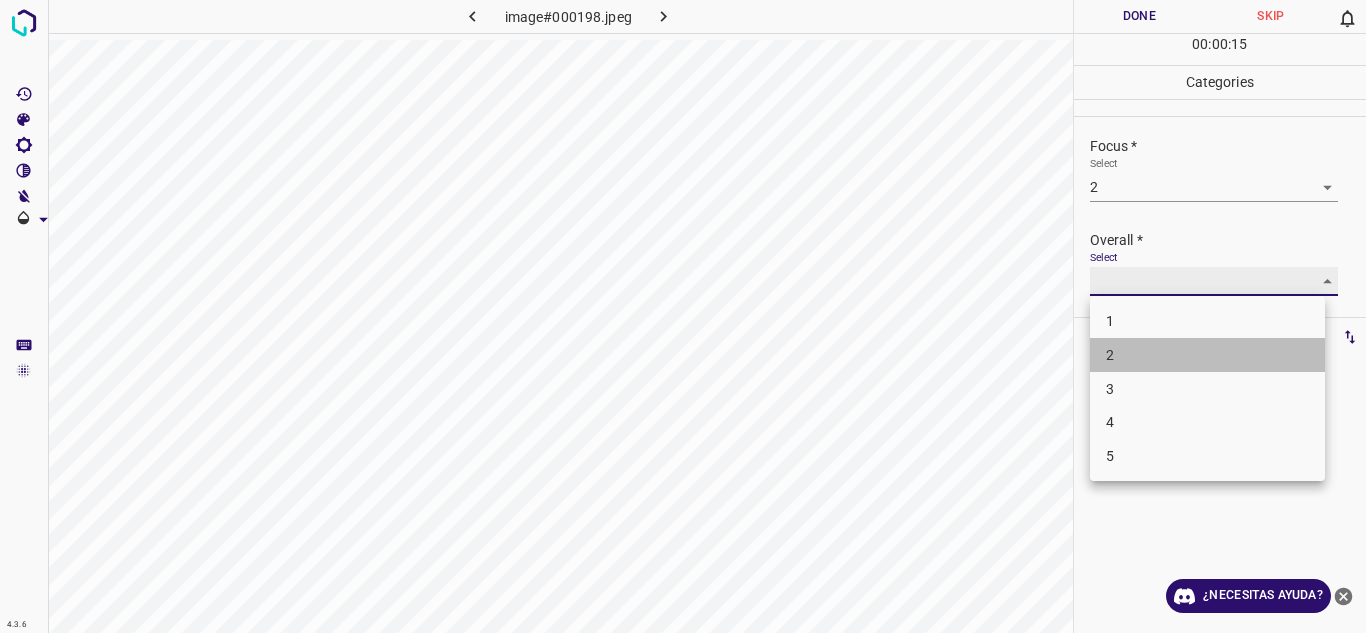 type on "2" 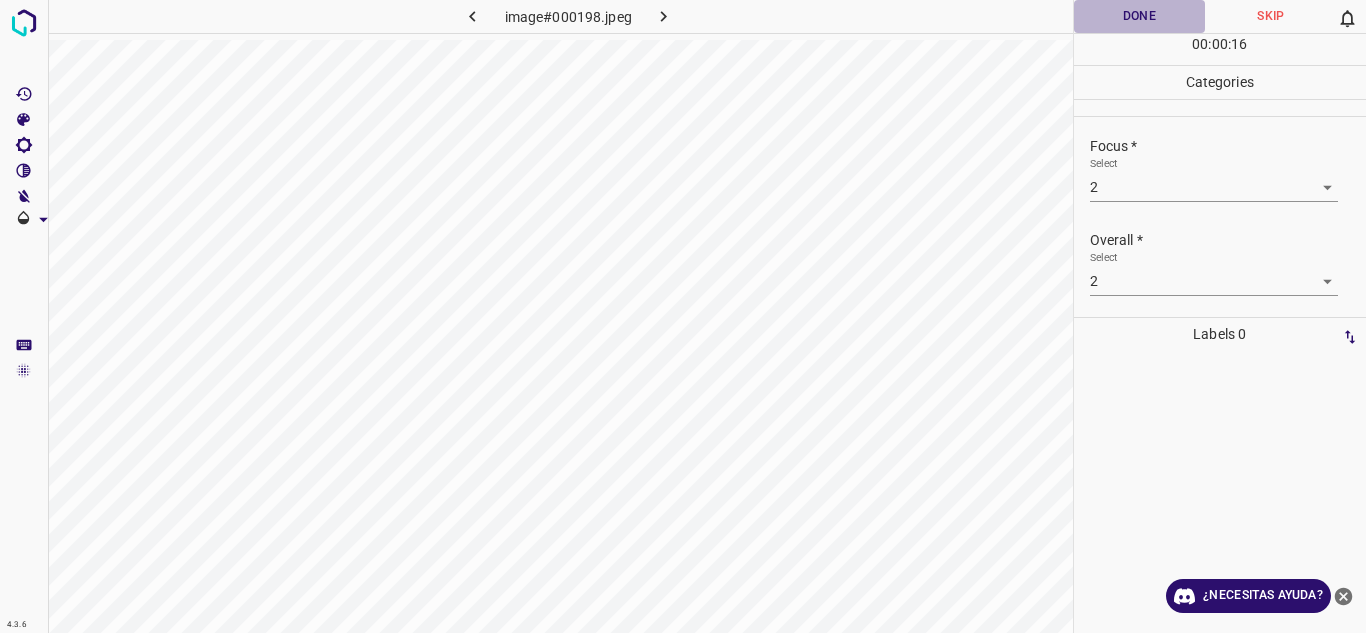 click on "Done" at bounding box center [1140, 16] 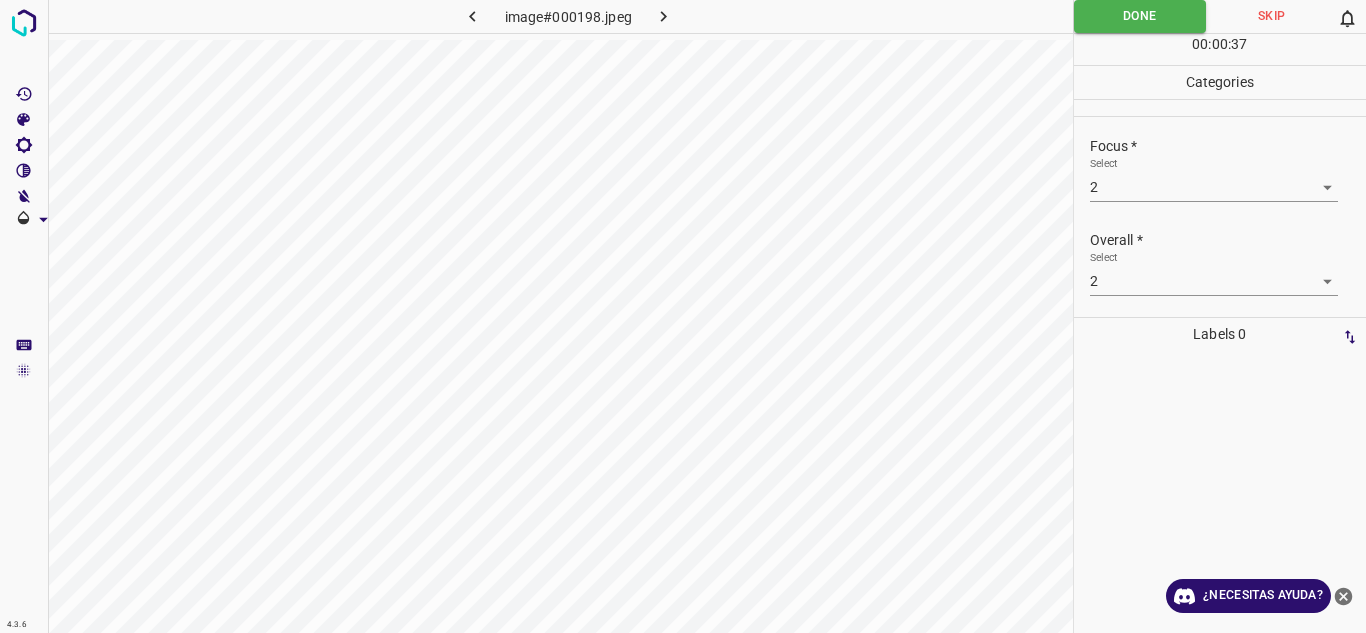 click at bounding box center [664, 16] 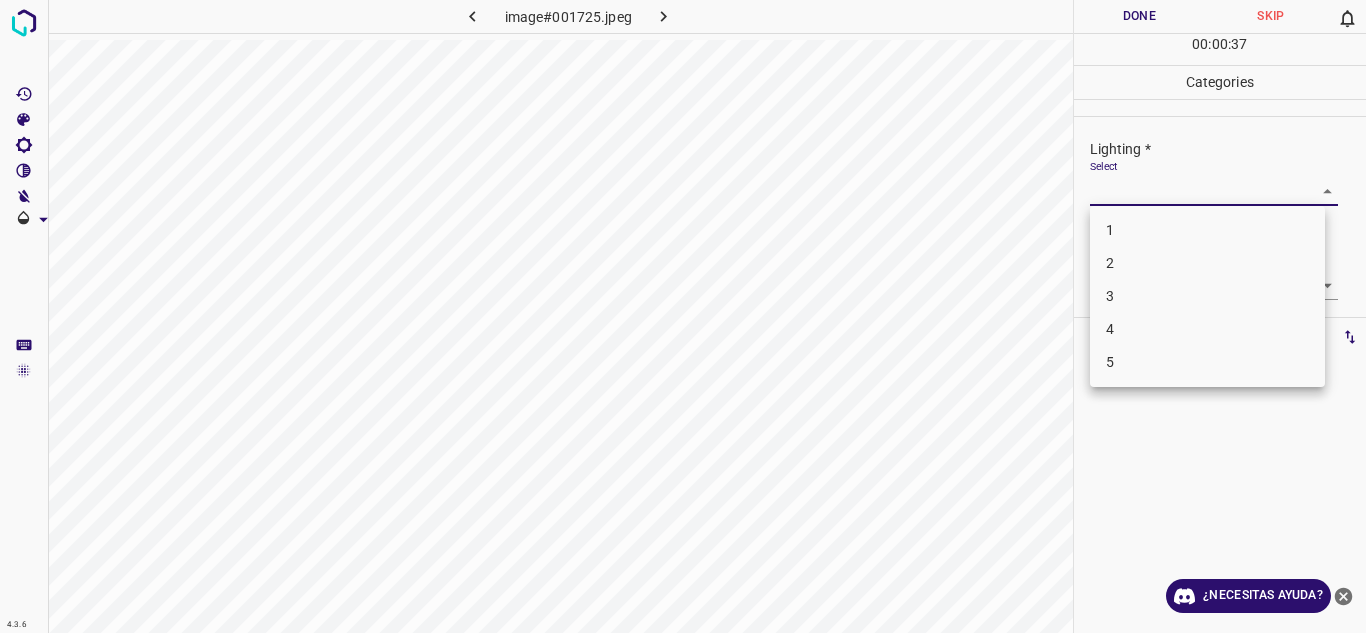click on "Texto original Valora esta traducción Tu opinión servirá para ayudar a mejorar el Traductor de Google 4.3.6  image#001725.jpeg Done Skip 0 00   : 00   : 37   Categories Lighting *  Select ​ Focus *  Select ​ Overall *  Select ​ Labels   0 Categories 1 Lighting 2 Focus 3 Overall Tools Space Change between modes (Draw & Edit) I Auto labeling R Restore zoom M Zoom in N Zoom out Delete Delete selecte label Filters Z Restore filters X Saturation filter C Brightness filter V Contrast filter B Gray scale filter General O Download ¿Necesitas ayuda? - Texto - Esconder - Borrar 1 2 3 4 5" at bounding box center (683, 316) 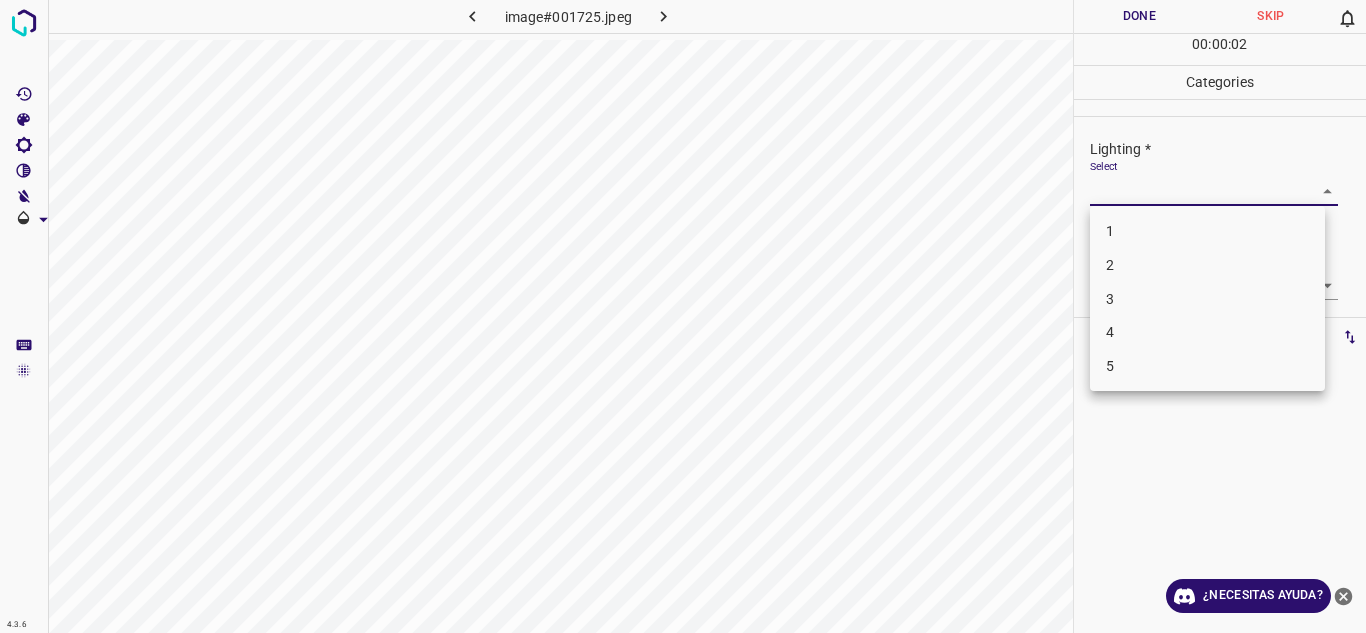 click on "3" at bounding box center (1207, 299) 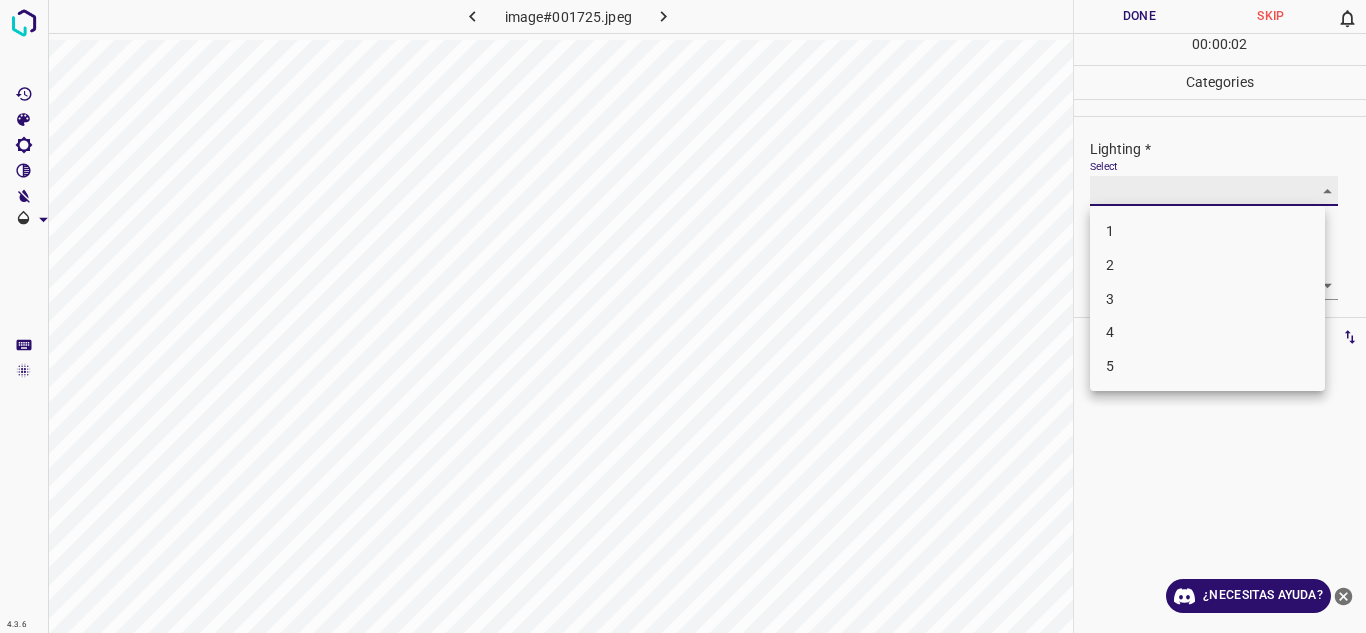 type on "3" 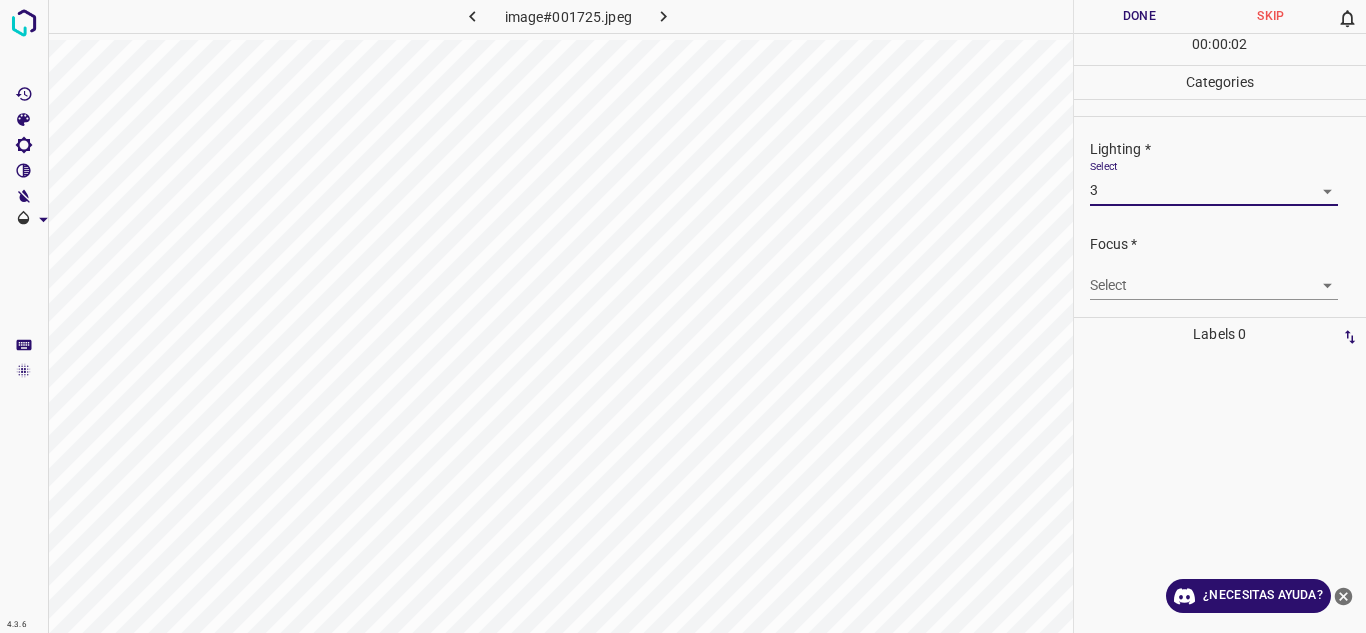 click on "Texto original Valora esta traducción Tu opinión servirá para ayudar a mejorar el Traductor de Google 4.3.6  image#001725.jpeg Done Skip 0 00   : 00   : 02   Categories Lighting *  Select 3 3 Focus *  Select ​ Overall *  Select ​ Labels   0 Categories 1 Lighting 2 Focus 3 Overall Tools Space Change between modes (Draw & Edit) I Auto labeling R Restore zoom M Zoom in N Zoom out Delete Delete selecte label Filters Z Restore filters X Saturation filter C Brightness filter V Contrast filter B Gray scale filter General O Download ¿Necesitas ayuda? - Texto - Esconder - Borrar" at bounding box center [683, 316] 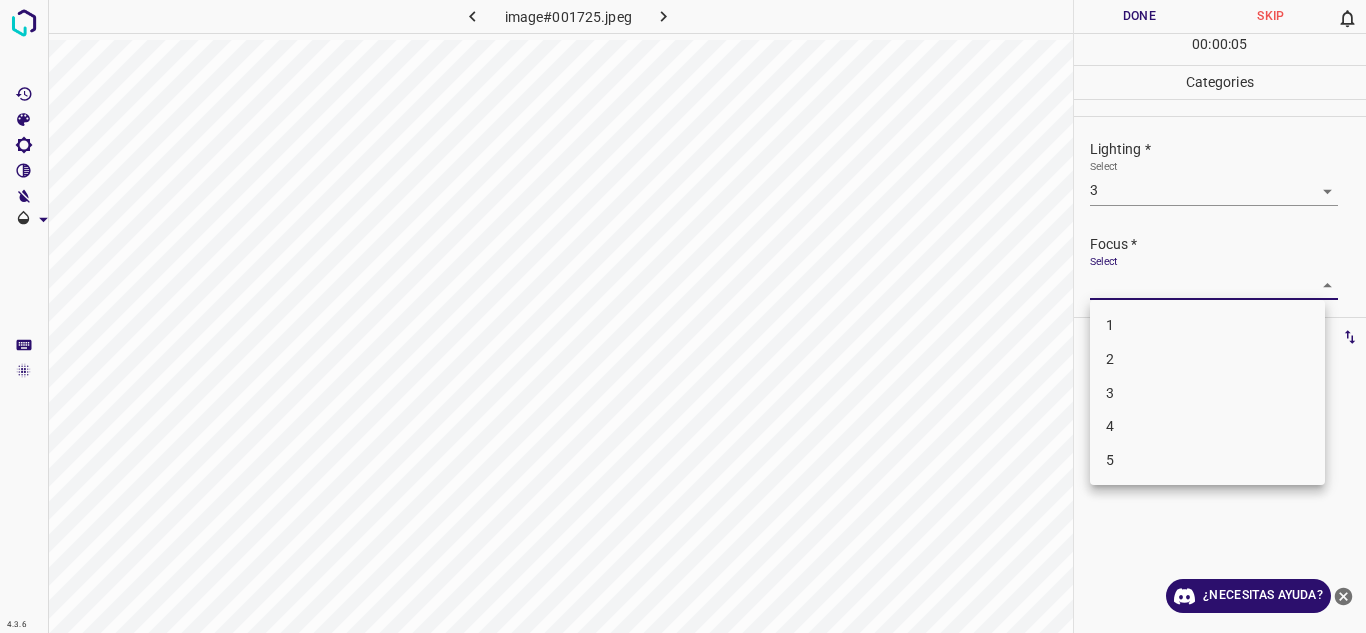 click on "2" at bounding box center (1207, 359) 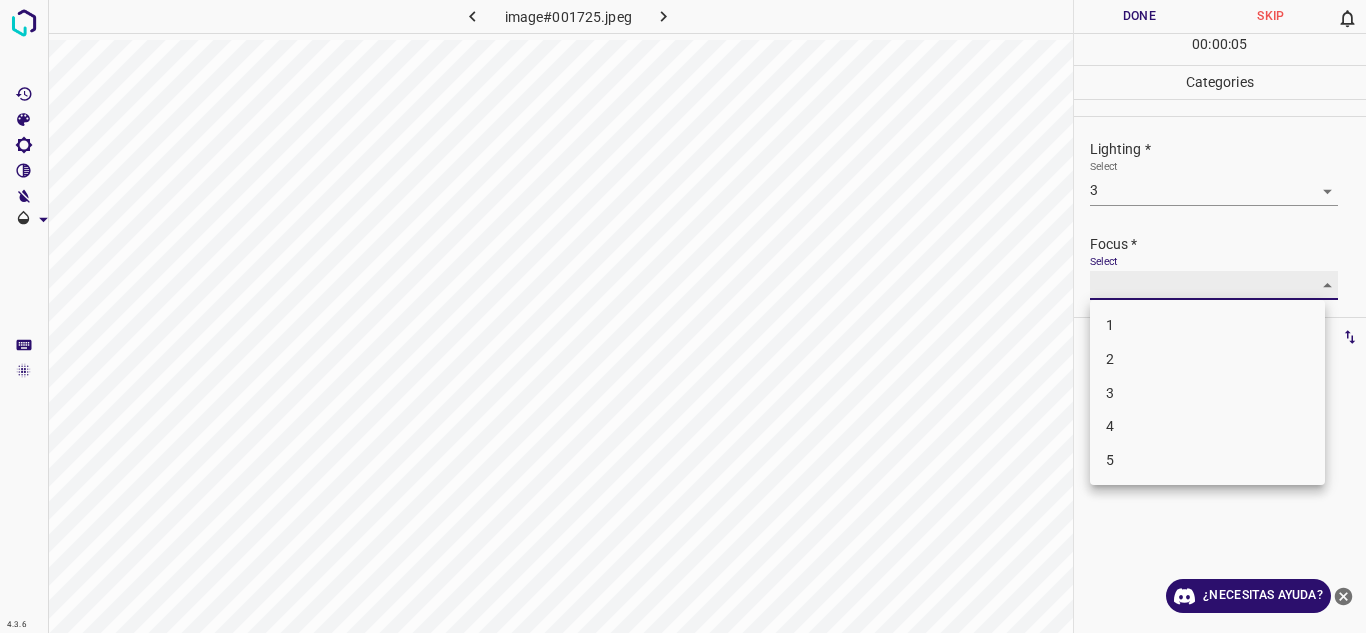 type on "2" 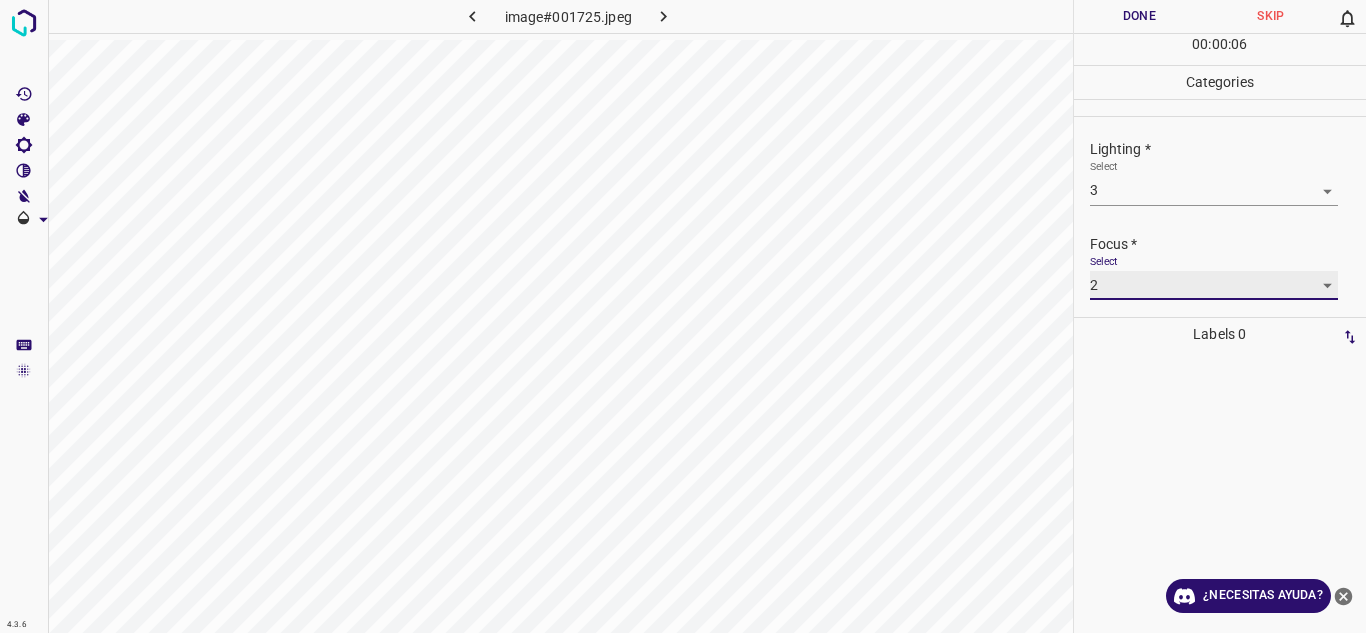 scroll, scrollTop: 98, scrollLeft: 0, axis: vertical 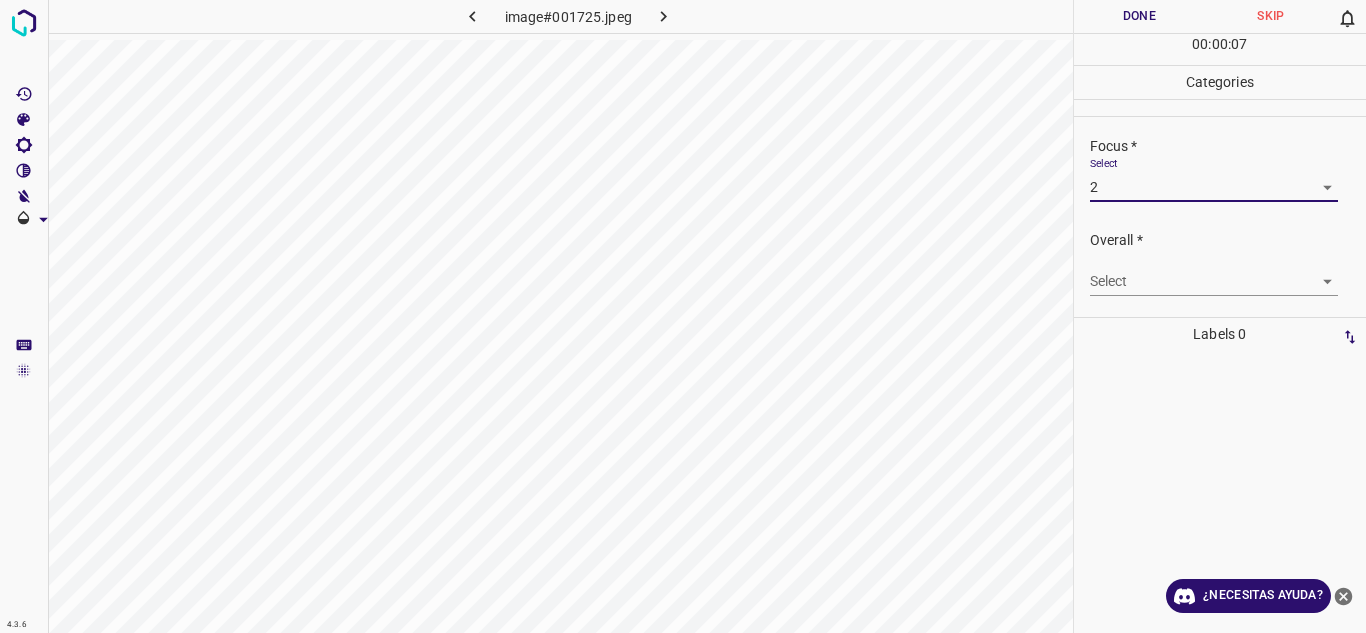 click on "Texto original Valora esta traducción Tu opinión servirá para ayudar a mejorar el Traductor de Google 4.3.6  image#001725.jpeg Done Skip 0 00   : 00   : 07   Categories Lighting *  Select 3 3 Focus *  Select 2 2 Overall *  Select ​ Labels   0 Categories 1 Lighting 2 Focus 3 Overall Tools Space Change between modes (Draw & Edit) I Auto labeling R Restore zoom M Zoom in N Zoom out Delete Delete selecte label Filters Z Restore filters X Saturation filter C Brightness filter V Contrast filter B Gray scale filter General O Download ¿Necesitas ayuda? - Texto - Esconder - Borrar" at bounding box center [683, 316] 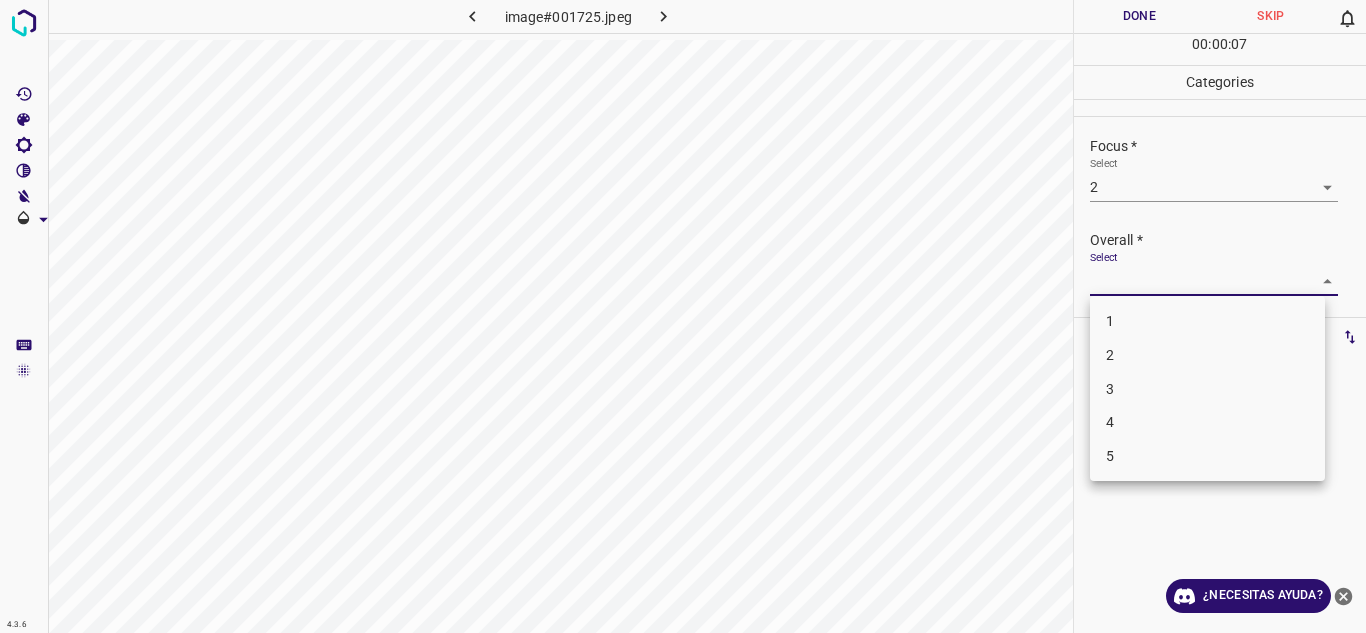 click on "2" at bounding box center (1207, 355) 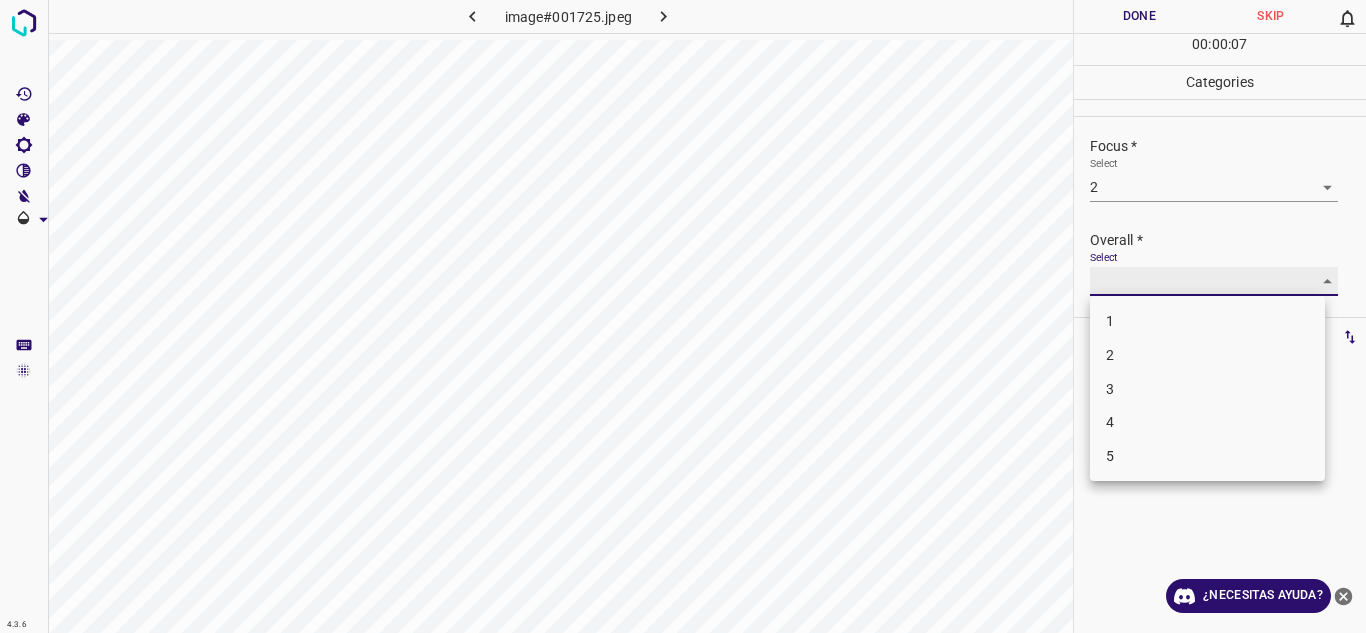 type on "2" 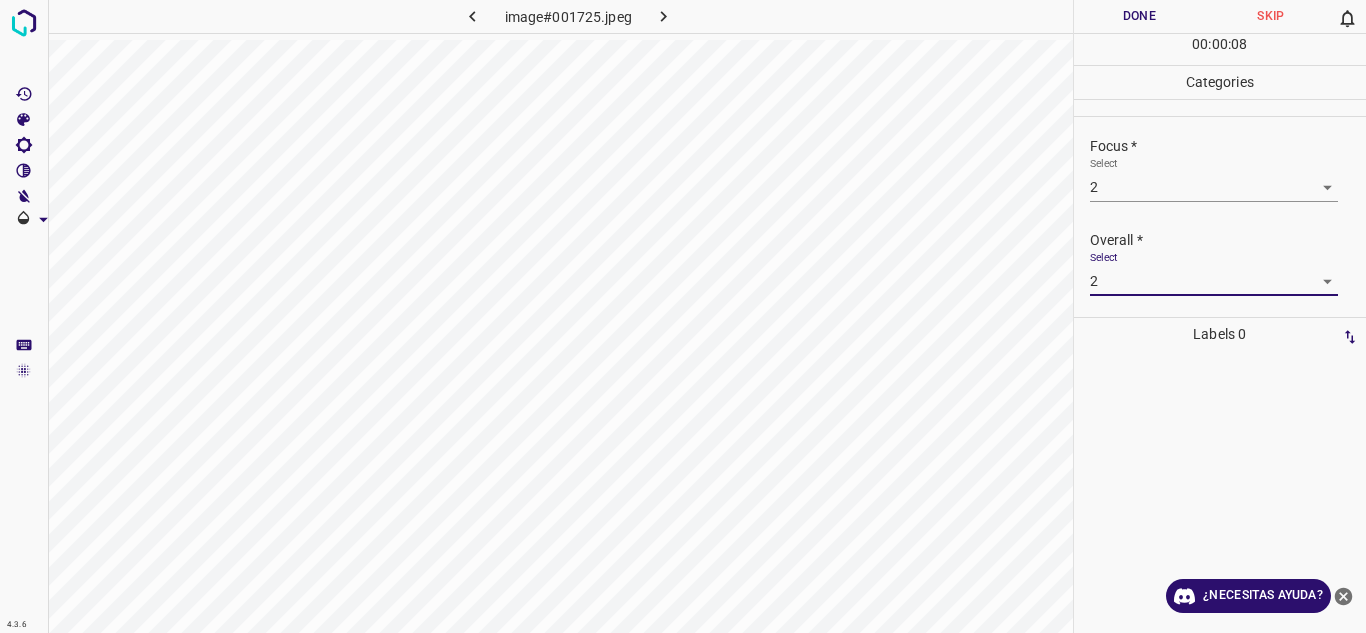 click on "Done" at bounding box center [1140, 16] 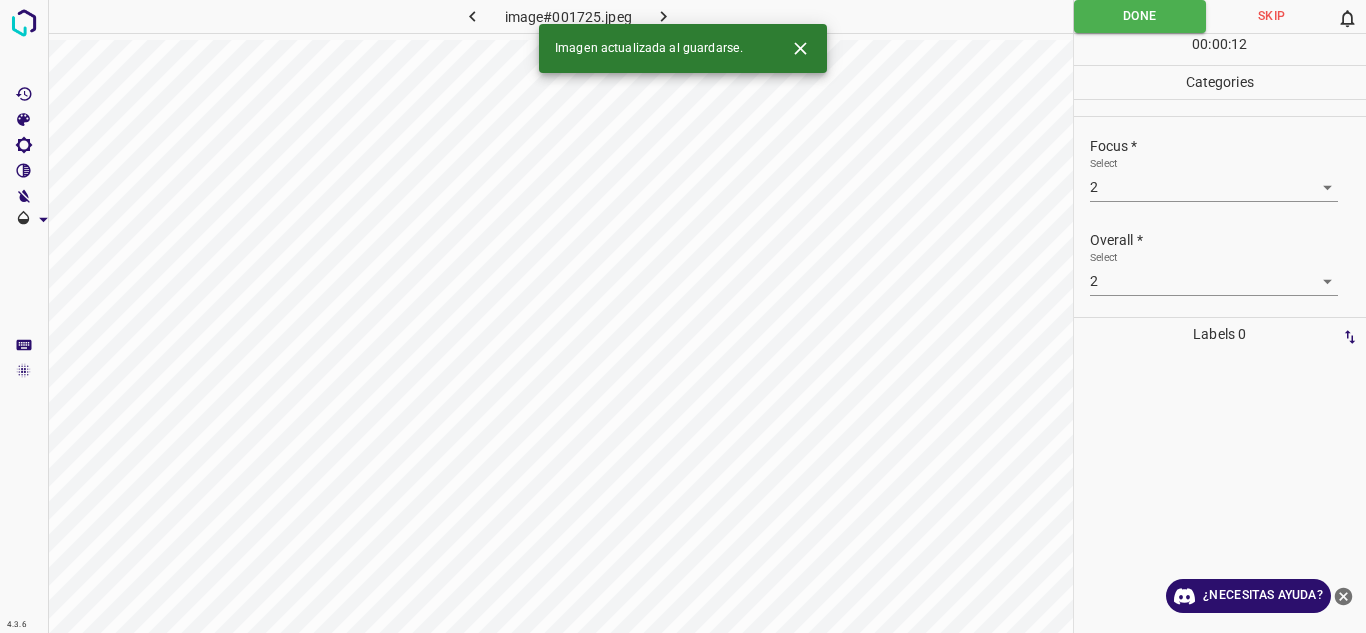 click 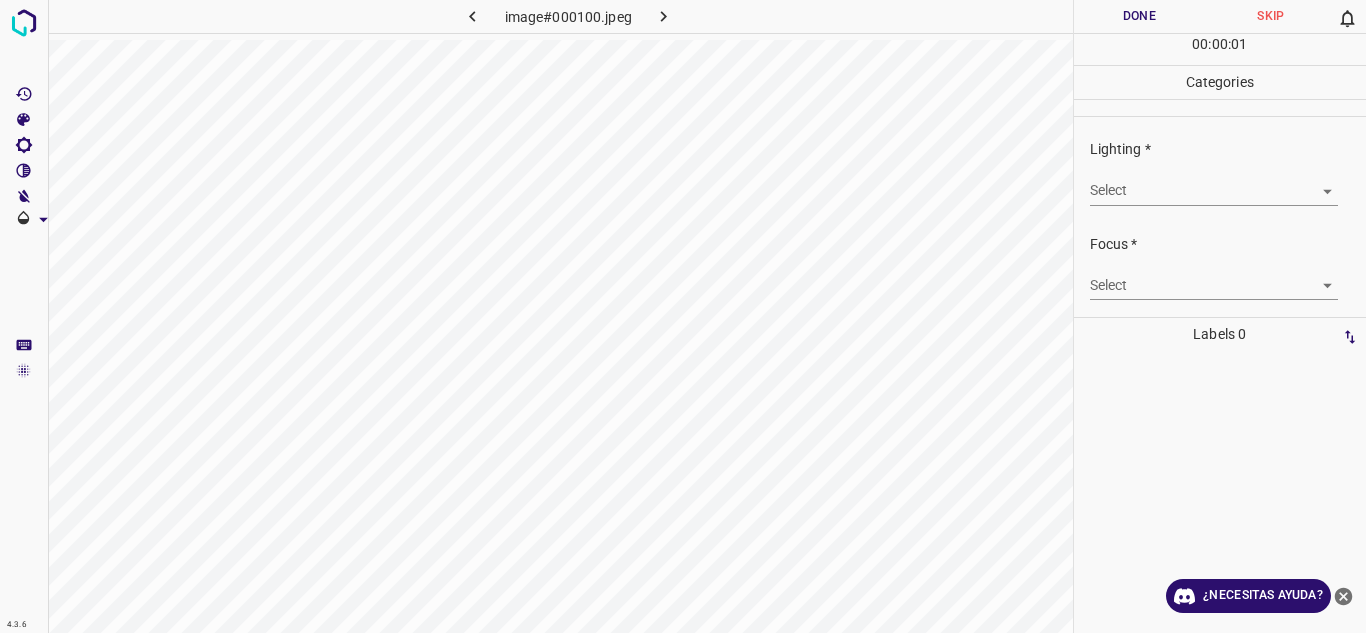 click on "Texto original Valora esta traducción Tu opinión servirá para ayudar a mejorar el Traductor de Google 4.3.6  image#000100.jpeg Done Skip 0 00   : 00   : 01   Categories Lighting *  Select ​ Focus *  Select ​ Overall *  Select ​ Labels   0 Categories 1 Lighting 2 Focus 3 Overall Tools Space Change between modes (Draw & Edit) I Auto labeling R Restore zoom M Zoom in N Zoom out Delete Delete selecte label Filters Z Restore filters X Saturation filter C Brightness filter V Contrast filter B Gray scale filter General O Download ¿Necesitas ayuda? - Texto - Esconder - Borrar" at bounding box center [683, 316] 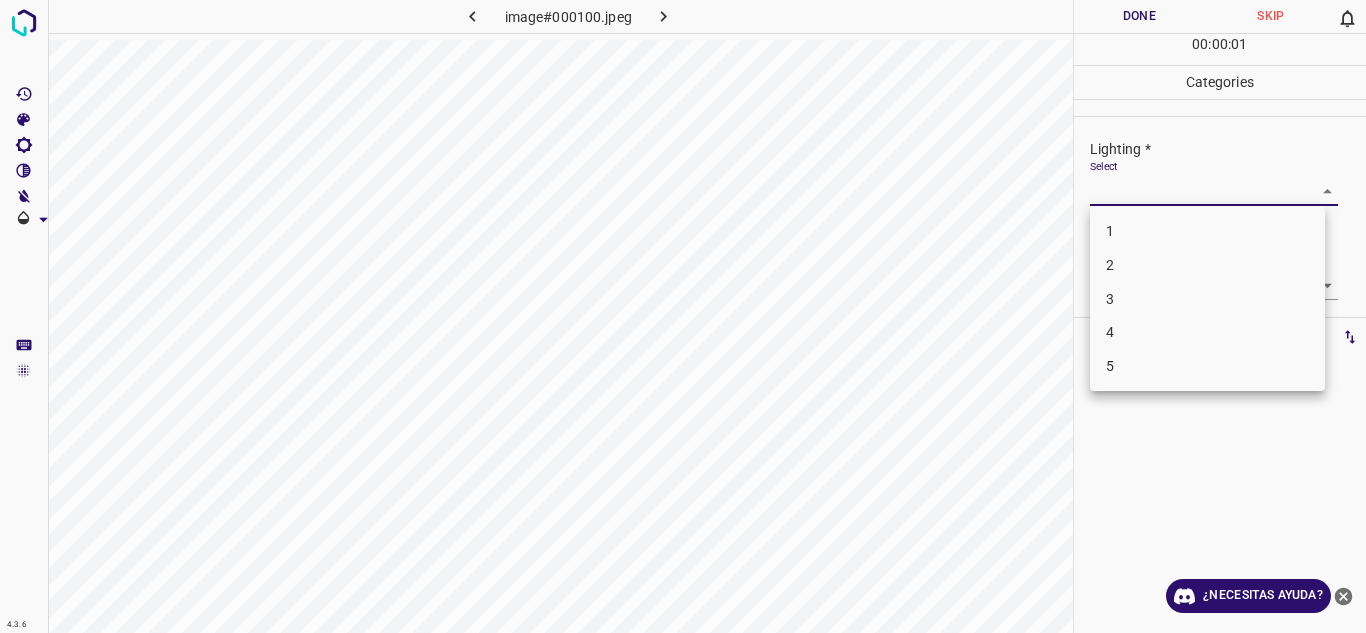 click on "3" at bounding box center (1207, 299) 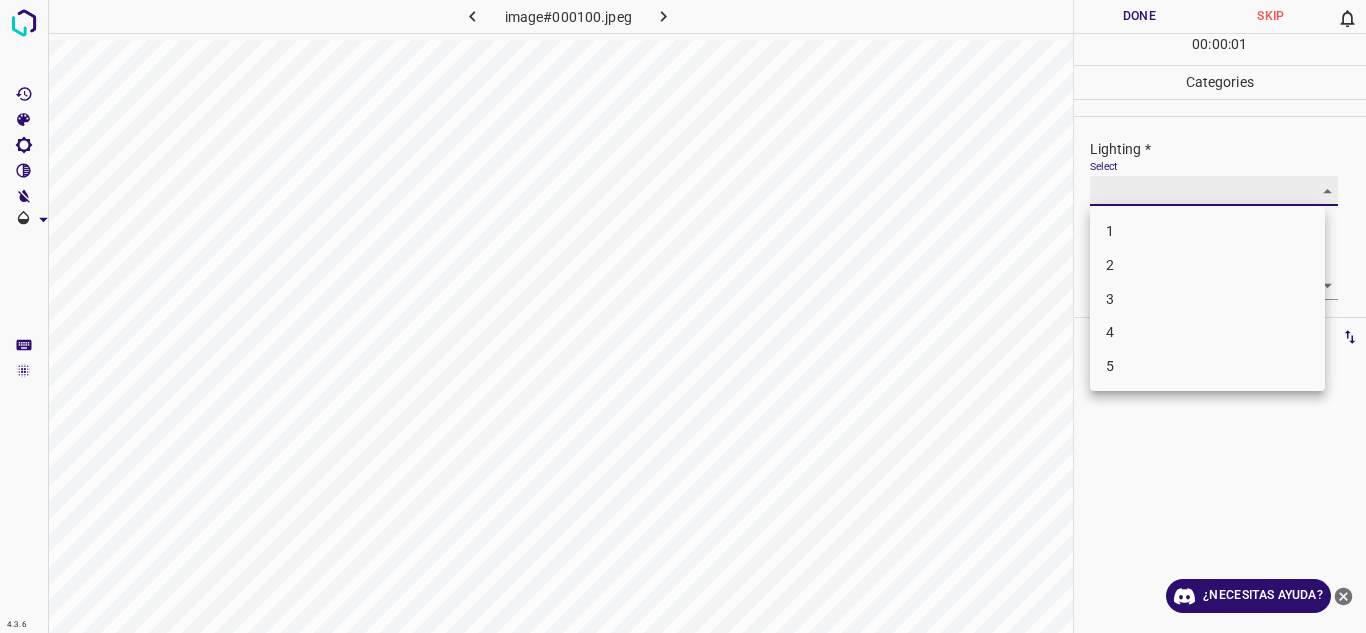 type on "3" 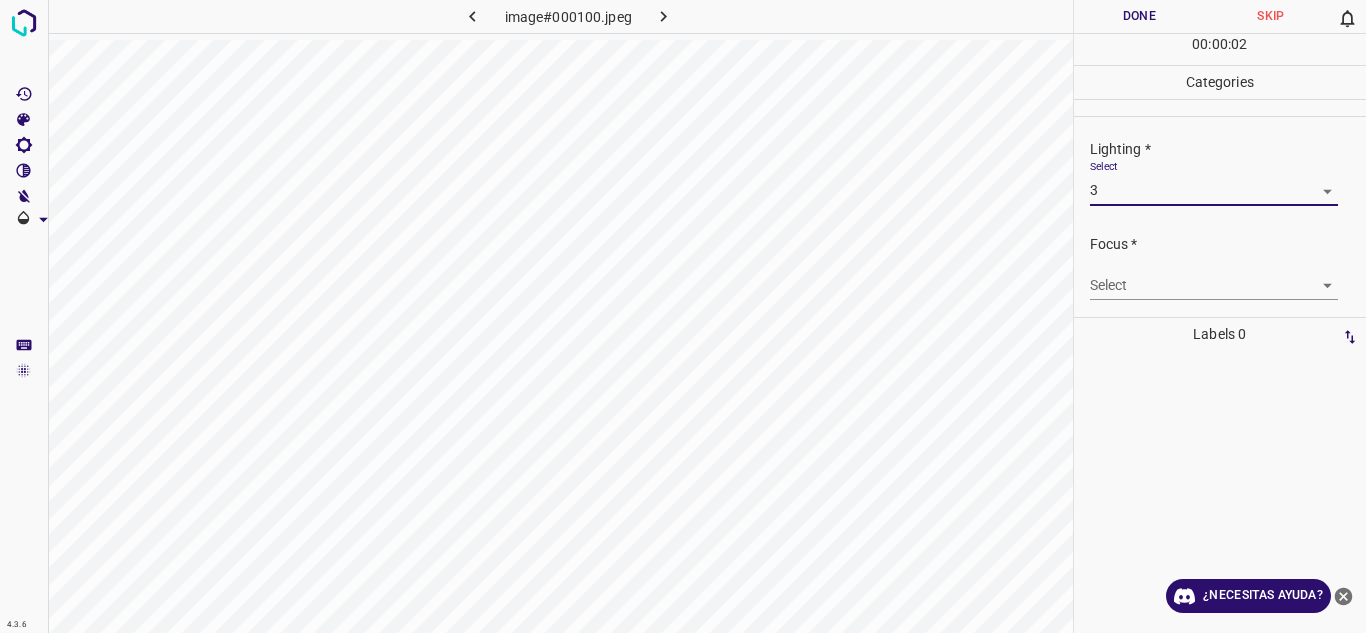 click on "Texto original Valora esta traducción Tu opinión servirá para ayudar a mejorar el Traductor de Google 4.3.6  image#000100.jpeg Done Skip 0 00   : 00   : 02   Categories Lighting *  Select 3 3 Focus *  Select ​ Overall *  Select ​ Labels   0 Categories 1 Lighting 2 Focus 3 Overall Tools Space Change between modes (Draw & Edit) I Auto labeling R Restore zoom M Zoom in N Zoom out Delete Delete selecte label Filters Z Restore filters X Saturation filter C Brightness filter V Contrast filter B Gray scale filter General O Download ¿Necesitas ayuda? - Texto - Esconder - Borrar" at bounding box center (683, 316) 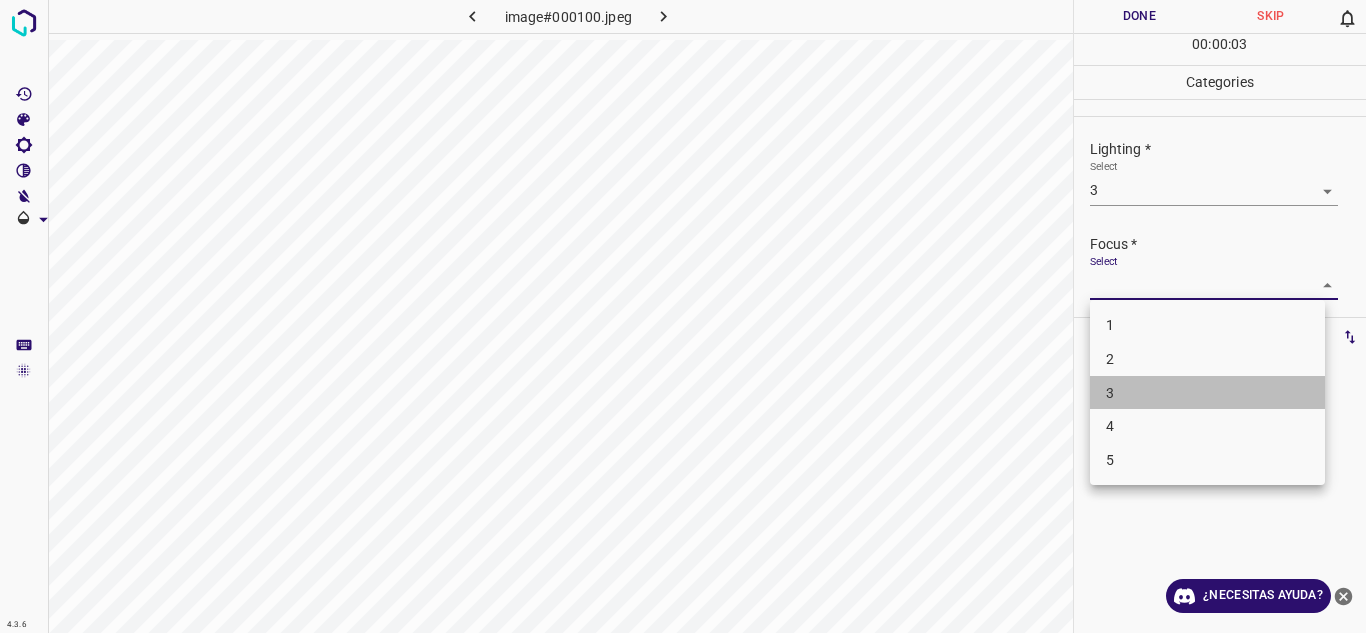 drag, startPoint x: 1168, startPoint y: 388, endPoint x: 1347, endPoint y: 277, distance: 210.62288 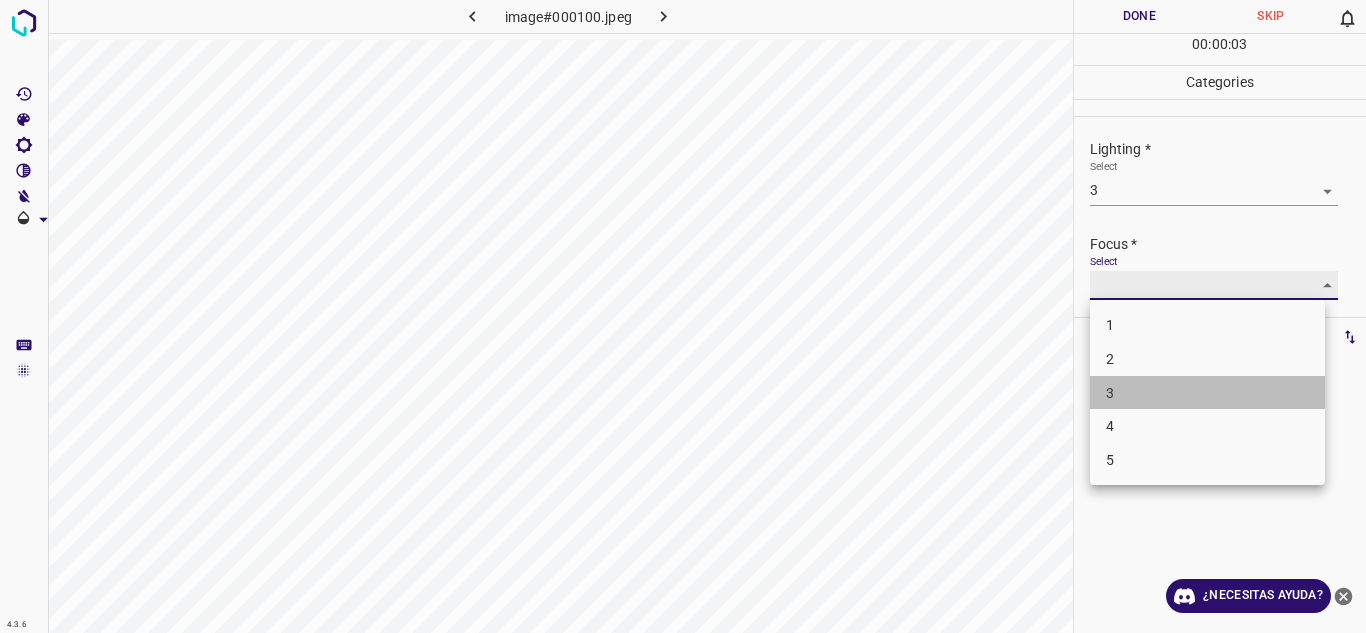 type on "3" 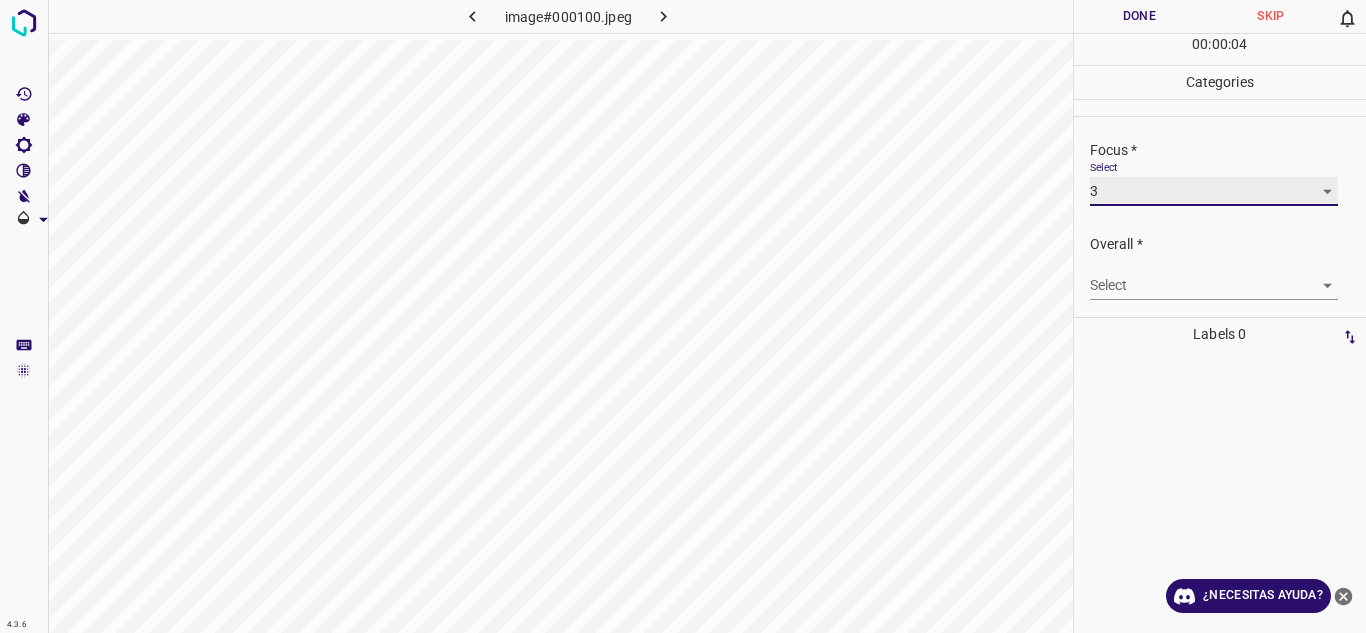 scroll, scrollTop: 98, scrollLeft: 0, axis: vertical 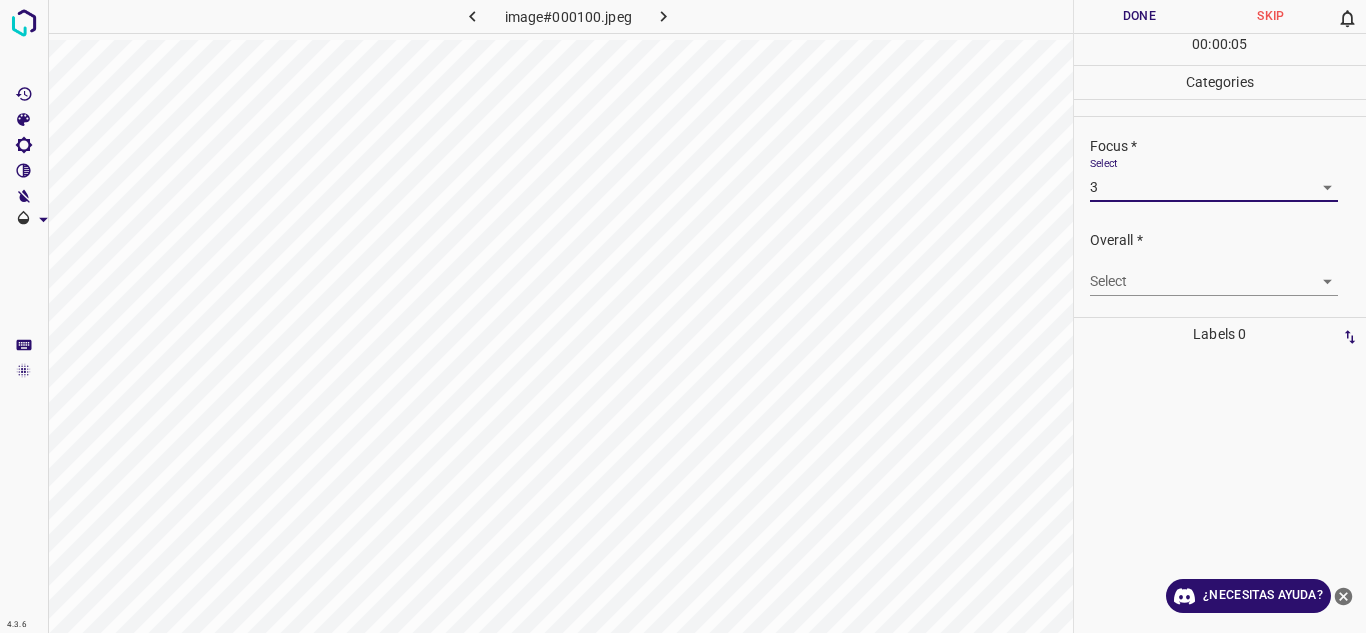 click on "Texto original Valora esta traducción Tu opinión servirá para ayudar a mejorar el Traductor de Google 4.3.6  image#000100.jpeg Done Skip 0 00   : 00   : 05   Categories Lighting *  Select 3 3 Focus *  Select 3 3 Overall *  Select ​ Labels   0 Categories 1 Lighting 2 Focus 3 Overall Tools Space Change between modes (Draw & Edit) I Auto labeling R Restore zoom M Zoom in N Zoom out Delete Delete selecte label Filters Z Restore filters X Saturation filter C Brightness filter V Contrast filter B Gray scale filter General O Download ¿Necesitas ayuda? - Texto - Esconder - Borrar" at bounding box center [683, 316] 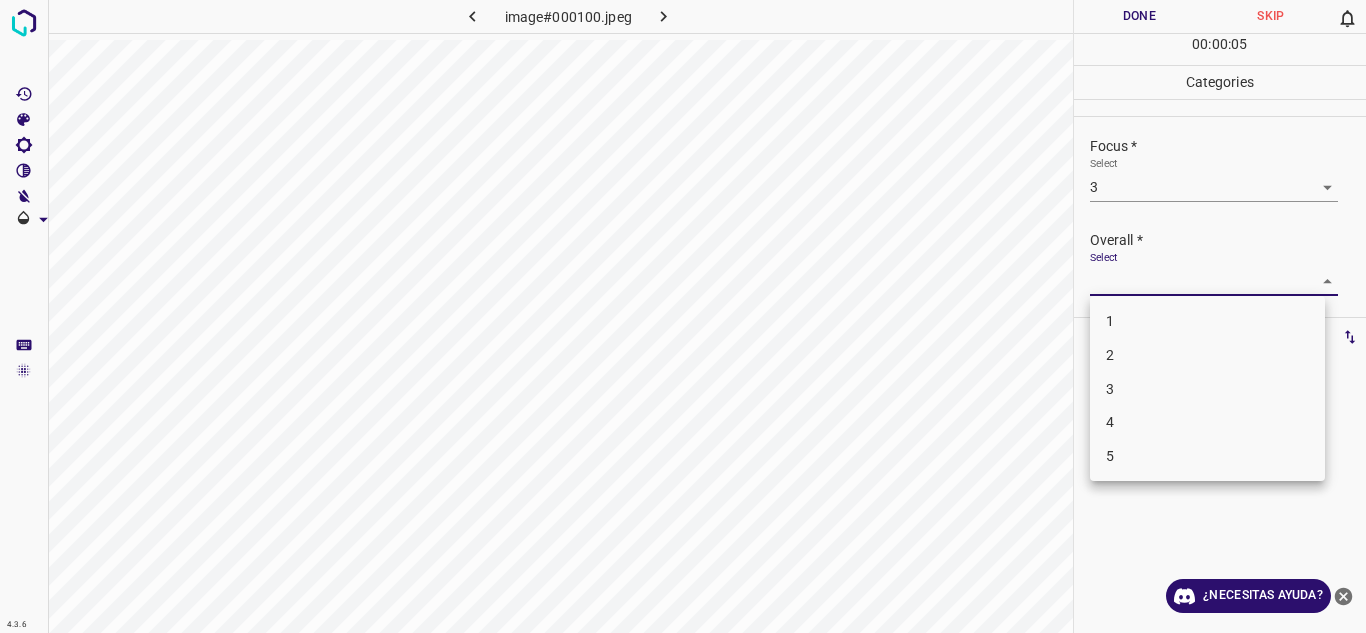 click on "3" at bounding box center [1207, 389] 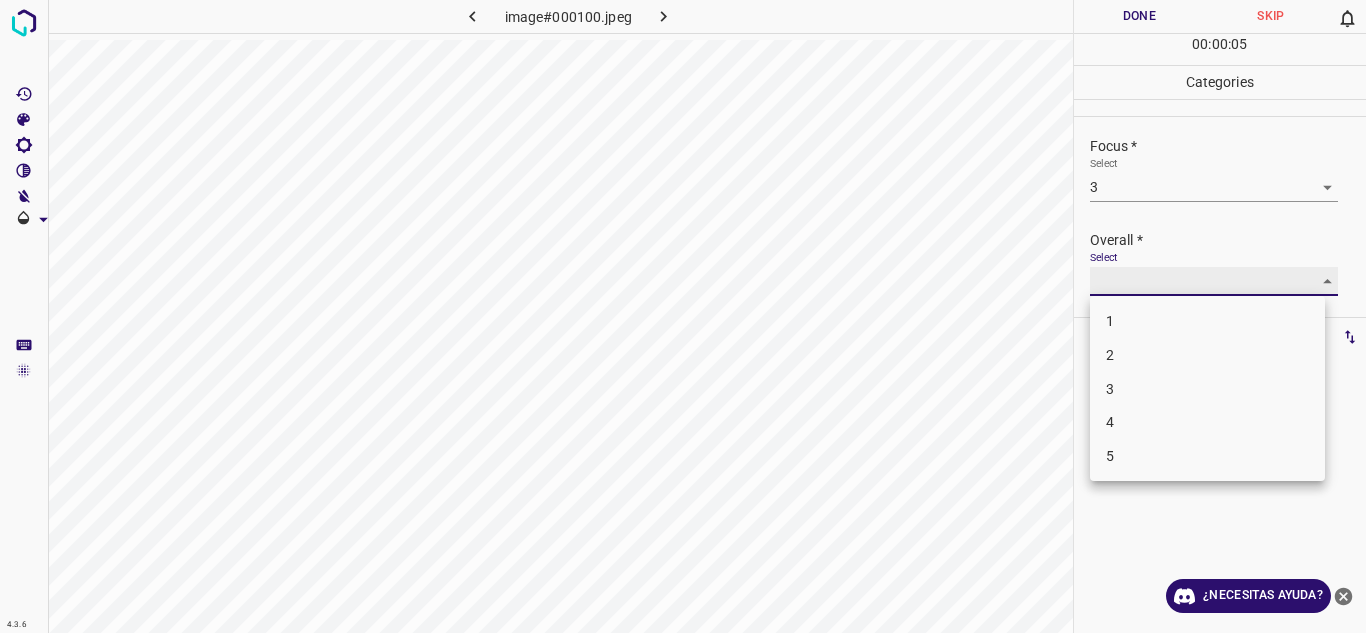 type on "3" 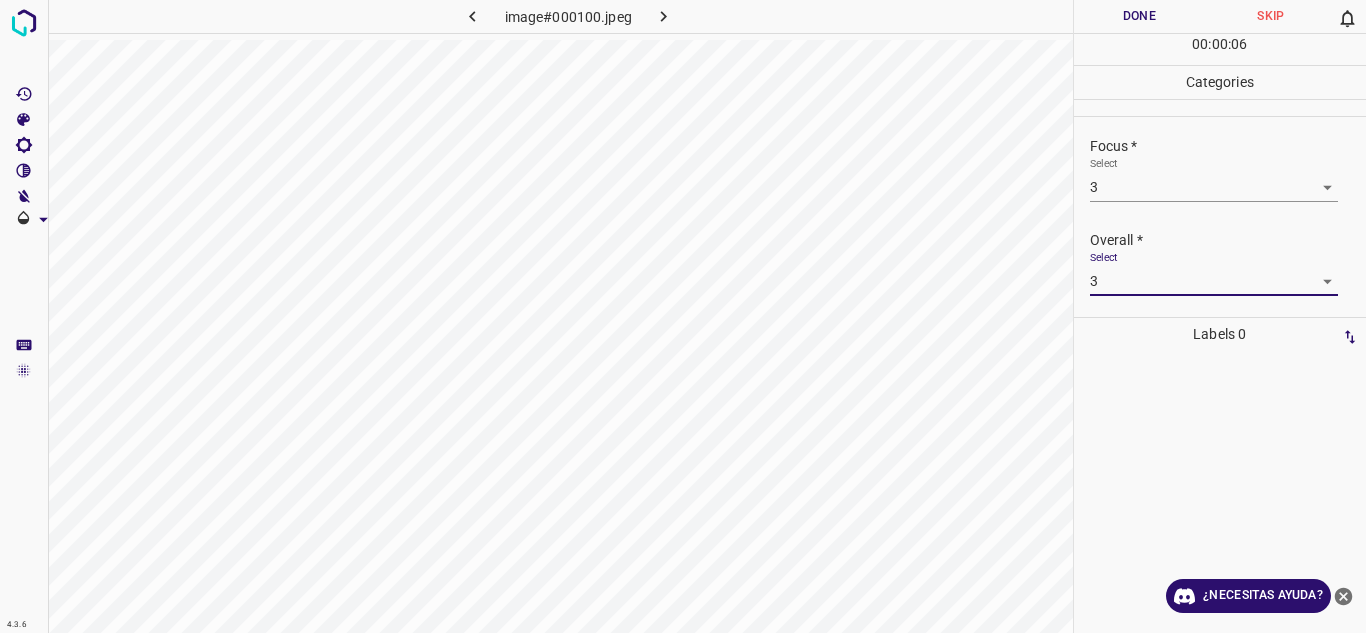 click on "Done" at bounding box center [1140, 16] 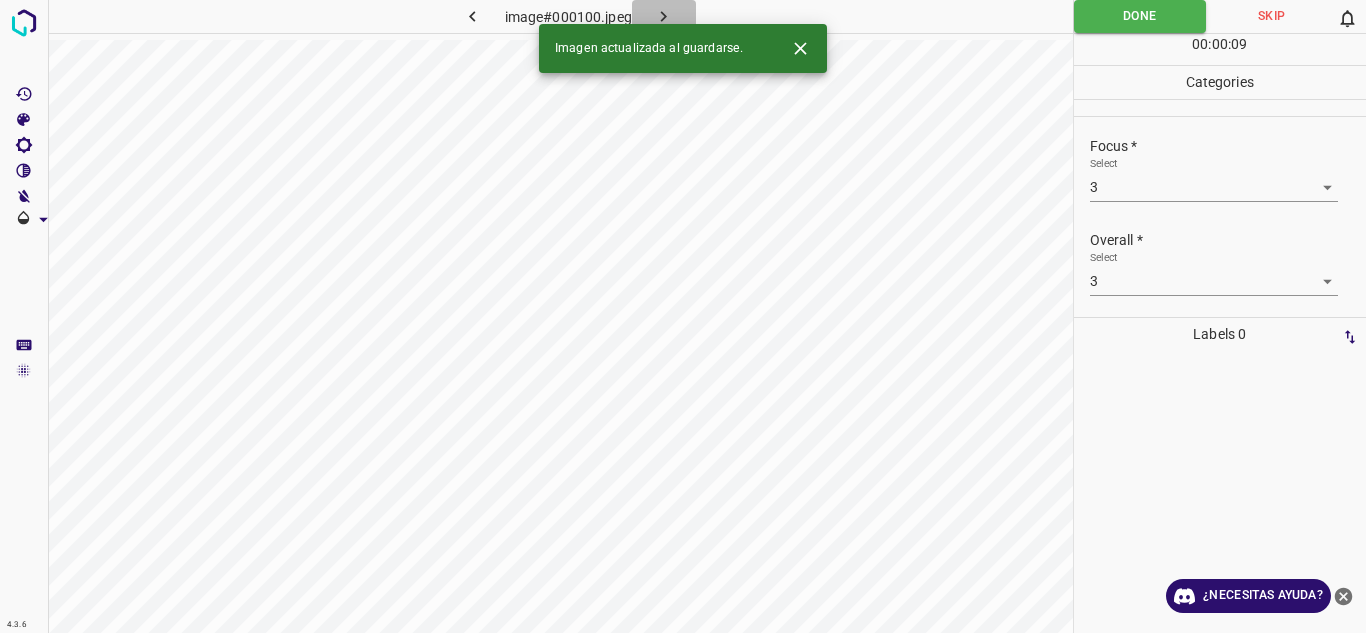 click 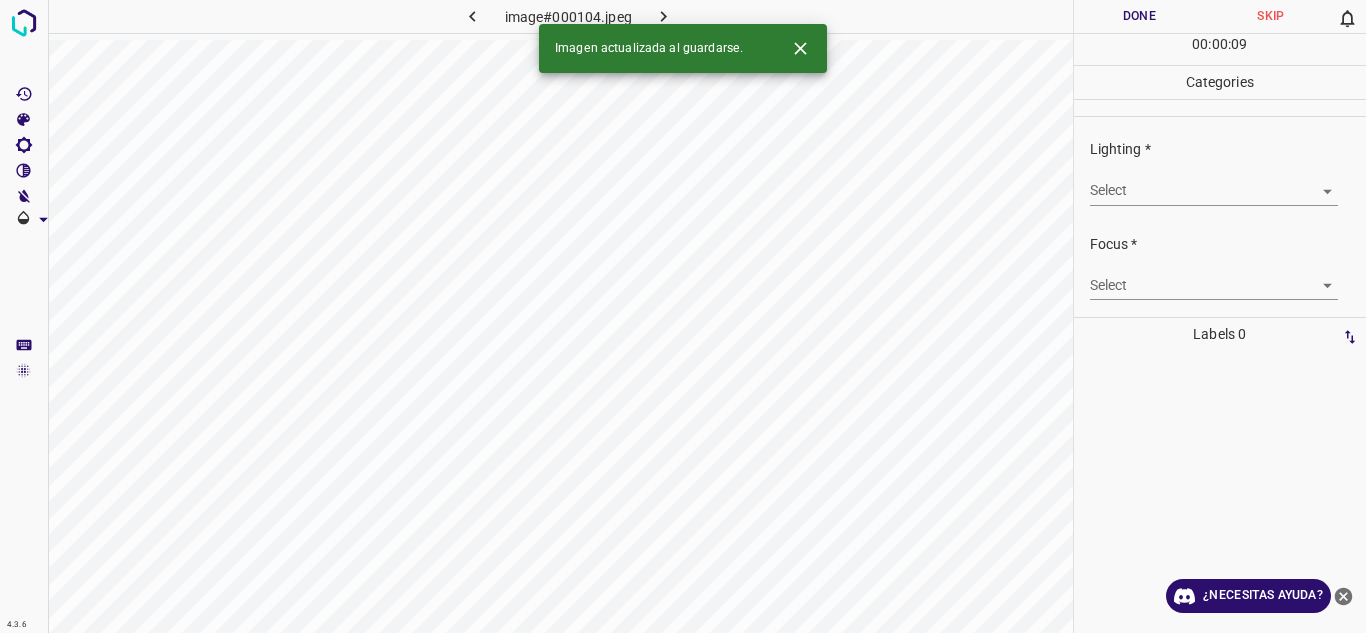 click on "Texto original Valora esta traducción Tu opinión servirá para ayudar a mejorar el Traductor de Google 4.3.6  image#000104.jpeg Done Skip 0 00   : 00   : 09   Categories Lighting *  Select ​ Focus *  Select ​ Overall *  Select ​ Labels   0 Categories 1 Lighting 2 Focus 3 Overall Tools Space Change between modes (Draw & Edit) I Auto labeling R Restore zoom M Zoom in N Zoom out Delete Delete selecte label Filters Z Restore filters X Saturation filter C Brightness filter V Contrast filter B Gray scale filter General O Download Imagen actualizada al guardarse. ¿Necesitas ayuda? - Texto - Esconder - Borrar" at bounding box center [683, 316] 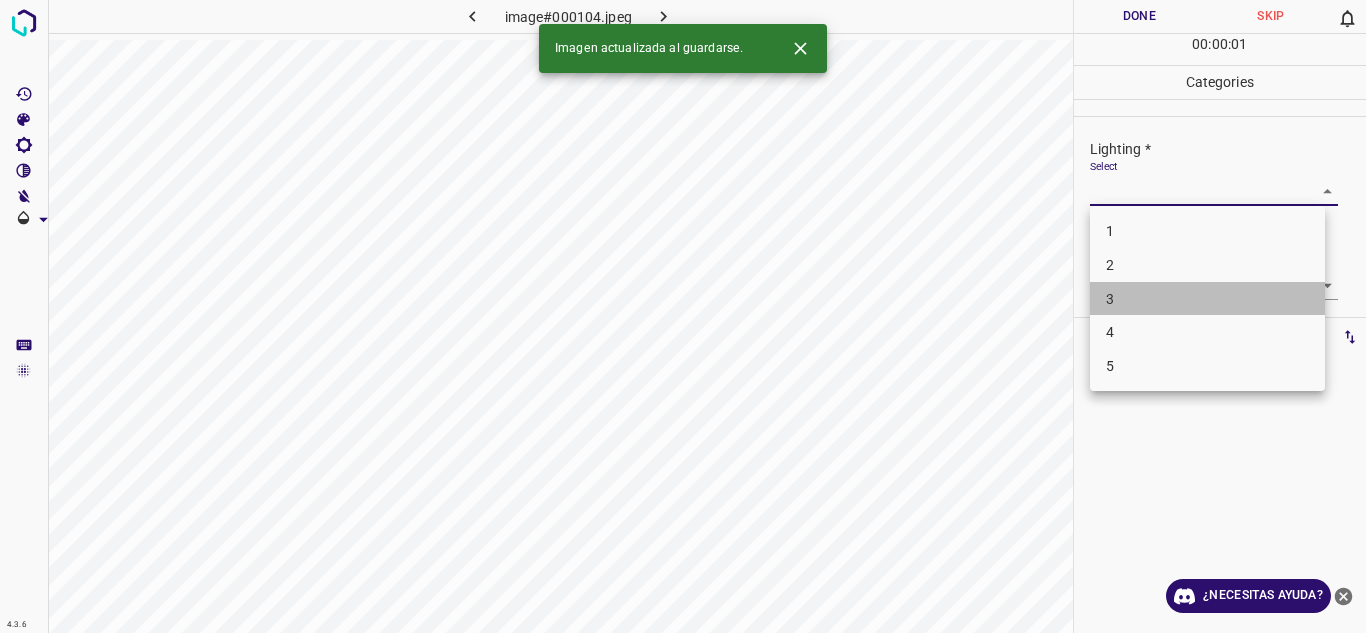 click on "3" at bounding box center (1207, 299) 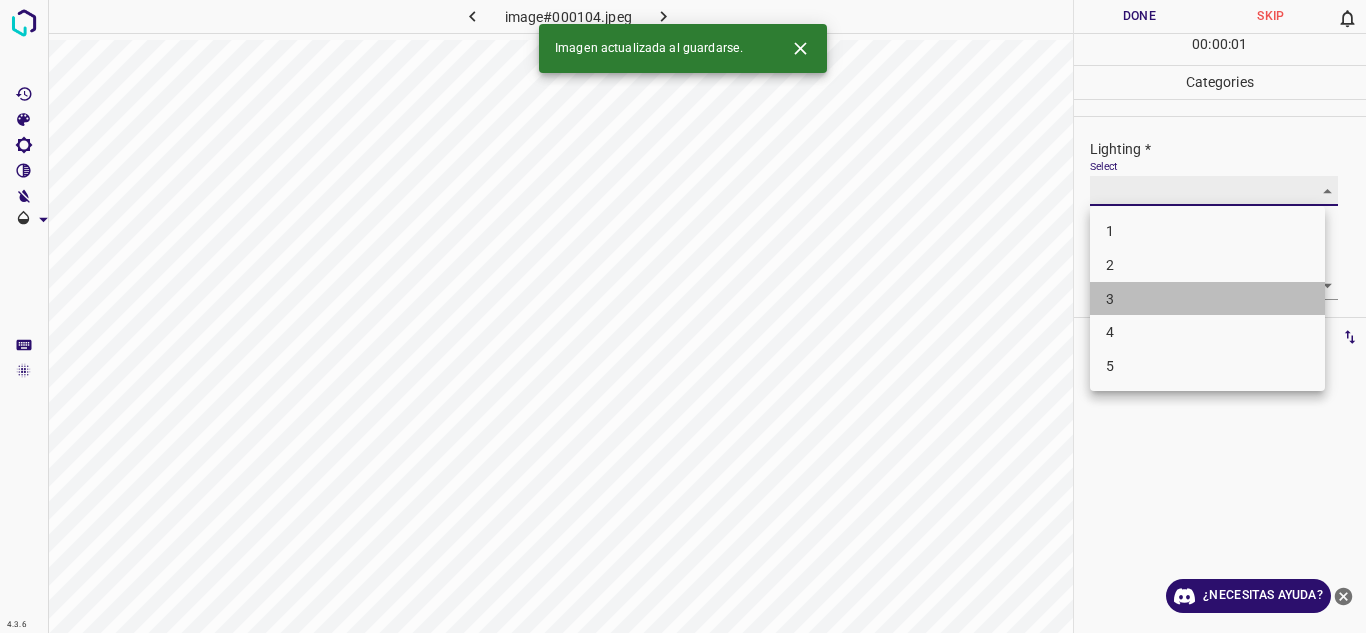 type on "3" 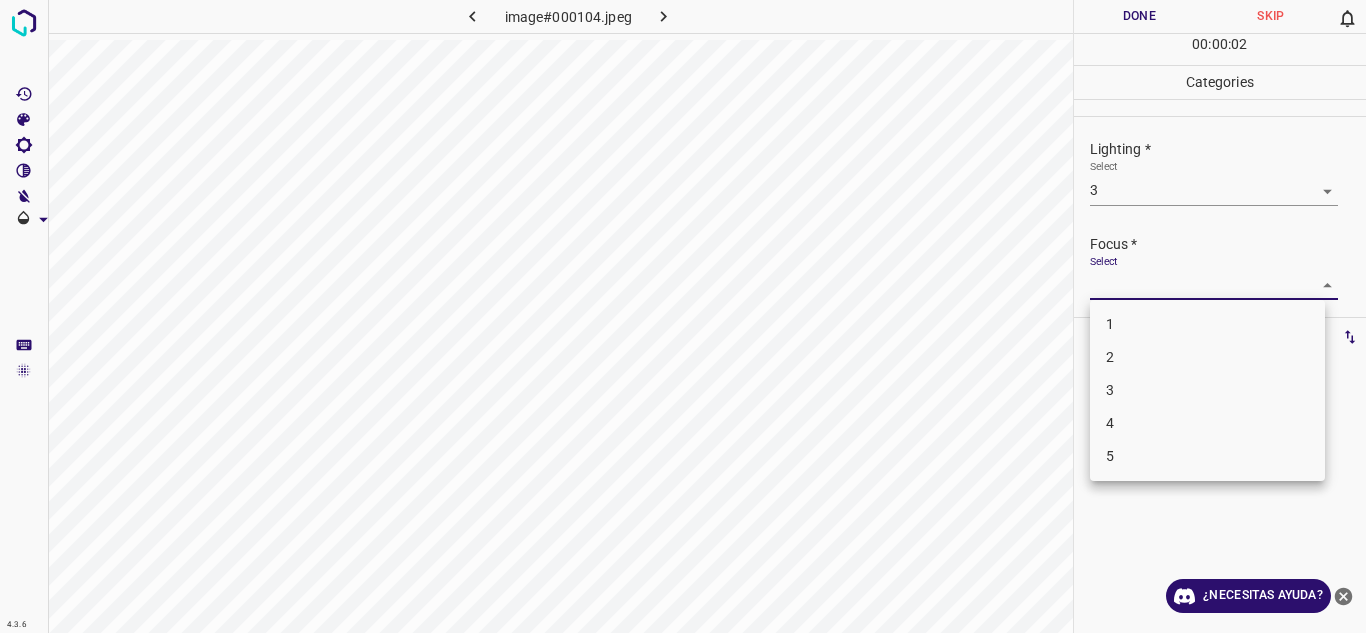 click on "Texto original Valora esta traducción Tu opinión servirá para ayudar a mejorar el Traductor de Google 4.3.6  image#000104.jpeg Done Skip 0 00   : 00   : 02   Categories Lighting *  Select 3 3 Focus *  Select ​ Overall *  Select ​ Labels   0 Categories 1 Lighting 2 Focus 3 Overall Tools Space Change between modes (Draw & Edit) I Auto labeling R Restore zoom M Zoom in N Zoom out Delete Delete selecte label Filters Z Restore filters X Saturation filter C Brightness filter V Contrast filter B Gray scale filter General O Download ¿Necesitas ayuda? - Texto - Esconder - Borrar 1 2 3 4 5" at bounding box center [683, 316] 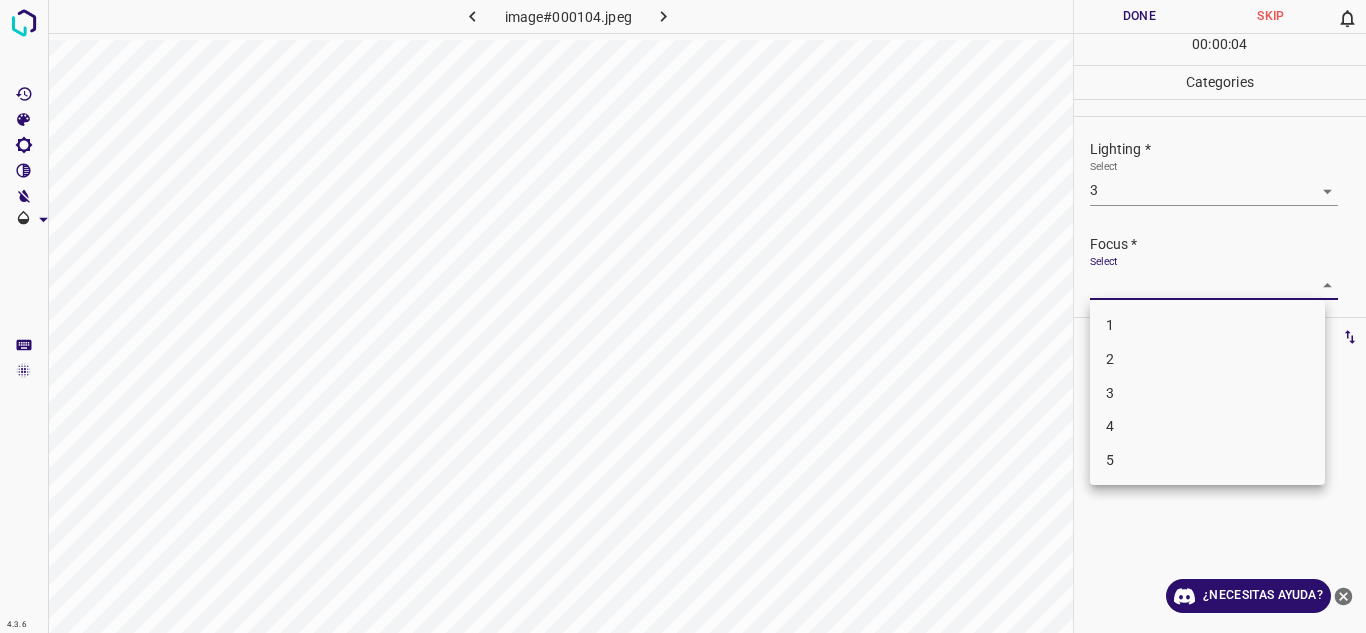 click on "2" at bounding box center (1207, 359) 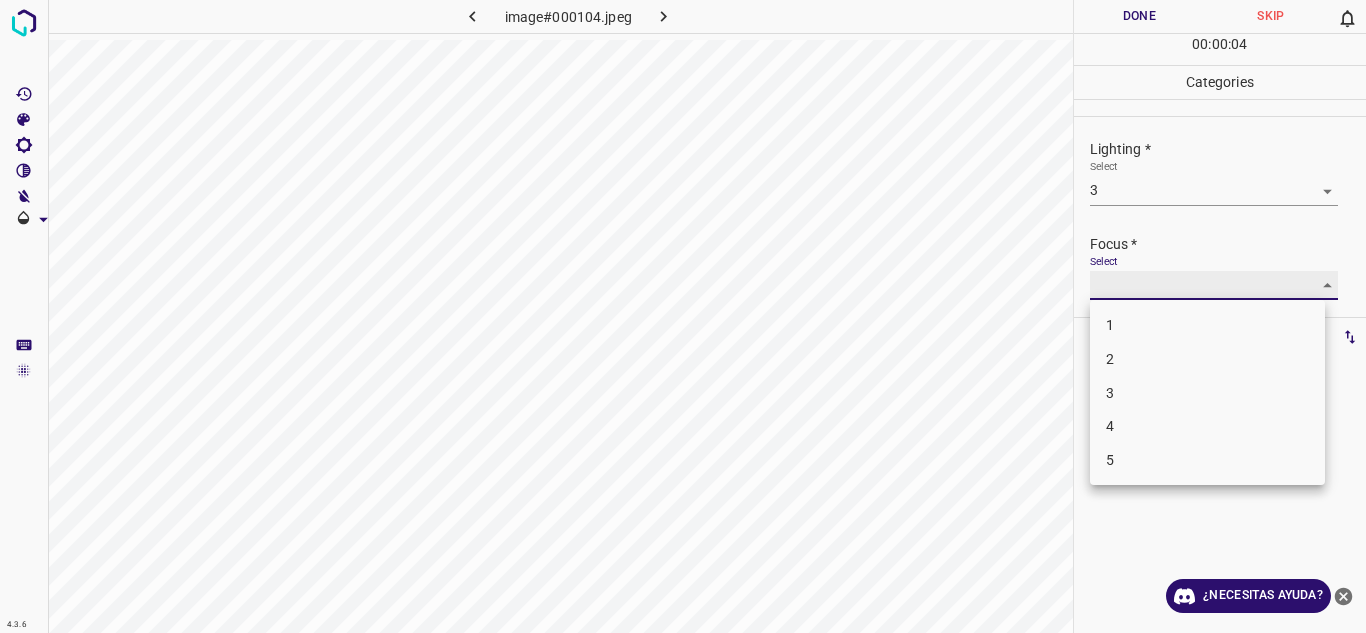 type on "2" 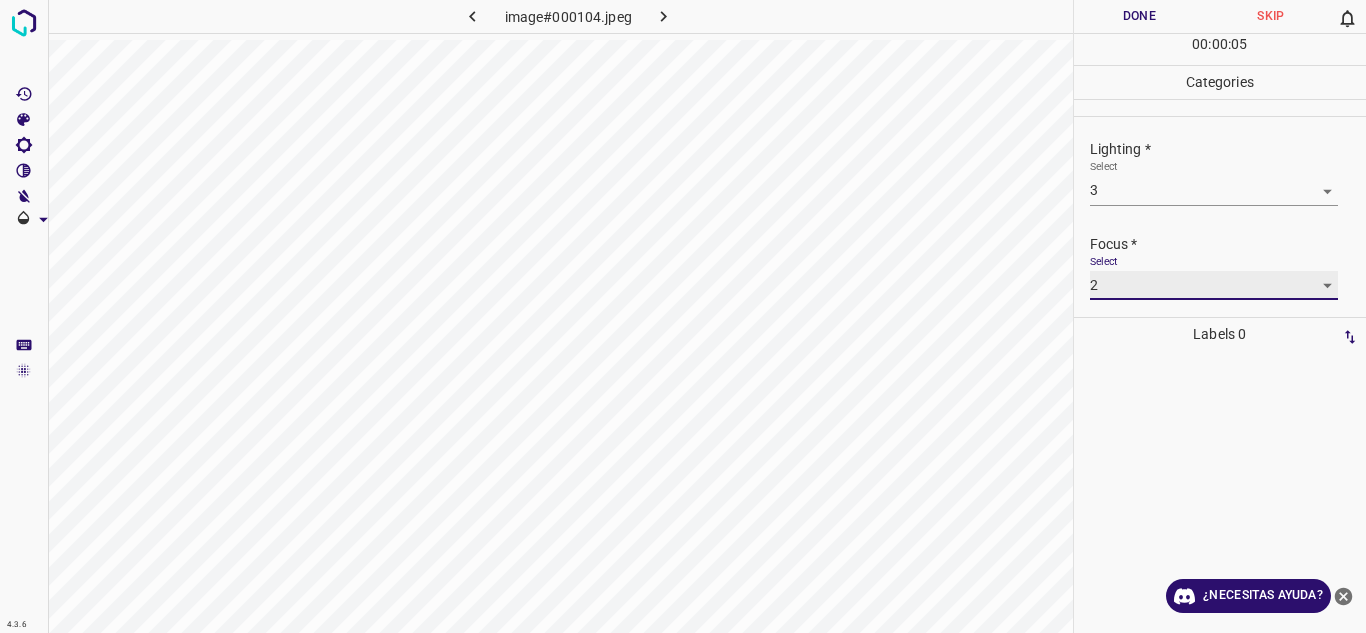 scroll, scrollTop: 98, scrollLeft: 0, axis: vertical 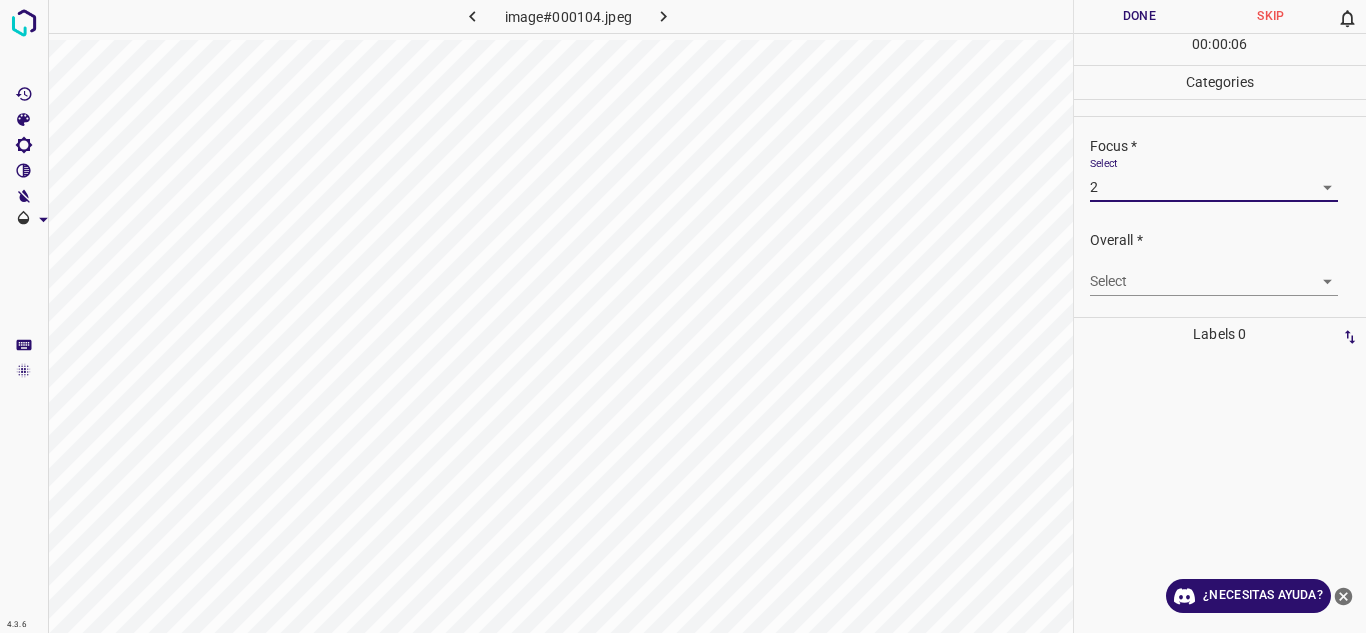 click on "Texto original Valora esta traducción Tu opinión servirá para ayudar a mejorar el Traductor de Google 4.3.6  image#000104.jpeg Done Skip 0 00   : 00   : 06   Categories Lighting *  Select 3 3 Focus *  Select 2 2 Overall *  Select ​ Labels   0 Categories 1 Lighting 2 Focus 3 Overall Tools Space Change between modes (Draw & Edit) I Auto labeling R Restore zoom M Zoom in N Zoom out Delete Delete selecte label Filters Z Restore filters X Saturation filter C Brightness filter V Contrast filter B Gray scale filter General O Download ¿Necesitas ayuda? - Texto - Esconder - Borrar" at bounding box center [683, 316] 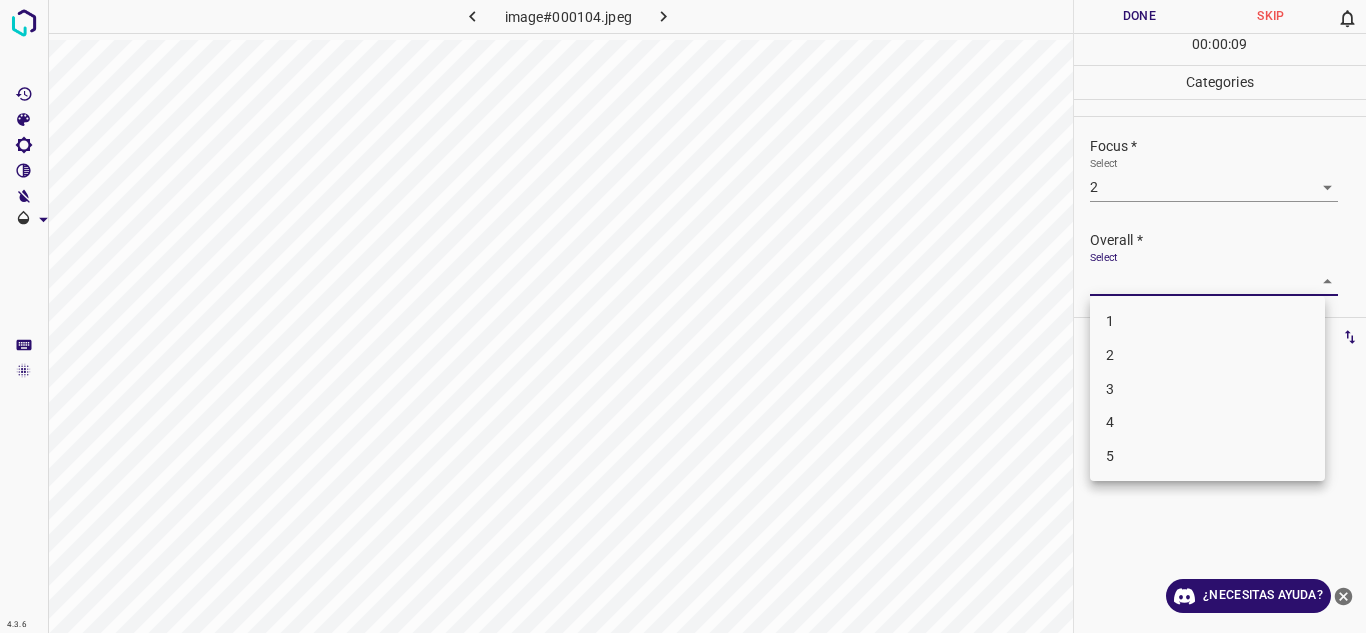 drag, startPoint x: 1166, startPoint y: 365, endPoint x: 1193, endPoint y: 385, distance: 33.600594 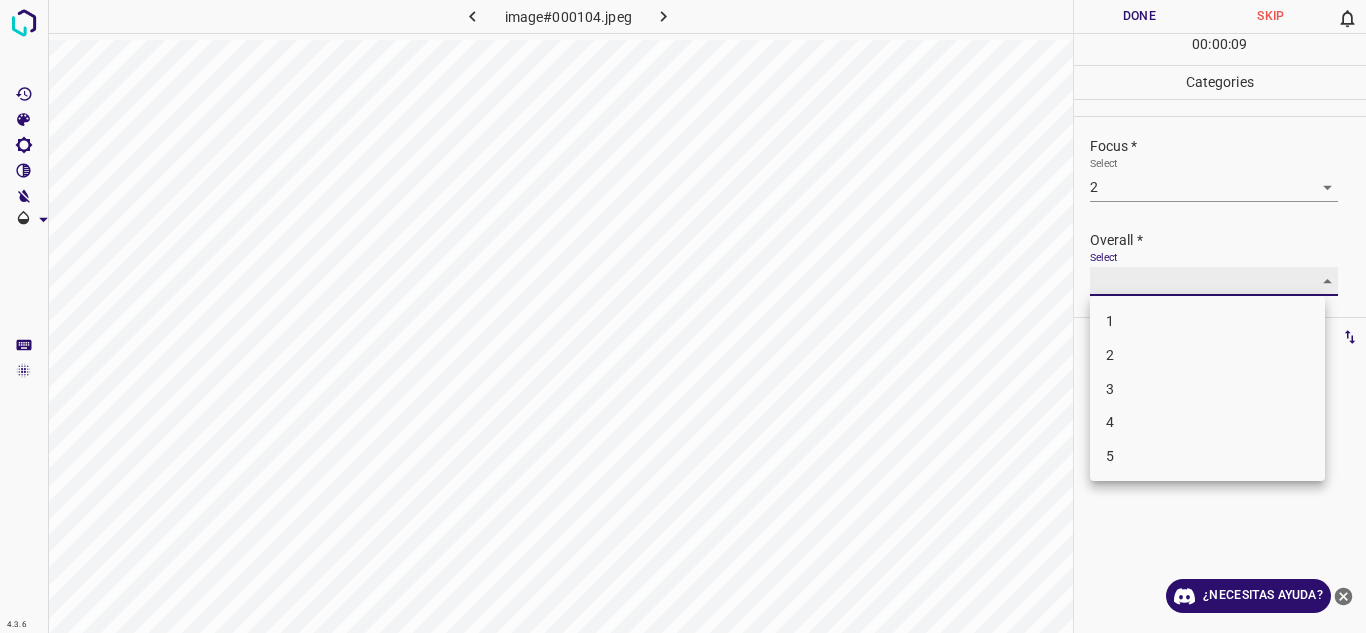 type on "2" 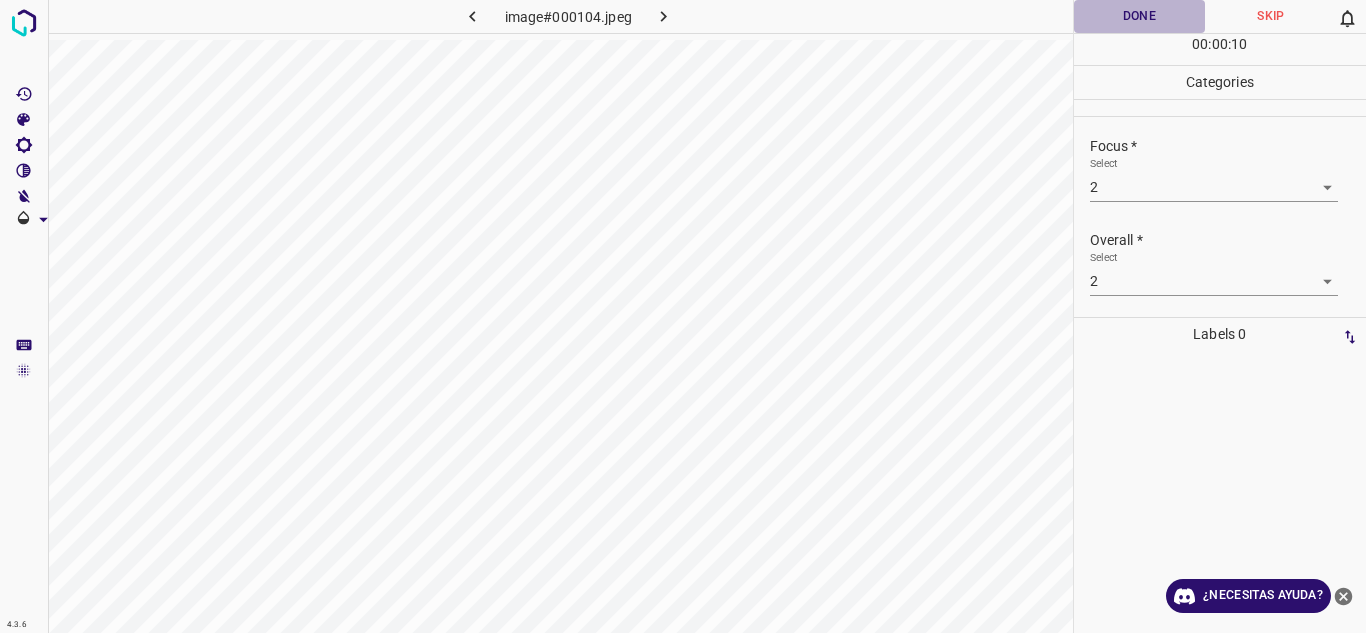 click on "Done" at bounding box center (1140, 16) 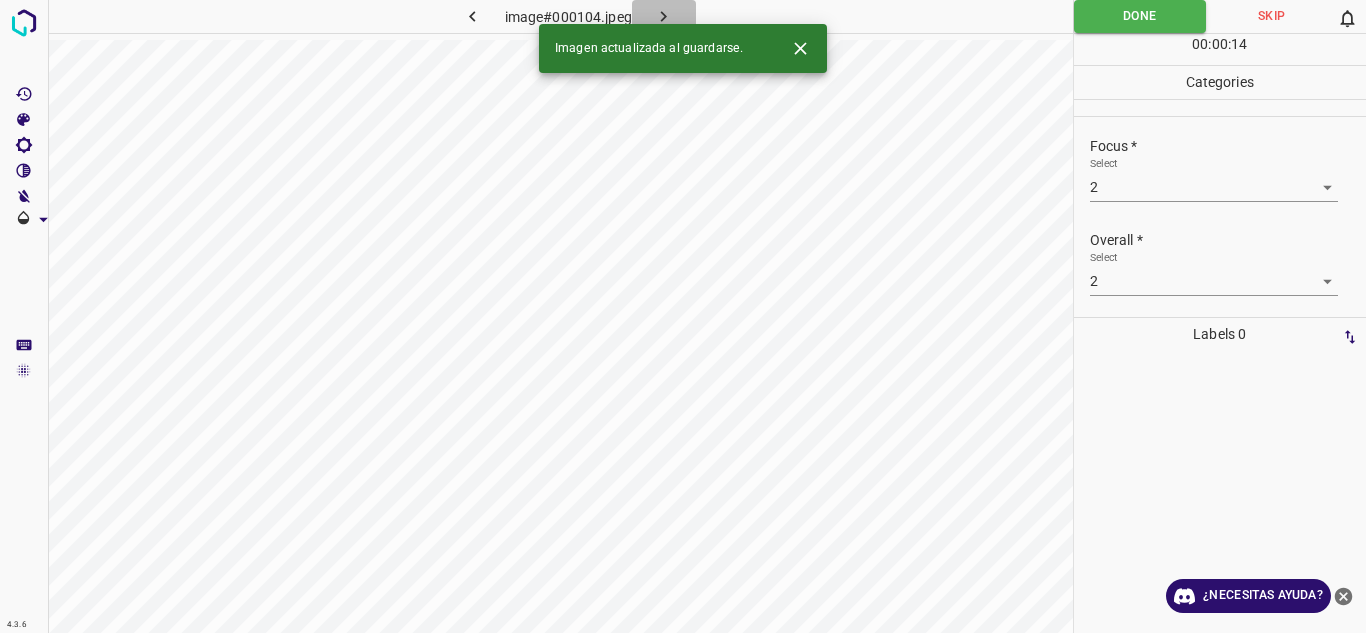 click 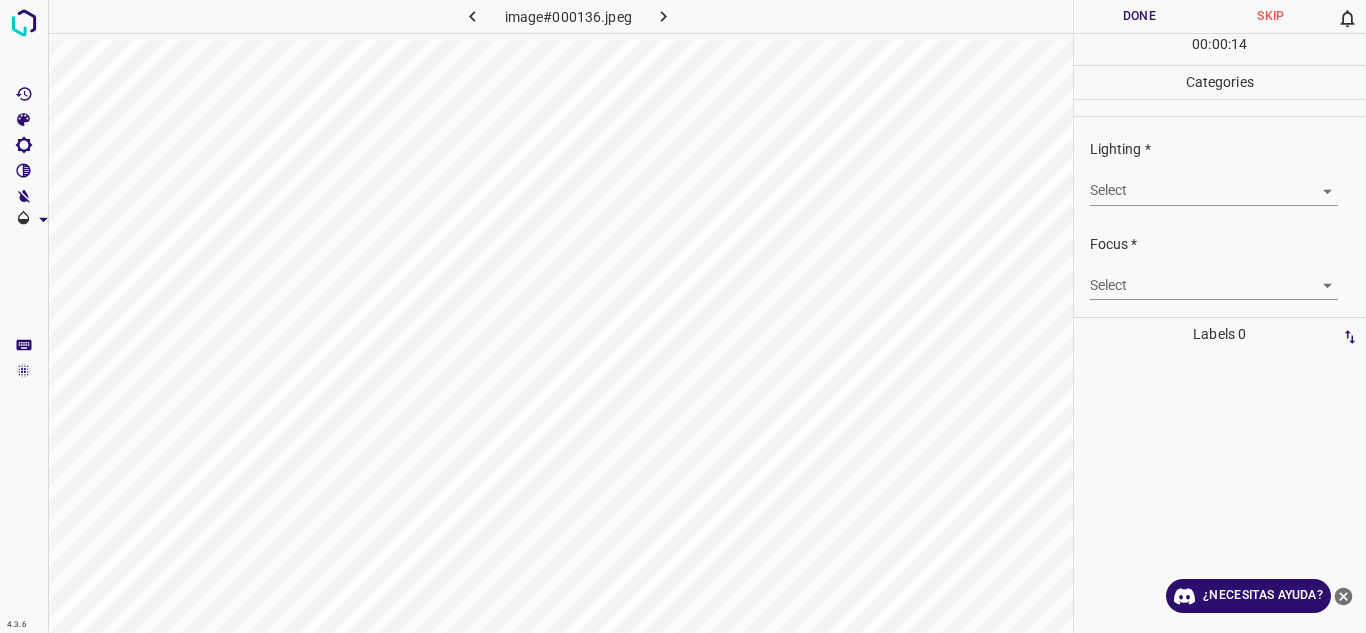 click on "Texto original Valora esta traducción Tu opinión servirá para ayudar a mejorar el Traductor de Google 4.3.6  image#000136.jpeg Done Skip 0 00   : 00   : 14   Categories Lighting *  Select ​ Focus *  Select ​ Overall *  Select ​ Labels   0 Categories 1 Lighting 2 Focus 3 Overall Tools Space Change between modes (Draw & Edit) I Auto labeling R Restore zoom M Zoom in N Zoom out Delete Delete selecte label Filters Z Restore filters X Saturation filter C Brightness filter V Contrast filter B Gray scale filter General O Download ¿Necesitas ayuda? - Texto - Esconder - Borrar" at bounding box center [683, 316] 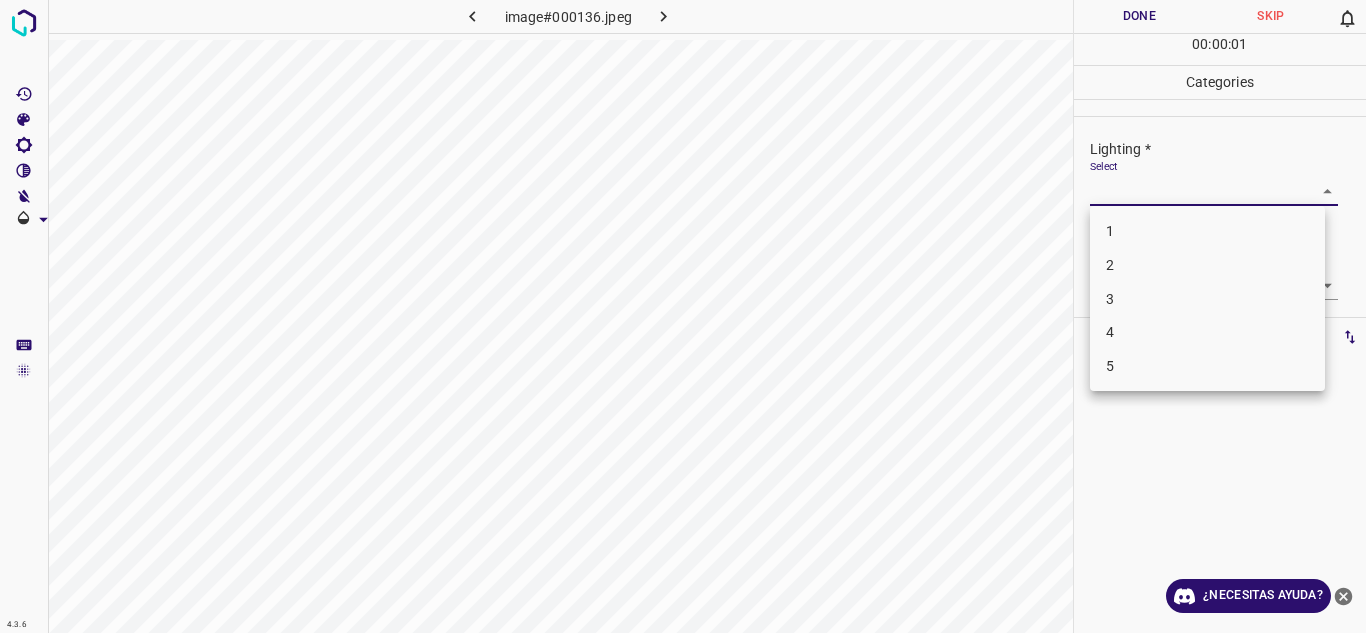 click on "5" at bounding box center [1207, 366] 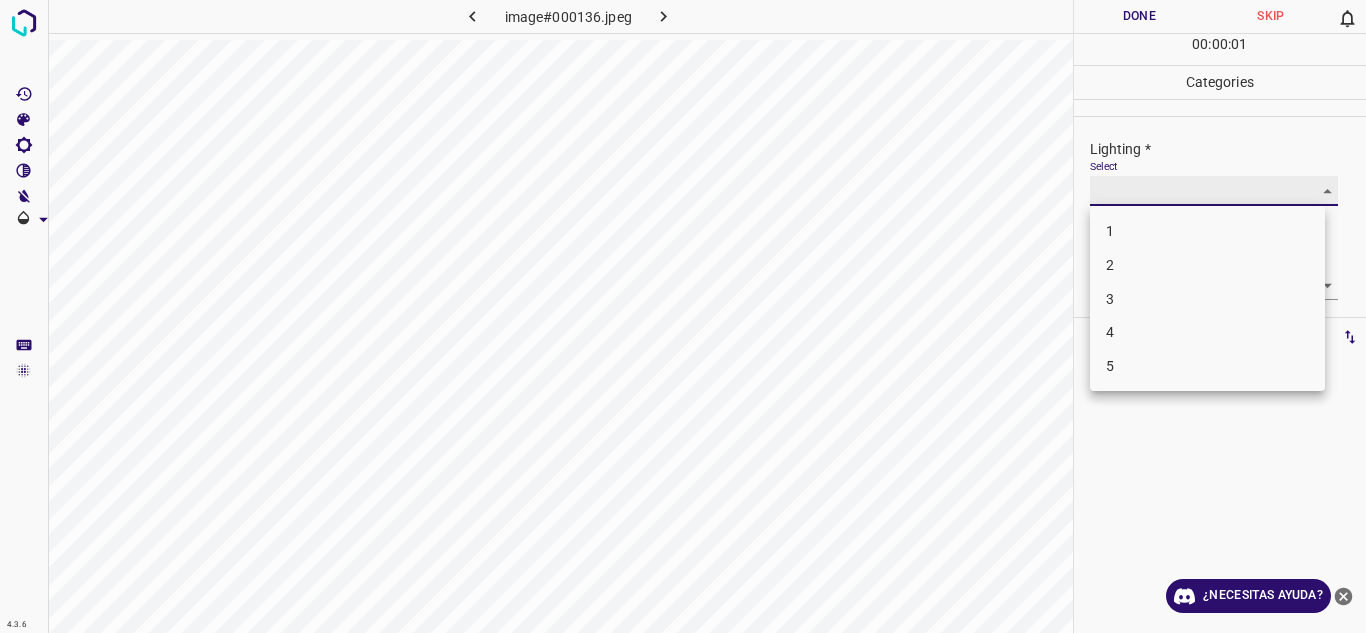 type on "5" 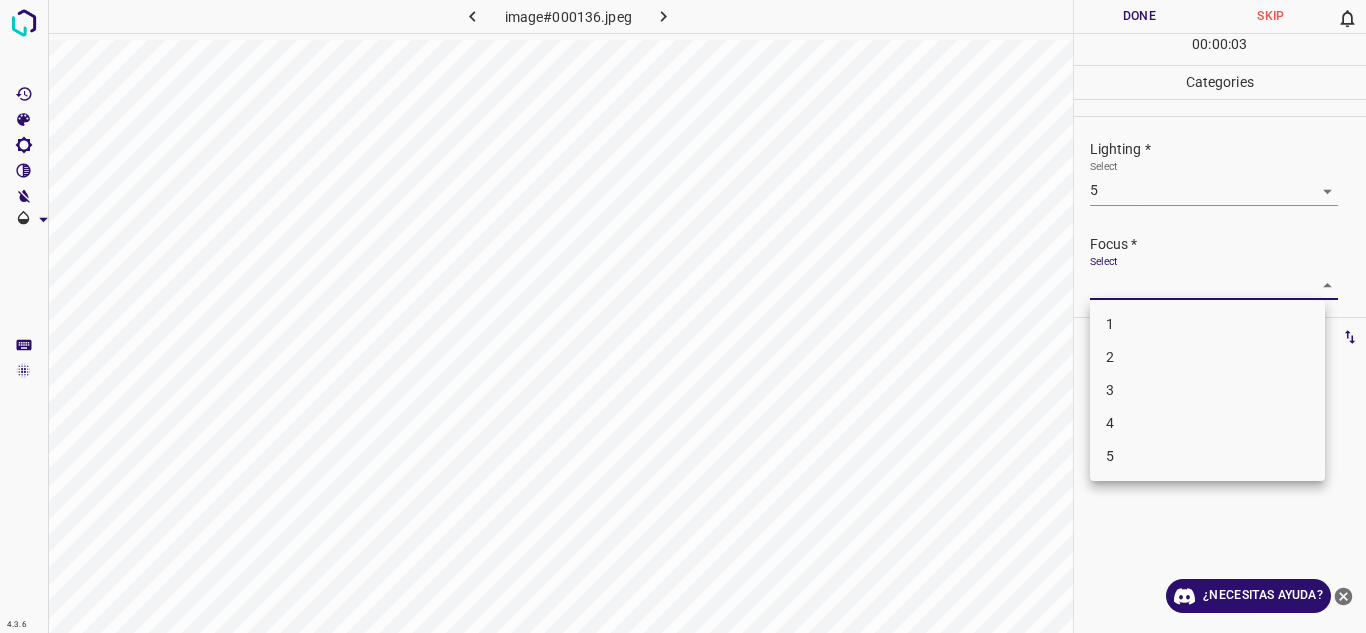 click on "Texto original Valora esta traducción Tu opinión servirá para ayudar a mejorar el Traductor de Google 4.3.6  image#000136.jpeg Done Skip 0 00   : 00   : 03   Categories Lighting *  Select 5 5 Focus *  Select ​ Overall *  Select ​ Labels   0 Categories 1 Lighting 2 Focus 3 Overall Tools Space Change between modes (Draw & Edit) I Auto labeling R Restore zoom M Zoom in N Zoom out Delete Delete selecte label Filters Z Restore filters X Saturation filter C Brightness filter V Contrast filter B Gray scale filter General O Download ¿Necesitas ayuda? - Texto - Esconder - Borrar 1 2 3 4 5" at bounding box center (683, 316) 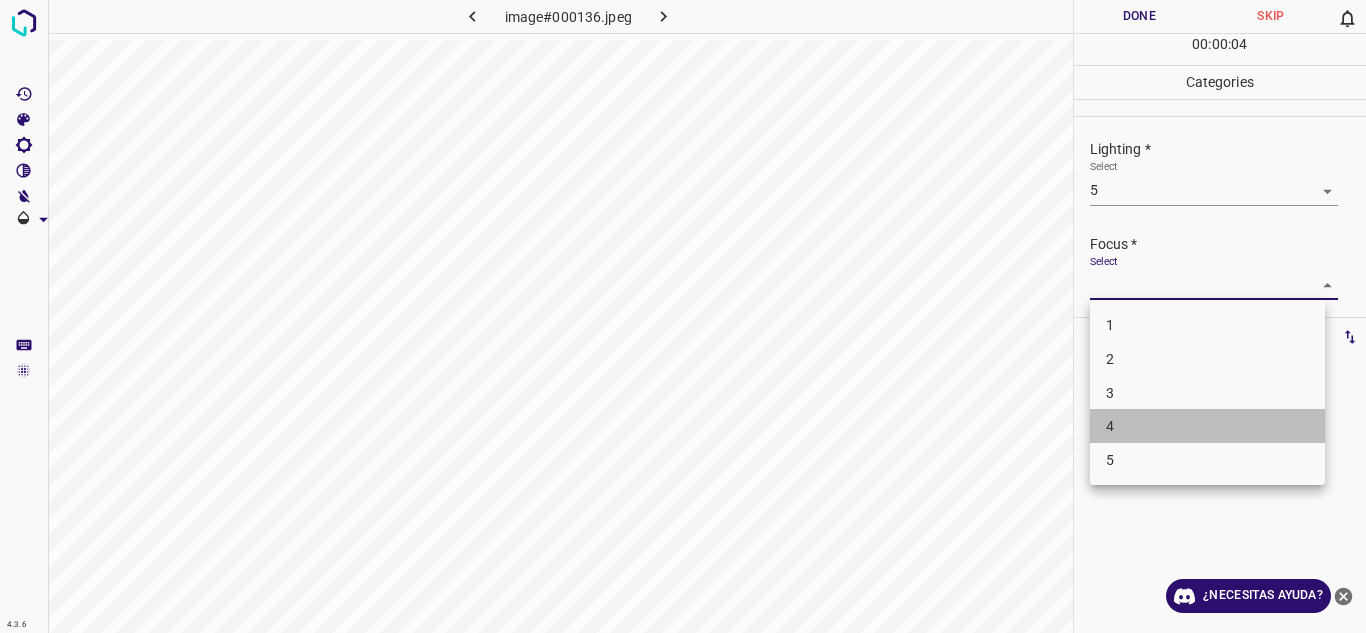 click on "4" at bounding box center [1207, 426] 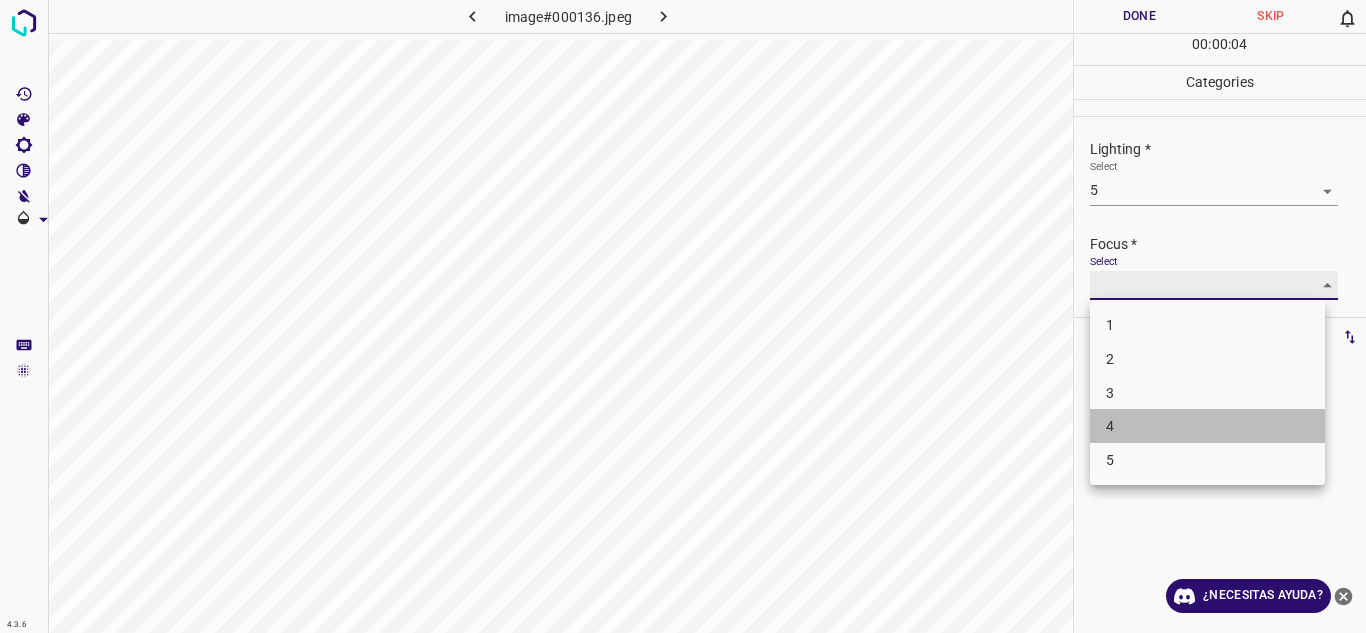 type on "4" 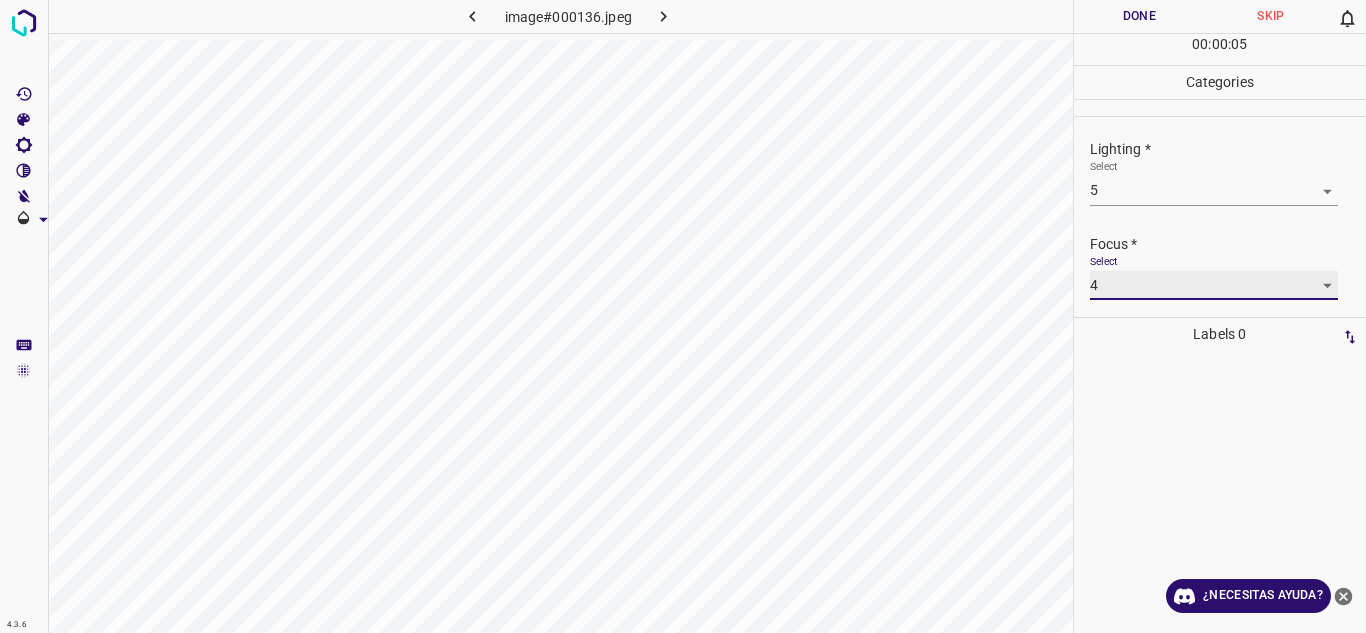 scroll, scrollTop: 98, scrollLeft: 0, axis: vertical 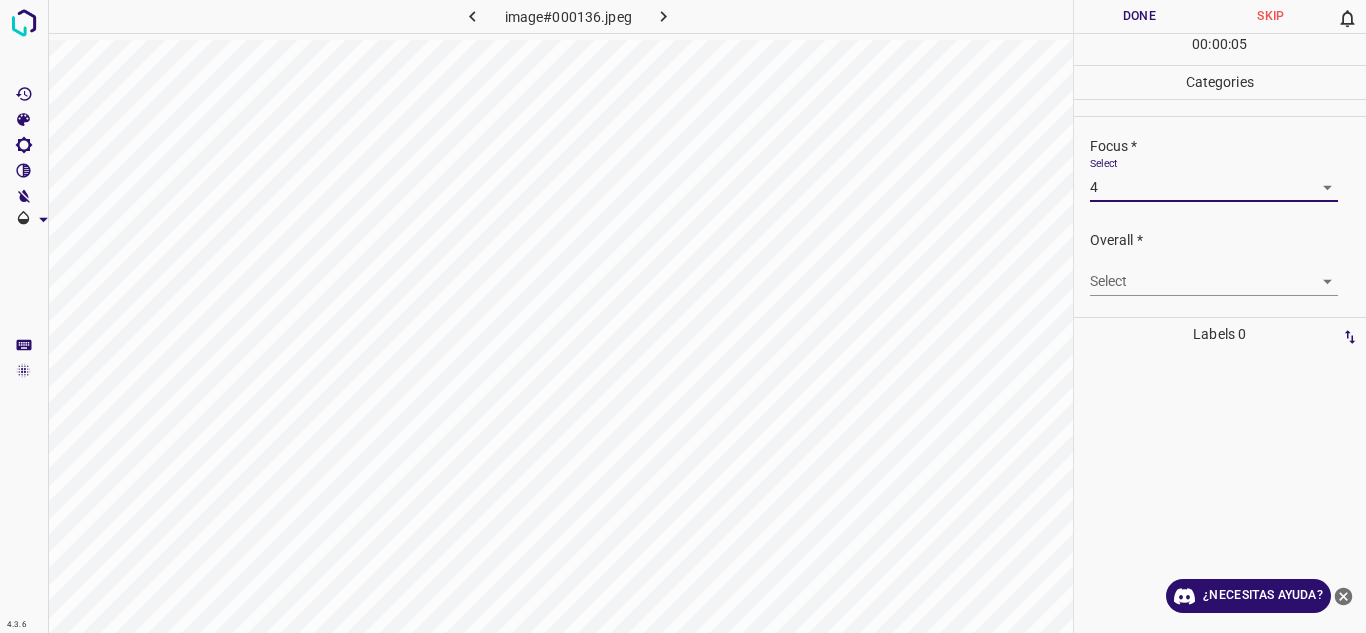 click on "Texto original Valora esta traducción Tu opinión servirá para ayudar a mejorar el Traductor de Google 4.3.6  image#000136.jpeg Done Skip 0 00   : 00   : 05   Categories Lighting *  Select 5 5 Focus *  Select 4 4 Overall *  Select ​ Labels   0 Categories 1 Lighting 2 Focus 3 Overall Tools Space Change between modes (Draw & Edit) I Auto labeling R Restore zoom M Zoom in N Zoom out Delete Delete selecte label Filters Z Restore filters X Saturation filter C Brightness filter V Contrast filter B Gray scale filter General O Download ¿Necesitas ayuda? - Texto - Esconder - Borrar" at bounding box center [683, 316] 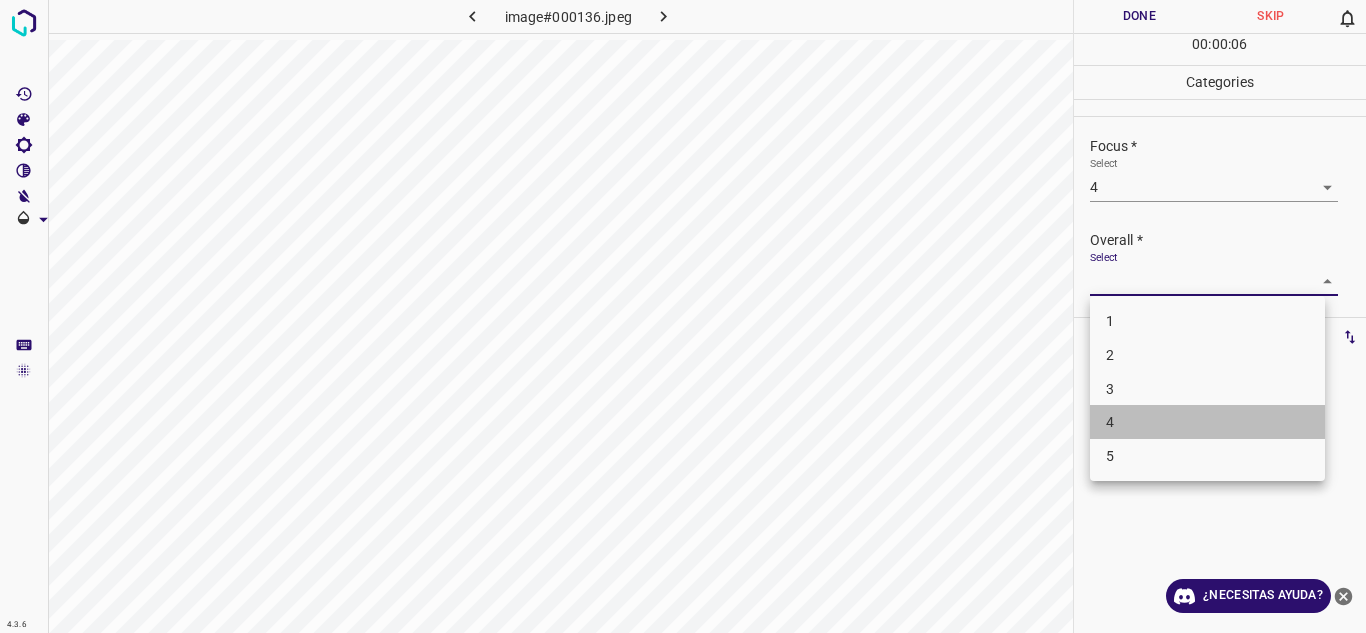click on "4" at bounding box center (1207, 422) 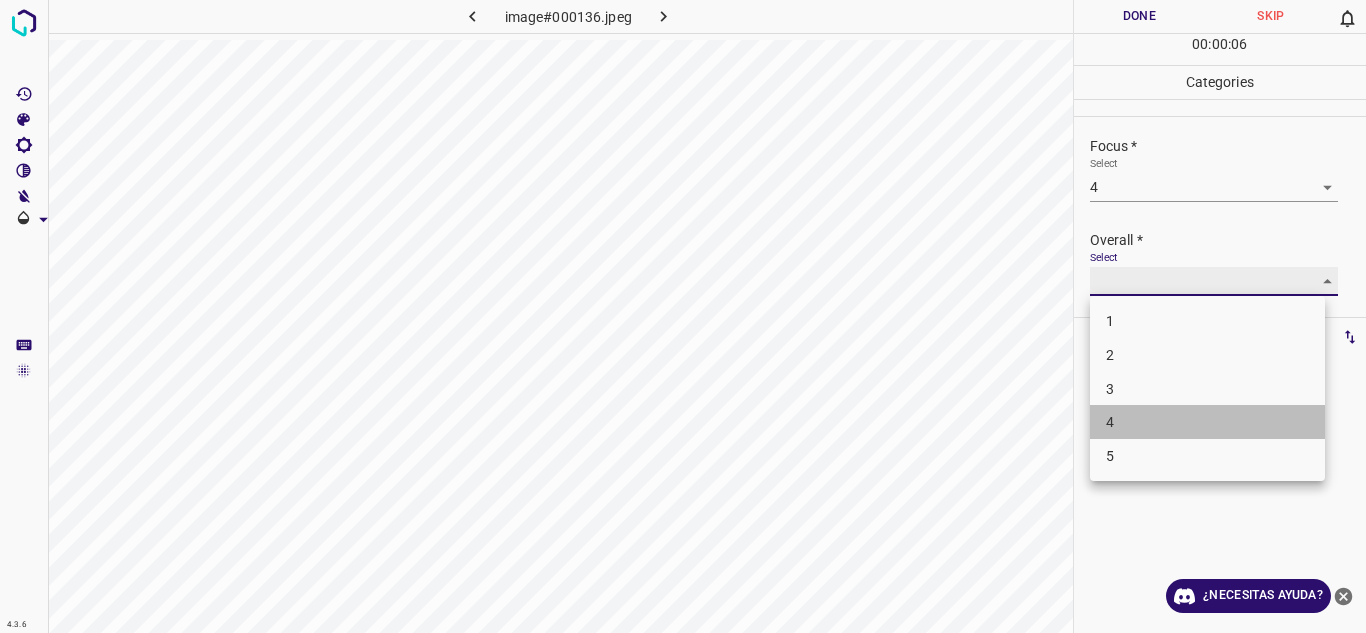 type on "4" 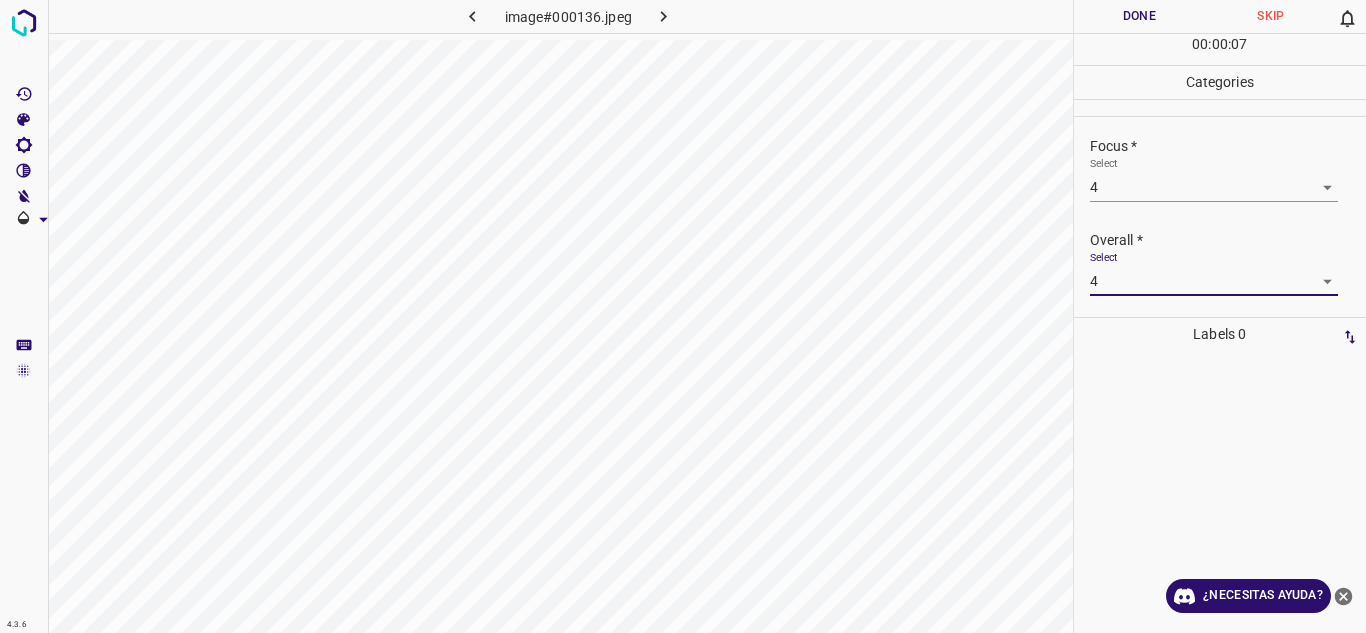 click on "Done" at bounding box center [1140, 16] 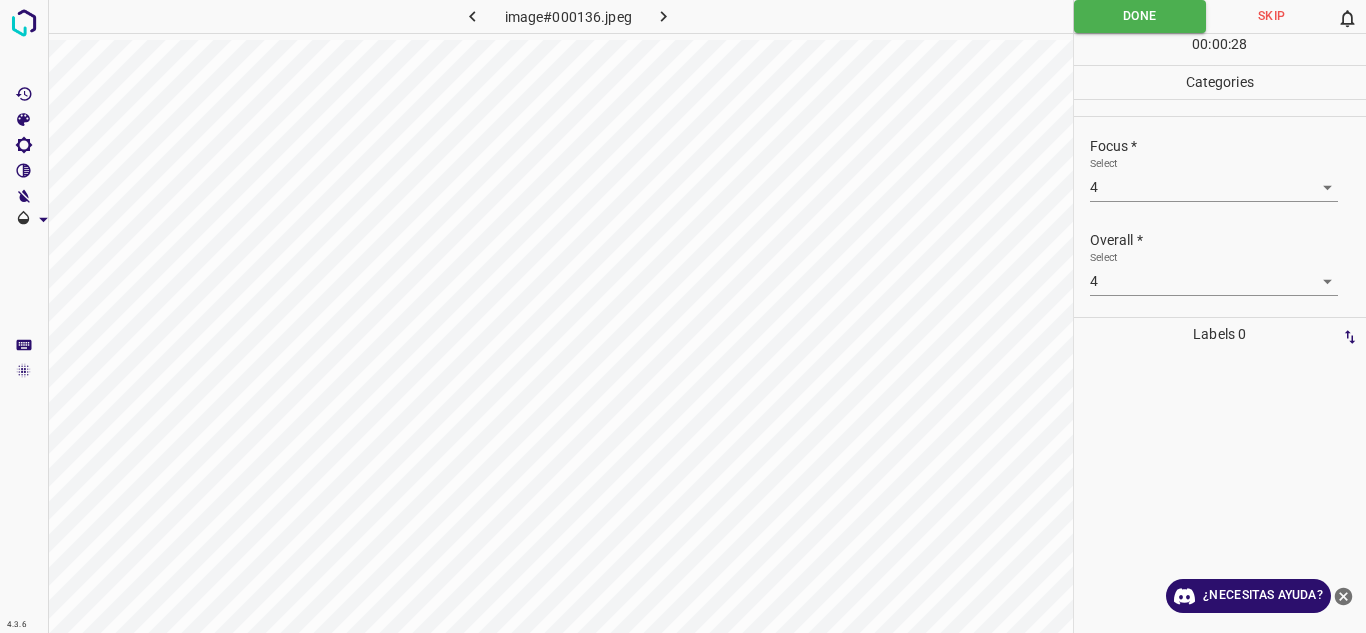 click 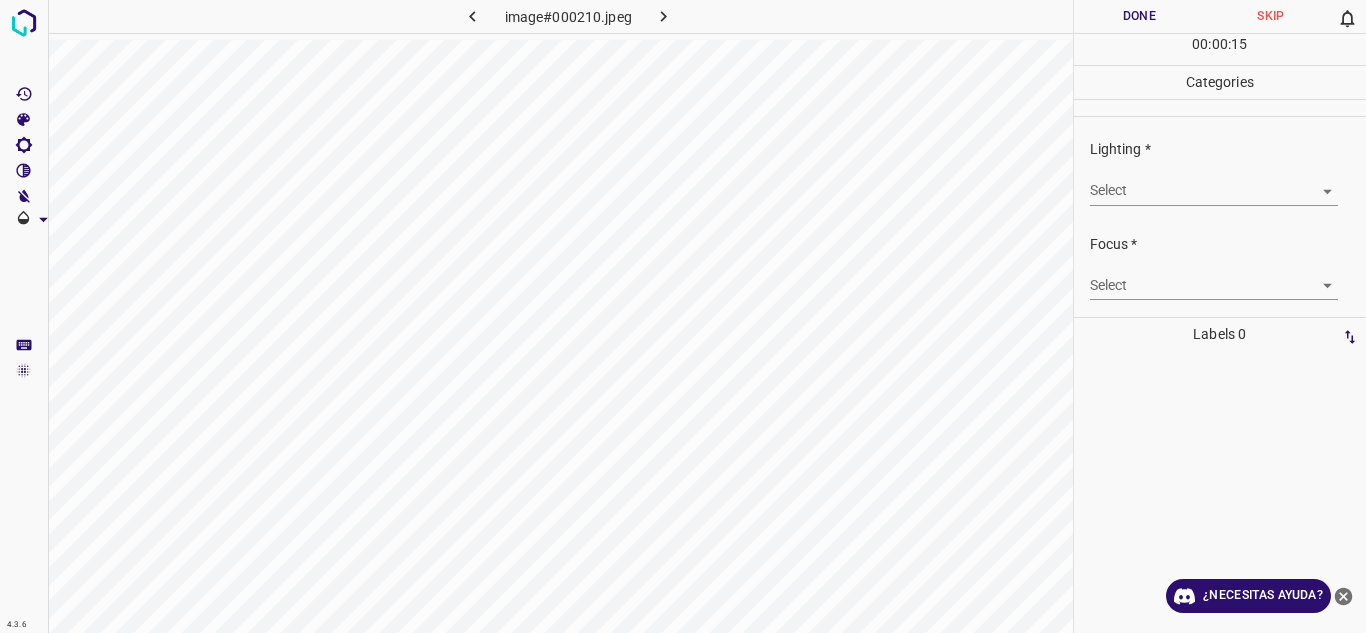 click on "Texto original Valora esta traducción Tu opinión servirá para ayudar a mejorar el Traductor de Google 4.3.6  image#000210.jpeg Done Skip 0 00   : 00   : 15   Categories Lighting *  Select ​ Focus *  Select ​ Overall *  Select ​ Labels   0 Categories 1 Lighting 2 Focus 3 Overall Tools Space Change between modes (Draw & Edit) I Auto labeling R Restore zoom M Zoom in N Zoom out Delete Delete selecte label Filters Z Restore filters X Saturation filter C Brightness filter V Contrast filter B Gray scale filter General O Download ¿Necesitas ayuda? - Texto - Esconder - Borrar" at bounding box center (683, 316) 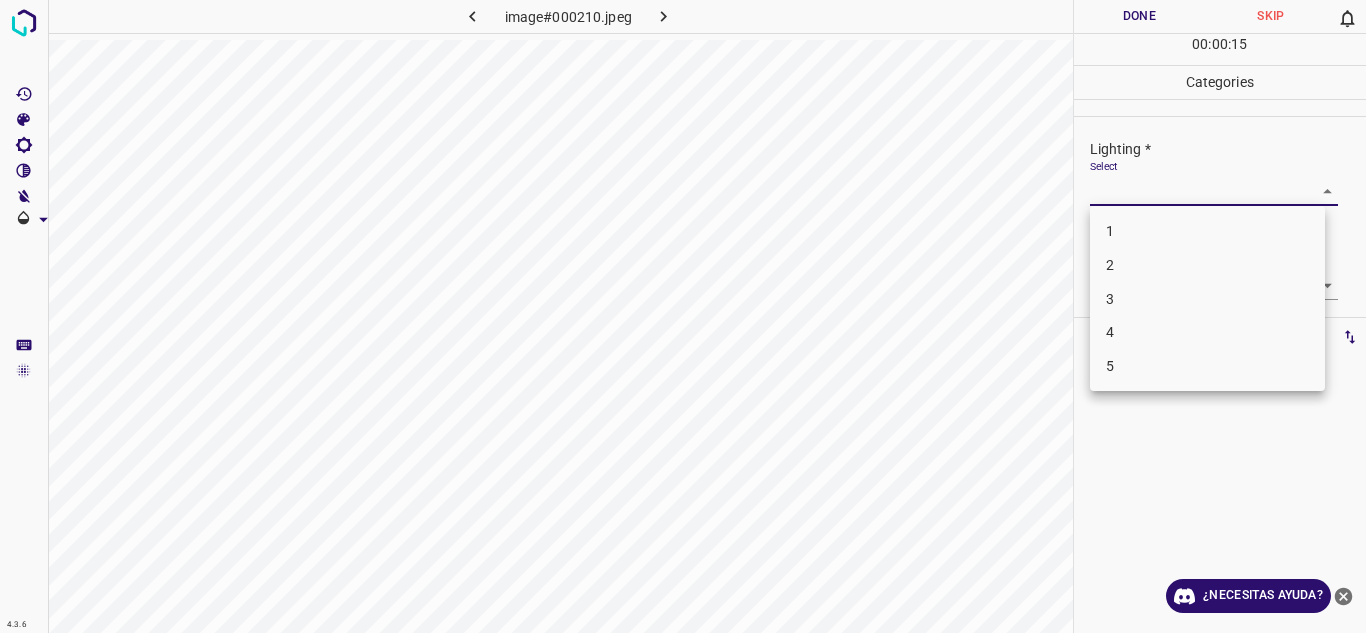 click on "4" at bounding box center [1207, 332] 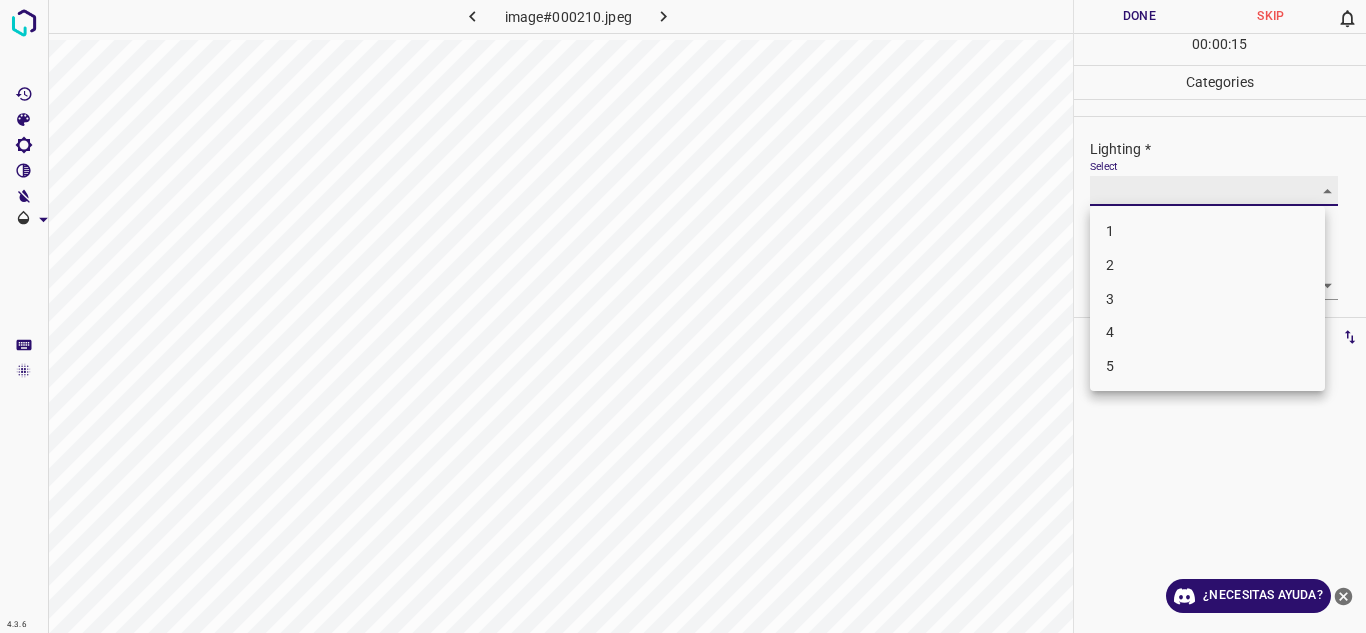 type on "4" 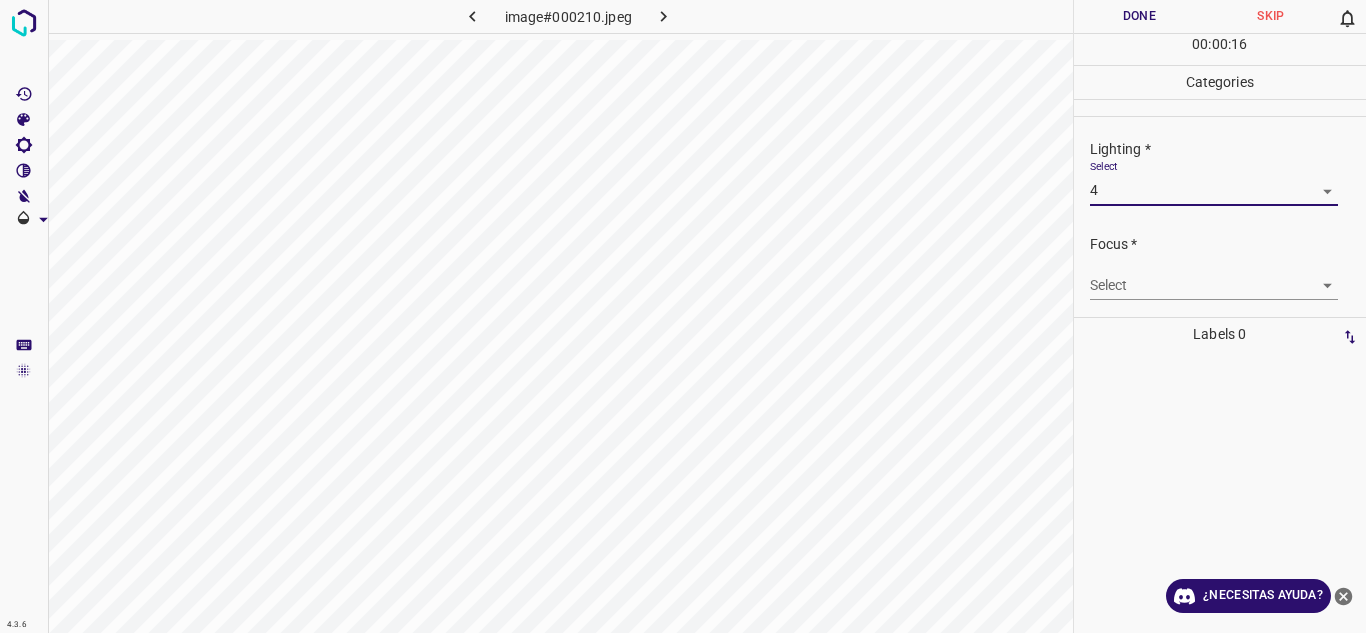 click on "Texto original Valora esta traducción Tu opinión servirá para ayudar a mejorar el Traductor de Google 4.3.6  image#000210.jpeg Done Skip 0 00   : 00   : 16   Categories Lighting *  Select 4 4 Focus *  Select ​ Overall *  Select ​ Labels   0 Categories 1 Lighting 2 Focus 3 Overall Tools Space Change between modes (Draw & Edit) I Auto labeling R Restore zoom M Zoom in N Zoom out Delete Delete selecte label Filters Z Restore filters X Saturation filter C Brightness filter V Contrast filter B Gray scale filter General O Download ¿Necesitas ayuda? - Texto - Esconder - Borrar" at bounding box center (683, 316) 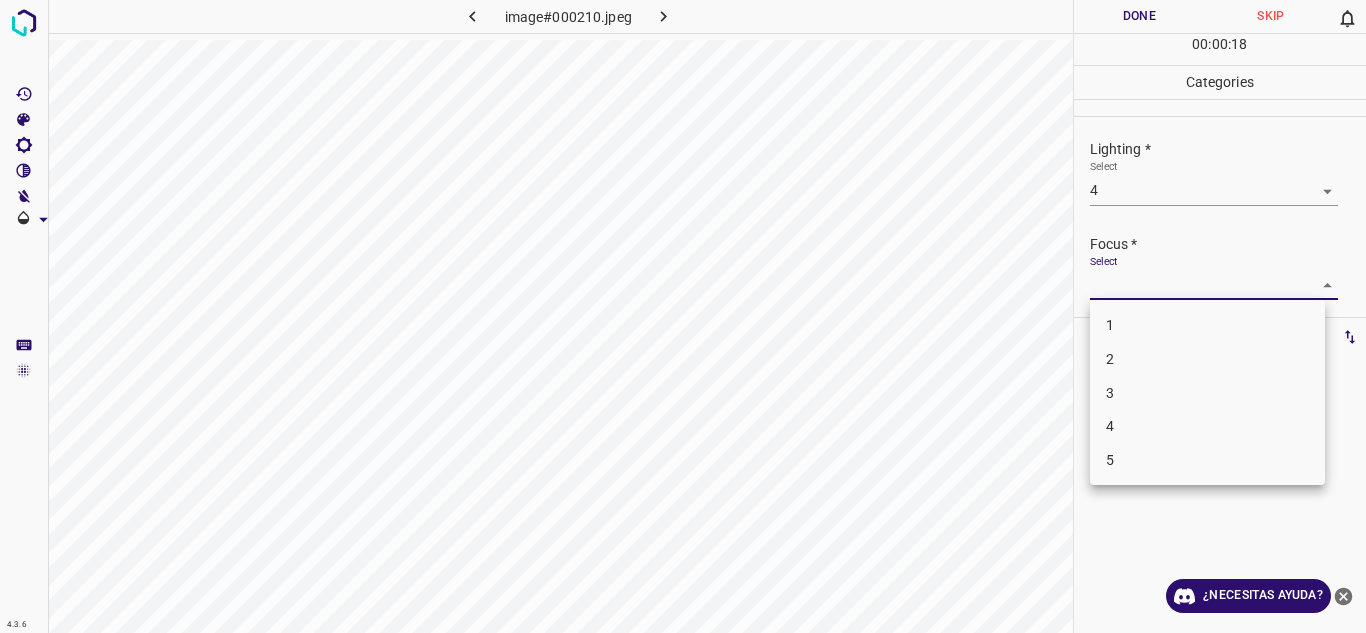 click on "3" at bounding box center (1207, 393) 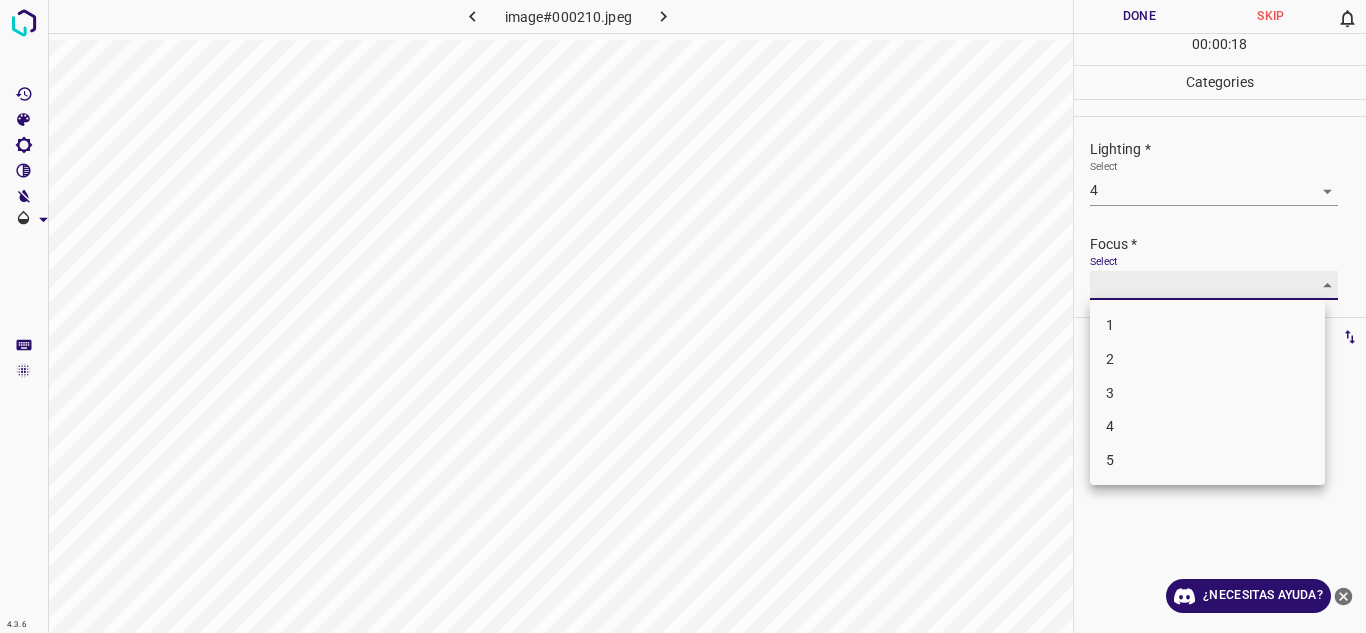 type on "3" 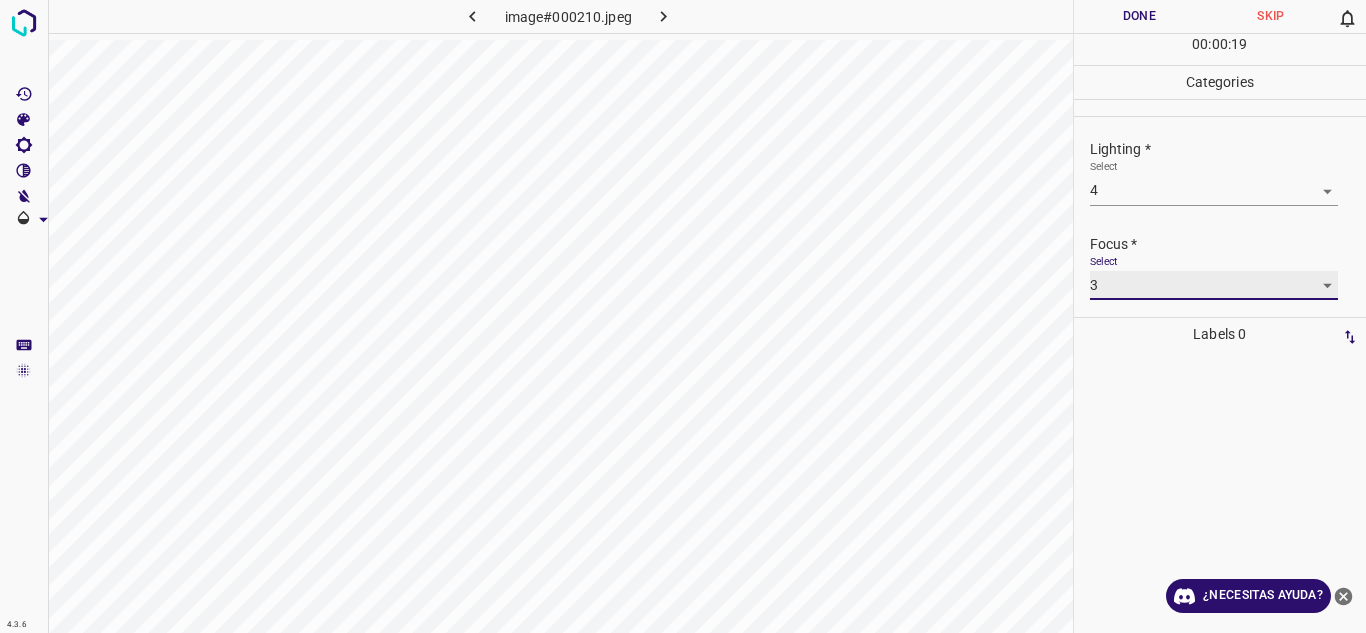 scroll, scrollTop: 98, scrollLeft: 0, axis: vertical 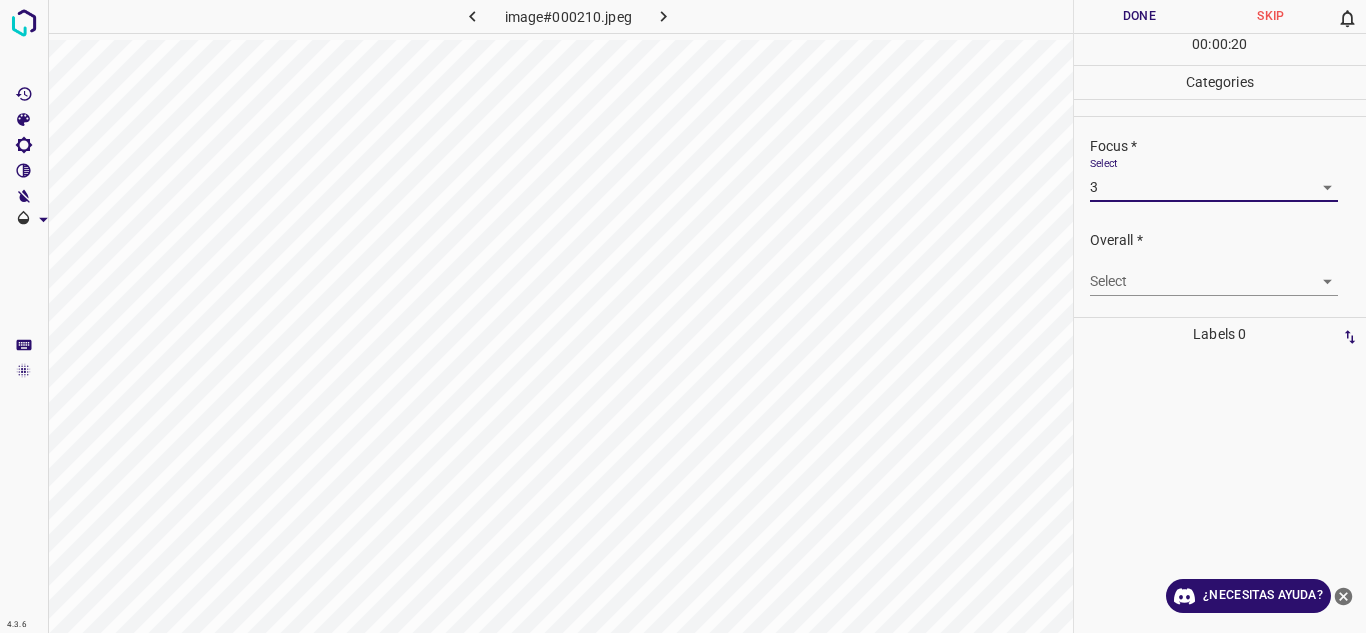 click on "Texto original Valora esta traducción Tu opinión servirá para ayudar a mejorar el Traductor de Google 4.3.6  image#000210.jpeg Done Skip 0 00   : 00   : 20   Categories Lighting *  Select 4 4 Focus *  Select 3 3 Overall *  Select ​ Labels   0 Categories 1 Lighting 2 Focus 3 Overall Tools Space Change between modes (Draw & Edit) I Auto labeling R Restore zoom M Zoom in N Zoom out Delete Delete selecte label Filters Z Restore filters X Saturation filter C Brightness filter V Contrast filter B Gray scale filter General O Download ¿Necesitas ayuda? - Texto - Esconder - Borrar" at bounding box center (683, 316) 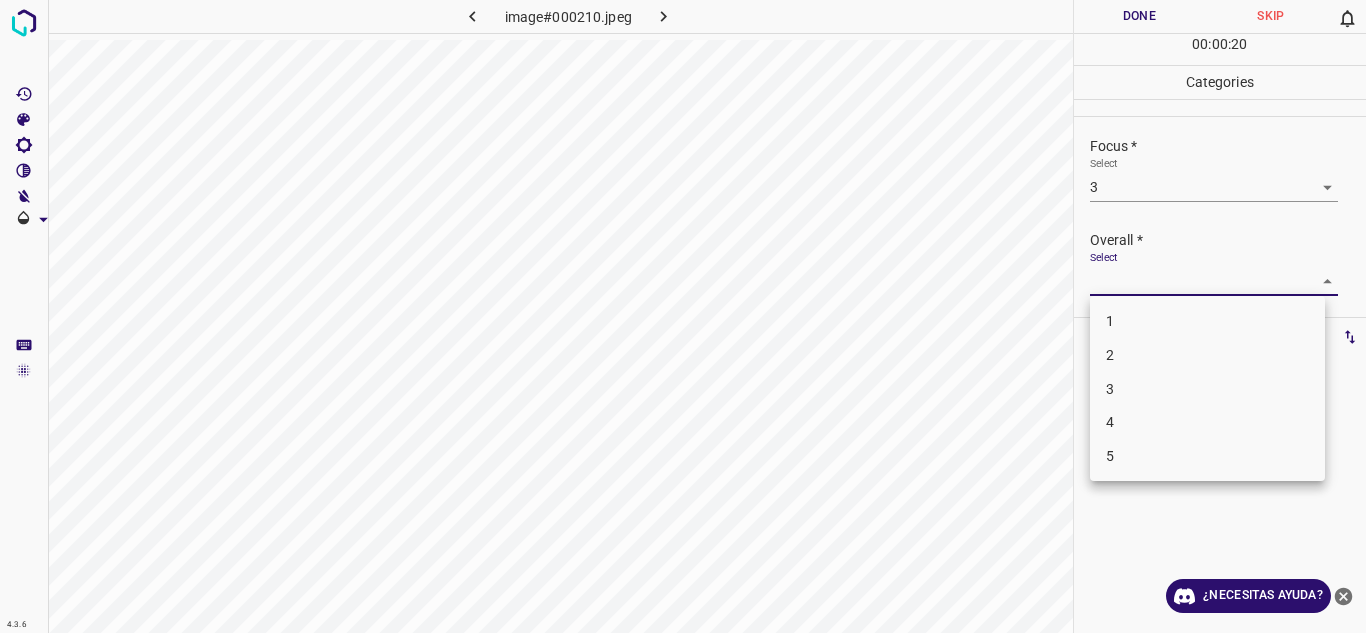 click on "3" at bounding box center [1207, 389] 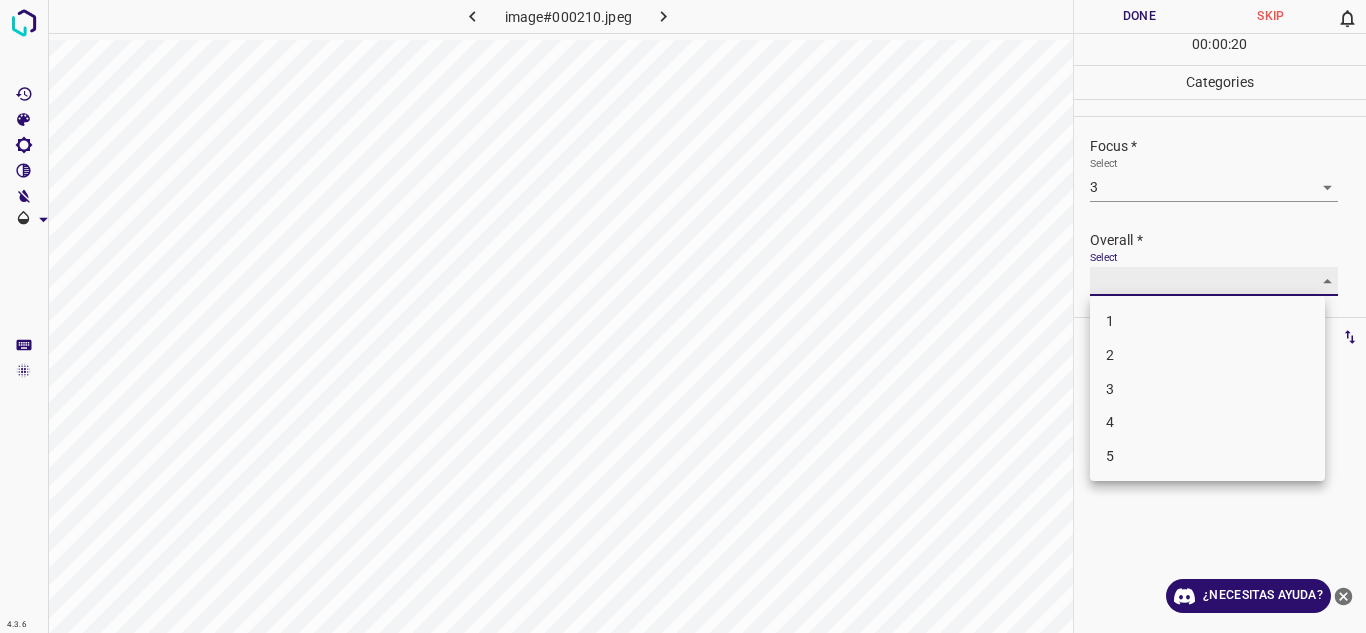 type on "3" 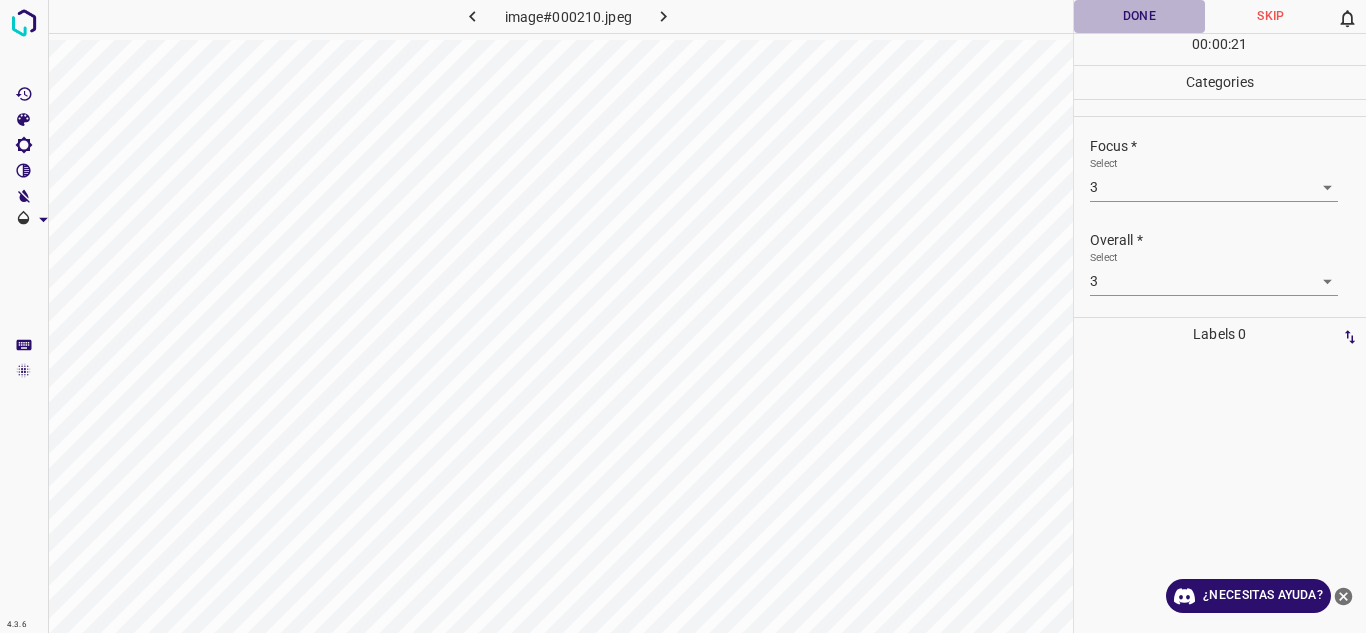 click on "Done" at bounding box center [1140, 16] 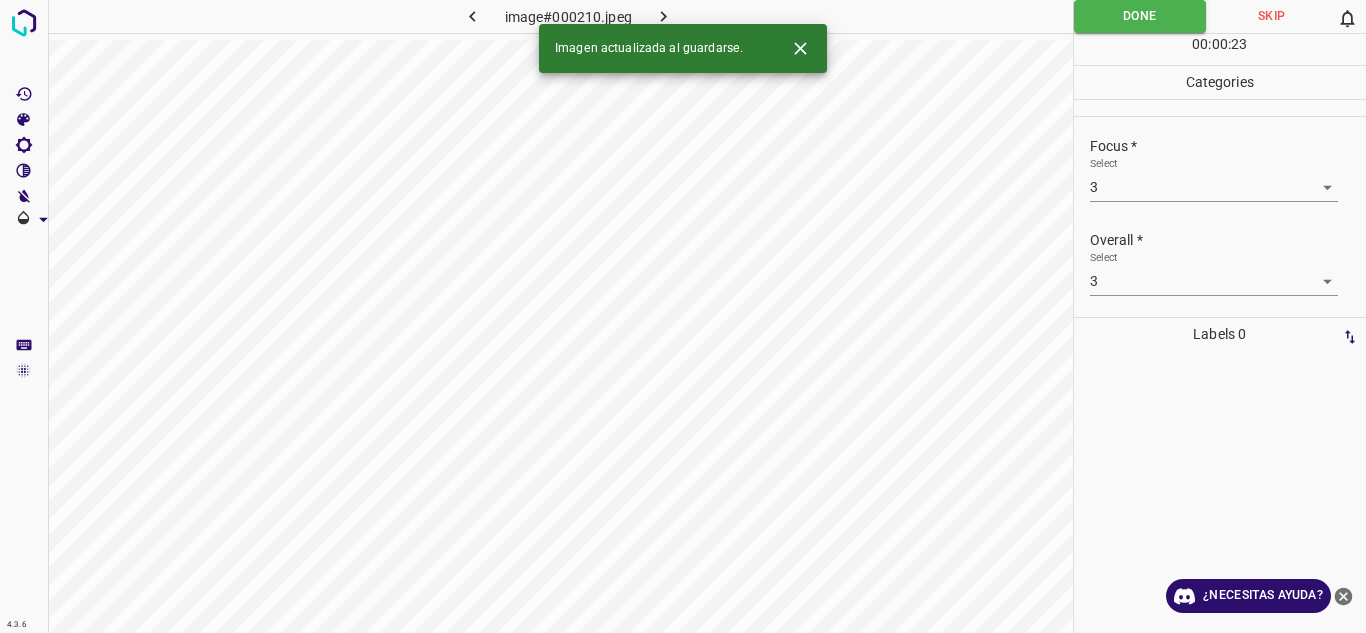 click 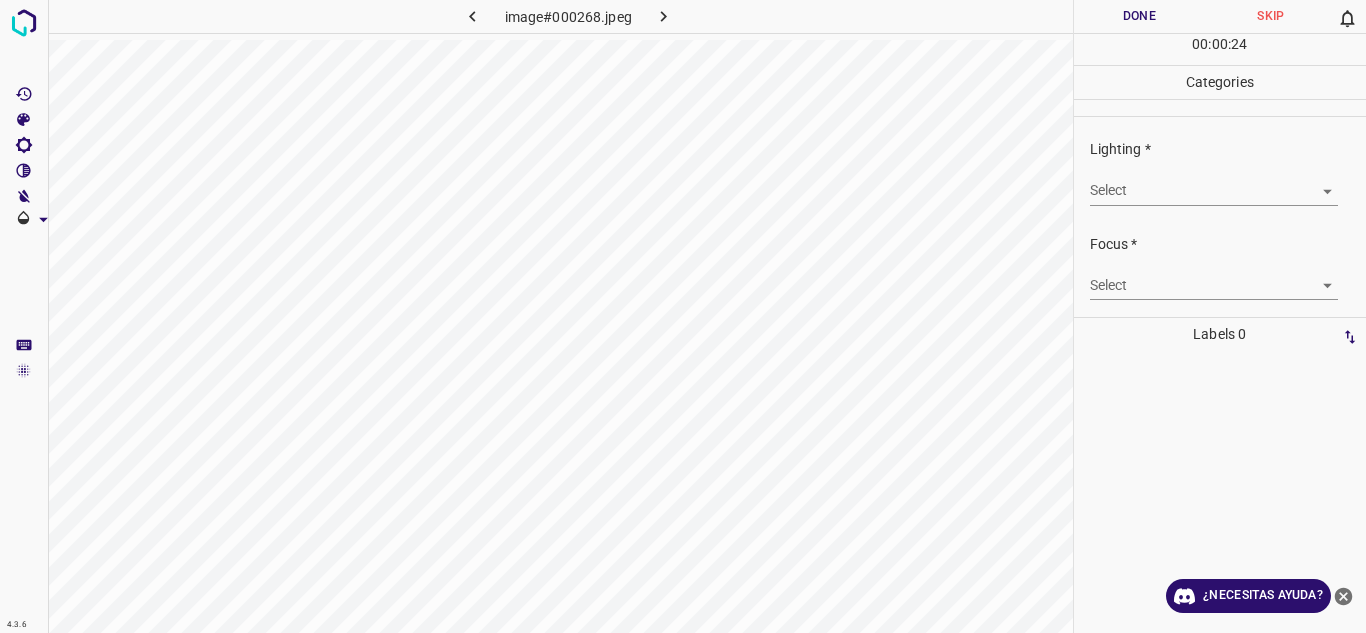 click on "Texto original Valora esta traducción Tu opinión servirá para ayudar a mejorar el Traductor de Google 4.3.6  image#000268.jpeg Done Skip 0 00   : 00   : 24   Categories Lighting *  Select ​ Focus *  Select ​ Overall *  Select ​ Labels   0 Categories 1 Lighting 2 Focus 3 Overall Tools Space Change between modes (Draw & Edit) I Auto labeling R Restore zoom M Zoom in N Zoom out Delete Delete selecte label Filters Z Restore filters X Saturation filter C Brightness filter V Contrast filter B Gray scale filter General O Download ¿Necesitas ayuda? - Texto - Esconder - Borrar" at bounding box center [683, 316] 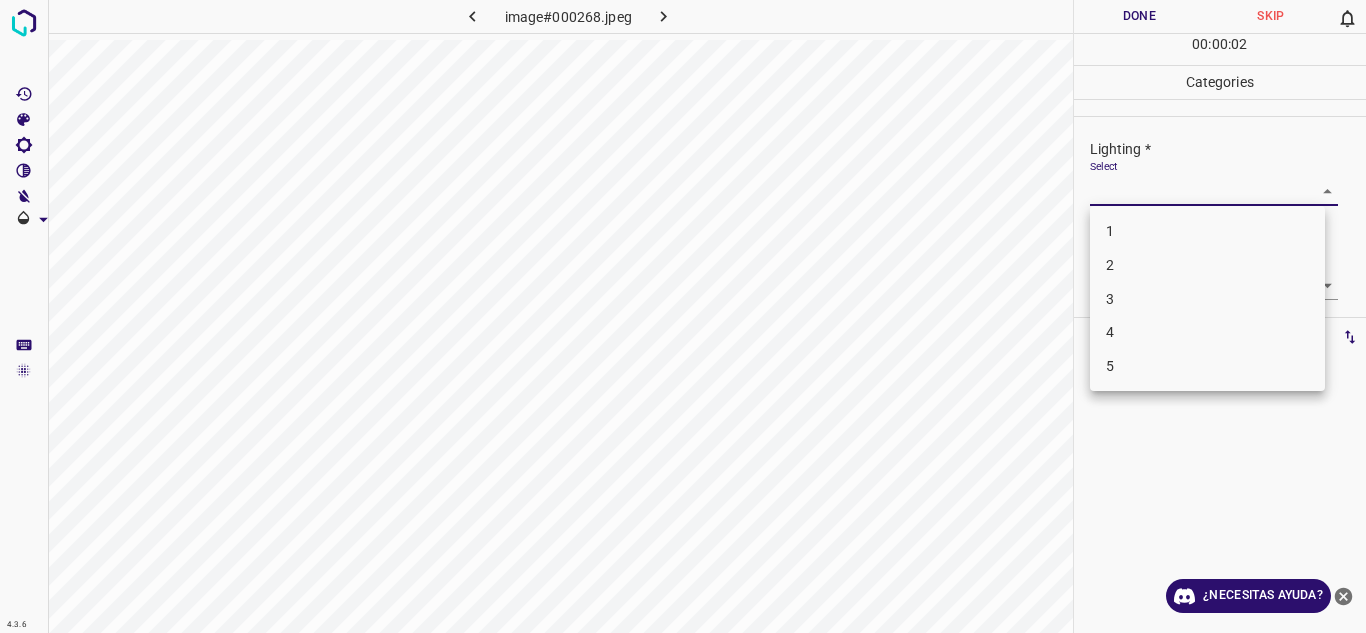 click on "3" at bounding box center [1207, 299] 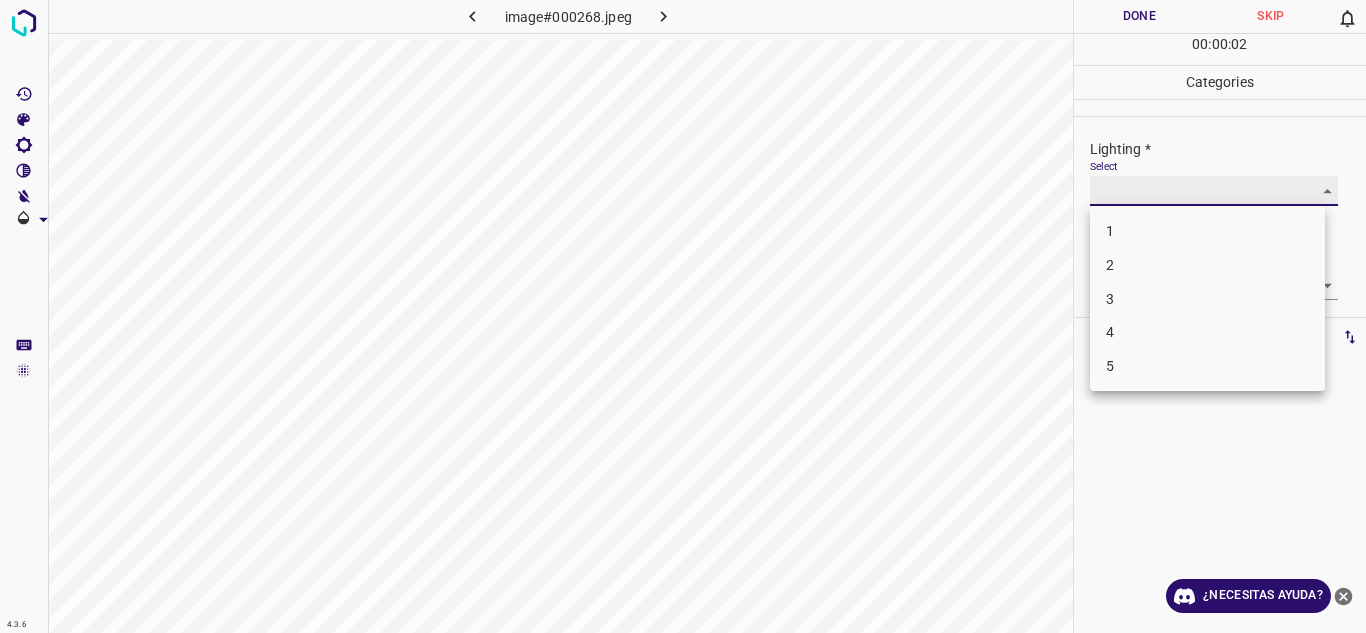 type on "3" 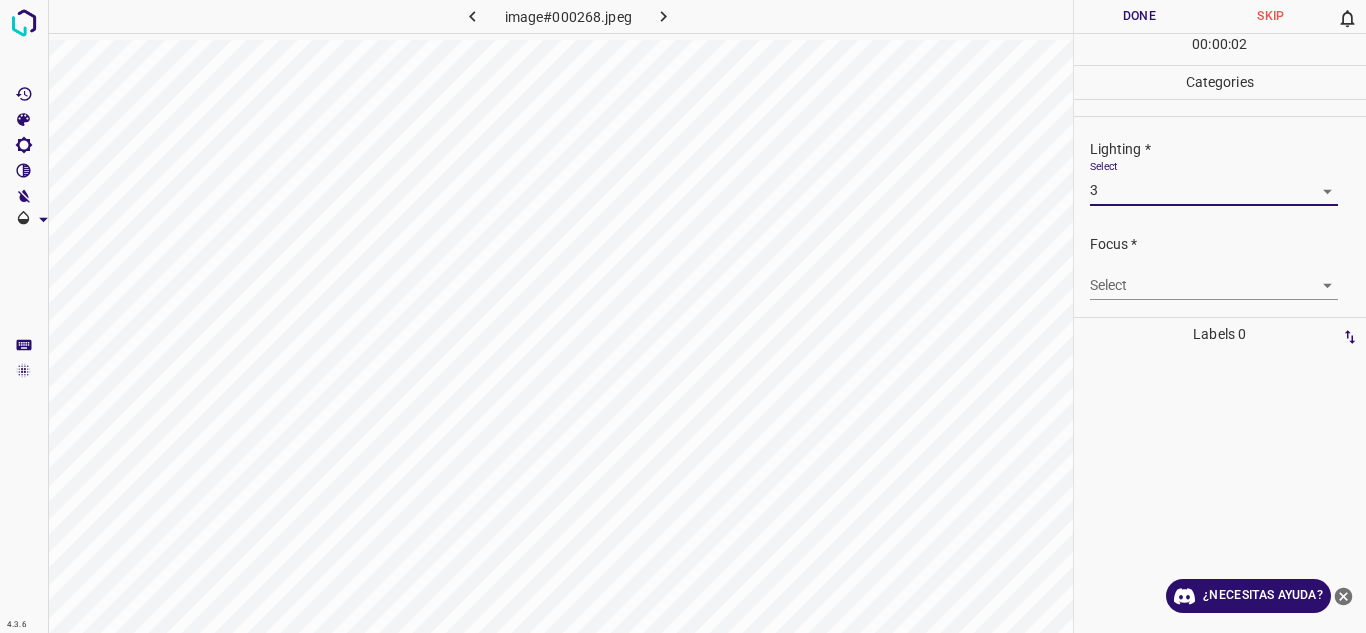 click on "Texto original Valora esta traducción Tu opinión servirá para ayudar a mejorar el Traductor de Google 4.3.6  image#000268.jpeg Done Skip 0 00   : 00   : 02   Categories Lighting *  Select 3 3 Focus *  Select ​ Overall *  Select ​ Labels   0 Categories 1 Lighting 2 Focus 3 Overall Tools Space Change between modes (Draw & Edit) I Auto labeling R Restore zoom M Zoom in N Zoom out Delete Delete selecte label Filters Z Restore filters X Saturation filter C Brightness filter V Contrast filter B Gray scale filter General O Download ¿Necesitas ayuda? - Texto - Esconder - Borrar" at bounding box center (683, 316) 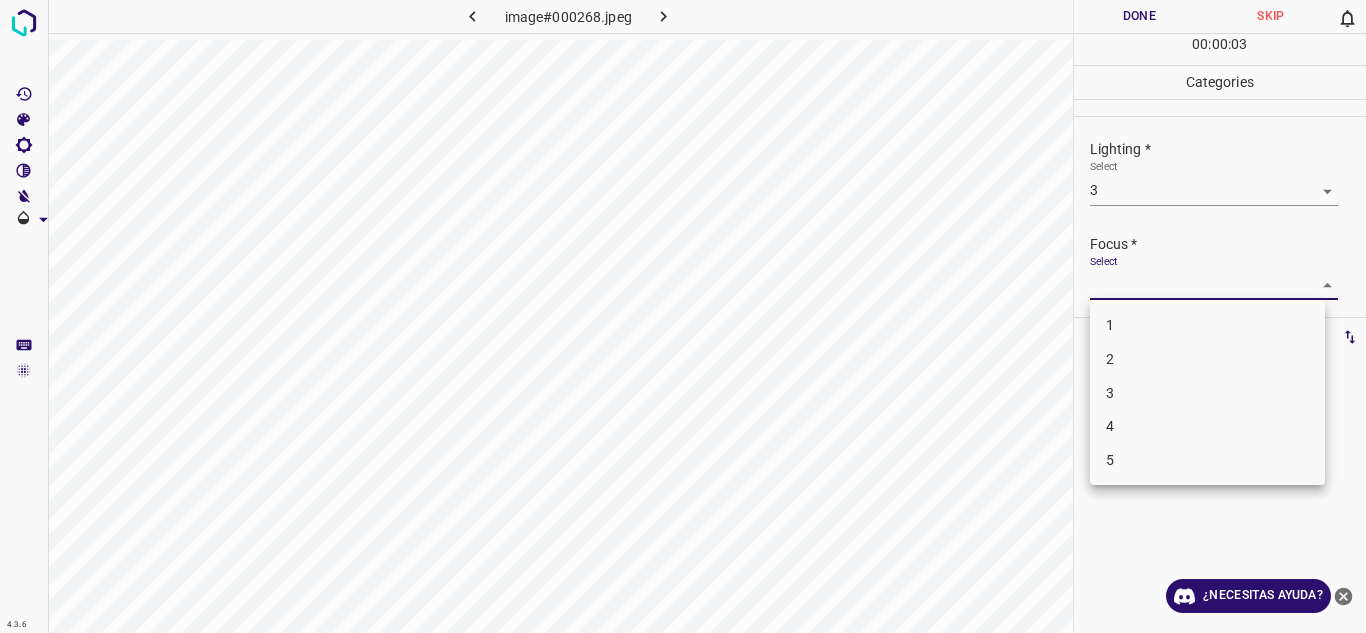 drag, startPoint x: 1155, startPoint y: 371, endPoint x: 1208, endPoint y: 338, distance: 62.433964 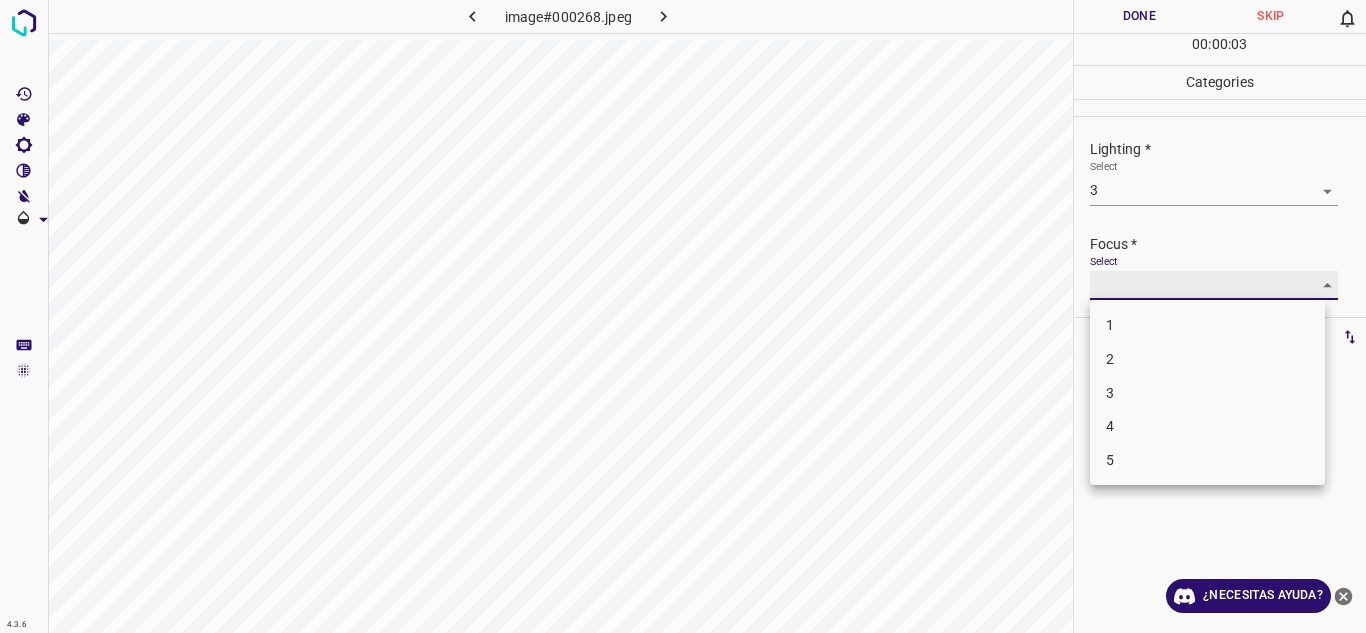 type on "2" 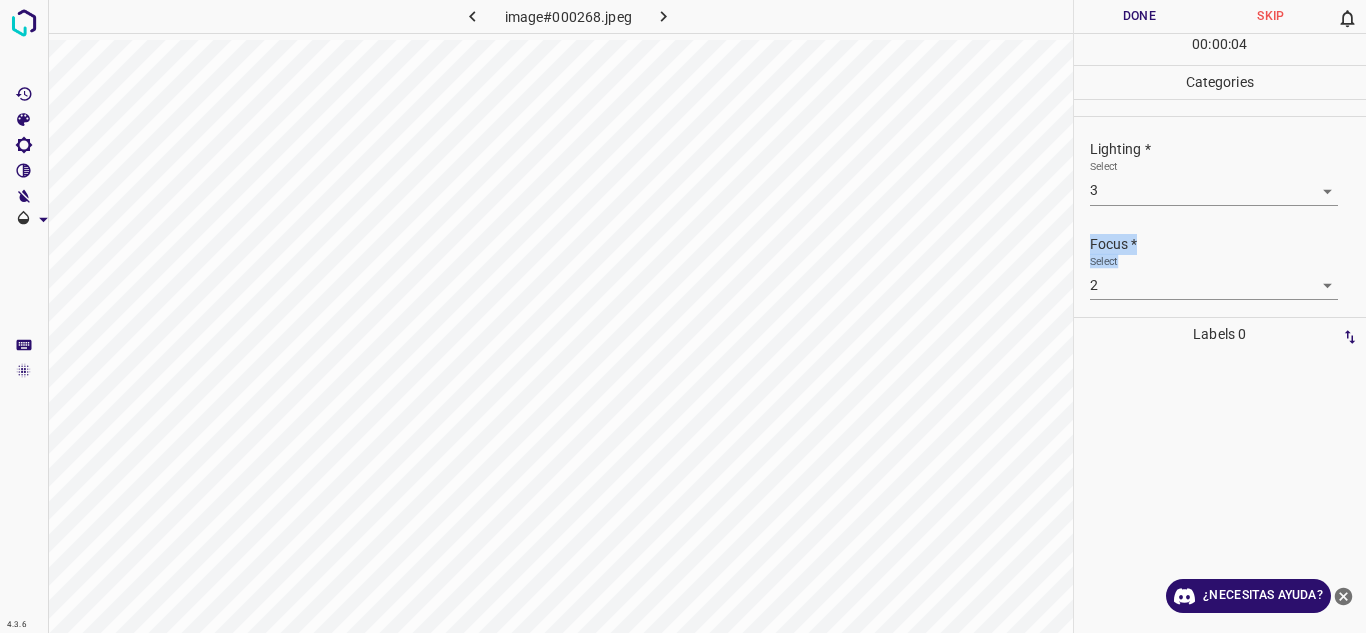 drag, startPoint x: 1350, startPoint y: 201, endPoint x: 1355, endPoint y: 262, distance: 61.204575 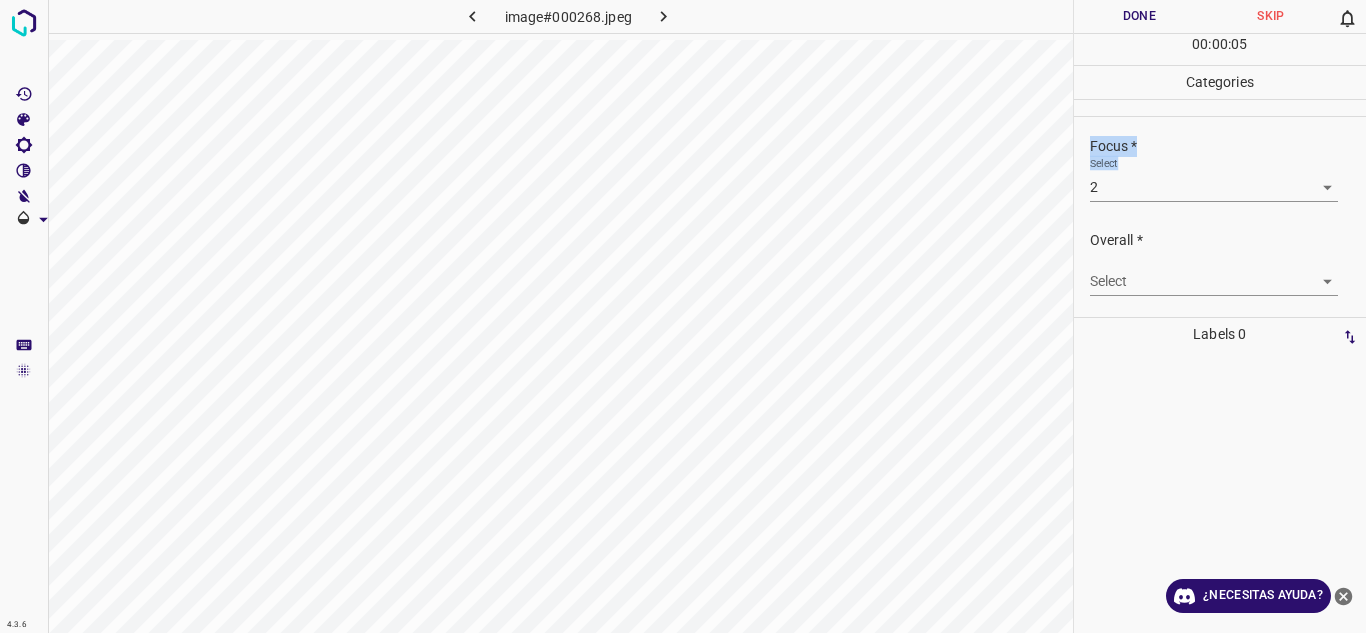 click on "Texto original Valora esta traducción Tu opinión servirá para ayudar a mejorar el Traductor de Google 4.3.6  image#000268.jpeg Done Skip 0 00   : 00   : 05   Categories Lighting *  Select 3 3 Focus *  Select 2 2 Overall *  Select ​ Labels   0 Categories 1 Lighting 2 Focus 3 Overall Tools Space Change between modes (Draw & Edit) I Auto labeling R Restore zoom M Zoom in N Zoom out Delete Delete selecte label Filters Z Restore filters X Saturation filter C Brightness filter V Contrast filter B Gray scale filter General O Download ¿Necesitas ayuda? - Texto - Esconder - Borrar" at bounding box center (683, 316) 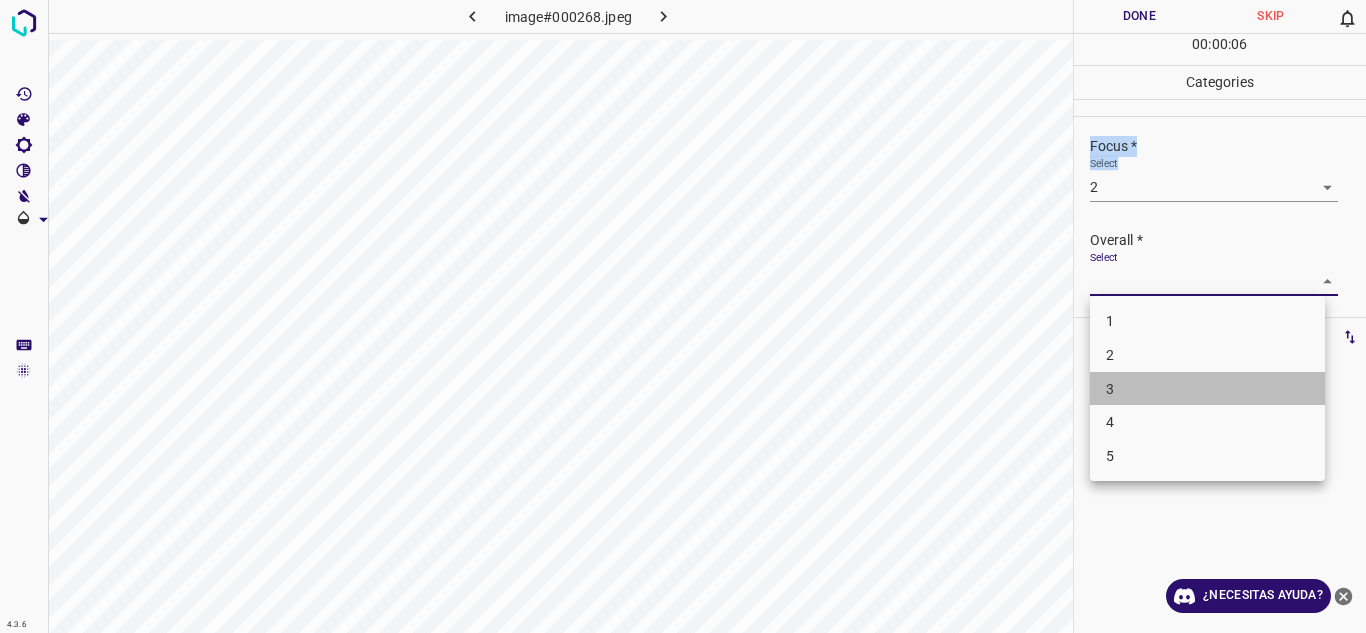 click on "3" at bounding box center [1207, 389] 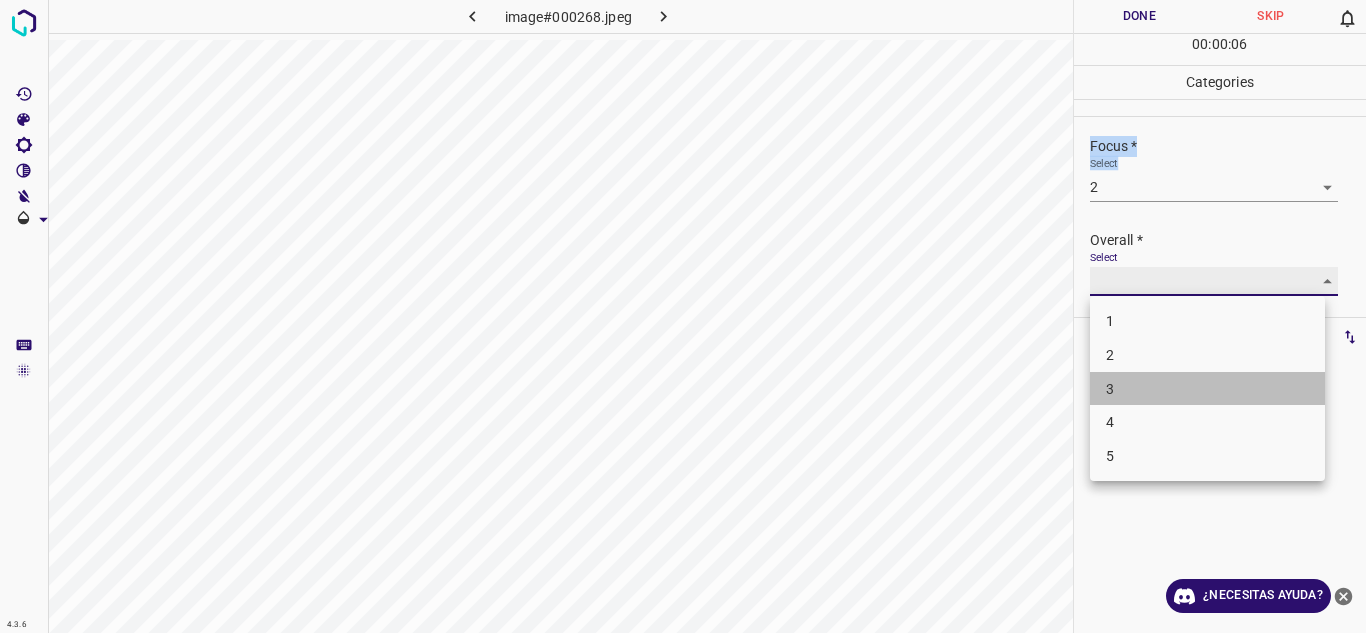type on "3" 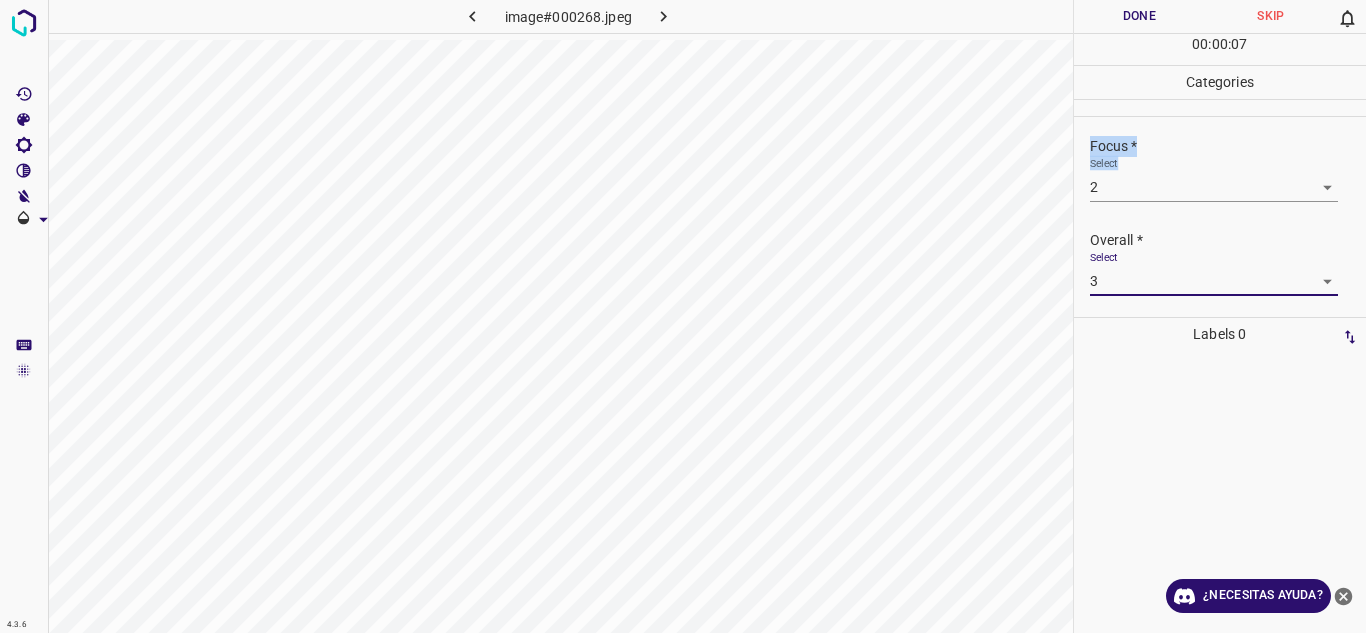 click on "Done" at bounding box center (1140, 16) 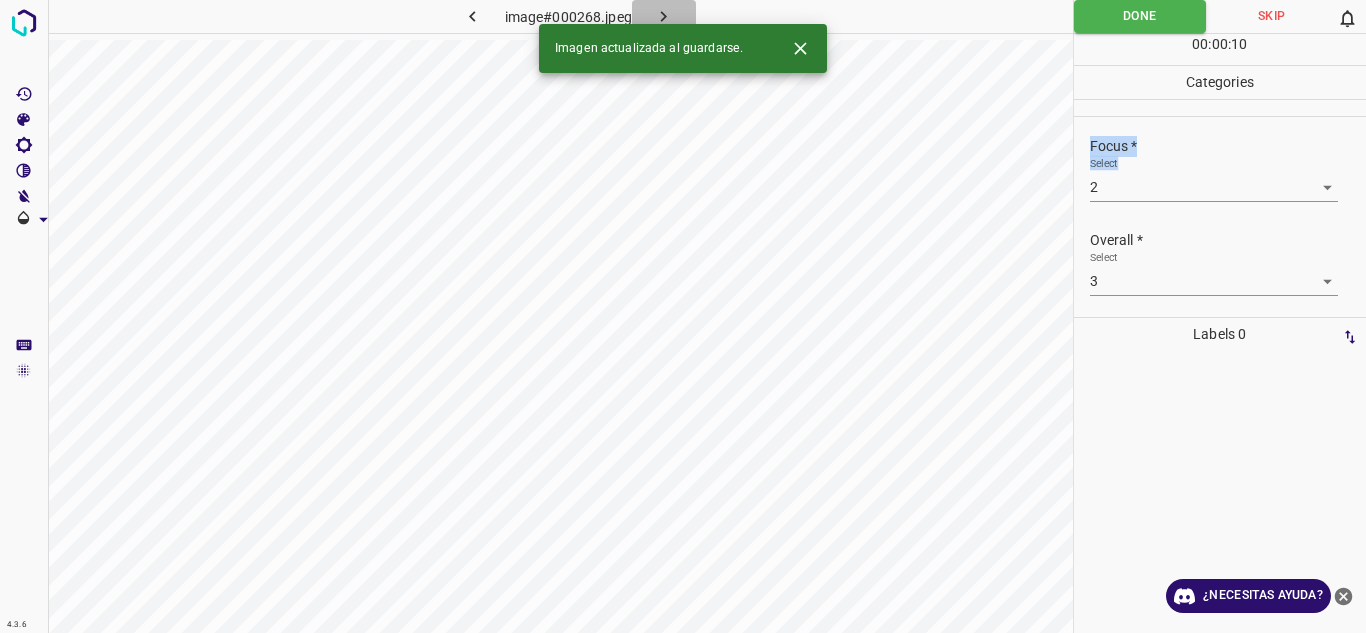 click at bounding box center (664, 16) 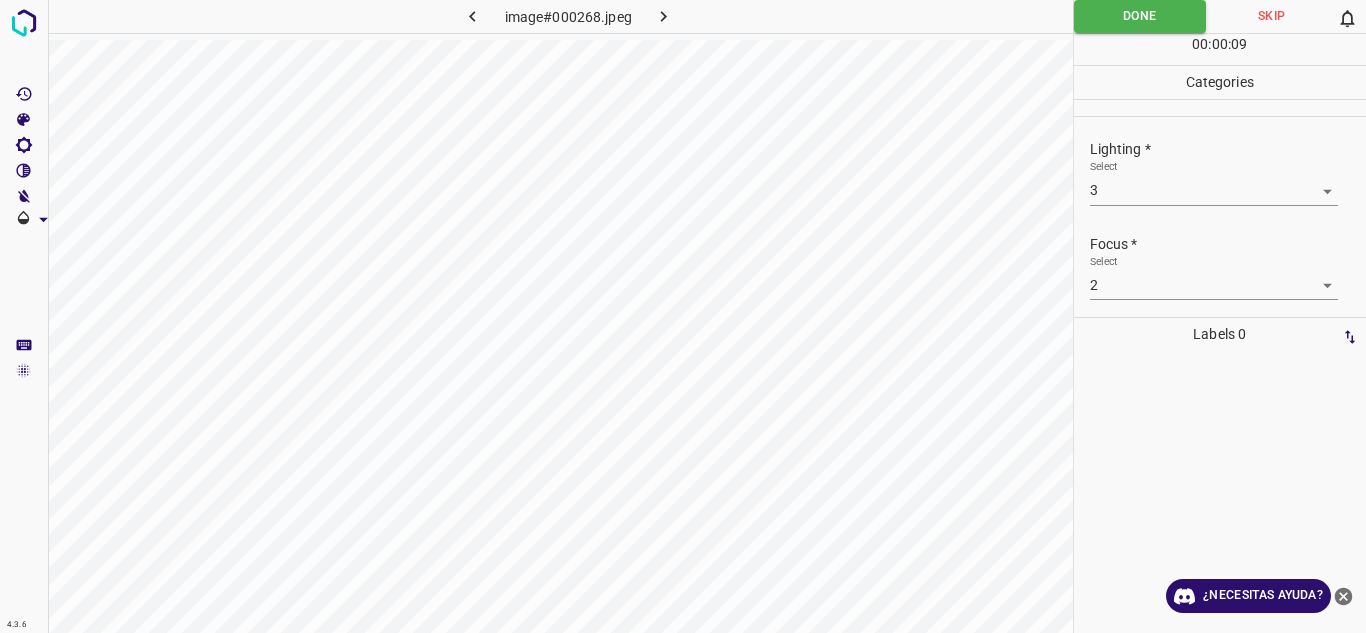 click at bounding box center (664, 16) 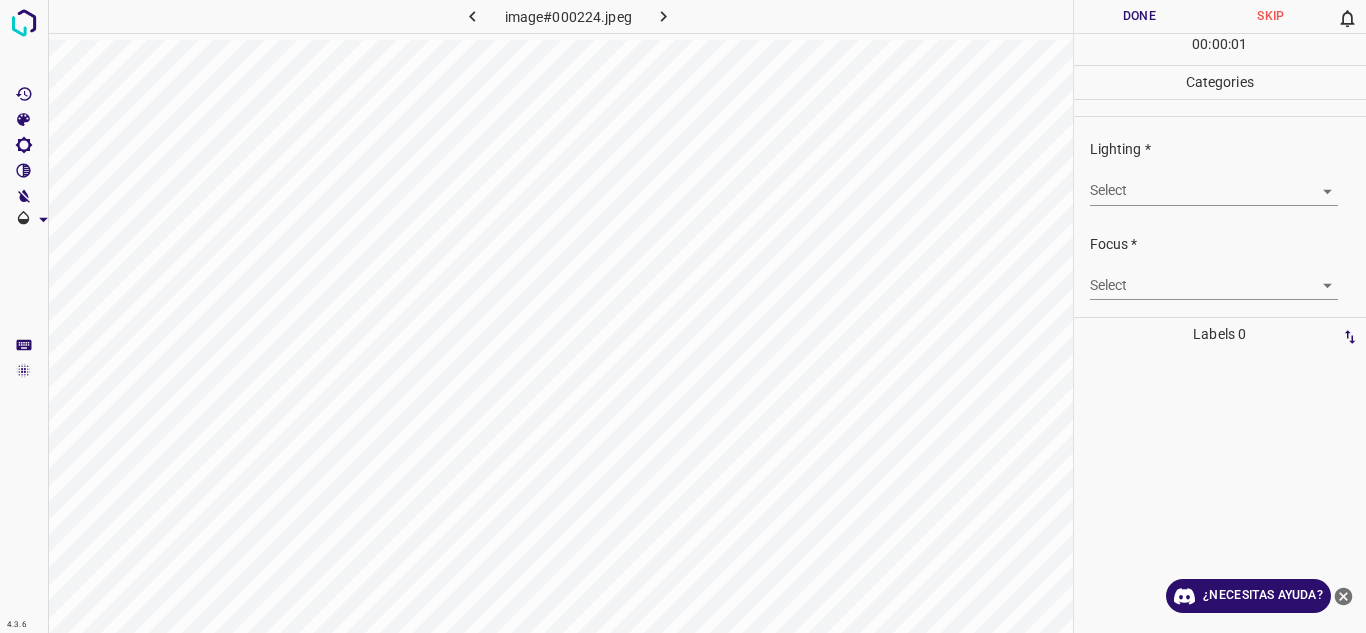 click on "Texto original Valora esta traducción Tu opinión servirá para ayudar a mejorar el Traductor de Google 4.3.6  image#000224.jpeg Done Skip 0 00   : 00   : 01   Categories Lighting *  Select ​ Focus *  Select ​ Overall *  Select ​ Labels   0 Categories 1 Lighting 2 Focus 3 Overall Tools Space Change between modes (Draw & Edit) I Auto labeling R Restore zoom M Zoom in N Zoom out Delete Delete selecte label Filters Z Restore filters X Saturation filter C Brightness filter V Contrast filter B Gray scale filter General O Download ¿Necesitas ayuda? - Texto - Esconder - Borrar" at bounding box center (683, 316) 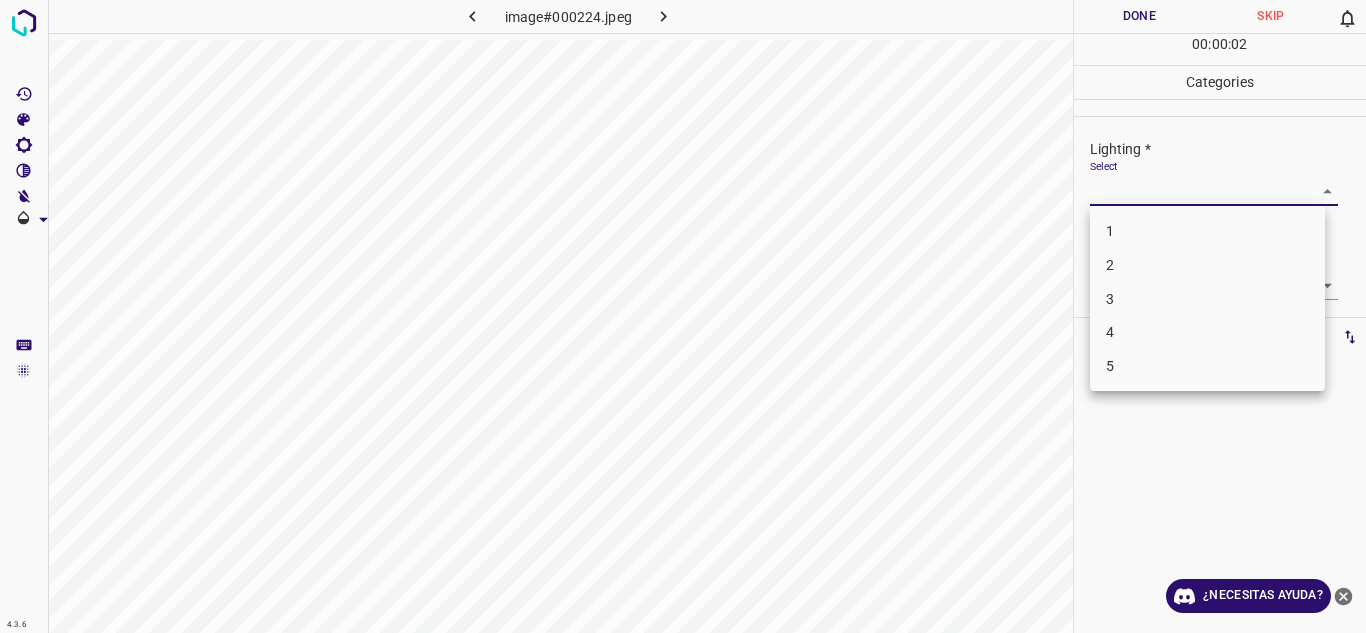 click on "4" at bounding box center [1207, 332] 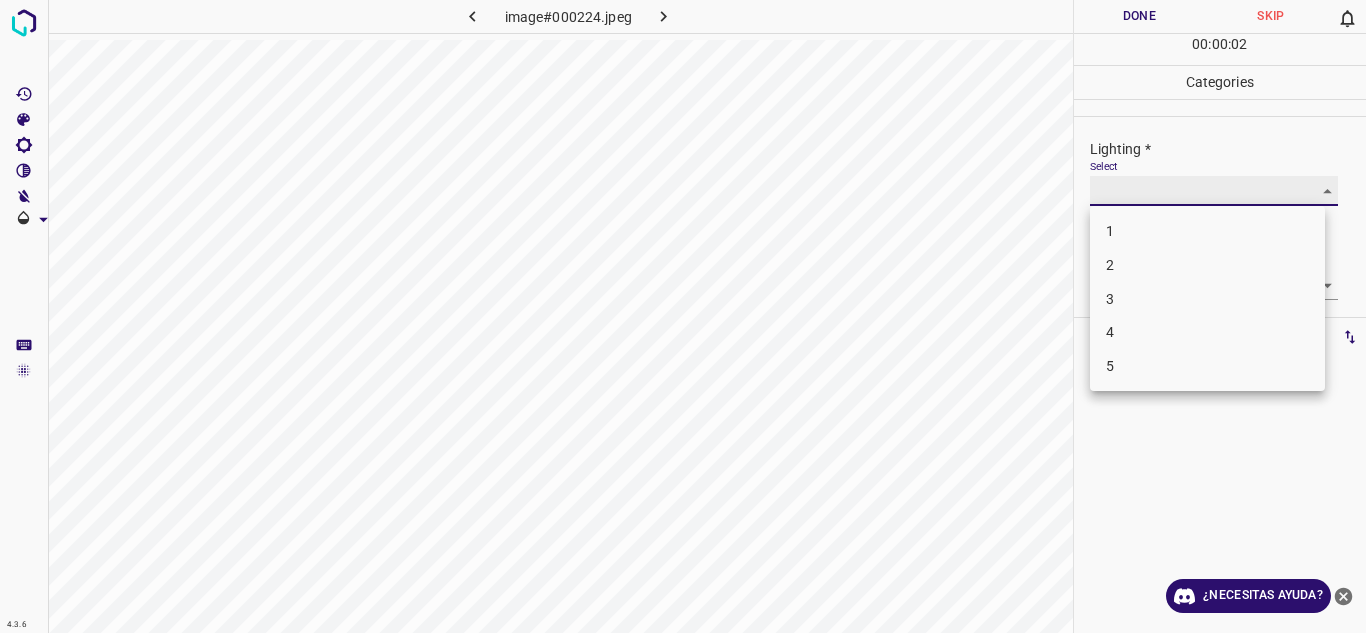 type on "4" 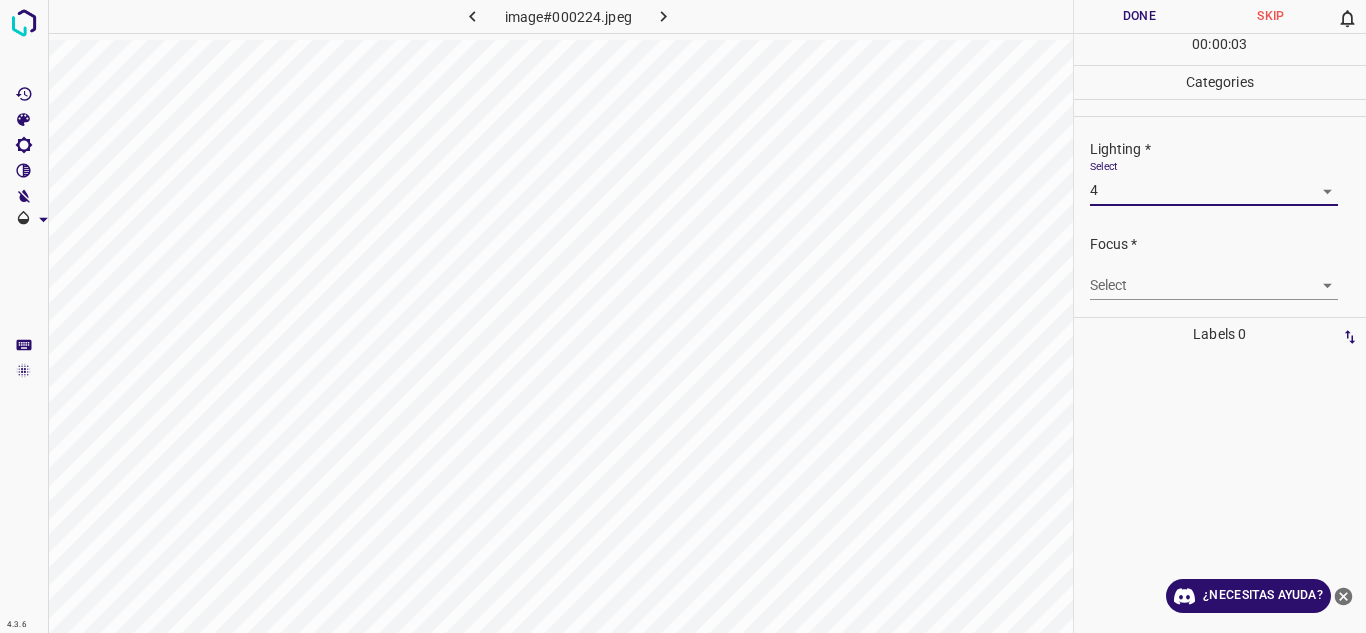 click on "Texto original Valora esta traducción Tu opinión servirá para ayudar a mejorar el Traductor de Google 4.3.6  image#000224.jpeg Done Skip 0 00   : 00   : 03   Categories Lighting *  Select 4 4 Focus *  Select ​ Overall *  Select ​ Labels   0 Categories 1 Lighting 2 Focus 3 Overall Tools Space Change between modes (Draw & Edit) I Auto labeling R Restore zoom M Zoom in N Zoom out Delete Delete selecte label Filters Z Restore filters X Saturation filter C Brightness filter V Contrast filter B Gray scale filter General O Download ¿Necesitas ayuda? - Texto - Esconder - Borrar" at bounding box center (683, 316) 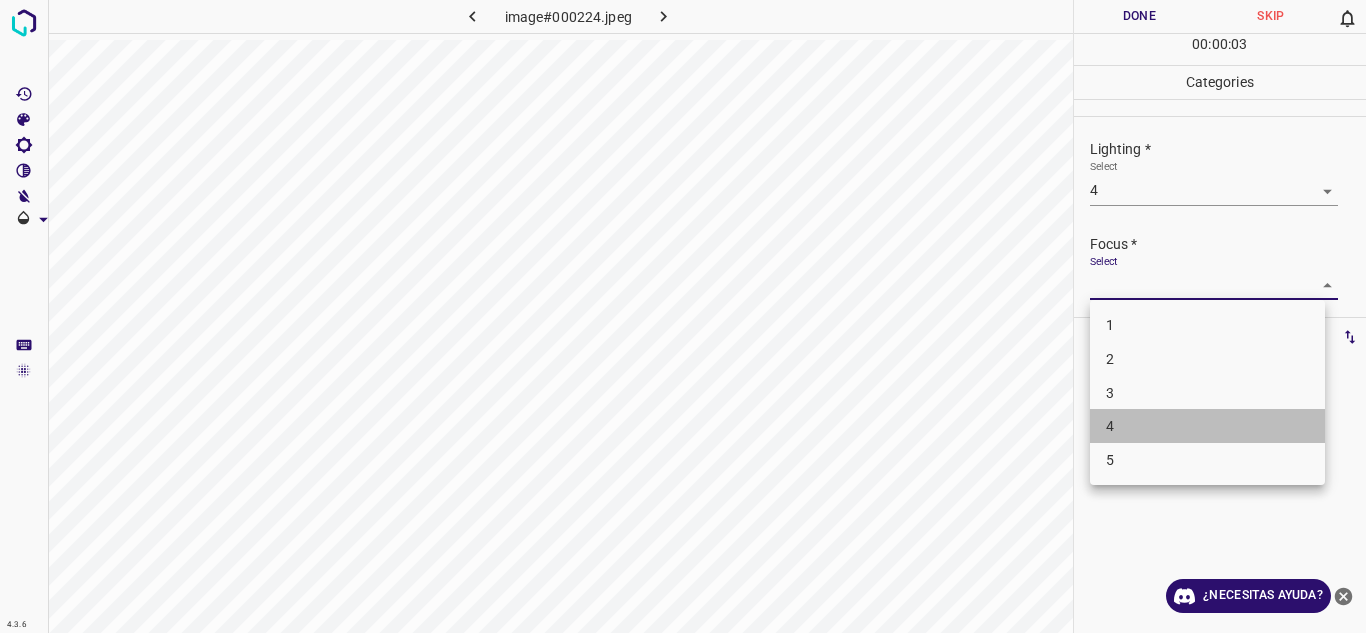 click on "4" at bounding box center (1207, 426) 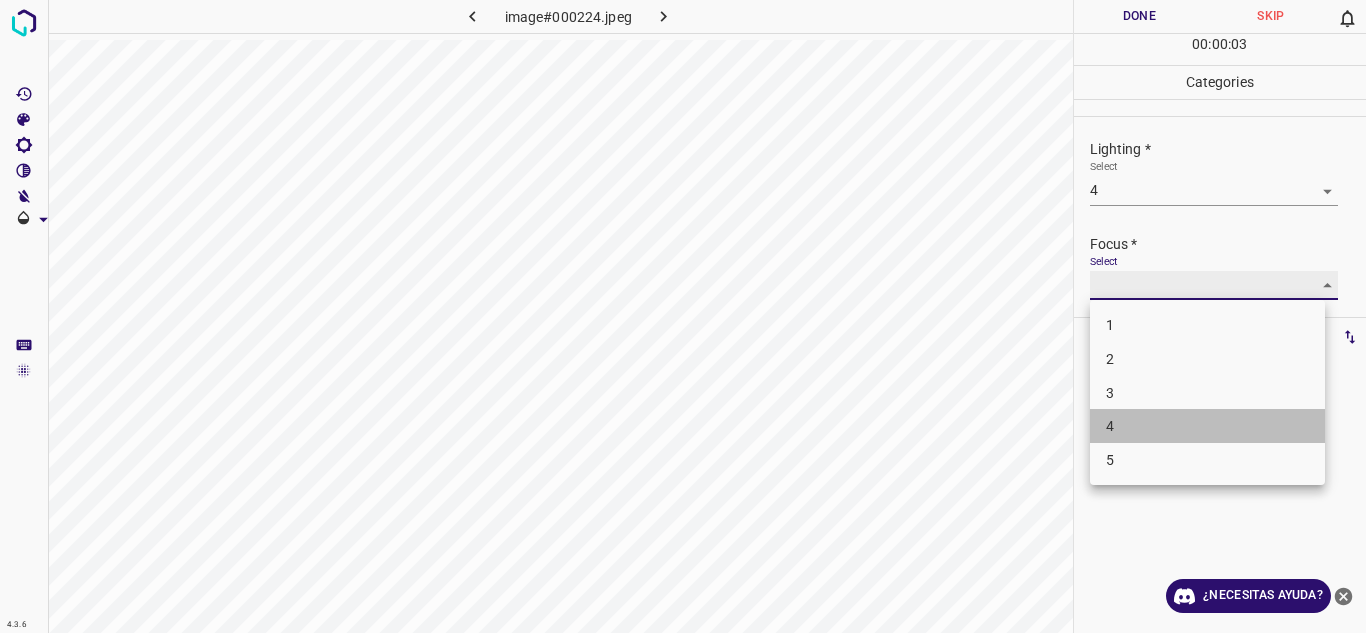 type on "4" 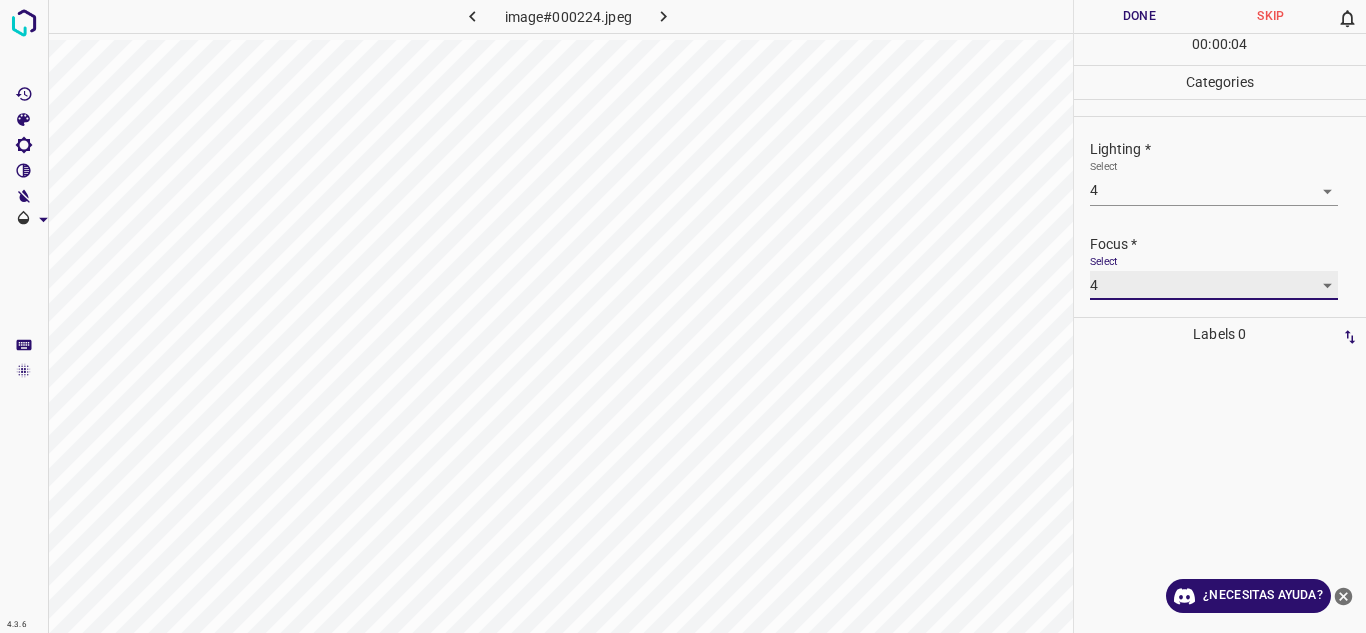 scroll, scrollTop: 98, scrollLeft: 0, axis: vertical 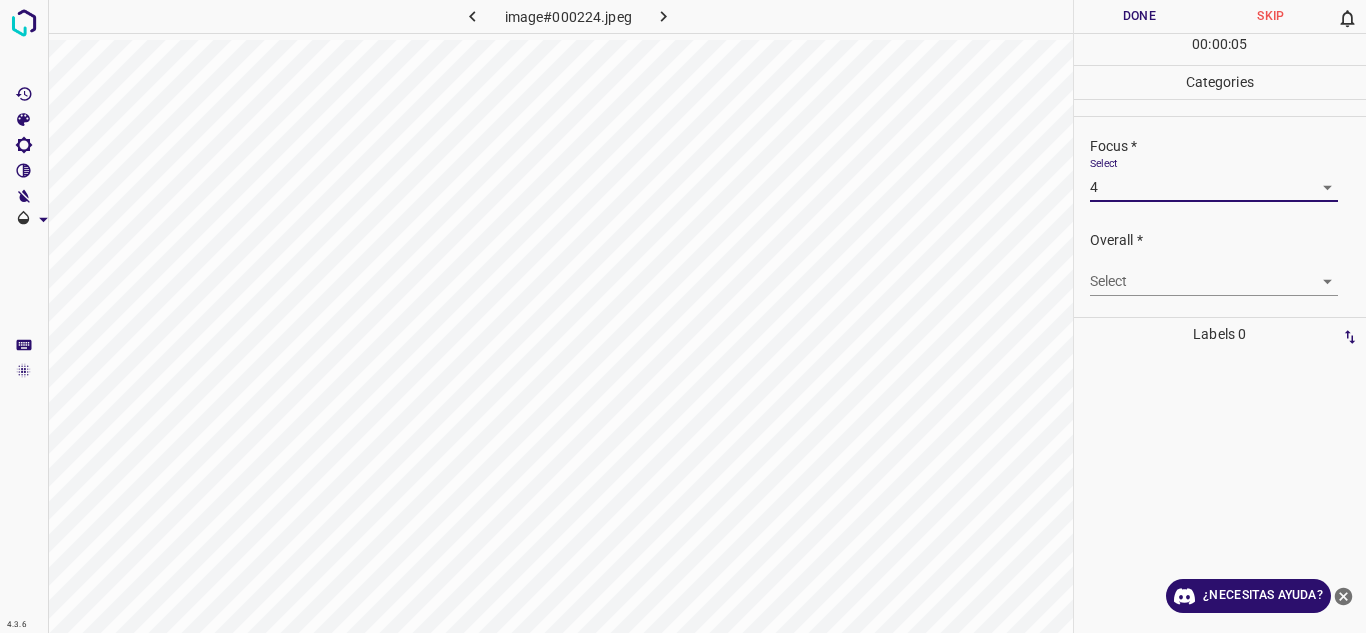 click on "Texto original Valora esta traducción Tu opinión servirá para ayudar a mejorar el Traductor de Google 4.3.6  image#000224.jpeg Done Skip 0 00   : 00   : 05   Categories Lighting *  Select 4 4 Focus *  Select 4 4 Overall *  Select ​ Labels   0 Categories 1 Lighting 2 Focus 3 Overall Tools Space Change between modes (Draw & Edit) I Auto labeling R Restore zoom M Zoom in N Zoom out Delete Delete selecte label Filters Z Restore filters X Saturation filter C Brightness filter V Contrast filter B Gray scale filter General O Download ¿Necesitas ayuda? - Texto - Esconder - Borrar" at bounding box center [683, 316] 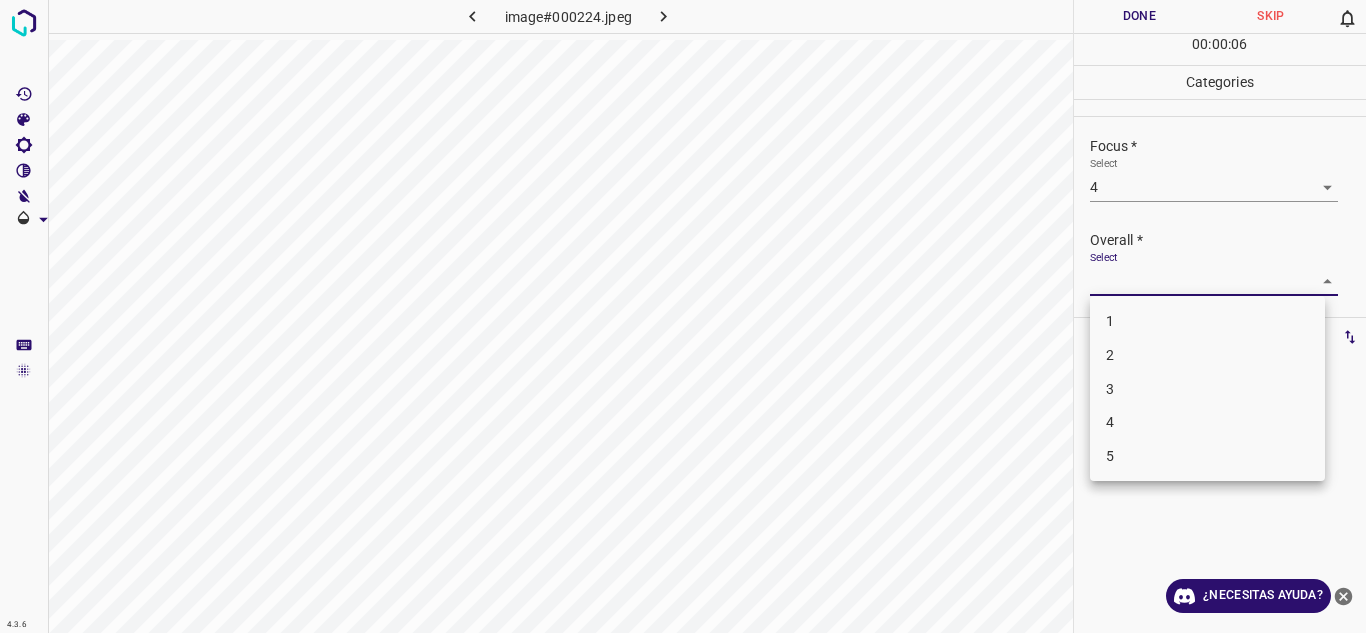 click on "4" at bounding box center (1207, 422) 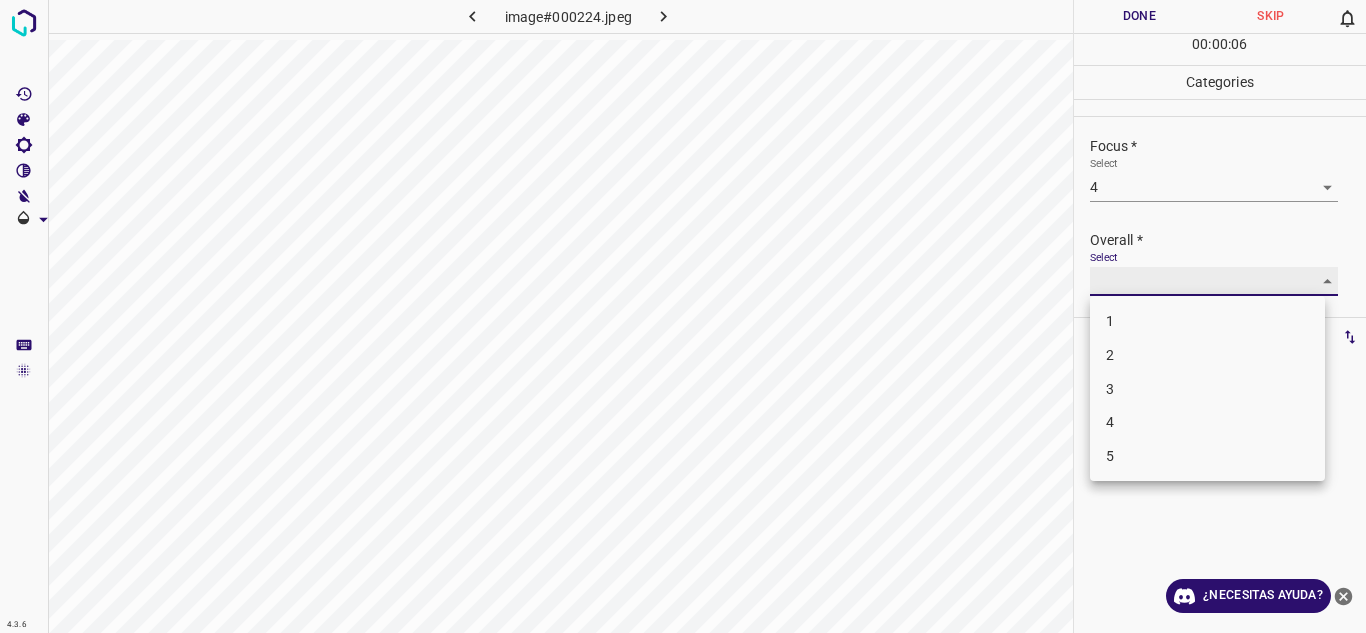 type on "4" 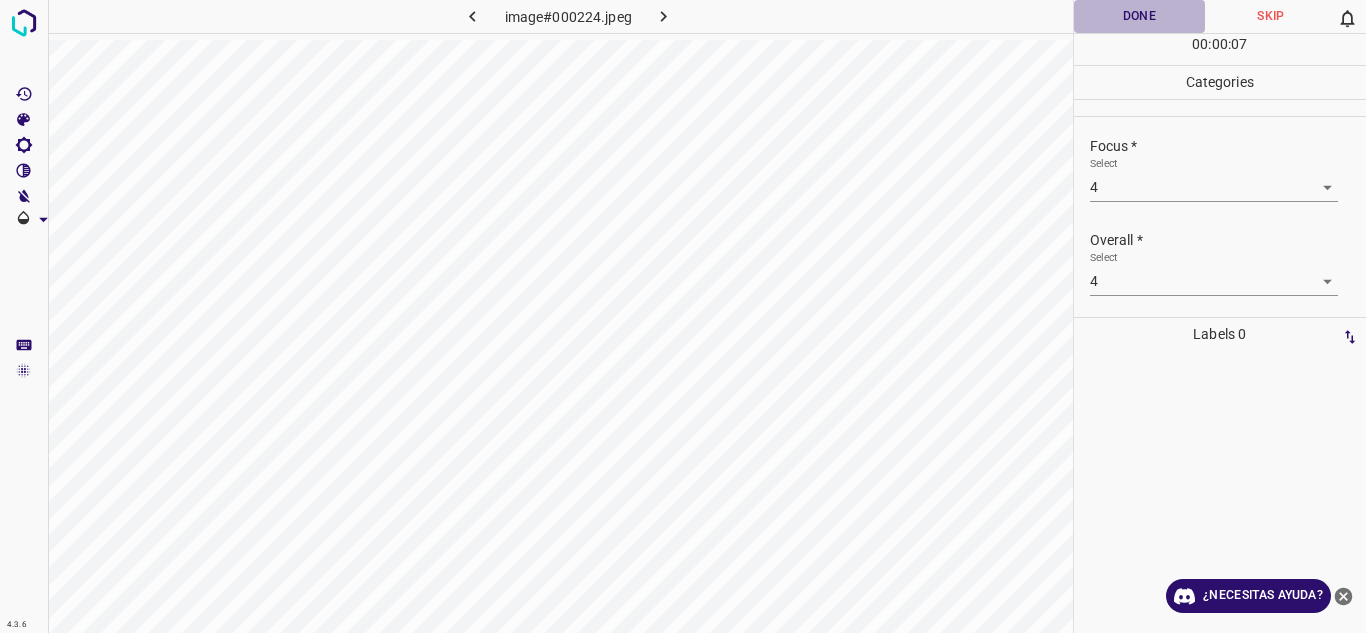 click on "Done" at bounding box center (1140, 16) 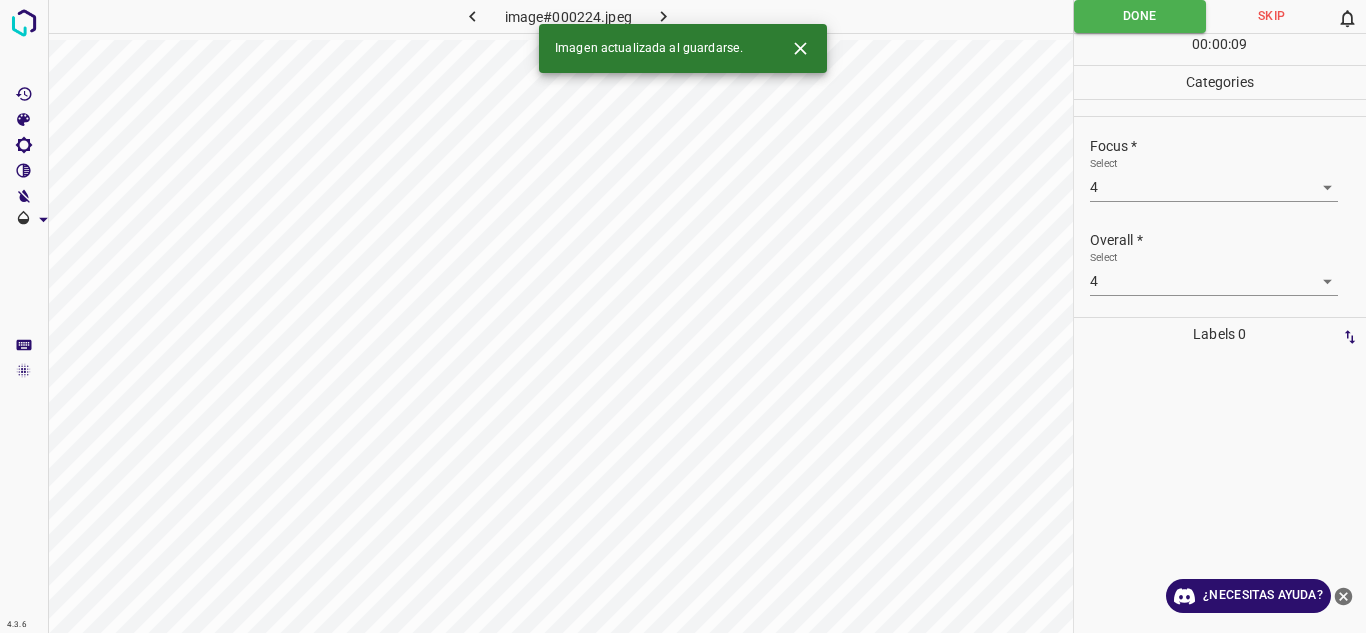 click 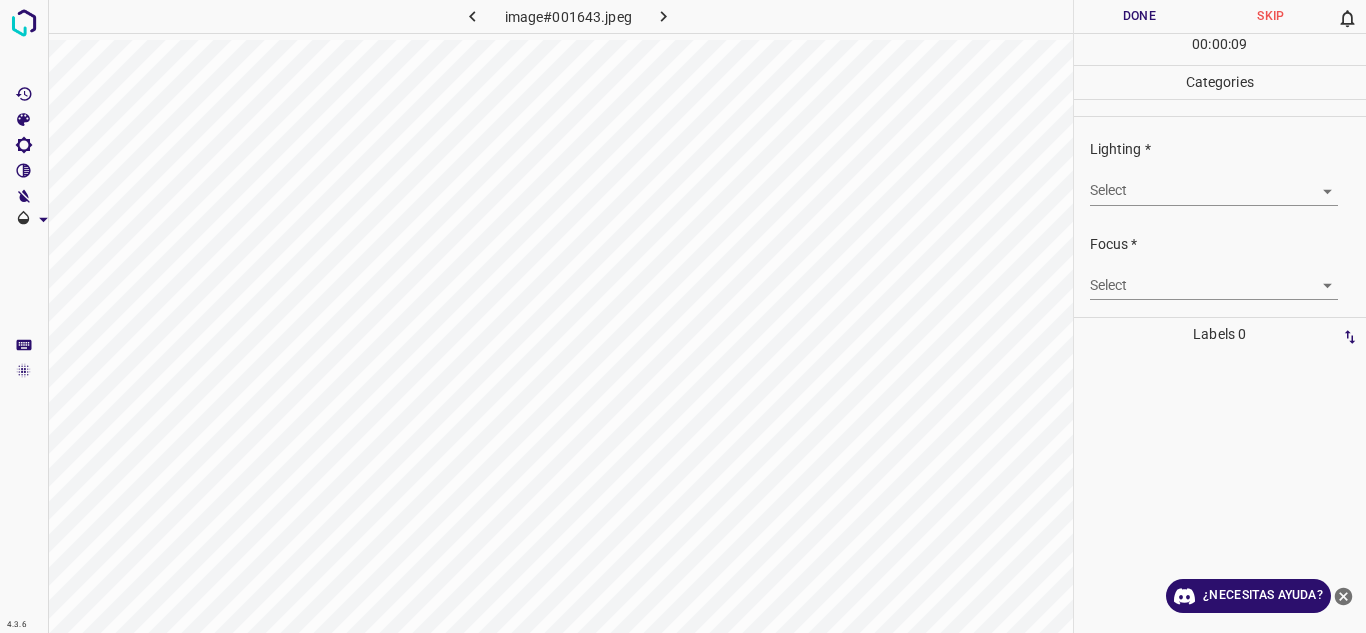 click on "Texto original Valora esta traducción Tu opinión servirá para ayudar a mejorar el Traductor de Google 4.3.6  image#001643.jpeg Done Skip 0 00   : 00   : 09   Categories Lighting *  Select ​ Focus *  Select ​ Overall *  Select ​ Labels   0 Categories 1 Lighting 2 Focus 3 Overall Tools Space Change between modes (Draw & Edit) I Auto labeling R Restore zoom M Zoom in N Zoom out Delete Delete selecte label Filters Z Restore filters X Saturation filter C Brightness filter V Contrast filter B Gray scale filter General O Download ¿Necesitas ayuda? - Texto - Esconder - Borrar" at bounding box center [683, 316] 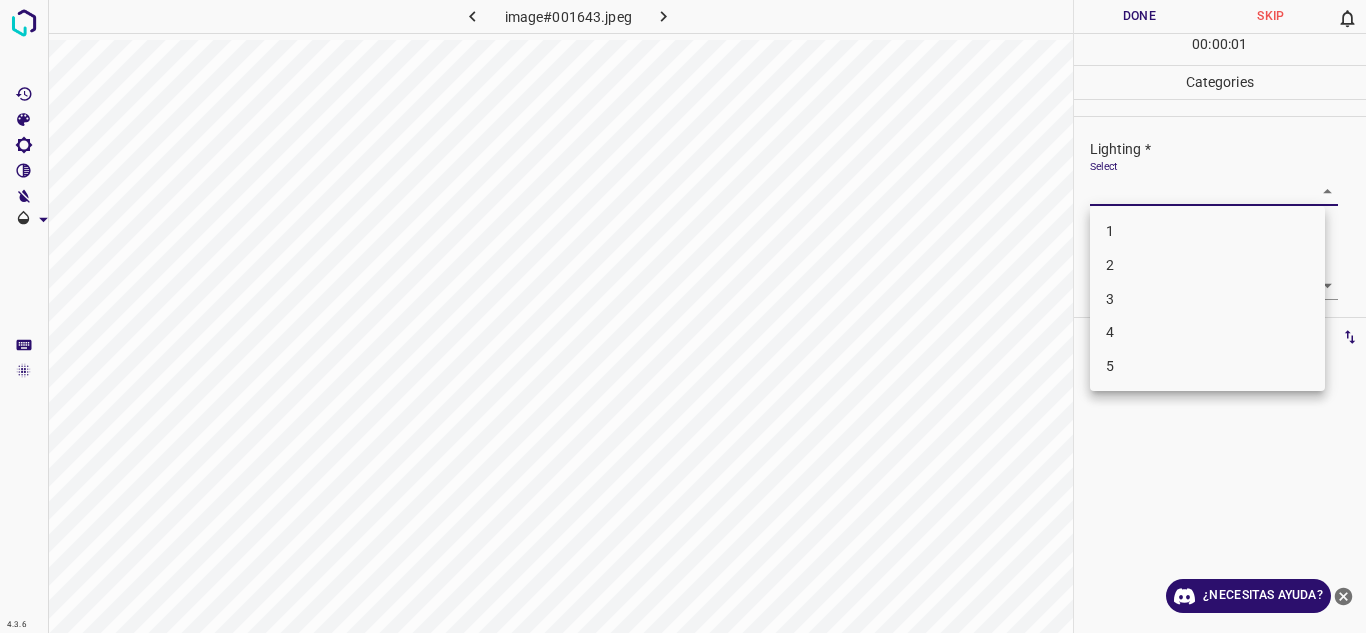 click on "4" at bounding box center (1207, 332) 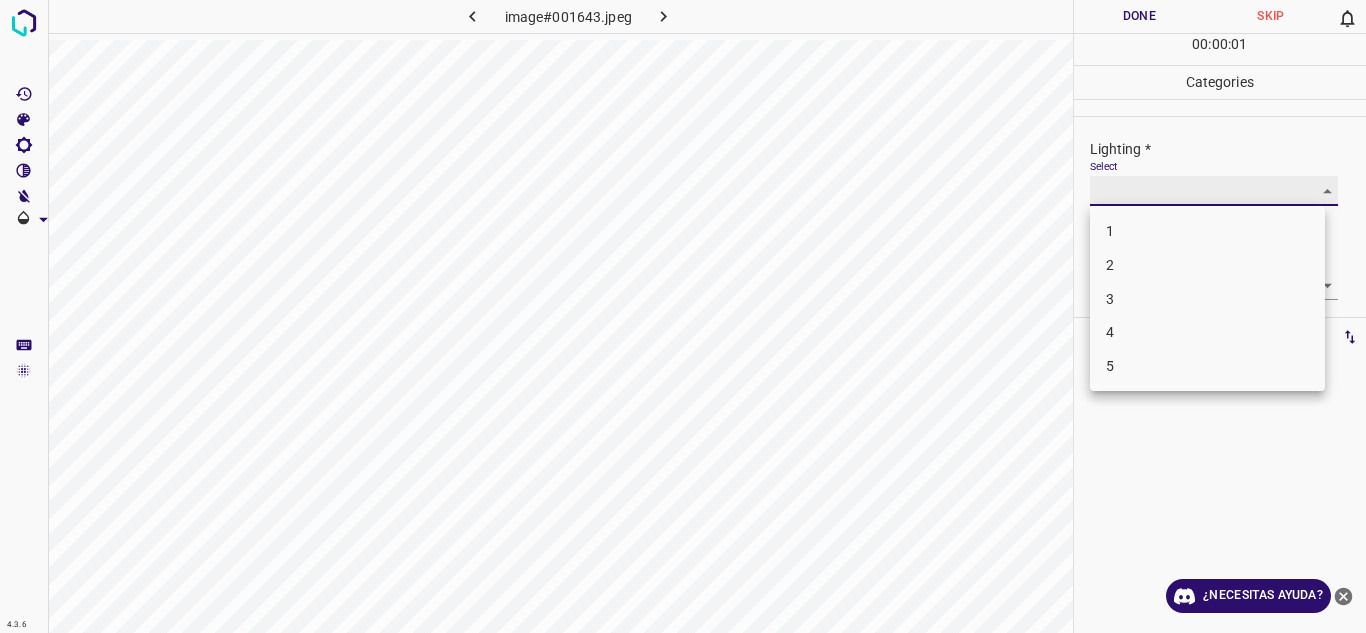 type on "4" 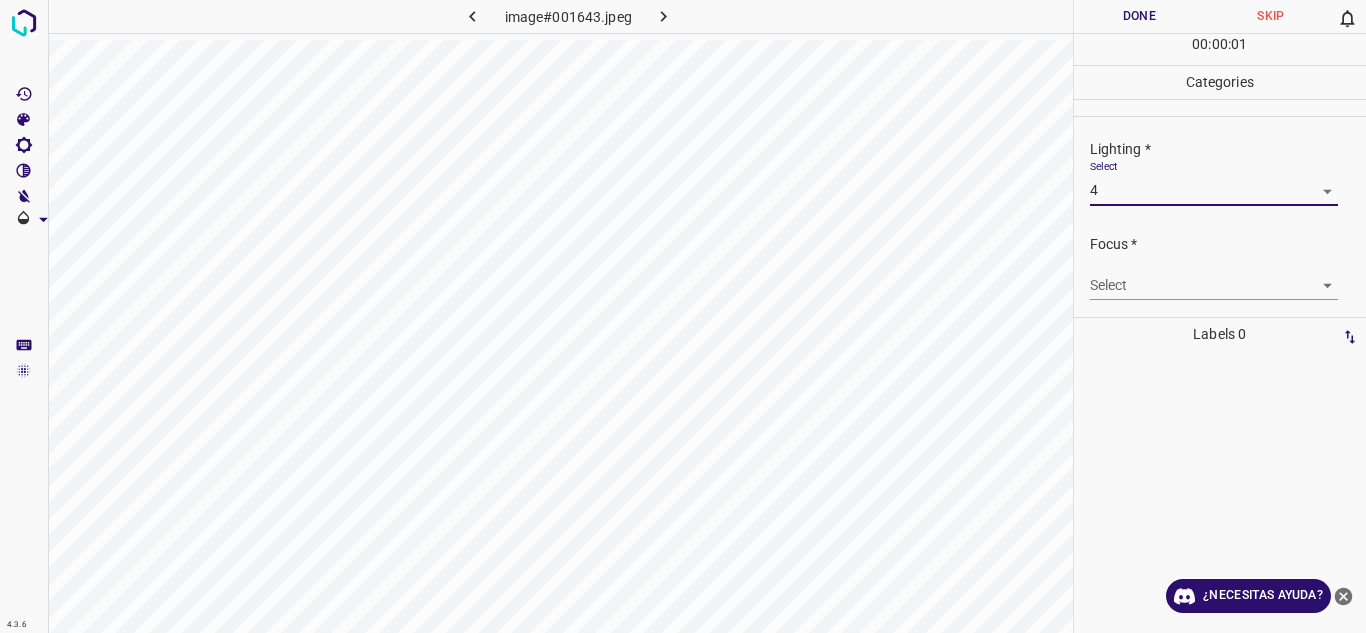 click on "Select ​" at bounding box center (1214, 277) 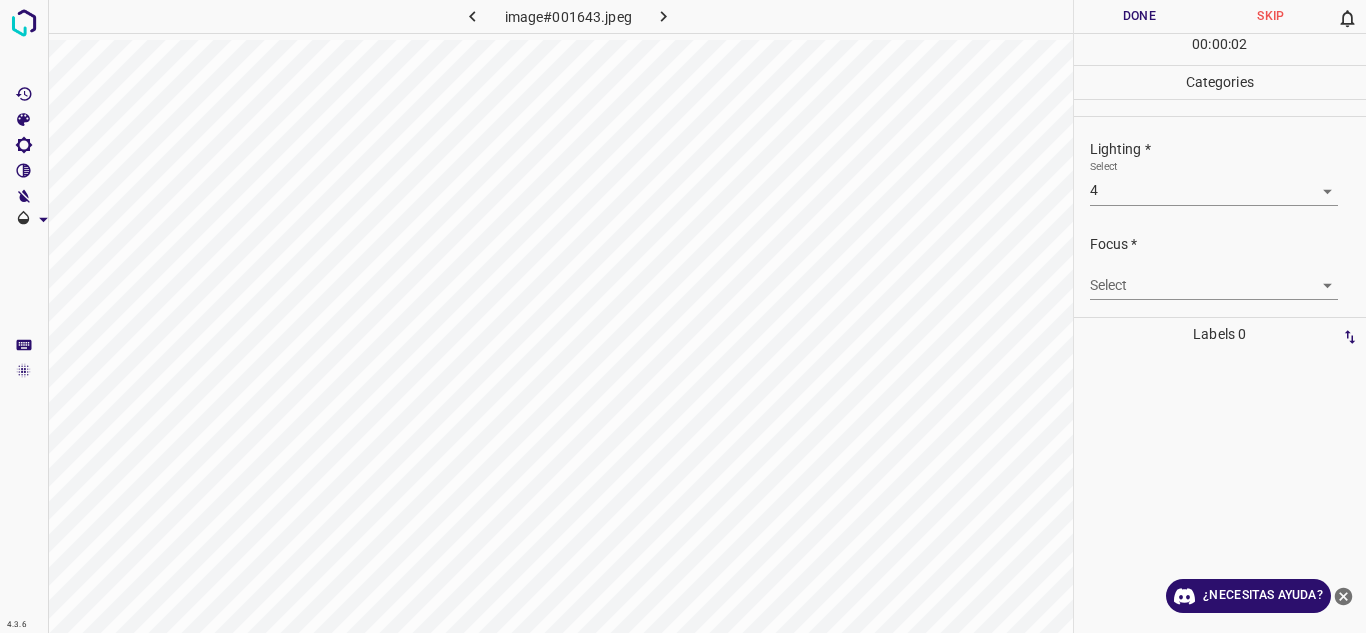 click on "Focus *  Select ​" at bounding box center [1220, 267] 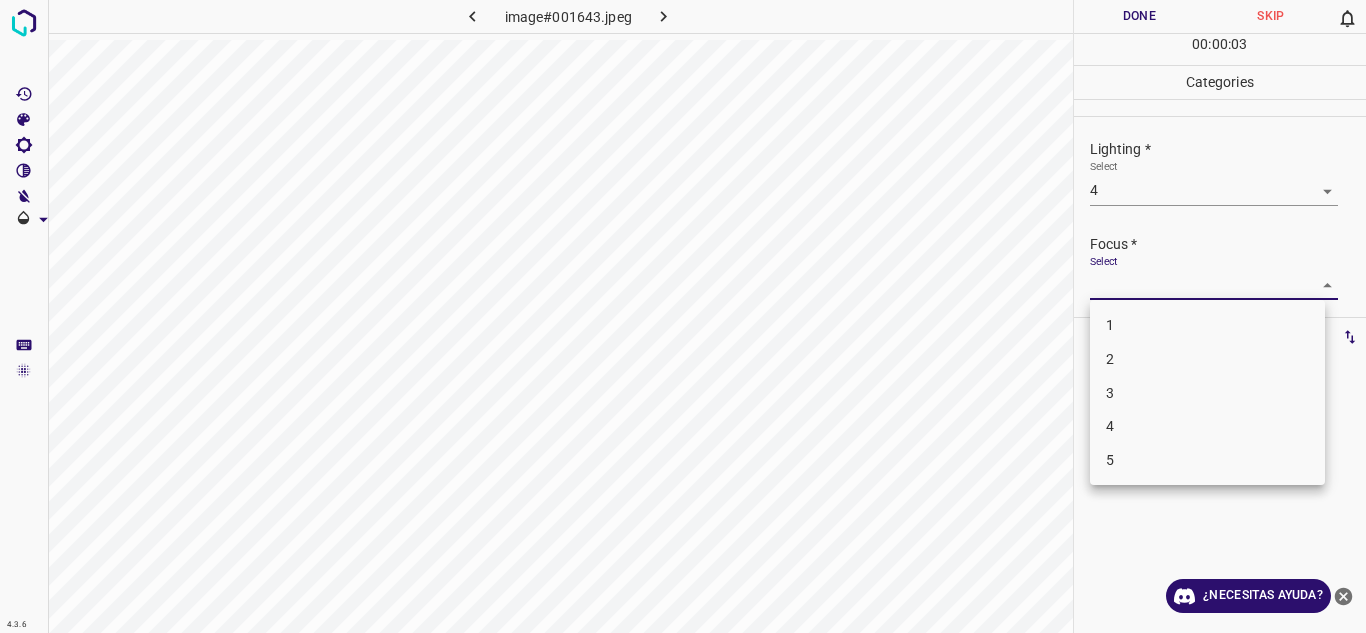 click on "3" at bounding box center (1207, 393) 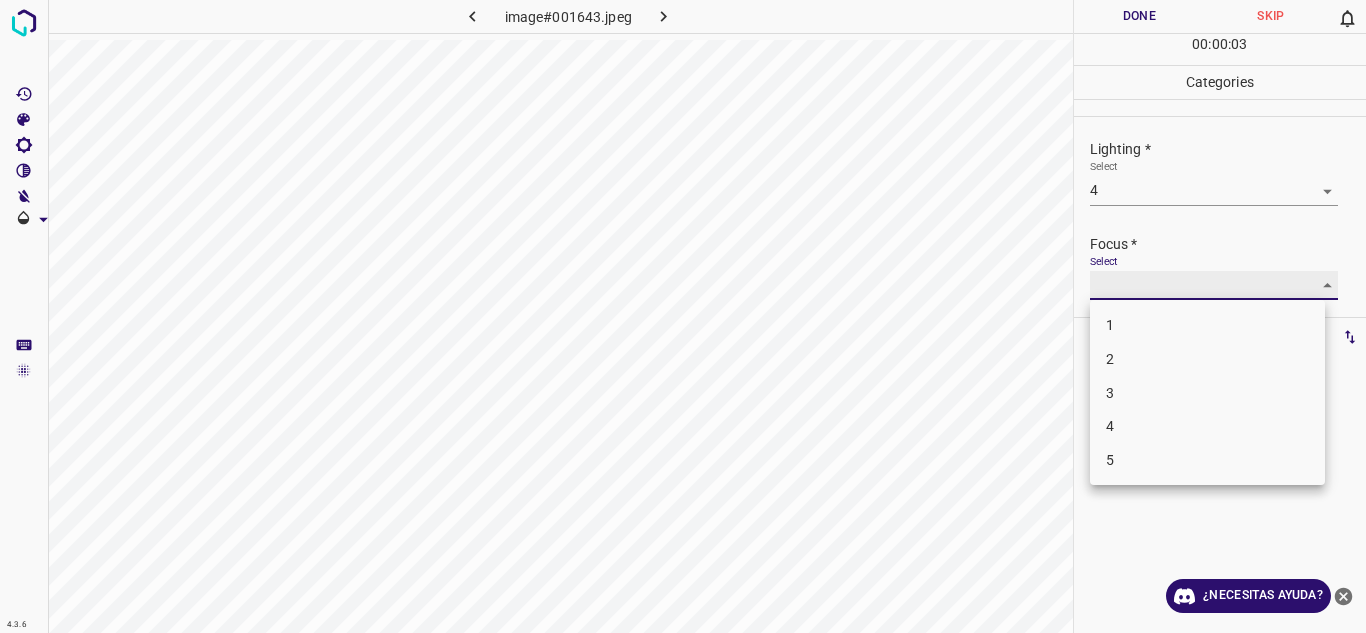 type on "3" 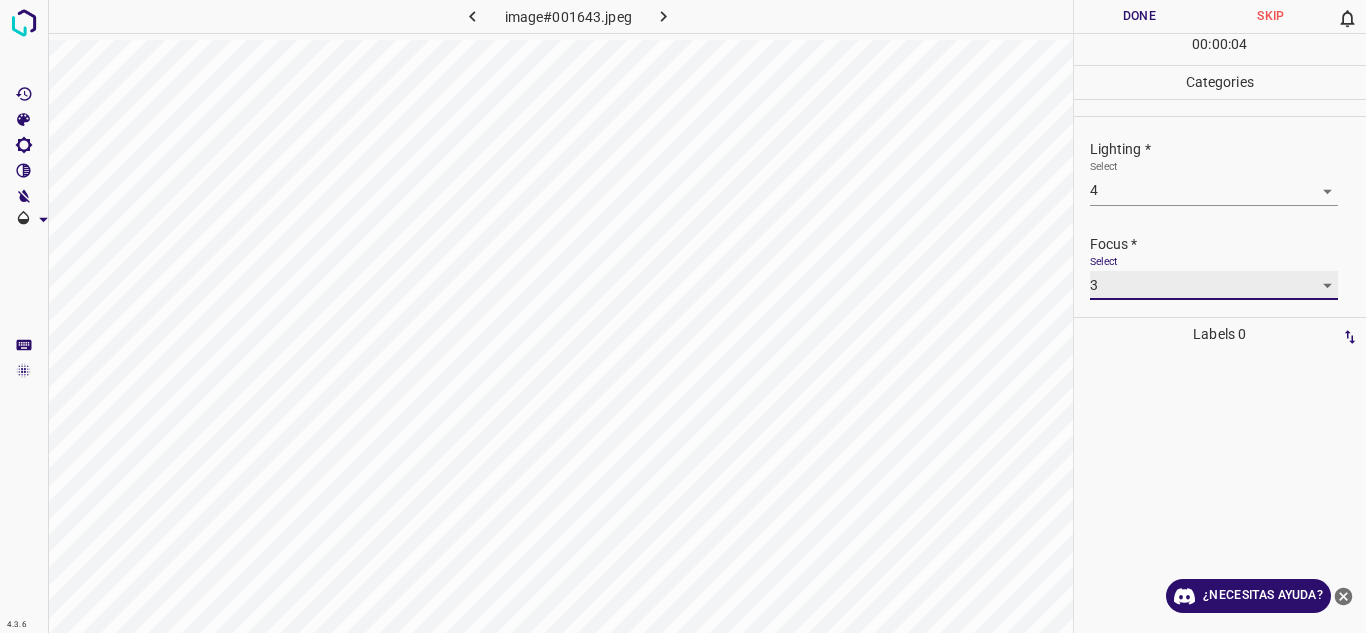 scroll, scrollTop: 98, scrollLeft: 0, axis: vertical 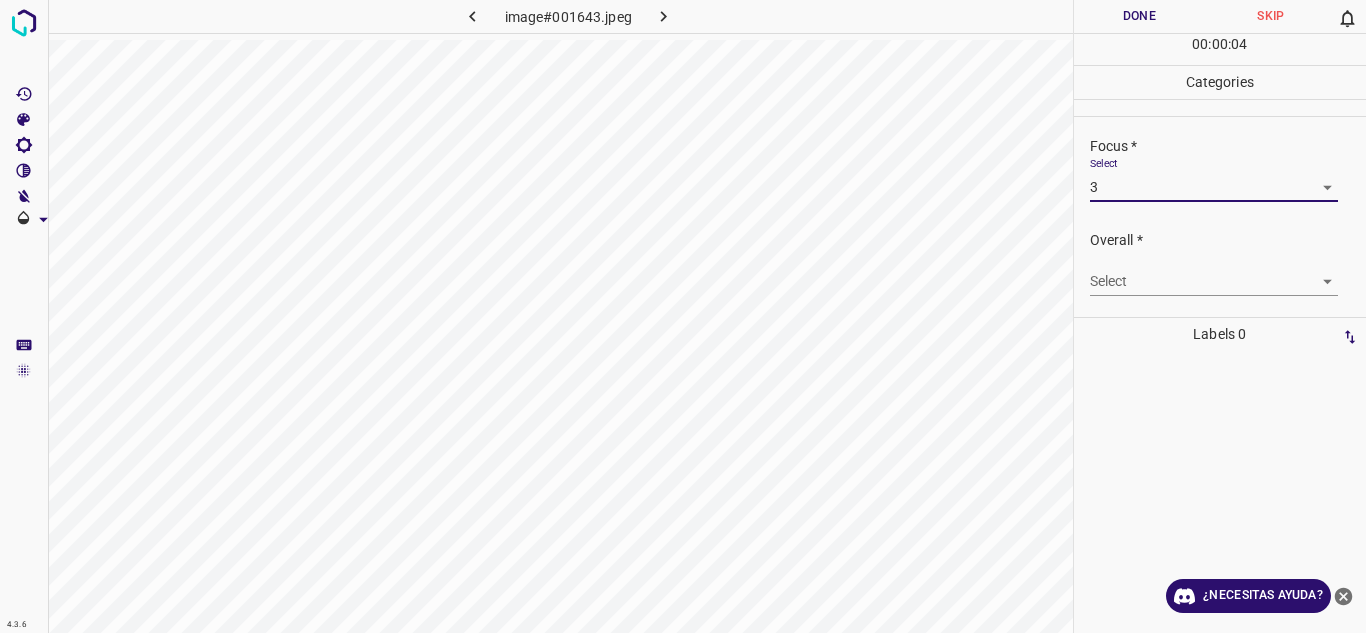 click on "Texto original Valora esta traducción Tu opinión servirá para ayudar a mejorar el Traductor de Google 4.3.6  image#001643.jpeg Done Skip 0 00   : 00   : 04   Categories Lighting *  Select 4 4 Focus *  Select 3 3 Overall *  Select ​ Labels   0 Categories 1 Lighting 2 Focus 3 Overall Tools Space Change between modes (Draw & Edit) I Auto labeling R Restore zoom M Zoom in N Zoom out Delete Delete selecte label Filters Z Restore filters X Saturation filter C Brightness filter V Contrast filter B Gray scale filter General O Download ¿Necesitas ayuda? - Texto - Esconder - Borrar" at bounding box center (683, 316) 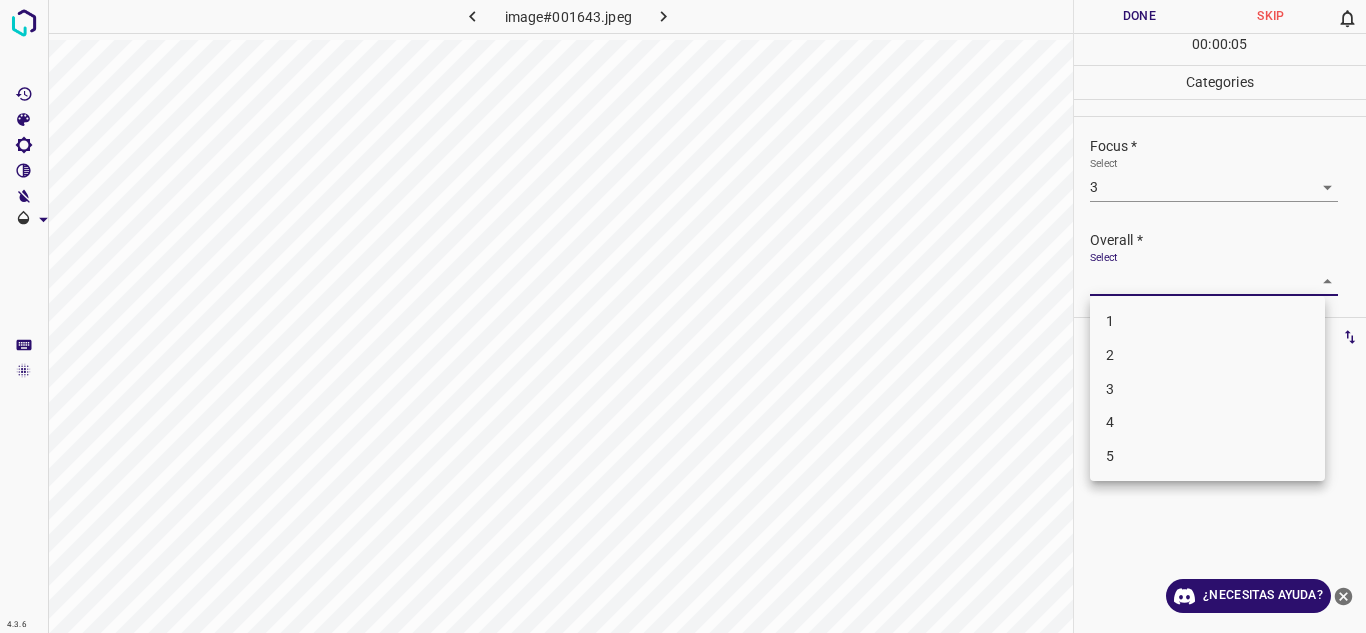 click on "3" at bounding box center (1207, 389) 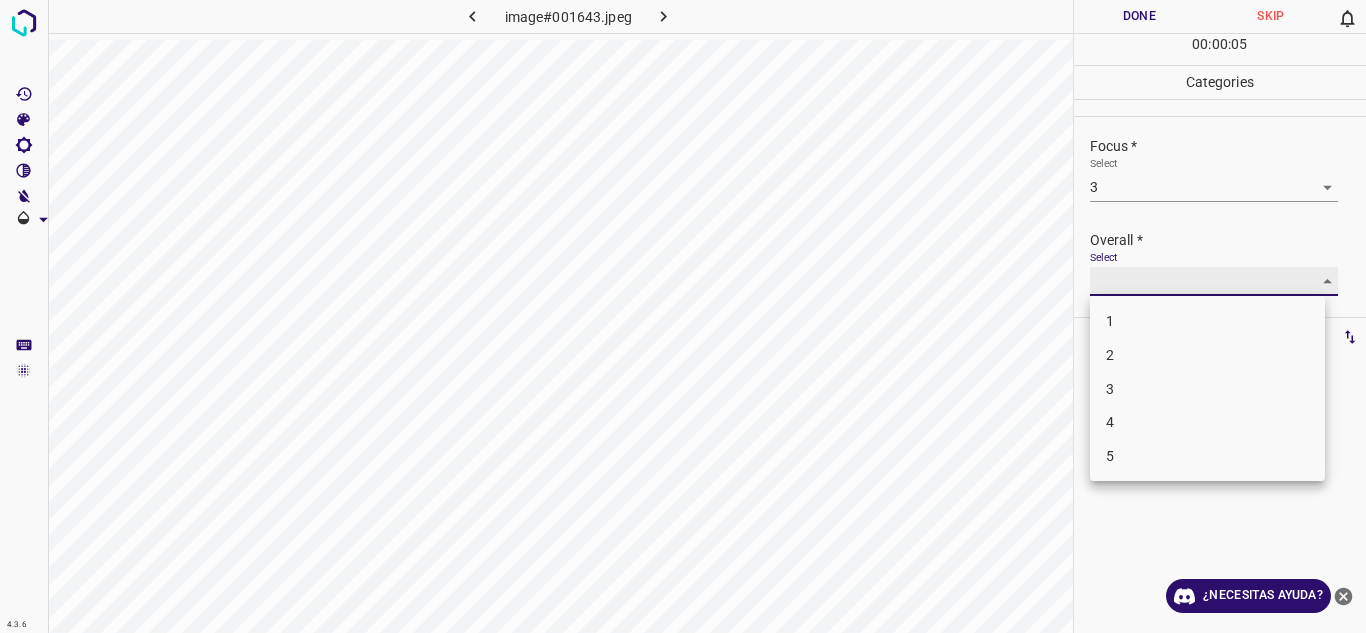 type on "3" 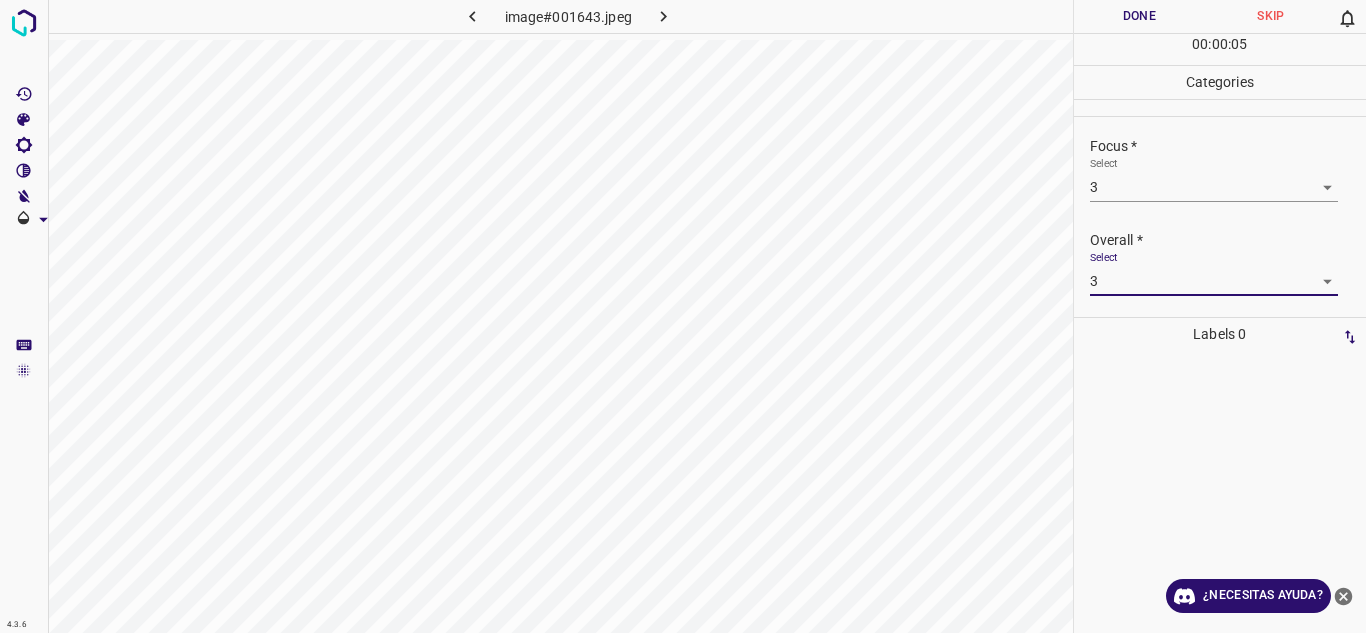 click on "Done" at bounding box center (1140, 16) 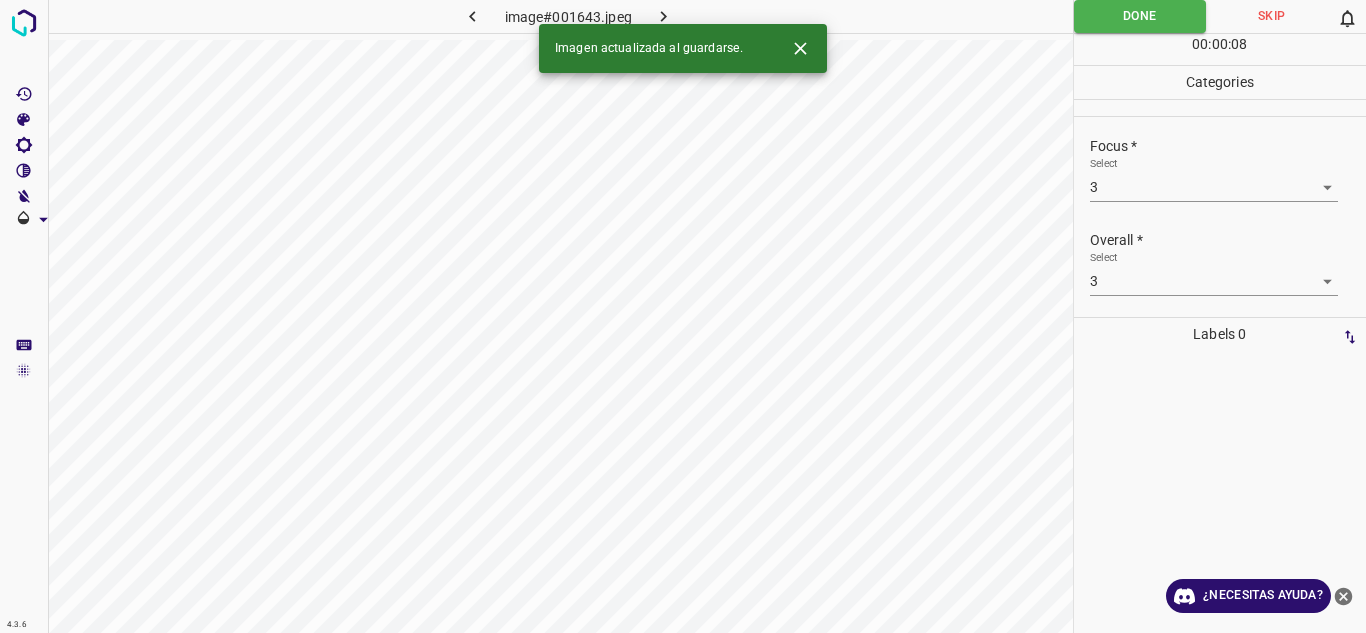 click 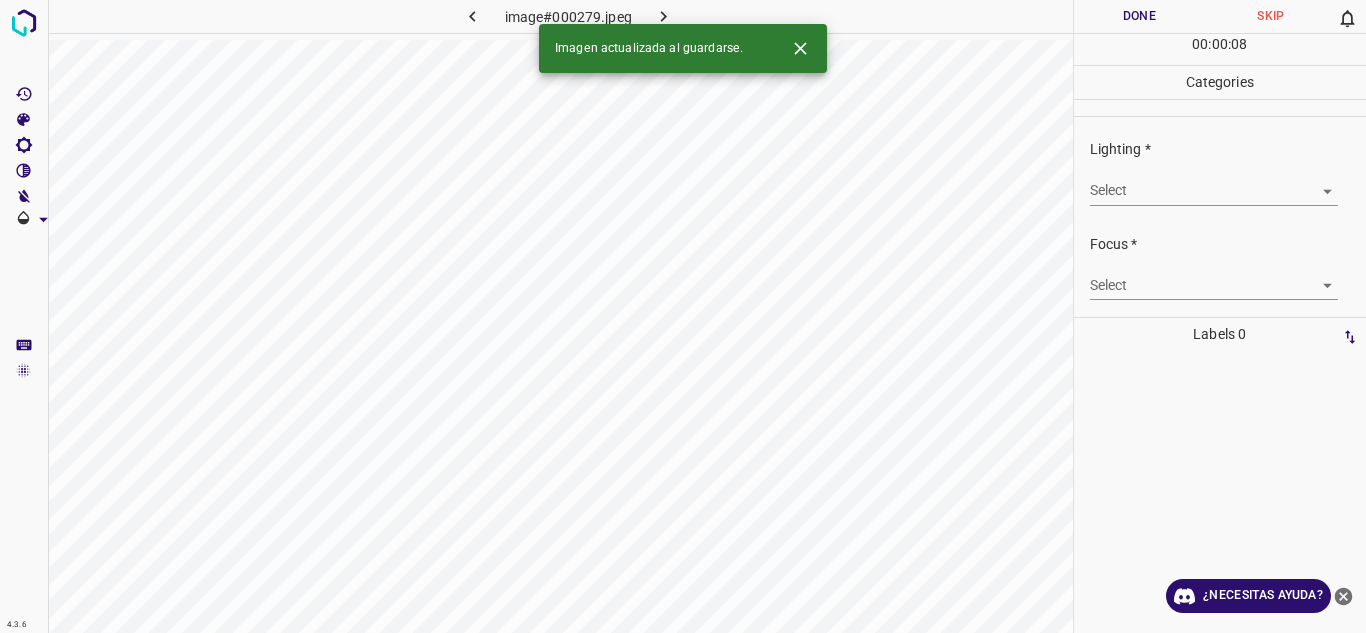 click on "Texto original Valora esta traducción Tu opinión servirá para ayudar a mejorar el Traductor de Google 4.3.6  image#000279.jpeg Done Skip 0 00   : 00   : 08   Categories Lighting *  Select ​ Focus *  Select ​ Overall *  Select ​ Labels   0 Categories 1 Lighting 2 Focus 3 Overall Tools Space Change between modes (Draw & Edit) I Auto labeling R Restore zoom M Zoom in N Zoom out Delete Delete selecte label Filters Z Restore filters X Saturation filter C Brightness filter V Contrast filter B Gray scale filter General O Download Imagen actualizada al guardarse. ¿Necesitas ayuda? - Texto - Esconder - Borrar" at bounding box center [683, 316] 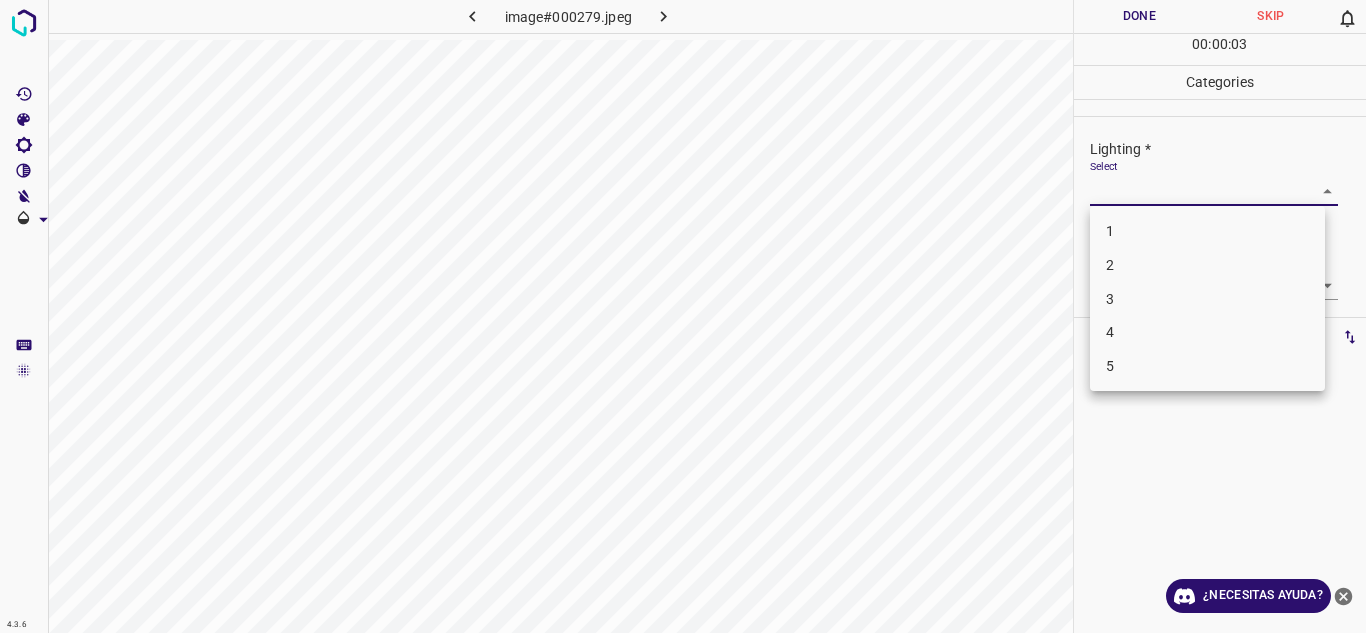 click on "3" at bounding box center [1207, 299] 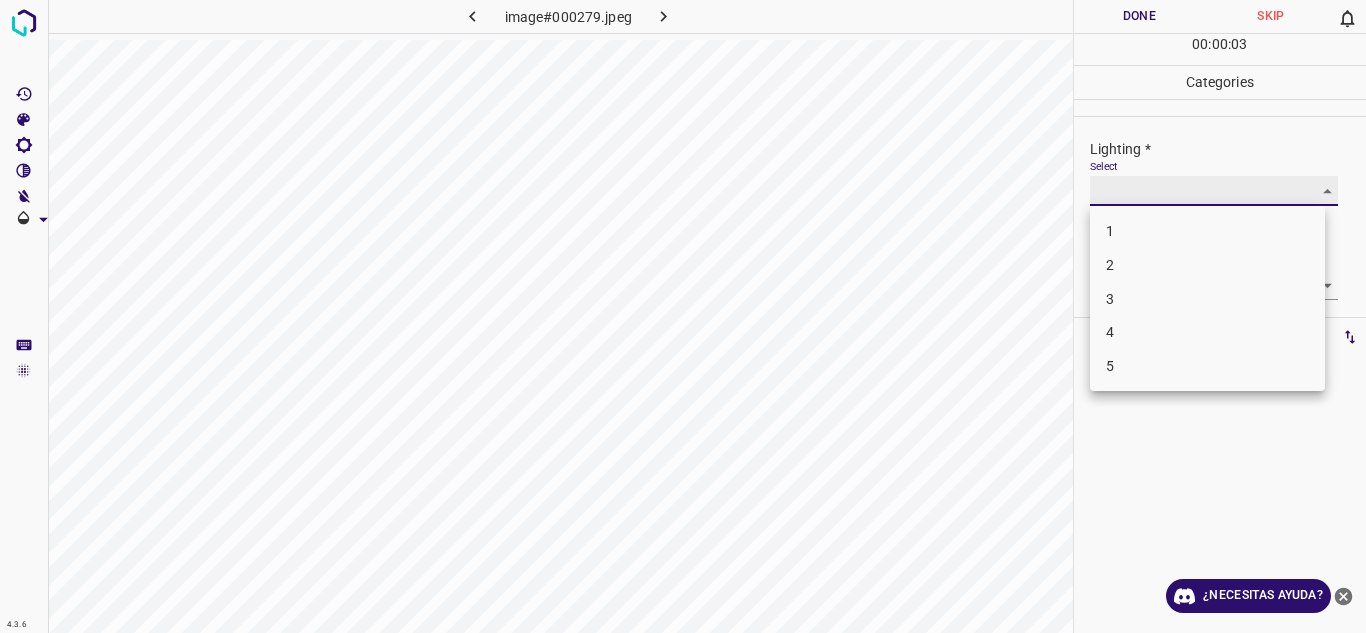 type on "3" 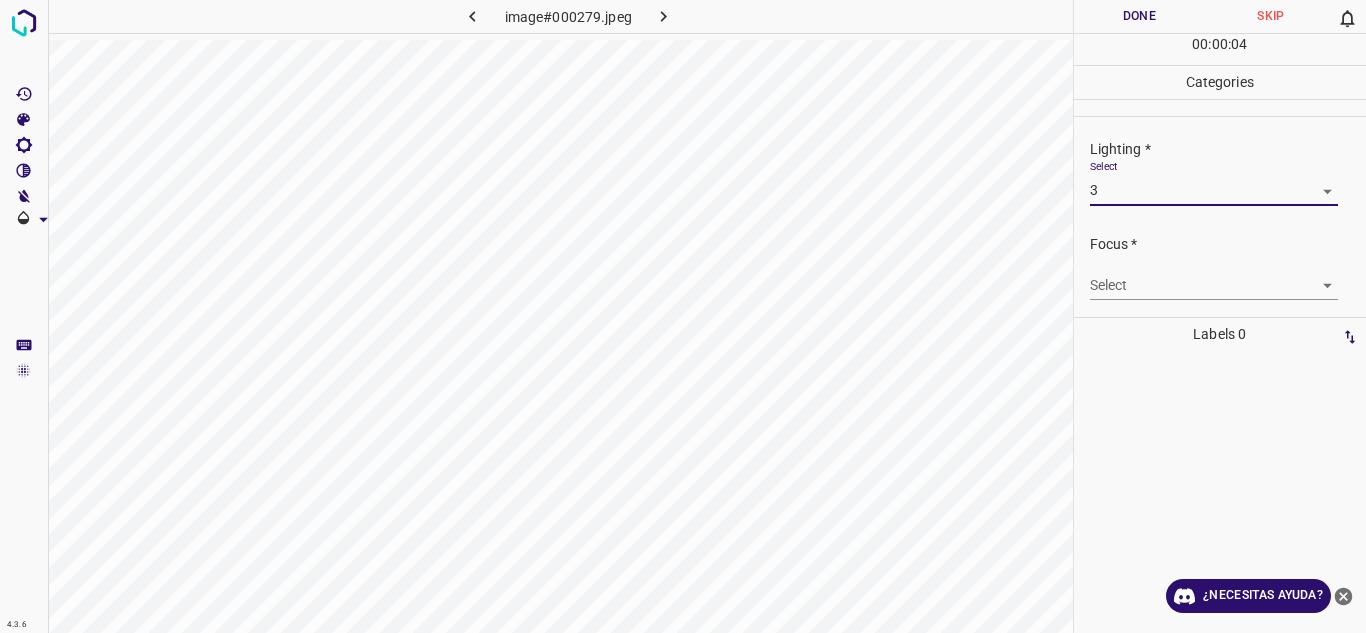 click on "Texto original Valora esta traducción Tu opinión servirá para ayudar a mejorar el Traductor de Google 4.3.6  image#000279.jpeg Done Skip 0 00   : 00   : 04   Categories Lighting *  Select 3 3 Focus *  Select ​ Overall *  Select ​ Labels   0 Categories 1 Lighting 2 Focus 3 Overall Tools Space Change between modes (Draw & Edit) I Auto labeling R Restore zoom M Zoom in N Zoom out Delete Delete selecte label Filters Z Restore filters X Saturation filter C Brightness filter V Contrast filter B Gray scale filter General O Download ¿Necesitas ayuda? - Texto - Esconder - Borrar" at bounding box center (683, 316) 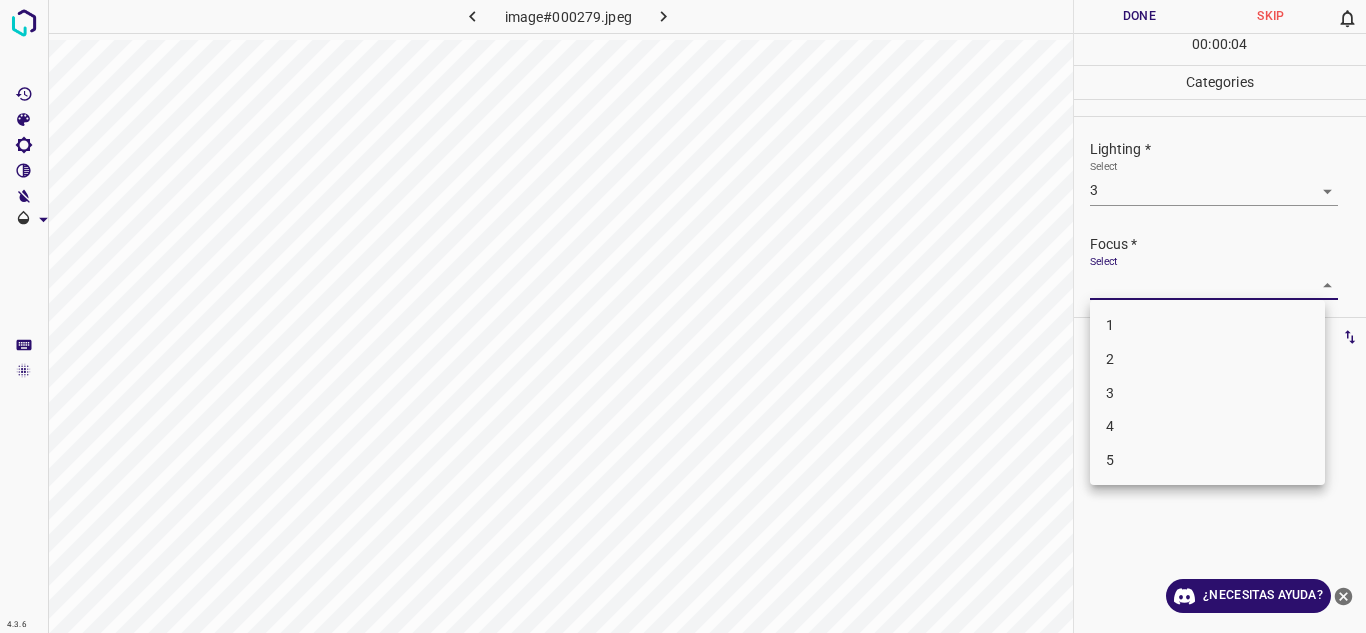 drag, startPoint x: 1150, startPoint y: 369, endPoint x: 1299, endPoint y: 287, distance: 170.07352 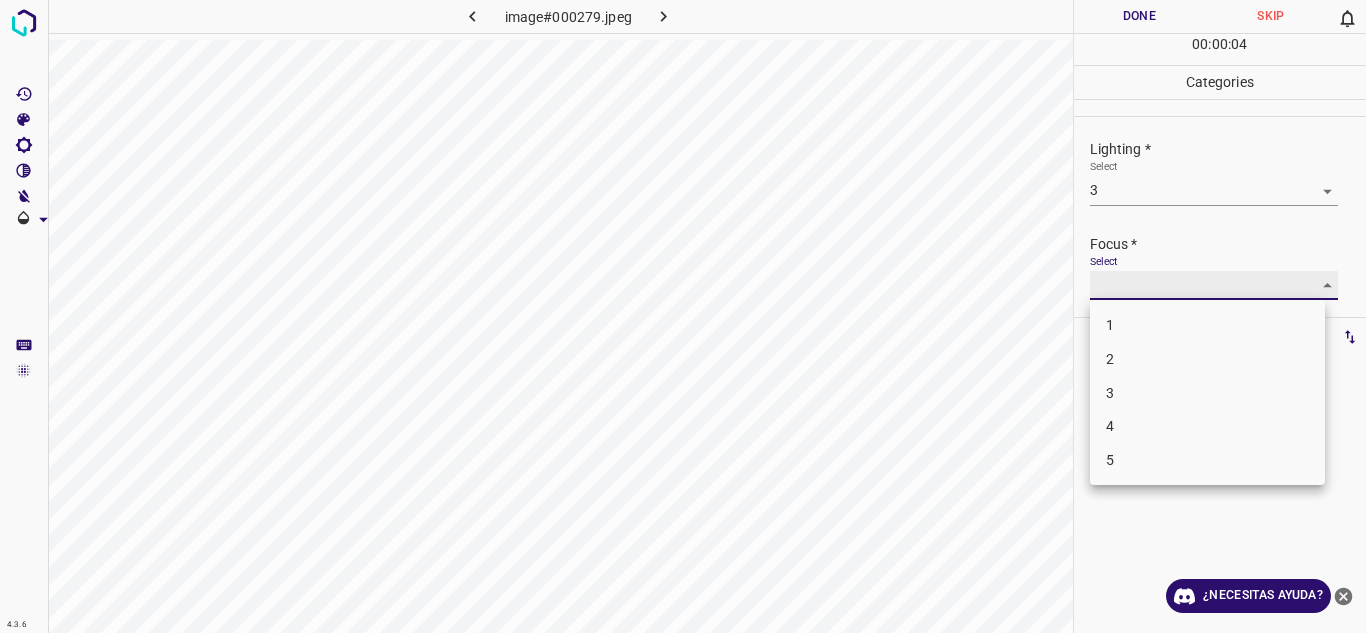type on "2" 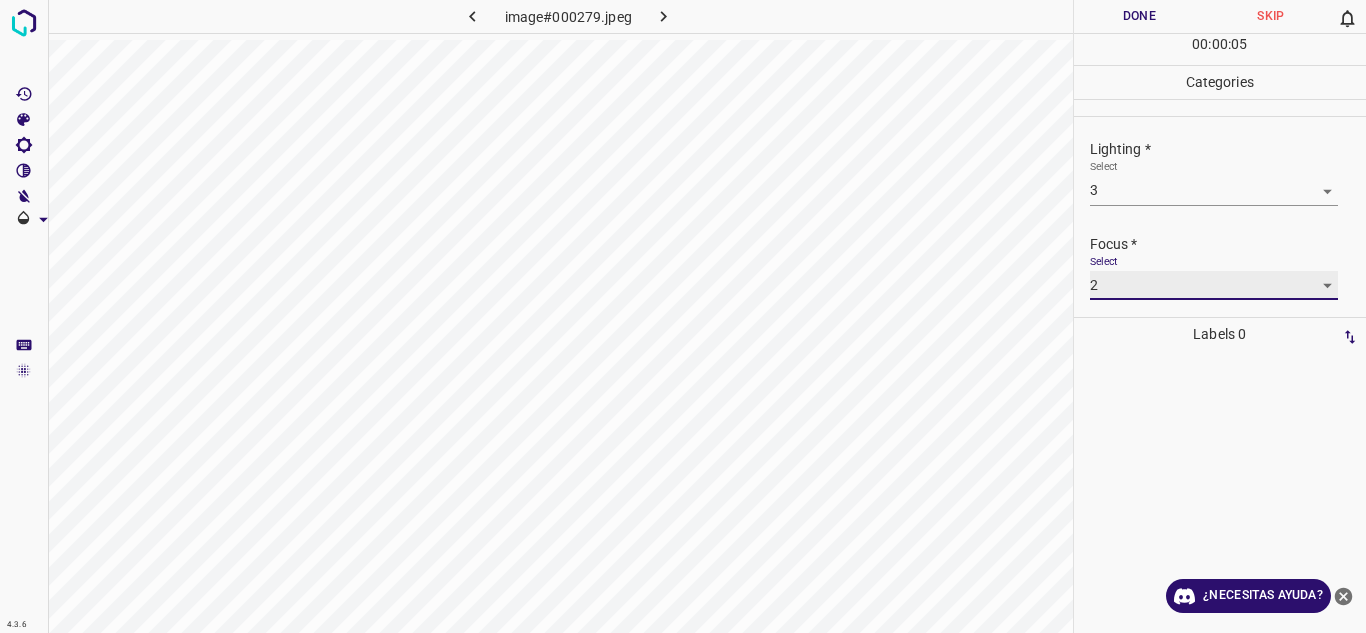 scroll, scrollTop: 98, scrollLeft: 0, axis: vertical 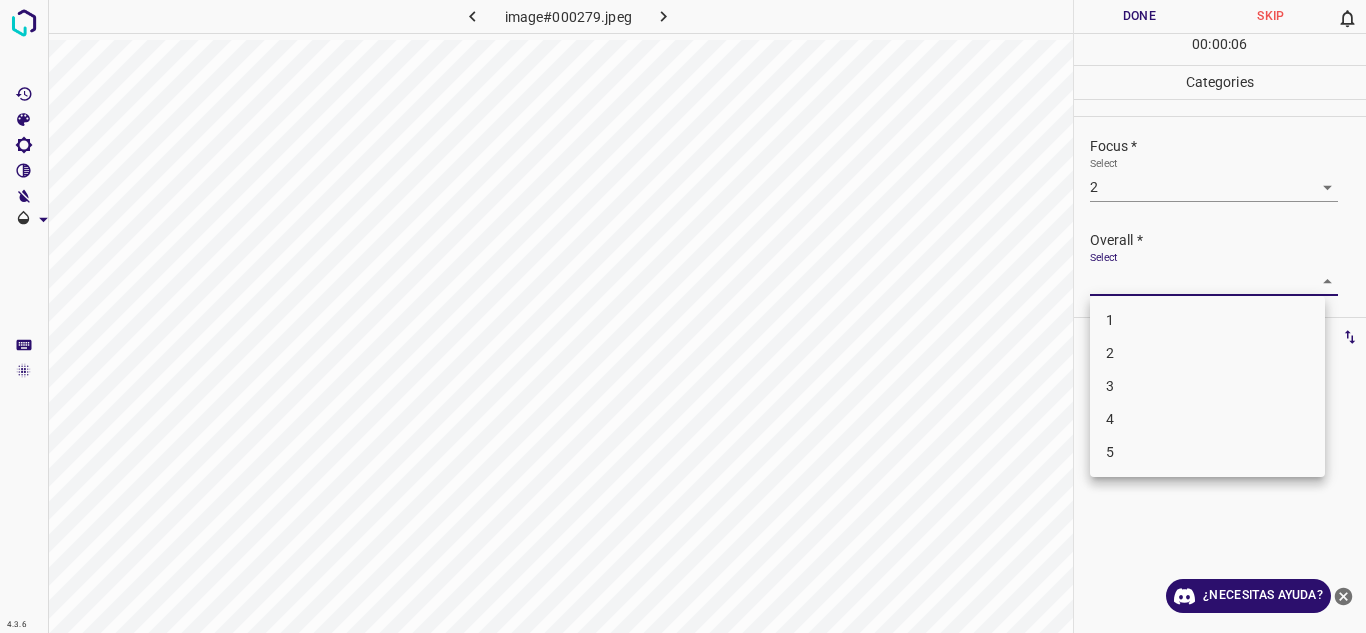 click on "Texto original Valora esta traducción Tu opinión servirá para ayudar a mejorar el Traductor de Google 4.3.6  image#000279.jpeg Done Skip 0 00   : 00   : 06   Categories Lighting *  Select 3 3 Focus *  Select 2 2 Overall *  Select ​ Labels   0 Categories 1 Lighting 2 Focus 3 Overall Tools Space Change between modes (Draw & Edit) I Auto labeling R Restore zoom M Zoom in N Zoom out Delete Delete selecte label Filters Z Restore filters X Saturation filter C Brightness filter V Contrast filter B Gray scale filter General O Download ¿Necesitas ayuda? - Texto - Esconder - Borrar 1 2 3 4 5" at bounding box center [683, 316] 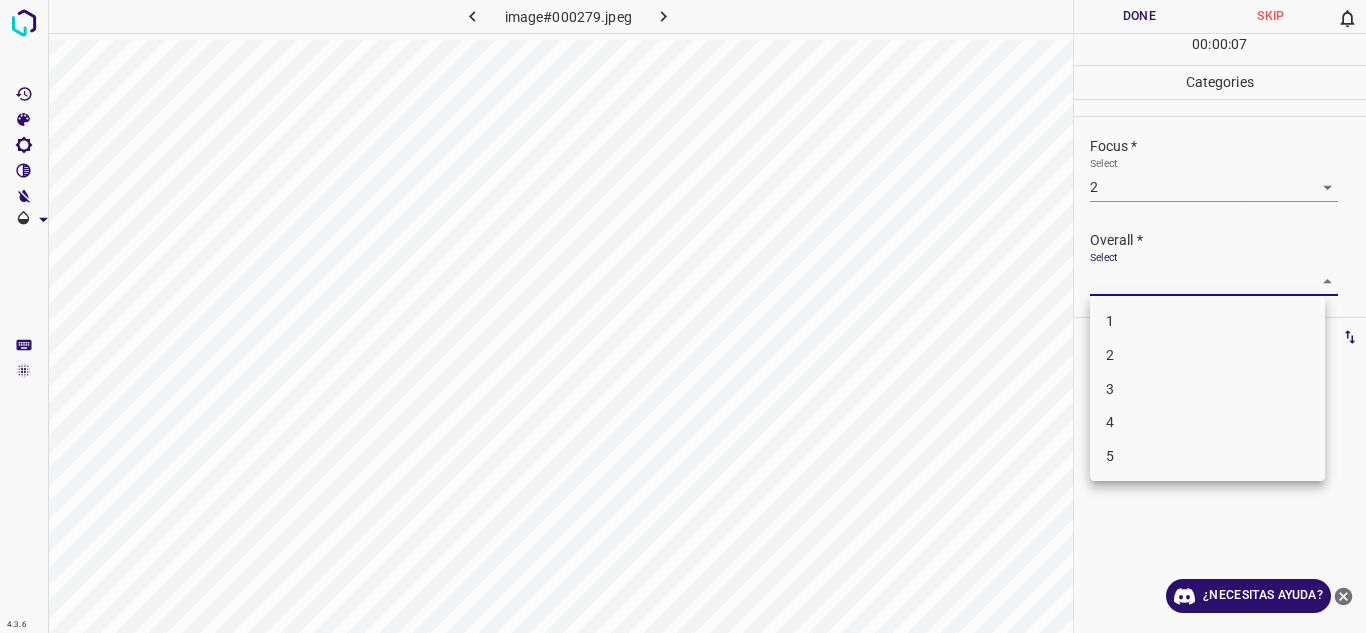 click on "2" at bounding box center [1207, 355] 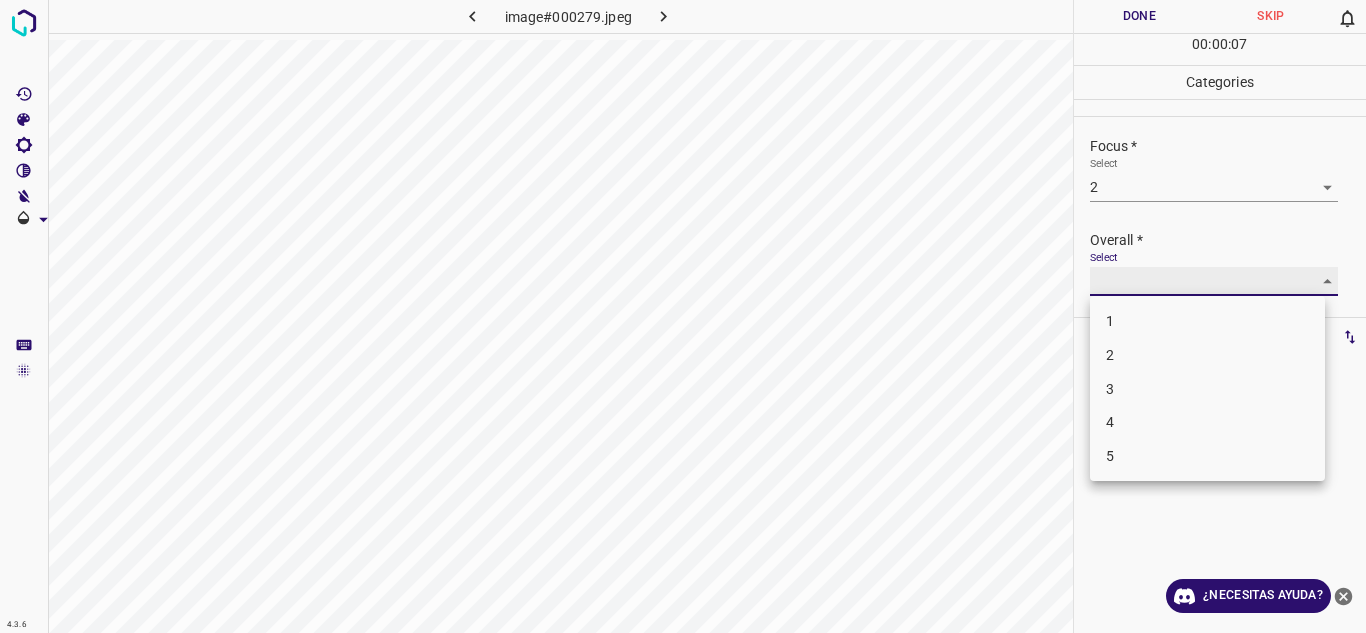 type on "2" 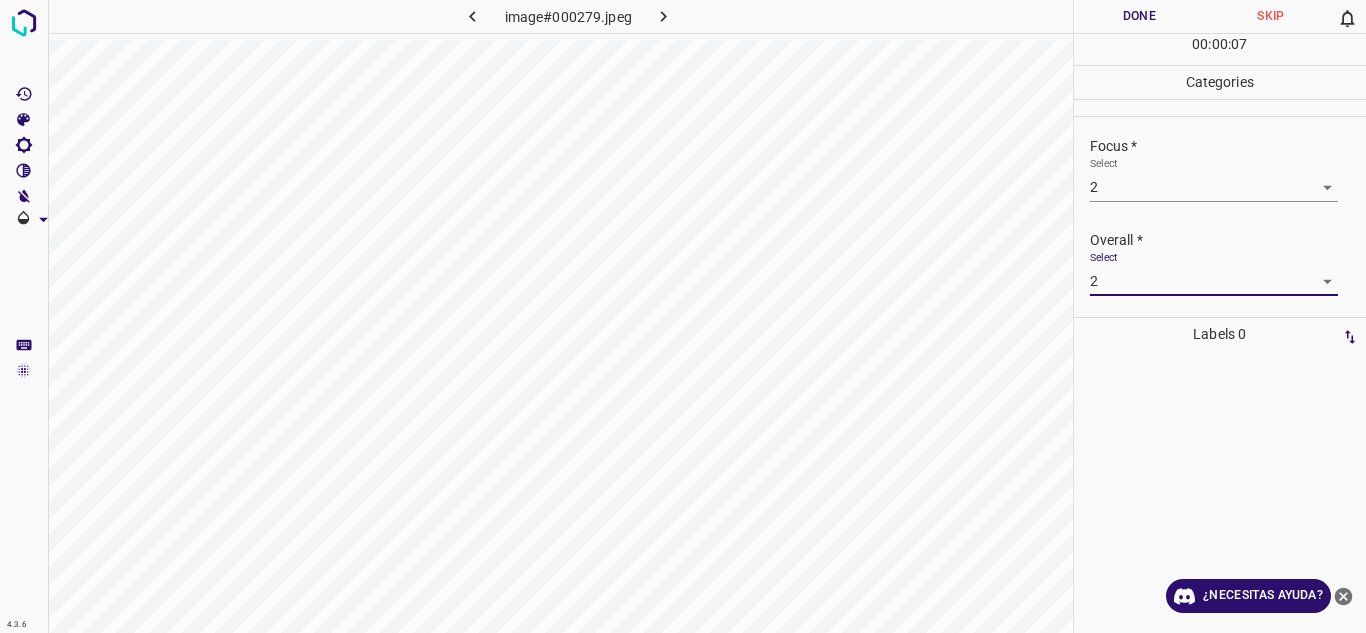 click on "Done" at bounding box center [1140, 16] 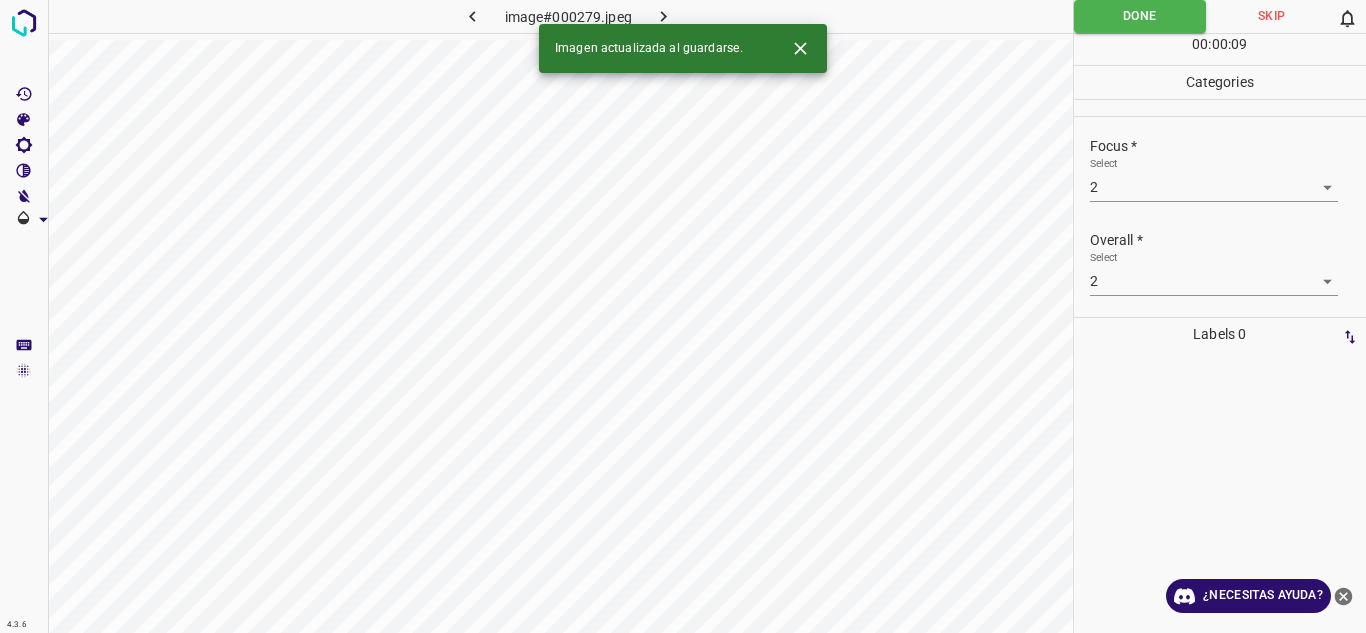click 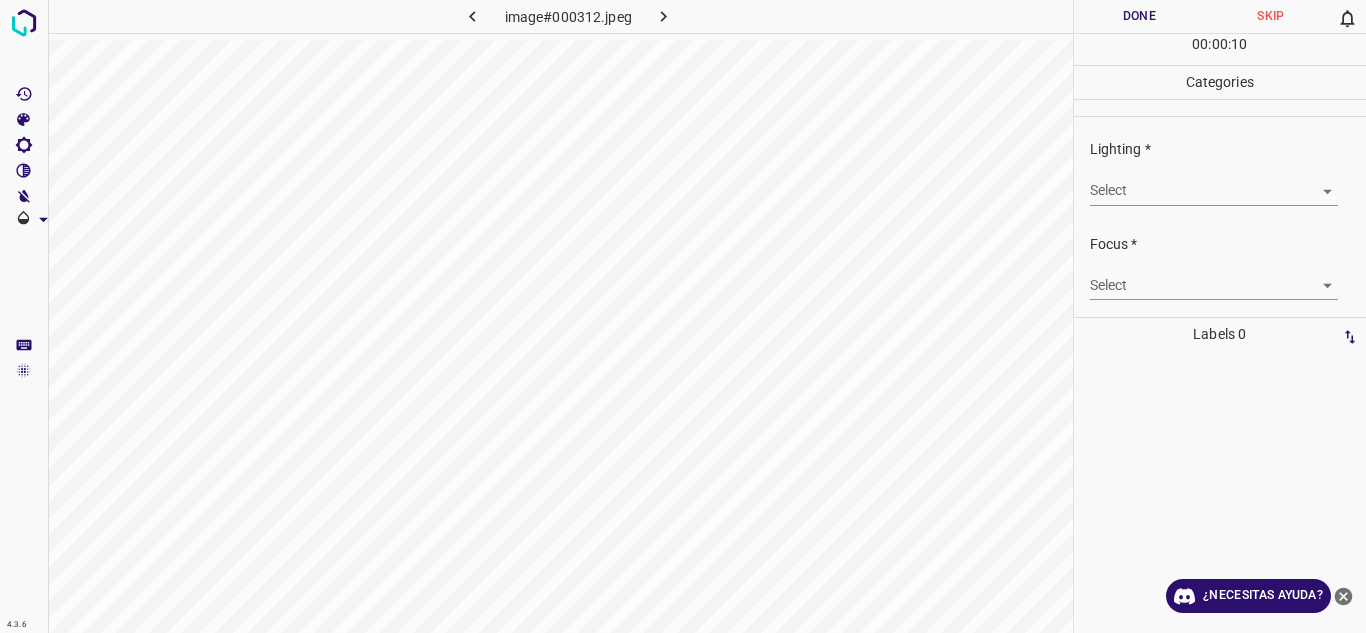 click on "Texto original Valora esta traducción Tu opinión servirá para ayudar a mejorar el Traductor de Google 4.3.6  image#000312.jpeg Done Skip 0 00   : 00   : 10   Categories Lighting *  Select ​ Focus *  Select ​ Overall *  Select ​ Labels   0 Categories 1 Lighting 2 Focus 3 Overall Tools Space Change between modes (Draw & Edit) I Auto labeling R Restore zoom M Zoom in N Zoom out Delete Delete selecte label Filters Z Restore filters X Saturation filter C Brightness filter V Contrast filter B Gray scale filter General O Download ¿Necesitas ayuda? - Texto - Esconder - Borrar" at bounding box center [683, 316] 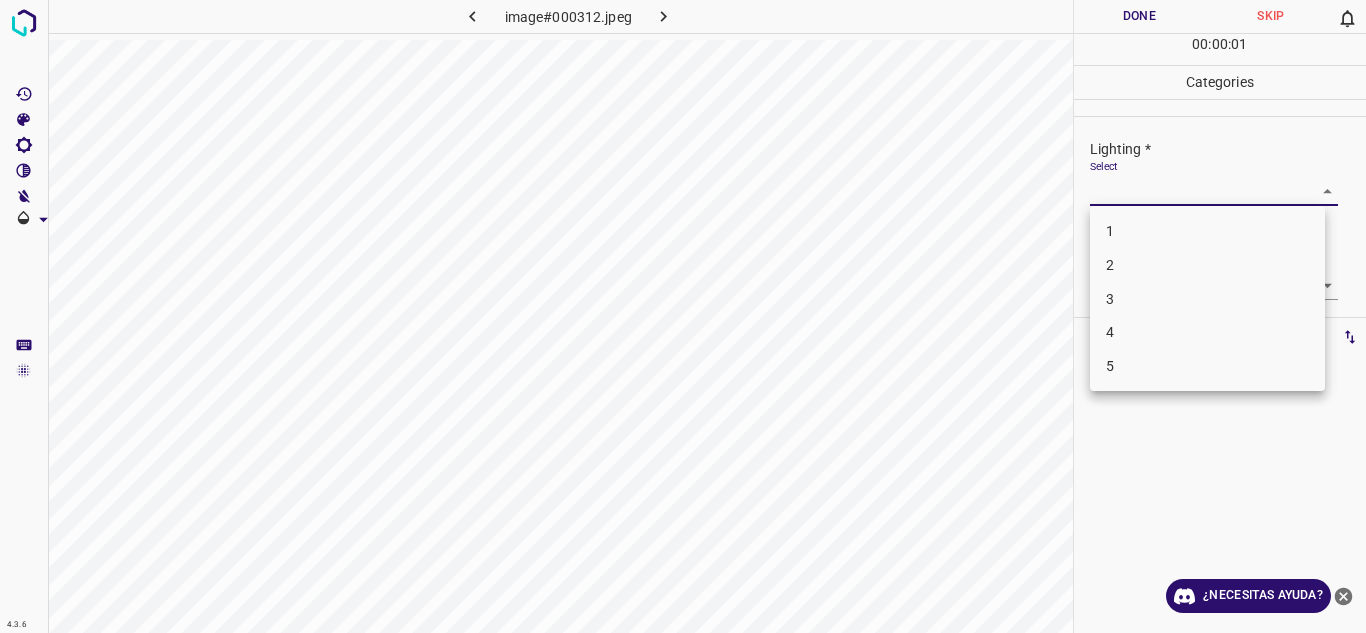 click on "5" at bounding box center (1207, 366) 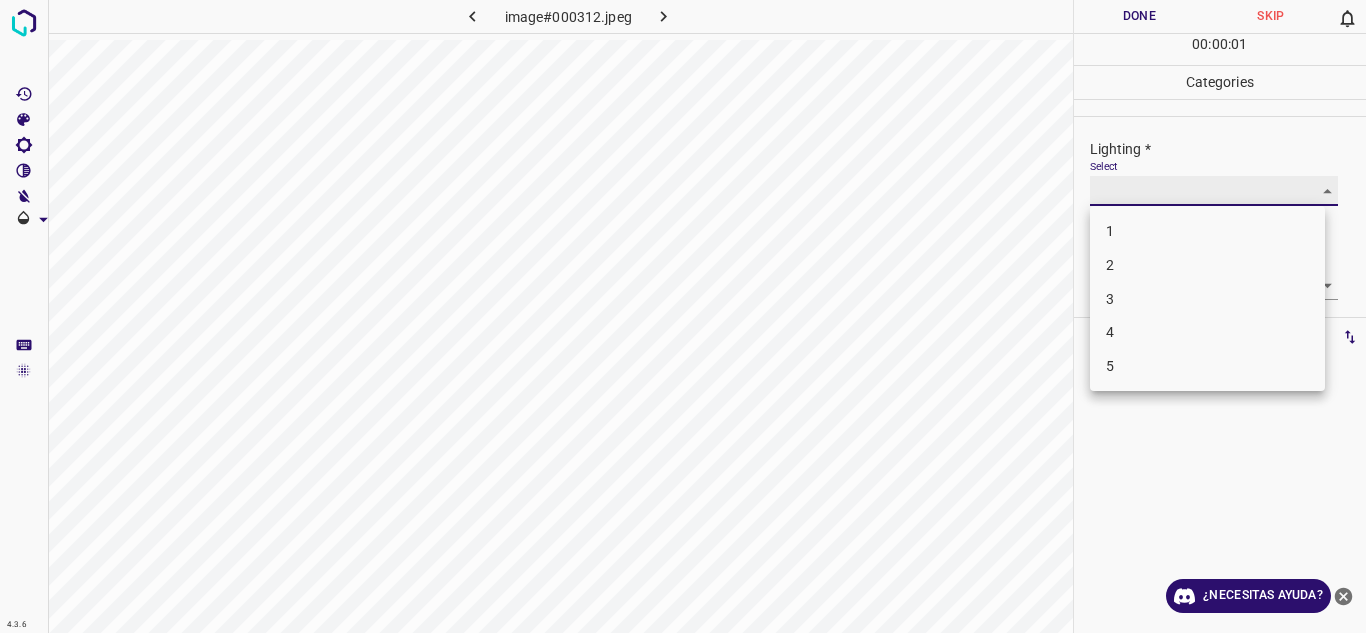type on "5" 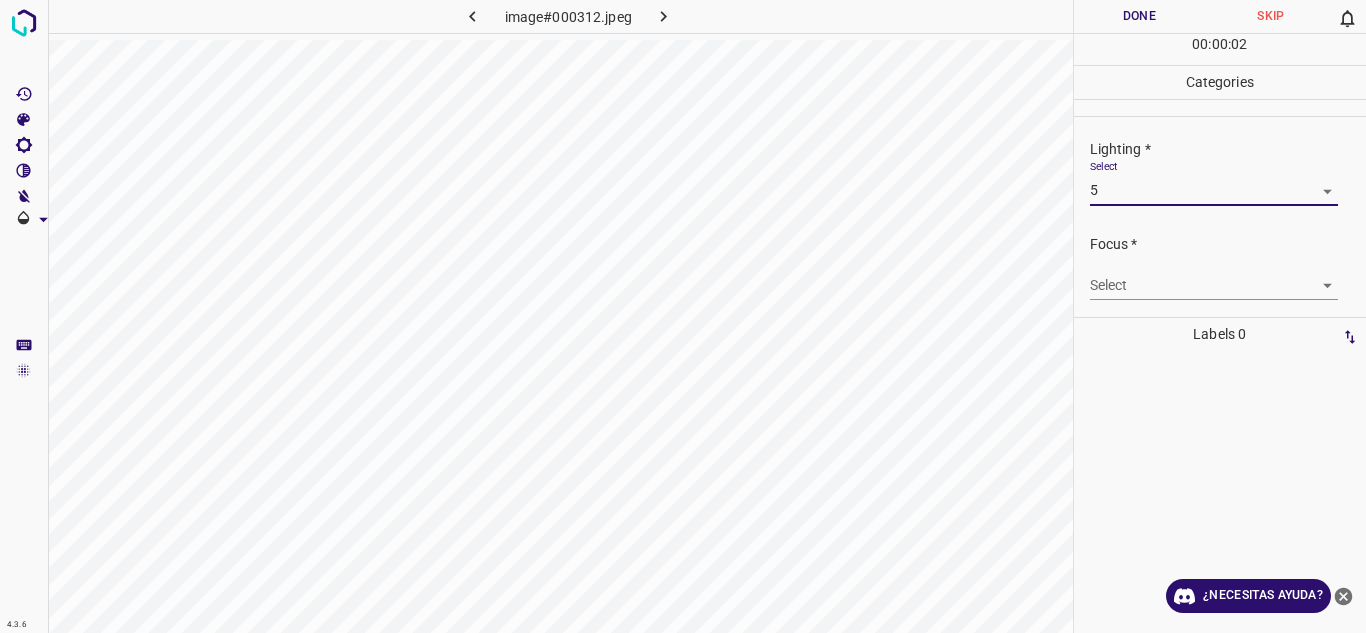 click on "Texto original Valora esta traducción Tu opinión servirá para ayudar a mejorar el Traductor de Google 4.3.6  image#000312.jpeg Done Skip 0 00   : 00   : 02   Categories Lighting *  Select 5 5 Focus *  Select ​ Overall *  Select ​ Labels   0 Categories 1 Lighting 2 Focus 3 Overall Tools Space Change between modes (Draw & Edit) I Auto labeling R Restore zoom M Zoom in N Zoom out Delete Delete selecte label Filters Z Restore filters X Saturation filter C Brightness filter V Contrast filter B Gray scale filter General O Download ¿Necesitas ayuda? - Texto - Esconder - Borrar" at bounding box center (683, 316) 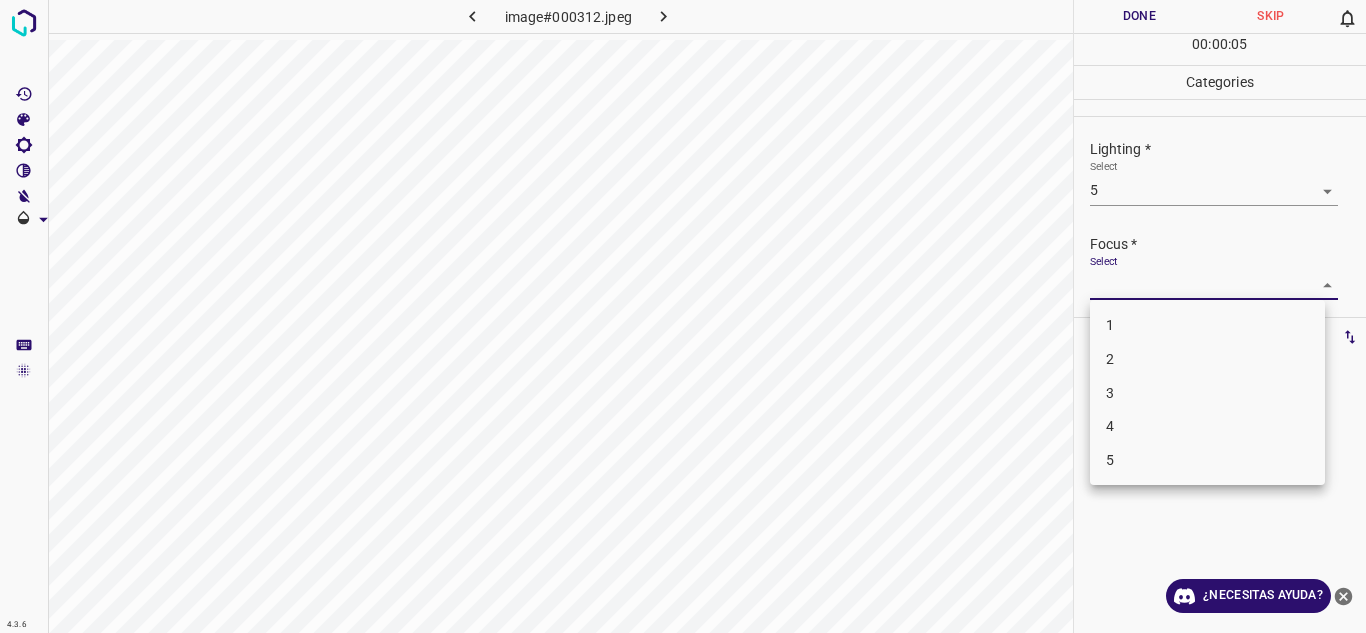 click on "4" at bounding box center (1207, 426) 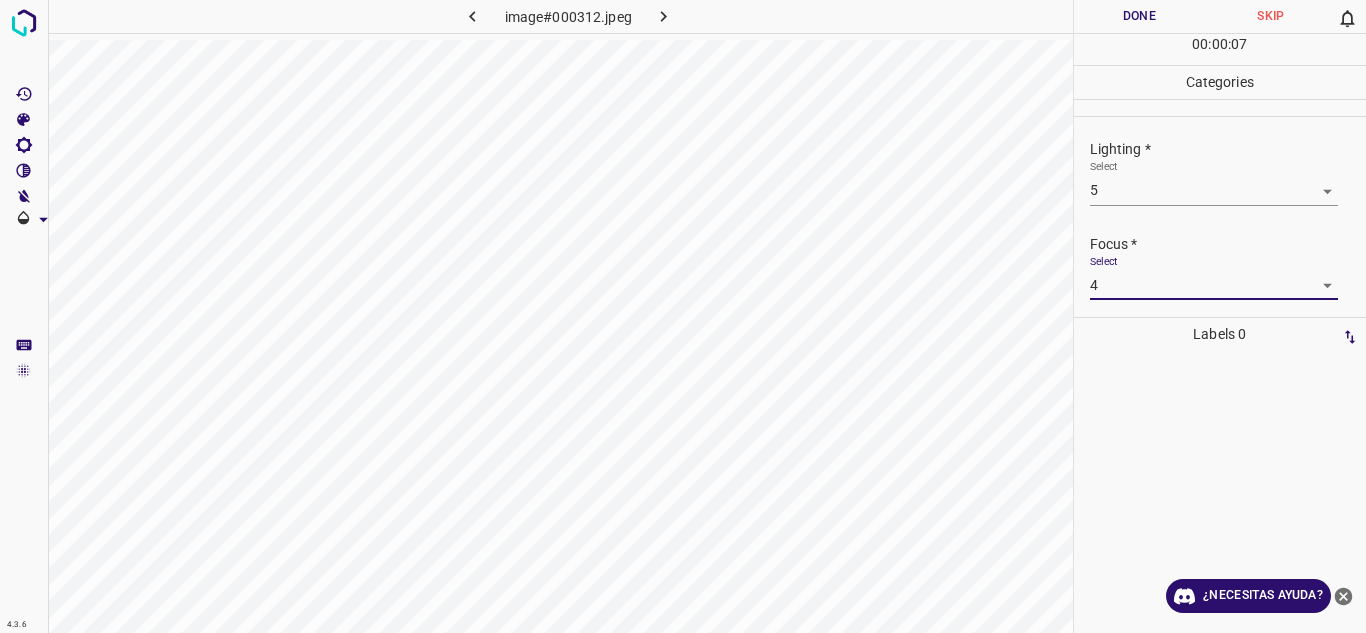 click on "Texto original Valora esta traducción Tu opinión servirá para ayudar a mejorar el Traductor de Google 4.3.6  image#000312.jpeg Done Skip 0 00   : 00   : 07   Categories Lighting *  Select 5 5 Focus *  Select 4 4 Overall *  Select ​ Labels   0 Categories 1 Lighting 2 Focus 3 Overall Tools Space Change between modes (Draw & Edit) I Auto labeling R Restore zoom M Zoom in N Zoom out Delete Delete selecte label Filters Z Restore filters X Saturation filter C Brightness filter V Contrast filter B Gray scale filter General O Download ¿Necesitas ayuda? - Texto - Esconder - Borrar" at bounding box center (683, 316) 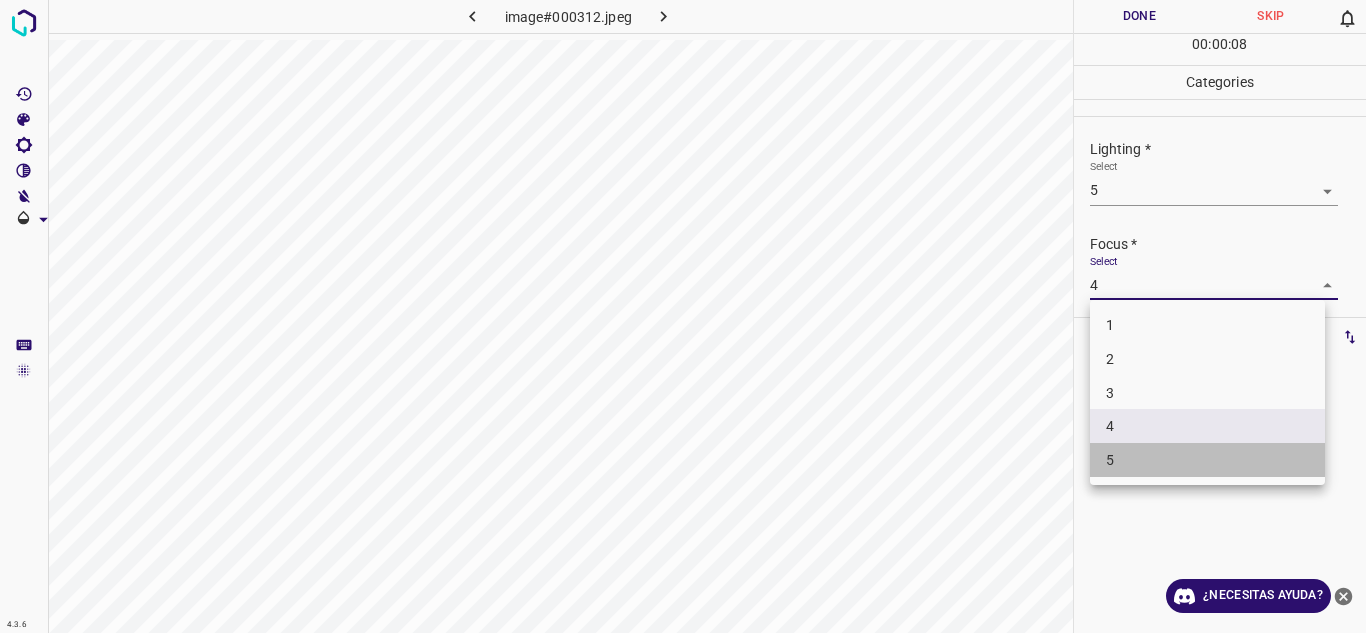 click on "5" at bounding box center [1207, 460] 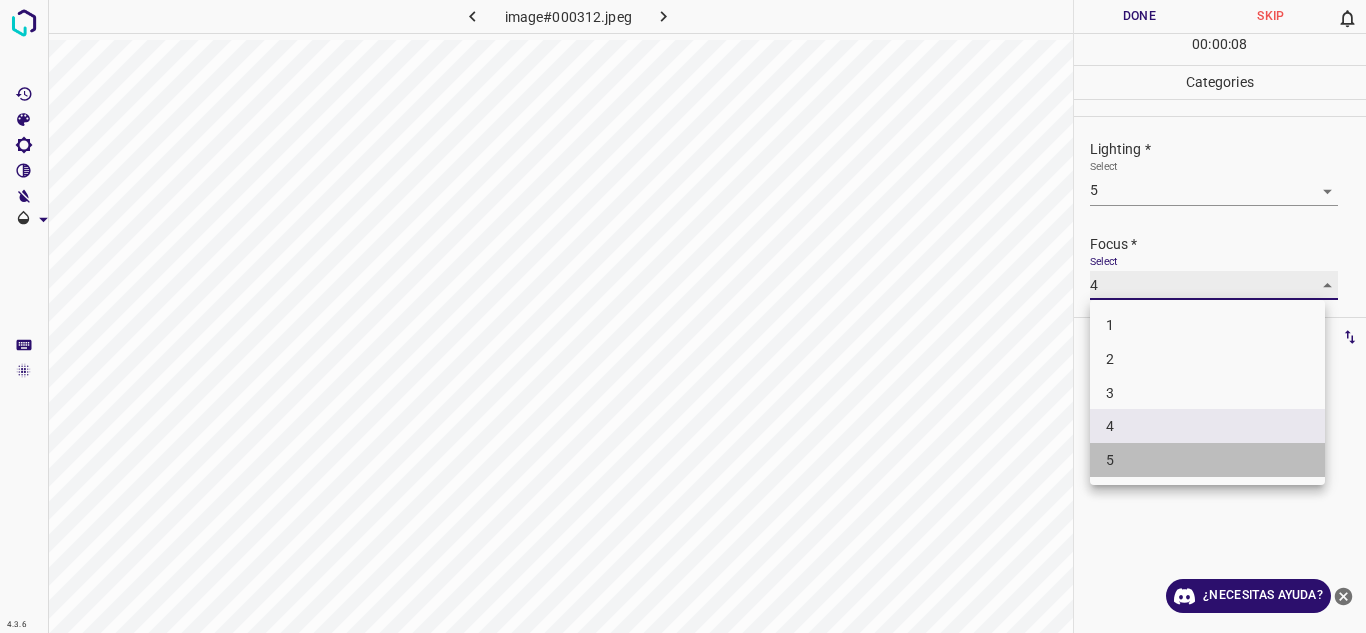 type on "5" 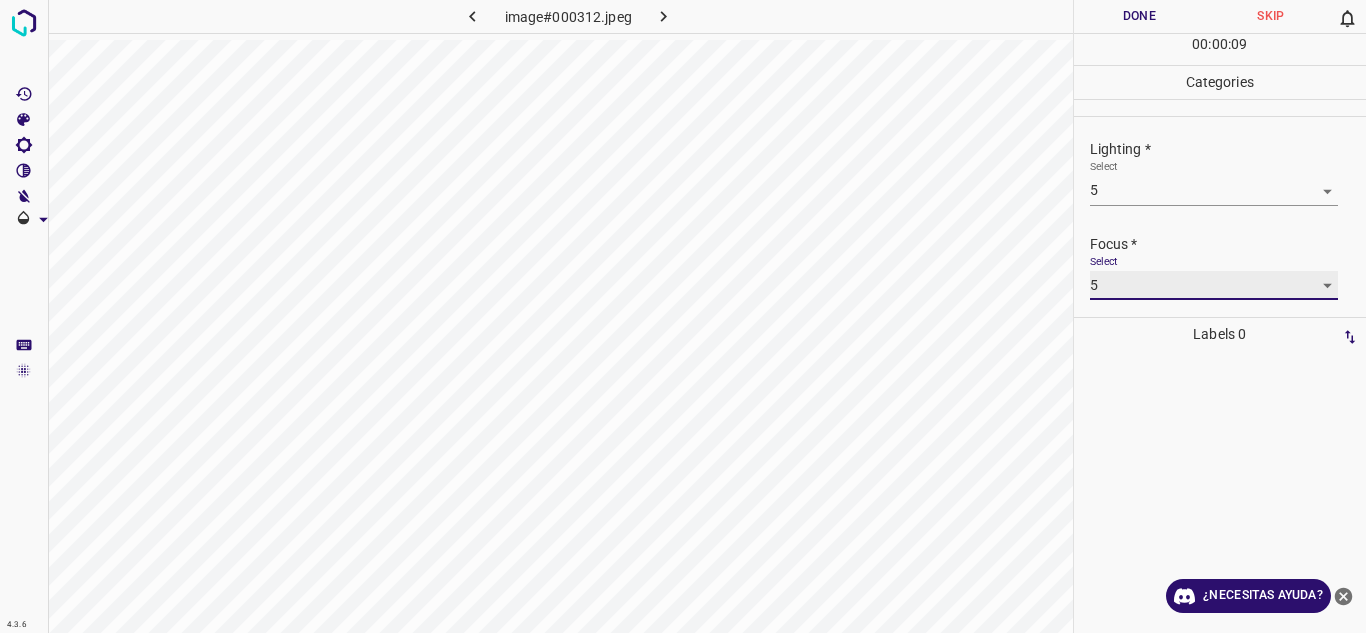 scroll, scrollTop: 98, scrollLeft: 0, axis: vertical 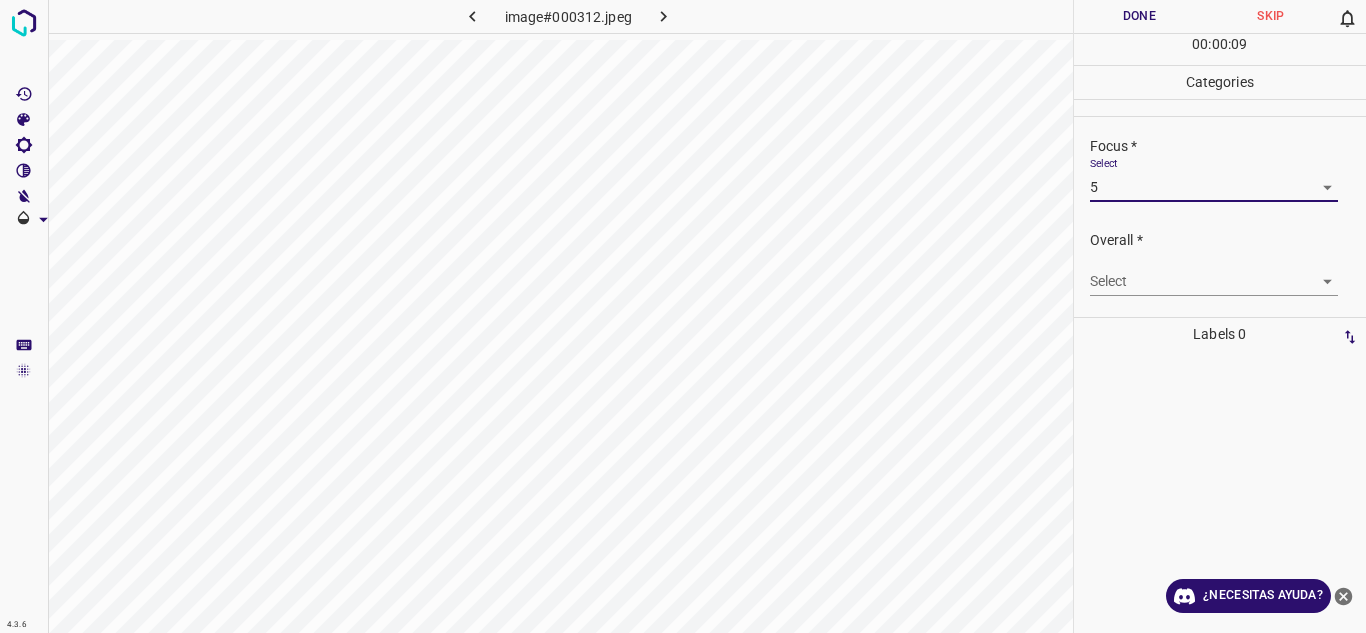 click on "Texto original Valora esta traducción Tu opinión servirá para ayudar a mejorar el Traductor de Google 4.3.6  image#000312.jpeg Done Skip 0 00   : 00   : 09   Categories Lighting *  Select 5 5 Focus *  Select 5 5 Overall *  Select ​ Labels   0 Categories 1 Lighting 2 Focus 3 Overall Tools Space Change between modes (Draw & Edit) I Auto labeling R Restore zoom M Zoom in N Zoom out Delete Delete selecte label Filters Z Restore filters X Saturation filter C Brightness filter V Contrast filter B Gray scale filter General O Download ¿Necesitas ayuda? - Texto - Esconder - Borrar" at bounding box center (683, 316) 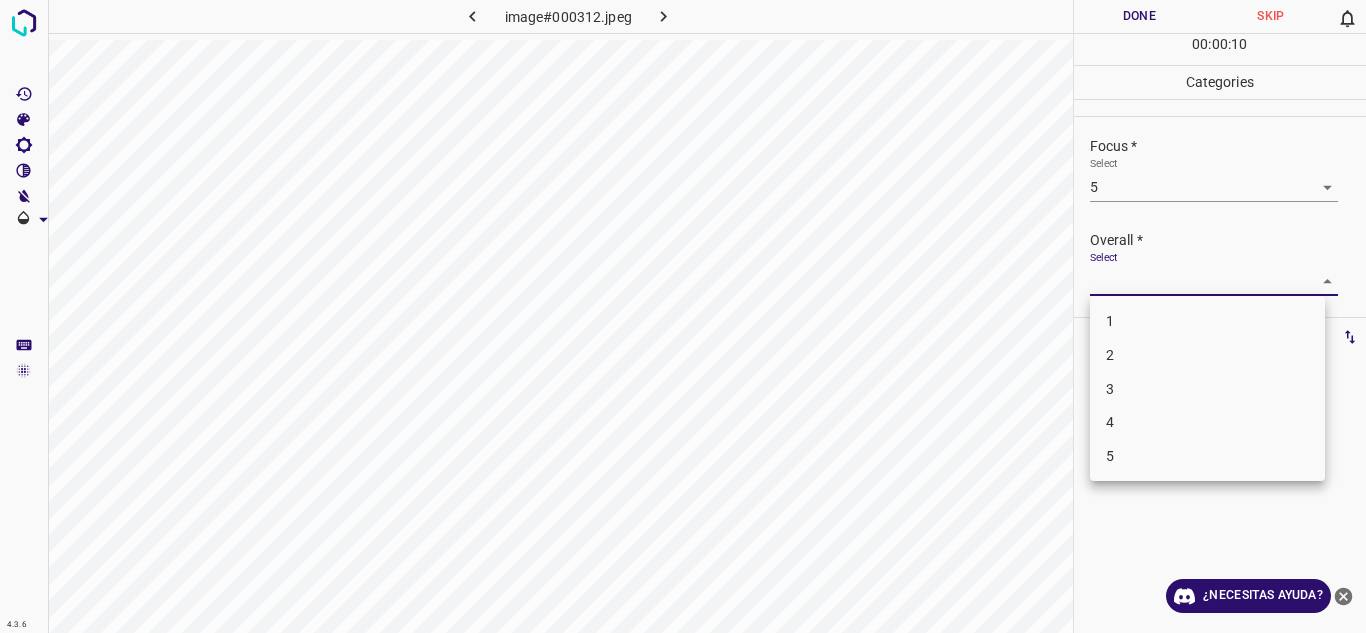 click on "5" at bounding box center (1207, 456) 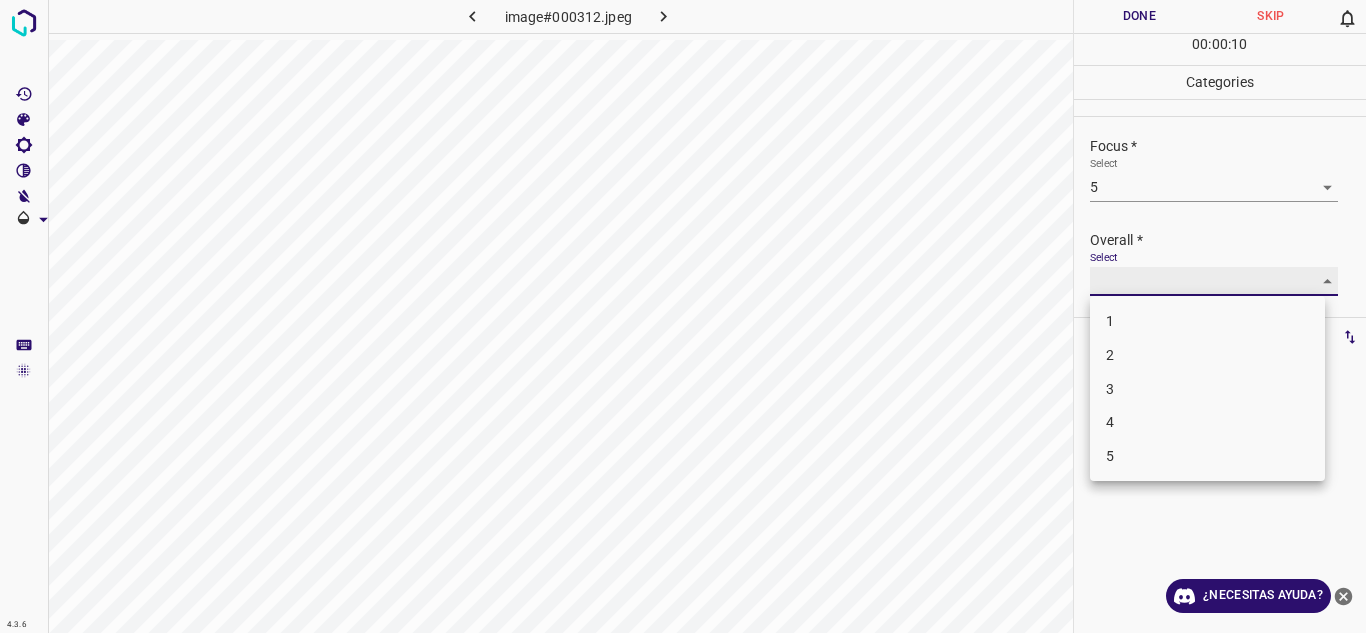 type on "5" 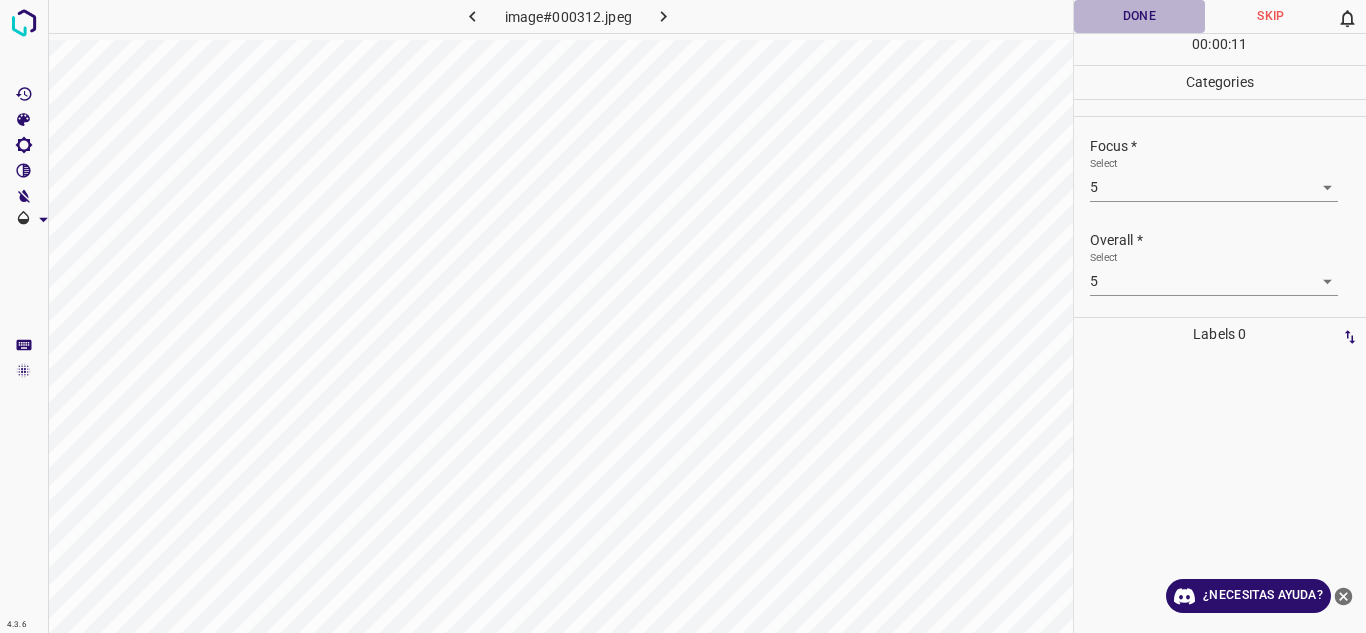 click on "Done" at bounding box center (1140, 16) 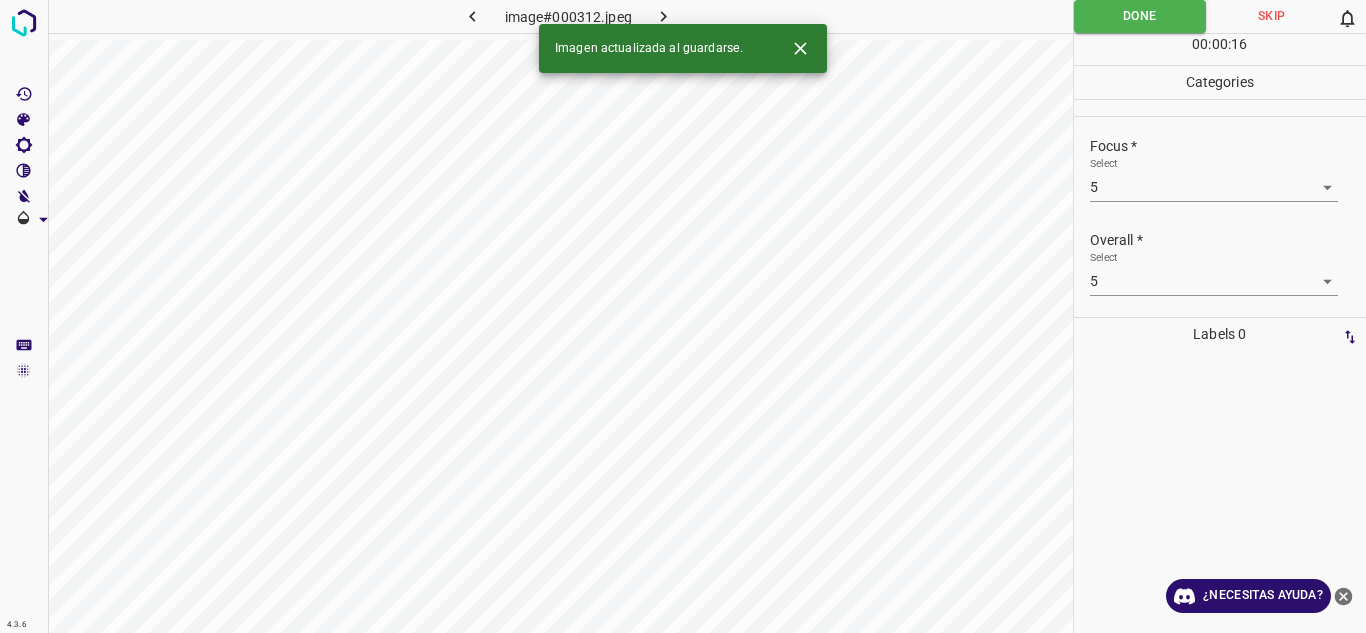 click 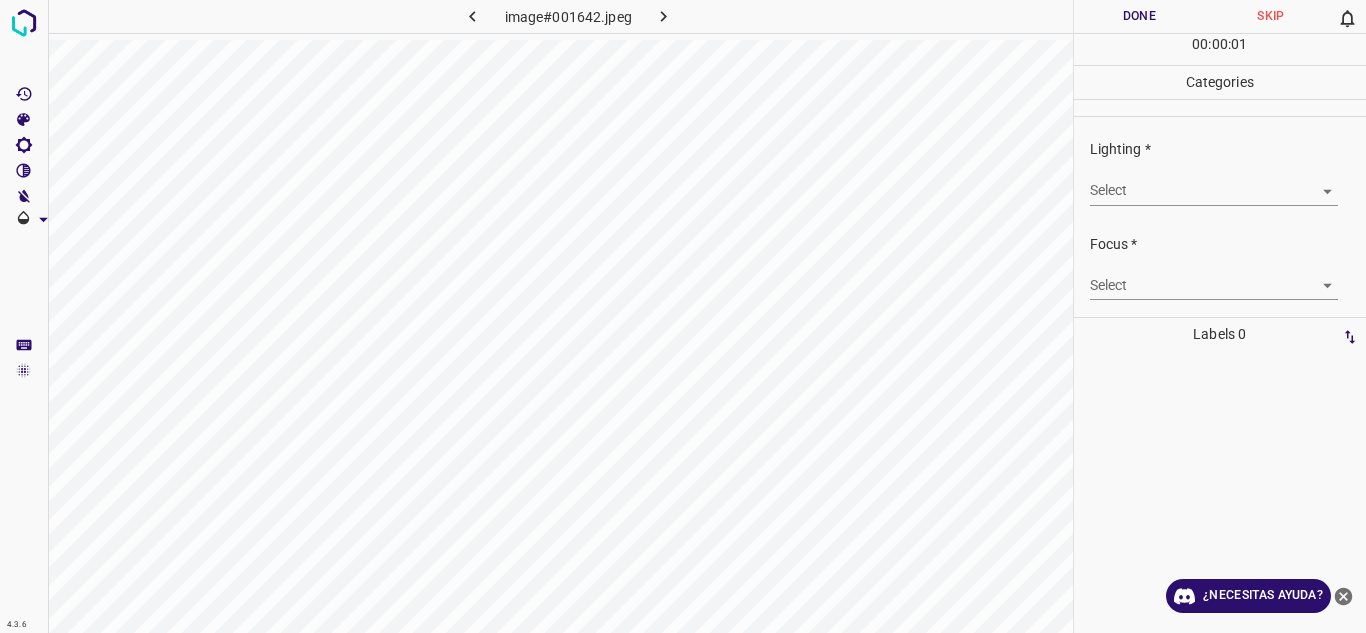 click on "Texto original Valora esta traducción Tu opinión servirá para ayudar a mejorar el Traductor de Google 4.3.6  image#001642.jpeg Done Skip 0 00   : 00   : 01   Categories Lighting *  Select ​ Focus *  Select ​ Overall *  Select ​ Labels   0 Categories 1 Lighting 2 Focus 3 Overall Tools Space Change between modes (Draw & Edit) I Auto labeling R Restore zoom M Zoom in N Zoom out Delete Delete selecte label Filters Z Restore filters X Saturation filter C Brightness filter V Contrast filter B Gray scale filter General O Download ¿Necesitas ayuda? - Texto - Esconder - Borrar" at bounding box center [683, 316] 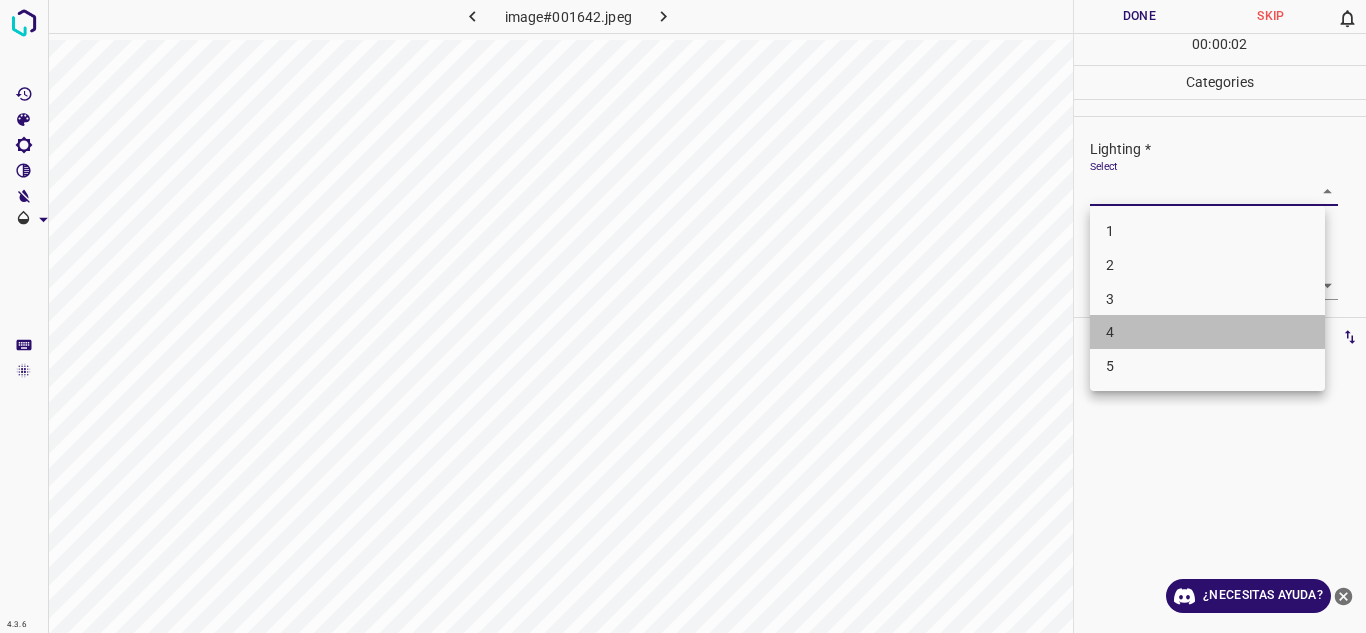 click on "4" at bounding box center [1207, 332] 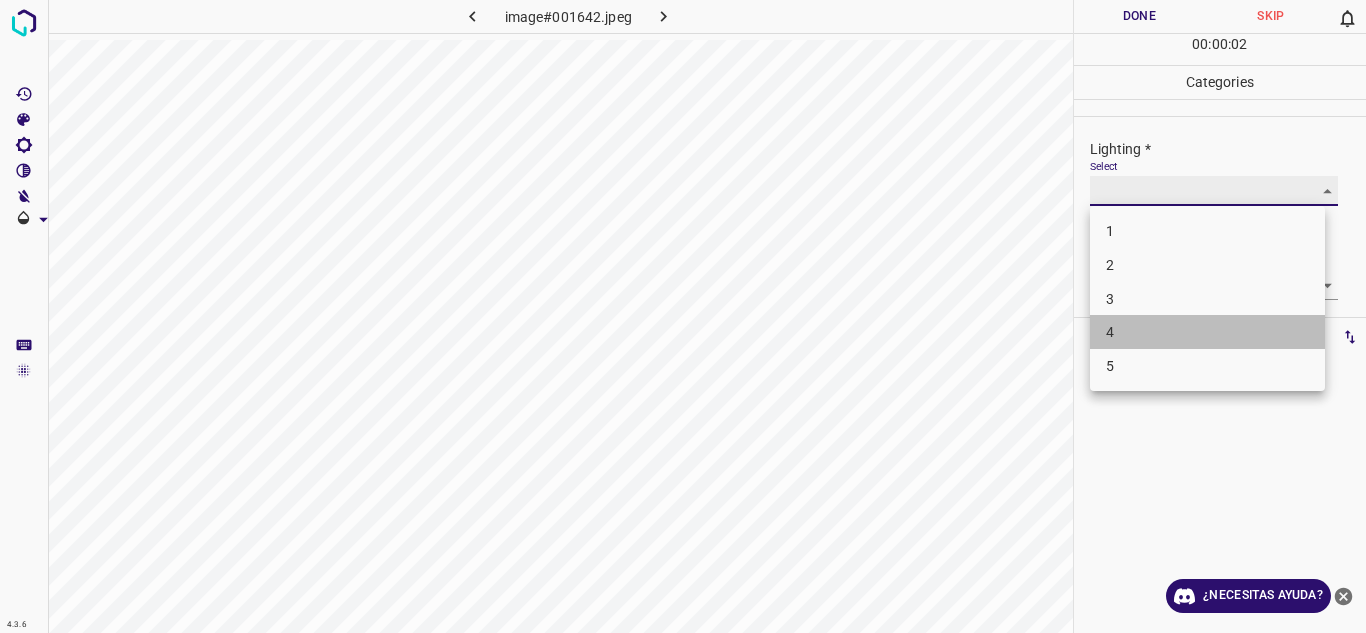type on "4" 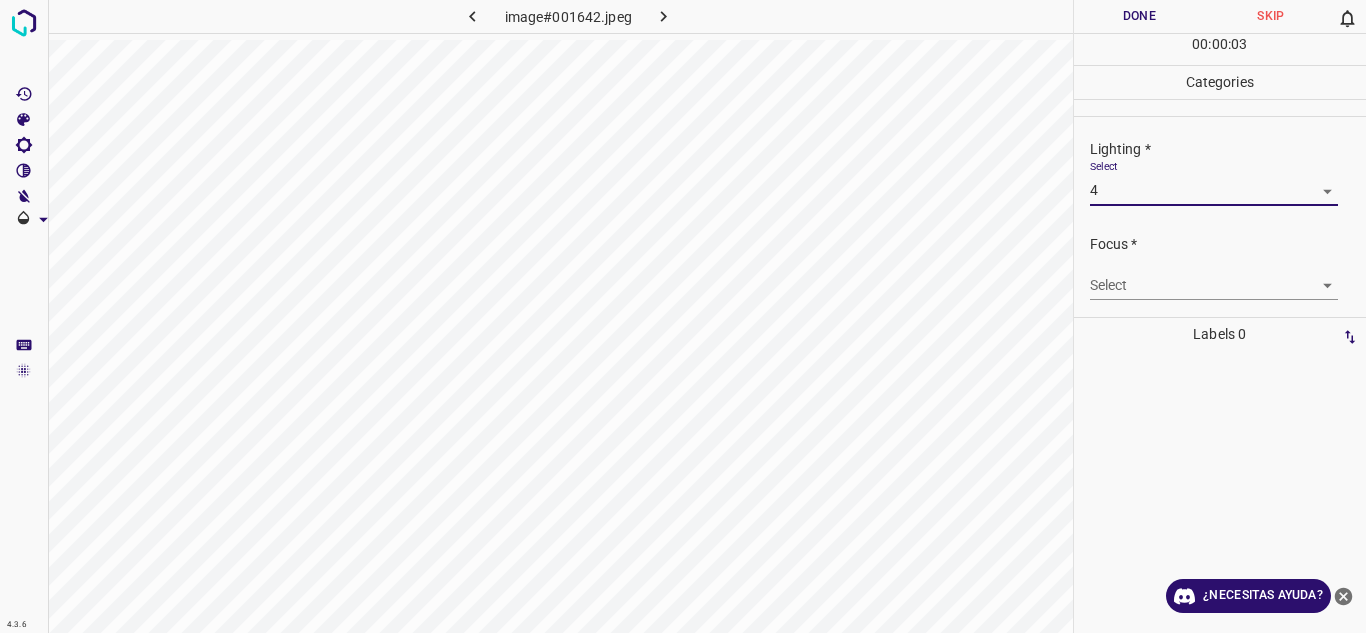 click on "Texto original Valora esta traducción Tu opinión servirá para ayudar a mejorar el Traductor de Google 4.3.6  image#001642.jpeg Done Skip 0 00   : 00   : 03   Categories Lighting *  Select 4 4 Focus *  Select ​ Overall *  Select ​ Labels   0 Categories 1 Lighting 2 Focus 3 Overall Tools Space Change between modes (Draw & Edit) I Auto labeling R Restore zoom M Zoom in N Zoom out Delete Delete selecte label Filters Z Restore filters X Saturation filter C Brightness filter V Contrast filter B Gray scale filter General O Download ¿Necesitas ayuda? - Texto - Esconder - Borrar" at bounding box center [683, 316] 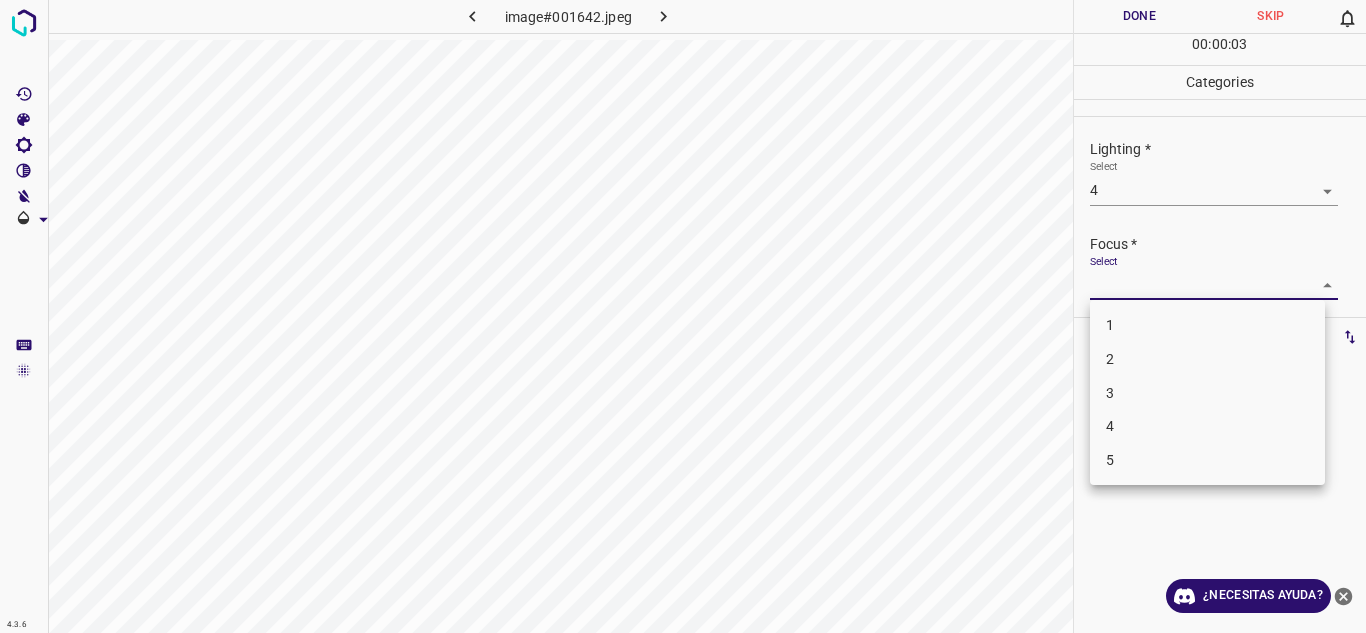 click on "3" at bounding box center [1207, 393] 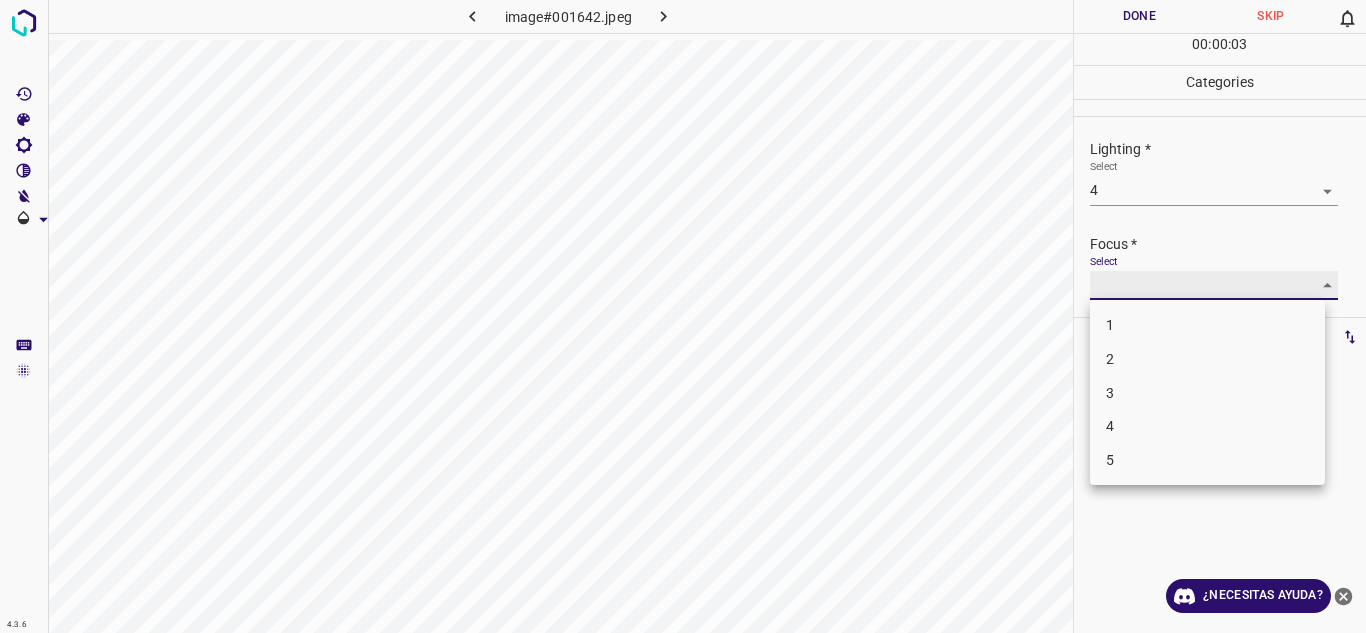 type on "3" 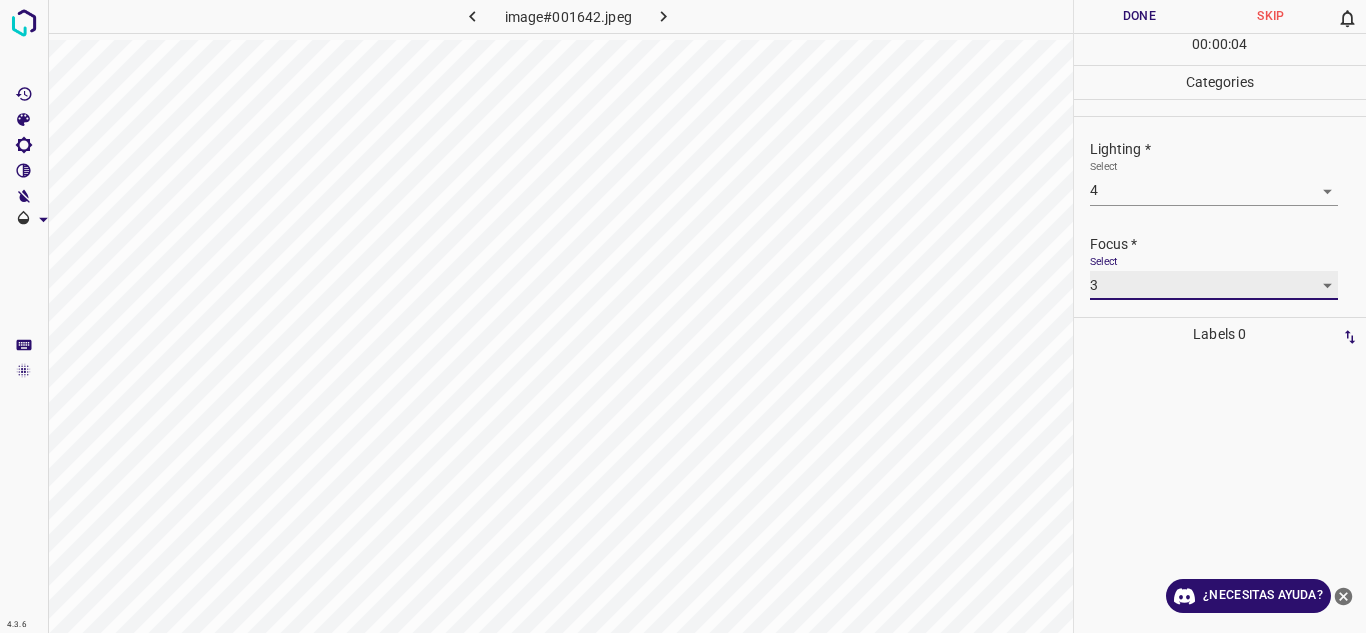 scroll, scrollTop: 98, scrollLeft: 0, axis: vertical 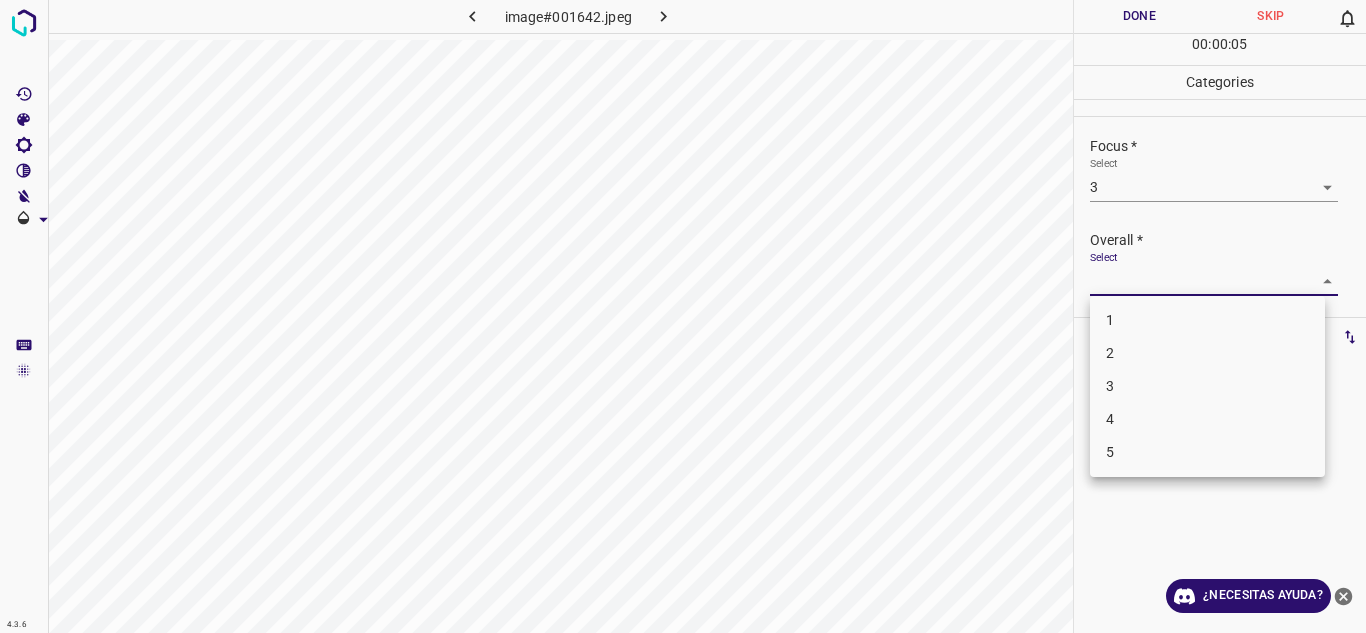 click on "Texto original Valora esta traducción Tu opinión servirá para ayudar a mejorar el Traductor de Google 4.3.6  image#001642.jpeg Done Skip 0 00   : 00   : 05   Categories Lighting *  Select 4 4 Focus *  Select 3 3 Overall *  Select ​ Labels   0 Categories 1 Lighting 2 Focus 3 Overall Tools Space Change between modes (Draw & Edit) I Auto labeling R Restore zoom M Zoom in N Zoom out Delete Delete selecte label Filters Z Restore filters X Saturation filter C Brightness filter V Contrast filter B Gray scale filter General O Download ¿Necesitas ayuda? - Texto - Esconder - Borrar 1 2 3 4 5" at bounding box center [683, 316] 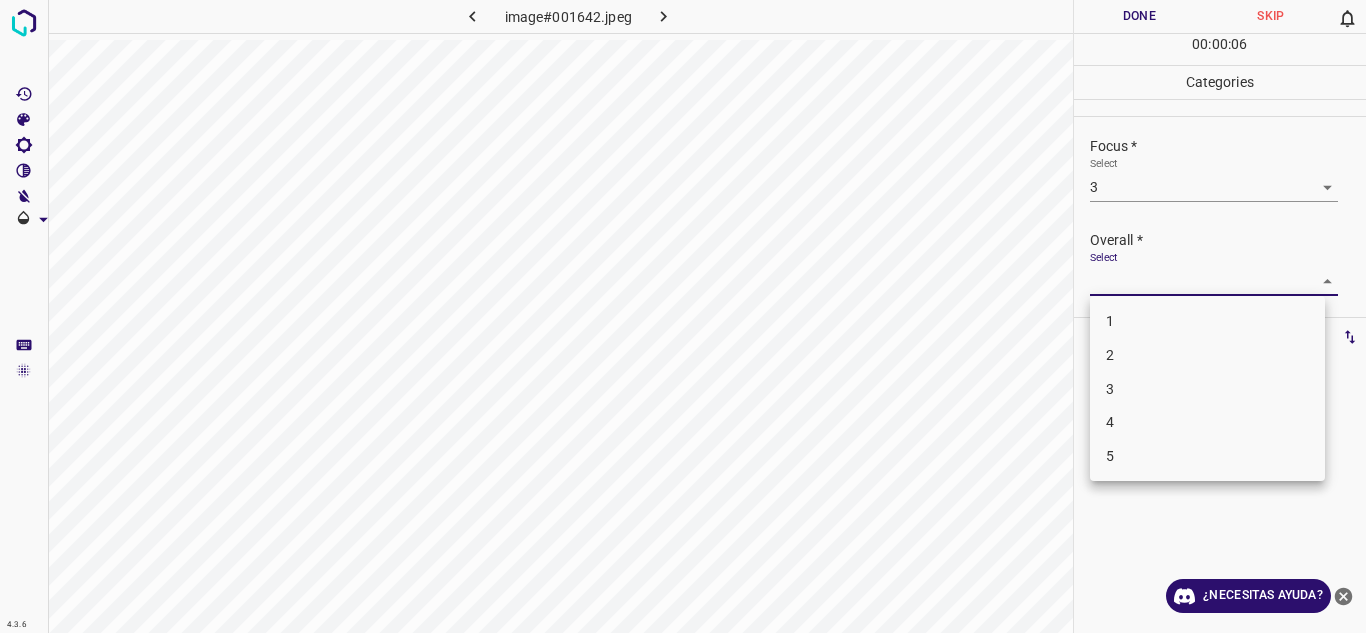 click on "3" at bounding box center [1207, 389] 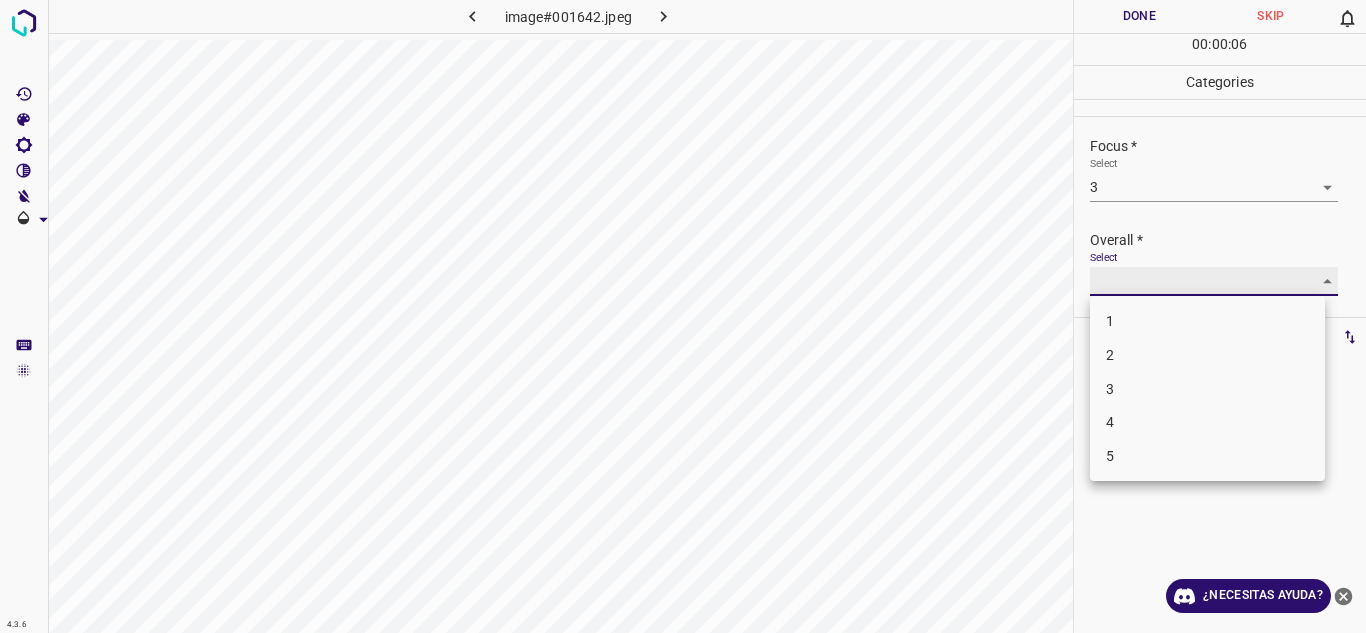 type on "3" 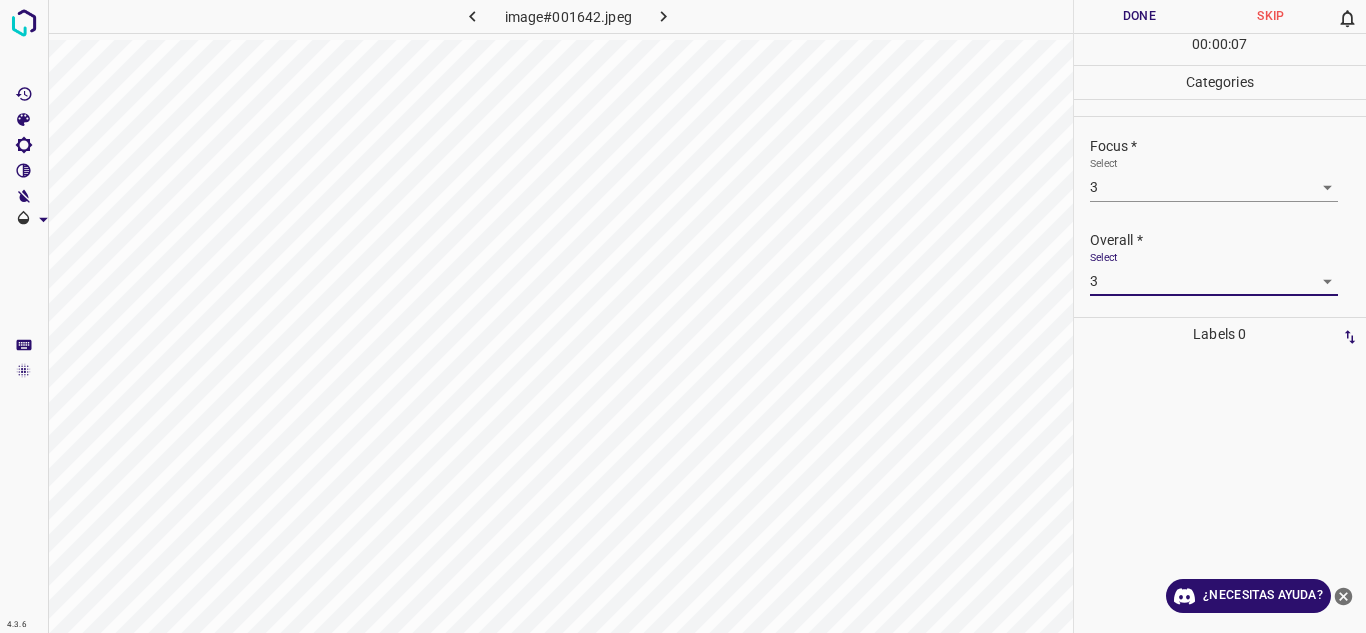 click on "Done" at bounding box center [1140, 16] 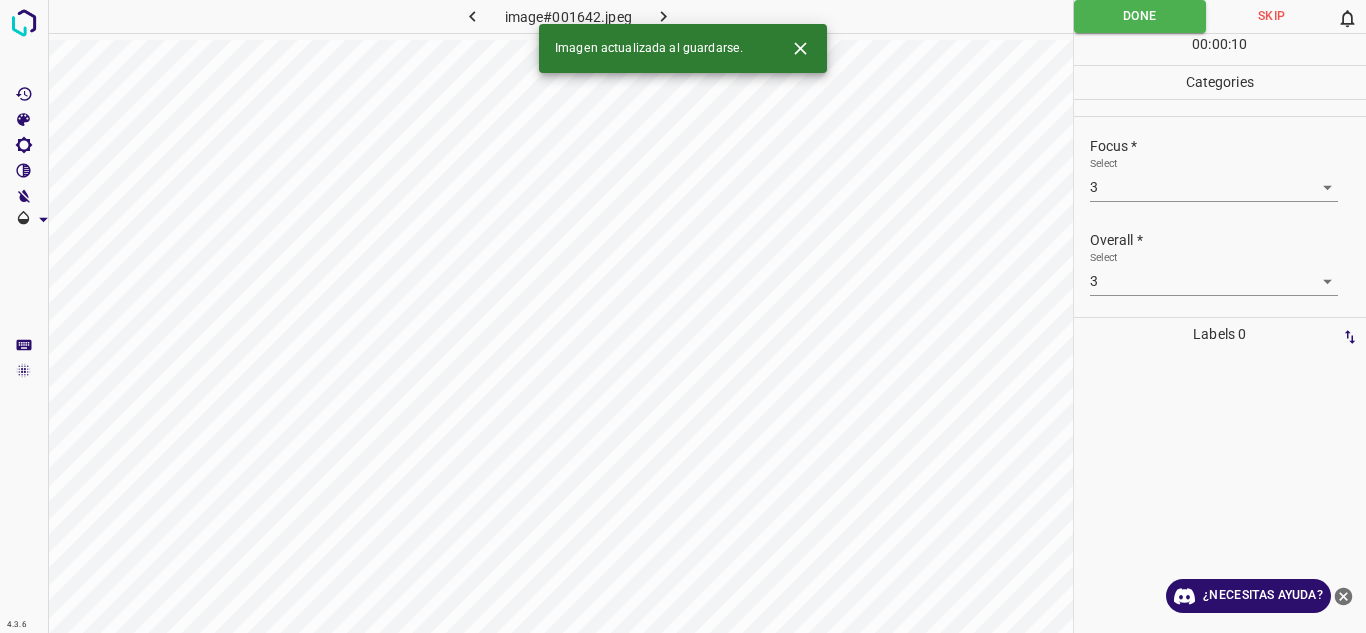click 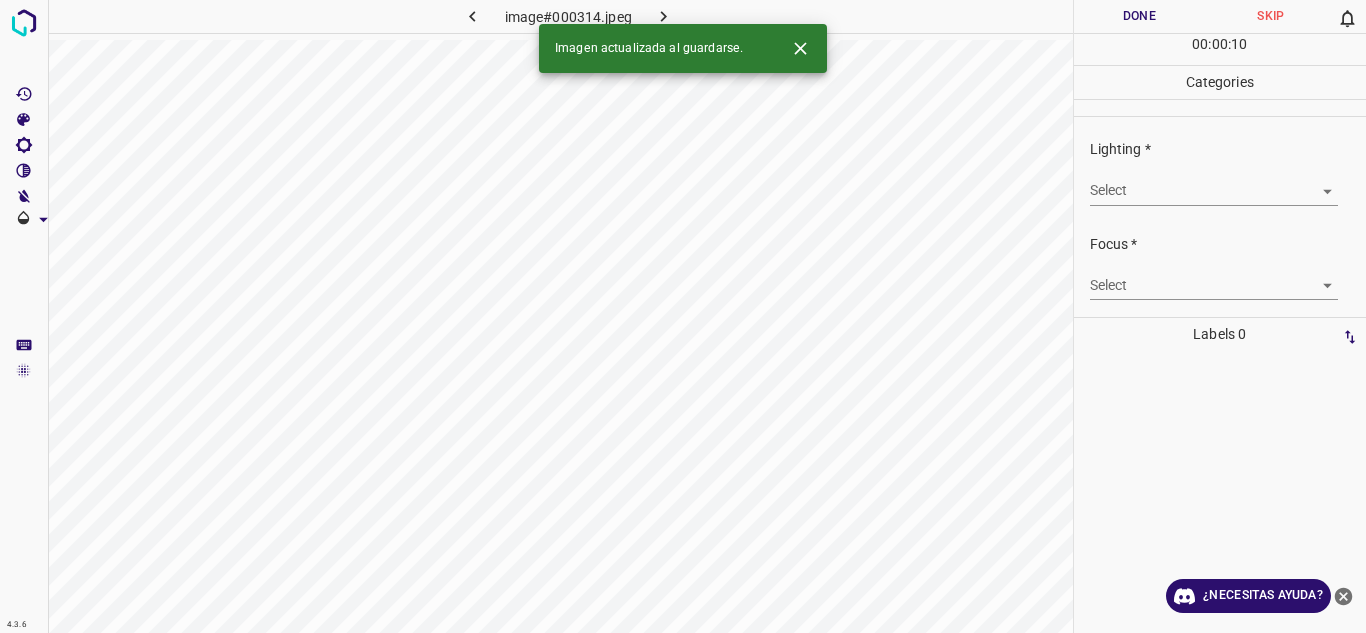 click on "Texto original Valora esta traducción Tu opinión servirá para ayudar a mejorar el Traductor de Google 4.3.6  image#000314.jpeg Done Skip 0 00   : 00   : 10   Categories Lighting *  Select ​ Focus *  Select ​ Overall *  Select ​ Labels   0 Categories 1 Lighting 2 Focus 3 Overall Tools Space Change between modes (Draw & Edit) I Auto labeling R Restore zoom M Zoom in N Zoom out Delete Delete selecte label Filters Z Restore filters X Saturation filter C Brightness filter V Contrast filter B Gray scale filter General O Download Imagen actualizada al guardarse. ¿Necesitas ayuda? - Texto - Esconder - Borrar" at bounding box center [683, 316] 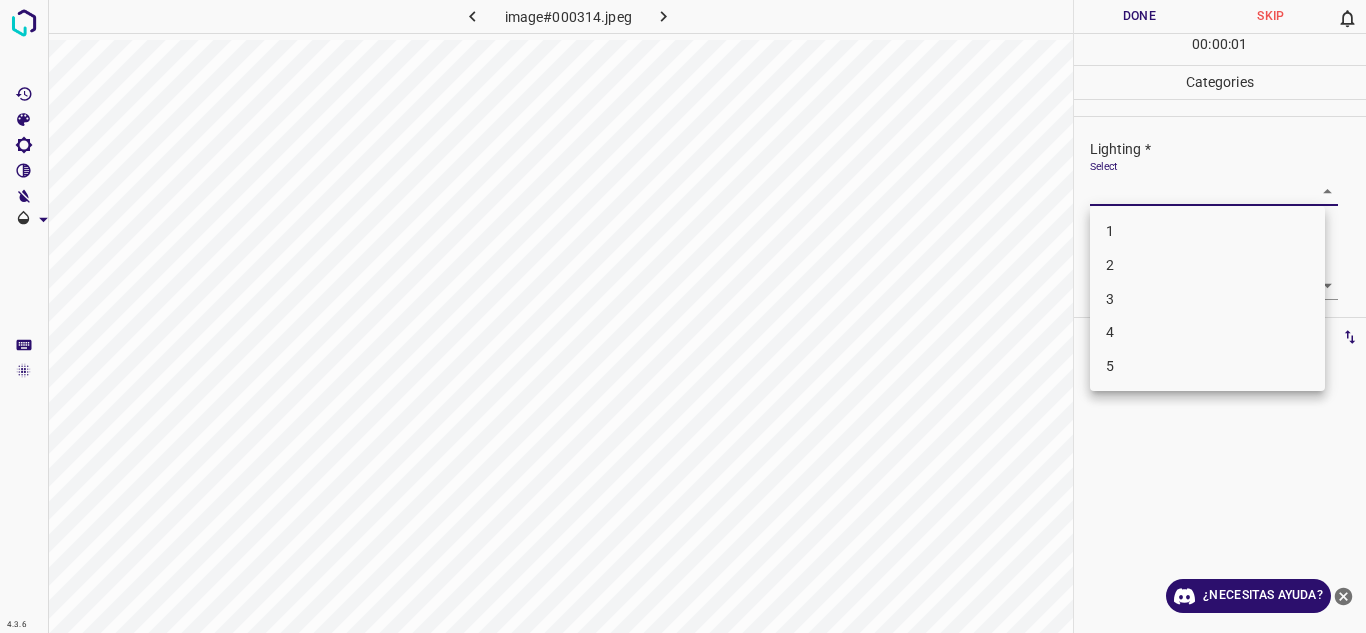 click on "5" at bounding box center (1207, 366) 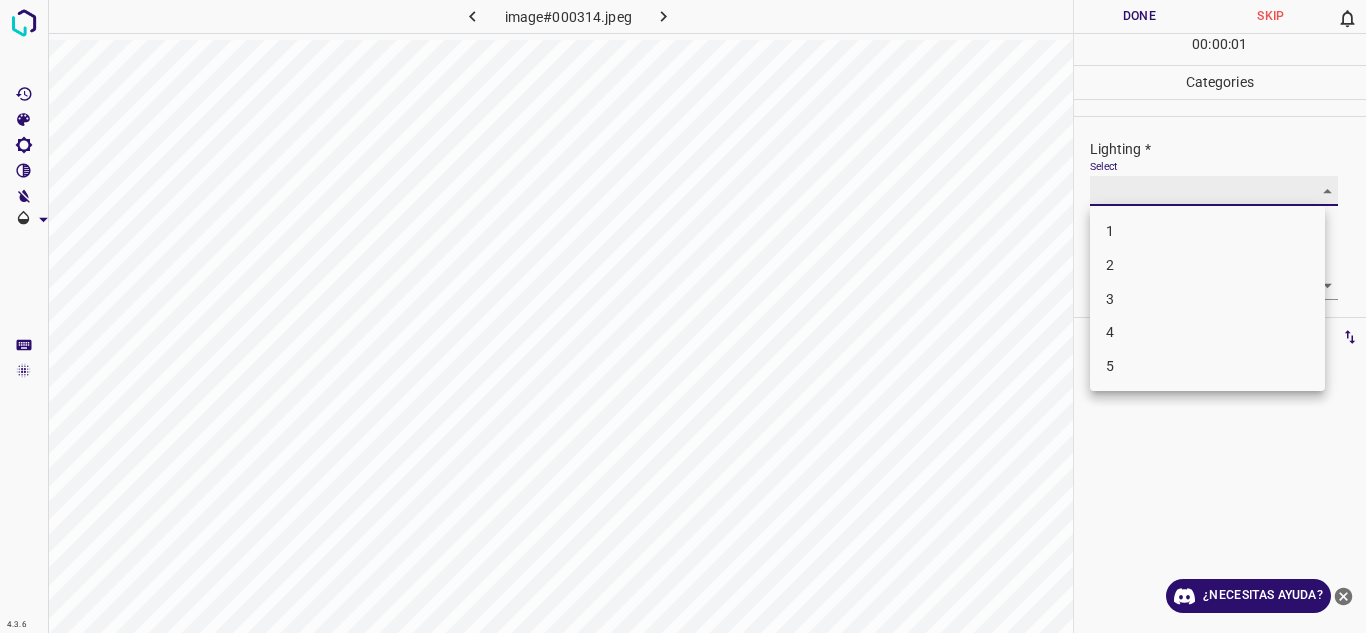 type on "5" 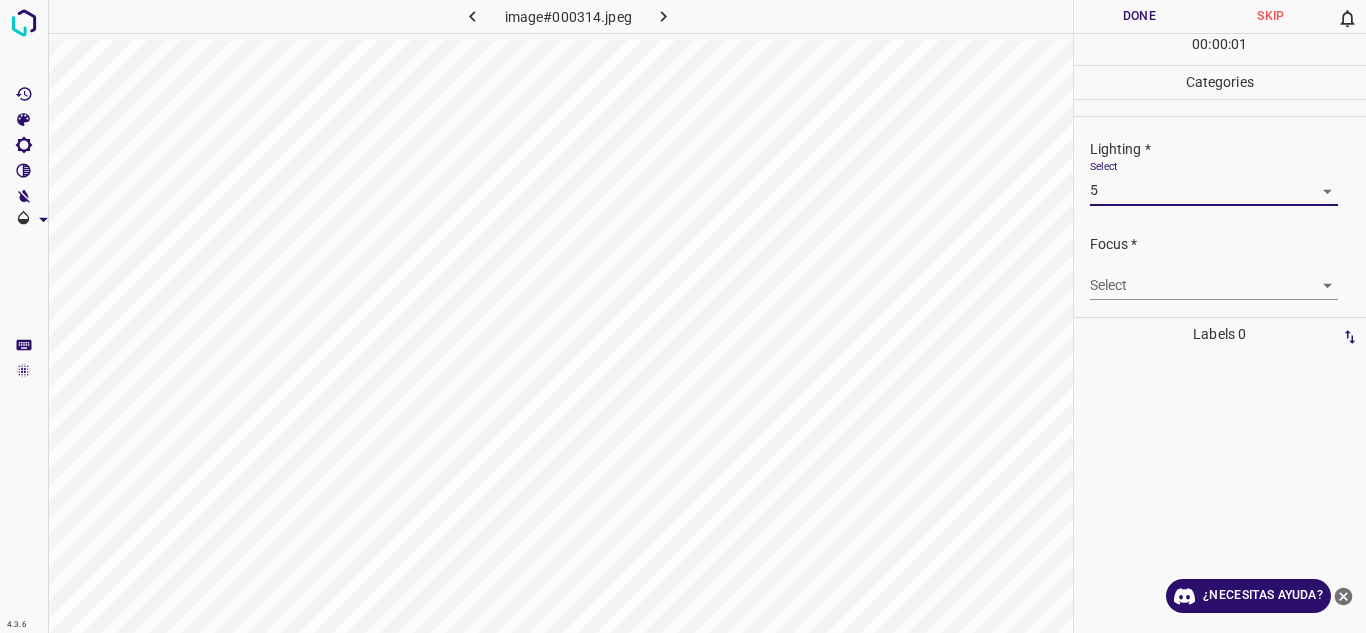 click on "Texto original Valora esta traducción Tu opinión servirá para ayudar a mejorar el Traductor de Google 4.3.6  image#000314.jpeg Done Skip 0 00   : 00   : 01   Categories Lighting *  Select 5 5 Focus *  Select ​ Overall *  Select ​ Labels   0 Categories 1 Lighting 2 Focus 3 Overall Tools Space Change between modes (Draw & Edit) I Auto labeling R Restore zoom M Zoom in N Zoom out Delete Delete selecte label Filters Z Restore filters X Saturation filter C Brightness filter V Contrast filter B Gray scale filter General O Download ¿Necesitas ayuda? - Texto - Esconder - Borrar" at bounding box center [683, 316] 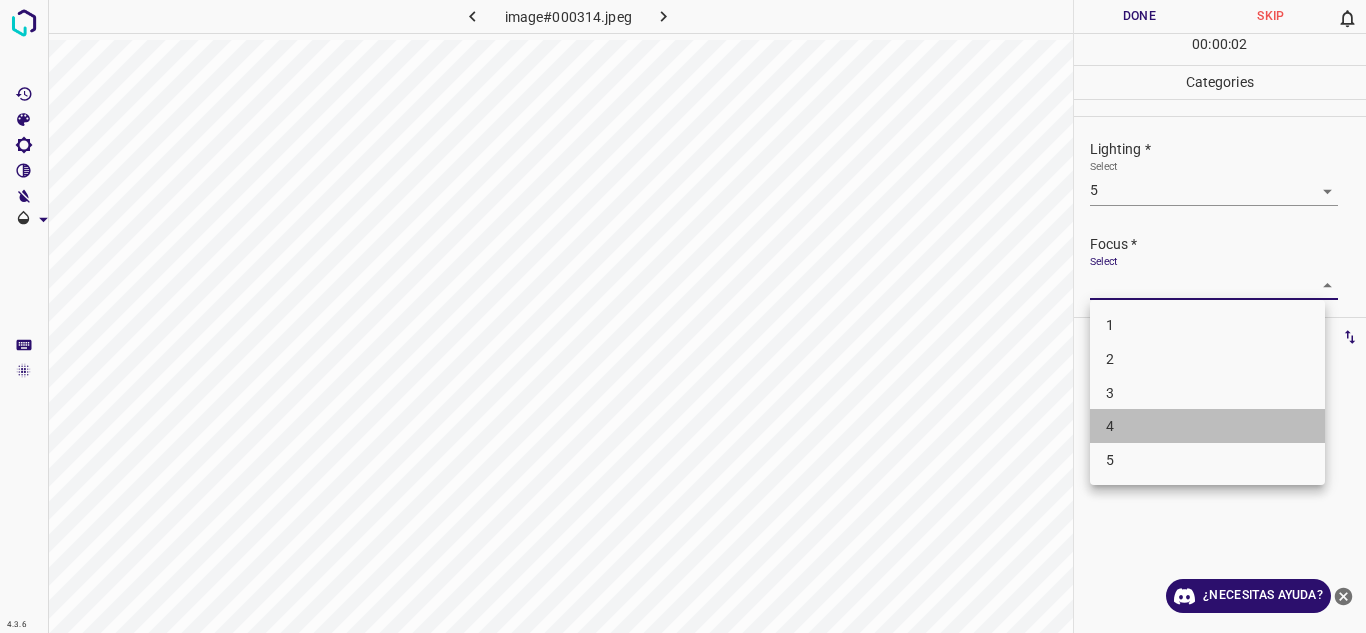 click on "4" at bounding box center (1207, 426) 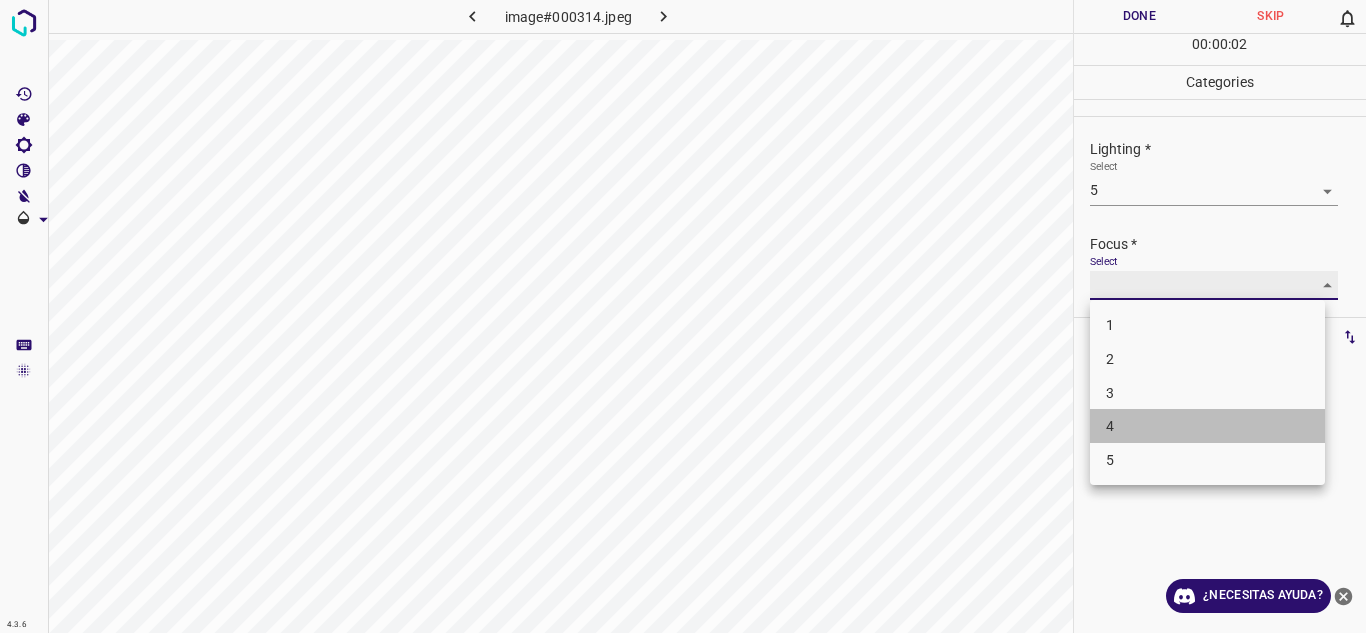 type on "4" 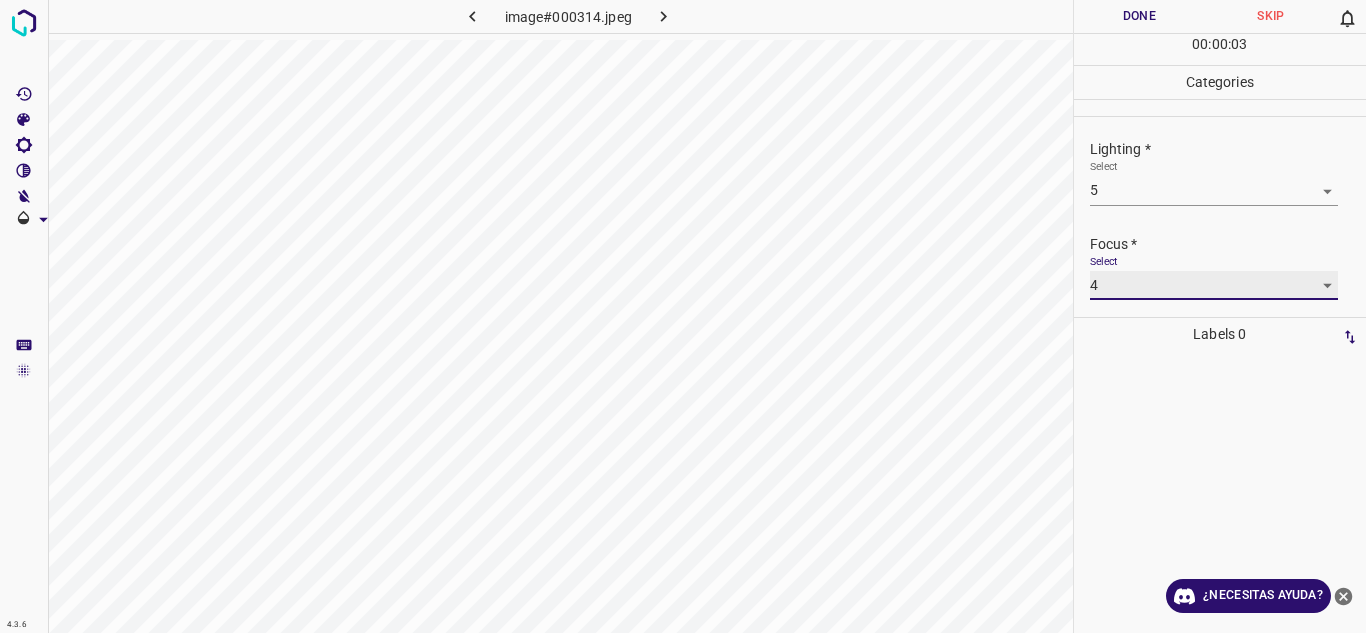 scroll, scrollTop: 98, scrollLeft: 0, axis: vertical 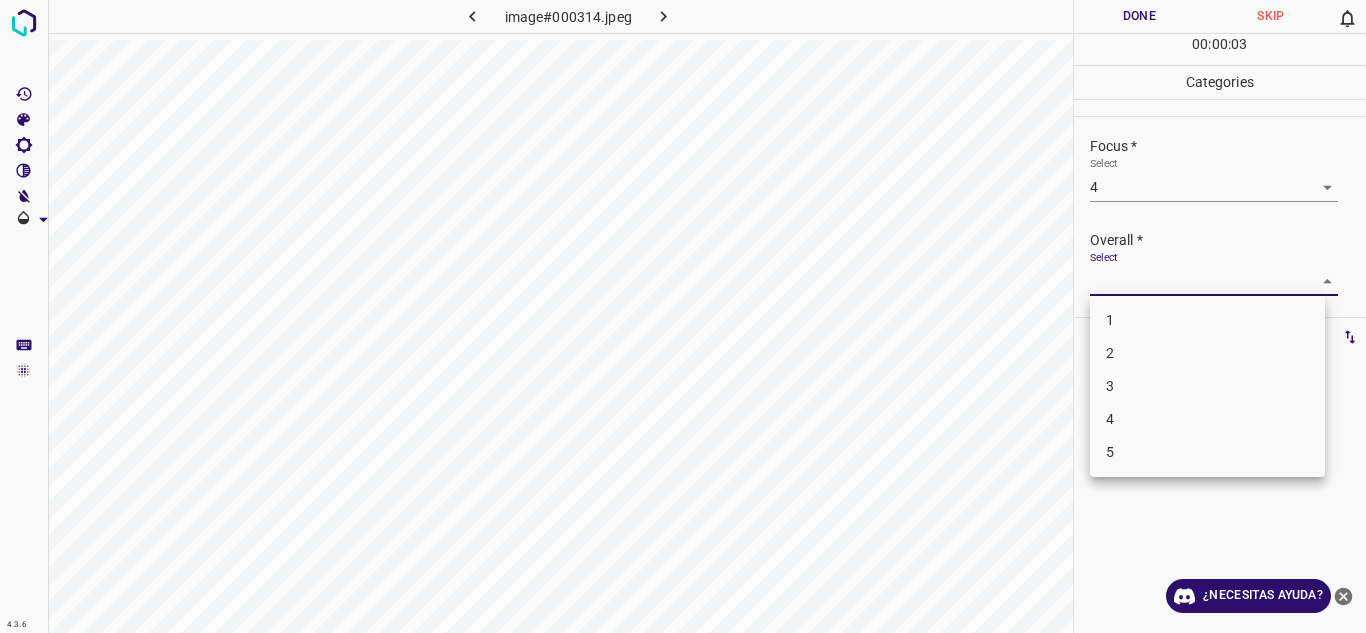 click on "Texto original Valora esta traducción Tu opinión servirá para ayudar a mejorar el Traductor de Google 4.3.6  image#000314.jpeg Done Skip 0 00   : 00   : 03   Categories Lighting *  Select 5 5 Focus *  Select 4 4 Overall *  Select ​ Labels   0 Categories 1 Lighting 2 Focus 3 Overall Tools Space Change between modes (Draw & Edit) I Auto labeling R Restore zoom M Zoom in N Zoom out Delete Delete selecte label Filters Z Restore filters X Saturation filter C Brightness filter V Contrast filter B Gray scale filter General O Download ¿Necesitas ayuda? - Texto - Esconder - Borrar 1 2 3 4 5" at bounding box center (683, 316) 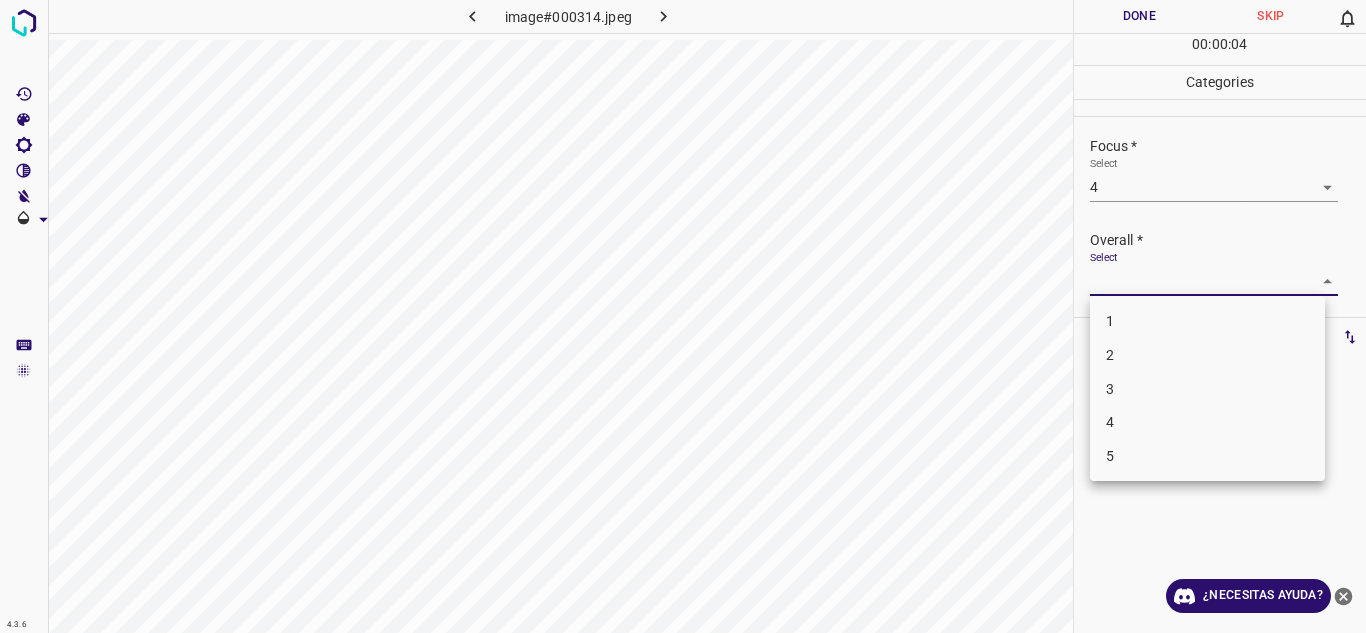 click on "4" at bounding box center (1207, 422) 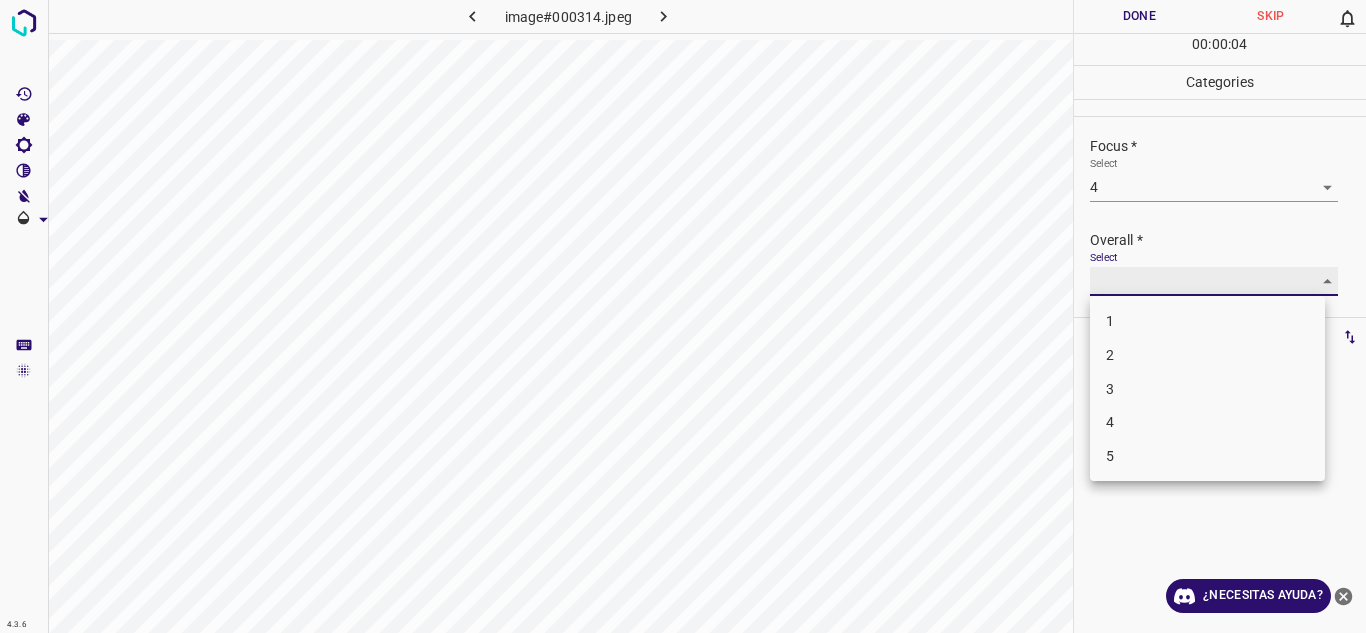type on "4" 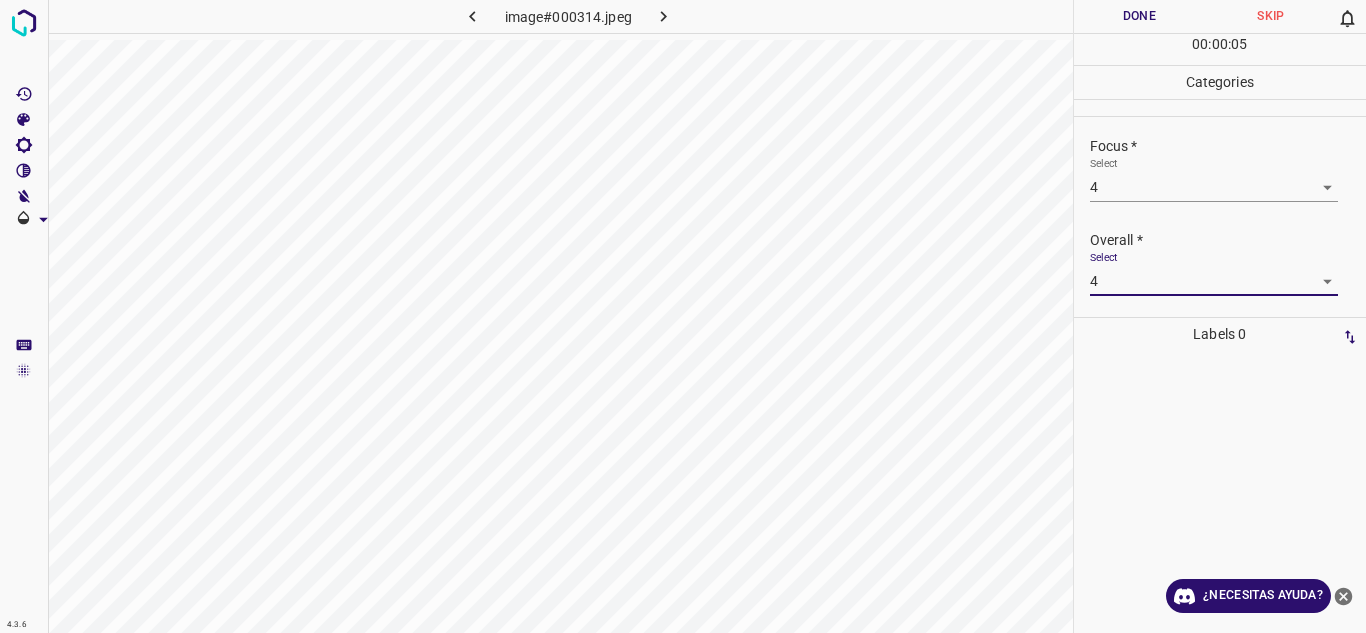 click on "Done" at bounding box center [1140, 16] 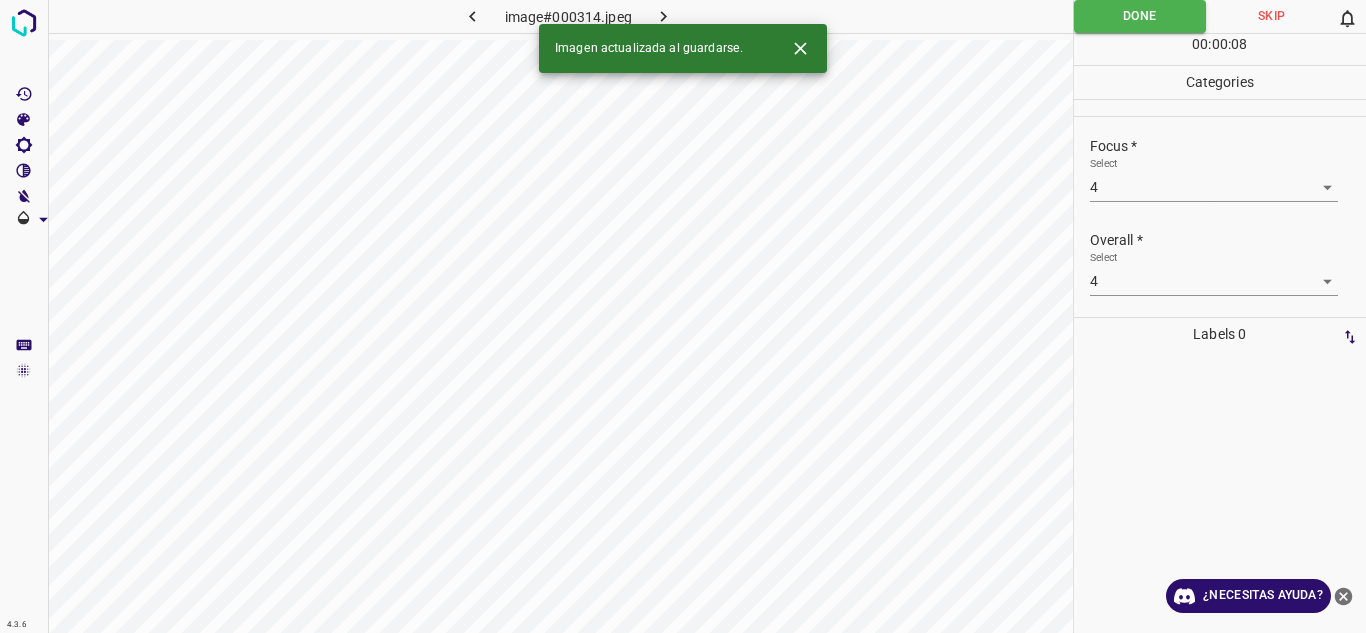 click at bounding box center [664, 16] 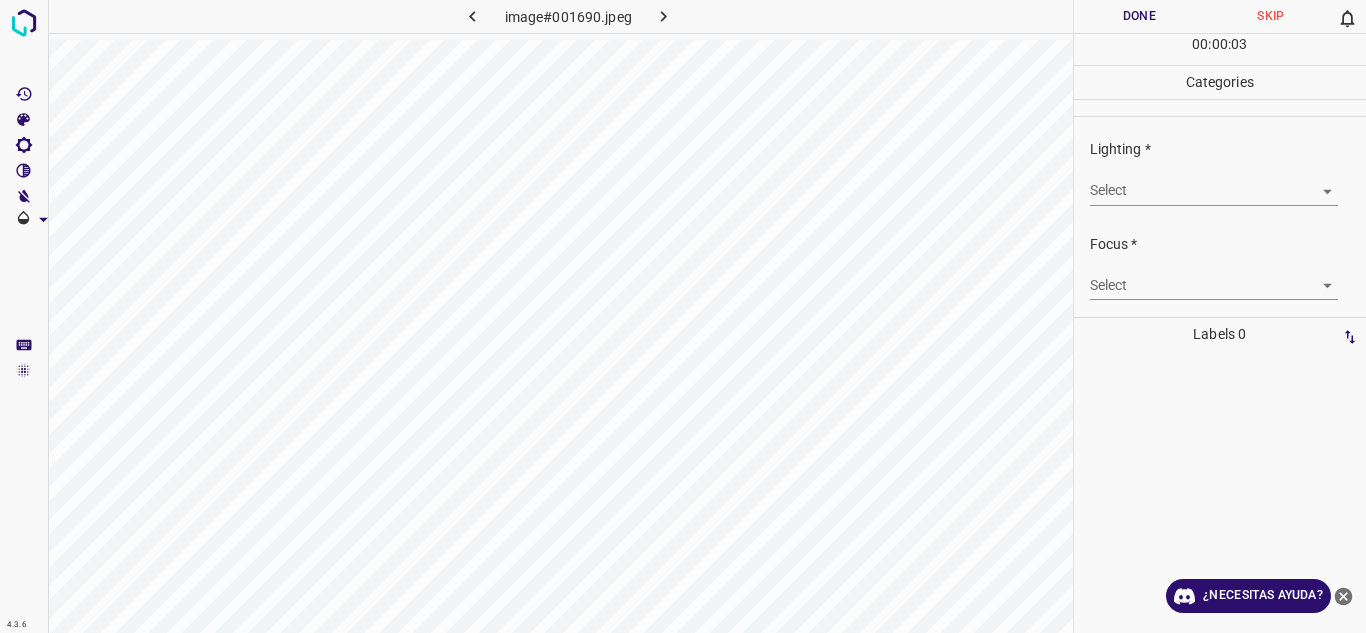 click on "Texto original Valora esta traducción Tu opinión servirá para ayudar a mejorar el Traductor de Google 4.3.6  image#001690.jpeg Done Skip 0 00   : 00   : 03   Categories Lighting *  Select ​ Focus *  Select ​ Overall *  Select ​ Labels   0 Categories 1 Lighting 2 Focus 3 Overall Tools Space Change between modes (Draw & Edit) I Auto labeling R Restore zoom M Zoom in N Zoom out Delete Delete selecte label Filters Z Restore filters X Saturation filter C Brightness filter V Contrast filter B Gray scale filter General O Download ¿Necesitas ayuda? - Texto - Esconder - Borrar" at bounding box center [683, 316] 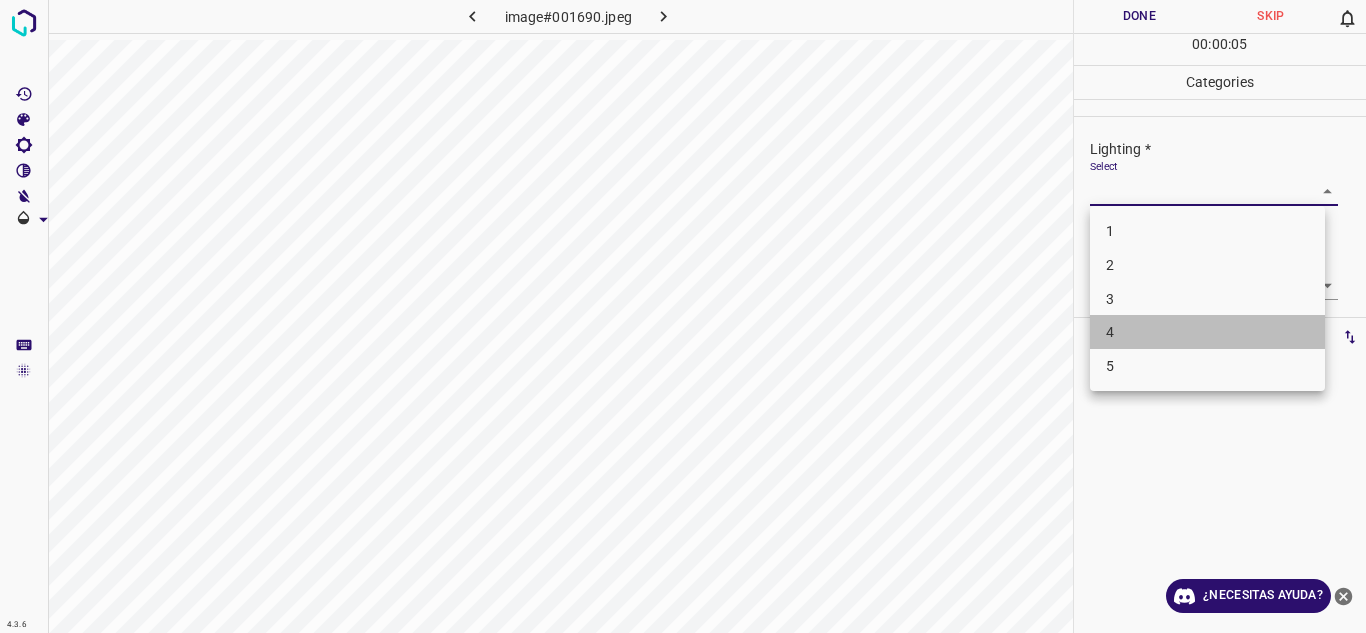 click on "4" at bounding box center (1207, 332) 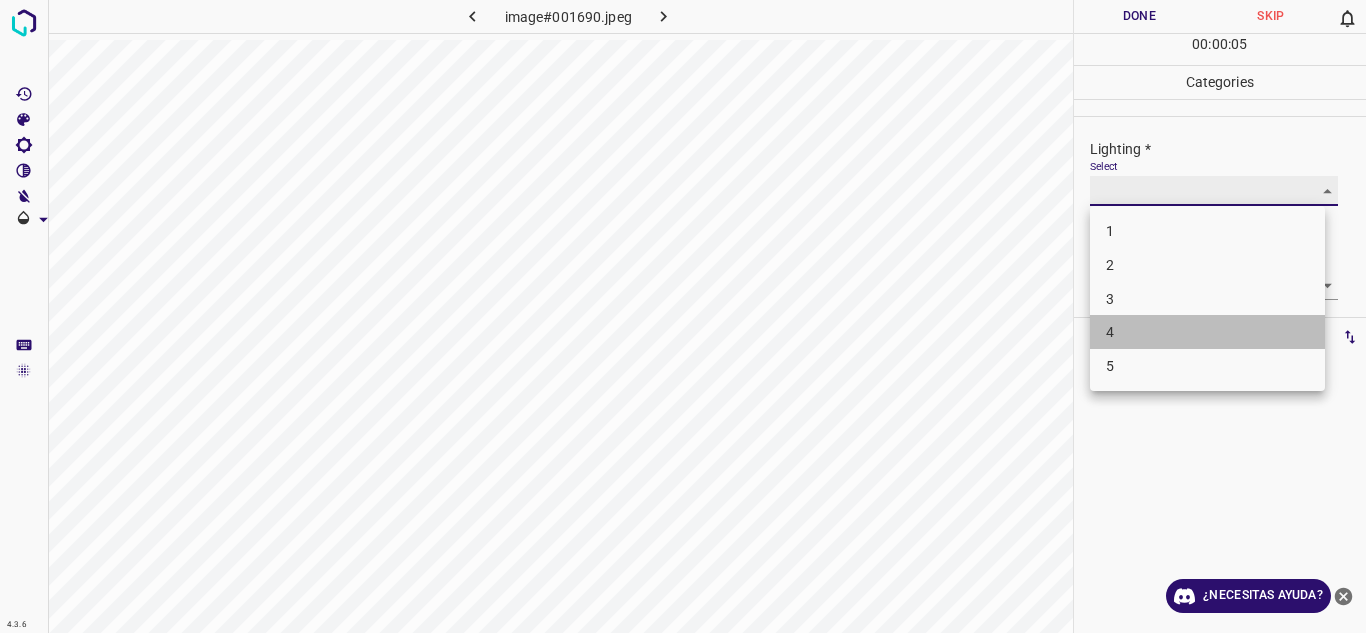 type on "4" 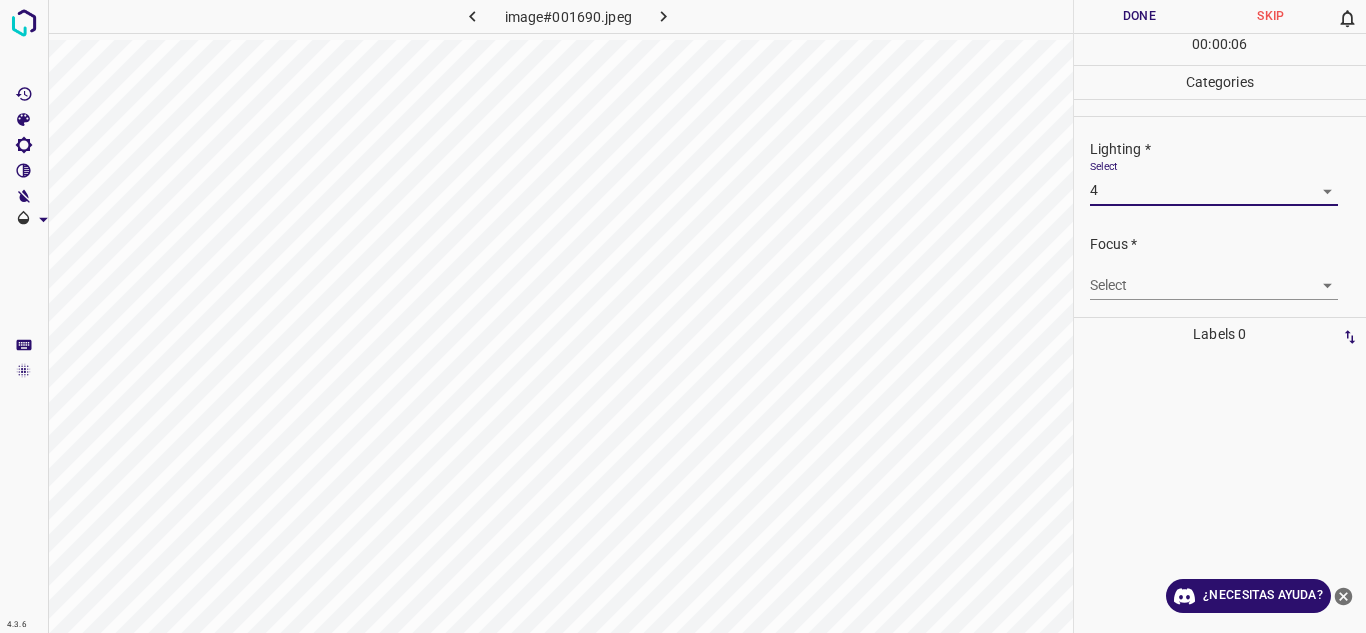 click on "Texto original Valora esta traducción Tu opinión servirá para ayudar a mejorar el Traductor de Google 4.3.6  image#001690.jpeg Done Skip 0 00   : 00   : 06   Categories Lighting *  Select 4 4 Focus *  Select ​ Overall *  Select ​ Labels   0 Categories 1 Lighting 2 Focus 3 Overall Tools Space Change between modes (Draw & Edit) I Auto labeling R Restore zoom M Zoom in N Zoom out Delete Delete selecte label Filters Z Restore filters X Saturation filter C Brightness filter V Contrast filter B Gray scale filter General O Download ¿Necesitas ayuda? - Texto - Esconder - Borrar" at bounding box center (683, 316) 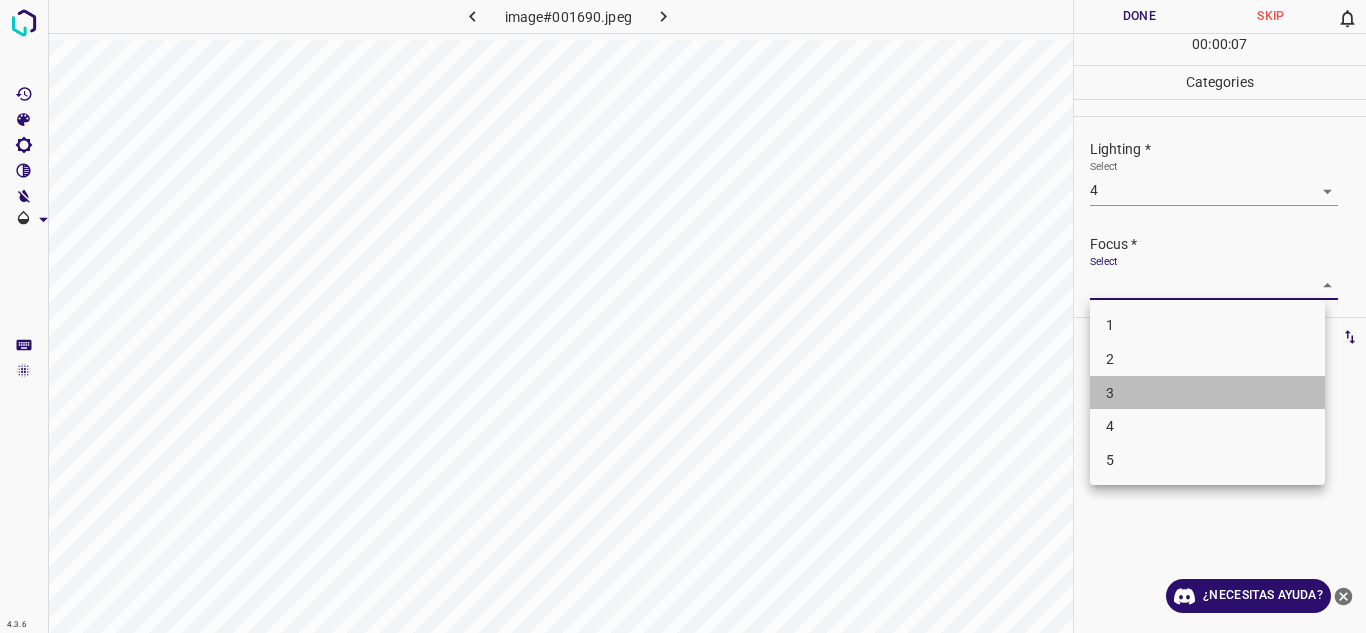 click on "3" at bounding box center [1207, 393] 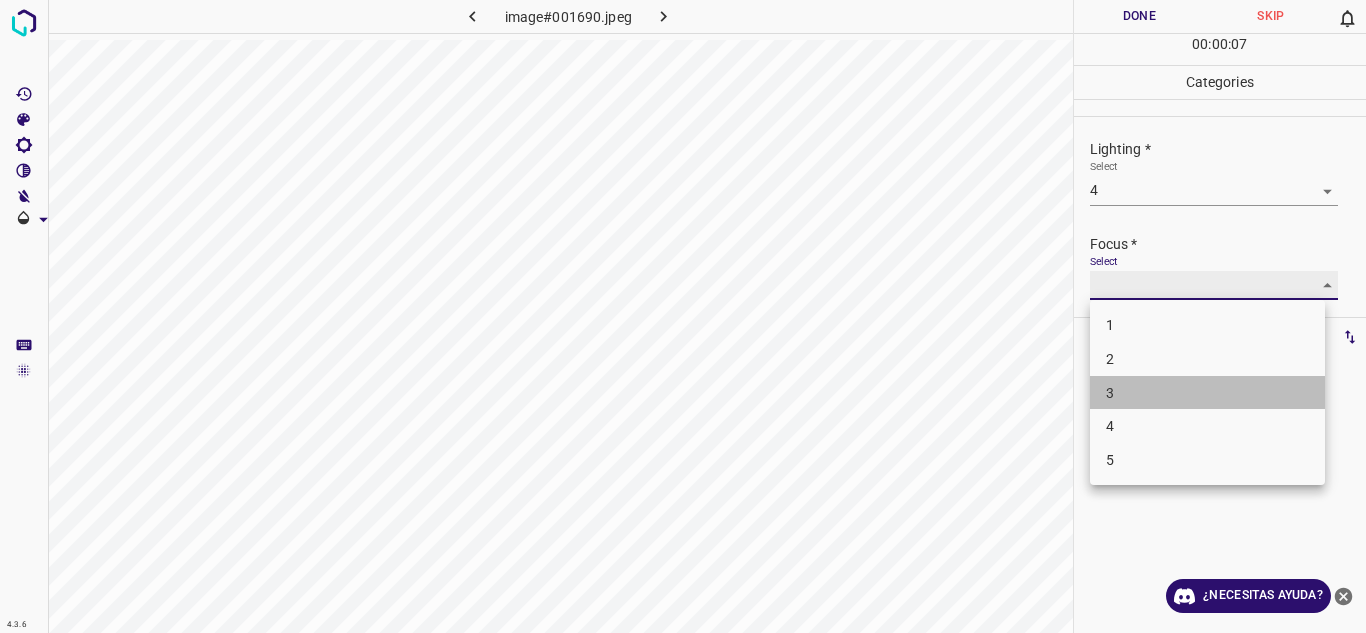 type on "3" 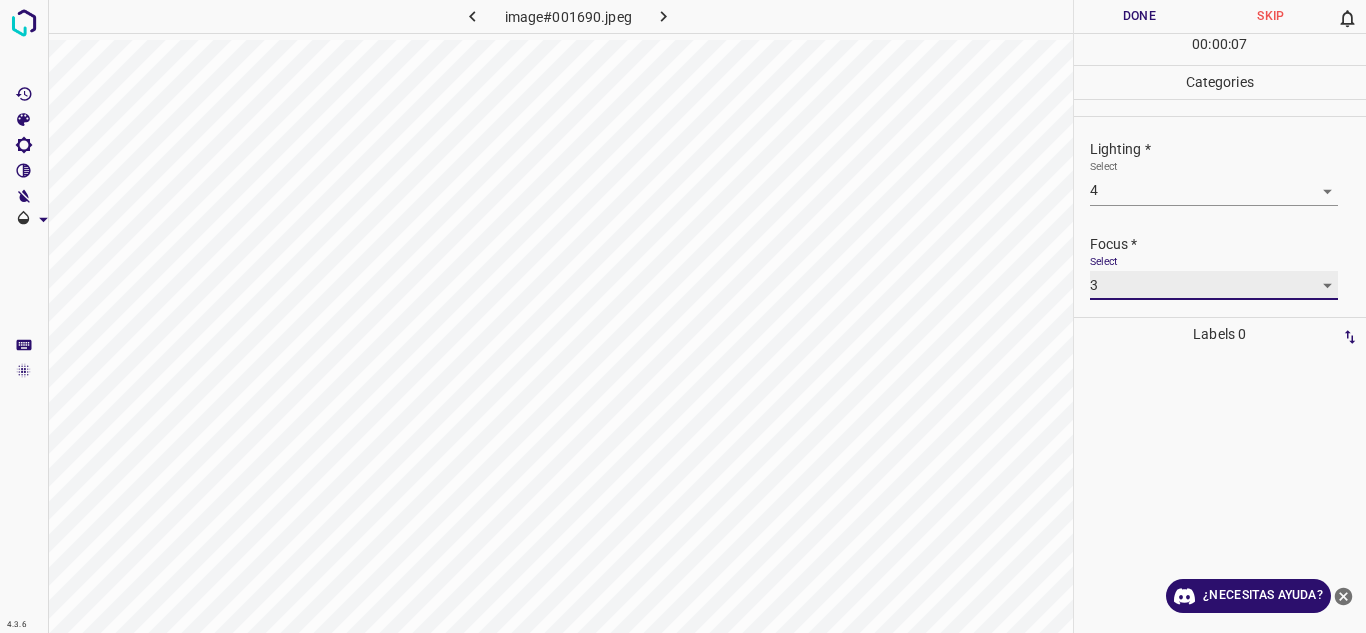 scroll, scrollTop: 98, scrollLeft: 0, axis: vertical 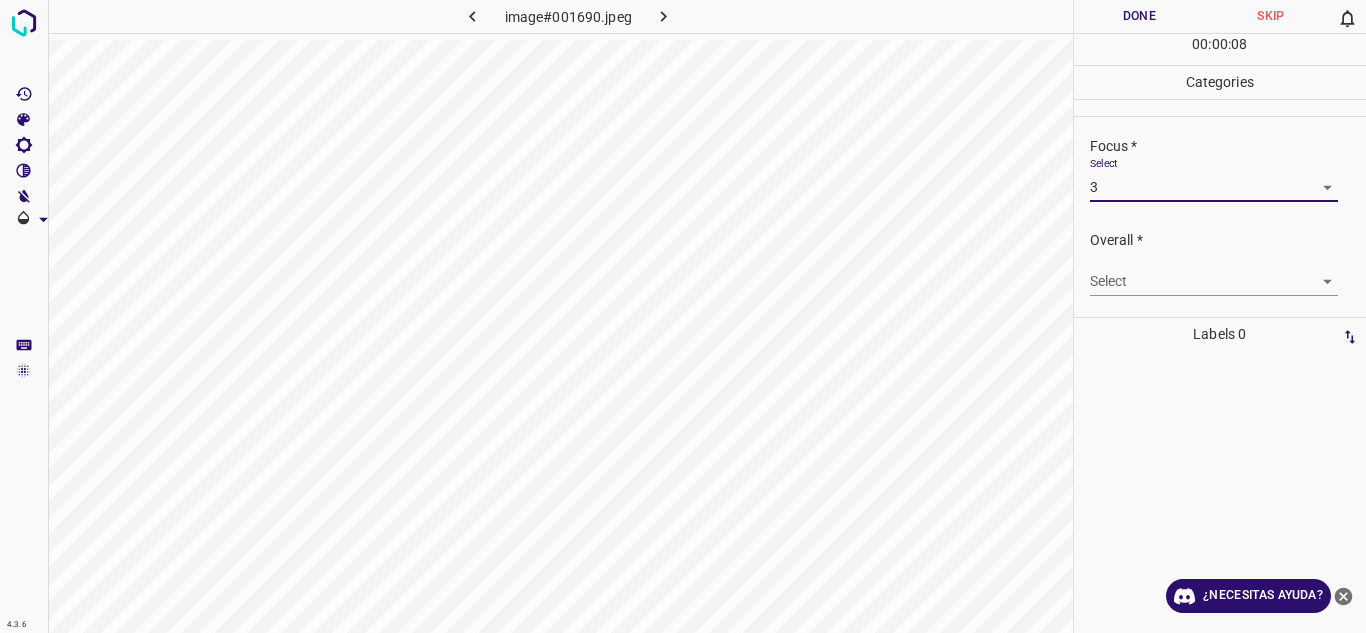 click on "Texto original Valora esta traducción Tu opinión servirá para ayudar a mejorar el Traductor de Google 4.3.6  image#001690.jpeg Done Skip 0 00   : 00   : 08   Categories Lighting *  Select 4 4 Focus *  Select 3 3 Overall *  Select ​ Labels   0 Categories 1 Lighting 2 Focus 3 Overall Tools Space Change between modes (Draw & Edit) I Auto labeling R Restore zoom M Zoom in N Zoom out Delete Delete selecte label Filters Z Restore filters X Saturation filter C Brightness filter V Contrast filter B Gray scale filter General O Download ¿Necesitas ayuda? - Texto - Esconder - Borrar" at bounding box center [683, 316] 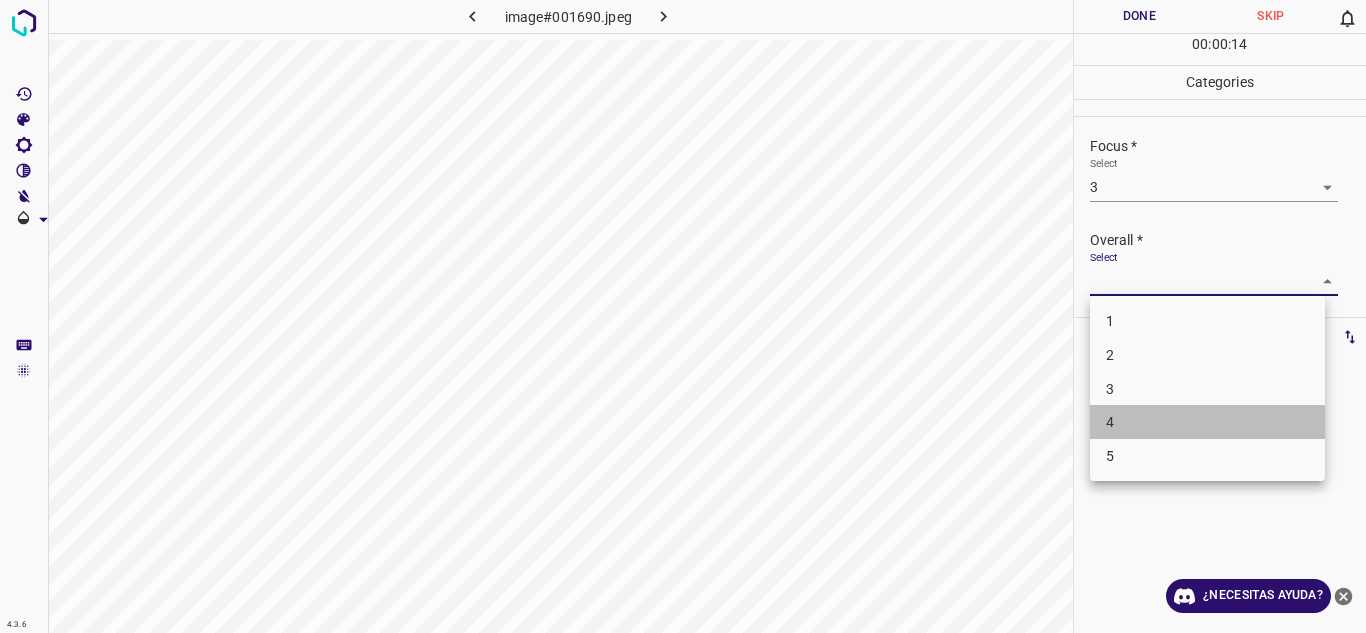 click on "4" at bounding box center (1207, 422) 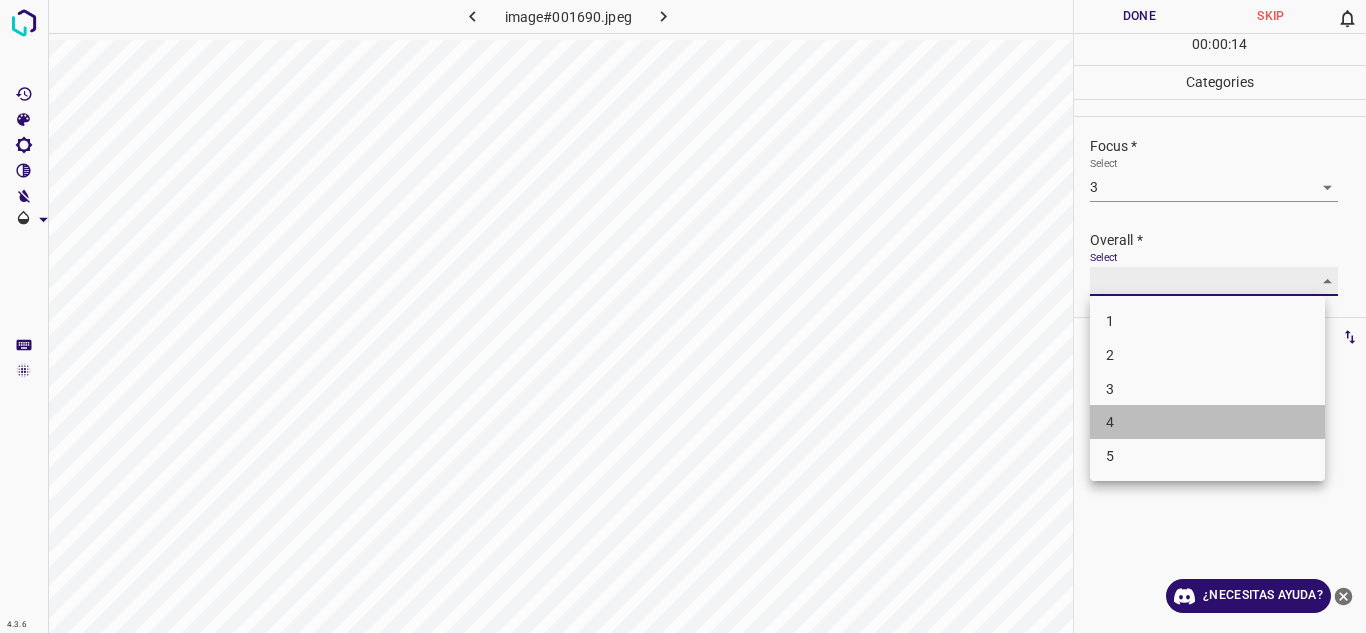 type on "4" 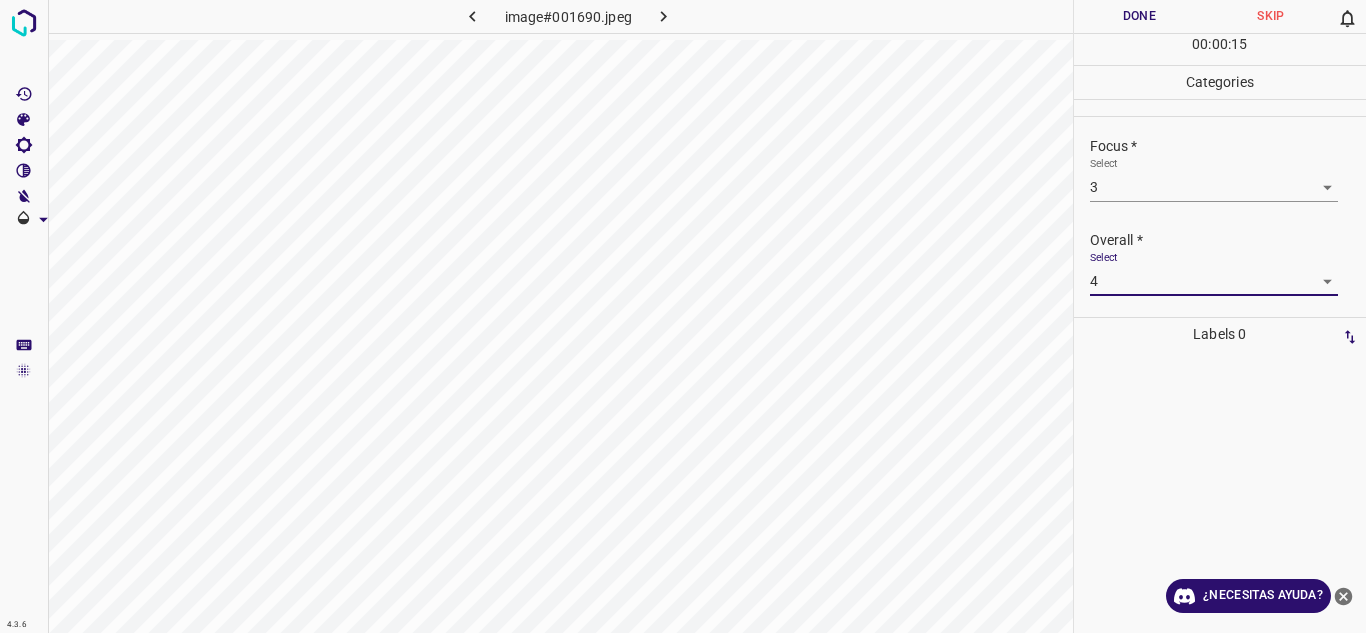 click on "Done" at bounding box center (1140, 16) 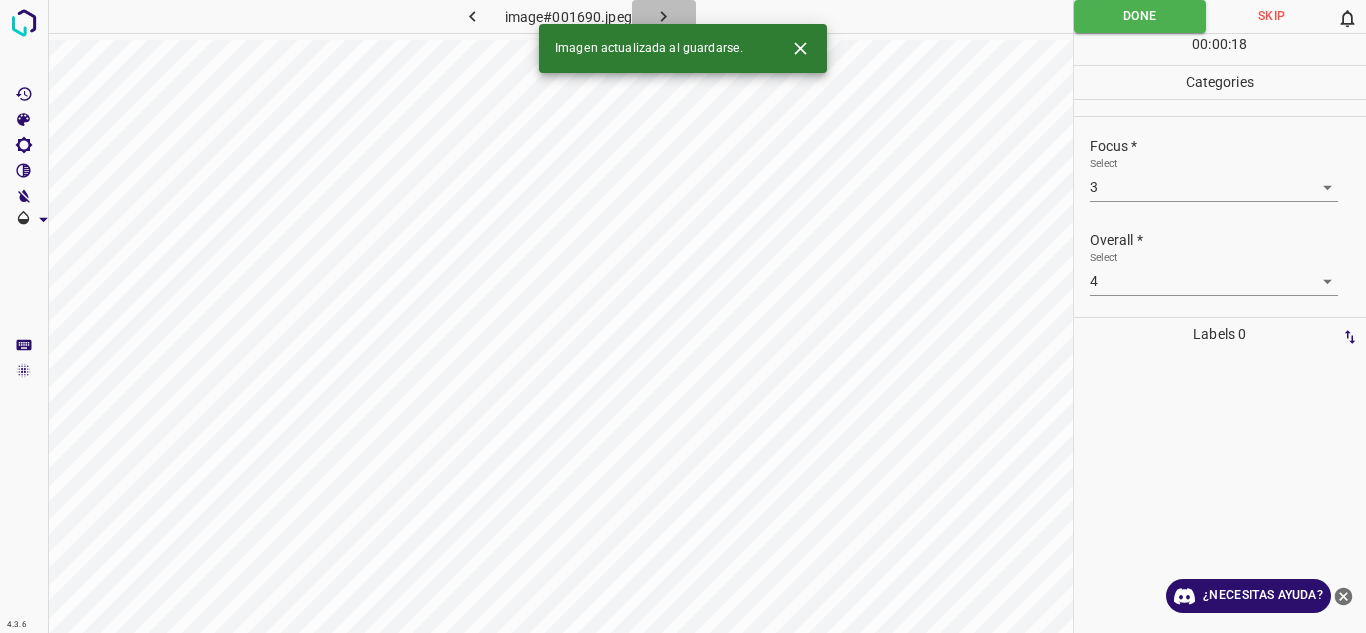 click 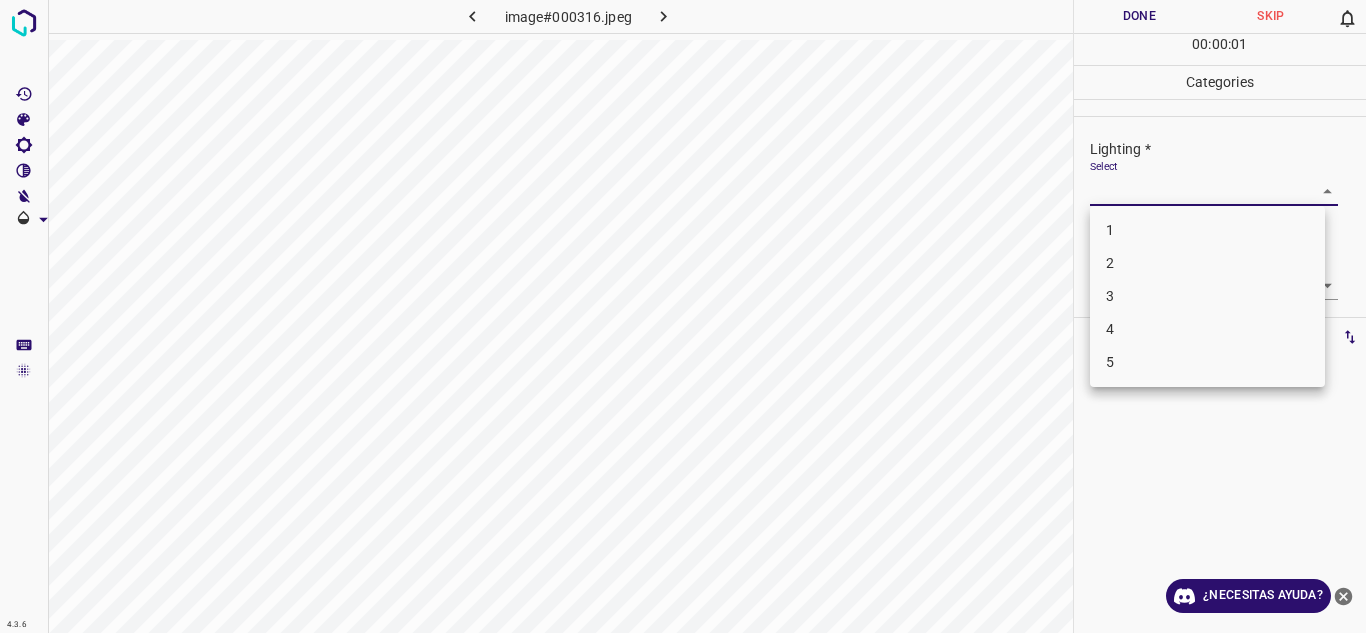 drag, startPoint x: 1312, startPoint y: 190, endPoint x: 1299, endPoint y: 224, distance: 36.40055 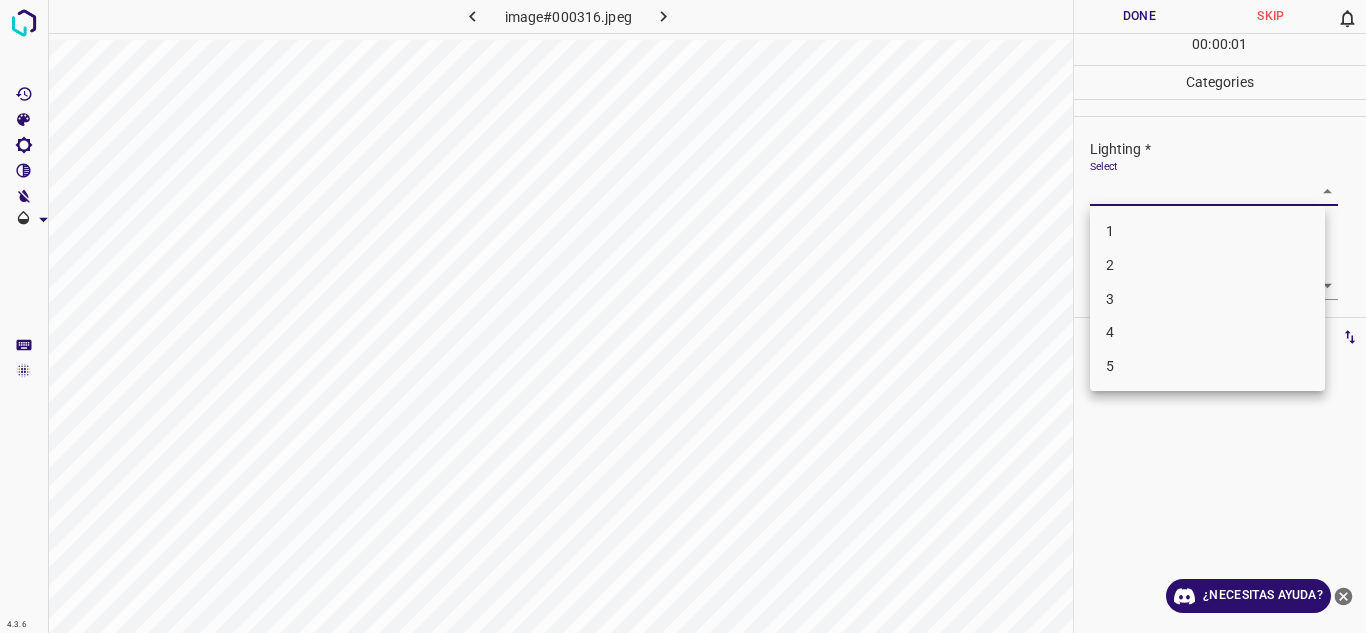 click on "4" at bounding box center [1207, 332] 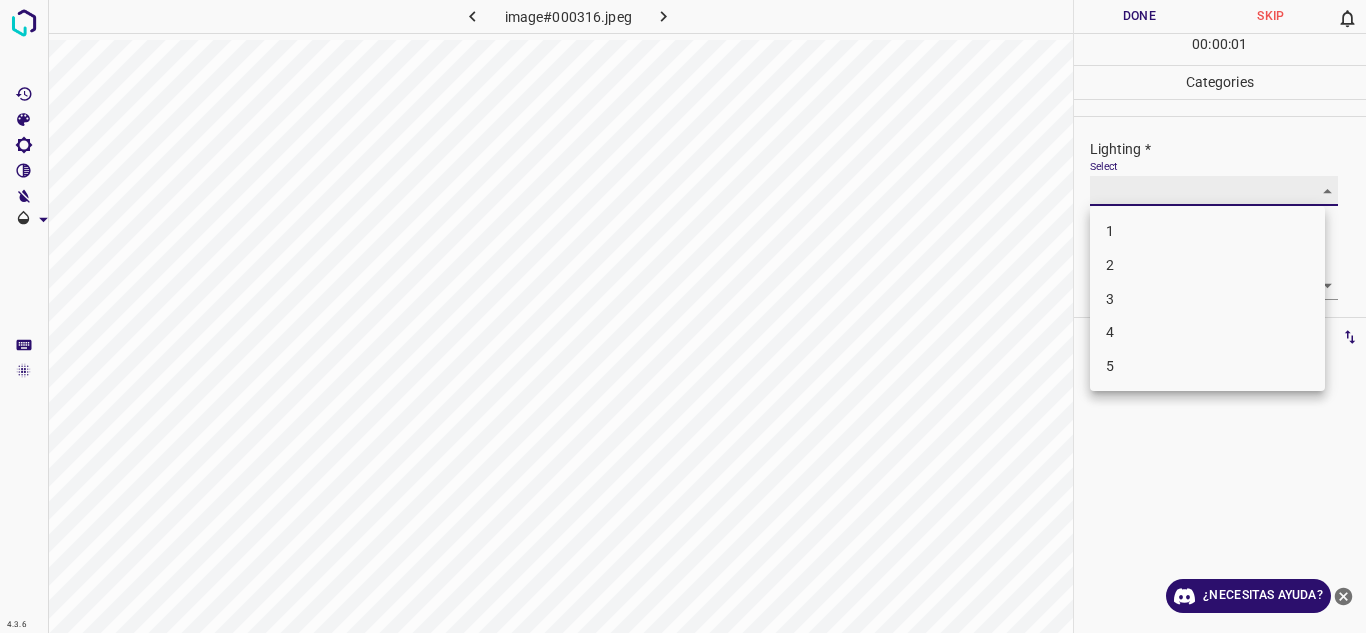 type on "4" 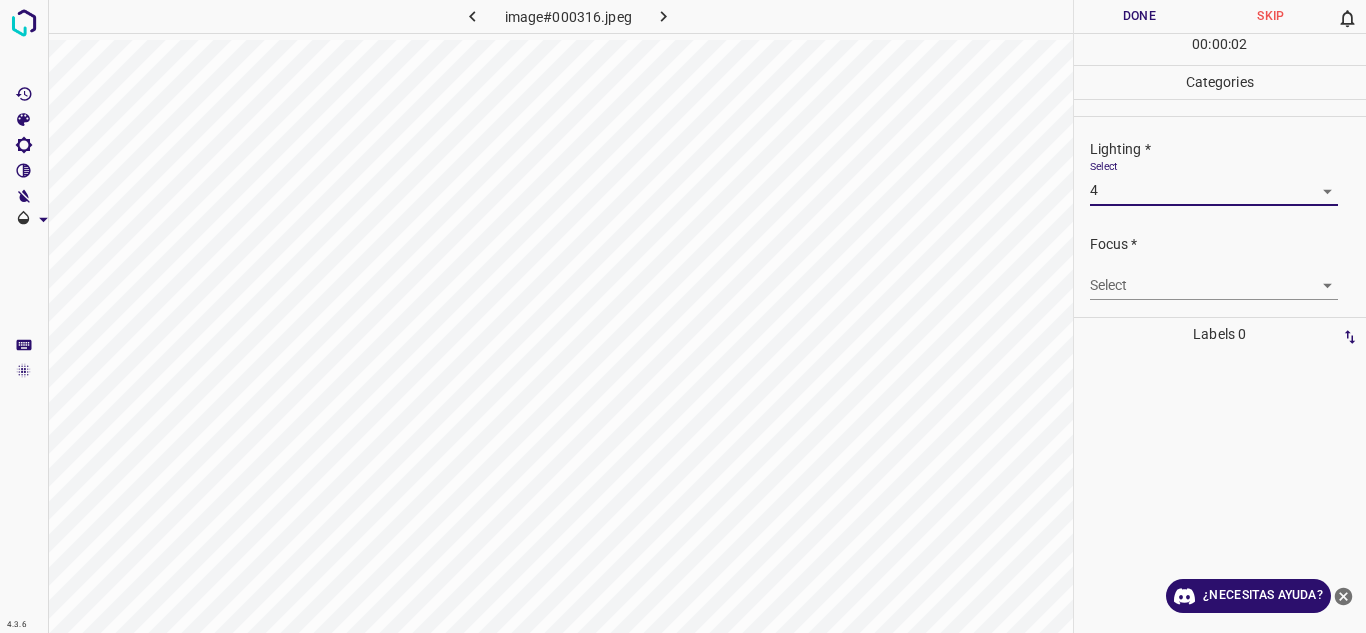click on "Texto original Valora esta traducción Tu opinión servirá para ayudar a mejorar el Traductor de Google 4.3.6  image#000316.jpeg Done Skip 0 00   : 00   : 02   Categories Lighting *  Select 4 4 Focus *  Select ​ Overall *  Select ​ Labels   0 Categories 1 Lighting 2 Focus 3 Overall Tools Space Change between modes (Draw & Edit) I Auto labeling R Restore zoom M Zoom in N Zoom out Delete Delete selecte label Filters Z Restore filters X Saturation filter C Brightness filter V Contrast filter B Gray scale filter General O Download ¿Necesitas ayuda? - Texto - Esconder - Borrar" at bounding box center [683, 316] 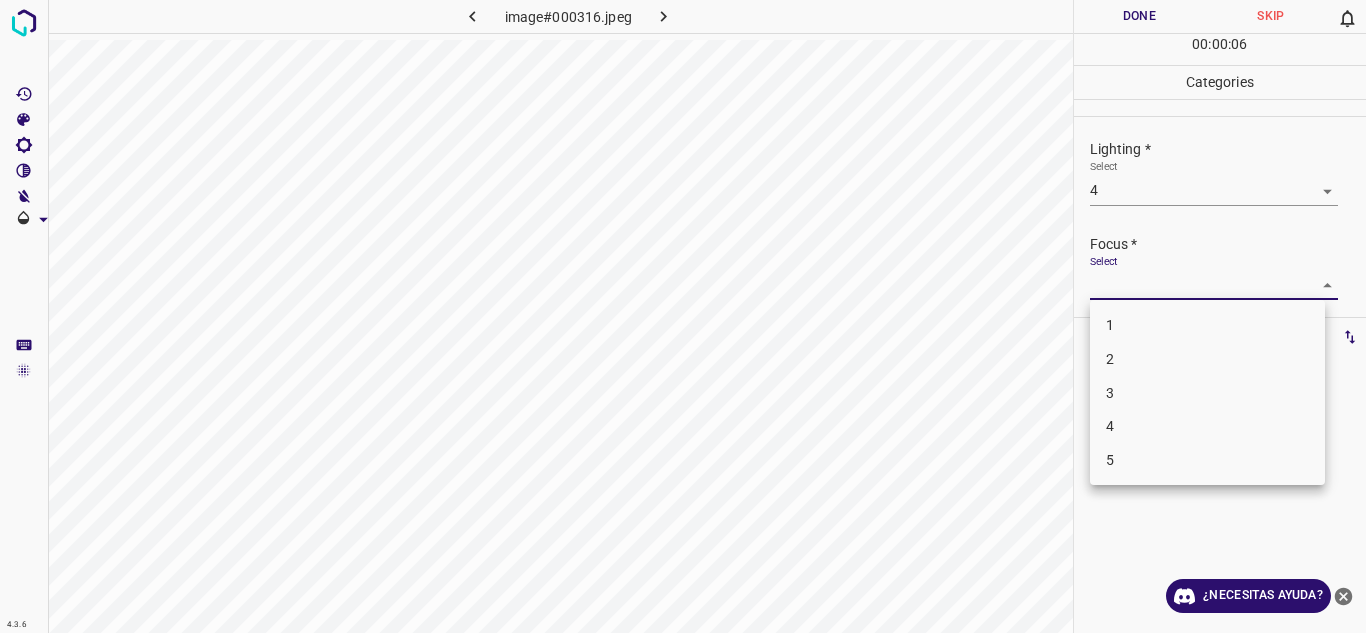 click on "3" at bounding box center (1207, 393) 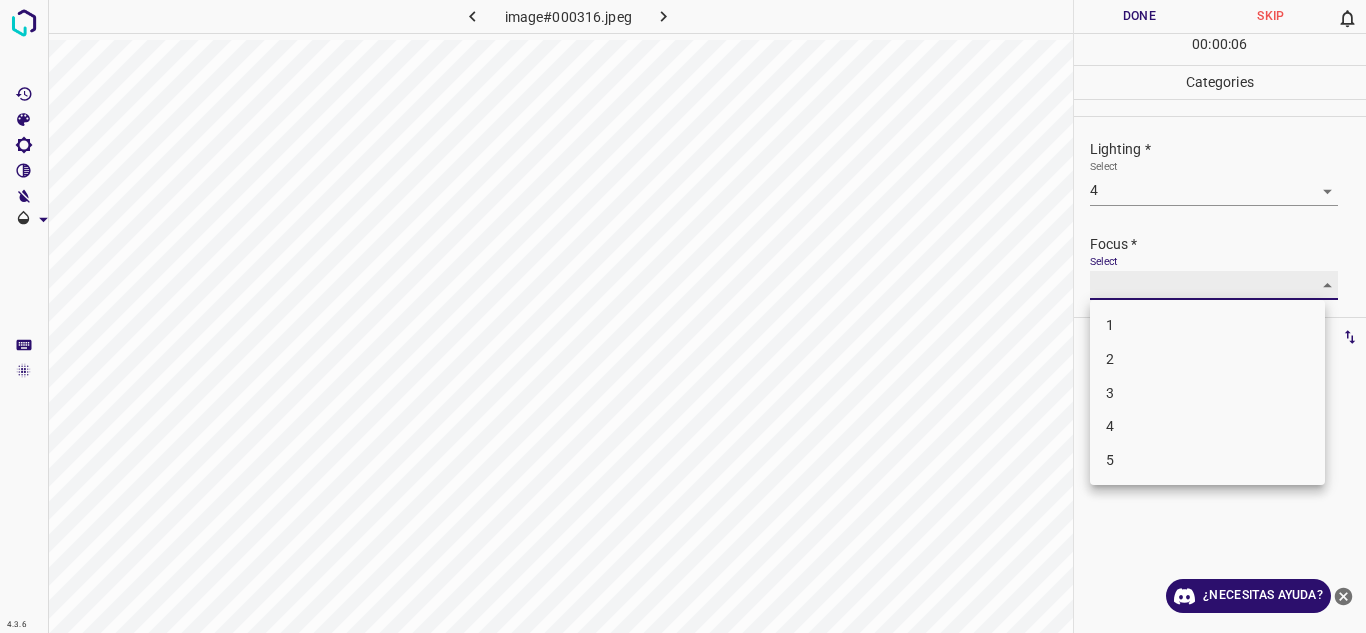 type on "3" 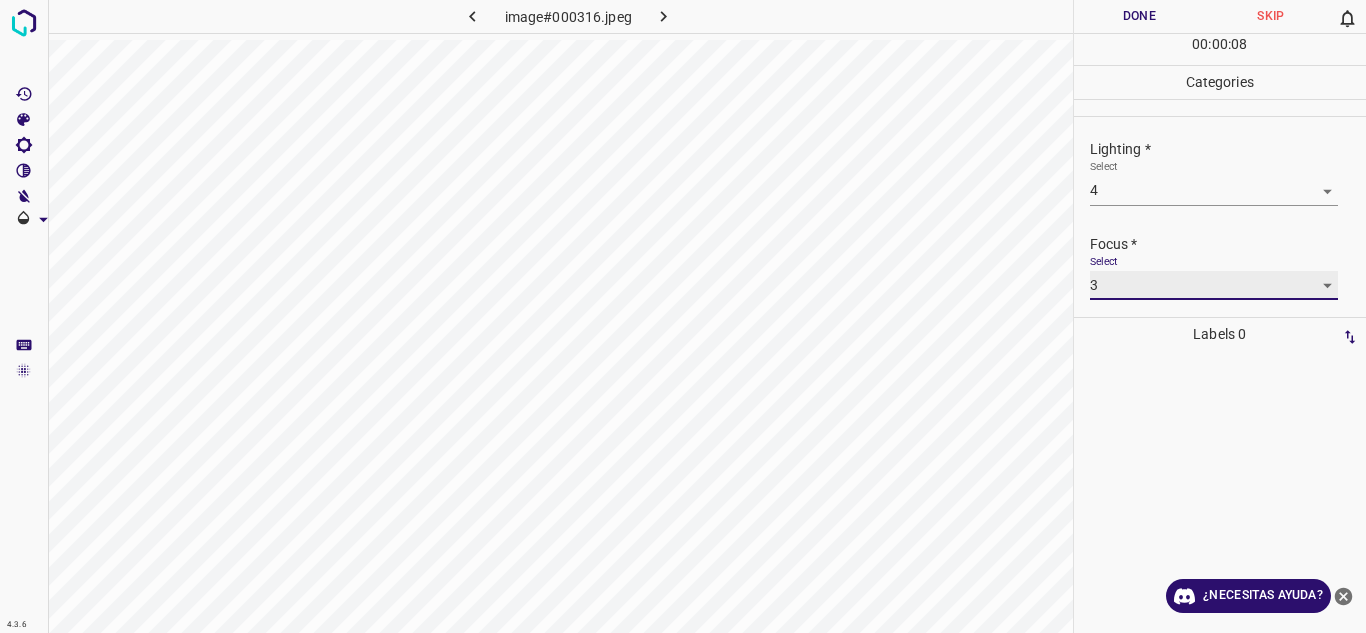 scroll, scrollTop: 98, scrollLeft: 0, axis: vertical 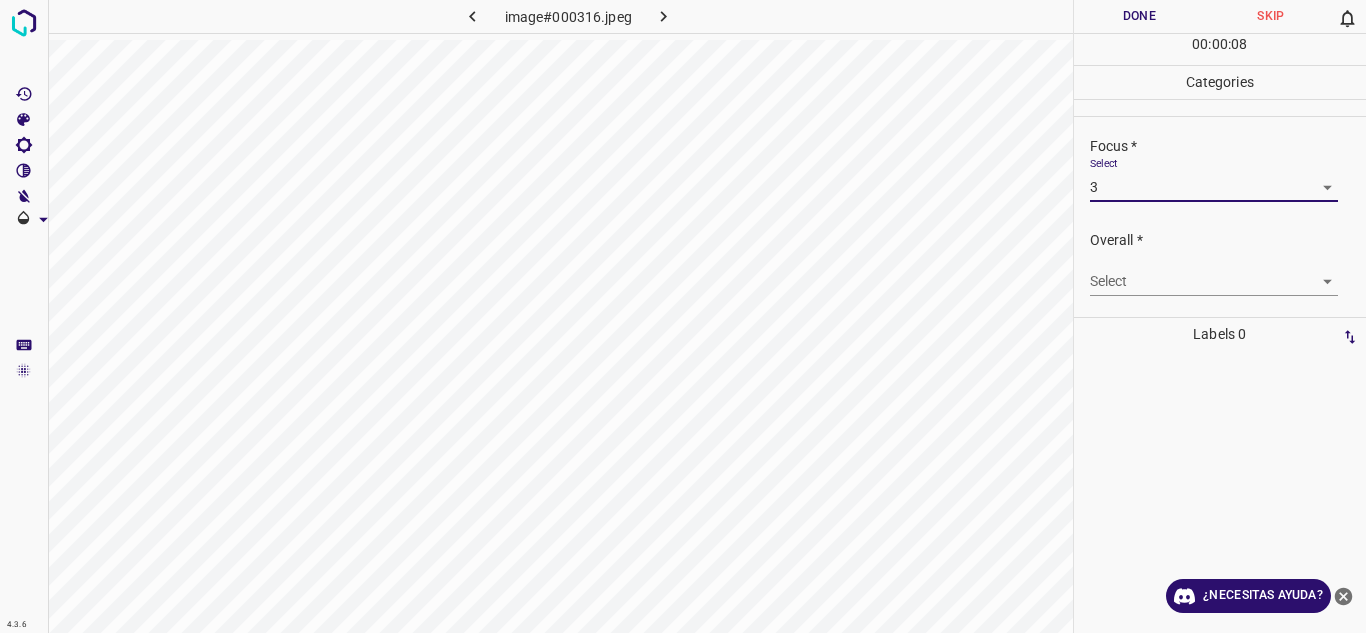 click on "Texto original Valora esta traducción Tu opinión servirá para ayudar a mejorar el Traductor de Google 4.3.6  image#000316.jpeg Done Skip 0 00   : 00   : 08   Categories Lighting *  Select 4 4 Focus *  Select 3 3 Overall *  Select ​ Labels   0 Categories 1 Lighting 2 Focus 3 Overall Tools Space Change between modes (Draw & Edit) I Auto labeling R Restore zoom M Zoom in N Zoom out Delete Delete selecte label Filters Z Restore filters X Saturation filter C Brightness filter V Contrast filter B Gray scale filter General O Download ¿Necesitas ayuda? - Texto - Esconder - Borrar" at bounding box center [683, 316] 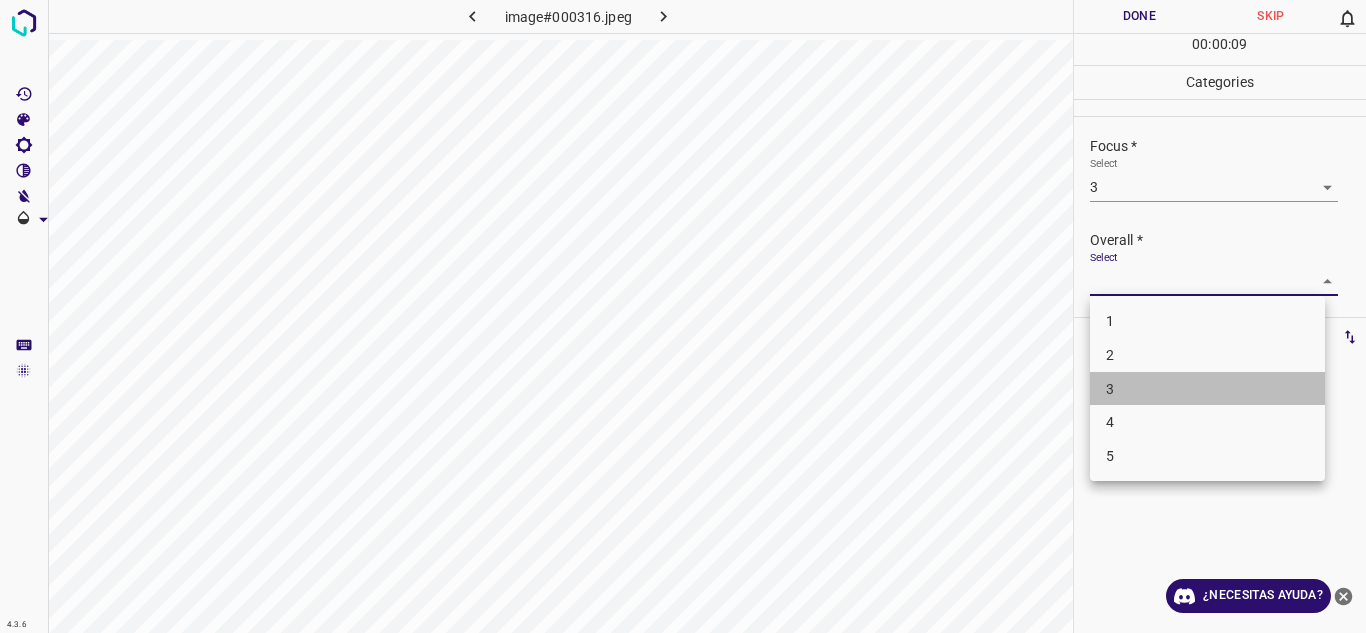 click on "3" at bounding box center (1207, 389) 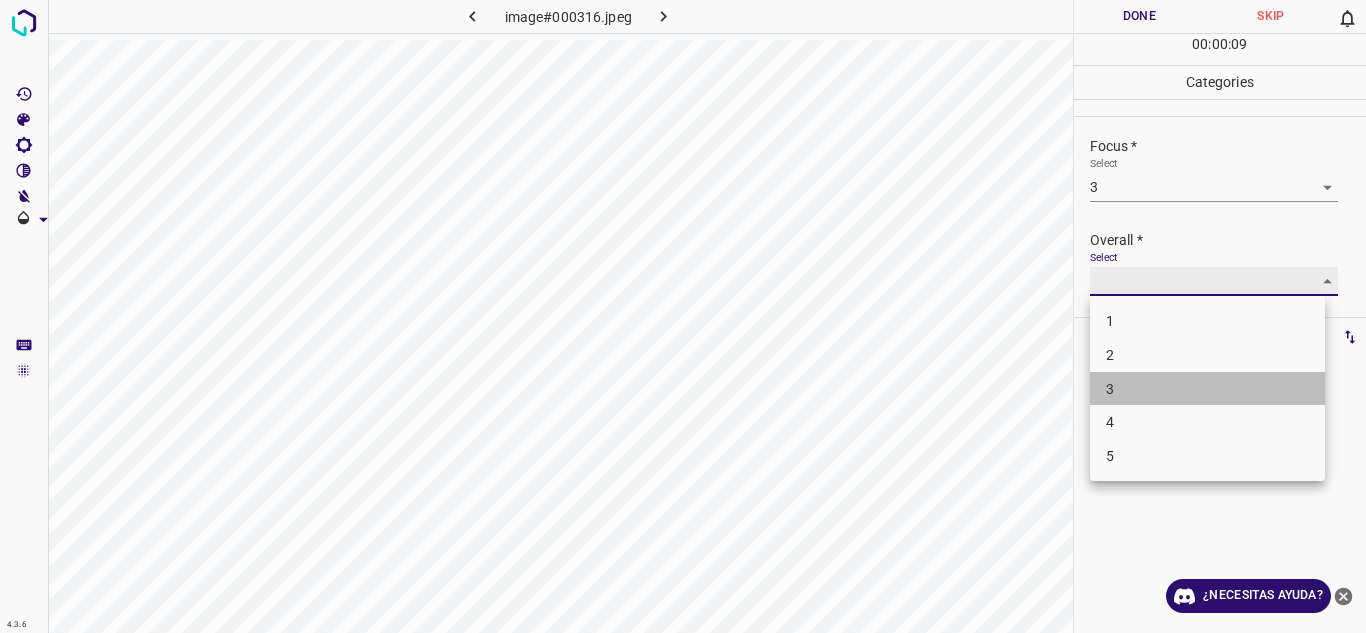 type on "3" 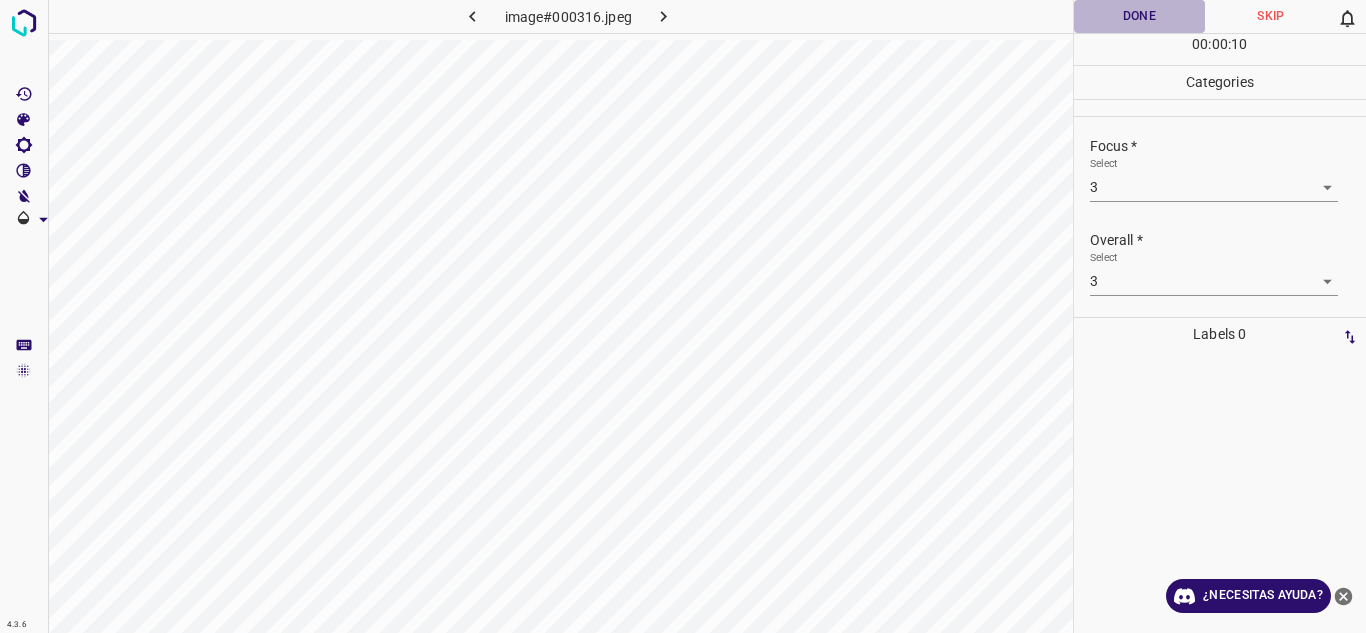 click on "Done" at bounding box center [1140, 16] 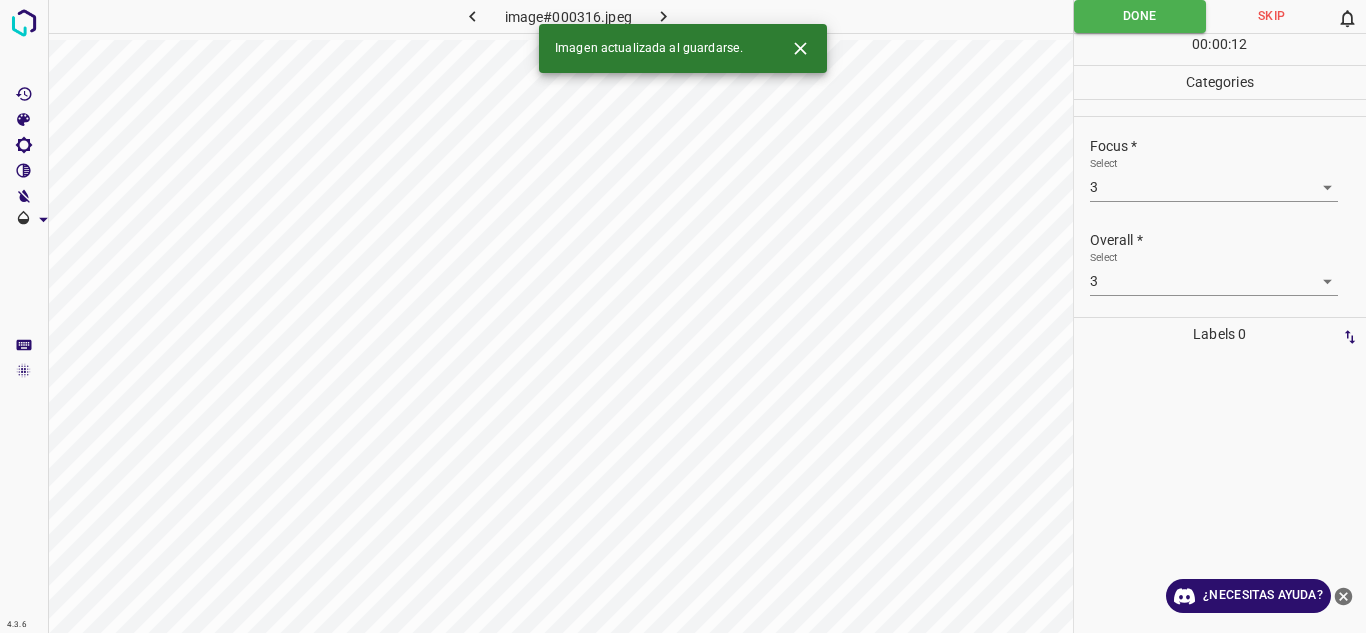 click at bounding box center [664, 16] 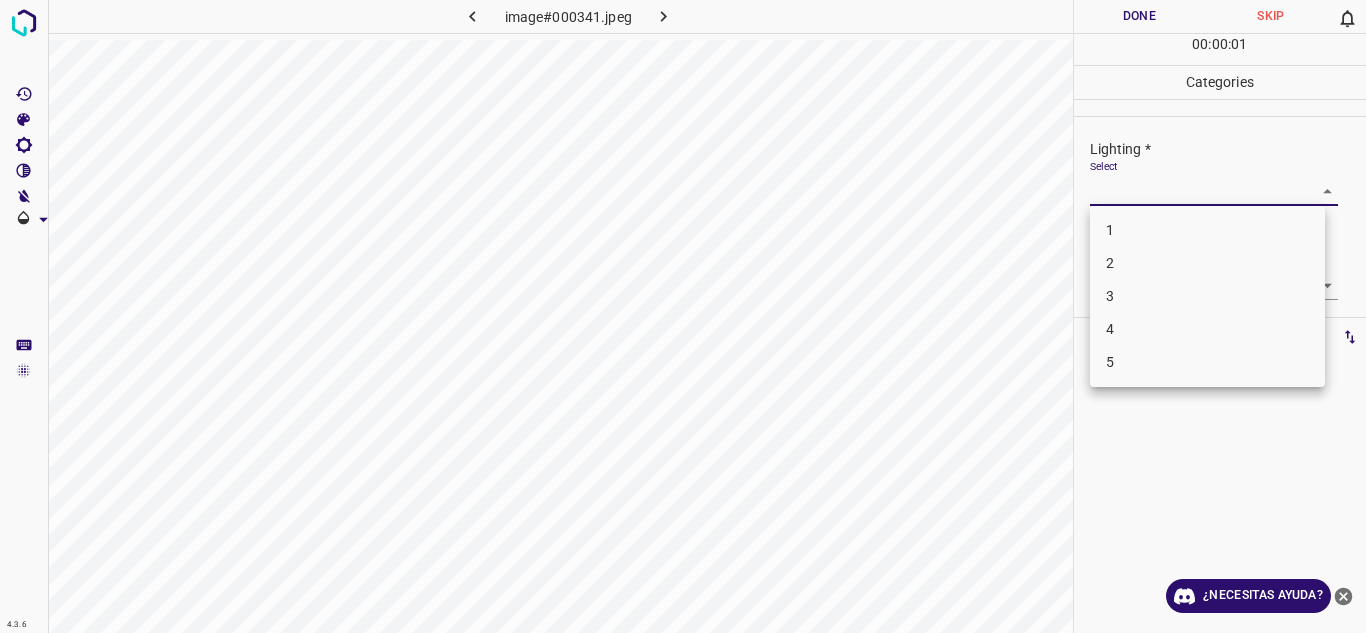 click on "Texto original Valora esta traducción Tu opinión servirá para ayudar a mejorar el Traductor de Google 4.3.6  image#000341.jpeg Done Skip 0 00   : 00   : 01   Categories Lighting *  Select ​ Focus *  Select ​ Overall *  Select ​ Labels   0 Categories 1 Lighting 2 Focus 3 Overall Tools Space Change between modes (Draw & Edit) I Auto labeling R Restore zoom M Zoom in N Zoom out Delete Delete selecte label Filters Z Restore filters X Saturation filter C Brightness filter V Contrast filter B Gray scale filter General O Download ¿Necesitas ayuda? - Texto - Esconder - Borrar 1 2 3 4 5" at bounding box center [683, 316] 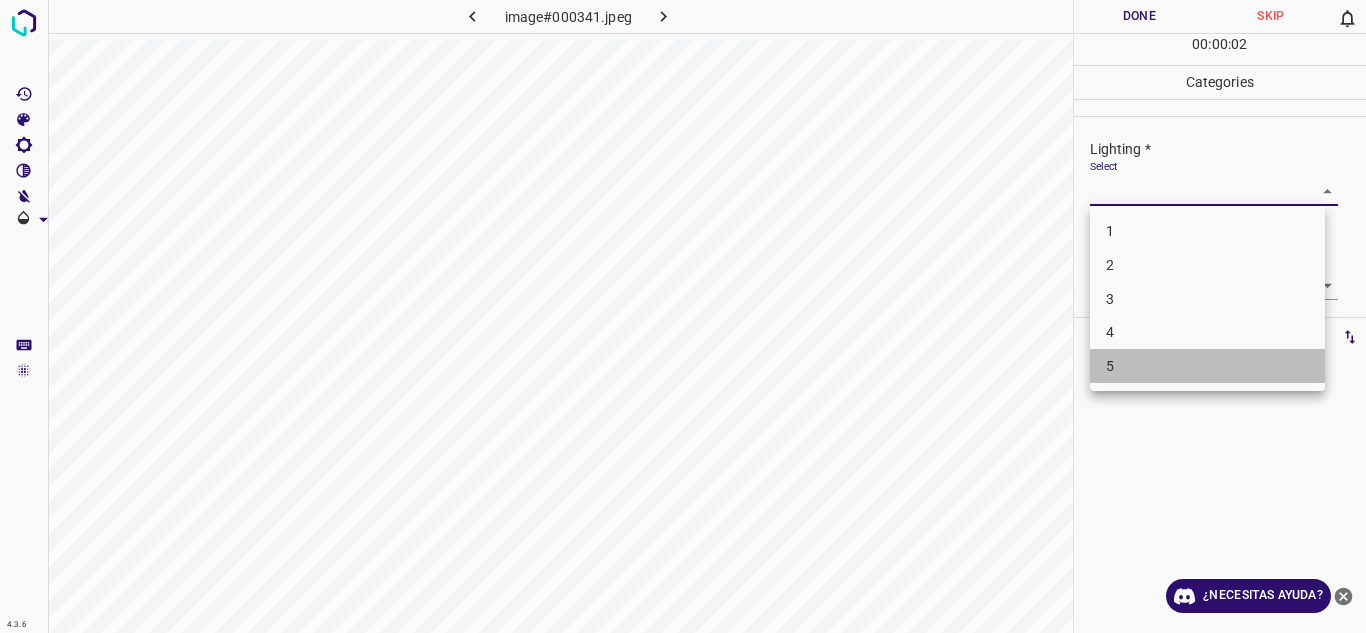 click on "5" at bounding box center (1207, 366) 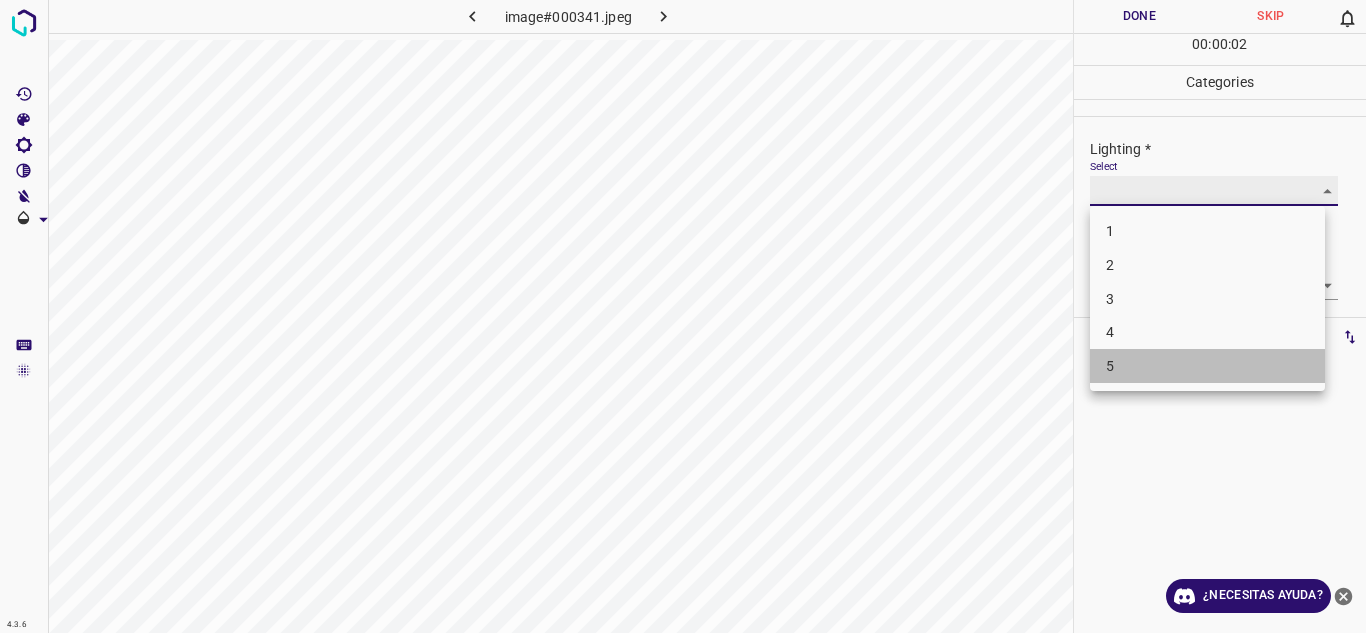 type on "5" 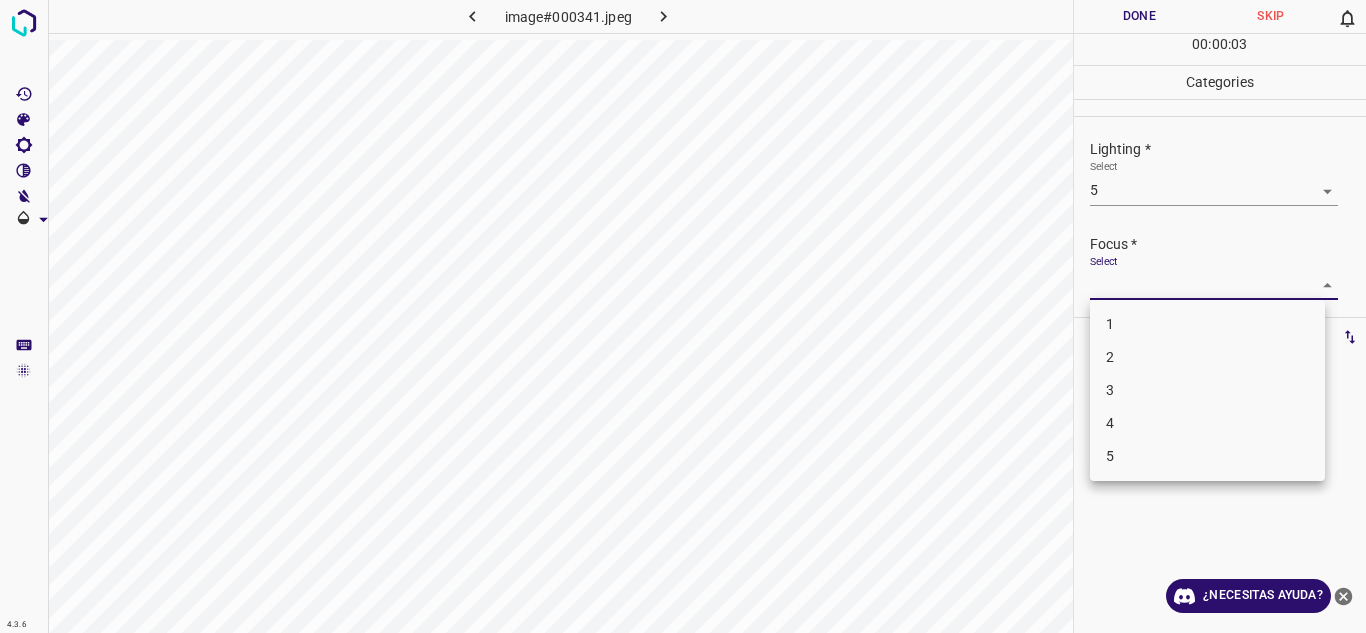 drag, startPoint x: 1302, startPoint y: 282, endPoint x: 1269, endPoint y: 335, distance: 62.433964 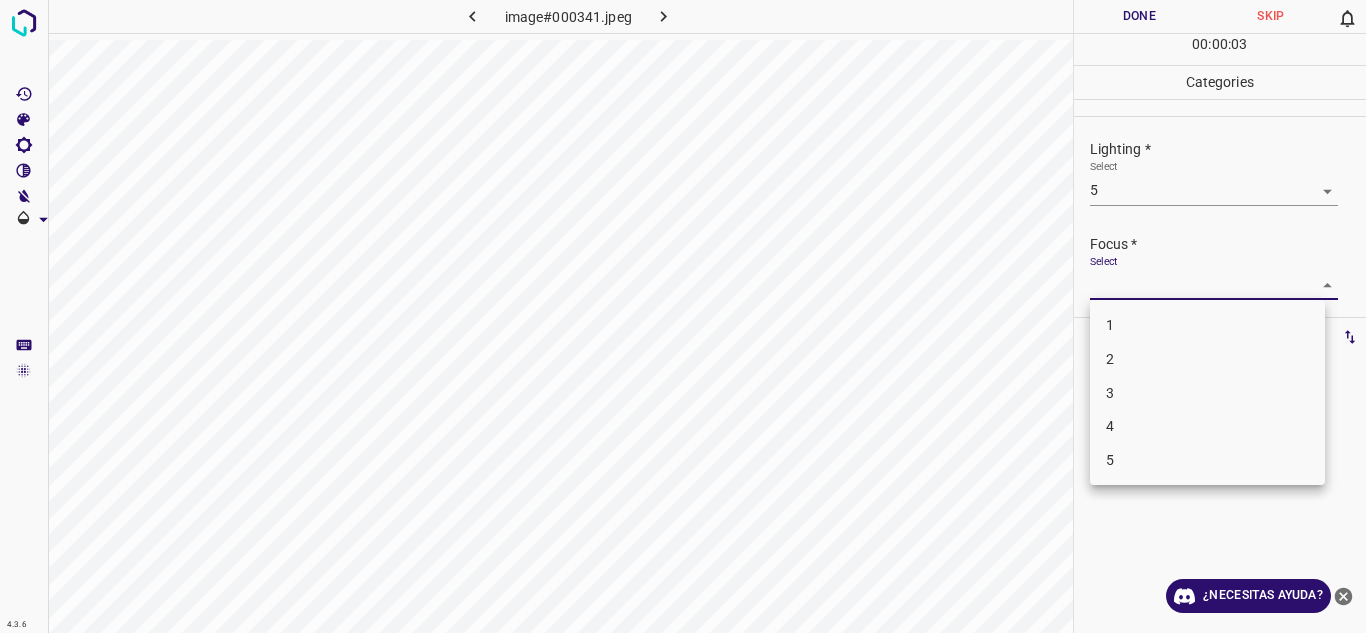 click on "4" at bounding box center (1207, 426) 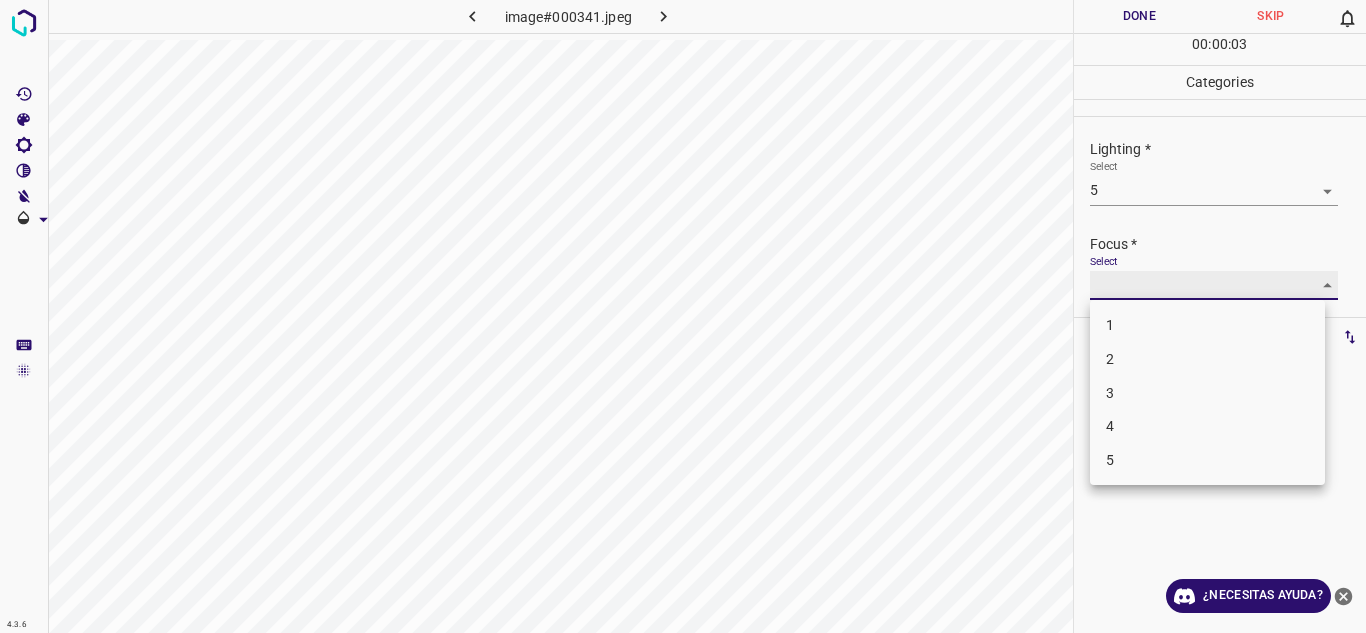 type on "4" 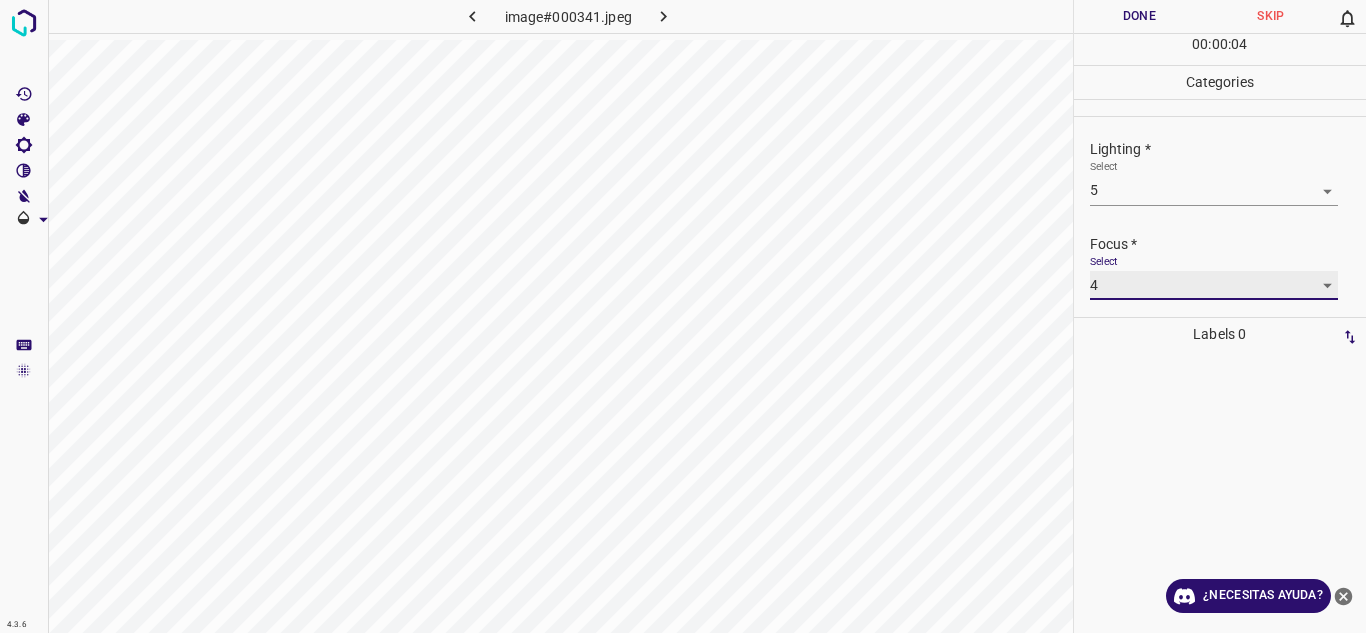 scroll, scrollTop: 98, scrollLeft: 0, axis: vertical 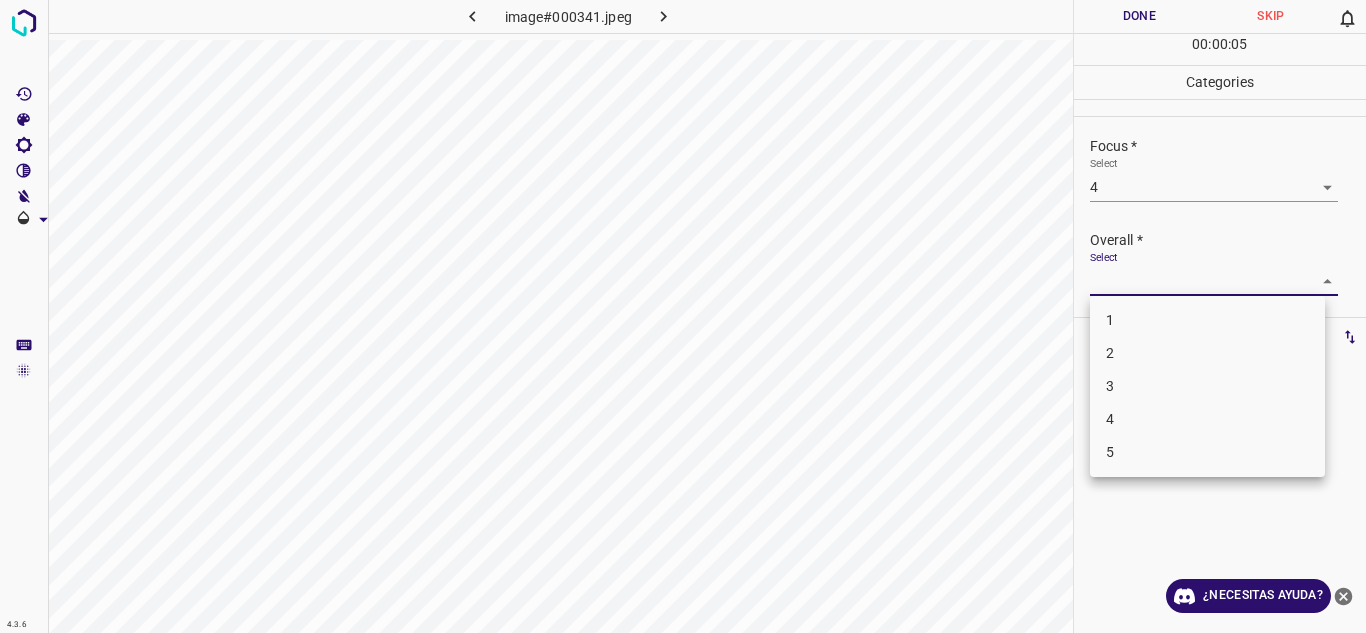click on "Texto original Valora esta traducción Tu opinión servirá para ayudar a mejorar el Traductor de Google 4.3.6  image#000341.jpeg Done Skip 0 00   : 00   : 05   Categories Lighting *  Select 5 5 Focus *  Select 4 4 Overall *  Select ​ Labels   0 Categories 1 Lighting 2 Focus 3 Overall Tools Space Change between modes (Draw & Edit) I Auto labeling R Restore zoom M Zoom in N Zoom out Delete Delete selecte label Filters Z Restore filters X Saturation filter C Brightness filter V Contrast filter B Gray scale filter General O Download ¿Necesitas ayuda? - Texto - Esconder - Borrar 1 2 3 4 5" at bounding box center [683, 316] 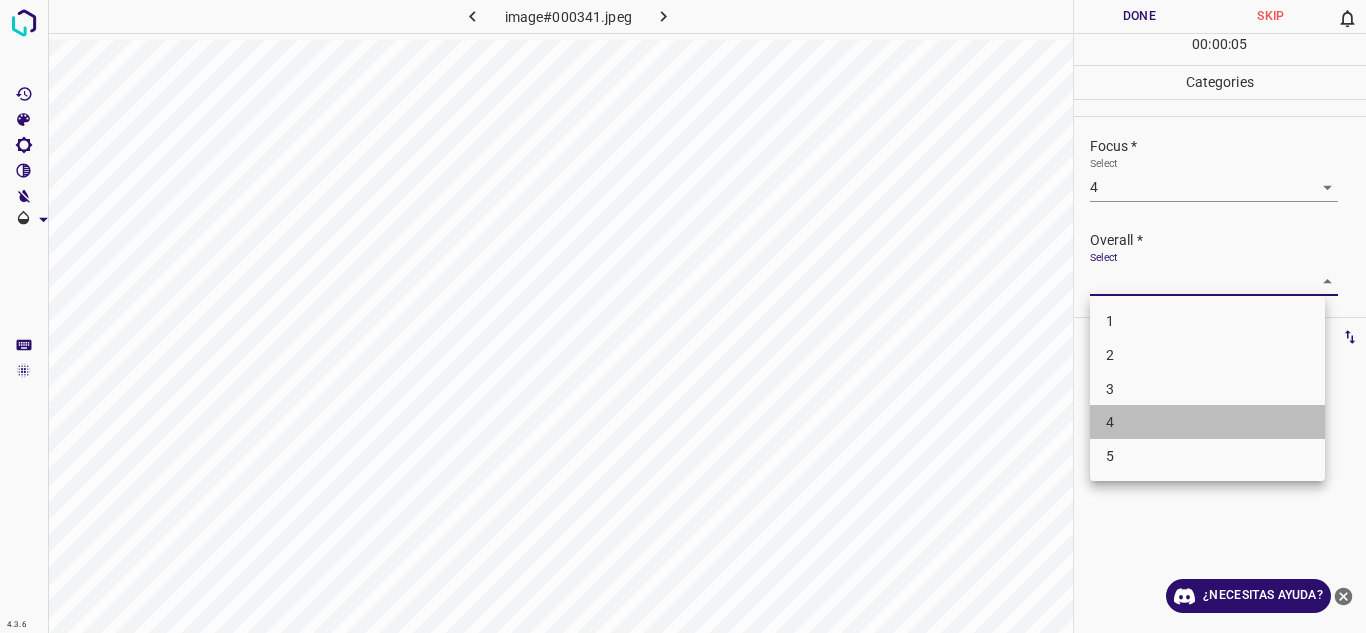 click on "4" at bounding box center [1207, 422] 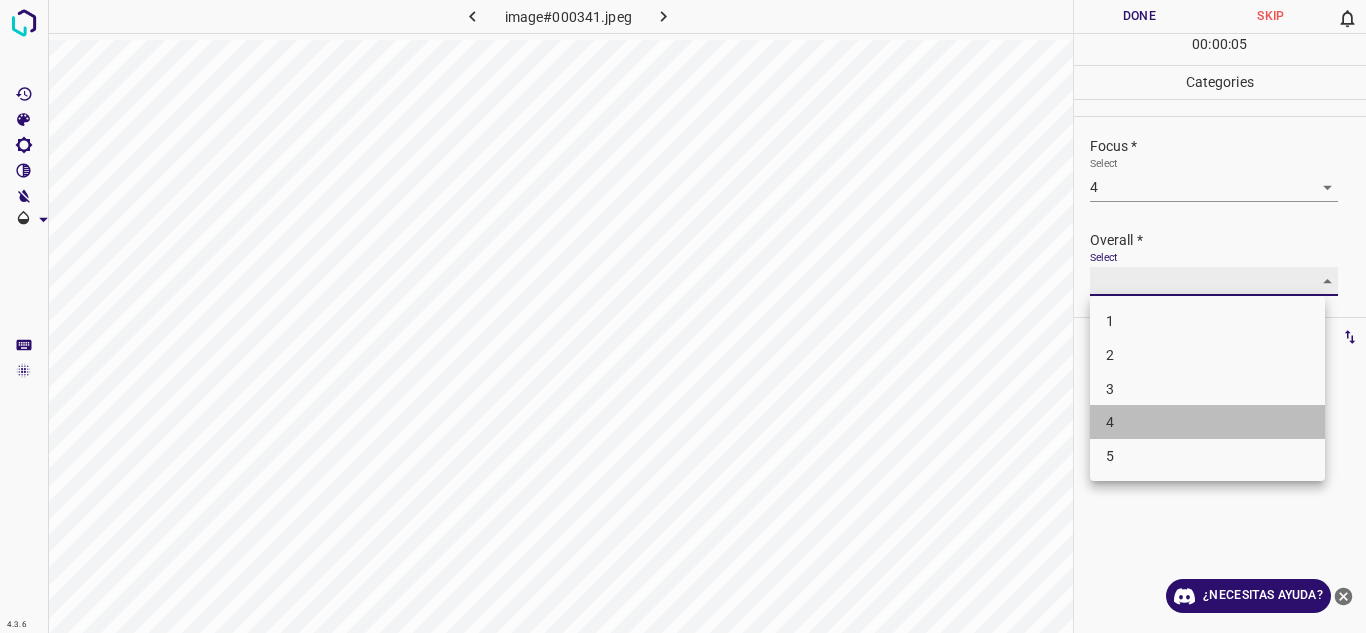 type on "4" 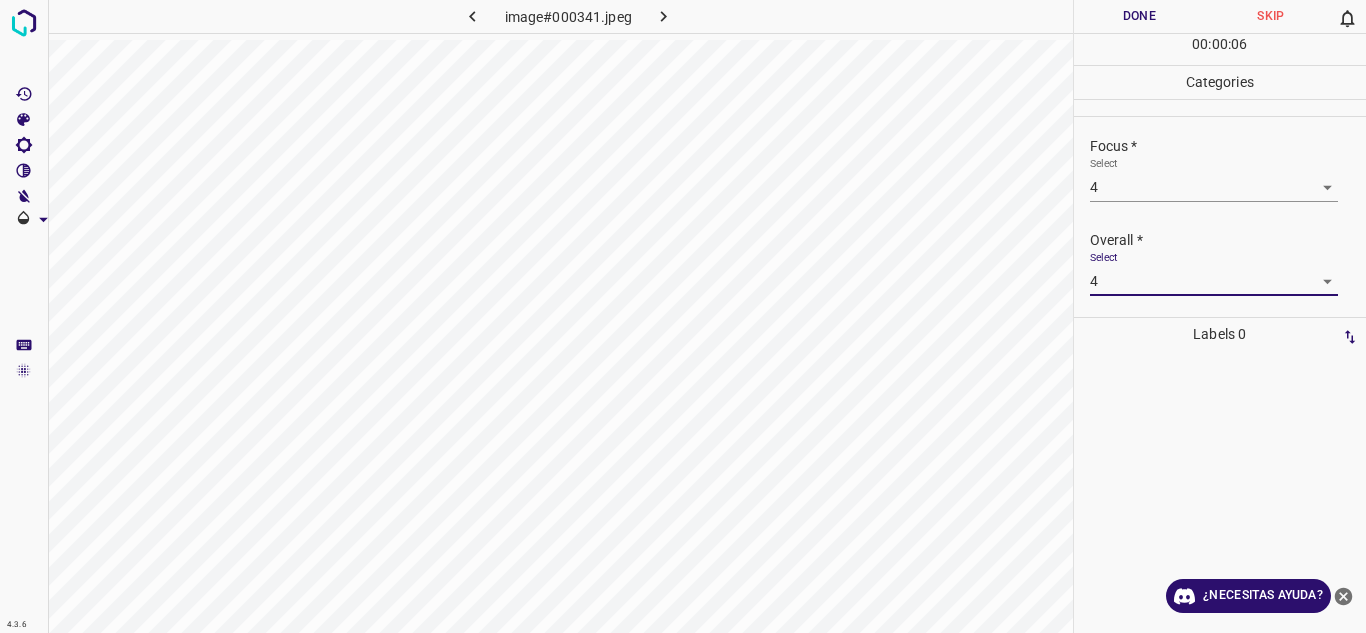 click on "Done" at bounding box center (1140, 16) 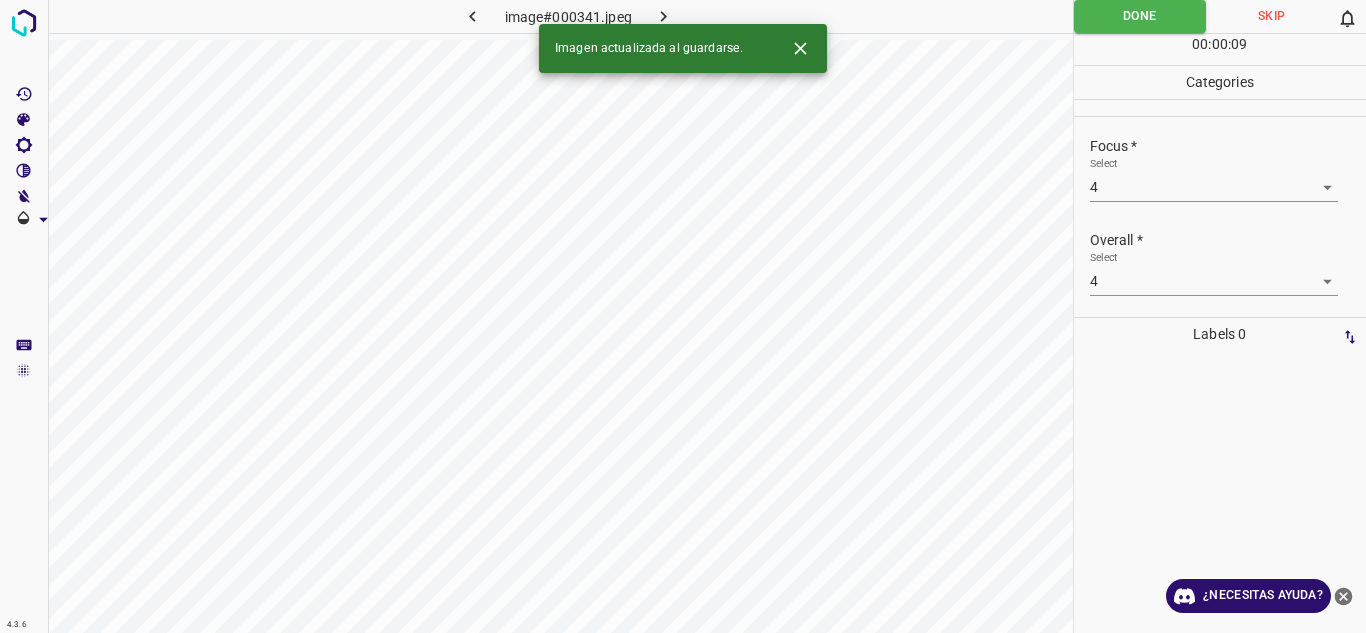 click at bounding box center (664, 16) 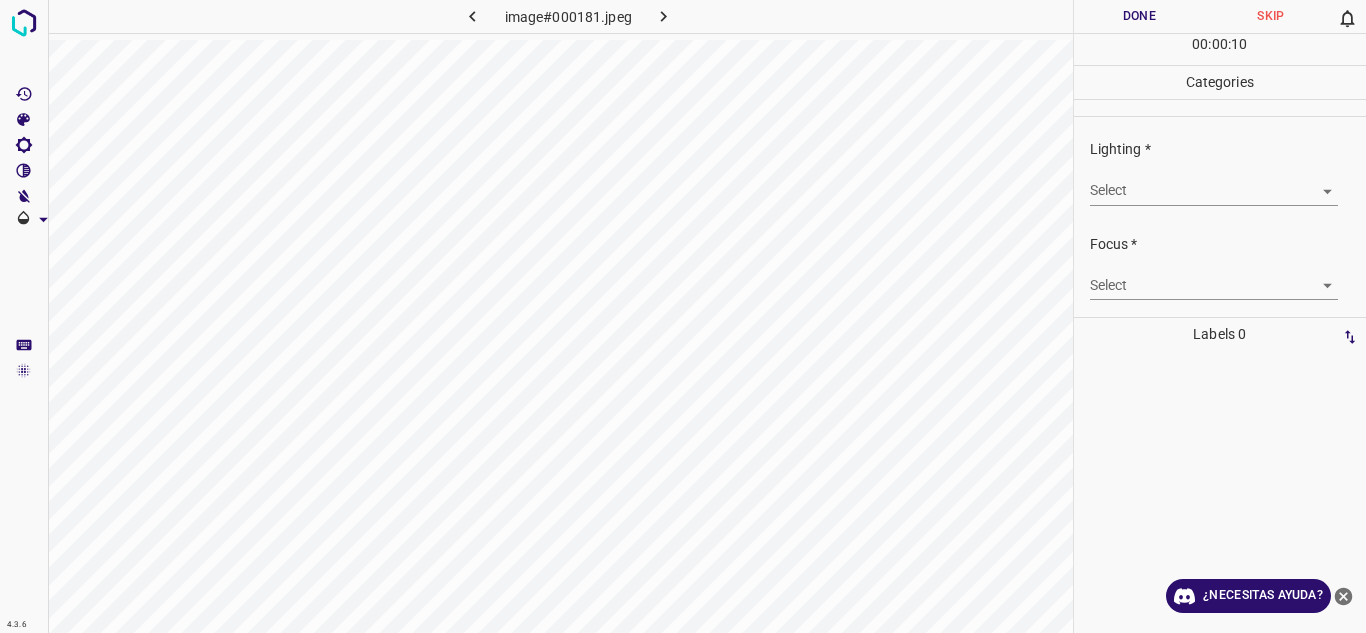 click on "Texto original Valora esta traducción Tu opinión servirá para ayudar a mejorar el Traductor de Google 4.3.6  image#000181.jpeg Done Skip 0 00   : 00   : 10   Categories Lighting *  Select ​ Focus *  Select ​ Overall *  Select ​ Labels   0 Categories 1 Lighting 2 Focus 3 Overall Tools Space Change between modes (Draw & Edit) I Auto labeling R Restore zoom M Zoom in N Zoom out Delete Delete selecte label Filters Z Restore filters X Saturation filter C Brightness filter V Contrast filter B Gray scale filter General O Download ¿Necesitas ayuda? - Texto - Esconder - Borrar" at bounding box center [683, 316] 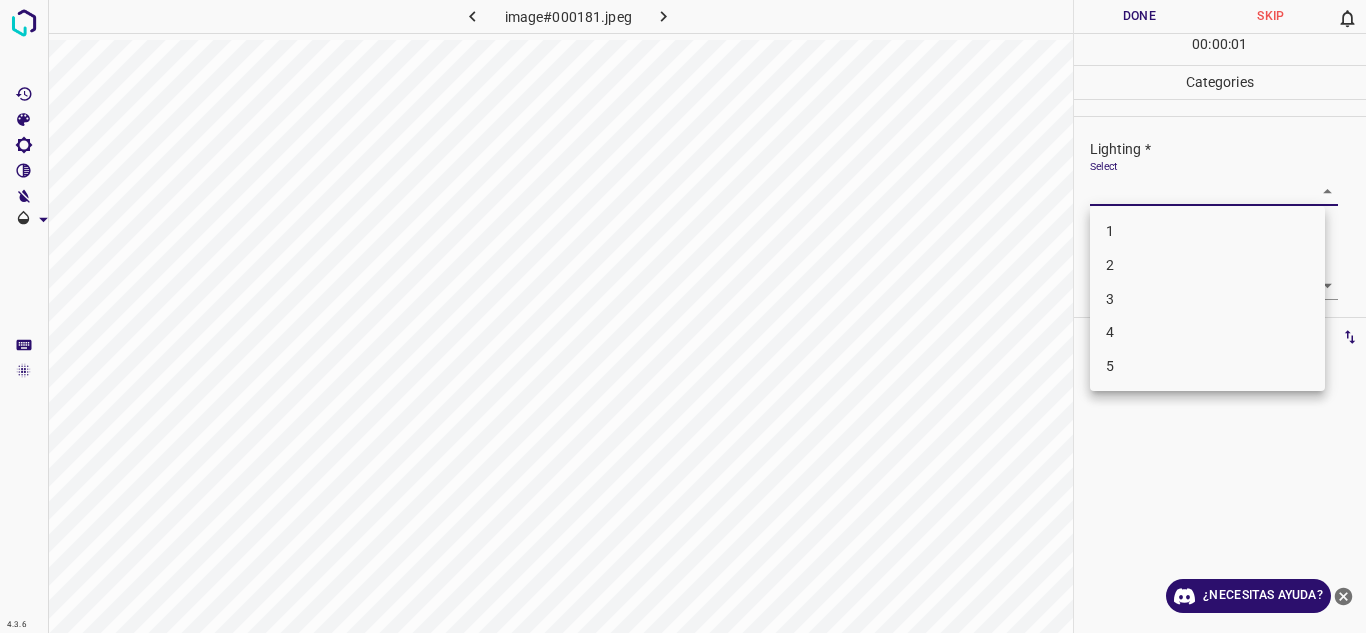 click on "3" at bounding box center (1207, 299) 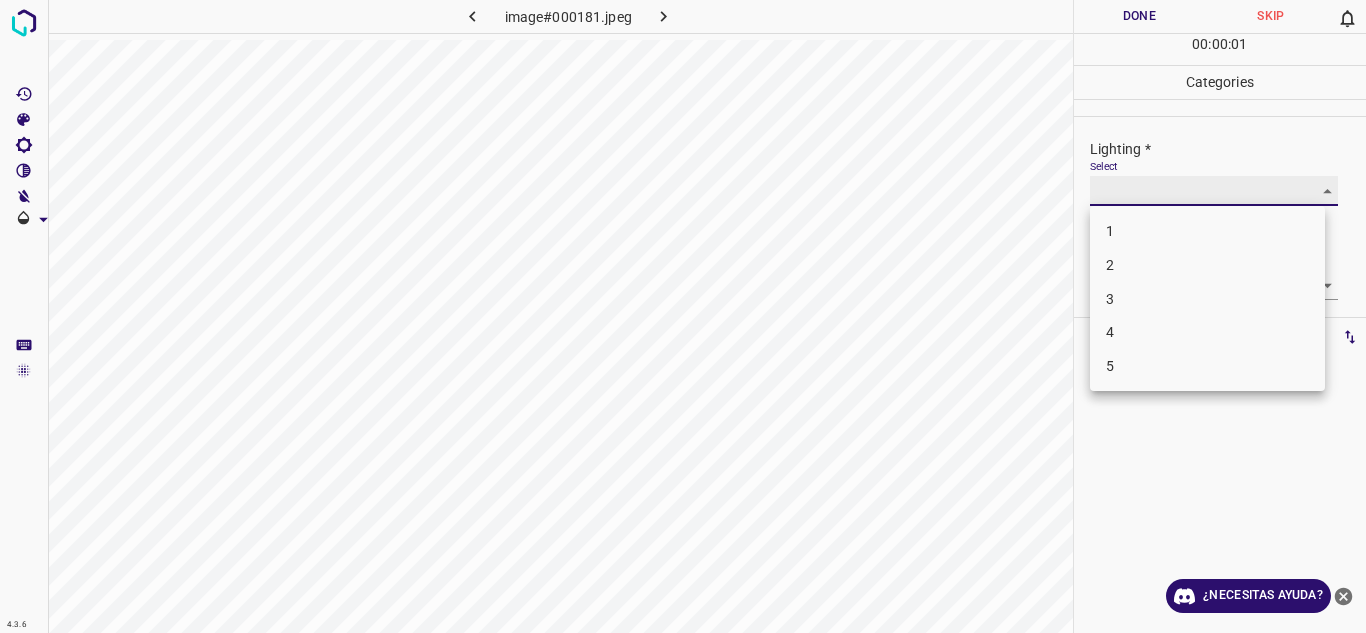 type on "3" 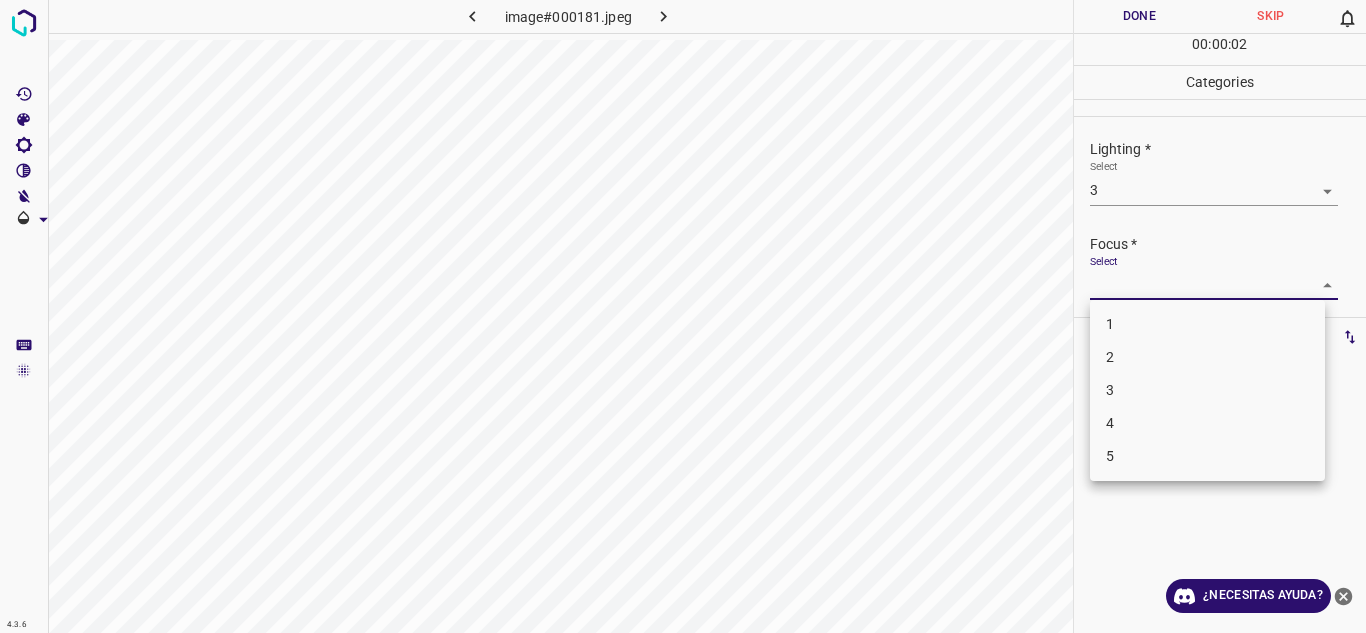 click on "Texto original Valora esta traducción Tu opinión servirá para ayudar a mejorar el Traductor de Google 4.3.6  image#000181.jpeg Done Skip 0 00   : 00   : 02   Categories Lighting *  Select 3 3 Focus *  Select ​ Overall *  Select ​ Labels   0 Categories 1 Lighting 2 Focus 3 Overall Tools Space Change between modes (Draw & Edit) I Auto labeling R Restore zoom M Zoom in N Zoom out Delete Delete selecte label Filters Z Restore filters X Saturation filter C Brightness filter V Contrast filter B Gray scale filter General O Download ¿Necesitas ayuda? - Texto - Esconder - Borrar 1 2 3 4 5" at bounding box center (683, 316) 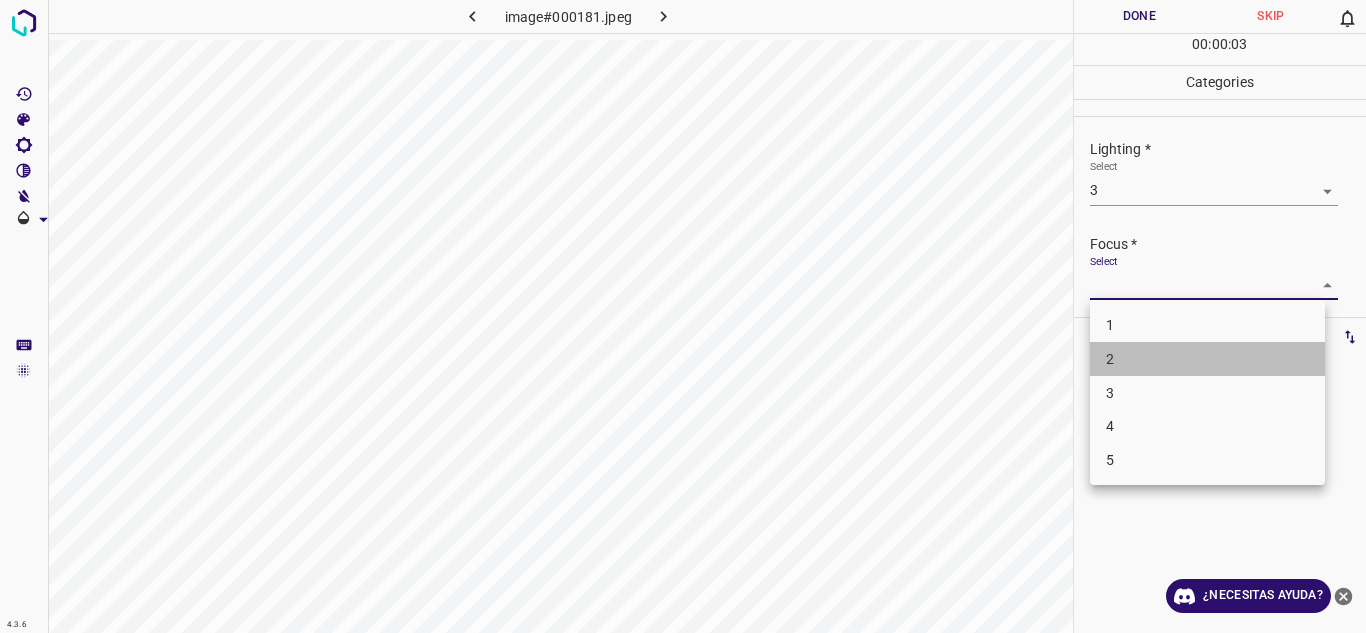 click on "2" at bounding box center (1207, 359) 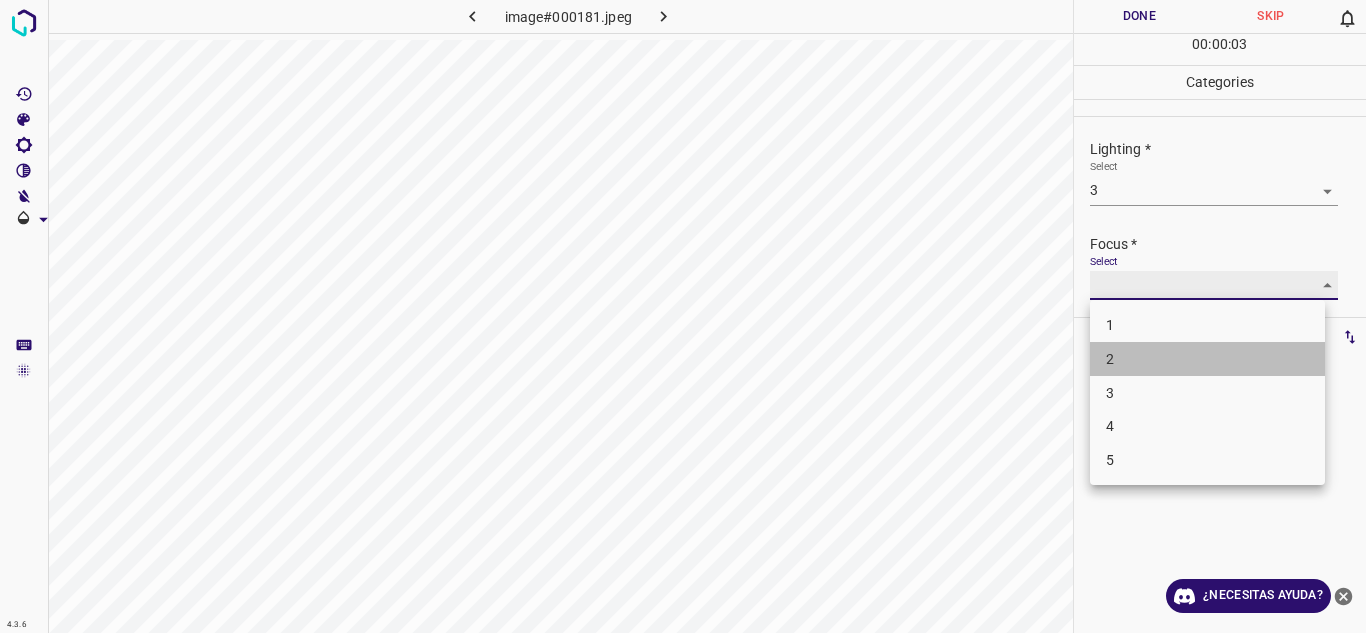 type on "2" 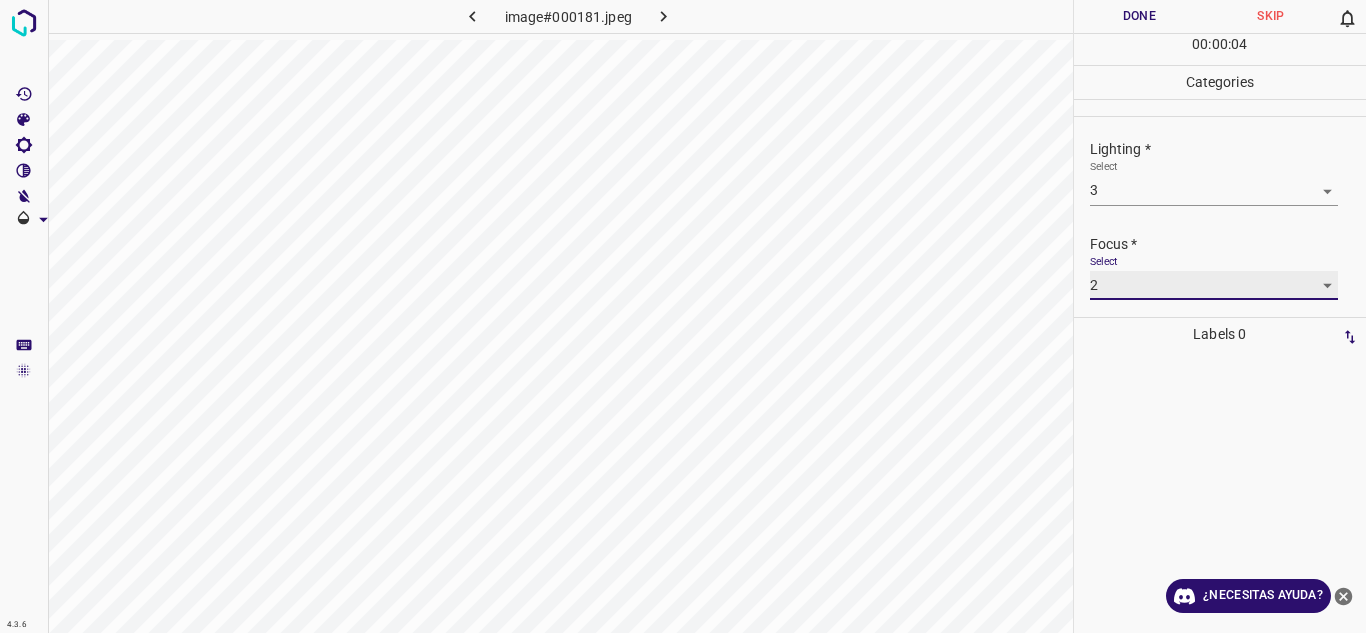scroll, scrollTop: 98, scrollLeft: 0, axis: vertical 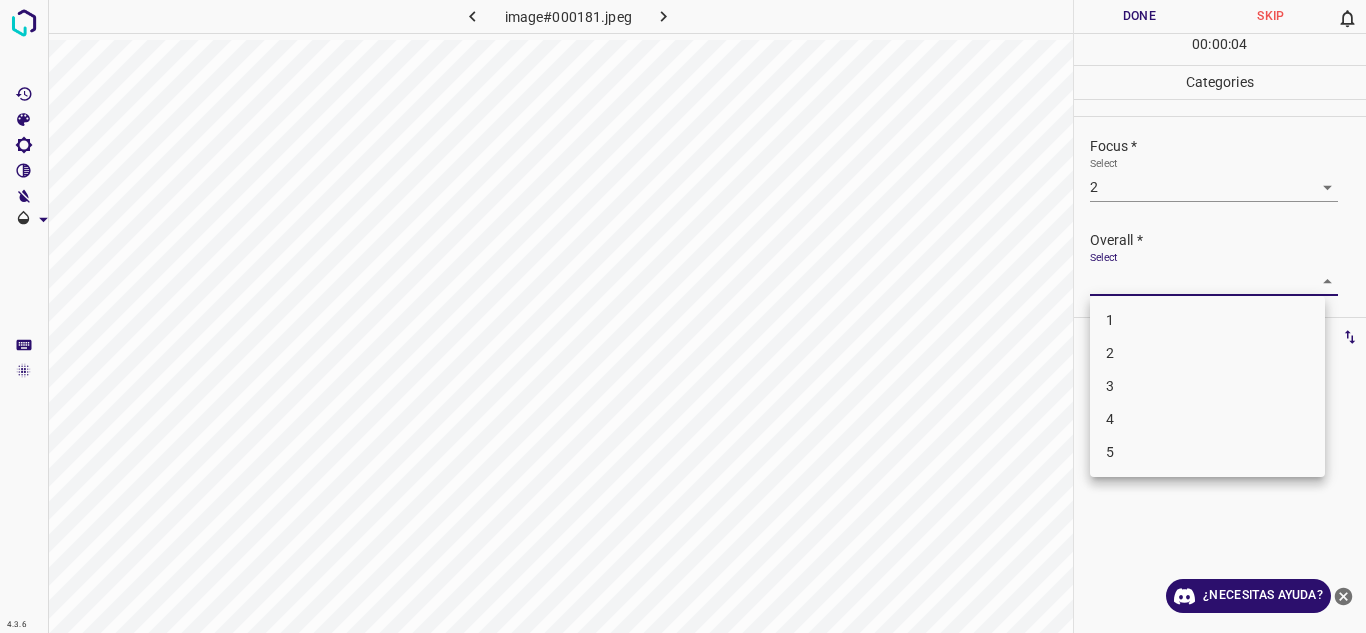 click on "Texto original Valora esta traducción Tu opinión servirá para ayudar a mejorar el Traductor de Google 4.3.6  image#000181.jpeg Done Skip 0 00   : 00   : 04   Categories Lighting *  Select 3 3 Focus *  Select 2 2 Overall *  Select ​ Labels   0 Categories 1 Lighting 2 Focus 3 Overall Tools Space Change between modes (Draw & Edit) I Auto labeling R Restore zoom M Zoom in N Zoom out Delete Delete selecte label Filters Z Restore filters X Saturation filter C Brightness filter V Contrast filter B Gray scale filter General O Download ¿Necesitas ayuda? - Texto - Esconder - Borrar 1 2 3 4 5" at bounding box center (683, 316) 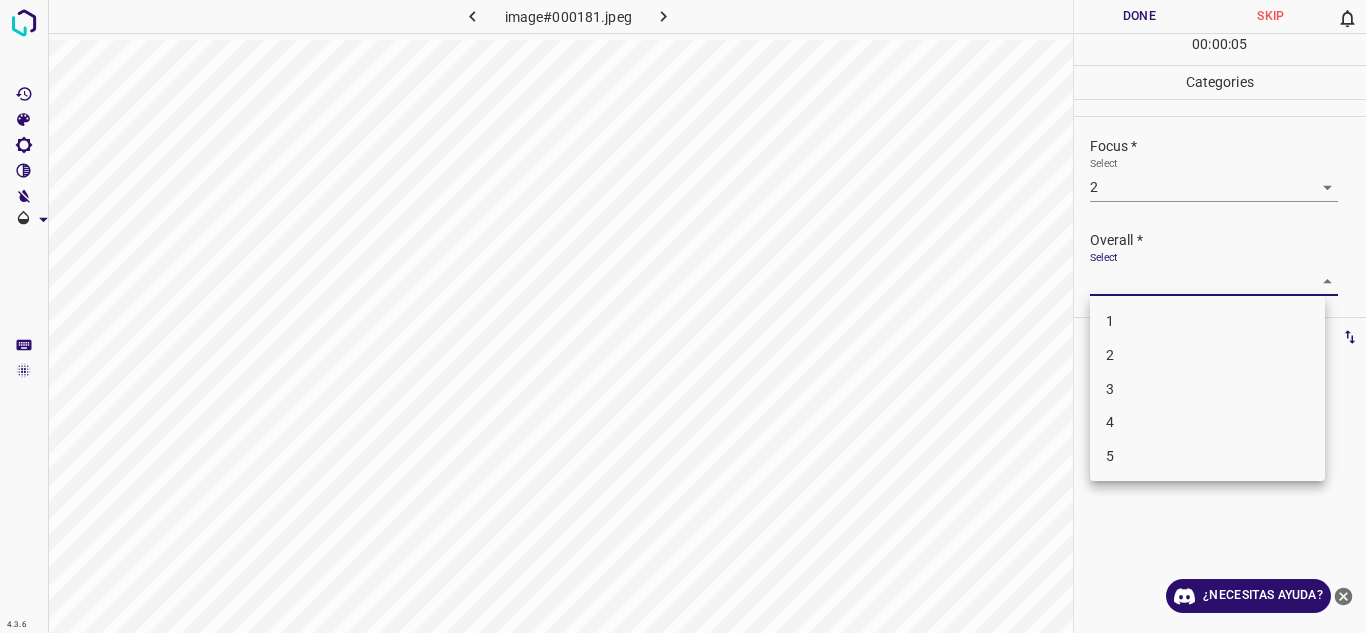 click on "2" at bounding box center [1207, 355] 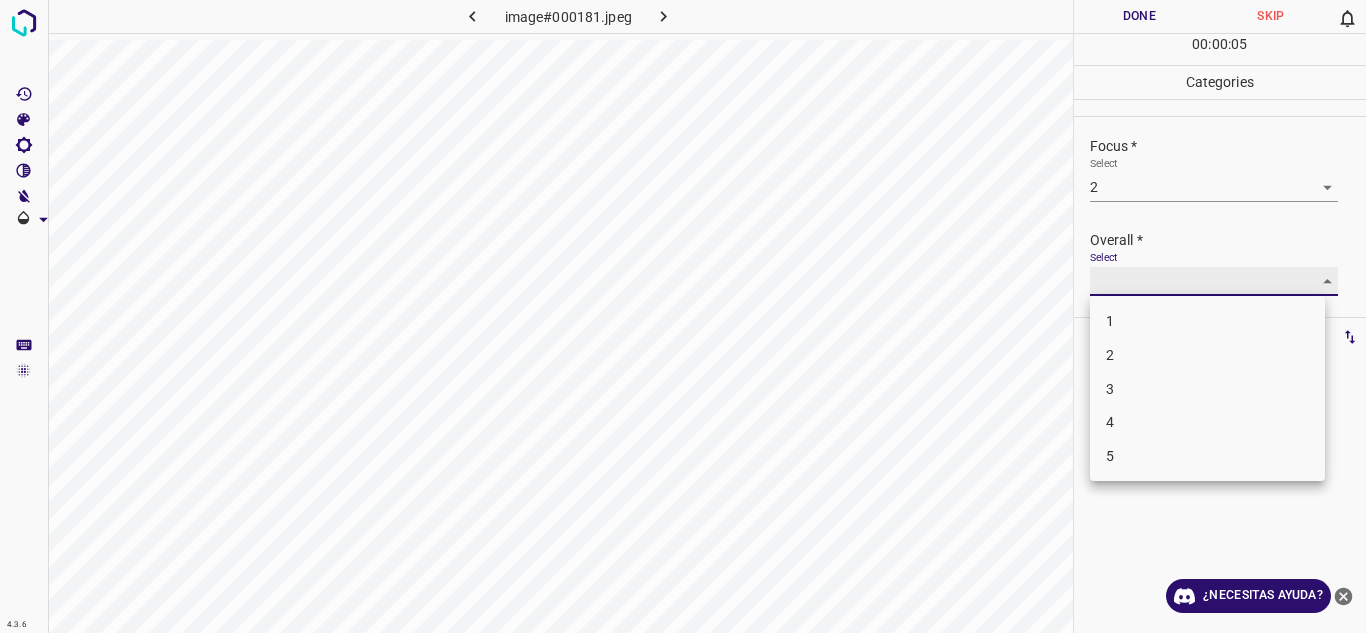 type on "2" 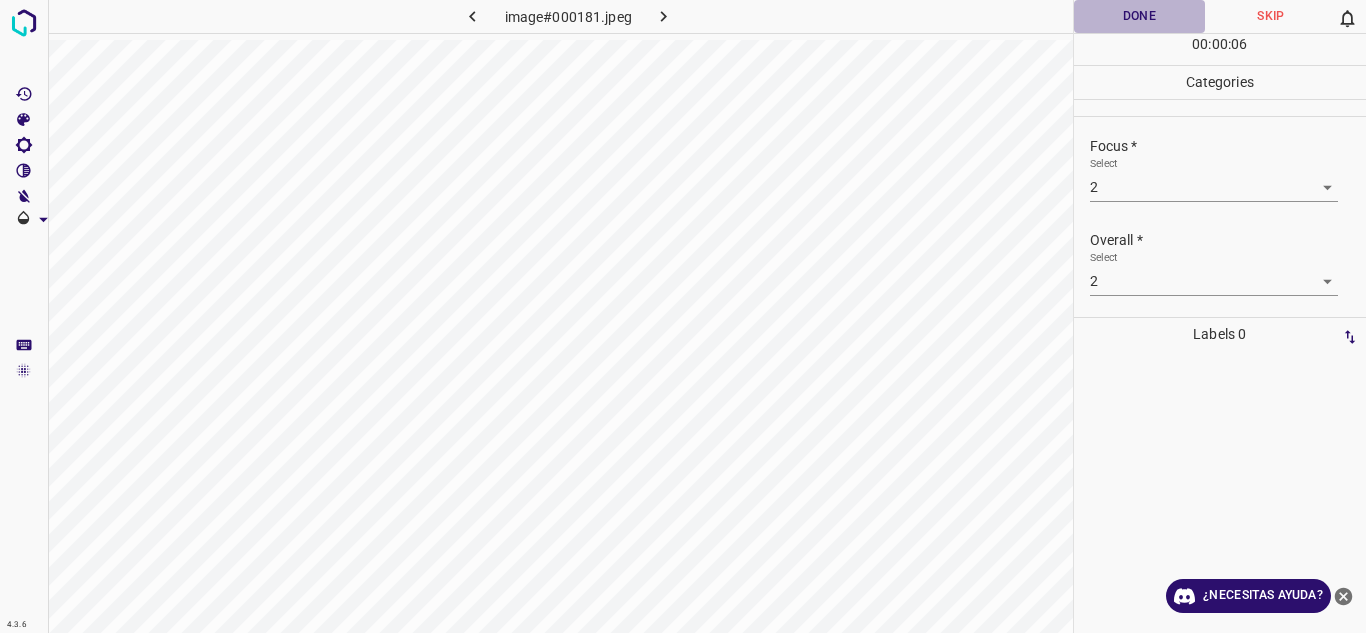click on "Done" at bounding box center (1140, 16) 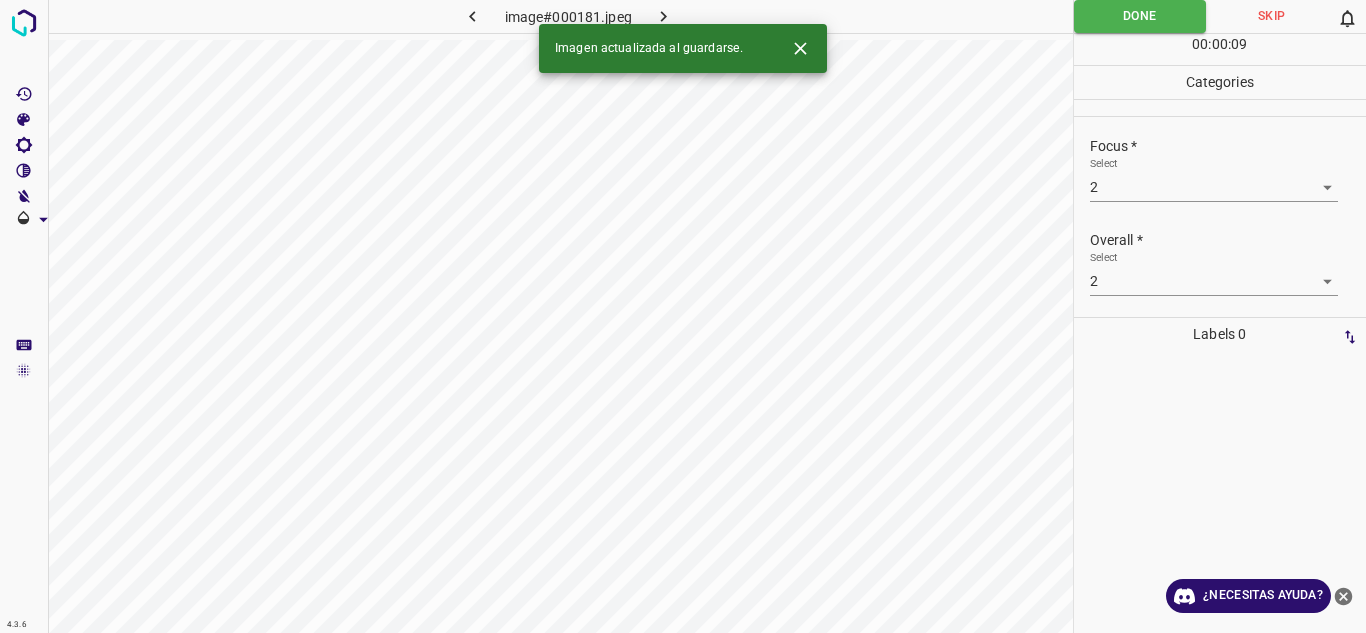 click 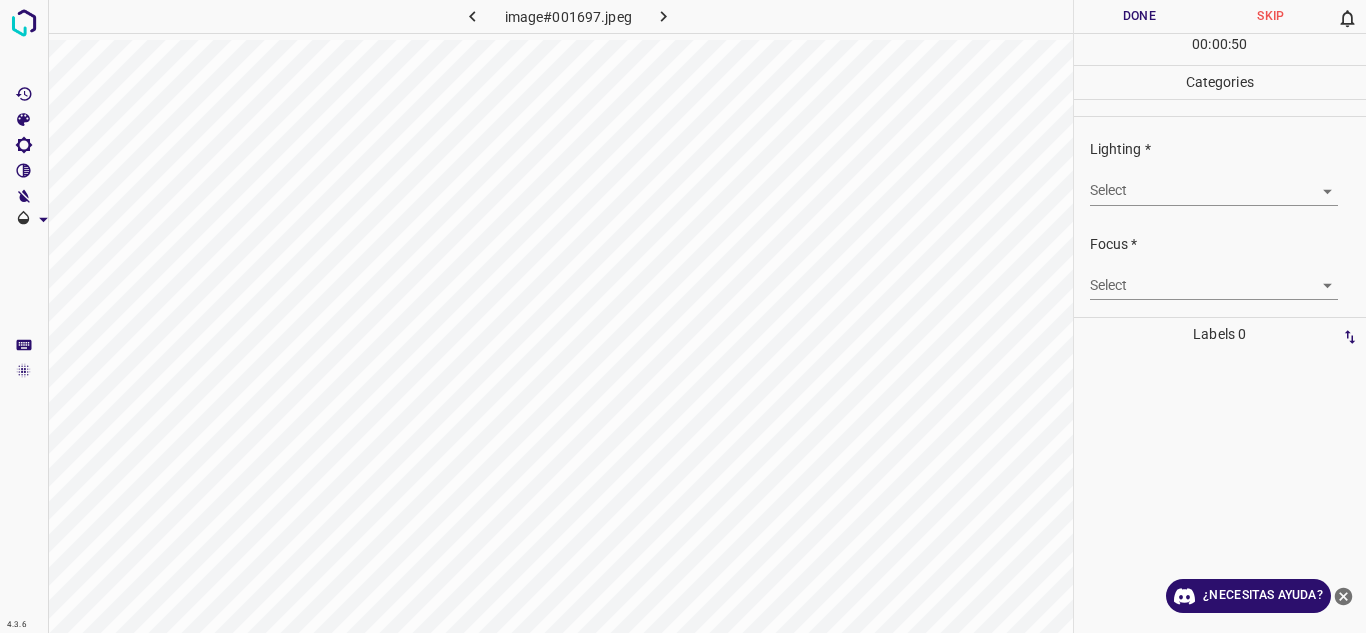 click on "Texto original Valora esta traducción Tu opinión servirá para ayudar a mejorar el Traductor de Google 4.3.6  image#001697.jpeg Done Skip 0 00   : 00   : 50   Categories Lighting *  Select ​ Focus *  Select ​ Overall *  Select ​ Labels   0 Categories 1 Lighting 2 Focus 3 Overall Tools Space Change between modes (Draw & Edit) I Auto labeling R Restore zoom M Zoom in N Zoom out Delete Delete selecte label Filters Z Restore filters X Saturation filter C Brightness filter V Contrast filter B Gray scale filter General O Download ¿Necesitas ayuda? - Texto - Esconder - Borrar" at bounding box center (683, 316) 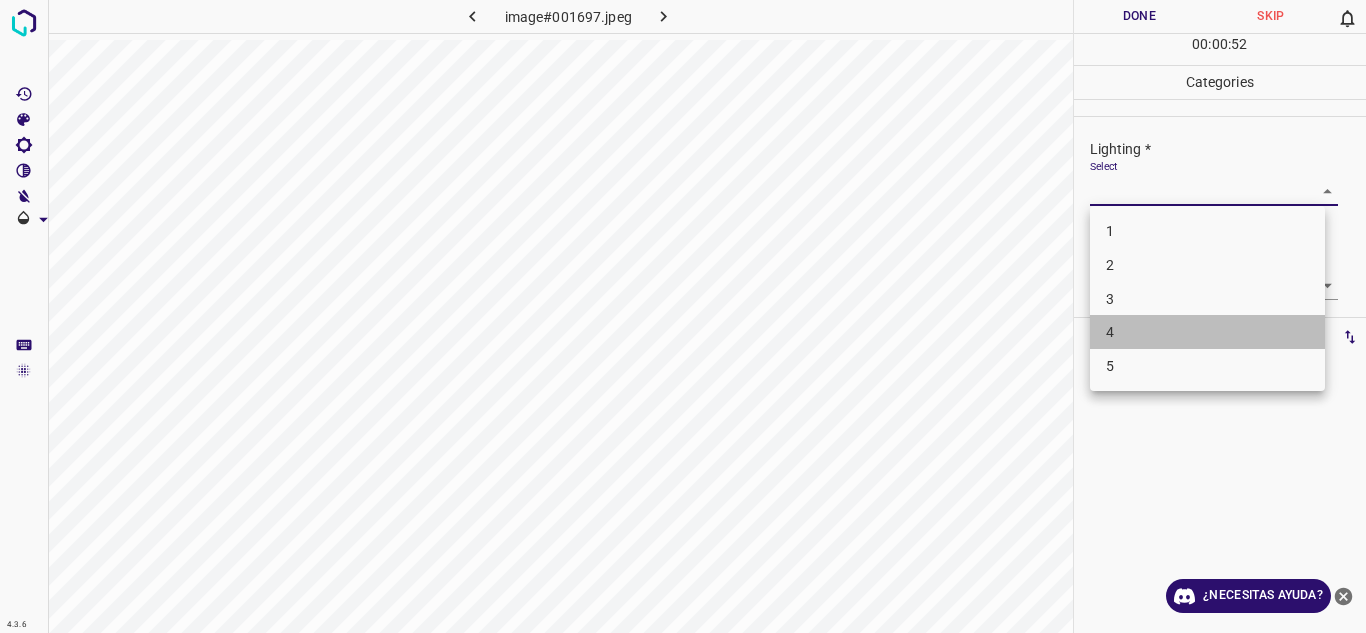 click on "4" at bounding box center (1207, 332) 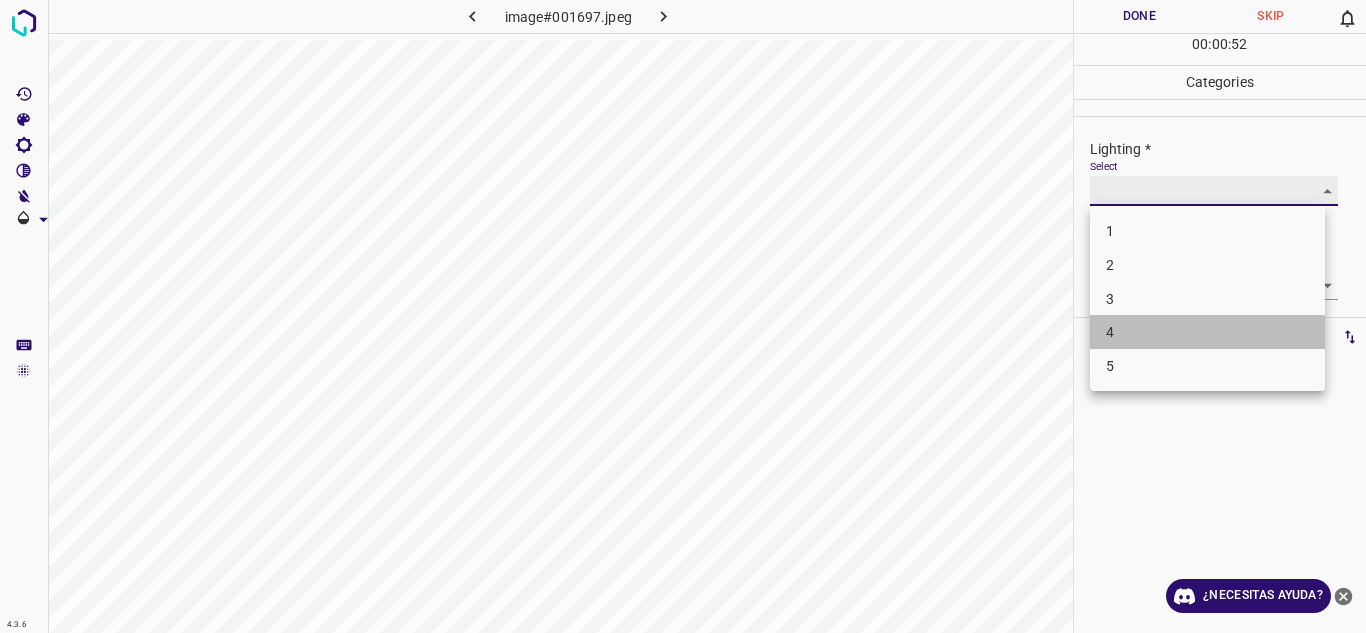 type on "4" 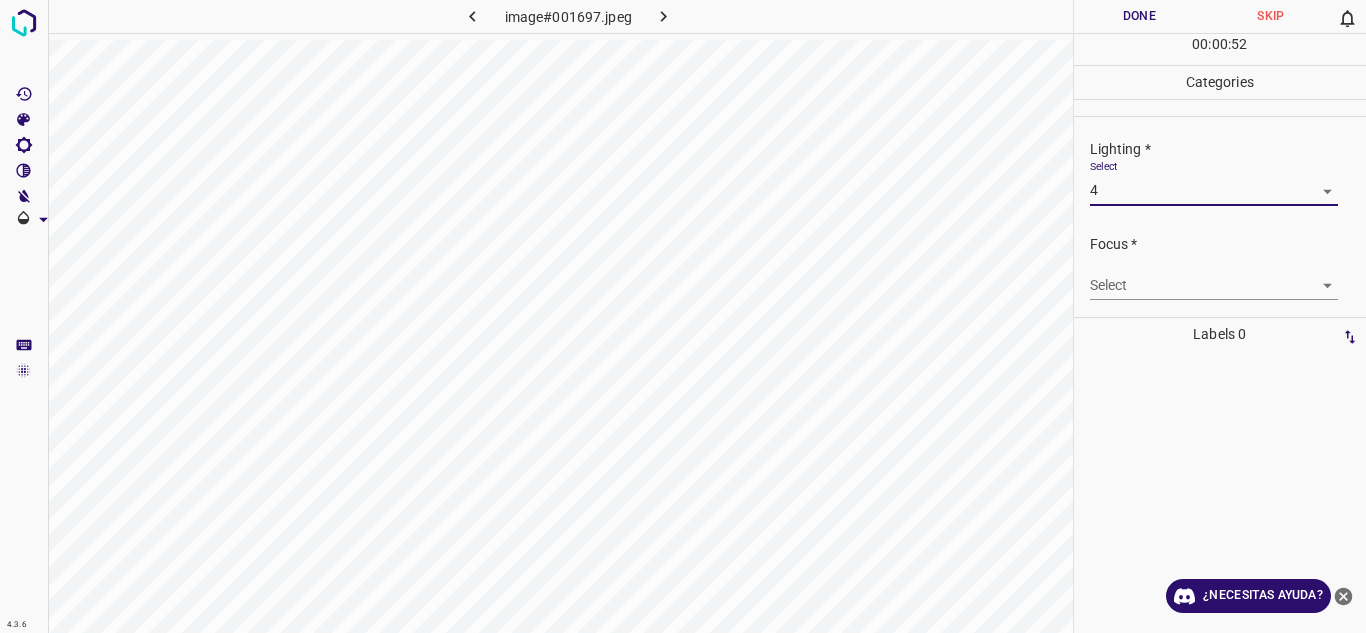 click on "Texto original Valora esta traducción Tu opinión servirá para ayudar a mejorar el Traductor de Google 4.3.6  image#001697.jpeg Done Skip 0 00   : 00   : 52   Categories Lighting *  Select 4 4 Focus *  Select ​ Overall *  Select ​ Labels   0 Categories 1 Lighting 2 Focus 3 Overall Tools Space Change between modes (Draw & Edit) I Auto labeling R Restore zoom M Zoom in N Zoom out Delete Delete selecte label Filters Z Restore filters X Saturation filter C Brightness filter V Contrast filter B Gray scale filter General O Download ¿Necesitas ayuda? - Texto - Esconder - Borrar" at bounding box center (683, 316) 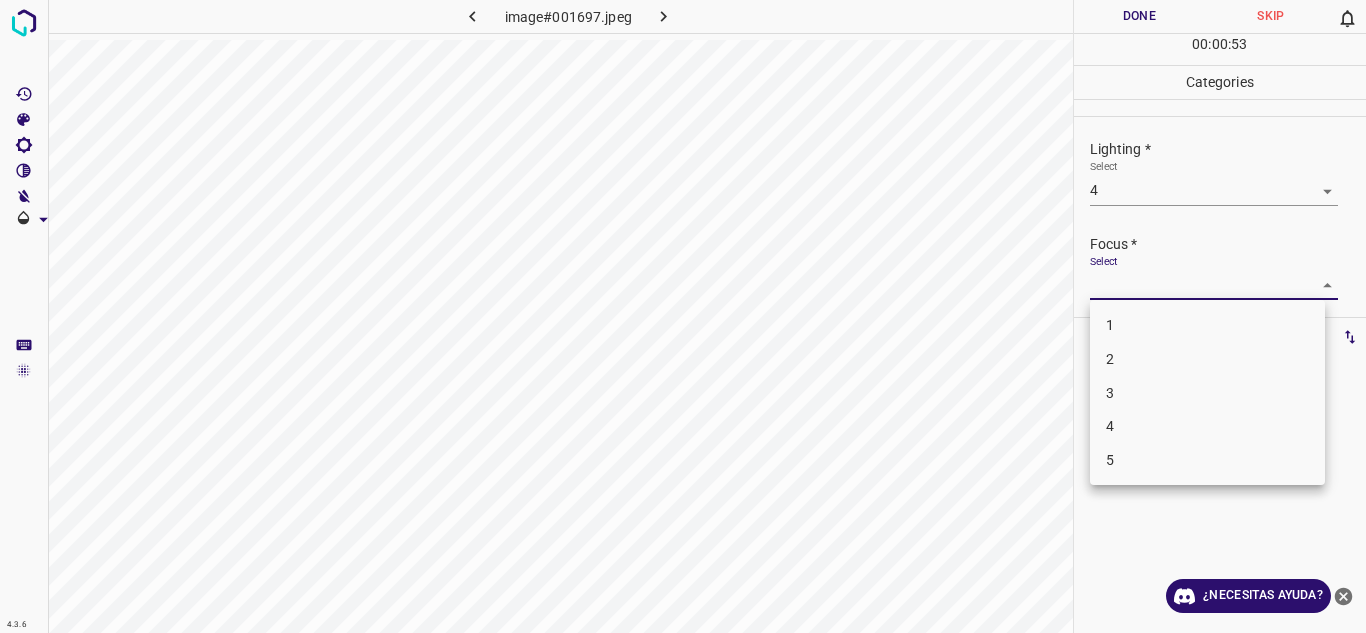 click on "4" at bounding box center (1207, 426) 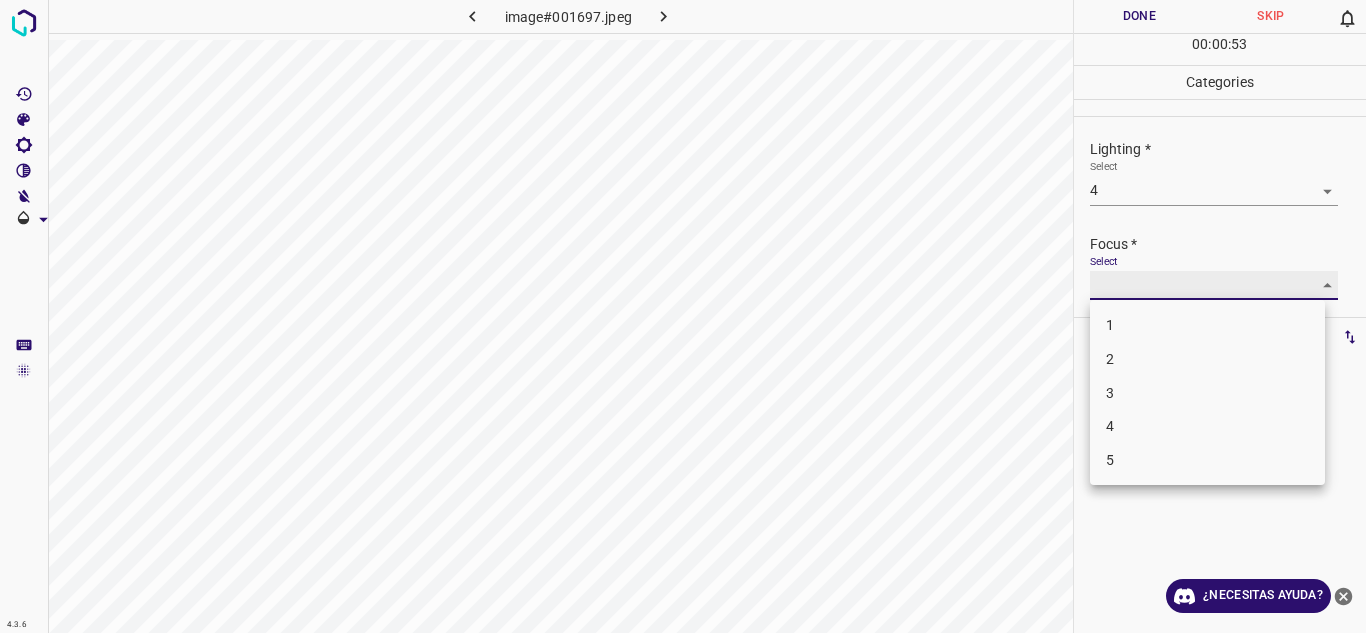 type on "4" 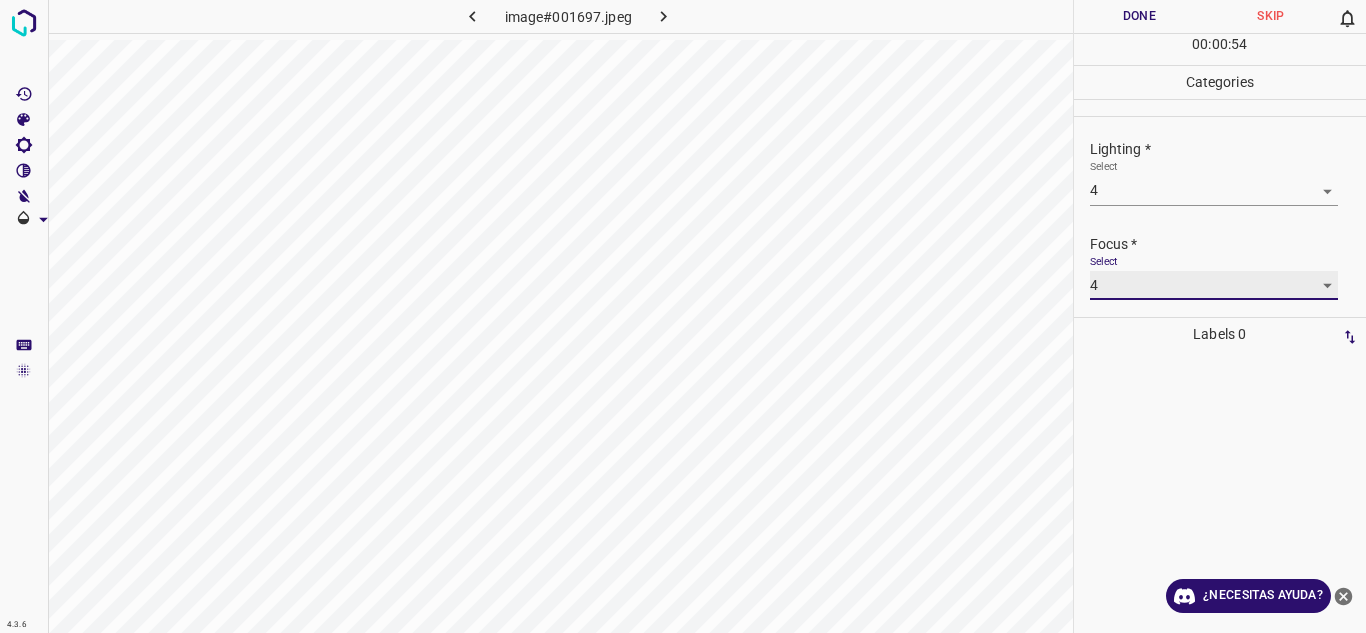 scroll, scrollTop: 98, scrollLeft: 0, axis: vertical 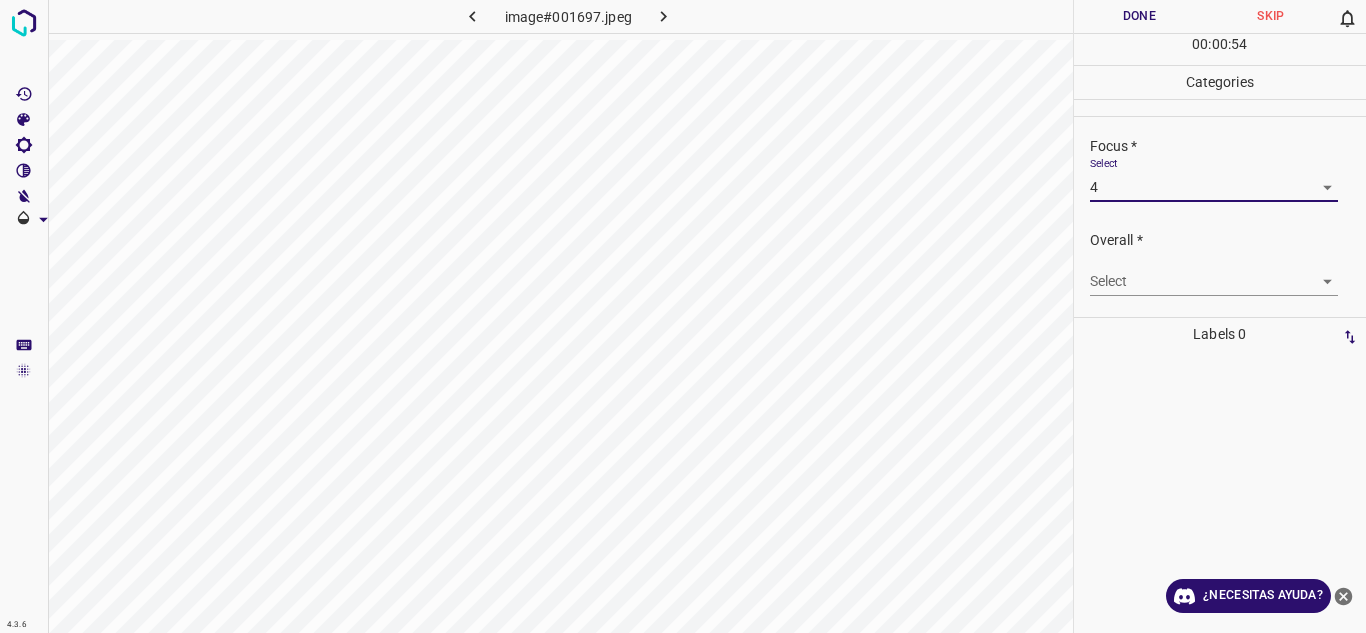 click on "Texto original Valora esta traducción Tu opinión servirá para ayudar a mejorar el Traductor de Google 4.3.6  image#001697.jpeg Done Skip 0 00   : 00   : 54   Categories Lighting *  Select 4 4 Focus *  Select 4 4 Overall *  Select ​ Labels   0 Categories 1 Lighting 2 Focus 3 Overall Tools Space Change between modes (Draw & Edit) I Auto labeling R Restore zoom M Zoom in N Zoom out Delete Delete selecte label Filters Z Restore filters X Saturation filter C Brightness filter V Contrast filter B Gray scale filter General O Download ¿Necesitas ayuda? - Texto - Esconder - Borrar" at bounding box center [683, 316] 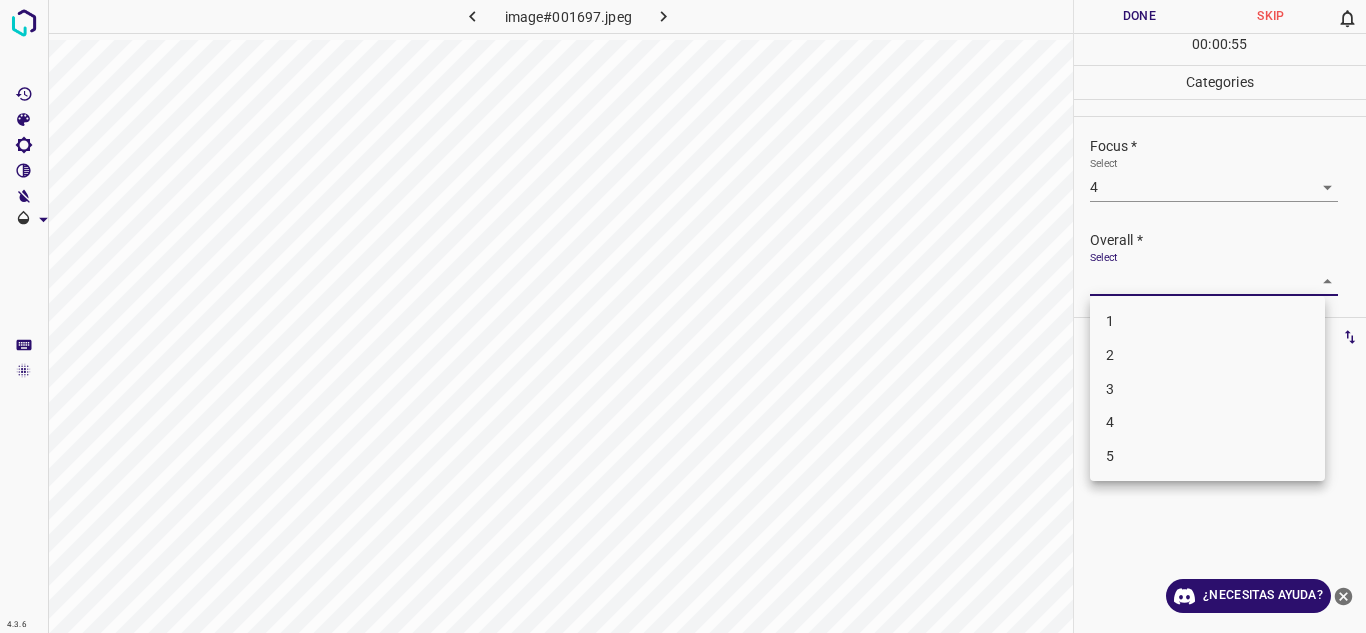 click on "4" at bounding box center [1207, 422] 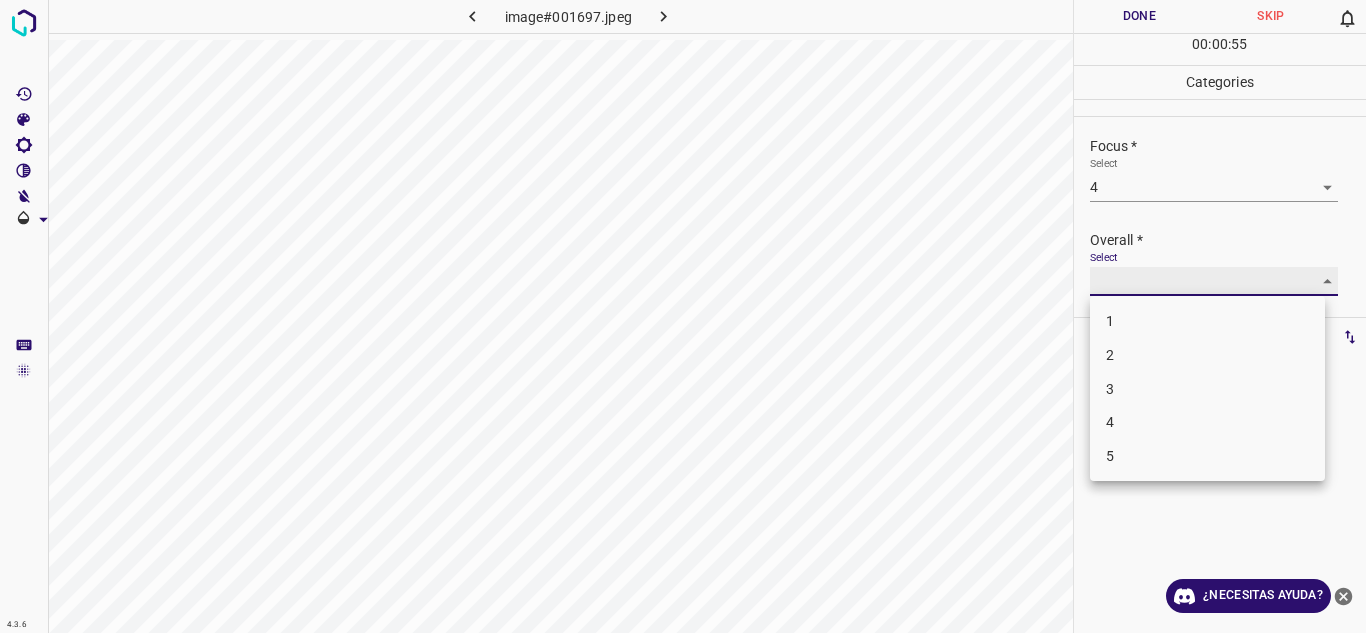 type on "4" 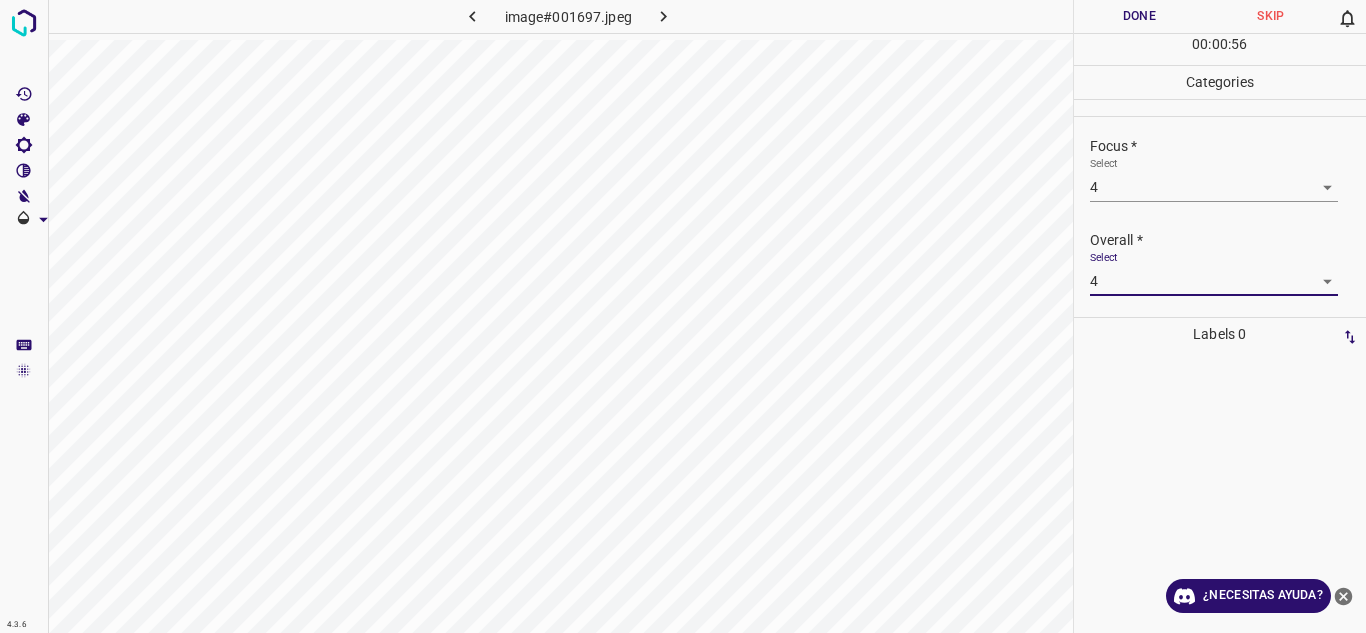 click on "Done" at bounding box center [1140, 16] 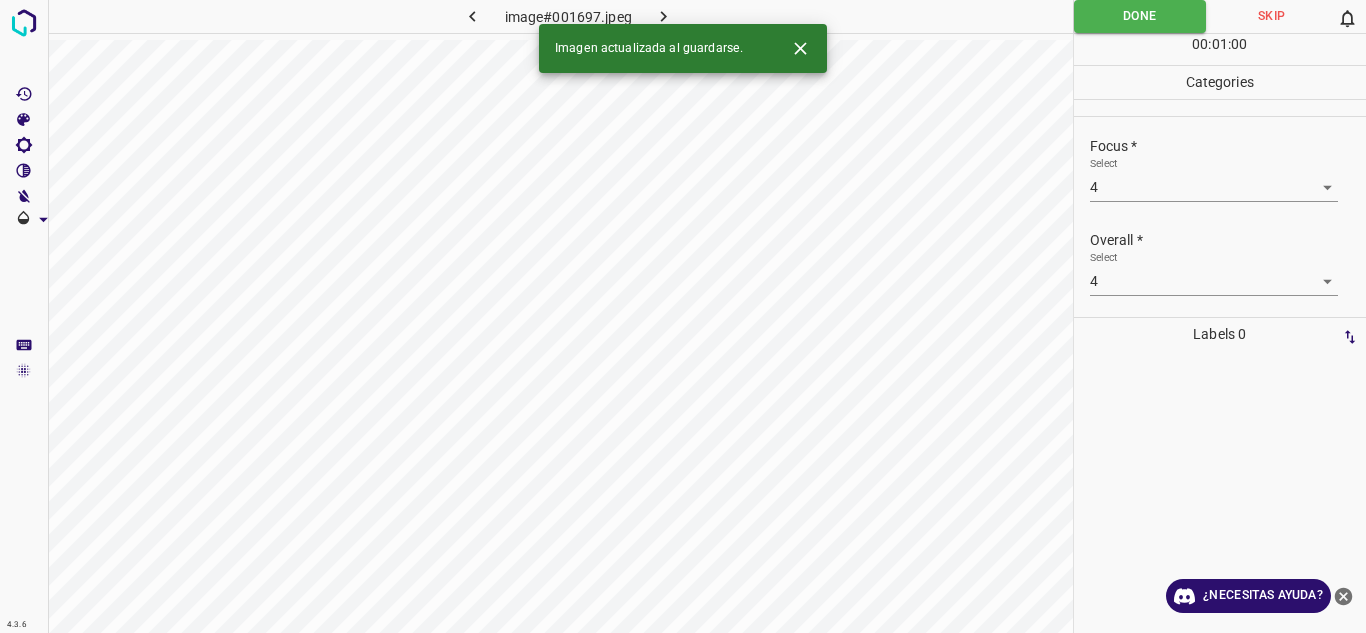 click 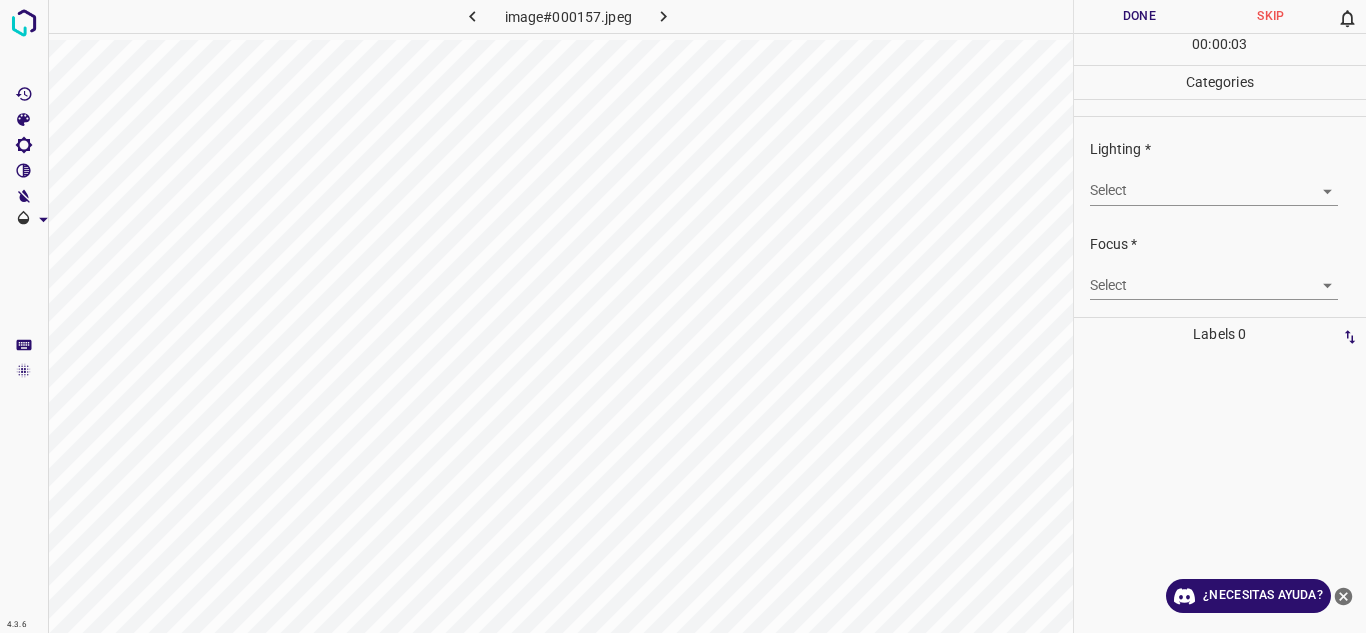 click on "Texto original Valora esta traducción Tu opinión servirá para ayudar a mejorar el Traductor de Google 4.3.6  image#000157.jpeg Done Skip 0 00   : 00   : 03   Categories Lighting *  Select ​ Focus *  Select ​ Overall *  Select ​ Labels   0 Categories 1 Lighting 2 Focus 3 Overall Tools Space Change between modes (Draw & Edit) I Auto labeling R Restore zoom M Zoom in N Zoom out Delete Delete selecte label Filters Z Restore filters X Saturation filter C Brightness filter V Contrast filter B Gray scale filter General O Download ¿Necesitas ayuda? - Texto - Esconder - Borrar" at bounding box center (683, 316) 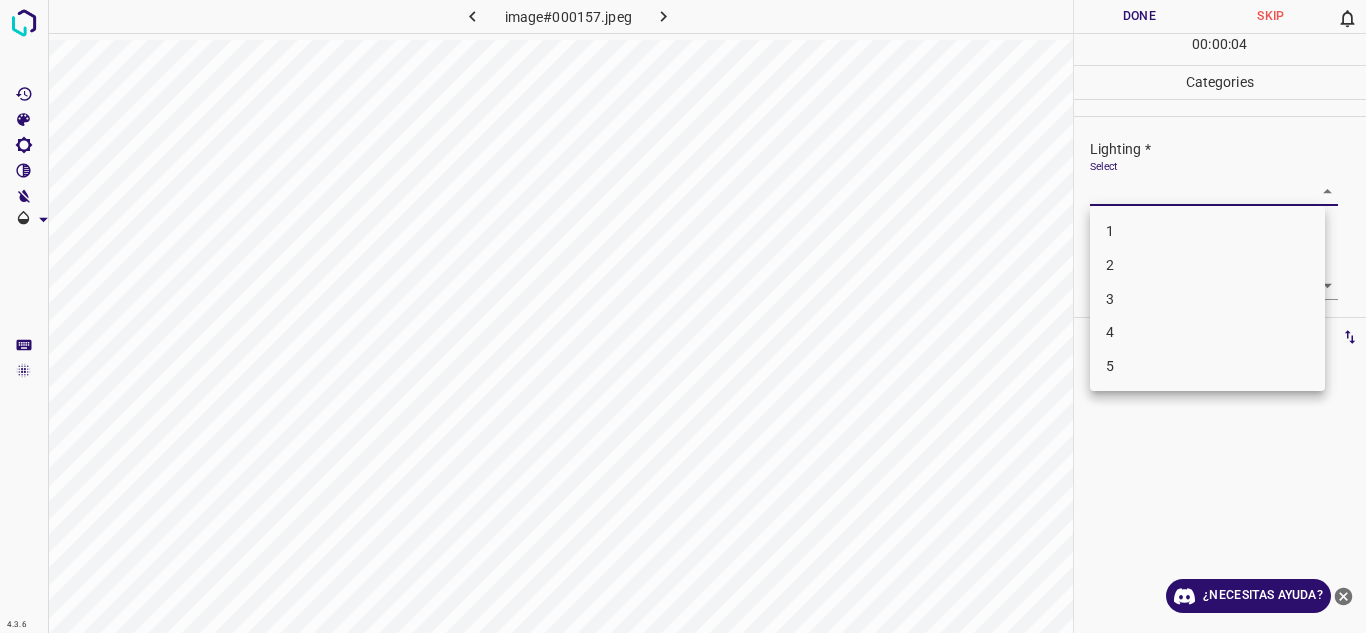 click on "4" at bounding box center [1207, 332] 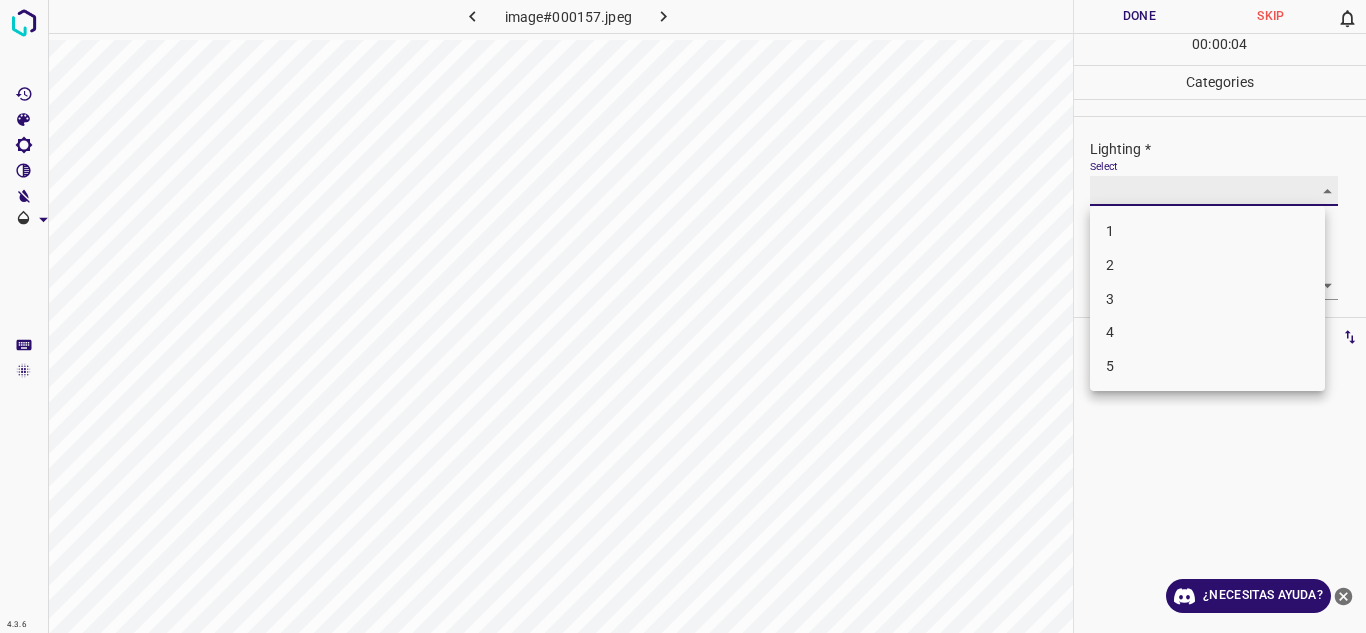 type on "4" 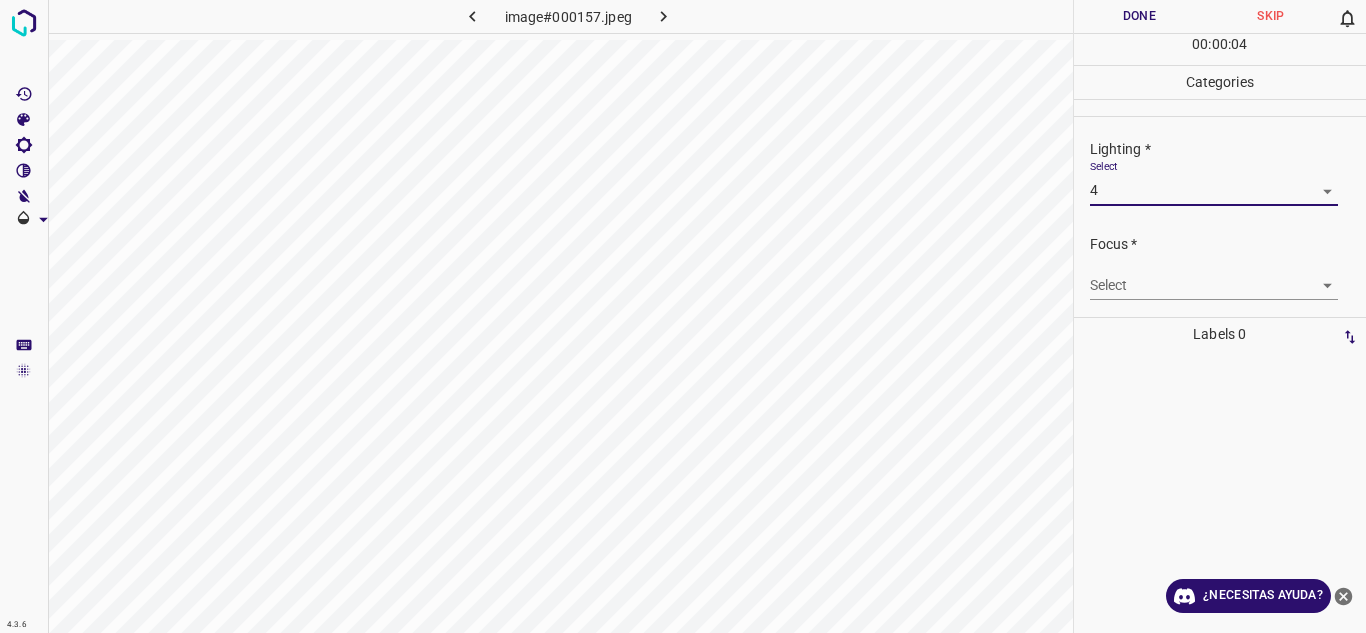 click on "Select ​" at bounding box center (1228, 277) 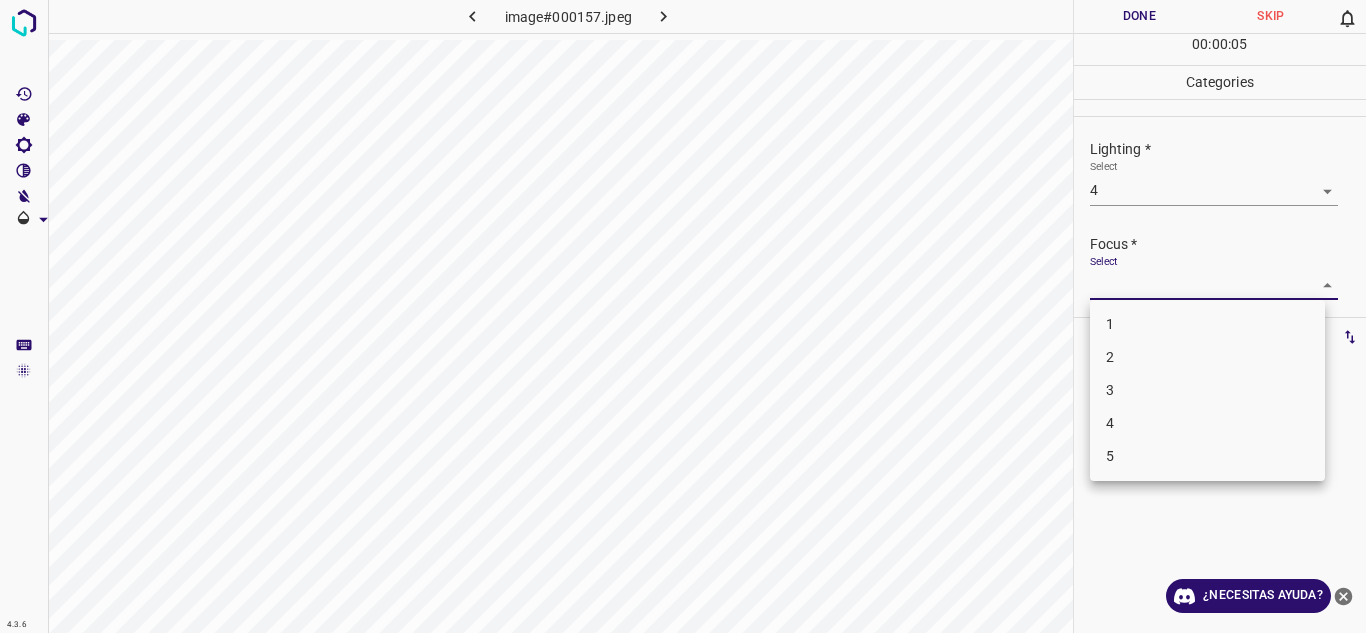 drag, startPoint x: 1320, startPoint y: 288, endPoint x: 1231, endPoint y: 341, distance: 103.58572 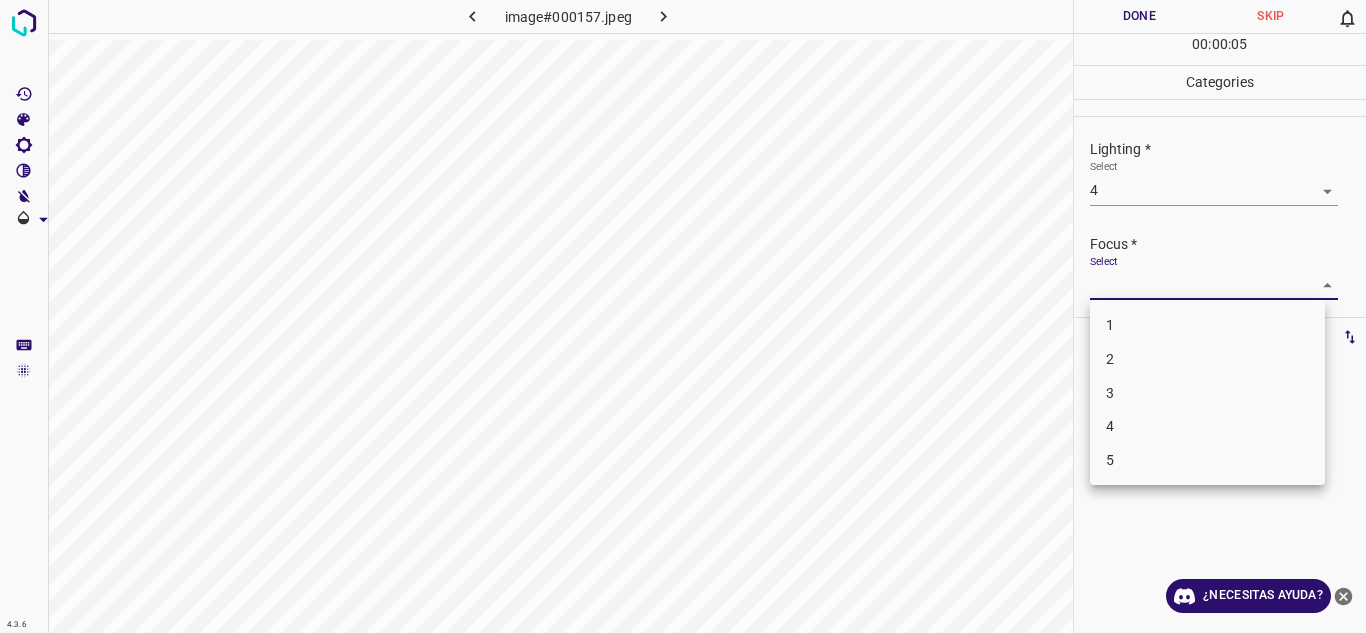 click on "3" at bounding box center [1207, 393] 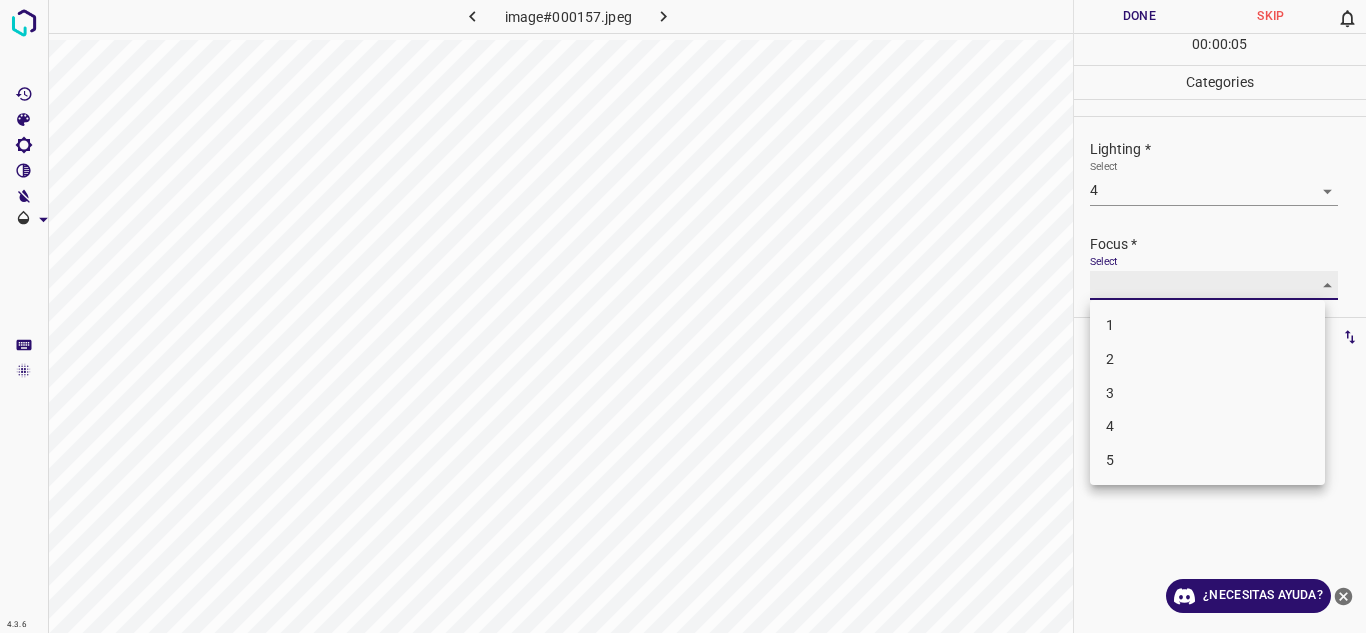 type on "3" 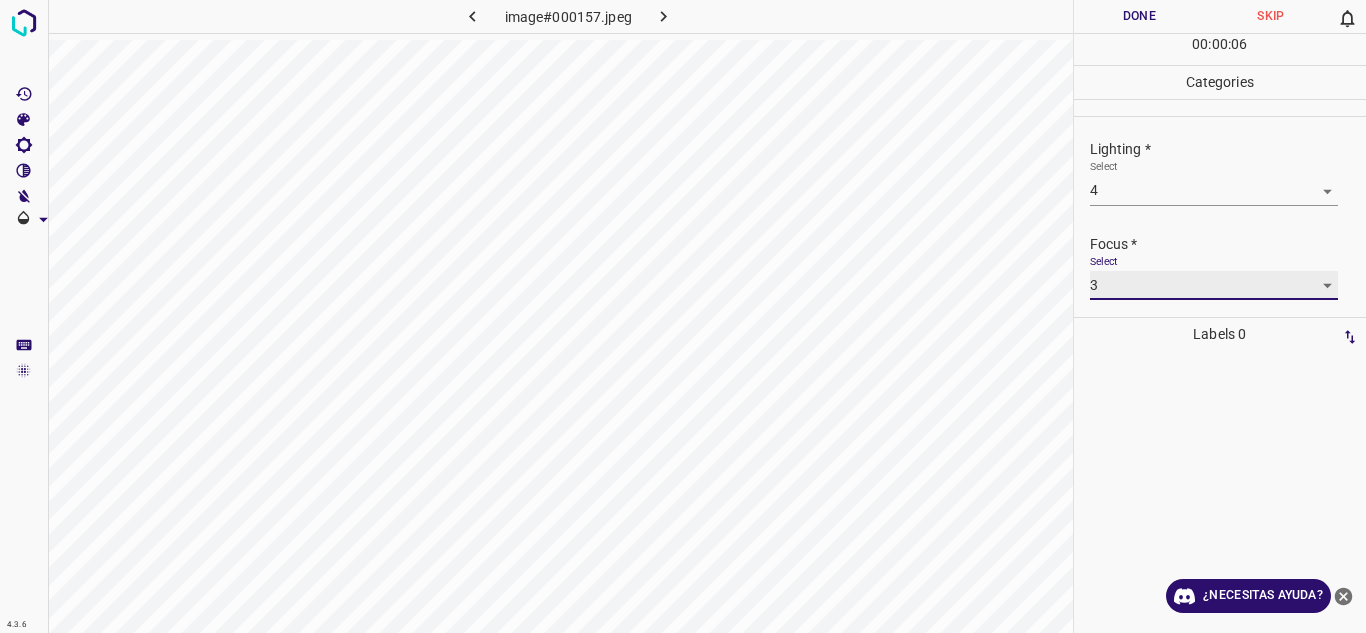 scroll, scrollTop: 98, scrollLeft: 0, axis: vertical 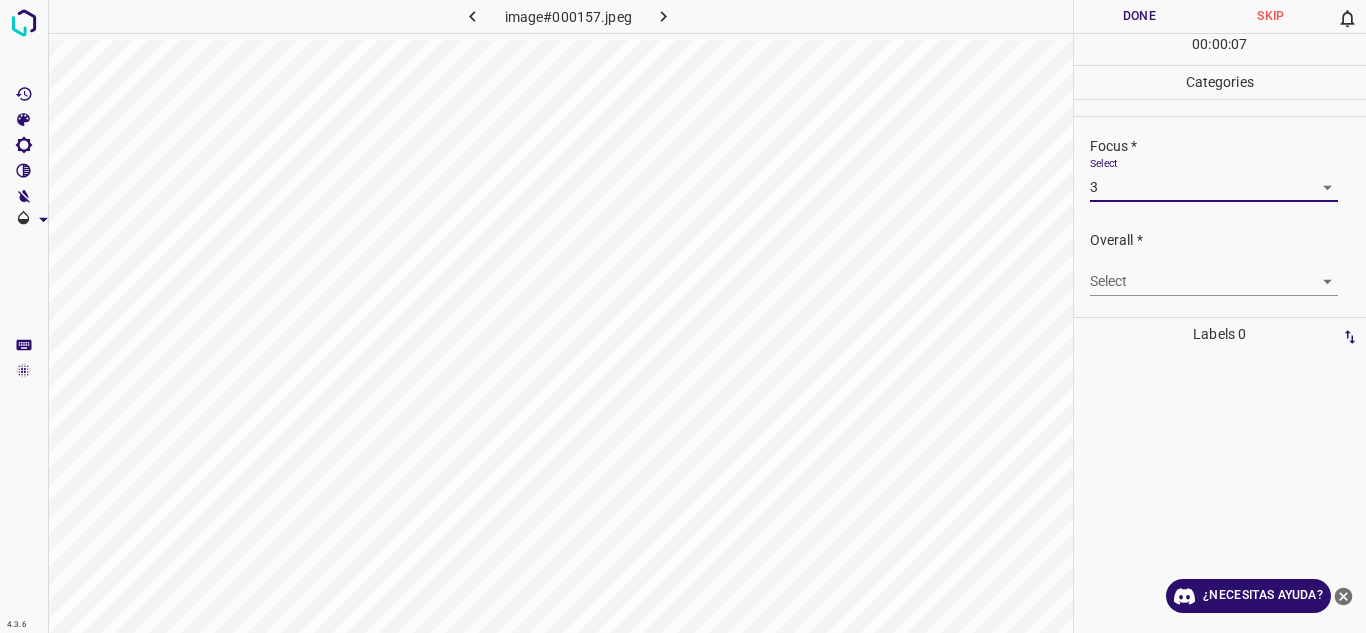 click on "Texto original Valora esta traducción Tu opinión servirá para ayudar a mejorar el Traductor de Google 4.3.6  image#000157.jpeg Done Skip 0 00   : 00   : 07   Categories Lighting *  Select 4 4 Focus *  Select 3 3 Overall *  Select ​ Labels   0 Categories 1 Lighting 2 Focus 3 Overall Tools Space Change between modes (Draw & Edit) I Auto labeling R Restore zoom M Zoom in N Zoom out Delete Delete selecte label Filters Z Restore filters X Saturation filter C Brightness filter V Contrast filter B Gray scale filter General O Download ¿Necesitas ayuda? - Texto - Esconder - Borrar" at bounding box center (683, 316) 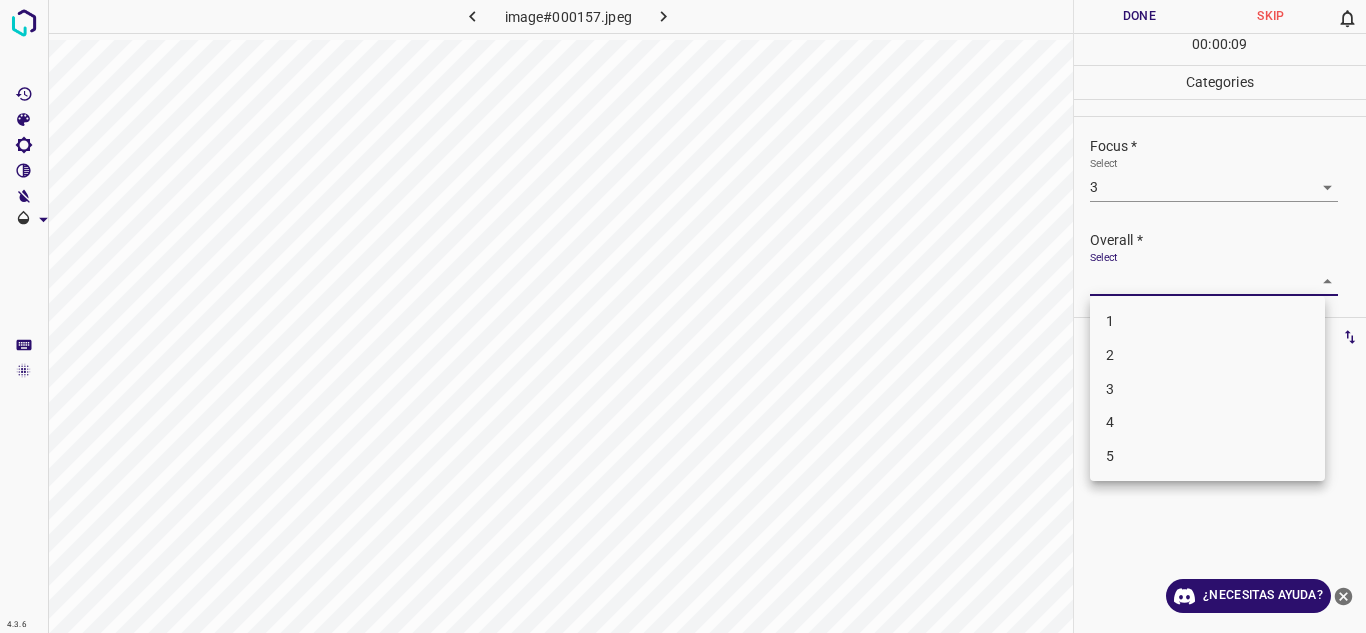 click on "3" at bounding box center (1207, 389) 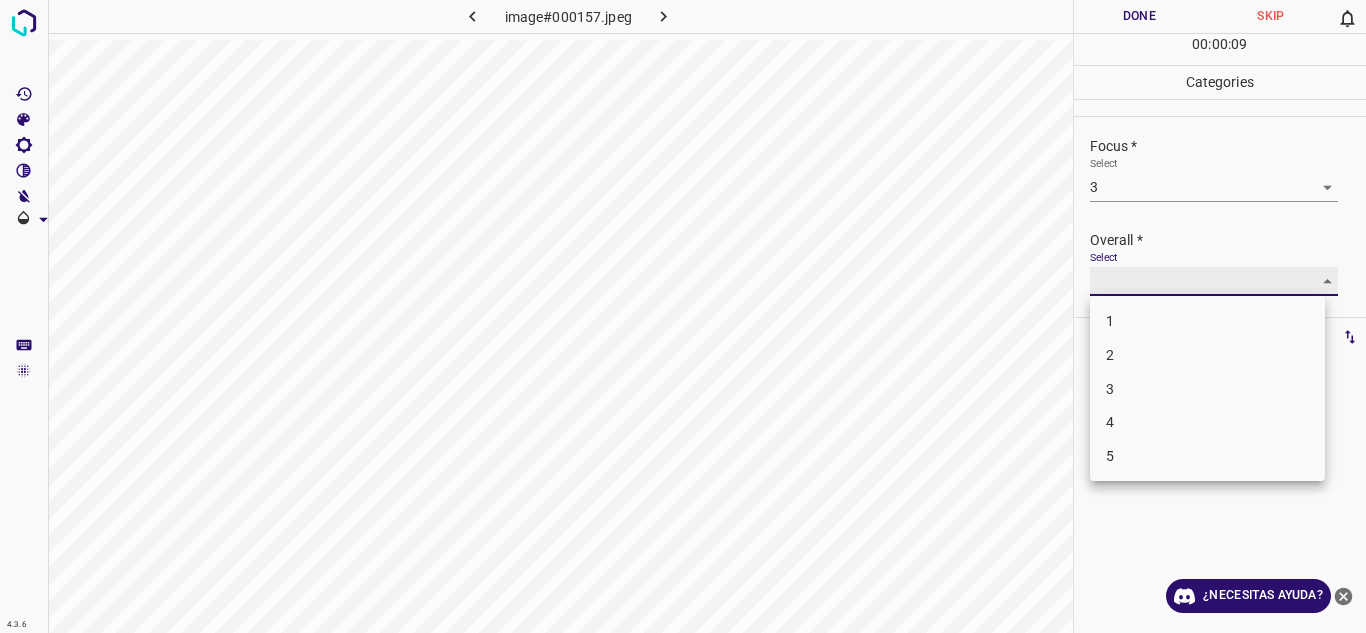 type on "3" 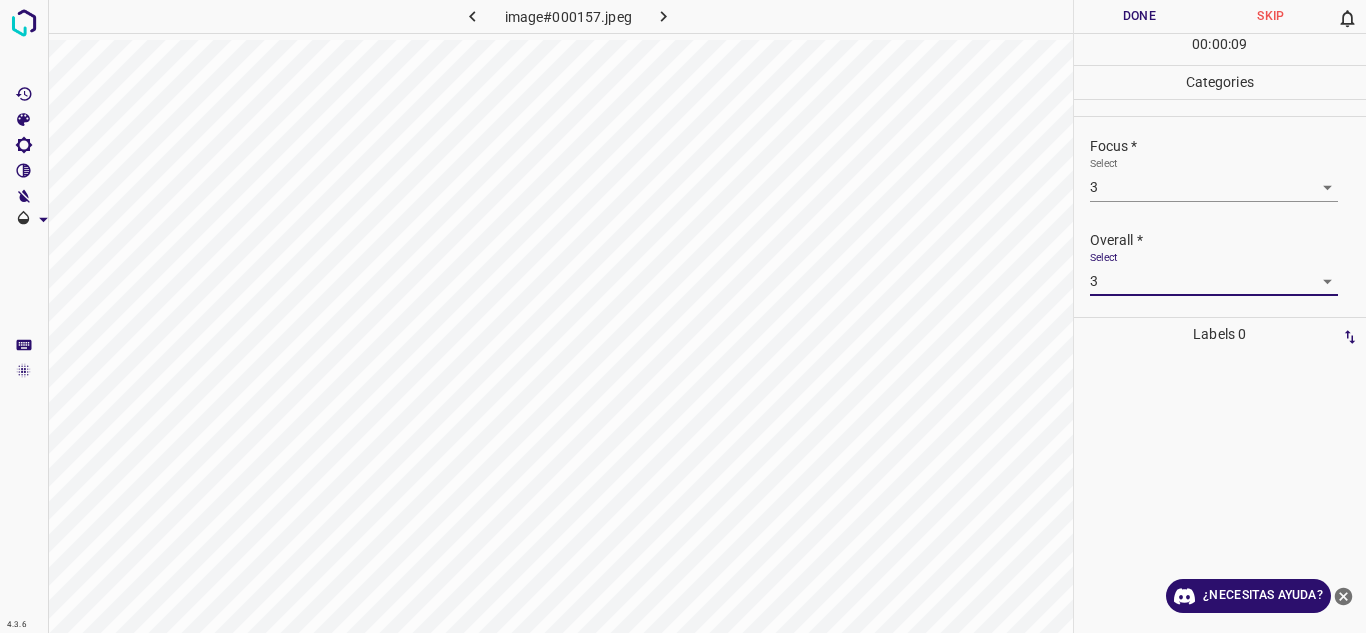 click on "Done" at bounding box center [1140, 16] 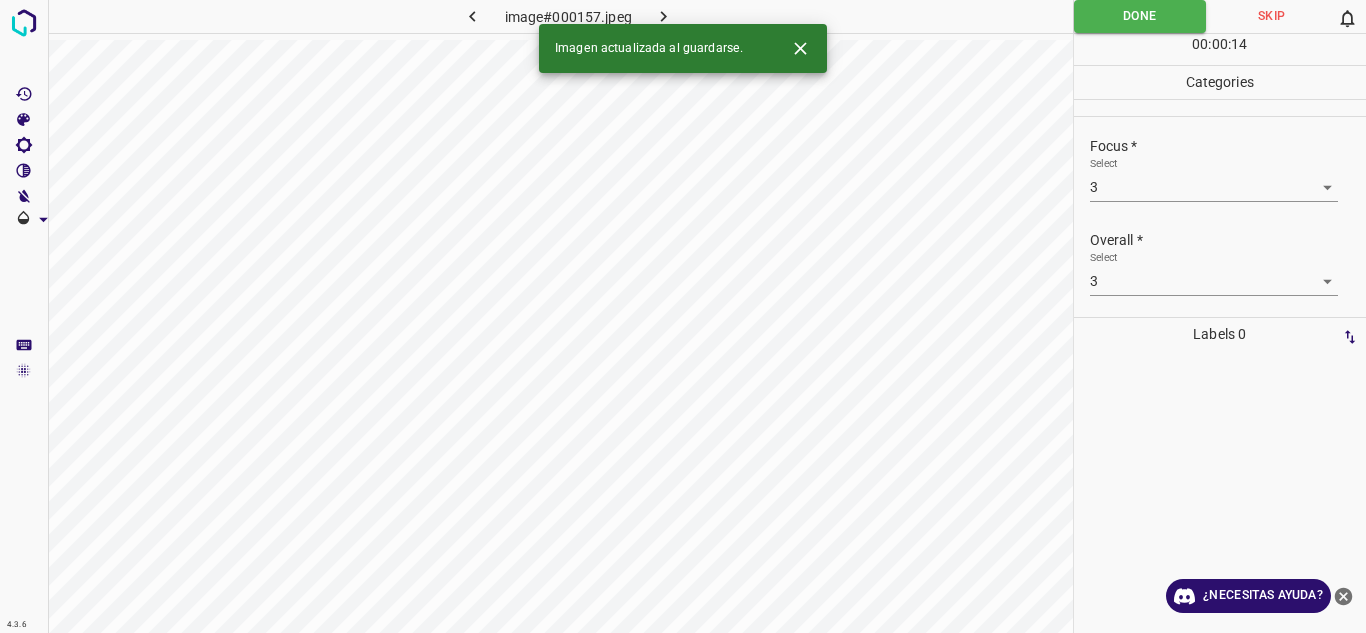 click 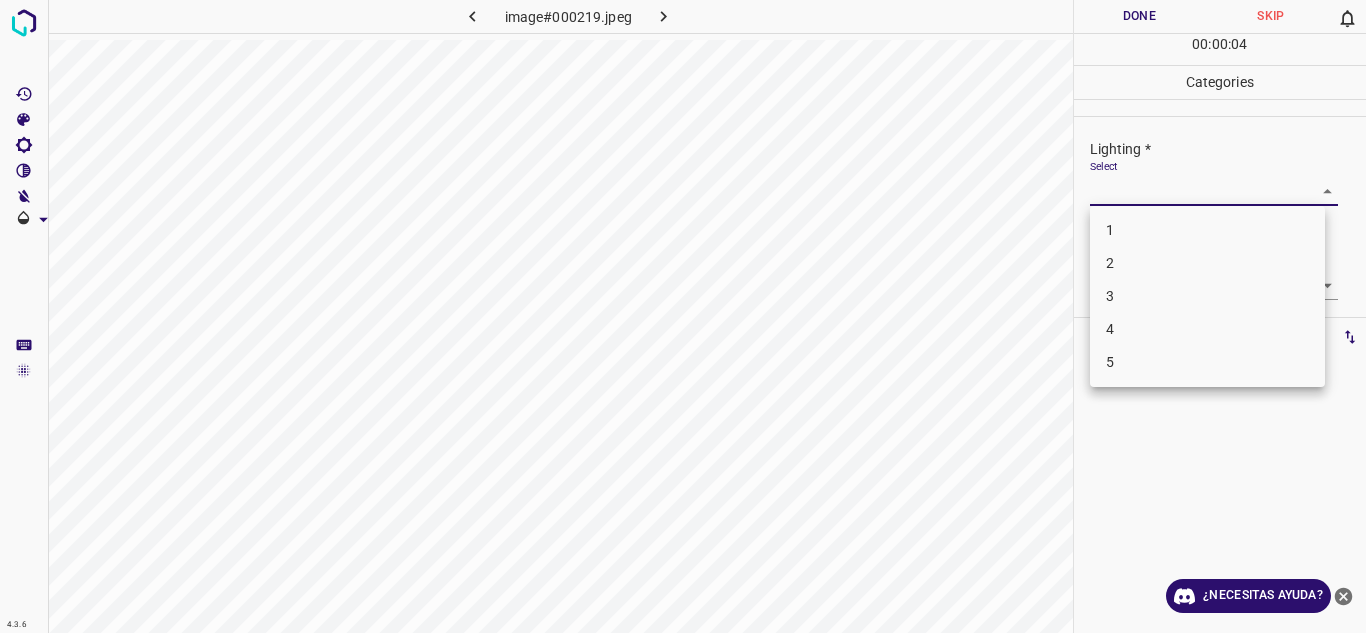 click on "Texto original Valora esta traducción Tu opinión servirá para ayudar a mejorar el Traductor de Google 4.3.6  image#000219.jpeg Done Skip 0 00   : 00   : 04   Categories Lighting *  Select ​ Focus *  Select ​ Overall *  Select ​ Labels   0 Categories 1 Lighting 2 Focus 3 Overall Tools Space Change between modes (Draw & Edit) I Auto labeling R Restore zoom M Zoom in N Zoom out Delete Delete selecte label Filters Z Restore filters X Saturation filter C Brightness filter V Contrast filter B Gray scale filter General O Download ¿Necesitas ayuda? - Texto - Esconder - Borrar 1 2 3 4 5" at bounding box center (683, 316) 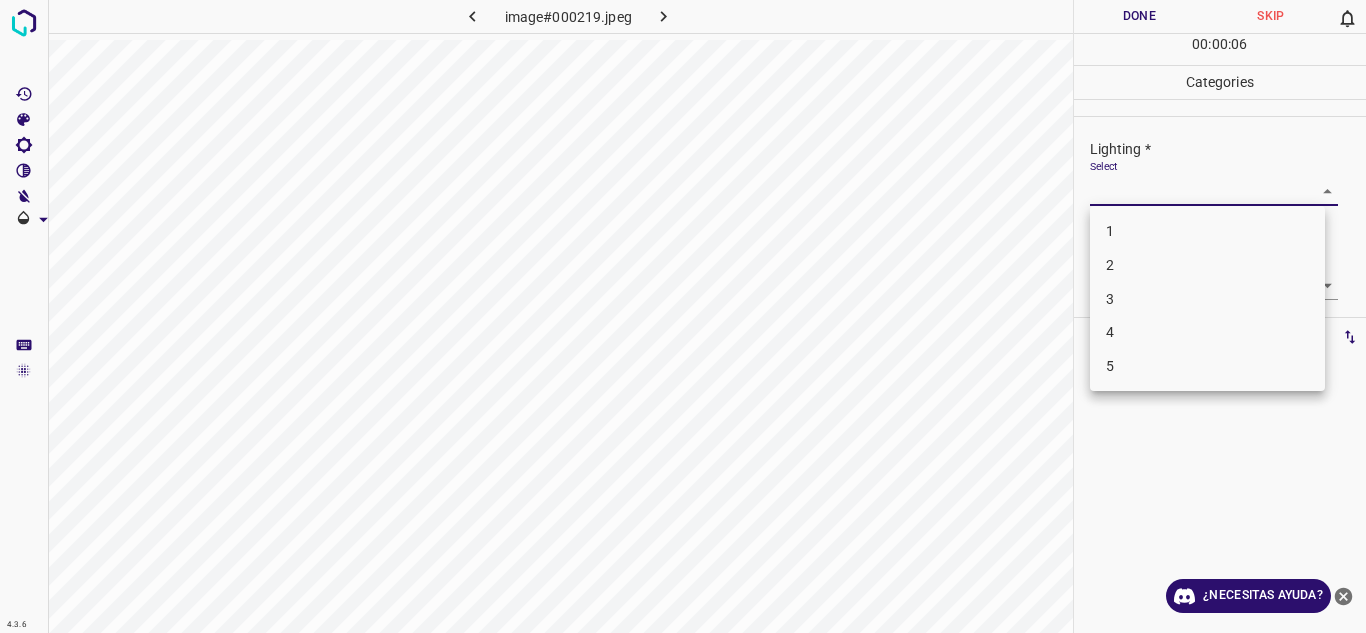 drag, startPoint x: 1205, startPoint y: 387, endPoint x: 1207, endPoint y: 375, distance: 12.165525 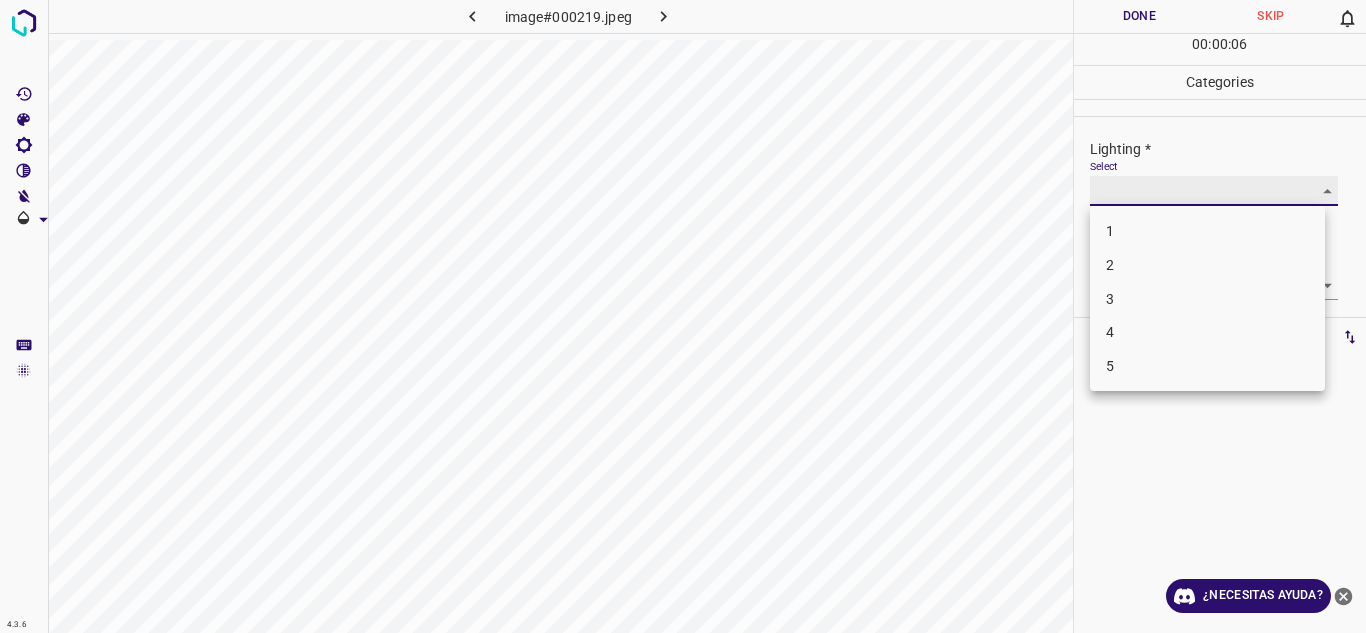 type on "5" 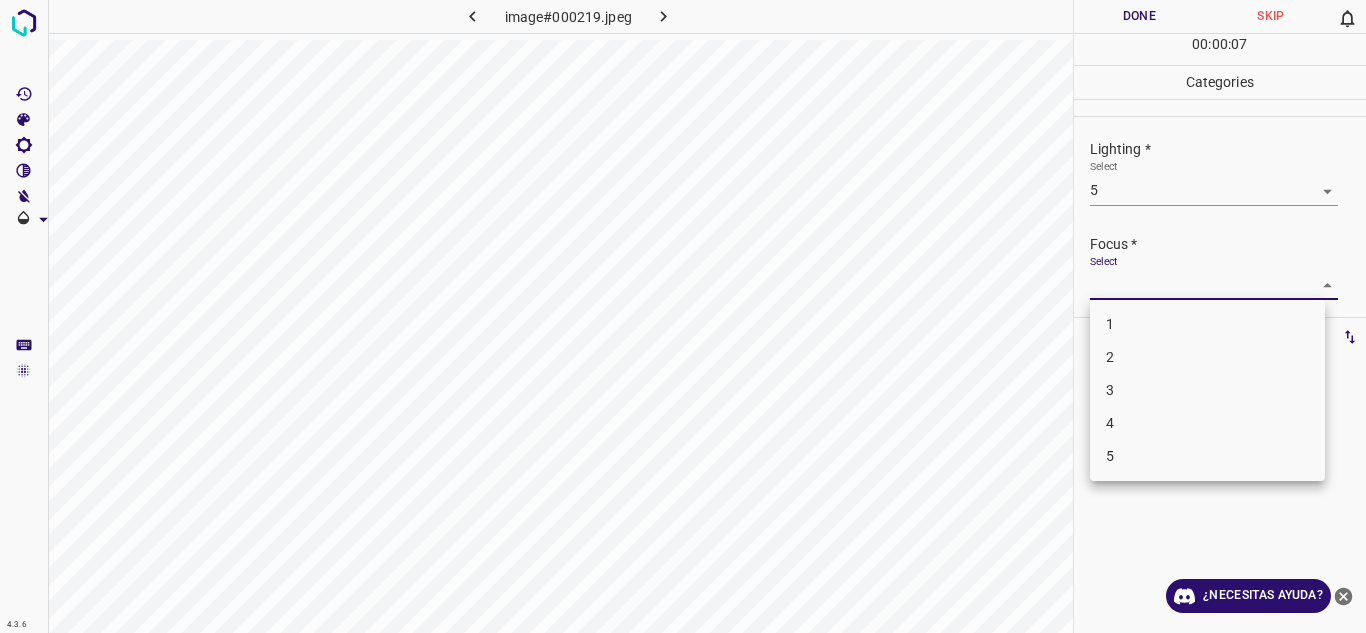 click on "Texto original Valora esta traducción Tu opinión servirá para ayudar a mejorar el Traductor de Google 4.3.6  image#000219.jpeg Done Skip 0 00   : 00   : 07   Categories Lighting *  Select 5 5 Focus *  Select ​ Overall *  Select ​ Labels   0 Categories 1 Lighting 2 Focus 3 Overall Tools Space Change between modes (Draw & Edit) I Auto labeling R Restore zoom M Zoom in N Zoom out Delete Delete selecte label Filters Z Restore filters X Saturation filter C Brightness filter V Contrast filter B Gray scale filter General O Download ¿Necesitas ayuda? - Texto - Esconder - Borrar 1 2 3 4 5" at bounding box center (683, 316) 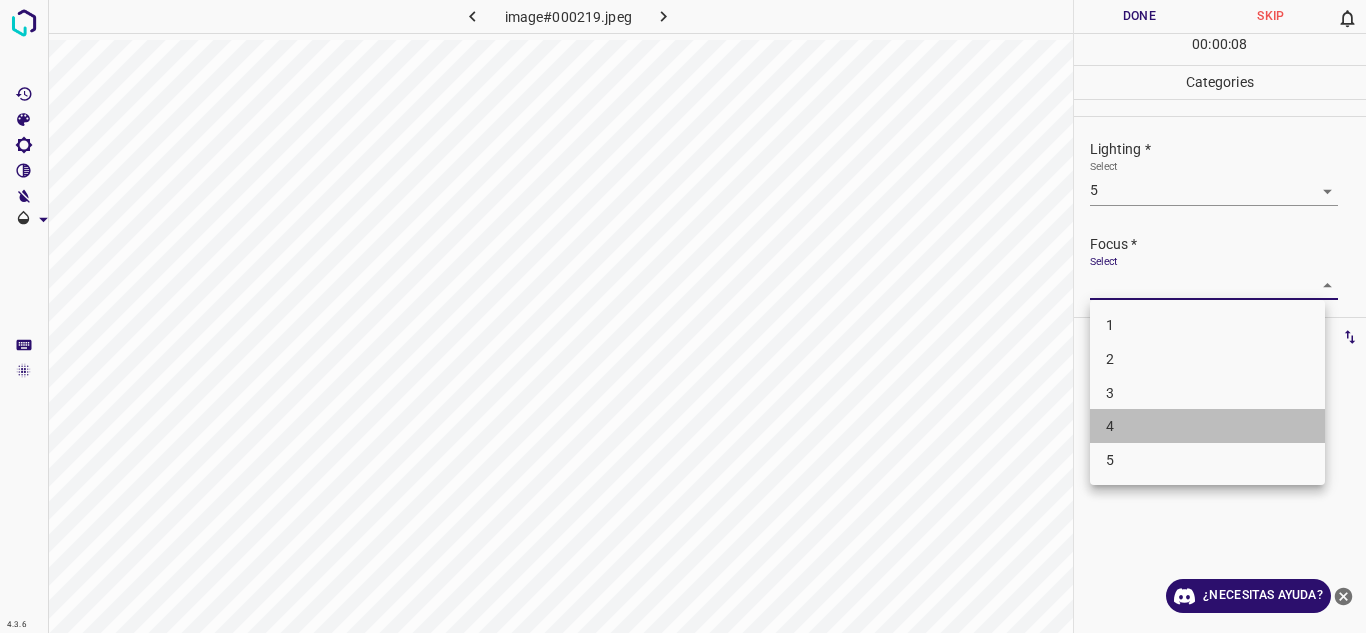 click on "4" at bounding box center (1207, 426) 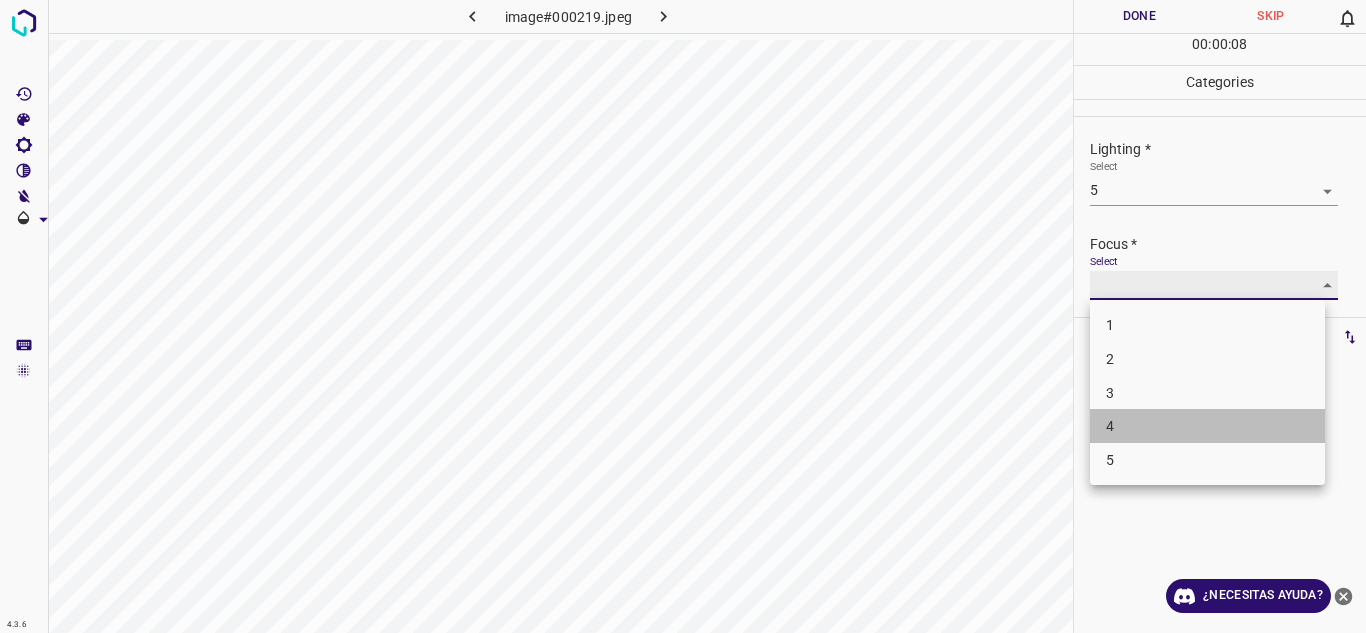type on "4" 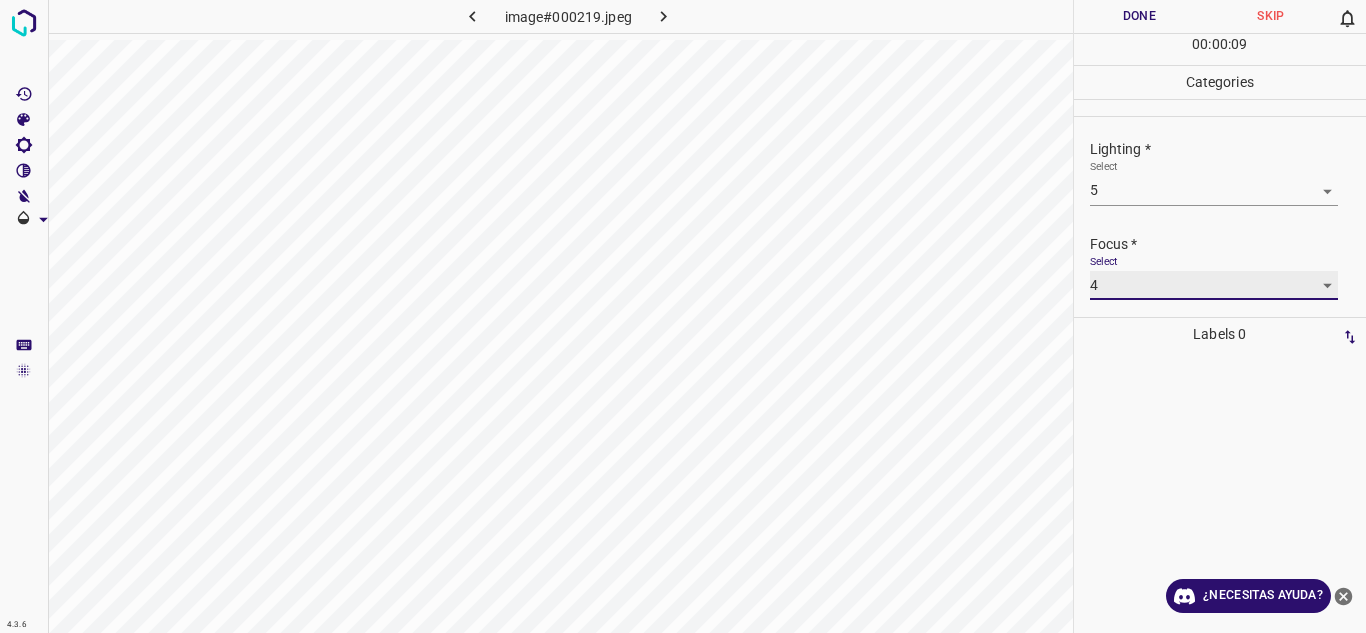 scroll, scrollTop: 98, scrollLeft: 0, axis: vertical 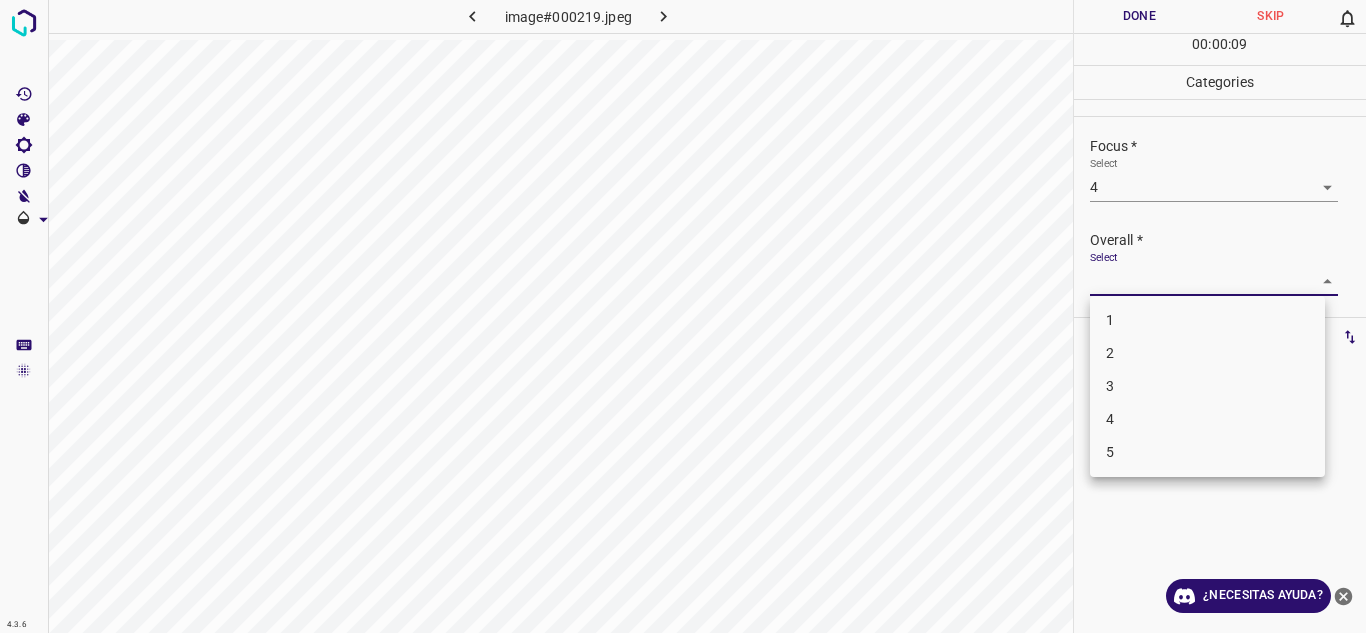 click on "Texto original Valora esta traducción Tu opinión servirá para ayudar a mejorar el Traductor de Google 4.3.6  image#000219.jpeg Done Skip 0 00   : 00   : 09   Categories Lighting *  Select 5 5 Focus *  Select 4 4 Overall *  Select ​ Labels   0 Categories 1 Lighting 2 Focus 3 Overall Tools Space Change between modes (Draw & Edit) I Auto labeling R Restore zoom M Zoom in N Zoom out Delete Delete selecte label Filters Z Restore filters X Saturation filter C Brightness filter V Contrast filter B Gray scale filter General O Download ¿Necesitas ayuda? - Texto - Esconder - Borrar 1 2 3 4 5" at bounding box center [683, 316] 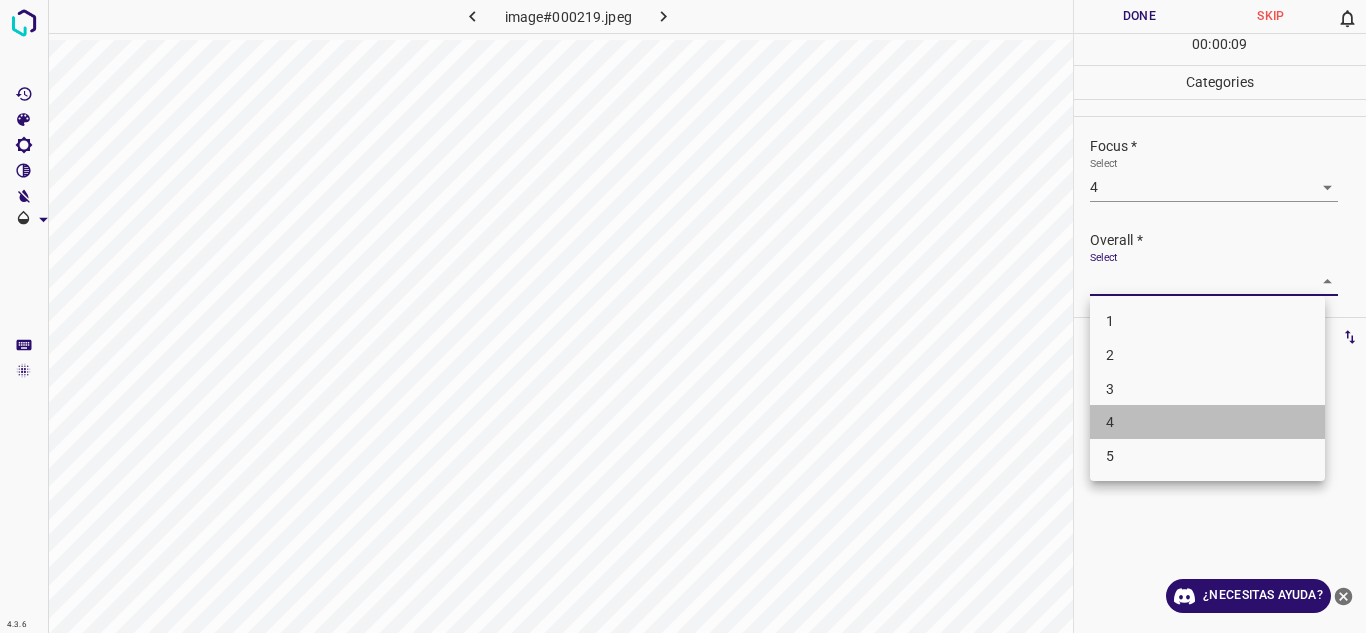 click on "4" at bounding box center [1207, 422] 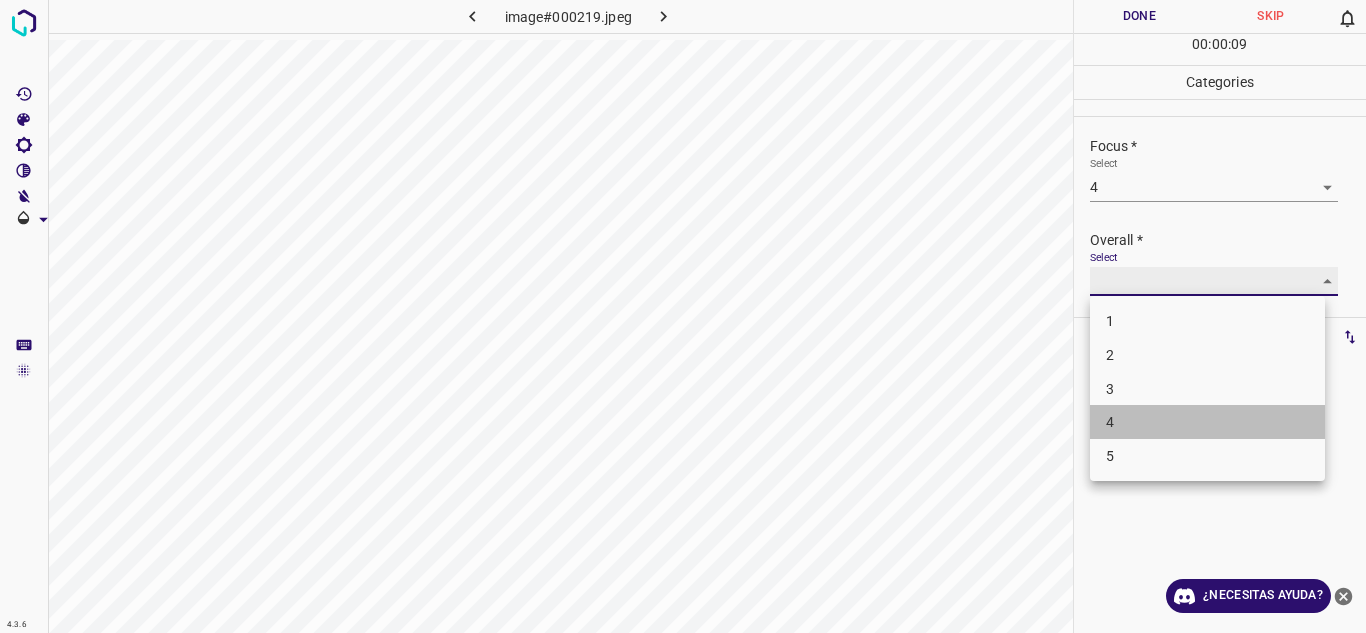 type on "4" 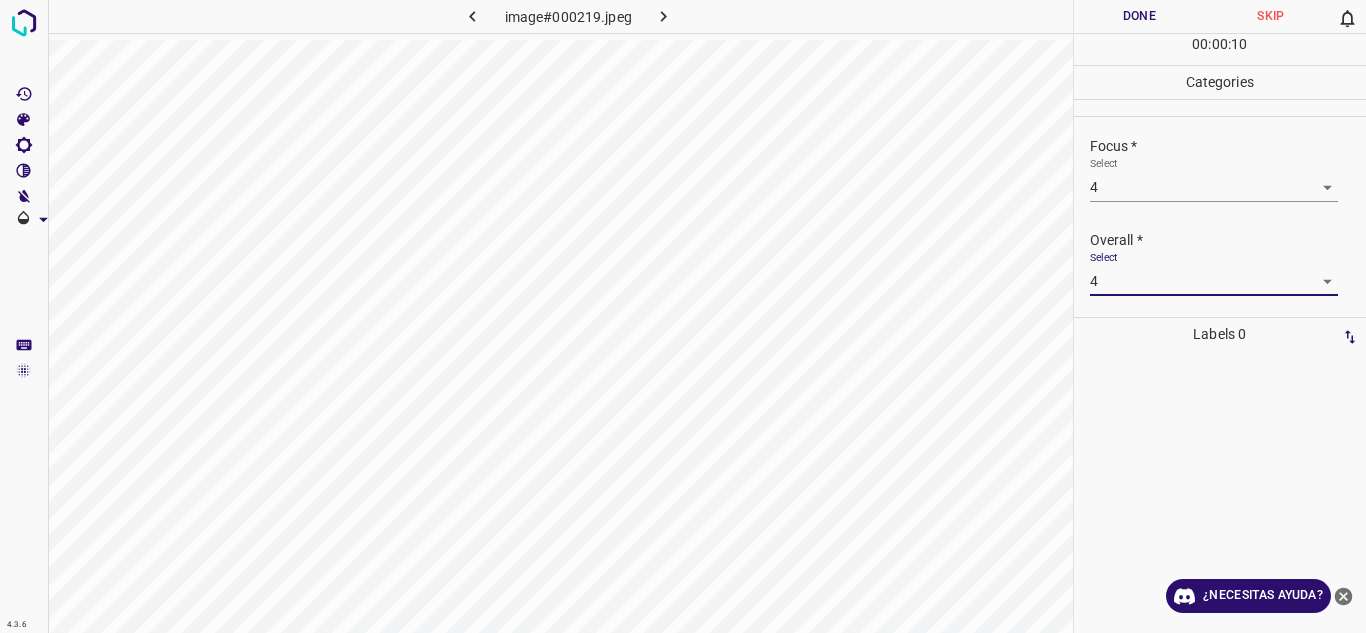 click on "Done" at bounding box center (1140, 16) 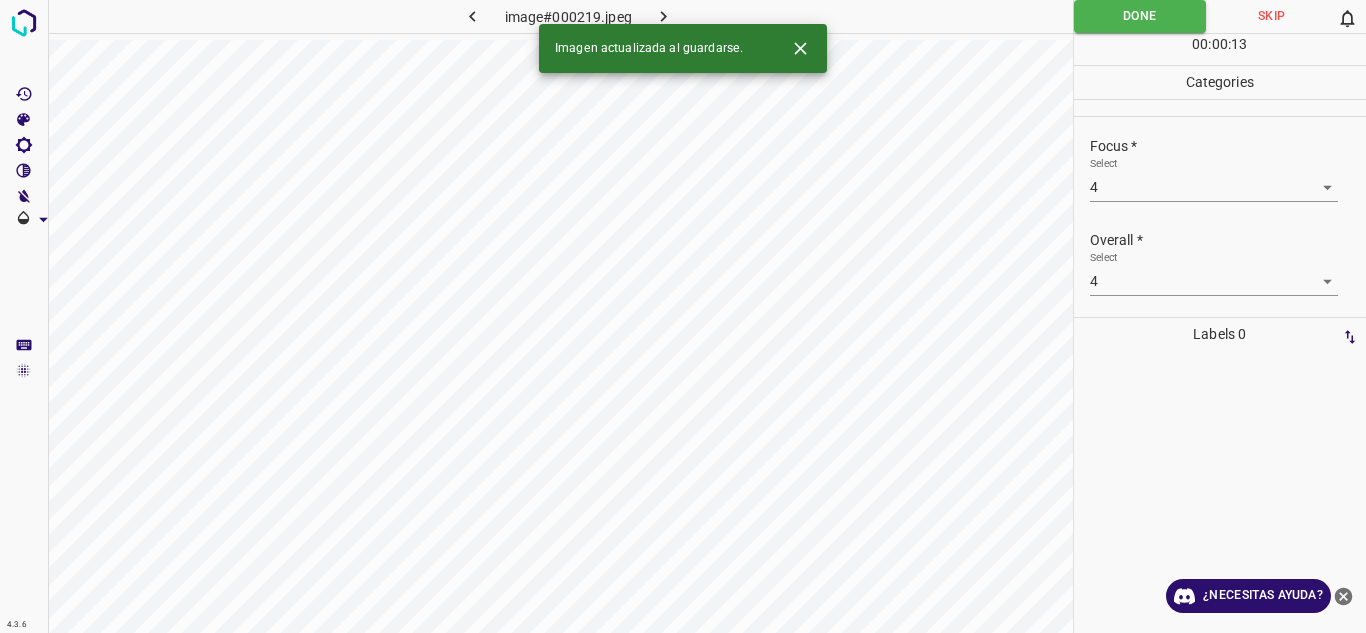 click 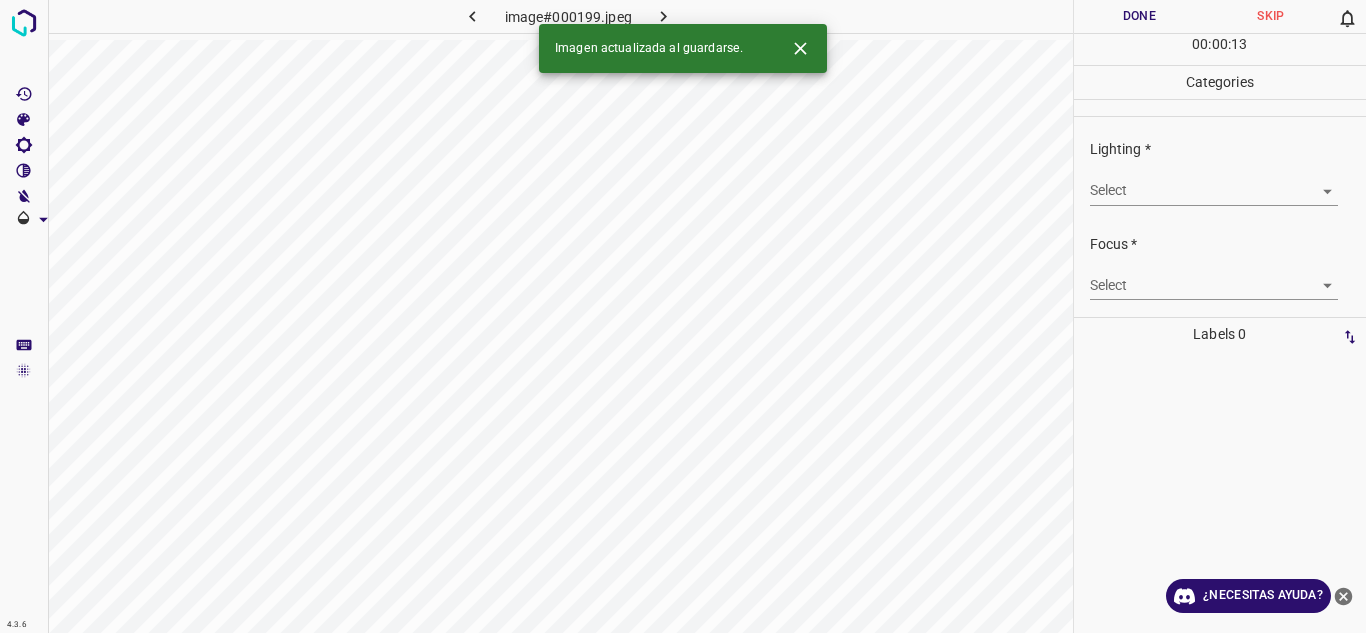 click on "Texto original Valora esta traducción Tu opinión servirá para ayudar a mejorar el Traductor de Google 4.3.6  image#000199.jpeg Done Skip 0 00   : 00   : 13   Categories Lighting *  Select ​ Focus *  Select ​ Overall *  Select ​ Labels   0 Categories 1 Lighting 2 Focus 3 Overall Tools Space Change between modes (Draw & Edit) I Auto labeling R Restore zoom M Zoom in N Zoom out Delete Delete selecte label Filters Z Restore filters X Saturation filter C Brightness filter V Contrast filter B Gray scale filter General O Download Imagen actualizada al guardarse. ¿Necesitas ayuda? - Texto - Esconder - Borrar" at bounding box center (683, 316) 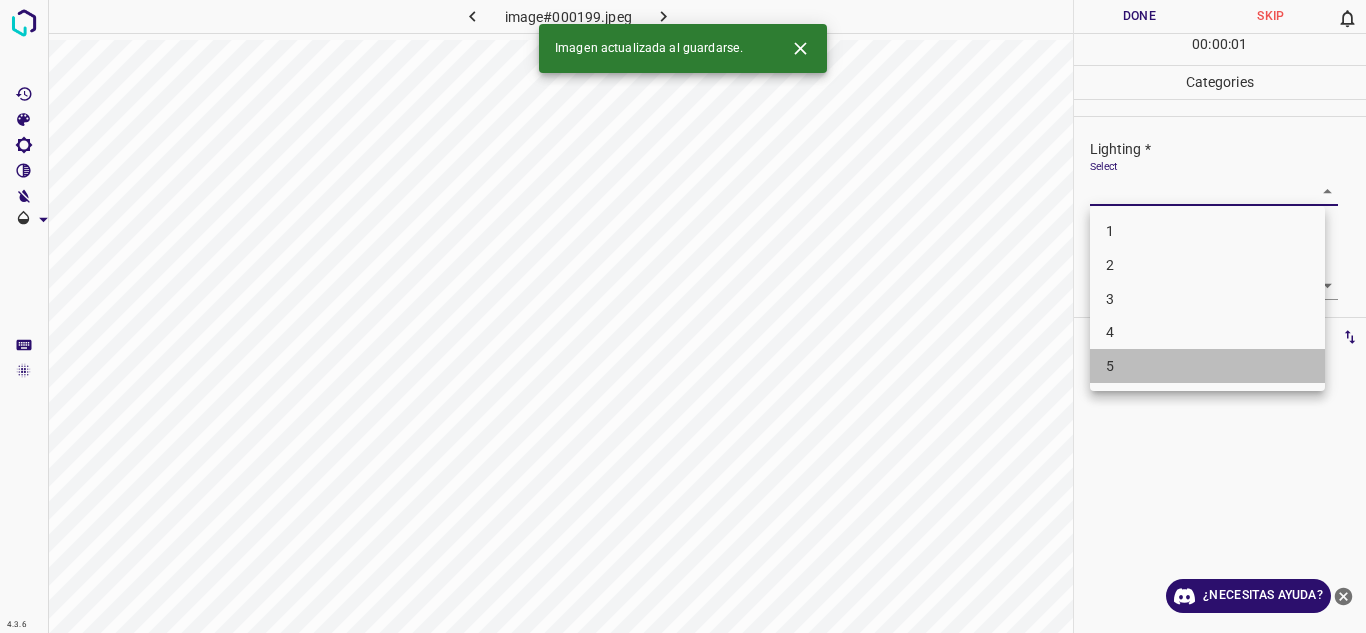 click on "5" at bounding box center [1207, 366] 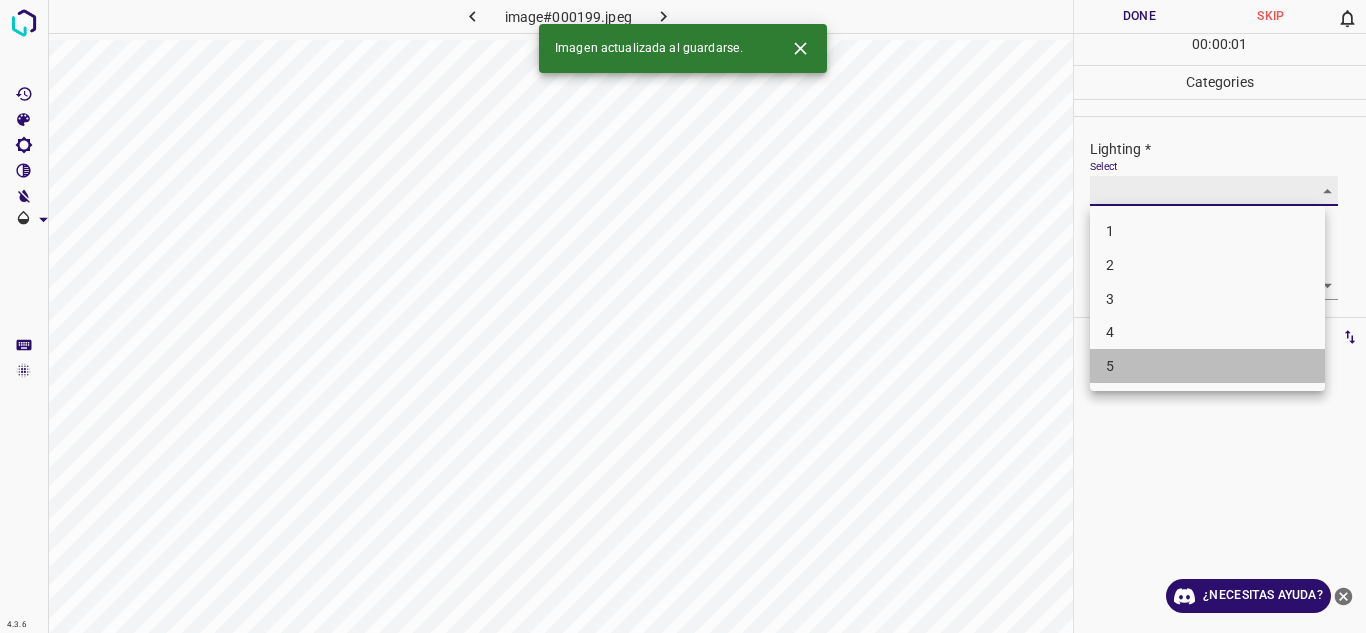 type on "5" 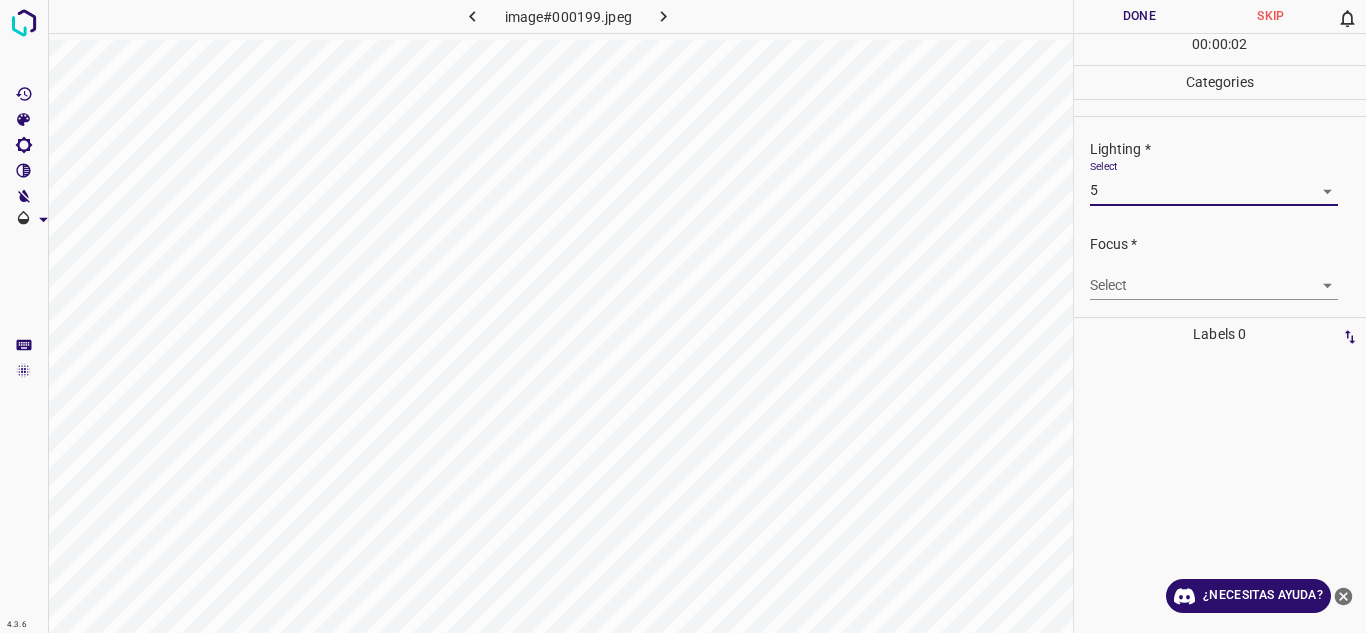 click on "Texto original Valora esta traducción Tu opinión servirá para ayudar a mejorar el Traductor de Google 4.3.6  image#000199.jpeg Done Skip 0 00   : 00   : 02   Categories Lighting *  Select 5 5 Focus *  Select ​ Overall *  Select ​ Labels   0 Categories 1 Lighting 2 Focus 3 Overall Tools Space Change between modes (Draw & Edit) I Auto labeling R Restore zoom M Zoom in N Zoom out Delete Delete selecte label Filters Z Restore filters X Saturation filter C Brightness filter V Contrast filter B Gray scale filter General O Download ¿Necesitas ayuda? - Texto - Esconder - Borrar" at bounding box center (683, 316) 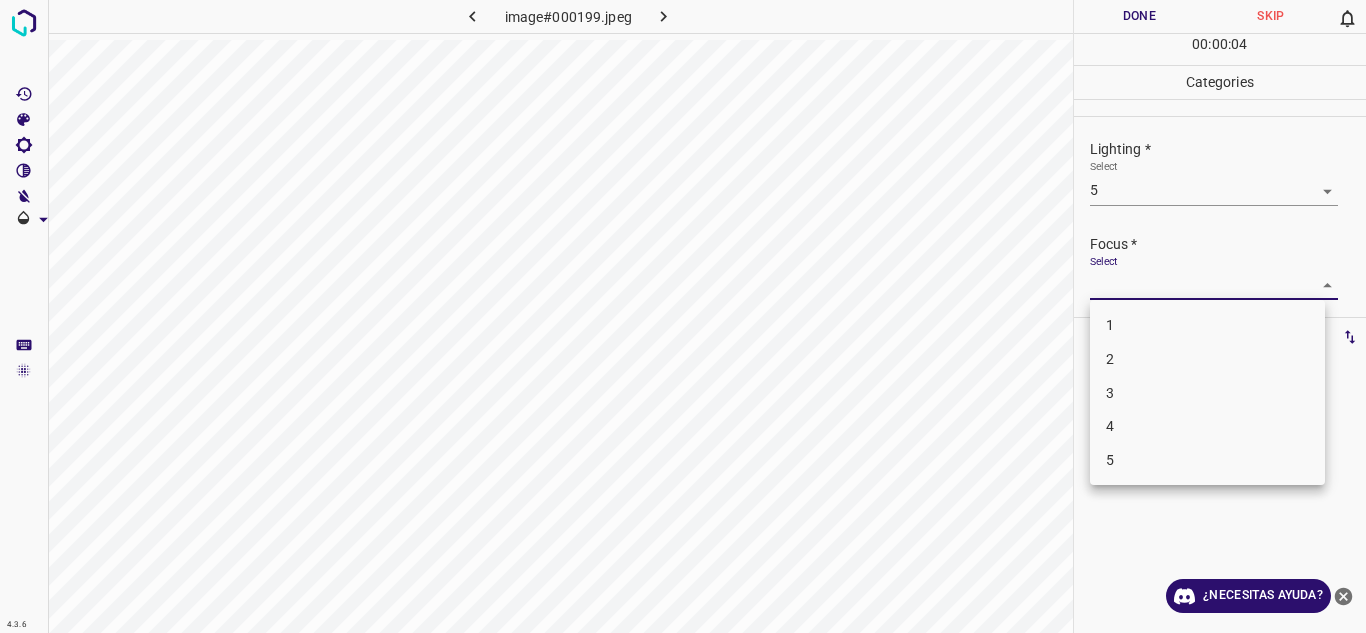 drag, startPoint x: 1165, startPoint y: 459, endPoint x: 1254, endPoint y: 419, distance: 97.575615 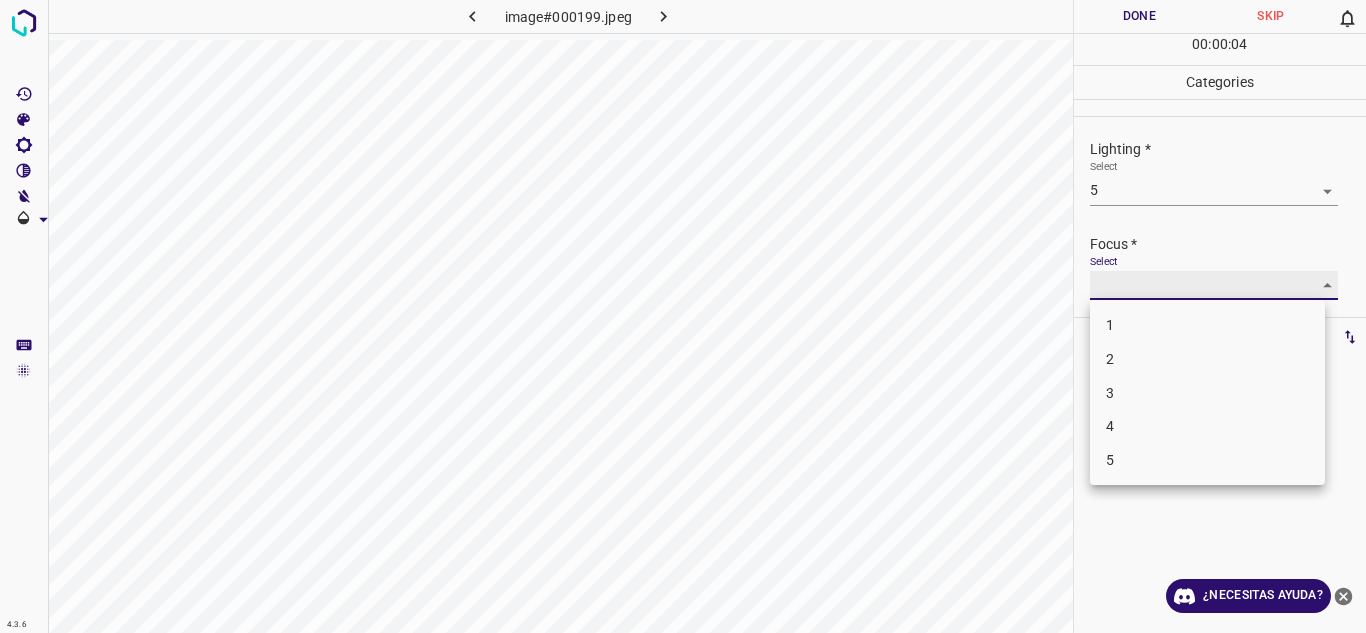 type on "5" 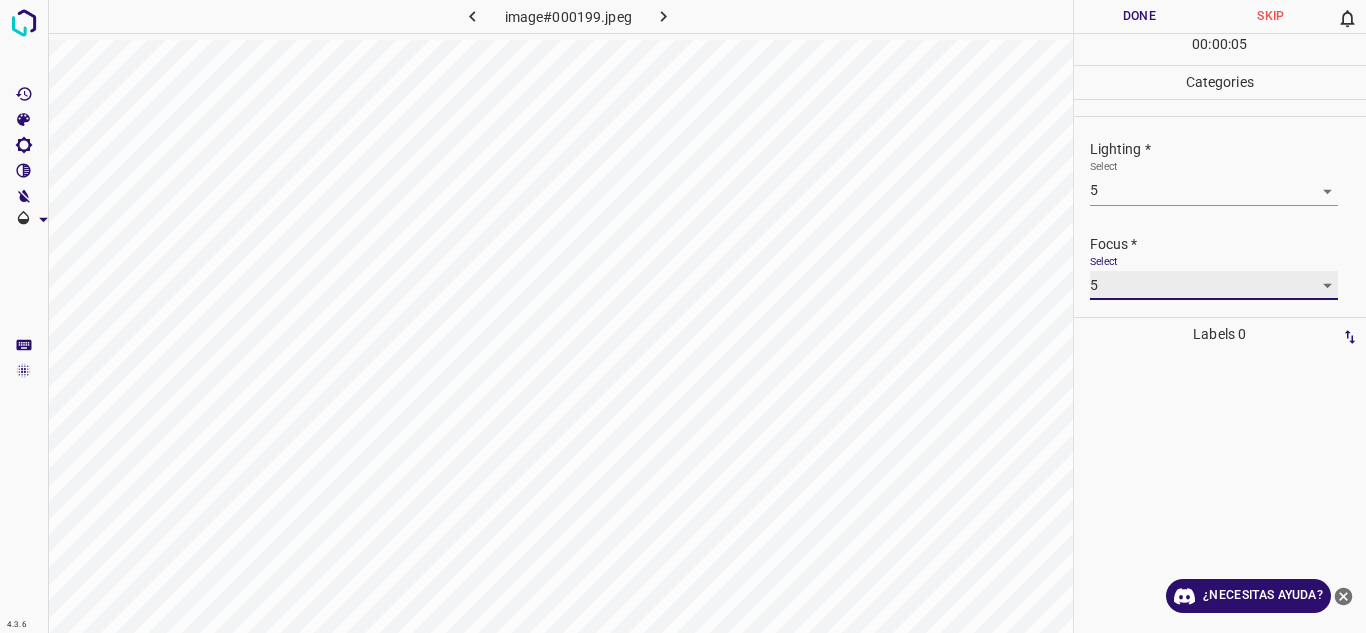 scroll, scrollTop: 98, scrollLeft: 0, axis: vertical 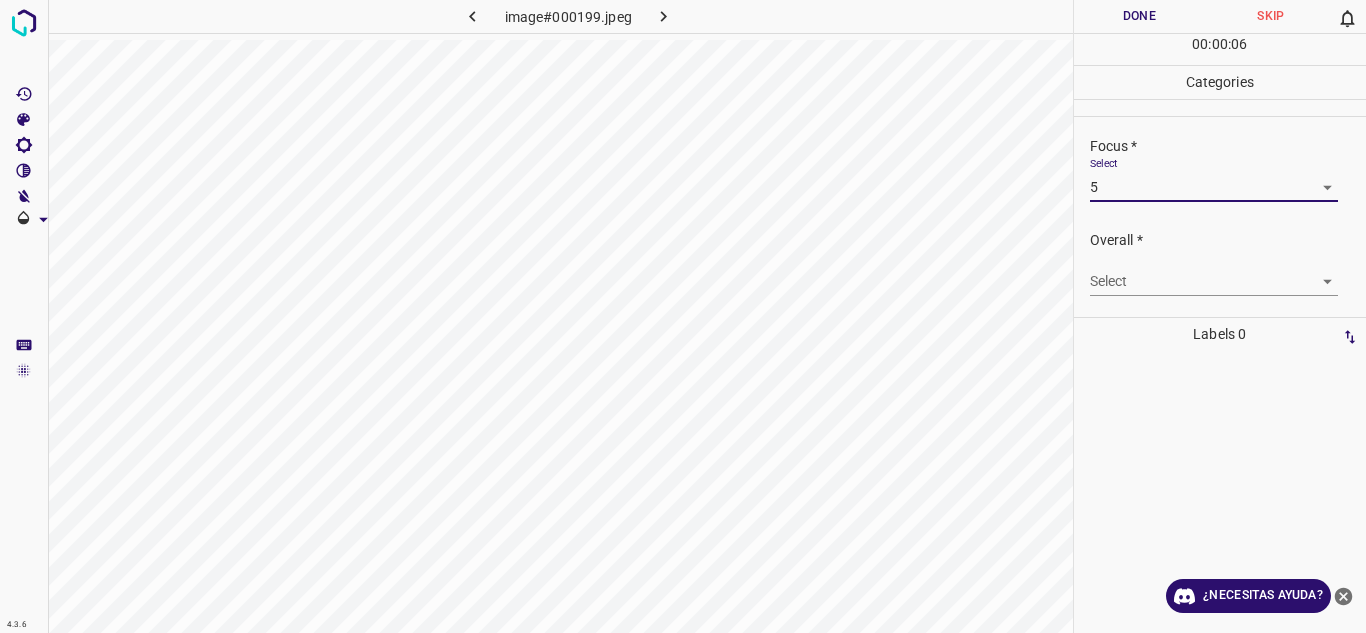 click on "Texto original Valora esta traducción Tu opinión servirá para ayudar a mejorar el Traductor de Google 4.3.6  image#000199.jpeg Done Skip 0 00   : 00   : 06   Categories Lighting *  Select 5 5 Focus *  Select 5 5 Overall *  Select ​ Labels   0 Categories 1 Lighting 2 Focus 3 Overall Tools Space Change between modes (Draw & Edit) I Auto labeling R Restore zoom M Zoom in N Zoom out Delete Delete selecte label Filters Z Restore filters X Saturation filter C Brightness filter V Contrast filter B Gray scale filter General O Download ¿Necesitas ayuda? - Texto - Esconder - Borrar" at bounding box center (683, 316) 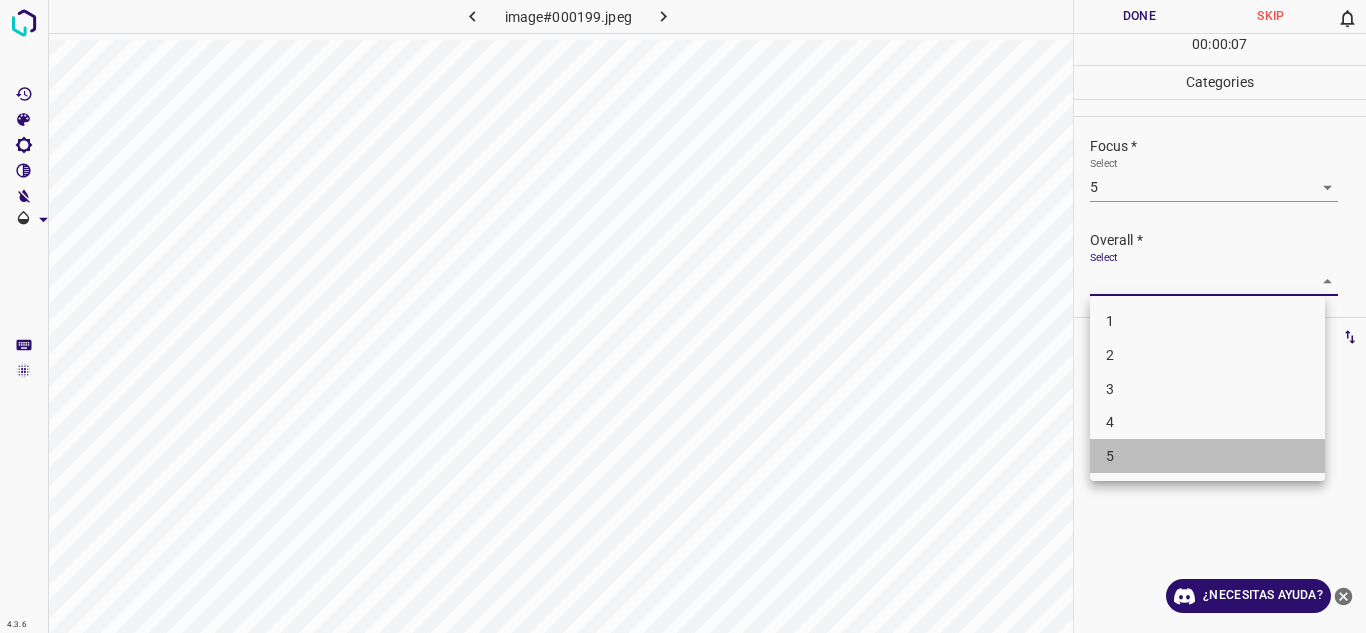 click on "5" at bounding box center (1207, 456) 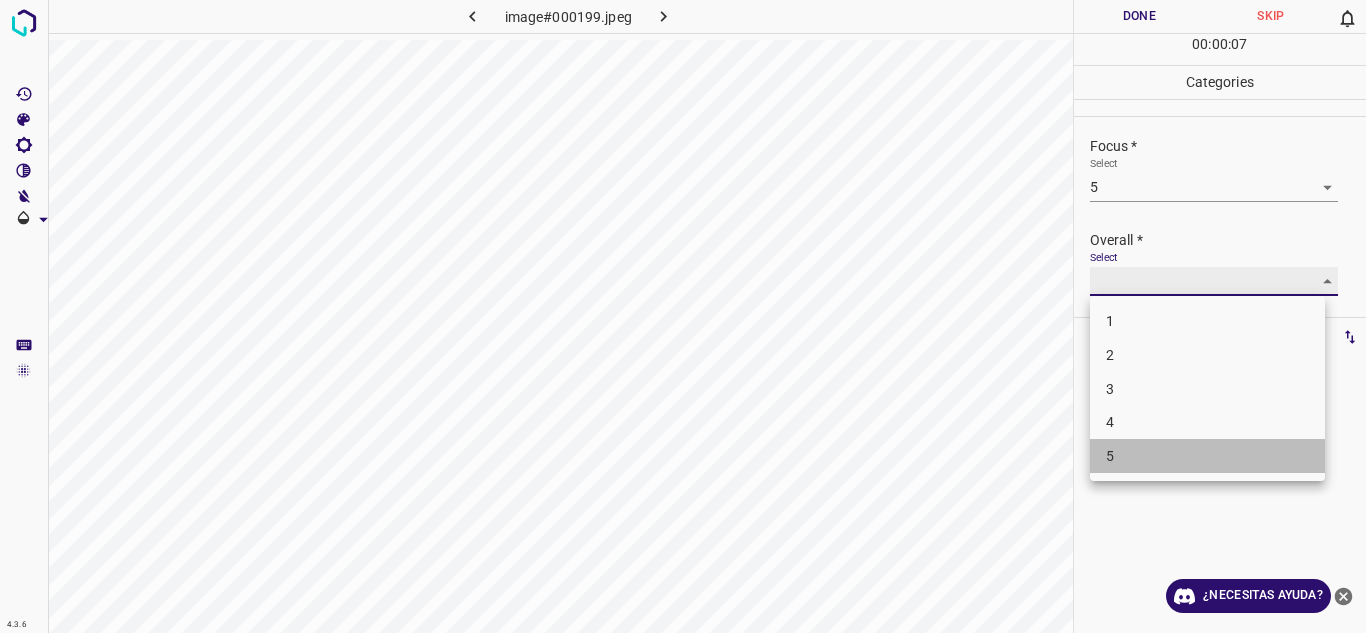 type on "5" 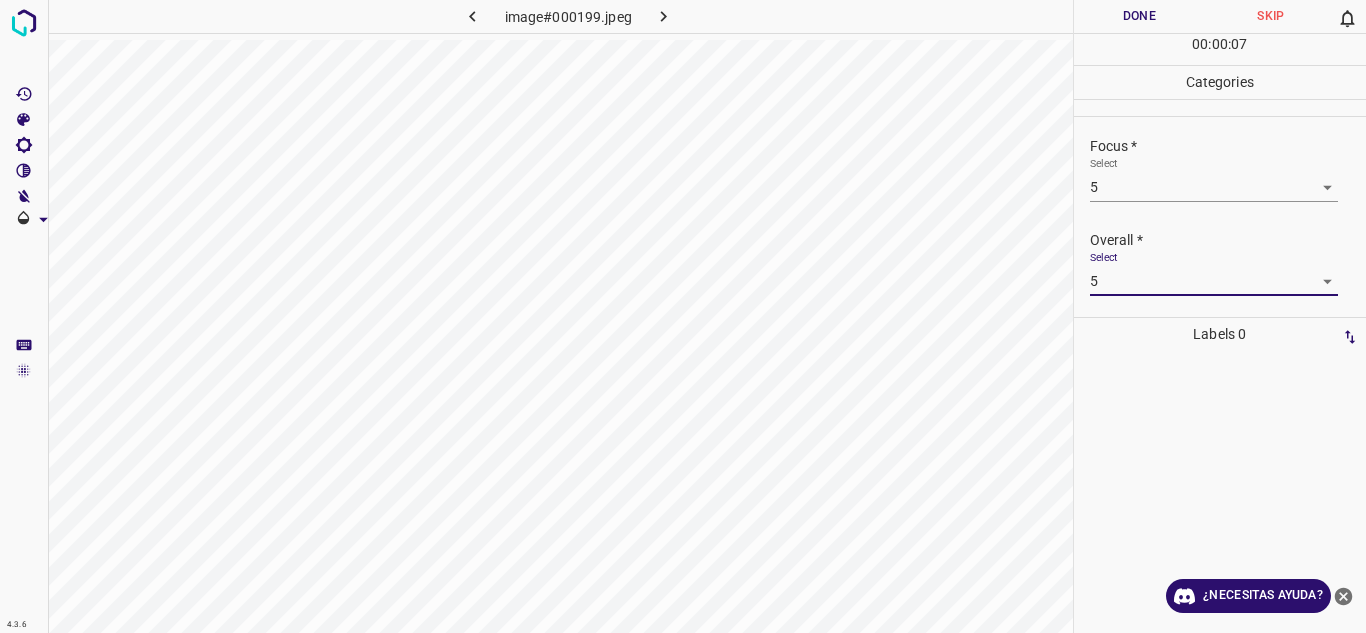 click on "Done" at bounding box center [1140, 16] 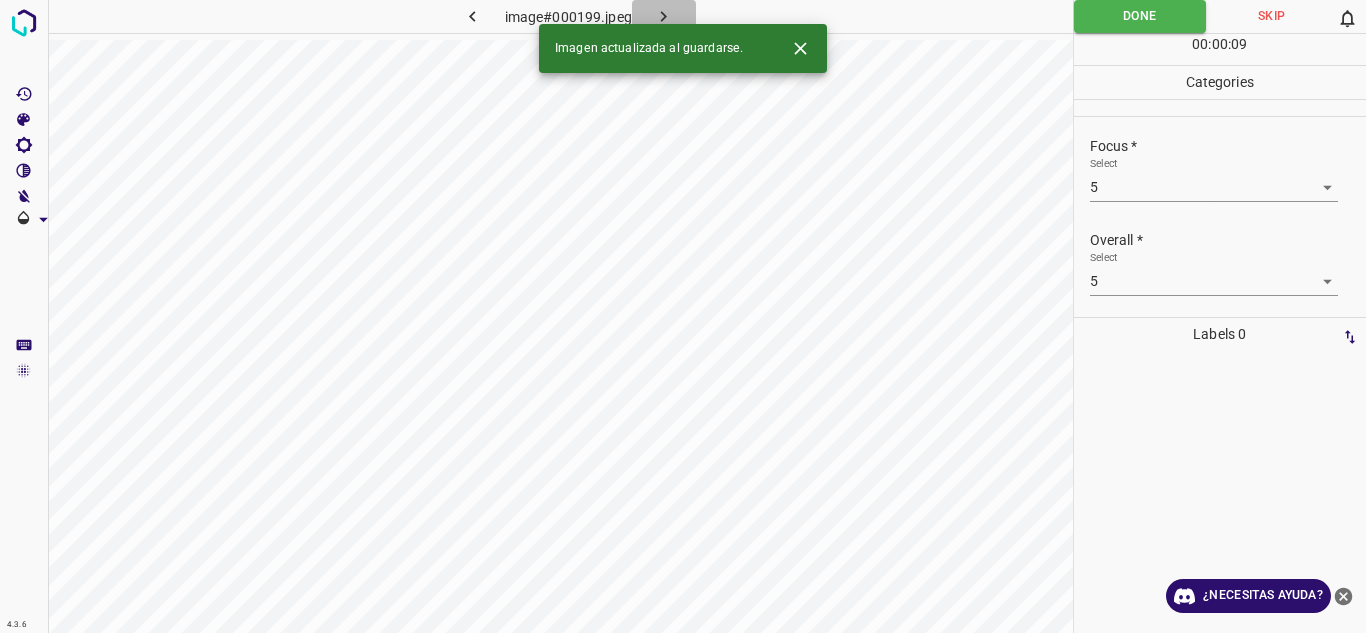 click at bounding box center (664, 16) 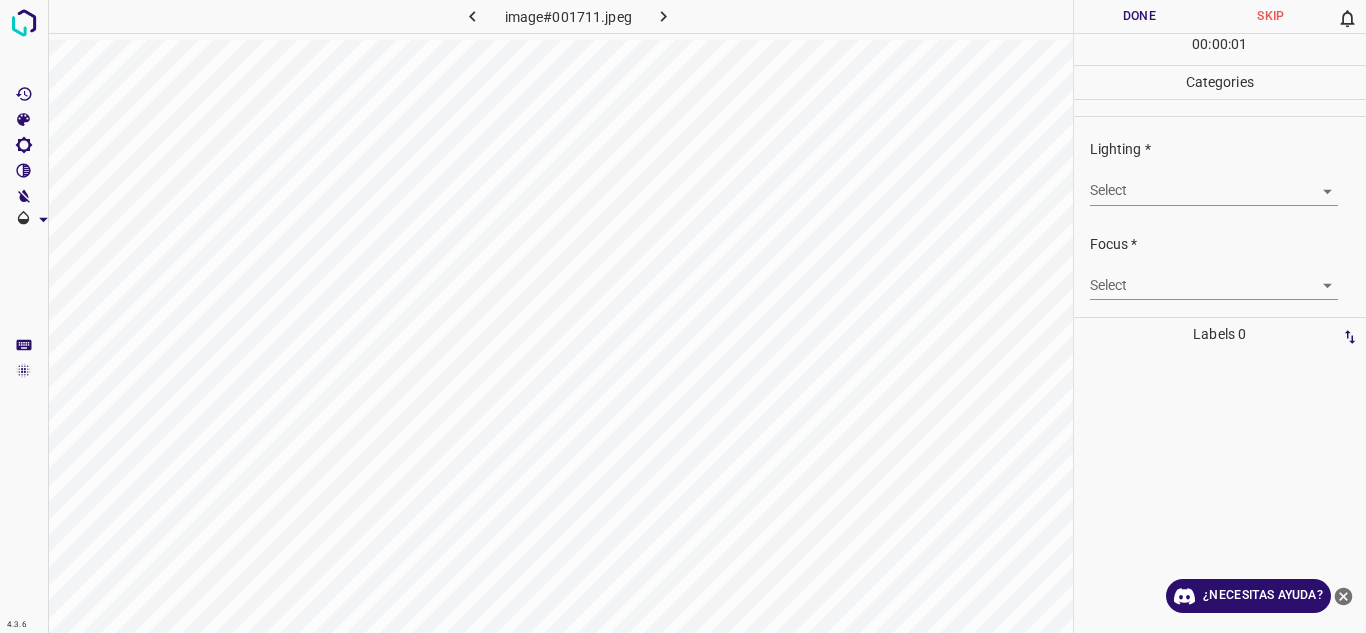 drag, startPoint x: 1312, startPoint y: 177, endPoint x: 1312, endPoint y: 190, distance: 13 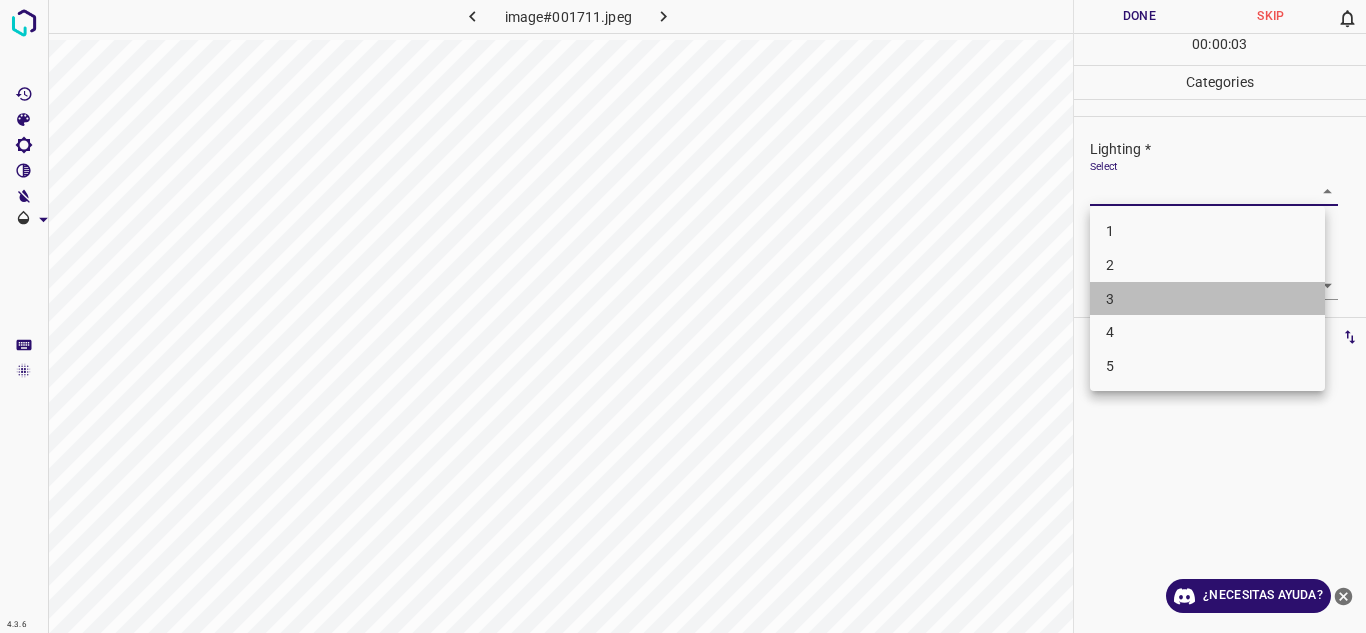click on "3" at bounding box center (1207, 299) 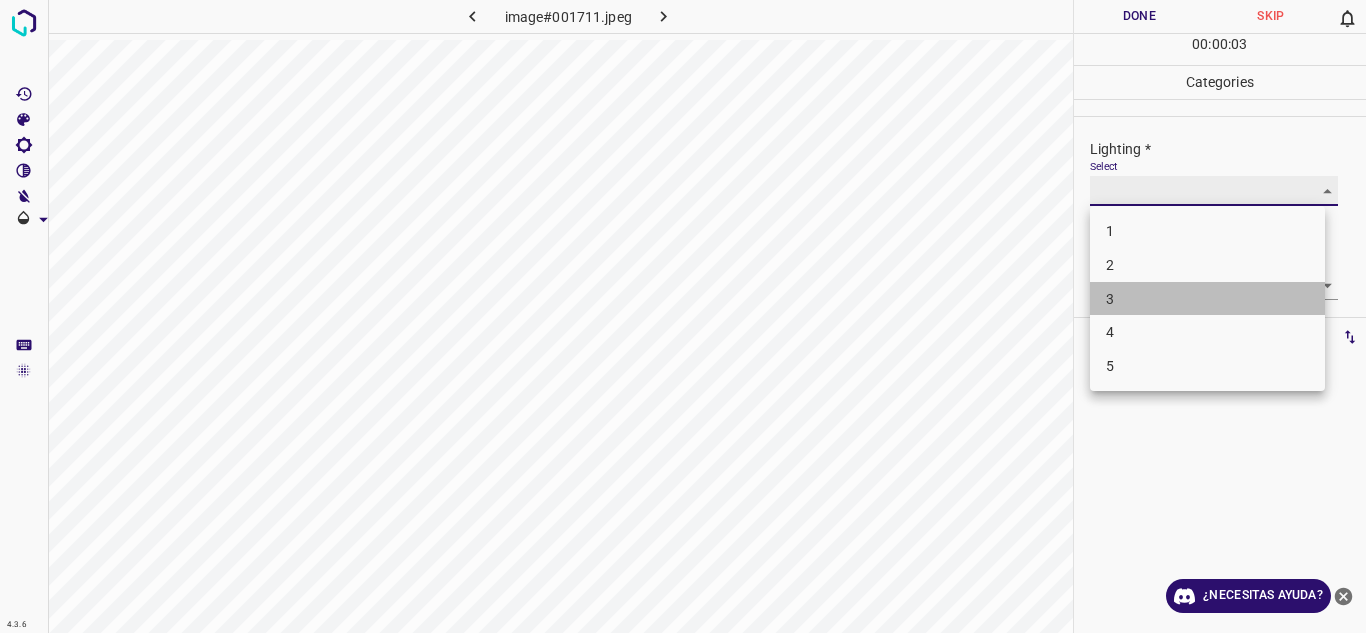 type on "3" 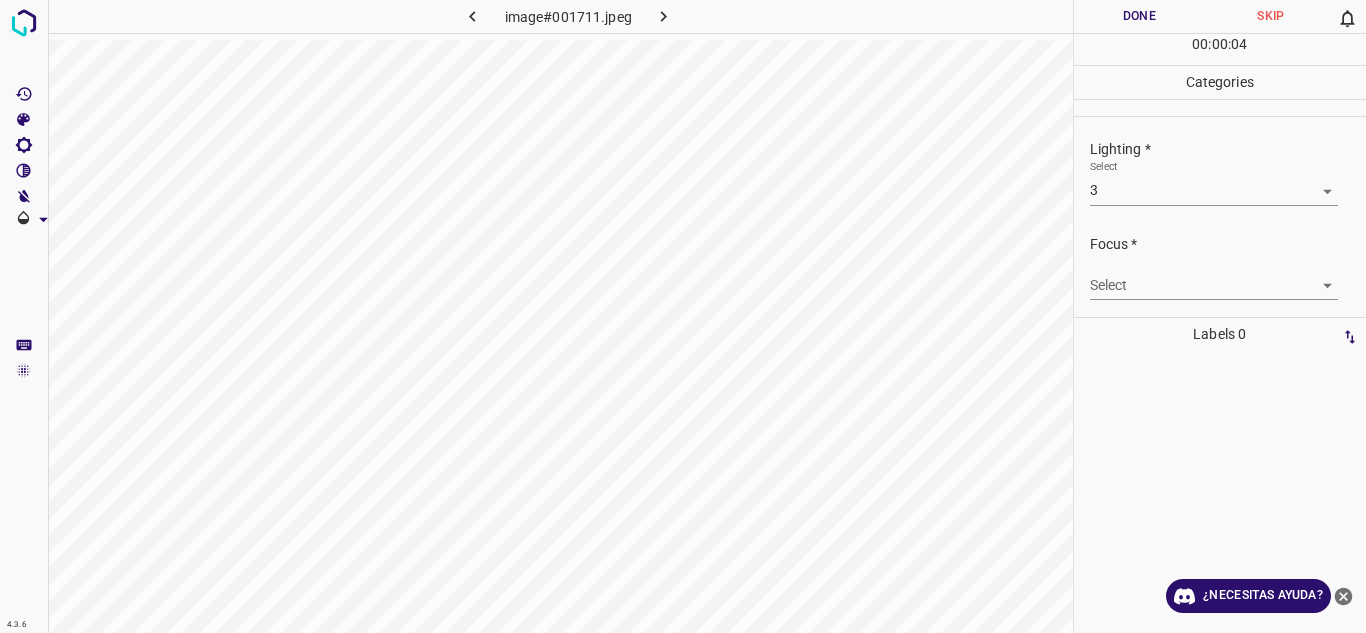 click on "Select ​" at bounding box center (1228, 277) 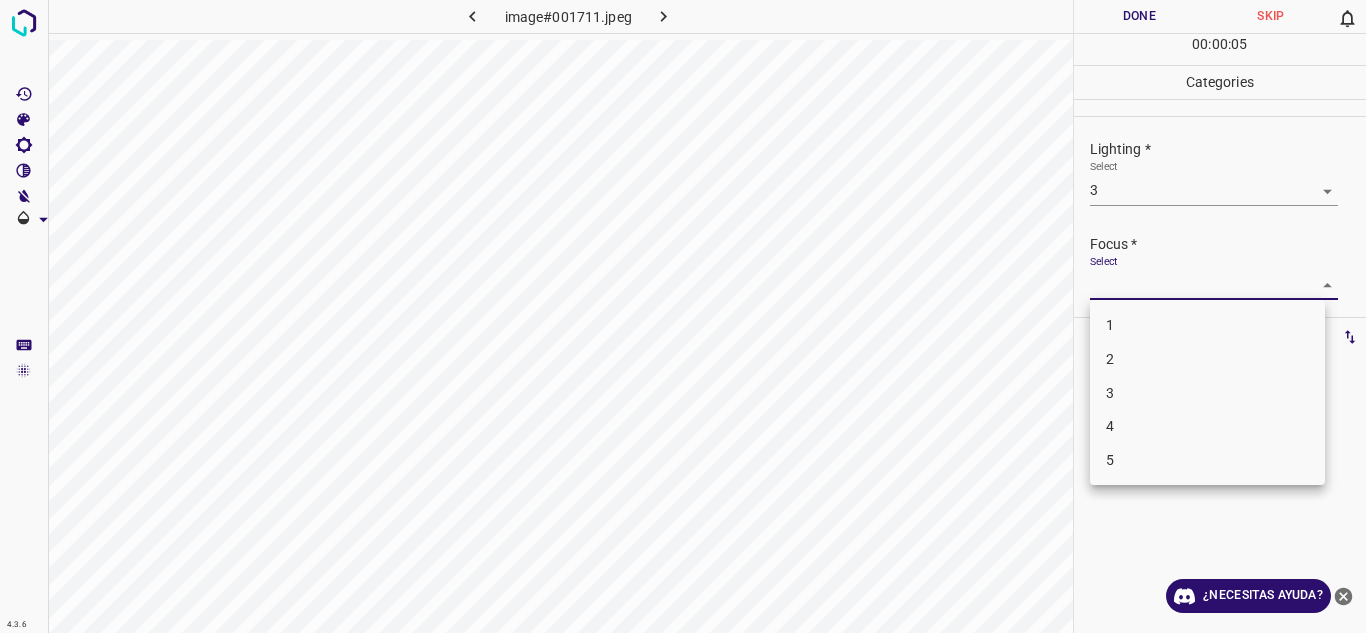 click on "2" at bounding box center [1207, 359] 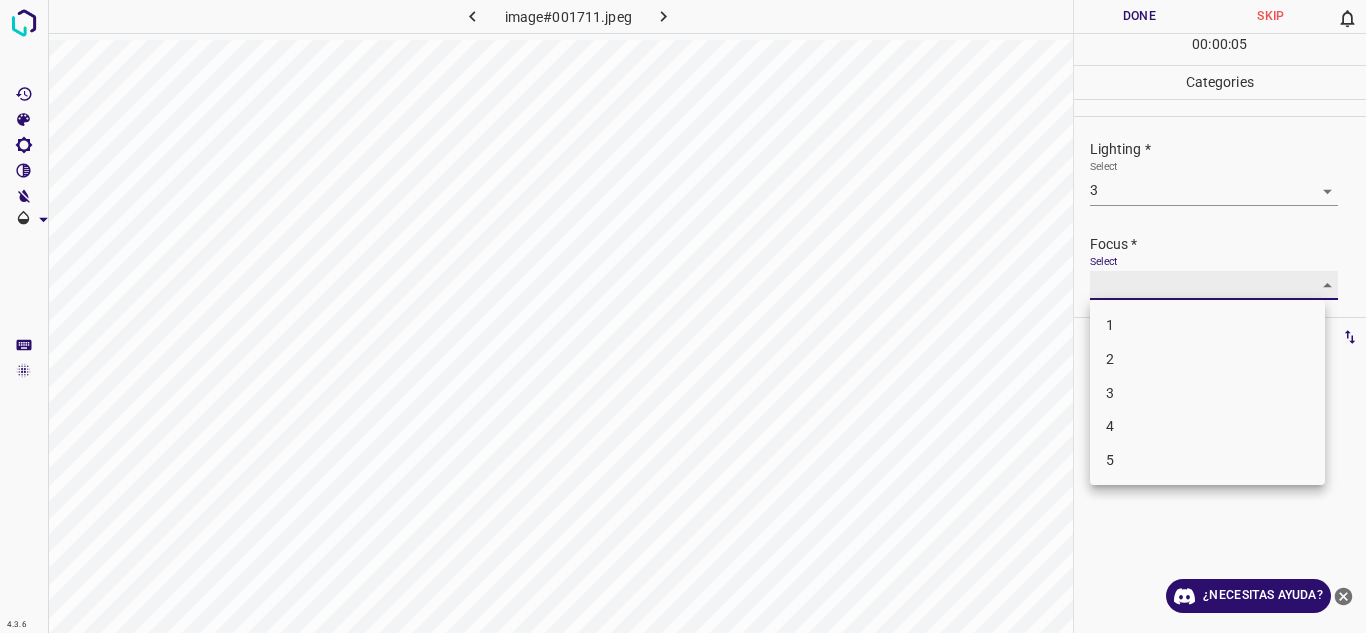 type on "2" 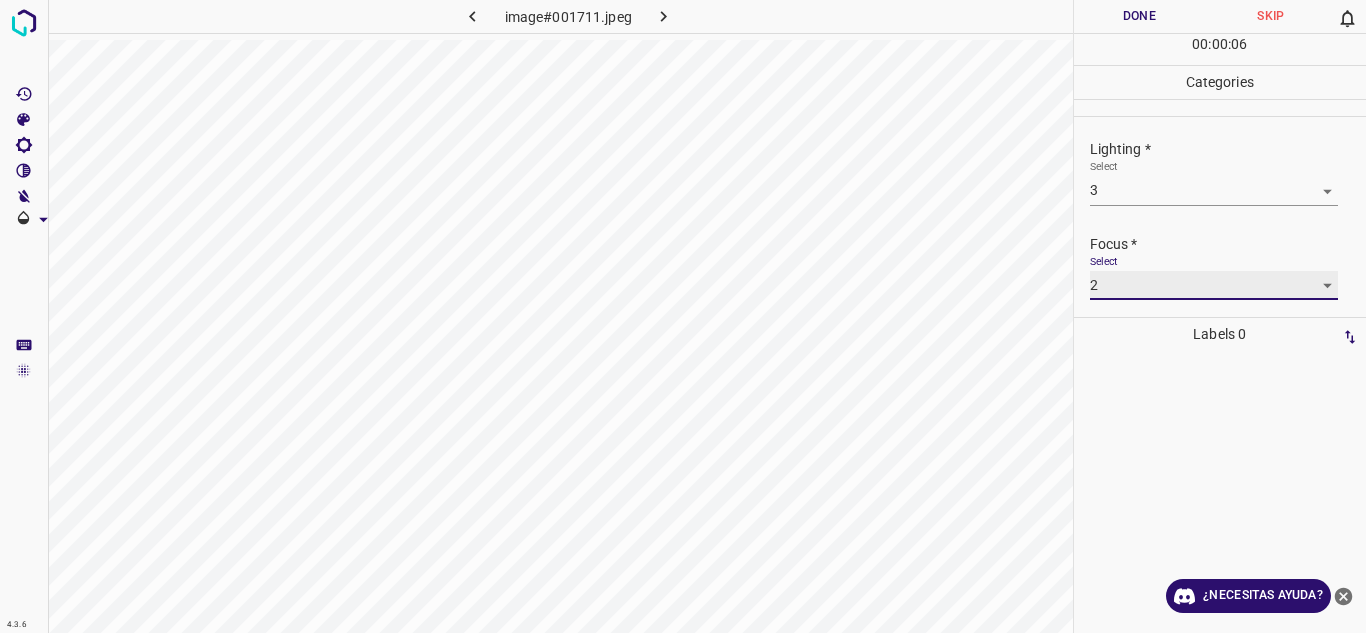 scroll, scrollTop: 98, scrollLeft: 0, axis: vertical 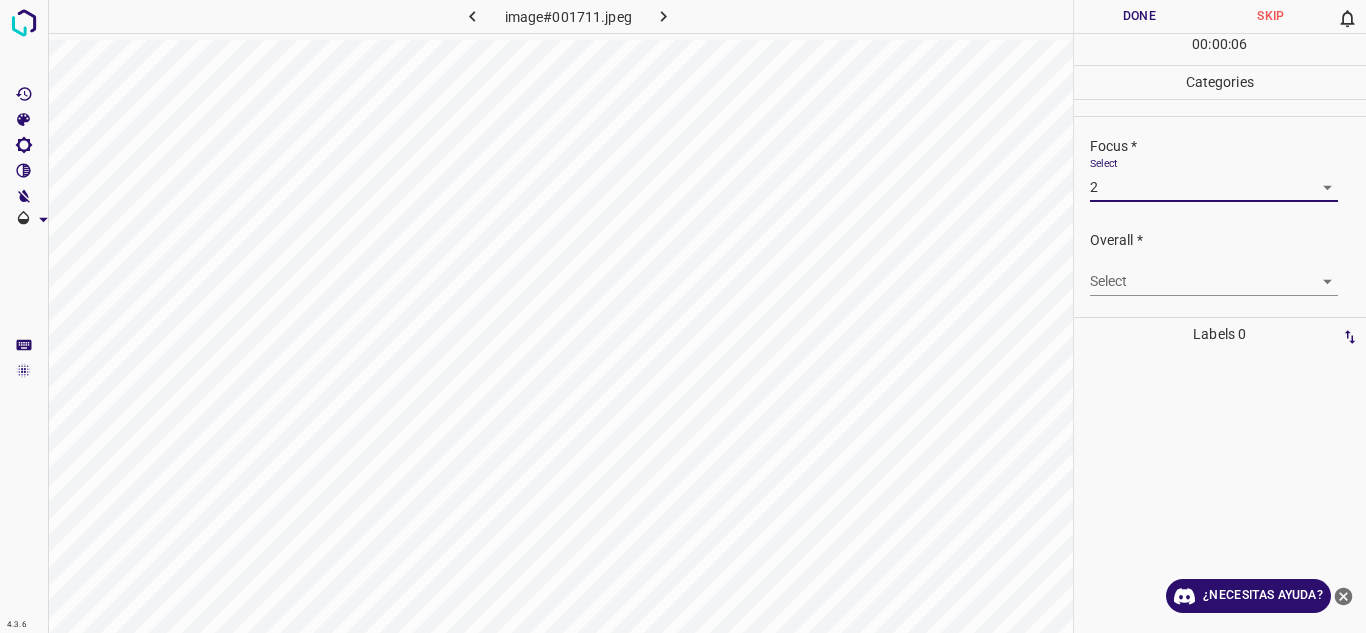 click on "Texto original Valora esta traducción Tu opinión servirá para ayudar a mejorar el Traductor de Google 4.3.6  image#001711.jpeg Done Skip 0 00   : 00   : 06   Categories Lighting *  Select 3 3 Focus *  Select 2 2 Overall *  Select ​ Labels   0 Categories 1 Lighting 2 Focus 3 Overall Tools Space Change between modes (Draw & Edit) I Auto labeling R Restore zoom M Zoom in N Zoom out Delete Delete selecte label Filters Z Restore filters X Saturation filter C Brightness filter V Contrast filter B Gray scale filter General O Download ¿Necesitas ayuda? - Texto - Esconder - Borrar" at bounding box center (683, 316) 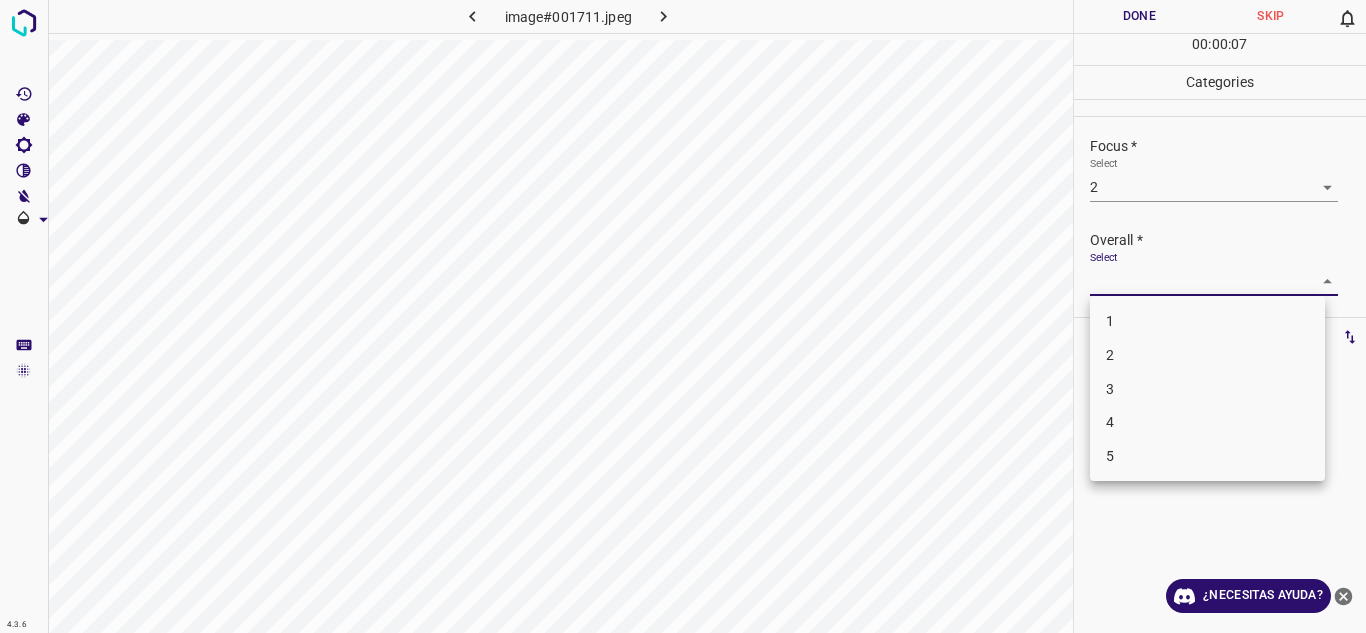click on "2" at bounding box center (1207, 355) 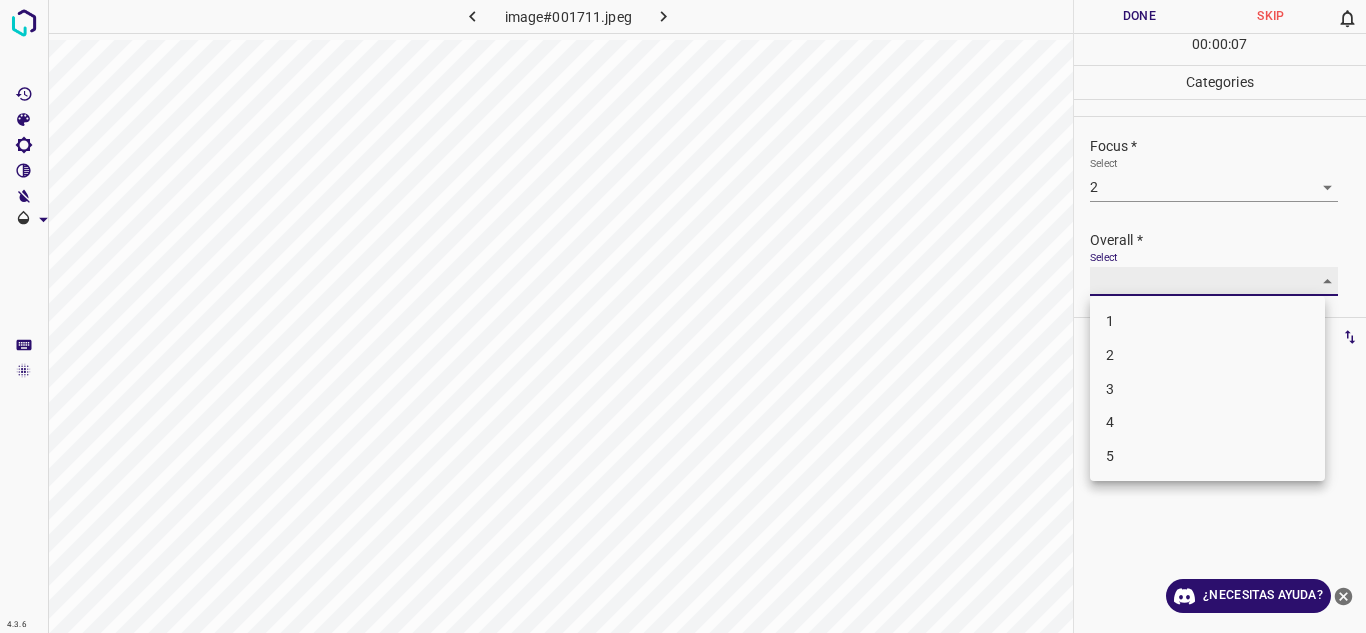 type on "2" 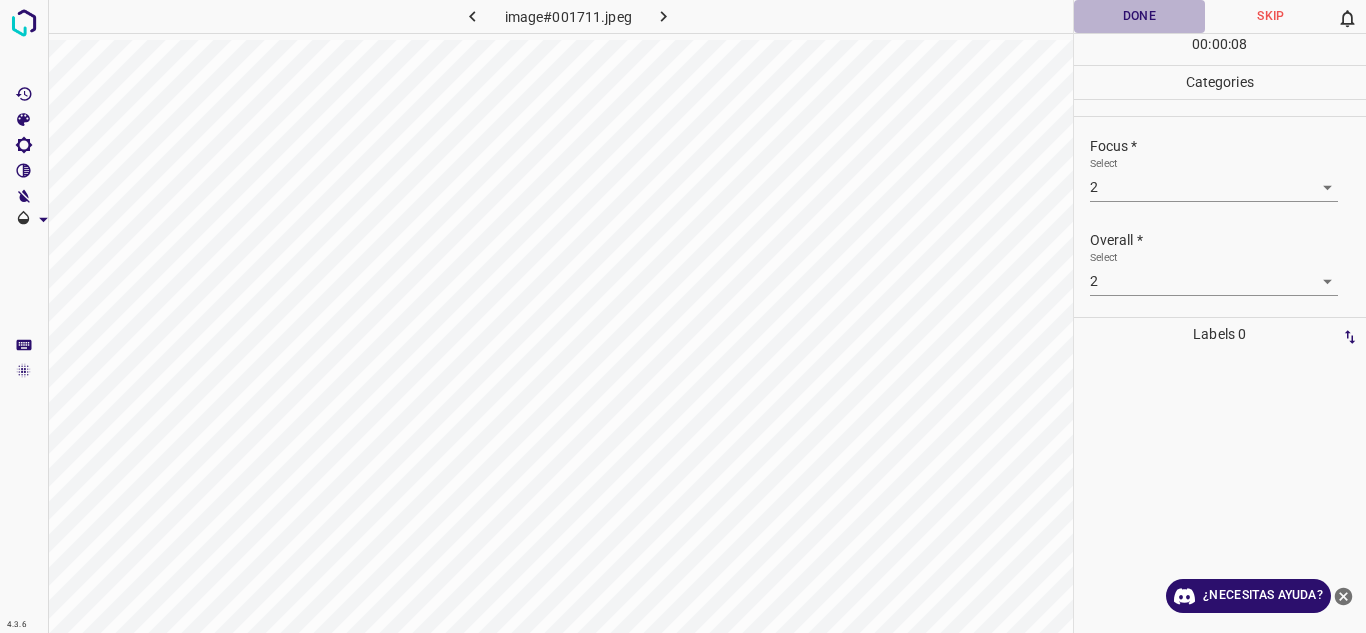 click on "Done" at bounding box center [1140, 16] 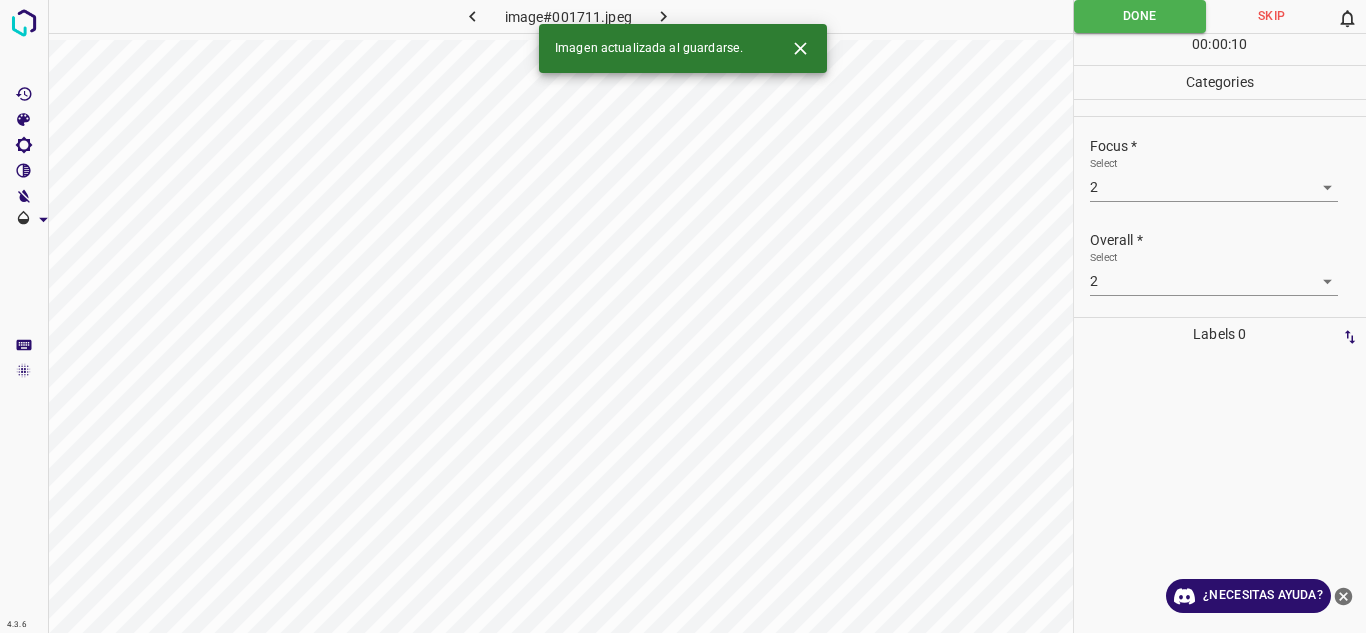click 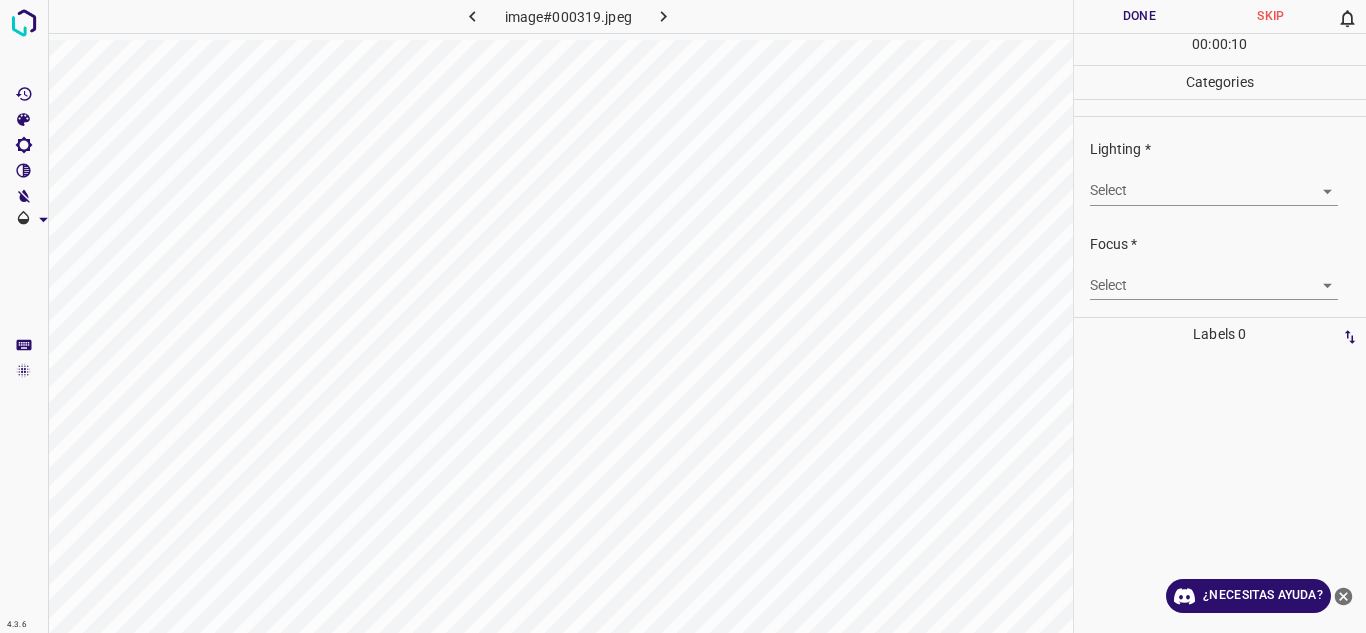 click on "Texto original Valora esta traducción Tu opinión servirá para ayudar a mejorar el Traductor de Google 4.3.6  image#000319.jpeg Done Skip 0 00   : 00   : 10   Categories Lighting *  Select ​ Focus *  Select ​ Overall *  Select ​ Labels   0 Categories 1 Lighting 2 Focus 3 Overall Tools Space Change between modes (Draw & Edit) I Auto labeling R Restore zoom M Zoom in N Zoom out Delete Delete selecte label Filters Z Restore filters X Saturation filter C Brightness filter V Contrast filter B Gray scale filter General O Download ¿Necesitas ayuda? - Texto - Esconder - Borrar" at bounding box center (683, 316) 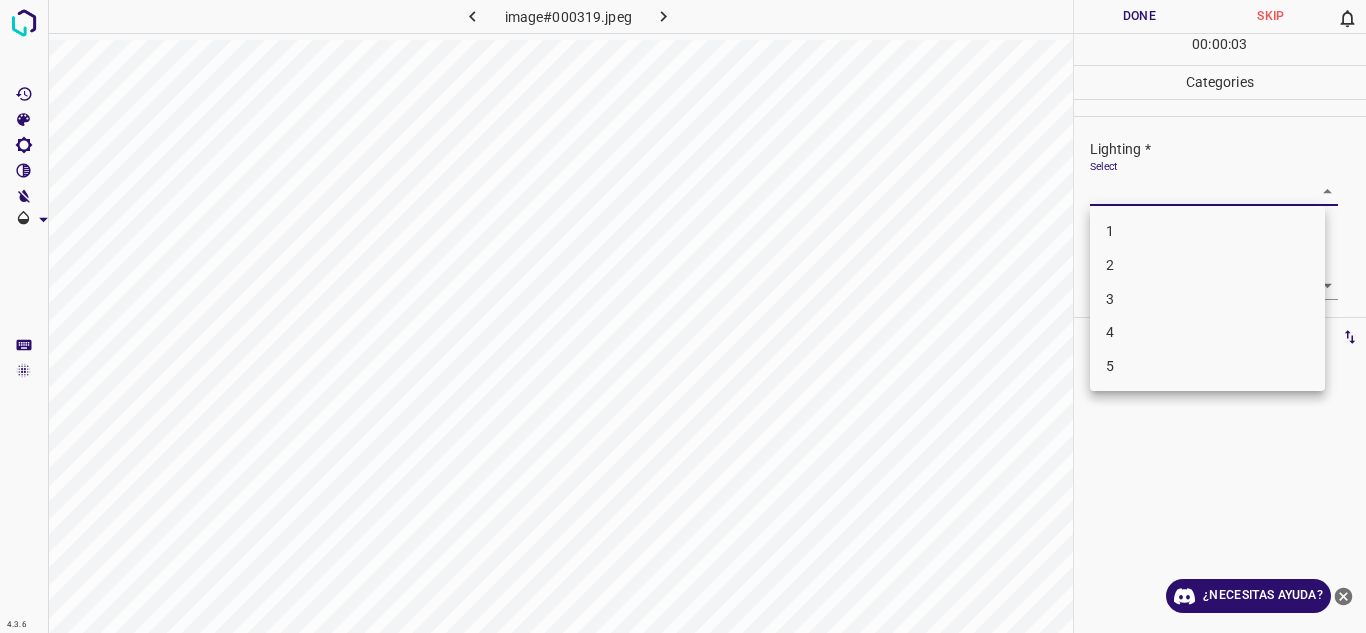 click on "5" at bounding box center [1207, 366] 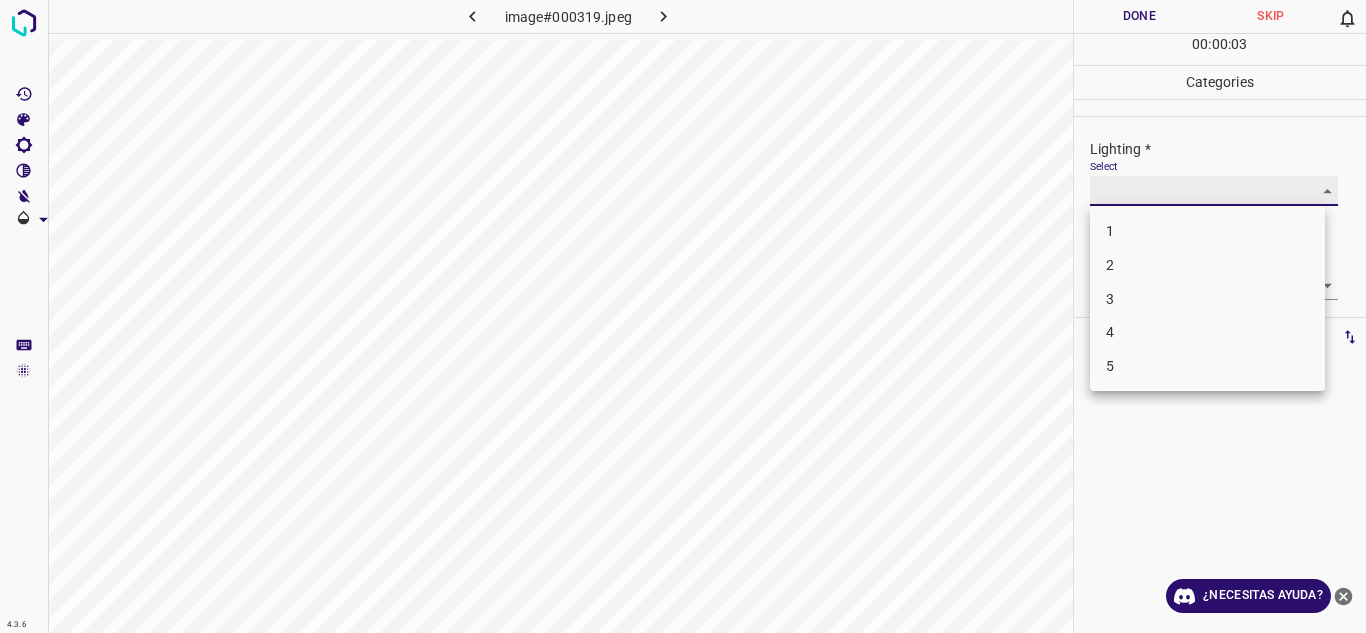 type on "5" 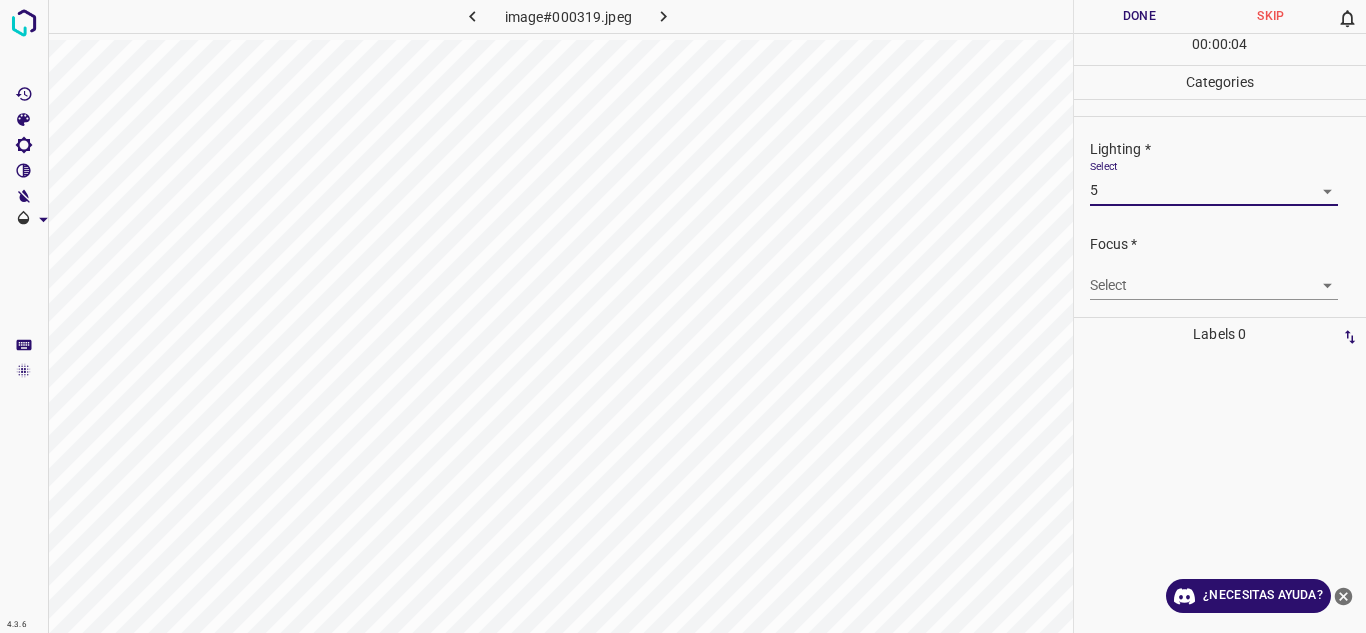 click on "Texto original Valora esta traducción Tu opinión servirá para ayudar a mejorar el Traductor de Google 4.3.6  image#000319.jpeg Done Skip 0 00   : 00   : 04   Categories Lighting *  Select 5 5 Focus *  Select ​ Overall *  Select ​ Labels   0 Categories 1 Lighting 2 Focus 3 Overall Tools Space Change between modes (Draw & Edit) I Auto labeling R Restore zoom M Zoom in N Zoom out Delete Delete selecte label Filters Z Restore filters X Saturation filter C Brightness filter V Contrast filter B Gray scale filter General O Download ¿Necesitas ayuda? - Texto - Esconder - Borrar" at bounding box center (683, 316) 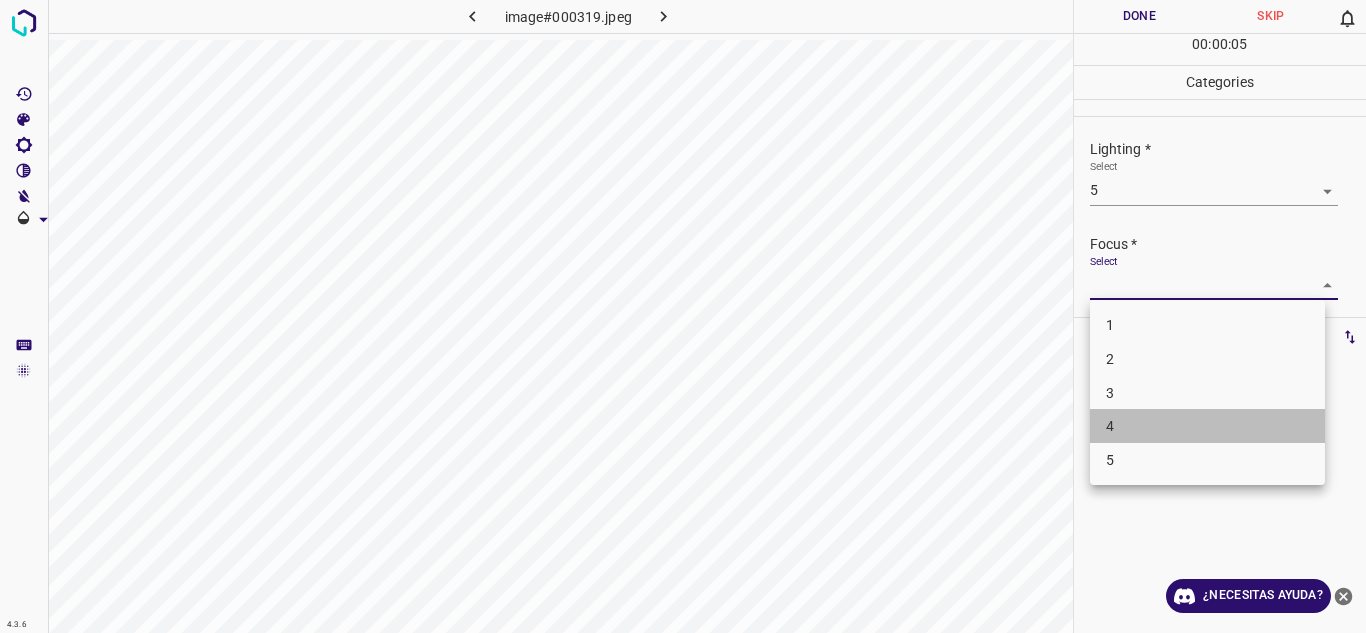 click on "4" at bounding box center (1207, 426) 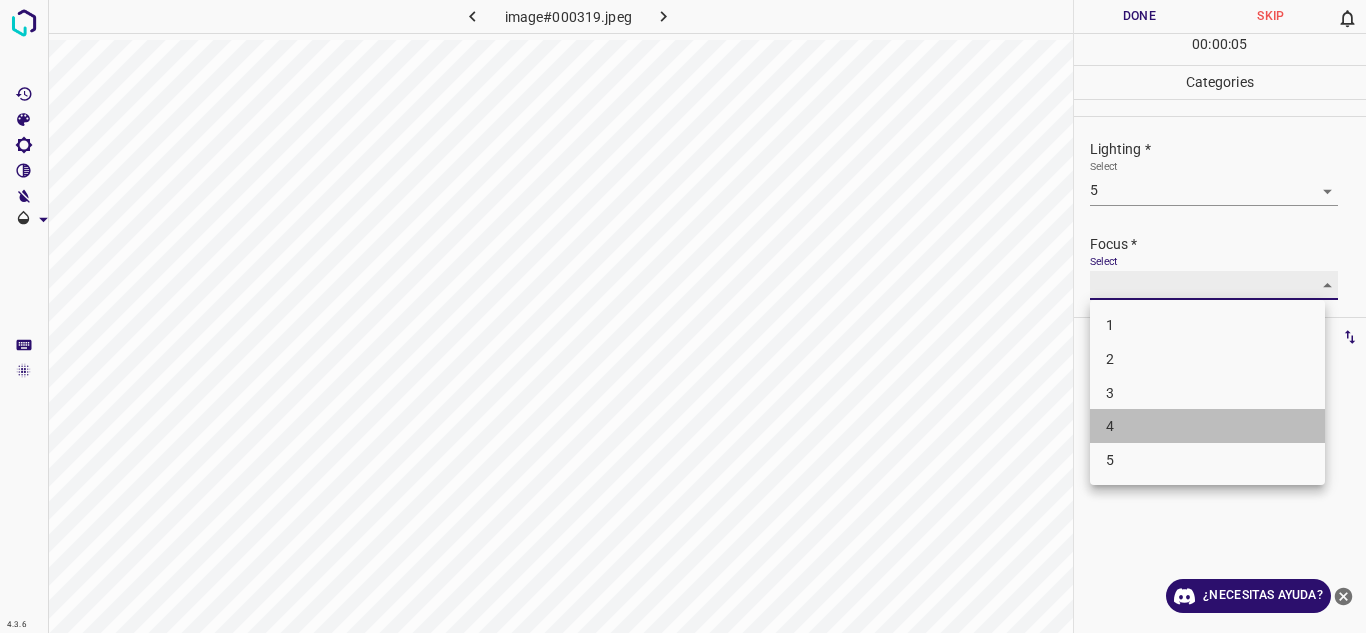 type on "4" 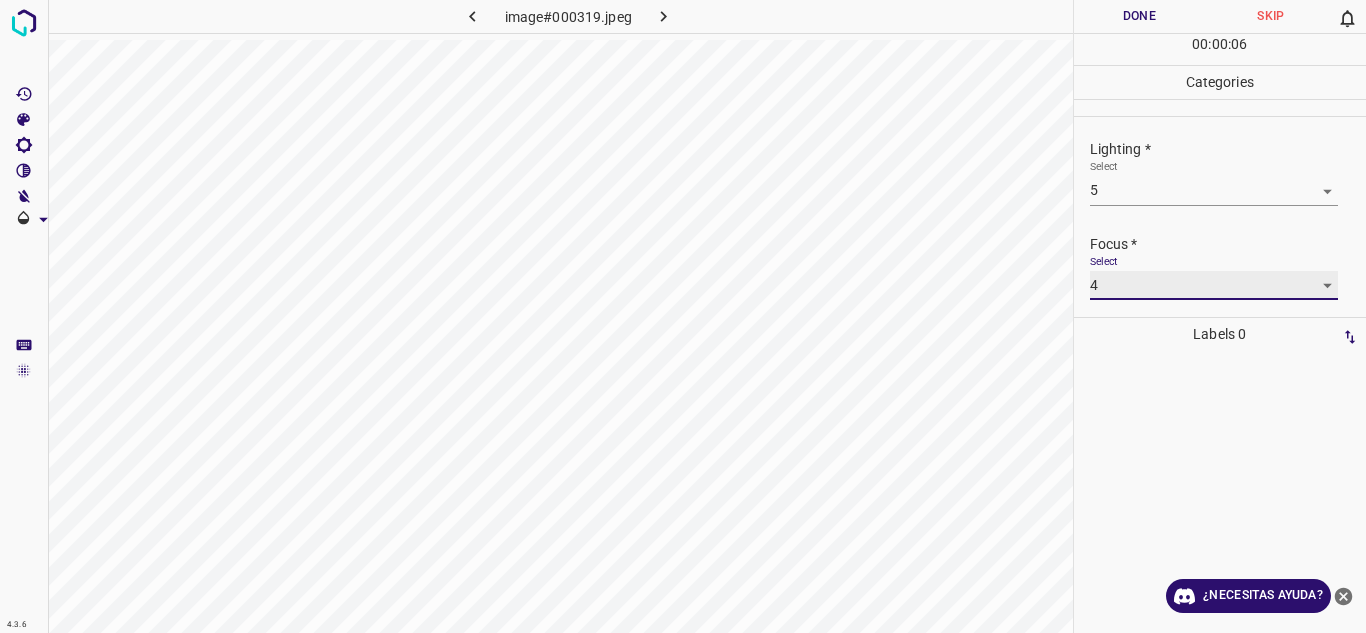 scroll, scrollTop: 98, scrollLeft: 0, axis: vertical 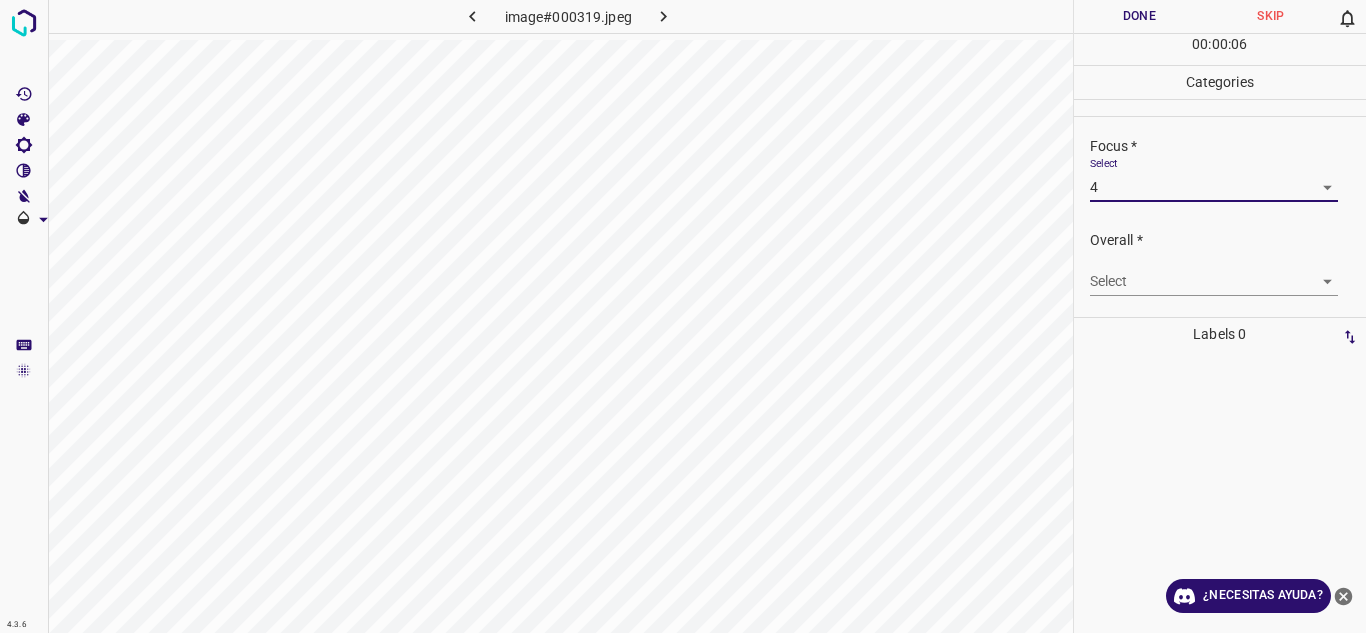 click on "Texto original Valora esta traducción Tu opinión servirá para ayudar a mejorar el Traductor de Google 4.3.6  image#000319.jpeg Done Skip 0 00   : 00   : 06   Categories Lighting *  Select 5 5 Focus *  Select 4 4 Overall *  Select ​ Labels   0 Categories 1 Lighting 2 Focus 3 Overall Tools Space Change between modes (Draw & Edit) I Auto labeling R Restore zoom M Zoom in N Zoom out Delete Delete selecte label Filters Z Restore filters X Saturation filter C Brightness filter V Contrast filter B Gray scale filter General O Download ¿Necesitas ayuda? - Texto - Esconder - Borrar" at bounding box center [683, 316] 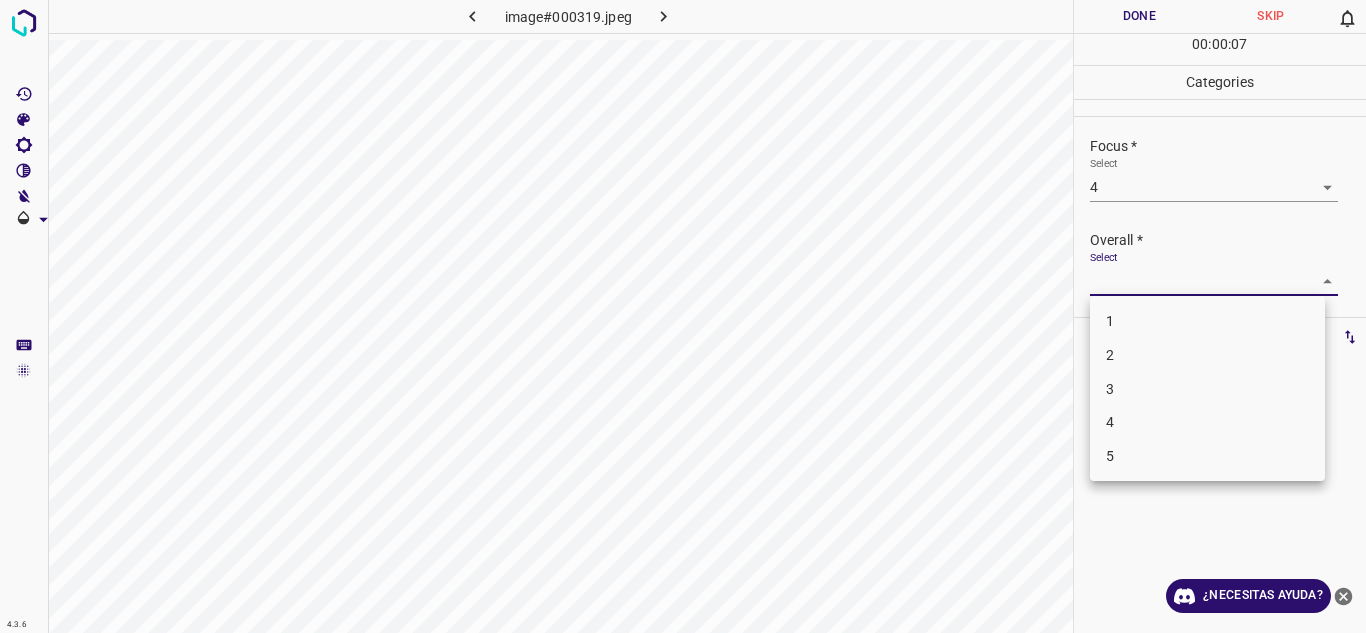 click on "4" at bounding box center (1207, 422) 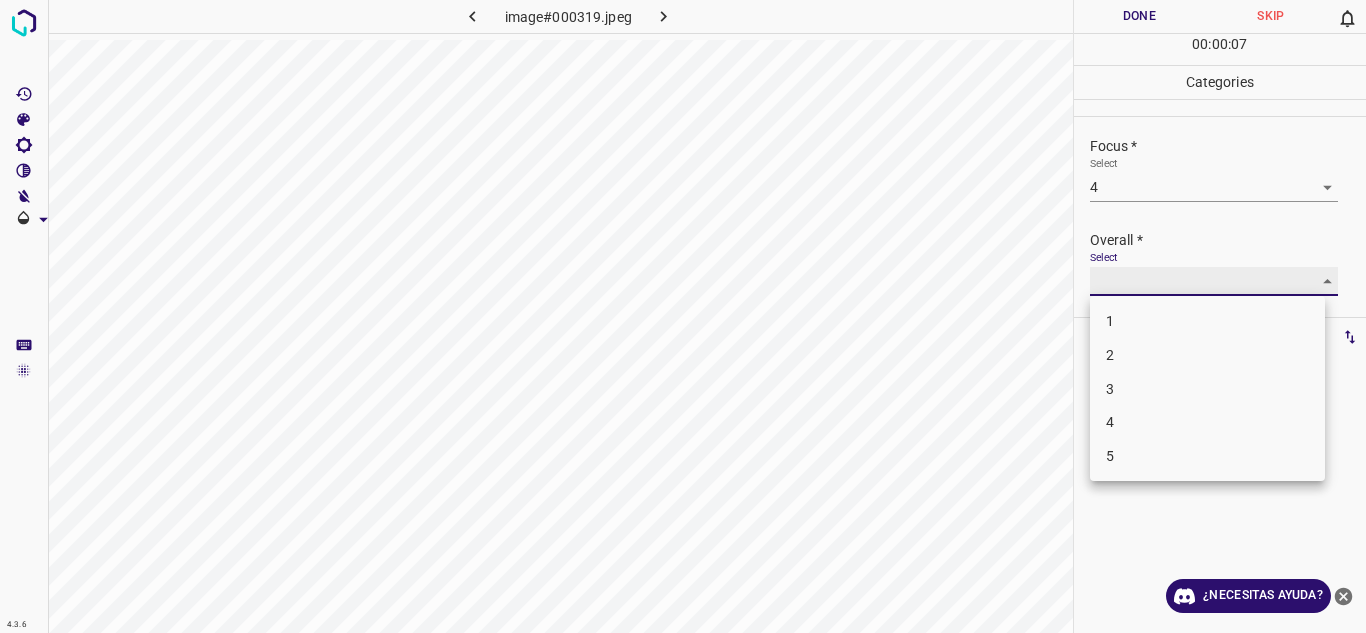 type on "4" 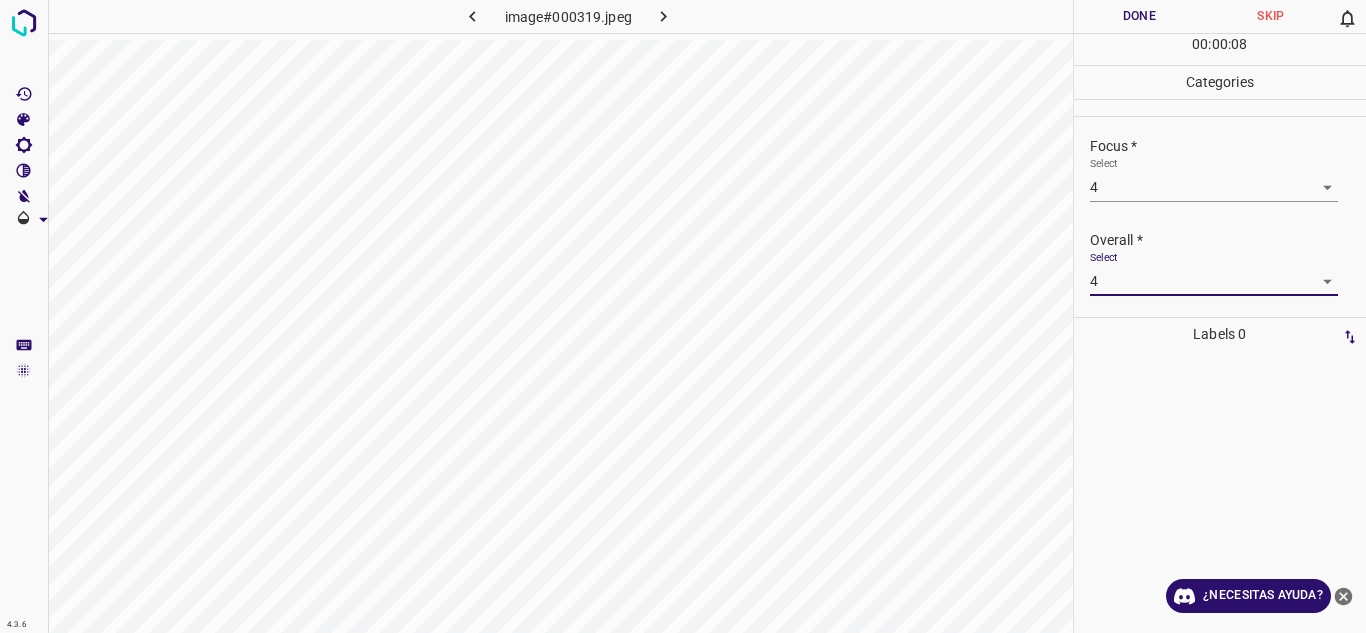 click on "Done" at bounding box center (1140, 16) 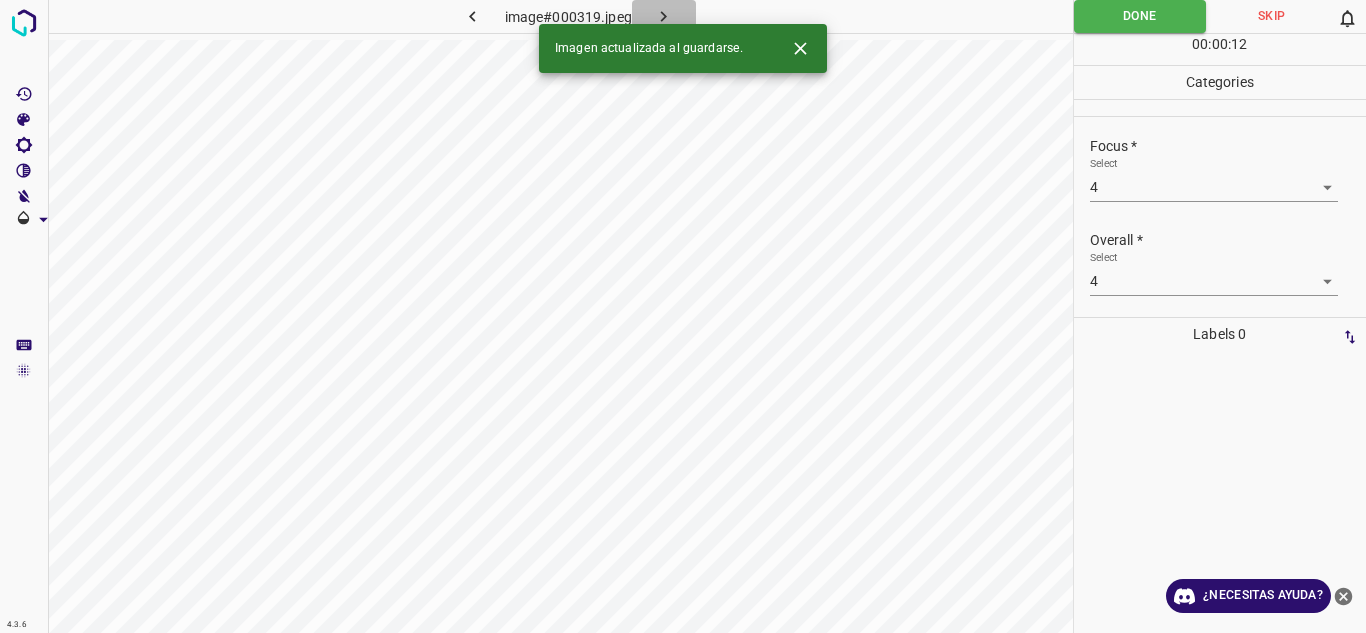 click 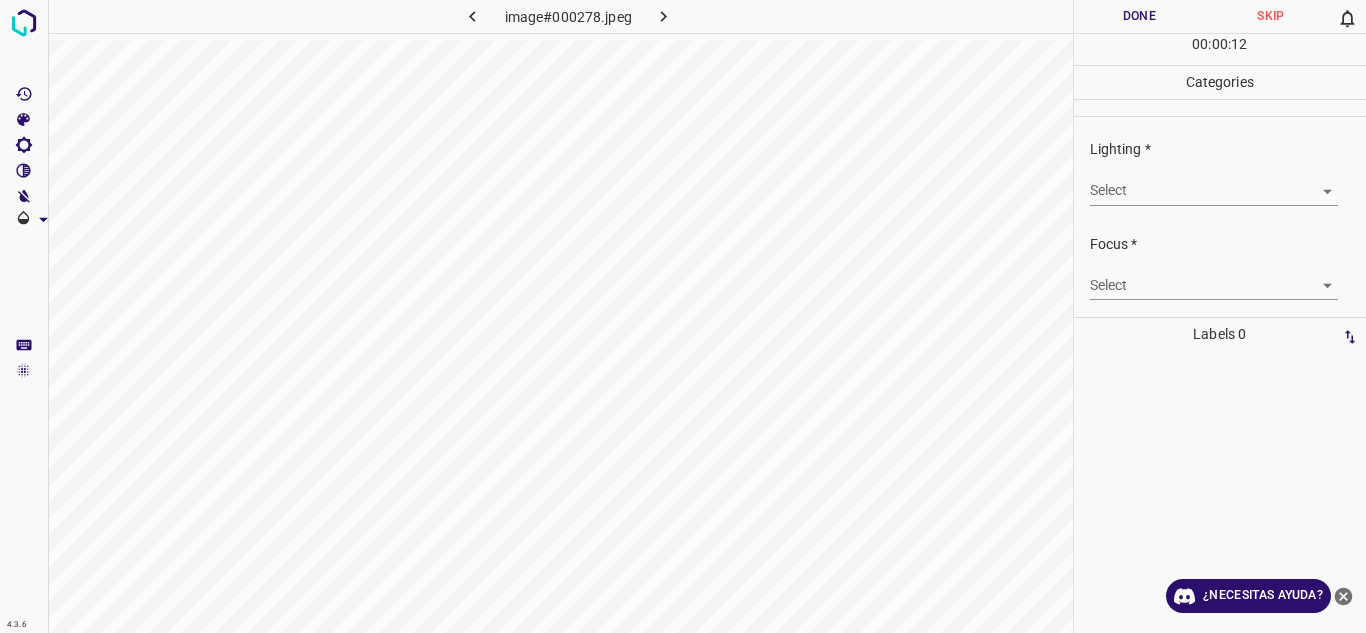 click on "Texto original Valora esta traducción Tu opinión servirá para ayudar a mejorar el Traductor de Google 4.3.6  image#000278.jpeg Done Skip 0 00   : 00   : 12   Categories Lighting *  Select ​ Focus *  Select ​ Overall *  Select ​ Labels   0 Categories 1 Lighting 2 Focus 3 Overall Tools Space Change between modes (Draw & Edit) I Auto labeling R Restore zoom M Zoom in N Zoom out Delete Delete selecte label Filters Z Restore filters X Saturation filter C Brightness filter V Contrast filter B Gray scale filter General O Download ¿Necesitas ayuda? - Texto - Esconder - Borrar" at bounding box center [683, 316] 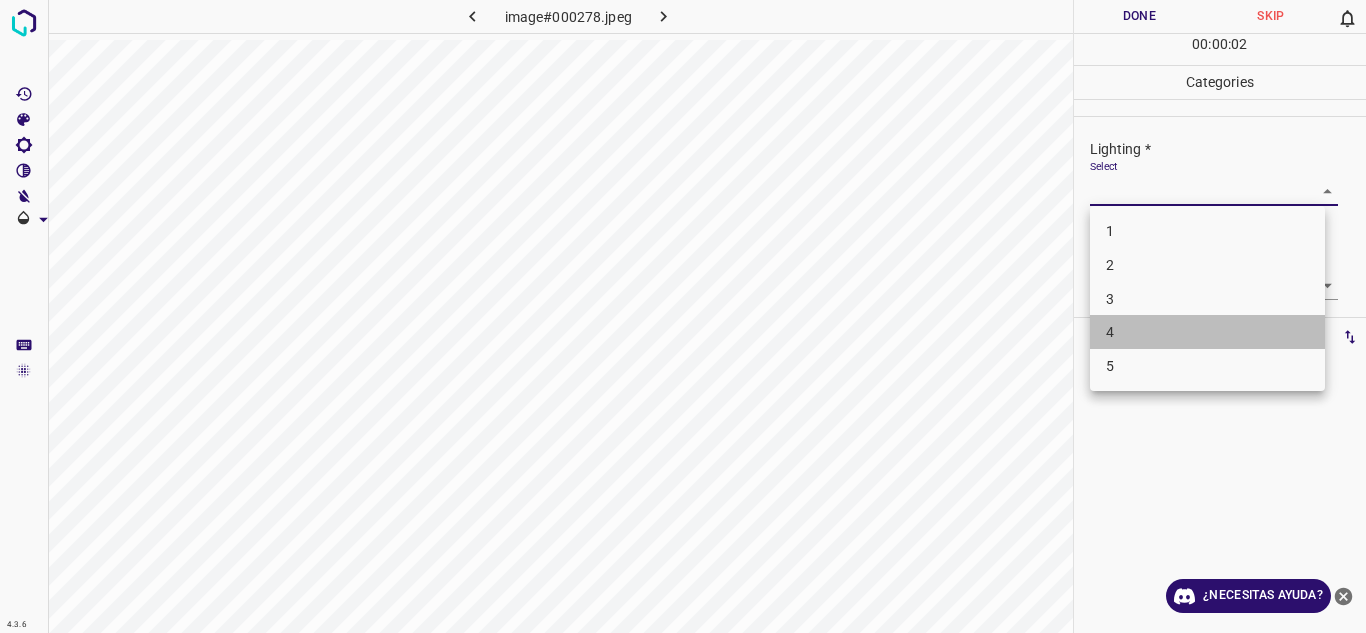 click on "4" at bounding box center (1207, 332) 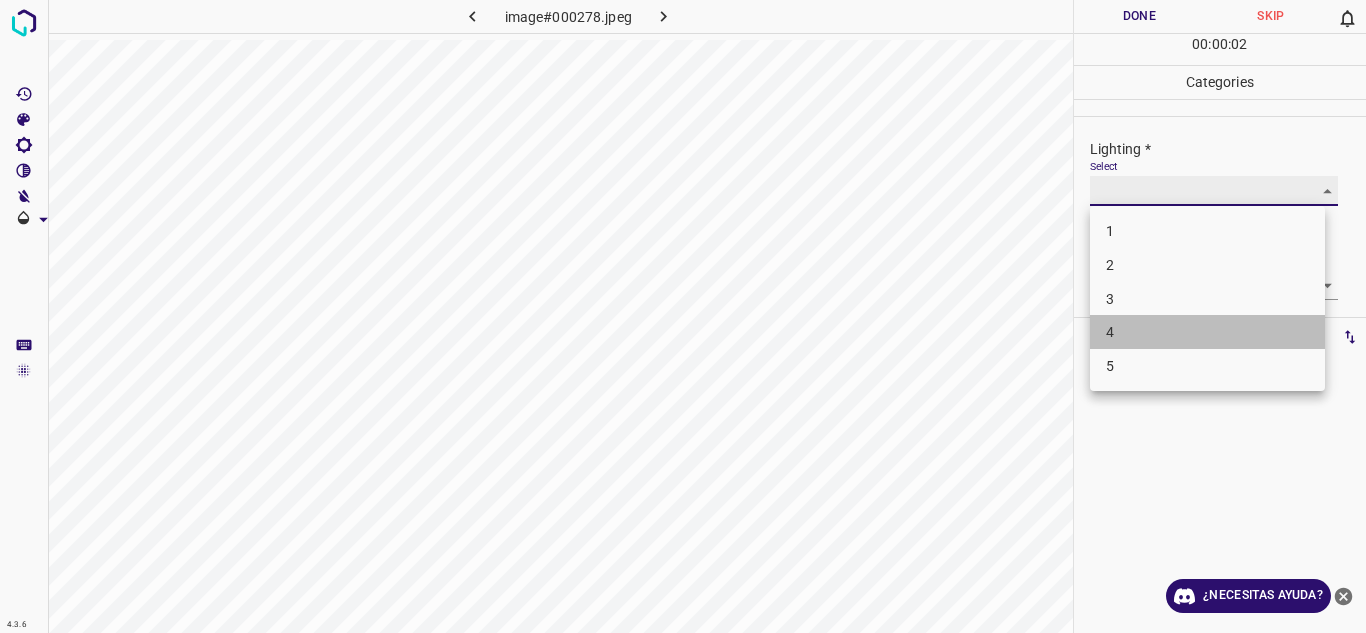 type on "4" 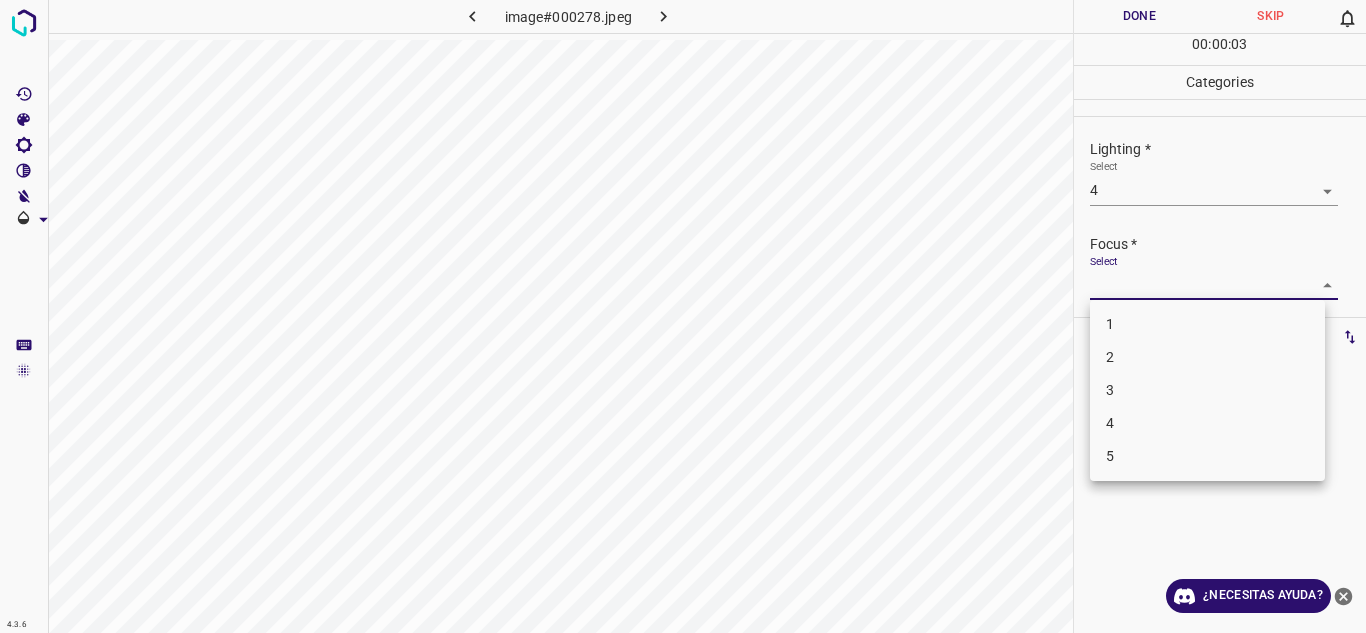 click on "Texto original Valora esta traducción Tu opinión servirá para ayudar a mejorar el Traductor de Google 4.3.6  image#000278.jpeg Done Skip 0 00   : 00   : 03   Categories Lighting *  Select 4 4 Focus *  Select ​ Overall *  Select ​ Labels   0 Categories 1 Lighting 2 Focus 3 Overall Tools Space Change between modes (Draw & Edit) I Auto labeling R Restore zoom M Zoom in N Zoom out Delete Delete selecte label Filters Z Restore filters X Saturation filter C Brightness filter V Contrast filter B Gray scale filter General O Download ¿Necesitas ayuda? - Texto - Esconder - Borrar 1 2 3 4 5" at bounding box center [683, 316] 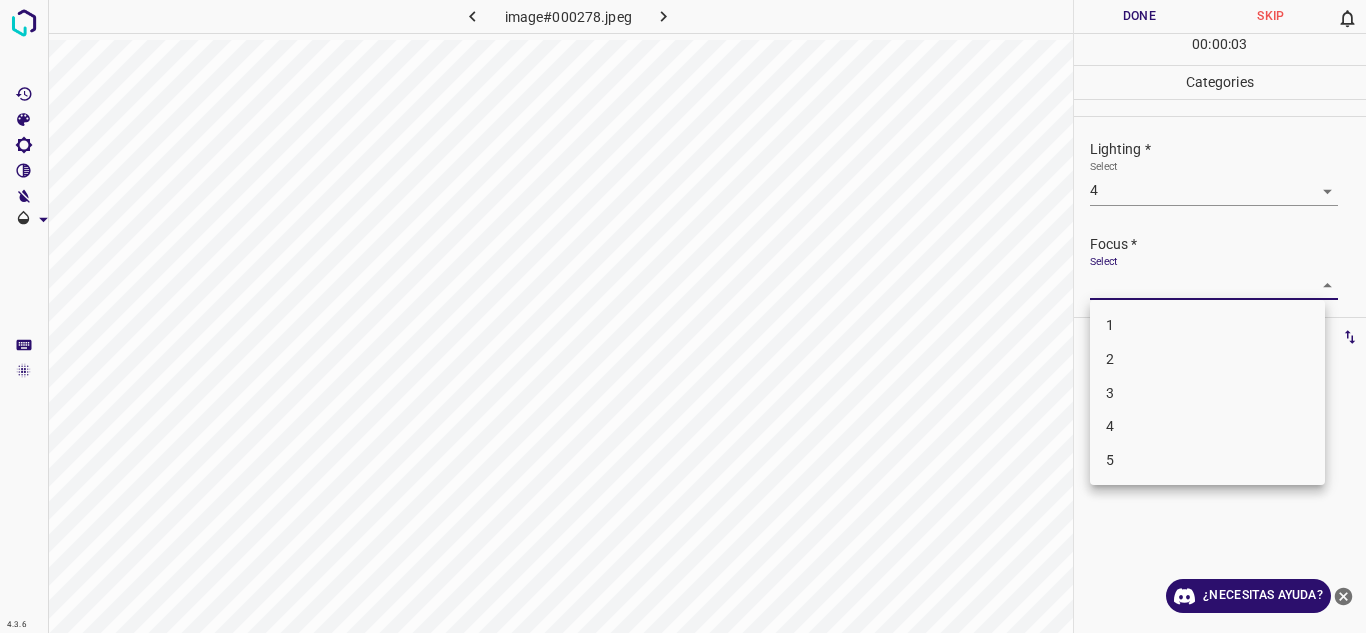 click on "4" at bounding box center [1207, 426] 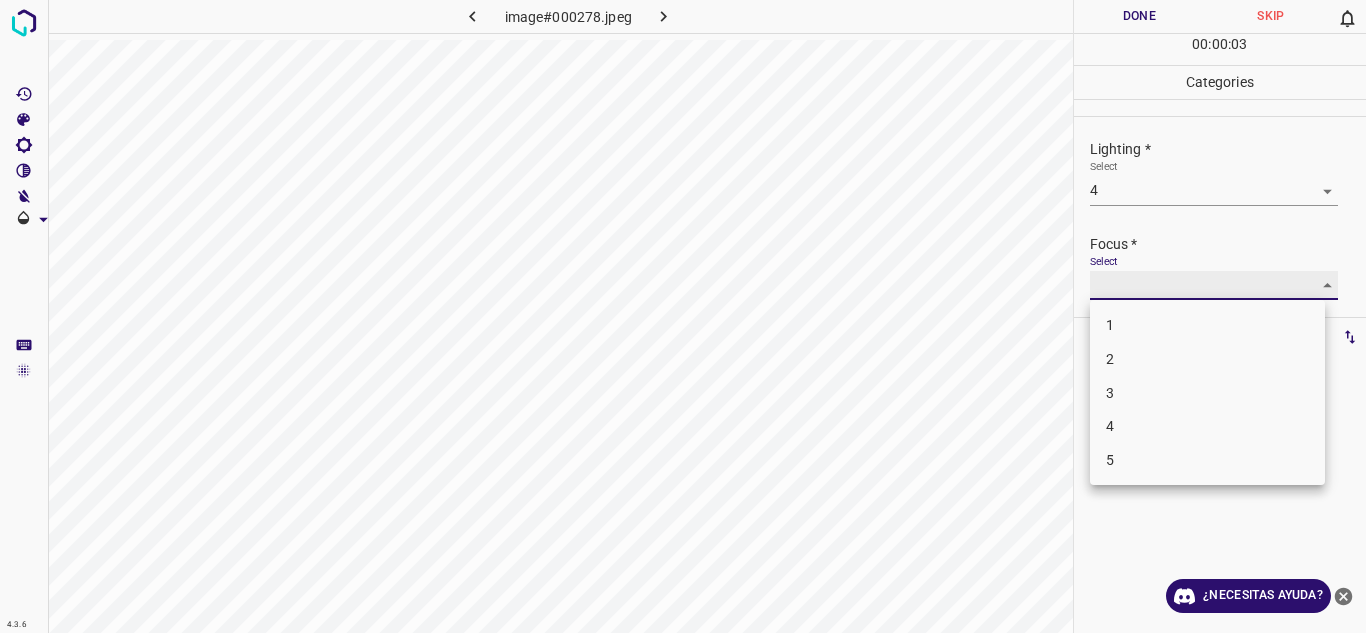 type on "4" 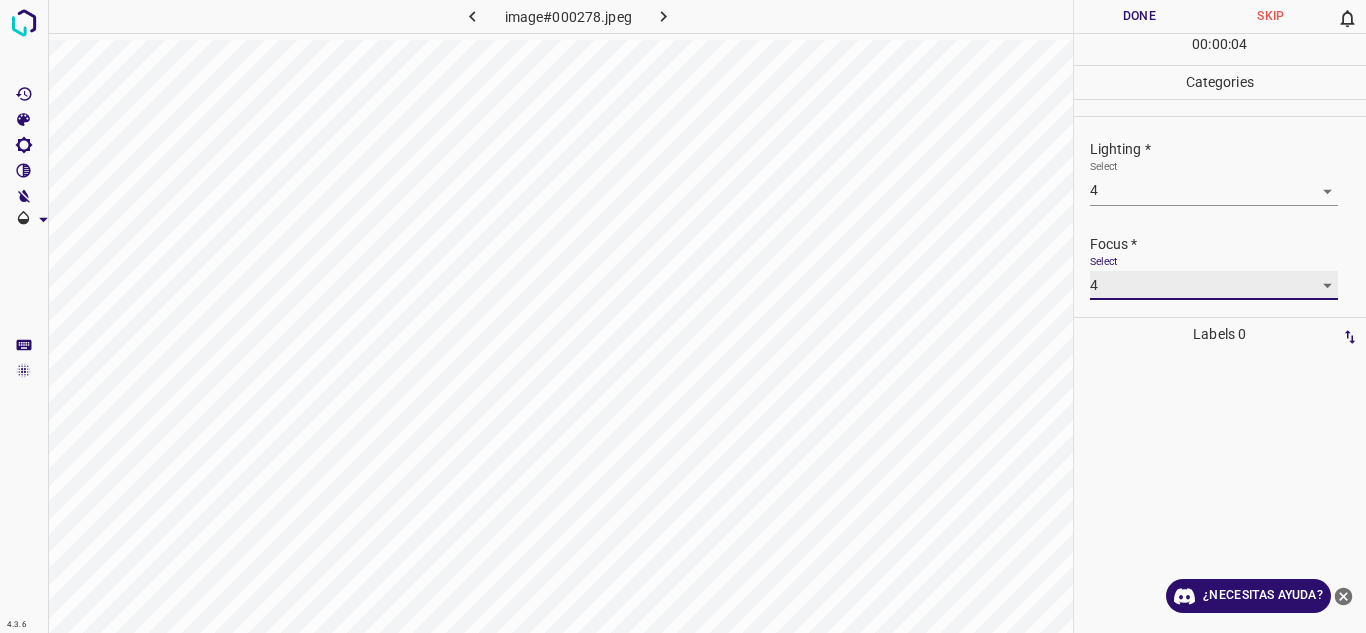 scroll, scrollTop: 98, scrollLeft: 0, axis: vertical 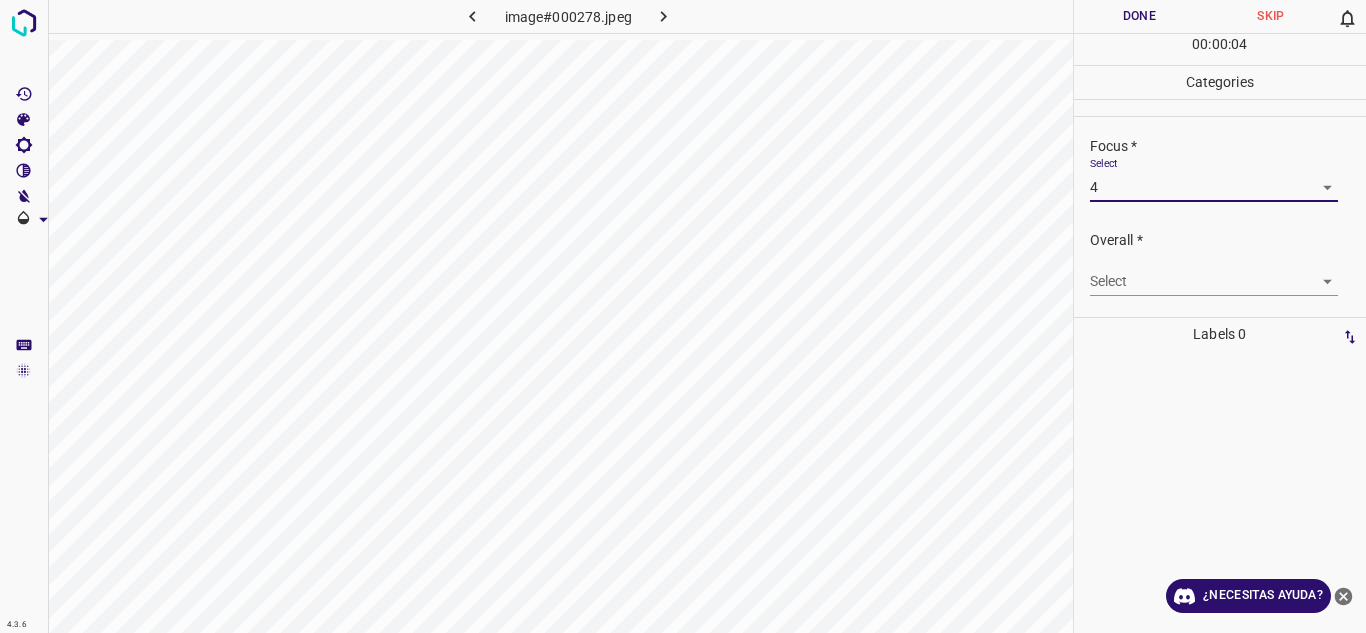 click on "Texto original Valora esta traducción Tu opinión servirá para ayudar a mejorar el Traductor de Google 4.3.6  image#000278.jpeg Done Skip 0 00   : 00   : 04   Categories Lighting *  Select 4 4 Focus *  Select 4 4 Overall *  Select ​ Labels   0 Categories 1 Lighting 2 Focus 3 Overall Tools Space Change between modes (Draw & Edit) I Auto labeling R Restore zoom M Zoom in N Zoom out Delete Delete selecte label Filters Z Restore filters X Saturation filter C Brightness filter V Contrast filter B Gray scale filter General O Download ¿Necesitas ayuda? - Texto - Esconder - Borrar" at bounding box center [683, 316] 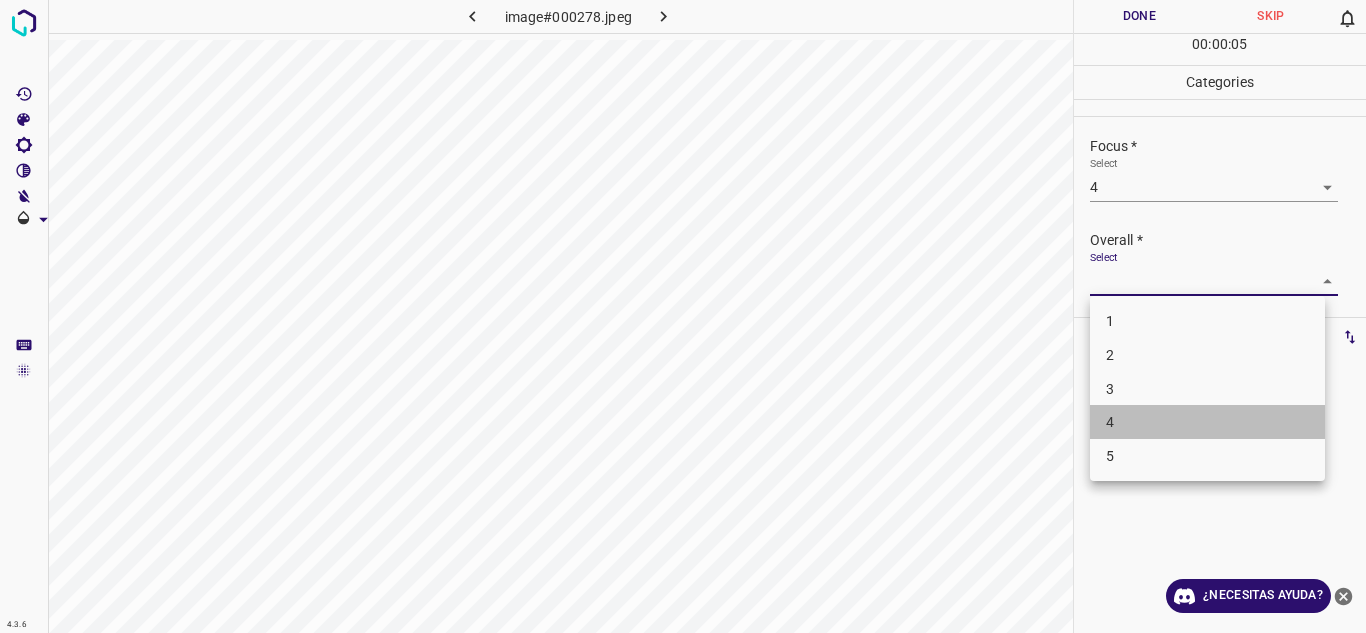 drag, startPoint x: 1215, startPoint y: 419, endPoint x: 1216, endPoint y: 392, distance: 27.018513 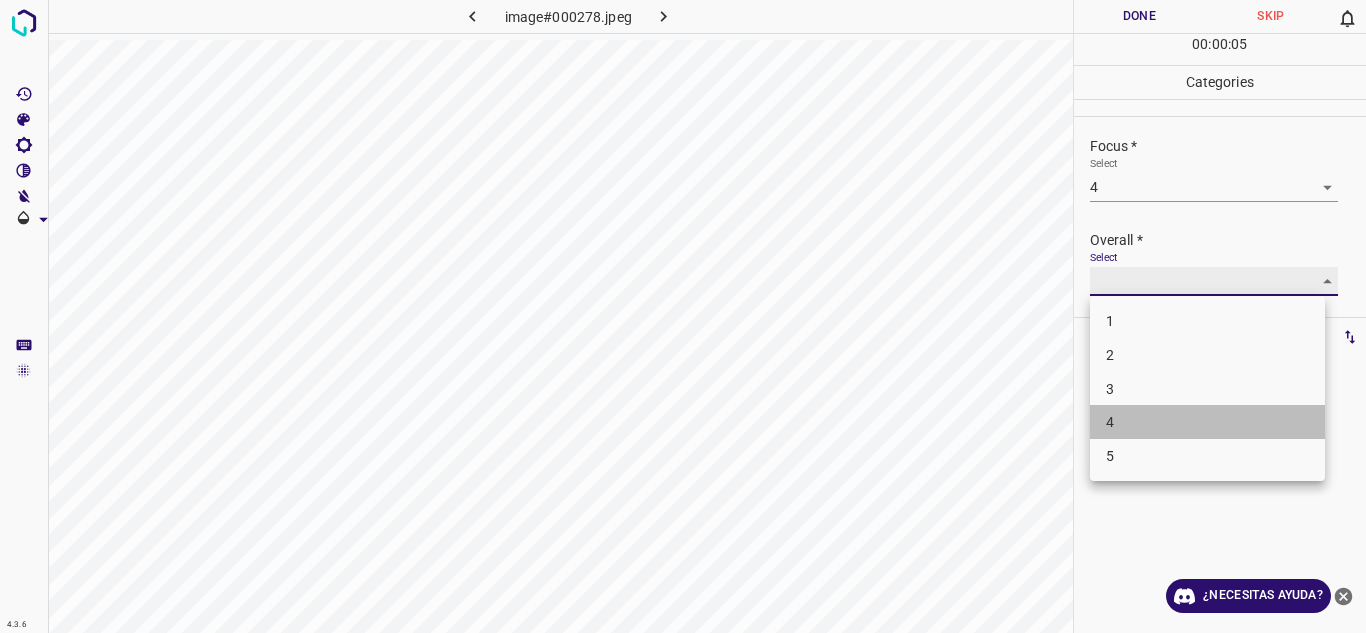 type on "4" 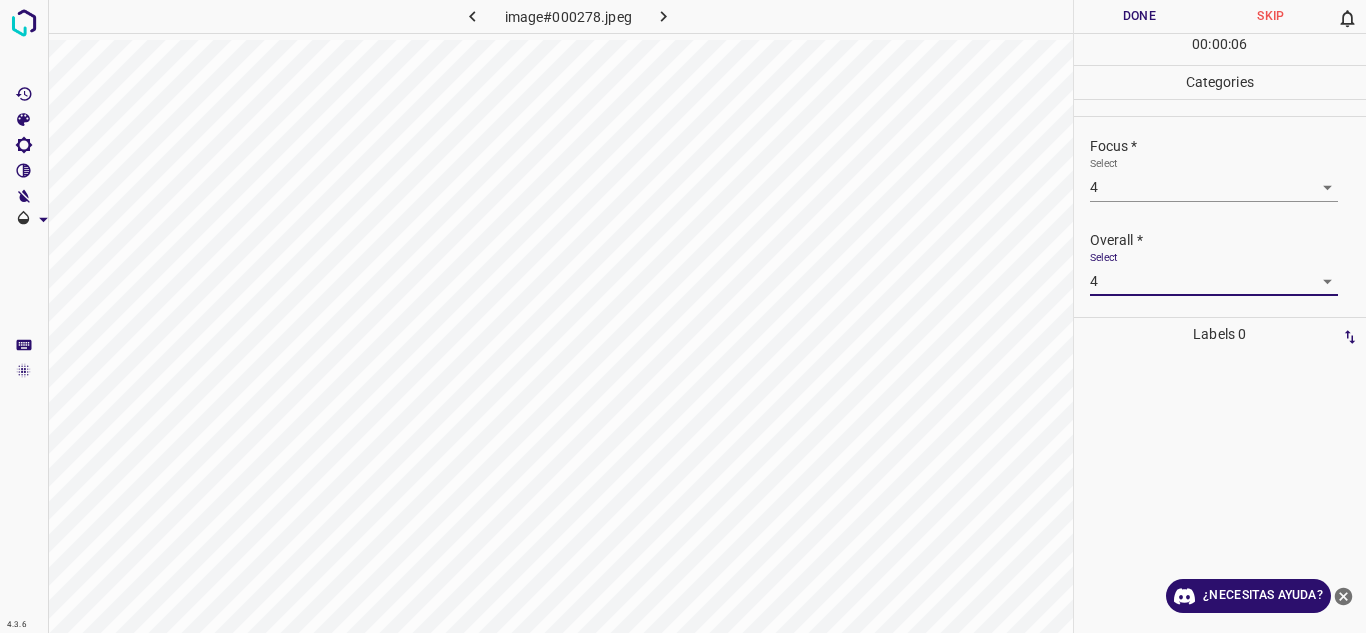 click on "Done" at bounding box center [1140, 16] 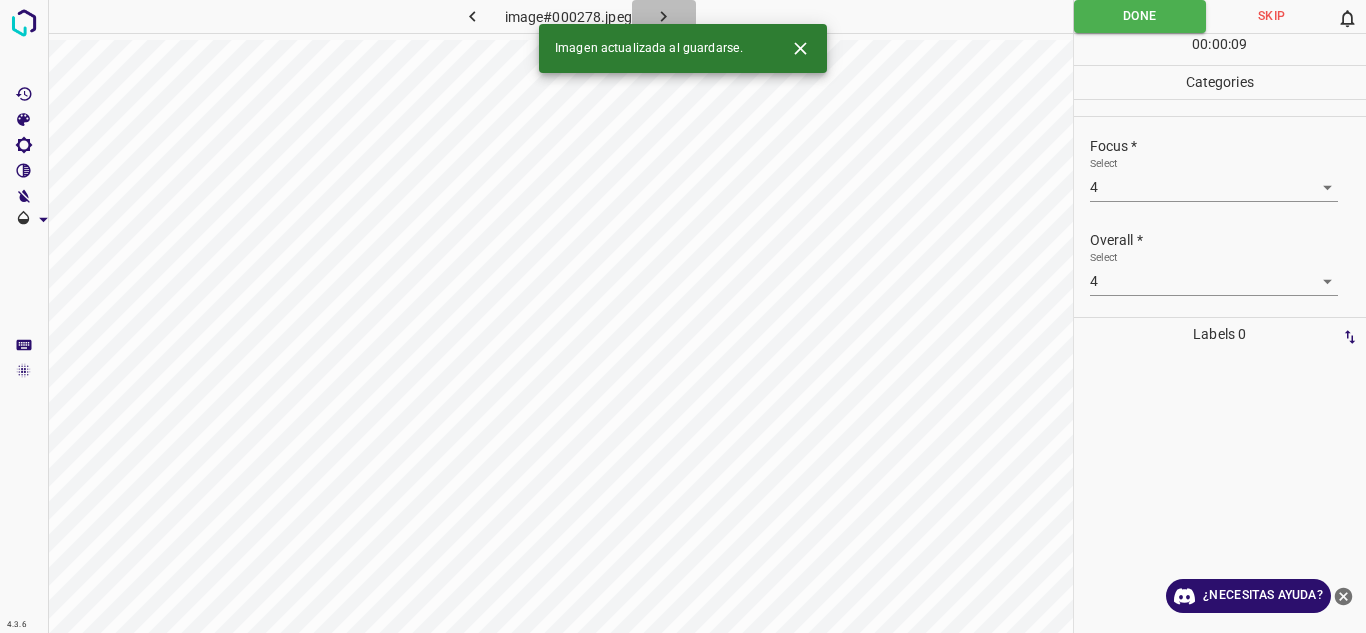 click 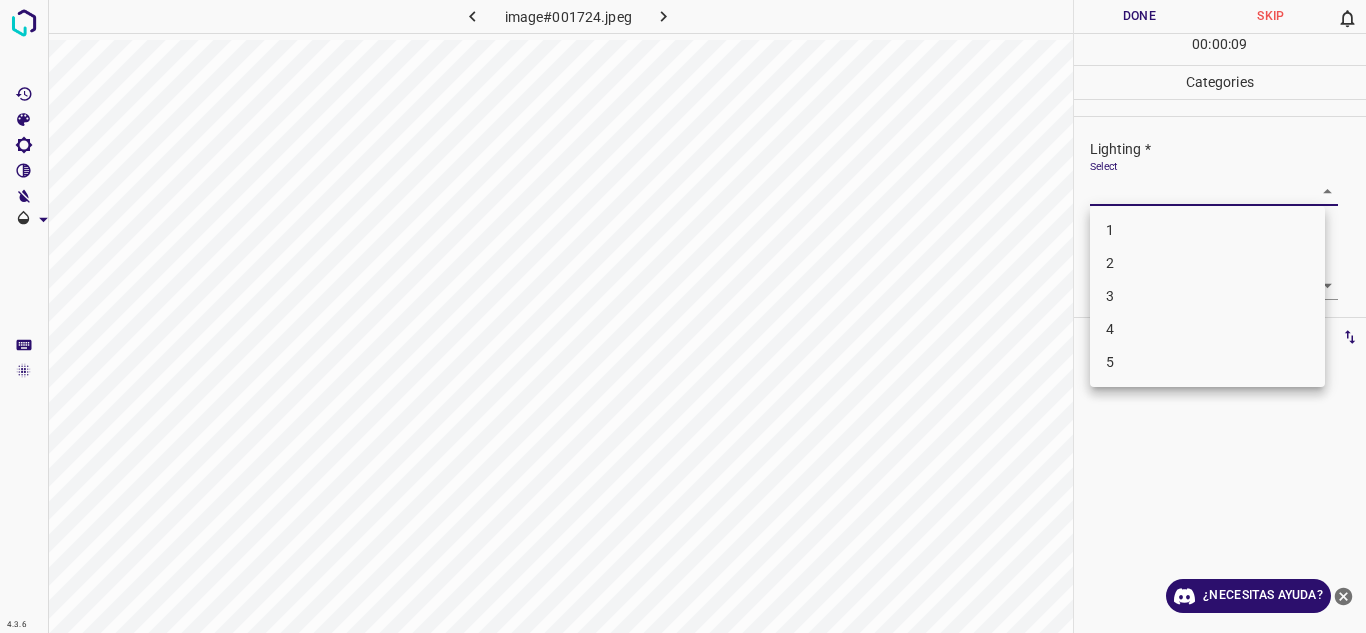 click on "Texto original Valora esta traducción Tu opinión servirá para ayudar a mejorar el Traductor de Google 4.3.6  image#001724.jpeg Done Skip 0 00   : 00   : 09   Categories Lighting *  Select ​ Focus *  Select ​ Overall *  Select ​ Labels   0 Categories 1 Lighting 2 Focus 3 Overall Tools Space Change between modes (Draw & Edit) I Auto labeling R Restore zoom M Zoom in N Zoom out Delete Delete selecte label Filters Z Restore filters X Saturation filter C Brightness filter V Contrast filter B Gray scale filter General O Download ¿Necesitas ayuda? - Texto - Esconder - Borrar 1 2 3 4 5" at bounding box center [683, 316] 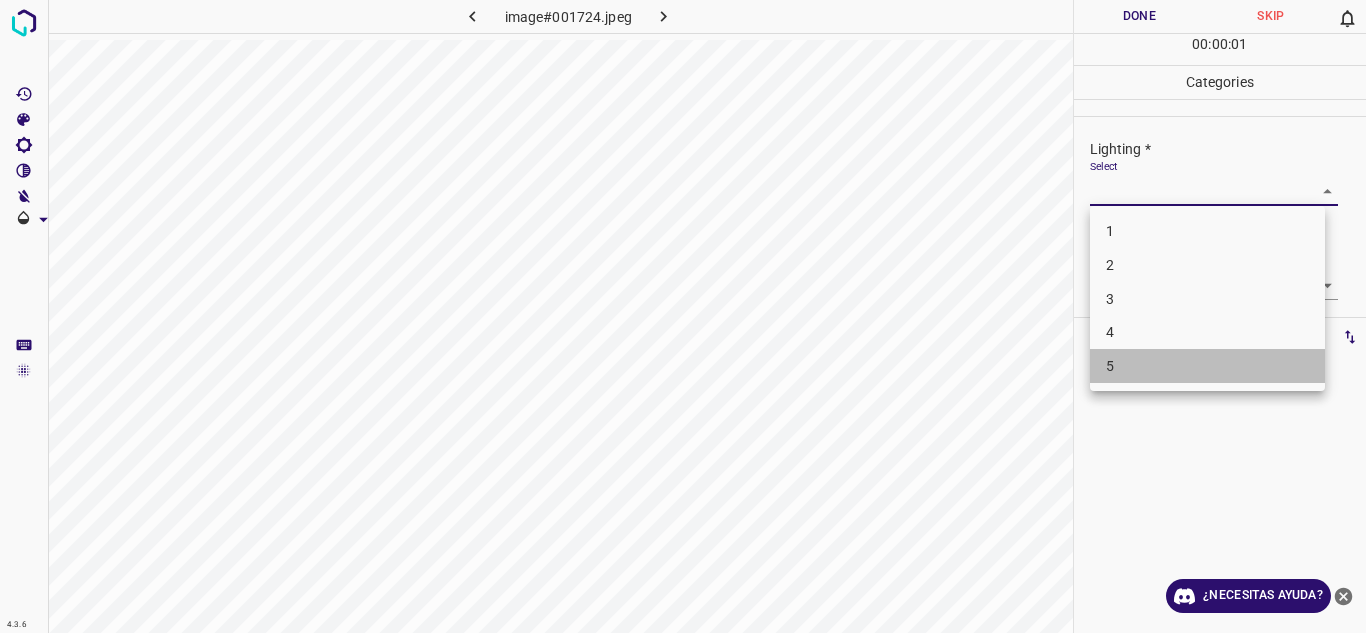 click on "5" at bounding box center (1207, 366) 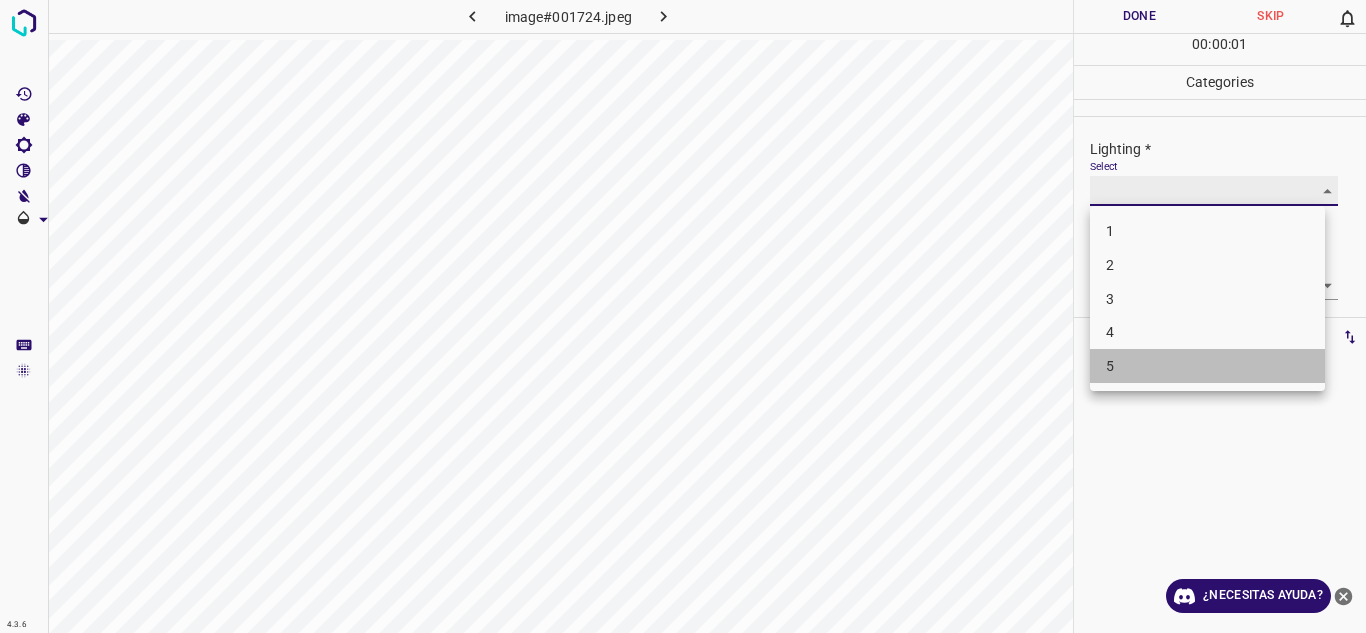 type on "5" 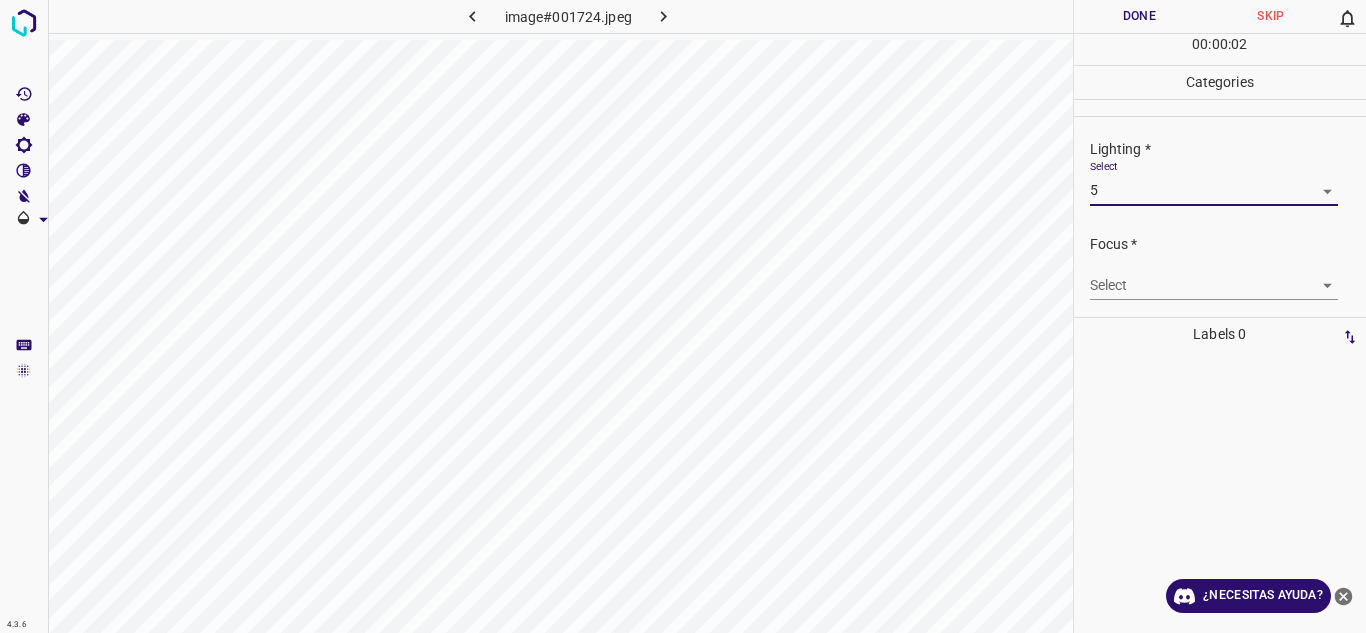 click on "Texto original Valora esta traducción Tu opinión servirá para ayudar a mejorar el Traductor de Google 4.3.6  image#001724.jpeg Done Skip 0 00   : 00   : 02   Categories Lighting *  Select 5 5 Focus *  Select ​ Overall *  Select ​ Labels   0 Categories 1 Lighting 2 Focus 3 Overall Tools Space Change between modes (Draw & Edit) I Auto labeling R Restore zoom M Zoom in N Zoom out Delete Delete selecte label Filters Z Restore filters X Saturation filter C Brightness filter V Contrast filter B Gray scale filter General O Download ¿Necesitas ayuda? - Texto - Esconder - Borrar" at bounding box center [683, 316] 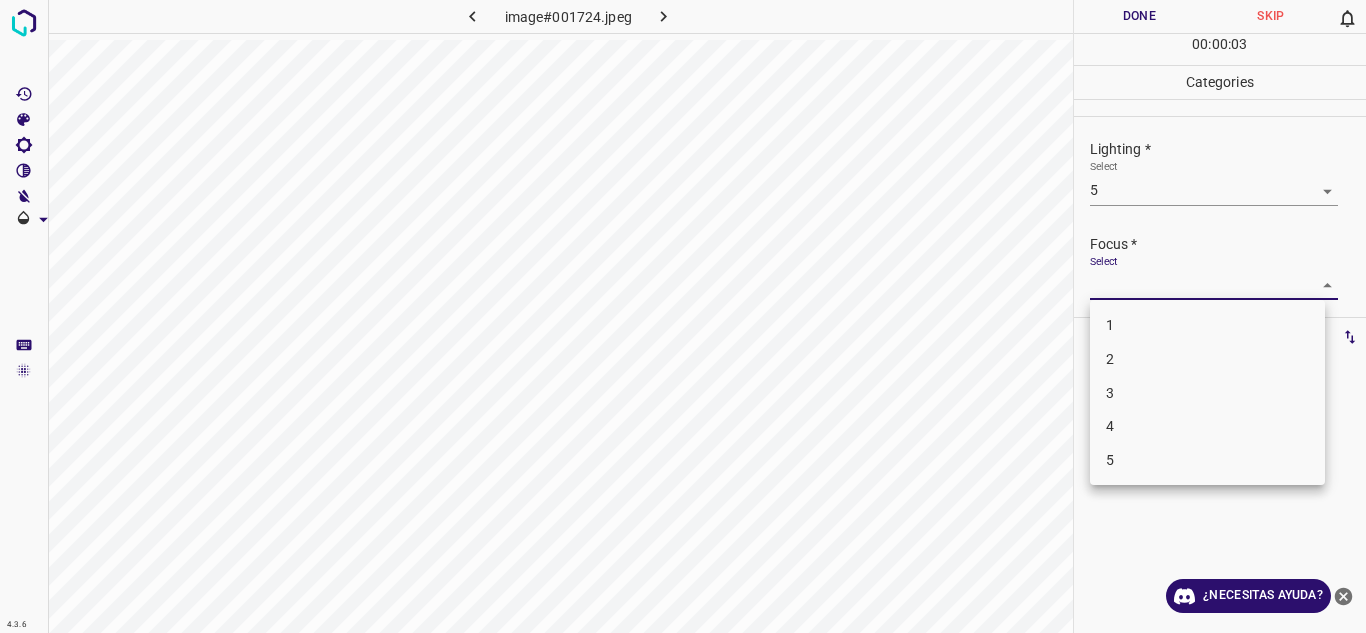click on "4" at bounding box center (1207, 426) 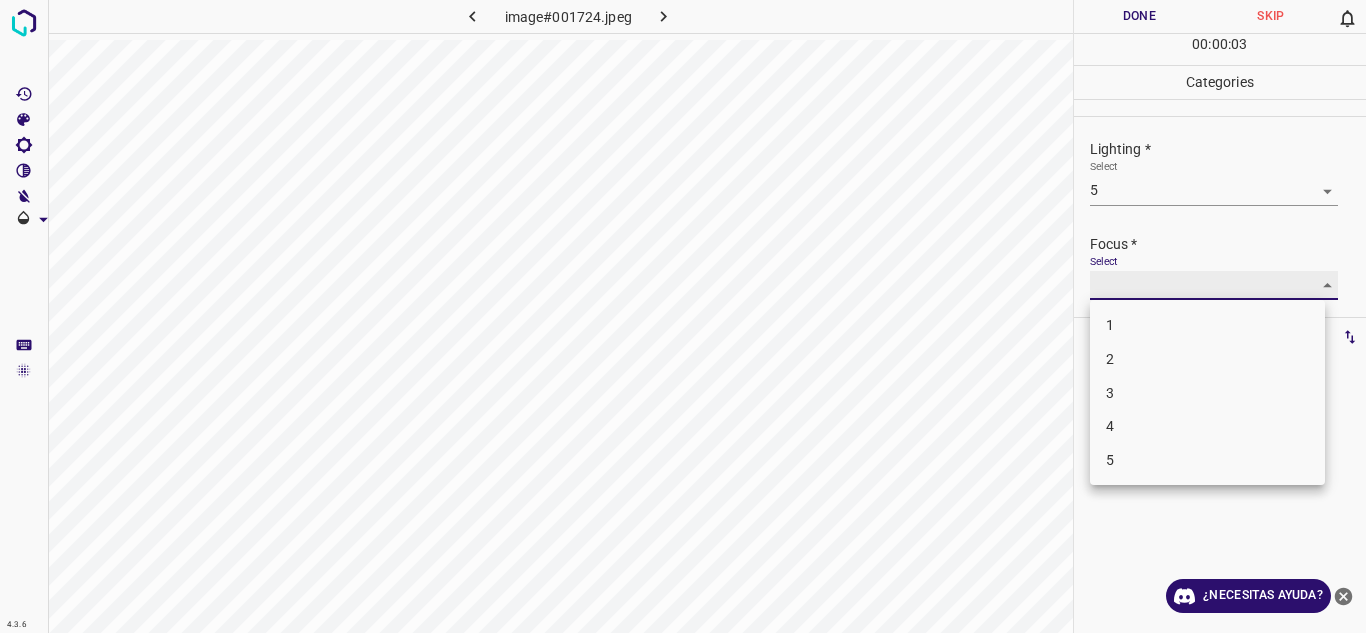 type on "4" 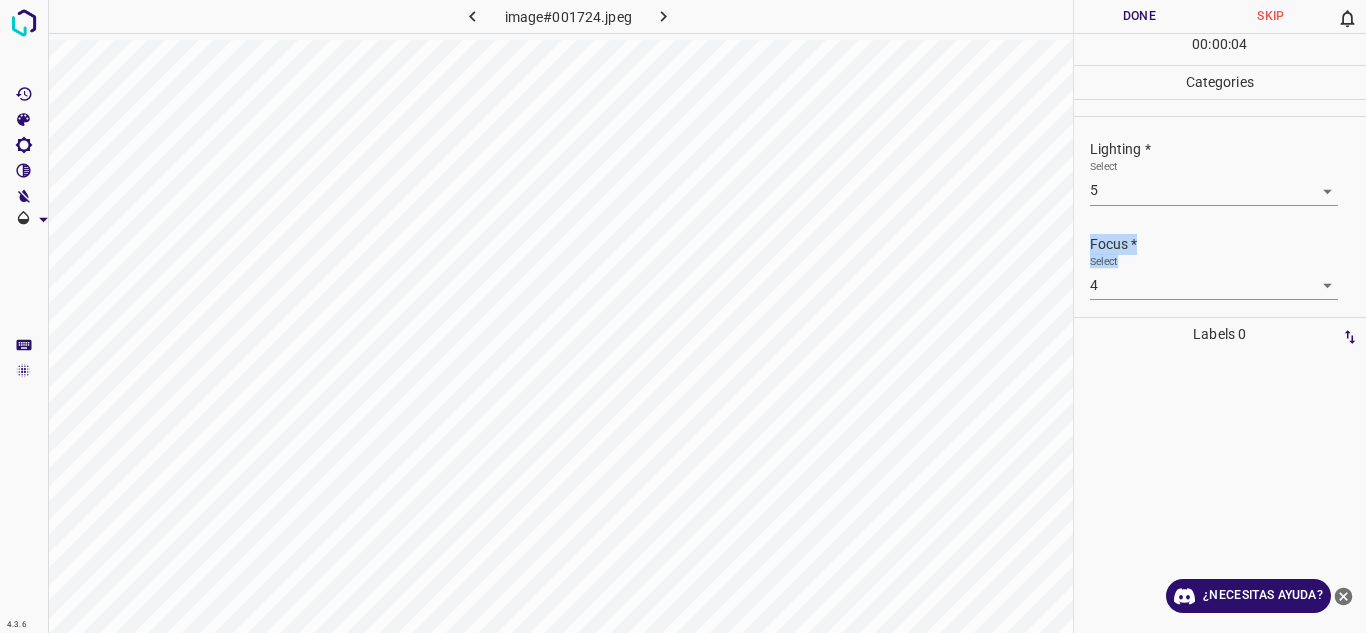 drag, startPoint x: 1350, startPoint y: 195, endPoint x: 1315, endPoint y: 302, distance: 112.578865 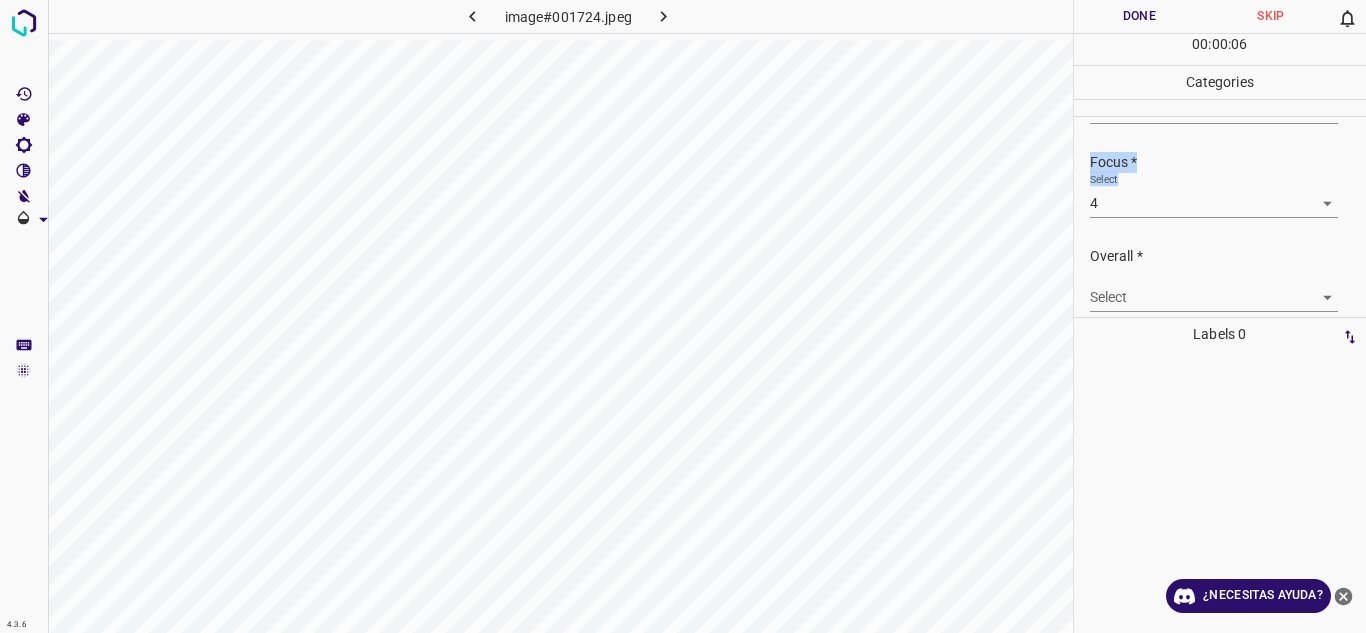 scroll, scrollTop: 98, scrollLeft: 0, axis: vertical 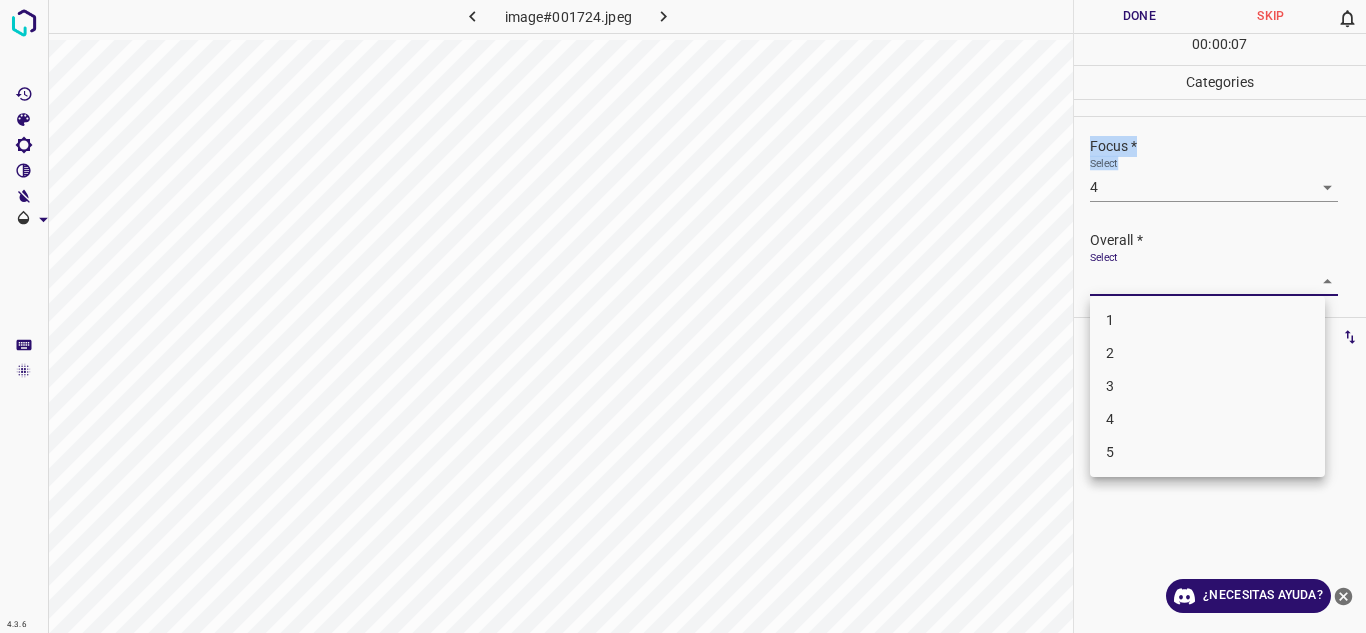 click on "Texto original Valora esta traducción Tu opinión servirá para ayudar a mejorar el Traductor de Google 4.3.6  image#001724.jpeg Done Skip 0 00   : 00   : 07   Categories Lighting *  Select 5 5 Focus *  Select 4 4 Overall *  Select ​ Labels   0 Categories 1 Lighting 2 Focus 3 Overall Tools Space Change between modes (Draw & Edit) I Auto labeling R Restore zoom M Zoom in N Zoom out Delete Delete selecte label Filters Z Restore filters X Saturation filter C Brightness filter V Contrast filter B Gray scale filter General O Download ¿Necesitas ayuda? - Texto - Esconder - Borrar 1 2 3 4 5" at bounding box center [683, 316] 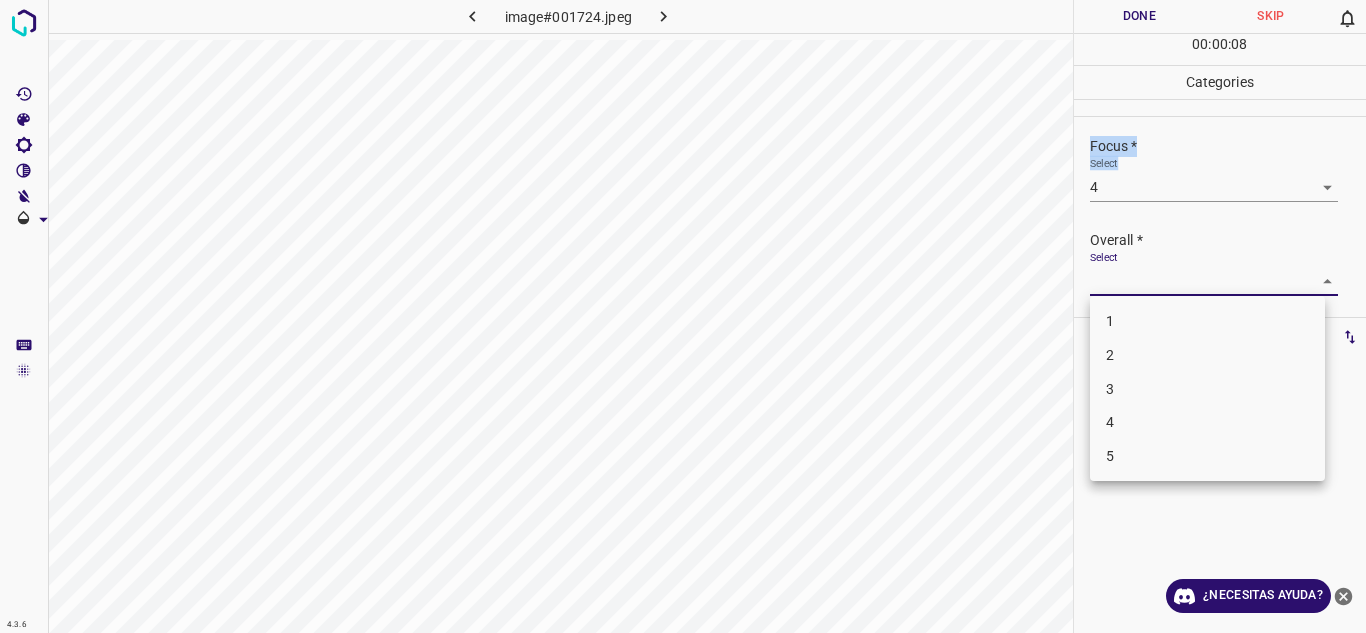 click on "4" at bounding box center [1207, 422] 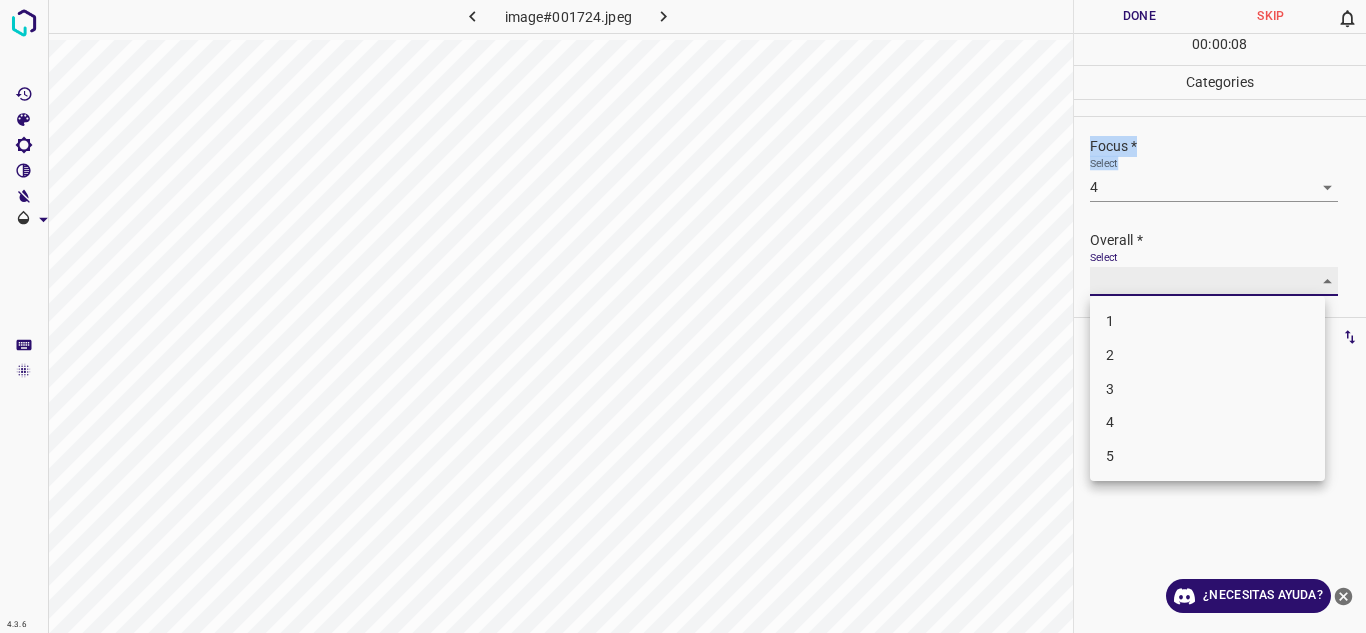 type on "4" 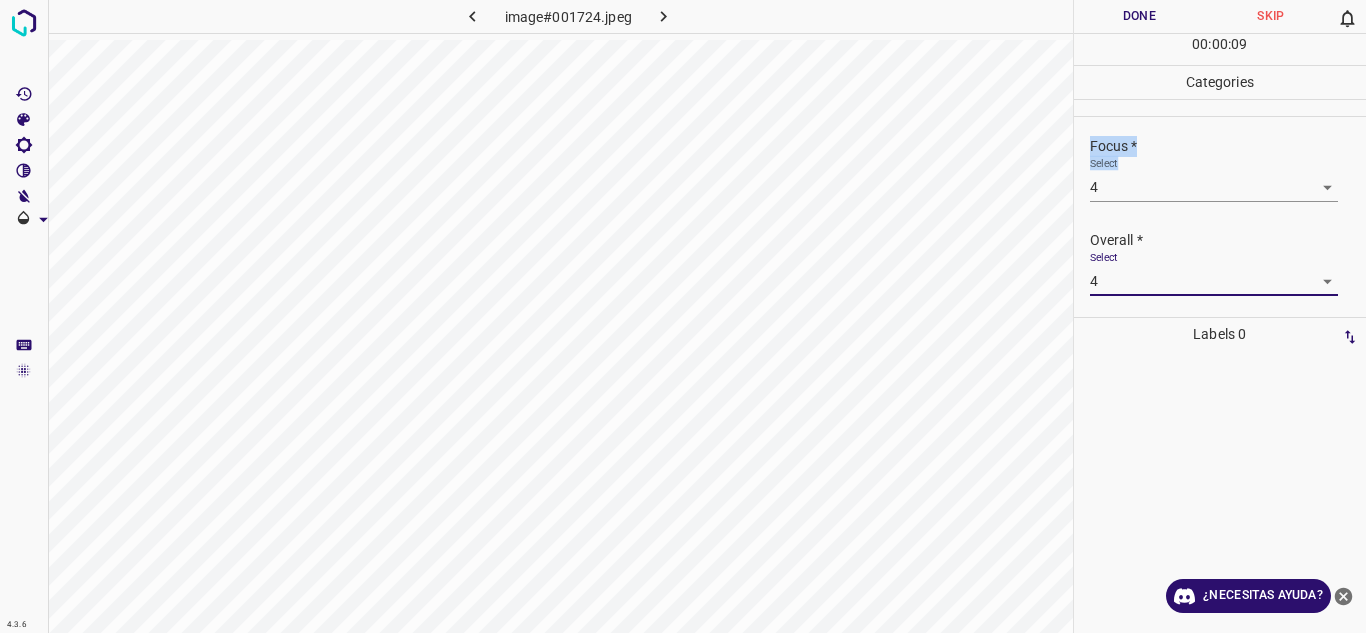 click on "Done" at bounding box center (1140, 16) 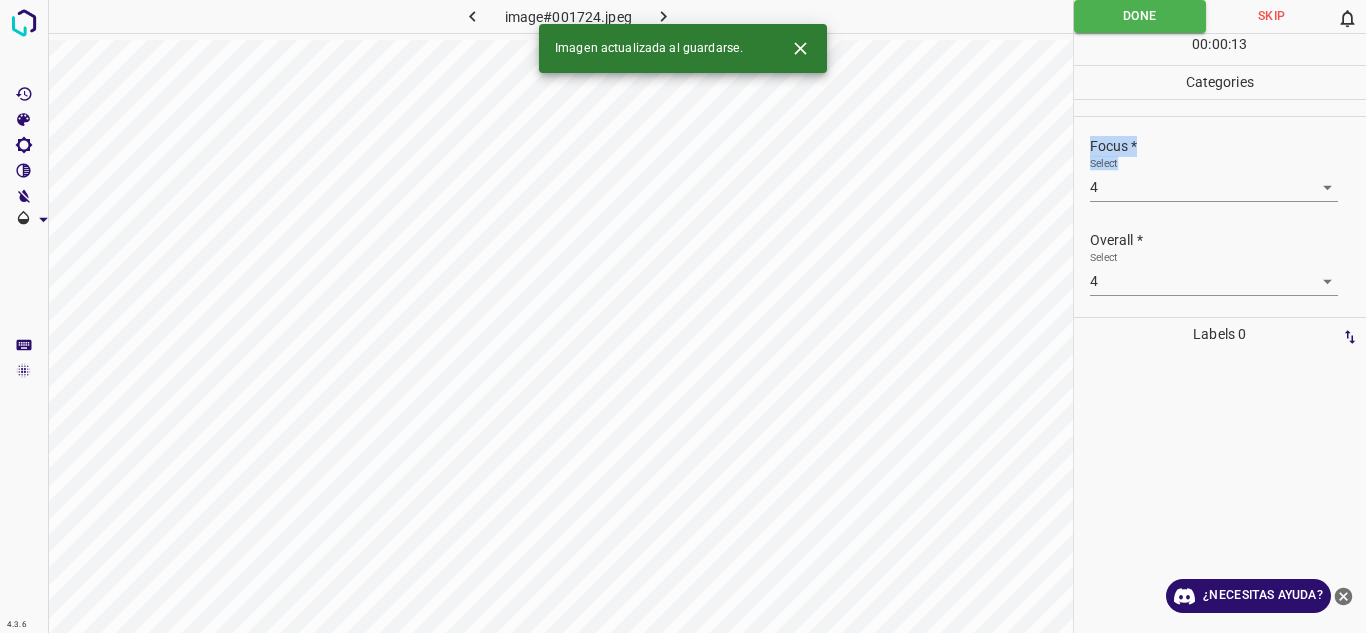 click at bounding box center [664, 16] 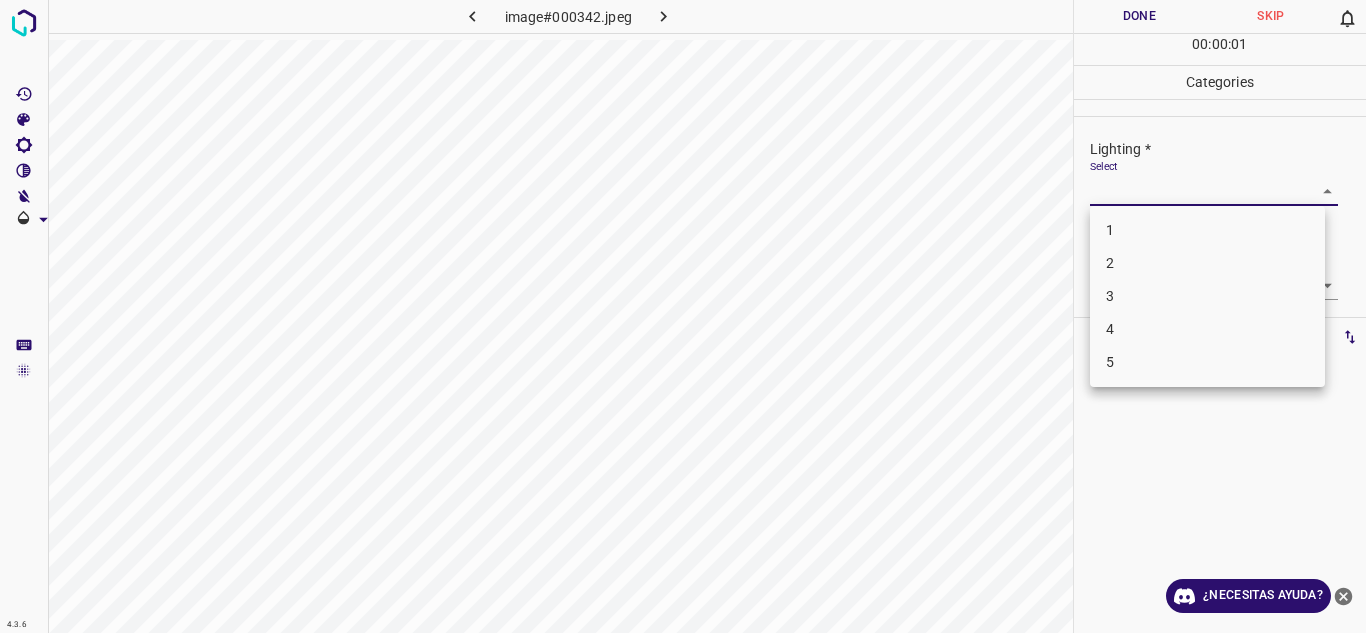click on "Texto original Valora esta traducción Tu opinión servirá para ayudar a mejorar el Traductor de Google 4.3.6  image#000342.jpeg Done Skip 0 00   : 00   : 01   Categories Lighting *  Select ​ Focus *  Select ​ Overall *  Select ​ Labels   0 Categories 1 Lighting 2 Focus 3 Overall Tools Space Change between modes (Draw & Edit) I Auto labeling R Restore zoom M Zoom in N Zoom out Delete Delete selecte label Filters Z Restore filters X Saturation filter C Brightness filter V Contrast filter B Gray scale filter General O Download ¿Necesitas ayuda? - Texto - Esconder - Borrar 1 2 3 4 5" at bounding box center (683, 316) 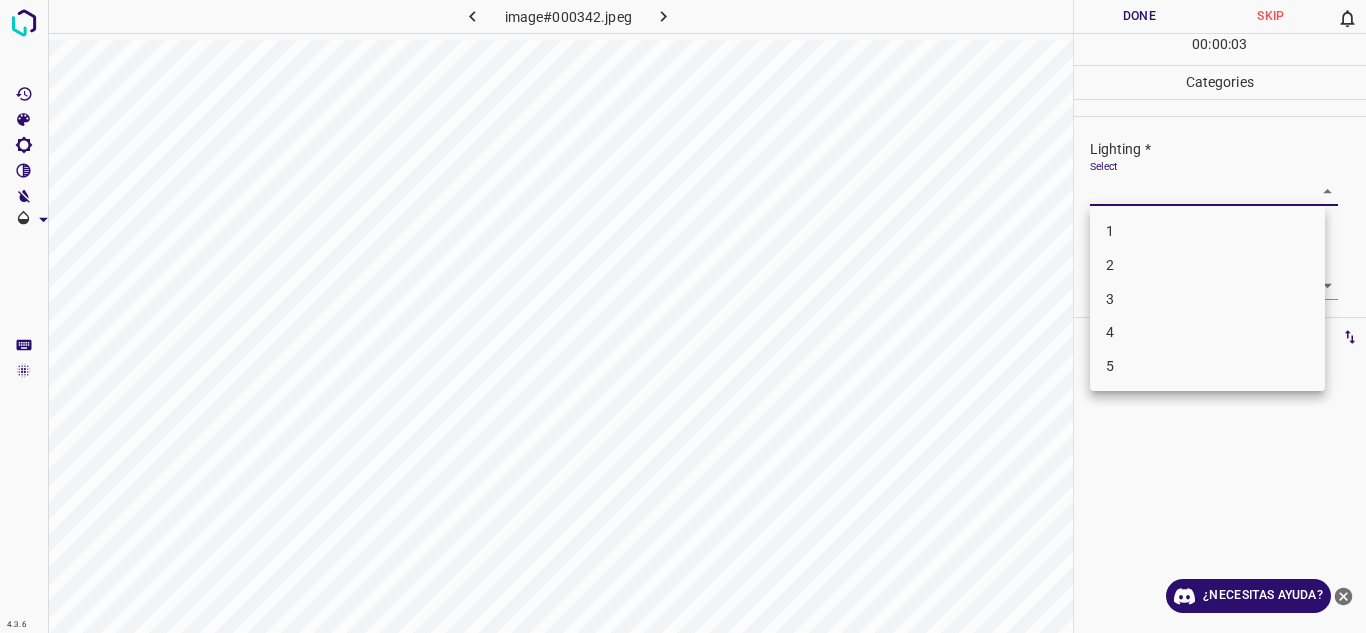 click on "4" at bounding box center [1207, 332] 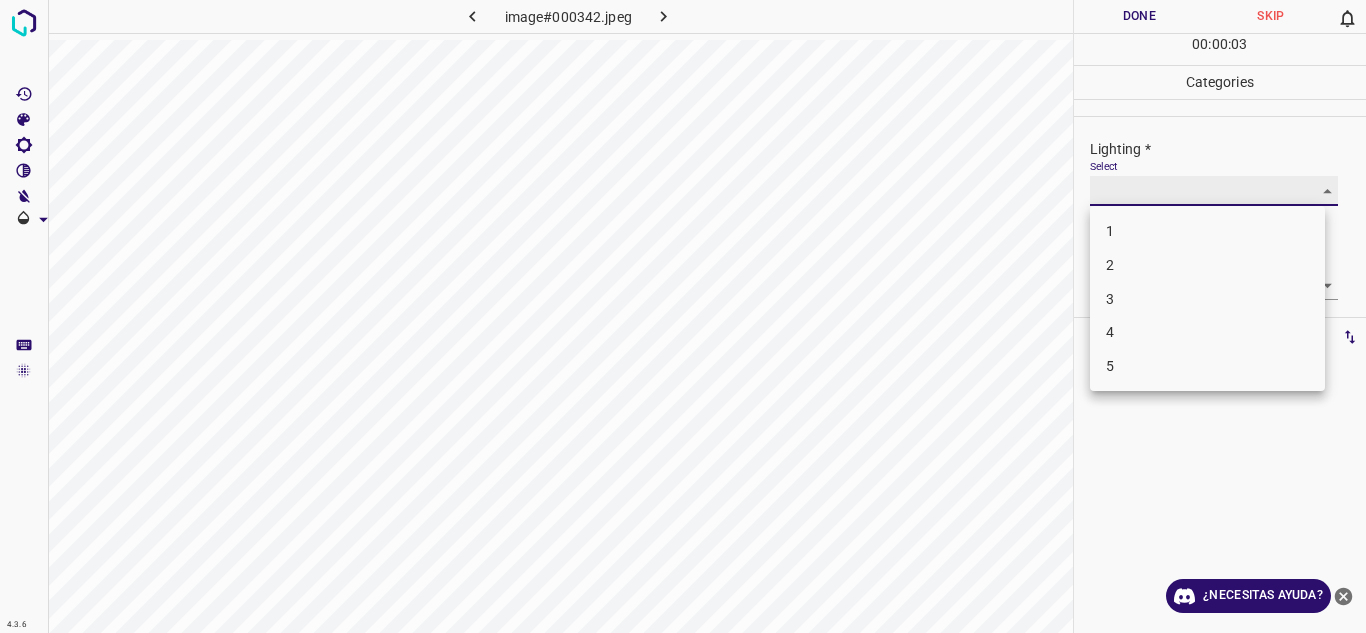 type on "4" 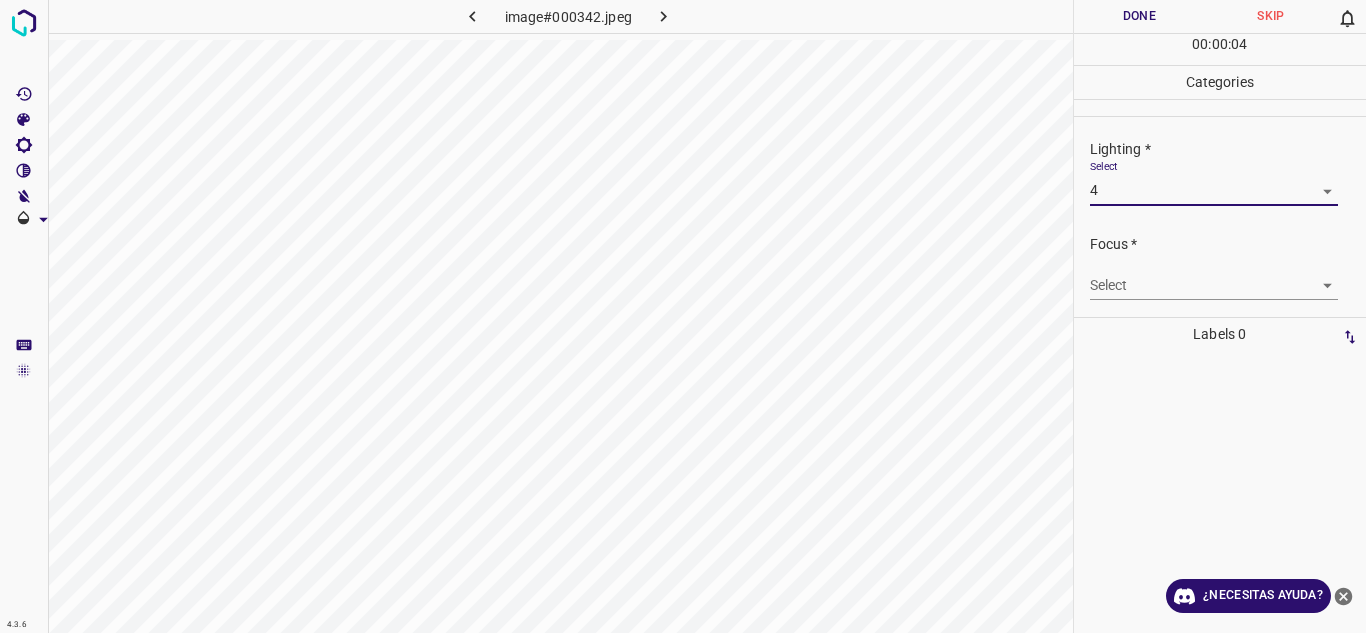 click on "Texto original Valora esta traducción Tu opinión servirá para ayudar a mejorar el Traductor de Google 4.3.6  image#000342.jpeg Done Skip 0 00   : 00   : 04   Categories Lighting *  Select 4 4 Focus *  Select ​ Overall *  Select ​ Labels   0 Categories 1 Lighting 2 Focus 3 Overall Tools Space Change between modes (Draw & Edit) I Auto labeling R Restore zoom M Zoom in N Zoom out Delete Delete selecte label Filters Z Restore filters X Saturation filter C Brightness filter V Contrast filter B Gray scale filter General O Download ¿Necesitas ayuda? - Texto - Esconder - Borrar" at bounding box center [683, 316] 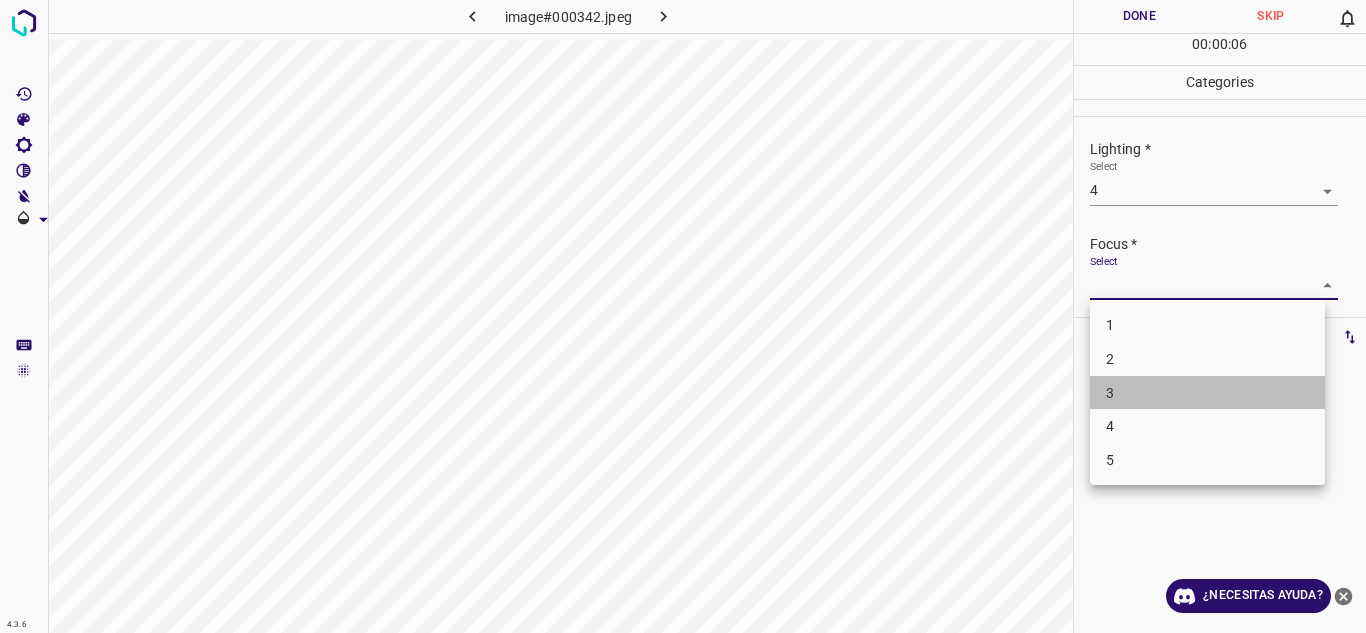 click on "3" at bounding box center [1207, 393] 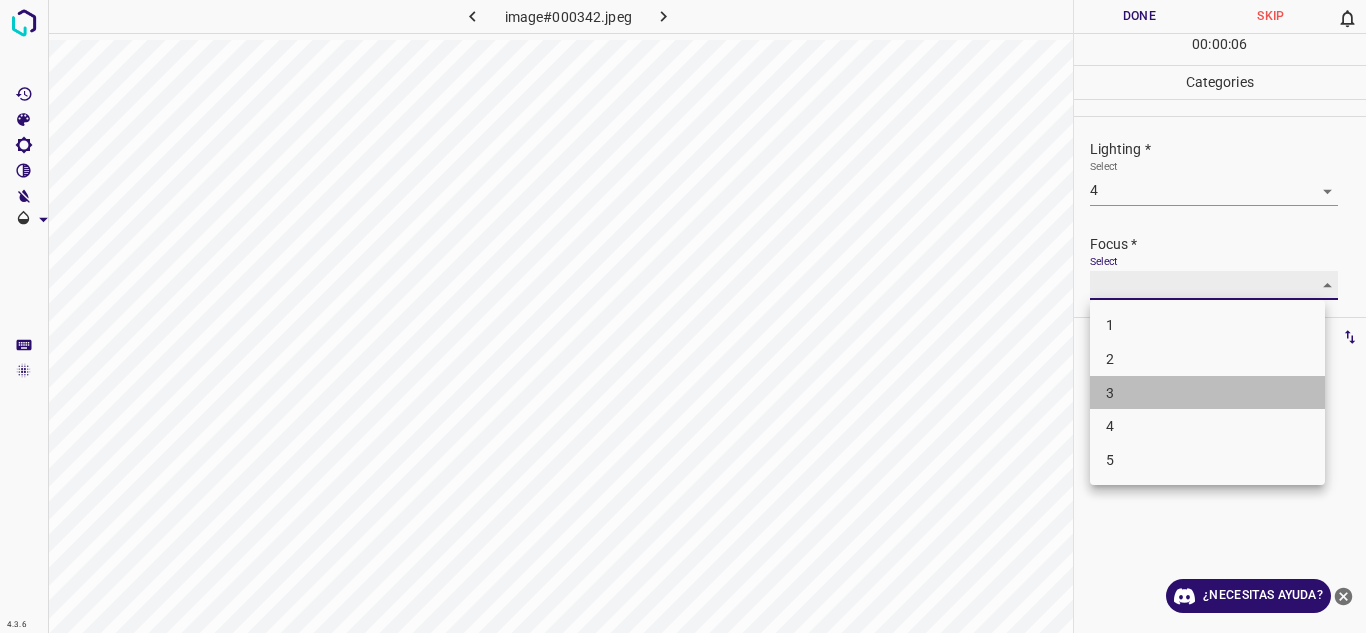 type on "3" 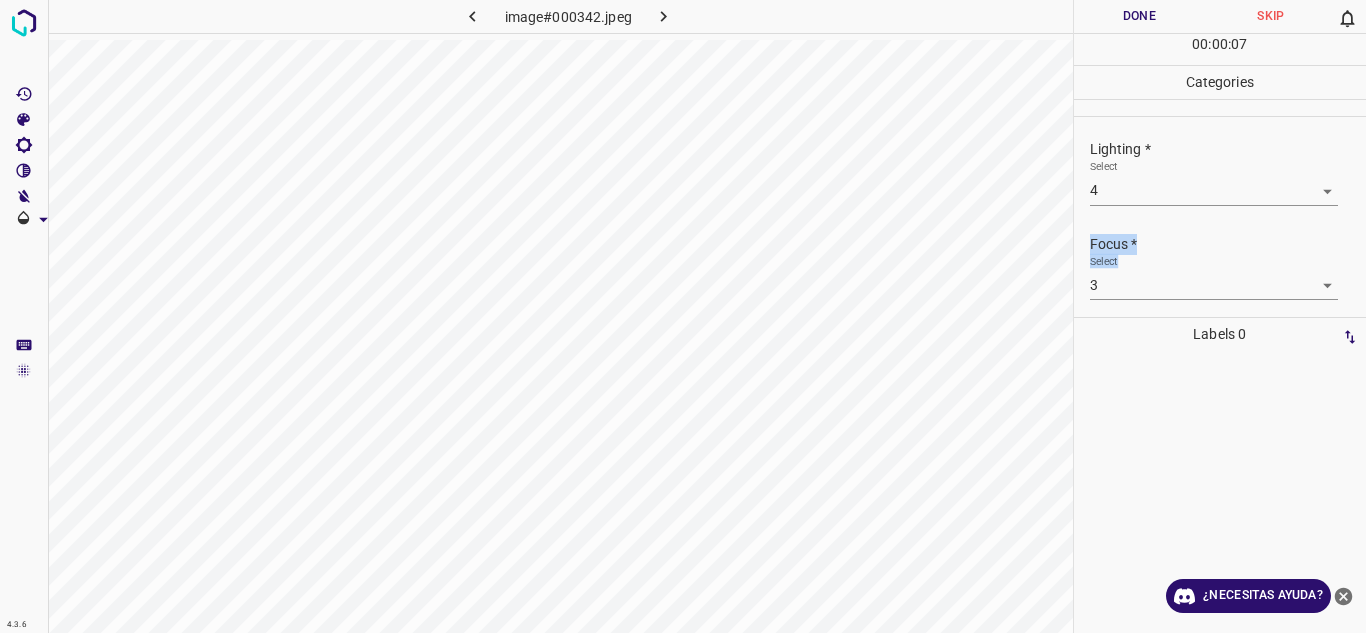 drag, startPoint x: 1365, startPoint y: 234, endPoint x: 1350, endPoint y: 264, distance: 33.54102 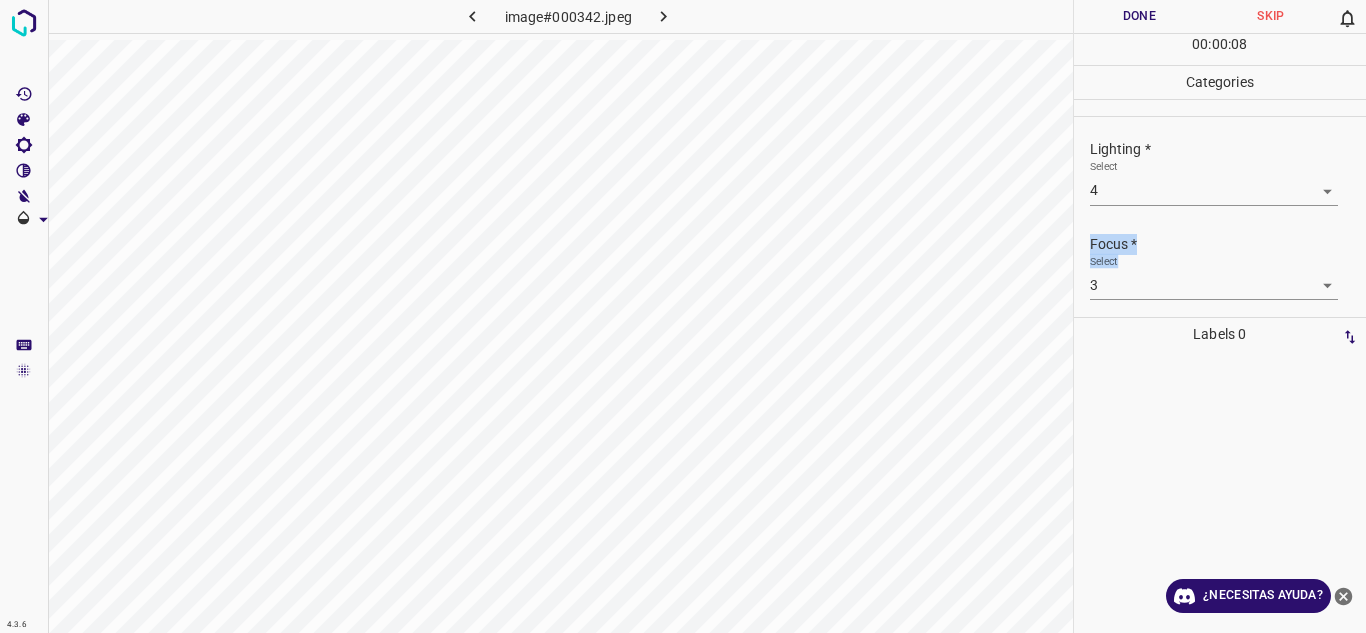 scroll, scrollTop: 98, scrollLeft: 0, axis: vertical 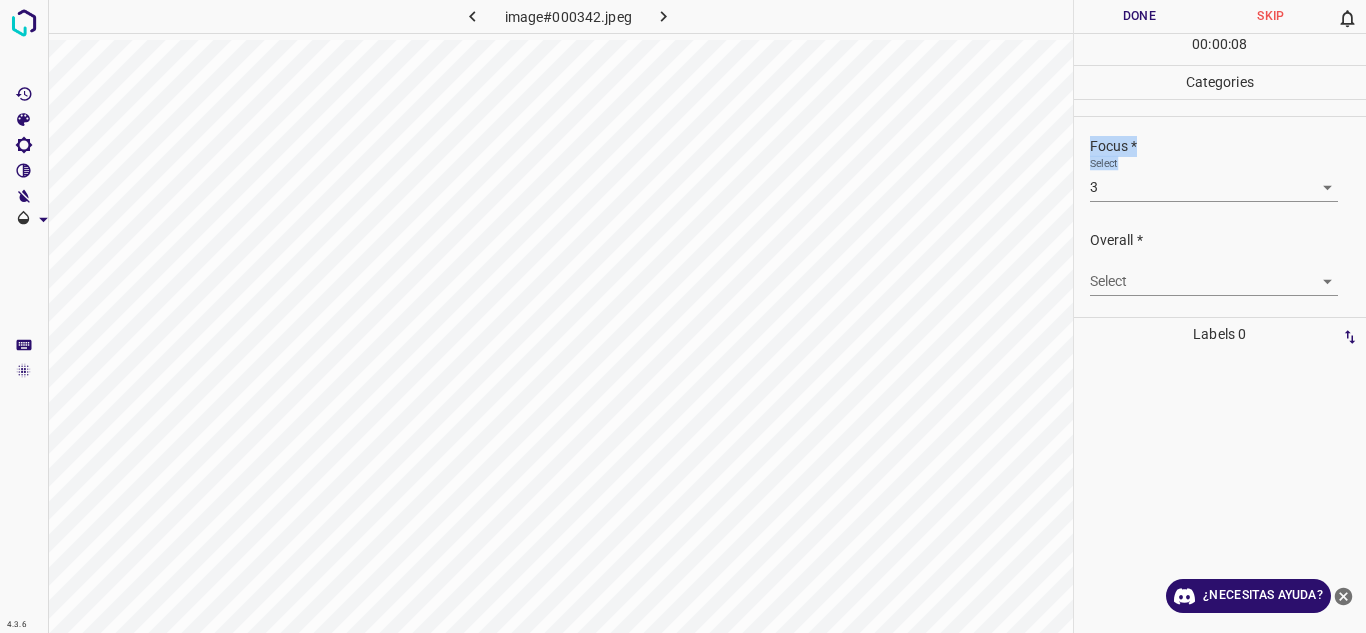 click on "Texto original Valora esta traducción Tu opinión servirá para ayudar a mejorar el Traductor de Google 4.3.6  image#000342.jpeg Done Skip 0 00   : 00   : 08   Categories Lighting *  Select 4 4 Focus *  Select 3 3 Overall *  Select ​ Labels   0 Categories 1 Lighting 2 Focus 3 Overall Tools Space Change between modes (Draw & Edit) I Auto labeling R Restore zoom M Zoom in N Zoom out Delete Delete selecte label Filters Z Restore filters X Saturation filter C Brightness filter V Contrast filter B Gray scale filter General O Download ¿Necesitas ayuda? - Texto - Esconder - Borrar" at bounding box center (683, 316) 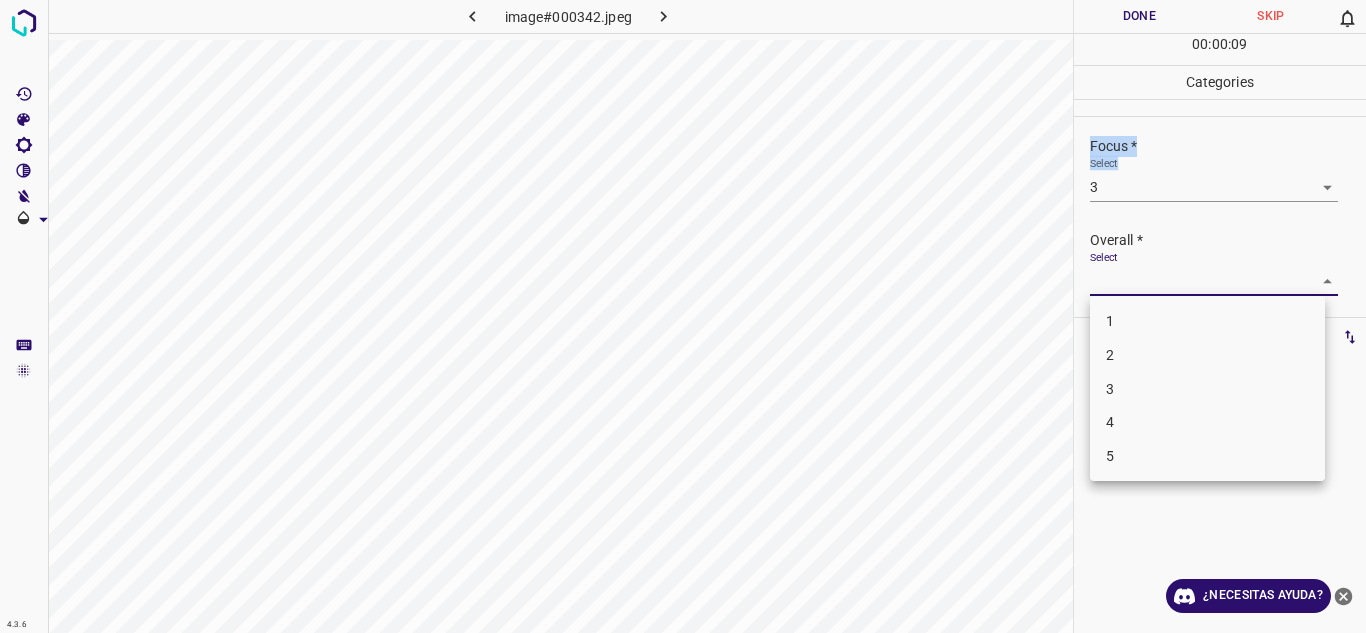 click on "3" at bounding box center (1207, 389) 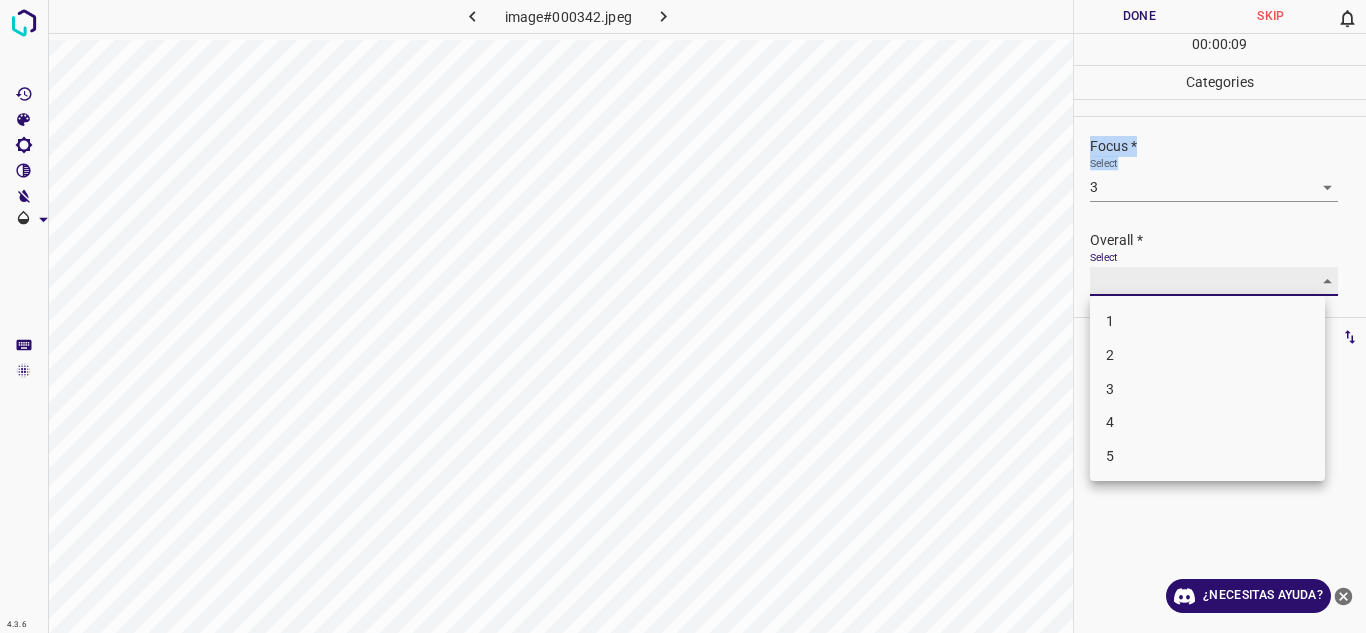 type on "3" 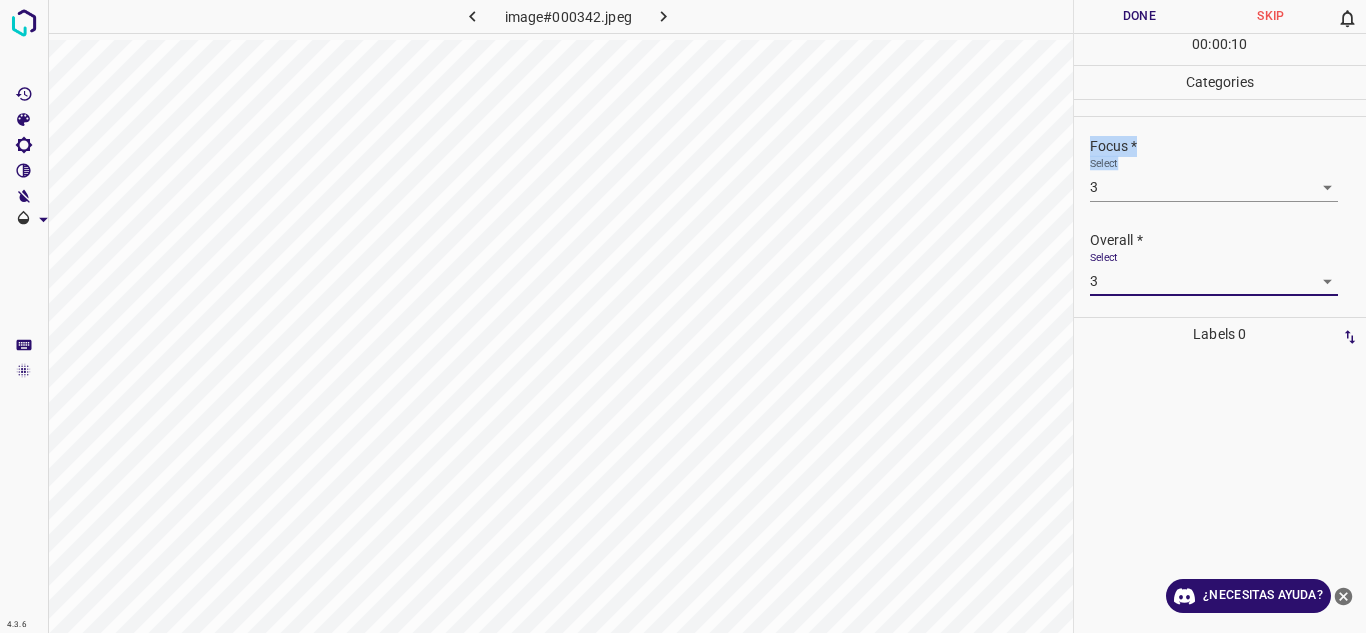 click on "Done" at bounding box center (1140, 16) 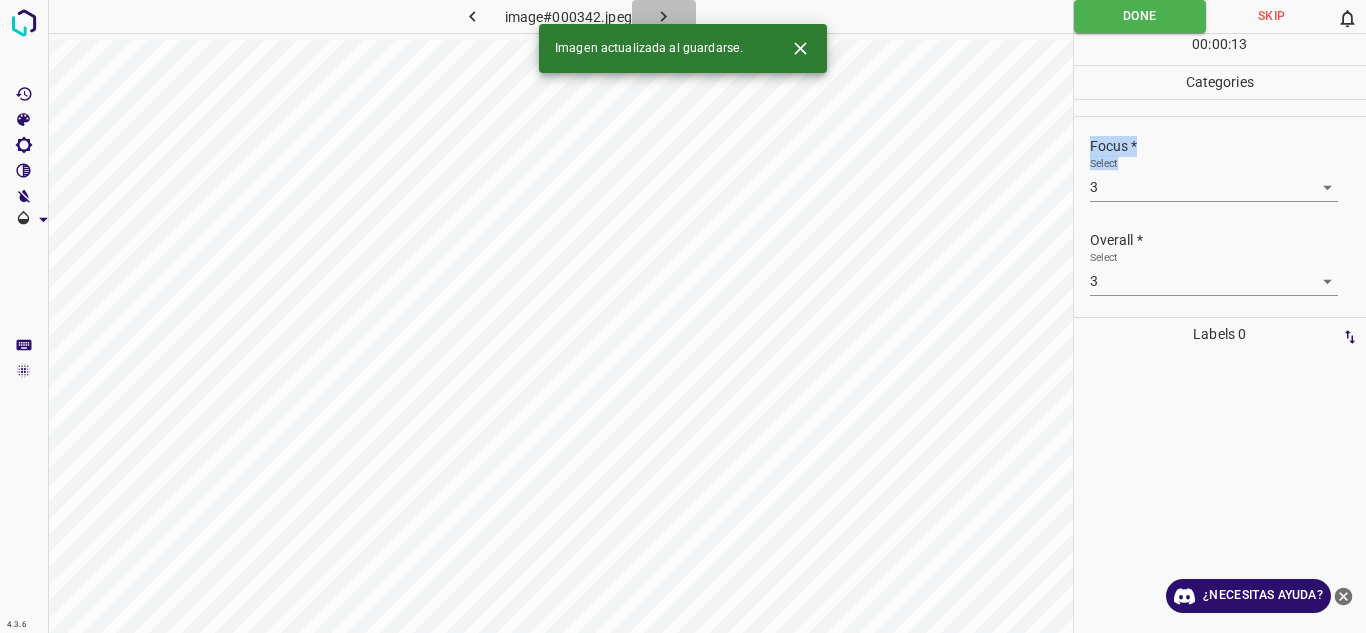 click 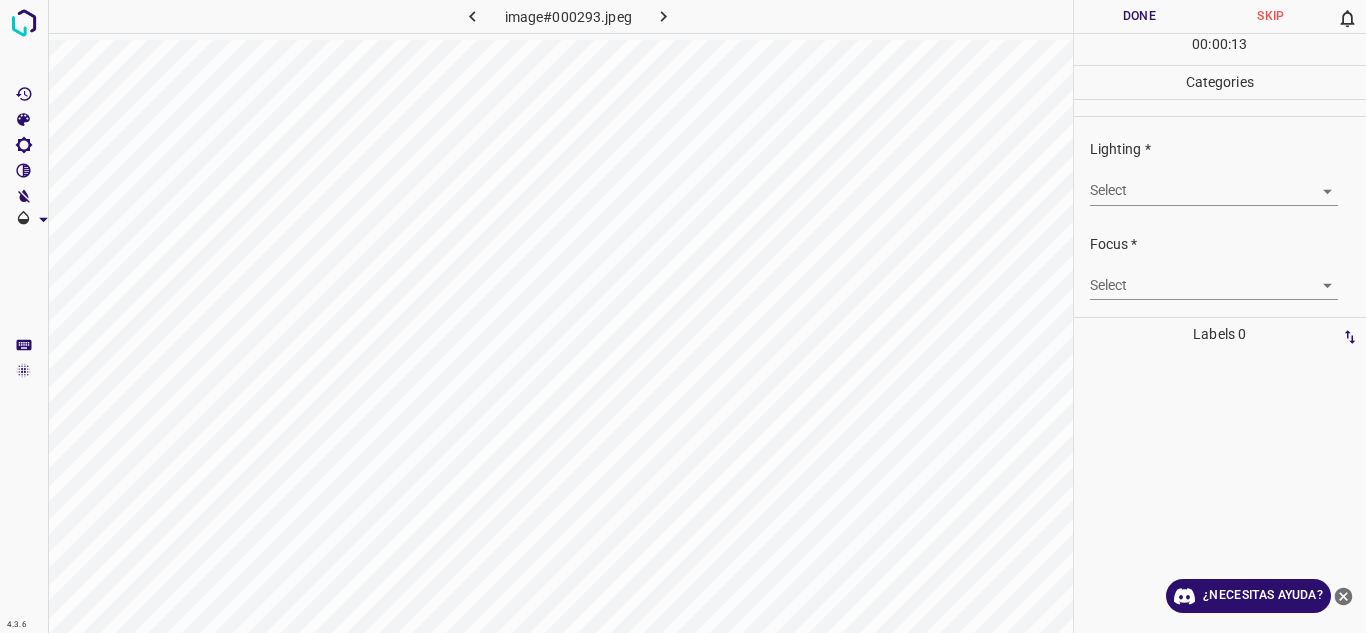 click on "Texto original Valora esta traducción Tu opinión servirá para ayudar a mejorar el Traductor de Google 4.3.6  image#000293.jpeg Done Skip 0 00   : 00   : 13   Categories Lighting *  Select ​ Focus *  Select ​ Overall *  Select ​ Labels   0 Categories 1 Lighting 2 Focus 3 Overall Tools Space Change between modes (Draw & Edit) I Auto labeling R Restore zoom M Zoom in N Zoom out Delete Delete selecte label Filters Z Restore filters X Saturation filter C Brightness filter V Contrast filter B Gray scale filter General O Download ¿Necesitas ayuda? - Texto - Esconder - Borrar" at bounding box center (683, 316) 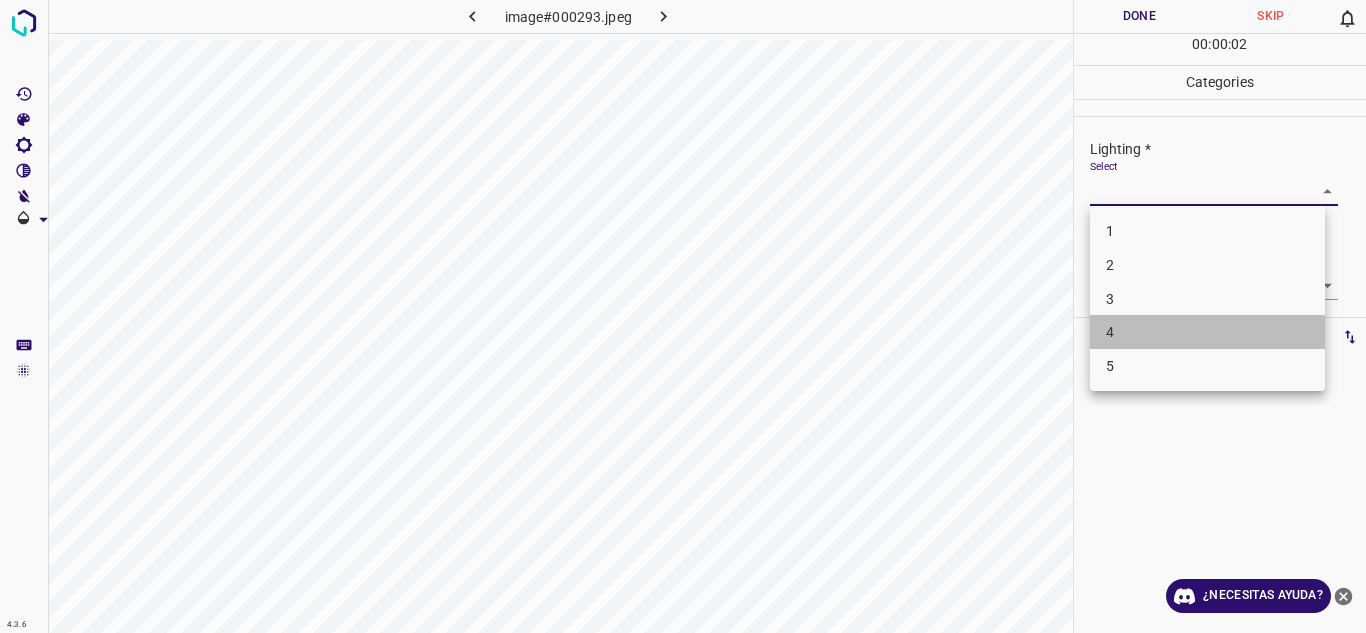 click on "4" at bounding box center (1207, 332) 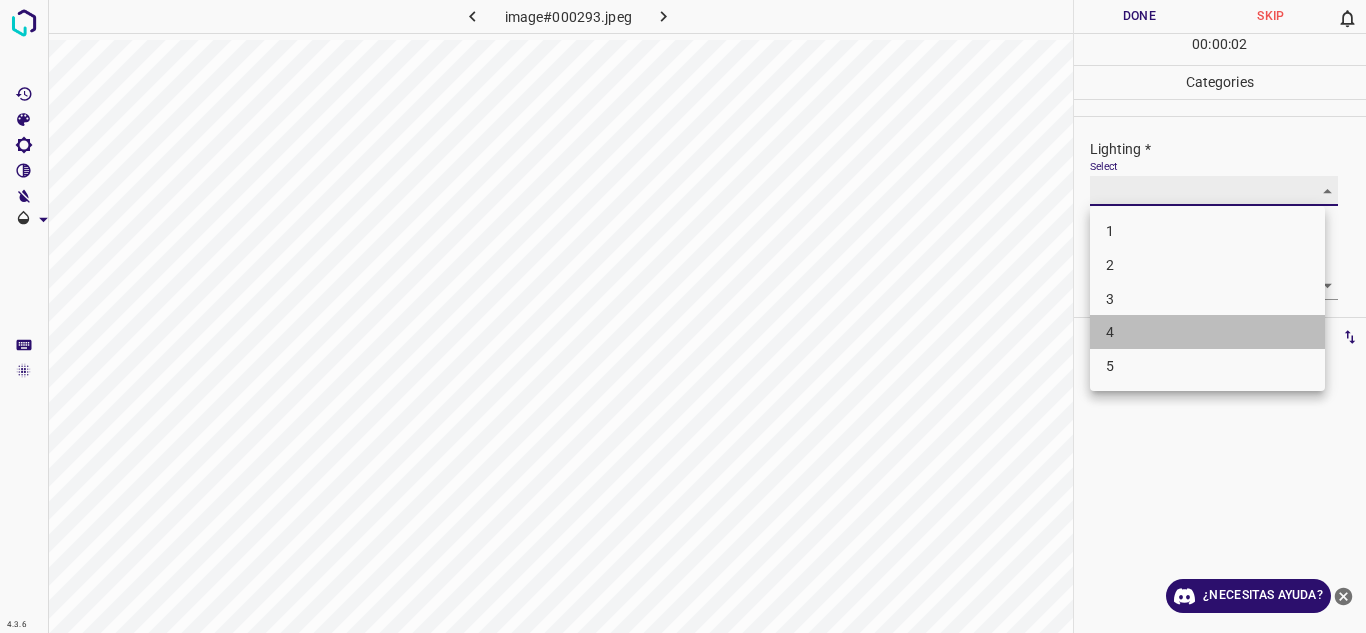 type on "4" 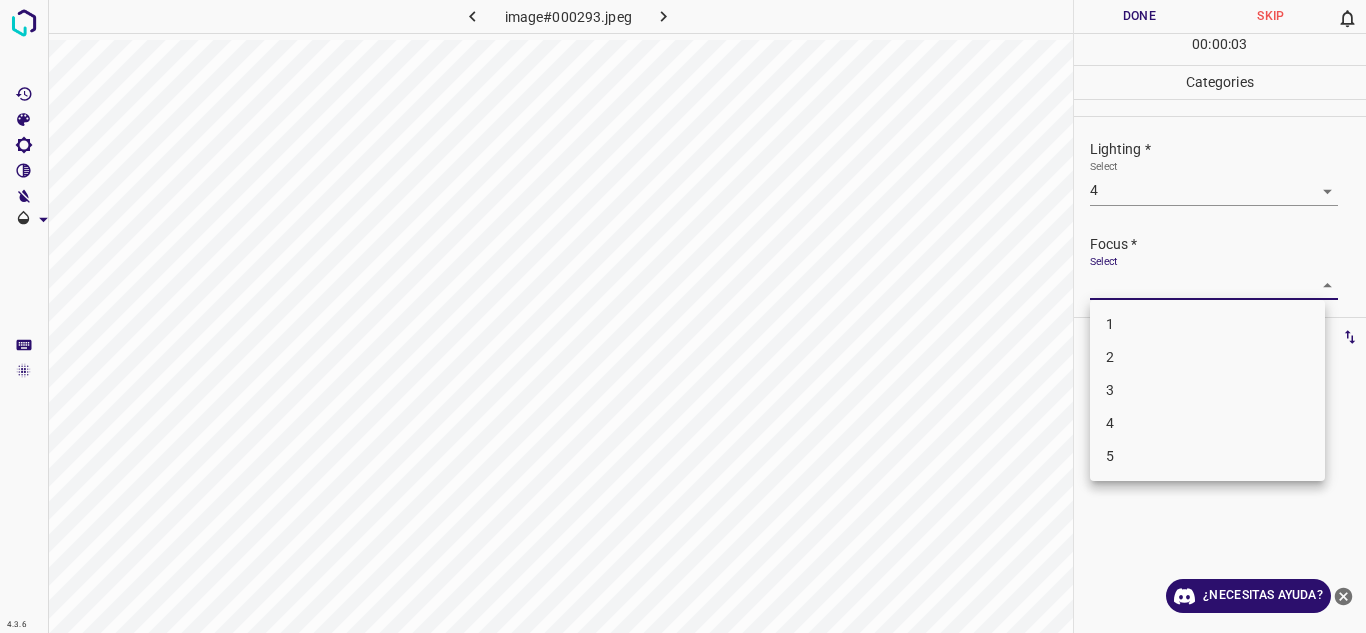 click on "Texto original Valora esta traducción Tu opinión servirá para ayudar a mejorar el Traductor de Google 4.3.6  image#000293.jpeg Done Skip 0 00   : 00   : 03   Categories Lighting *  Select 4 4 Focus *  Select ​ Overall *  Select ​ Labels   0 Categories 1 Lighting 2 Focus 3 Overall Tools Space Change between modes (Draw & Edit) I Auto labeling R Restore zoom M Zoom in N Zoom out Delete Delete selecte label Filters Z Restore filters X Saturation filter C Brightness filter V Contrast filter B Gray scale filter General O Download ¿Necesitas ayuda? - Texto - Esconder - Borrar 1 2 3 4 5" at bounding box center (683, 316) 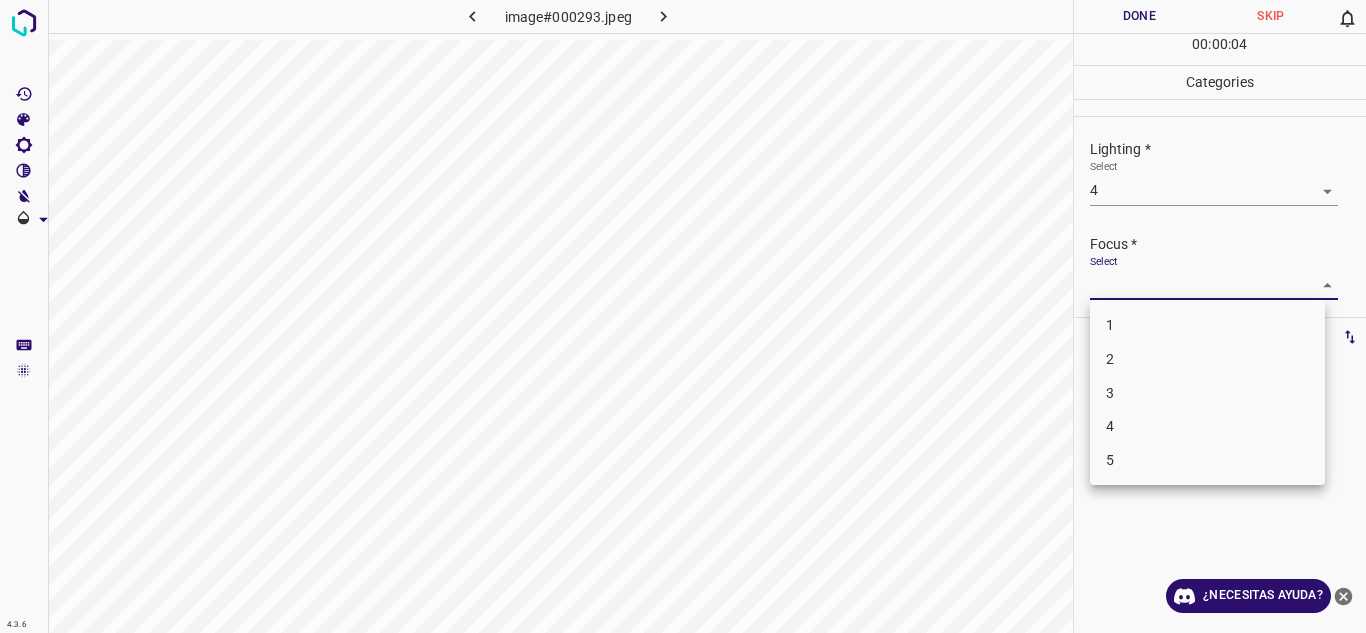 click on "4" at bounding box center [1207, 426] 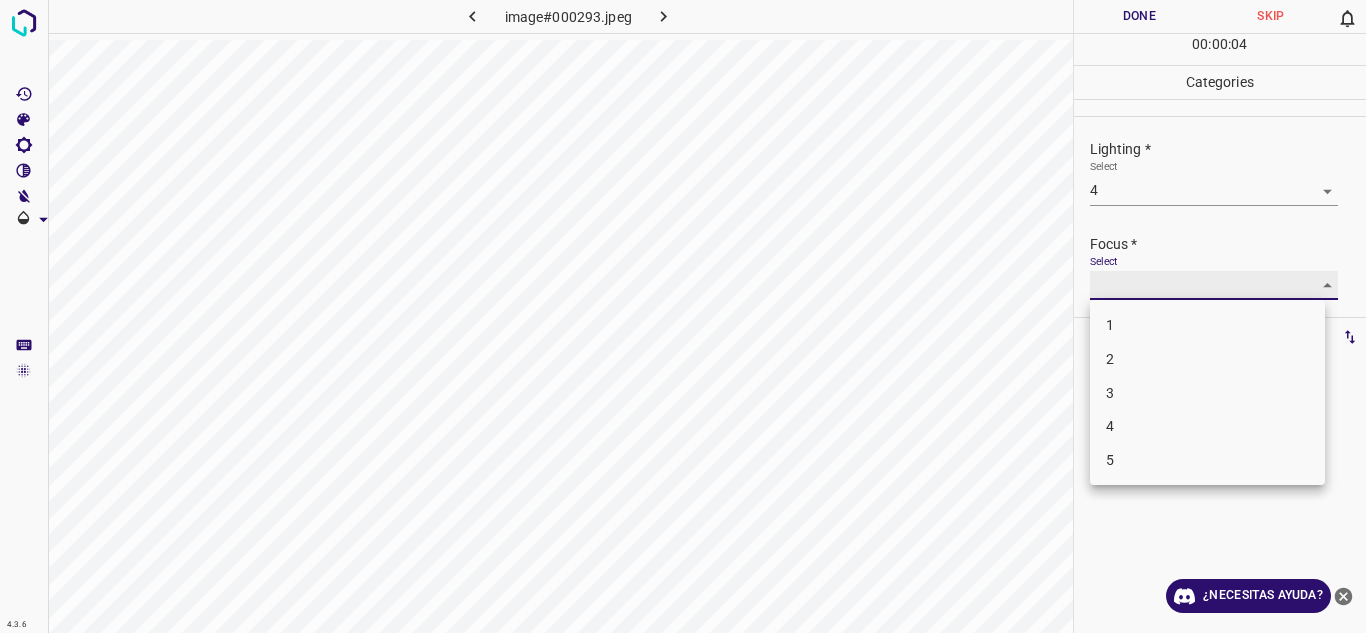 type on "4" 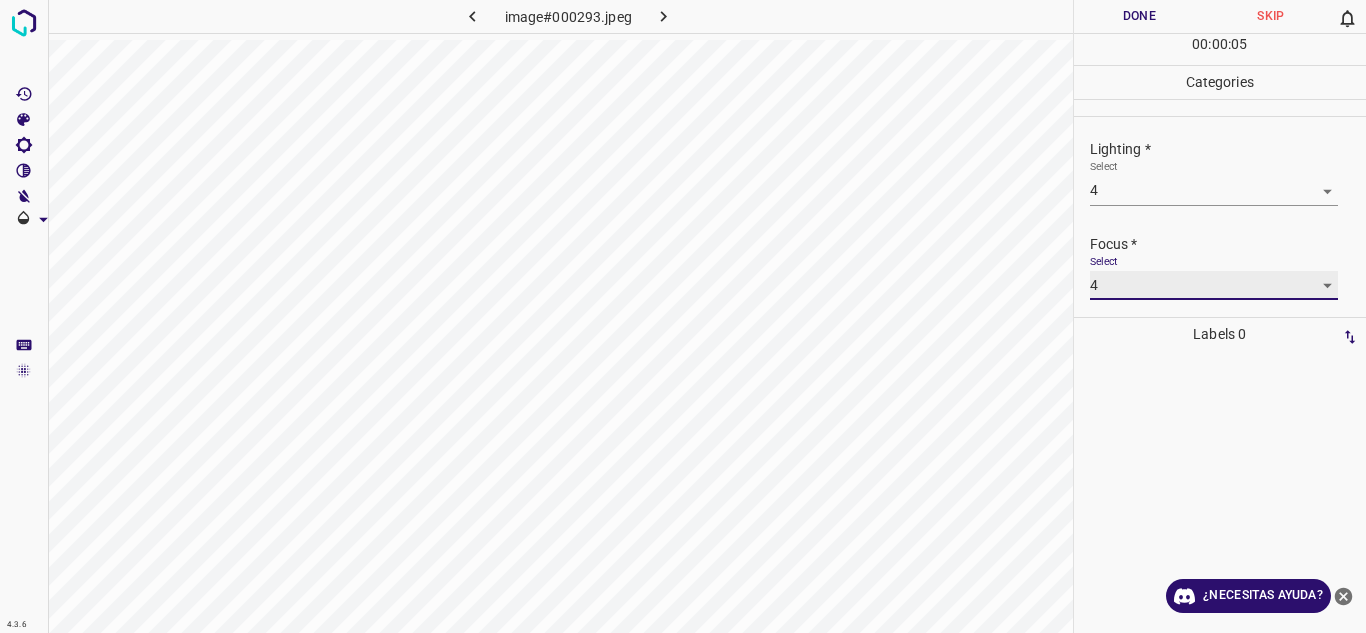 scroll, scrollTop: 98, scrollLeft: 0, axis: vertical 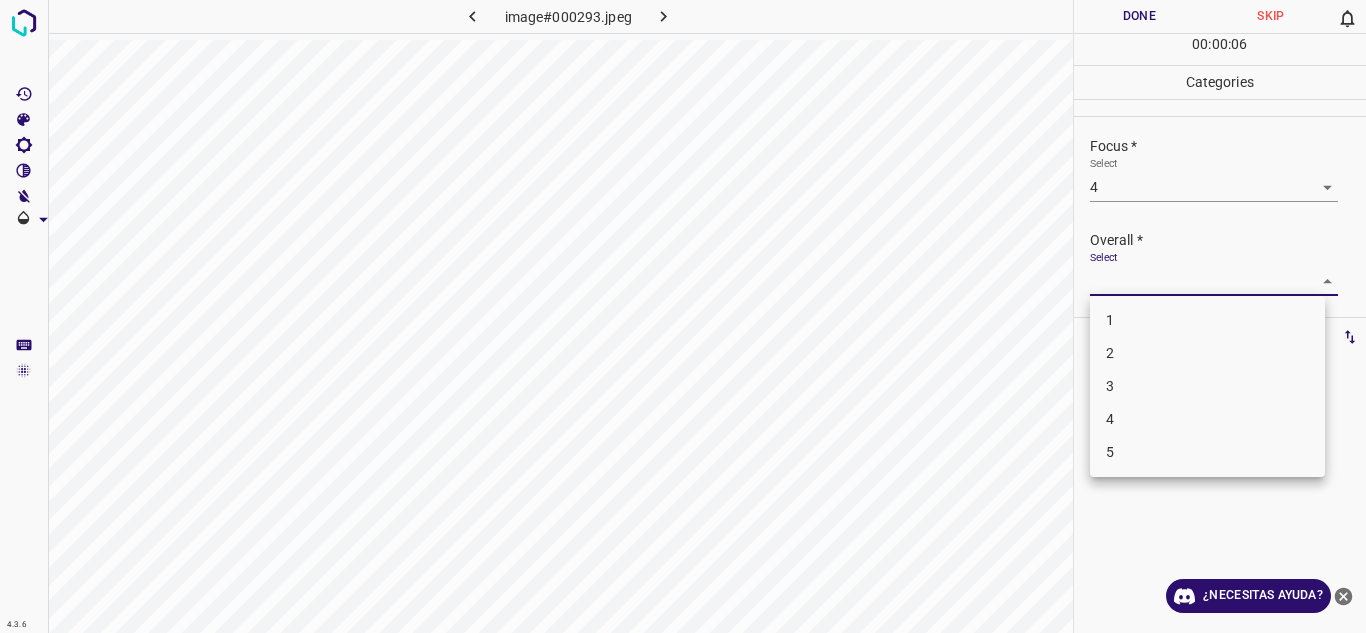 drag, startPoint x: 1320, startPoint y: 278, endPoint x: 1195, endPoint y: 368, distance: 154.02922 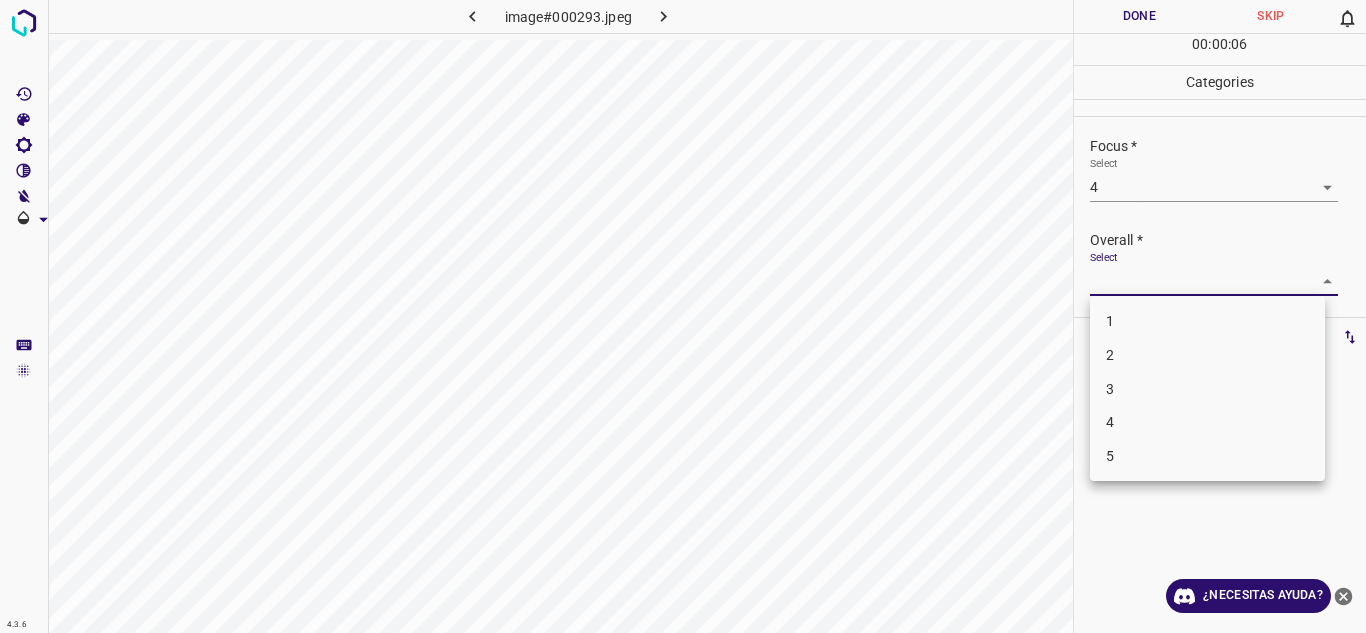 click on "4" at bounding box center (1207, 422) 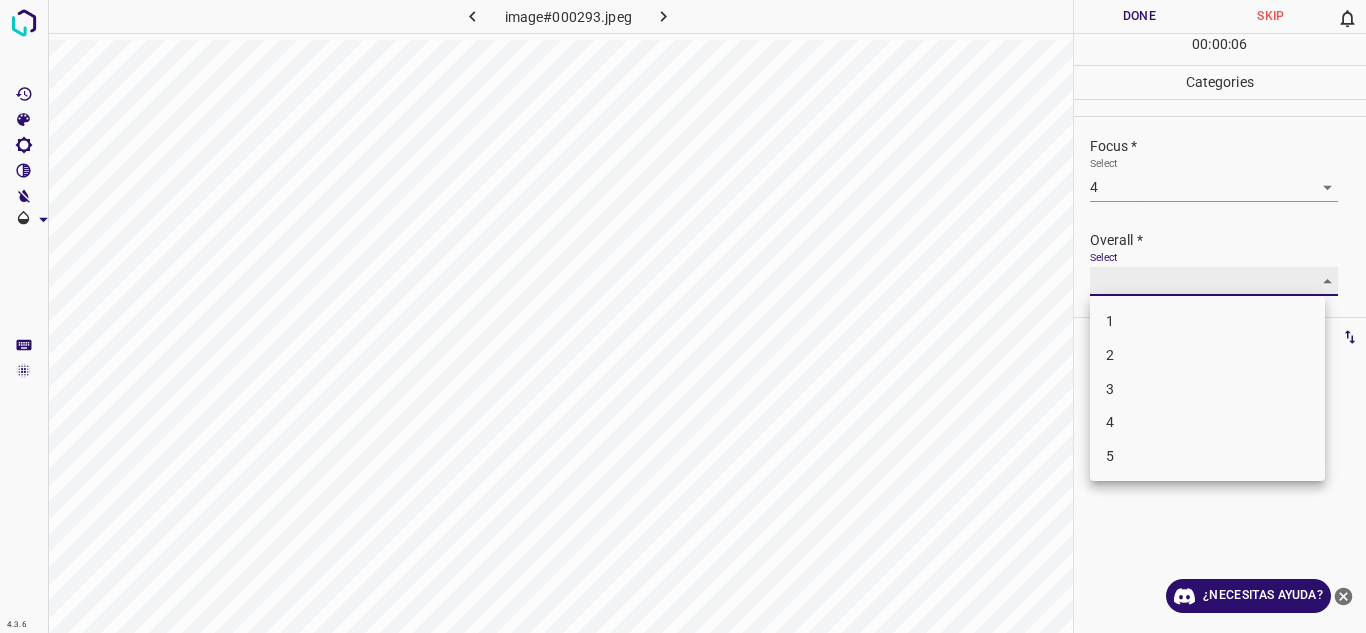 type on "4" 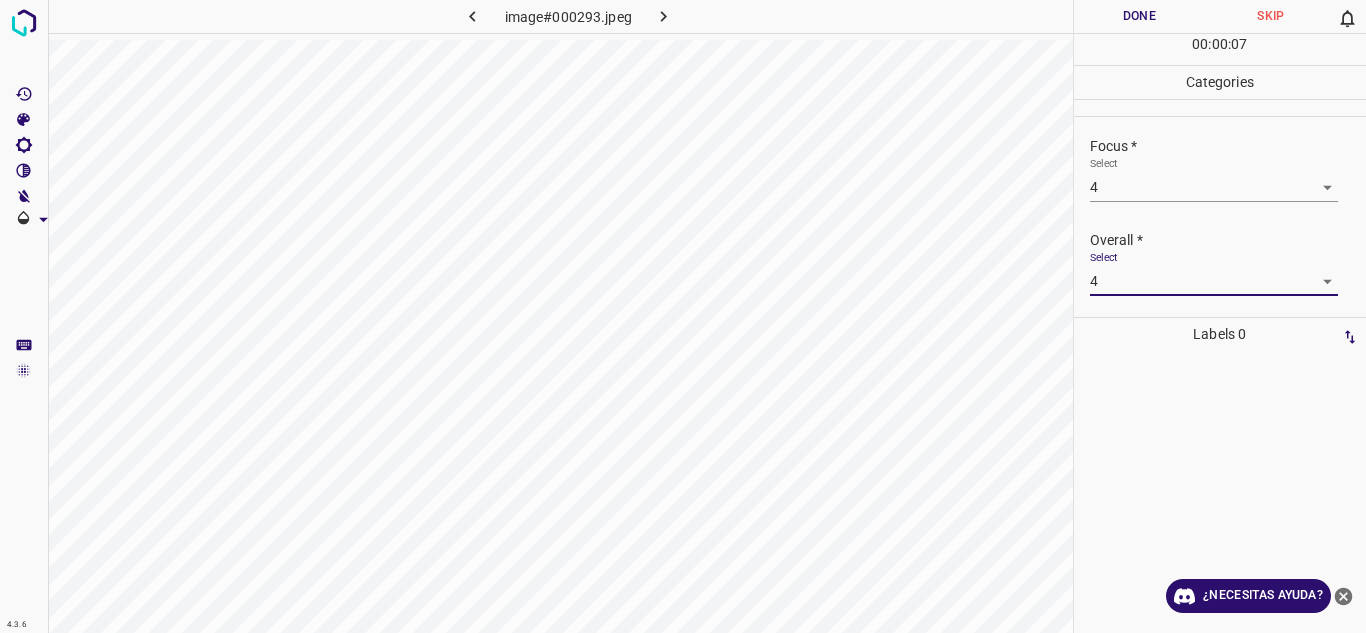 click on "Done" at bounding box center [1140, 16] 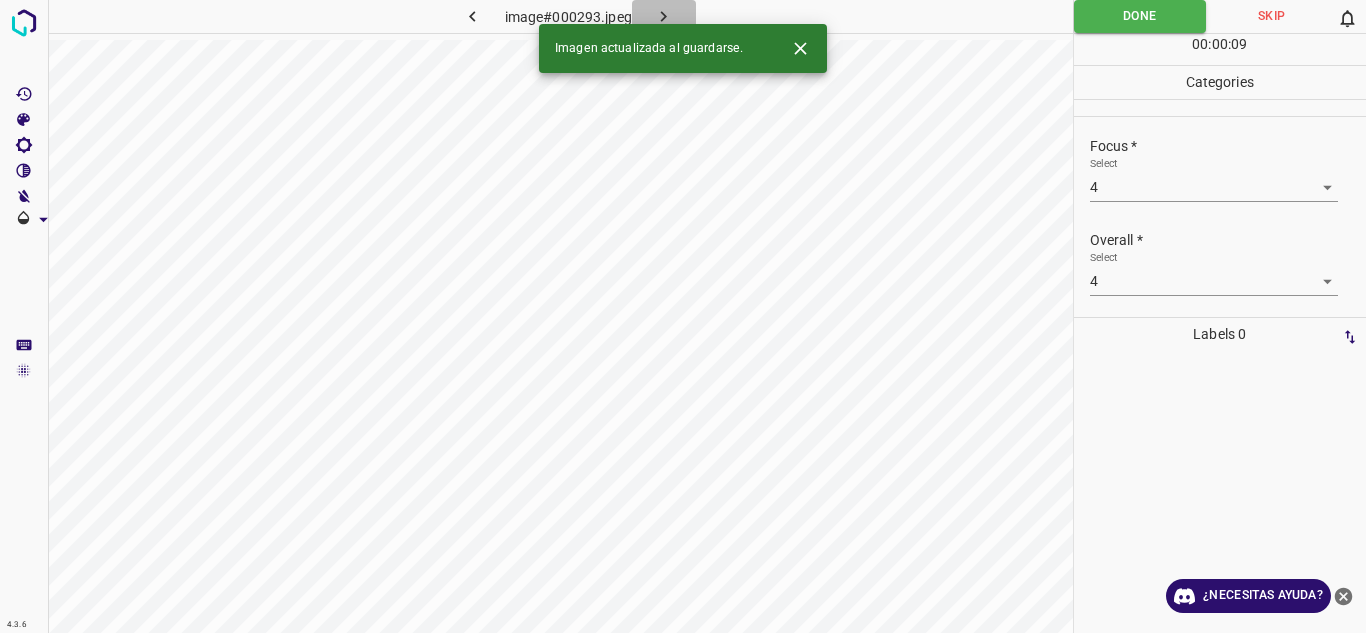 click 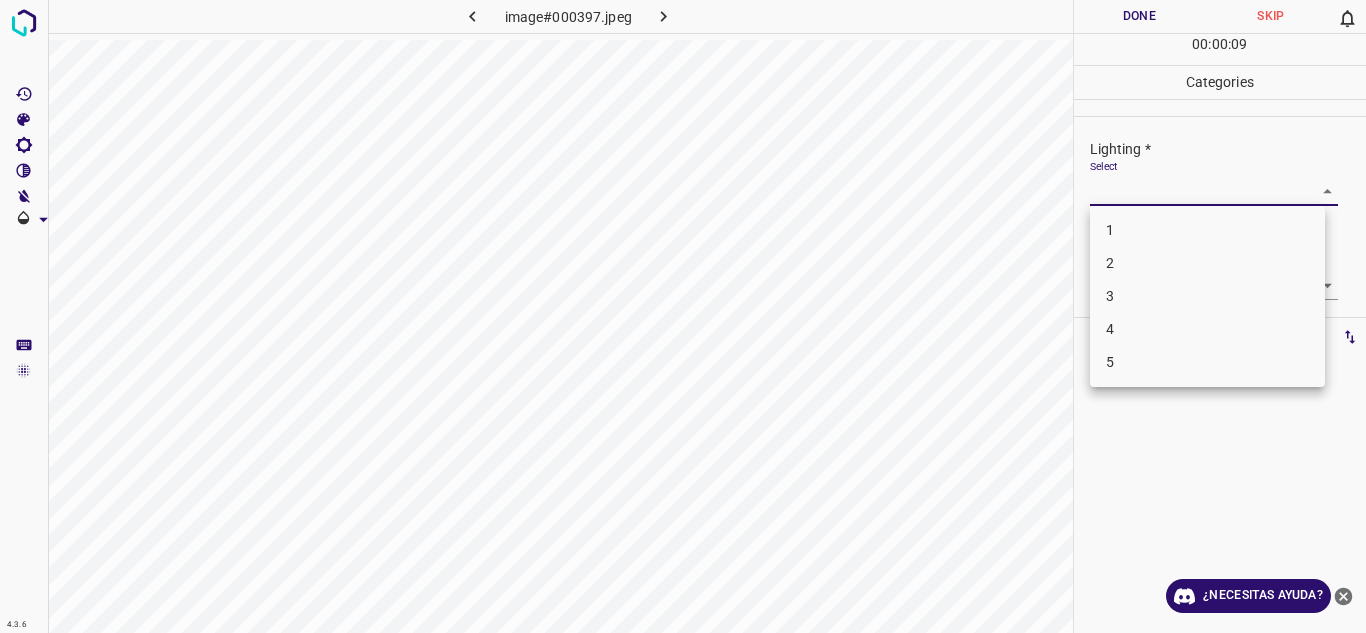 drag, startPoint x: 1305, startPoint y: 184, endPoint x: 1258, endPoint y: 270, distance: 98.005104 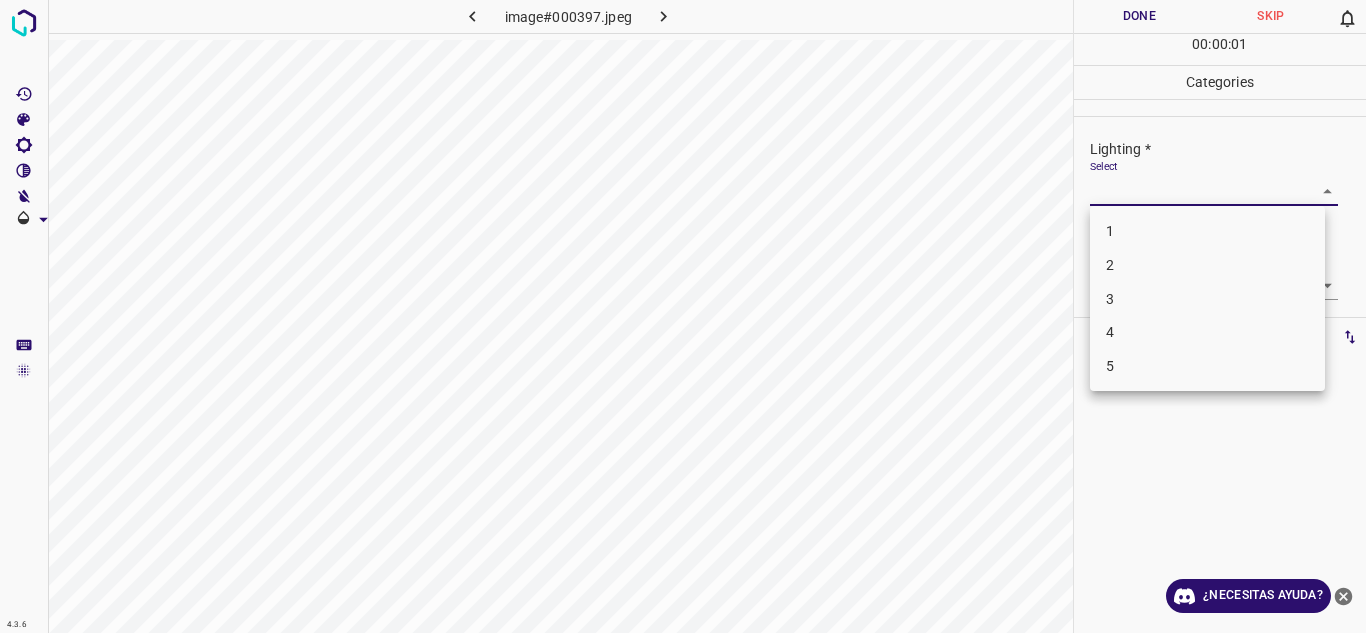 click on "5" at bounding box center [1207, 366] 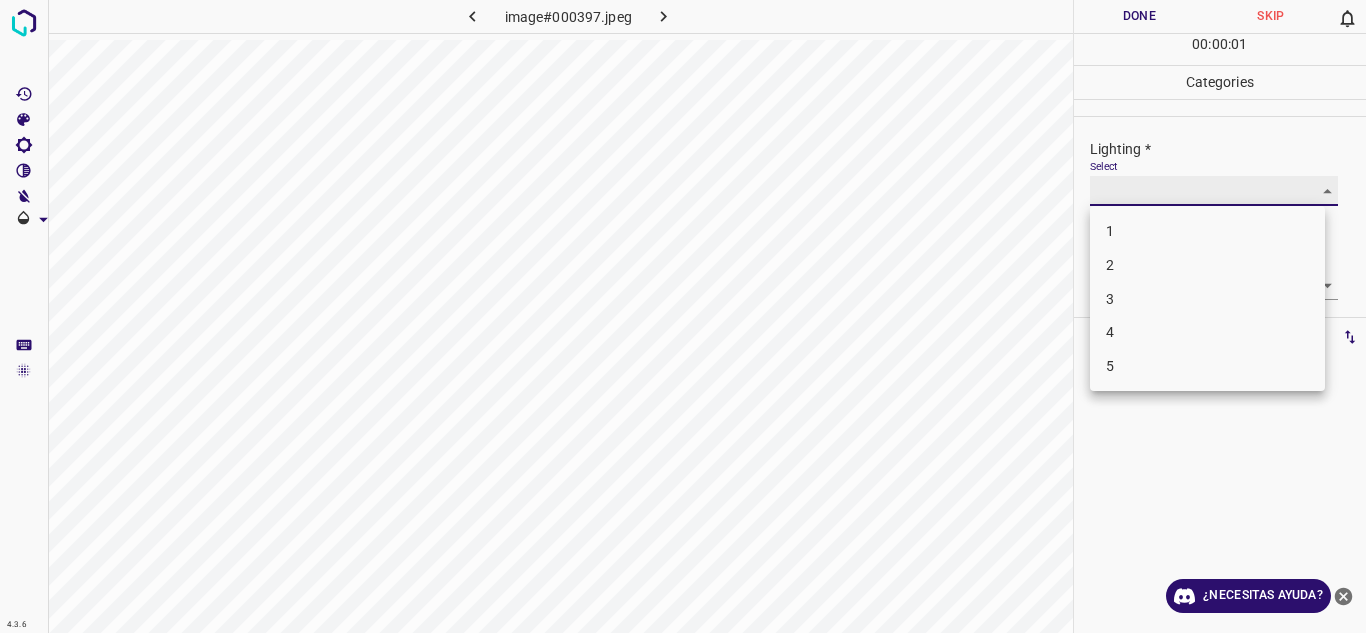 type on "5" 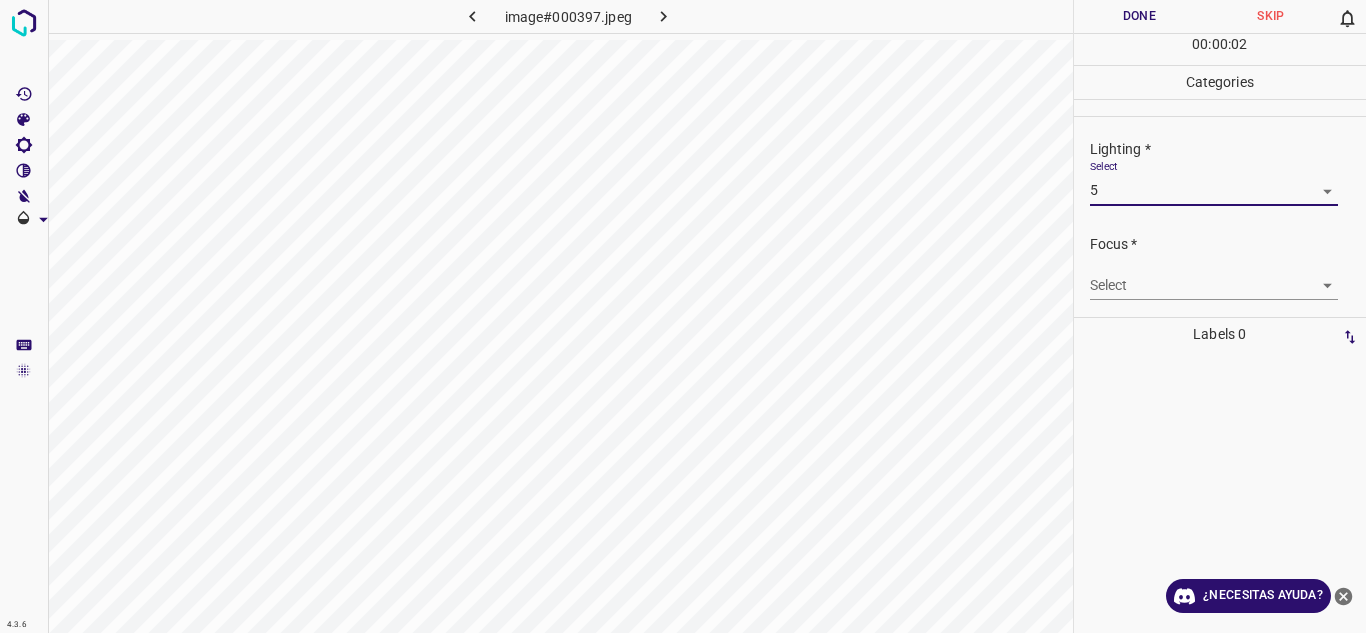 click on "Texto original Valora esta traducción Tu opinión servirá para ayudar a mejorar el Traductor de Google 4.3.6  image#000397.jpeg Done Skip 0 00   : 00   : 02   Categories Lighting *  Select 5 5 Focus *  Select ​ Overall *  Select ​ Labels   0 Categories 1 Lighting 2 Focus 3 Overall Tools Space Change between modes (Draw & Edit) I Auto labeling R Restore zoom M Zoom in N Zoom out Delete Delete selecte label Filters Z Restore filters X Saturation filter C Brightness filter V Contrast filter B Gray scale filter General O Download ¿Necesitas ayuda? - Texto - Esconder - Borrar" at bounding box center (683, 316) 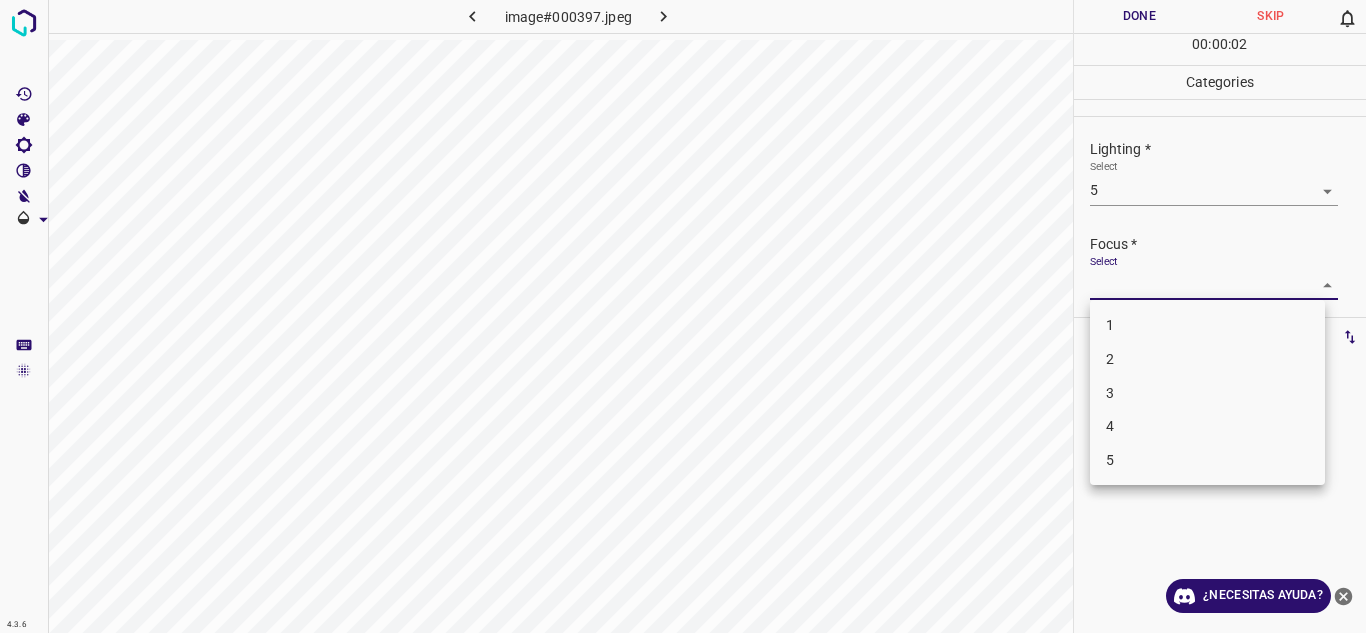 click on "4" at bounding box center (1207, 426) 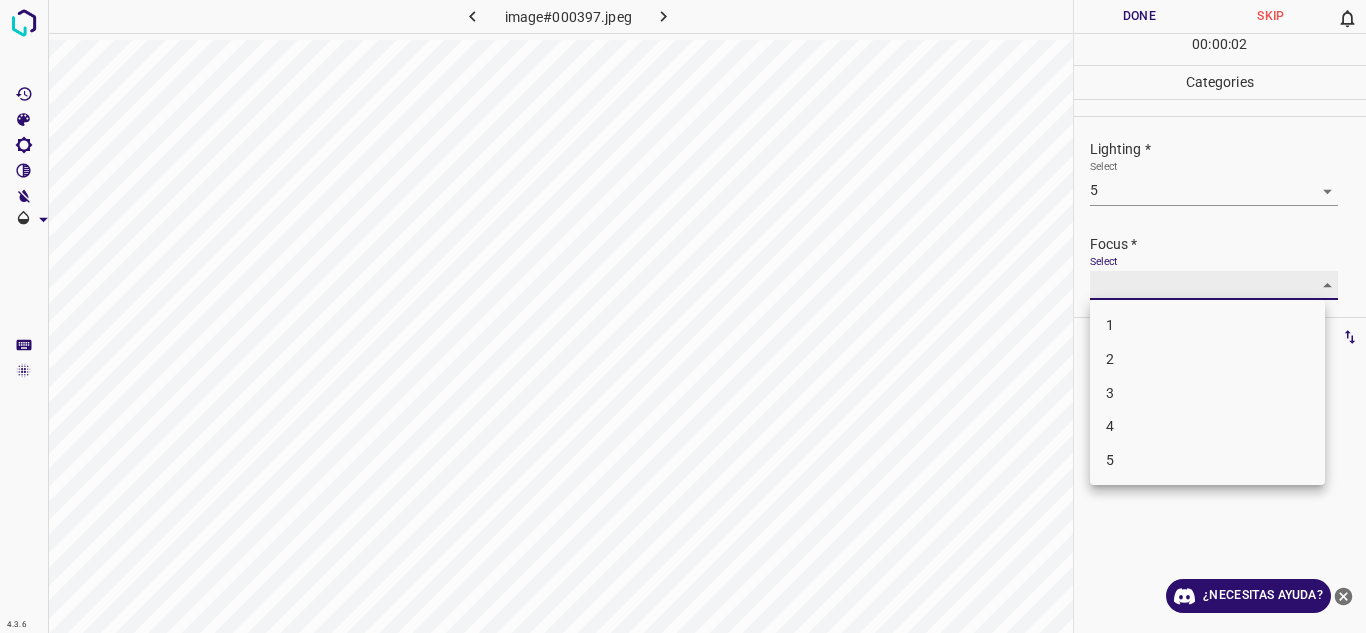 type on "4" 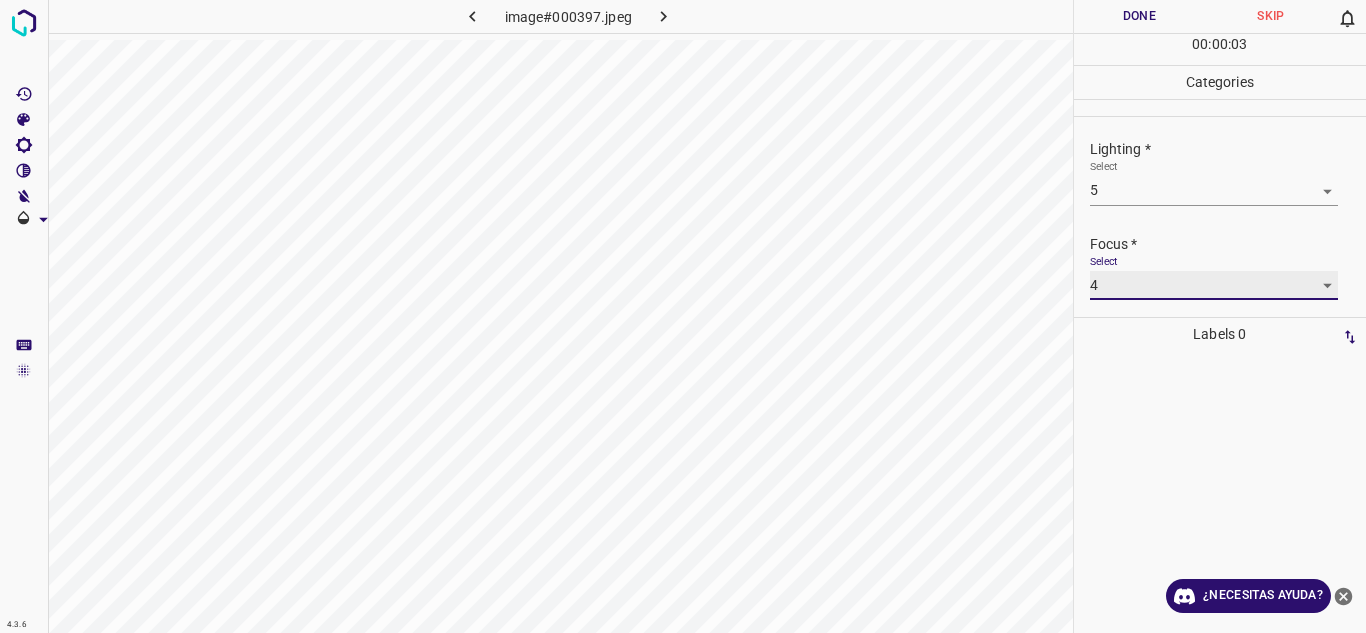 scroll, scrollTop: 98, scrollLeft: 0, axis: vertical 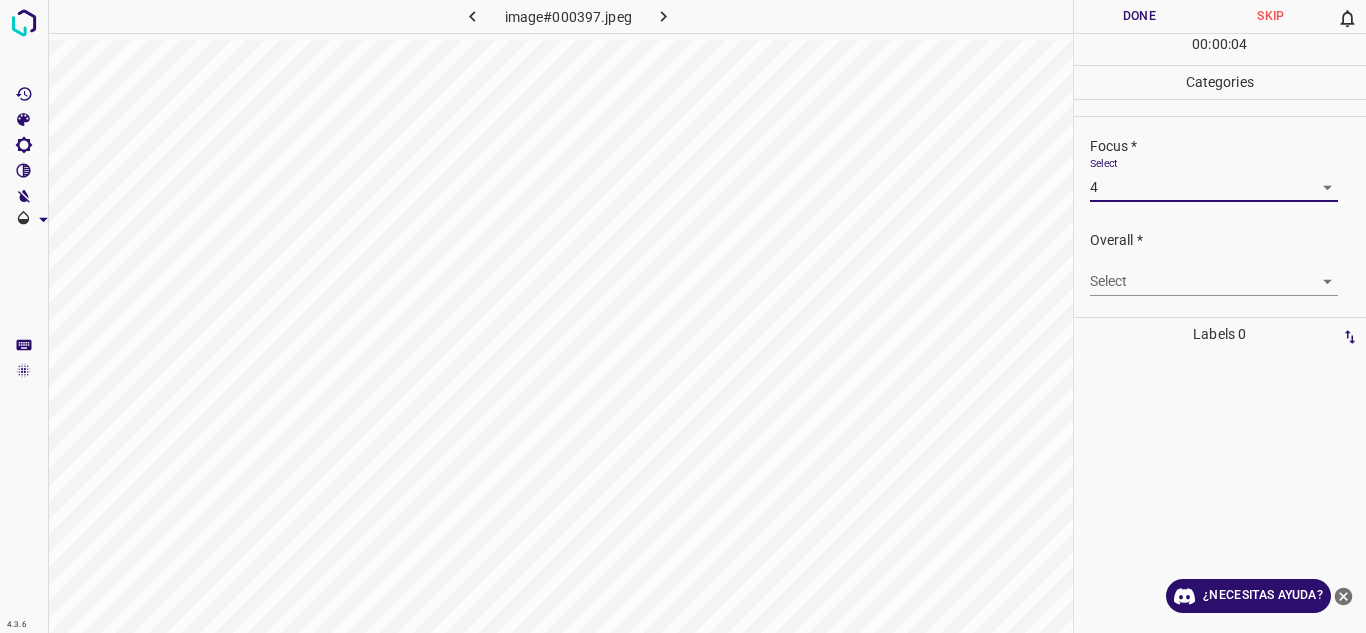 click on "Texto original Valora esta traducción Tu opinión servirá para ayudar a mejorar el Traductor de Google 4.3.6  image#000397.jpeg Done Skip 0 00   : 00   : 04   Categories Lighting *  Select 5 5 Focus *  Select 4 4 Overall *  Select ​ Labels   0 Categories 1 Lighting 2 Focus 3 Overall Tools Space Change between modes (Draw & Edit) I Auto labeling R Restore zoom M Zoom in N Zoom out Delete Delete selecte label Filters Z Restore filters X Saturation filter C Brightness filter V Contrast filter B Gray scale filter General O Download ¿Necesitas ayuda? - Texto - Esconder - Borrar" at bounding box center (683, 316) 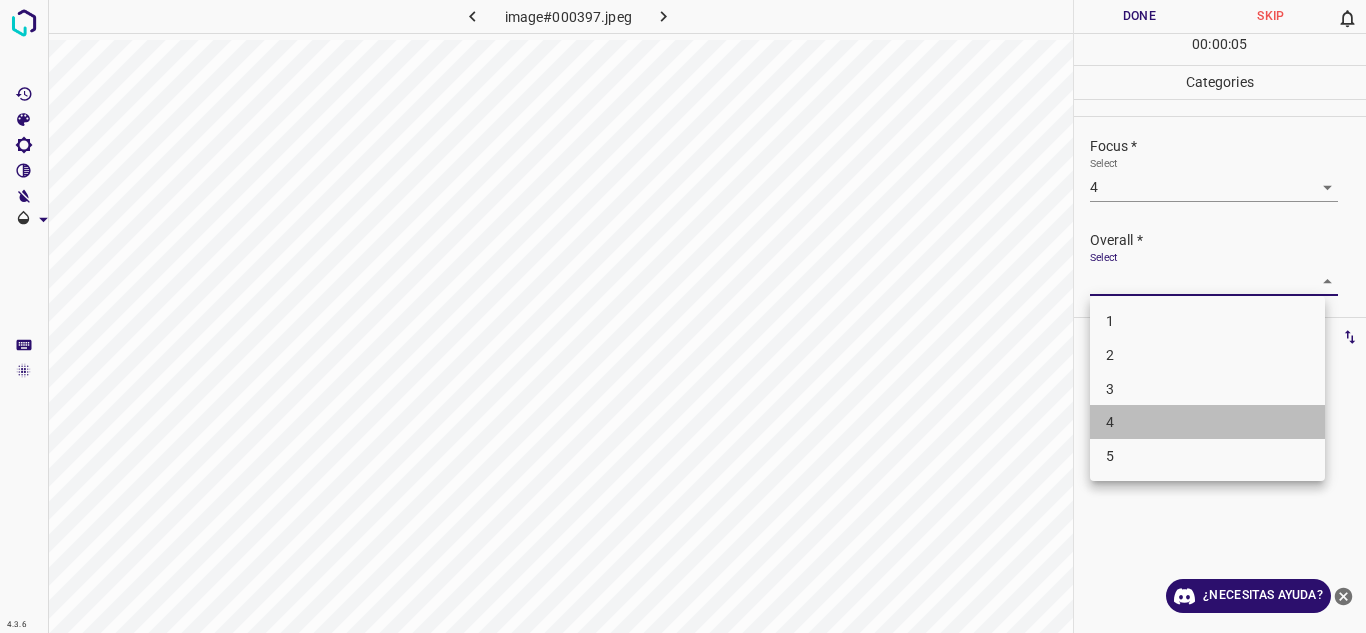 click on "4" at bounding box center (1207, 422) 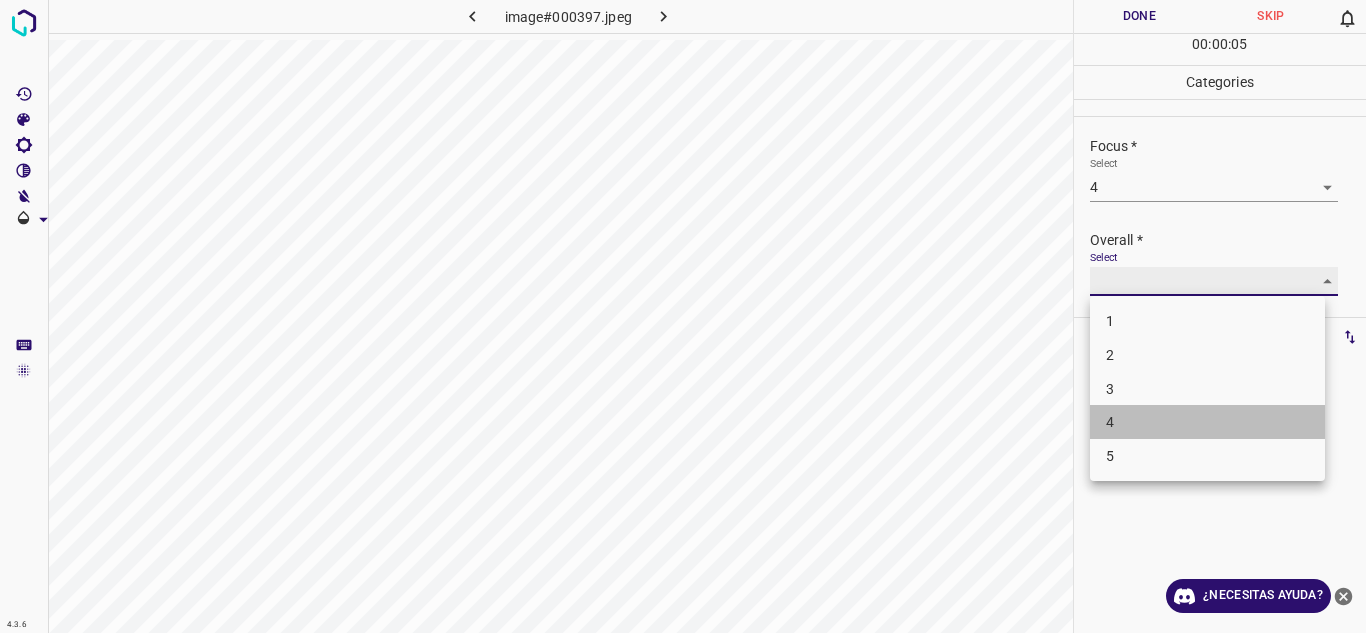 type on "4" 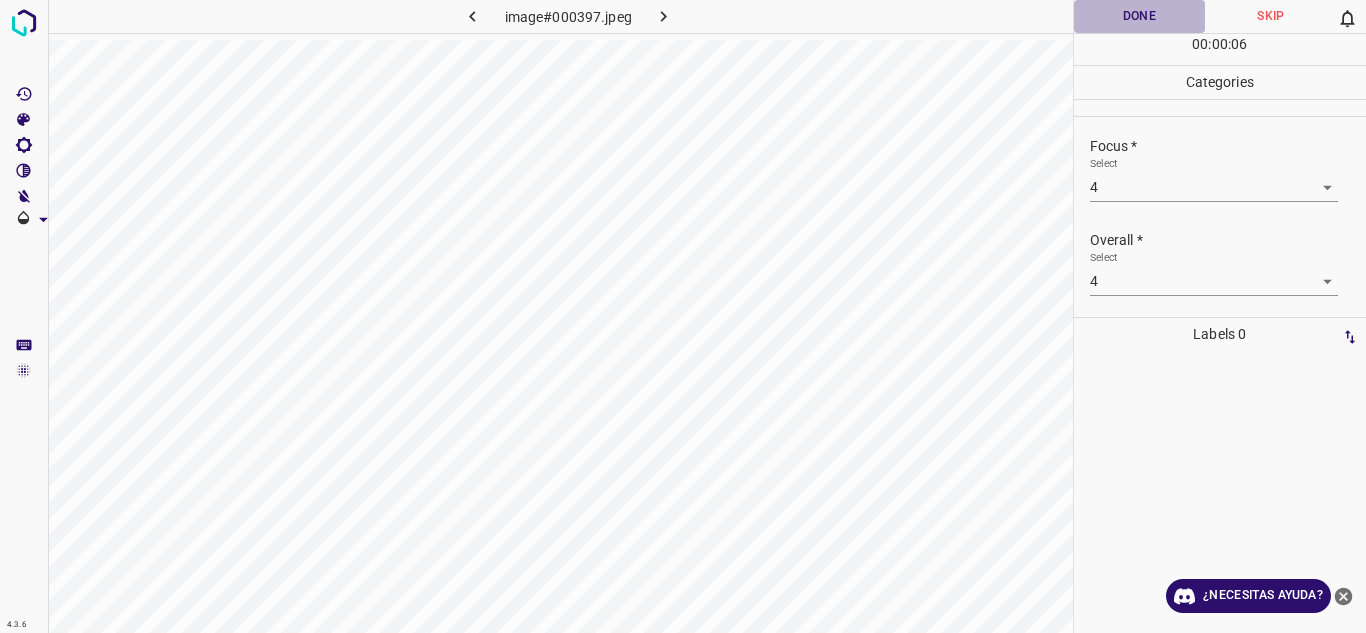 click on "Done" at bounding box center [1140, 16] 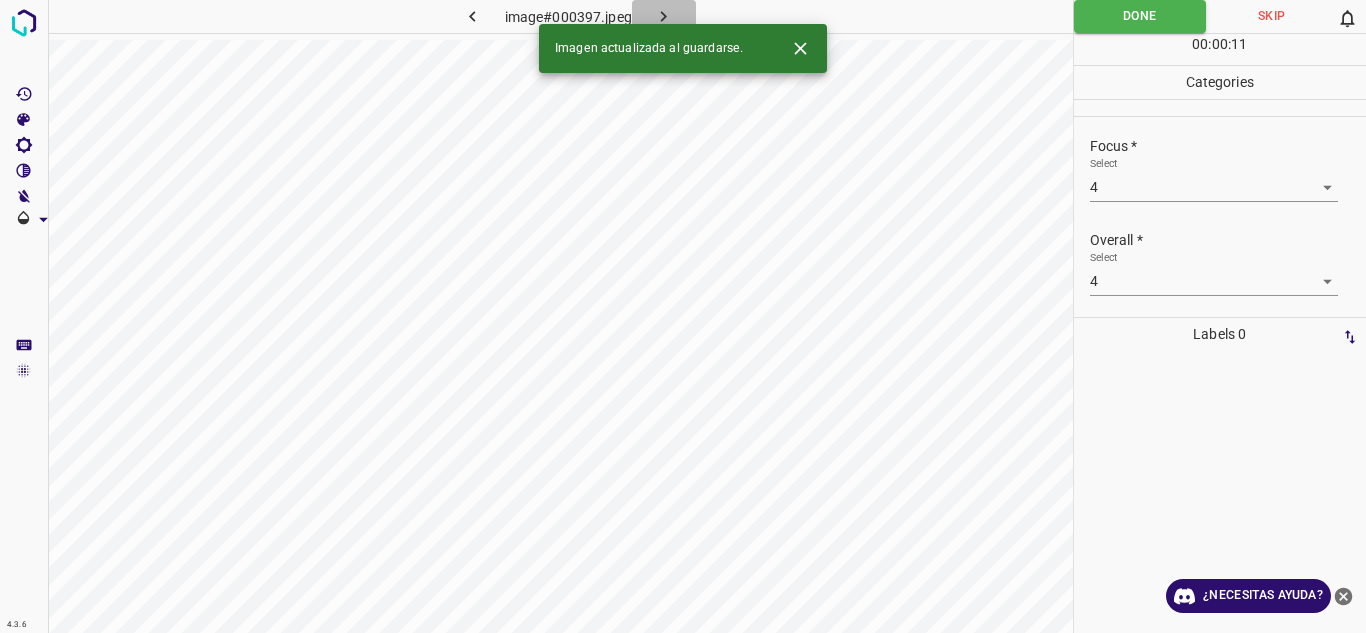 click 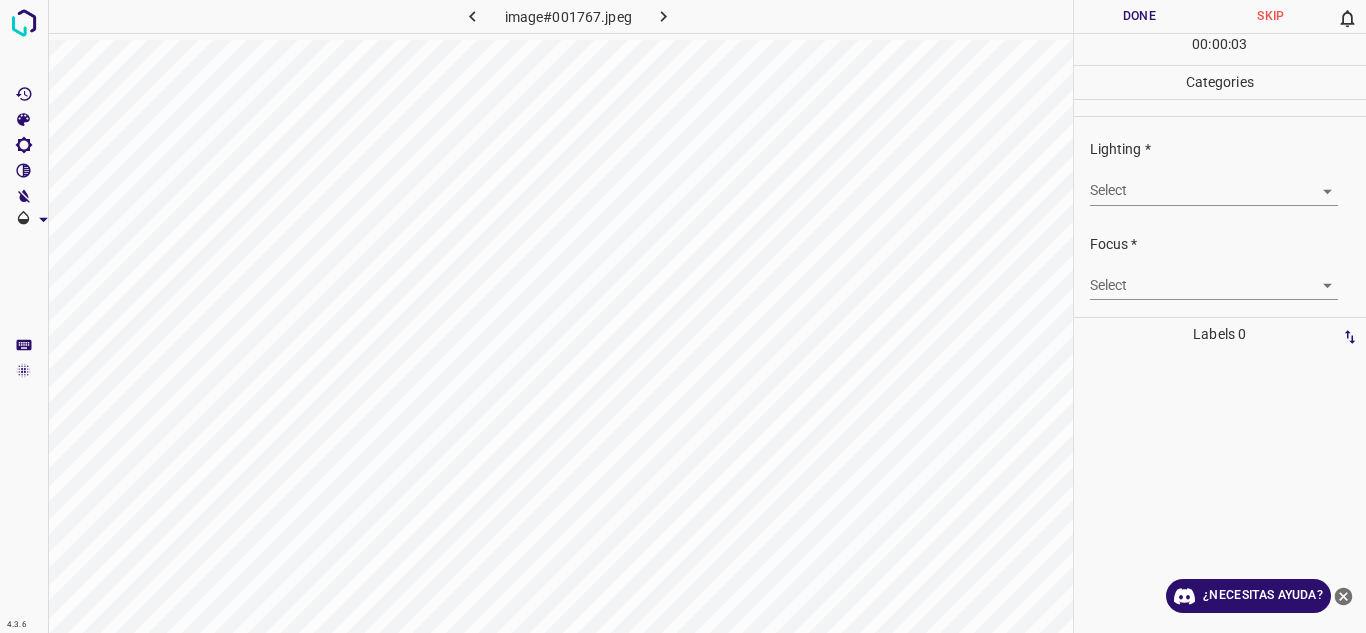 click on "Texto original Valora esta traducción Tu opinión servirá para ayudar a mejorar el Traductor de Google 4.3.6  image#001767.jpeg Done Skip 0 00   : 00   : 03   Categories Lighting *  Select ​ Focus *  Select ​ Overall *  Select ​ Labels   0 Categories 1 Lighting 2 Focus 3 Overall Tools Space Change between modes (Draw & Edit) I Auto labeling R Restore zoom M Zoom in N Zoom out Delete Delete selecte label Filters Z Restore filters X Saturation filter C Brightness filter V Contrast filter B Gray scale filter General O Download ¿Necesitas ayuda? - Texto - Esconder - Borrar" at bounding box center [683, 316] 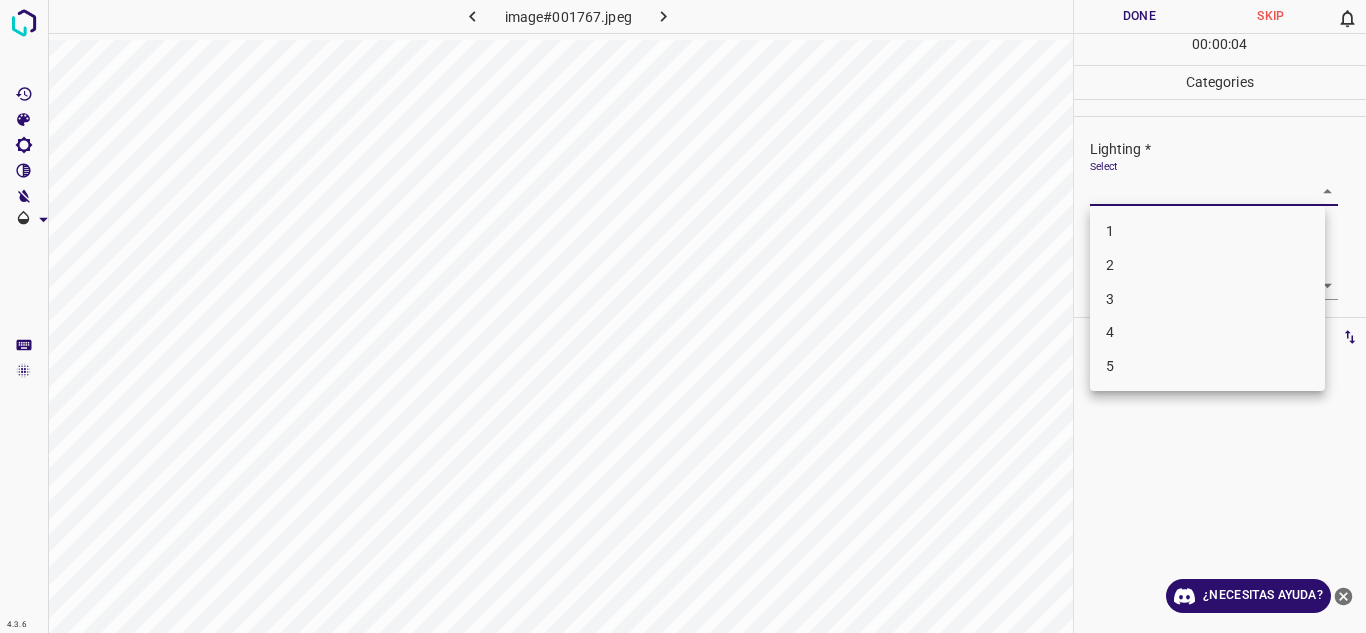 click on "4" at bounding box center [1207, 332] 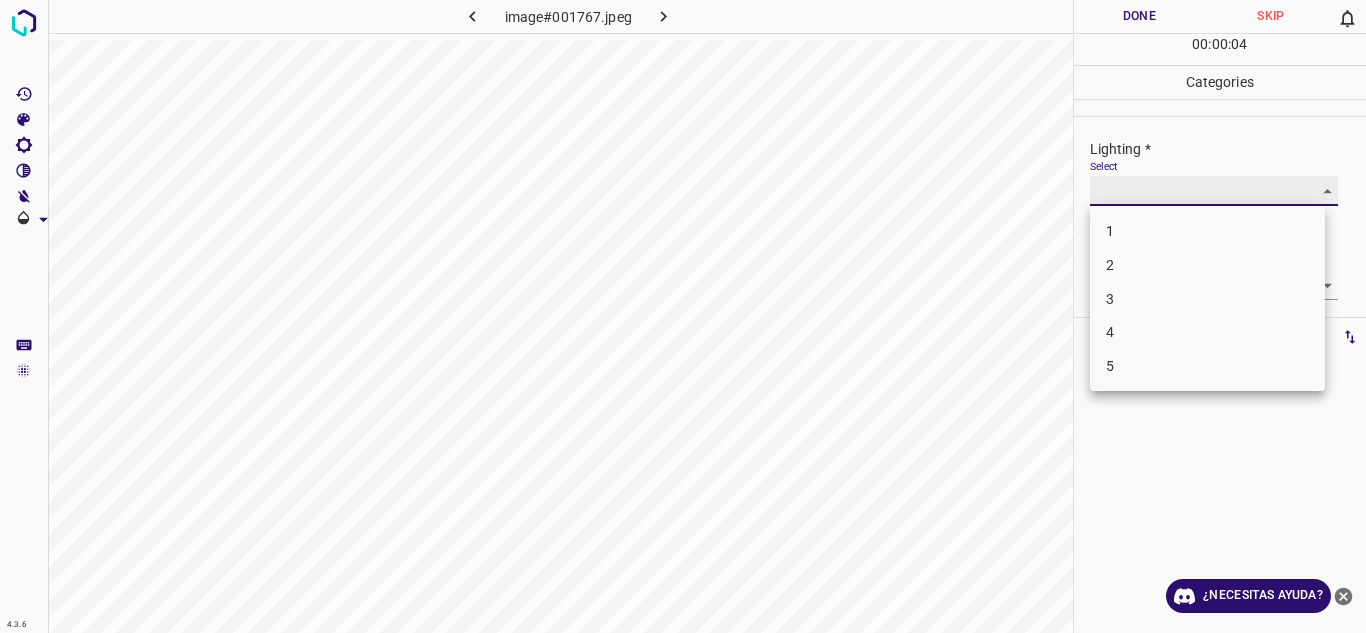type on "4" 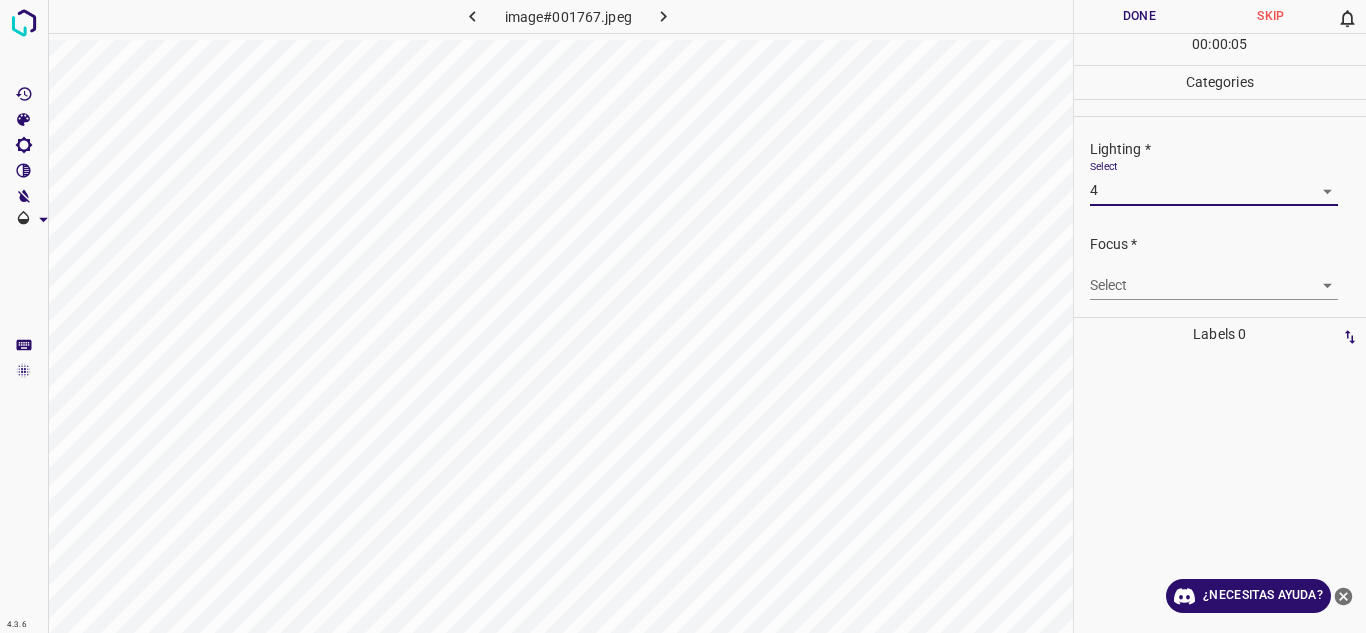 click on "Texto original Valora esta traducción Tu opinión servirá para ayudar a mejorar el Traductor de Google 4.3.6  image#001767.jpeg Done Skip 0 00   : 00   : 05   Categories Lighting *  Select 4 4 Focus *  Select ​ Overall *  Select ​ Labels   0 Categories 1 Lighting 2 Focus 3 Overall Tools Space Change between modes (Draw & Edit) I Auto labeling R Restore zoom M Zoom in N Zoom out Delete Delete selecte label Filters Z Restore filters X Saturation filter C Brightness filter V Contrast filter B Gray scale filter General O Download ¿Necesitas ayuda? - Texto - Esconder - Borrar" at bounding box center [683, 316] 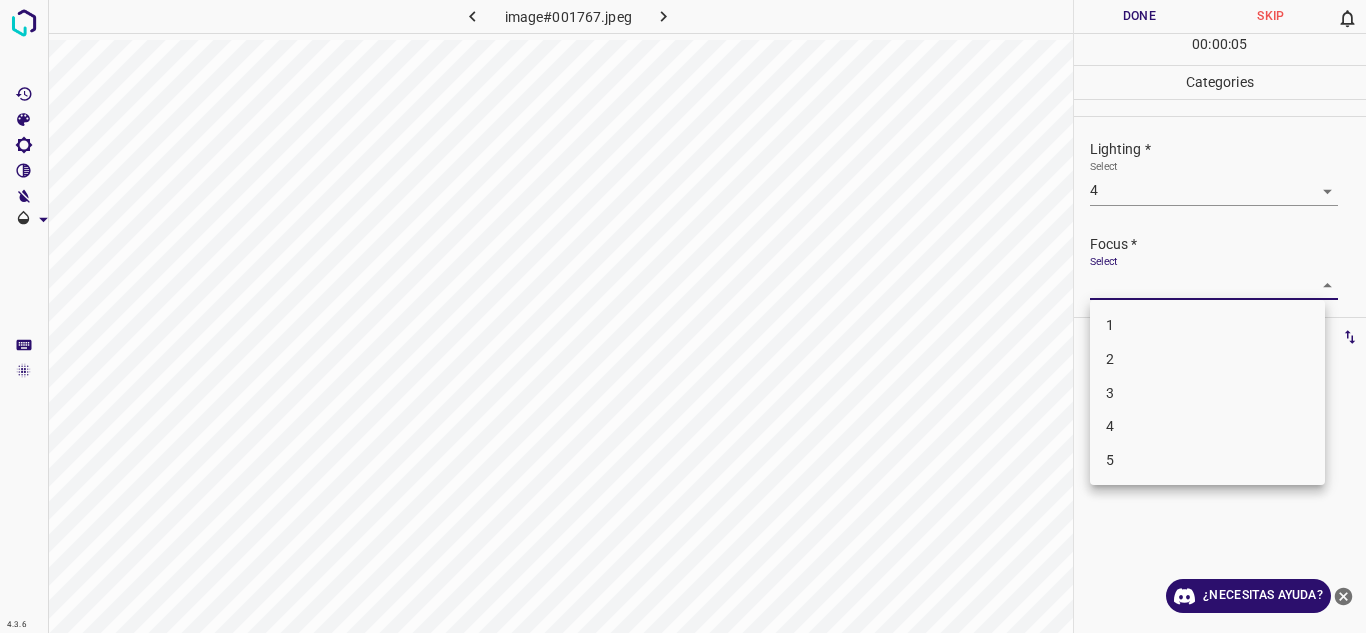 click on "4" at bounding box center (1207, 426) 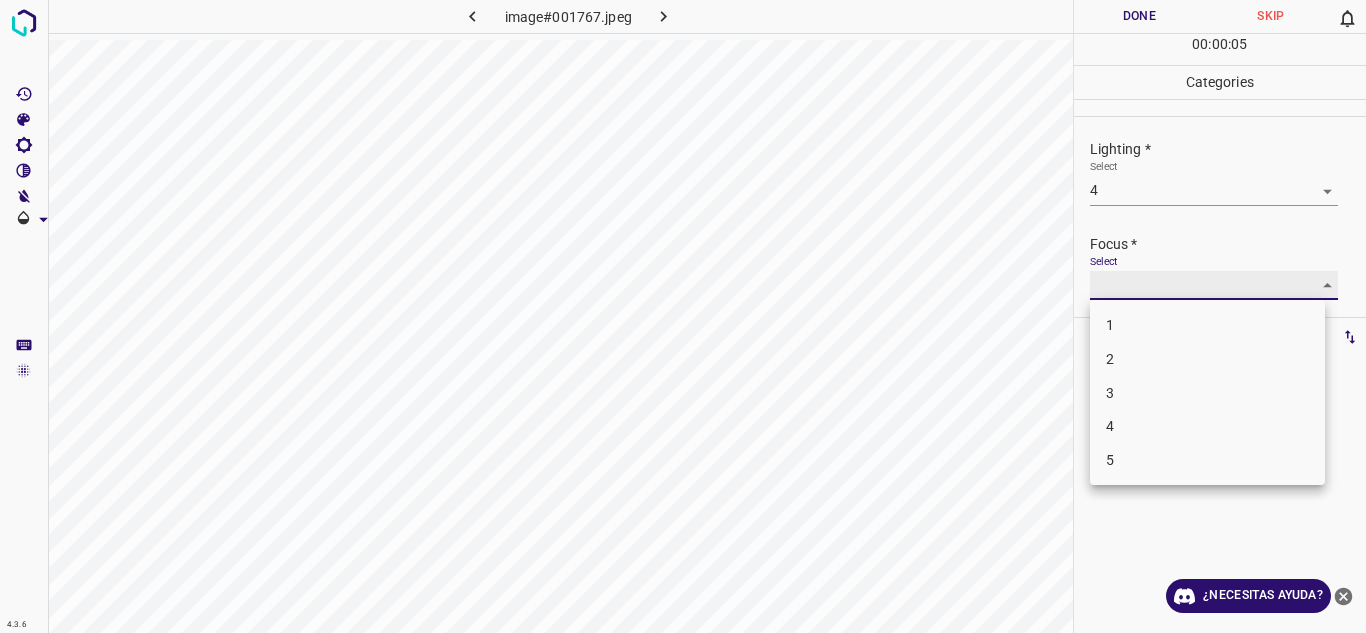 type on "4" 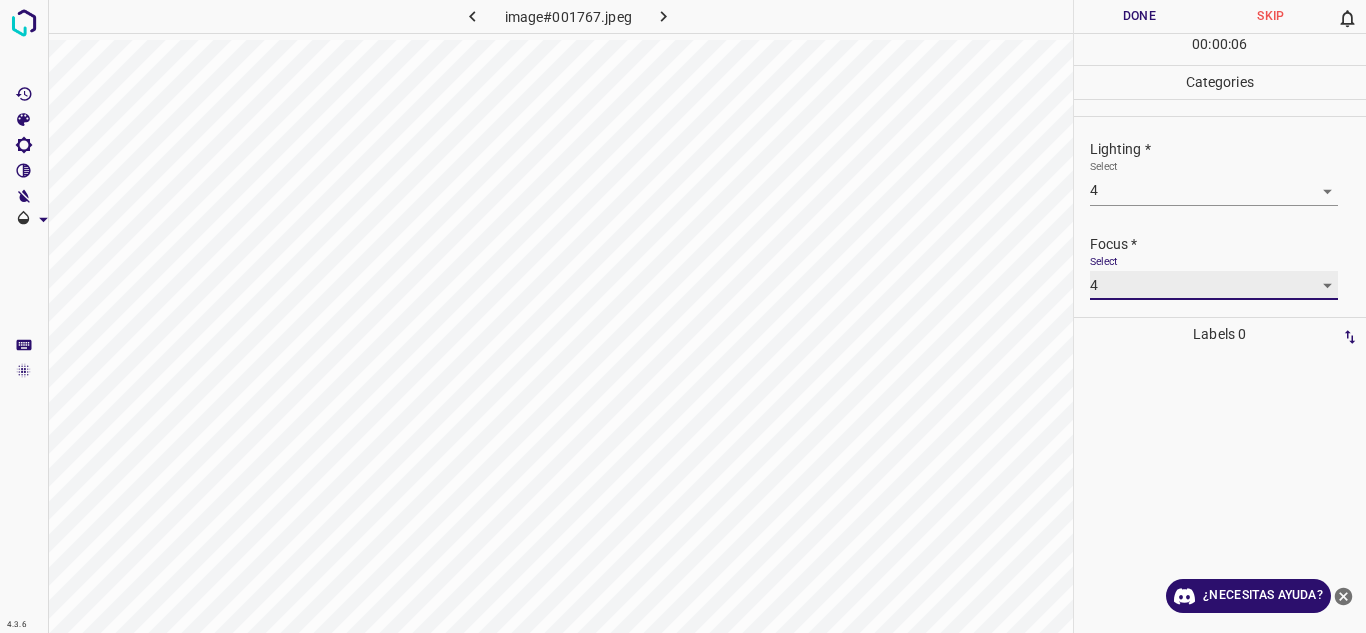 scroll, scrollTop: 98, scrollLeft: 0, axis: vertical 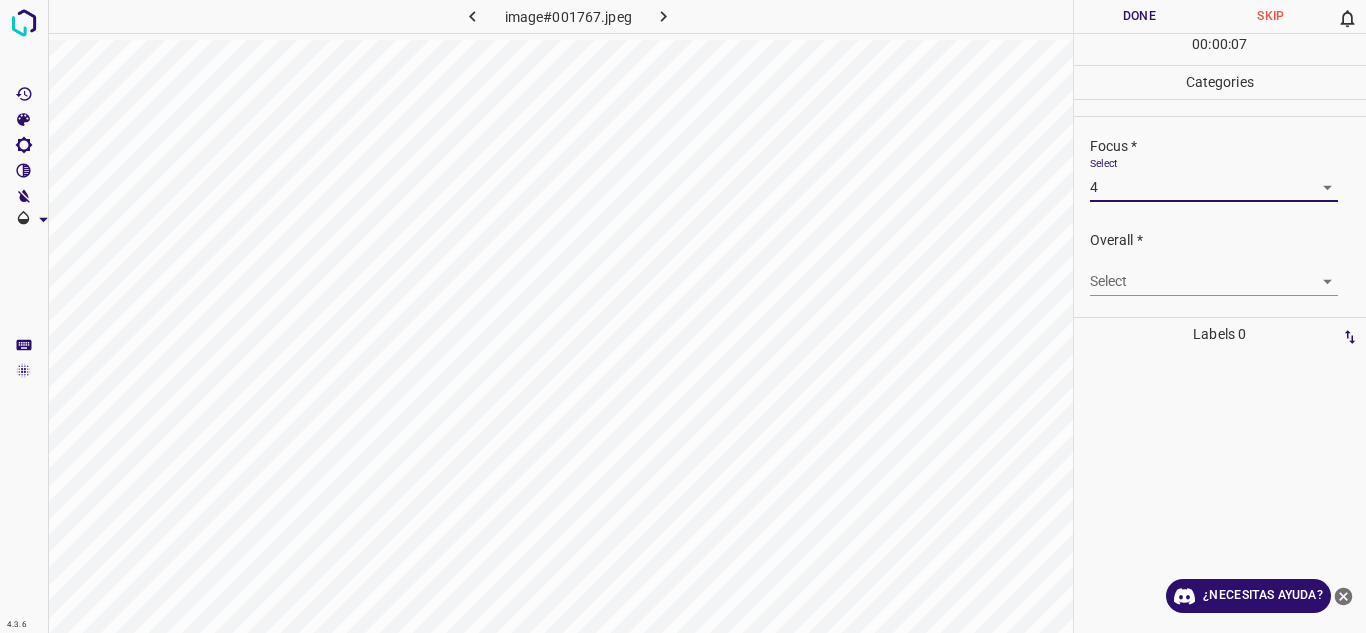 click on "Texto original Valora esta traducción Tu opinión servirá para ayudar a mejorar el Traductor de Google 4.3.6  image#001767.jpeg Done Skip 0 00   : 00   : 07   Categories Lighting *  Select 4 4 Focus *  Select 4 4 Overall *  Select ​ Labels   0 Categories 1 Lighting 2 Focus 3 Overall Tools Space Change between modes (Draw & Edit) I Auto labeling R Restore zoom M Zoom in N Zoom out Delete Delete selecte label Filters Z Restore filters X Saturation filter C Brightness filter V Contrast filter B Gray scale filter General O Download ¿Necesitas ayuda? - Texto - Esconder - Borrar" at bounding box center [683, 316] 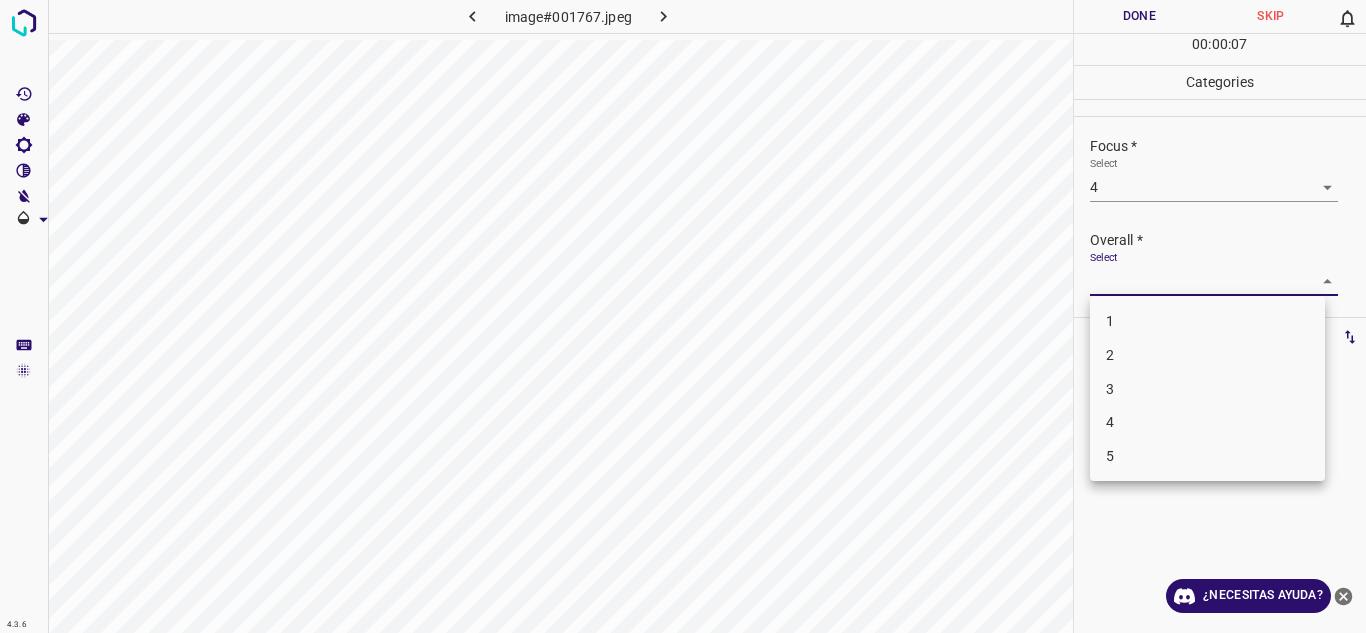click on "4" at bounding box center (1207, 422) 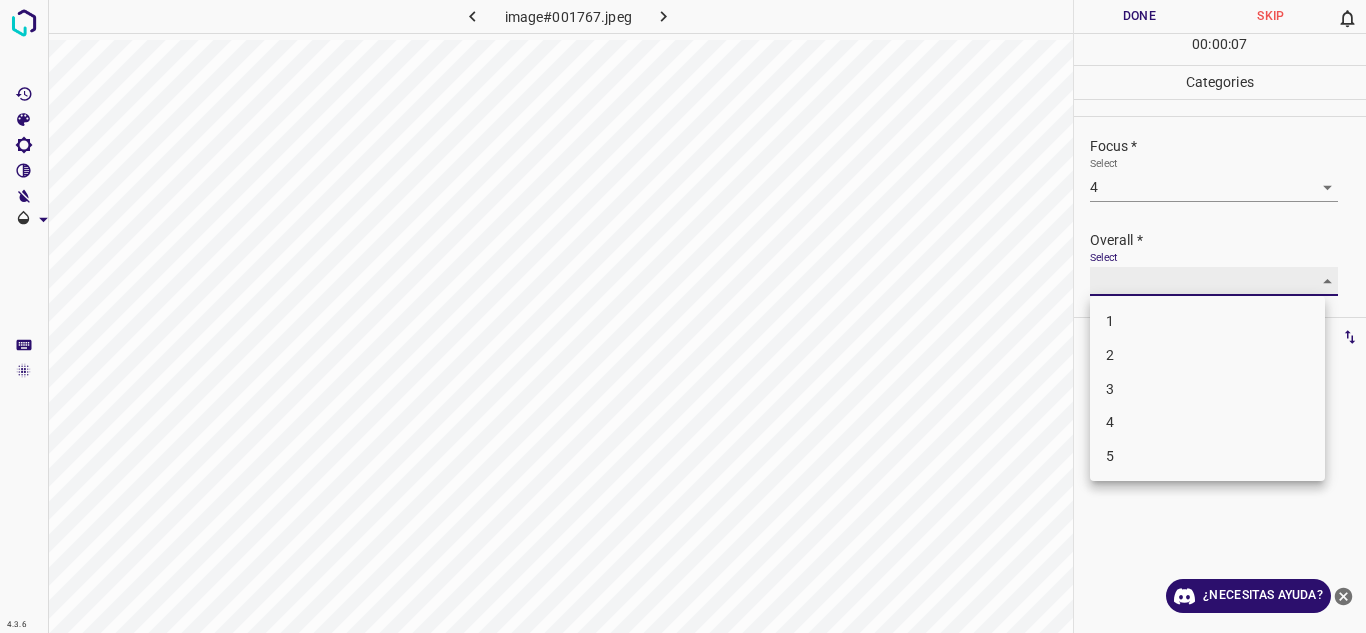 type on "4" 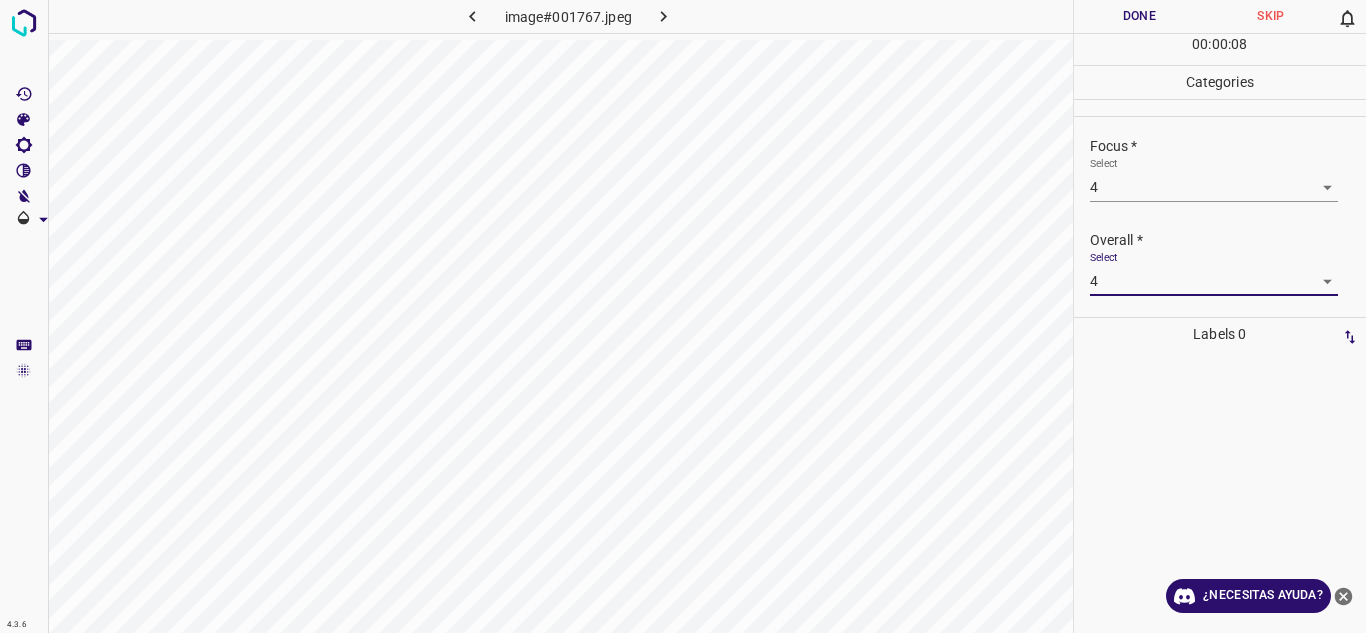 click on "Done" at bounding box center [1140, 16] 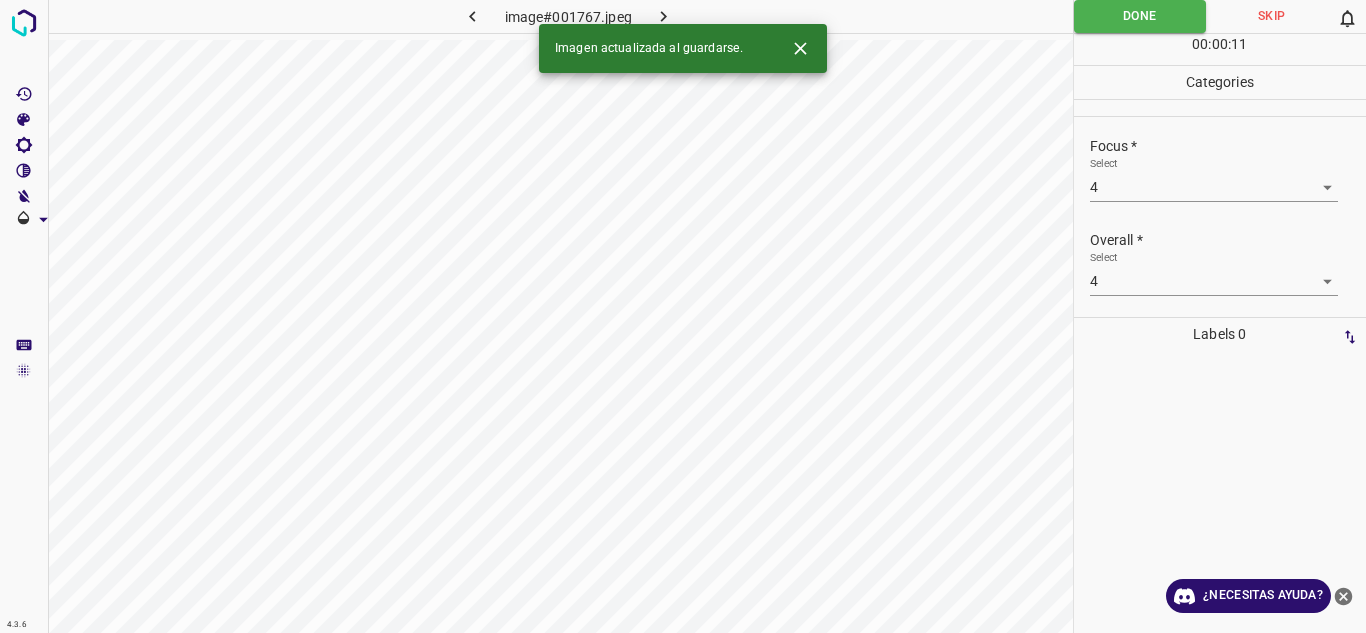 click 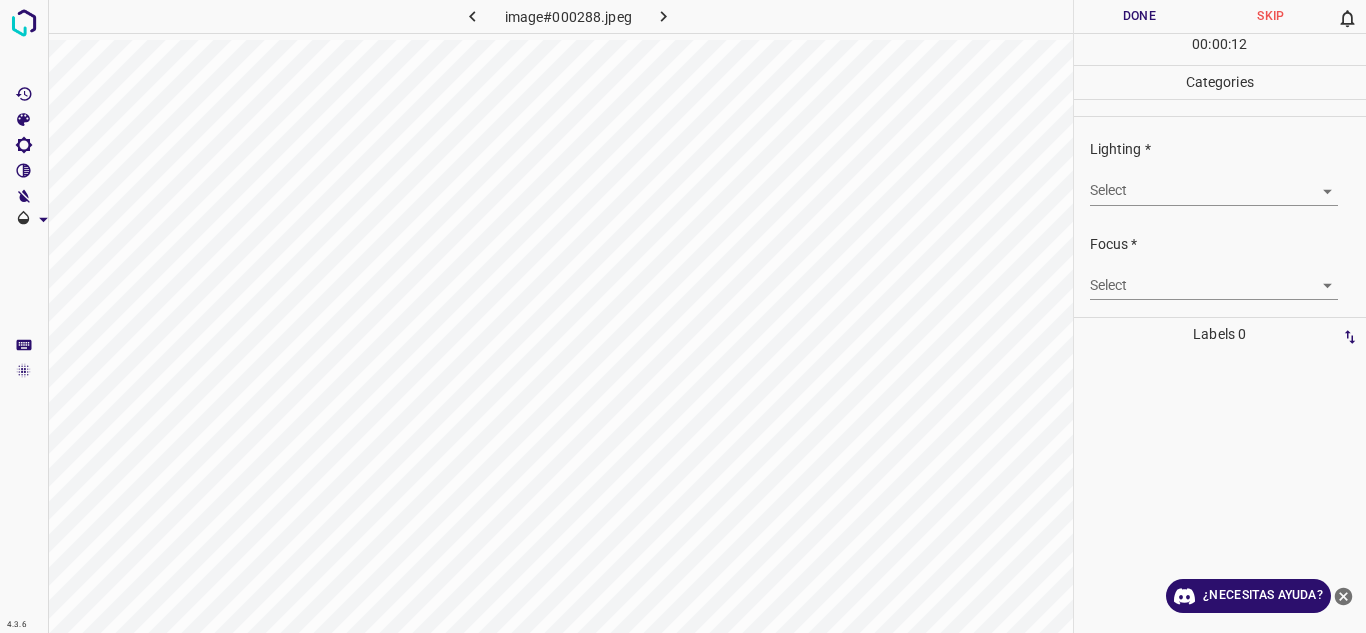 click on "Texto original Valora esta traducción Tu opinión servirá para ayudar a mejorar el Traductor de Google 4.3.6  image#000288.jpeg Done Skip 0 00   : 00   : 12   Categories Lighting *  Select ​ Focus *  Select ​ Overall *  Select ​ Labels   0 Categories 1 Lighting 2 Focus 3 Overall Tools Space Change between modes (Draw & Edit) I Auto labeling R Restore zoom M Zoom in N Zoom out Delete Delete selecte label Filters Z Restore filters X Saturation filter C Brightness filter V Contrast filter B Gray scale filter General O Download ¿Necesitas ayuda? - Texto - Esconder - Borrar" at bounding box center [683, 316] 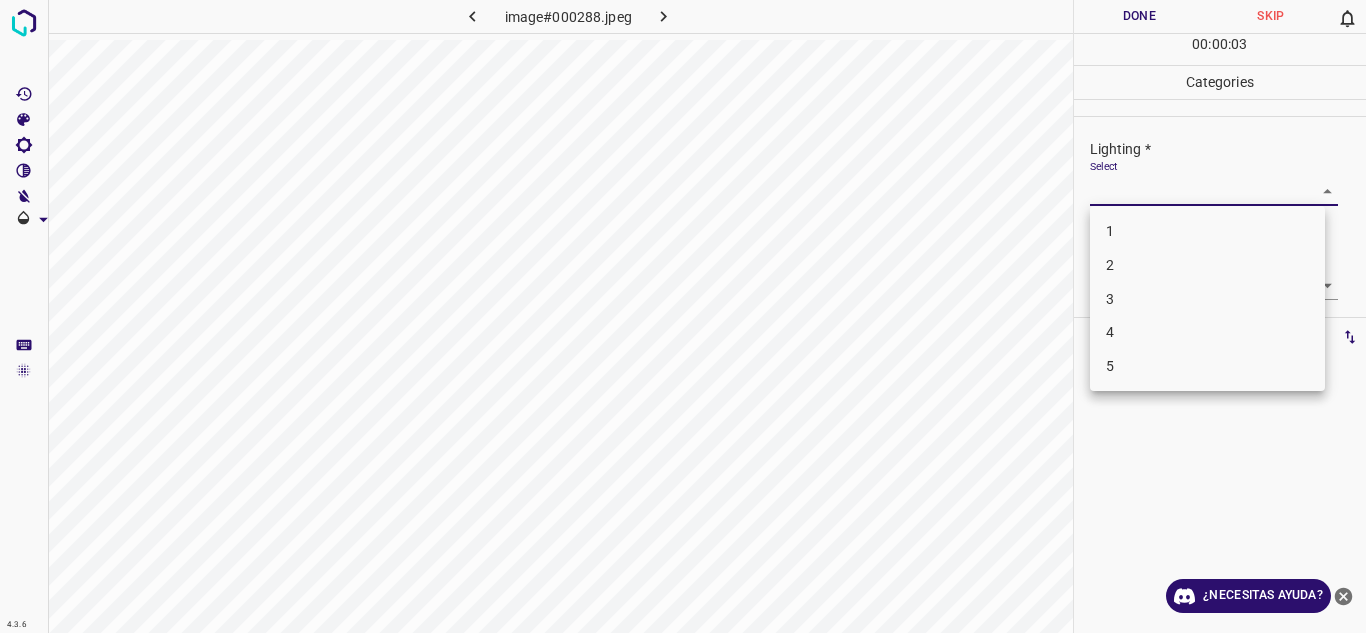 click on "3" at bounding box center [1207, 299] 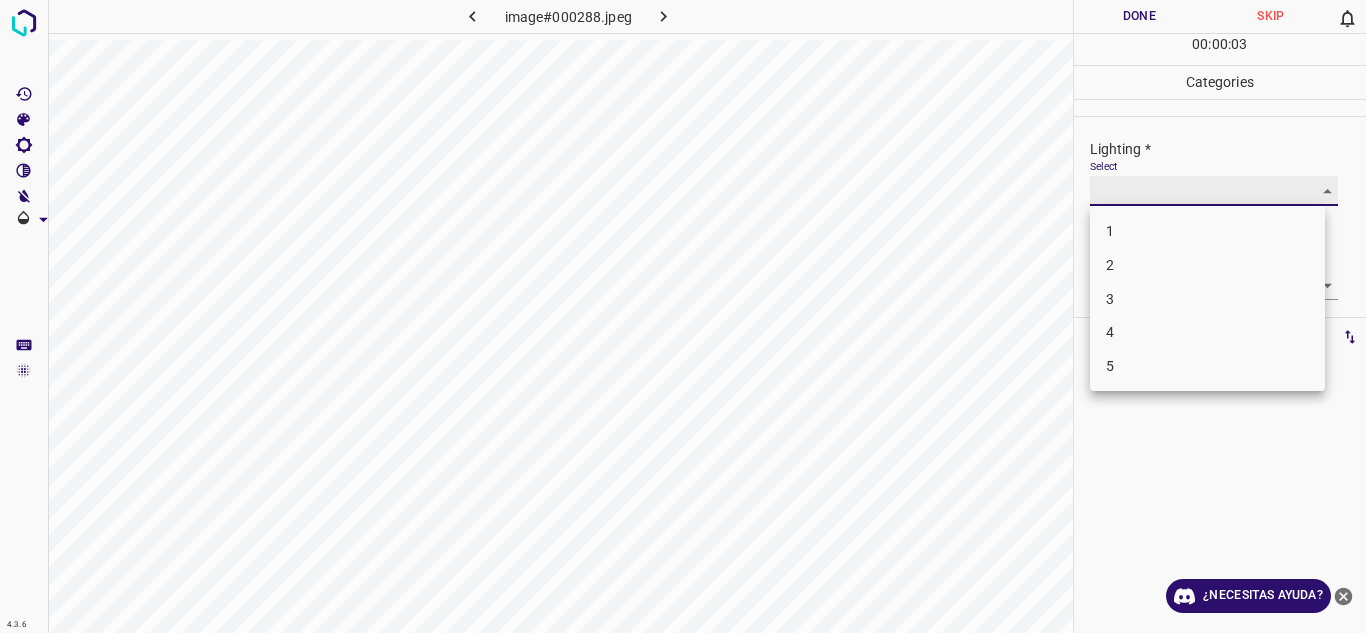 type on "3" 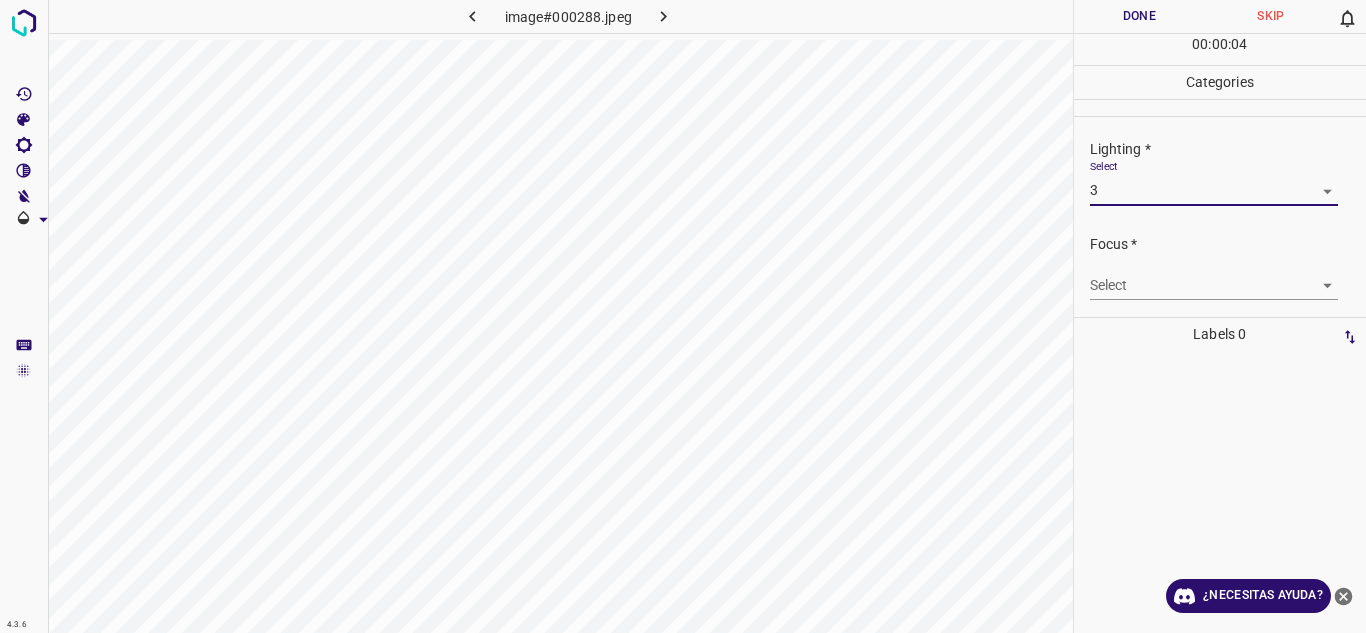 click on "Texto original Valora esta traducción Tu opinión servirá para ayudar a mejorar el Traductor de Google 4.3.6  image#000288.jpeg Done Skip 0 00   : 00   : 04   Categories Lighting *  Select 3 3 Focus *  Select ​ Overall *  Select ​ Labels   0 Categories 1 Lighting 2 Focus 3 Overall Tools Space Change between modes (Draw & Edit) I Auto labeling R Restore zoom M Zoom in N Zoom out Delete Delete selecte label Filters Z Restore filters X Saturation filter C Brightness filter V Contrast filter B Gray scale filter General O Download ¿Necesitas ayuda? - Texto - Esconder - Borrar" at bounding box center [683, 316] 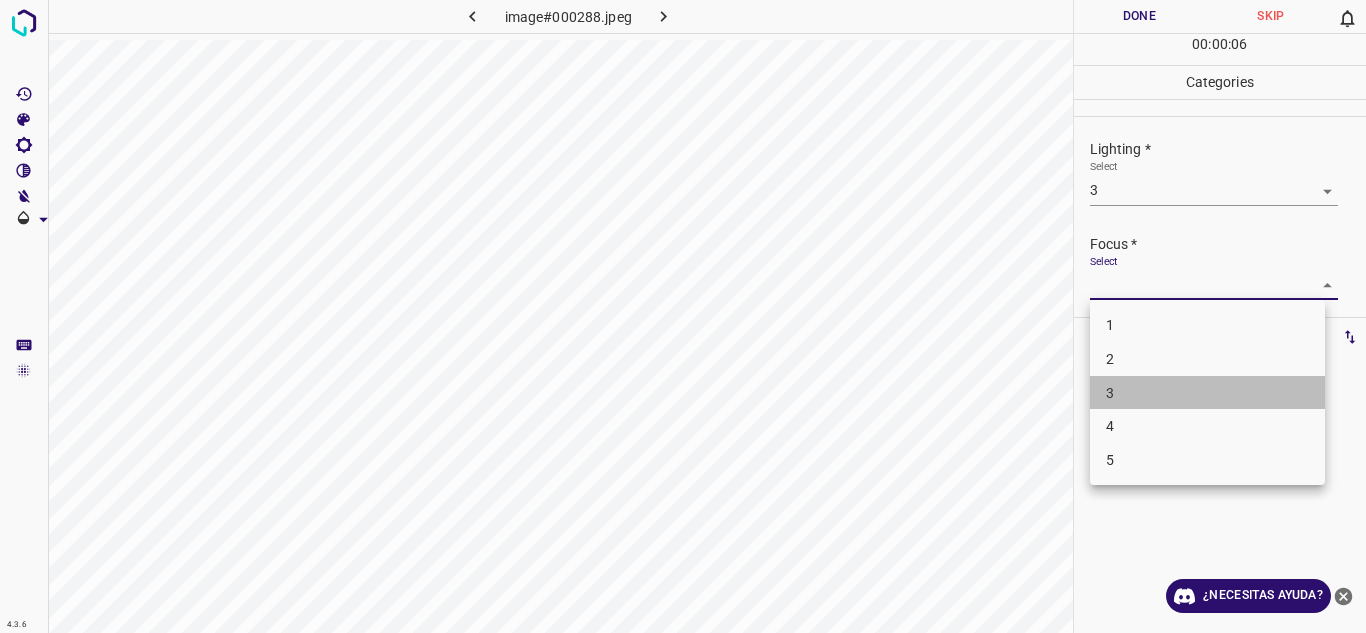 click on "3" at bounding box center (1207, 393) 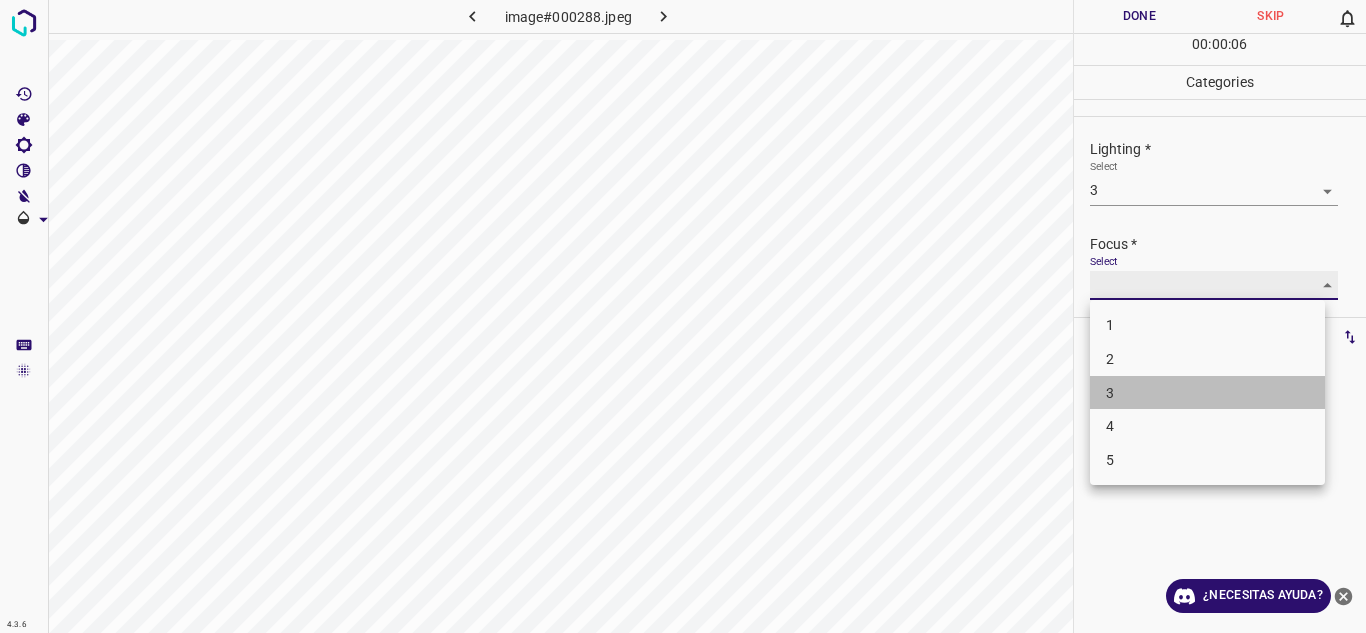 type on "3" 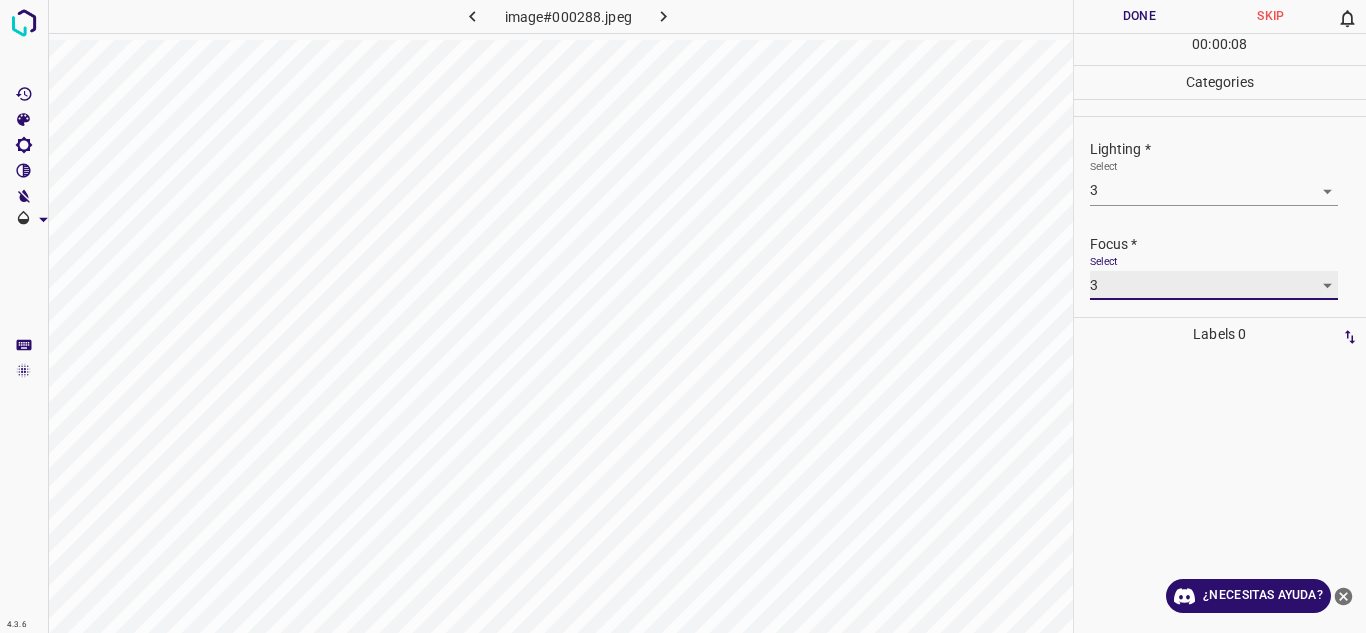 scroll, scrollTop: 98, scrollLeft: 0, axis: vertical 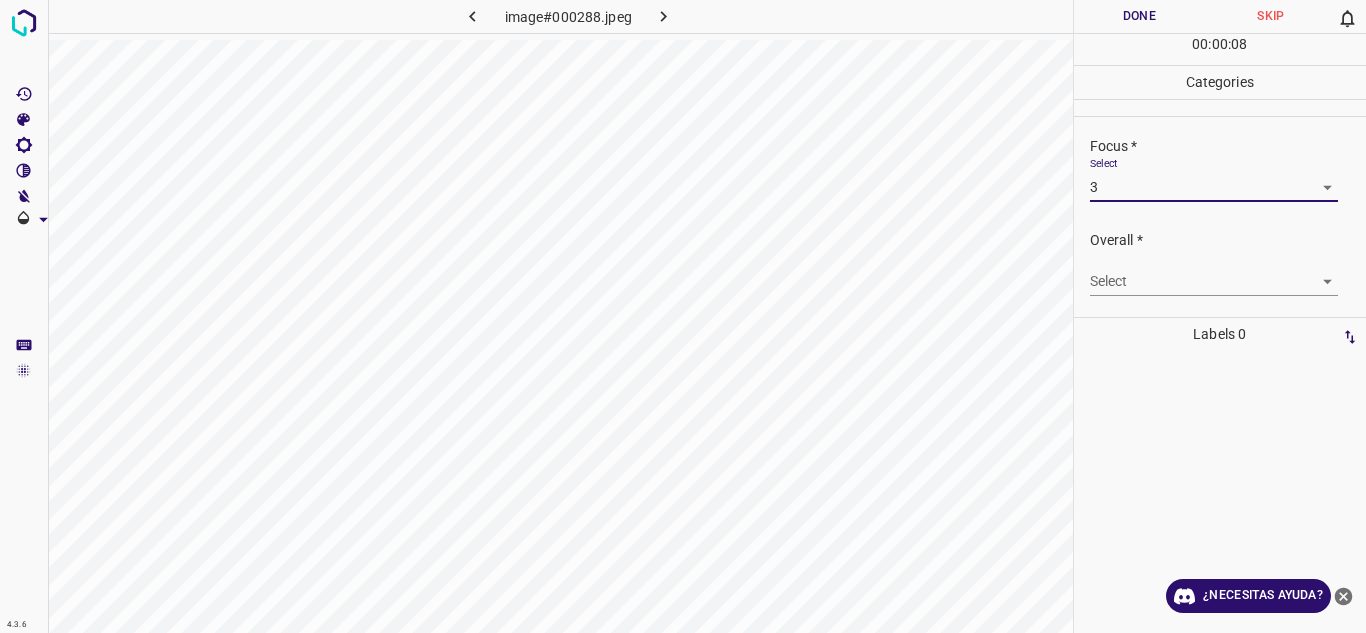 click on "Texto original Valora esta traducción Tu opinión servirá para ayudar a mejorar el Traductor de Google 4.3.6  image#000288.jpeg Done Skip 0 00   : 00   : 08   Categories Lighting *  Select 3 3 Focus *  Select 3 3 Overall *  Select ​ Labels   0 Categories 1 Lighting 2 Focus 3 Overall Tools Space Change between modes (Draw & Edit) I Auto labeling R Restore zoom M Zoom in N Zoom out Delete Delete selecte label Filters Z Restore filters X Saturation filter C Brightness filter V Contrast filter B Gray scale filter General O Download ¿Necesitas ayuda? - Texto - Esconder - Borrar" at bounding box center [683, 316] 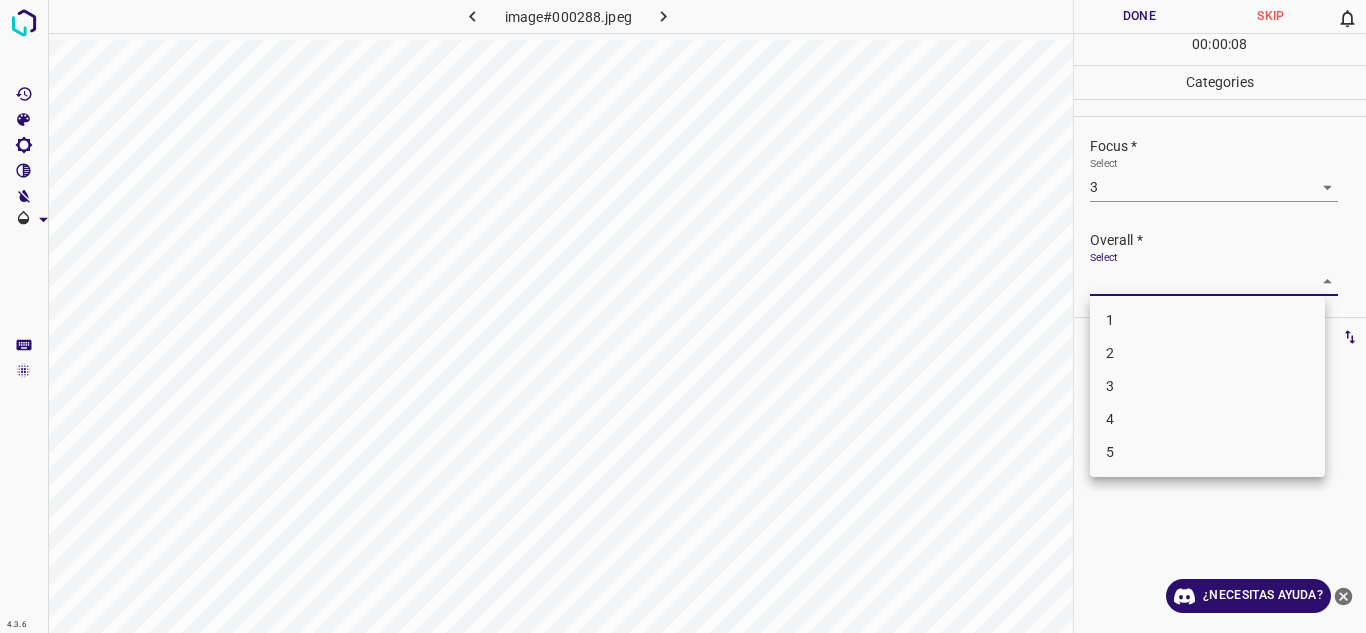 click on "3" at bounding box center [1207, 386] 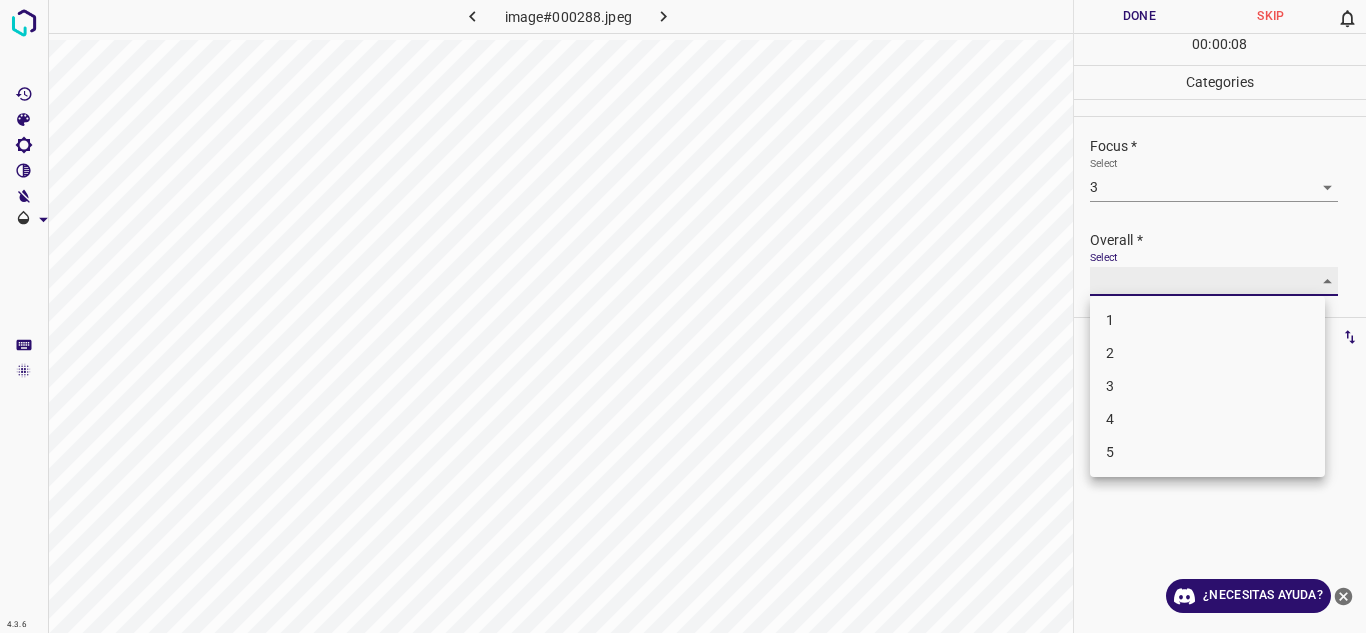 type on "3" 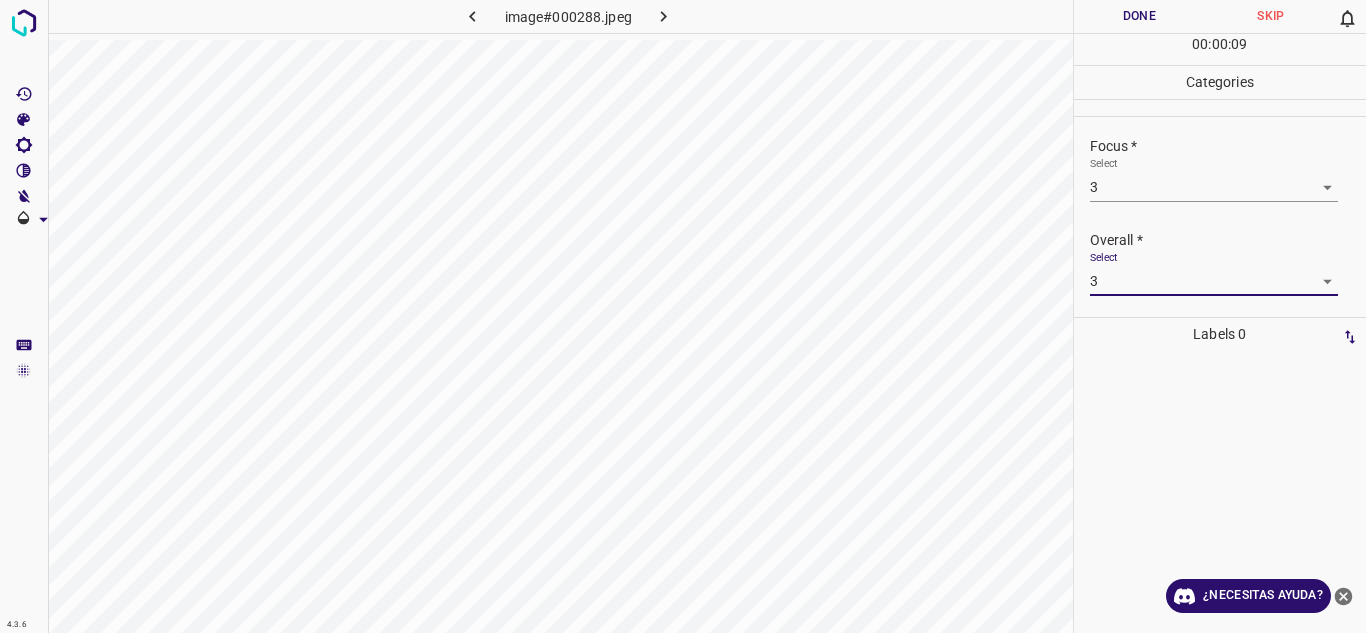 click on "Done" at bounding box center (1140, 16) 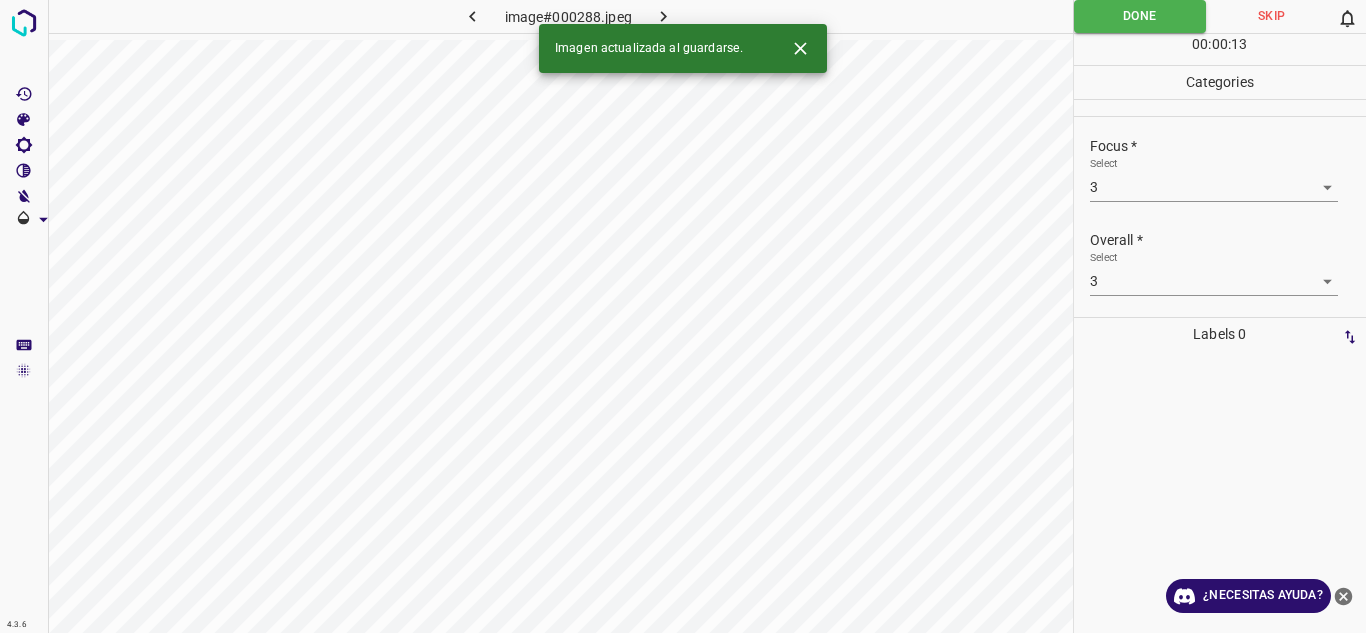 click 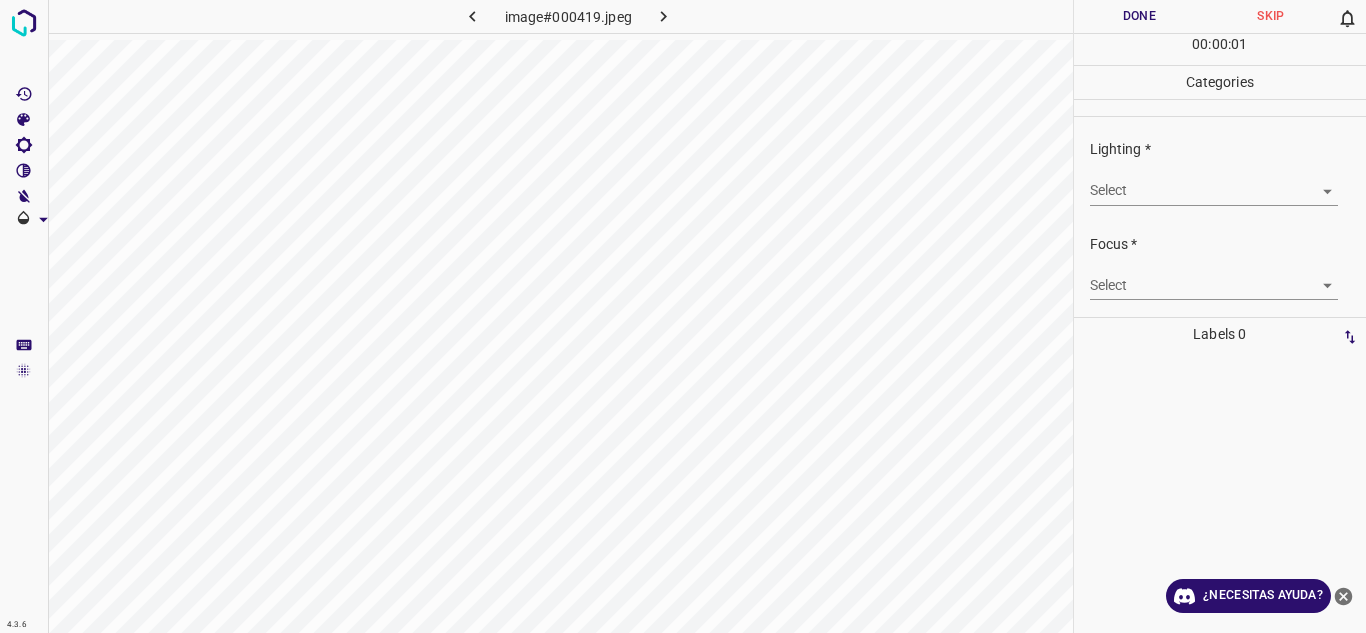 click on "Texto original Valora esta traducción Tu opinión servirá para ayudar a mejorar el Traductor de Google 4.3.6  image#000419.jpeg Done Skip 0 00   : 00   : 01   Categories Lighting *  Select ​ Focus *  Select ​ Overall *  Select ​ Labels   0 Categories 1 Lighting 2 Focus 3 Overall Tools Space Change between modes (Draw & Edit) I Auto labeling R Restore zoom M Zoom in N Zoom out Delete Delete selecte label Filters Z Restore filters X Saturation filter C Brightness filter V Contrast filter B Gray scale filter General O Download ¿Necesitas ayuda? - Texto - Esconder - Borrar" at bounding box center (683, 316) 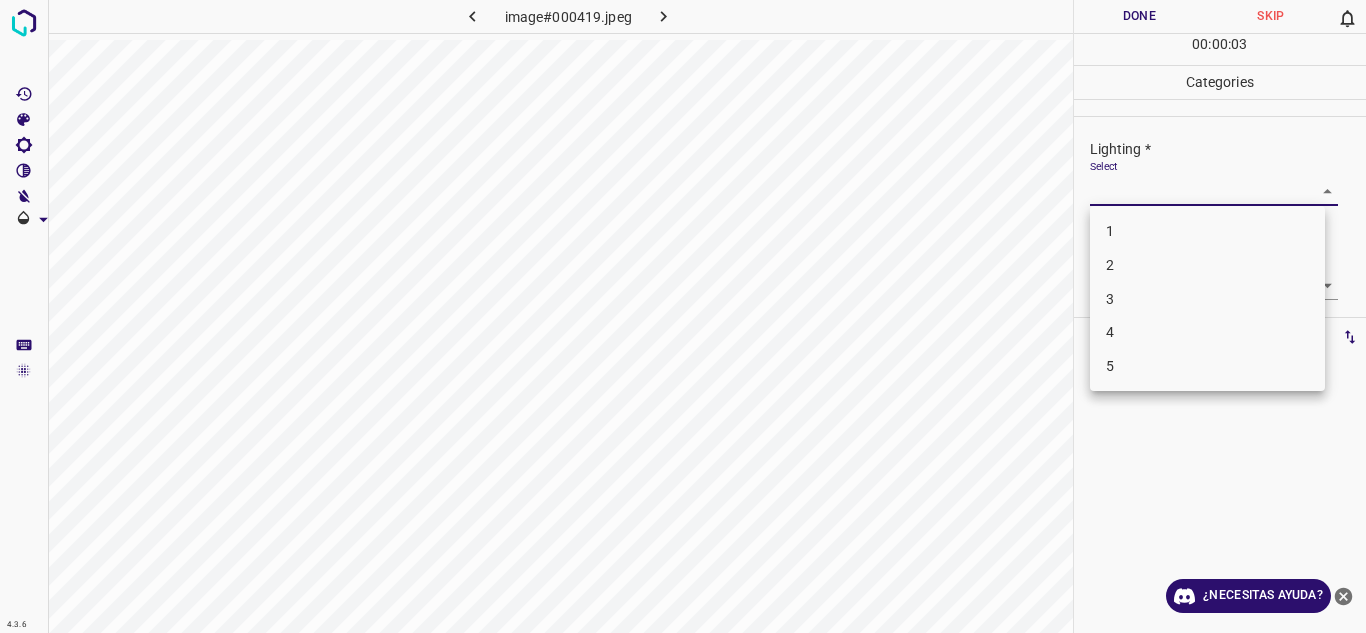 click on "3" at bounding box center [1207, 299] 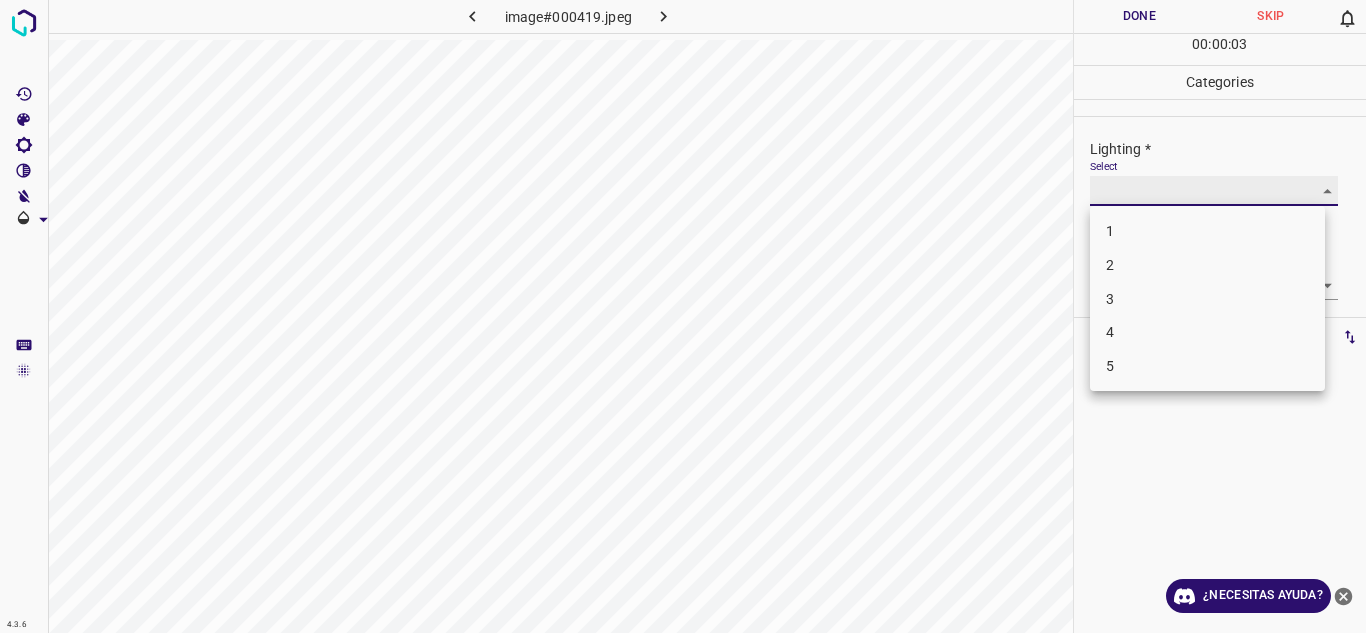 type on "3" 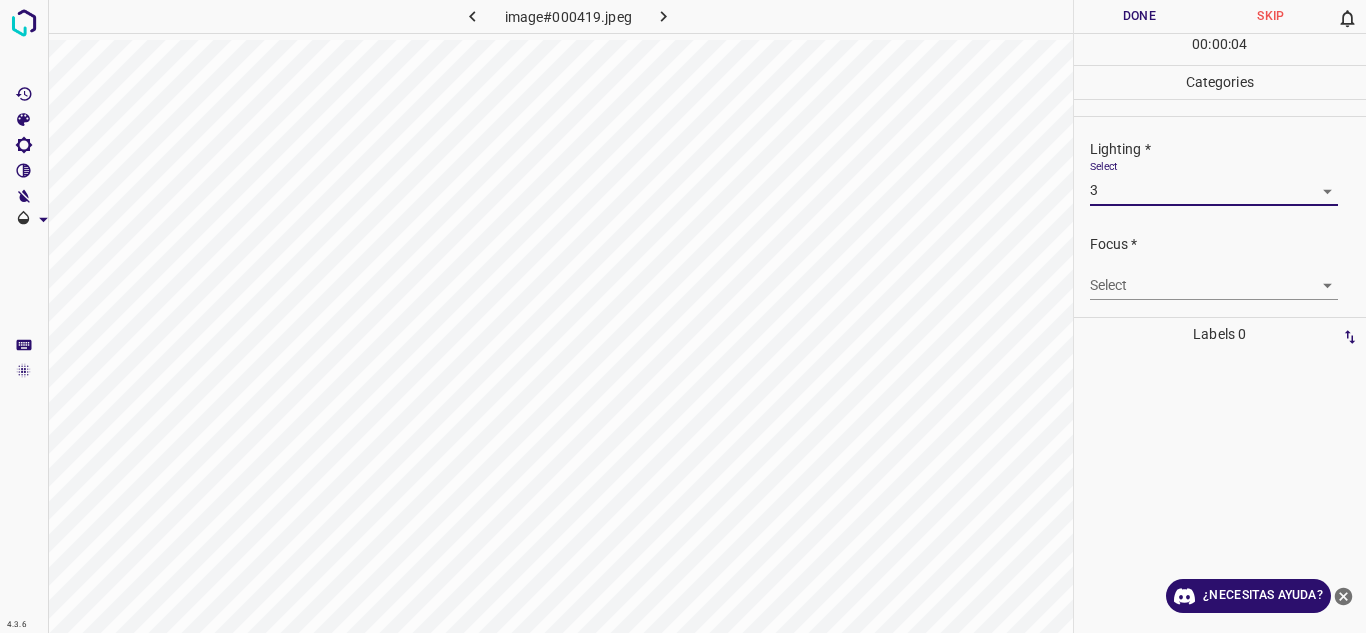 click on "Texto original Valora esta traducción Tu opinión servirá para ayudar a mejorar el Traductor de Google 4.3.6  image#000419.jpeg Done Skip 0 00   : 00   : 04   Categories Lighting *  Select 3 3 Focus *  Select ​ Overall *  Select ​ Labels   0 Categories 1 Lighting 2 Focus 3 Overall Tools Space Change between modes (Draw & Edit) I Auto labeling R Restore zoom M Zoom in N Zoom out Delete Delete selecte label Filters Z Restore filters X Saturation filter C Brightness filter V Contrast filter B Gray scale filter General O Download ¿Necesitas ayuda? - Texto - Esconder - Borrar" at bounding box center [683, 316] 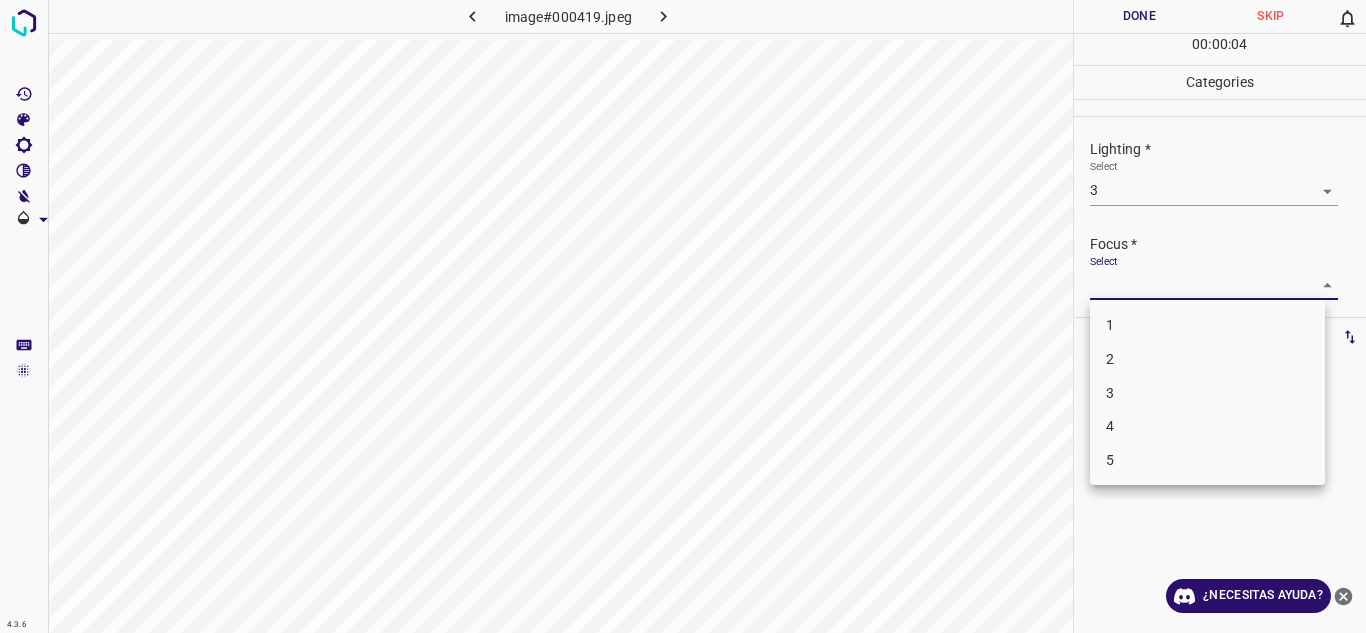 click on "3" at bounding box center [1207, 393] 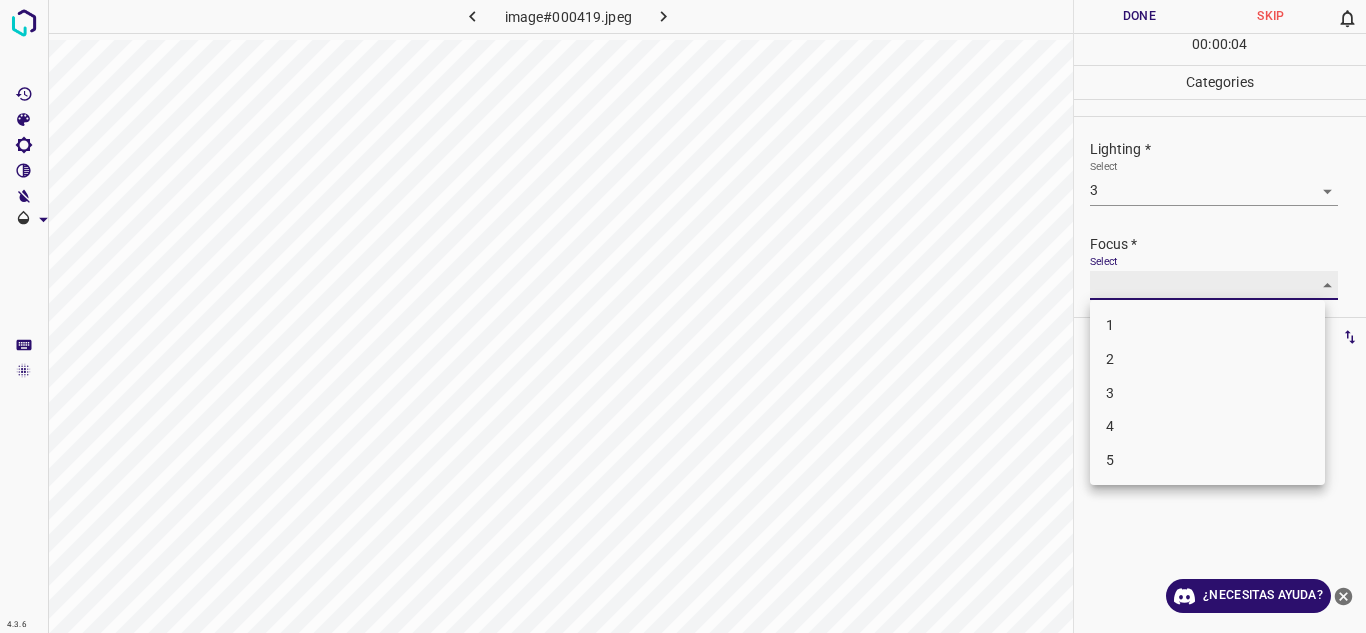 type on "3" 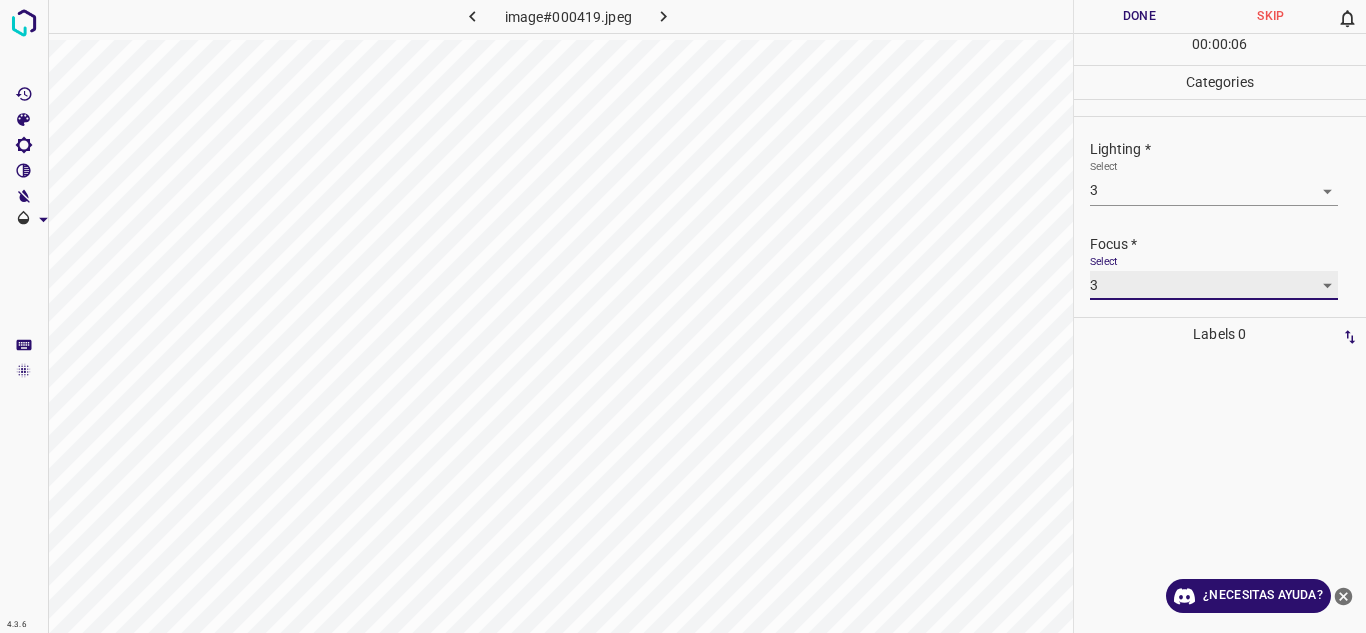 scroll, scrollTop: 98, scrollLeft: 0, axis: vertical 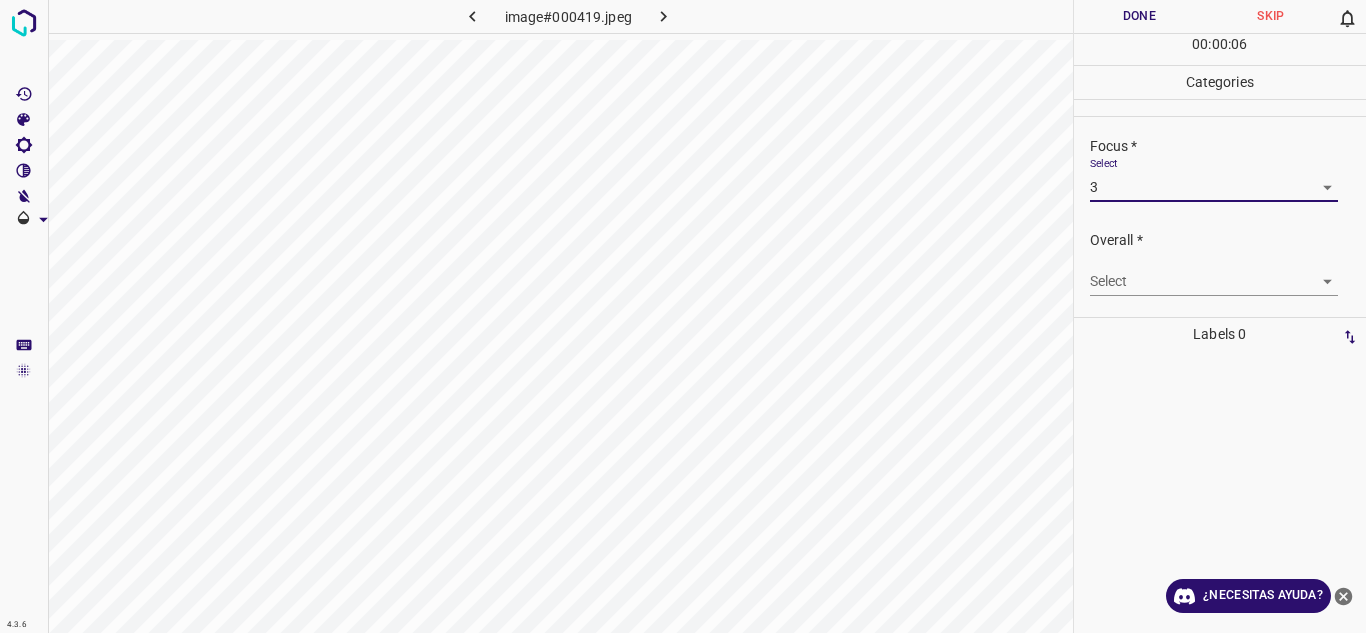 click on "Texto original Valora esta traducción Tu opinión servirá para ayudar a mejorar el Traductor de Google 4.3.6  image#000419.jpeg Done Skip 0 00   : 00   : 06   Categories Lighting *  Select 3 3 Focus *  Select 3 3 Overall *  Select ​ Labels   0 Categories 1 Lighting 2 Focus 3 Overall Tools Space Change between modes (Draw & Edit) I Auto labeling R Restore zoom M Zoom in N Zoom out Delete Delete selecte label Filters Z Restore filters X Saturation filter C Brightness filter V Contrast filter B Gray scale filter General O Download ¿Necesitas ayuda? - Texto - Esconder - Borrar" at bounding box center (683, 316) 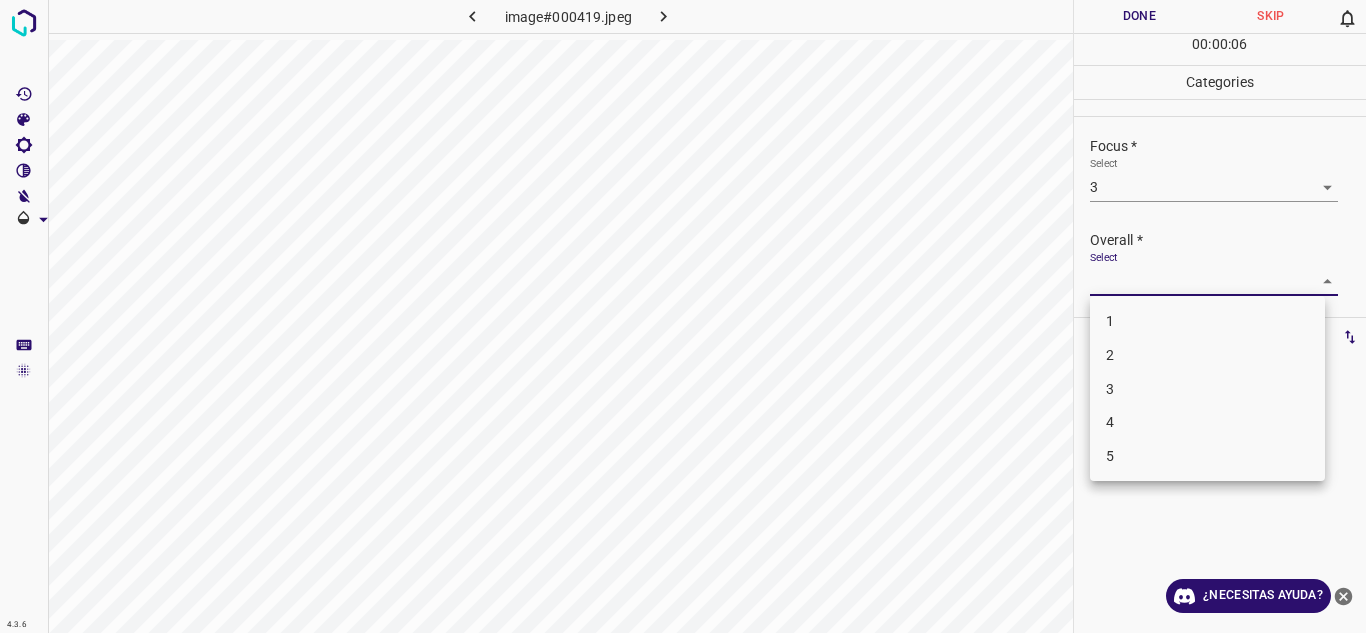 click on "3" at bounding box center (1207, 389) 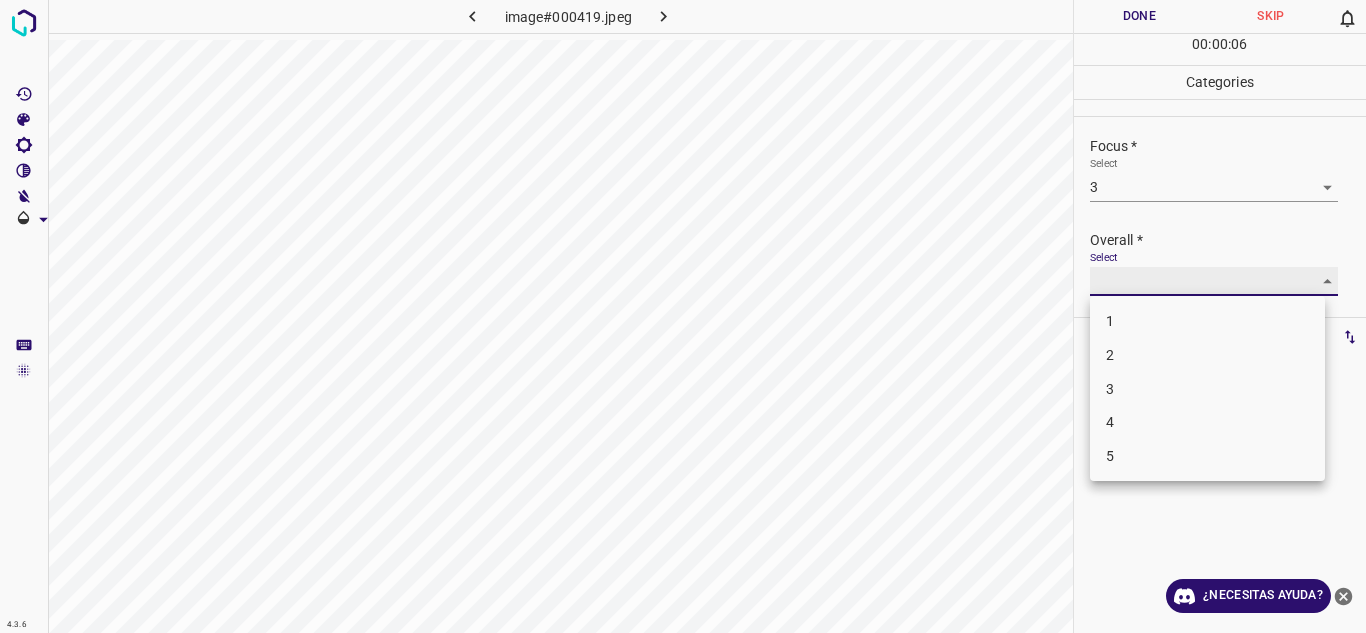 type on "3" 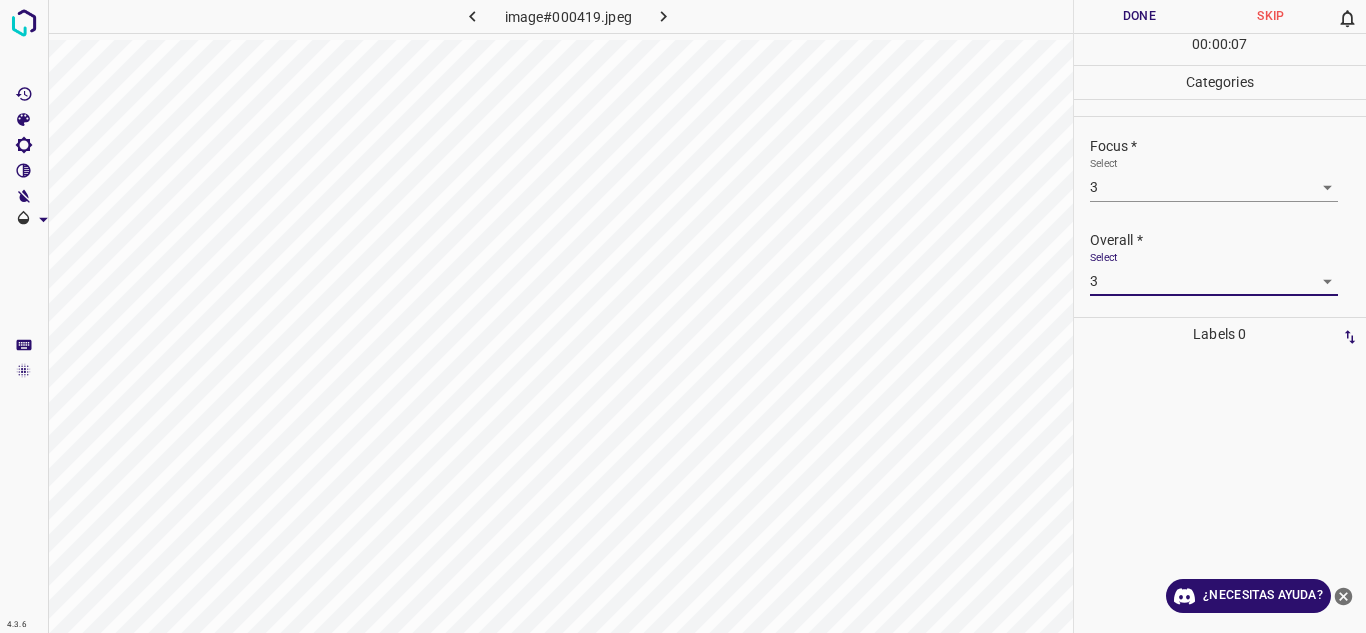 click on "Done" at bounding box center (1140, 16) 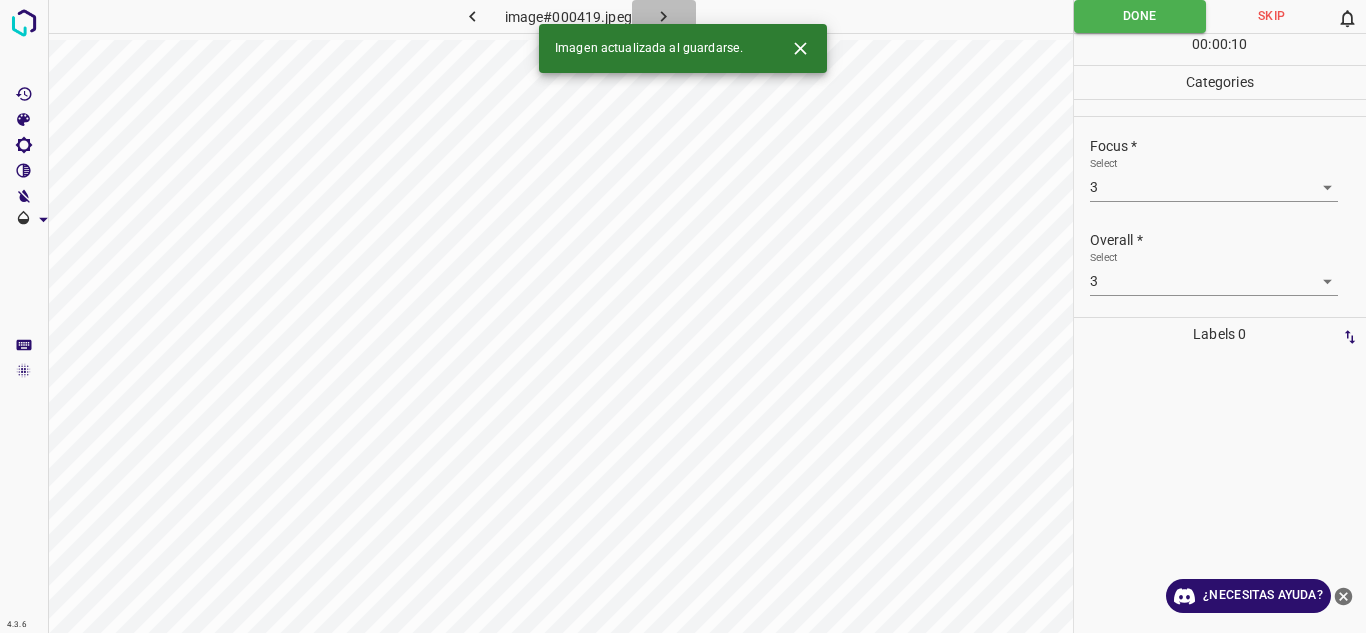 click 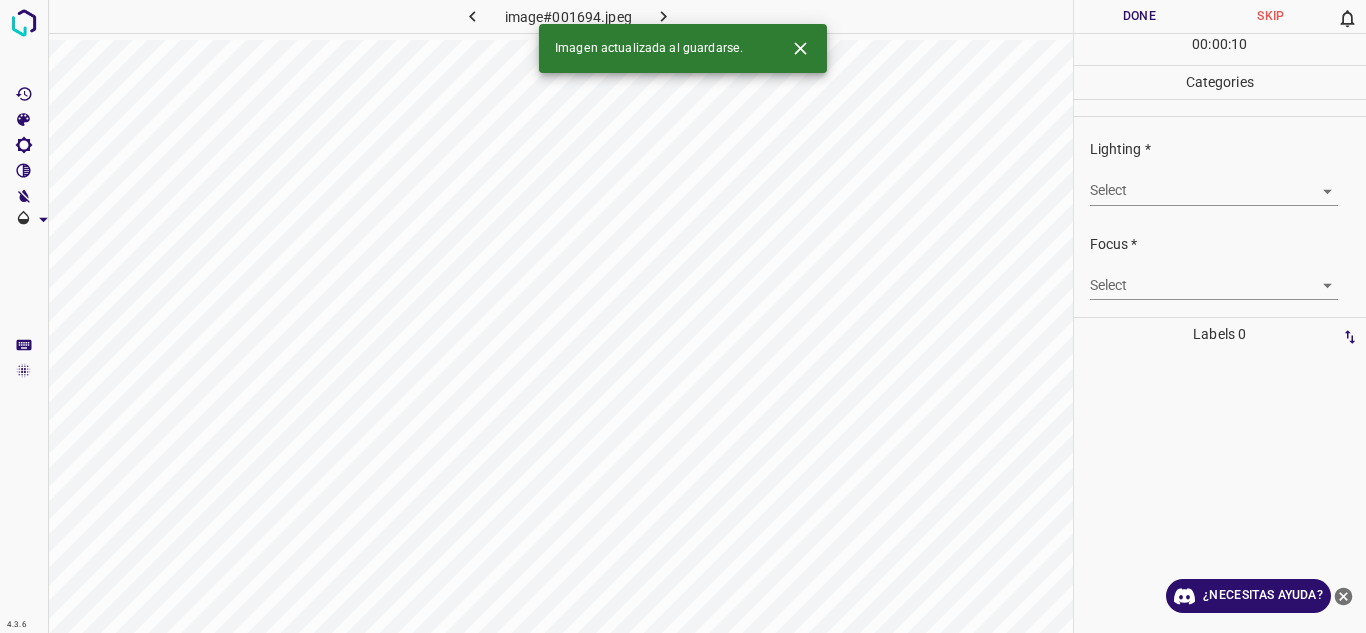 click on "Texto original Valora esta traducción Tu opinión servirá para ayudar a mejorar el Traductor de Google 4.3.6  image#001694.jpeg Done Skip 0 00   : 00   : 10   Categories Lighting *  Select ​ Focus *  Select ​ Overall *  Select ​ Labels   0 Categories 1 Lighting 2 Focus 3 Overall Tools Space Change between modes (Draw & Edit) I Auto labeling R Restore zoom M Zoom in N Zoom out Delete Delete selecte label Filters Z Restore filters X Saturation filter C Brightness filter V Contrast filter B Gray scale filter General O Download Imagen actualizada al guardarse. ¿Necesitas ayuda? - Texto - Esconder - Borrar" at bounding box center (683, 316) 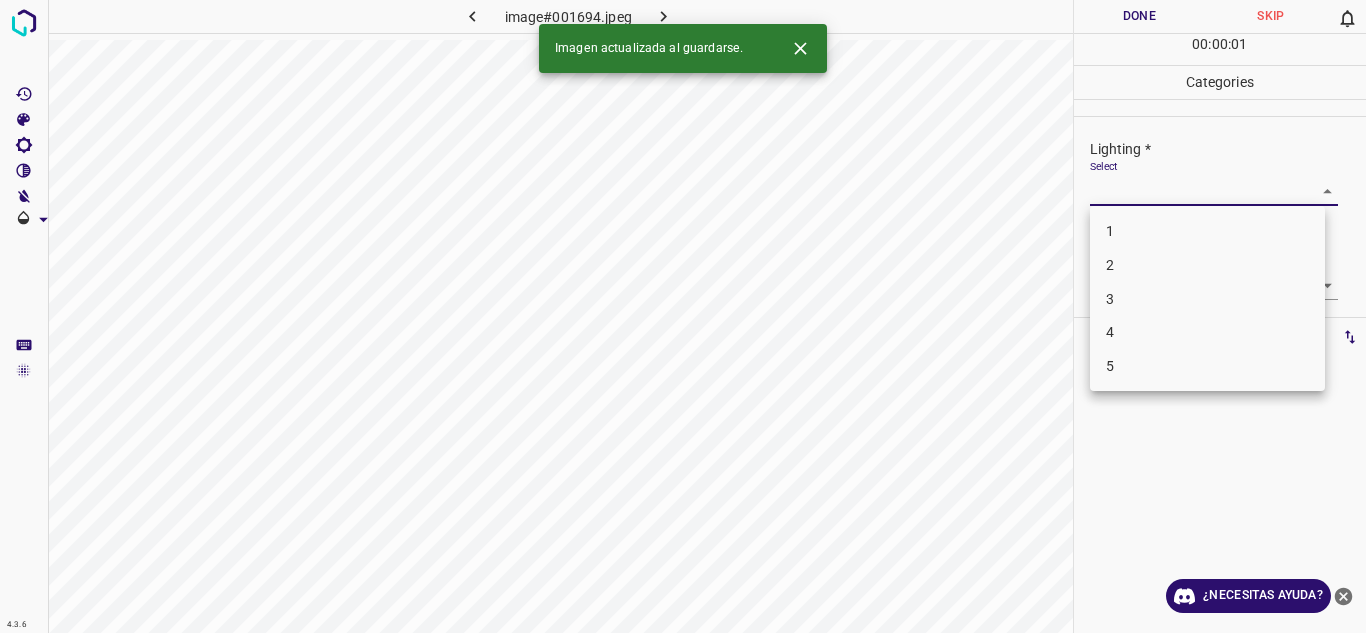 click on "4" at bounding box center (1207, 332) 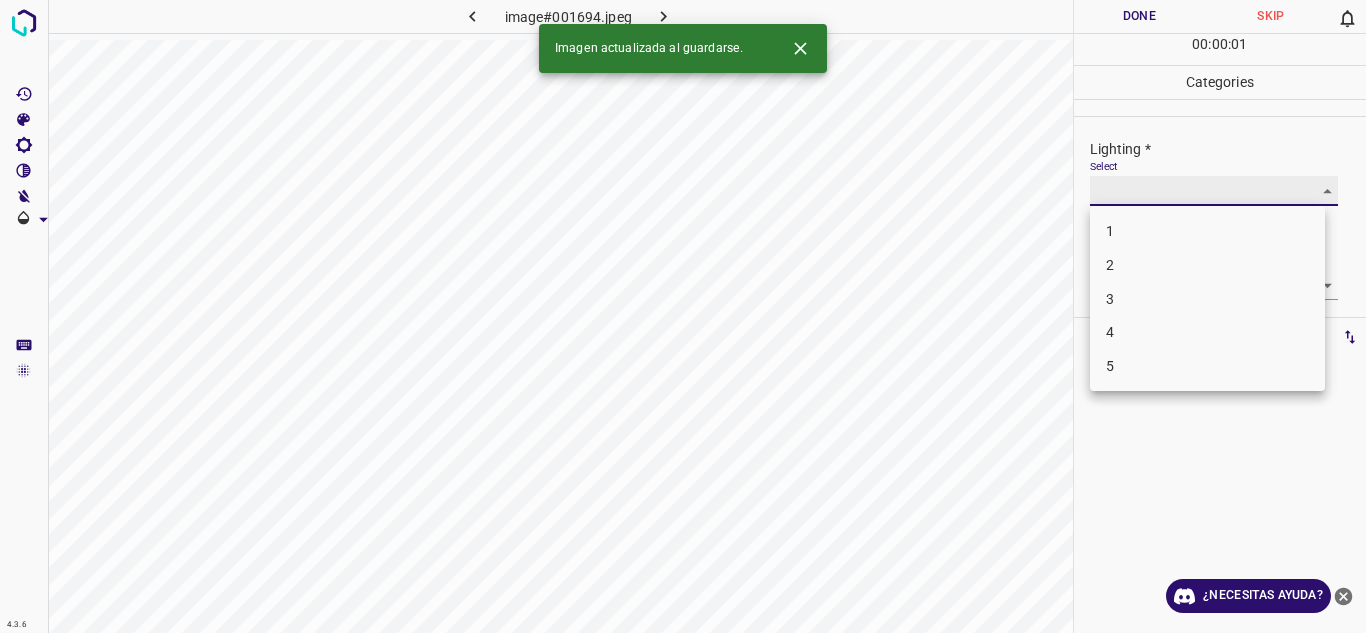 type on "4" 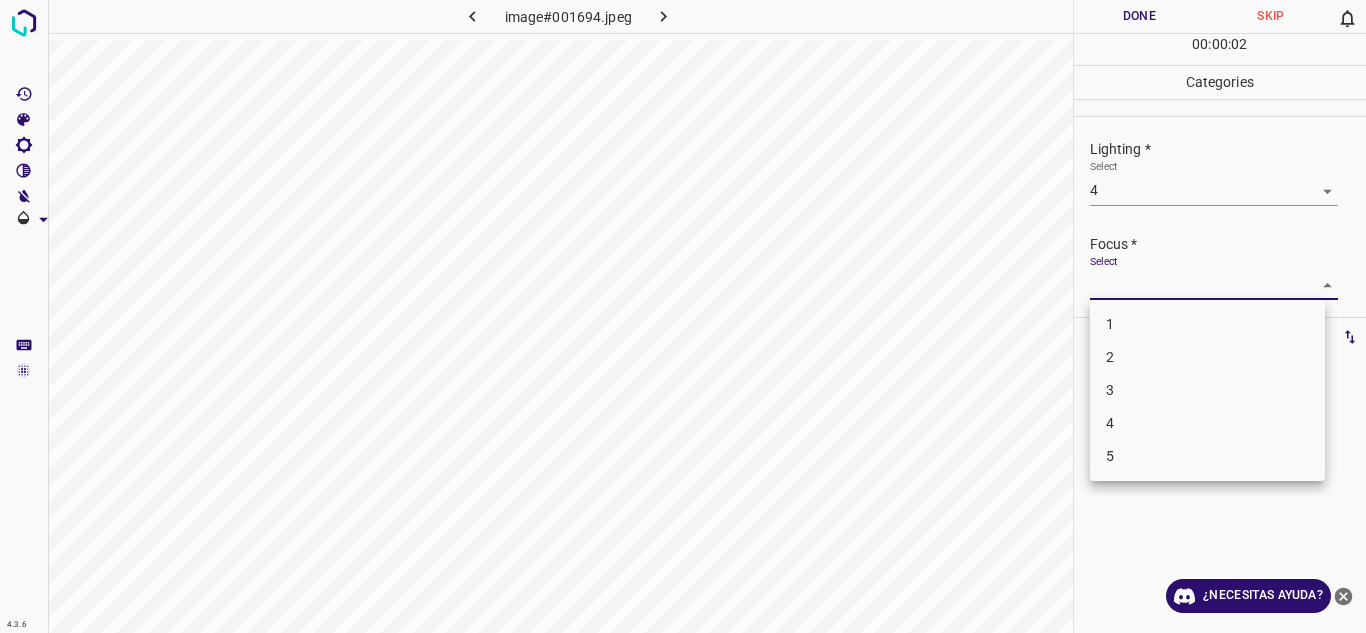 click on "Texto original Valora esta traducción Tu opinión servirá para ayudar a mejorar el Traductor de Google 4.3.6  image#001694.jpeg Done Skip 0 00   : 00   : 02   Categories Lighting *  Select 4 4 Focus *  Select ​ Overall *  Select ​ Labels   0 Categories 1 Lighting 2 Focus 3 Overall Tools Space Change between modes (Draw & Edit) I Auto labeling R Restore zoom M Zoom in N Zoom out Delete Delete selecte label Filters Z Restore filters X Saturation filter C Brightness filter V Contrast filter B Gray scale filter General O Download ¿Necesitas ayuda? - Texto - Esconder - Borrar 1 2 3 4 5" at bounding box center (683, 316) 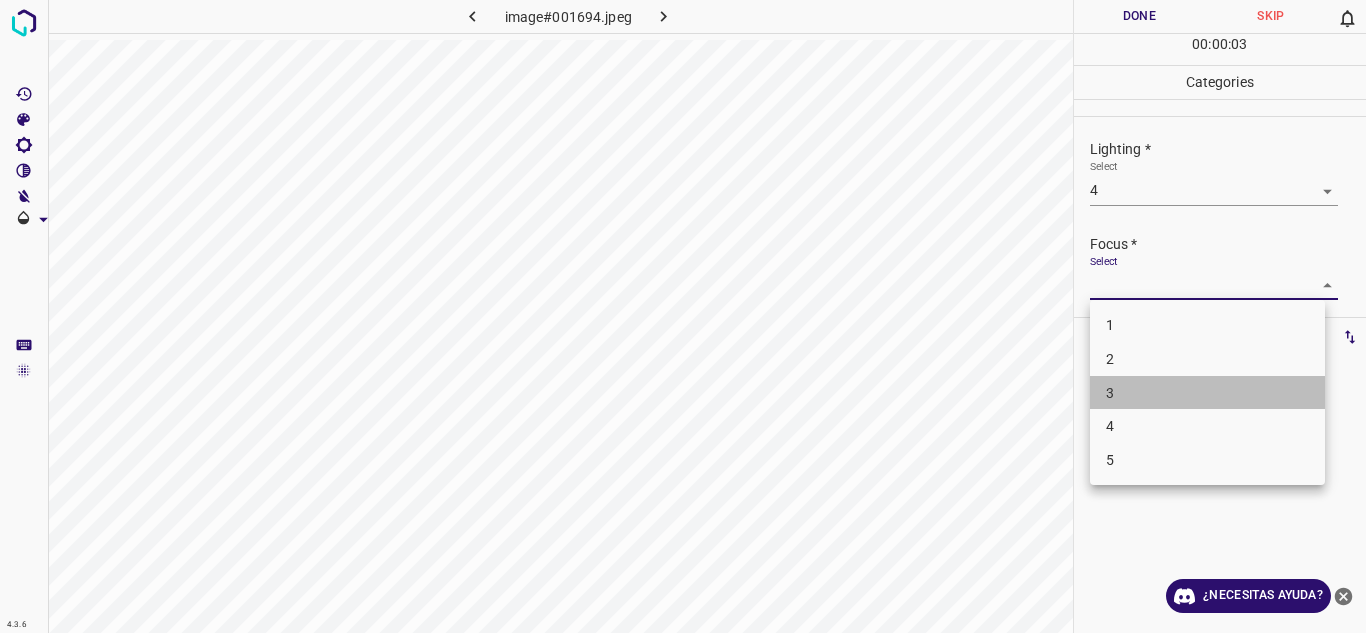 click on "3" at bounding box center [1207, 393] 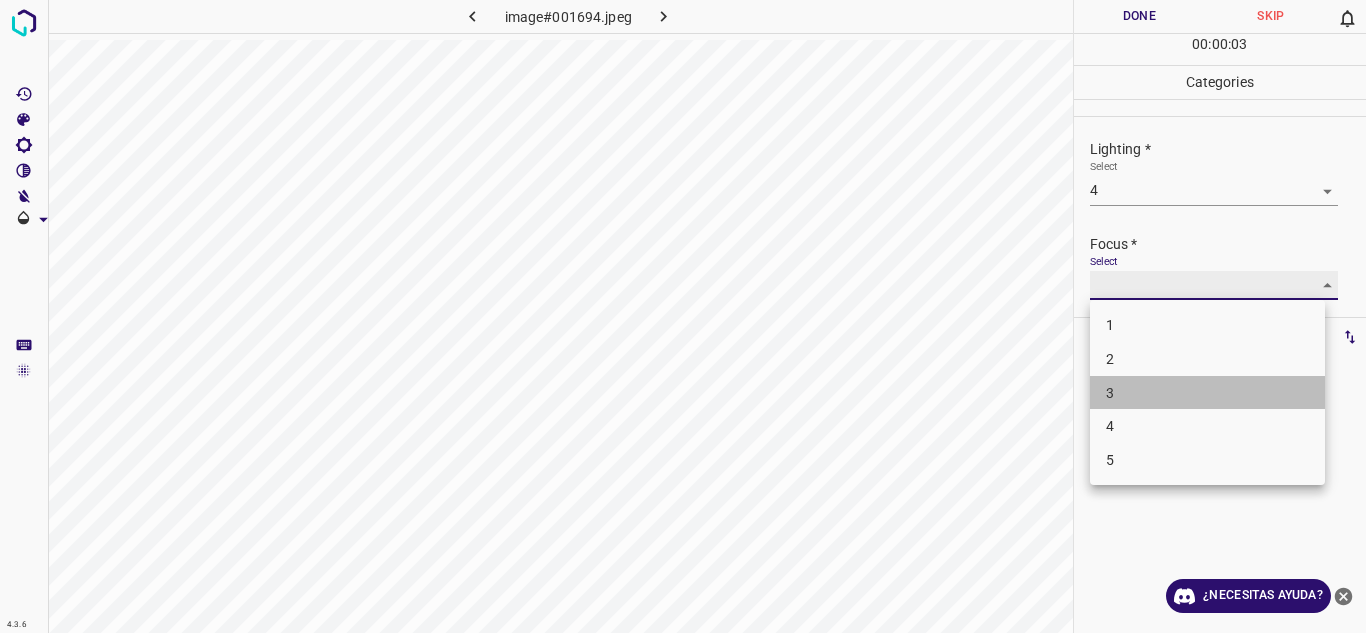 type on "3" 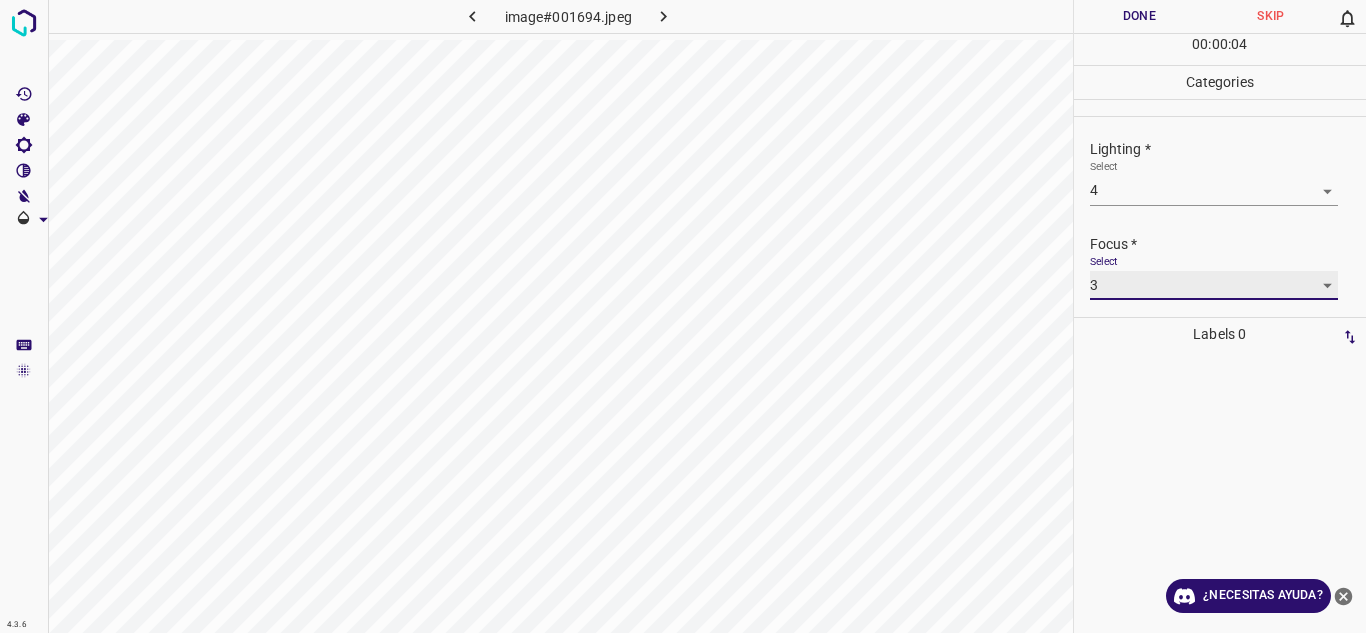 scroll, scrollTop: 98, scrollLeft: 0, axis: vertical 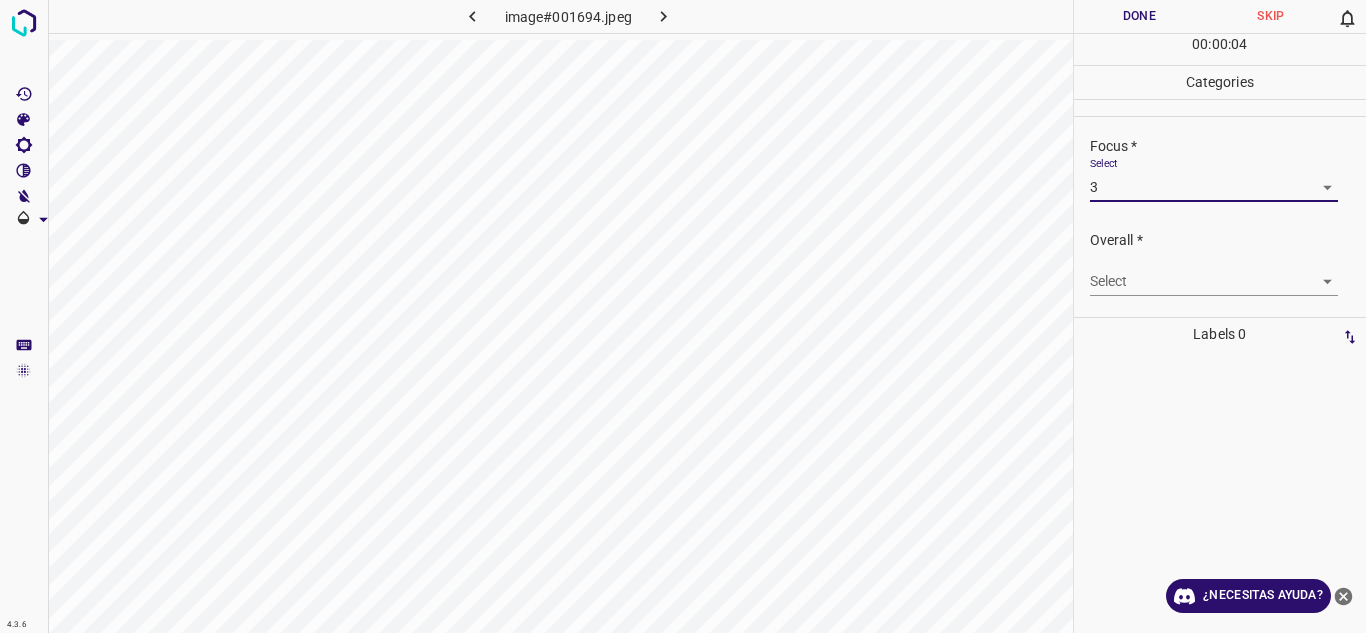 click on "Texto original Valora esta traducción Tu opinión servirá para ayudar a mejorar el Traductor de Google 4.3.6  image#001694.jpeg Done Skip 0 00   : 00   : 04   Categories Lighting *  Select 4 4 Focus *  Select 3 3 Overall *  Select ​ Labels   0 Categories 1 Lighting 2 Focus 3 Overall Tools Space Change between modes (Draw & Edit) I Auto labeling R Restore zoom M Zoom in N Zoom out Delete Delete selecte label Filters Z Restore filters X Saturation filter C Brightness filter V Contrast filter B Gray scale filter General O Download ¿Necesitas ayuda? - Texto - Esconder - Borrar" at bounding box center (683, 316) 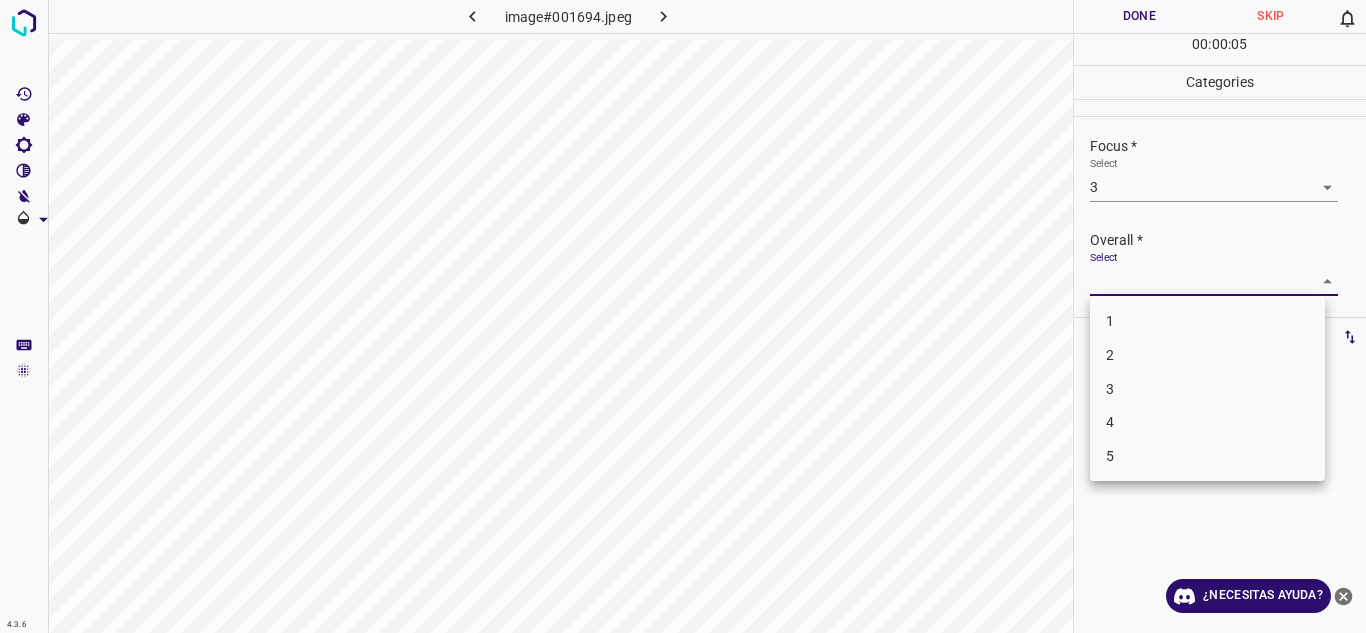 click on "3" at bounding box center (1207, 389) 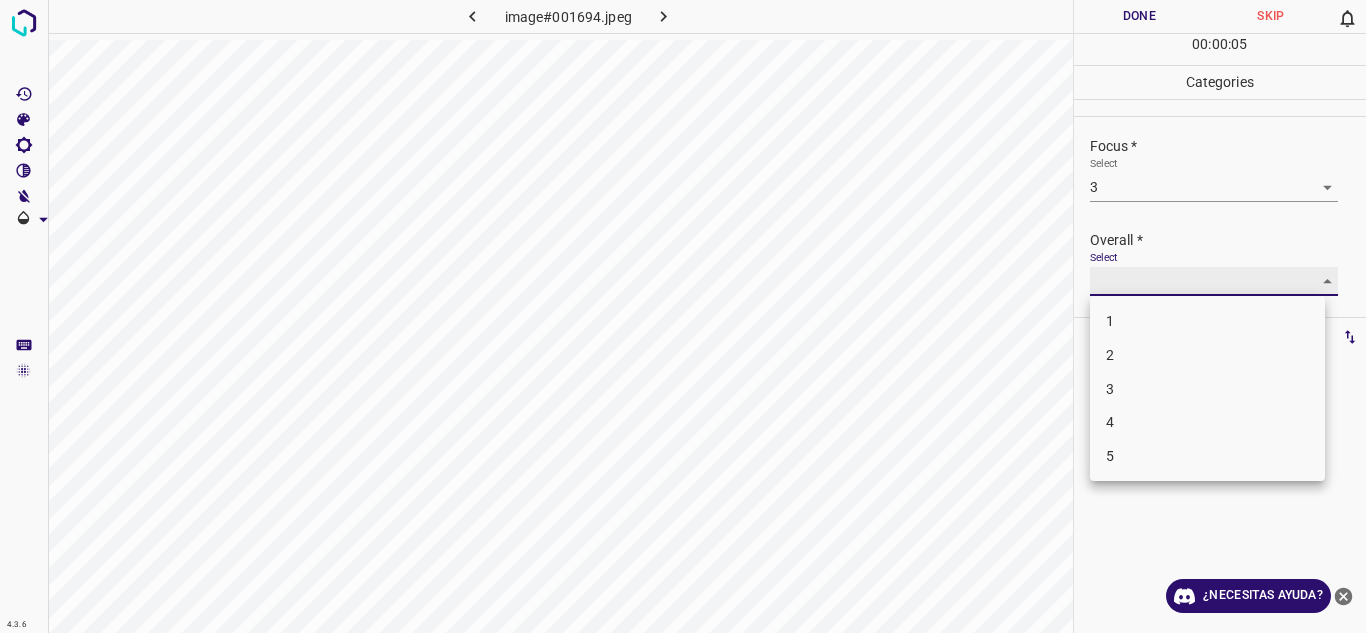 type on "3" 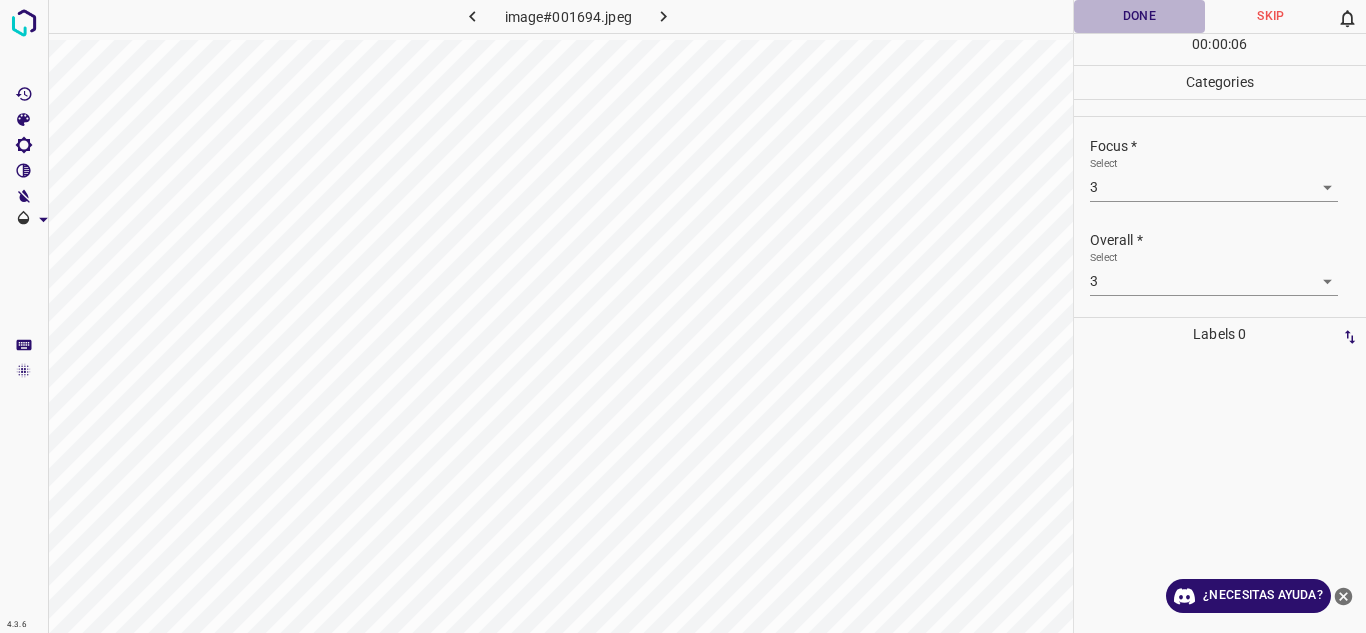 click on "Done" at bounding box center (1140, 16) 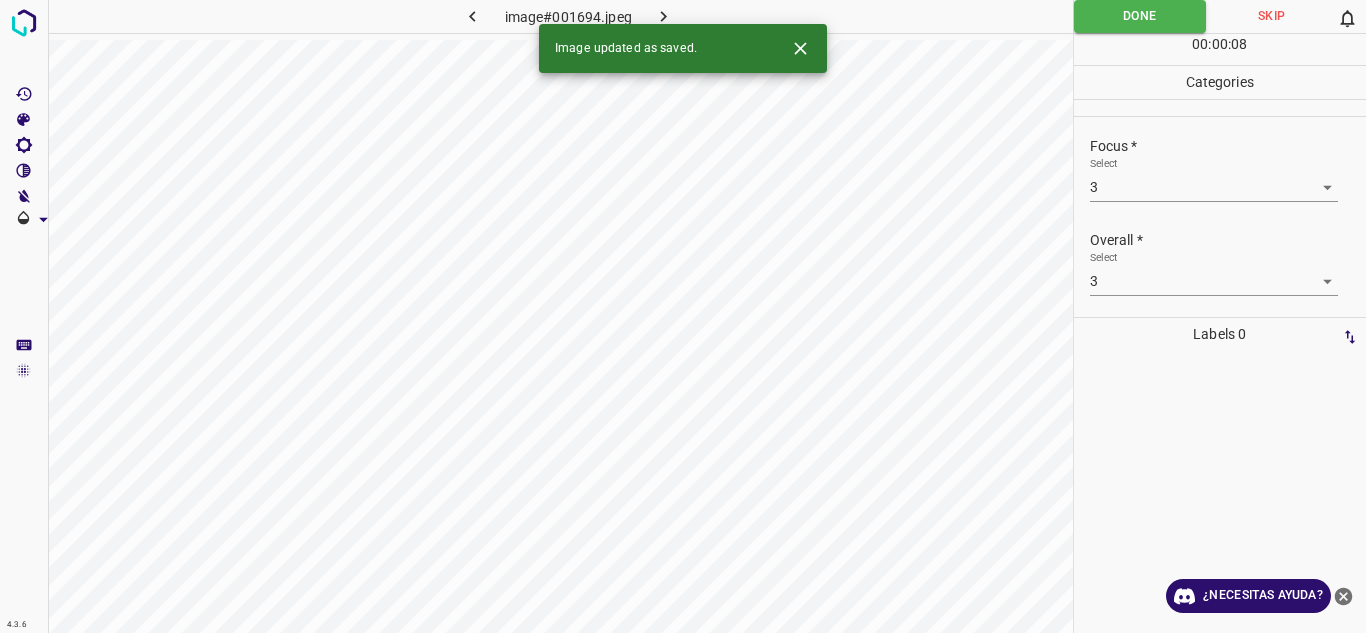 click 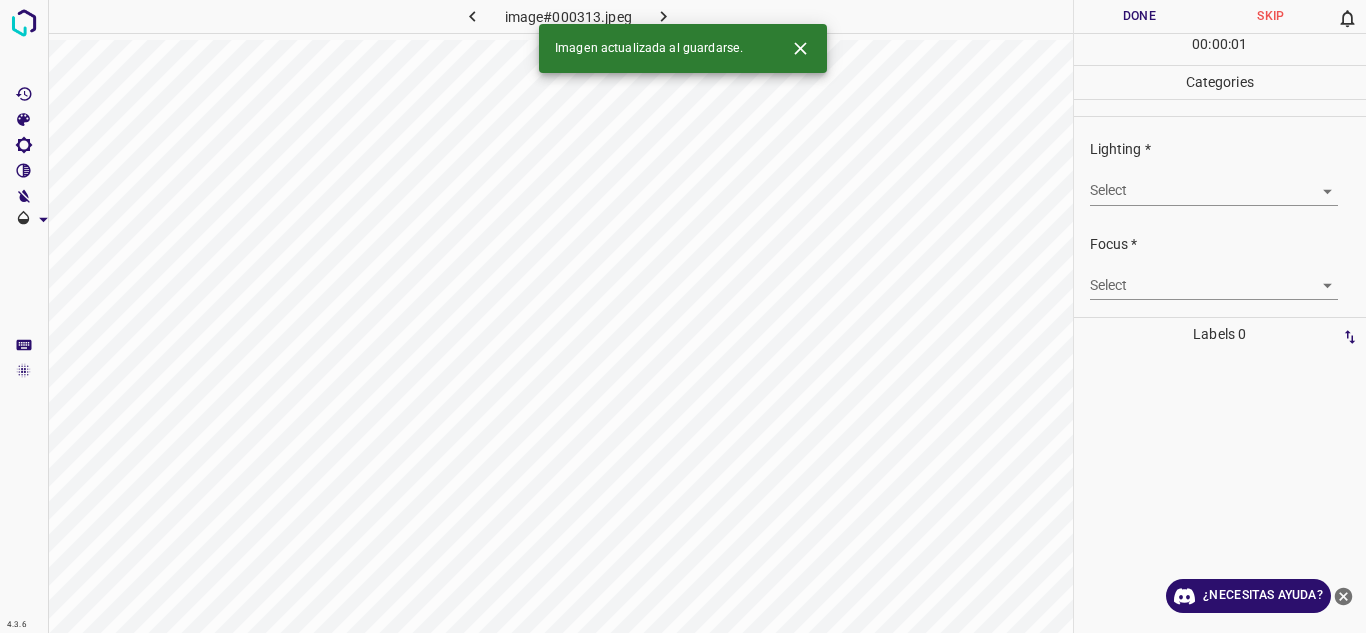 click on "Texto original Valora esta traducción Tu opinión servirá para ayudar a mejorar el Traductor de Google 4.3.6  image#000313.jpeg Done Skip 0 00   : 00   : 01   Categories Lighting *  Select ​ Focus *  Select ​ Overall *  Select ​ Labels   0 Categories 1 Lighting 2 Focus 3 Overall Tools Space Change between modes (Draw & Edit) I Auto labeling R Restore zoom M Zoom in N Zoom out Delete Delete selecte label Filters Z Restore filters X Saturation filter C Brightness filter V Contrast filter B Gray scale filter General O Download Imagen actualizada al guardarse. ¿Necesitas ayuda? - Texto - Esconder - Borrar" at bounding box center (683, 316) 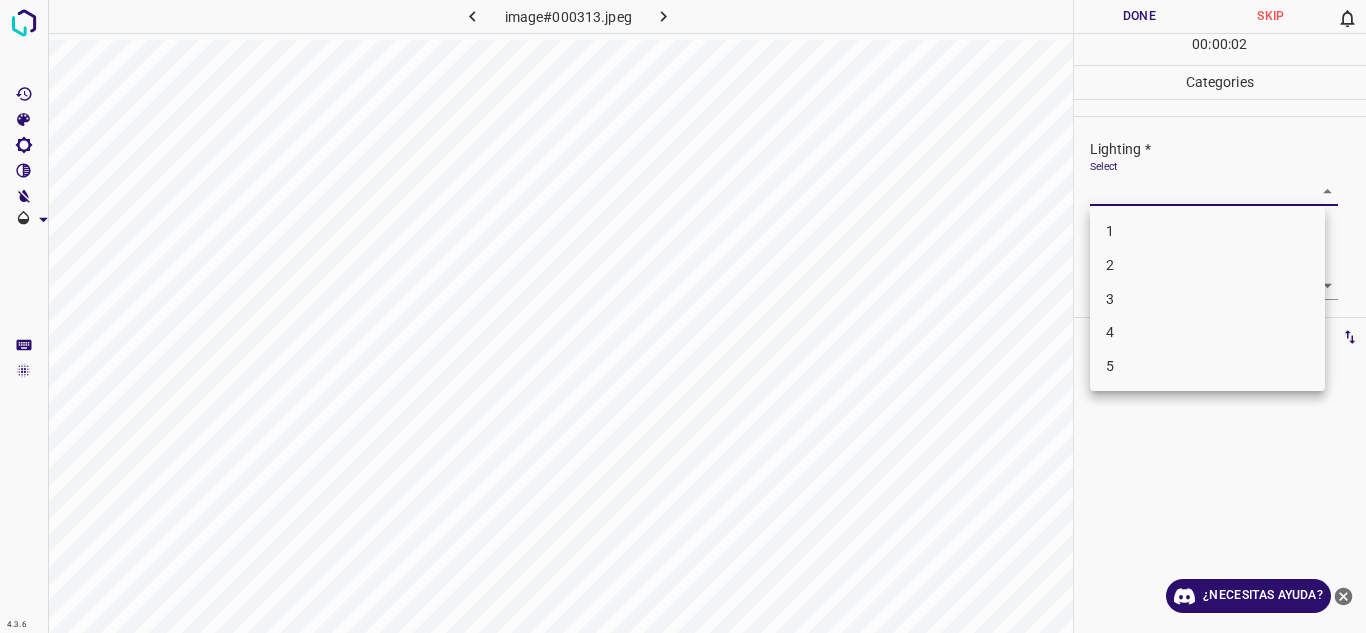 click on "5" at bounding box center (1207, 366) 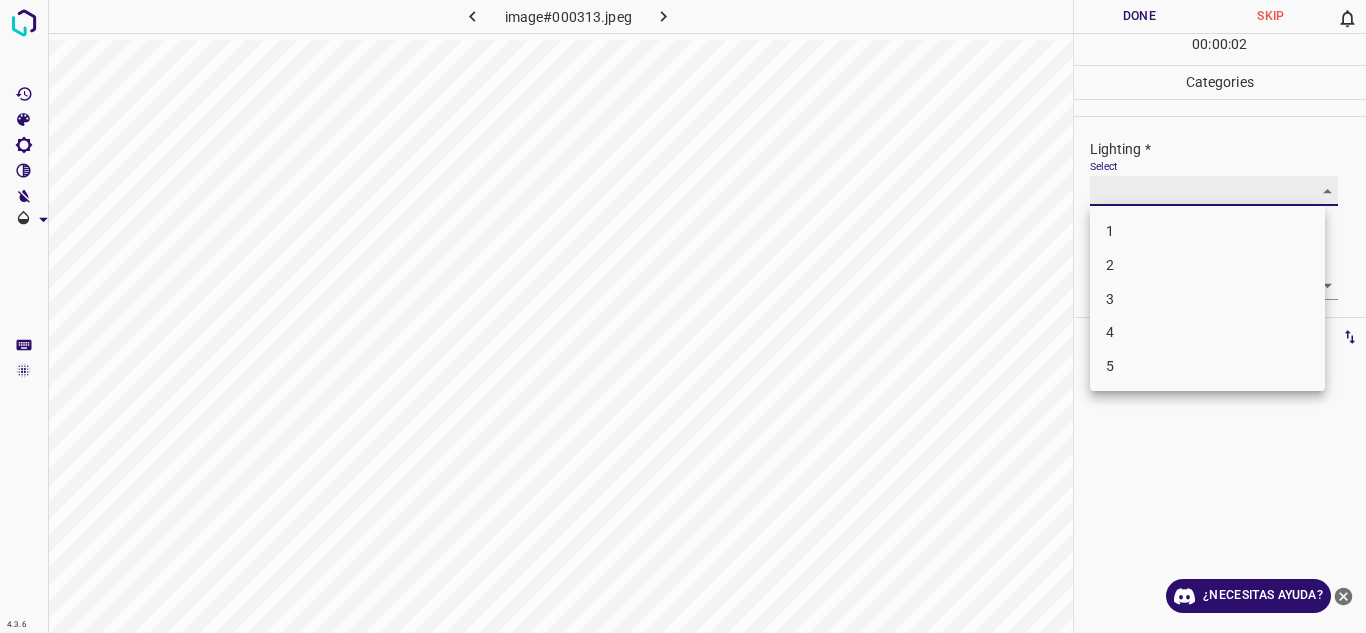 type on "5" 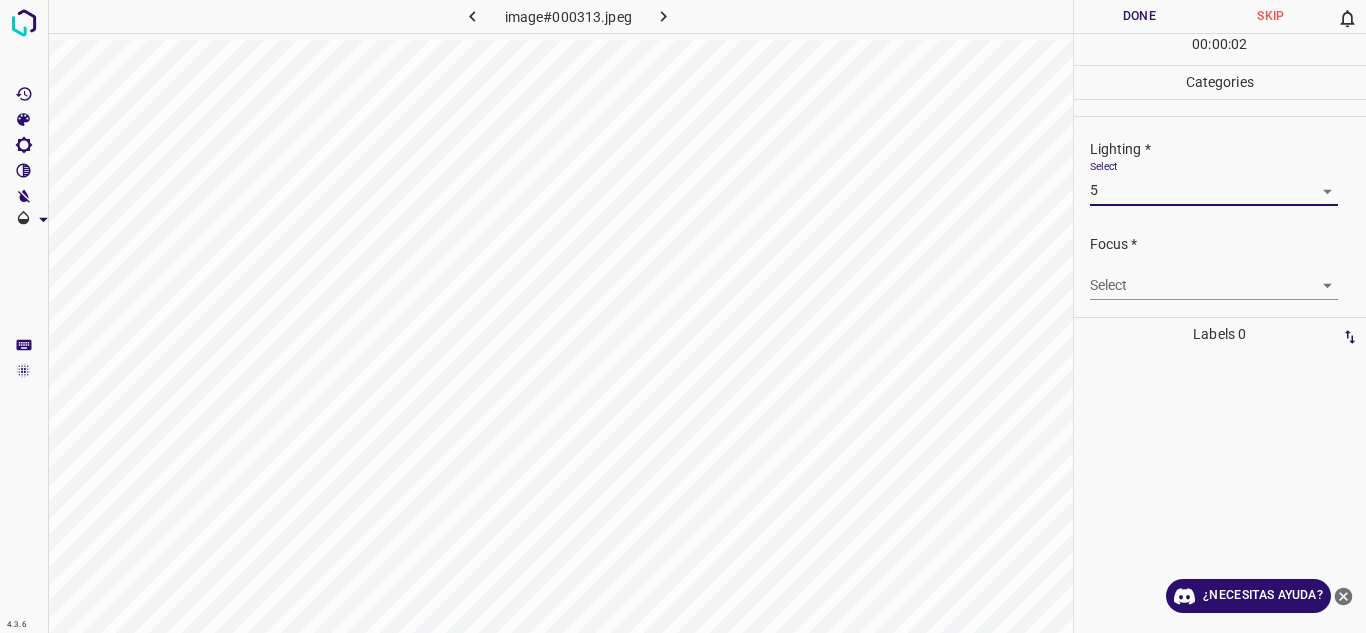 click on "Texto original Valora esta traducción Tu opinión servirá para ayudar a mejorar el Traductor de Google 4.3.6  image#000313.jpeg Done Skip 0 00   : 00   : 02   Categories Lighting *  Select 5 5 Focus *  Select ​ Overall *  Select ​ Labels   0 Categories 1 Lighting 2 Focus 3 Overall Tools Space Change between modes (Draw & Edit) I Auto labeling R Restore zoom M Zoom in N Zoom out Delete Delete selecte label Filters Z Restore filters X Saturation filter C Brightness filter V Contrast filter B Gray scale filter General O Download ¿Necesitas ayuda? - Texto - Esconder - Borrar" at bounding box center (683, 316) 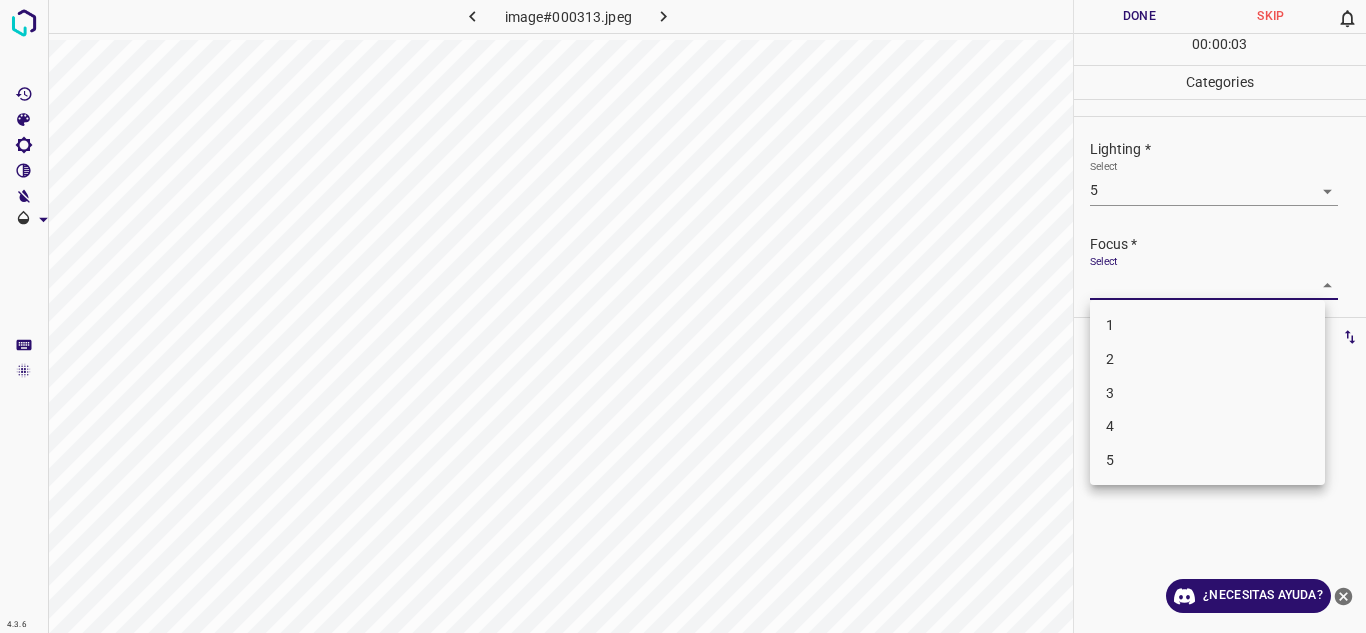 click on "4" at bounding box center [1207, 426] 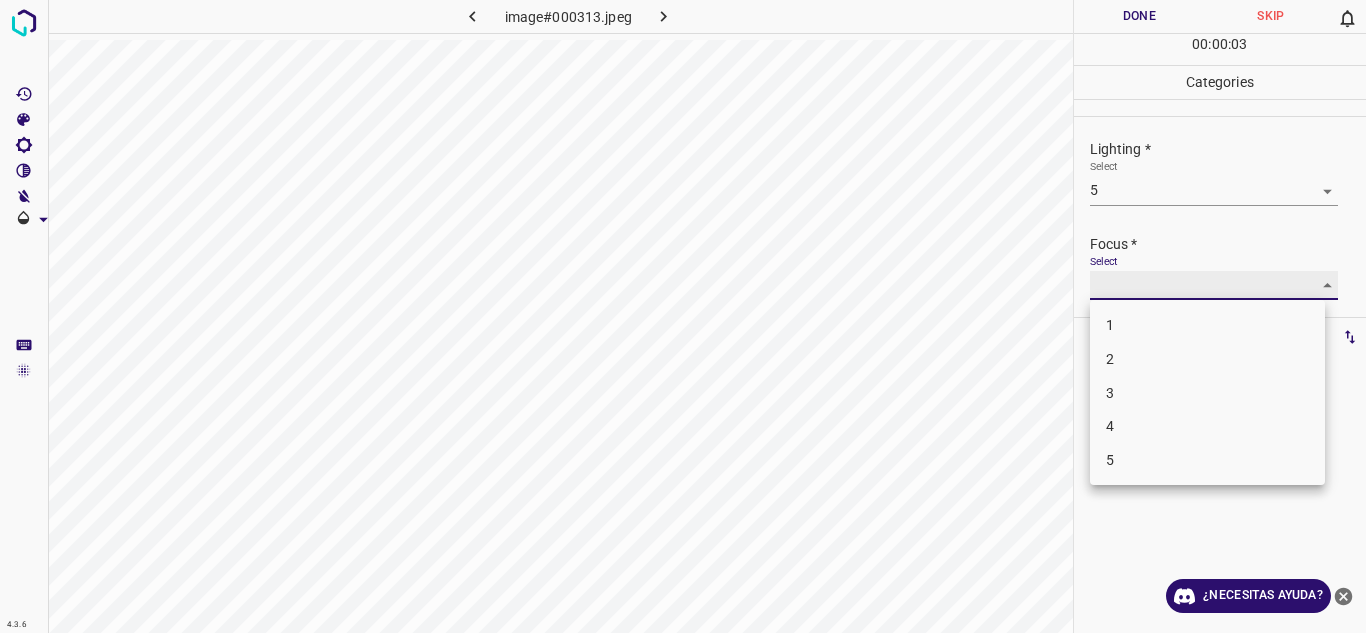 type on "4" 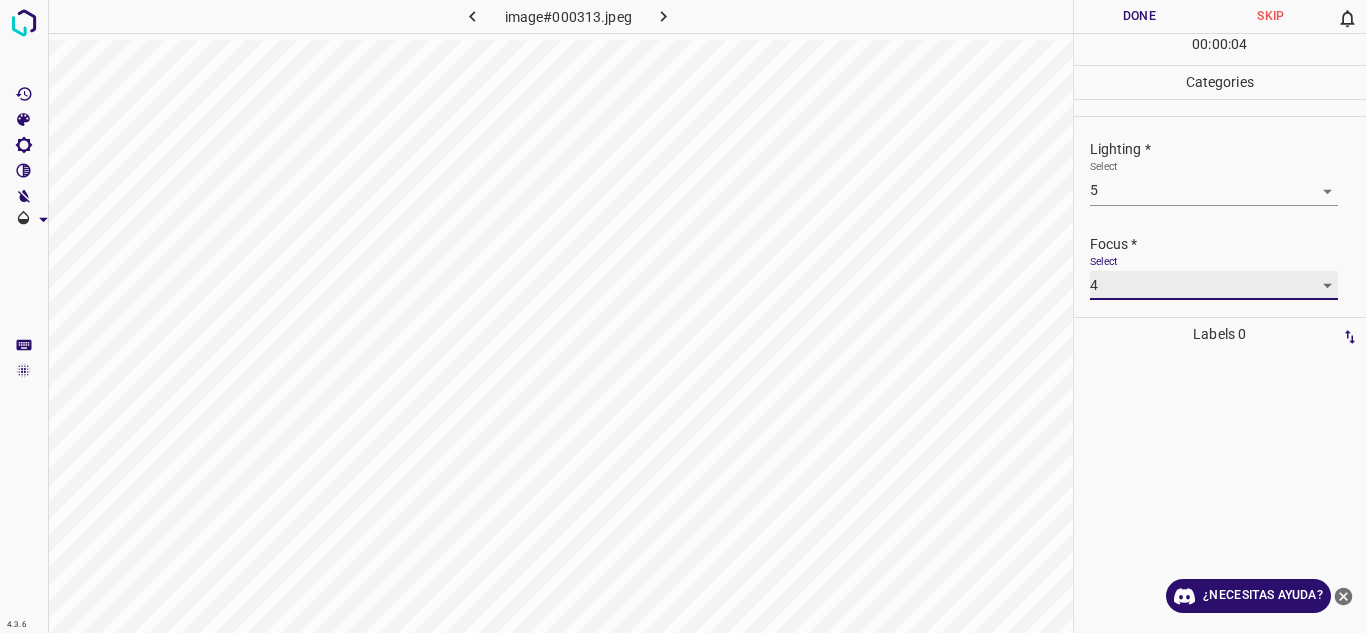 scroll, scrollTop: 98, scrollLeft: 0, axis: vertical 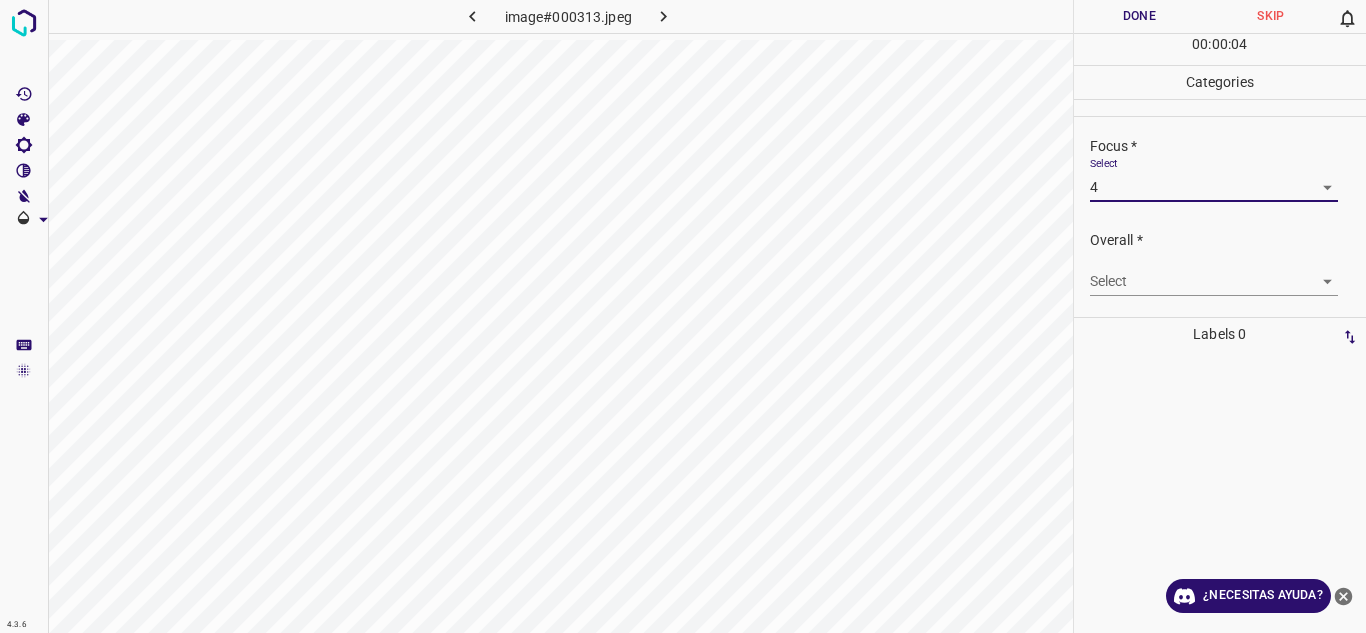 click on "Texto original Valora esta traducción Tu opinión servirá para ayudar a mejorar el Traductor de Google 4.3.6  image#000313.jpeg Done Skip 0 00   : 00   : 04   Categories Lighting *  Select 5 5 Focus *  Select 4 4 Overall *  Select ​ Labels   0 Categories 1 Lighting 2 Focus 3 Overall Tools Space Change between modes (Draw & Edit) I Auto labeling R Restore zoom M Zoom in N Zoom out Delete Delete selecte label Filters Z Restore filters X Saturation filter C Brightness filter V Contrast filter B Gray scale filter General O Download ¿Necesitas ayuda? - Texto - Esconder - Borrar" at bounding box center [683, 316] 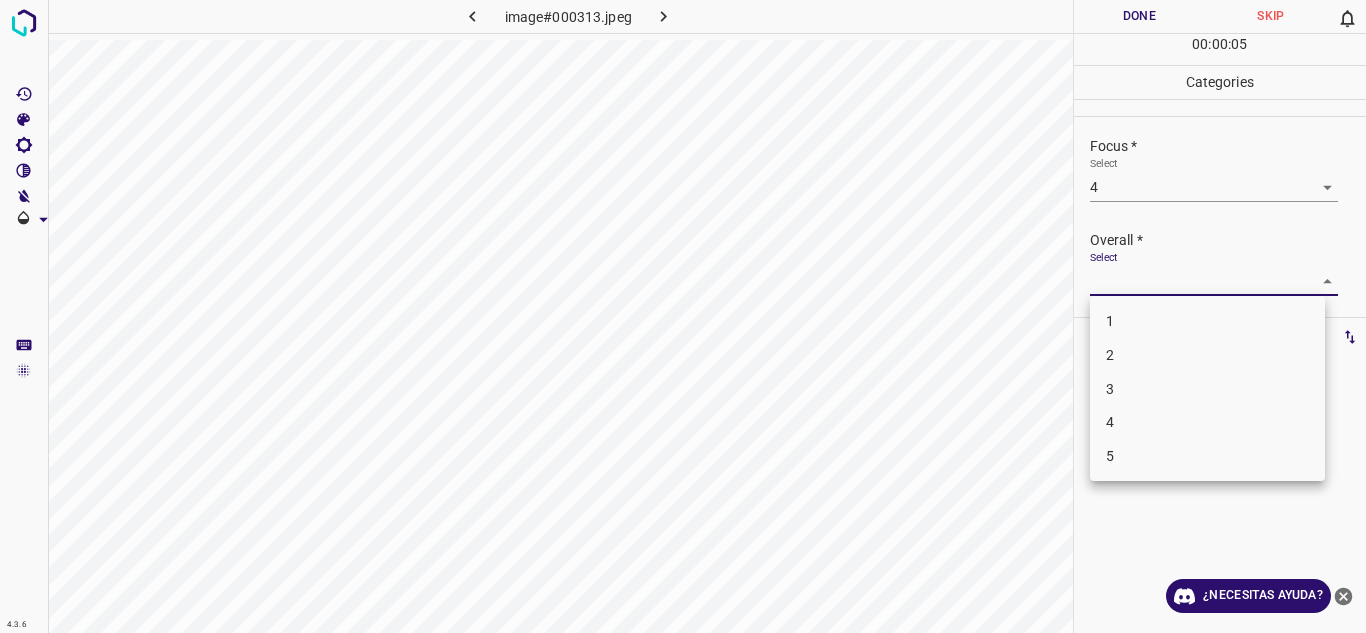 click on "4" at bounding box center (1207, 422) 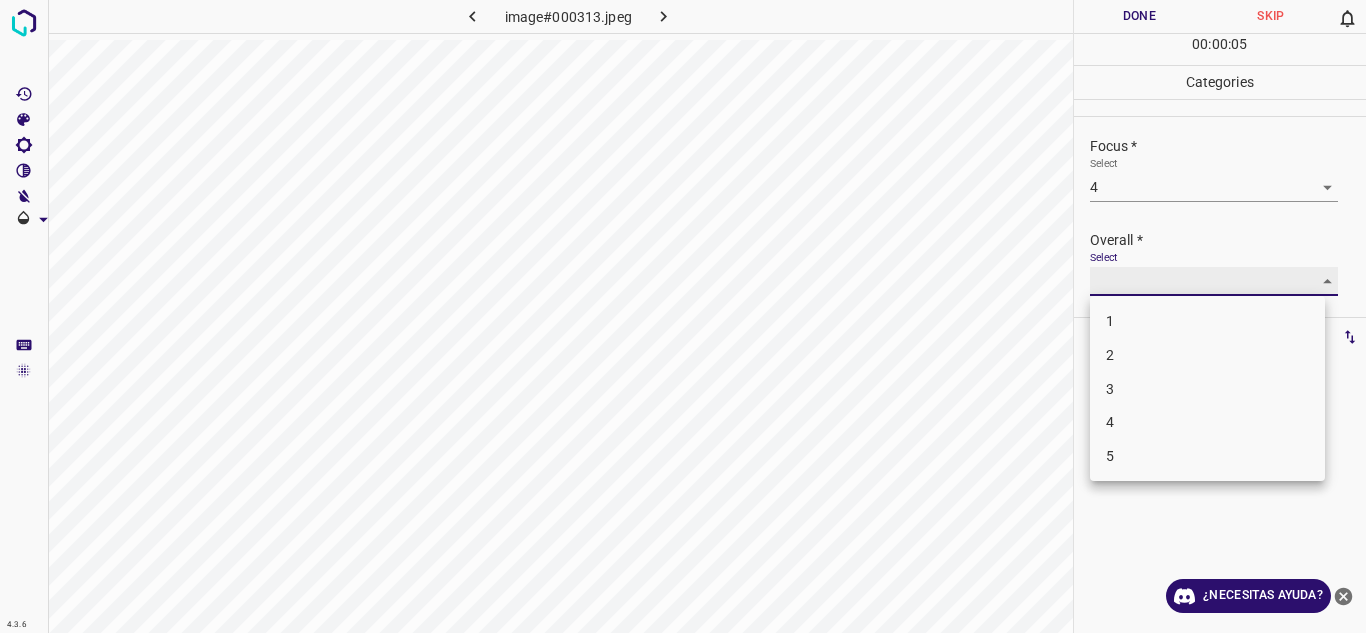 type on "4" 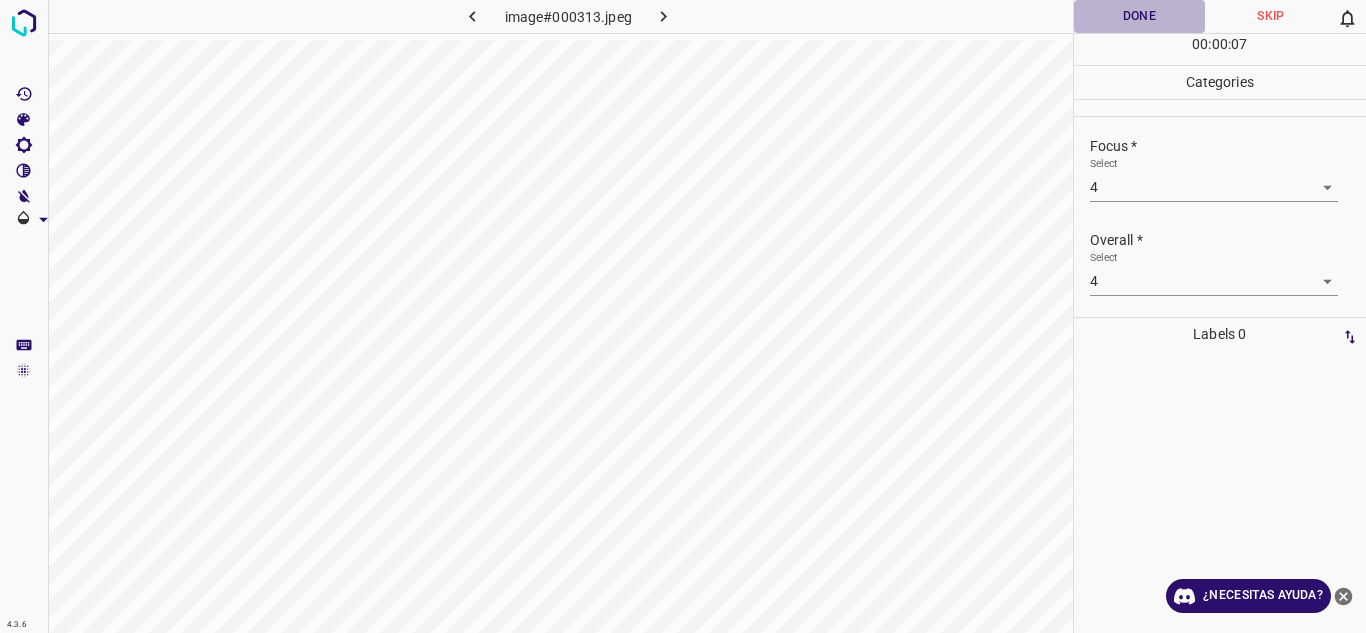 click on "Done" at bounding box center [1140, 16] 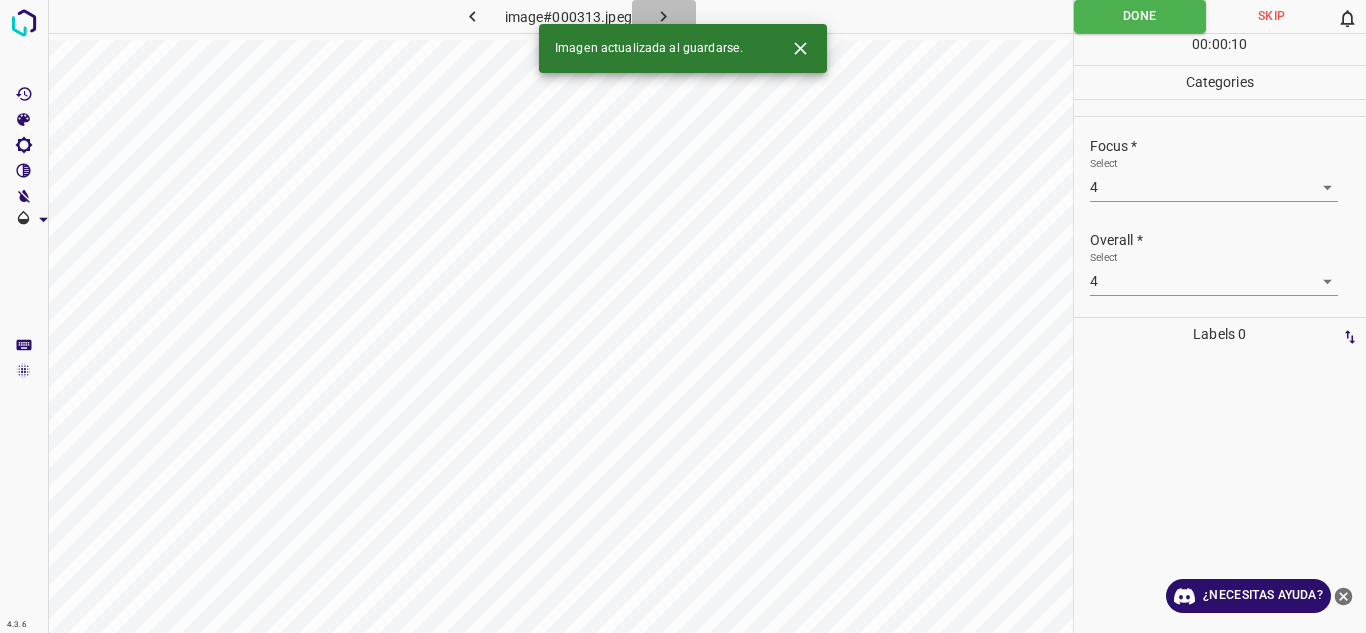 click 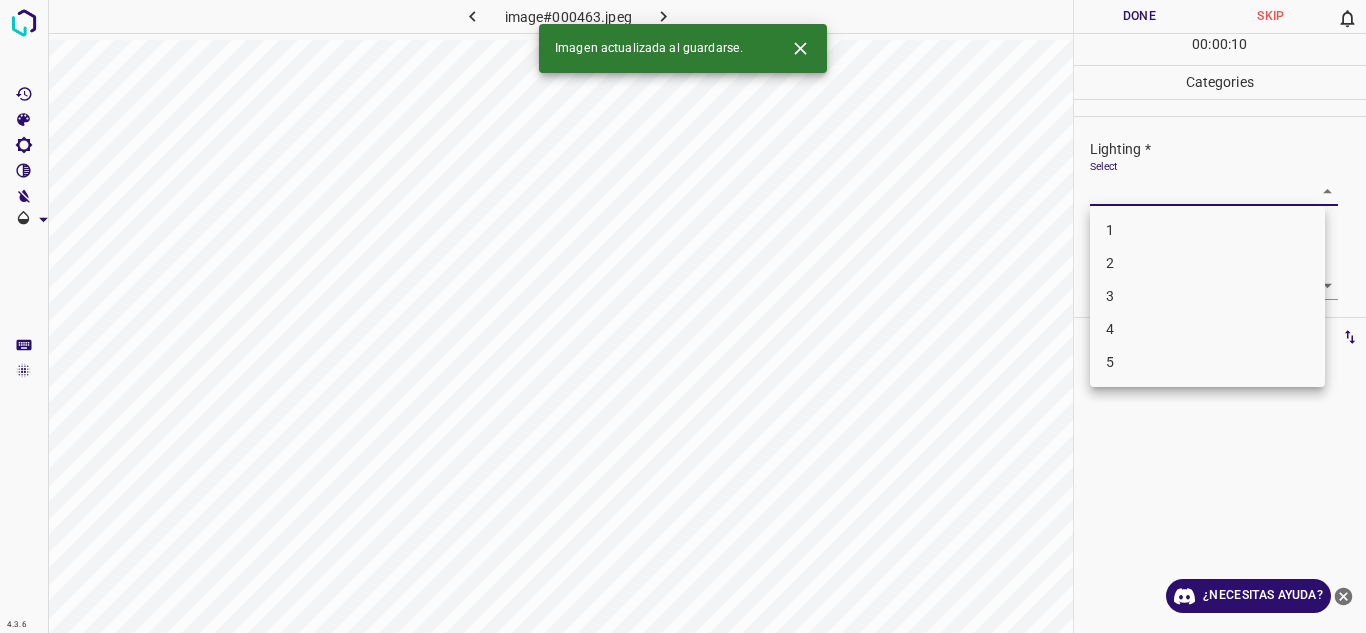 click on "Texto original Valora esta traducción Tu opinión servirá para ayudar a mejorar el Traductor de Google 4.3.6  image#000463.jpeg Done Skip 0 00   : 00   : 10   Categories Lighting *  Select ​ Focus *  Select ​ Overall *  Select ​ Labels   0 Categories 1 Lighting 2 Focus 3 Overall Tools Space Change between modes (Draw & Edit) I Auto labeling R Restore zoom M Zoom in N Zoom out Delete Delete selecte label Filters Z Restore filters X Saturation filter C Brightness filter V Contrast filter B Gray scale filter General O Download Imagen actualizada al guardarse. ¿Necesitas ayuda? - Texto - Esconder - Borrar 1 2 3 4 5" at bounding box center (683, 316) 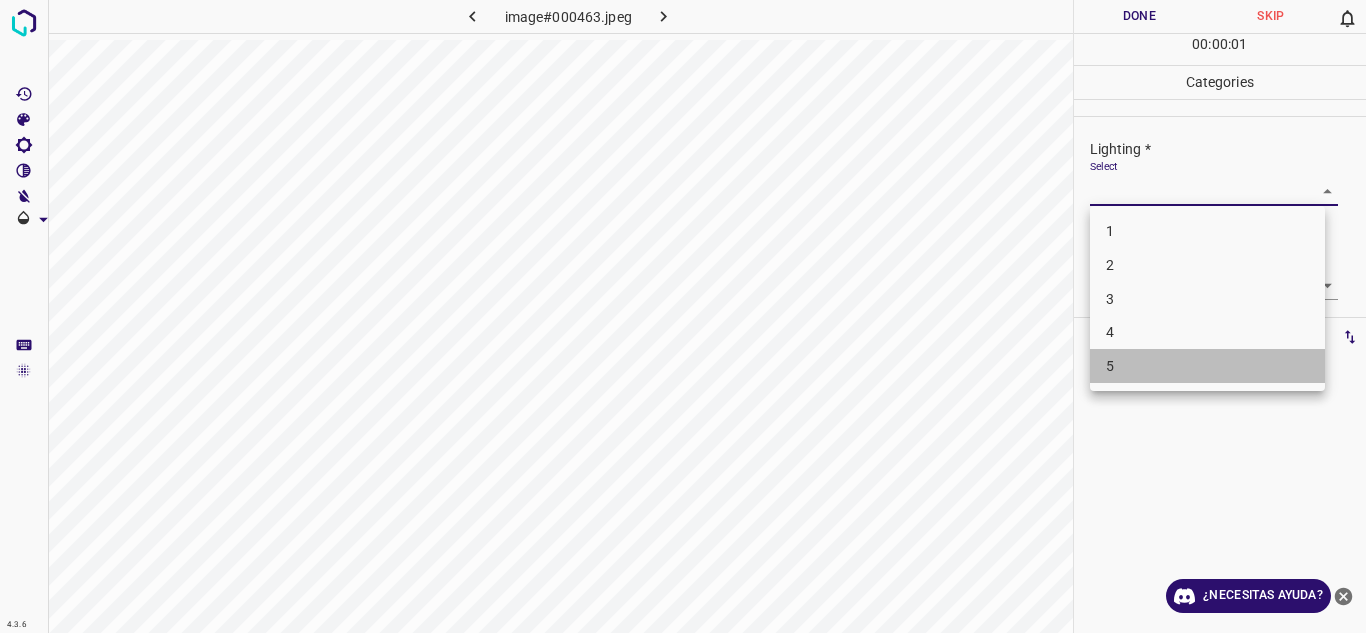 click on "5" at bounding box center (1207, 366) 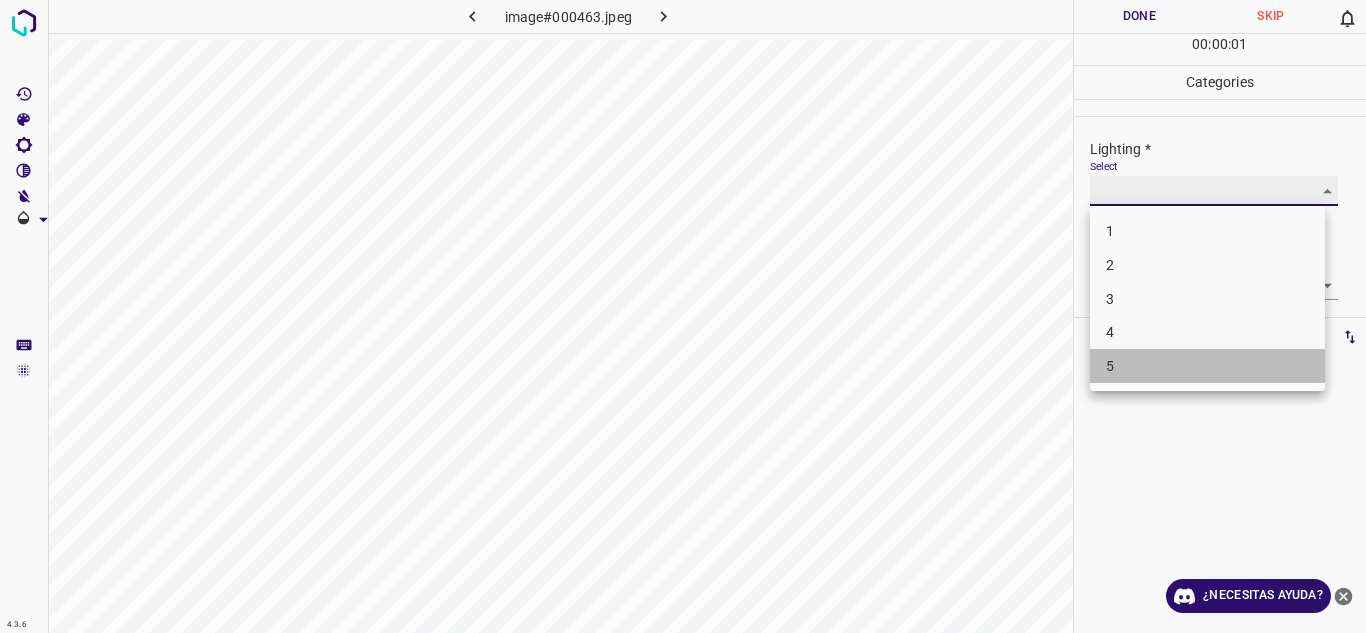 type on "5" 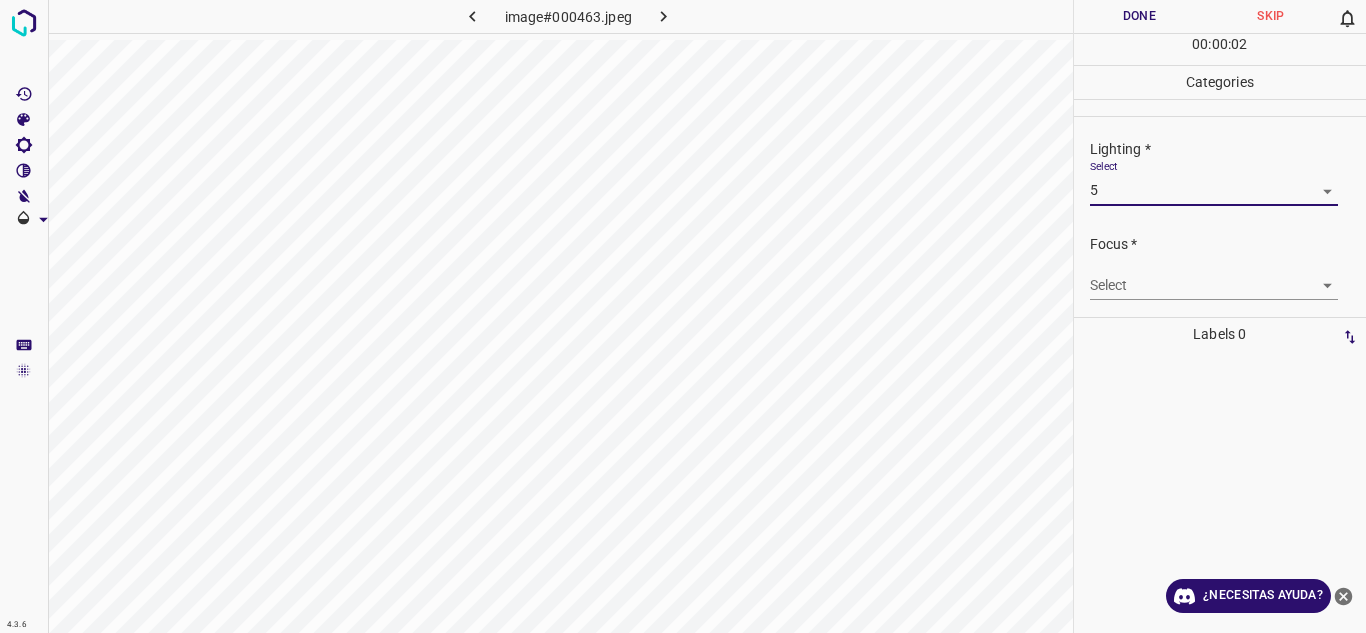 click on "Texto original Valora esta traducción Tu opinión servirá para ayudar a mejorar el Traductor de Google 4.3.6  image#000463.jpeg Done Skip 0 00   : 00   : 02   Categories Lighting *  Select 5 5 Focus *  Select ​ Overall *  Select ​ Labels   0 Categories 1 Lighting 2 Focus 3 Overall Tools Space Change between modes (Draw & Edit) I Auto labeling R Restore zoom M Zoom in N Zoom out Delete Delete selecte label Filters Z Restore filters X Saturation filter C Brightness filter V Contrast filter B Gray scale filter General O Download ¿Necesitas ayuda? - Texto - Esconder - Borrar" at bounding box center [683, 316] 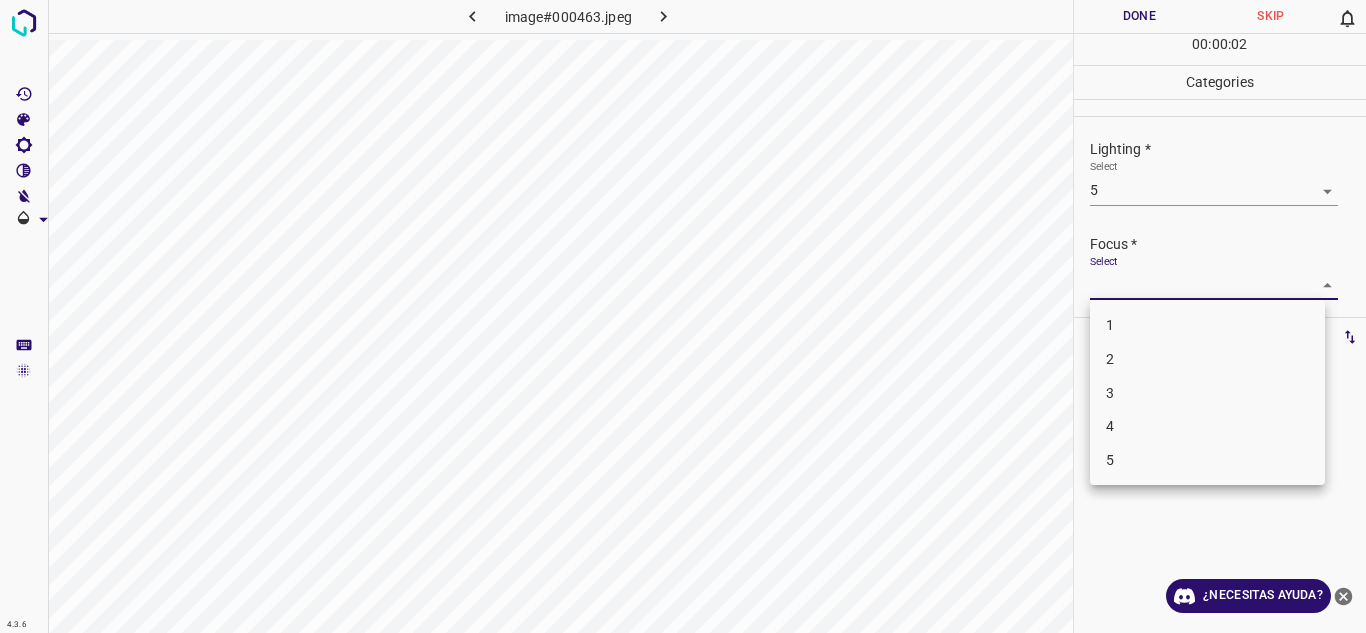click on "4" at bounding box center [1207, 426] 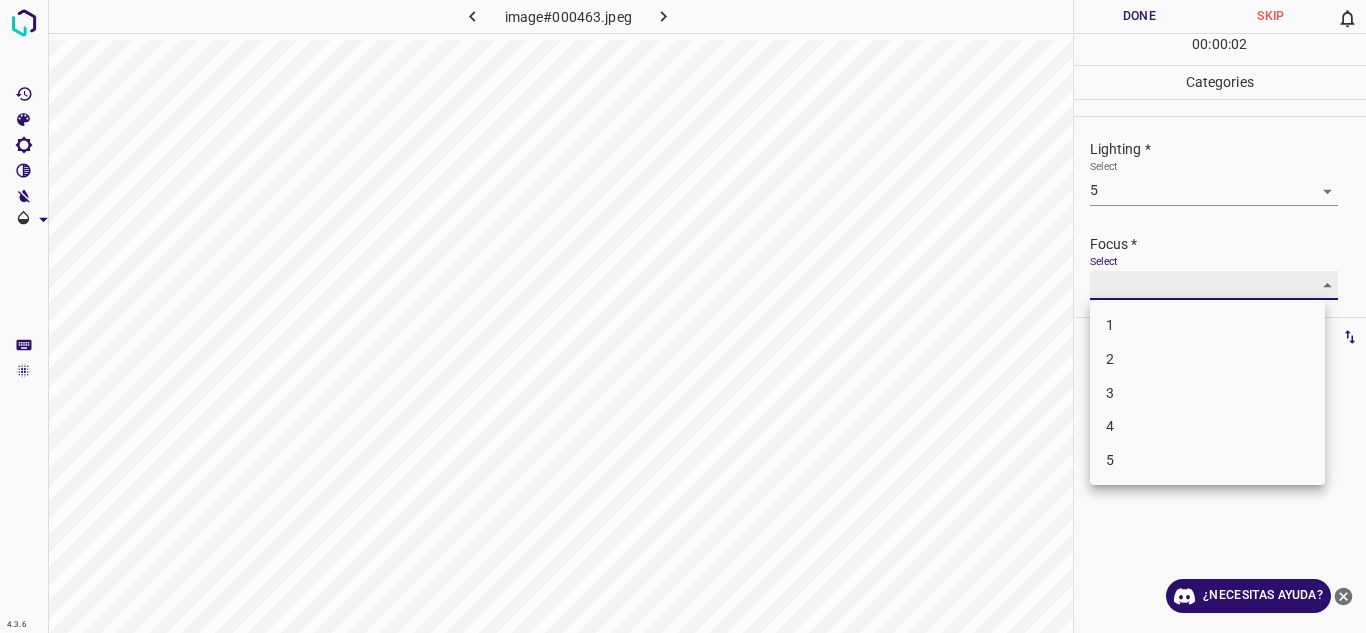 type on "4" 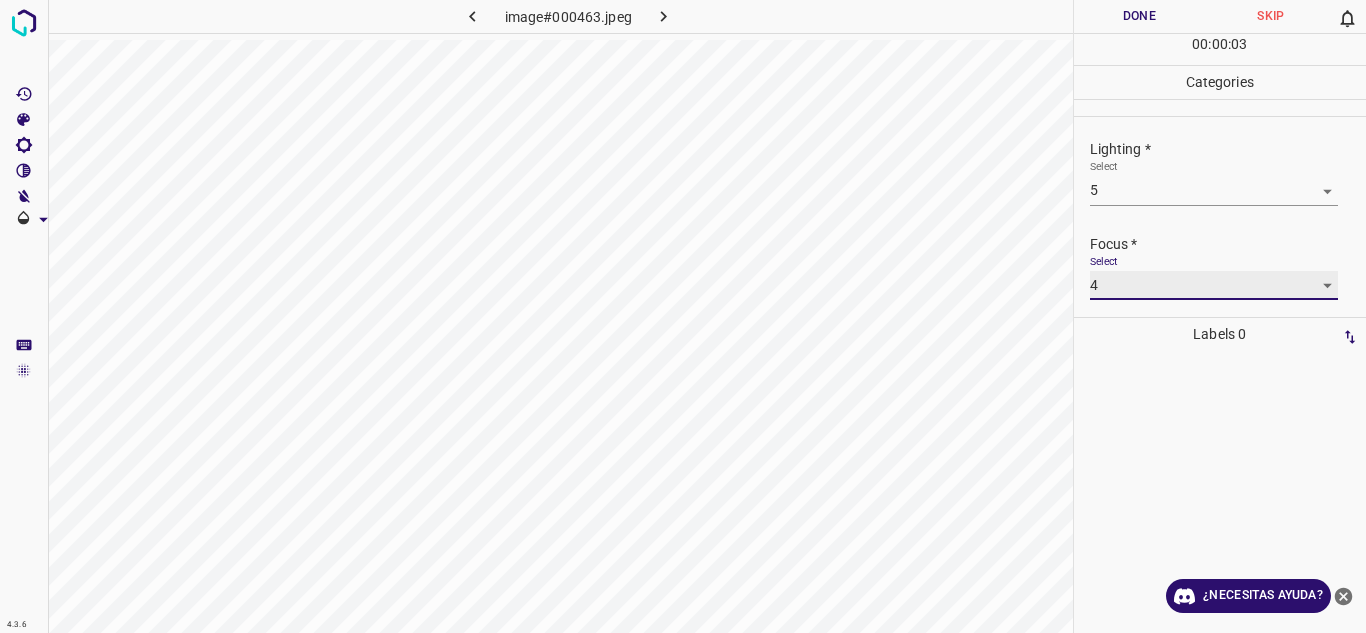 scroll, scrollTop: 98, scrollLeft: 0, axis: vertical 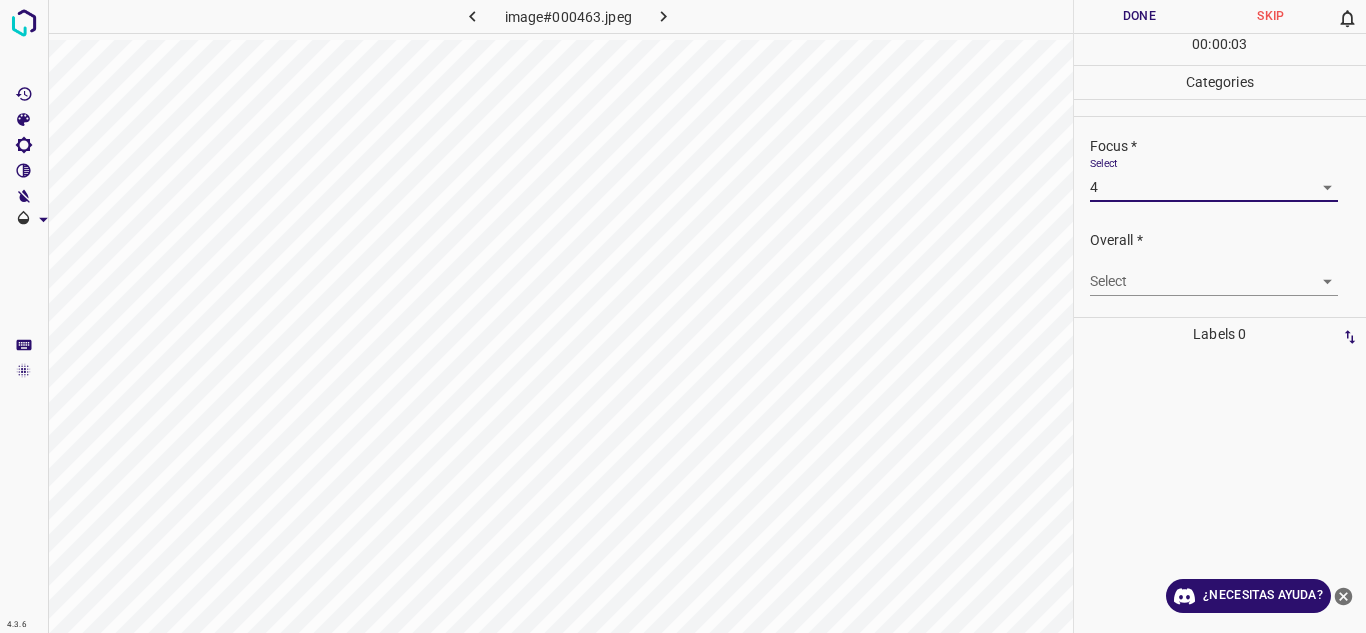 click on "Texto original Valora esta traducción Tu opinión servirá para ayudar a mejorar el Traductor de Google 4.3.6  image#000463.jpeg Done Skip 0 00   : 00   : 03   Categories Lighting *  Select 5 5 Focus *  Select 4 4 Overall *  Select ​ Labels   0 Categories 1 Lighting 2 Focus 3 Overall Tools Space Change between modes (Draw & Edit) I Auto labeling R Restore zoom M Zoom in N Zoom out Delete Delete selecte label Filters Z Restore filters X Saturation filter C Brightness filter V Contrast filter B Gray scale filter General O Download ¿Necesitas ayuda? - Texto - Esconder - Borrar" at bounding box center [683, 316] 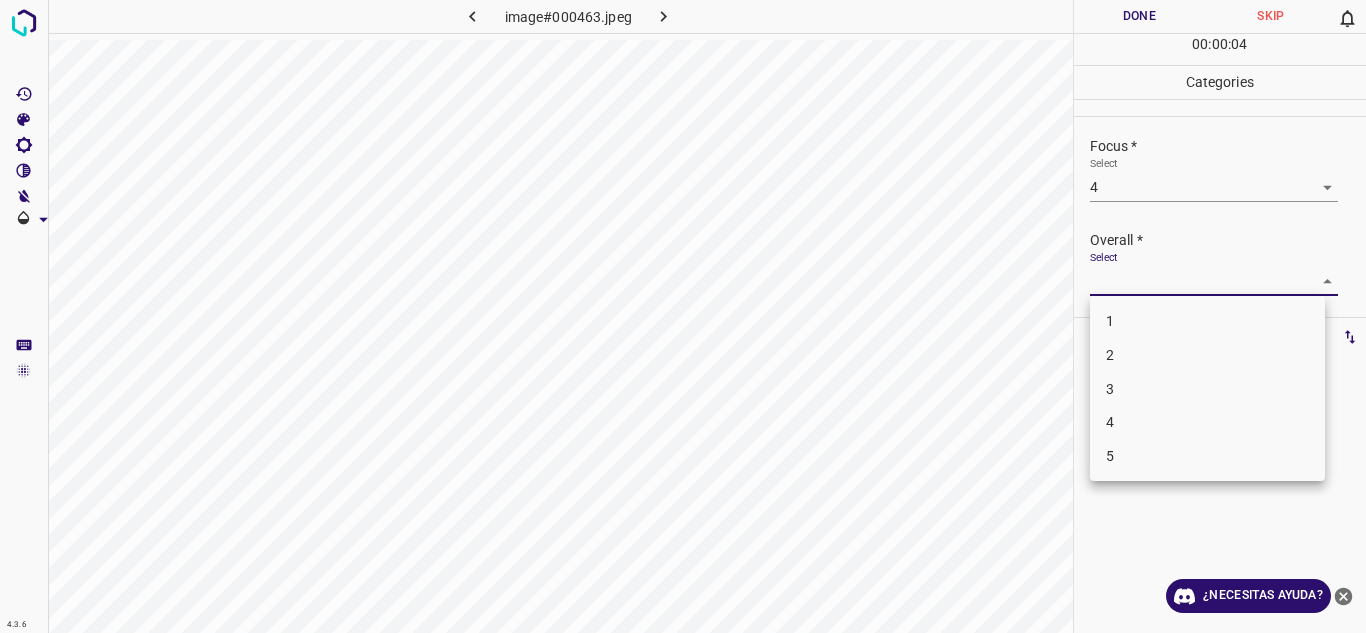 click on "4" at bounding box center [1207, 422] 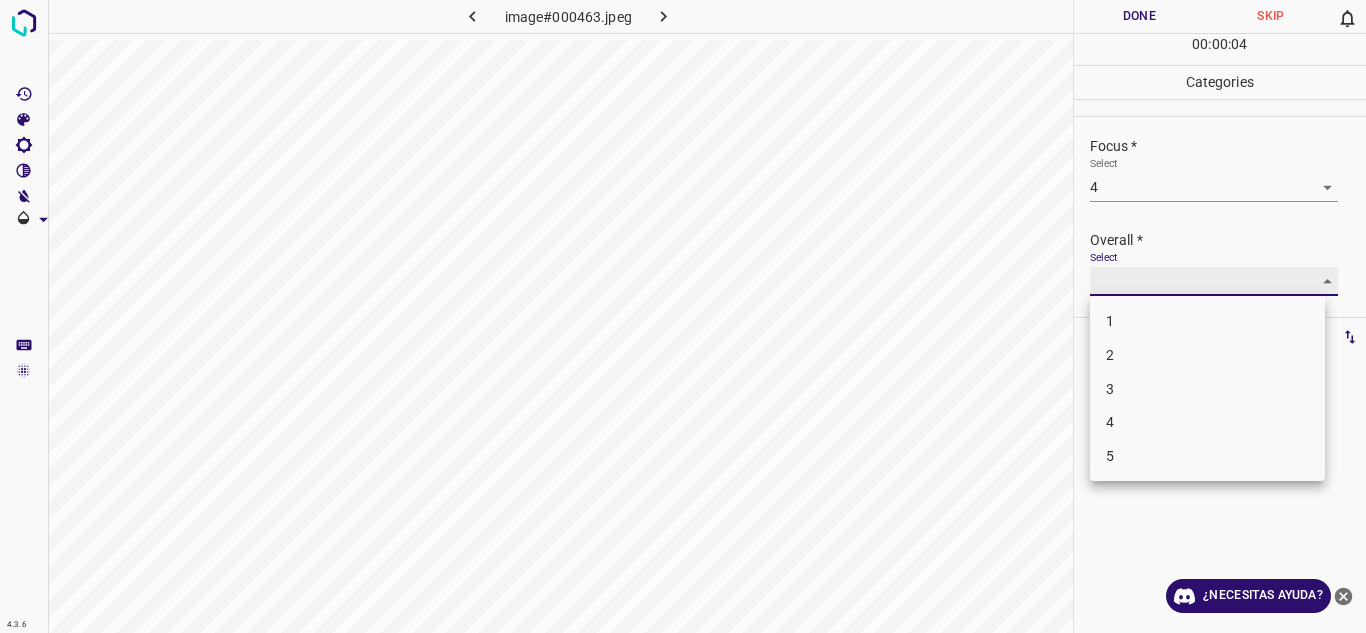 type on "4" 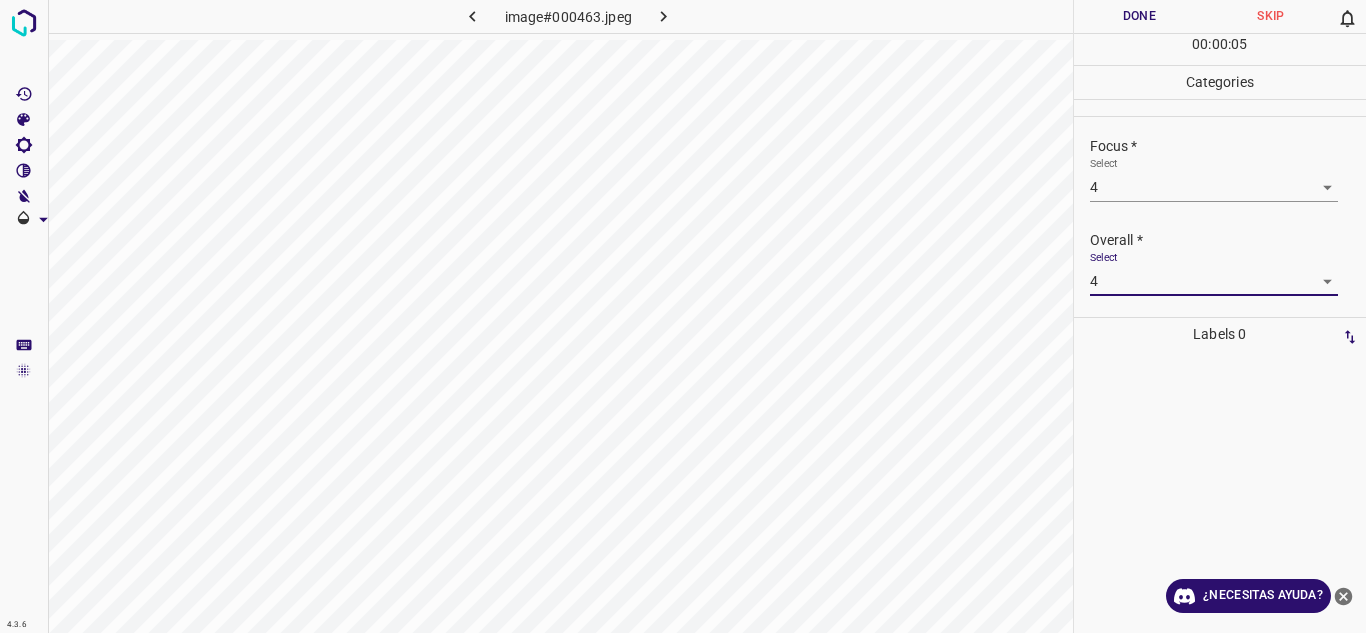 drag, startPoint x: 1104, startPoint y: 11, endPoint x: 1089, endPoint y: 26, distance: 21.213203 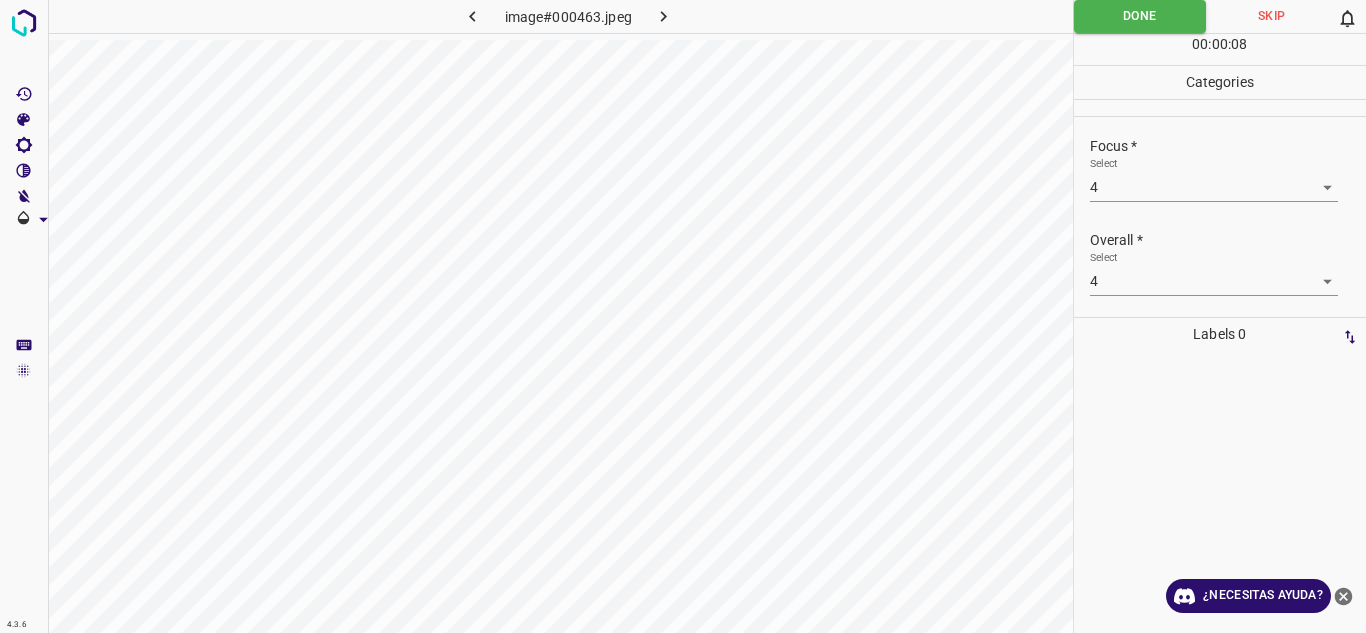 click at bounding box center [664, 16] 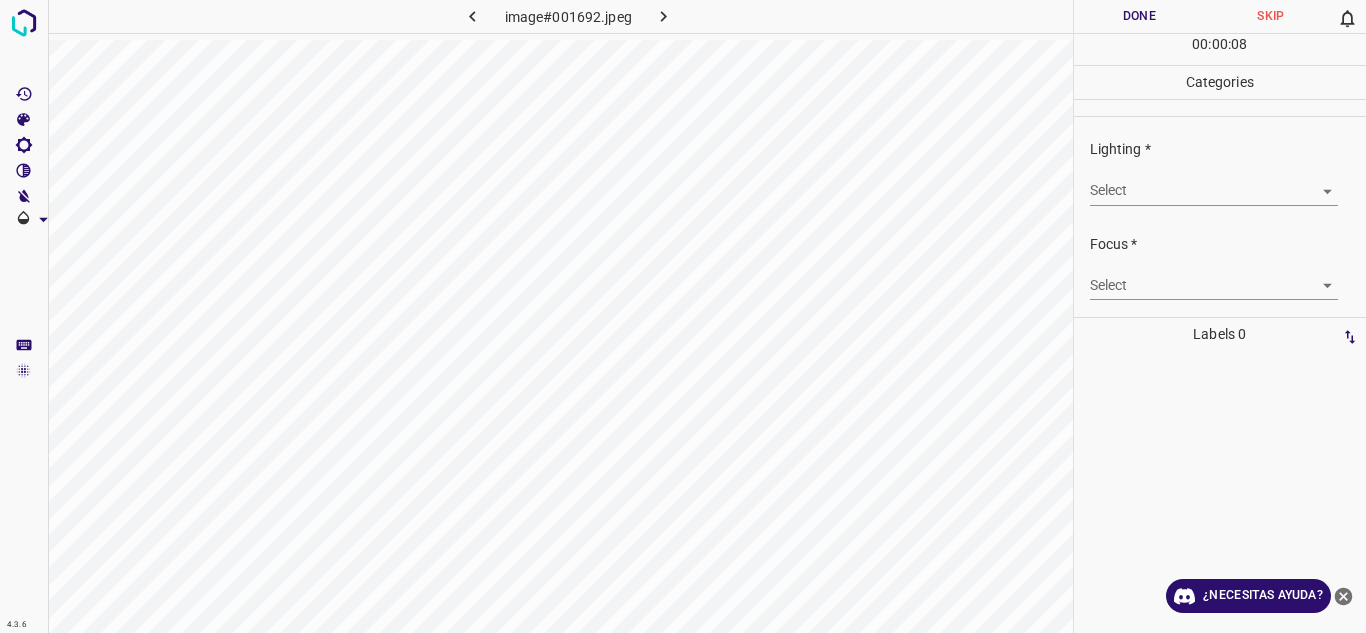 click on "Texto original Valora esta traducción Tu opinión servirá para ayudar a mejorar el Traductor de Google 4.3.6  image#001692.jpeg Done Skip 0 00   : 00   : 08   Categories Lighting *  Select ​ Focus *  Select ​ Overall *  Select ​ Labels   0 Categories 1 Lighting 2 Focus 3 Overall Tools Space Change between modes (Draw & Edit) I Auto labeling R Restore zoom M Zoom in N Zoom out Delete Delete selecte label Filters Z Restore filters X Saturation filter C Brightness filter V Contrast filter B Gray scale filter General O Download ¿Necesitas ayuda? - Texto - Esconder - Borrar" at bounding box center (683, 316) 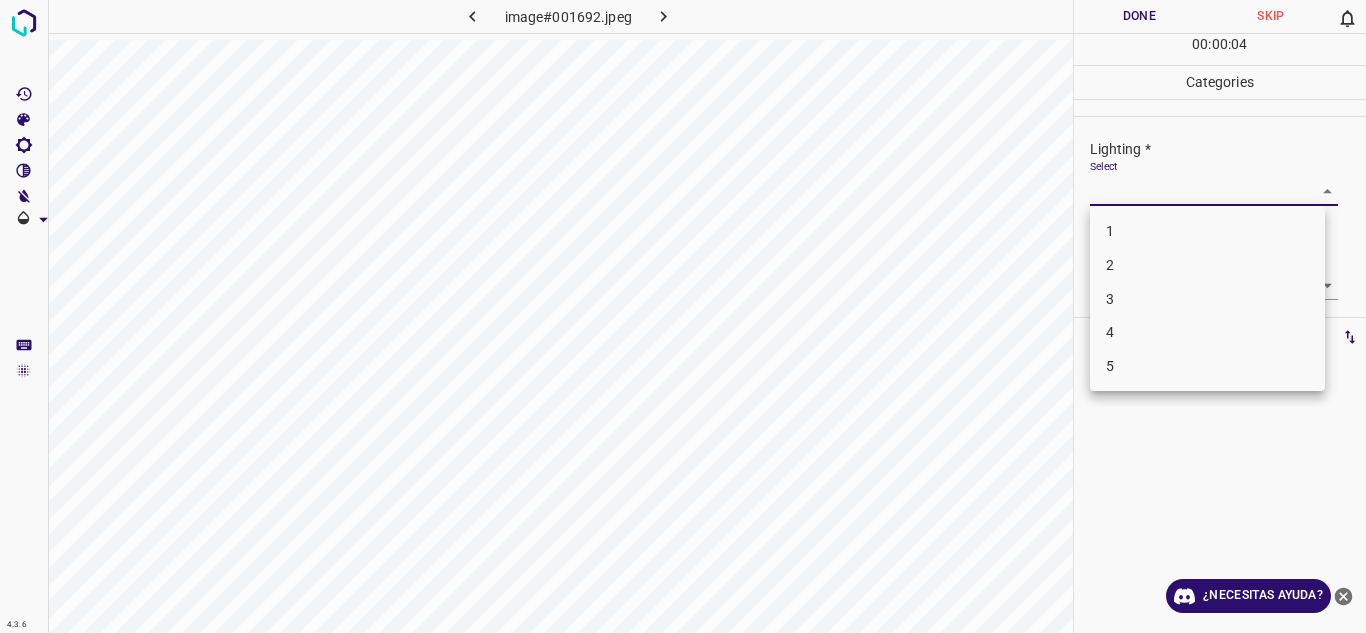 click on "4" at bounding box center (1207, 332) 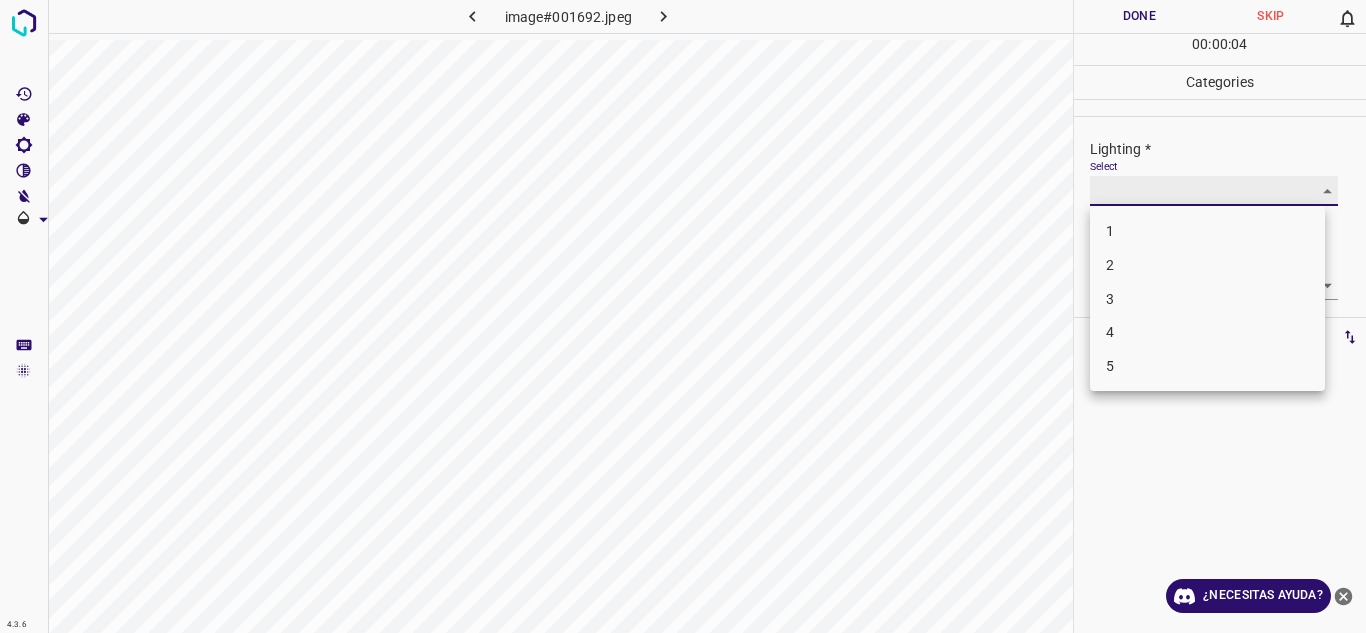 type on "4" 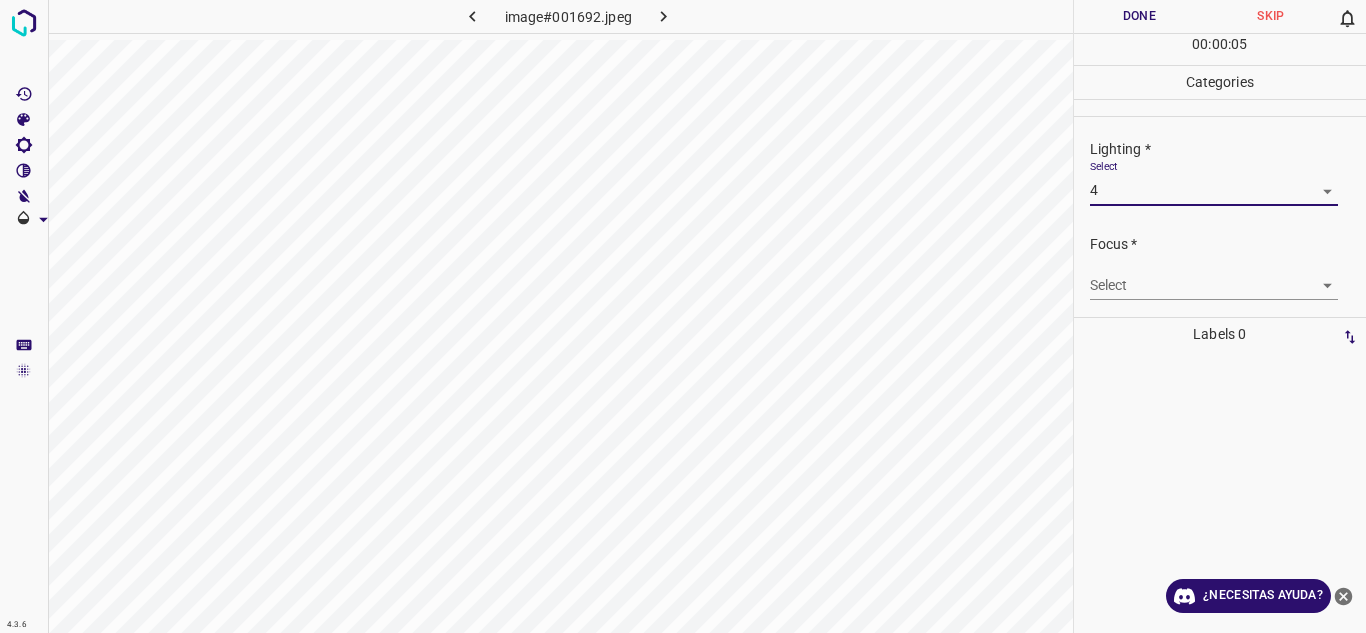 click on "Texto original Valora esta traducción Tu opinión servirá para ayudar a mejorar el Traductor de Google 4.3.6  image#001692.jpeg Done Skip 0 00   : 00   : 05   Categories Lighting *  Select 4 4 Focus *  Select ​ Overall *  Select ​ Labels   0 Categories 1 Lighting 2 Focus 3 Overall Tools Space Change between modes (Draw & Edit) I Auto labeling R Restore zoom M Zoom in N Zoom out Delete Delete selecte label Filters Z Restore filters X Saturation filter C Brightness filter V Contrast filter B Gray scale filter General O Download ¿Necesitas ayuda? - Texto - Esconder - Borrar" at bounding box center [683, 316] 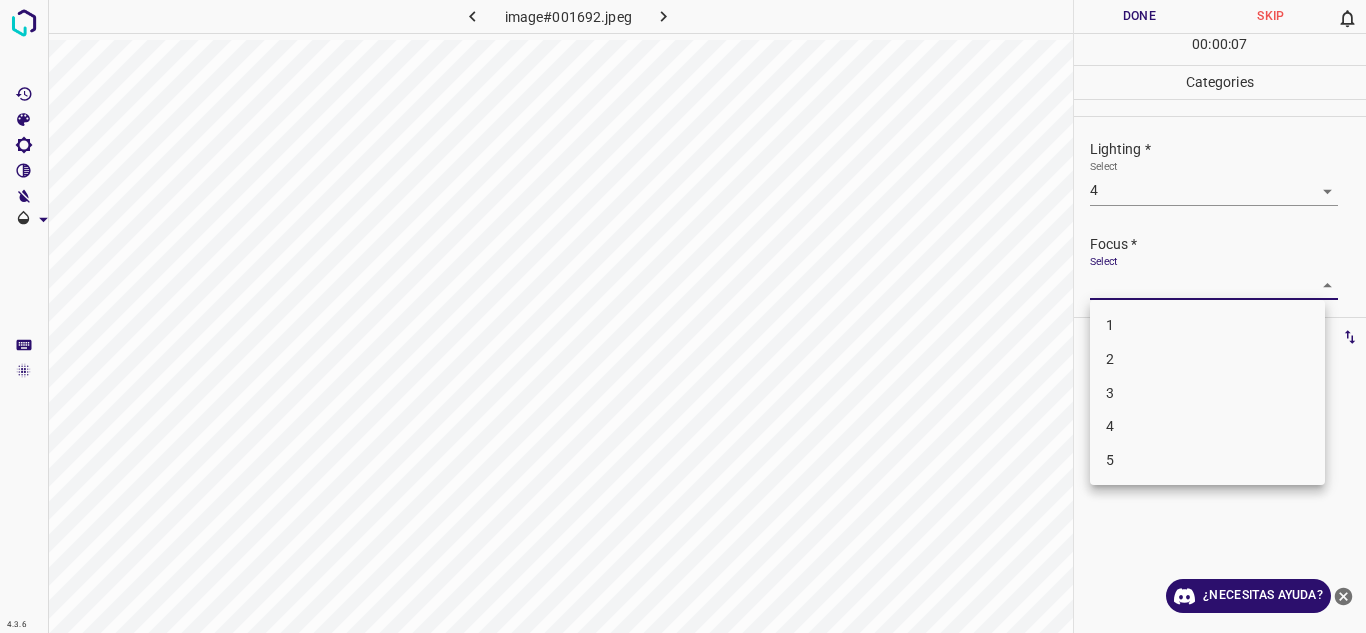 click on "4" at bounding box center [1207, 426] 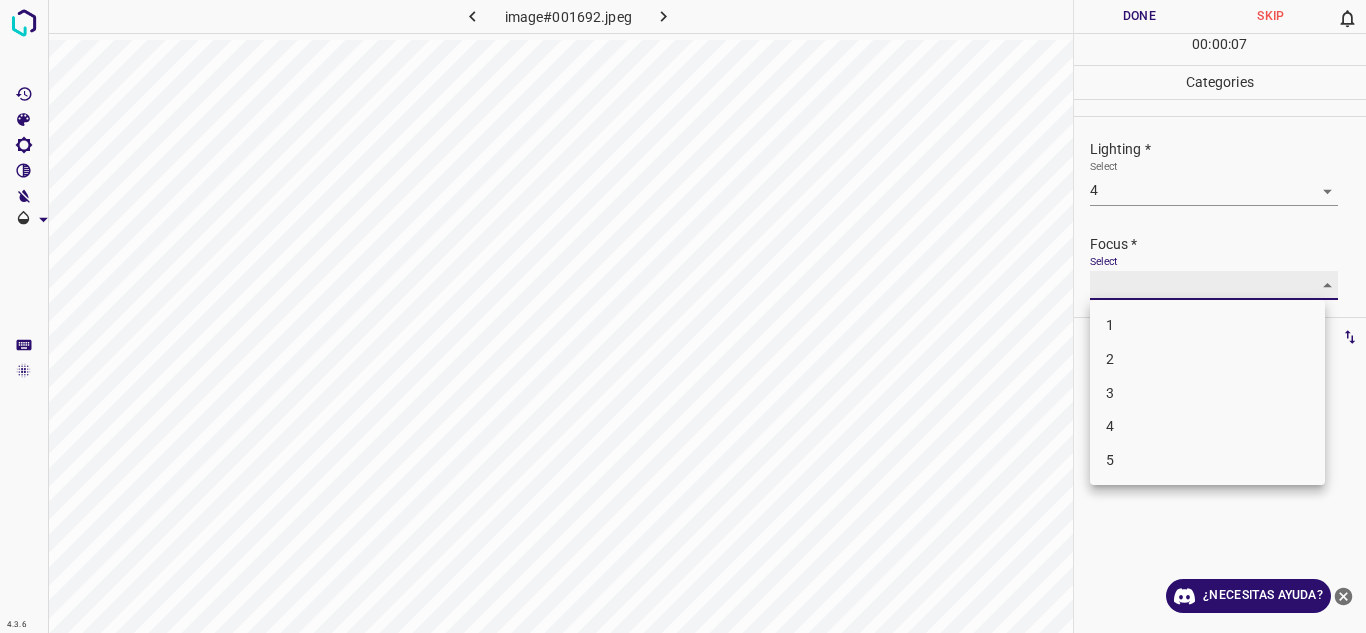 type on "4" 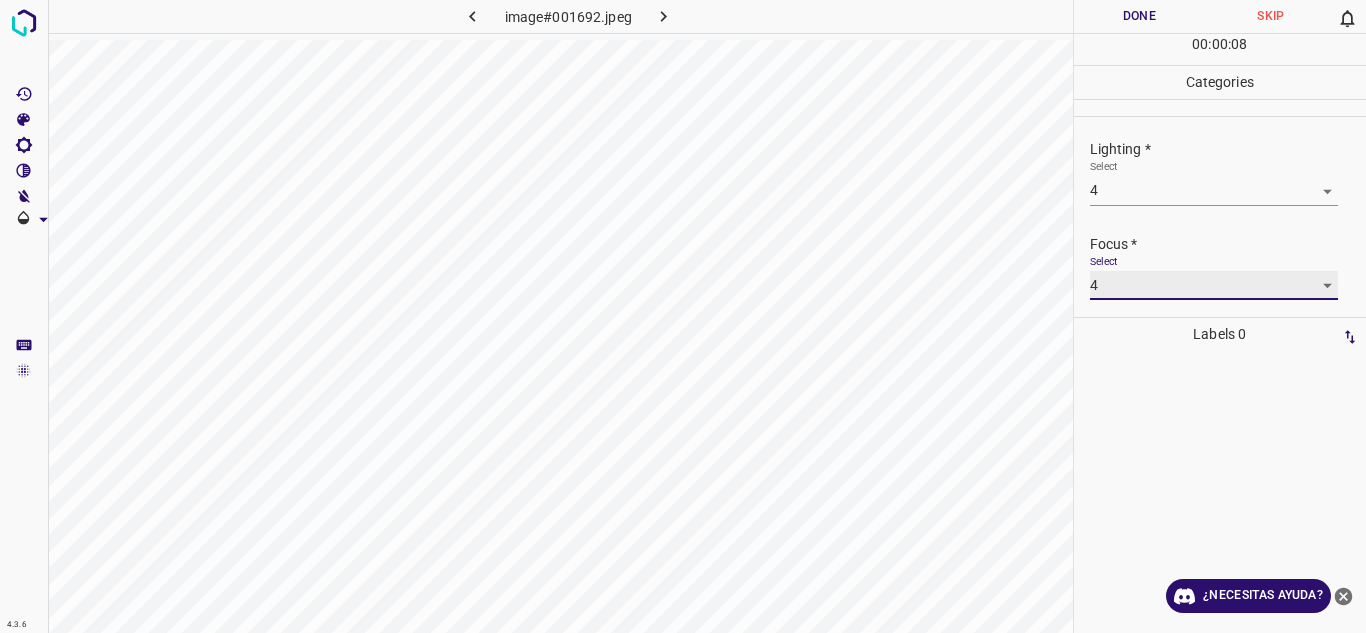 scroll, scrollTop: 98, scrollLeft: 0, axis: vertical 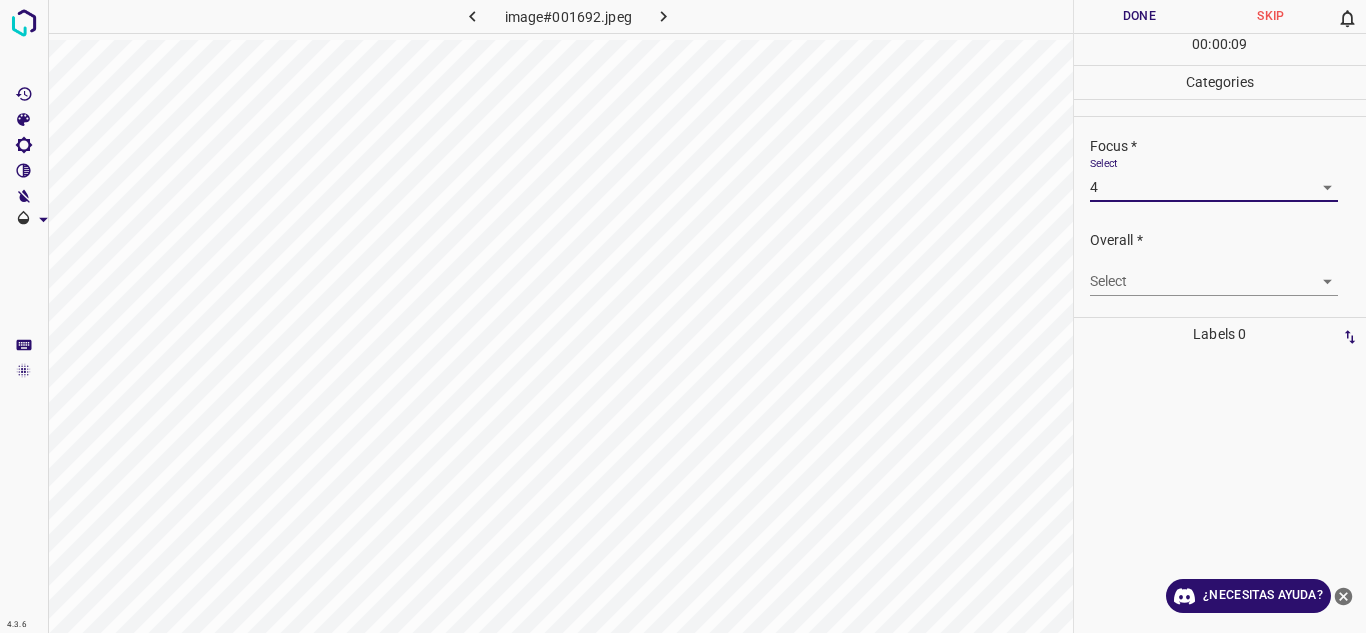 click on "Texto original Valora esta traducción Tu opinión servirá para ayudar a mejorar el Traductor de Google 4.3.6  image#001692.jpeg Done Skip 0 00   : 00   : 09   Categories Lighting *  Select 4 4 Focus *  Select 4 4 Overall *  Select ​ Labels   0 Categories 1 Lighting 2 Focus 3 Overall Tools Space Change between modes (Draw & Edit) I Auto labeling R Restore zoom M Zoom in N Zoom out Delete Delete selecte label Filters Z Restore filters X Saturation filter C Brightness filter V Contrast filter B Gray scale filter General O Download ¿Necesitas ayuda? - Texto - Esconder - Borrar" at bounding box center (683, 316) 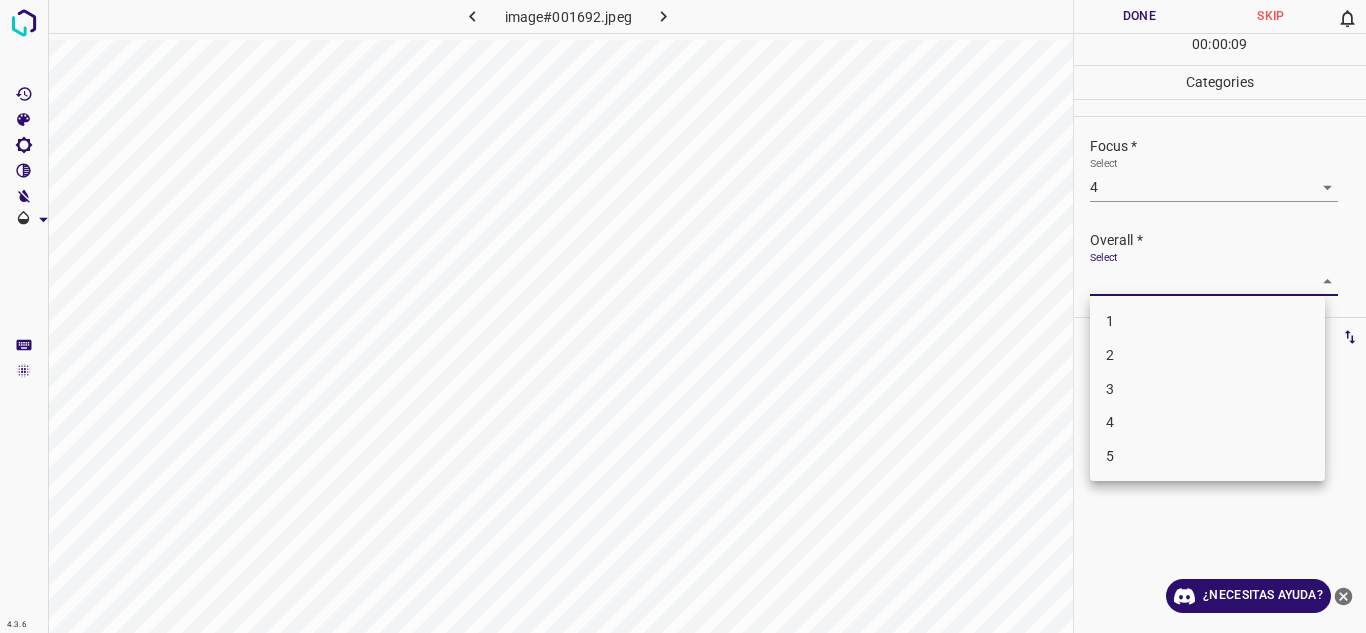 click on "4" at bounding box center (1207, 422) 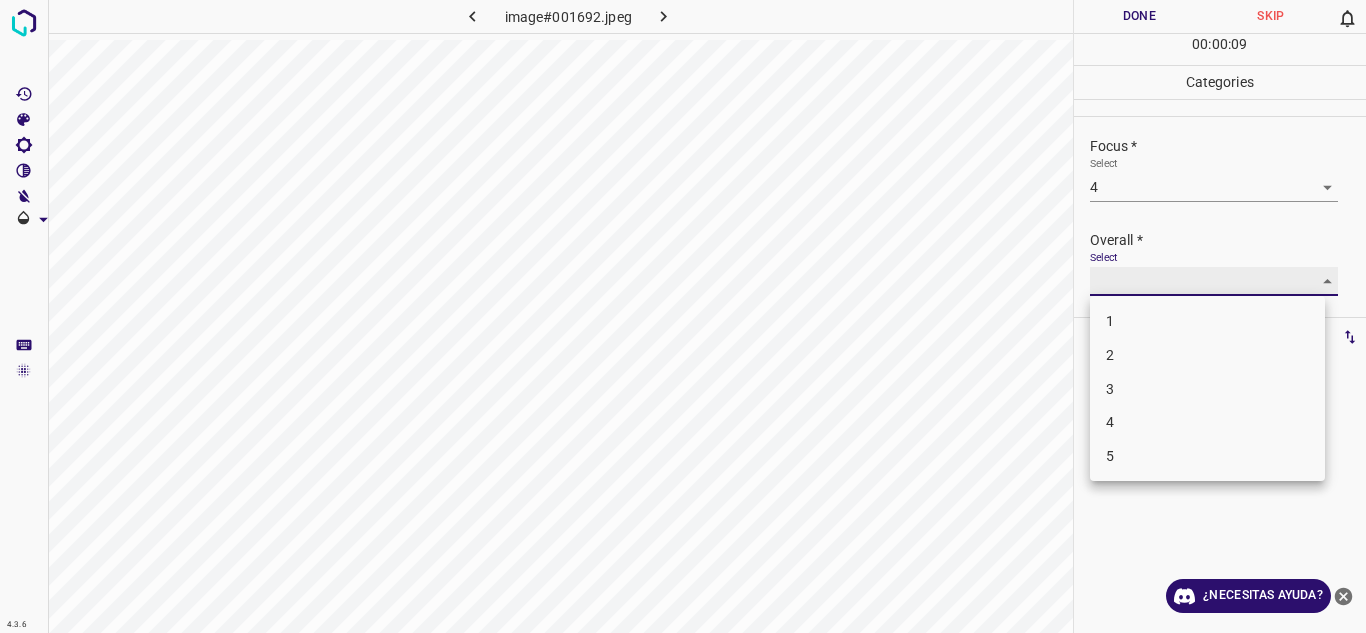 type on "4" 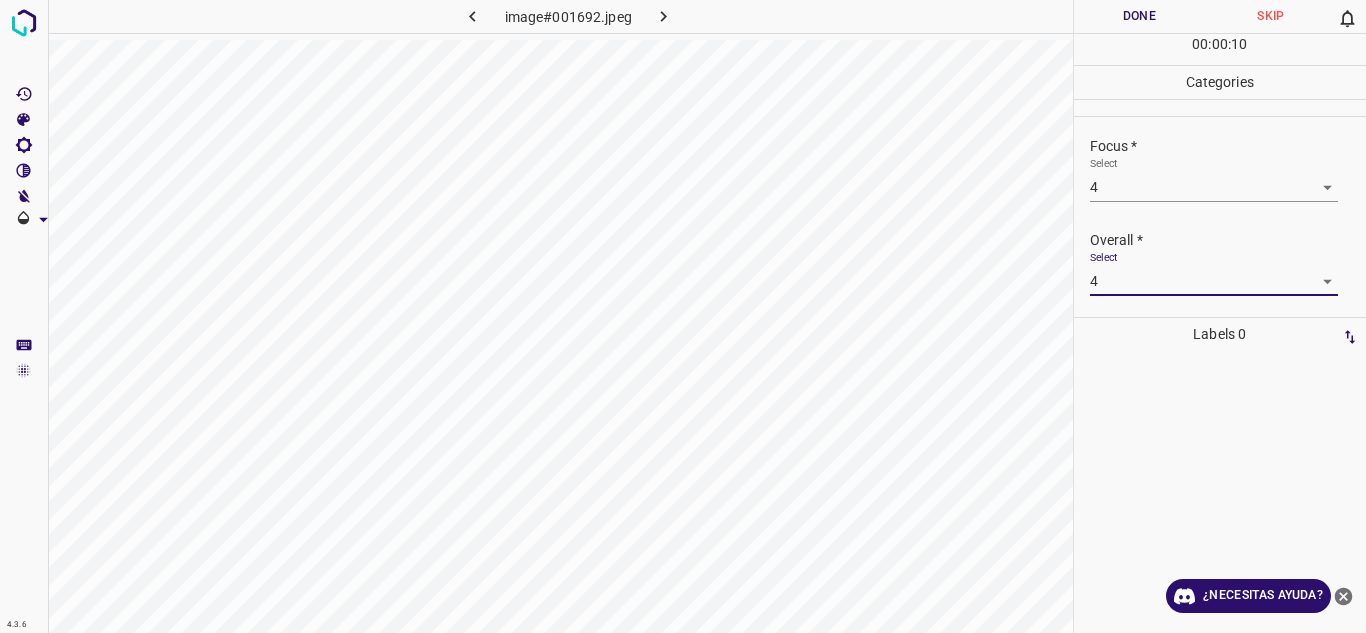 click on "Done" at bounding box center [1140, 16] 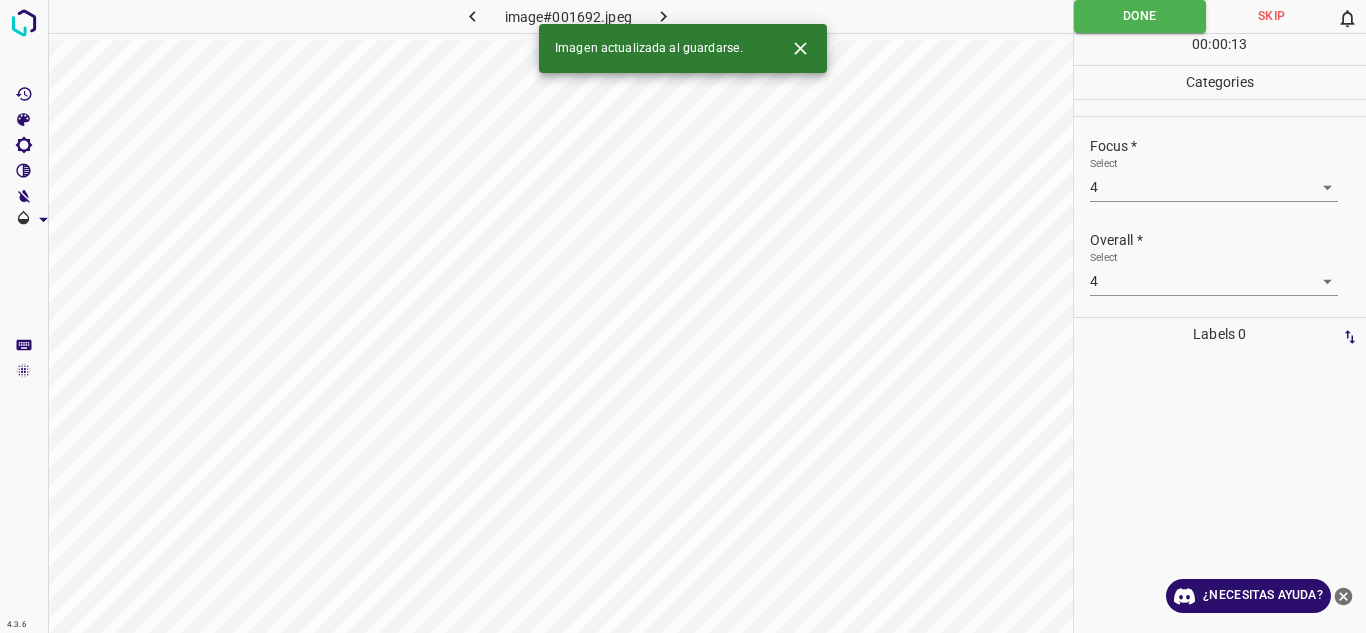 click 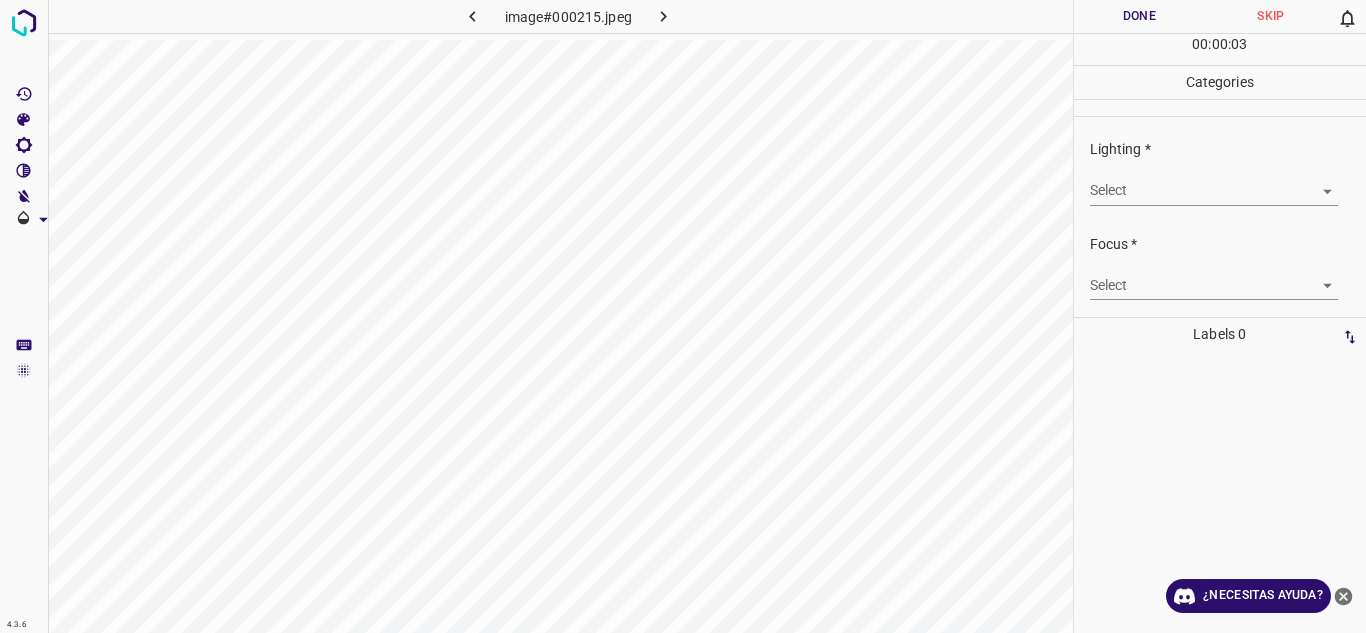 click on "Texto original Valora esta traducción Tu opinión servirá para ayudar a mejorar el Traductor de Google 4.3.6  image#000215.jpeg Done Skip 0 00   : 00   : 03   Categories Lighting *  Select ​ Focus *  Select ​ Overall *  Select ​ Labels   0 Categories 1 Lighting 2 Focus 3 Overall Tools Space Change between modes (Draw & Edit) I Auto labeling R Restore zoom M Zoom in N Zoom out Delete Delete selecte label Filters Z Restore filters X Saturation filter C Brightness filter V Contrast filter B Gray scale filter General O Download ¿Necesitas ayuda? - Texto - Esconder - Borrar" at bounding box center [683, 316] 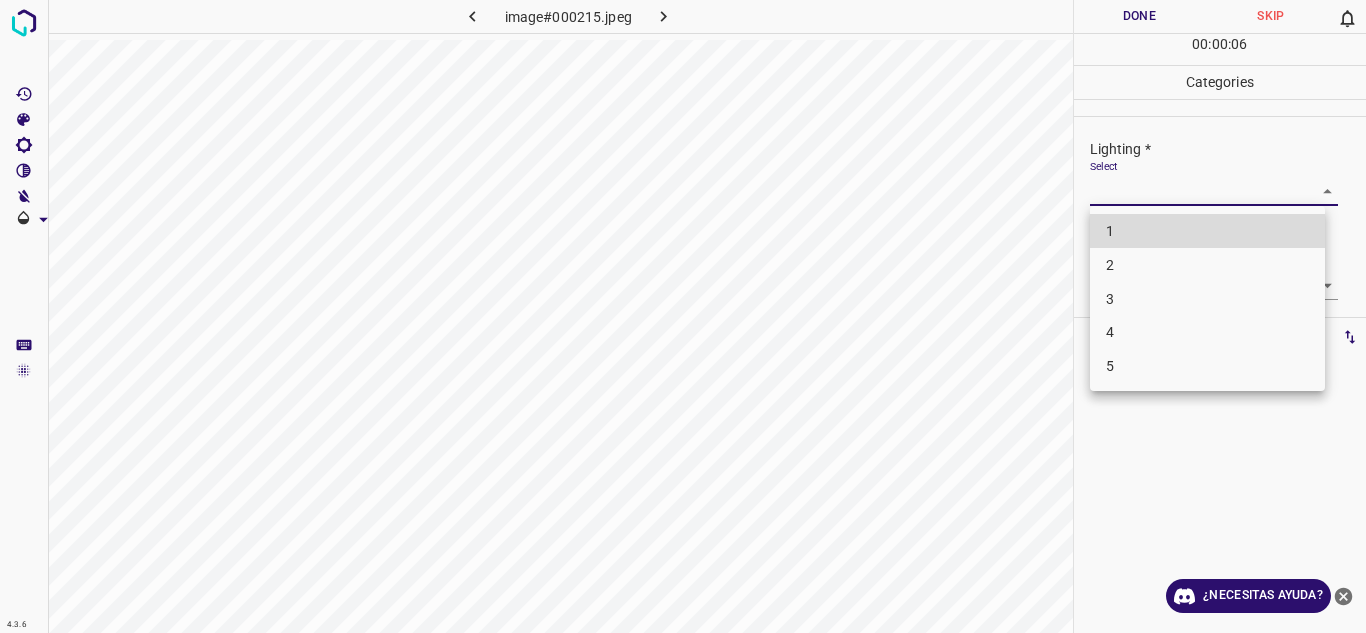 click on "2" at bounding box center [1207, 265] 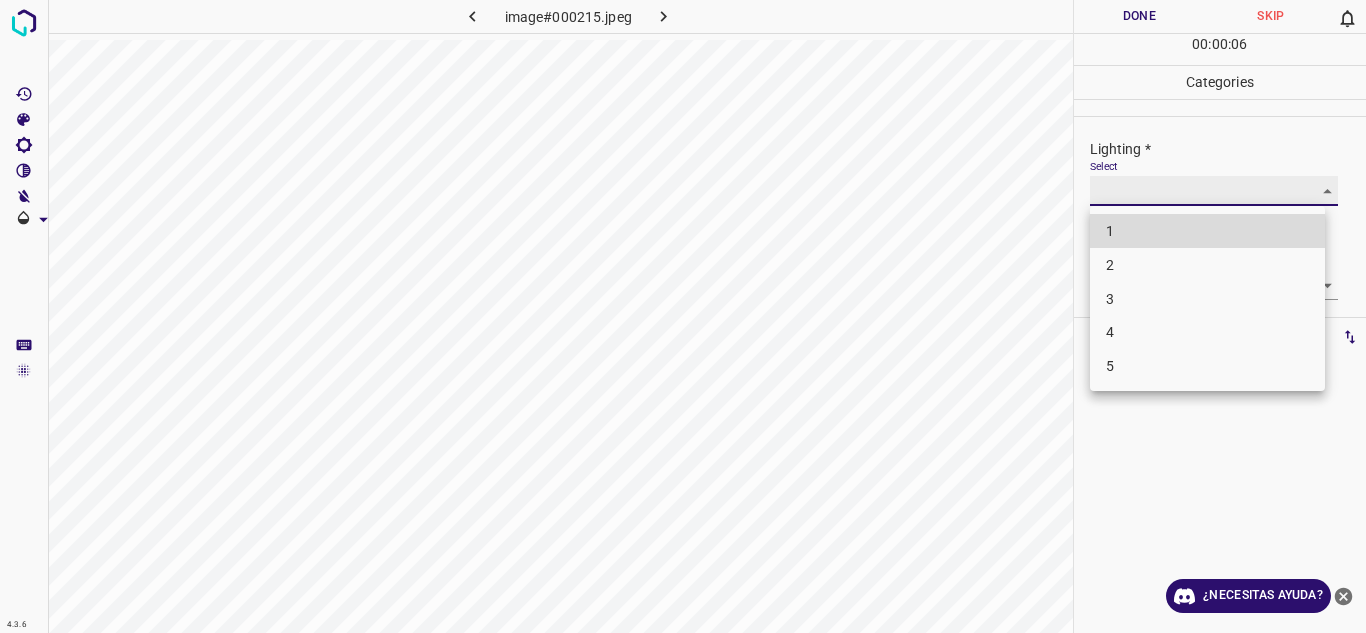 type on "2" 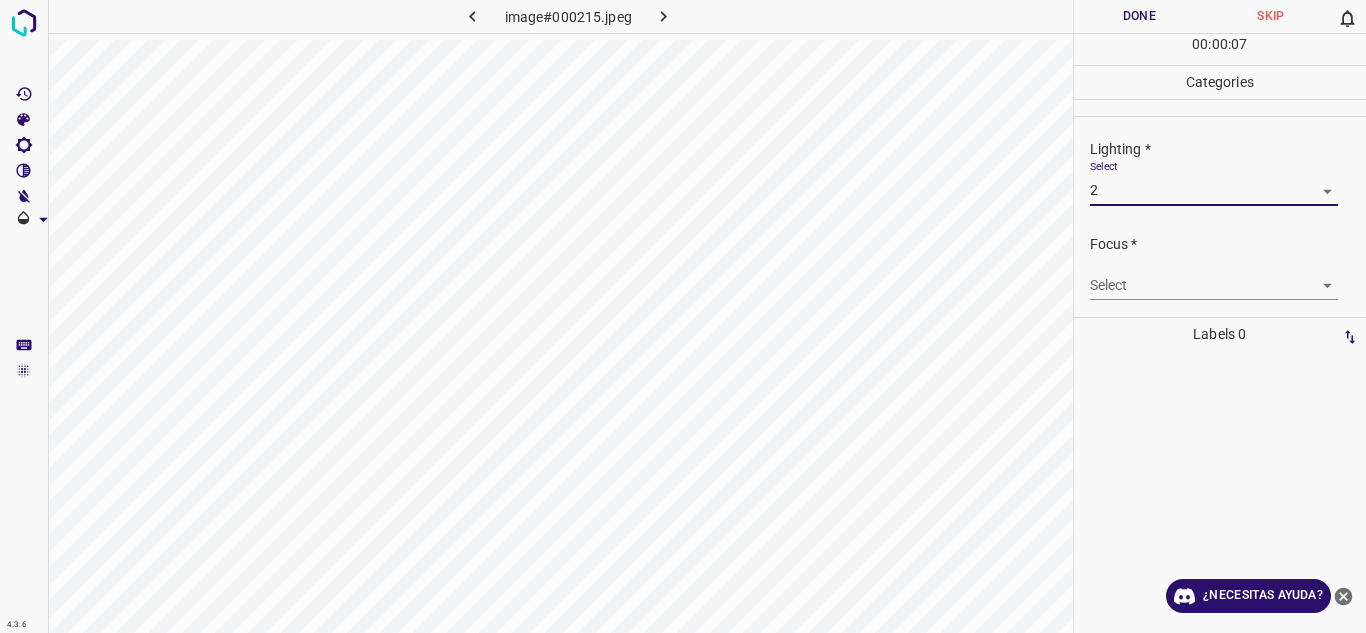 click on "Texto original Valora esta traducción Tu opinión servirá para ayudar a mejorar el Traductor de Google 4.3.6  image#000215.jpeg Done Skip 0 00   : 00   : 07   Categories Lighting *  Select 2 2 Focus *  Select ​ Overall *  Select ​ Labels   0 Categories 1 Lighting 2 Focus 3 Overall Tools Space Change between modes (Draw & Edit) I Auto labeling R Restore zoom M Zoom in N Zoom out Delete Delete selecte label Filters Z Restore filters X Saturation filter C Brightness filter V Contrast filter B Gray scale filter General O Download ¿Necesitas ayuda? - Texto - Esconder - Borrar" at bounding box center [683, 316] 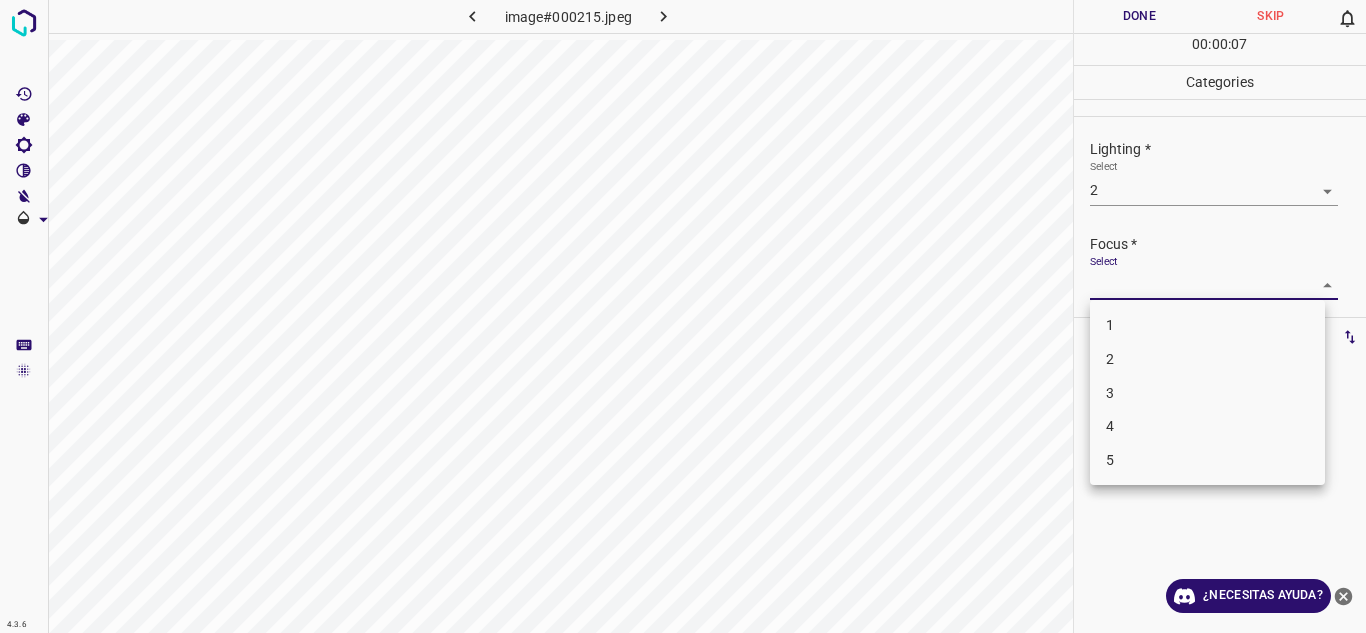 click on "2" at bounding box center (1207, 359) 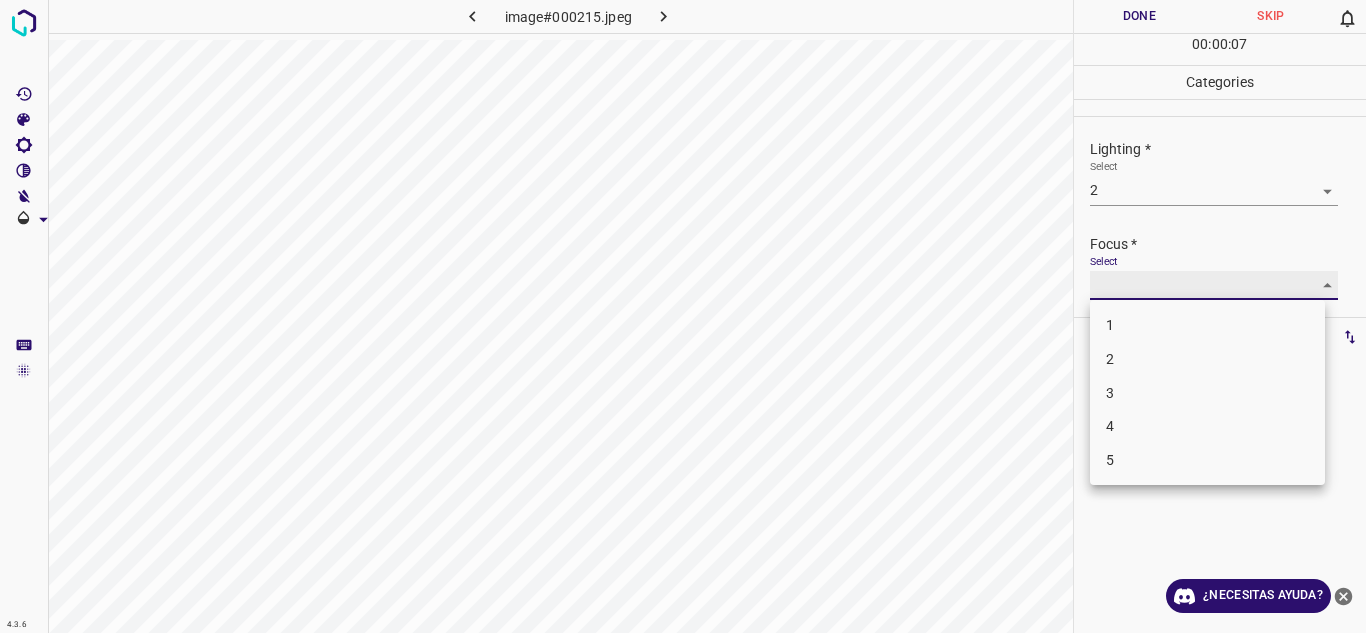 type on "2" 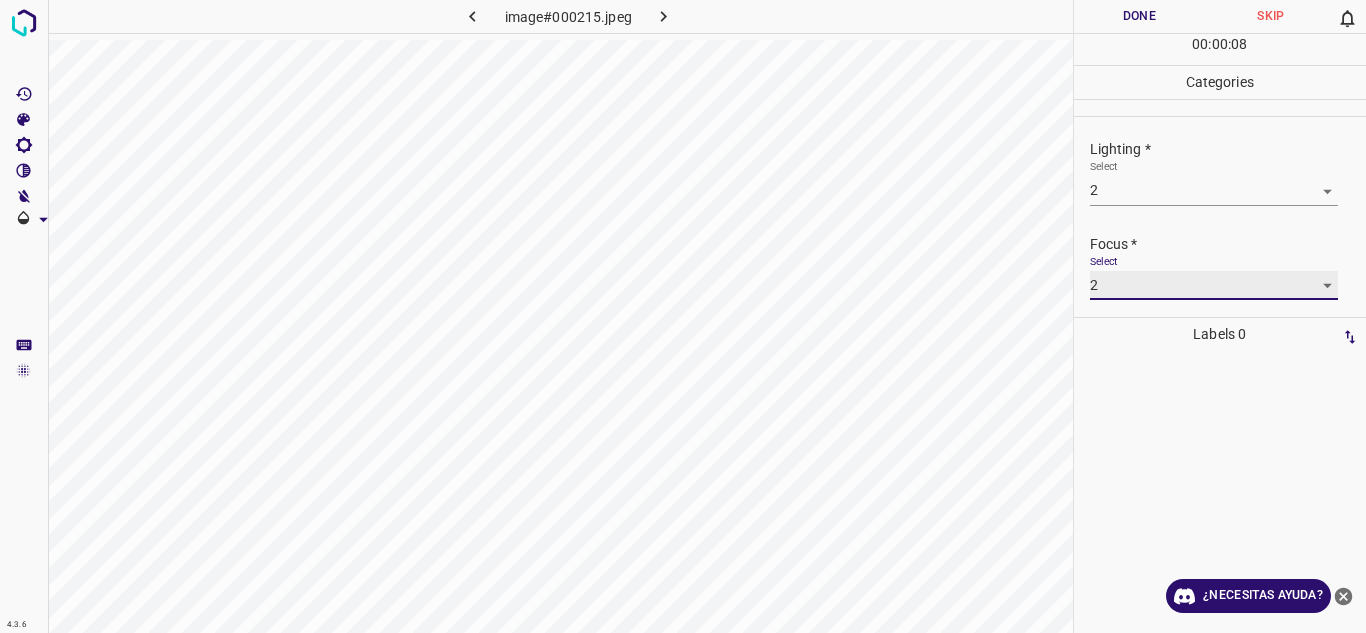 scroll, scrollTop: 98, scrollLeft: 0, axis: vertical 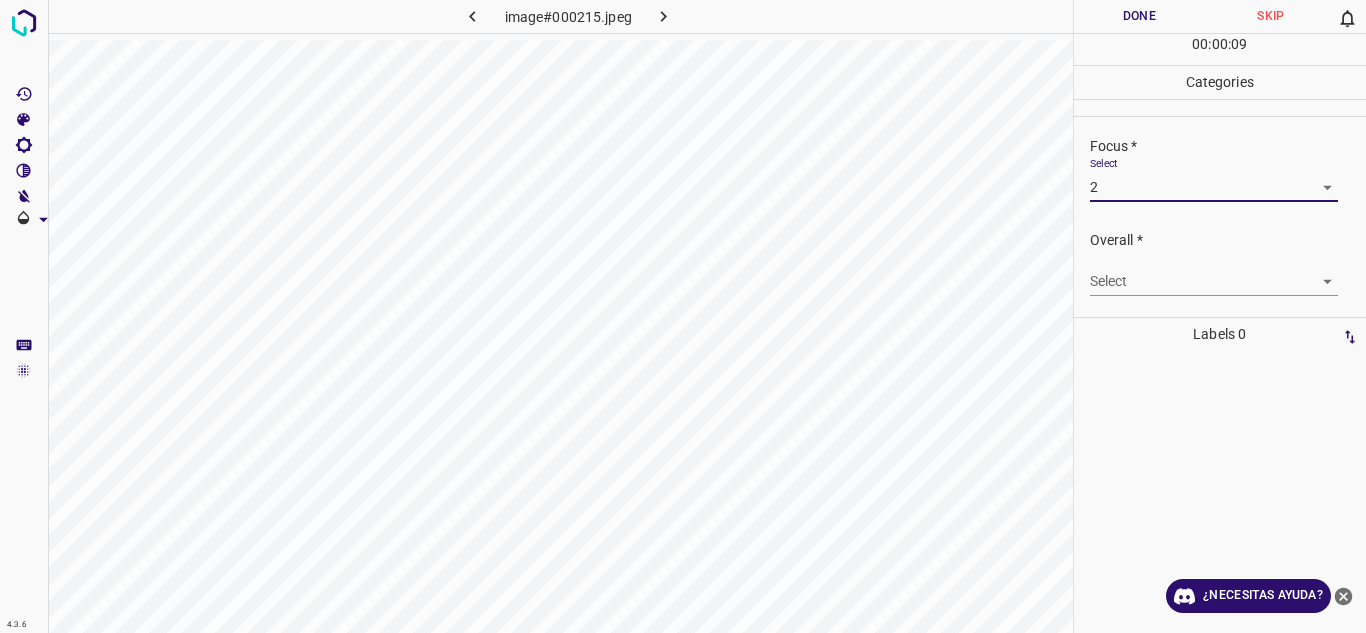 click on "Texto original Valora esta traducción Tu opinión servirá para ayudar a mejorar el Traductor de Google 4.3.6  image#000215.jpeg Done Skip 0 00   : 00   : 09   Categories Lighting *  Select 2 2 Focus *  Select 2 2 Overall *  Select ​ Labels   0 Categories 1 Lighting 2 Focus 3 Overall Tools Space Change between modes (Draw & Edit) I Auto labeling R Restore zoom M Zoom in N Zoom out Delete Delete selecte label Filters Z Restore filters X Saturation filter C Brightness filter V Contrast filter B Gray scale filter General O Download ¿Necesitas ayuda? - Texto - Esconder - Borrar" at bounding box center [683, 316] 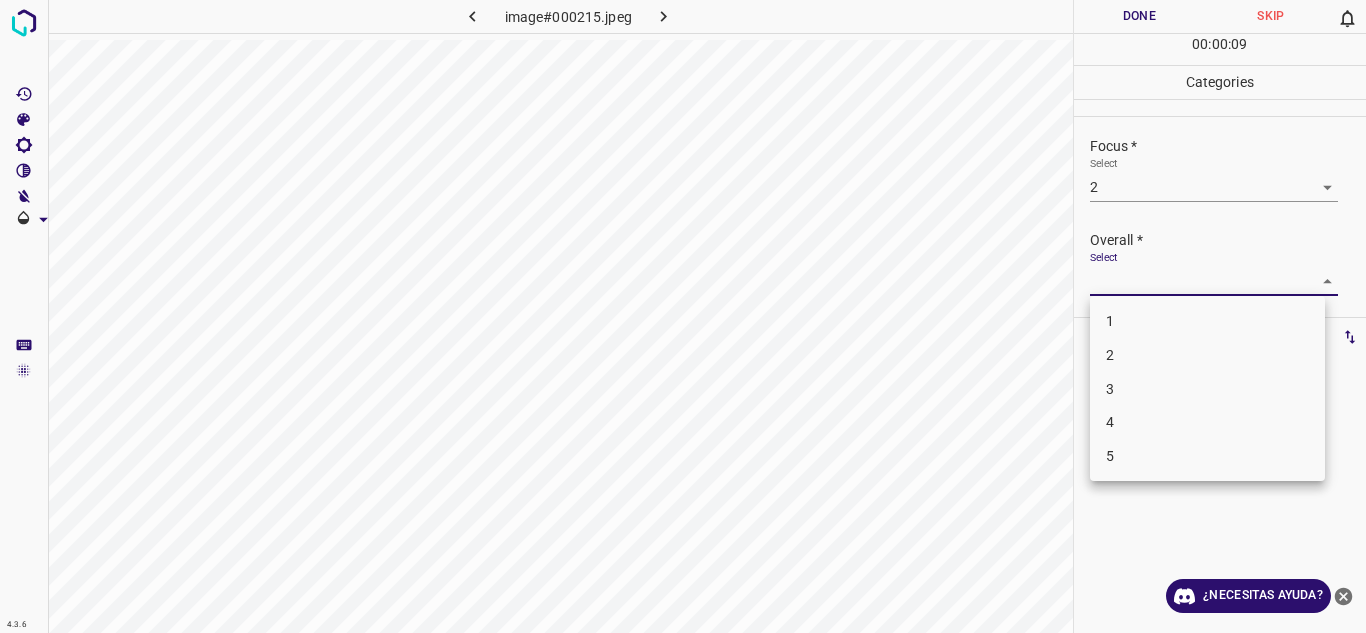click on "2" at bounding box center [1207, 355] 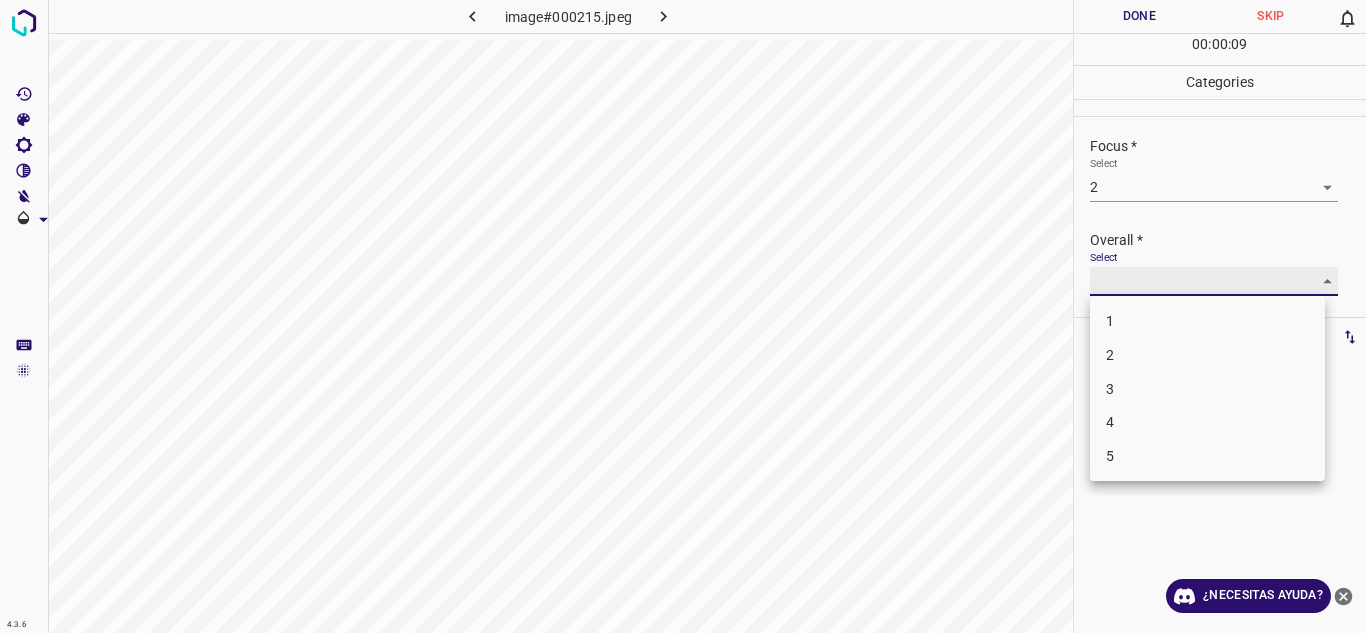 type on "2" 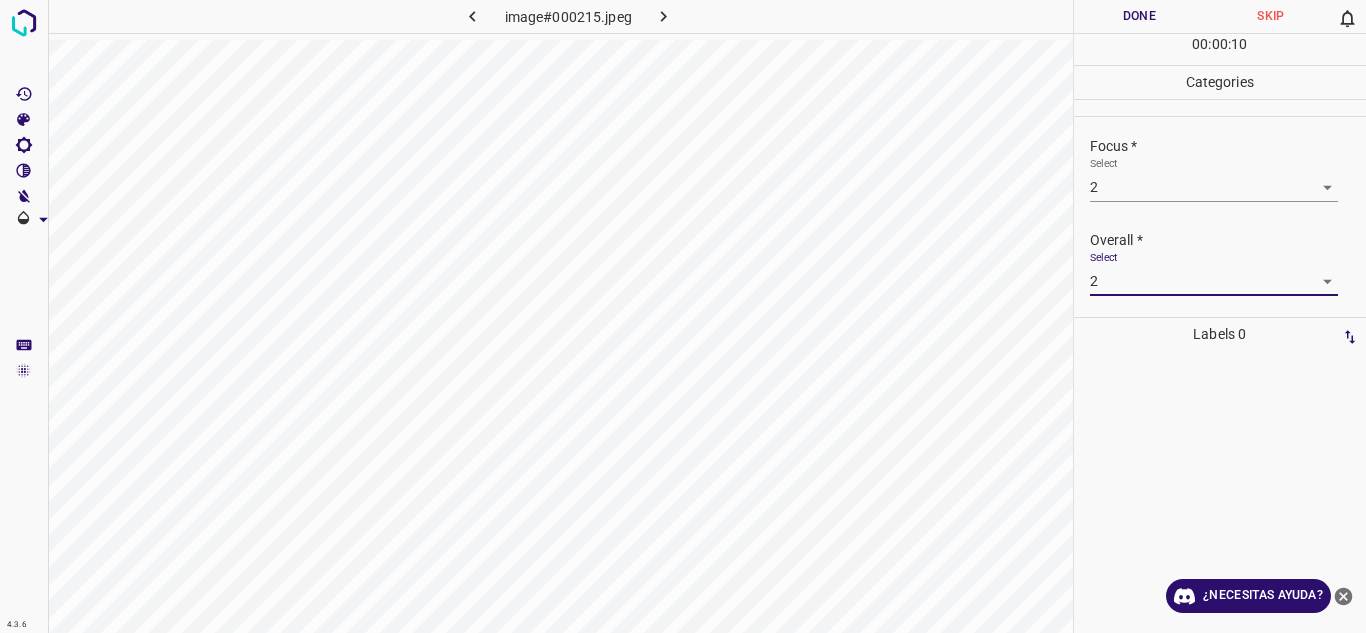 click on "Done" at bounding box center (1140, 16) 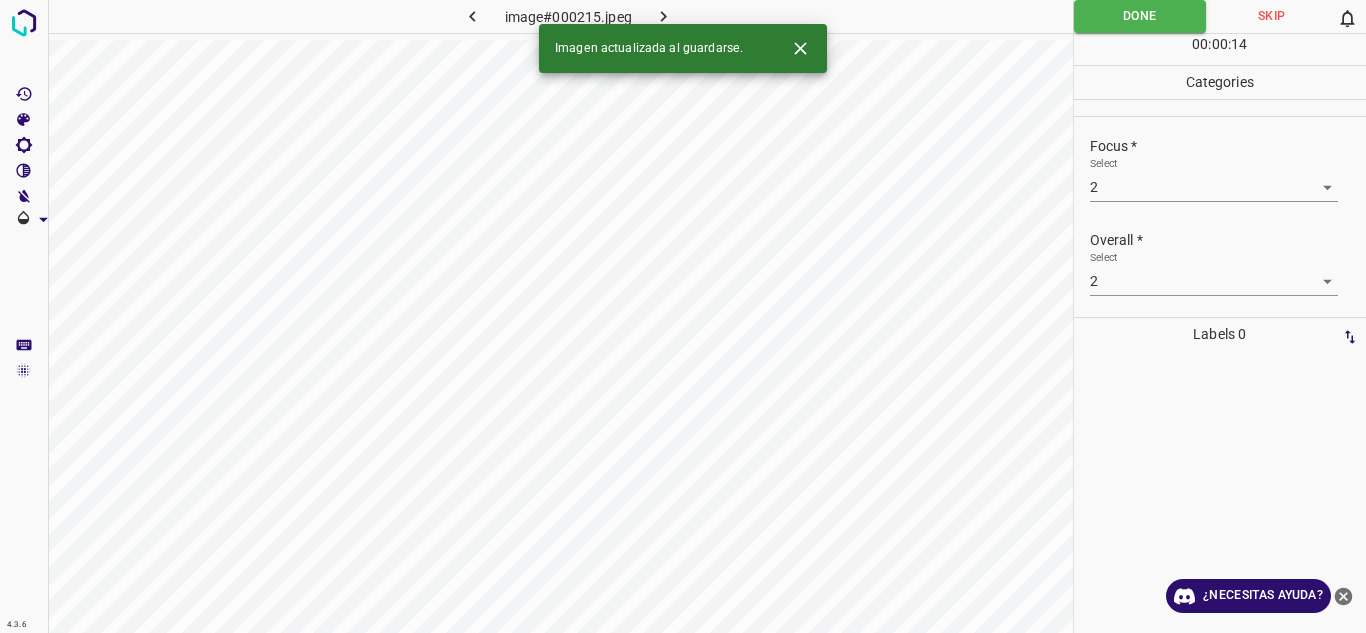 click 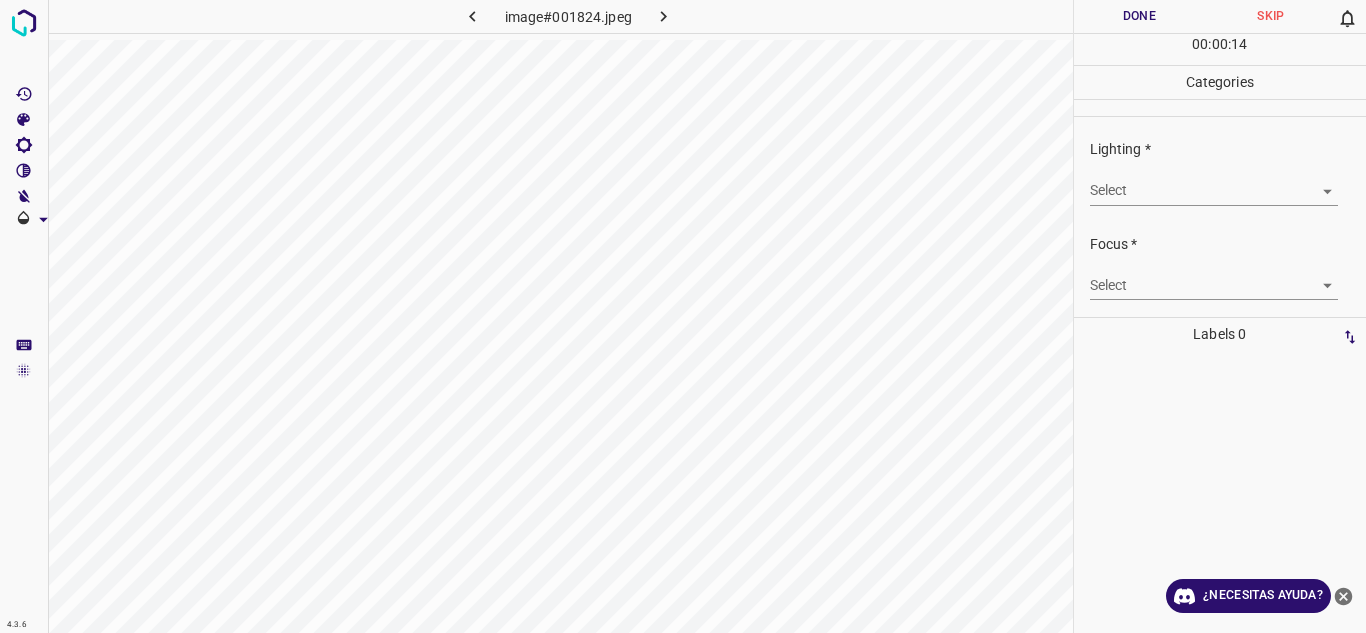 click on "Texto original Valora esta traducción Tu opinión servirá para ayudar a mejorar el Traductor de Google 4.3.6  image#001824.jpeg Done Skip 0 00   : 00   : 14   Categories Lighting *  Select ​ Focus *  Select ​ Overall *  Select ​ Labels   0 Categories 1 Lighting 2 Focus 3 Overall Tools Space Change between modes (Draw & Edit) I Auto labeling R Restore zoom M Zoom in N Zoom out Delete Delete selecte label Filters Z Restore filters X Saturation filter C Brightness filter V Contrast filter B Gray scale filter General O Download ¿Necesitas ayuda? - Texto - Esconder - Borrar" at bounding box center [683, 316] 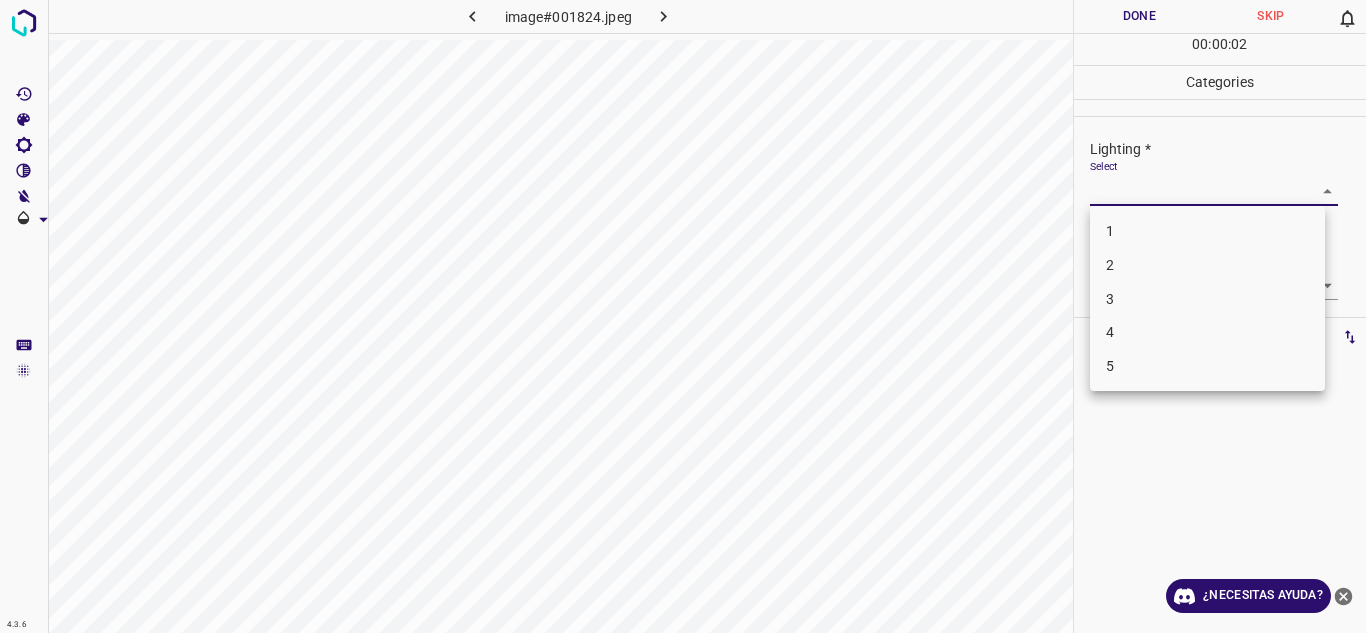 drag, startPoint x: 1199, startPoint y: 323, endPoint x: 1257, endPoint y: 317, distance: 58.30952 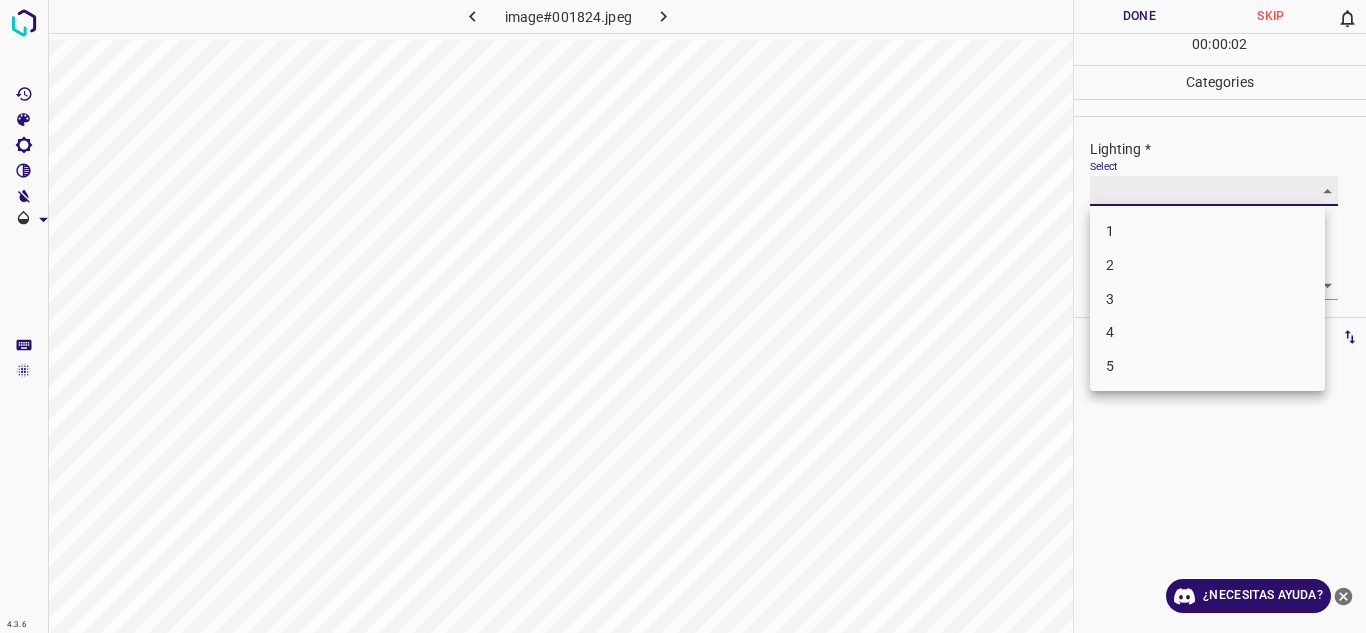 type on "4" 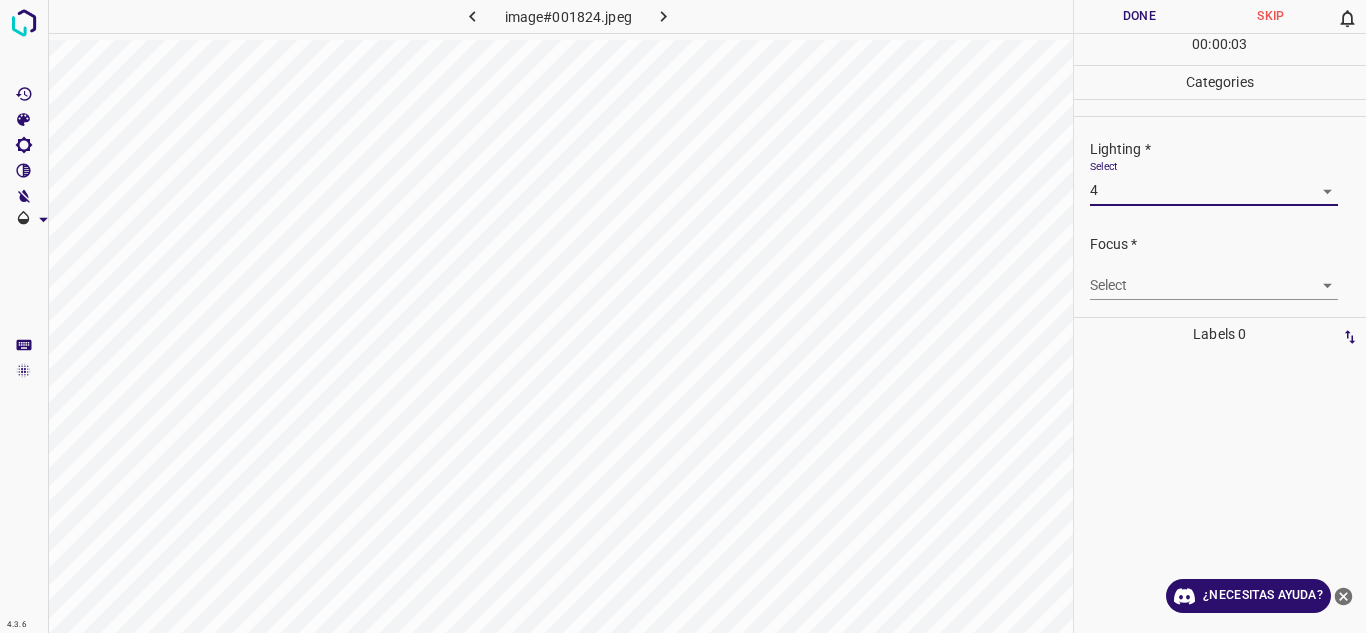 click on "Texto original Valora esta traducción Tu opinión servirá para ayudar a mejorar el Traductor de Google 4.3.6  image#001824.jpeg Done Skip 0 00   : 00   : 03   Categories Lighting *  Select 4 4 Focus *  Select ​ Overall *  Select ​ Labels   0 Categories 1 Lighting 2 Focus 3 Overall Tools Space Change between modes (Draw & Edit) I Auto labeling R Restore zoom M Zoom in N Zoom out Delete Delete selecte label Filters Z Restore filters X Saturation filter C Brightness filter V Contrast filter B Gray scale filter General O Download ¿Necesitas ayuda? - Texto - Esconder - Borrar" at bounding box center [683, 316] 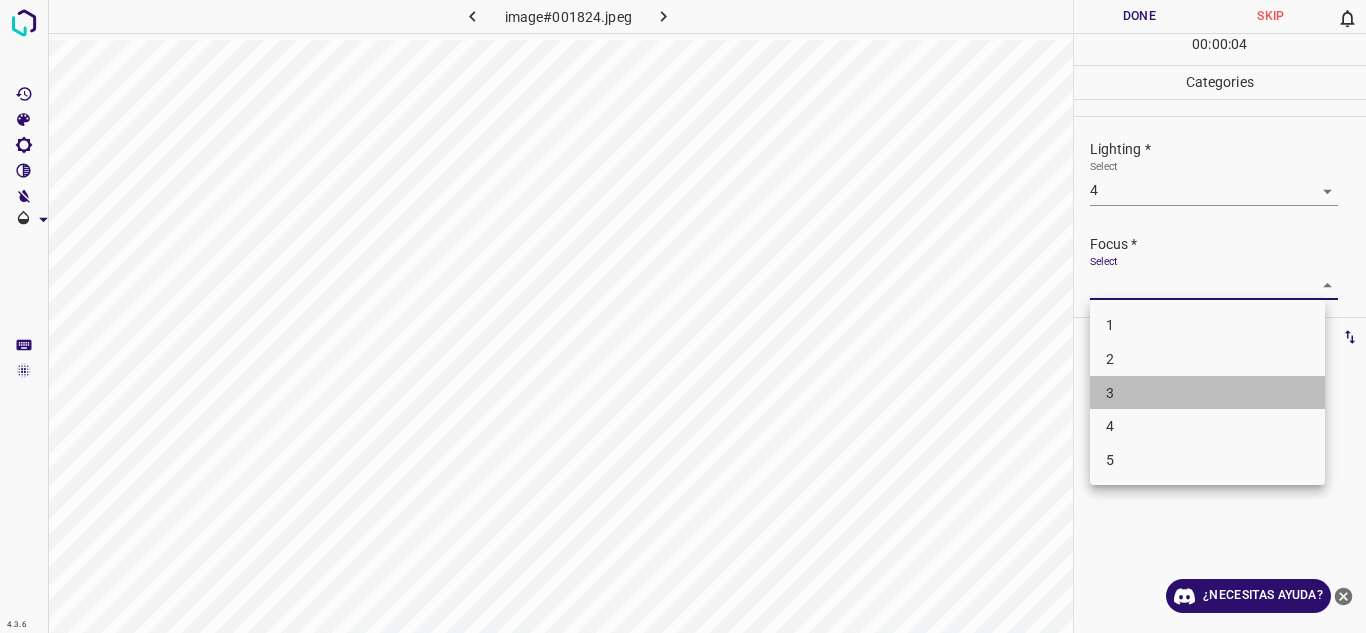 click on "3" at bounding box center (1207, 393) 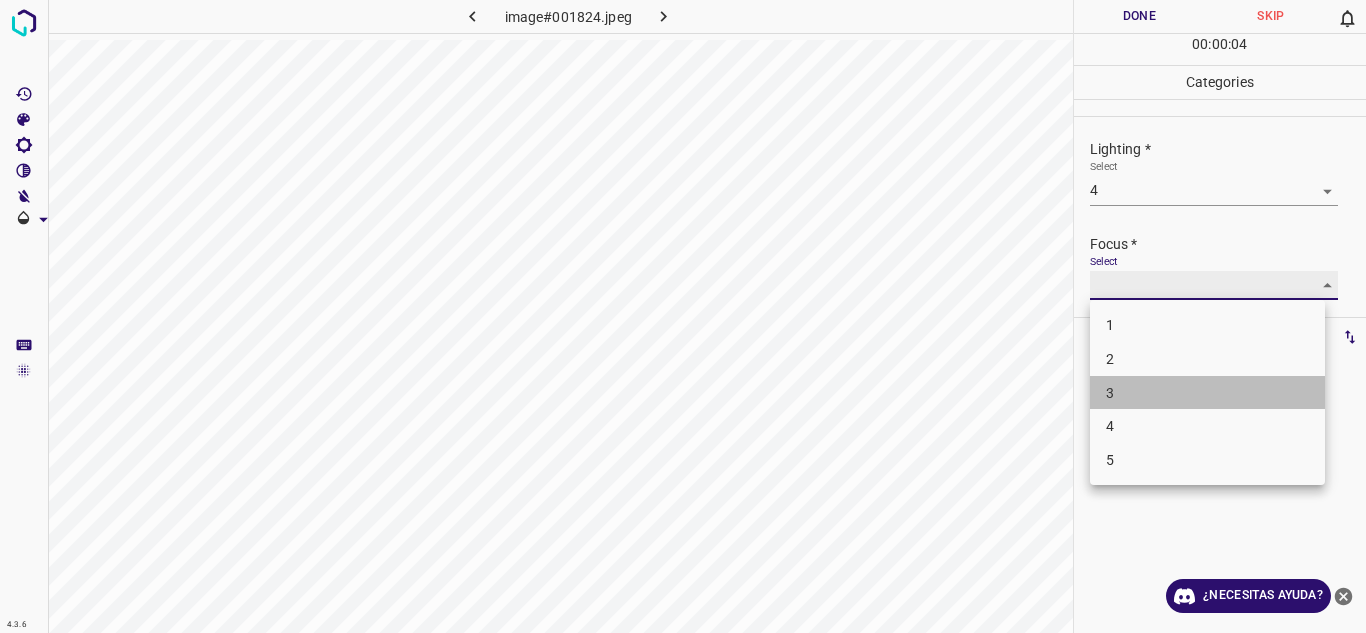 type on "3" 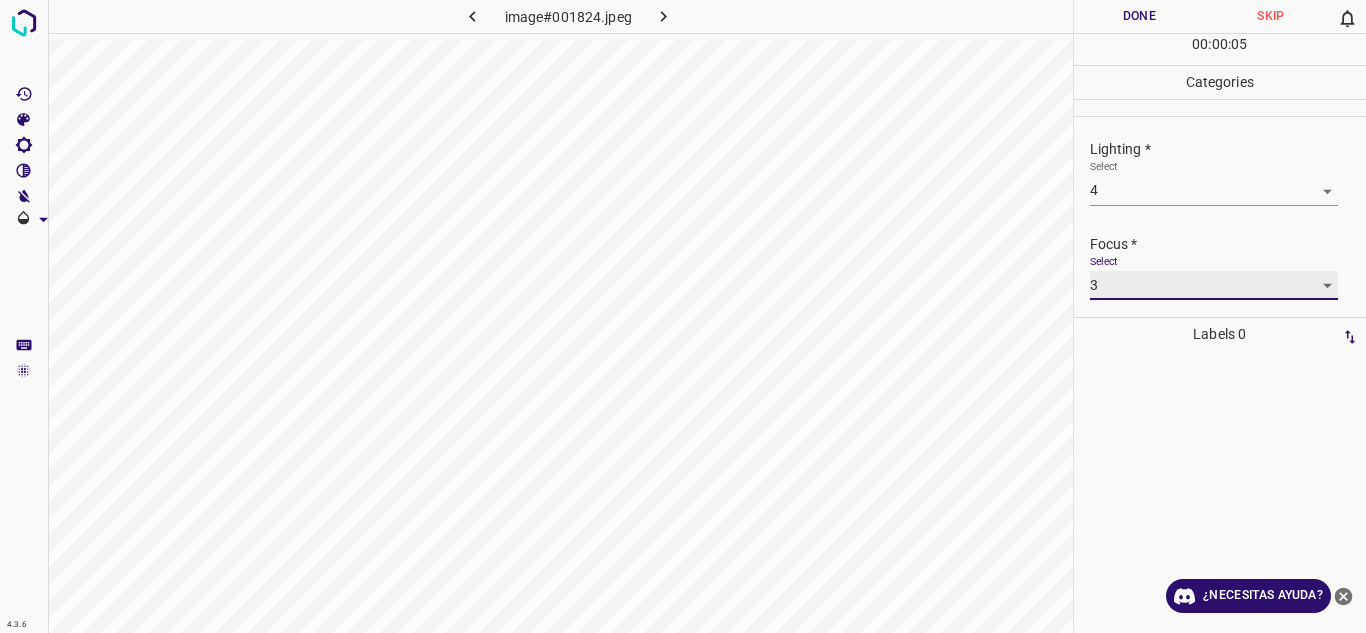 scroll, scrollTop: 98, scrollLeft: 0, axis: vertical 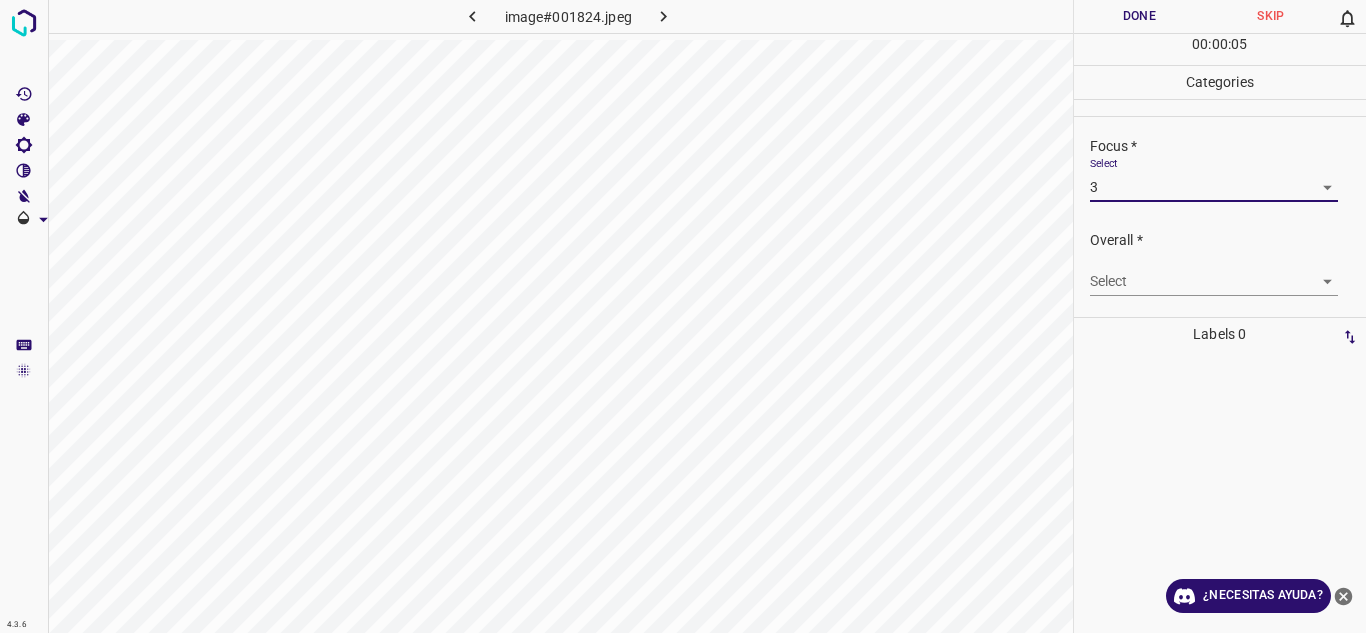 click on "Texto original Valora esta traducción Tu opinión servirá para ayudar a mejorar el Traductor de Google 4.3.6  image#001824.jpeg Done Skip 0 00   : 00   : 05   Categories Lighting *  Select 4 4 Focus *  Select 3 3 Overall *  Select ​ Labels   0 Categories 1 Lighting 2 Focus 3 Overall Tools Space Change between modes (Draw & Edit) I Auto labeling R Restore zoom M Zoom in N Zoom out Delete Delete selecte label Filters Z Restore filters X Saturation filter C Brightness filter V Contrast filter B Gray scale filter General O Download ¿Necesitas ayuda? - Texto - Esconder - Borrar" at bounding box center [683, 316] 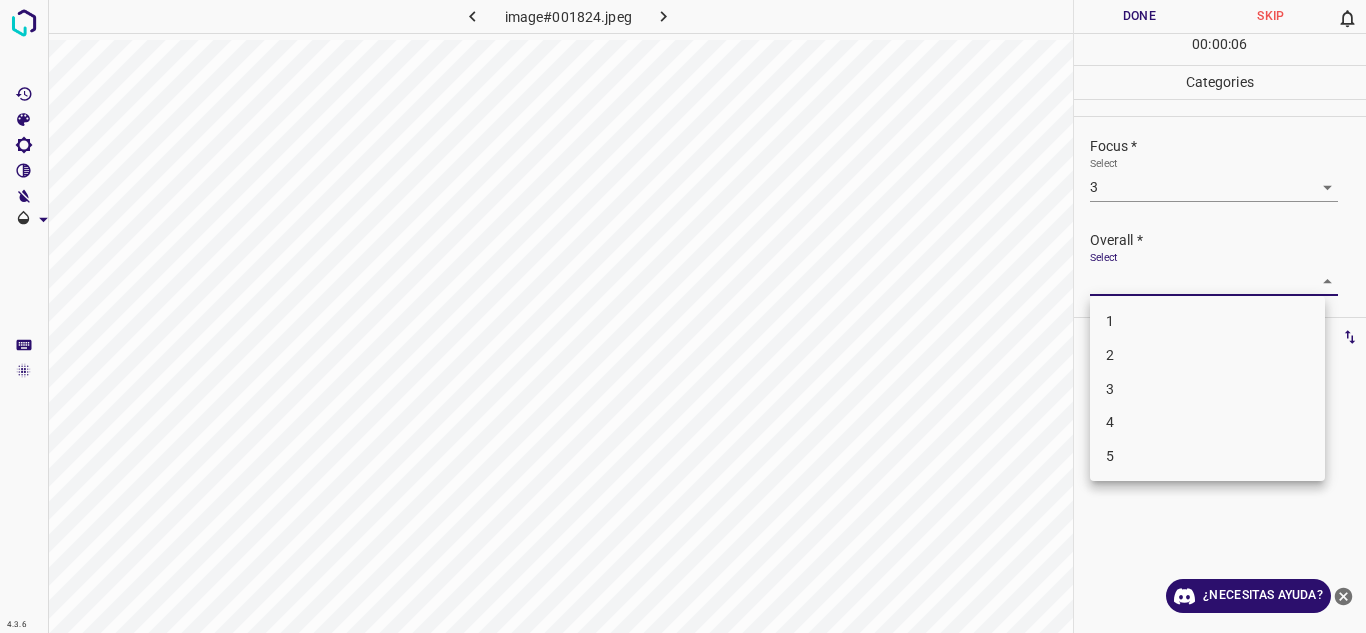 click on "4" at bounding box center [1207, 422] 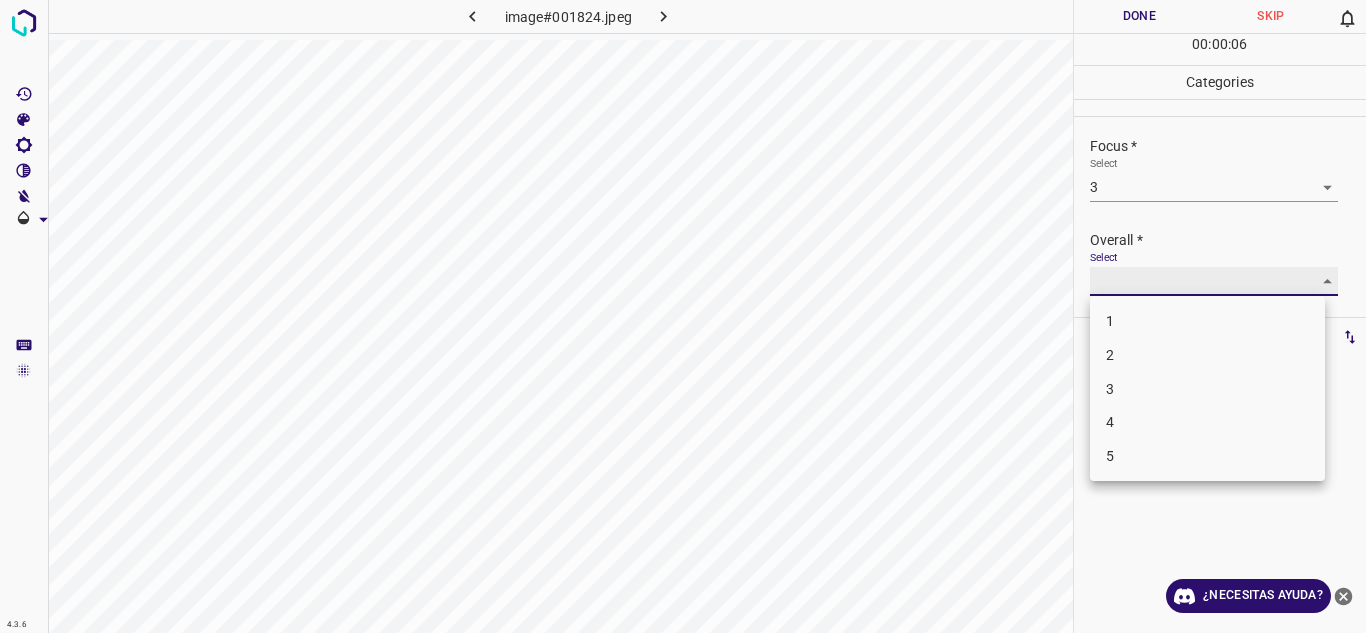 type 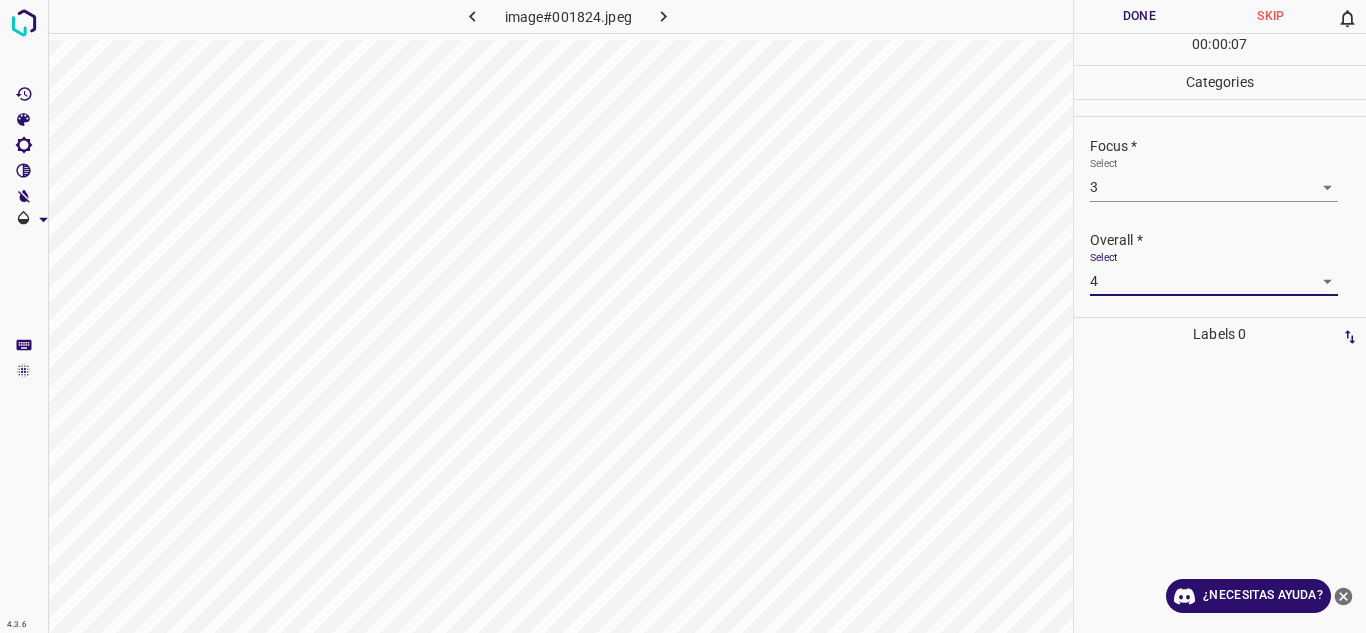 click on "Done" at bounding box center (1140, 16) 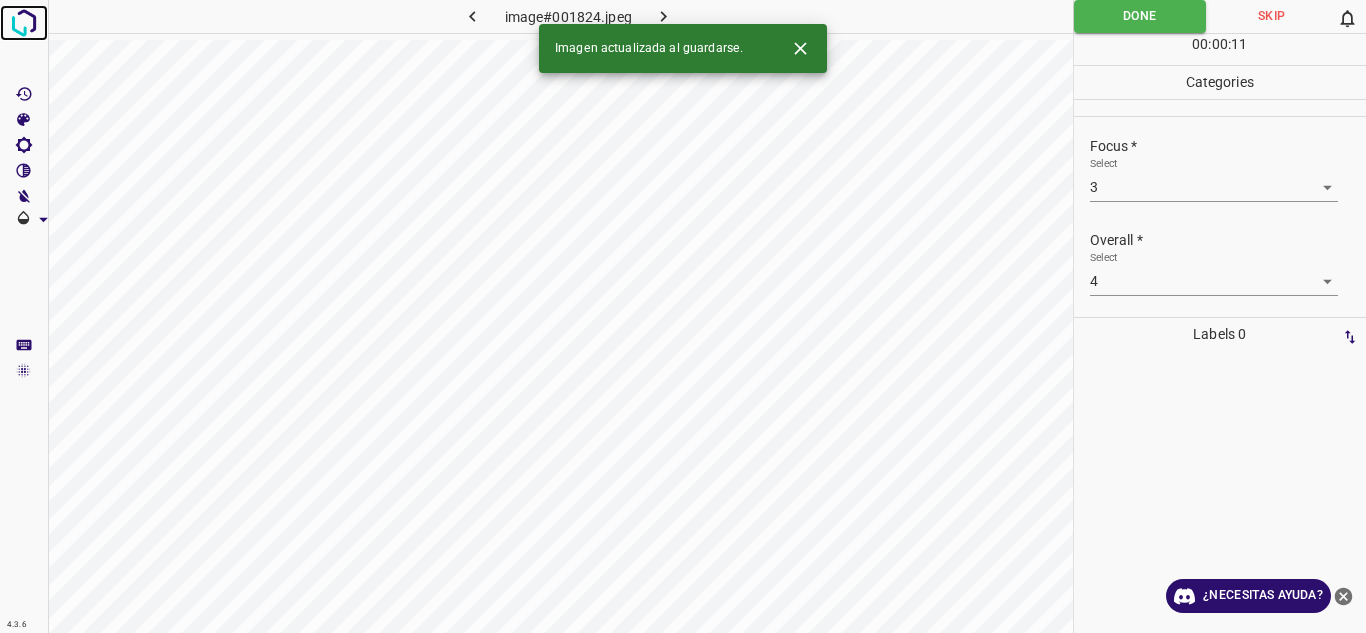 click at bounding box center [24, 23] 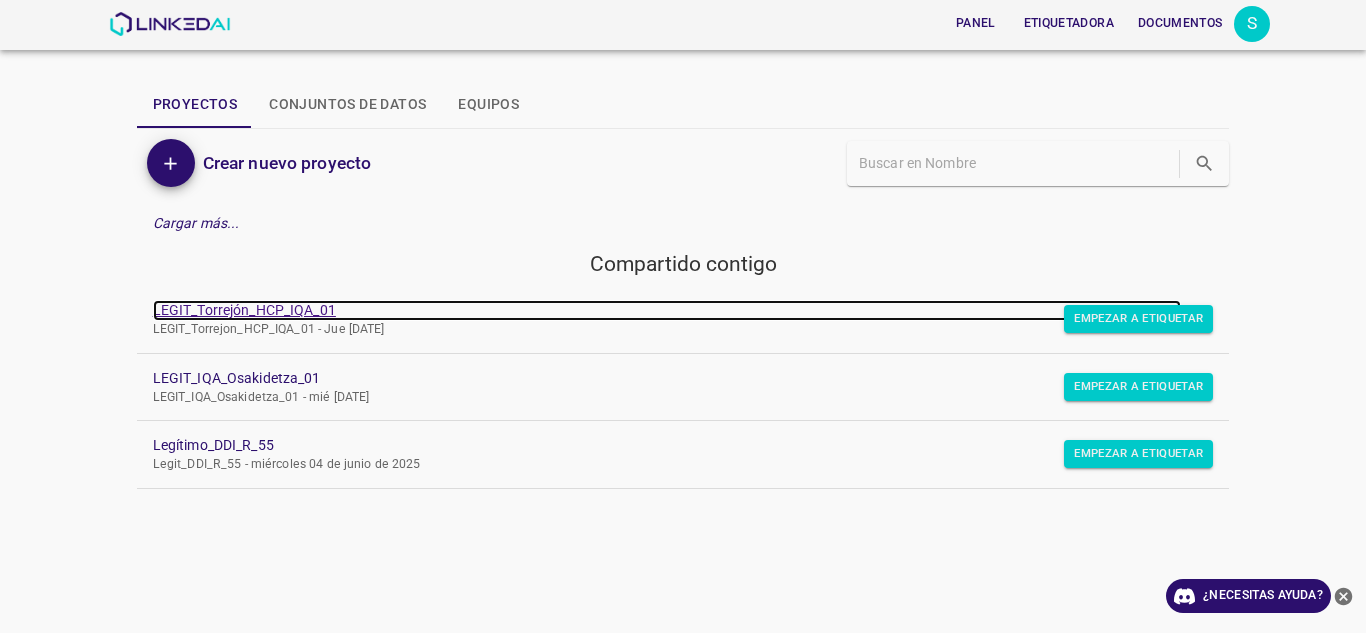 click on "LEGIT_Torrejón_HCP_IQA_01" at bounding box center (244, 310) 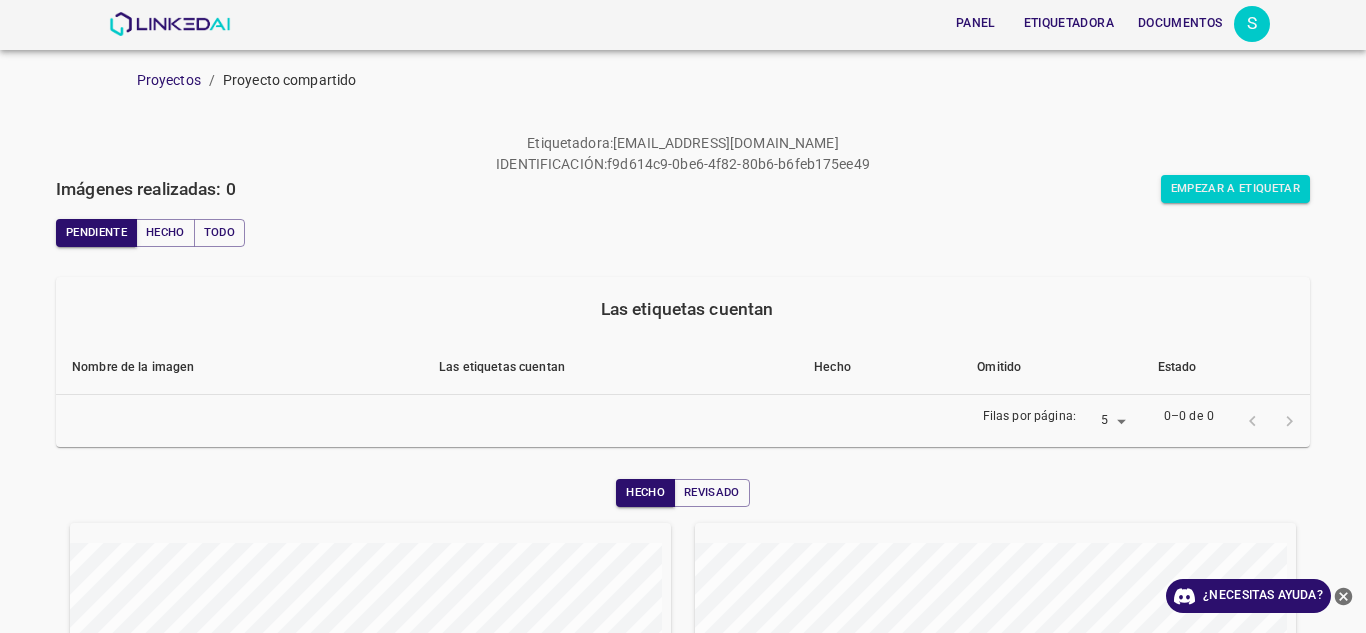 scroll, scrollTop: 0, scrollLeft: 0, axis: both 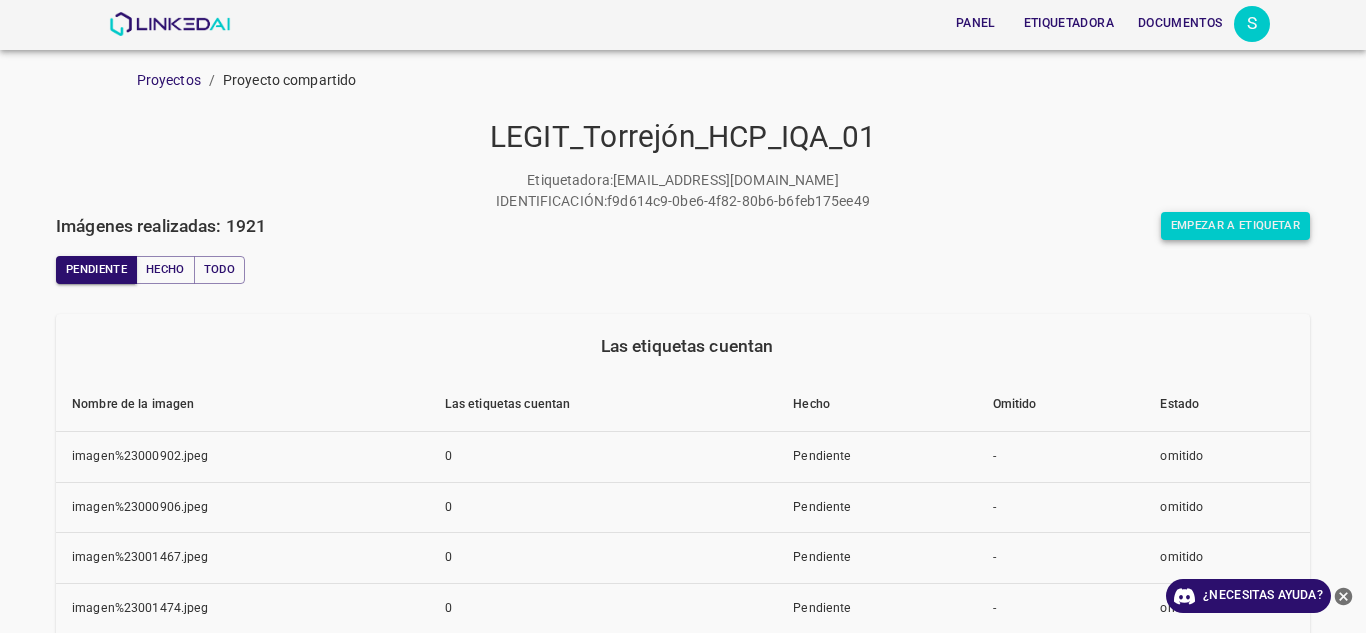 click on "Empezar a etiquetar" at bounding box center [1235, 225] 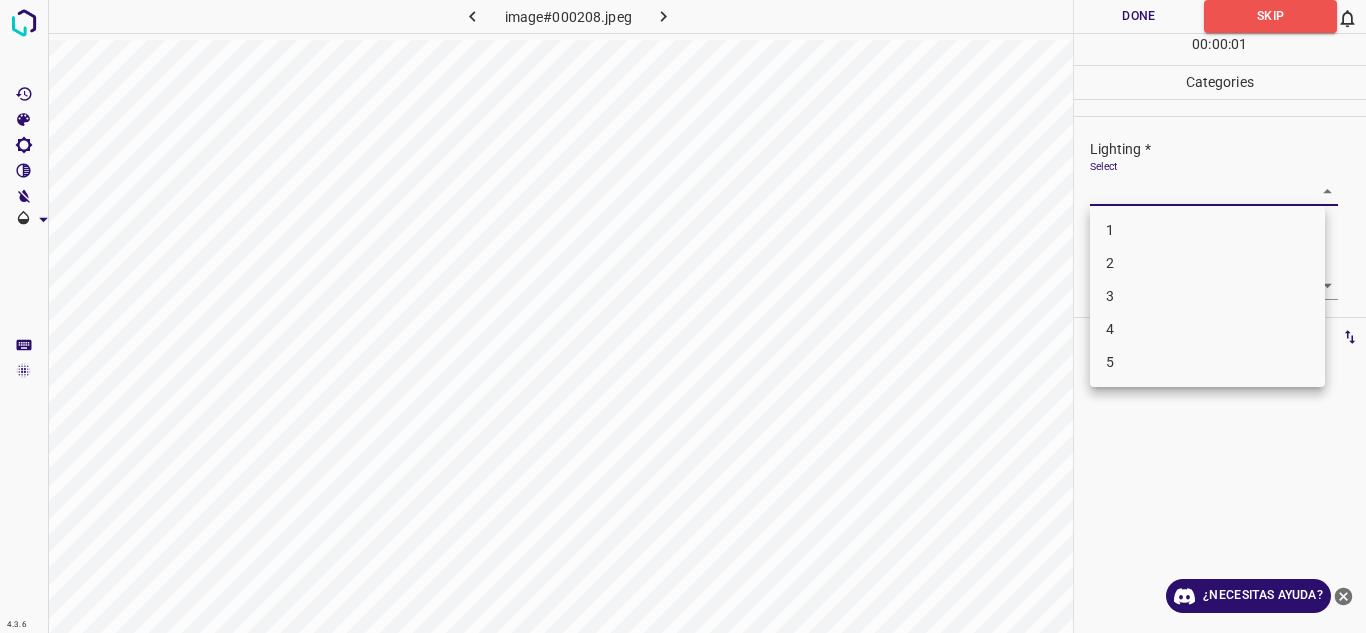 click on "4.3.6  image#000208.jpeg Done Skip 0 00   : 00   : 01   Categories Lighting *  Select ​ Focus *  Select ​ Overall *  Select ​ Labels   0 Categories 1 Lighting 2 Focus 3 Overall Tools Space Change between modes (Draw & Edit) I Auto labeling R Restore zoom M Zoom in N Zoom out Delete Delete selecte label Filters Z Restore filters X Saturation filter C Brightness filter V Contrast filter B Gray scale filter General O Download ¿Necesitas ayuda? Texto original Valora esta traducción Tu opinión servirá para ayudar a mejorar el Traductor de Google - Texto - Esconder - Borrar 1 2 3 4 5" at bounding box center (683, 316) 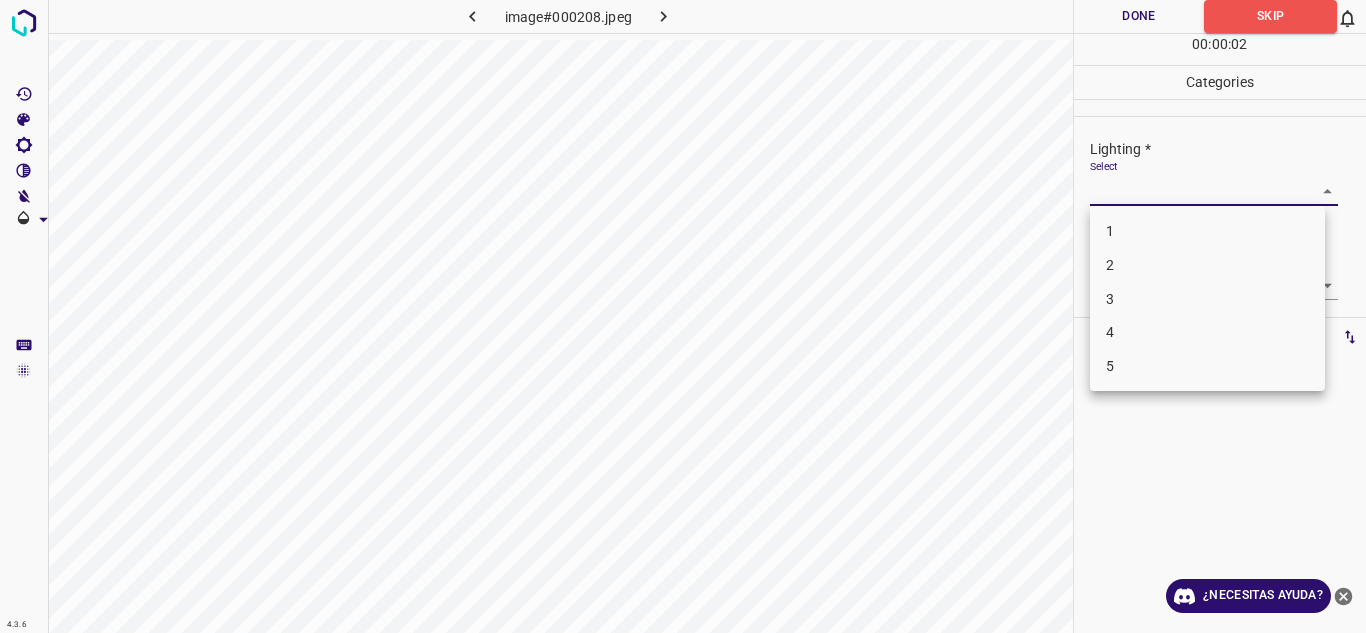 click on "5" at bounding box center (1207, 366) 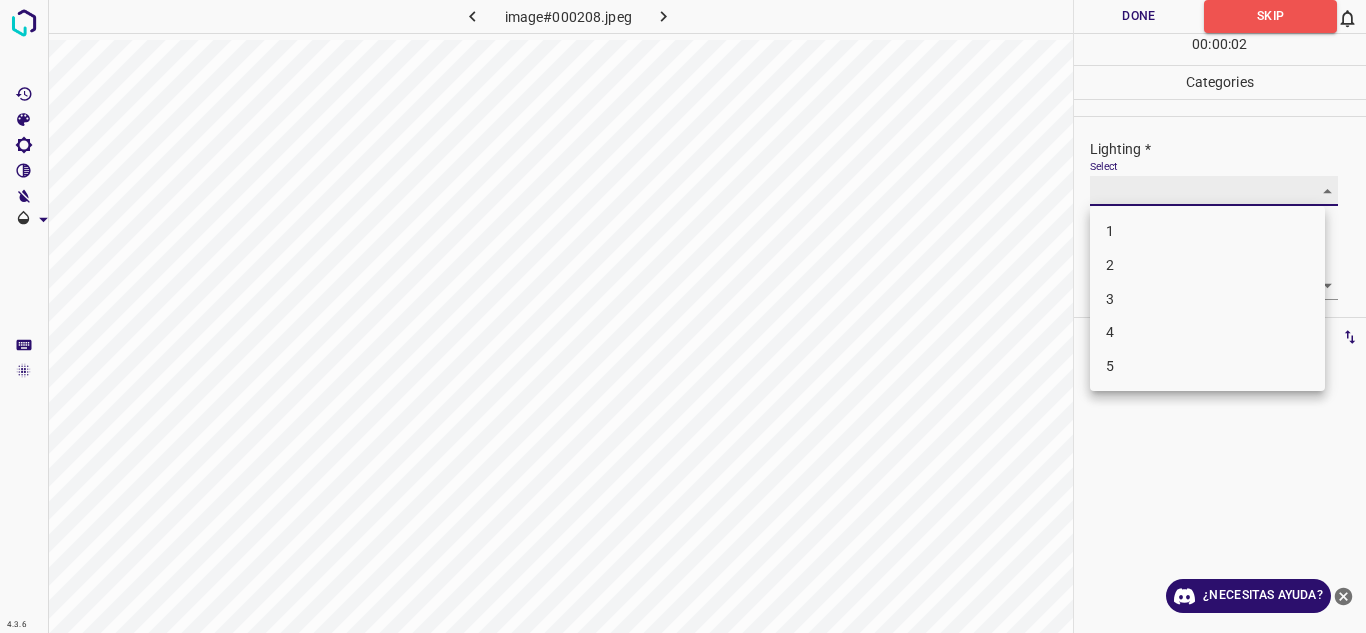 type on "5" 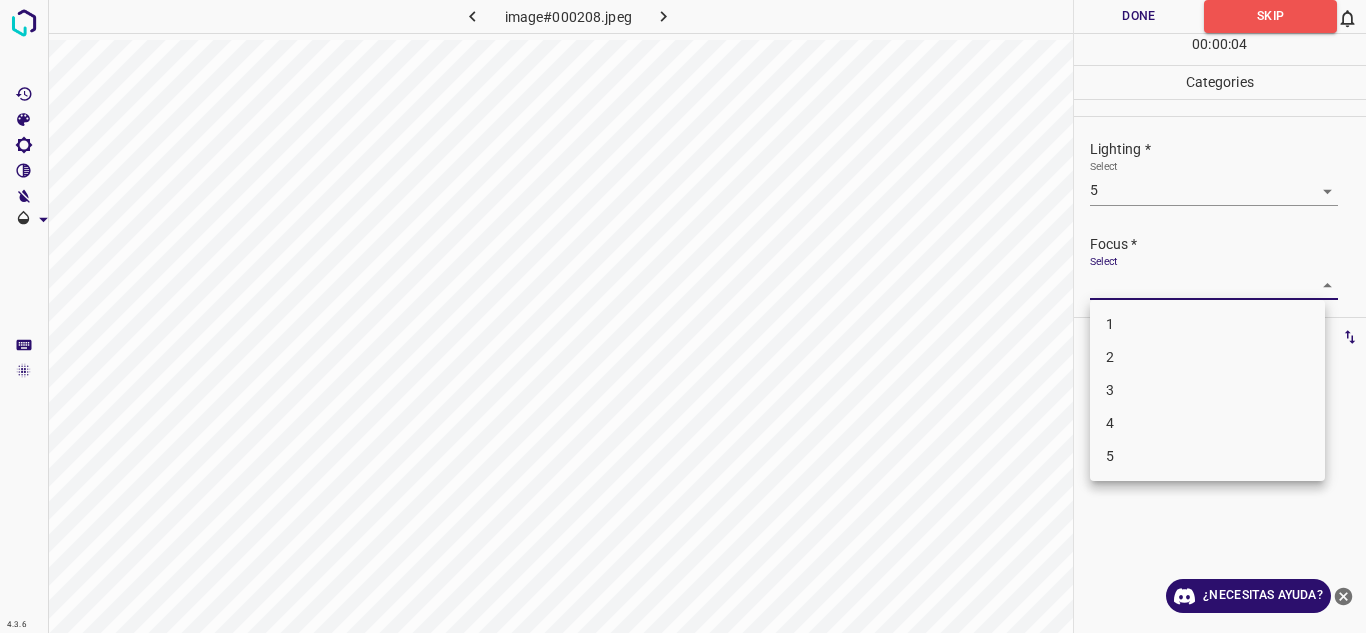 drag, startPoint x: 1309, startPoint y: 292, endPoint x: 1262, endPoint y: 331, distance: 61.073727 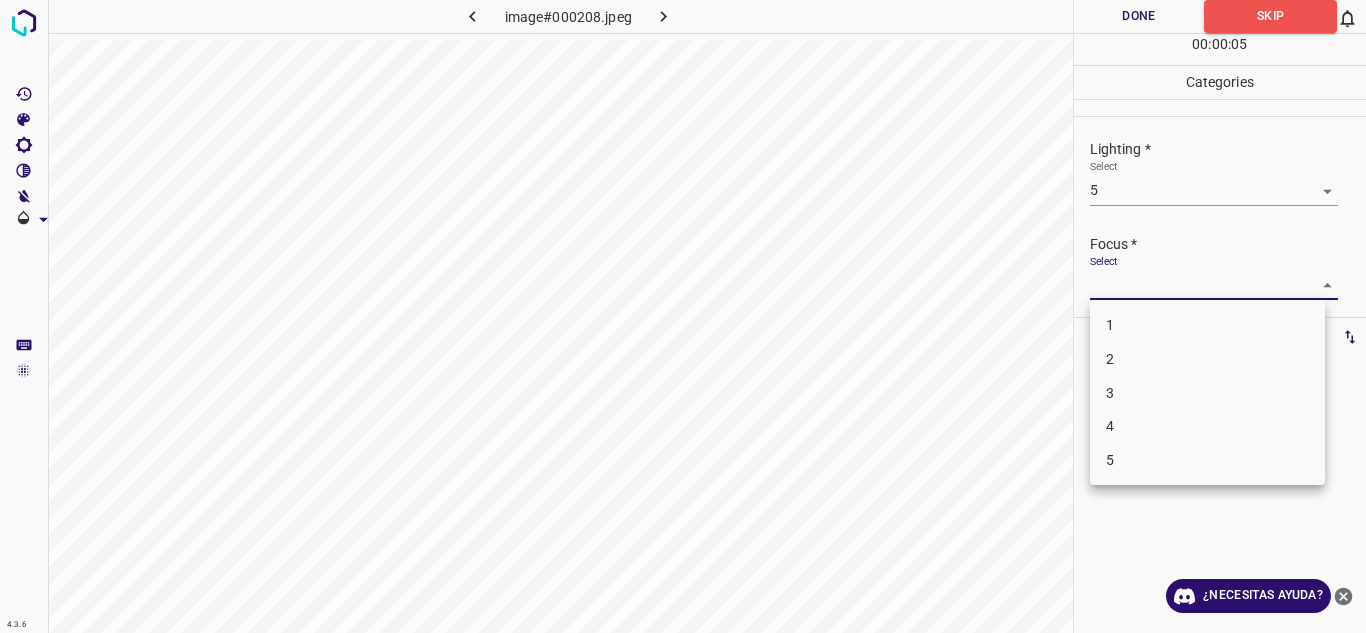 click on "4" at bounding box center [1207, 426] 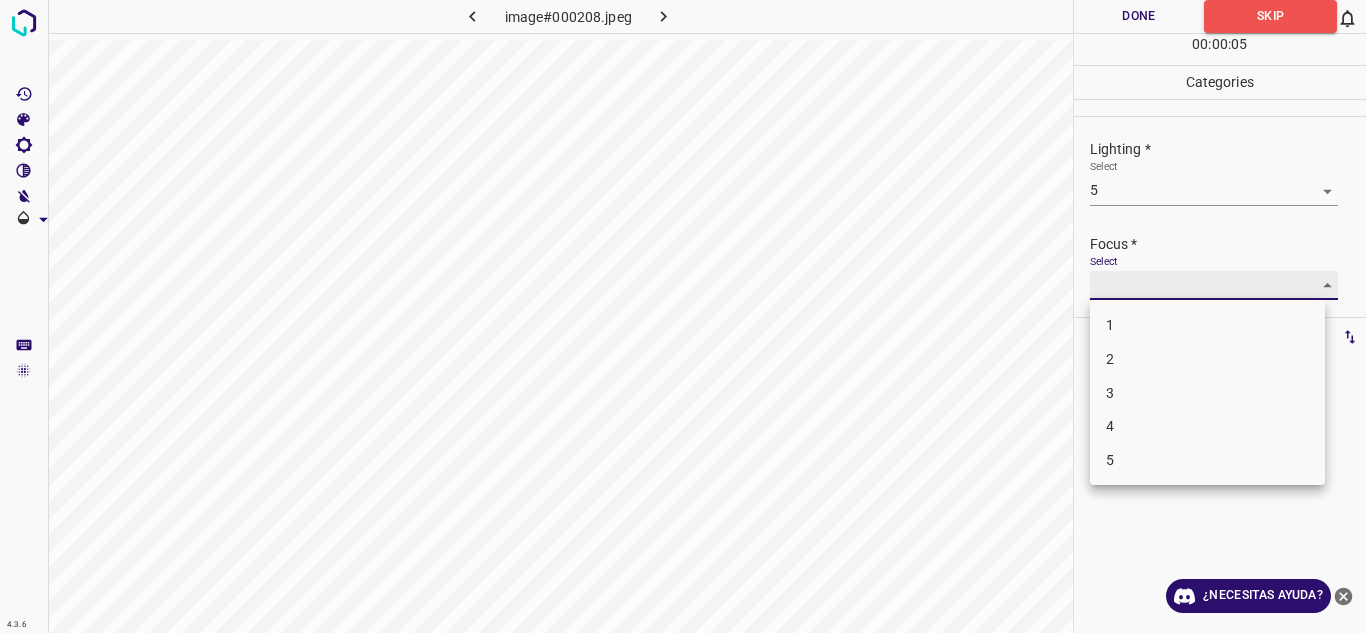 type on "4" 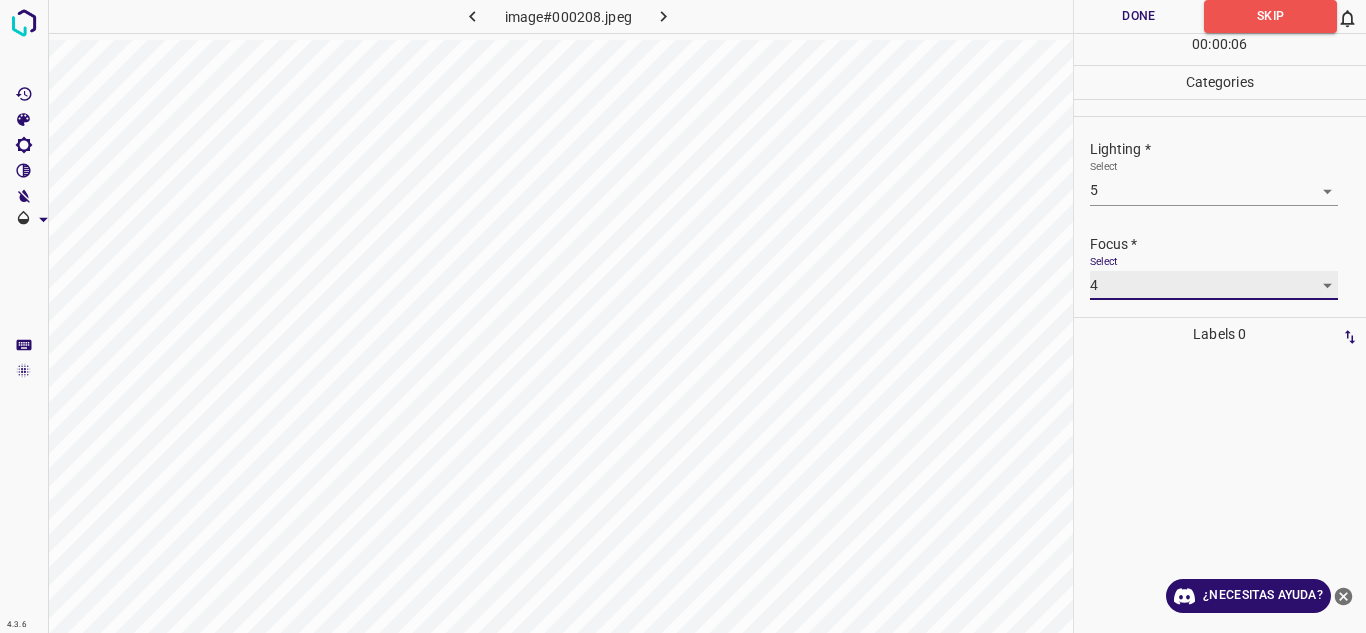 scroll, scrollTop: 98, scrollLeft: 0, axis: vertical 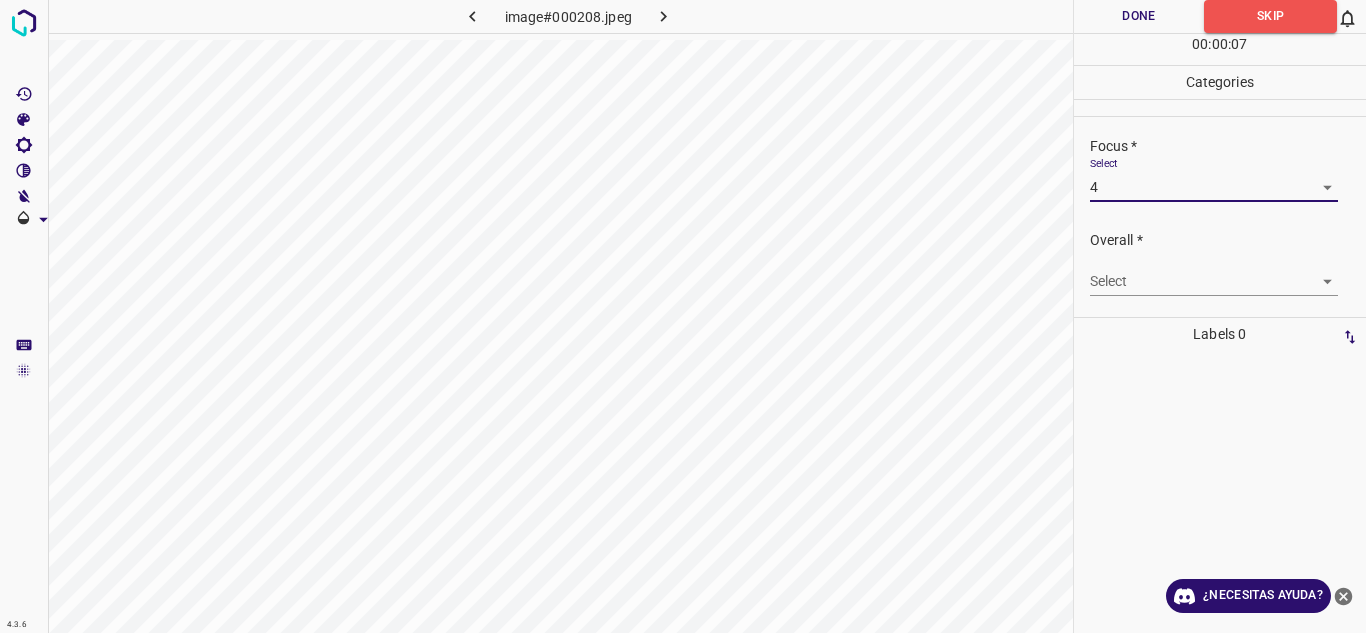 click on "4.3.6  image#000208.jpeg Done Skip 0 00   : 00   : 07   Categories Lighting *  Select 5 5 Focus *  Select 4 4 Overall *  Select ​ Labels   0 Categories 1 Lighting 2 Focus 3 Overall Tools Space Change between modes (Draw & Edit) I Auto labeling R Restore zoom M Zoom in N Zoom out Delete Delete selecte label Filters Z Restore filters X Saturation filter C Brightness filter V Contrast filter B Gray scale filter General O Download ¿Necesitas ayuda? Texto original Valora esta traducción Tu opinión servirá para ayudar a mejorar el Traductor de Google - Texto - Esconder - Borrar" at bounding box center (683, 316) 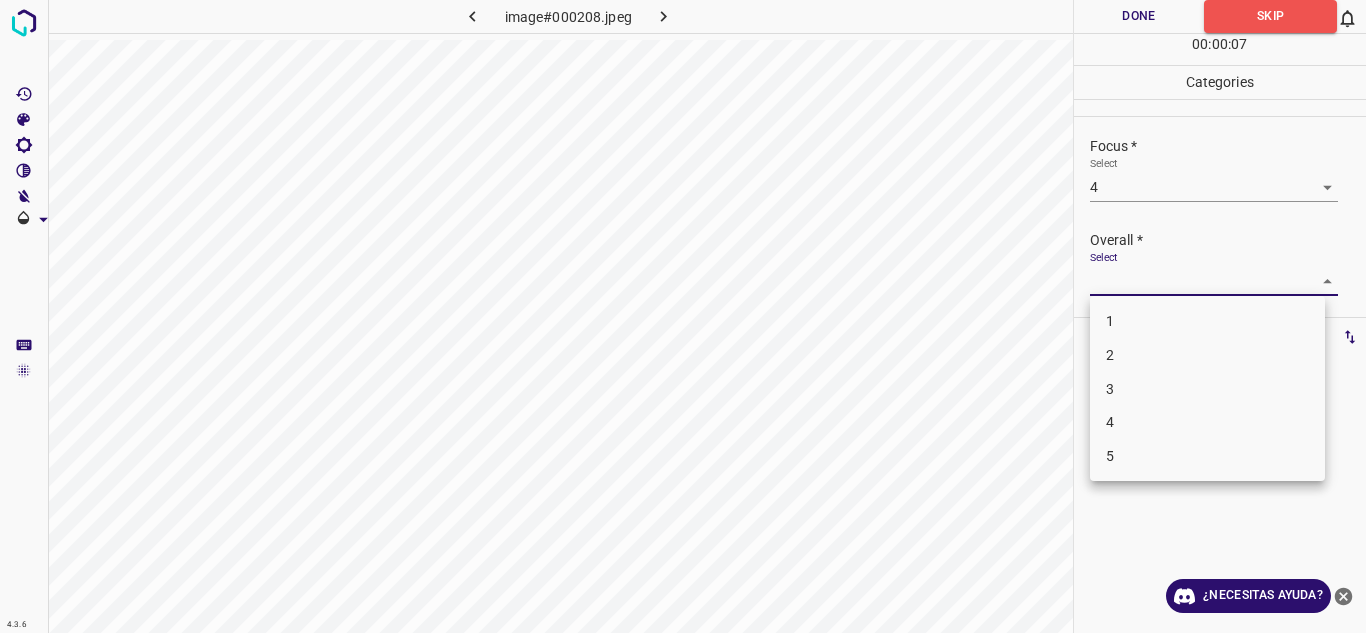 click on "4" at bounding box center (1207, 422) 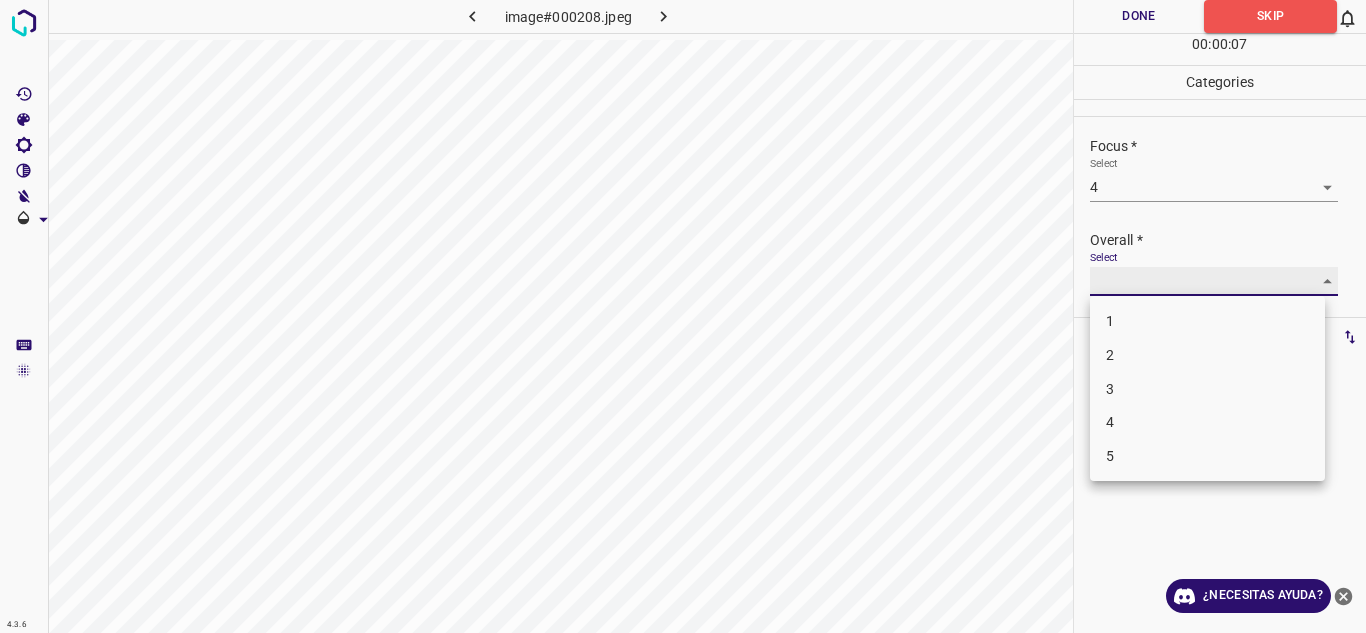 type on "4" 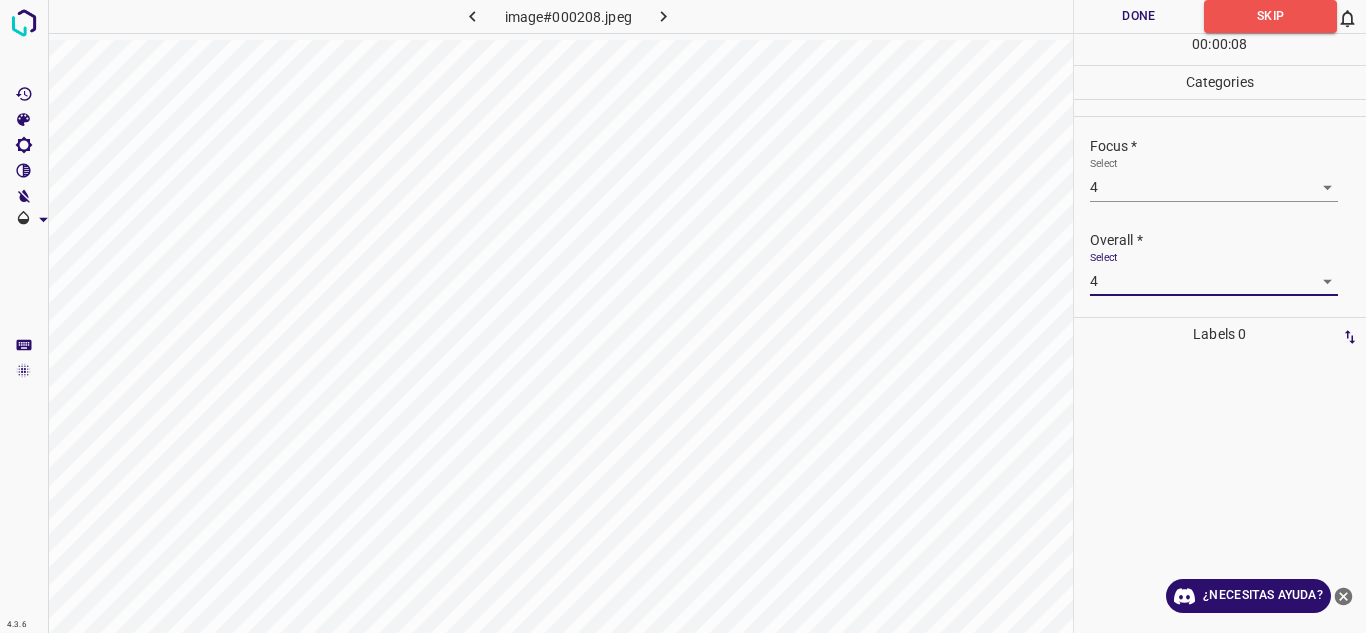 click on "Done" at bounding box center (1139, 16) 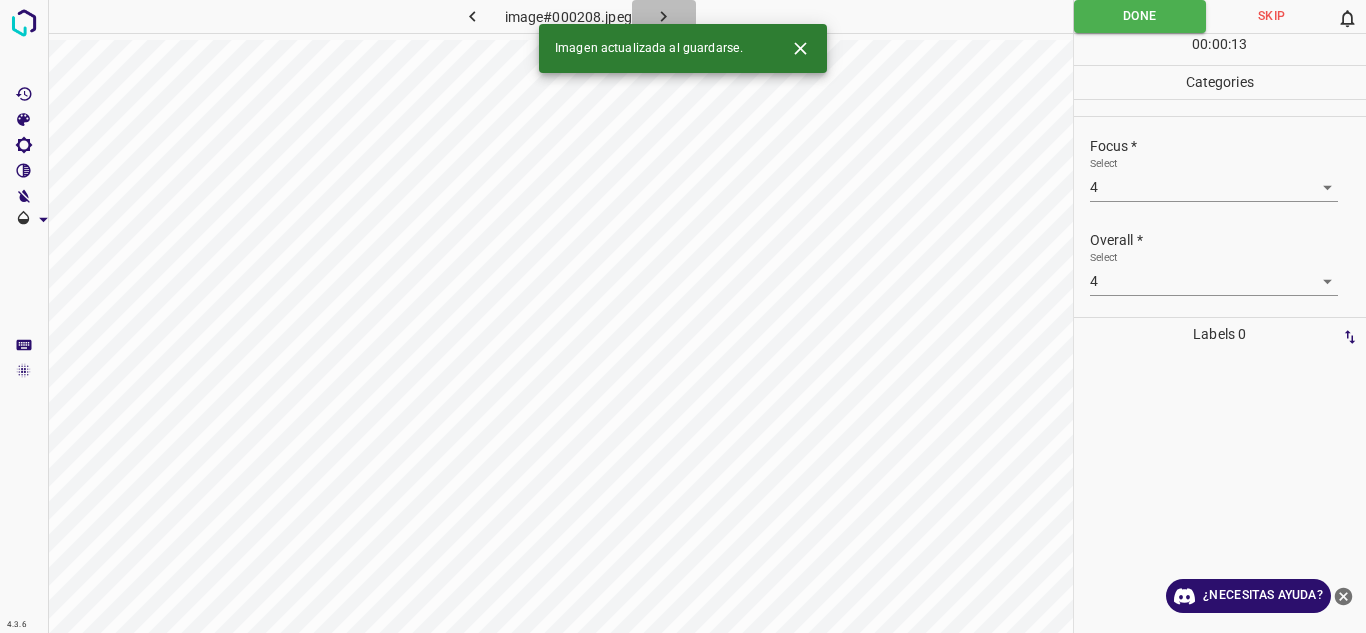 click 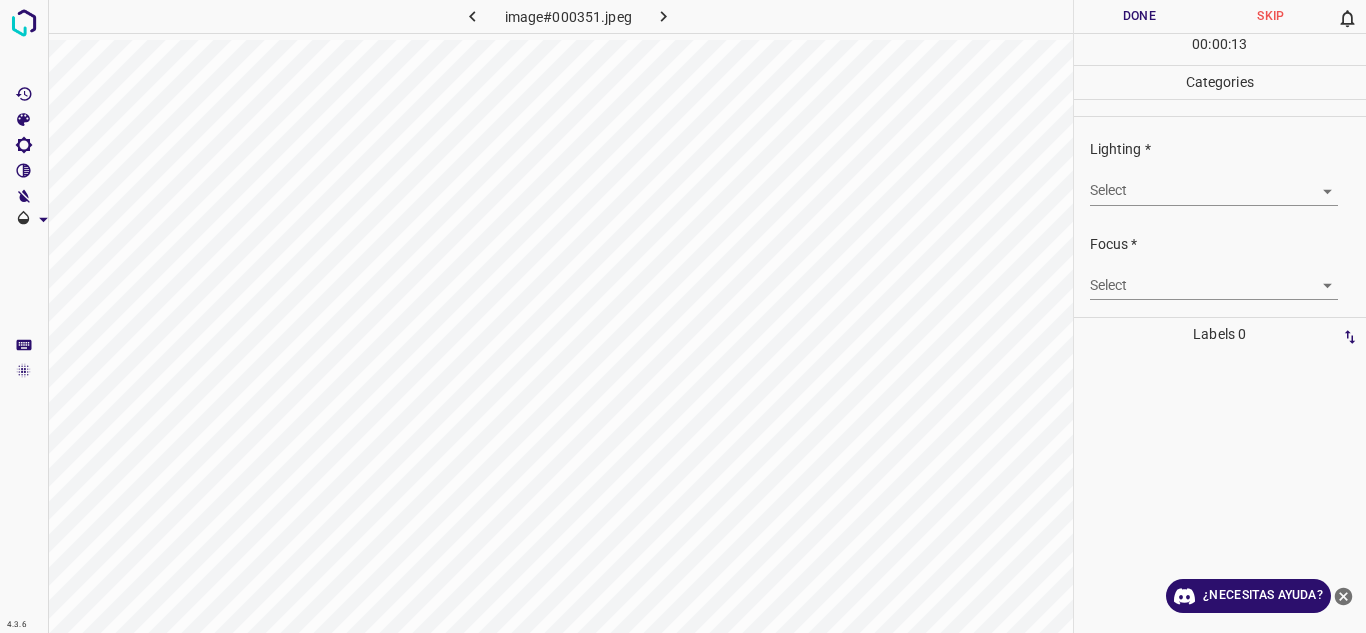 click on "4.3.6  image#000351.jpeg Done Skip 0 00   : 00   : 13   Categories Lighting *  Select ​ Focus *  Select ​ Overall *  Select ​ Labels   0 Categories 1 Lighting 2 Focus 3 Overall Tools Space Change between modes (Draw & Edit) I Auto labeling R Restore zoom M Zoom in N Zoom out Delete Delete selecte label Filters Z Restore filters X Saturation filter C Brightness filter V Contrast filter B Gray scale filter General O Download ¿Necesitas ayuda? Texto original Valora esta traducción Tu opinión servirá para ayudar a mejorar el Traductor de Google - Texto - Esconder - Borrar" at bounding box center [683, 316] 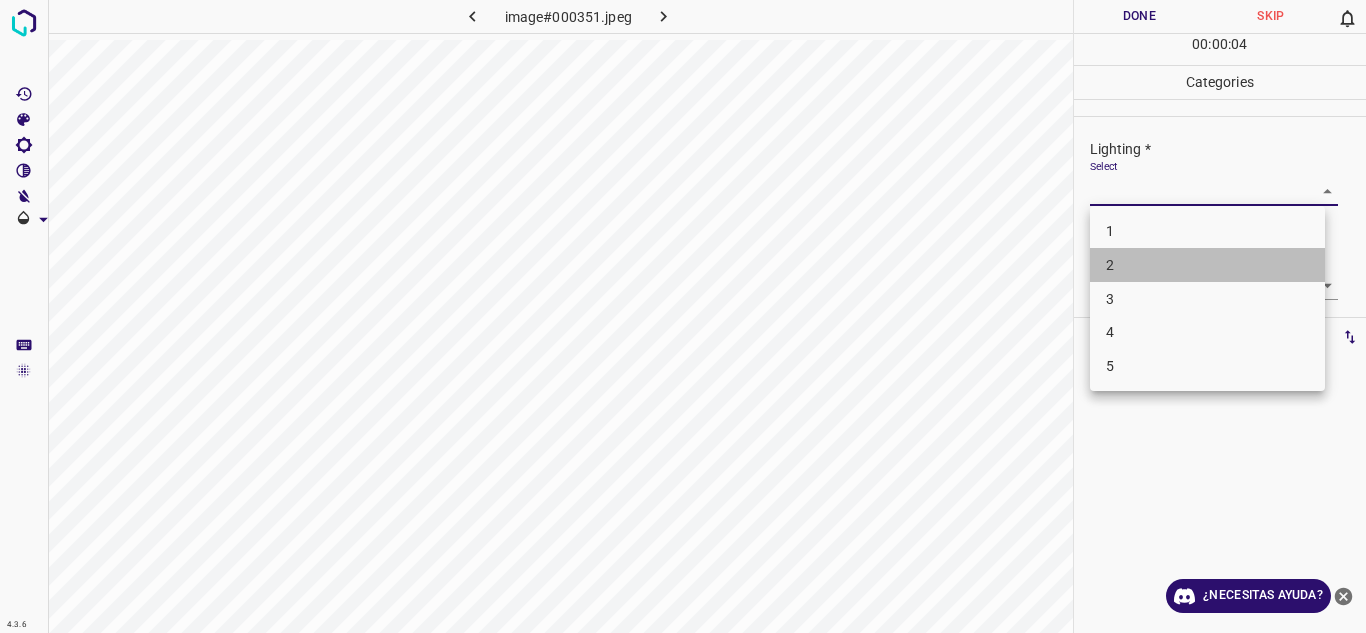 click on "2" at bounding box center (1207, 265) 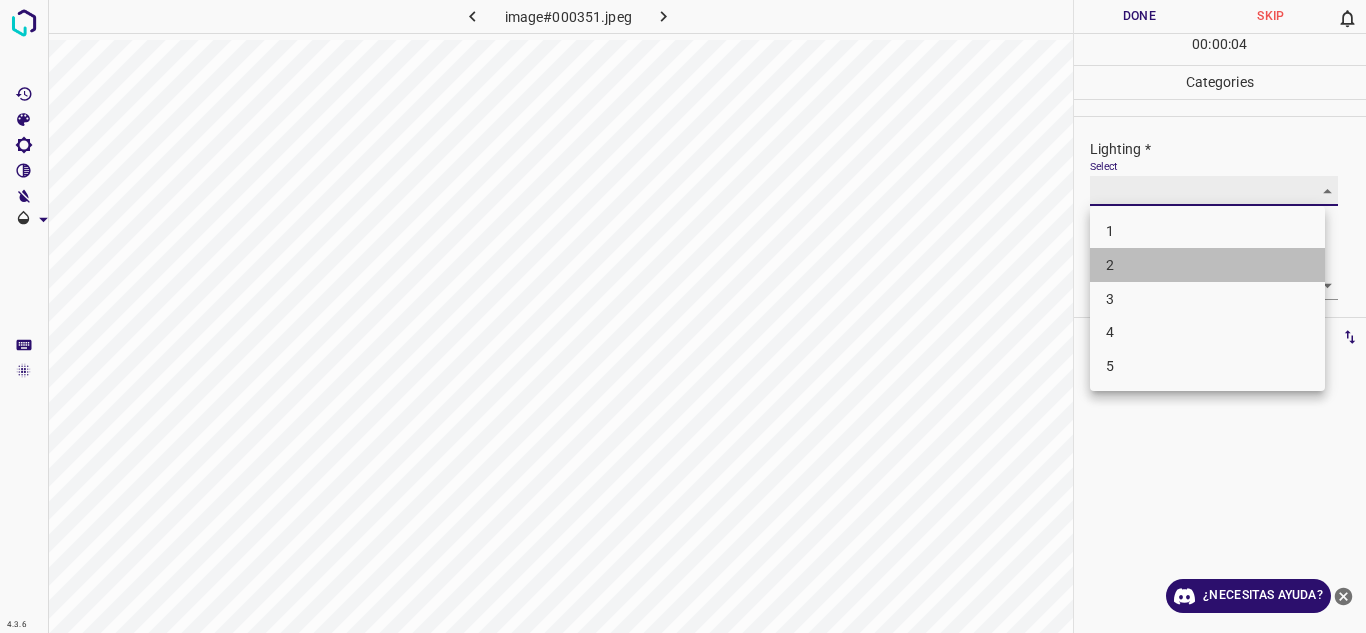 type on "2" 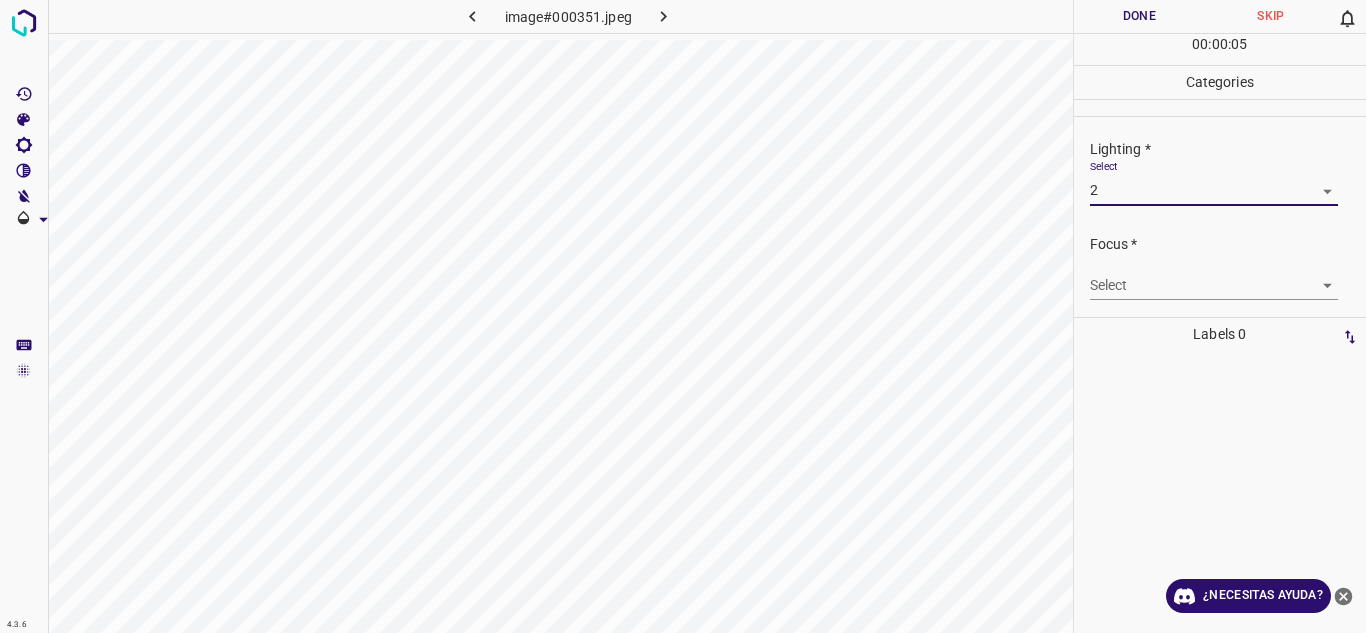 click on "4.3.6  image#000351.jpeg Done Skip 0 00   : 00   : 05   Categories Lighting *  Select 2 2 Focus *  Select ​ Overall *  Select ​ Labels   0 Categories 1 Lighting 2 Focus 3 Overall Tools Space Change between modes (Draw & Edit) I Auto labeling R Restore zoom M Zoom in N Zoom out Delete Delete selecte label Filters Z Restore filters X Saturation filter C Brightness filter V Contrast filter B Gray scale filter General O Download ¿Necesitas ayuda? Texto original Valora esta traducción Tu opinión servirá para ayudar a mejorar el Traductor de Google - Texto - Esconder - Borrar" at bounding box center (683, 316) 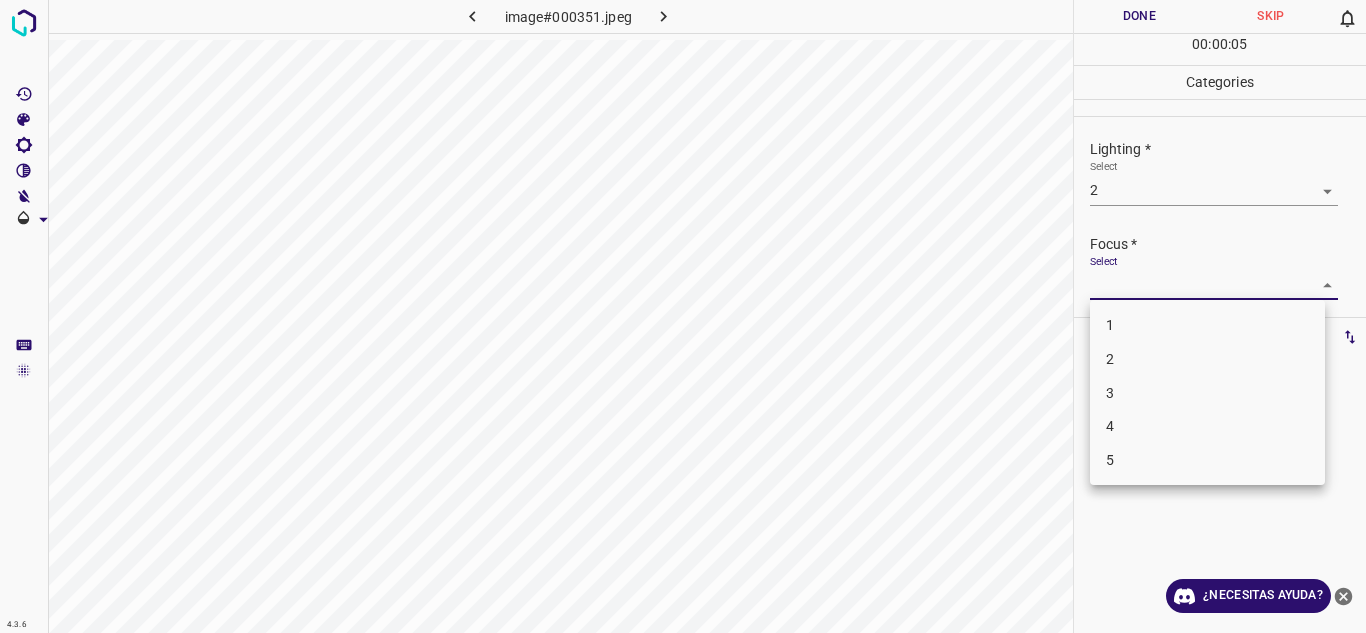 click on "2" at bounding box center [1207, 359] 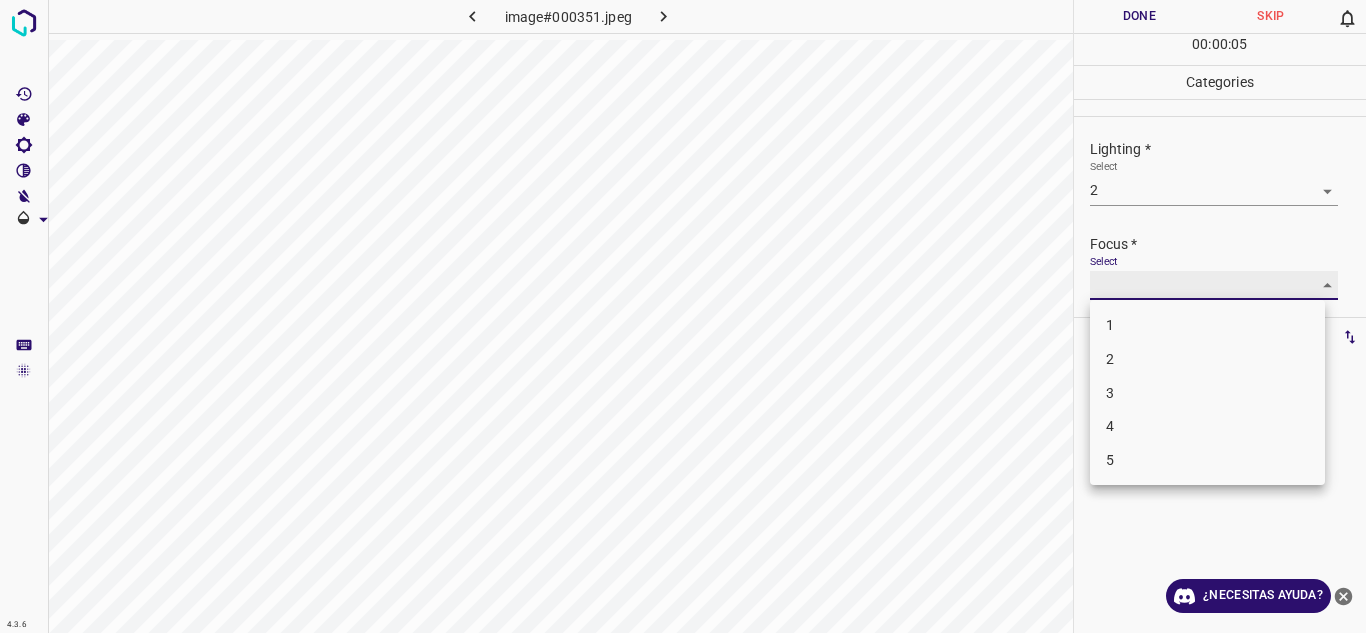 type on "2" 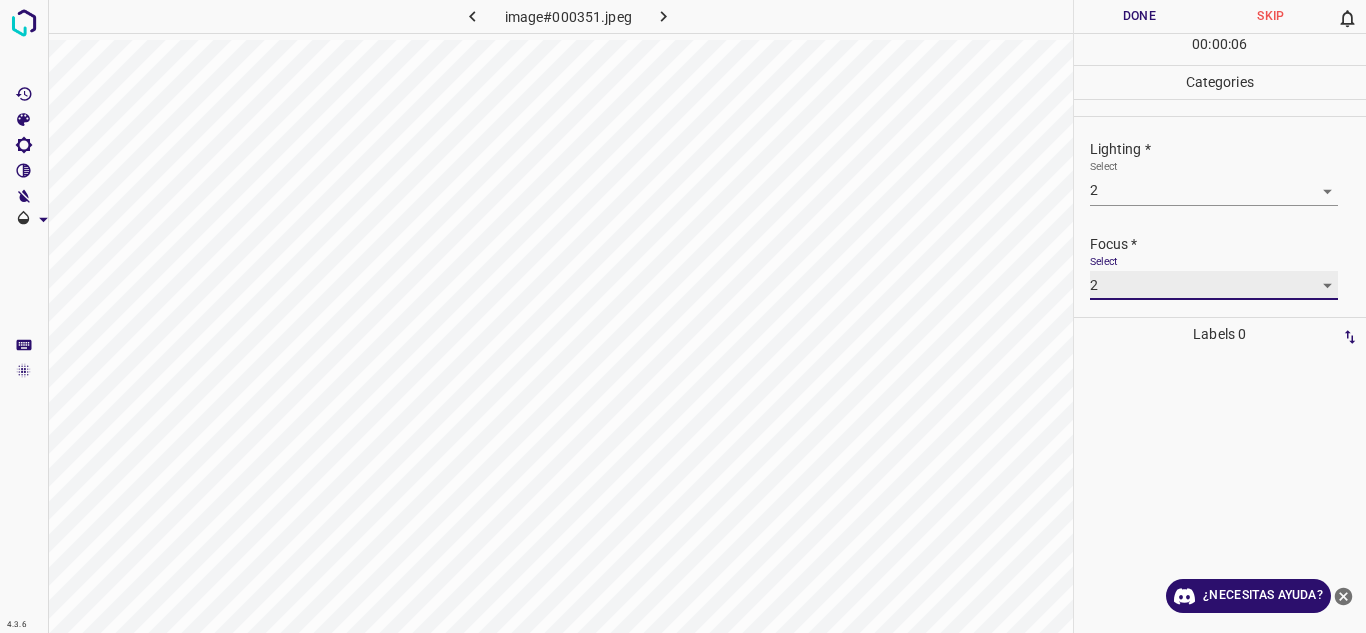 scroll, scrollTop: 98, scrollLeft: 0, axis: vertical 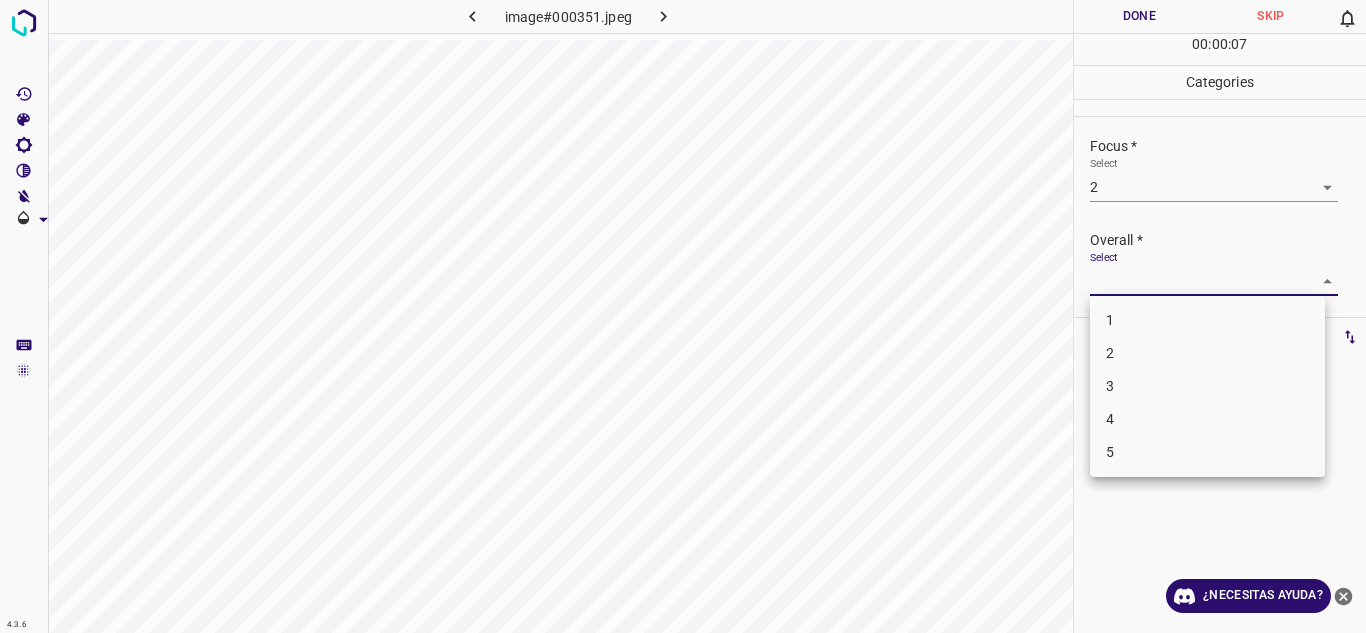 drag, startPoint x: 1321, startPoint y: 283, endPoint x: 1214, endPoint y: 350, distance: 126.24579 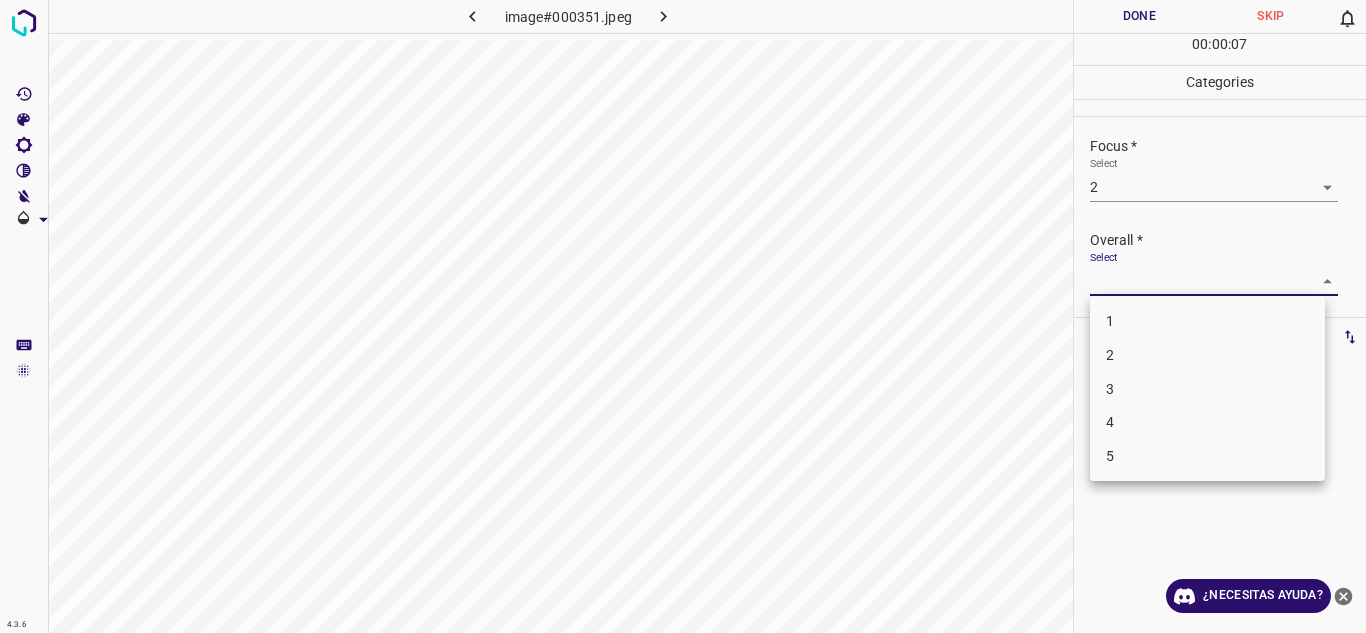 click on "2" at bounding box center [1207, 355] 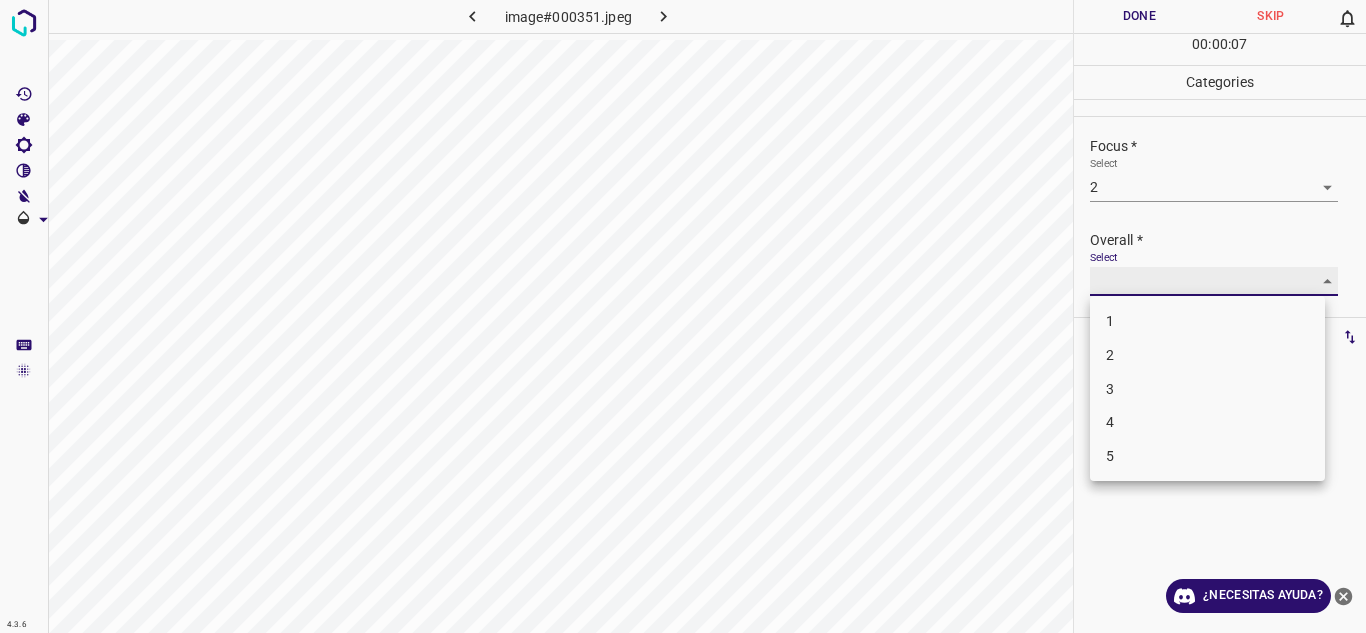 type on "2" 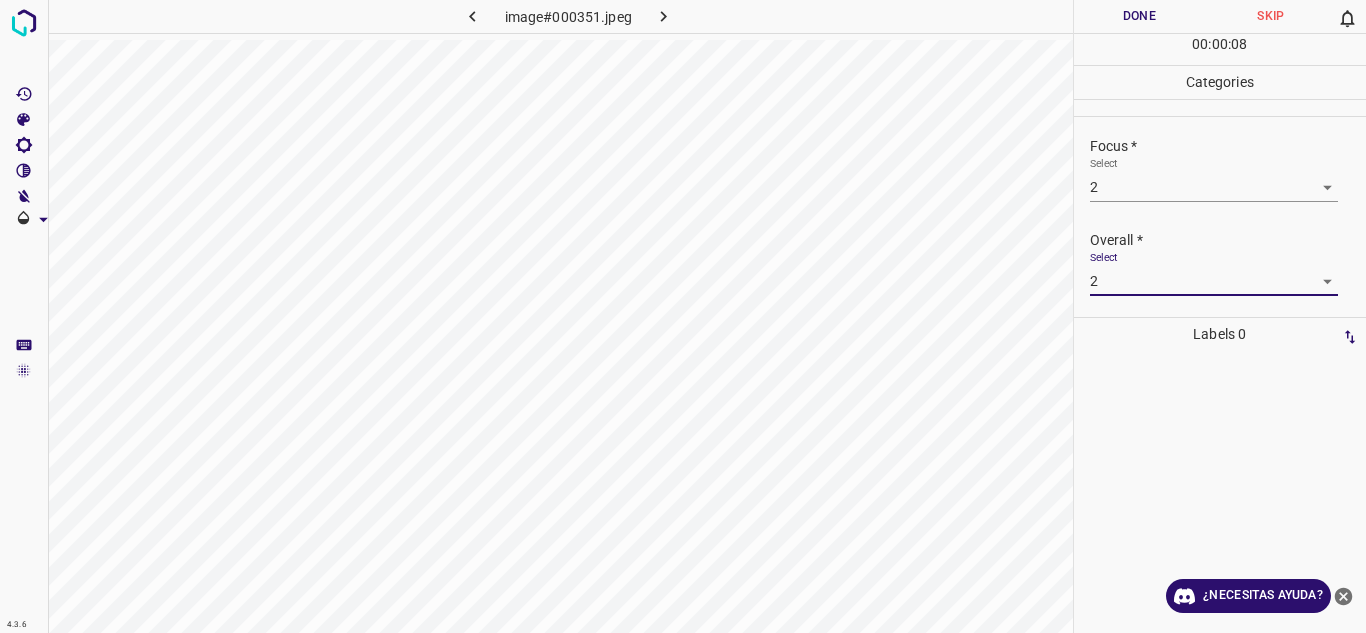 click on "Done" at bounding box center (1140, 16) 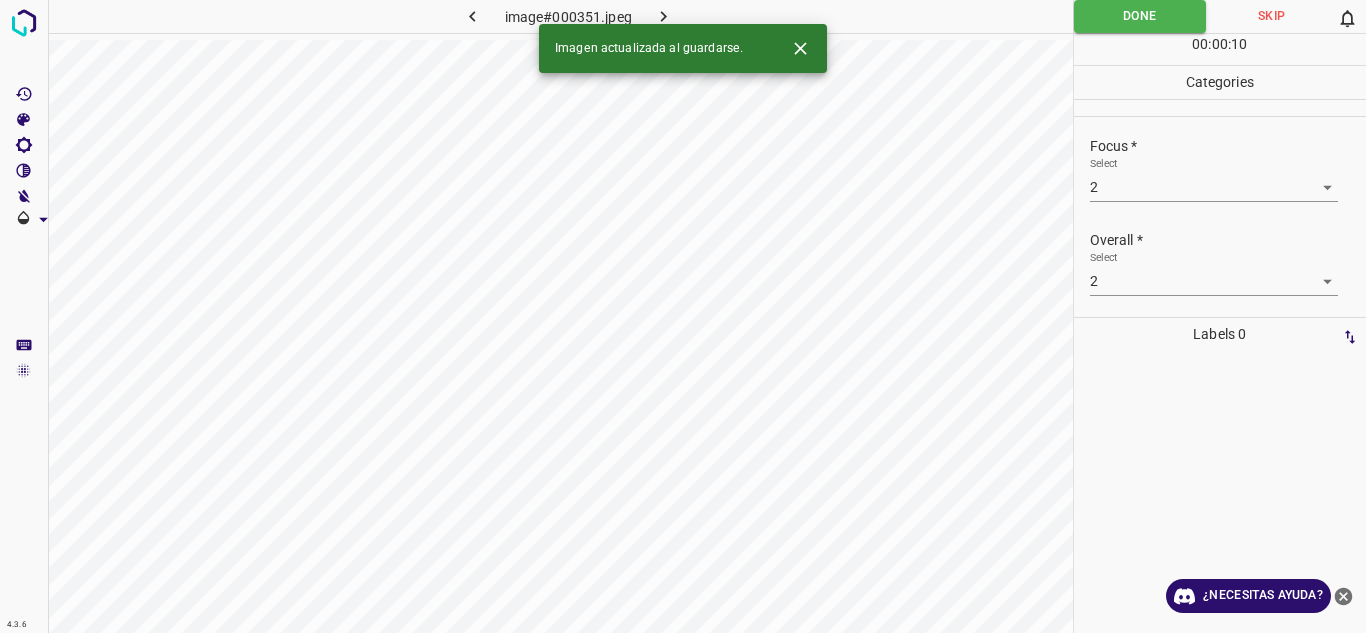 click at bounding box center [664, 16] 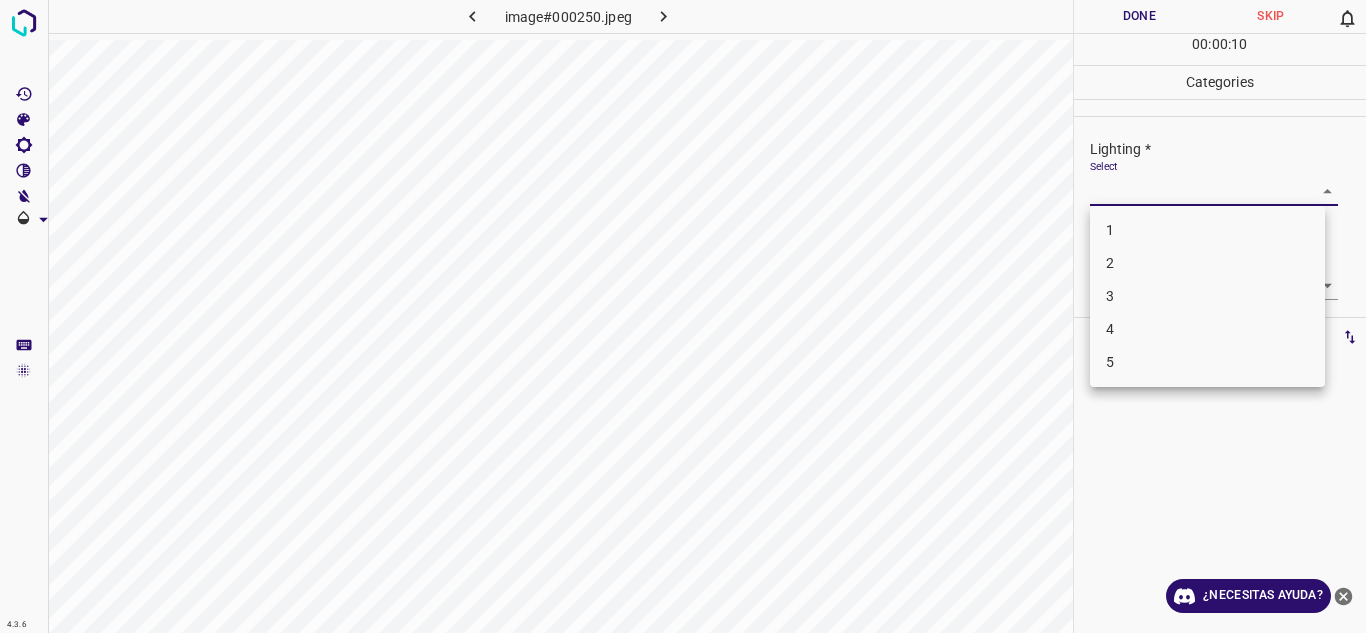 drag, startPoint x: 1321, startPoint y: 180, endPoint x: 1256, endPoint y: 252, distance: 97 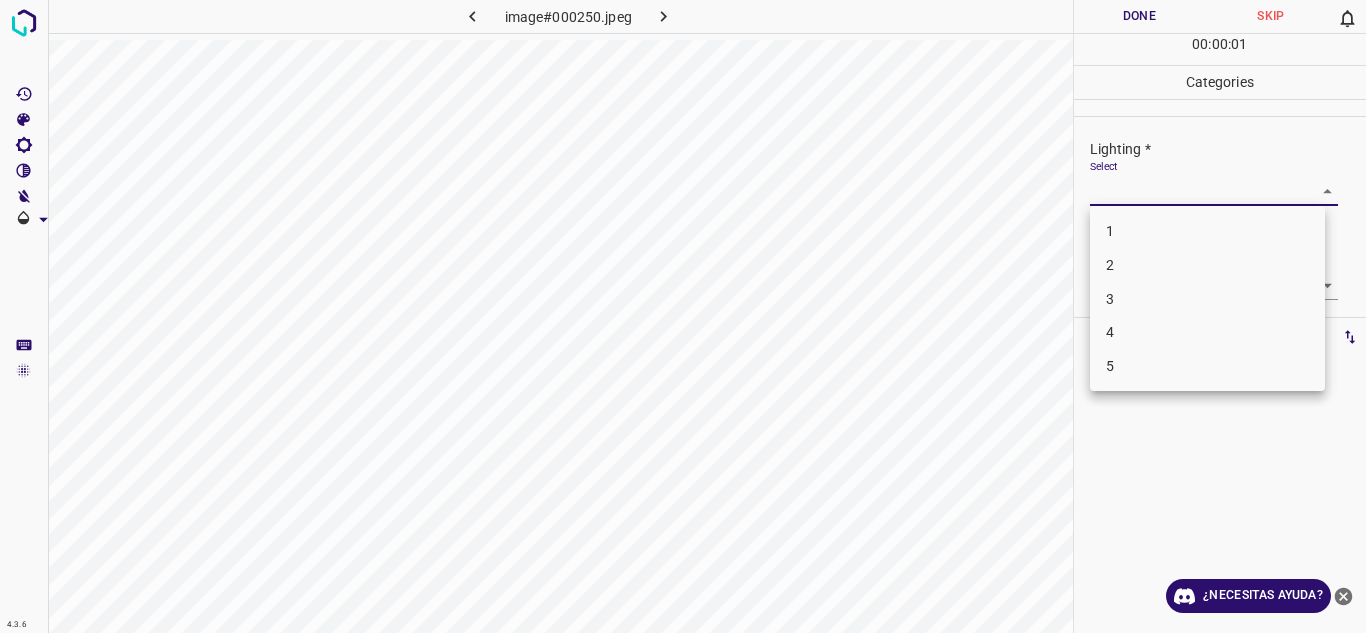 click on "4" at bounding box center (1207, 332) 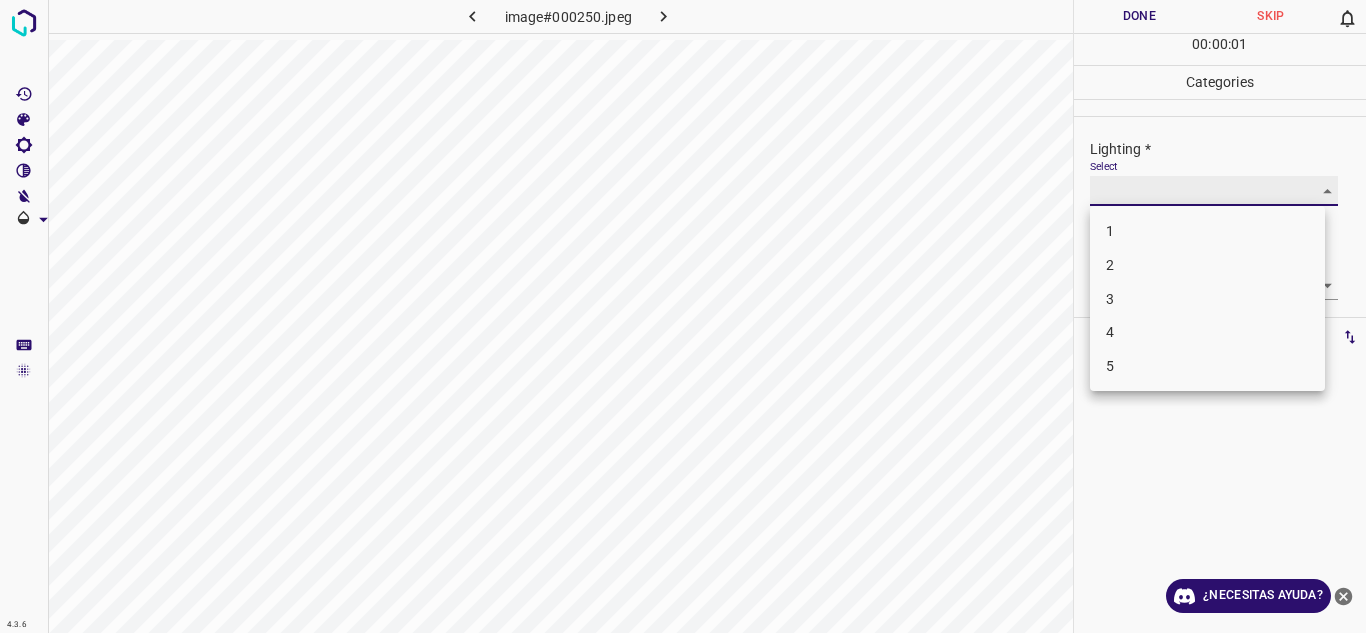 type on "4" 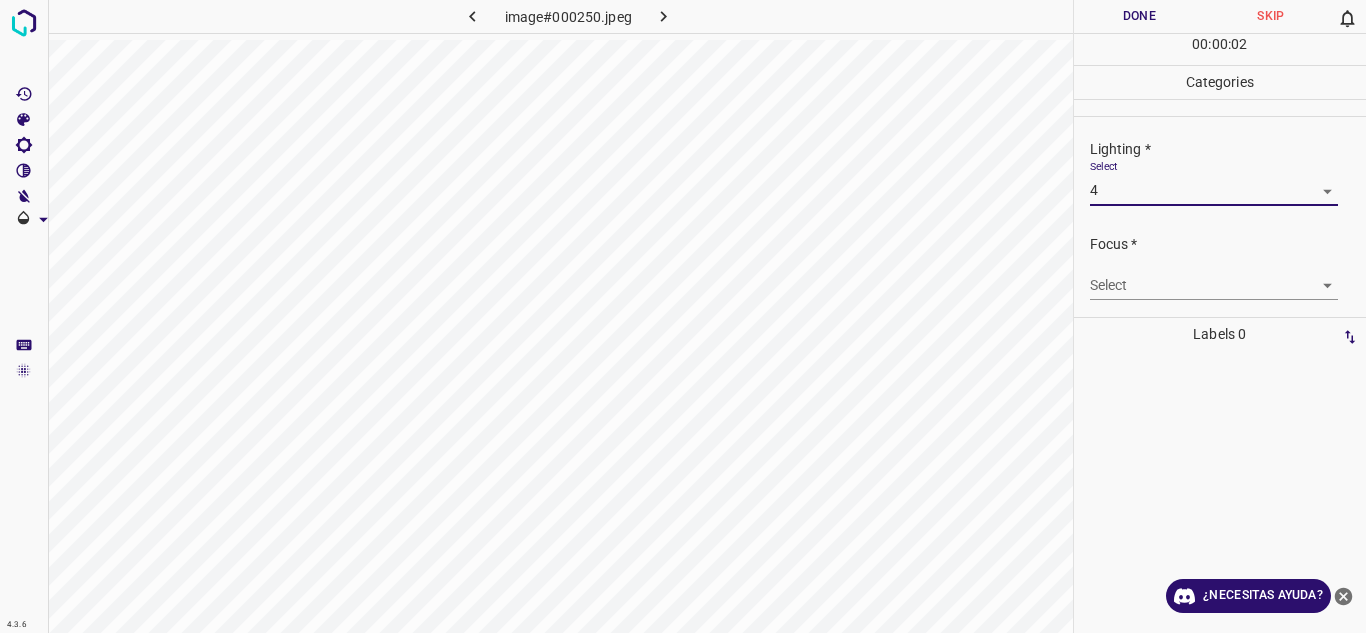 click on "4.3.6  image#000250.jpeg Done Skip 0 00   : 00   : 02   Categories Lighting *  Select 4 4 Focus *  Select ​ Overall *  Select ​ Labels   0 Categories 1 Lighting 2 Focus 3 Overall Tools Space Change between modes (Draw & Edit) I Auto labeling R Restore zoom M Zoom in N Zoom out Delete Delete selecte label Filters Z Restore filters X Saturation filter C Brightness filter V Contrast filter B Gray scale filter General O Download ¿Necesitas ayuda? Texto original Valora esta traducción Tu opinión servirá para ayudar a mejorar el Traductor de Google - Texto - Esconder - Borrar" at bounding box center (683, 316) 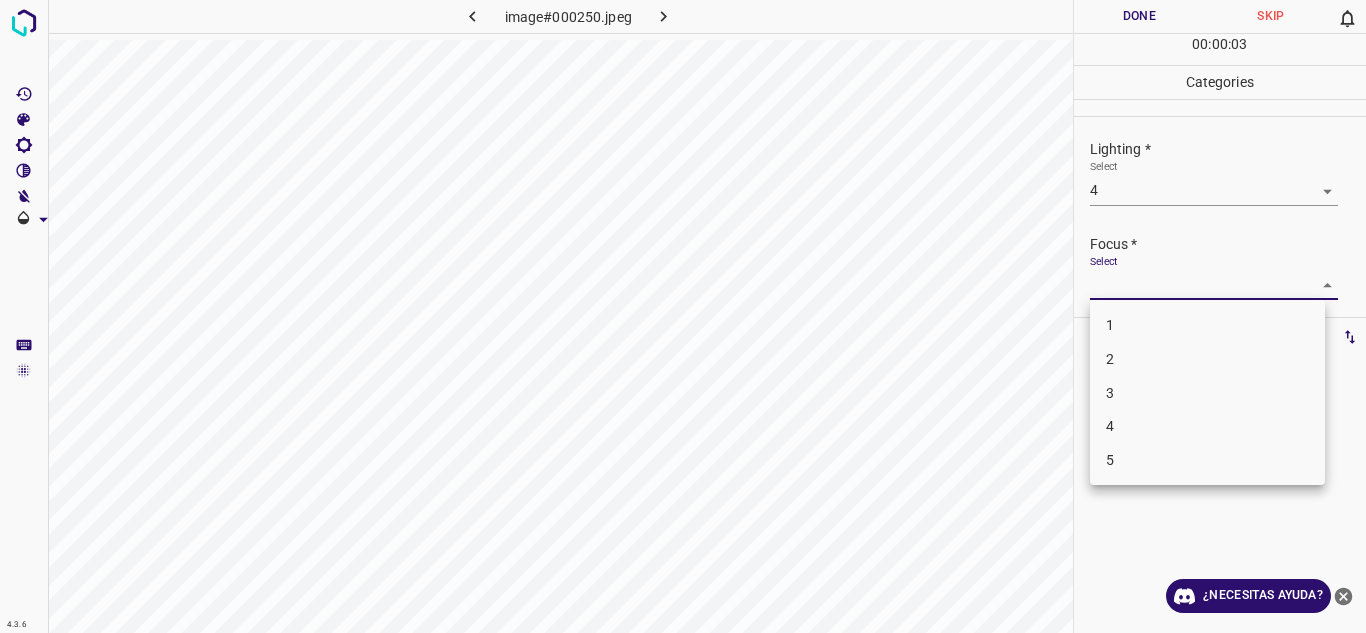 click on "4" at bounding box center [1207, 426] 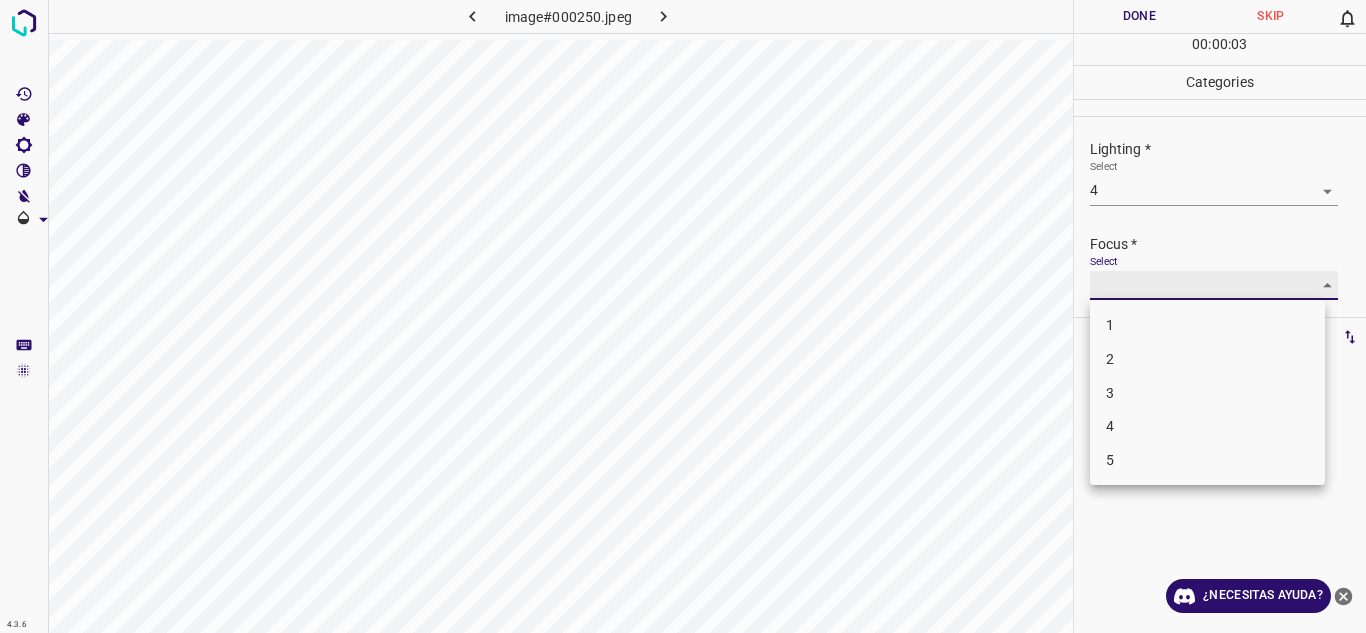 type on "4" 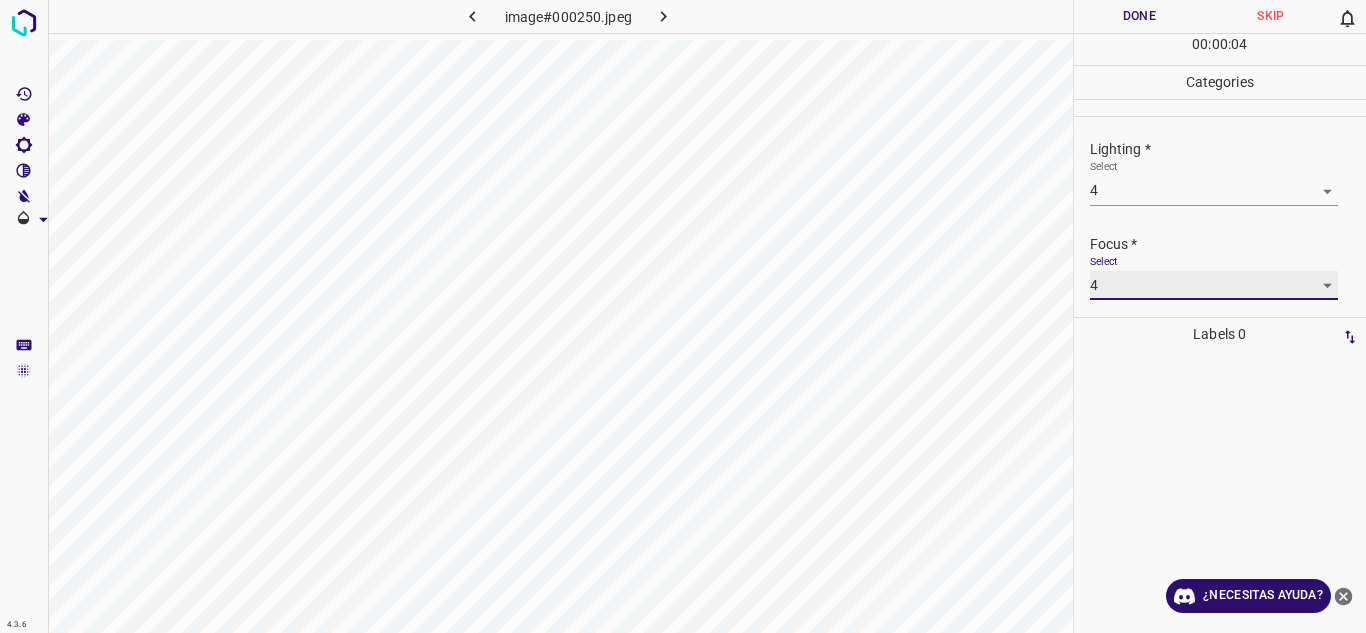 scroll, scrollTop: 98, scrollLeft: 0, axis: vertical 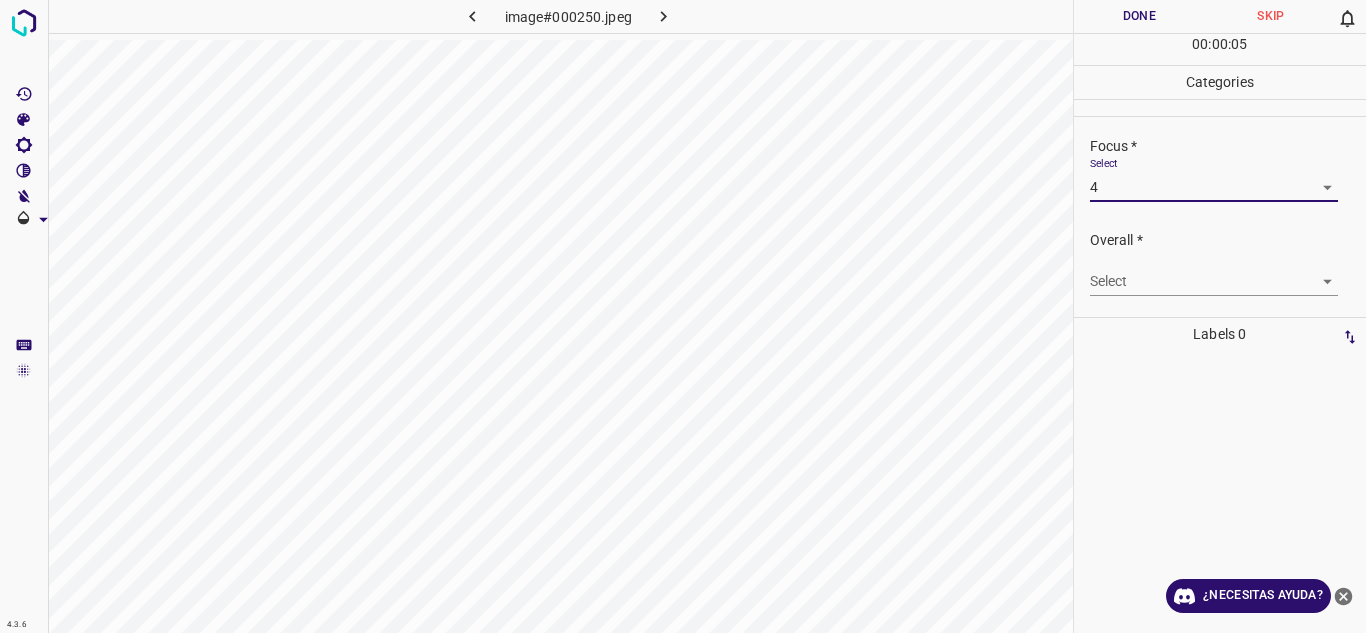 click on "4.3.6  image#000250.jpeg Done Skip 0 00   : 00   : 05   Categories Lighting *  Select 4 4 Focus *  Select 4 4 Overall *  Select ​ Labels   0 Categories 1 Lighting 2 Focus 3 Overall Tools Space Change between modes (Draw & Edit) I Auto labeling R Restore zoom M Zoom in N Zoom out Delete Delete selecte label Filters Z Restore filters X Saturation filter C Brightness filter V Contrast filter B Gray scale filter General O Download ¿Necesitas ayuda? Texto original Valora esta traducción Tu opinión servirá para ayudar a mejorar el Traductor de Google - Texto - Esconder - Borrar" at bounding box center [683, 316] 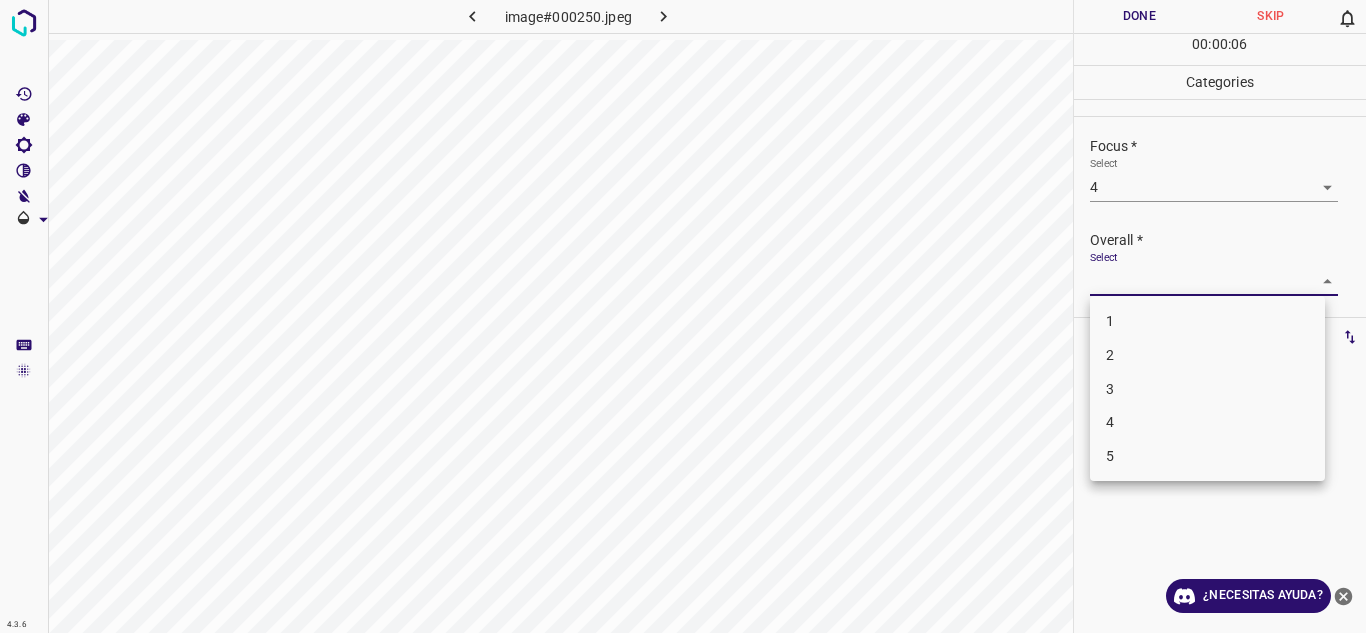 click on "4" at bounding box center [1207, 422] 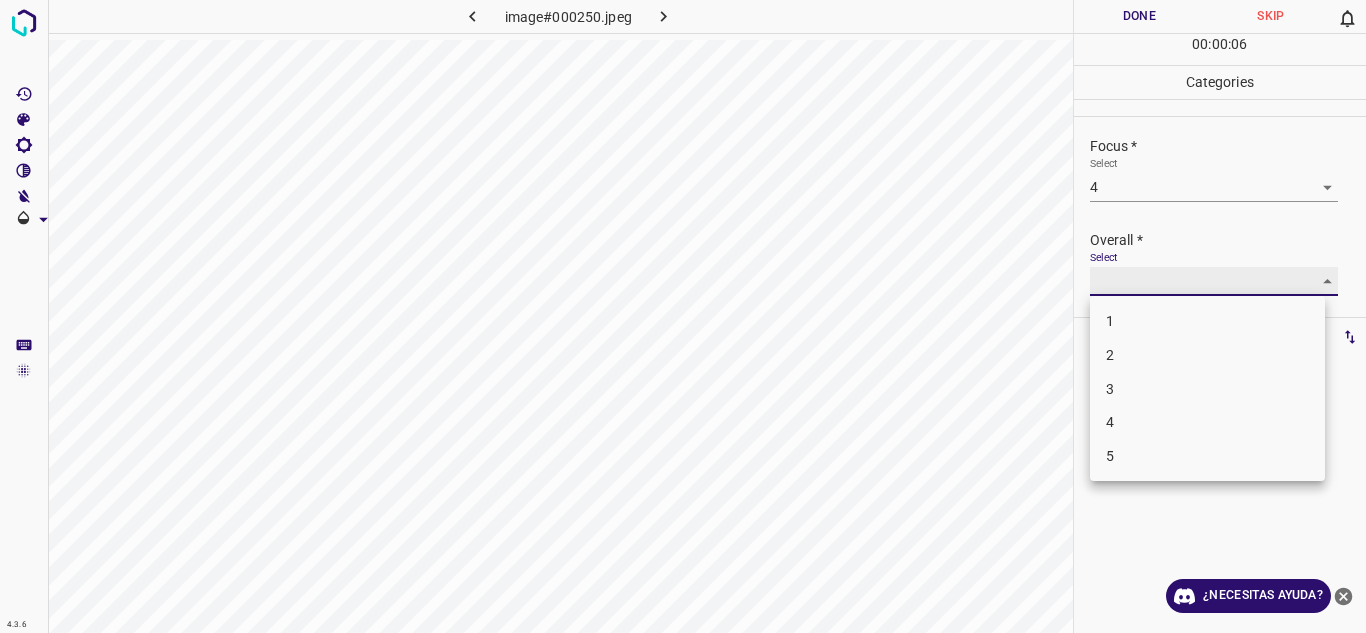 type on "4" 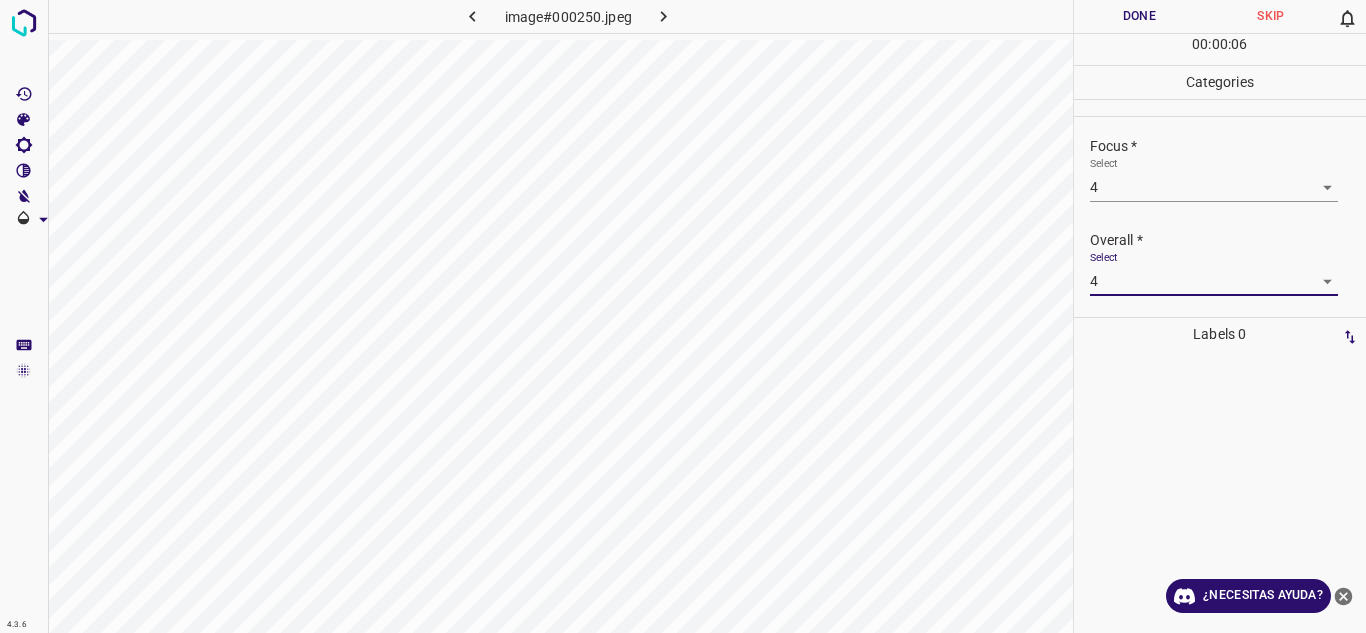 click on "Done" at bounding box center [1140, 16] 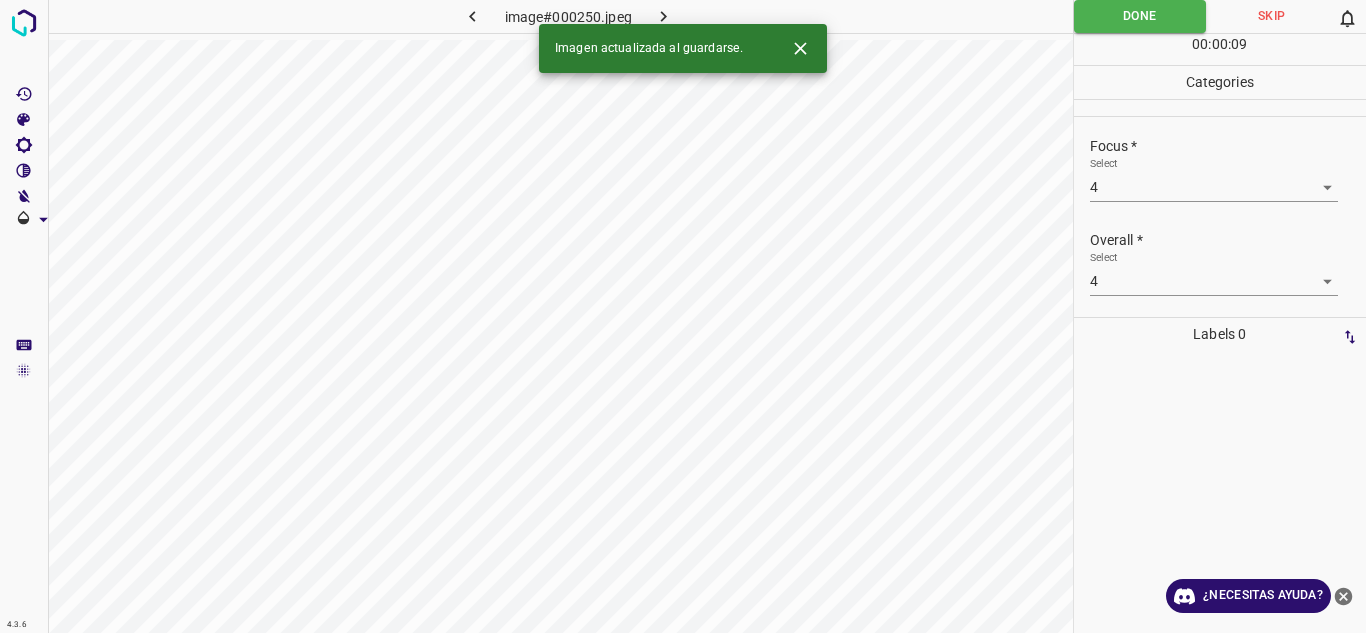 click 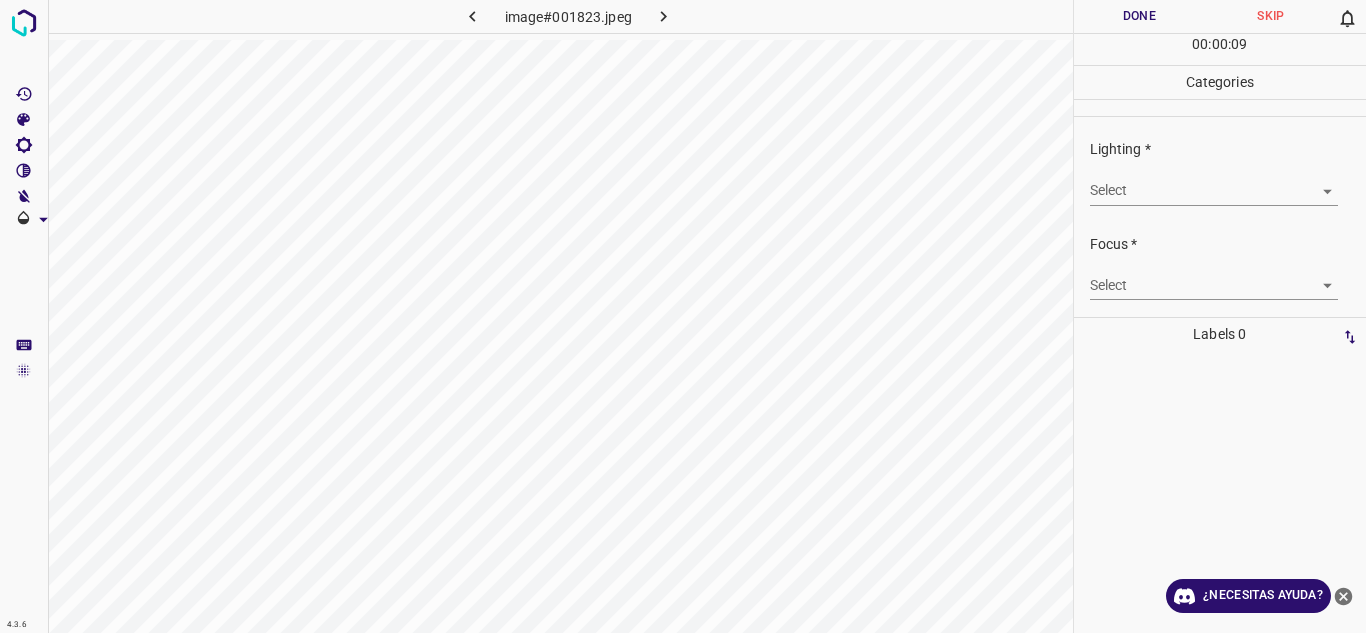 click on "4.3.6  image#001823.jpeg Done Skip 0 00   : 00   : 09   Categories Lighting *  Select ​ Focus *  Select ​ Overall *  Select ​ Labels   0 Categories 1 Lighting 2 Focus 3 Overall Tools Space Change between modes (Draw & Edit) I Auto labeling R Restore zoom M Zoom in N Zoom out Delete Delete selecte label Filters Z Restore filters X Saturation filter C Brightness filter V Contrast filter B Gray scale filter General O Download ¿Necesitas ayuda? Texto original Valora esta traducción Tu opinión servirá para ayudar a mejorar el Traductor de Google - Texto - Esconder - Borrar" at bounding box center (683, 316) 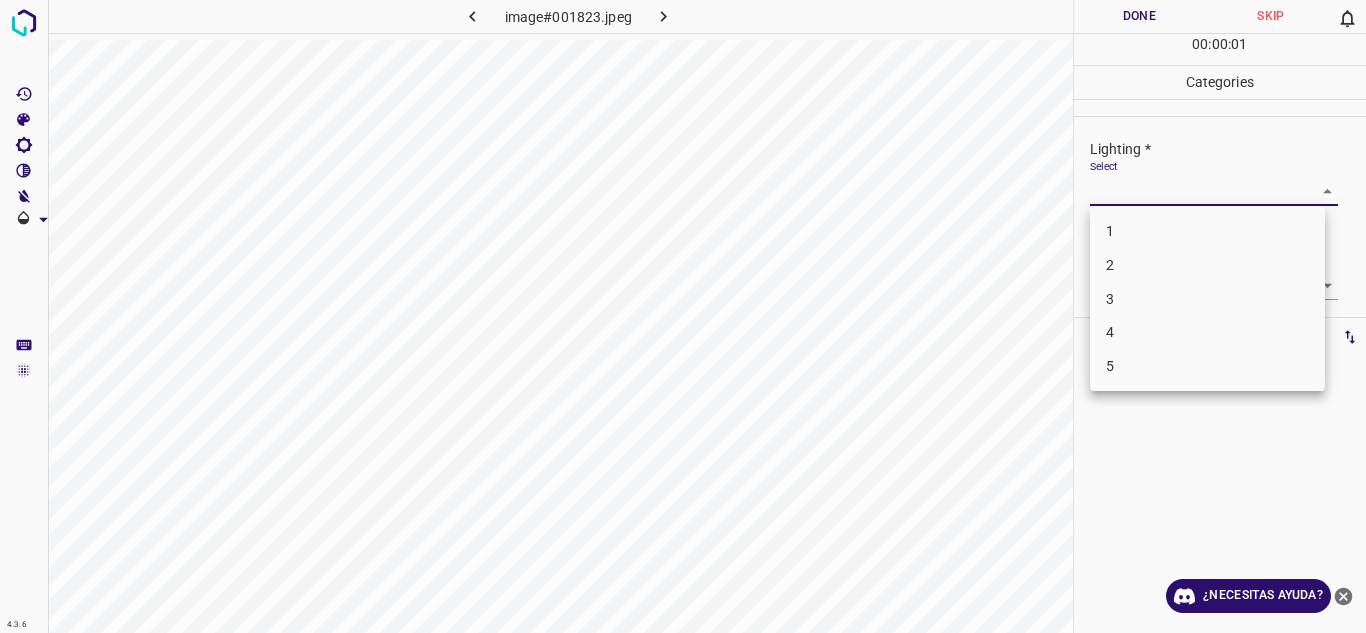 click on "4" at bounding box center (1207, 332) 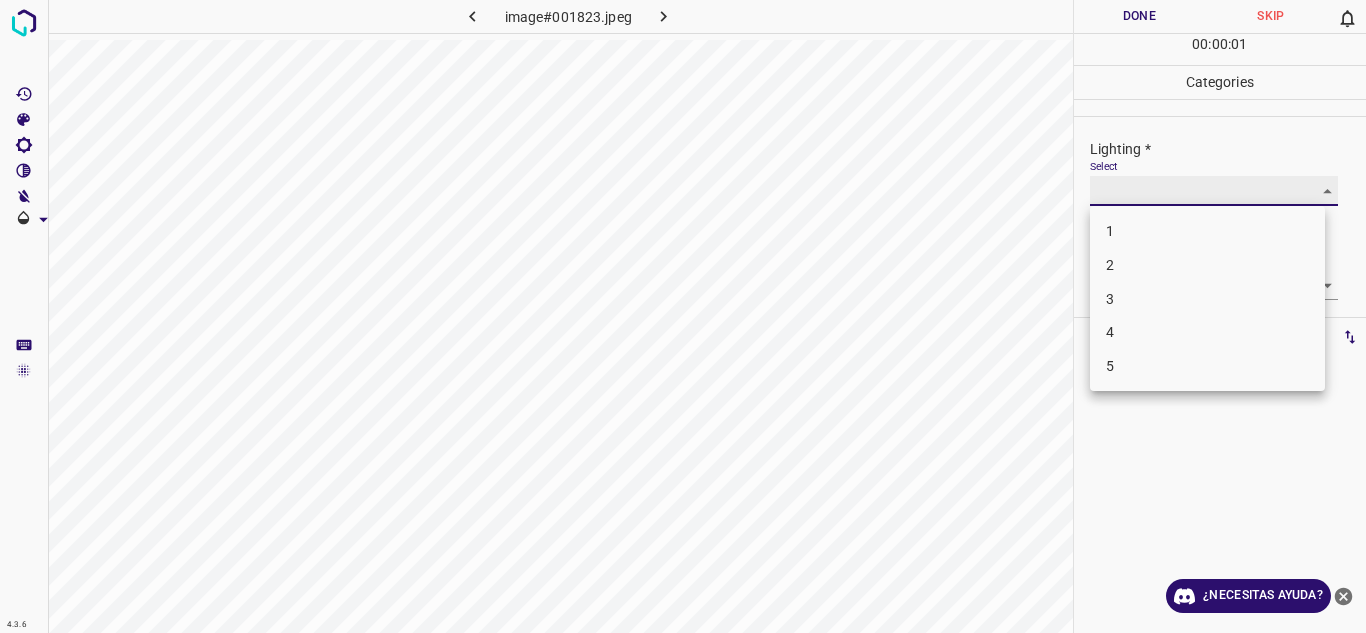 type on "4" 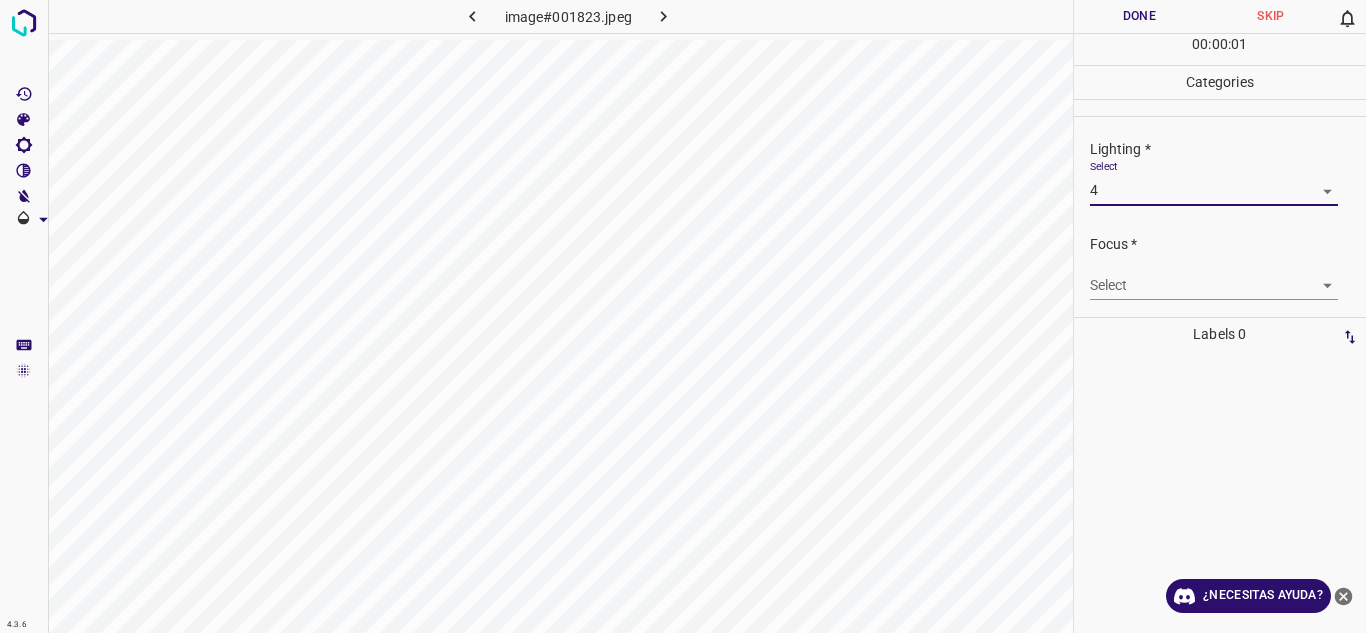 click on "4.3.6  image#001823.jpeg Done Skip 0 00   : 00   : 01   Categories Lighting *  Select 4 4 Focus *  Select ​ Overall *  Select ​ Labels   0 Categories 1 Lighting 2 Focus 3 Overall Tools Space Change between modes (Draw & Edit) I Auto labeling R Restore zoom M Zoom in N Zoom out Delete Delete selecte label Filters Z Restore filters X Saturation filter C Brightness filter V Contrast filter B Gray scale filter General O Download ¿Necesitas ayuda? Texto original Valora esta traducción Tu opinión servirá para ayudar a mejorar el Traductor de Google - Texto - Esconder - Borrar" at bounding box center (683, 316) 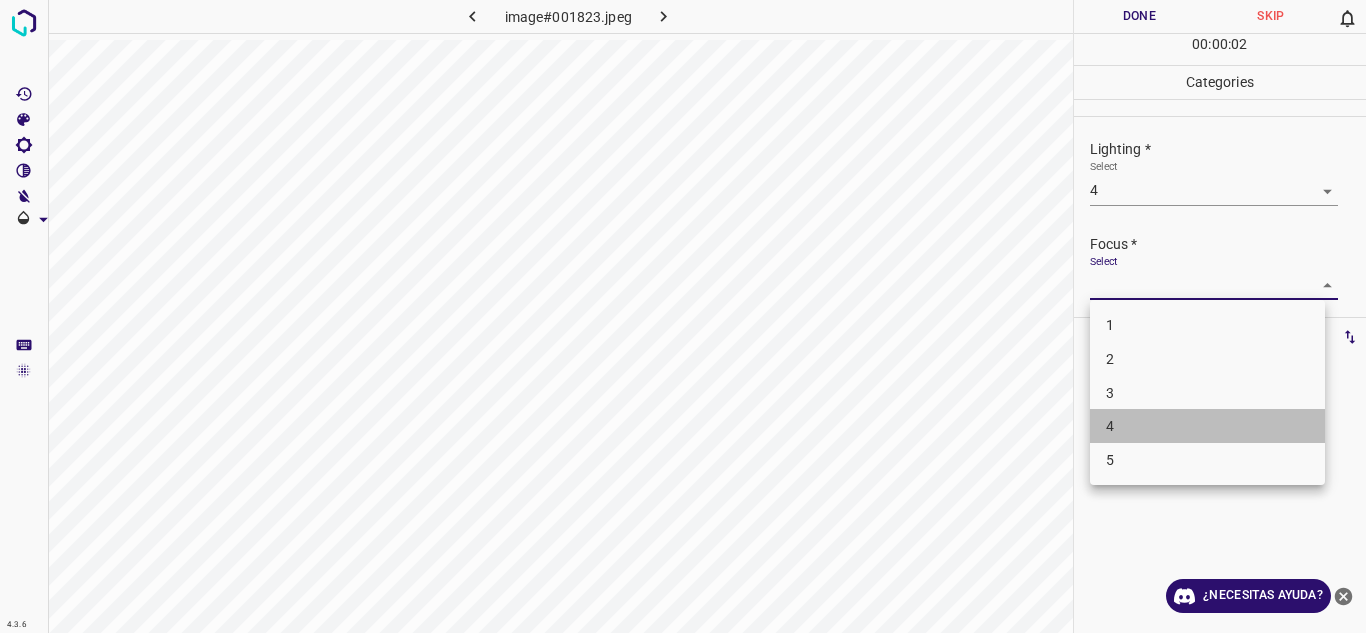 click on "4" at bounding box center (1207, 426) 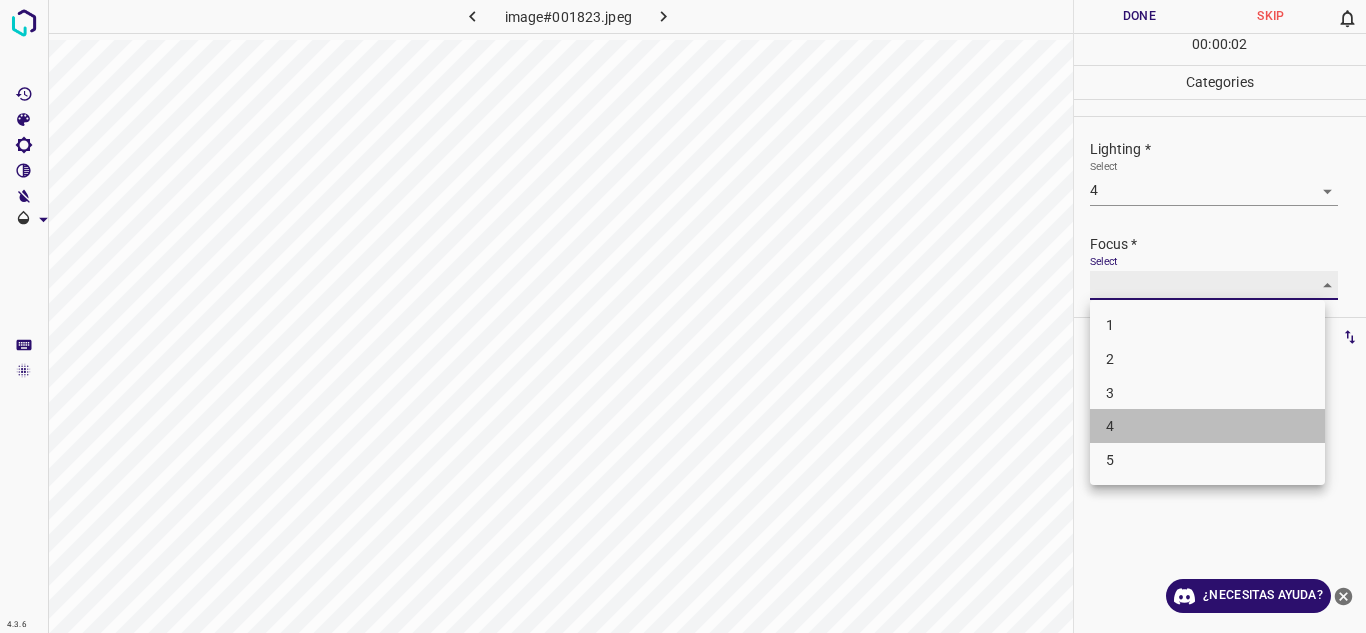 type on "4" 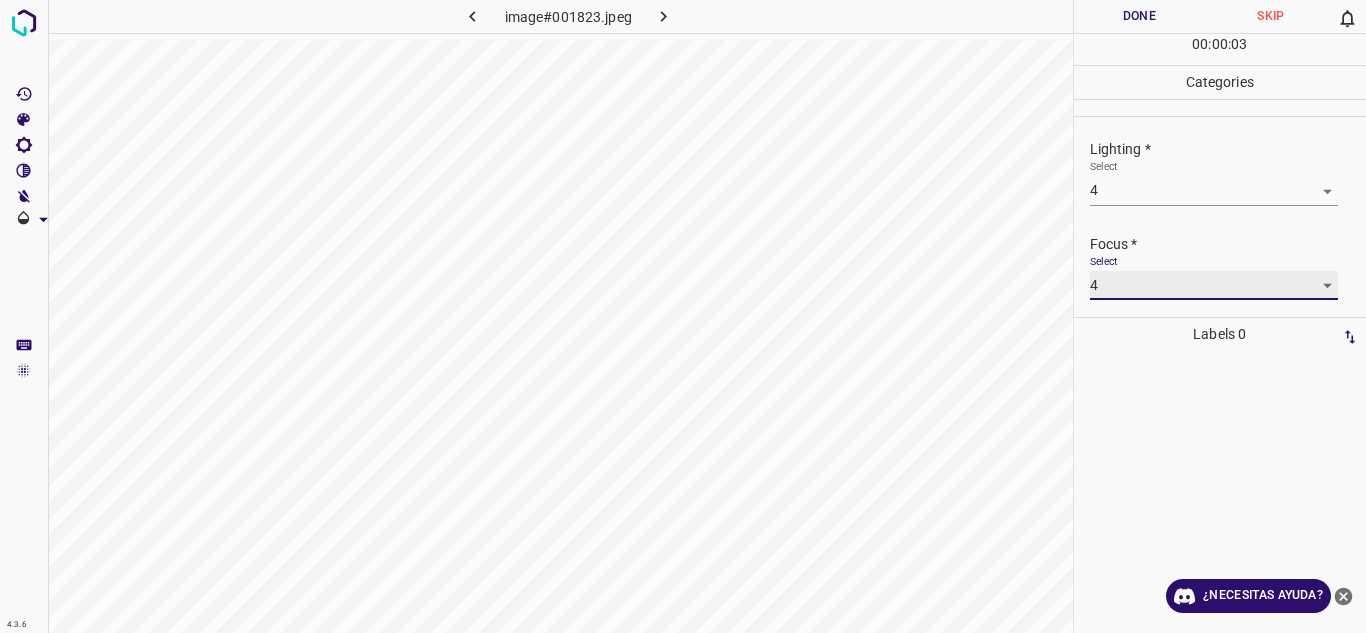scroll, scrollTop: 98, scrollLeft: 0, axis: vertical 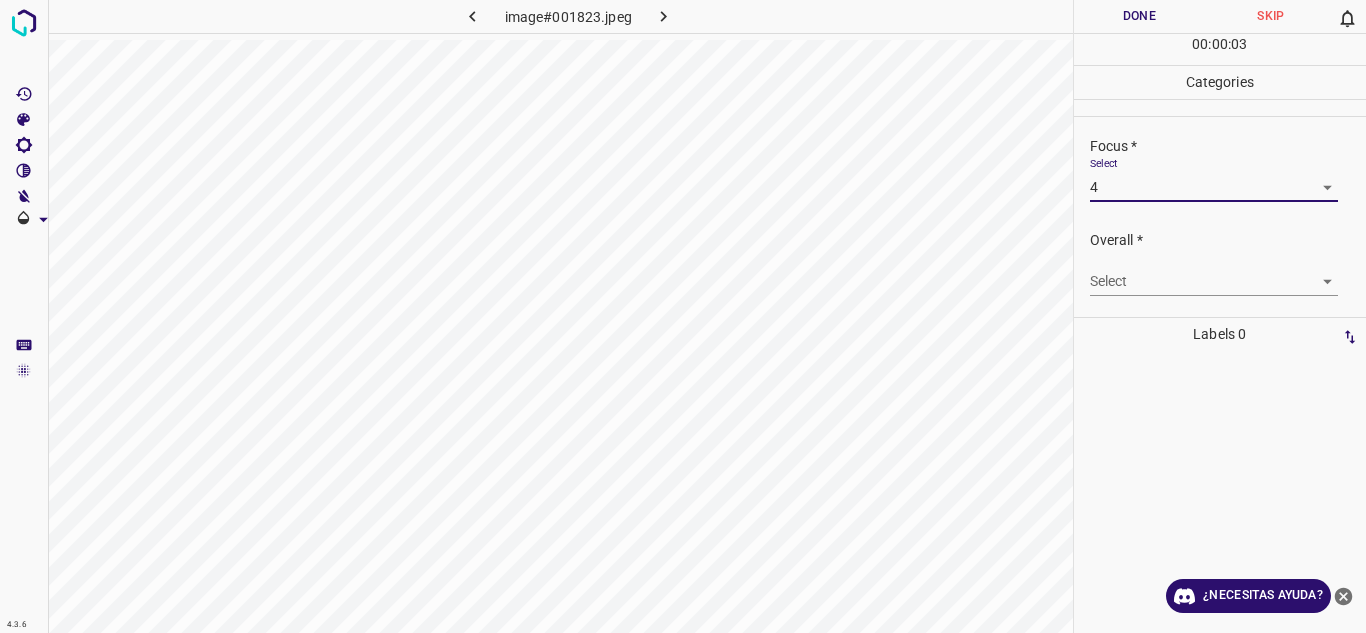 click on "4.3.6  image#001823.jpeg Done Skip 0 00   : 00   : 03   Categories Lighting *  Select 4 4 Focus *  Select 4 4 Overall *  Select ​ Labels   0 Categories 1 Lighting 2 Focus 3 Overall Tools Space Change between modes (Draw & Edit) I Auto labeling R Restore zoom M Zoom in N Zoom out Delete Delete selecte label Filters Z Restore filters X Saturation filter C Brightness filter V Contrast filter B Gray scale filter General O Download ¿Necesitas ayuda? Texto original Valora esta traducción Tu opinión servirá para ayudar a mejorar el Traductor de Google - Texto - Esconder - Borrar" at bounding box center (683, 316) 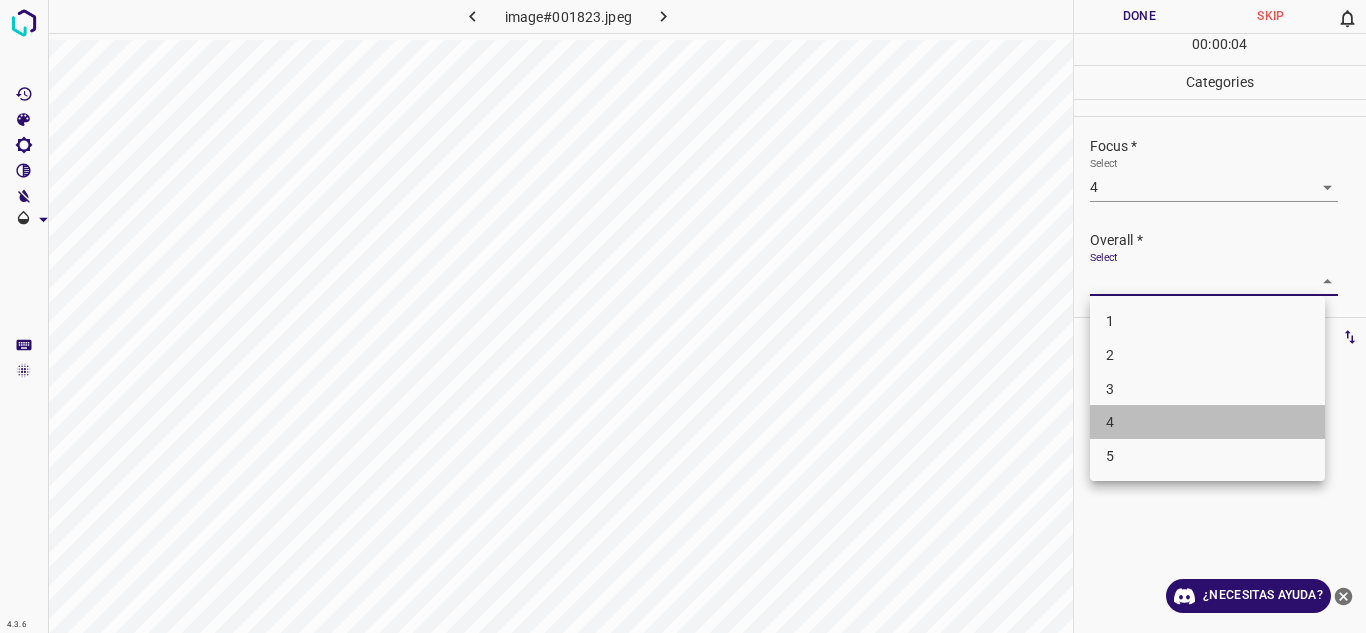 click on "4" at bounding box center [1207, 422] 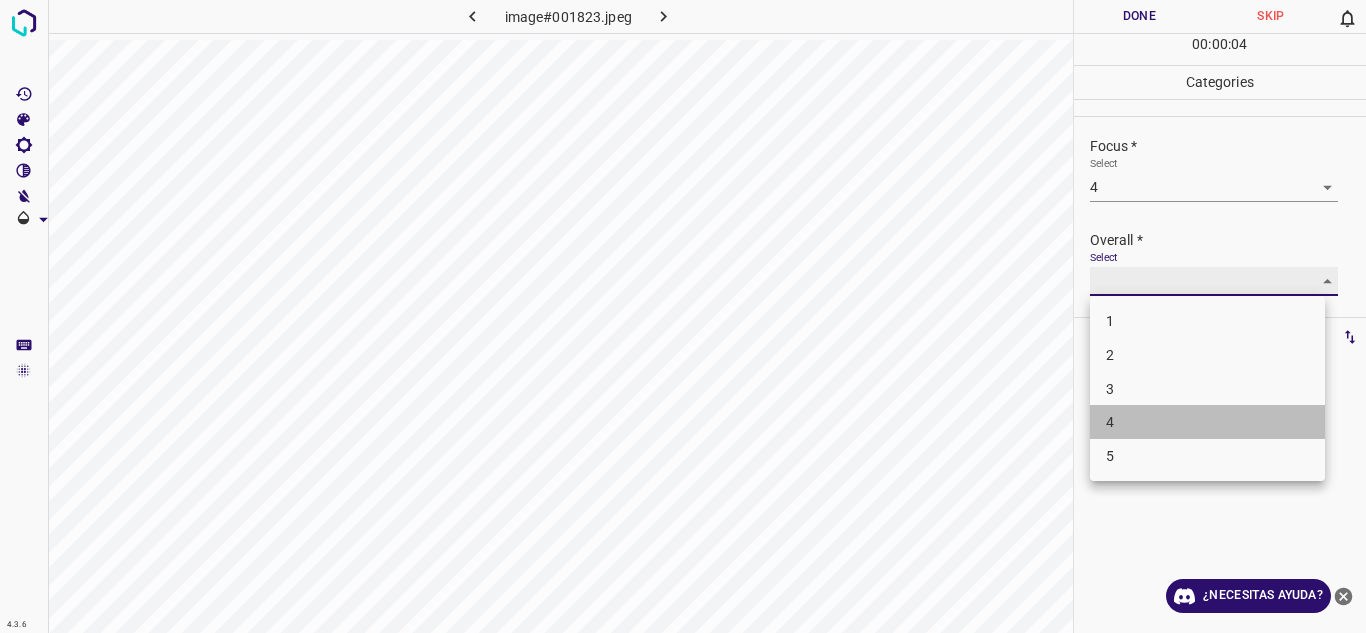 type on "4" 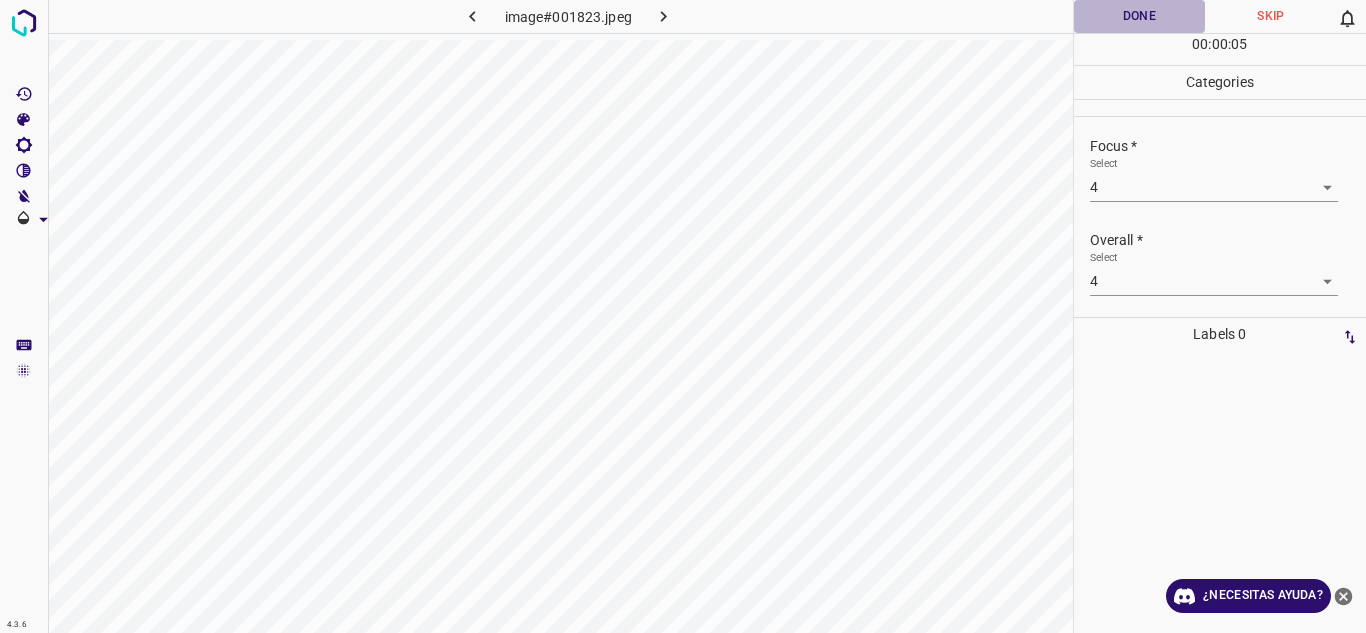 click on "Done" at bounding box center [1140, 16] 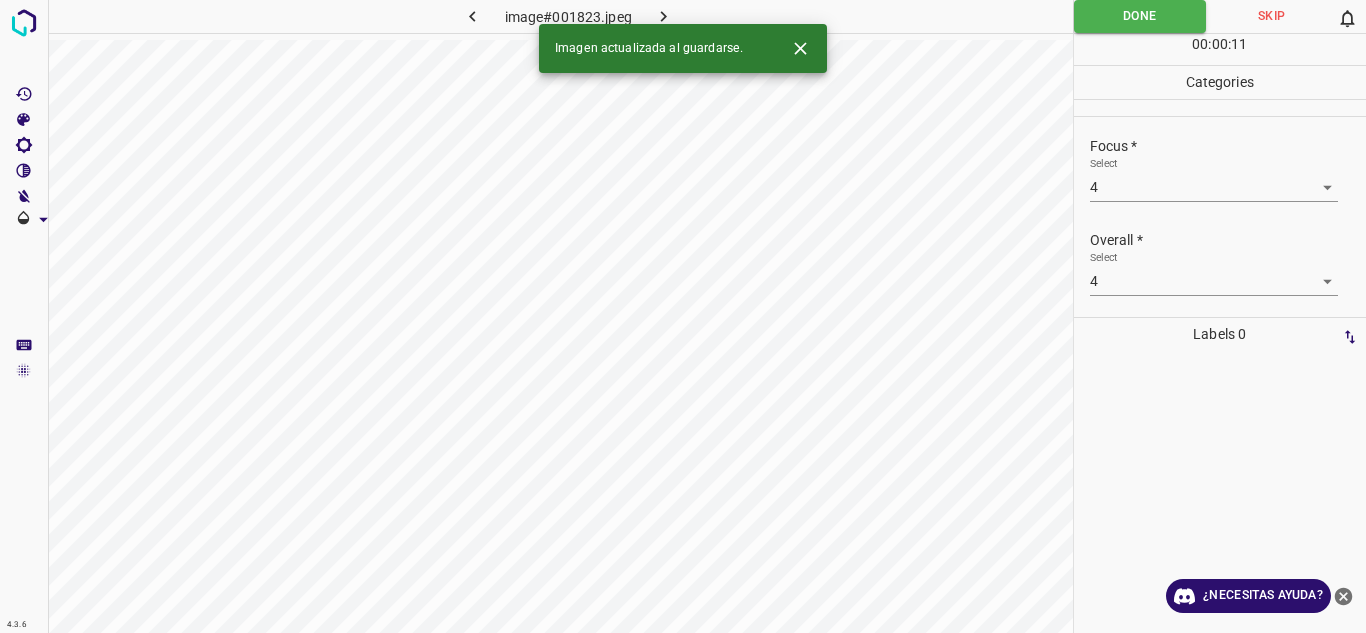 click at bounding box center (664, 16) 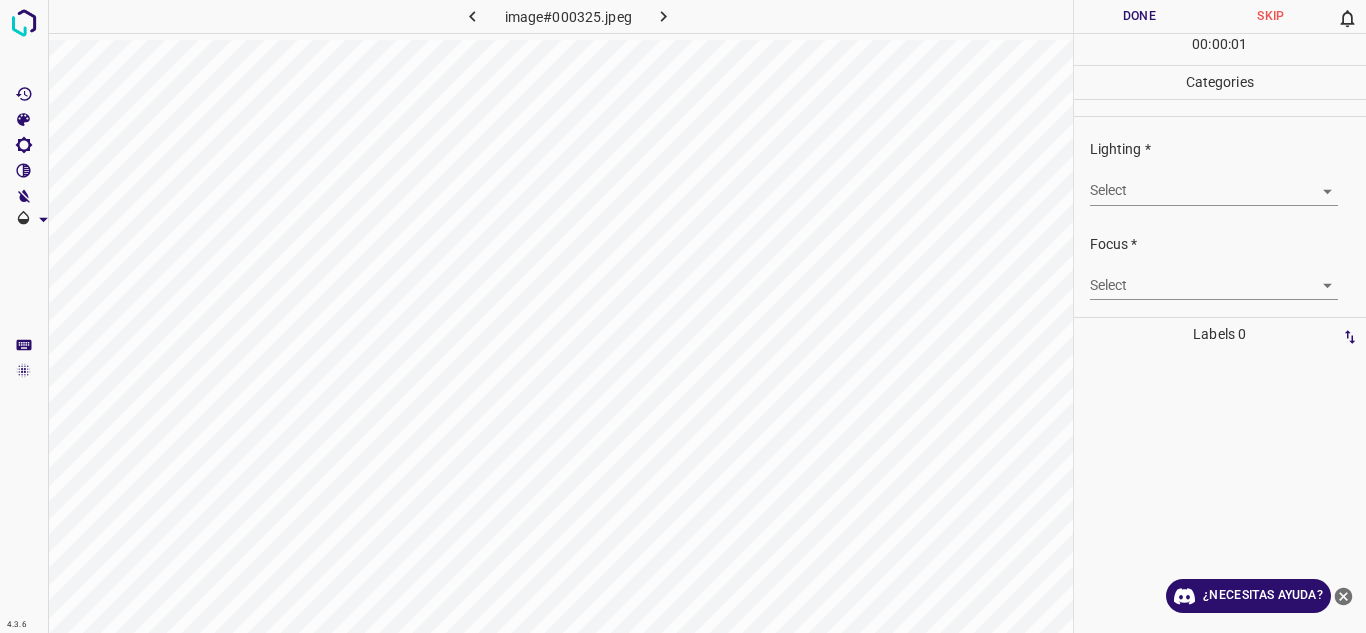 click on "4.3.6  image#000325.jpeg Done Skip 0 00   : 00   : 01   Categories Lighting *  Select ​ Focus *  Select ​ Overall *  Select ​ Labels   0 Categories 1 Lighting 2 Focus 3 Overall Tools Space Change between modes (Draw & Edit) I Auto labeling R Restore zoom M Zoom in N Zoom out Delete Delete selecte label Filters Z Restore filters X Saturation filter C Brightness filter V Contrast filter B Gray scale filter General O Download ¿Necesitas ayuda? Texto original Valora esta traducción Tu opinión servirá para ayudar a mejorar el Traductor de Google - Texto - Esconder - Borrar" at bounding box center [683, 316] 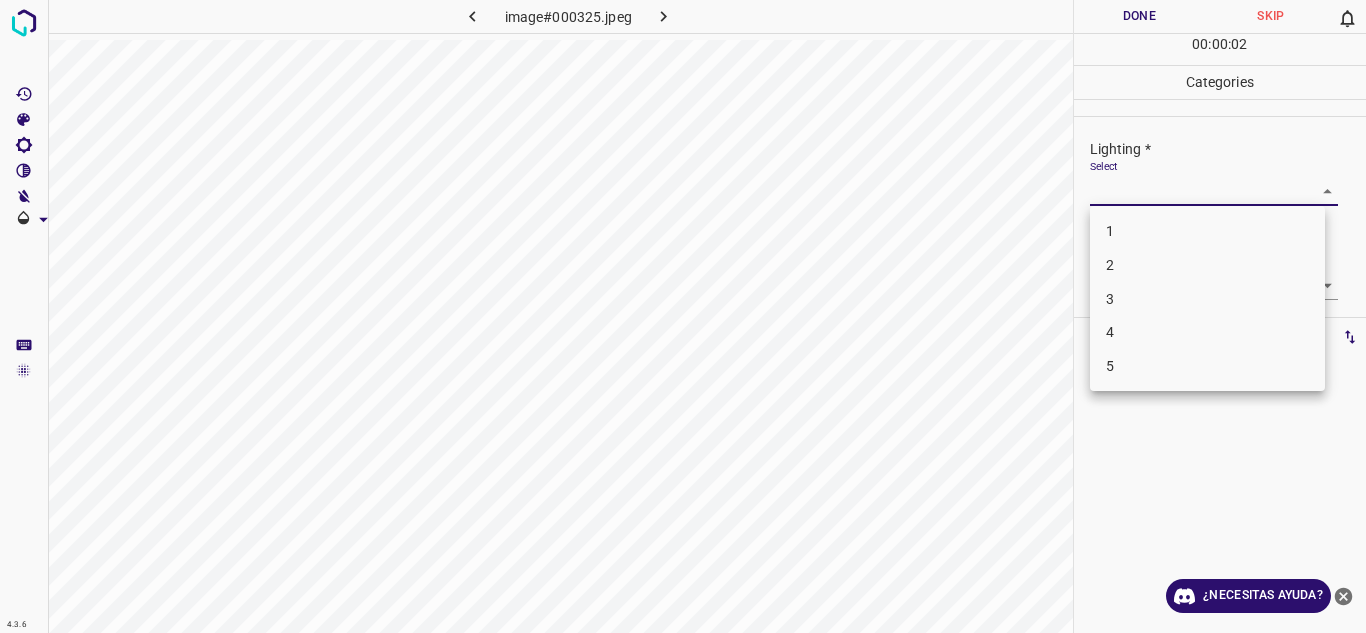 click on "5" at bounding box center [1207, 366] 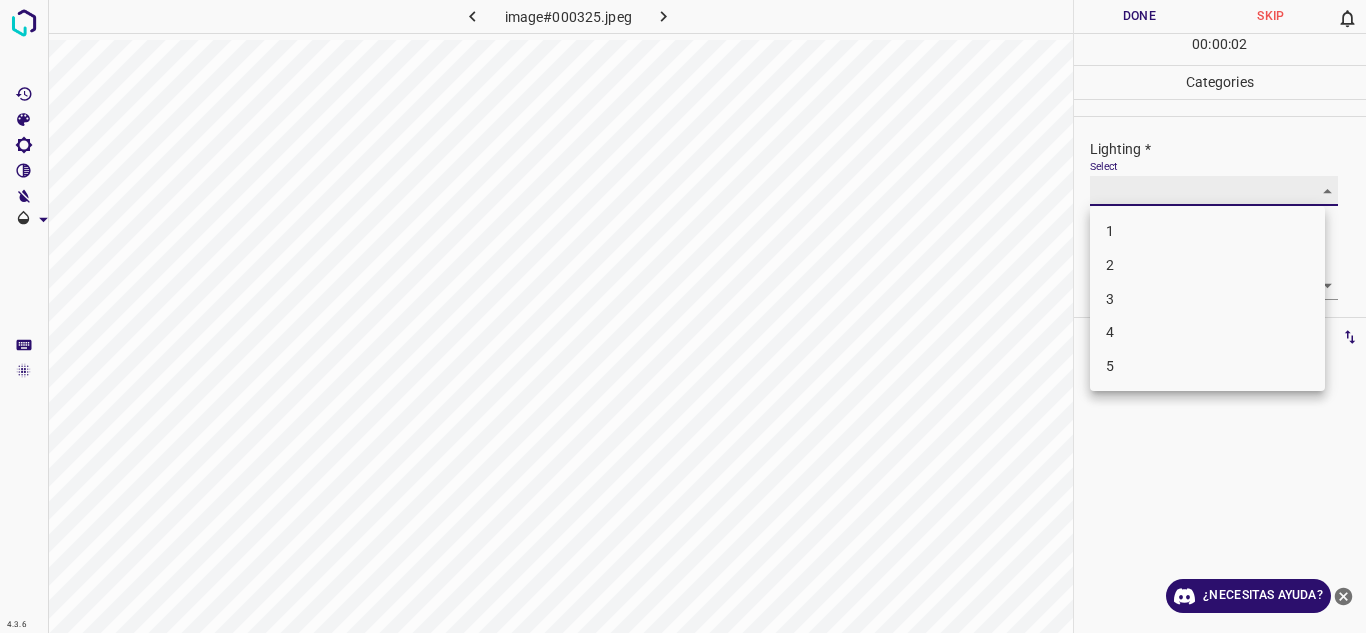 type on "5" 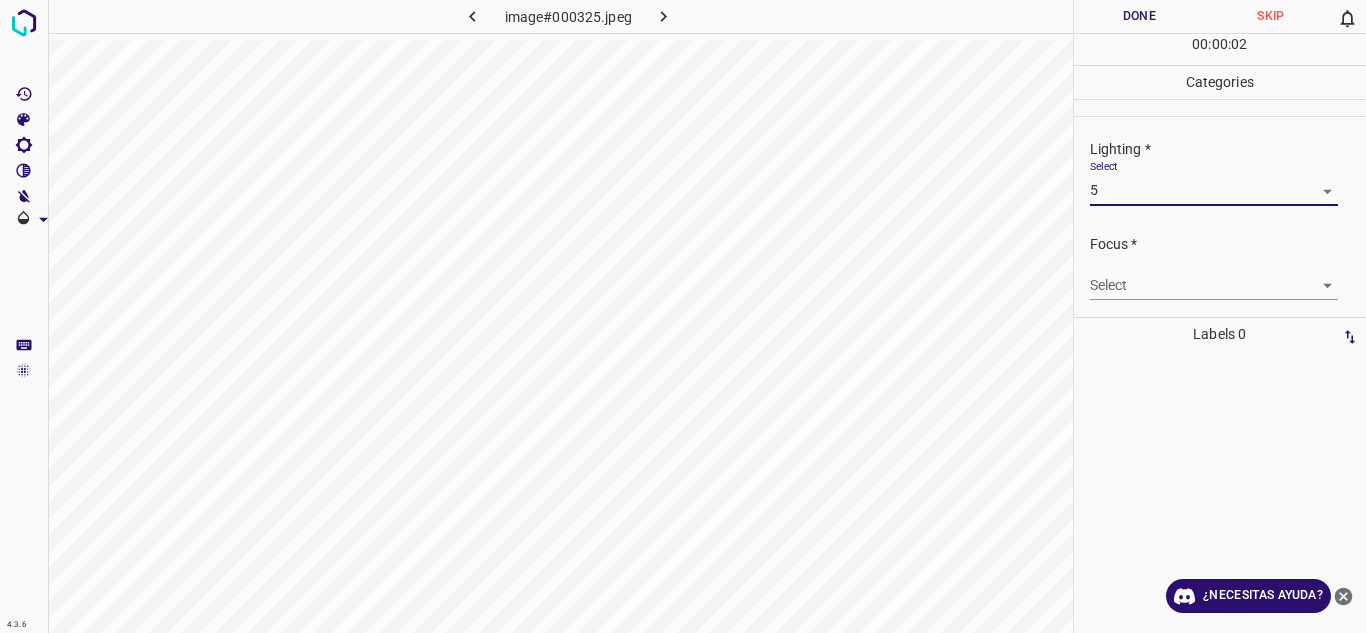 click on "Select ​" at bounding box center [1228, 277] 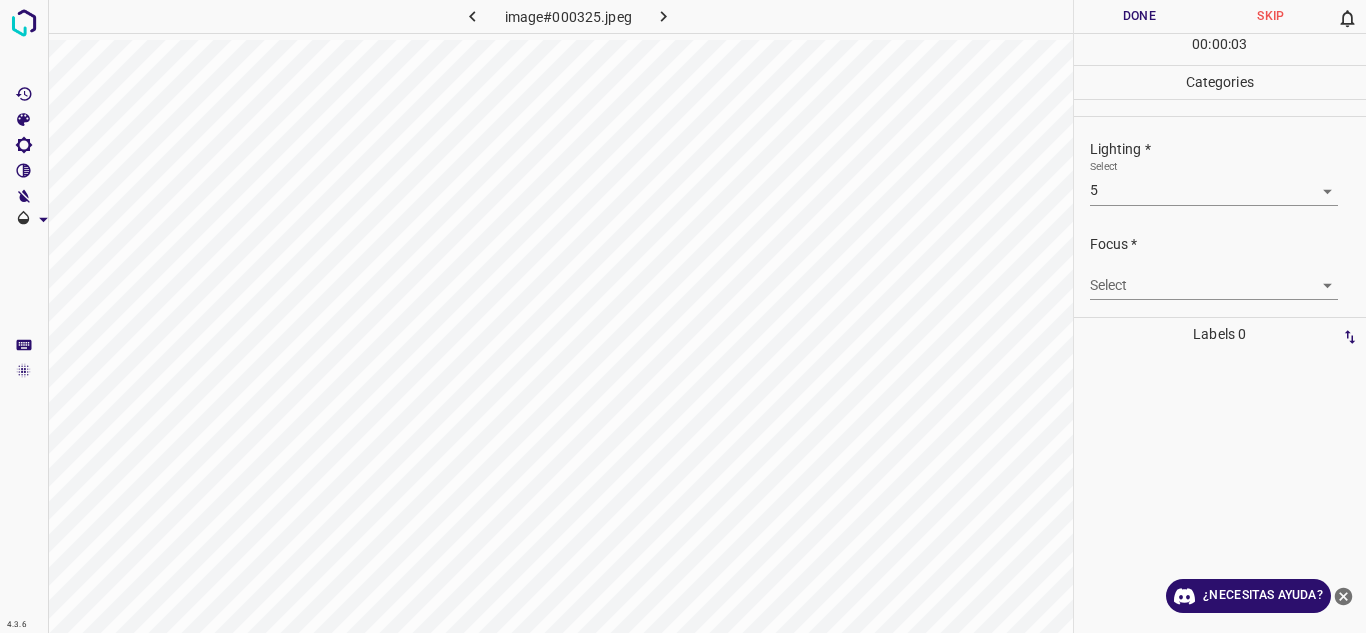 click on "4.3.6  image#000325.jpeg Done Skip 0 00   : 00   : 03   Categories Lighting *  Select 5 5 Focus *  Select ​ Overall *  Select ​ Labels   0 Categories 1 Lighting 2 Focus 3 Overall Tools Space Change between modes (Draw & Edit) I Auto labeling R Restore zoom M Zoom in N Zoom out Delete Delete selecte label Filters Z Restore filters X Saturation filter C Brightness filter V Contrast filter B Gray scale filter General O Download ¿Necesitas ayuda? Texto original Valora esta traducción Tu opinión servirá para ayudar a mejorar el Traductor de Google - Texto - Esconder - Borrar" at bounding box center (683, 316) 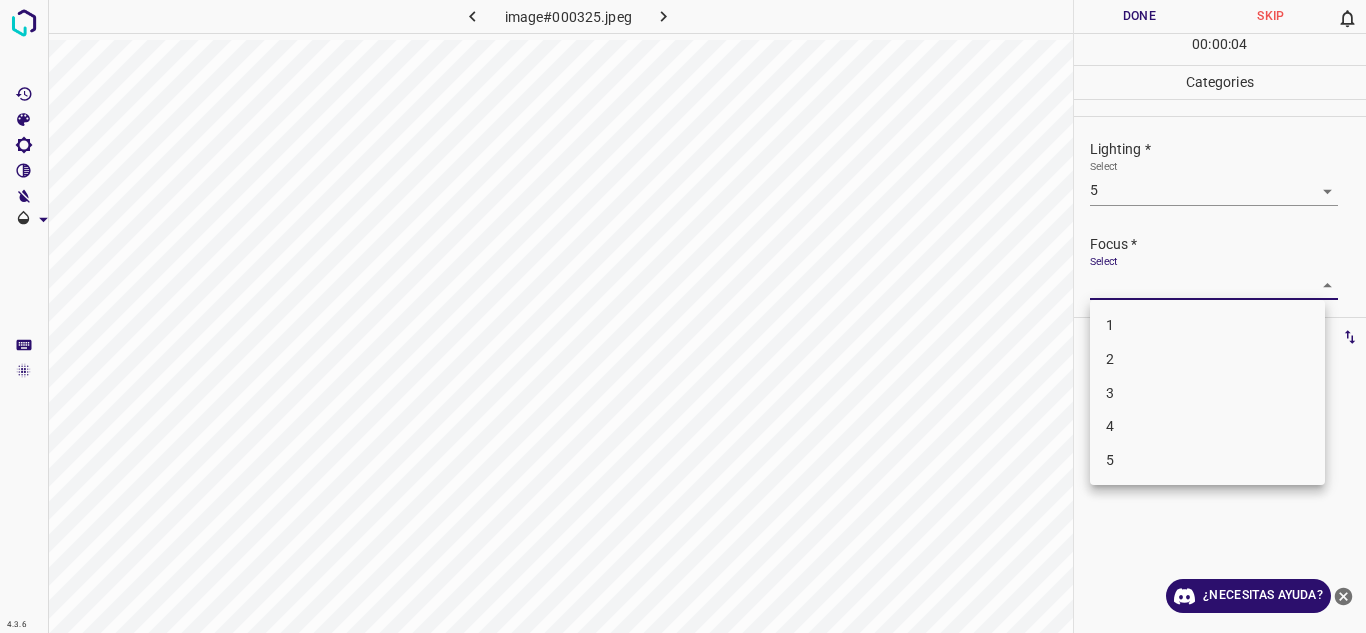 click on "4" at bounding box center (1207, 426) 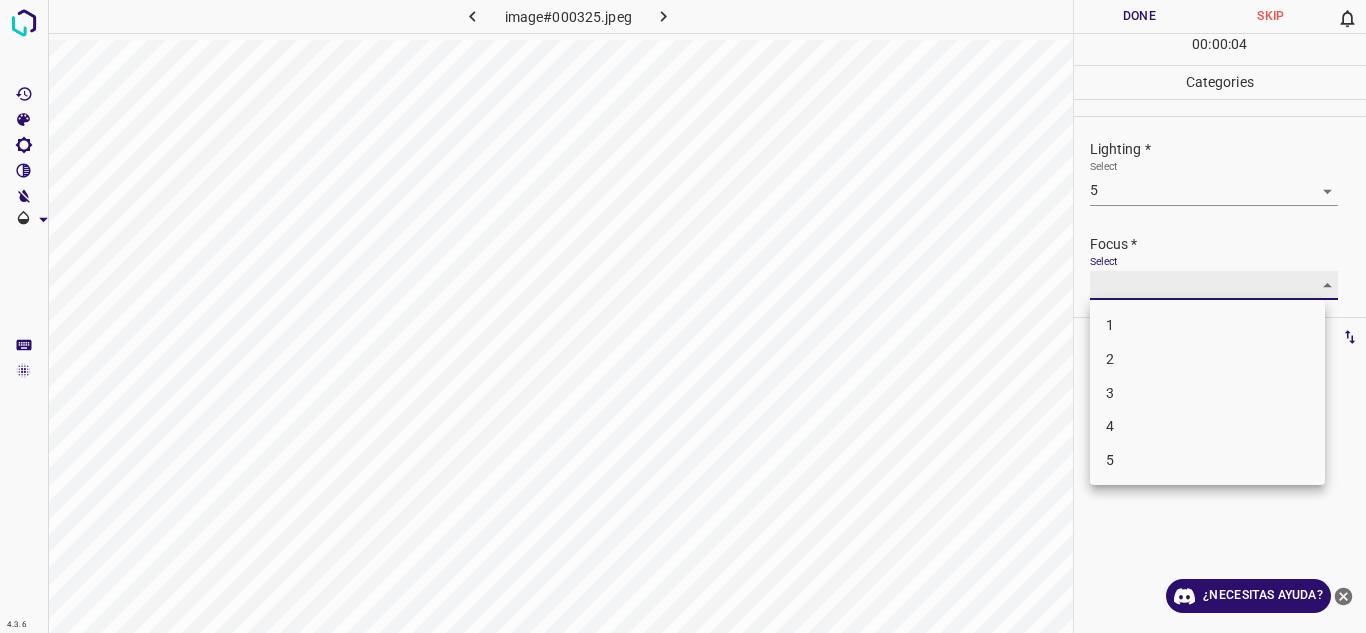 type on "4" 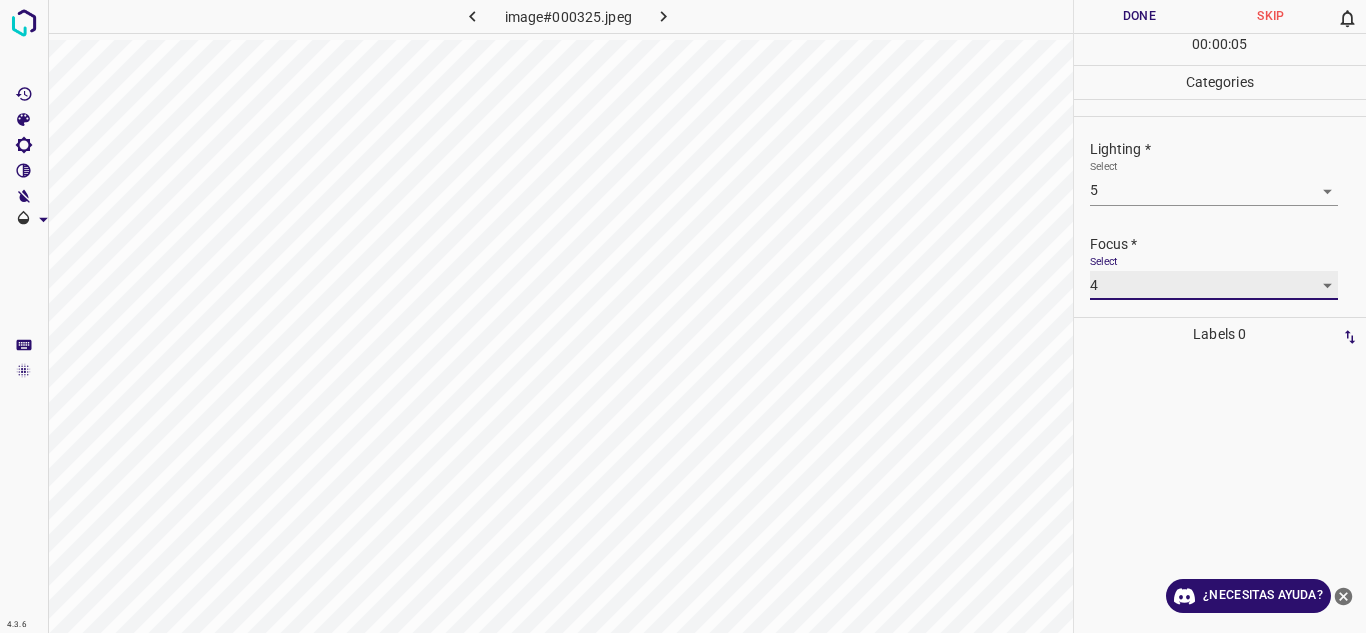 scroll, scrollTop: 98, scrollLeft: 0, axis: vertical 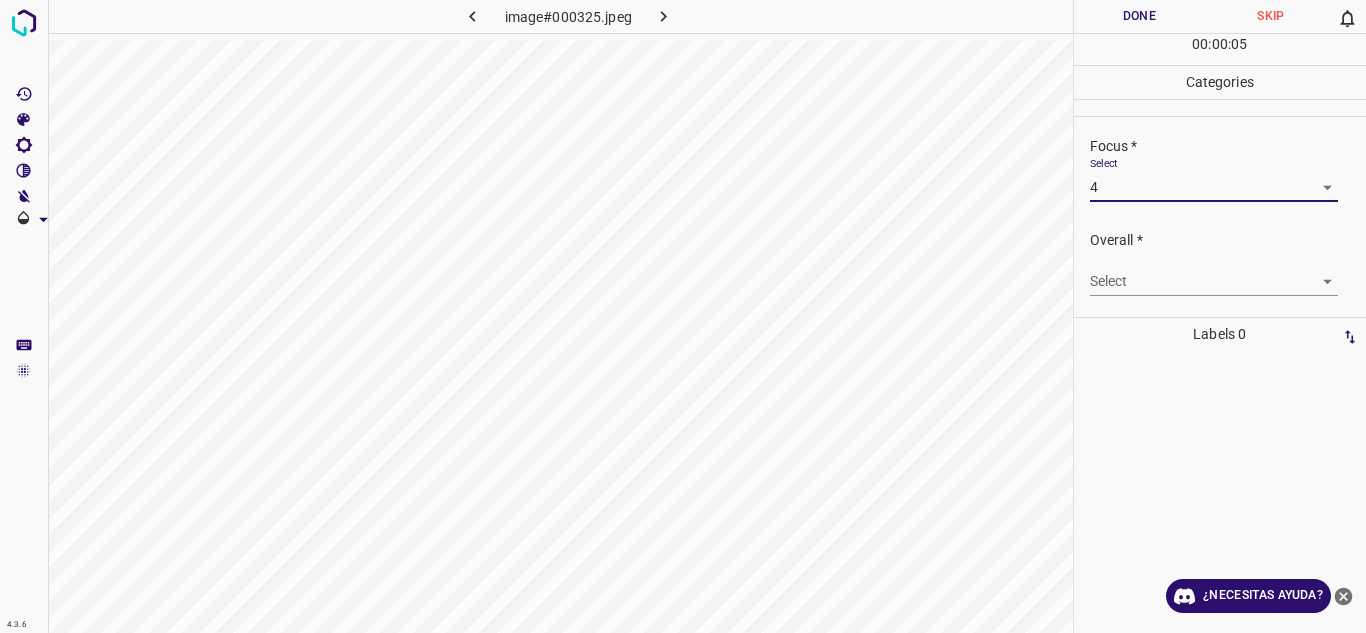 click on "4.3.6  image#000325.jpeg Done Skip 0 00   : 00   : 05   Categories Lighting *  Select 5 5 Focus *  Select 4 4 Overall *  Select ​ Labels   0 Categories 1 Lighting 2 Focus 3 Overall Tools Space Change between modes (Draw & Edit) I Auto labeling R Restore zoom M Zoom in N Zoom out Delete Delete selecte label Filters Z Restore filters X Saturation filter C Brightness filter V Contrast filter B Gray scale filter General O Download ¿Necesitas ayuda? Texto original Valora esta traducción Tu opinión servirá para ayudar a mejorar el Traductor de Google - Texto - Esconder - Borrar" at bounding box center [683, 316] 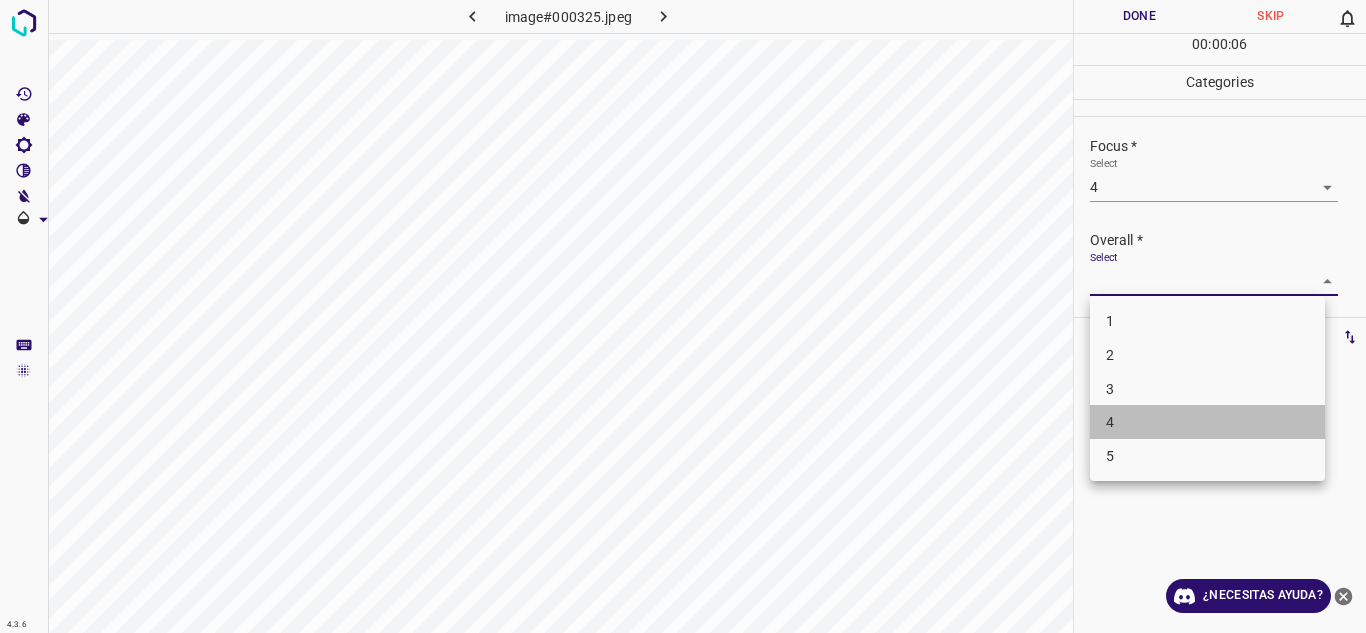 click on "4" at bounding box center (1207, 422) 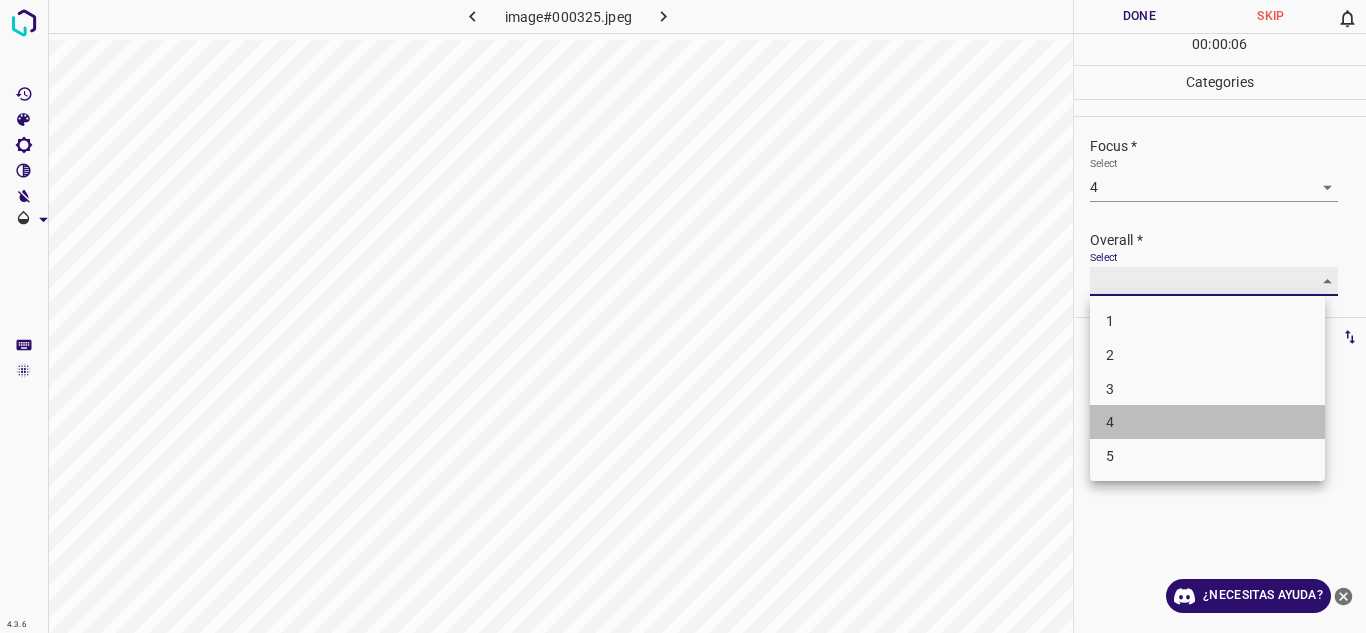 type on "4" 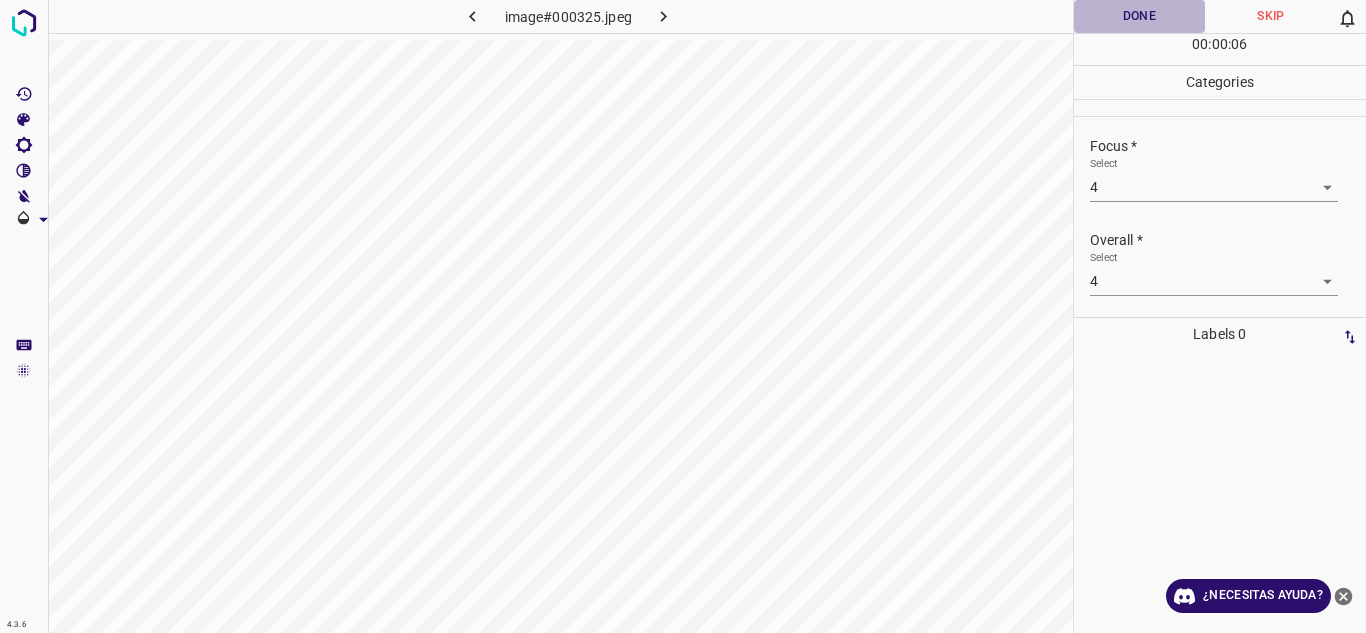 click on "Done" at bounding box center (1140, 16) 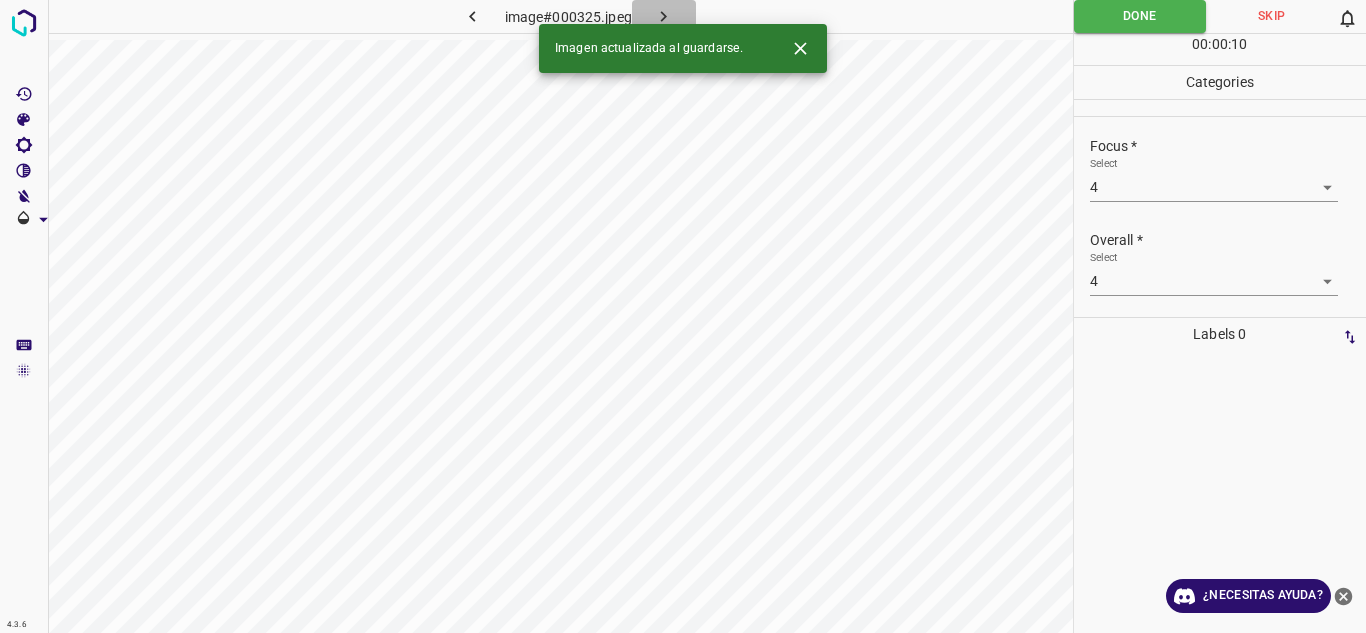 click 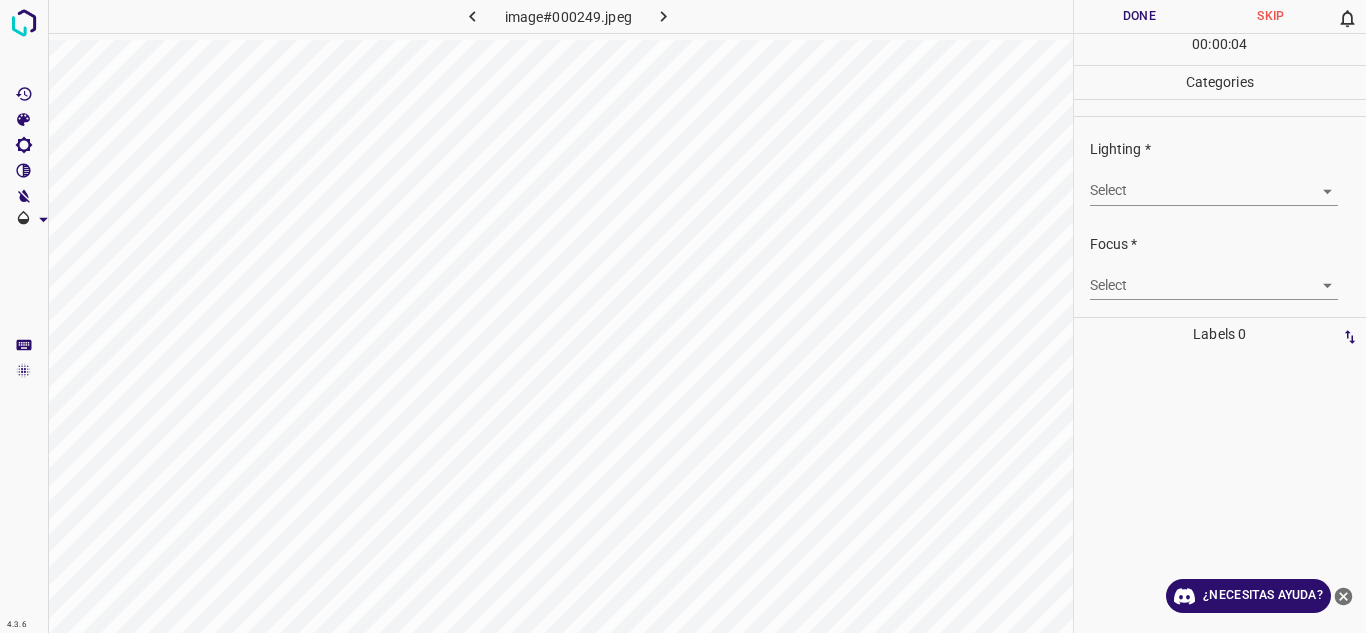 click on "4.3.6  image#000249.jpeg Done Skip 0 00   : 00   : 04   Categories Lighting *  Select ​ Focus *  Select ​ Overall *  Select ​ Labels   0 Categories 1 Lighting 2 Focus 3 Overall Tools Space Change between modes (Draw & Edit) I Auto labeling R Restore zoom M Zoom in N Zoom out Delete Delete selecte label Filters Z Restore filters X Saturation filter C Brightness filter V Contrast filter B Gray scale filter General O Download ¿Necesitas ayuda? Texto original Valora esta traducción Tu opinión servirá para ayudar a mejorar el Traductor de Google - Texto - Esconder - Borrar" at bounding box center [683, 316] 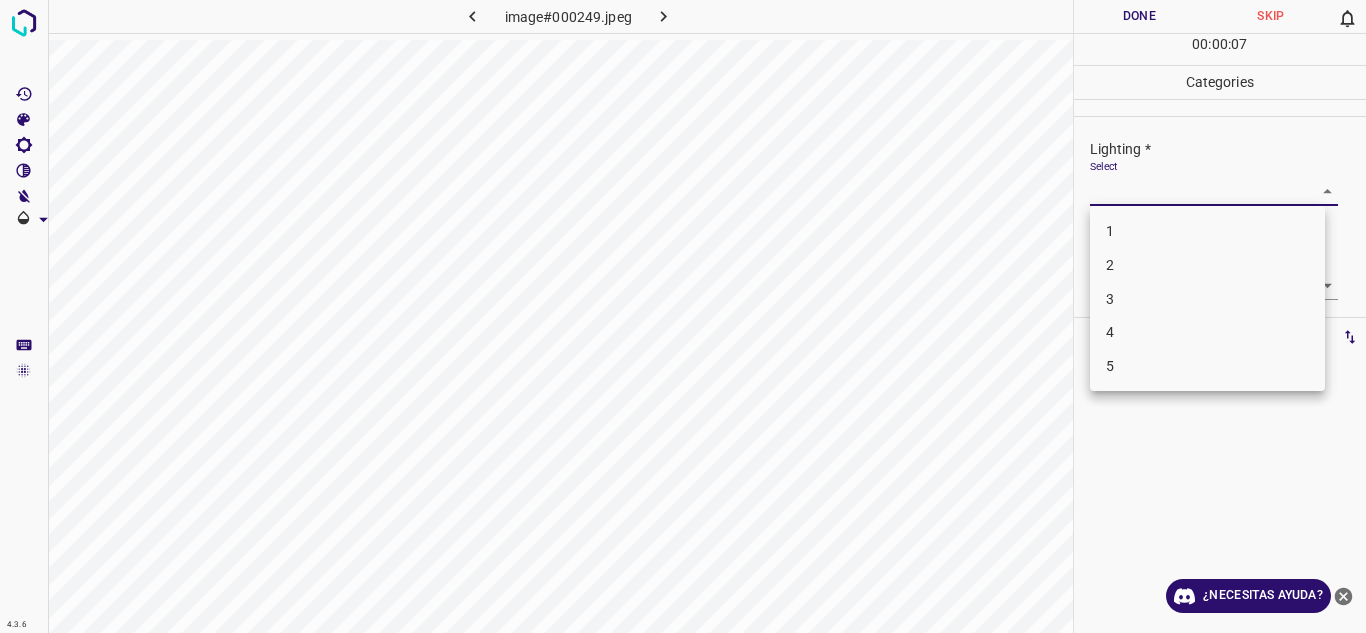 click on "4" at bounding box center (1110, 332) 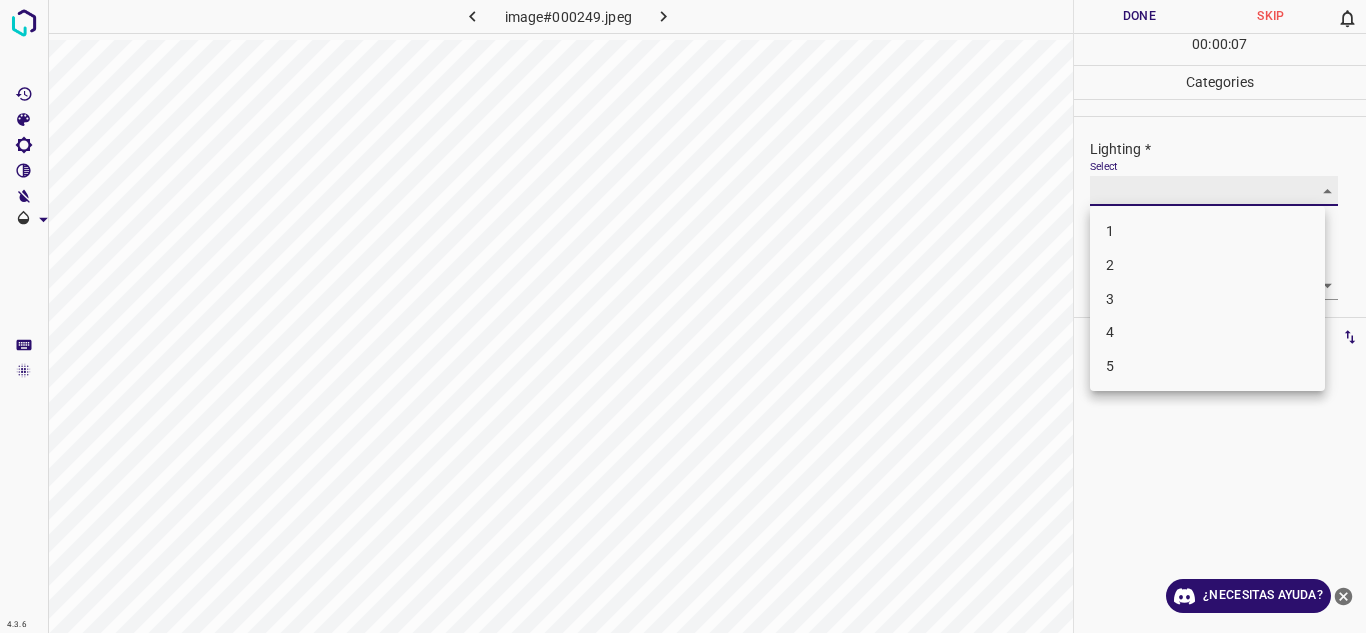 type on "4" 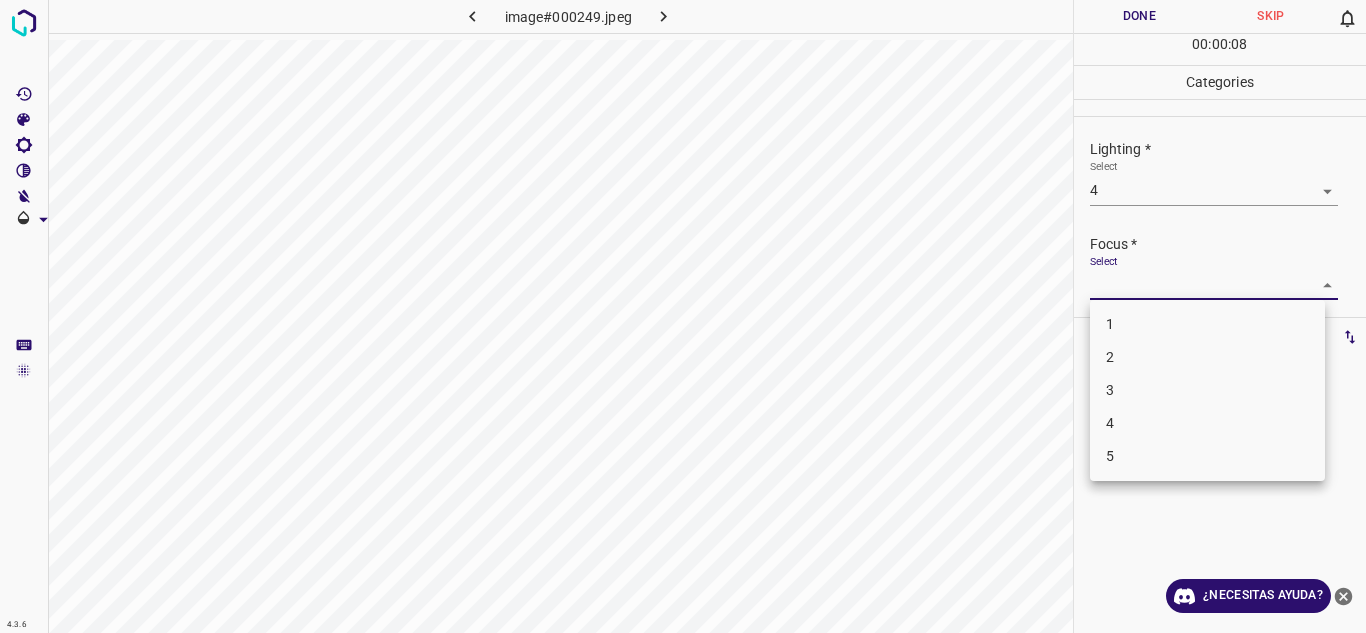 click on "4.3.6  image#000249.jpeg Done Skip 0 00   : 00   : 08   Categories Lighting *  Select 4 4 Focus *  Select ​ Overall *  Select ​ Labels   0 Categories 1 Lighting 2 Focus 3 Overall Tools Space Change between modes (Draw & Edit) I Auto labeling R Restore zoom M Zoom in N Zoom out Delete Delete selecte label Filters Z Restore filters X Saturation filter C Brightness filter V Contrast filter B Gray scale filter General O Download ¿Necesitas ayuda? Texto original Valora esta traducción Tu opinión servirá para ayudar a mejorar el Traductor de Google - Texto - Esconder - Borrar 1 2 3 4 5" at bounding box center (683, 316) 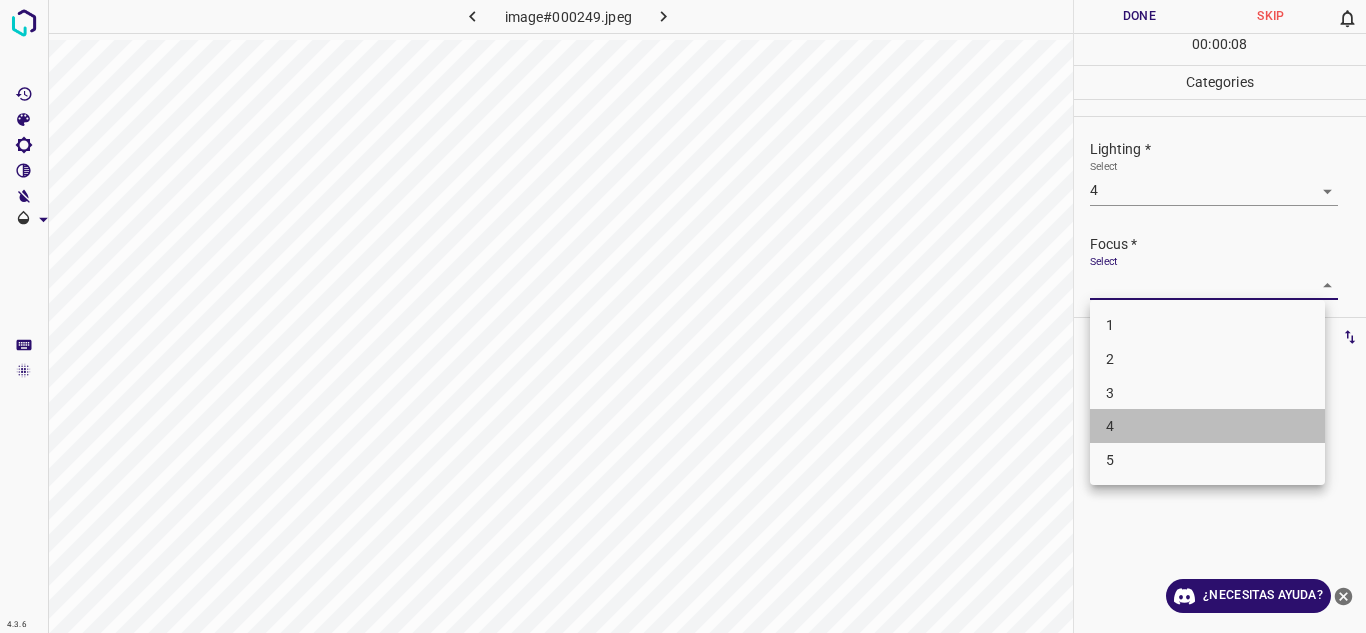 click on "4" at bounding box center [1207, 426] 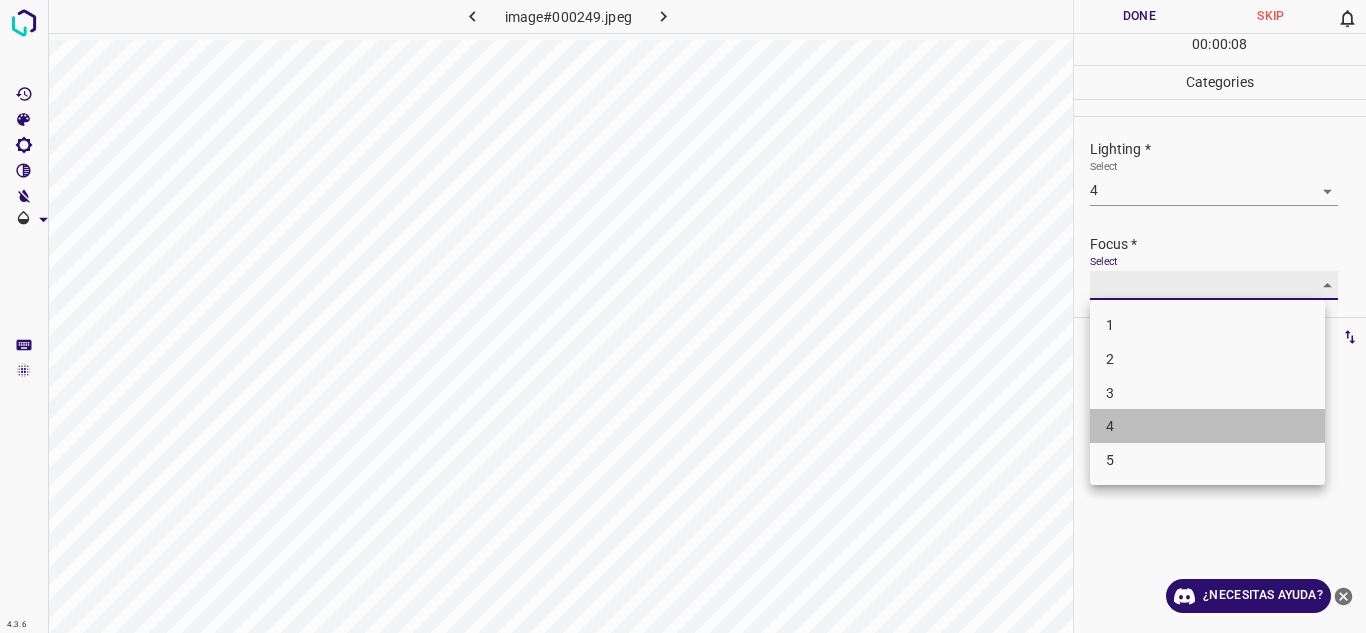 type on "4" 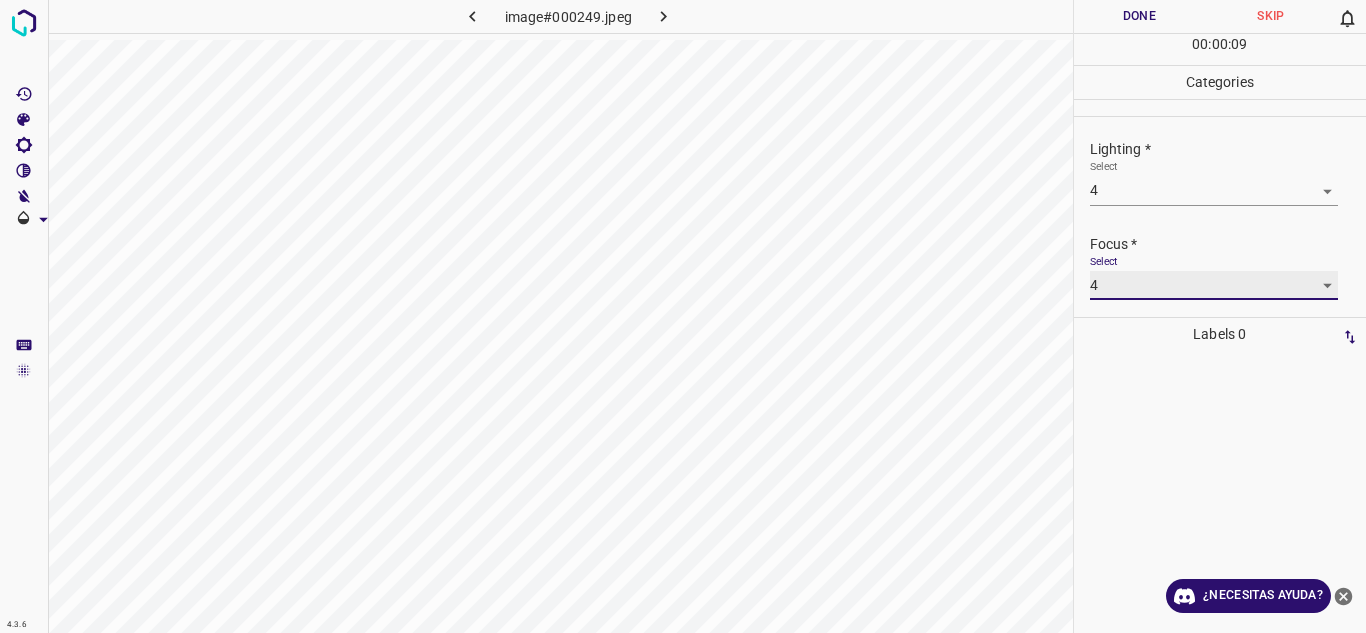scroll, scrollTop: 98, scrollLeft: 0, axis: vertical 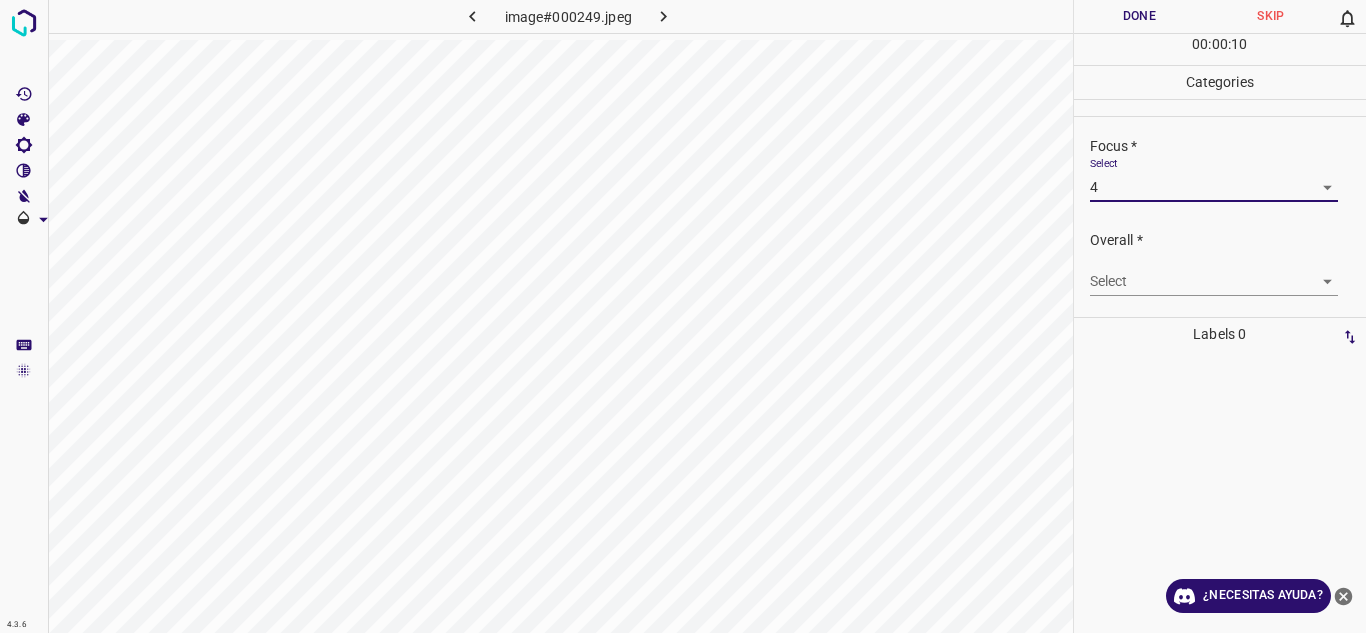 click on "4.3.6  image#000249.jpeg Done Skip 0 00   : 00   : 10   Categories Lighting *  Select 4 4 Focus *  Select 4 4 Overall *  Select ​ Labels   0 Categories 1 Lighting 2 Focus 3 Overall Tools Space Change between modes (Draw & Edit) I Auto labeling R Restore zoom M Zoom in N Zoom out Delete Delete selecte label Filters Z Restore filters X Saturation filter C Brightness filter V Contrast filter B Gray scale filter General O Download ¿Necesitas ayuda? Texto original Valora esta traducción Tu opinión servirá para ayudar a mejorar el Traductor de Google - Texto - Esconder - Borrar" at bounding box center (683, 316) 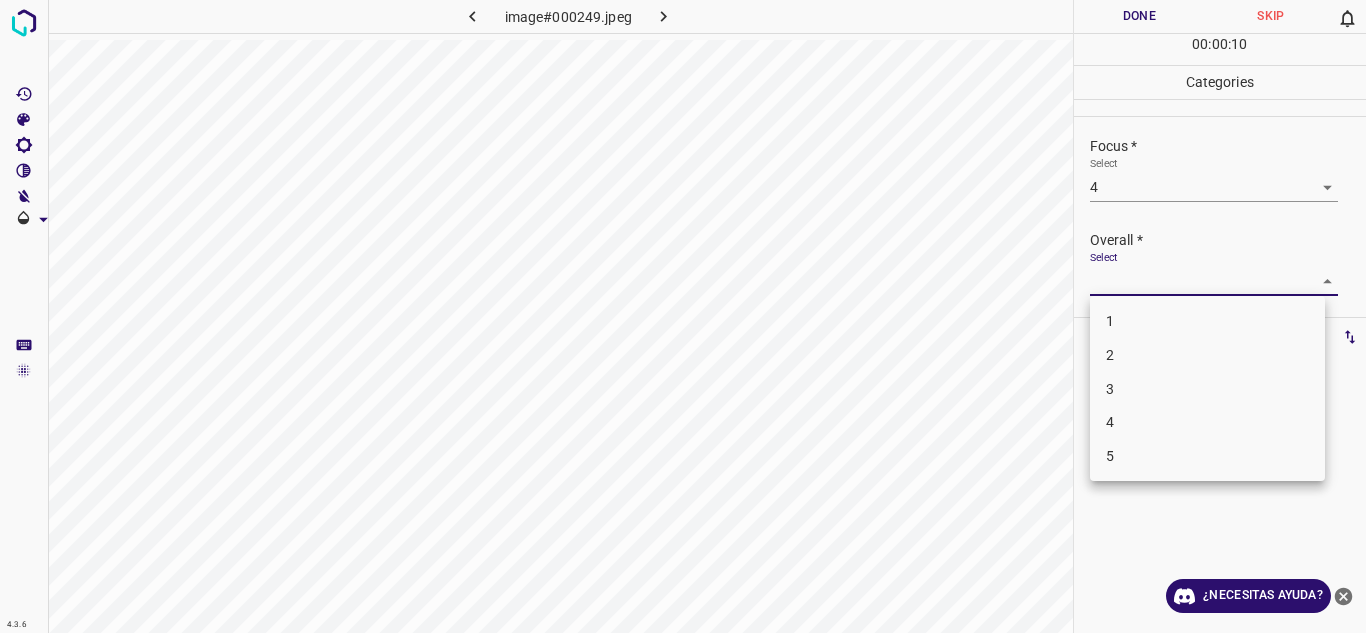 click on "4" at bounding box center (1207, 422) 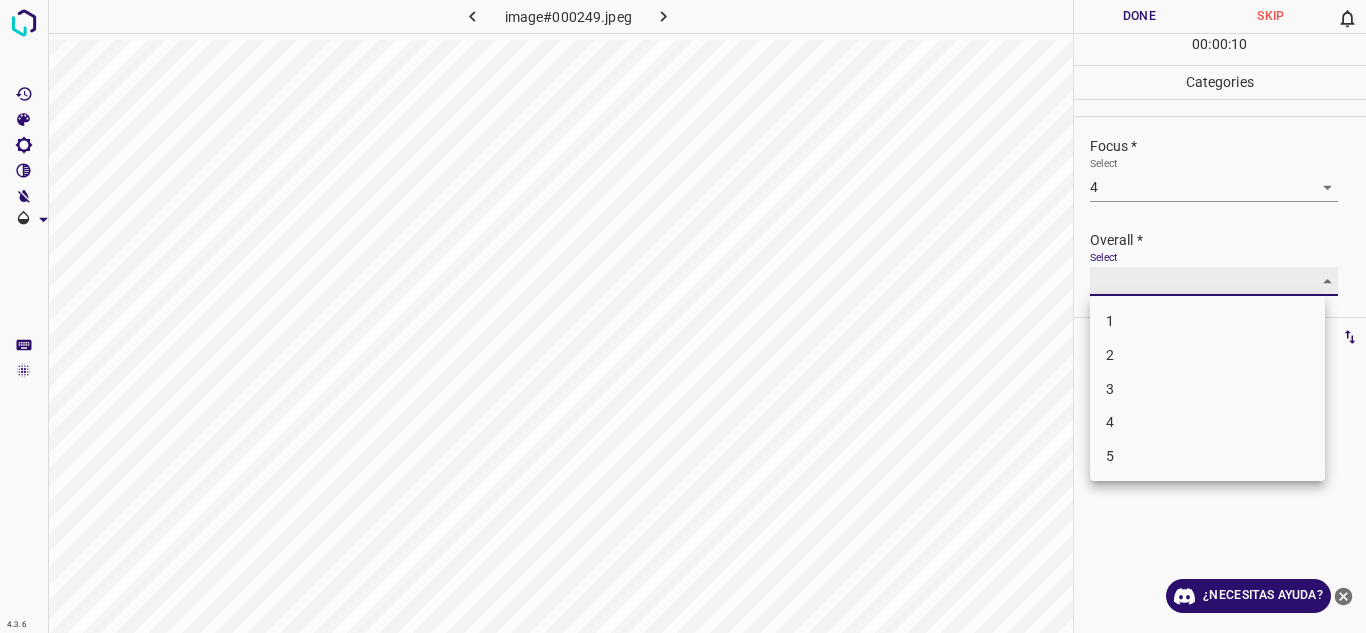 type on "4" 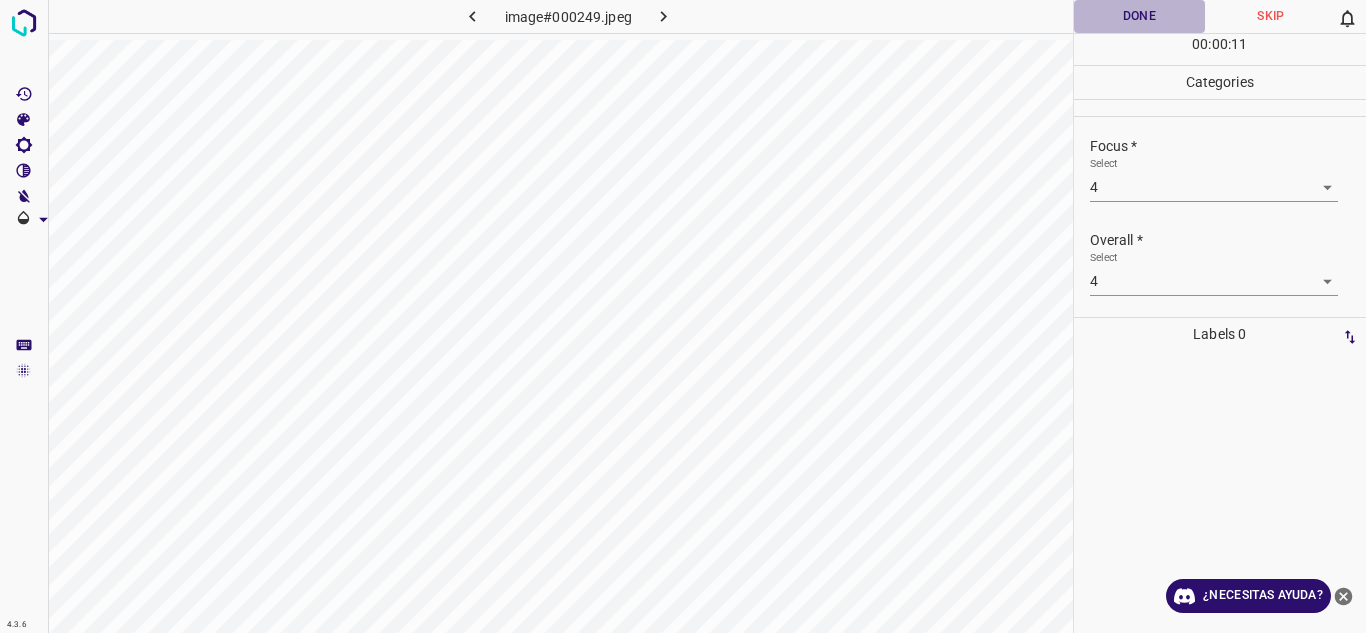 click on "Done" at bounding box center [1140, 16] 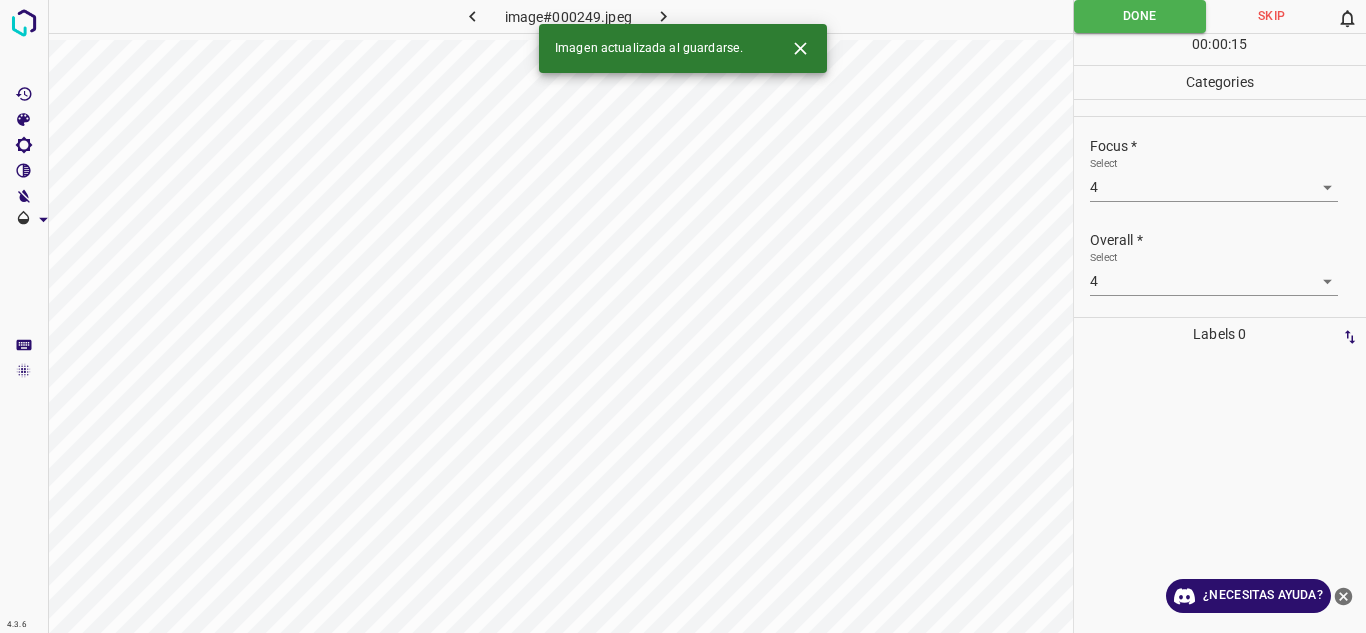click 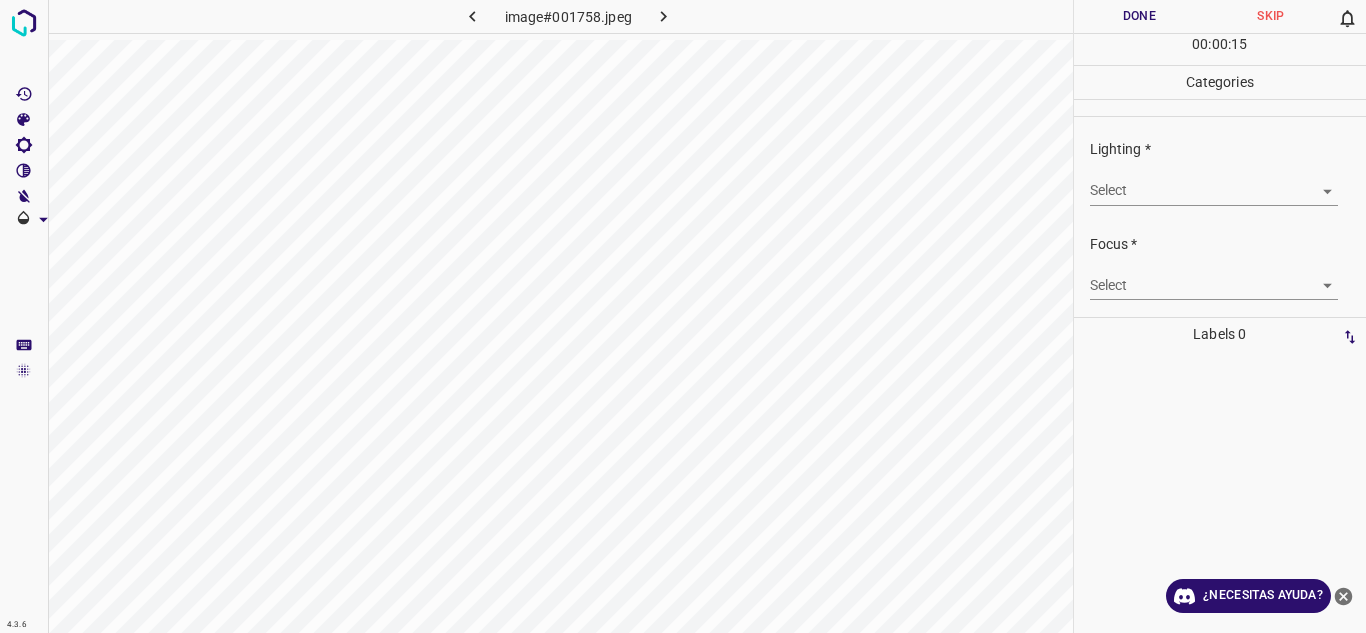 click on "4.3.6  image#001758.jpeg Done Skip 0 00   : 00   : 15   Categories Lighting *  Select ​ Focus *  Select ​ Overall *  Select ​ Labels   0 Categories 1 Lighting 2 Focus 3 Overall Tools Space Change between modes (Draw & Edit) I Auto labeling R Restore zoom M Zoom in N Zoom out Delete Delete selecte label Filters Z Restore filters X Saturation filter C Brightness filter V Contrast filter B Gray scale filter General O Download ¿Necesitas ayuda? Texto original Valora esta traducción Tu opinión servirá para ayudar a mejorar el Traductor de Google - Texto - Esconder - Borrar" at bounding box center (683, 316) 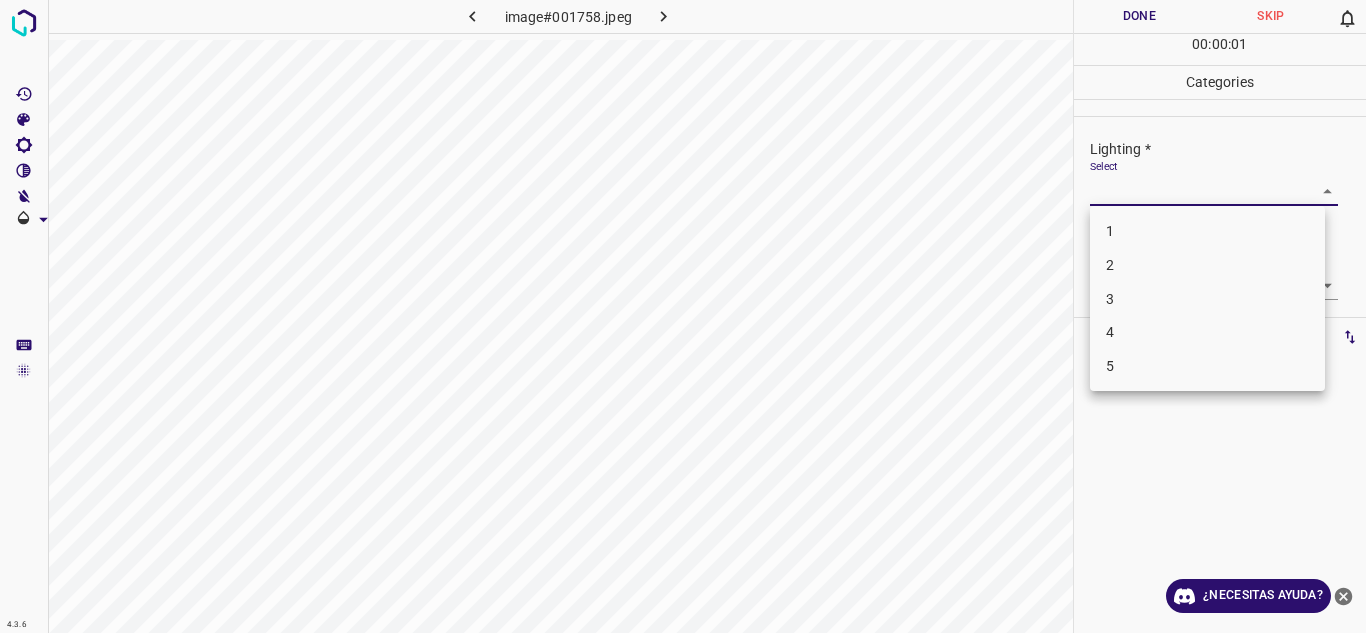 click on "5" at bounding box center (1207, 366) 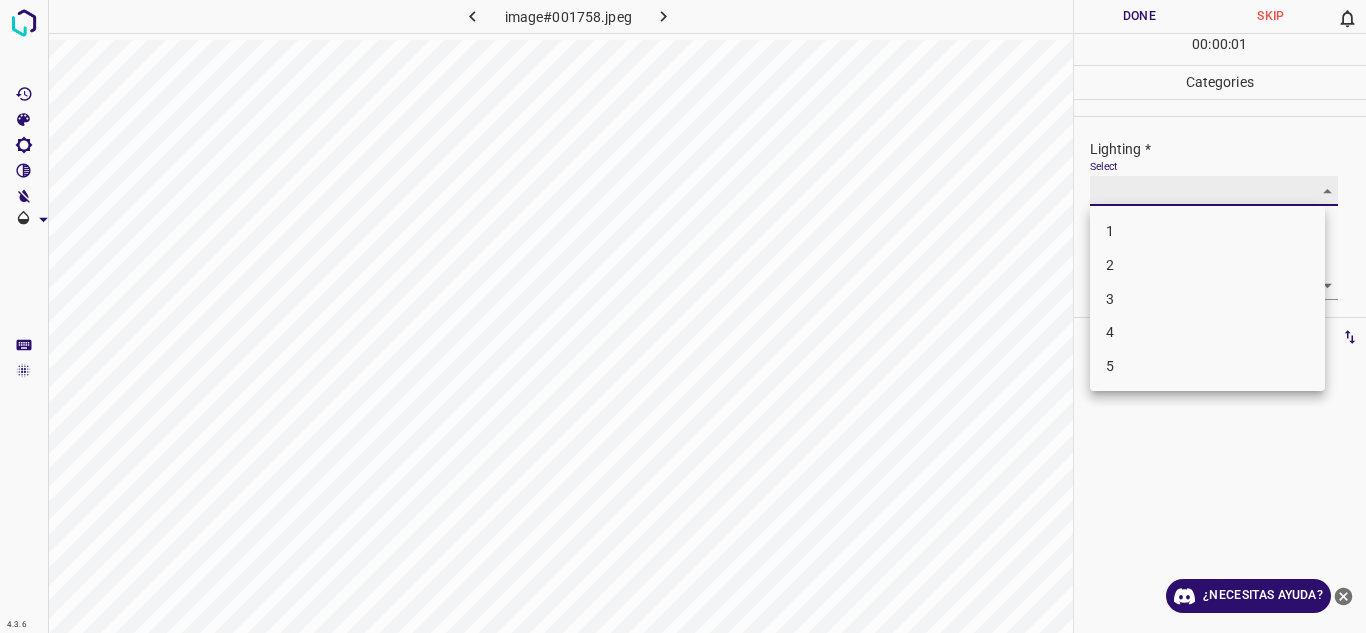 type on "5" 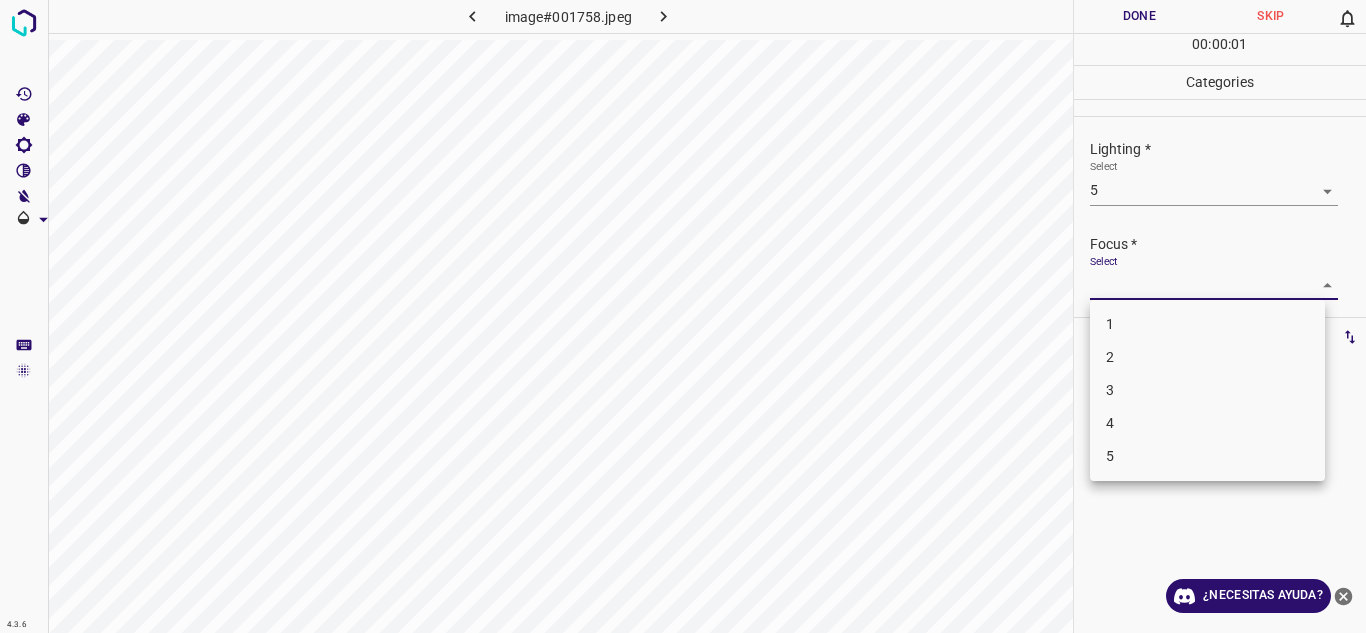 click on "4.3.6  image#001758.jpeg Done Skip 0 00   : 00   : 01   Categories Lighting *  Select 5 5 Focus *  Select ​ Overall *  Select ​ Labels   0 Categories 1 Lighting 2 Focus 3 Overall Tools Space Change between modes (Draw & Edit) I Auto labeling R Restore zoom M Zoom in N Zoom out Delete Delete selecte label Filters Z Restore filters X Saturation filter C Brightness filter V Contrast filter B Gray scale filter General O Download ¿Necesitas ayuda? Texto original Valora esta traducción Tu opinión servirá para ayudar a mejorar el Traductor de Google - Texto - Esconder - Borrar 1 2 3 4 5" at bounding box center (683, 316) 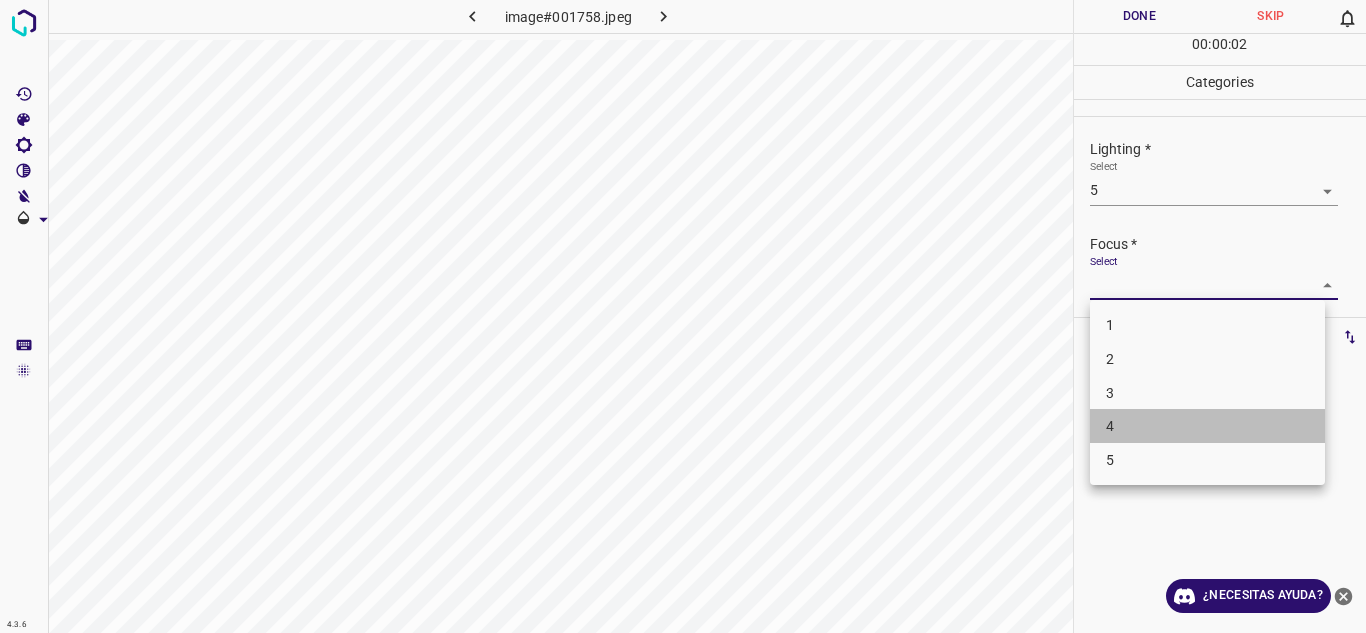 drag, startPoint x: 1151, startPoint y: 418, endPoint x: 1365, endPoint y: 301, distance: 243.89546 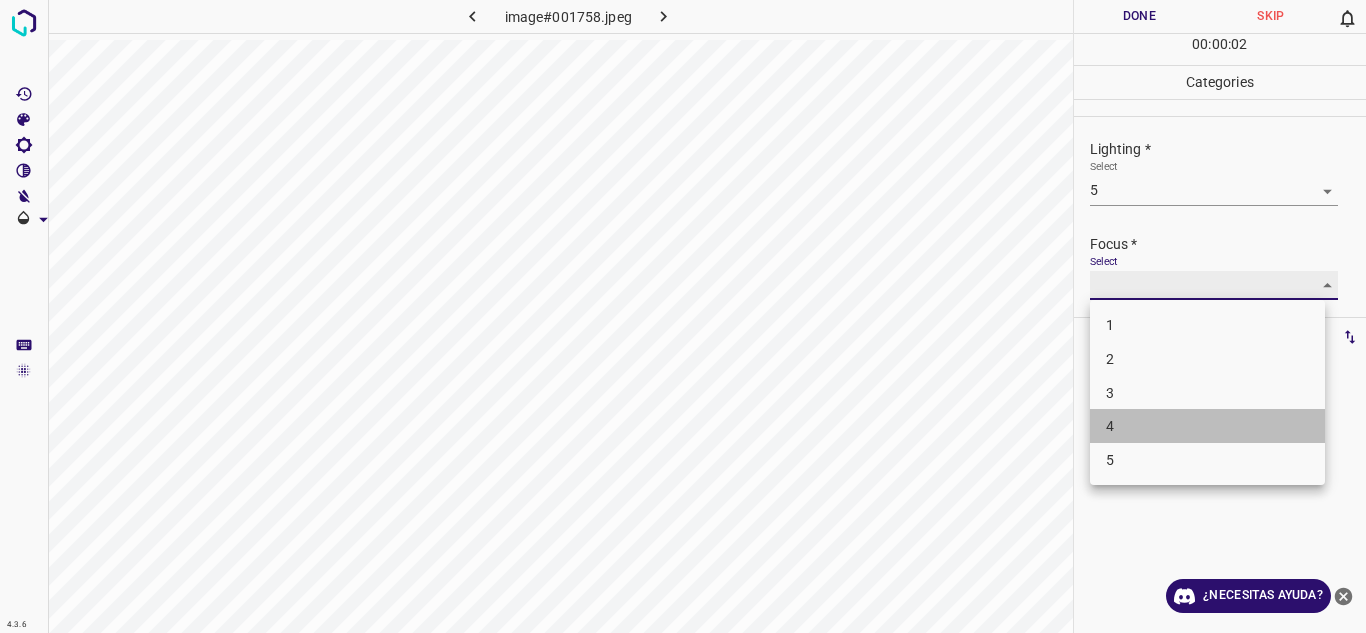 type on "4" 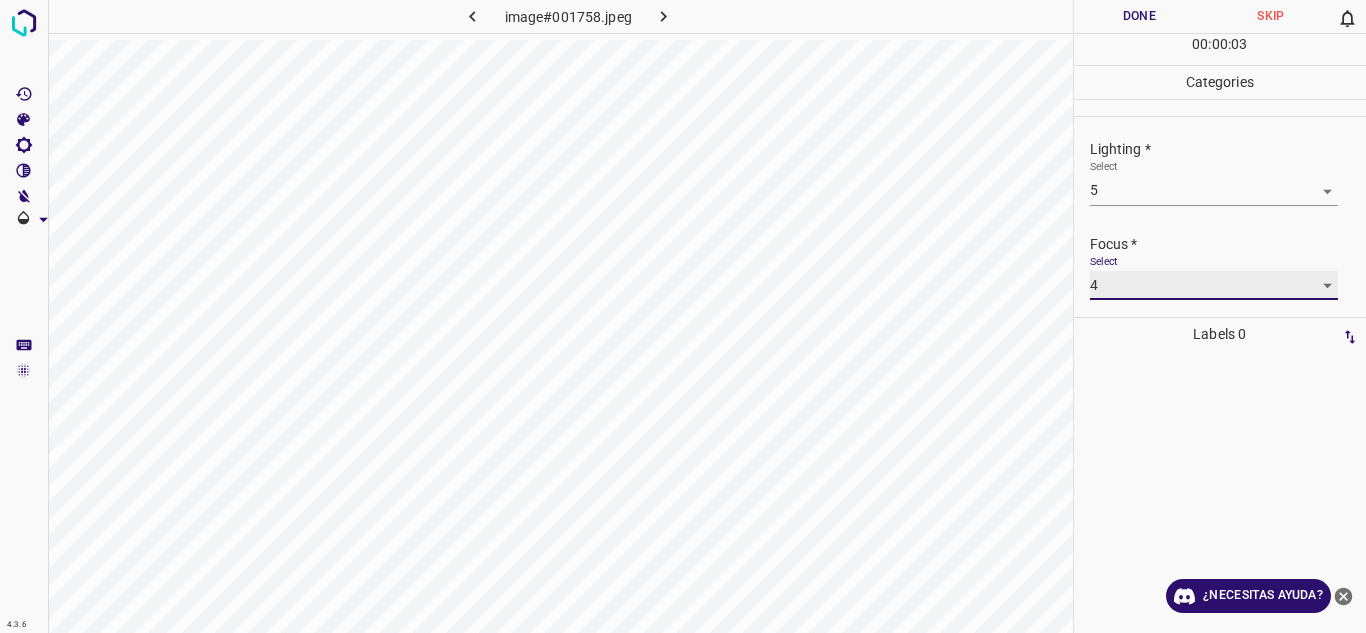 scroll, scrollTop: 98, scrollLeft: 0, axis: vertical 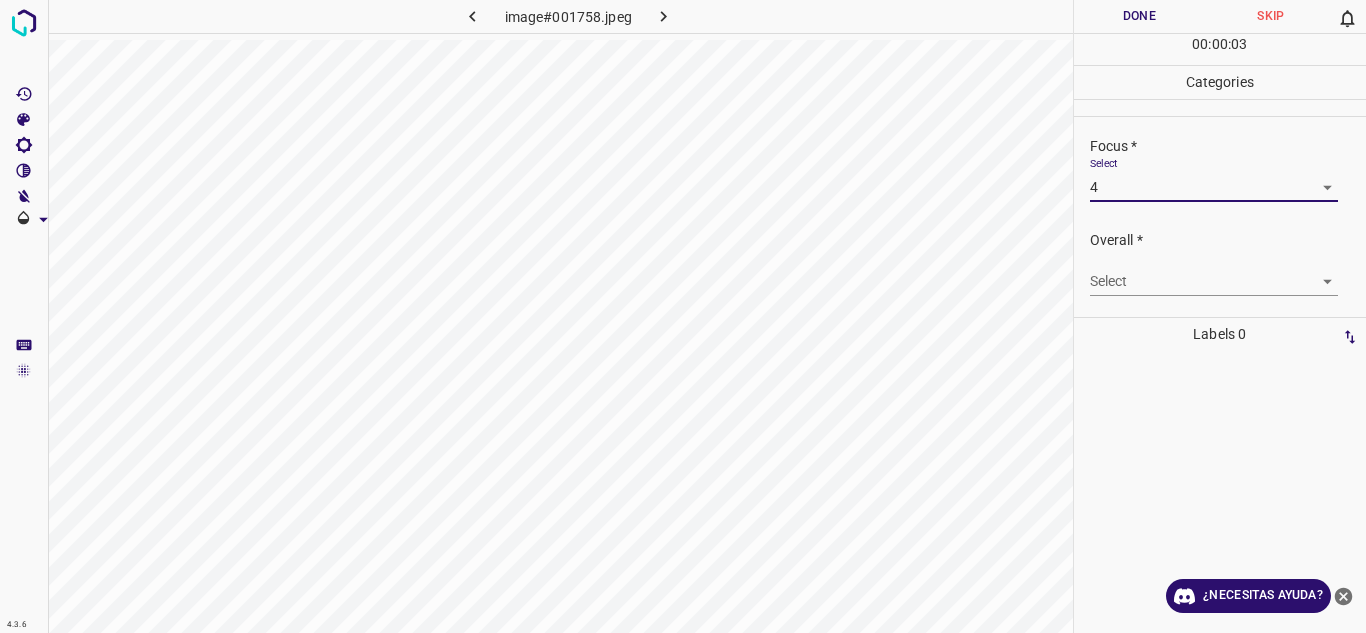 click on "4.3.6  image#001758.jpeg Done Skip 0 00   : 00   : 03   Categories Lighting *  Select 5 5 Focus *  Select 4 4 Overall *  Select ​ Labels   0 Categories 1 Lighting 2 Focus 3 Overall Tools Space Change between modes (Draw & Edit) I Auto labeling R Restore zoom M Zoom in N Zoom out Delete Delete selecte label Filters Z Restore filters X Saturation filter C Brightness filter V Contrast filter B Gray scale filter General O Download ¿Necesitas ayuda? Texto original Valora esta traducción Tu opinión servirá para ayudar a mejorar el Traductor de Google - Texto - Esconder - Borrar" at bounding box center [683, 316] 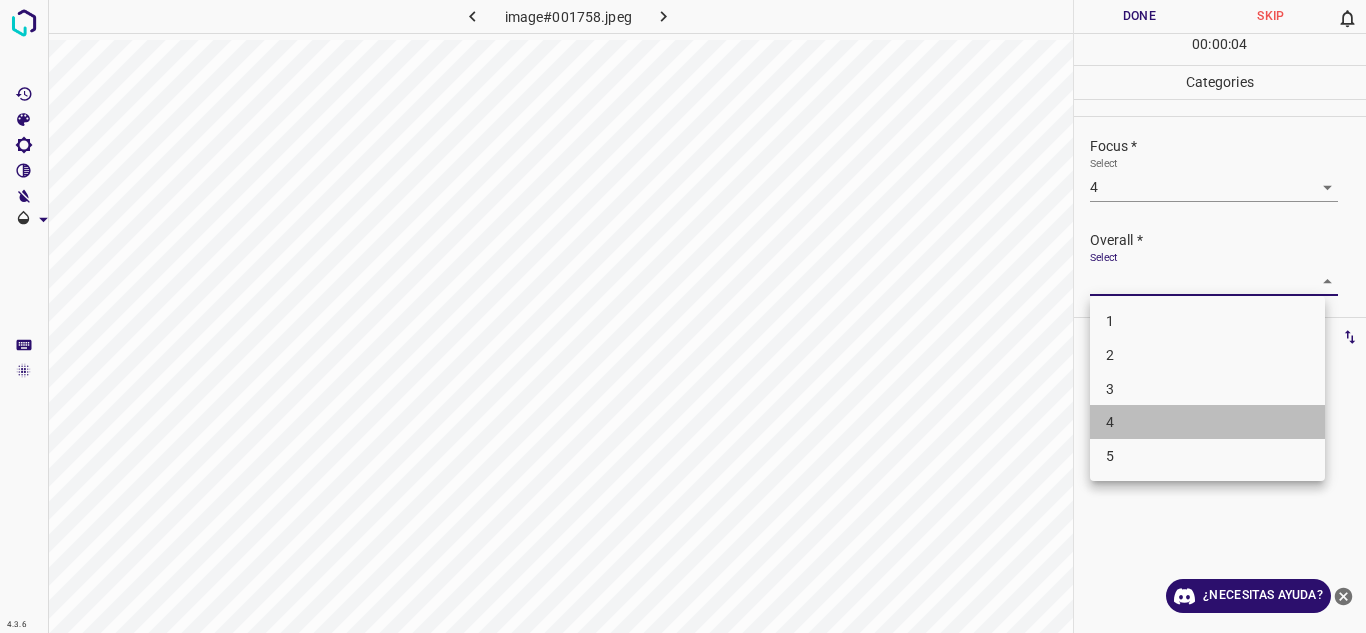 click on "4" at bounding box center [1207, 422] 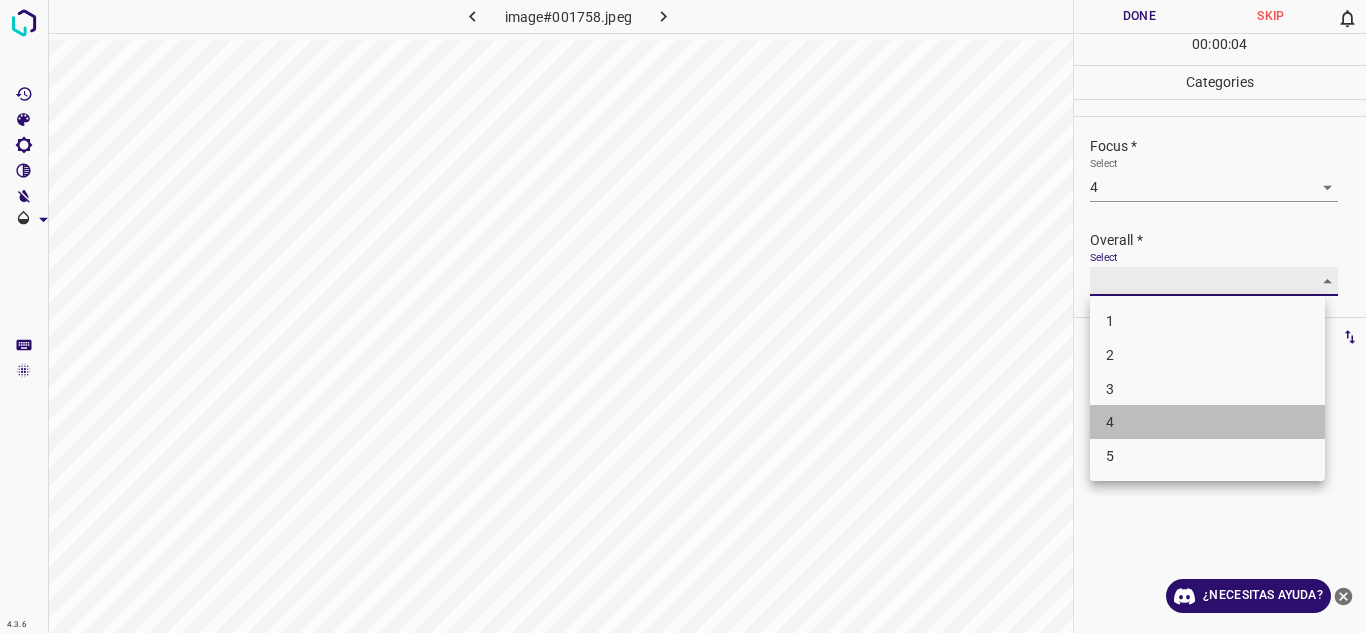 type on "4" 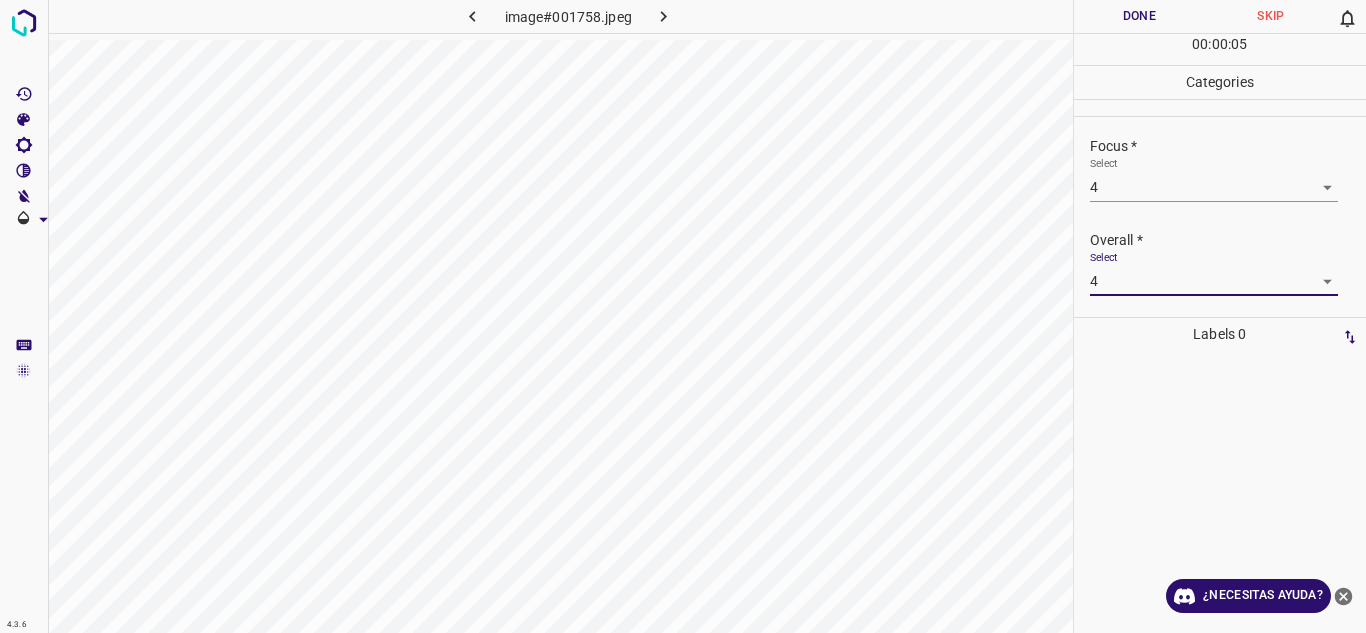click on "Done" at bounding box center [1140, 16] 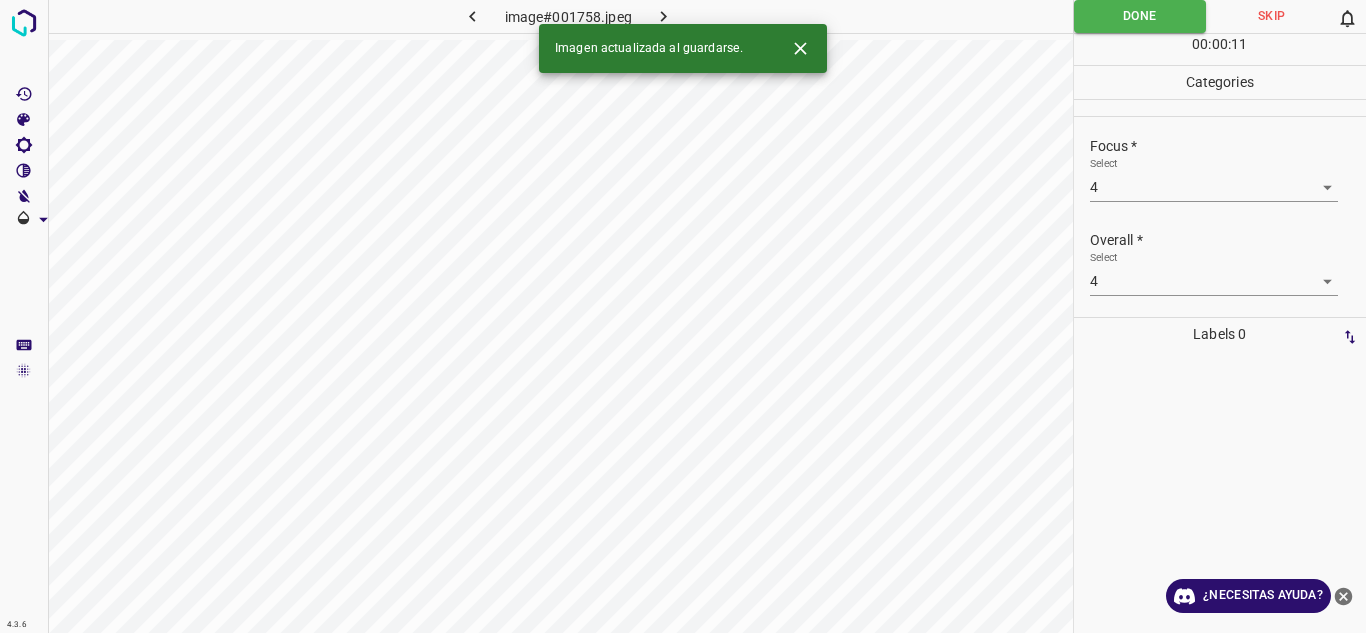 click 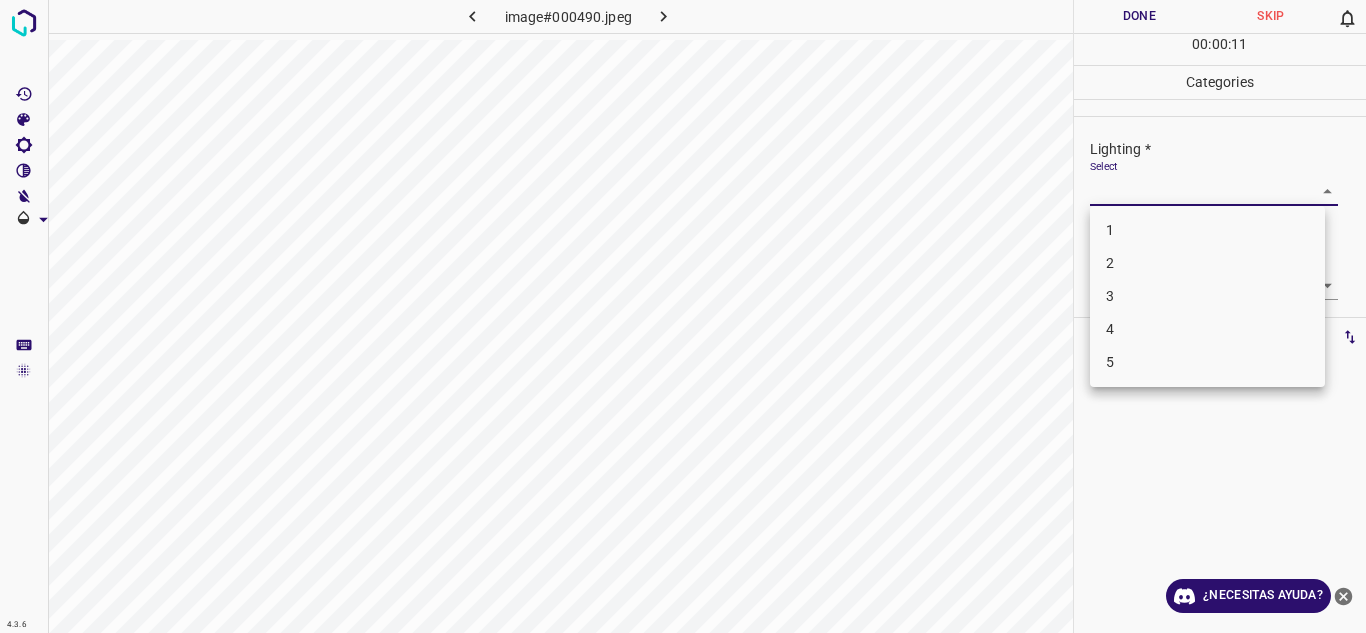 click on "4.3.6  image#000490.jpeg Done Skip 0 00   : 00   : 11   Categories Lighting *  Select ​ Focus *  Select ​ Overall *  Select ​ Labels   0 Categories 1 Lighting 2 Focus 3 Overall Tools Space Change between modes (Draw & Edit) I Auto labeling R Restore zoom M Zoom in N Zoom out Delete Delete selecte label Filters Z Restore filters X Saturation filter C Brightness filter V Contrast filter B Gray scale filter General O Download ¿Necesitas ayuda? Texto original Valora esta traducción Tu opinión servirá para ayudar a mejorar el Traductor de Google - Texto - Esconder - Borrar 1 2 3 4 5" at bounding box center [683, 316] 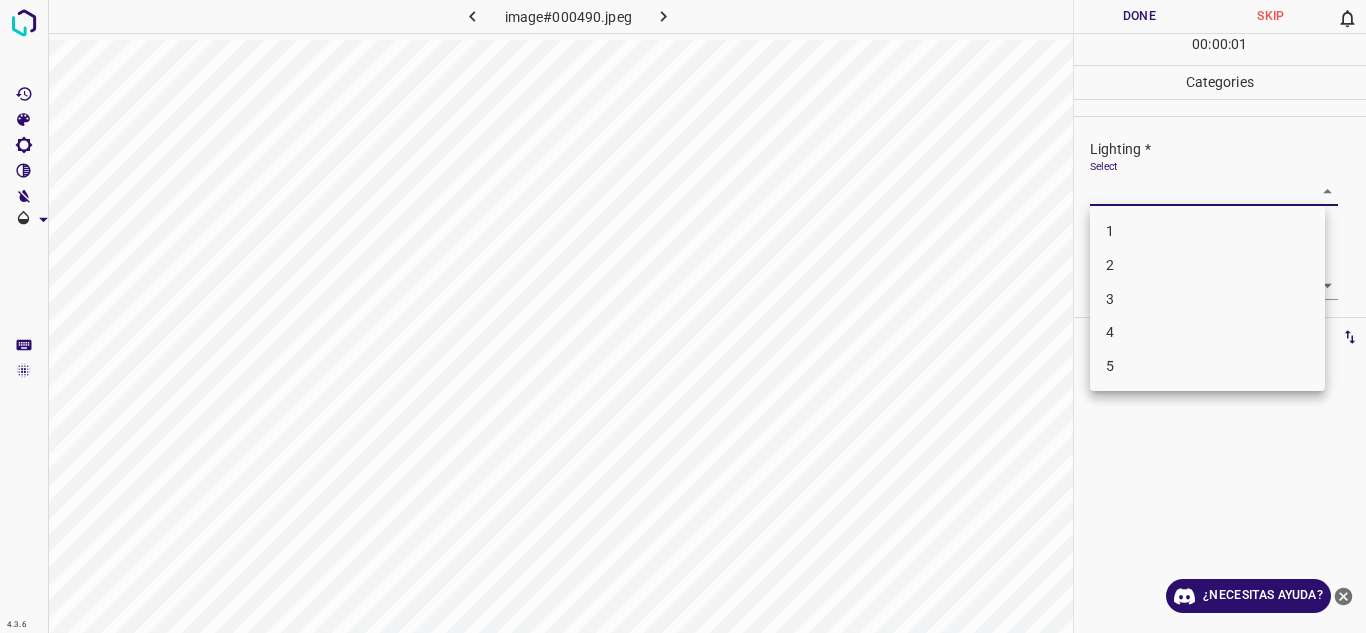 click on "5" at bounding box center (1207, 366) 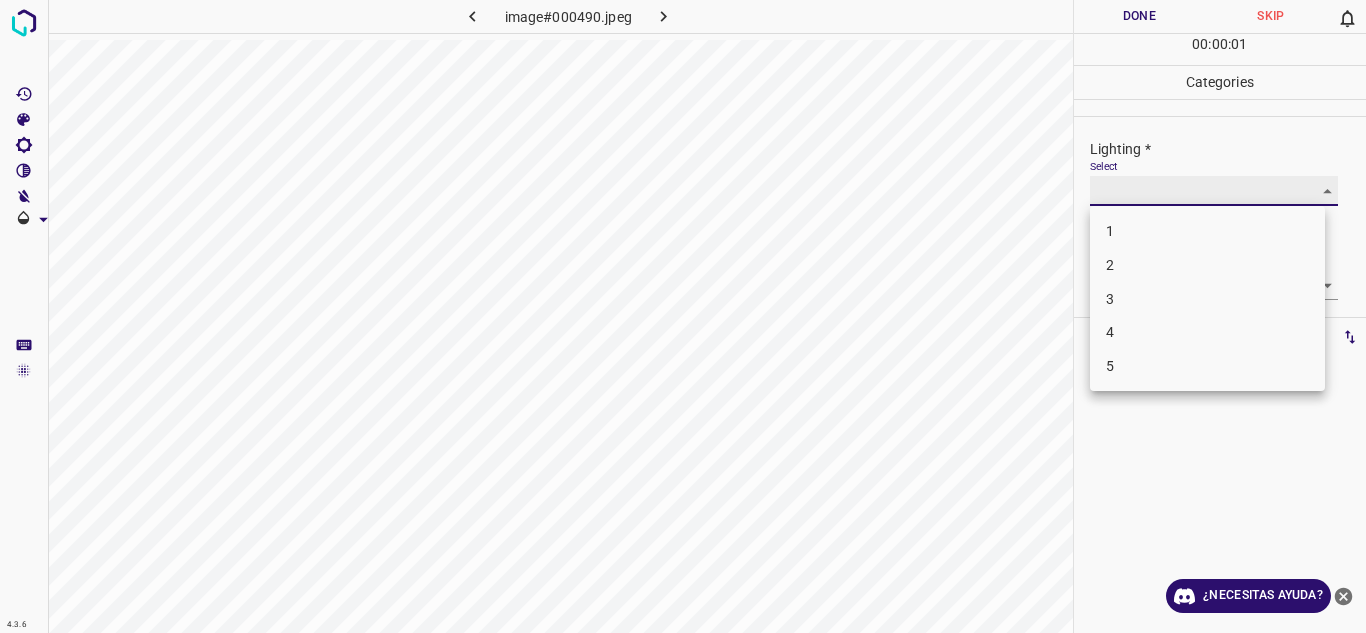 type on "5" 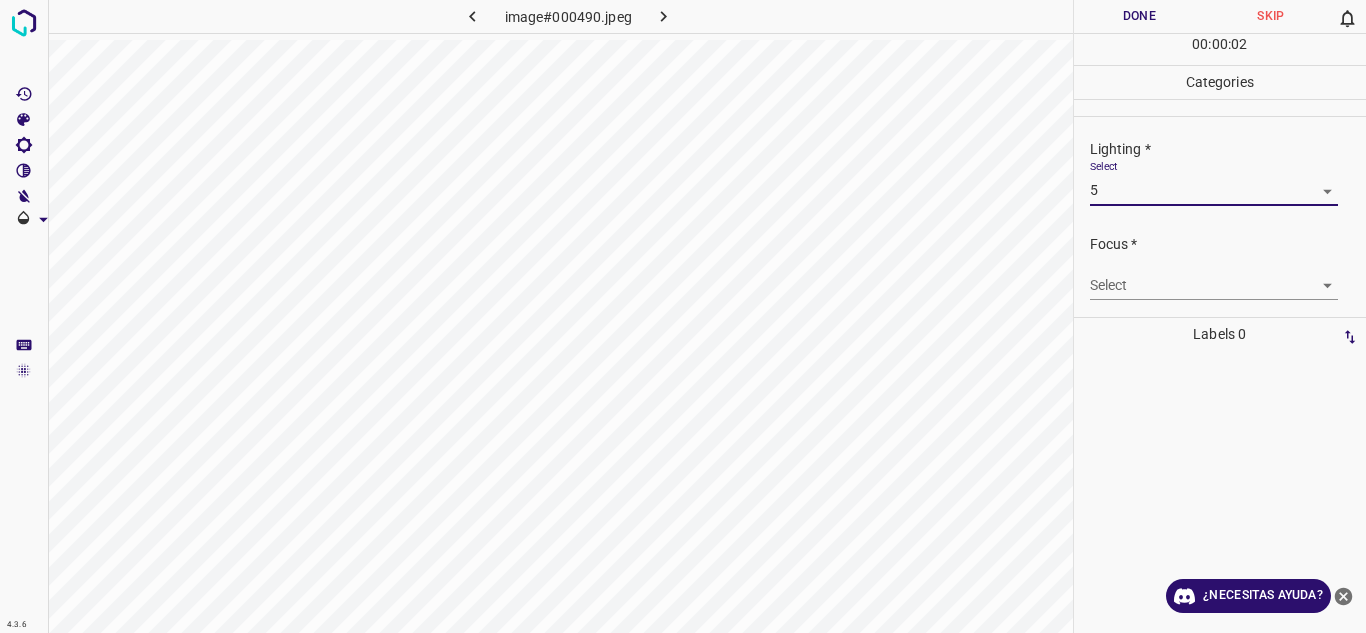 click on "4.3.6  image#000490.jpeg Done Skip 0 00   : 00   : 02   Categories Lighting *  Select 5 5 Focus *  Select ​ Overall *  Select ​ Labels   0 Categories 1 Lighting 2 Focus 3 Overall Tools Space Change between modes (Draw & Edit) I Auto labeling R Restore zoom M Zoom in N Zoom out Delete Delete selecte label Filters Z Restore filters X Saturation filter C Brightness filter V Contrast filter B Gray scale filter General O Download ¿Necesitas ayuda? Texto original Valora esta traducción Tu opinión servirá para ayudar a mejorar el Traductor de Google - Texto - Esconder - Borrar" at bounding box center [683, 316] 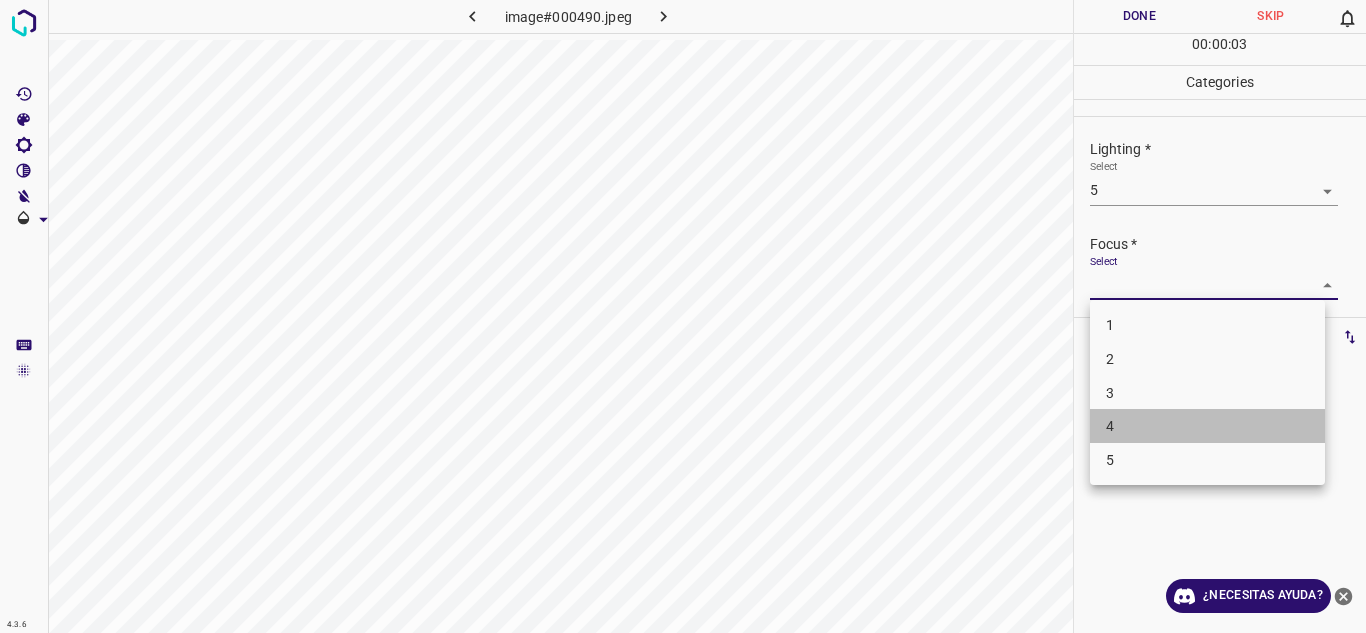 click on "4" at bounding box center [1207, 426] 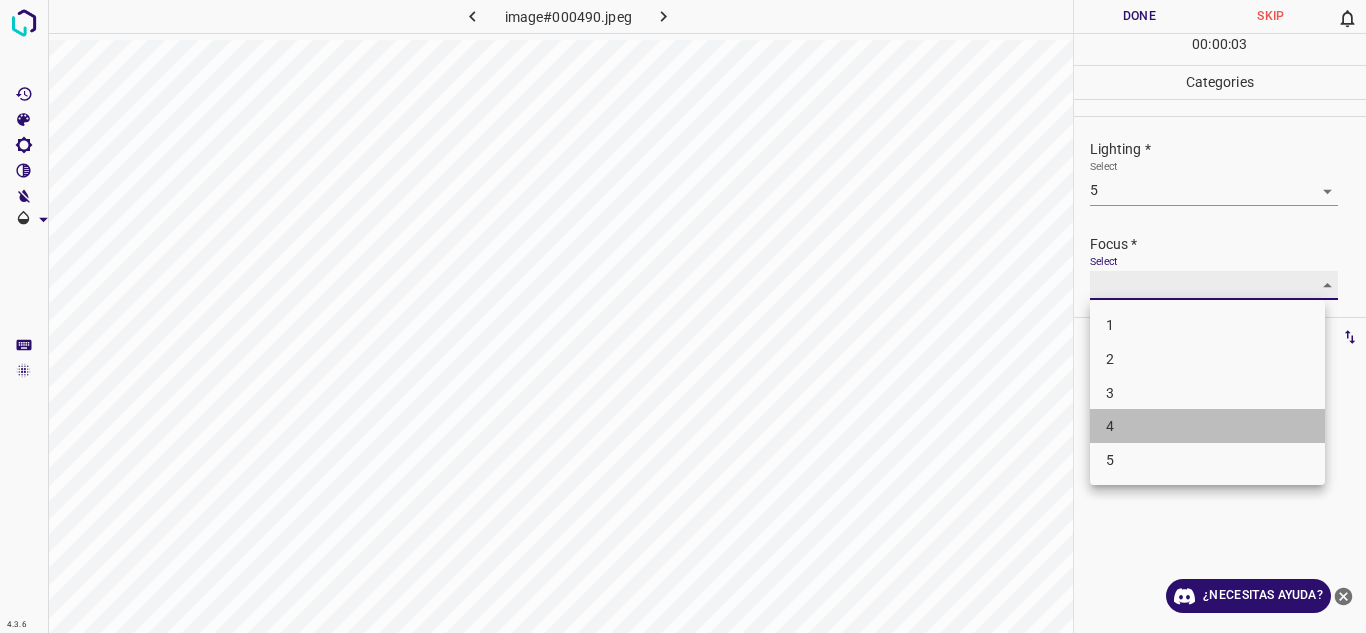 type on "4" 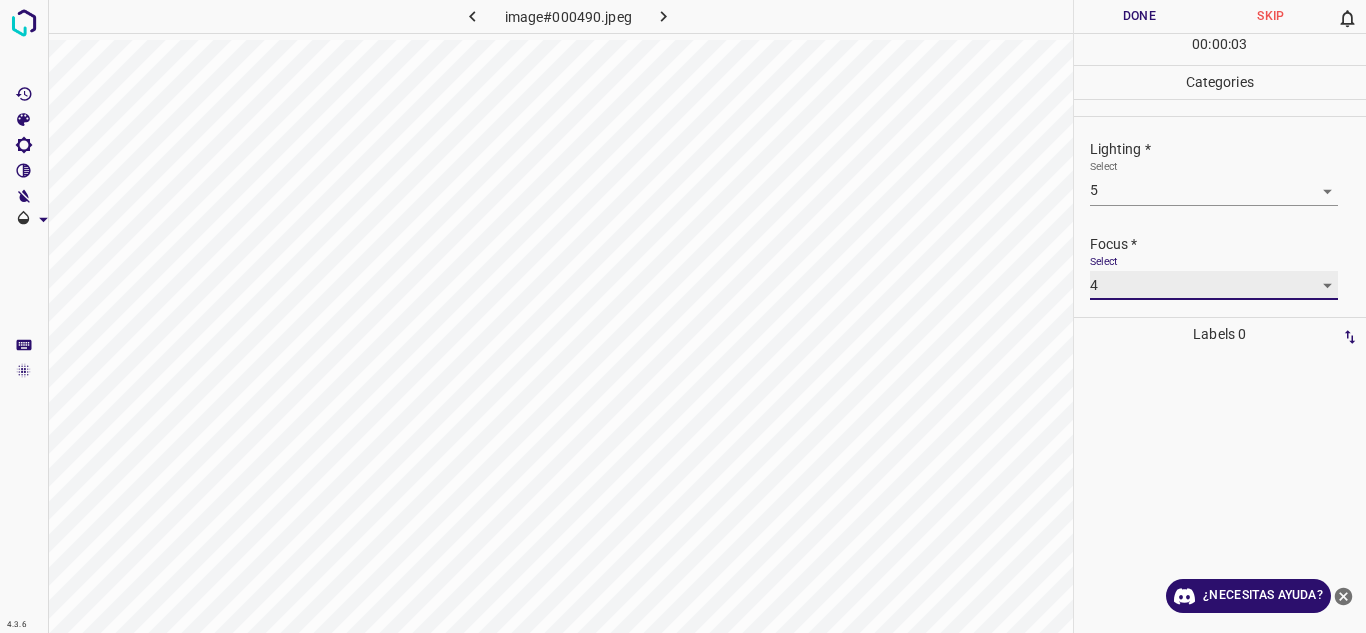 scroll, scrollTop: 98, scrollLeft: 0, axis: vertical 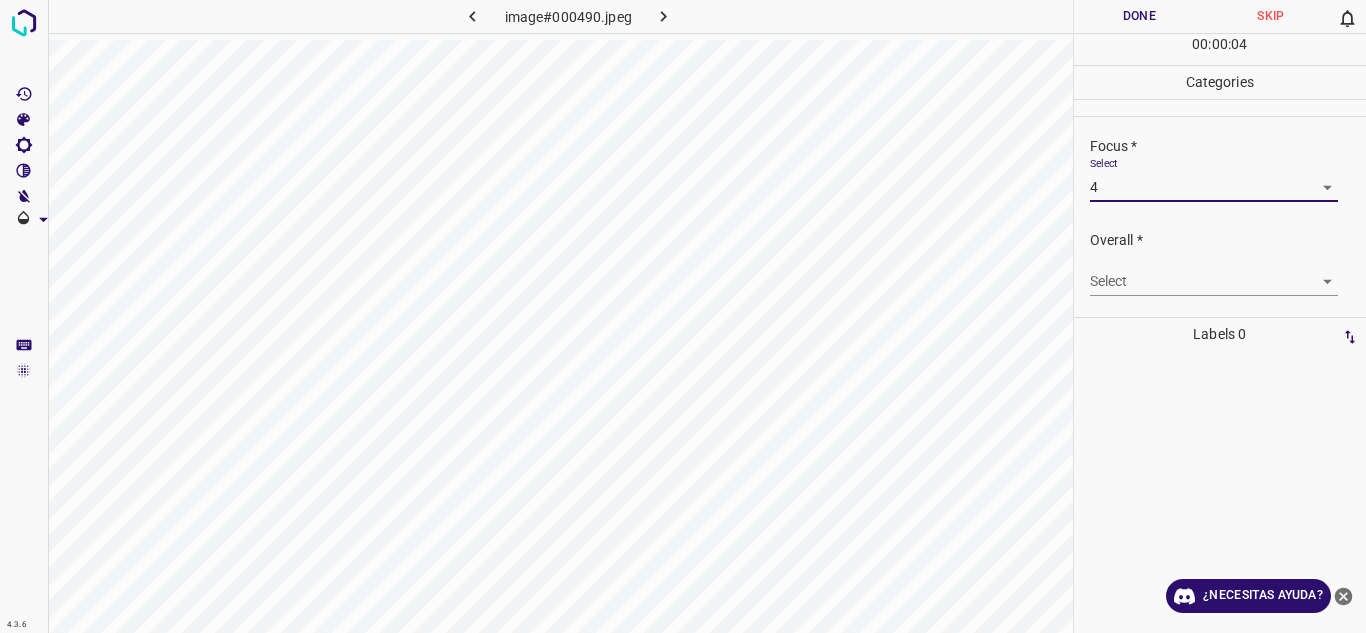 click on "4.3.6  image#000490.jpeg Done Skip 0 00   : 00   : 04   Categories Lighting *  Select 5 5 Focus *  Select 4 4 Overall *  Select ​ Labels   0 Categories 1 Lighting 2 Focus 3 Overall Tools Space Change between modes (Draw & Edit) I Auto labeling R Restore zoom M Zoom in N Zoom out Delete Delete selecte label Filters Z Restore filters X Saturation filter C Brightness filter V Contrast filter B Gray scale filter General O Download ¿Necesitas ayuda? Texto original Valora esta traducción Tu opinión servirá para ayudar a mejorar el Traductor de Google - Texto - Esconder - Borrar" at bounding box center [683, 316] 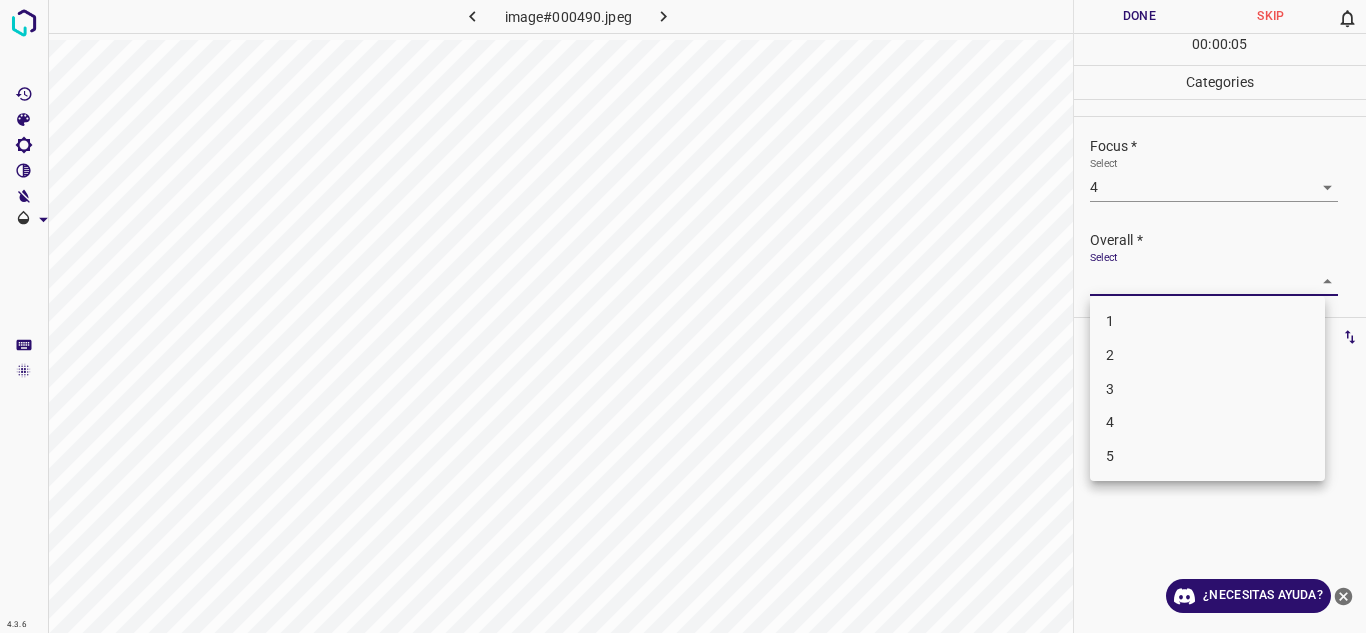 drag, startPoint x: 1184, startPoint y: 405, endPoint x: 1175, endPoint y: 416, distance: 14.21267 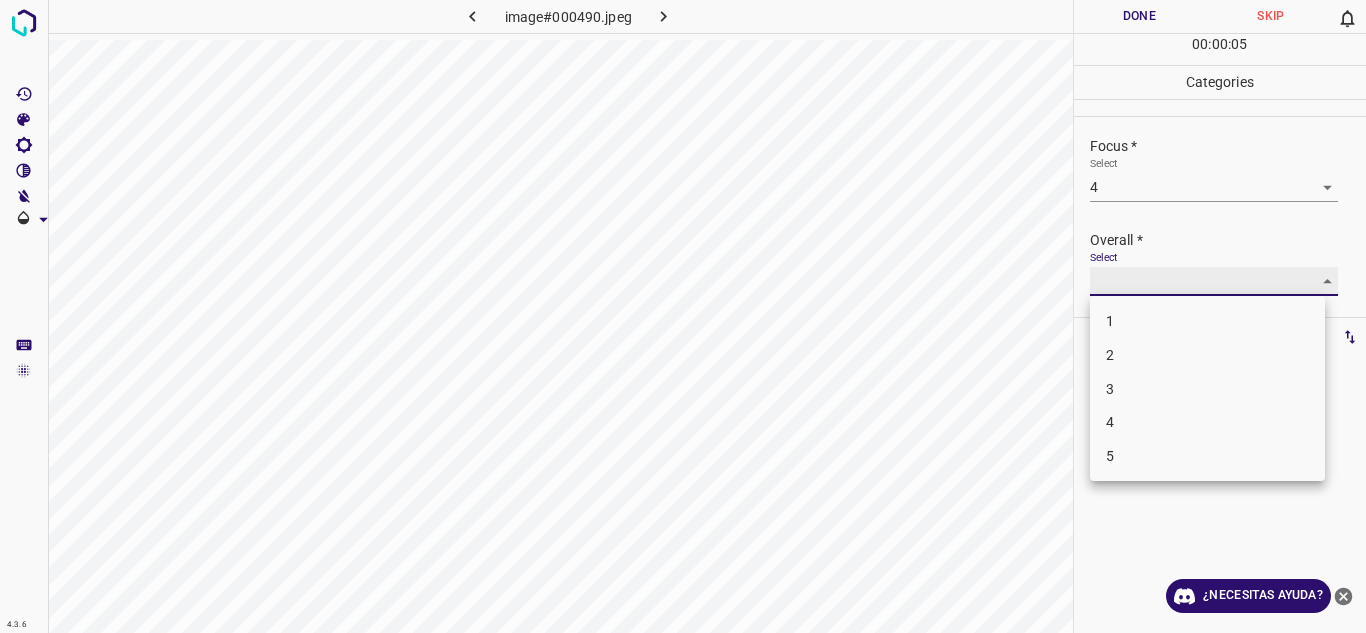 type on "4" 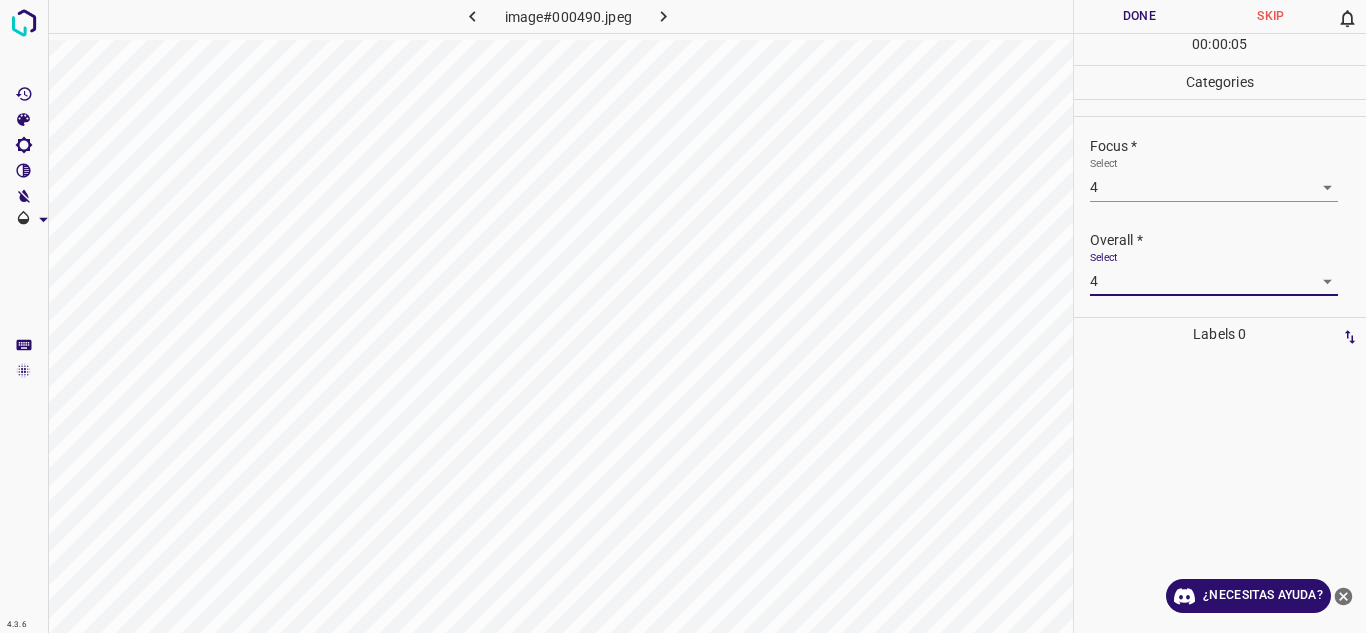 click on "Done" at bounding box center (1140, 16) 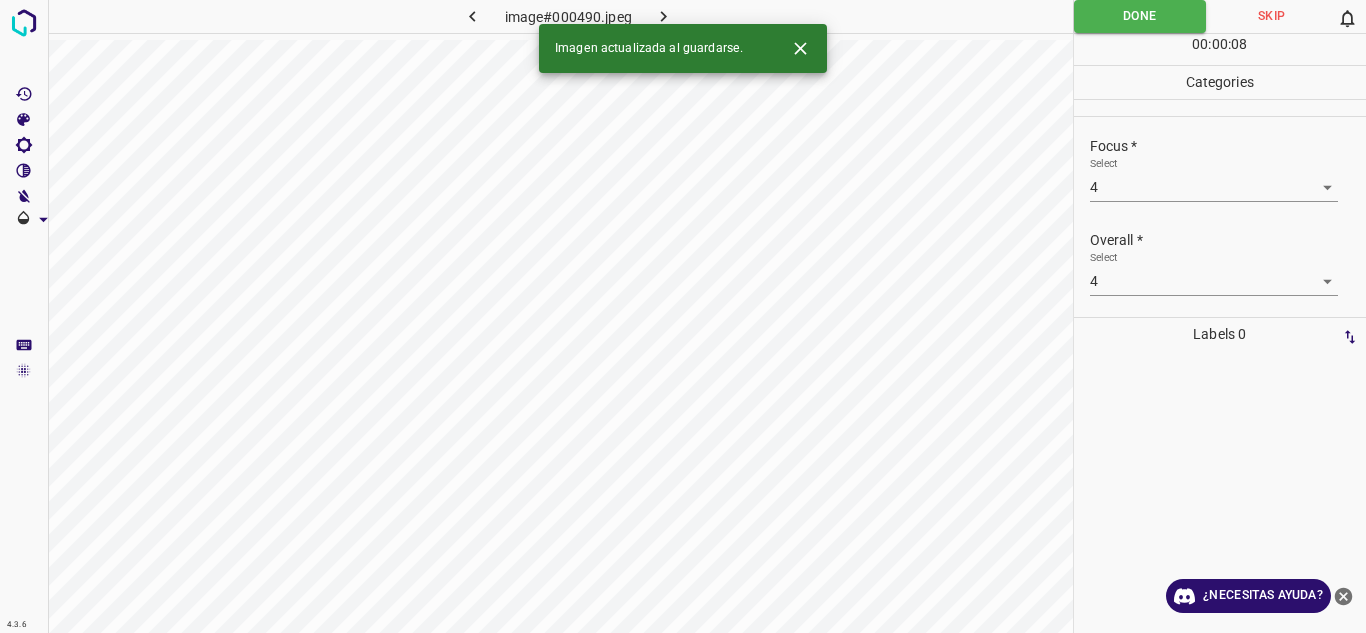 click 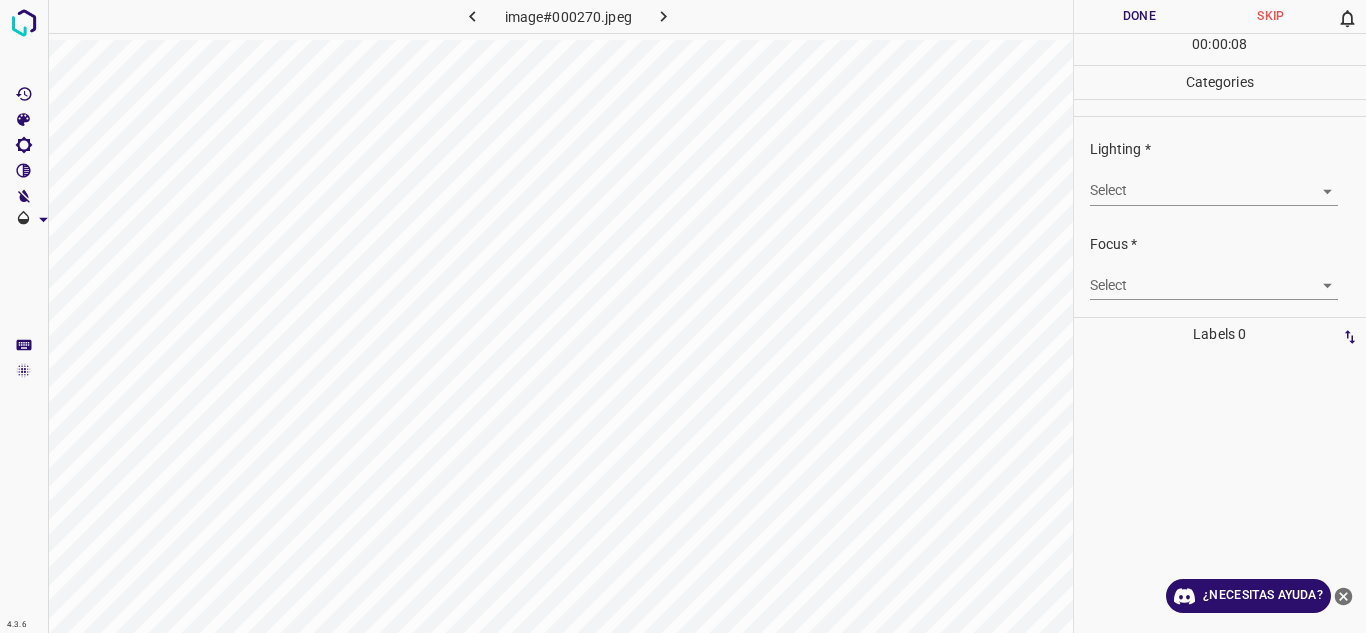 click on "4.3.6  image#000270.jpeg Done Skip 0 00   : 00   : 08   Categories Lighting *  Select ​ Focus *  Select ​ Overall *  Select ​ Labels   0 Categories 1 Lighting 2 Focus 3 Overall Tools Space Change between modes (Draw & Edit) I Auto labeling R Restore zoom M Zoom in N Zoom out Delete Delete selecte label Filters Z Restore filters X Saturation filter C Brightness filter V Contrast filter B Gray scale filter General O Download ¿Necesitas ayuda? Texto original Valora esta traducción Tu opinión servirá para ayudar a mejorar el Traductor de Google - Texto - Esconder - Borrar" at bounding box center (683, 316) 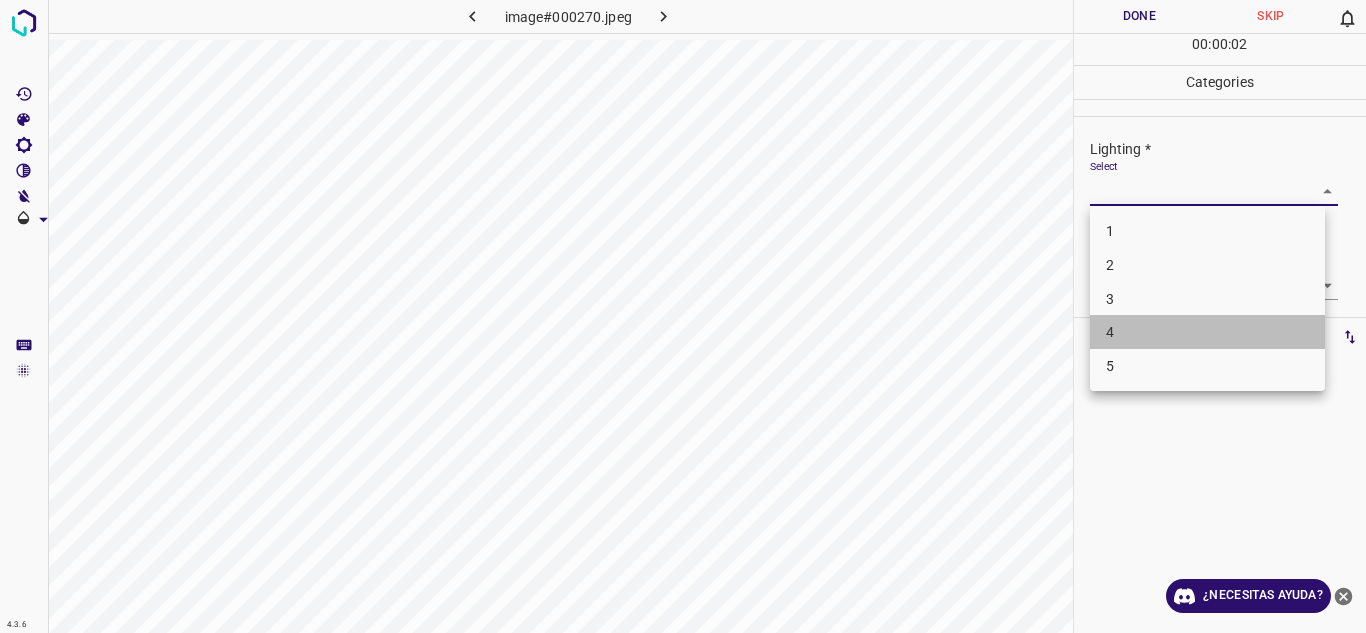 click on "4" at bounding box center [1207, 332] 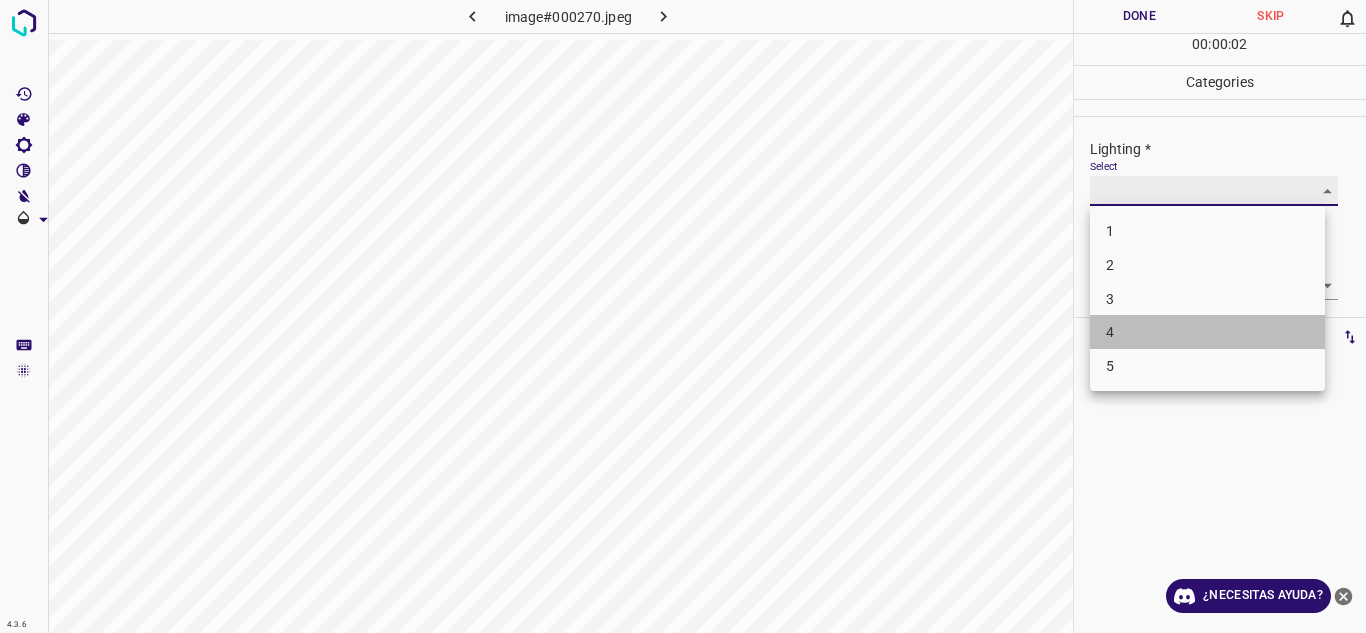 type on "4" 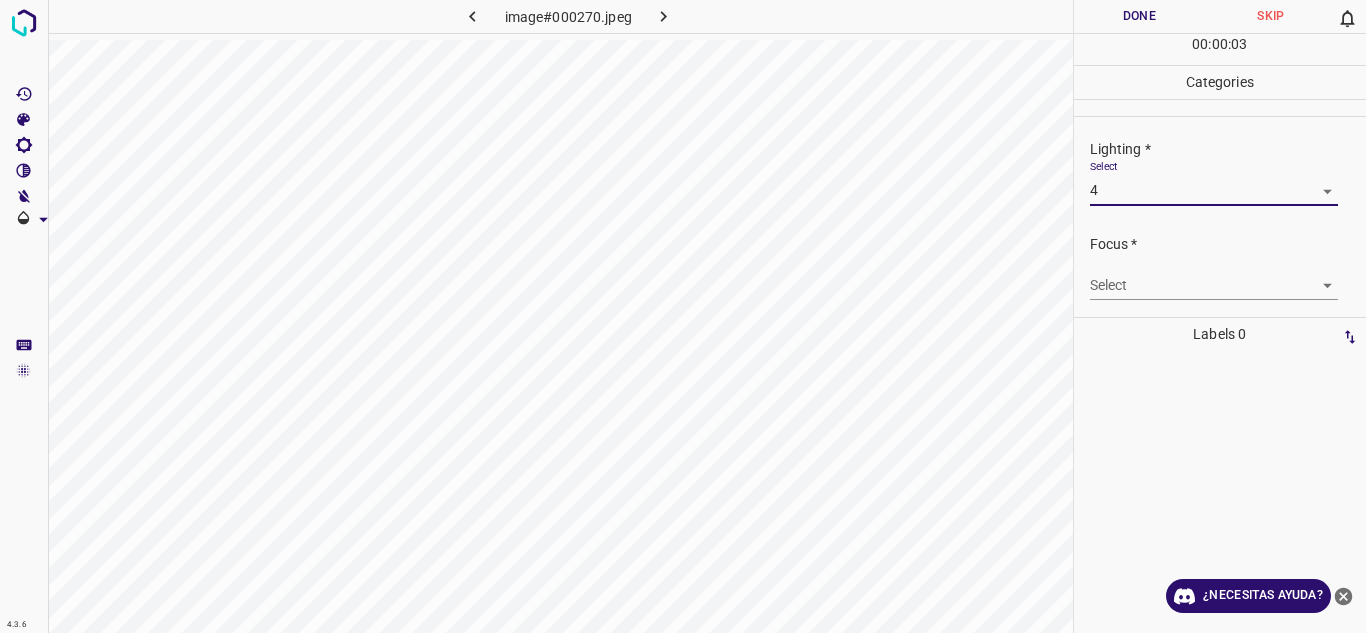 click on "4.3.6  image#000270.jpeg Done Skip 0 00   : 00   : 03   Categories Lighting *  Select 4 4 Focus *  Select ​ Overall *  Select ​ Labels   0 Categories 1 Lighting 2 Focus 3 Overall Tools Space Change between modes (Draw & Edit) I Auto labeling R Restore zoom M Zoom in N Zoom out Delete Delete selecte label Filters Z Restore filters X Saturation filter C Brightness filter V Contrast filter B Gray scale filter General O Download ¿Necesitas ayuda? Texto original Valora esta traducción Tu opinión servirá para ayudar a mejorar el Traductor de Google - Texto - Esconder - Borrar" at bounding box center (683, 316) 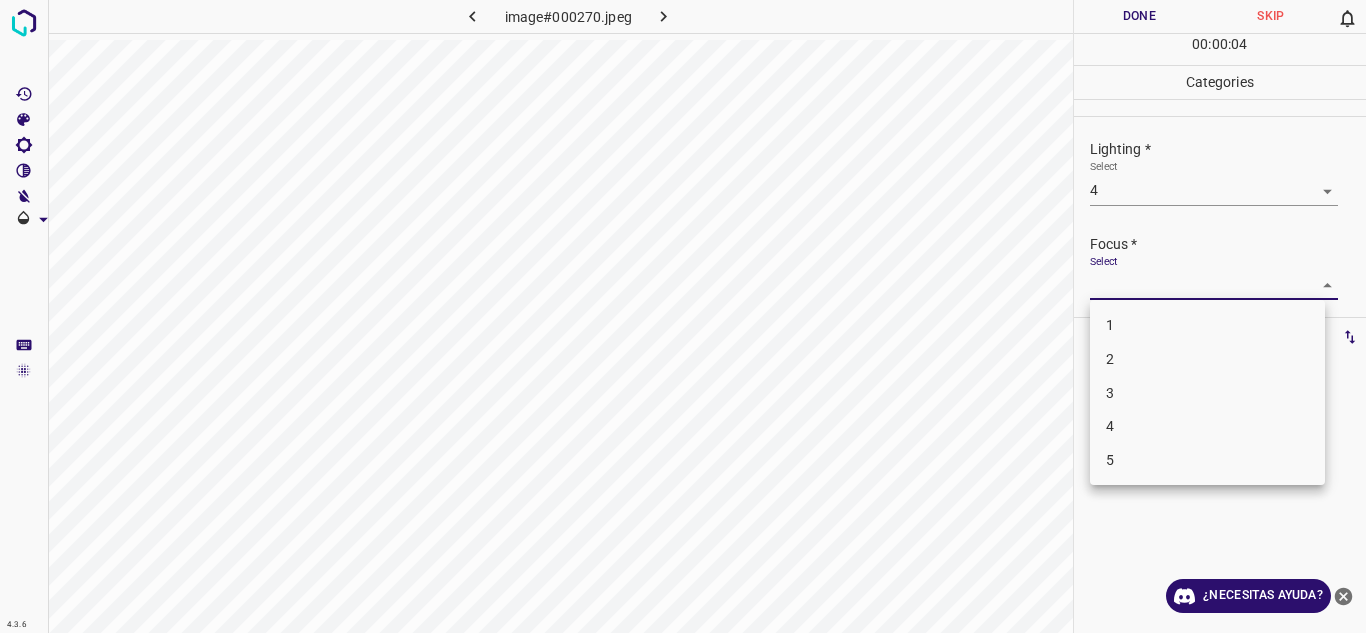 click on "4" at bounding box center [1207, 426] 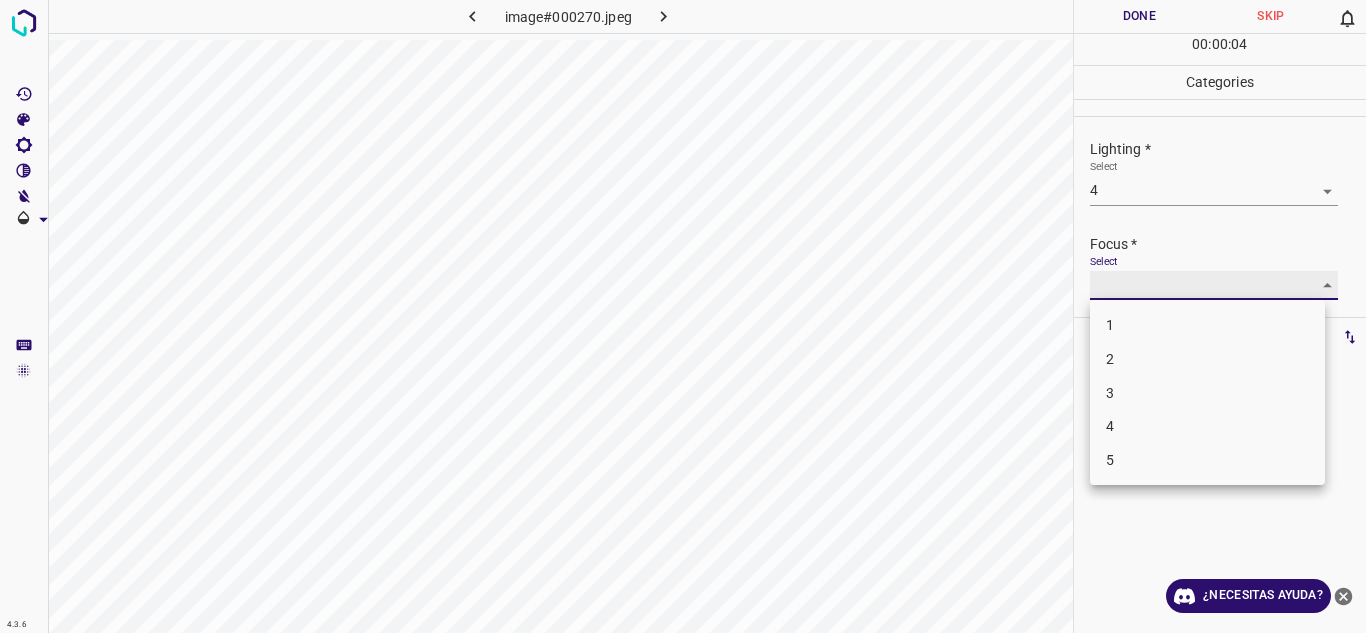 type on "4" 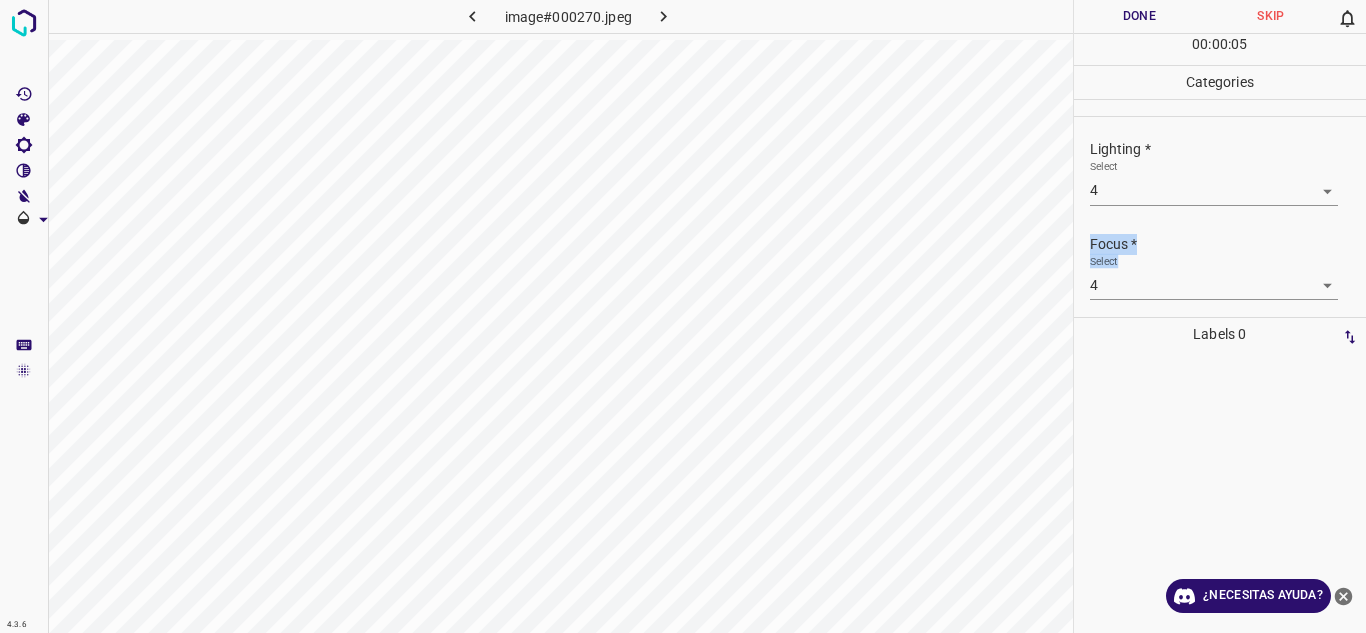 drag, startPoint x: 1347, startPoint y: 206, endPoint x: 1352, endPoint y: 228, distance: 22.561028 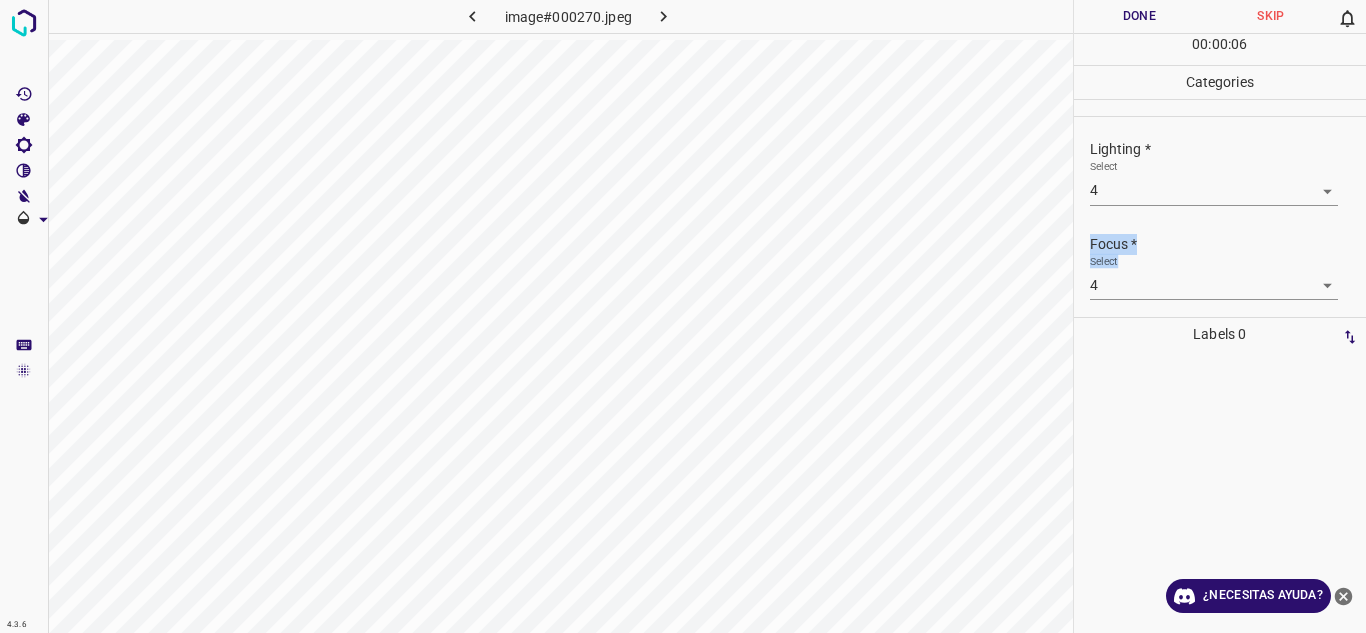 scroll, scrollTop: 98, scrollLeft: 0, axis: vertical 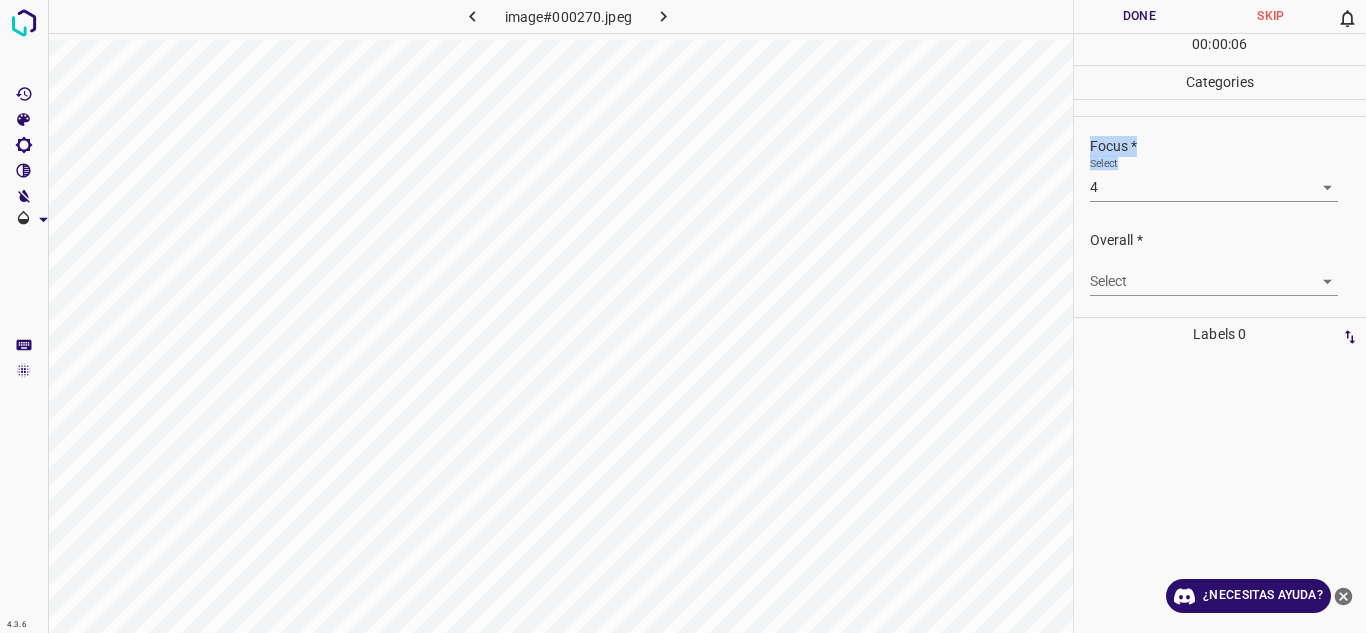 click on "4.3.6  image#000270.jpeg Done Skip 0 00   : 00   : 06   Categories Lighting *  Select 4 4 Focus *  Select 4 4 Overall *  Select ​ Labels   0 Categories 1 Lighting 2 Focus 3 Overall Tools Space Change between modes (Draw & Edit) I Auto labeling R Restore zoom M Zoom in N Zoom out Delete Delete selecte label Filters Z Restore filters X Saturation filter C Brightness filter V Contrast filter B Gray scale filter General O Download ¿Necesitas ayuda? Texto original Valora esta traducción Tu opinión servirá para ayudar a mejorar el Traductor de Google - Texto - Esconder - Borrar" at bounding box center [683, 316] 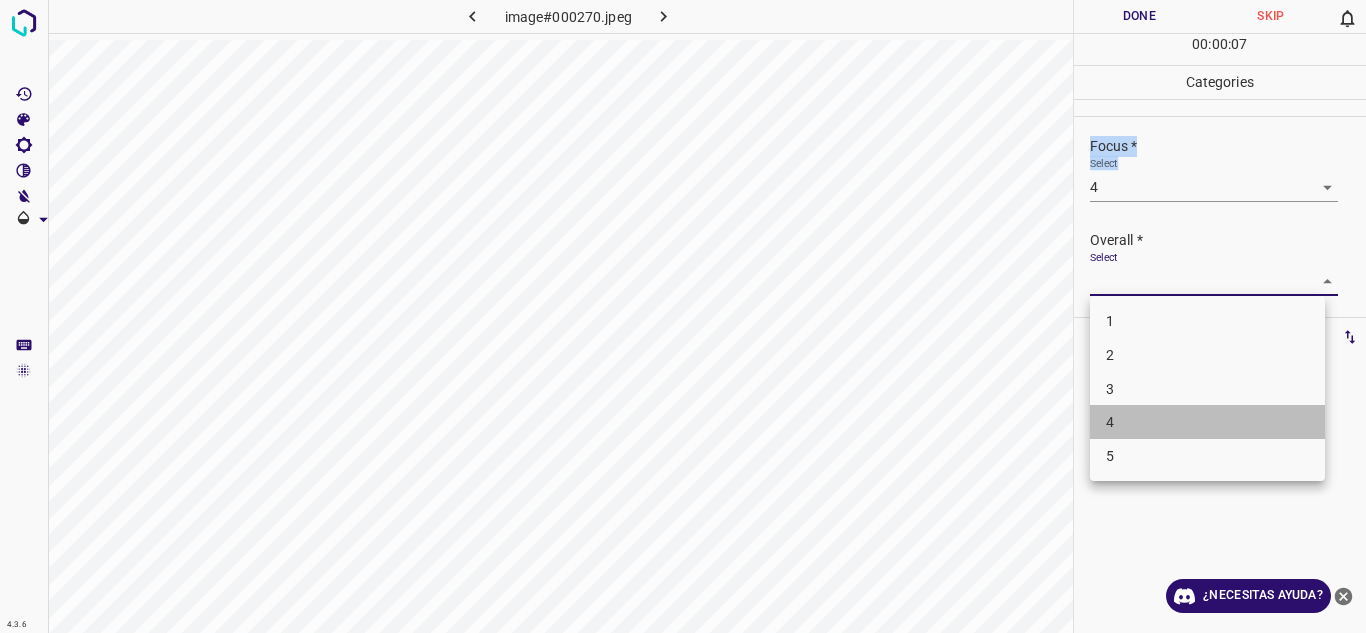 click on "4" at bounding box center (1207, 422) 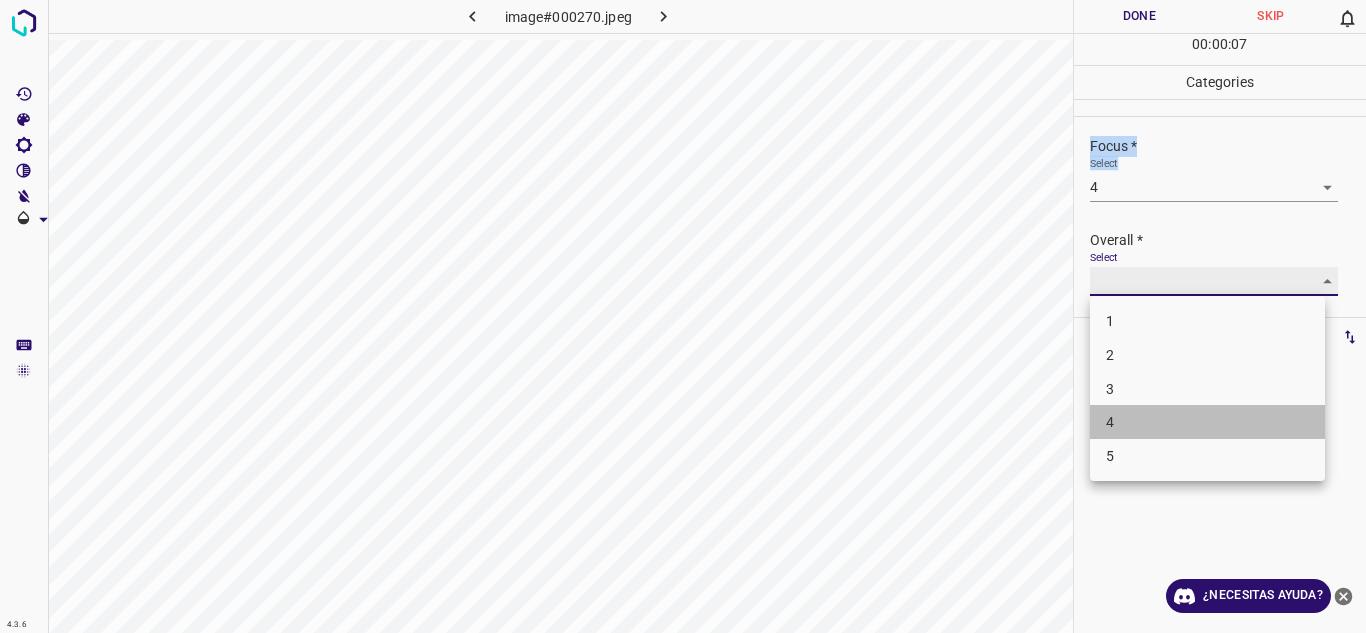 type on "4" 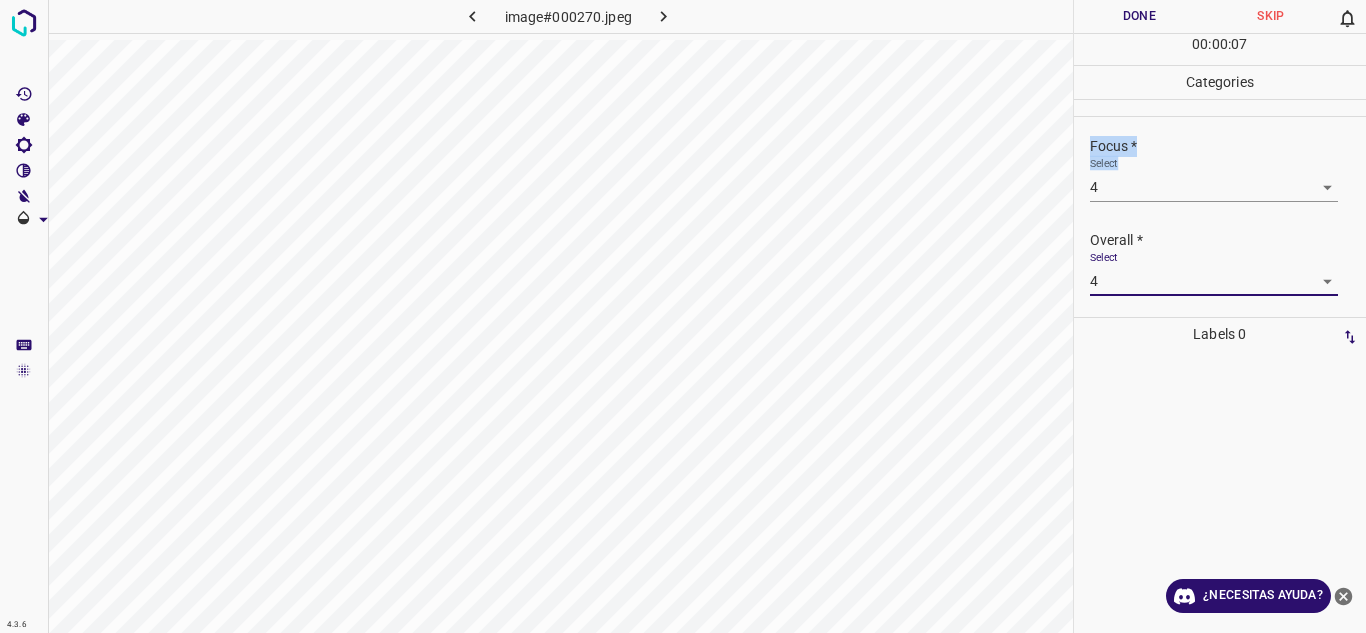 click on "Done" at bounding box center [1140, 16] 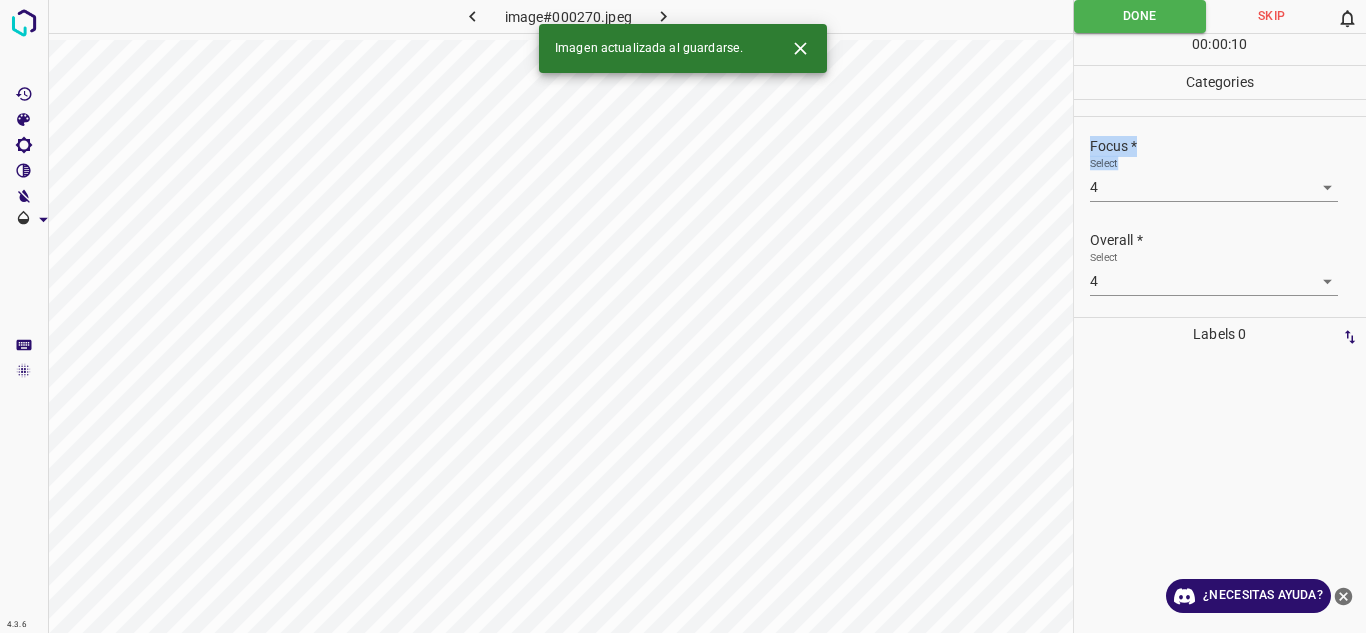 click 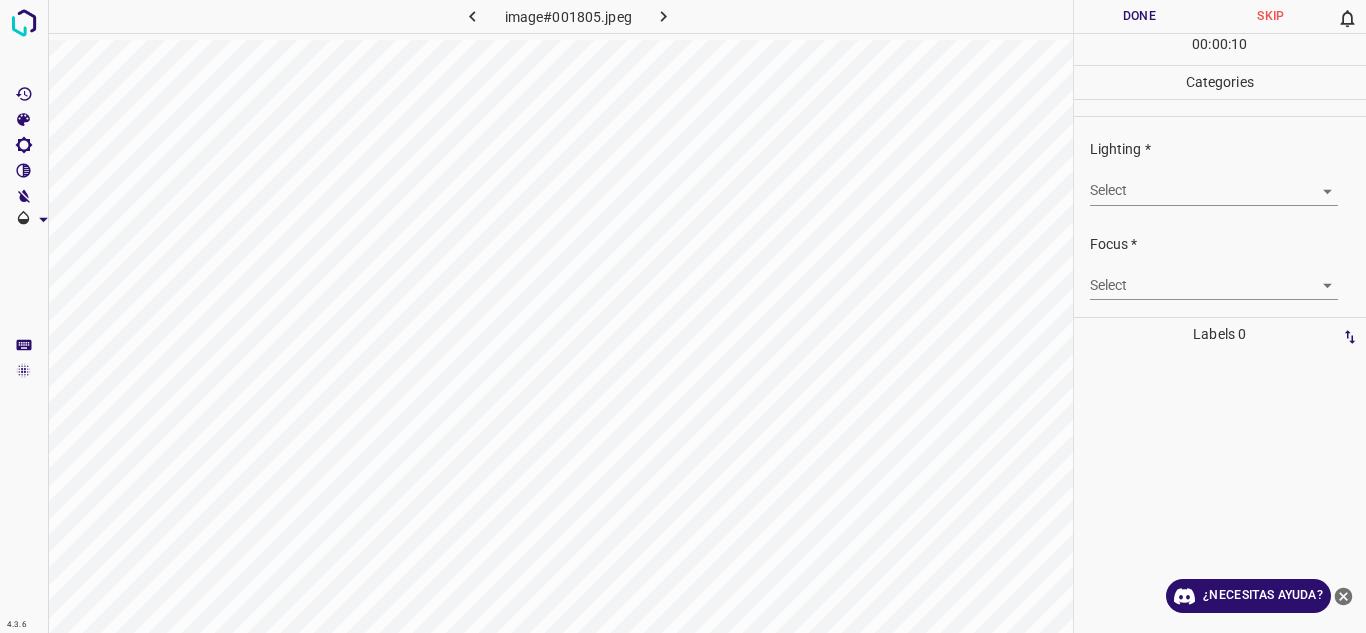 click on "4.3.6  image#001805.jpeg Done Skip 0 00   : 00   : 10   Categories Lighting *  Select ​ Focus *  Select ​ Overall *  Select ​ Labels   0 Categories 1 Lighting 2 Focus 3 Overall Tools Space Change between modes (Draw & Edit) I Auto labeling R Restore zoom M Zoom in N Zoom out Delete Delete selecte label Filters Z Restore filters X Saturation filter C Brightness filter V Contrast filter B Gray scale filter General O Download ¿Necesitas ayuda? Texto original Valora esta traducción Tu opinión servirá para ayudar a mejorar el Traductor de Google - Texto - Esconder - Borrar" at bounding box center (683, 316) 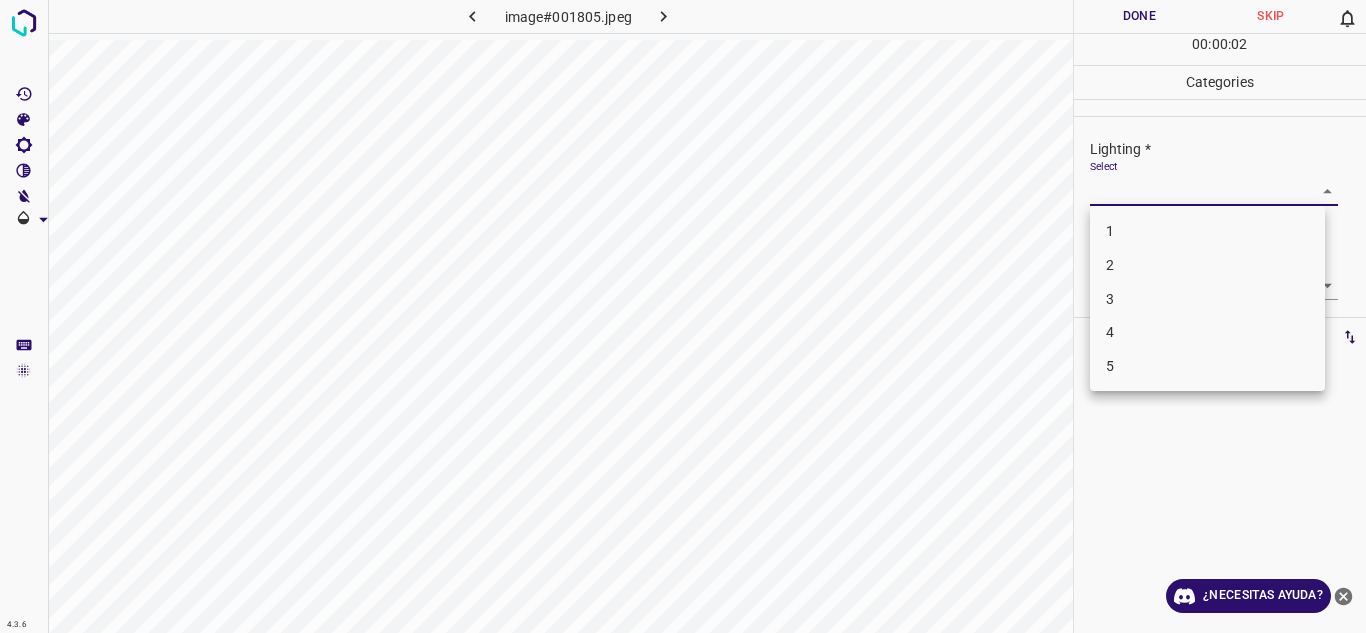click on "4" at bounding box center (1207, 332) 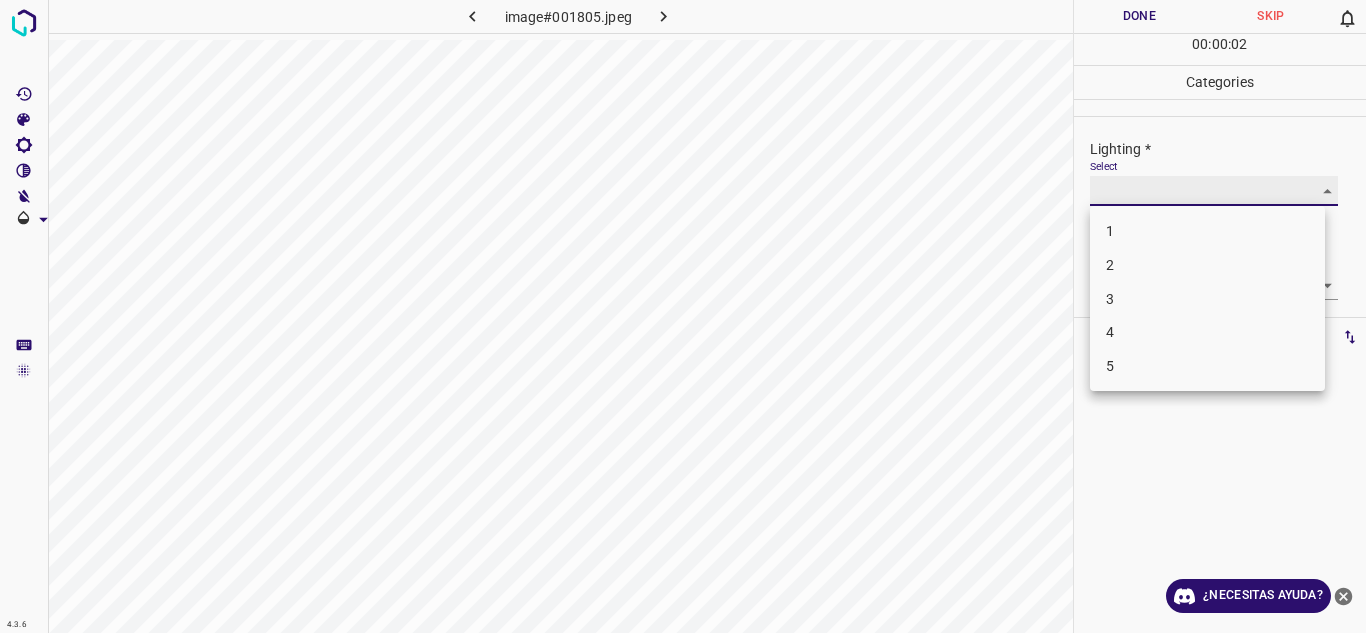 type on "4" 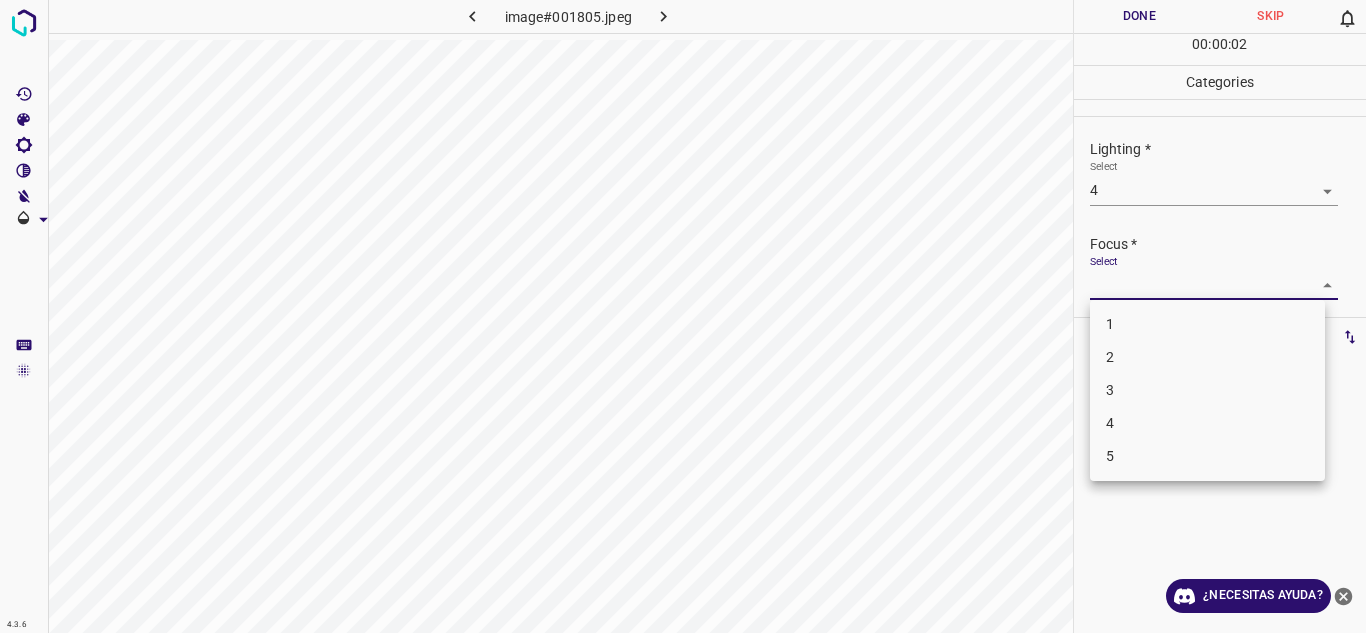 click on "4.3.6  image#001805.jpeg Done Skip 0 00   : 00   : 02   Categories Lighting *  Select 4 4 Focus *  Select ​ Overall *  Select ​ Labels   0 Categories 1 Lighting 2 Focus 3 Overall Tools Space Change between modes (Draw & Edit) I Auto labeling R Restore zoom M Zoom in N Zoom out Delete Delete selecte label Filters Z Restore filters X Saturation filter C Brightness filter V Contrast filter B Gray scale filter General O Download ¿Necesitas ayuda? Texto original Valora esta traducción Tu opinión servirá para ayudar a mejorar el Traductor de Google - Texto - Esconder - Borrar 1 2 3 4 5" at bounding box center (683, 316) 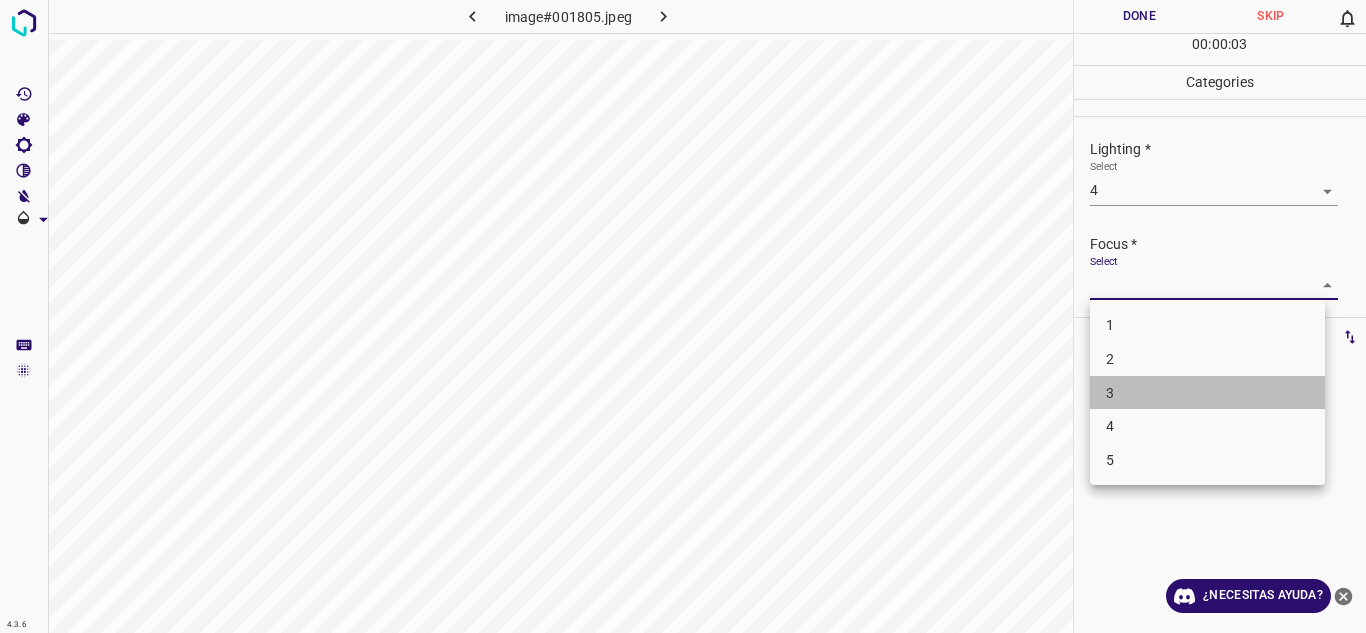 click on "3" at bounding box center (1207, 393) 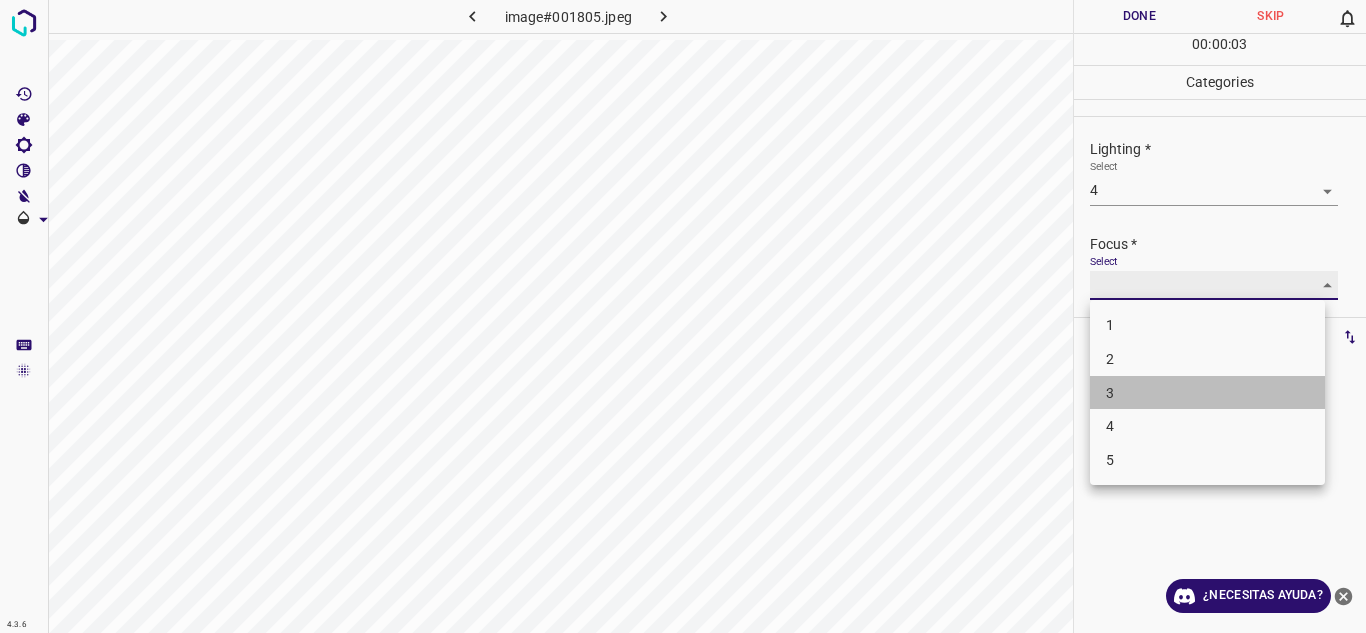 type on "3" 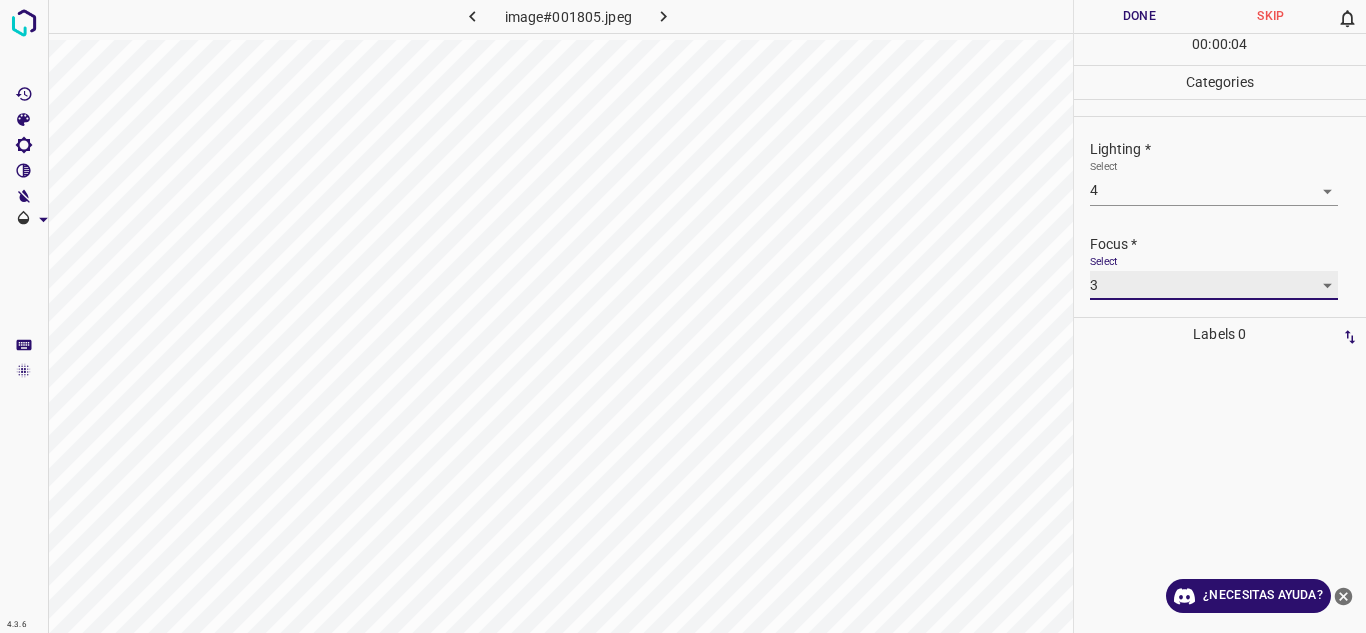 scroll, scrollTop: 98, scrollLeft: 0, axis: vertical 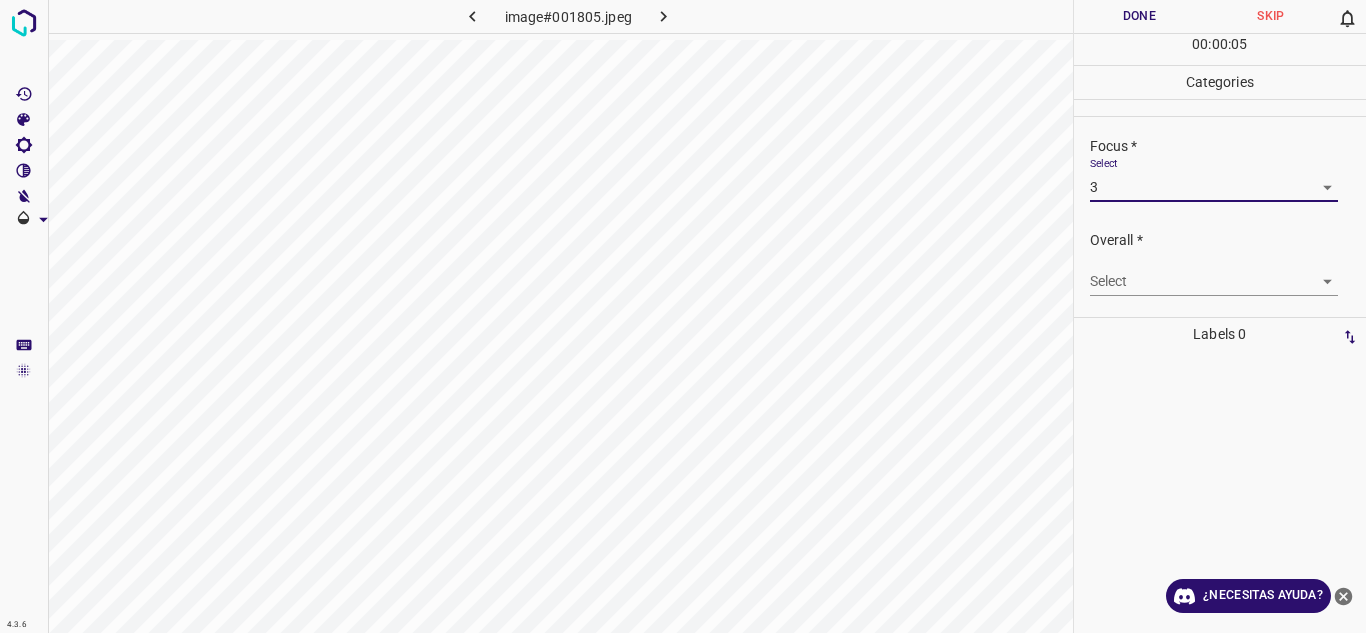 click on "4.3.6  image#001805.jpeg Done Skip 0 00   : 00   : 05   Categories Lighting *  Select 4 4 Focus *  Select 3 3 Overall *  Select ​ Labels   0 Categories 1 Lighting 2 Focus 3 Overall Tools Space Change between modes (Draw & Edit) I Auto labeling R Restore zoom M Zoom in N Zoom out Delete Delete selecte label Filters Z Restore filters X Saturation filter C Brightness filter V Contrast filter B Gray scale filter General O Download ¿Necesitas ayuda? Texto original Valora esta traducción Tu opinión servirá para ayudar a mejorar el Traductor de Google - Texto - Esconder - Borrar" at bounding box center (683, 316) 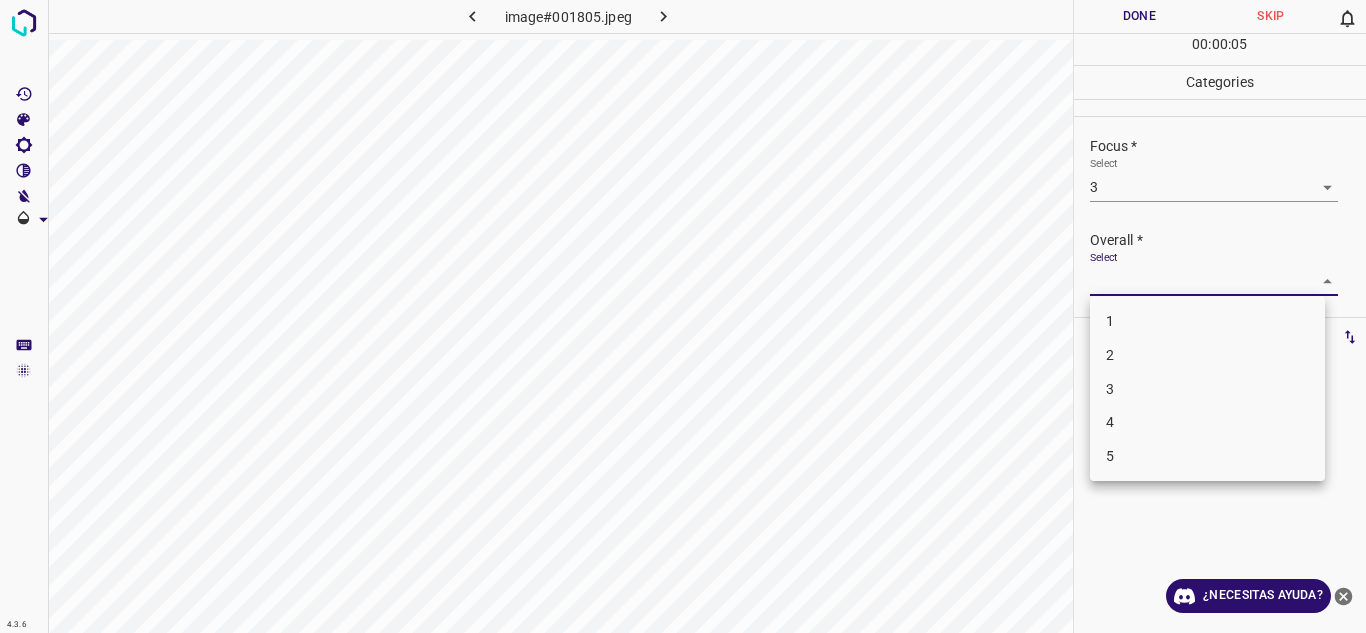 click on "4" at bounding box center (1207, 422) 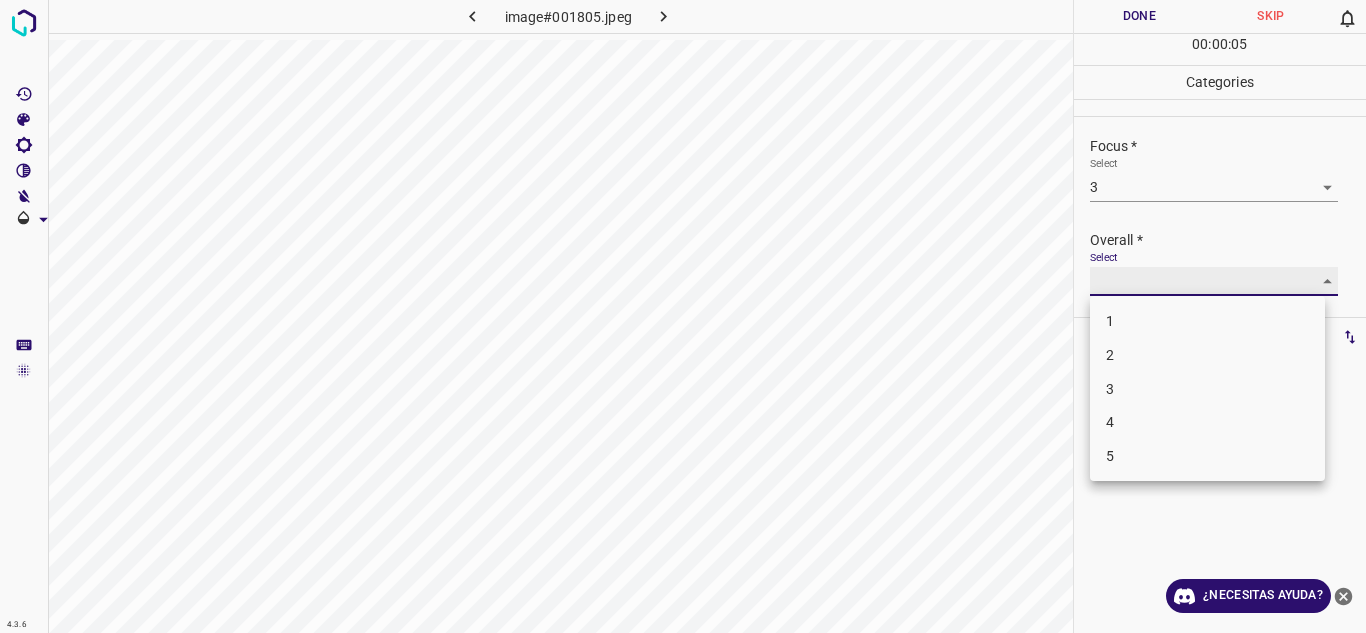 type on "4" 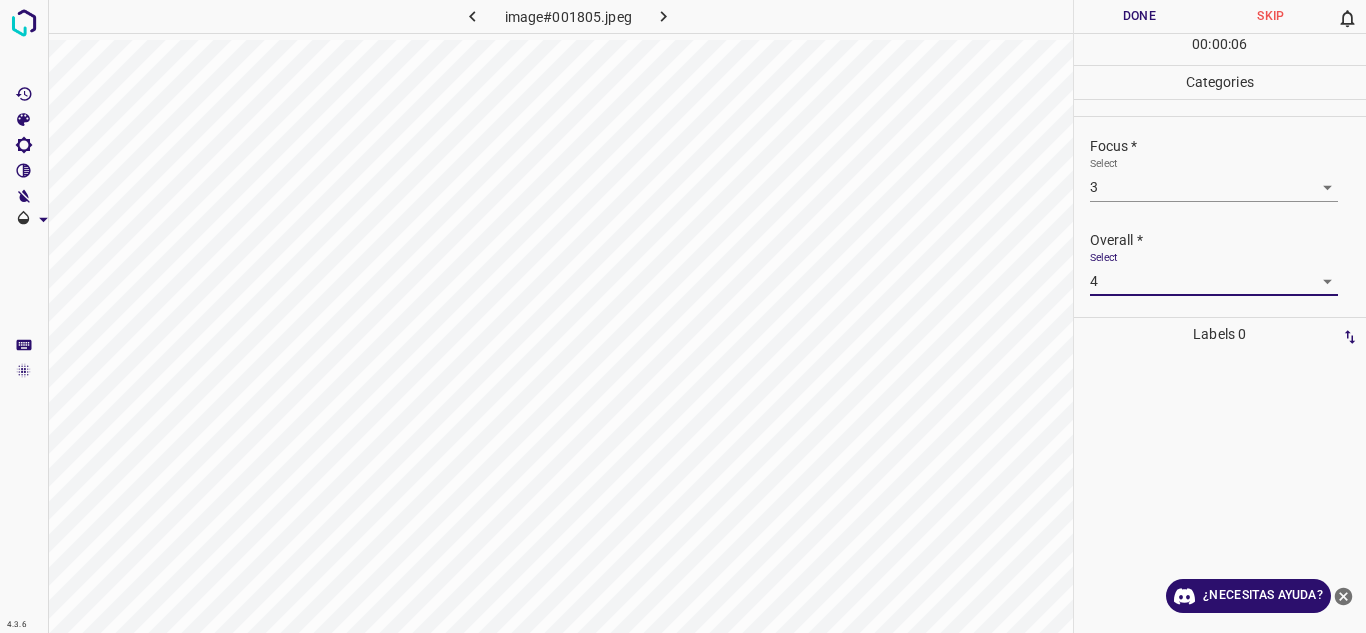 click on "Done" at bounding box center [1140, 16] 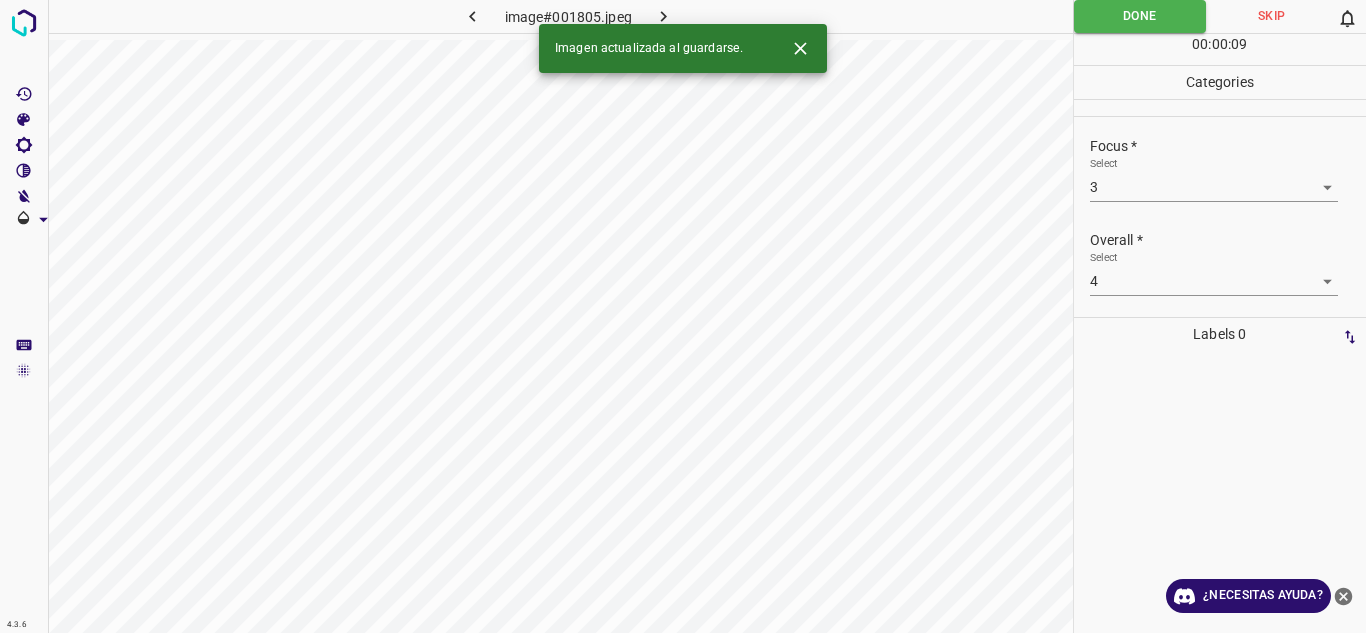 click 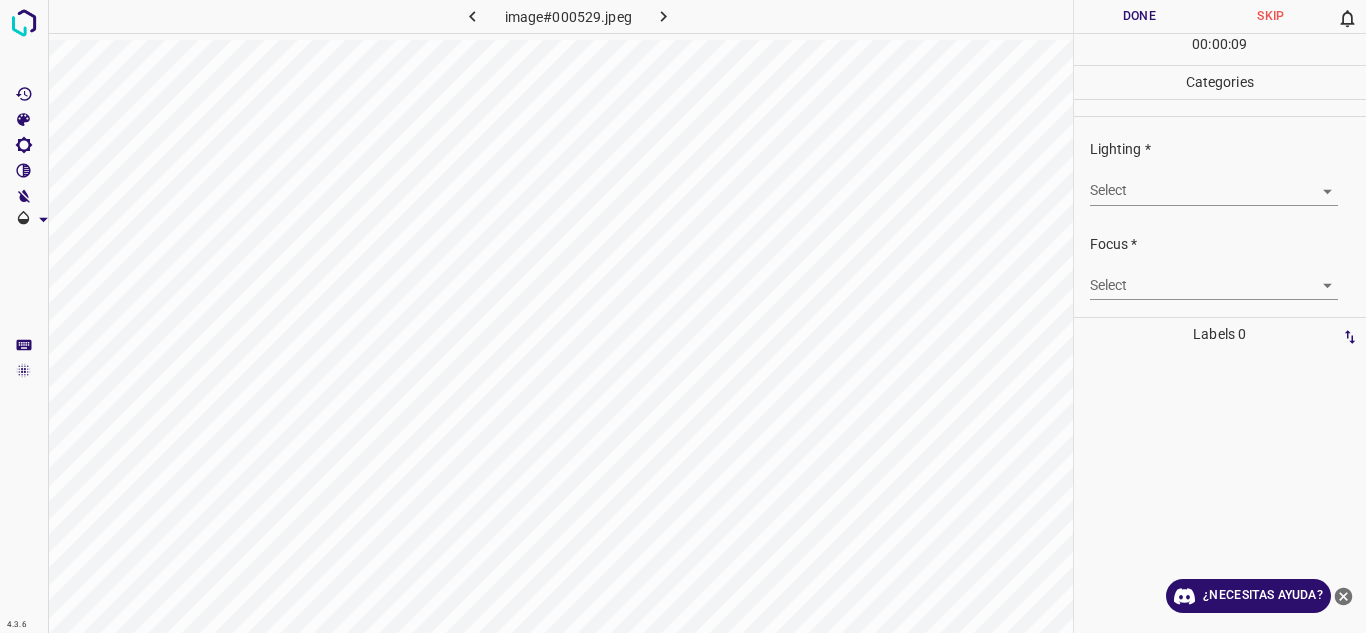 click on "4.3.6  image#000529.jpeg Done Skip 0 00   : 00   : 09   Categories Lighting *  Select ​ Focus *  Select ​ Overall *  Select ​ Labels   0 Categories 1 Lighting 2 Focus 3 Overall Tools Space Change between modes (Draw & Edit) I Auto labeling R Restore zoom M Zoom in N Zoom out Delete Delete selecte label Filters Z Restore filters X Saturation filter C Brightness filter V Contrast filter B Gray scale filter General O Download ¿Necesitas ayuda? Texto original Valora esta traducción Tu opinión servirá para ayudar a mejorar el Traductor de Google - Texto - Esconder - Borrar" at bounding box center (683, 316) 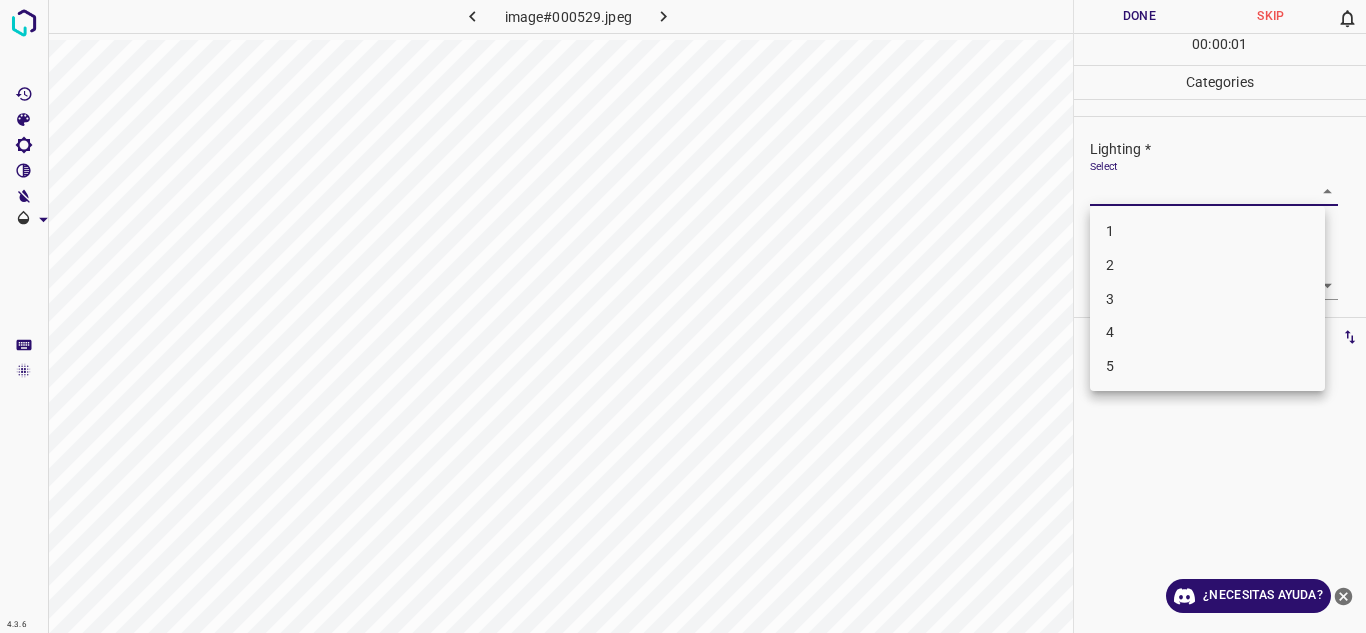 click on "5" at bounding box center [1207, 366] 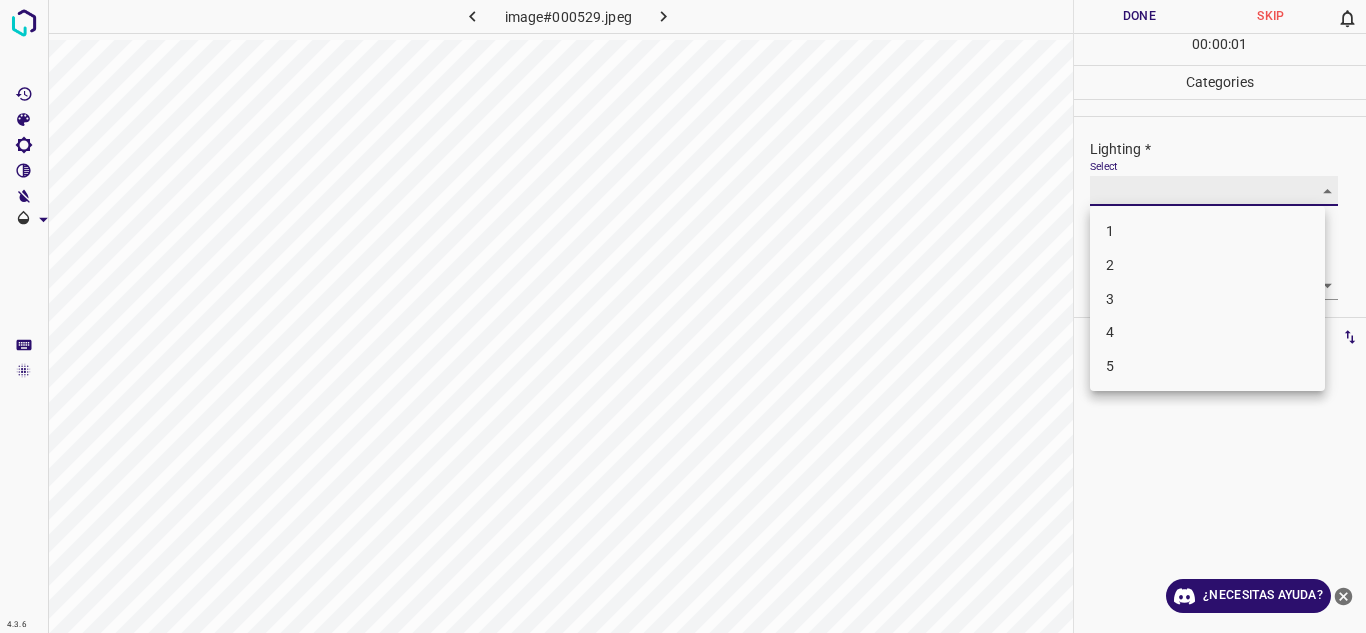 type on "5" 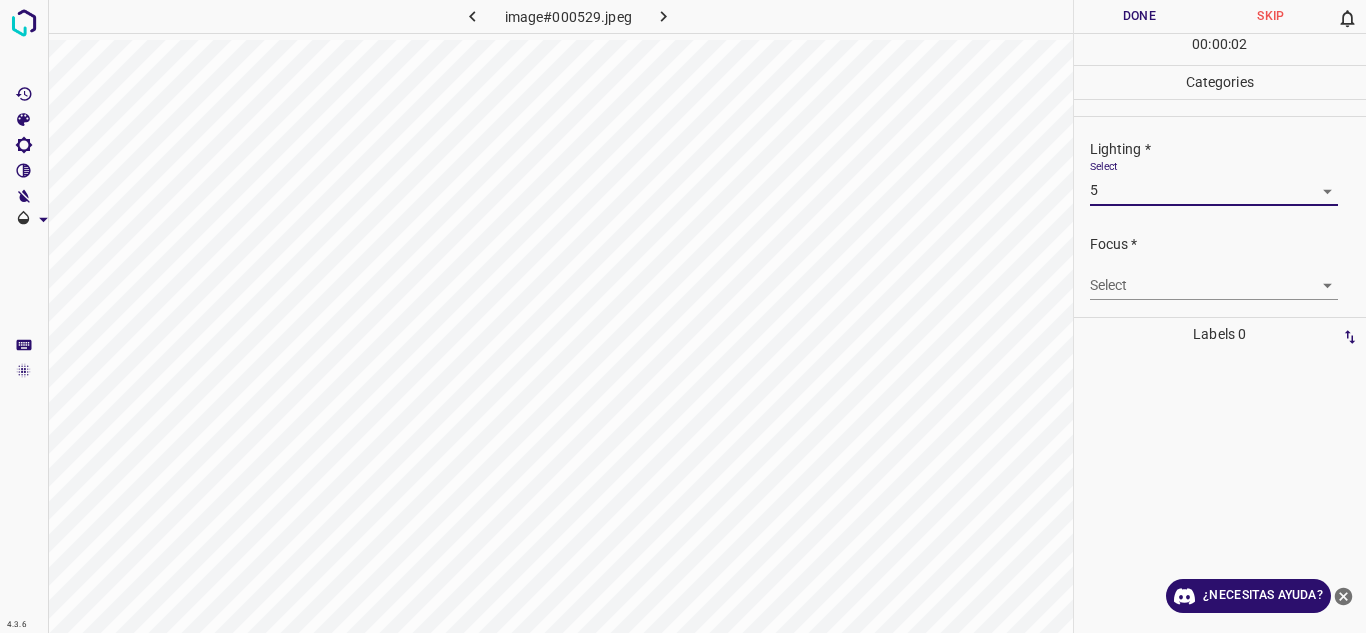click on "Select ​" at bounding box center [1228, 277] 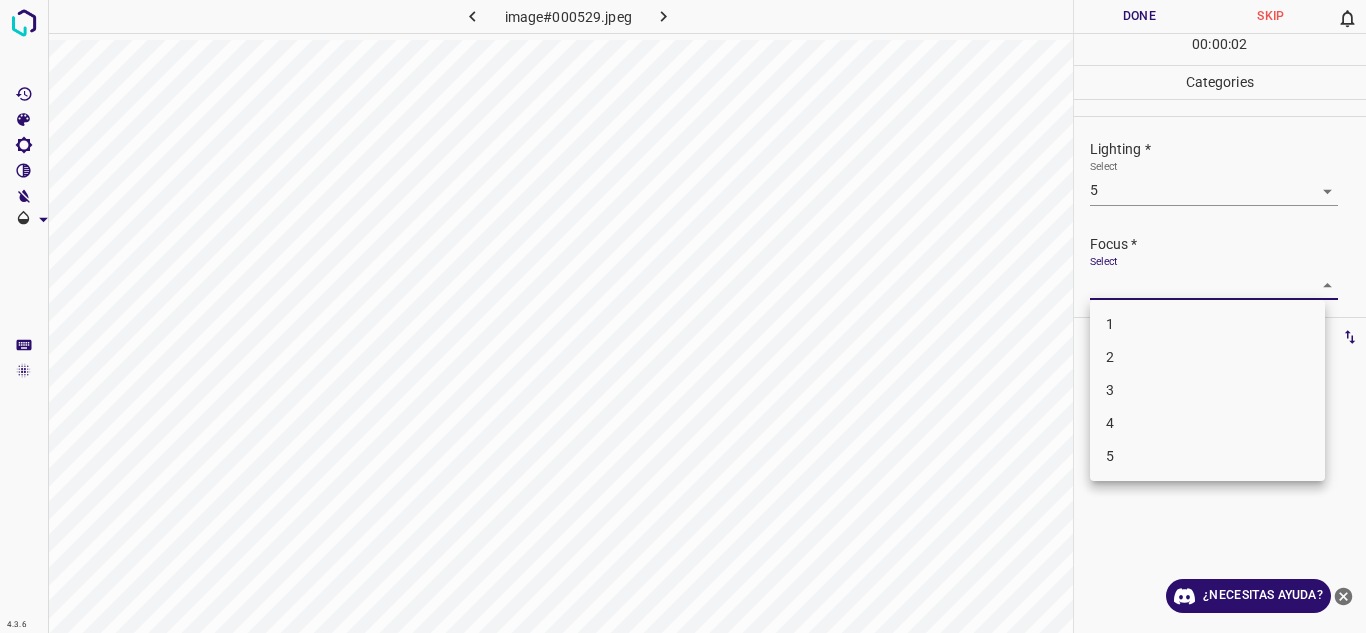 click on "4.3.6  image#000529.jpeg Done Skip 0 00   : 00   : 02   Categories Lighting *  Select 5 5 Focus *  Select ​ Overall *  Select ​ Labels   0 Categories 1 Lighting 2 Focus 3 Overall Tools Space Change between modes (Draw & Edit) I Auto labeling R Restore zoom M Zoom in N Zoom out Delete Delete selecte label Filters Z Restore filters X Saturation filter C Brightness filter V Contrast filter B Gray scale filter General O Download ¿Necesitas ayuda? Texto original Valora esta traducción Tu opinión servirá para ayudar a mejorar el Traductor de Google - Texto - Esconder - Borrar 1 2 3 4 5" at bounding box center (683, 316) 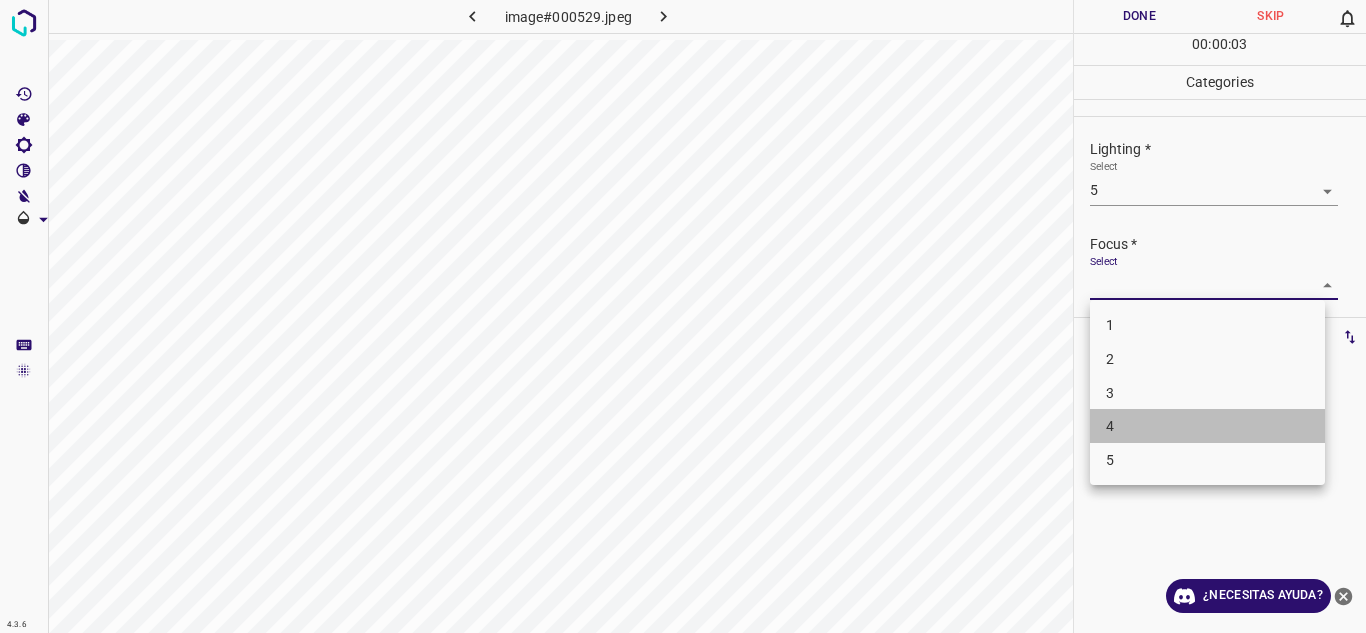 drag, startPoint x: 1186, startPoint y: 417, endPoint x: 1243, endPoint y: 379, distance: 68.50548 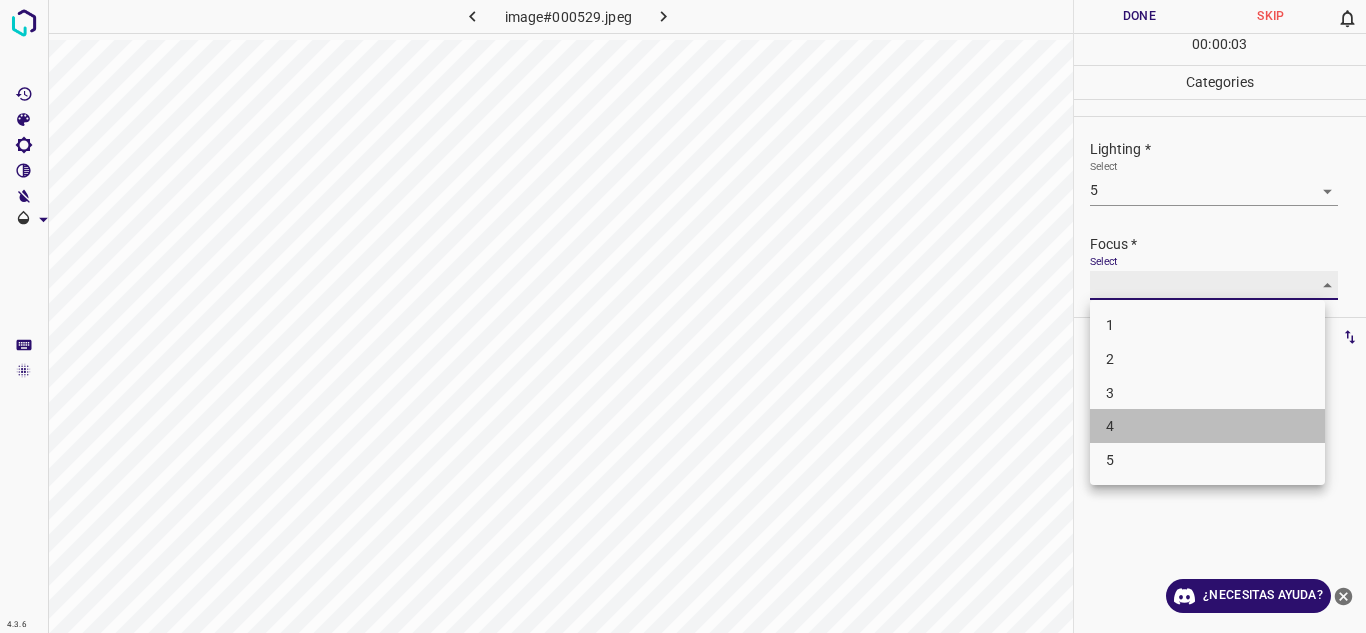 type on "4" 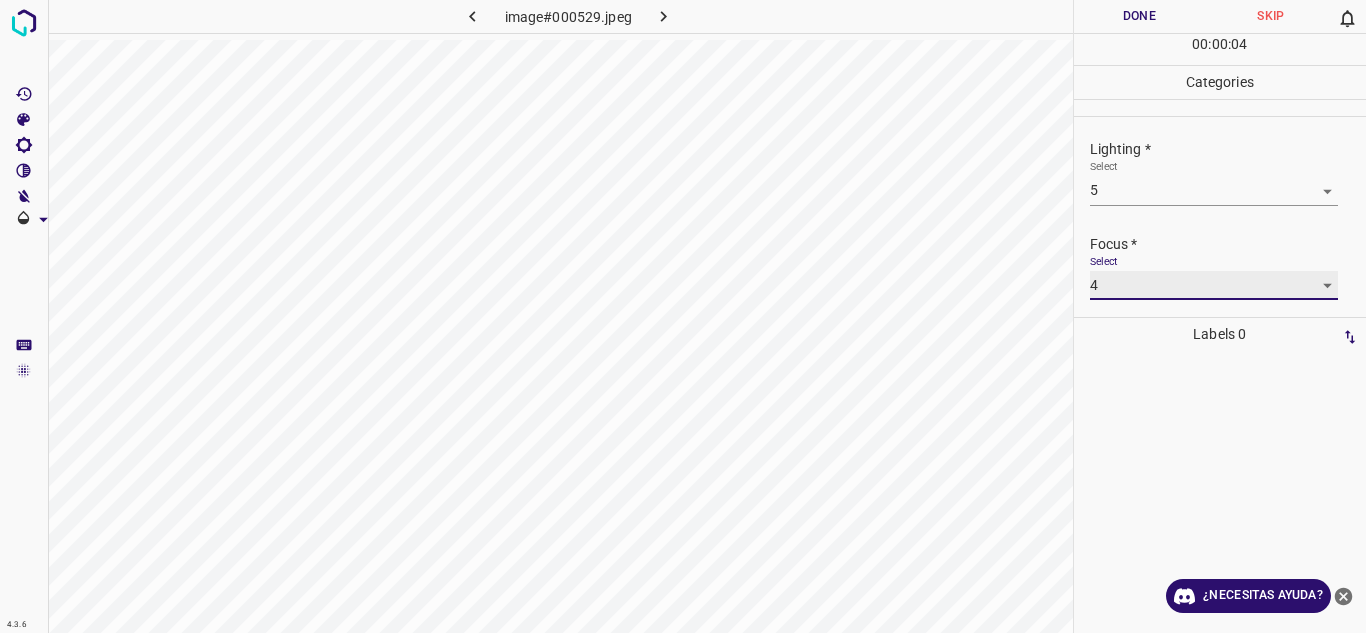 scroll, scrollTop: 98, scrollLeft: 0, axis: vertical 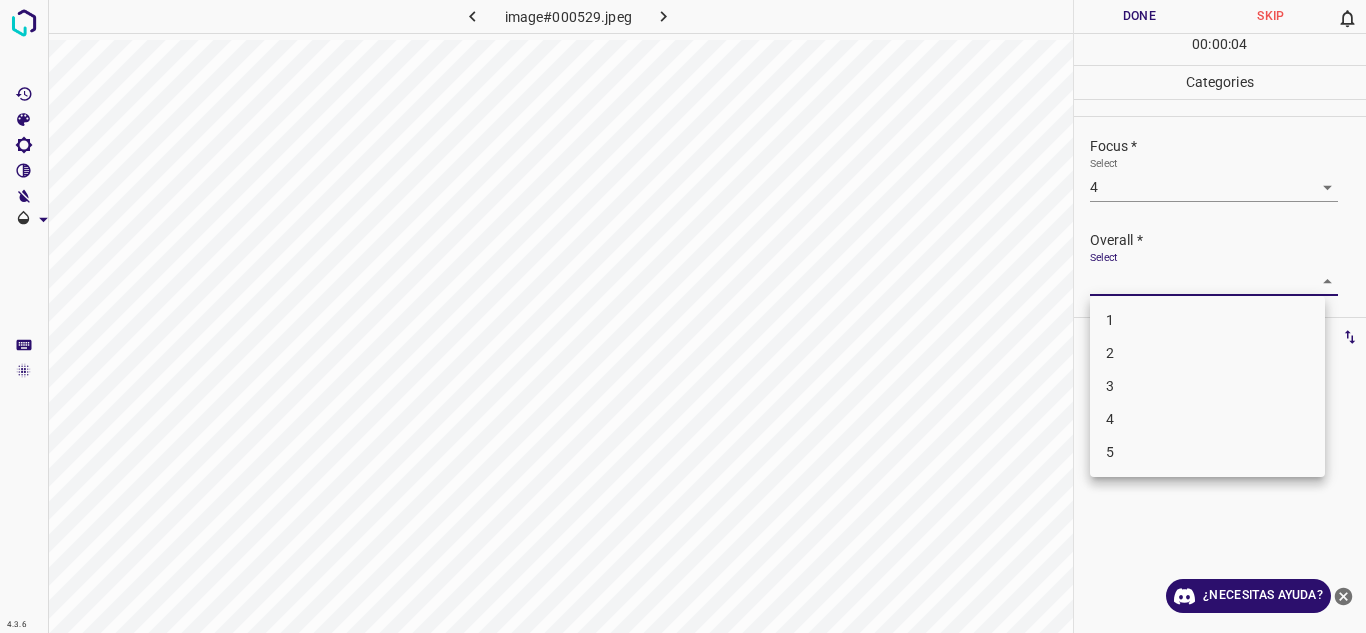 click on "4.3.6  image#000529.jpeg Done Skip 0 00   : 00   : 04   Categories Lighting *  Select 5 5 Focus *  Select 4 4 Overall *  Select ​ Labels   0 Categories 1 Lighting 2 Focus 3 Overall Tools Space Change between modes (Draw & Edit) I Auto labeling R Restore zoom M Zoom in N Zoom out Delete Delete selecte label Filters Z Restore filters X Saturation filter C Brightness filter V Contrast filter B Gray scale filter General O Download ¿Necesitas ayuda? Texto original Valora esta traducción Tu opinión servirá para ayudar a mejorar el Traductor de Google - Texto - Esconder - Borrar 1 2 3 4 5" at bounding box center [683, 316] 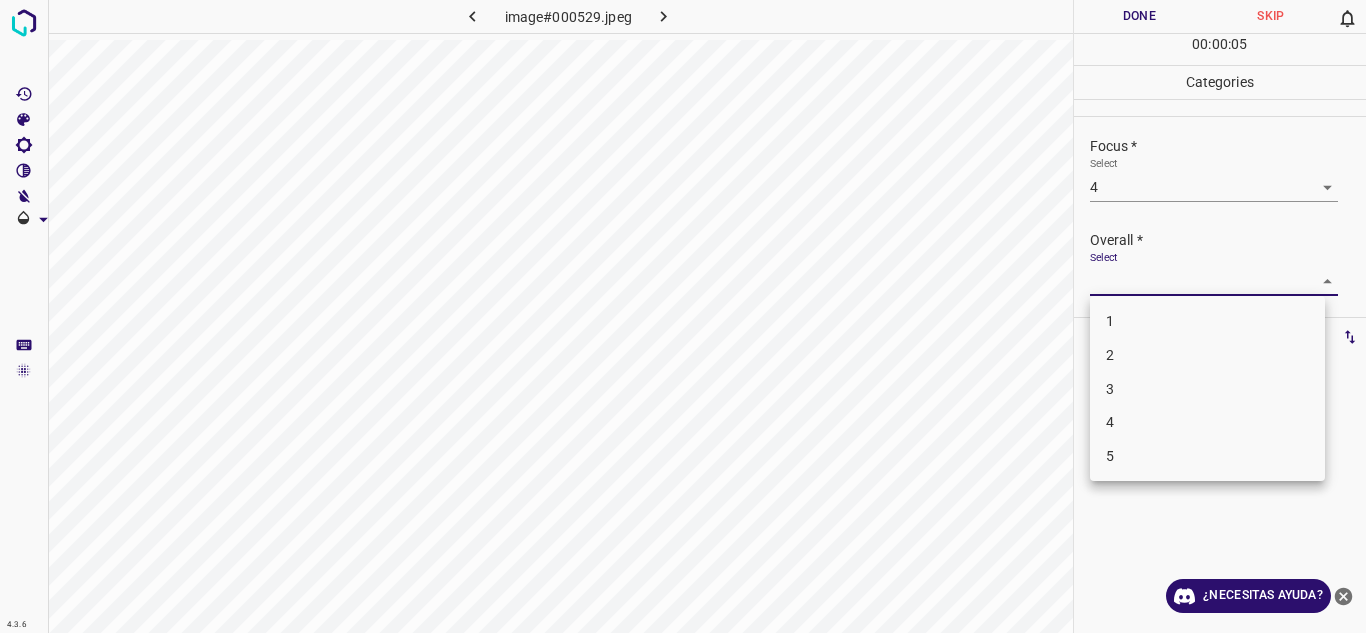drag, startPoint x: 1126, startPoint y: 426, endPoint x: 1151, endPoint y: 221, distance: 206.51877 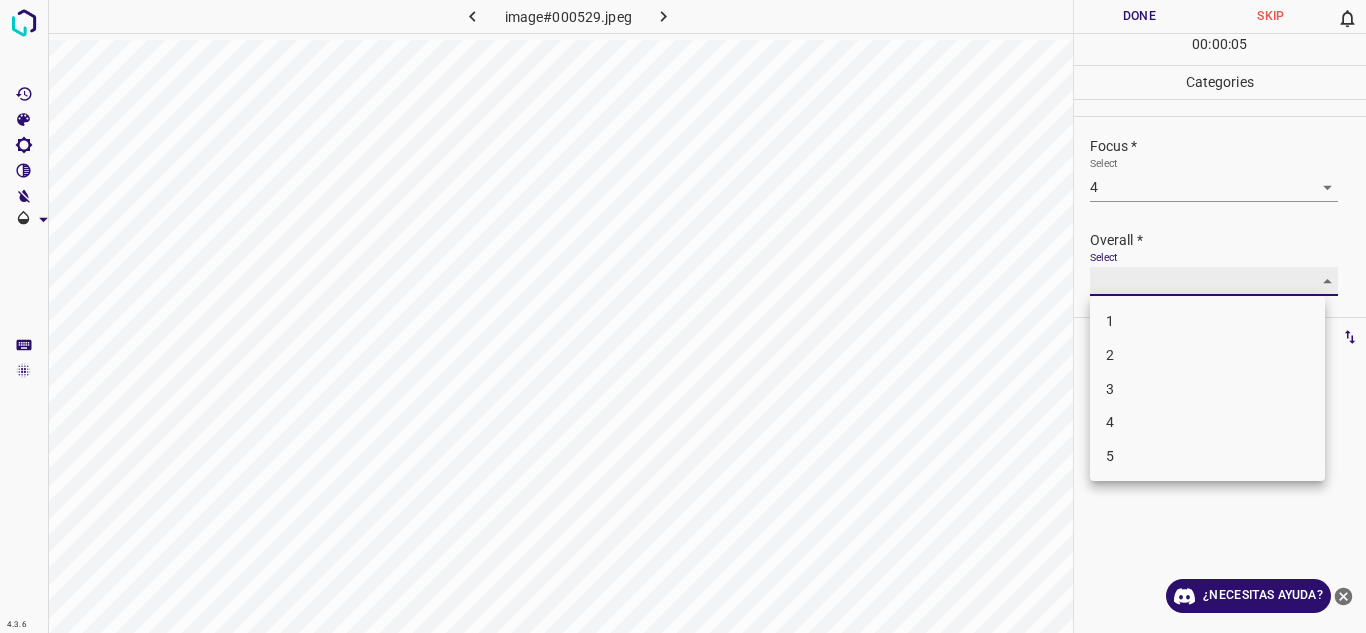 type on "4" 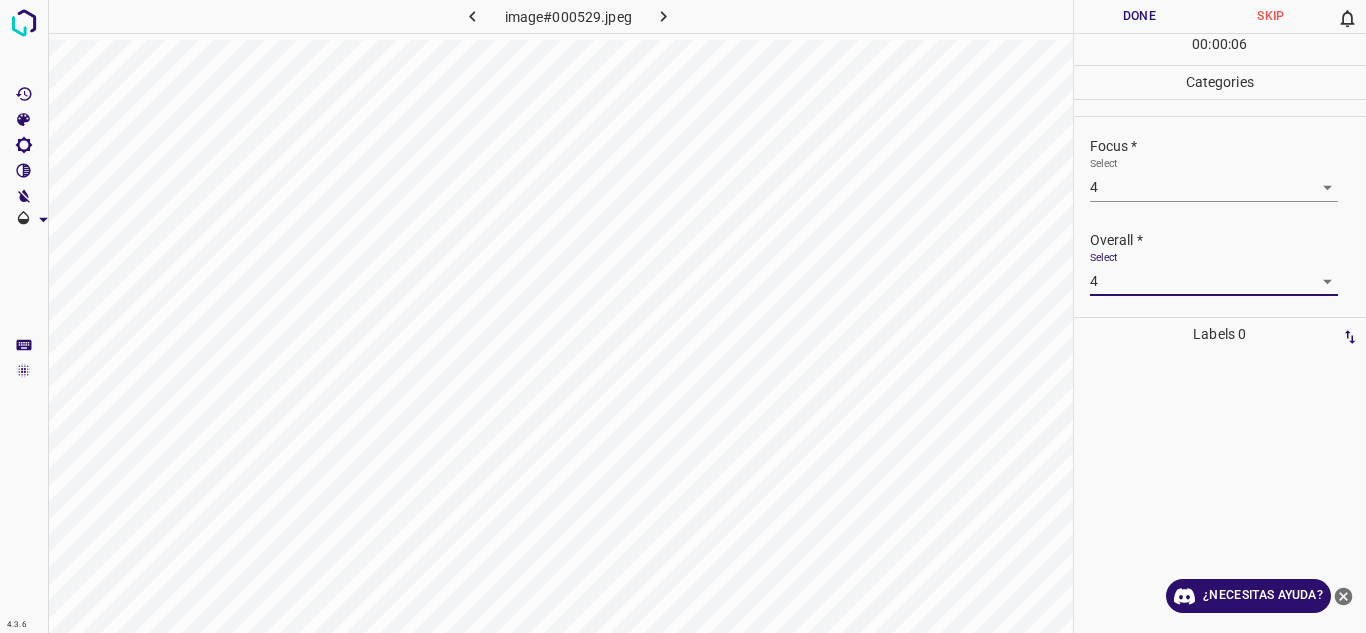click on "Done" at bounding box center [1140, 16] 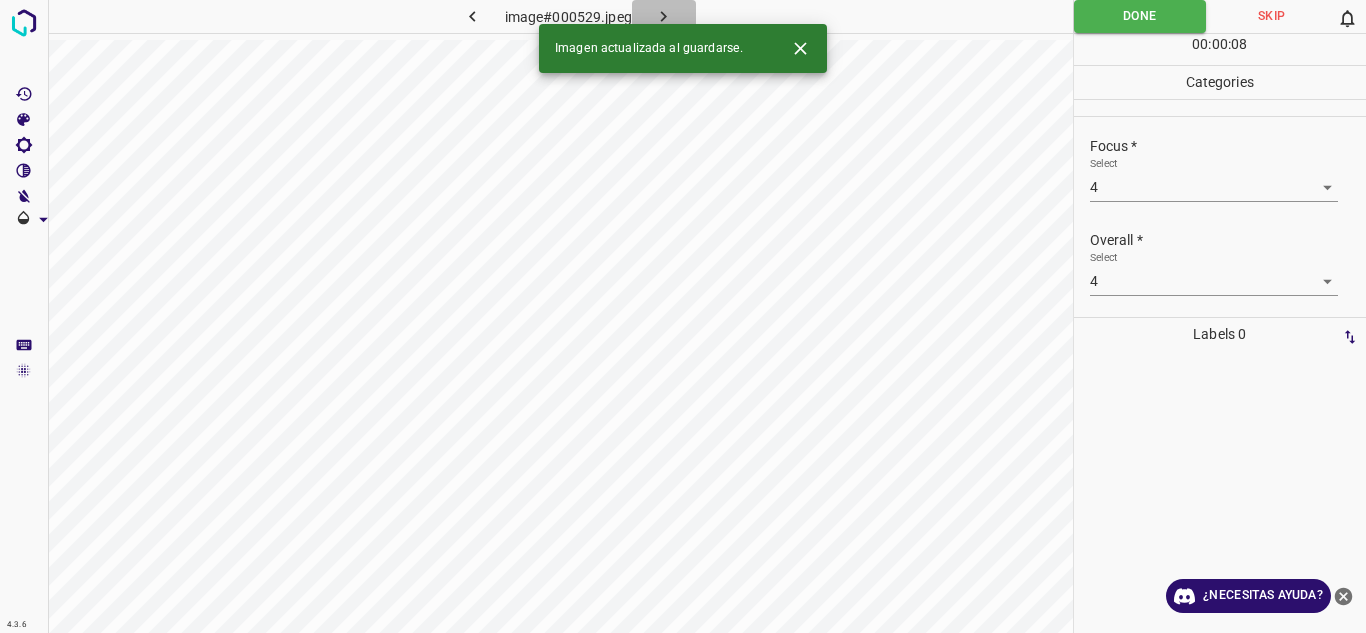click 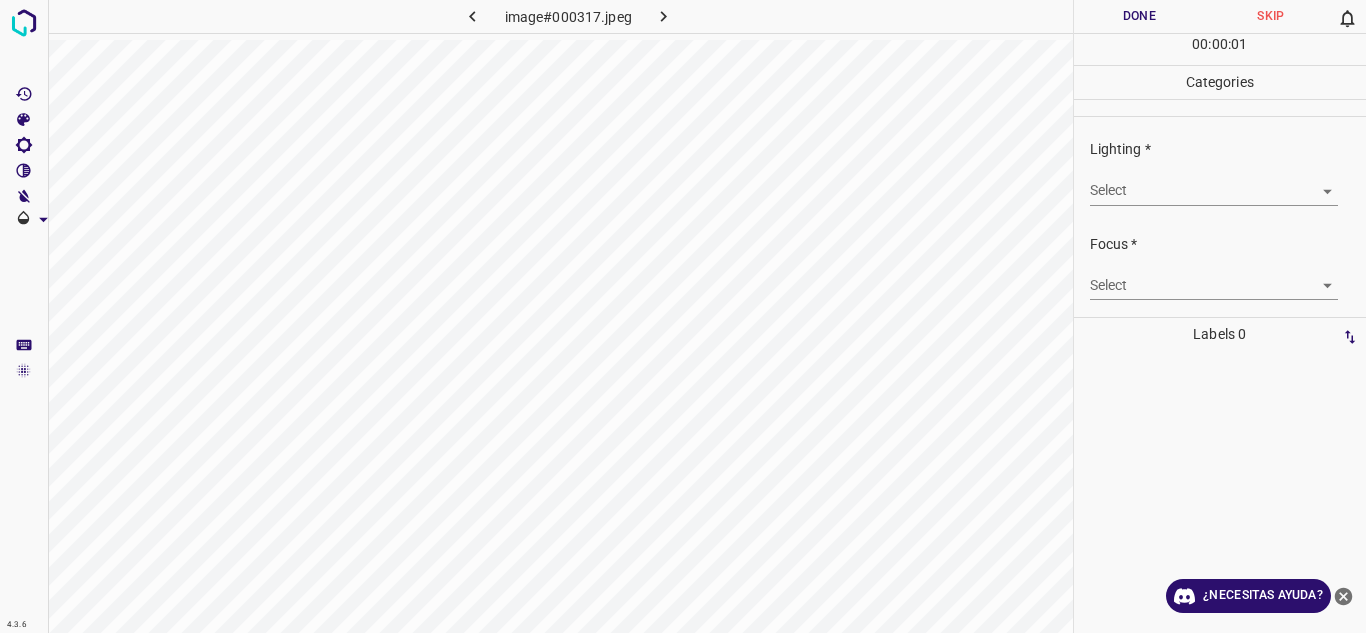 click on "4.3.6  image#000317.jpeg Done Skip 0 00   : 00   : 01   Categories Lighting *  Select ​ Focus *  Select ​ Overall *  Select ​ Labels   0 Categories 1 Lighting 2 Focus 3 Overall Tools Space Change between modes (Draw & Edit) I Auto labeling R Restore zoom M Zoom in N Zoom out Delete Delete selecte label Filters Z Restore filters X Saturation filter C Brightness filter V Contrast filter B Gray scale filter General O Download ¿Necesitas ayuda? Texto original Valora esta traducción Tu opinión servirá para ayudar a mejorar el Traductor de Google - Texto - Esconder - Borrar" at bounding box center (683, 316) 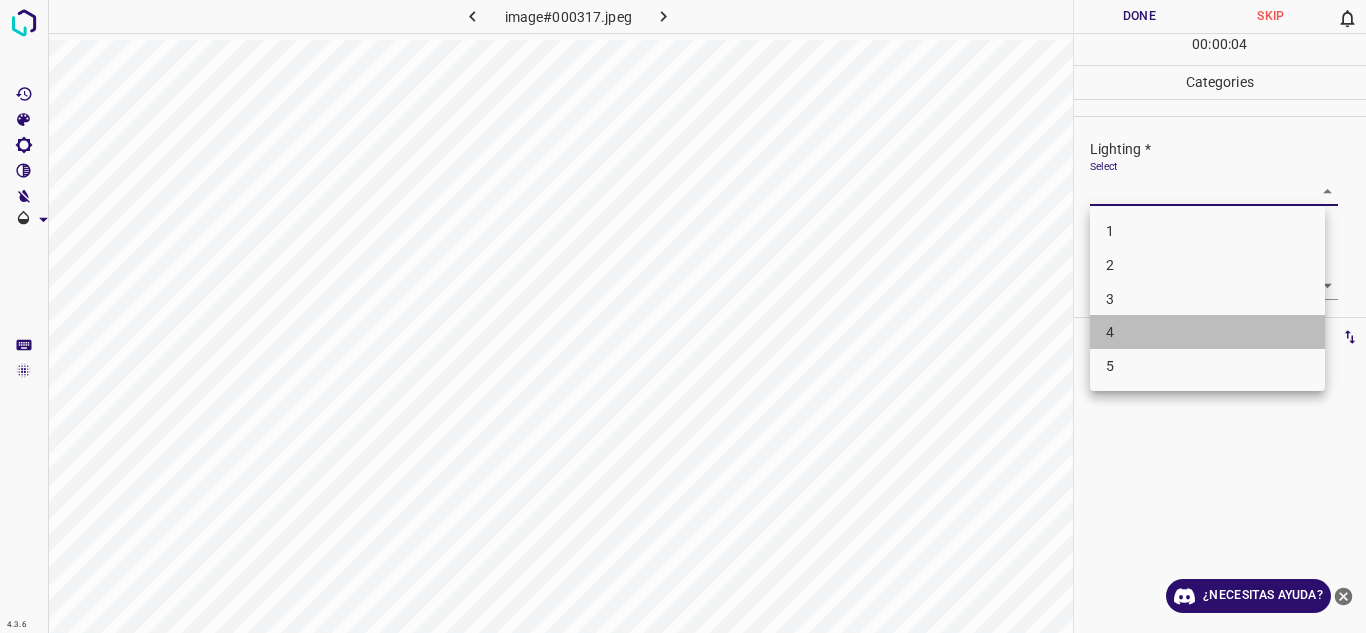 click on "4" at bounding box center [1207, 332] 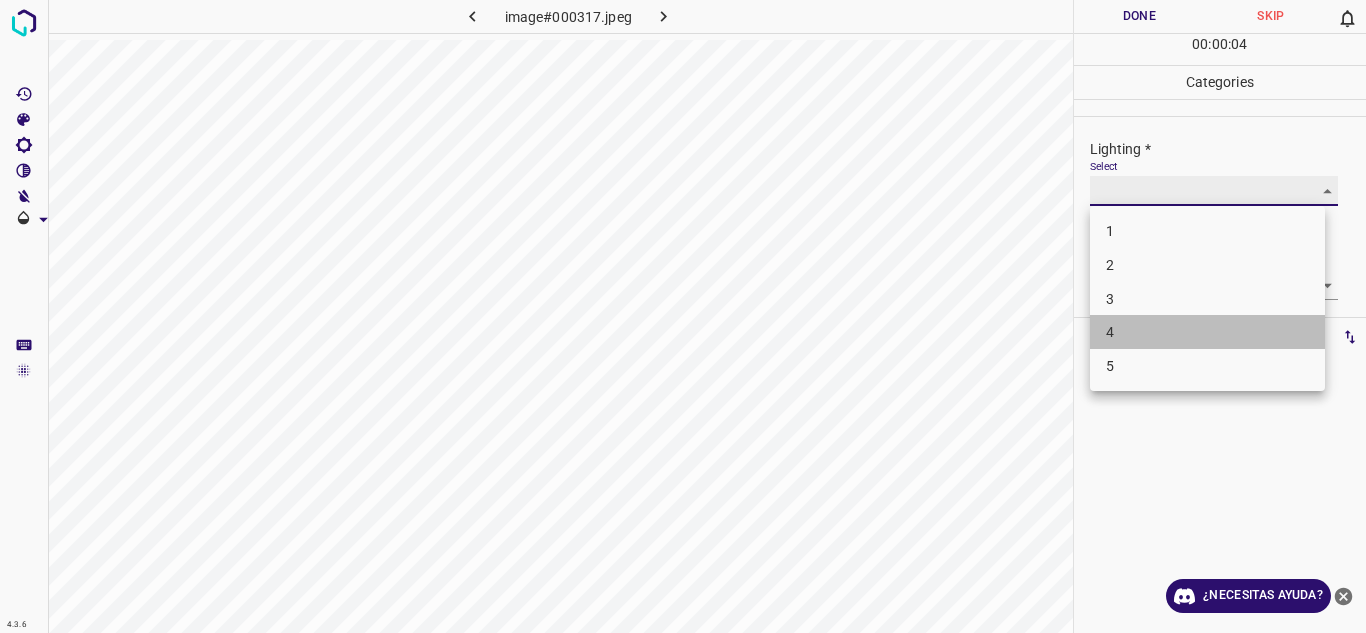 type on "4" 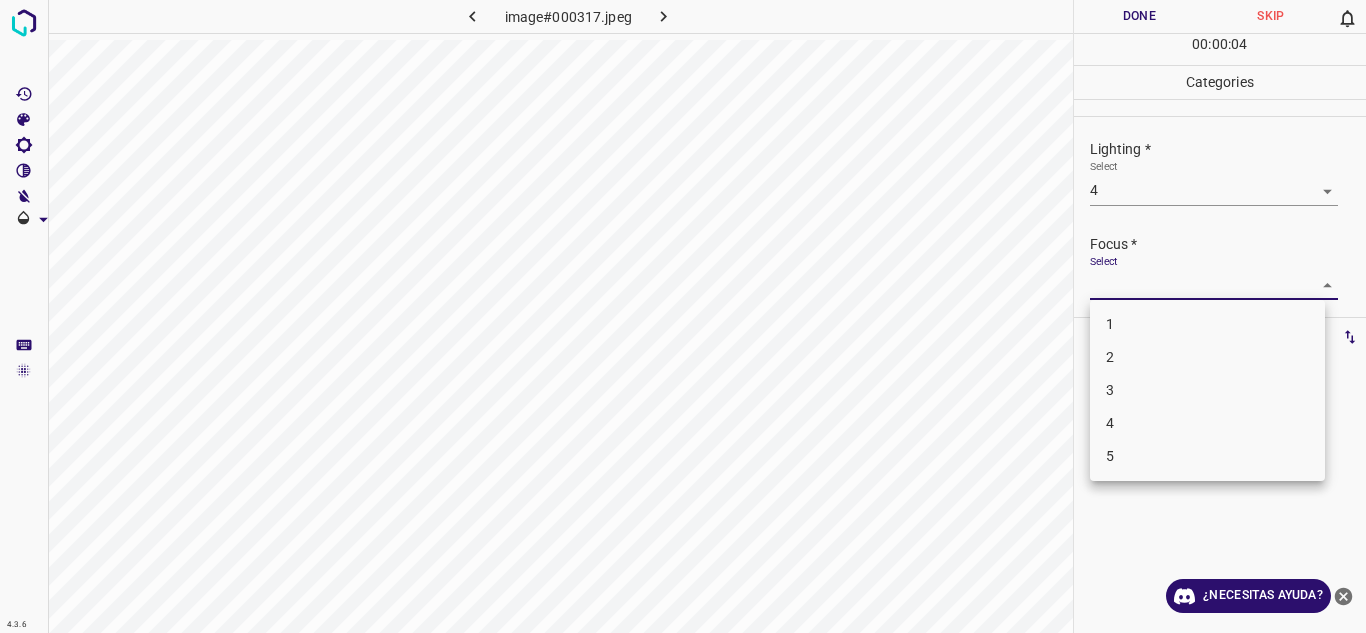 click on "4.3.6  image#000317.jpeg Done Skip 0 00   : 00   : 04   Categories Lighting *  Select 4 4 Focus *  Select ​ Overall *  Select ​ Labels   0 Categories 1 Lighting 2 Focus 3 Overall Tools Space Change between modes (Draw & Edit) I Auto labeling R Restore zoom M Zoom in N Zoom out Delete Delete selecte label Filters Z Restore filters X Saturation filter C Brightness filter V Contrast filter B Gray scale filter General O Download ¿Necesitas ayuda? Texto original Valora esta traducción Tu opinión servirá para ayudar a mejorar el Traductor de Google - Texto - Esconder - Borrar 1 2 3 4 5" at bounding box center [683, 316] 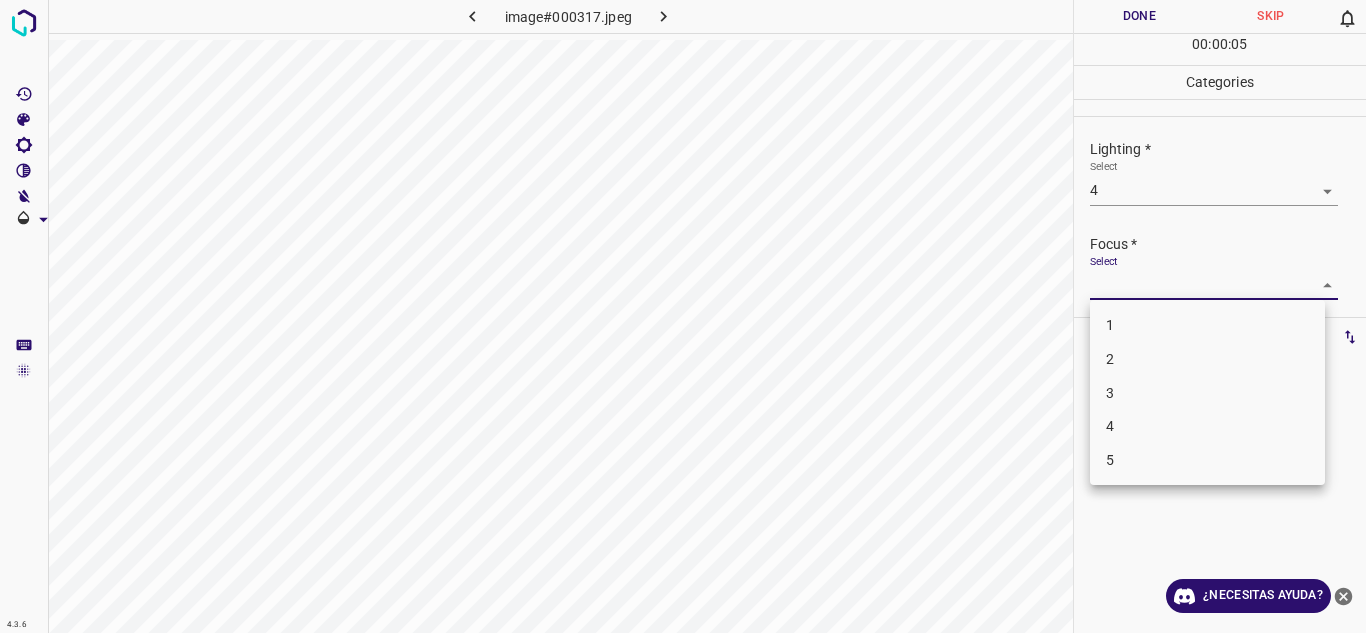 click on "3" at bounding box center (1207, 393) 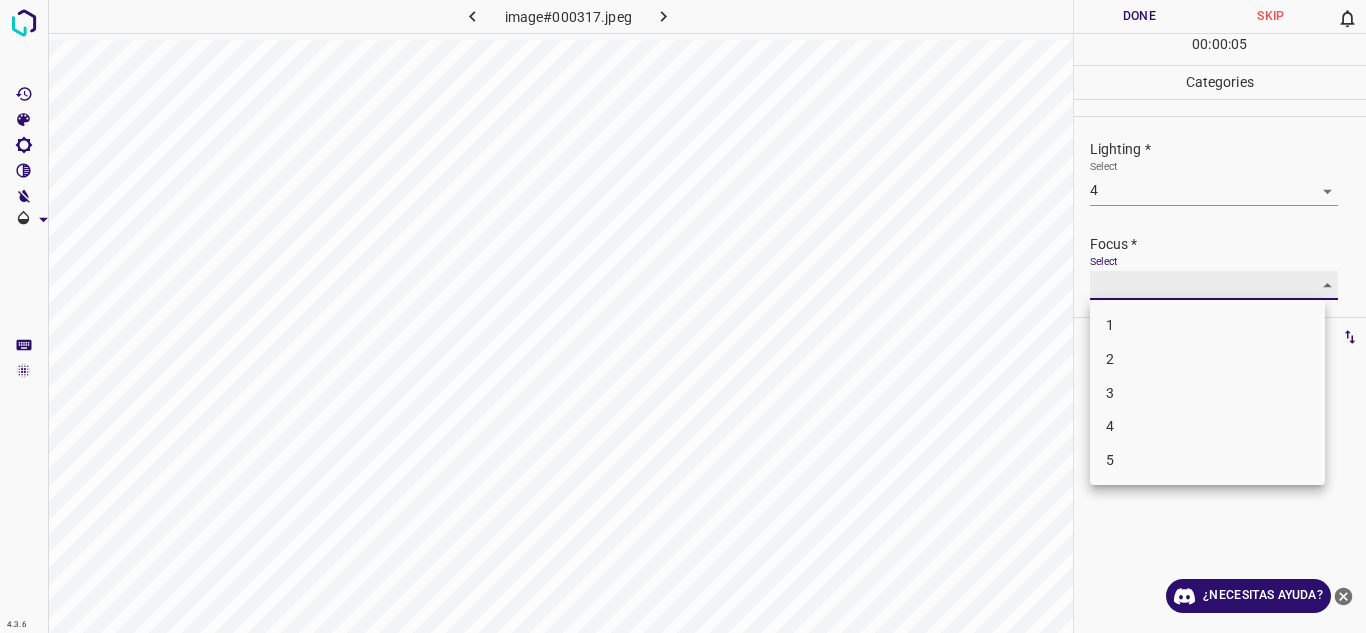 type on "3" 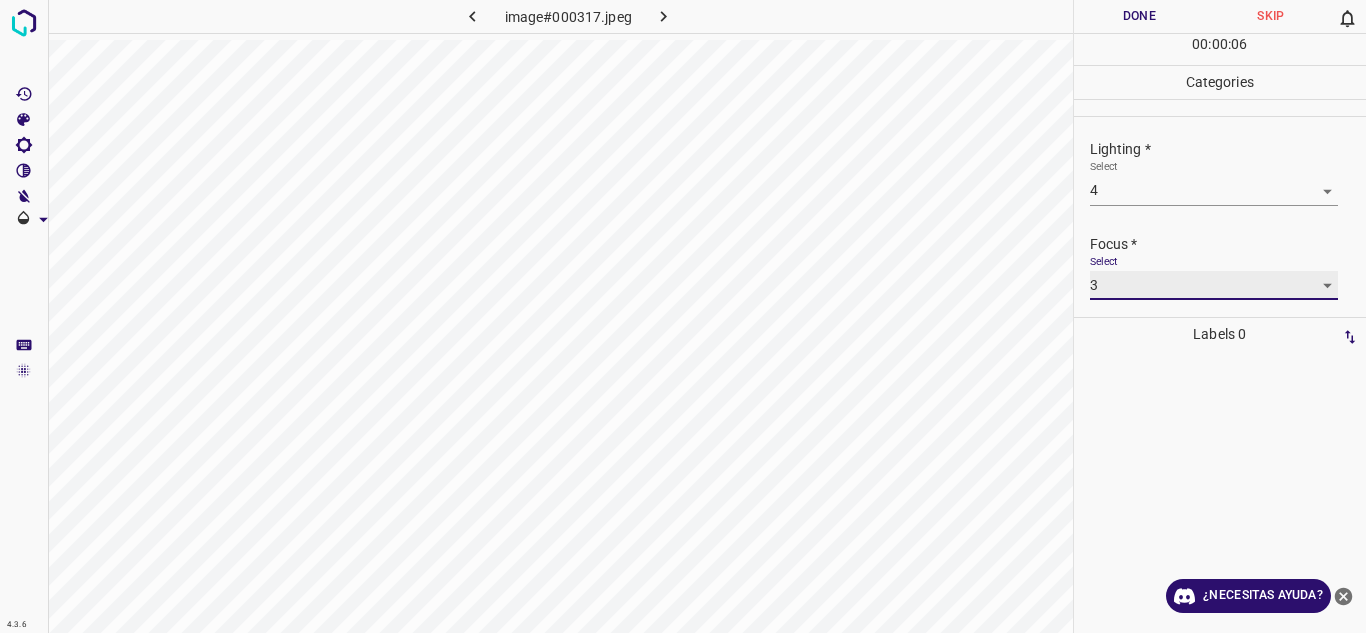 scroll, scrollTop: 98, scrollLeft: 0, axis: vertical 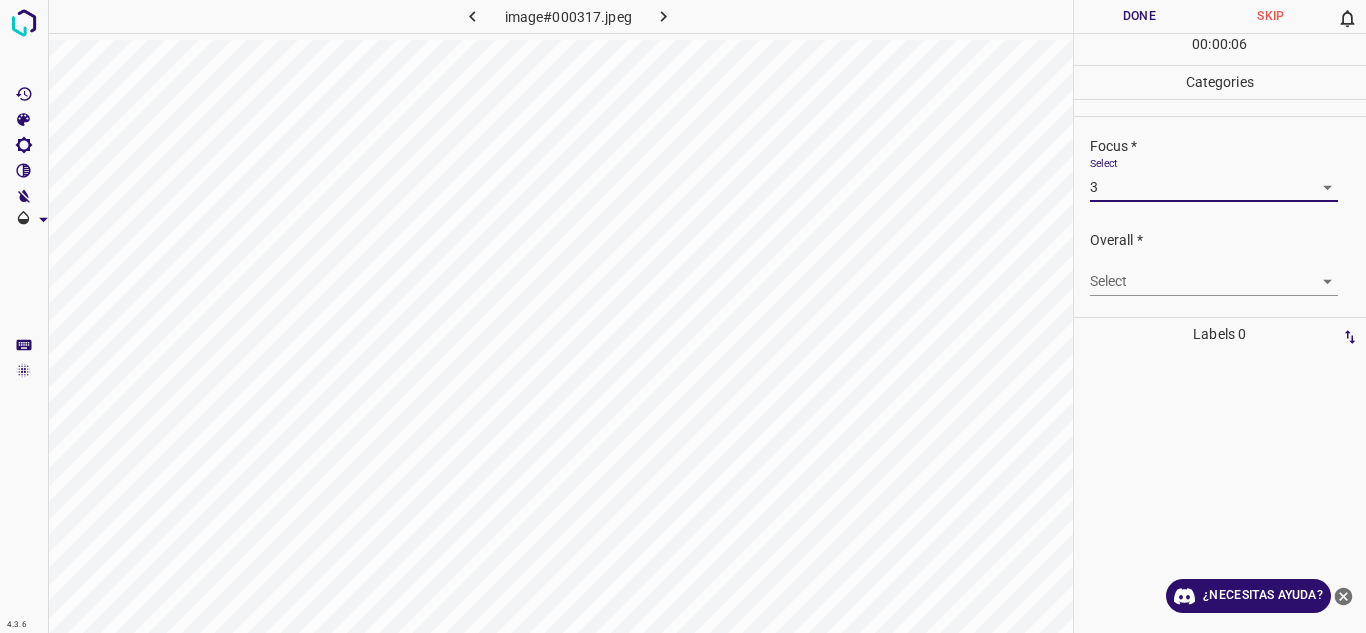 click on "4.3.6  image#000317.jpeg Done Skip 0 00   : 00   : 06   Categories Lighting *  Select 4 4 Focus *  Select 3 3 Overall *  Select ​ Labels   0 Categories 1 Lighting 2 Focus 3 Overall Tools Space Change between modes (Draw & Edit) I Auto labeling R Restore zoom M Zoom in N Zoom out Delete Delete selecte label Filters Z Restore filters X Saturation filter C Brightness filter V Contrast filter B Gray scale filter General O Download ¿Necesitas ayuda? Texto original Valora esta traducción Tu opinión servirá para ayudar a mejorar el Traductor de Google - Texto - Esconder - Borrar" at bounding box center (683, 316) 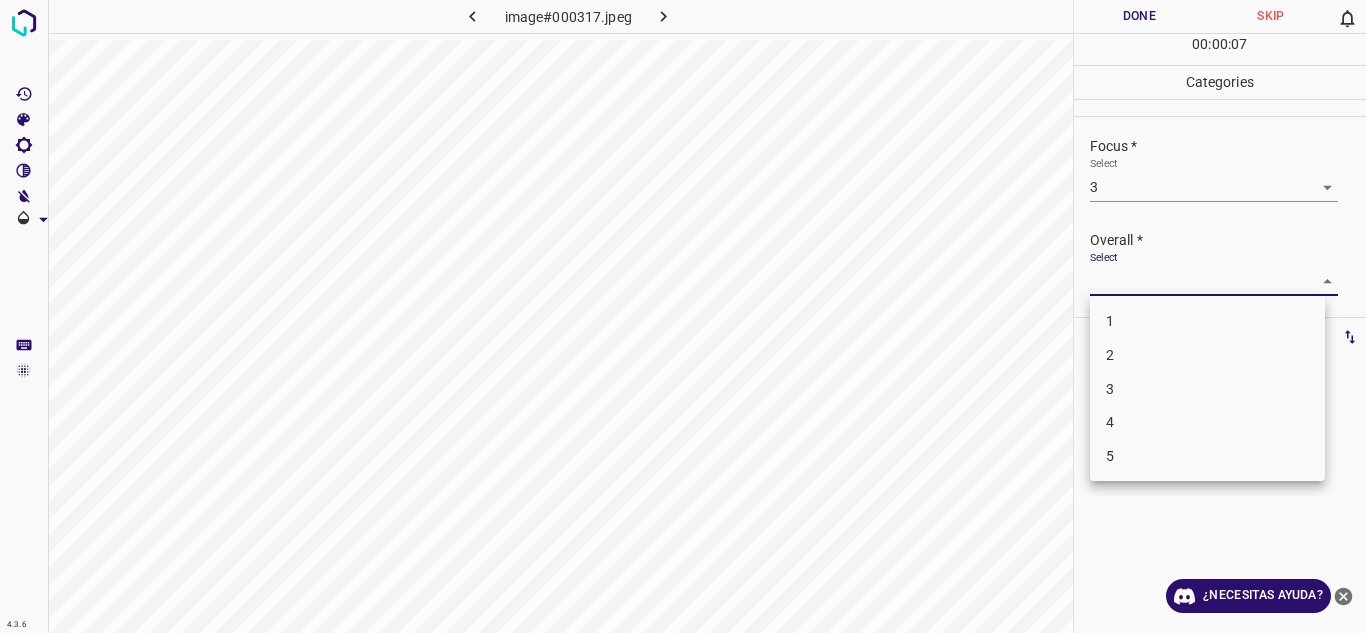 click on "3" at bounding box center (1207, 389) 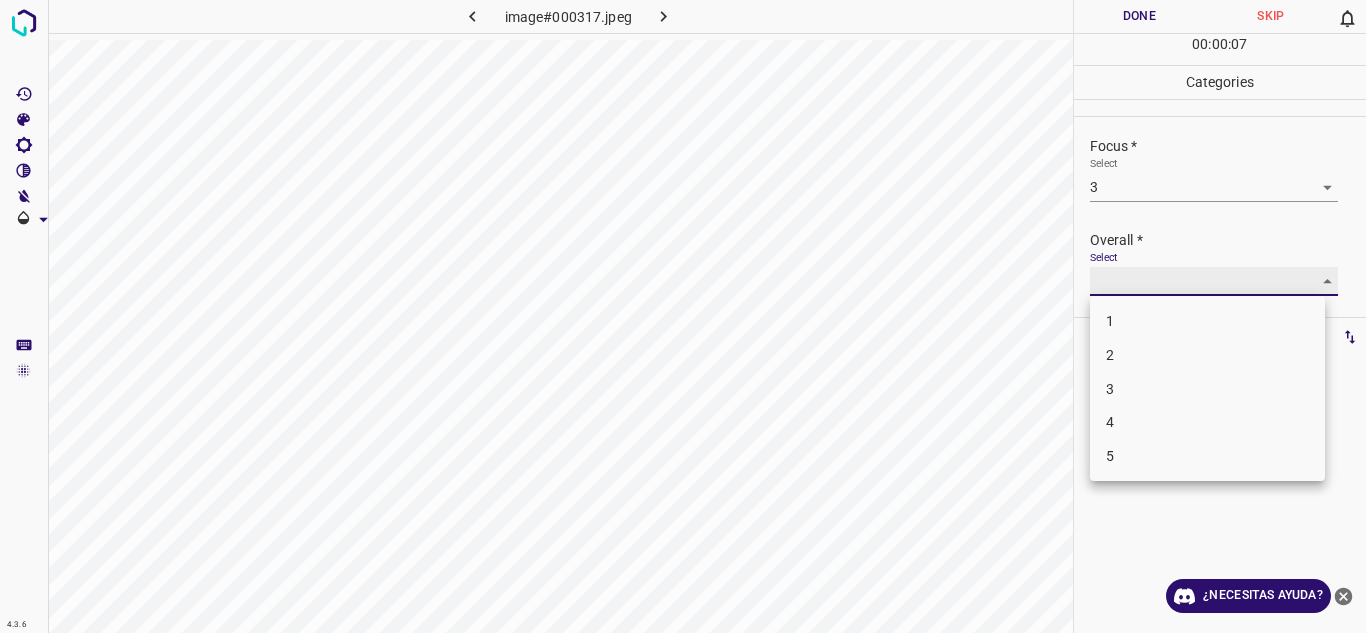 type on "3" 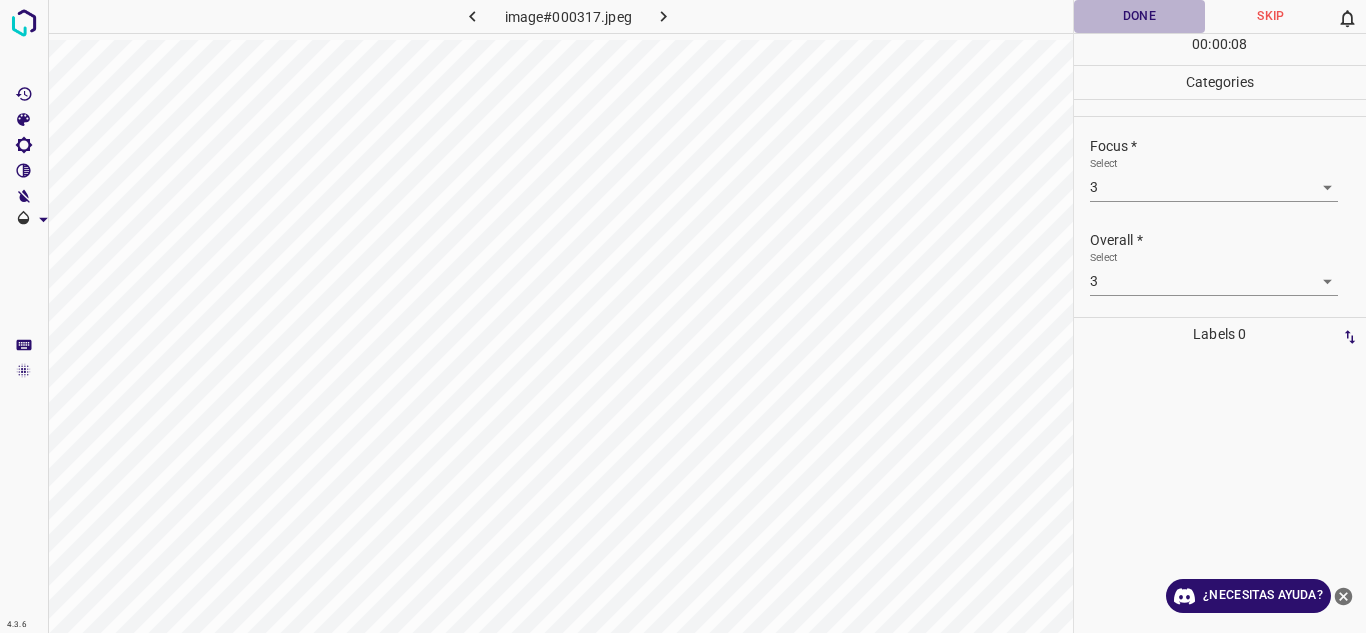 click on "Done" at bounding box center (1140, 16) 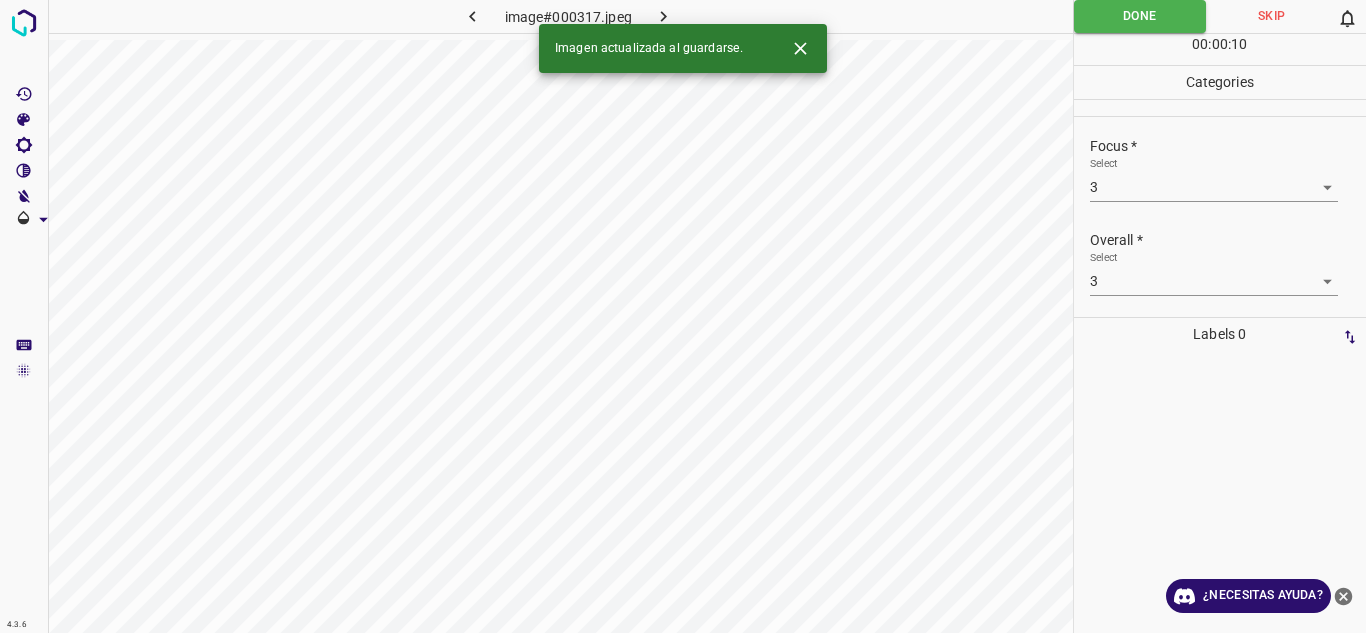 click at bounding box center [664, 16] 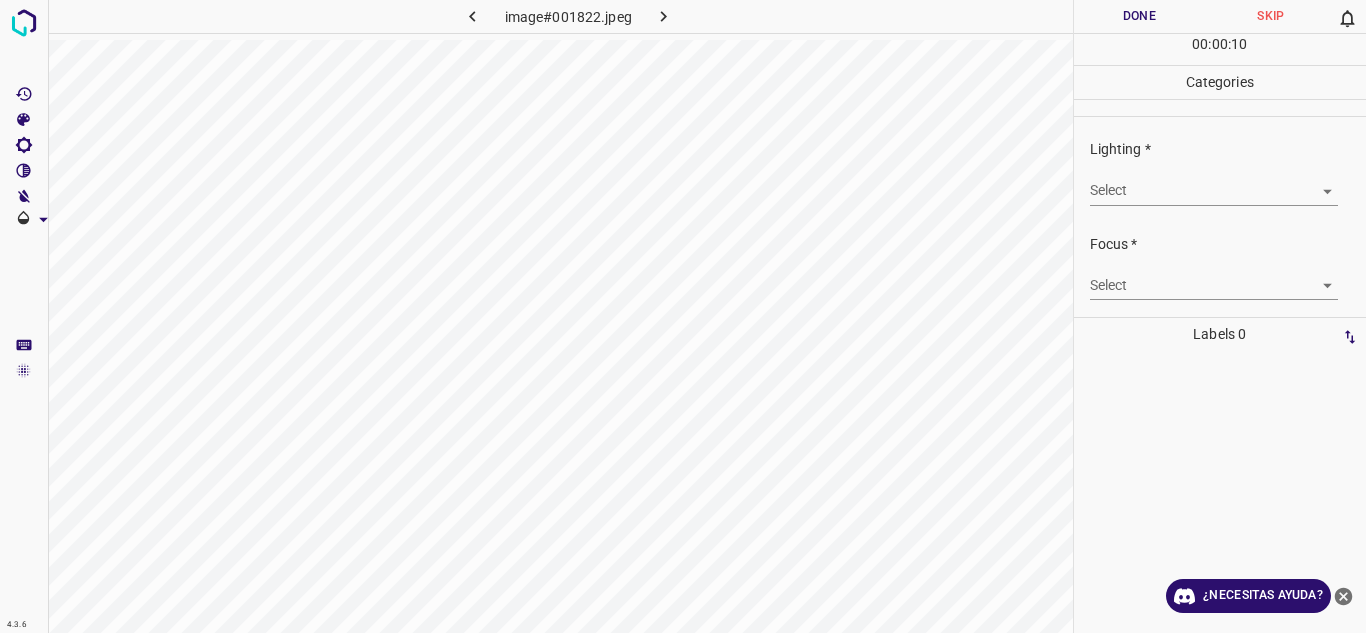 click on "4.3.6  image#001822.jpeg Done Skip 0 00   : 00   : 10   Categories Lighting *  Select ​ Focus *  Select ​ Overall *  Select ​ Labels   0 Categories 1 Lighting 2 Focus 3 Overall Tools Space Change between modes (Draw & Edit) I Auto labeling R Restore zoom M Zoom in N Zoom out Delete Delete selecte label Filters Z Restore filters X Saturation filter C Brightness filter V Contrast filter B Gray scale filter General O Download ¿Necesitas ayuda? Texto original Valora esta traducción Tu opinión servirá para ayudar a mejorar el Traductor de Google - Texto - Esconder - Borrar" at bounding box center [683, 316] 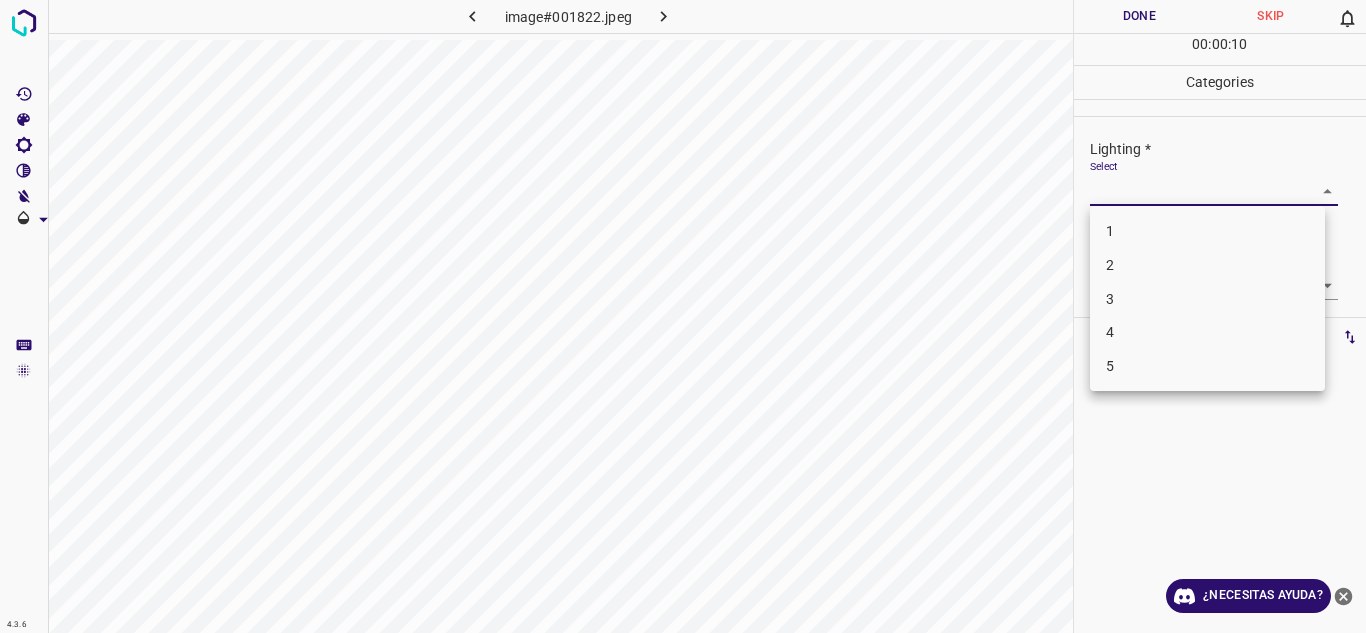 click on "4" at bounding box center (1207, 332) 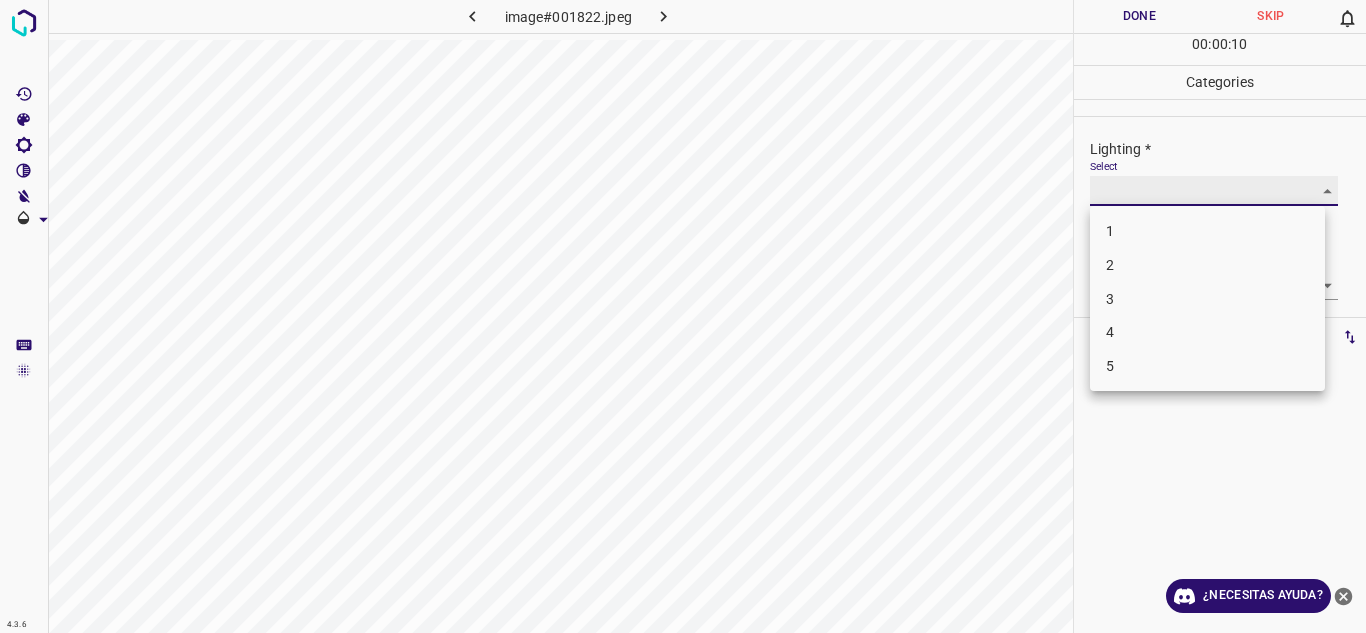type on "4" 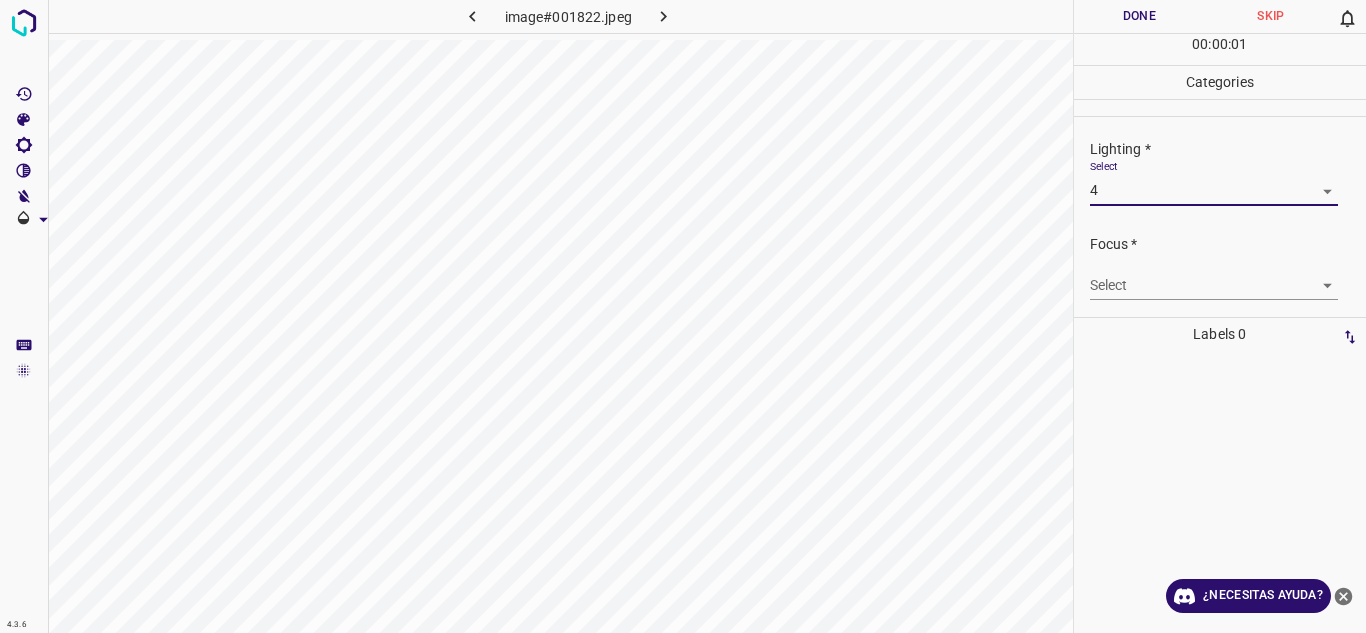 click on "4.3.6  image#001822.jpeg Done Skip 0 00   : 00   : 01   Categories Lighting *  Select 4 4 Focus *  Select ​ Overall *  Select ​ Labels   0 Categories 1 Lighting 2 Focus 3 Overall Tools Space Change between modes (Draw & Edit) I Auto labeling R Restore zoom M Zoom in N Zoom out Delete Delete selecte label Filters Z Restore filters X Saturation filter C Brightness filter V Contrast filter B Gray scale filter General O Download ¿Necesitas ayuda? Texto original Valora esta traducción Tu opinión servirá para ayudar a mejorar el Traductor de Google - Texto - Esconder - Borrar" at bounding box center (683, 316) 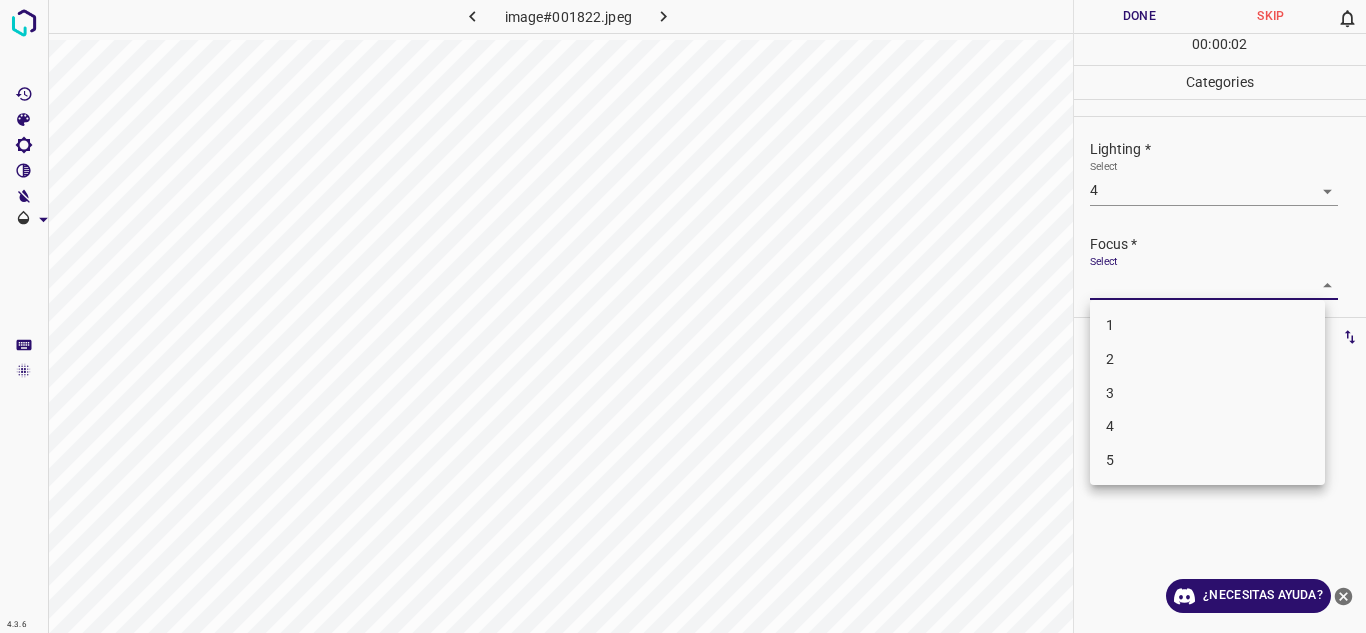 click on "4" at bounding box center (1207, 426) 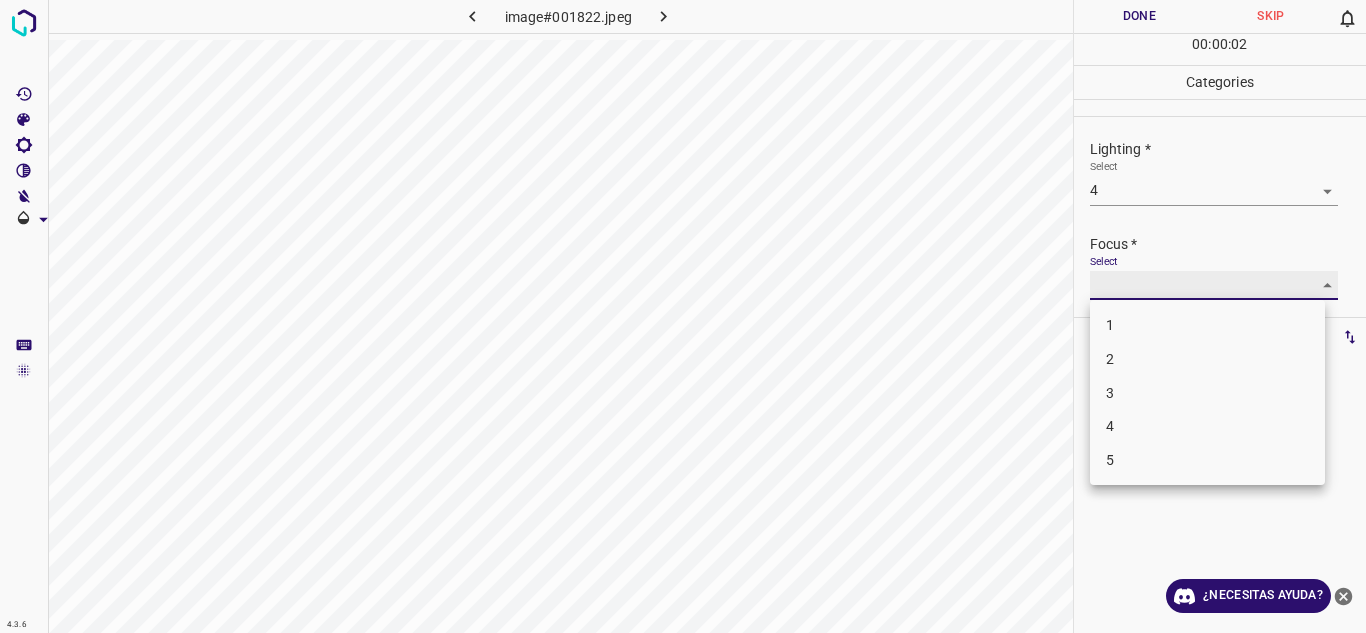 type on "4" 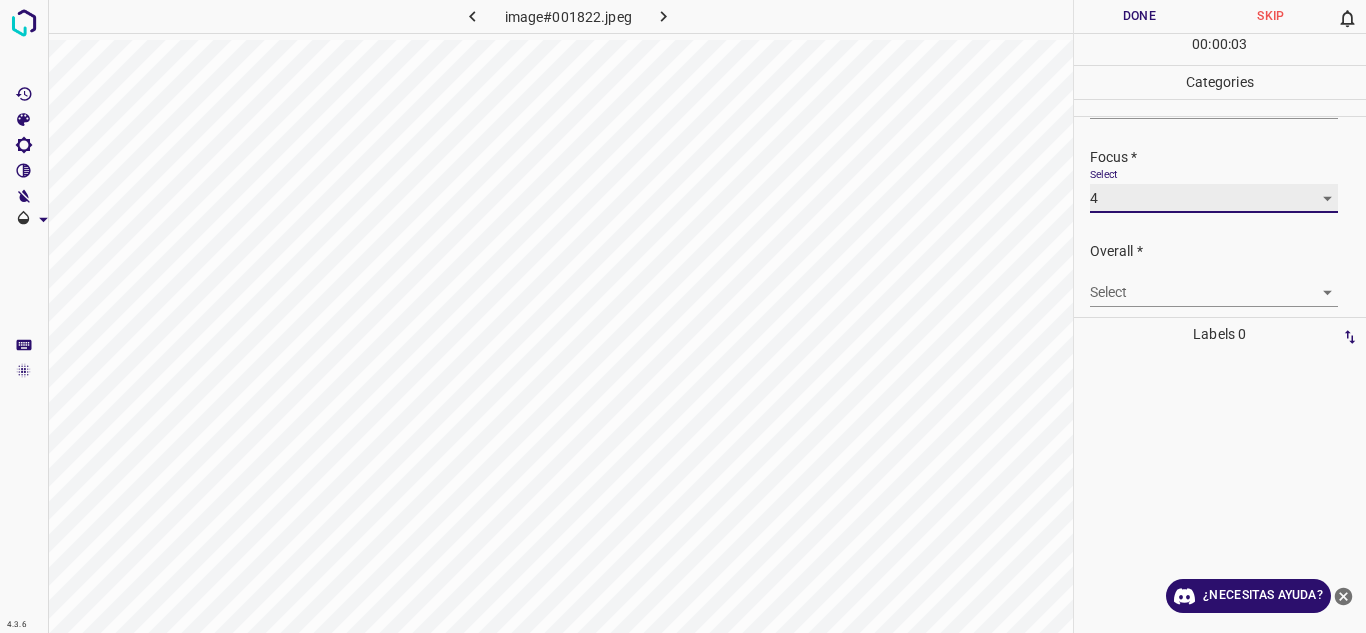 scroll, scrollTop: 98, scrollLeft: 0, axis: vertical 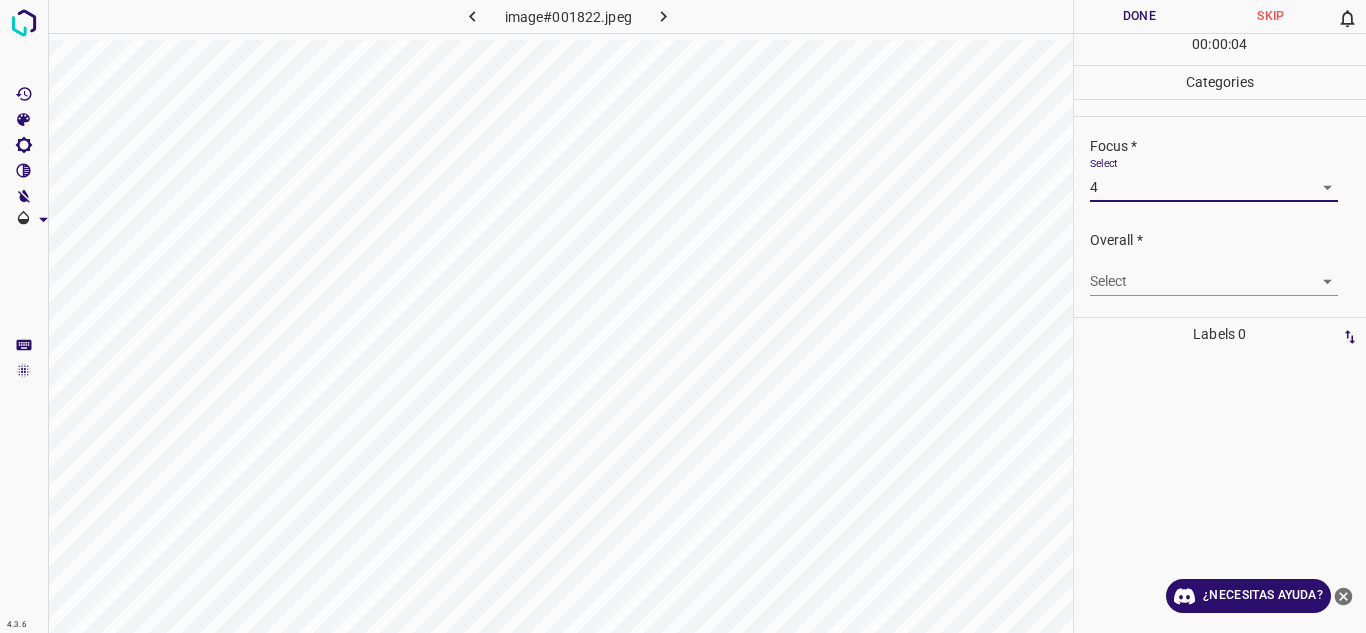 click on "4.3.6  image#001822.jpeg Done Skip 0 00   : 00   : 04   Categories Lighting *  Select 4 4 Focus *  Select 4 4 Overall *  Select ​ Labels   0 Categories 1 Lighting 2 Focus 3 Overall Tools Space Change between modes (Draw & Edit) I Auto labeling R Restore zoom M Zoom in N Zoom out Delete Delete selecte label Filters Z Restore filters X Saturation filter C Brightness filter V Contrast filter B Gray scale filter General O Download ¿Necesitas ayuda? Texto original Valora esta traducción Tu opinión servirá para ayudar a mejorar el Traductor de Google - Texto - Esconder - Borrar" at bounding box center (683, 316) 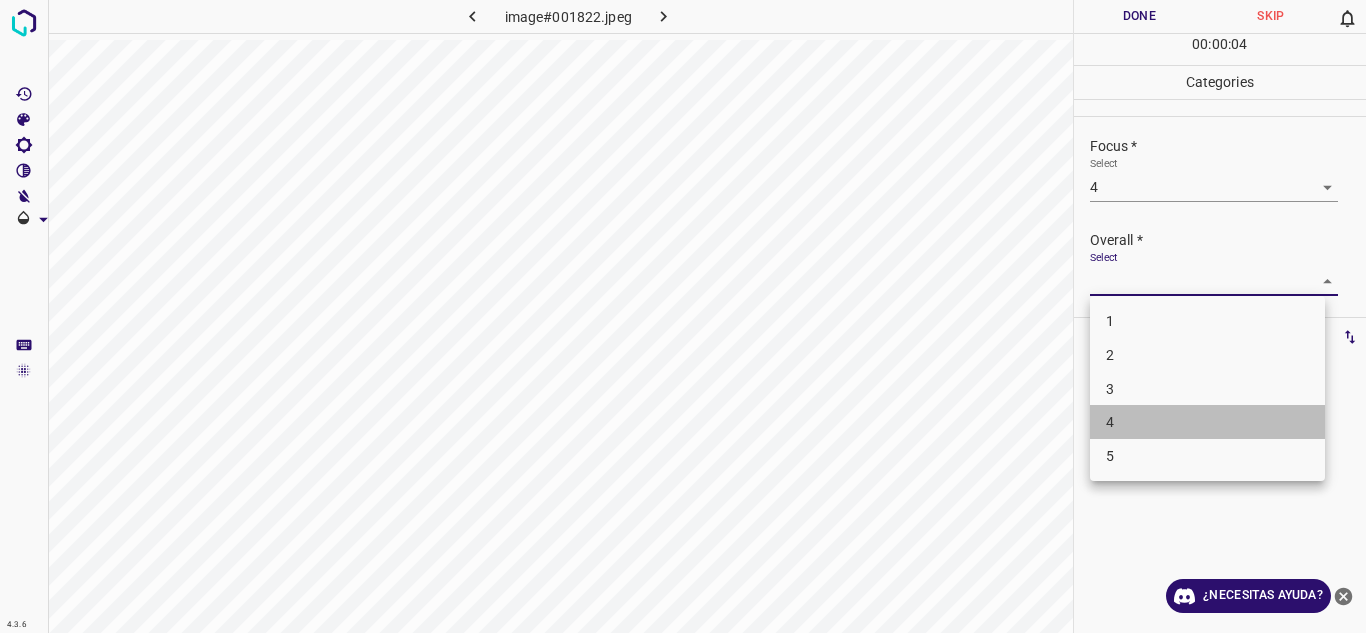 click on "4" at bounding box center [1207, 422] 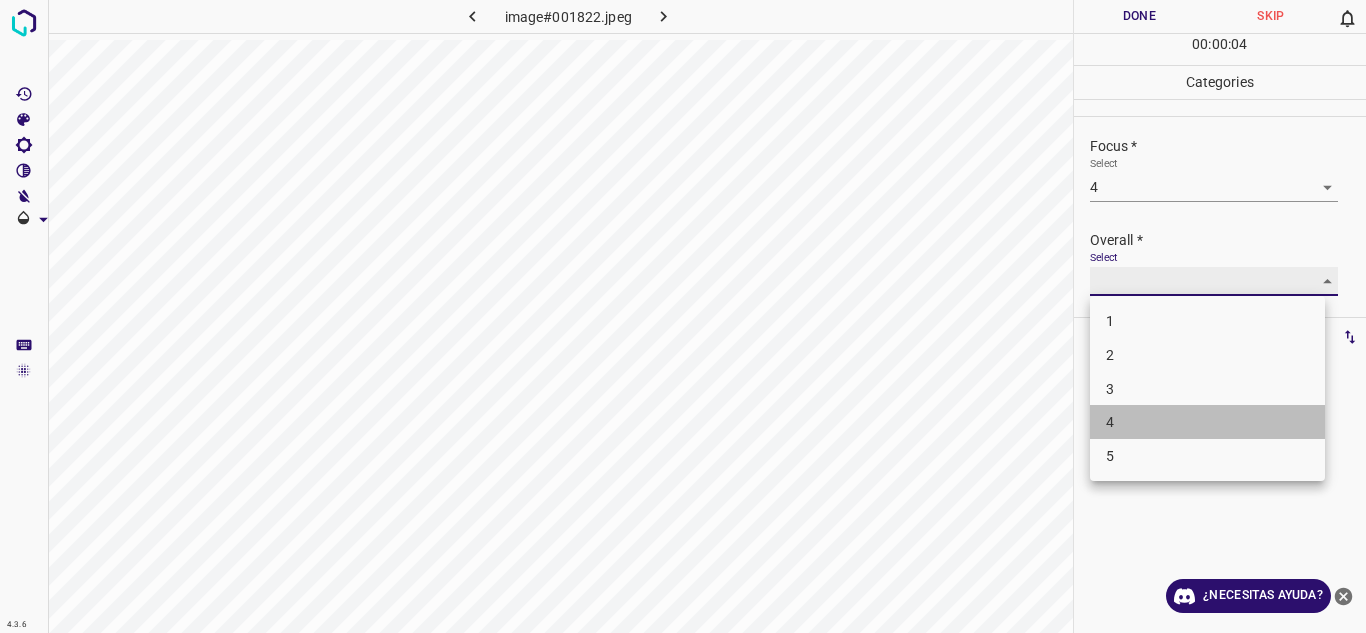 type on "4" 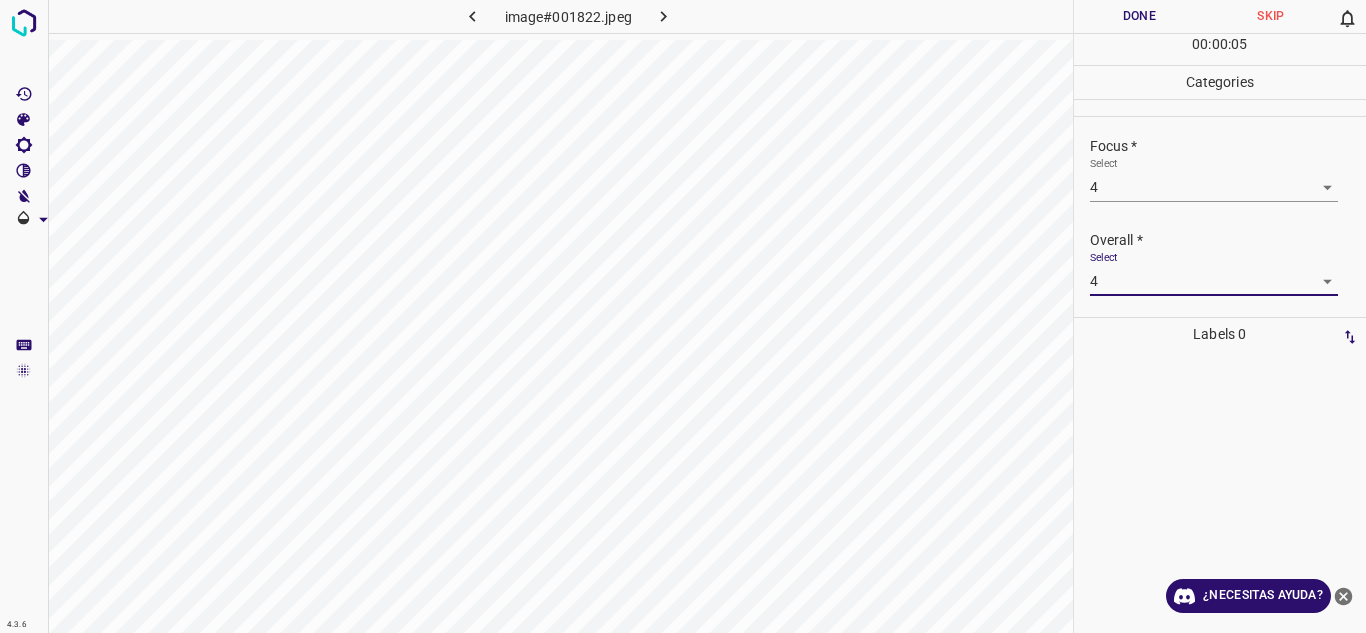 click on "Done" at bounding box center [1140, 16] 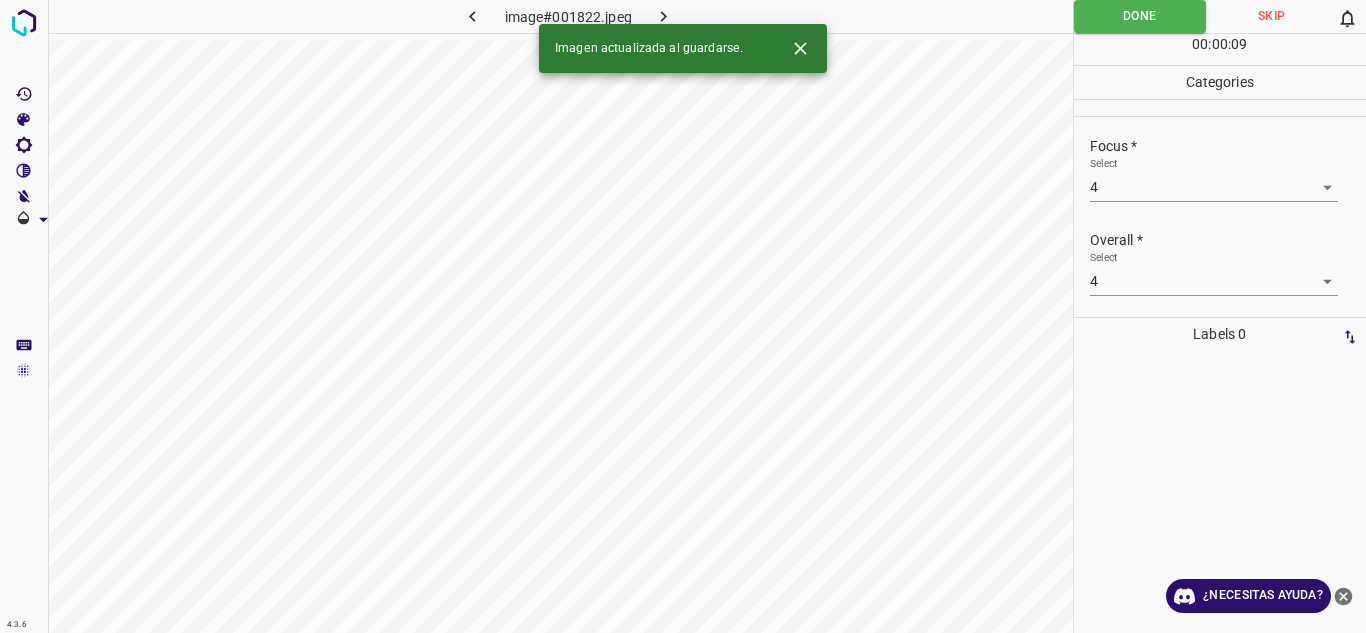 click 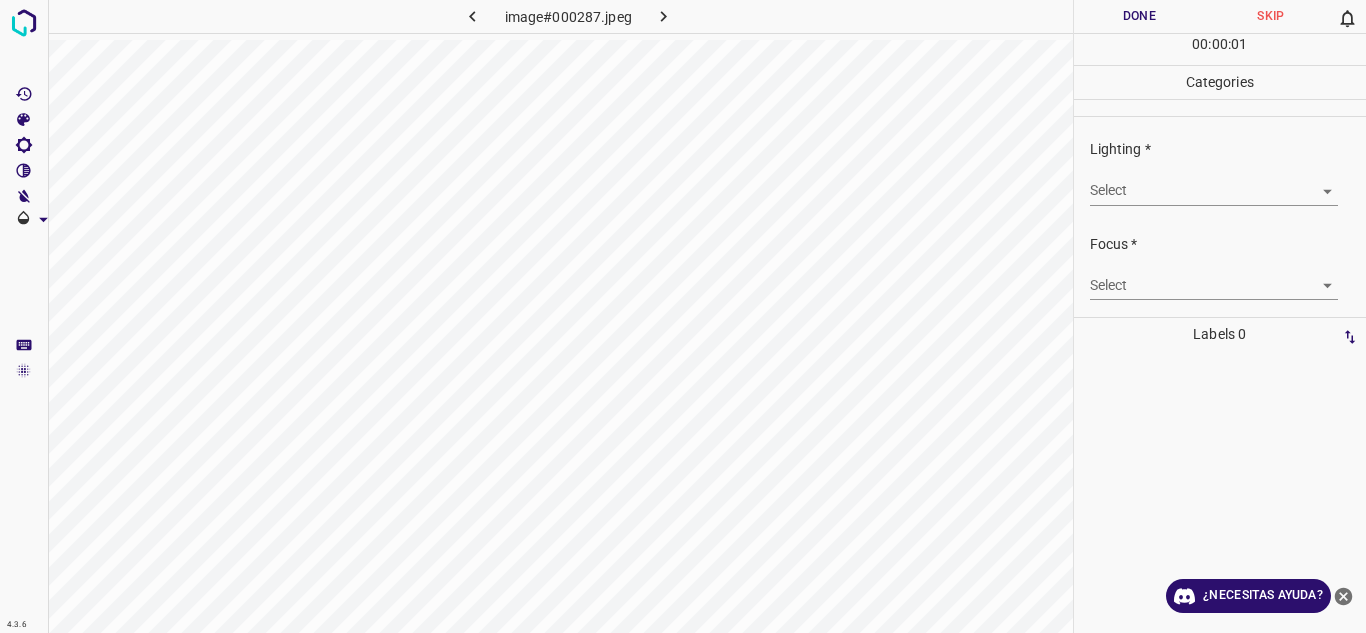 click on "4.3.6  image#000287.jpeg Done Skip 0 00   : 00   : 01   Categories Lighting *  Select ​ Focus *  Select ​ Overall *  Select ​ Labels   0 Categories 1 Lighting 2 Focus 3 Overall Tools Space Change between modes (Draw & Edit) I Auto labeling R Restore zoom M Zoom in N Zoom out Delete Delete selecte label Filters Z Restore filters X Saturation filter C Brightness filter V Contrast filter B Gray scale filter General O Download ¿Necesitas ayuda? Texto original Valora esta traducción Tu opinión servirá para ayudar a mejorar el Traductor de Google - Texto - Esconder - Borrar" at bounding box center (683, 316) 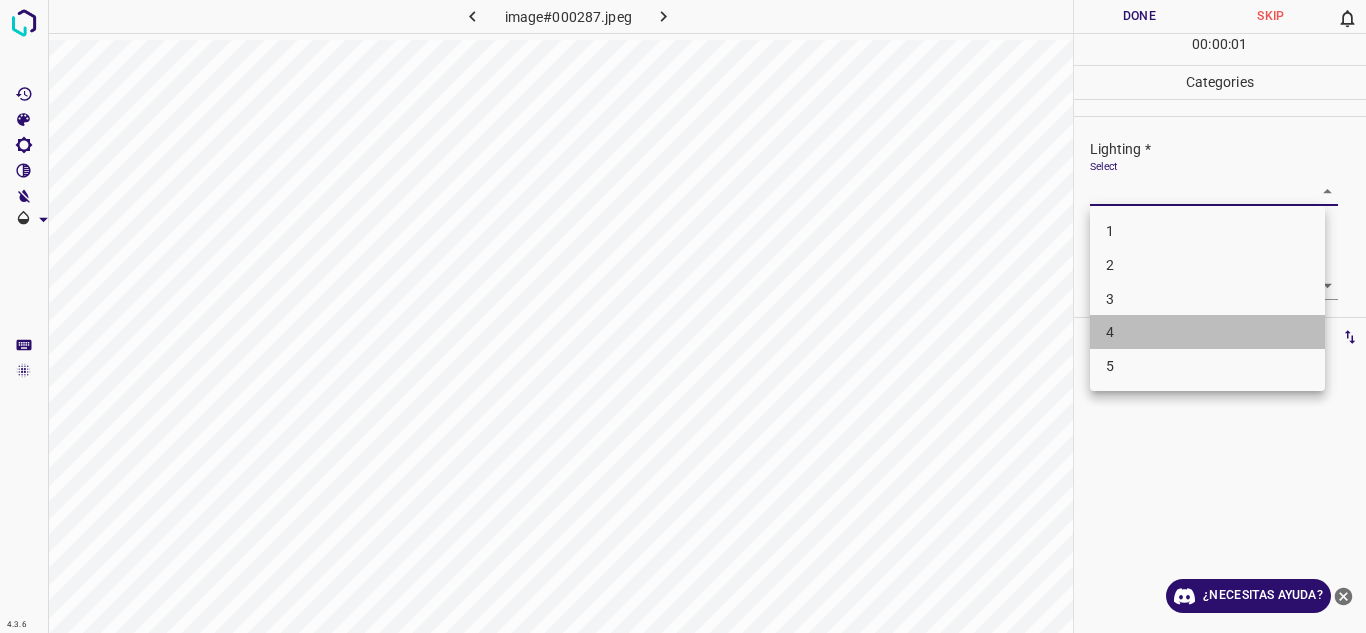 click on "4" at bounding box center [1207, 332] 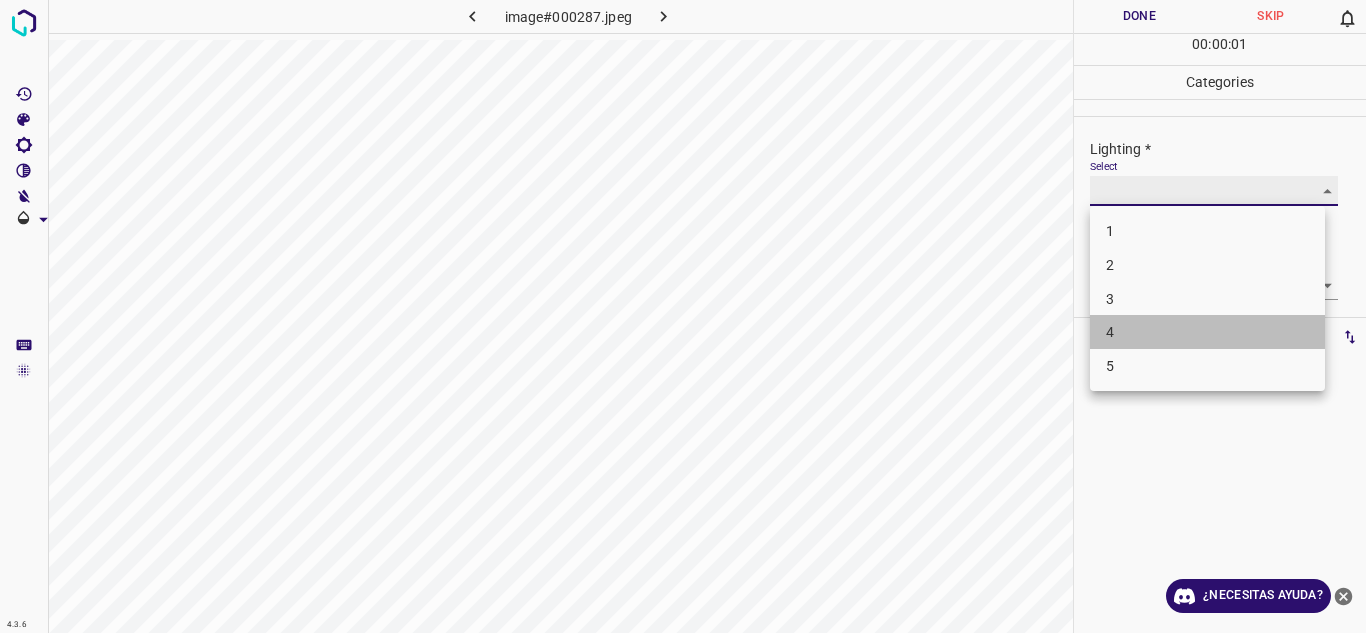 type on "4" 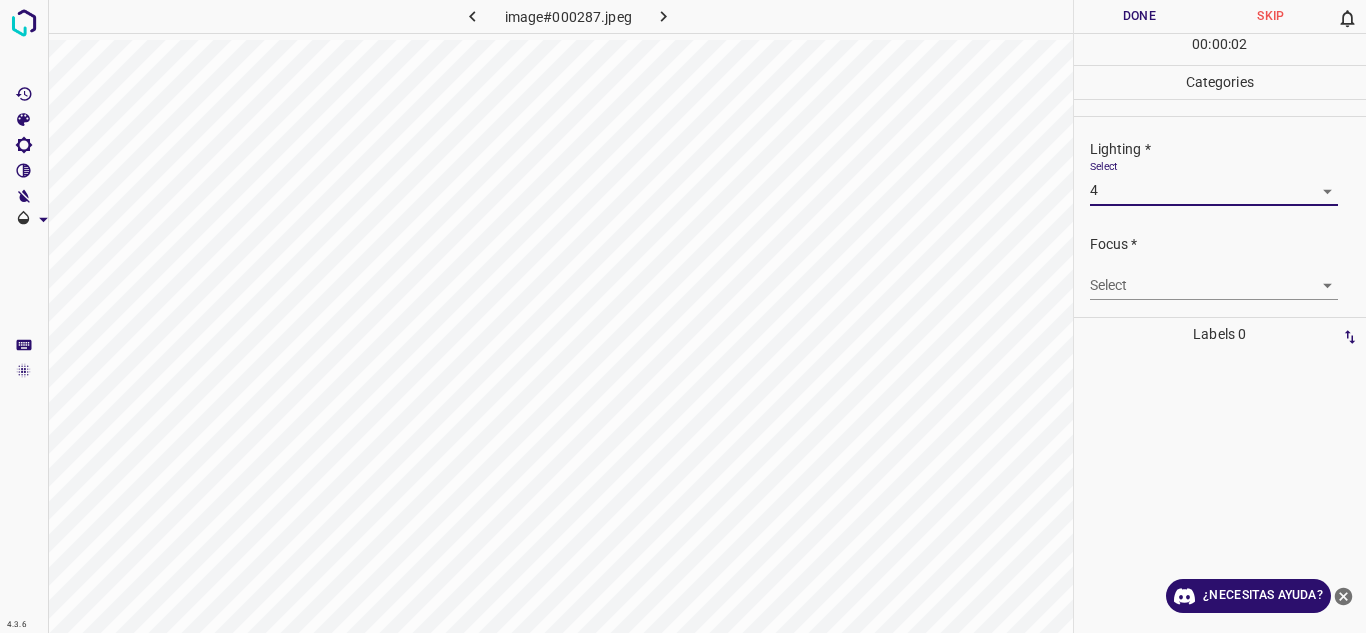 click on "4.3.6  image#000287.jpeg Done Skip 0 00   : 00   : 02   Categories Lighting *  Select 4 4 Focus *  Select ​ Overall *  Select ​ Labels   0 Categories 1 Lighting 2 Focus 3 Overall Tools Space Change between modes (Draw & Edit) I Auto labeling R Restore zoom M Zoom in N Zoom out Delete Delete selecte label Filters Z Restore filters X Saturation filter C Brightness filter V Contrast filter B Gray scale filter General O Download ¿Necesitas ayuda? Texto original Valora esta traducción Tu opinión servirá para ayudar a mejorar el Traductor de Google - Texto - Esconder - Borrar" at bounding box center (683, 316) 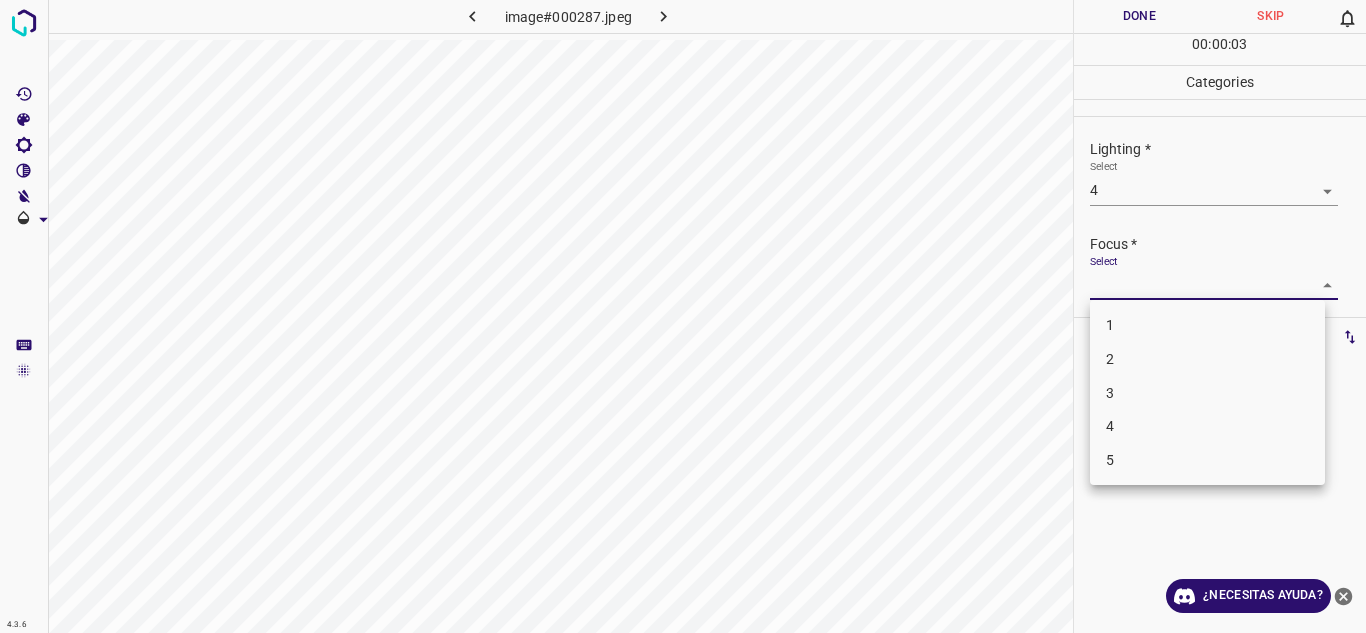 click on "3" at bounding box center [1207, 393] 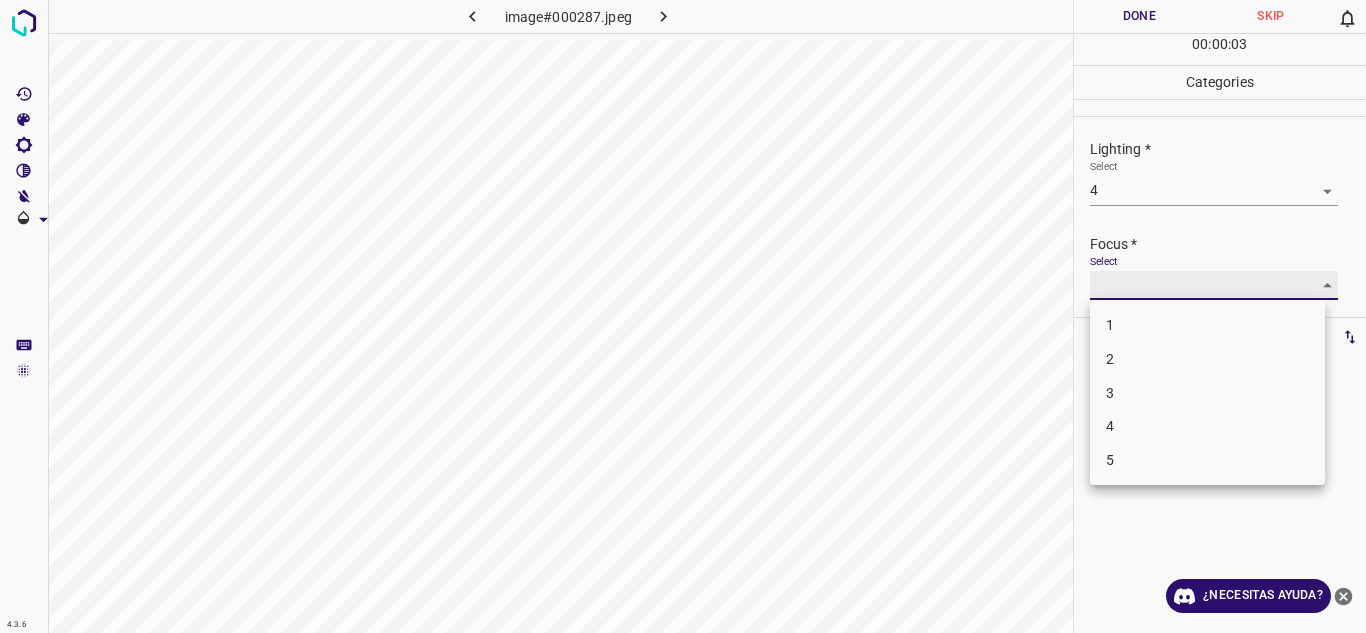 type on "3" 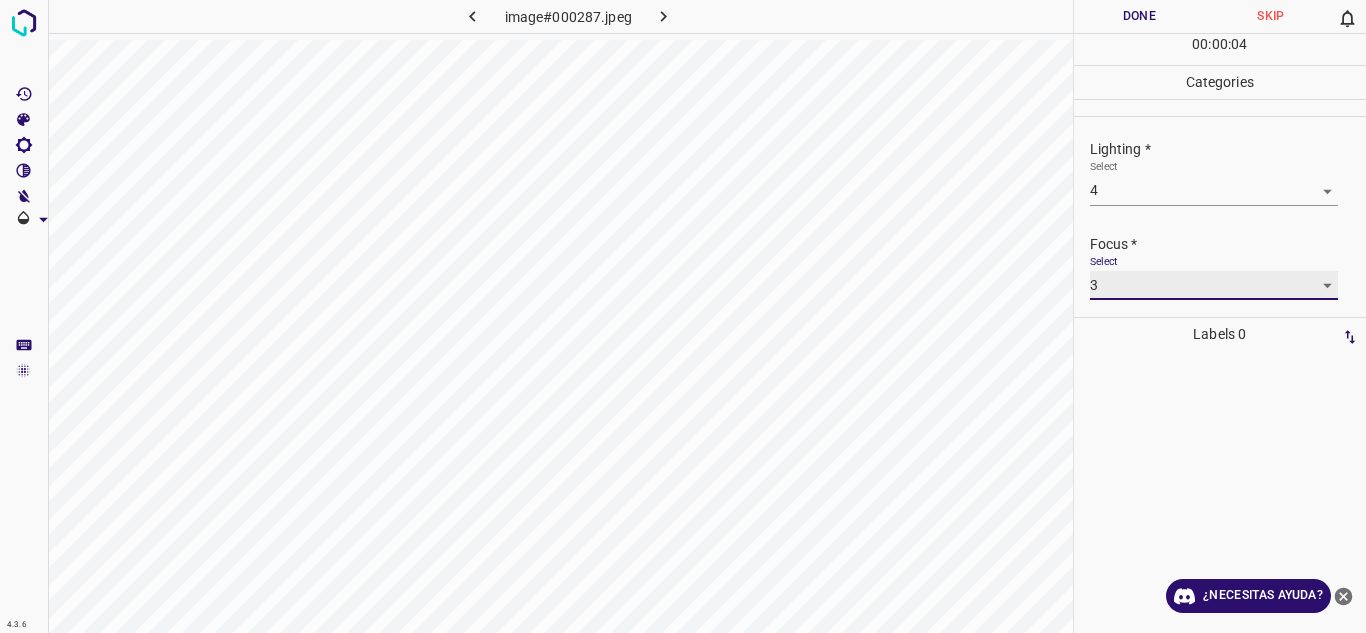 scroll, scrollTop: 98, scrollLeft: 0, axis: vertical 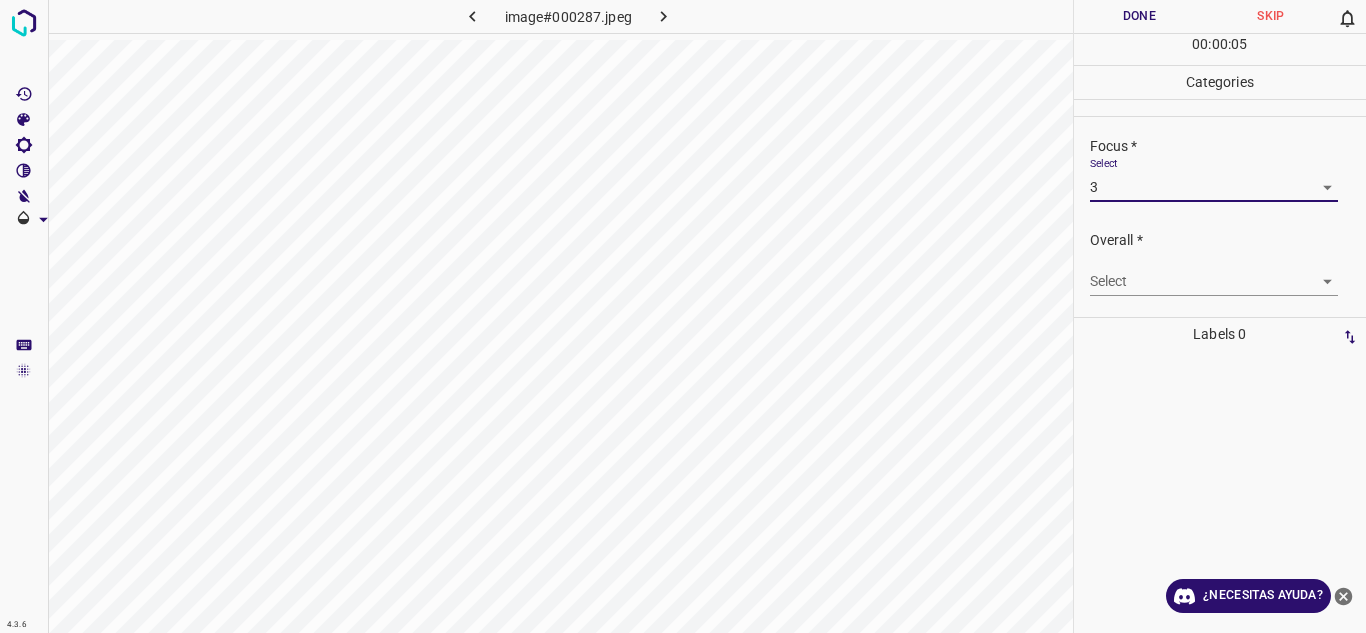 click on "4.3.6  image#000287.jpeg Done Skip 0 00   : 00   : 05   Categories Lighting *  Select 4 4 Focus *  Select 3 3 Overall *  Select ​ Labels   0 Categories 1 Lighting 2 Focus 3 Overall Tools Space Change between modes (Draw & Edit) I Auto labeling R Restore zoom M Zoom in N Zoom out Delete Delete selecte label Filters Z Restore filters X Saturation filter C Brightness filter V Contrast filter B Gray scale filter General O Download ¿Necesitas ayuda? Texto original Valora esta traducción Tu opinión servirá para ayudar a mejorar el Traductor de Google - Texto - Esconder - Borrar" at bounding box center [683, 316] 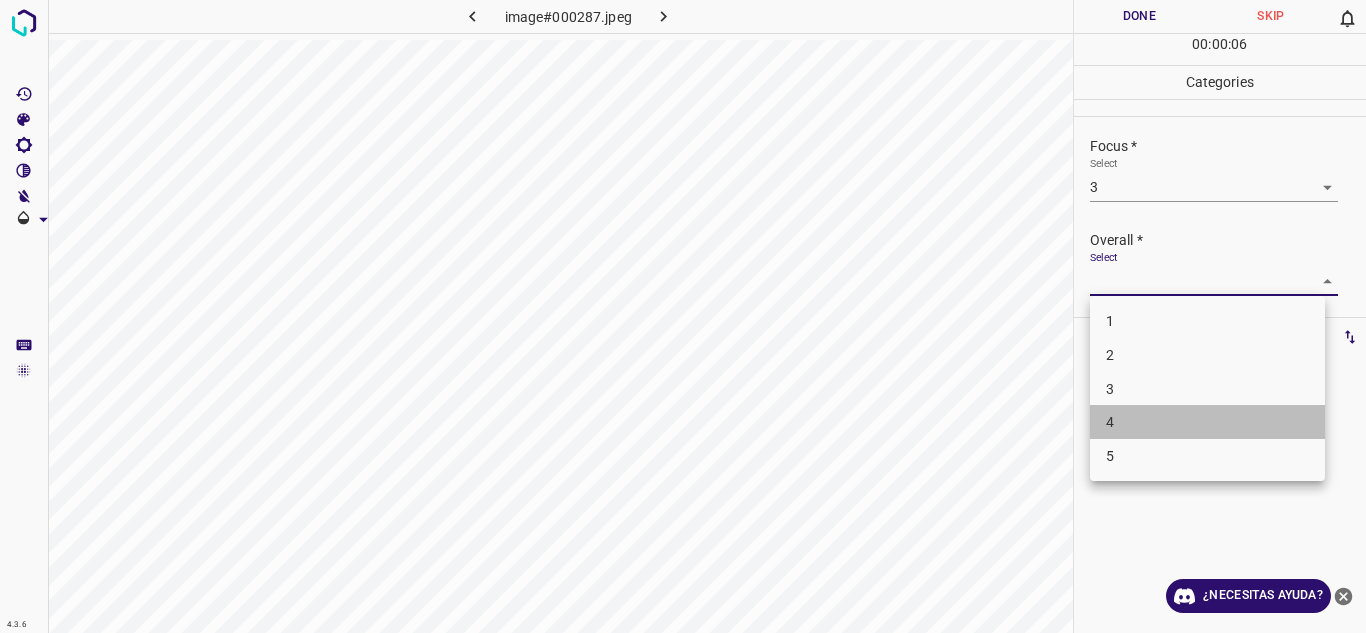 click on "4" at bounding box center (1207, 422) 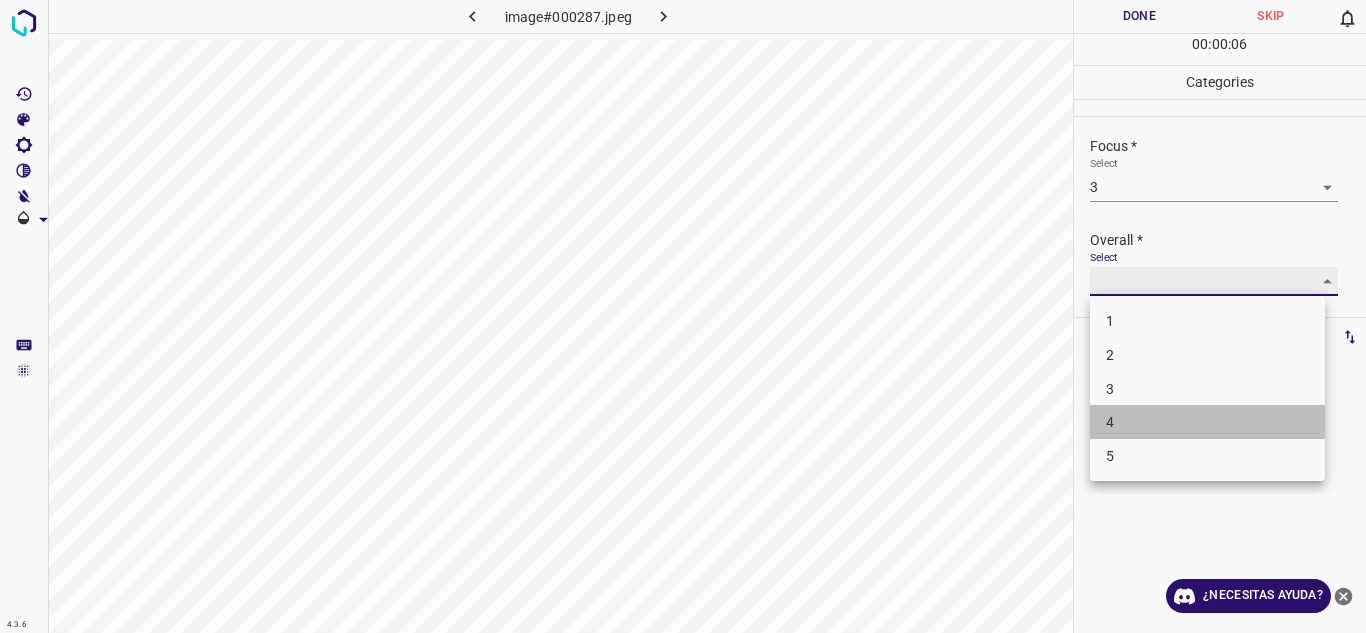 type on "4" 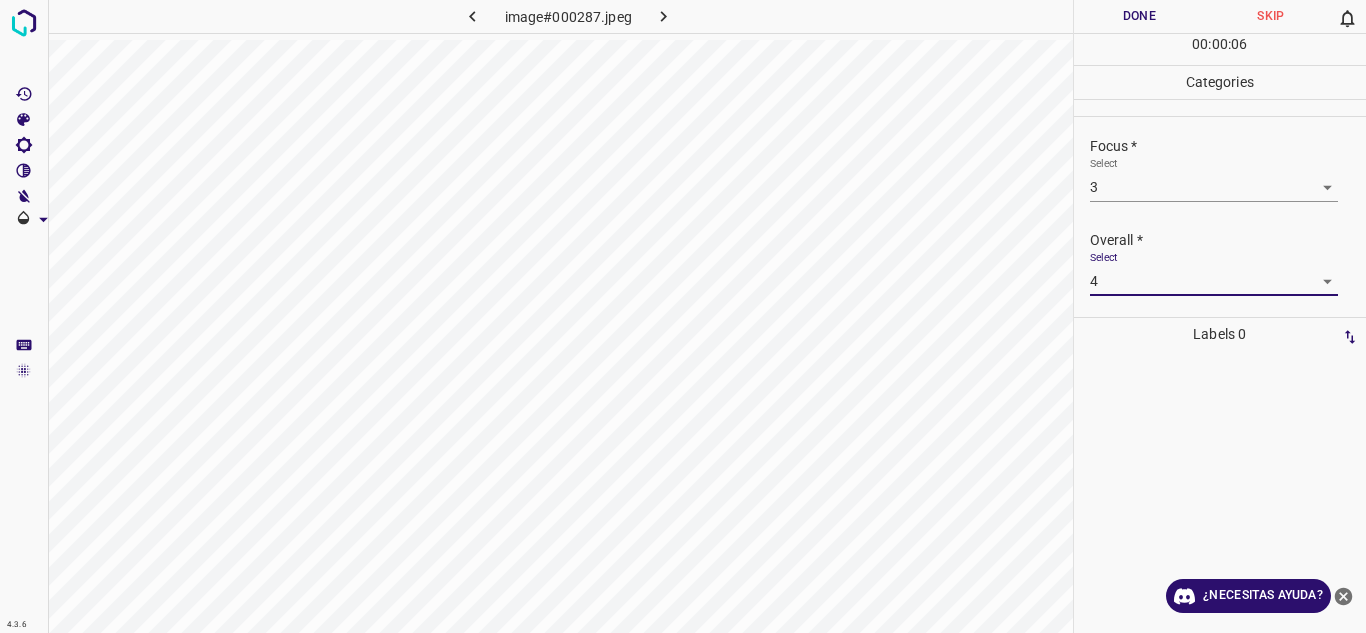 click on "Done" at bounding box center [1140, 16] 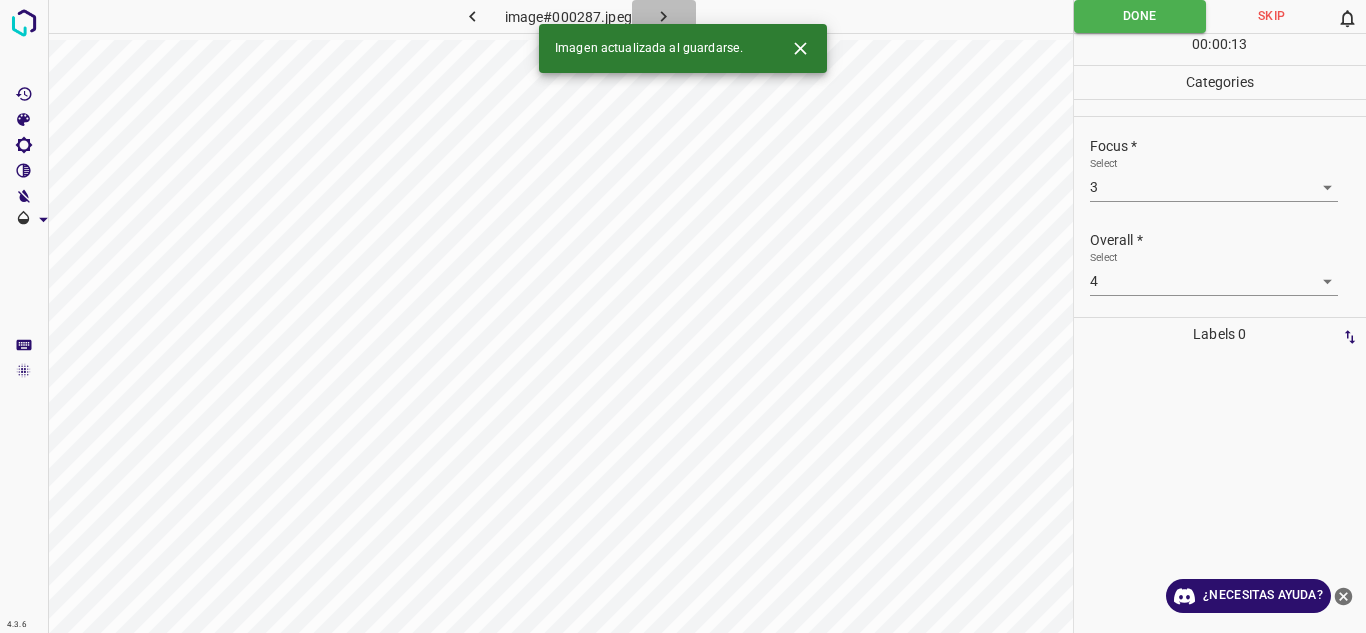 click 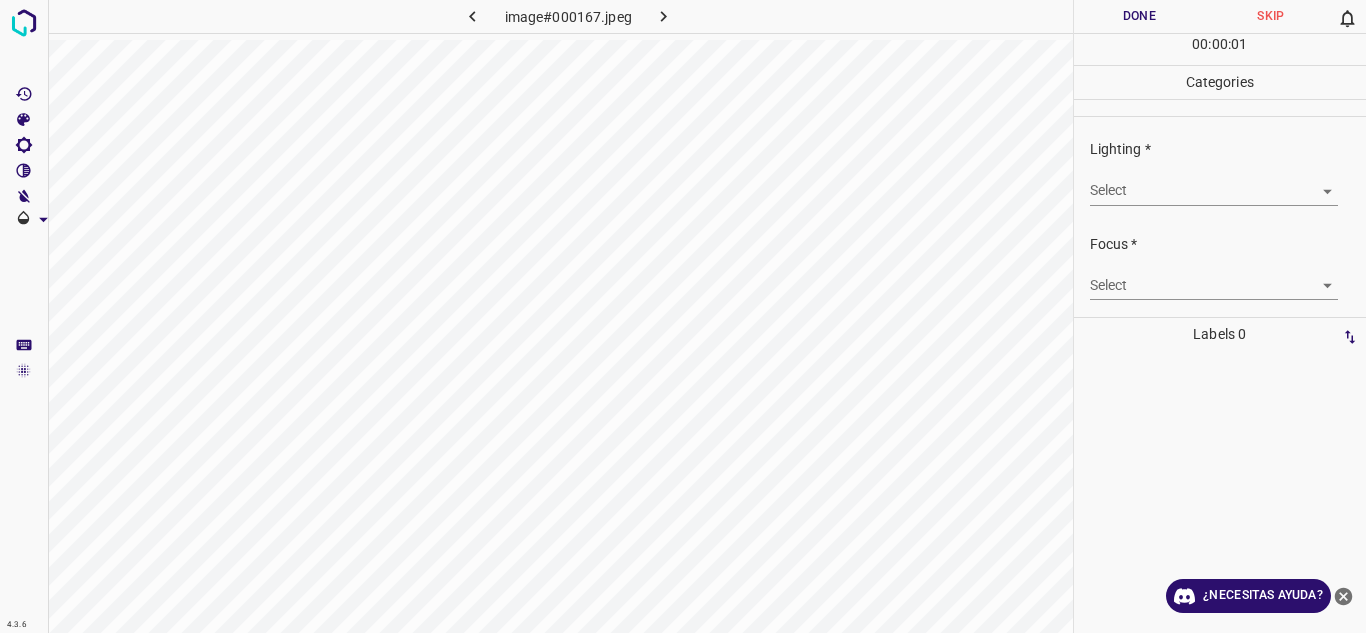 click on "4.3.6  image#000167.jpeg Done Skip 0 00   : 00   : 01   Categories Lighting *  Select ​ Focus *  Select ​ Overall *  Select ​ Labels   0 Categories 1 Lighting 2 Focus 3 Overall Tools Space Change between modes (Draw & Edit) I Auto labeling R Restore zoom M Zoom in N Zoom out Delete Delete selecte label Filters Z Restore filters X Saturation filter C Brightness filter V Contrast filter B Gray scale filter General O Download ¿Necesitas ayuda? Texto original Valora esta traducción Tu opinión servirá para ayudar a mejorar el Traductor de Google - Texto - Esconder - Borrar" at bounding box center [683, 316] 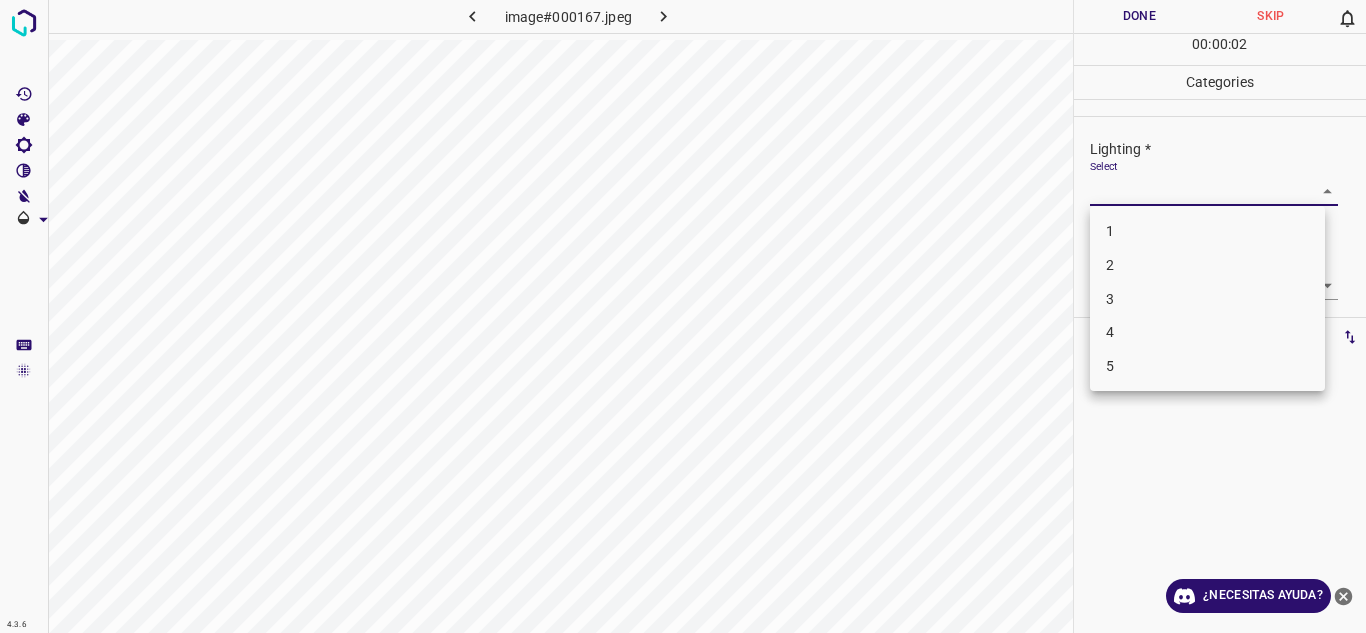click on "4" at bounding box center (1207, 332) 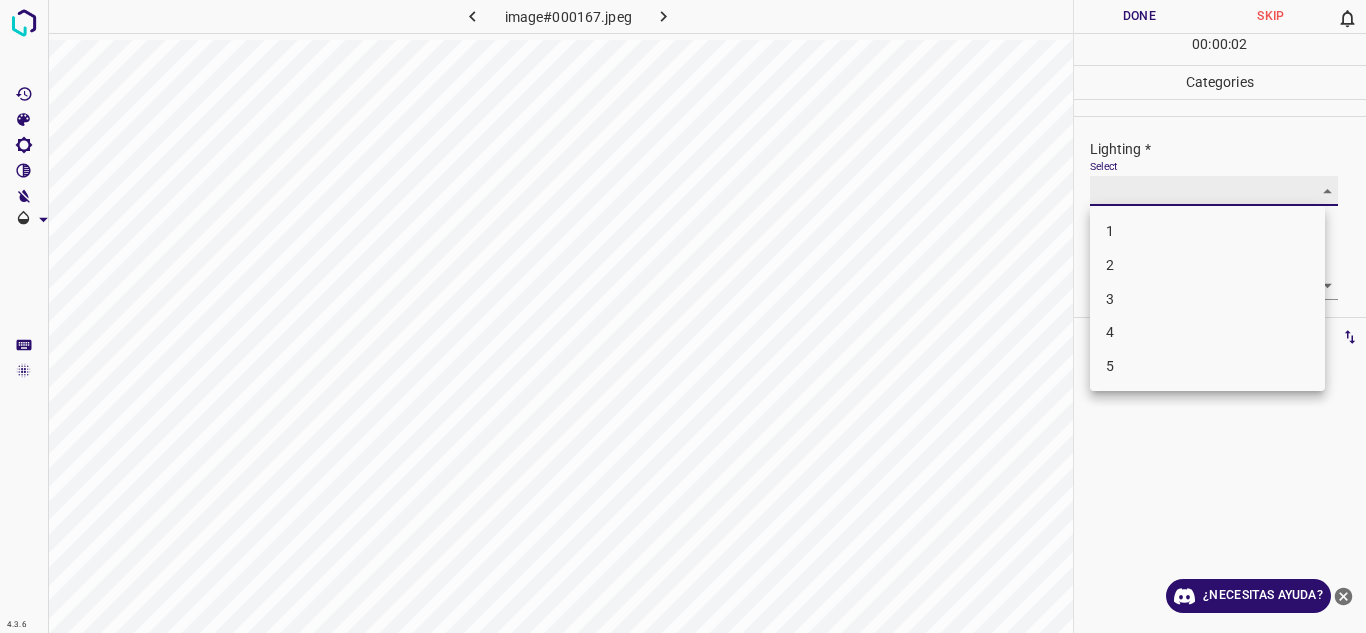 type on "4" 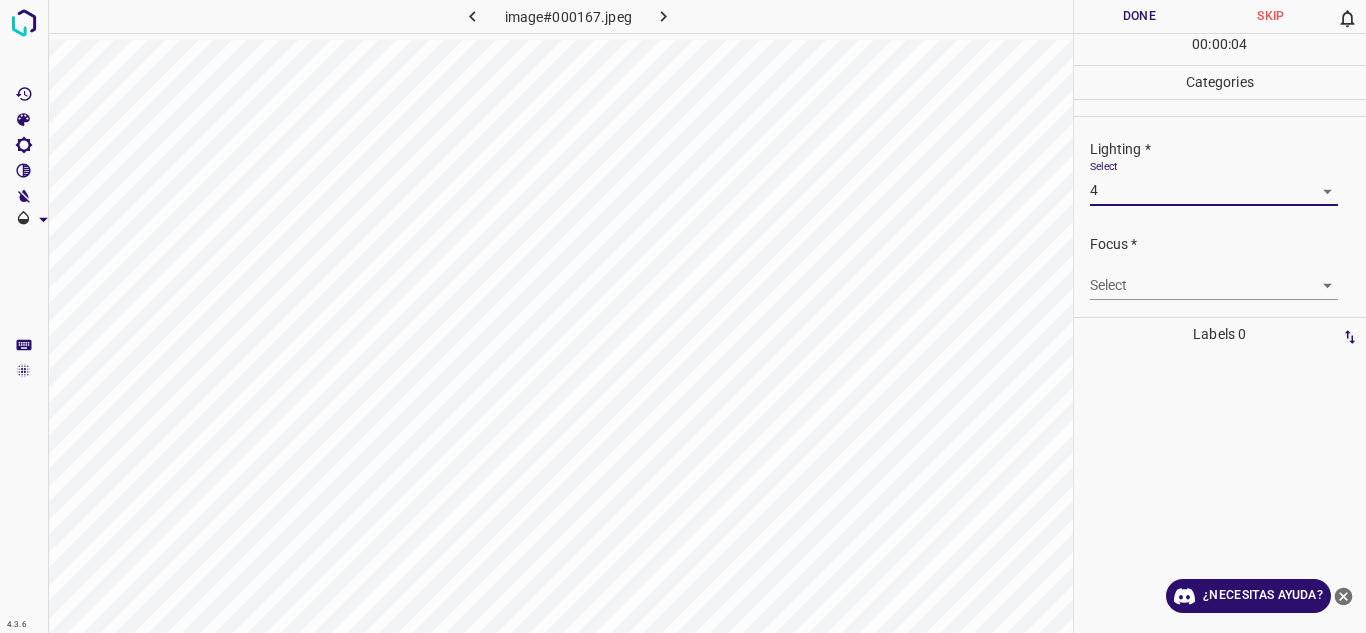 click on "4.3.6  image#000167.jpeg Done Skip 0 00   : 00   : 04   Categories Lighting *  Select 4 4 Focus *  Select ​ Overall *  Select ​ Labels   0 Categories 1 Lighting 2 Focus 3 Overall Tools Space Change between modes (Draw & Edit) I Auto labeling R Restore zoom M Zoom in N Zoom out Delete Delete selecte label Filters Z Restore filters X Saturation filter C Brightness filter V Contrast filter B Gray scale filter General O Download ¿Necesitas ayuda? Texto original Valora esta traducción Tu opinión servirá para ayudar a mejorar el Traductor de Google - Texto - Esconder - Borrar" at bounding box center [683, 316] 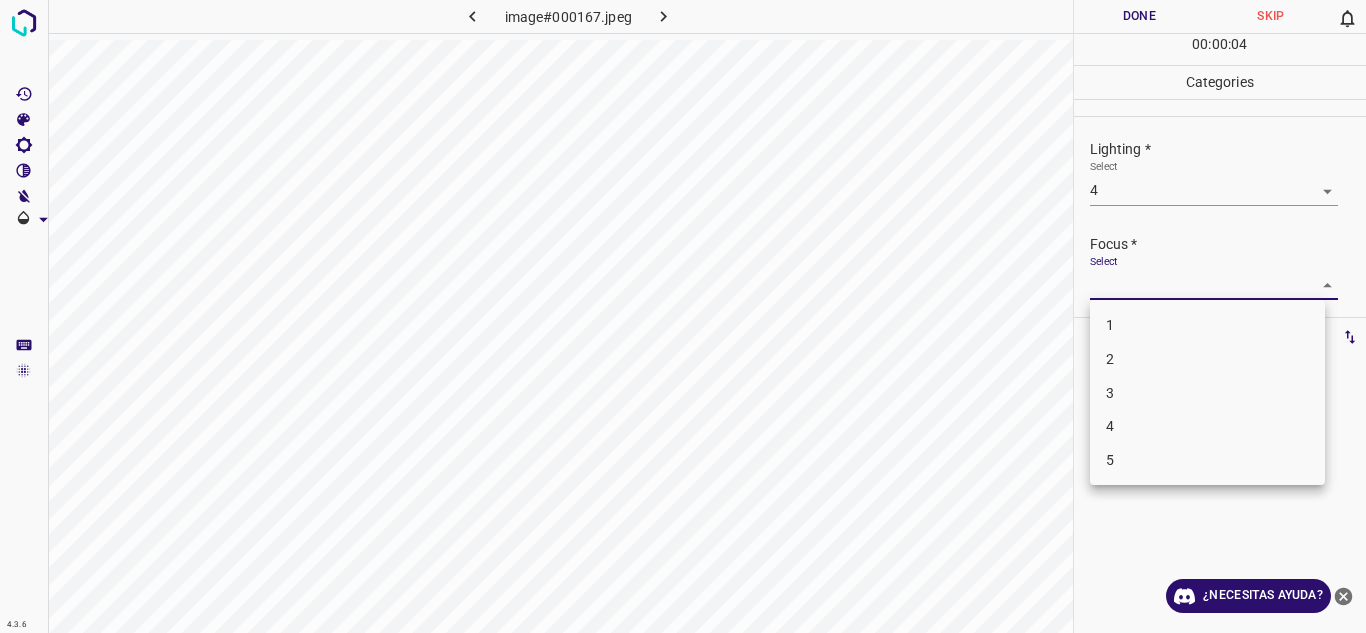 click on "4" at bounding box center (1207, 426) 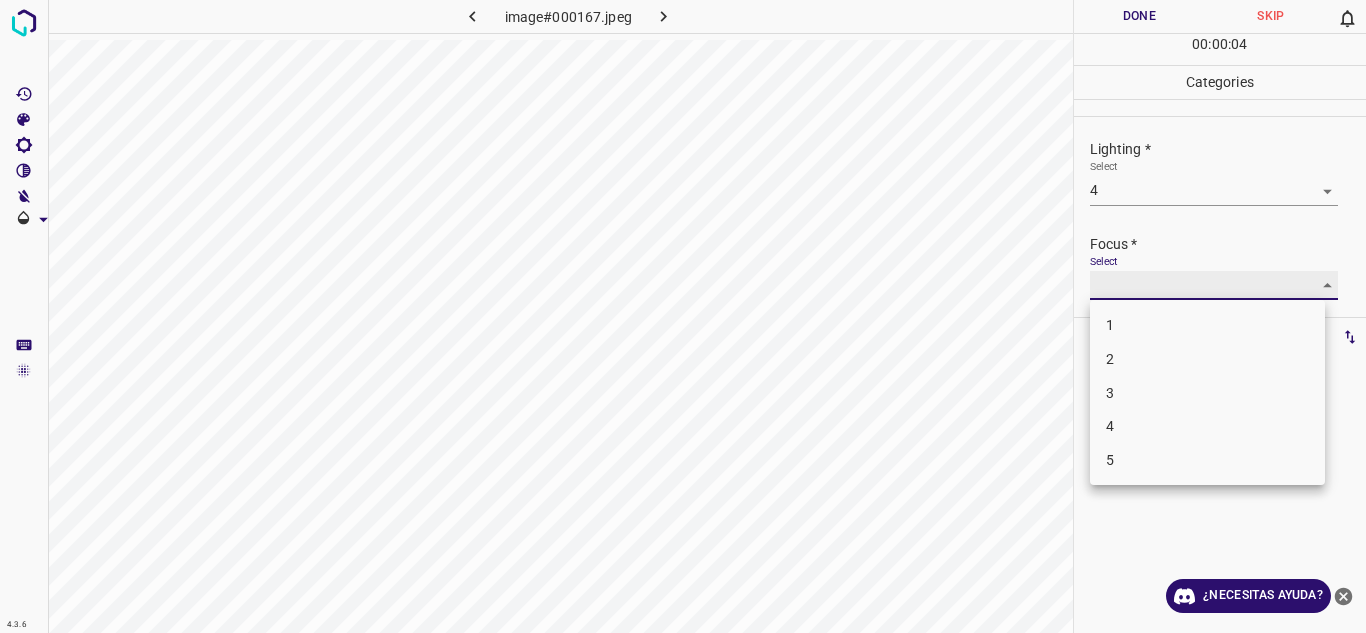 type on "4" 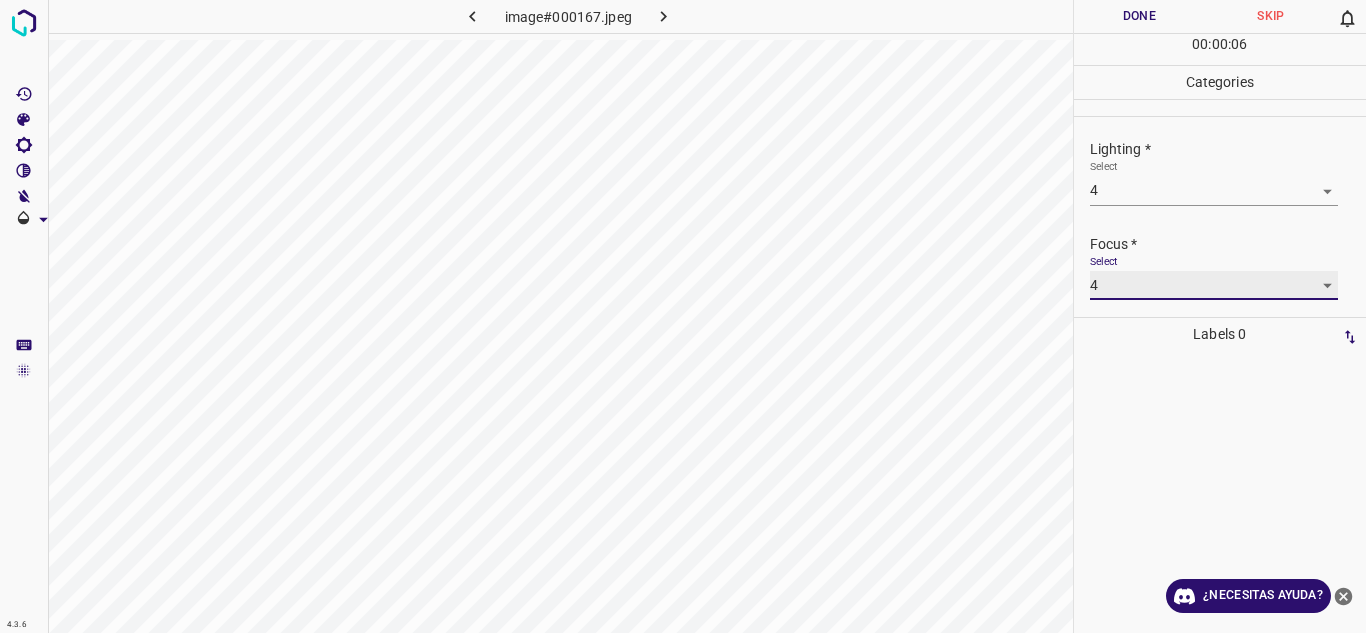 scroll, scrollTop: 98, scrollLeft: 0, axis: vertical 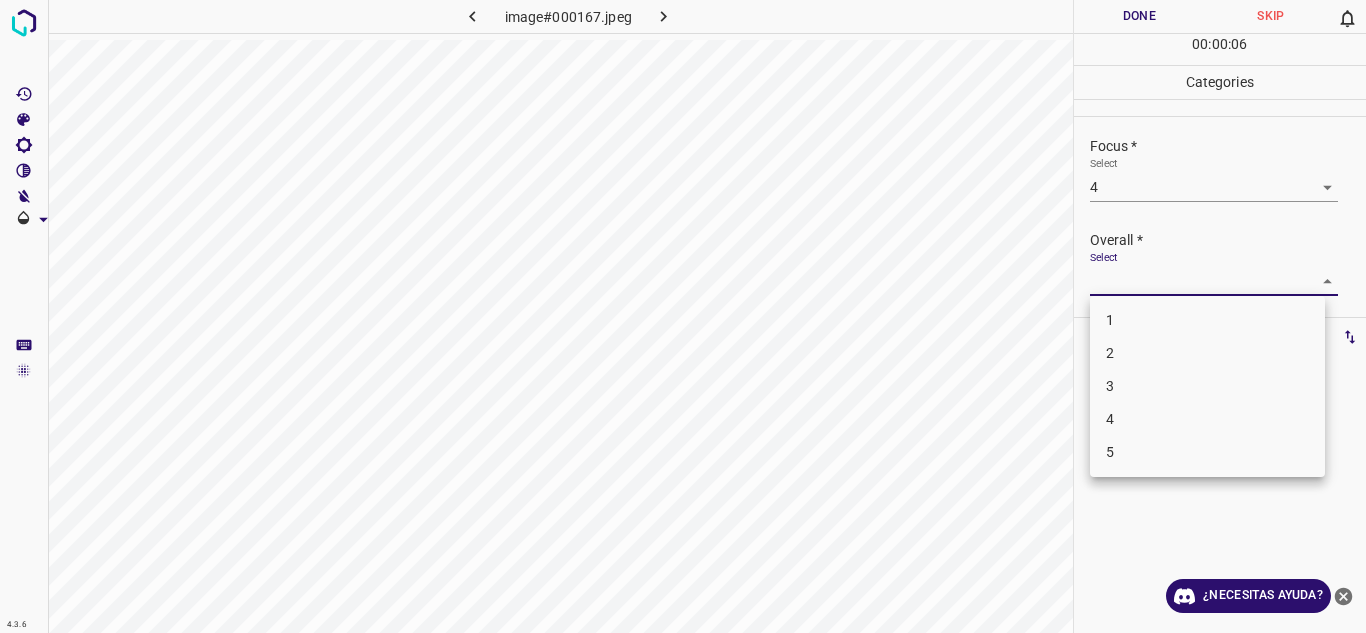 click on "4.3.6  image#000167.jpeg Done Skip 0 00   : 00   : 06   Categories Lighting *  Select 4 4 Focus *  Select 4 4 Overall *  Select ​ Labels   0 Categories 1 Lighting 2 Focus 3 Overall Tools Space Change between modes (Draw & Edit) I Auto labeling R Restore zoom M Zoom in N Zoom out Delete Delete selecte label Filters Z Restore filters X Saturation filter C Brightness filter V Contrast filter B Gray scale filter General O Download ¿Necesitas ayuda? Texto original Valora esta traducción Tu opinión servirá para ayudar a mejorar el Traductor de Google - Texto - Esconder - Borrar 1 2 3 4 5" at bounding box center (683, 316) 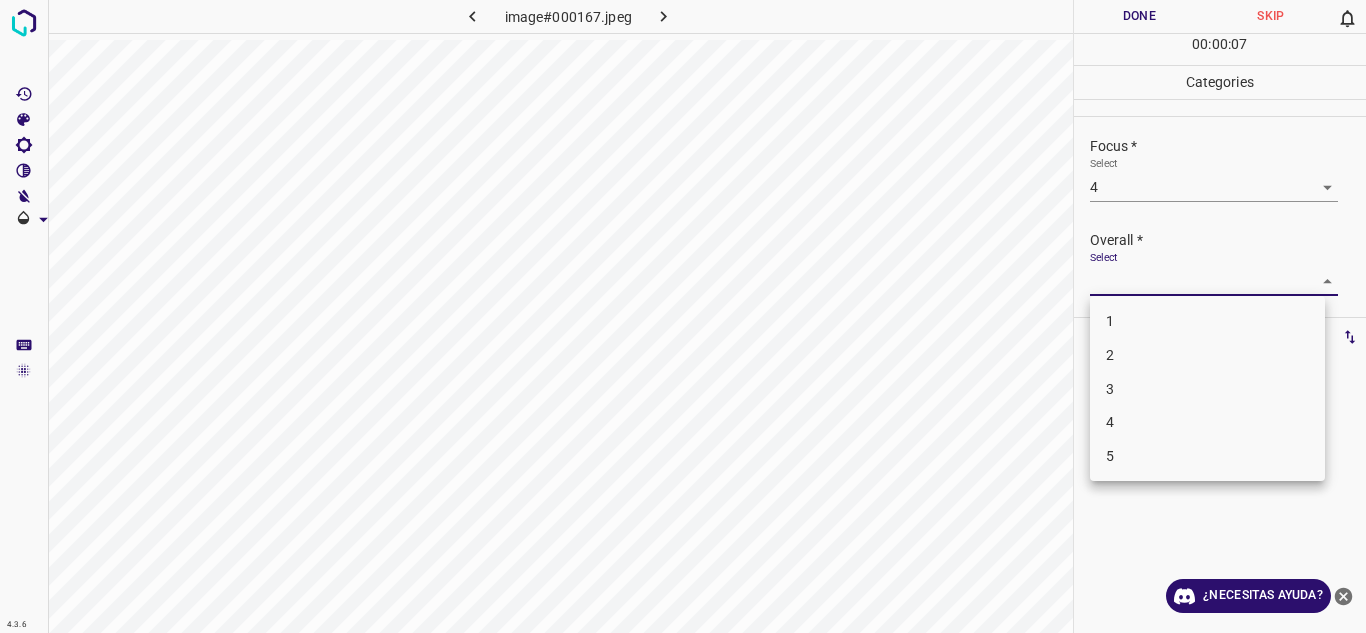 click on "4" at bounding box center [1207, 422] 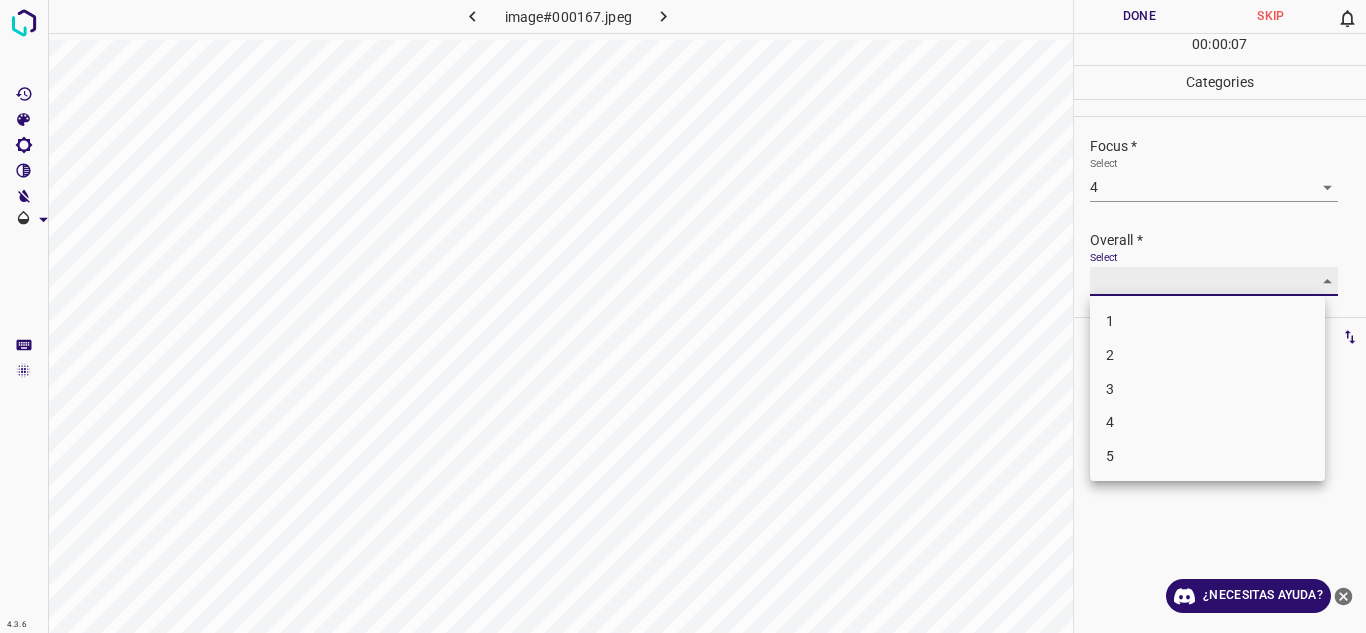 type on "4" 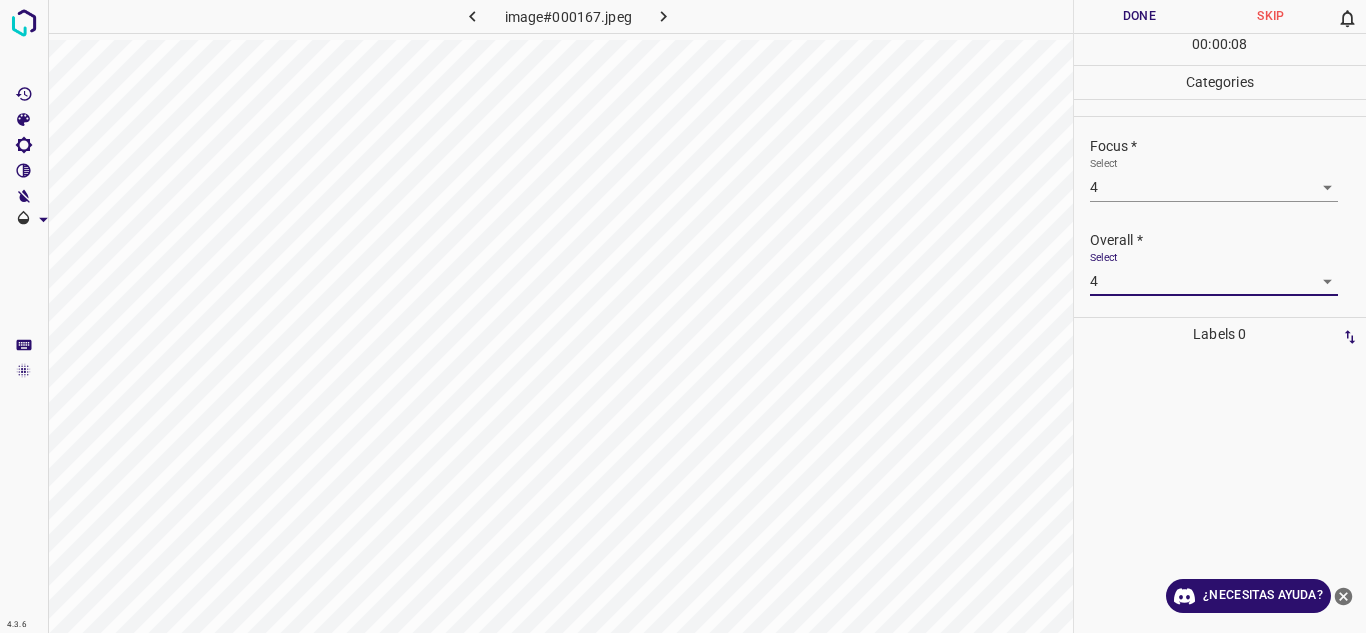 click on "Done" at bounding box center (1140, 16) 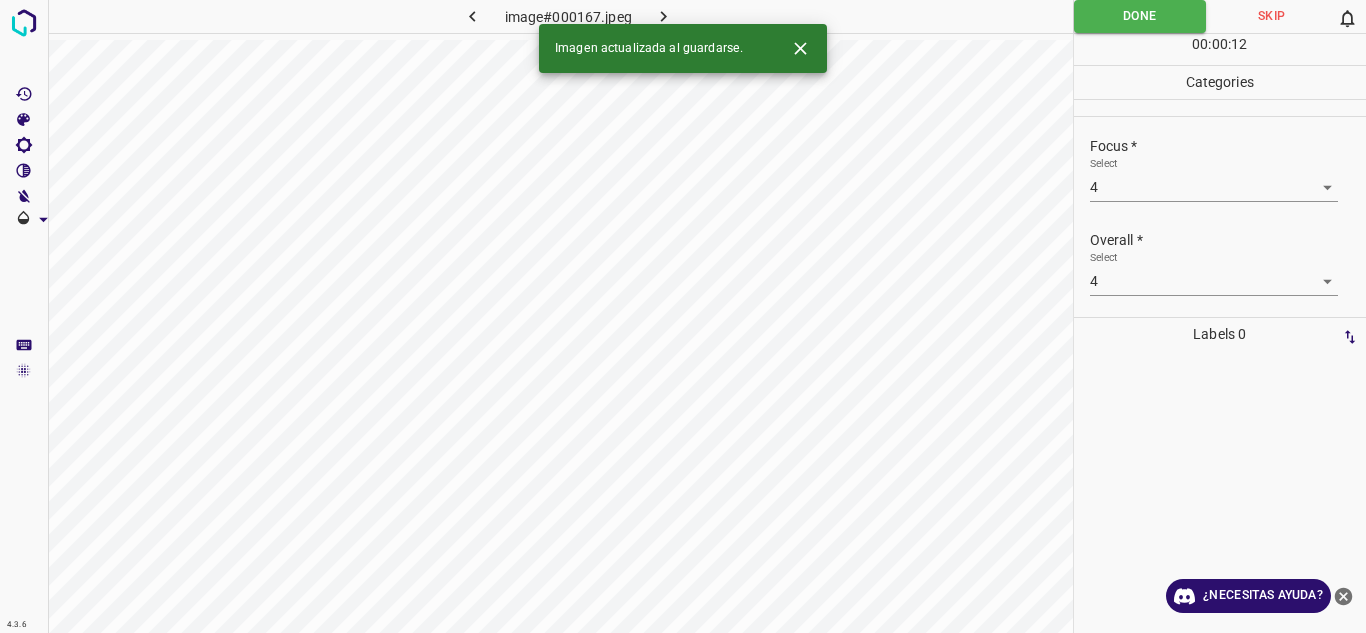 click at bounding box center (664, 16) 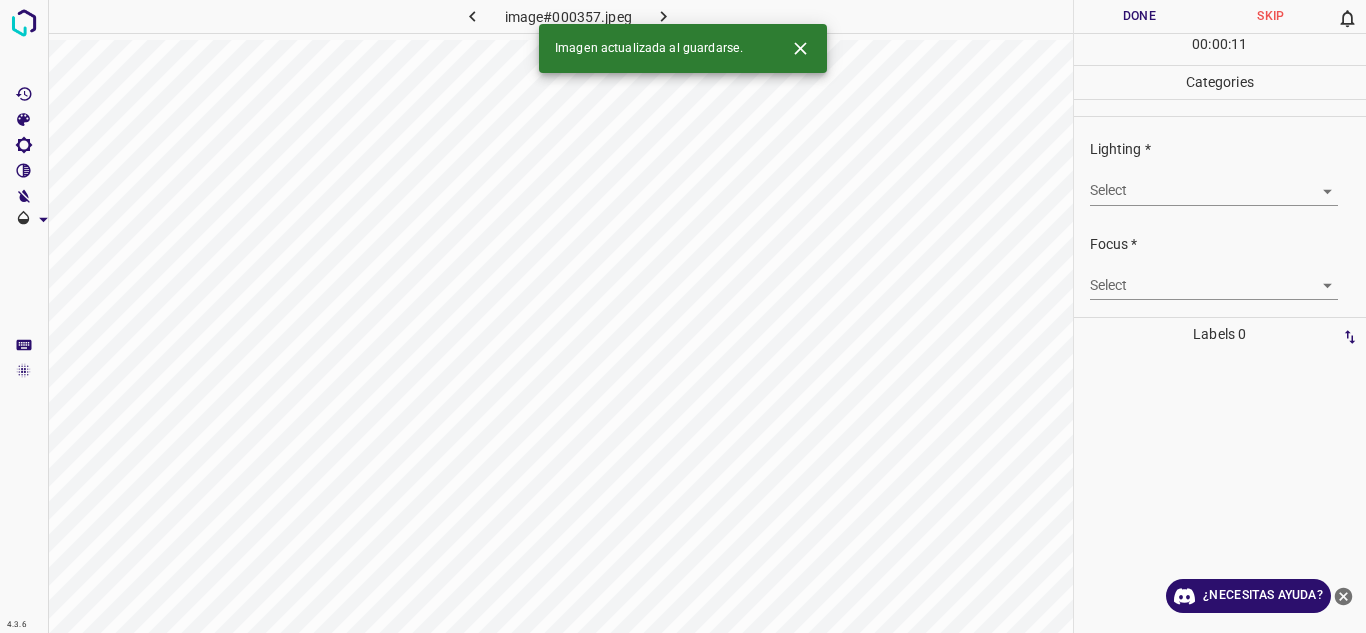 click on "4.3.6  image#000357.jpeg Done Skip 0 00   : 00   : 11   Categories Lighting *  Select ​ Focus *  Select ​ Overall *  Select ​ Labels   0 Categories 1 Lighting 2 Focus 3 Overall Tools Space Change between modes (Draw & Edit) I Auto labeling R Restore zoom M Zoom in N Zoom out Delete Delete selecte label Filters Z Restore filters X Saturation filter C Brightness filter V Contrast filter B Gray scale filter General O Download Imagen actualizada al guardarse. ¿Necesitas ayuda? Texto original Valora esta traducción Tu opinión servirá para ayudar a mejorar el Traductor de Google - Texto - Esconder - Borrar" at bounding box center (683, 316) 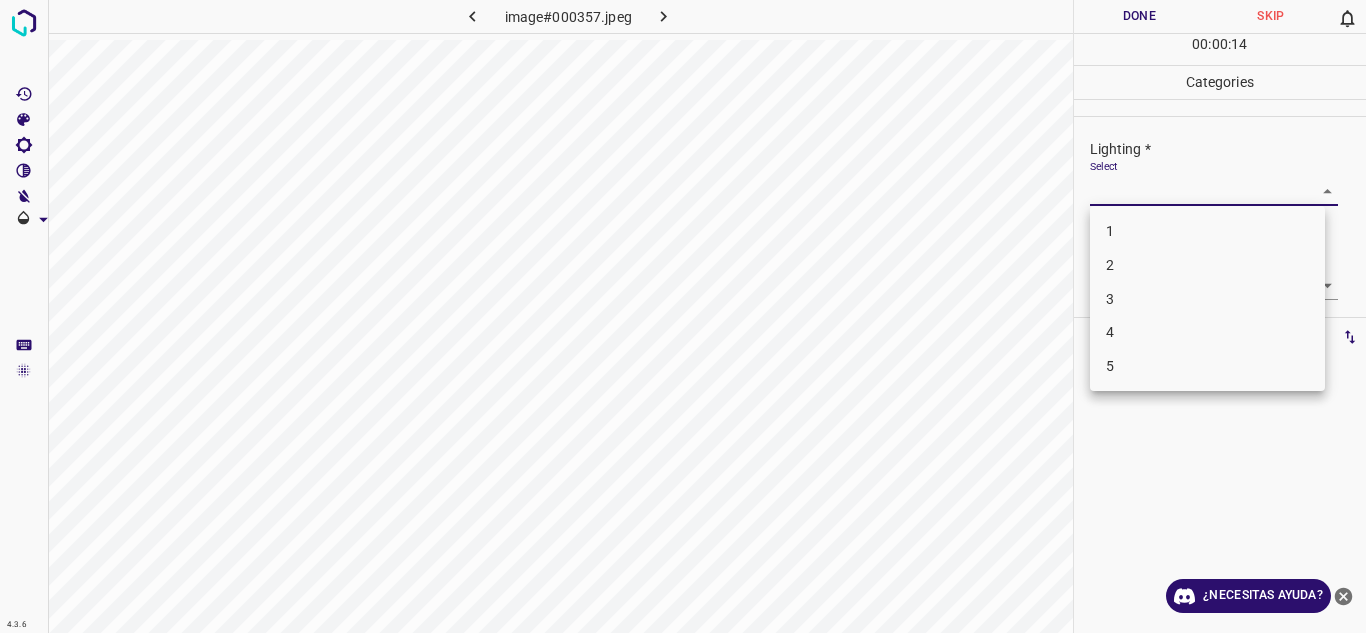 click on "4" at bounding box center (1207, 332) 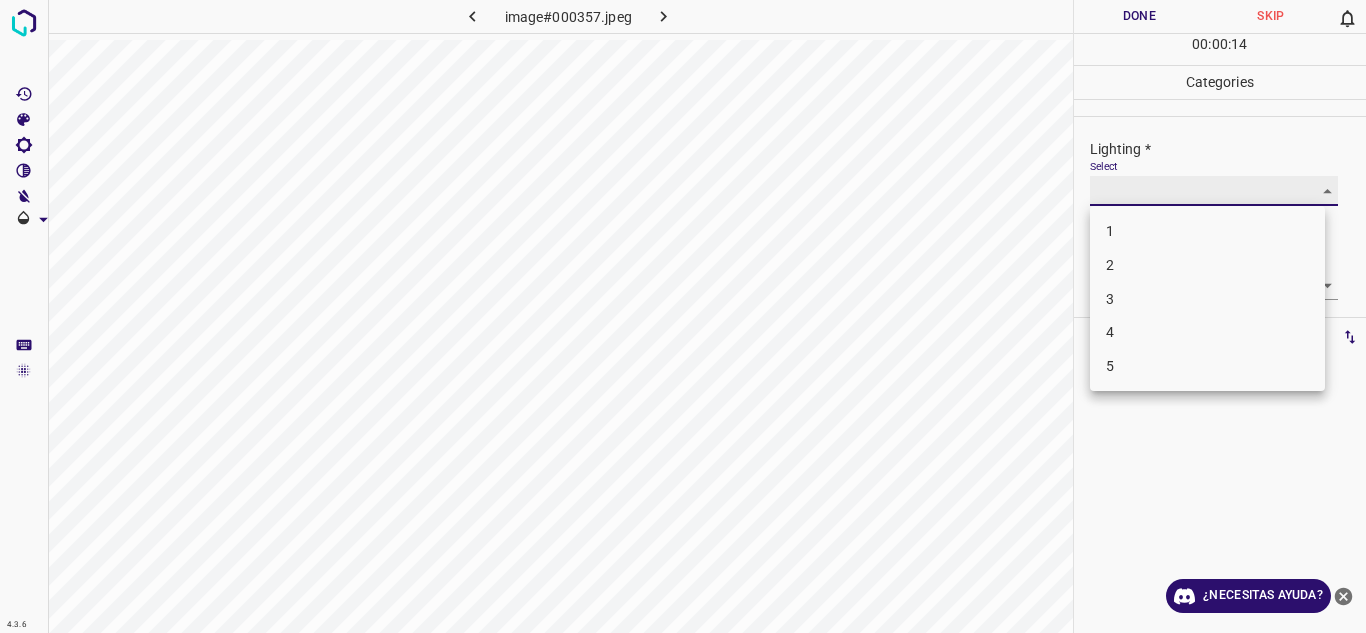 type on "4" 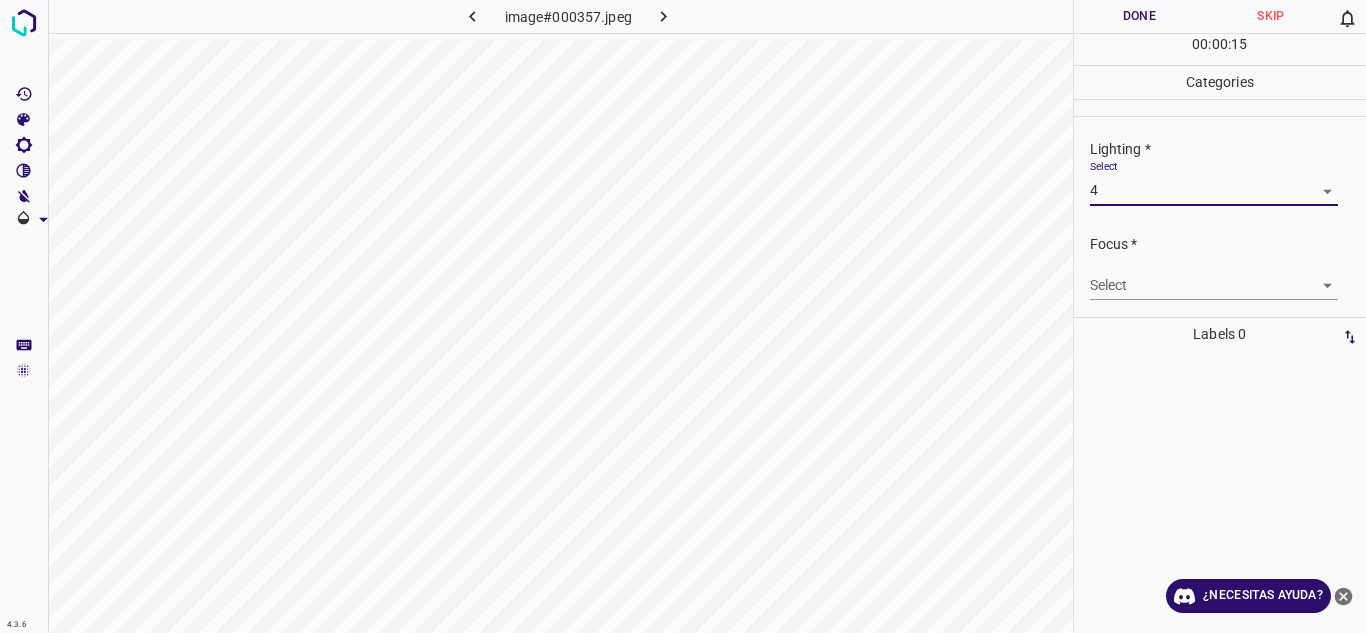 click on "4.3.6  image#000357.jpeg Done Skip 0 00   : 00   : 15   Categories Lighting *  Select 4 4 Focus *  Select ​ Overall *  Select ​ Labels   0 Categories 1 Lighting 2 Focus 3 Overall Tools Space Change between modes (Draw & Edit) I Auto labeling R Restore zoom M Zoom in N Zoom out Delete Delete selecte label Filters Z Restore filters X Saturation filter C Brightness filter V Contrast filter B Gray scale filter General O Download ¿Necesitas ayuda? Texto original Valora esta traducción Tu opinión servirá para ayudar a mejorar el Traductor de Google - Texto - Esconder - Borrar" at bounding box center [683, 316] 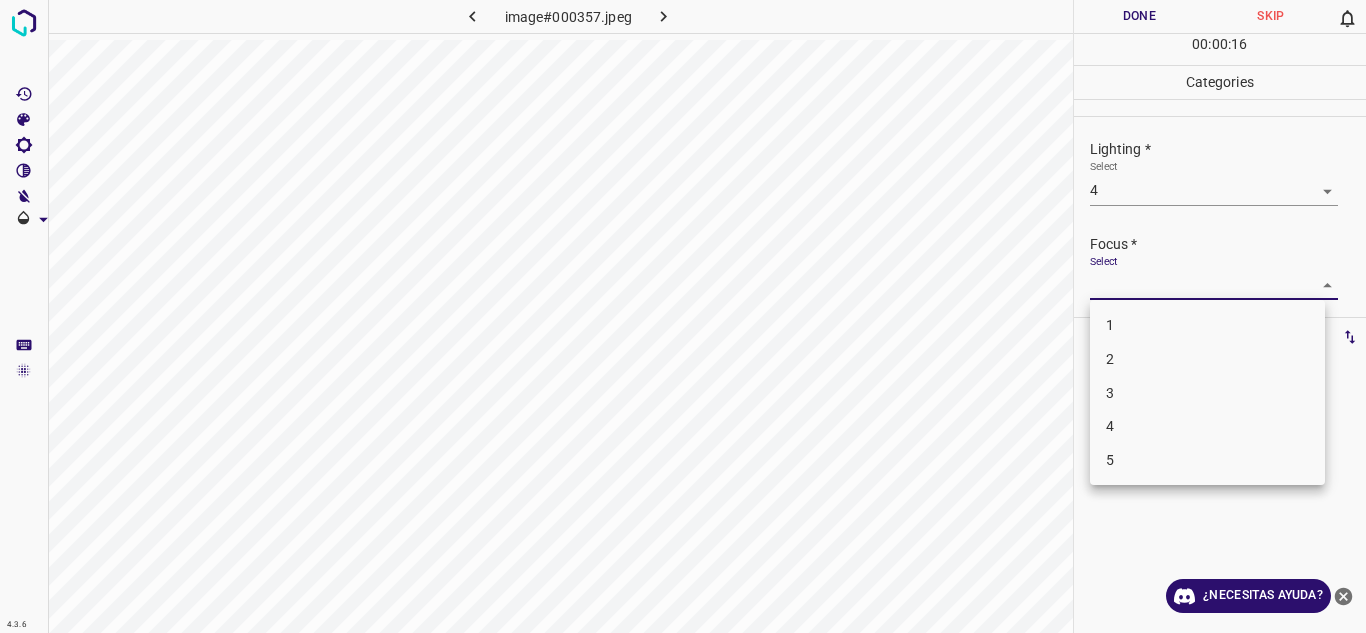 click on "4" at bounding box center [1207, 426] 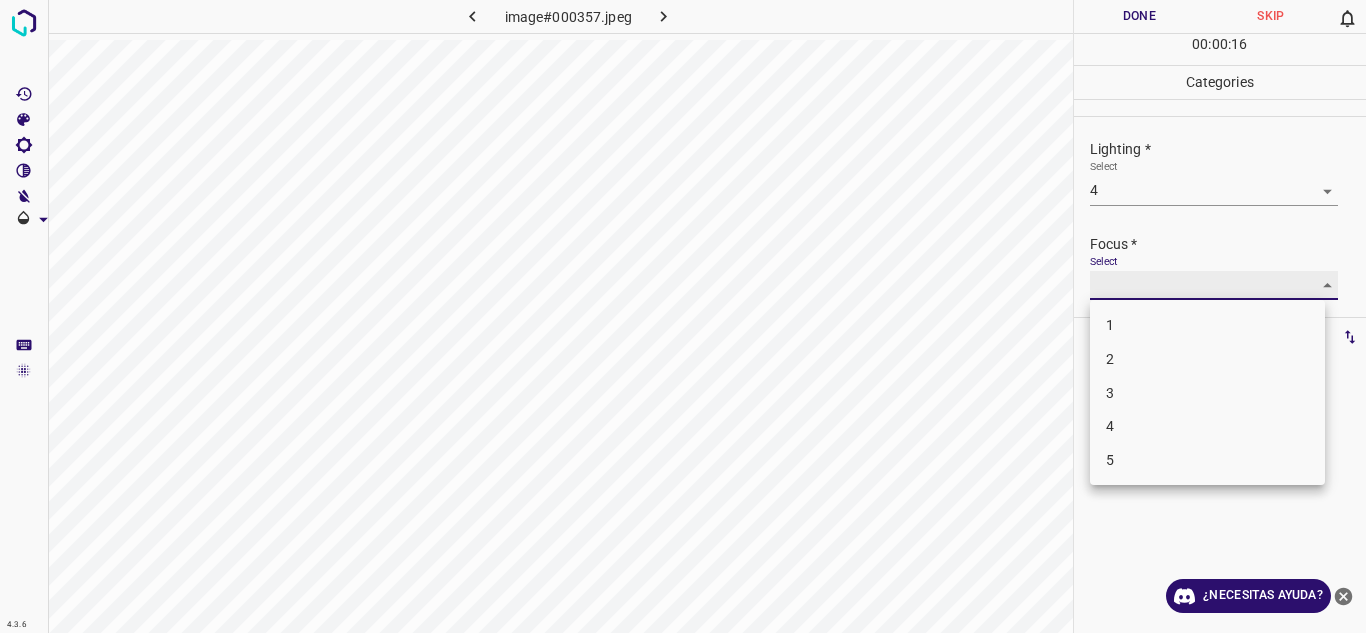 type on "4" 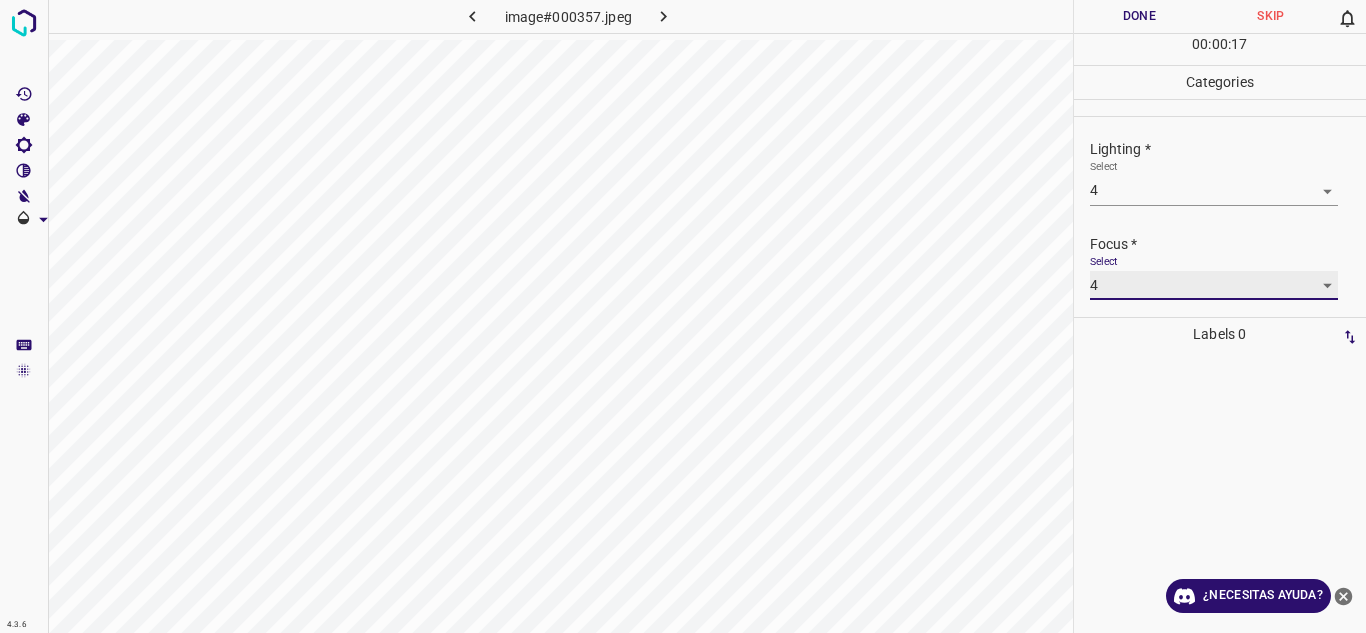 scroll, scrollTop: 98, scrollLeft: 0, axis: vertical 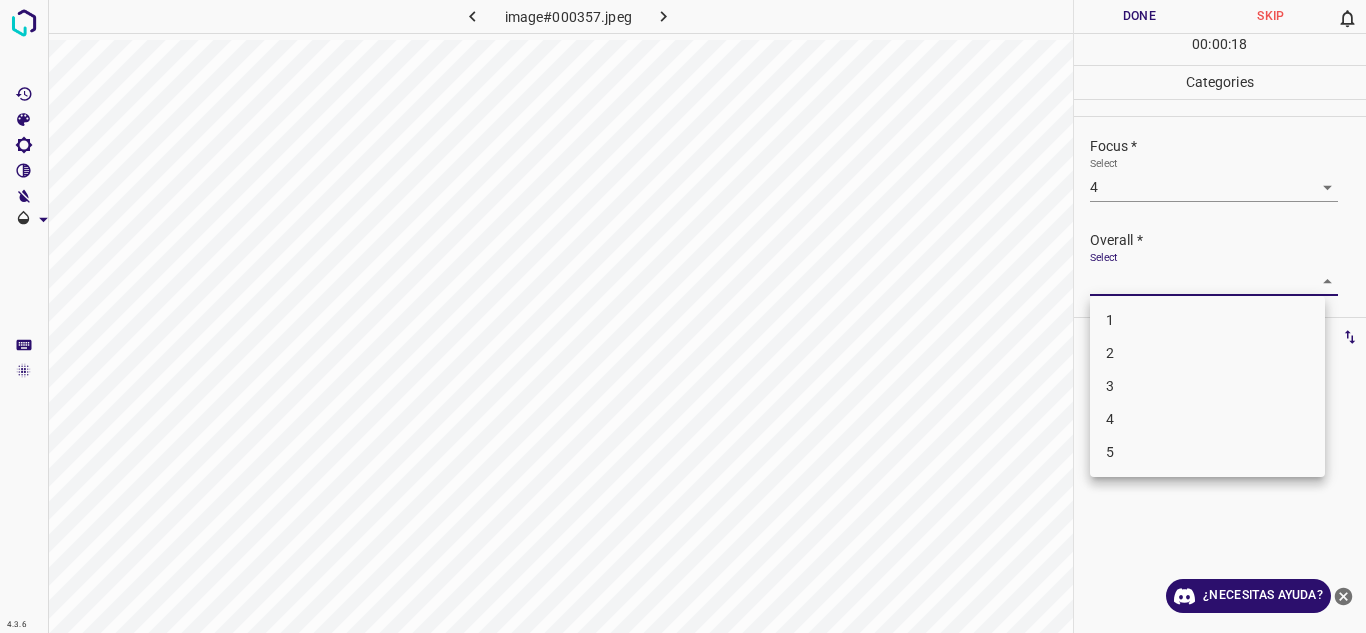 click on "4.3.6  image#000357.jpeg Done Skip 0 00   : 00   : 18   Categories Lighting *  Select 4 4 Focus *  Select 4 4 Overall *  Select ​ Labels   0 Categories 1 Lighting 2 Focus 3 Overall Tools Space Change between modes (Draw & Edit) I Auto labeling R Restore zoom M Zoom in N Zoom out Delete Delete selecte label Filters Z Restore filters X Saturation filter C Brightness filter V Contrast filter B Gray scale filter General O Download ¿Necesitas ayuda? Texto original Valora esta traducción Tu opinión servirá para ayudar a mejorar el Traductor de Google - Texto - Esconder - Borrar 1 2 3 4 5" at bounding box center (683, 316) 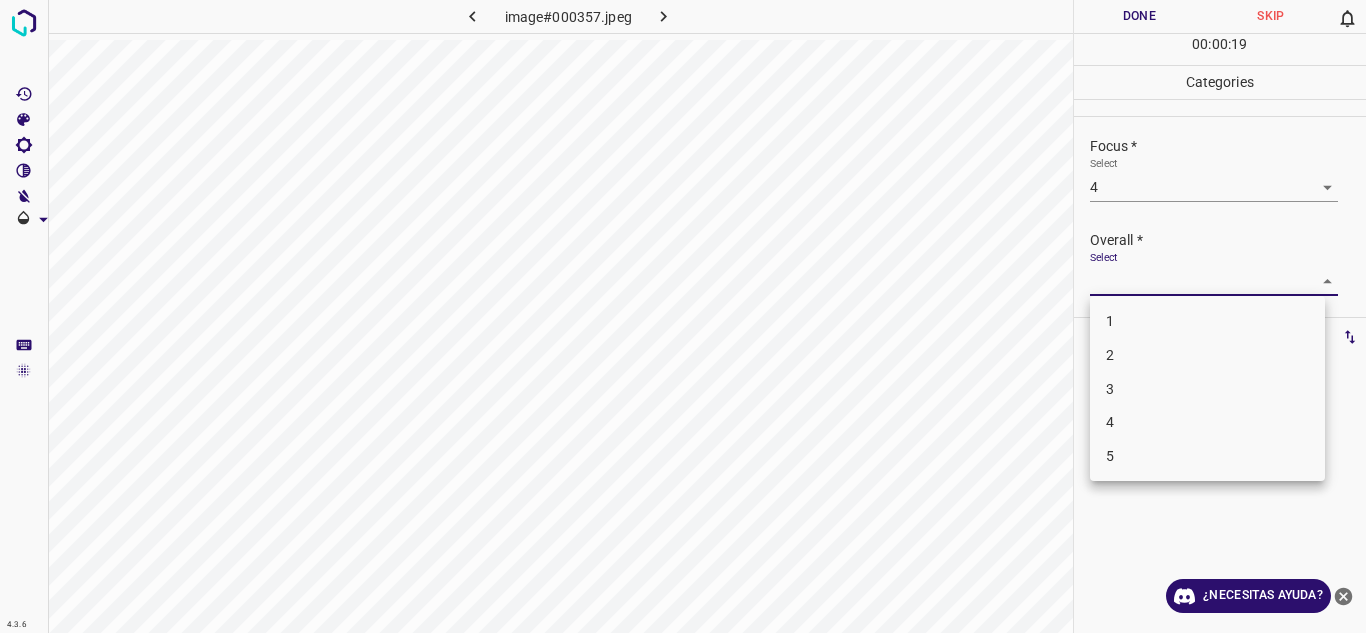 click on "4" at bounding box center [1207, 422] 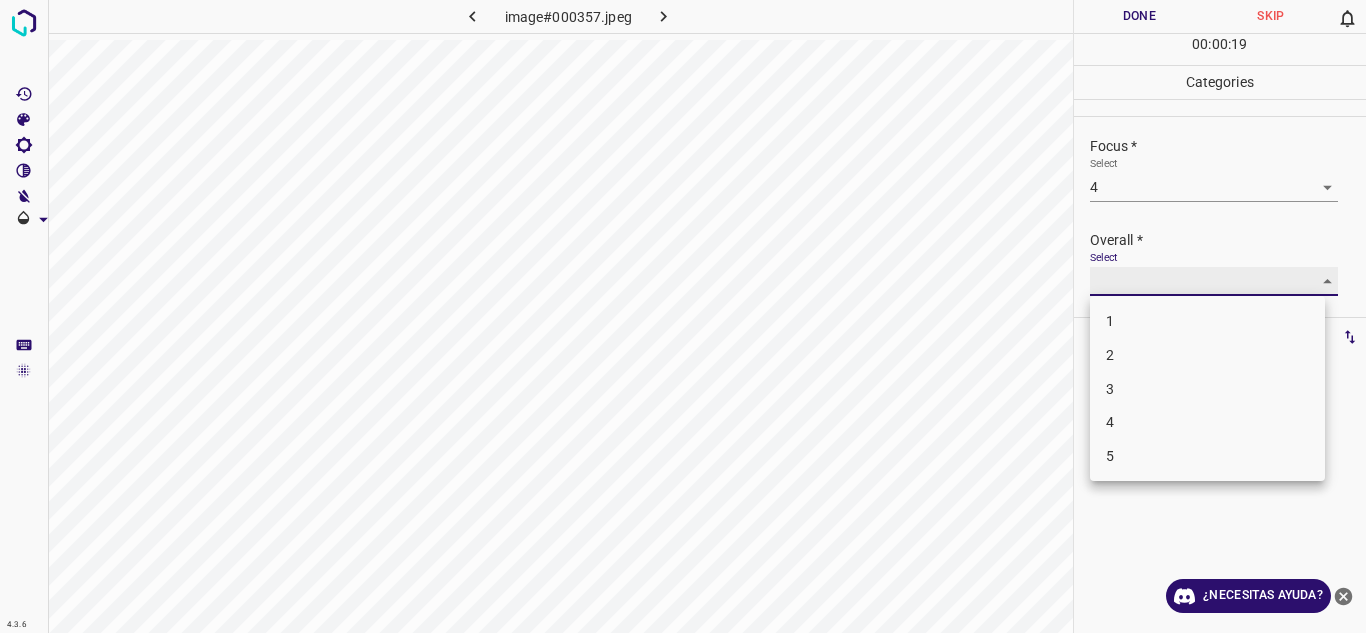 type on "4" 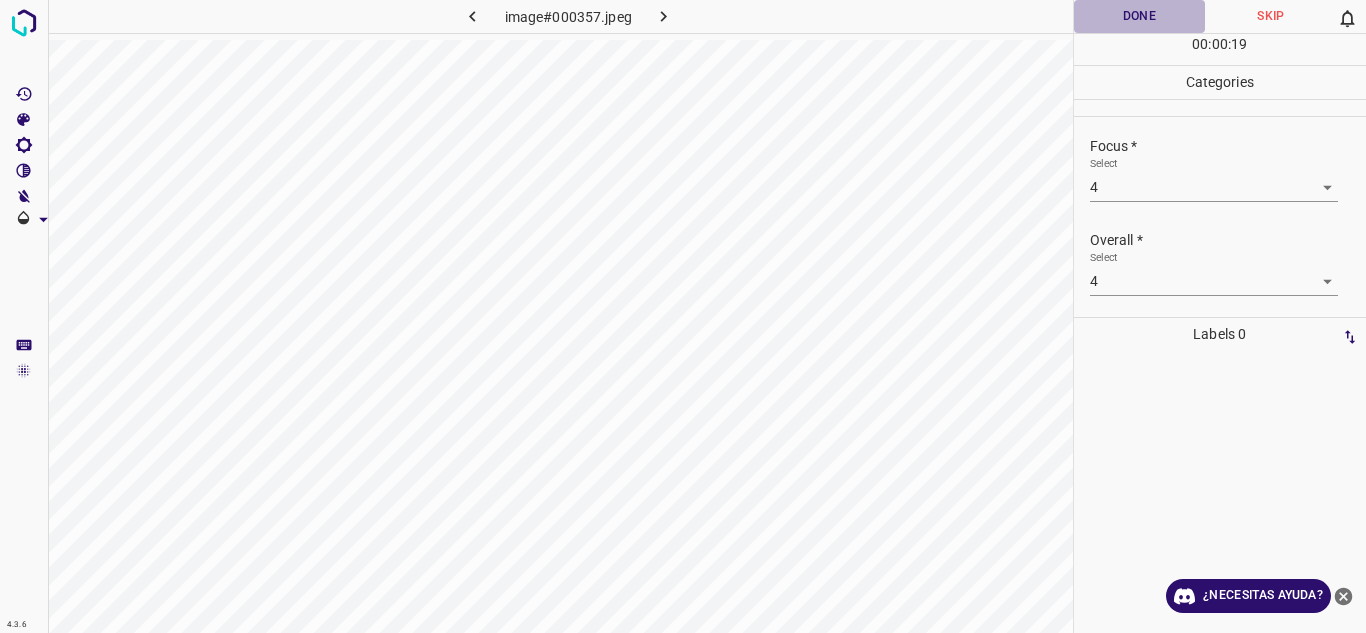 click on "Done" at bounding box center (1140, 16) 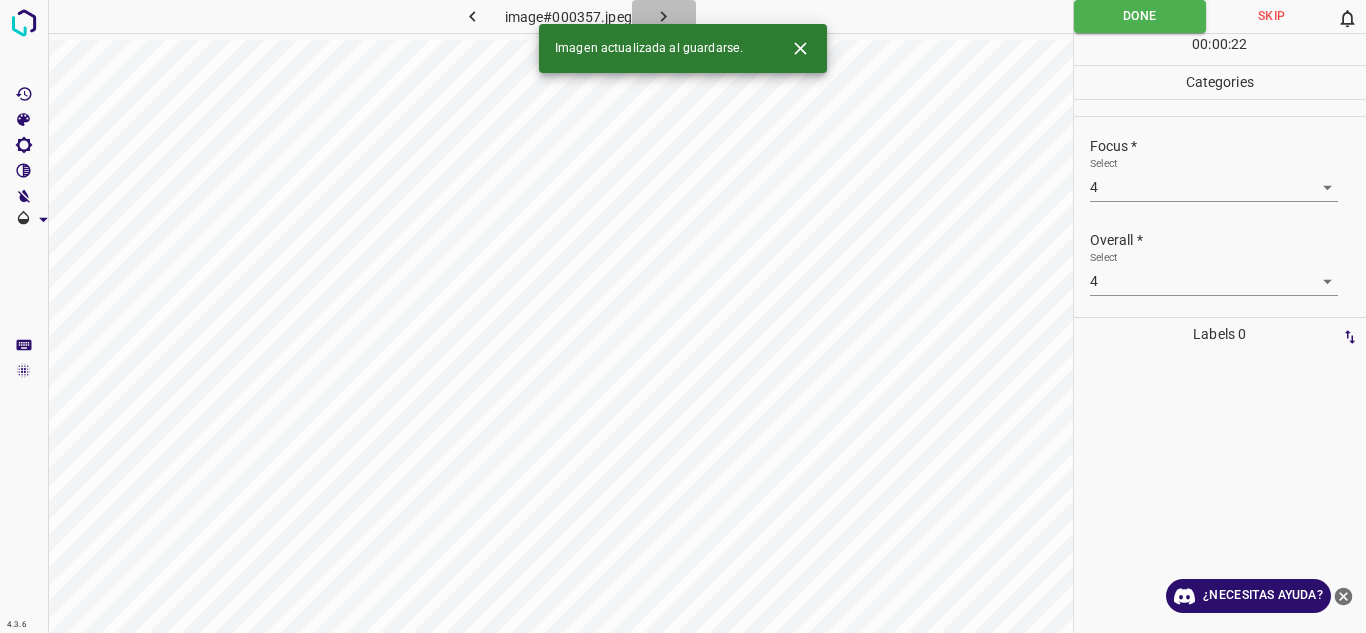 click 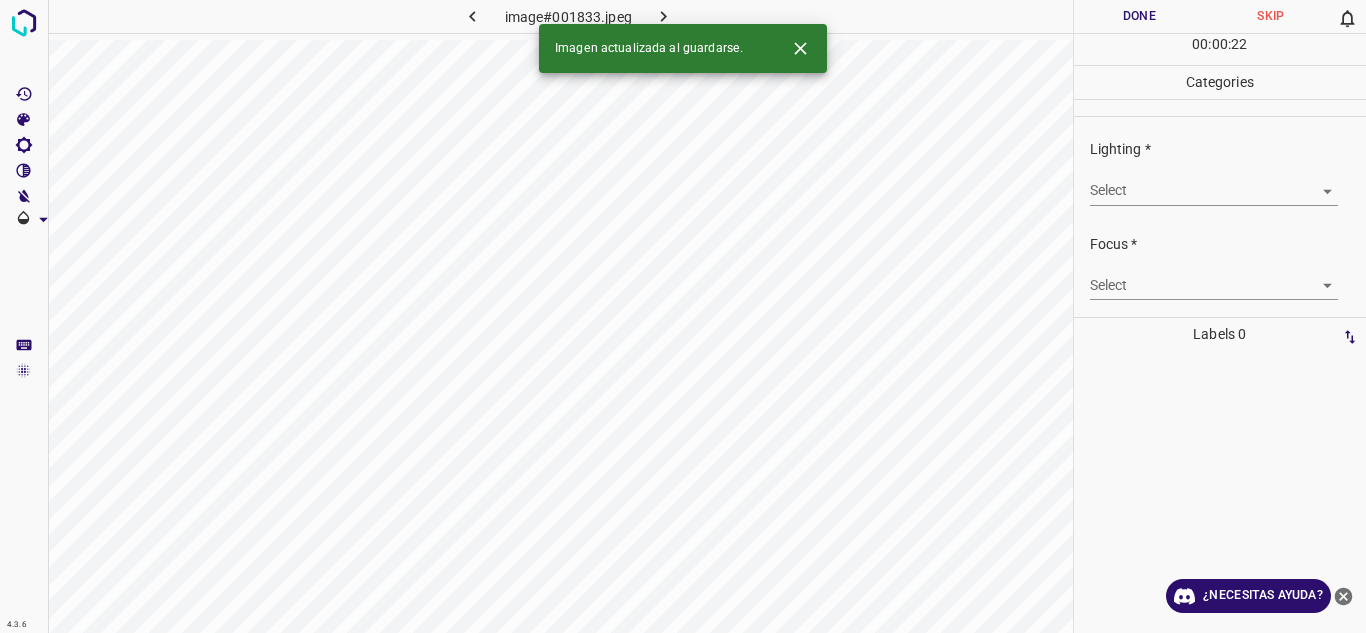 click on "4.3.6  image#001833.jpeg Done Skip 0 00   : 00   : 22   Categories Lighting *  Select ​ Focus *  Select ​ Overall *  Select ​ Labels   0 Categories 1 Lighting 2 Focus 3 Overall Tools Space Change between modes (Draw & Edit) I Auto labeling R Restore zoom M Zoom in N Zoom out Delete Delete selecte label Filters Z Restore filters X Saturation filter C Brightness filter V Contrast filter B Gray scale filter General O Download Imagen actualizada al guardarse. ¿Necesitas ayuda? Texto original Valora esta traducción Tu opinión servirá para ayudar a mejorar el Traductor de Google - Texto - Esconder - Borrar" at bounding box center [683, 316] 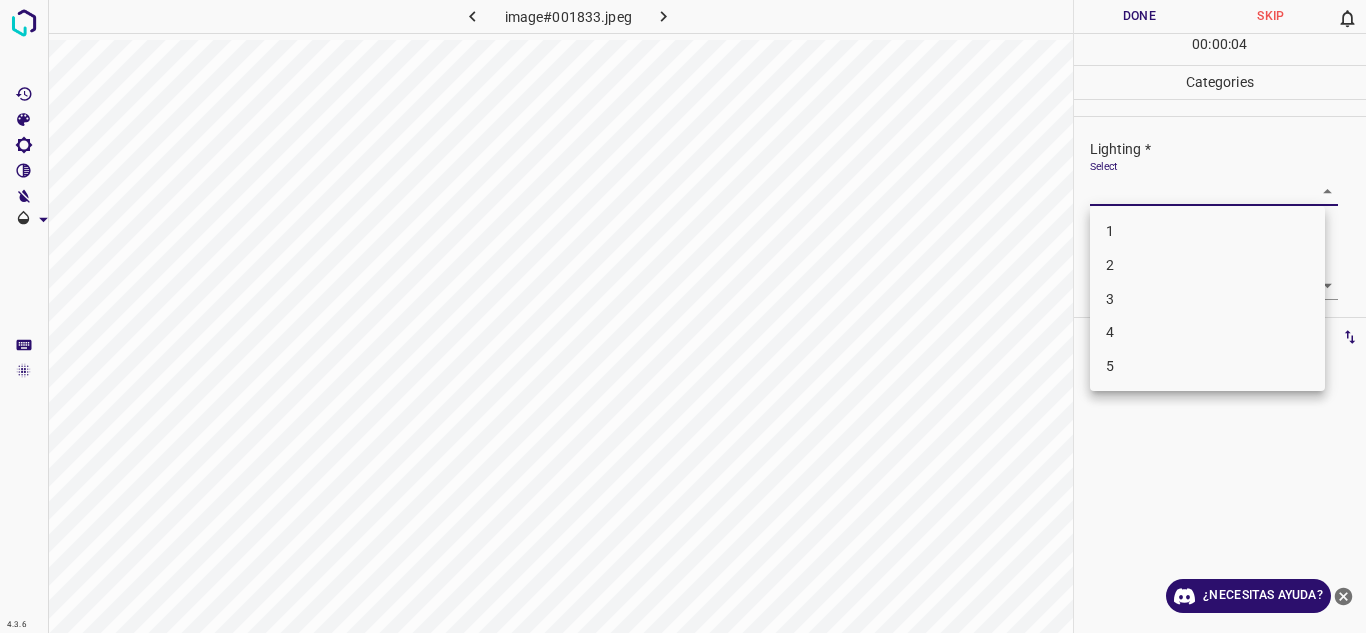 click on "3" at bounding box center [1207, 299] 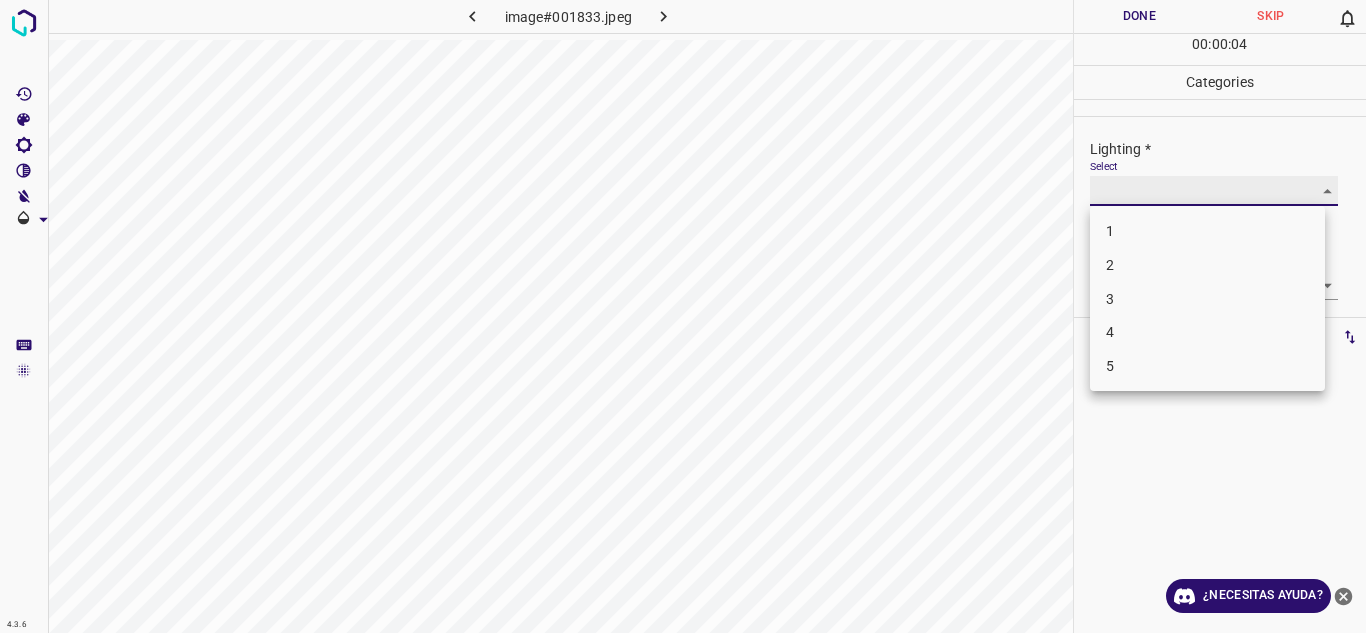 type on "3" 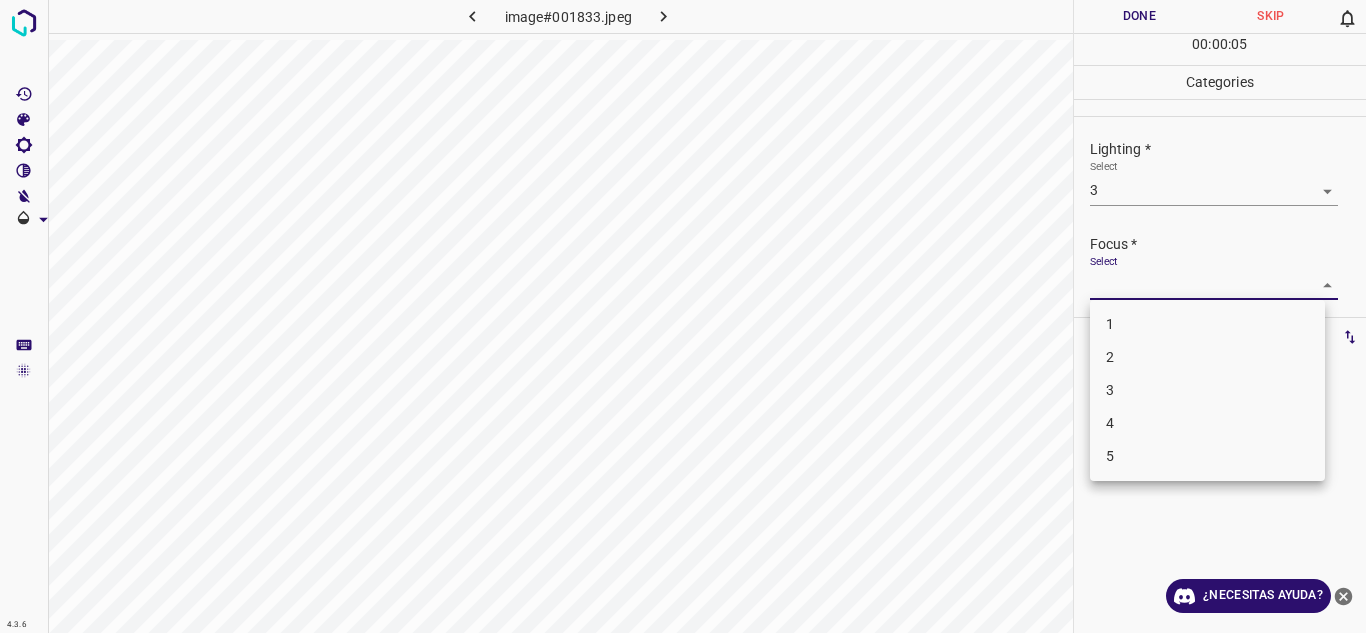 click on "4.3.6  image#001833.jpeg Done Skip 0 00   : 00   : 05   Categories Lighting *  Select 3 3 Focus *  Select ​ Overall *  Select ​ Labels   0 Categories 1 Lighting 2 Focus 3 Overall Tools Space Change between modes (Draw & Edit) I Auto labeling R Restore zoom M Zoom in N Zoom out Delete Delete selecte label Filters Z Restore filters X Saturation filter C Brightness filter V Contrast filter B Gray scale filter General O Download ¿Necesitas ayuda? Texto original Valora esta traducción Tu opinión servirá para ayudar a mejorar el Traductor de Google - Texto - Esconder - Borrar 1 2 3 4 5" at bounding box center [683, 316] 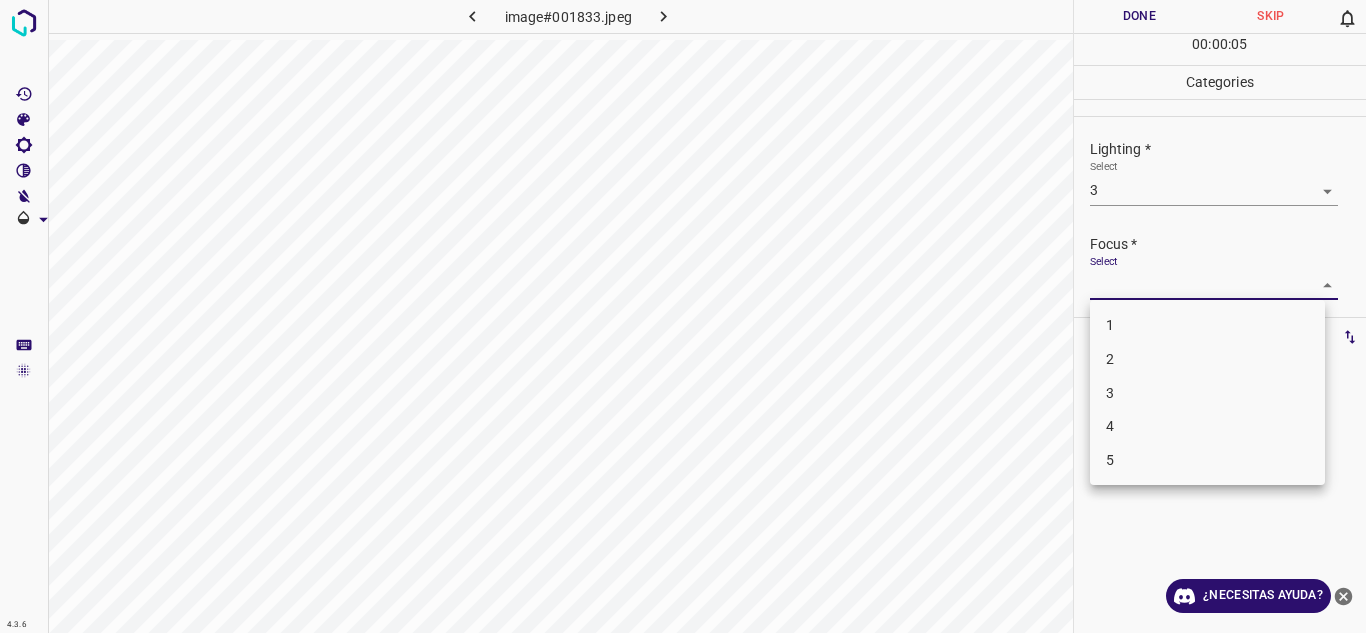drag, startPoint x: 1219, startPoint y: 387, endPoint x: 1305, endPoint y: 276, distance: 140.41724 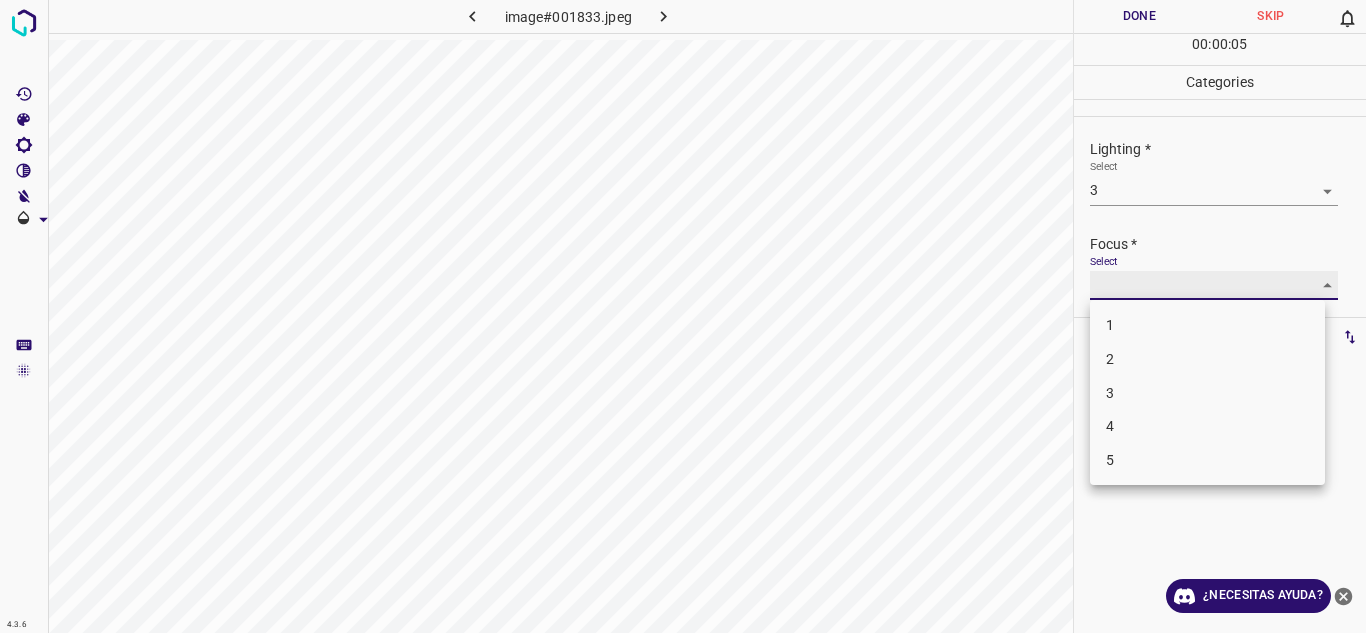 type on "3" 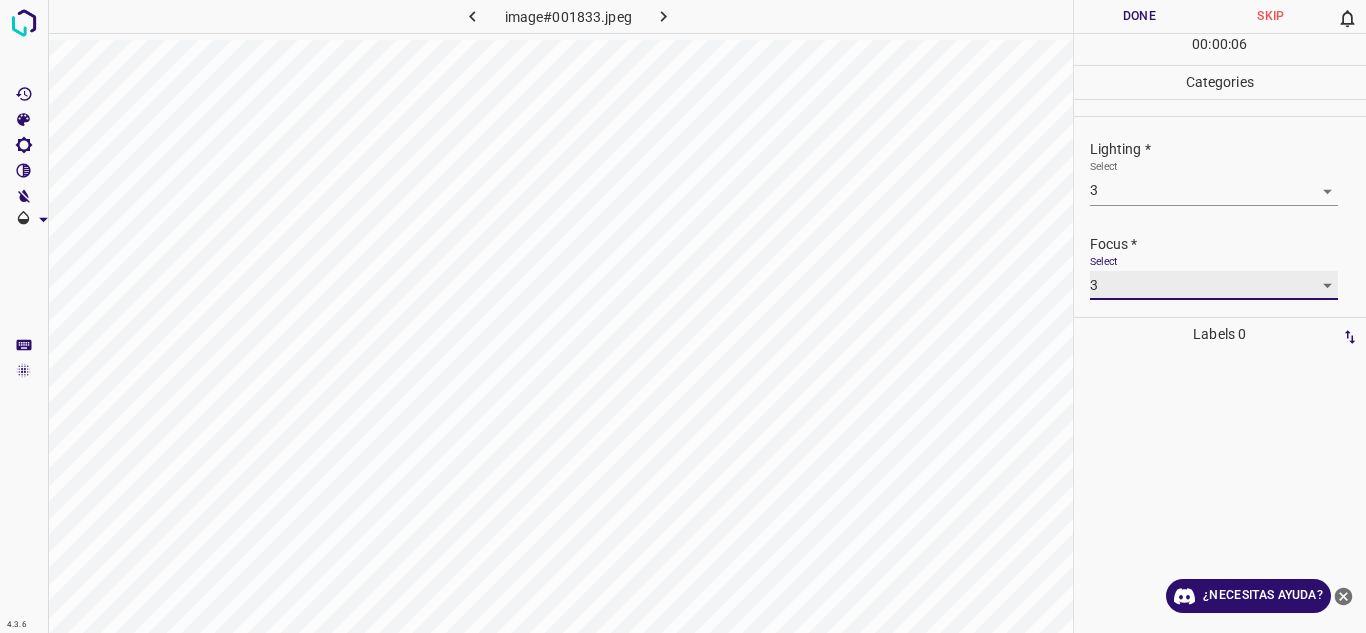 scroll, scrollTop: 98, scrollLeft: 0, axis: vertical 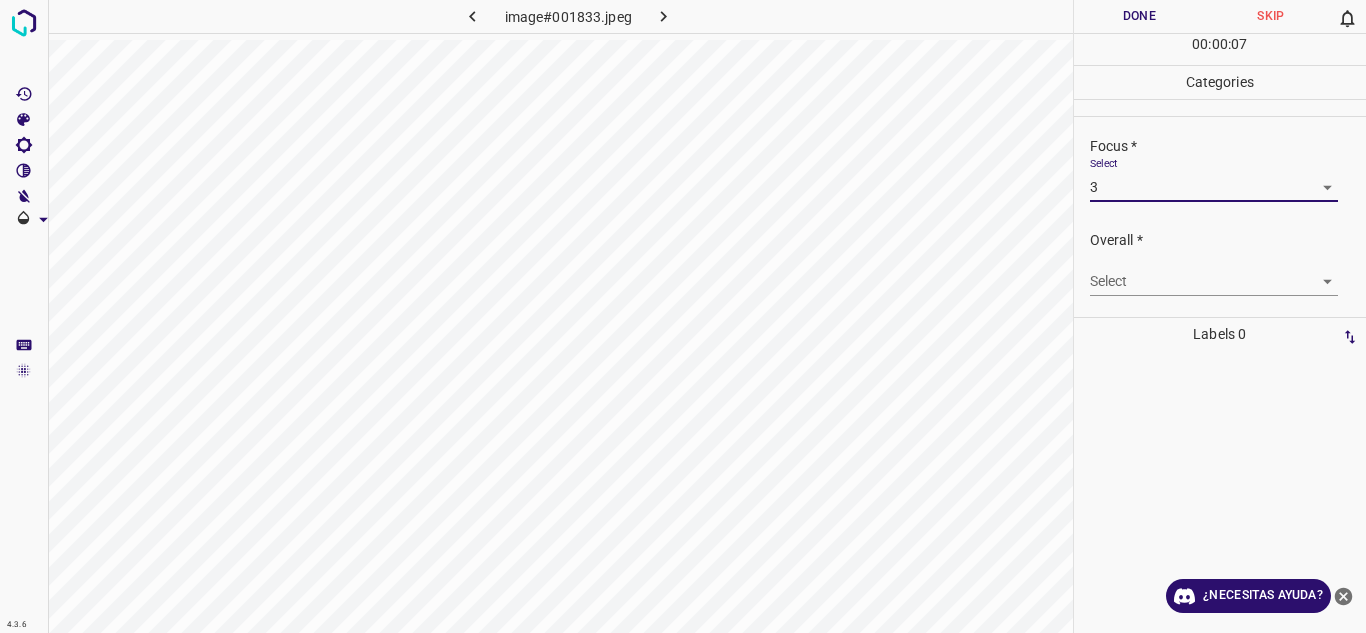 click on "4.3.6  image#001833.jpeg Done Skip 0 00   : 00   : 07   Categories Lighting *  Select 3 3 Focus *  Select 3 3 Overall *  Select ​ Labels   0 Categories 1 Lighting 2 Focus 3 Overall Tools Space Change between modes (Draw & Edit) I Auto labeling R Restore zoom M Zoom in N Zoom out Delete Delete selecte label Filters Z Restore filters X Saturation filter C Brightness filter V Contrast filter B Gray scale filter General O Download ¿Necesitas ayuda? Texto original Valora esta traducción Tu opinión servirá para ayudar a mejorar el Traductor de Google - Texto - Esconder - Borrar" at bounding box center (683, 316) 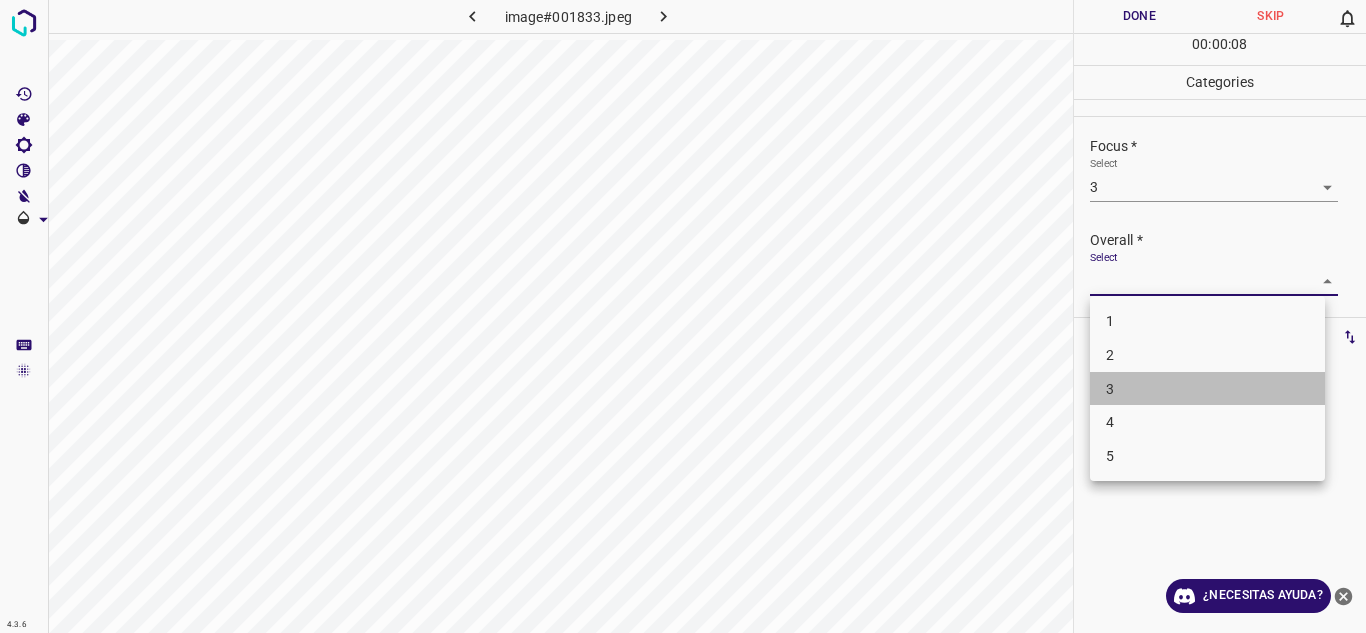 click on "3" at bounding box center [1207, 389] 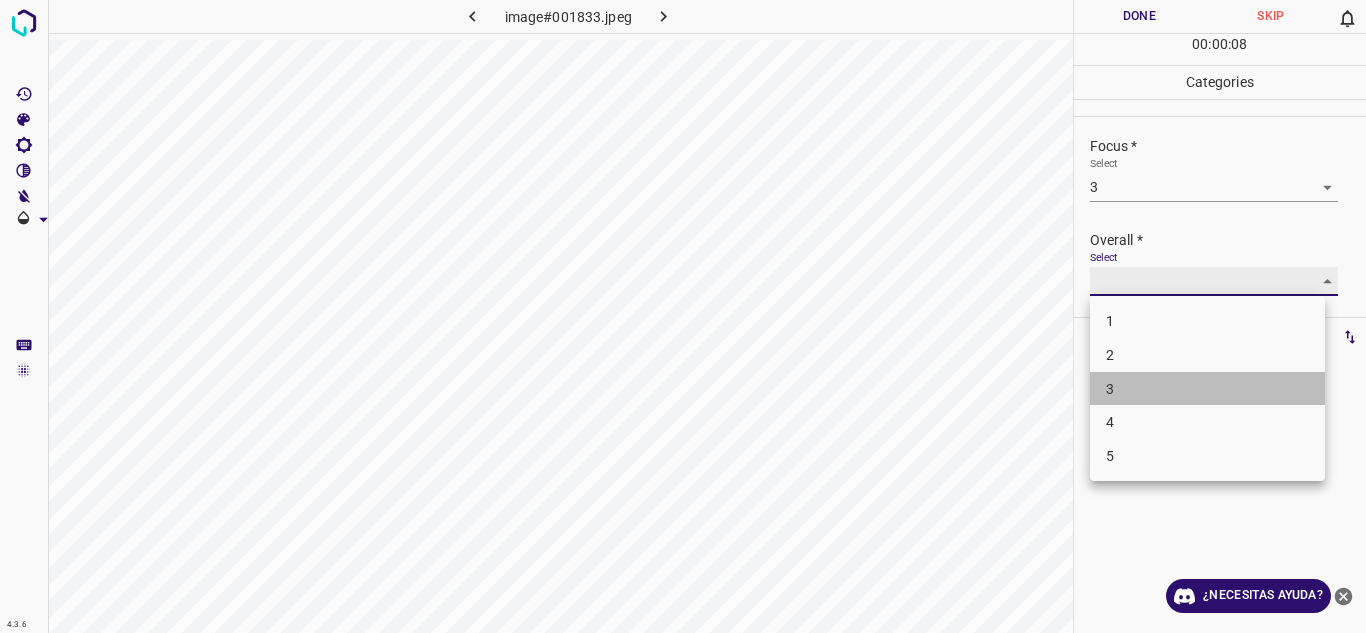 type on "3" 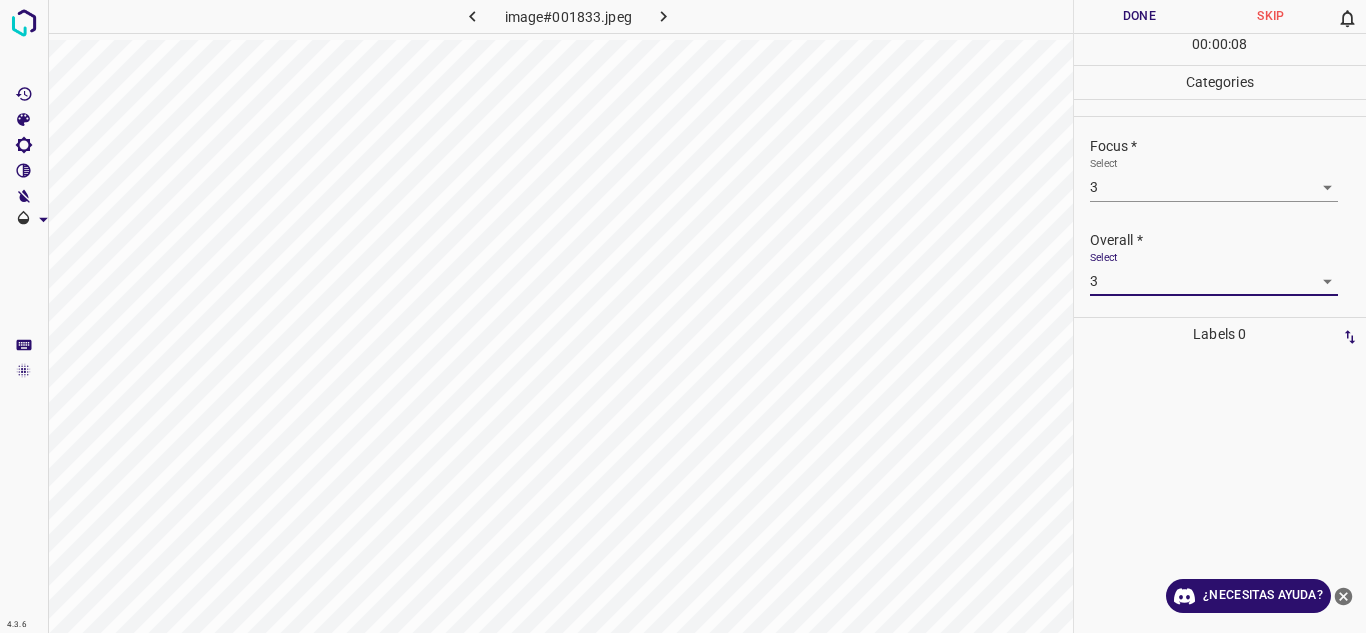 click on "Done" at bounding box center [1140, 16] 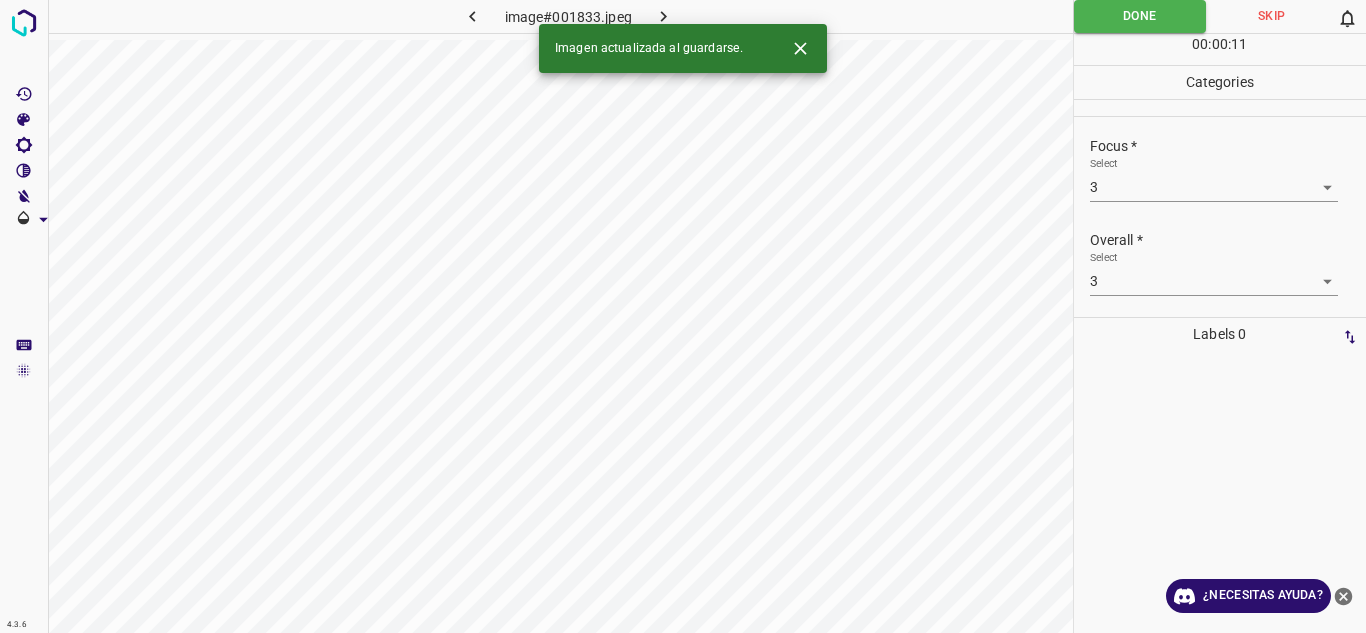 click at bounding box center [664, 16] 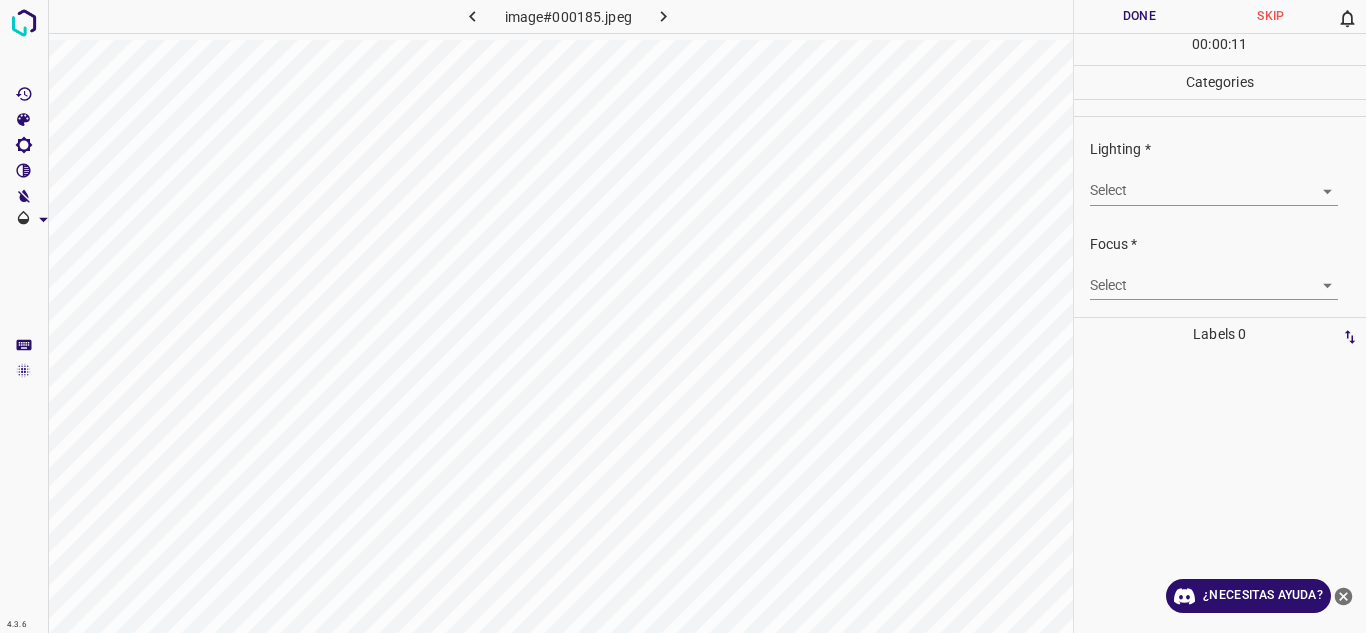 click on "4.3.6  image#000185.jpeg Done Skip 0 00   : 00   : 11   Categories Lighting *  Select ​ Focus *  Select ​ Overall *  Select ​ Labels   0 Categories 1 Lighting 2 Focus 3 Overall Tools Space Change between modes (Draw & Edit) I Auto labeling R Restore zoom M Zoom in N Zoom out Delete Delete selecte label Filters Z Restore filters X Saturation filter C Brightness filter V Contrast filter B Gray scale filter General O Download ¿Necesitas ayuda? Texto original Valora esta traducción Tu opinión servirá para ayudar a mejorar el Traductor de Google - Texto - Esconder - Borrar" at bounding box center [683, 316] 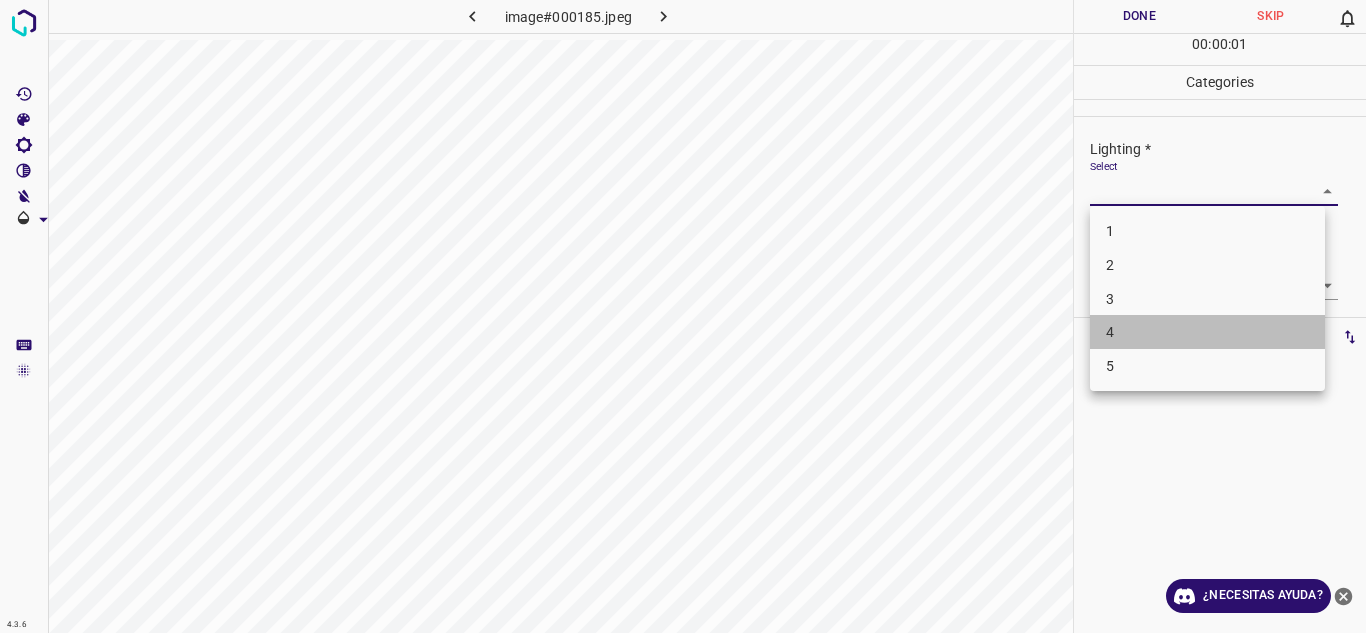 click on "4" at bounding box center (1207, 332) 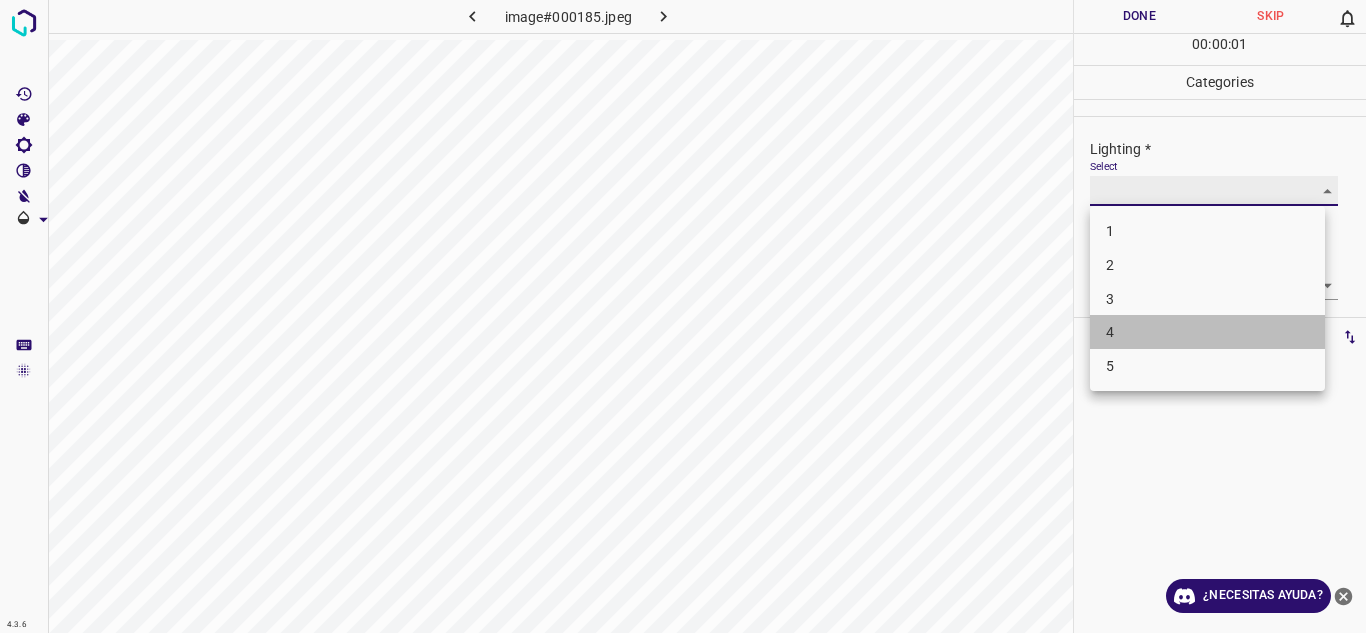type on "4" 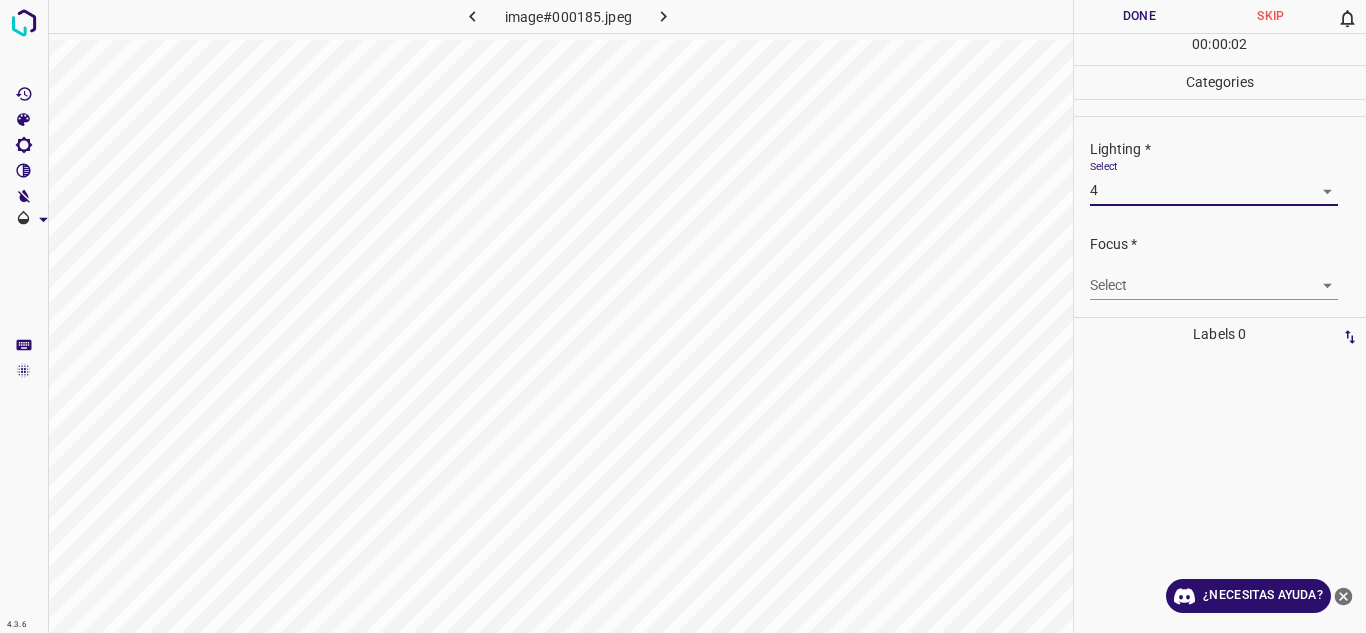 click on "4.3.6  image#000185.jpeg Done Skip 0 00   : 00   : 02   Categories Lighting *  Select 4 4 Focus *  Select ​ Overall *  Select ​ Labels   0 Categories 1 Lighting 2 Focus 3 Overall Tools Space Change between modes (Draw & Edit) I Auto labeling R Restore zoom M Zoom in N Zoom out Delete Delete selecte label Filters Z Restore filters X Saturation filter C Brightness filter V Contrast filter B Gray scale filter General O Download ¿Necesitas ayuda? Texto original Valora esta traducción Tu opinión servirá para ayudar a mejorar el Traductor de Google - Texto - Esconder - Borrar" at bounding box center (683, 316) 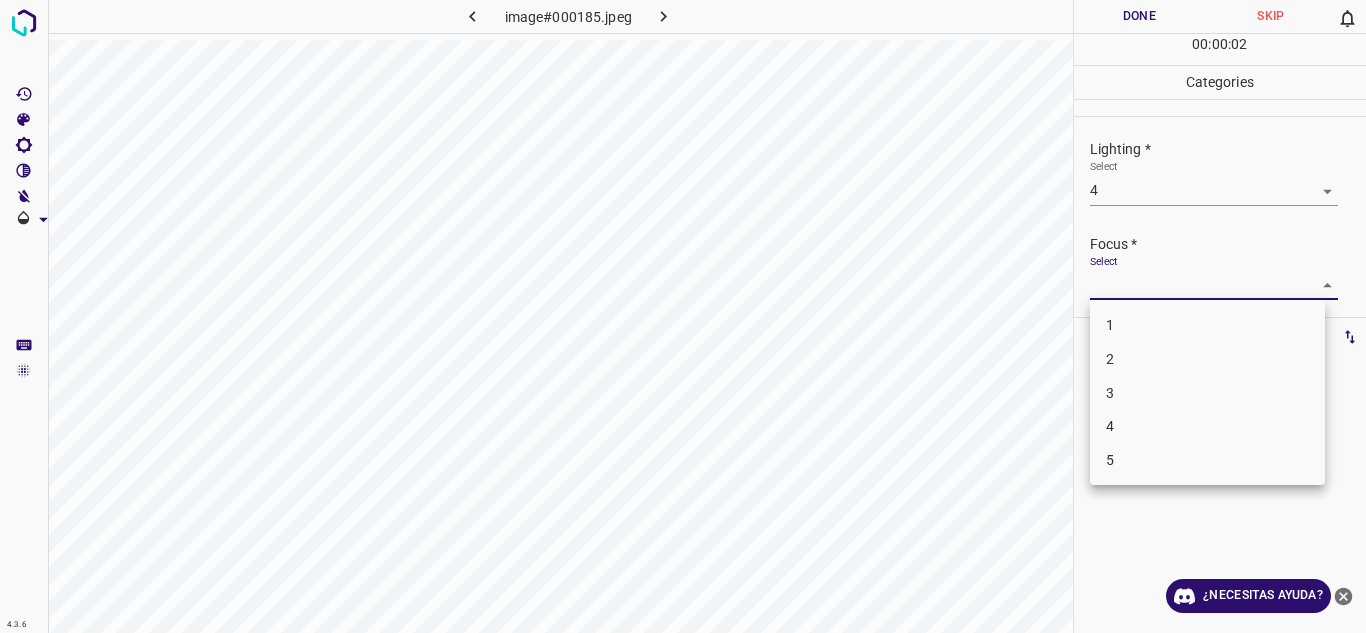 click on "3" at bounding box center (1207, 393) 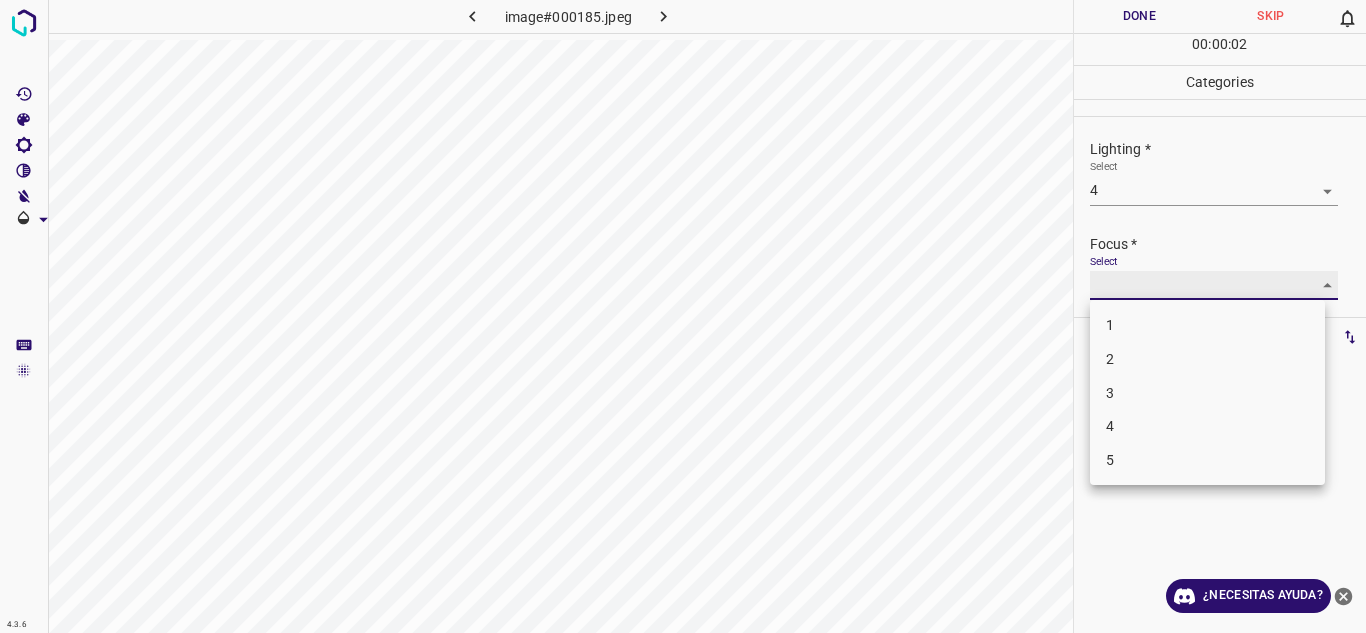 type on "3" 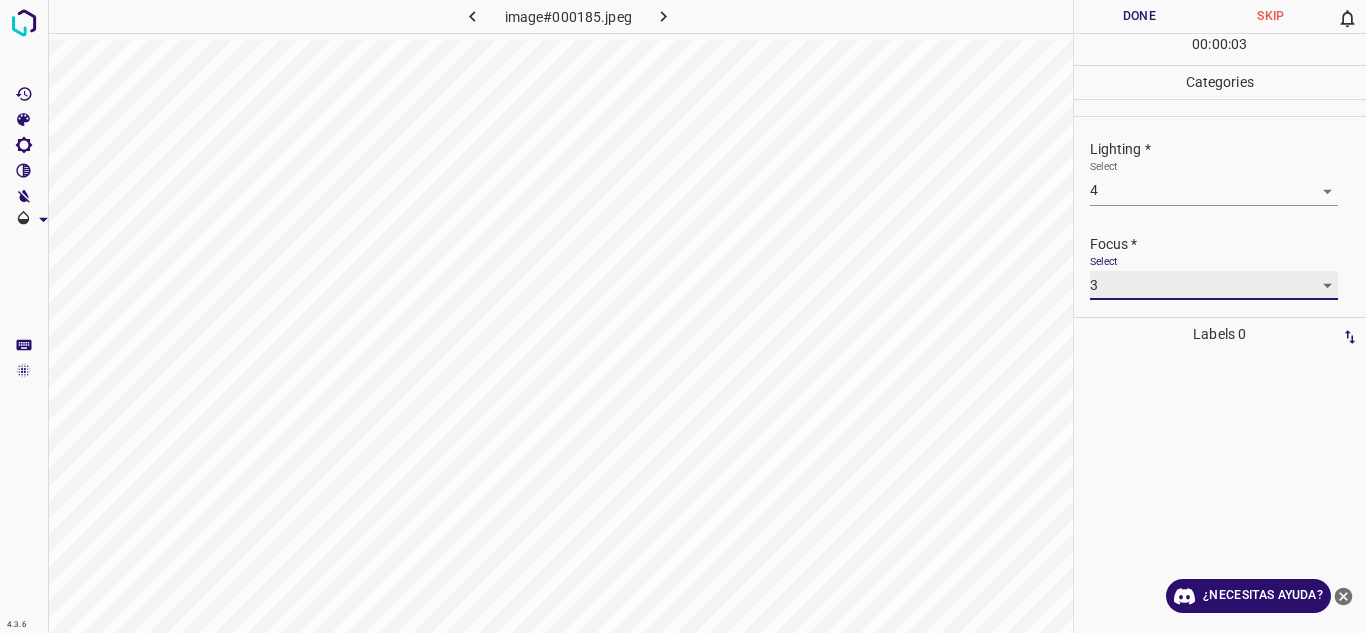 scroll, scrollTop: 98, scrollLeft: 0, axis: vertical 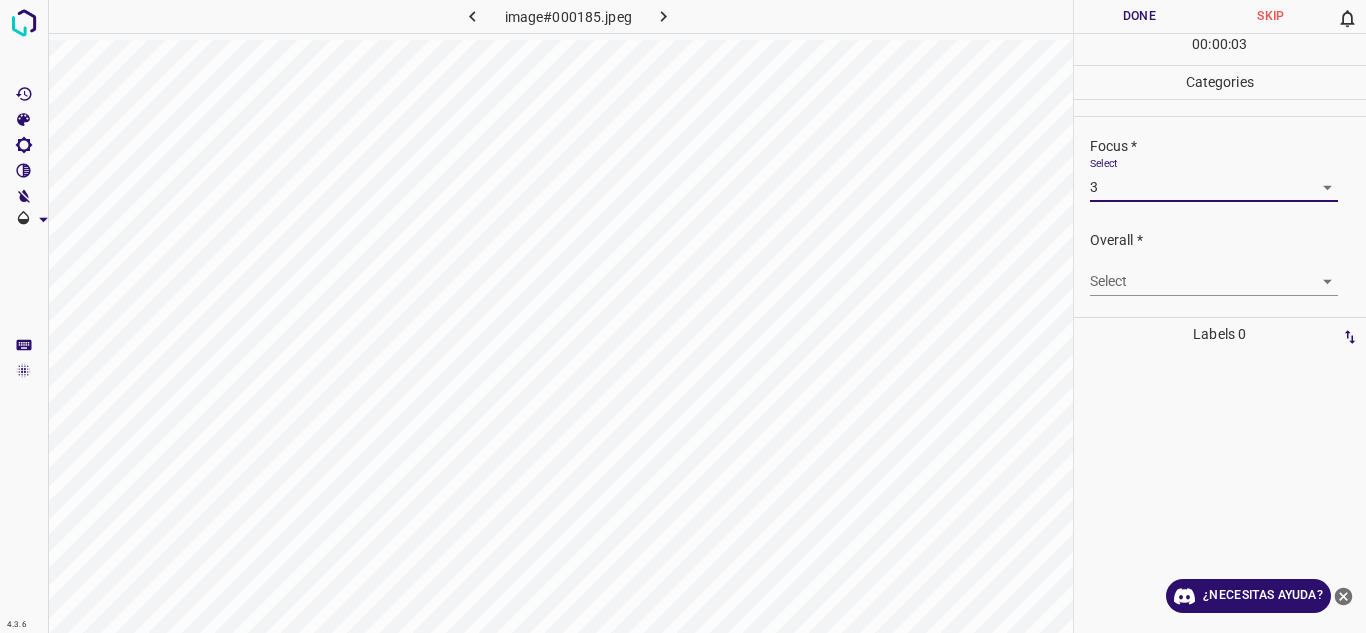 click on "Select ​" at bounding box center (1228, 273) 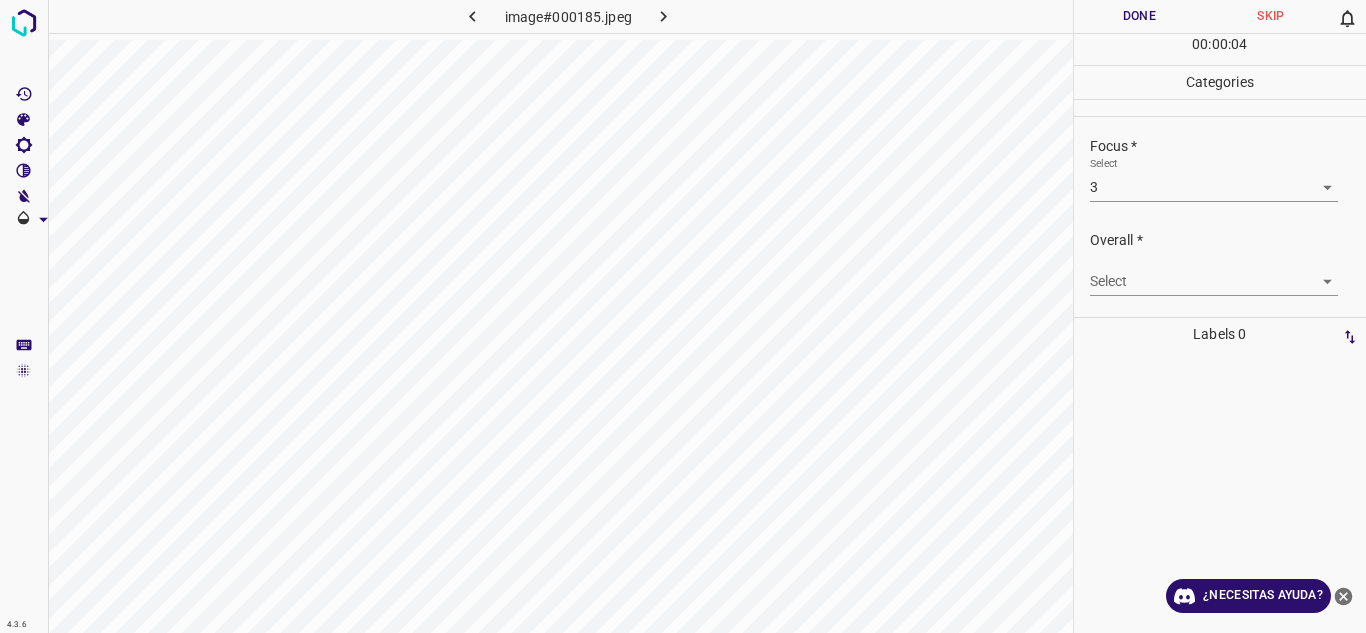 click on "Select ​" at bounding box center (1228, 273) 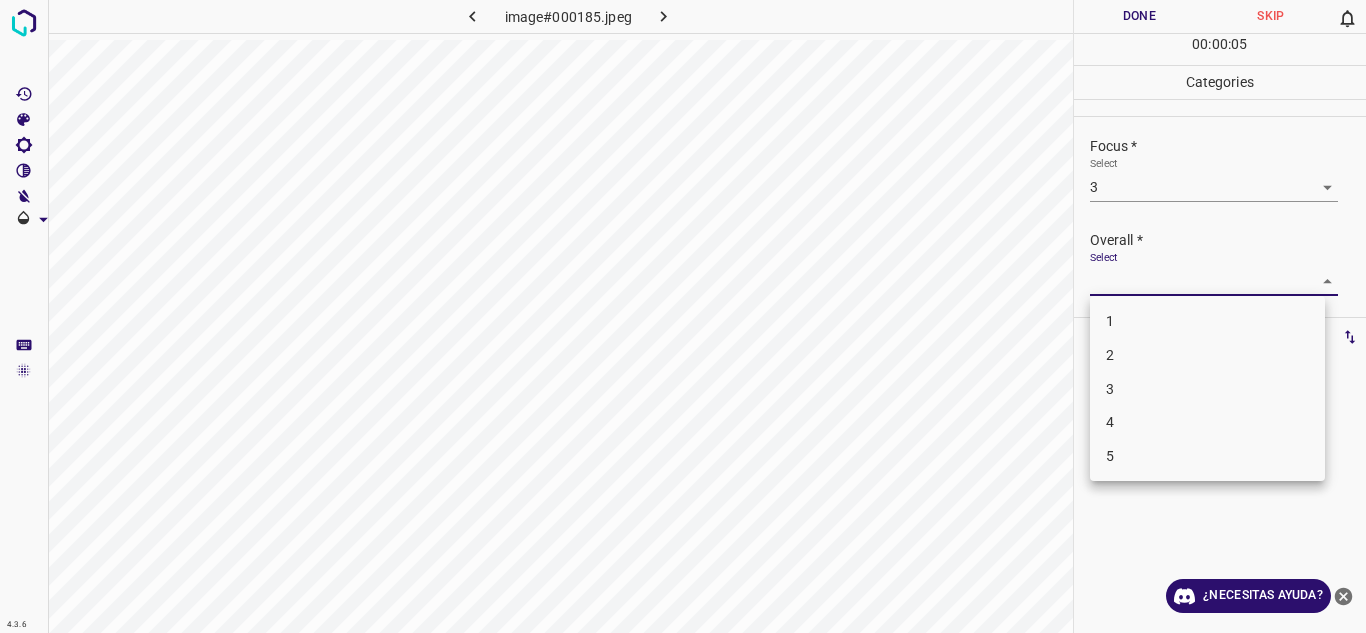 click on "3" at bounding box center [1207, 389] 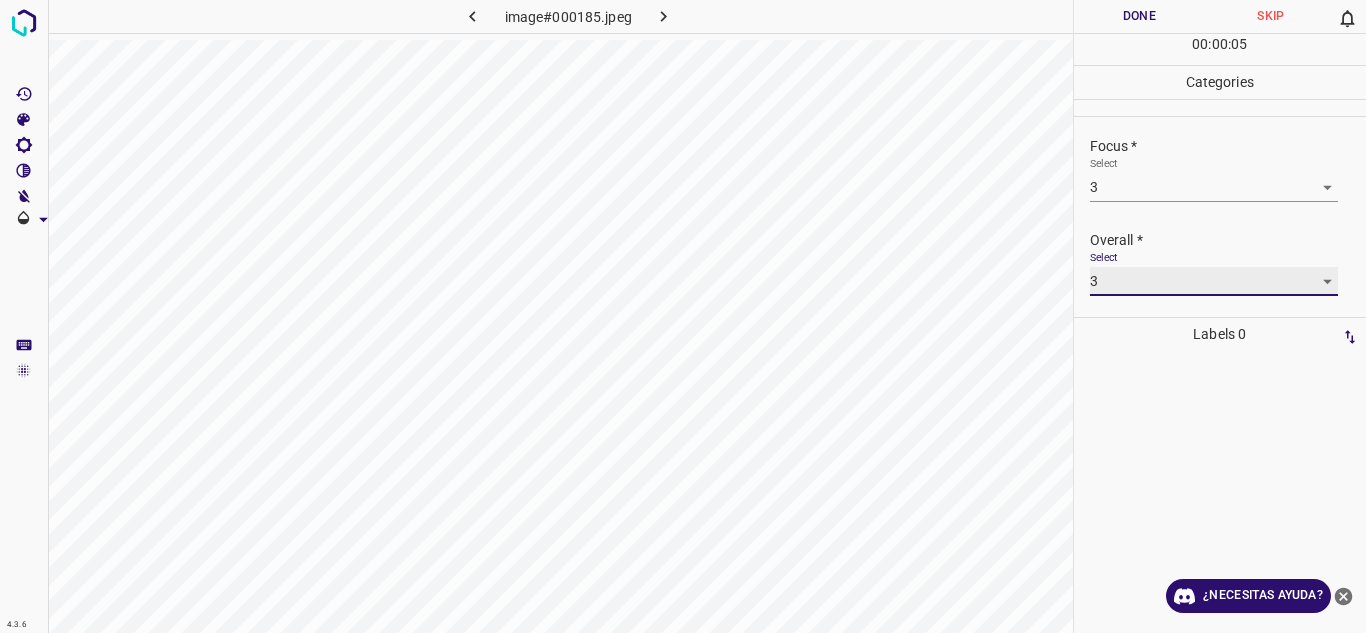 type on "3" 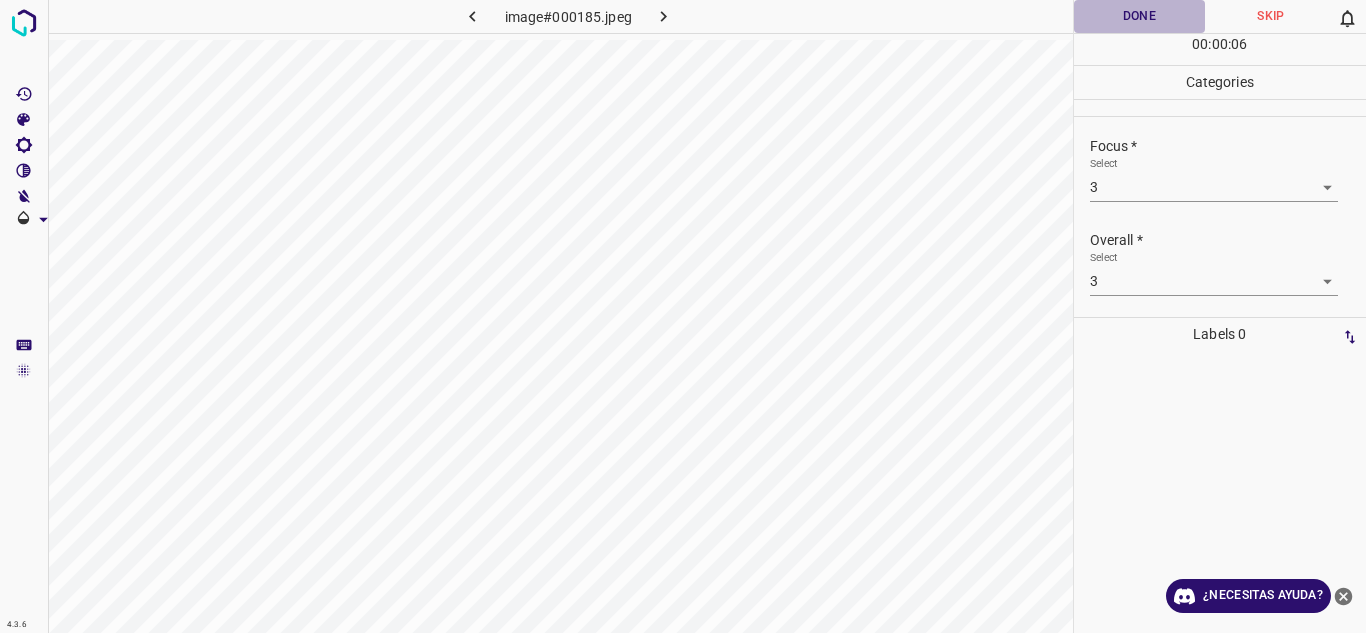 click on "Done" at bounding box center (1140, 16) 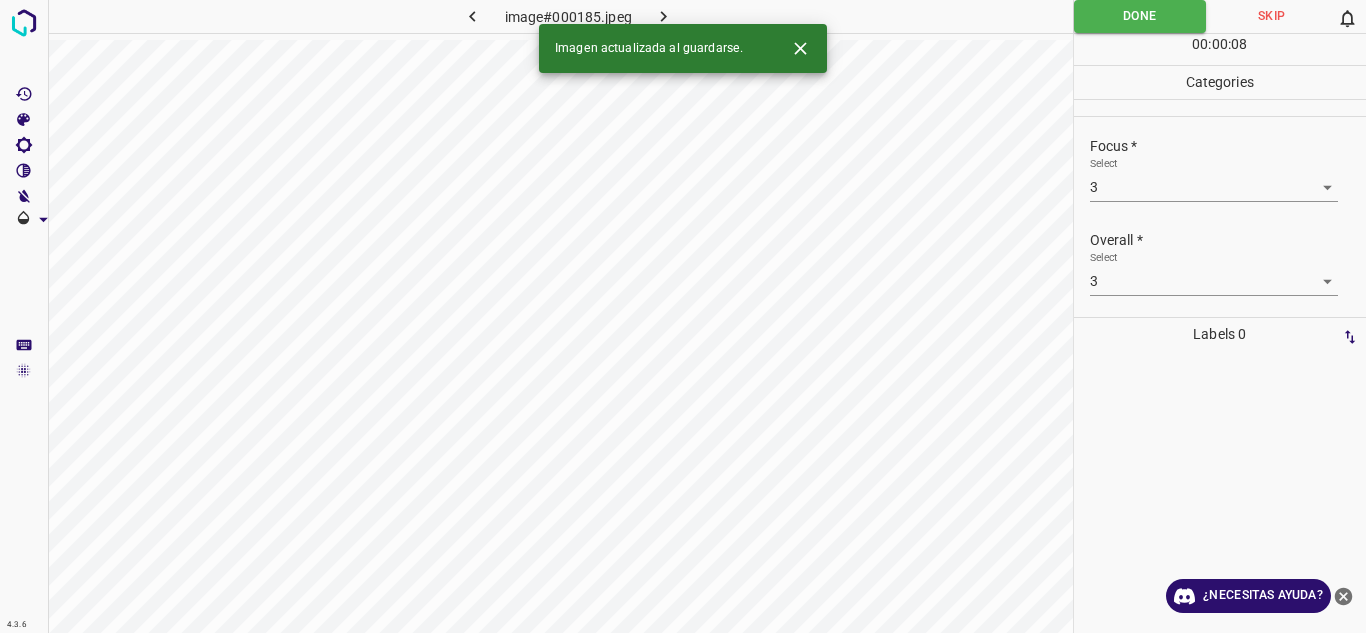 click at bounding box center (664, 16) 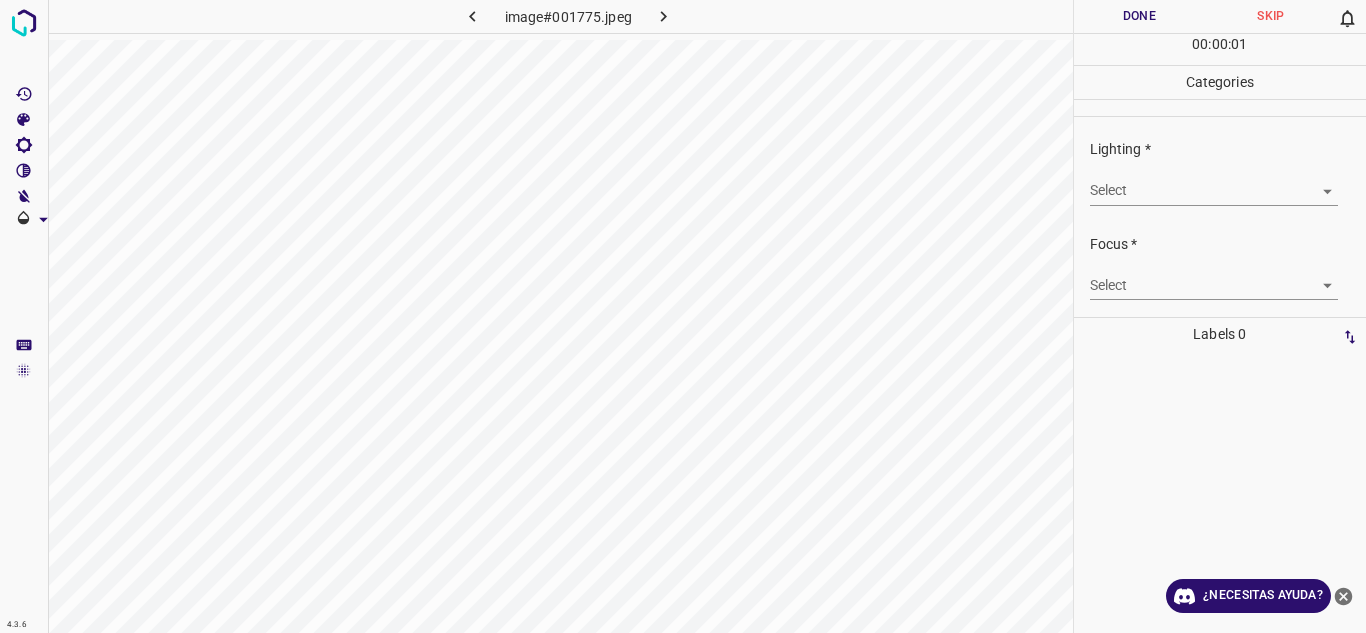 click on "4.3.6  image#001775.jpeg Done Skip 0 00   : 00   : 01   Categories Lighting *  Select ​ Focus *  Select ​ Overall *  Select ​ Labels   0 Categories 1 Lighting 2 Focus 3 Overall Tools Space Change between modes (Draw & Edit) I Auto labeling R Restore zoom M Zoom in N Zoom out Delete Delete selecte label Filters Z Restore filters X Saturation filter C Brightness filter V Contrast filter B Gray scale filter General O Download ¿Necesitas ayuda? Texto original Valora esta traducción Tu opinión servirá para ayudar a mejorar el Traductor de Google - Texto - Esconder - Borrar" at bounding box center (683, 316) 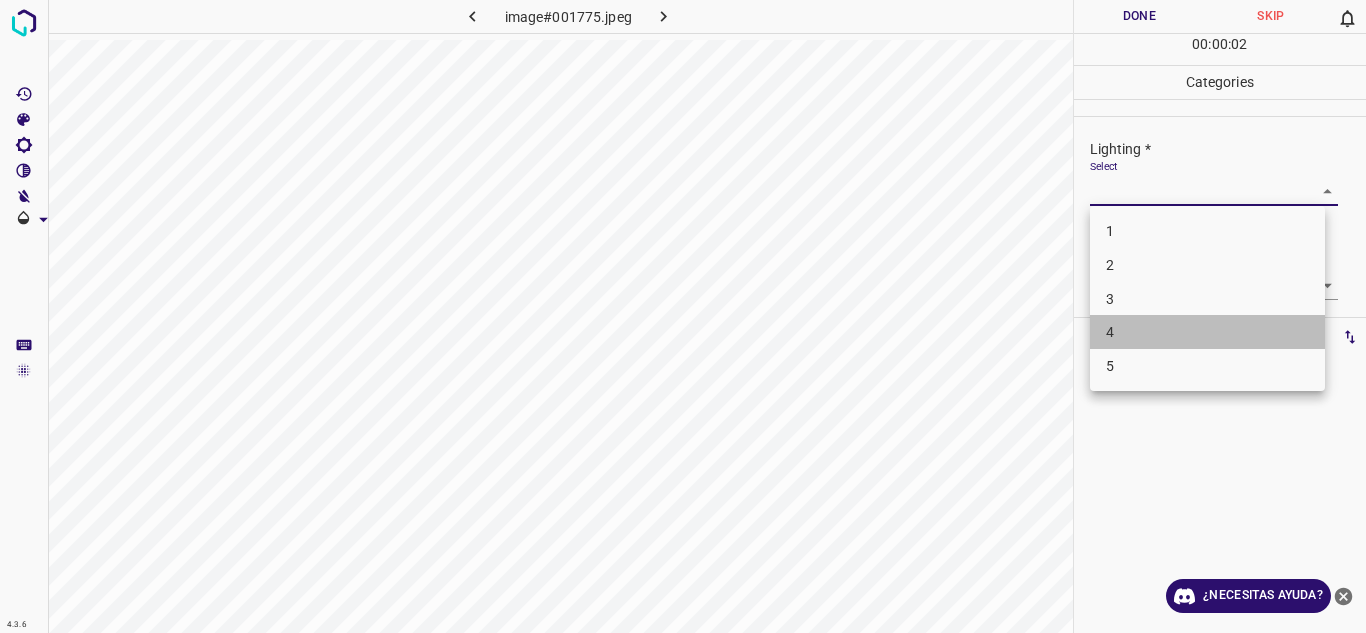 click on "4" at bounding box center [1207, 332] 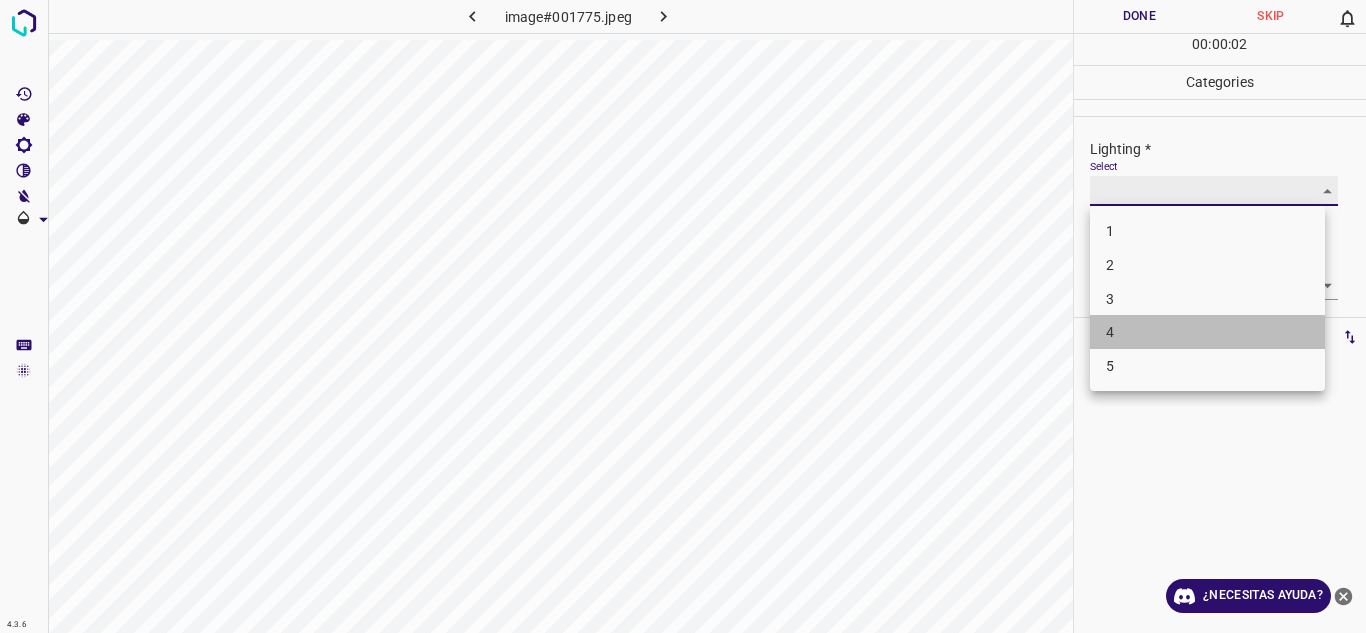 type on "4" 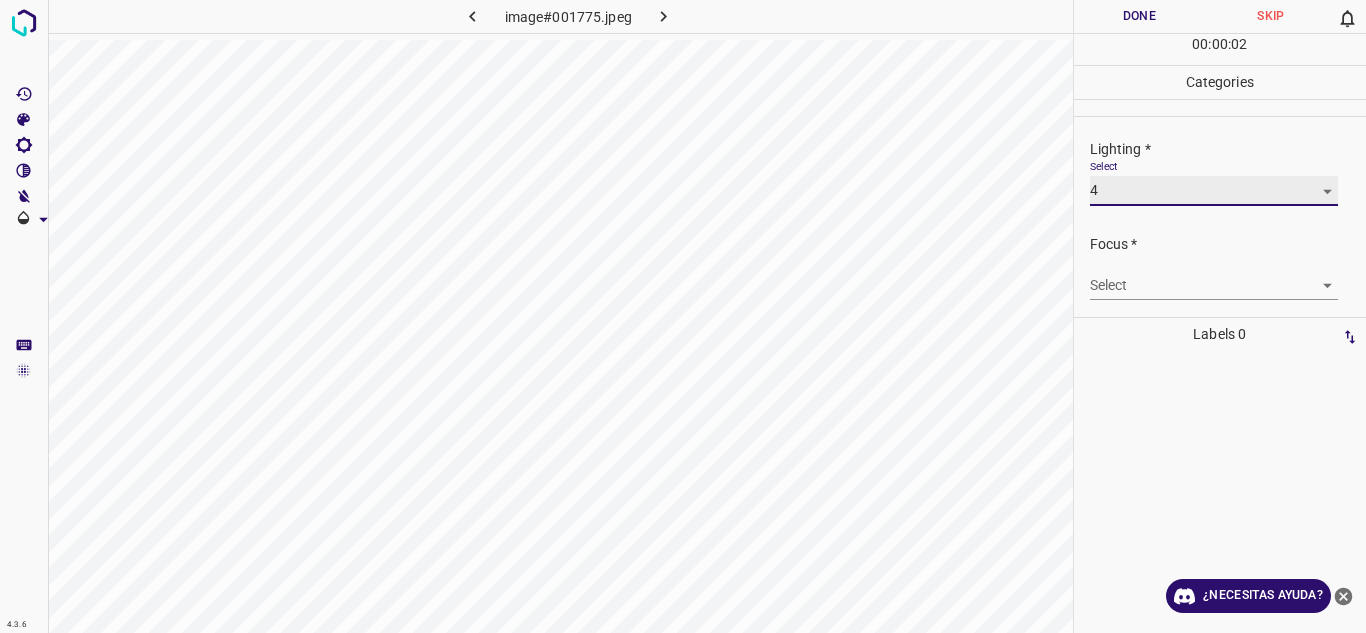 scroll, scrollTop: 98, scrollLeft: 0, axis: vertical 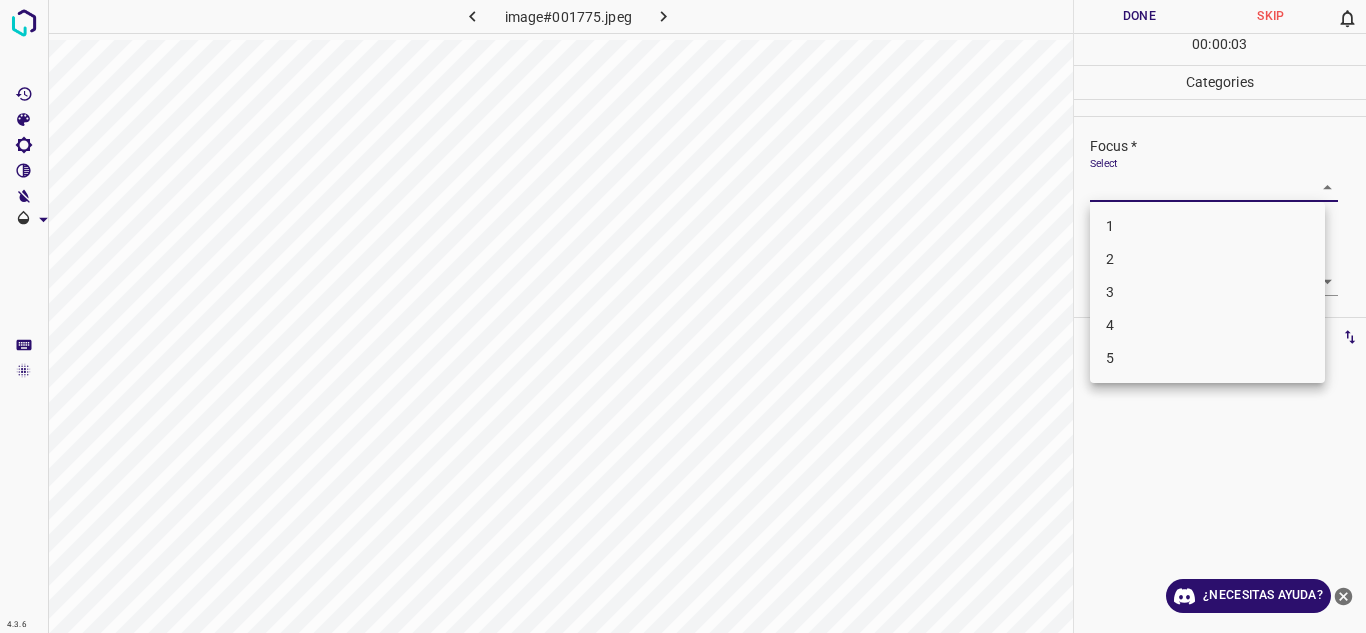click on "4.3.6  image#001775.jpeg Done Skip 0 00   : 00   : 03   Categories Lighting *  Select 4 4 Focus *  Select ​ Overall *  Select ​ Labels   0 Categories 1 Lighting 2 Focus 3 Overall Tools Space Change between modes (Draw & Edit) I Auto labeling R Restore zoom M Zoom in N Zoom out Delete Delete selecte label Filters Z Restore filters X Saturation filter C Brightness filter V Contrast filter B Gray scale filter General O Download ¿Necesitas ayuda? Texto original Valora esta traducción Tu opinión servirá para ayudar a mejorar el Traductor de Google - Texto - Esconder - Borrar 1 2 3 4 5" at bounding box center [683, 316] 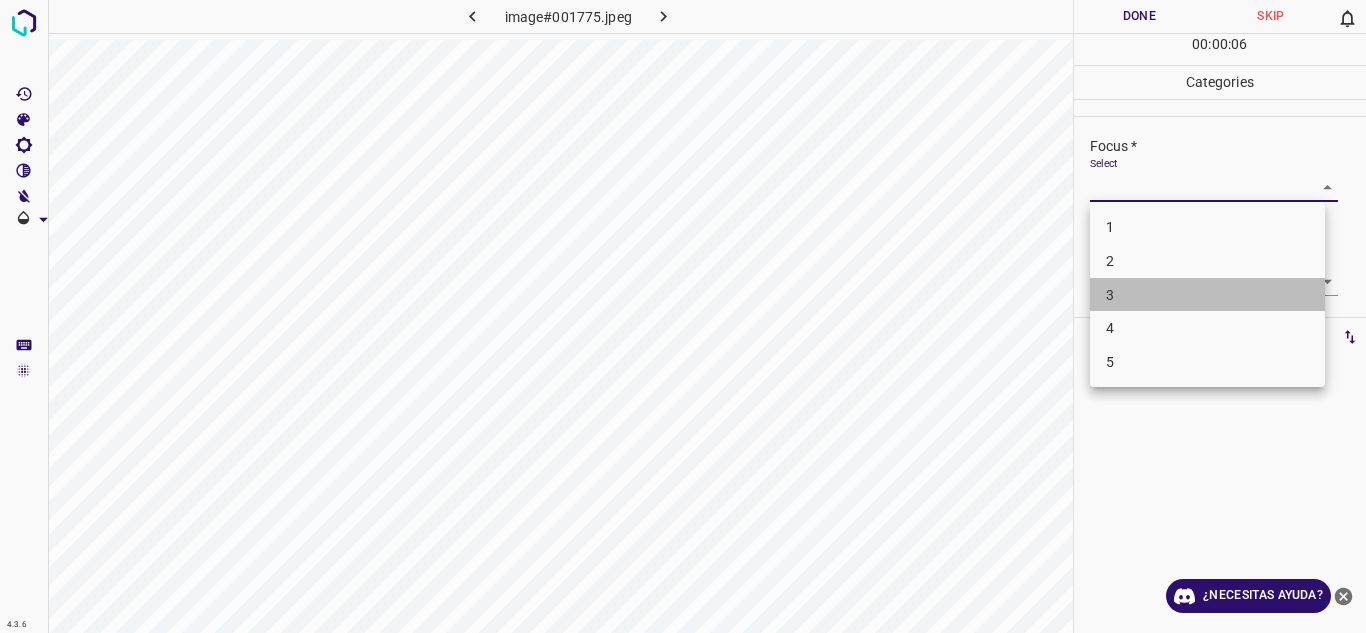 click on "3" at bounding box center (1207, 295) 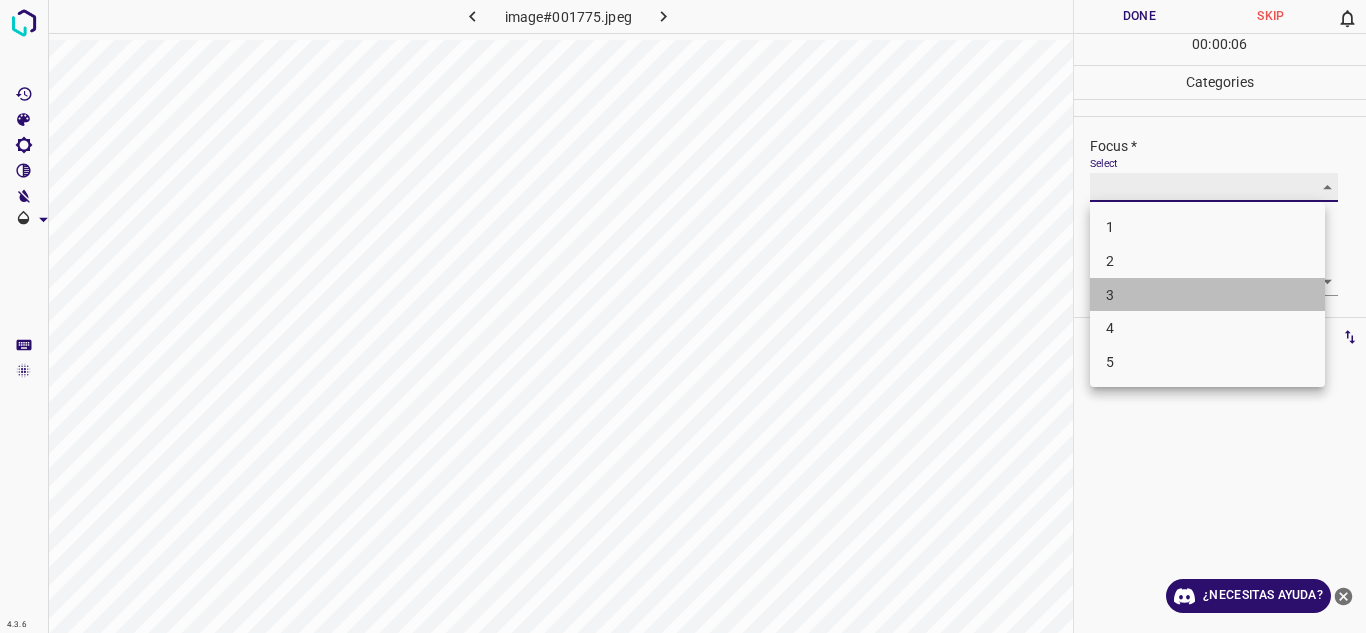 type on "3" 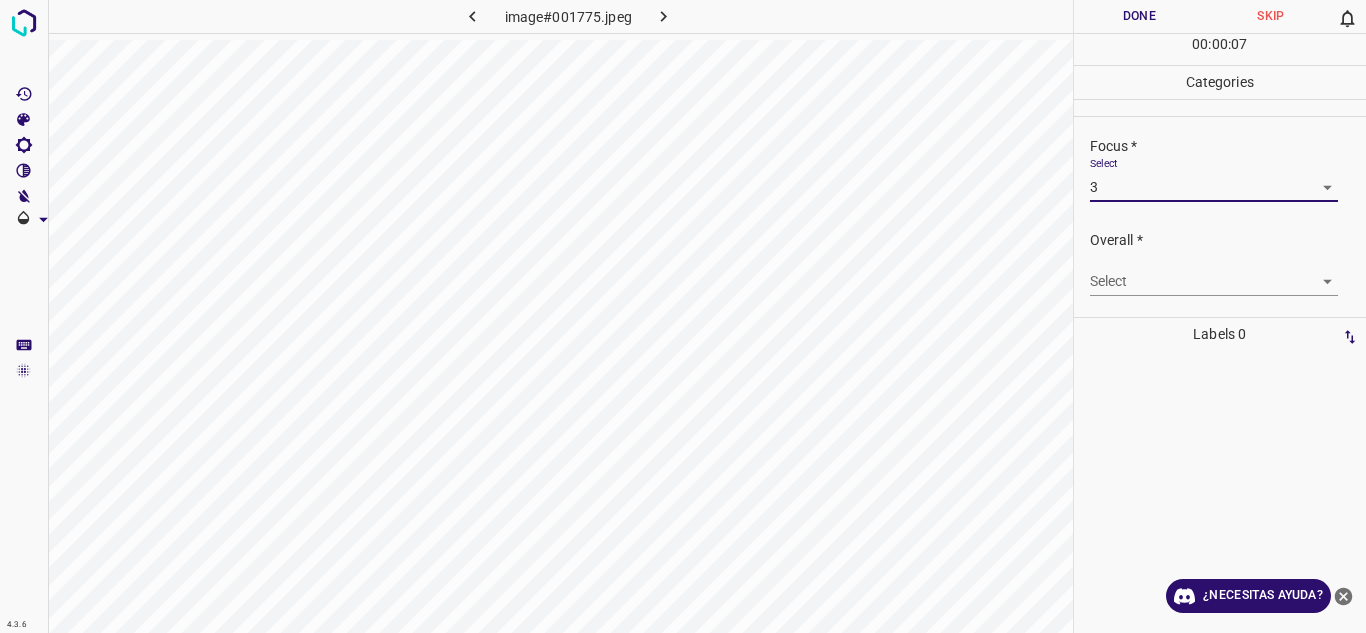 click on "4.3.6  image#001775.jpeg Done Skip 0 00   : 00   : 07   Categories Lighting *  Select 4 4 Focus *  Select 3 3 Overall *  Select ​ Labels   0 Categories 1 Lighting 2 Focus 3 Overall Tools Space Change between modes (Draw & Edit) I Auto labeling R Restore zoom M Zoom in N Zoom out Delete Delete selecte label Filters Z Restore filters X Saturation filter C Brightness filter V Contrast filter B Gray scale filter General O Download ¿Necesitas ayuda? Texto original Valora esta traducción Tu opinión servirá para ayudar a mejorar el Traductor de Google - Texto - Esconder - Borrar" at bounding box center [683, 316] 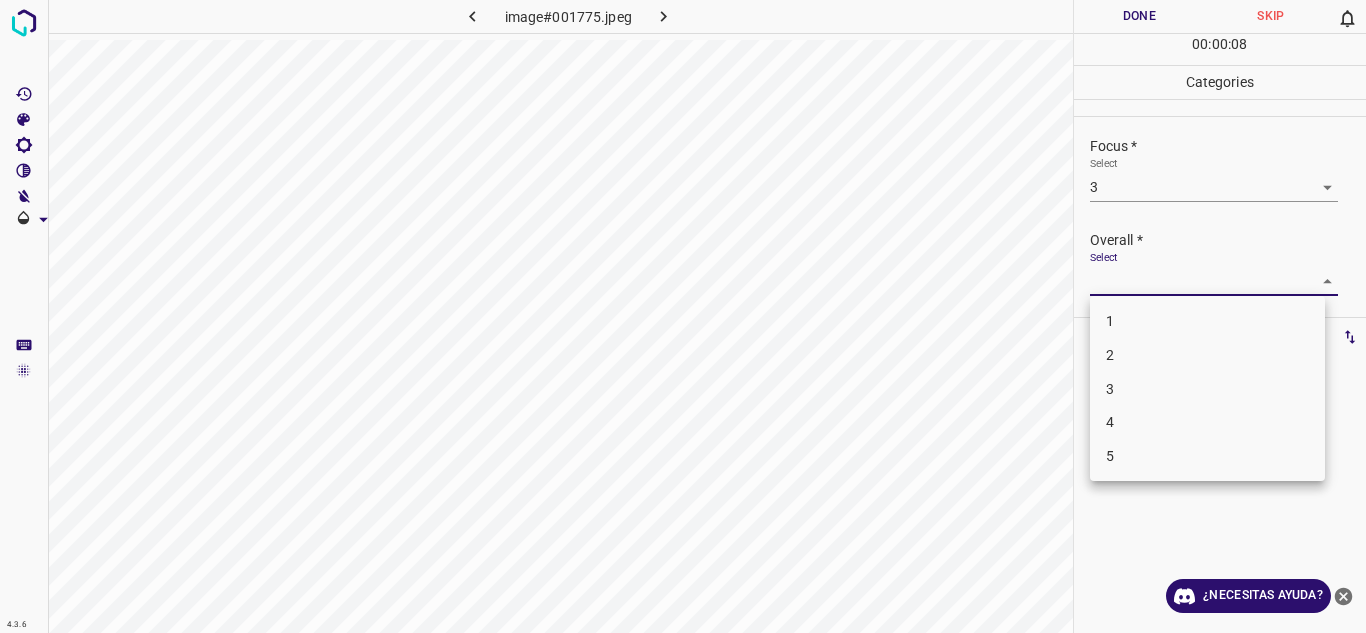 click on "3" at bounding box center (1207, 389) 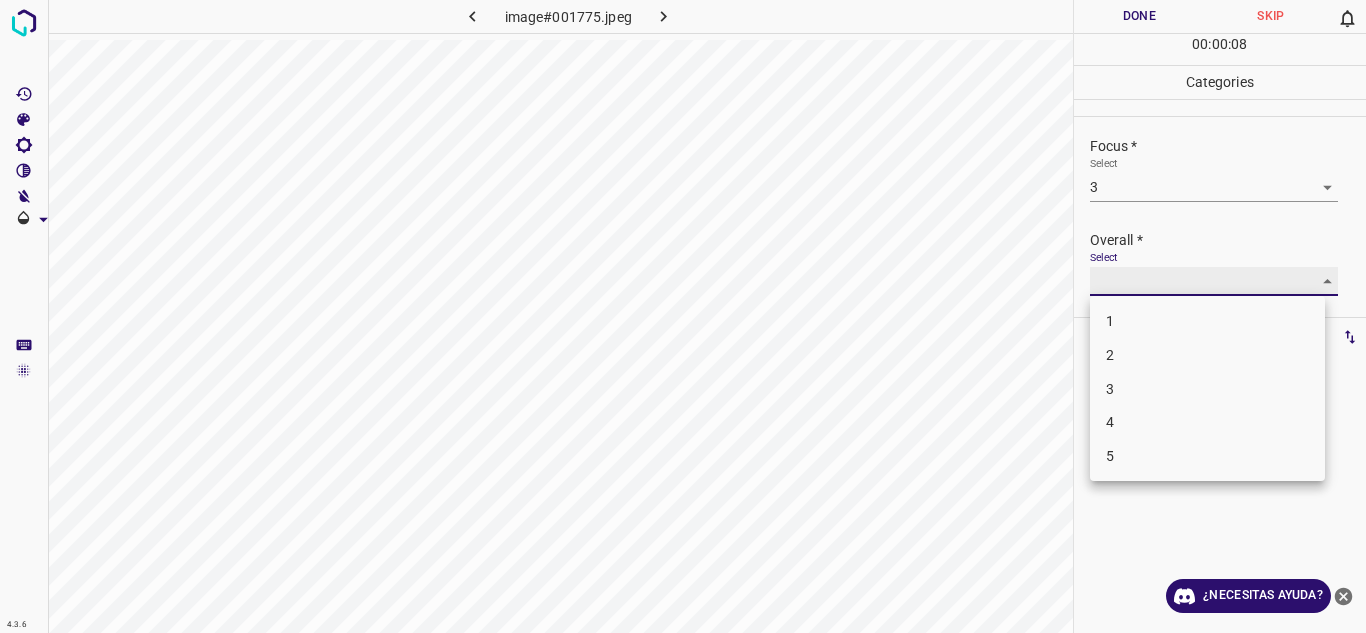 type on "3" 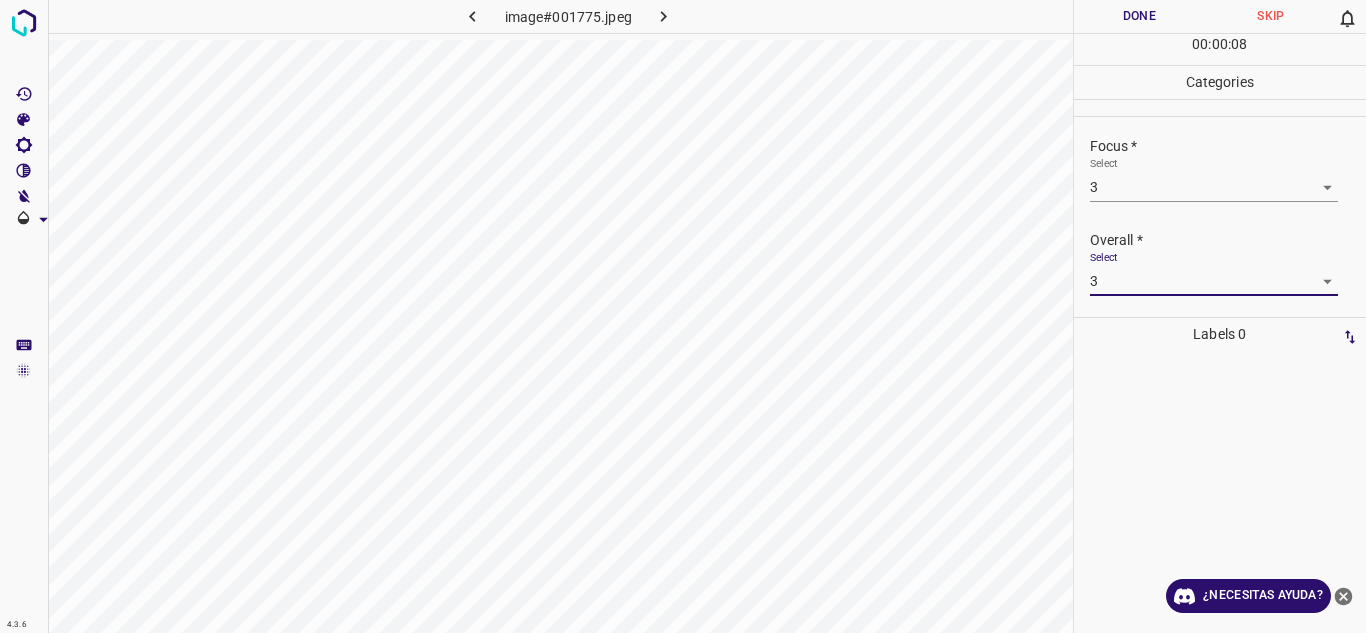 click on "Done" at bounding box center [1140, 16] 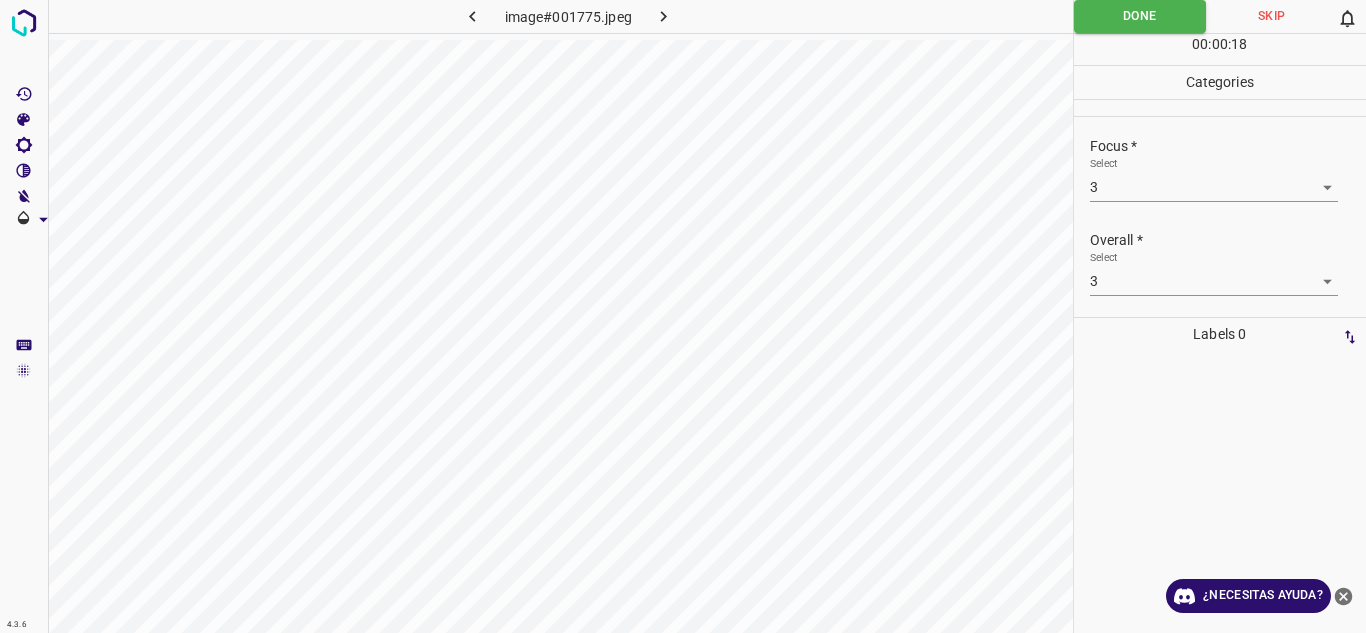 drag, startPoint x: 1365, startPoint y: 261, endPoint x: 1360, endPoint y: 145, distance: 116.10771 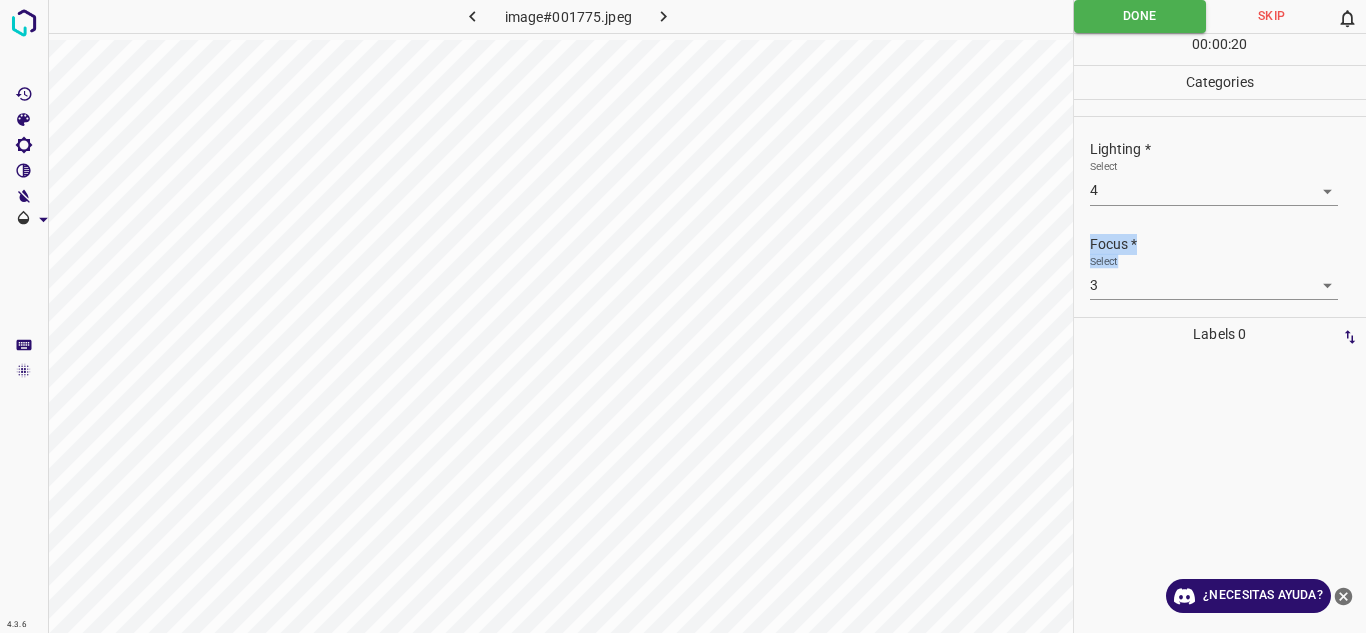 scroll, scrollTop: 98, scrollLeft: 0, axis: vertical 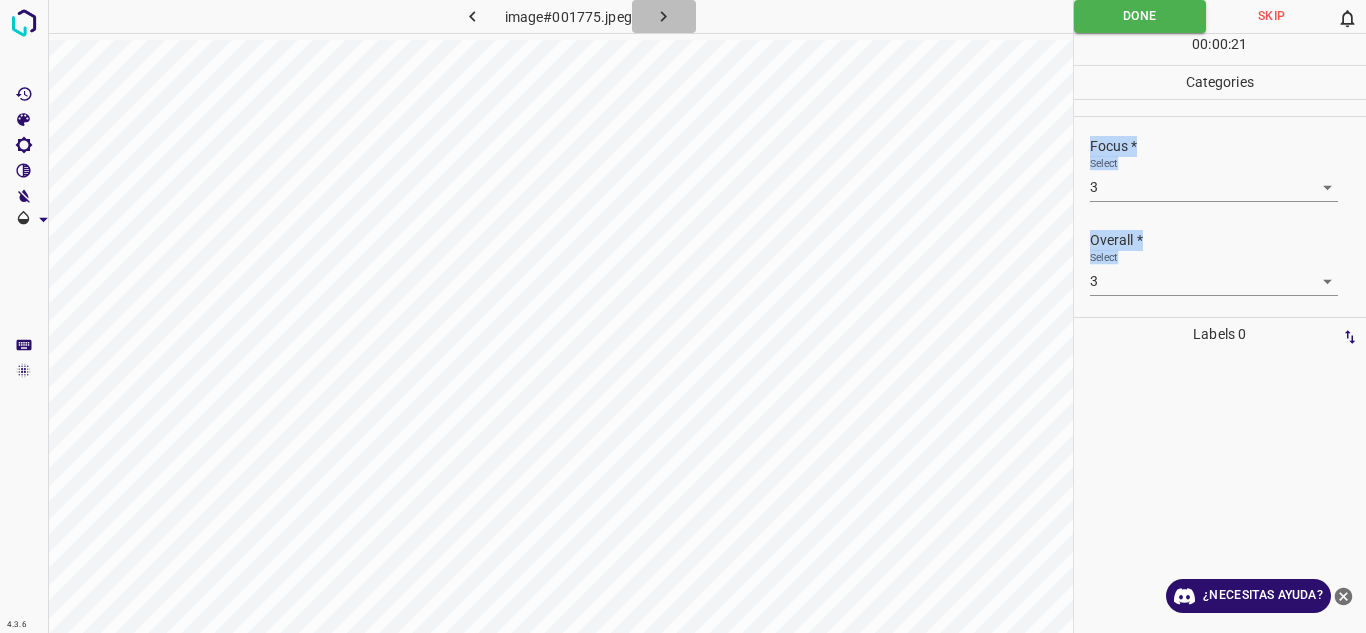 click at bounding box center [664, 16] 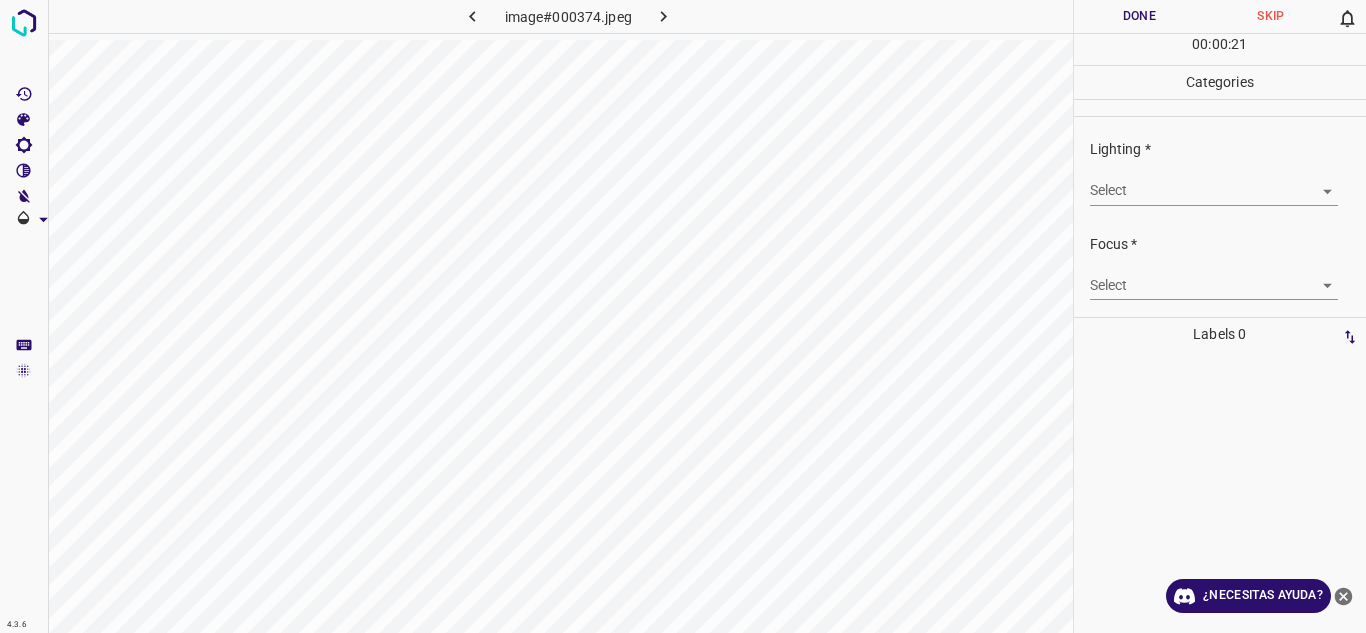 click on "4.3.6  image#000374.jpeg Done Skip 0 00   : 00   : 21   Categories Lighting *  Select ​ Focus *  Select ​ Overall *  Select ​ Labels   0 Categories 1 Lighting 2 Focus 3 Overall Tools Space Change between modes (Draw & Edit) I Auto labeling R Restore zoom M Zoom in N Zoom out Delete Delete selecte label Filters Z Restore filters X Saturation filter C Brightness filter V Contrast filter B Gray scale filter General O Download ¿Necesitas ayuda? Texto original Valora esta traducción Tu opinión servirá para ayudar a mejorar el Traductor de Google - Texto - Esconder - Borrar" at bounding box center (683, 316) 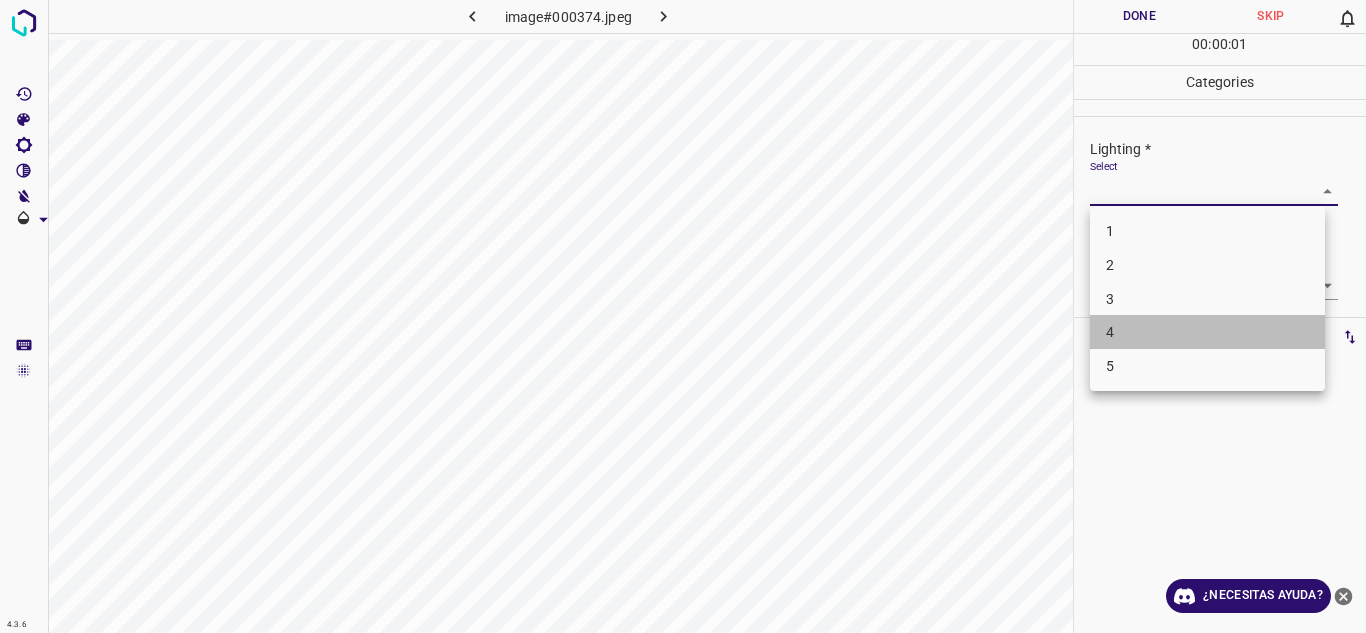 click on "4" at bounding box center [1207, 332] 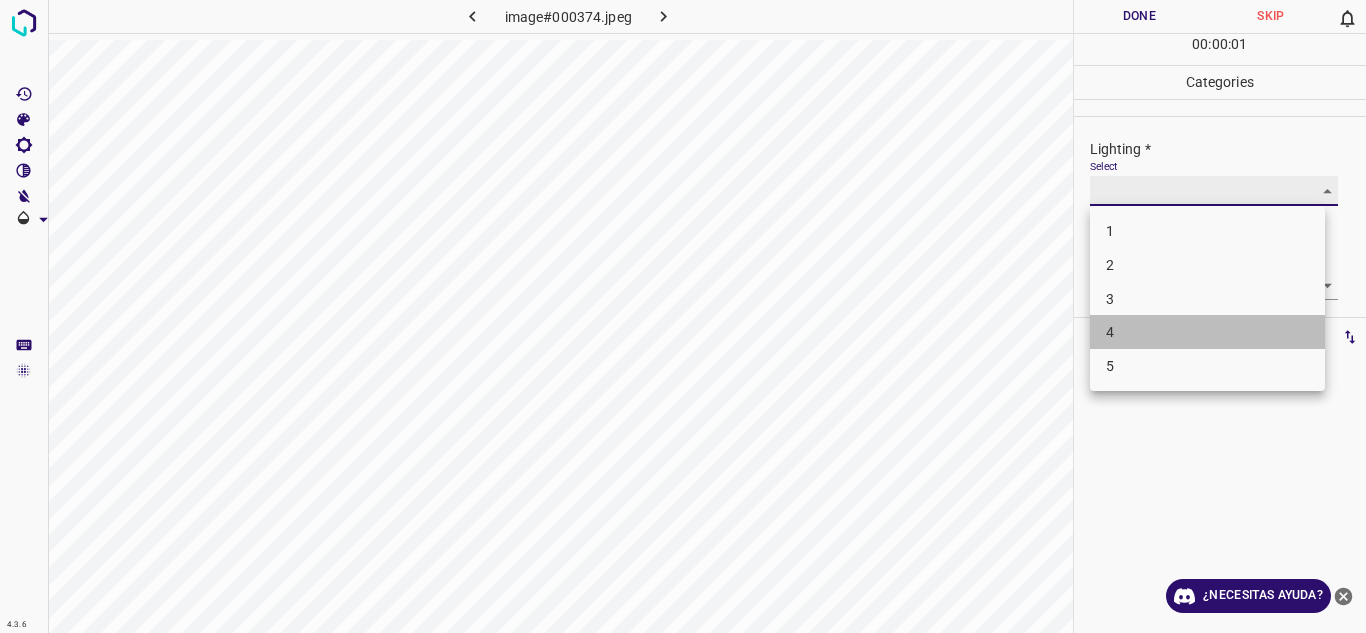 type on "4" 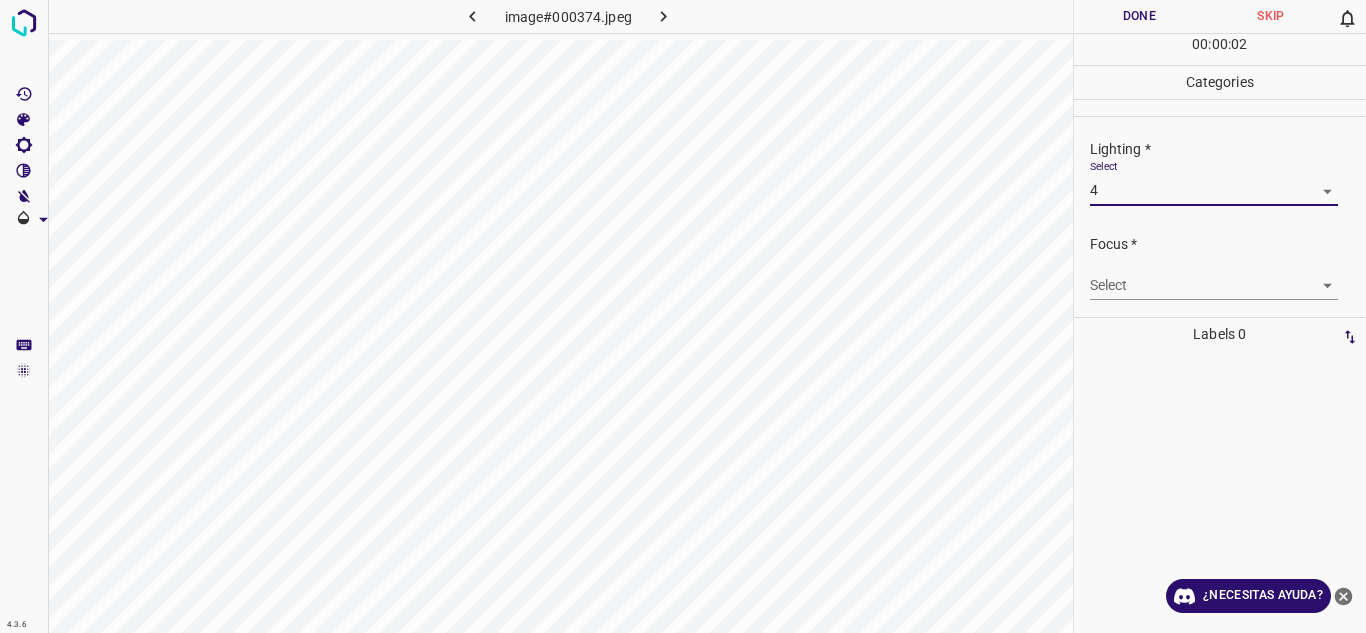 click on "4.3.6  image#000374.jpeg Done Skip 0 00   : 00   : 02   Categories Lighting *  Select 4 4 Focus *  Select ​ Overall *  Select ​ Labels   0 Categories 1 Lighting 2 Focus 3 Overall Tools Space Change between modes (Draw & Edit) I Auto labeling R Restore zoom M Zoom in N Zoom out Delete Delete selecte label Filters Z Restore filters X Saturation filter C Brightness filter V Contrast filter B Gray scale filter General O Download ¿Necesitas ayuda? Texto original Valora esta traducción Tu opinión servirá para ayudar a mejorar el Traductor de Google - Texto - Esconder - Borrar" at bounding box center [683, 316] 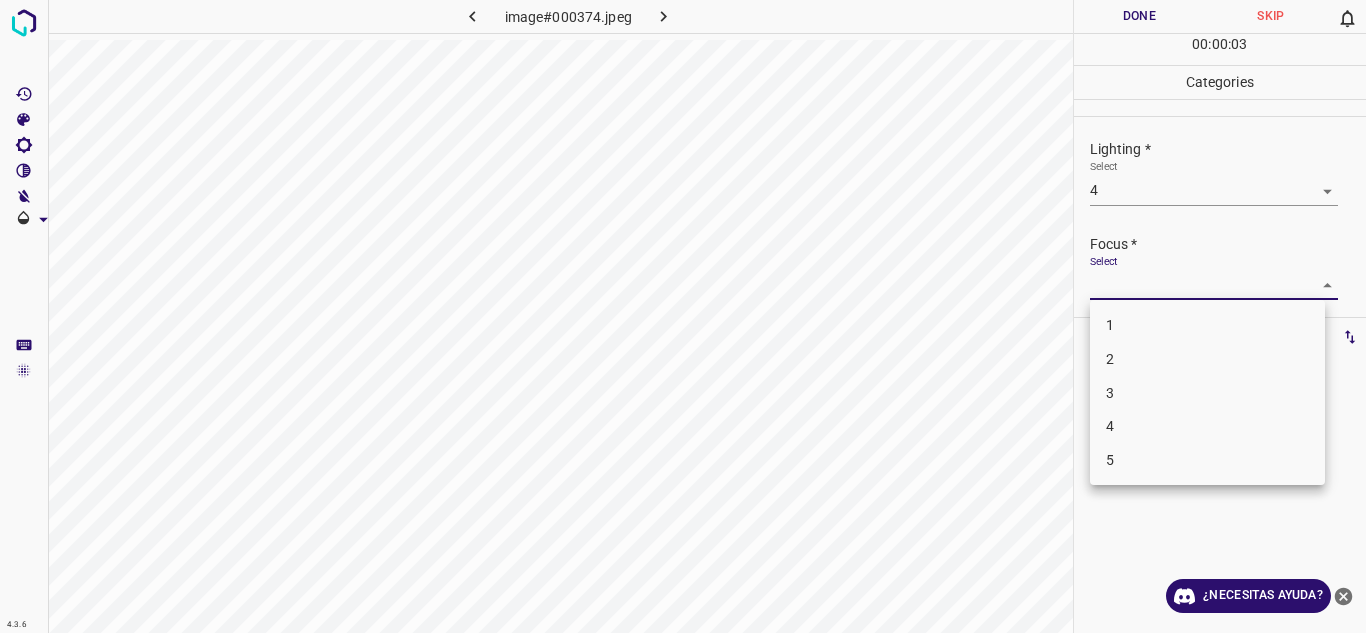 click on "4" at bounding box center [1207, 426] 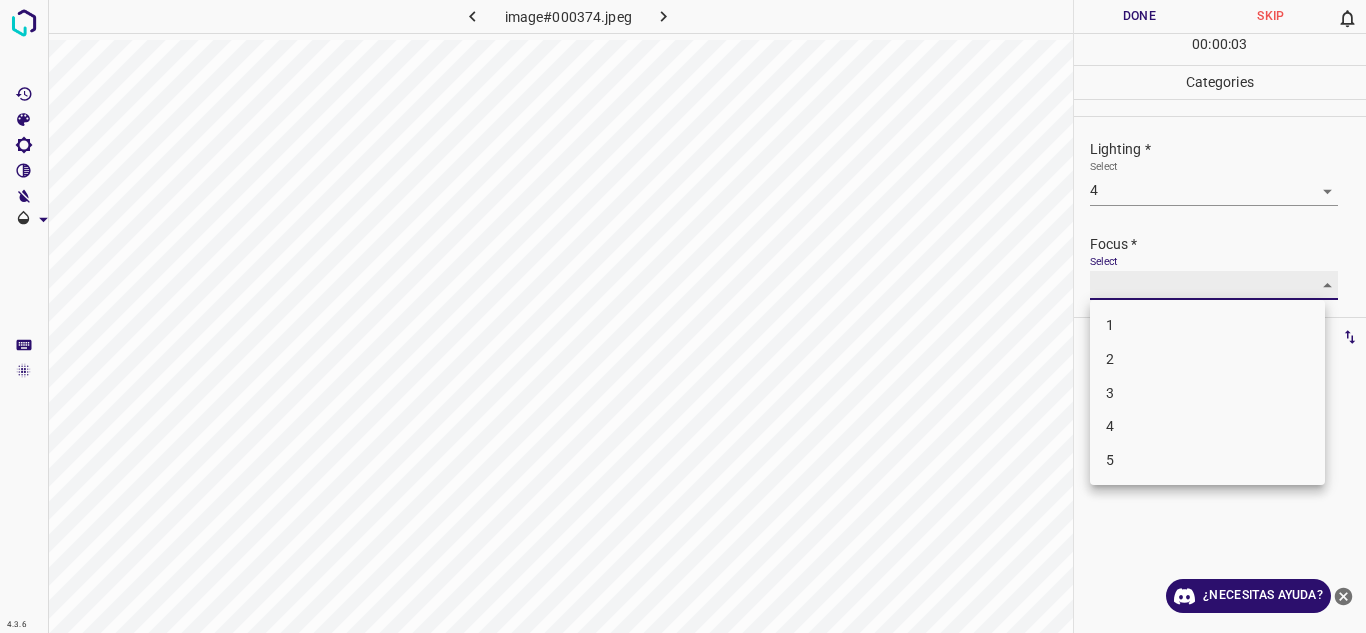 type on "4" 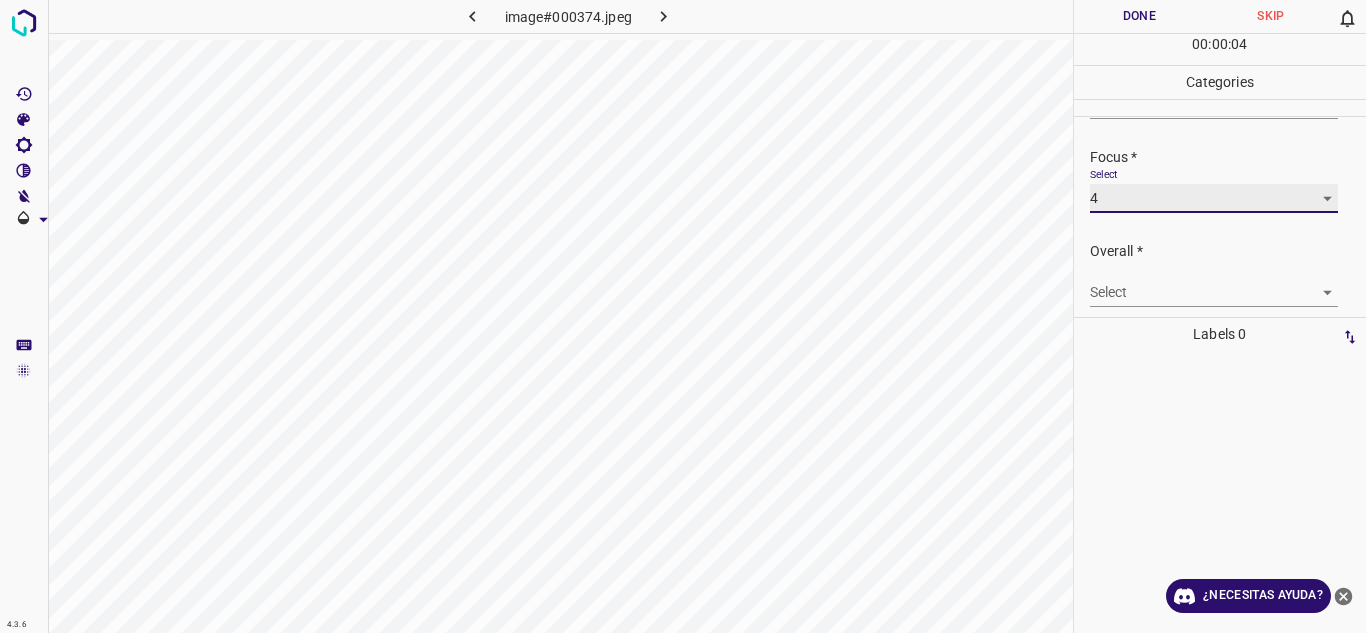 scroll, scrollTop: 98, scrollLeft: 0, axis: vertical 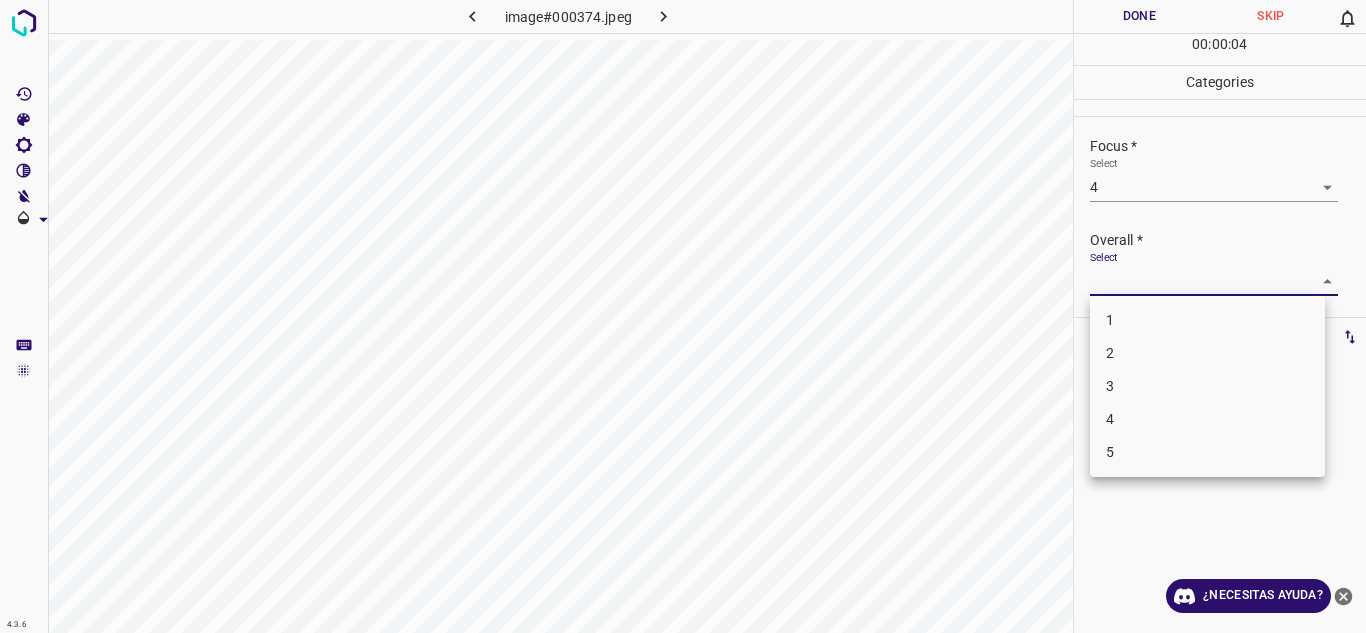 click on "4.3.6  image#000374.jpeg Done Skip 0 00   : 00   : 04   Categories Lighting *  Select 4 4 Focus *  Select 4 4 Overall *  Select ​ Labels   0 Categories 1 Lighting 2 Focus 3 Overall Tools Space Change between modes (Draw & Edit) I Auto labeling R Restore zoom M Zoom in N Zoom out Delete Delete selecte label Filters Z Restore filters X Saturation filter C Brightness filter V Contrast filter B Gray scale filter General O Download ¿Necesitas ayuda? Texto original Valora esta traducción Tu opinión servirá para ayudar a mejorar el Traductor de Google - Texto - Esconder - Borrar 1 2 3 4 5" at bounding box center [683, 316] 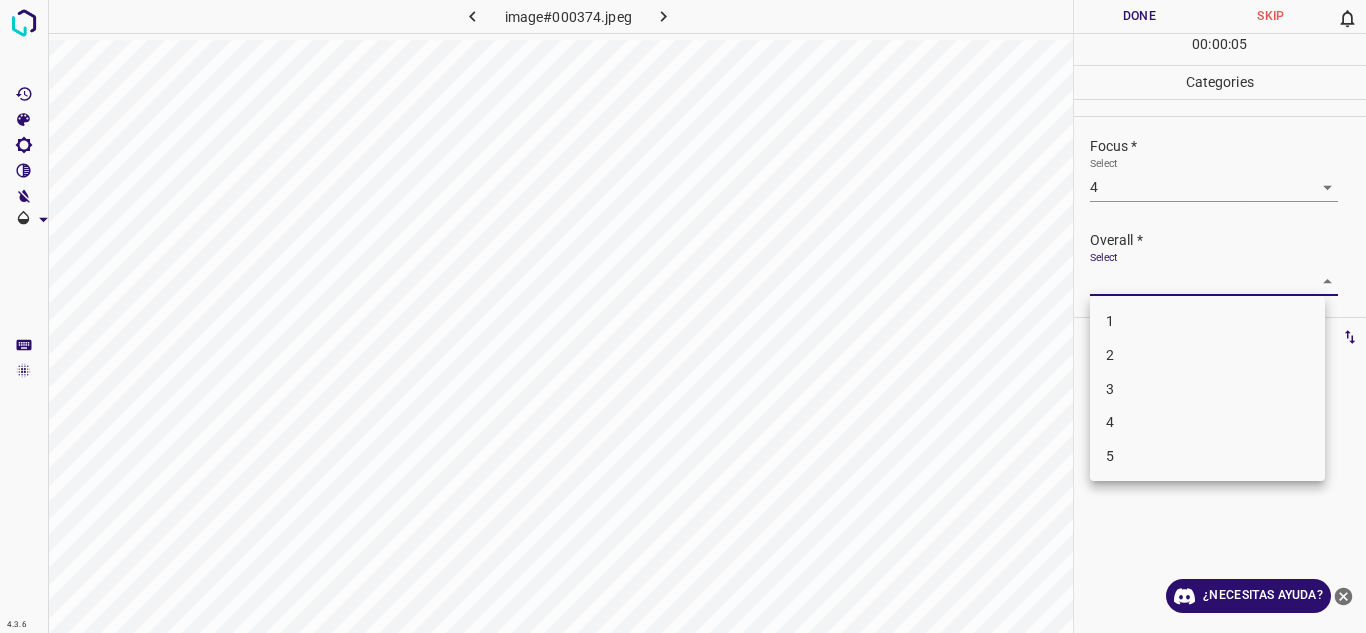 click on "4" at bounding box center [1207, 422] 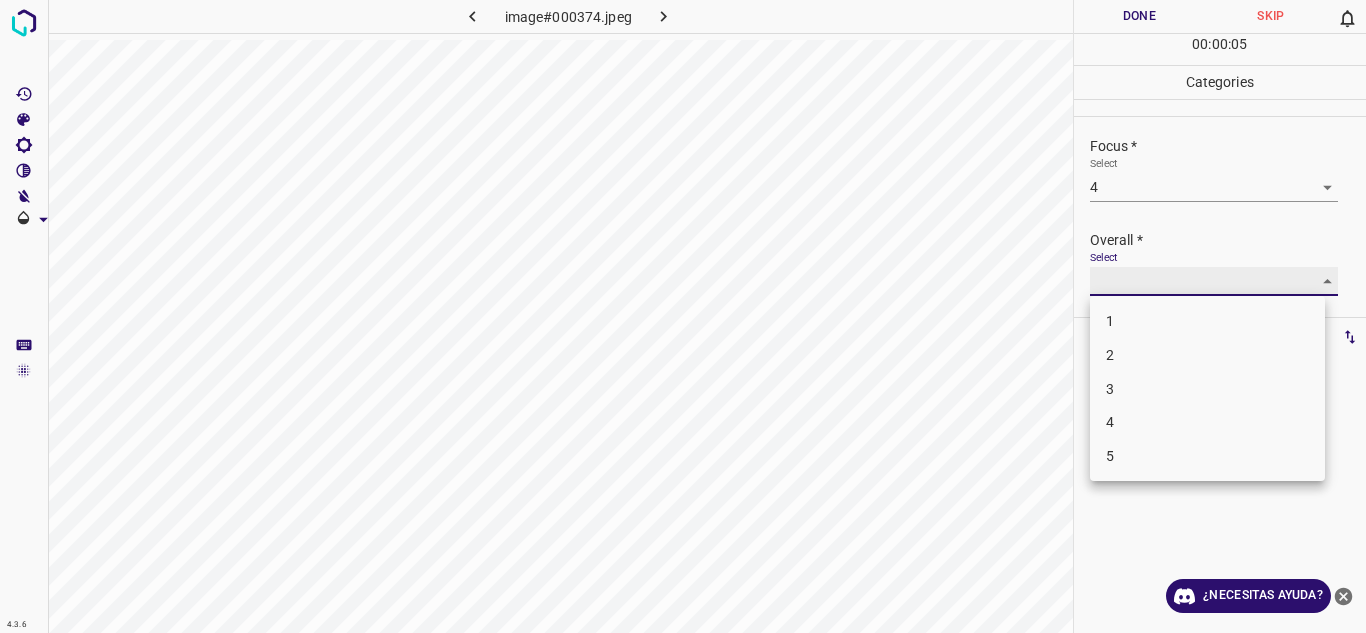 type on "4" 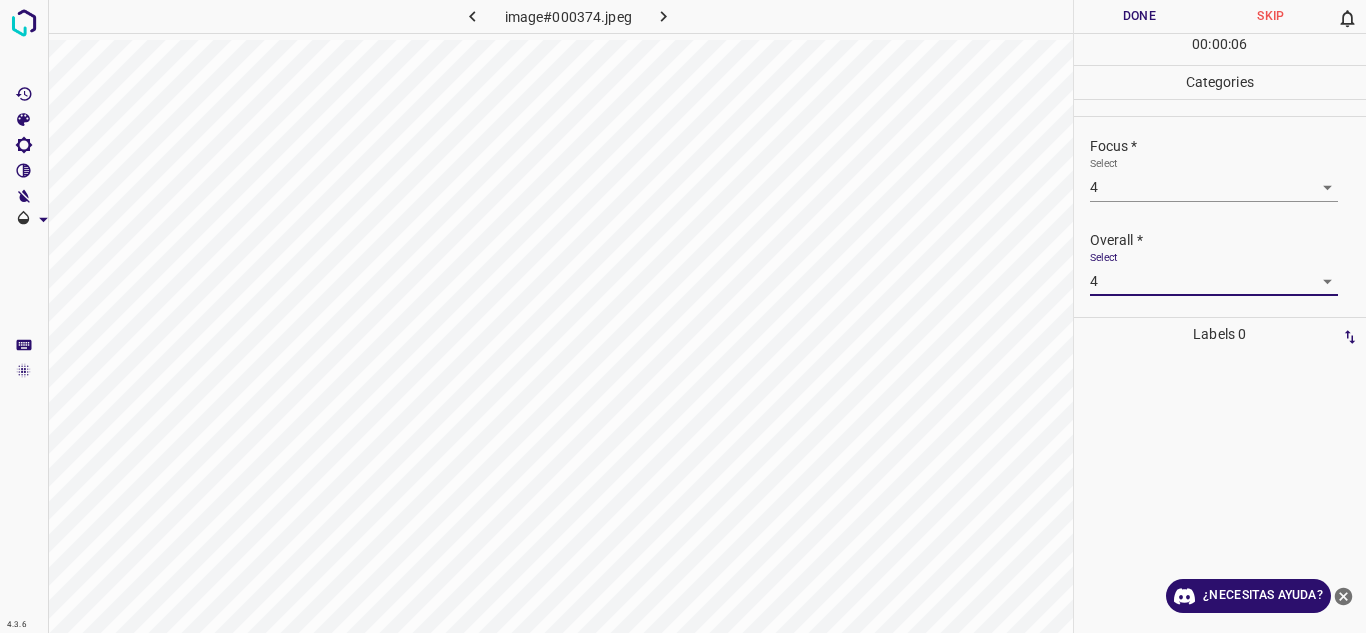 click on "Done" at bounding box center (1140, 16) 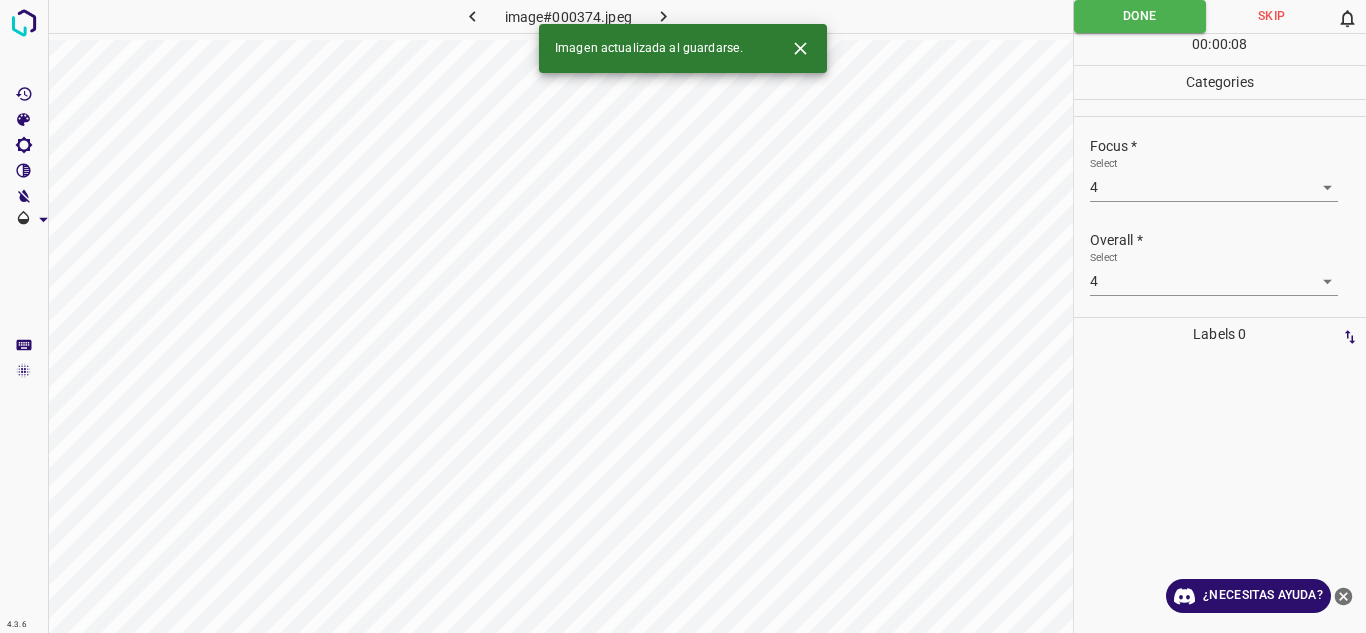click 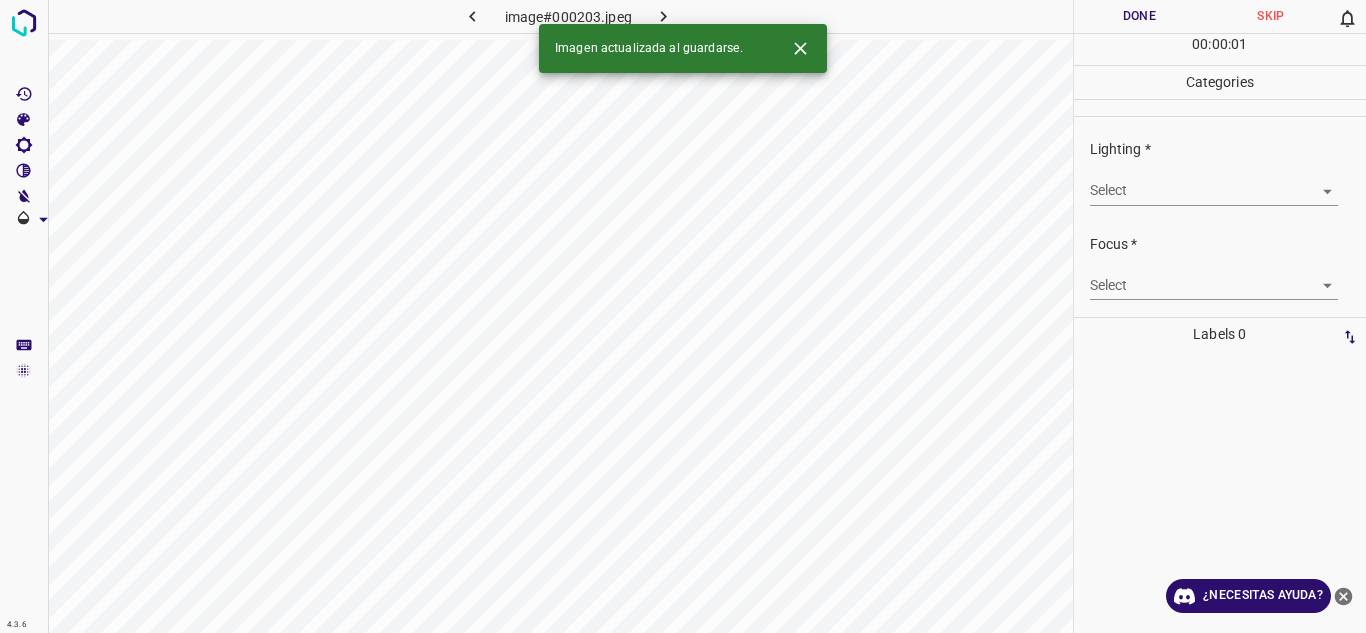 click on "4.3.6  image#000203.jpeg Done Skip 0 00   : 00   : 01   Categories Lighting *  Select ​ Focus *  Select ​ Overall *  Select ​ Labels   0 Categories 1 Lighting 2 Focus 3 Overall Tools Space Change between modes (Draw & Edit) I Auto labeling R Restore zoom M Zoom in N Zoom out Delete Delete selecte label Filters Z Restore filters X Saturation filter C Brightness filter V Contrast filter B Gray scale filter General O Download Imagen actualizada al guardarse. ¿Necesitas ayuda? Texto original Valora esta traducción Tu opinión servirá para ayudar a mejorar el Traductor de Google - Texto - Esconder - Borrar" at bounding box center [683, 316] 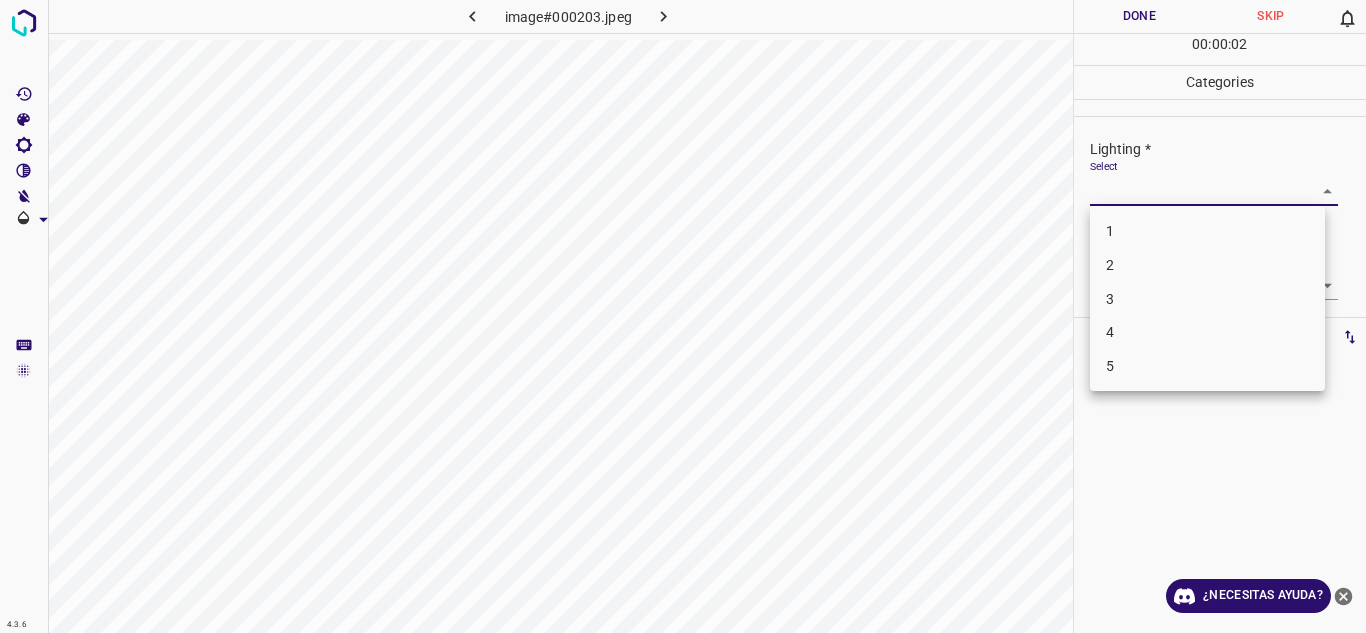 click on "3" at bounding box center (1207, 299) 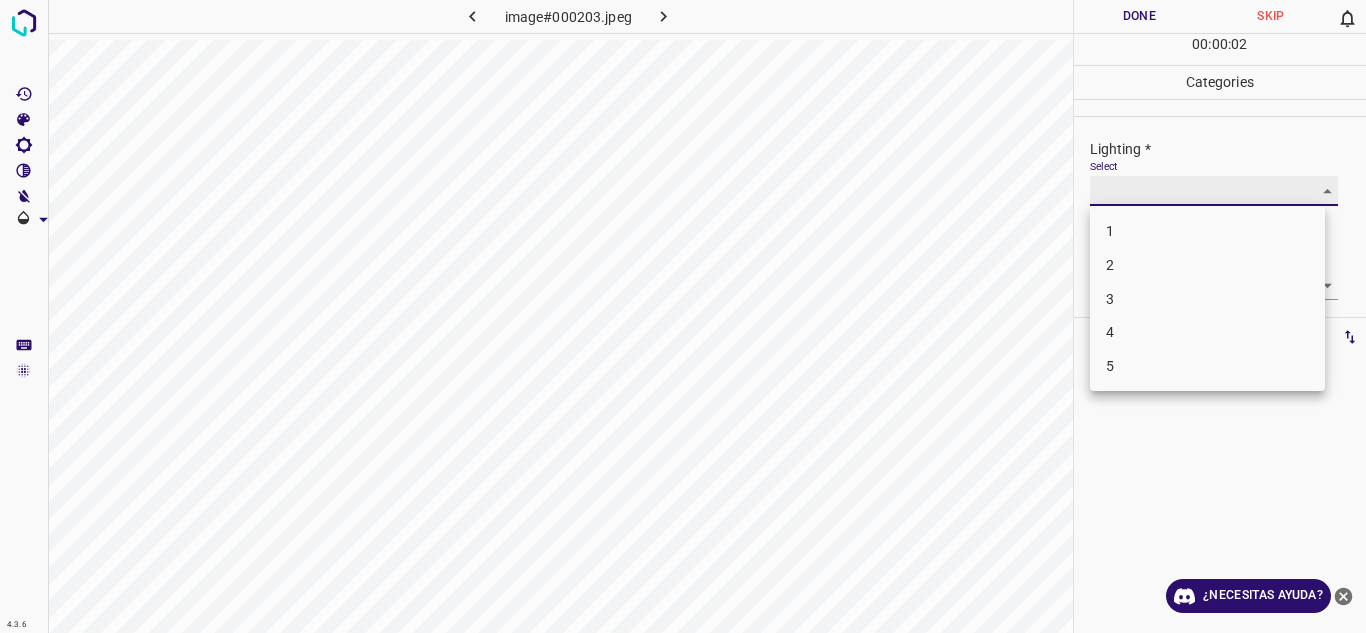 type on "3" 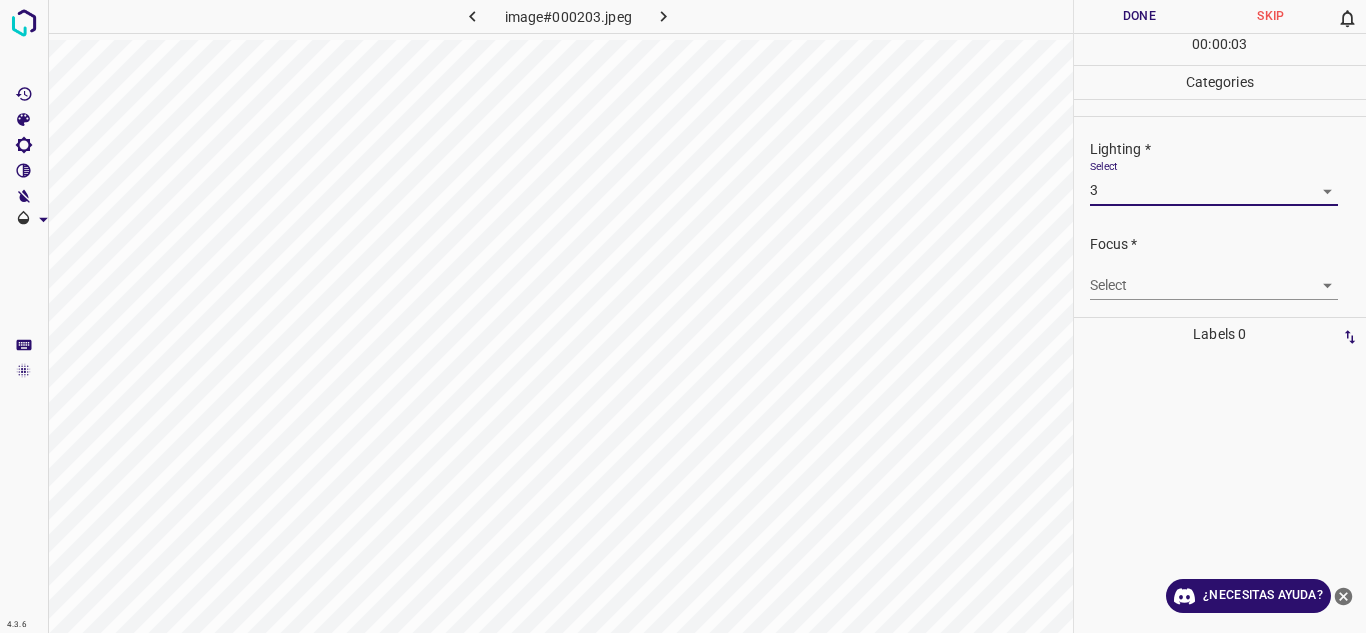 click on "4.3.6  image#000203.jpeg Done Skip 0 00   : 00   : 03   Categories Lighting *  Select 3 3 Focus *  Select ​ Overall *  Select ​ Labels   0 Categories 1 Lighting 2 Focus 3 Overall Tools Space Change between modes (Draw & Edit) I Auto labeling R Restore zoom M Zoom in N Zoom out Delete Delete selecte label Filters Z Restore filters X Saturation filter C Brightness filter V Contrast filter B Gray scale filter General O Download ¿Necesitas ayuda? Texto original Valora esta traducción Tu opinión servirá para ayudar a mejorar el Traductor de Google - Texto - Esconder - Borrar" at bounding box center (683, 316) 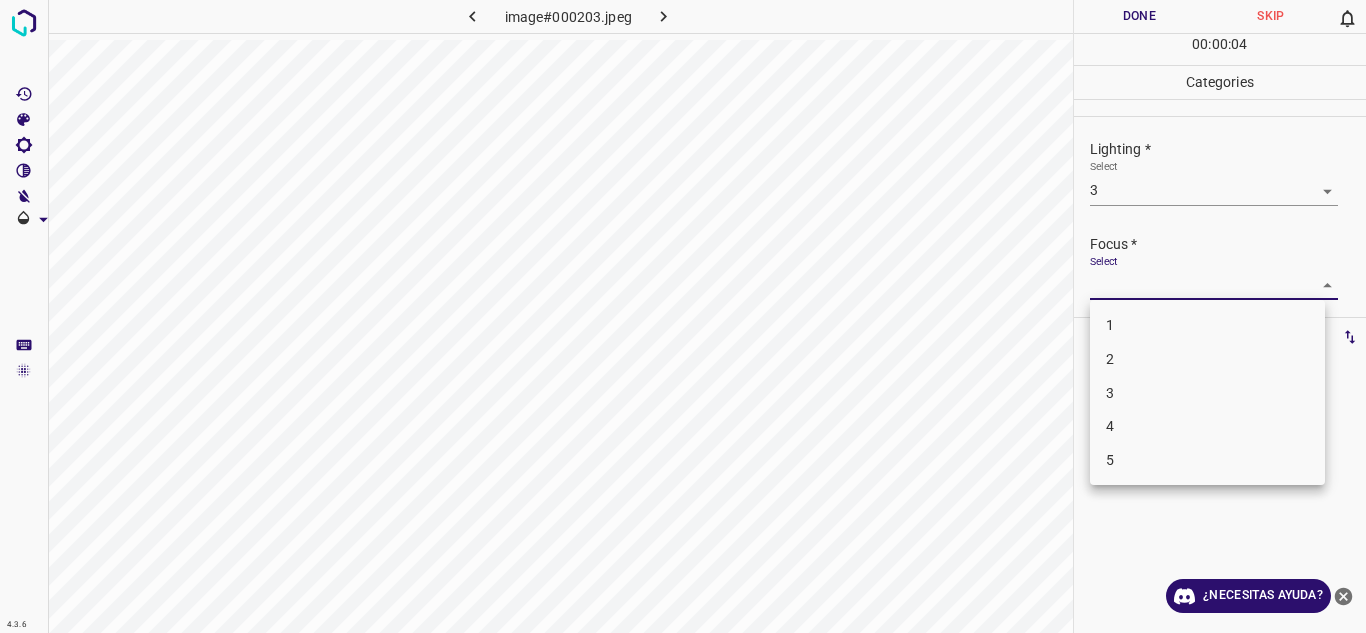 click on "2" at bounding box center (1207, 359) 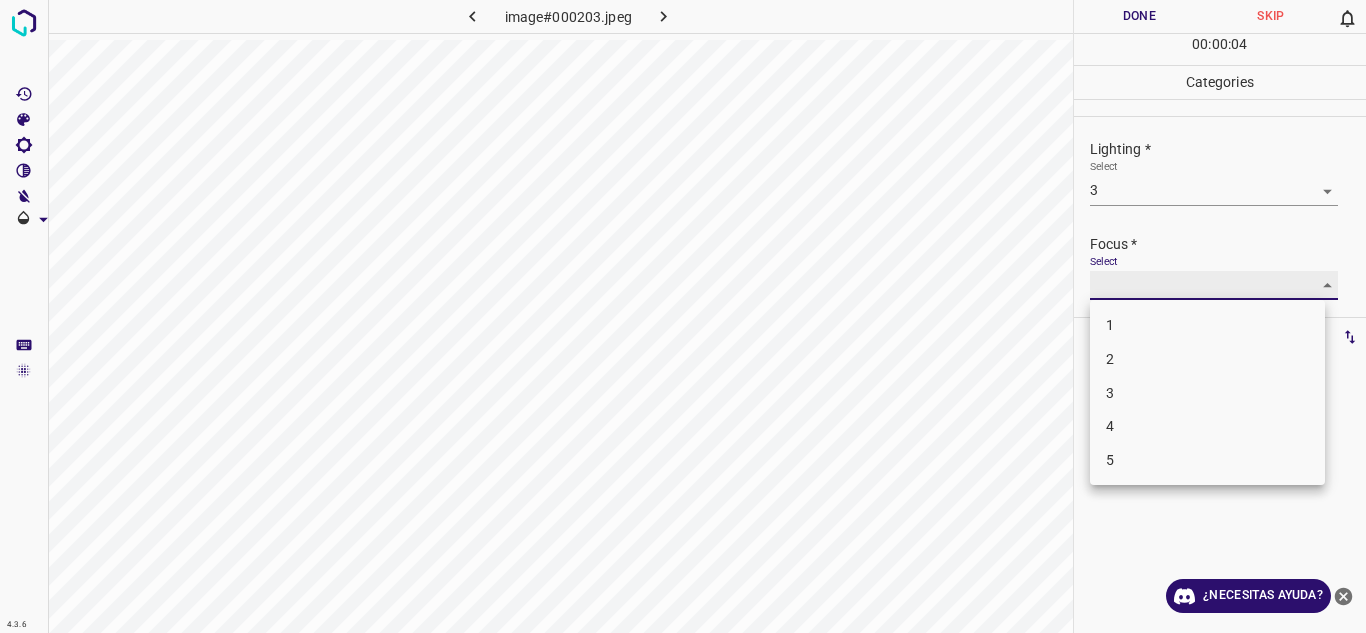 type on "2" 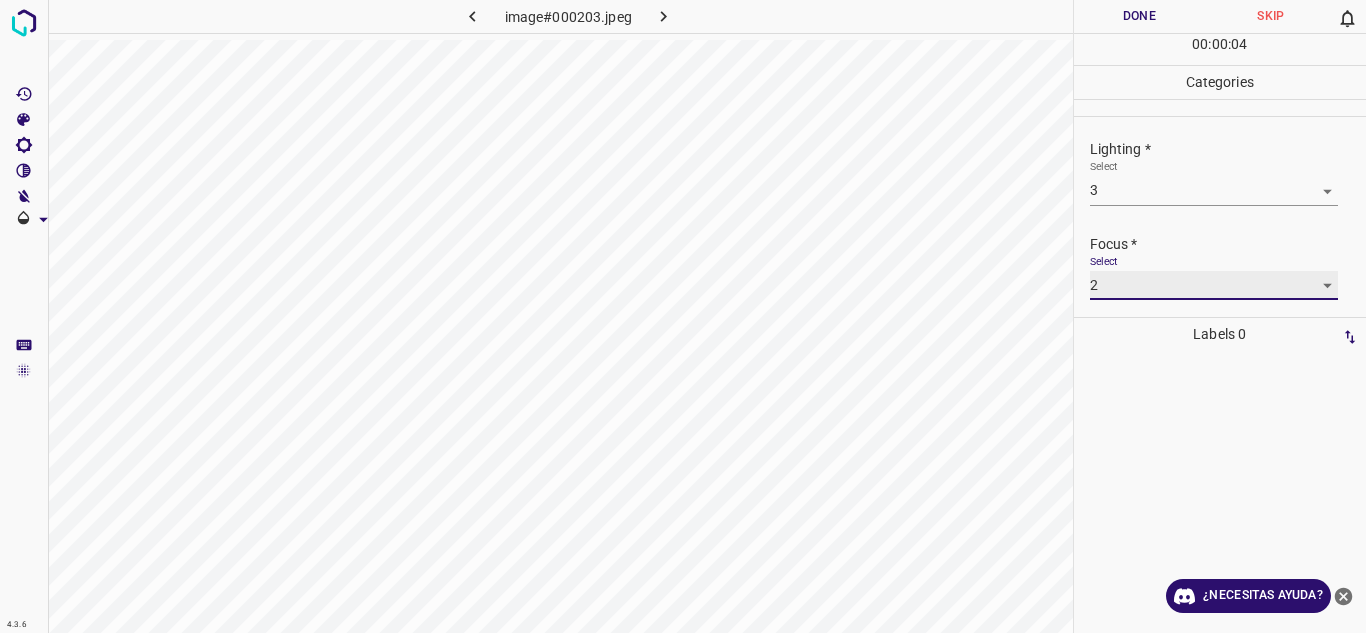 scroll, scrollTop: 98, scrollLeft: 0, axis: vertical 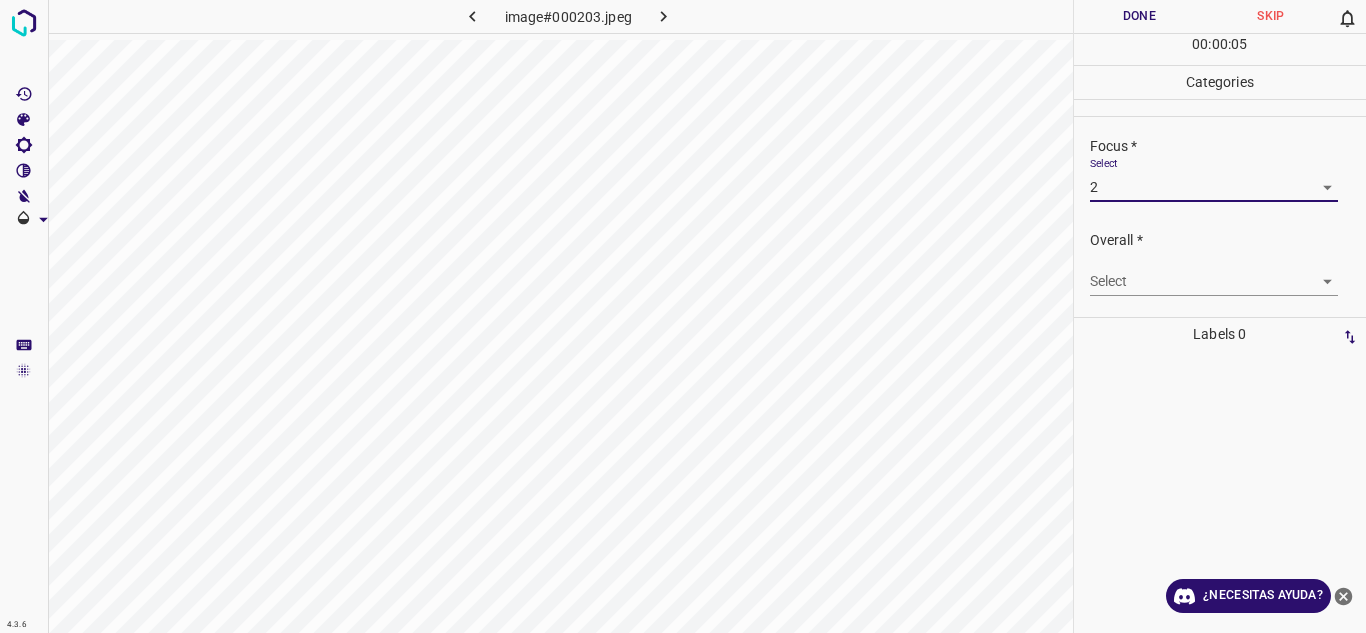 click on "4.3.6  image#000203.jpeg Done Skip 0 00   : 00   : 05   Categories Lighting *  Select 3 3 Focus *  Select 2 2 Overall *  Select ​ Labels   0 Categories 1 Lighting 2 Focus 3 Overall Tools Space Change between modes (Draw & Edit) I Auto labeling R Restore zoom M Zoom in N Zoom out Delete Delete selecte label Filters Z Restore filters X Saturation filter C Brightness filter V Contrast filter B Gray scale filter General O Download ¿Necesitas ayuda? Texto original Valora esta traducción Tu opinión servirá para ayudar a mejorar el Traductor de Google - Texto - Esconder - Borrar" at bounding box center [683, 316] 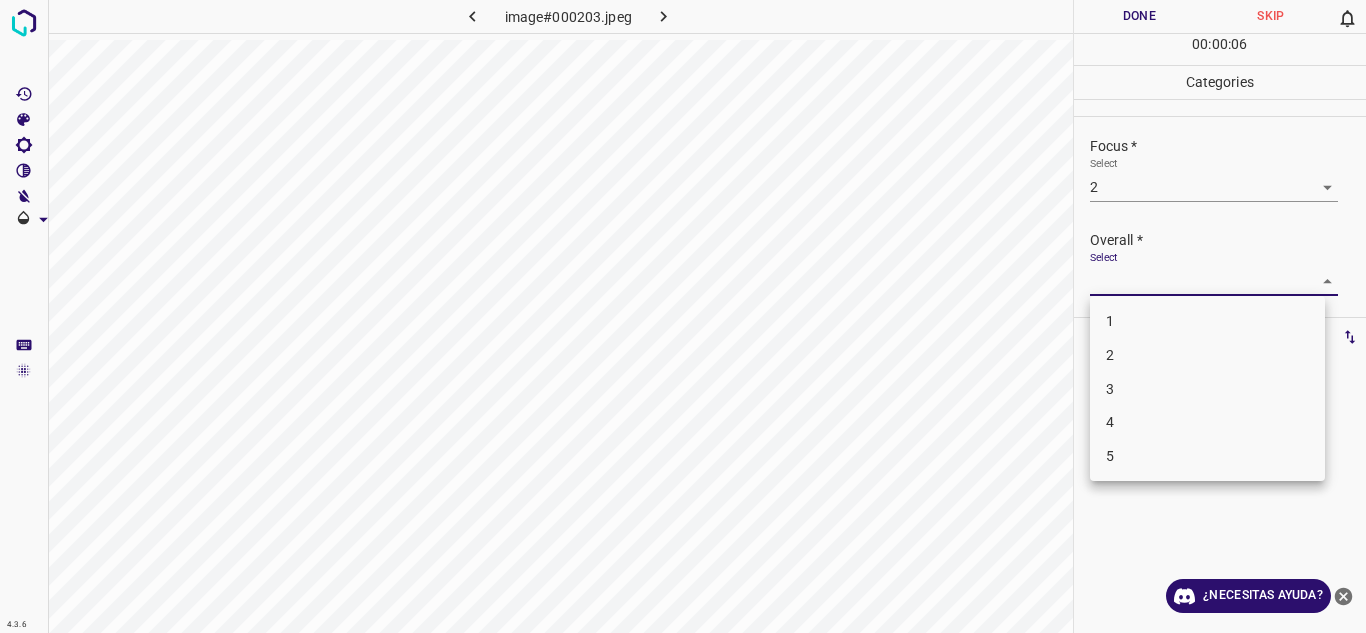 click on "2" at bounding box center [1207, 355] 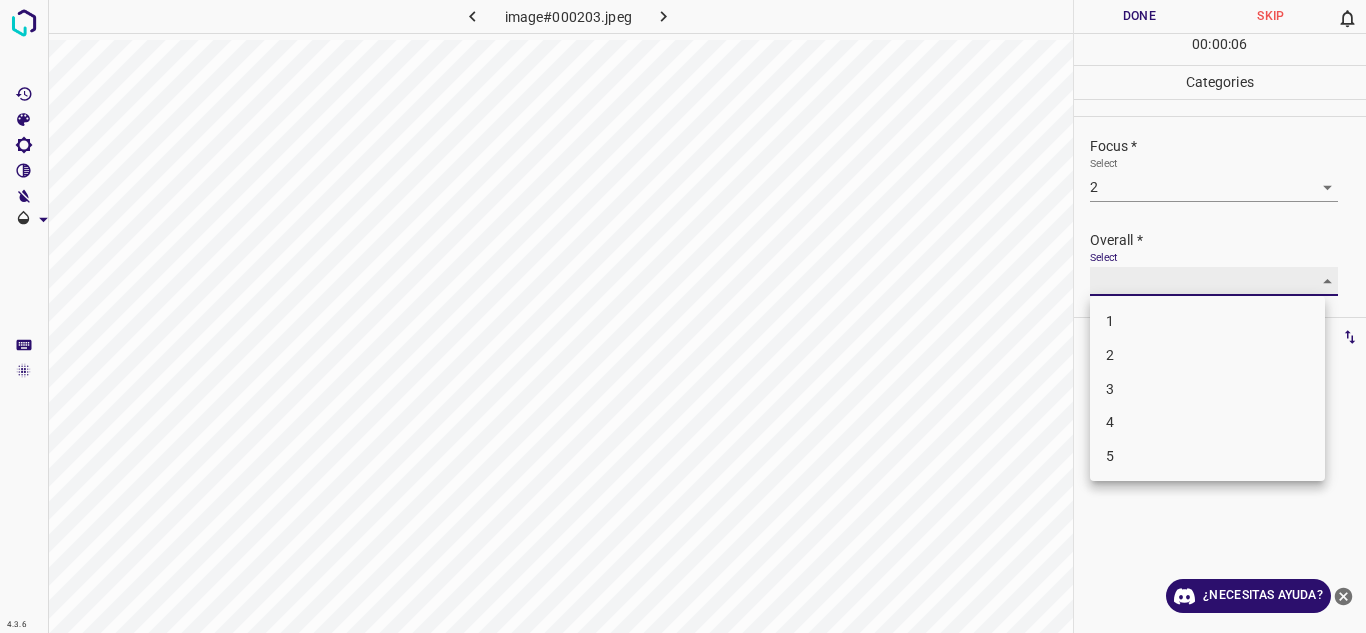 type on "2" 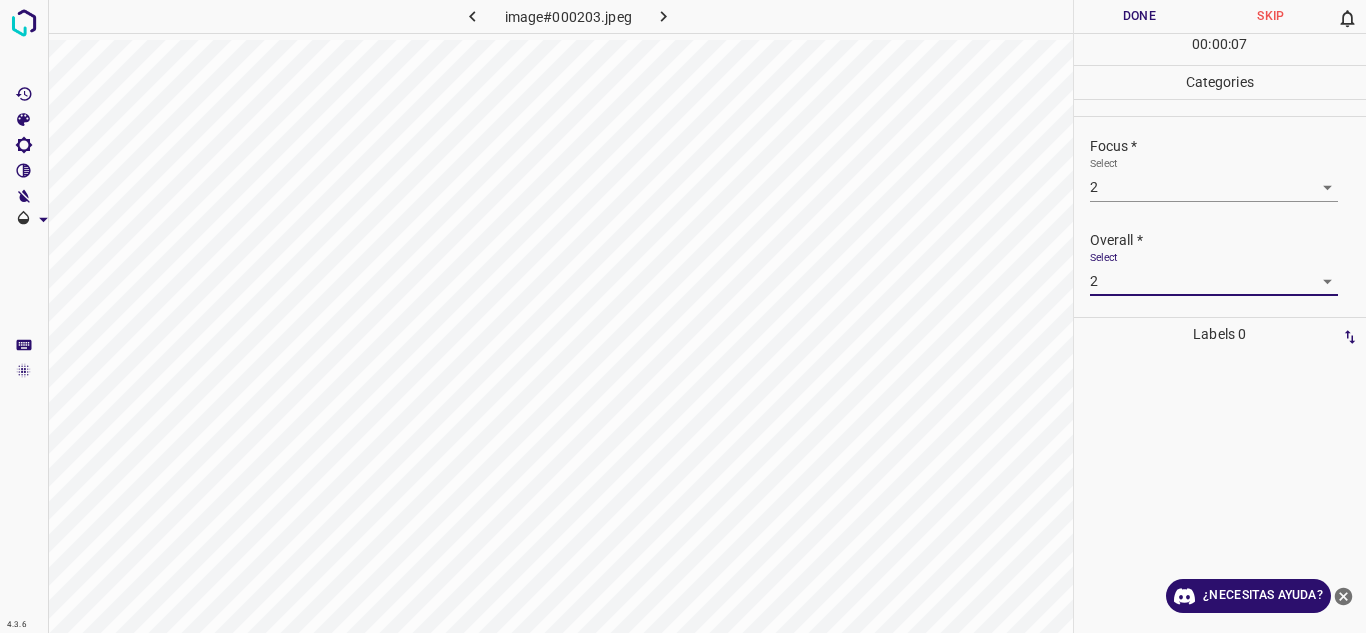 click on "Done" at bounding box center (1140, 16) 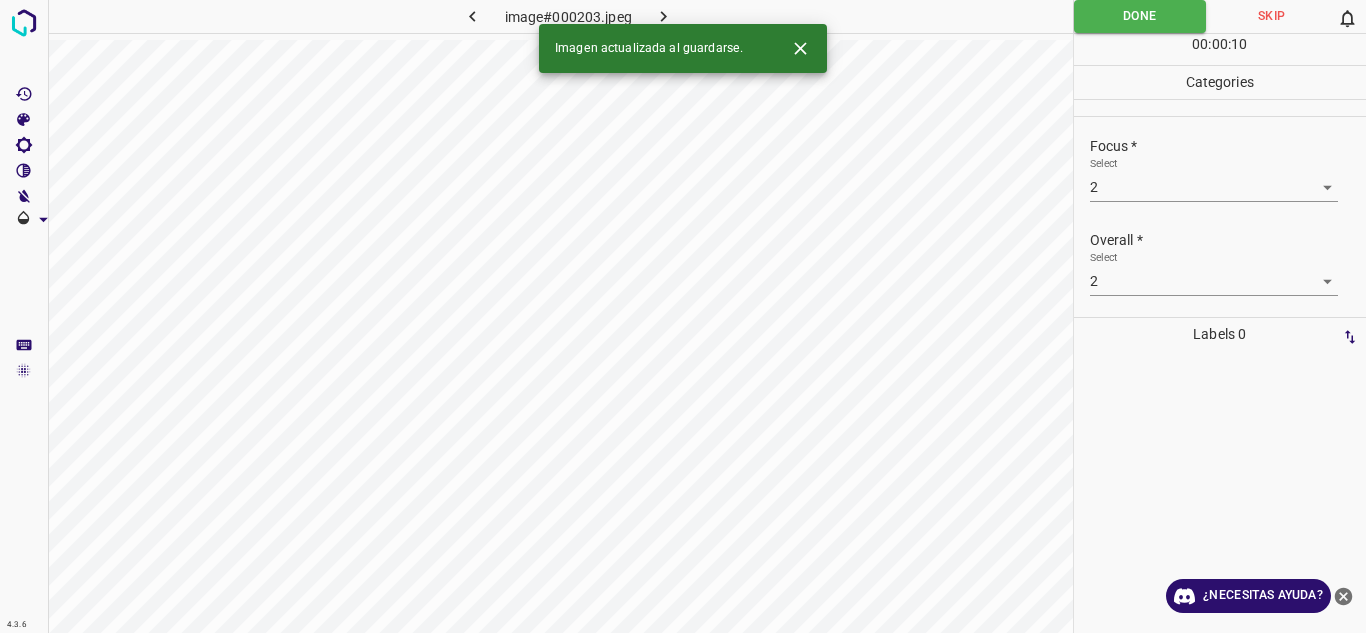 click 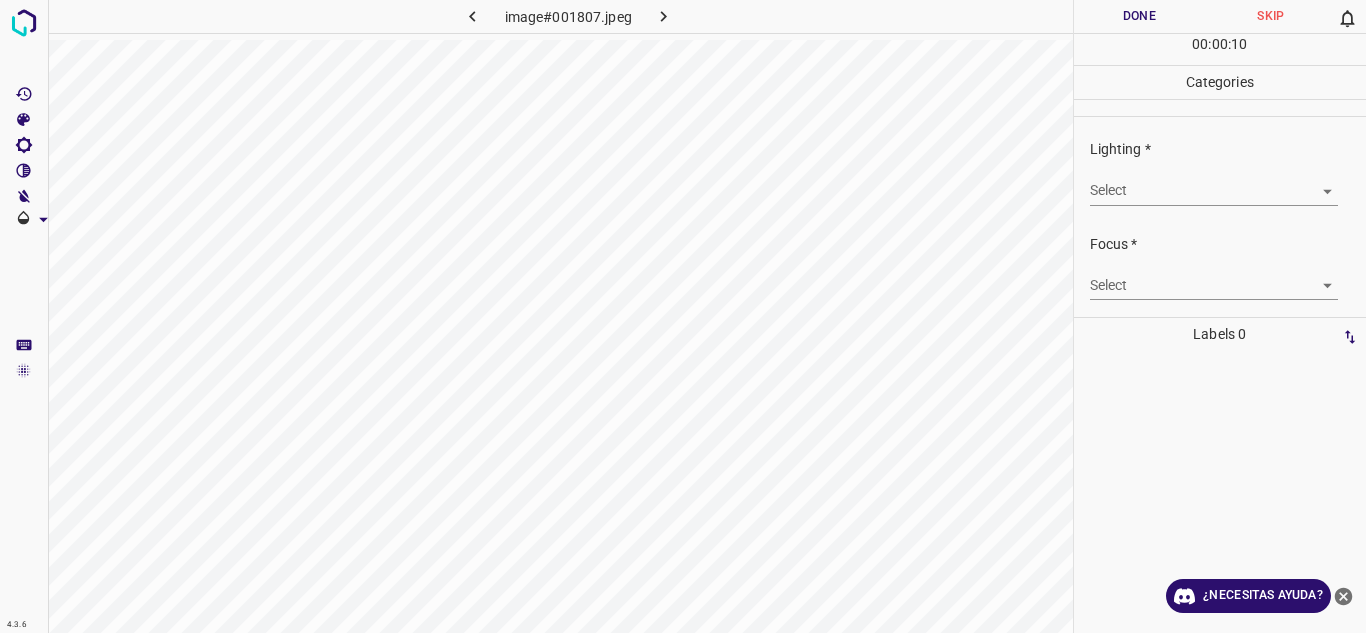 click on "4.3.6  image#001807.jpeg Done Skip 0 00   : 00   : 10   Categories Lighting *  Select ​ Focus *  Select ​ Overall *  Select ​ Labels   0 Categories 1 Lighting 2 Focus 3 Overall Tools Space Change between modes (Draw & Edit) I Auto labeling R Restore zoom M Zoom in N Zoom out Delete Delete selecte label Filters Z Restore filters X Saturation filter C Brightness filter V Contrast filter B Gray scale filter General O Download ¿Necesitas ayuda? Texto original Valora esta traducción Tu opinión servirá para ayudar a mejorar el Traductor de Google - Texto - Esconder - Borrar" at bounding box center (683, 316) 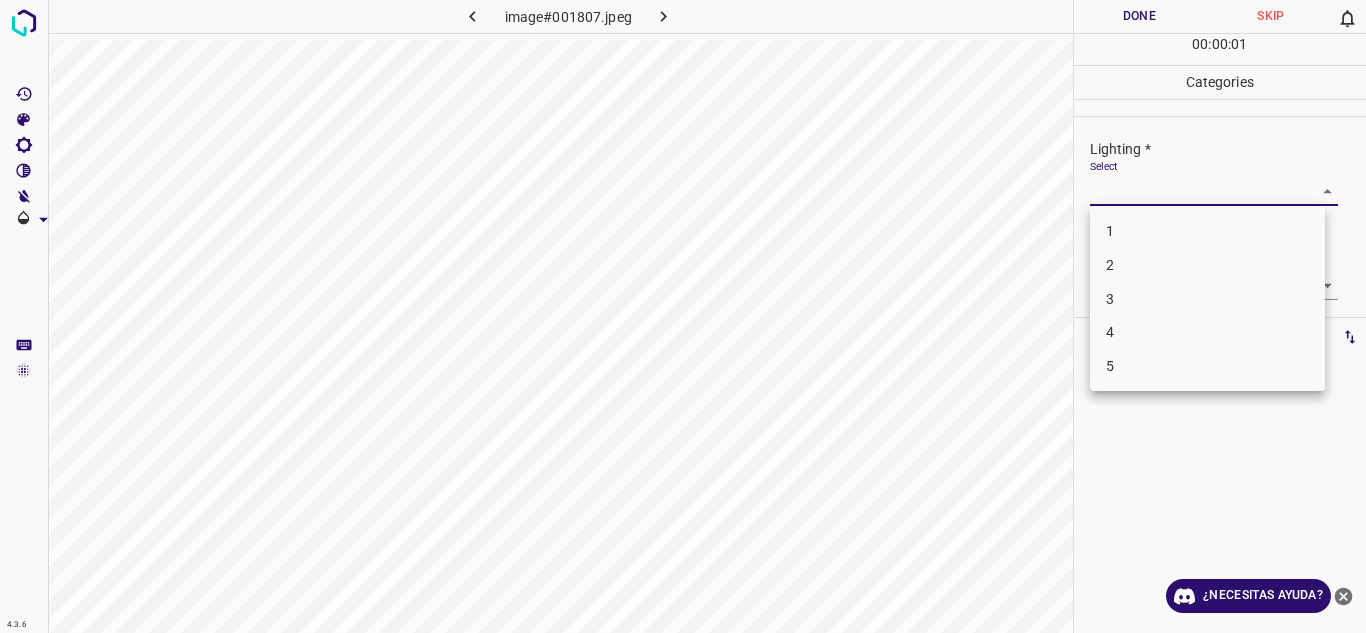 click on "4" at bounding box center [1207, 332] 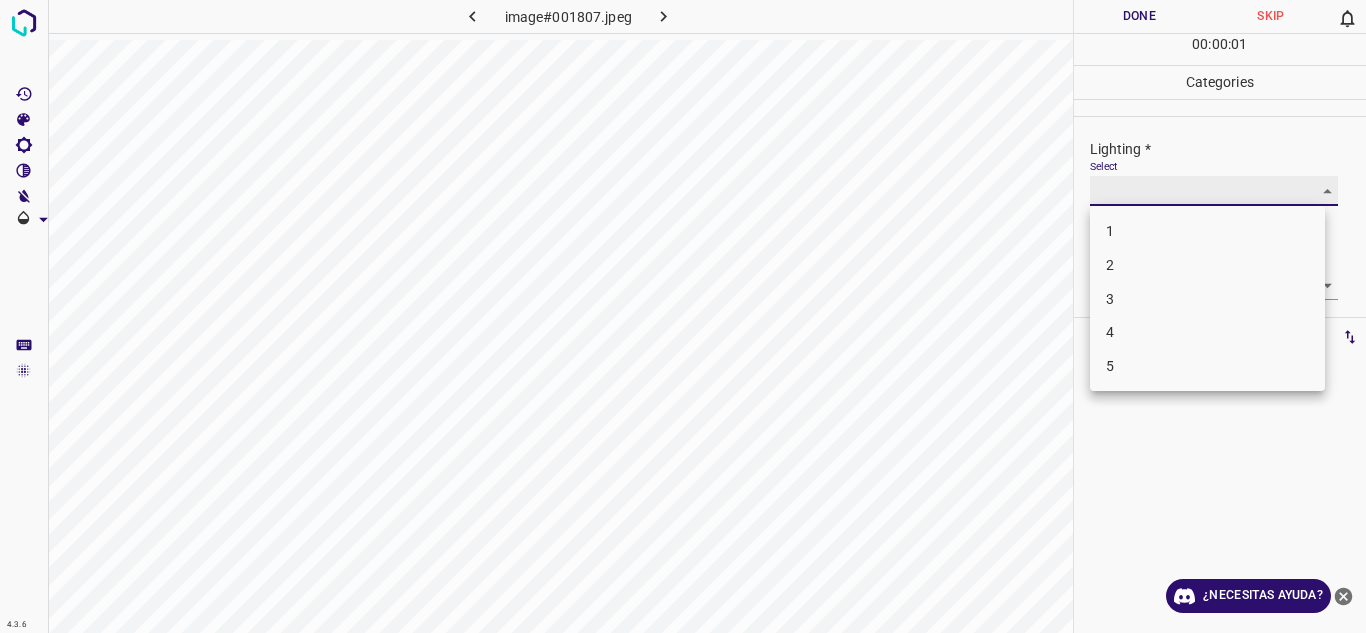 type on "4" 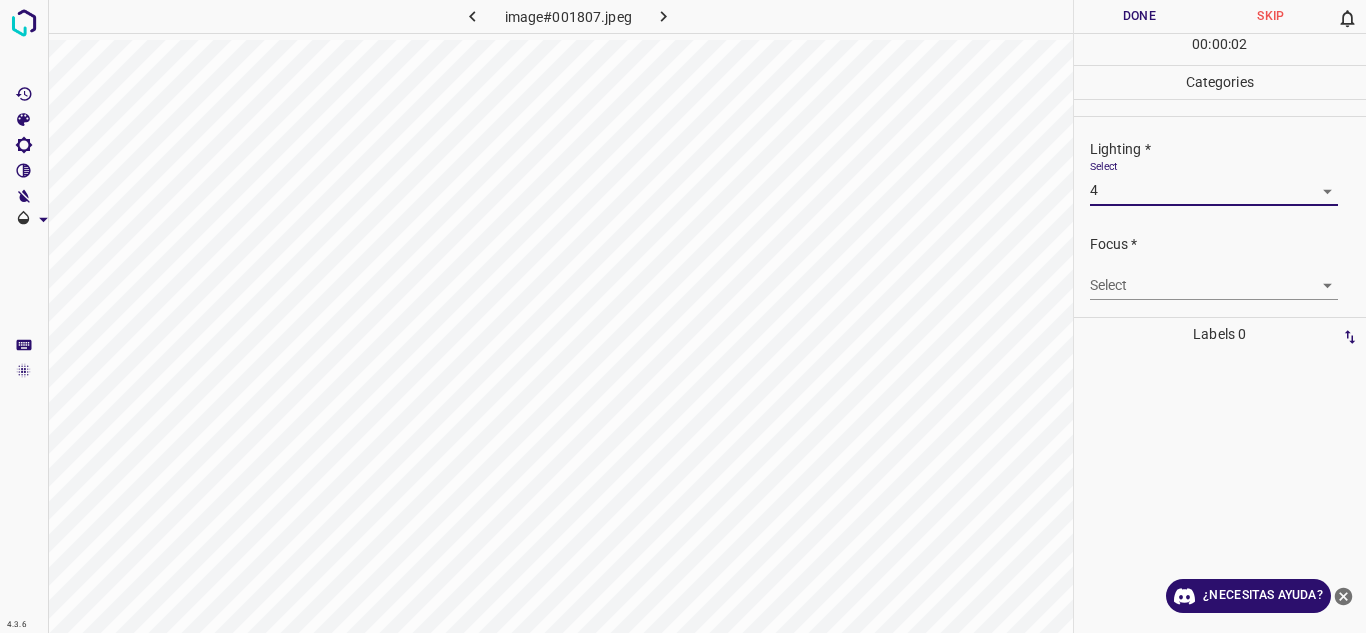 click on "4.3.6  image#001807.jpeg Done Skip 0 00   : 00   : 02   Categories Lighting *  Select 4 4 Focus *  Select ​ Overall *  Select ​ Labels   0 Categories 1 Lighting 2 Focus 3 Overall Tools Space Change between modes (Draw & Edit) I Auto labeling R Restore zoom M Zoom in N Zoom out Delete Delete selecte label Filters Z Restore filters X Saturation filter C Brightness filter V Contrast filter B Gray scale filter General O Download ¿Necesitas ayuda? Texto original Valora esta traducción Tu opinión servirá para ayudar a mejorar el Traductor de Google - Texto - Esconder - Borrar" at bounding box center (683, 316) 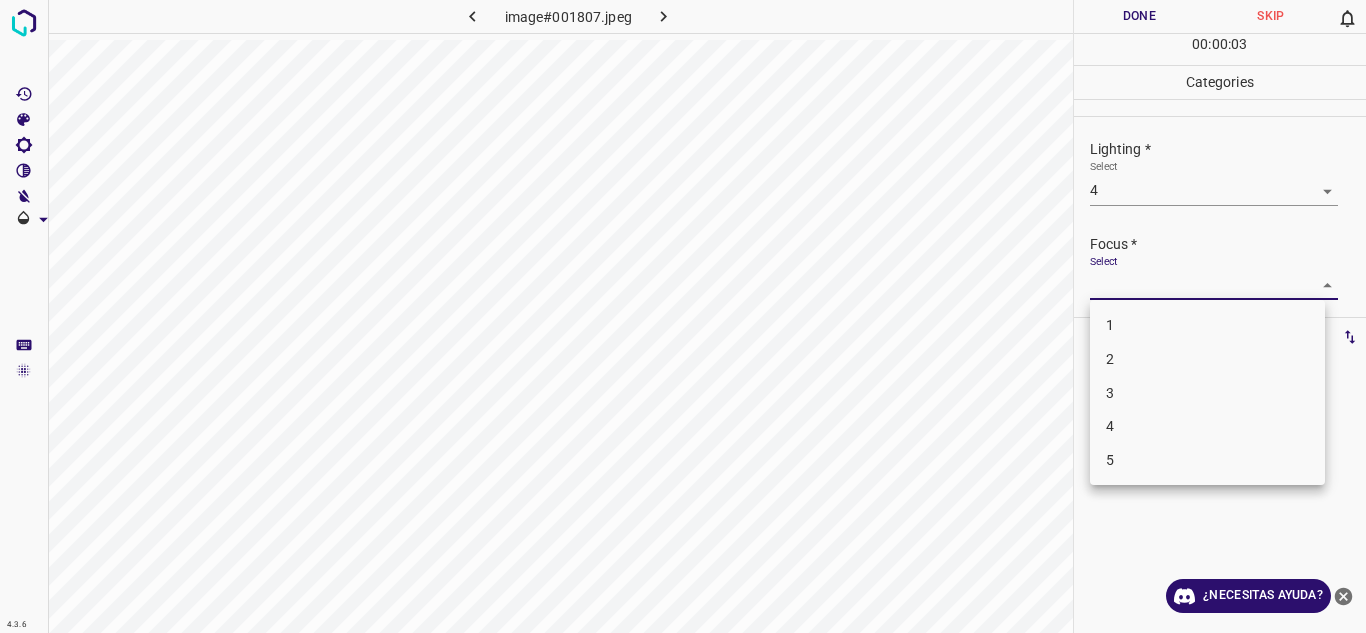 click on "3" at bounding box center [1207, 393] 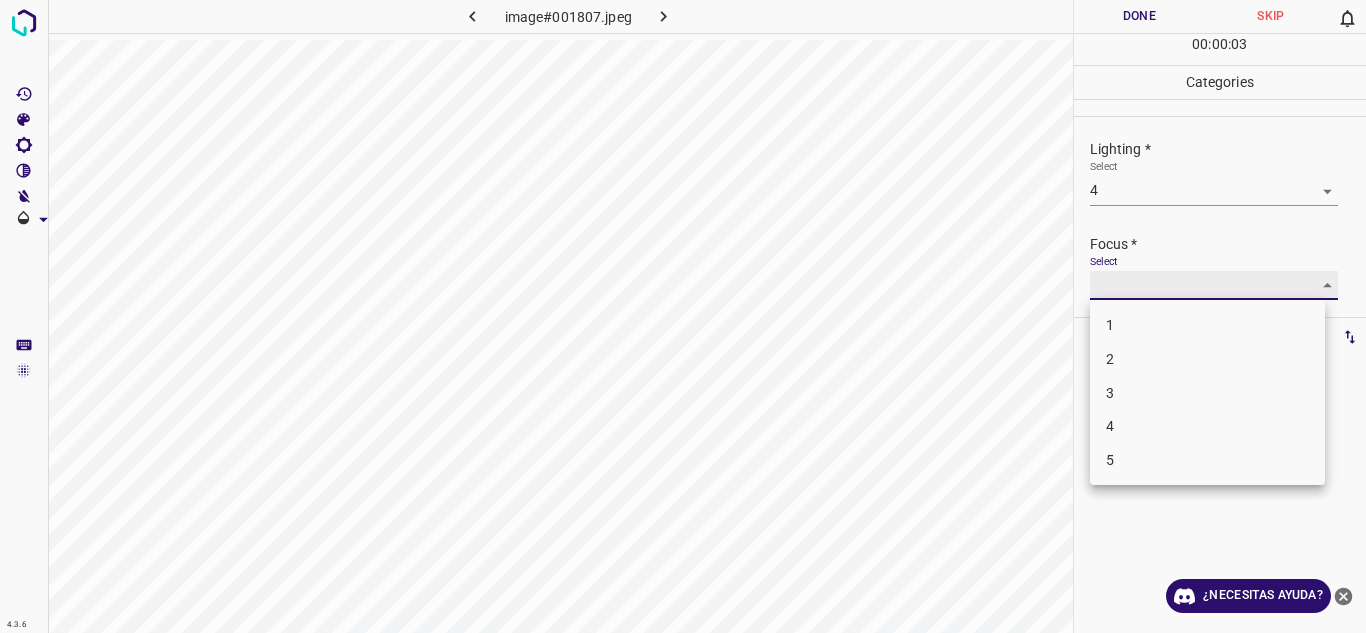 type on "3" 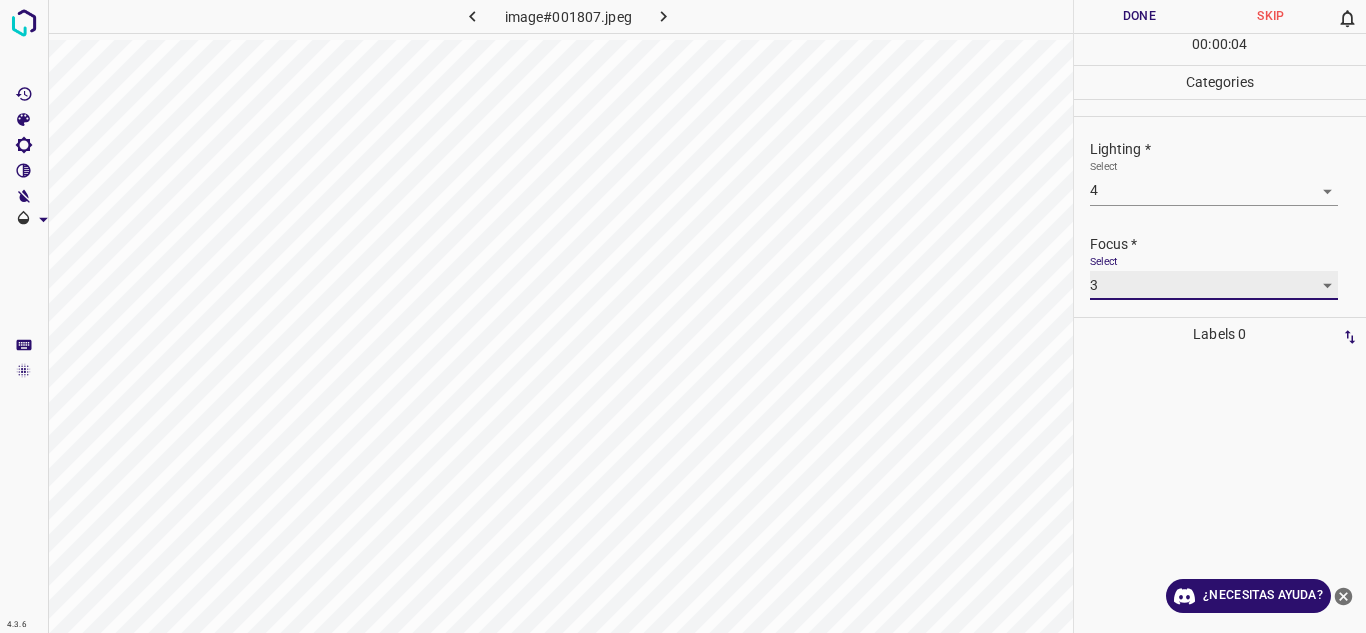 scroll, scrollTop: 98, scrollLeft: 0, axis: vertical 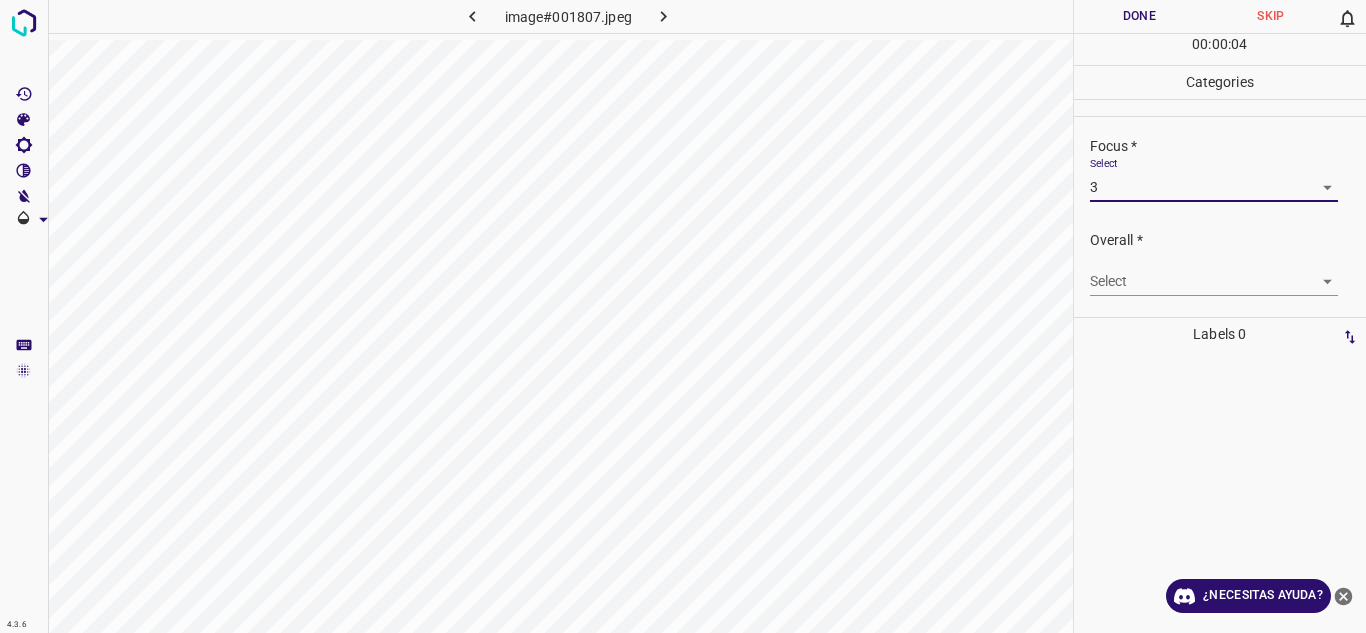 click on "4.3.6  image#001807.jpeg Done Skip 0 00   : 00   : 04   Categories Lighting *  Select 4 4 Focus *  Select 3 3 Overall *  Select ​ Labels   0 Categories 1 Lighting 2 Focus 3 Overall Tools Space Change between modes (Draw & Edit) I Auto labeling R Restore zoom M Zoom in N Zoom out Delete Delete selecte label Filters Z Restore filters X Saturation filter C Brightness filter V Contrast filter B Gray scale filter General O Download ¿Necesitas ayuda? Texto original Valora esta traducción Tu opinión servirá para ayudar a mejorar el Traductor de Google - Texto - Esconder - Borrar" at bounding box center [683, 316] 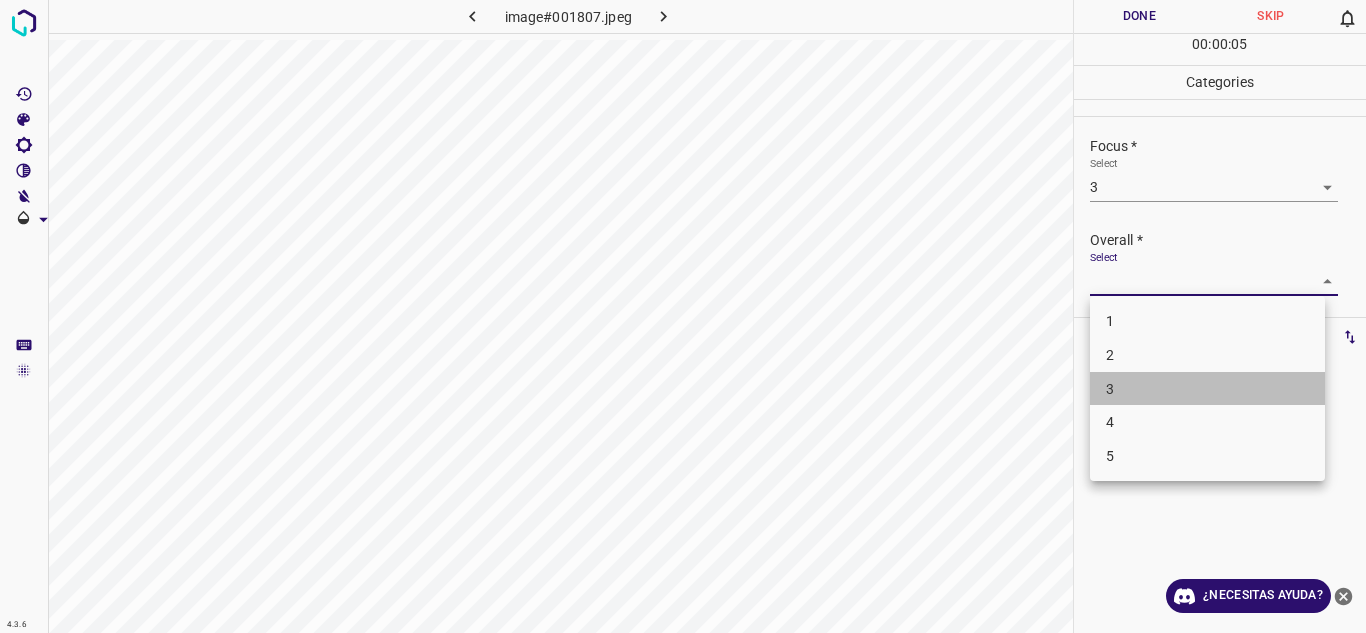 click on "3" at bounding box center [1207, 389] 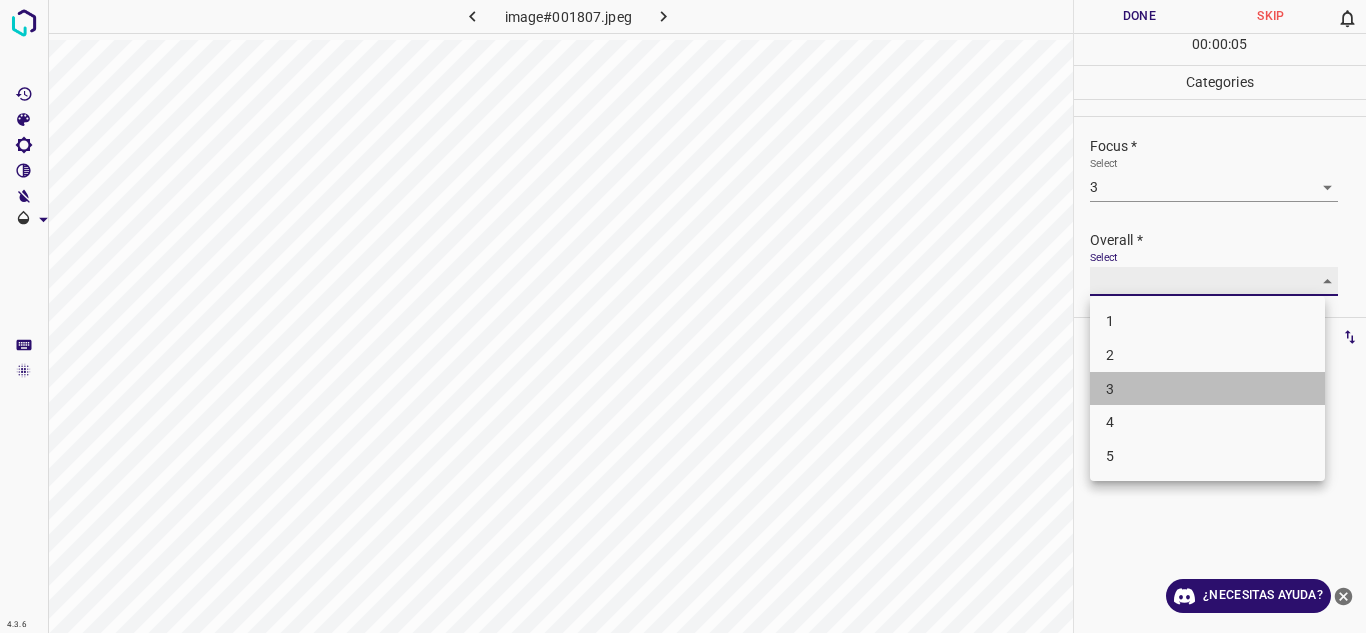 type on "3" 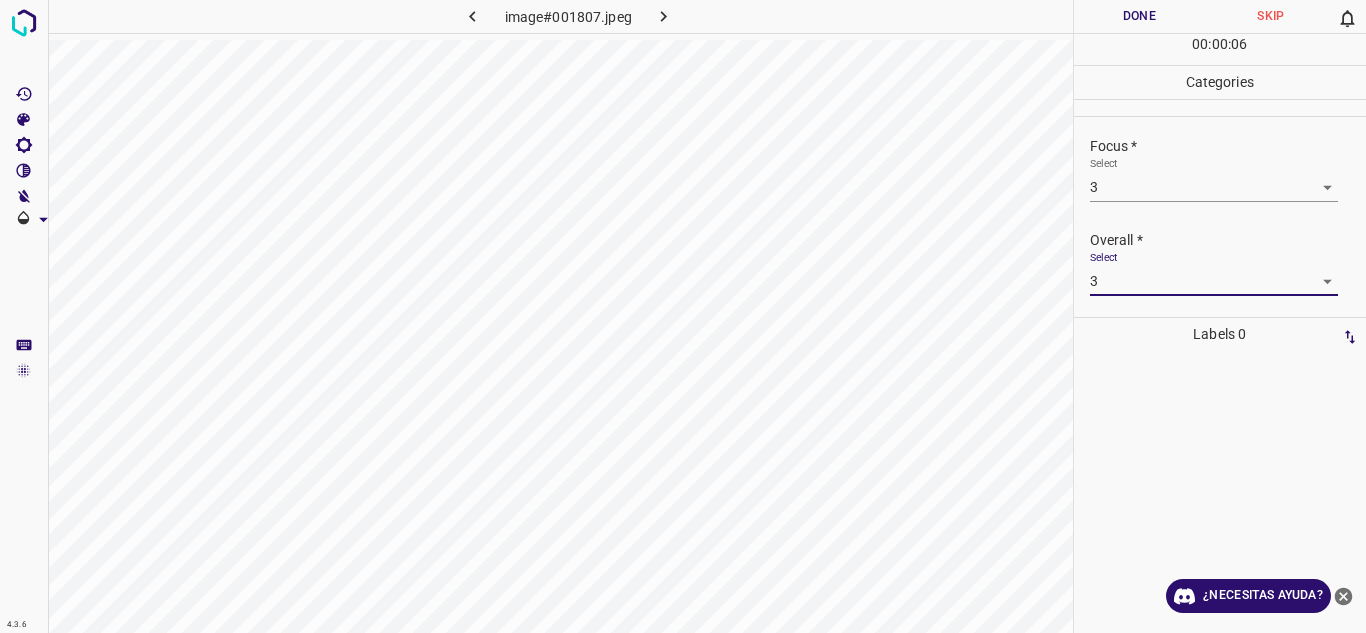 click on "Done" at bounding box center (1140, 16) 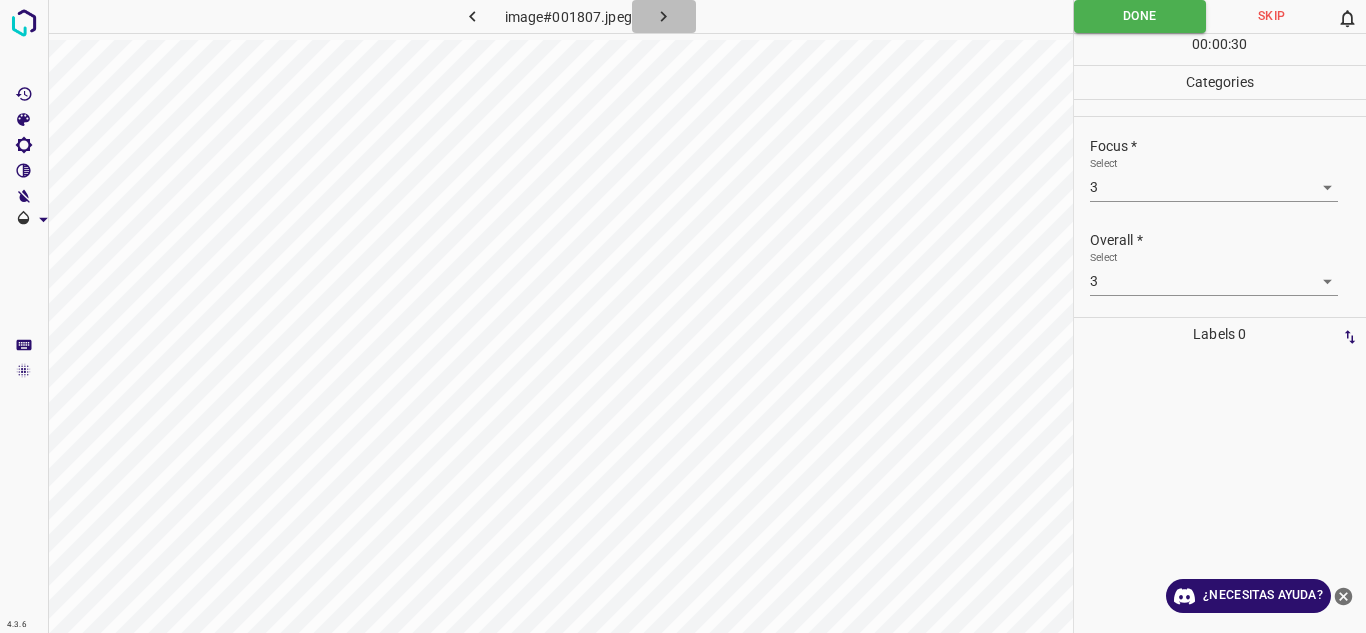 click 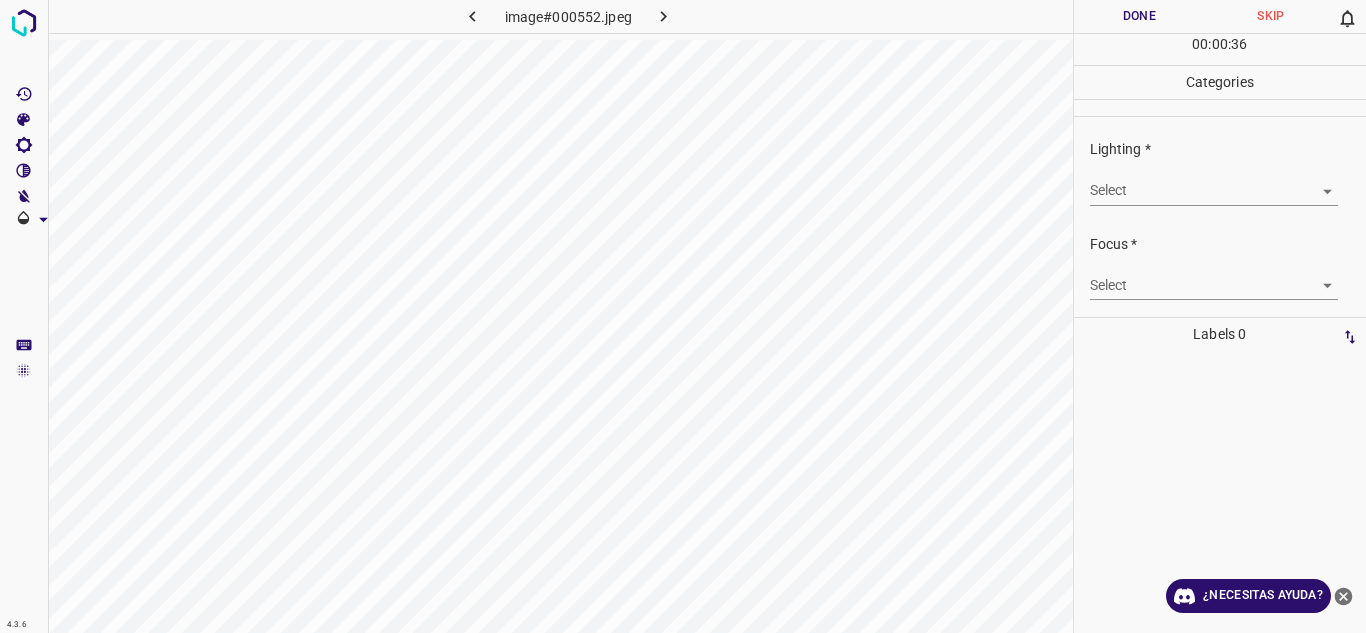 click on "4.3.6  image#000552.jpeg Done Skip 0 00   : 00   : 36   Categories Lighting *  Select ​ Focus *  Select ​ Overall *  Select ​ Labels   0 Categories 1 Lighting 2 Focus 3 Overall Tools Space Change between modes (Draw & Edit) I Auto labeling R Restore zoom M Zoom in N Zoom out Delete Delete selecte label Filters Z Restore filters X Saturation filter C Brightness filter V Contrast filter B Gray scale filter General O Download ¿Necesitas ayuda? Texto original Valora esta traducción Tu opinión servirá para ayudar a mejorar el Traductor de Google - Texto - Esconder - Borrar" at bounding box center [683, 316] 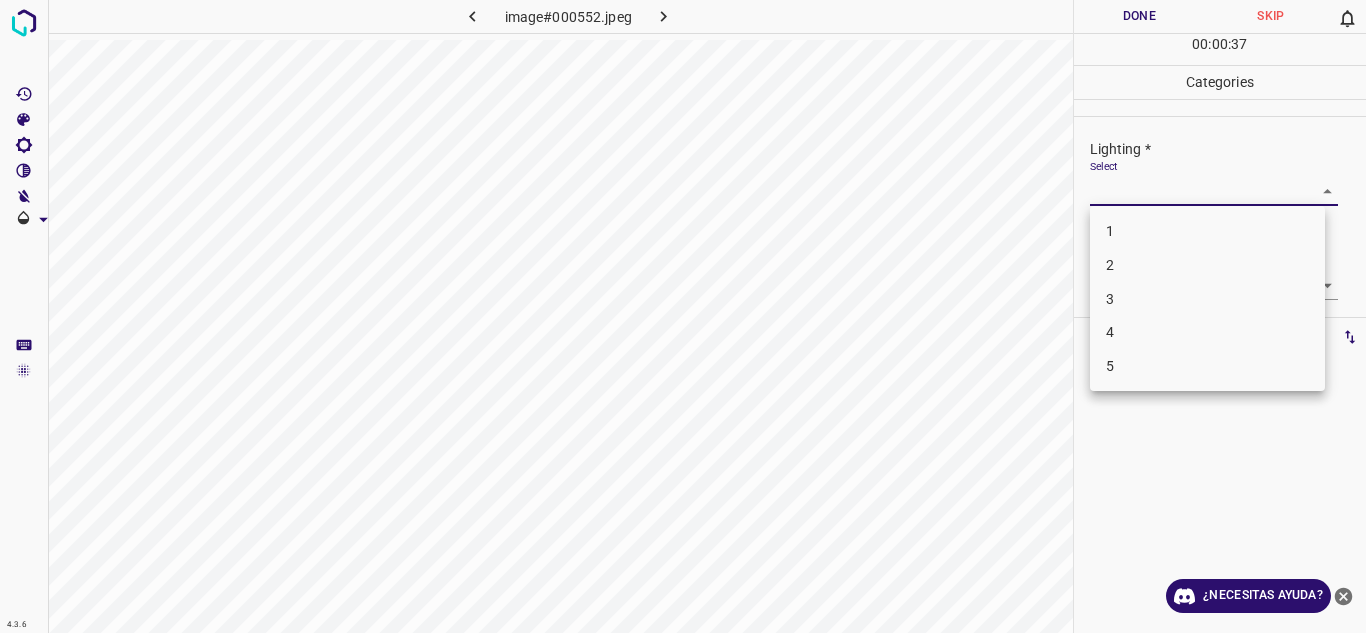 click on "5" at bounding box center (1207, 366) 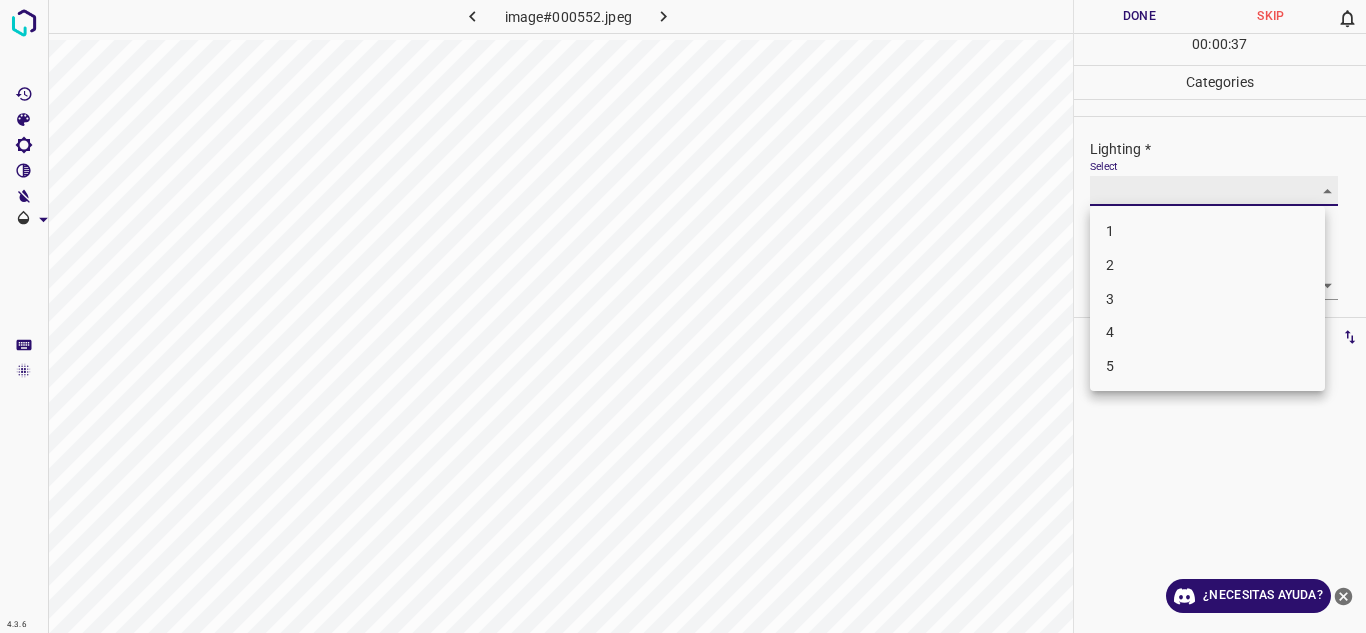 type on "5" 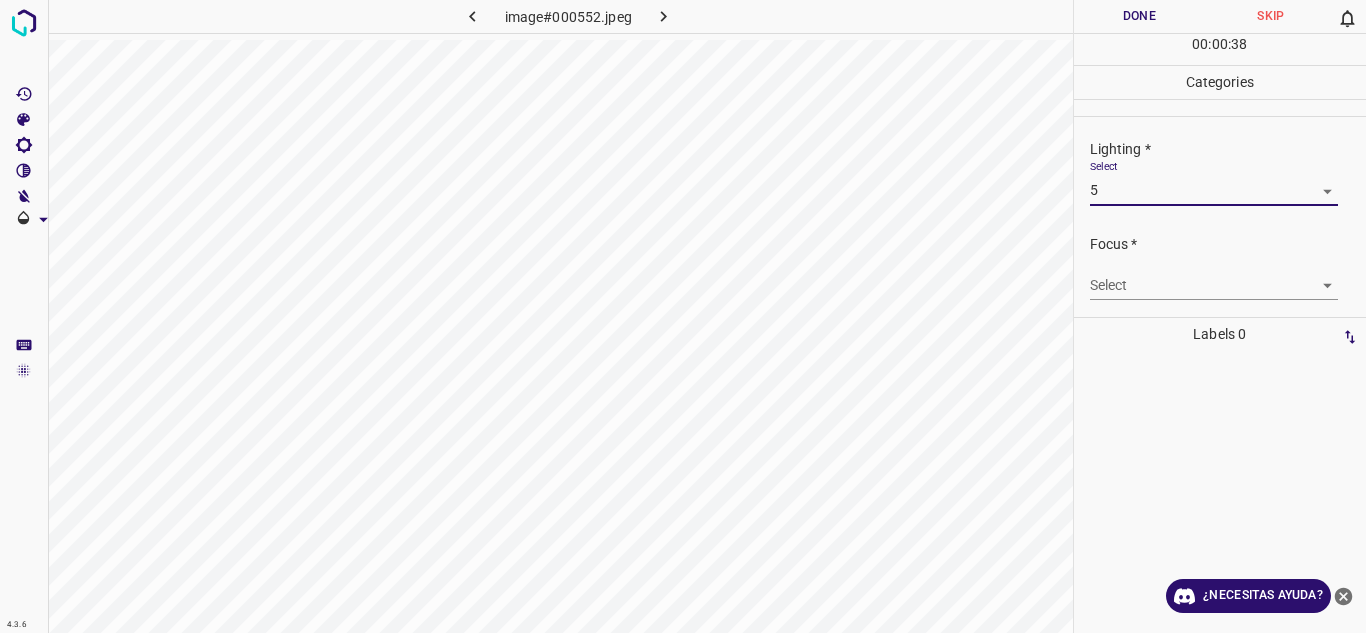 click on "4.3.6  image#000552.jpeg Done Skip 0 00   : 00   : 38   Categories Lighting *  Select 5 5 Focus *  Select ​ Overall *  Select ​ Labels   0 Categories 1 Lighting 2 Focus 3 Overall Tools Space Change between modes (Draw & Edit) I Auto labeling R Restore zoom M Zoom in N Zoom out Delete Delete selecte label Filters Z Restore filters X Saturation filter C Brightness filter V Contrast filter B Gray scale filter General O Download ¿Necesitas ayuda? Texto original Valora esta traducción Tu opinión servirá para ayudar a mejorar el Traductor de Google - Texto - Esconder - Borrar" at bounding box center [683, 316] 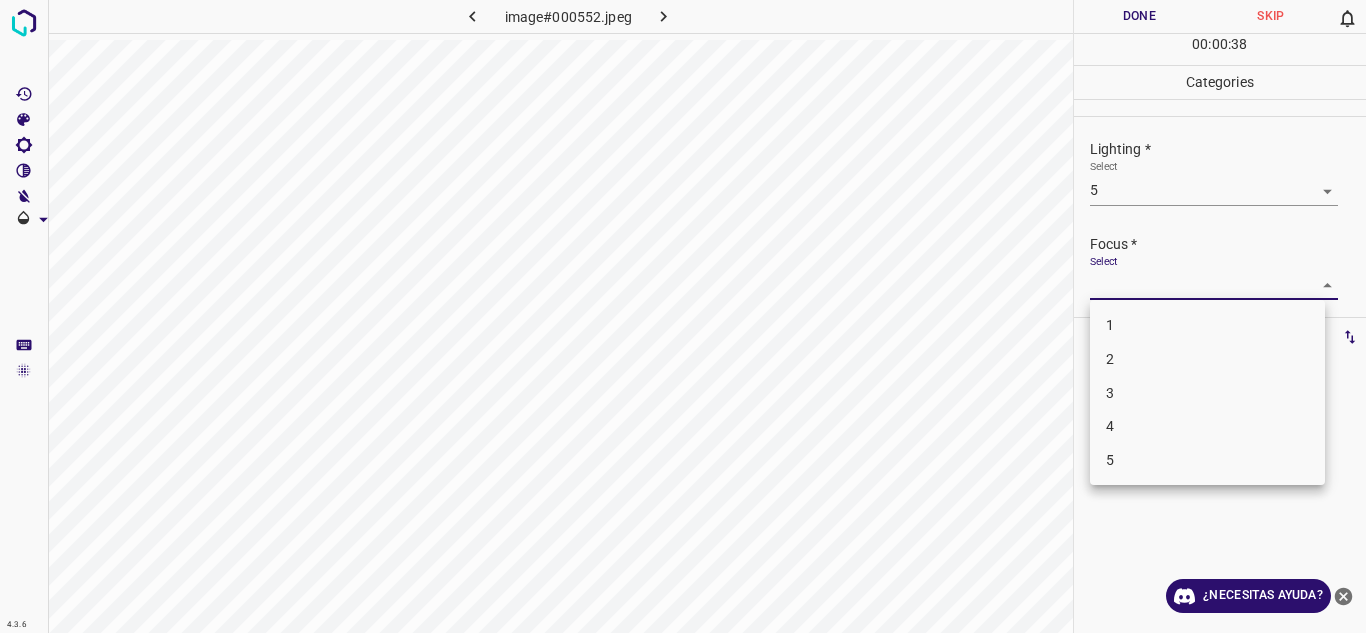 click on "4" at bounding box center [1207, 426] 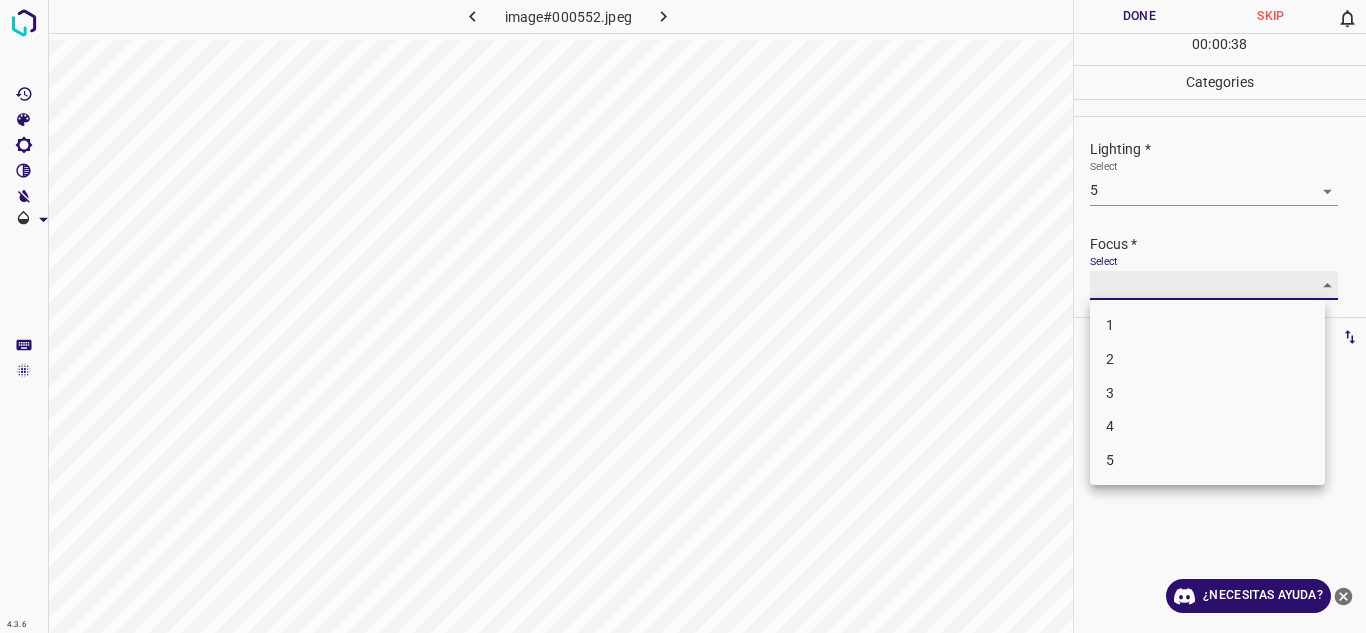 type on "4" 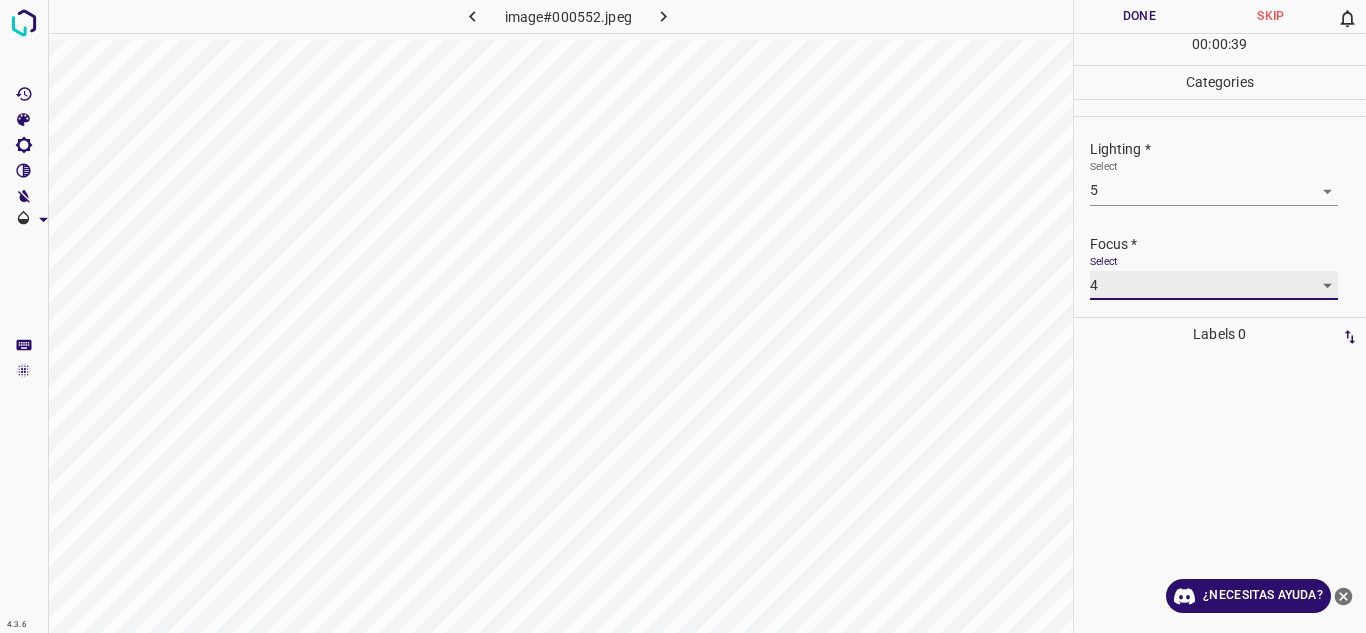 scroll, scrollTop: 98, scrollLeft: 0, axis: vertical 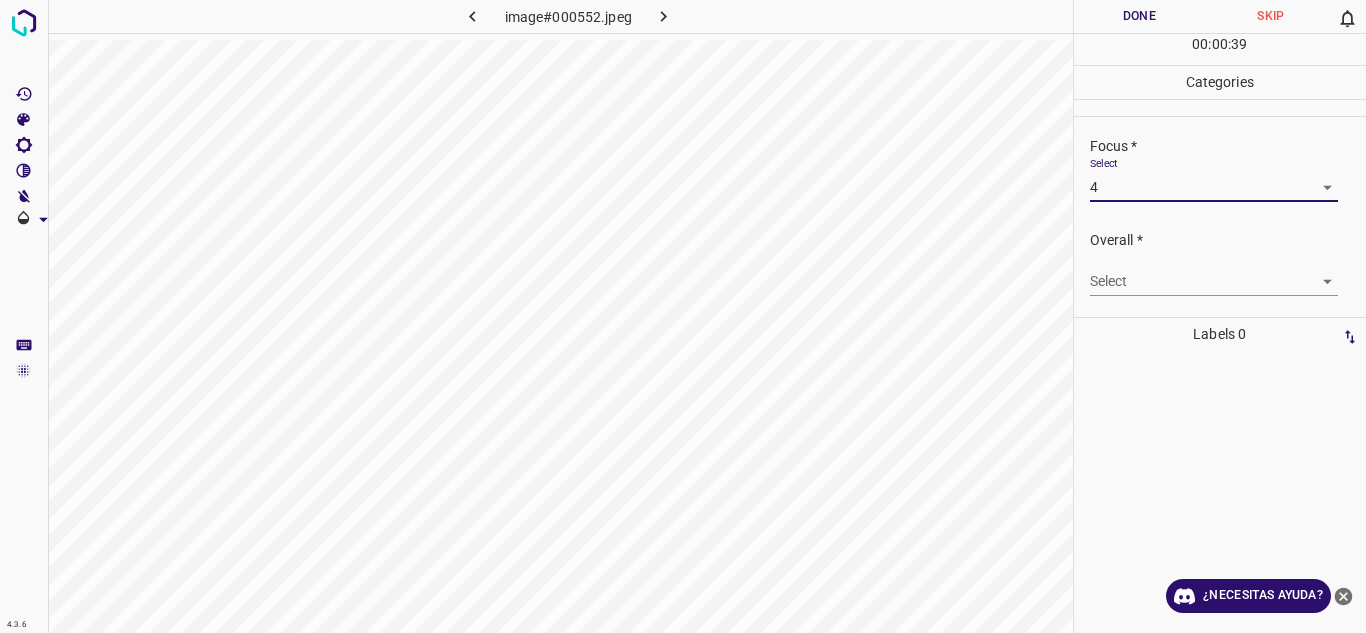 click on "4.3.6  image#000552.jpeg Done Skip 0 00   : 00   : 39   Categories Lighting *  Select 5 5 Focus *  Select 4 4 Overall *  Select ​ Labels   0 Categories 1 Lighting 2 Focus 3 Overall Tools Space Change between modes (Draw & Edit) I Auto labeling R Restore zoom M Zoom in N Zoom out Delete Delete selecte label Filters Z Restore filters X Saturation filter C Brightness filter V Contrast filter B Gray scale filter General O Download ¿Necesitas ayuda? Texto original Valora esta traducción Tu opinión servirá para ayudar a mejorar el Traductor de Google - Texto - Esconder - Borrar" at bounding box center [683, 316] 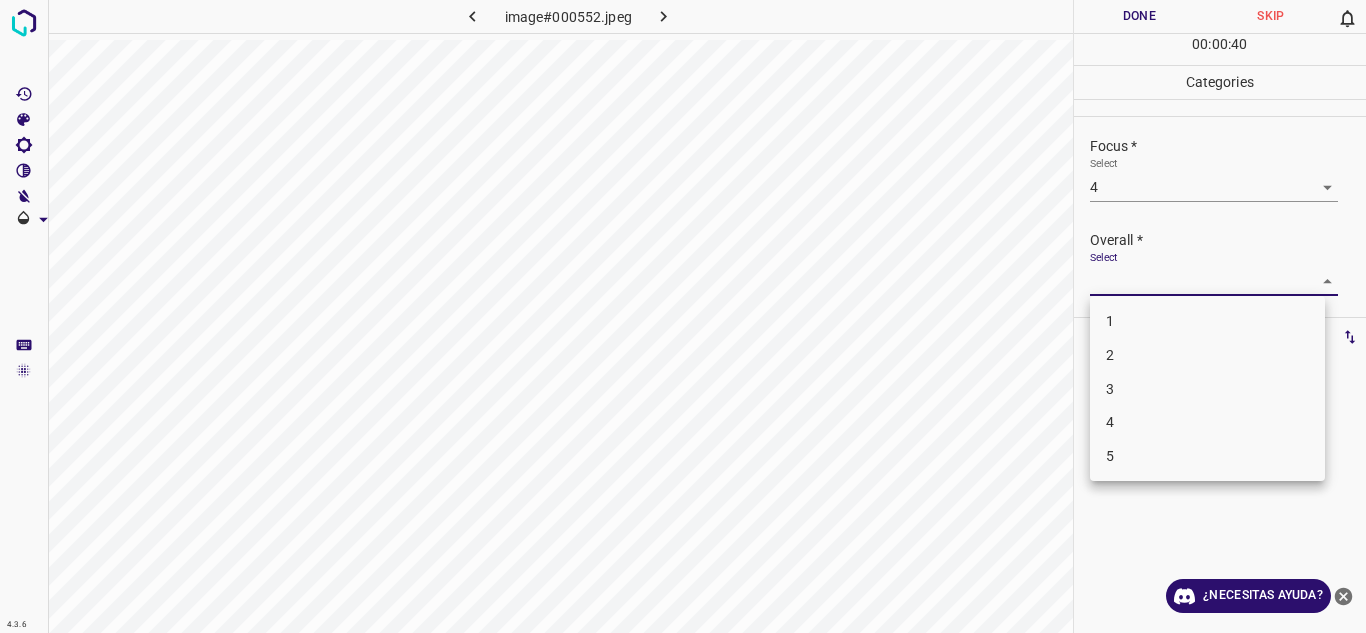click on "4" at bounding box center [1207, 422] 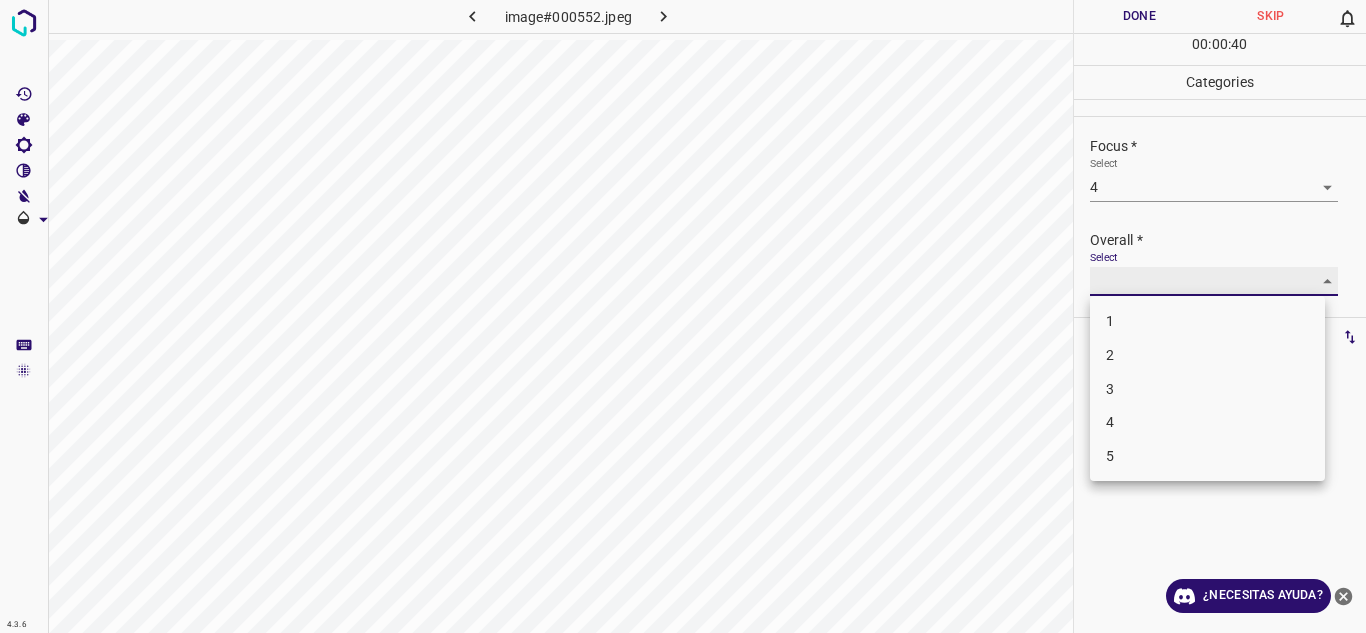 type on "4" 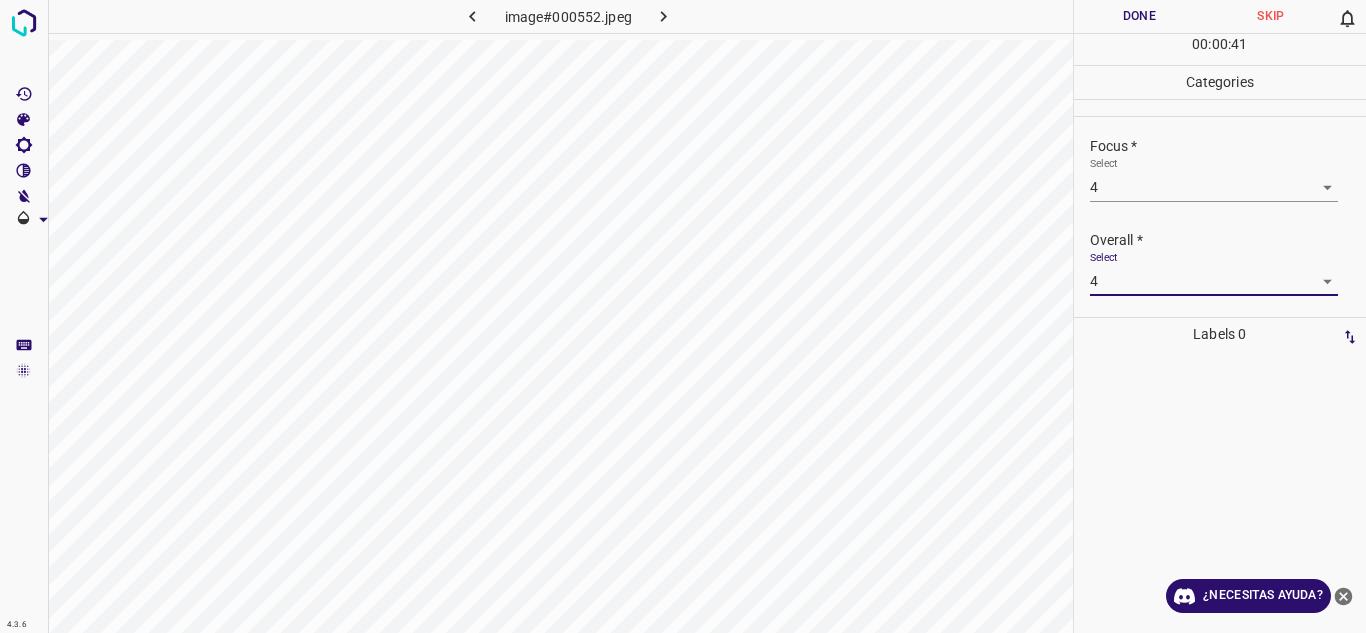 click on "Done" at bounding box center (1140, 16) 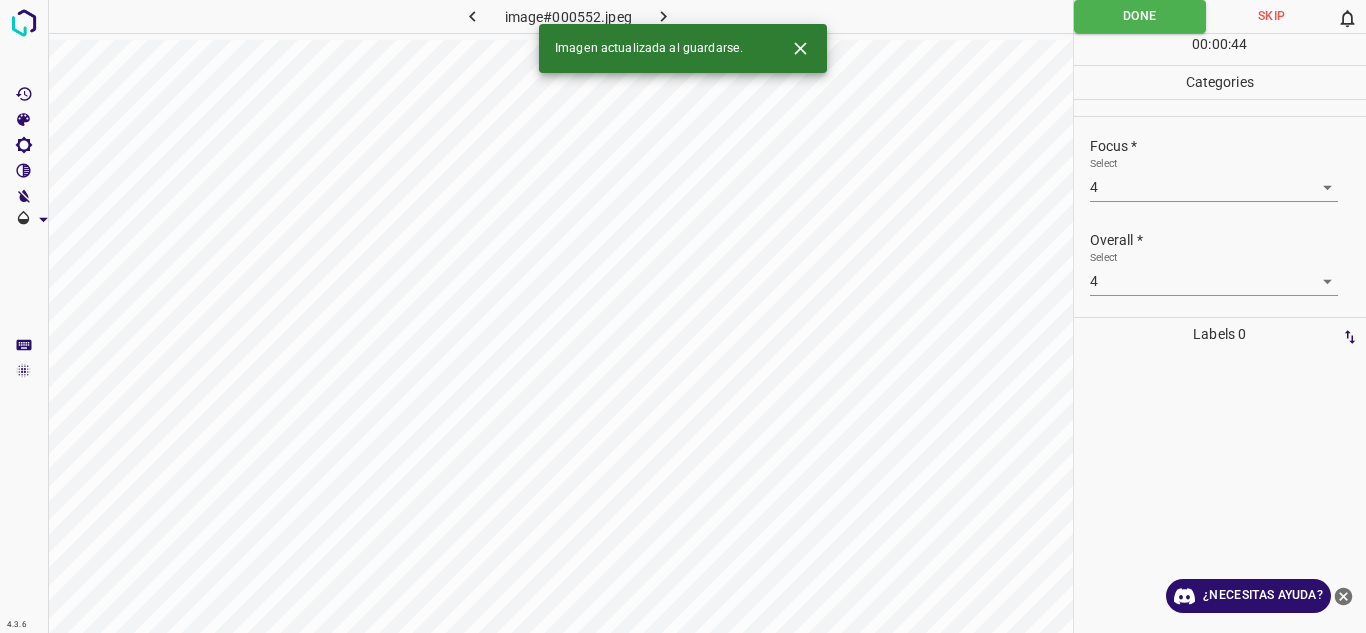 click at bounding box center [664, 16] 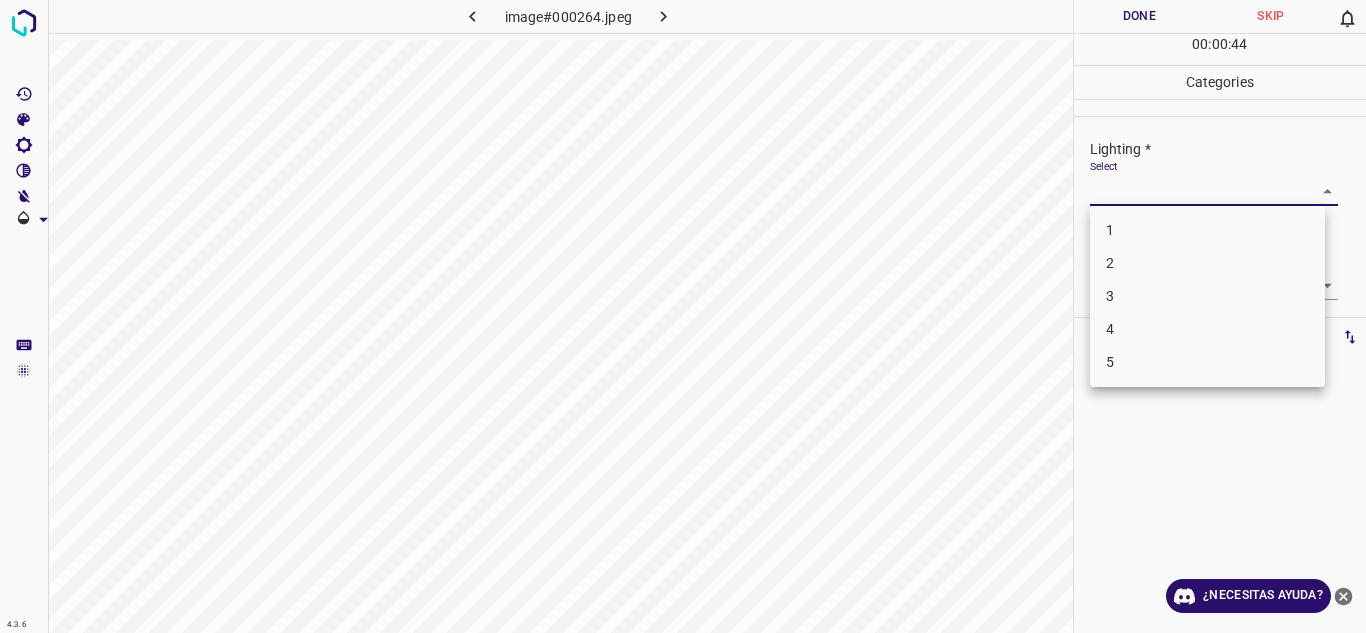 click on "4.3.6  image#000264.jpeg Done Skip 0 00   : 00   : 44   Categories Lighting *  Select ​ Focus *  Select ​ Overall *  Select ​ Labels   0 Categories 1 Lighting 2 Focus 3 Overall Tools Space Change between modes (Draw & Edit) I Auto labeling R Restore zoom M Zoom in N Zoom out Delete Delete selecte label Filters Z Restore filters X Saturation filter C Brightness filter V Contrast filter B Gray scale filter General O Download ¿Necesitas ayuda? Texto original Valora esta traducción Tu opinión servirá para ayudar a mejorar el Traductor de Google - Texto - Esconder - Borrar 1 2 3 4 5" at bounding box center [683, 316] 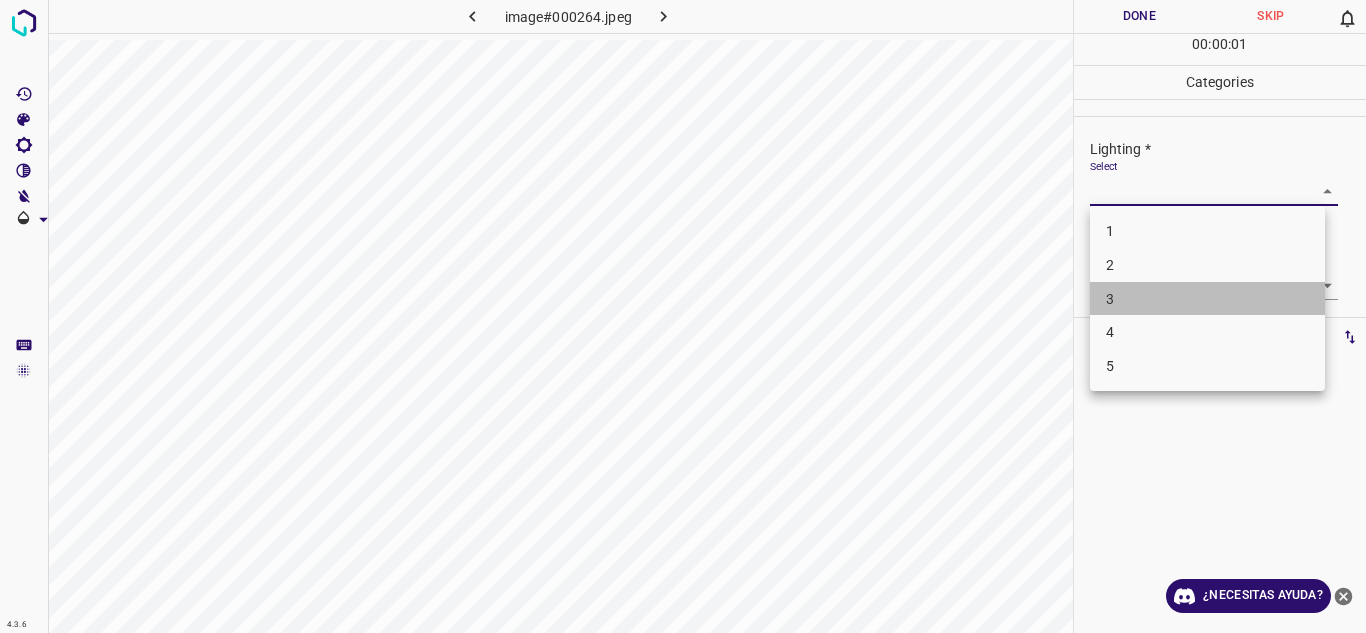 click on "3" at bounding box center [1207, 299] 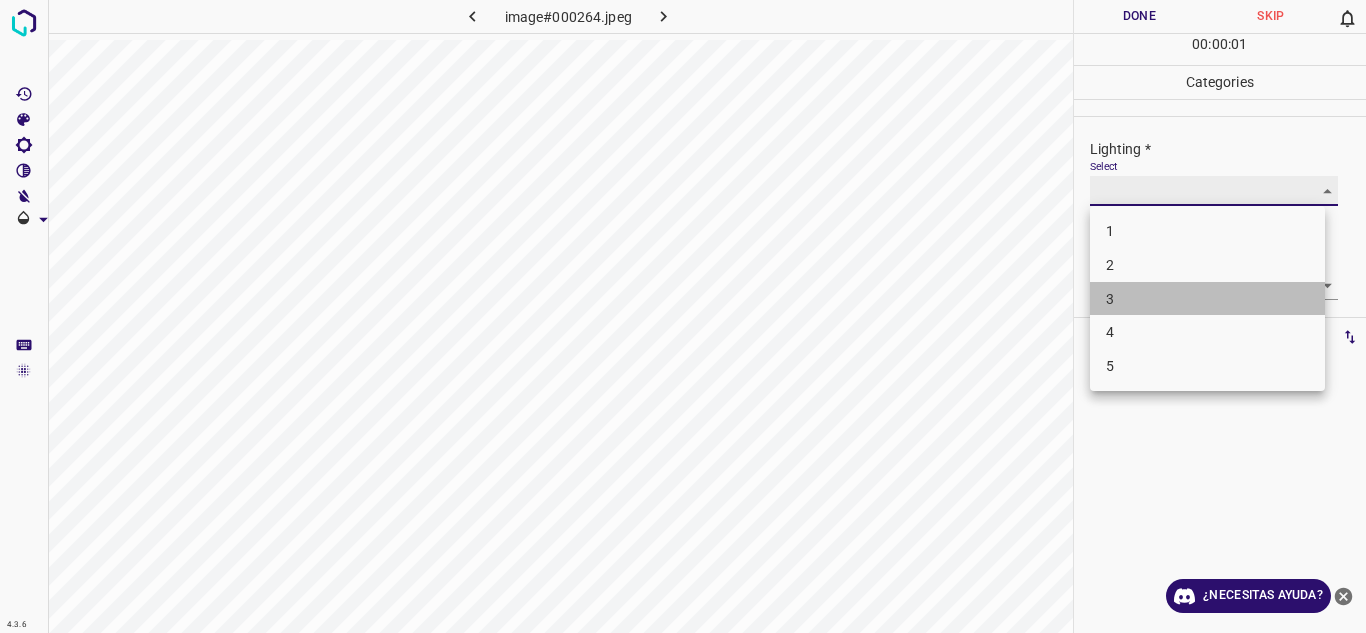type on "3" 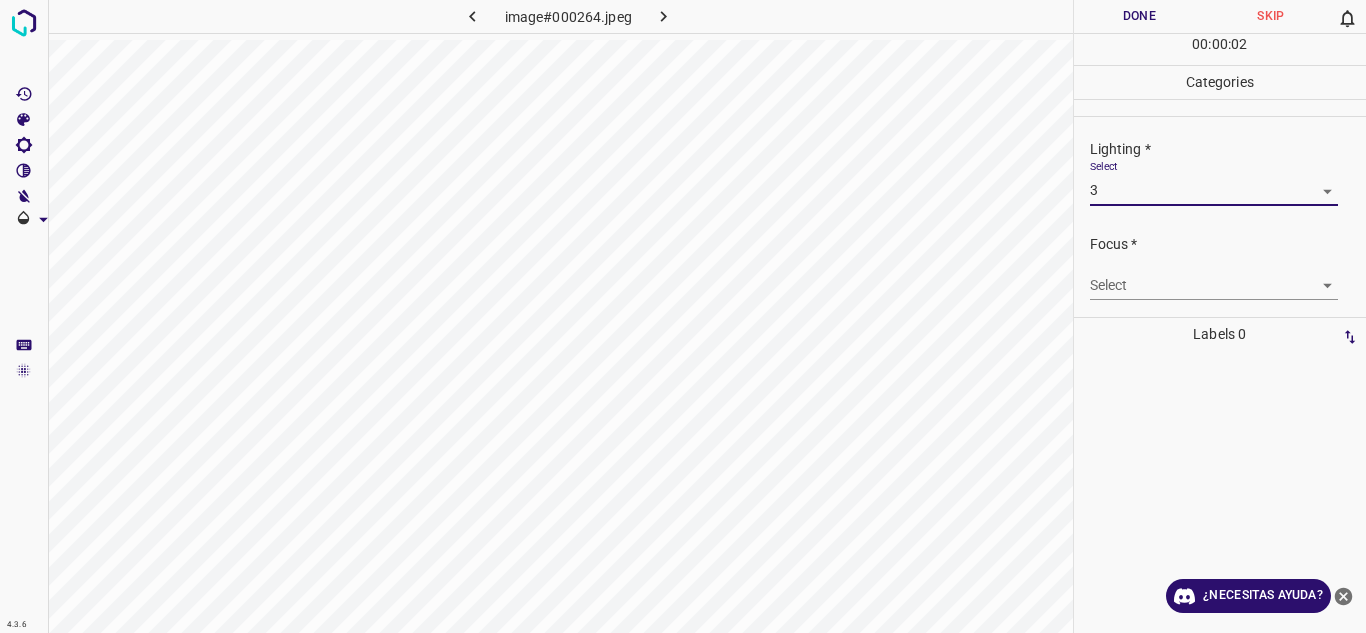 click on "4.3.6  image#000264.jpeg Done Skip 0 00   : 00   : 02   Categories Lighting *  Select 3 3 Focus *  Select ​ Overall *  Select ​ Labels   0 Categories 1 Lighting 2 Focus 3 Overall Tools Space Change between modes (Draw & Edit) I Auto labeling R Restore zoom M Zoom in N Zoom out Delete Delete selecte label Filters Z Restore filters X Saturation filter C Brightness filter V Contrast filter B Gray scale filter General O Download ¿Necesitas ayuda? Texto original Valora esta traducción Tu opinión servirá para ayudar a mejorar el Traductor de Google - Texto - Esconder - Borrar" at bounding box center (683, 316) 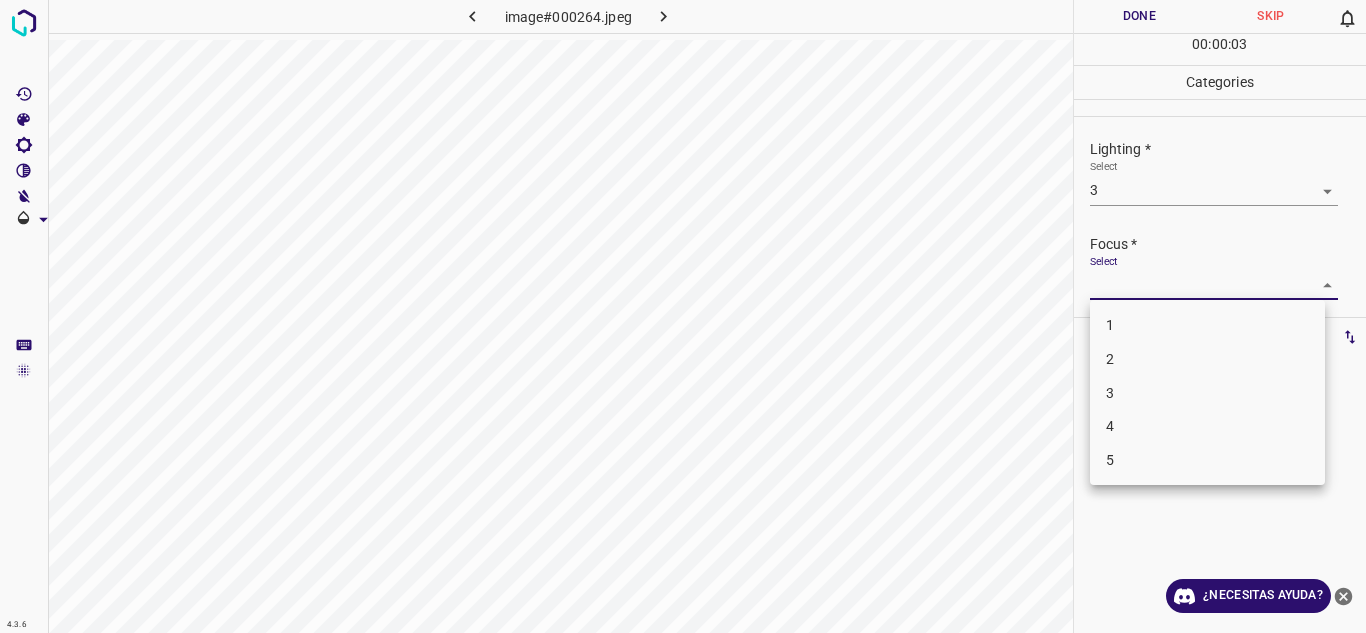 click on "2" at bounding box center (1207, 359) 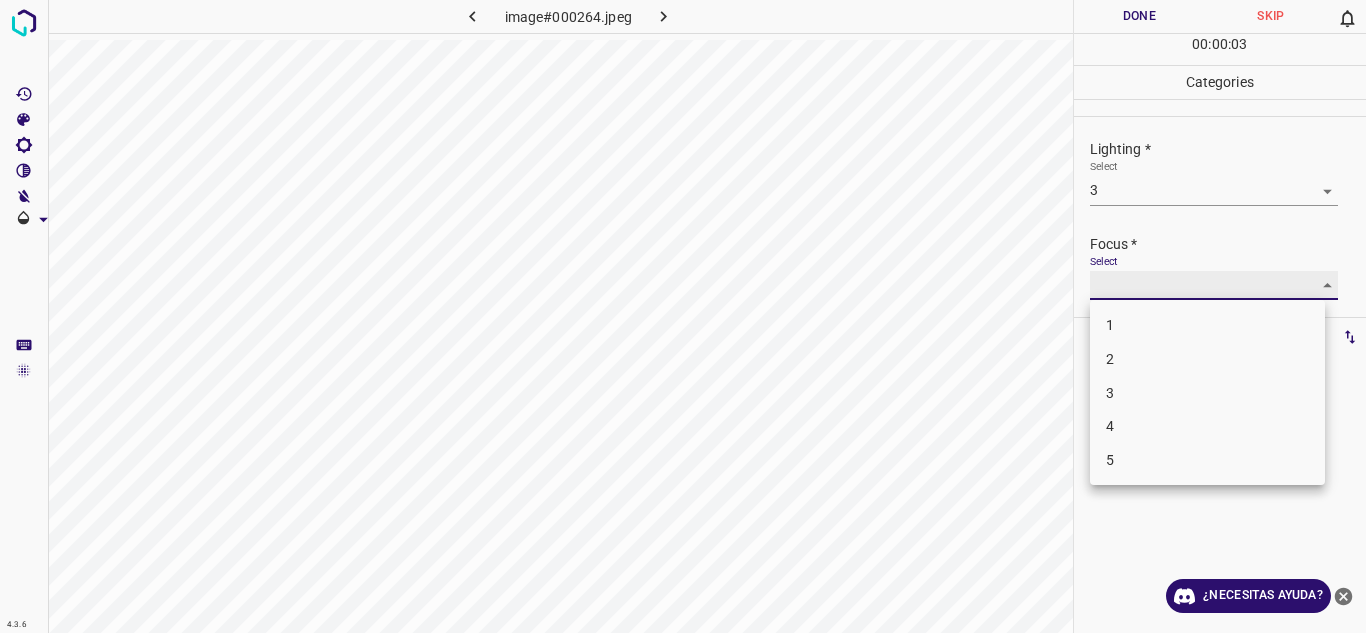 type on "2" 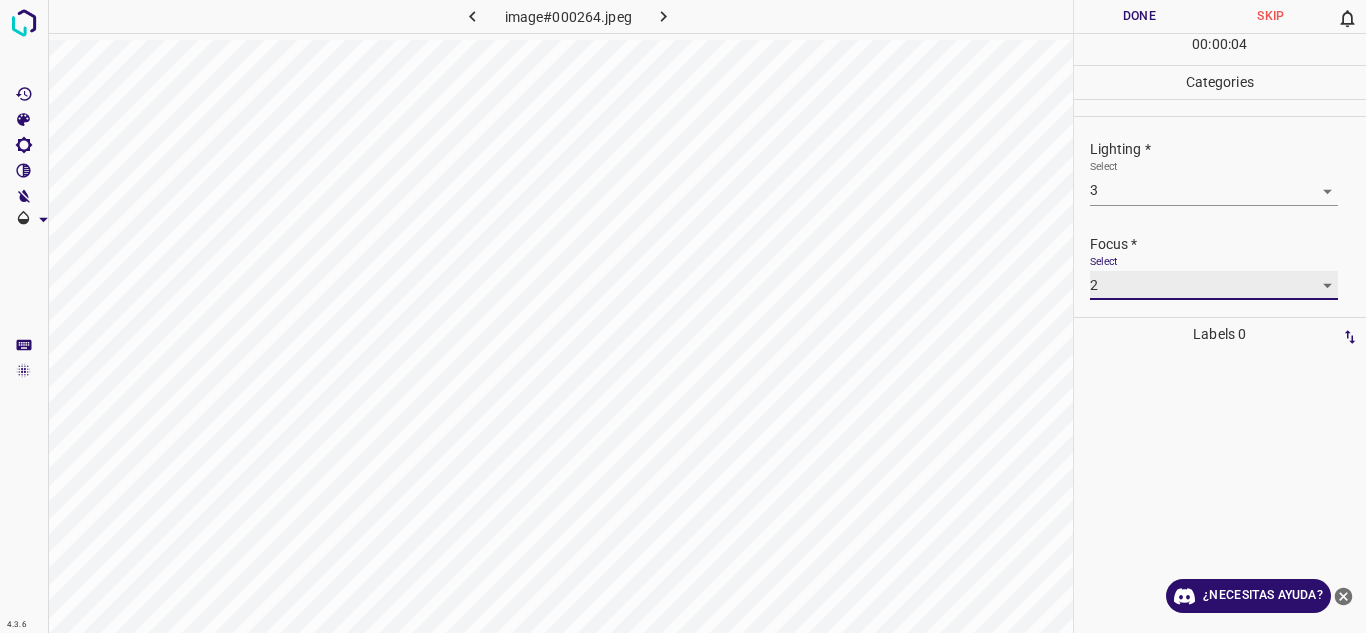 scroll, scrollTop: 98, scrollLeft: 0, axis: vertical 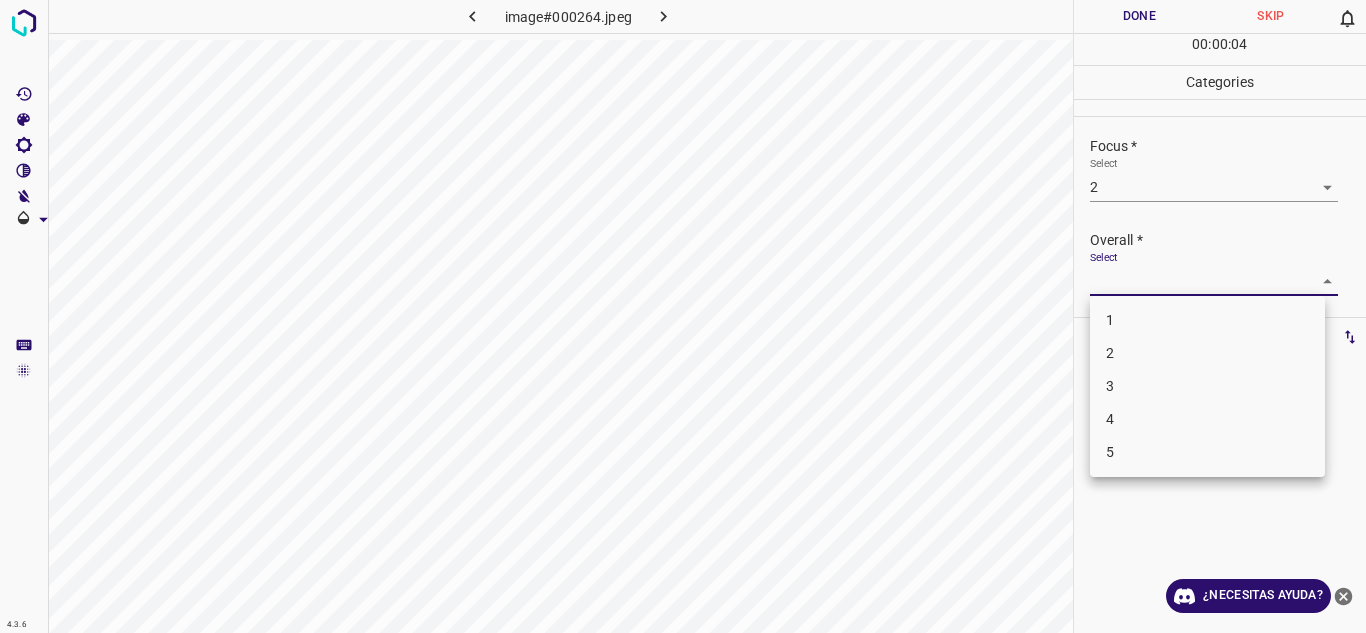 drag, startPoint x: 1303, startPoint y: 282, endPoint x: 1224, endPoint y: 353, distance: 106.21676 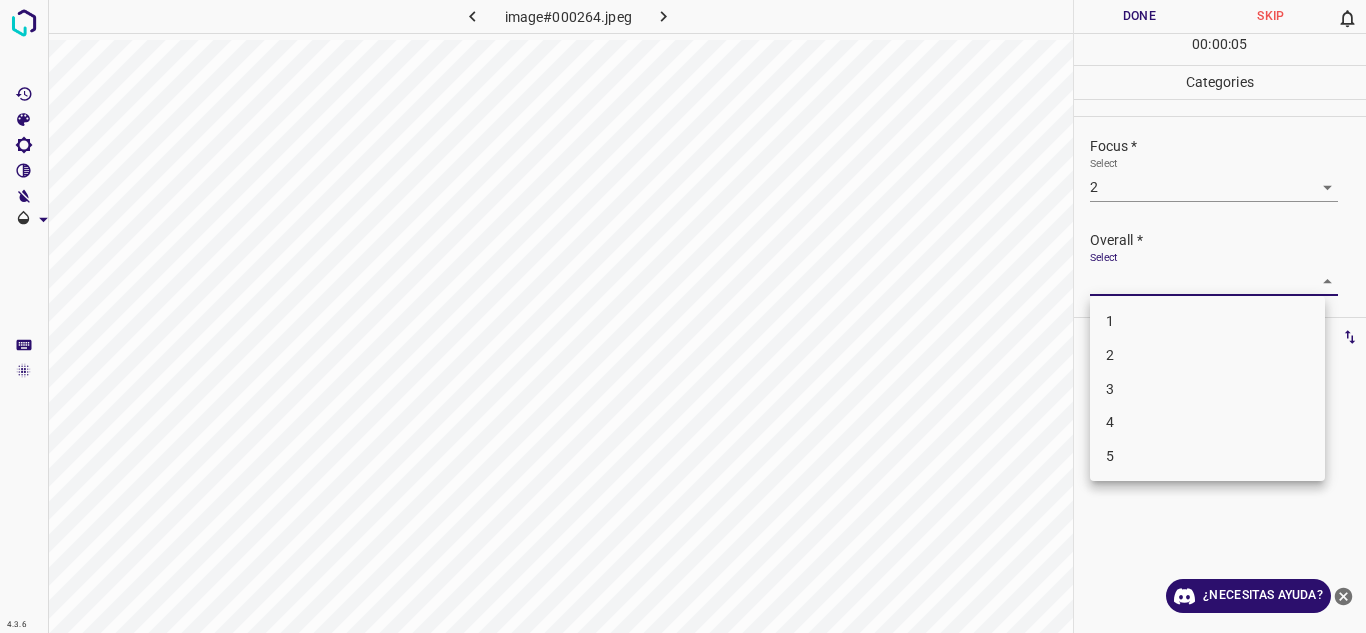 click on "2" at bounding box center (1207, 355) 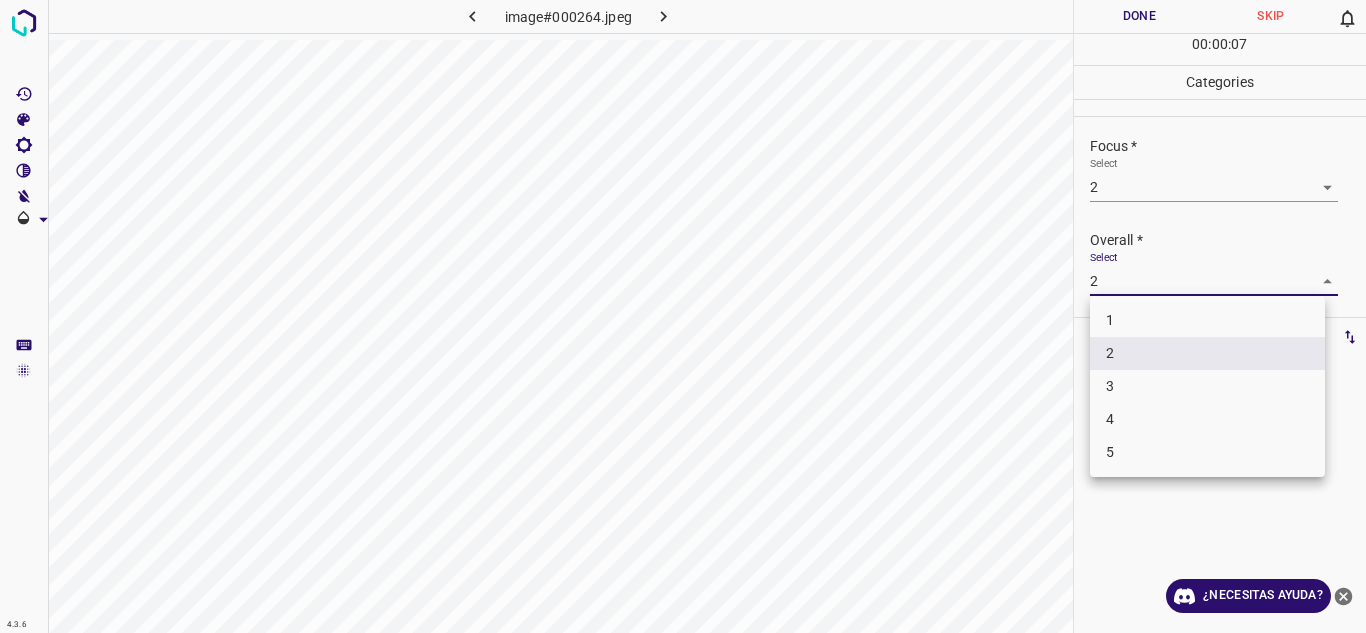 click on "4.3.6  image#000264.jpeg Done Skip 0 00   : 00   : 07   Categories Lighting *  Select 3 3 Focus *  Select 2 2 Overall *  Select 2 2 Labels   0 Categories 1 Lighting 2 Focus 3 Overall Tools Space Change between modes (Draw & Edit) I Auto labeling R Restore zoom M Zoom in N Zoom out Delete Delete selecte label Filters Z Restore filters X Saturation filter C Brightness filter V Contrast filter B Gray scale filter General O Download ¿Necesitas ayuda? Texto original Valora esta traducción Tu opinión servirá para ayudar a mejorar el Traductor de Google - Texto - Esconder - Borrar 1 2 3 4 5" at bounding box center (683, 316) 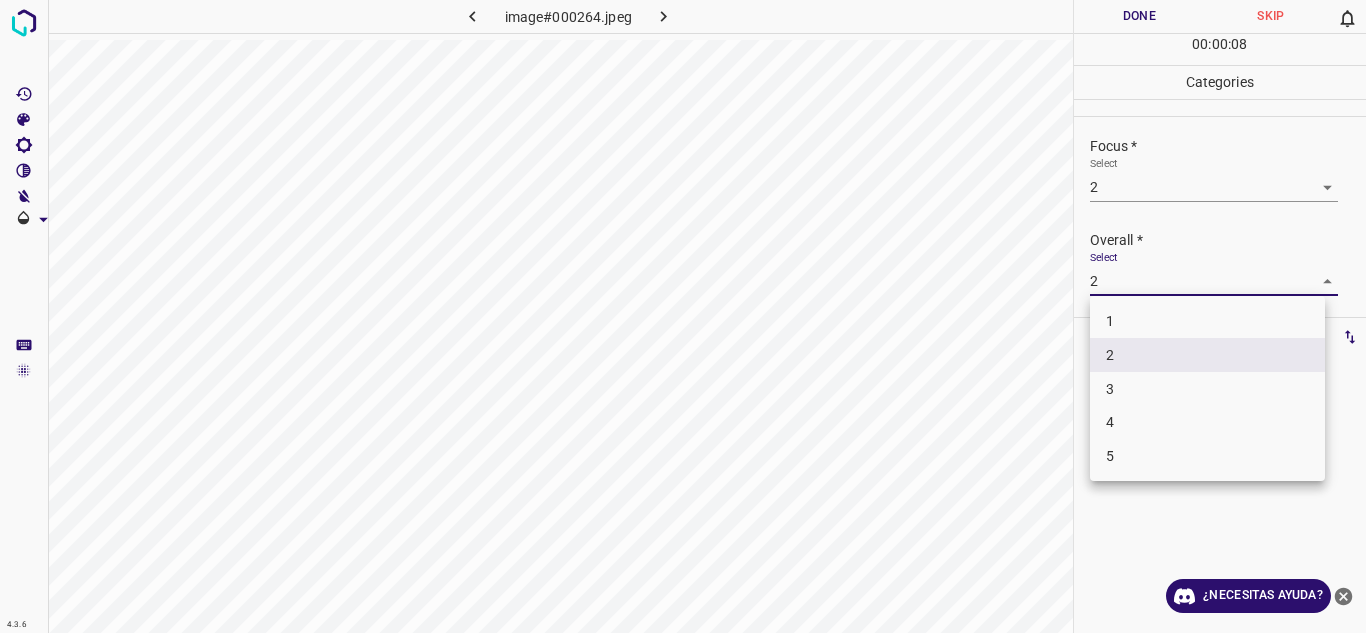 click on "3" at bounding box center [1207, 389] 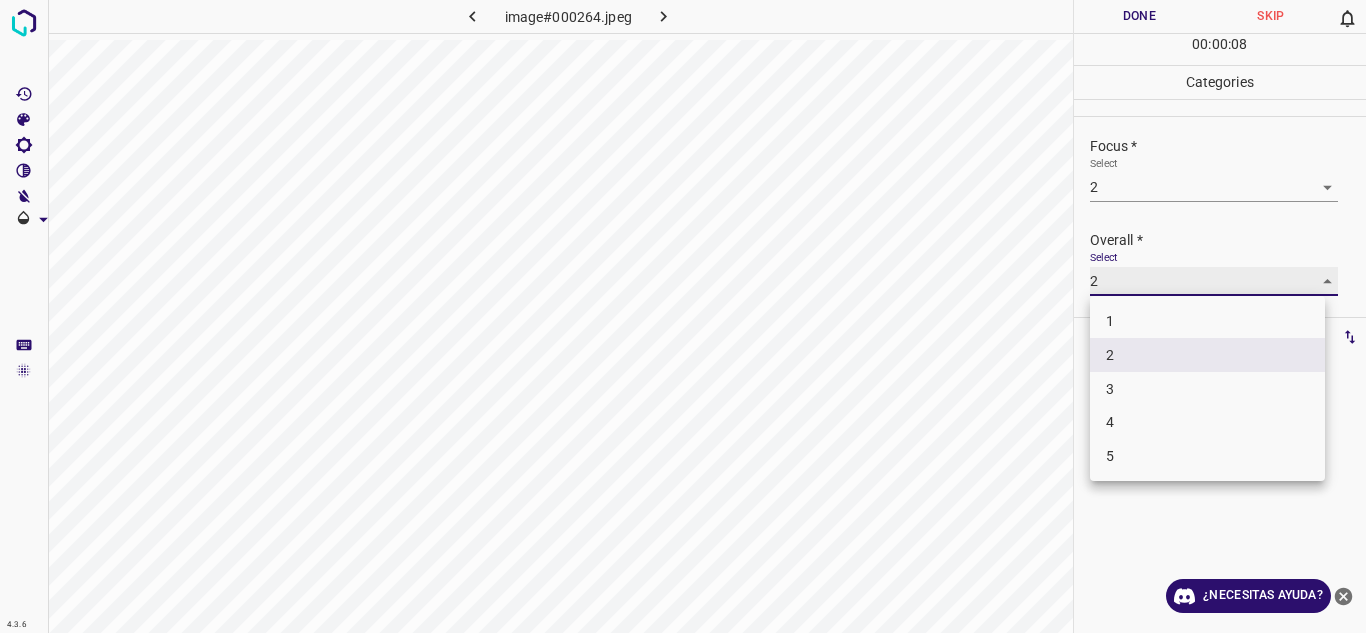 type on "3" 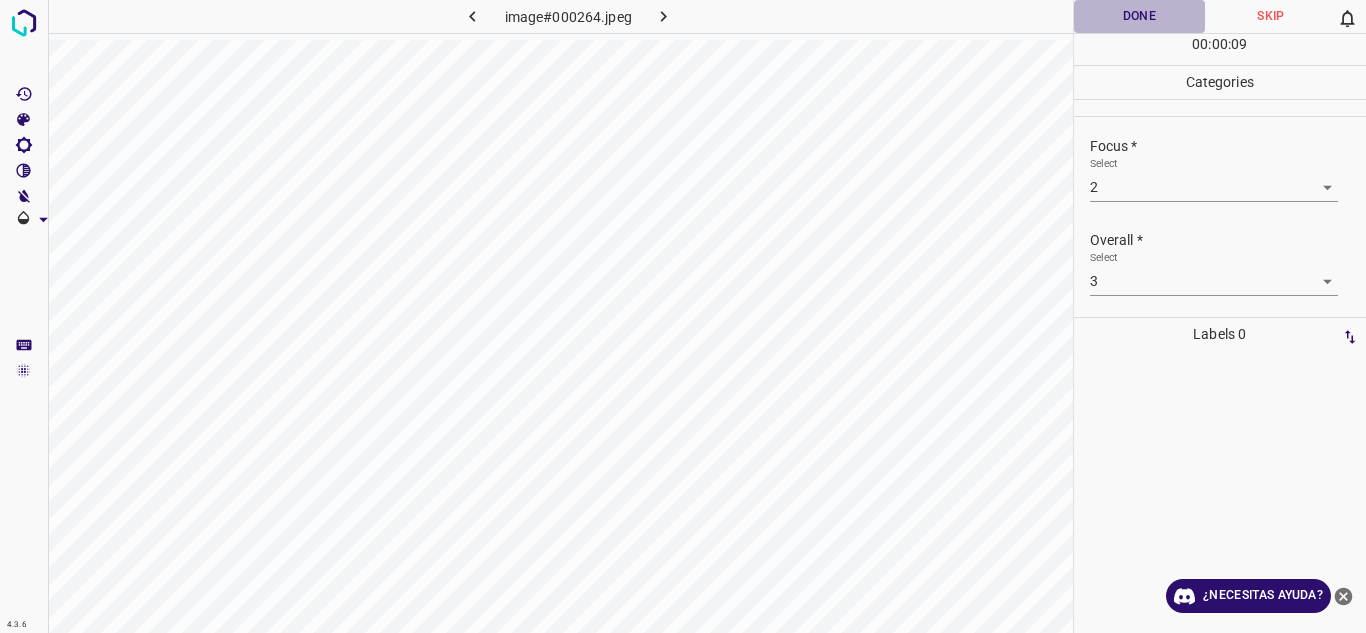 click on "Done" at bounding box center [1140, 16] 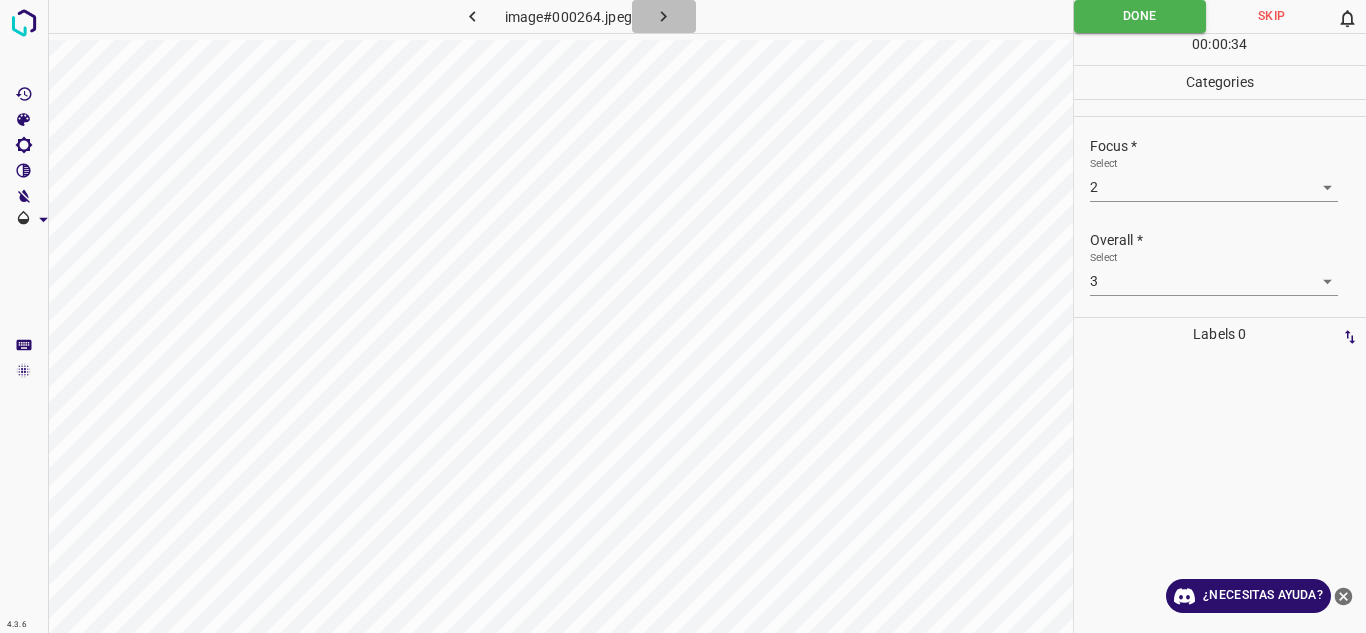 click at bounding box center [664, 16] 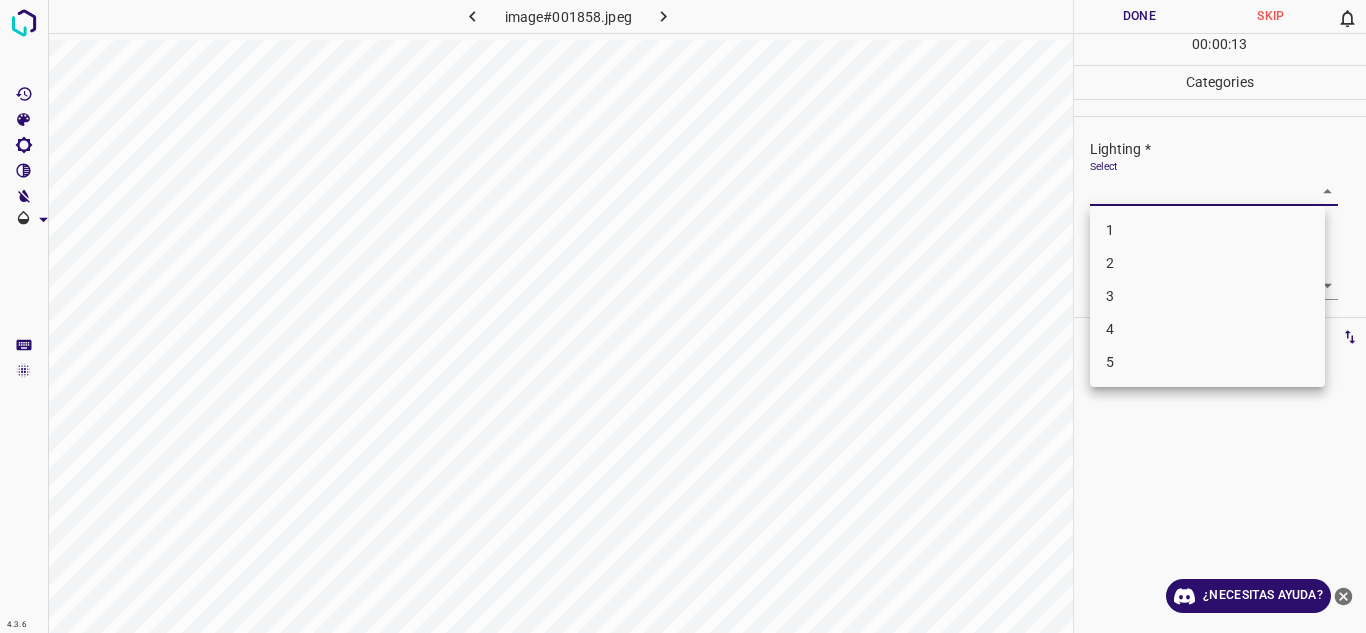 click on "4.3.6  image#001858.jpeg Done Skip 0 00   : 00   : 13   Categories Lighting *  Select ​ Focus *  Select ​ Overall *  Select ​ Labels   0 Categories 1 Lighting 2 Focus 3 Overall Tools Space Change between modes (Draw & Edit) I Auto labeling R Restore zoom M Zoom in N Zoom out Delete Delete selecte label Filters Z Restore filters X Saturation filter C Brightness filter V Contrast filter B Gray scale filter General O Download ¿Necesitas ayuda? Texto original Valora esta traducción Tu opinión servirá para ayudar a mejorar el Traductor de Google - Texto - Esconder - Borrar 1 2 3 4 5" at bounding box center (683, 316) 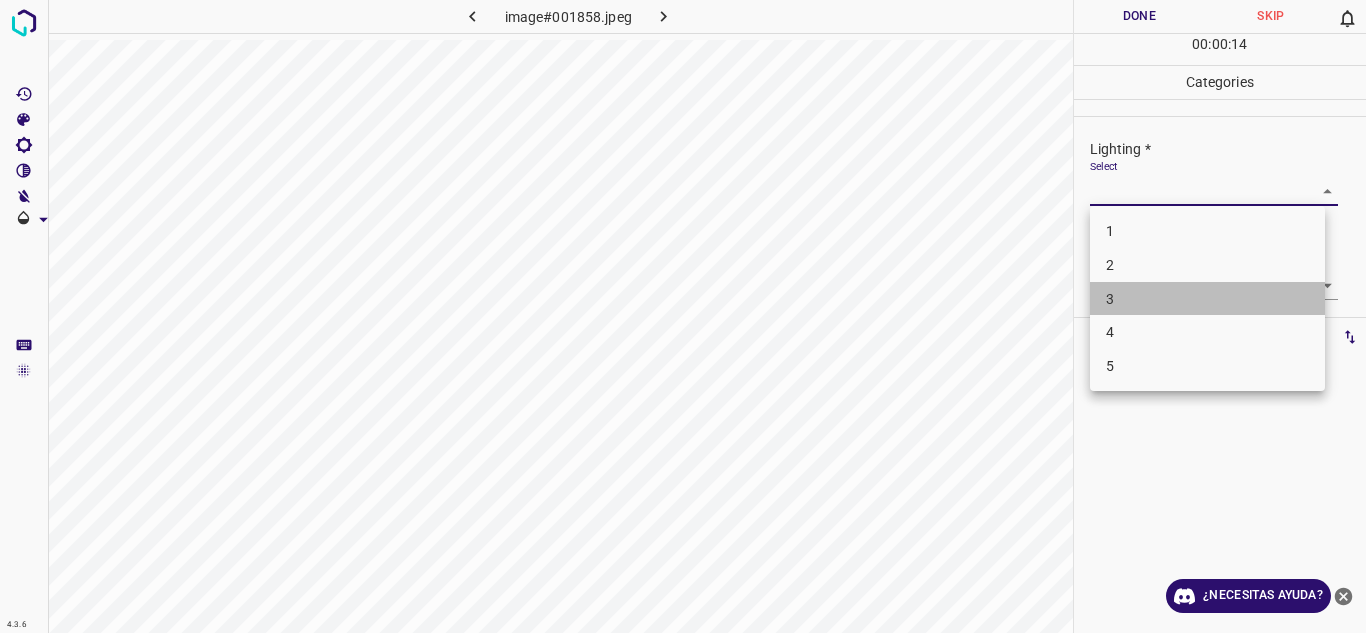 click on "3" at bounding box center [1207, 299] 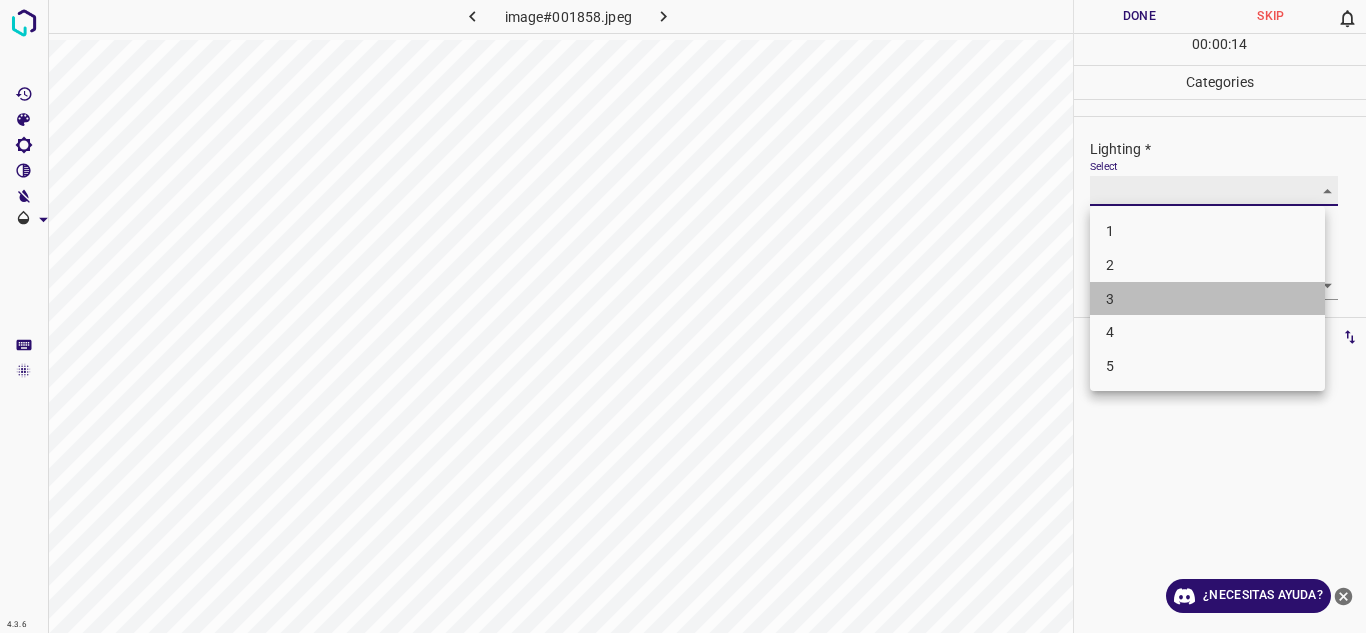 type on "3" 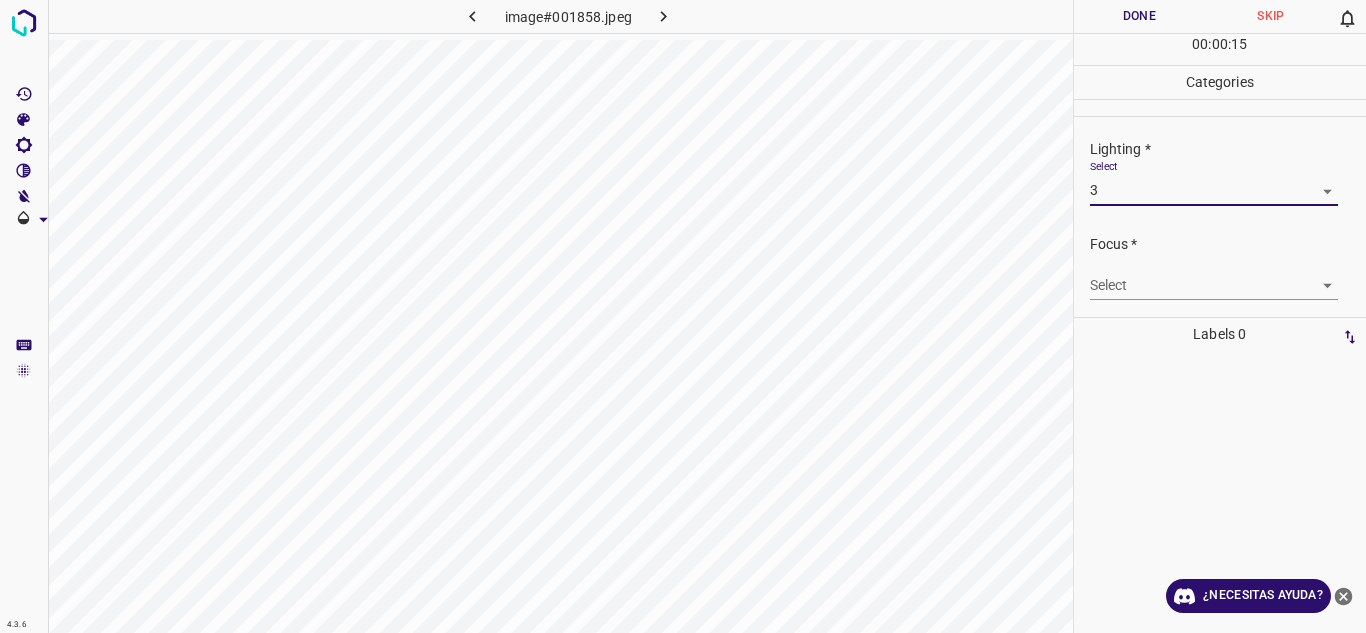 click on "4.3.6  image#001858.jpeg Done Skip 0 00   : 00   : 15   Categories Lighting *  Select 3 3 Focus *  Select ​ Overall *  Select ​ Labels   0 Categories 1 Lighting 2 Focus 3 Overall Tools Space Change between modes (Draw & Edit) I Auto labeling R Restore zoom M Zoom in N Zoom out Delete Delete selecte label Filters Z Restore filters X Saturation filter C Brightness filter V Contrast filter B Gray scale filter General O Download ¿Necesitas ayuda? Texto original Valora esta traducción Tu opinión servirá para ayudar a mejorar el Traductor de Google - Texto - Esconder - Borrar" at bounding box center [683, 316] 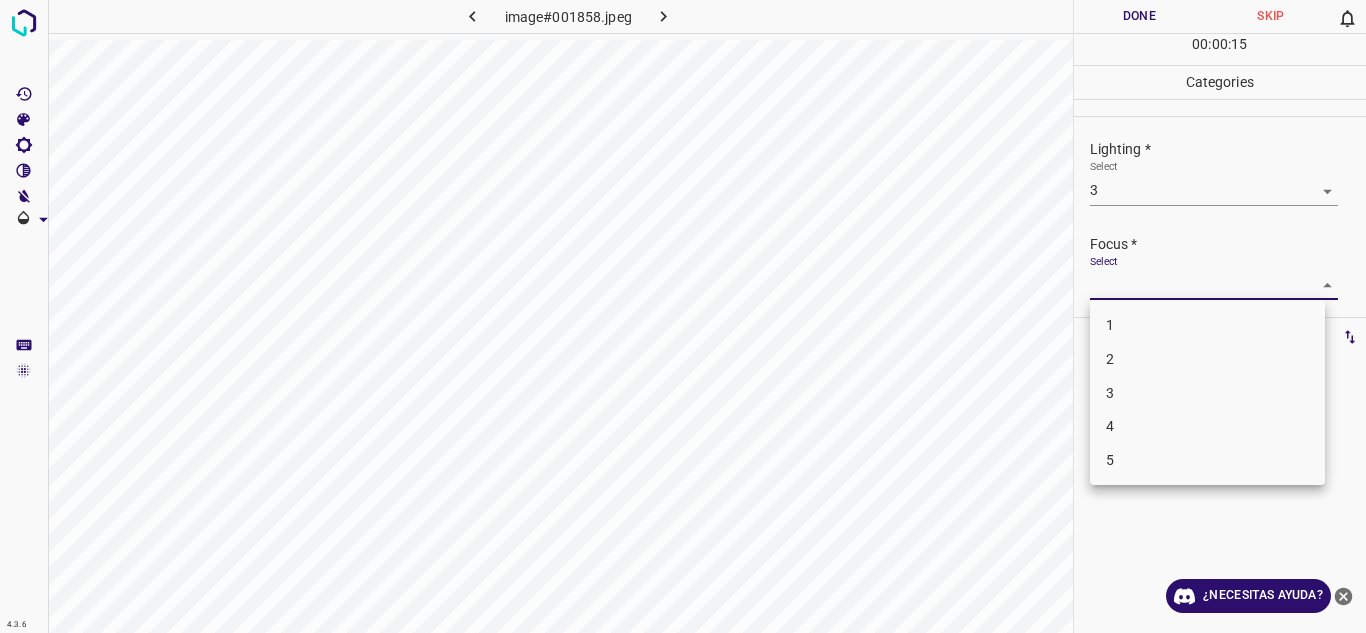 click on "2" at bounding box center [1207, 359] 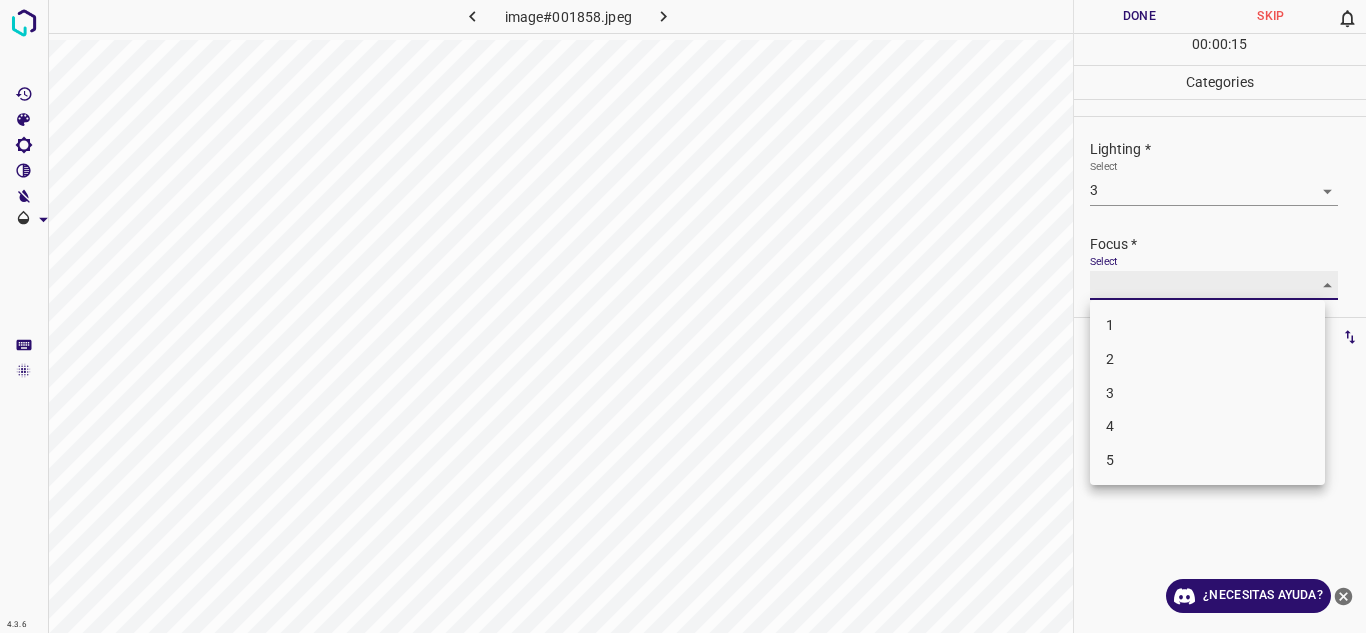 type on "2" 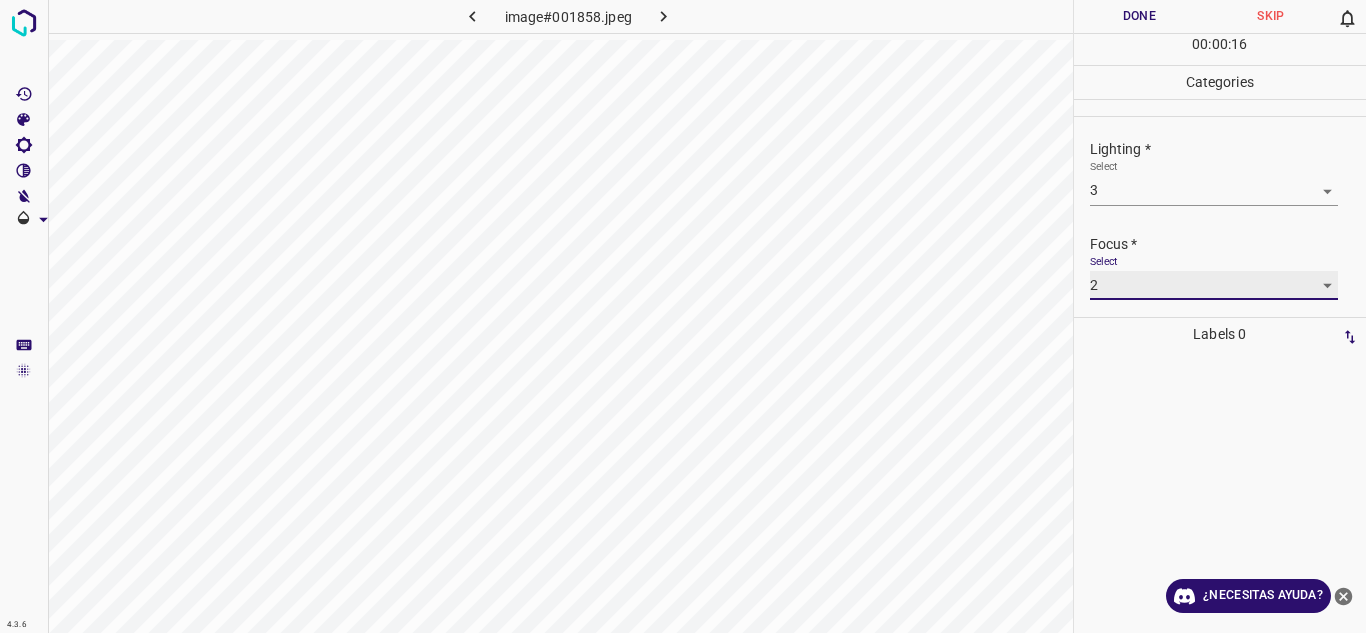 scroll, scrollTop: 98, scrollLeft: 0, axis: vertical 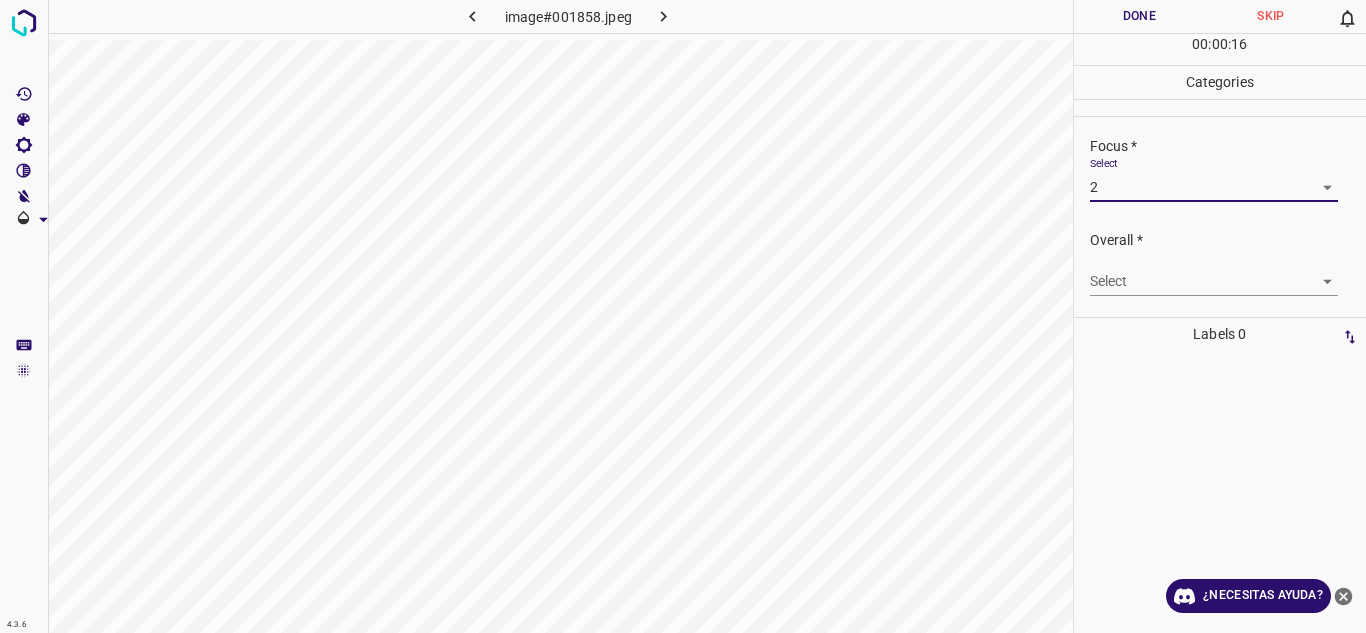 click on "4.3.6  image#001858.jpeg Done Skip 0 00   : 00   : 16   Categories Lighting *  Select 3 3 Focus *  Select 2 2 Overall *  Select ​ Labels   0 Categories 1 Lighting 2 Focus 3 Overall Tools Space Change between modes (Draw & Edit) I Auto labeling R Restore zoom M Zoom in N Zoom out Delete Delete selecte label Filters Z Restore filters X Saturation filter C Brightness filter V Contrast filter B Gray scale filter General O Download ¿Necesitas ayuda? Texto original Valora esta traducción Tu opinión servirá para ayudar a mejorar el Traductor de Google - Texto - Esconder - Borrar" at bounding box center (683, 316) 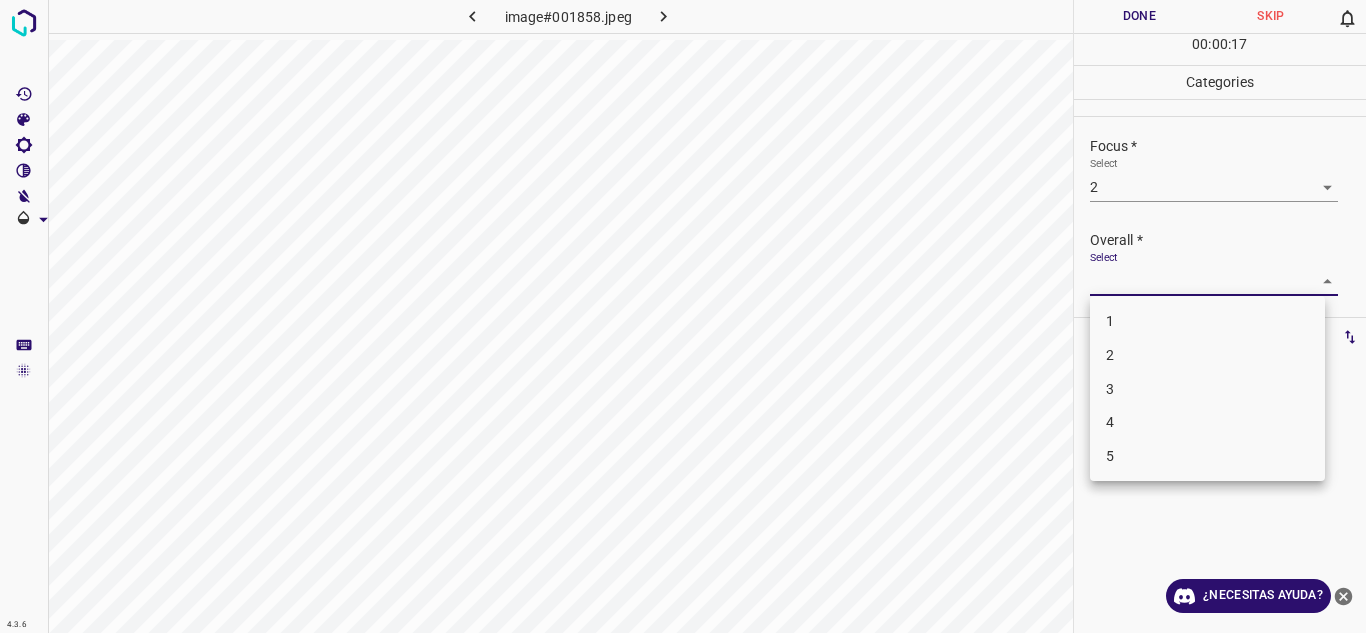 click on "2" at bounding box center [1207, 355] 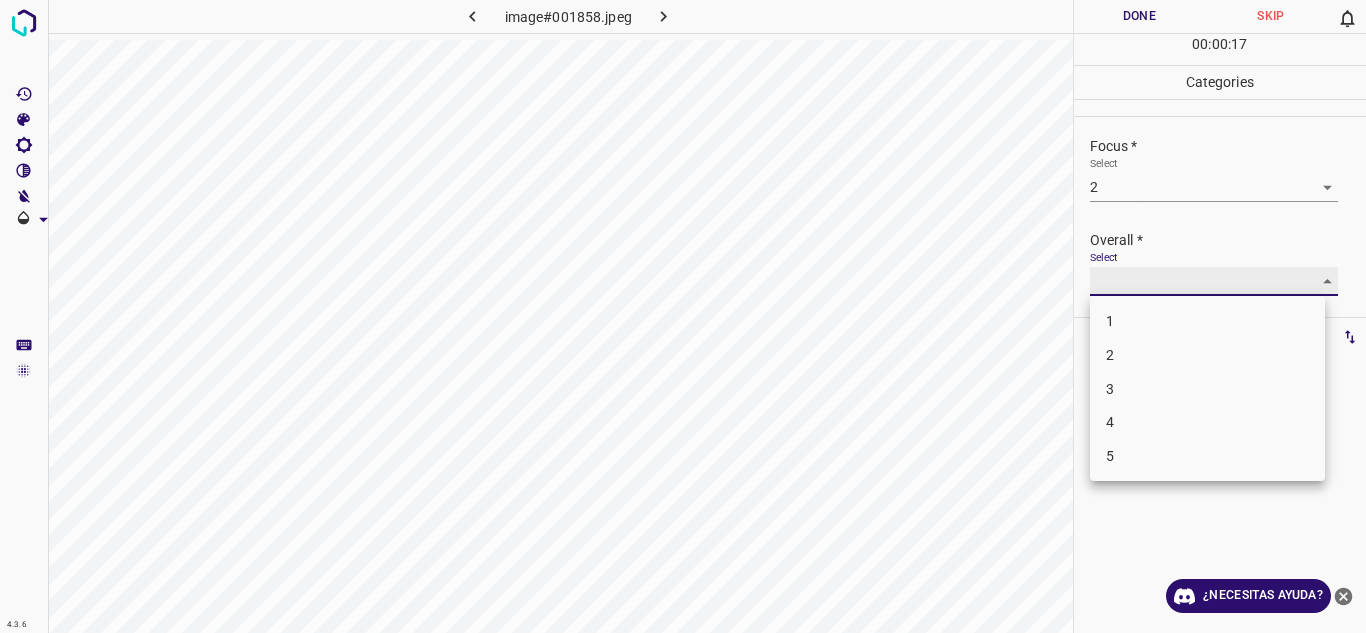 type on "2" 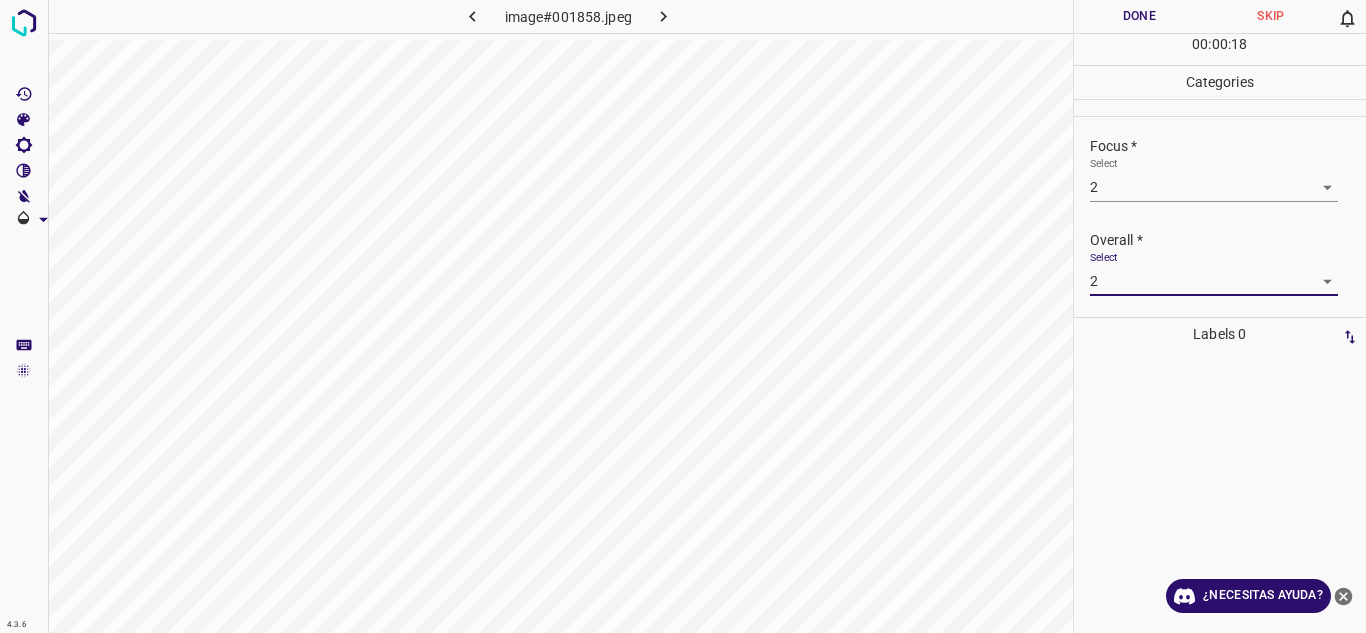 click on "Done" at bounding box center (1140, 16) 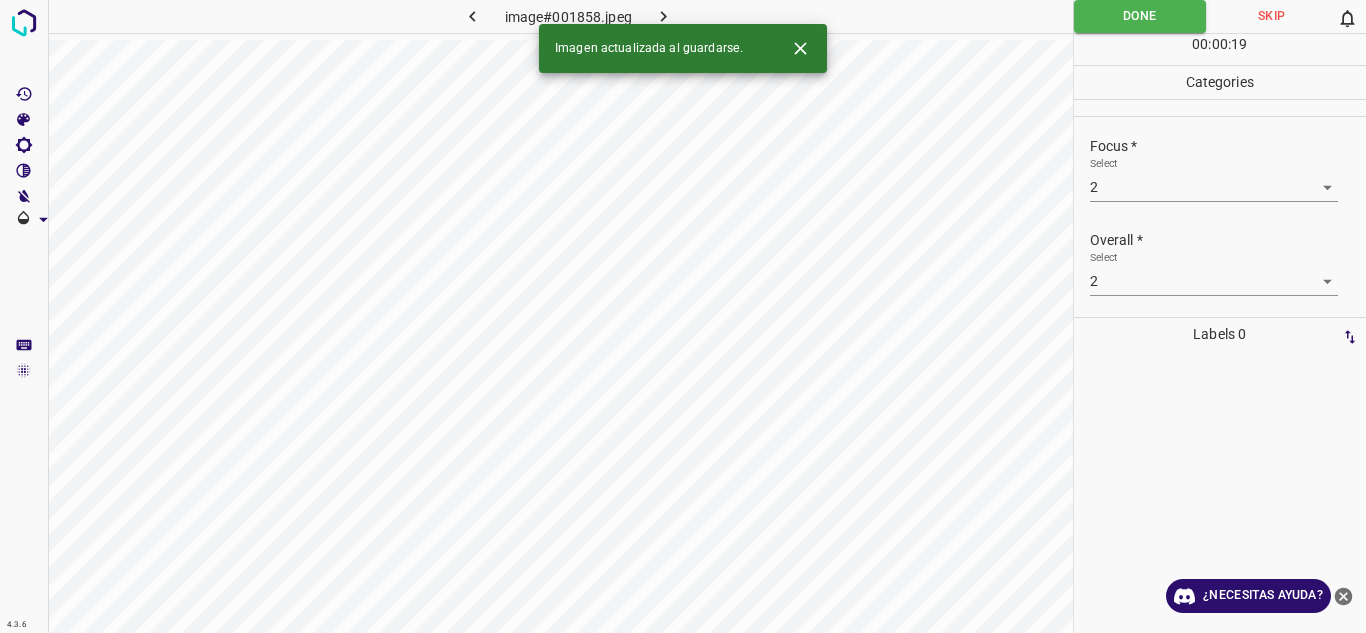 click at bounding box center (664, 16) 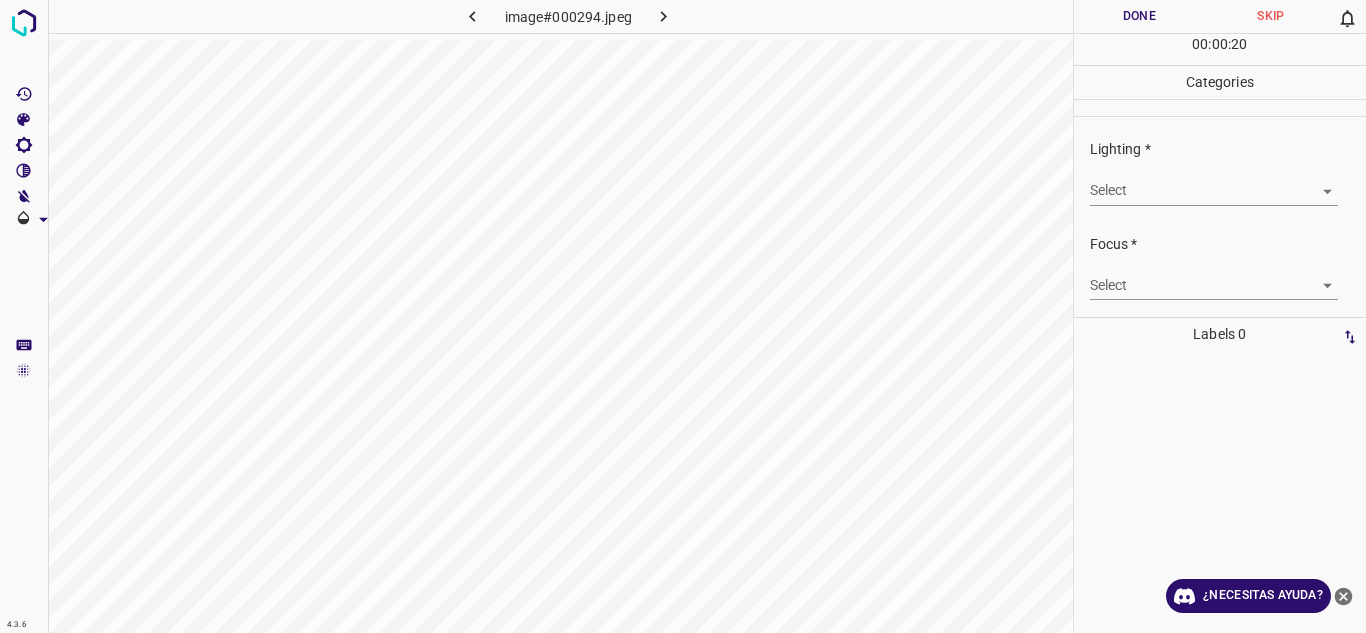 click on "4.3.6  image#000294.jpeg Done Skip 0 00   : 00   : 20   Categories Lighting *  Select ​ Focus *  Select ​ Overall *  Select ​ Labels   0 Categories 1 Lighting 2 Focus 3 Overall Tools Space Change between modes (Draw & Edit) I Auto labeling R Restore zoom M Zoom in N Zoom out Delete Delete selecte label Filters Z Restore filters X Saturation filter C Brightness filter V Contrast filter B Gray scale filter General O Download ¿Necesitas ayuda? Texto original Valora esta traducción Tu opinión servirá para ayudar a mejorar el Traductor de Google - Texto - Esconder - Borrar" at bounding box center (683, 316) 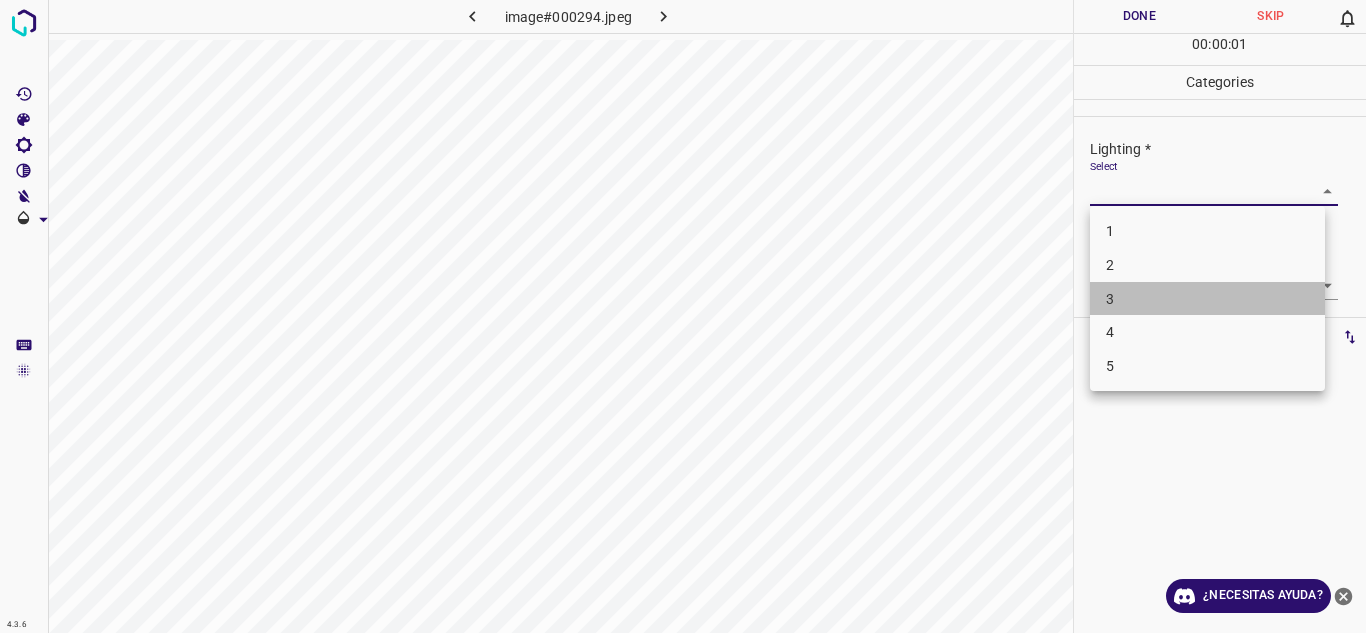 click on "3" at bounding box center (1207, 299) 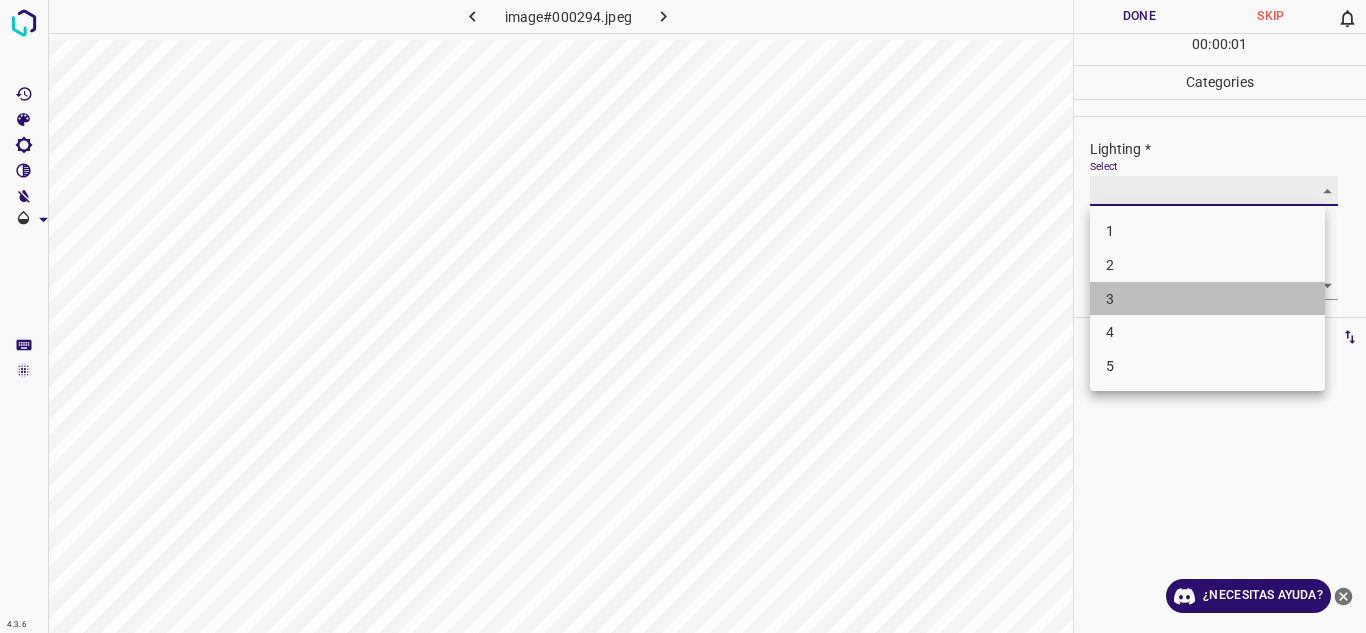 type on "3" 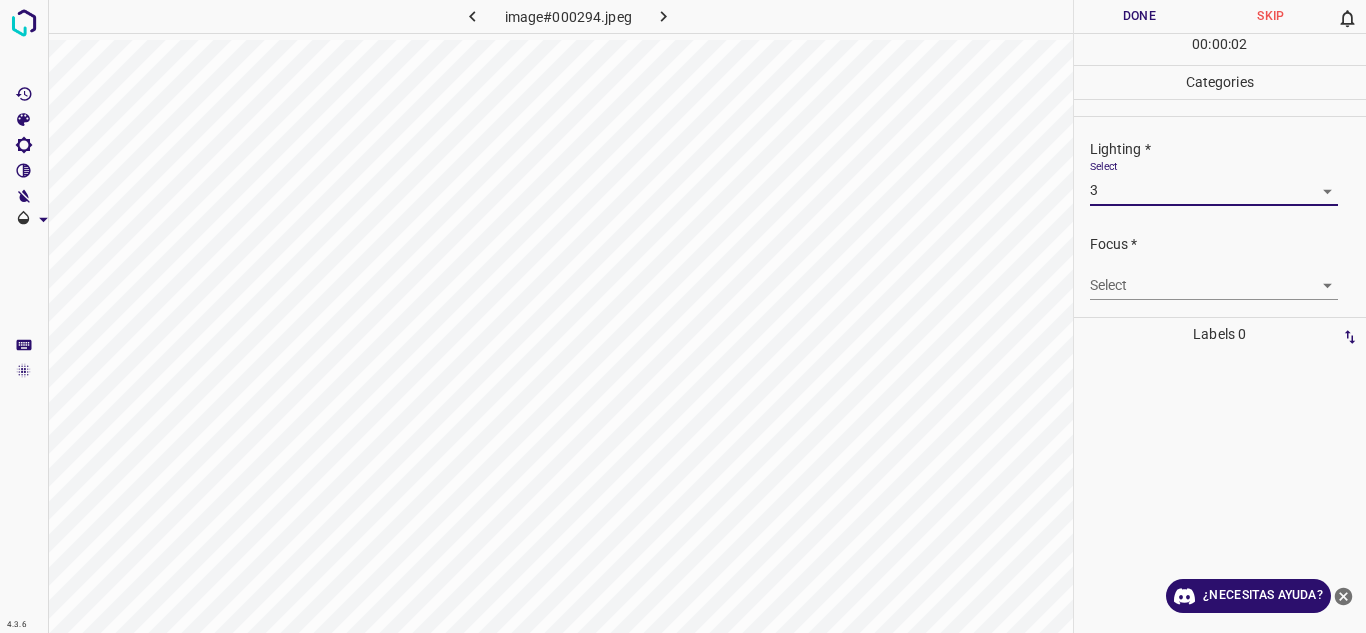 click on "4.3.6  image#000294.jpeg Done Skip 0 00   : 00   : 02   Categories Lighting *  Select 3 3 Focus *  Select ​ Overall *  Select ​ Labels   0 Categories 1 Lighting 2 Focus 3 Overall Tools Space Change between modes (Draw & Edit) I Auto labeling R Restore zoom M Zoom in N Zoom out Delete Delete selecte label Filters Z Restore filters X Saturation filter C Brightness filter V Contrast filter B Gray scale filter General O Download ¿Necesitas ayuda? Texto original Valora esta traducción Tu opinión servirá para ayudar a mejorar el Traductor de Google - Texto - Esconder - Borrar" at bounding box center (683, 316) 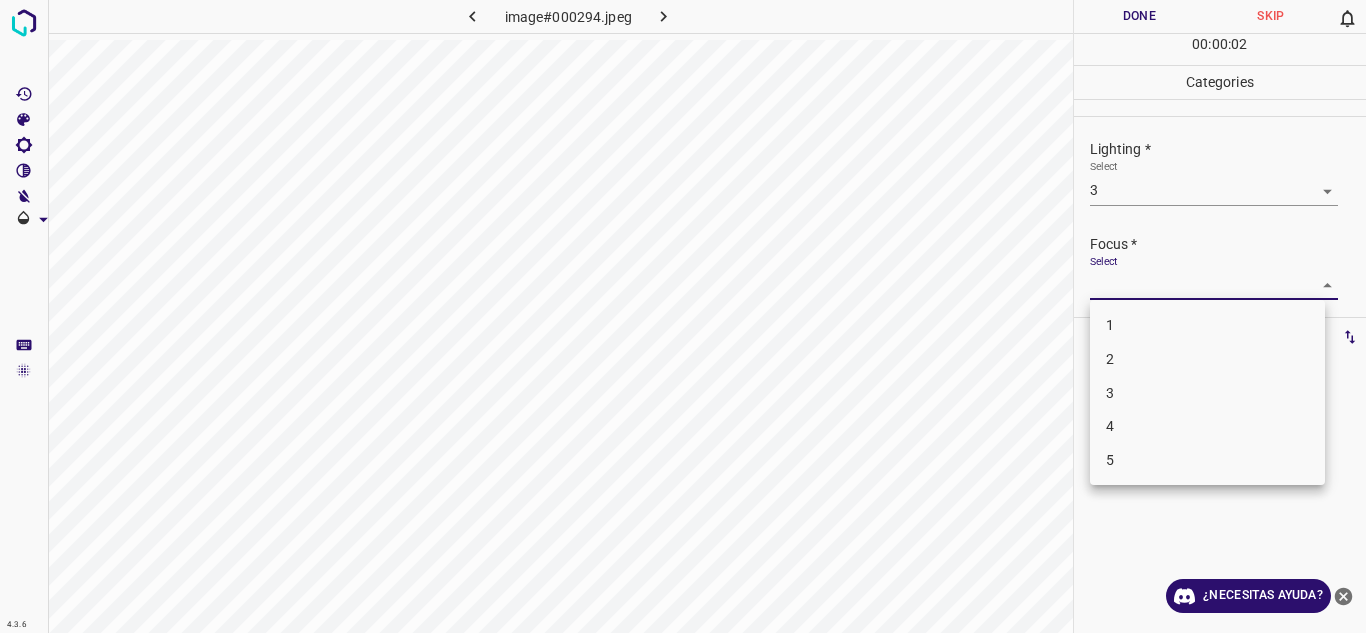 click on "2" at bounding box center (1207, 359) 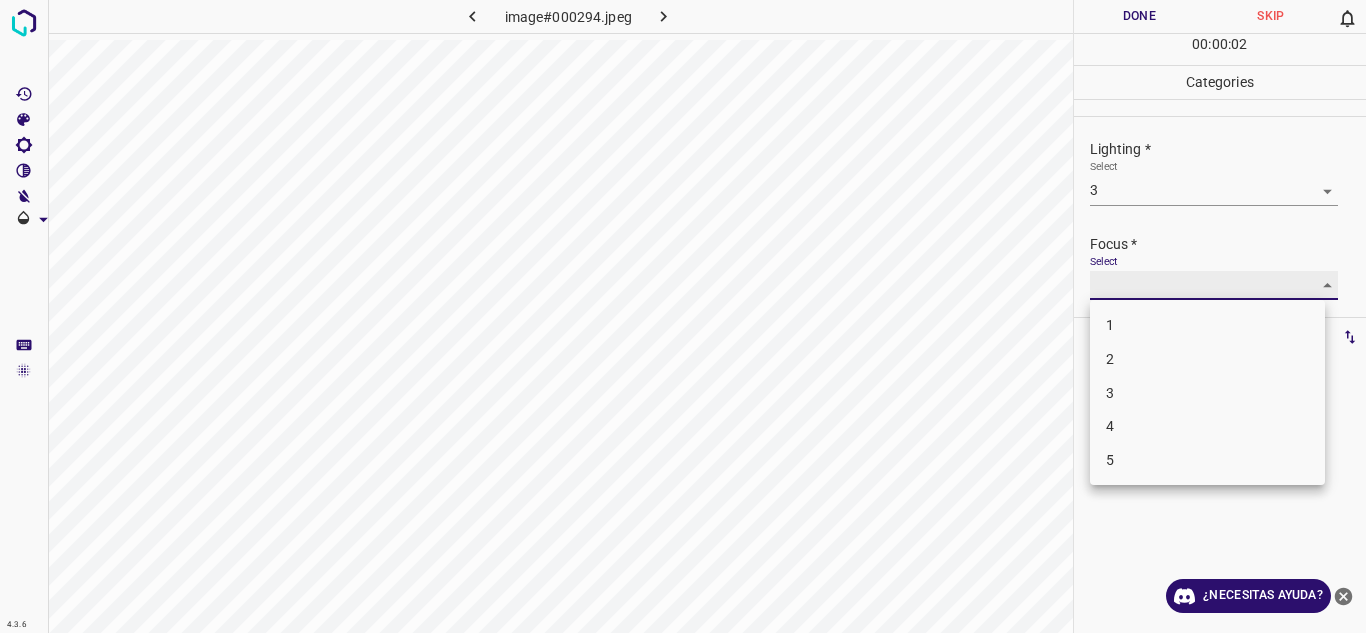 type on "2" 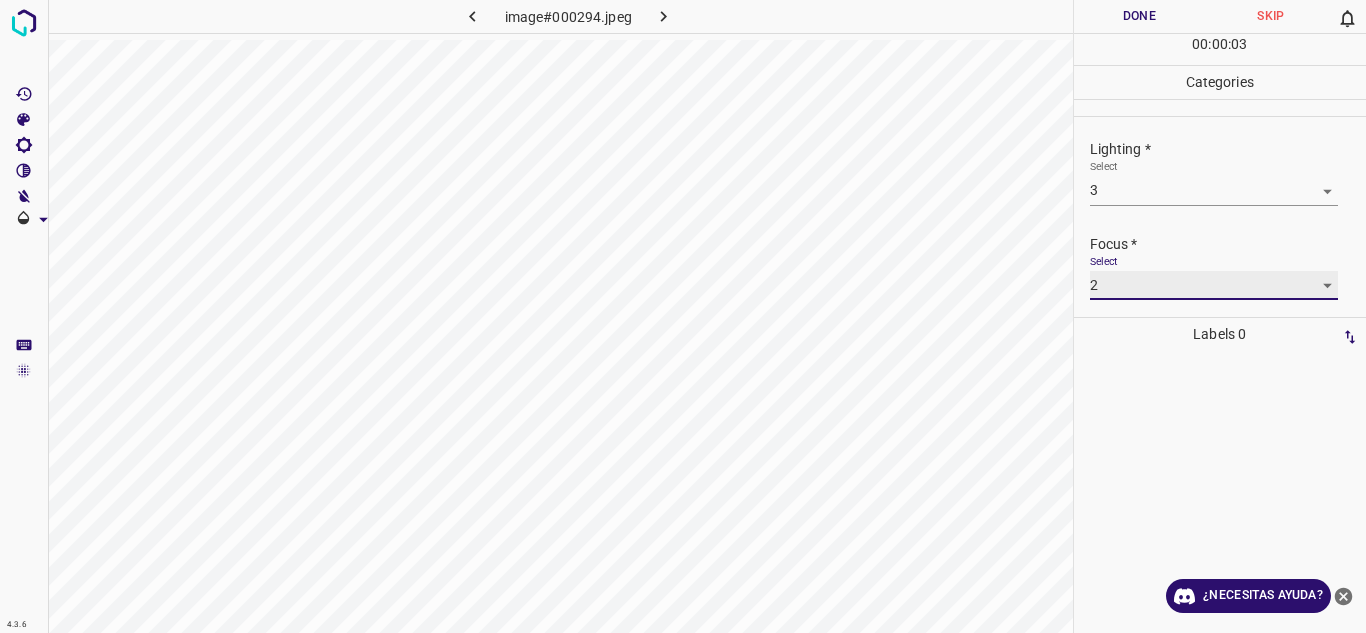scroll, scrollTop: 98, scrollLeft: 0, axis: vertical 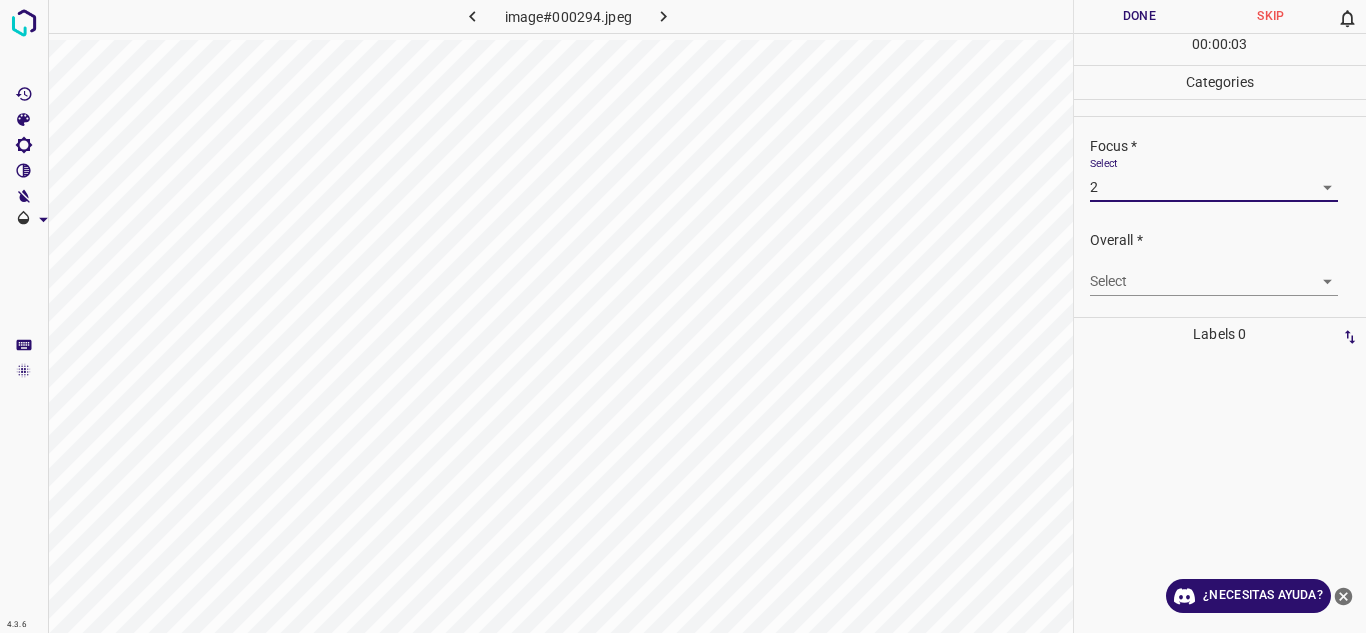 click on "4.3.6  image#000294.jpeg Done Skip 0 00   : 00   : 03   Categories Lighting *  Select 3 3 Focus *  Select 2 2 Overall *  Select ​ Labels   0 Categories 1 Lighting 2 Focus 3 Overall Tools Space Change between modes (Draw & Edit) I Auto labeling R Restore zoom M Zoom in N Zoom out Delete Delete selecte label Filters Z Restore filters X Saturation filter C Brightness filter V Contrast filter B Gray scale filter General O Download ¿Necesitas ayuda? Texto original Valora esta traducción Tu opinión servirá para ayudar a mejorar el Traductor de Google - Texto - Esconder - Borrar" at bounding box center [683, 316] 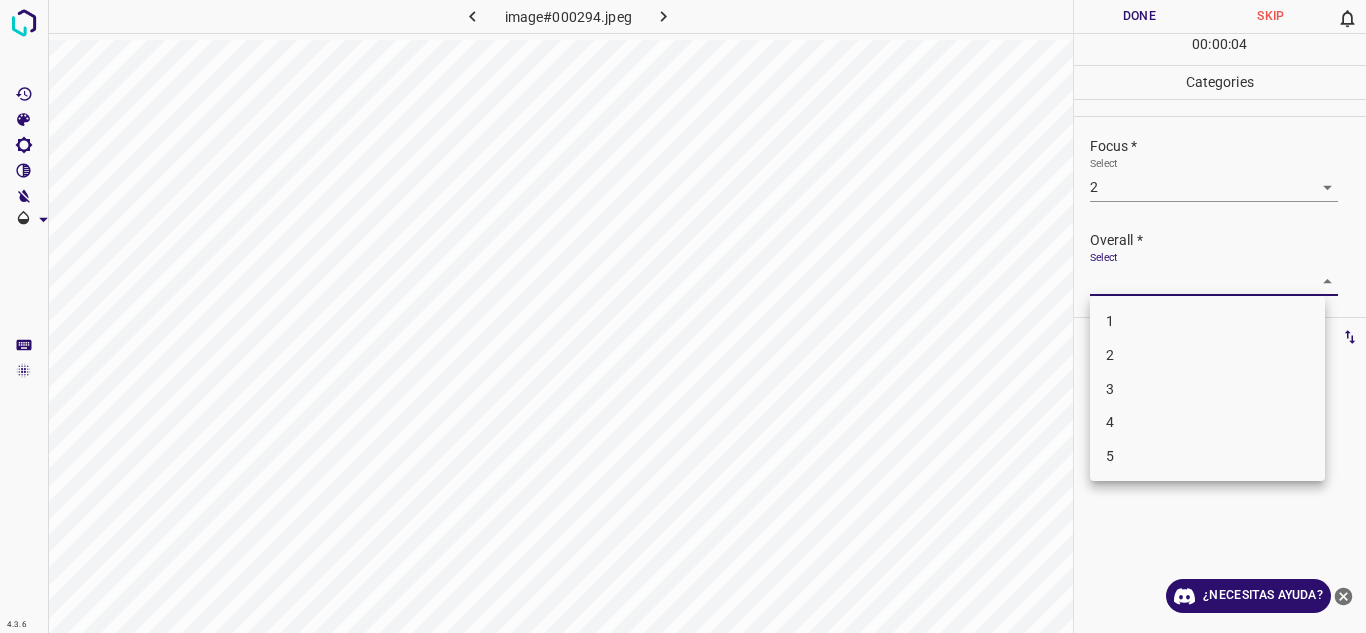 click on "2" at bounding box center (1207, 355) 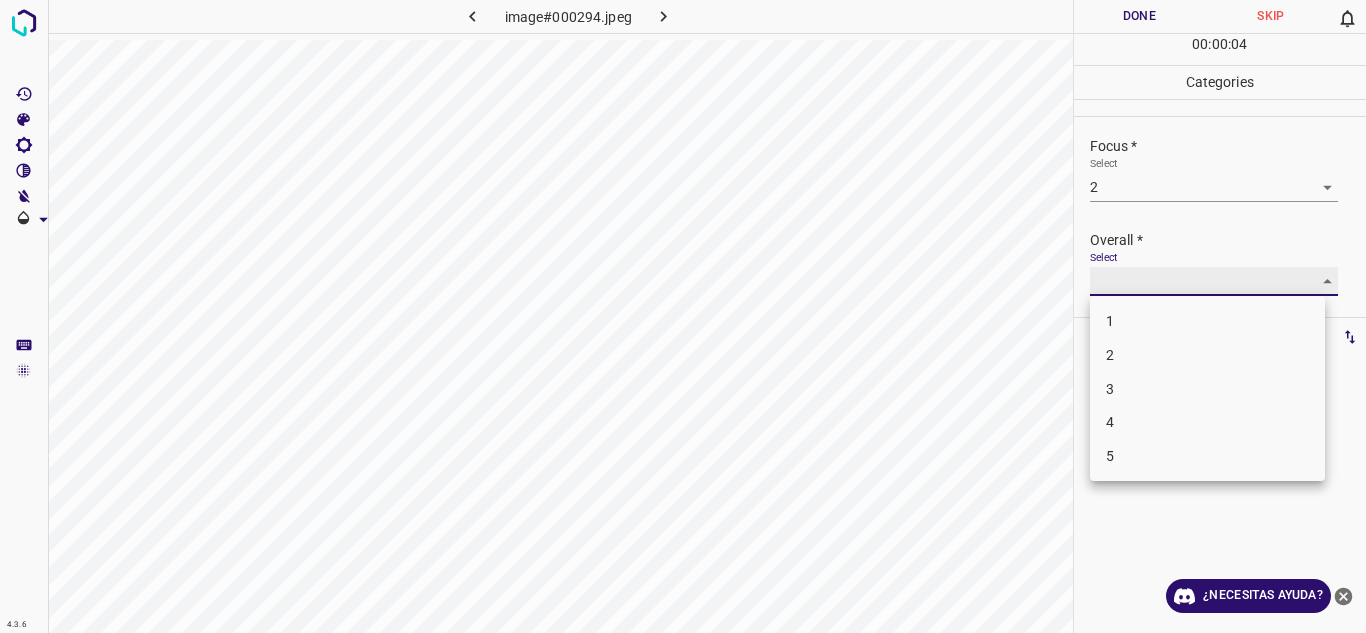 type on "2" 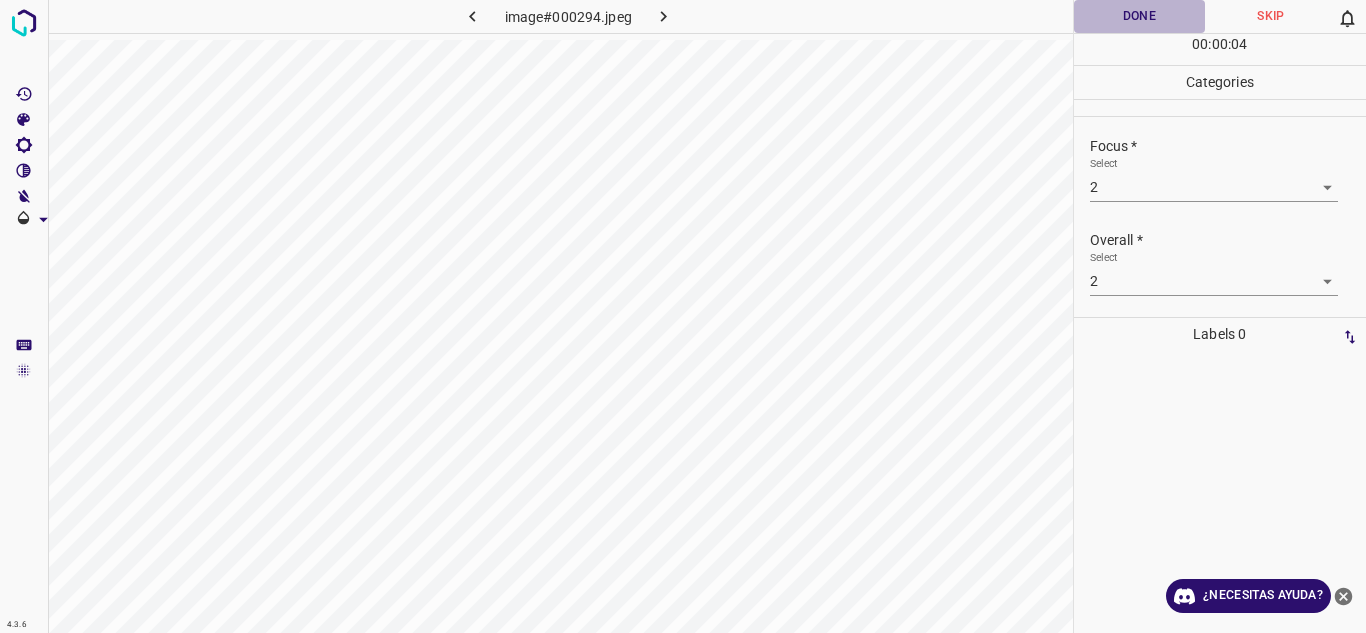 click on "Done" at bounding box center [1140, 16] 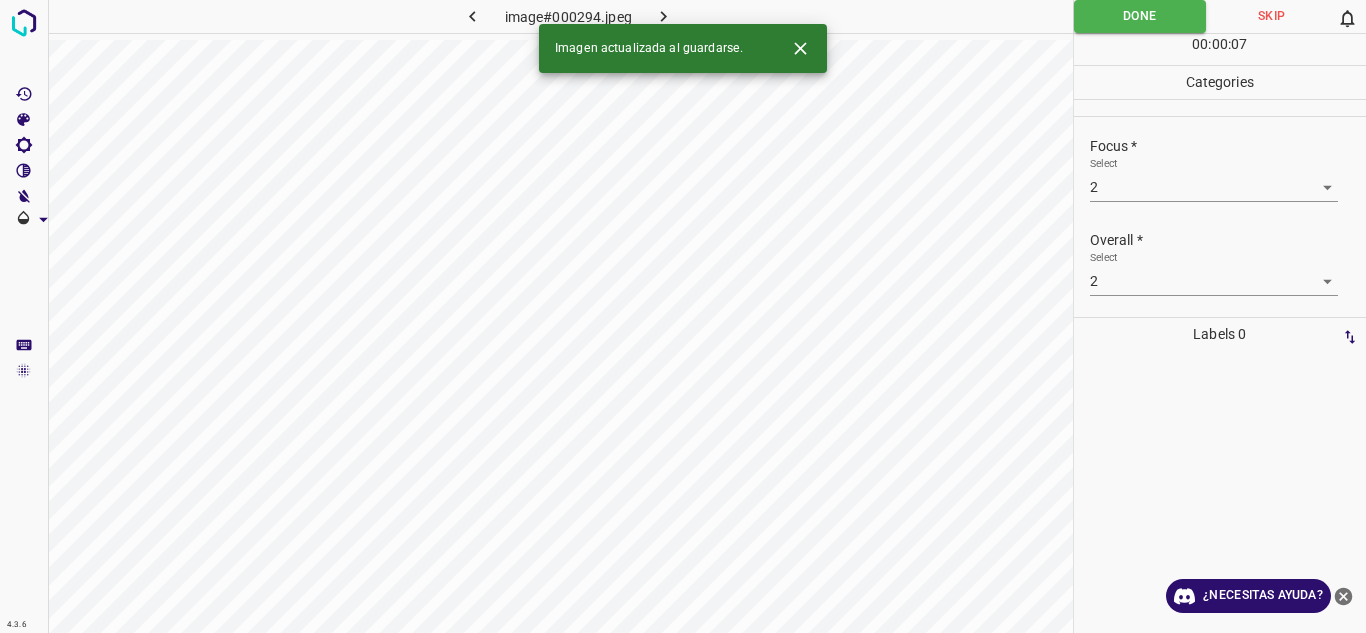 click 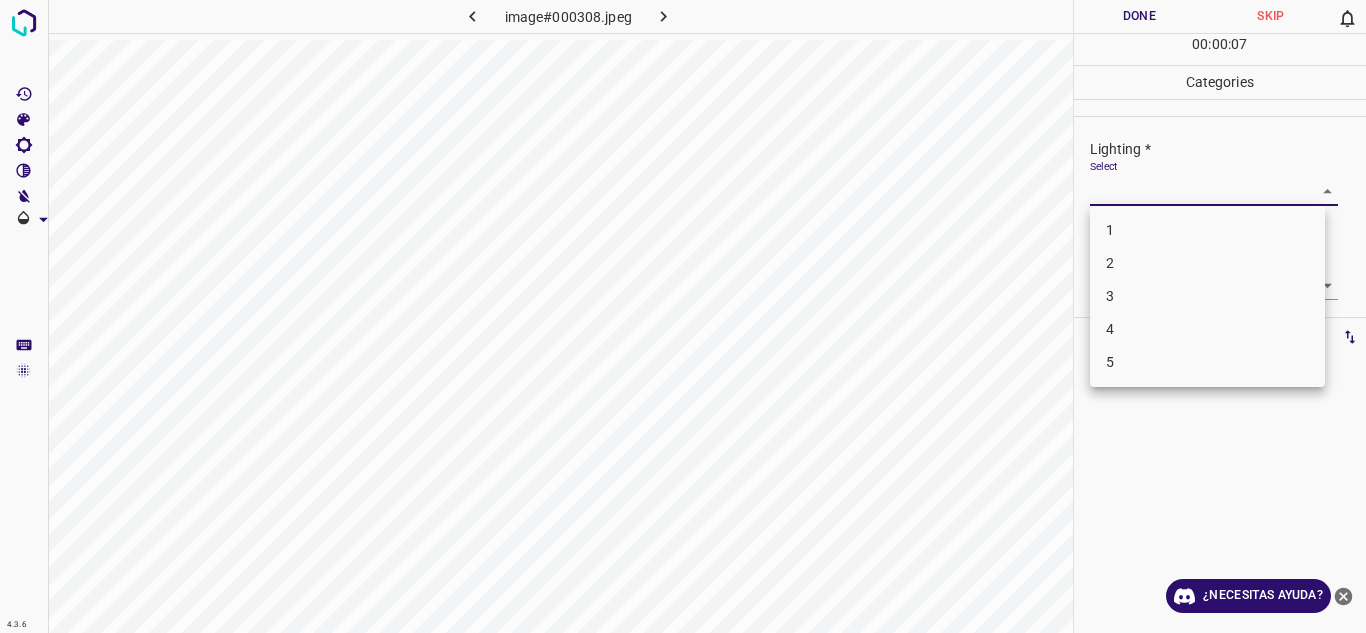 click on "4.3.6  image#000308.jpeg Done Skip 0 00   : 00   : 07   Categories Lighting *  Select ​ Focus *  Select ​ Overall *  Select ​ Labels   0 Categories 1 Lighting 2 Focus 3 Overall Tools Space Change between modes (Draw & Edit) I Auto labeling R Restore zoom M Zoom in N Zoom out Delete Delete selecte label Filters Z Restore filters X Saturation filter C Brightness filter V Contrast filter B Gray scale filter General O Download ¿Necesitas ayuda? Texto original Valora esta traducción Tu opinión servirá para ayudar a mejorar el Traductor de Google - Texto - Esconder - Borrar 1 2 3 4 5" at bounding box center (683, 316) 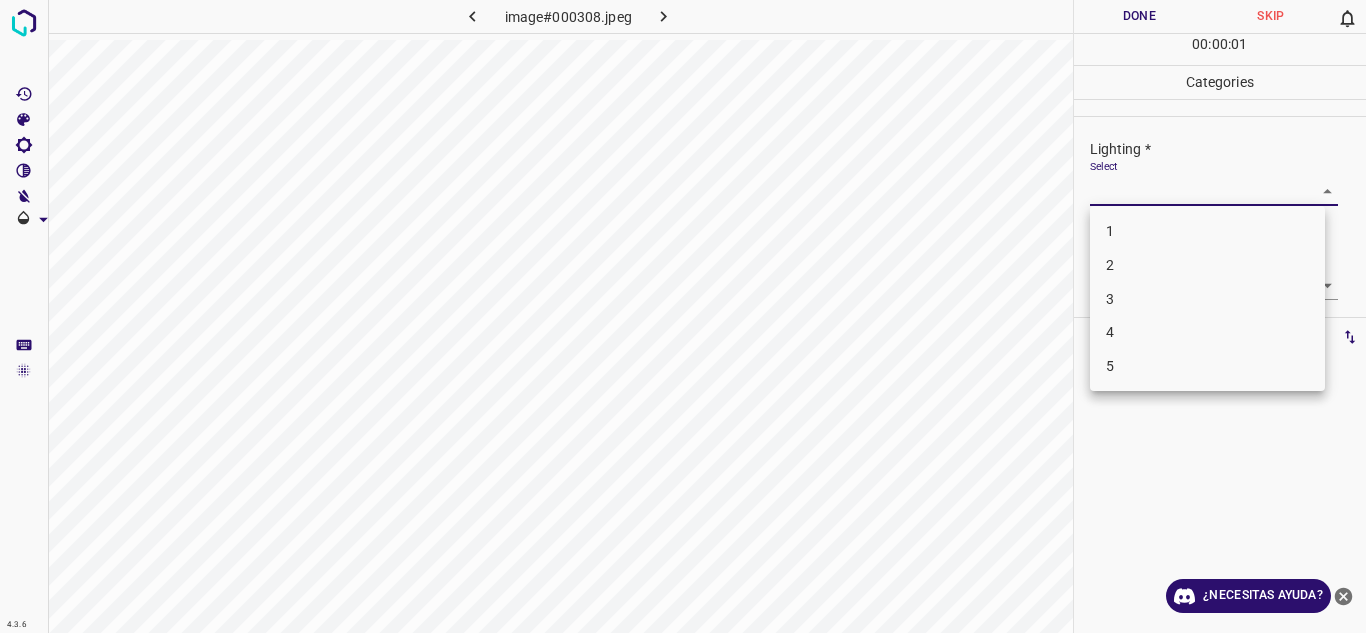 click on "3" at bounding box center [1207, 299] 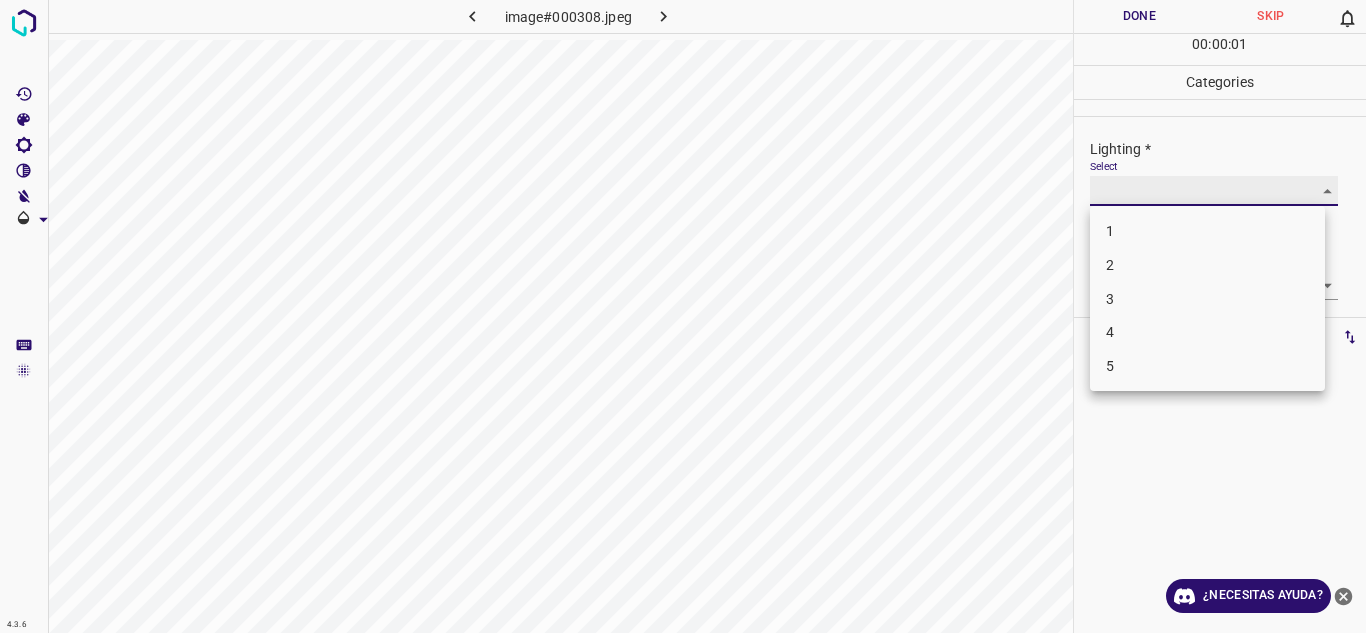 type on "3" 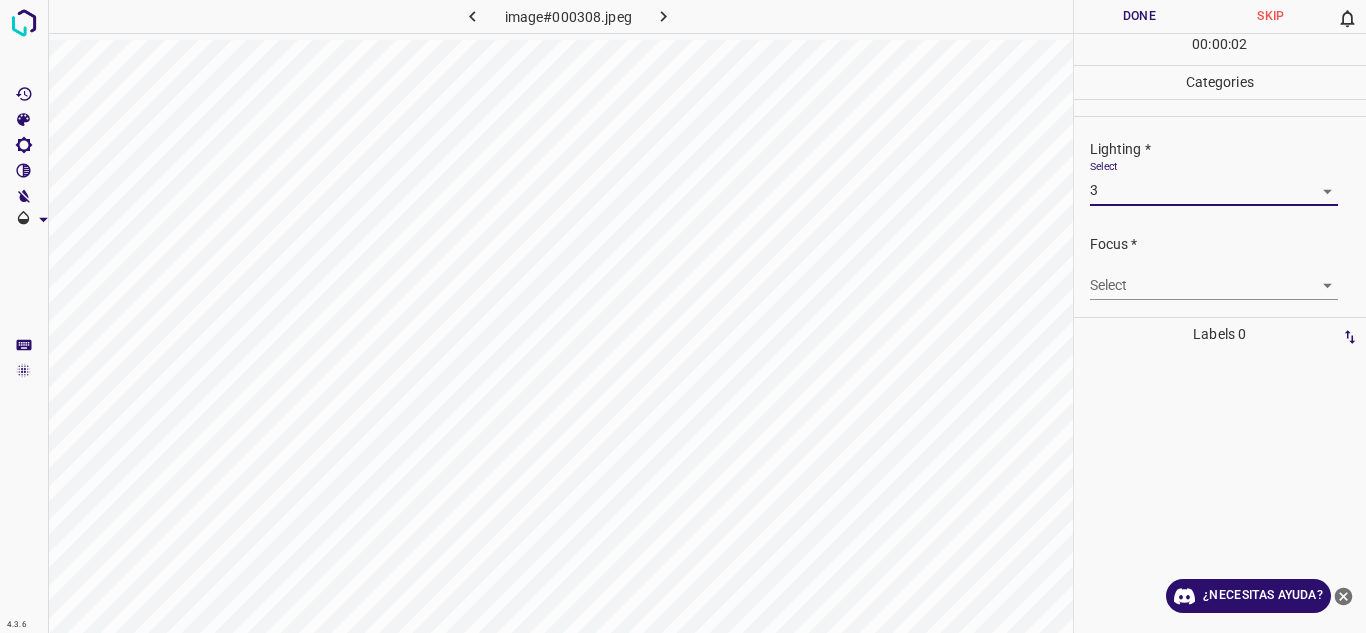 click on "4.3.6  image#000308.jpeg Done Skip 0 00   : 00   : 02   Categories Lighting *  Select 3 3 Focus *  Select ​ Overall *  Select ​ Labels   0 Categories 1 Lighting 2 Focus 3 Overall Tools Space Change between modes (Draw & Edit) I Auto labeling R Restore zoom M Zoom in N Zoom out Delete Delete selecte label Filters Z Restore filters X Saturation filter C Brightness filter V Contrast filter B Gray scale filter General O Download ¿Necesitas ayuda? Texto original Valora esta traducción Tu opinión servirá para ayudar a mejorar el Traductor de Google - Texto - Esconder - Borrar" at bounding box center (683, 316) 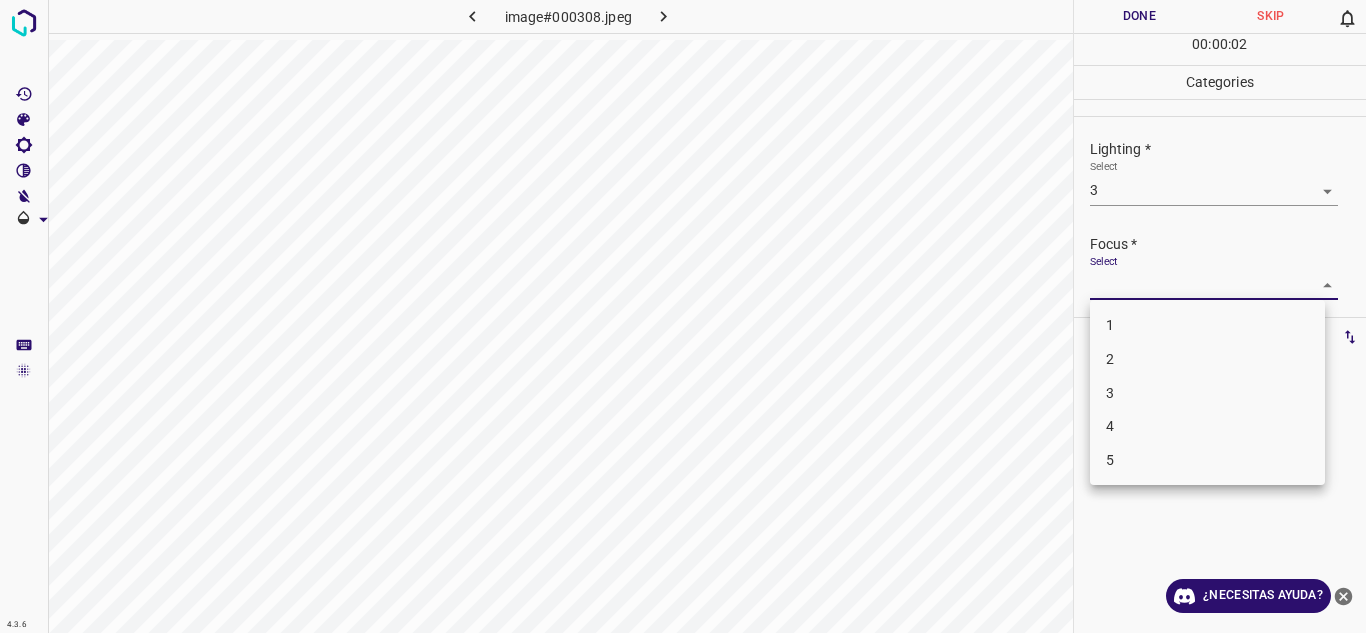 drag, startPoint x: 1185, startPoint y: 359, endPoint x: 1288, endPoint y: 295, distance: 121.264175 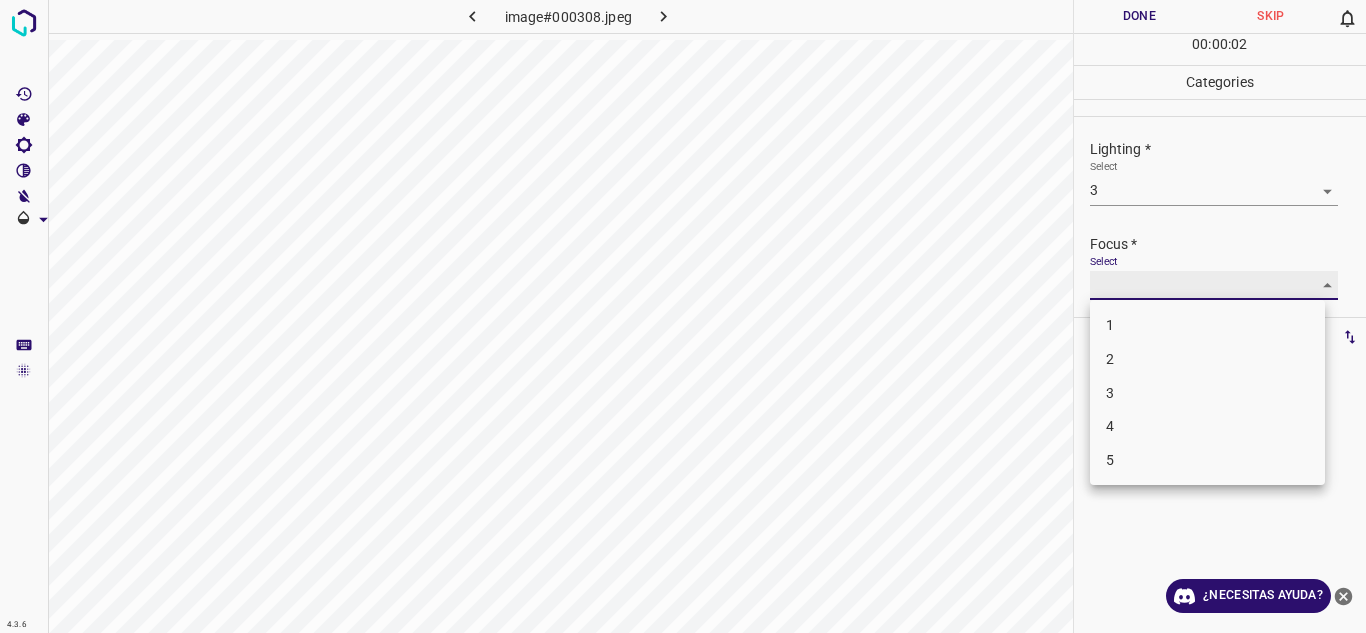 type on "2" 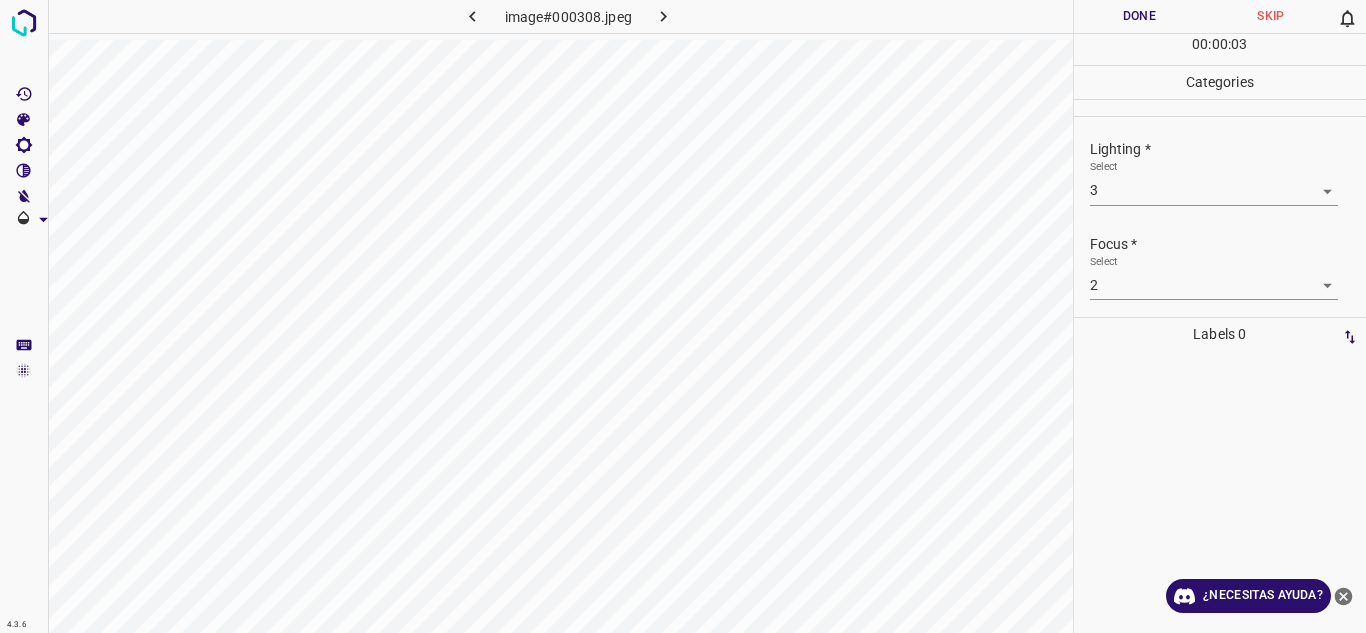 scroll, scrollTop: 98, scrollLeft: 0, axis: vertical 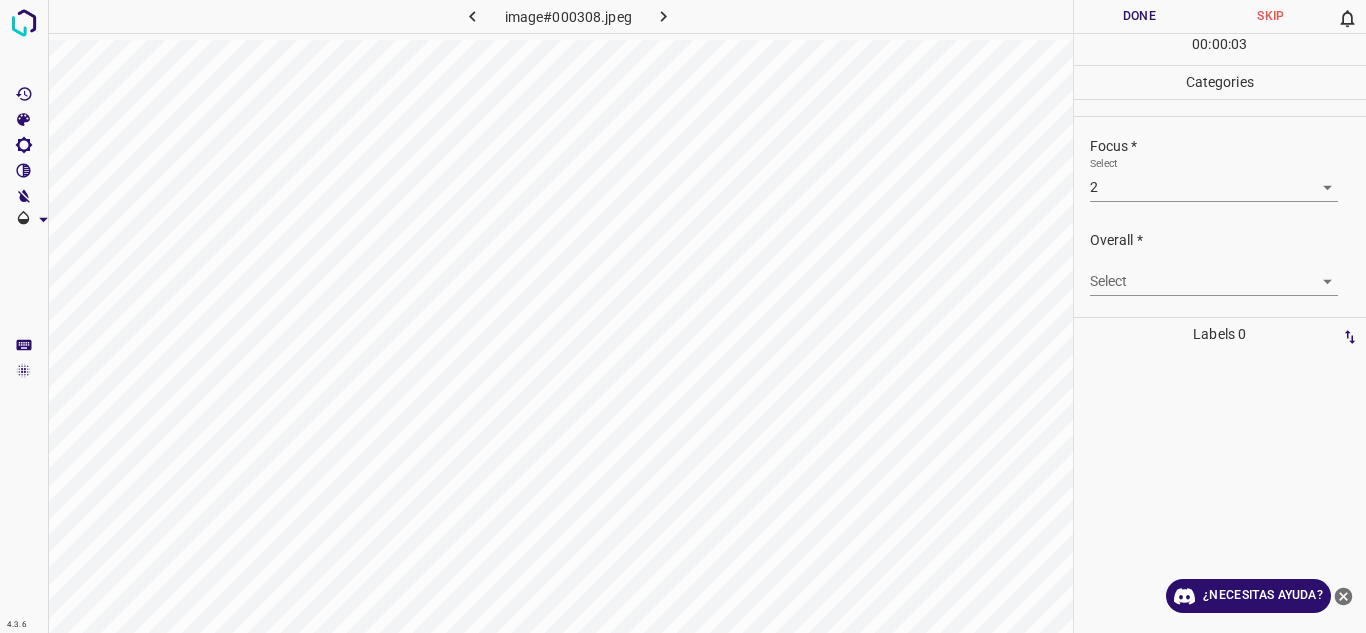 drag, startPoint x: 1365, startPoint y: 235, endPoint x: 1326, endPoint y: 320, distance: 93.52005 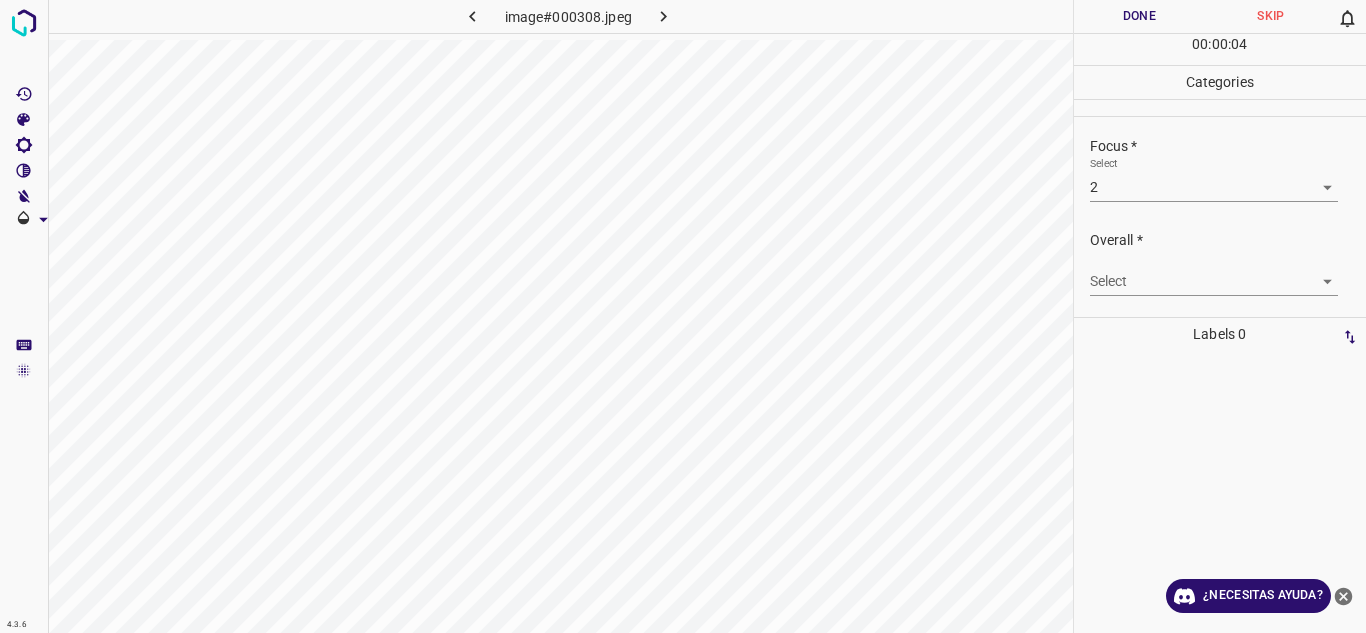 click on "4.3.6  image#000308.jpeg Done Skip 0 00   : 00   : 04   Categories Lighting *  Select 3 3 Focus *  Select 2 2 Overall *  Select ​ Labels   0 Categories 1 Lighting 2 Focus 3 Overall Tools Space Change between modes (Draw & Edit) I Auto labeling R Restore zoom M Zoom in N Zoom out Delete Delete selecte label Filters Z Restore filters X Saturation filter C Brightness filter V Contrast filter B Gray scale filter General O Download ¿Necesitas ayuda? Texto original Valora esta traducción Tu opinión servirá para ayudar a mejorar el Traductor de Google - Texto - Esconder - Borrar" at bounding box center [683, 316] 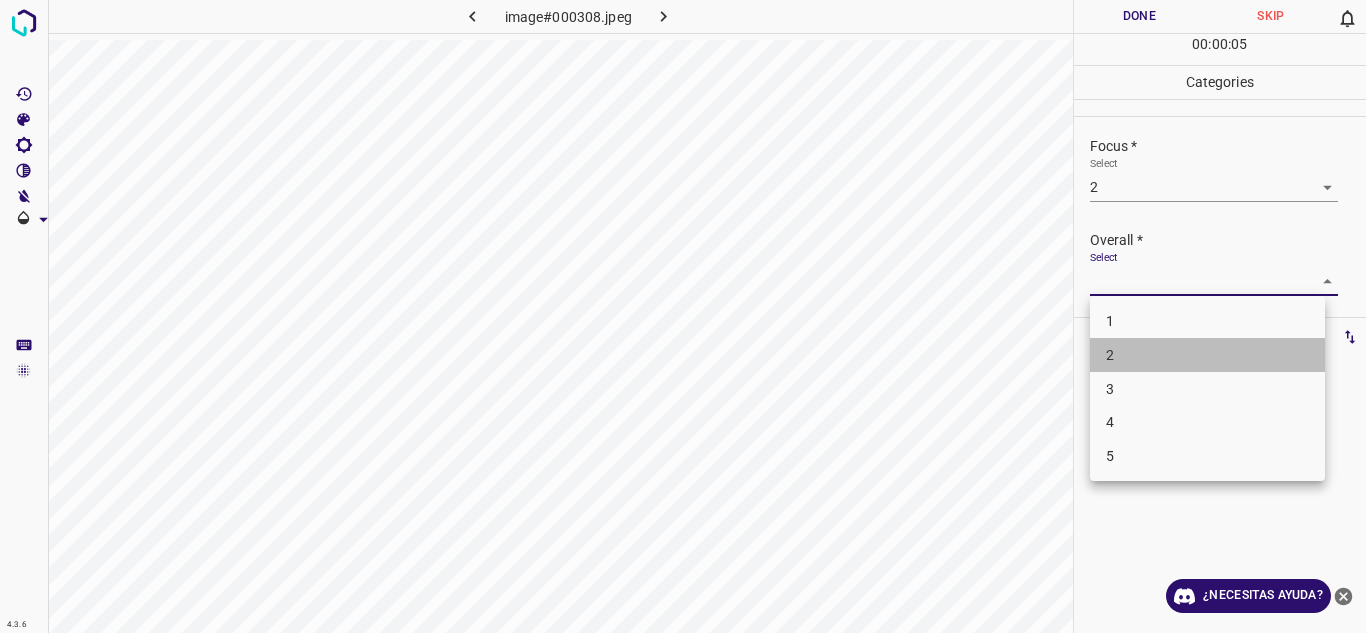 click on "2" at bounding box center (1207, 355) 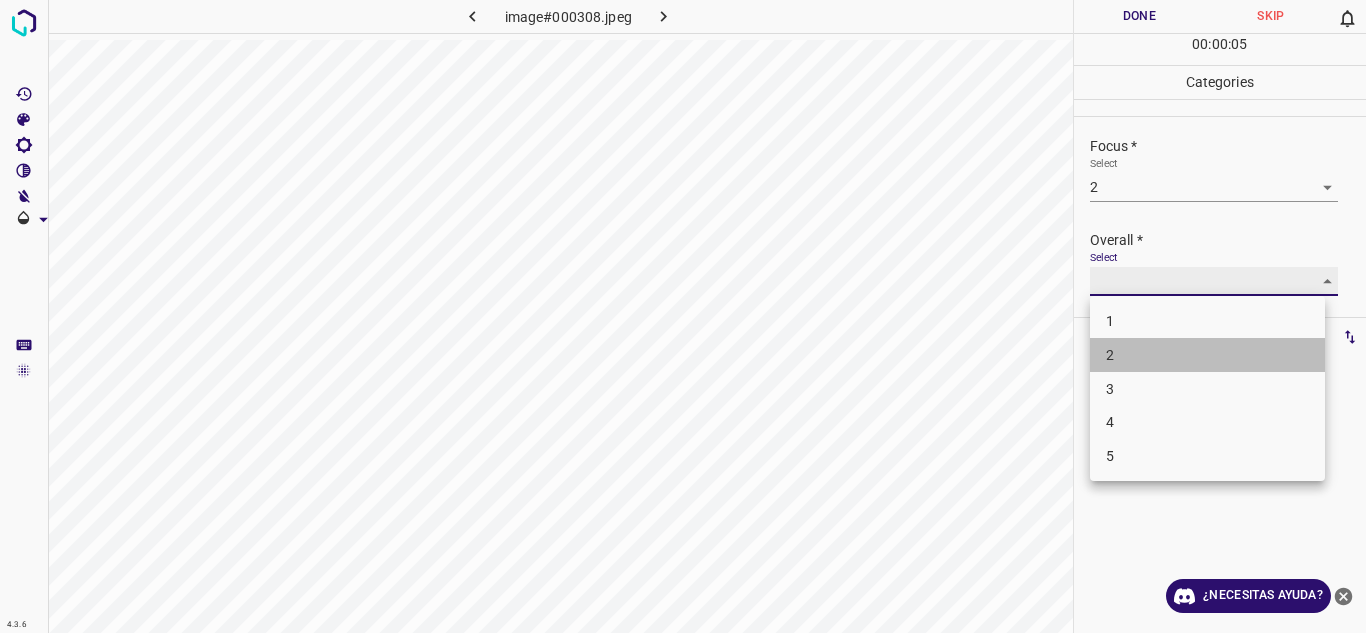 type on "2" 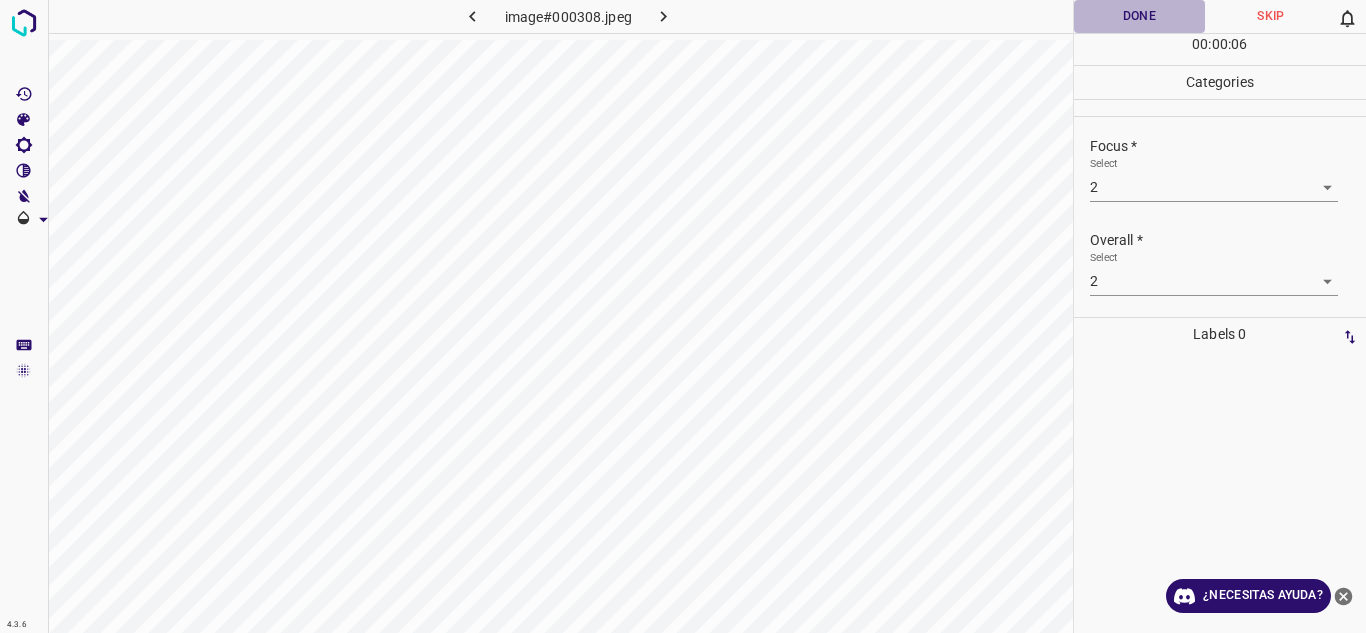 click on "Done" at bounding box center (1140, 16) 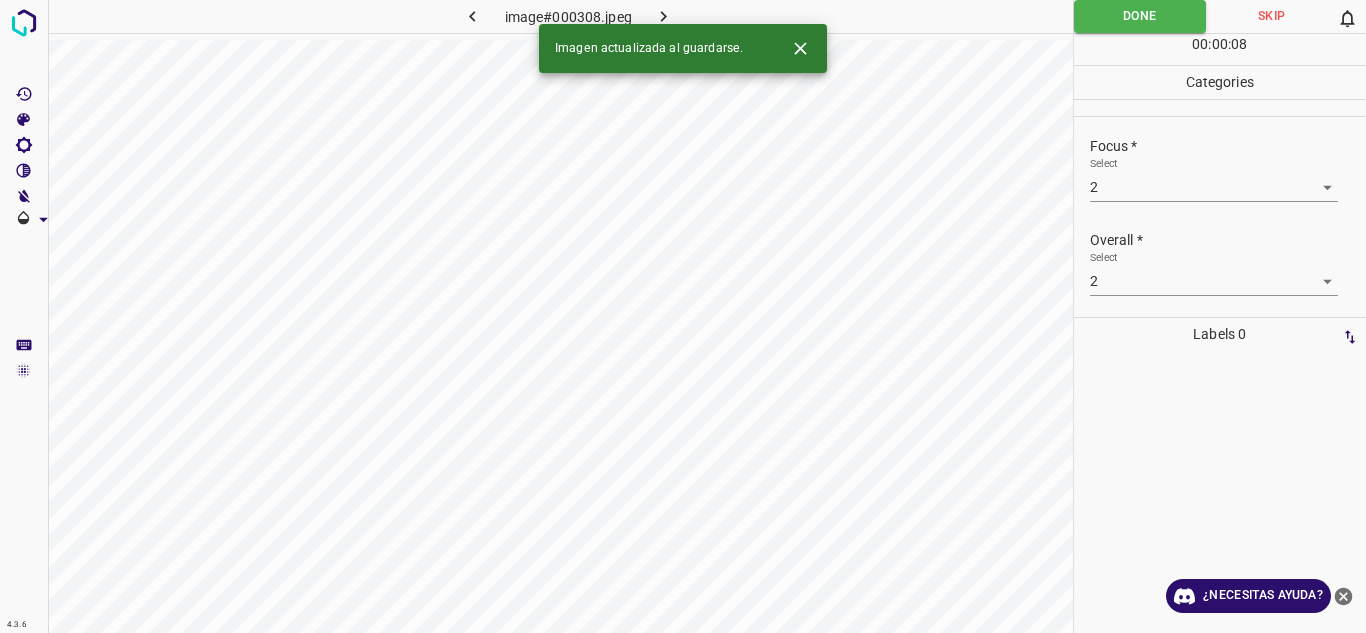 click at bounding box center (664, 16) 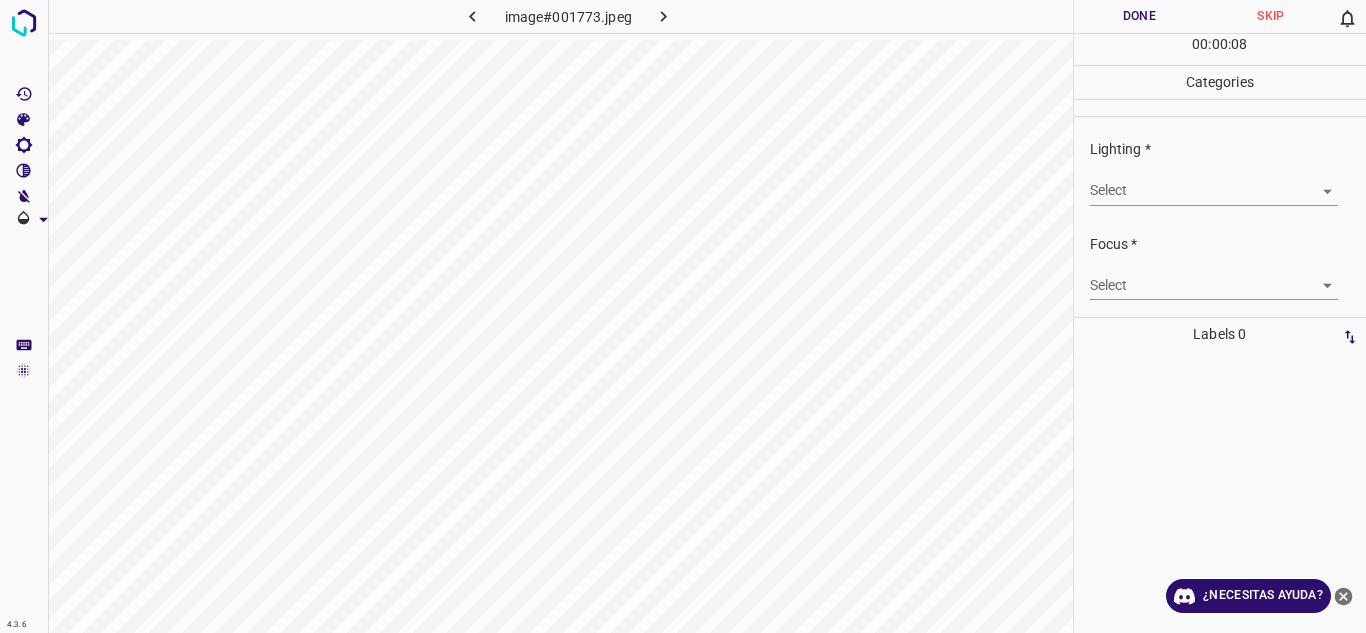 click on "Focus *  Select ​" at bounding box center (1220, 267) 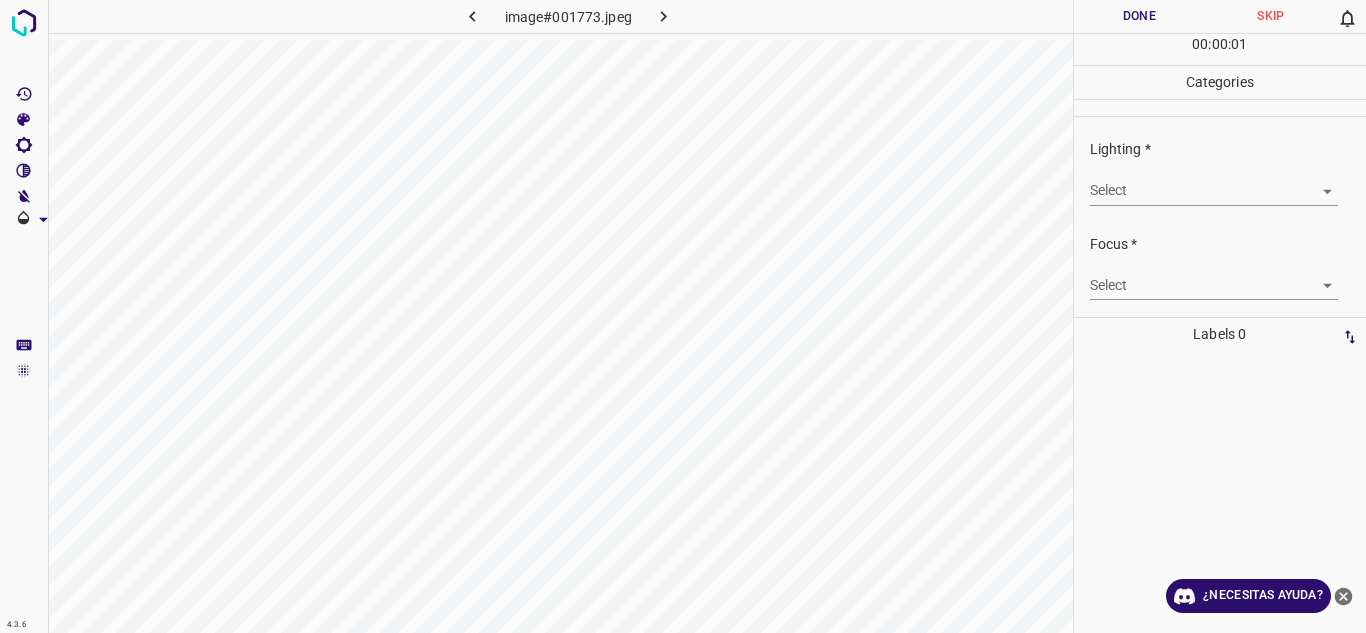 click at bounding box center [1220, 492] 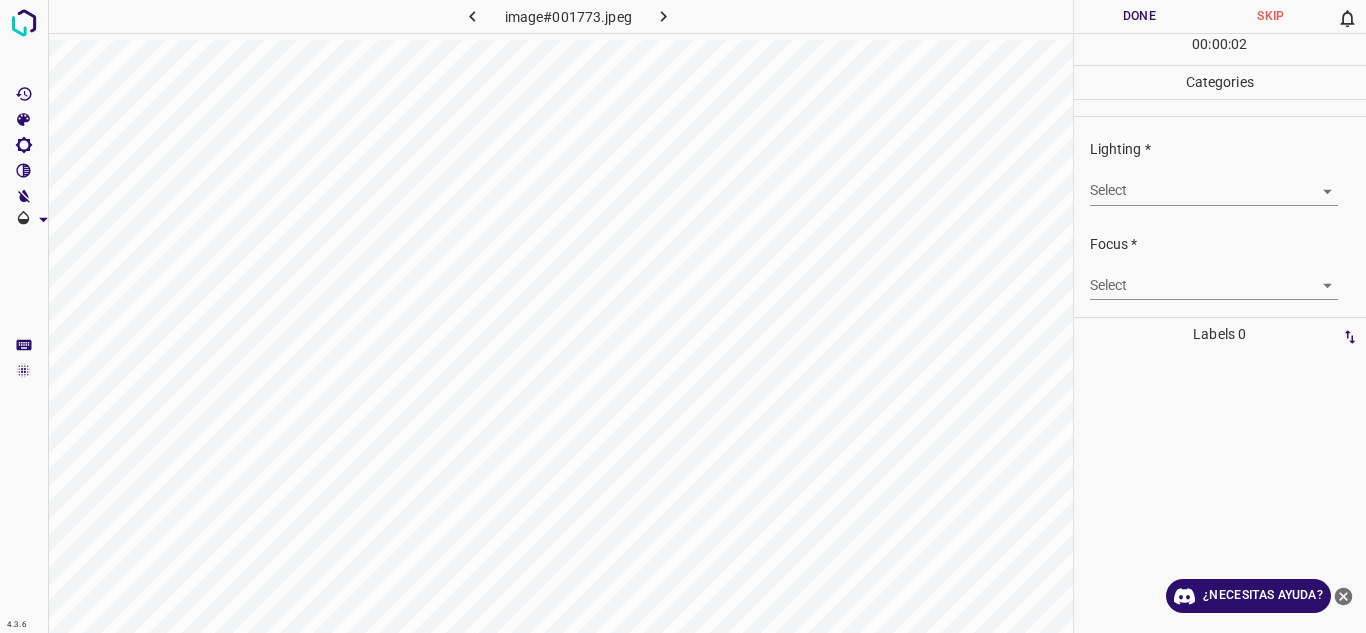 click on "4.3.6  image#001773.jpeg Done Skip 0 00   : 00   : 02   Categories Lighting *  Select ​ Focus *  Select ​ Overall *  Select ​ Labels   0 Categories 1 Lighting 2 Focus 3 Overall Tools Space Change between modes (Draw & Edit) I Auto labeling R Restore zoom M Zoom in N Zoom out Delete Delete selecte label Filters Z Restore filters X Saturation filter C Brightness filter V Contrast filter B Gray scale filter General O Download ¿Necesitas ayuda? Texto original Valora esta traducción Tu opinión servirá para ayudar a mejorar el Traductor de Google - Texto - Esconder - Borrar" at bounding box center [683, 316] 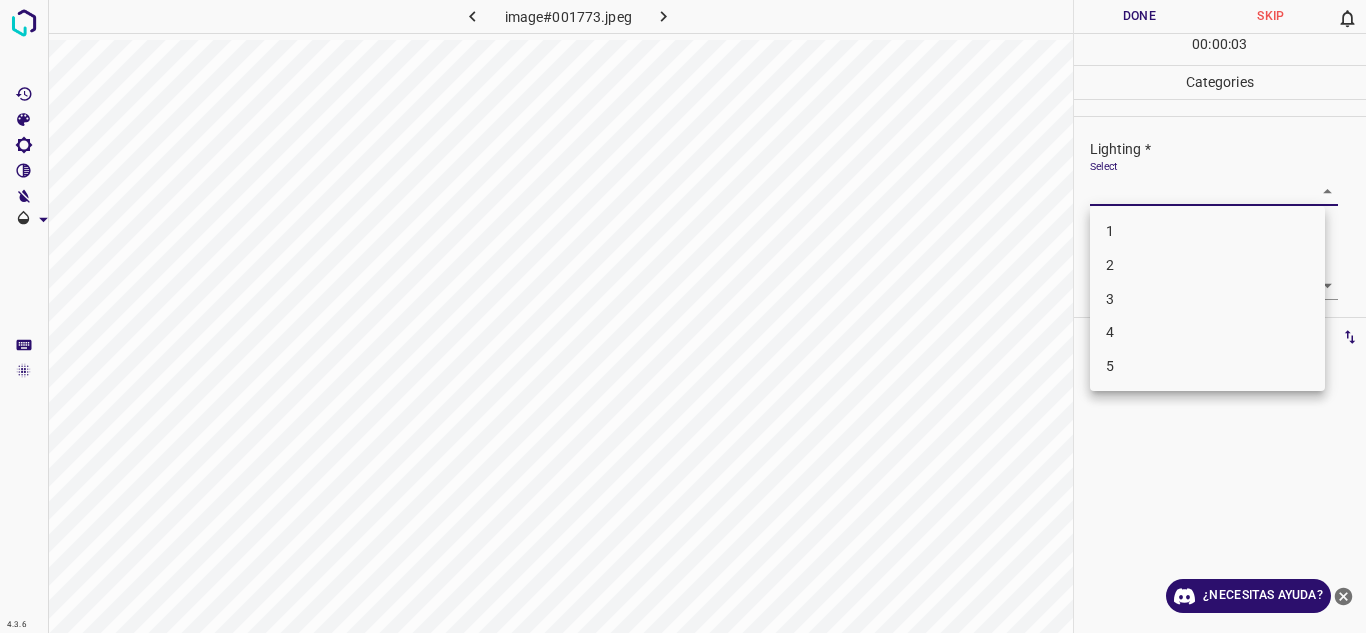 click on "3" at bounding box center (1207, 299) 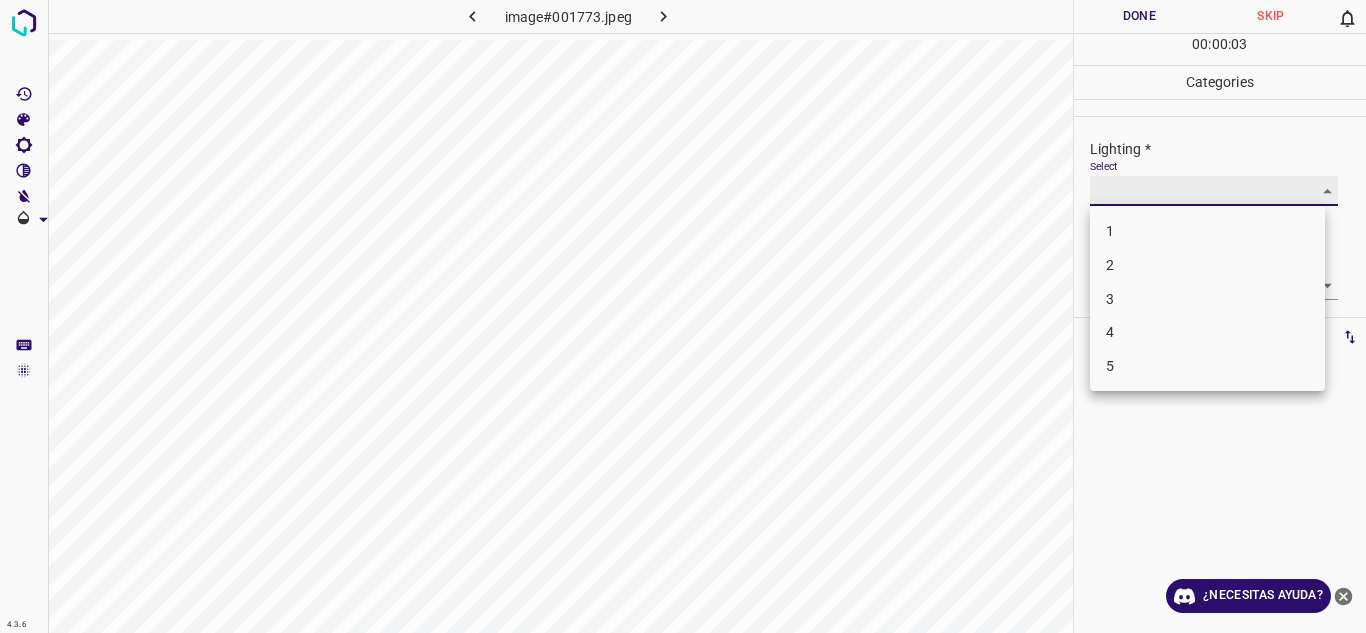 type on "3" 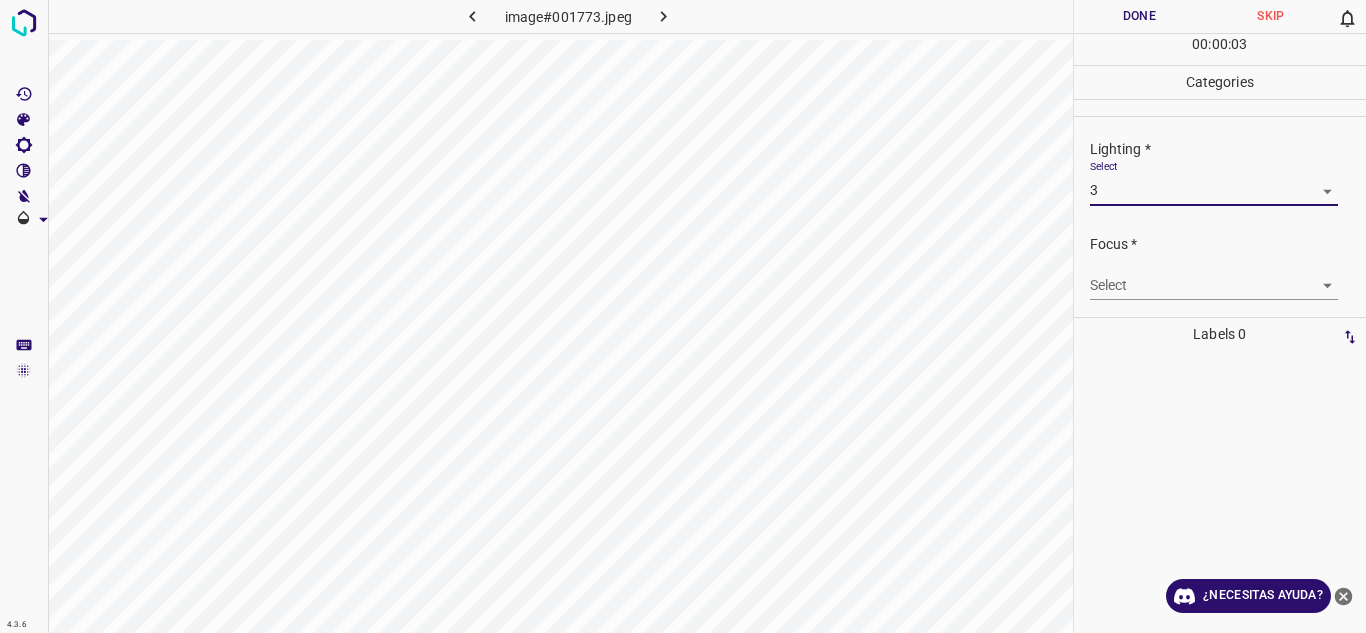click on "4.3.6  image#001773.jpeg Done Skip 0 00   : 00   : 03   Categories Lighting *  Select 3 3 Focus *  Select ​ Overall *  Select ​ Labels   0 Categories 1 Lighting 2 Focus 3 Overall Tools Space Change between modes (Draw & Edit) I Auto labeling R Restore zoom M Zoom in N Zoom out Delete Delete selecte label Filters Z Restore filters X Saturation filter C Brightness filter V Contrast filter B Gray scale filter General O Download ¿Necesitas ayuda? Texto original Valora esta traducción Tu opinión servirá para ayudar a mejorar el Traductor de Google - Texto - Esconder - Borrar" at bounding box center [683, 316] 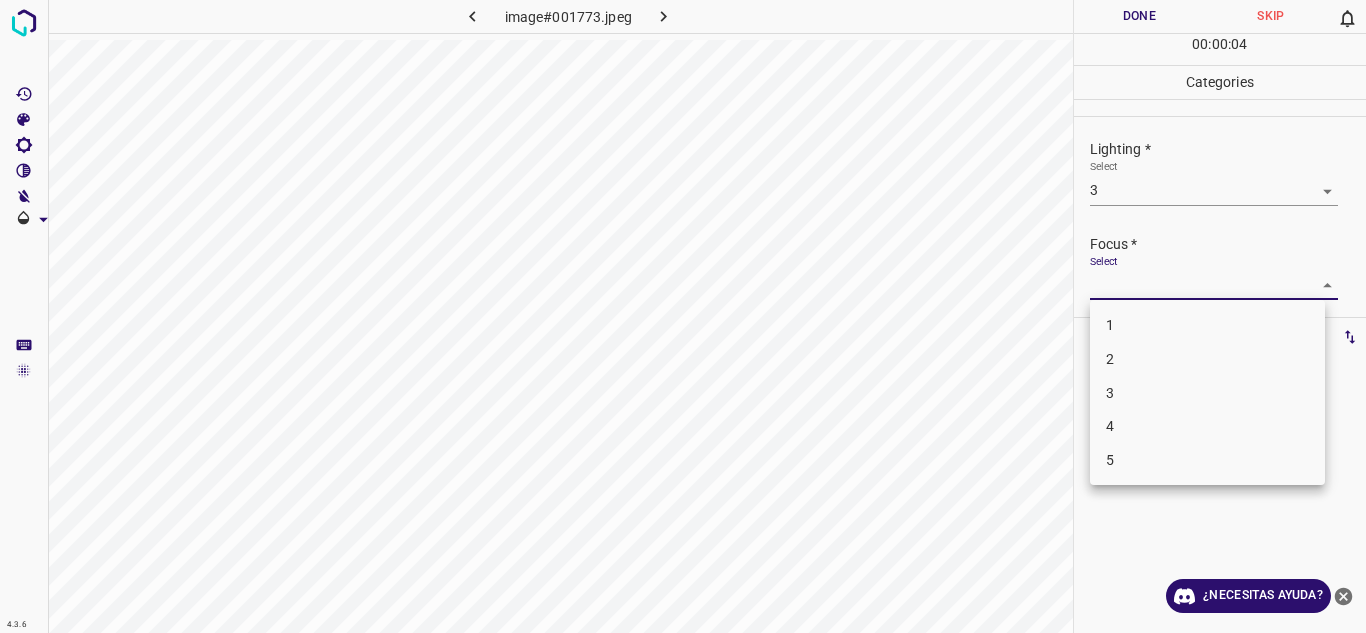 click on "3" at bounding box center [1207, 393] 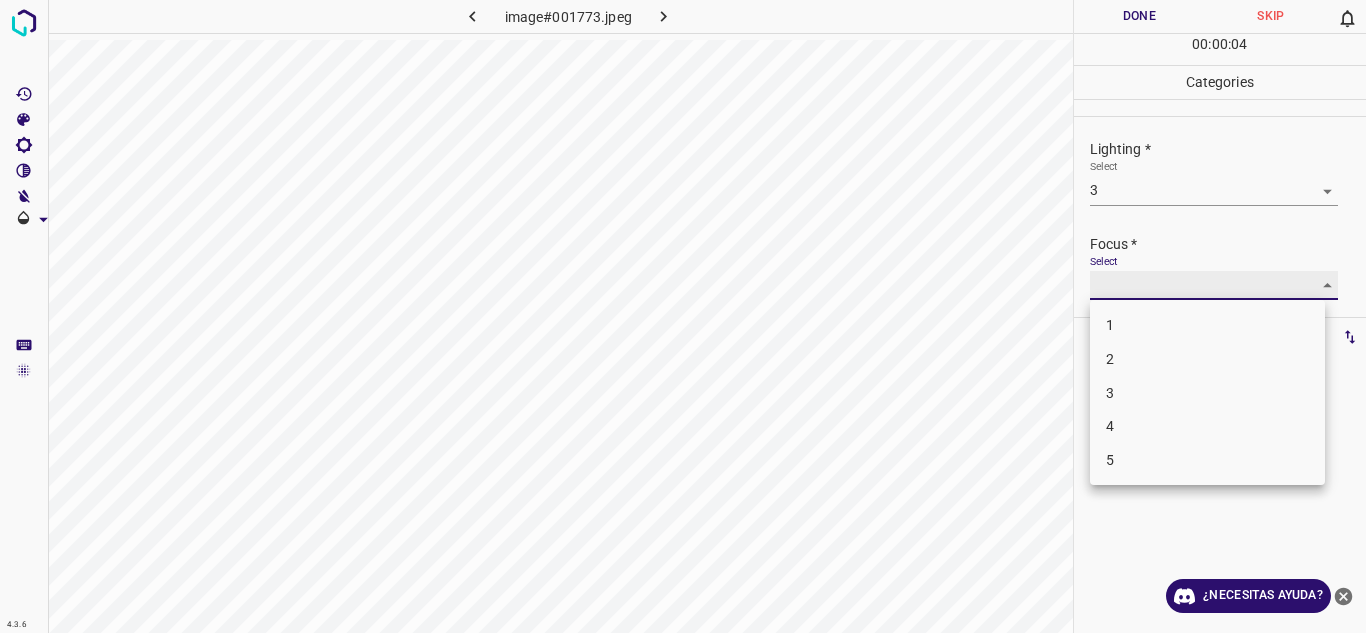 type on "3" 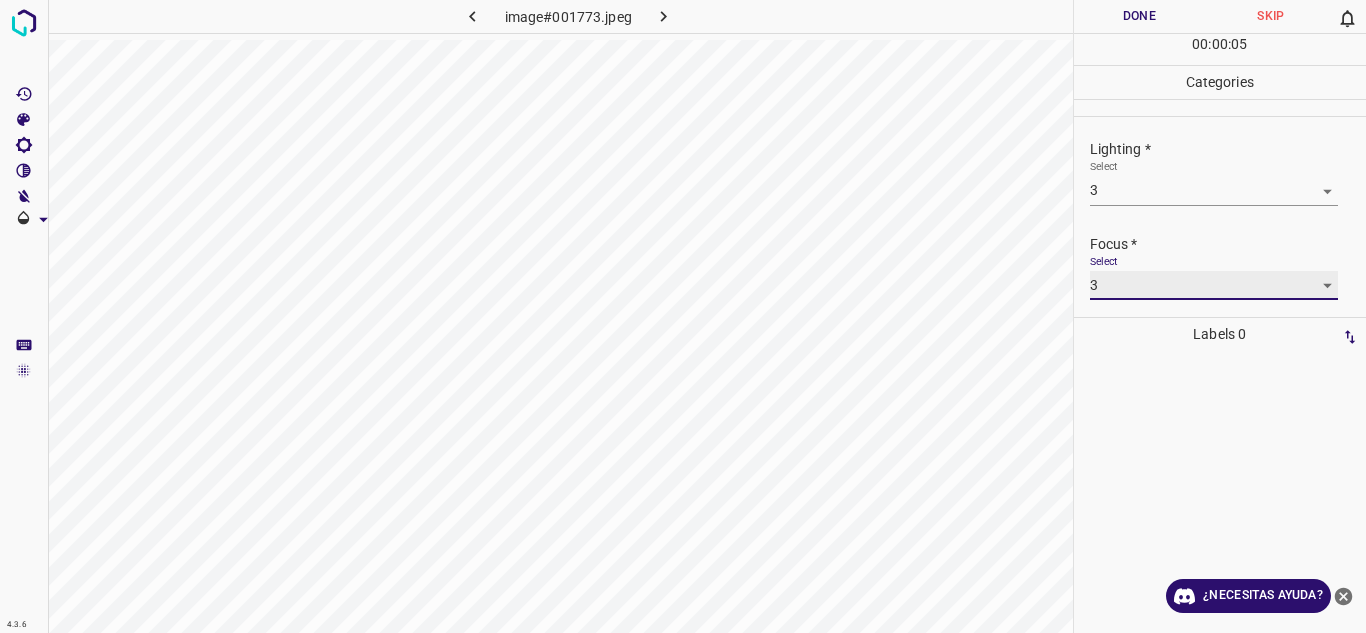 scroll, scrollTop: 98, scrollLeft: 0, axis: vertical 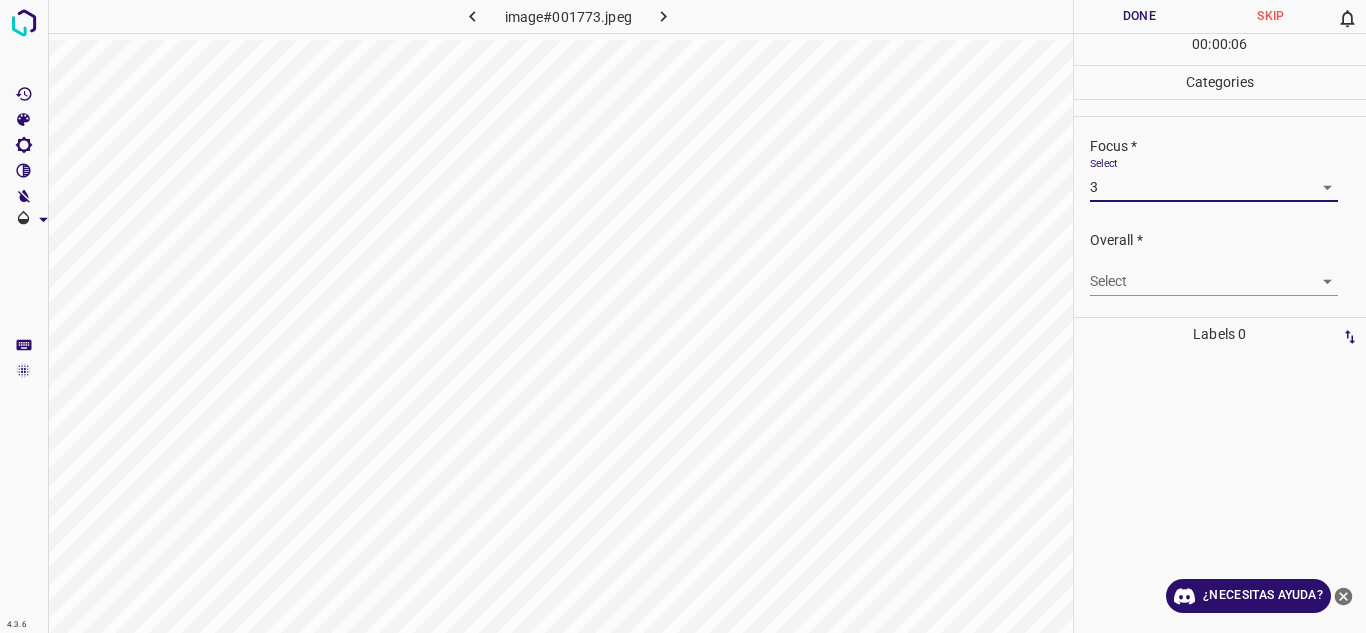 click on "4.3.6  image#001773.jpeg Done Skip 0 00   : 00   : 06   Categories Lighting *  Select 3 3 Focus *  Select 3 3 Overall *  Select ​ Labels   0 Categories 1 Lighting 2 Focus 3 Overall Tools Space Change between modes (Draw & Edit) I Auto labeling R Restore zoom M Zoom in N Zoom out Delete Delete selecte label Filters Z Restore filters X Saturation filter C Brightness filter V Contrast filter B Gray scale filter General O Download ¿Necesitas ayuda? Texto original Valora esta traducción Tu opinión servirá para ayudar a mejorar el Traductor de Google - Texto - Esconder - Borrar" at bounding box center [683, 316] 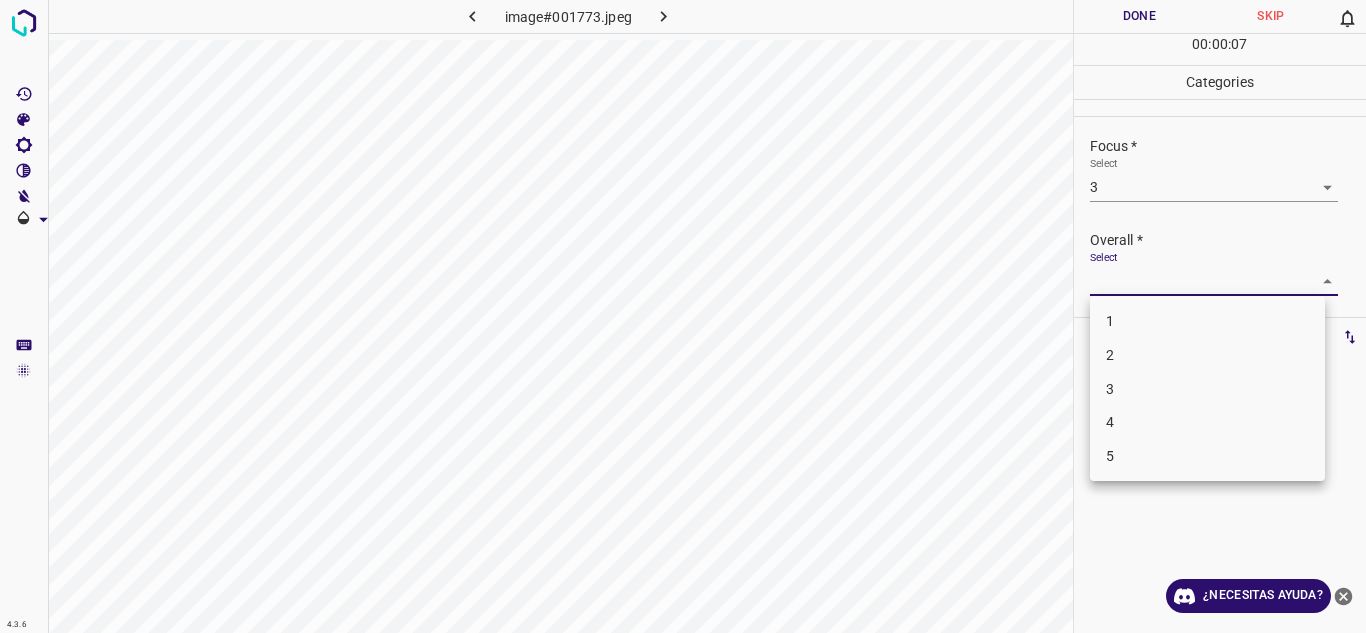 click on "3" at bounding box center [1207, 389] 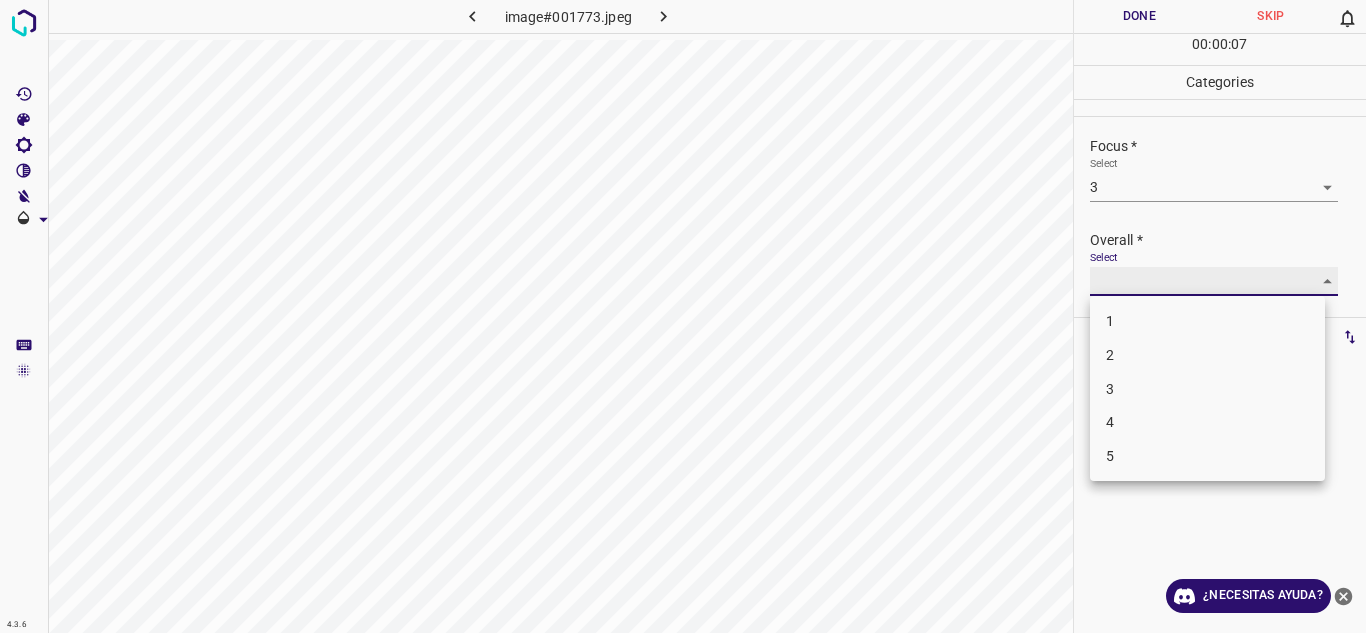 type on "3" 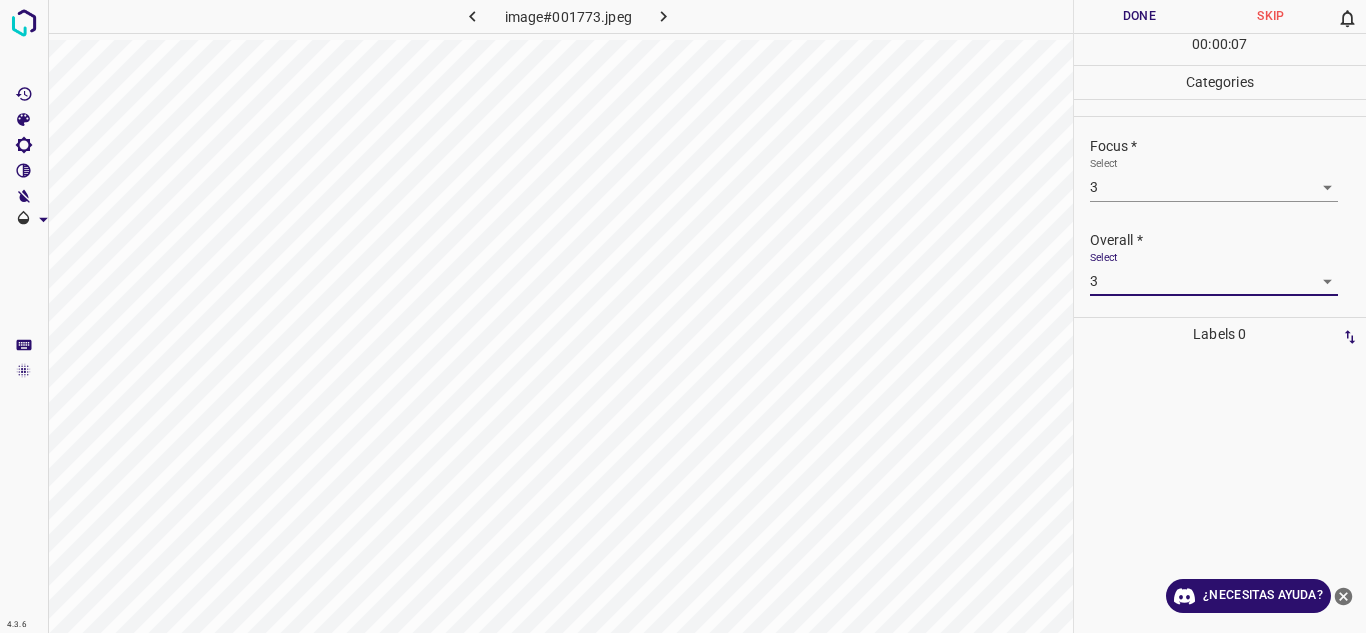 click on "Done" at bounding box center [1140, 16] 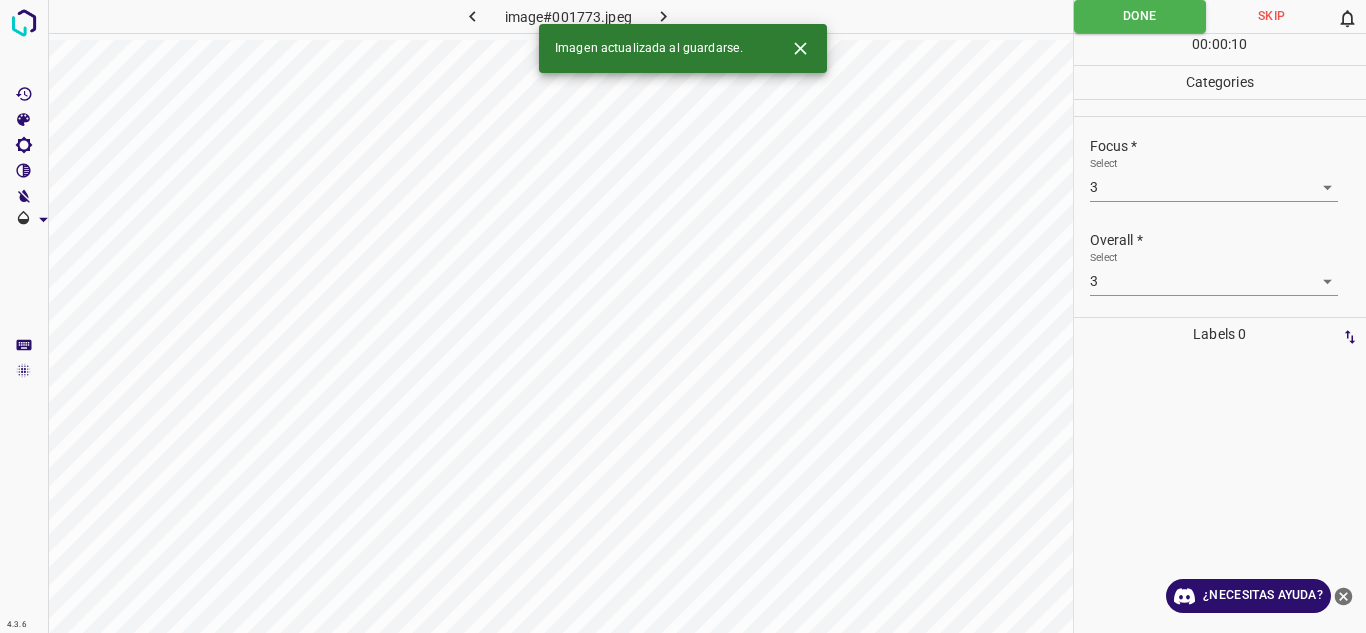 click at bounding box center [664, 16] 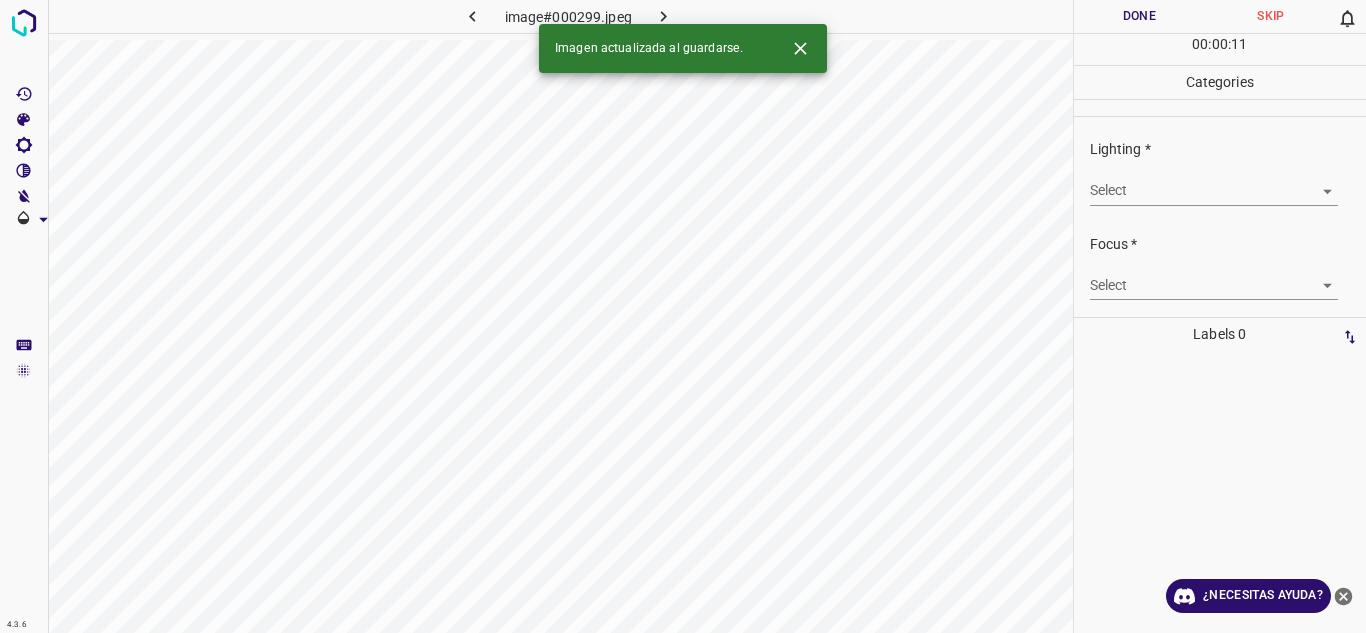 click on "Select ​" at bounding box center [1228, 182] 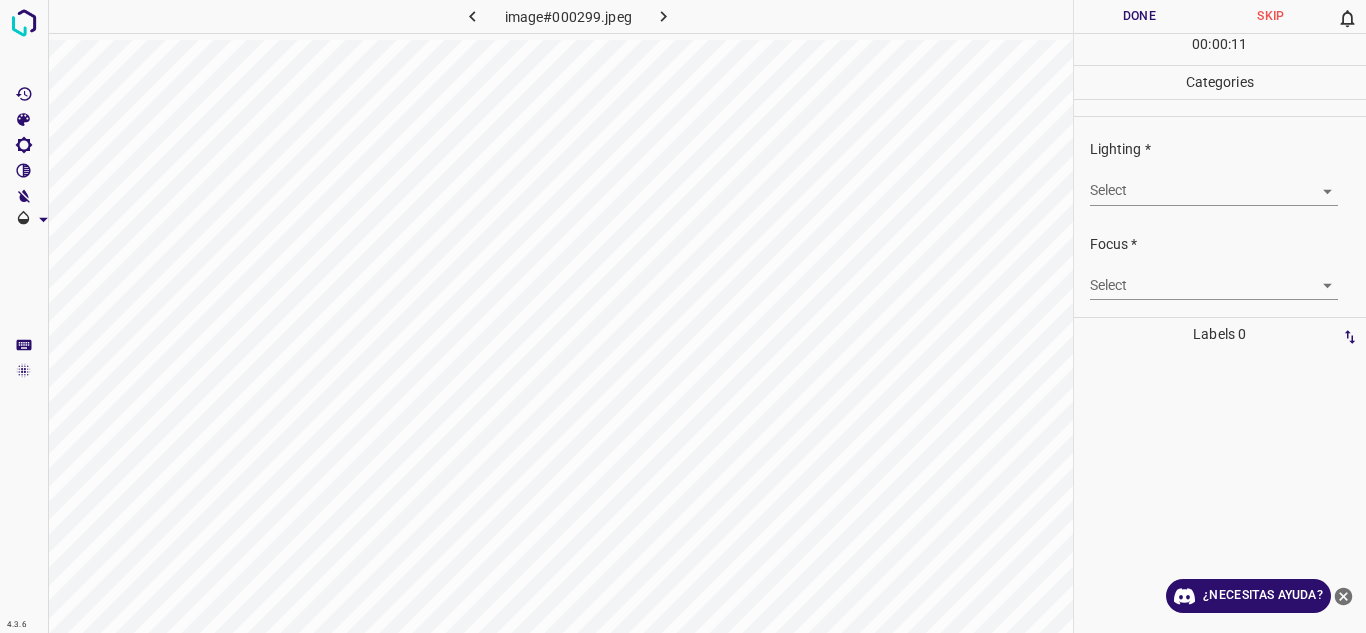 click on "4.3.6  image#000299.jpeg Done Skip 0 00   : 00   : 11   Categories Lighting *  Select ​ Focus *  Select ​ Overall *  Select ​ Labels   0 Categories 1 Lighting 2 Focus 3 Overall Tools Space Change between modes (Draw & Edit) I Auto labeling R Restore zoom M Zoom in N Zoom out Delete Delete selecte label Filters Z Restore filters X Saturation filter C Brightness filter V Contrast filter B Gray scale filter General O Download ¿Necesitas ayuda? Texto original Valora esta traducción Tu opinión servirá para ayudar a mejorar el Traductor de Google - Texto - Esconder - Borrar" at bounding box center [683, 316] 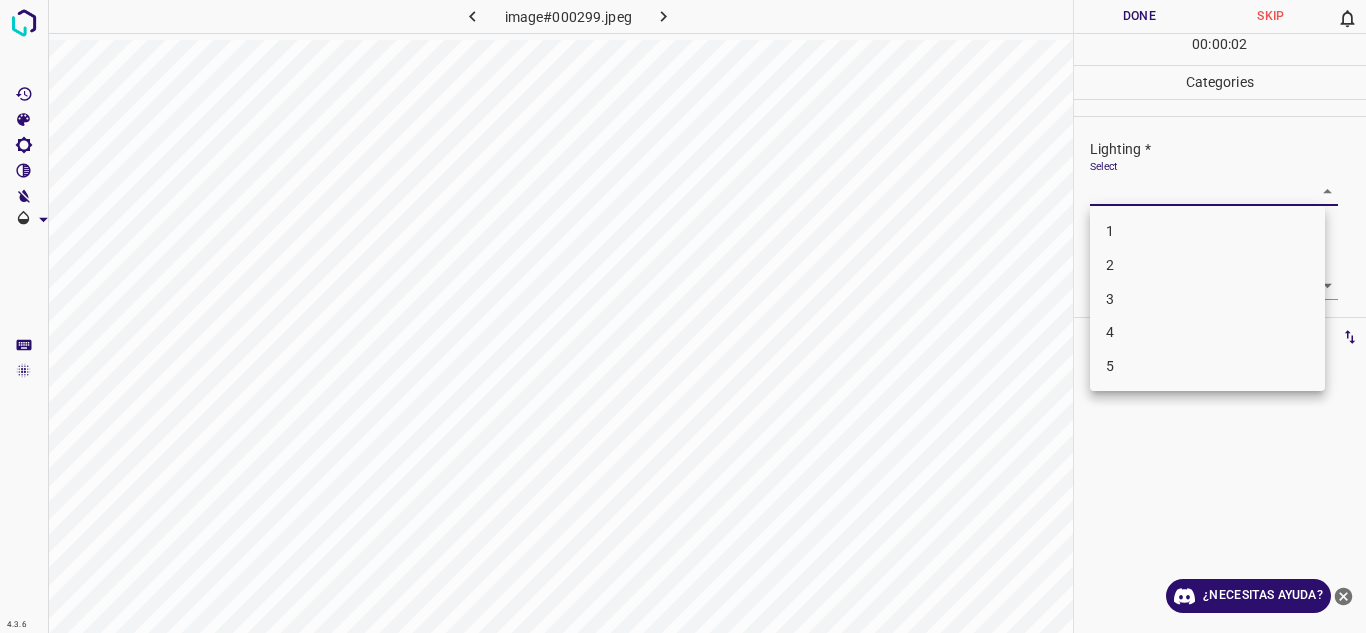 click on "4" at bounding box center [1207, 332] 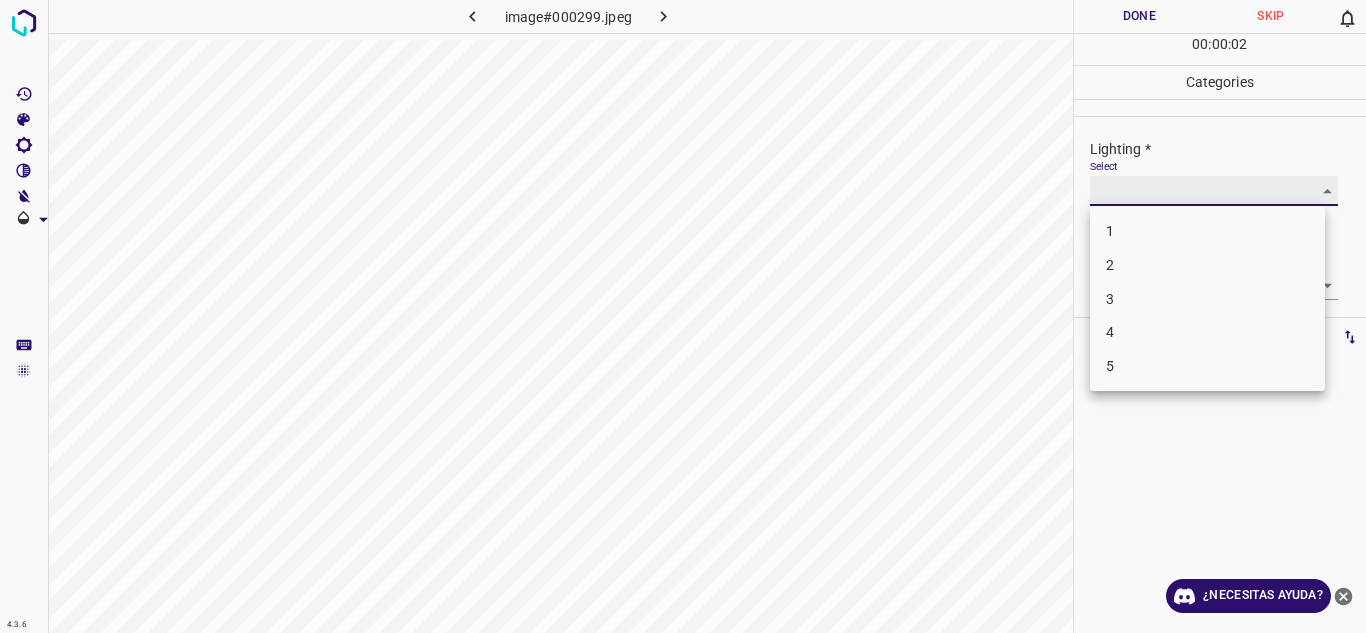 type on "4" 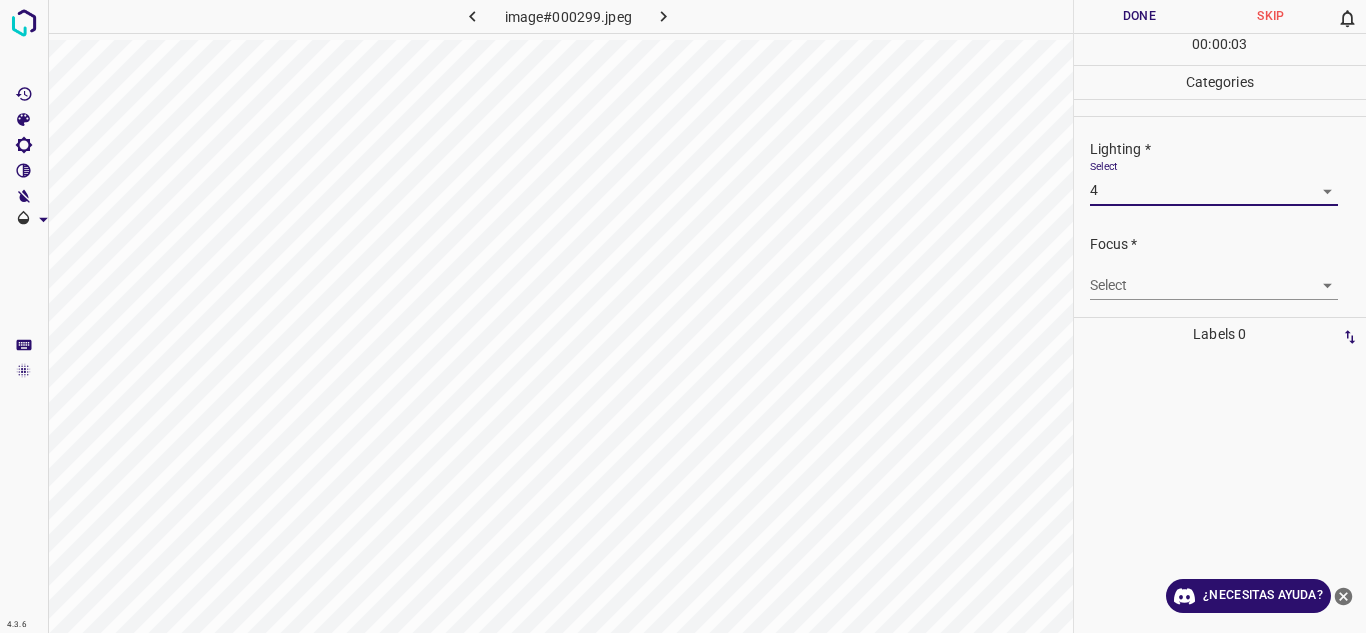 click on "4.3.6  image#000299.jpeg Done Skip 0 00   : 00   : 03   Categories Lighting *  Select 4 4 Focus *  Select ​ Overall *  Select ​ Labels   0 Categories 1 Lighting 2 Focus 3 Overall Tools Space Change between modes (Draw & Edit) I Auto labeling R Restore zoom M Zoom in N Zoom out Delete Delete selecte label Filters Z Restore filters X Saturation filter C Brightness filter V Contrast filter B Gray scale filter General O Download ¿Necesitas ayuda? Texto original Valora esta traducción Tu opinión servirá para ayudar a mejorar el Traductor de Google - Texto - Esconder - Borrar" at bounding box center (683, 316) 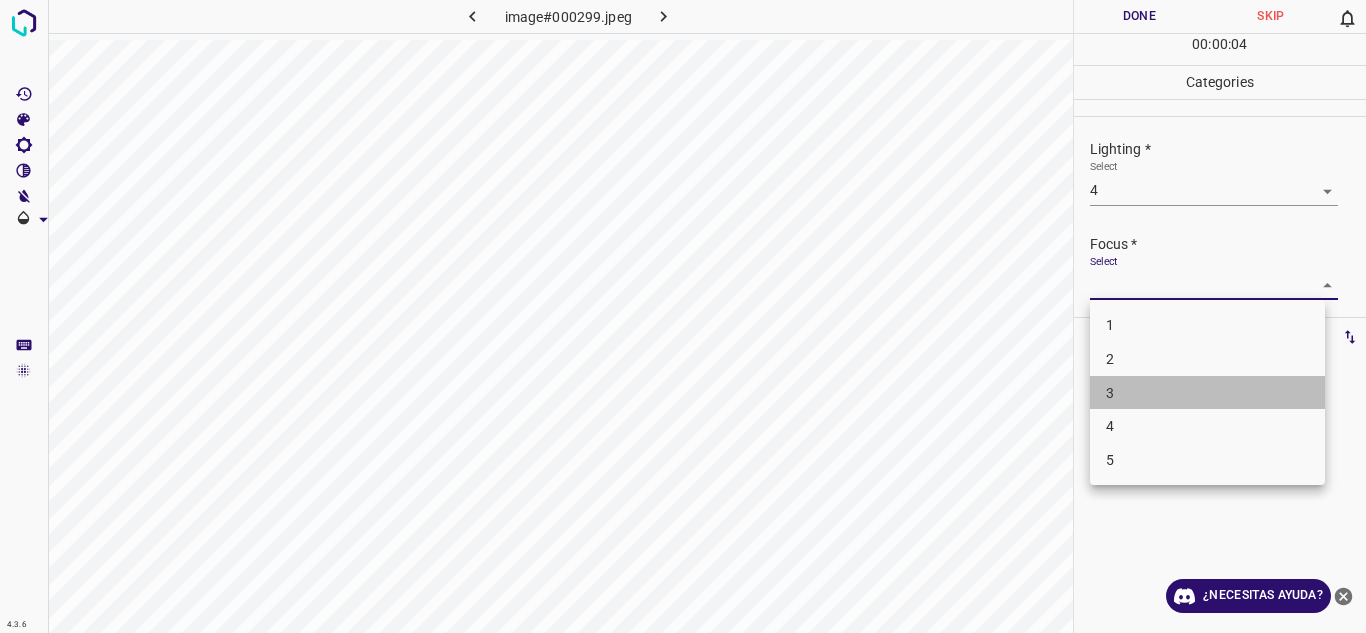 click on "3" at bounding box center (1207, 393) 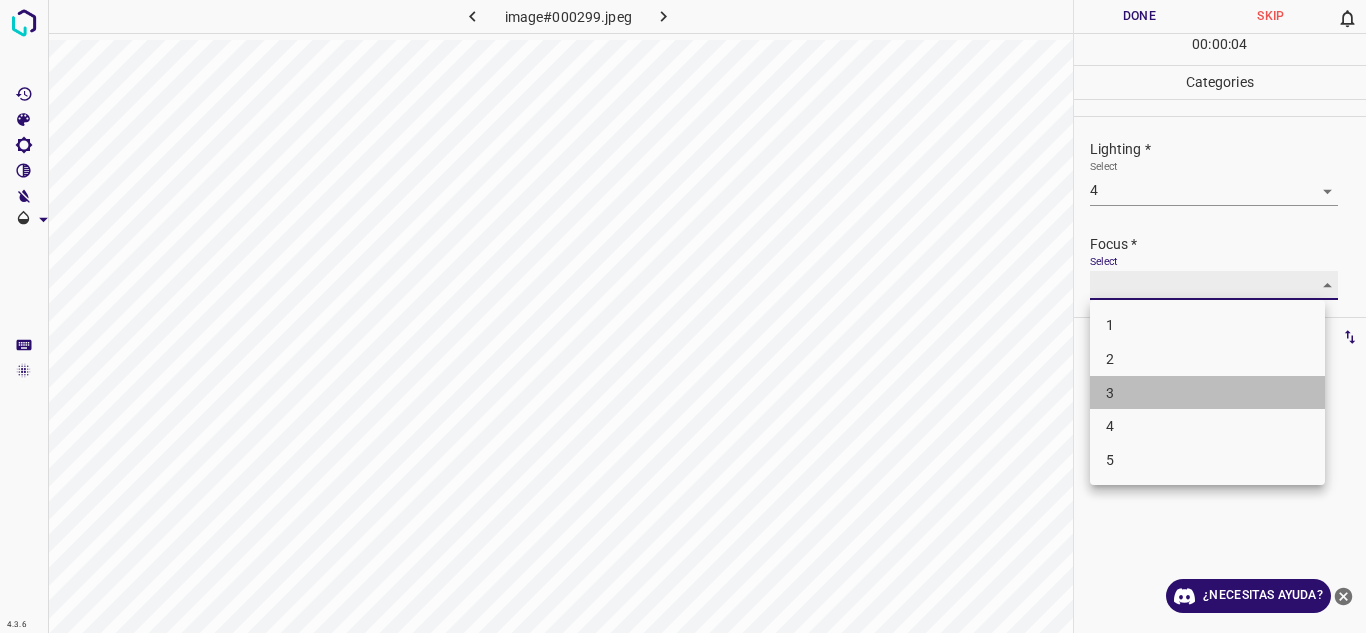 type on "3" 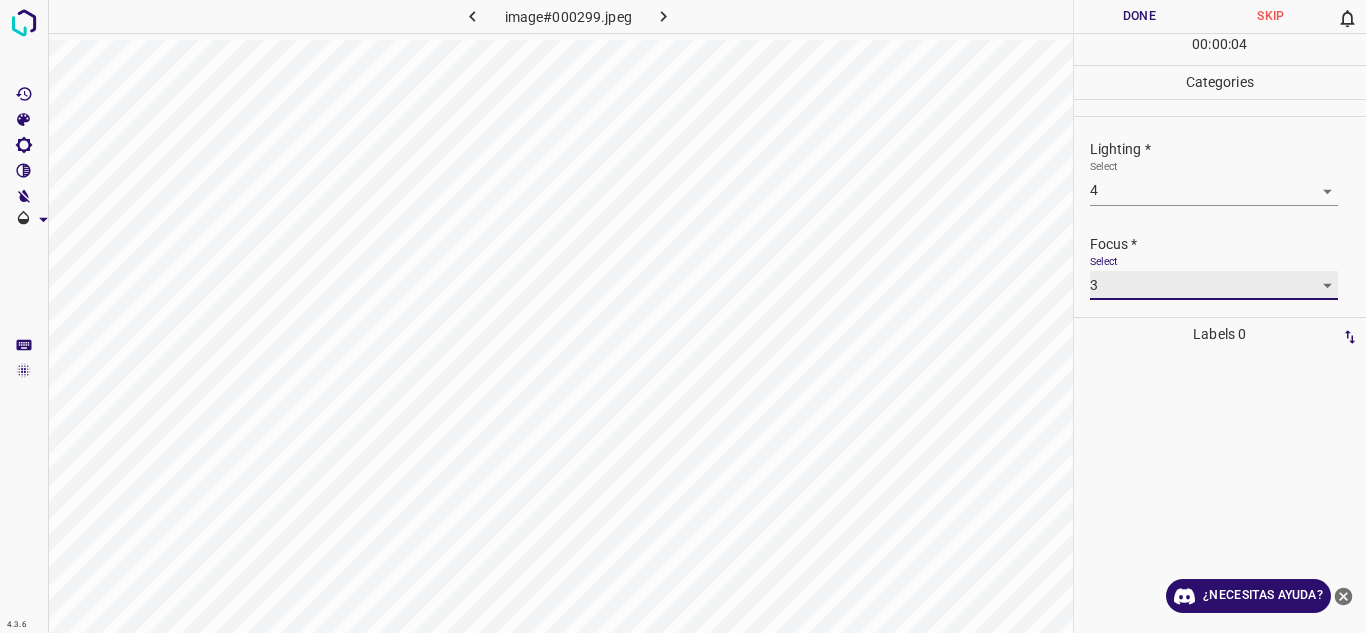 scroll, scrollTop: 98, scrollLeft: 0, axis: vertical 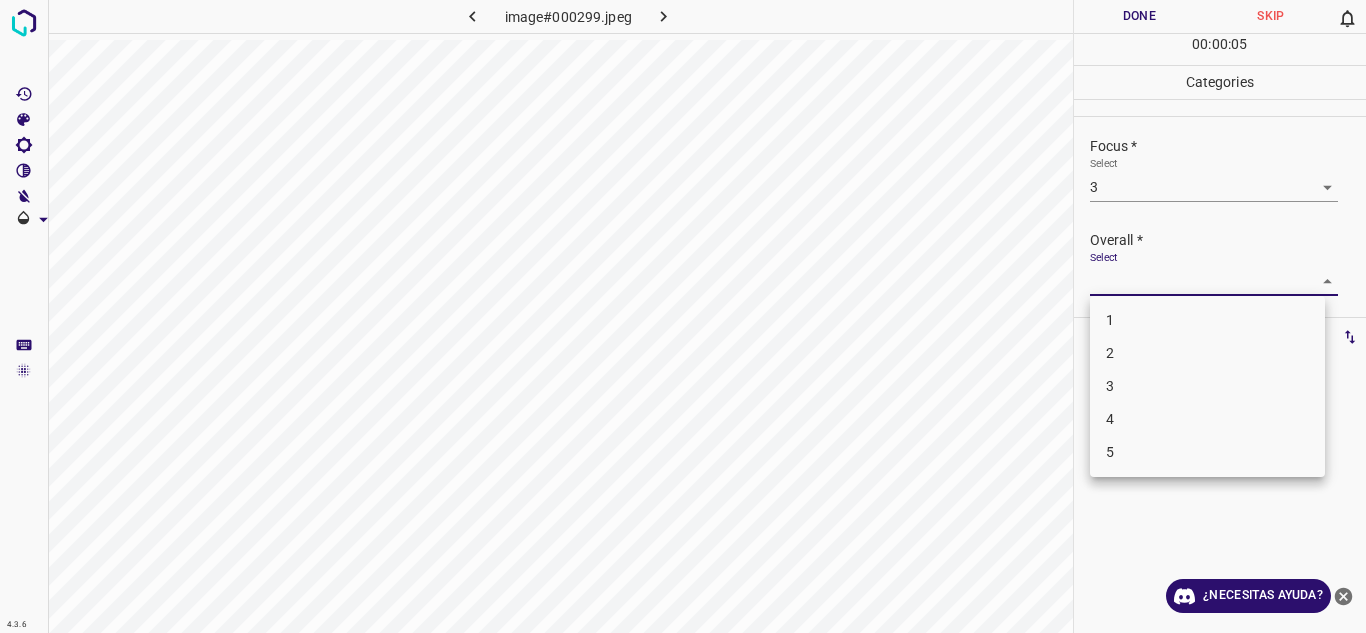 click on "4.3.6  image#000299.jpeg Done Skip 0 00   : 00   : 05   Categories Lighting *  Select 4 4 Focus *  Select 3 3 Overall *  Select ​ Labels   0 Categories 1 Lighting 2 Focus 3 Overall Tools Space Change between modes (Draw & Edit) I Auto labeling R Restore zoom M Zoom in N Zoom out Delete Delete selecte label Filters Z Restore filters X Saturation filter C Brightness filter V Contrast filter B Gray scale filter General O Download ¿Necesitas ayuda? Texto original Valora esta traducción Tu opinión servirá para ayudar a mejorar el Traductor de Google - Texto - Esconder - Borrar 1 2 3 4 5" at bounding box center (683, 316) 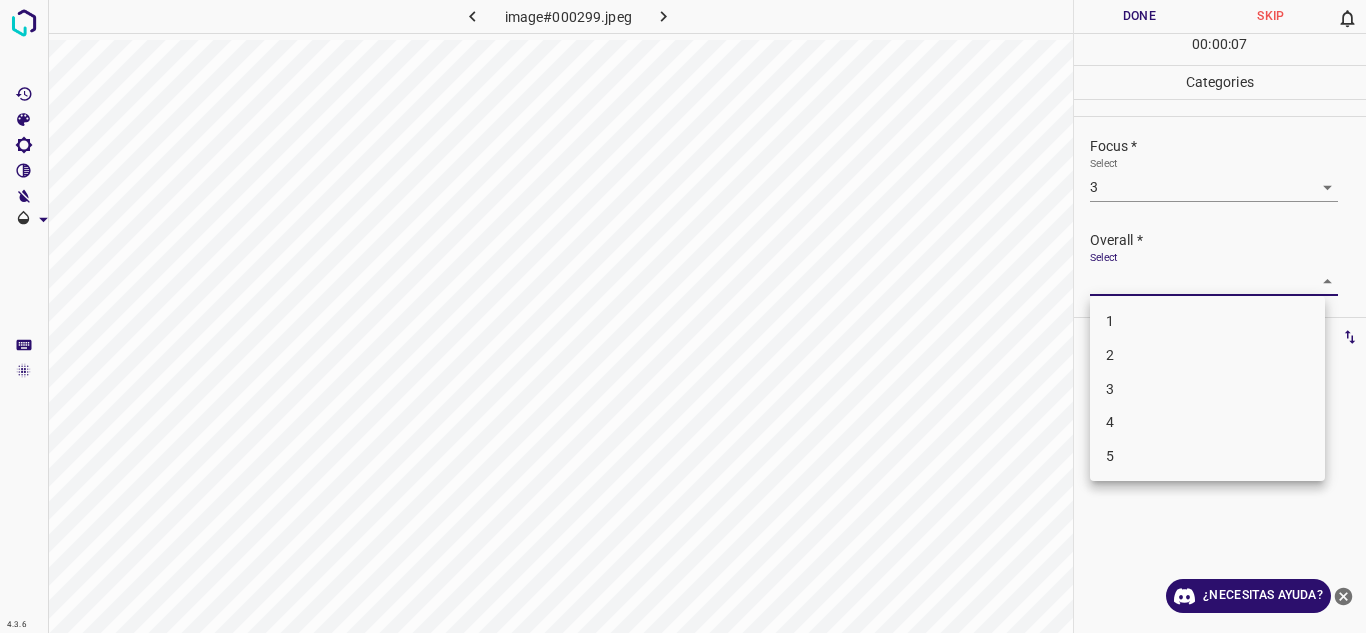 click on "3" at bounding box center (1207, 389) 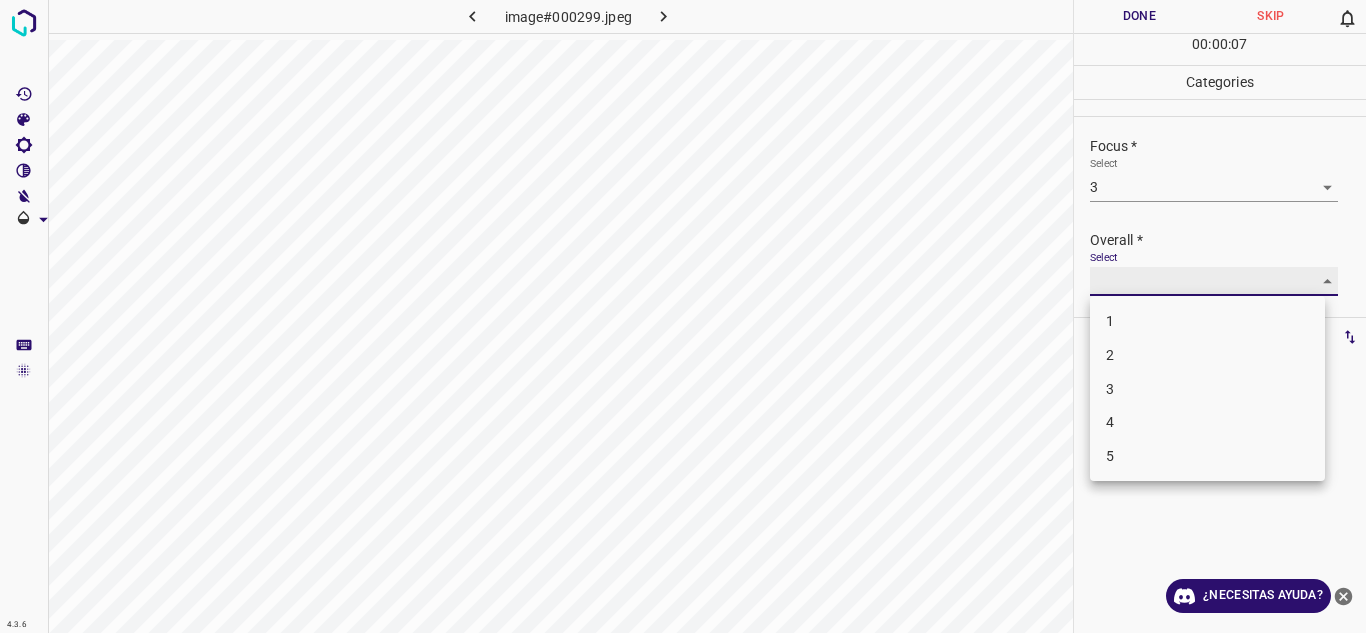 type on "3" 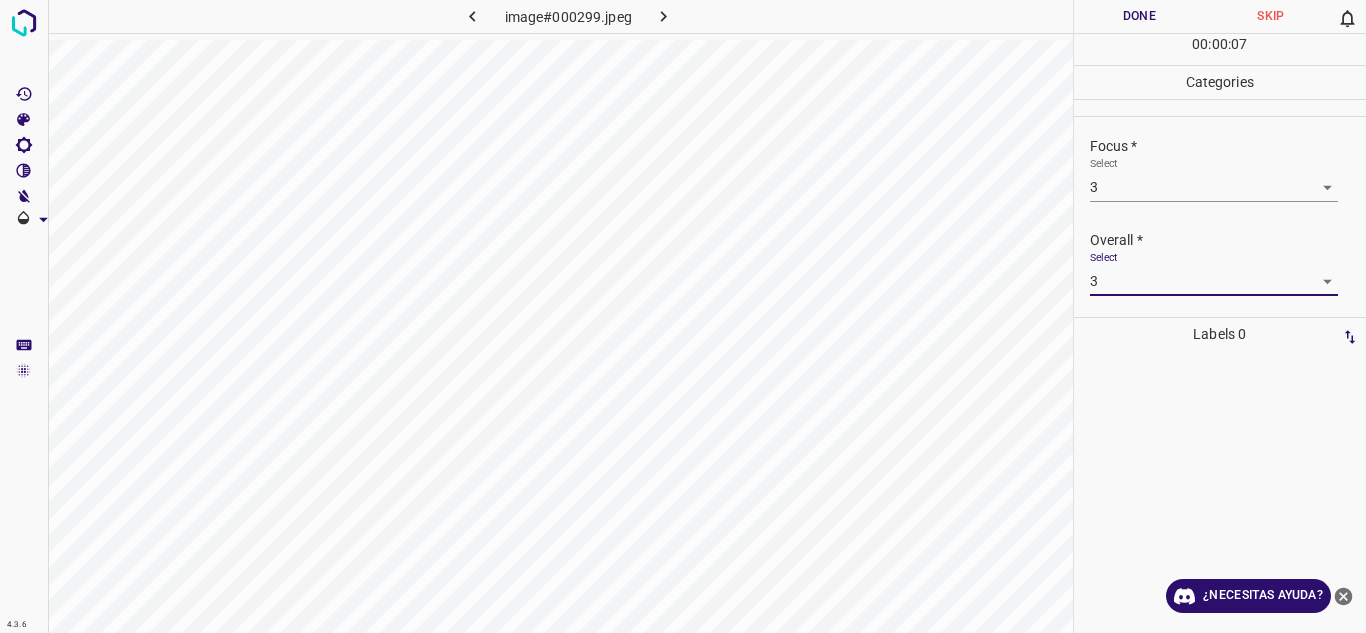 click on "Done" at bounding box center [1140, 16] 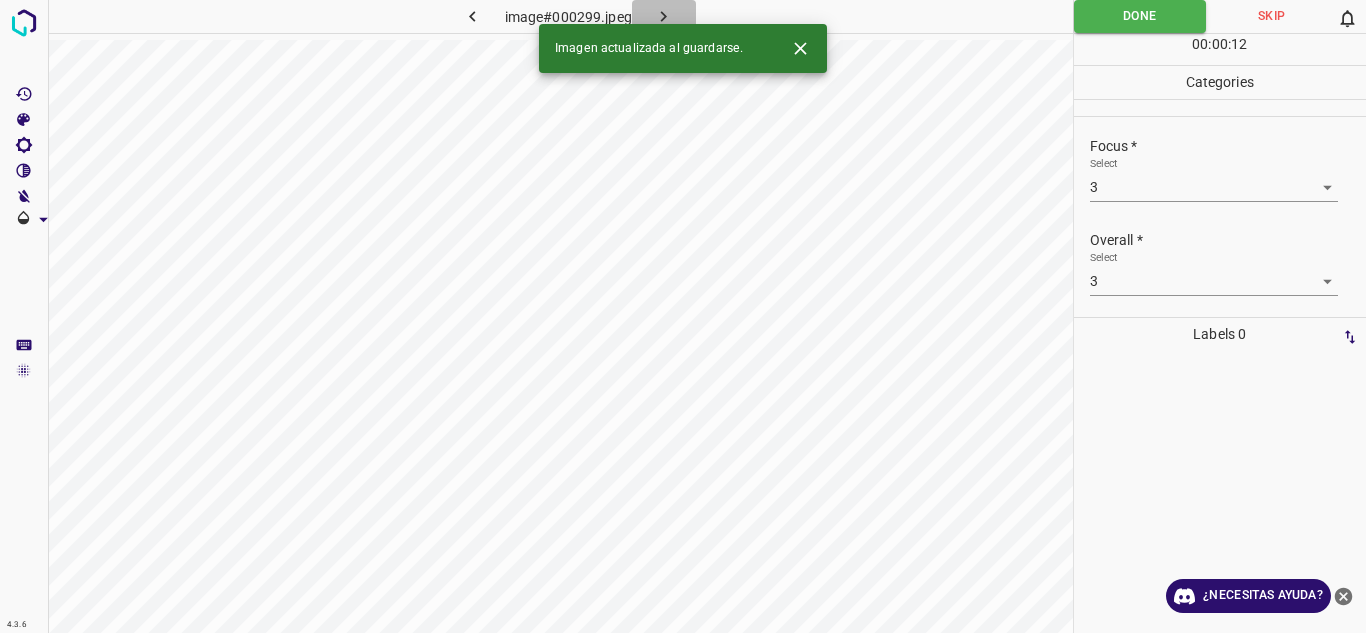 click 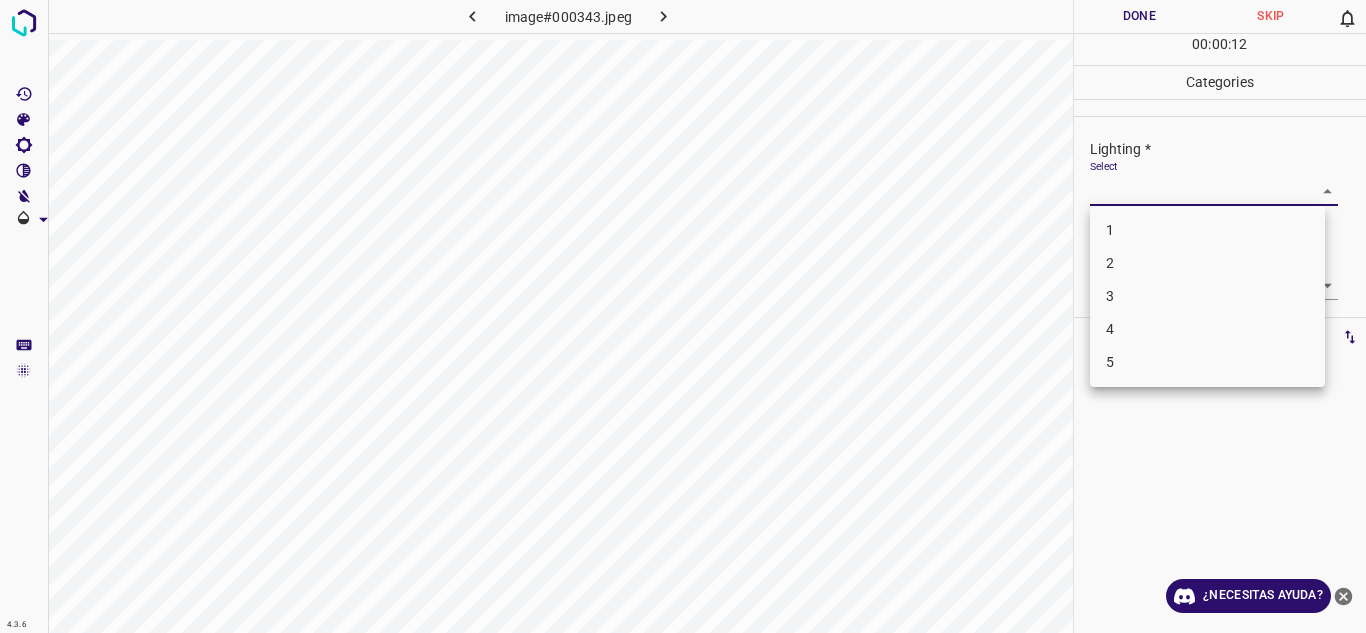click on "4.3.6  image#000343.jpeg Done Skip 0 00   : 00   : 12   Categories Lighting *  Select ​ Focus *  Select ​ Overall *  Select ​ Labels   0 Categories 1 Lighting 2 Focus 3 Overall Tools Space Change between modes (Draw & Edit) I Auto labeling R Restore zoom M Zoom in N Zoom out Delete Delete selecte label Filters Z Restore filters X Saturation filter C Brightness filter V Contrast filter B Gray scale filter General O Download ¿Necesitas ayuda? Texto original Valora esta traducción Tu opinión servirá para ayudar a mejorar el Traductor de Google - Texto - Esconder - Borrar 1 2 3 4 5" at bounding box center [683, 316] 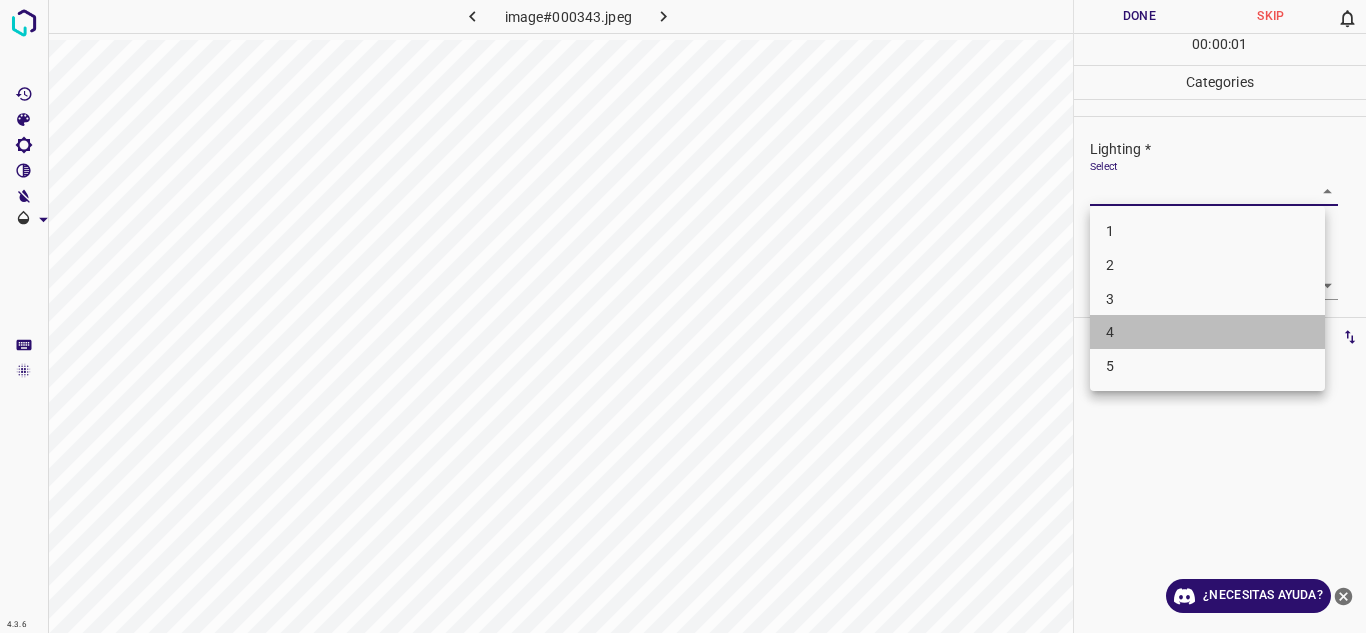 drag, startPoint x: 1230, startPoint y: 323, endPoint x: 1269, endPoint y: 321, distance: 39.051247 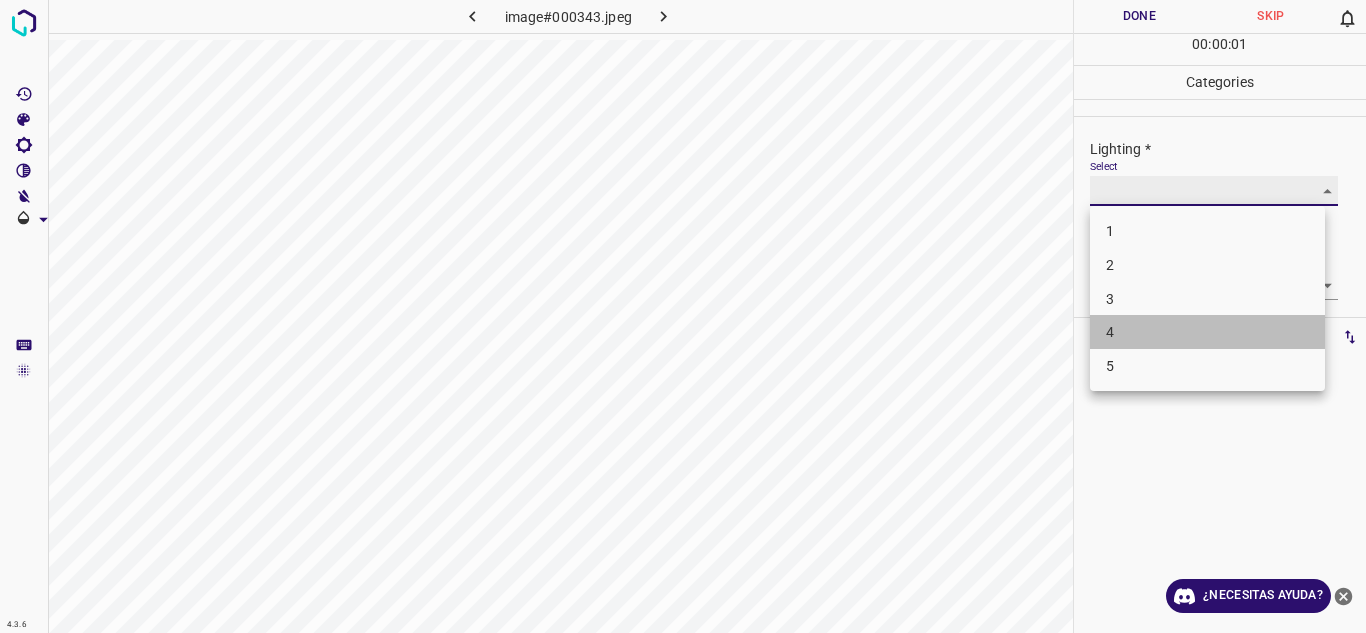 type on "4" 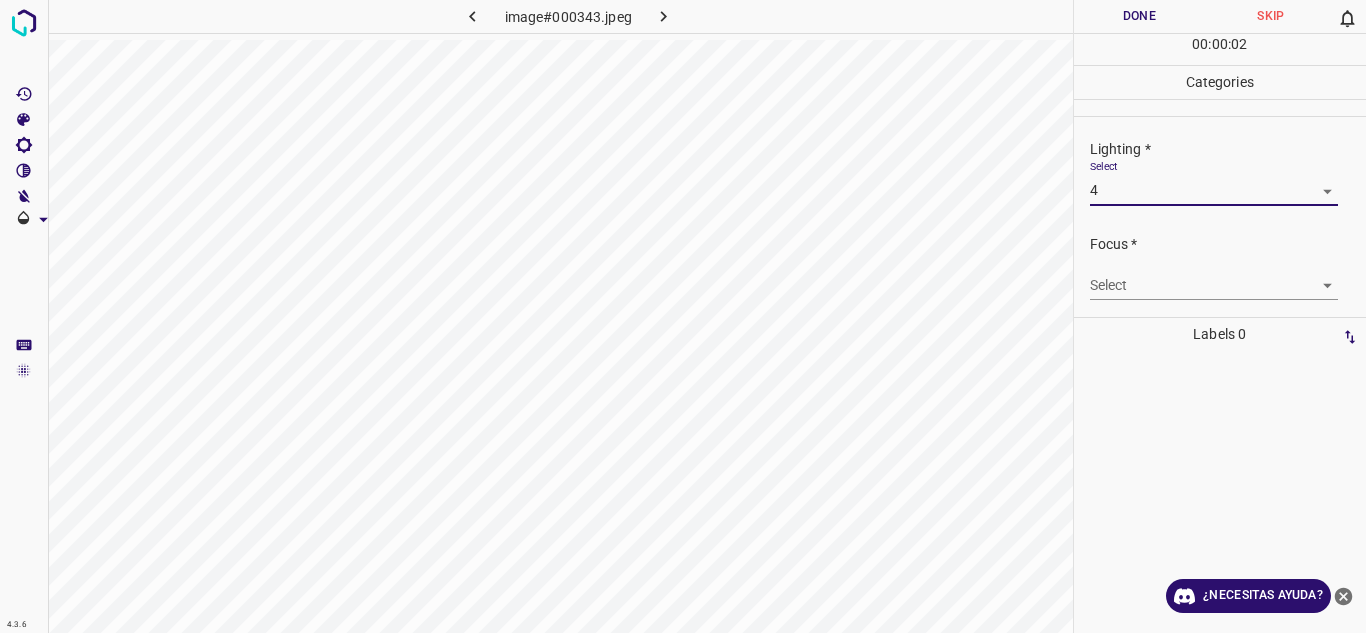 click on "4.3.6  image#000343.jpeg Done Skip 0 00   : 00   : 02   Categories Lighting *  Select 4 4 Focus *  Select ​ Overall *  Select ​ Labels   0 Categories 1 Lighting 2 Focus 3 Overall Tools Space Change between modes (Draw & Edit) I Auto labeling R Restore zoom M Zoom in N Zoom out Delete Delete selecte label Filters Z Restore filters X Saturation filter C Brightness filter V Contrast filter B Gray scale filter General O Download ¿Necesitas ayuda? Texto original Valora esta traducción Tu opinión servirá para ayudar a mejorar el Traductor de Google - Texto - Esconder - Borrar" at bounding box center (683, 316) 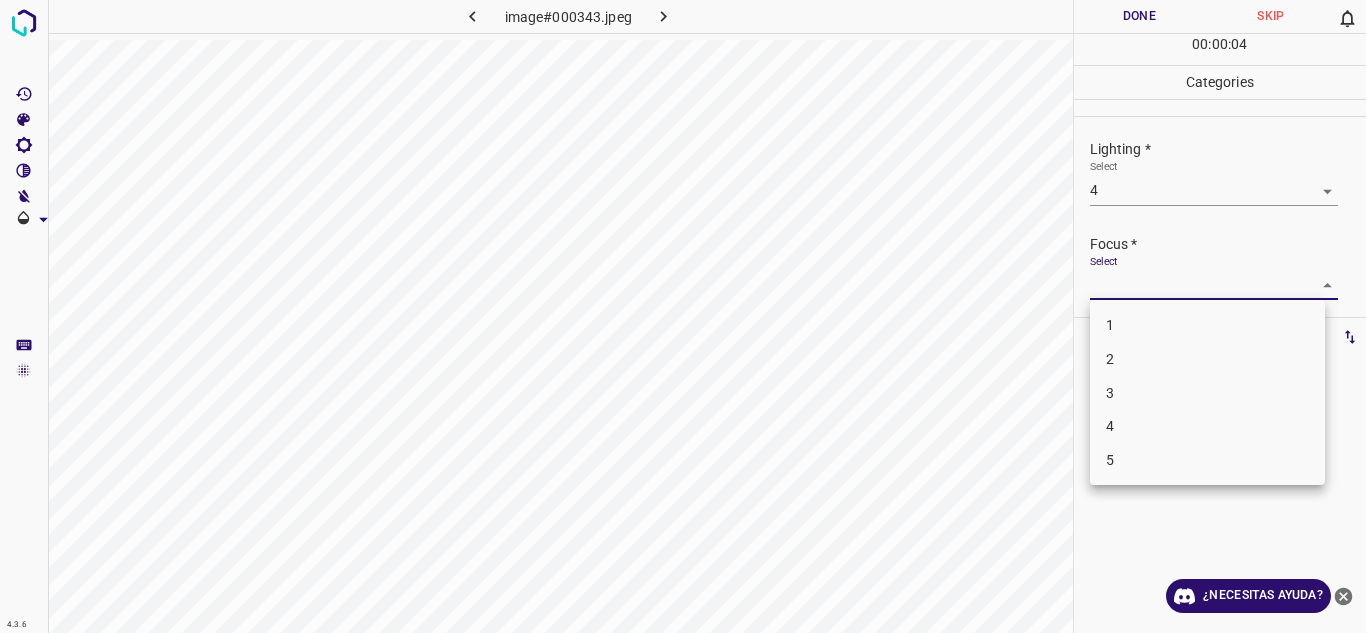 click on "3" at bounding box center (1207, 393) 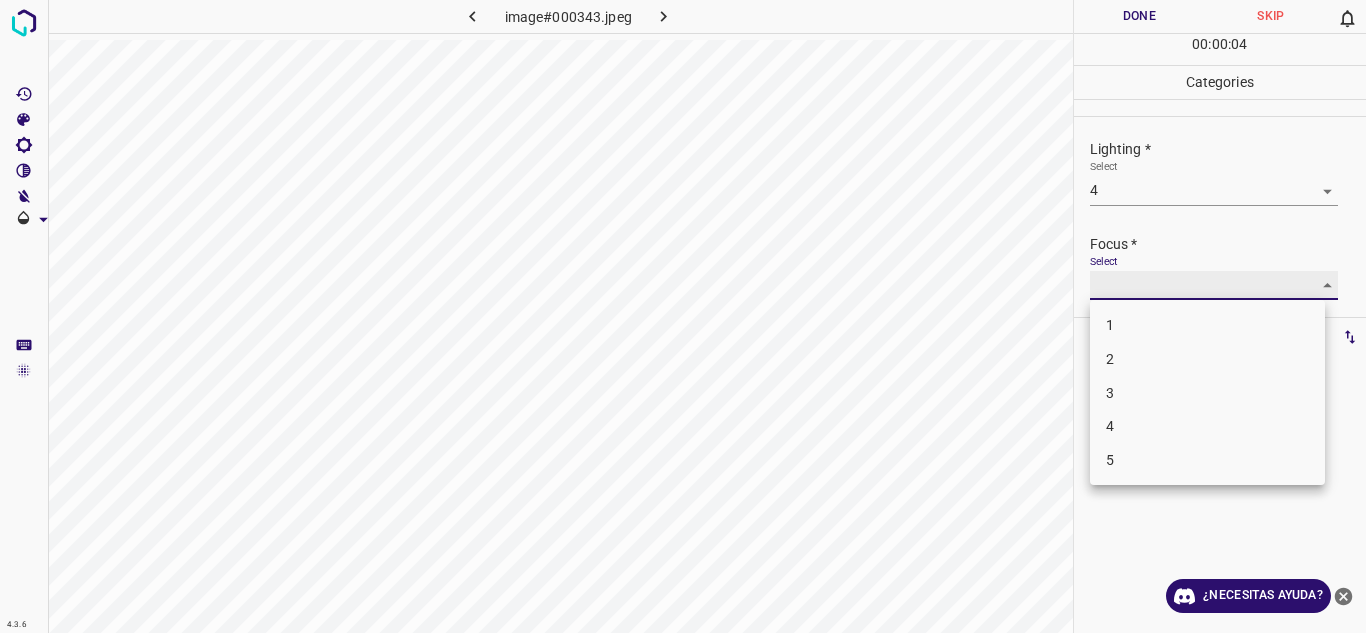 type on "3" 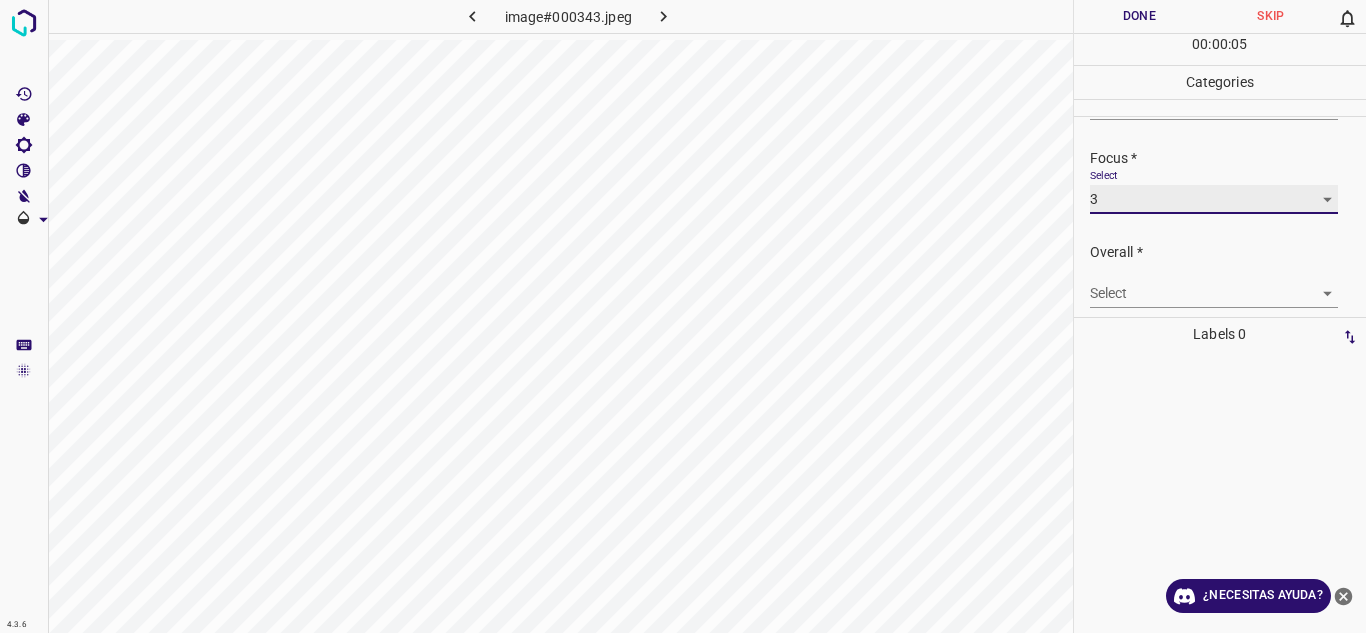 scroll, scrollTop: 98, scrollLeft: 0, axis: vertical 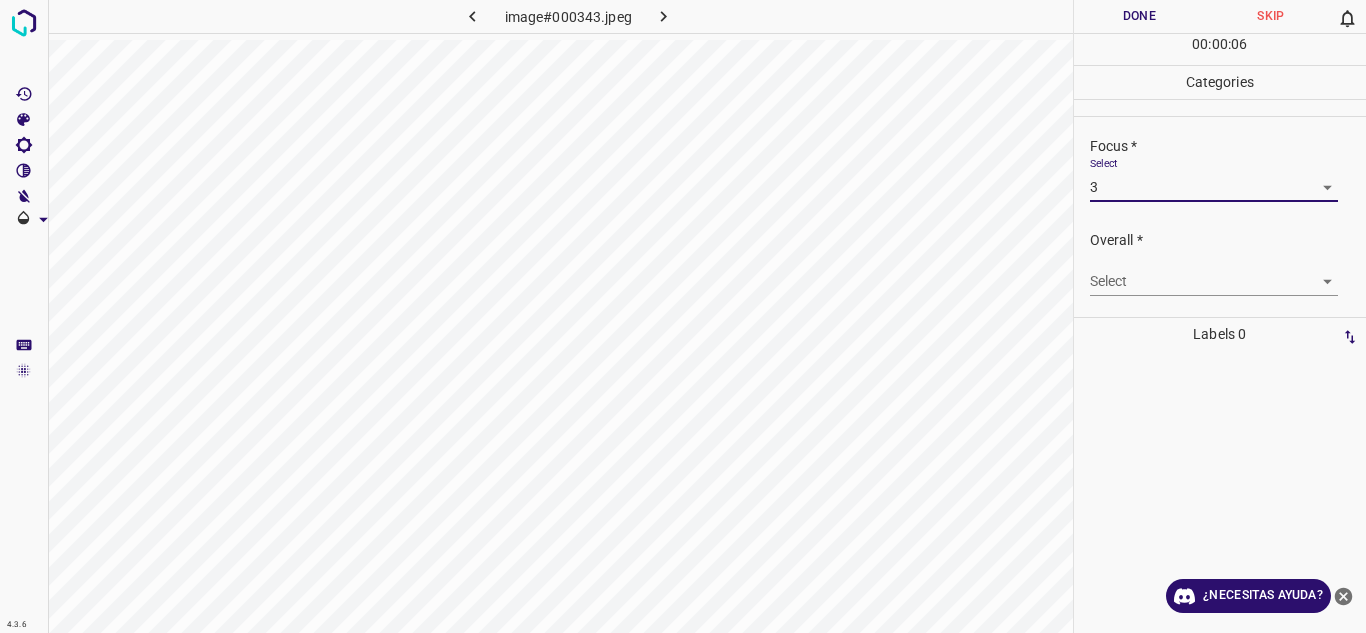 click on "4.3.6  image#000343.jpeg Done Skip 0 00   : 00   : 06   Categories Lighting *  Select 4 4 Focus *  Select 3 3 Overall *  Select ​ Labels   0 Categories 1 Lighting 2 Focus 3 Overall Tools Space Change between modes (Draw & Edit) I Auto labeling R Restore zoom M Zoom in N Zoom out Delete Delete selecte label Filters Z Restore filters X Saturation filter C Brightness filter V Contrast filter B Gray scale filter General O Download ¿Necesitas ayuda? Texto original Valora esta traducción Tu opinión servirá para ayudar a mejorar el Traductor de Google - Texto - Esconder - Borrar" at bounding box center (683, 316) 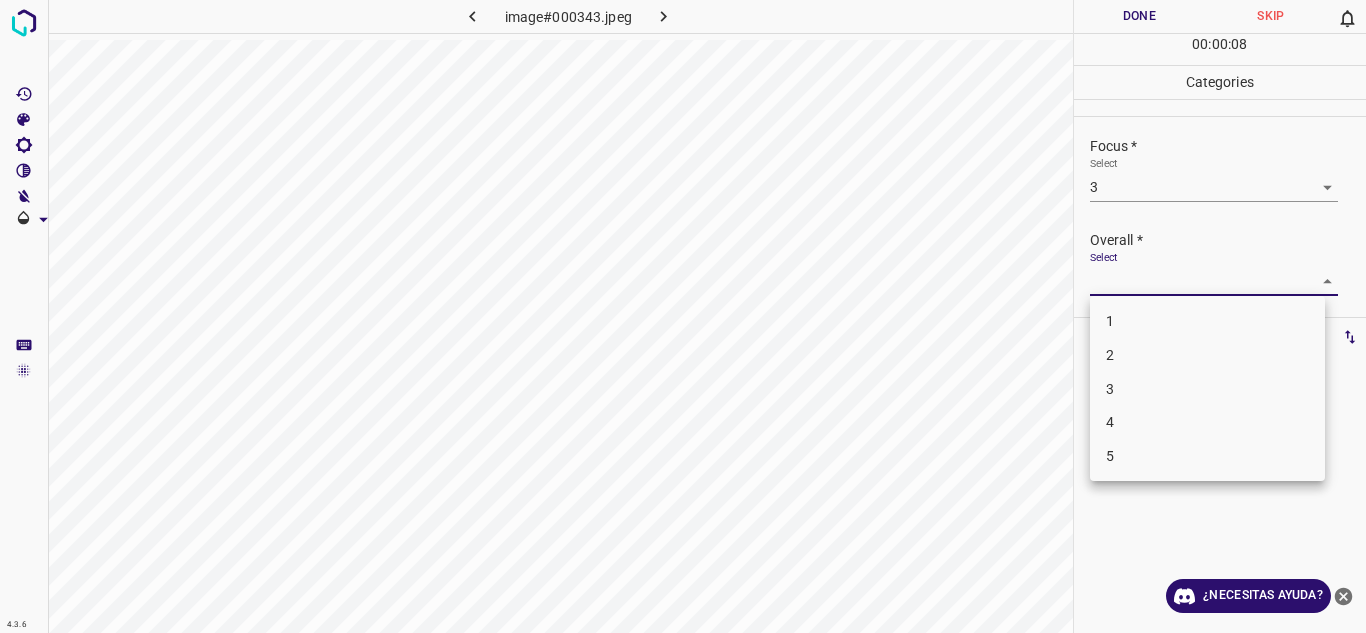 click on "4" at bounding box center (1207, 422) 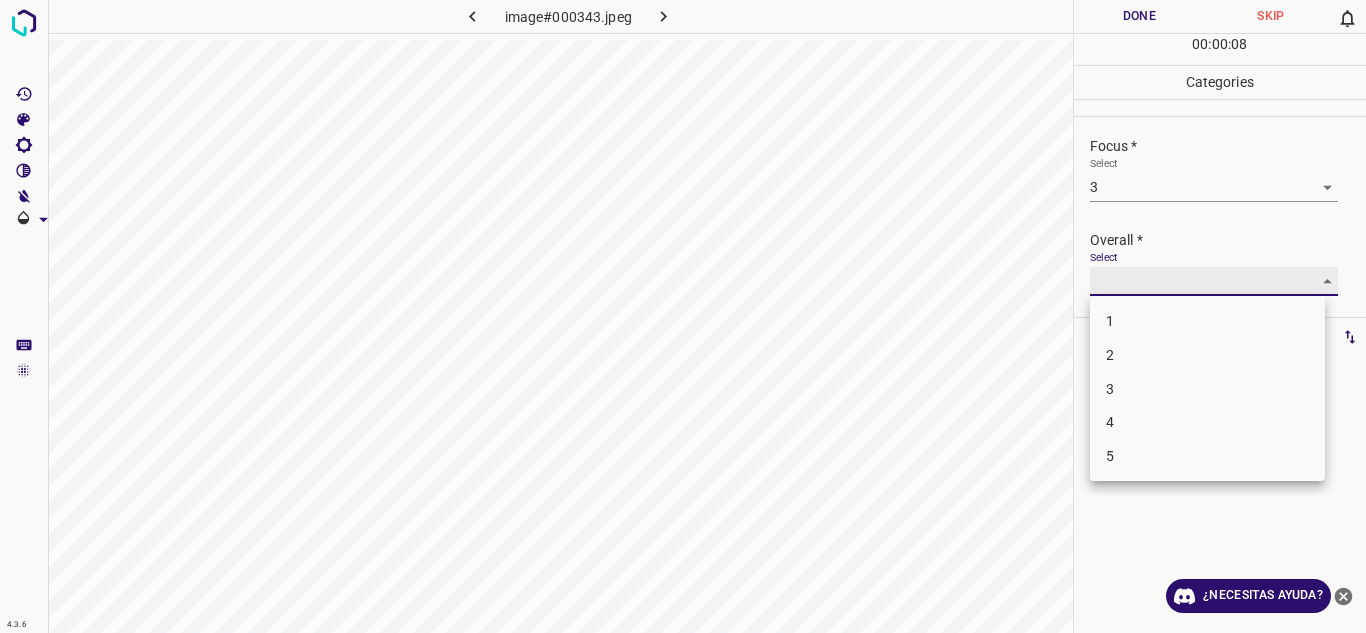 type on "4" 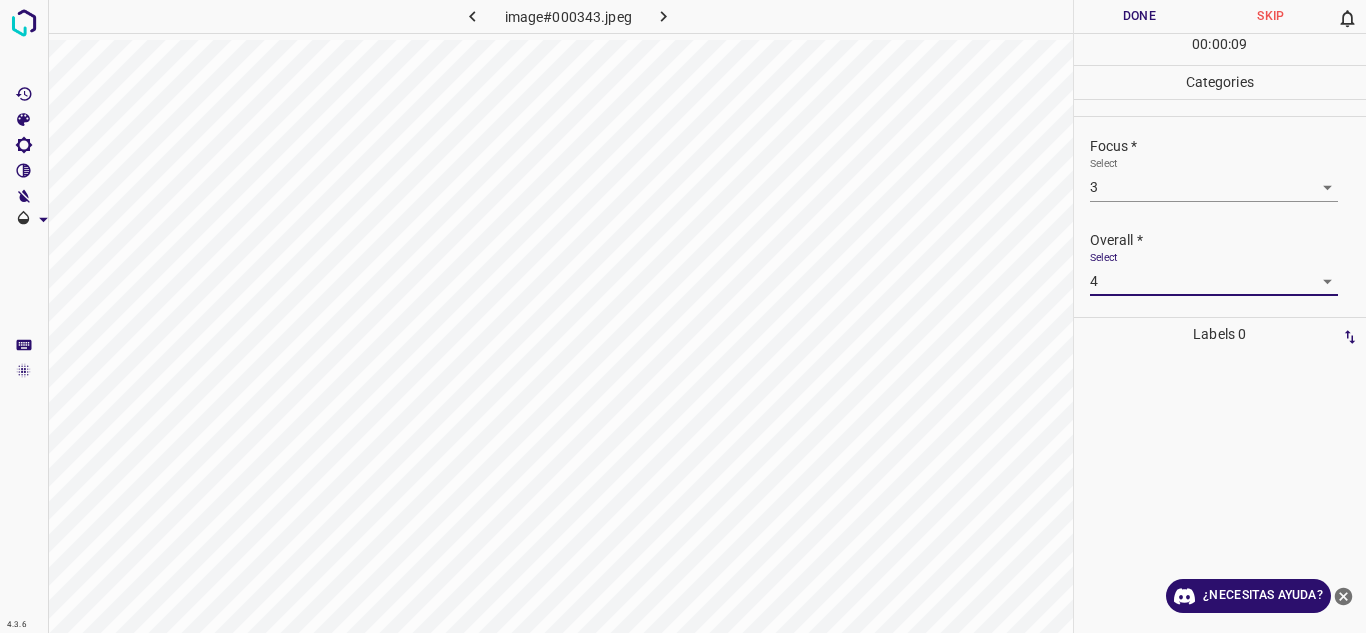 click on "Done" at bounding box center (1140, 16) 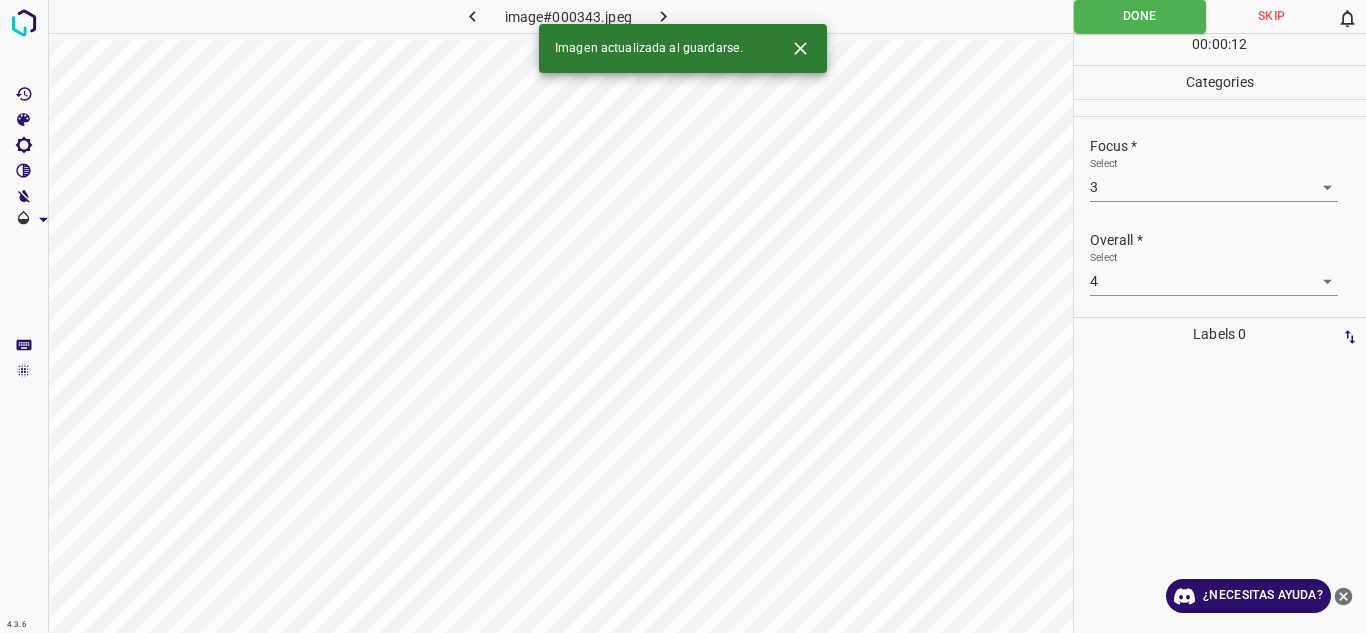click 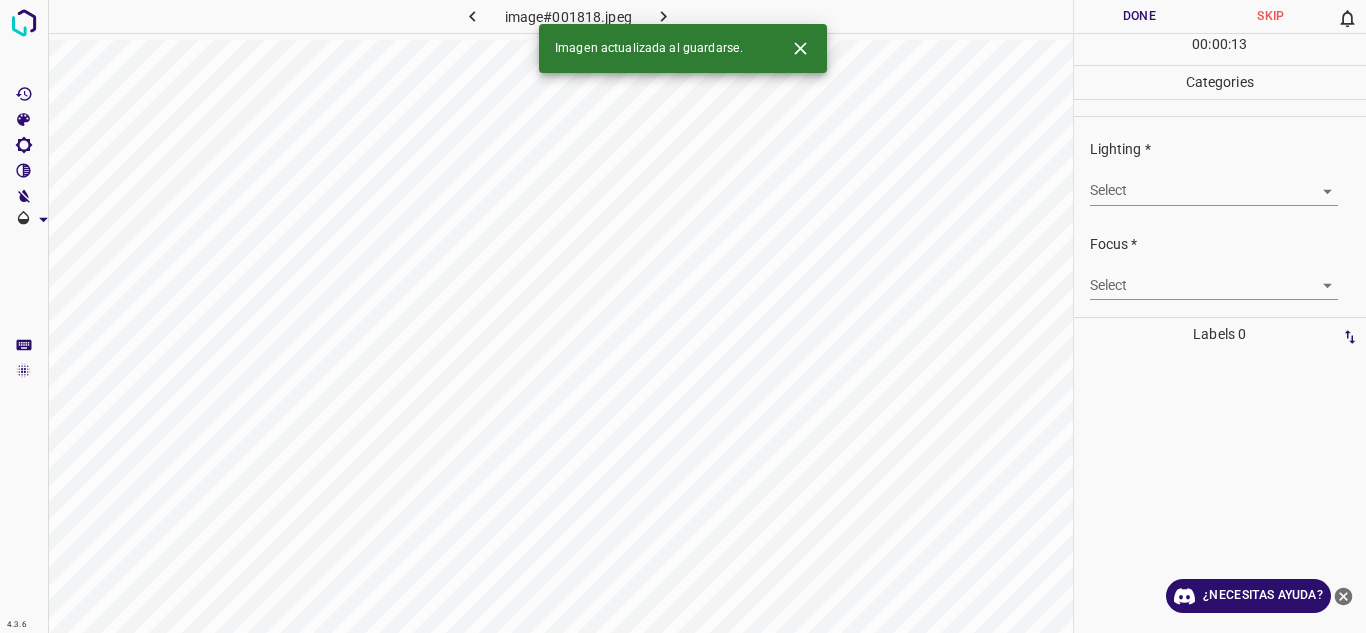 click on "4.3.6  image#001818.jpeg Done Skip 0 00   : 00   : 13   Categories Lighting *  Select ​ Focus *  Select ​ Overall *  Select ​ Labels   0 Categories 1 Lighting 2 Focus 3 Overall Tools Space Change between modes (Draw & Edit) I Auto labeling R Restore zoom M Zoom in N Zoom out Delete Delete selecte label Filters Z Restore filters X Saturation filter C Brightness filter V Contrast filter B Gray scale filter General O Download Imagen actualizada al guardarse. ¿Necesitas ayuda? Texto original Valora esta traducción Tu opinión servirá para ayudar a mejorar el Traductor de Google - Texto - Esconder - Borrar" at bounding box center [683, 316] 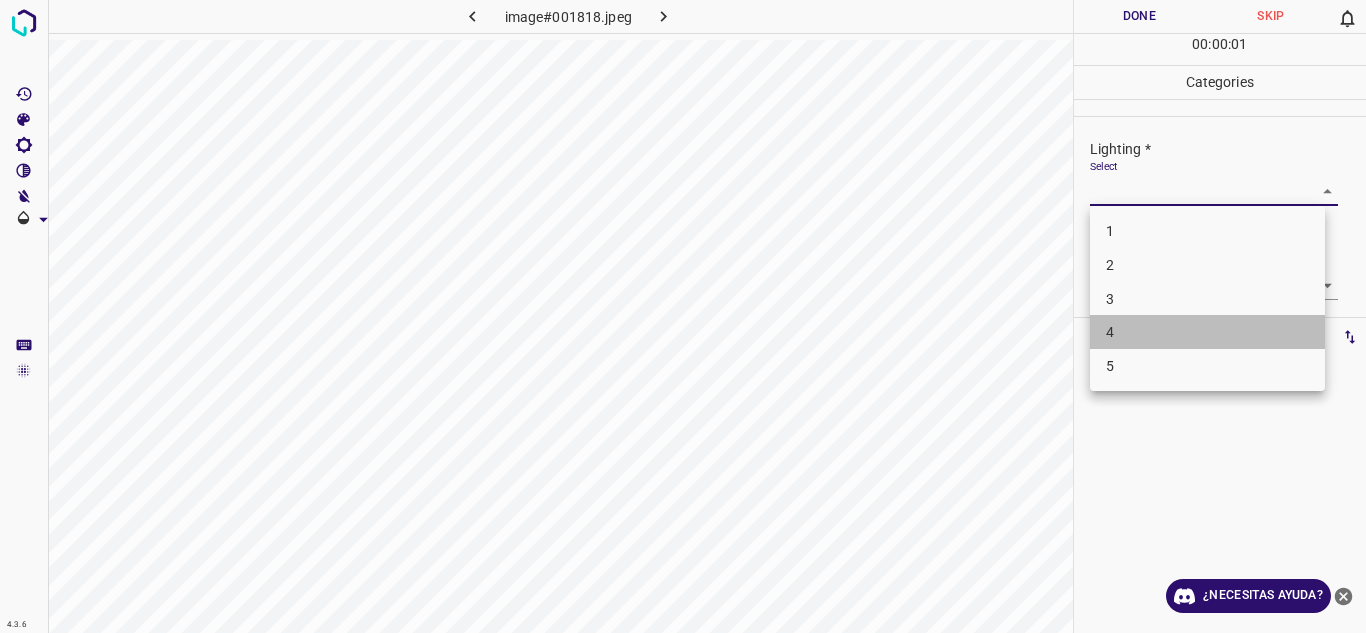 click on "4" at bounding box center (1207, 332) 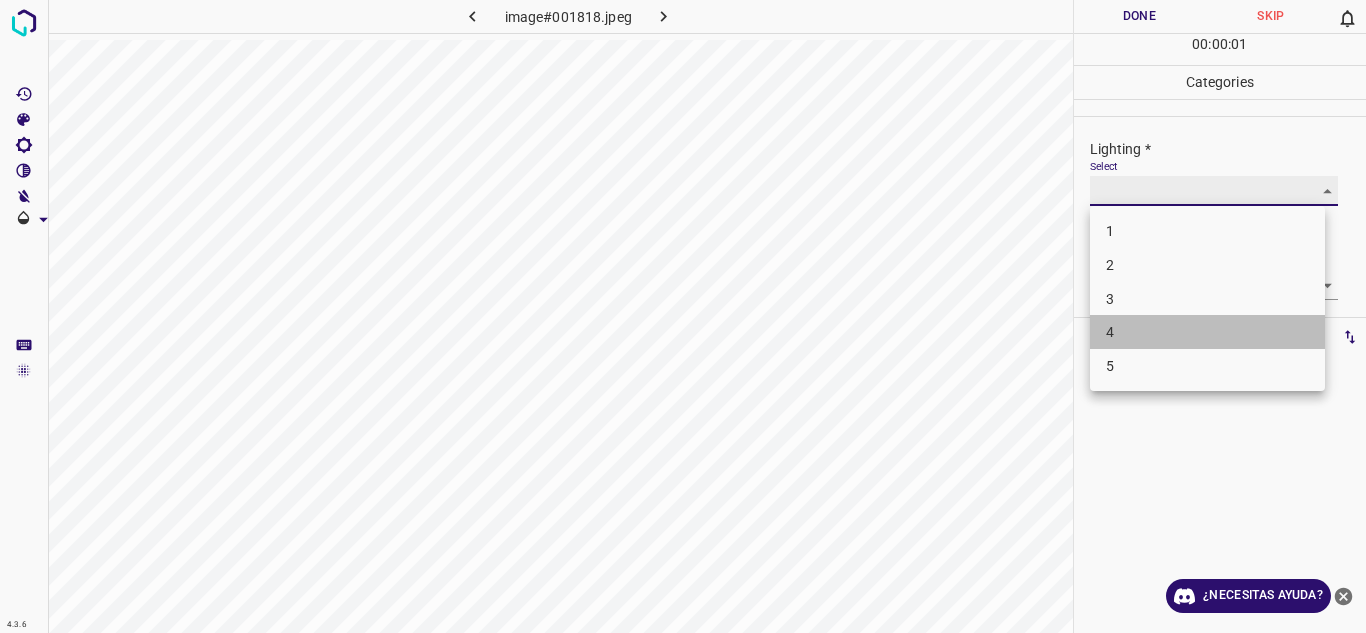 type on "4" 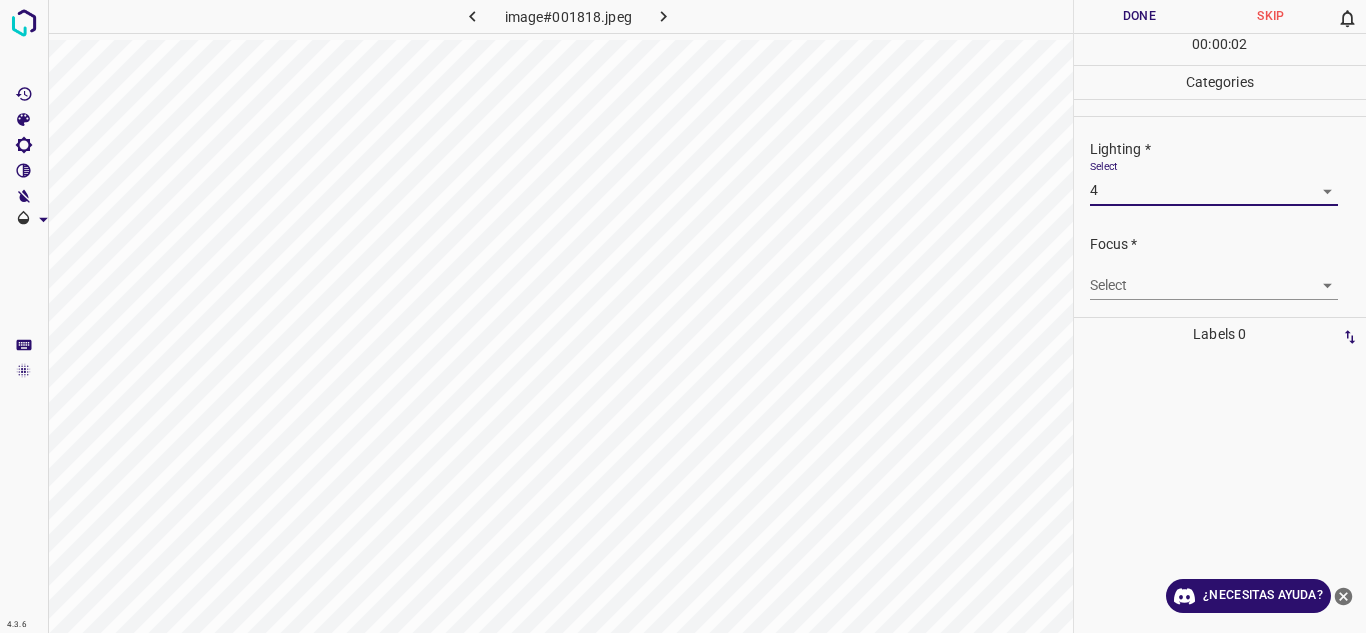 click on "4.3.6  image#001818.jpeg Done Skip 0 00   : 00   : 02   Categories Lighting *  Select 4 4 Focus *  Select ​ Overall *  Select ​ Labels   0 Categories 1 Lighting 2 Focus 3 Overall Tools Space Change between modes (Draw & Edit) I Auto labeling R Restore zoom M Zoom in N Zoom out Delete Delete selecte label Filters Z Restore filters X Saturation filter C Brightness filter V Contrast filter B Gray scale filter General O Download ¿Necesitas ayuda? Texto original Valora esta traducción Tu opinión servirá para ayudar a mejorar el Traductor de Google - Texto - Esconder - Borrar" at bounding box center [683, 316] 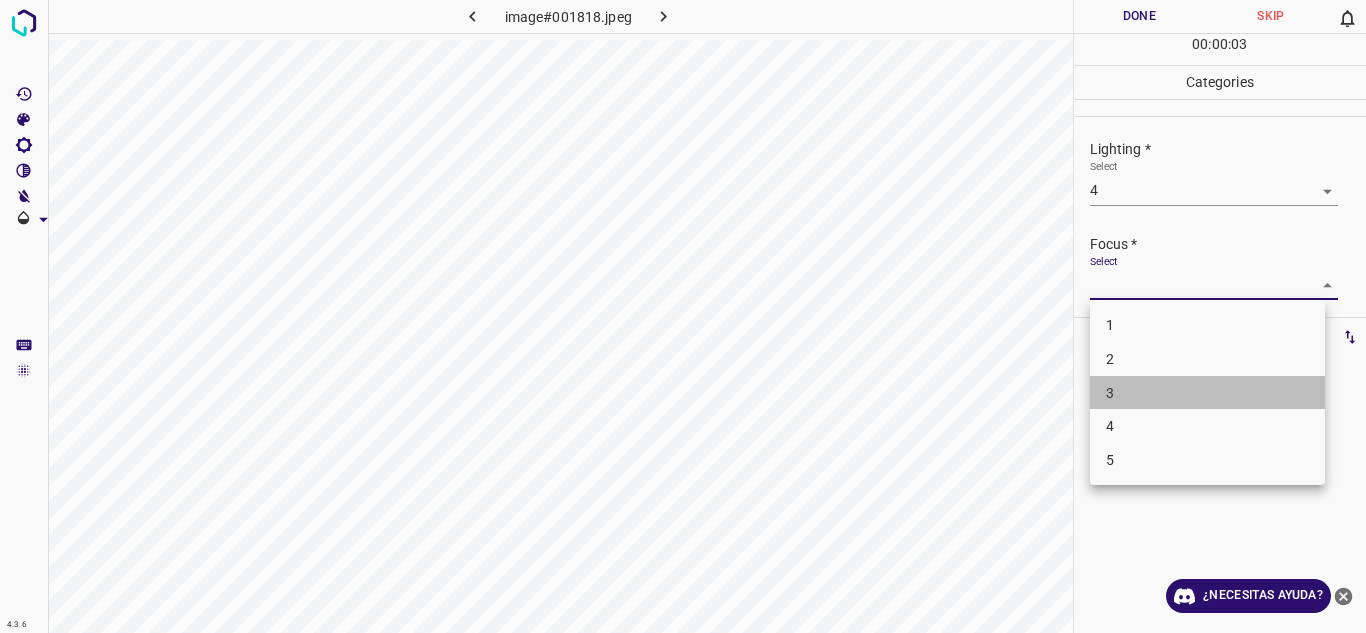 click on "3" at bounding box center [1207, 393] 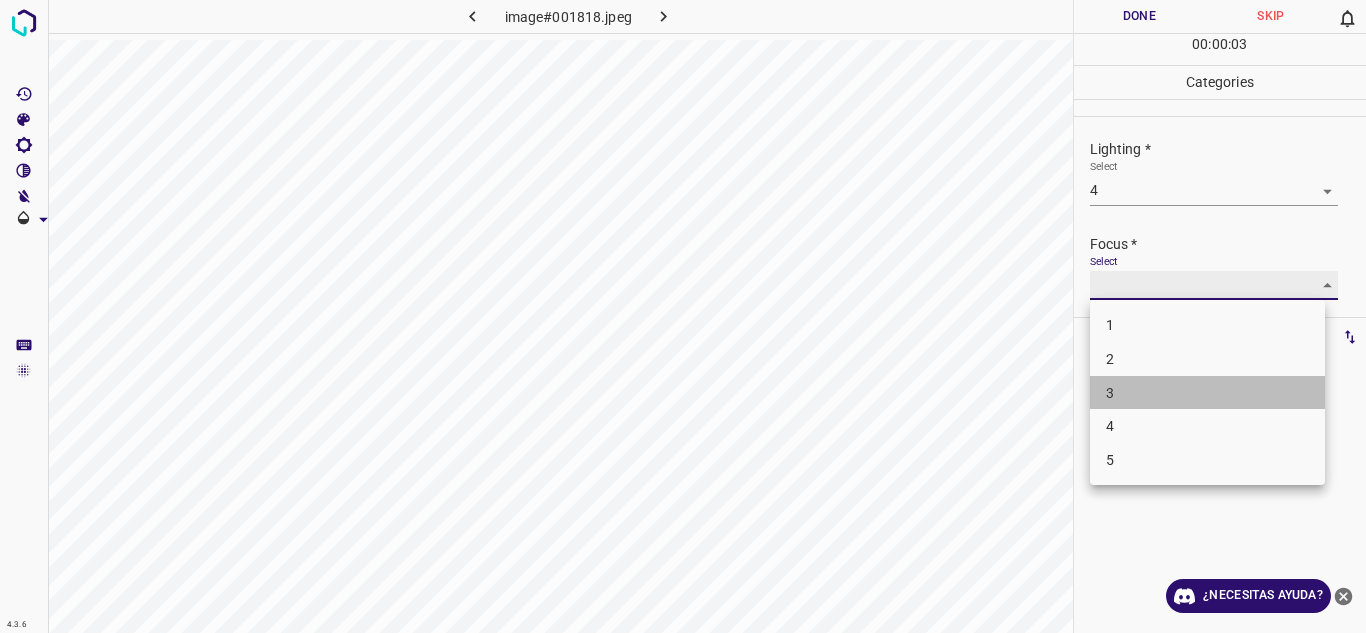 type on "3" 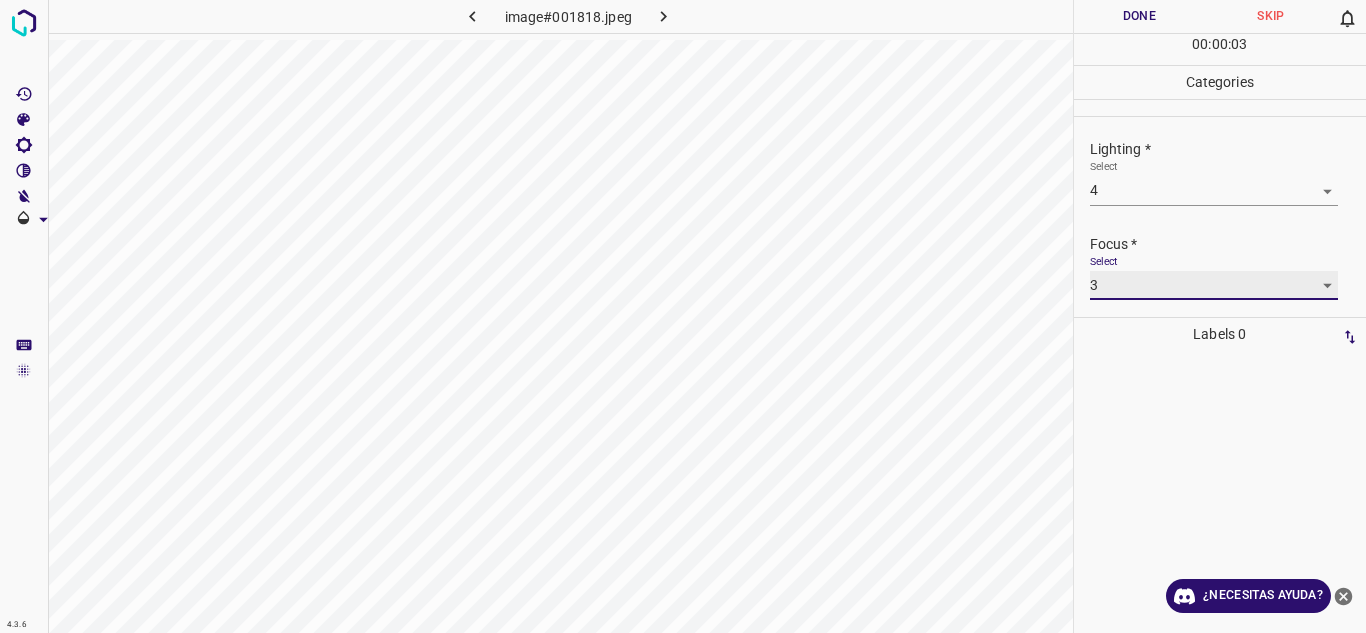 scroll, scrollTop: 98, scrollLeft: 0, axis: vertical 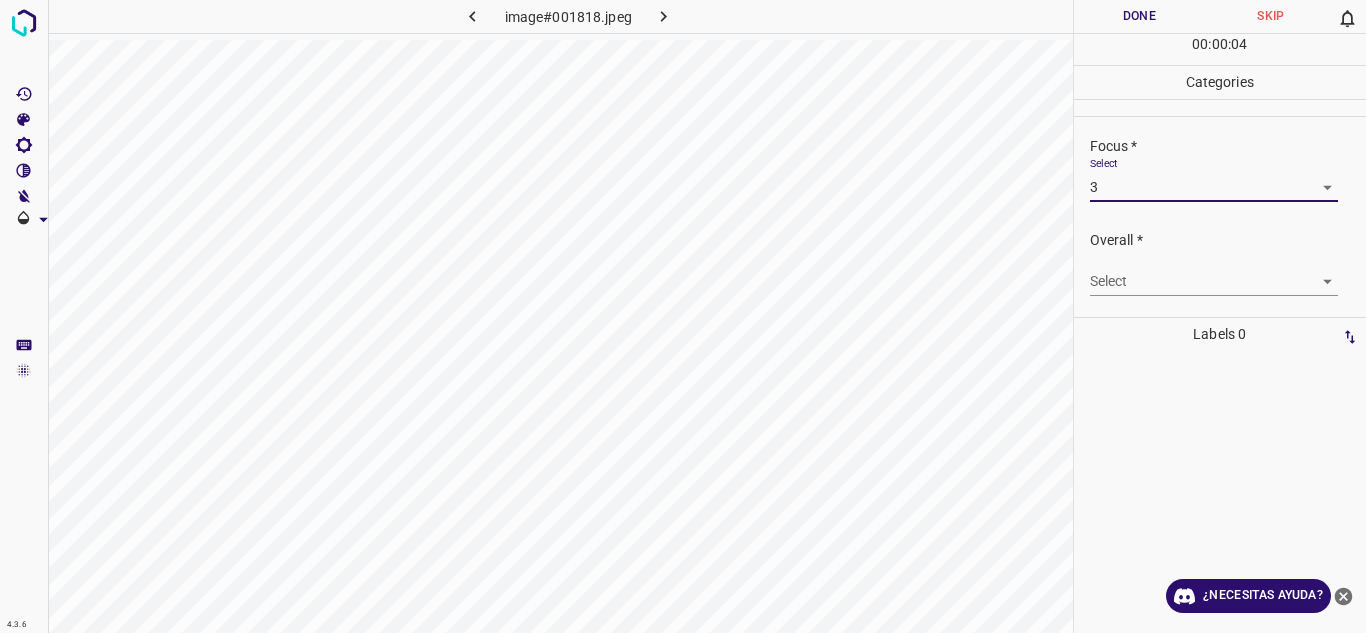 click on "4.3.6  image#001818.jpeg Done Skip 0 00   : 00   : 04   Categories Lighting *  Select 4 4 Focus *  Select 3 3 Overall *  Select ​ Labels   0 Categories 1 Lighting 2 Focus 3 Overall Tools Space Change between modes (Draw & Edit) I Auto labeling R Restore zoom M Zoom in N Zoom out Delete Delete selecte label Filters Z Restore filters X Saturation filter C Brightness filter V Contrast filter B Gray scale filter General O Download ¿Necesitas ayuda? Texto original Valora esta traducción Tu opinión servirá para ayudar a mejorar el Traductor de Google - Texto - Esconder - Borrar" at bounding box center [683, 316] 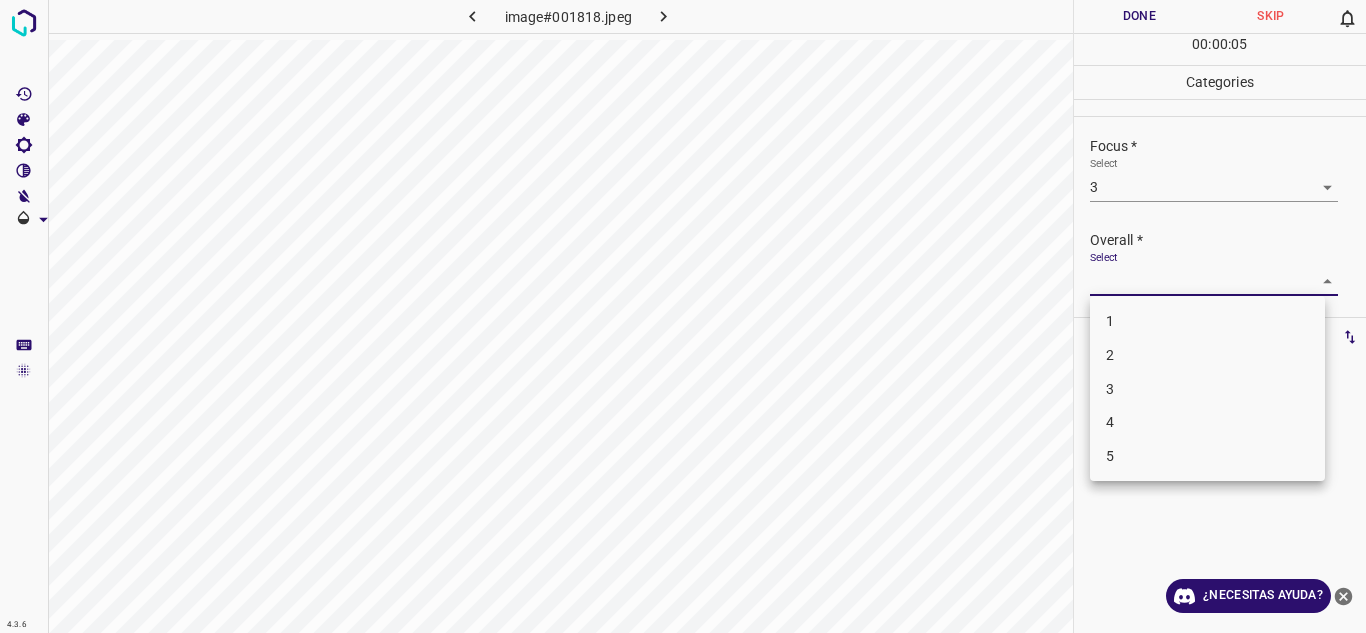 click on "3" at bounding box center (1207, 389) 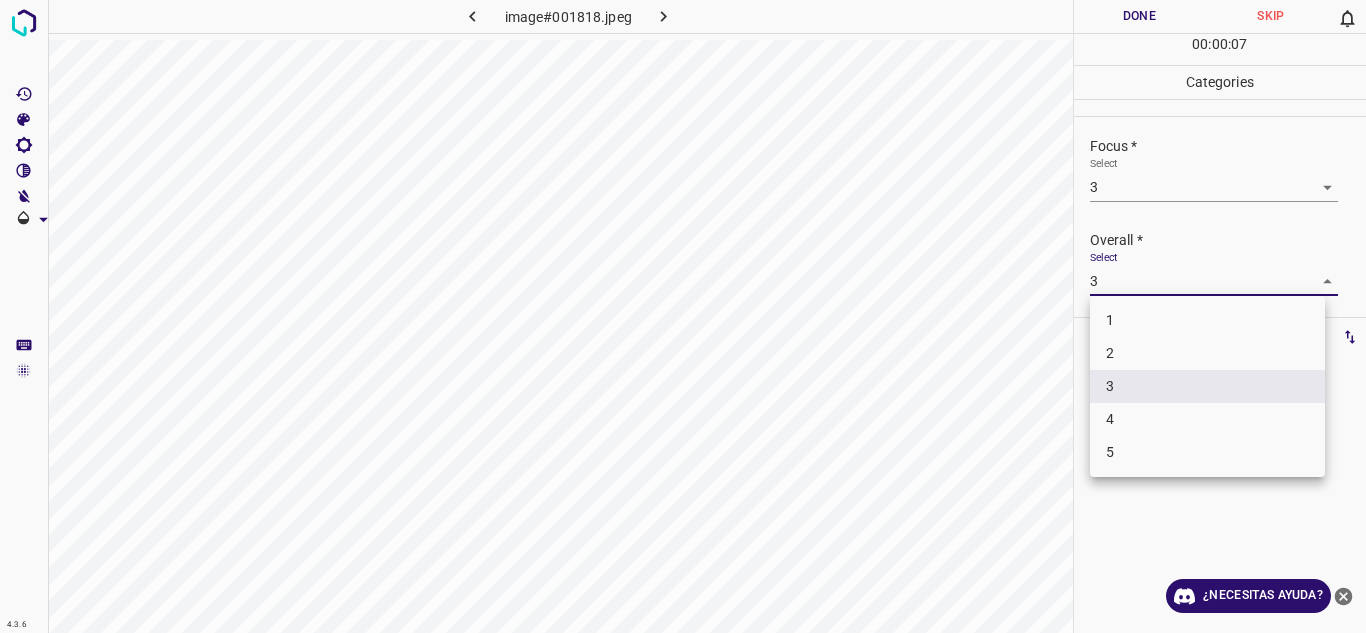 click on "4.3.6  image#001818.jpeg Done Skip 0 00   : 00   : 07   Categories Lighting *  Select 4 4 Focus *  Select 3 3 Overall *  Select 3 3 Labels   0 Categories 1 Lighting 2 Focus 3 Overall Tools Space Change between modes (Draw & Edit) I Auto labeling R Restore zoom M Zoom in N Zoom out Delete Delete selecte label Filters Z Restore filters X Saturation filter C Brightness filter V Contrast filter B Gray scale filter General O Download ¿Necesitas ayuda? Texto original Valora esta traducción Tu opinión servirá para ayudar a mejorar el Traductor de Google - Texto - Esconder - Borrar 1 2 3 4 5" at bounding box center [683, 316] 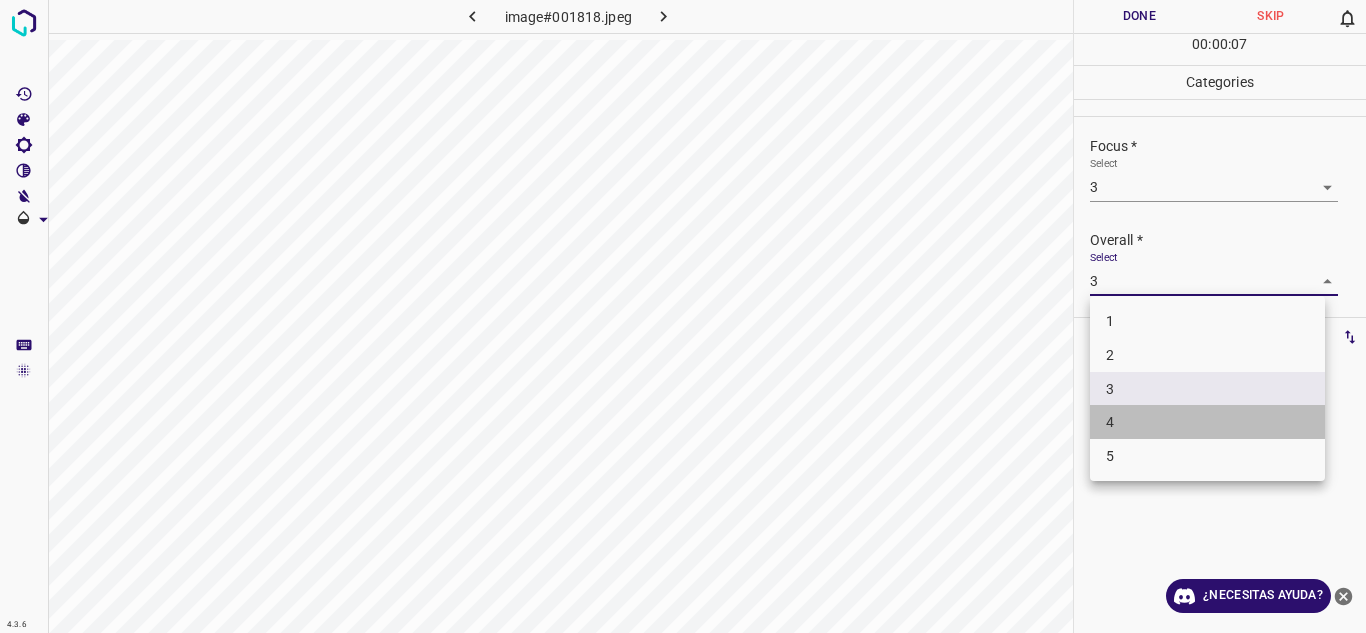 click on "4" at bounding box center [1207, 422] 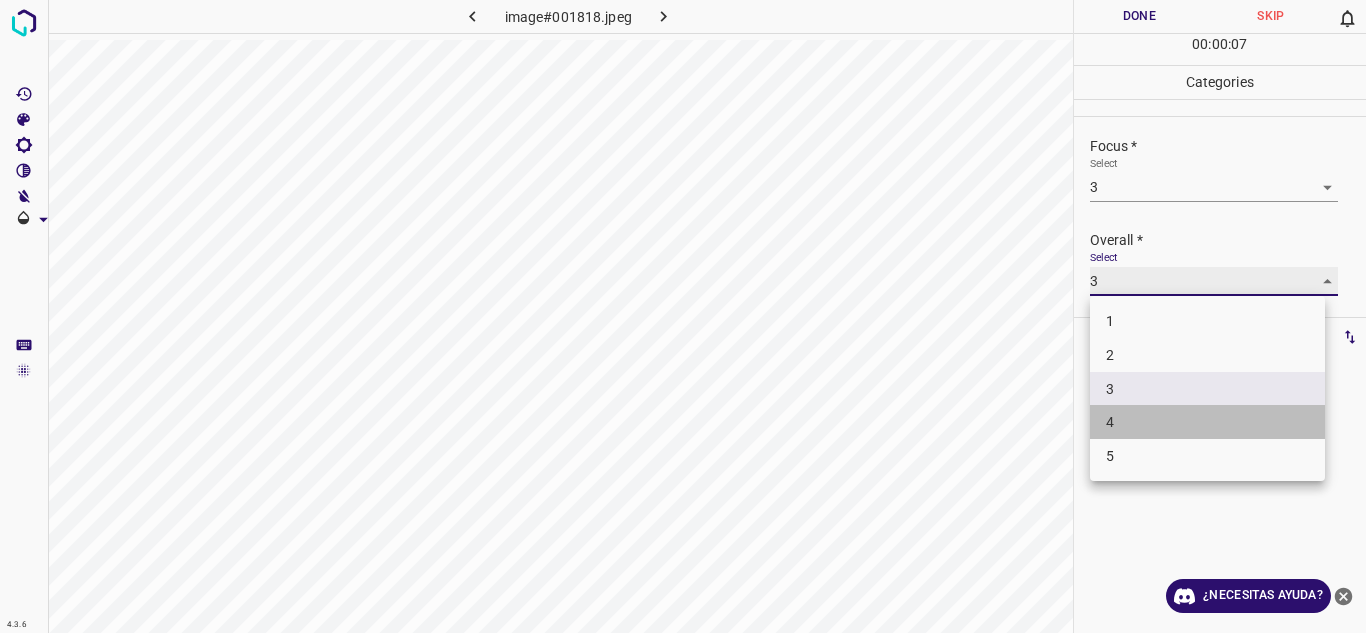 type on "4" 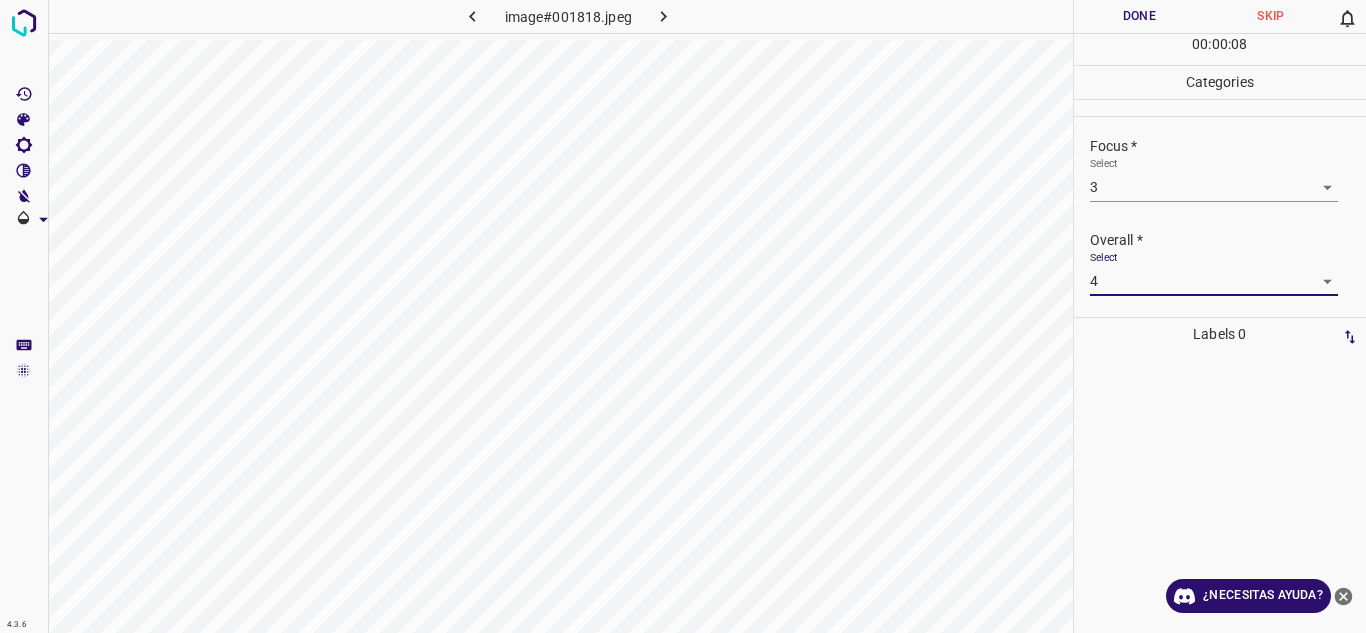 click on "Done" at bounding box center [1140, 16] 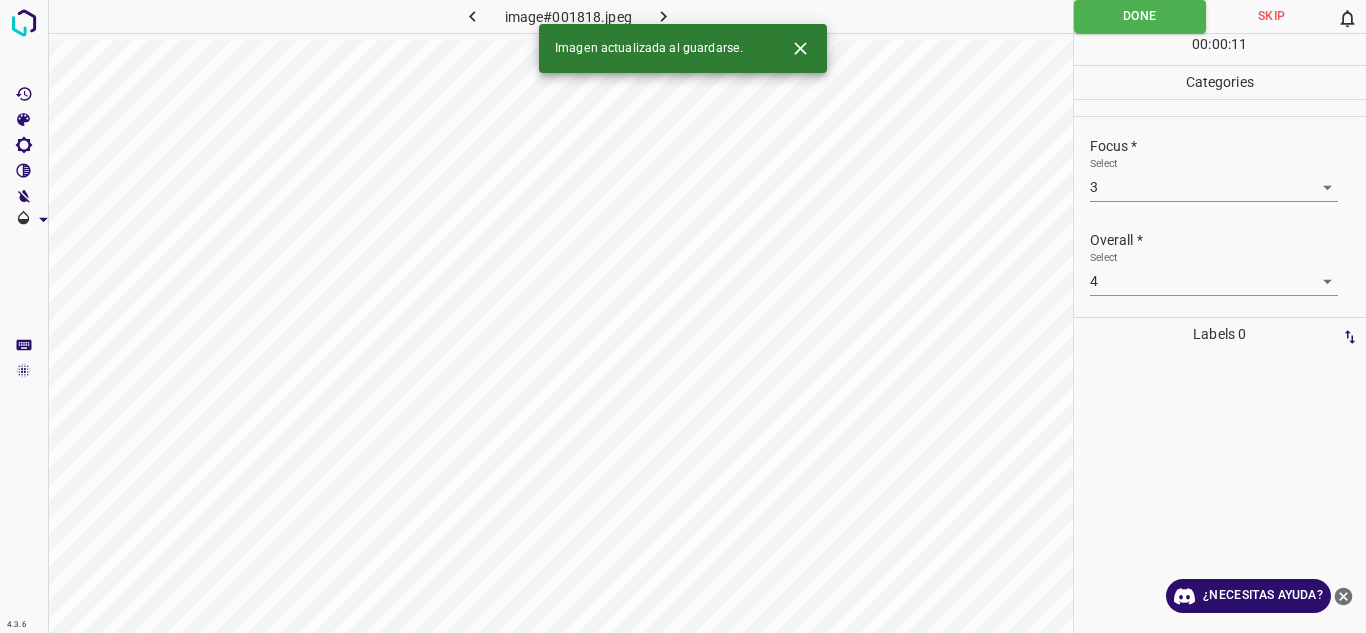click 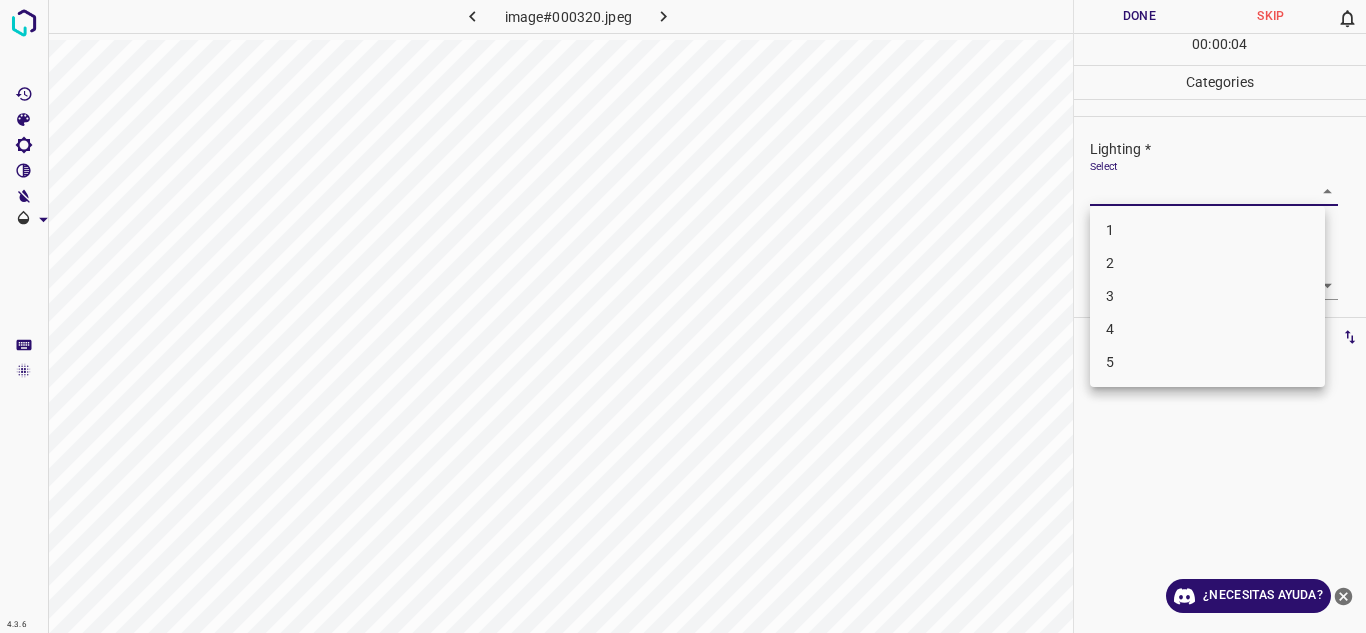 click on "4.3.6  image#000320.jpeg Done Skip 0 00   : 00   : 04   Categories Lighting *  Select ​ Focus *  Select ​ Overall *  Select ​ Labels   0 Categories 1 Lighting 2 Focus 3 Overall Tools Space Change between modes (Draw & Edit) I Auto labeling R Restore zoom M Zoom in N Zoom out Delete Delete selecte label Filters Z Restore filters X Saturation filter C Brightness filter V Contrast filter B Gray scale filter General O Download ¿Necesitas ayuda? Texto original Valora esta traducción Tu opinión servirá para ayudar a mejorar el Traductor de Google - Texto - Esconder - Borrar 1 2 3 4 5" at bounding box center (683, 316) 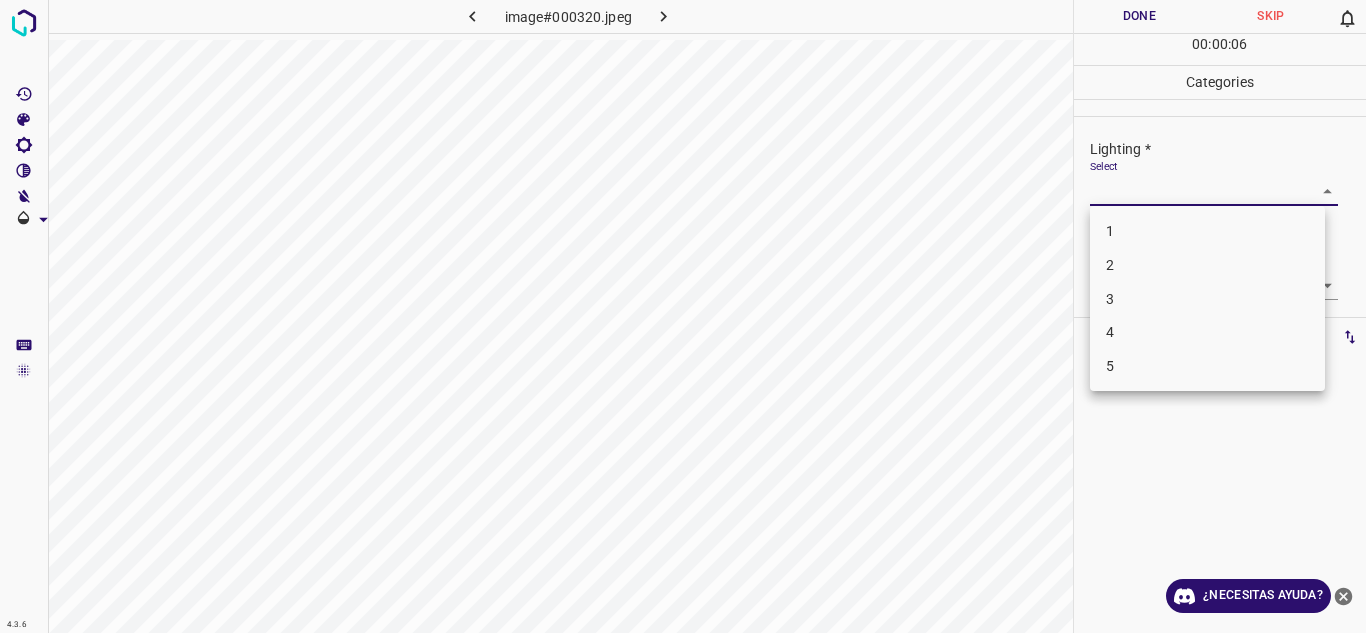 drag, startPoint x: 1197, startPoint y: 299, endPoint x: 1207, endPoint y: 296, distance: 10.440307 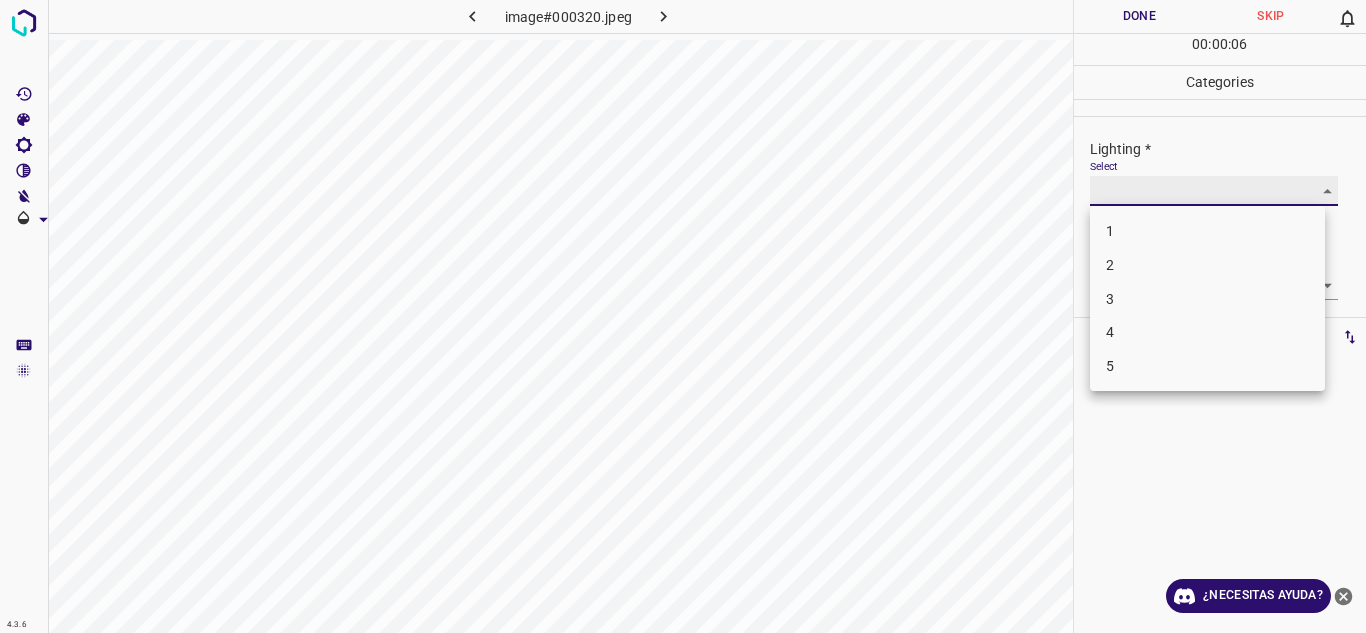 type on "3" 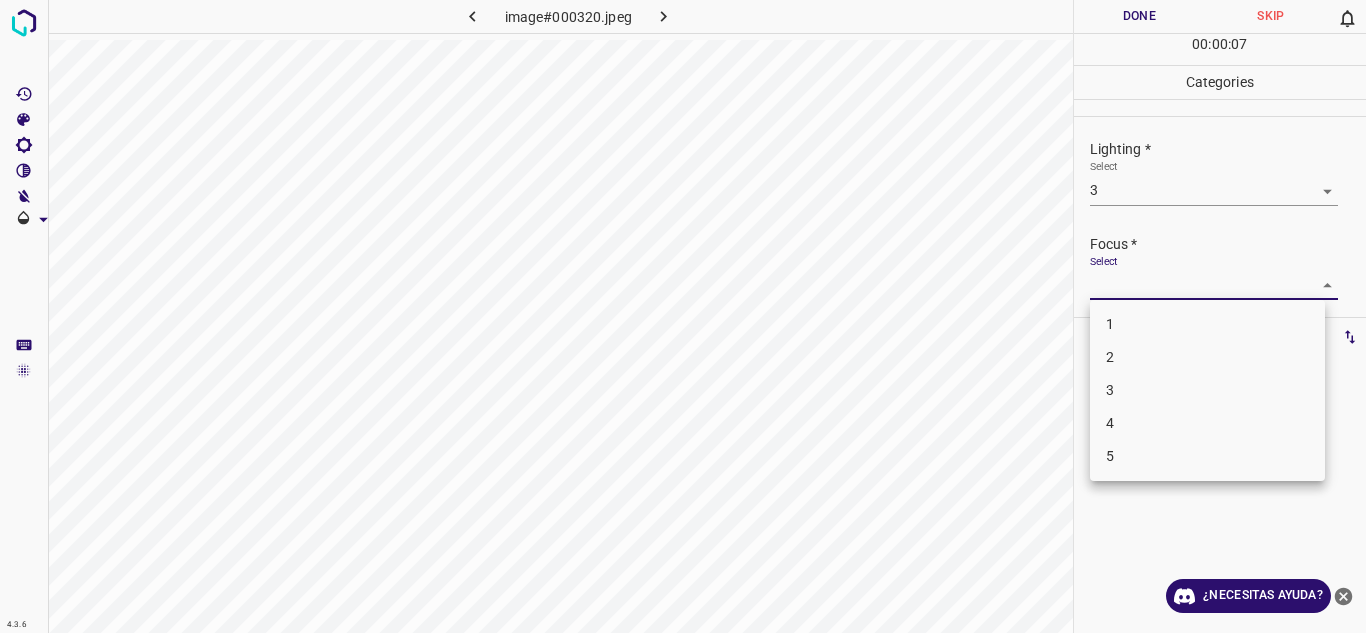 drag, startPoint x: 1304, startPoint y: 280, endPoint x: 1295, endPoint y: 303, distance: 24.698177 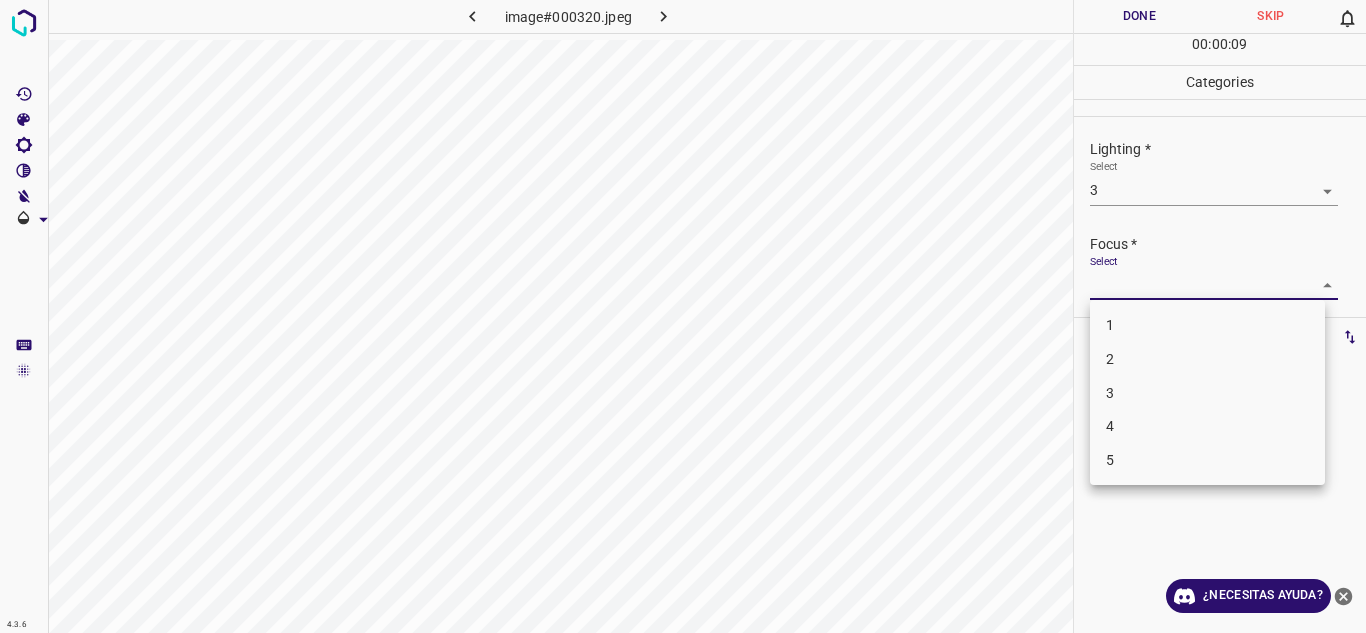 click on "2" at bounding box center (1207, 359) 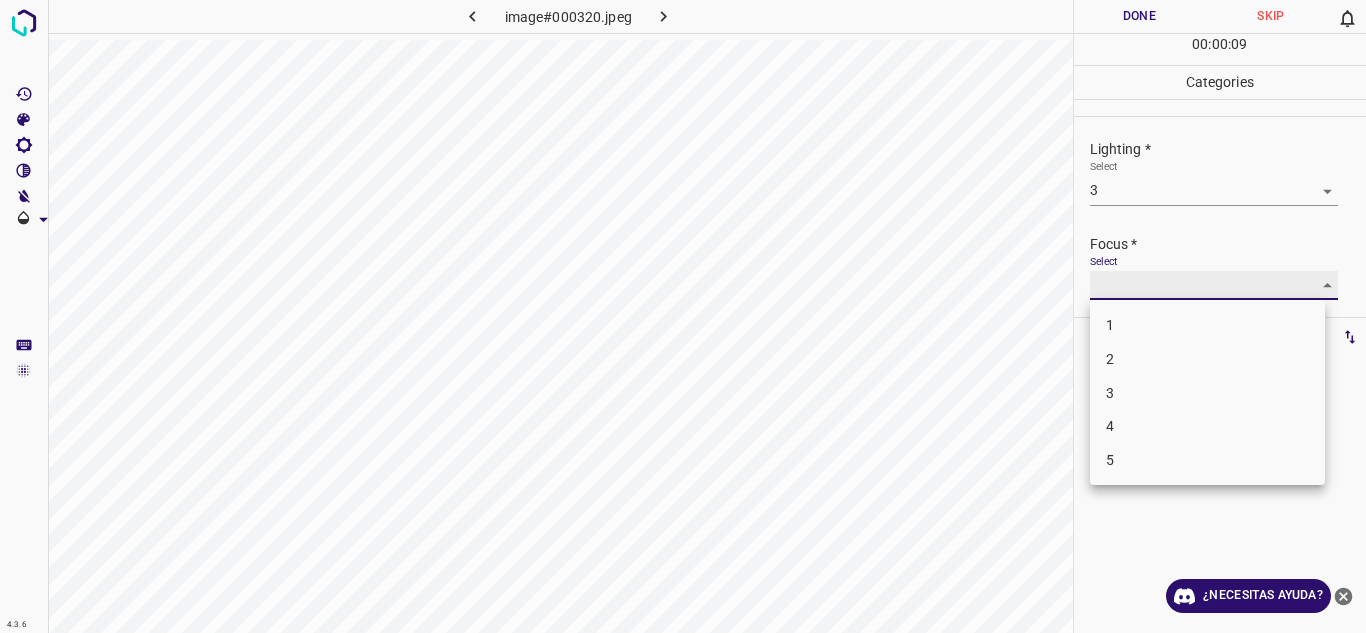 type on "2" 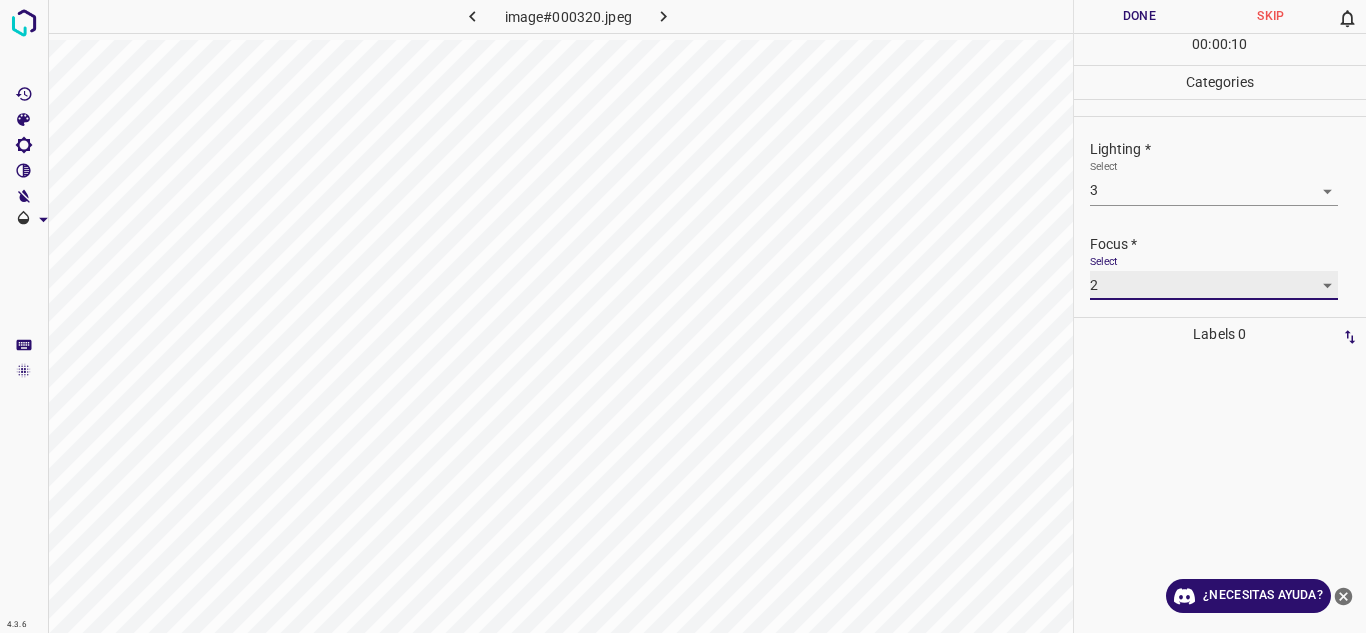 scroll, scrollTop: 98, scrollLeft: 0, axis: vertical 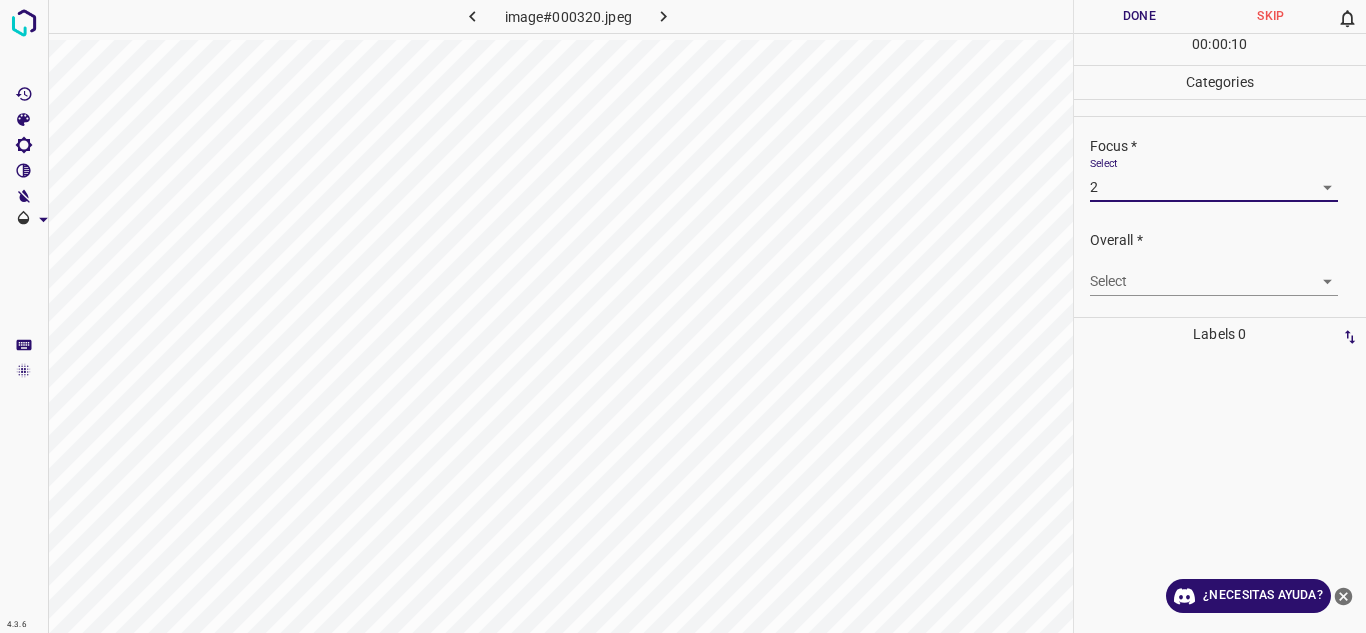 click on "4.3.6  image#000320.jpeg Done Skip 0 00   : 00   : 10   Categories Lighting *  Select 3 3 Focus *  Select 2 2 Overall *  Select ​ Labels   0 Categories 1 Lighting 2 Focus 3 Overall Tools Space Change between modes (Draw & Edit) I Auto labeling R Restore zoom M Zoom in N Zoom out Delete Delete selecte label Filters Z Restore filters X Saturation filter C Brightness filter V Contrast filter B Gray scale filter General O Download ¿Necesitas ayuda? Texto original Valora esta traducción Tu opinión servirá para ayudar a mejorar el Traductor de Google - Texto - Esconder - Borrar" at bounding box center [683, 316] 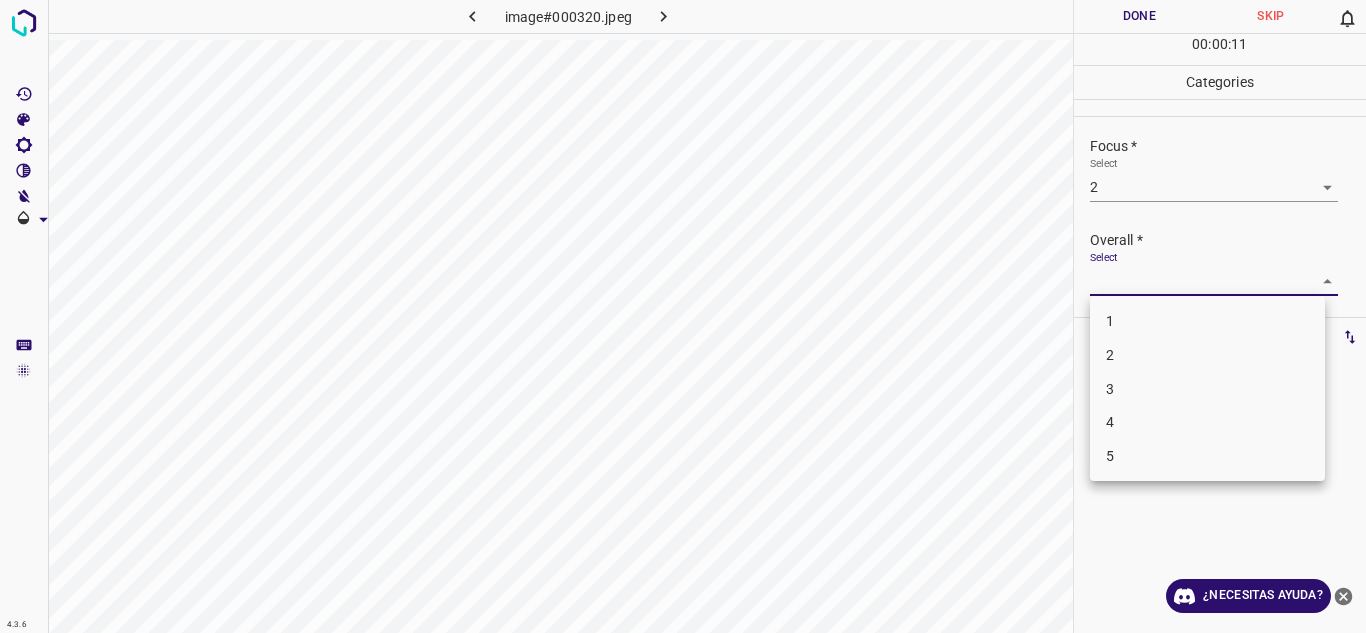 click on "3" at bounding box center (1207, 389) 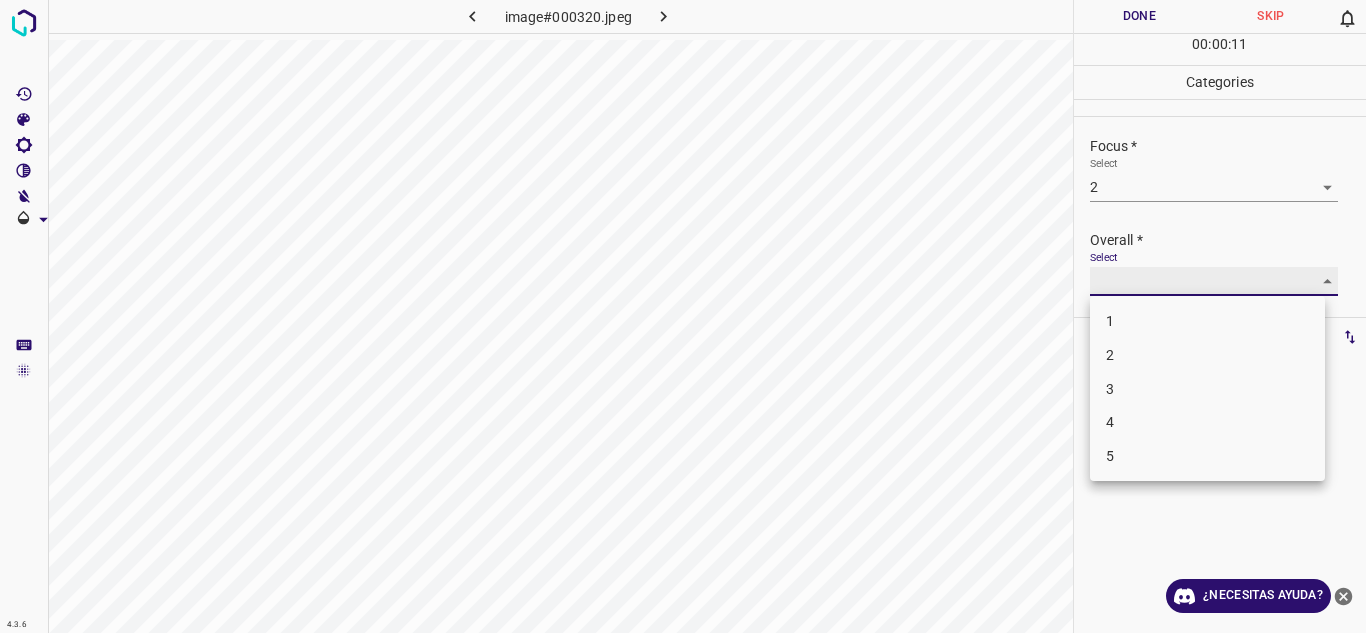 type on "3" 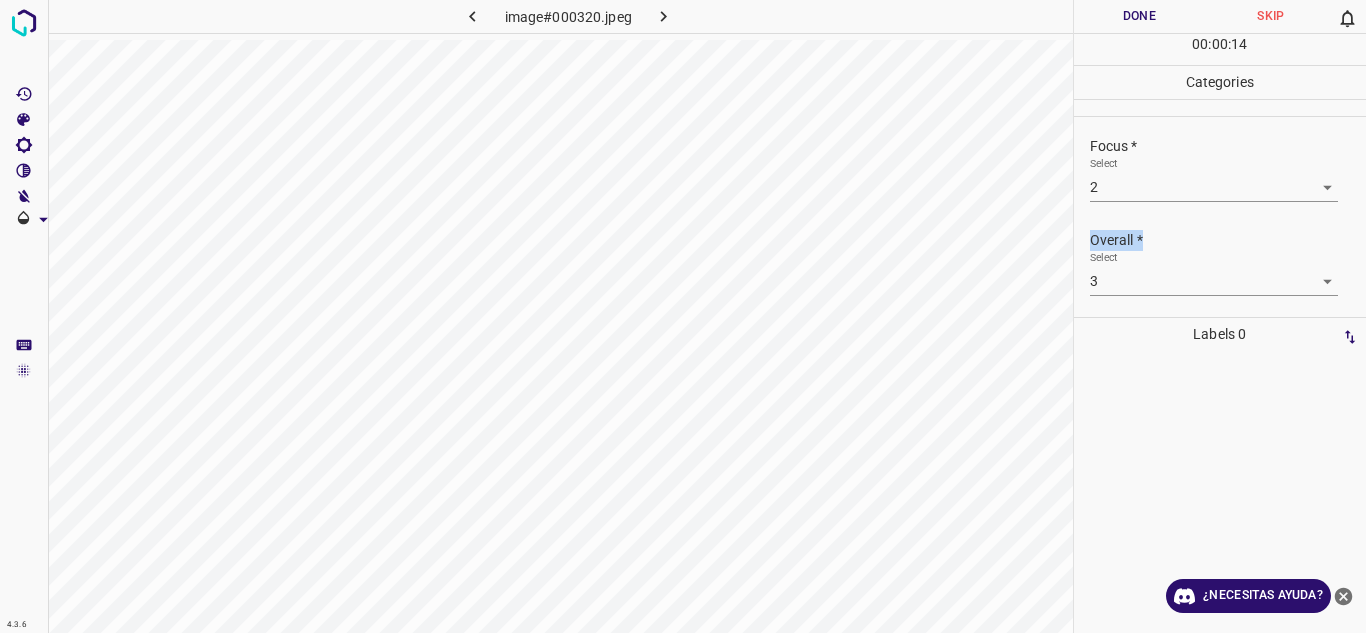 drag, startPoint x: 1365, startPoint y: 246, endPoint x: 1360, endPoint y: 206, distance: 40.311287 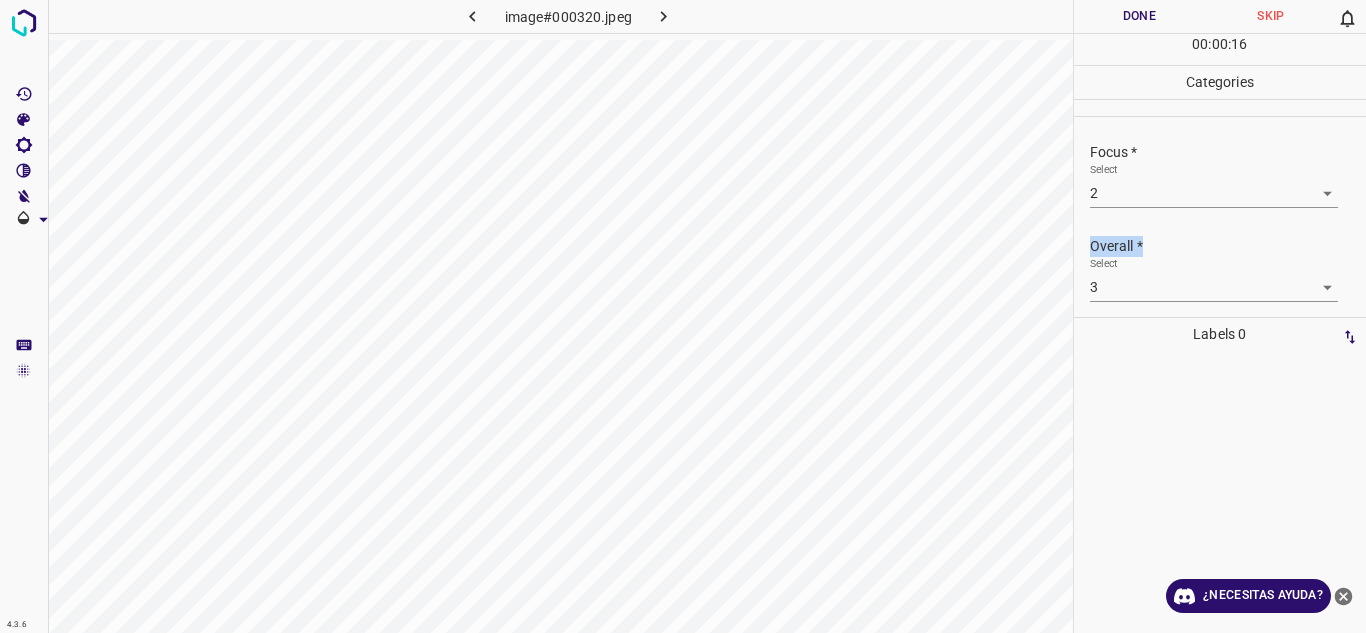 scroll, scrollTop: 90, scrollLeft: 0, axis: vertical 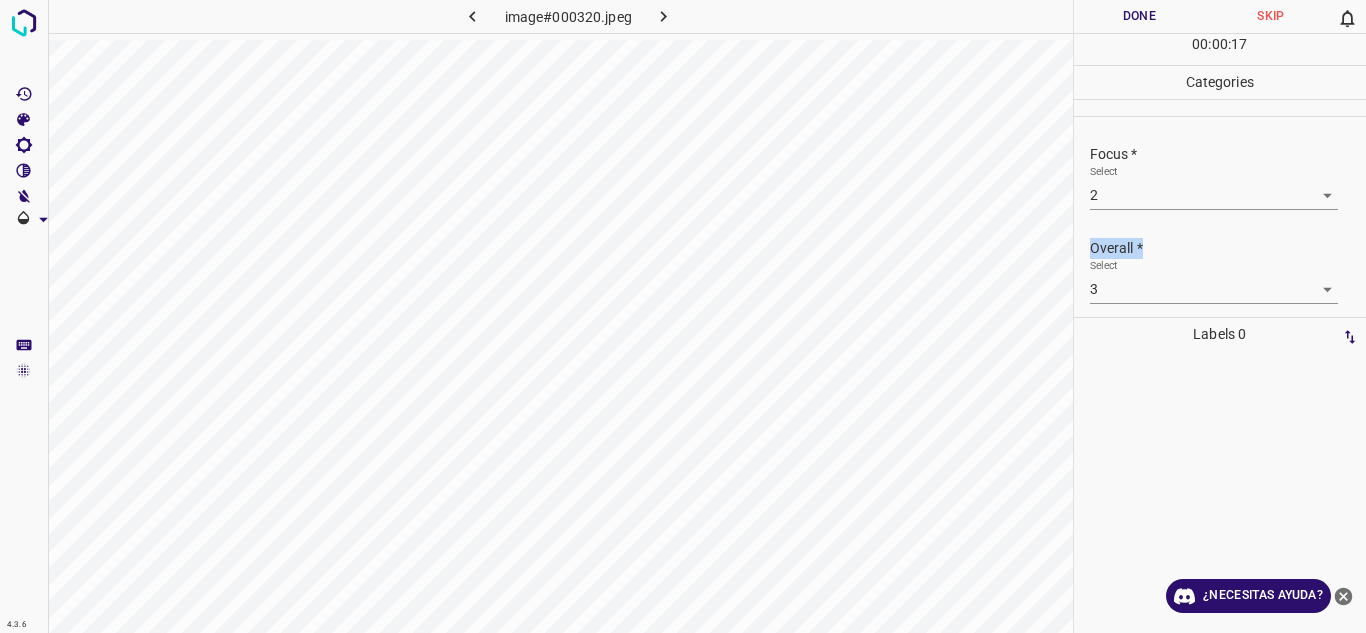 click on "Done" at bounding box center [1140, 16] 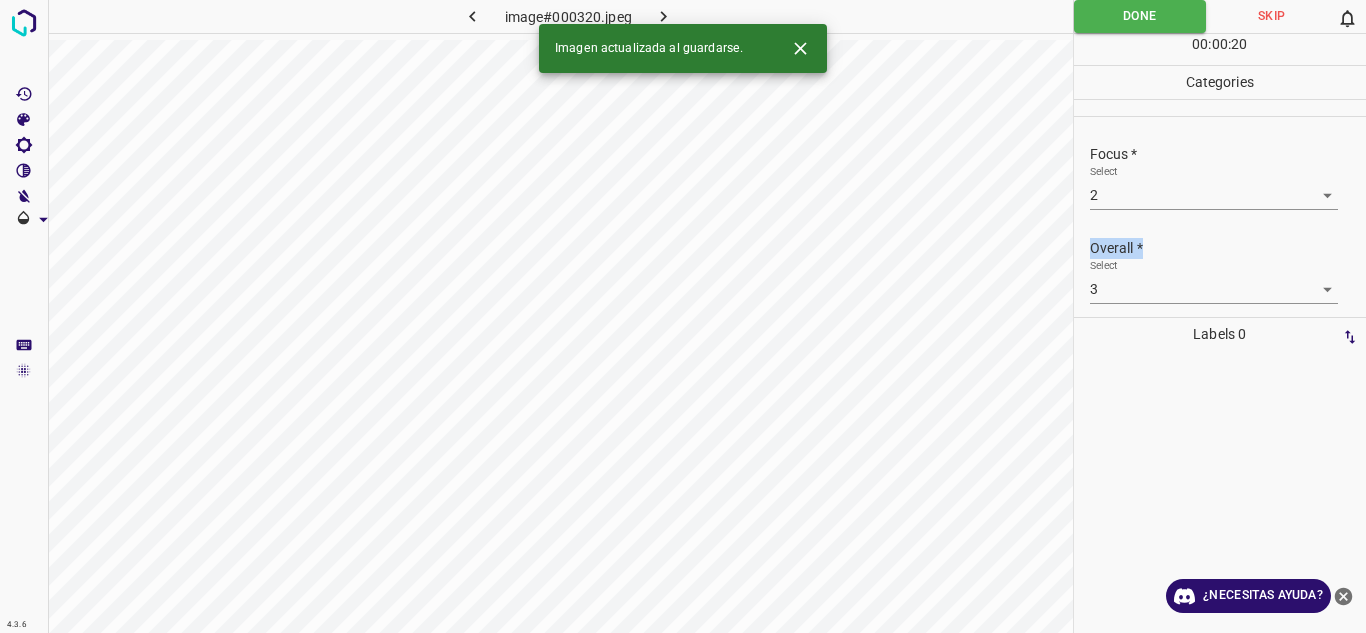 click at bounding box center [664, 16] 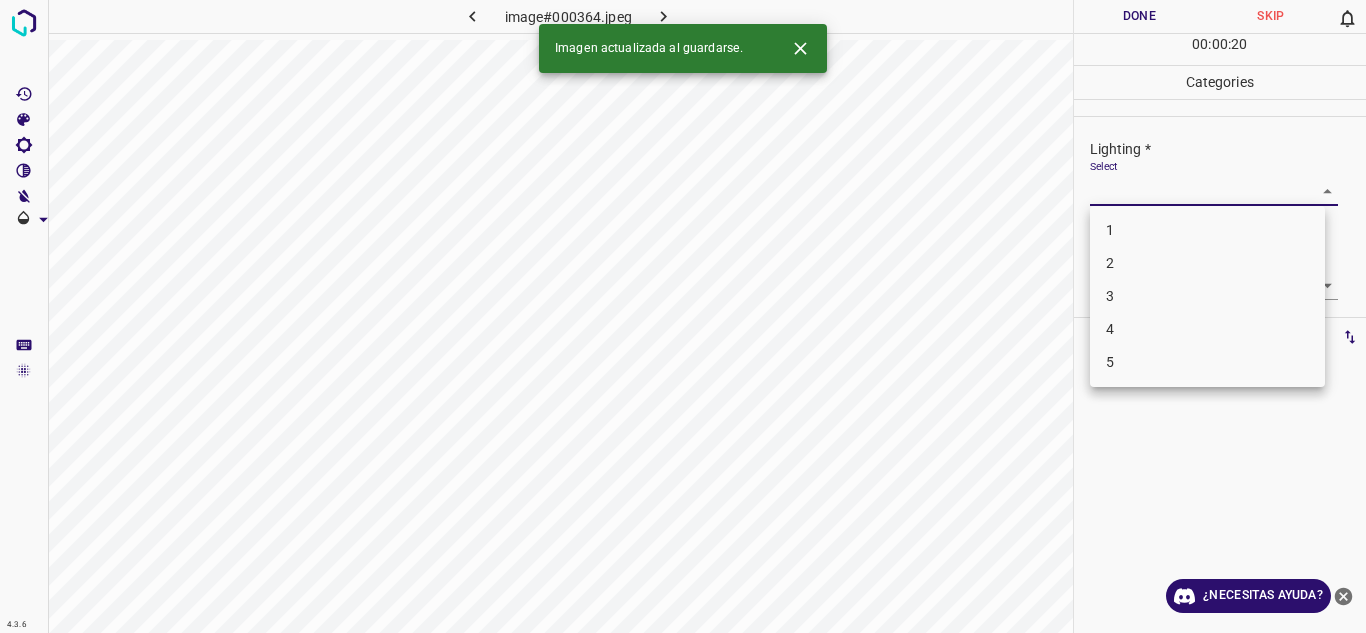 click on "4.3.6  image#000364.jpeg Done Skip 0 00   : 00   : 20   Categories Lighting *  Select ​ Focus *  Select ​ Overall *  Select ​ Labels   0 Categories 1 Lighting 2 Focus 3 Overall Tools Space Change between modes (Draw & Edit) I Auto labeling R Restore zoom M Zoom in N Zoom out Delete Delete selecte label Filters Z Restore filters X Saturation filter C Brightness filter V Contrast filter B Gray scale filter General O Download Imagen actualizada al guardarse. ¿Necesitas ayuda? Texto original Valora esta traducción Tu opinión servirá para ayudar a mejorar el Traductor de Google - Texto - Esconder - Borrar 1 2 3 4 5" at bounding box center [683, 316] 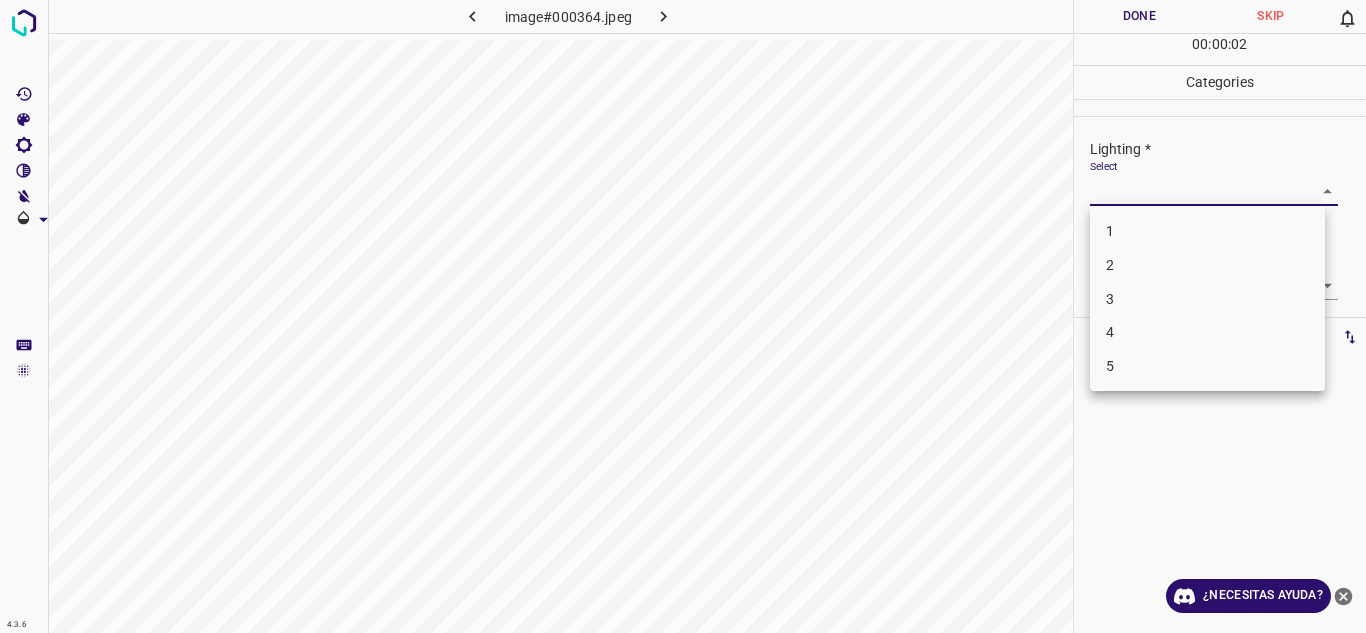 click on "3" at bounding box center (1207, 299) 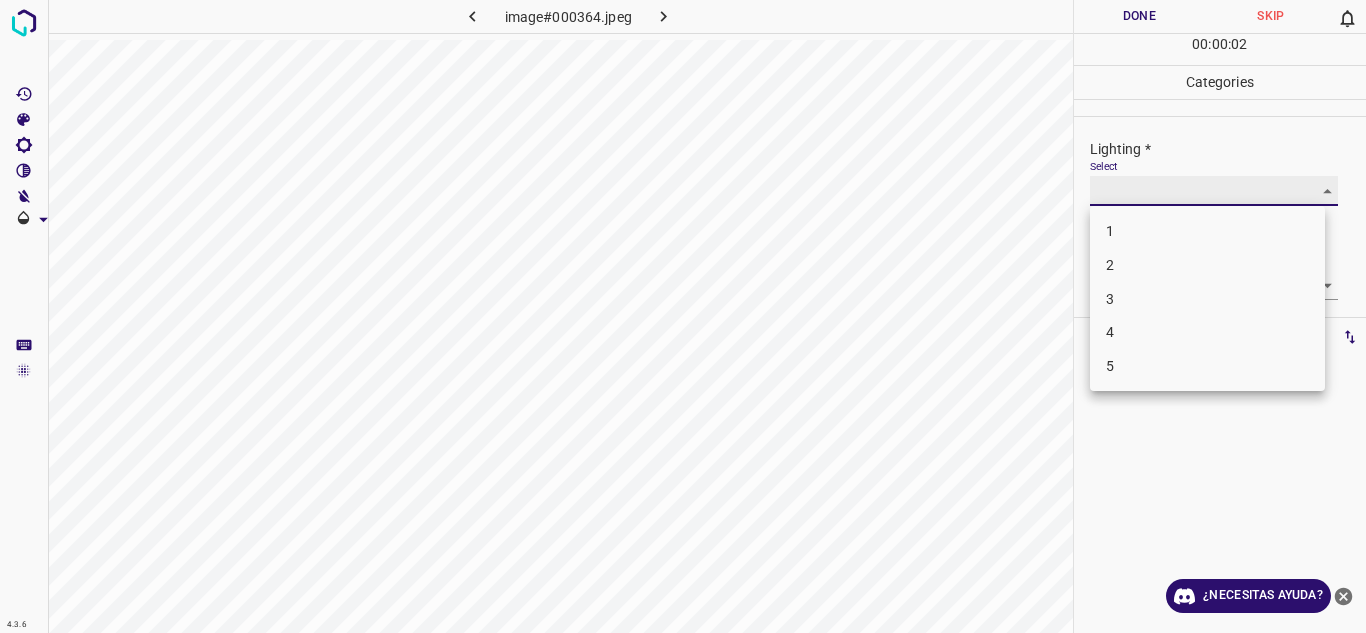 type on "3" 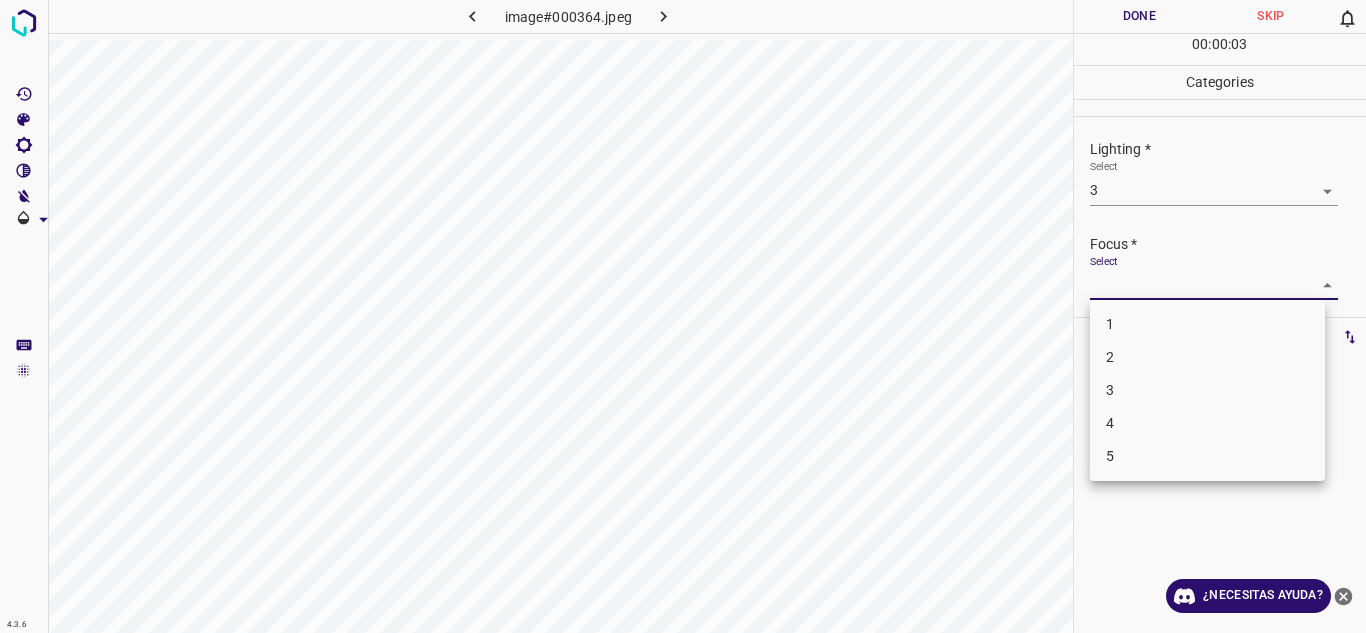drag, startPoint x: 1314, startPoint y: 280, endPoint x: 1229, endPoint y: 344, distance: 106.400185 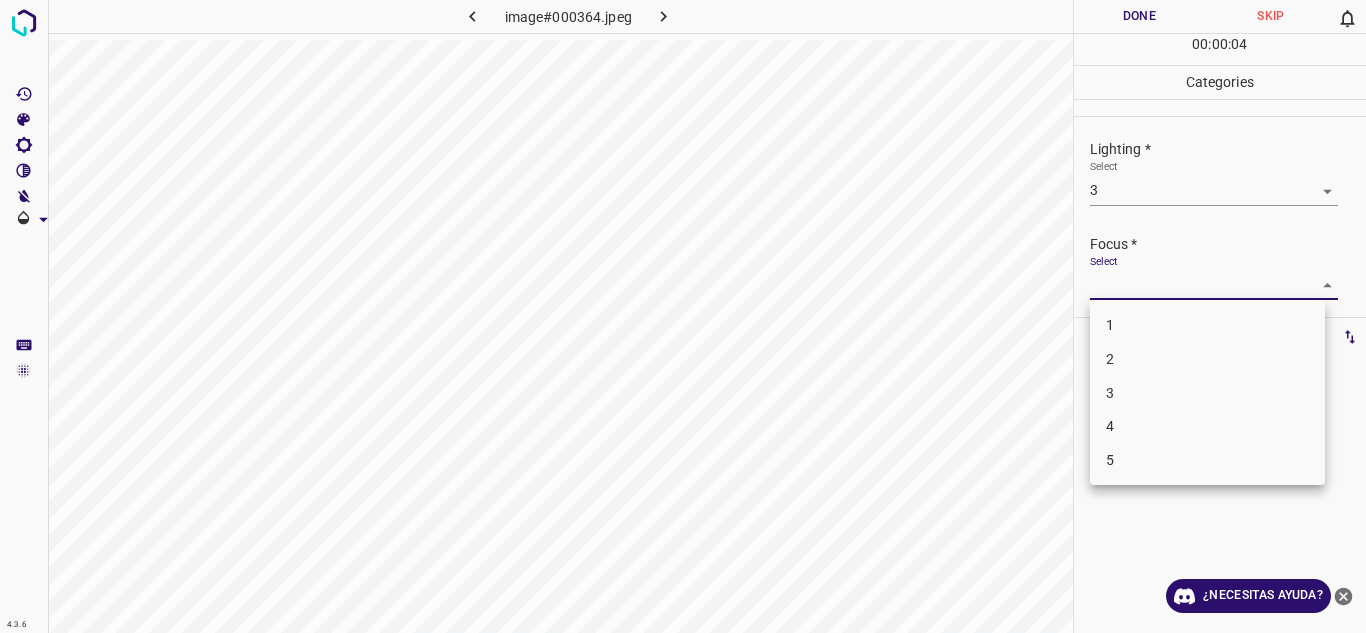 click on "3" at bounding box center (1207, 393) 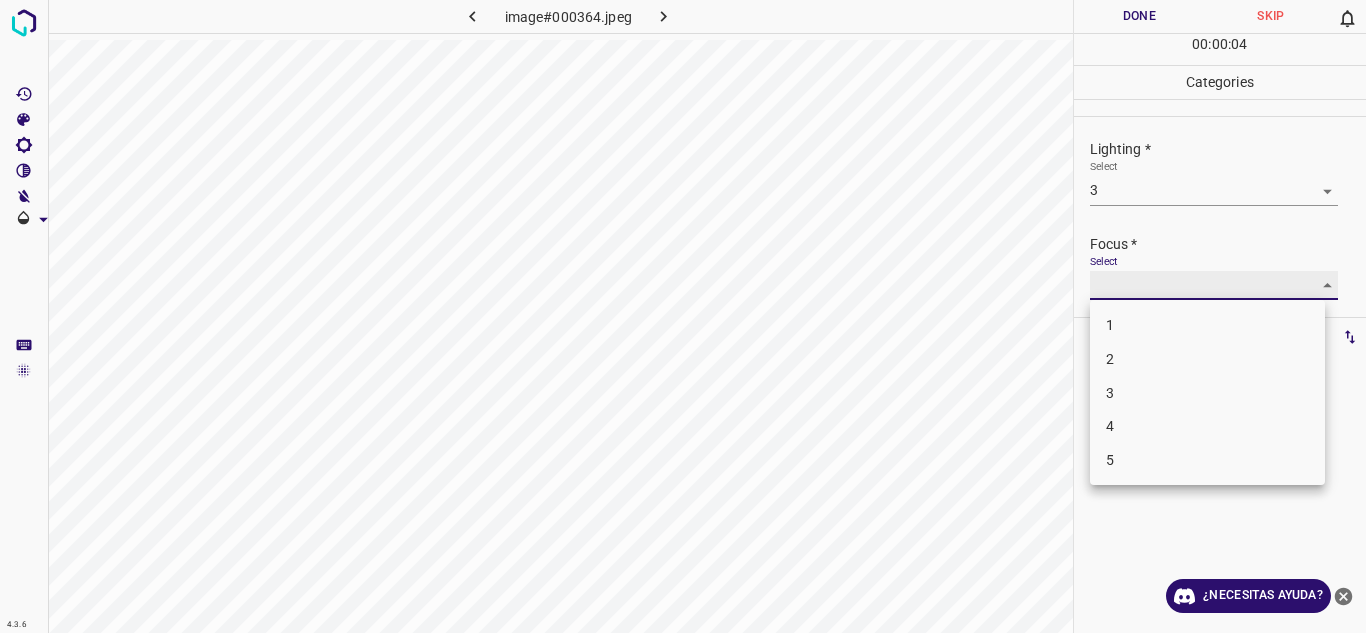 type on "3" 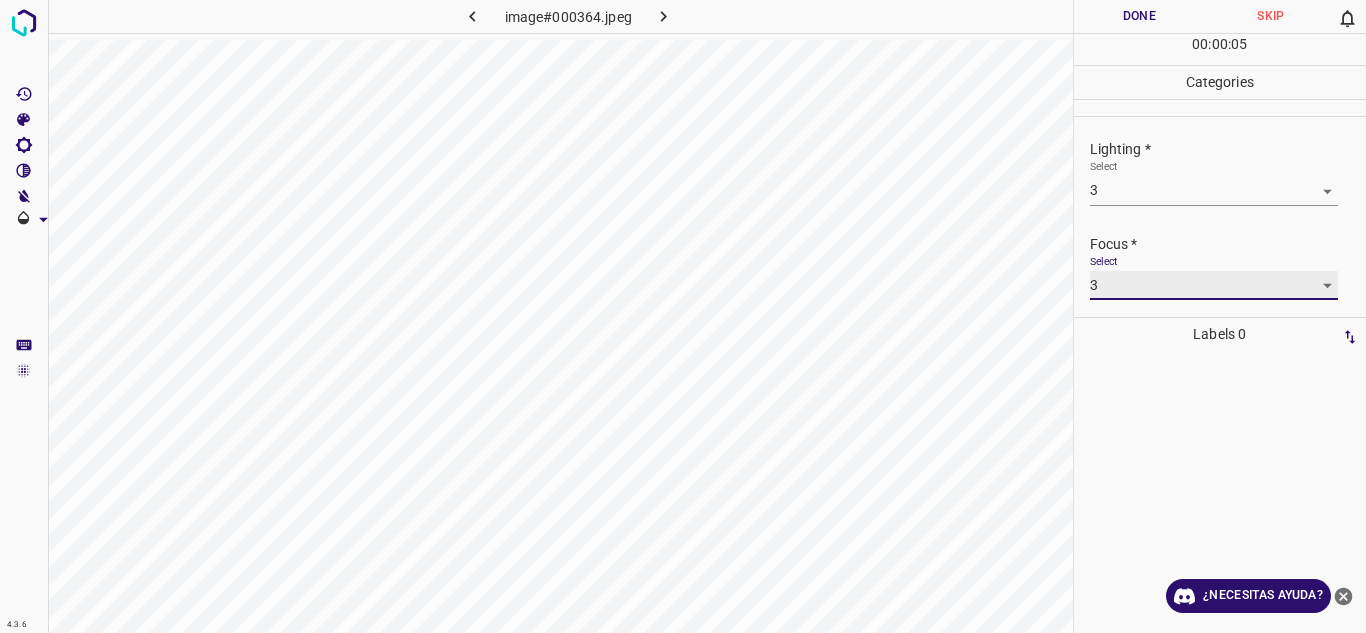 scroll, scrollTop: 98, scrollLeft: 0, axis: vertical 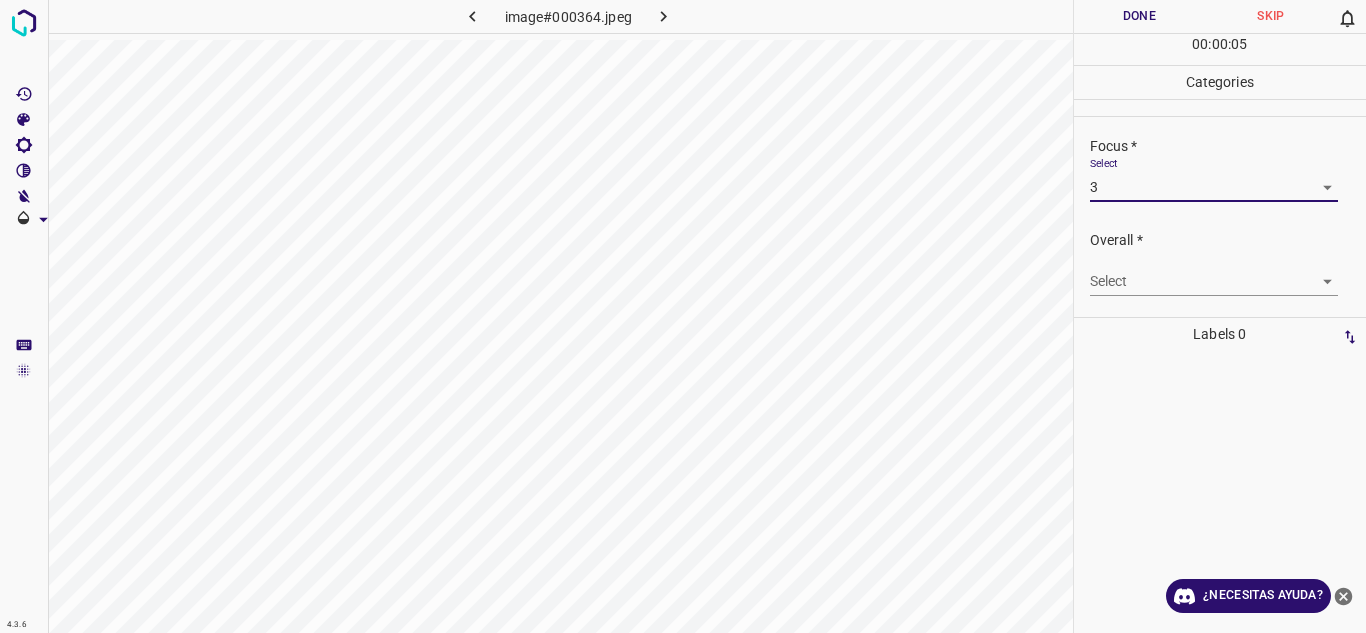 click on "4.3.6  image#000364.jpeg Done Skip 0 00   : 00   : 05   Categories Lighting *  Select 3 3 Focus *  Select 3 3 Overall *  Select ​ Labels   0 Categories 1 Lighting 2 Focus 3 Overall Tools Space Change between modes (Draw & Edit) I Auto labeling R Restore zoom M Zoom in N Zoom out Delete Delete selecte label Filters Z Restore filters X Saturation filter C Brightness filter V Contrast filter B Gray scale filter General O Download ¿Necesitas ayuda? Texto original Valora esta traducción Tu opinión servirá para ayudar a mejorar el Traductor de Google - Texto - Esconder - Borrar" at bounding box center (683, 316) 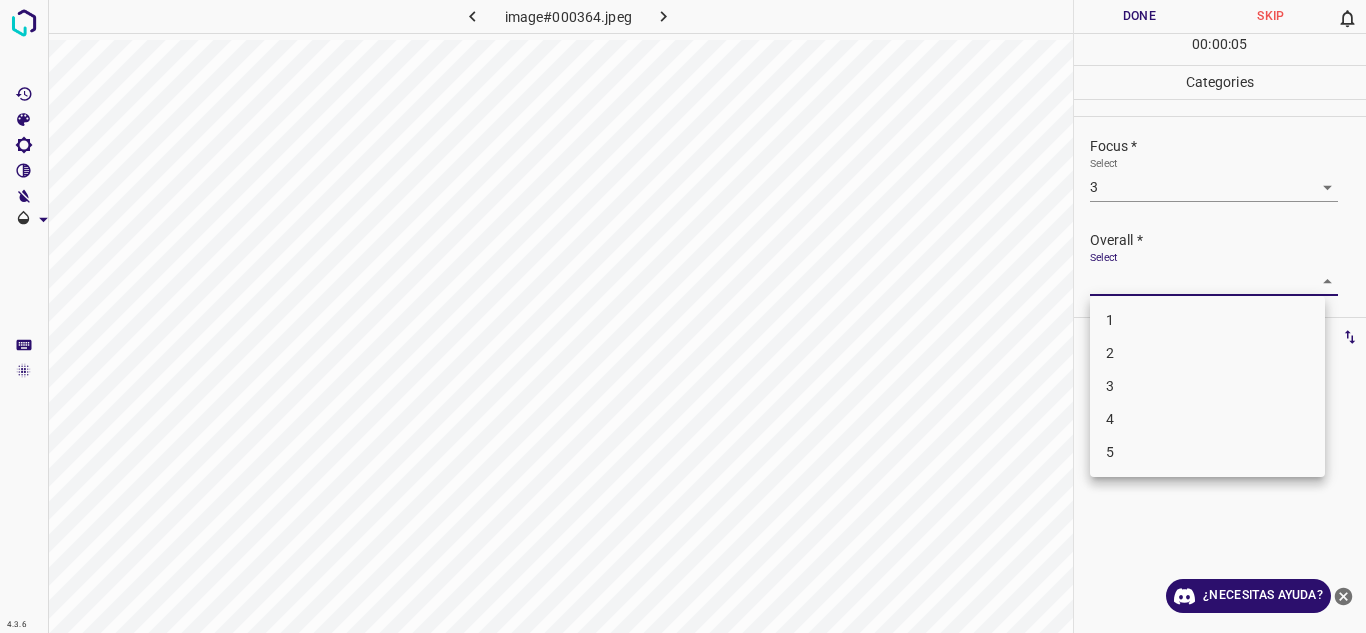 click at bounding box center (683, 316) 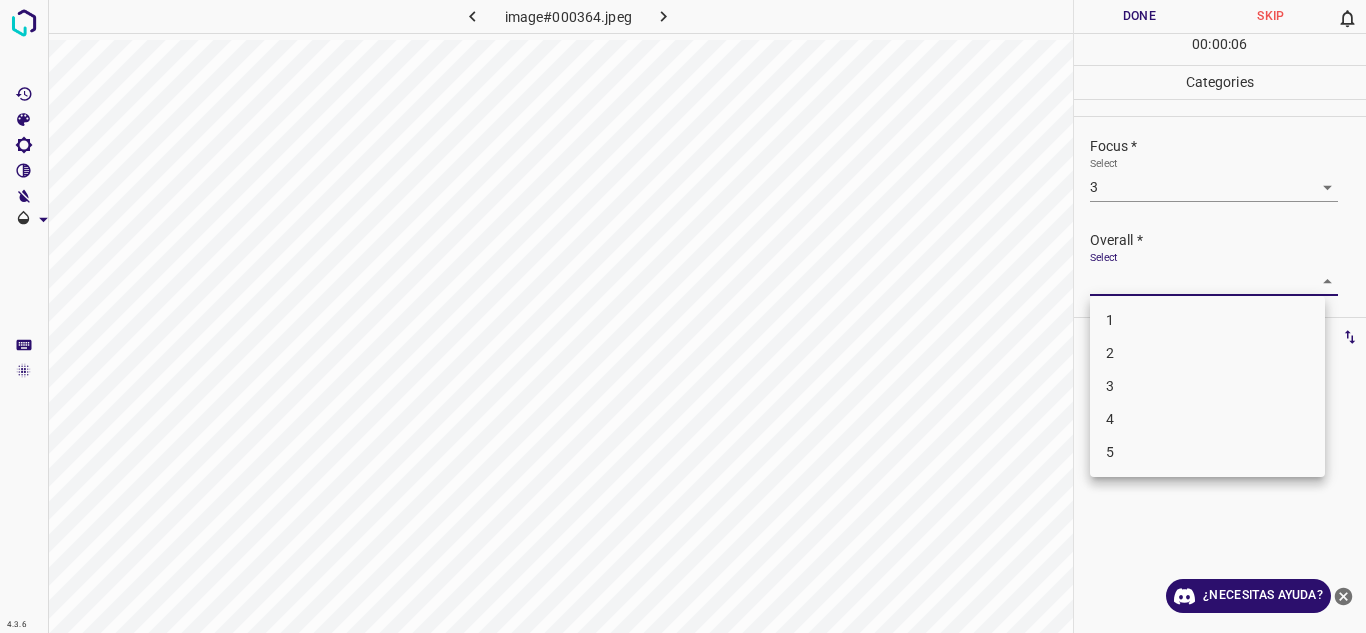 drag, startPoint x: 1316, startPoint y: 282, endPoint x: 1174, endPoint y: 356, distance: 160.12495 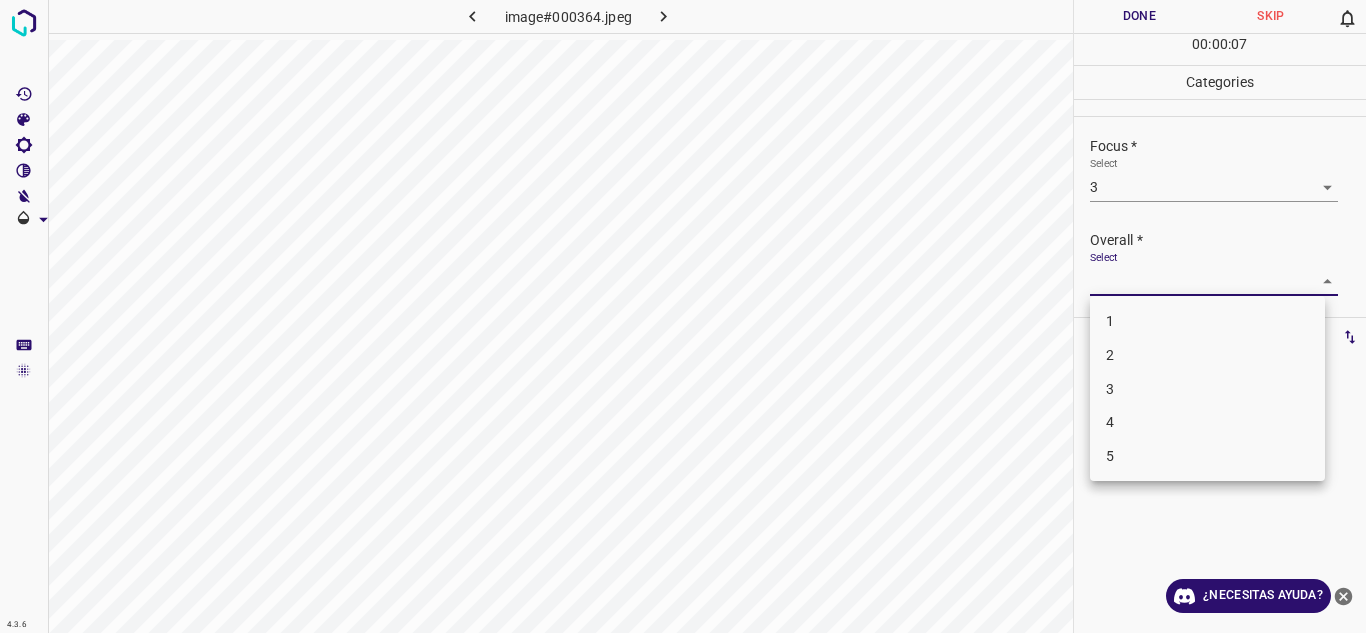 click on "3" at bounding box center (1207, 389) 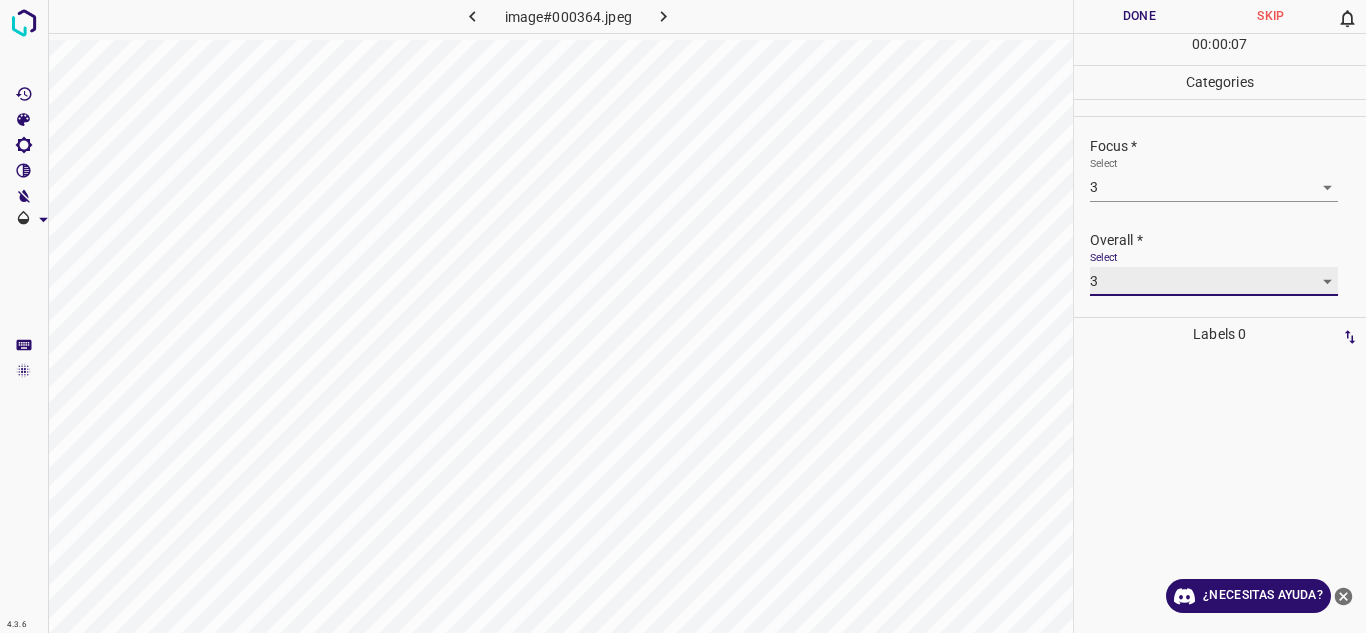 type on "3" 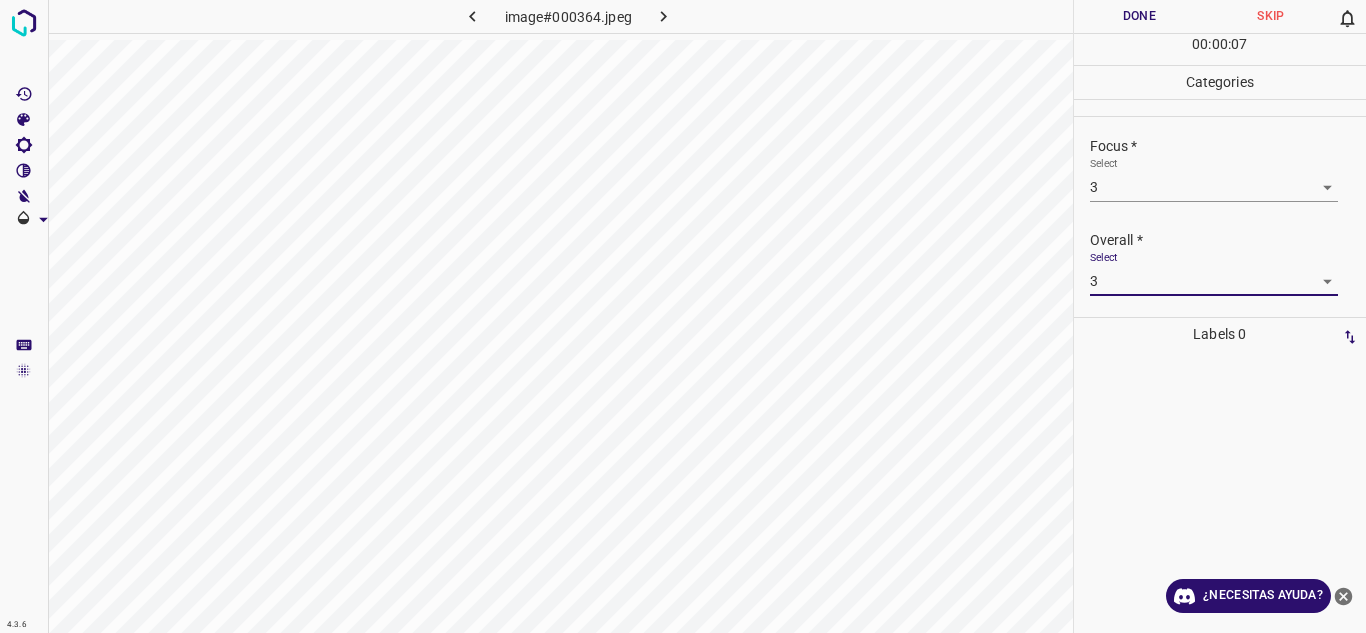 click on "Done" at bounding box center [1140, 16] 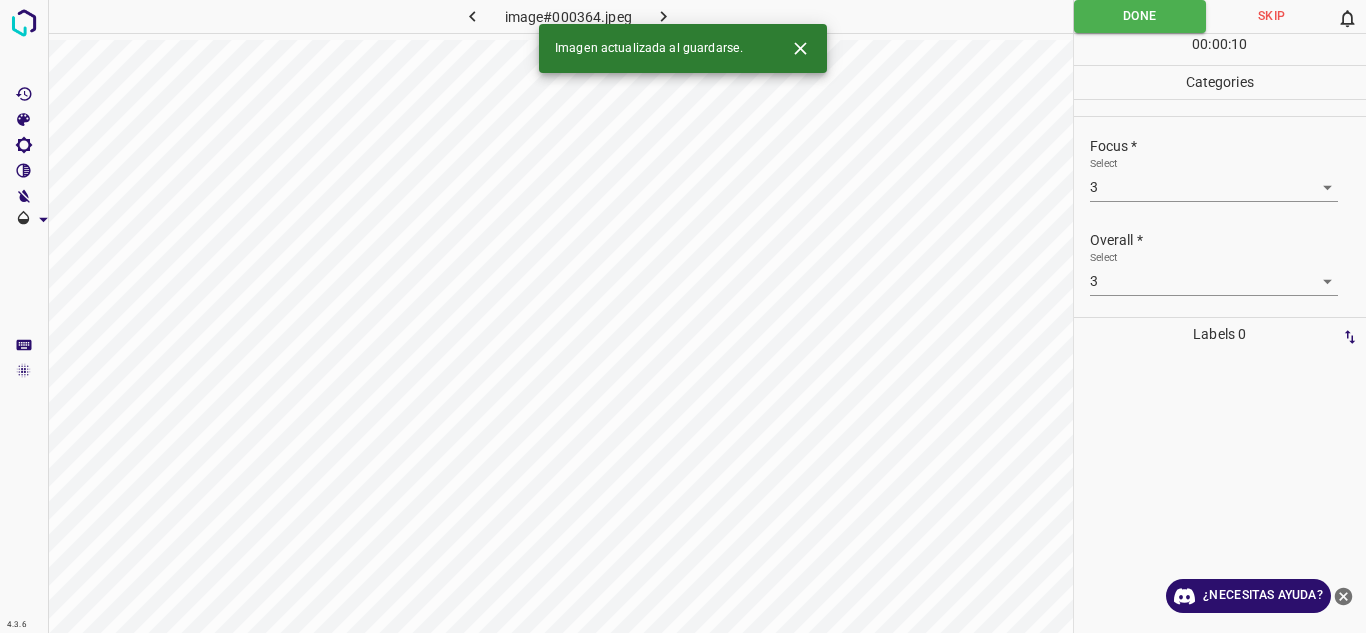 click at bounding box center (664, 16) 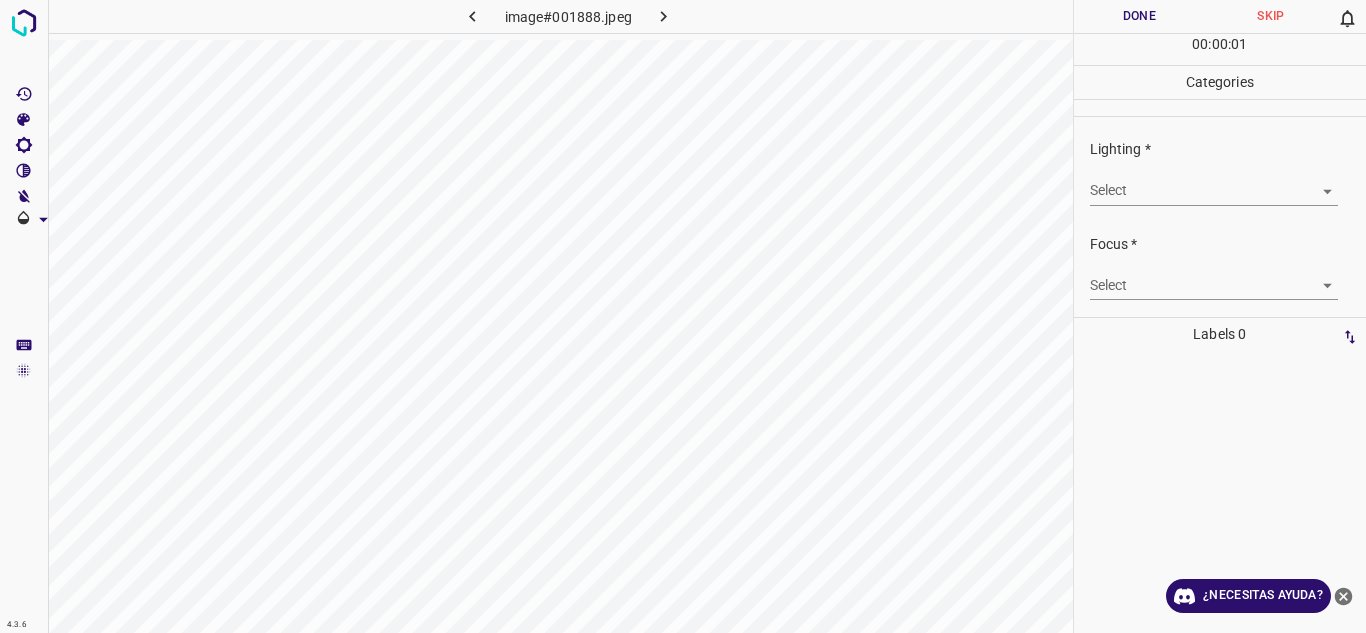 click on "4.3.6  image#001888.jpeg Done Skip 0 00   : 00   : 01   Categories Lighting *  Select ​ Focus *  Select ​ Overall *  Select ​ Labels   0 Categories 1 Lighting 2 Focus 3 Overall Tools Space Change between modes (Draw & Edit) I Auto labeling R Restore zoom M Zoom in N Zoom out Delete Delete selecte label Filters Z Restore filters X Saturation filter C Brightness filter V Contrast filter B Gray scale filter General O Download ¿Necesitas ayuda? Texto original Valora esta traducción Tu opinión servirá para ayudar a mejorar el Traductor de Google - Texto - Esconder - Borrar" at bounding box center (683, 316) 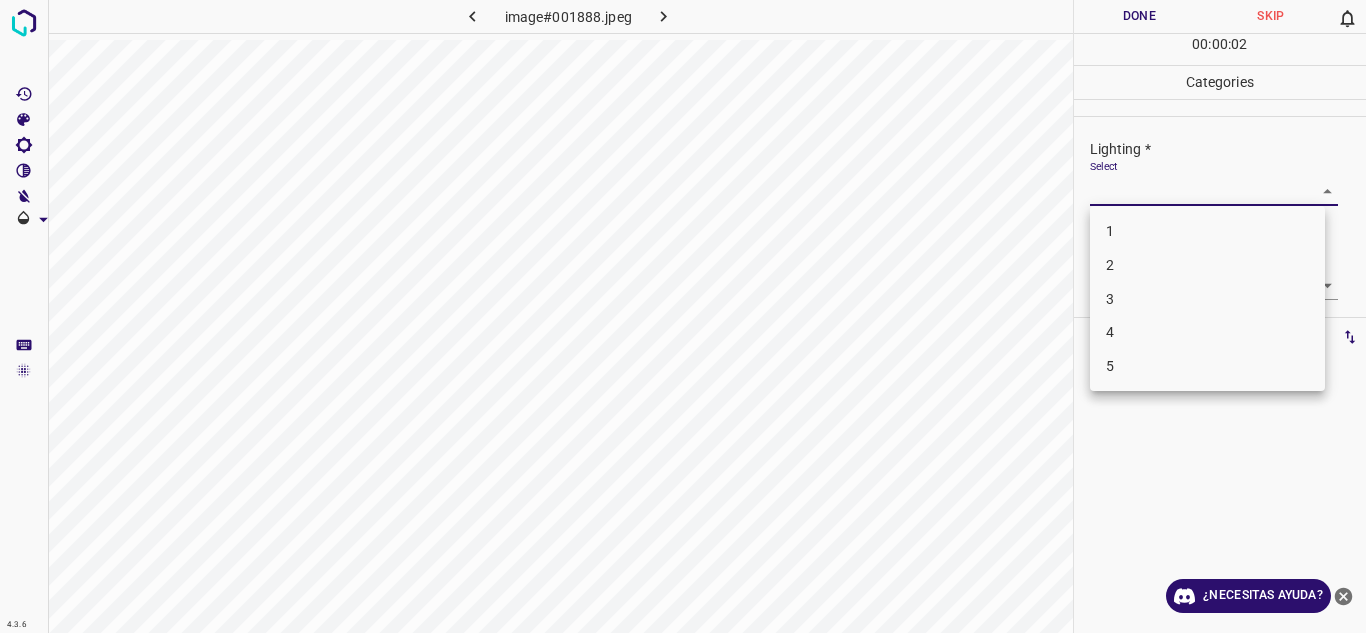 drag, startPoint x: 1184, startPoint y: 319, endPoint x: 1202, endPoint y: 320, distance: 18.027756 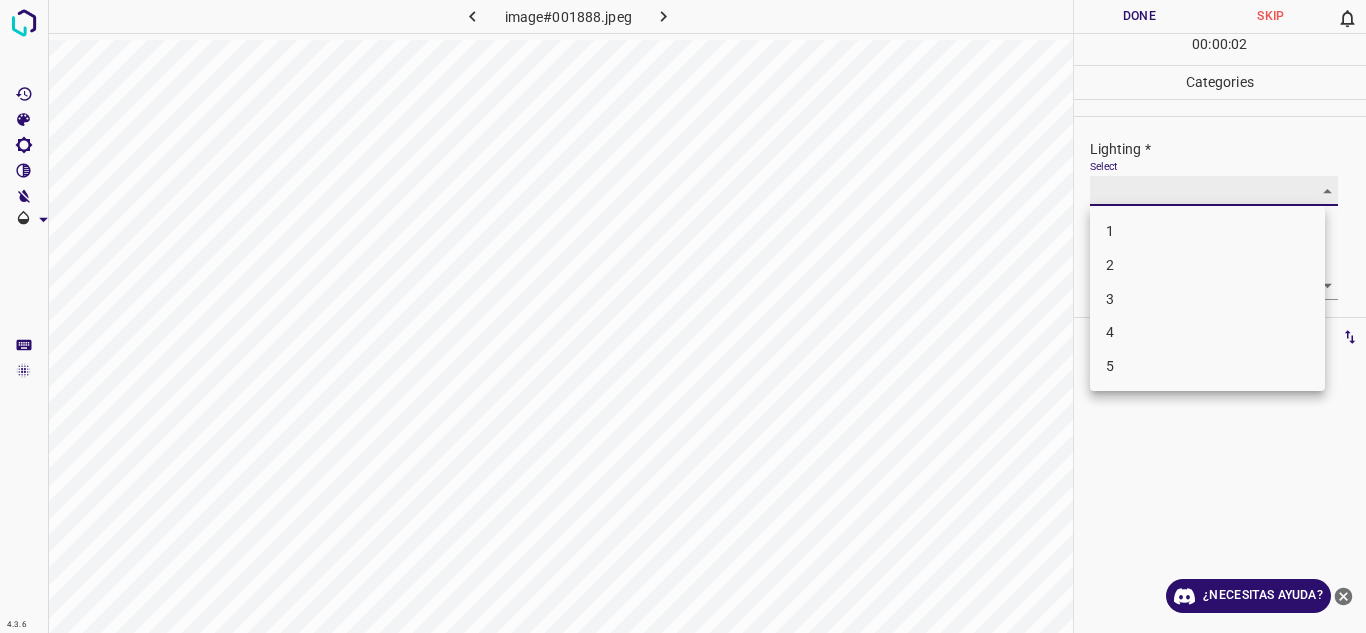 type on "4" 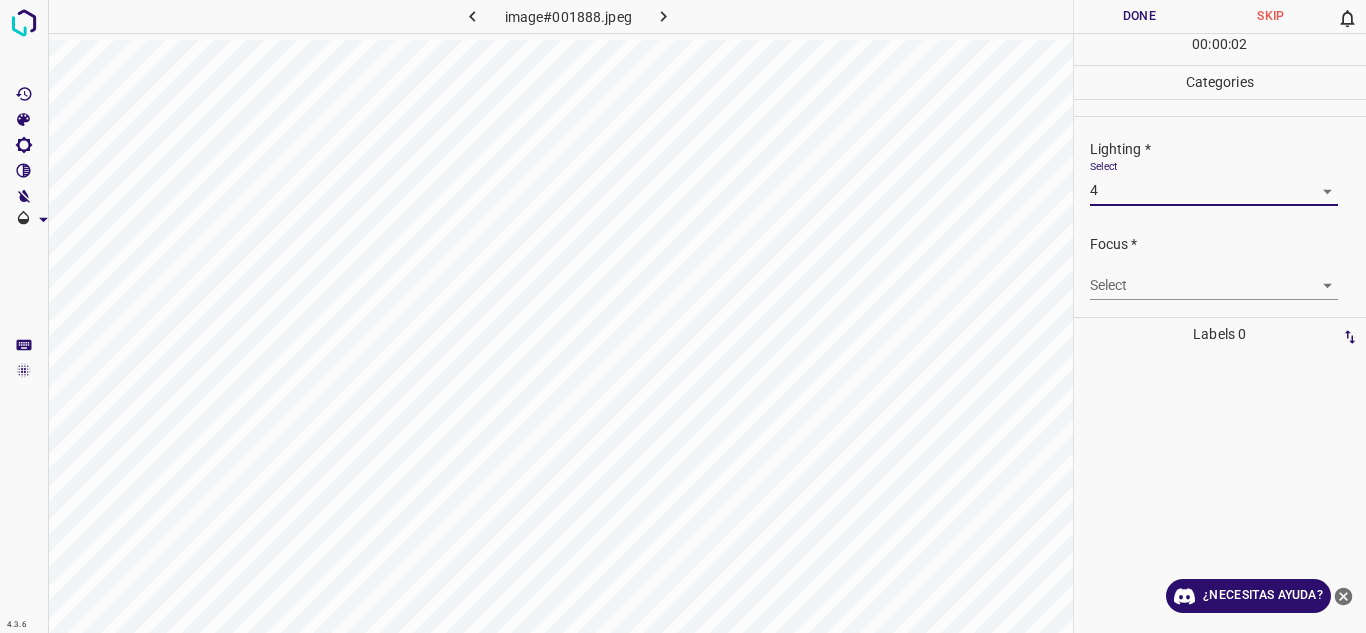 click on "4.3.6  image#001888.jpeg Done Skip 0 00   : 00   : 02   Categories Lighting *  Select 4 4 Focus *  Select ​ Overall *  Select ​ Labels   0 Categories 1 Lighting 2 Focus 3 Overall Tools Space Change between modes (Draw & Edit) I Auto labeling R Restore zoom M Zoom in N Zoom out Delete Delete selecte label Filters Z Restore filters X Saturation filter C Brightness filter V Contrast filter B Gray scale filter General O Download ¿Necesitas ayuda? Texto original Valora esta traducción Tu opinión servirá para ayudar a mejorar el Traductor de Google - Texto - Esconder - Borrar" at bounding box center (683, 316) 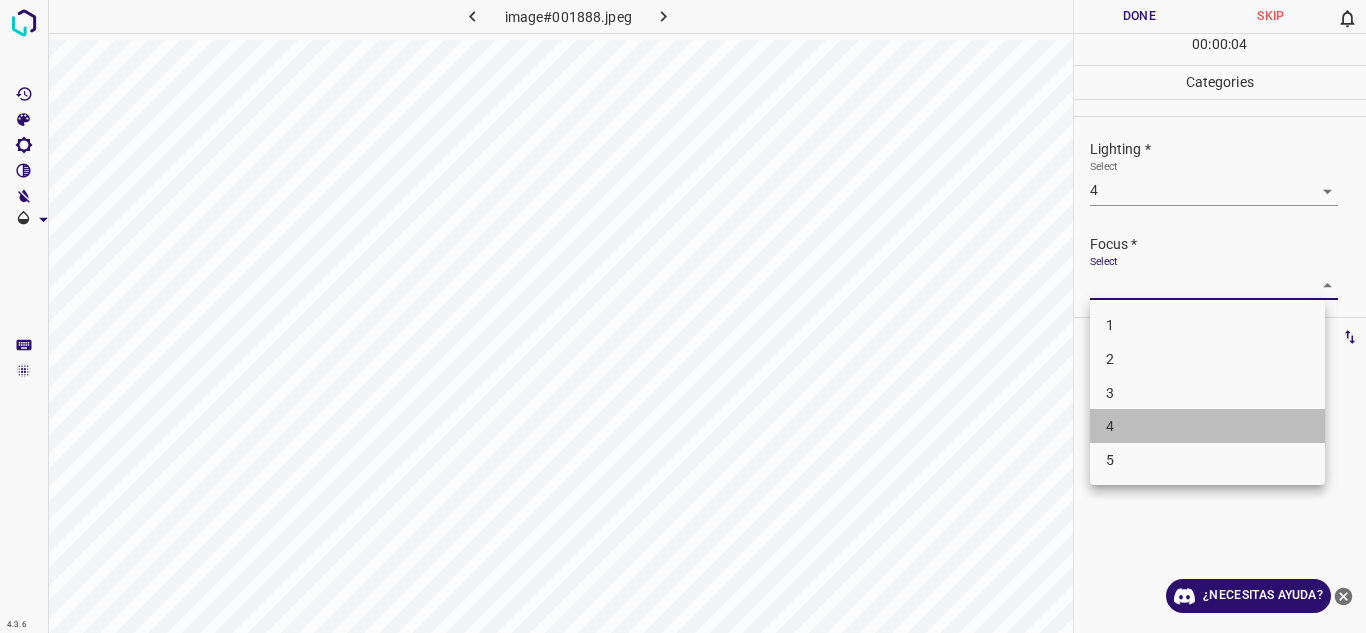 click on "4" at bounding box center [1207, 426] 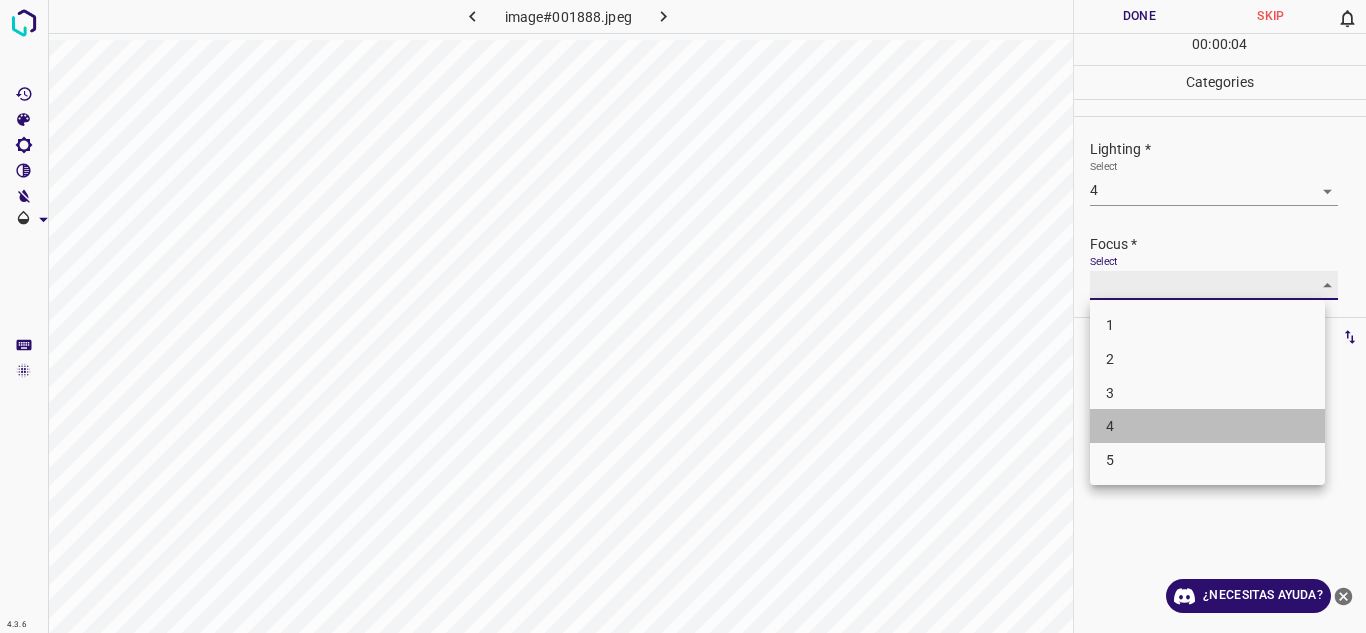 type on "4" 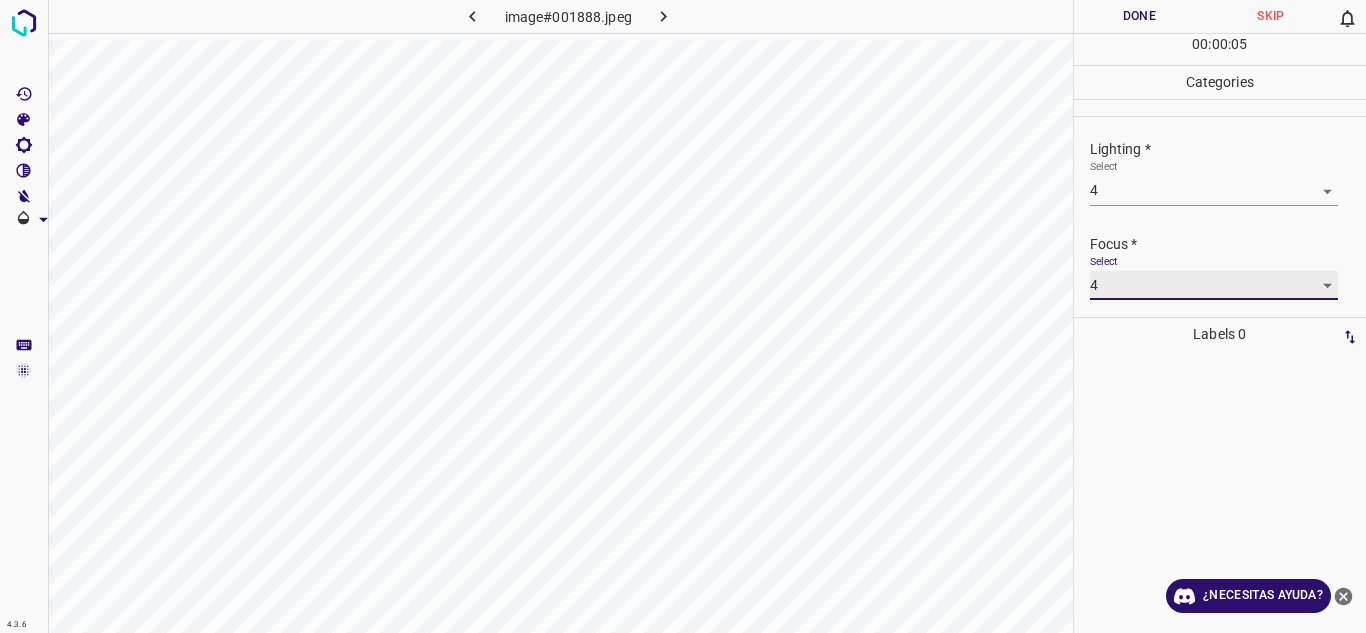 scroll, scrollTop: 98, scrollLeft: 0, axis: vertical 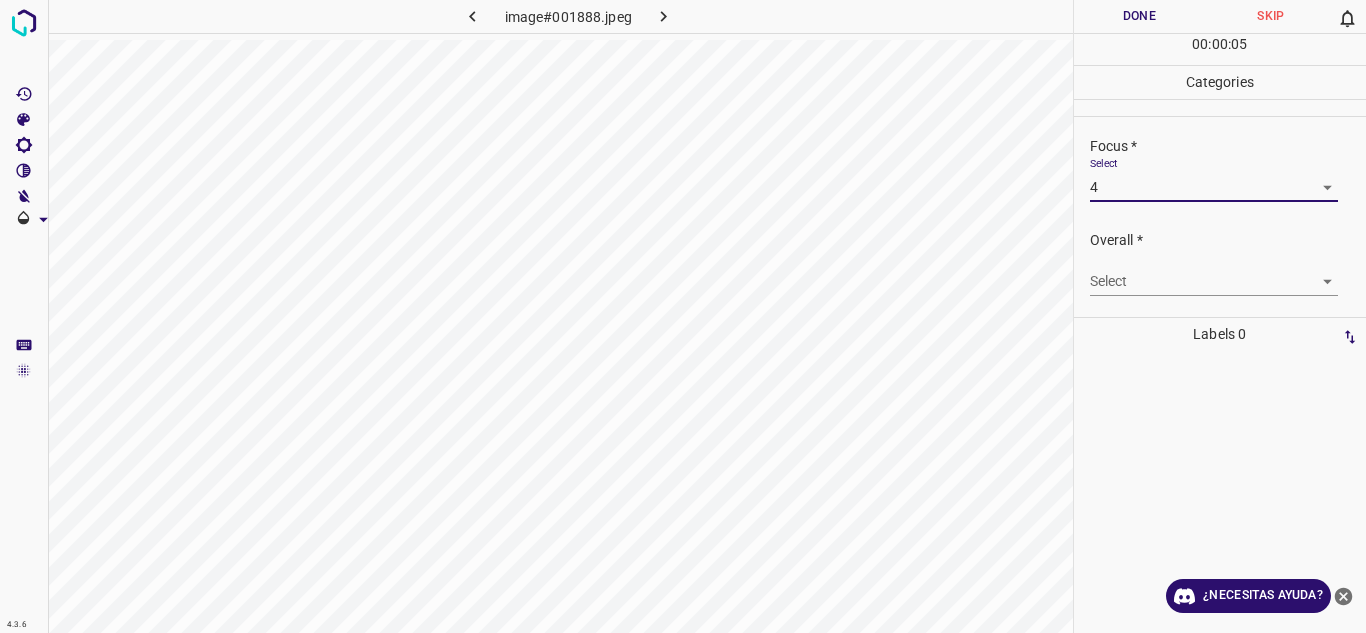 click on "4.3.6  image#001888.jpeg Done Skip 0 00   : 00   : 05   Categories Lighting *  Select 4 4 Focus *  Select 4 4 Overall *  Select ​ Labels   0 Categories 1 Lighting 2 Focus 3 Overall Tools Space Change between modes (Draw & Edit) I Auto labeling R Restore zoom M Zoom in N Zoom out Delete Delete selecte label Filters Z Restore filters X Saturation filter C Brightness filter V Contrast filter B Gray scale filter General O Download ¿Necesitas ayuda? Texto original Valora esta traducción Tu opinión servirá para ayudar a mejorar el Traductor de Google - Texto - Esconder - Borrar" at bounding box center [683, 316] 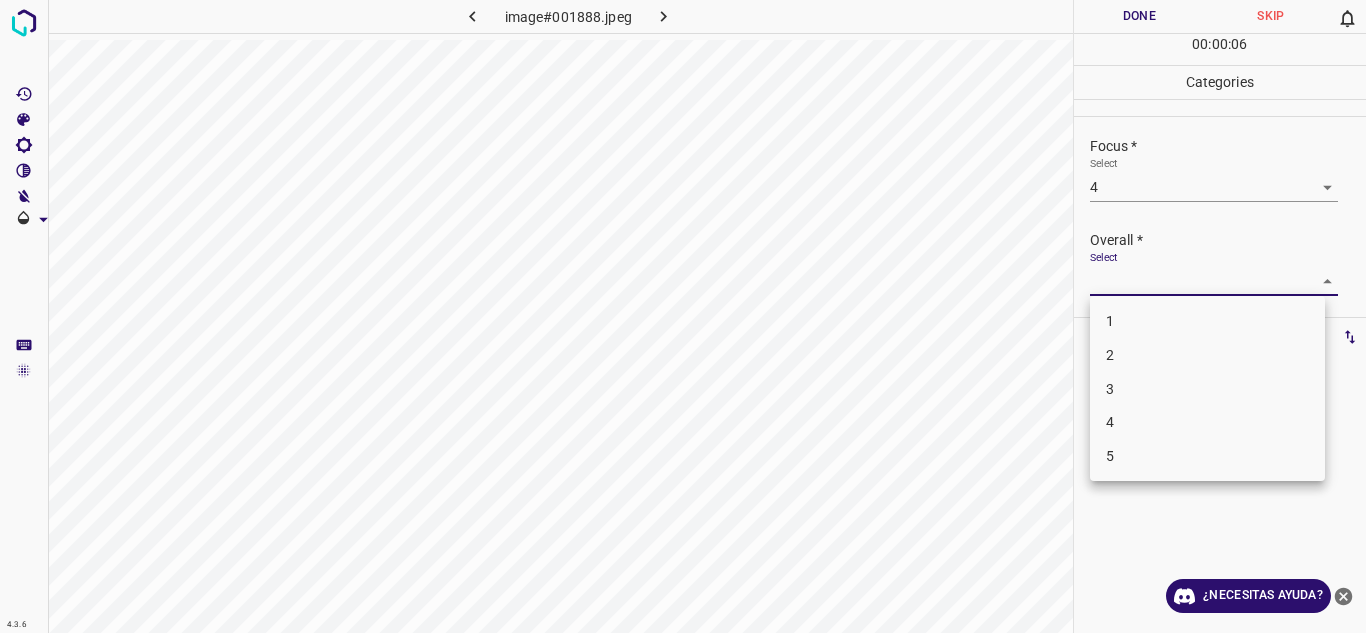 click on "4" at bounding box center (1207, 422) 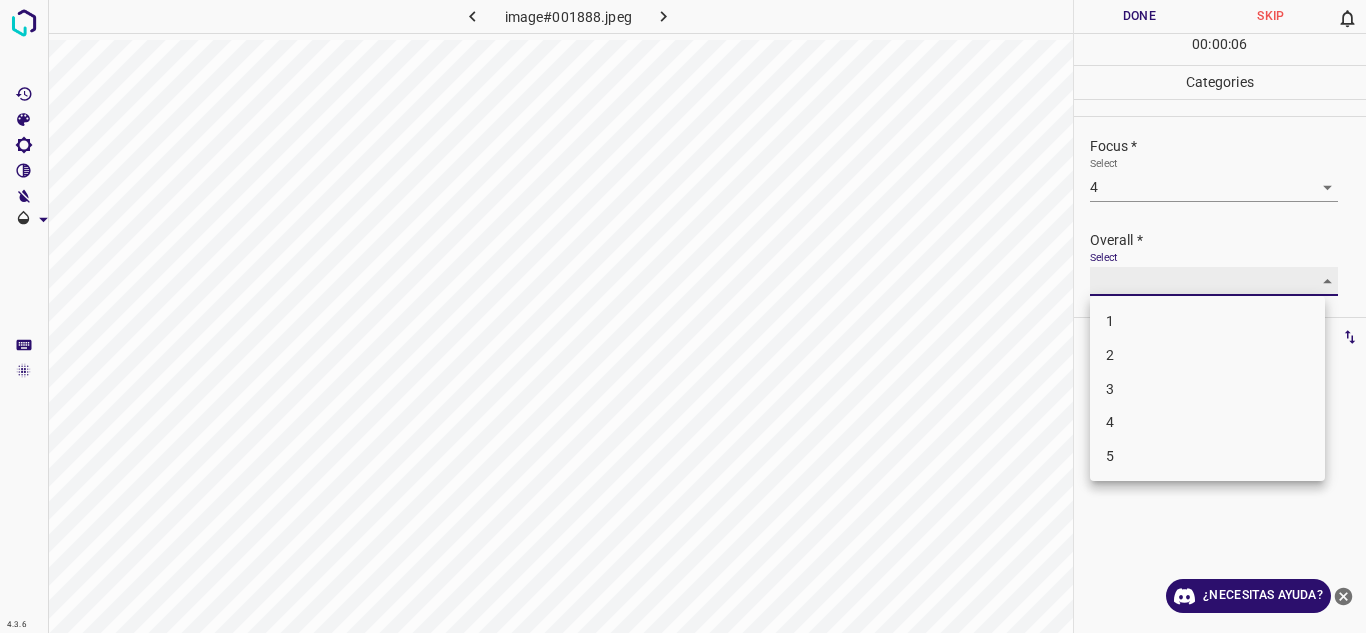 type on "4" 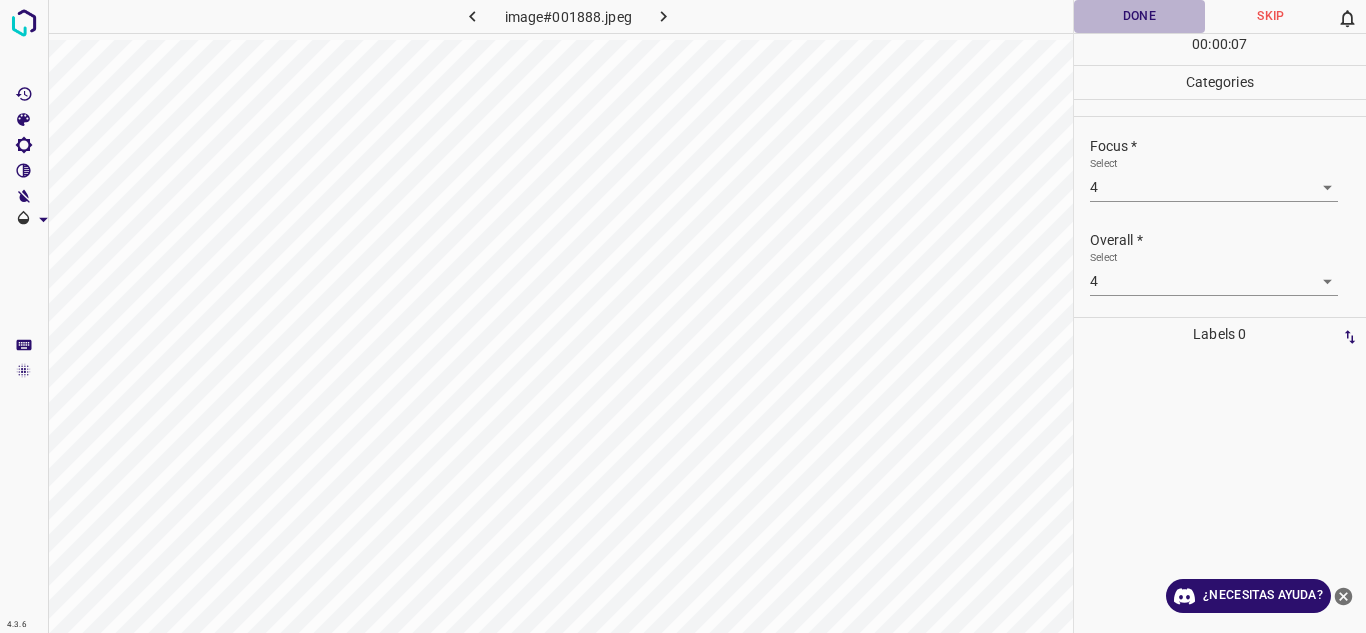 click on "Done" at bounding box center [1140, 16] 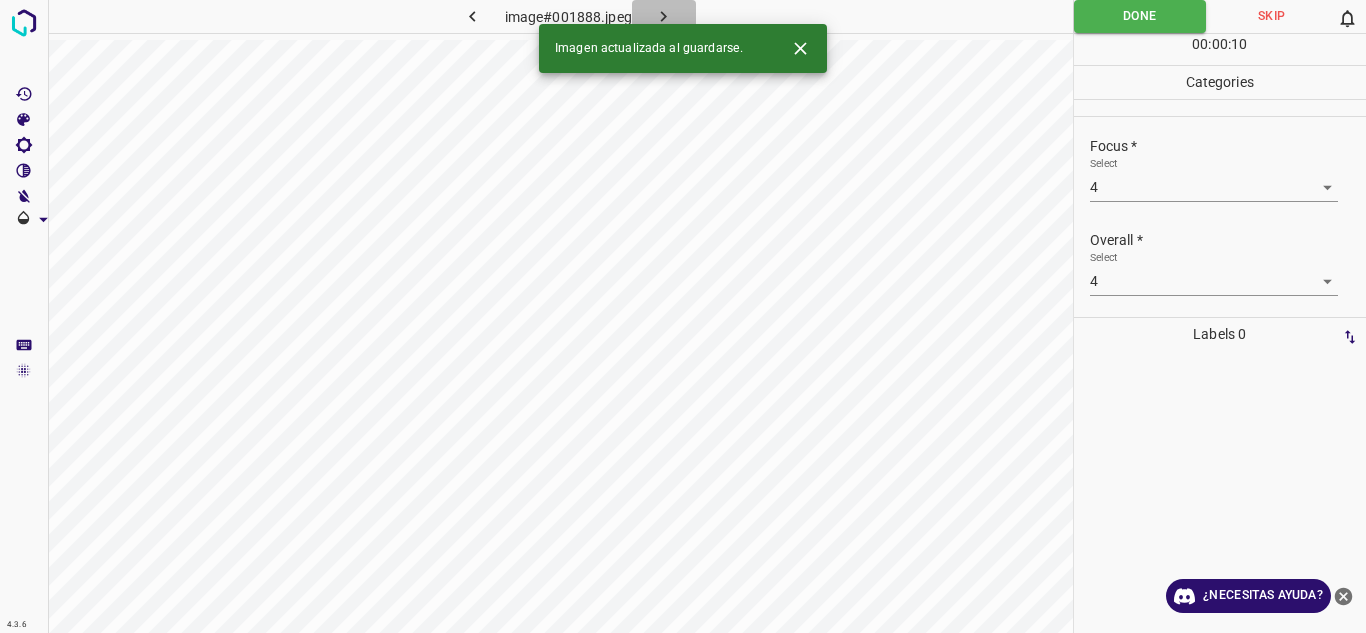 click 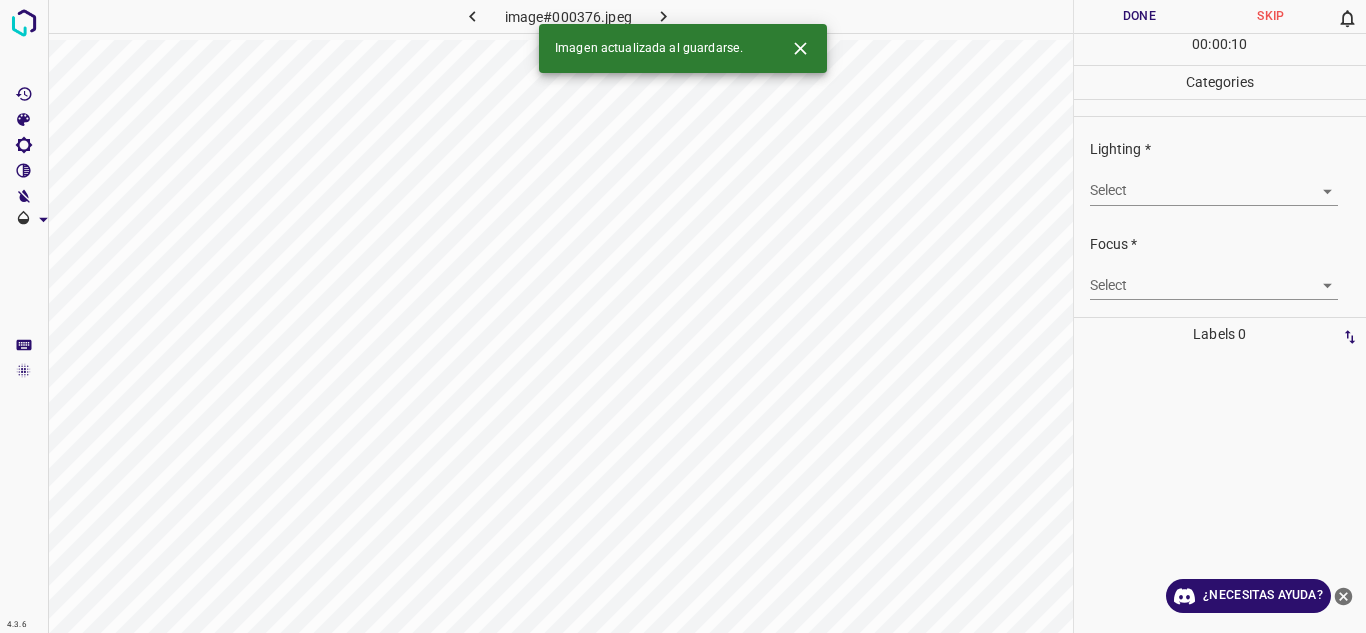 click on "4.3.6  image#000376.jpeg Done Skip 0 00   : 00   : 10   Categories Lighting *  Select ​ Focus *  Select ​ Overall *  Select ​ Labels   0 Categories 1 Lighting 2 Focus 3 Overall Tools Space Change between modes (Draw & Edit) I Auto labeling R Restore zoom M Zoom in N Zoom out Delete Delete selecte label Filters Z Restore filters X Saturation filter C Brightness filter V Contrast filter B Gray scale filter General O Download Imagen actualizada al guardarse. ¿Necesitas ayuda? Texto original Valora esta traducción Tu opinión servirá para ayudar a mejorar el Traductor de Google - Texto - Esconder - Borrar" at bounding box center (683, 316) 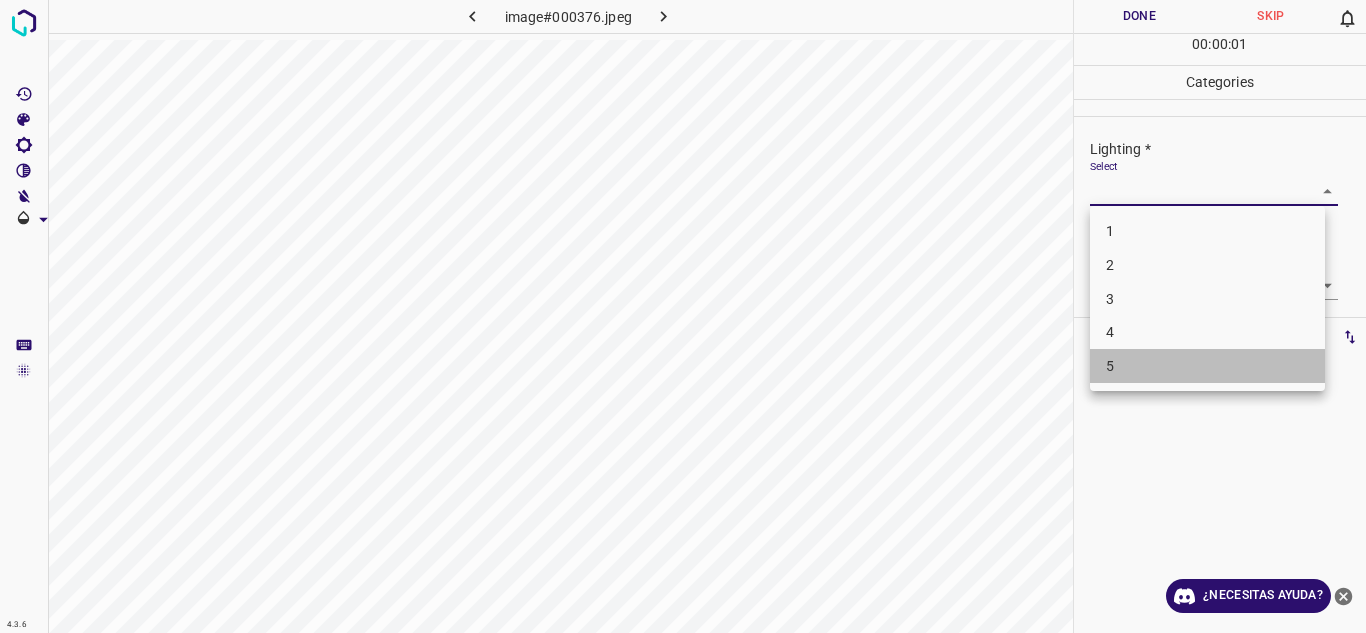 click on "5" at bounding box center [1207, 366] 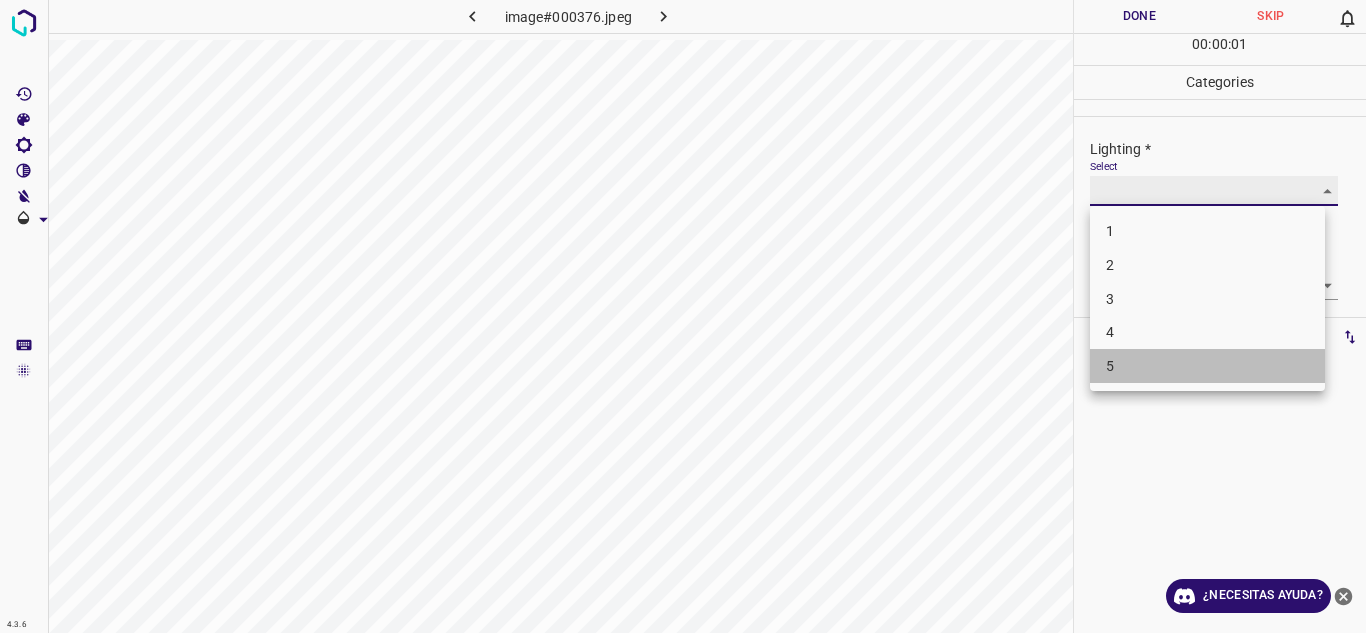 type on "5" 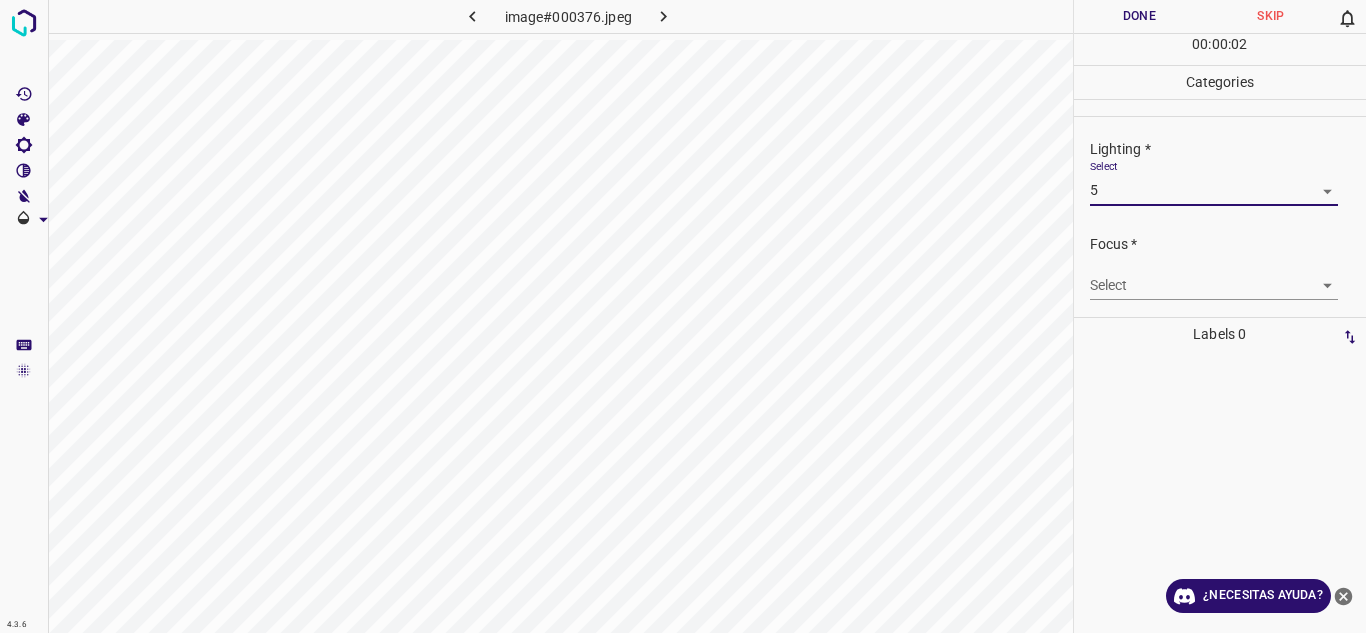 click on "4.3.6  image#000376.jpeg Done Skip 0 00   : 00   : 02   Categories Lighting *  Select 5 5 Focus *  Select ​ Overall *  Select ​ Labels   0 Categories 1 Lighting 2 Focus 3 Overall Tools Space Change between modes (Draw & Edit) I Auto labeling R Restore zoom M Zoom in N Zoom out Delete Delete selecte label Filters Z Restore filters X Saturation filter C Brightness filter V Contrast filter B Gray scale filter General O Download ¿Necesitas ayuda? Texto original Valora esta traducción Tu opinión servirá para ayudar a mejorar el Traductor de Google - Texto - Esconder - Borrar" at bounding box center (683, 316) 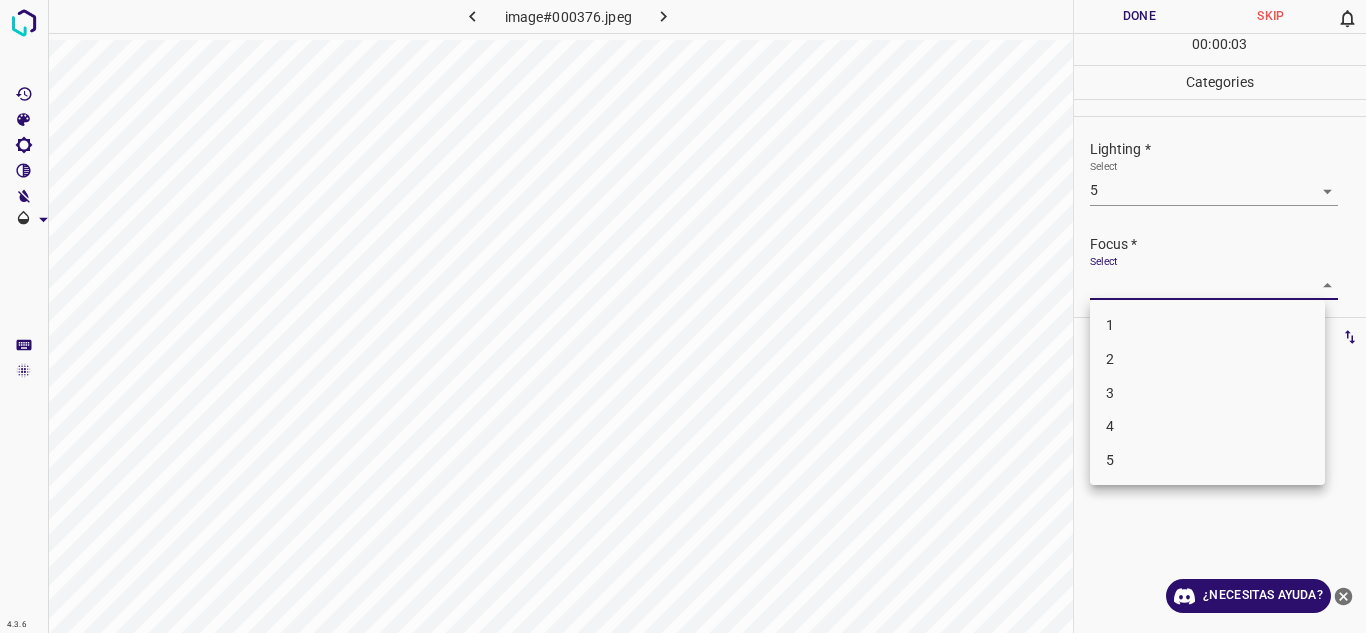 click on "4" at bounding box center [1207, 426] 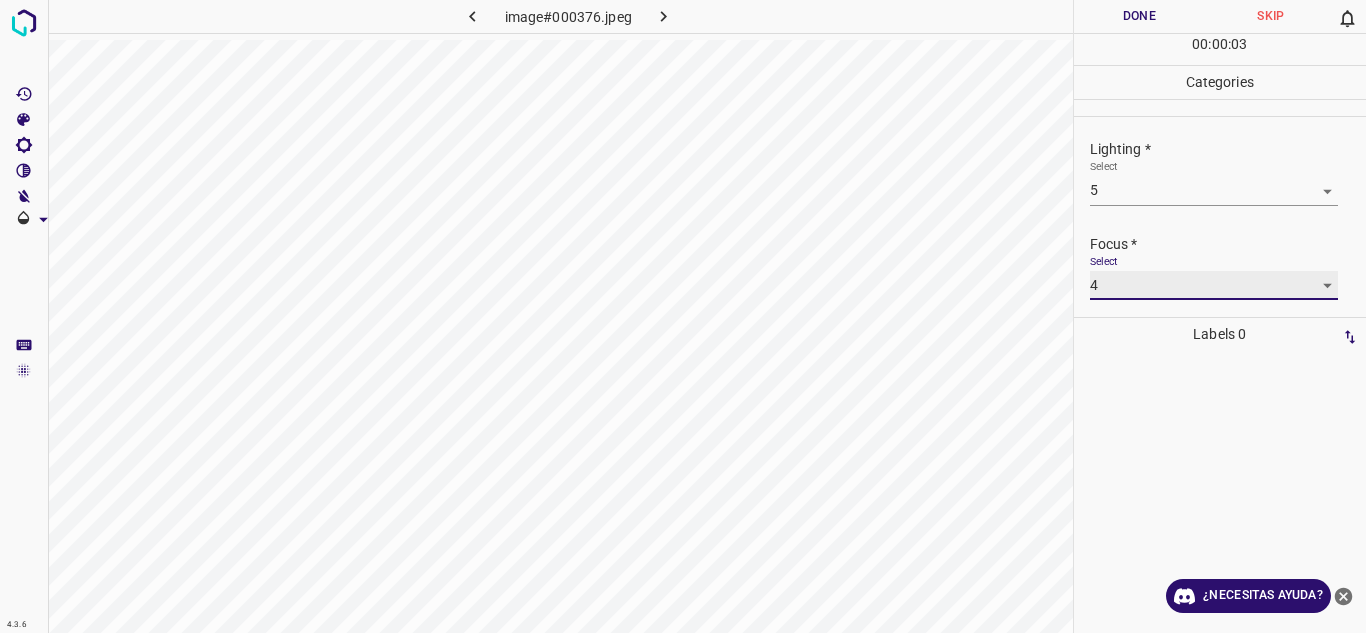 type on "4" 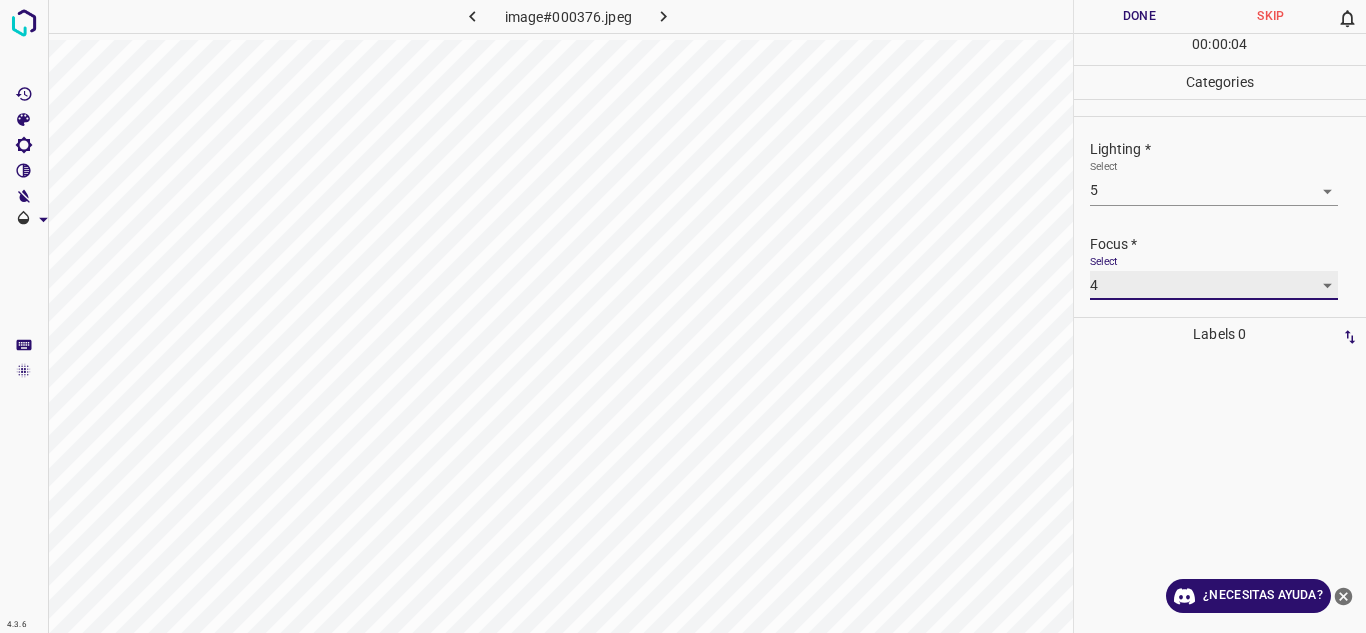 scroll, scrollTop: 98, scrollLeft: 0, axis: vertical 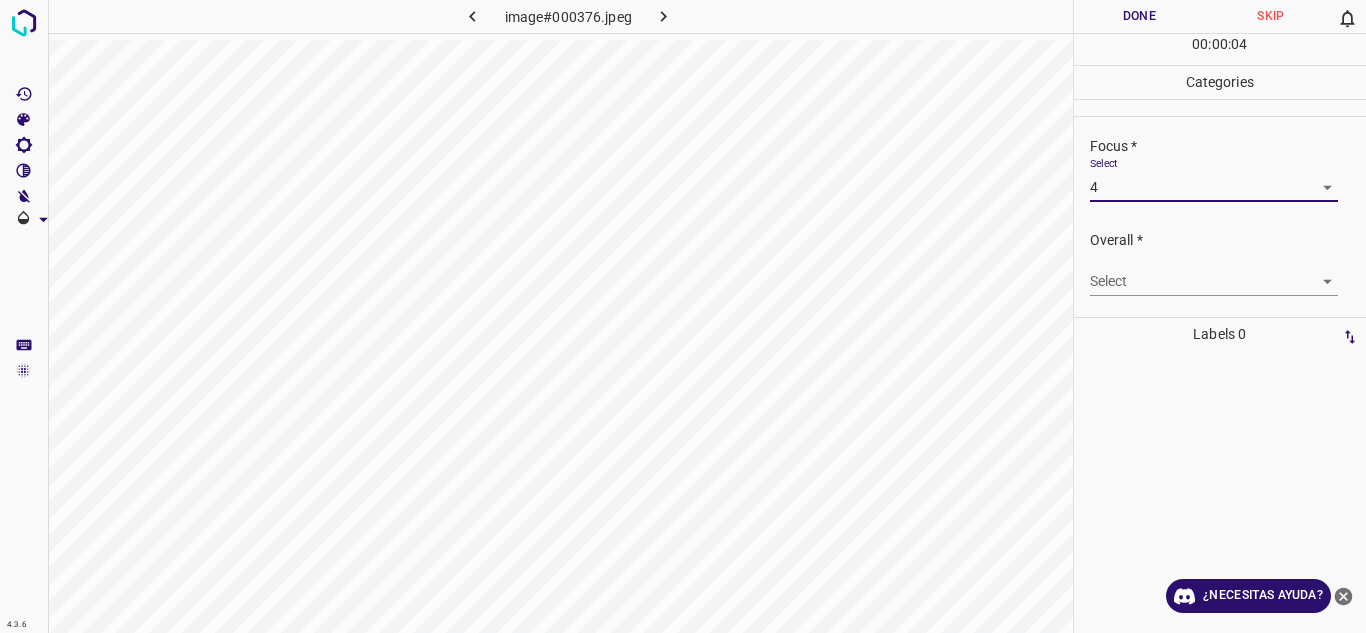 click on "4.3.6  image#000376.jpeg Done Skip 0 00   : 00   : 04   Categories Lighting *  Select 5 5 Focus *  Select 4 4 Overall *  Select ​ Labels   0 Categories 1 Lighting 2 Focus 3 Overall Tools Space Change between modes (Draw & Edit) I Auto labeling R Restore zoom M Zoom in N Zoom out Delete Delete selecte label Filters Z Restore filters X Saturation filter C Brightness filter V Contrast filter B Gray scale filter General O Download ¿Necesitas ayuda? Texto original Valora esta traducción Tu opinión servirá para ayudar a mejorar el Traductor de Google - Texto - Esconder - Borrar" at bounding box center (683, 316) 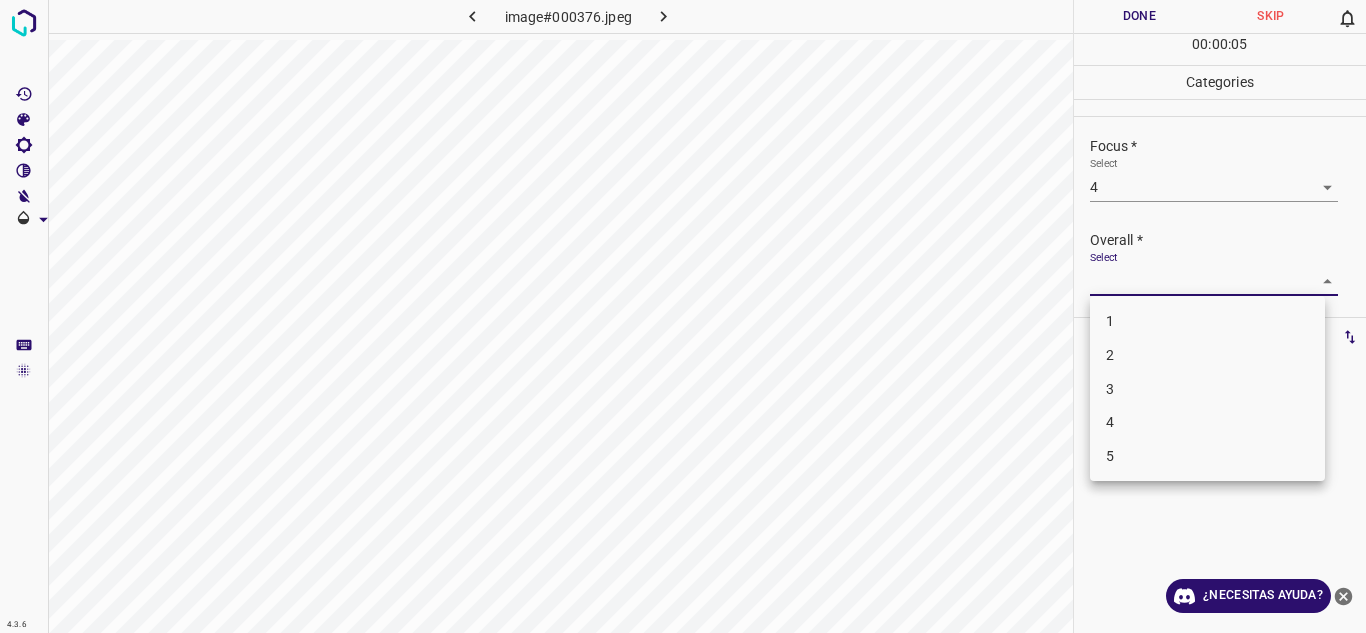click on "4" at bounding box center [1207, 422] 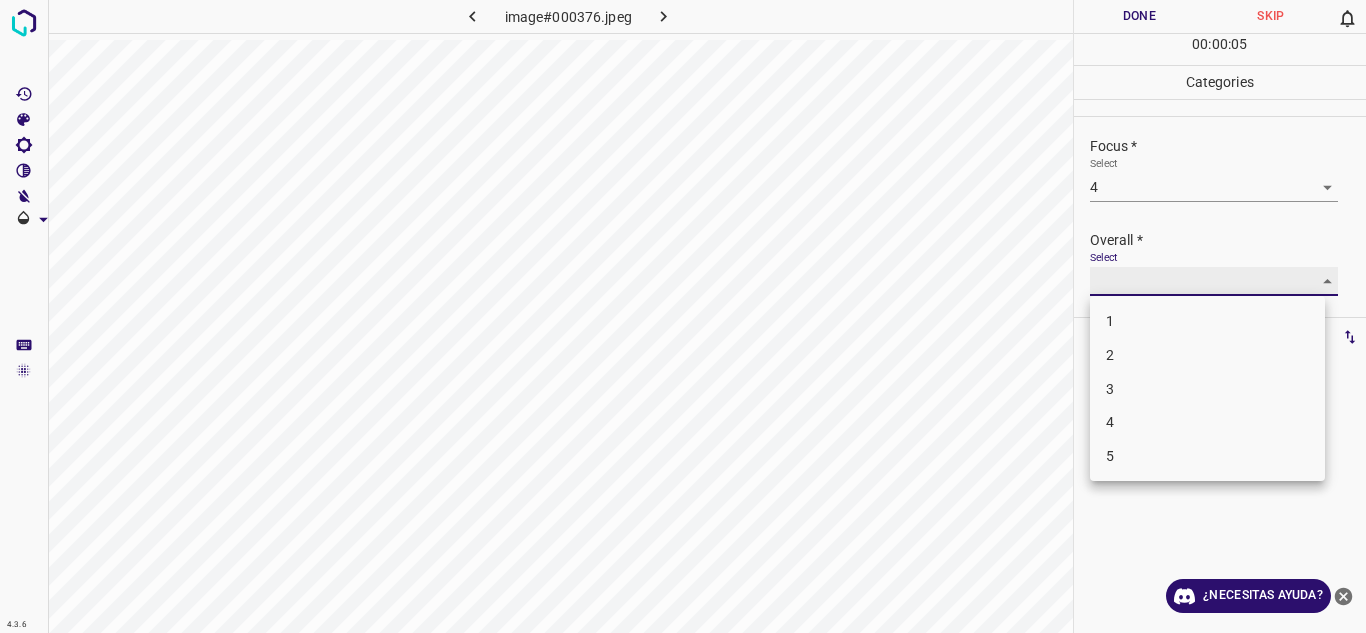 type on "4" 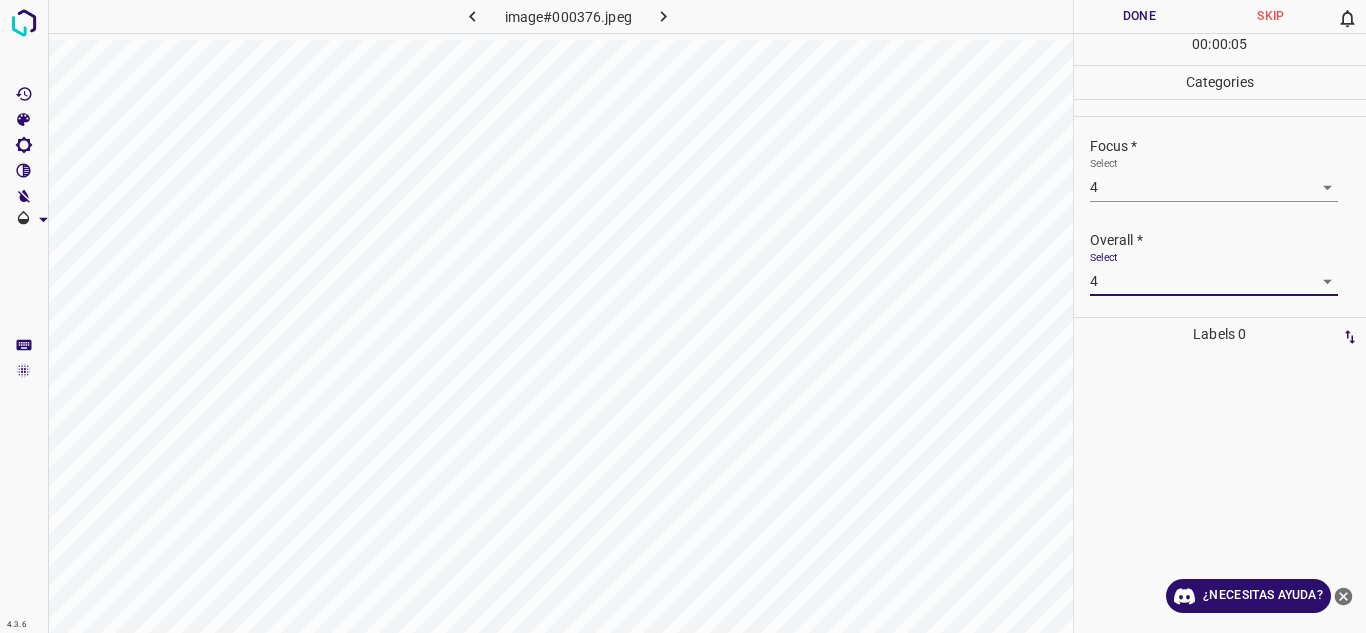 click on "Done" at bounding box center (1140, 16) 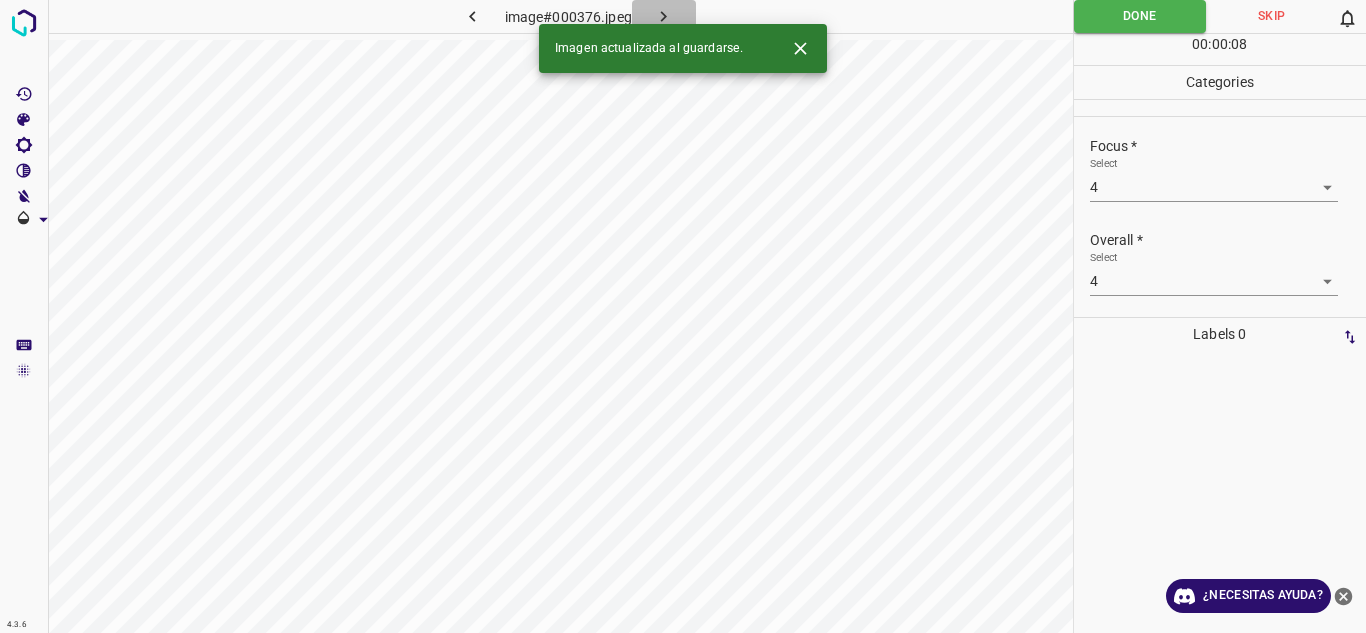 click at bounding box center [664, 16] 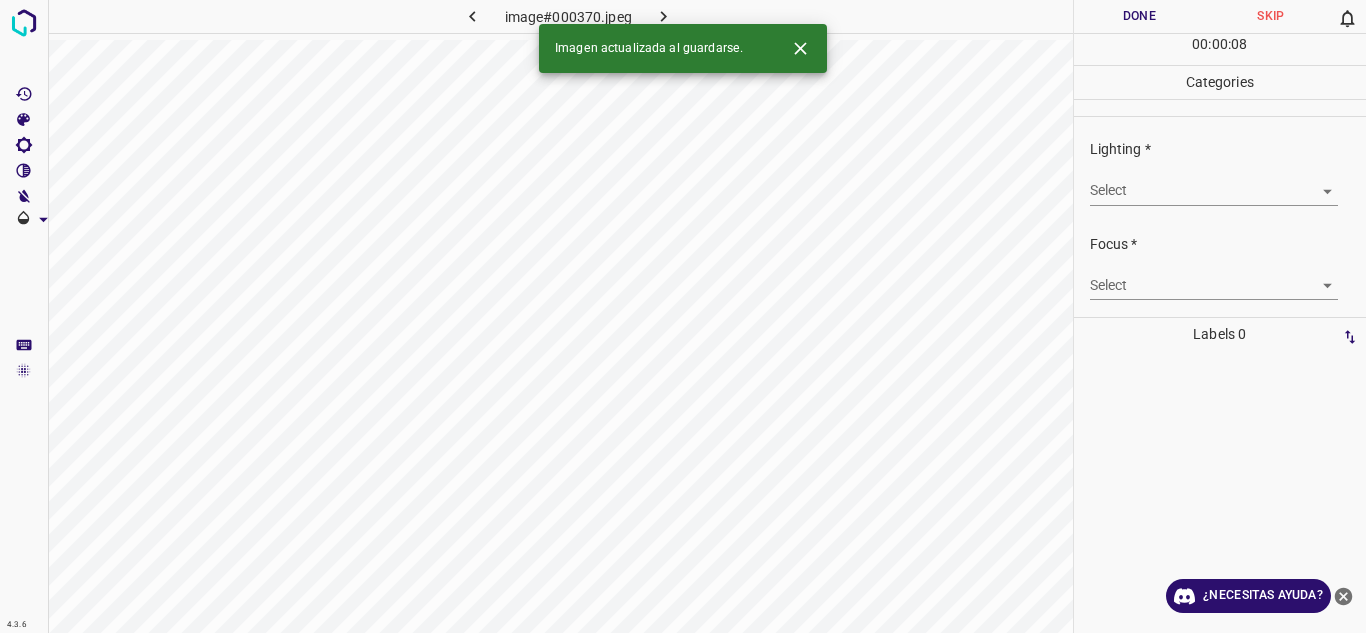 click on "4.3.6  image#000370.jpeg Done Skip 0 00   : 00   : 08   Categories Lighting *  Select ​ Focus *  Select ​ Overall *  Select ​ Labels   0 Categories 1 Lighting 2 Focus 3 Overall Tools Space Change between modes (Draw & Edit) I Auto labeling R Restore zoom M Zoom in N Zoom out Delete Delete selecte label Filters Z Restore filters X Saturation filter C Brightness filter V Contrast filter B Gray scale filter General O Download Imagen actualizada al guardarse. ¿Necesitas ayuda? Texto original Valora esta traducción Tu opinión servirá para ayudar a mejorar el Traductor de Google - Texto - Esconder - Borrar" at bounding box center [683, 316] 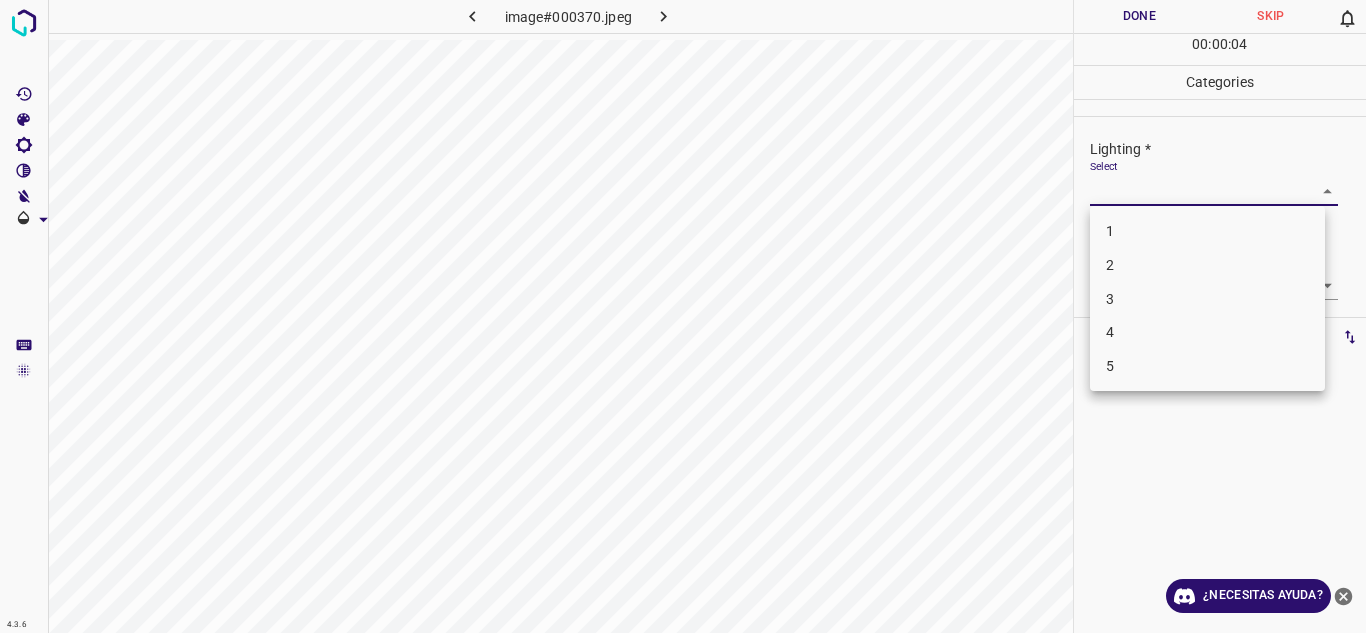 click on "4" at bounding box center [1207, 332] 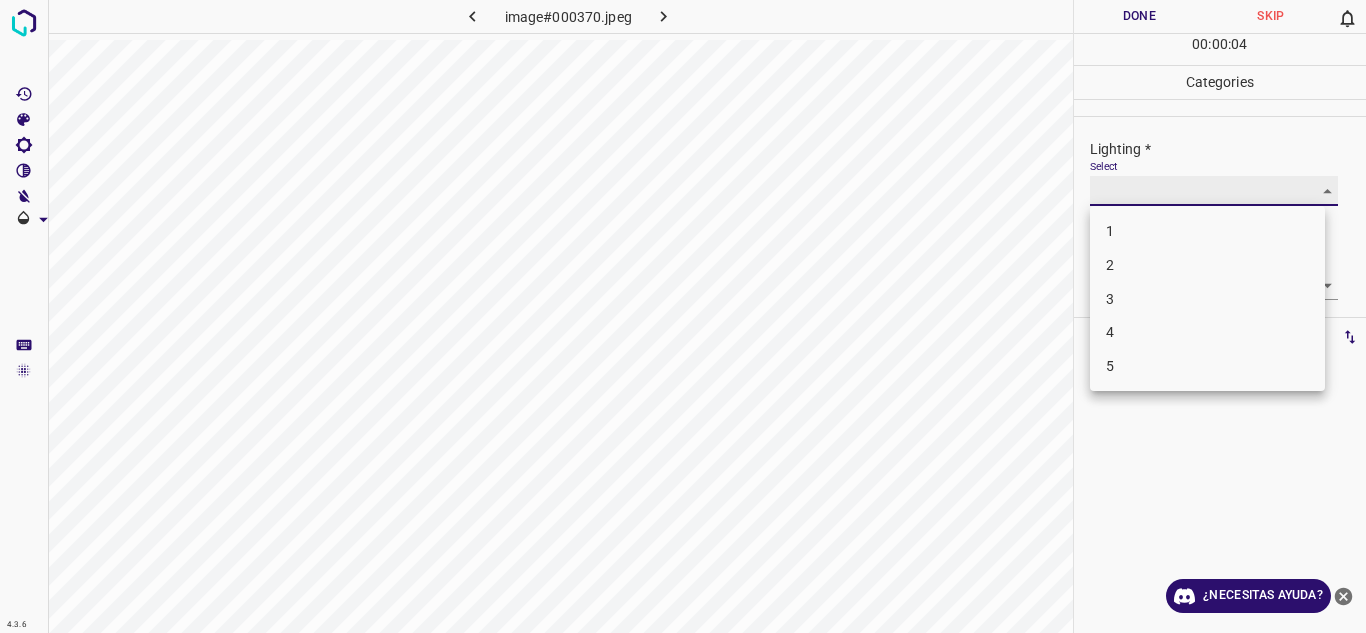 type on "4" 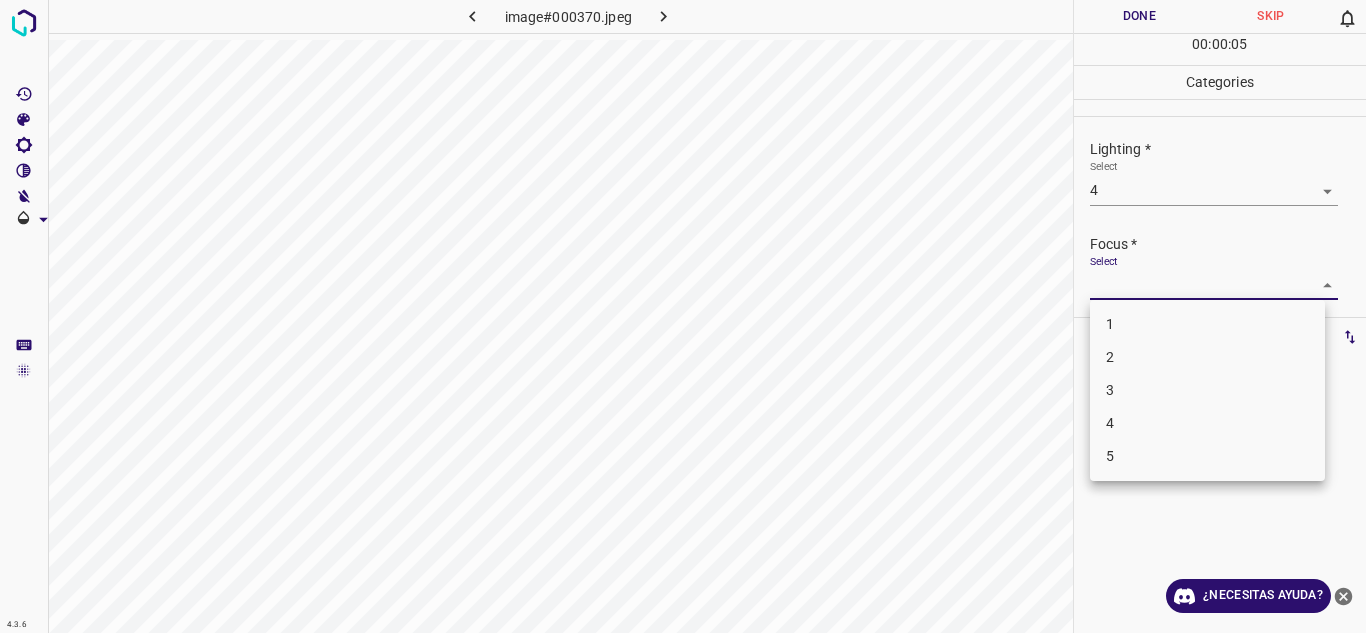 click on "4.3.6  image#000370.jpeg Done Skip 0 00   : 00   : 05   Categories Lighting *  Select 4 4 Focus *  Select ​ Overall *  Select ​ Labels   0 Categories 1 Lighting 2 Focus 3 Overall Tools Space Change between modes (Draw & Edit) I Auto labeling R Restore zoom M Zoom in N Zoom out Delete Delete selecte label Filters Z Restore filters X Saturation filter C Brightness filter V Contrast filter B Gray scale filter General O Download ¿Necesitas ayuda? Texto original Valora esta traducción Tu opinión servirá para ayudar a mejorar el Traductor de Google - Texto - Esconder - Borrar 1 2 3 4 5" at bounding box center (683, 316) 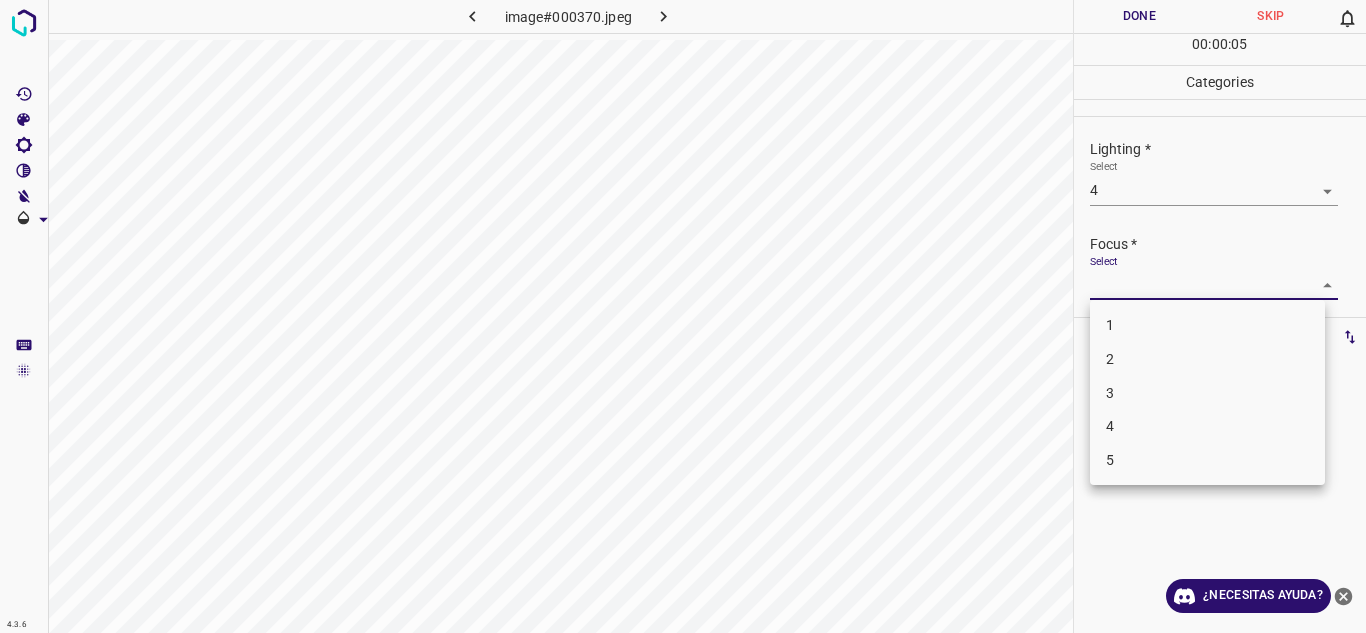 click on "3" at bounding box center [1207, 393] 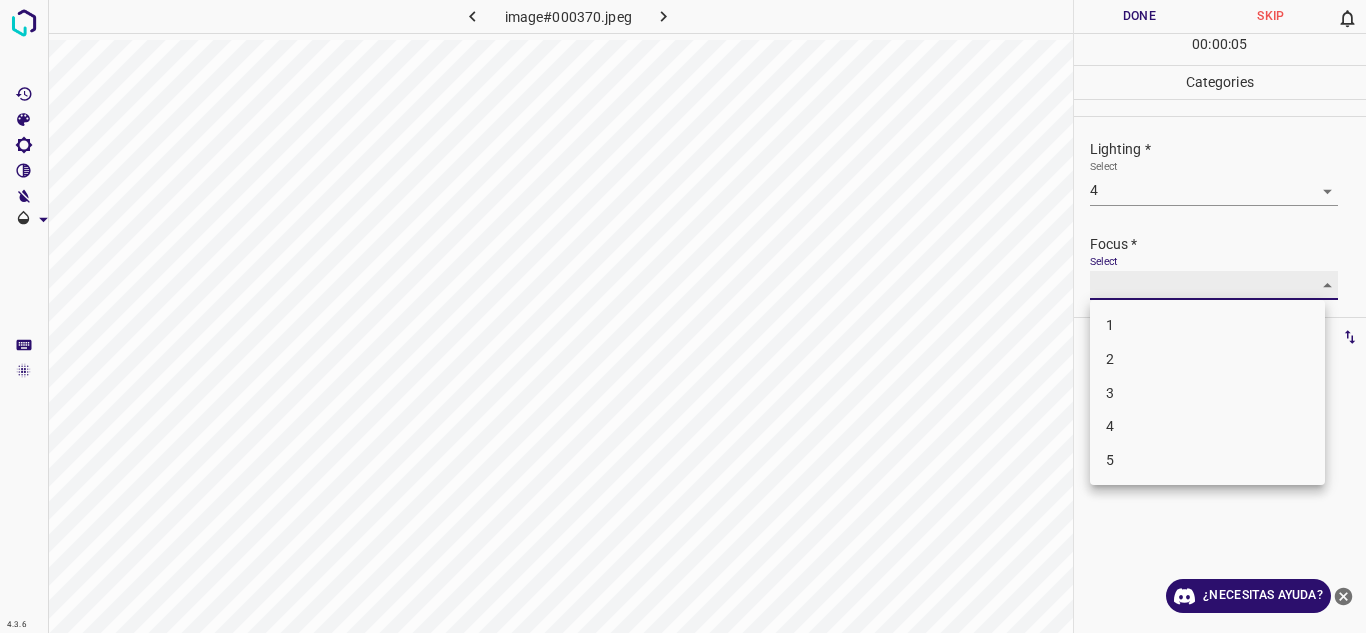 type on "3" 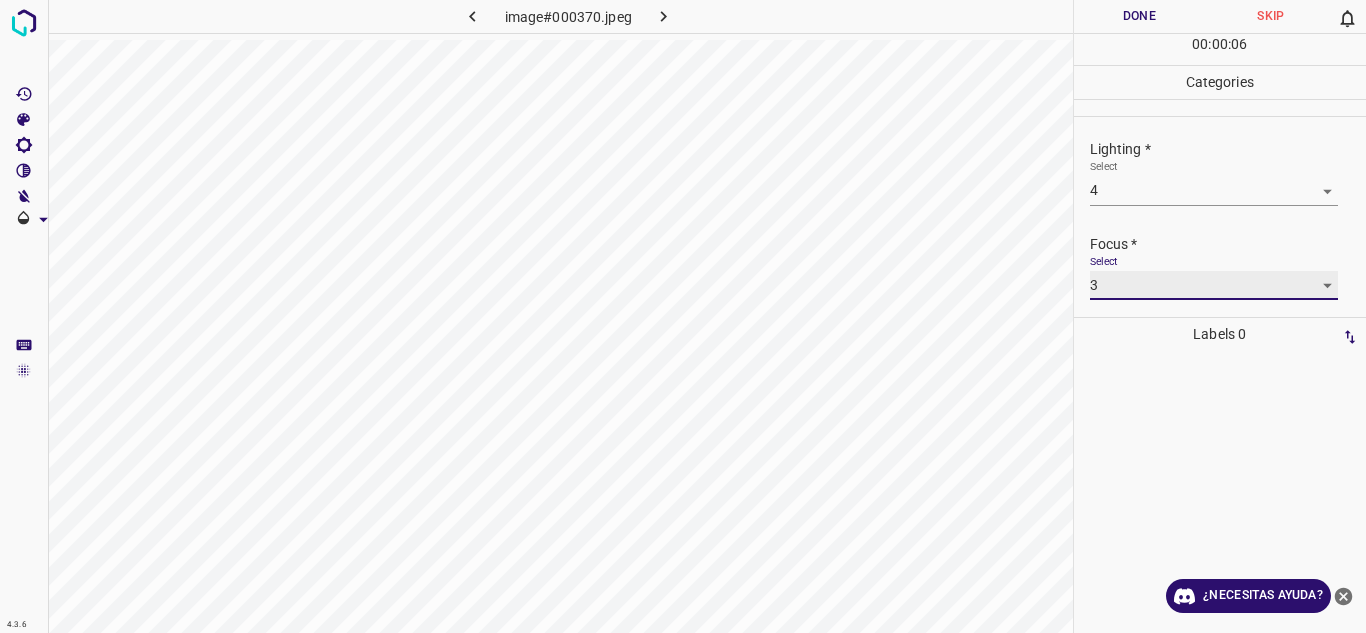scroll, scrollTop: 98, scrollLeft: 0, axis: vertical 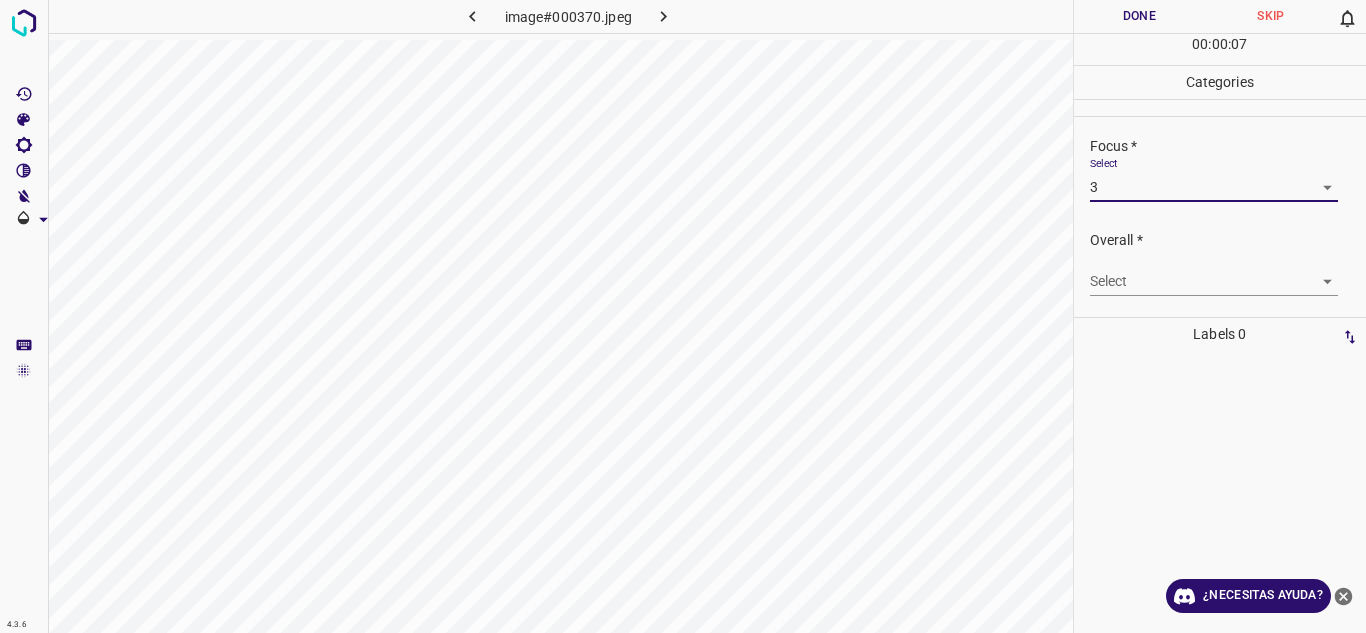 click on "4.3.6  image#000370.jpeg Done Skip 0 00   : 00   : 07   Categories Lighting *  Select 4 4 Focus *  Select 3 3 Overall *  Select ​ Labels   0 Categories 1 Lighting 2 Focus 3 Overall Tools Space Change between modes (Draw & Edit) I Auto labeling R Restore zoom M Zoom in N Zoom out Delete Delete selecte label Filters Z Restore filters X Saturation filter C Brightness filter V Contrast filter B Gray scale filter General O Download ¿Necesitas ayuda? Texto original Valora esta traducción Tu opinión servirá para ayudar a mejorar el Traductor de Google - Texto - Esconder - Borrar" at bounding box center (683, 316) 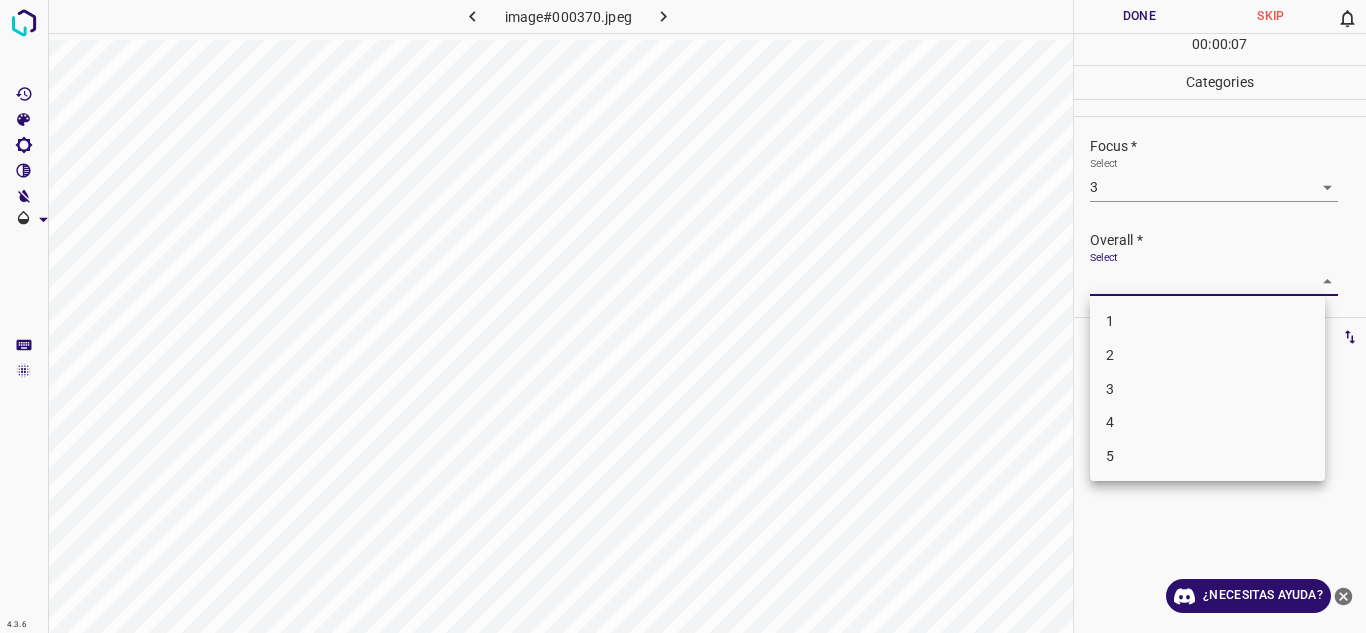 click on "3" at bounding box center (1207, 389) 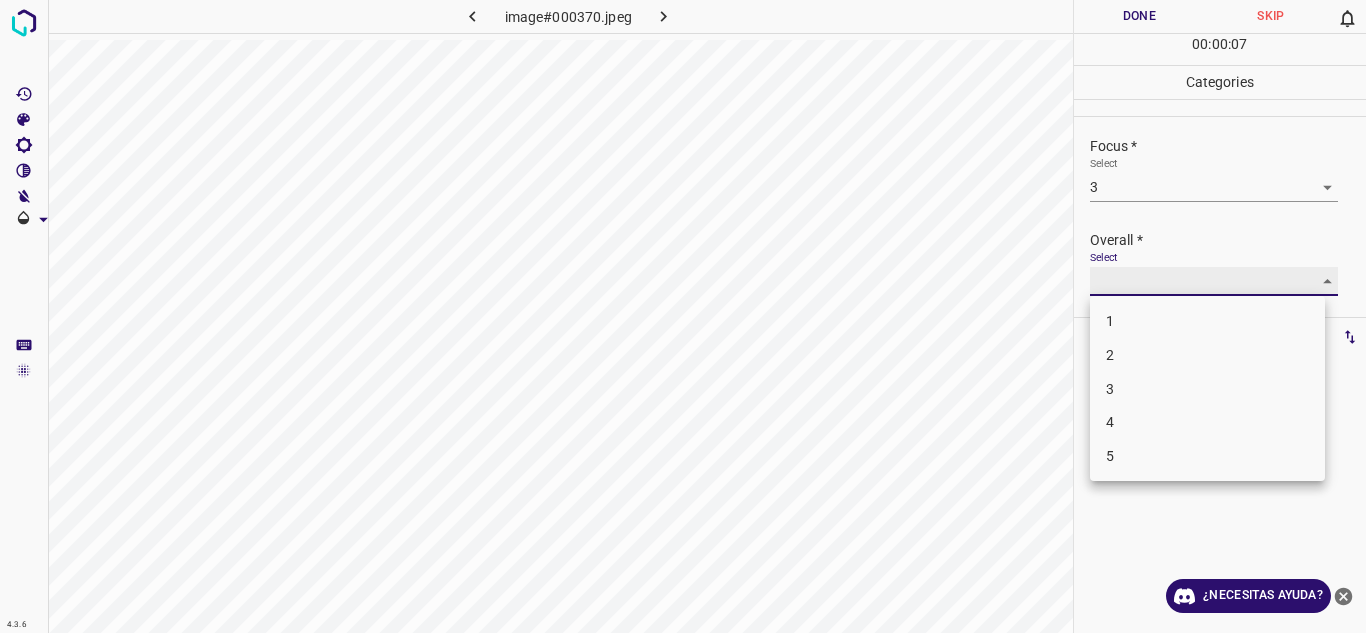 type on "3" 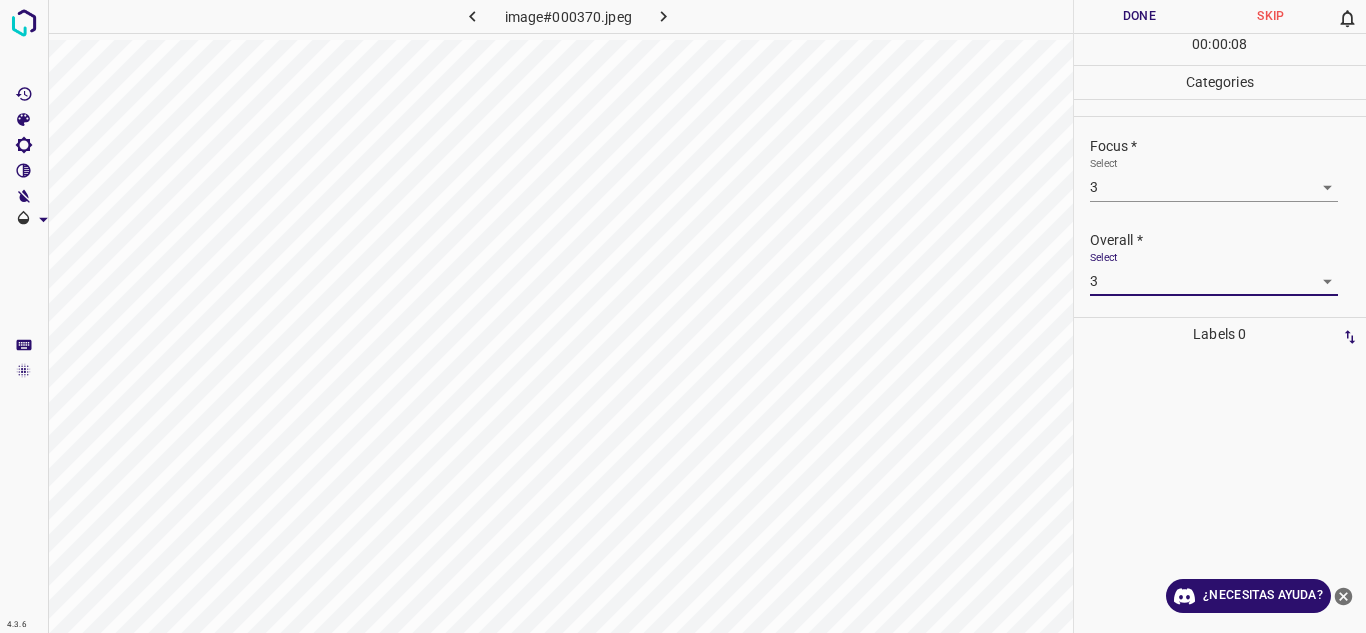 click on "Done" at bounding box center [1140, 16] 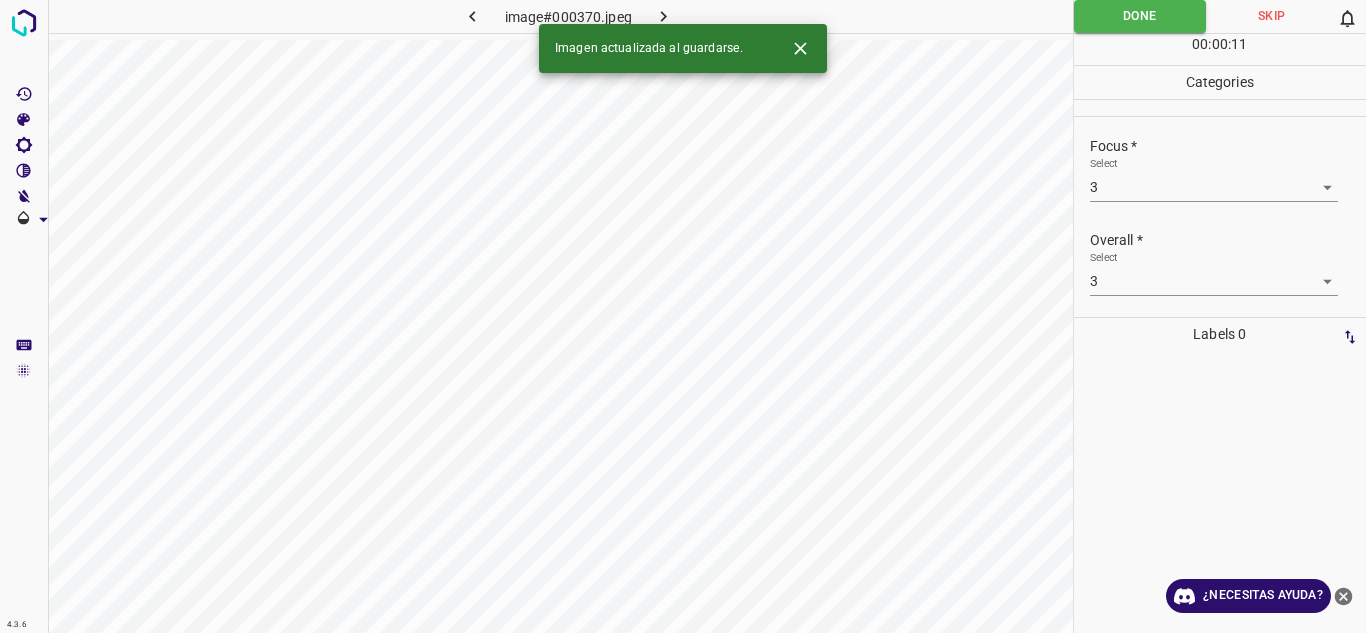 click 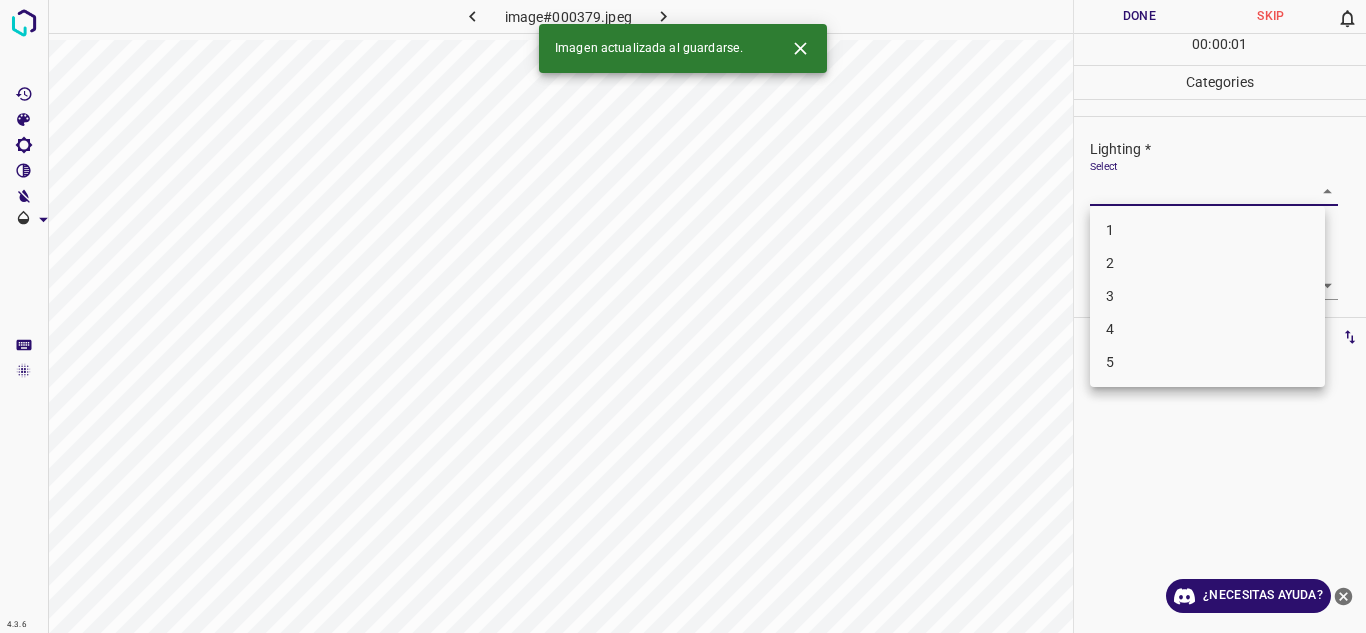 click on "4.3.6  image#000379.jpeg Done Skip 0 00   : 00   : 01   Categories Lighting *  Select ​ Focus *  Select ​ Overall *  Select ​ Labels   0 Categories 1 Lighting 2 Focus 3 Overall Tools Space Change between modes (Draw & Edit) I Auto labeling R Restore zoom M Zoom in N Zoom out Delete Delete selecte label Filters Z Restore filters X Saturation filter C Brightness filter V Contrast filter B Gray scale filter General O Download Imagen actualizada al guardarse. ¿Necesitas ayuda? Texto original Valora esta traducción Tu opinión servirá para ayudar a mejorar el Traductor de Google - Texto - Esconder - Borrar 1 2 3 4 5" at bounding box center [683, 316] 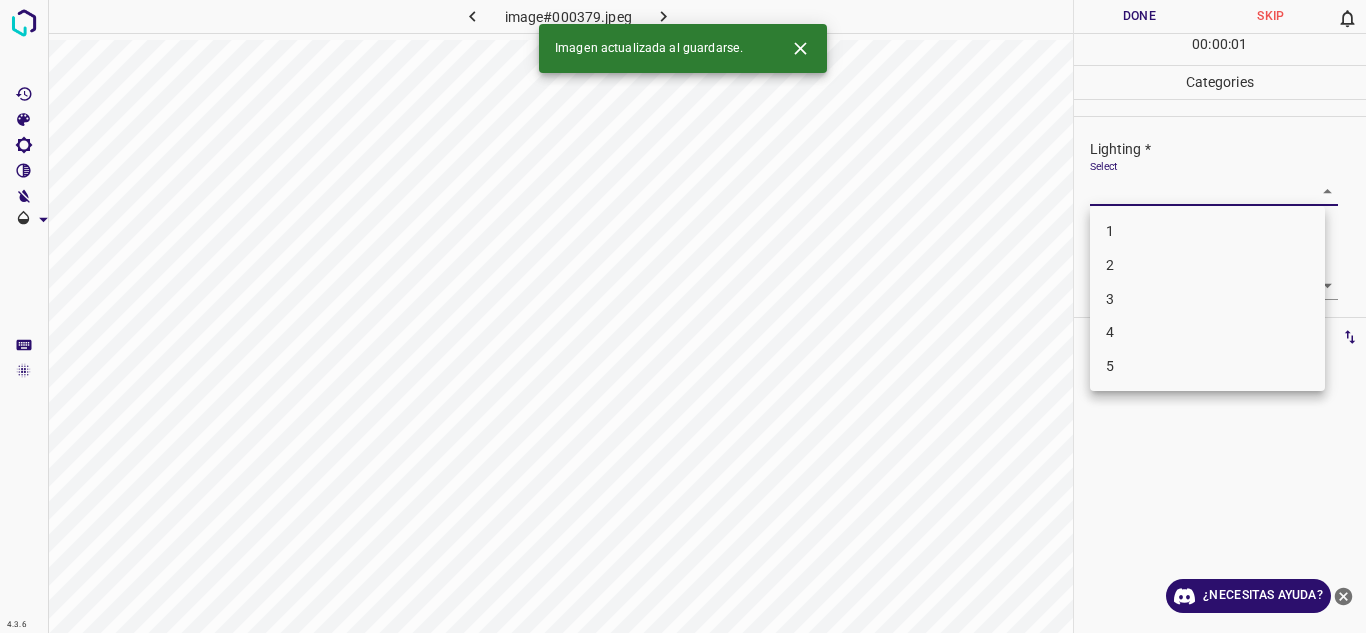 click on "4" at bounding box center (1207, 332) 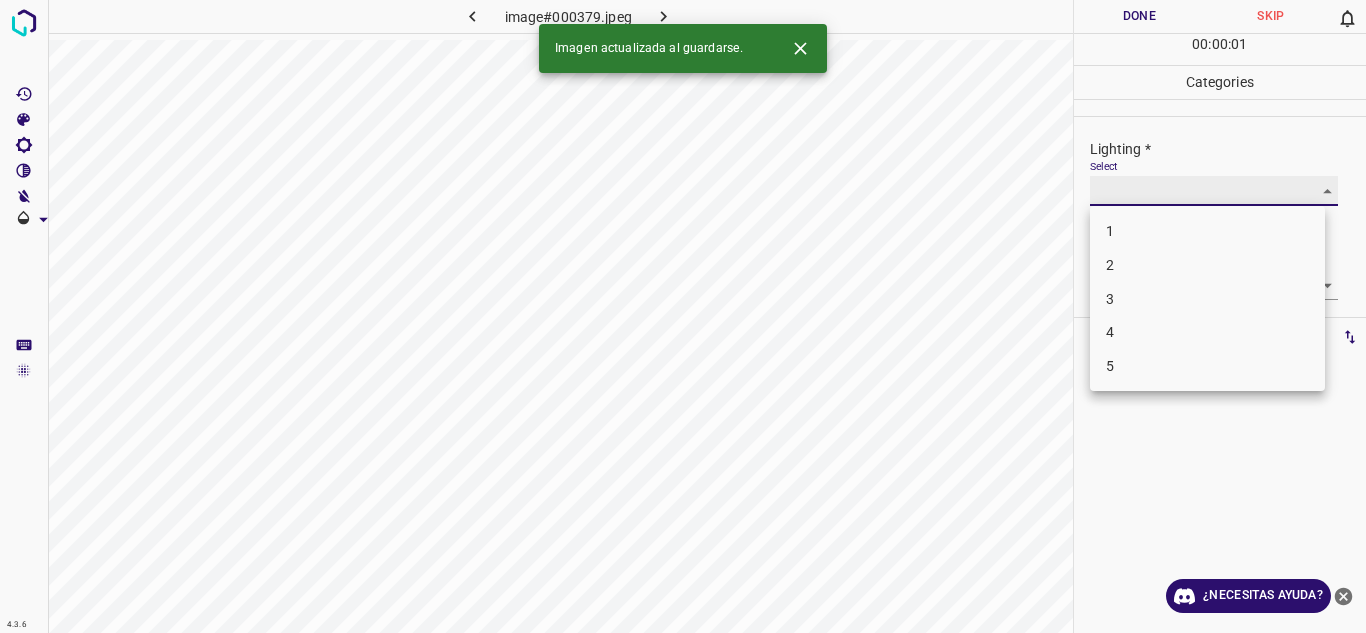 type on "4" 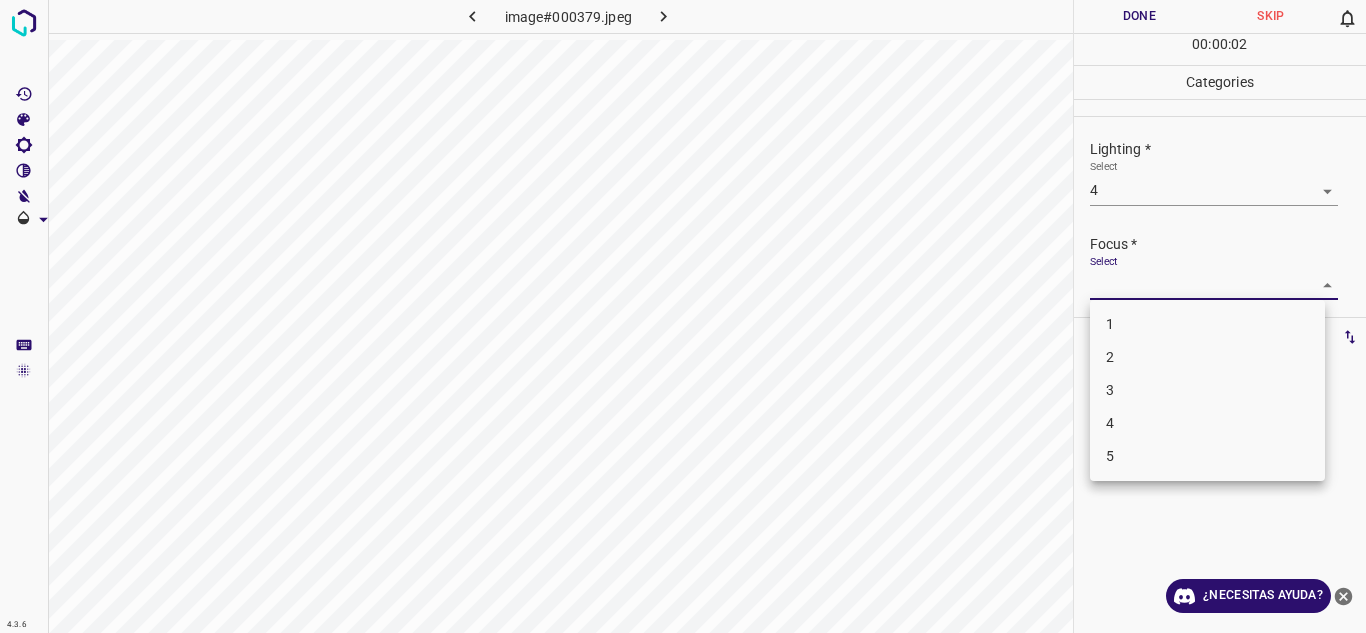 click on "4.3.6  image#000379.jpeg Done Skip 0 00   : 00   : 02   Categories Lighting *  Select 4 4 Focus *  Select ​ Overall *  Select ​ Labels   0 Categories 1 Lighting 2 Focus 3 Overall Tools Space Change between modes (Draw & Edit) I Auto labeling R Restore zoom M Zoom in N Zoom out Delete Delete selecte label Filters Z Restore filters X Saturation filter C Brightness filter V Contrast filter B Gray scale filter General O Download ¿Necesitas ayuda? Texto original Valora esta traducción Tu opinión servirá para ayudar a mejorar el Traductor de Google - Texto - Esconder - Borrar 1 2 3 4 5" at bounding box center (683, 316) 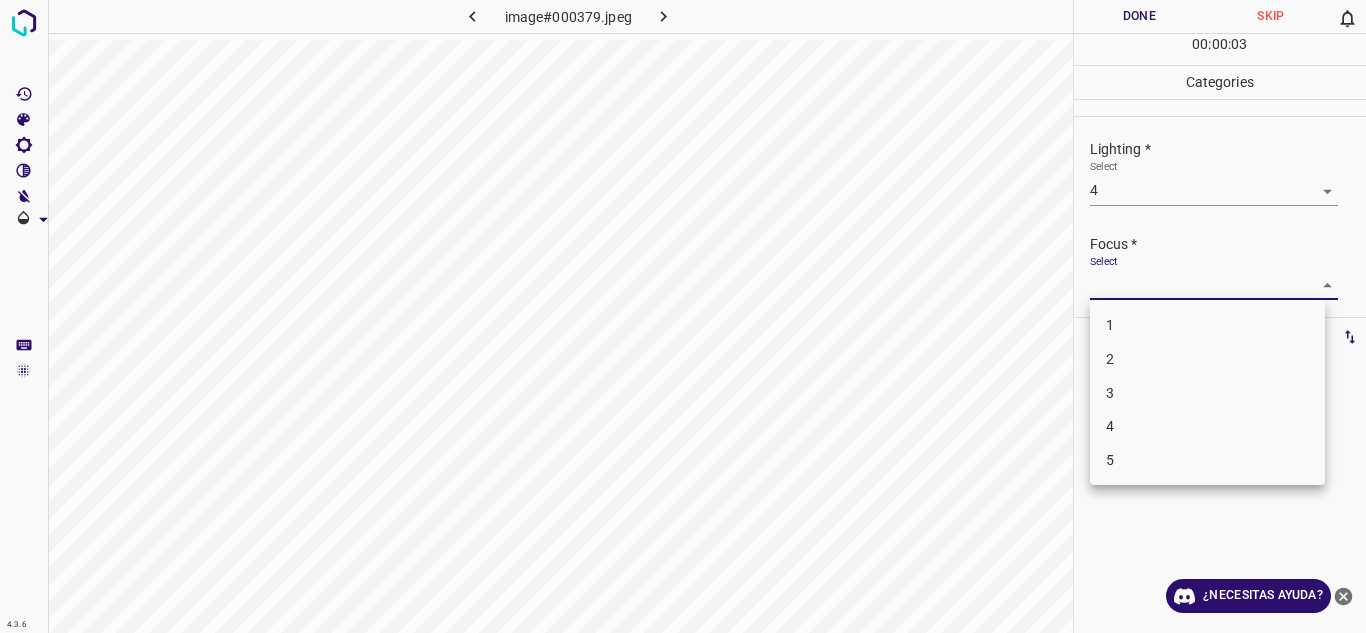 click on "4" at bounding box center [1207, 426] 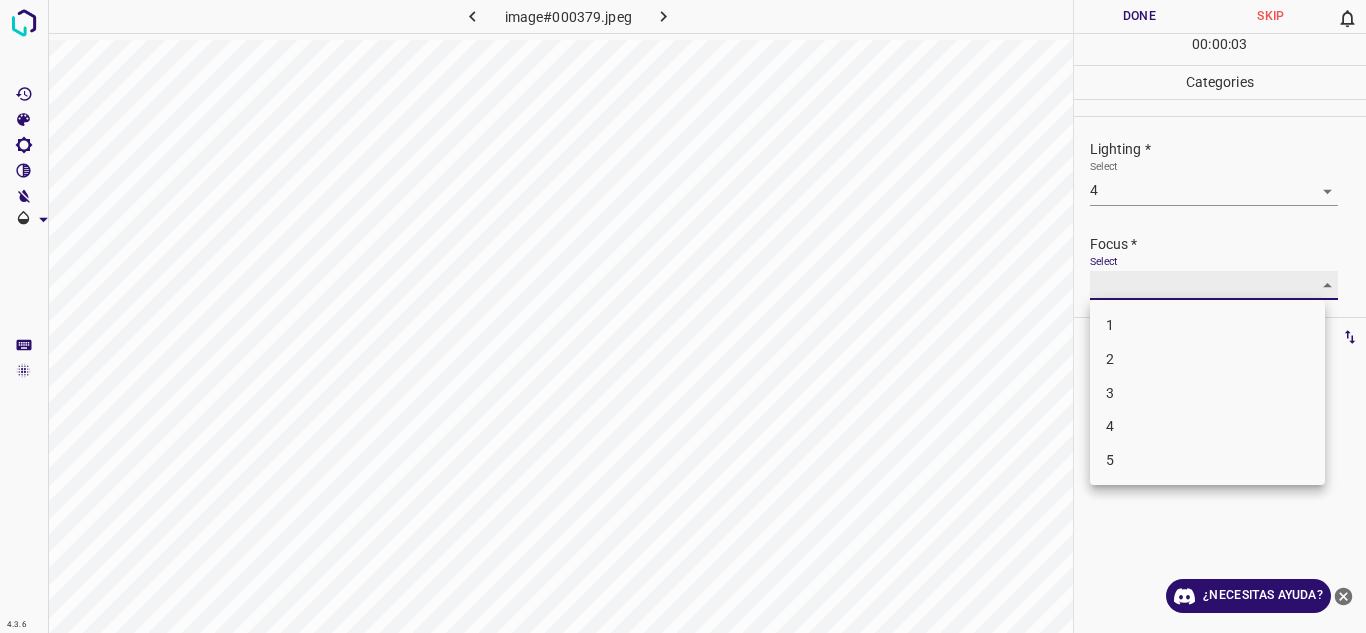 type on "4" 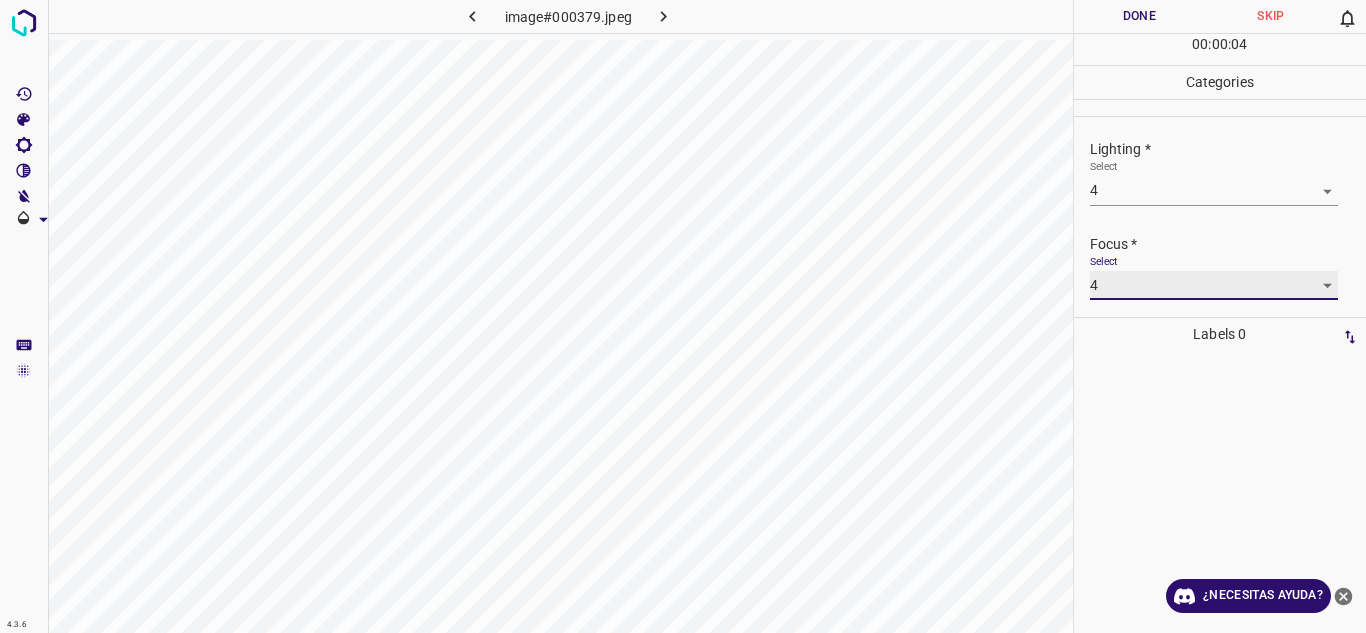 scroll, scrollTop: 98, scrollLeft: 0, axis: vertical 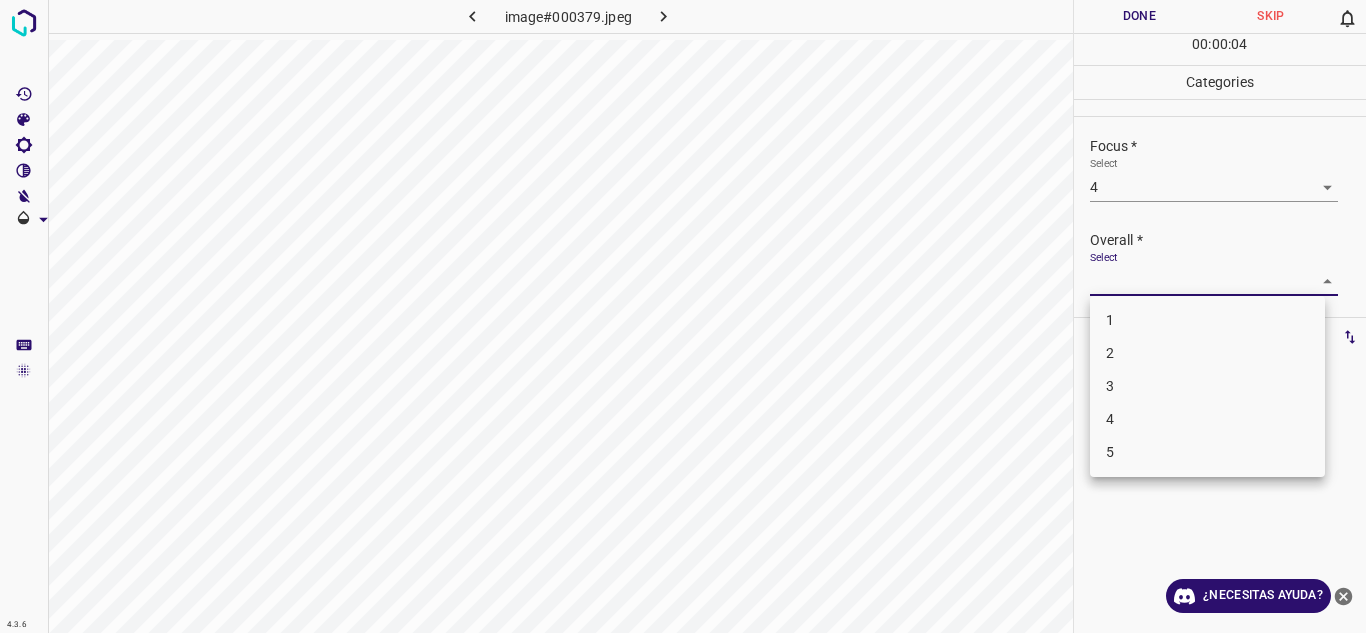 drag, startPoint x: 1305, startPoint y: 277, endPoint x: 1120, endPoint y: 421, distance: 234.43762 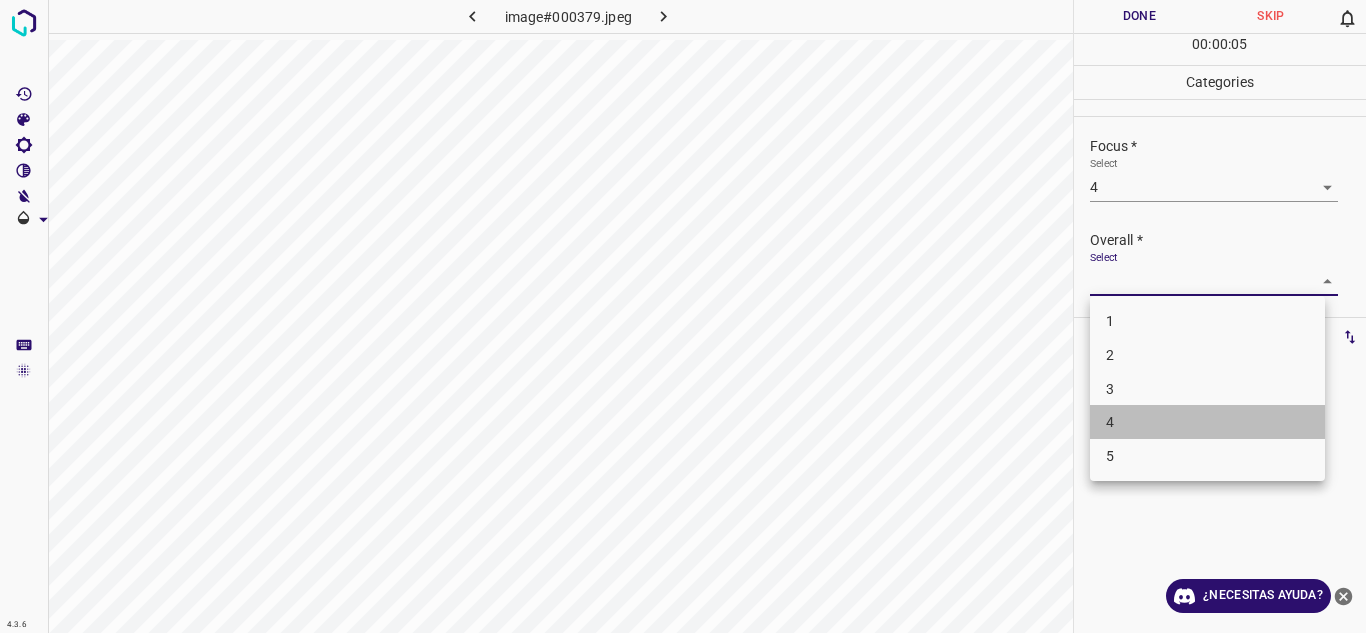 click on "4" at bounding box center [1207, 422] 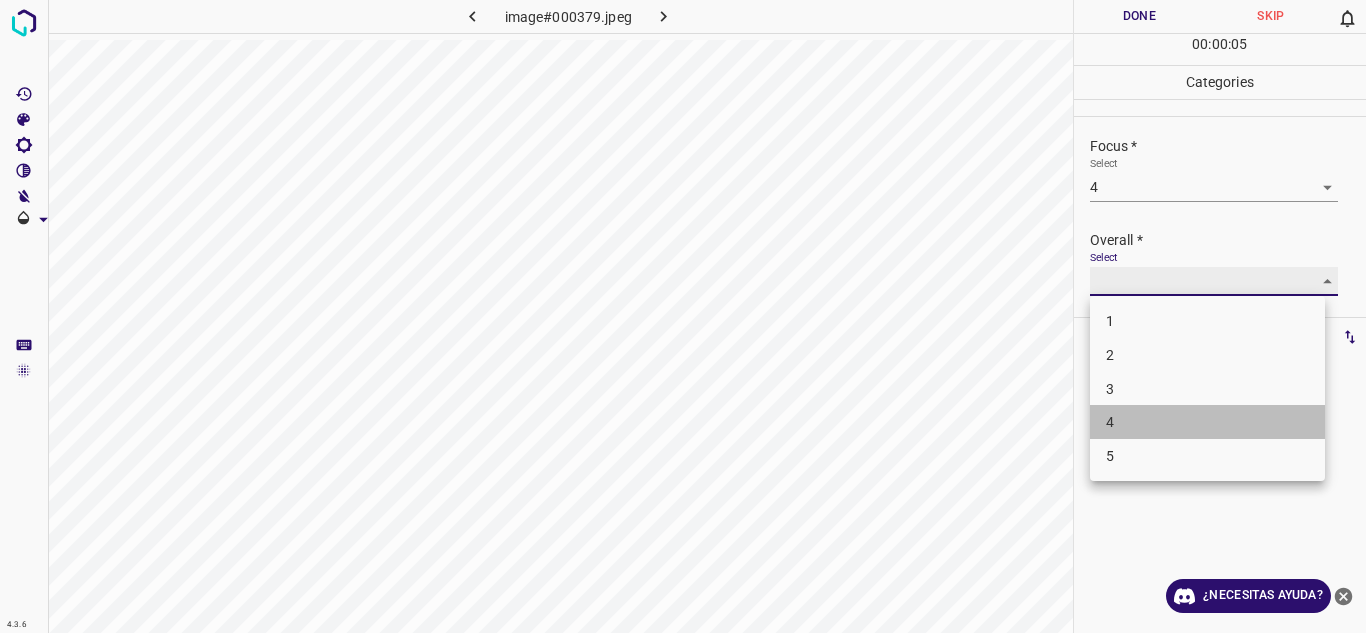 type on "4" 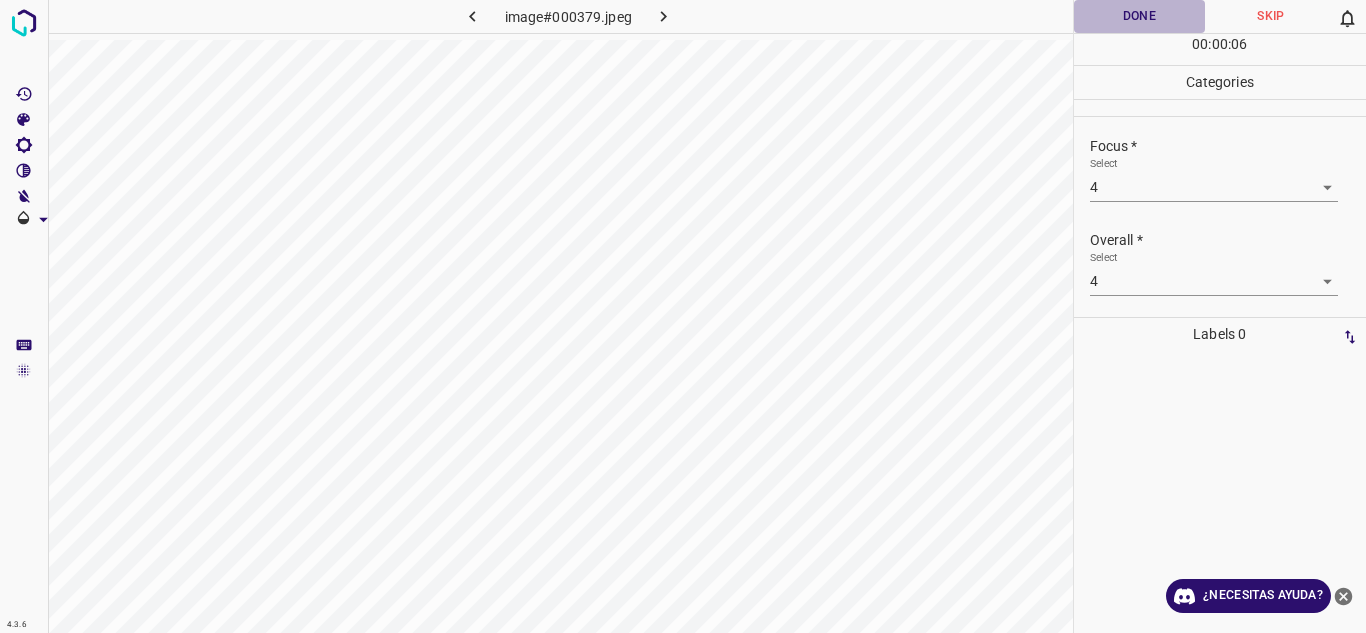click on "Done" at bounding box center [1140, 16] 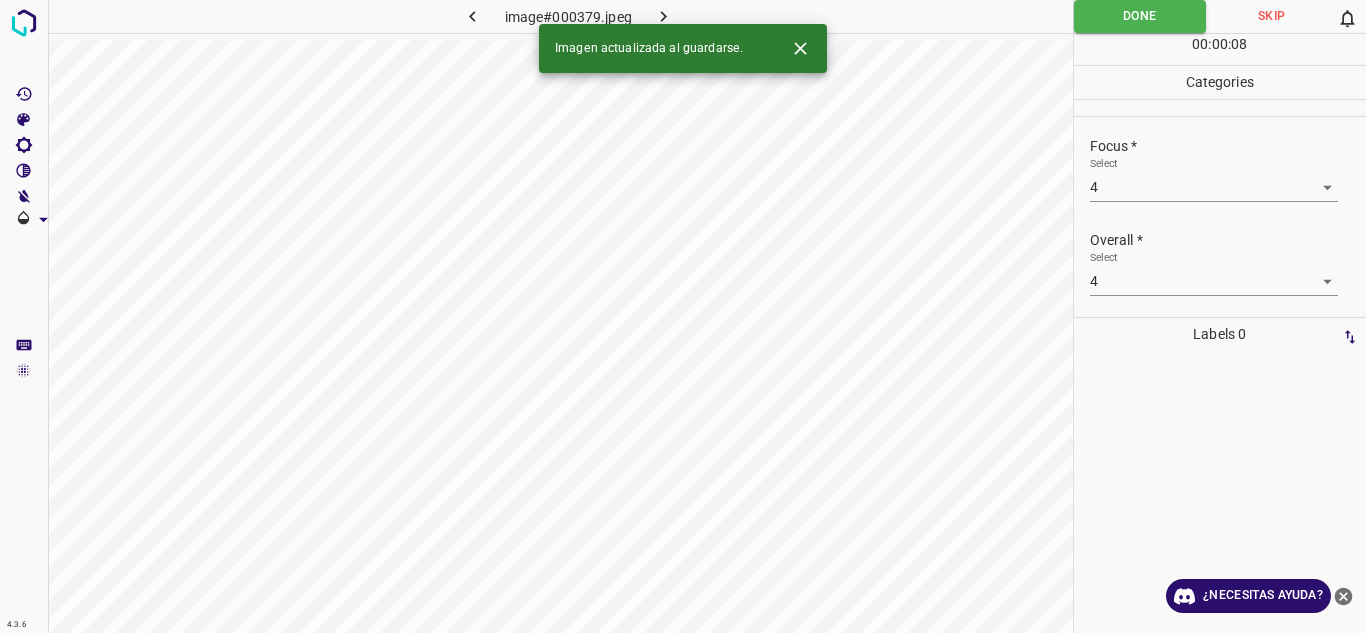 click on "Imagen actualizada al guardarse." at bounding box center (683, 48) 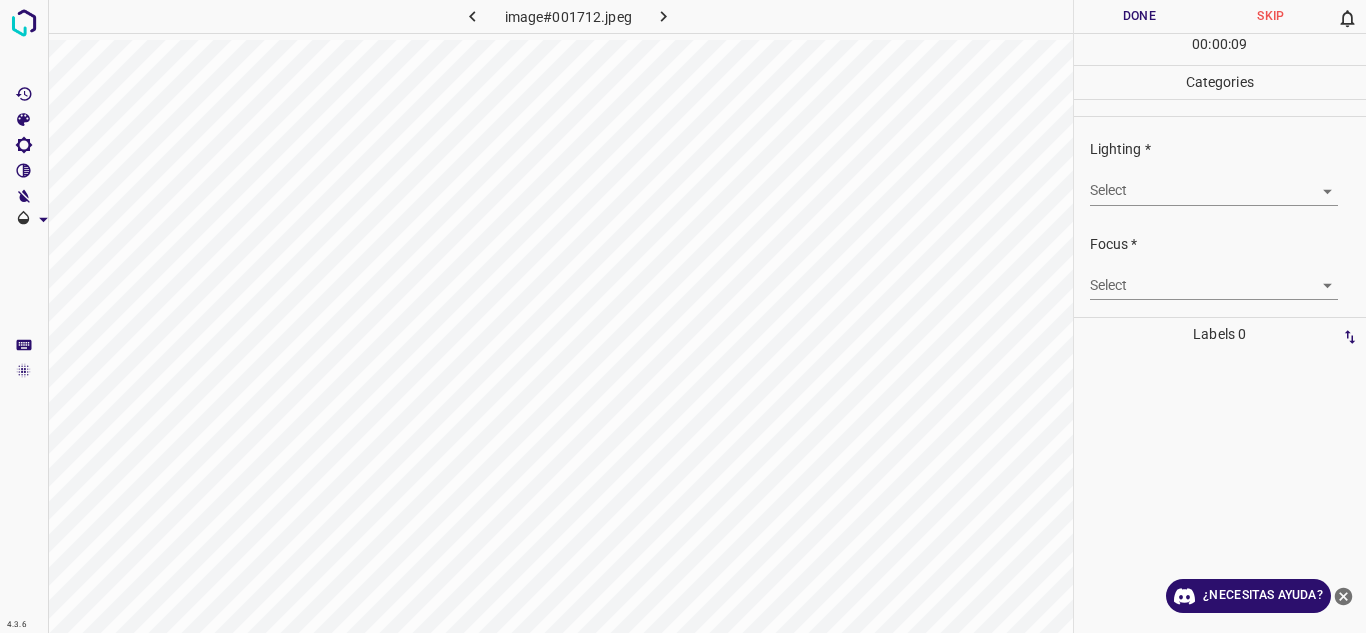 click on "Select ​" at bounding box center [1228, 182] 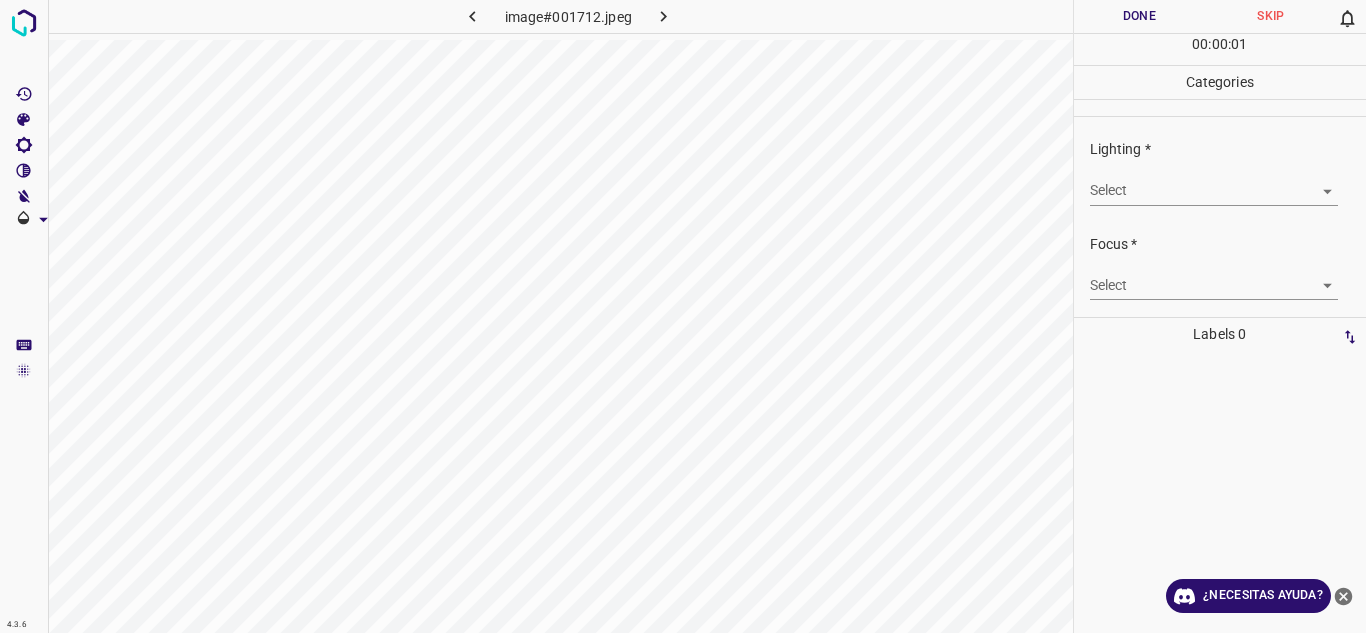 click on "Select ​" at bounding box center [1228, 182] 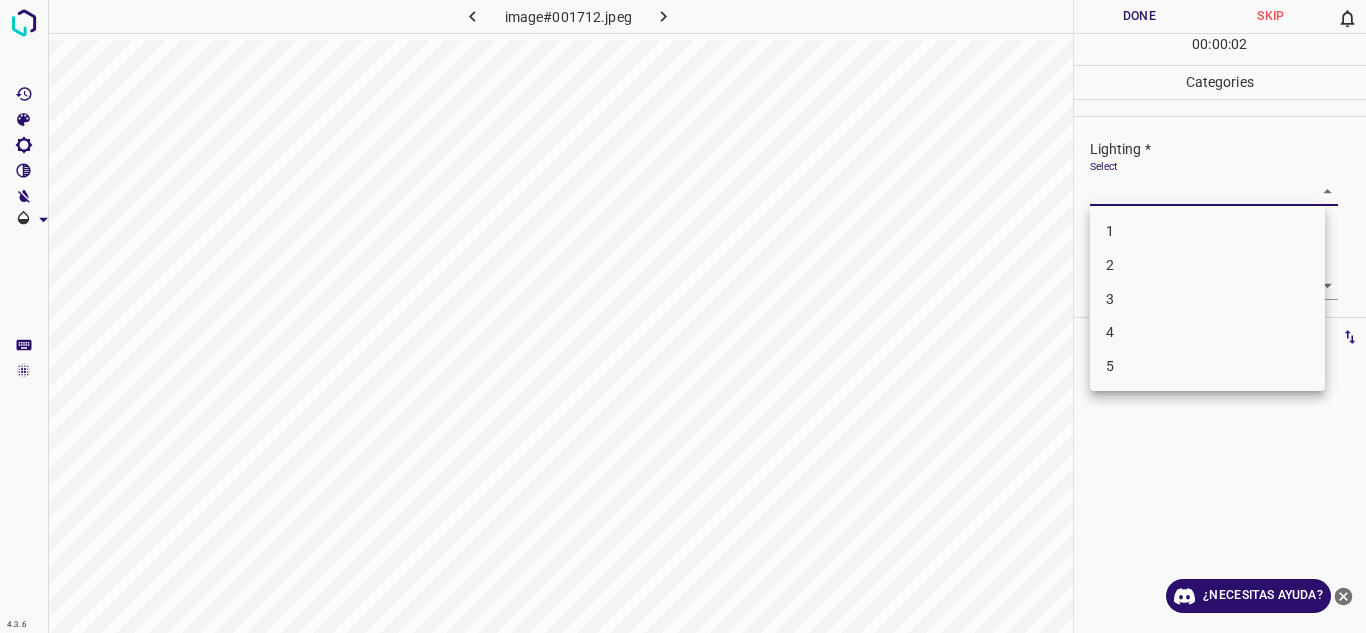click on "5" at bounding box center [1207, 366] 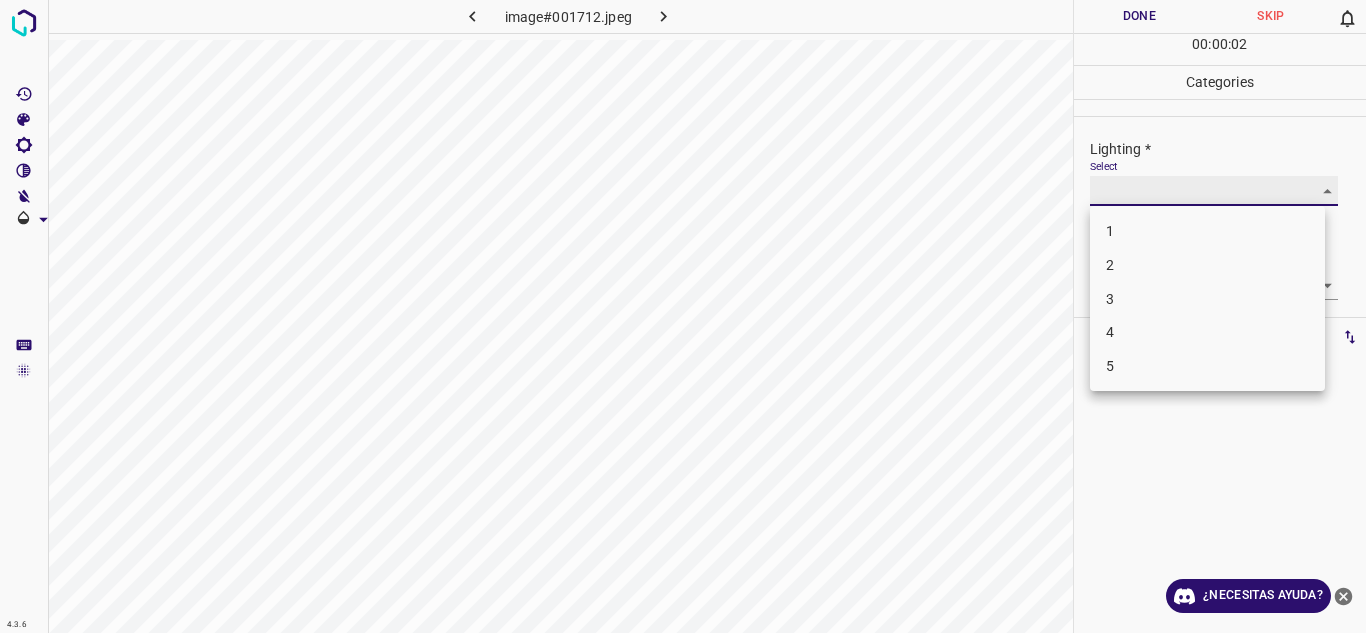 type on "5" 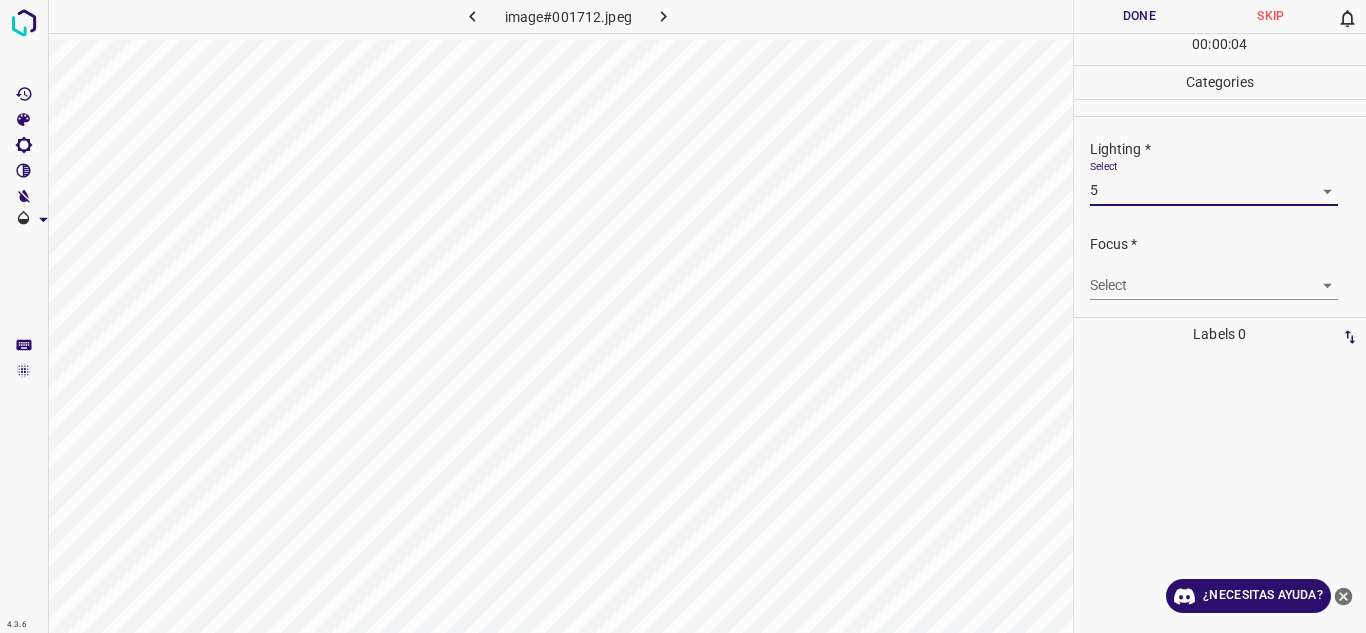 click on "4.3.6  image#001712.jpeg Done Skip 0 00   : 00   : 04   Categories Lighting *  Select 5 5 Focus *  Select ​ Overall *  Select ​ Labels   0 Categories 1 Lighting 2 Focus 3 Overall Tools Space Change between modes (Draw & Edit) I Auto labeling R Restore zoom M Zoom in N Zoom out Delete Delete selecte label Filters Z Restore filters X Saturation filter C Brightness filter V Contrast filter B Gray scale filter General O Download ¿Necesitas ayuda? Texto original Valora esta traducción Tu opinión servirá para ayudar a mejorar el Traductor de Google - Texto - Esconder - Borrar" at bounding box center [683, 316] 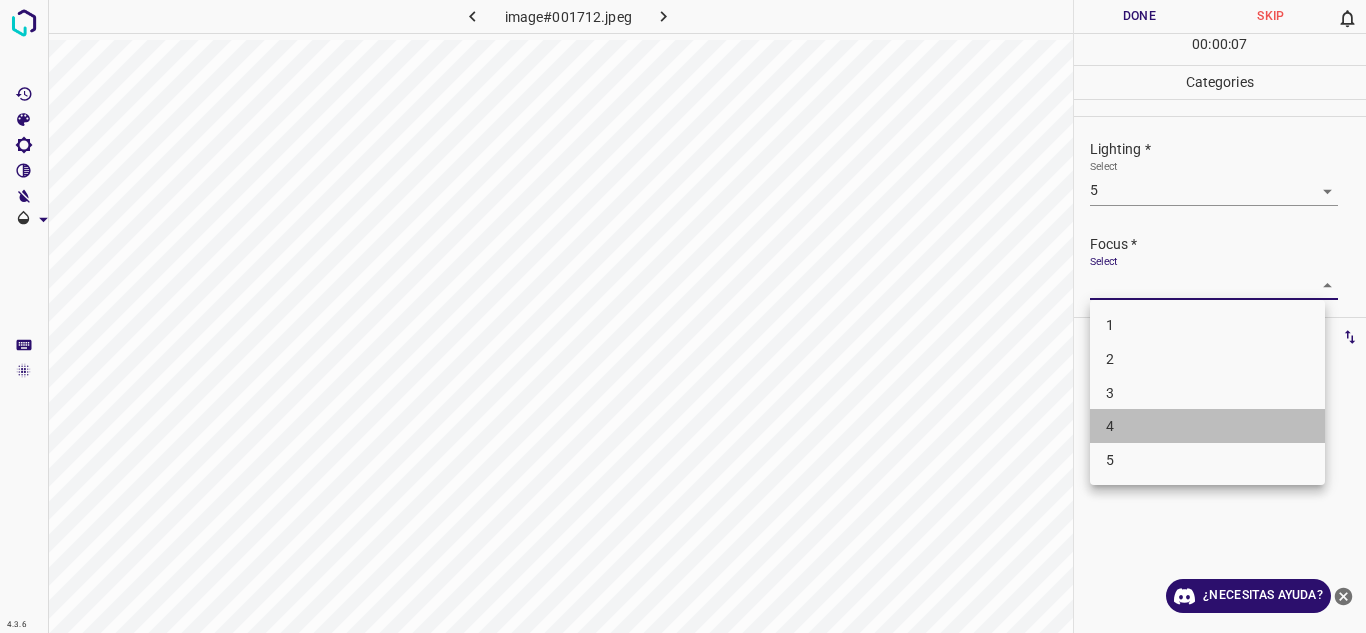 click on "4" at bounding box center (1207, 426) 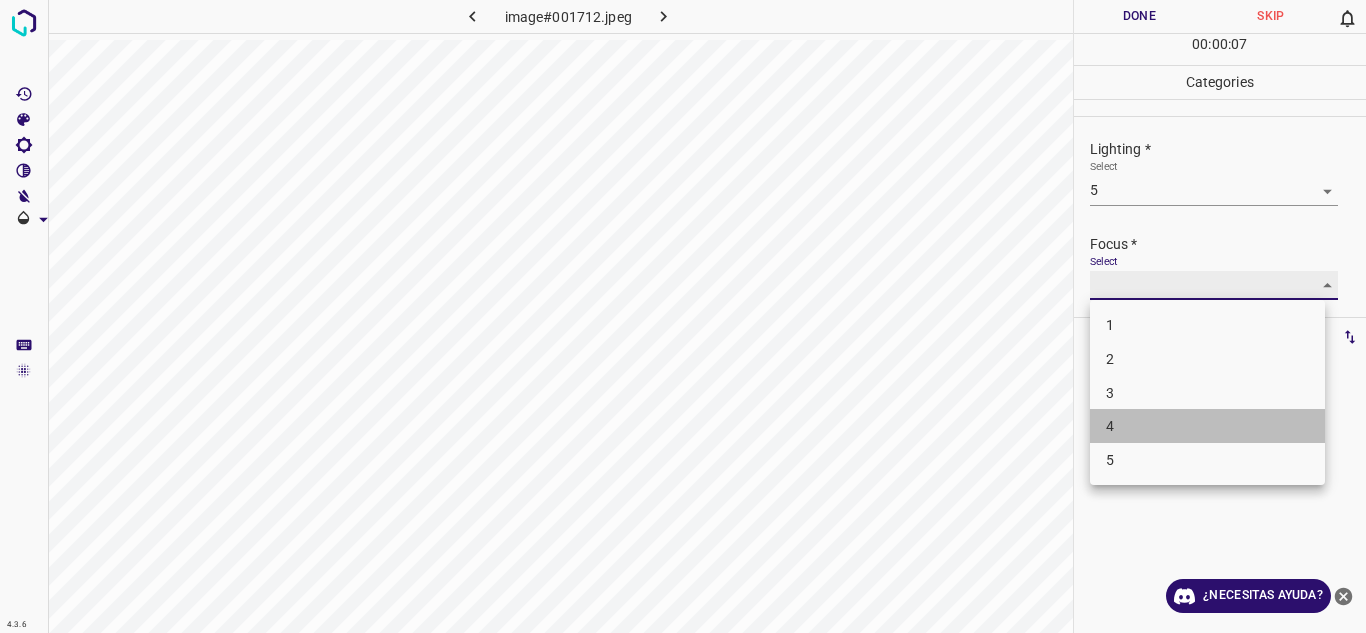 type on "4" 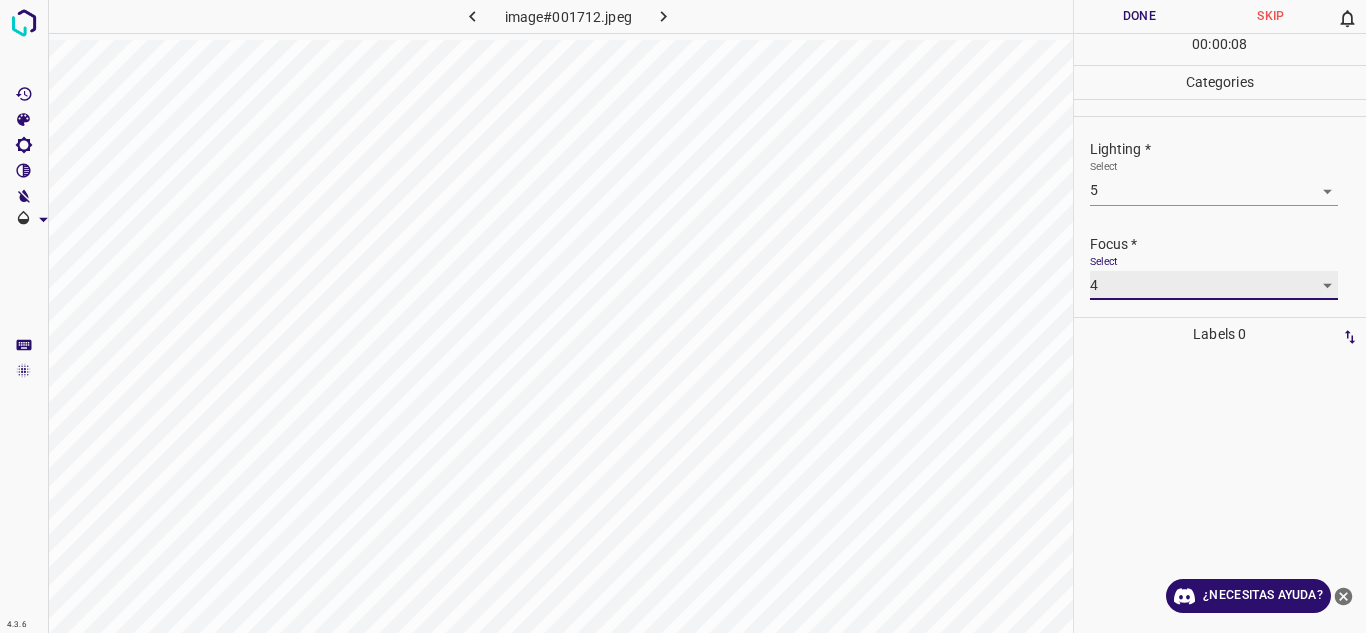 scroll, scrollTop: 98, scrollLeft: 0, axis: vertical 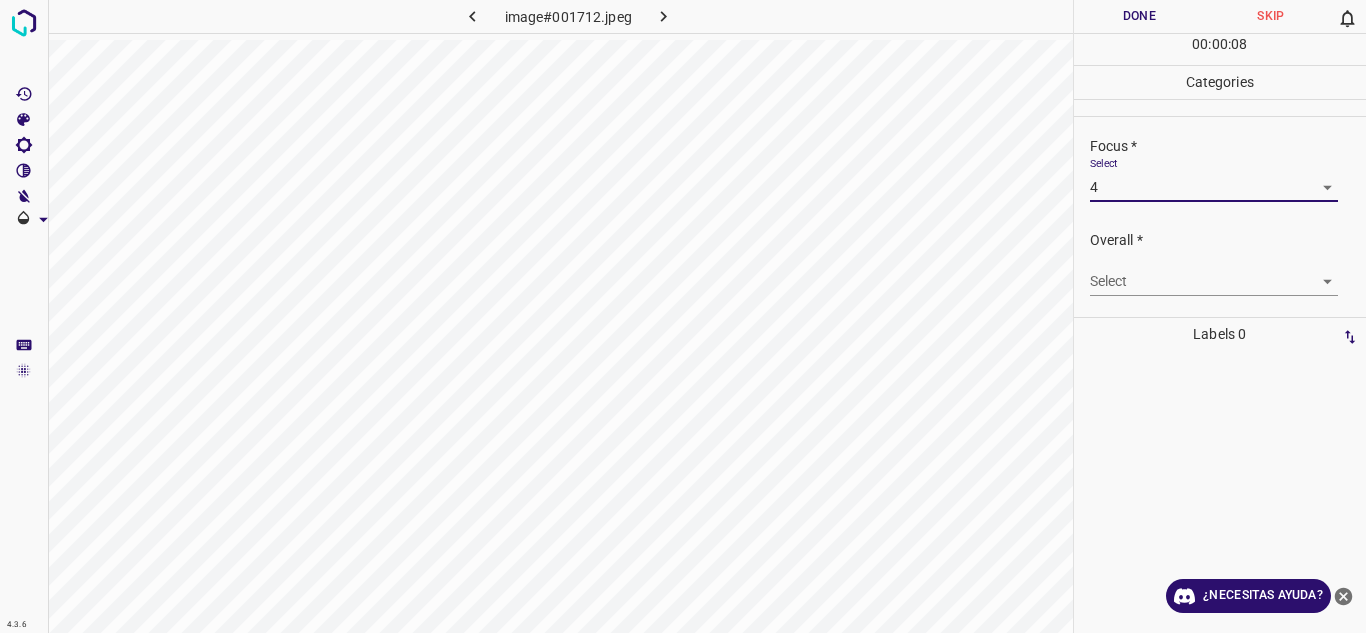 click on "4.3.6  image#001712.jpeg Done Skip 0 00   : 00   : 08   Categories Lighting *  Select 5 5 Focus *  Select 4 4 Overall *  Select ​ Labels   0 Categories 1 Lighting 2 Focus 3 Overall Tools Space Change between modes (Draw & Edit) I Auto labeling R Restore zoom M Zoom in N Zoom out Delete Delete selecte label Filters Z Restore filters X Saturation filter C Brightness filter V Contrast filter B Gray scale filter General O Download ¿Necesitas ayuda? Texto original Valora esta traducción Tu opinión servirá para ayudar a mejorar el Traductor de Google - Texto - Esconder - Borrar" at bounding box center [683, 316] 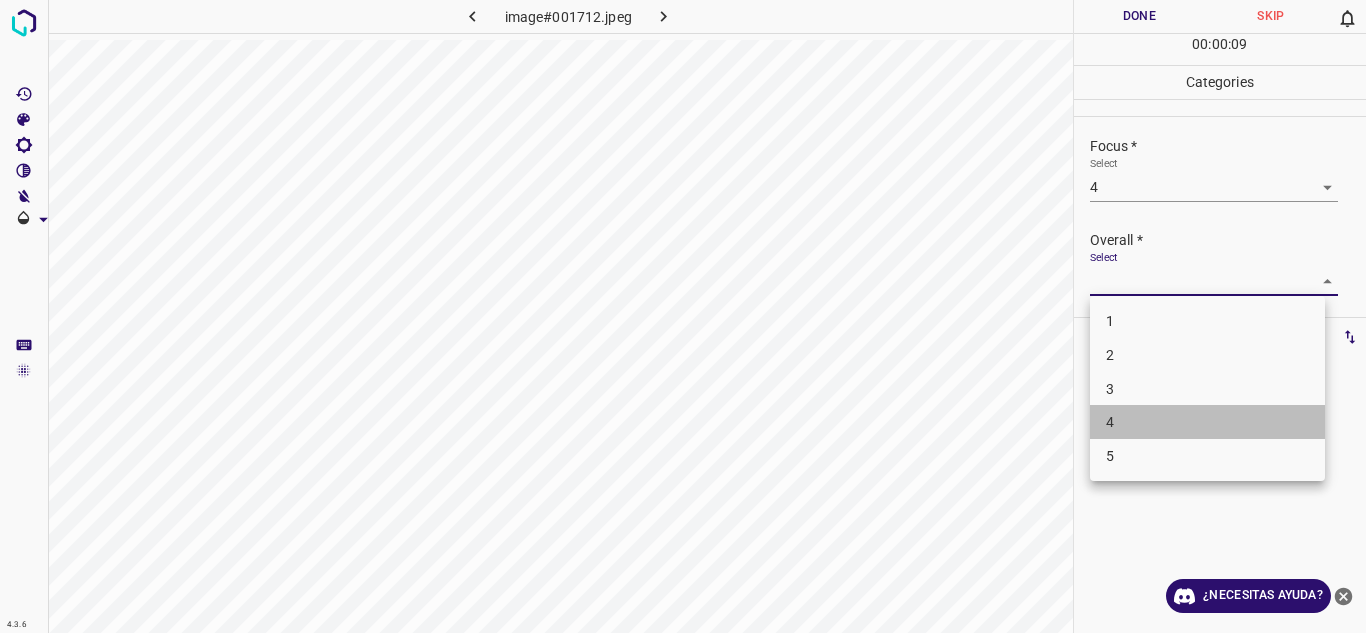 drag, startPoint x: 1138, startPoint y: 428, endPoint x: 1163, endPoint y: 151, distance: 278.1259 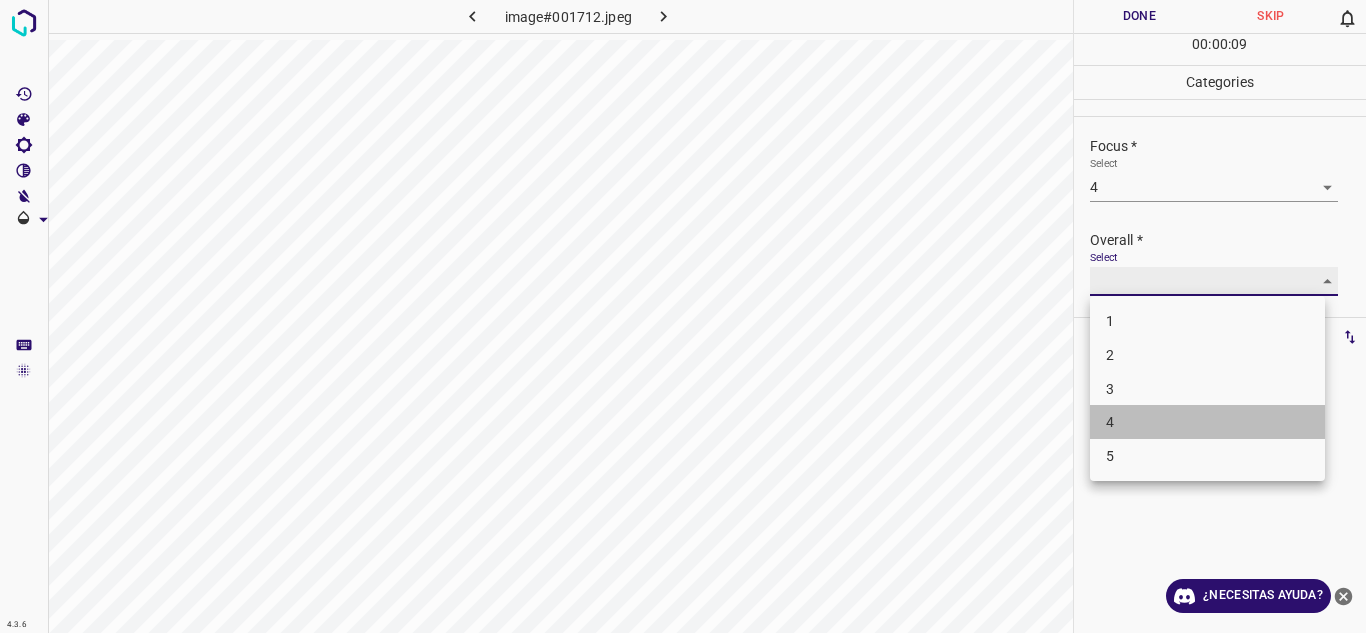 type on "4" 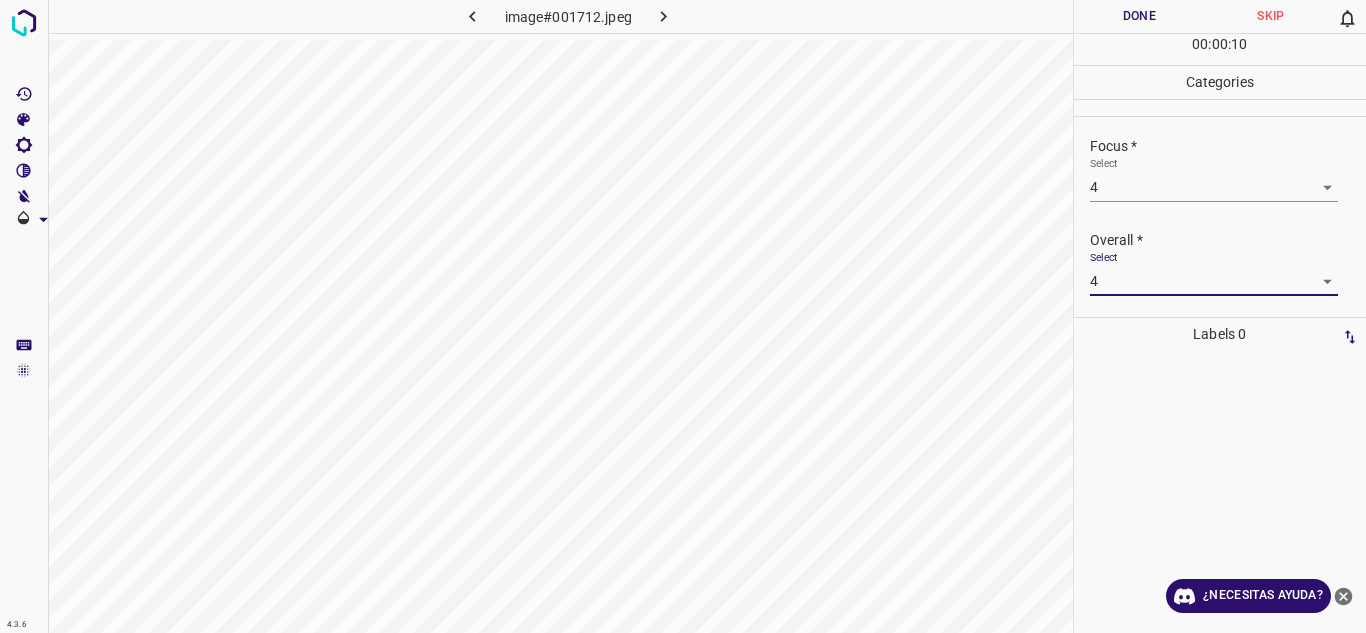 click on "Done" at bounding box center [1140, 16] 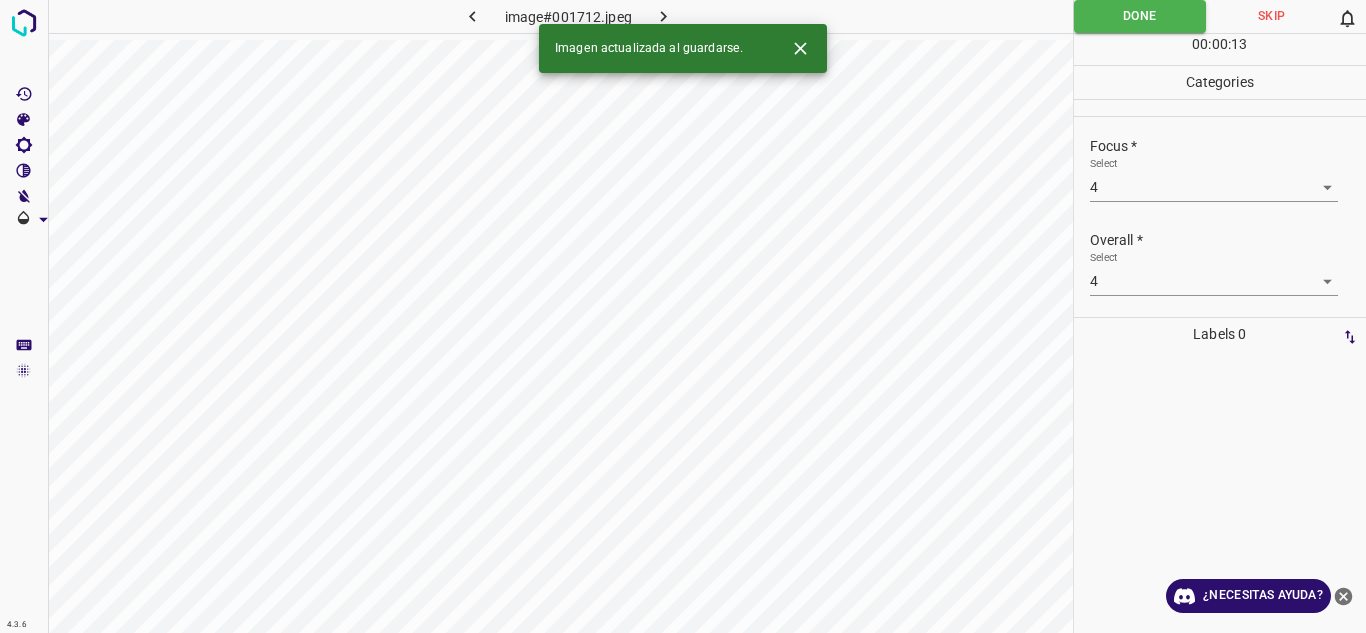 click at bounding box center [664, 16] 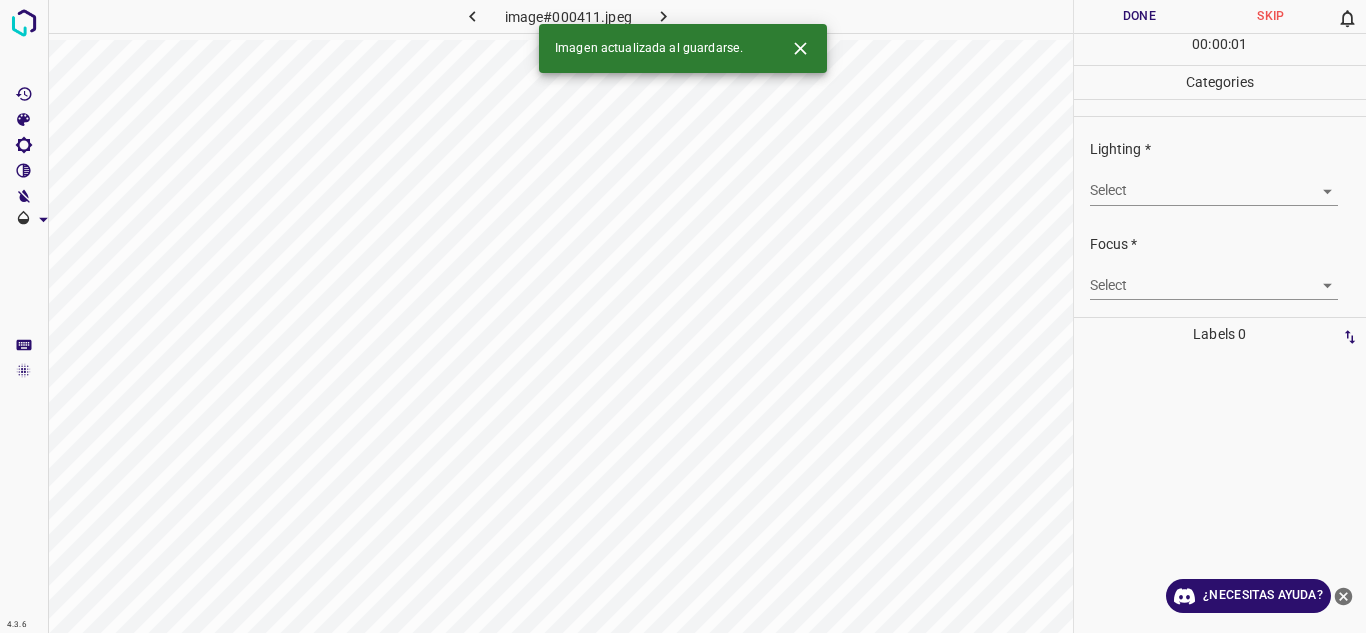 click on "4.3.6  image#000411.jpeg Done Skip 0 00   : 00   : 01   Categories Lighting *  Select ​ Focus *  Select ​ Overall *  Select ​ Labels   0 Categories 1 Lighting 2 Focus 3 Overall Tools Space Change between modes (Draw & Edit) I Auto labeling R Restore zoom M Zoom in N Zoom out Delete Delete selecte label Filters Z Restore filters X Saturation filter C Brightness filter V Contrast filter B Gray scale filter General O Download Imagen actualizada al guardarse. ¿Necesitas ayuda? Texto original Valora esta traducción Tu opinión servirá para ayudar a mejorar el Traductor de Google - Texto - Esconder - Borrar" at bounding box center [683, 316] 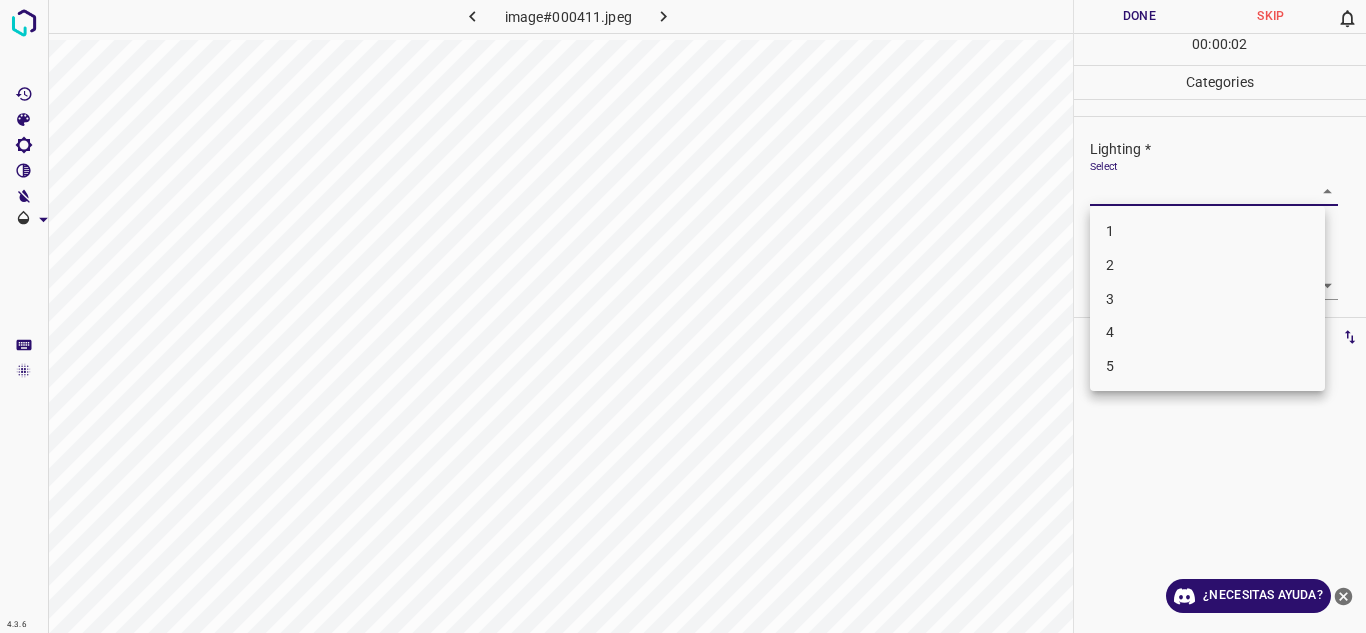 click on "3" at bounding box center (1207, 299) 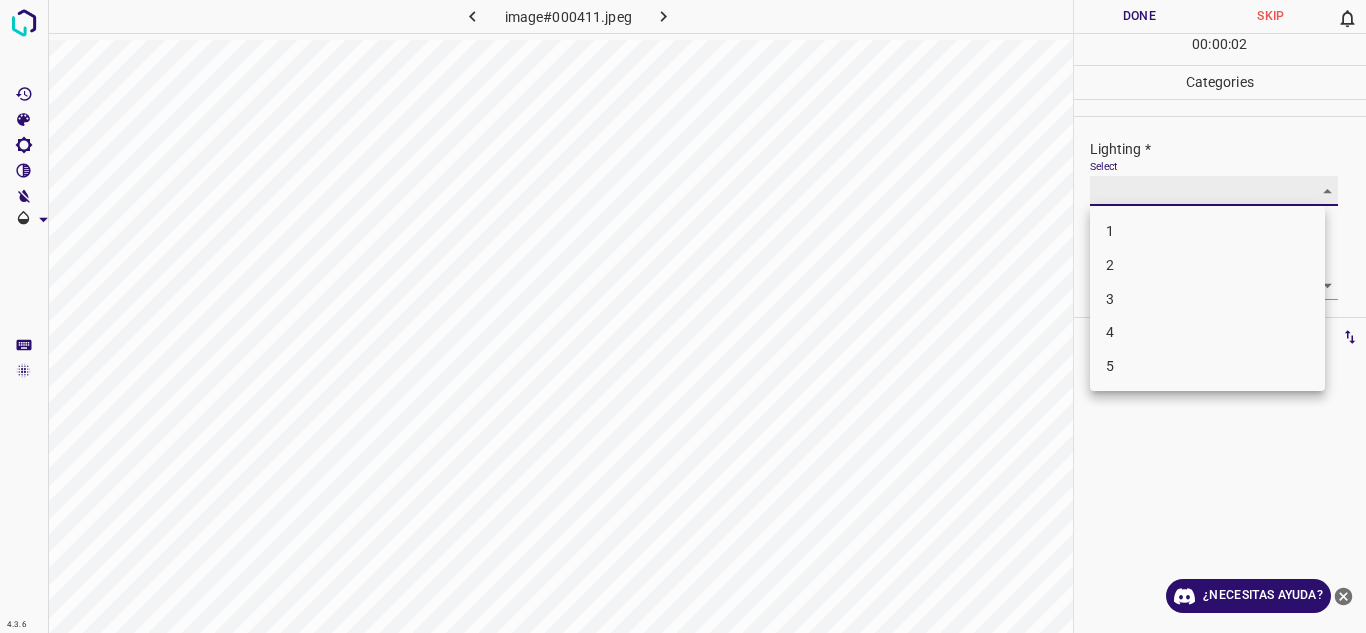 type on "3" 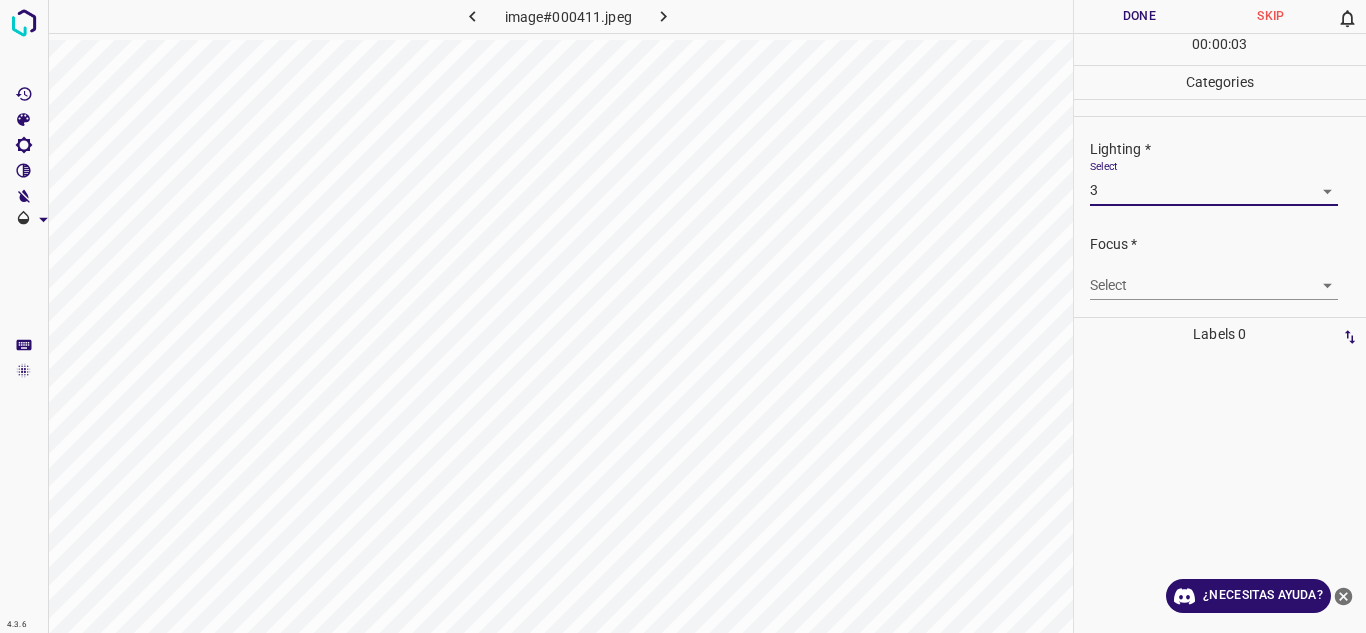 click on "4.3.6  image#000411.jpeg Done Skip 0 00   : 00   : 03   Categories Lighting *  Select 3 3 Focus *  Select ​ Overall *  Select ​ Labels   0 Categories 1 Lighting 2 Focus 3 Overall Tools Space Change between modes (Draw & Edit) I Auto labeling R Restore zoom M Zoom in N Zoom out Delete Delete selecte label Filters Z Restore filters X Saturation filter C Brightness filter V Contrast filter B Gray scale filter General O Download ¿Necesitas ayuda? Texto original Valora esta traducción Tu opinión servirá para ayudar a mejorar el Traductor de Google - Texto - Esconder - Borrar" at bounding box center [683, 316] 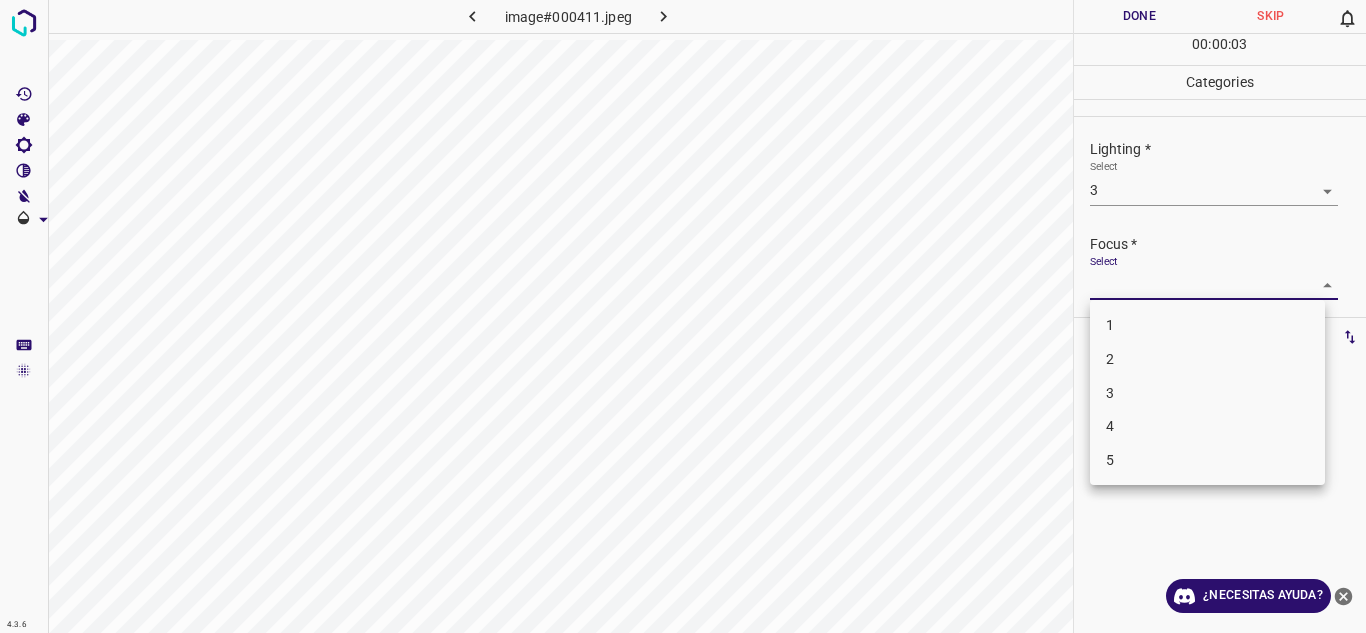click on "3" at bounding box center [1207, 393] 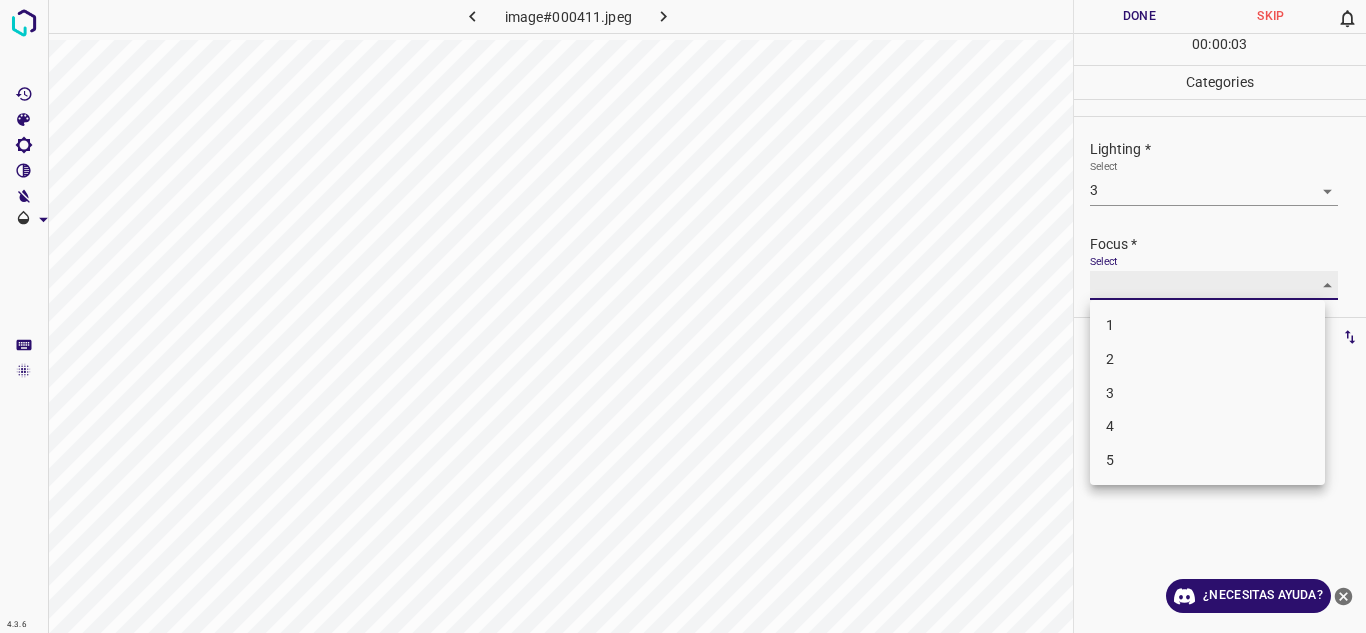 type on "3" 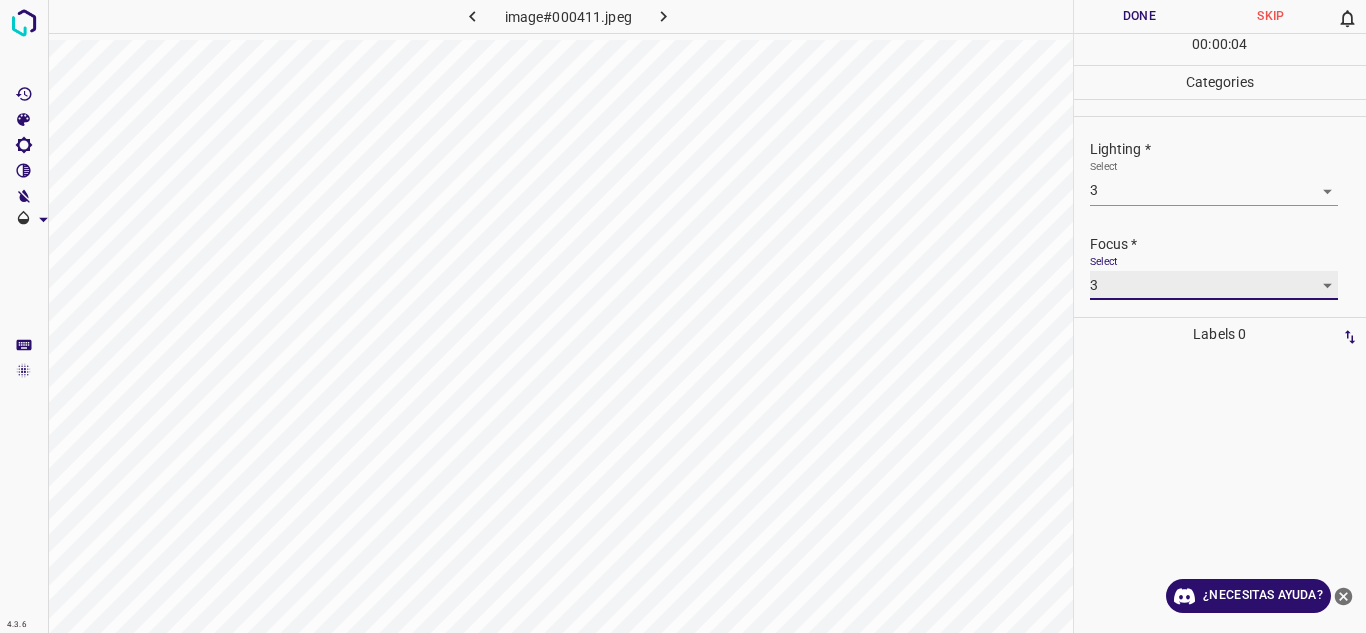 scroll, scrollTop: 98, scrollLeft: 0, axis: vertical 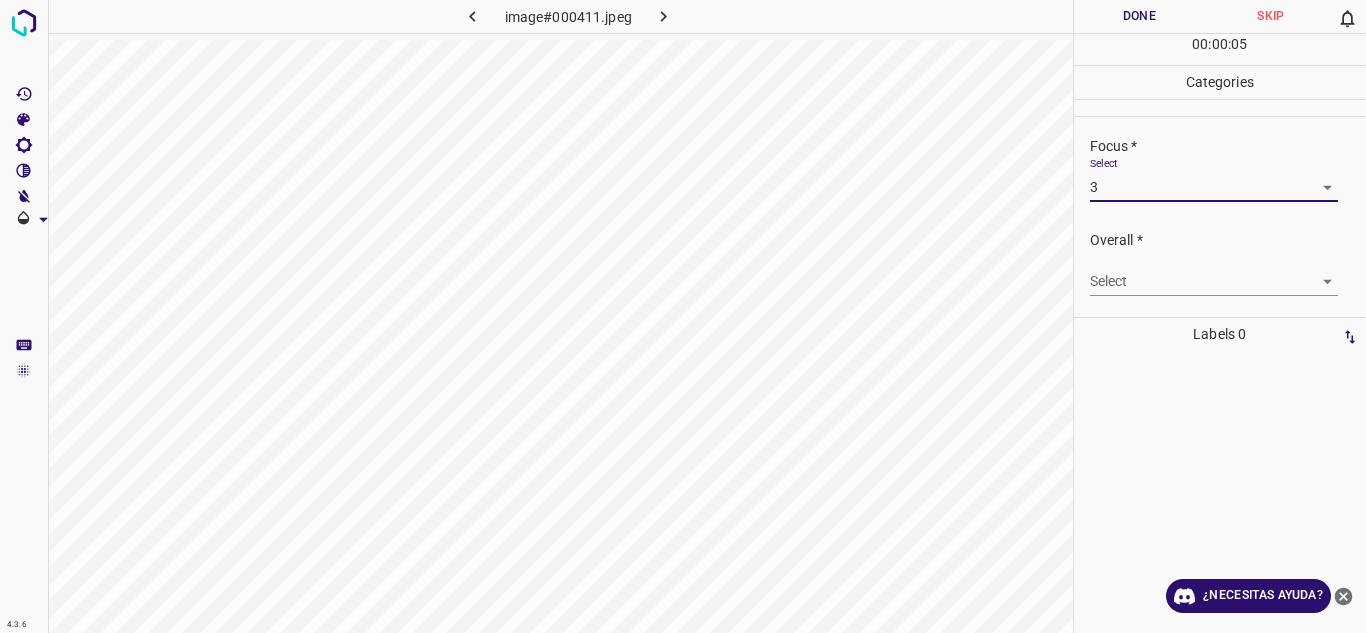 click on "4.3.6  image#000411.jpeg Done Skip 0 00   : 00   : 05   Categories Lighting *  Select 3 3 Focus *  Select 3 3 Overall *  Select ​ Labels   0 Categories 1 Lighting 2 Focus 3 Overall Tools Space Change between modes (Draw & Edit) I Auto labeling R Restore zoom M Zoom in N Zoom out Delete Delete selecte label Filters Z Restore filters X Saturation filter C Brightness filter V Contrast filter B Gray scale filter General O Download ¿Necesitas ayuda? Texto original Valora esta traducción Tu opinión servirá para ayudar a mejorar el Traductor de Google - Texto - Esconder - Borrar" at bounding box center (683, 316) 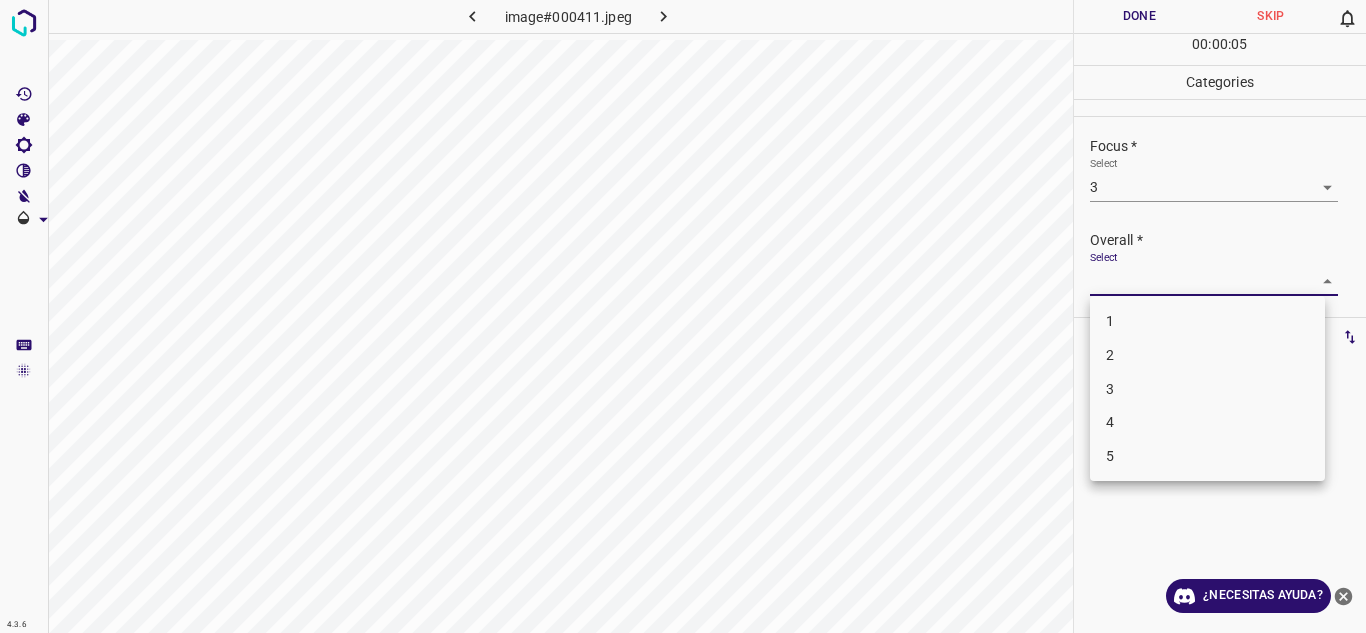 click on "3" at bounding box center (1207, 389) 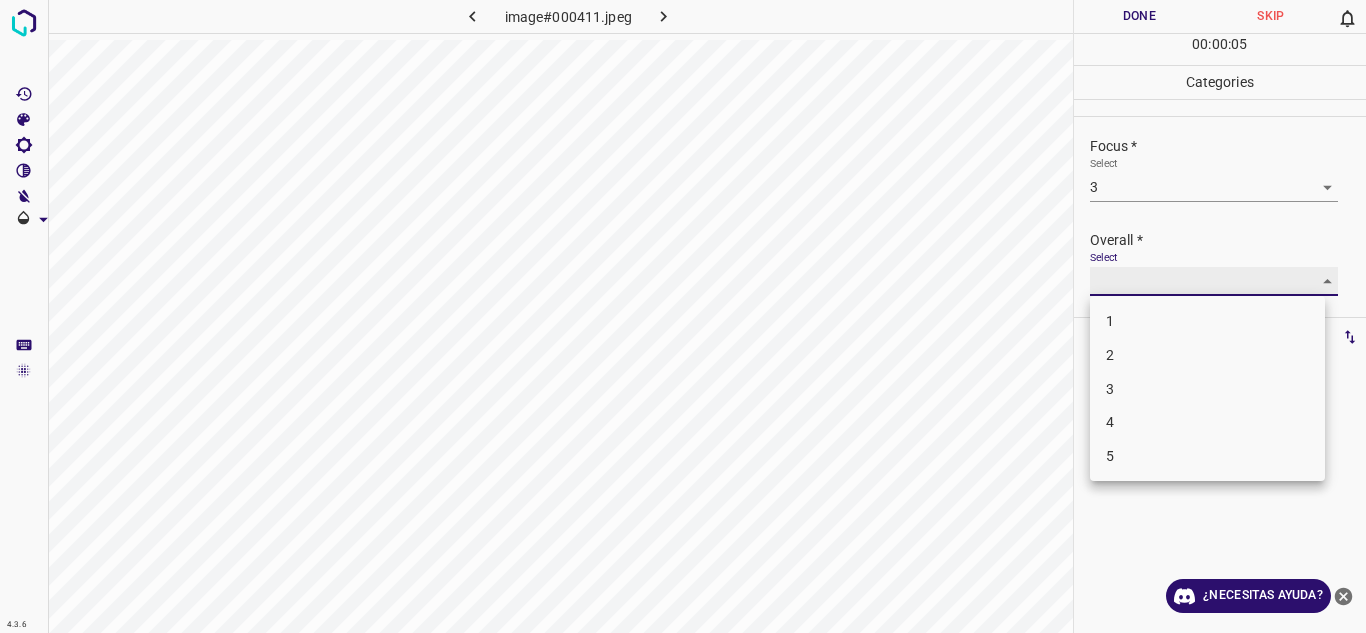 type on "3" 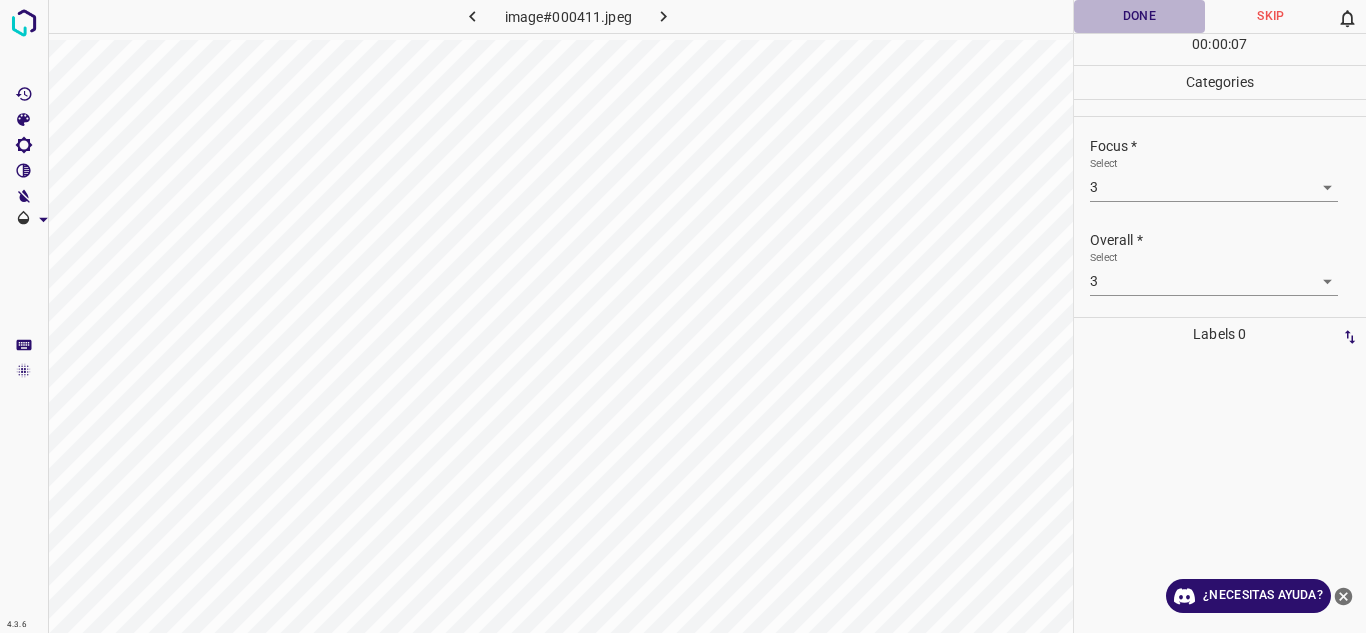 click on "Done" at bounding box center [1140, 16] 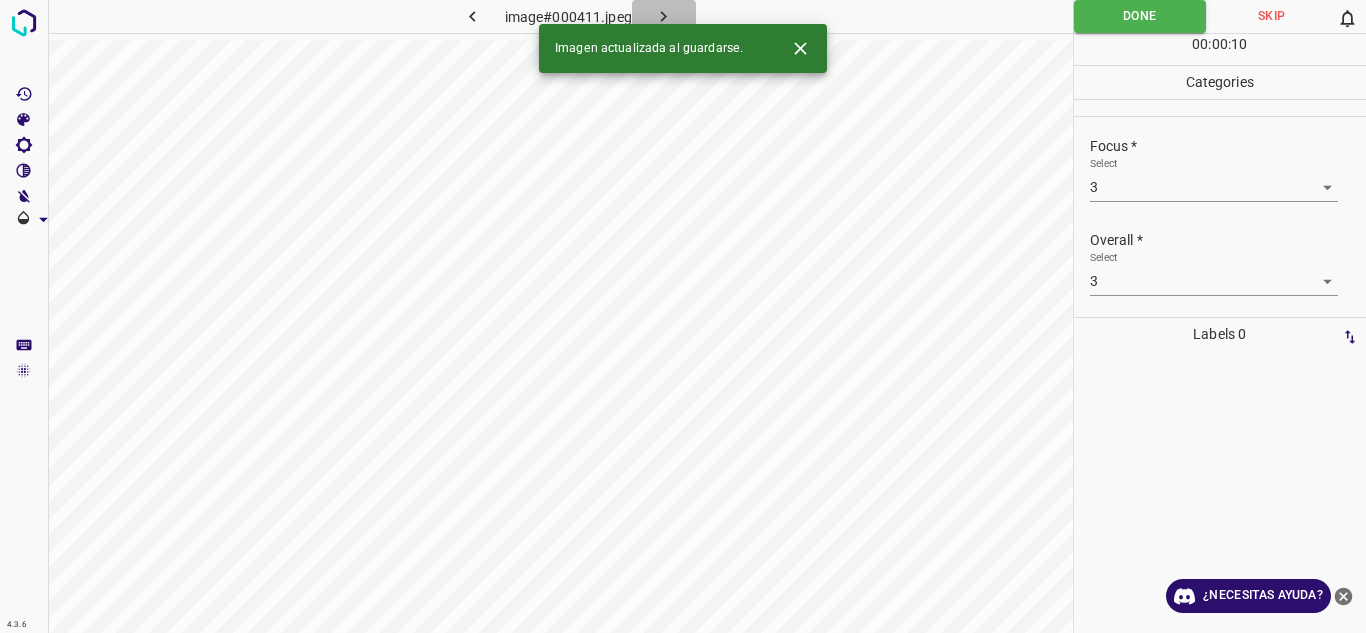 click 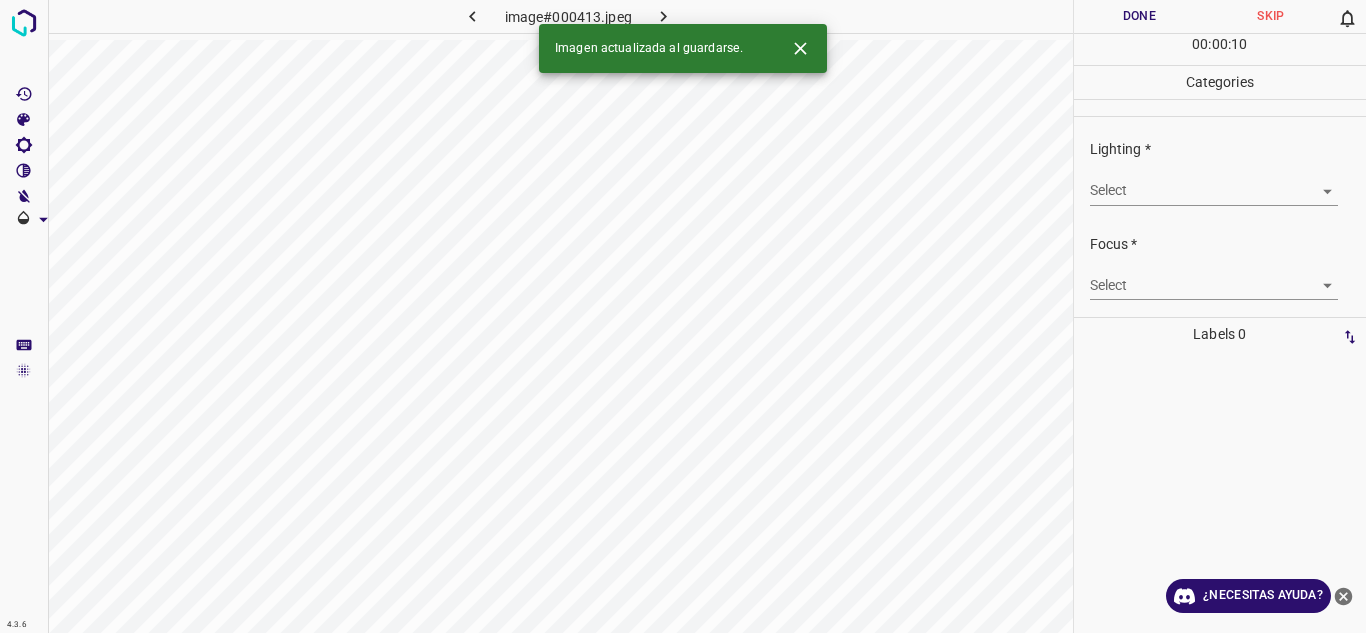 click on "4.3.6  image#000413.jpeg Done Skip 0 00   : 00   : 10   Categories Lighting *  Select ​ Focus *  Select ​ Overall *  Select ​ Labels   0 Categories 1 Lighting 2 Focus 3 Overall Tools Space Change between modes (Draw & Edit) I Auto labeling R Restore zoom M Zoom in N Zoom out Delete Delete selecte label Filters Z Restore filters X Saturation filter C Brightness filter V Contrast filter B Gray scale filter General O Download Imagen actualizada al guardarse. ¿Necesitas ayuda? Texto original Valora esta traducción Tu opinión servirá para ayudar a mejorar el Traductor de Google - Texto - Esconder - Borrar" at bounding box center (683, 316) 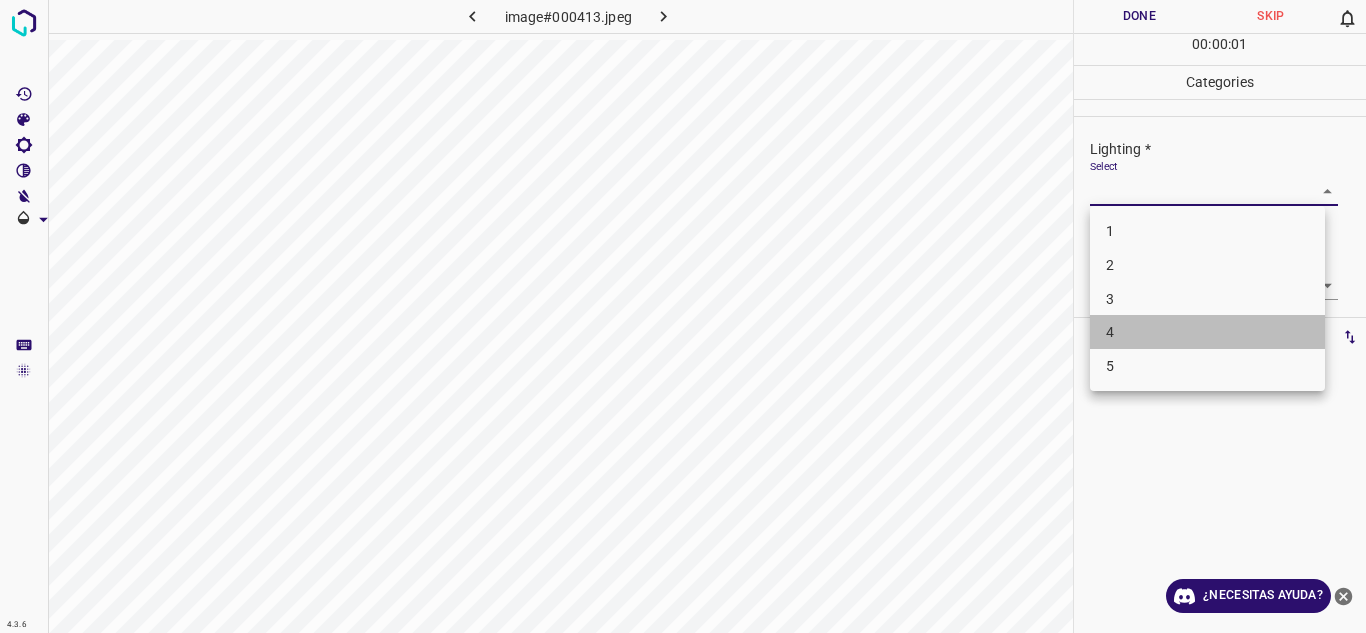 click on "4" at bounding box center [1207, 332] 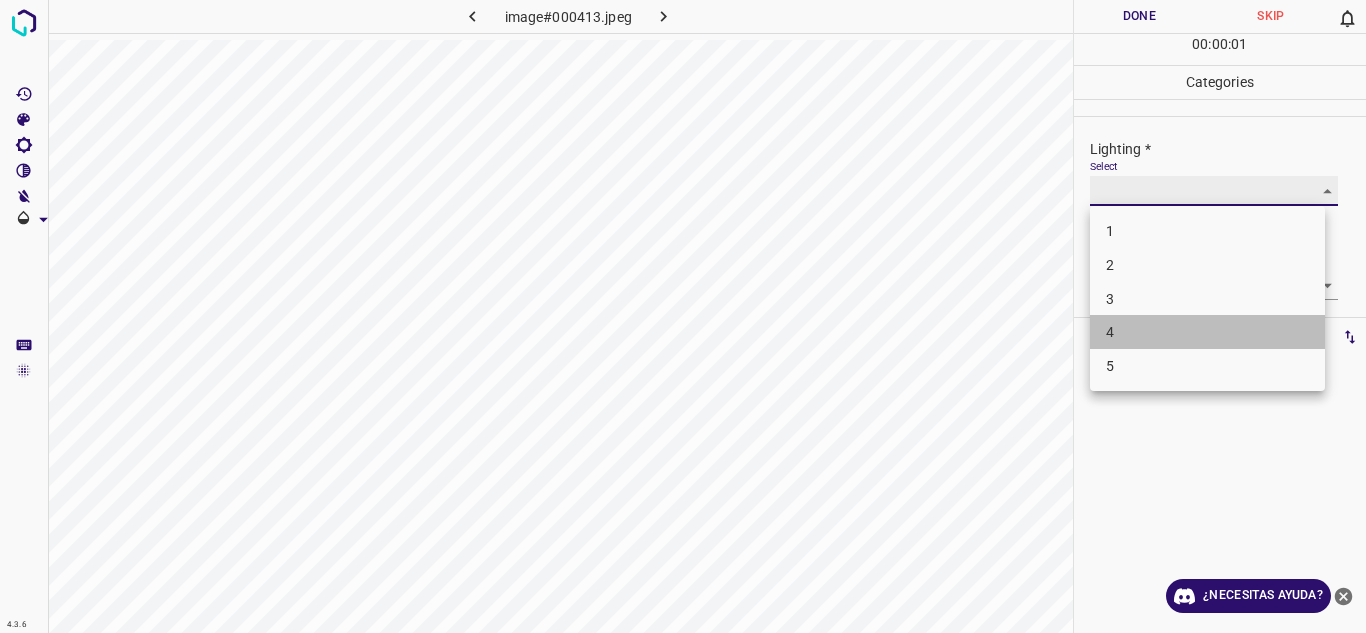 type on "4" 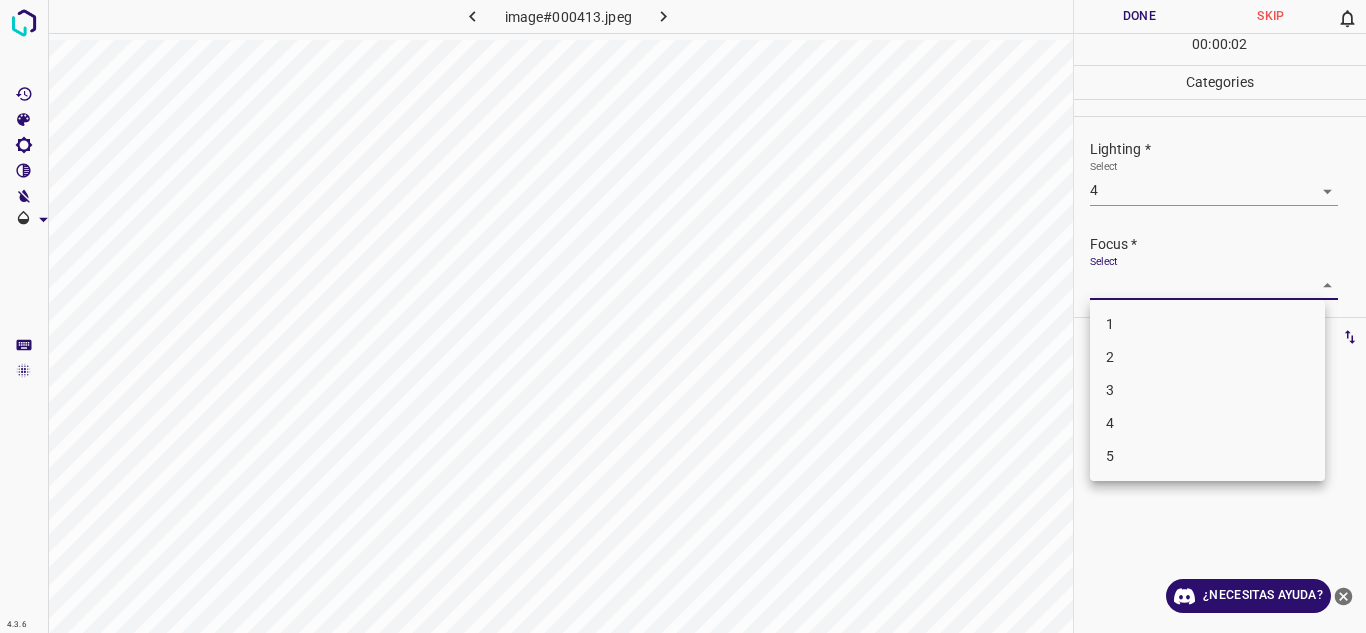 click on "4.3.6  image#000413.jpeg Done Skip 0 00   : 00   : 02   Categories Lighting *  Select 4 4 Focus *  Select ​ Overall *  Select ​ Labels   0 Categories 1 Lighting 2 Focus 3 Overall Tools Space Change between modes (Draw & Edit) I Auto labeling R Restore zoom M Zoom in N Zoom out Delete Delete selecte label Filters Z Restore filters X Saturation filter C Brightness filter V Contrast filter B Gray scale filter General O Download ¿Necesitas ayuda? Texto original Valora esta traducción Tu opinión servirá para ayudar a mejorar el Traductor de Google - Texto - Esconder - Borrar 1 2 3 4 5" at bounding box center (683, 316) 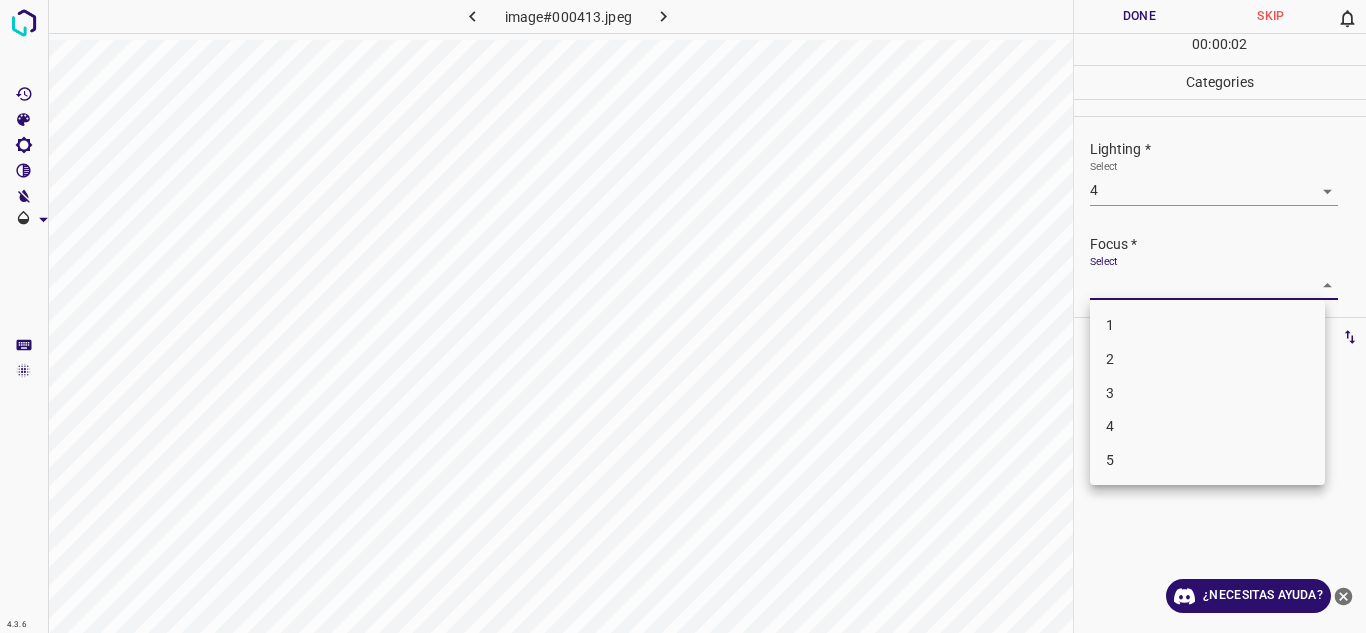 drag, startPoint x: 1138, startPoint y: 426, endPoint x: 1169, endPoint y: 410, distance: 34.88553 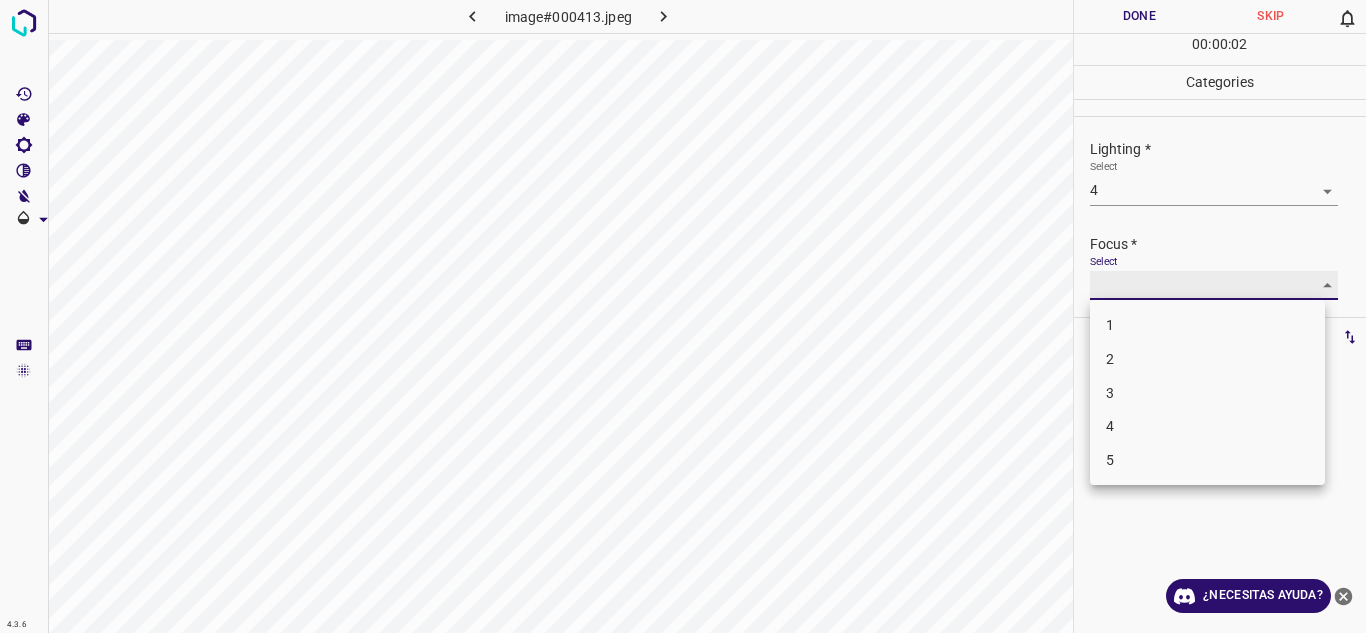 type on "4" 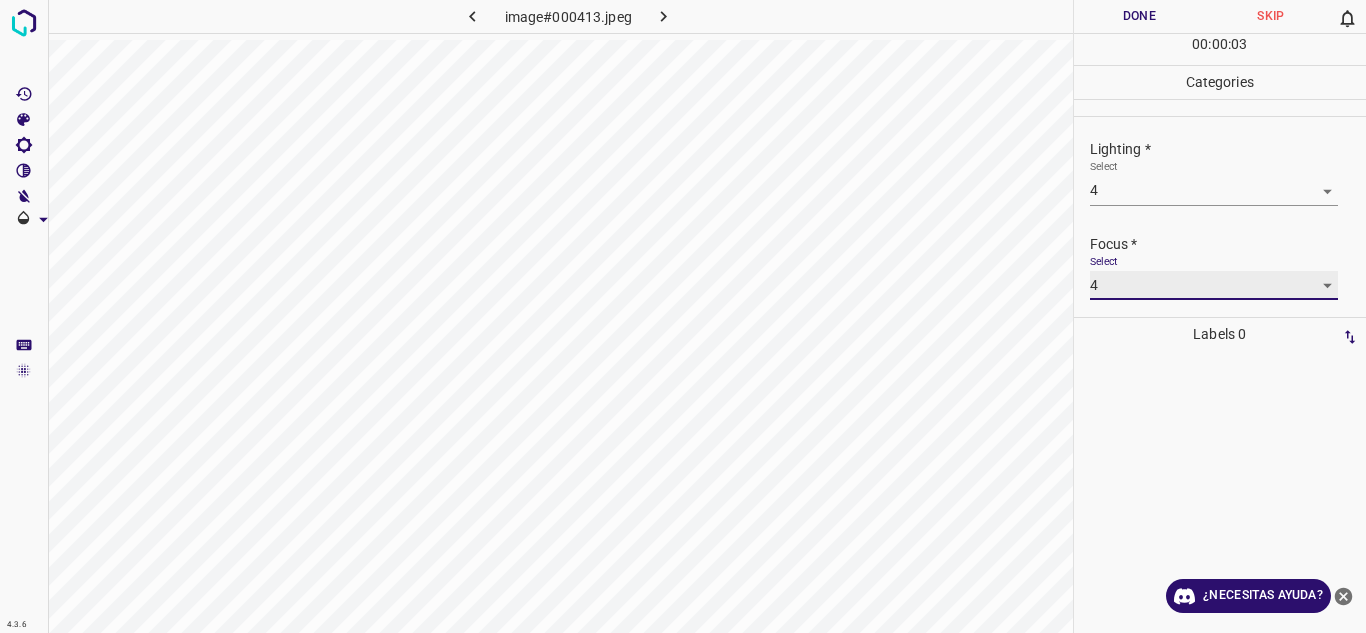 scroll, scrollTop: 98, scrollLeft: 0, axis: vertical 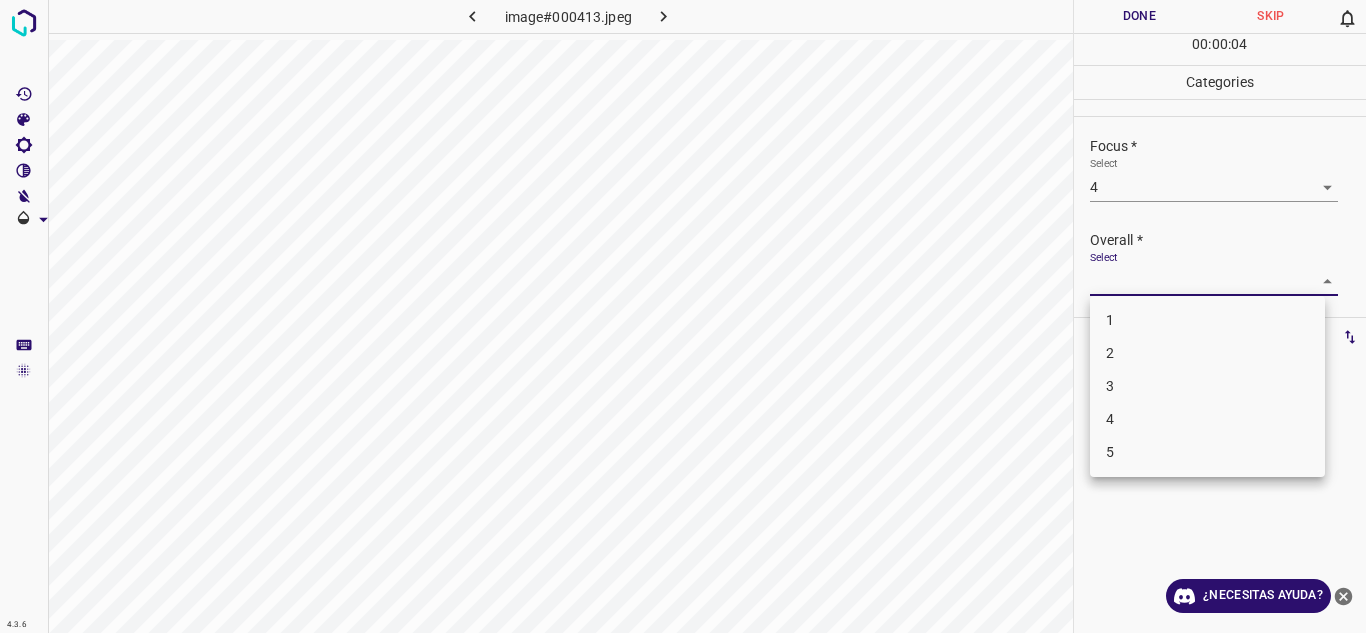 click on "4.3.6  image#000413.jpeg Done Skip 0 00   : 00   : 04   Categories Lighting *  Select 4 4 Focus *  Select 4 4 Overall *  Select ​ Labels   0 Categories 1 Lighting 2 Focus 3 Overall Tools Space Change between modes (Draw & Edit) I Auto labeling R Restore zoom M Zoom in N Zoom out Delete Delete selecte label Filters Z Restore filters X Saturation filter C Brightness filter V Contrast filter B Gray scale filter General O Download ¿Necesitas ayuda? Texto original Valora esta traducción Tu opinión servirá para ayudar a mejorar el Traductor de Google - Texto - Esconder - Borrar 1 2 3 4 5" at bounding box center (683, 316) 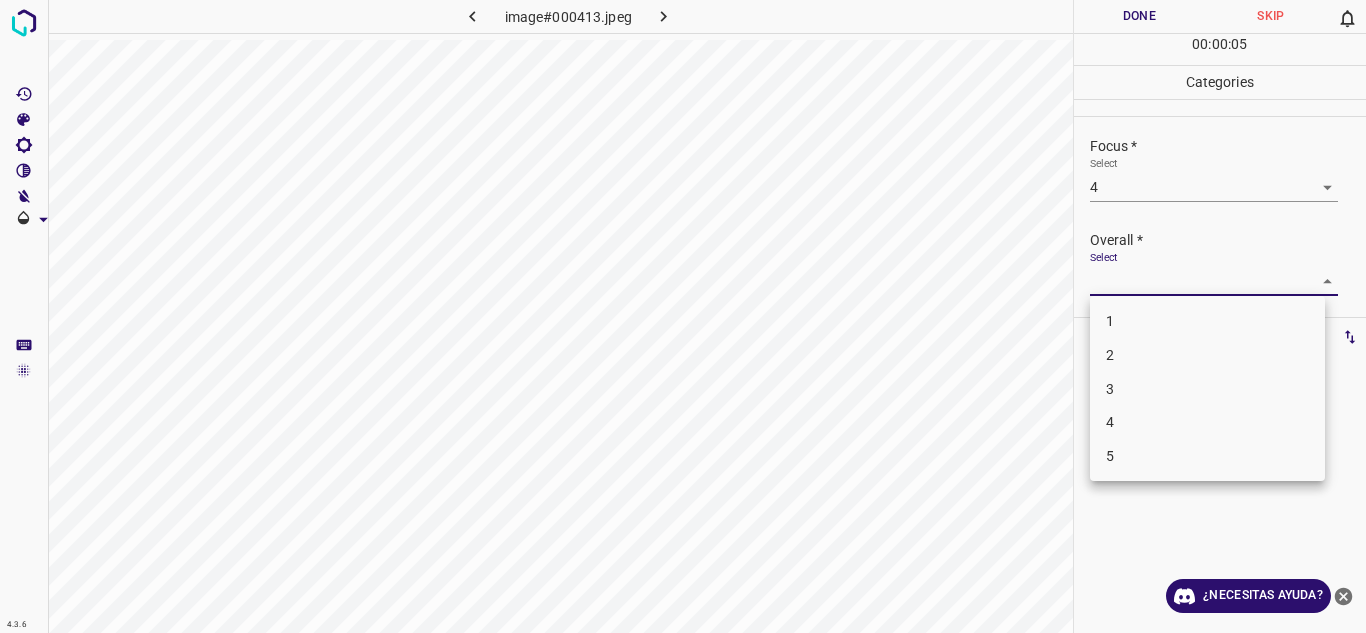 click on "4" at bounding box center [1207, 422] 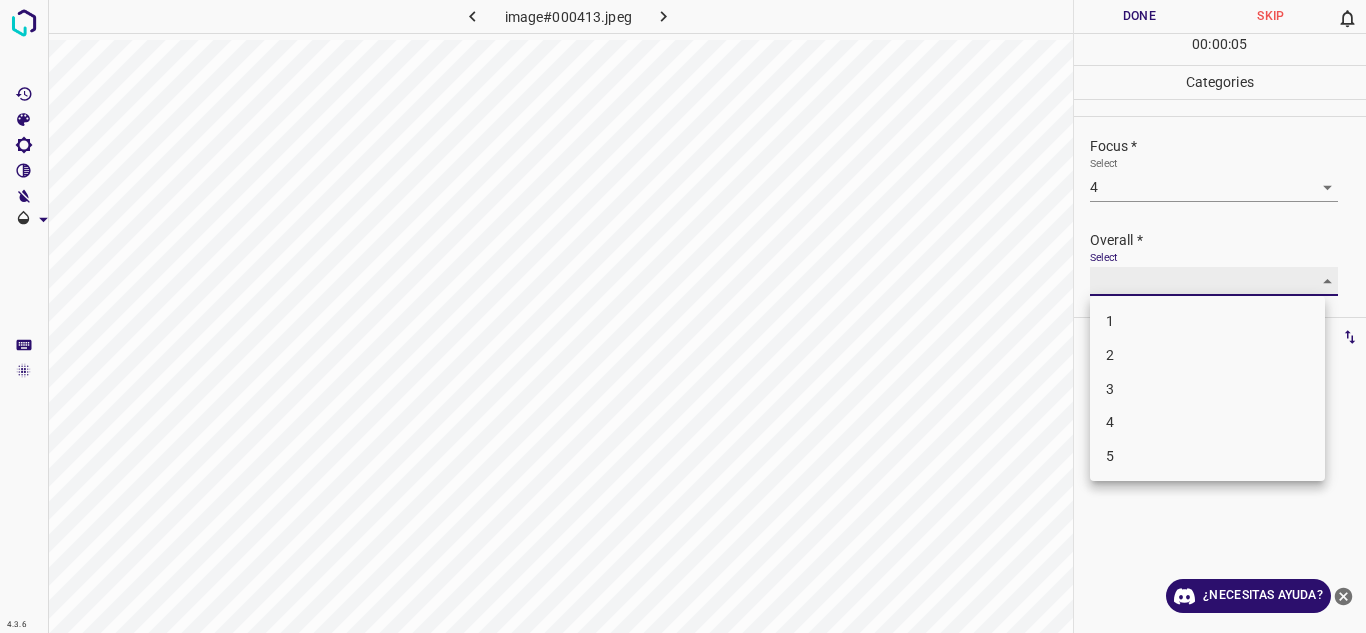 type on "4" 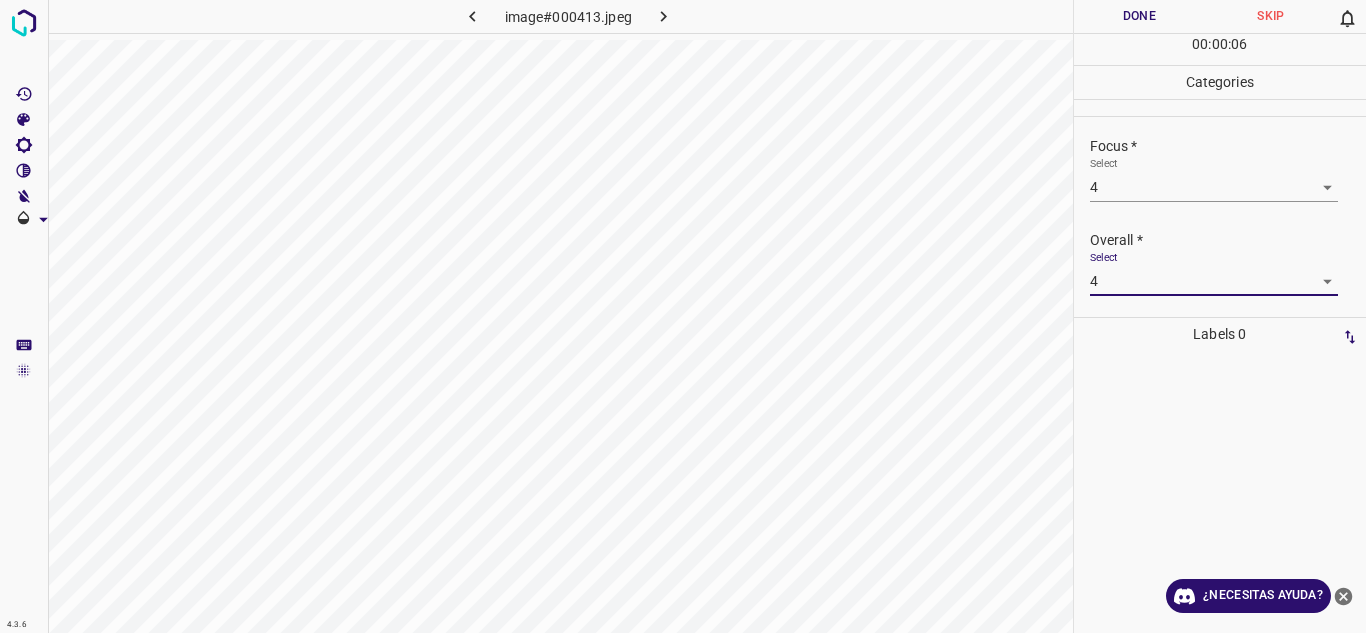 click on "Done" at bounding box center (1140, 16) 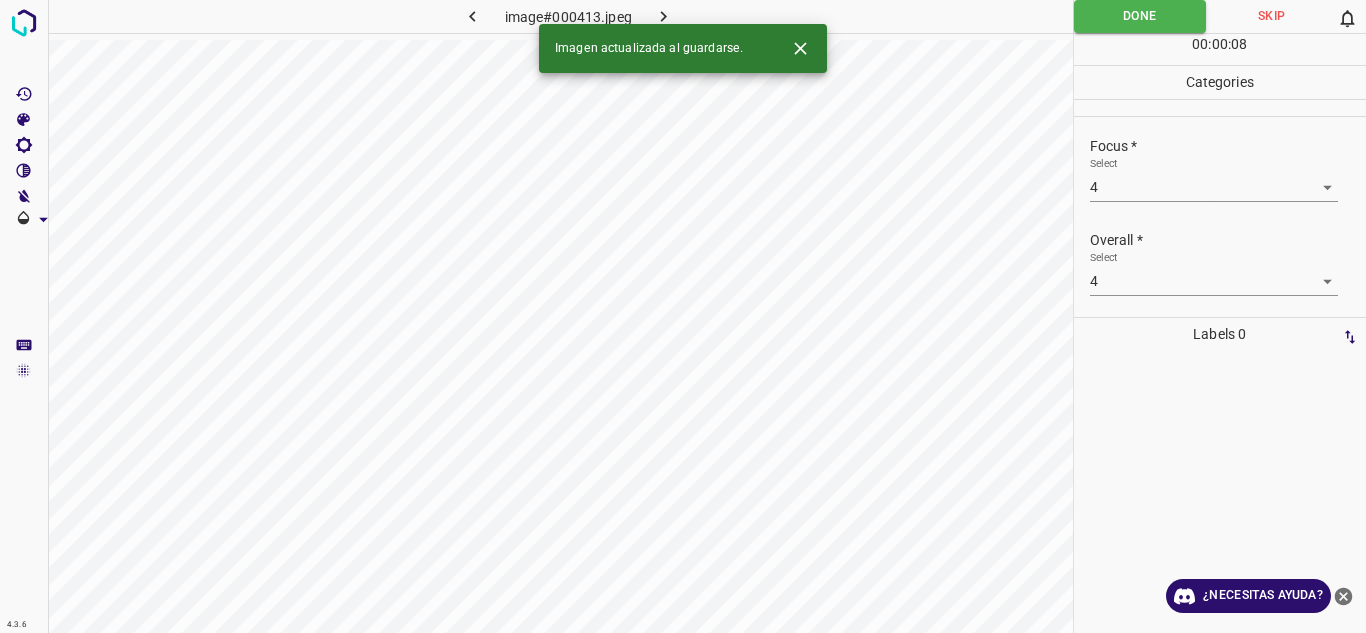 click at bounding box center [664, 16] 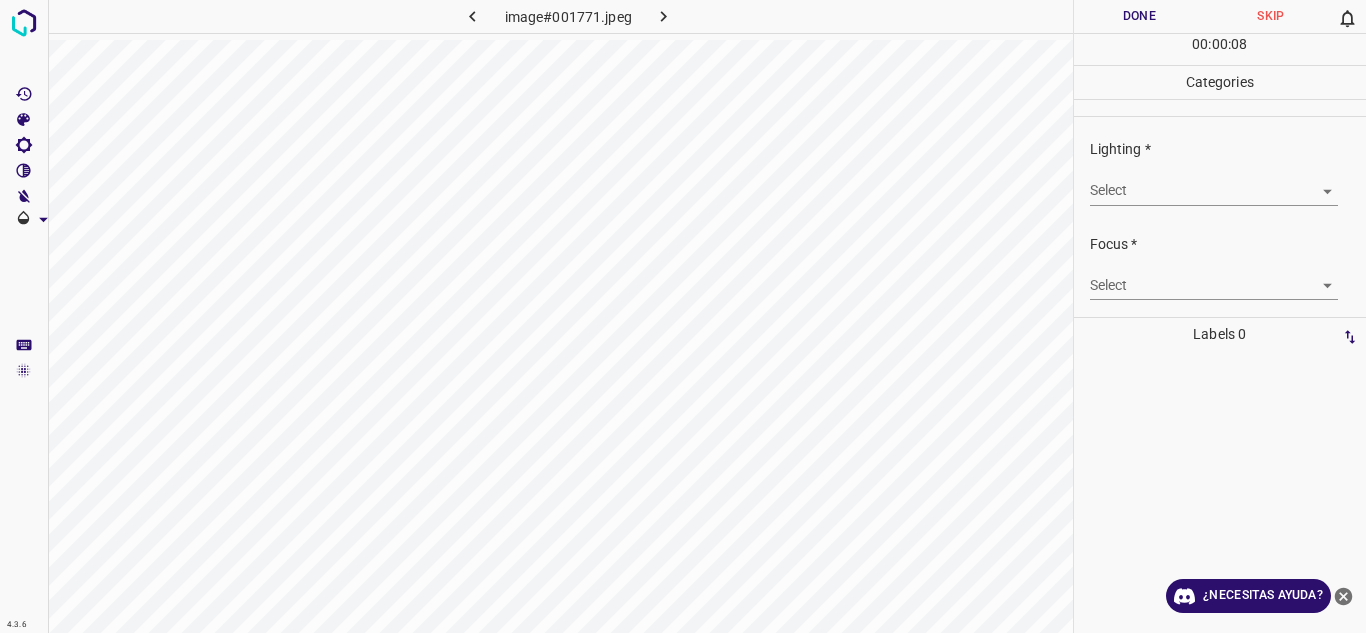 click on "4.3.6  image#001771.jpeg Done Skip 0 00   : 00   : 08   Categories Lighting *  Select ​ Focus *  Select ​ Overall *  Select ​ Labels   0 Categories 1 Lighting 2 Focus 3 Overall Tools Space Change between modes (Draw & Edit) I Auto labeling R Restore zoom M Zoom in N Zoom out Delete Delete selecte label Filters Z Restore filters X Saturation filter C Brightness filter V Contrast filter B Gray scale filter General O Download ¿Necesitas ayuda? Texto original Valora esta traducción Tu opinión servirá para ayudar a mejorar el Traductor de Google - Texto - Esconder - Borrar" at bounding box center (683, 316) 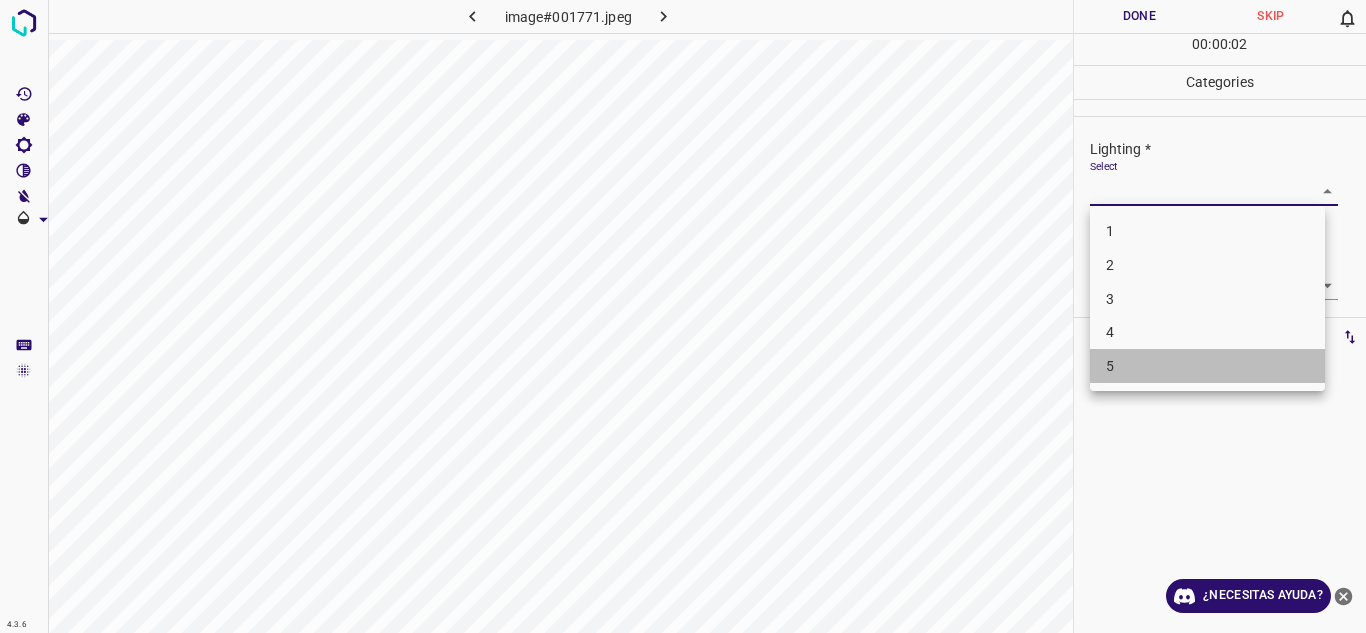 click on "5" at bounding box center [1207, 366] 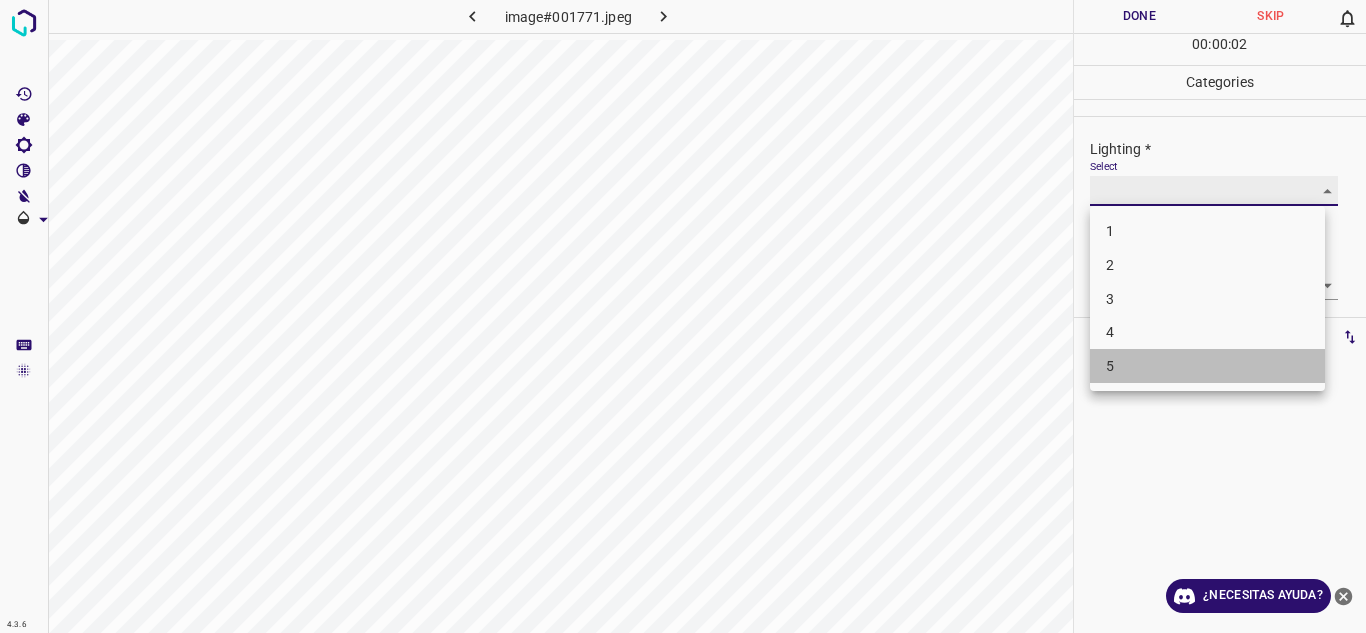 type on "5" 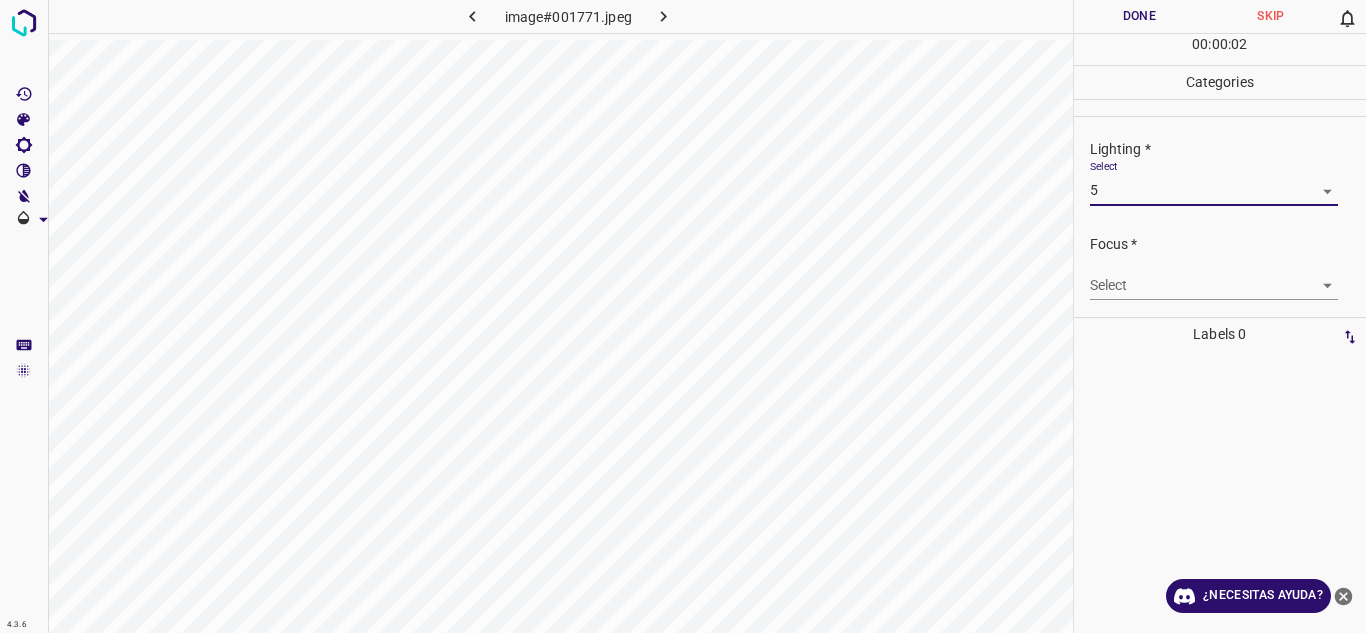 click on "4.3.6  image#001771.jpeg Done Skip 0 00   : 00   : 02   Categories Lighting *  Select 5 5 Focus *  Select ​ Overall *  Select ​ Labels   0 Categories 1 Lighting 2 Focus 3 Overall Tools Space Change between modes (Draw & Edit) I Auto labeling R Restore zoom M Zoom in N Zoom out Delete Delete selecte label Filters Z Restore filters X Saturation filter C Brightness filter V Contrast filter B Gray scale filter General O Download ¿Necesitas ayuda? Texto original Valora esta traducción Tu opinión servirá para ayudar a mejorar el Traductor de Google - Texto - Esconder - Borrar" at bounding box center [683, 316] 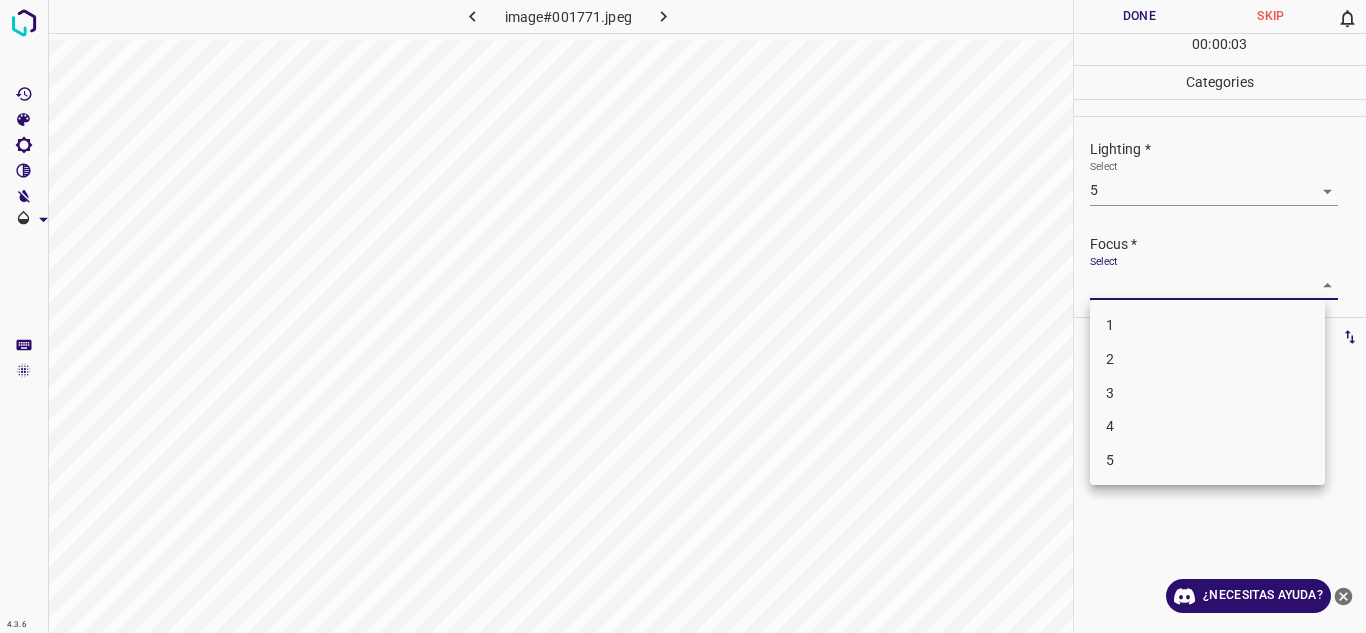 click on "4" at bounding box center (1207, 426) 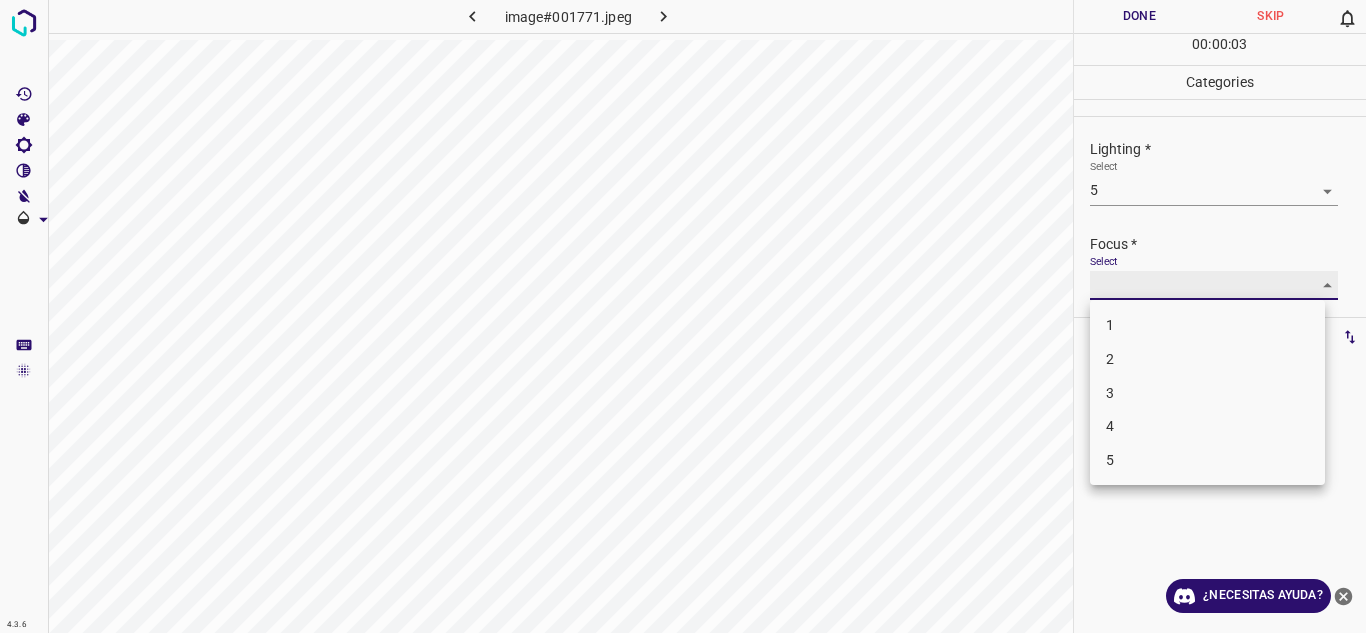 type on "4" 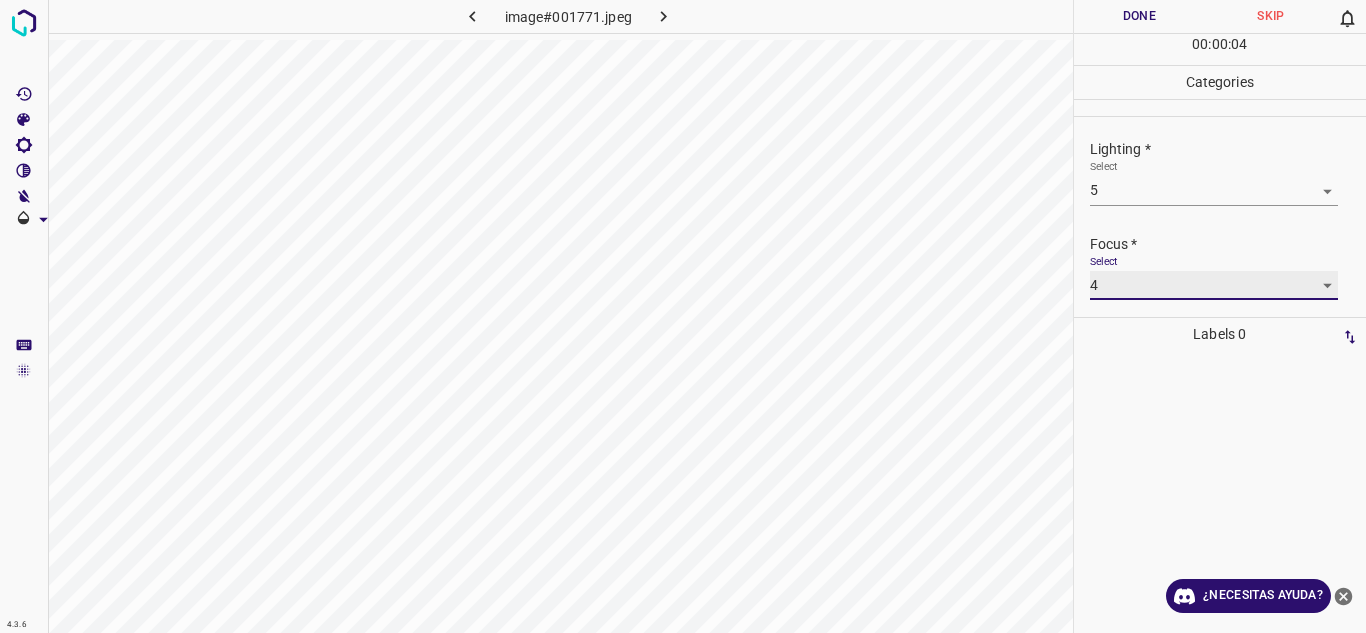 scroll, scrollTop: 98, scrollLeft: 0, axis: vertical 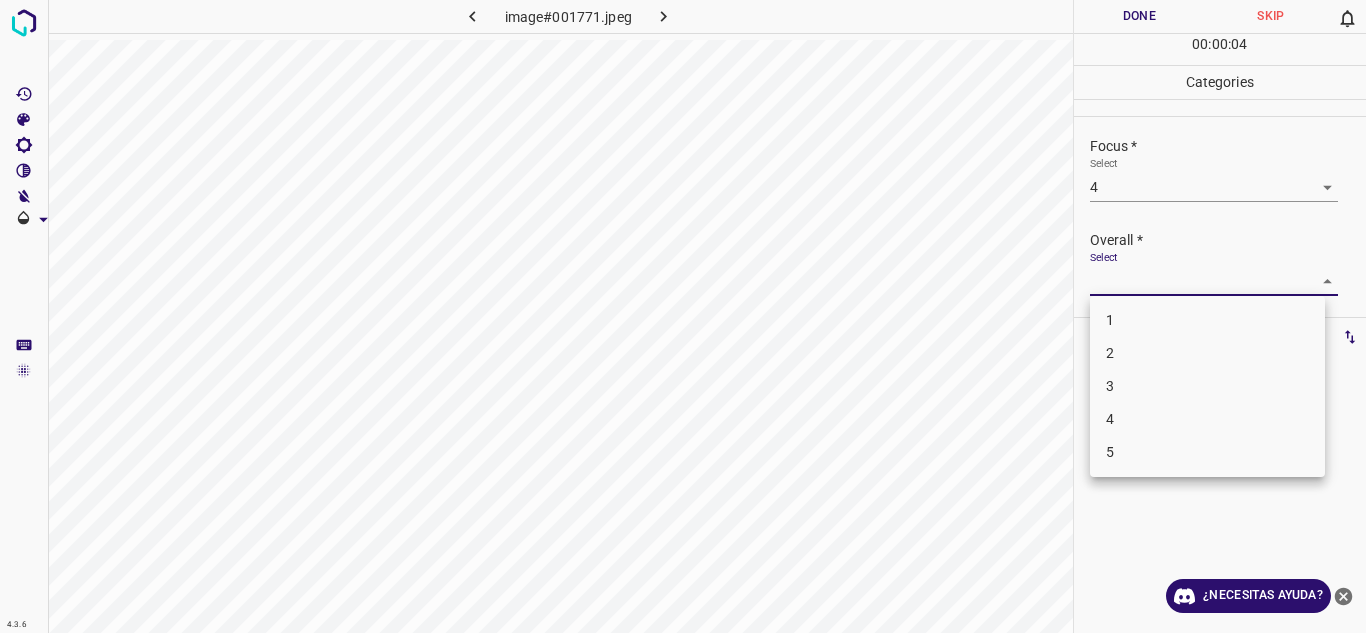 click on "4.3.6  image#001771.jpeg Done Skip 0 00   : 00   : 04   Categories Lighting *  Select 5 5 Focus *  Select 4 4 Overall *  Select ​ Labels   0 Categories 1 Lighting 2 Focus 3 Overall Tools Space Change between modes (Draw & Edit) I Auto labeling R Restore zoom M Zoom in N Zoom out Delete Delete selecte label Filters Z Restore filters X Saturation filter C Brightness filter V Contrast filter B Gray scale filter General O Download ¿Necesitas ayuda? Texto original Valora esta traducción Tu opinión servirá para ayudar a mejorar el Traductor de Google - Texto - Esconder - Borrar 1 2 3 4 5" at bounding box center [683, 316] 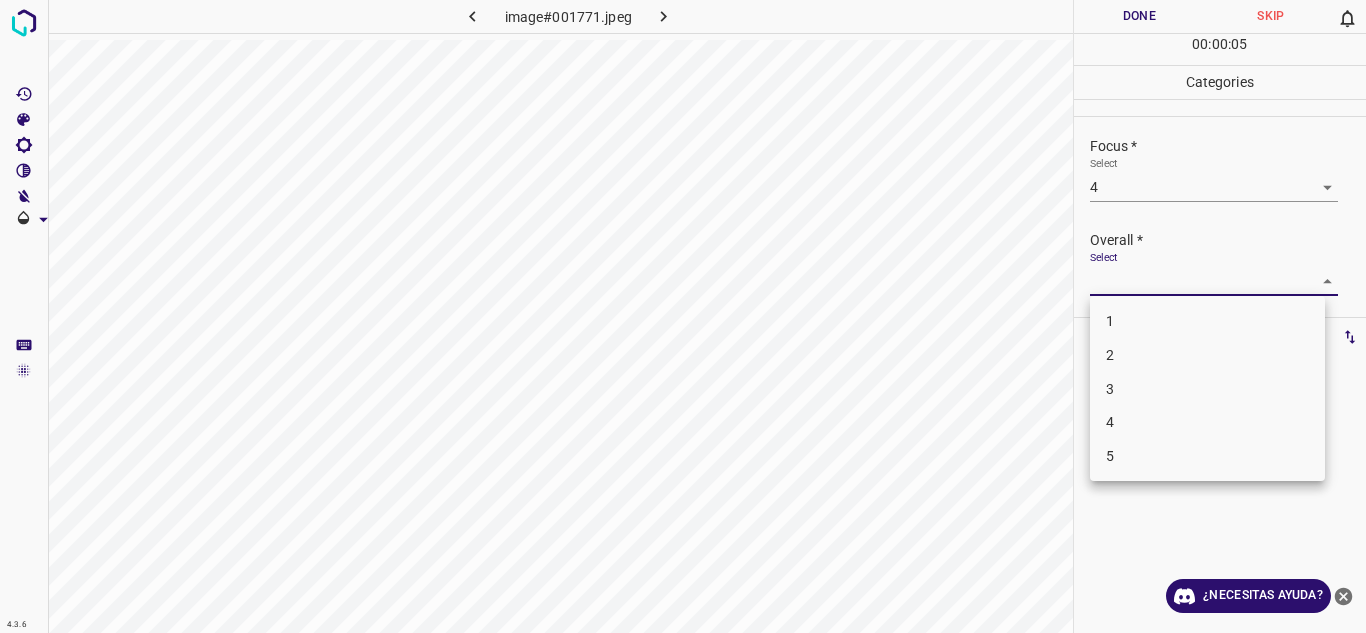 click on "4" at bounding box center [1207, 422] 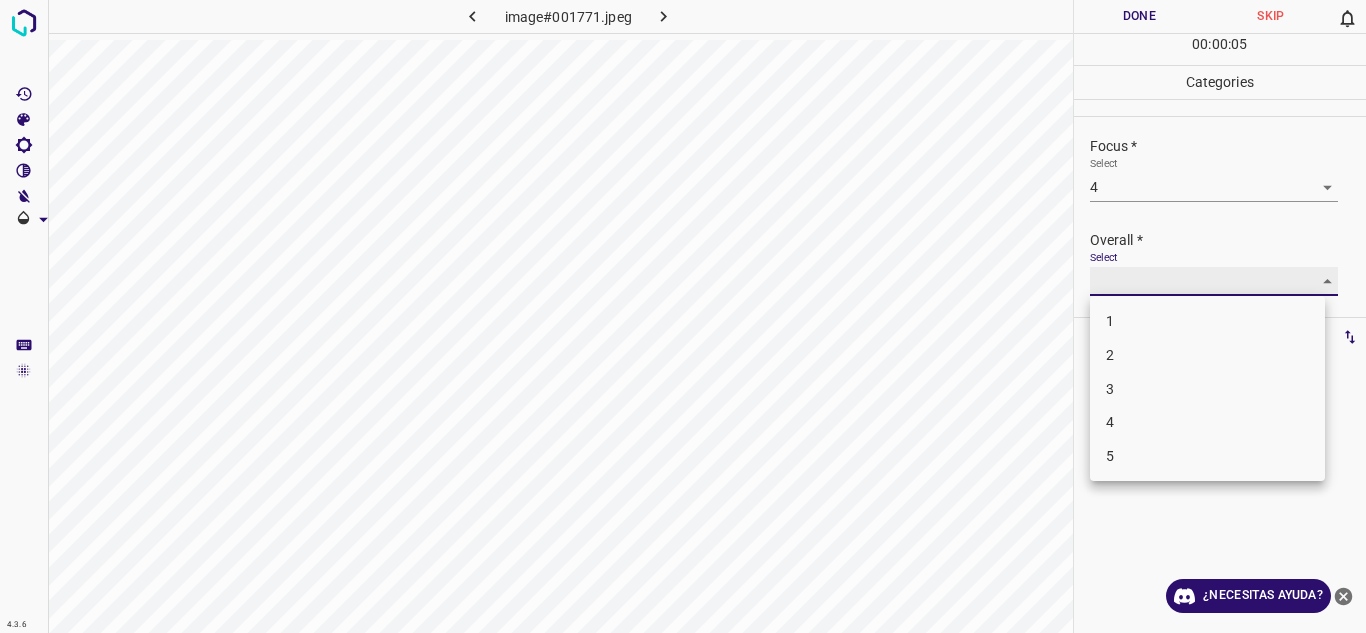 type on "4" 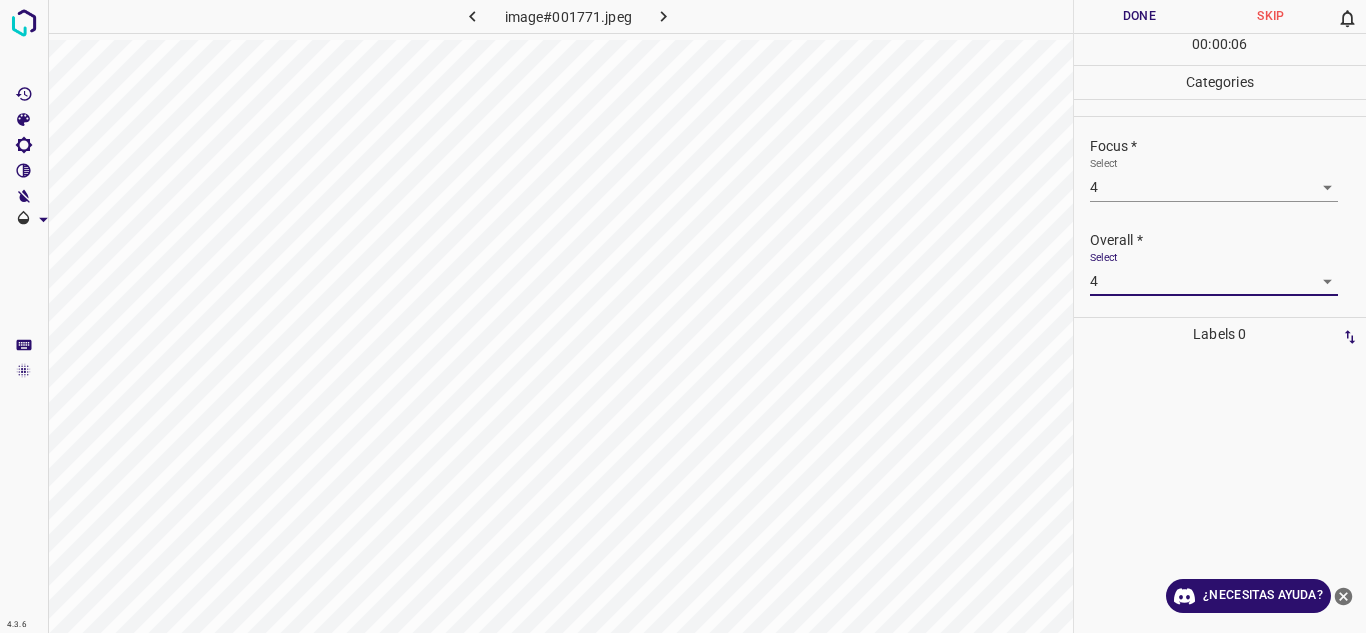 click on "Done" at bounding box center (1140, 16) 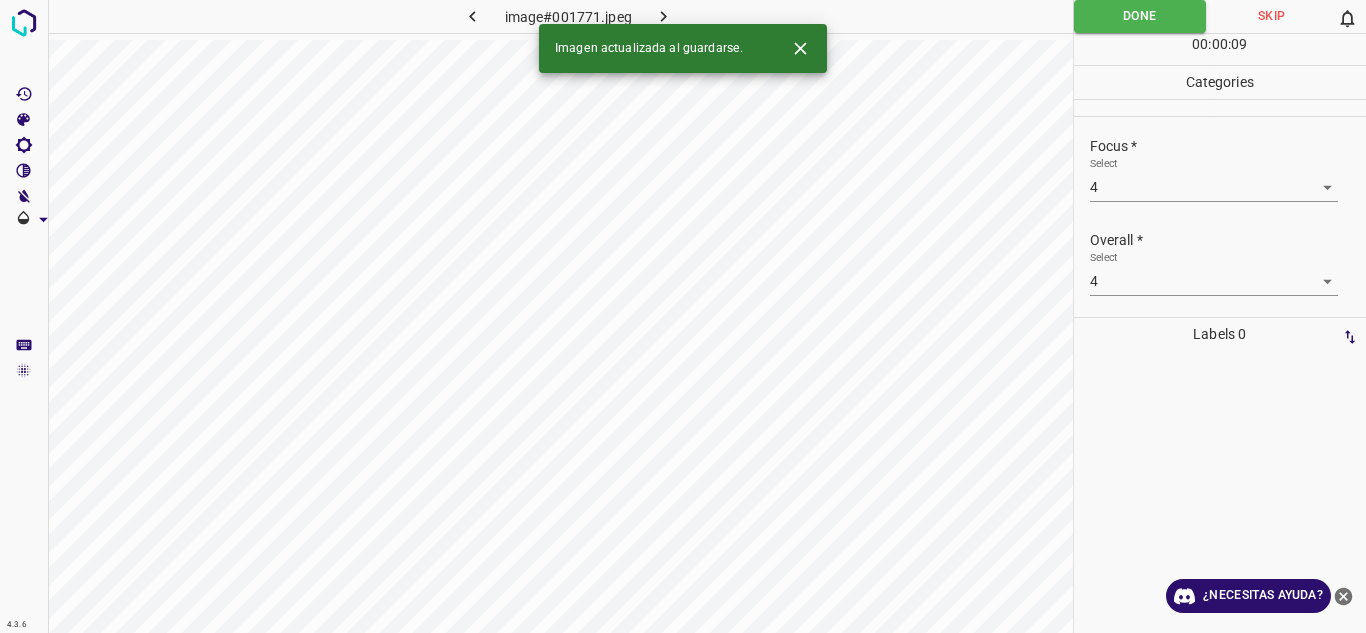click 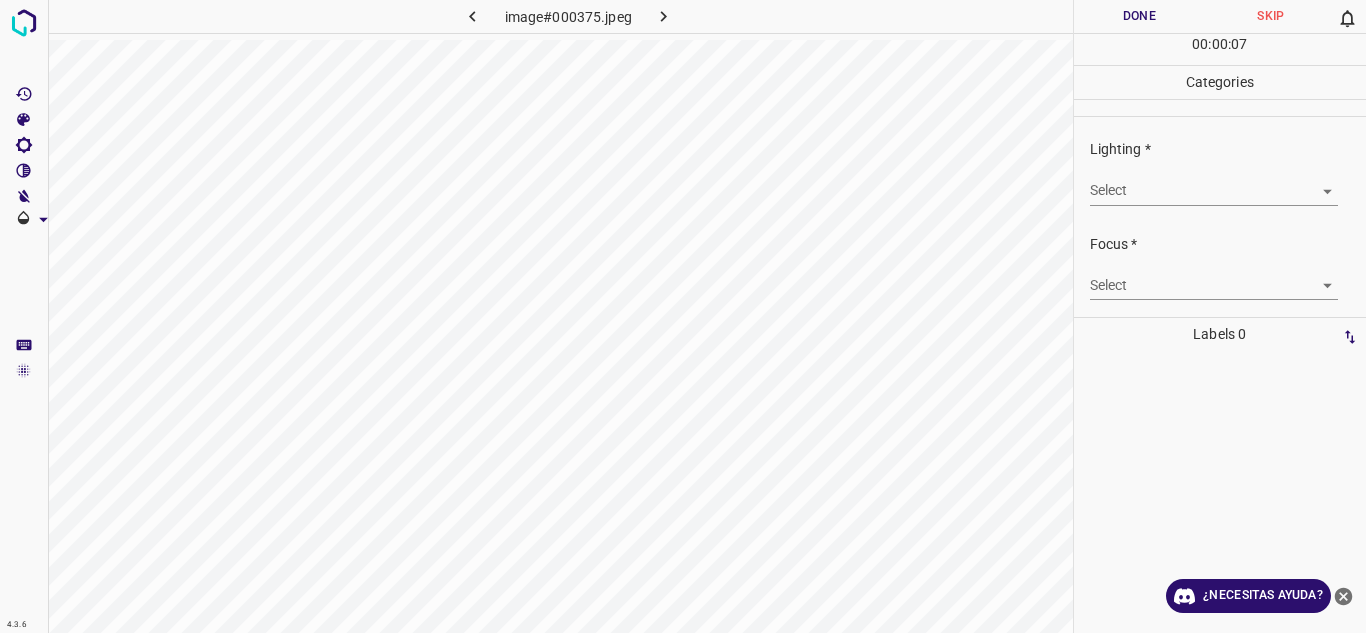click on "4.3.6  image#000375.jpeg Done Skip 0 00   : 00   : 07   Categories Lighting *  Select ​ Focus *  Select ​ Overall *  Select ​ Labels   0 Categories 1 Lighting 2 Focus 3 Overall Tools Space Change between modes (Draw & Edit) I Auto labeling R Restore zoom M Zoom in N Zoom out Delete Delete selecte label Filters Z Restore filters X Saturation filter C Brightness filter V Contrast filter B Gray scale filter General O Download ¿Necesitas ayuda? Texto original Valora esta traducción Tu opinión servirá para ayudar a mejorar el Traductor de Google - Texto - Esconder - Borrar" at bounding box center (683, 316) 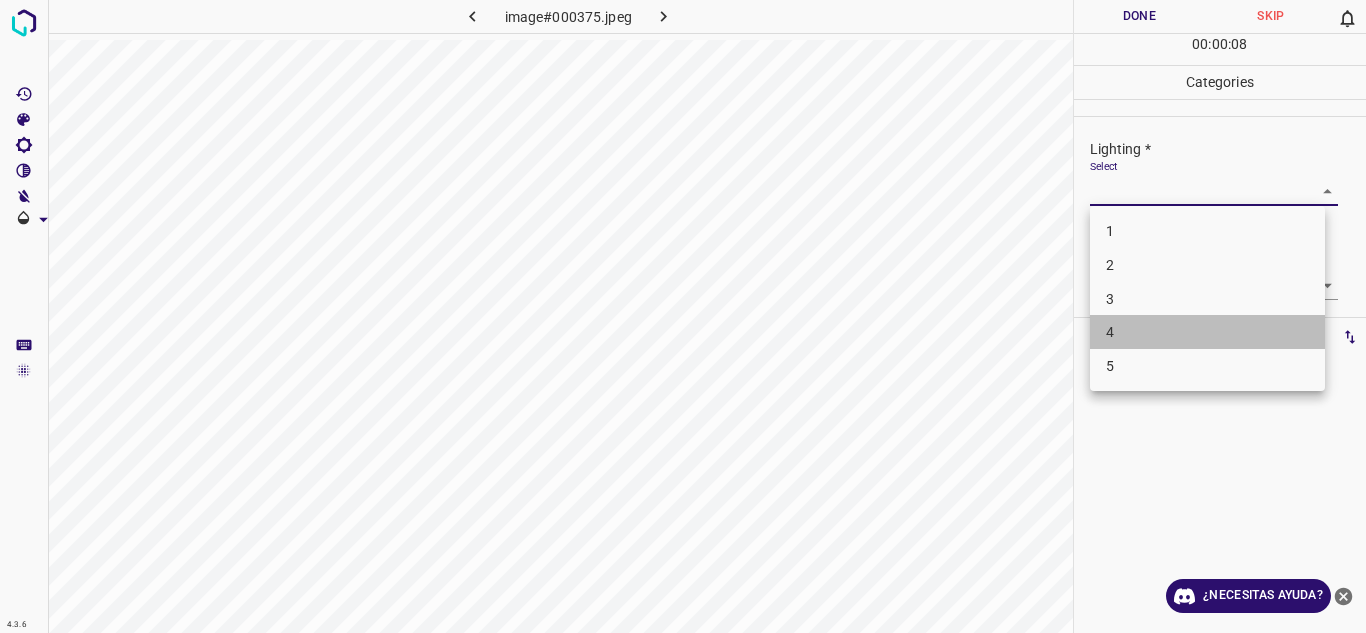 click on "4" at bounding box center [1207, 332] 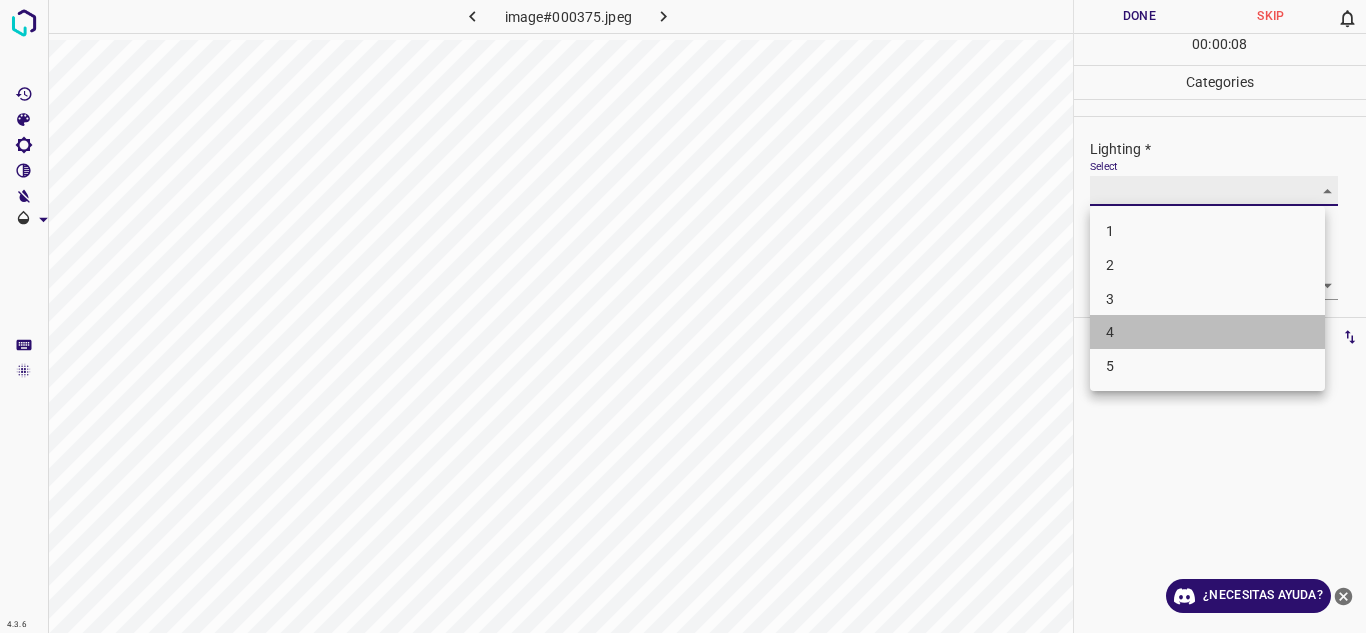 type on "4" 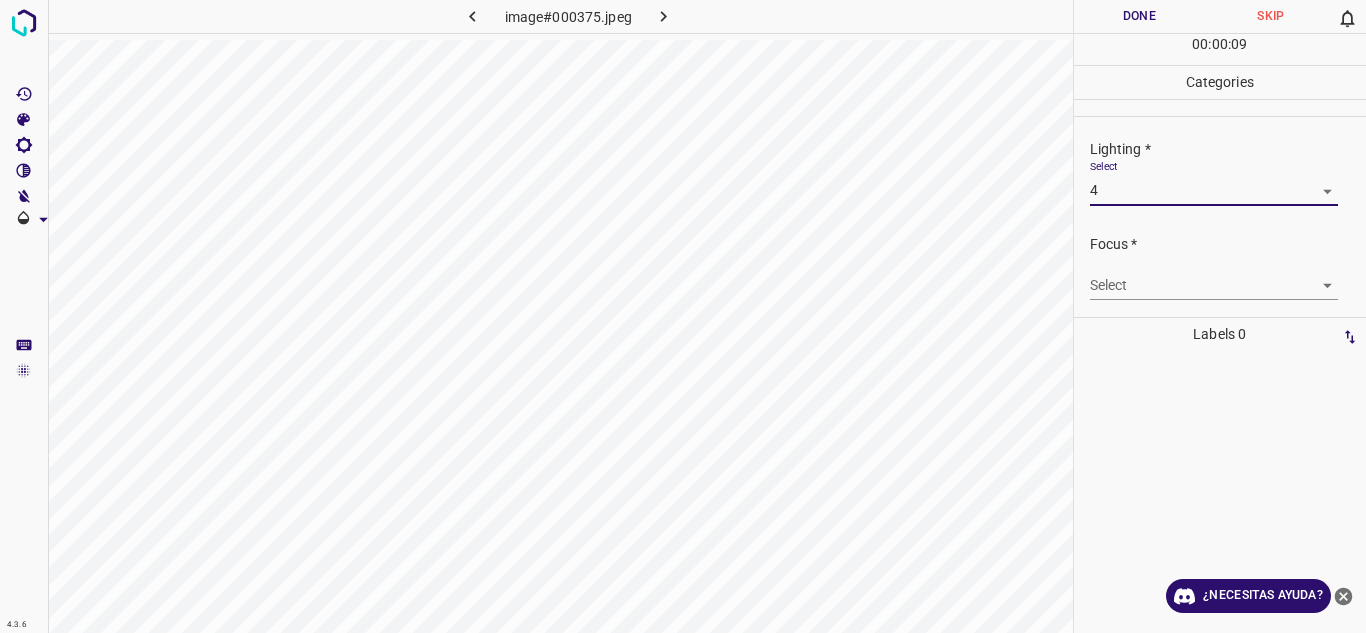click on "4.3.6  image#000375.jpeg Done Skip 0 00   : 00   : 09   Categories Lighting *  Select 4 4 Focus *  Select ​ Overall *  Select ​ Labels   0 Categories 1 Lighting 2 Focus 3 Overall Tools Space Change between modes (Draw & Edit) I Auto labeling R Restore zoom M Zoom in N Zoom out Delete Delete selecte label Filters Z Restore filters X Saturation filter C Brightness filter V Contrast filter B Gray scale filter General O Download ¿Necesitas ayuda? Texto original Valora esta traducción Tu opinión servirá para ayudar a mejorar el Traductor de Google - Texto - Esconder - Borrar" at bounding box center [683, 316] 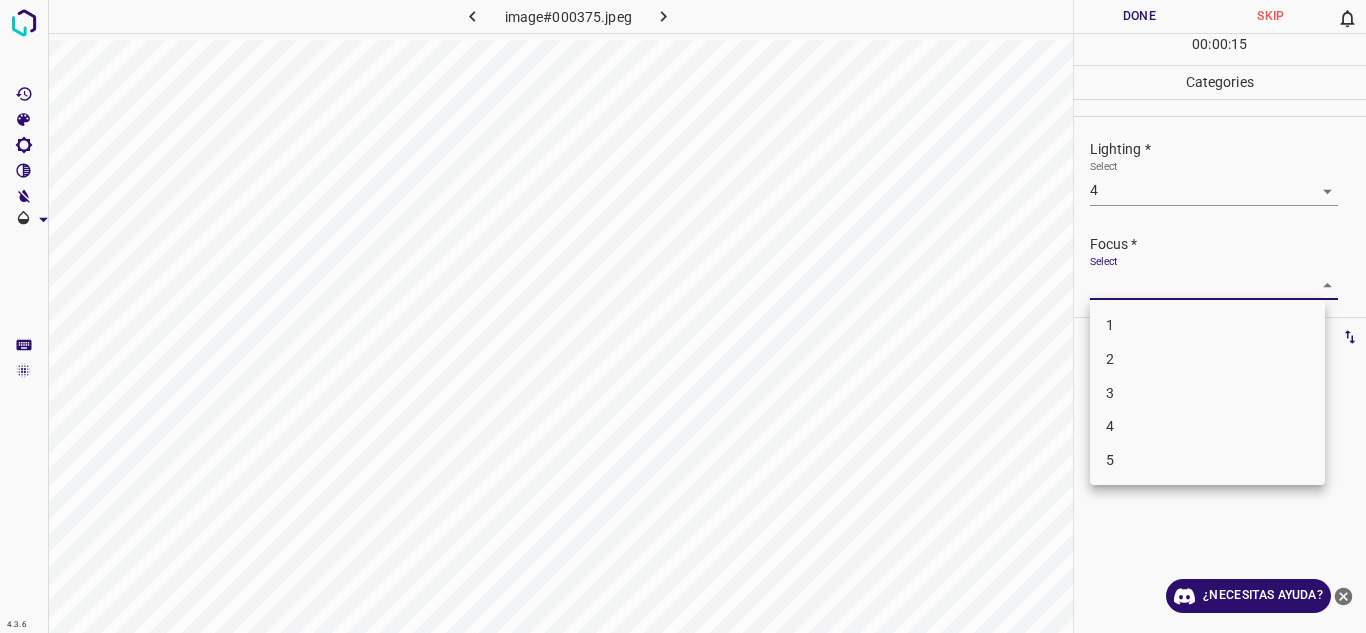 click on "4" at bounding box center (1207, 426) 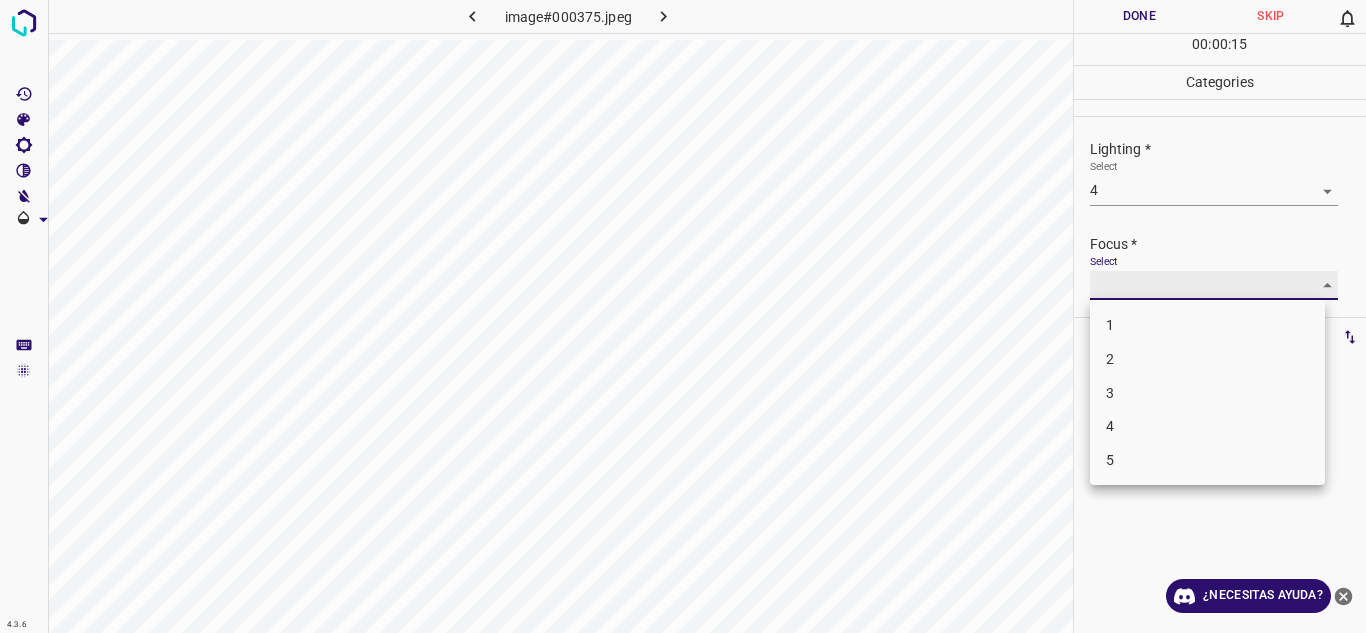 type on "4" 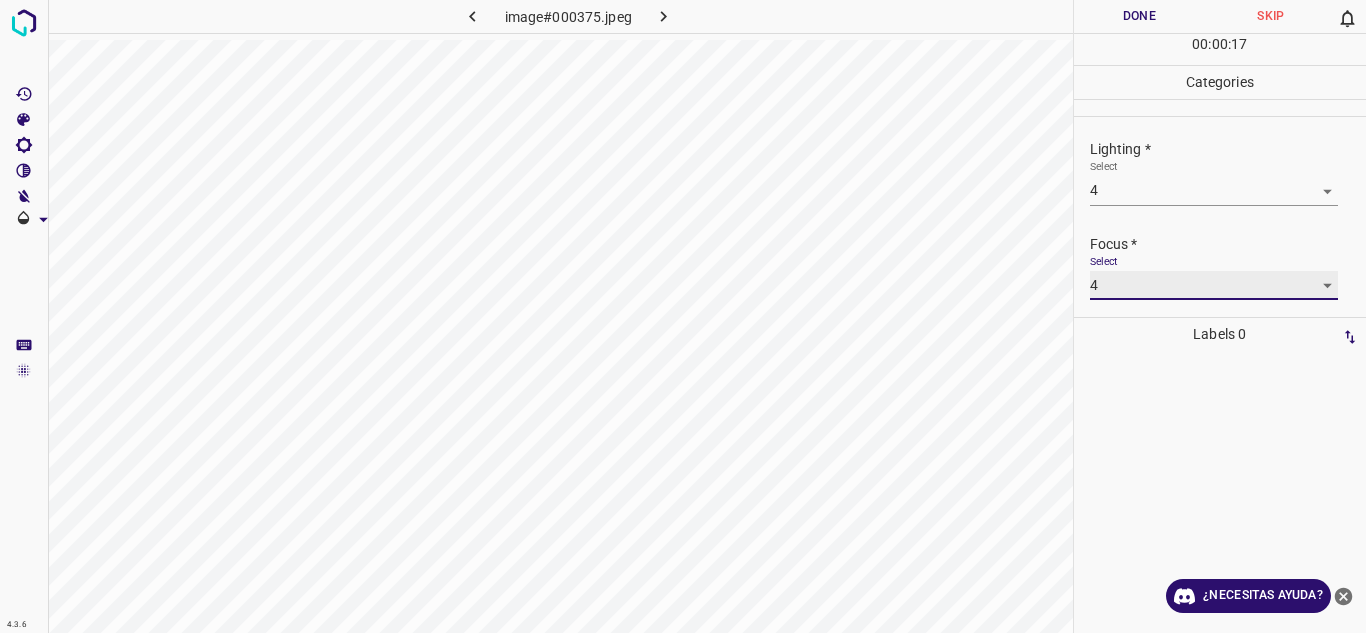 scroll, scrollTop: 98, scrollLeft: 0, axis: vertical 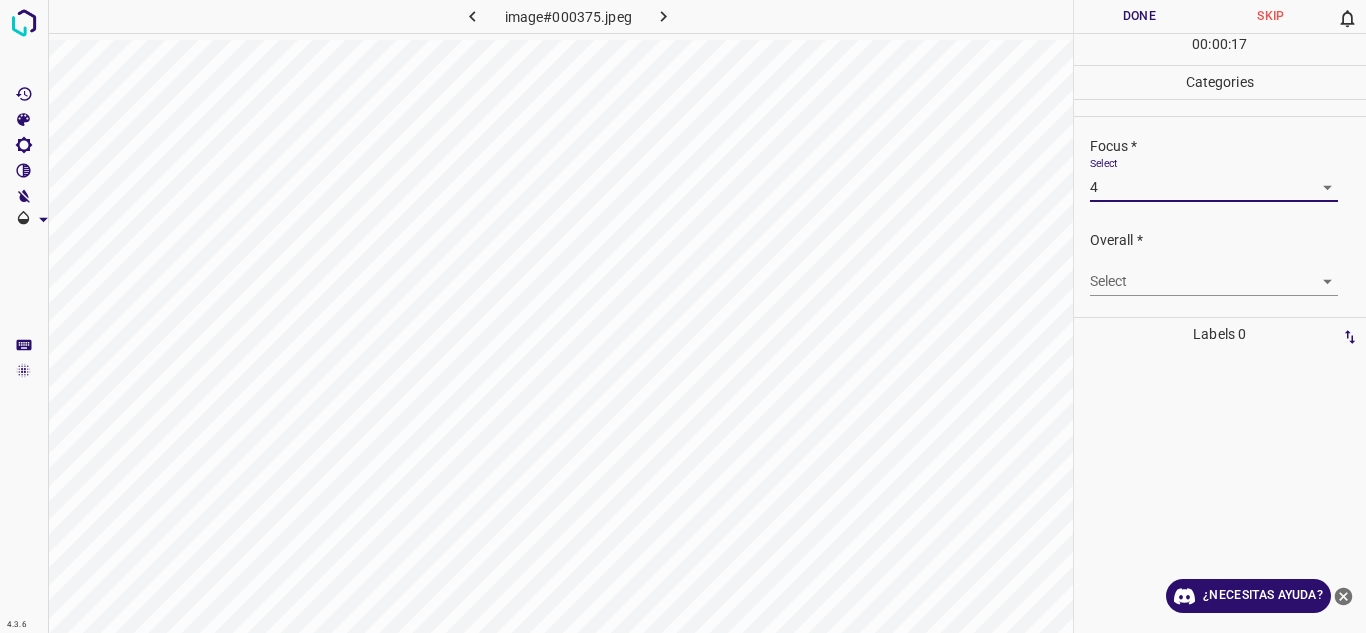 click on "4.3.6  image#000375.jpeg Done Skip 0 00   : 00   : 17   Categories Lighting *  Select 4 4 Focus *  Select 4 4 Overall *  Select ​ Labels   0 Categories 1 Lighting 2 Focus 3 Overall Tools Space Change between modes (Draw & Edit) I Auto labeling R Restore zoom M Zoom in N Zoom out Delete Delete selecte label Filters Z Restore filters X Saturation filter C Brightness filter V Contrast filter B Gray scale filter General O Download ¿Necesitas ayuda? Texto original Valora esta traducción Tu opinión servirá para ayudar a mejorar el Traductor de Google - Texto - Esconder - Borrar" at bounding box center (683, 316) 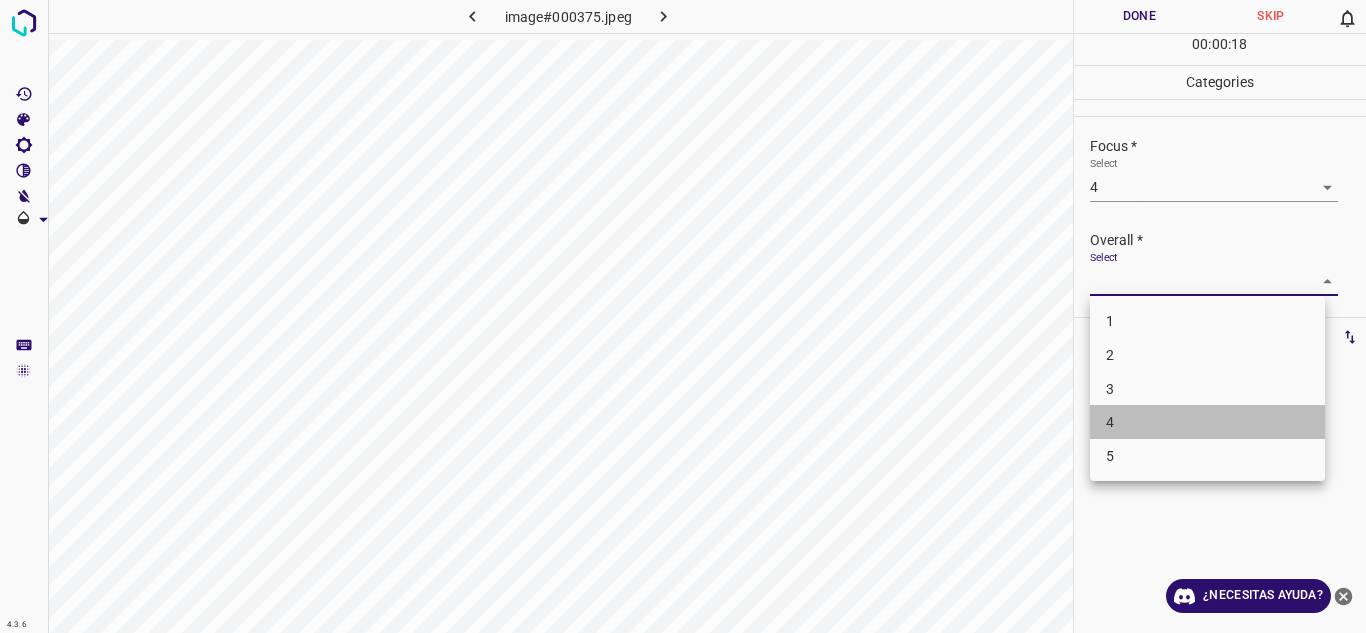 click on "4" at bounding box center (1207, 422) 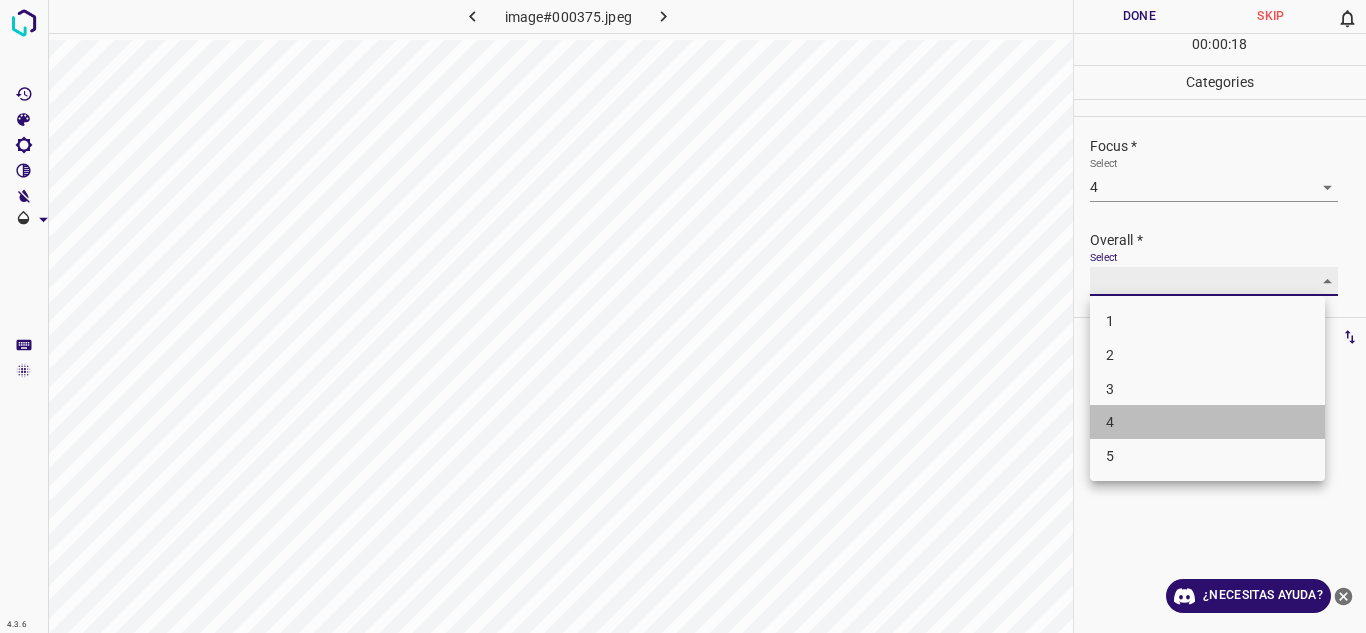 type on "4" 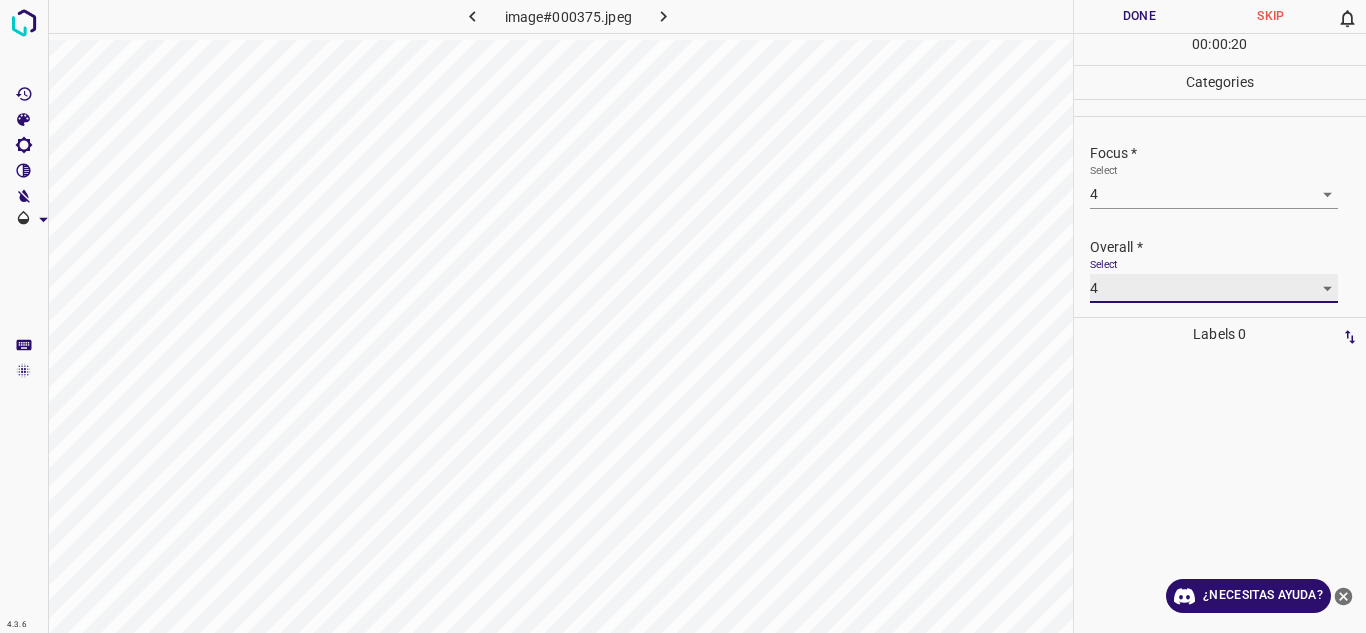 scroll, scrollTop: 98, scrollLeft: 0, axis: vertical 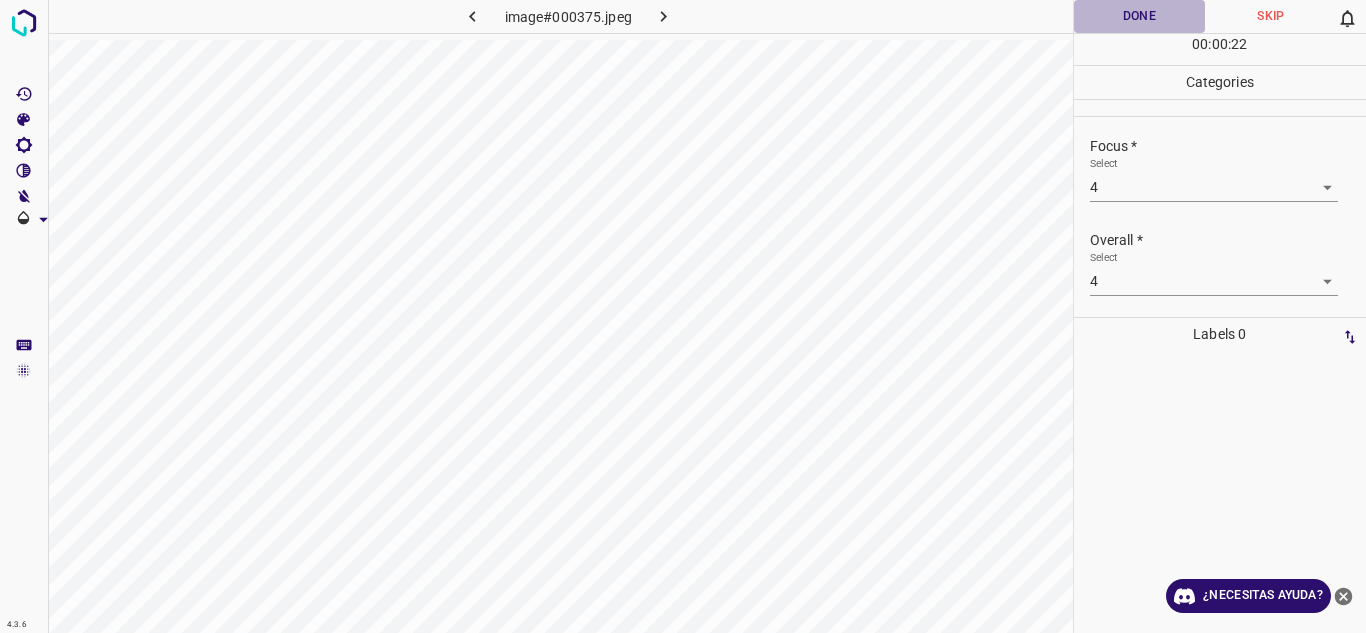 click on "Done" at bounding box center (1140, 16) 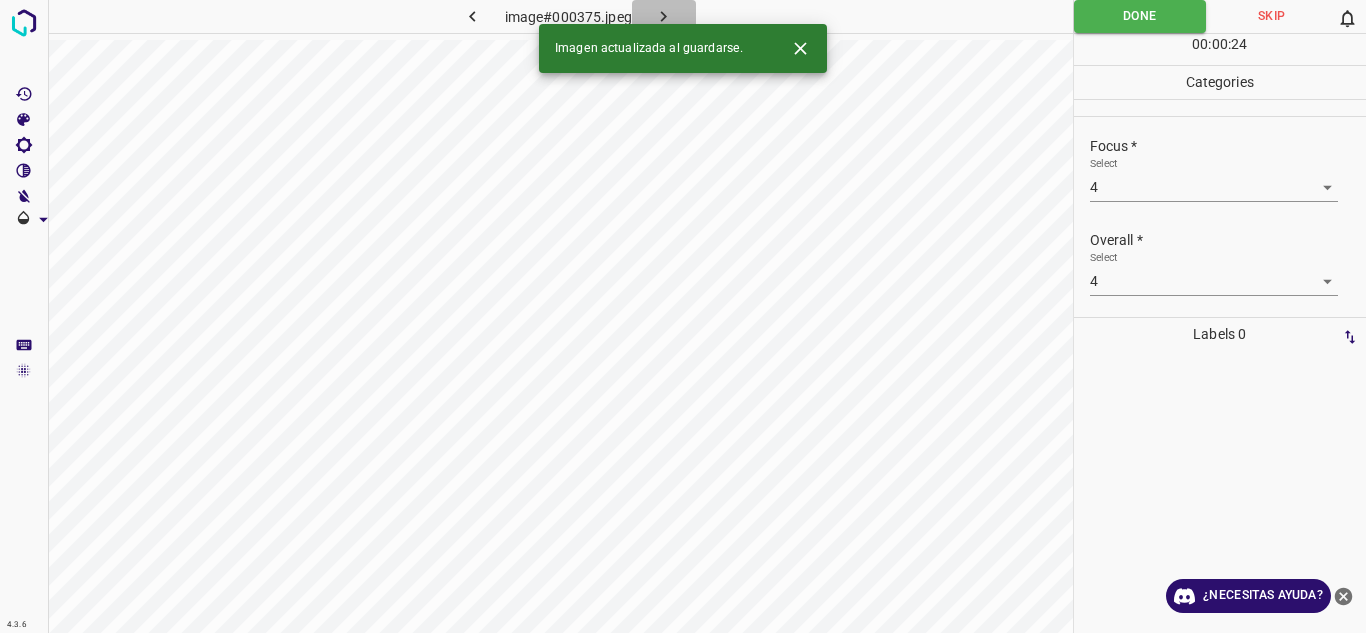 drag, startPoint x: 666, startPoint y: 12, endPoint x: 690, endPoint y: 33, distance: 31.890438 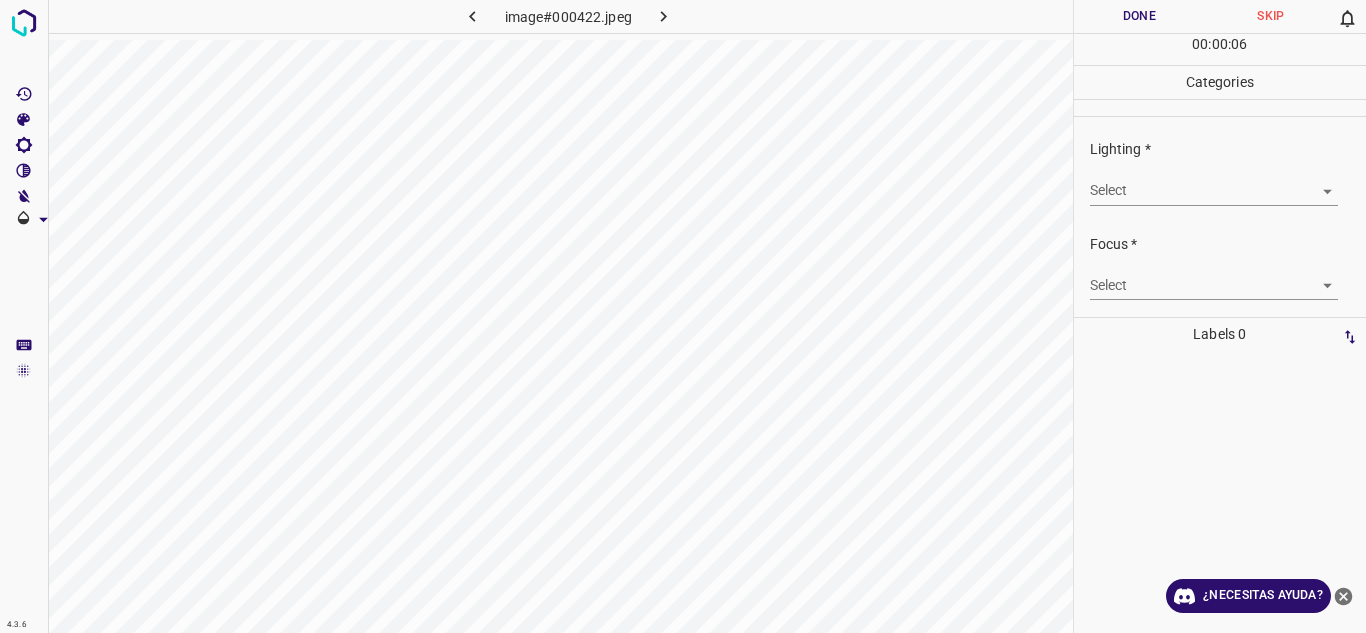 click on "4.3.6  image#000422.jpeg Done Skip 0 00   : 00   : 06   Categories Lighting *  Select ​ Focus *  Select ​ Overall *  Select ​ Labels   0 Categories 1 Lighting 2 Focus 3 Overall Tools Space Change between modes (Draw & Edit) I Auto labeling R Restore zoom M Zoom in N Zoom out Delete Delete selecte label Filters Z Restore filters X Saturation filter C Brightness filter V Contrast filter B Gray scale filter General O Download ¿Necesitas ayuda? Texto original Valora esta traducción Tu opinión servirá para ayudar a mejorar el Traductor de Google - Texto - Esconder - Borrar" at bounding box center (683, 316) 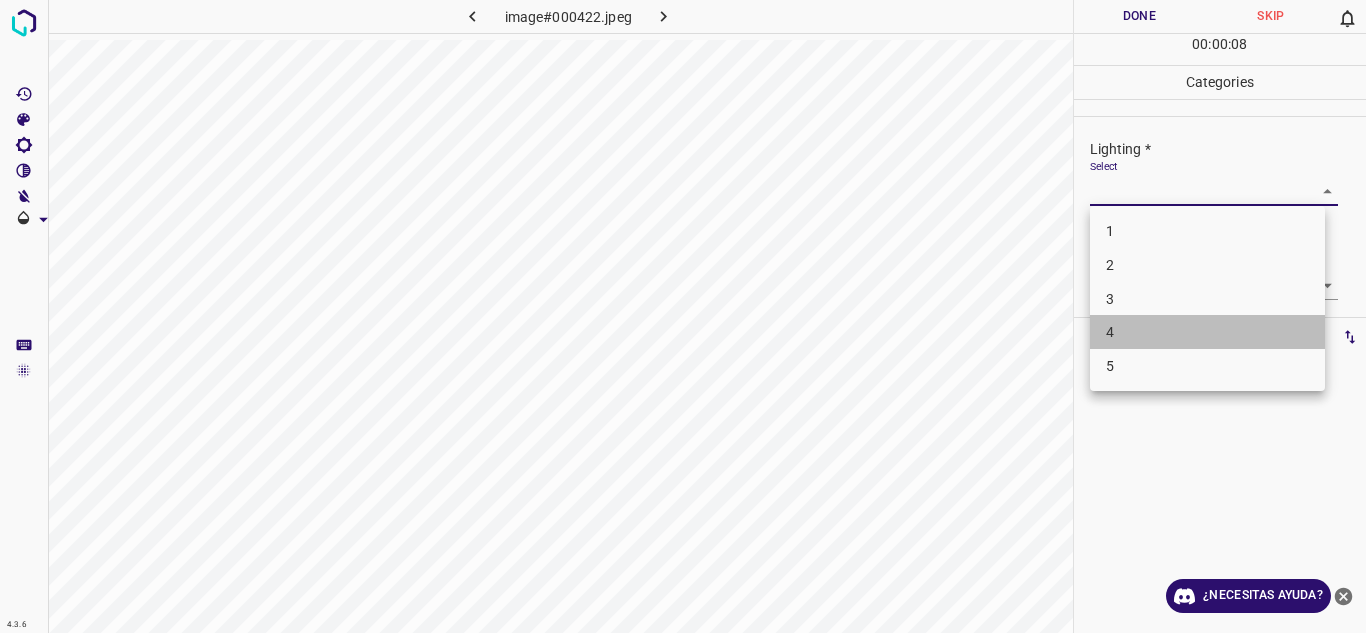 click on "4" at bounding box center [1207, 332] 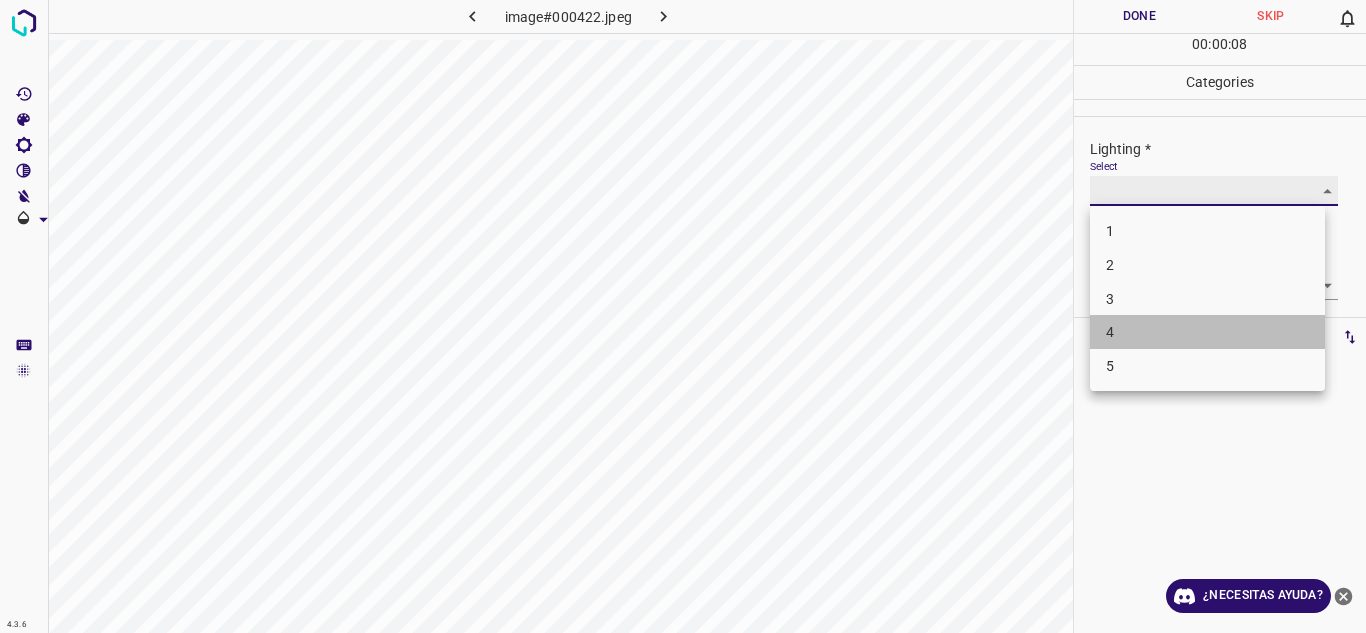 type on "4" 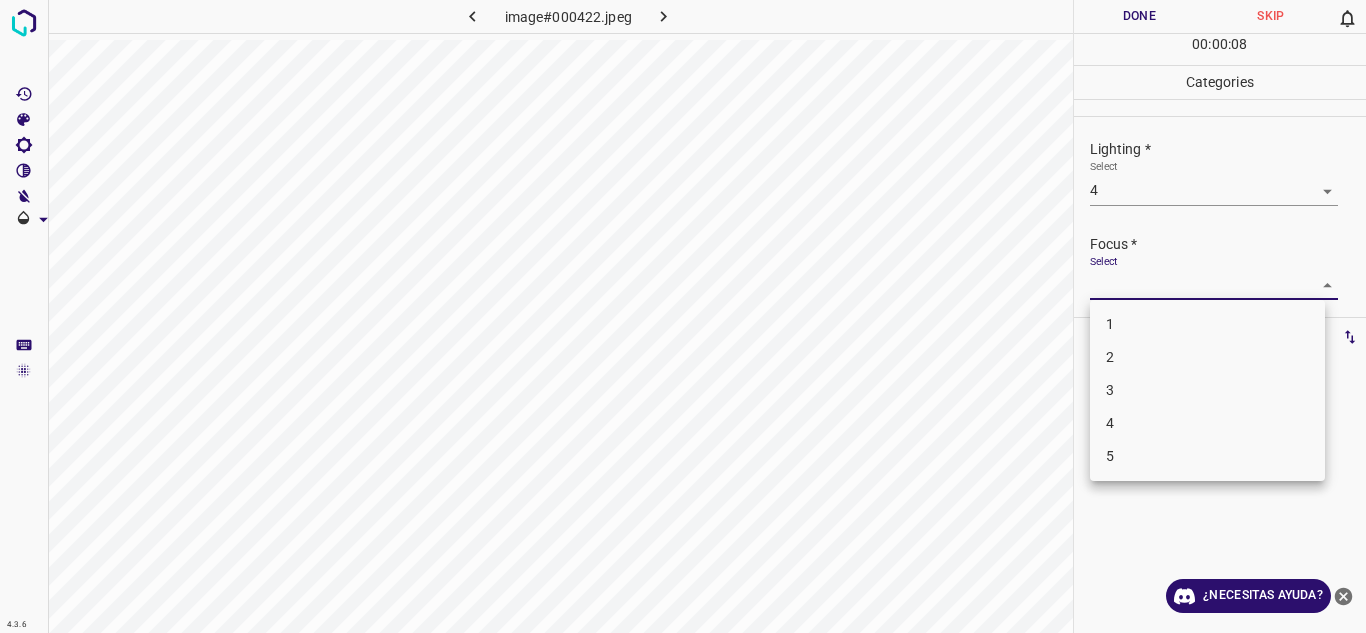 drag, startPoint x: 1297, startPoint y: 289, endPoint x: 1176, endPoint y: 404, distance: 166.93112 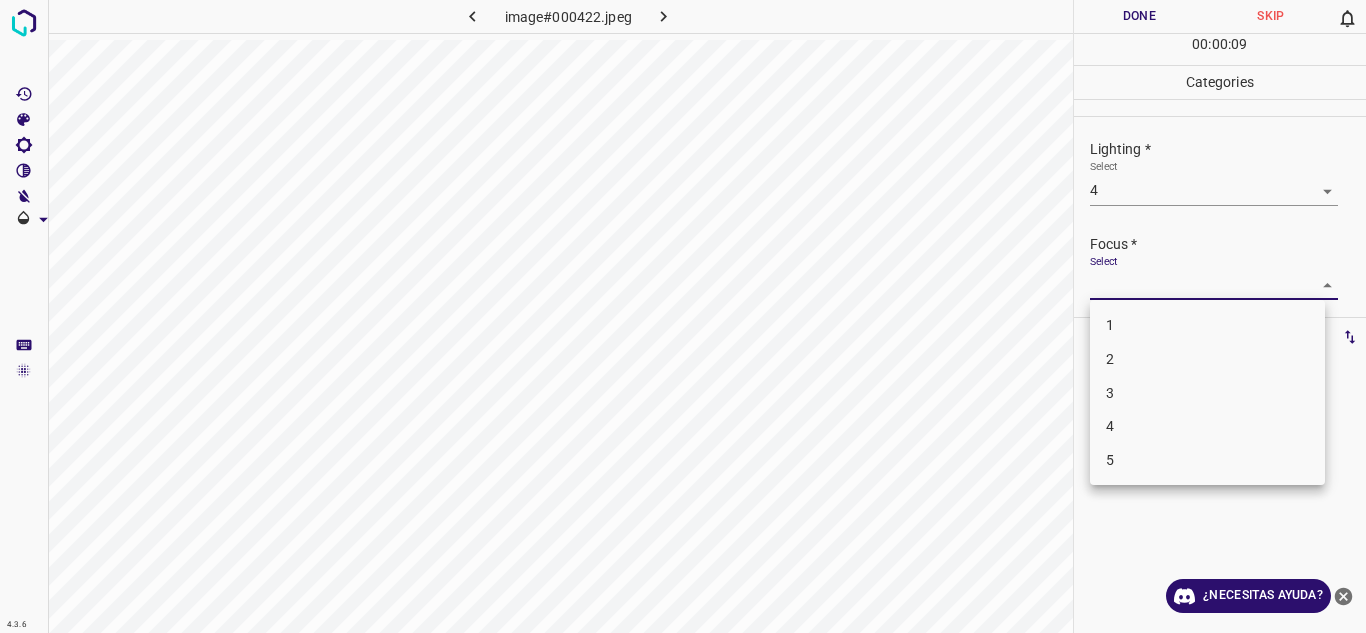 drag, startPoint x: 1141, startPoint y: 396, endPoint x: 1274, endPoint y: 349, distance: 141.06027 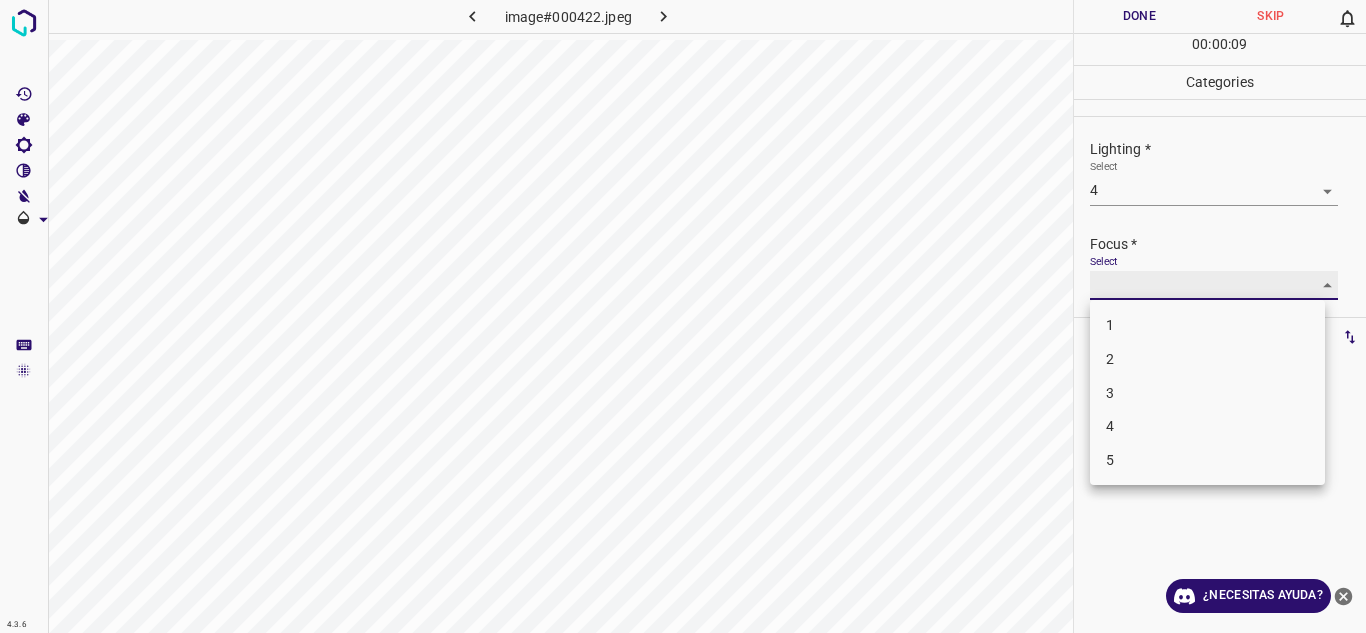 type on "3" 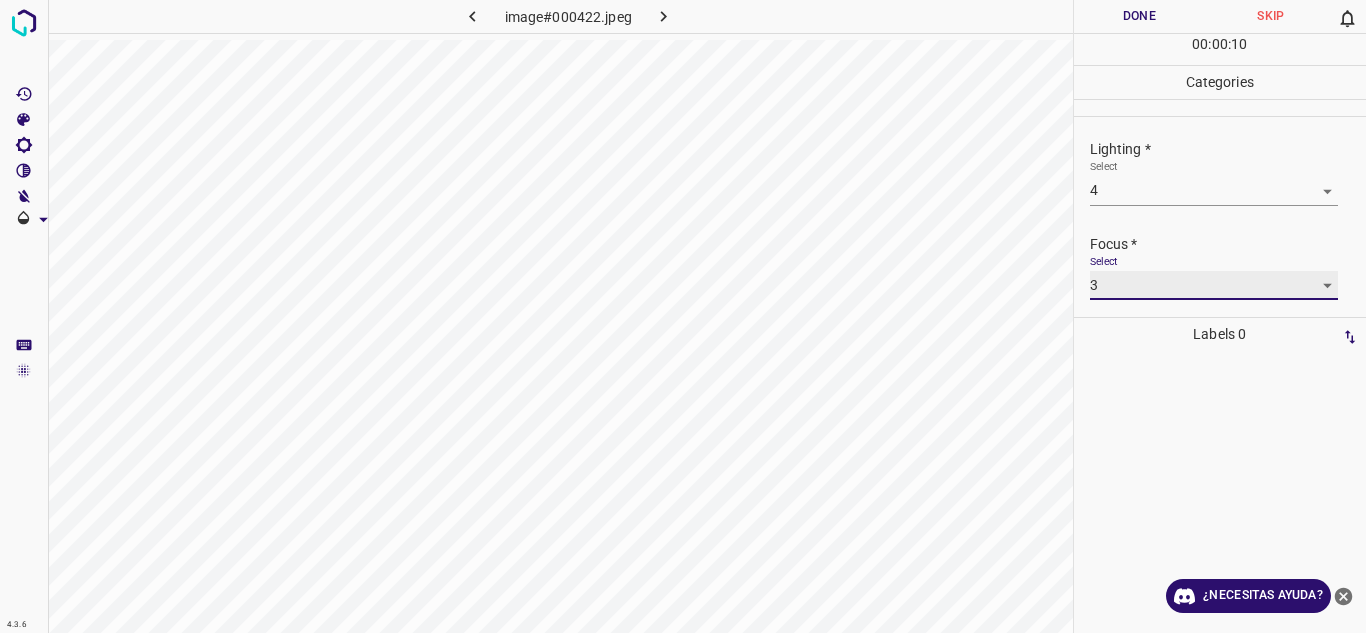 scroll, scrollTop: 98, scrollLeft: 0, axis: vertical 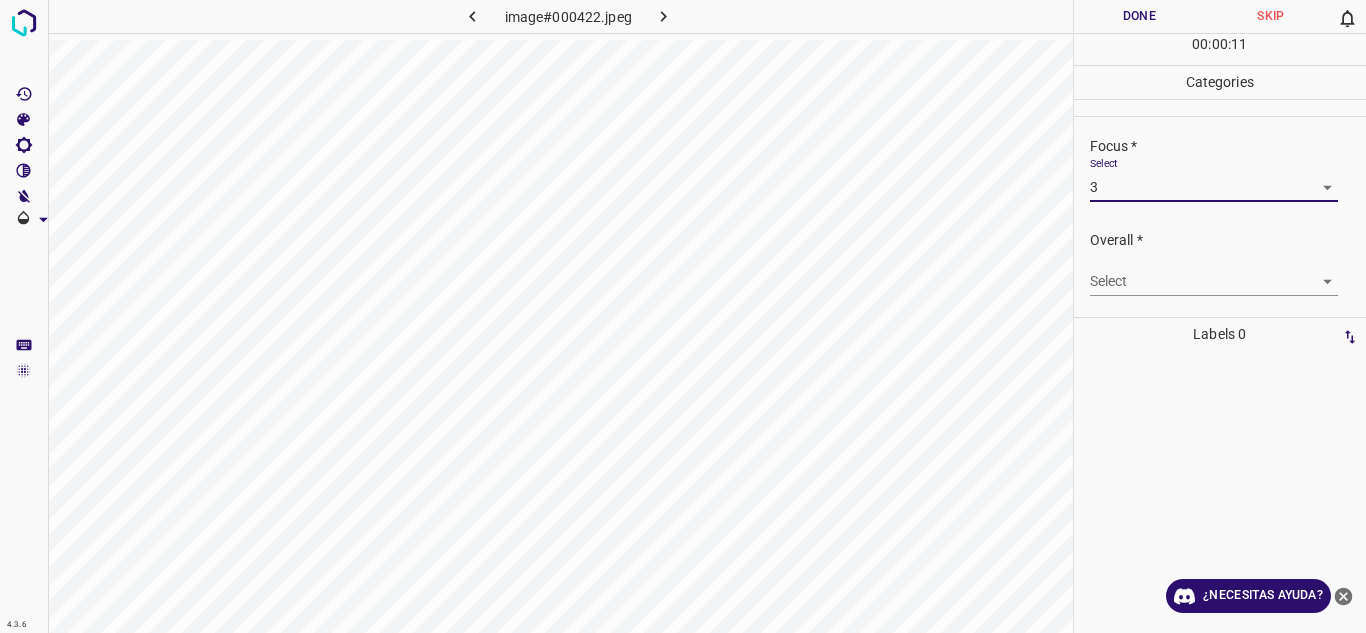 click on "4.3.6  image#000422.jpeg Done Skip 0 00   : 00   : 11   Categories Lighting *  Select 4 4 Focus *  Select 3 3 Overall *  Select ​ Labels   0 Categories 1 Lighting 2 Focus 3 Overall Tools Space Change between modes (Draw & Edit) I Auto labeling R Restore zoom M Zoom in N Zoom out Delete Delete selecte label Filters Z Restore filters X Saturation filter C Brightness filter V Contrast filter B Gray scale filter General O Download ¿Necesitas ayuda? Texto original Valora esta traducción Tu opinión servirá para ayudar a mejorar el Traductor de Google - Texto - Esconder - Borrar" at bounding box center [683, 316] 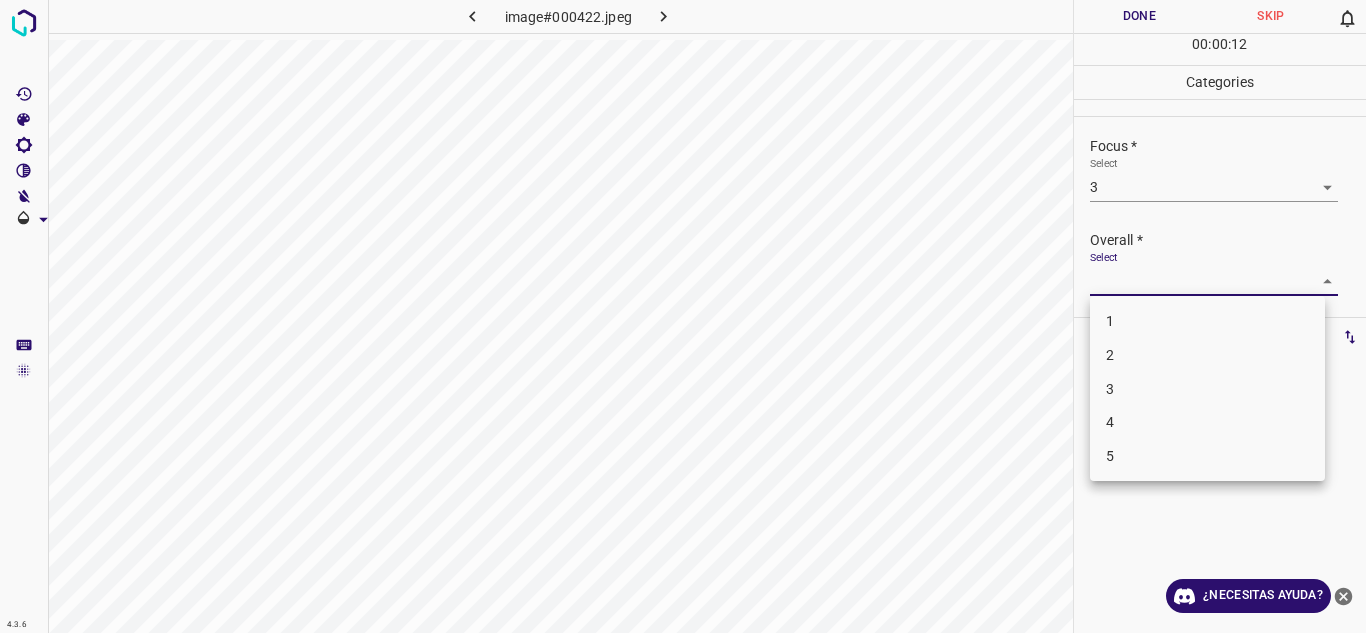 click on "4" at bounding box center [1207, 422] 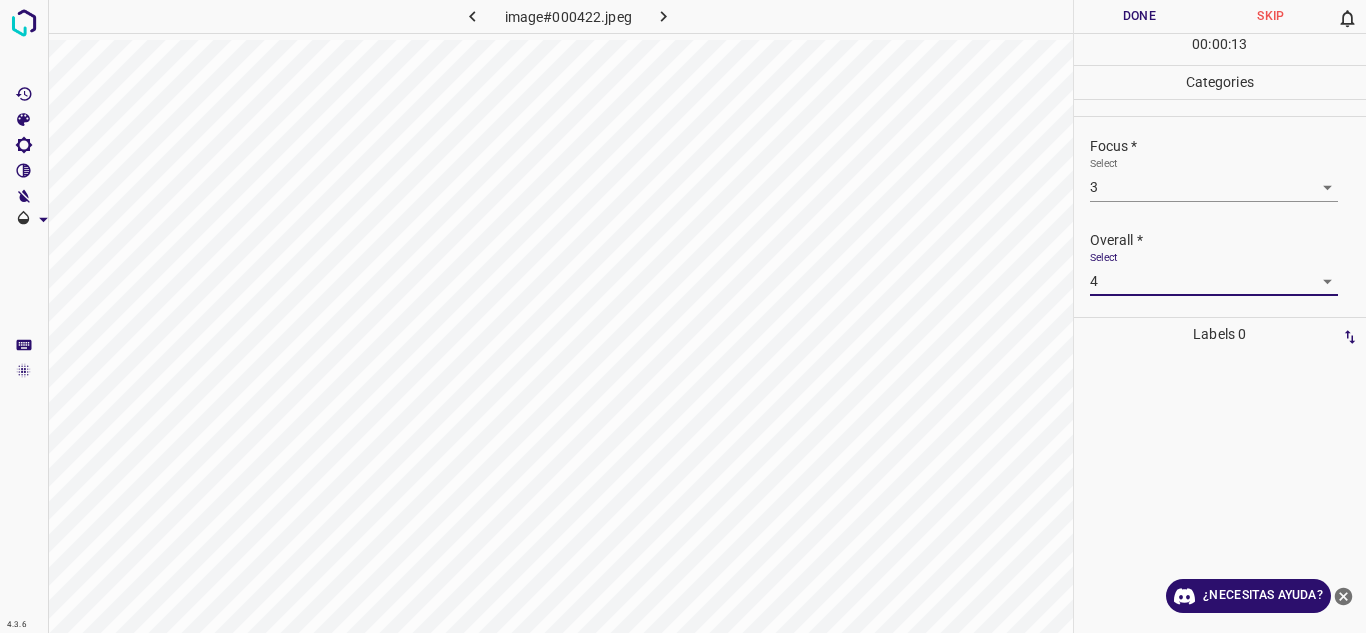 click on "4.3.6  image#000422.jpeg Done Skip 0 00   : 00   : 13   Categories Lighting *  Select 4 4 Focus *  Select 3 3 Overall *  Select 4 4 Labels   0 Categories 1 Lighting 2 Focus 3 Overall Tools Space Change between modes (Draw & Edit) I Auto labeling R Restore zoom M Zoom in N Zoom out Delete Delete selecte label Filters Z Restore filters X Saturation filter C Brightness filter V Contrast filter B Gray scale filter General O Download ¿Necesitas ayuda? Texto original Valora esta traducción Tu opinión servirá para ayudar a mejorar el Traductor de Google - Texto - Esconder - Borrar" at bounding box center [683, 316] 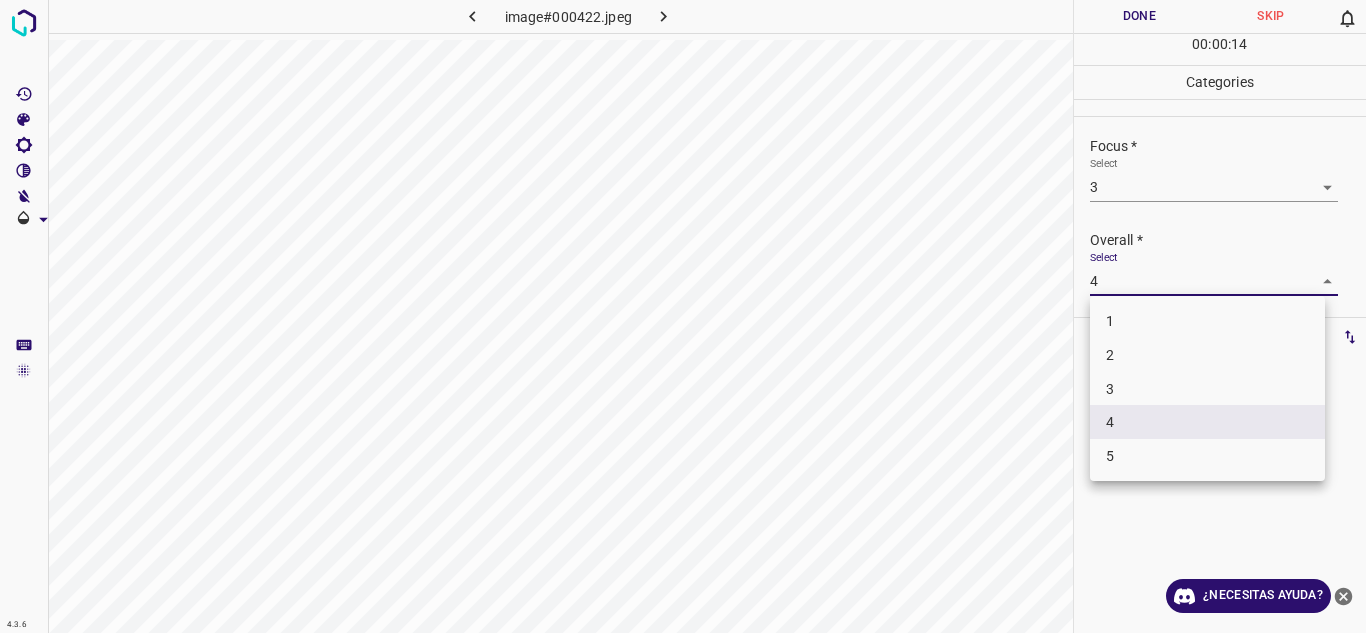 click on "3" at bounding box center [1207, 389] 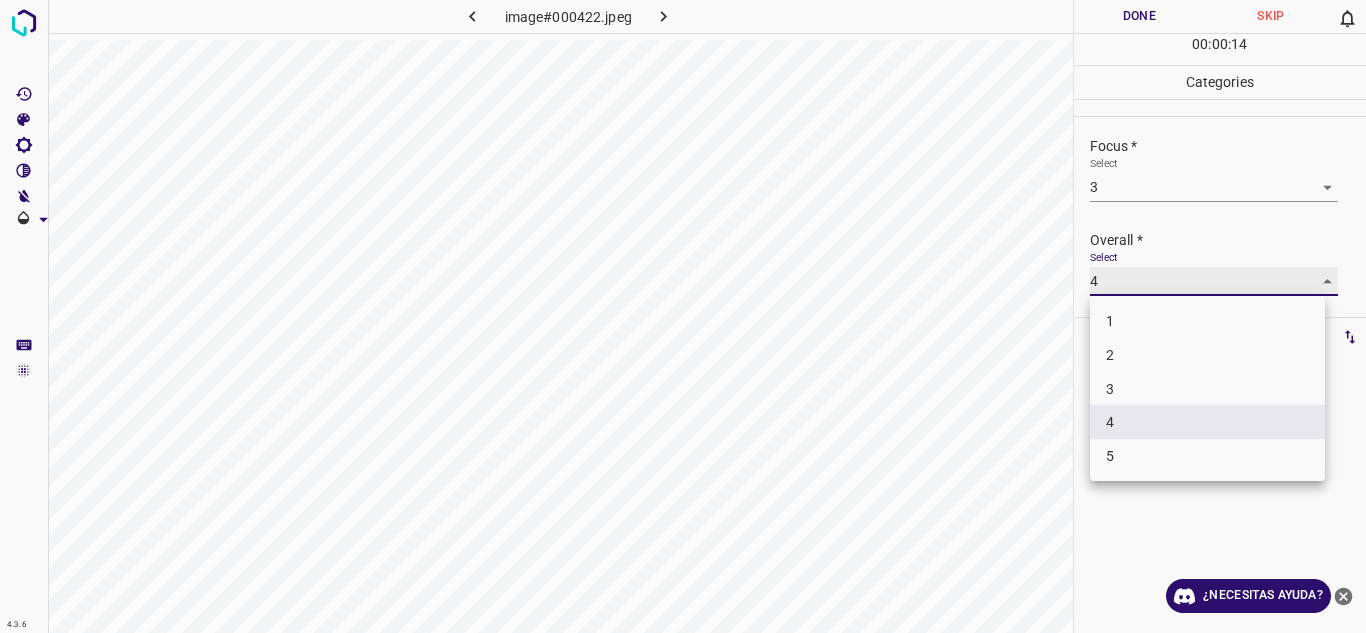 type on "3" 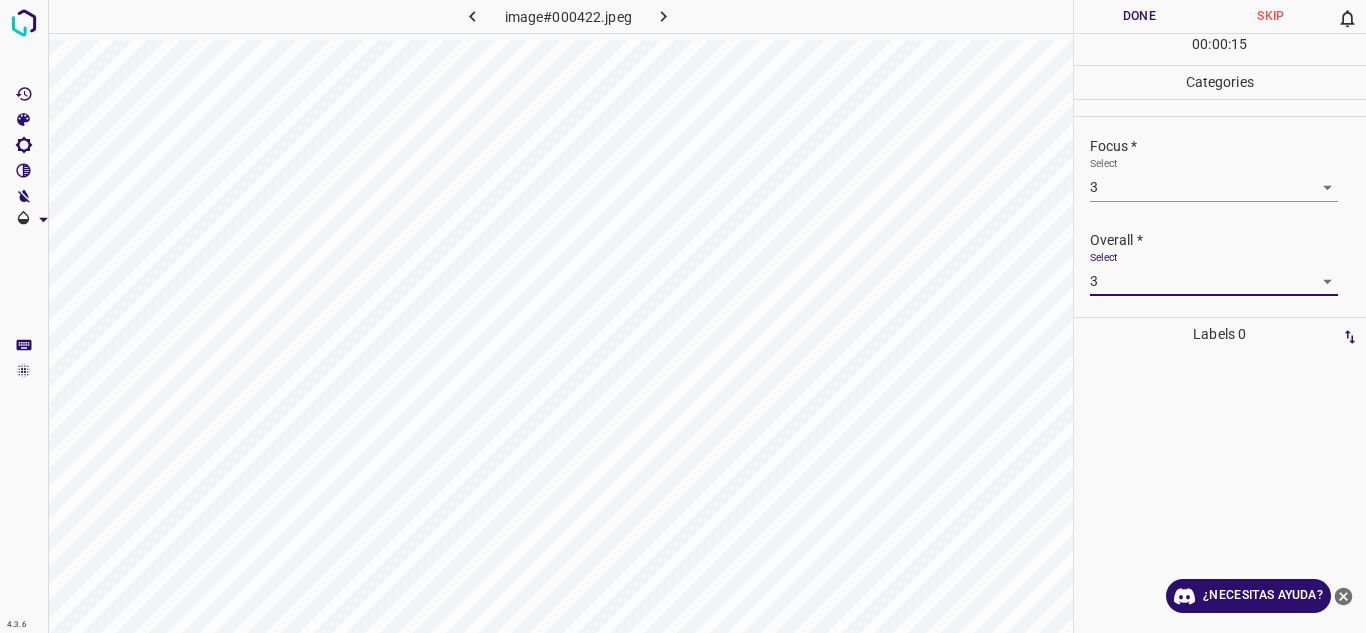 click on "Done" at bounding box center [1140, 16] 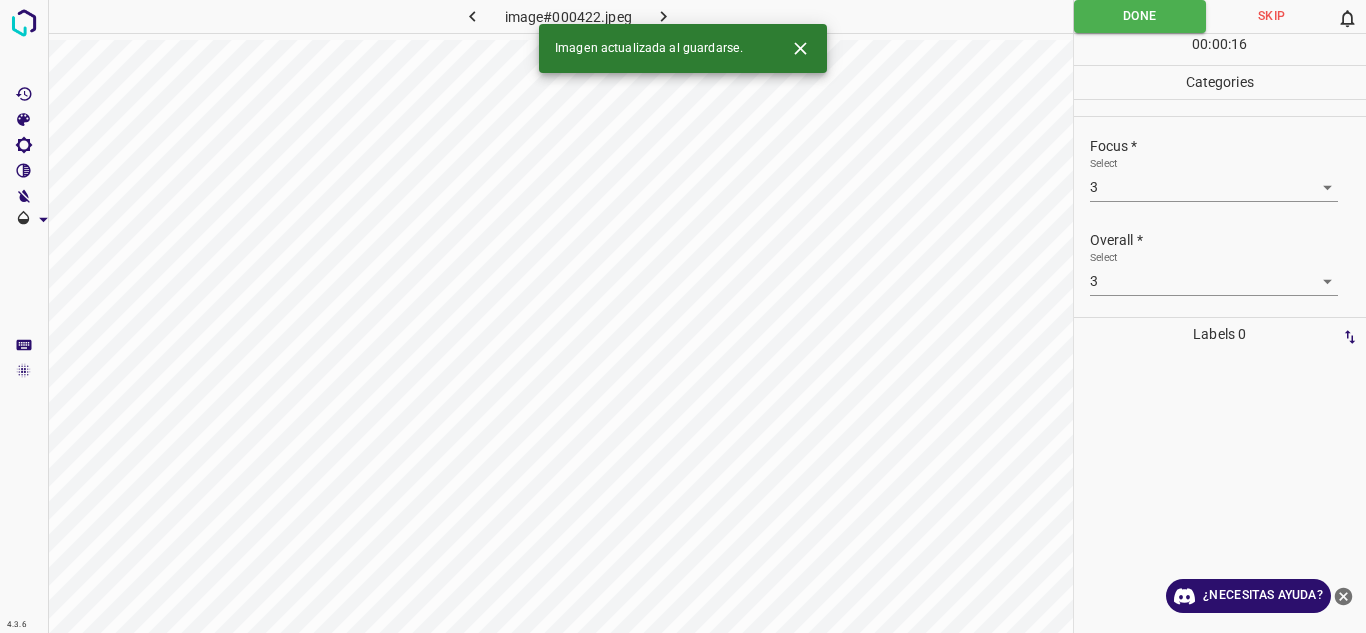 click 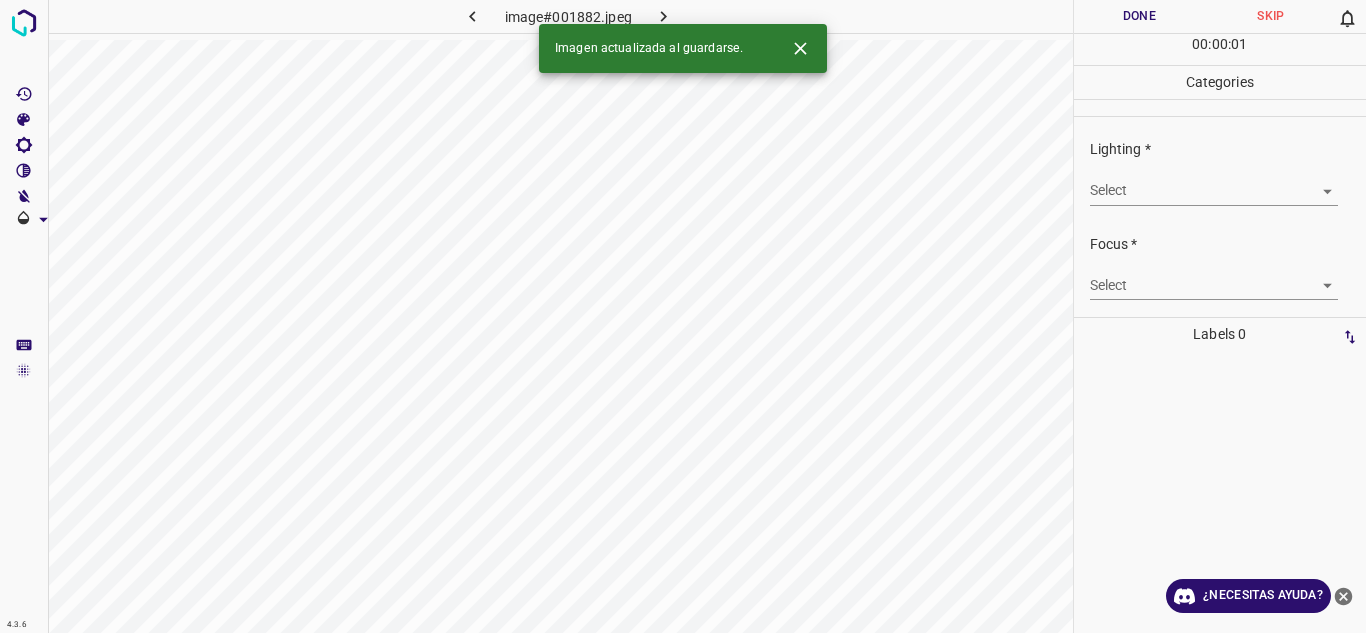 click on "4.3.6  image#001882.jpeg Done Skip 0 00   : 00   : 01   Categories Lighting *  Select ​ Focus *  Select ​ Overall *  Select ​ Labels   0 Categories 1 Lighting 2 Focus 3 Overall Tools Space Change between modes (Draw & Edit) I Auto labeling R Restore zoom M Zoom in N Zoom out Delete Delete selecte label Filters Z Restore filters X Saturation filter C Brightness filter V Contrast filter B Gray scale filter General O Download Imagen actualizada al guardarse. ¿Necesitas ayuda? Texto original Valora esta traducción Tu opinión servirá para ayudar a mejorar el Traductor de Google - Texto - Esconder - Borrar" at bounding box center (683, 316) 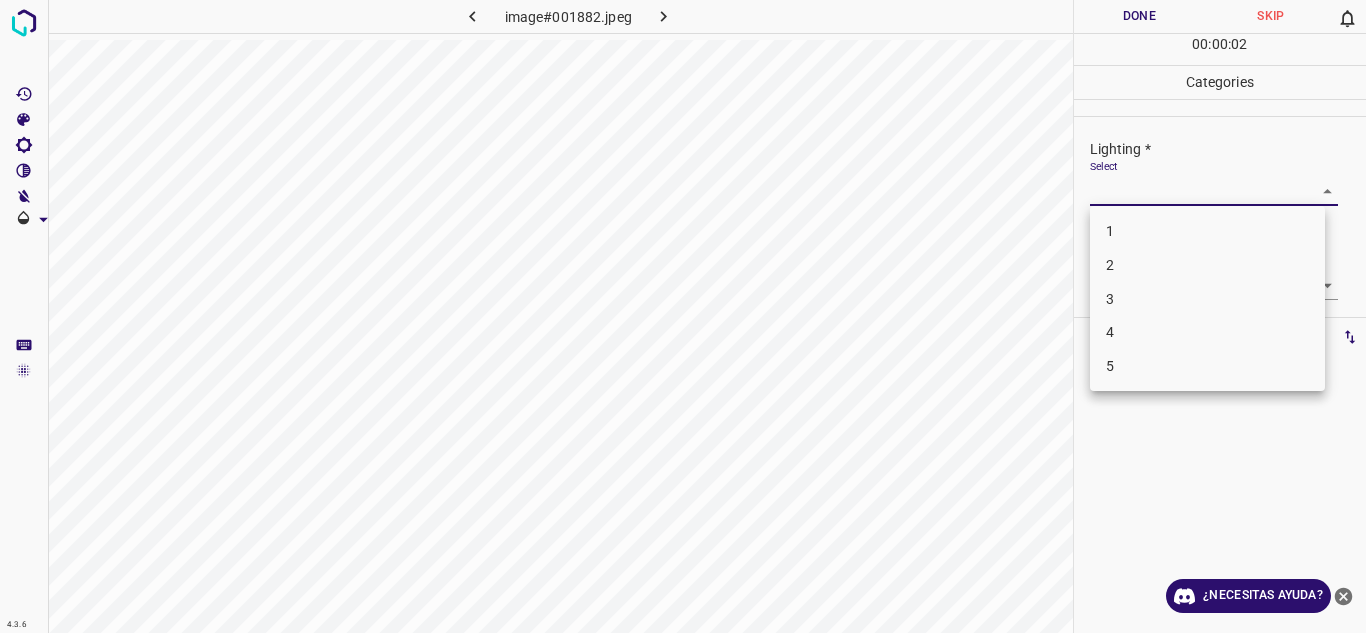 click on "4" at bounding box center (1207, 332) 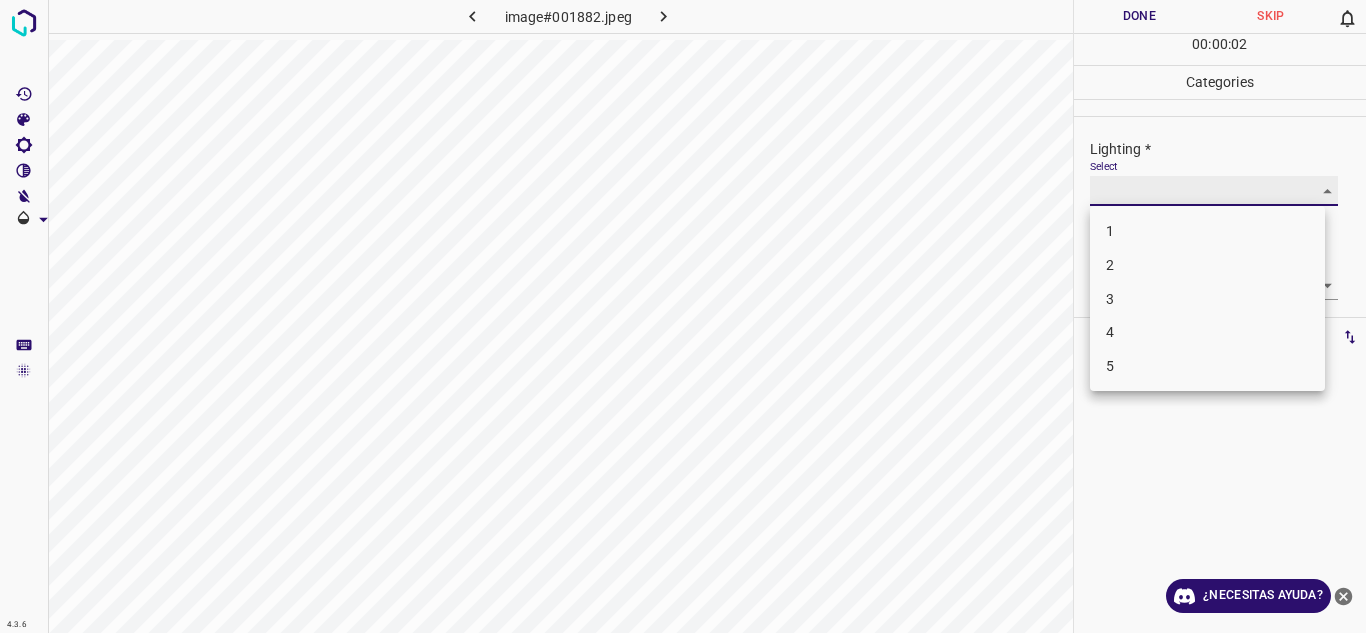 type on "4" 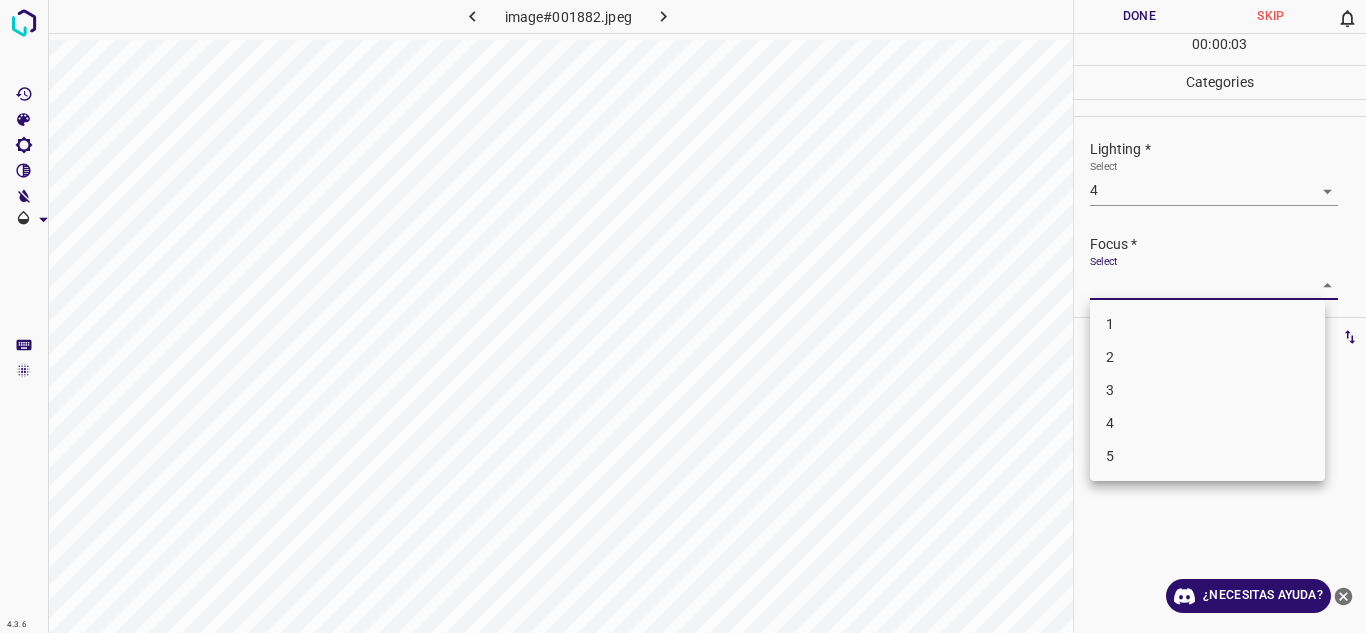 click on "4.3.6  image#001882.jpeg Done Skip 0 00   : 00   : 03   Categories Lighting *  Select 4 4 Focus *  Select ​ Overall *  Select ​ Labels   0 Categories 1 Lighting 2 Focus 3 Overall Tools Space Change between modes (Draw & Edit) I Auto labeling R Restore zoom M Zoom in N Zoom out Delete Delete selecte label Filters Z Restore filters X Saturation filter C Brightness filter V Contrast filter B Gray scale filter General O Download ¿Necesitas ayuda? Texto original Valora esta traducción Tu opinión servirá para ayudar a mejorar el Traductor de Google - Texto - Esconder - Borrar 1 2 3 4 5" at bounding box center (683, 316) 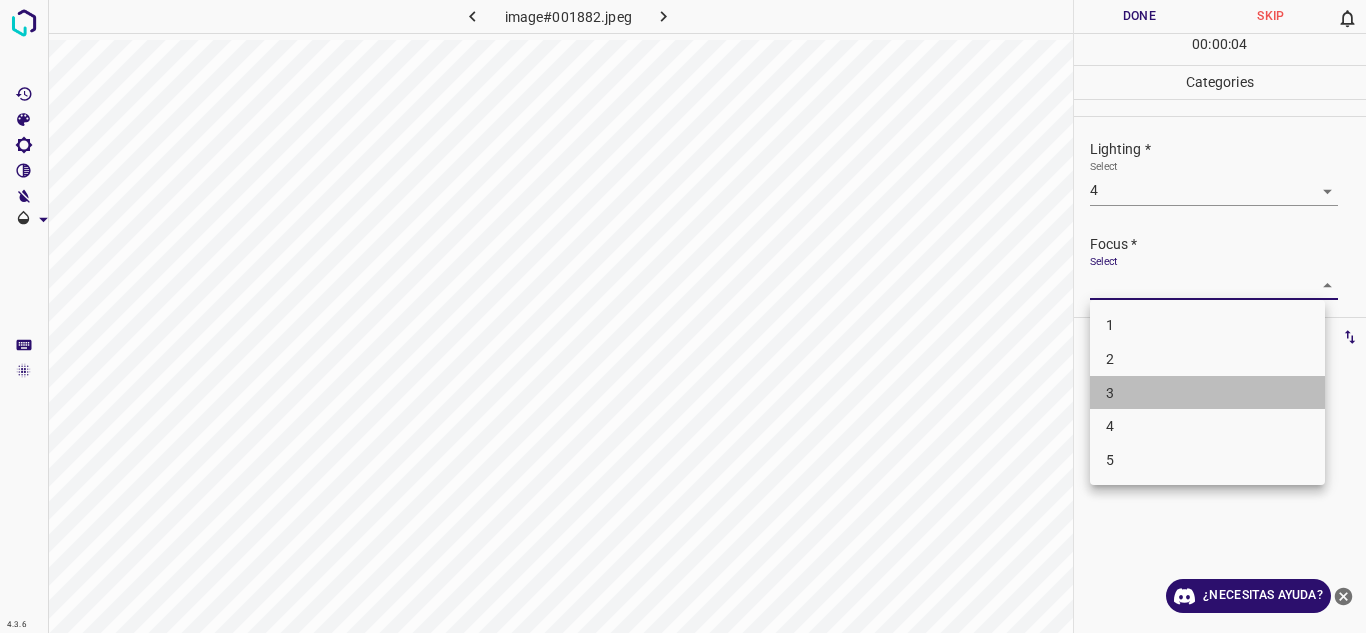 click on "3" at bounding box center [1207, 393] 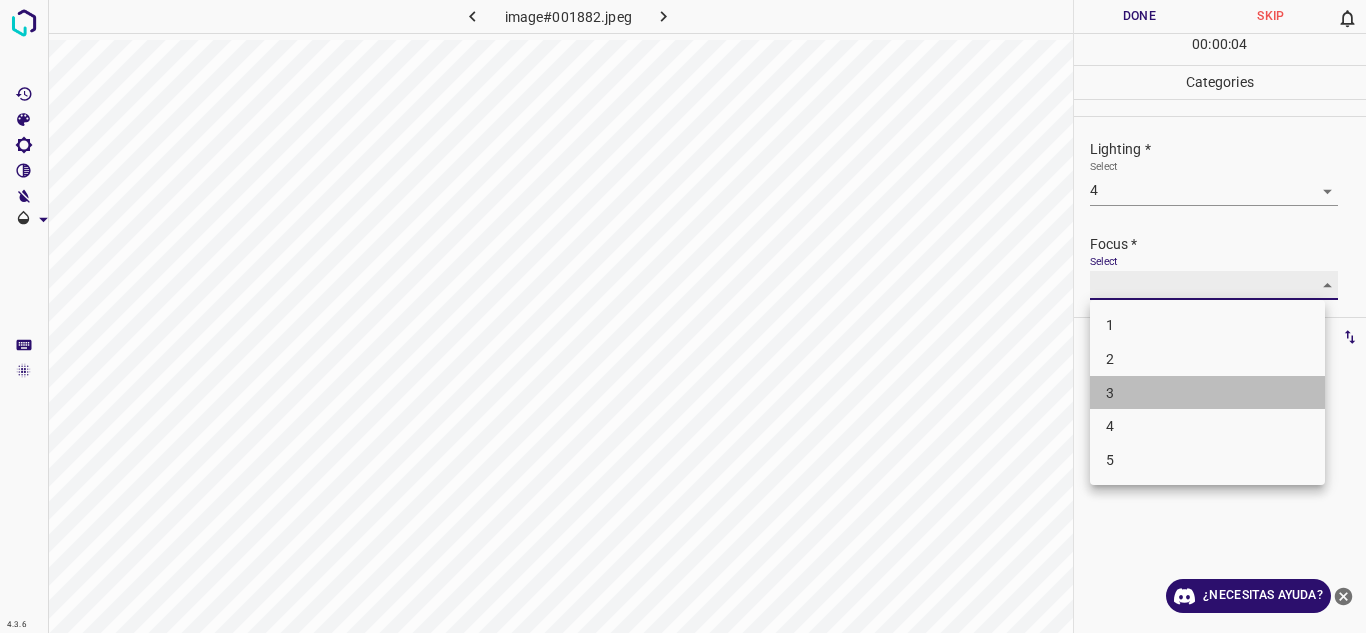 type on "3" 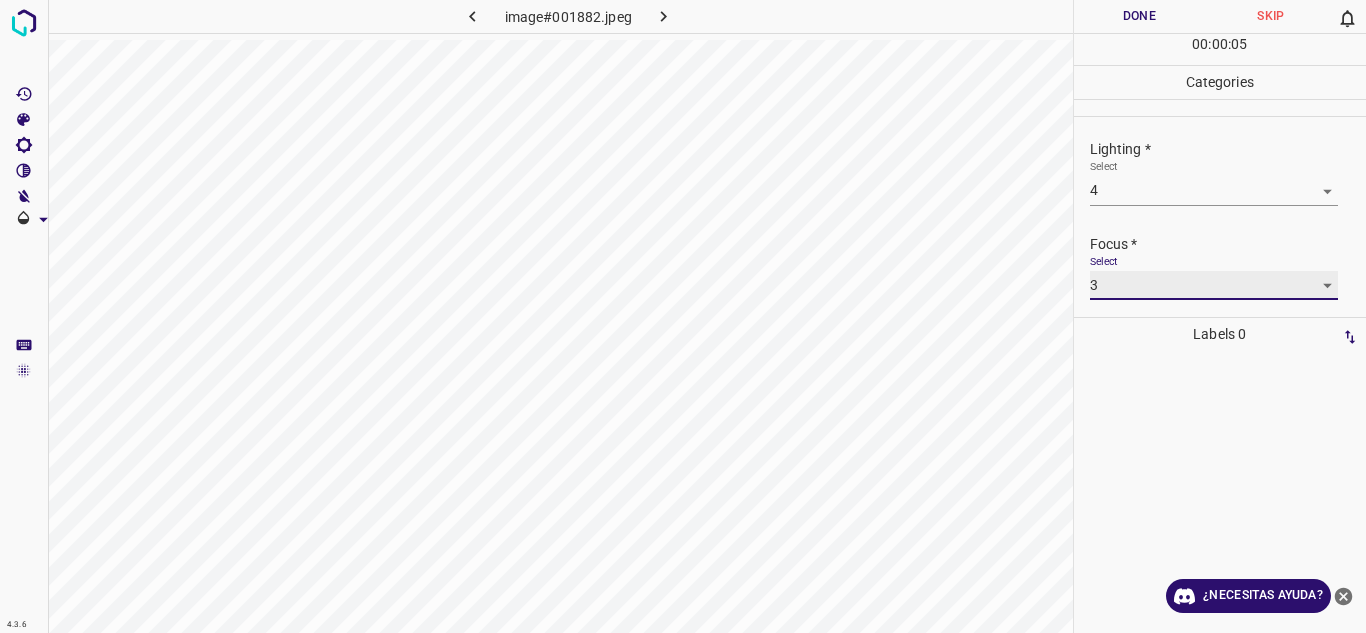 scroll, scrollTop: 98, scrollLeft: 0, axis: vertical 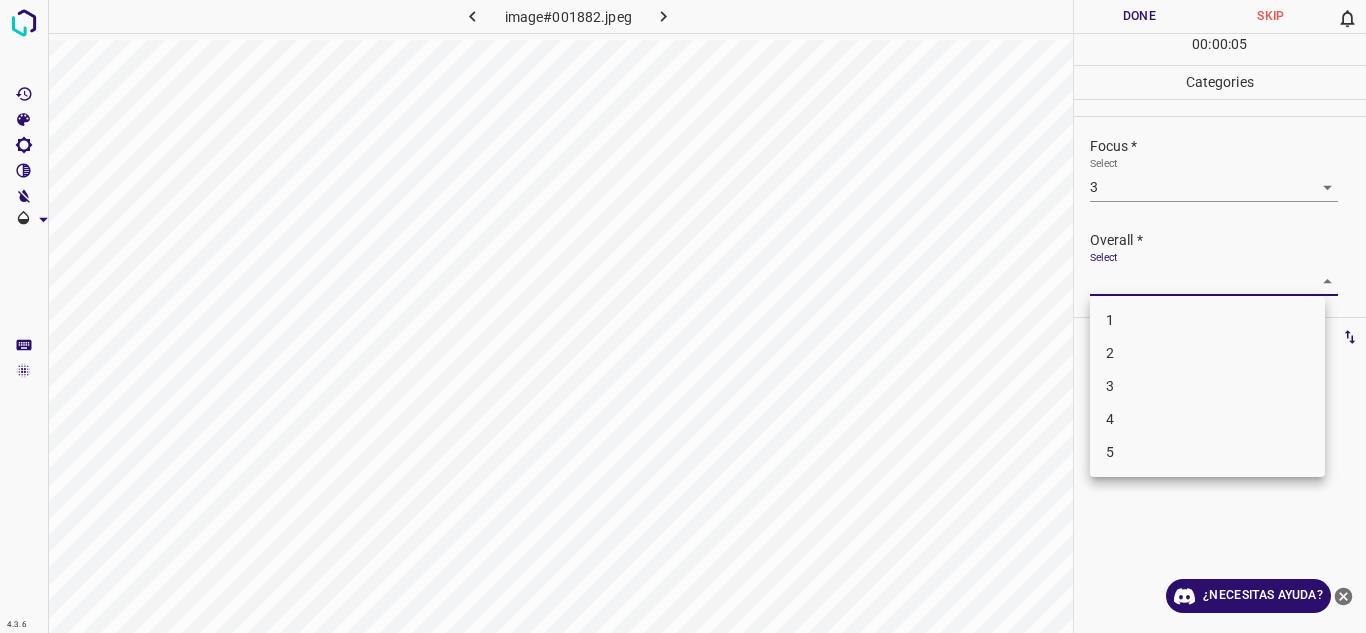 click on "4.3.6  image#001882.jpeg Done Skip 0 00   : 00   : 05   Categories Lighting *  Select 4 4 Focus *  Select 3 3 Overall *  Select ​ Labels   0 Categories 1 Lighting 2 Focus 3 Overall Tools Space Change between modes (Draw & Edit) I Auto labeling R Restore zoom M Zoom in N Zoom out Delete Delete selecte label Filters Z Restore filters X Saturation filter C Brightness filter V Contrast filter B Gray scale filter General O Download ¿Necesitas ayuda? Texto original Valora esta traducción Tu opinión servirá para ayudar a mejorar el Traductor de Google - Texto - Esconder - Borrar 1 2 3 4 5" at bounding box center [683, 316] 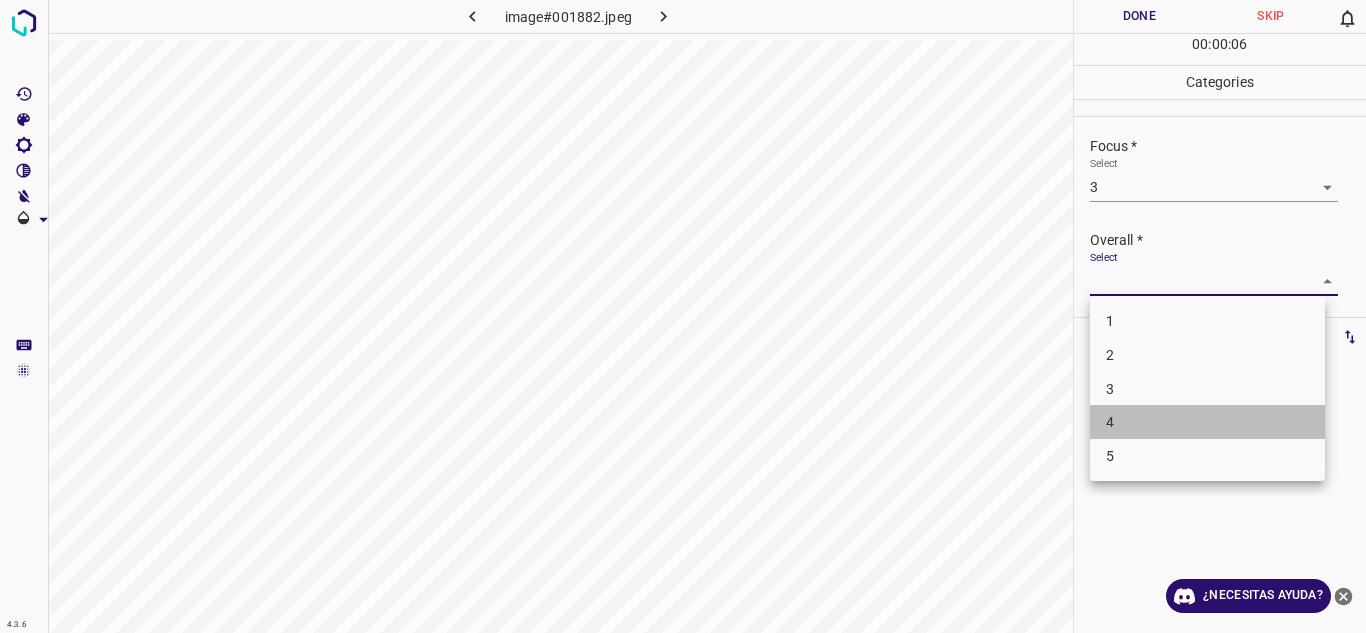 drag, startPoint x: 1136, startPoint y: 424, endPoint x: 1285, endPoint y: 335, distance: 173.5569 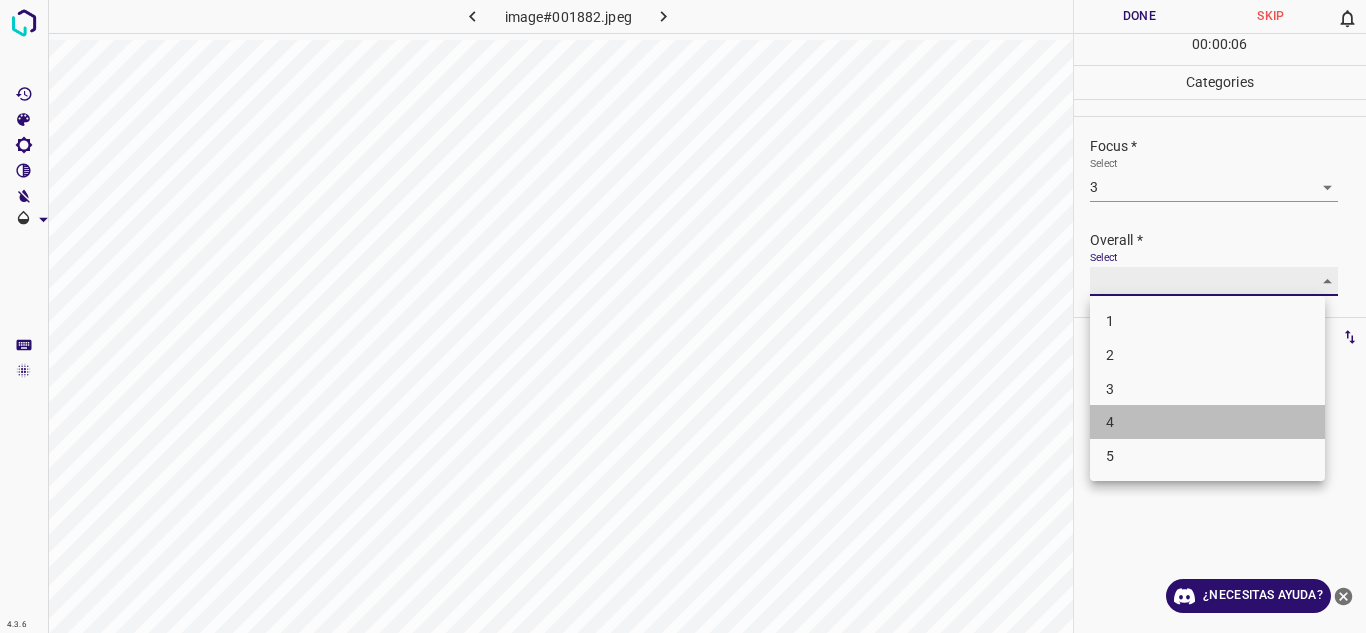 type on "4" 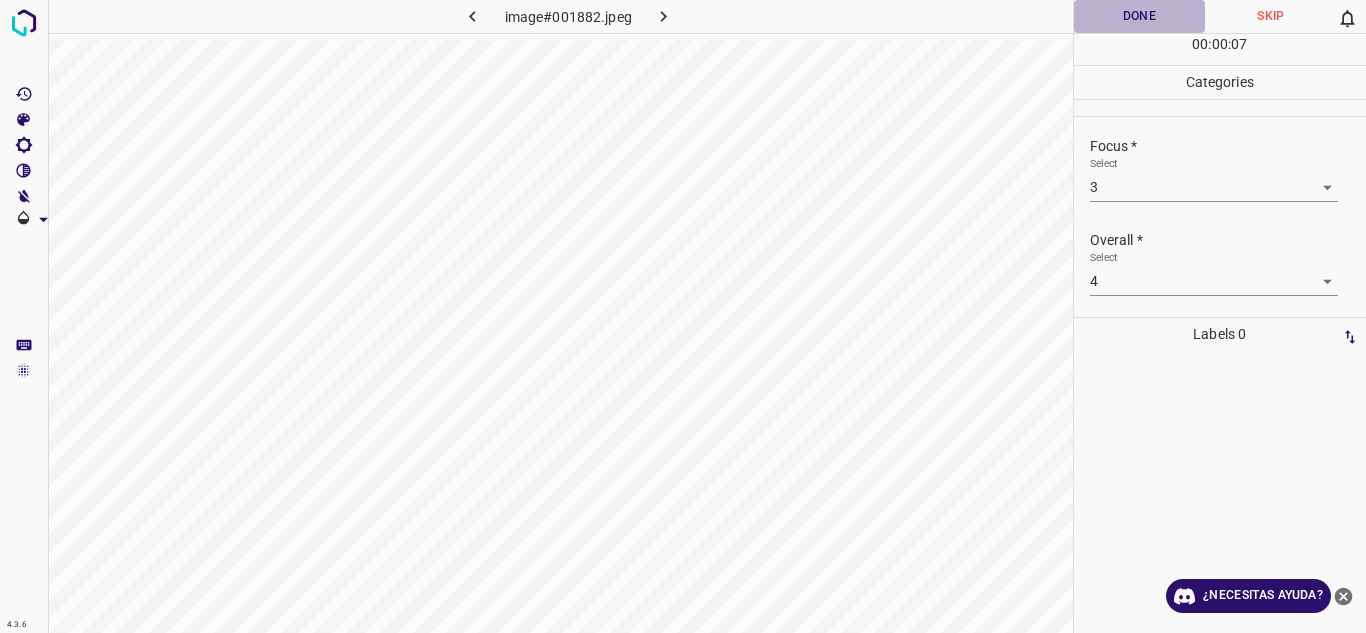 click on "Done" at bounding box center [1140, 16] 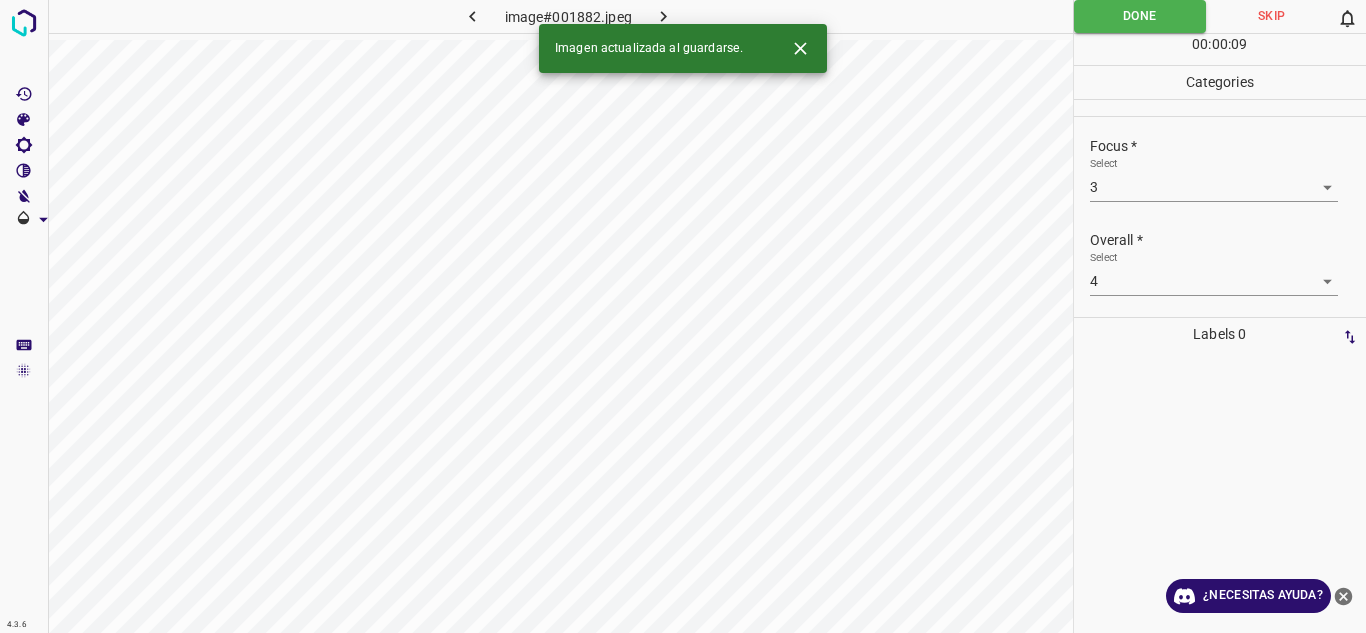 click at bounding box center [664, 16] 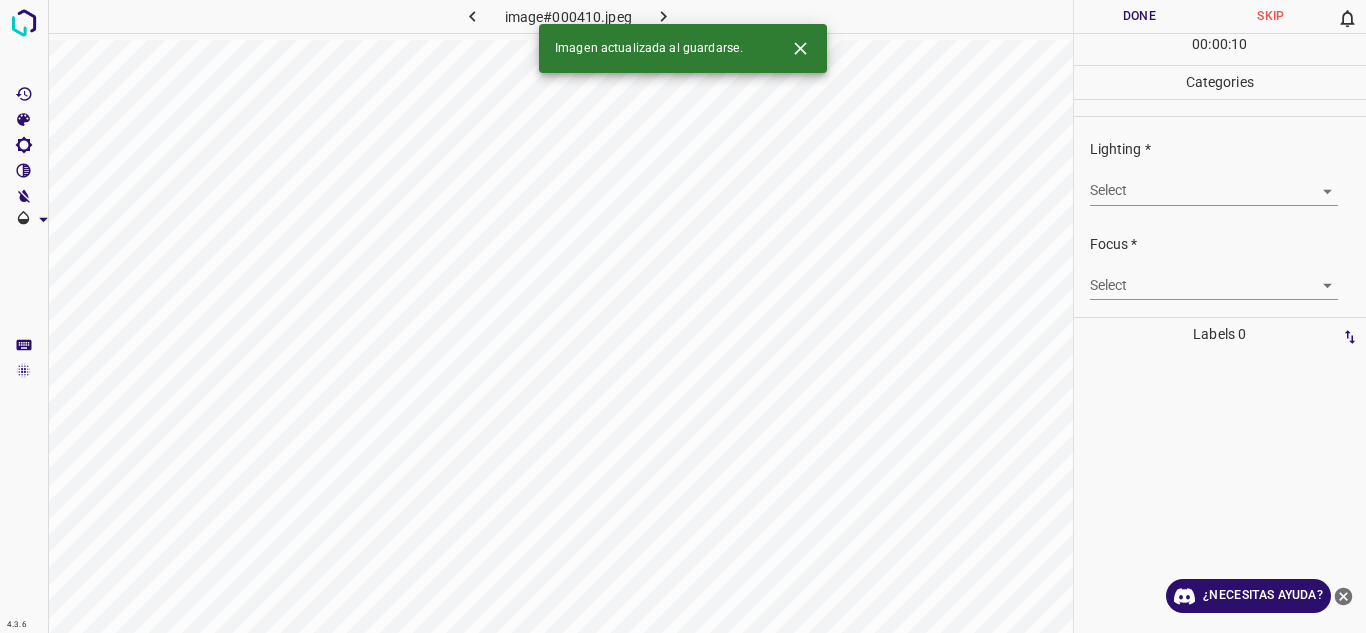 click on "4.3.6  image#000410.jpeg Done Skip 0 00   : 00   : 10   Categories Lighting *  Select ​ Focus *  Select ​ Overall *  Select ​ Labels   0 Categories 1 Lighting 2 Focus 3 Overall Tools Space Change between modes (Draw & Edit) I Auto labeling R Restore zoom M Zoom in N Zoom out Delete Delete selecte label Filters Z Restore filters X Saturation filter C Brightness filter V Contrast filter B Gray scale filter General O Download Imagen actualizada al guardarse. ¿Necesitas ayuda? Texto original Valora esta traducción Tu opinión servirá para ayudar a mejorar el Traductor de Google - Texto - Esconder - Borrar" at bounding box center (683, 316) 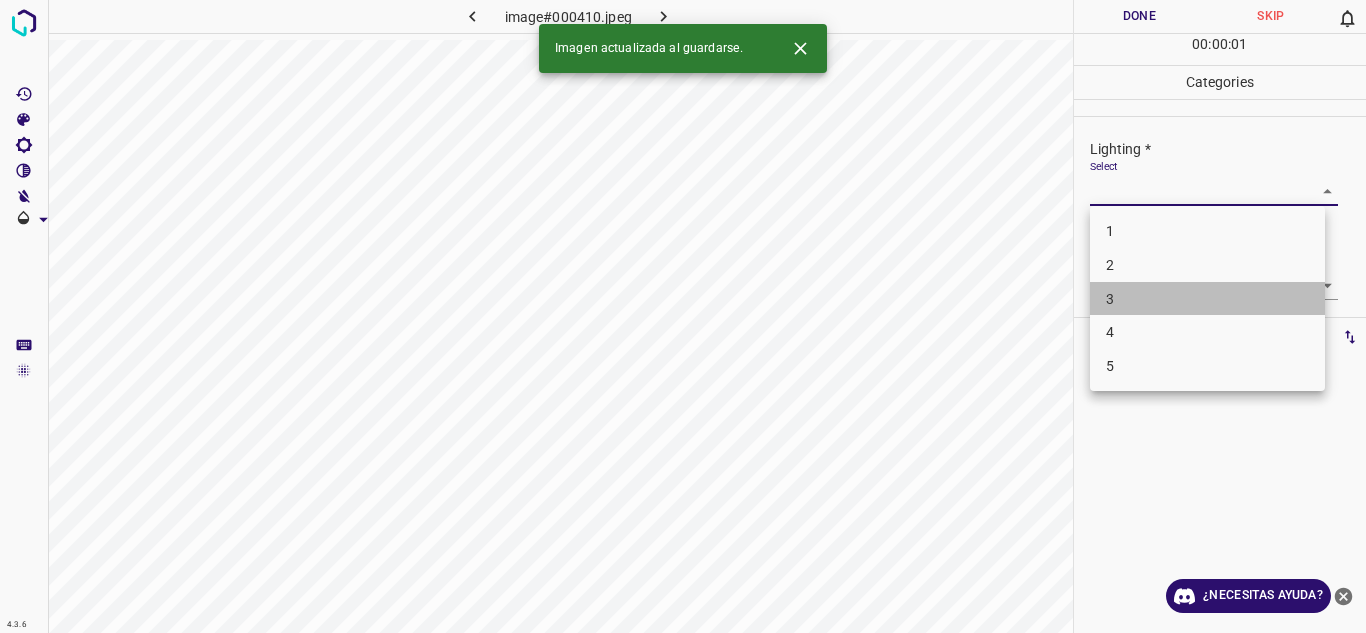 click on "3" at bounding box center (1207, 299) 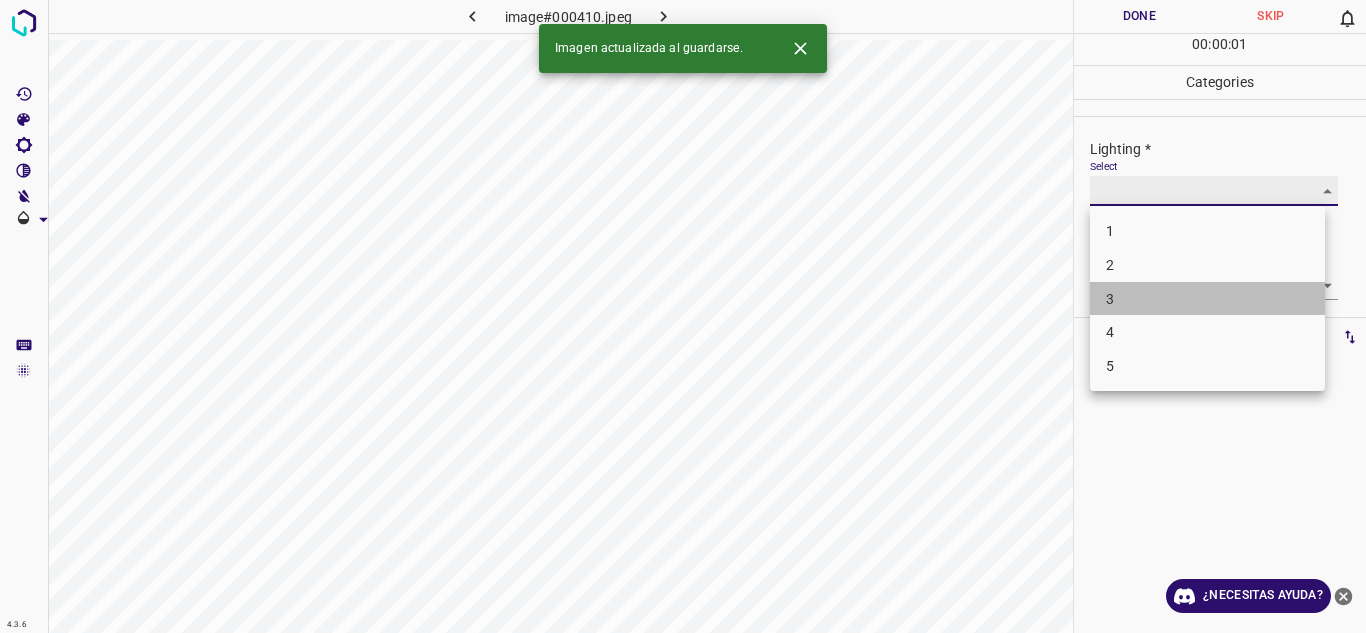 type on "3" 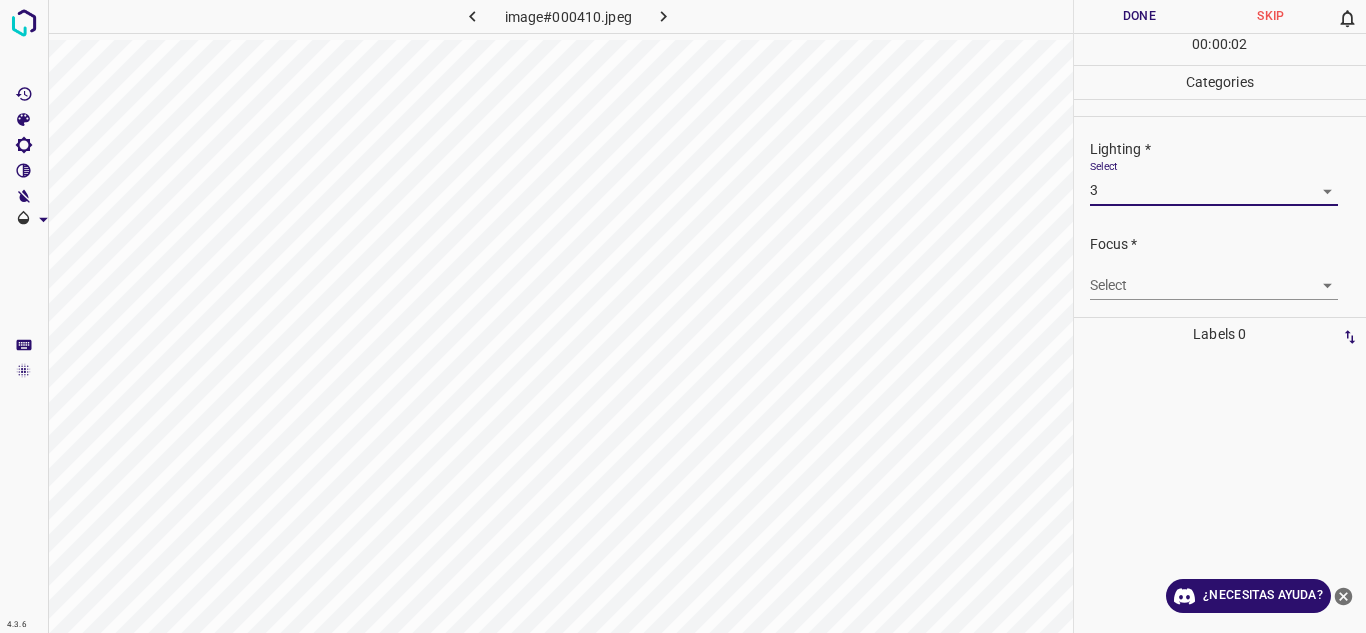 click on "4.3.6  image#000410.jpeg Done Skip 0 00   : 00   : 02   Categories Lighting *  Select 3 3 Focus *  Select ​ Overall *  Select ​ Labels   0 Categories 1 Lighting 2 Focus 3 Overall Tools Space Change between modes (Draw & Edit) I Auto labeling R Restore zoom M Zoom in N Zoom out Delete Delete selecte label Filters Z Restore filters X Saturation filter C Brightness filter V Contrast filter B Gray scale filter General O Download ¿Necesitas ayuda? Texto original Valora esta traducción Tu opinión servirá para ayudar a mejorar el Traductor de Google - Texto - Esconder - Borrar" at bounding box center [683, 316] 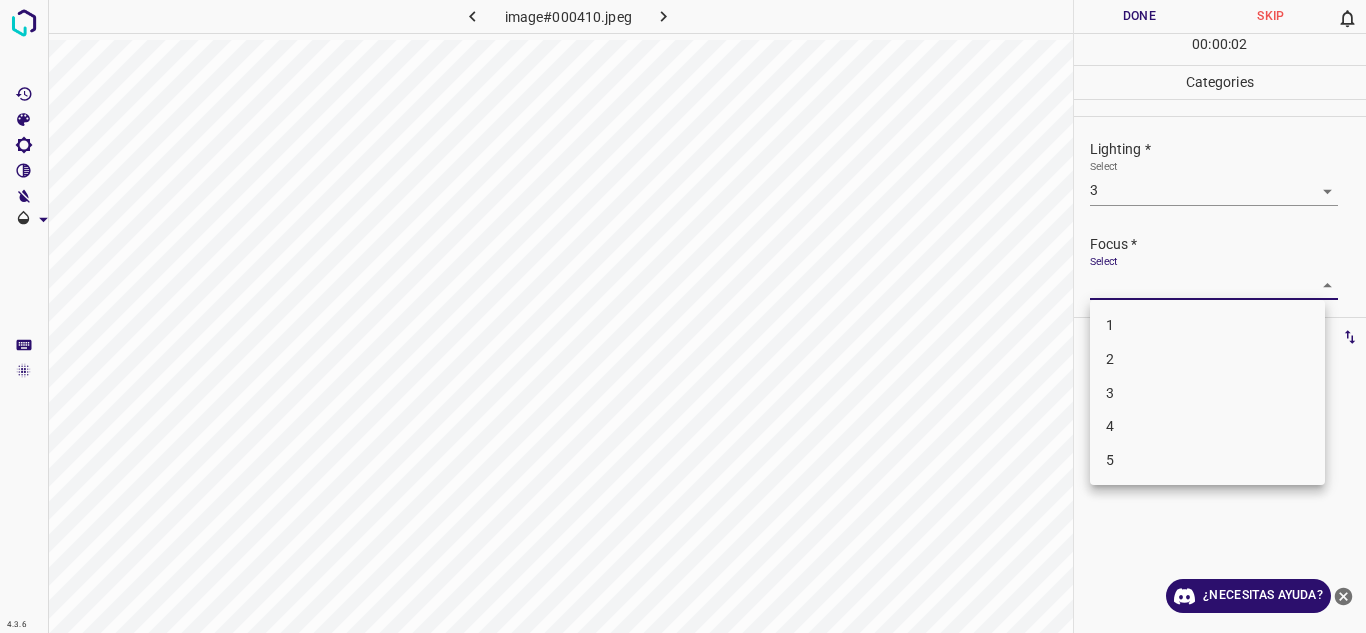 click on "3" at bounding box center [1207, 393] 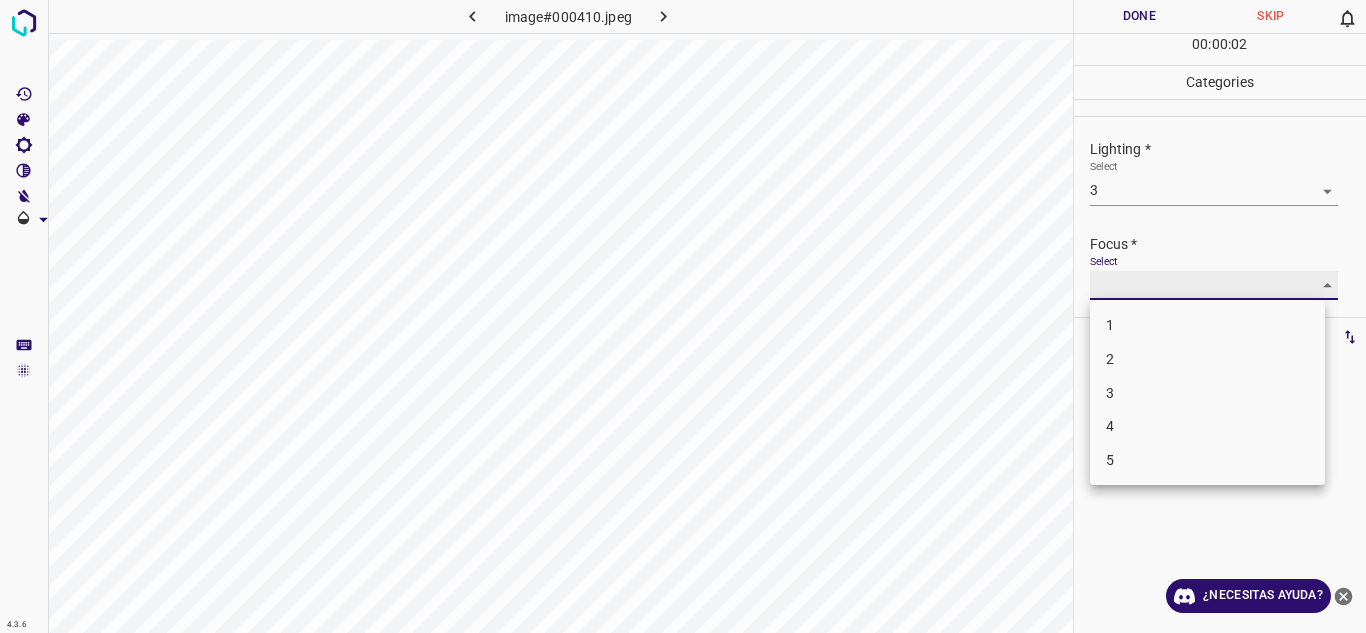 type on "3" 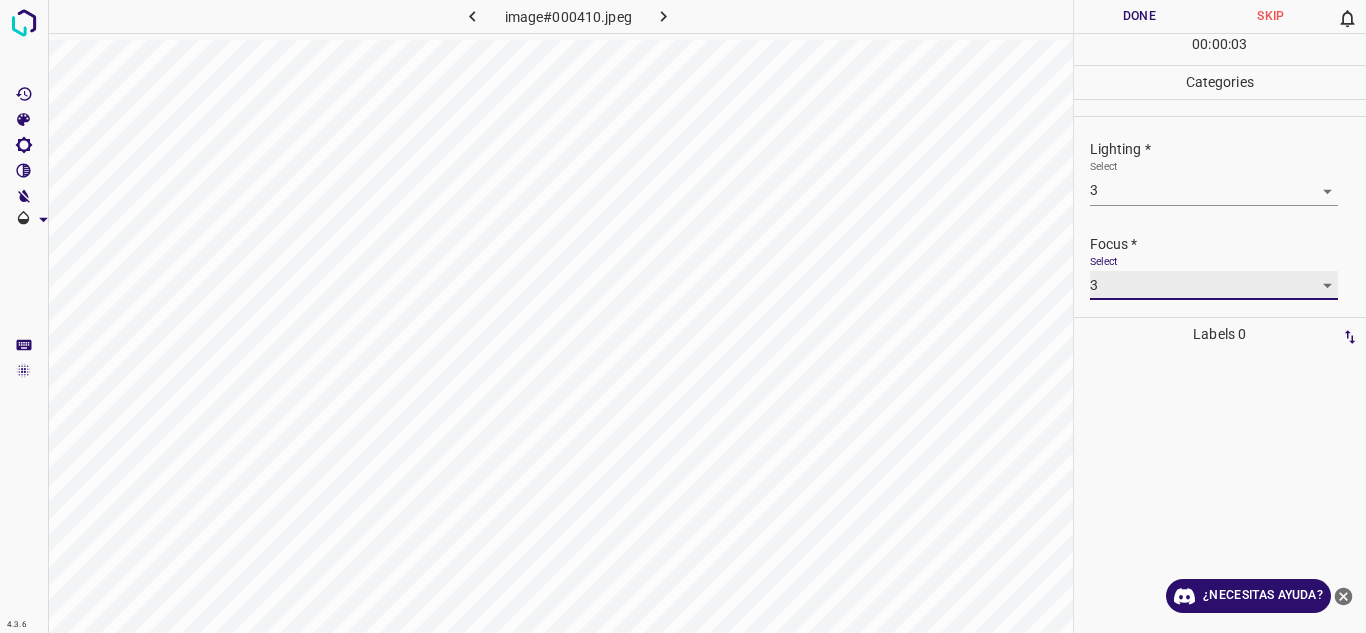 scroll, scrollTop: 98, scrollLeft: 0, axis: vertical 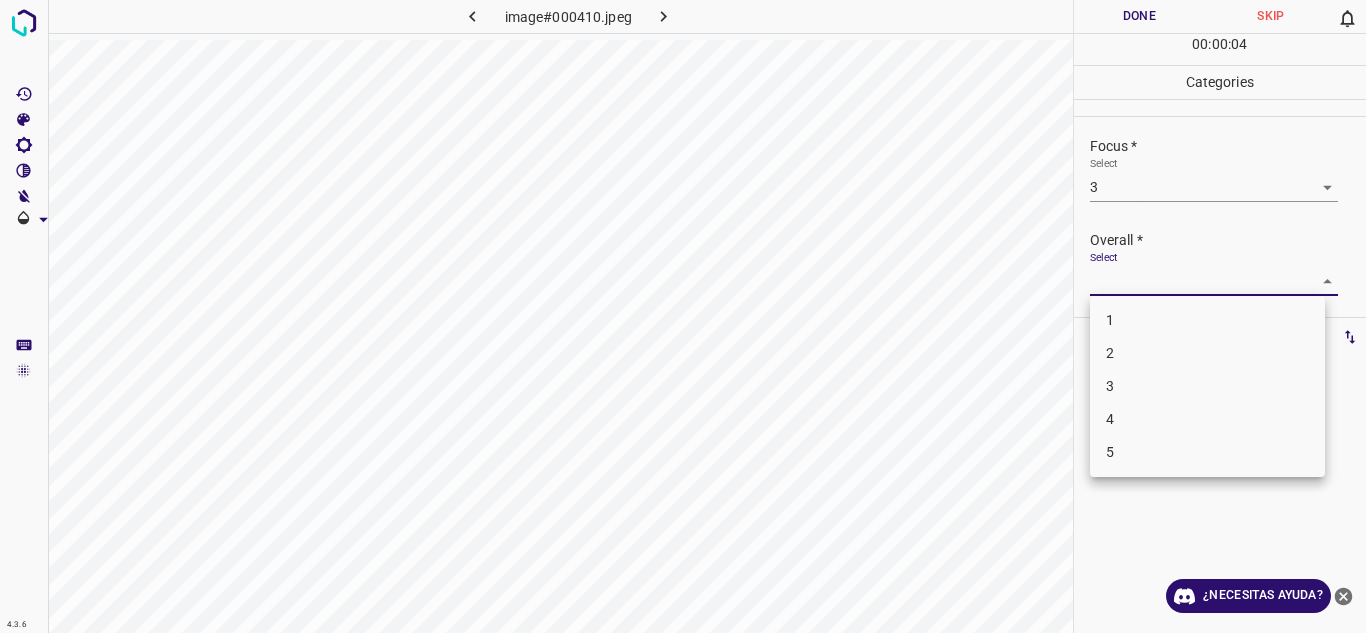 drag, startPoint x: 1309, startPoint y: 292, endPoint x: 1205, endPoint y: 372, distance: 131.20976 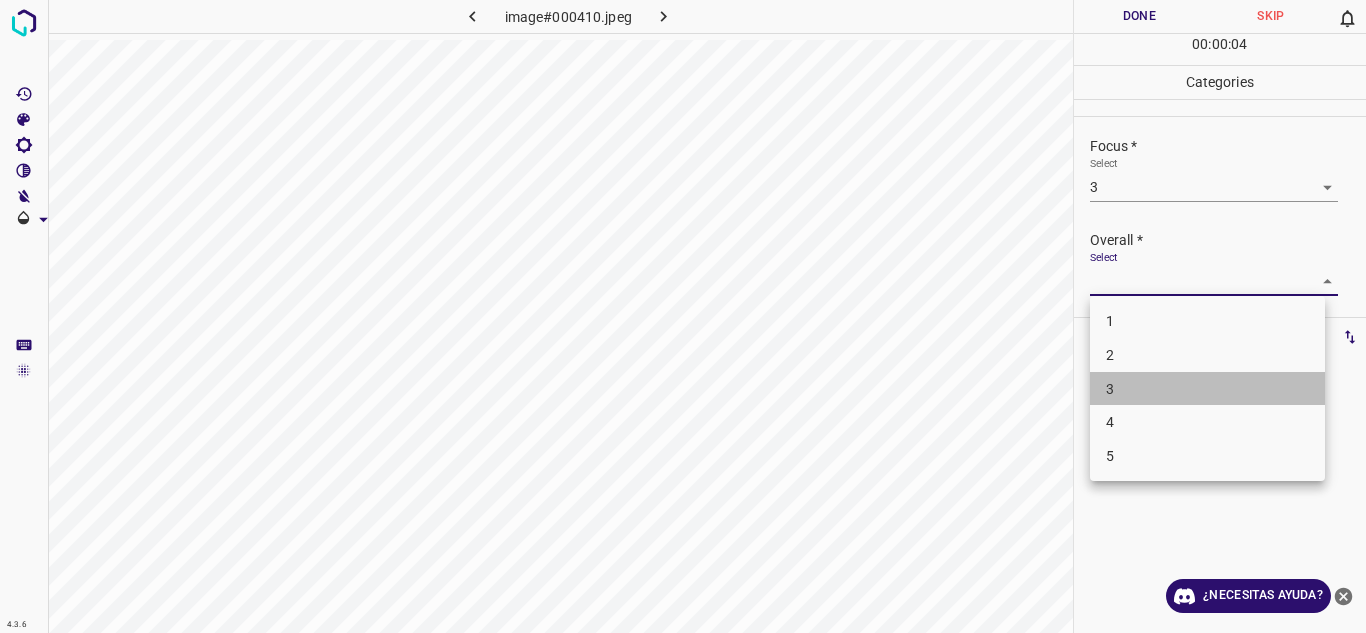 click on "3" at bounding box center (1207, 389) 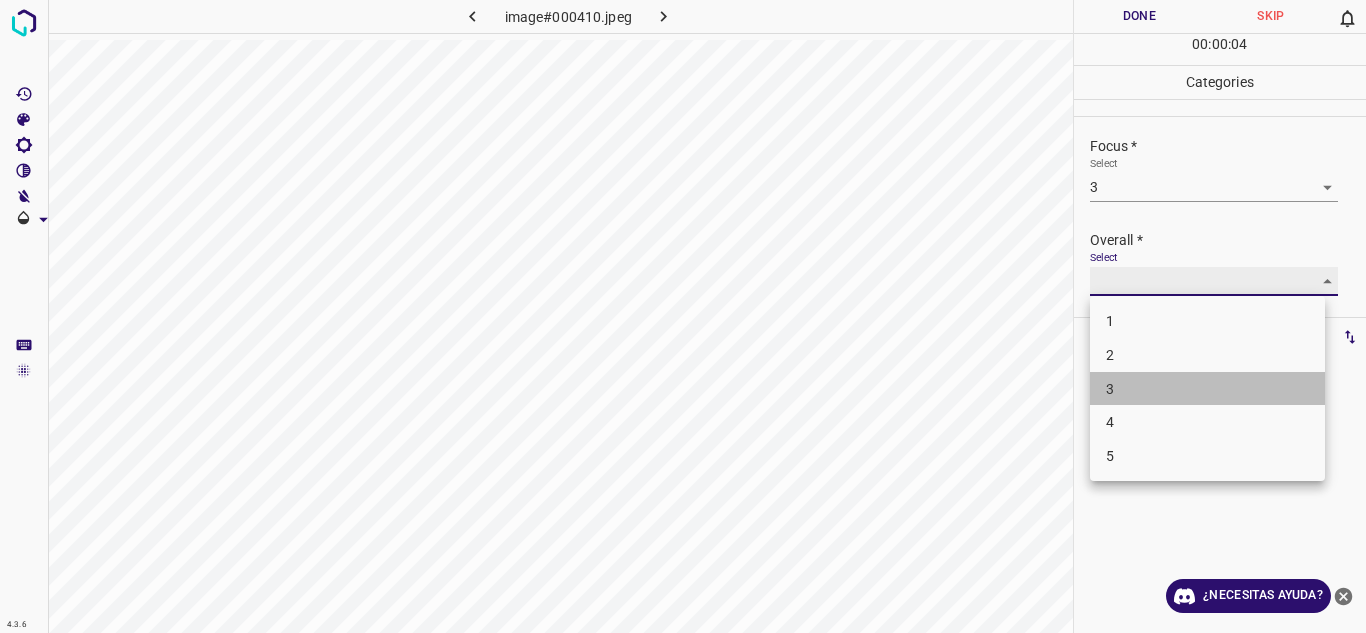 type on "3" 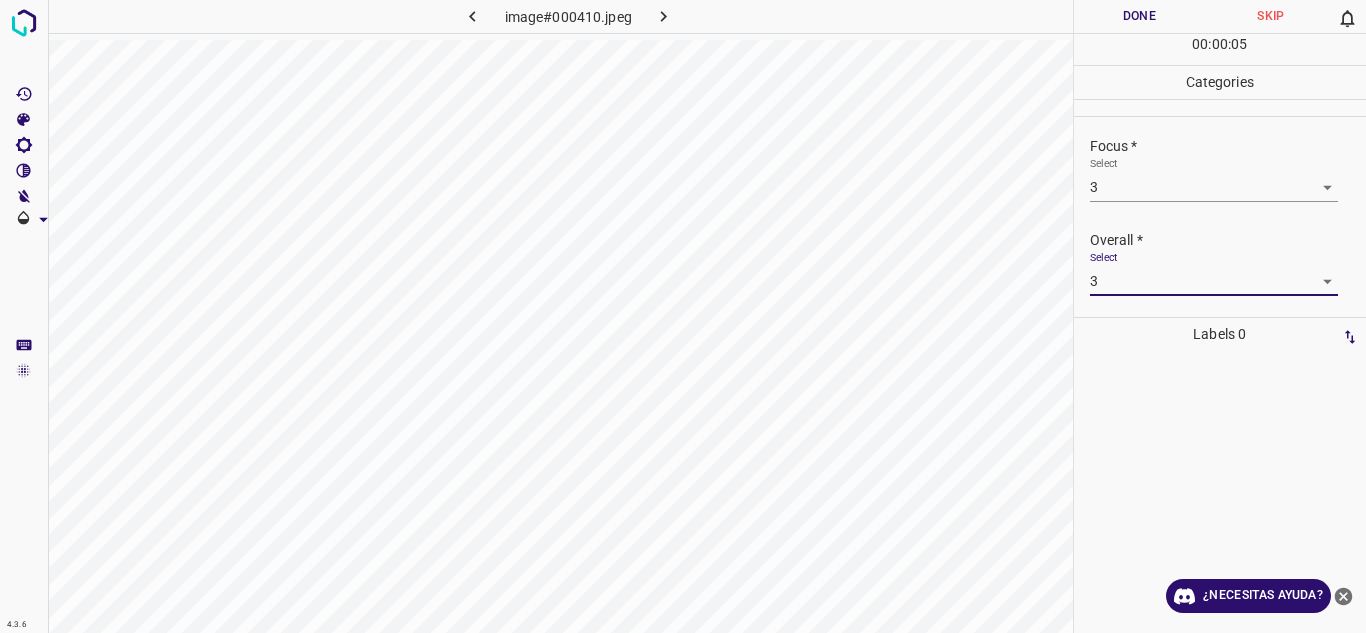 click on "Done" at bounding box center (1140, 16) 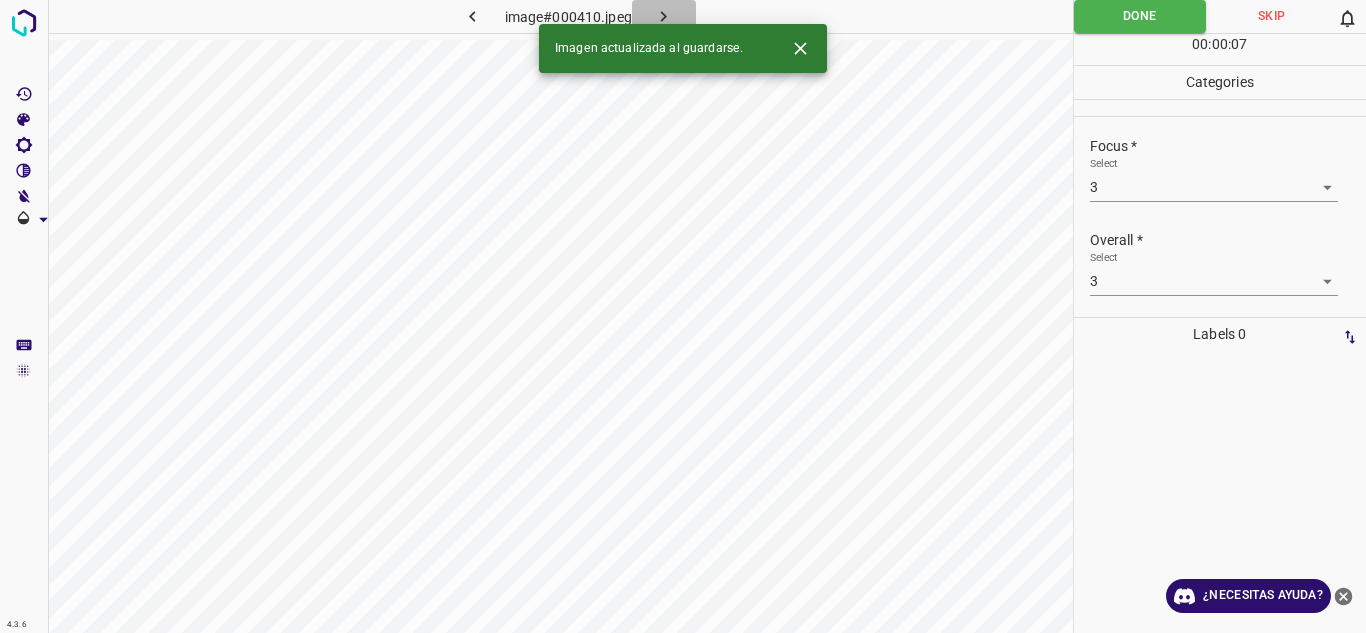 click 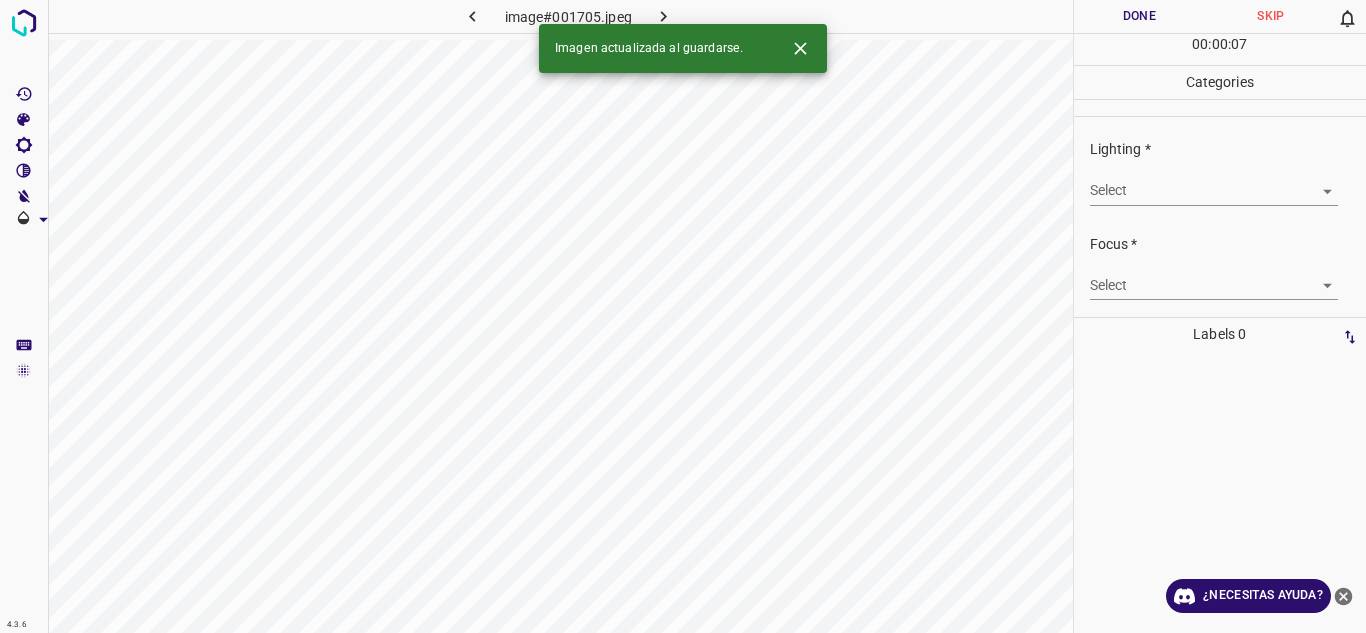 click on "4.3.6  image#001705.jpeg Done Skip 0 00   : 00   : 07   Categories Lighting *  Select ​ Focus *  Select ​ Overall *  Select ​ Labels   0 Categories 1 Lighting 2 Focus 3 Overall Tools Space Change between modes (Draw & Edit) I Auto labeling R Restore zoom M Zoom in N Zoom out Delete Delete selecte label Filters Z Restore filters X Saturation filter C Brightness filter V Contrast filter B Gray scale filter General O Download Imagen actualizada al guardarse. ¿Necesitas ayuda? Texto original Valora esta traducción Tu opinión servirá para ayudar a mejorar el Traductor de Google - Texto - Esconder - Borrar" at bounding box center [683, 316] 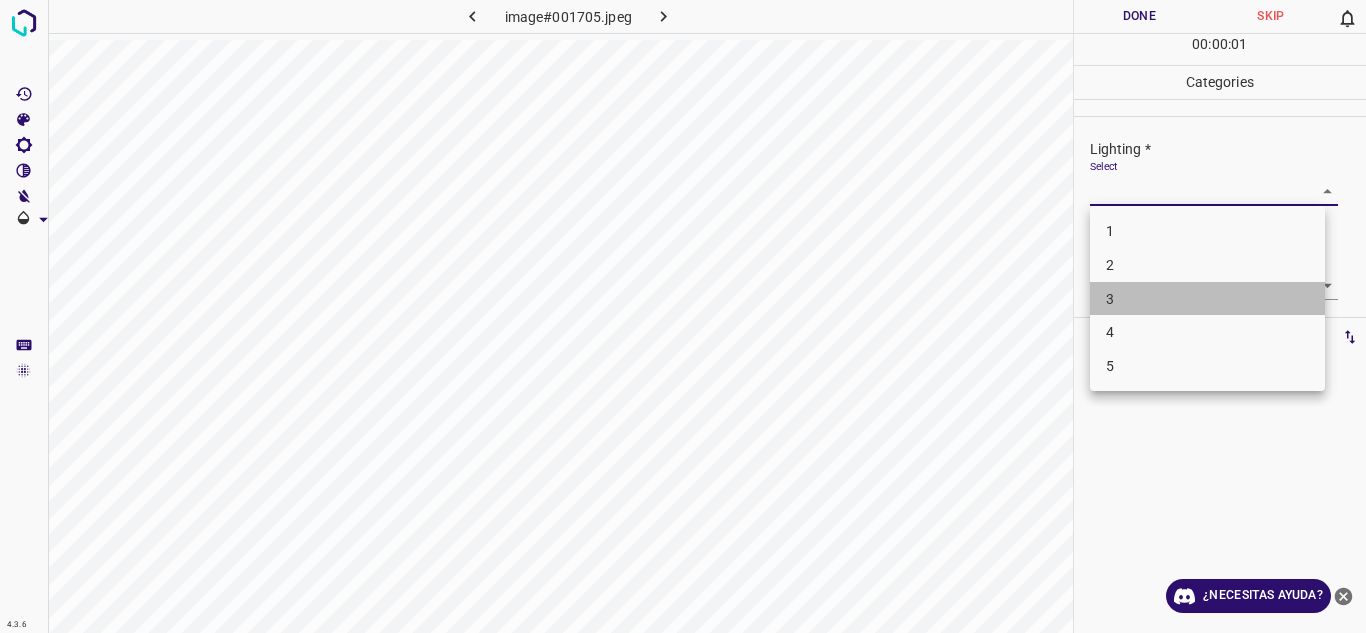 click on "3" at bounding box center [1207, 299] 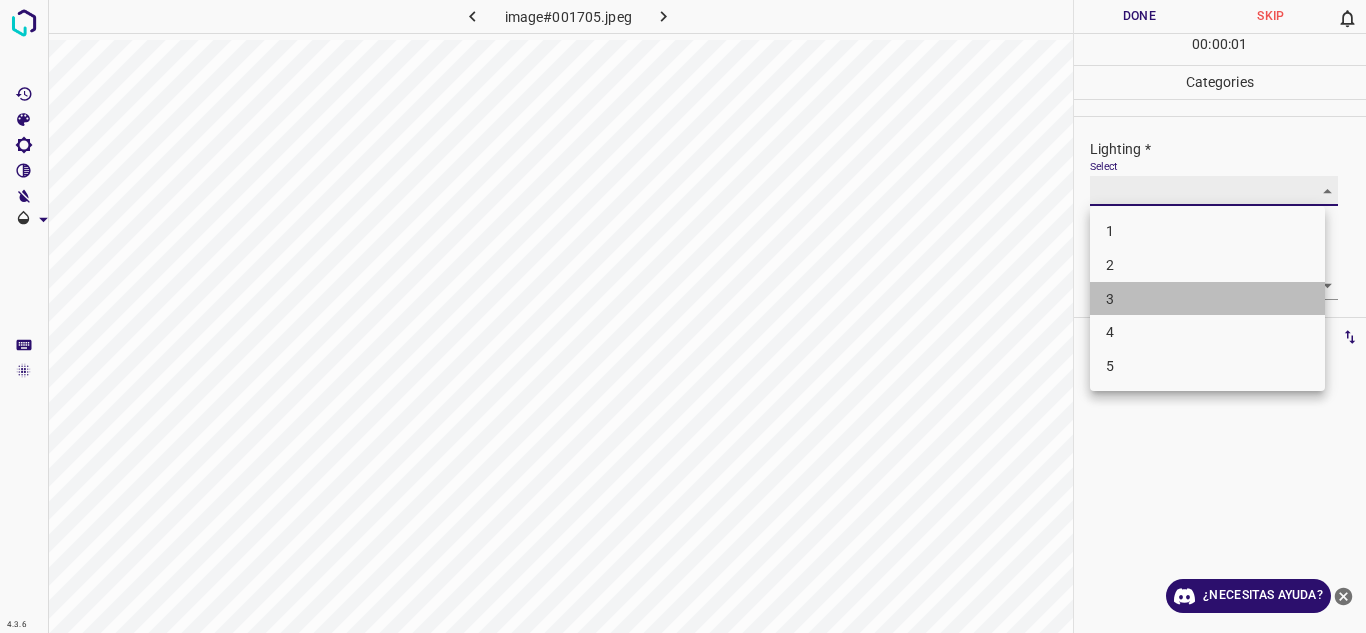 type on "3" 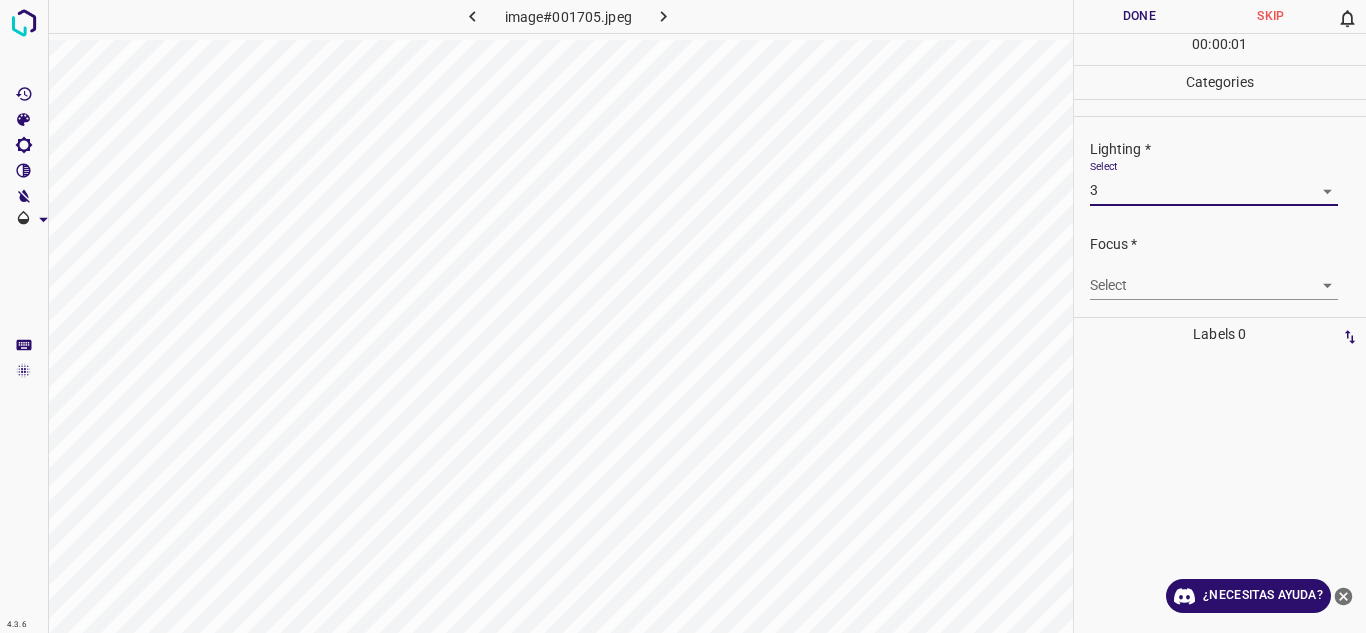 click on "4.3.6  image#001705.jpeg Done Skip 0 00   : 00   : 01   Categories Lighting *  Select 3 3 Focus *  Select ​ Overall *  Select ​ Labels   0 Categories 1 Lighting 2 Focus 3 Overall Tools Space Change between modes (Draw & Edit) I Auto labeling R Restore zoom M Zoom in N Zoom out Delete Delete selecte label Filters Z Restore filters X Saturation filter C Brightness filter V Contrast filter B Gray scale filter General O Download ¿Necesitas ayuda? Texto original Valora esta traducción Tu opinión servirá para ayudar a mejorar el Traductor de Google - Texto - Esconder - Borrar" at bounding box center [683, 316] 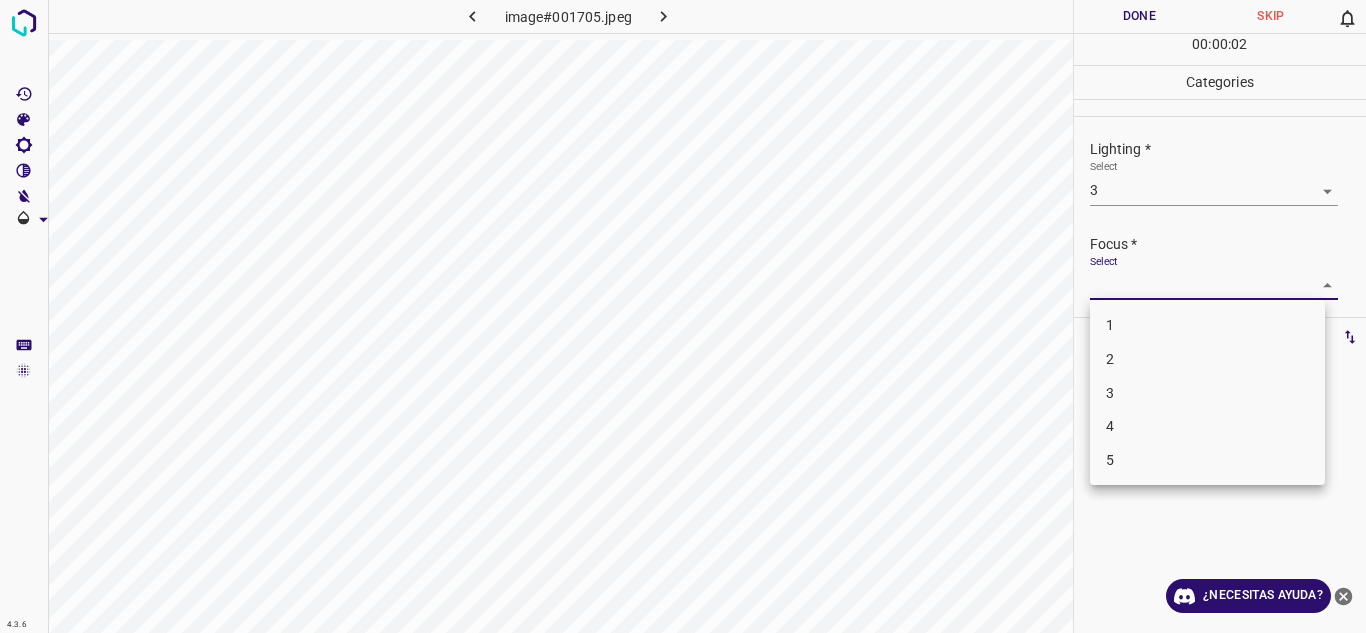 click on "2" at bounding box center (1207, 359) 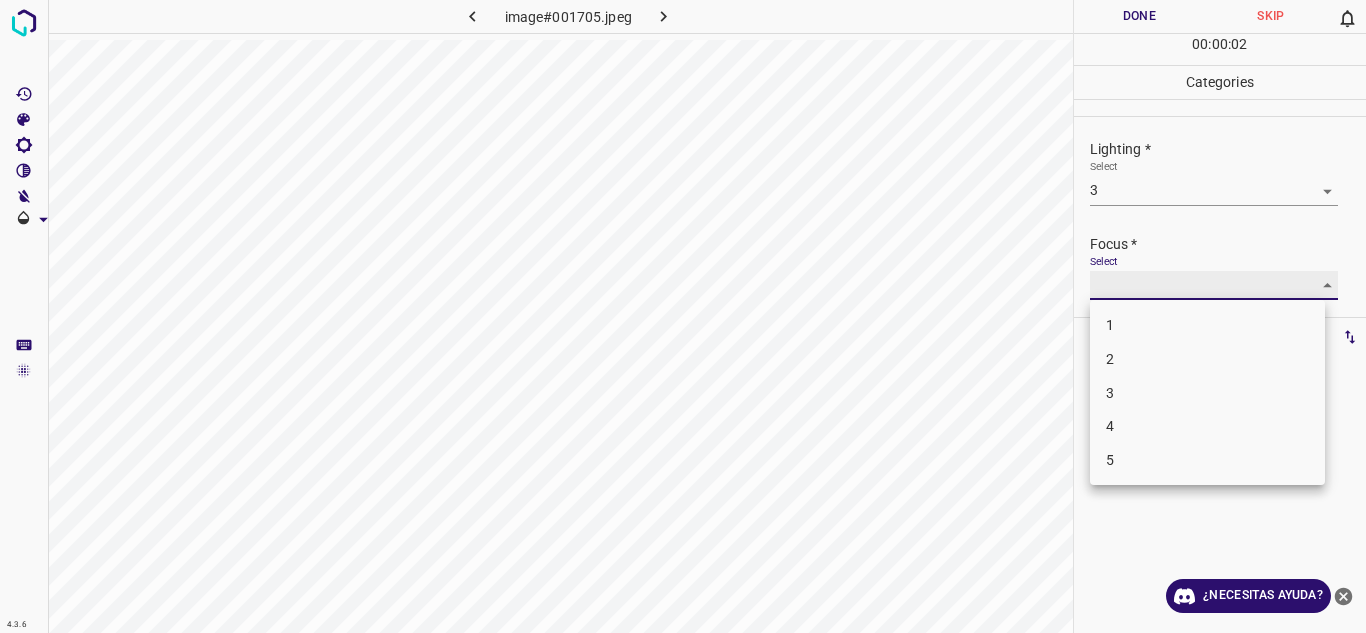 type on "2" 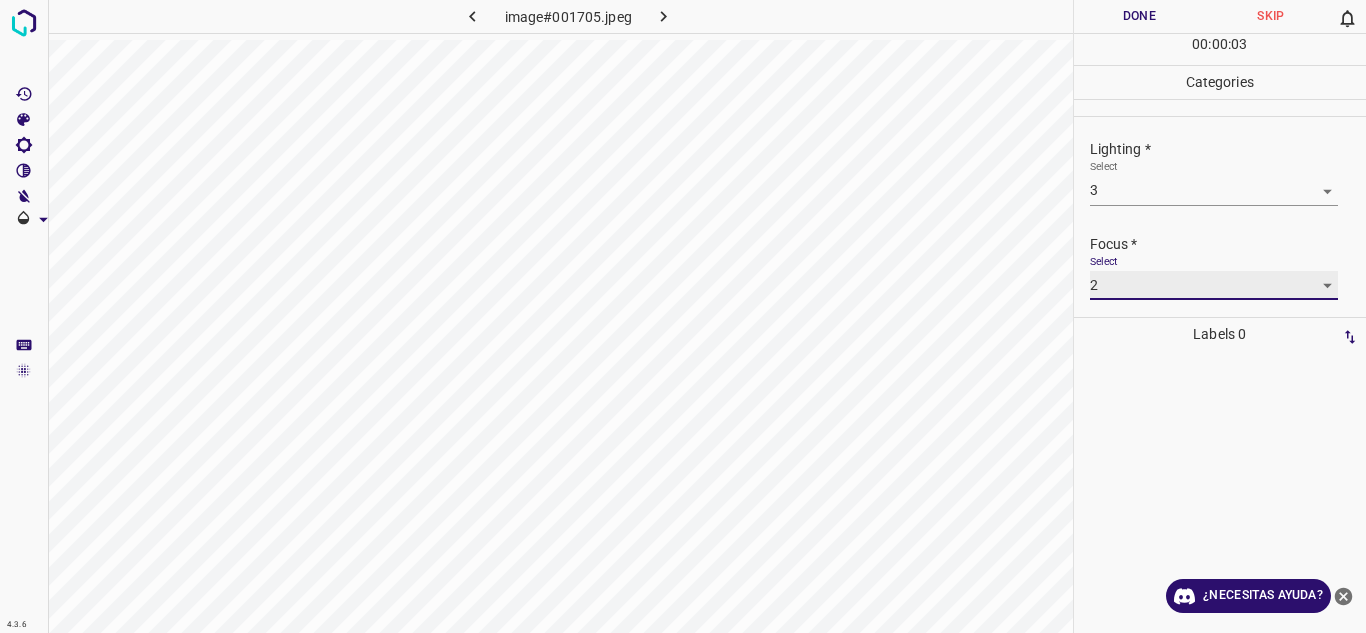 scroll, scrollTop: 98, scrollLeft: 0, axis: vertical 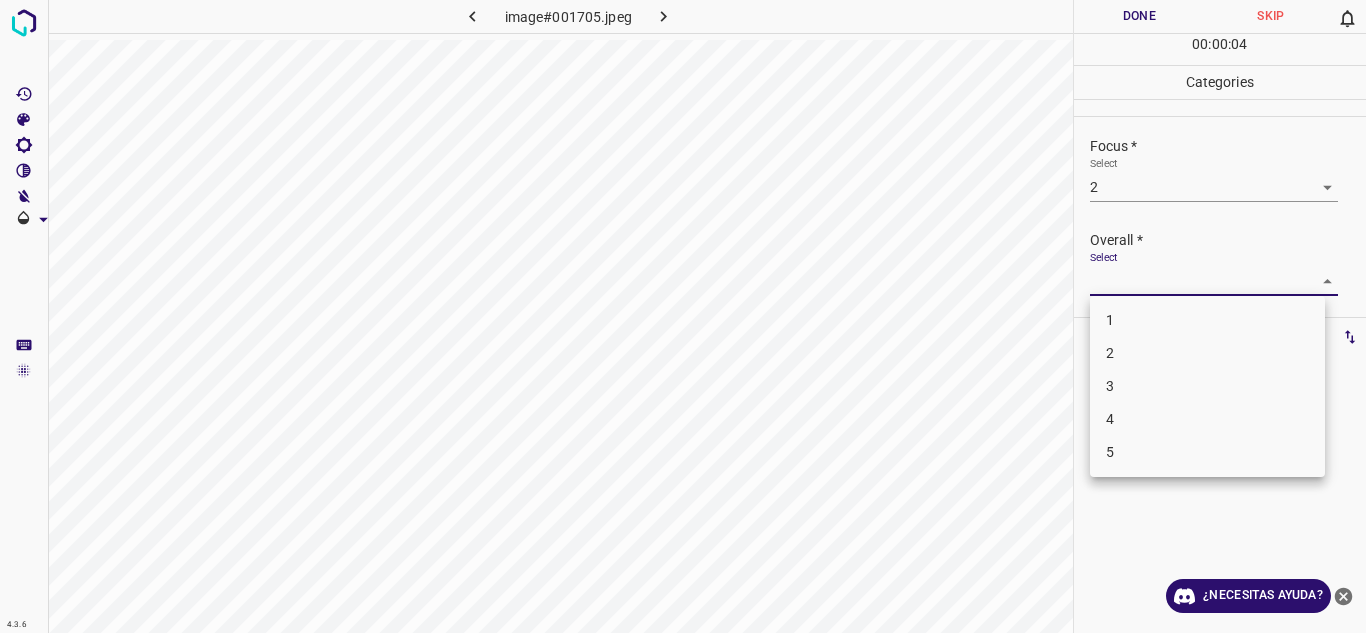 drag, startPoint x: 1317, startPoint y: 274, endPoint x: 1214, endPoint y: 367, distance: 138.7732 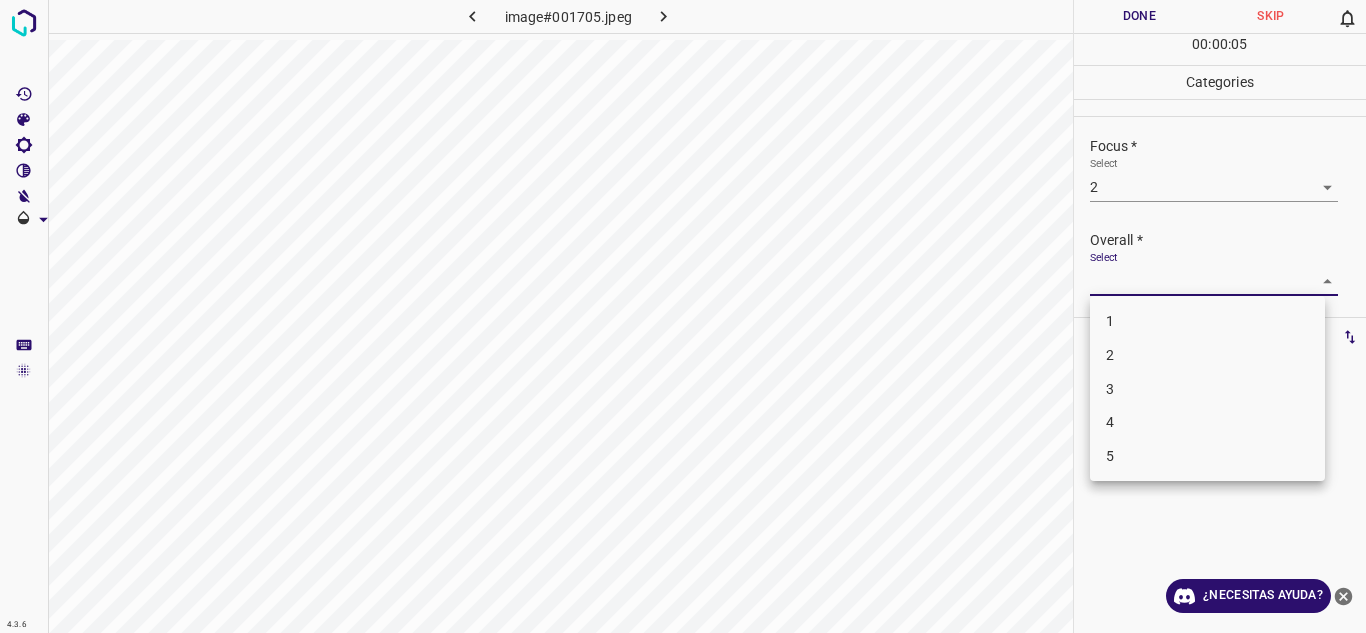 click on "3" at bounding box center [1207, 389] 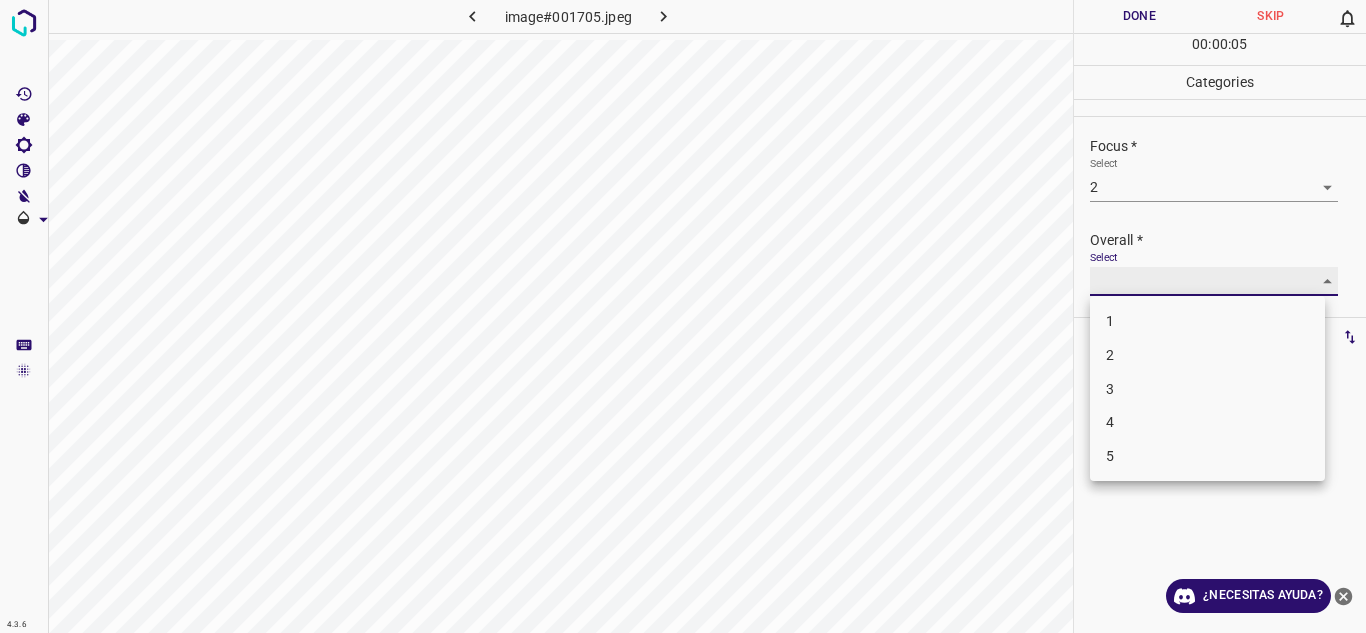 type on "3" 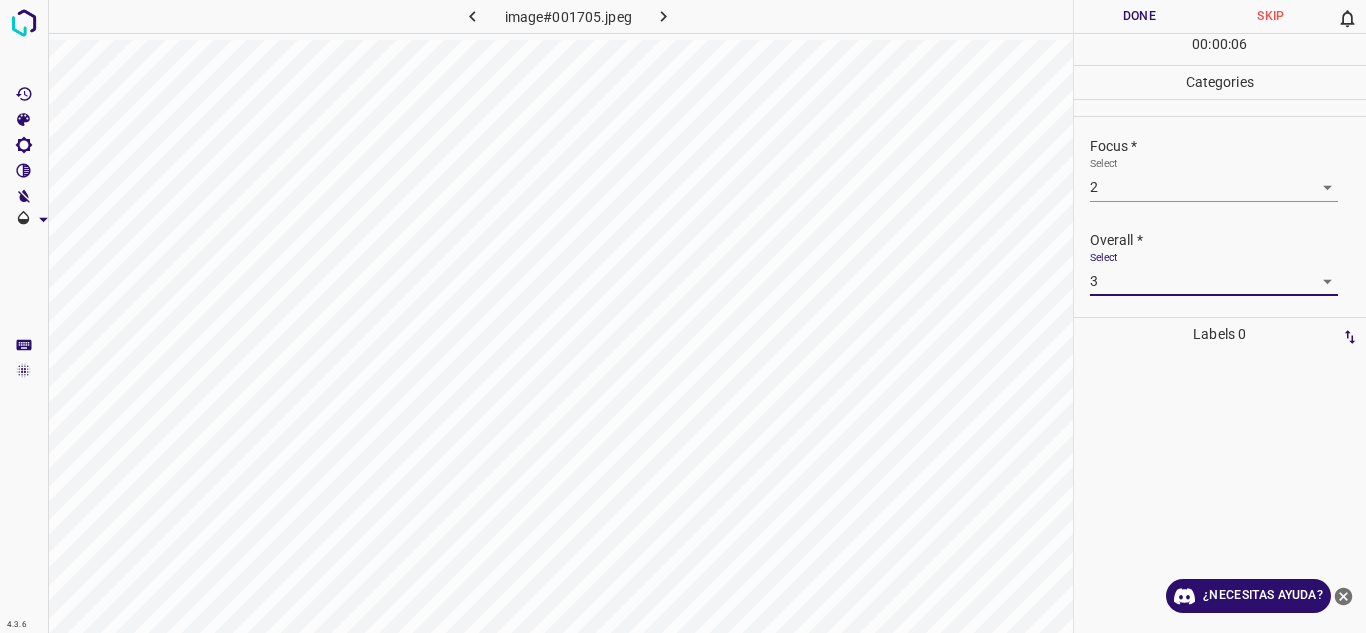click on "Done" at bounding box center (1140, 16) 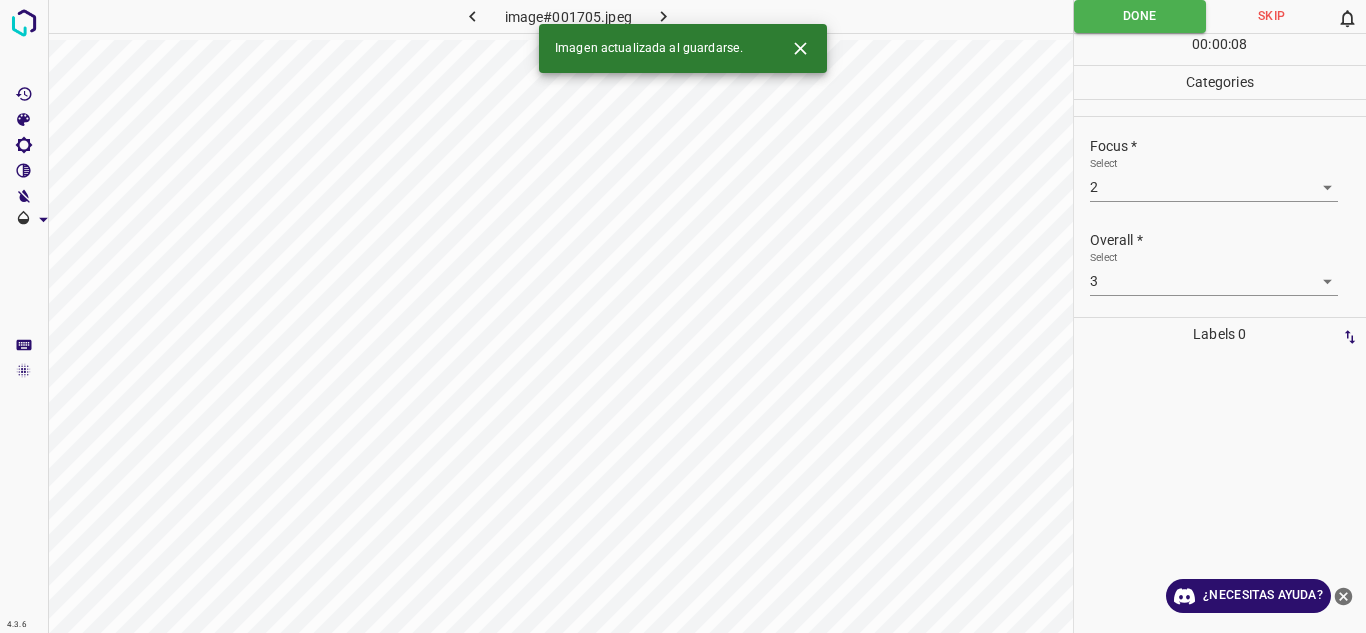 click 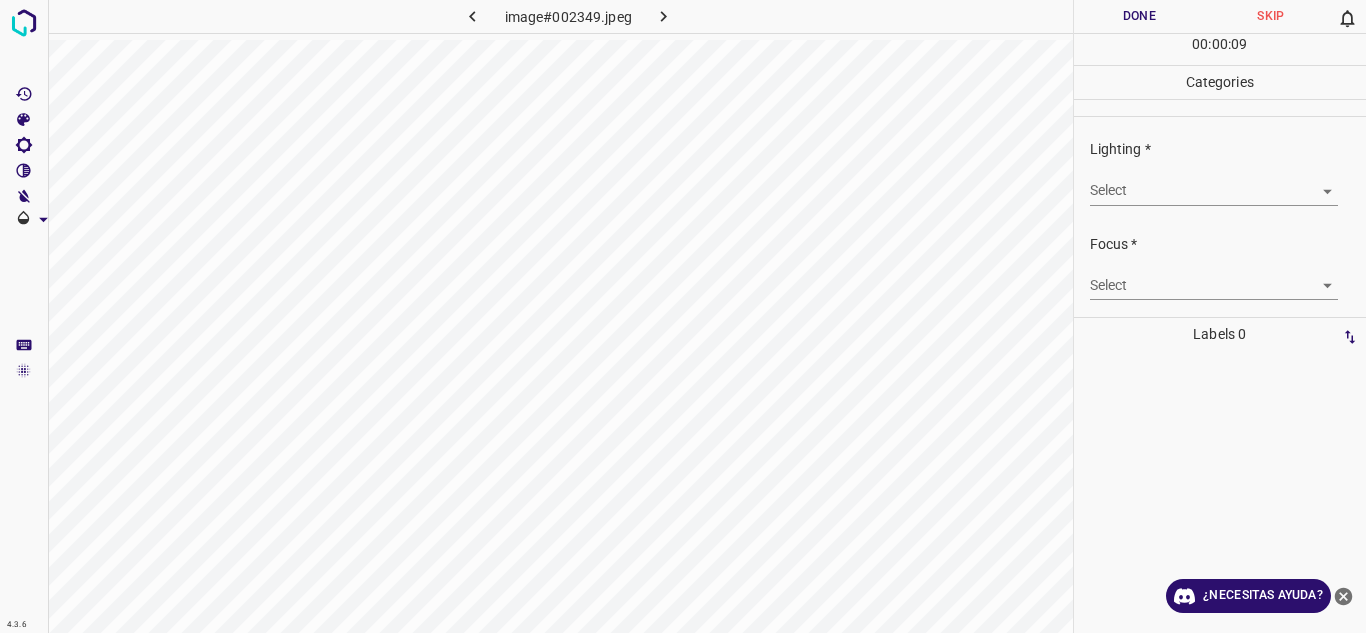 click on "4.3.6  image#002349.jpeg Done Skip 0 00   : 00   : 09   Categories Lighting *  Select ​ Focus *  Select ​ Overall *  Select ​ Labels   0 Categories 1 Lighting 2 Focus 3 Overall Tools Space Change between modes (Draw & Edit) I Auto labeling R Restore zoom M Zoom in N Zoom out Delete Delete selecte label Filters Z Restore filters X Saturation filter C Brightness filter V Contrast filter B Gray scale filter General O Download ¿Necesitas ayuda? Texto original Valora esta traducción Tu opinión servirá para ayudar a mejorar el Traductor de Google - Texto - Esconder - Borrar" at bounding box center [683, 316] 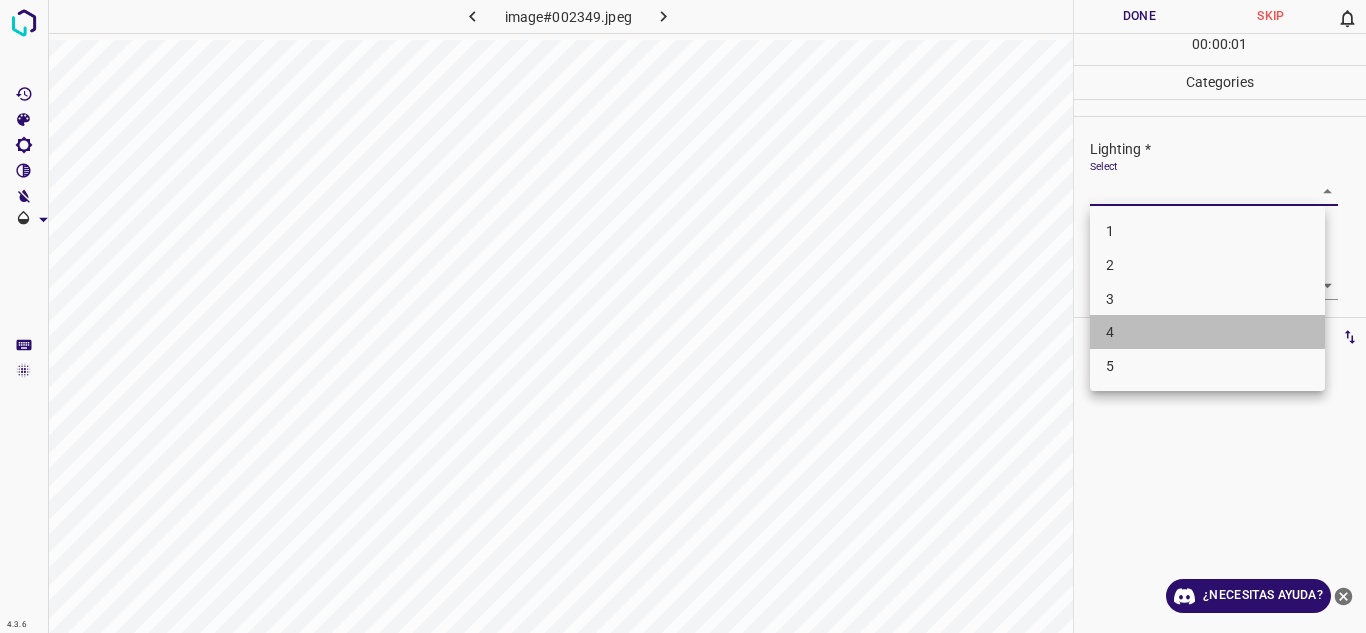 click on "4" at bounding box center (1207, 332) 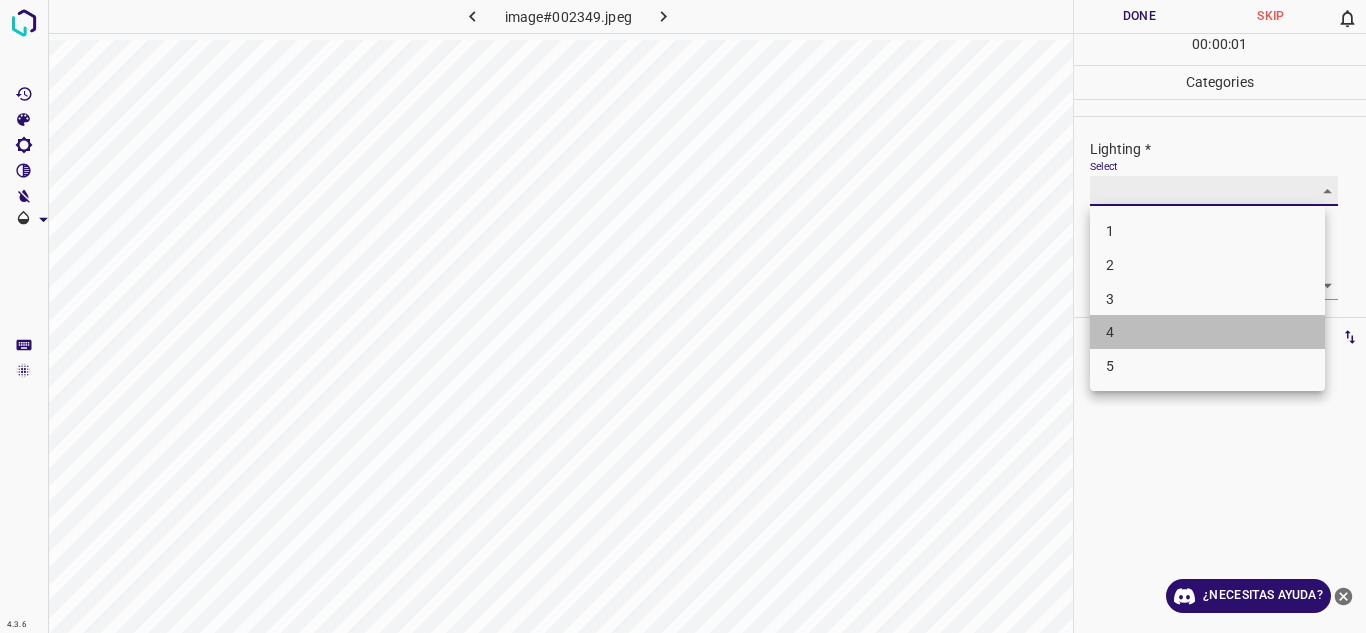 type on "4" 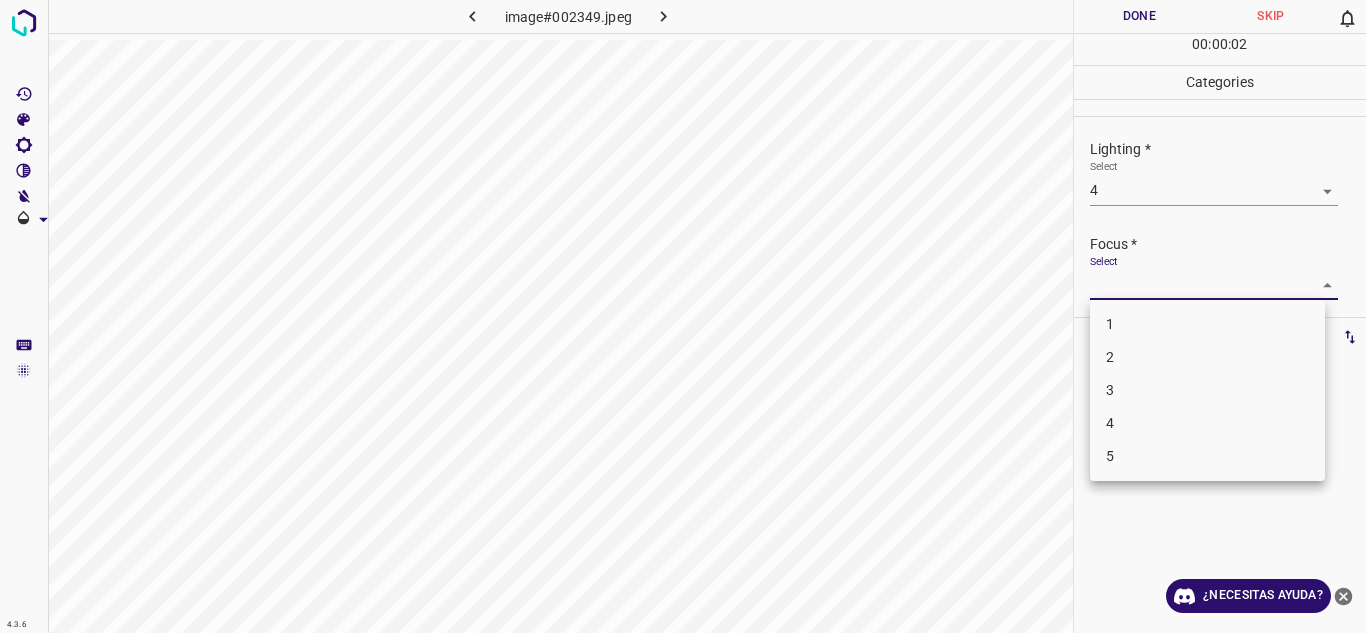 click on "4.3.6  image#002349.jpeg Done Skip 0 00   : 00   : 02   Categories Lighting *  Select 4 4 Focus *  Select ​ Overall *  Select ​ Labels   0 Categories 1 Lighting 2 Focus 3 Overall Tools Space Change between modes (Draw & Edit) I Auto labeling R Restore zoom M Zoom in N Zoom out Delete Delete selecte label Filters Z Restore filters X Saturation filter C Brightness filter V Contrast filter B Gray scale filter General O Download ¿Necesitas ayuda? Texto original Valora esta traducción Tu opinión servirá para ayudar a mejorar el Traductor de Google - Texto - Esconder - Borrar 1 2 3 4 5" at bounding box center (683, 316) 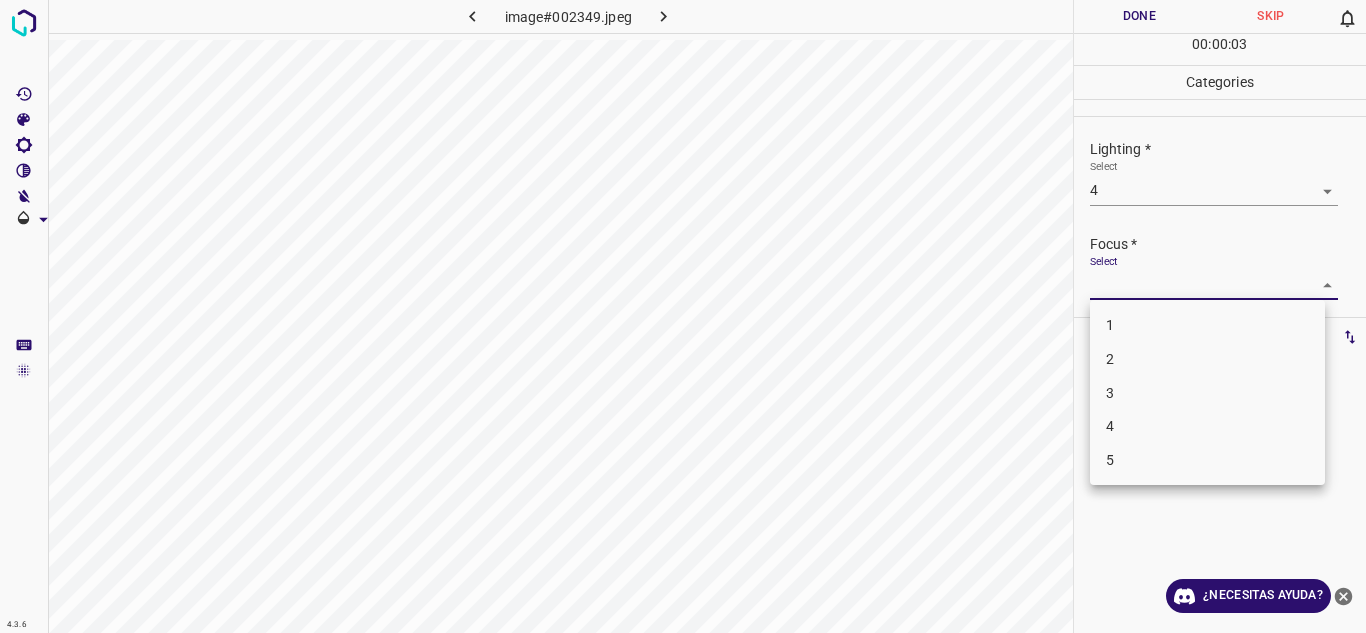 drag, startPoint x: 1146, startPoint y: 424, endPoint x: 1237, endPoint y: 380, distance: 101.07918 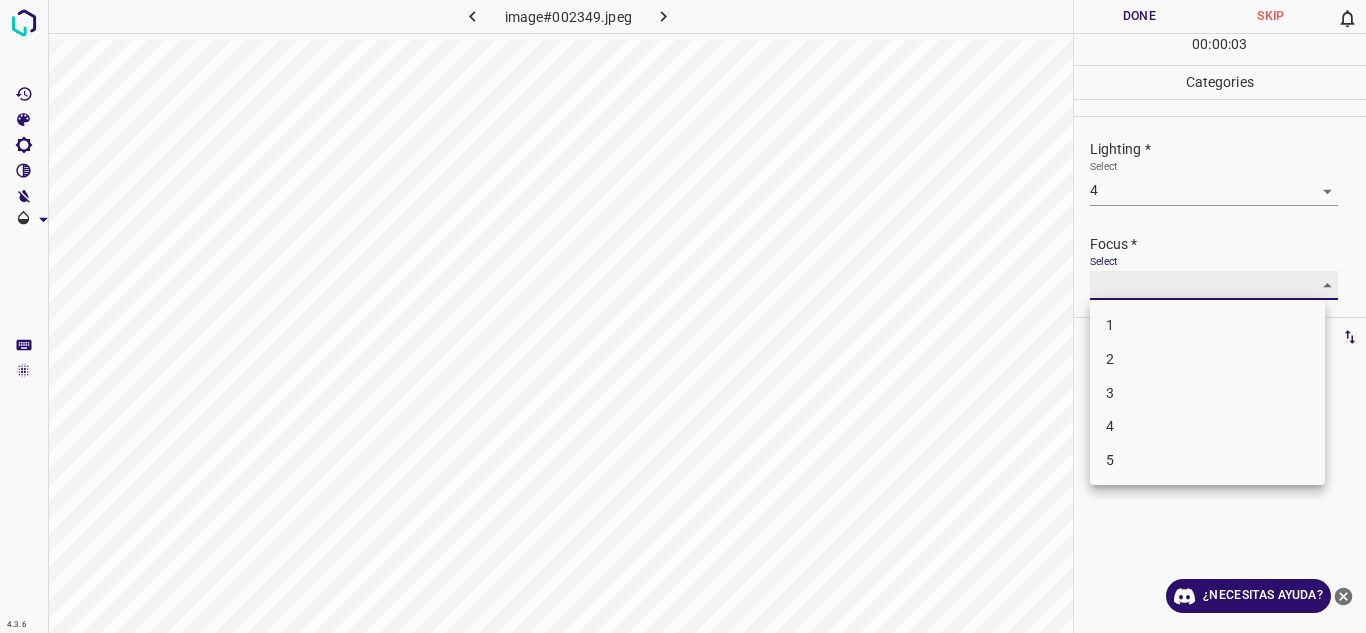 type on "4" 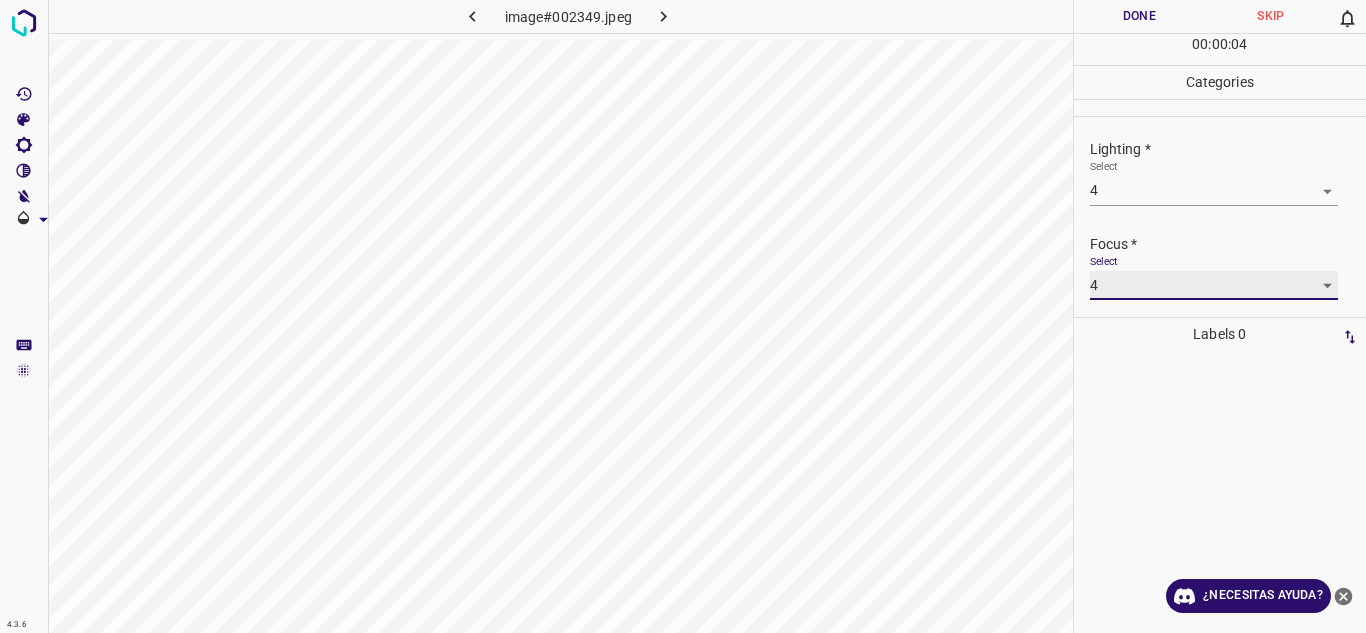 scroll, scrollTop: 98, scrollLeft: 0, axis: vertical 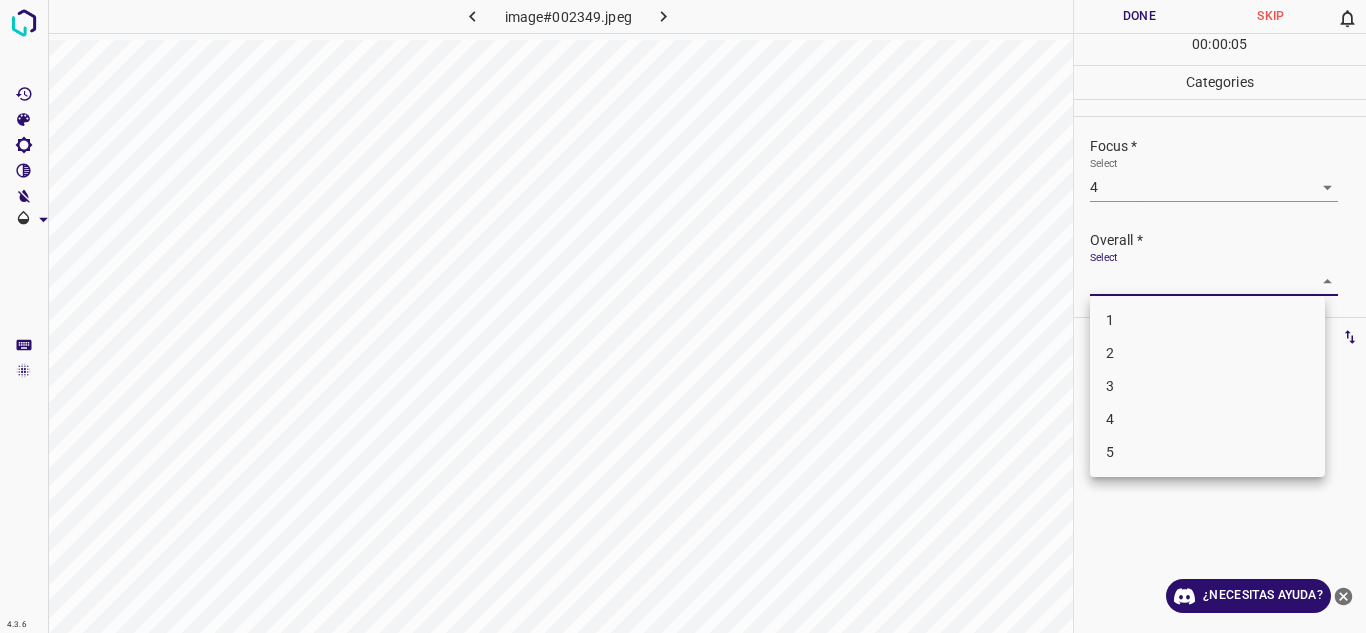 drag, startPoint x: 1314, startPoint y: 282, endPoint x: 1245, endPoint y: 326, distance: 81.8352 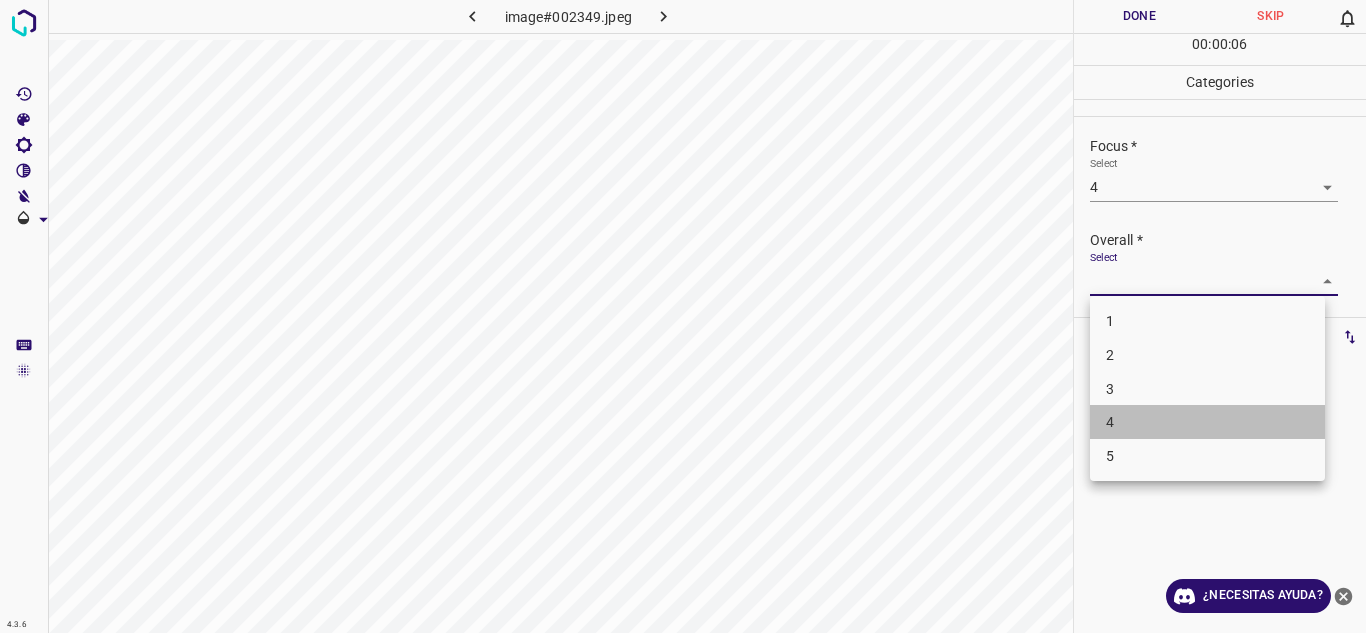 click on "4" at bounding box center (1207, 422) 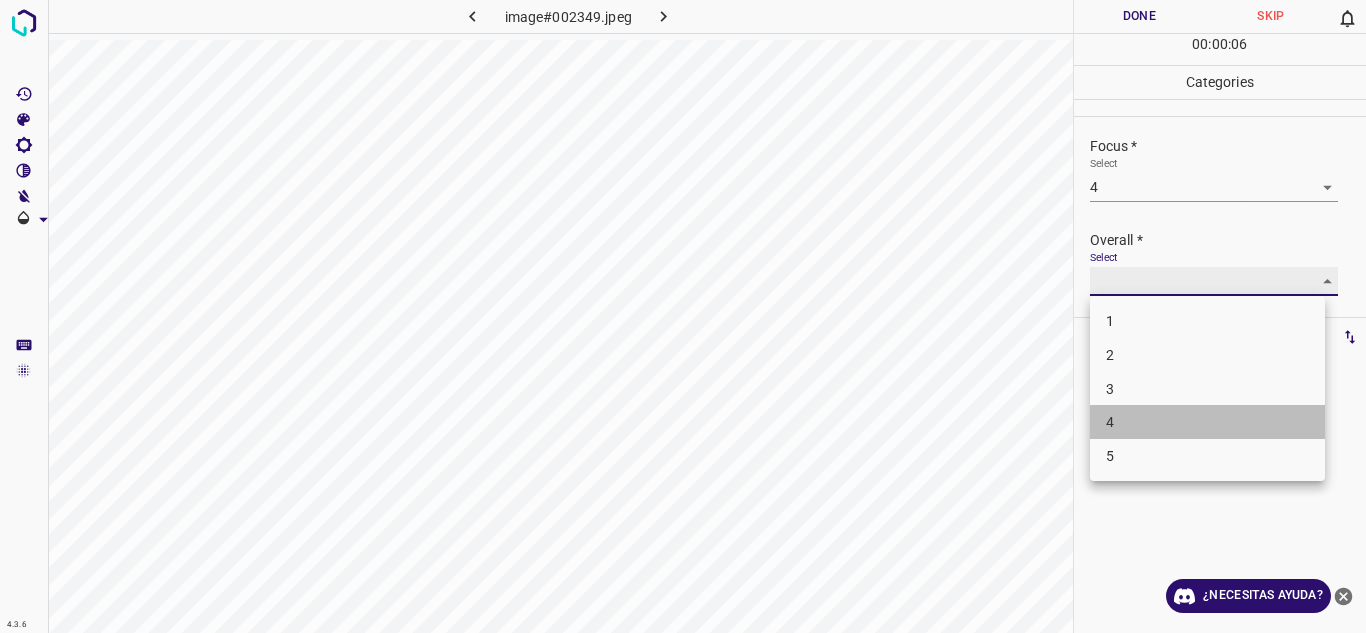 type on "4" 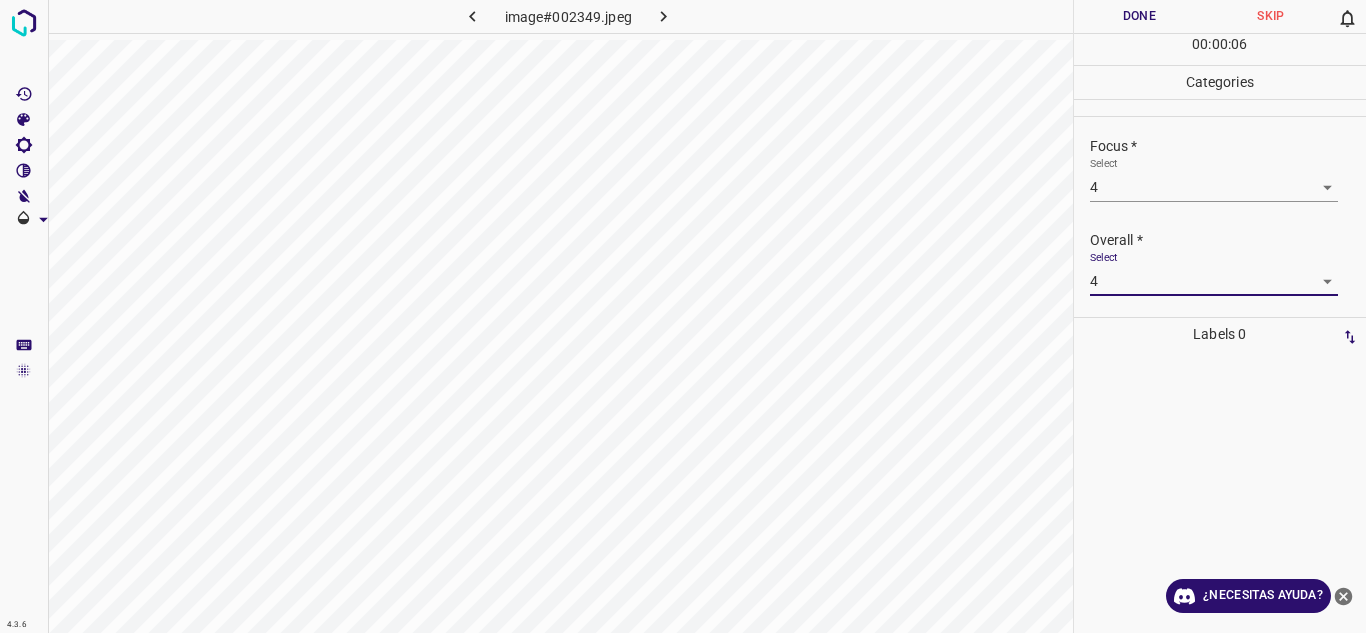 click on "Done" at bounding box center (1140, 16) 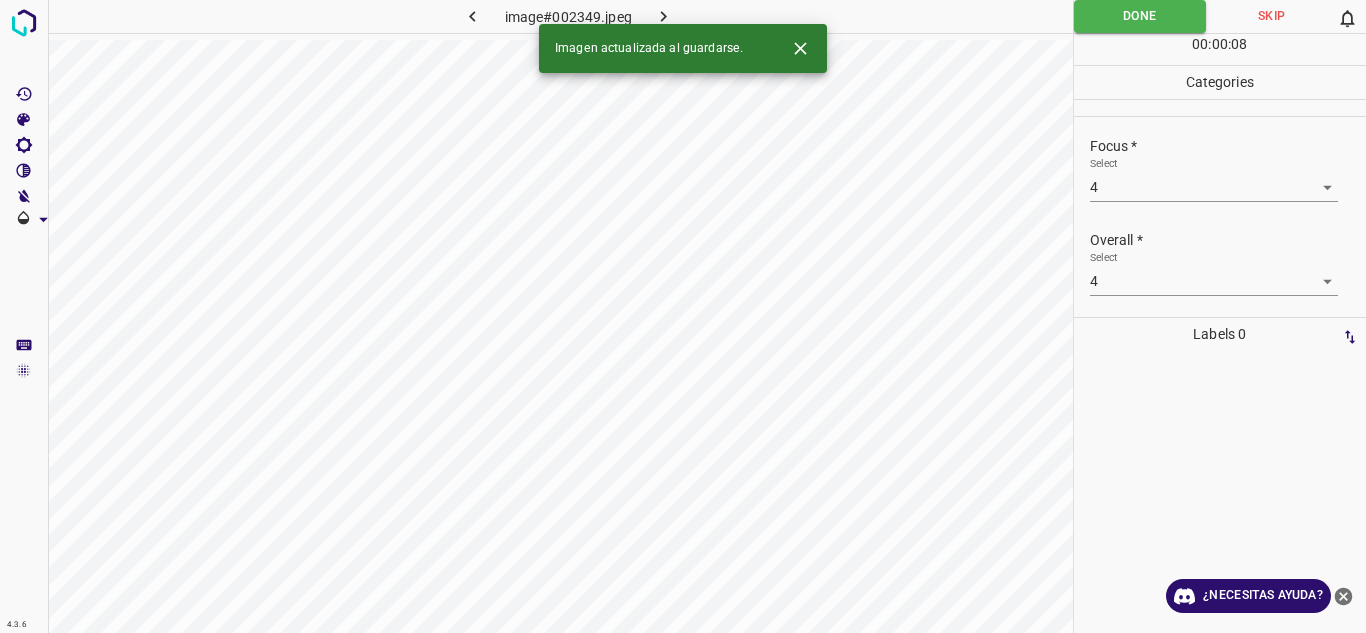 click at bounding box center (664, 16) 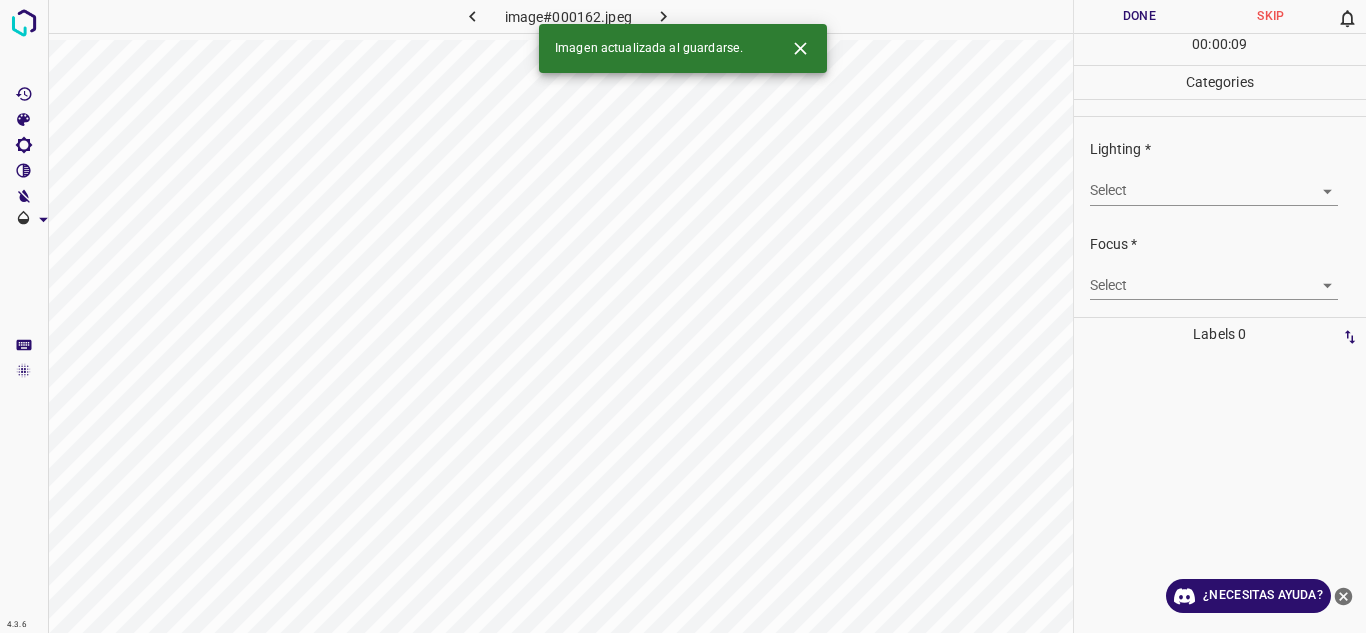 click on "4.3.6  image#000162.jpeg Done Skip 0 00   : 00   : 09   Categories Lighting *  Select ​ Focus *  Select ​ Overall *  Select ​ Labels   0 Categories 1 Lighting 2 Focus 3 Overall Tools Space Change between modes (Draw & Edit) I Auto labeling R Restore zoom M Zoom in N Zoom out Delete Delete selecte label Filters Z Restore filters X Saturation filter C Brightness filter V Contrast filter B Gray scale filter General O Download Imagen actualizada al guardarse. ¿Necesitas ayuda? Texto original Valora esta traducción Tu opinión servirá para ayudar a mejorar el Traductor de Google - Texto - Esconder - Borrar" at bounding box center [683, 316] 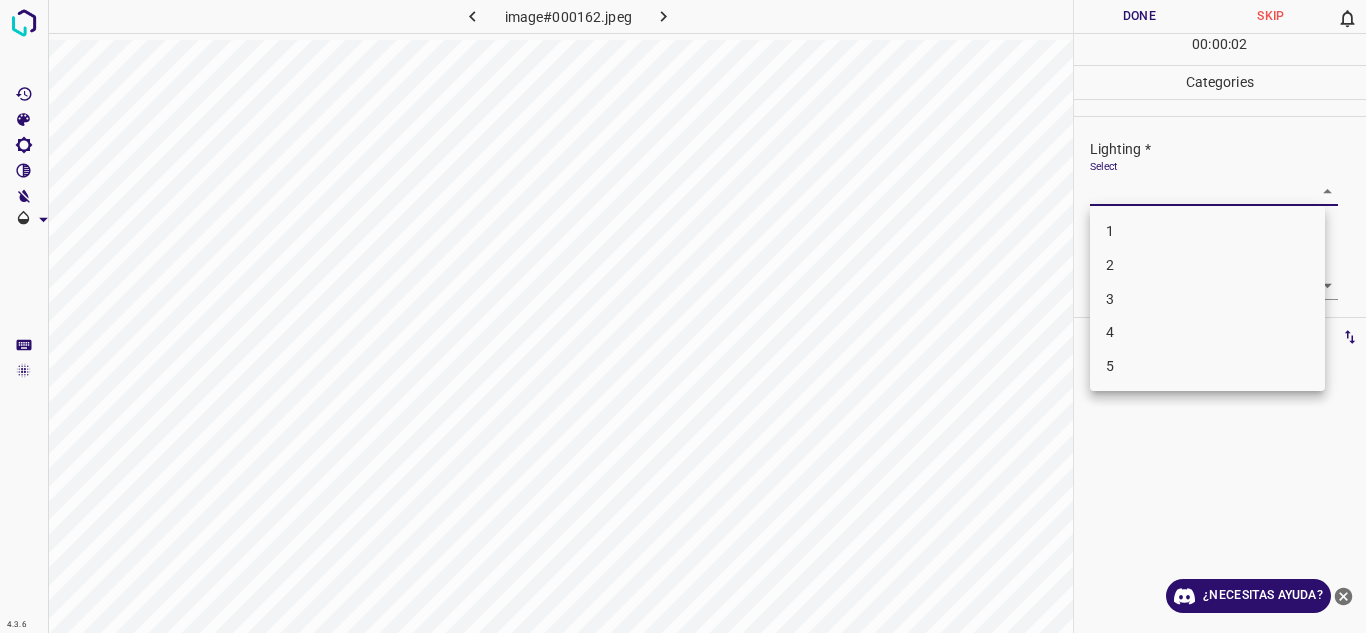 click on "3" at bounding box center [1207, 299] 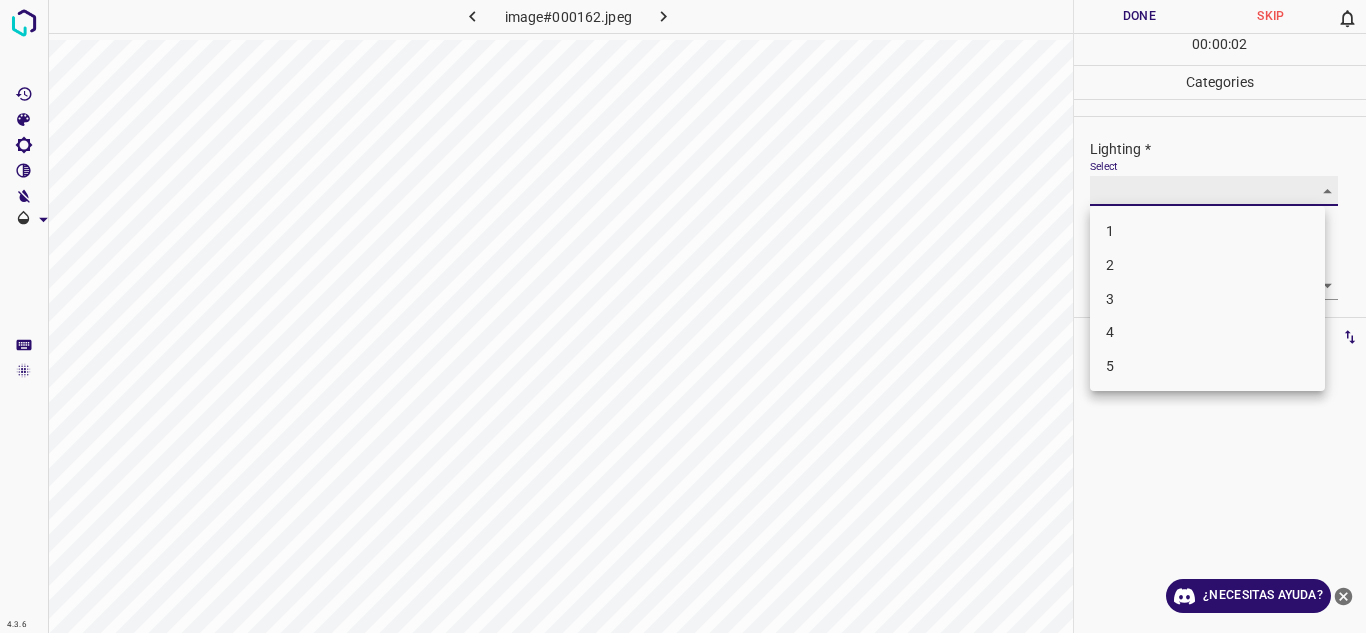 type on "3" 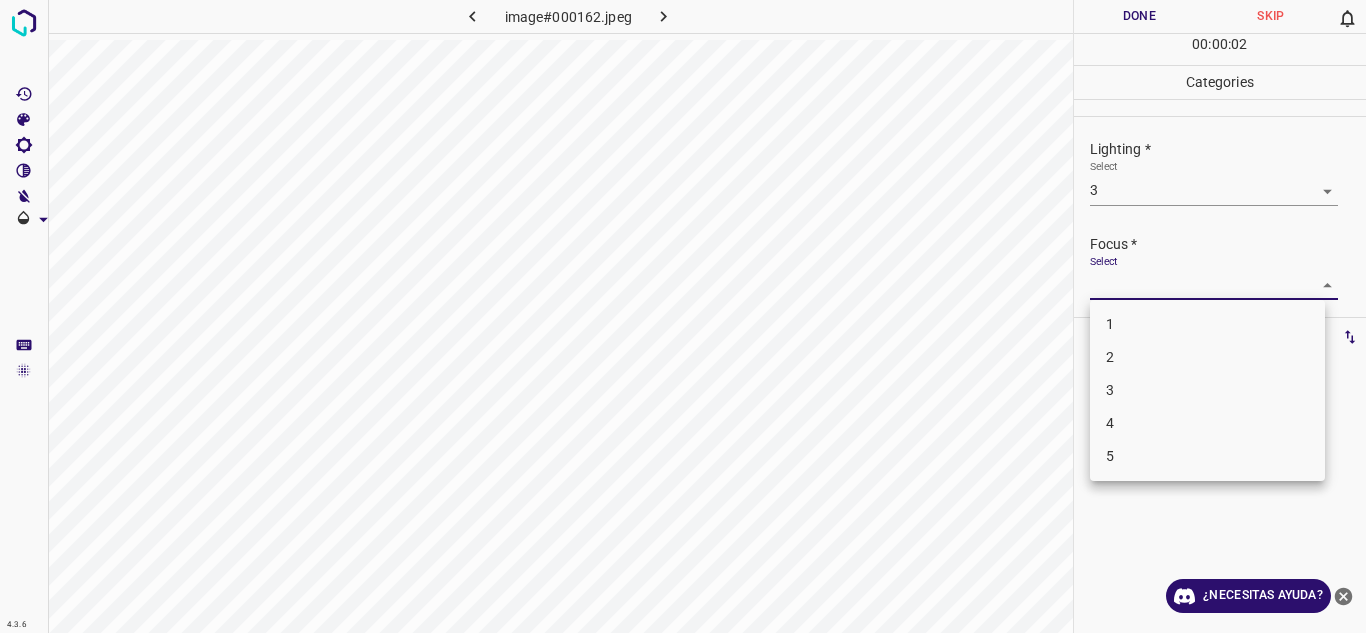 click on "4.3.6  image#000162.jpeg Done Skip 0 00   : 00   : 02   Categories Lighting *  Select 3 3 Focus *  Select ​ Overall *  Select ​ Labels   0 Categories 1 Lighting 2 Focus 3 Overall Tools Space Change between modes (Draw & Edit) I Auto labeling R Restore zoom M Zoom in N Zoom out Delete Delete selecte label Filters Z Restore filters X Saturation filter C Brightness filter V Contrast filter B Gray scale filter General O Download ¿Necesitas ayuda? Texto original Valora esta traducción Tu opinión servirá para ayudar a mejorar el Traductor de Google - Texto - Esconder - Borrar 1 2 3 4 5" at bounding box center [683, 316] 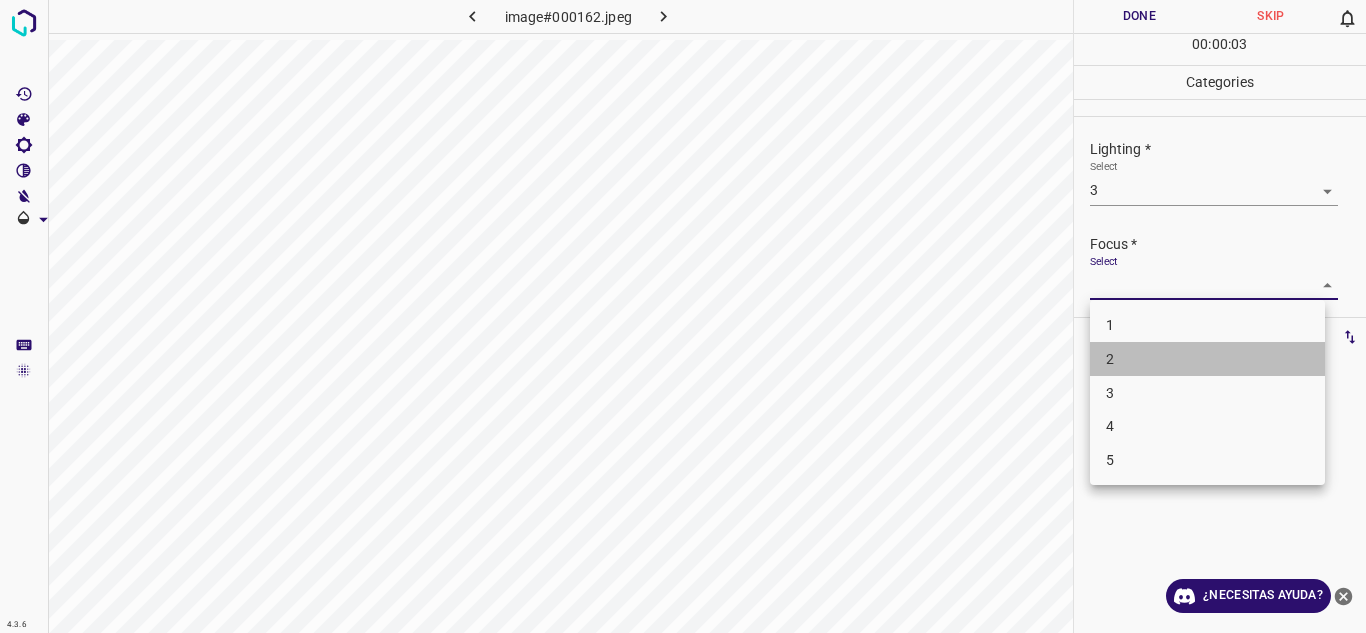 click on "2" at bounding box center (1207, 359) 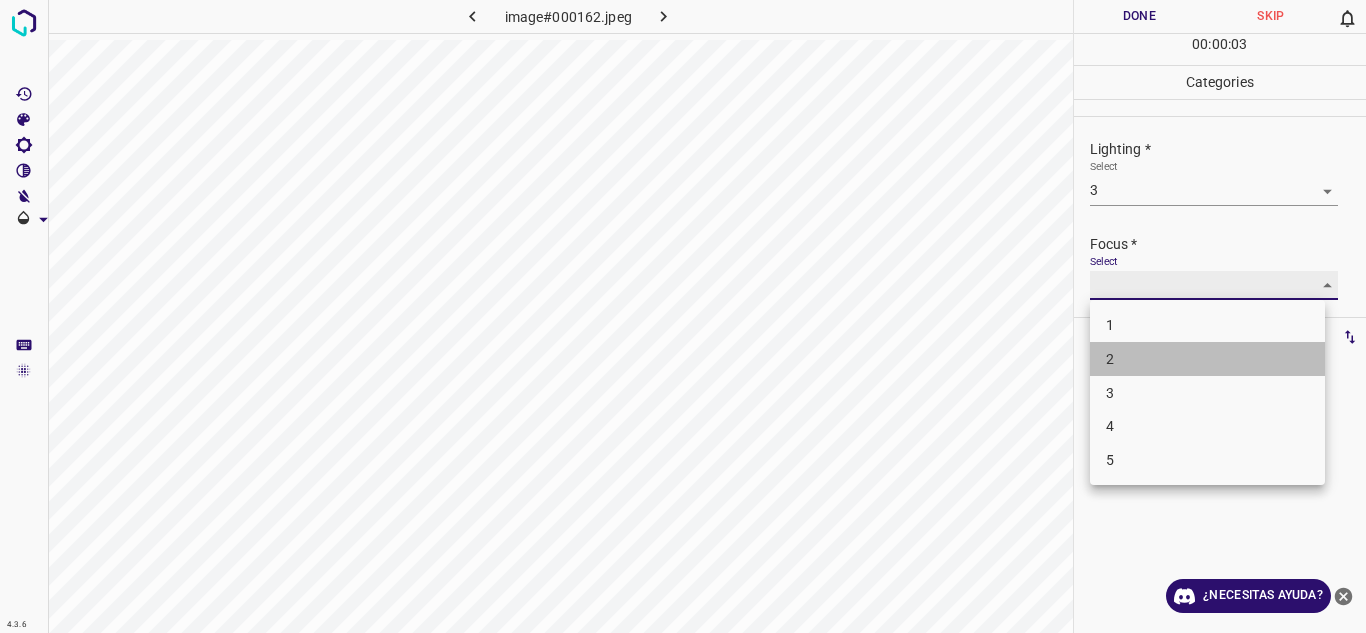 type on "2" 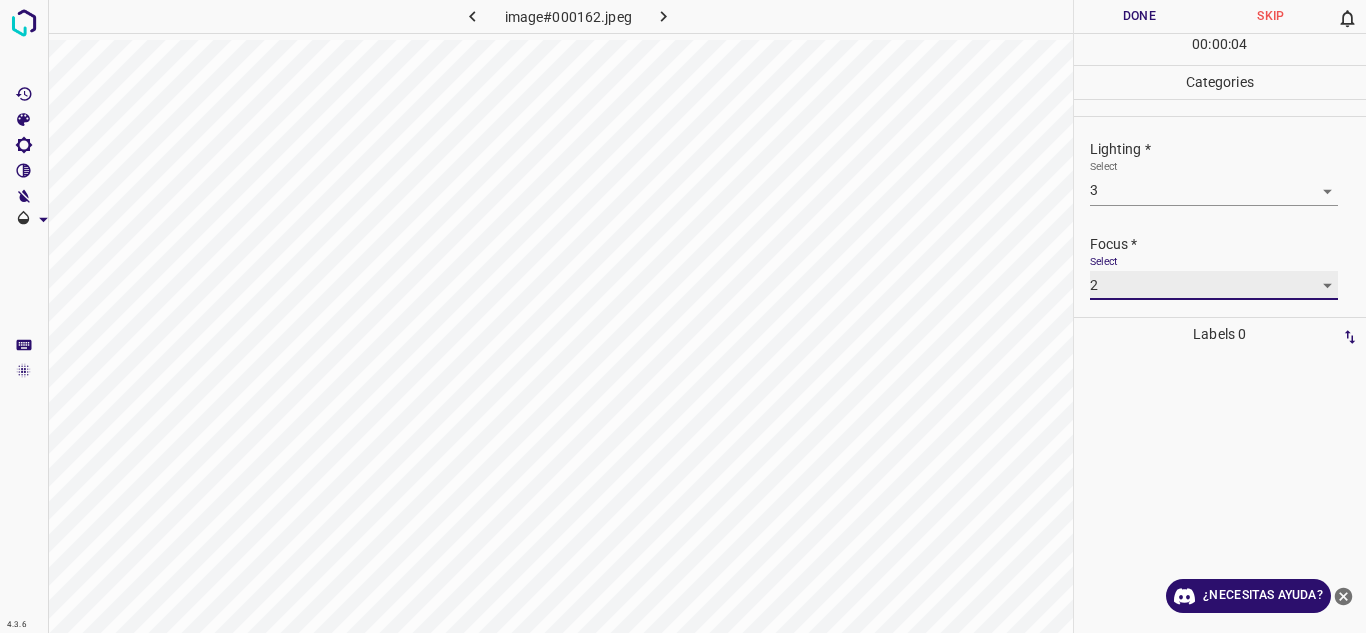 scroll, scrollTop: 98, scrollLeft: 0, axis: vertical 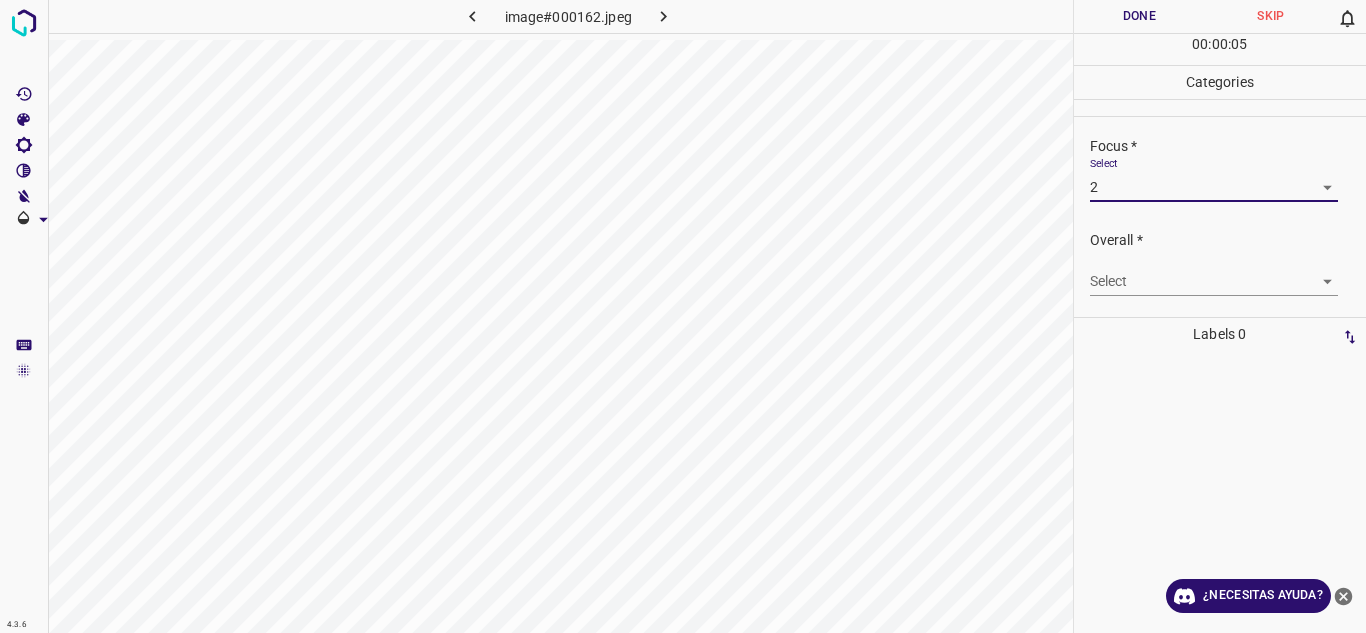 click on "4.3.6  image#000162.jpeg Done Skip 0 00   : 00   : 05   Categories Lighting *  Select 3 3 Focus *  Select 2 2 Overall *  Select ​ Labels   0 Categories 1 Lighting 2 Focus 3 Overall Tools Space Change between modes (Draw & Edit) I Auto labeling R Restore zoom M Zoom in N Zoom out Delete Delete selecte label Filters Z Restore filters X Saturation filter C Brightness filter V Contrast filter B Gray scale filter General O Download ¿Necesitas ayuda? Texto original Valora esta traducción Tu opinión servirá para ayudar a mejorar el Traductor de Google - Texto - Esconder - Borrar" at bounding box center (683, 316) 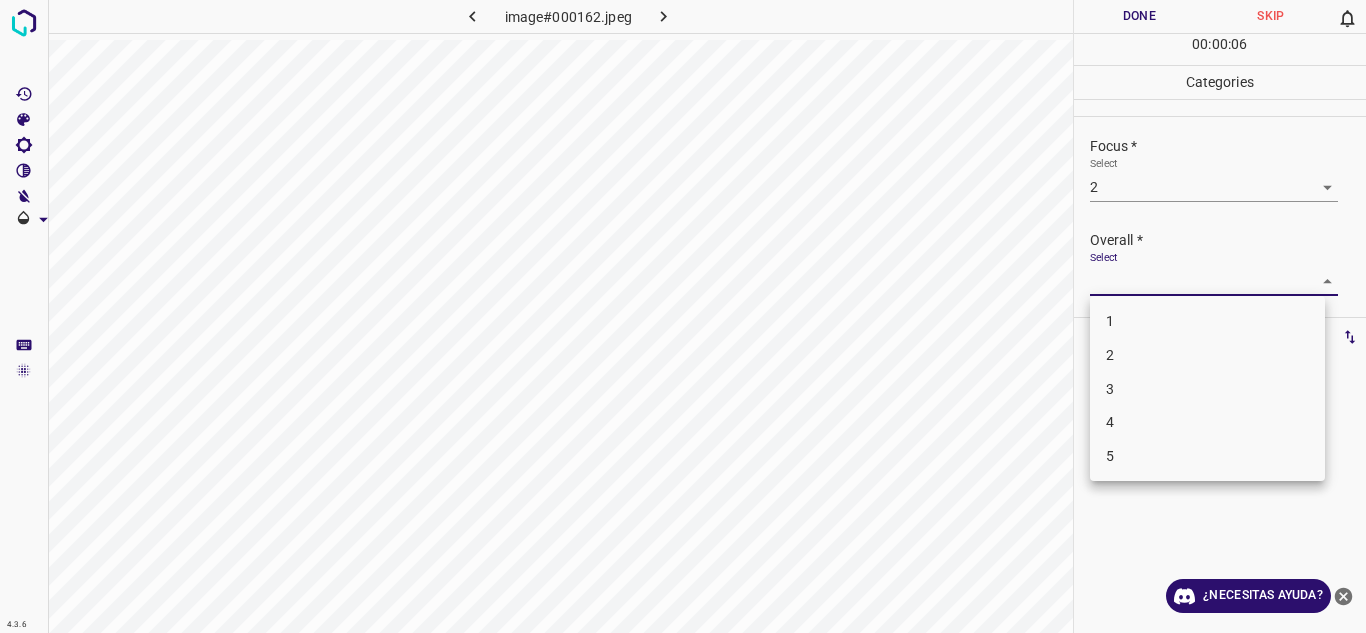click on "2" at bounding box center (1207, 355) 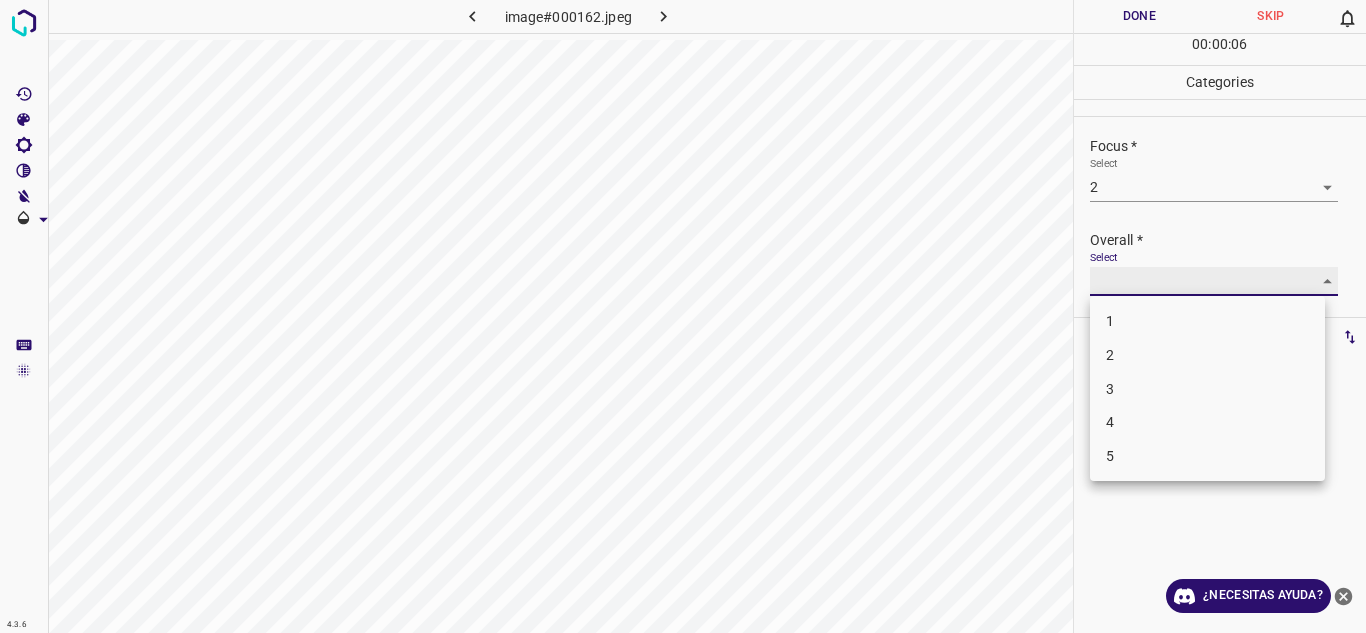 type on "2" 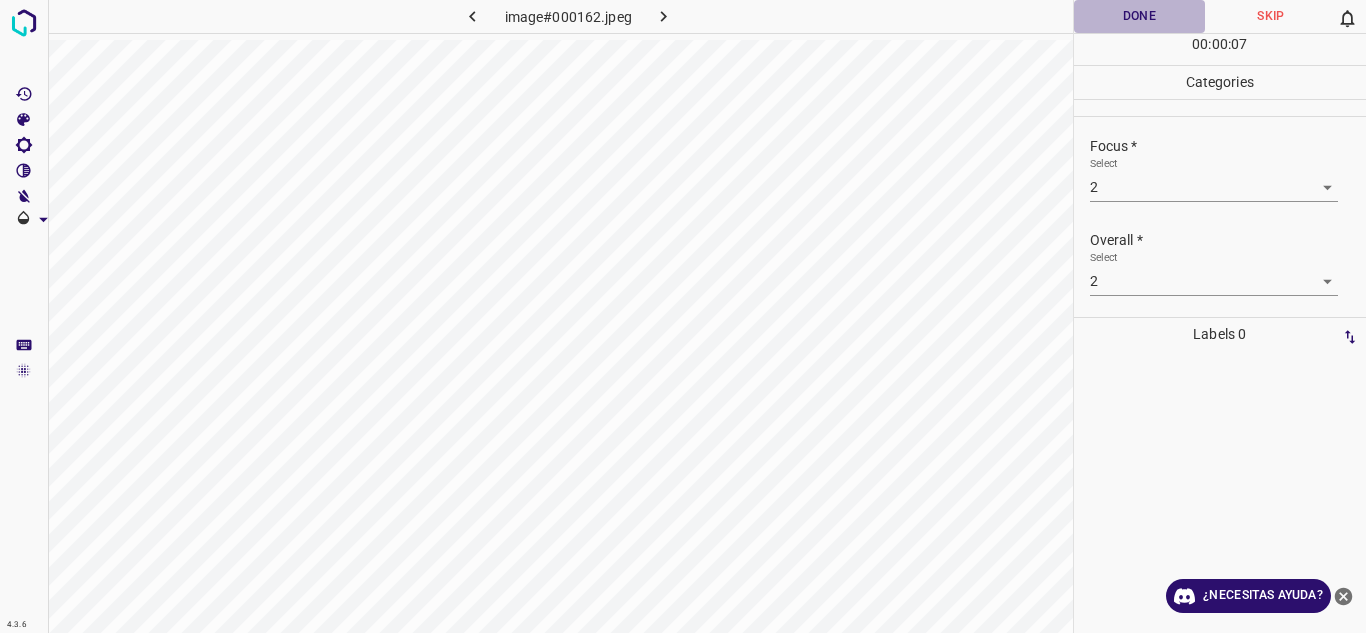 click on "Done" at bounding box center [1140, 16] 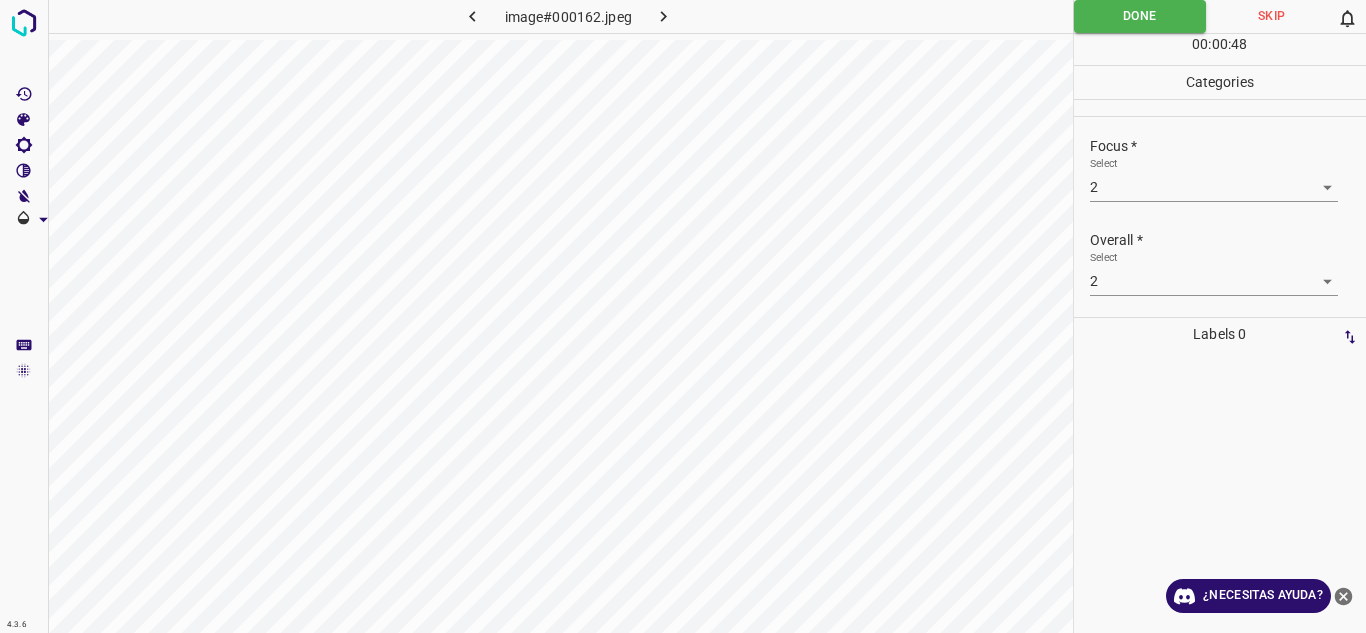 click 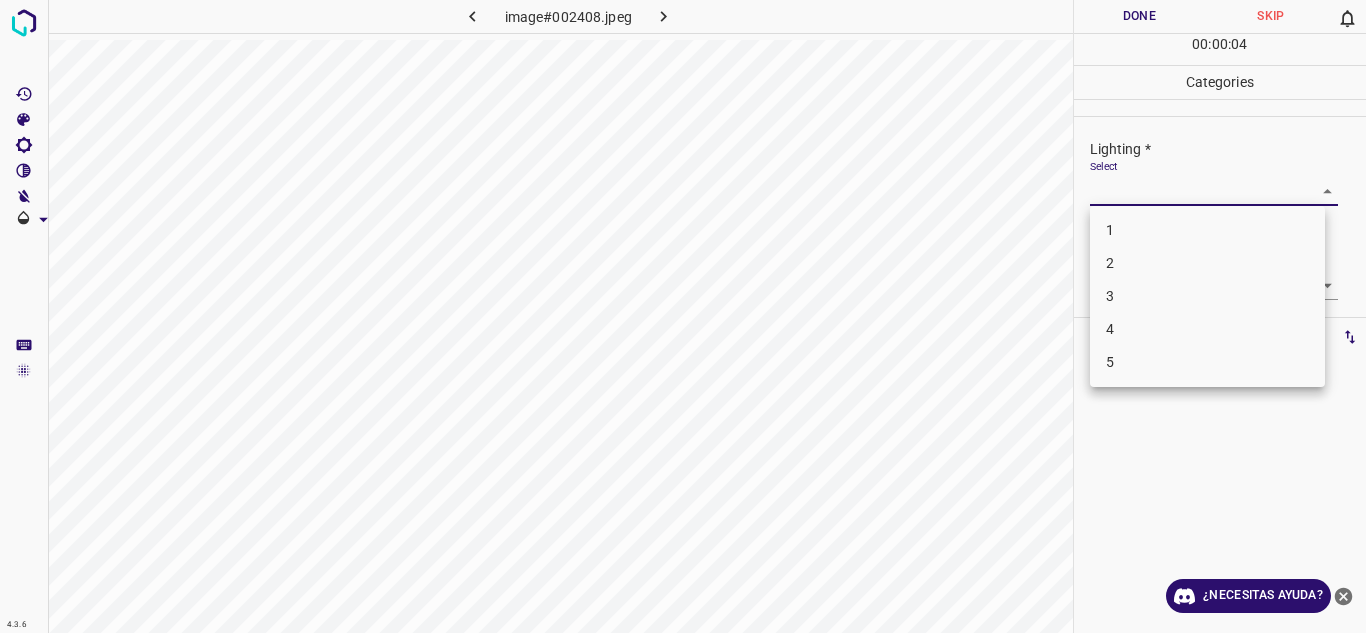 click on "4.3.6  image#002408.jpeg Done Skip 0 00   : 00   : 04   Categories Lighting *  Select ​ Focus *  Select ​ Overall *  Select ​ Labels   0 Categories 1 Lighting 2 Focus 3 Overall Tools Space Change between modes (Draw & Edit) I Auto labeling R Restore zoom M Zoom in N Zoom out Delete Delete selecte label Filters Z Restore filters X Saturation filter C Brightness filter V Contrast filter B Gray scale filter General O Download ¿Necesitas ayuda? Texto original Valora esta traducción Tu opinión servirá para ayudar a mejorar el Traductor de Google - Texto - Esconder - Borrar 1 2 3 4 5" at bounding box center [683, 316] 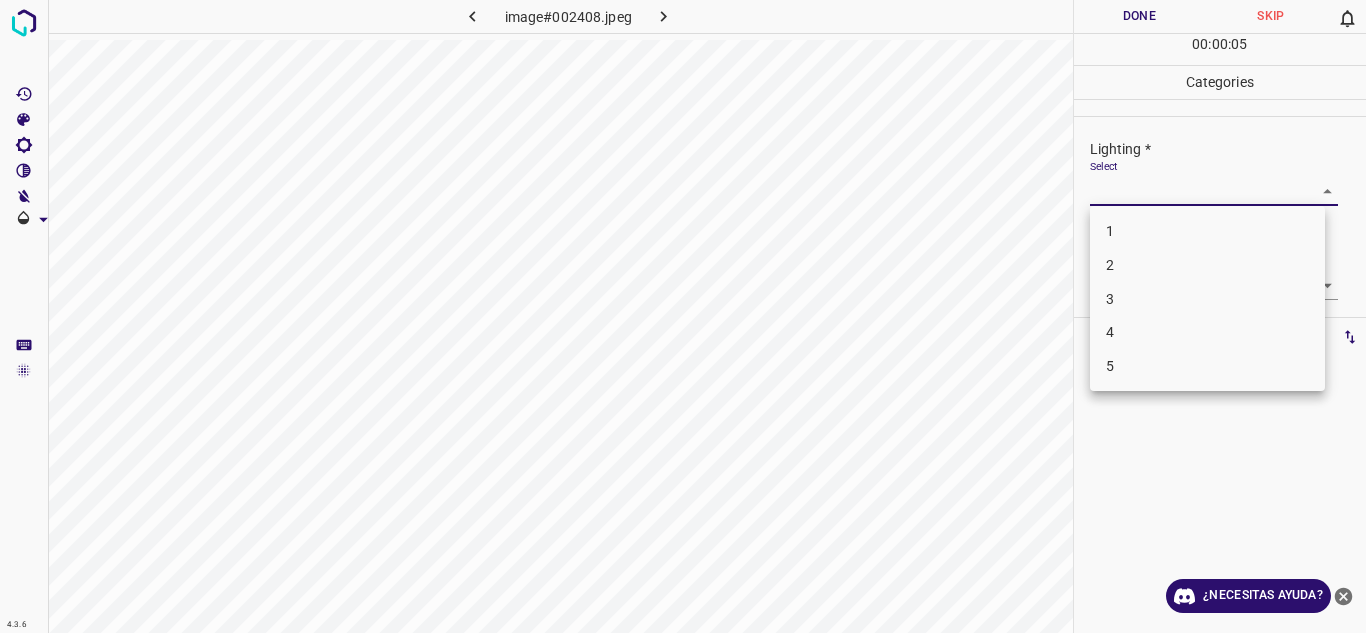 click on "4" at bounding box center (1207, 332) 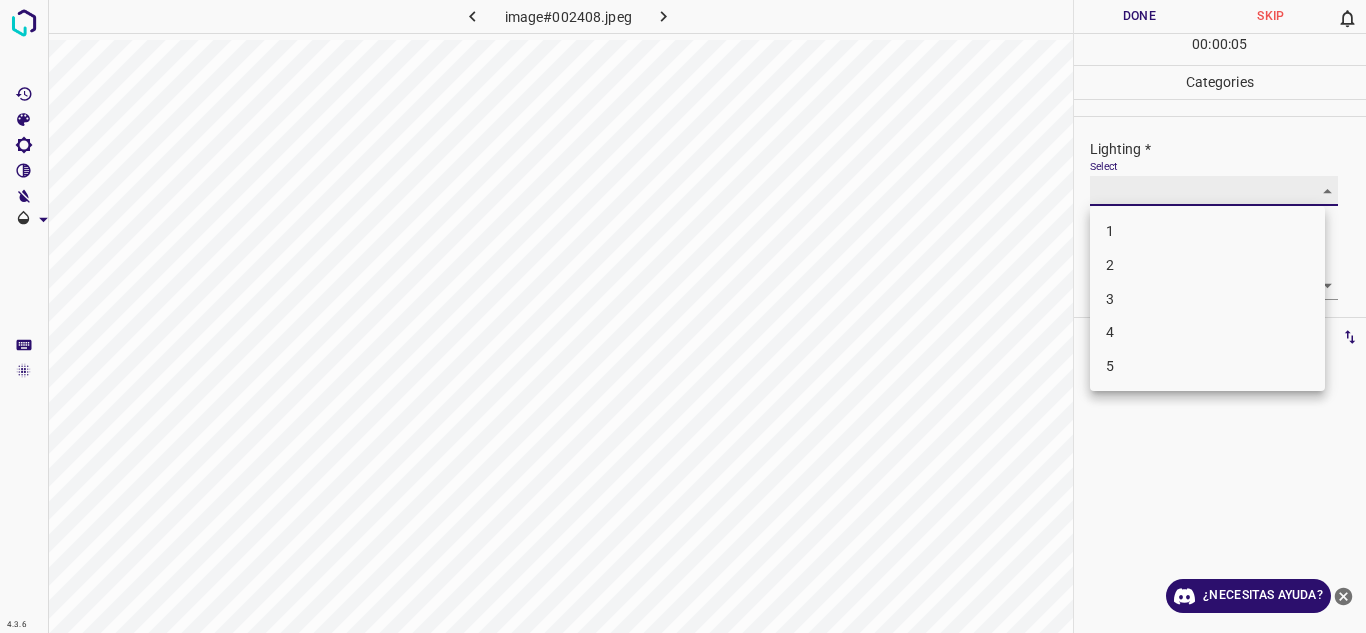 type on "4" 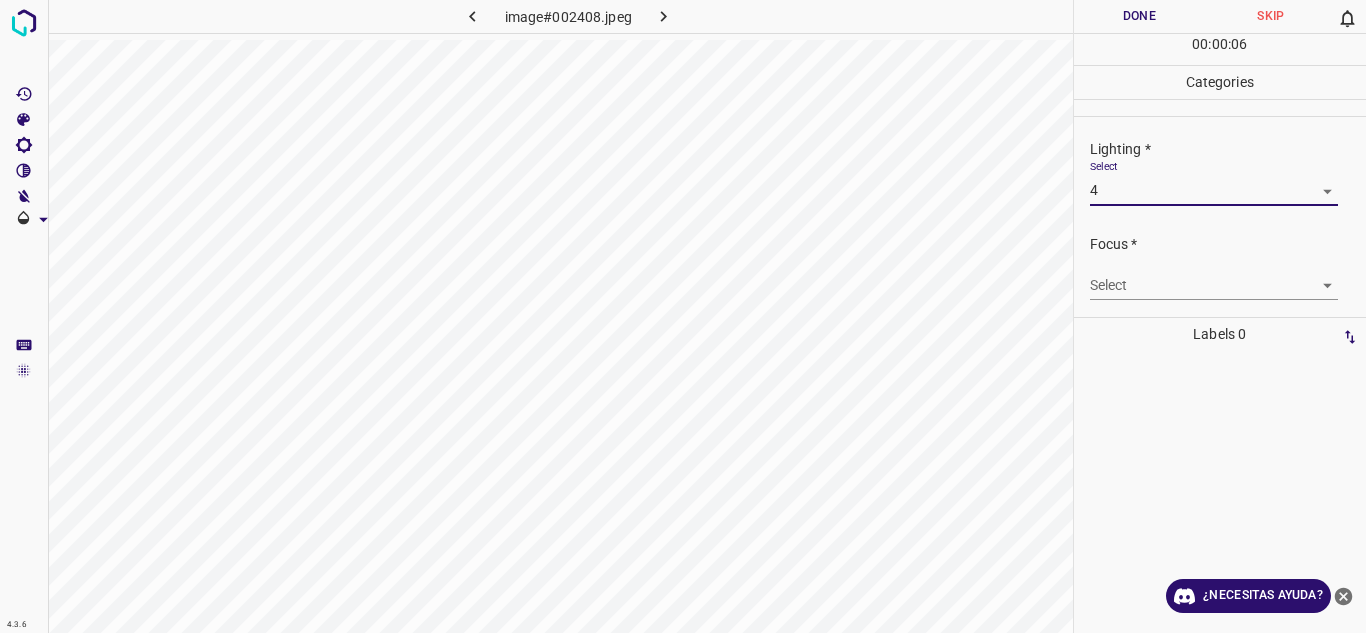 click on "4.3.6  image#002408.jpeg Done Skip 0 00   : 00   : 06   Categories Lighting *  Select 4 4 Focus *  Select ​ Overall *  Select ​ Labels   0 Categories 1 Lighting 2 Focus 3 Overall Tools Space Change between modes (Draw & Edit) I Auto labeling R Restore zoom M Zoom in N Zoom out Delete Delete selecte label Filters Z Restore filters X Saturation filter C Brightness filter V Contrast filter B Gray scale filter General O Download ¿Necesitas ayuda? Texto original Valora esta traducción Tu opinión servirá para ayudar a mejorar el Traductor de Google - Texto - Esconder - Borrar" at bounding box center (683, 316) 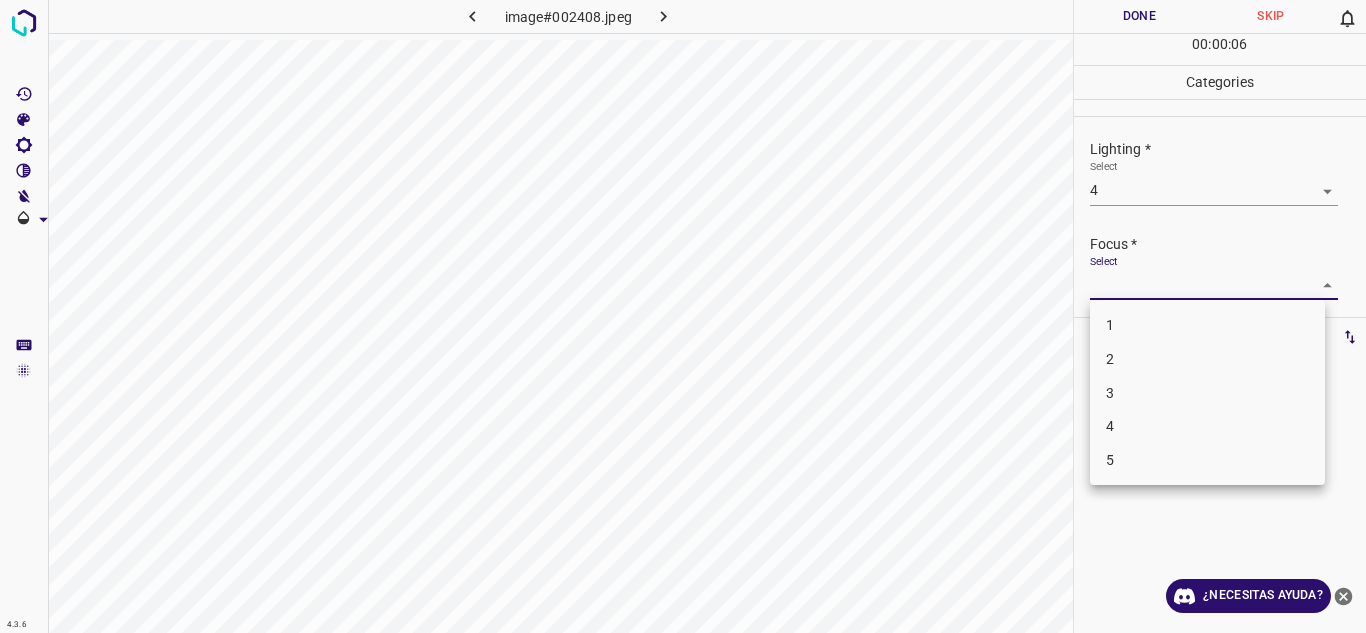 click on "3" at bounding box center [1207, 393] 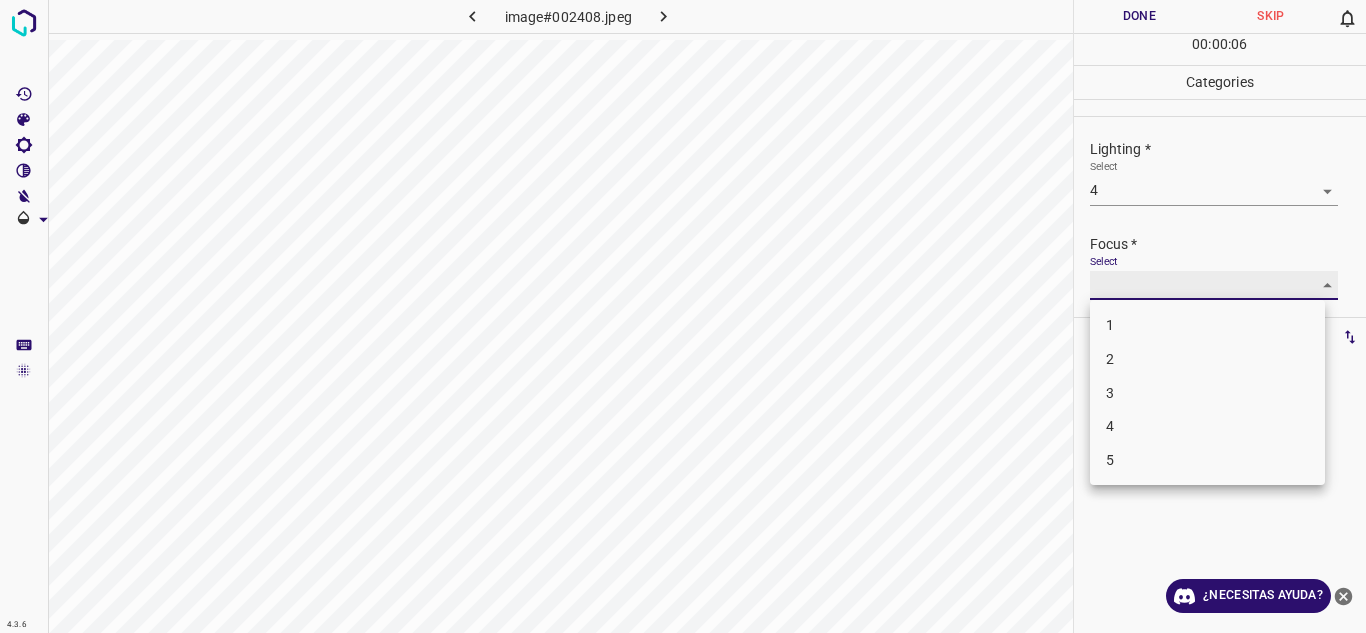 type on "3" 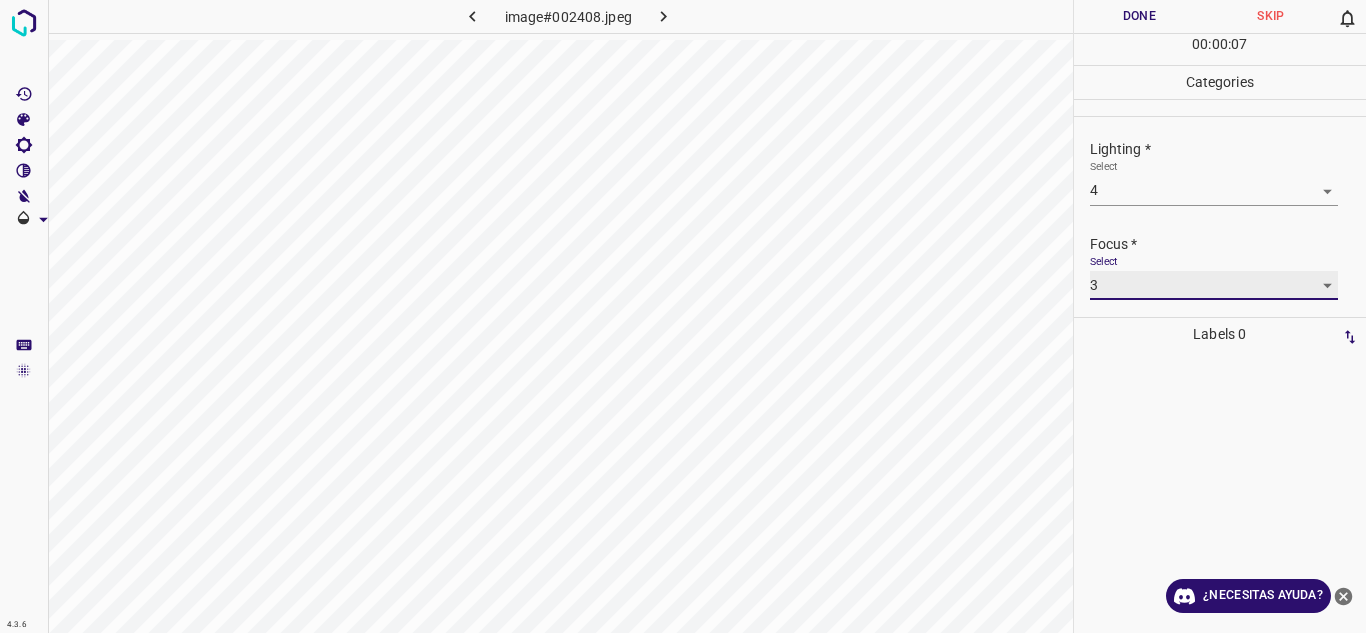 scroll, scrollTop: 98, scrollLeft: 0, axis: vertical 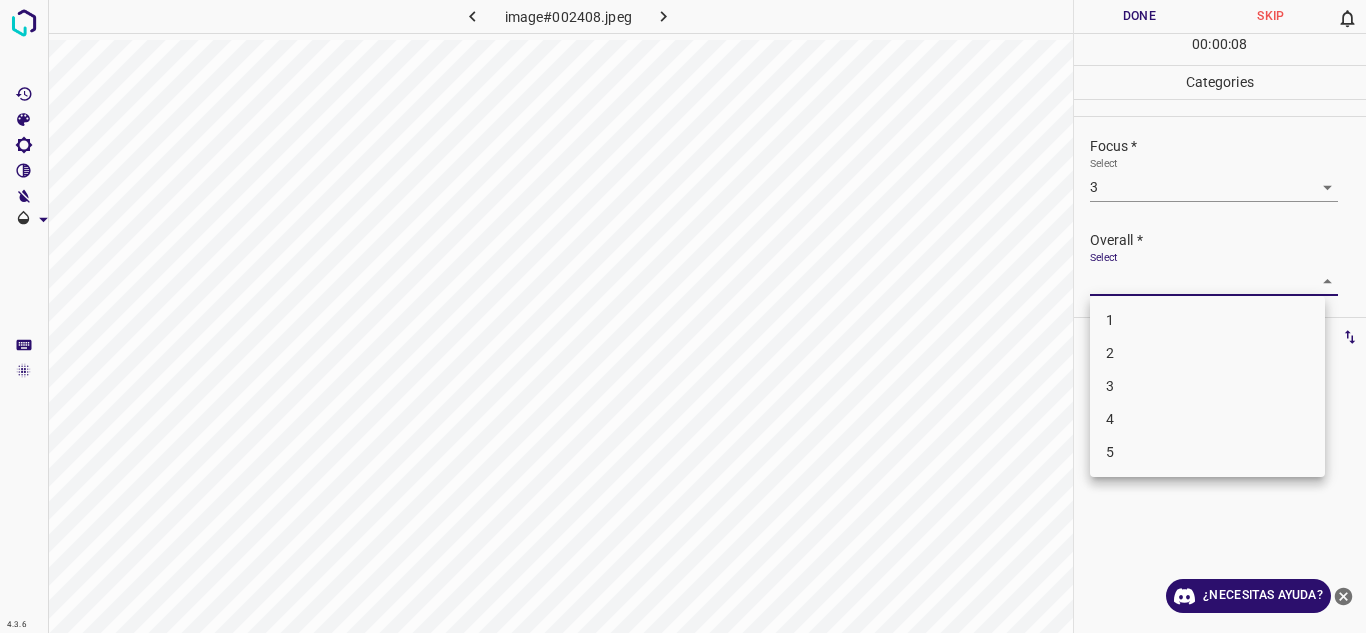 click on "4.3.6  image#002408.jpeg Done Skip 0 00   : 00   : 08   Categories Lighting *  Select 4 4 Focus *  Select 3 3 Overall *  Select ​ Labels   0 Categories 1 Lighting 2 Focus 3 Overall Tools Space Change between modes (Draw & Edit) I Auto labeling R Restore zoom M Zoom in N Zoom out Delete Delete selecte label Filters Z Restore filters X Saturation filter C Brightness filter V Contrast filter B Gray scale filter General O Download ¿Necesitas ayuda? Texto original Valora esta traducción Tu opinión servirá para ayudar a mejorar el Traductor de Google - Texto - Esconder - Borrar 1 2 3 4 5" at bounding box center [683, 316] 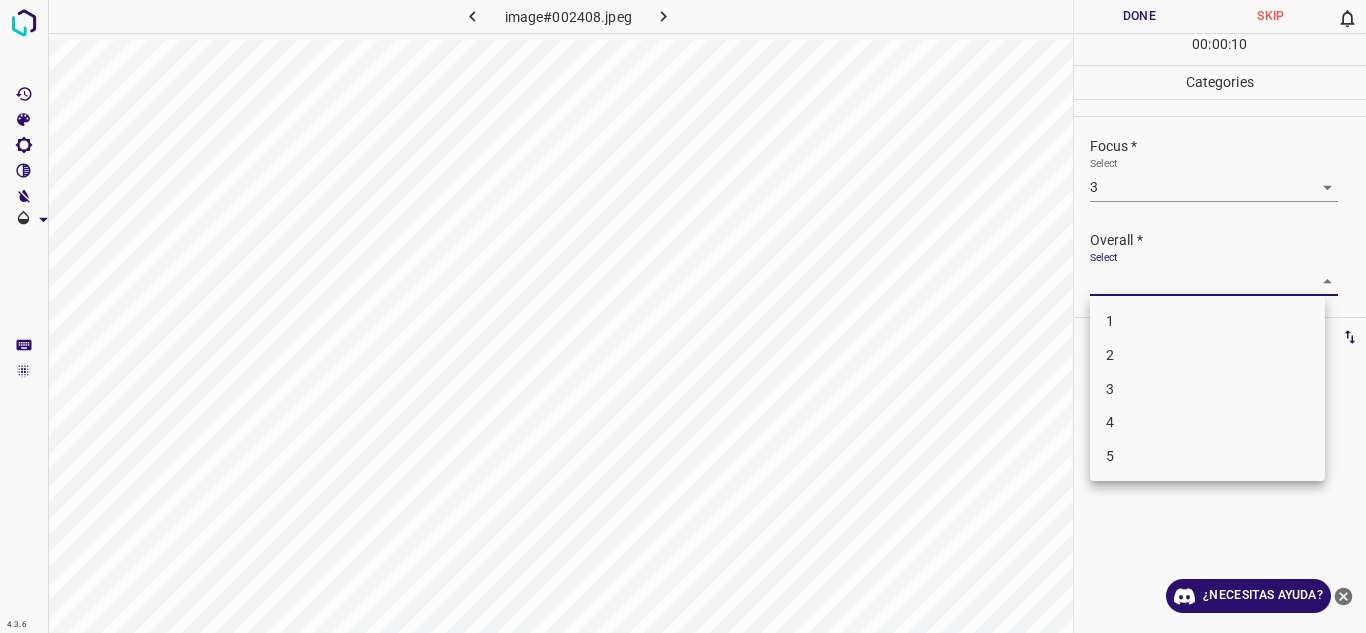 click on "3" at bounding box center (1207, 389) 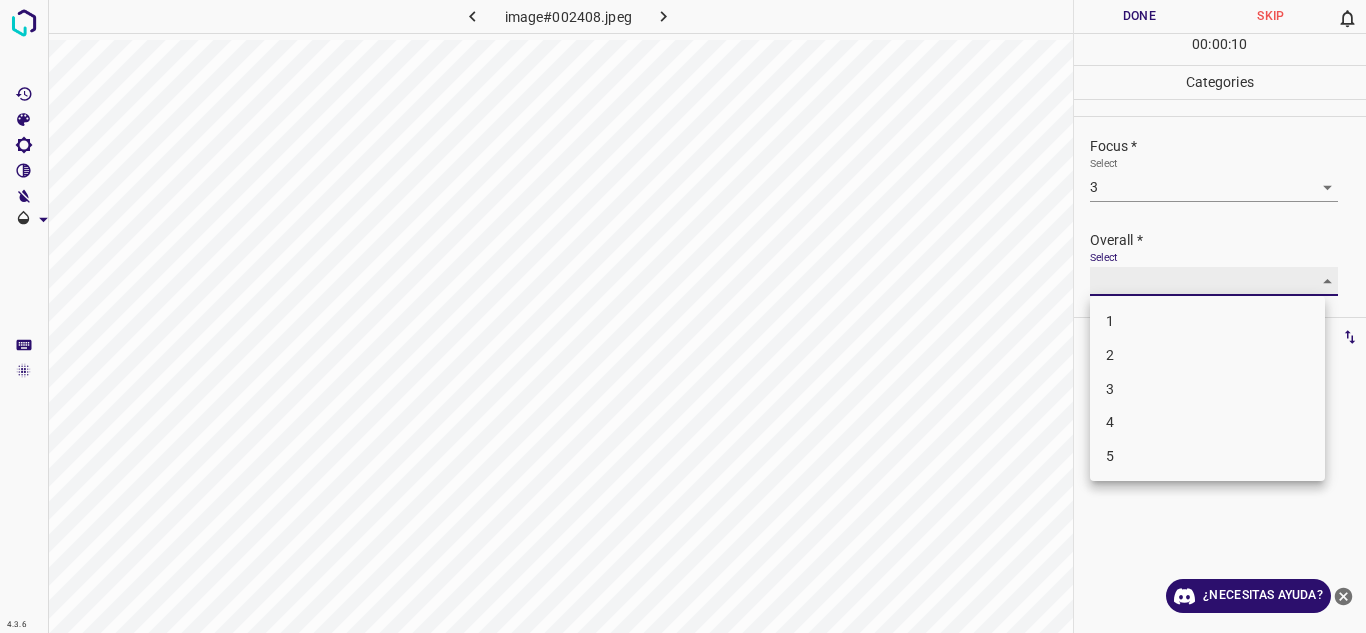 type on "3" 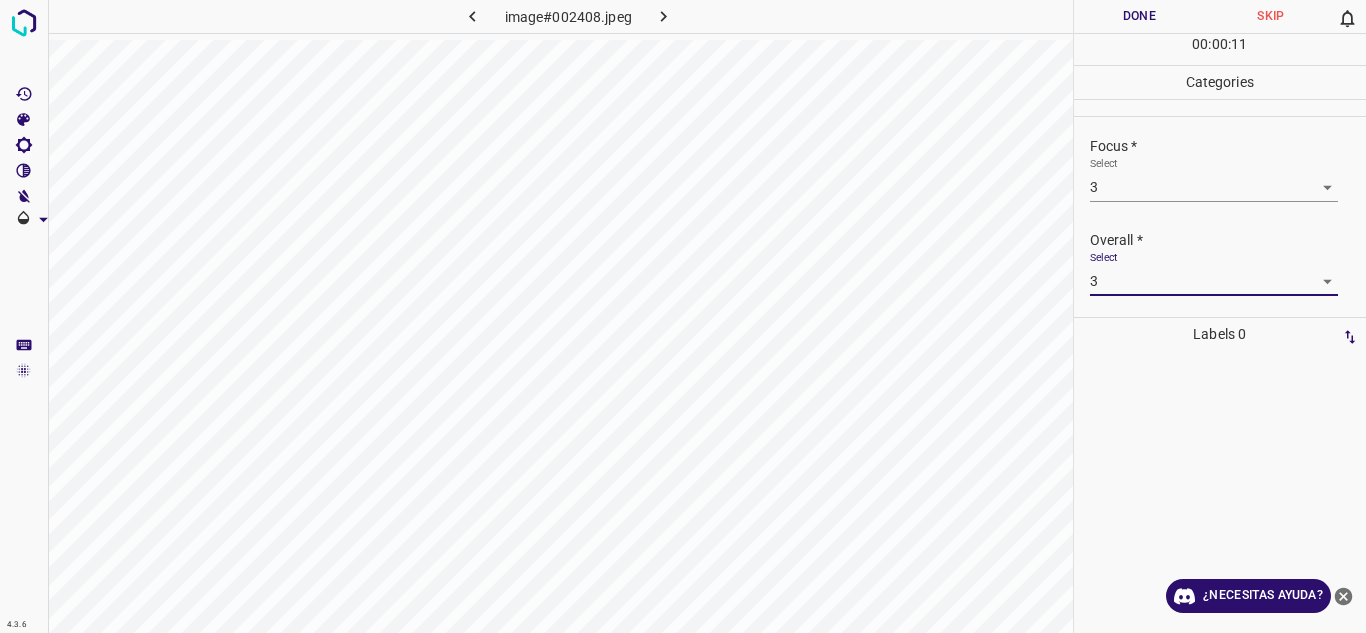 click on "Done" at bounding box center [1140, 16] 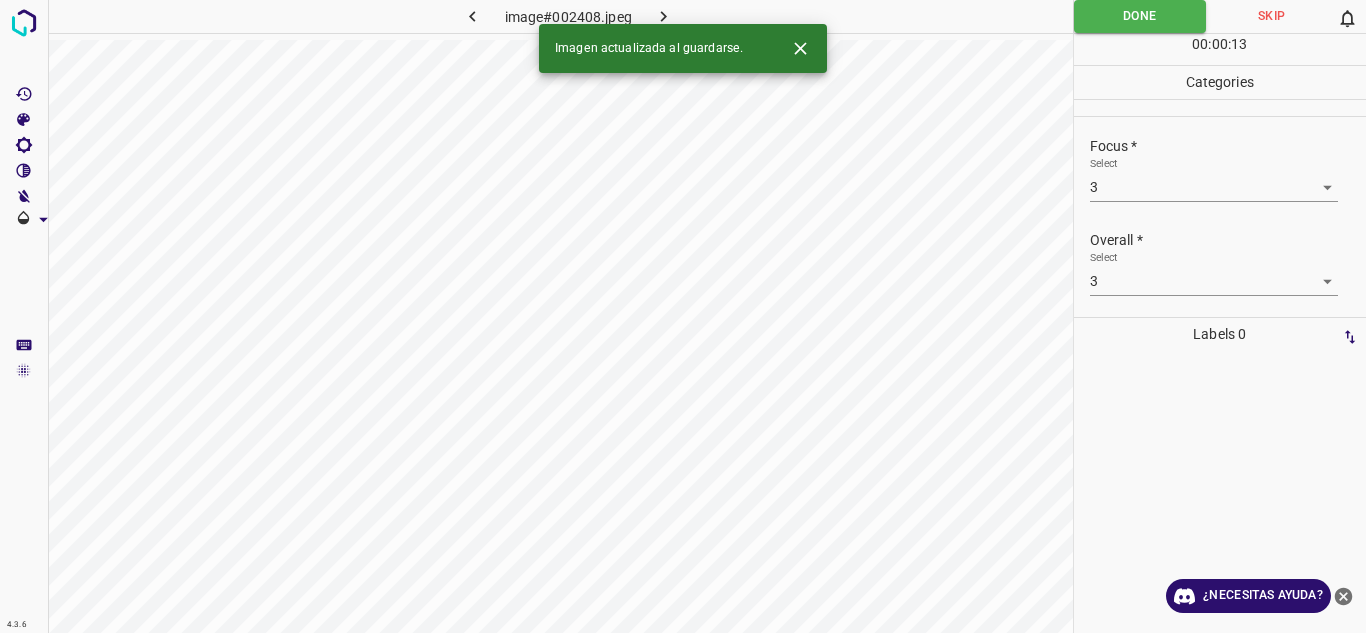 click at bounding box center [664, 16] 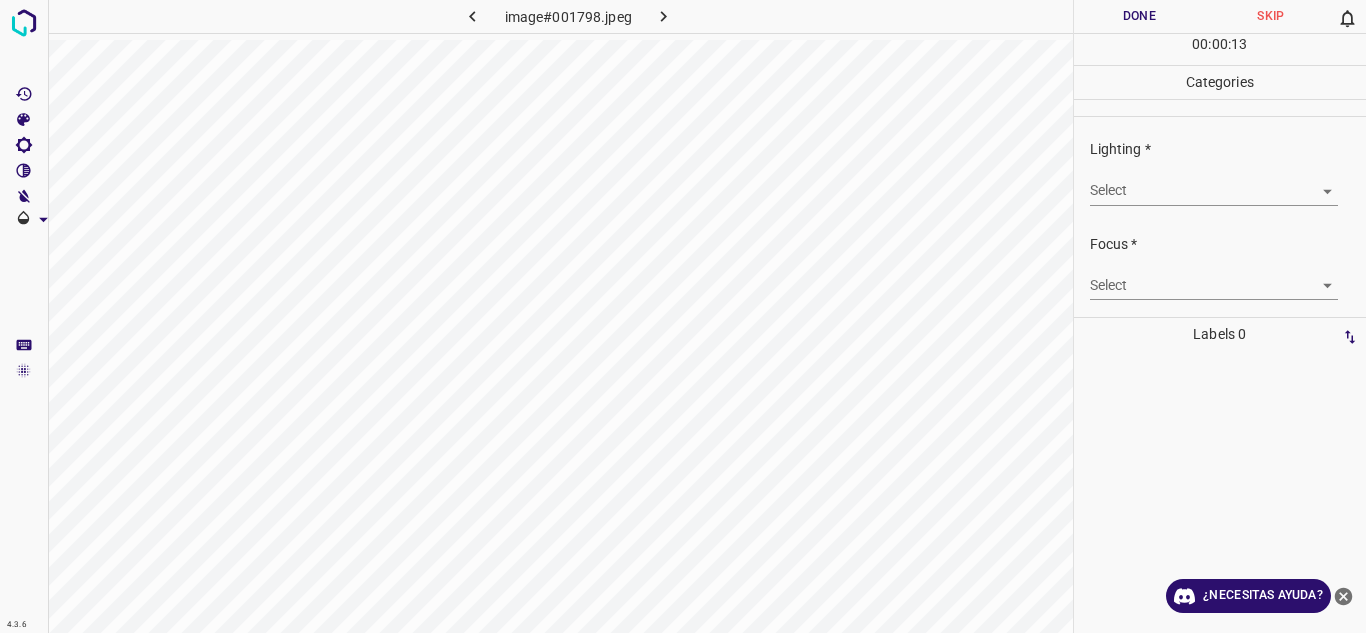 click on "4.3.6  image#001798.jpeg Done Skip 0 00   : 00   : 13   Categories Lighting *  Select ​ Focus *  Select ​ Overall *  Select ​ Labels   0 Categories 1 Lighting 2 Focus 3 Overall Tools Space Change between modes (Draw & Edit) I Auto labeling R Restore zoom M Zoom in N Zoom out Delete Delete selecte label Filters Z Restore filters X Saturation filter C Brightness filter V Contrast filter B Gray scale filter General O Download ¿Necesitas ayuda? Texto original Valora esta traducción Tu opinión servirá para ayudar a mejorar el Traductor de Google - Texto - Esconder - Borrar" at bounding box center [683, 316] 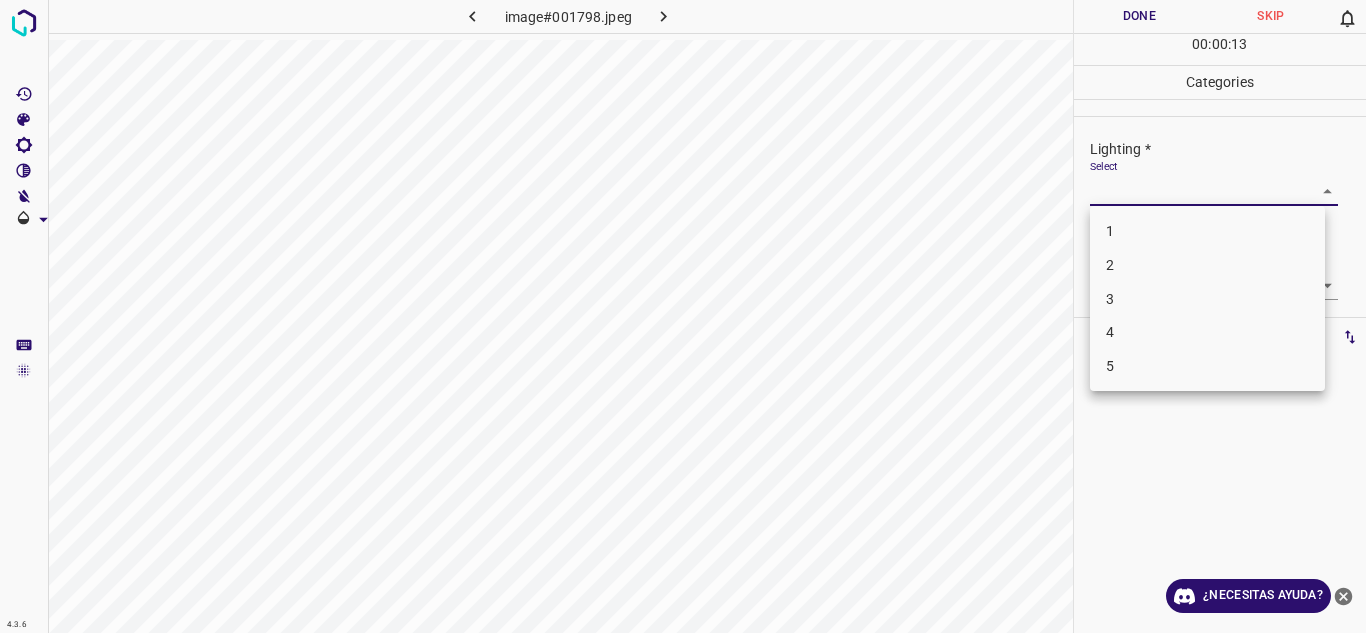 click on "4" at bounding box center (1207, 332) 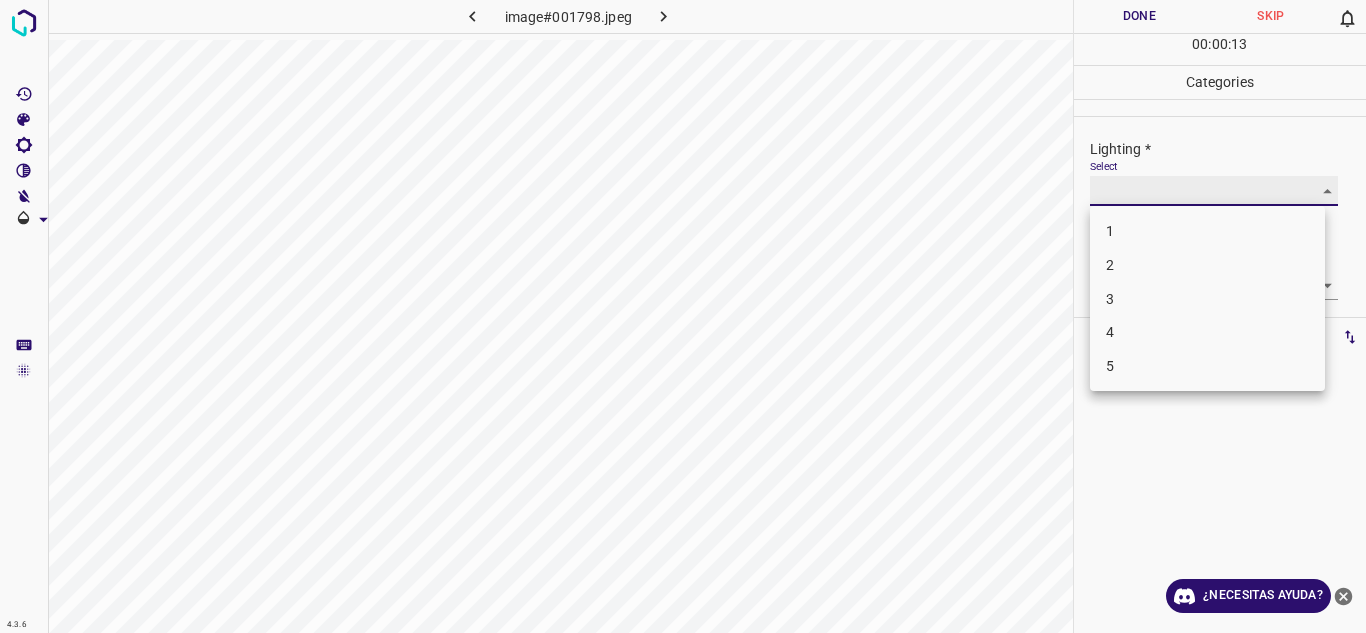 type on "4" 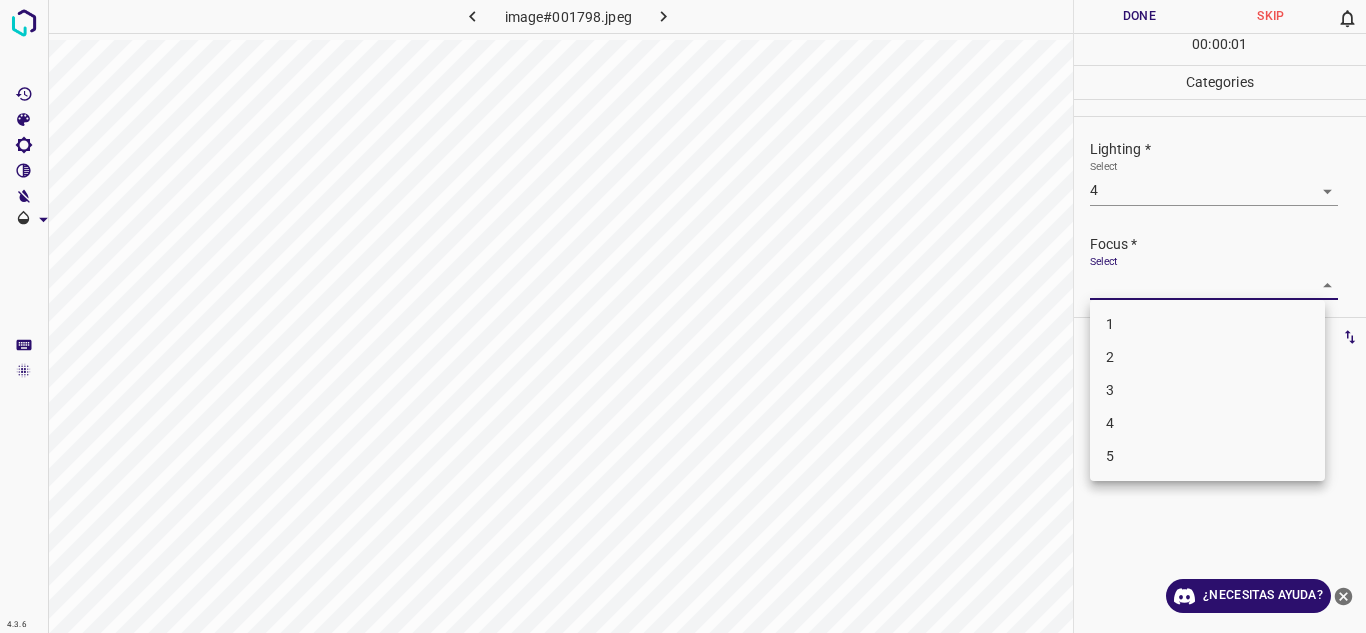 click on "4.3.6  image#001798.jpeg Done Skip 0 00   : 00   : 01   Categories Lighting *  Select 4 4 Focus *  Select ​ Overall *  Select ​ Labels   0 Categories 1 Lighting 2 Focus 3 Overall Tools Space Change between modes (Draw & Edit) I Auto labeling R Restore zoom M Zoom in N Zoom out Delete Delete selecte label Filters Z Restore filters X Saturation filter C Brightness filter V Contrast filter B Gray scale filter General O Download ¿Necesitas ayuda? Texto original Valora esta traducción Tu opinión servirá para ayudar a mejorar el Traductor de Google - Texto - Esconder - Borrar 1 2 3 4 5" at bounding box center (683, 316) 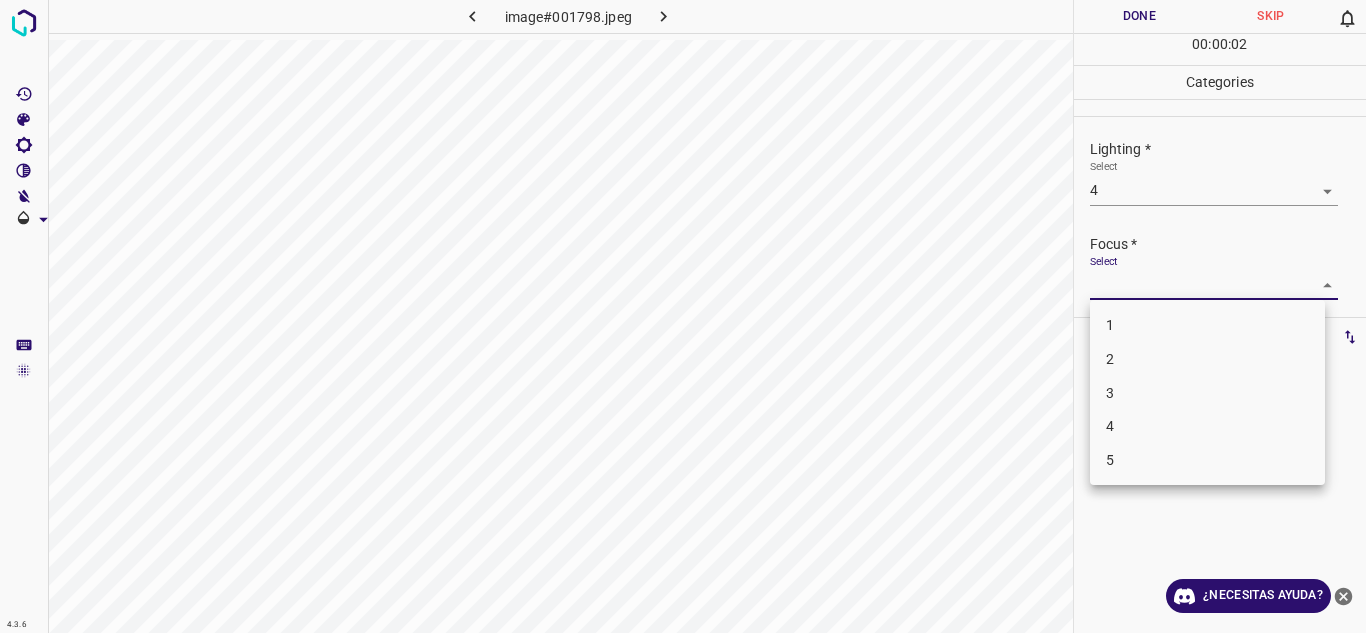 click on "3" at bounding box center (1207, 393) 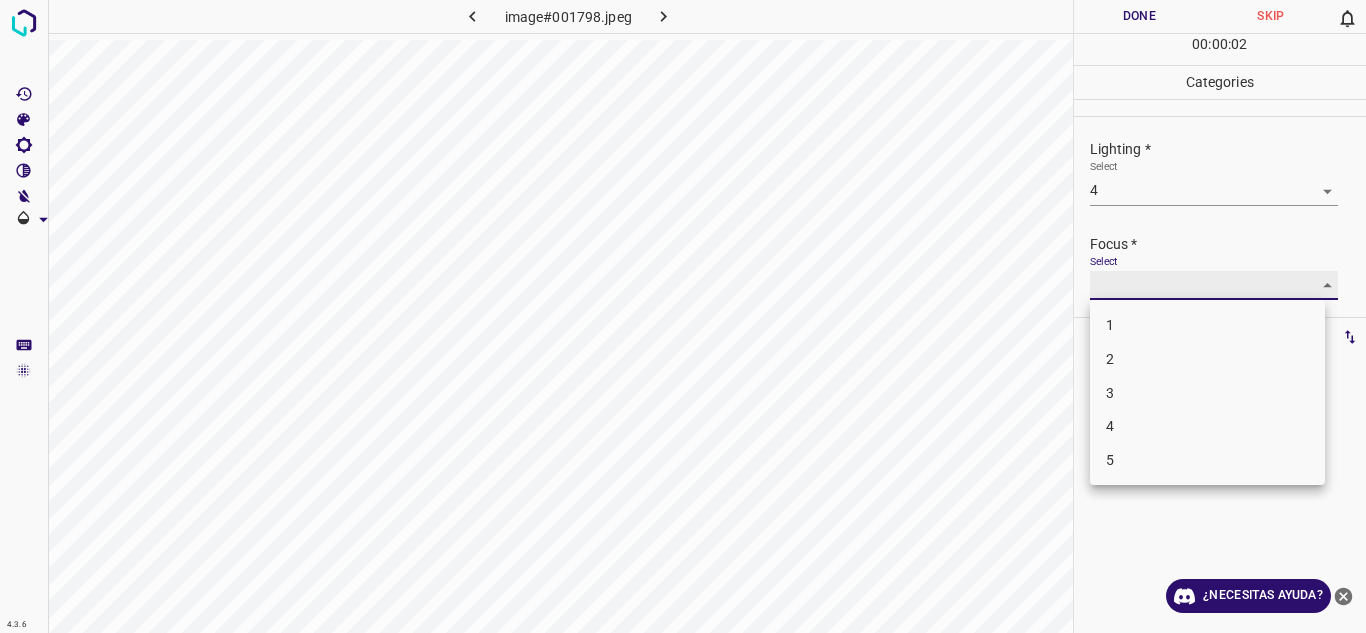 type on "3" 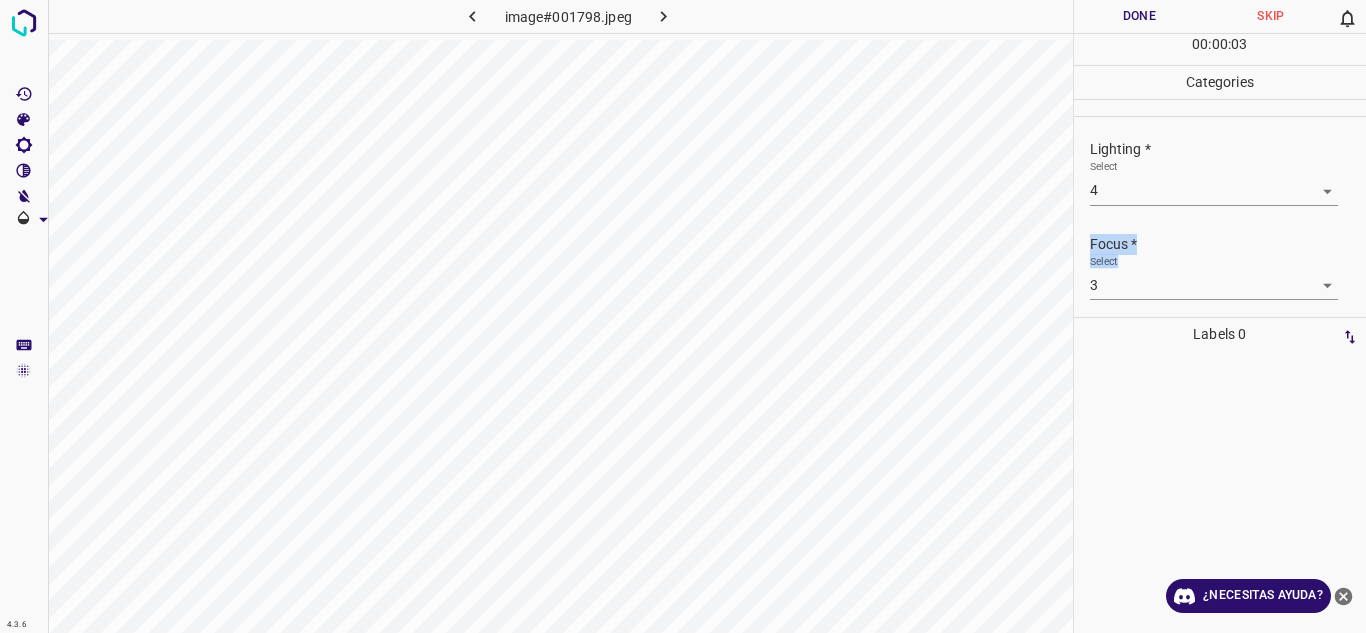 drag, startPoint x: 1365, startPoint y: 219, endPoint x: 1344, endPoint y: 291, distance: 75 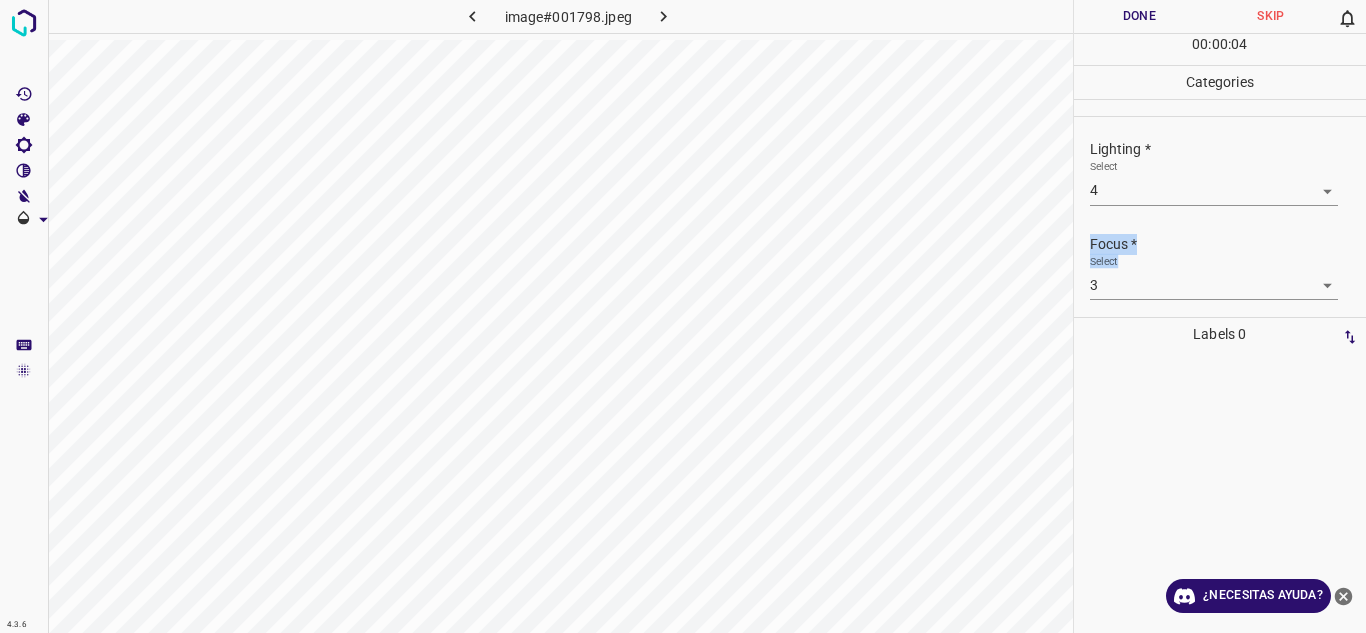 scroll, scrollTop: 98, scrollLeft: 0, axis: vertical 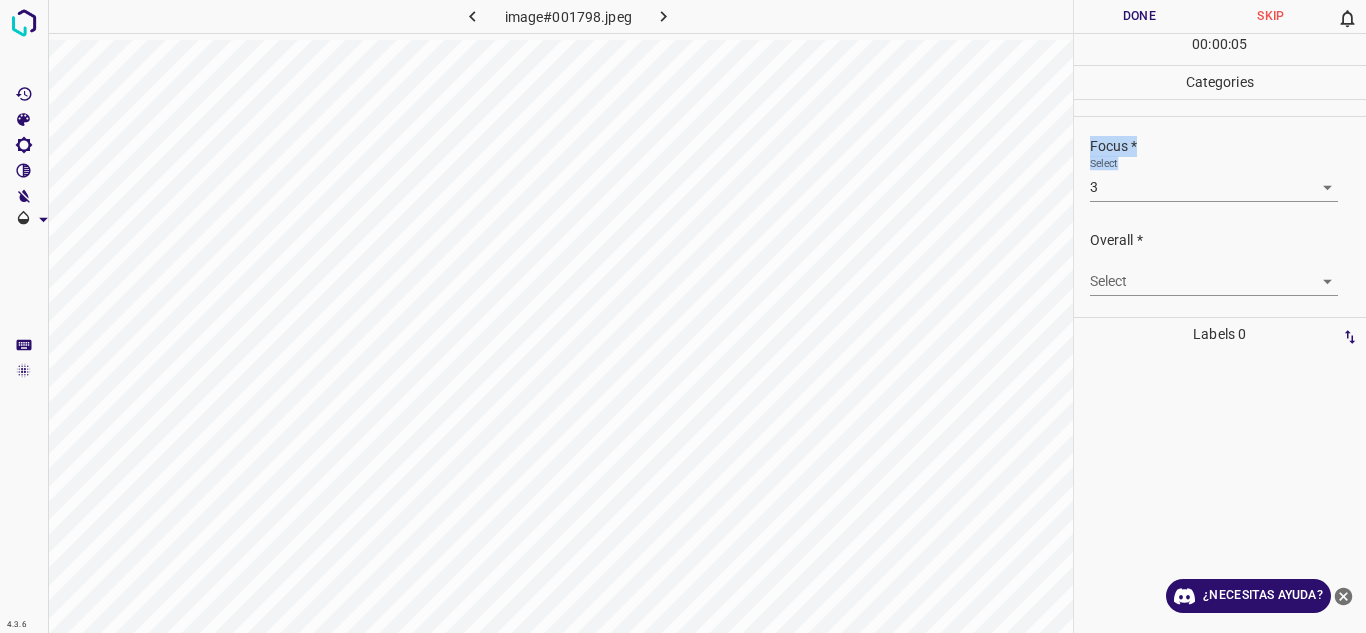 click on "4.3.6  image#001798.jpeg Done Skip 0 00   : 00   : 05   Categories Lighting *  Select 4 4 Focus *  Select 3 3 Overall *  Select ​ Labels   0 Categories 1 Lighting 2 Focus 3 Overall Tools Space Change between modes (Draw & Edit) I Auto labeling R Restore zoom M Zoom in N Zoom out Delete Delete selecte label Filters Z Restore filters X Saturation filter C Brightness filter V Contrast filter B Gray scale filter General O Download ¿Necesitas ayuda? Texto original Valora esta traducción Tu opinión servirá para ayudar a mejorar el Traductor de Google - Texto - Esconder - Borrar" at bounding box center (683, 316) 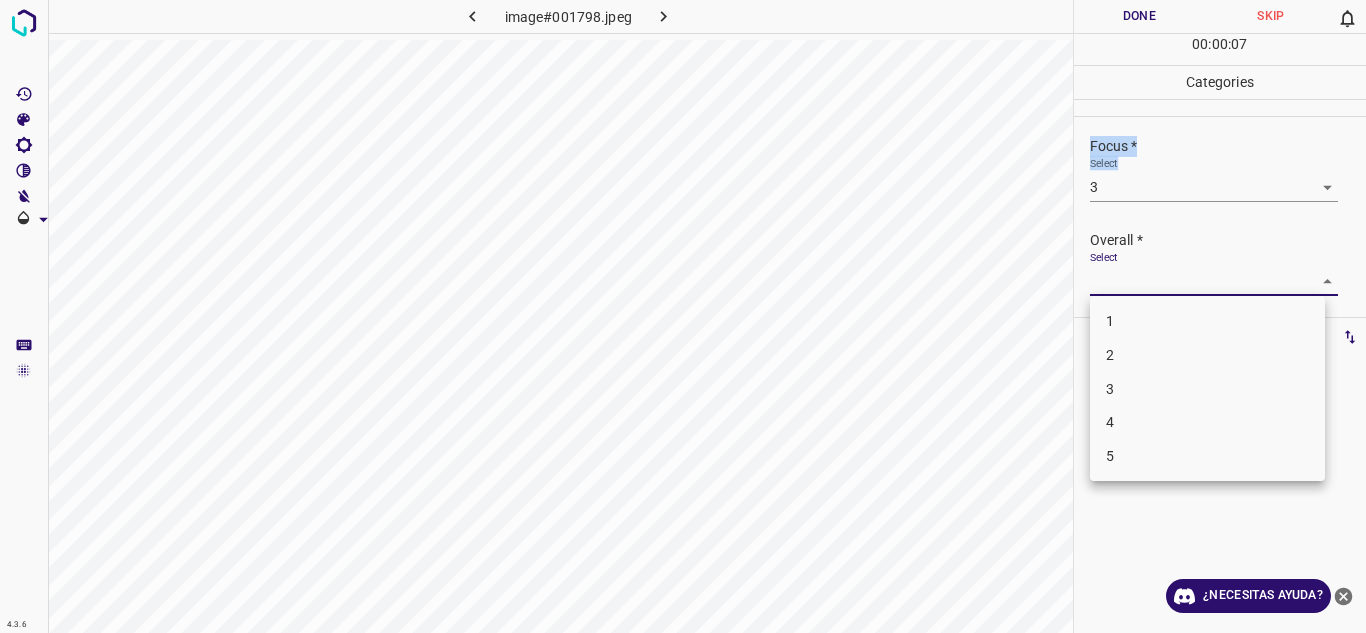 click on "4" at bounding box center [1207, 422] 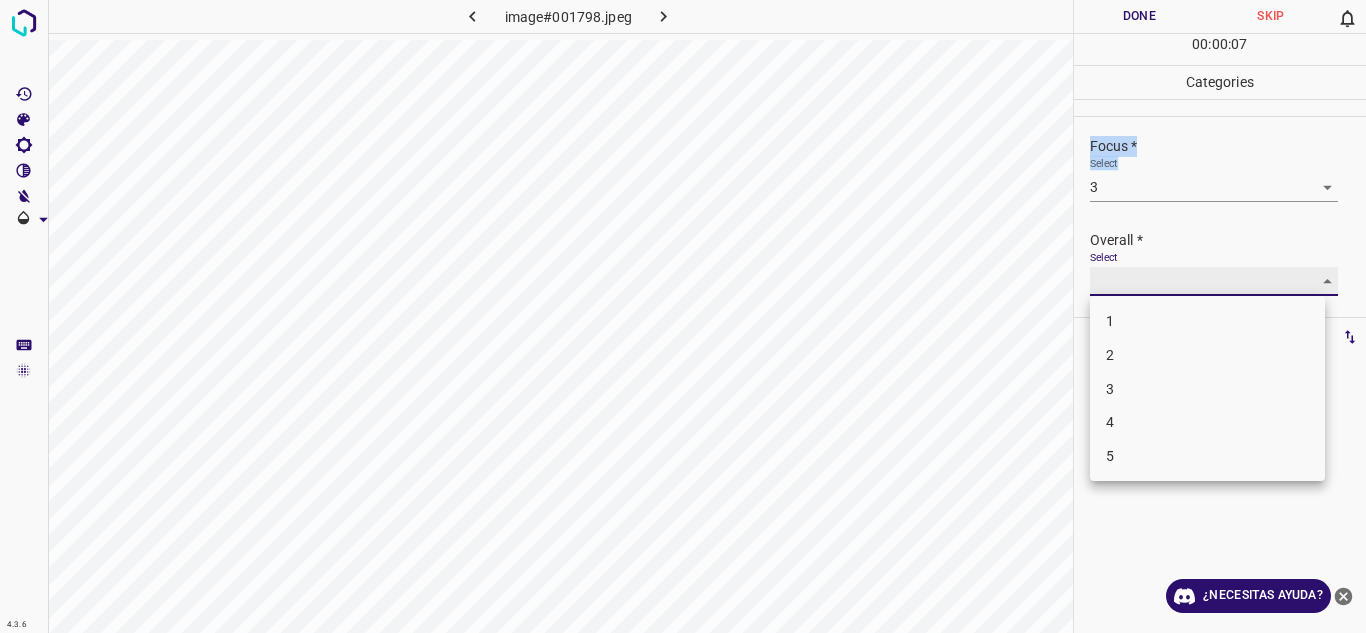 type on "4" 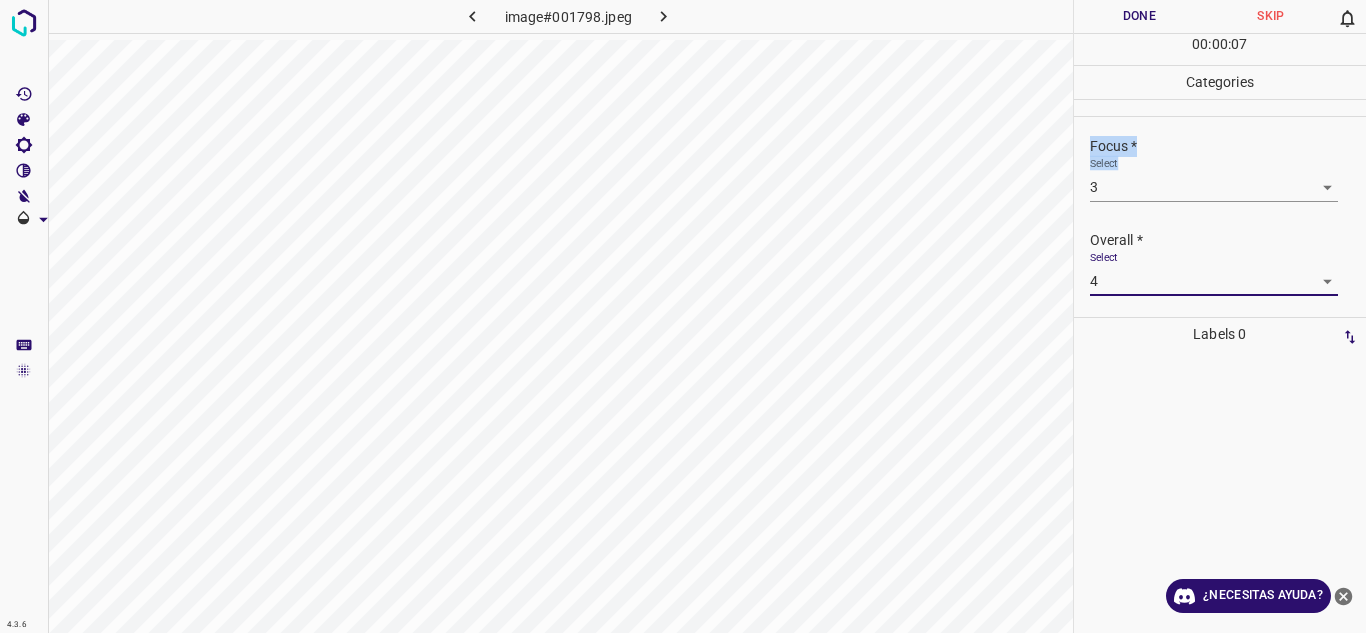 click on "Done" at bounding box center (1140, 16) 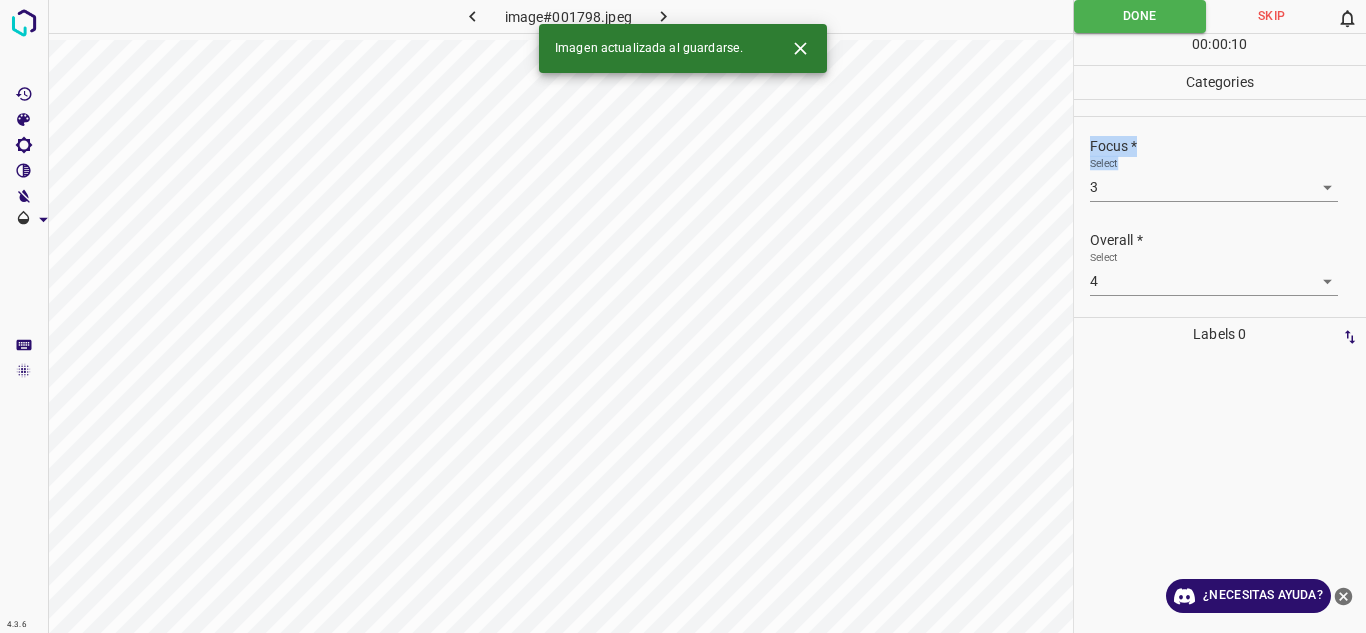 click 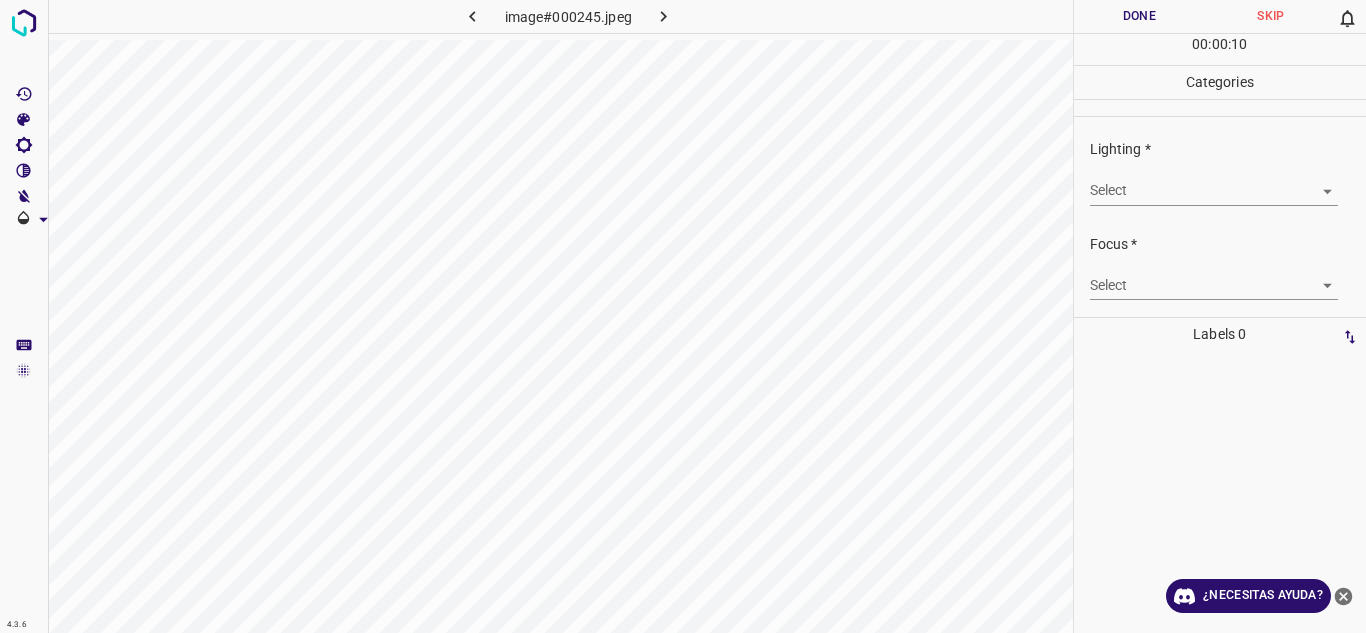 click on "4.3.6  image#000245.jpeg Done Skip 0 00   : 00   : 10   Categories Lighting *  Select ​ Focus *  Select ​ Overall *  Select ​ Labels   0 Categories 1 Lighting 2 Focus 3 Overall Tools Space Change between modes (Draw & Edit) I Auto labeling R Restore zoom M Zoom in N Zoom out Delete Delete selecte label Filters Z Restore filters X Saturation filter C Brightness filter V Contrast filter B Gray scale filter General O Download ¿Necesitas ayuda? Texto original Valora esta traducción Tu opinión servirá para ayudar a mejorar el Traductor de Google - Texto - Esconder - Borrar" at bounding box center (683, 316) 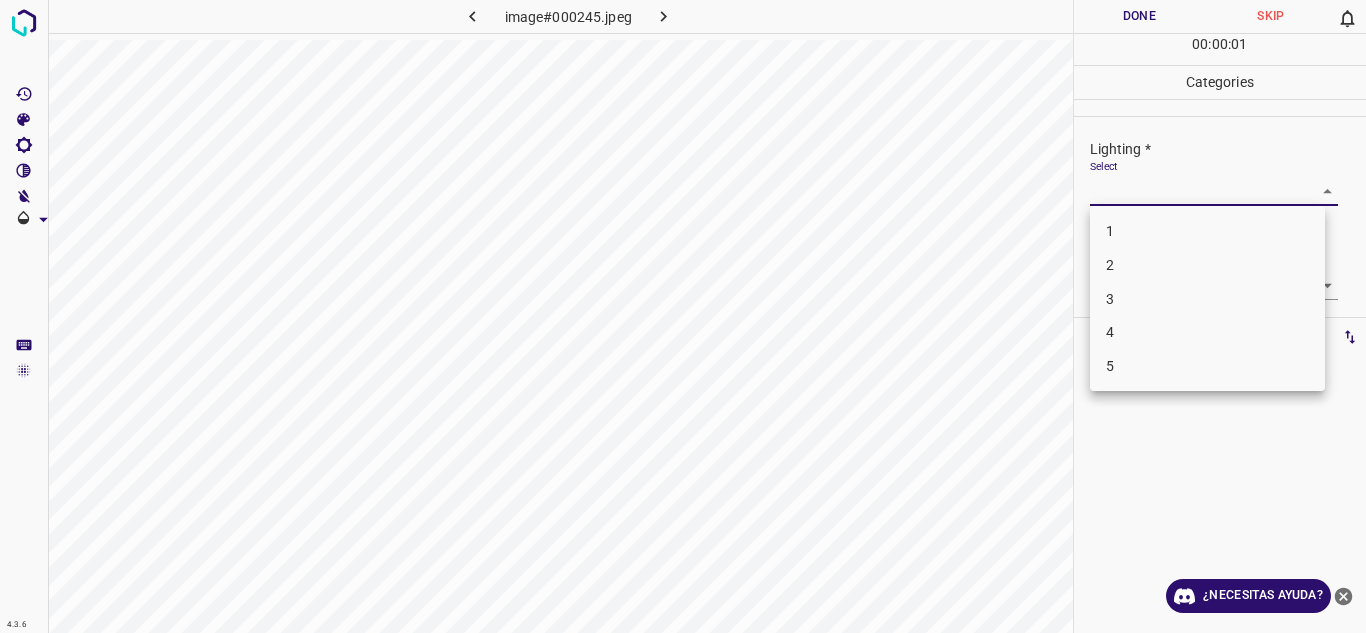 click on "4" at bounding box center [1207, 332] 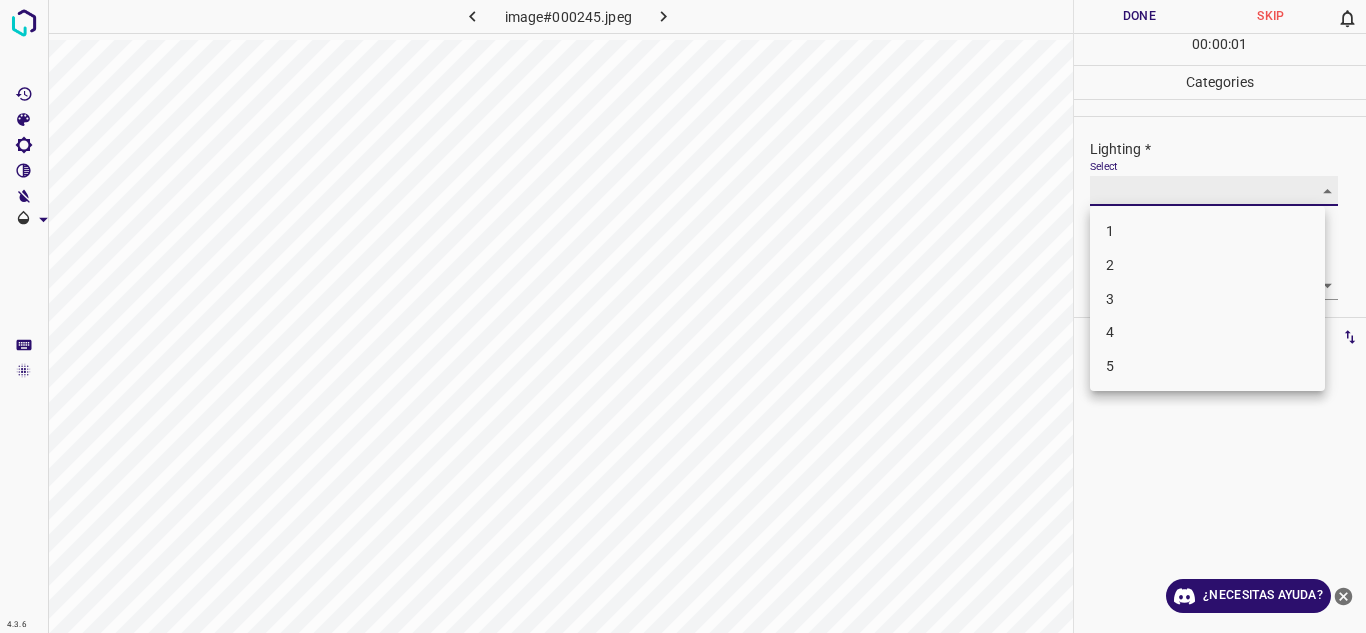 type on "4" 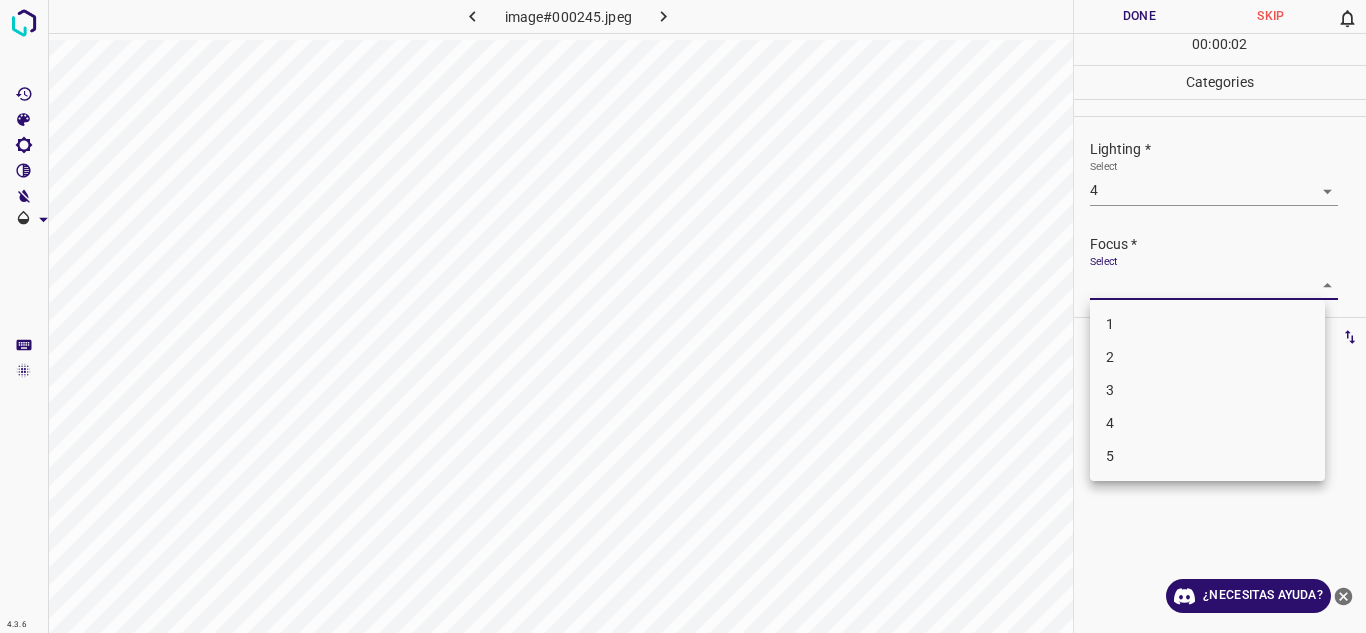 click on "4.3.6  image#000245.jpeg Done Skip 0 00   : 00   : 02   Categories Lighting *  Select 4 4 Focus *  Select ​ Overall *  Select ​ Labels   0 Categories 1 Lighting 2 Focus 3 Overall Tools Space Change between modes (Draw & Edit) I Auto labeling R Restore zoom M Zoom in N Zoom out Delete Delete selecte label Filters Z Restore filters X Saturation filter C Brightness filter V Contrast filter B Gray scale filter General O Download ¿Necesitas ayuda? Texto original Valora esta traducción Tu opinión servirá para ayudar a mejorar el Traductor de Google - Texto - Esconder - Borrar 1 2 3 4 5" at bounding box center (683, 316) 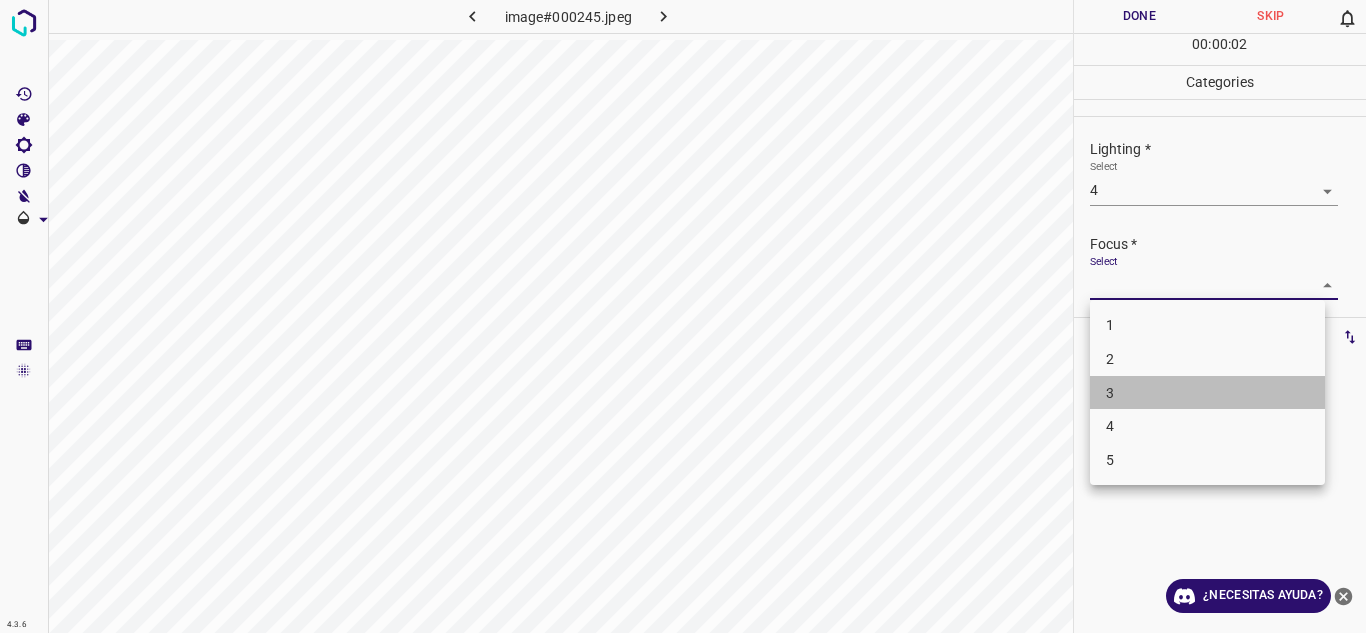 click on "3" at bounding box center [1207, 393] 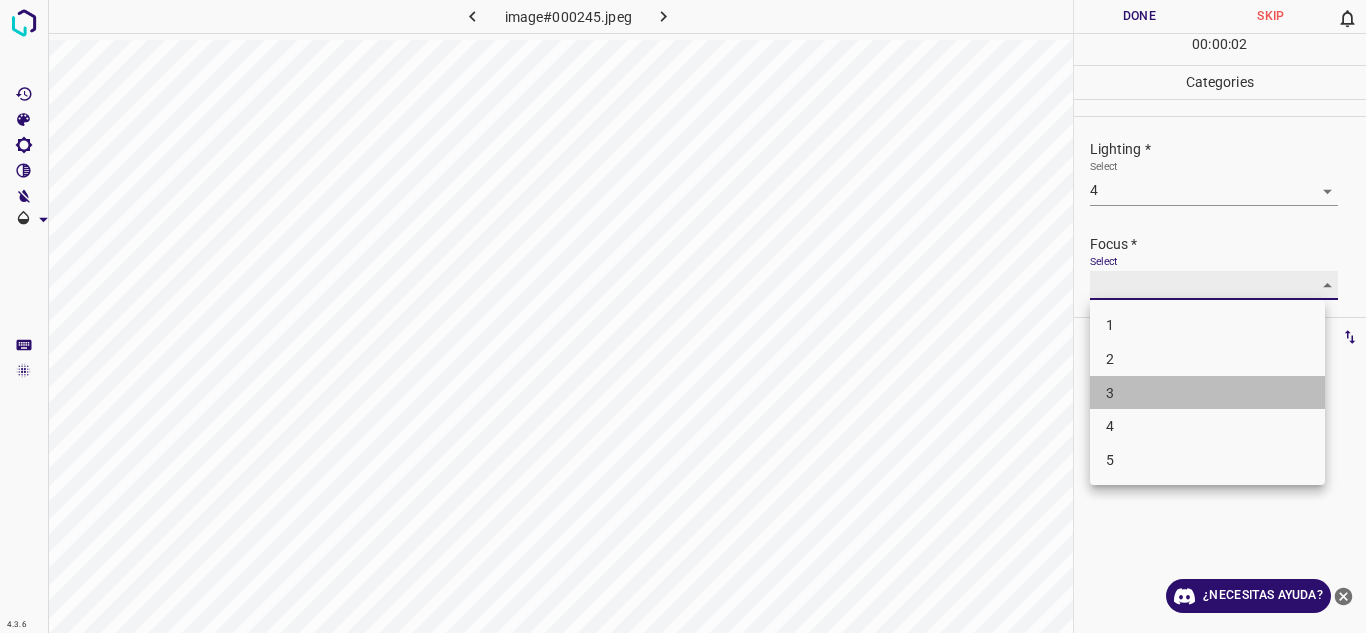 type on "3" 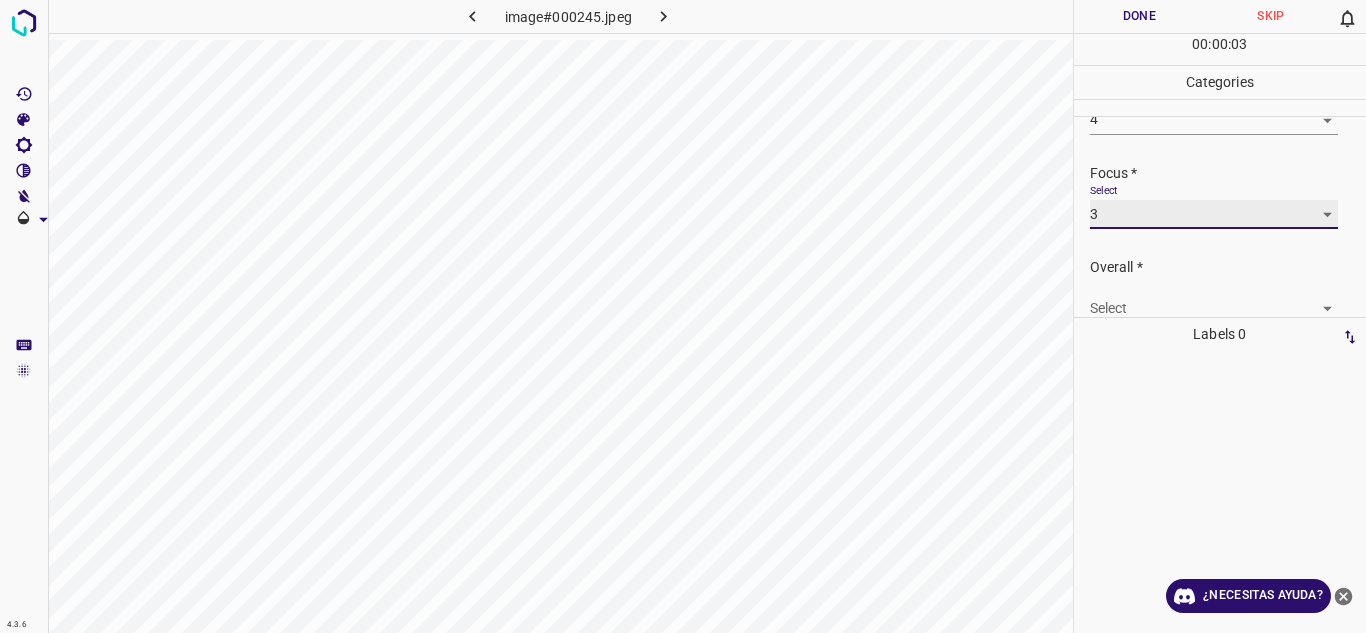 scroll, scrollTop: 98, scrollLeft: 0, axis: vertical 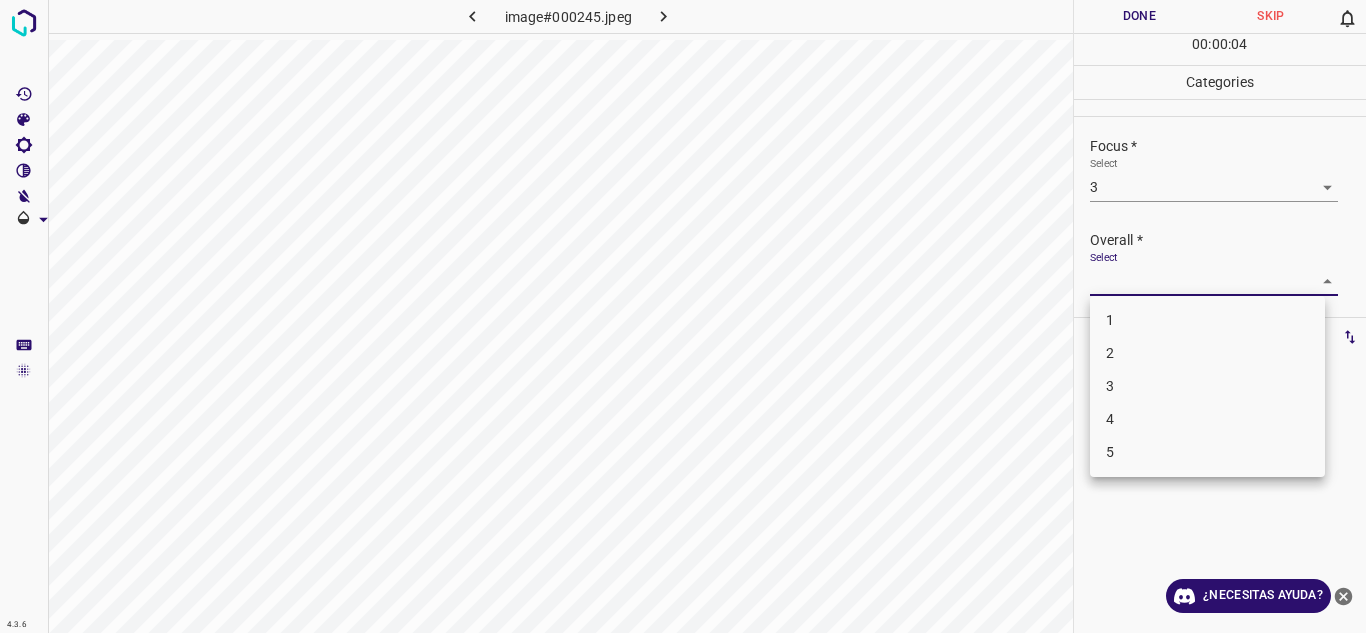 click on "4.3.6  image#000245.jpeg Done Skip 0 00   : 00   : 04   Categories Lighting *  Select 4 4 Focus *  Select 3 3 Overall *  Select ​ Labels   0 Categories 1 Lighting 2 Focus 3 Overall Tools Space Change between modes (Draw & Edit) I Auto labeling R Restore zoom M Zoom in N Zoom out Delete Delete selecte label Filters Z Restore filters X Saturation filter C Brightness filter V Contrast filter B Gray scale filter General O Download ¿Necesitas ayuda? Texto original Valora esta traducción Tu opinión servirá para ayudar a mejorar el Traductor de Google - Texto - Esconder - Borrar 1 2 3 4 5" at bounding box center [683, 316] 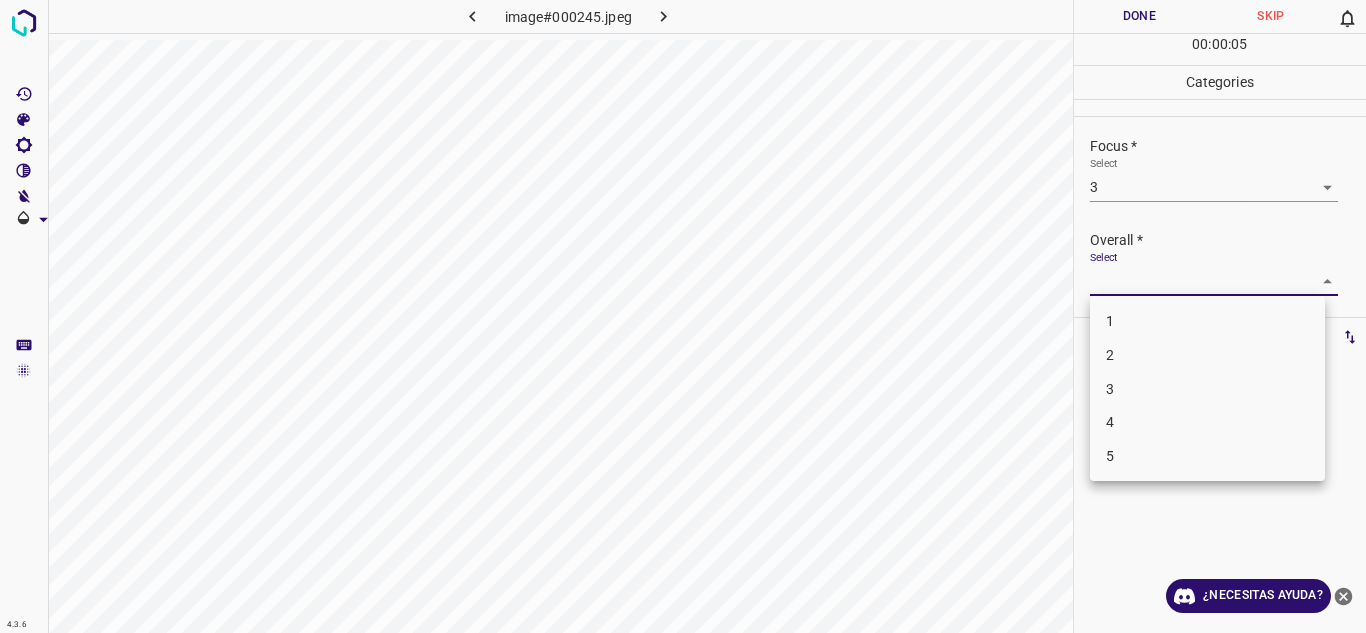 click on "4" at bounding box center [1207, 422] 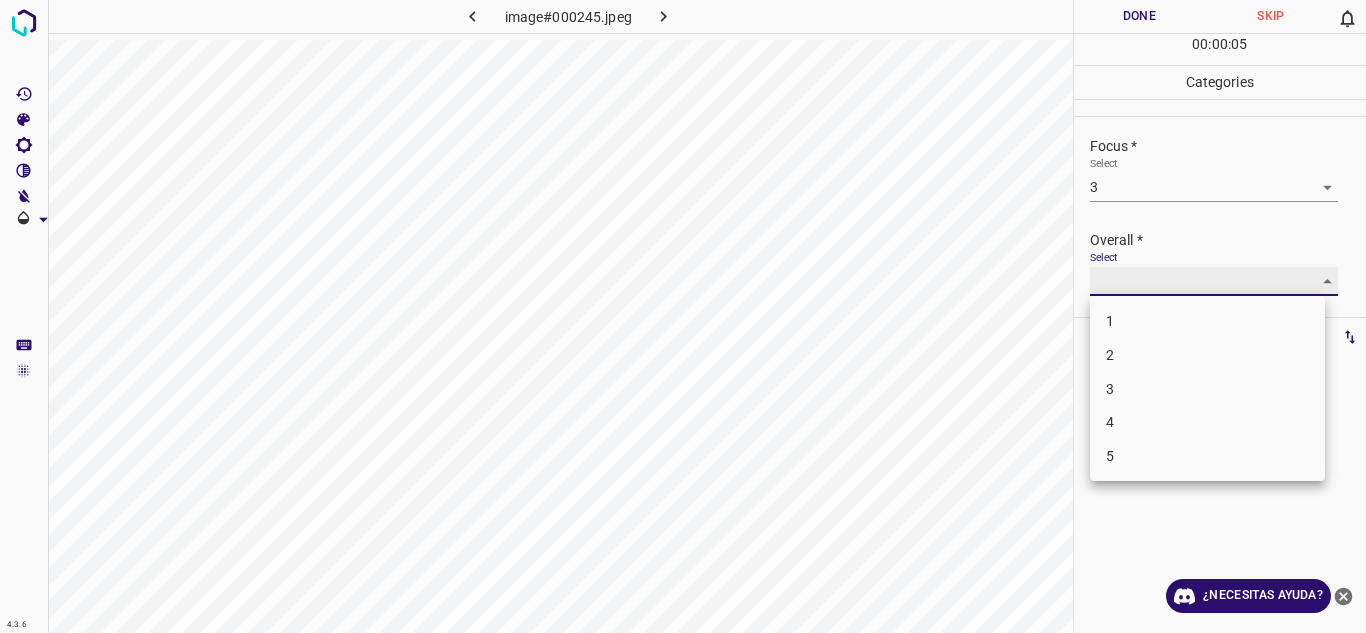 type on "4" 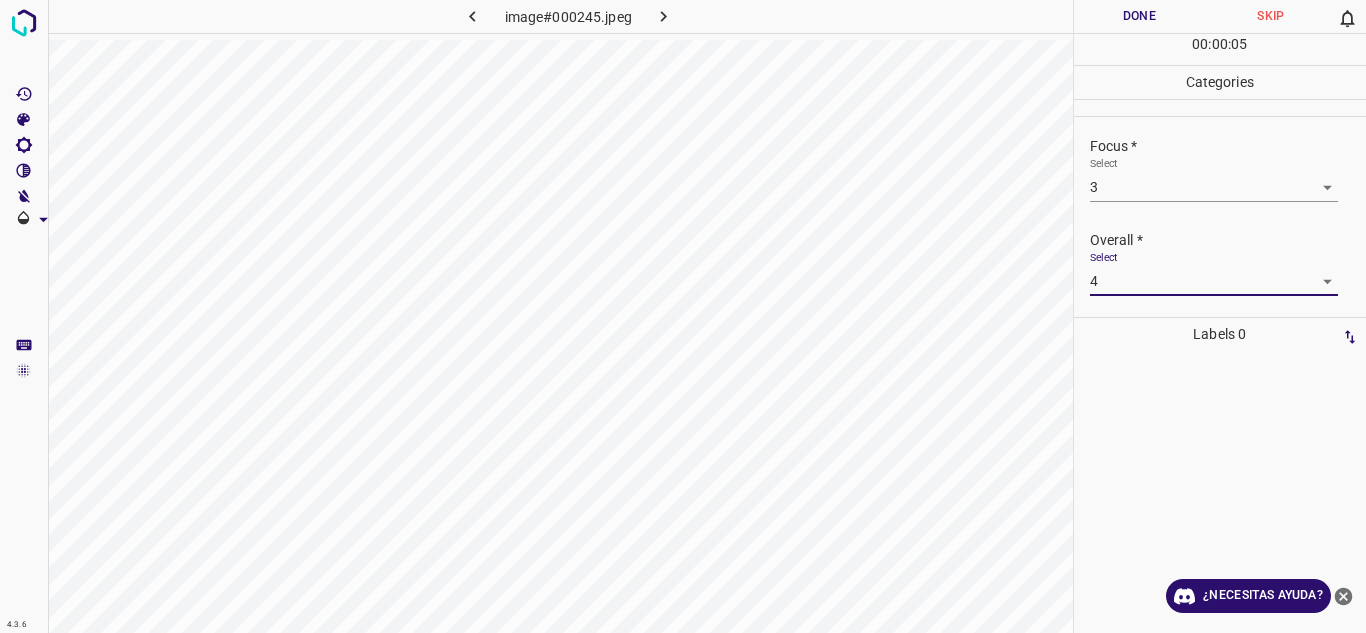 click on "Done" at bounding box center [1140, 16] 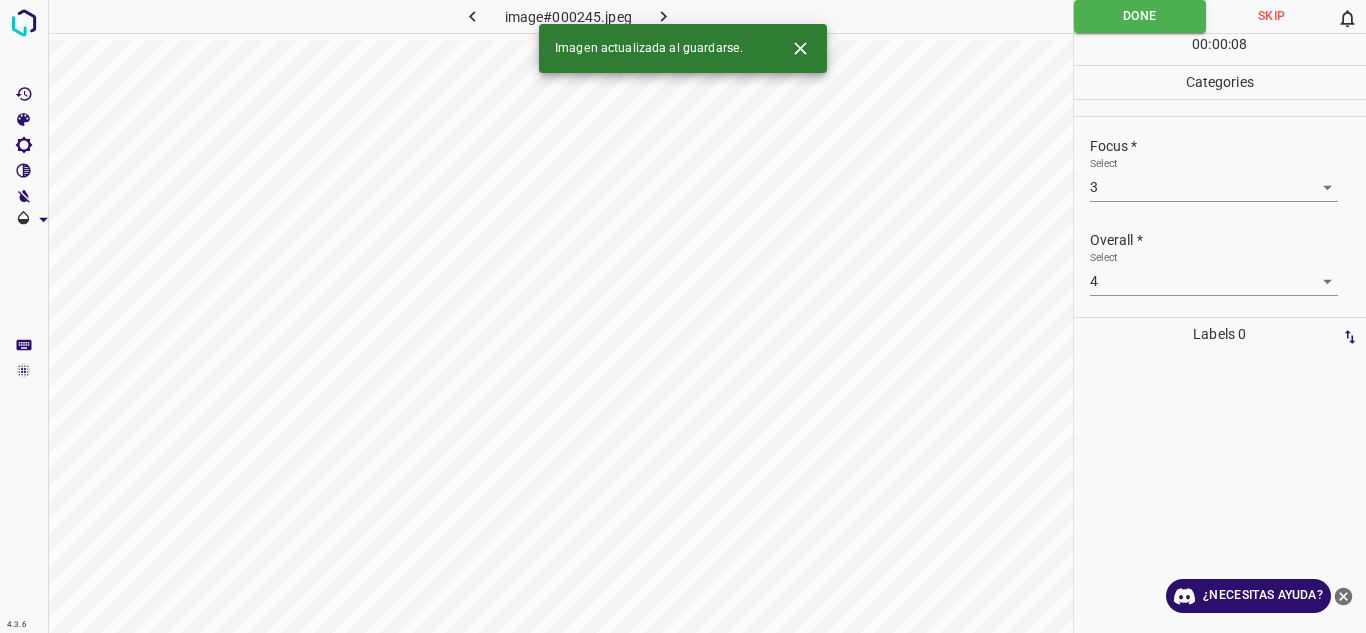 click at bounding box center [664, 16] 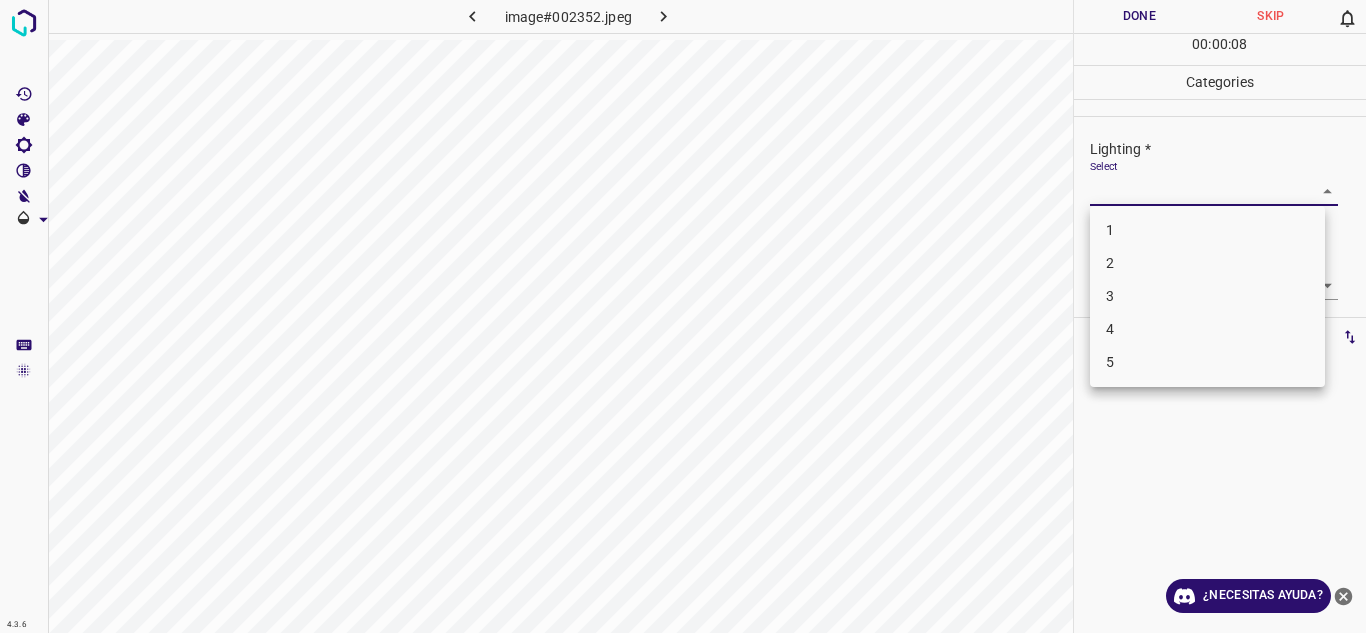 click on "4.3.6  image#002352.jpeg Done Skip 0 00   : 00   : 08   Categories Lighting *  Select ​ Focus *  Select ​ Overall *  Select ​ Labels   0 Categories 1 Lighting 2 Focus 3 Overall Tools Space Change between modes (Draw & Edit) I Auto labeling R Restore zoom M Zoom in N Zoom out Delete Delete selecte label Filters Z Restore filters X Saturation filter C Brightness filter V Contrast filter B Gray scale filter General O Download ¿Necesitas ayuda? Texto original Valora esta traducción Tu opinión servirá para ayudar a mejorar el Traductor de Google - Texto - Esconder - Borrar 1 2 3 4 5" at bounding box center [683, 316] 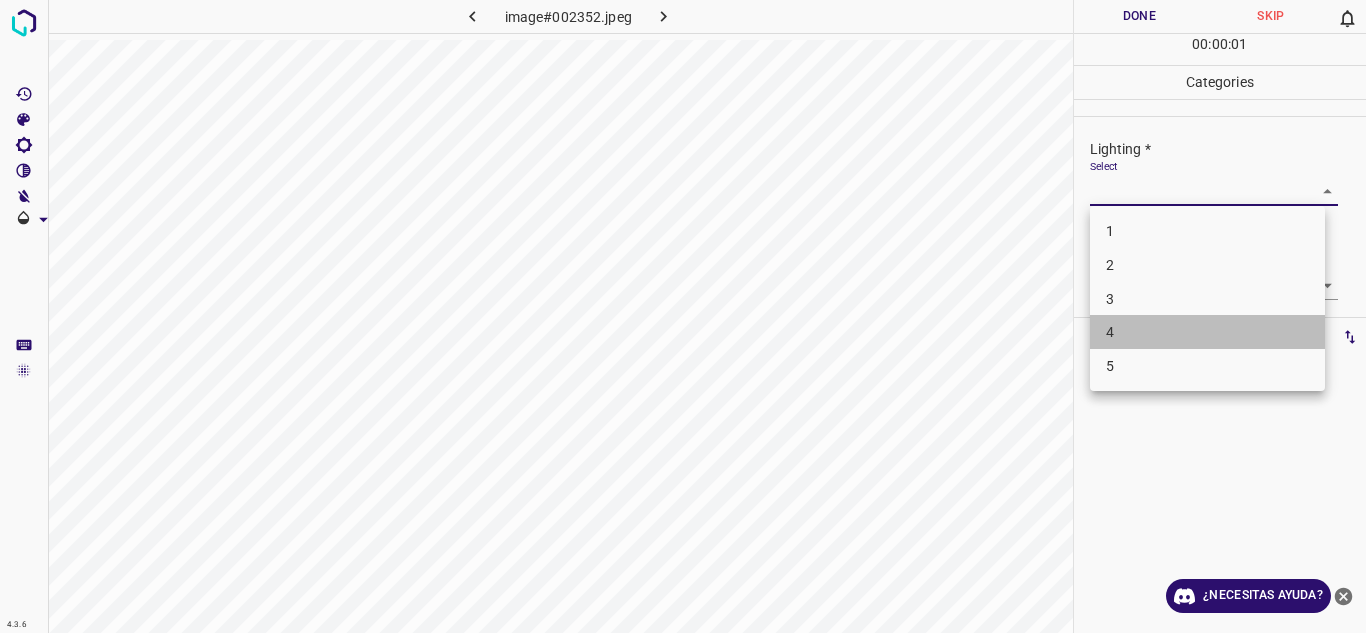 click on "4" at bounding box center (1207, 332) 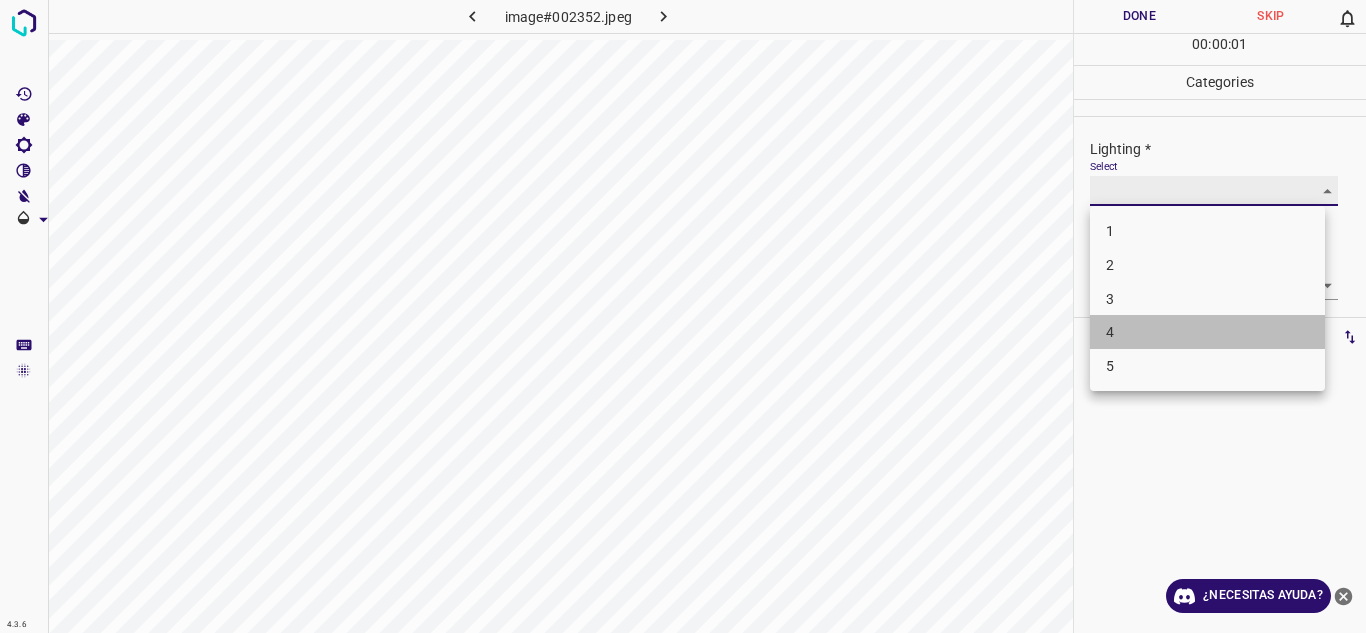 type on "4" 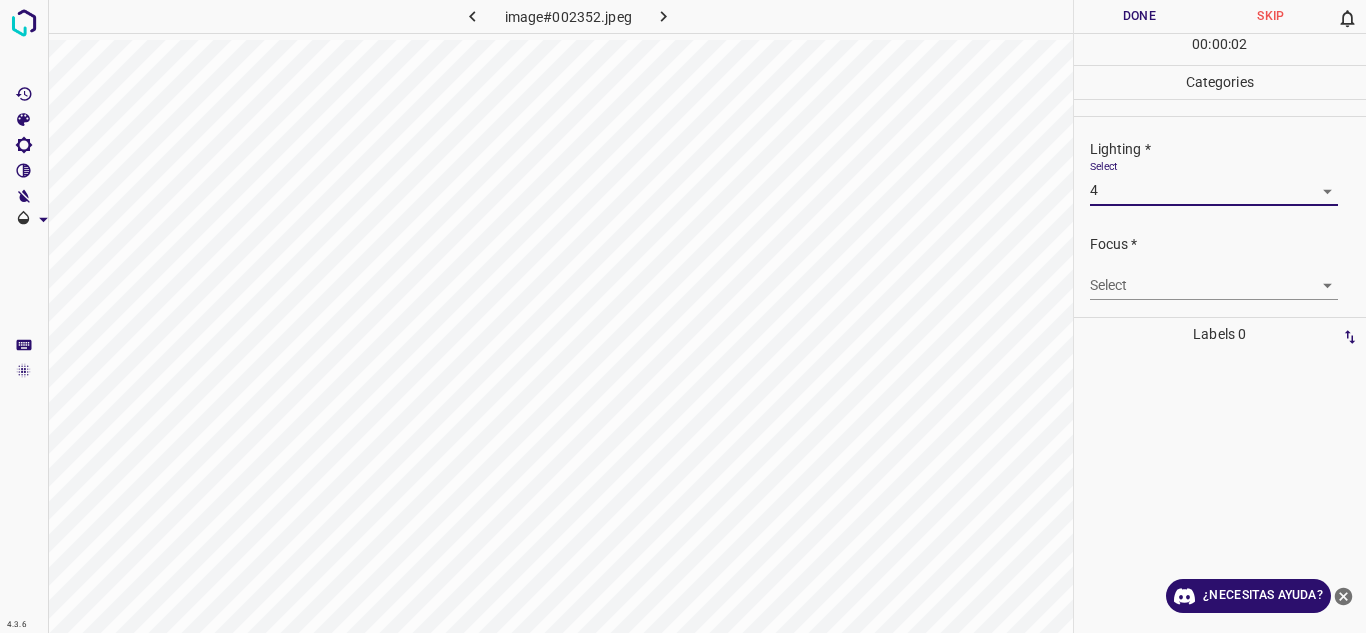 click on "4.3.6  image#002352.jpeg Done Skip 0 00   : 00   : 02   Categories Lighting *  Select 4 4 Focus *  Select ​ Overall *  Select ​ Labels   0 Categories 1 Lighting 2 Focus 3 Overall Tools Space Change between modes (Draw & Edit) I Auto labeling R Restore zoom M Zoom in N Zoom out Delete Delete selecte label Filters Z Restore filters X Saturation filter C Brightness filter V Contrast filter B Gray scale filter General O Download ¿Necesitas ayuda? Texto original Valora esta traducción Tu opinión servirá para ayudar a mejorar el Traductor de Google - Texto - Esconder - Borrar" at bounding box center (683, 316) 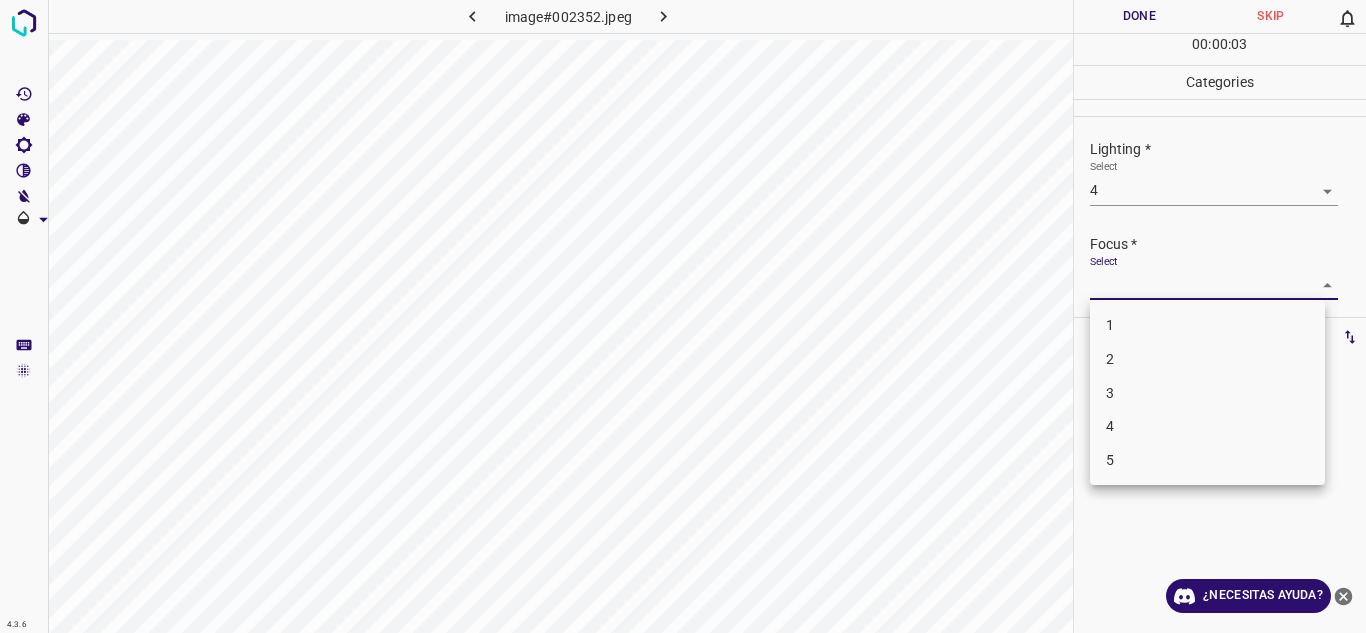 drag, startPoint x: 1124, startPoint y: 414, endPoint x: 1284, endPoint y: 280, distance: 208.70074 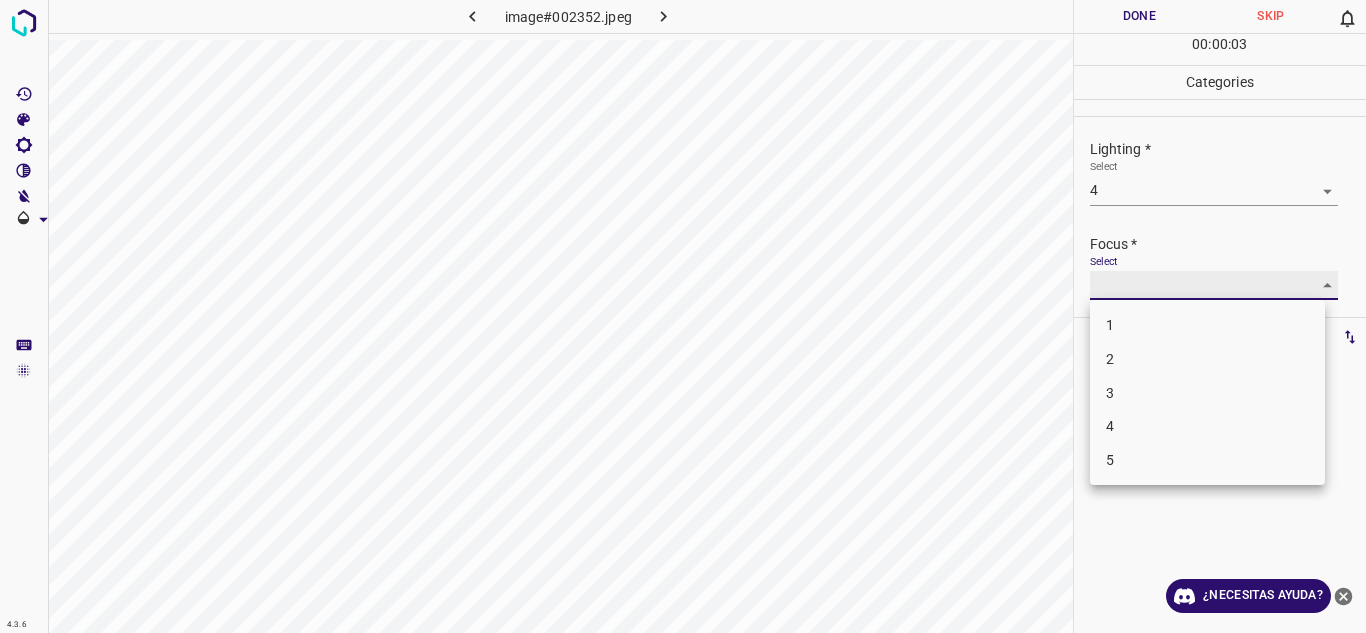type on "4" 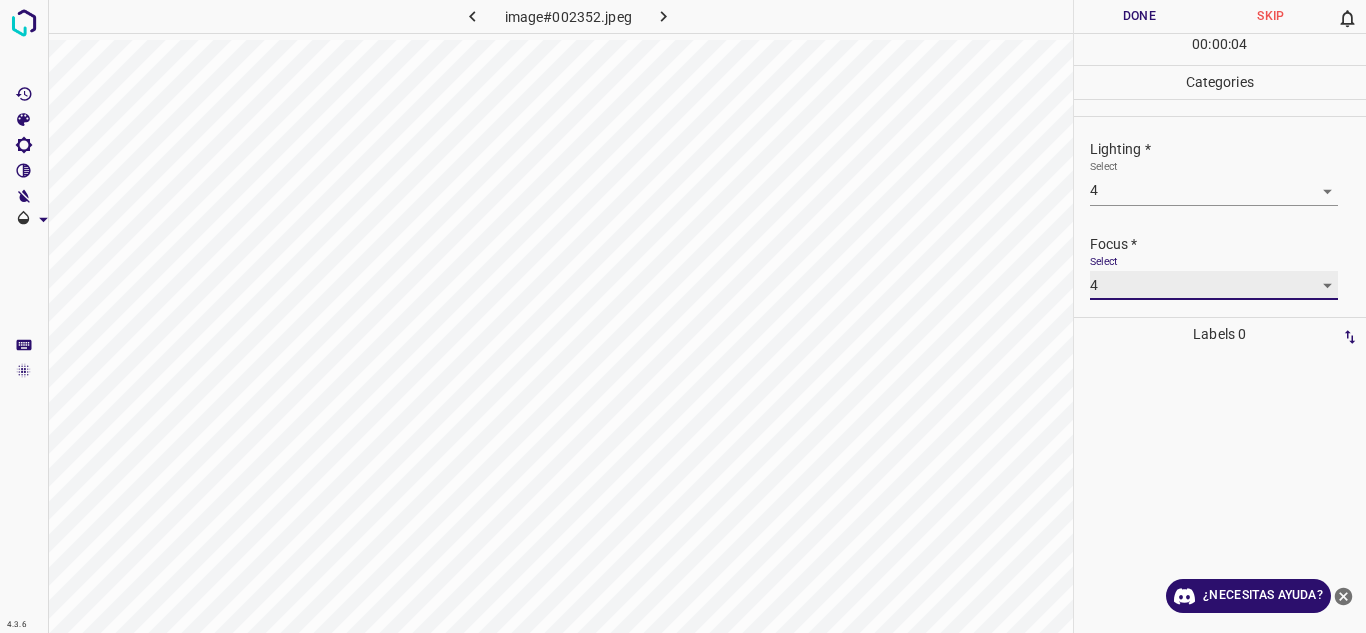 scroll, scrollTop: 98, scrollLeft: 0, axis: vertical 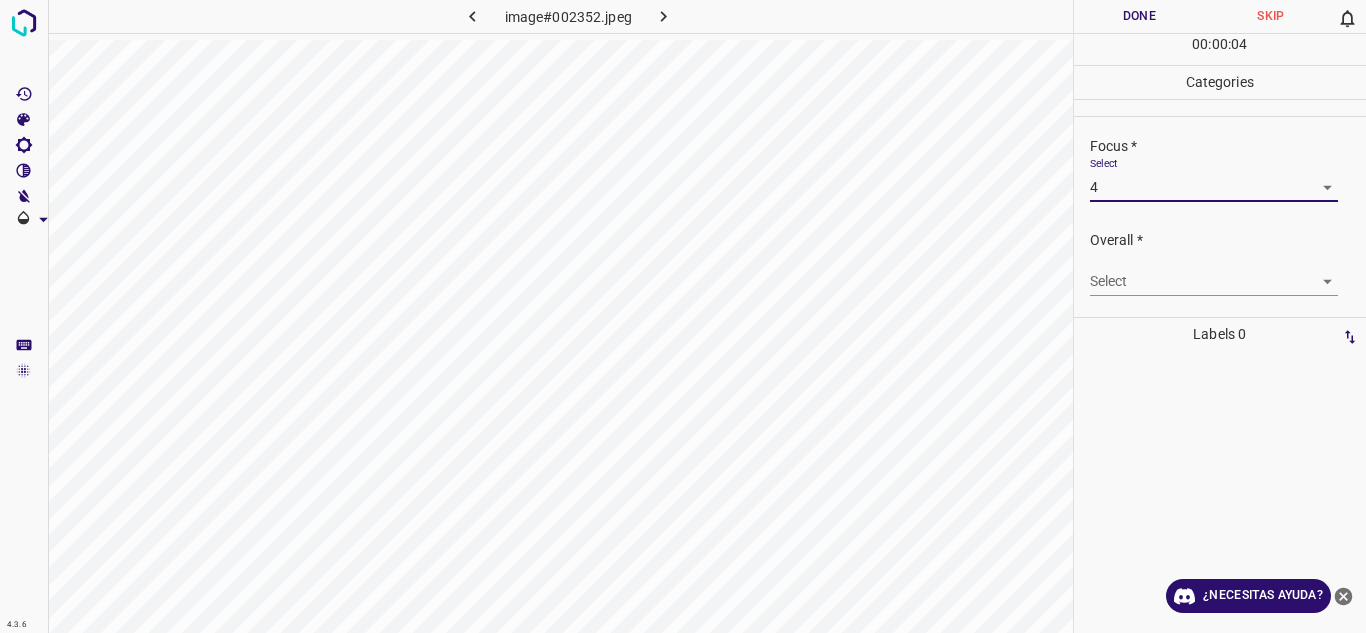 click on "4.3.6  image#002352.jpeg Done Skip 0 00   : 00   : 04   Categories Lighting *  Select 4 4 Focus *  Select 4 4 Overall *  Select ​ Labels   0 Categories 1 Lighting 2 Focus 3 Overall Tools Space Change between modes (Draw & Edit) I Auto labeling R Restore zoom M Zoom in N Zoom out Delete Delete selecte label Filters Z Restore filters X Saturation filter C Brightness filter V Contrast filter B Gray scale filter General O Download ¿Necesitas ayuda? Texto original Valora esta traducción Tu opinión servirá para ayudar a mejorar el Traductor de Google - Texto - Esconder - Borrar" at bounding box center [683, 316] 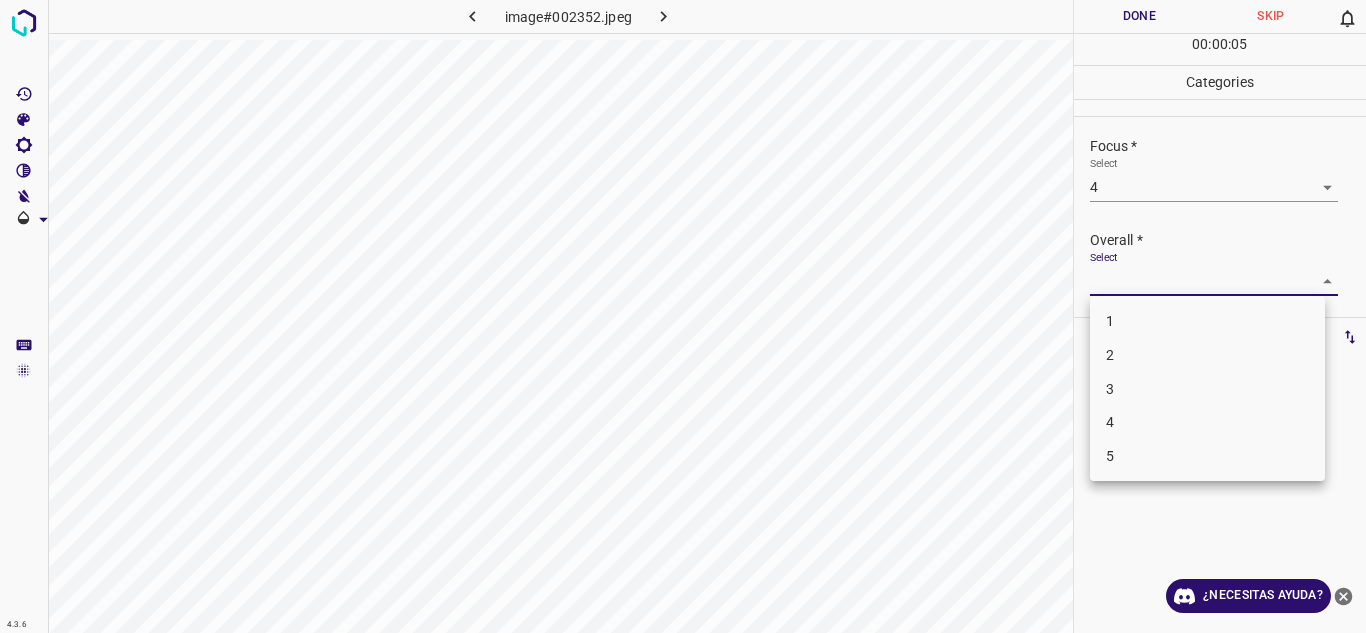 click on "4" at bounding box center [1207, 422] 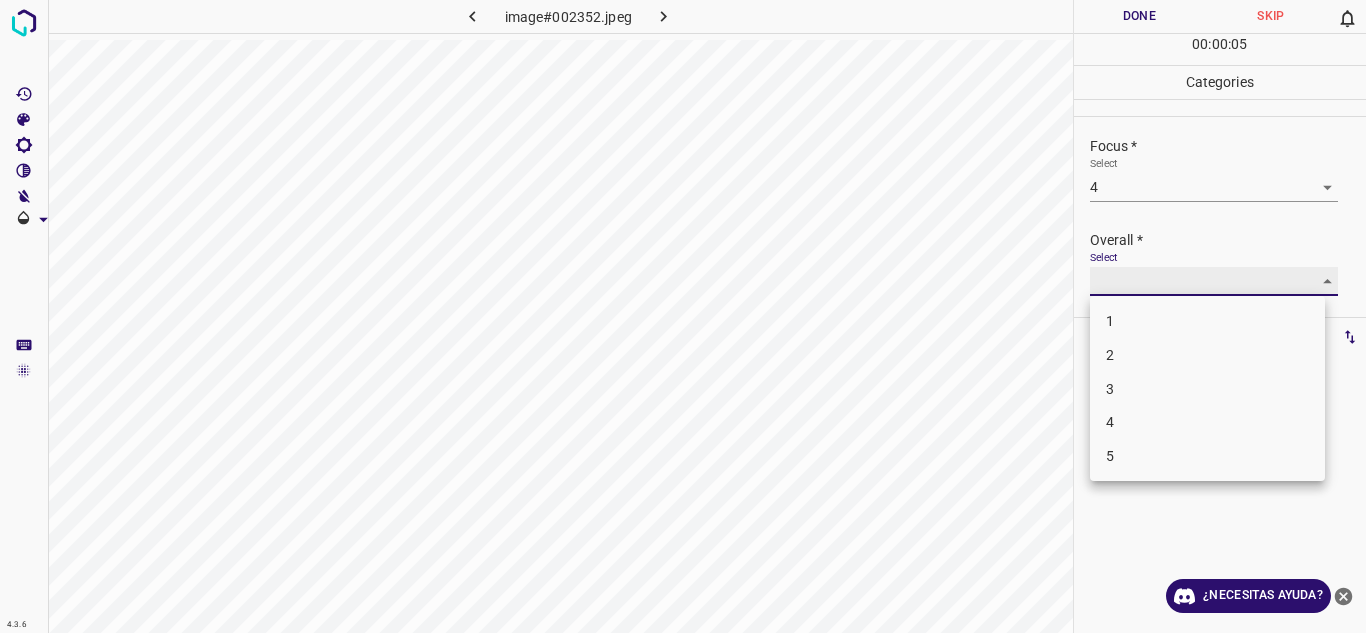 type on "4" 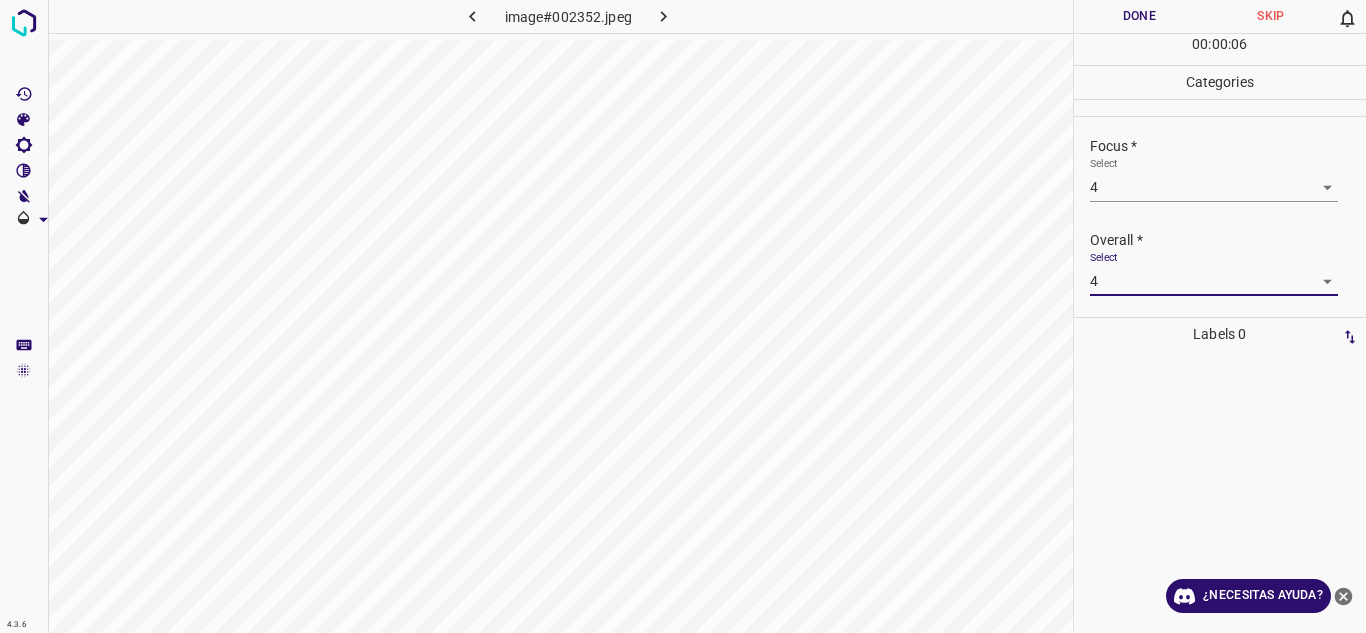 click on "Done" at bounding box center (1140, 16) 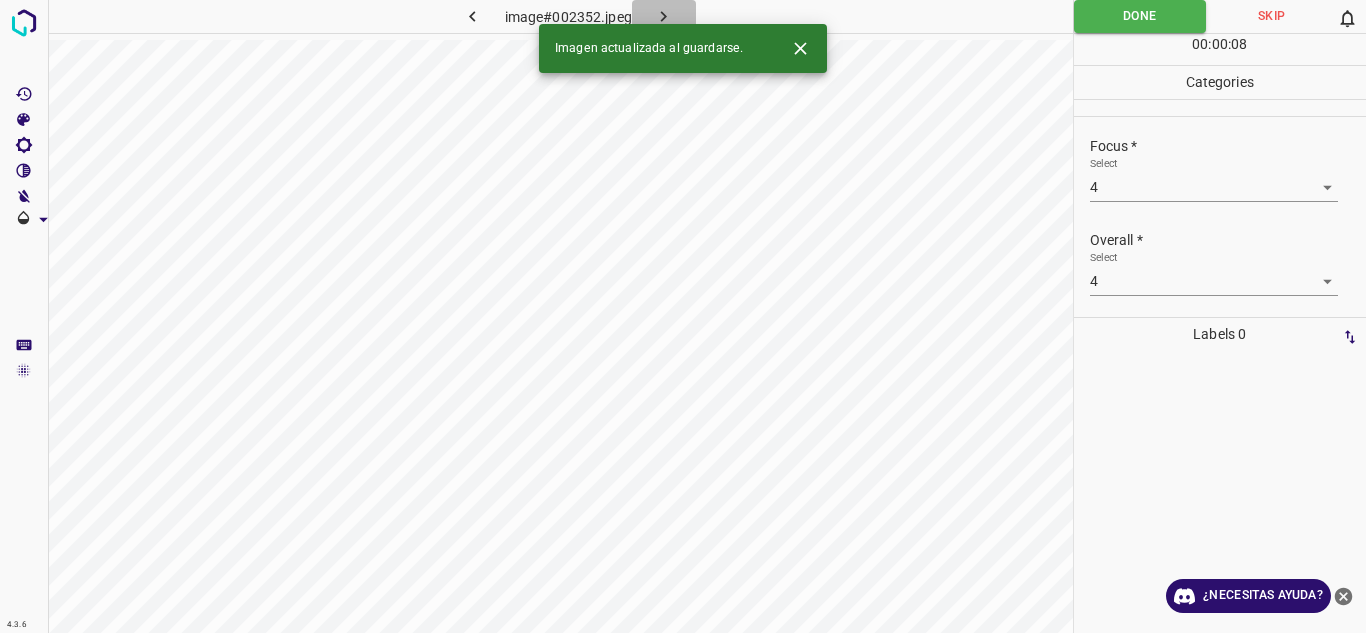 click 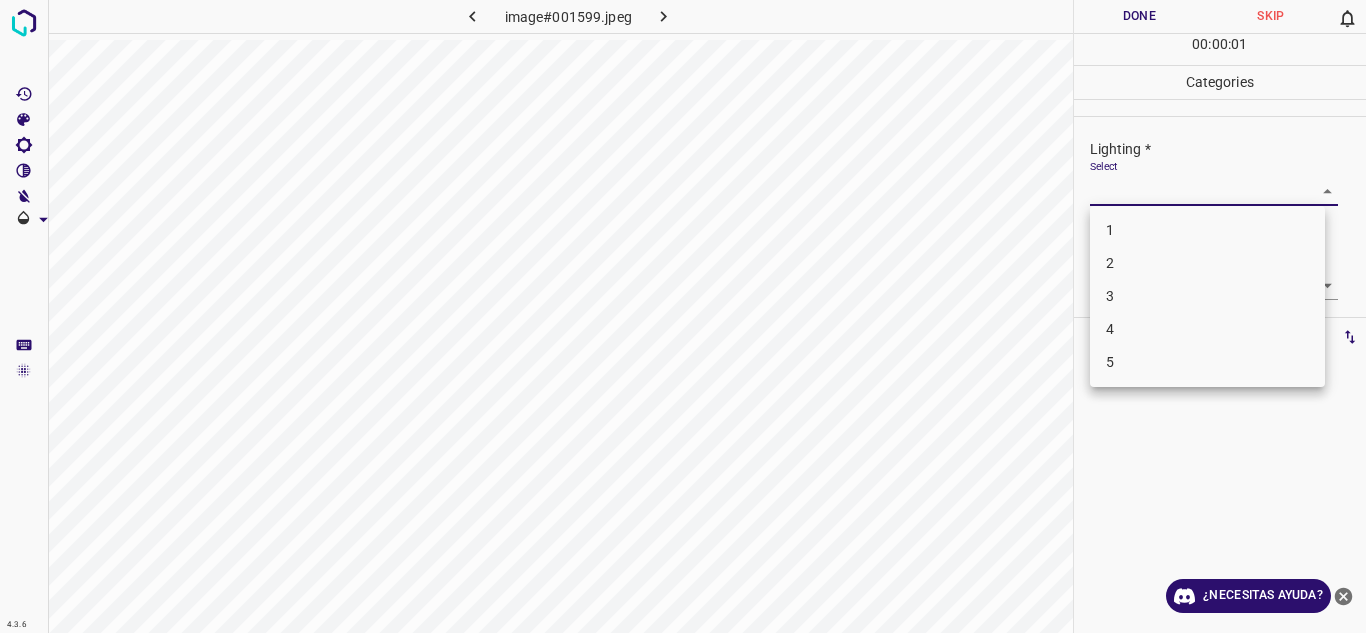 click on "4.3.6  image#001599.jpeg Done Skip 0 00   : 00   : 01   Categories Lighting *  Select ​ Focus *  Select ​ Overall *  Select ​ Labels   0 Categories 1 Lighting 2 Focus 3 Overall Tools Space Change between modes (Draw & Edit) I Auto labeling R Restore zoom M Zoom in N Zoom out Delete Delete selecte label Filters Z Restore filters X Saturation filter C Brightness filter V Contrast filter B Gray scale filter General O Download ¿Necesitas ayuda? Texto original Valora esta traducción Tu opinión servirá para ayudar a mejorar el Traductor de Google - Texto - Esconder - Borrar 1 2 3 4 5" at bounding box center (683, 316) 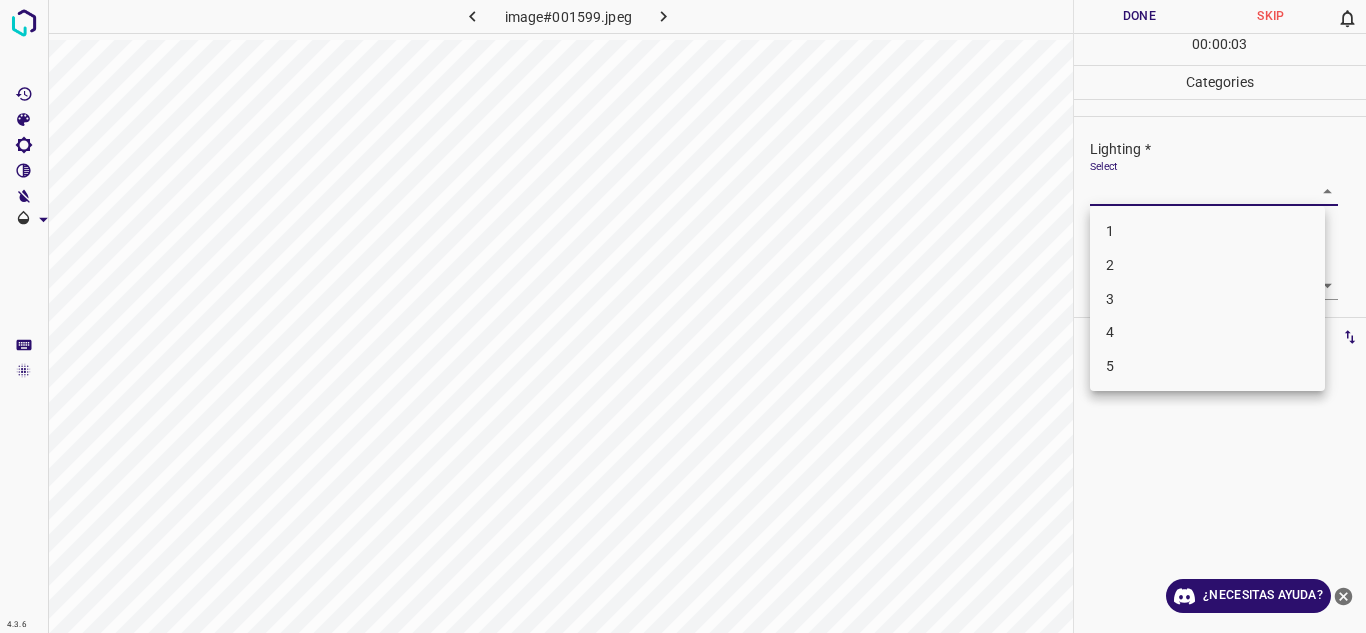 click on "4" at bounding box center (1207, 332) 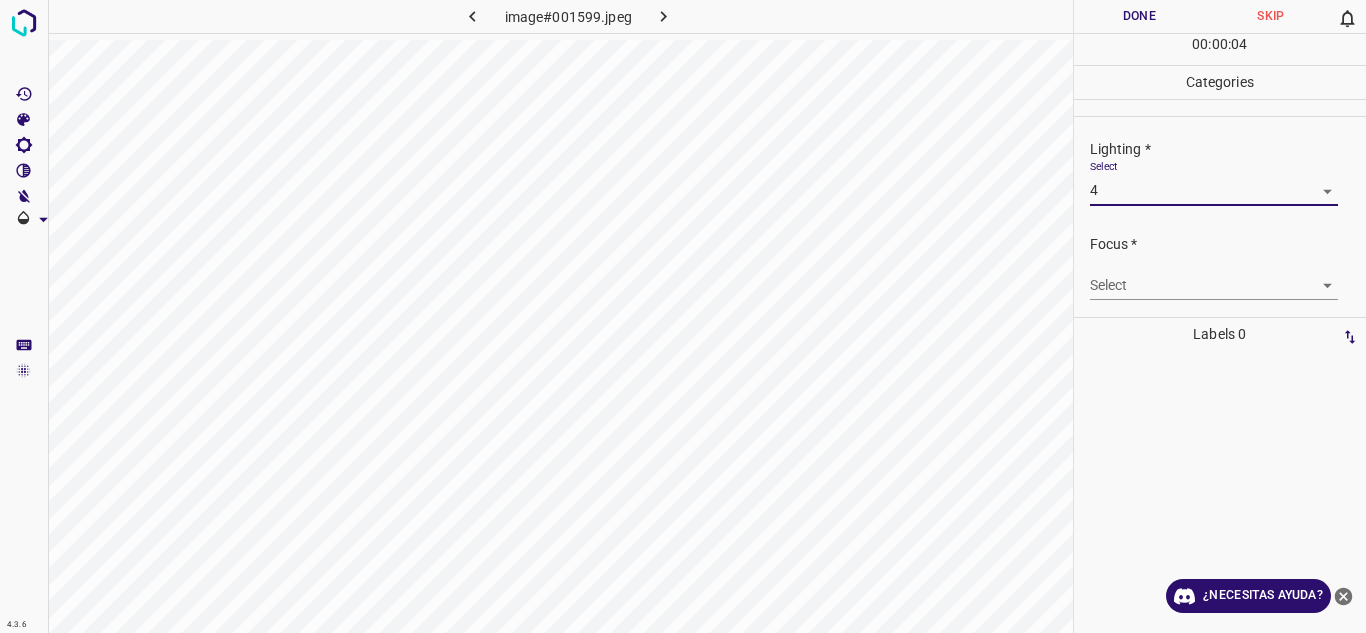 click on "4.3.6  image#001599.jpeg Done Skip 0 00   : 00   : 04   Categories Lighting *  Select 4 4 Focus *  Select ​ Overall *  Select ​ Labels   0 Categories 1 Lighting 2 Focus 3 Overall Tools Space Change between modes (Draw & Edit) I Auto labeling R Restore zoom M Zoom in N Zoom out Delete Delete selecte label Filters Z Restore filters X Saturation filter C Brightness filter V Contrast filter B Gray scale filter General O Download ¿Necesitas ayuda? Texto original Valora esta traducción Tu opinión servirá para ayudar a mejorar el Traductor de Google - Texto - Esconder - Borrar" at bounding box center [683, 316] 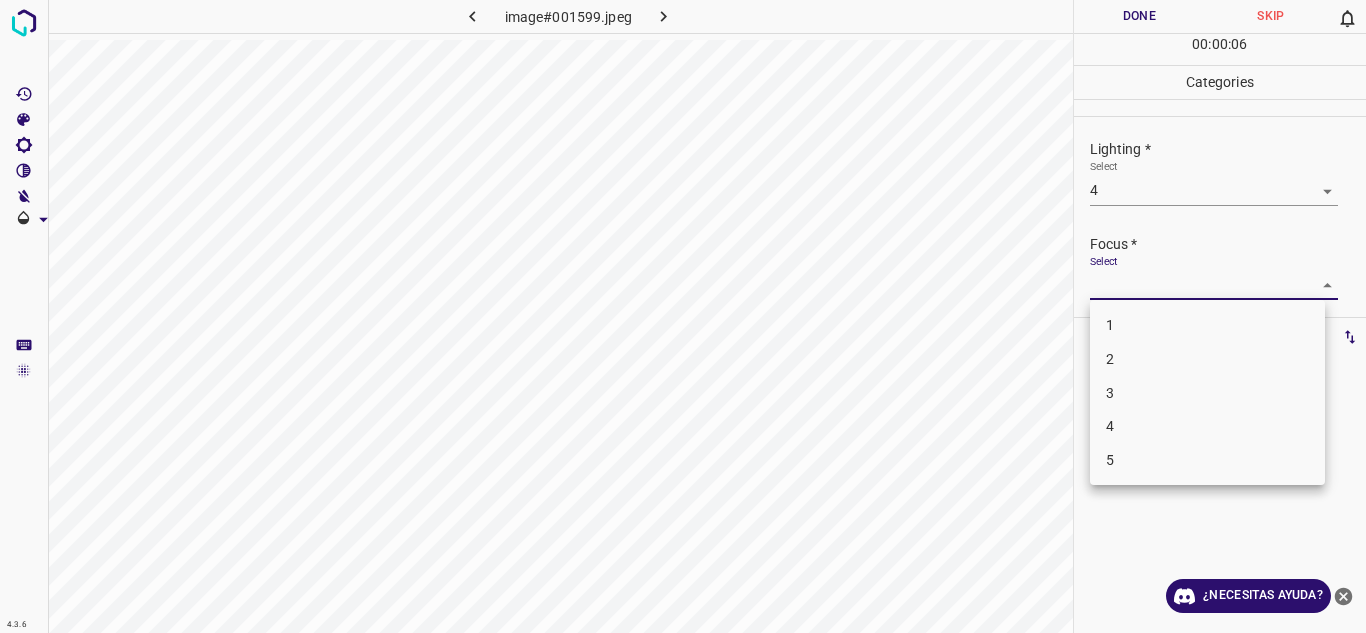 click at bounding box center (683, 316) 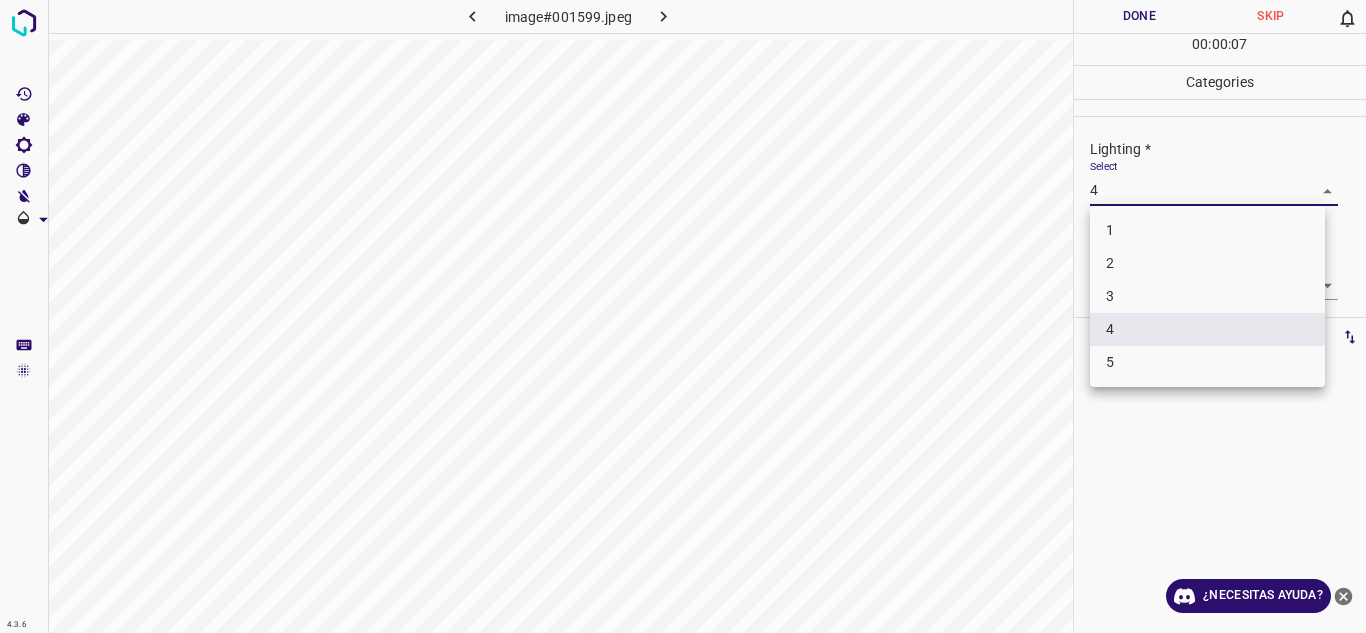 click on "4.3.6  image#001599.jpeg Done Skip 0 00   : 00   : 07   Categories Lighting *  Select 4 4 Focus *  Select ​ Overall *  Select ​ Labels   0 Categories 1 Lighting 2 Focus 3 Overall Tools Space Change between modes (Draw & Edit) I Auto labeling R Restore zoom M Zoom in N Zoom out Delete Delete selecte label Filters Z Restore filters X Saturation filter C Brightness filter V Contrast filter B Gray scale filter General O Download ¿Necesitas ayuda? Texto original Valora esta traducción Tu opinión servirá para ayudar a mejorar el Traductor de Google - Texto - Esconder - Borrar 1 2 3 4 5" at bounding box center (683, 316) 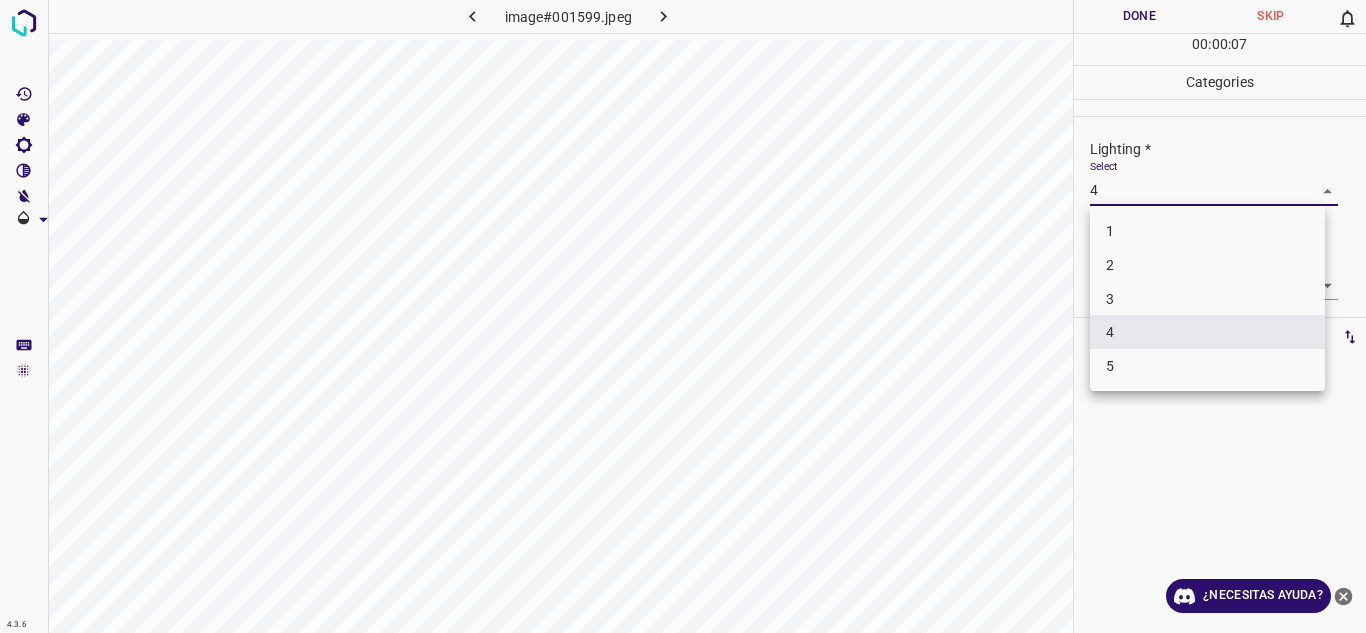 click on "5" at bounding box center (1110, 366) 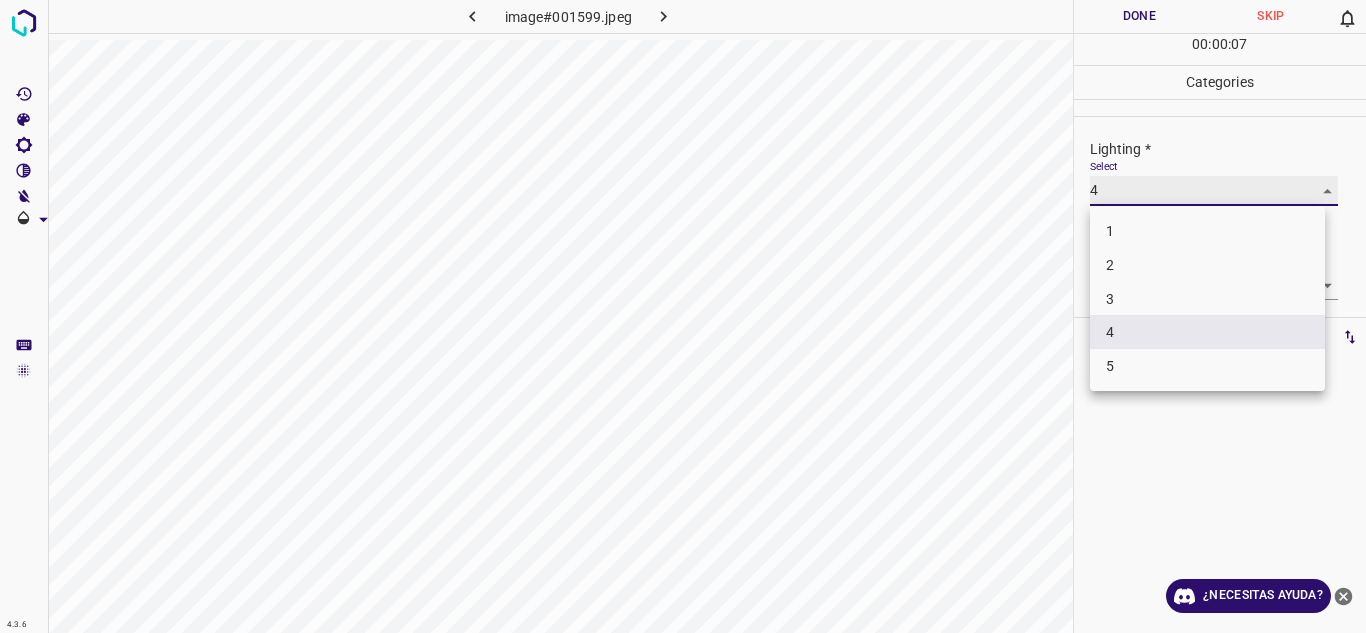 type on "5" 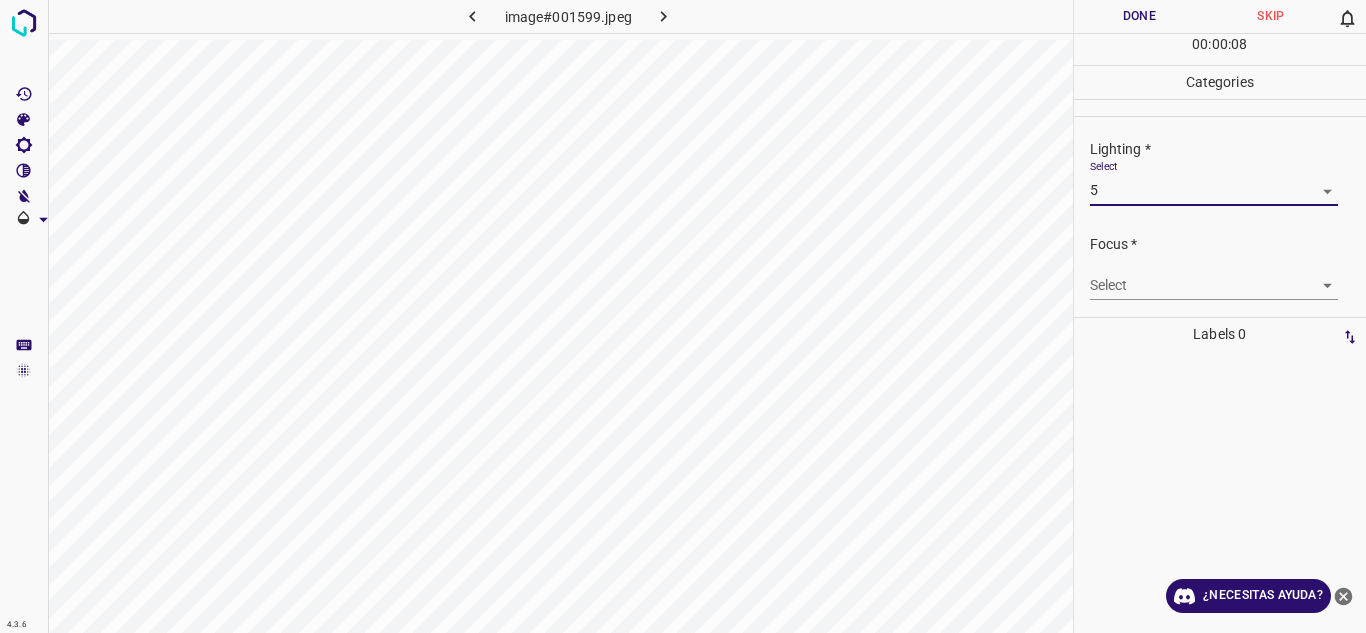 click on "4.3.6  image#001599.jpeg Done Skip 0 00   : 00   : 08   Categories Lighting *  Select 5 5 Focus *  Select ​ Overall *  Select ​ Labels   0 Categories 1 Lighting 2 Focus 3 Overall Tools Space Change between modes (Draw & Edit) I Auto labeling R Restore zoom M Zoom in N Zoom out Delete Delete selecte label Filters Z Restore filters X Saturation filter C Brightness filter V Contrast filter B Gray scale filter General O Download ¿Necesitas ayuda? Texto original Valora esta traducción Tu opinión servirá para ayudar a mejorar el Traductor de Google - Texto - Esconder - Borrar" at bounding box center [683, 316] 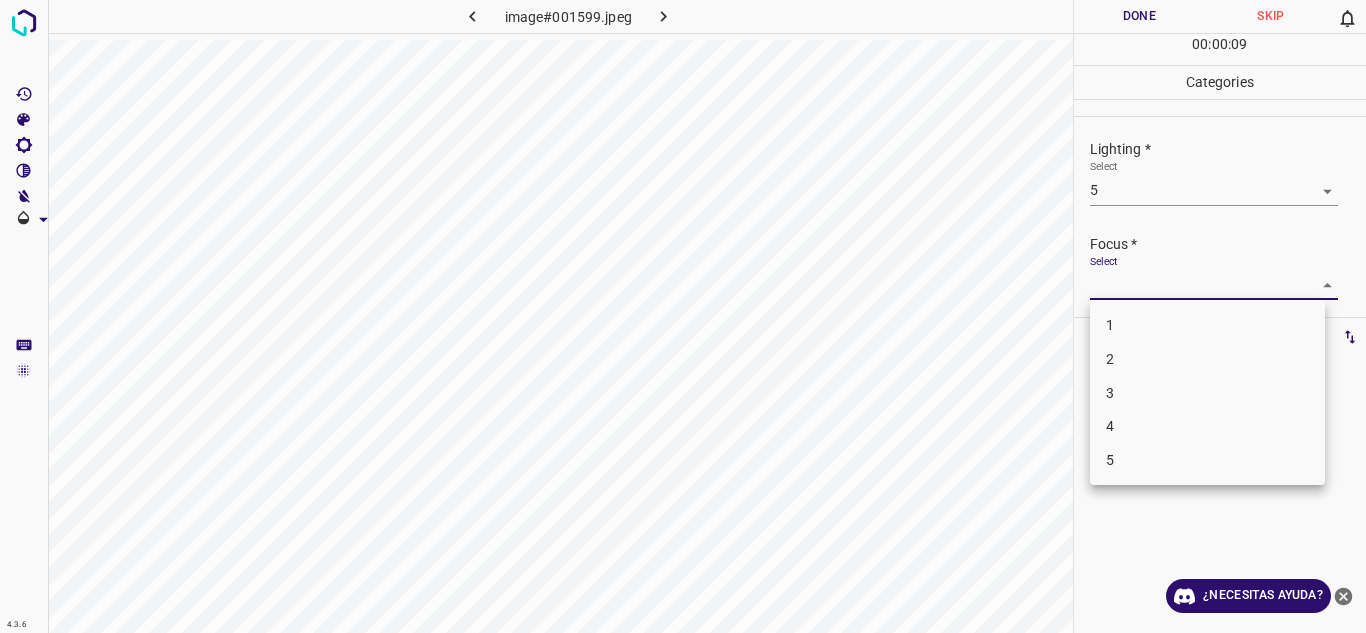 drag, startPoint x: 1161, startPoint y: 430, endPoint x: 1365, endPoint y: 232, distance: 284.28857 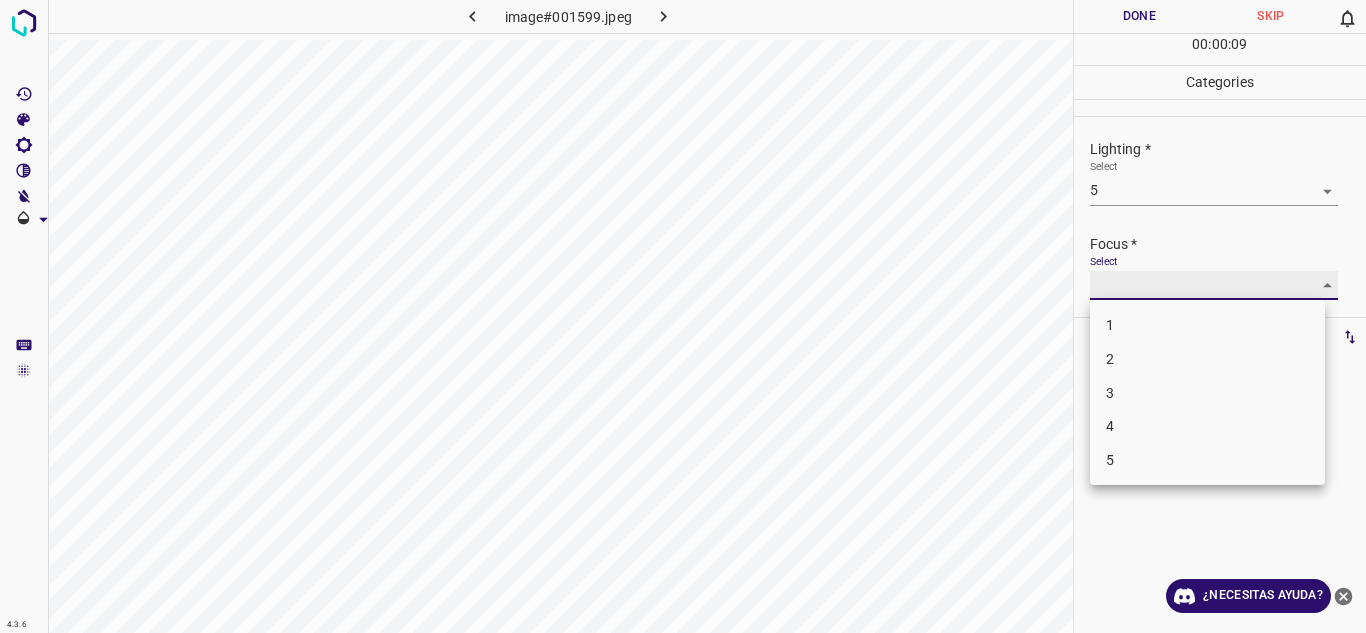 type on "4" 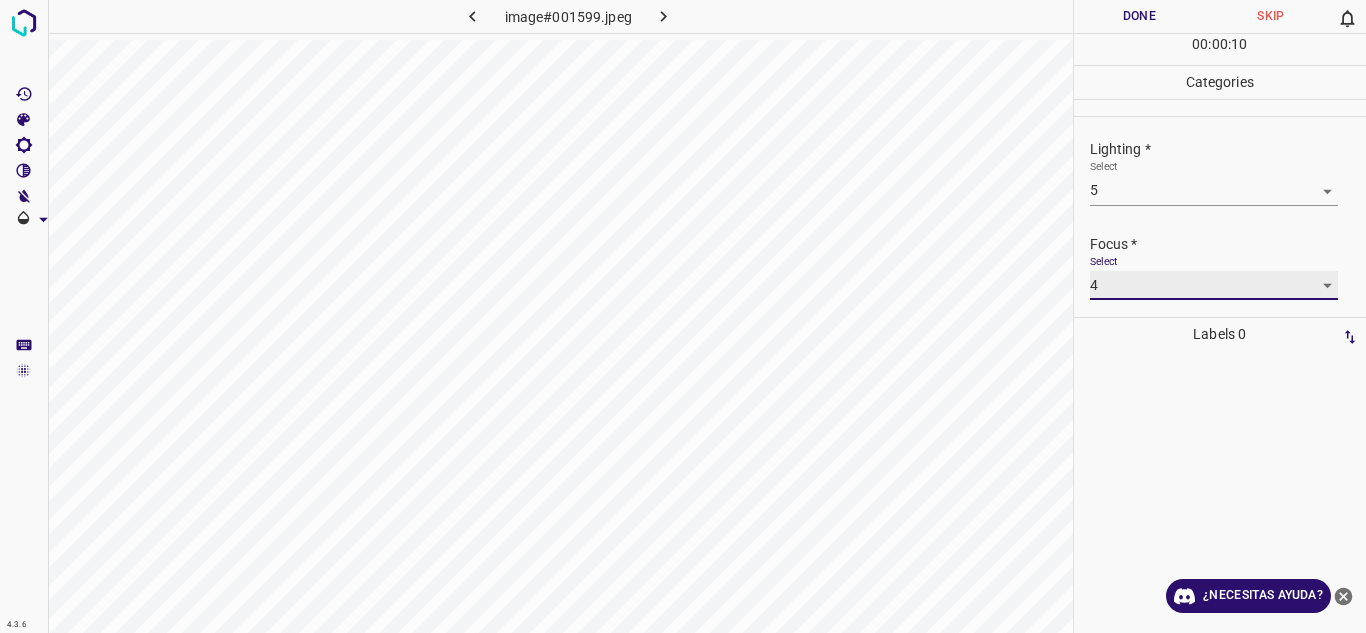 scroll, scrollTop: 98, scrollLeft: 0, axis: vertical 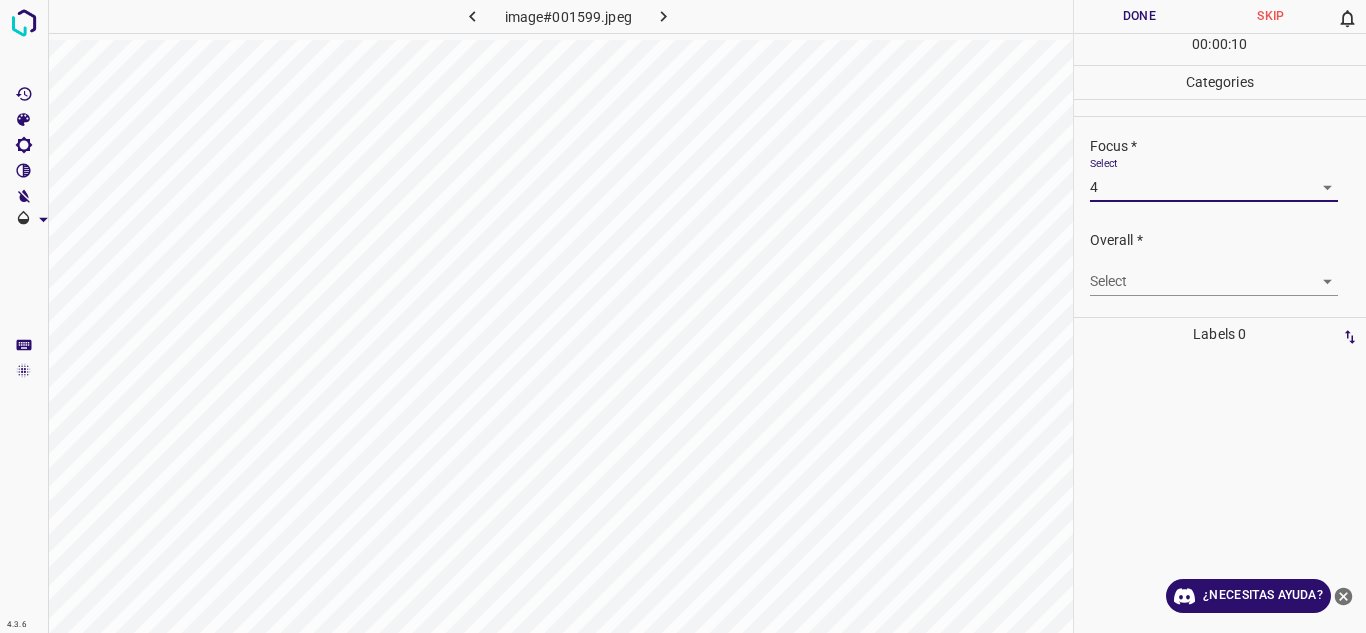 click on "4.3.6  image#001599.jpeg Done Skip 0 00   : 00   : 10   Categories Lighting *  Select 5 5 Focus *  Select 4 4 Overall *  Select ​ Labels   0 Categories 1 Lighting 2 Focus 3 Overall Tools Space Change between modes (Draw & Edit) I Auto labeling R Restore zoom M Zoom in N Zoom out Delete Delete selecte label Filters Z Restore filters X Saturation filter C Brightness filter V Contrast filter B Gray scale filter General O Download ¿Necesitas ayuda? Texto original Valora esta traducción Tu opinión servirá para ayudar a mejorar el Traductor de Google - Texto - Esconder - Borrar" at bounding box center [683, 316] 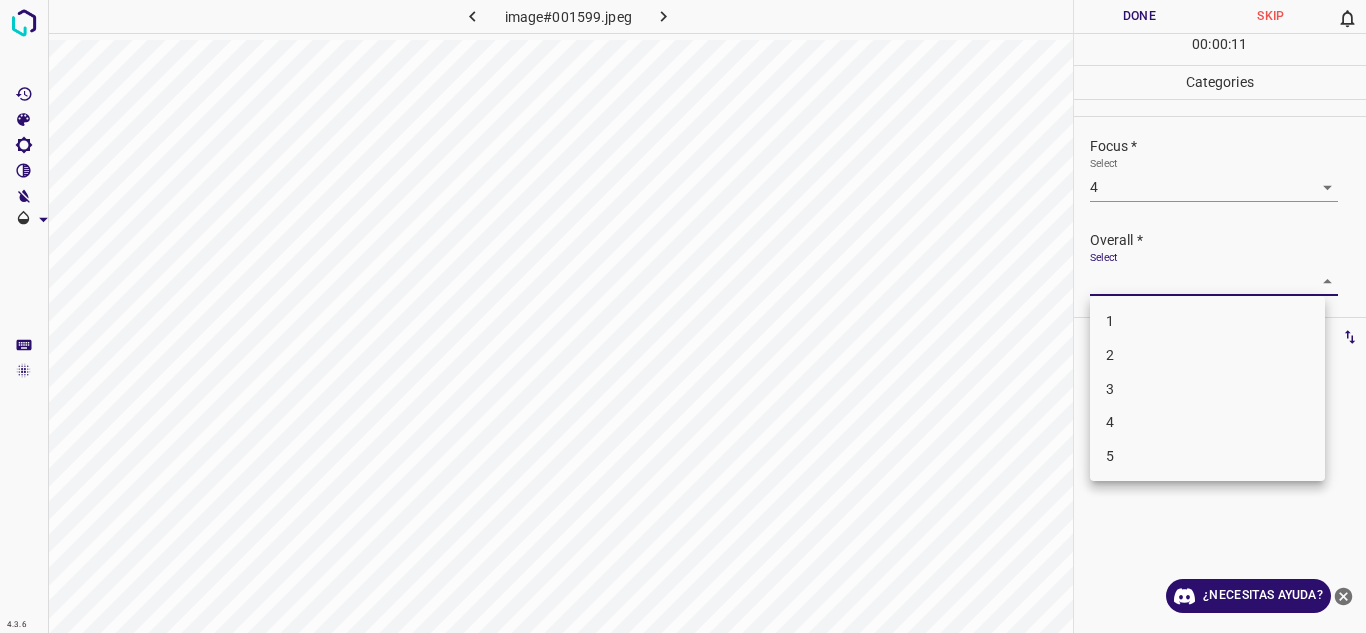 click on "4" at bounding box center [1207, 422] 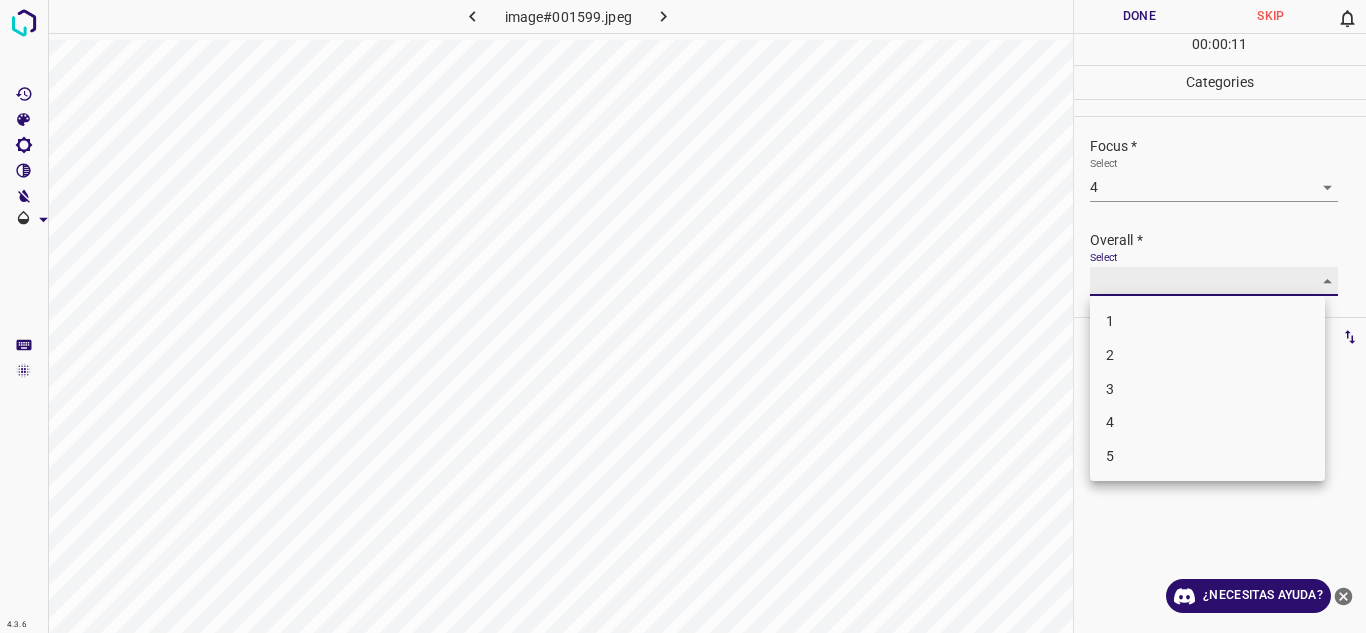 type on "4" 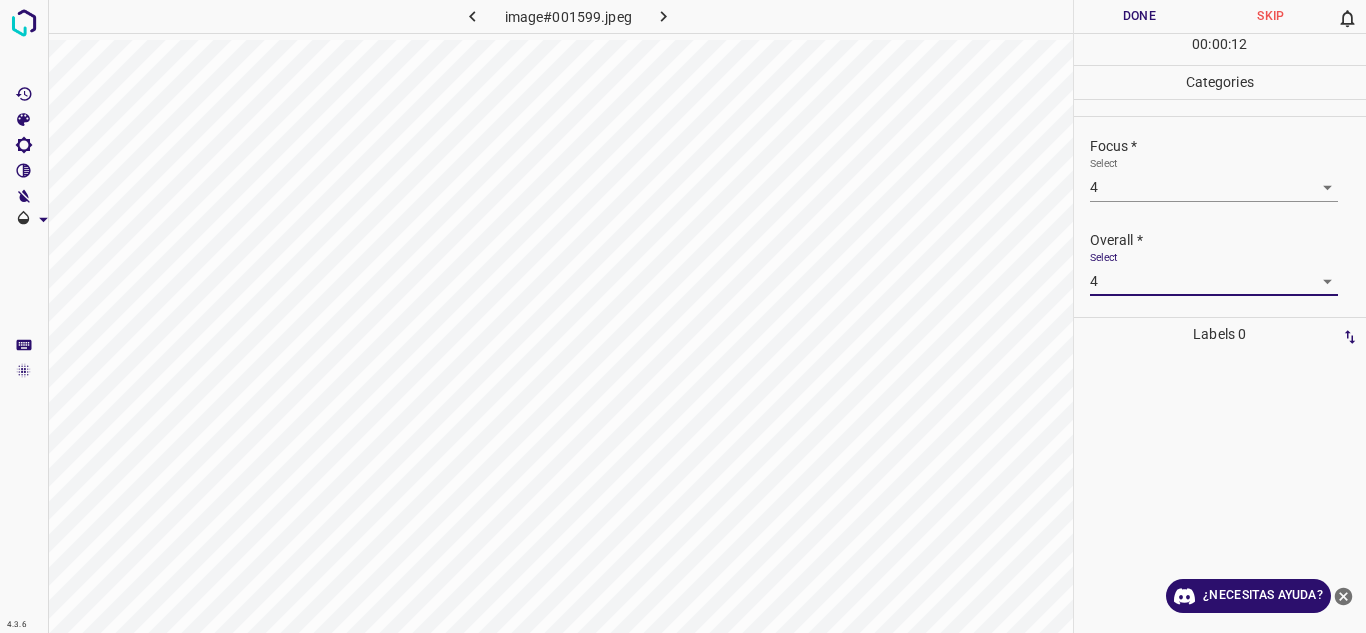 click on "Done" at bounding box center [1140, 16] 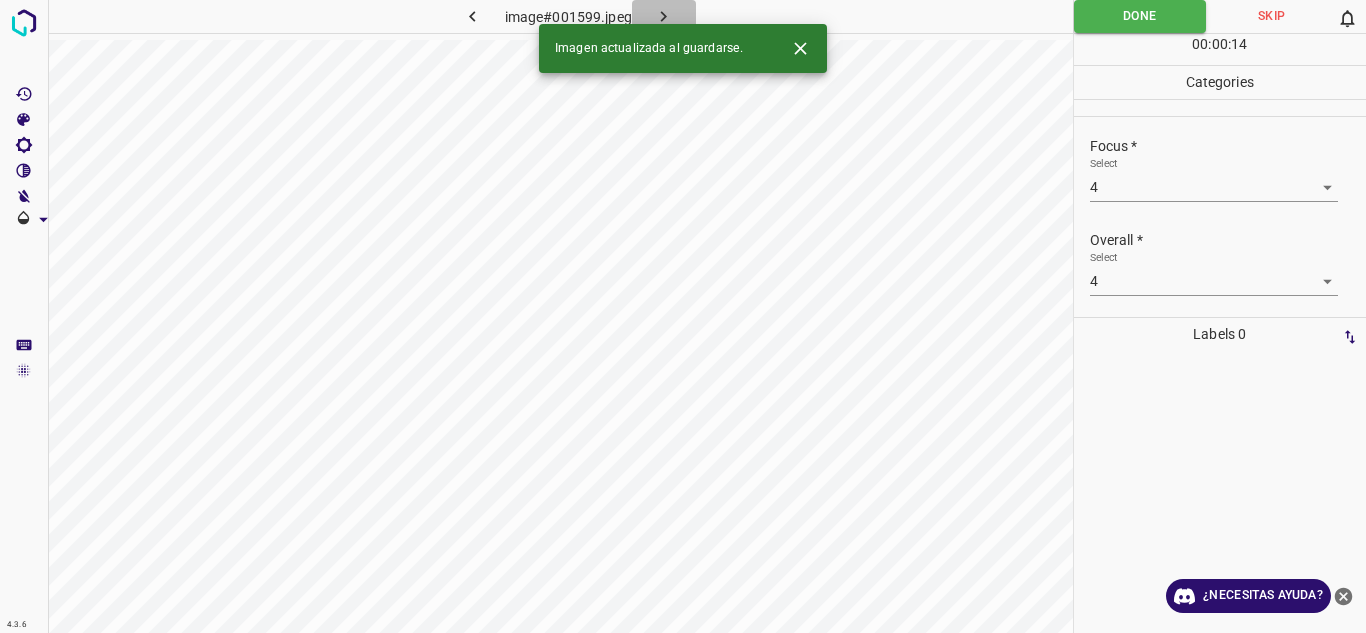 click at bounding box center [664, 16] 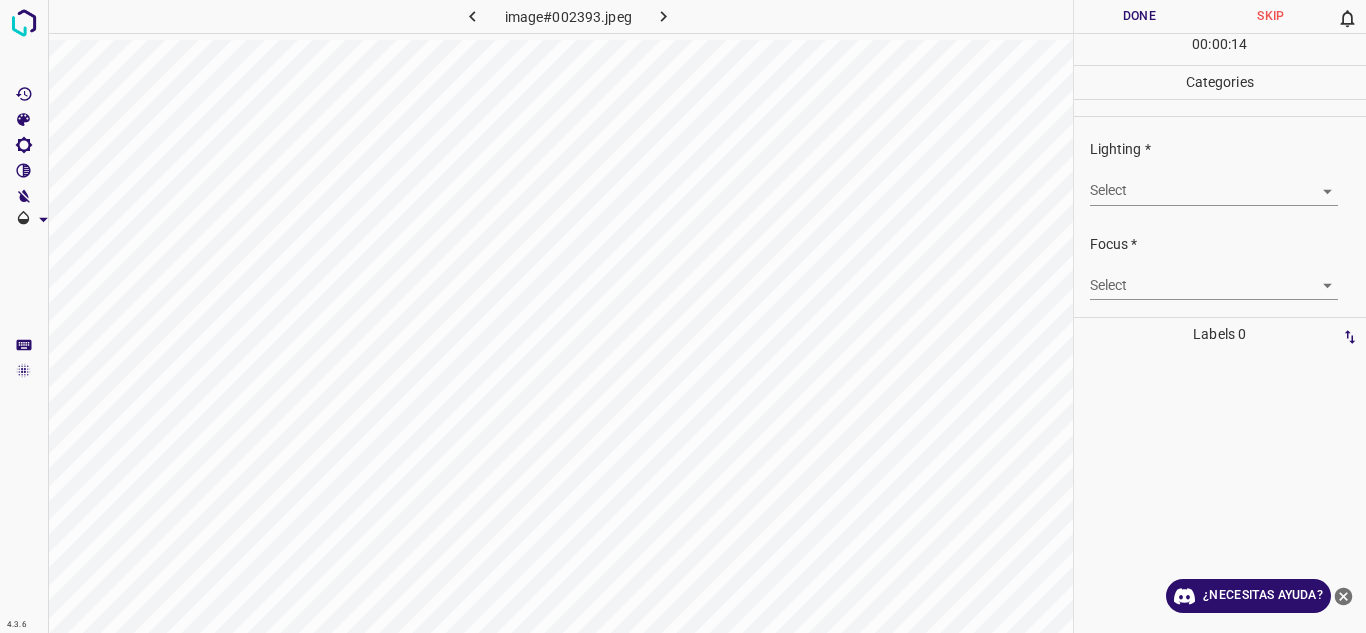 click on "4.3.6  image#002393.jpeg Done Skip 0 00   : 00   : 14   Categories Lighting *  Select ​ Focus *  Select ​ Overall *  Select ​ Labels   0 Categories 1 Lighting 2 Focus 3 Overall Tools Space Change between modes (Draw & Edit) I Auto labeling R Restore zoom M Zoom in N Zoom out Delete Delete selecte label Filters Z Restore filters X Saturation filter C Brightness filter V Contrast filter B Gray scale filter General O Download ¿Necesitas ayuda? Texto original Valora esta traducción Tu opinión servirá para ayudar a mejorar el Traductor de Google - Texto - Esconder - Borrar" at bounding box center [683, 316] 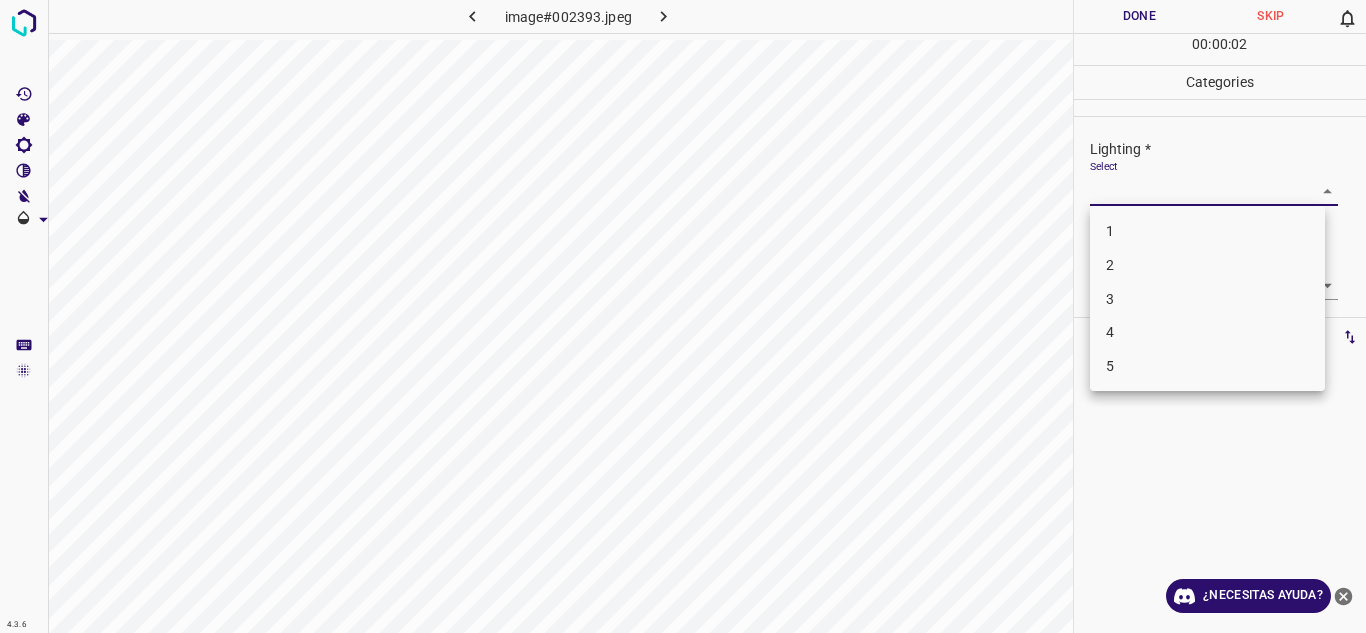 click on "4" at bounding box center [1207, 332] 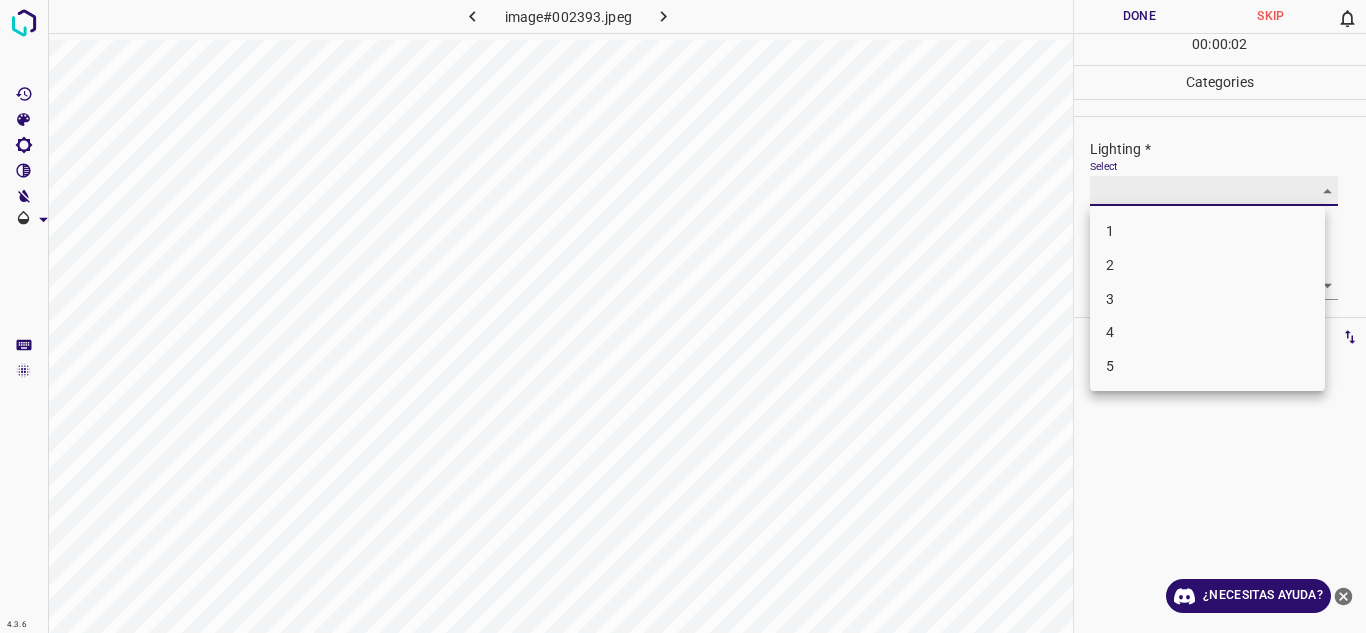 type on "4" 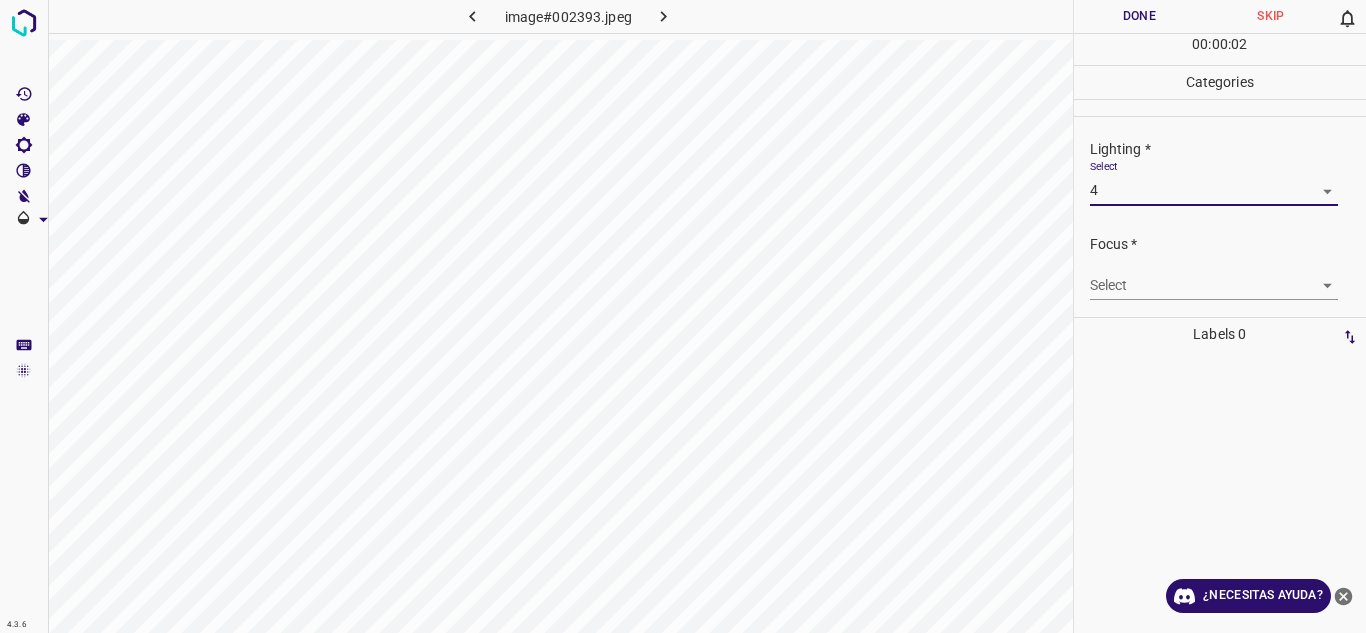 click on "4.3.6  image#002393.jpeg Done Skip 0 00   : 00   : 02   Categories Lighting *  Select 4 4 Focus *  Select ​ Overall *  Select ​ Labels   0 Categories 1 Lighting 2 Focus 3 Overall Tools Space Change between modes (Draw & Edit) I Auto labeling R Restore zoom M Zoom in N Zoom out Delete Delete selecte label Filters Z Restore filters X Saturation filter C Brightness filter V Contrast filter B Gray scale filter General O Download ¿Necesitas ayuda? Texto original Valora esta traducción Tu opinión servirá para ayudar a mejorar el Traductor de Google - Texto - Esconder - Borrar" at bounding box center (683, 316) 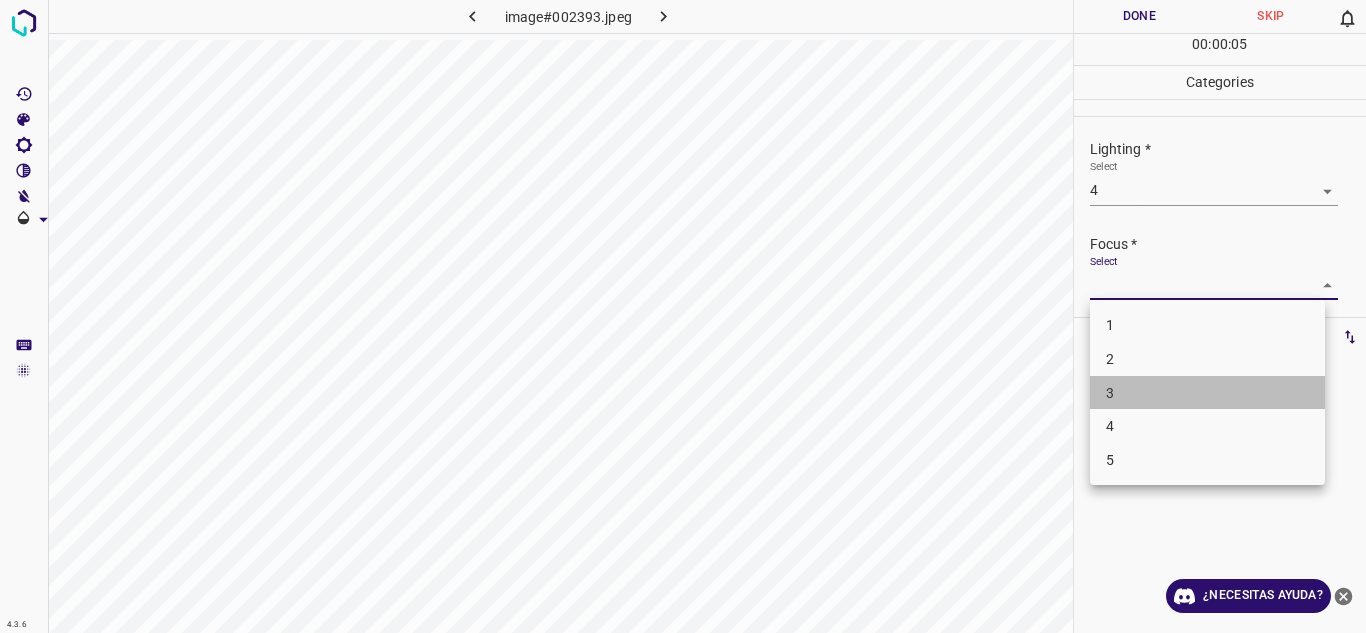 click on "3" at bounding box center (1207, 393) 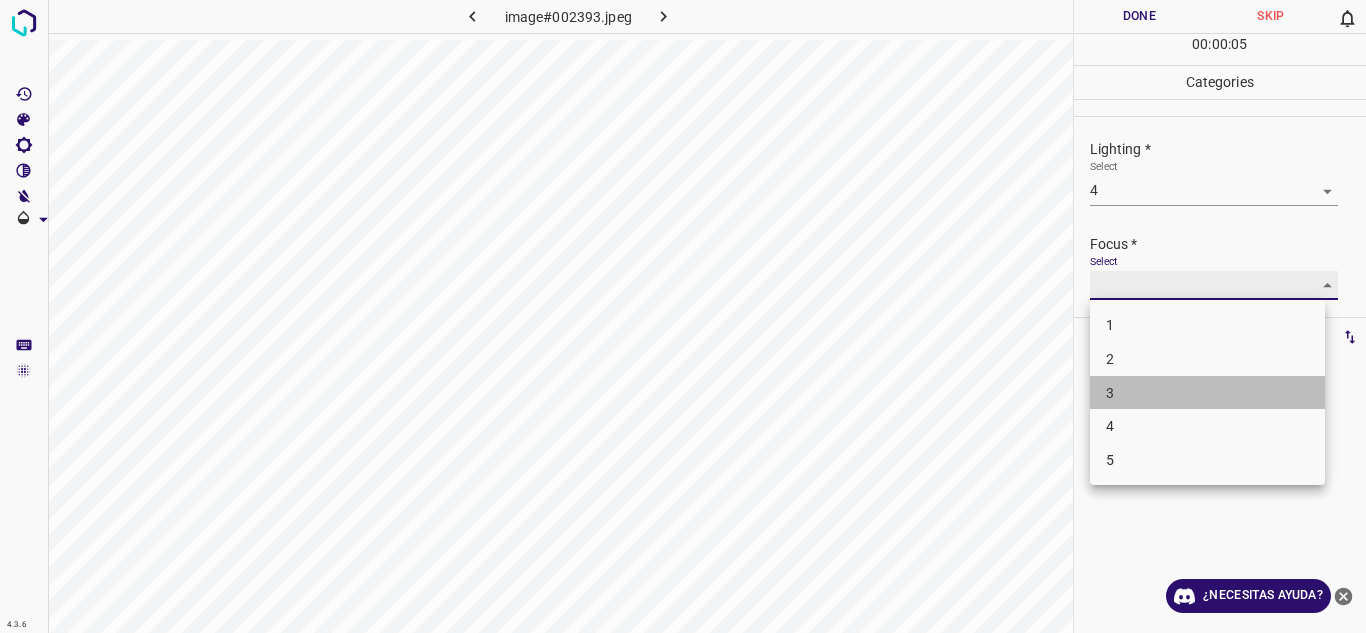 type on "3" 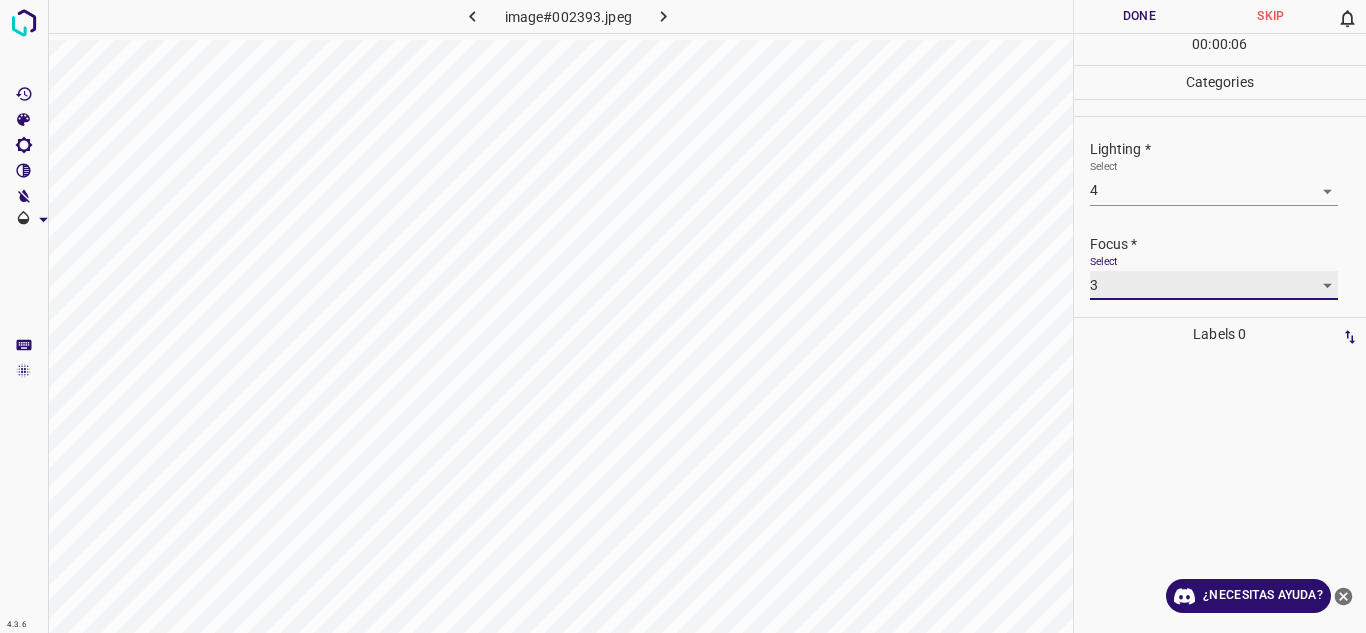 scroll, scrollTop: 98, scrollLeft: 0, axis: vertical 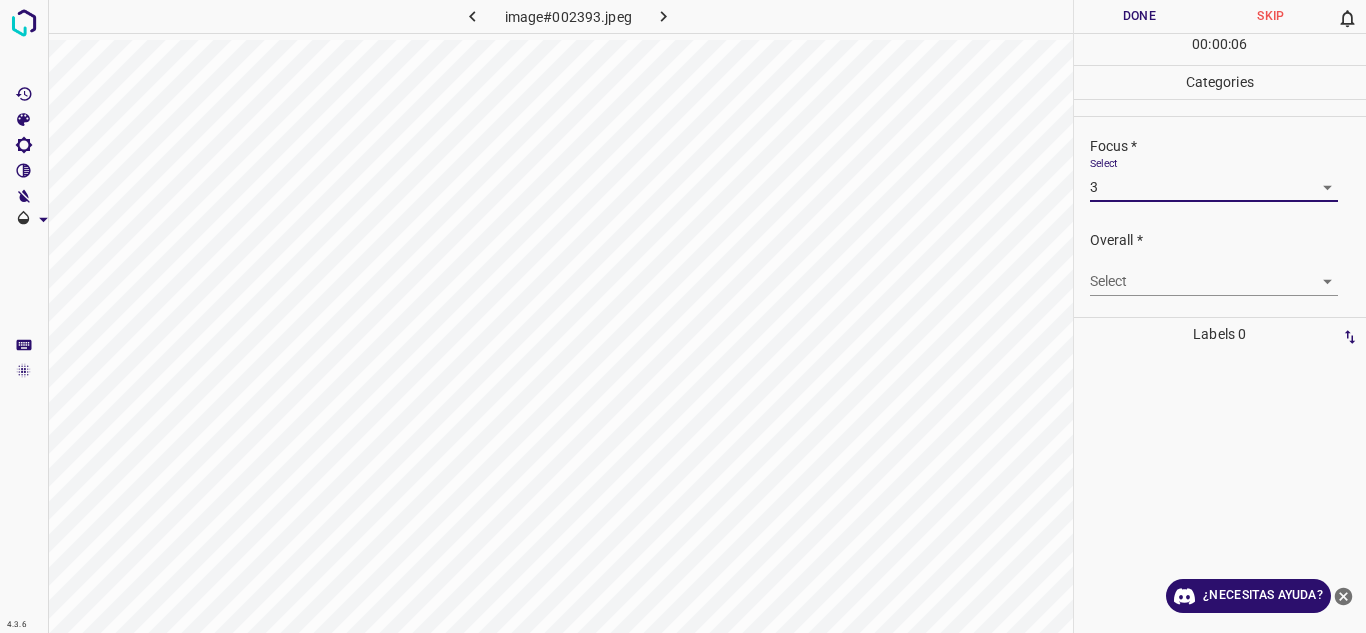 click on "4.3.6  image#002393.jpeg Done Skip 0 00   : 00   : 06   Categories Lighting *  Select 4 4 Focus *  Select 3 3 Overall *  Select ​ Labels   0 Categories 1 Lighting 2 Focus 3 Overall Tools Space Change between modes (Draw & Edit) I Auto labeling R Restore zoom M Zoom in N Zoom out Delete Delete selecte label Filters Z Restore filters X Saturation filter C Brightness filter V Contrast filter B Gray scale filter General O Download ¿Necesitas ayuda? Texto original Valora esta traducción Tu opinión servirá para ayudar a mejorar el Traductor de Google - Texto - Esconder - Borrar" at bounding box center [683, 316] 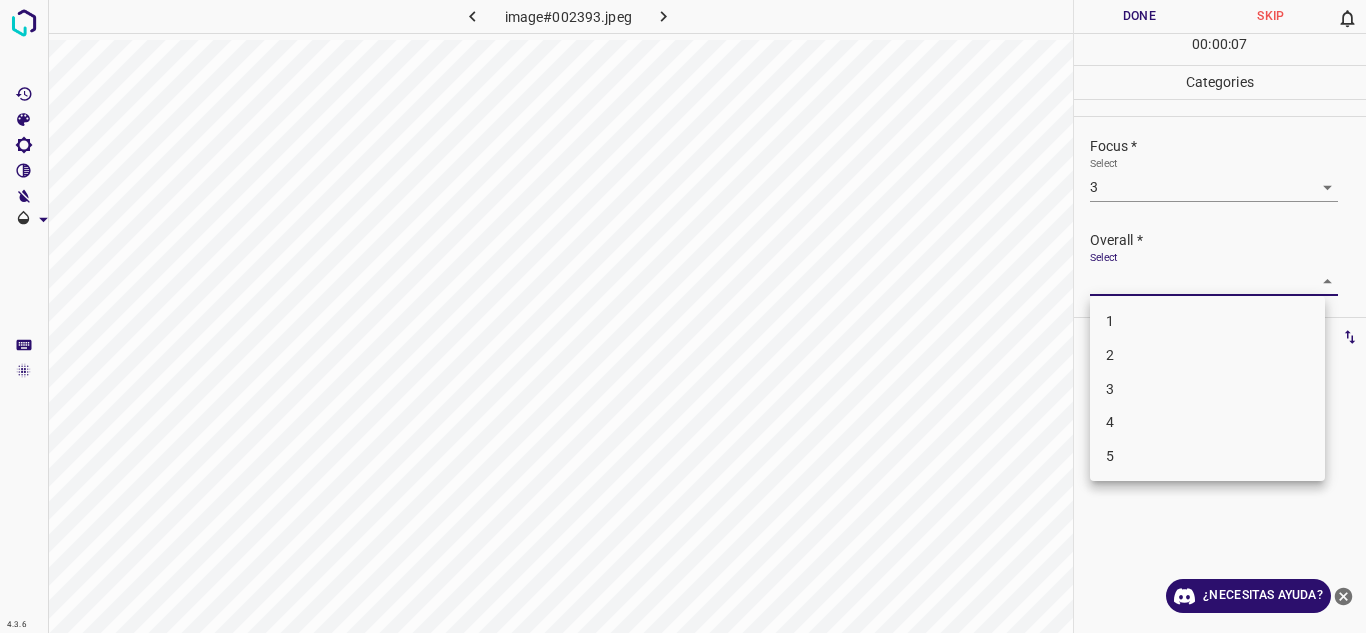 click on "4" at bounding box center [1110, 422] 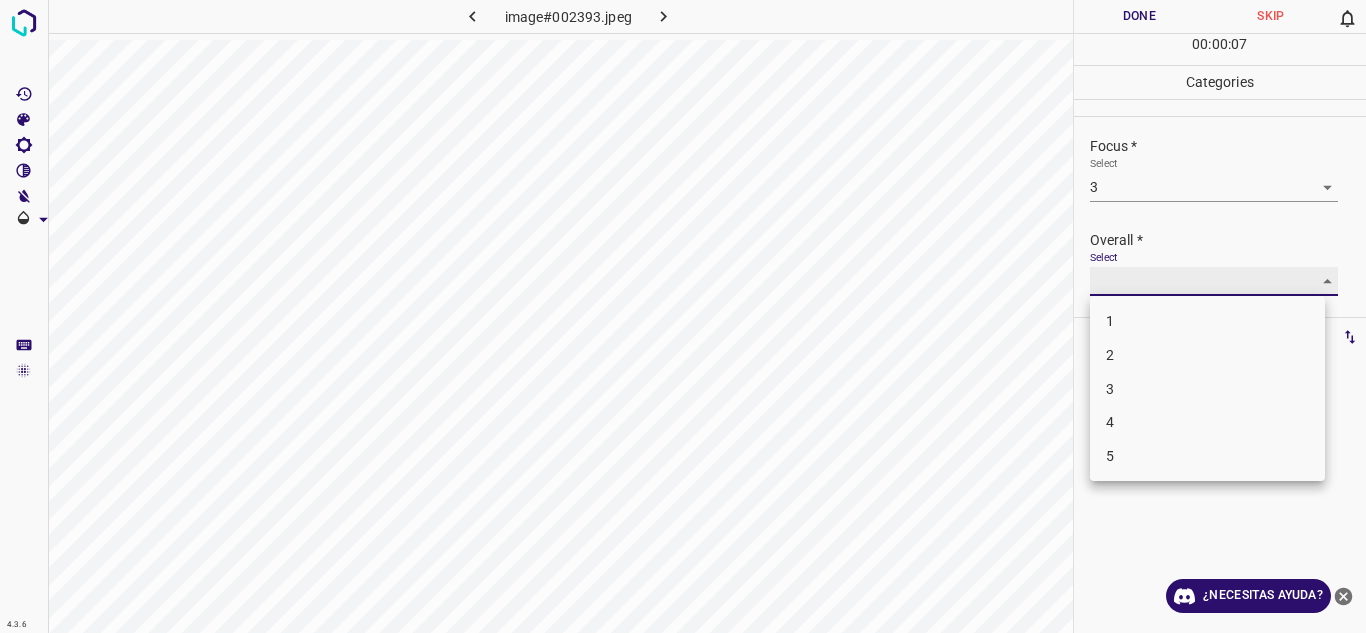 type on "4" 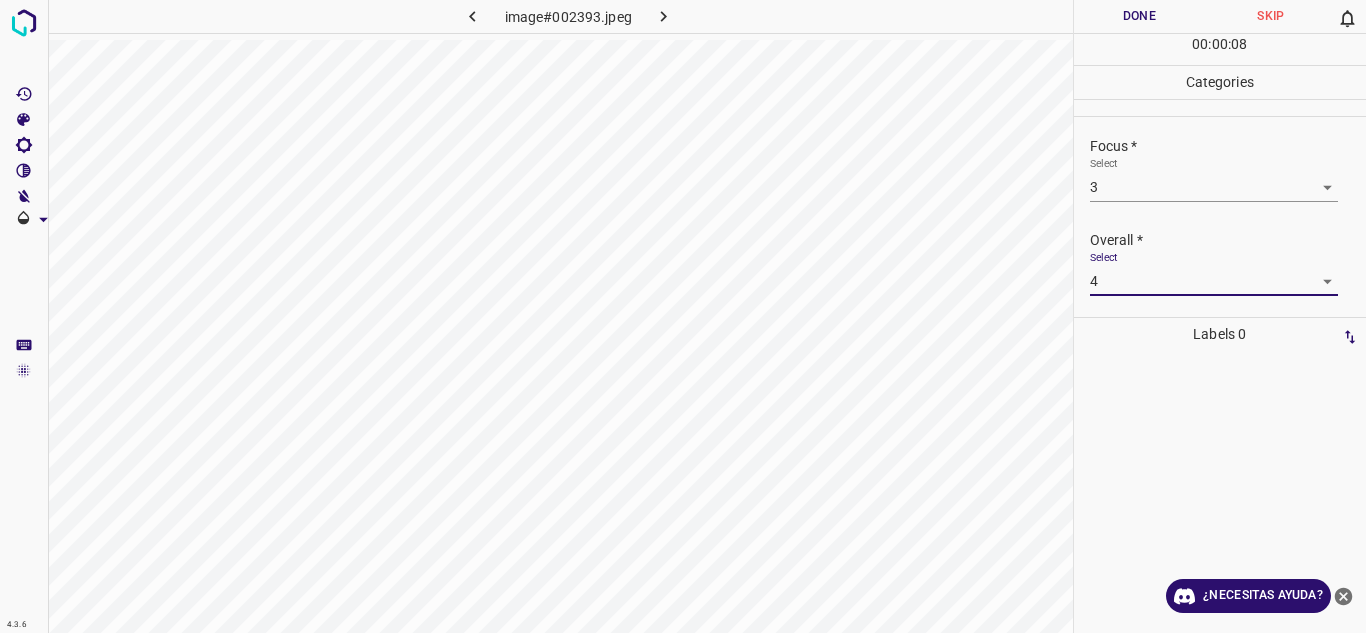 click on "Done" at bounding box center [1140, 16] 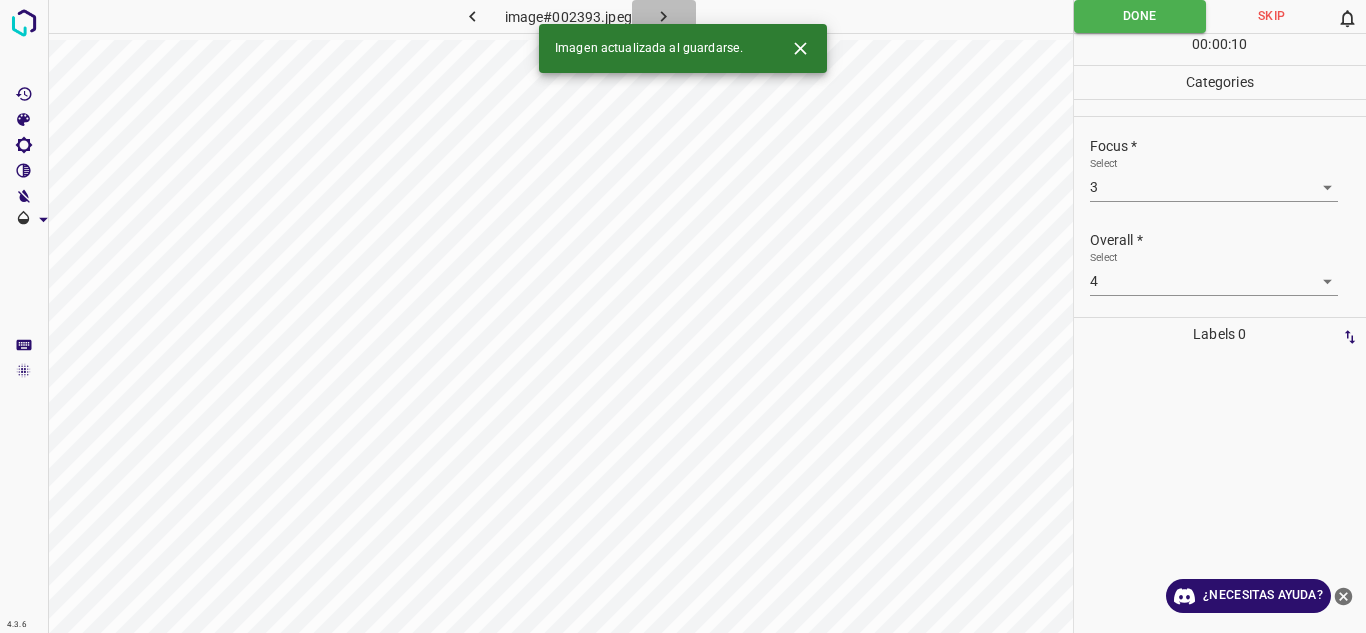 click at bounding box center [664, 16] 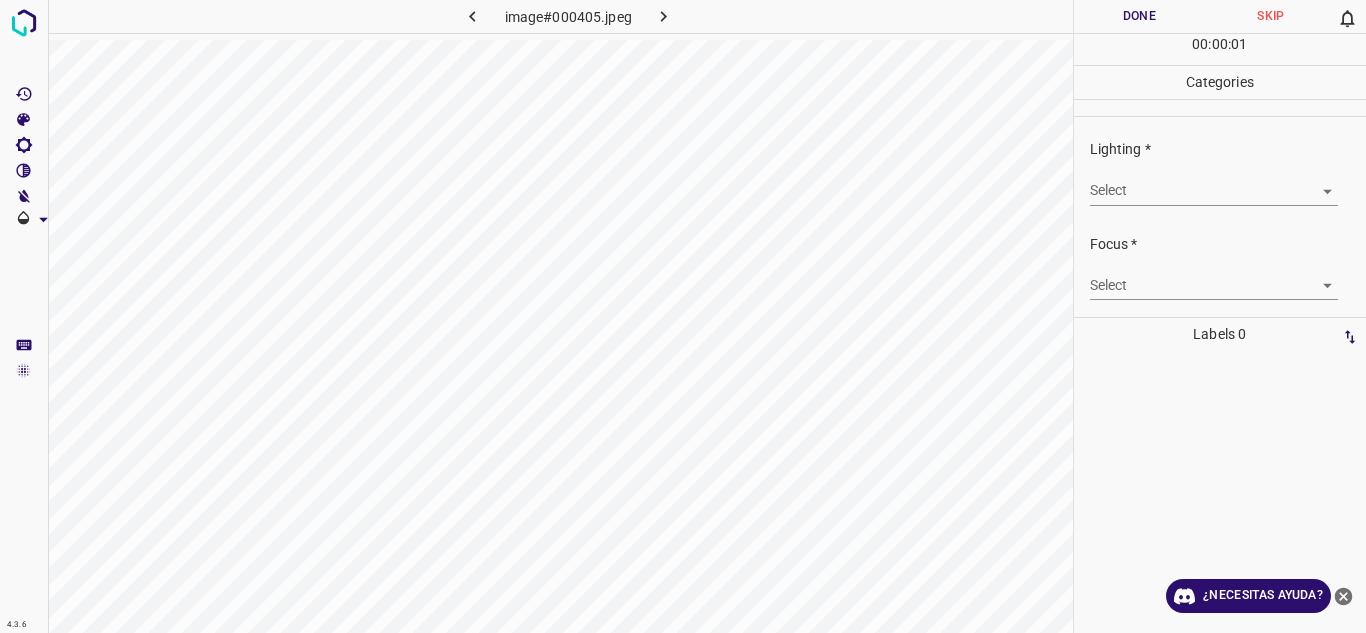 click on "4.3.6  image#000405.jpeg Done Skip 0 00   : 00   : 01   Categories Lighting *  Select ​ Focus *  Select ​ Overall *  Select ​ Labels   0 Categories 1 Lighting 2 Focus 3 Overall Tools Space Change between modes (Draw & Edit) I Auto labeling R Restore zoom M Zoom in N Zoom out Delete Delete selecte label Filters Z Restore filters X Saturation filter C Brightness filter V Contrast filter B Gray scale filter General O Download ¿Necesitas ayuda? Texto original Valora esta traducción Tu opinión servirá para ayudar a mejorar el Traductor de Google - Texto - Esconder - Borrar" at bounding box center [683, 316] 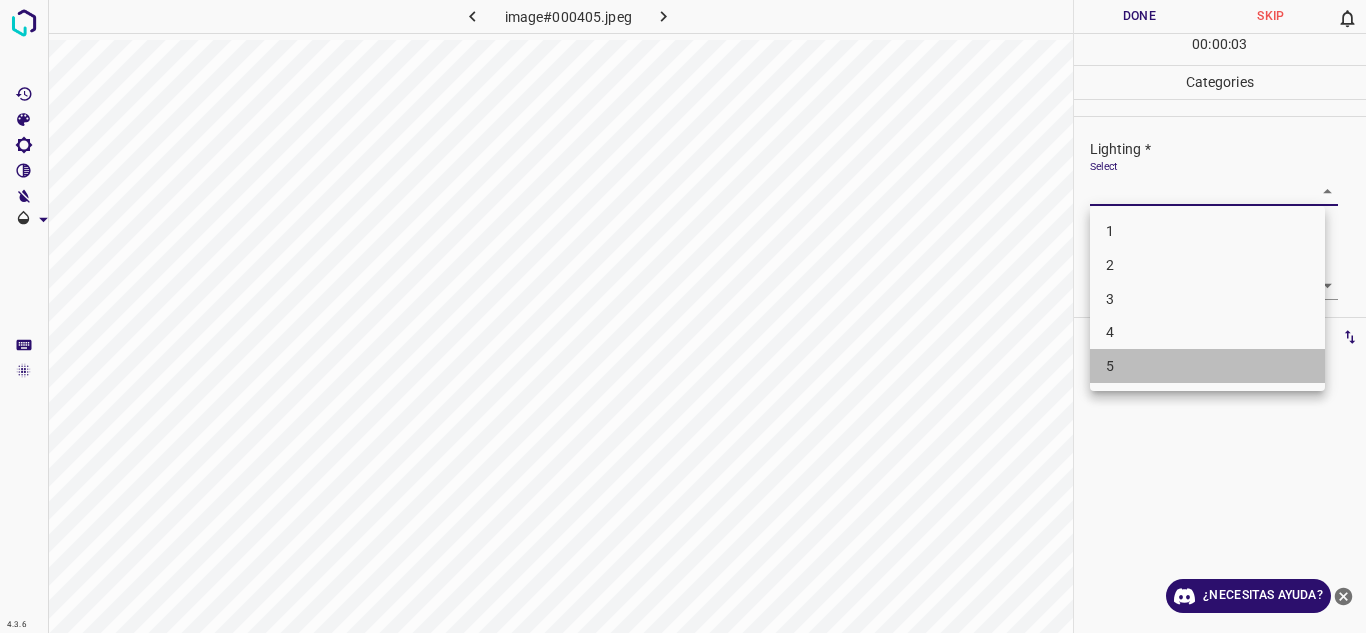 drag, startPoint x: 1184, startPoint y: 365, endPoint x: 1215, endPoint y: 364, distance: 31.016125 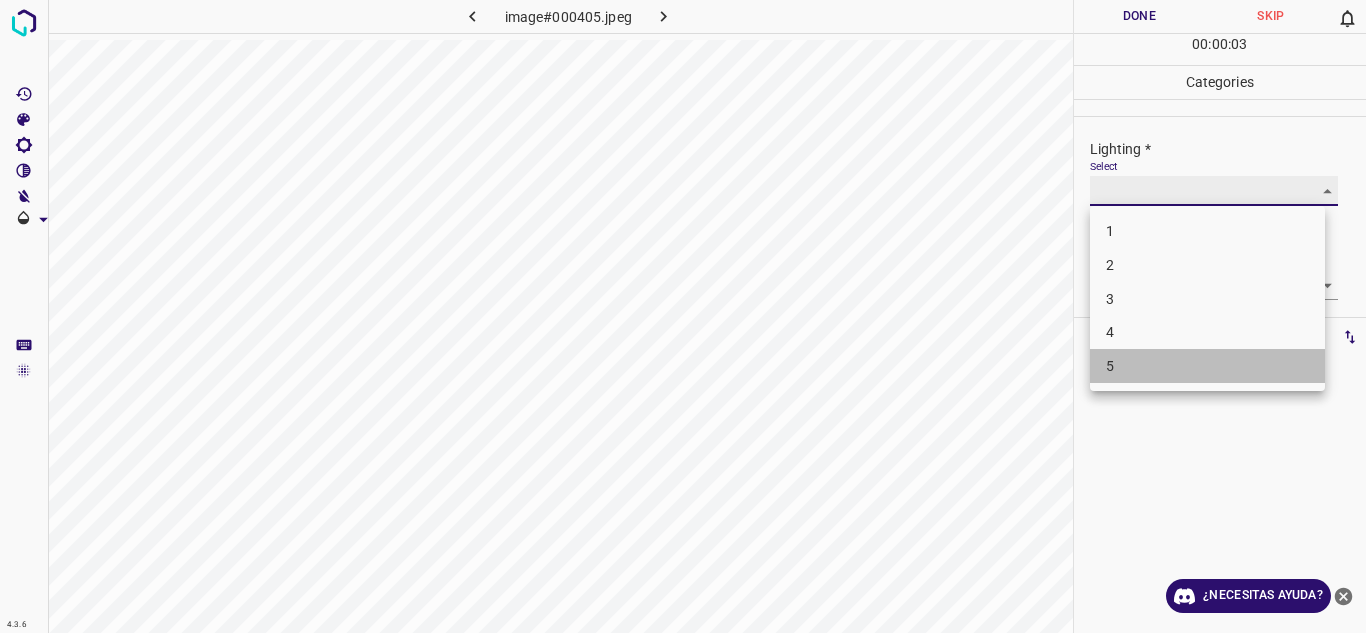 type on "5" 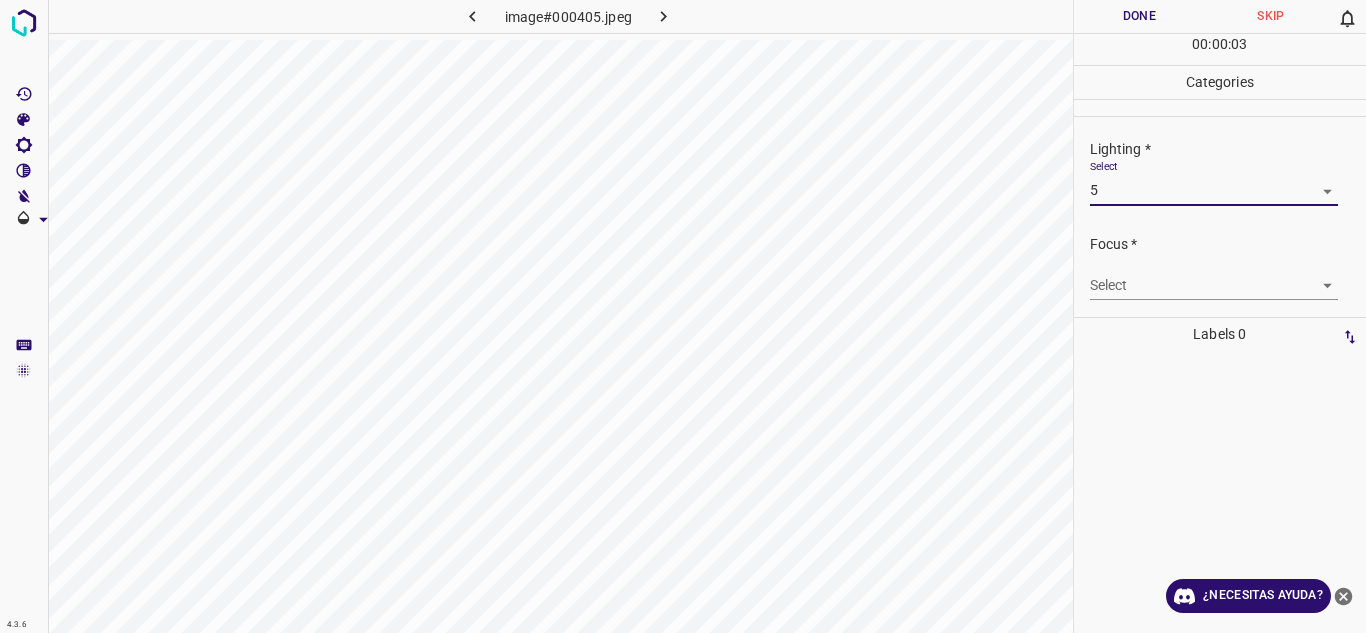 click on "4.3.6  image#000405.jpeg Done Skip 0 00   : 00   : 03   Categories Lighting *  Select 5 5 Focus *  Select ​ Overall *  Select ​ Labels   0 Categories 1 Lighting 2 Focus 3 Overall Tools Space Change between modes (Draw & Edit) I Auto labeling R Restore zoom M Zoom in N Zoom out Delete Delete selecte label Filters Z Restore filters X Saturation filter C Brightness filter V Contrast filter B Gray scale filter General O Download ¿Necesitas ayuda? Texto original Valora esta traducción Tu opinión servirá para ayudar a mejorar el Traductor de Google - Texto - Esconder - Borrar" at bounding box center (683, 316) 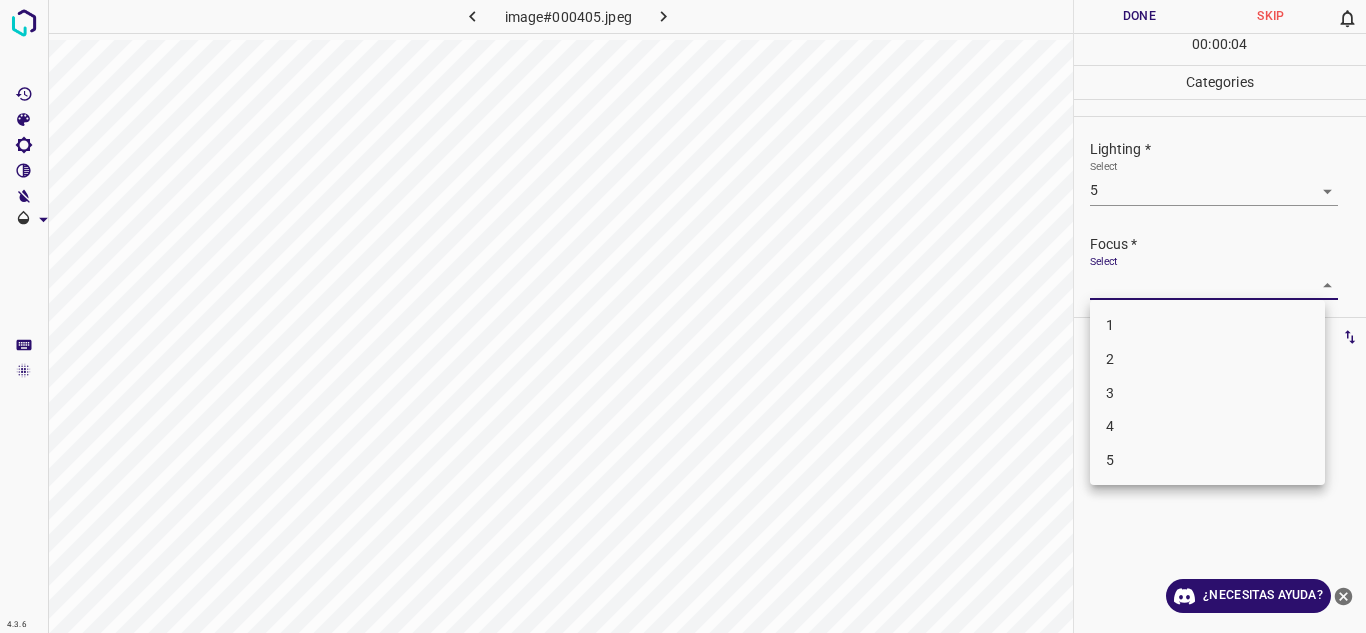 click on "4" at bounding box center [1207, 426] 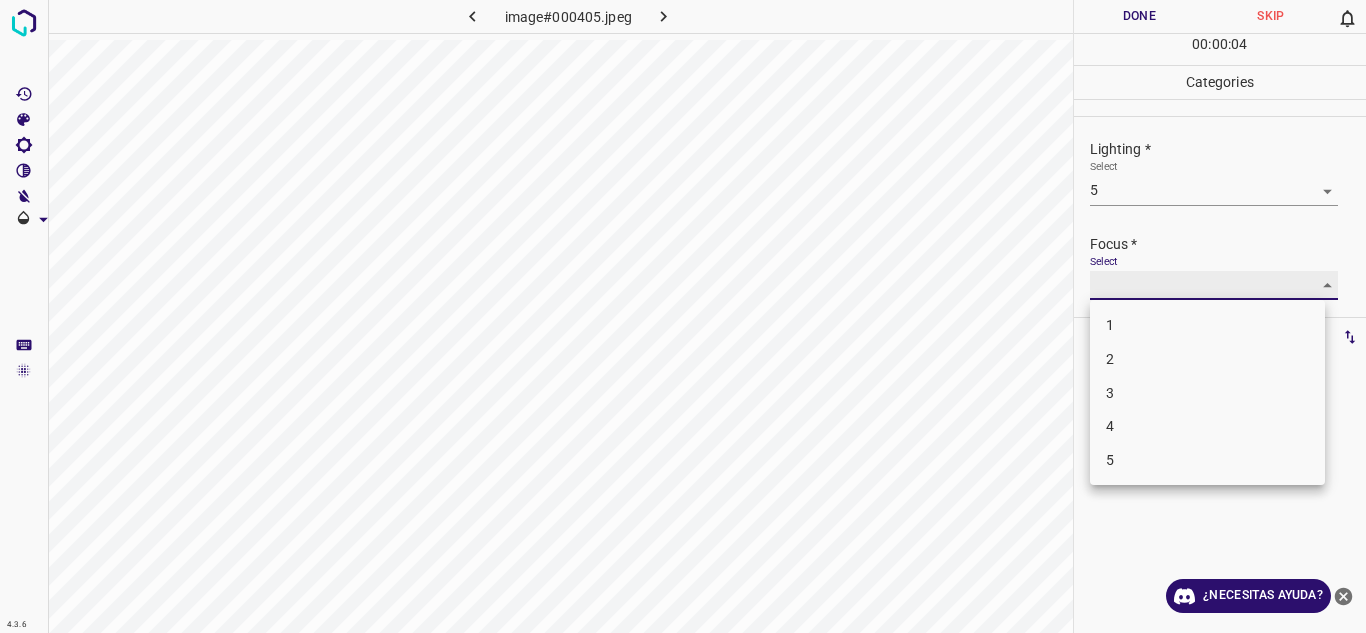 type on "4" 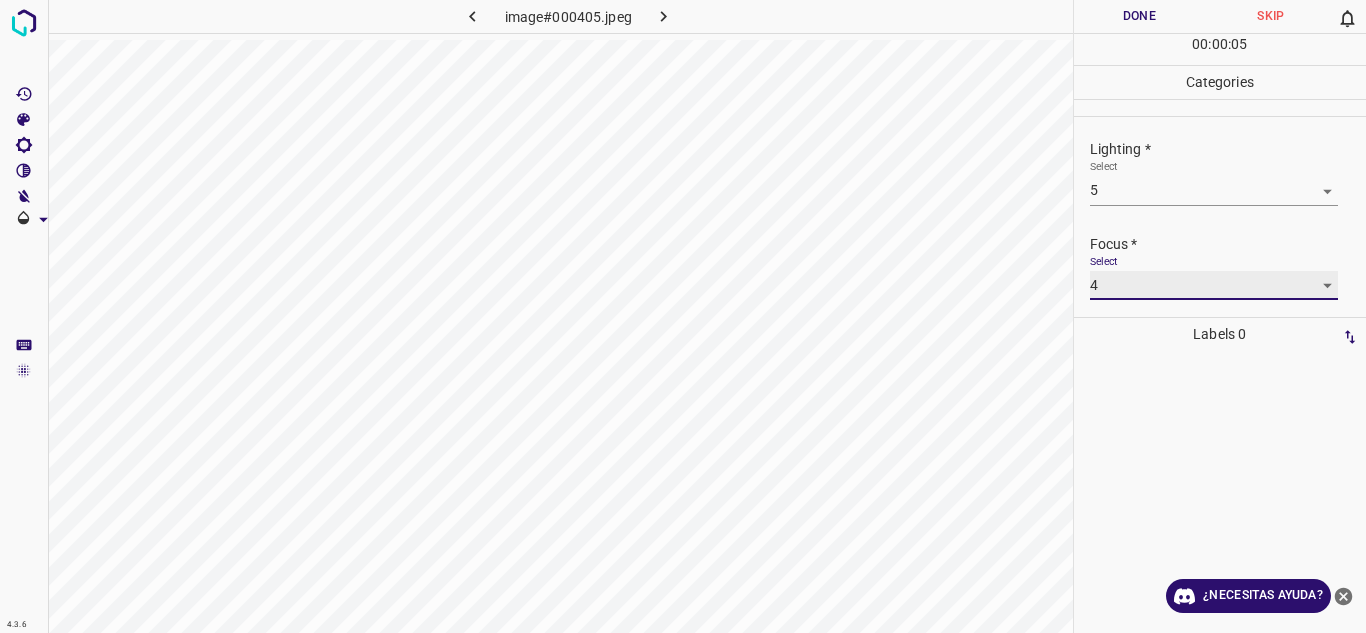 scroll, scrollTop: 98, scrollLeft: 0, axis: vertical 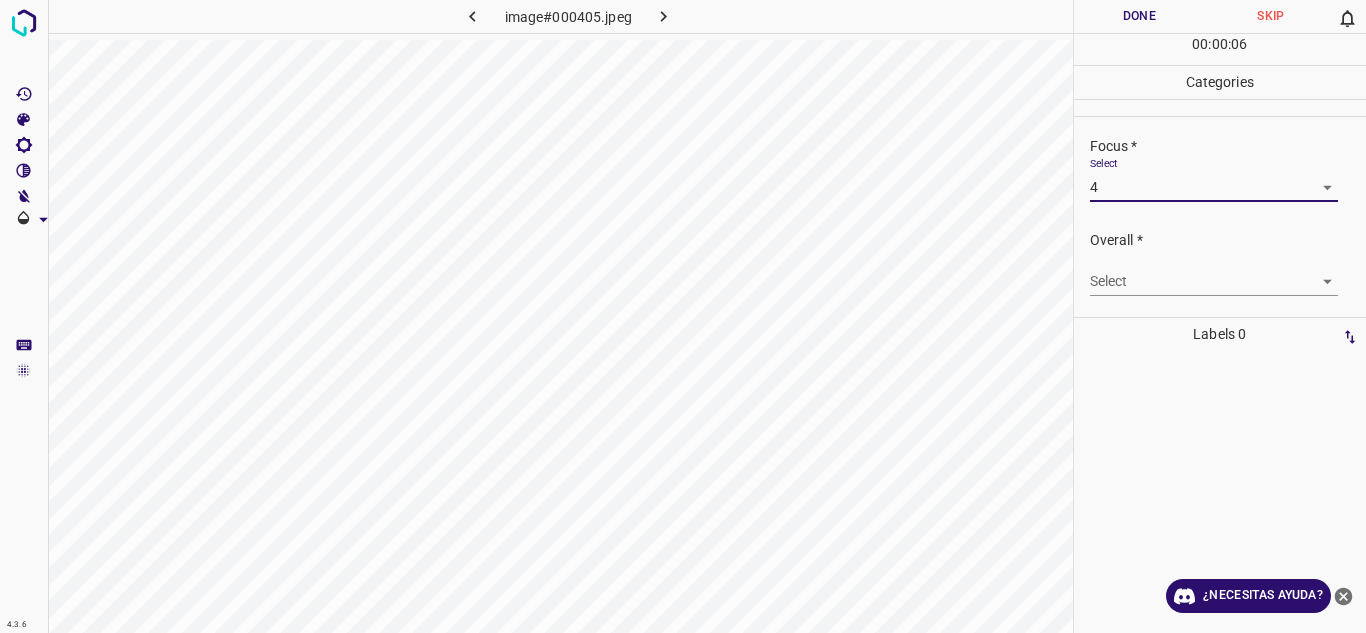 click on "4.3.6  image#000405.jpeg Done Skip 0 00   : 00   : 06   Categories Lighting *  Select 5 5 Focus *  Select 4 4 Overall *  Select ​ Labels   0 Categories 1 Lighting 2 Focus 3 Overall Tools Space Change between modes (Draw & Edit) I Auto labeling R Restore zoom M Zoom in N Zoom out Delete Delete selecte label Filters Z Restore filters X Saturation filter C Brightness filter V Contrast filter B Gray scale filter General O Download ¿Necesitas ayuda? Texto original Valora esta traducción Tu opinión servirá para ayudar a mejorar el Traductor de Google - Texto - Esconder - Borrar" at bounding box center (683, 316) 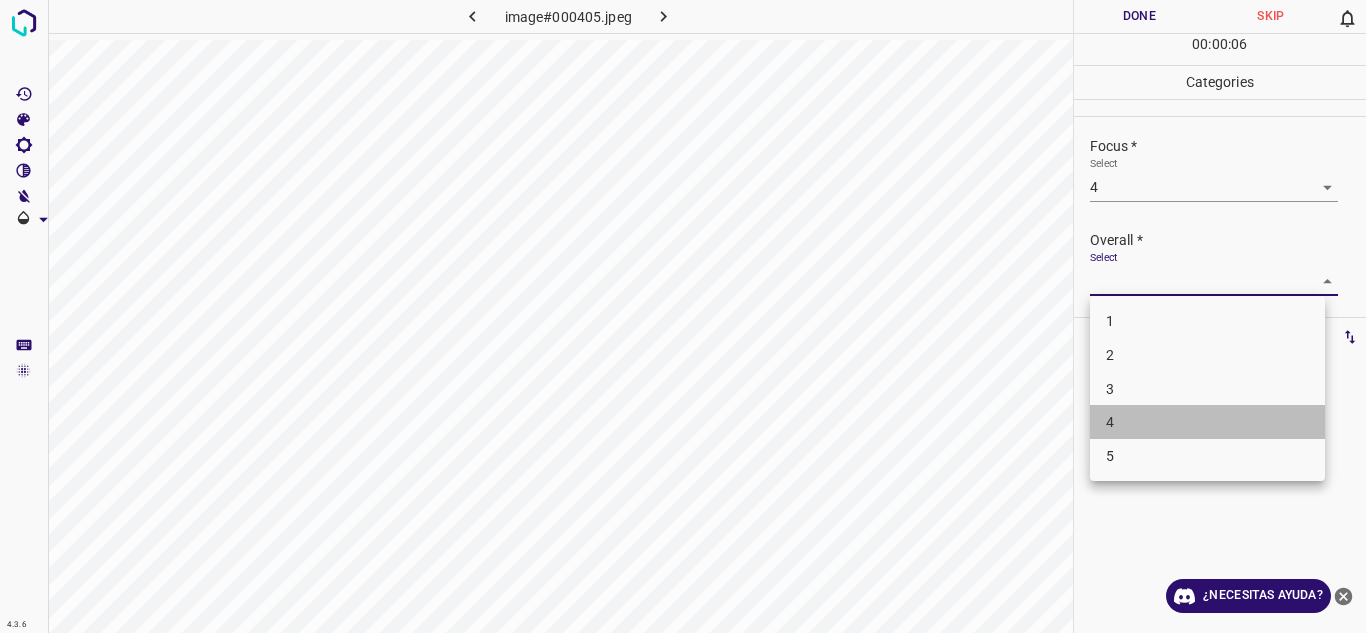 click on "4" at bounding box center [1207, 422] 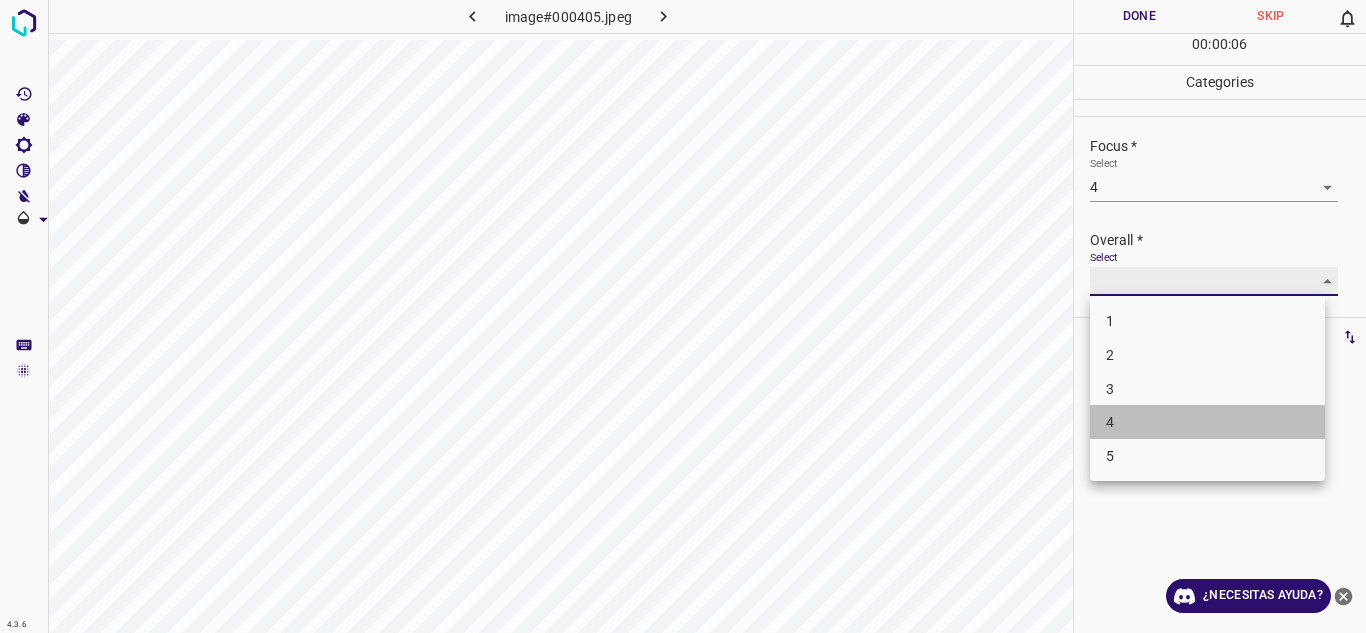 type on "4" 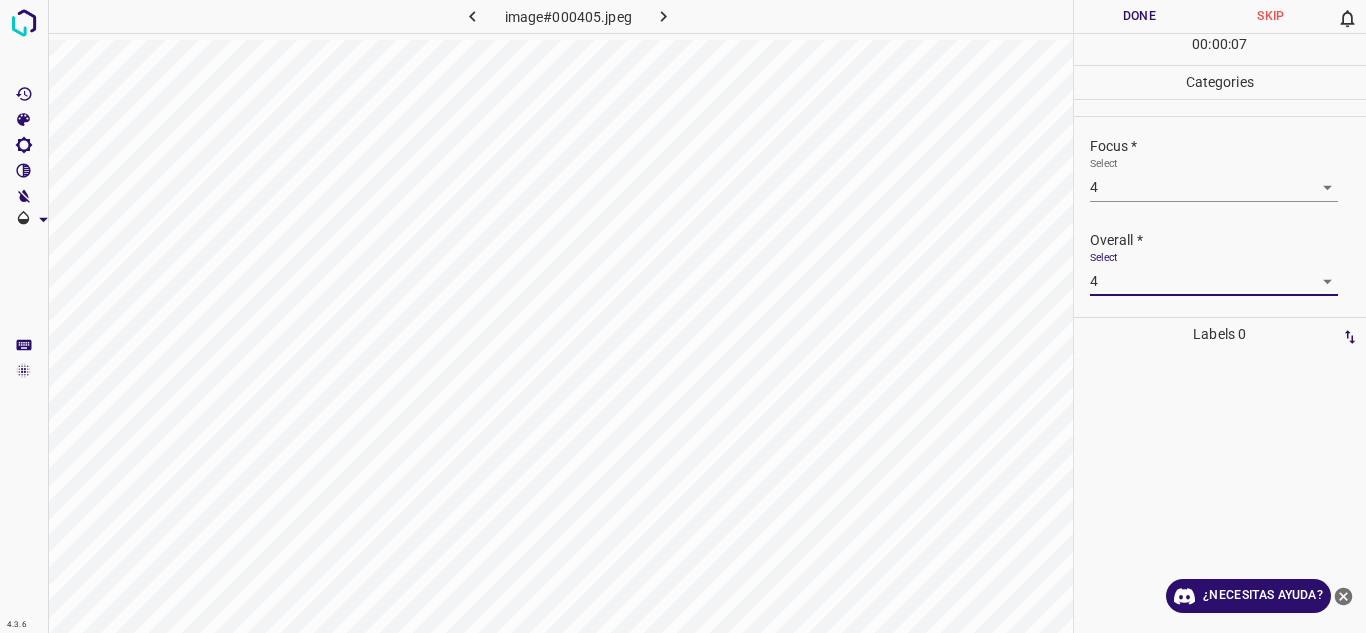 click on "Done" at bounding box center (1140, 16) 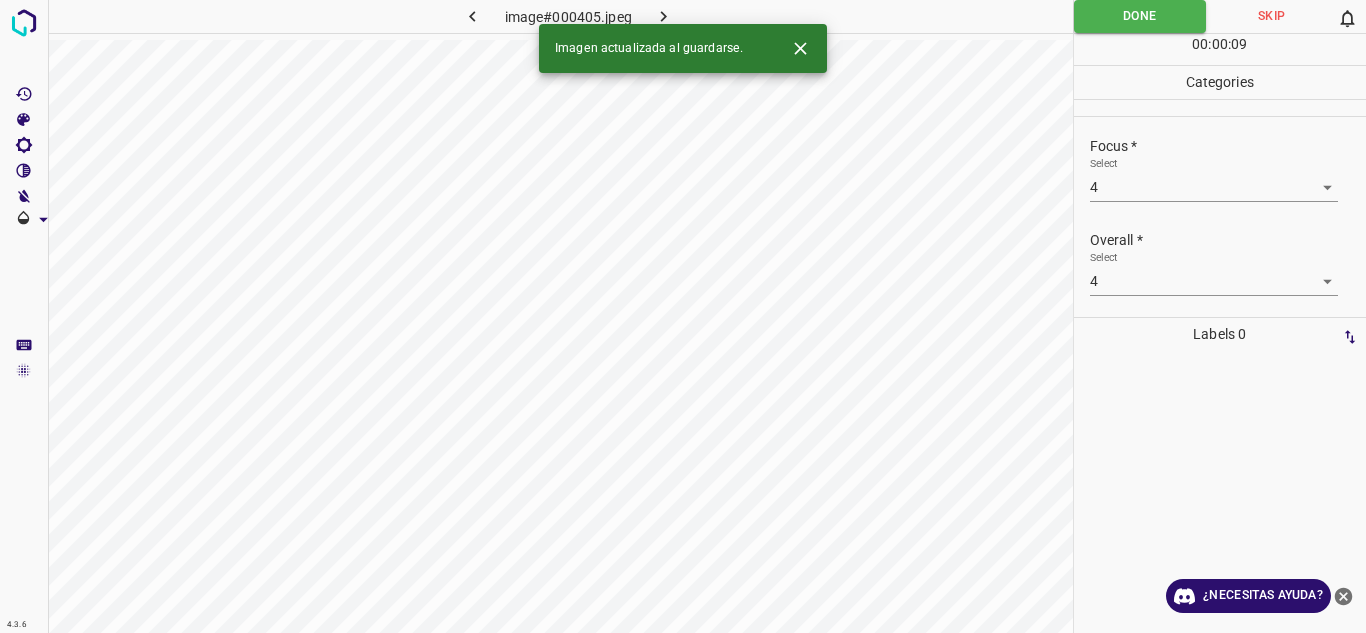 click at bounding box center (664, 16) 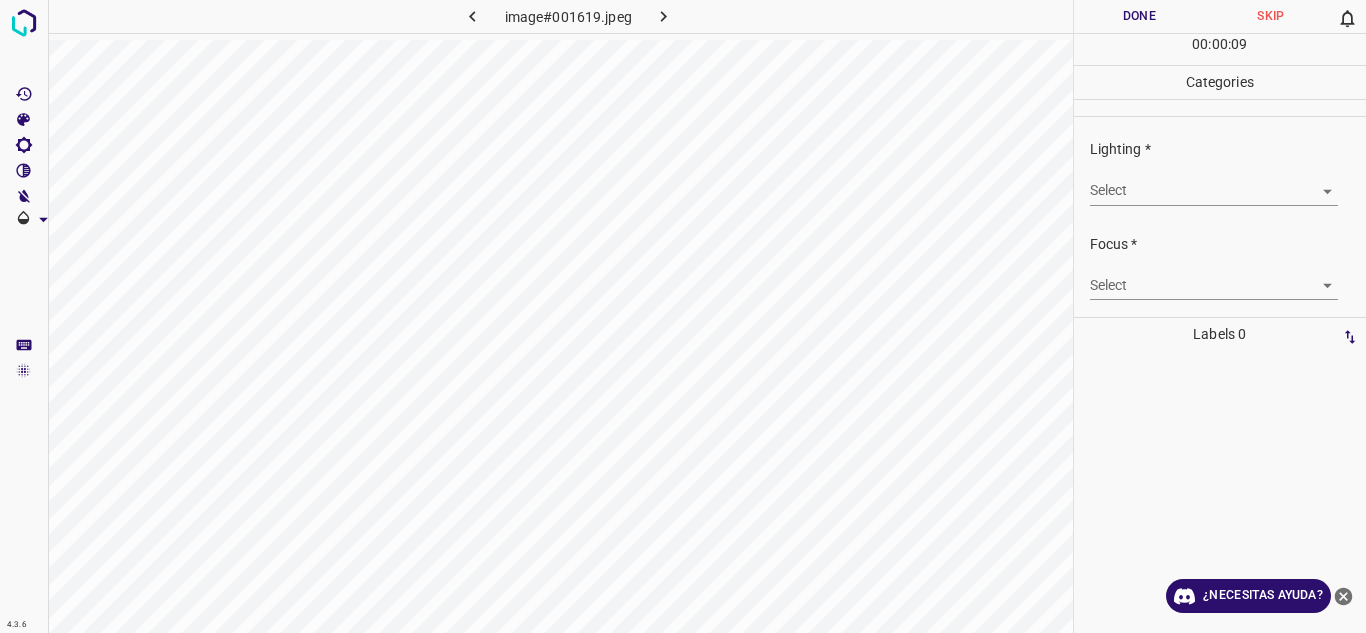 click on "4.3.6  image#001619.jpeg Done Skip 0 00   : 00   : 09   Categories Lighting *  Select ​ Focus *  Select ​ Overall *  Select ​ Labels   0 Categories 1 Lighting 2 Focus 3 Overall Tools Space Change between modes (Draw & Edit) I Auto labeling R Restore zoom M Zoom in N Zoom out Delete Delete selecte label Filters Z Restore filters X Saturation filter C Brightness filter V Contrast filter B Gray scale filter General O Download ¿Necesitas ayuda? Texto original Valora esta traducción Tu opinión servirá para ayudar a mejorar el Traductor de Google - Texto - Esconder - Borrar" at bounding box center (683, 316) 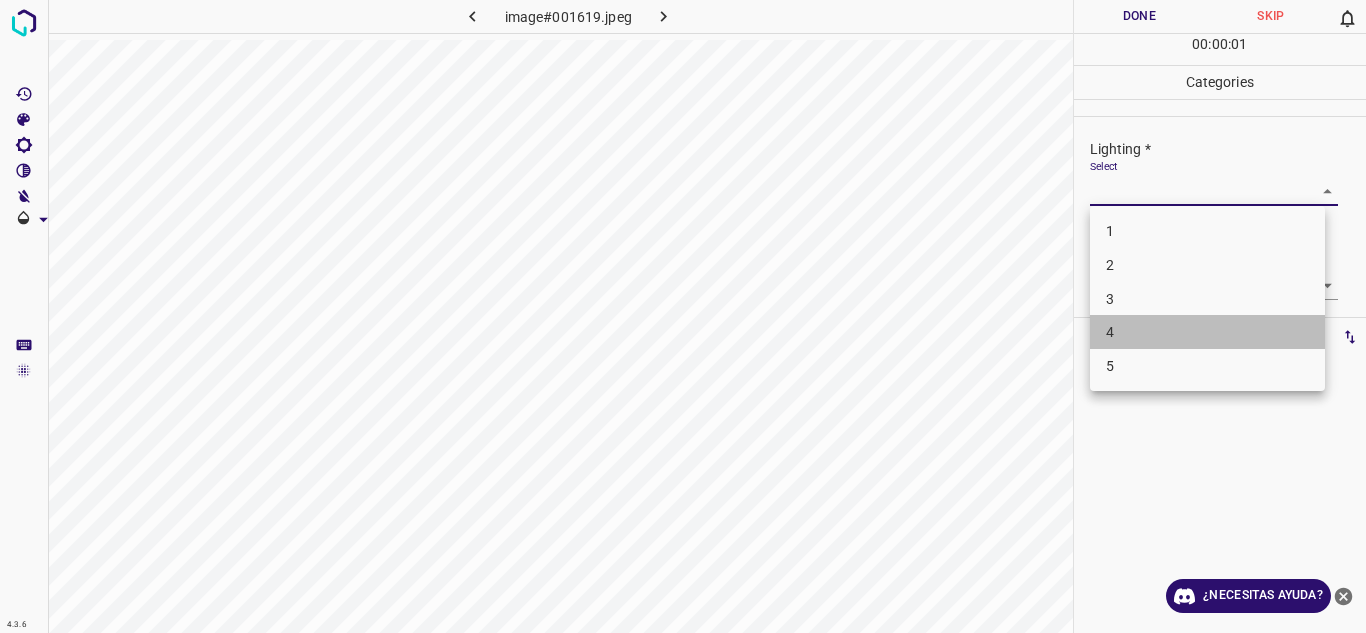 click on "4" at bounding box center (1207, 332) 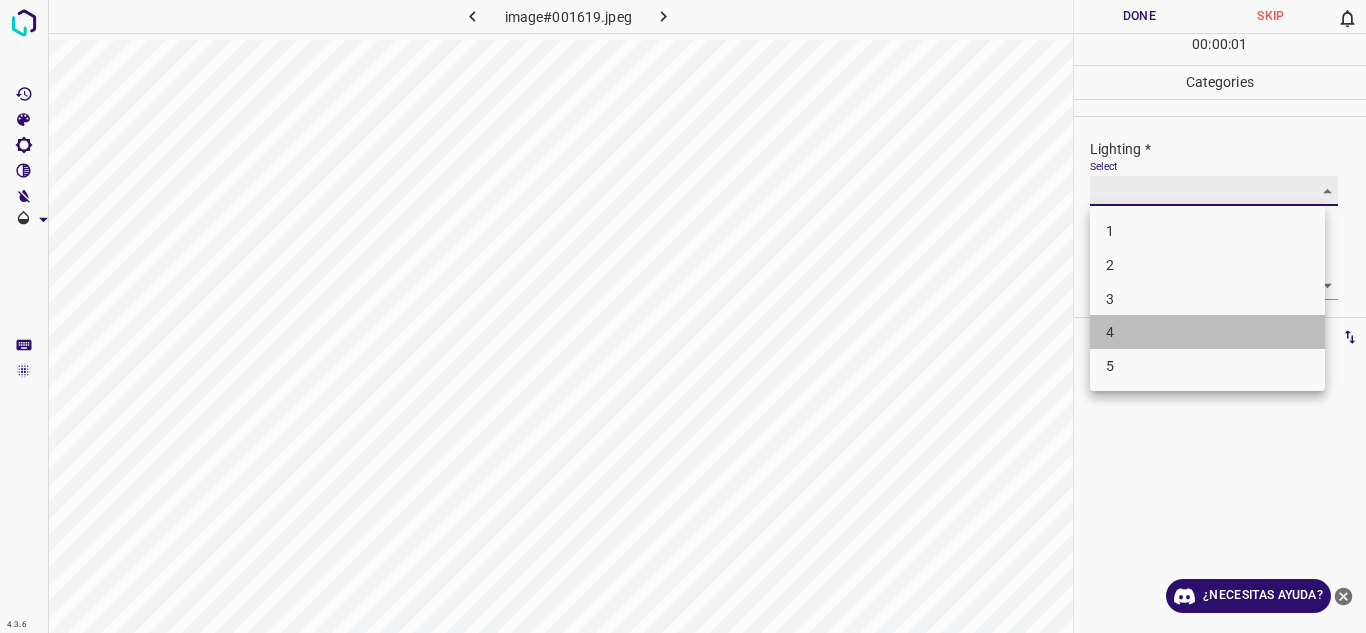 type on "4" 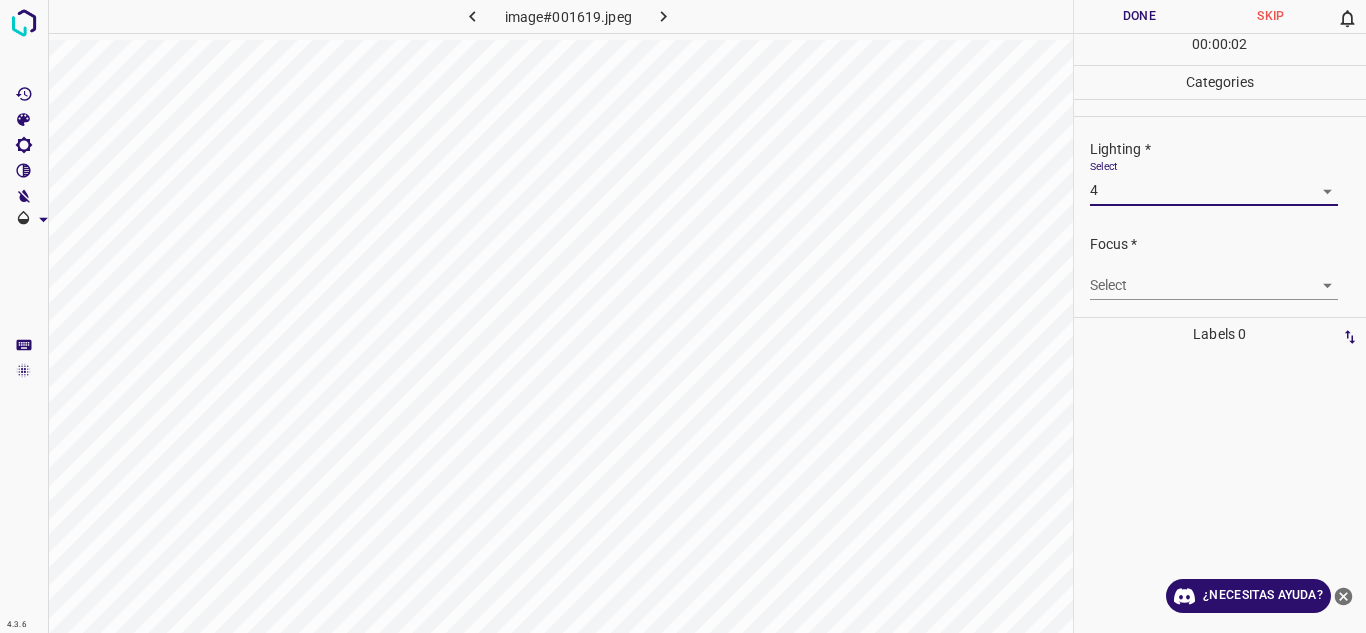 click on "4.3.6  image#001619.jpeg Done Skip 0 00   : 00   : 02   Categories Lighting *  Select 4 4 Focus *  Select ​ Overall *  Select ​ Labels   0 Categories 1 Lighting 2 Focus 3 Overall Tools Space Change between modes (Draw & Edit) I Auto labeling R Restore zoom M Zoom in N Zoom out Delete Delete selecte label Filters Z Restore filters X Saturation filter C Brightness filter V Contrast filter B Gray scale filter General O Download ¿Necesitas ayuda? Texto original Valora esta traducción Tu opinión servirá para ayudar a mejorar el Traductor de Google - Texto - Esconder - Borrar" at bounding box center (683, 316) 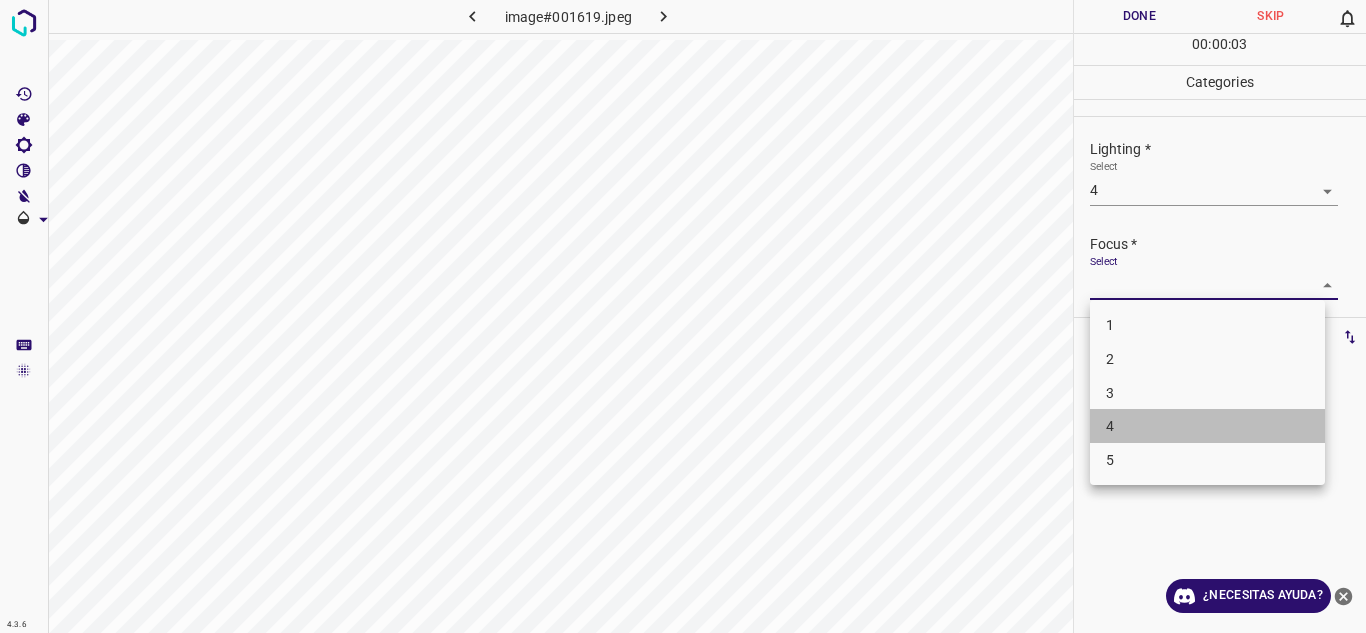 click on "4" at bounding box center (1207, 426) 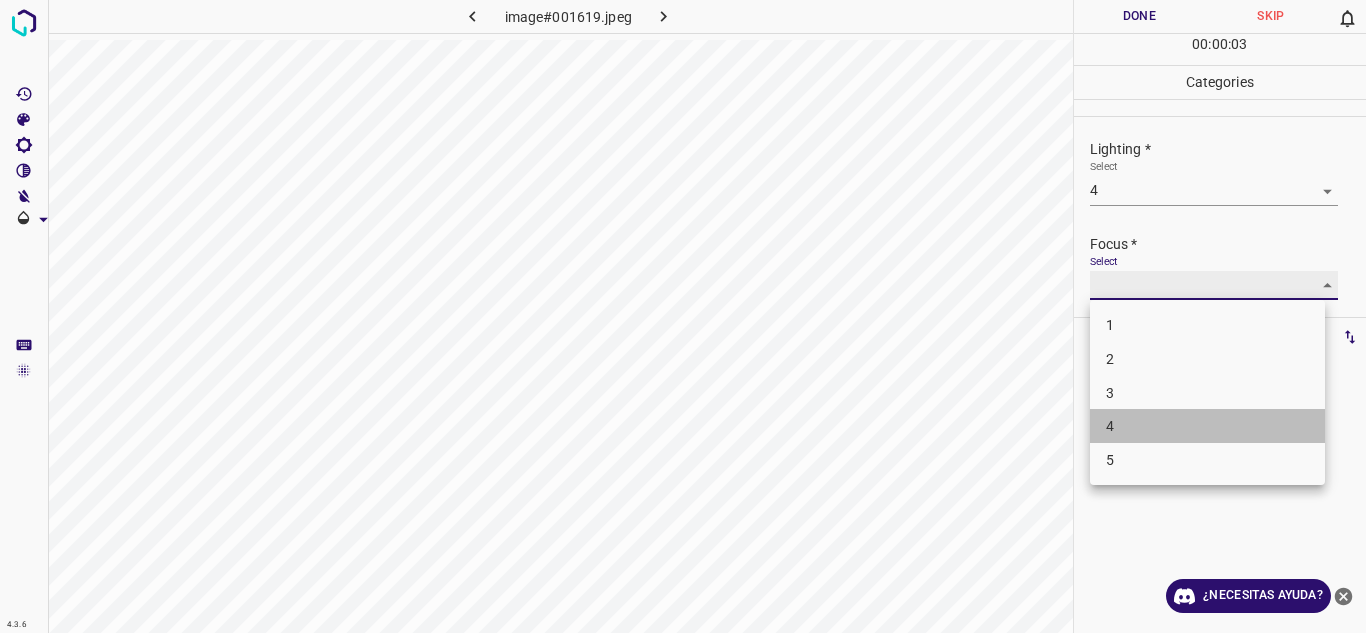 type on "4" 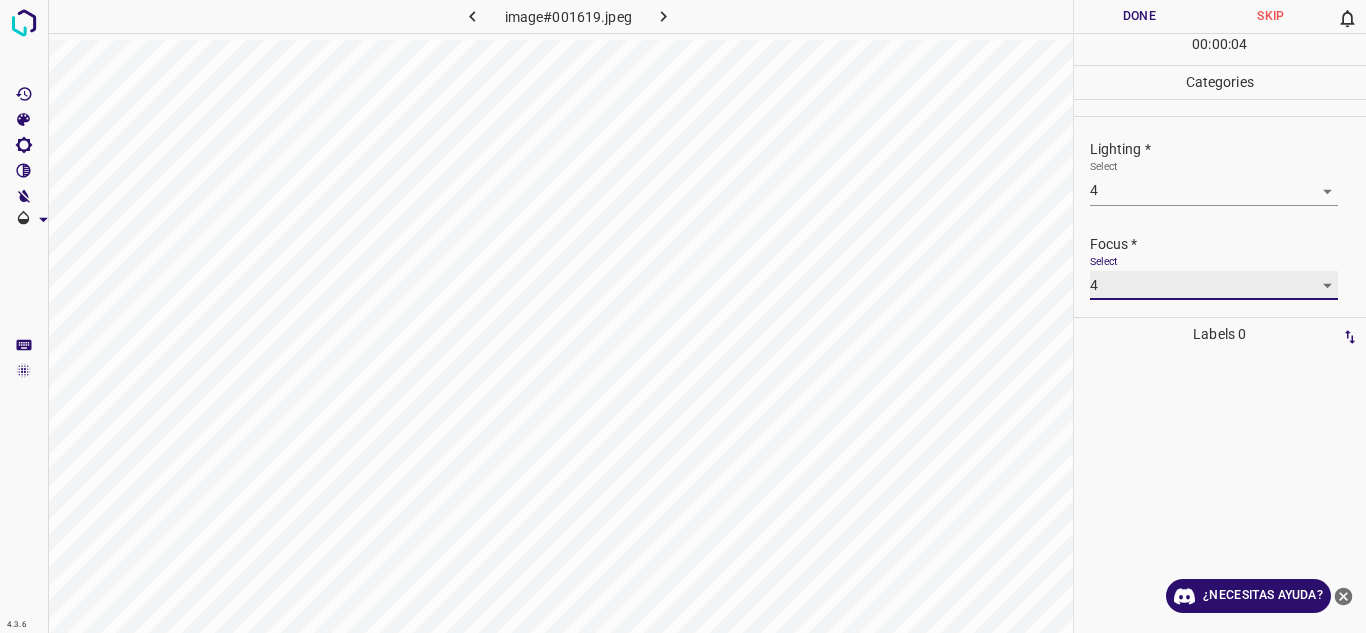 scroll, scrollTop: 98, scrollLeft: 0, axis: vertical 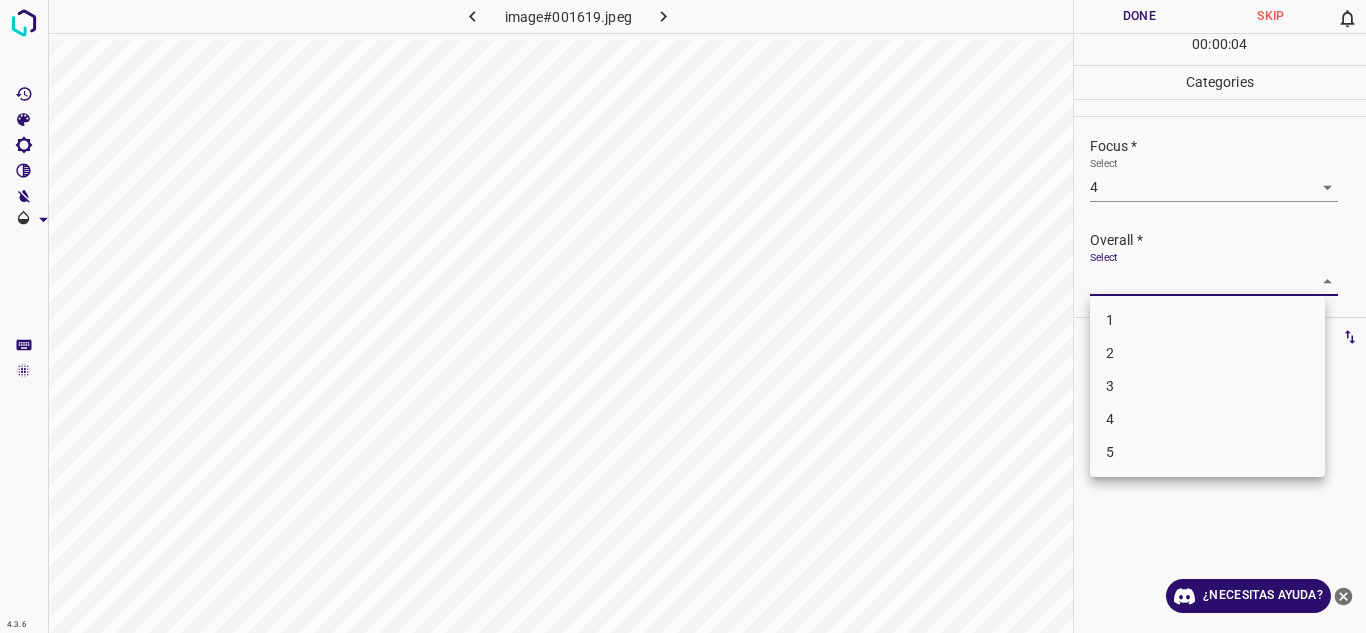 click on "4.3.6  image#001619.jpeg Done Skip 0 00   : 00   : 04   Categories Lighting *  Select 4 4 Focus *  Select 4 4 Overall *  Select ​ Labels   0 Categories 1 Lighting 2 Focus 3 Overall Tools Space Change between modes (Draw & Edit) I Auto labeling R Restore zoom M Zoom in N Zoom out Delete Delete selecte label Filters Z Restore filters X Saturation filter C Brightness filter V Contrast filter B Gray scale filter General O Download ¿Necesitas ayuda? Texto original Valora esta traducción Tu opinión servirá para ayudar a mejorar el Traductor de Google - Texto - Esconder - Borrar 1 2 3 4 5" at bounding box center [683, 316] 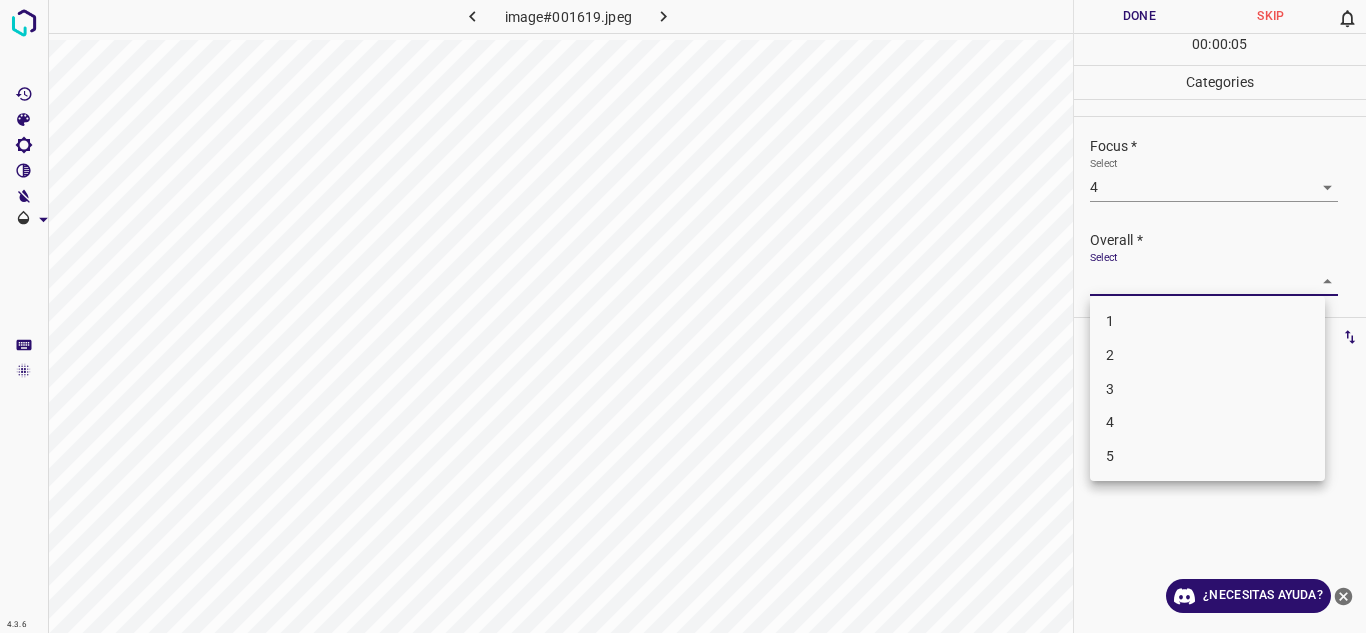 click on "4" at bounding box center (1207, 422) 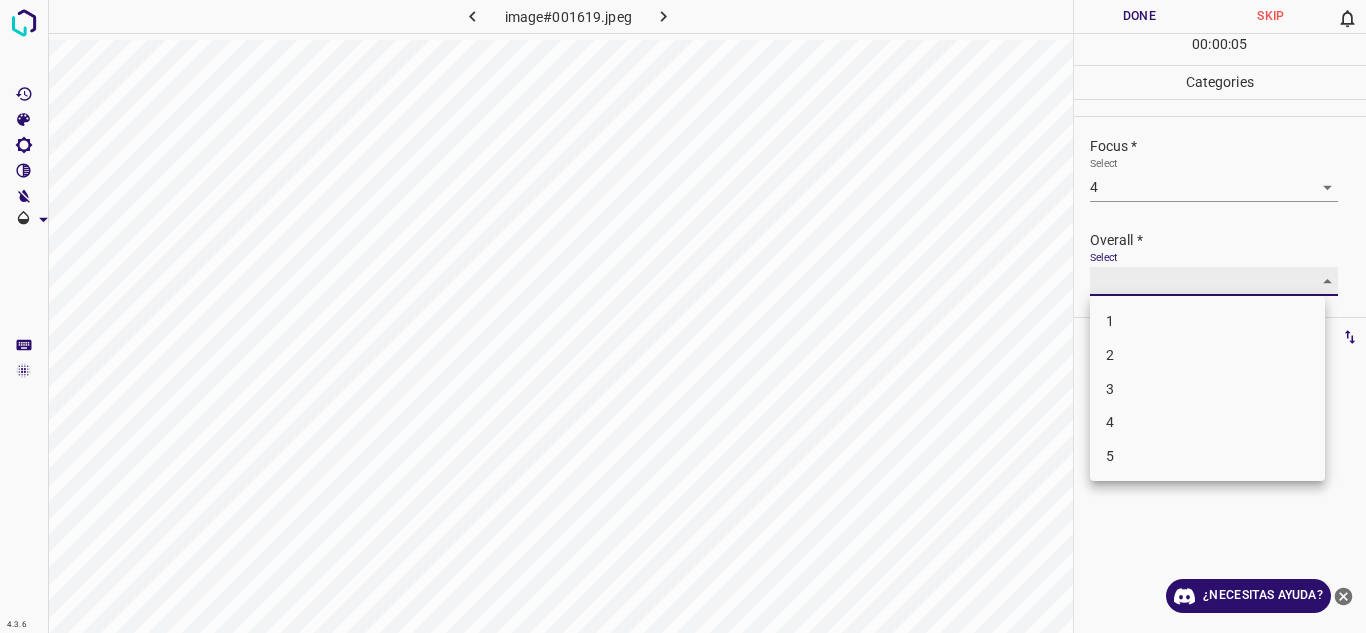 type on "4" 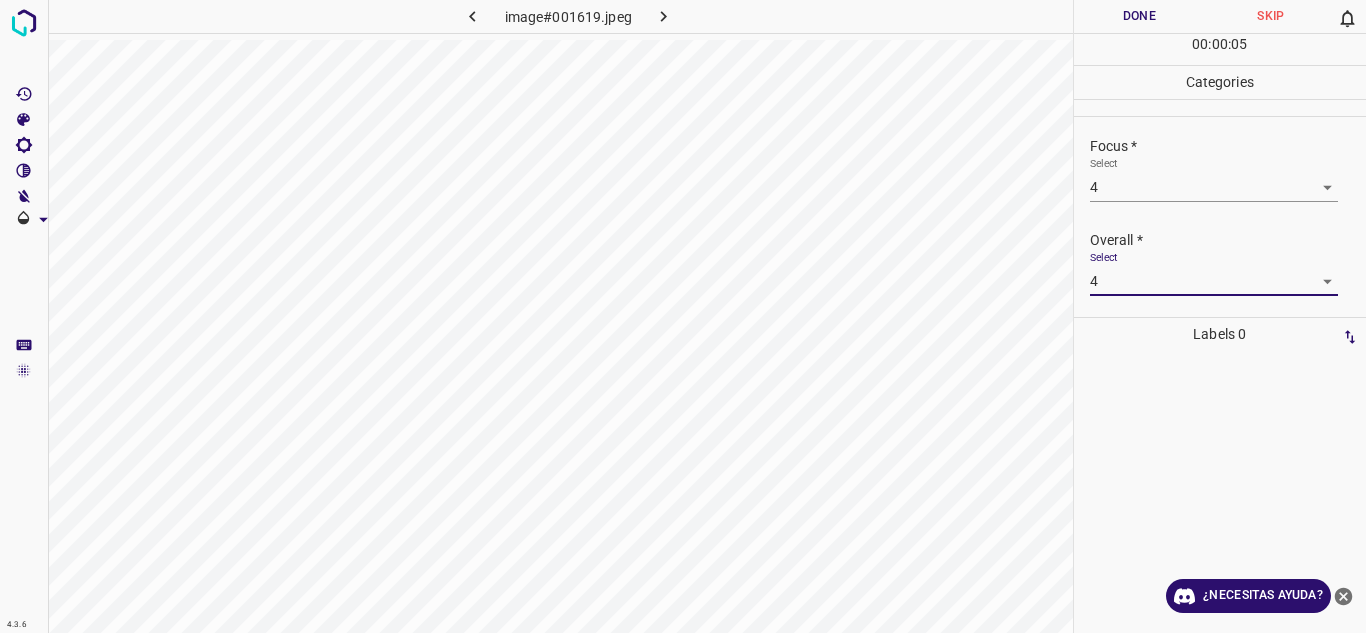click on "Done" at bounding box center (1140, 16) 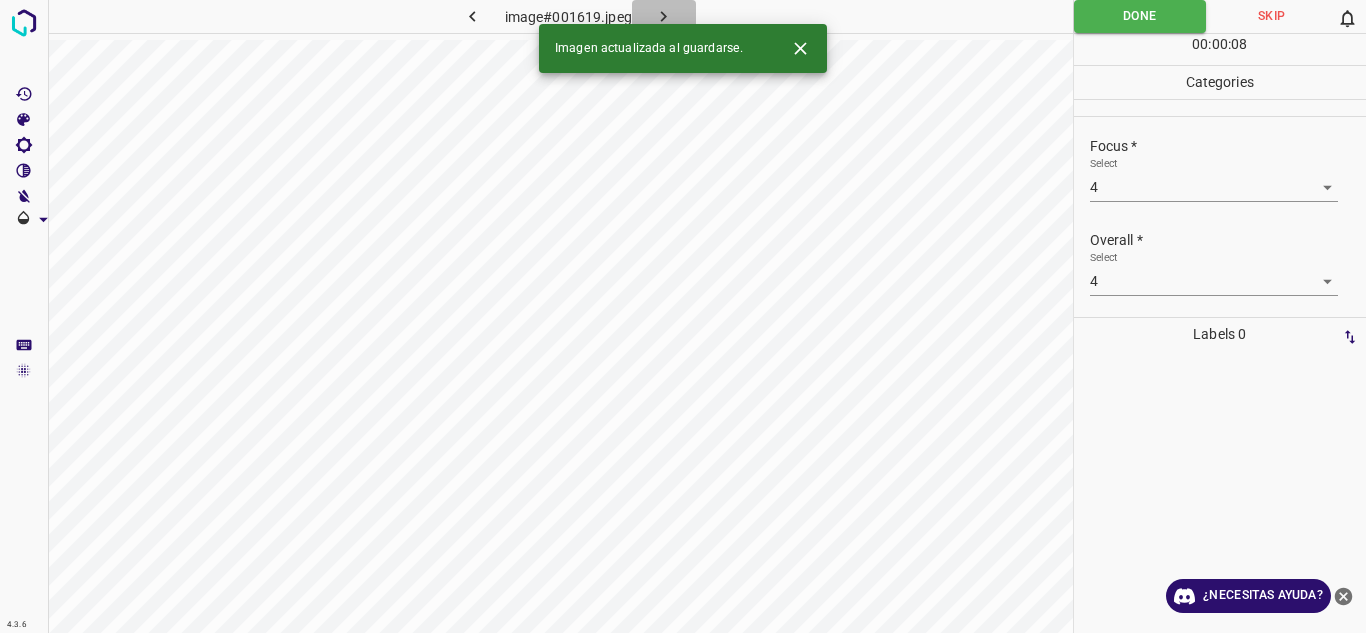 click 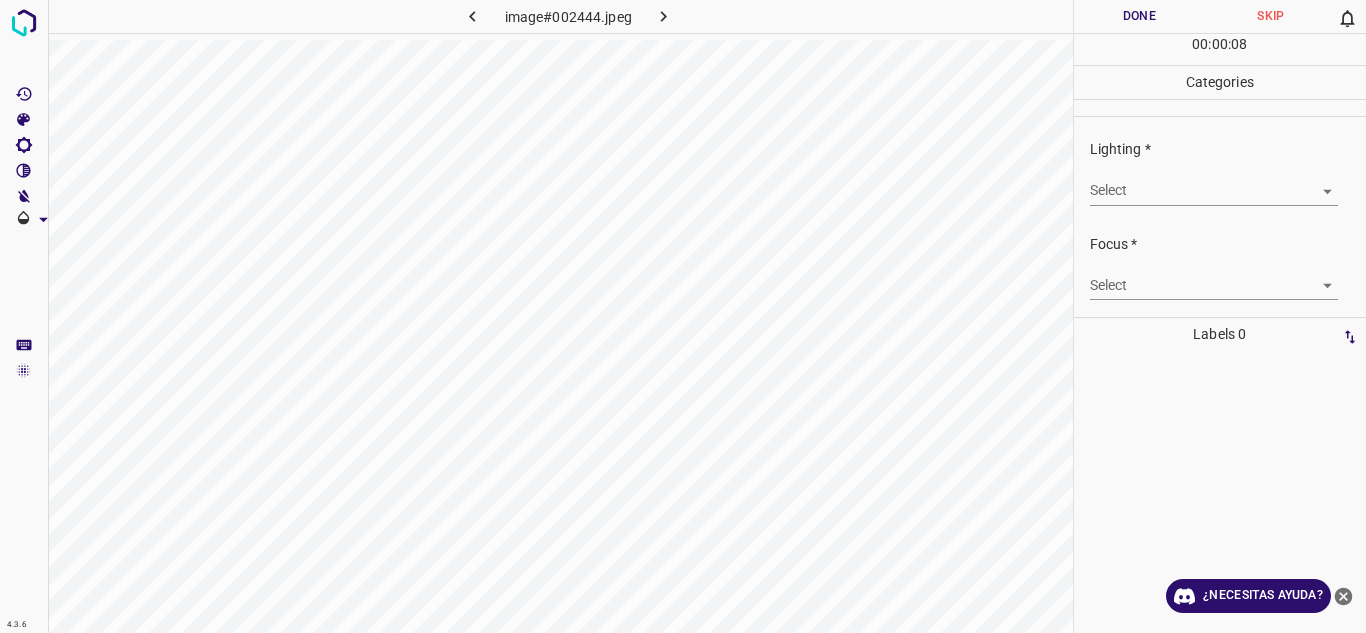 click on "Lighting *  Select ​" at bounding box center [1220, 172] 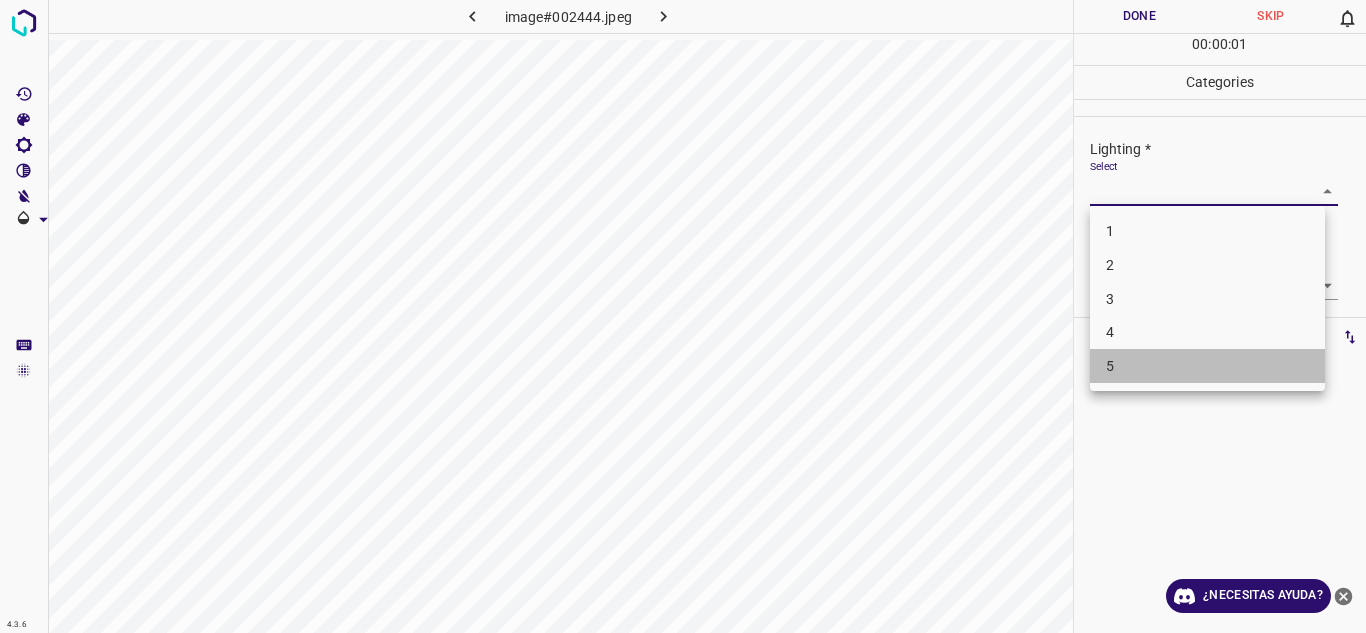 click on "5" at bounding box center (1207, 366) 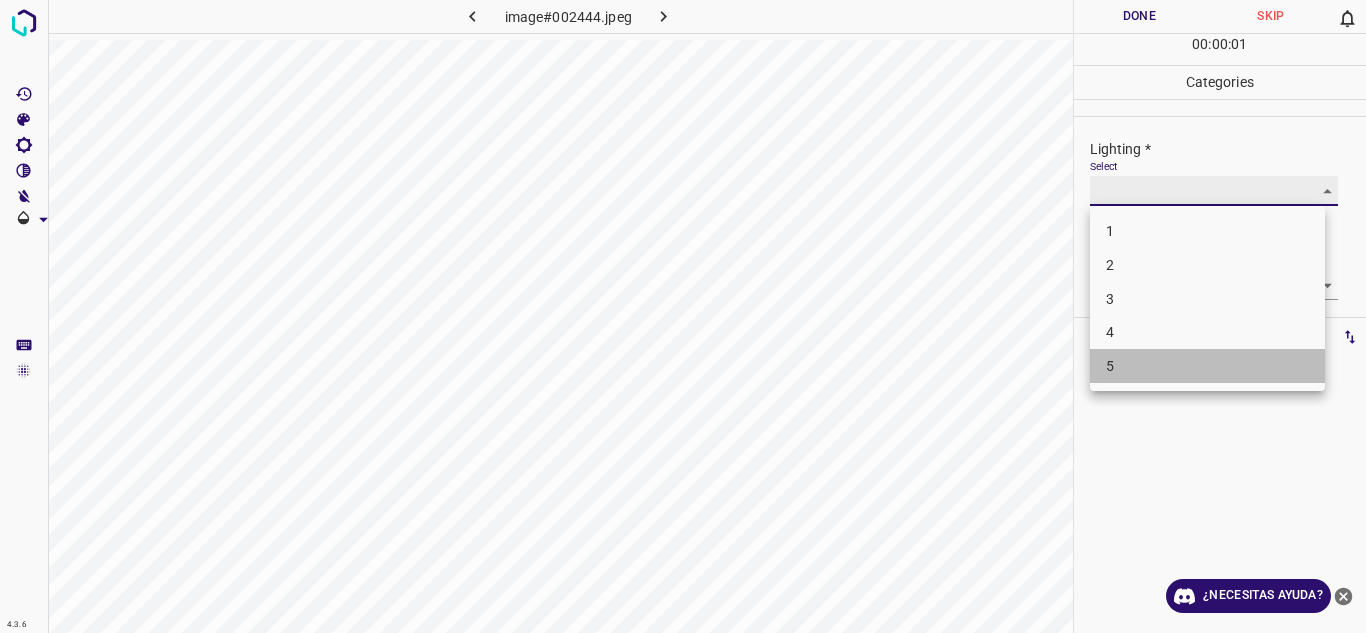 type on "5" 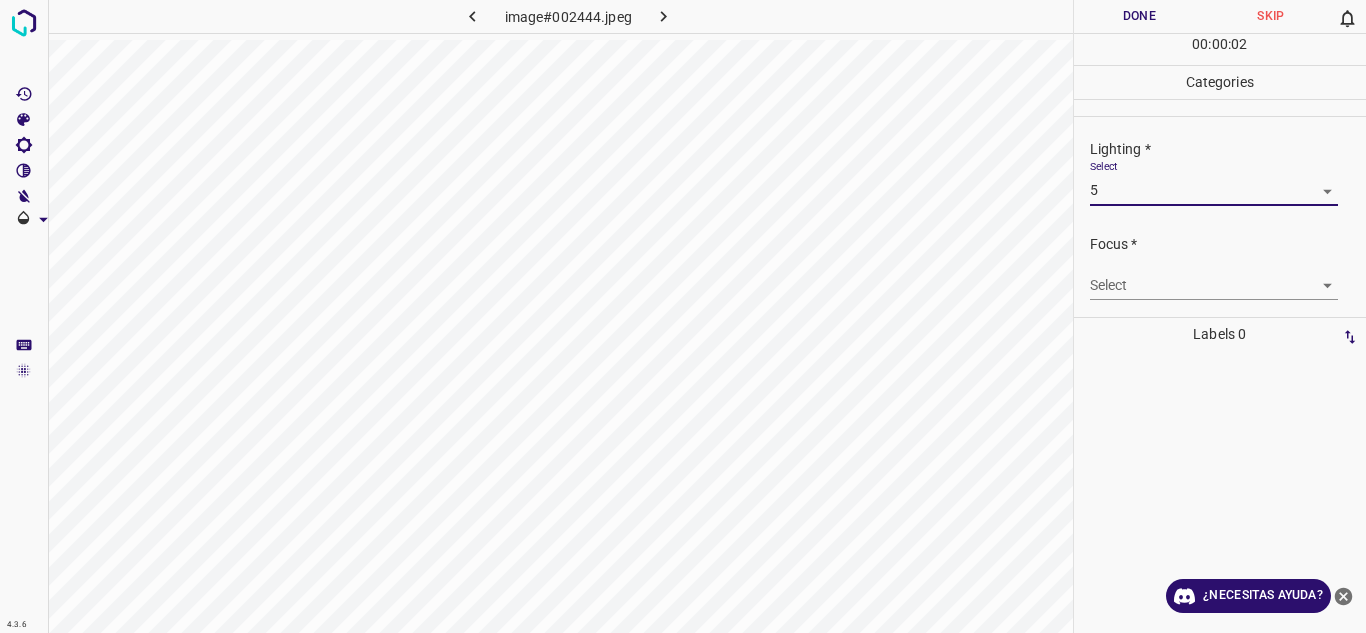 click on "4.3.6  image#002444.jpeg Done Skip 0 00   : 00   : 02   Categories Lighting *  Select 5 5 Focus *  Select ​ Overall *  Select ​ Labels   0 Categories 1 Lighting 2 Focus 3 Overall Tools Space Change between modes (Draw & Edit) I Auto labeling R Restore zoom M Zoom in N Zoom out Delete Delete selecte label Filters Z Restore filters X Saturation filter C Brightness filter V Contrast filter B Gray scale filter General O Download ¿Necesitas ayuda? Texto original Valora esta traducción Tu opinión servirá para ayudar a mejorar el Traductor de Google - Texto - Esconder - Borrar" at bounding box center (683, 316) 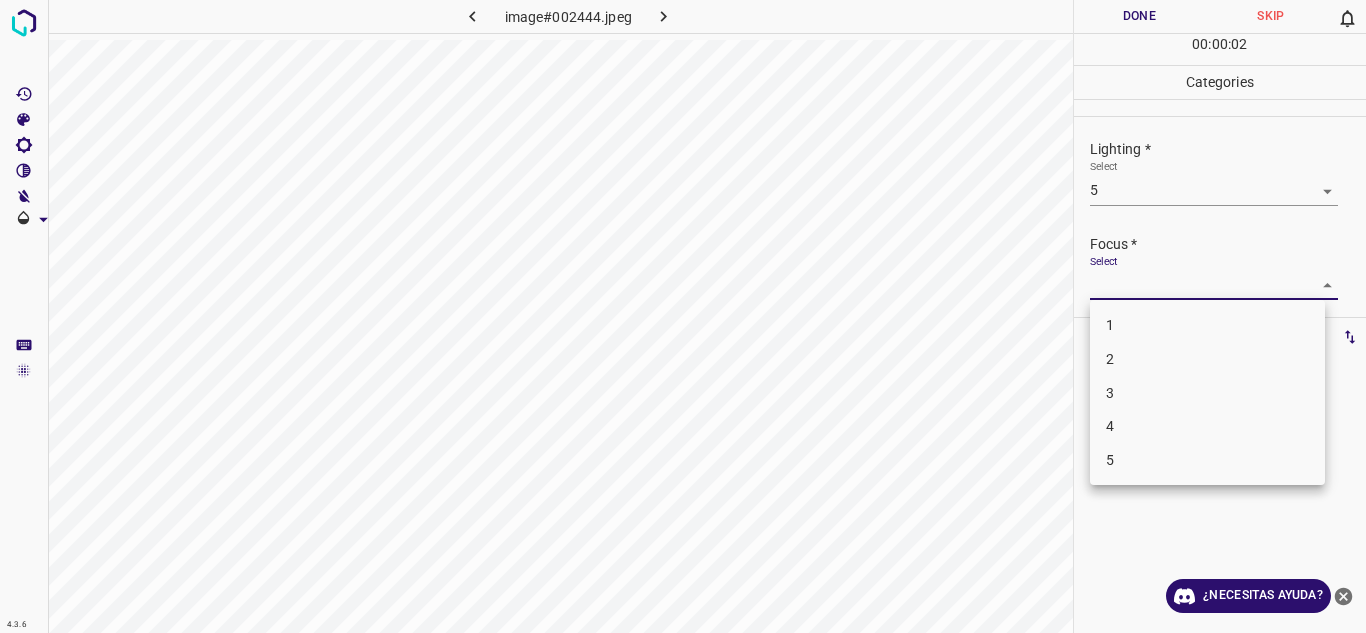 click on "4" at bounding box center (1207, 426) 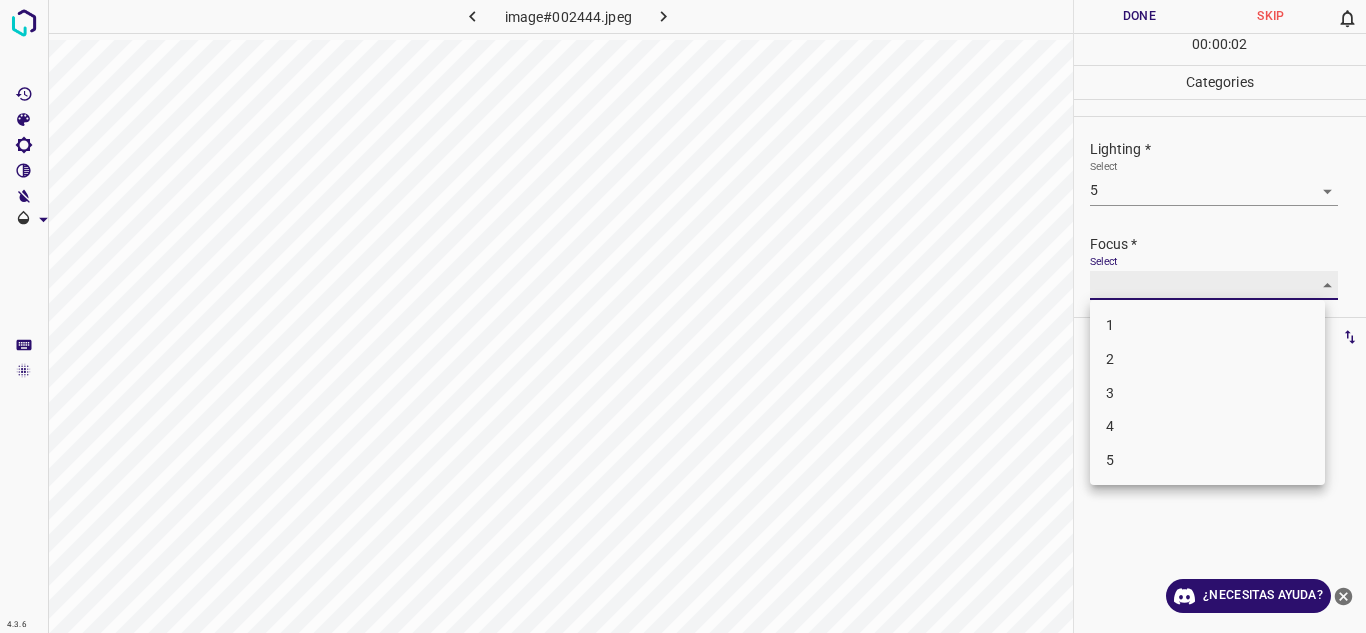 type on "4" 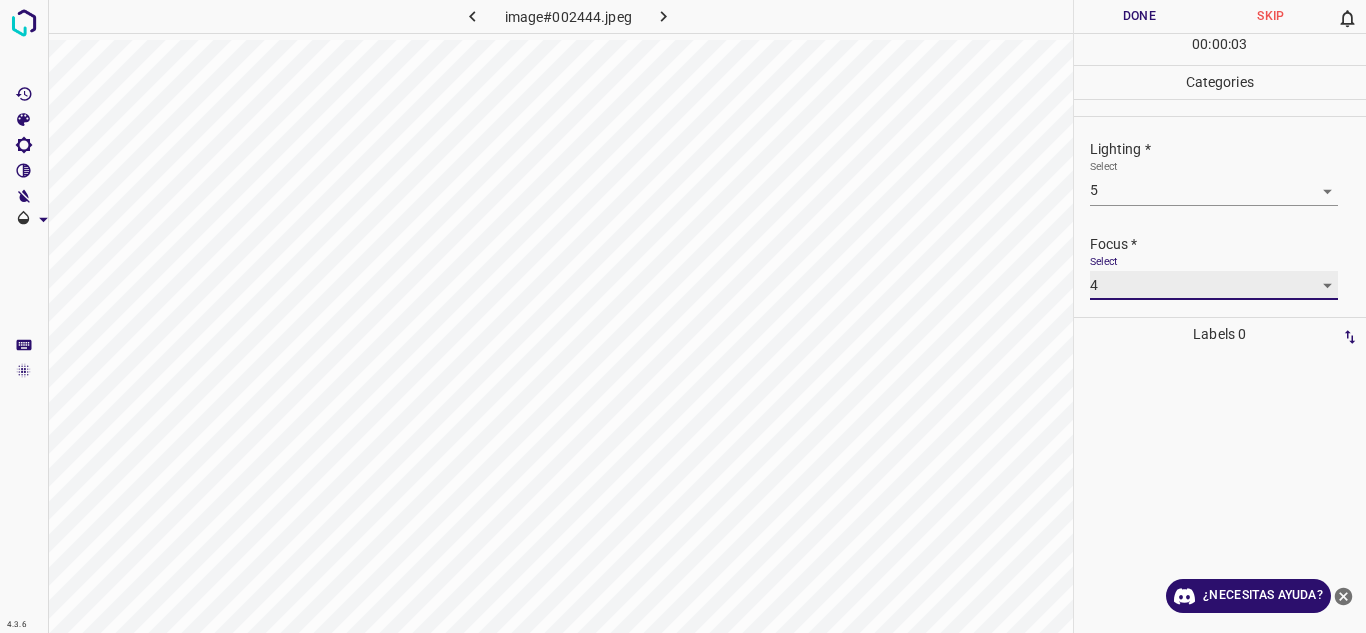 scroll, scrollTop: 98, scrollLeft: 0, axis: vertical 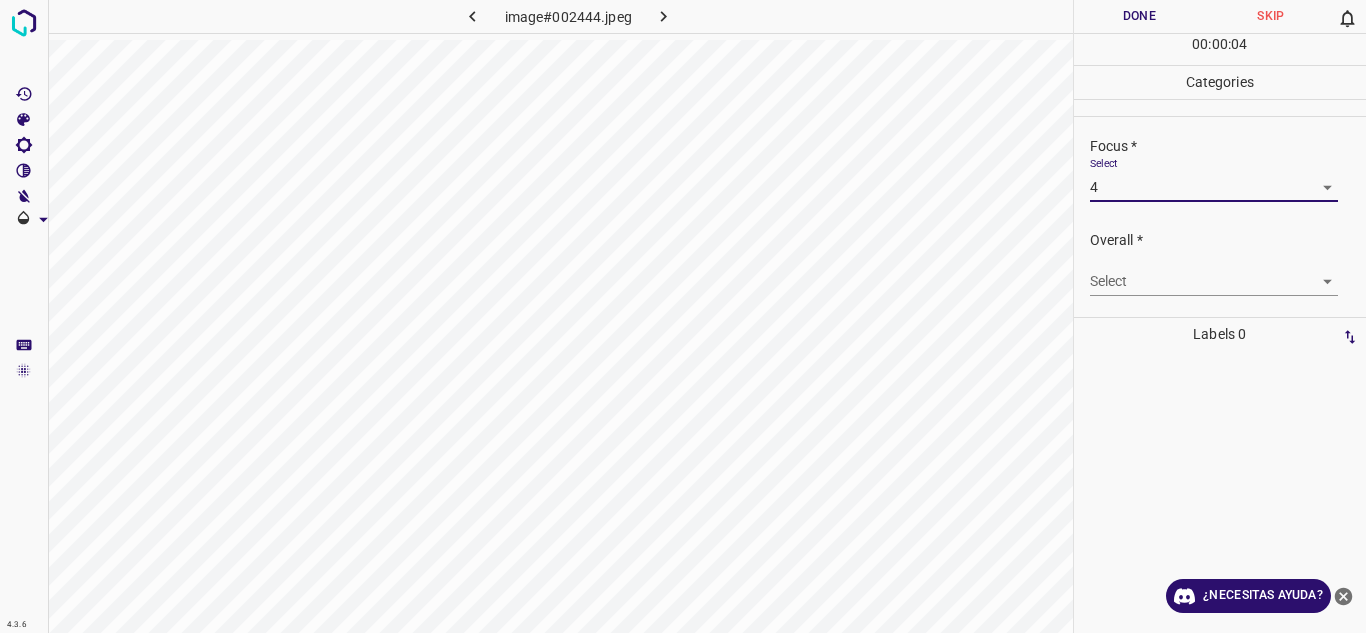 click on "4.3.6  image#002444.jpeg Done Skip 0 00   : 00   : 04   Categories Lighting *  Select 5 5 Focus *  Select 4 4 Overall *  Select ​ Labels   0 Categories 1 Lighting 2 Focus 3 Overall Tools Space Change between modes (Draw & Edit) I Auto labeling R Restore zoom M Zoom in N Zoom out Delete Delete selecte label Filters Z Restore filters X Saturation filter C Brightness filter V Contrast filter B Gray scale filter General O Download ¿Necesitas ayuda? Texto original Valora esta traducción Tu opinión servirá para ayudar a mejorar el Traductor de Google - Texto - Esconder - Borrar" at bounding box center [683, 316] 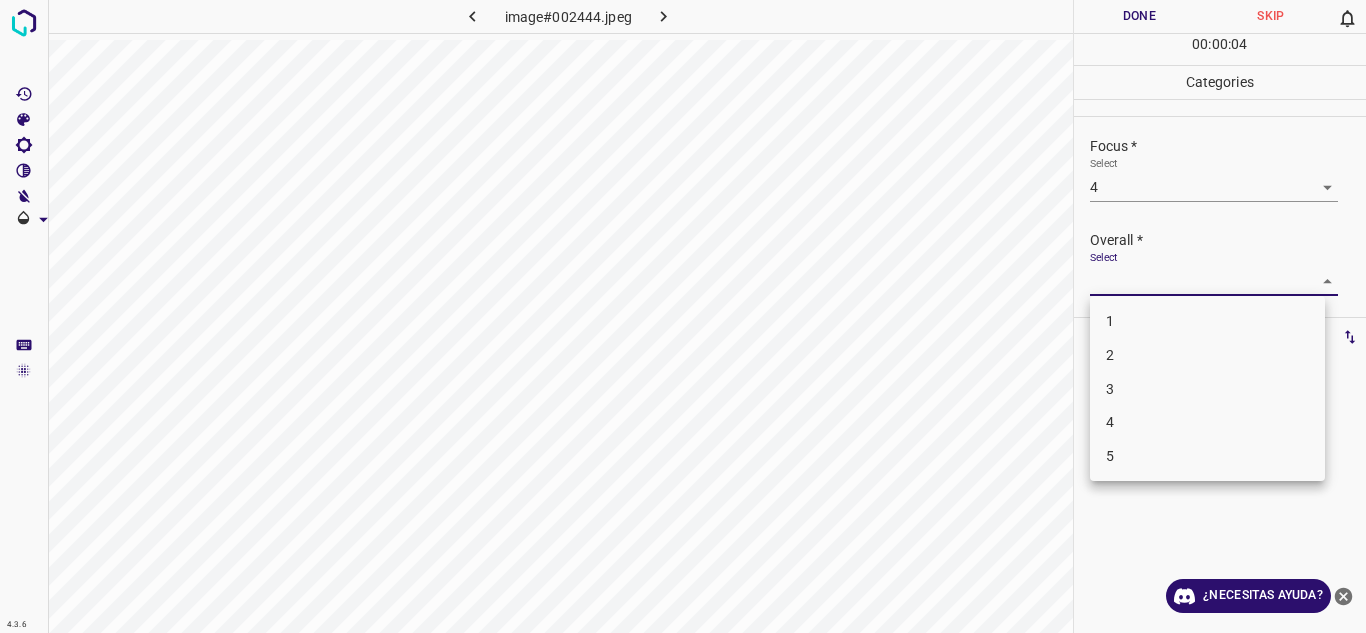 click on "4" at bounding box center [1207, 422] 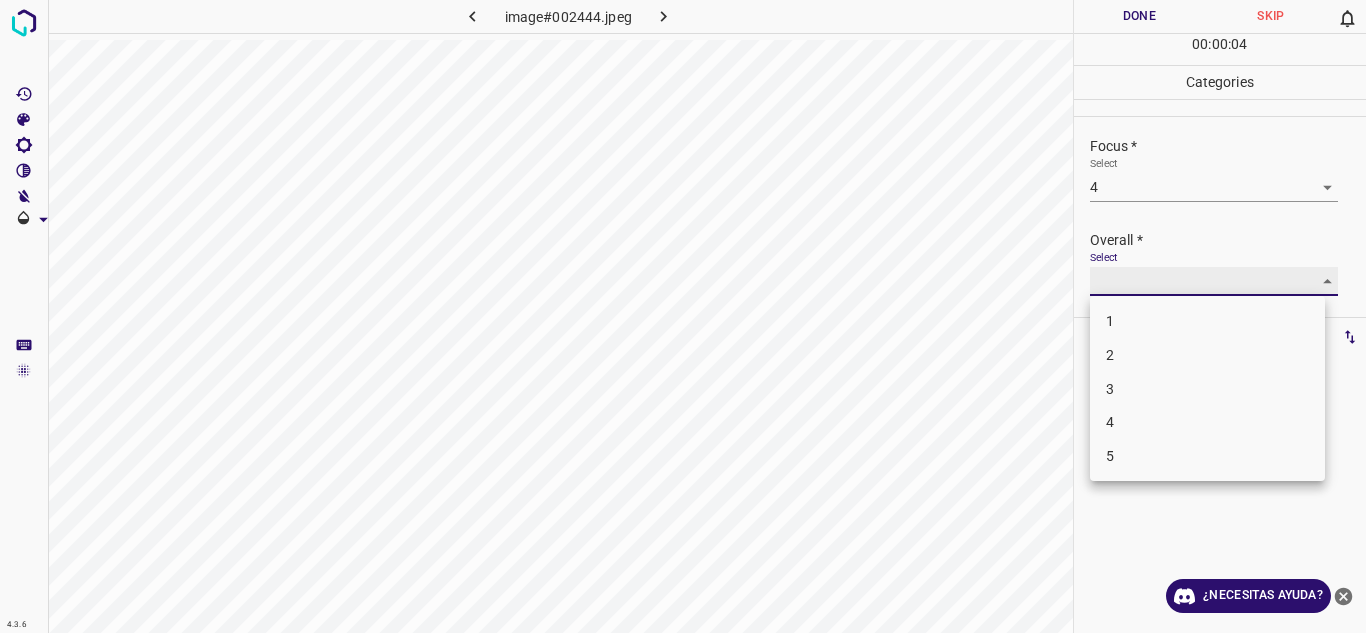 type on "4" 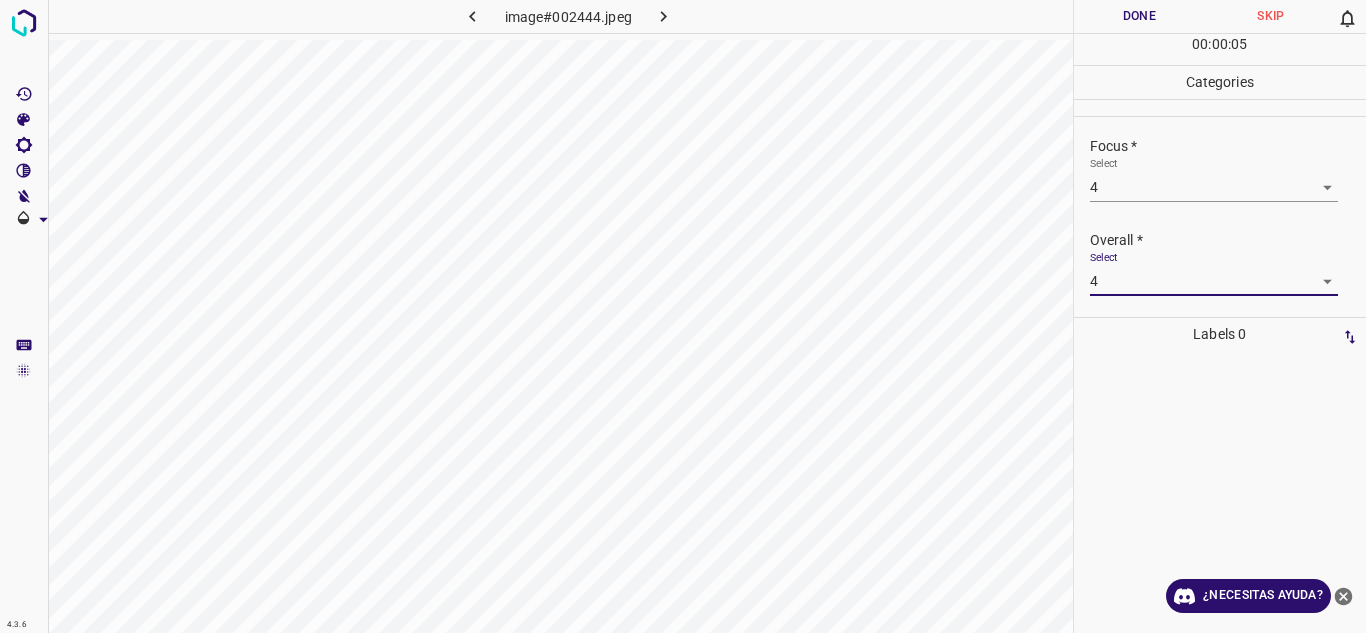 click on "Done" at bounding box center (1140, 16) 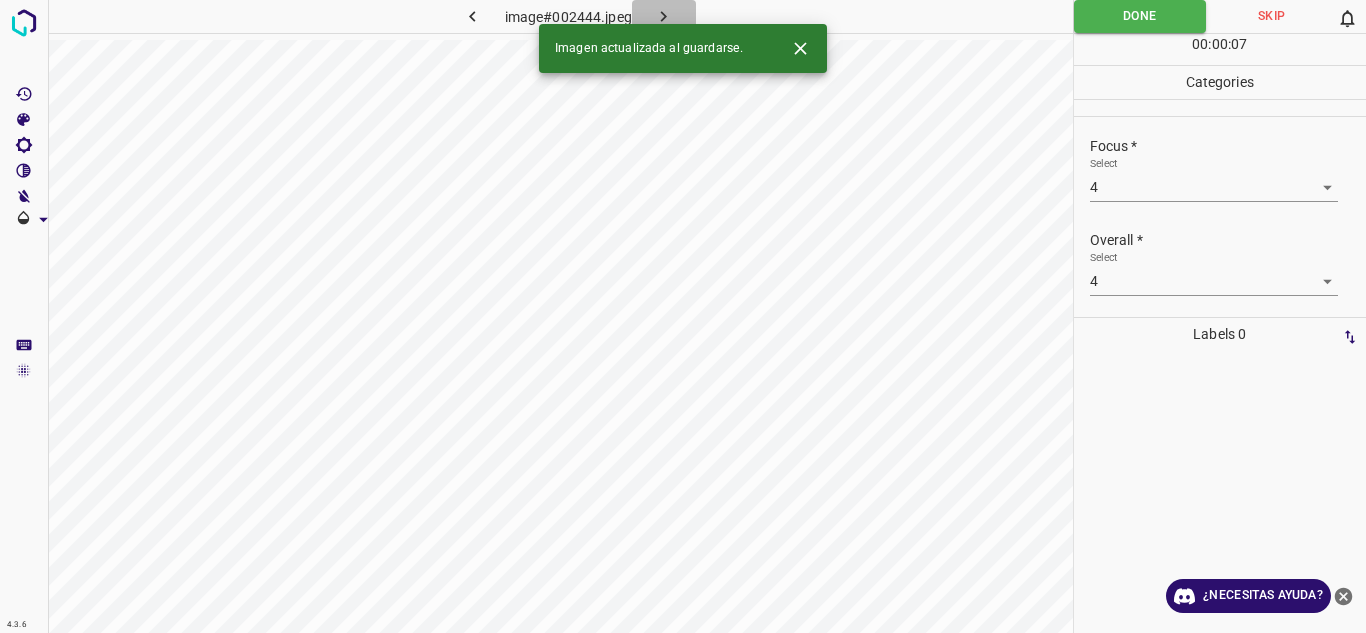 click 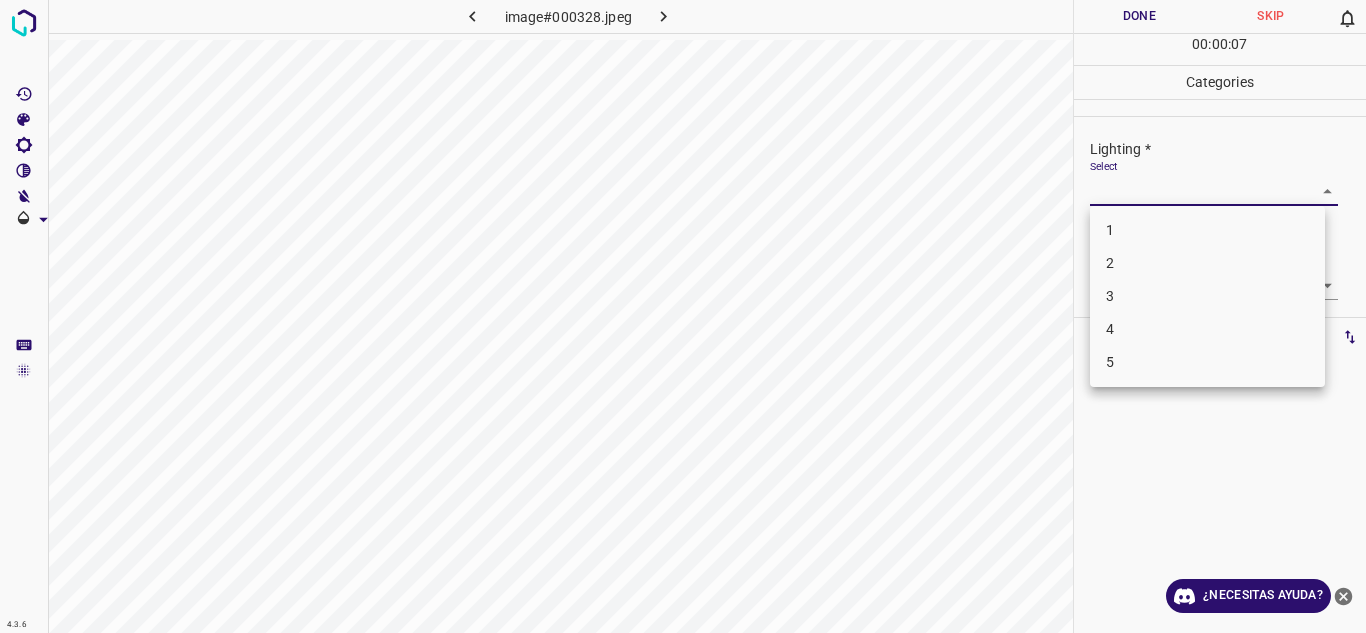 click on "4.3.6  image#000328.jpeg Done Skip 0 00   : 00   : 07   Categories Lighting *  Select ​ Focus *  Select ​ Overall *  Select ​ Labels   0 Categories 1 Lighting 2 Focus 3 Overall Tools Space Change between modes (Draw & Edit) I Auto labeling R Restore zoom M Zoom in N Zoom out Delete Delete selecte label Filters Z Restore filters X Saturation filter C Brightness filter V Contrast filter B Gray scale filter General O Download ¿Necesitas ayuda? Texto original Valora esta traducción Tu opinión servirá para ayudar a mejorar el Traductor de Google - Texto - Esconder - Borrar 1 2 3 4 5" at bounding box center [683, 316] 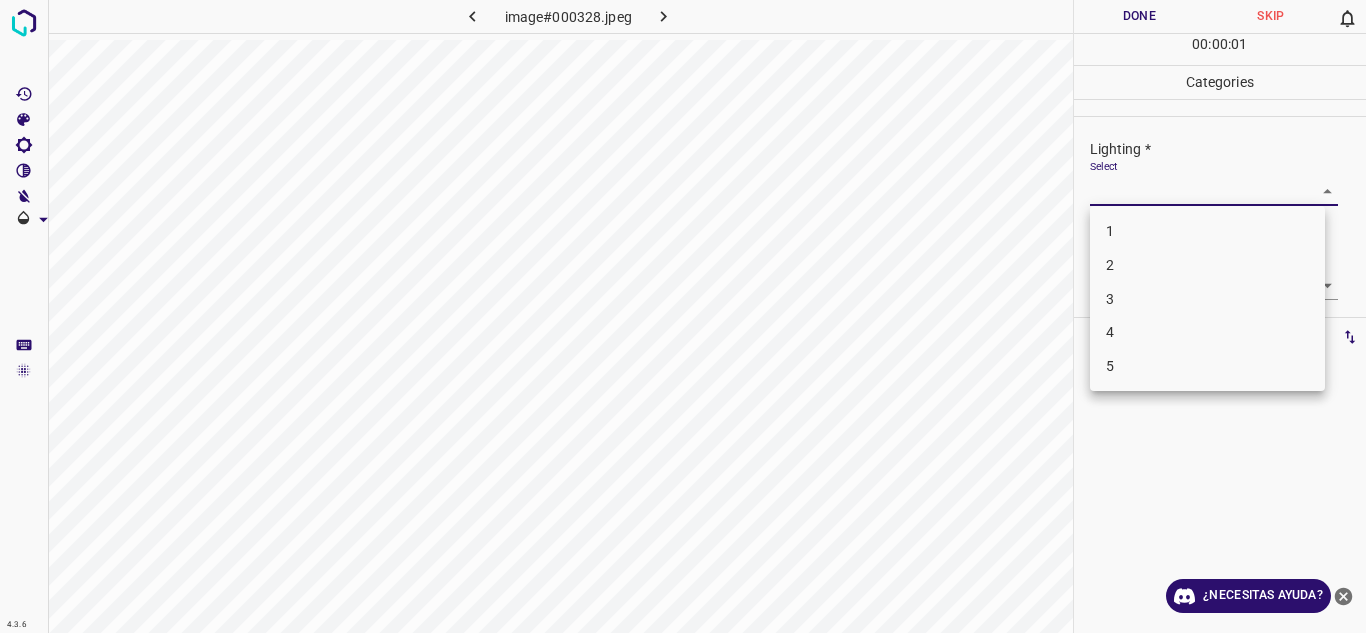 click on "4" at bounding box center (1207, 332) 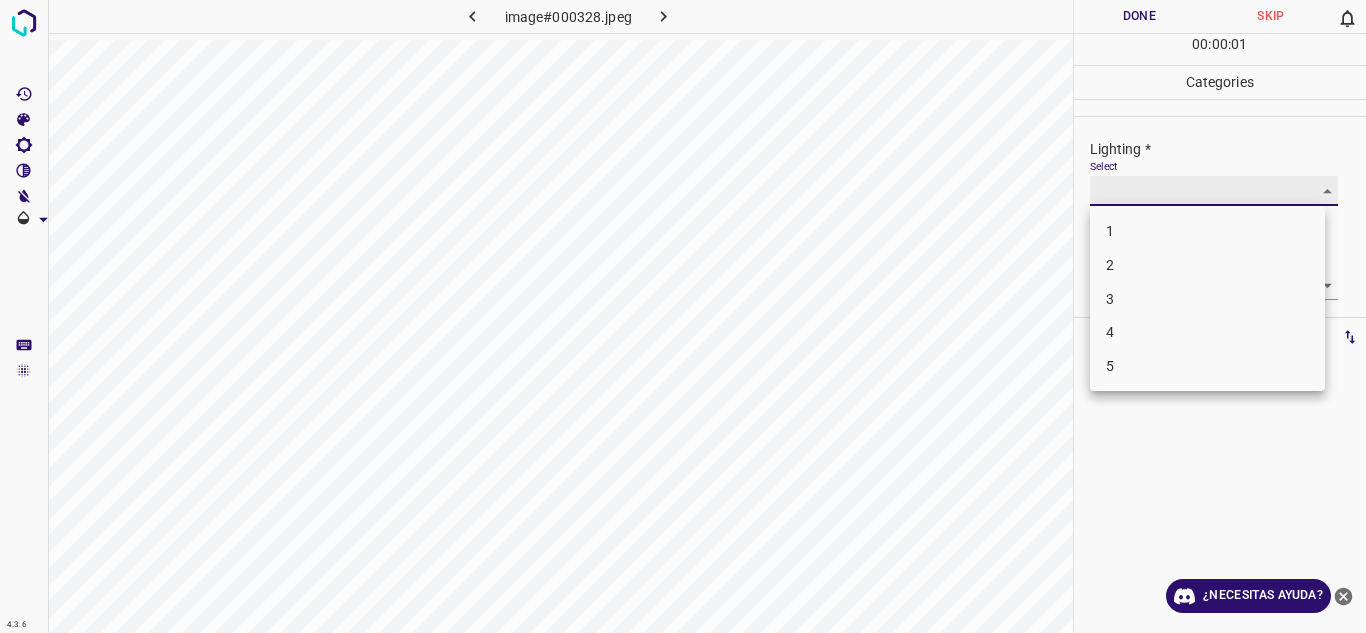 type on "4" 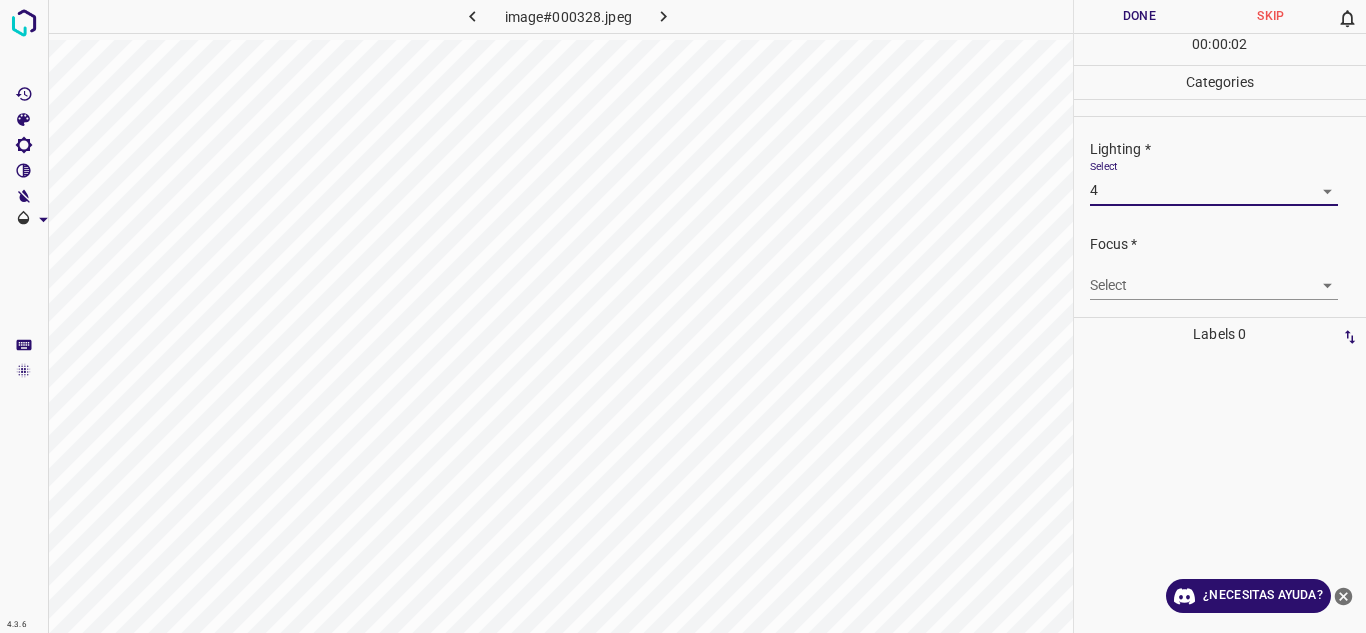 click on "4.3.6  image#000328.jpeg Done Skip 0 00   : 00   : 02   Categories Lighting *  Select 4 4 Focus *  Select ​ Overall *  Select ​ Labels   0 Categories 1 Lighting 2 Focus 3 Overall Tools Space Change between modes (Draw & Edit) I Auto labeling R Restore zoom M Zoom in N Zoom out Delete Delete selecte label Filters Z Restore filters X Saturation filter C Brightness filter V Contrast filter B Gray scale filter General O Download ¿Necesitas ayuda? Texto original Valora esta traducción Tu opinión servirá para ayudar a mejorar el Traductor de Google - Texto - Esconder - Borrar" at bounding box center (683, 316) 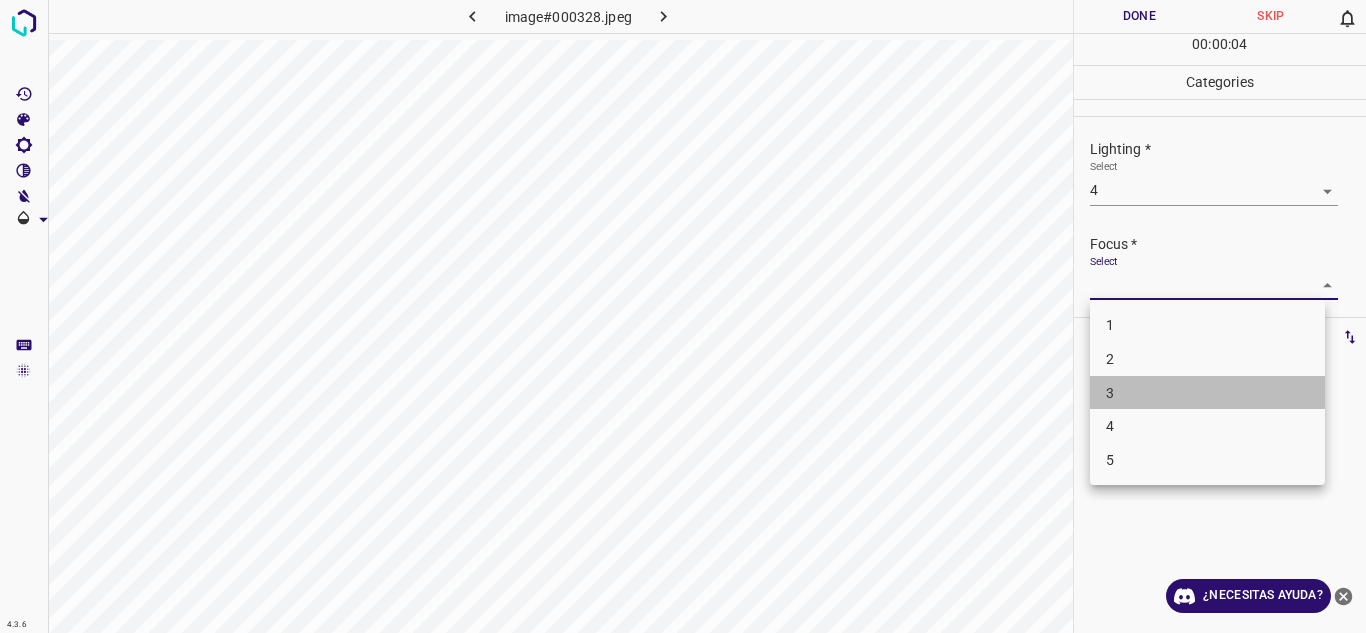 drag, startPoint x: 1165, startPoint y: 389, endPoint x: 1290, endPoint y: 321, distance: 142.29898 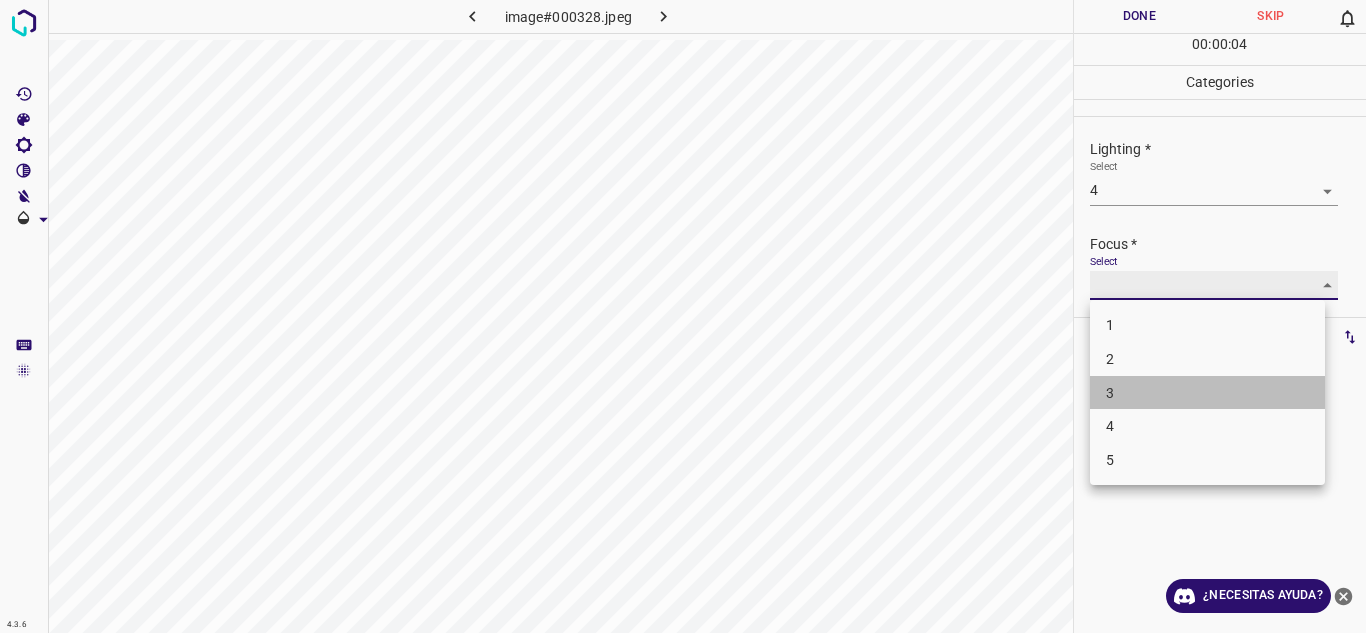 type on "3" 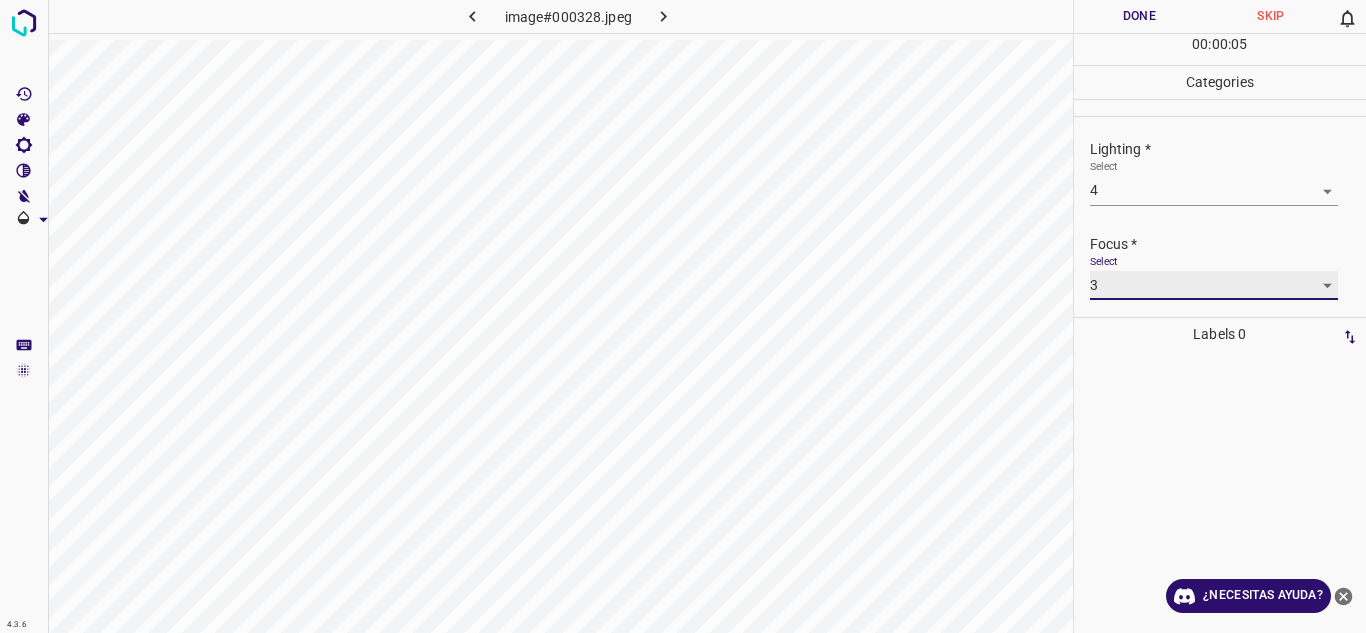 scroll, scrollTop: 98, scrollLeft: 0, axis: vertical 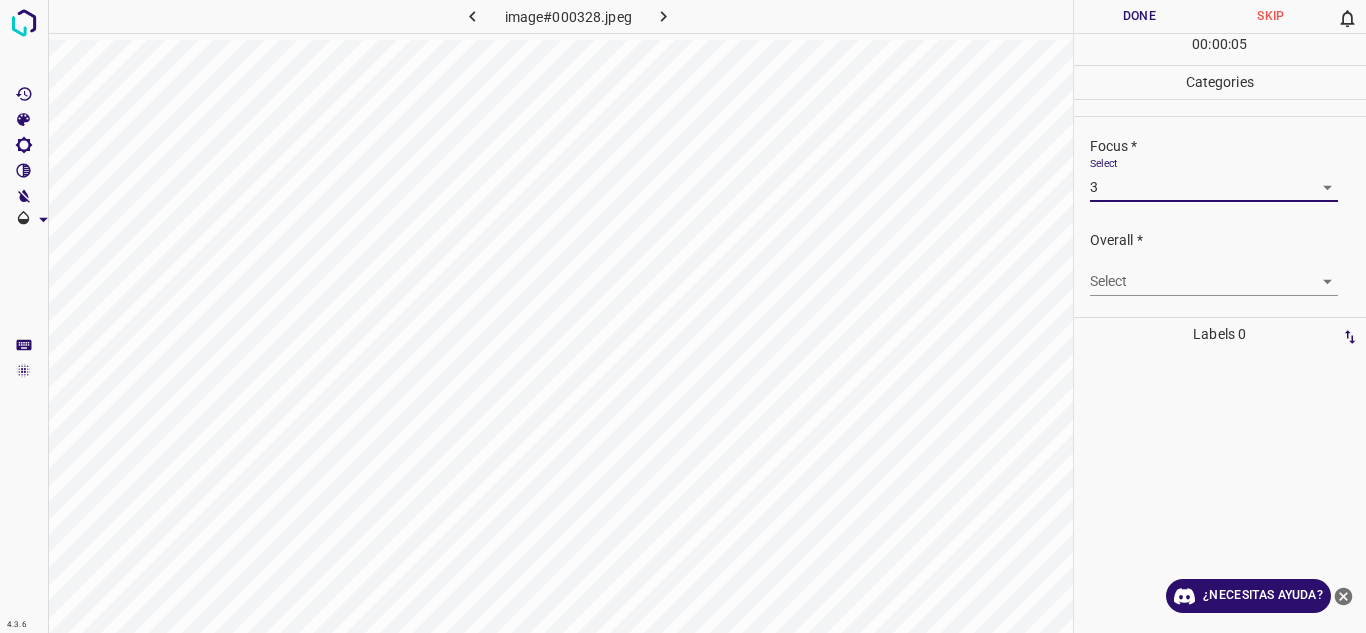 click on "4.3.6  image#000328.jpeg Done Skip 0 00   : 00   : 05   Categories Lighting *  Select 4 4 Focus *  Select 3 3 Overall *  Select ​ Labels   0 Categories 1 Lighting 2 Focus 3 Overall Tools Space Change between modes (Draw & Edit) I Auto labeling R Restore zoom M Zoom in N Zoom out Delete Delete selecte label Filters Z Restore filters X Saturation filter C Brightness filter V Contrast filter B Gray scale filter General O Download ¿Necesitas ayuda? Texto original Valora esta traducción Tu opinión servirá para ayudar a mejorar el Traductor de Google - Texto - Esconder - Borrar" at bounding box center [683, 316] 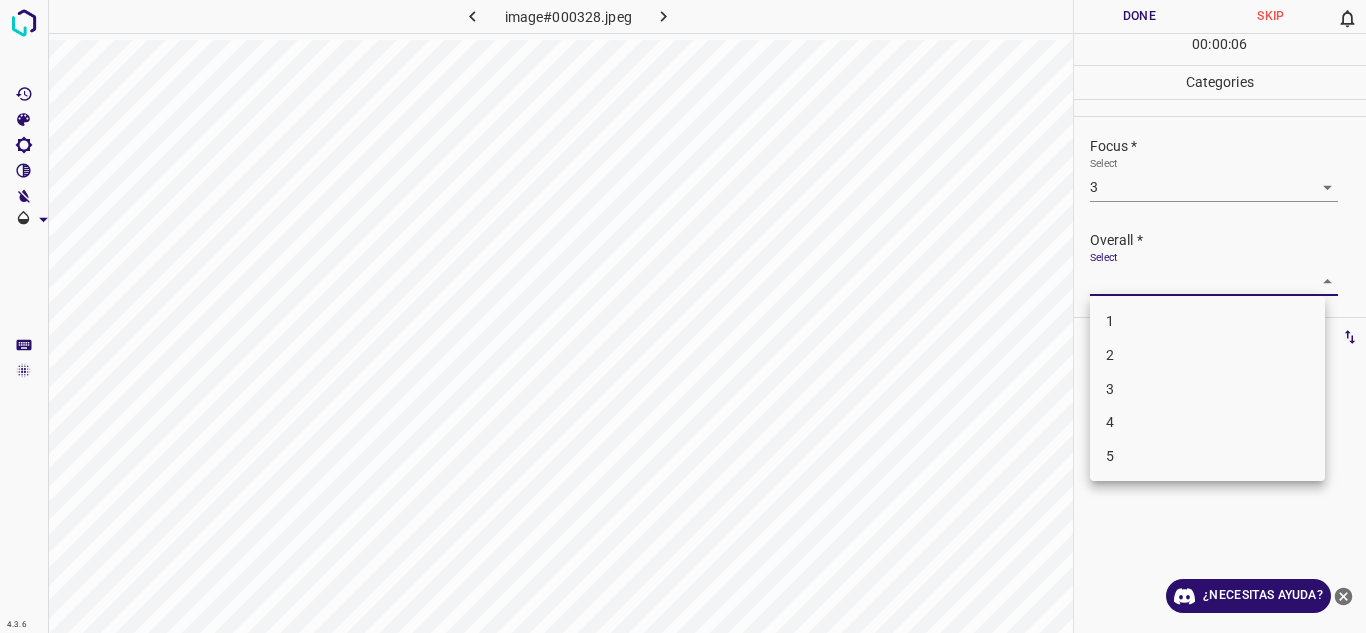 click on "3" at bounding box center [1207, 389] 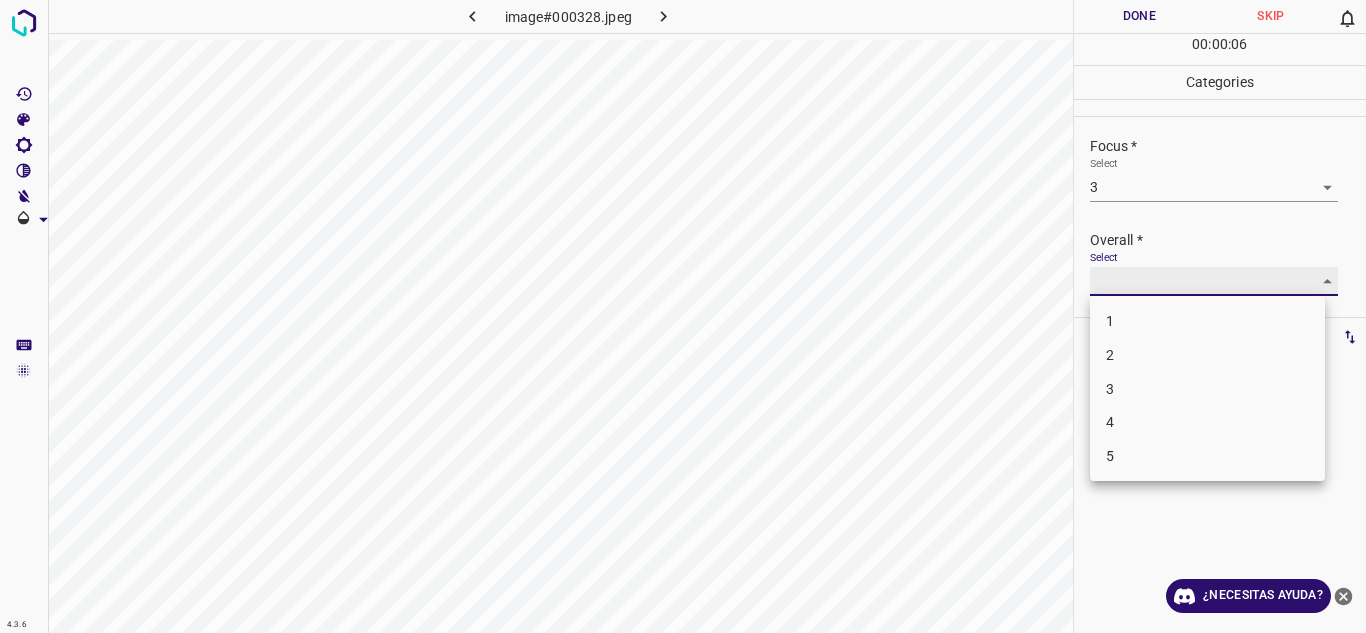 type on "3" 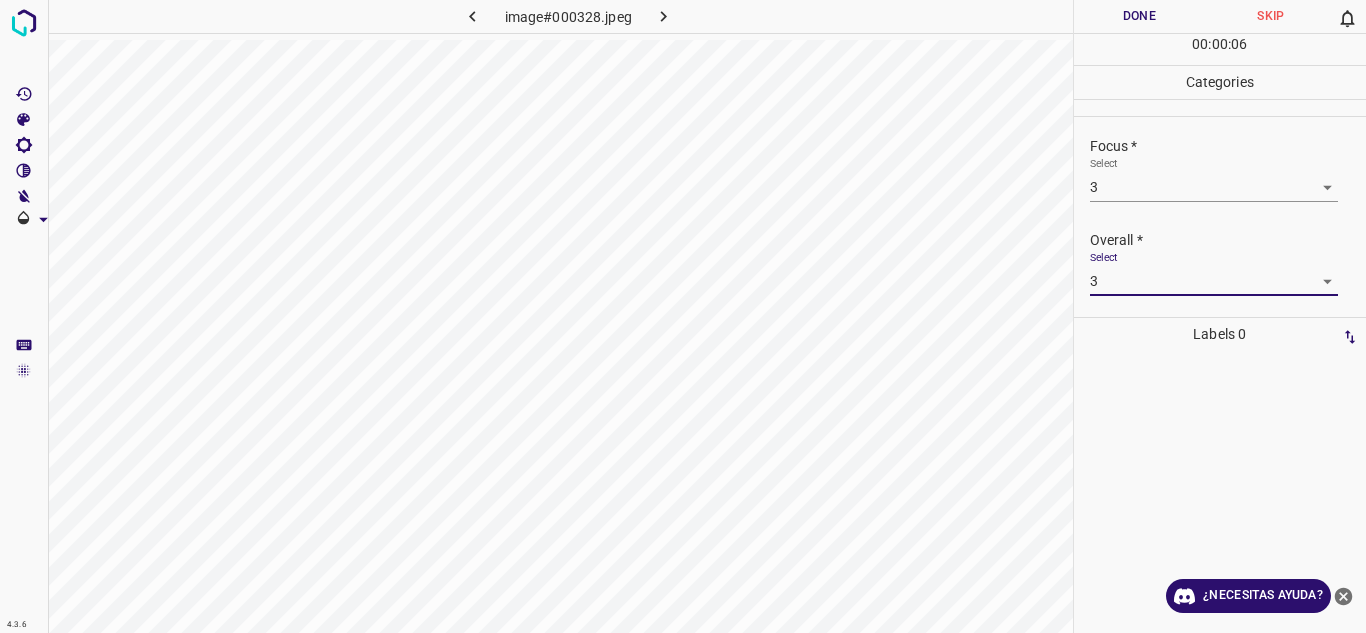 click on "Done" at bounding box center (1140, 16) 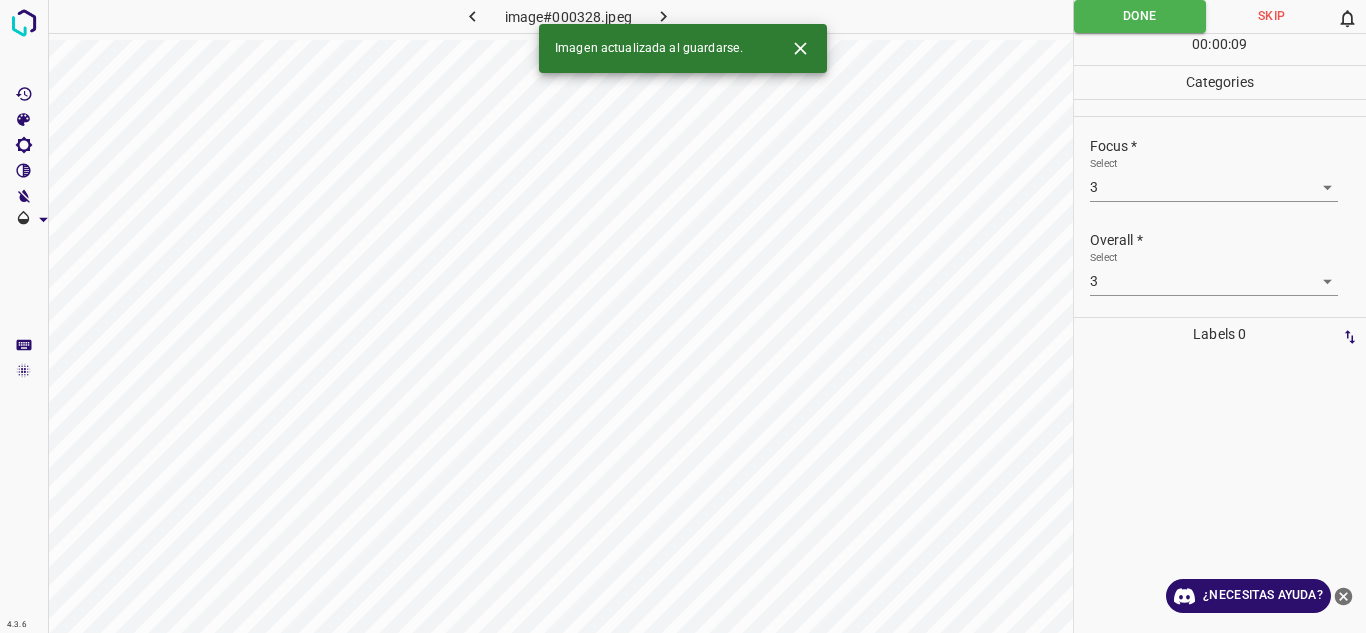 click 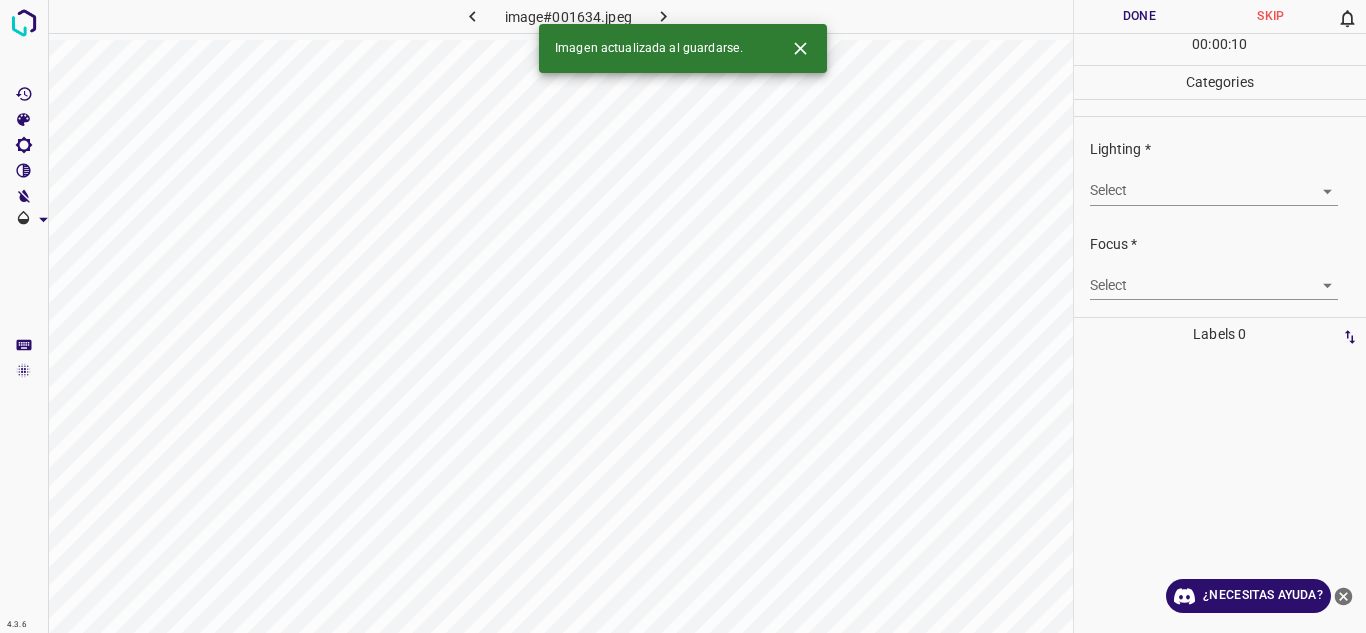 click on "4.3.6  image#001634.jpeg Done Skip 0 00   : 00   : 10   Categories Lighting *  Select ​ Focus *  Select ​ Overall *  Select ​ Labels   0 Categories 1 Lighting 2 Focus 3 Overall Tools Space Change between modes (Draw & Edit) I Auto labeling R Restore zoom M Zoom in N Zoom out Delete Delete selecte label Filters Z Restore filters X Saturation filter C Brightness filter V Contrast filter B Gray scale filter General O Download Imagen actualizada al guardarse. ¿Necesitas ayuda? Texto original Valora esta traducción Tu opinión servirá para ayudar a mejorar el Traductor de Google - Texto - Esconder - Borrar" at bounding box center [683, 316] 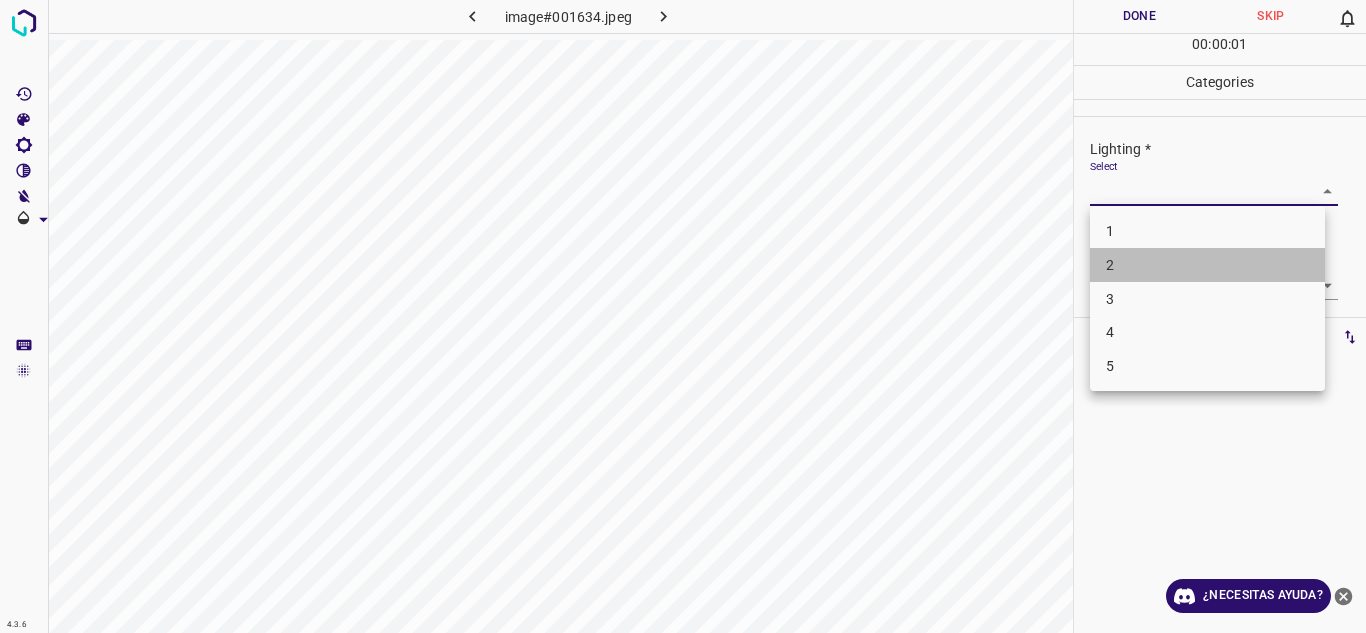 click on "2" at bounding box center (1207, 265) 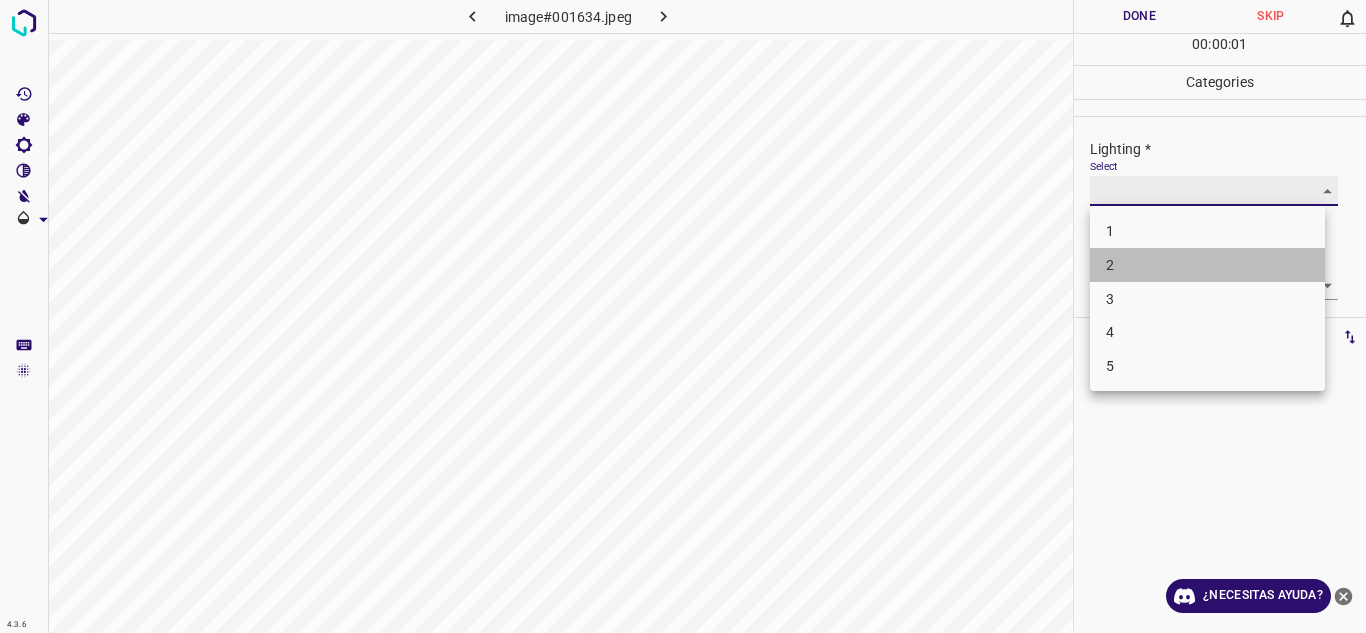 type on "2" 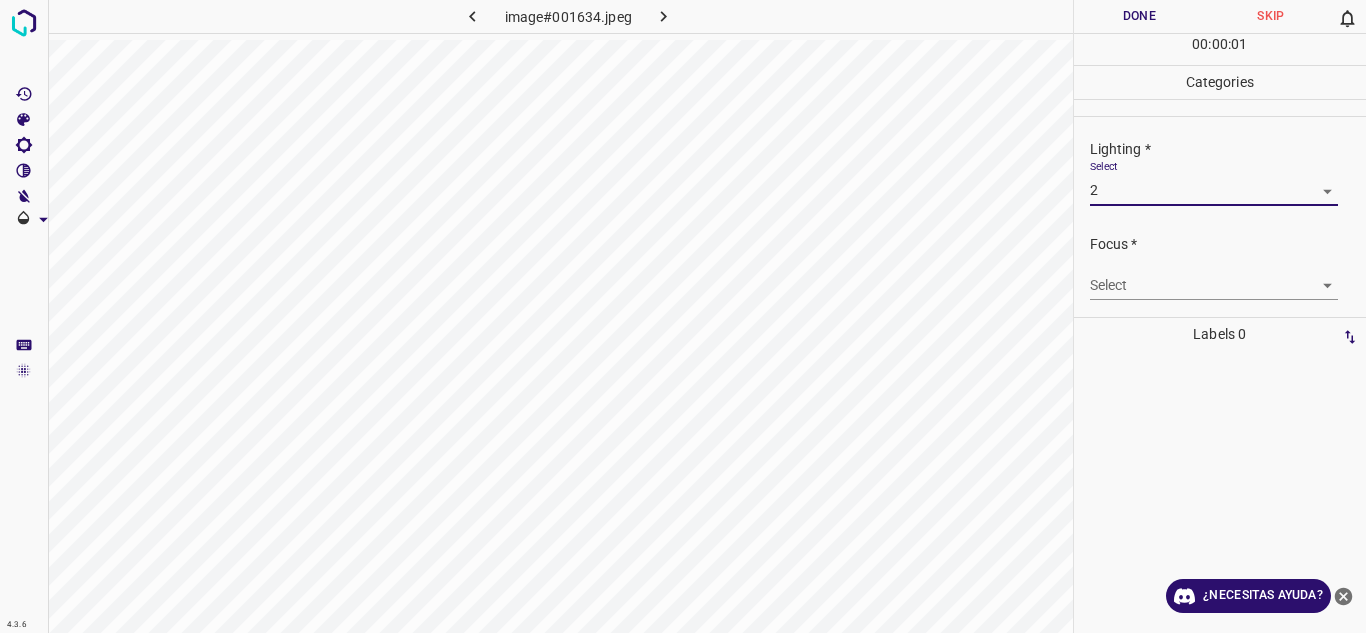 click on "4.3.6  image#001634.jpeg Done Skip 0 00   : 00   : 01   Categories Lighting *  Select 2 2 Focus *  Select ​ Overall *  Select ​ Labels   0 Categories 1 Lighting 2 Focus 3 Overall Tools Space Change between modes (Draw & Edit) I Auto labeling R Restore zoom M Zoom in N Zoom out Delete Delete selecte label Filters Z Restore filters X Saturation filter C Brightness filter V Contrast filter B Gray scale filter General O Download ¿Necesitas ayuda? Texto original Valora esta traducción Tu opinión servirá para ayudar a mejorar el Traductor de Google - Texto - Esconder - Borrar" at bounding box center [683, 316] 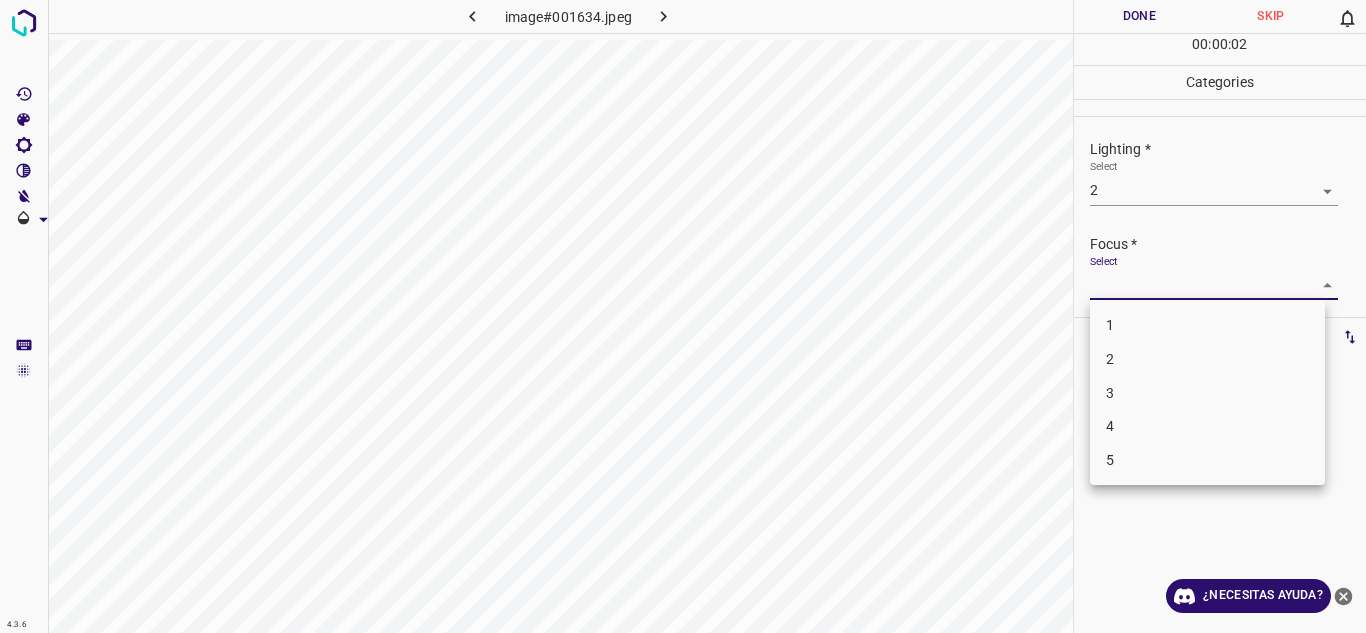 click on "2" at bounding box center (1207, 359) 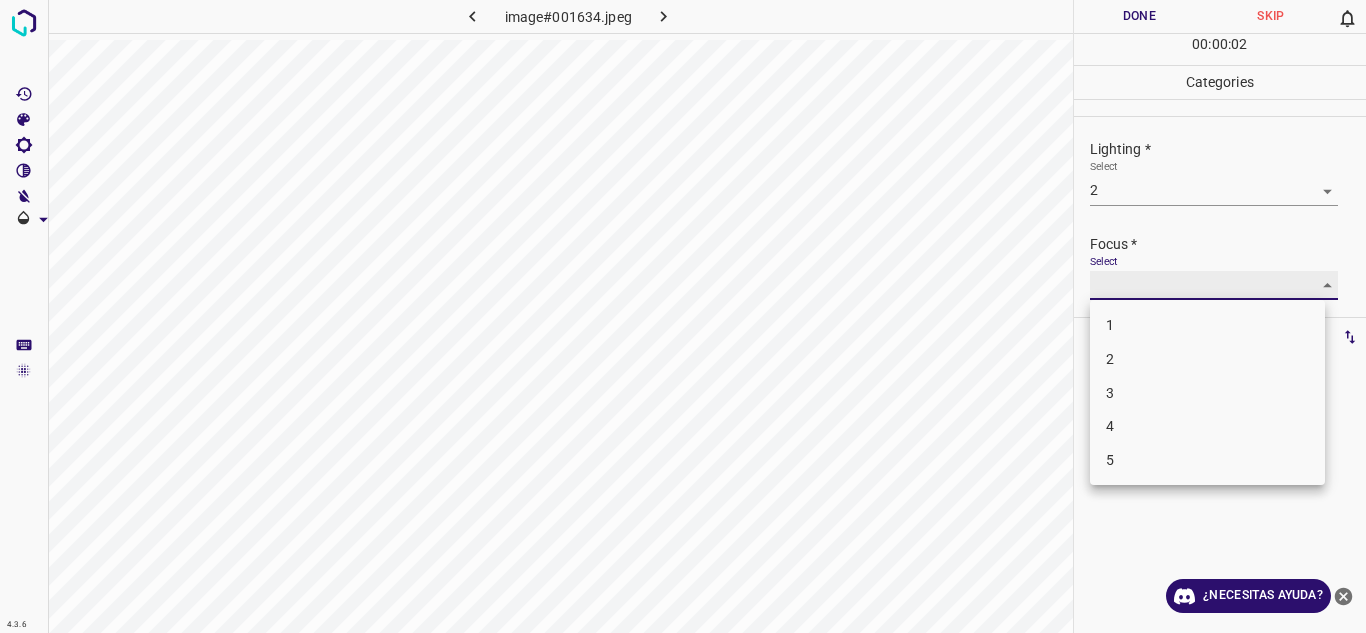 type on "2" 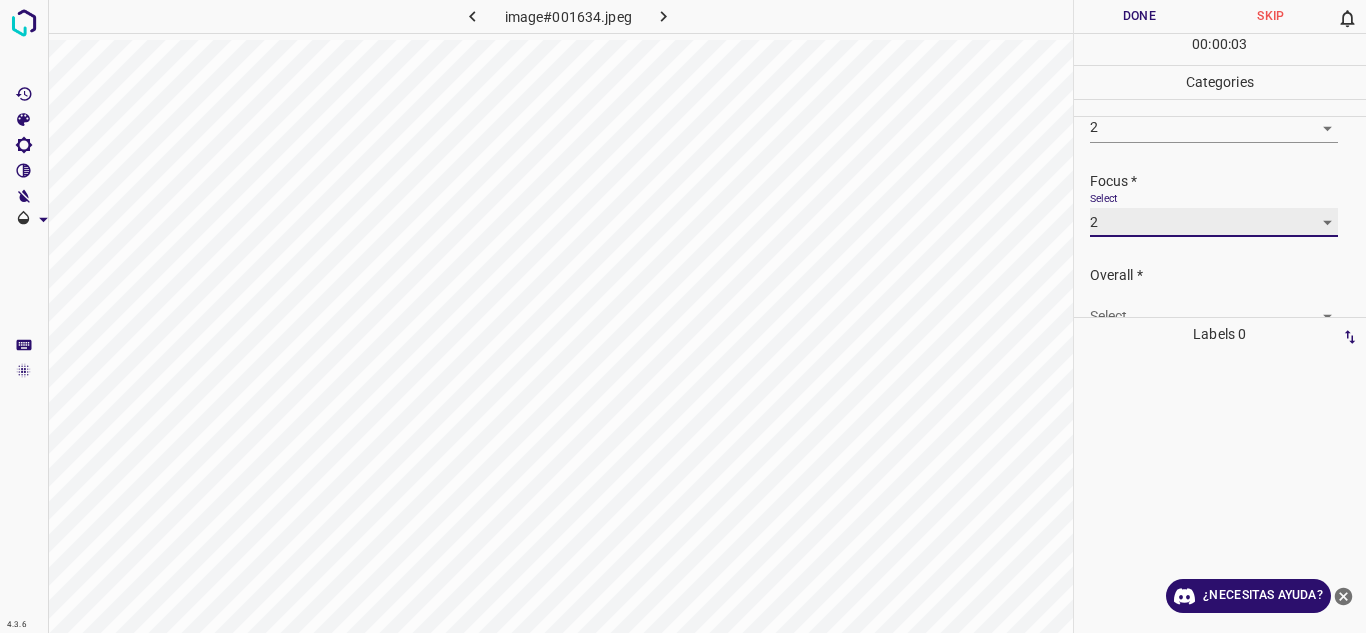 scroll, scrollTop: 86, scrollLeft: 0, axis: vertical 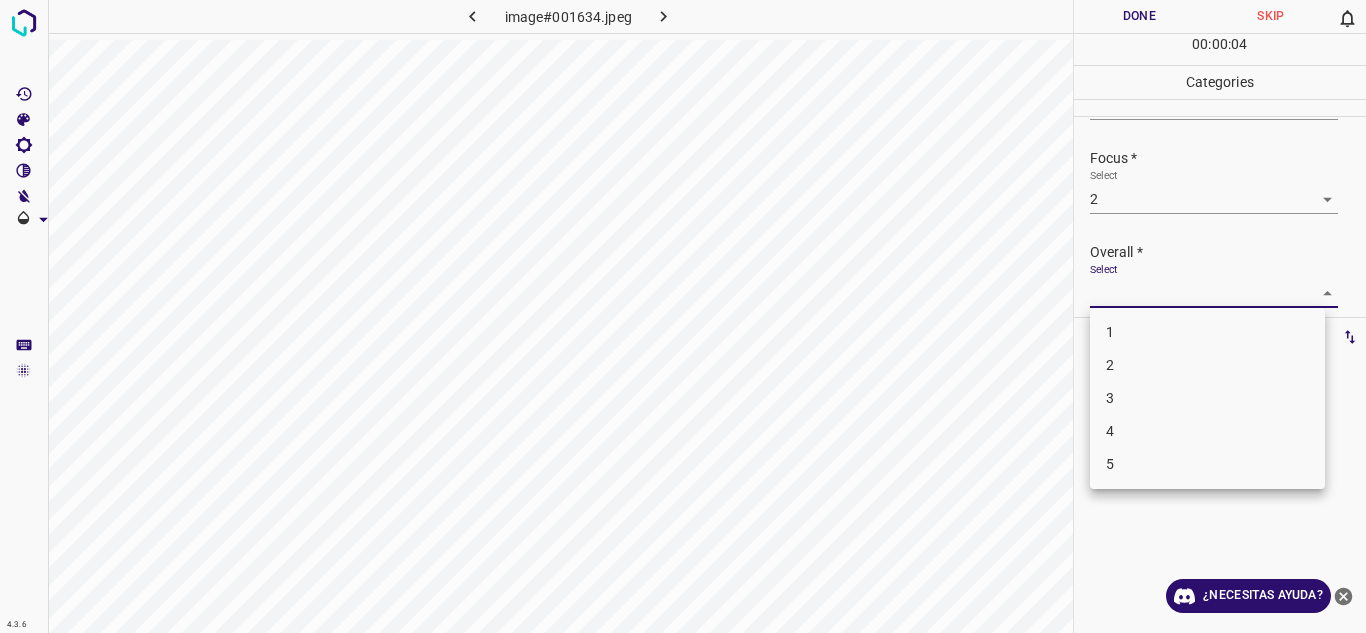 click on "4.3.6  image#001634.jpeg Done Skip 0 00   : 00   : 04   Categories Lighting *  Select 2 2 Focus *  Select 2 2 Overall *  Select ​ Labels   0 Categories 1 Lighting 2 Focus 3 Overall Tools Space Change between modes (Draw & Edit) I Auto labeling R Restore zoom M Zoom in N Zoom out Delete Delete selecte label Filters Z Restore filters X Saturation filter C Brightness filter V Contrast filter B Gray scale filter General O Download ¿Necesitas ayuda? Texto original Valora esta traducción Tu opinión servirá para ayudar a mejorar el Traductor de Google - Texto - Esconder - Borrar 1 2 3 4 5" at bounding box center (683, 316) 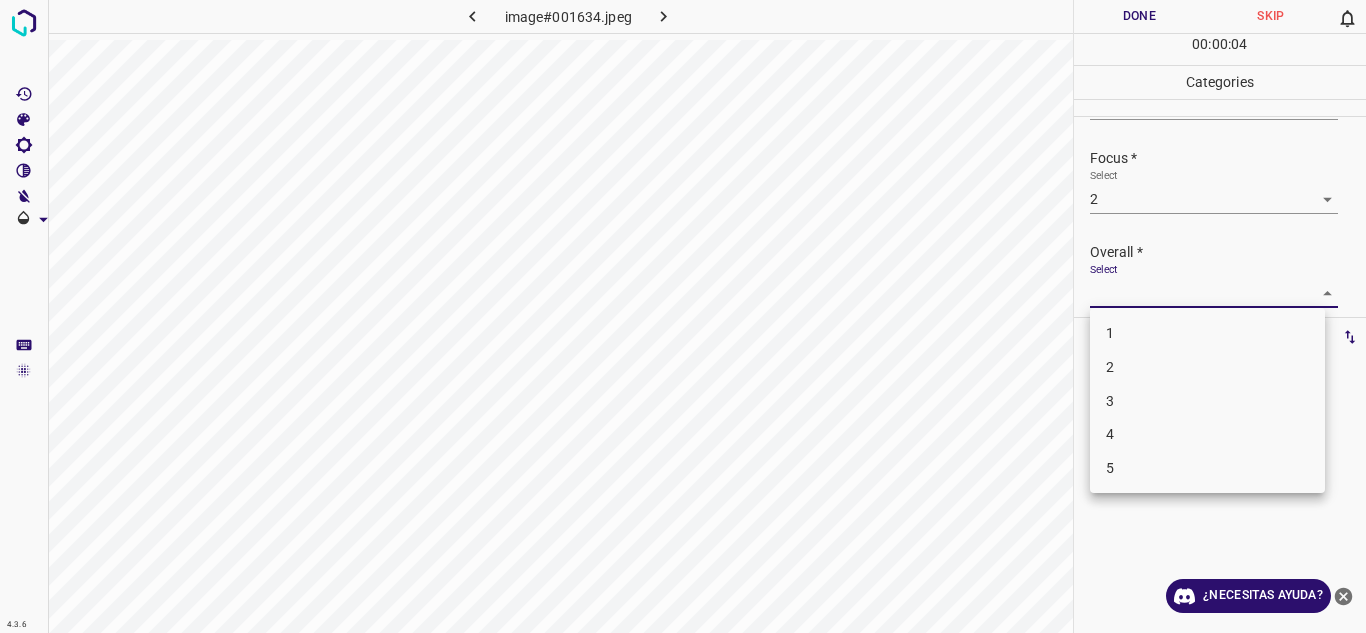 click on "2" at bounding box center [1207, 367] 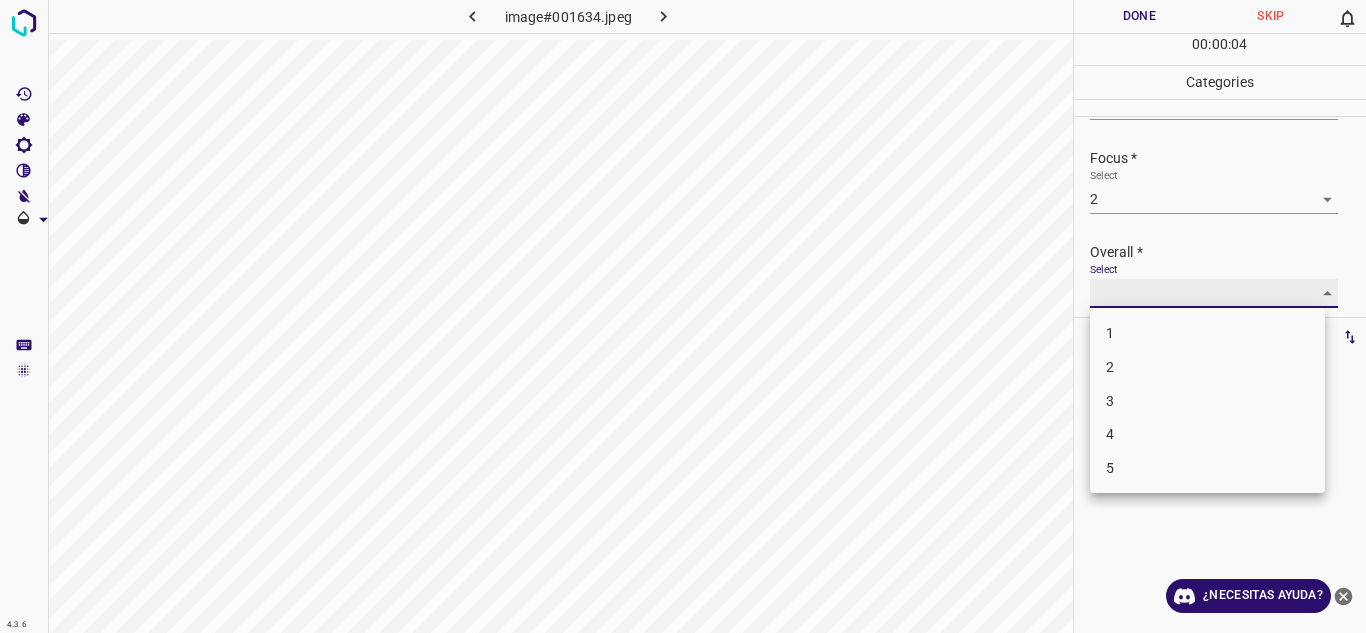 type on "2" 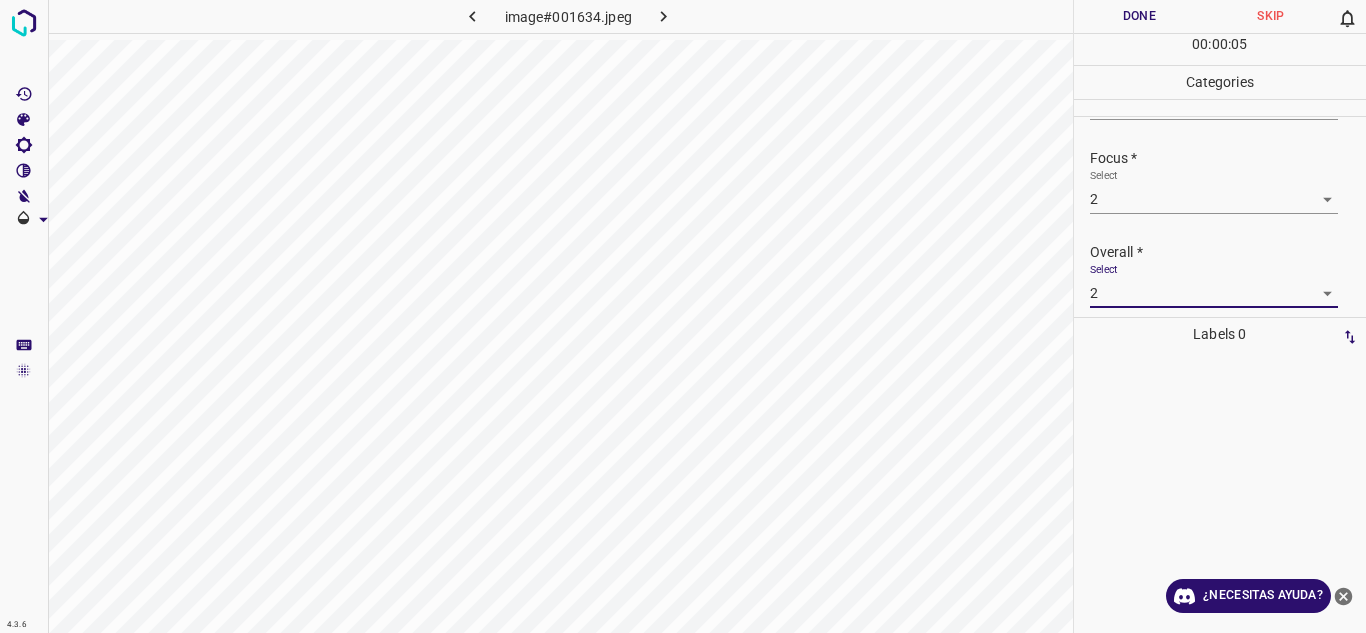 click on "Done" at bounding box center (1140, 16) 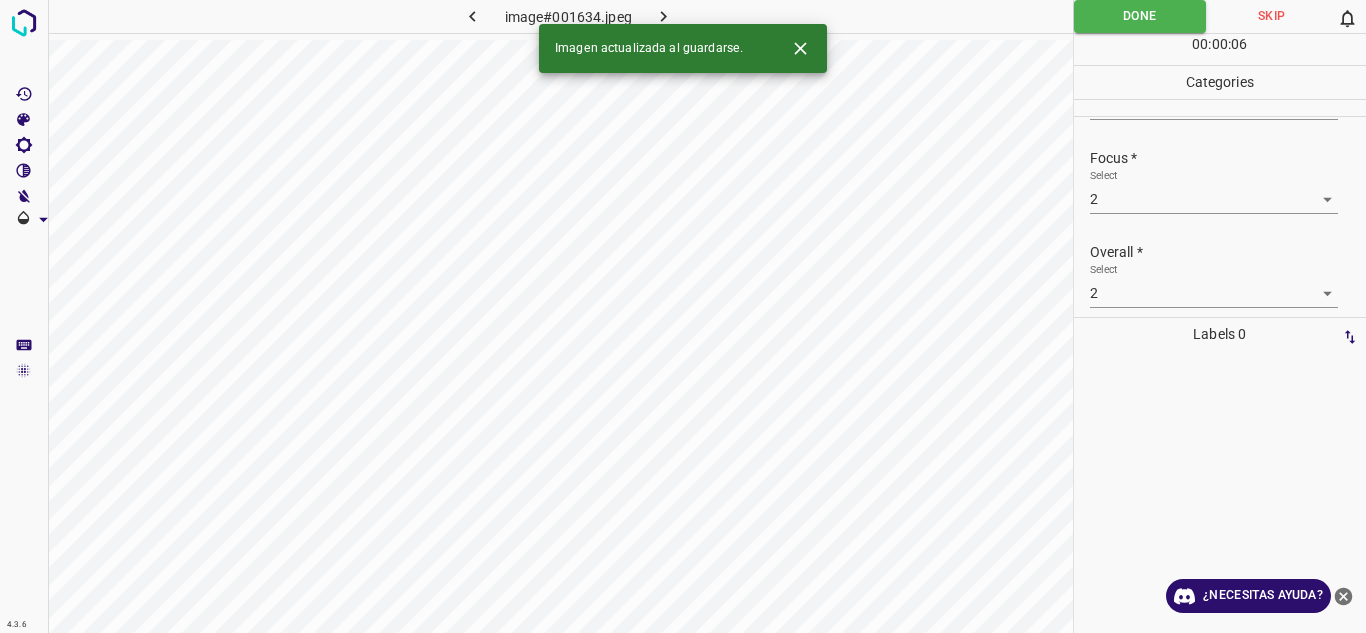 click 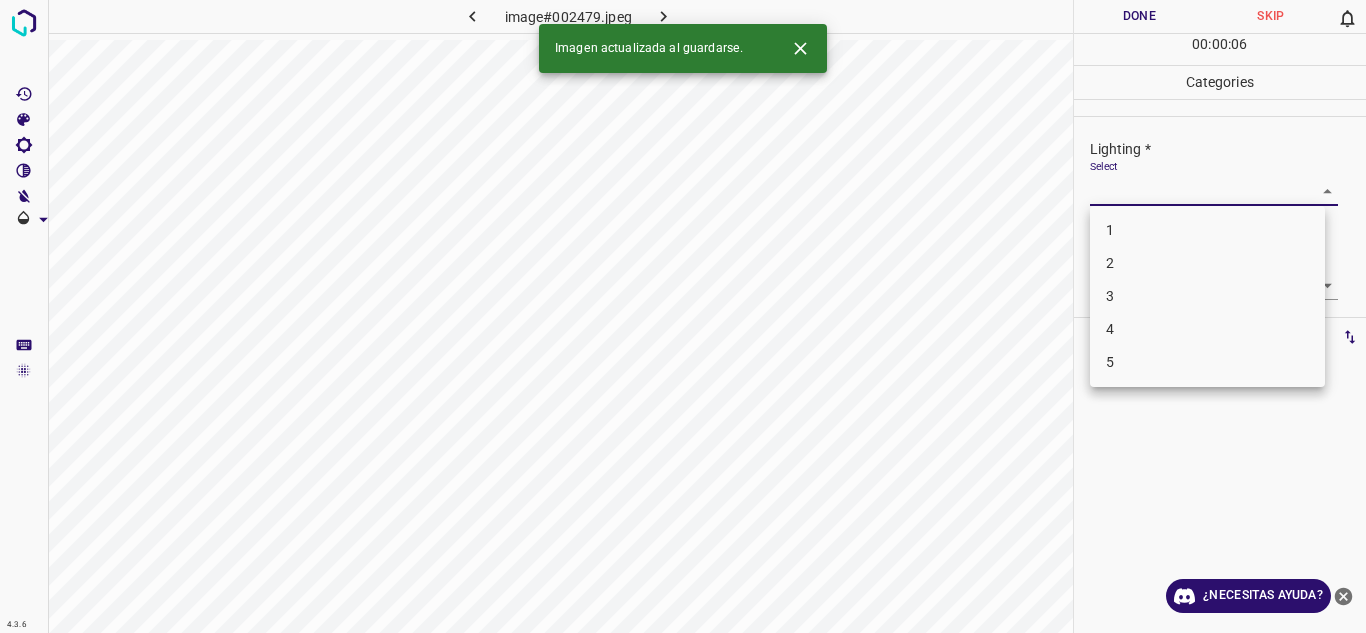 click on "4.3.6  image#002479.jpeg Done Skip 0 00   : 00   : 06   Categories Lighting *  Select ​ Focus *  Select ​ Overall *  Select ​ Labels   0 Categories 1 Lighting 2 Focus 3 Overall Tools Space Change between modes (Draw & Edit) I Auto labeling R Restore zoom M Zoom in N Zoom out Delete Delete selecte label Filters Z Restore filters X Saturation filter C Brightness filter V Contrast filter B Gray scale filter General O Download Imagen actualizada al guardarse. ¿Necesitas ayuda? Texto original Valora esta traducción Tu opinión servirá para ayudar a mejorar el Traductor de Google - Texto - Esconder - Borrar 1 2 3 4 5" at bounding box center (683, 316) 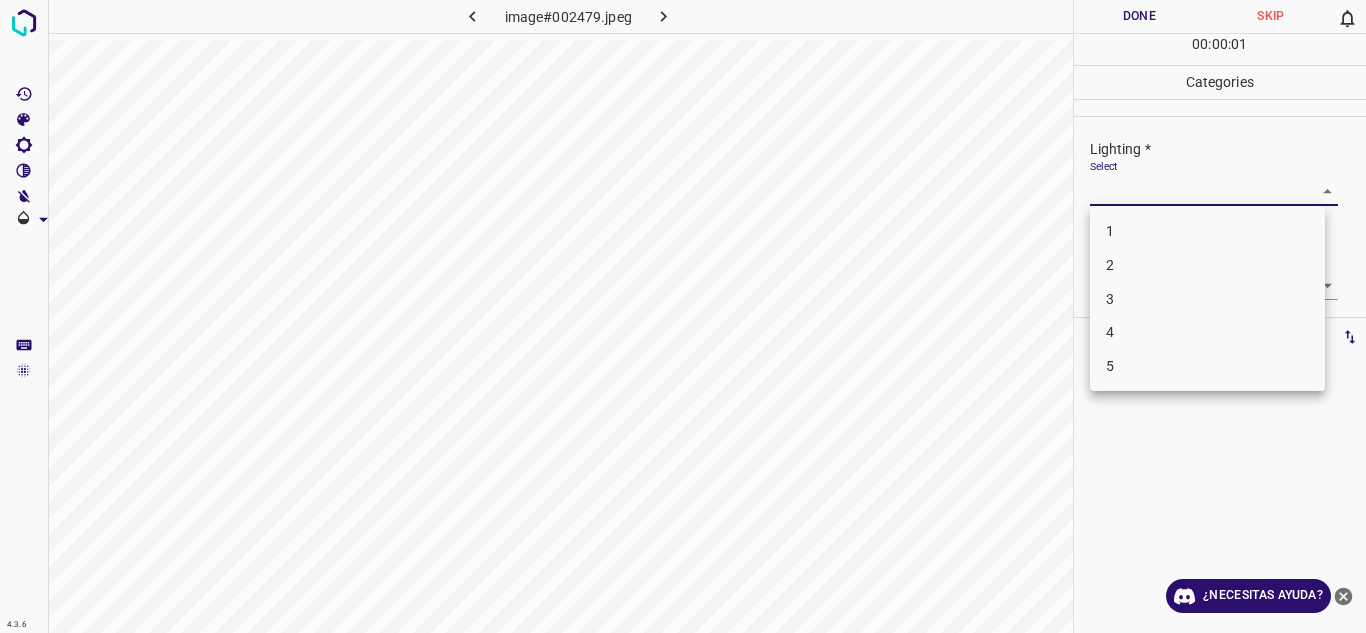 drag, startPoint x: 1157, startPoint y: 293, endPoint x: 1244, endPoint y: 285, distance: 87.36704 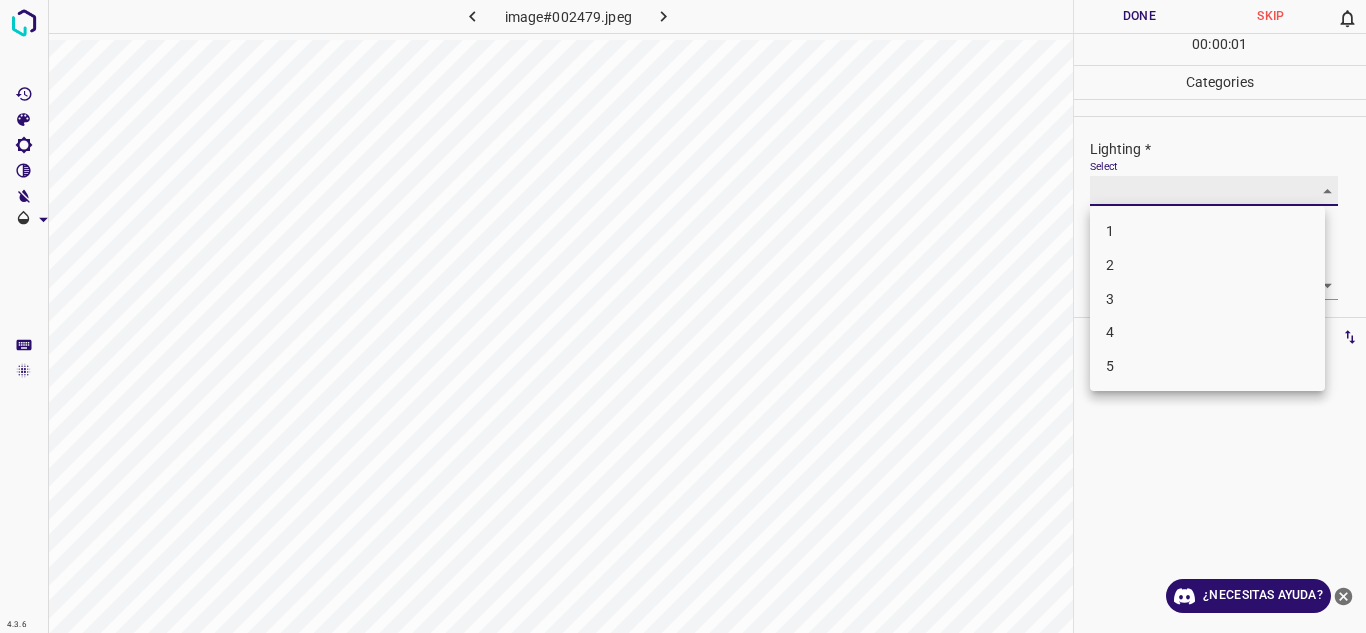type on "3" 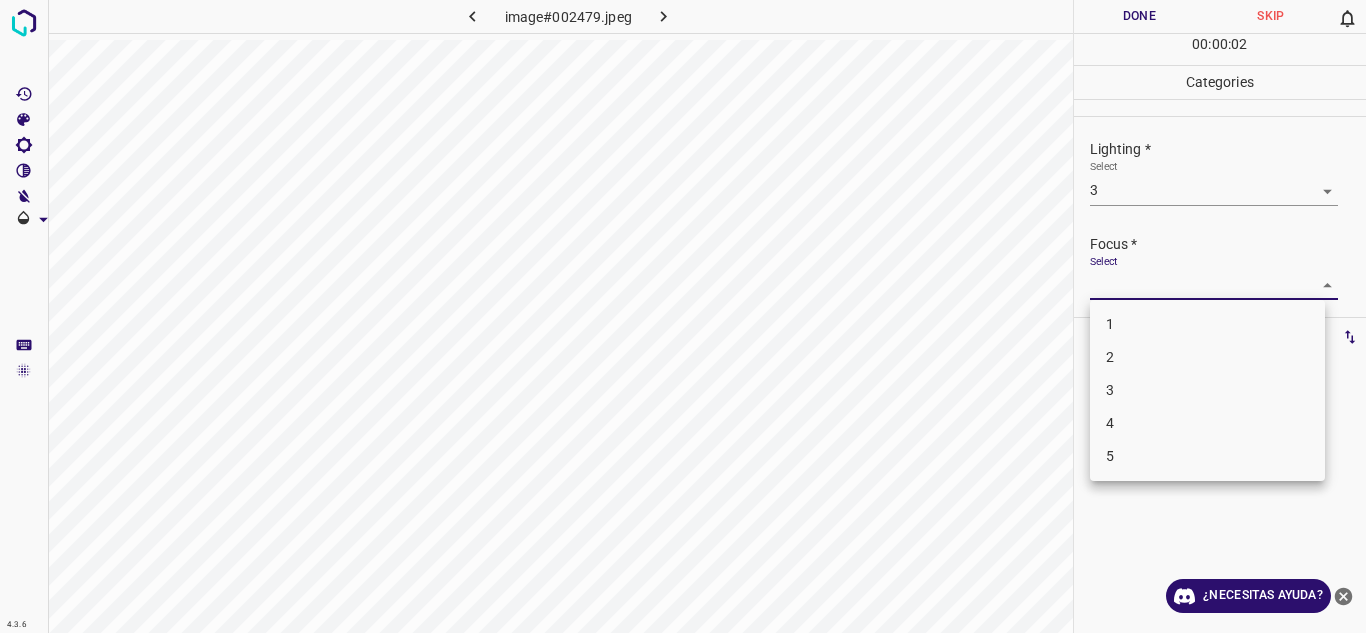 click on "4.3.6  image#002479.jpeg Done Skip 0 00   : 00   : 02   Categories Lighting *  Select 3 3 Focus *  Select ​ Overall *  Select ​ Labels   0 Categories 1 Lighting 2 Focus 3 Overall Tools Space Change between modes (Draw & Edit) I Auto labeling R Restore zoom M Zoom in N Zoom out Delete Delete selecte label Filters Z Restore filters X Saturation filter C Brightness filter V Contrast filter B Gray scale filter General O Download ¿Necesitas ayuda? Texto original Valora esta traducción Tu opinión servirá para ayudar a mejorar el Traductor de Google - Texto - Esconder - Borrar 1 2 3 4 5" at bounding box center (683, 316) 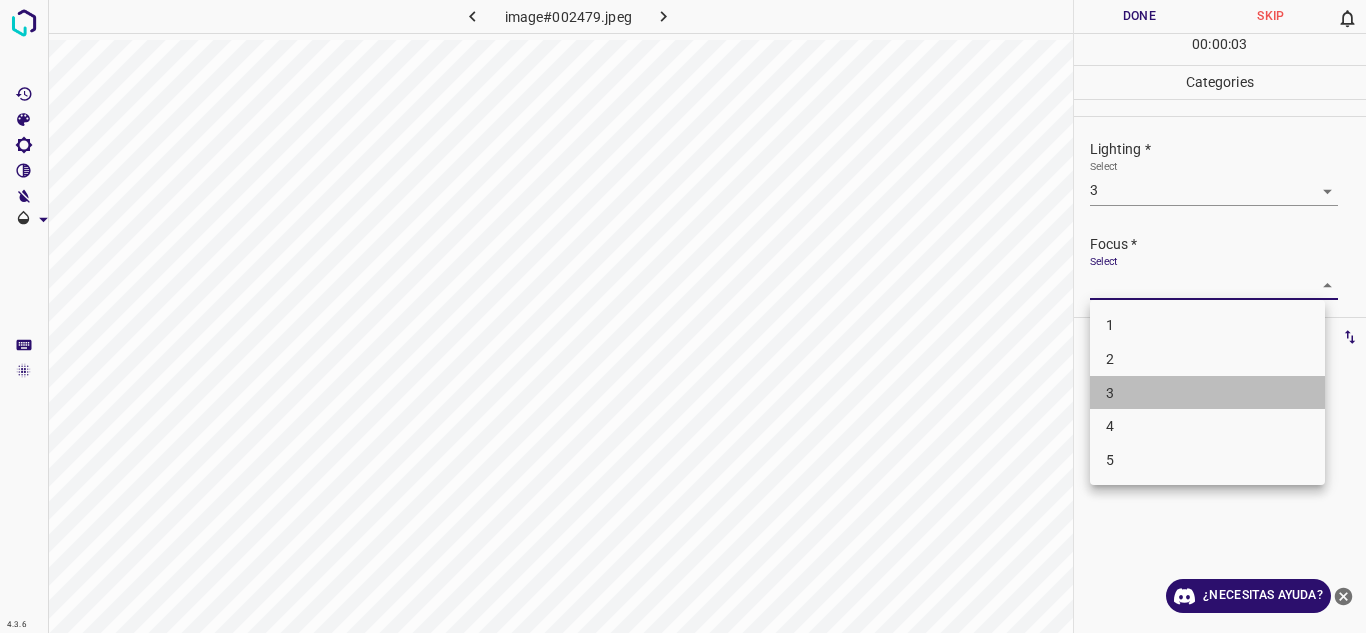 click on "3" at bounding box center [1207, 393] 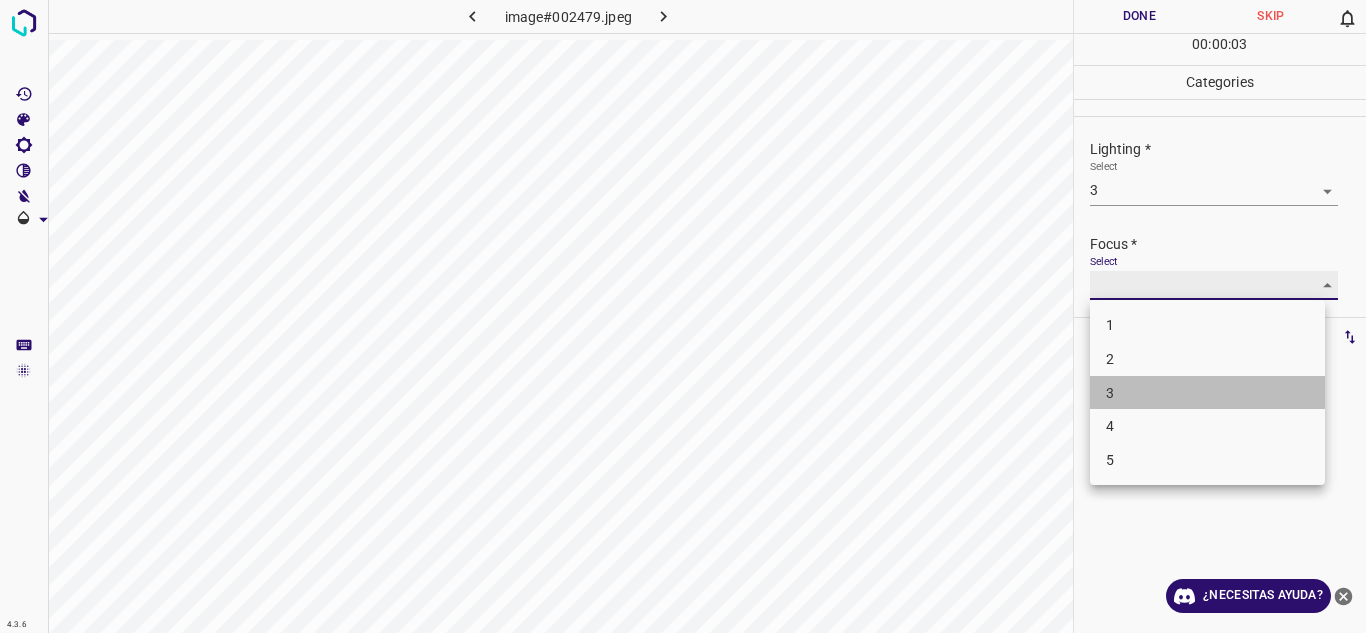 type on "3" 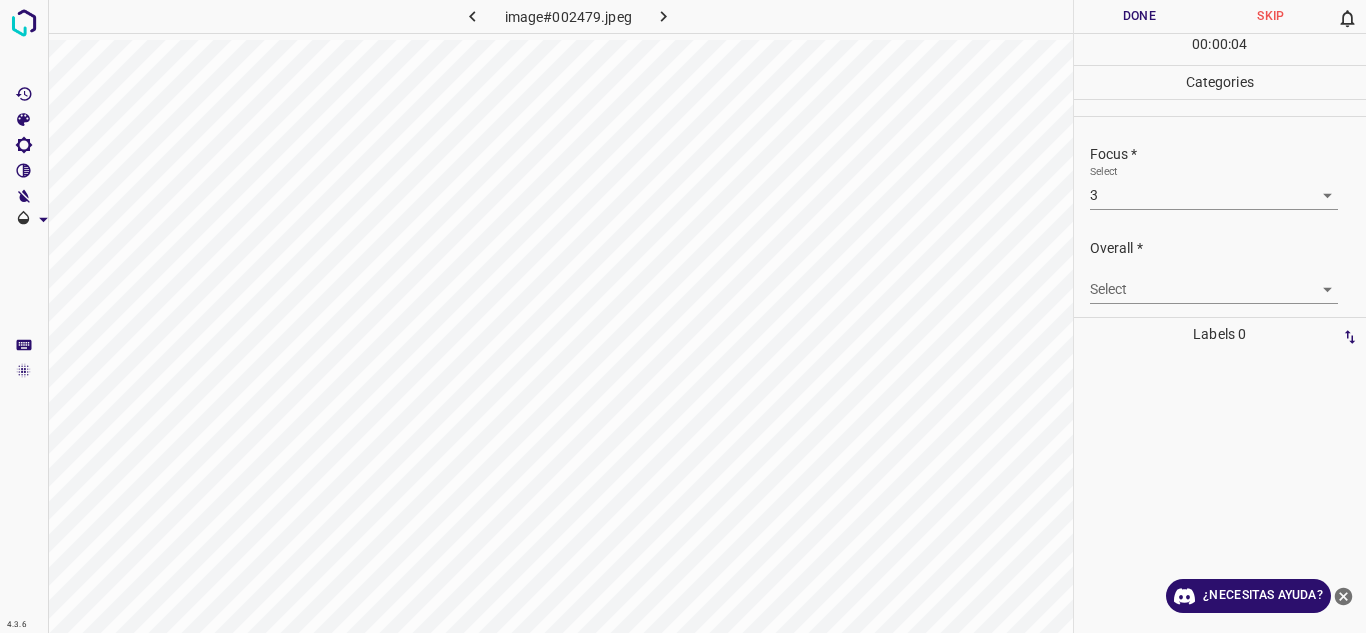 drag, startPoint x: 1365, startPoint y: 229, endPoint x: 1356, endPoint y: 312, distance: 83.48653 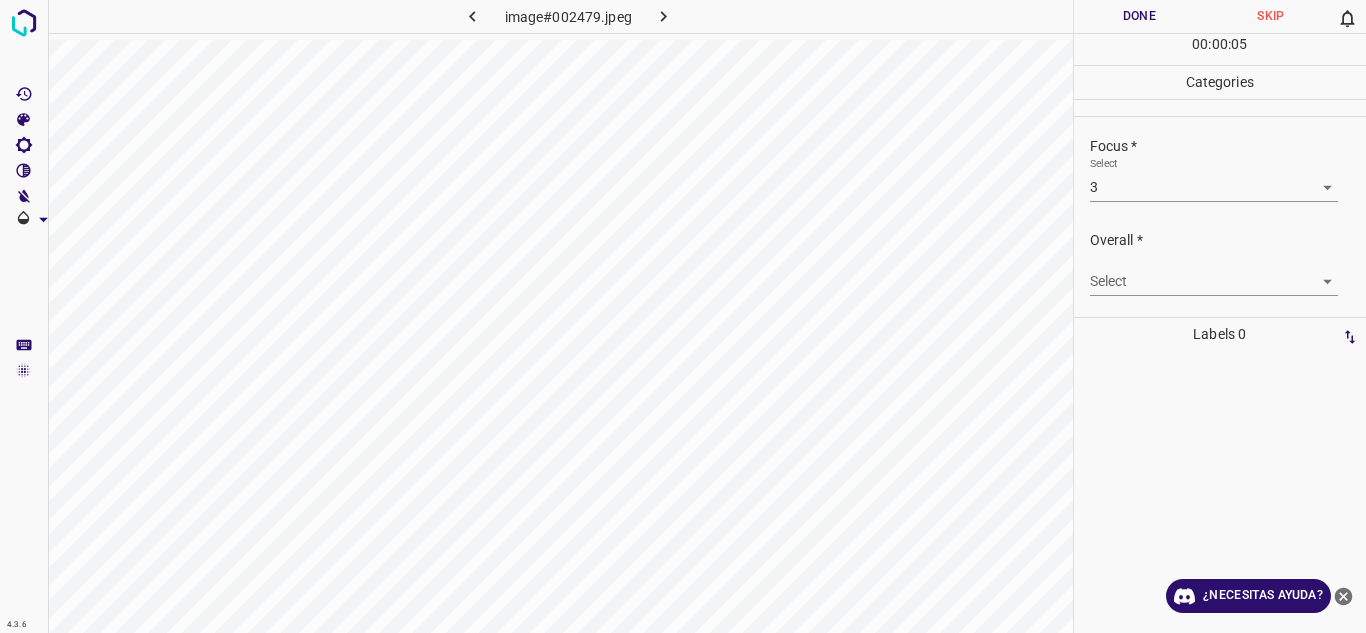 click on "4.3.6  image#002479.jpeg Done Skip 0 00   : 00   : 05   Categories Lighting *  Select 3 3 Focus *  Select 3 3 Overall *  Select ​ Labels   0 Categories 1 Lighting 2 Focus 3 Overall Tools Space Change between modes (Draw & Edit) I Auto labeling R Restore zoom M Zoom in N Zoom out Delete Delete selecte label Filters Z Restore filters X Saturation filter C Brightness filter V Contrast filter B Gray scale filter General O Download ¿Necesitas ayuda? Texto original Valora esta traducción Tu opinión servirá para ayudar a mejorar el Traductor de Google - Texto - Esconder - Borrar" at bounding box center (683, 316) 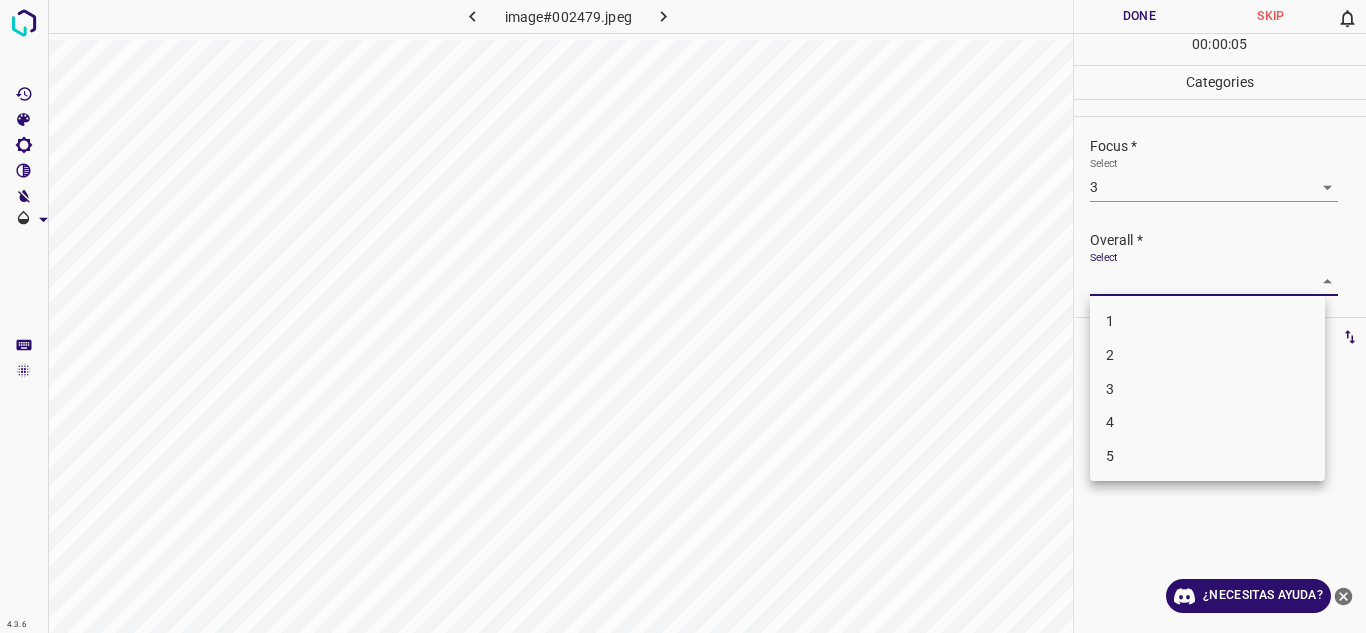 click on "3" at bounding box center [1207, 389] 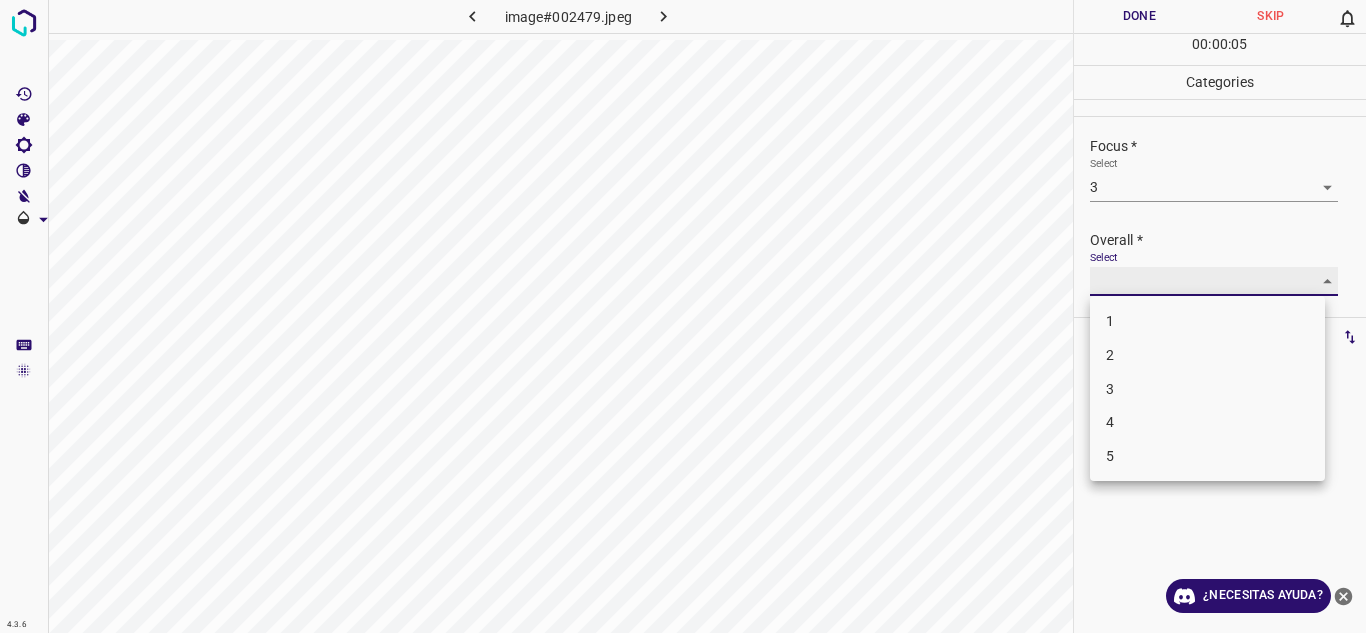 type on "3" 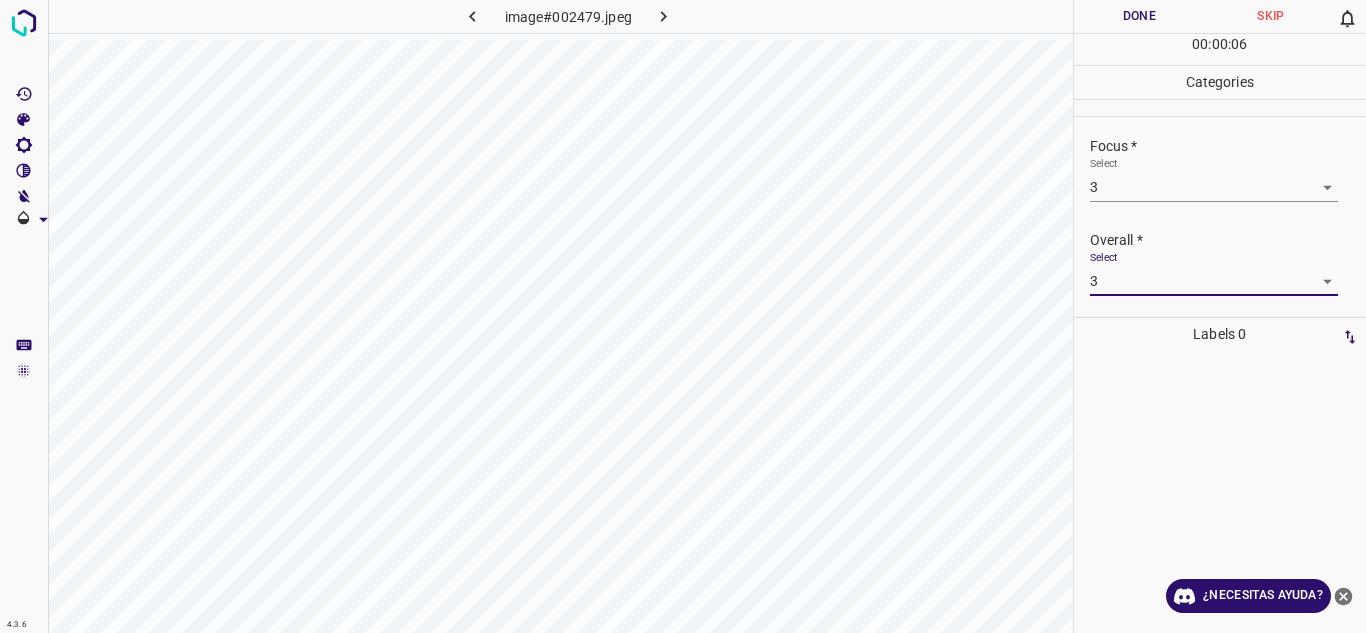 click on "Done" at bounding box center [1140, 16] 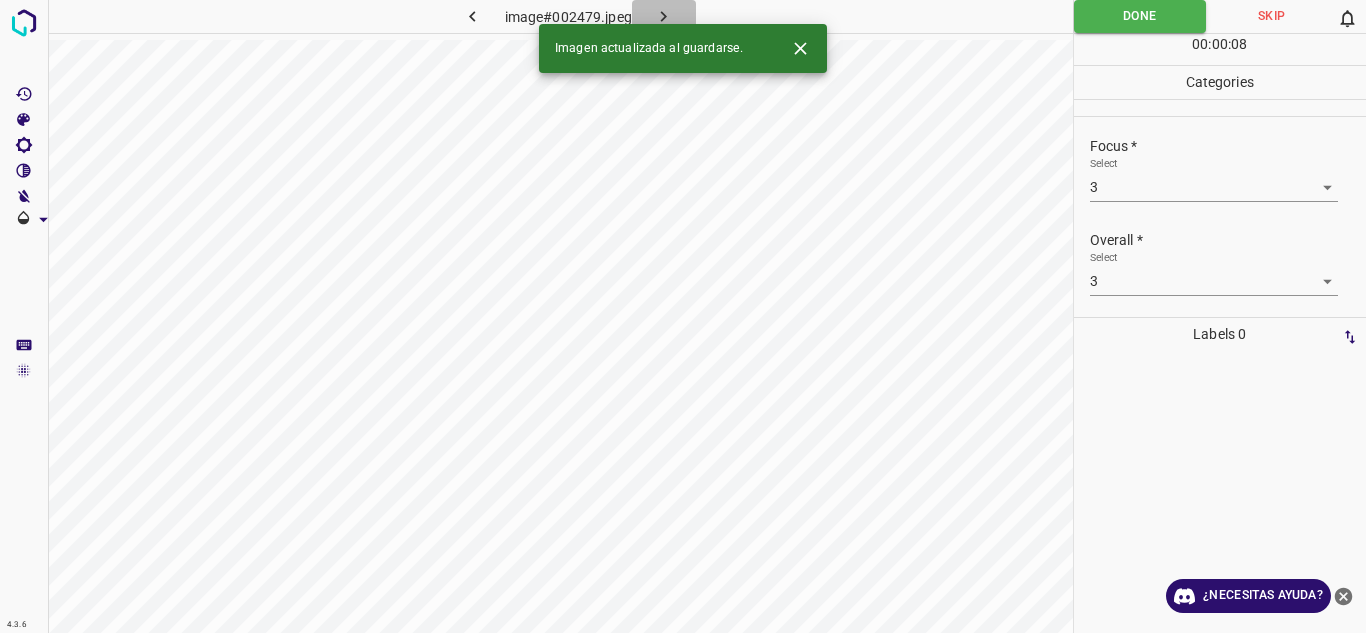 click at bounding box center (664, 16) 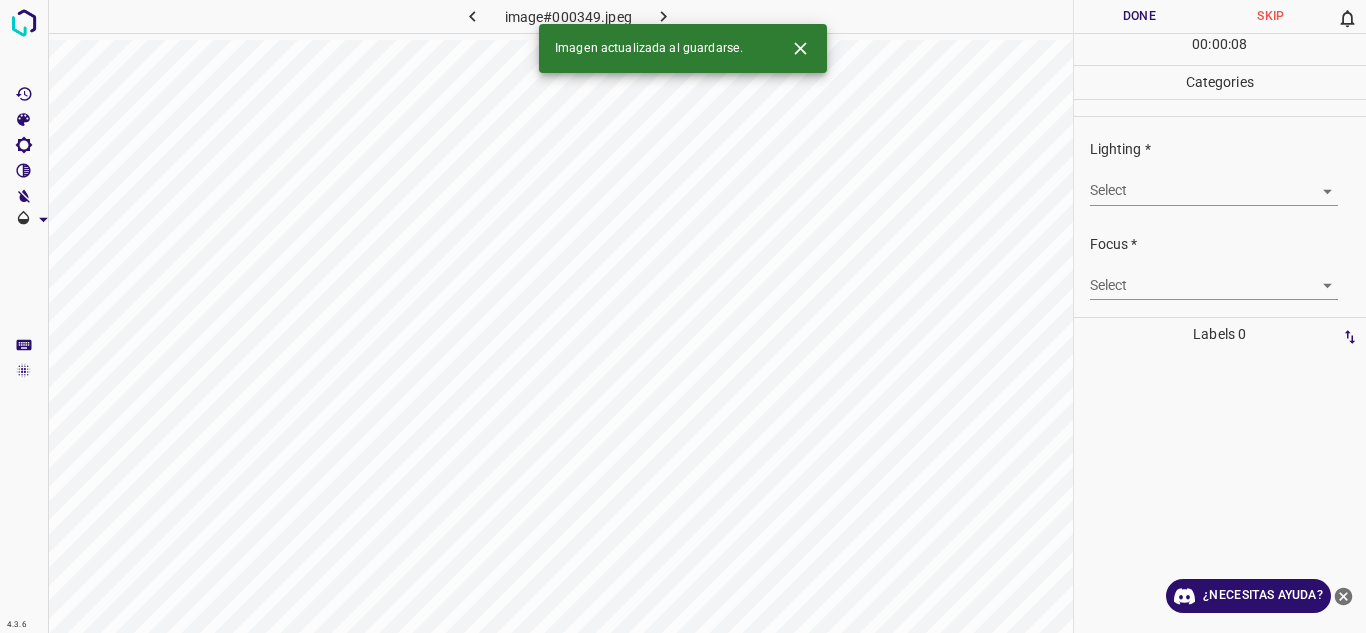 click on "4.3.6  image#000349.jpeg Done Skip 0 00   : 00   : 08   Categories Lighting *  Select ​ Focus *  Select ​ Overall *  Select ​ Labels   0 Categories 1 Lighting 2 Focus 3 Overall Tools Space Change between modes (Draw & Edit) I Auto labeling R Restore zoom M Zoom in N Zoom out Delete Delete selecte label Filters Z Restore filters X Saturation filter C Brightness filter V Contrast filter B Gray scale filter General O Download Imagen actualizada al guardarse. ¿Necesitas ayuda? Texto original Valora esta traducción Tu opinión servirá para ayudar a mejorar el Traductor de Google - Texto - Esconder - Borrar" at bounding box center [683, 316] 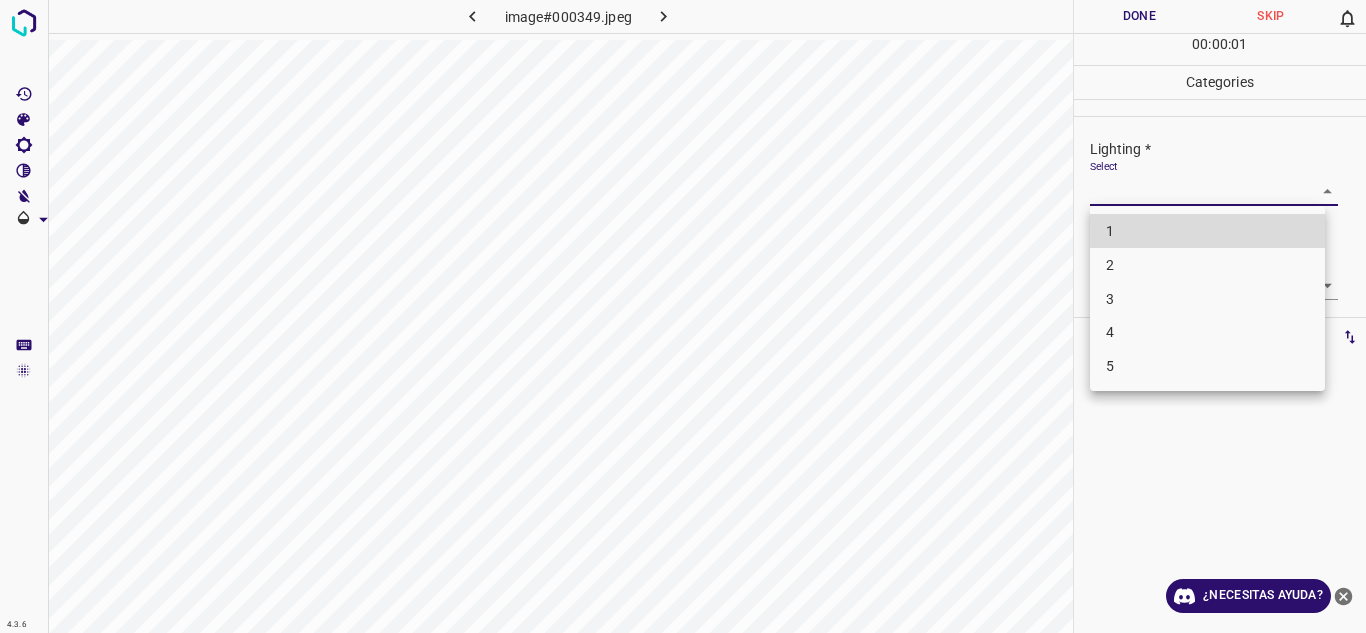 click on "4" at bounding box center (1207, 332) 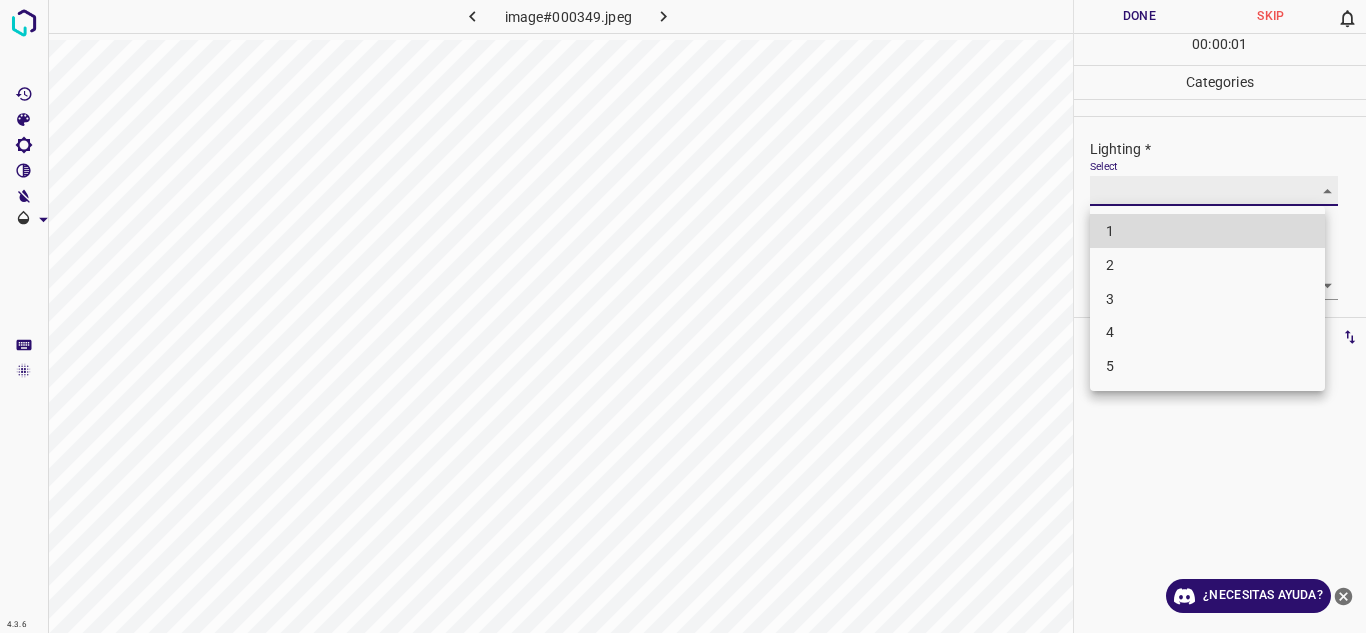 type on "4" 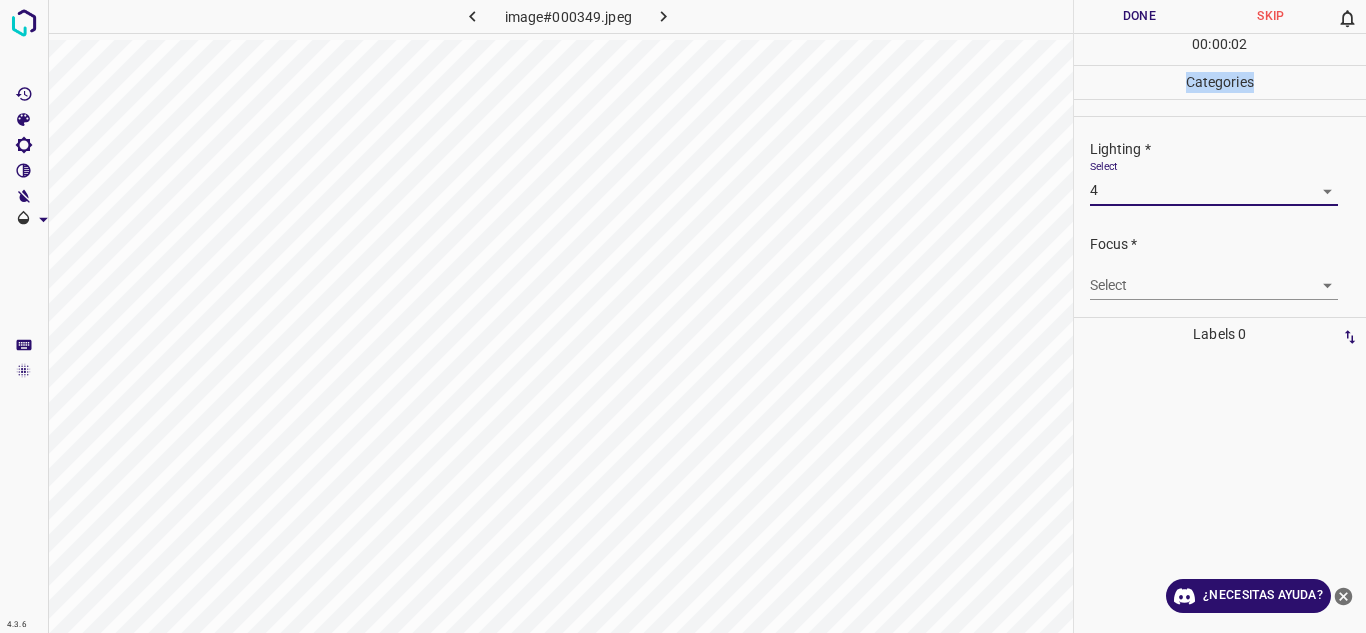 click on "4.3.6  image#000349.jpeg Done Skip 0 00   : 00   : 02   Categories Lighting *  Select 4 4 Focus *  Select ​ Overall *  Select ​ Labels   0 Categories 1 Lighting 2 Focus 3 Overall Tools Space Change between modes (Draw & Edit) I Auto labeling R Restore zoom M Zoom in N Zoom out Delete Delete selecte label Filters Z Restore filters X Saturation filter C Brightness filter V Contrast filter B Gray scale filter General O Download ¿Necesitas ayuda? Texto original Valora esta traducción Tu opinión servirá para ayudar a mejorar el Traductor de Google - Texto - Esconder - Borrar" at bounding box center (683, 316) 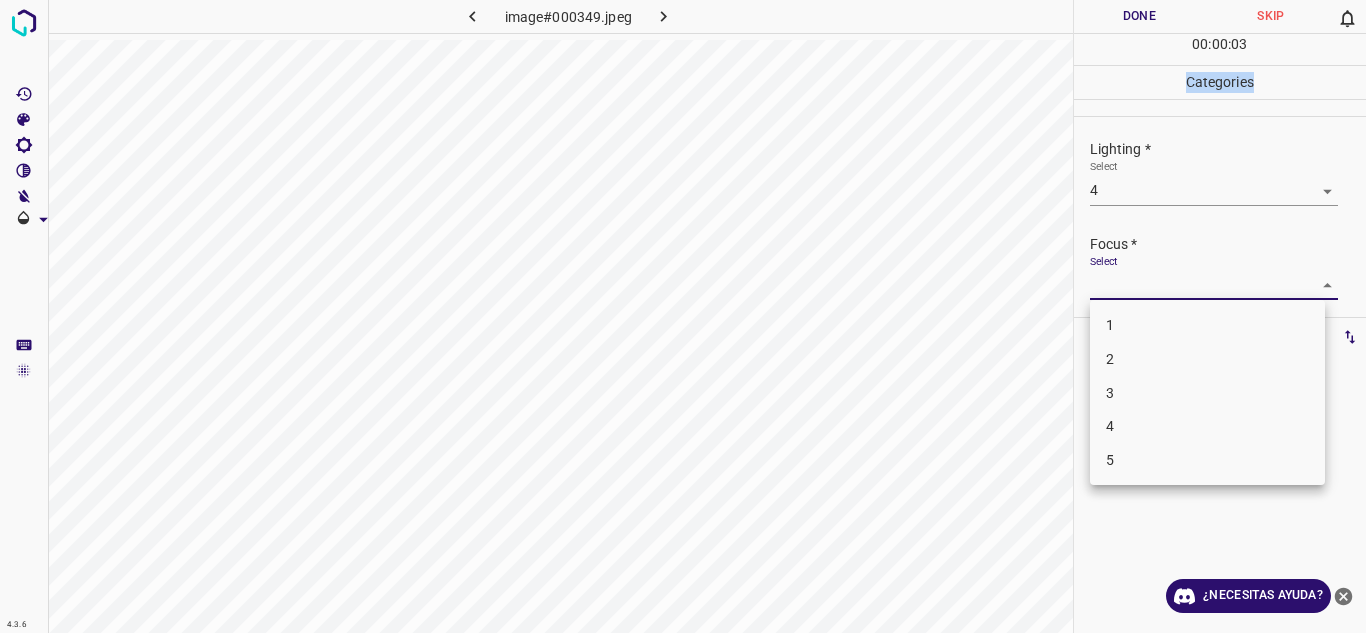 click on "4" at bounding box center (1207, 426) 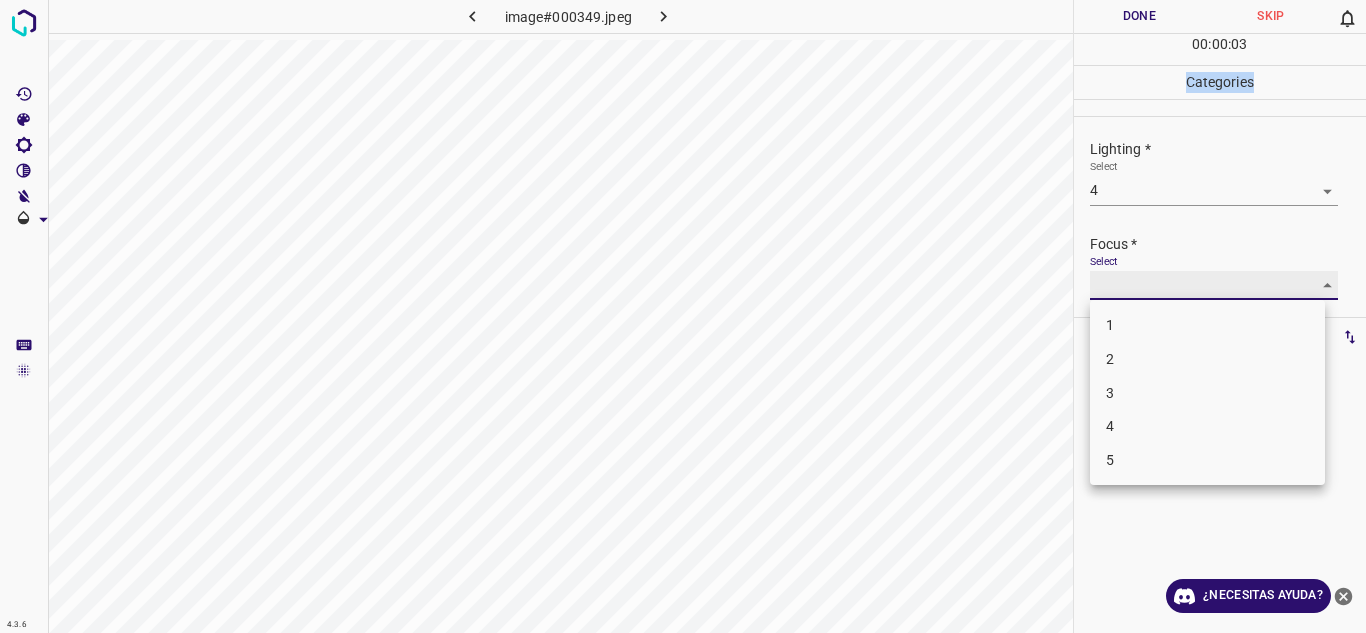type on "4" 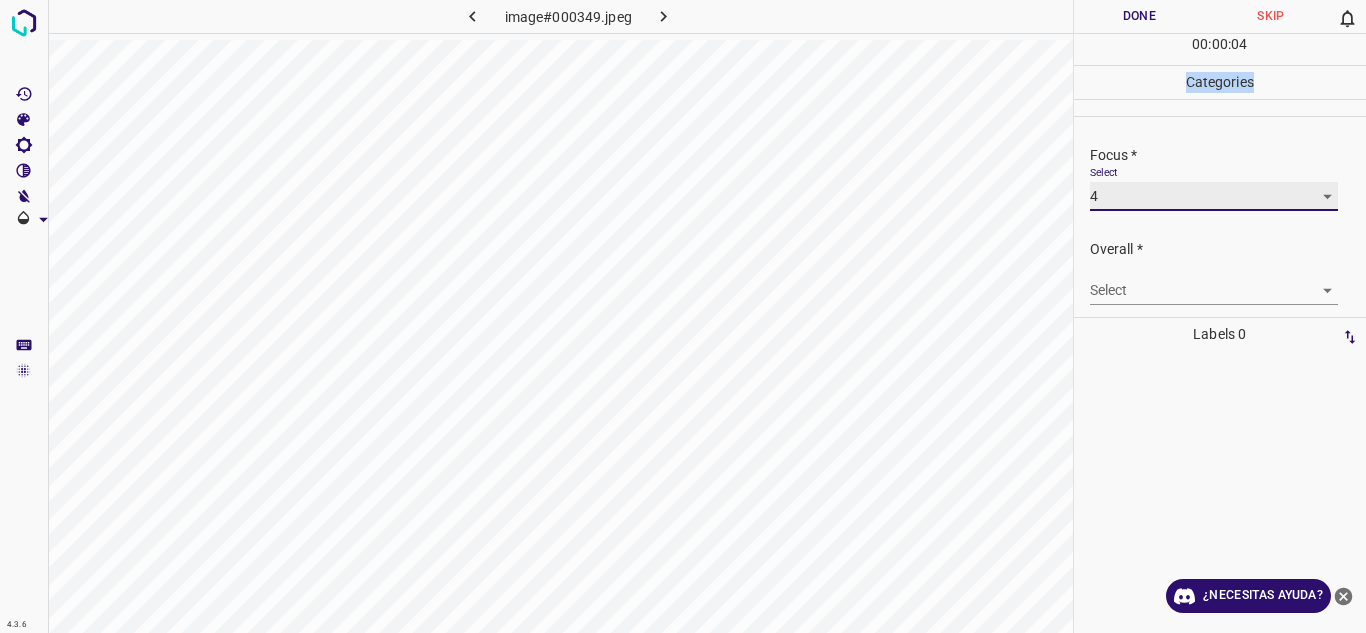 scroll, scrollTop: 98, scrollLeft: 0, axis: vertical 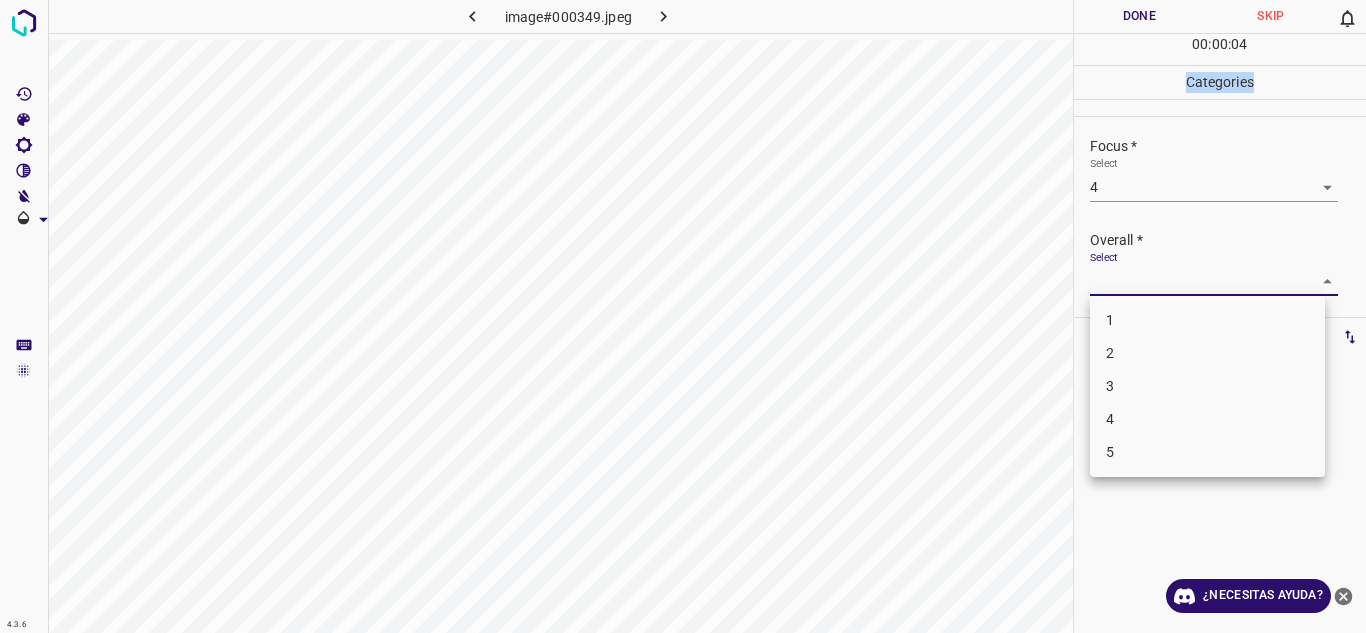 click on "4.3.6  image#000349.jpeg Done Skip 0 00   : 00   : 04   Categories Lighting *  Select 4 4 Focus *  Select 4 4 Overall *  Select ​ Labels   0 Categories 1 Lighting 2 Focus 3 Overall Tools Space Change between modes (Draw & Edit) I Auto labeling R Restore zoom M Zoom in N Zoom out Delete Delete selecte label Filters Z Restore filters X Saturation filter C Brightness filter V Contrast filter B Gray scale filter General O Download ¿Necesitas ayuda? Texto original Valora esta traducción Tu opinión servirá para ayudar a mejorar el Traductor de Google - Texto - Esconder - Borrar 1 2 3 4 5" at bounding box center (683, 316) 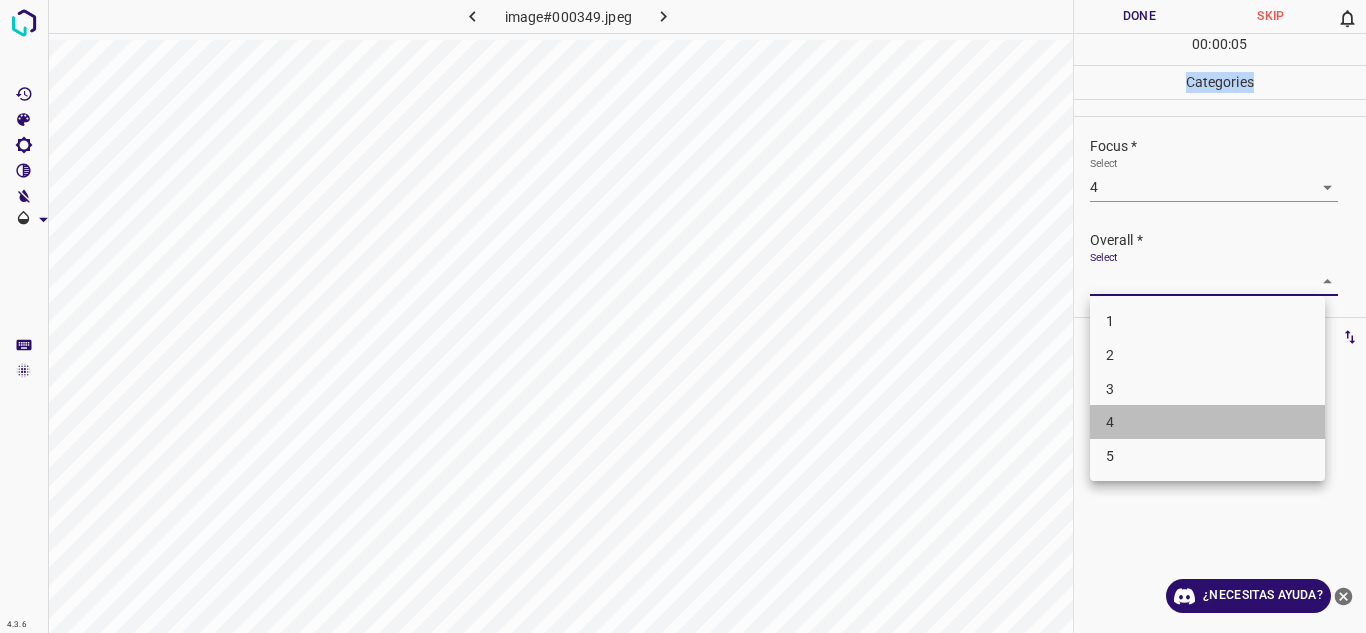 click on "4" at bounding box center [1207, 422] 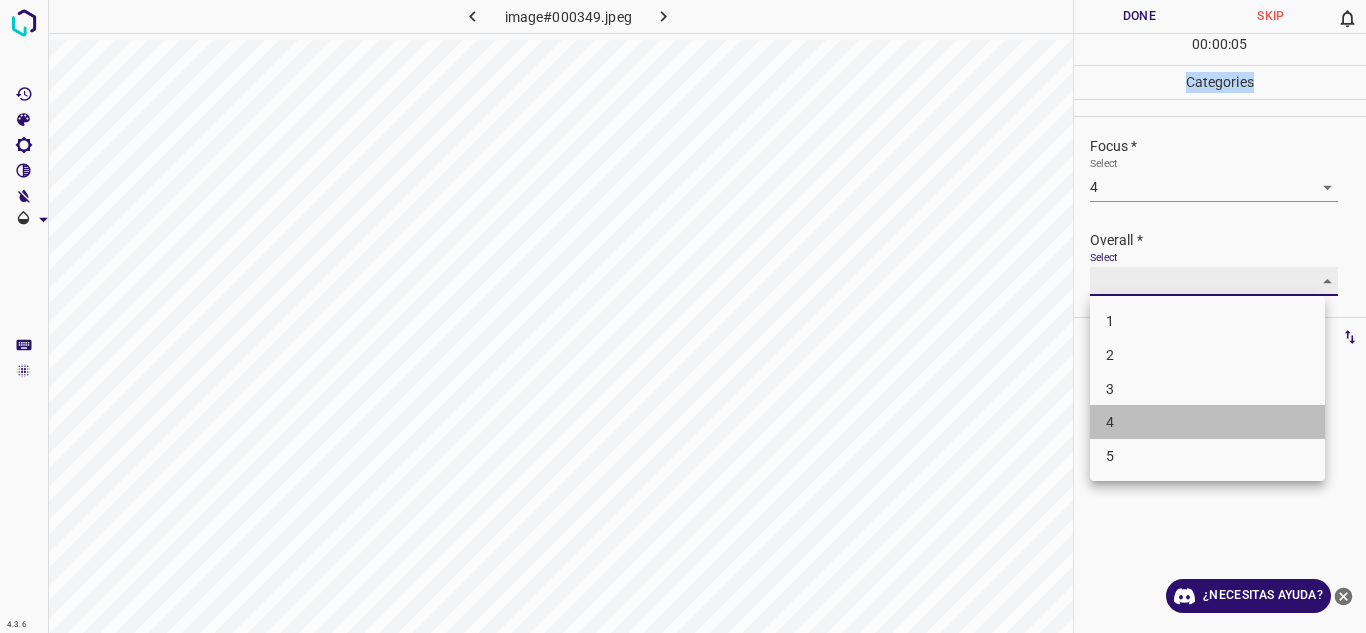 type on "4" 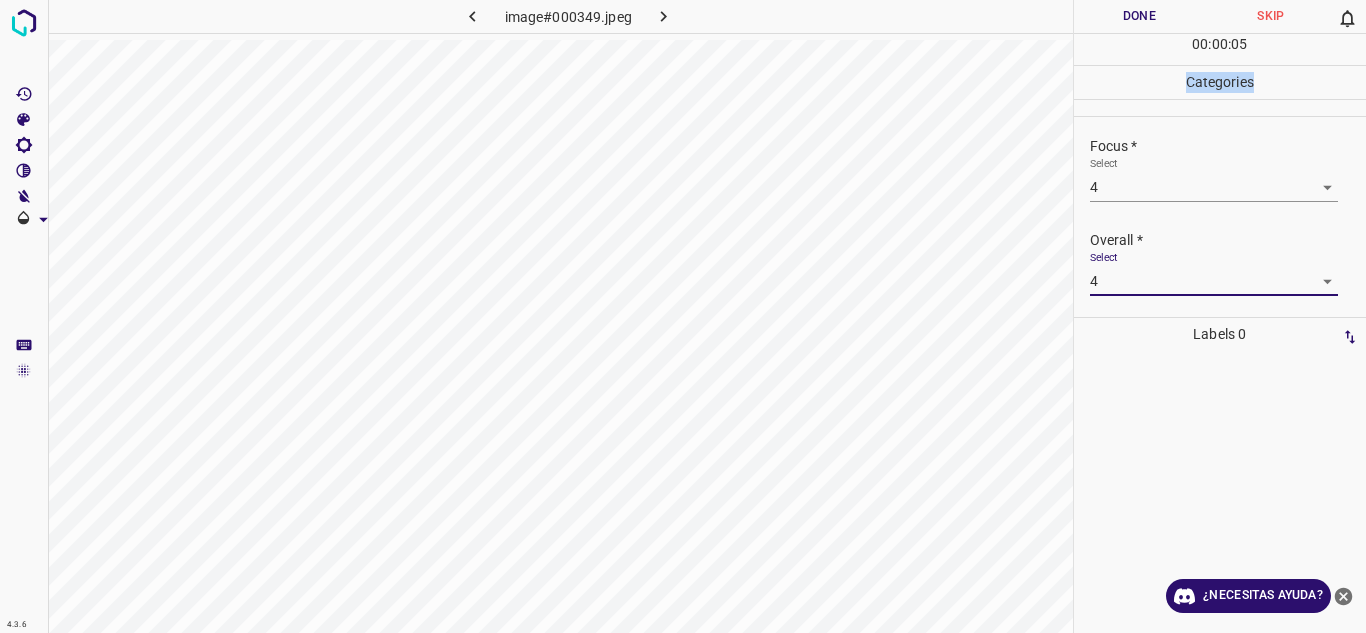 click on "Done" at bounding box center (1140, 16) 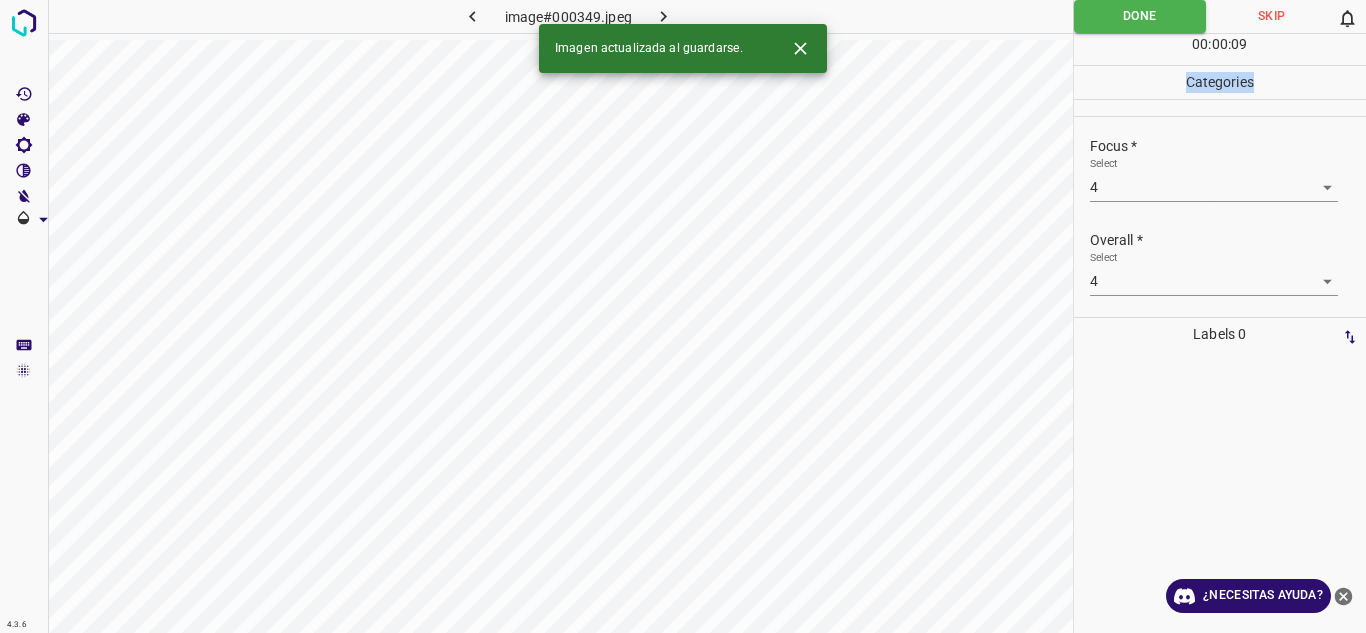 click 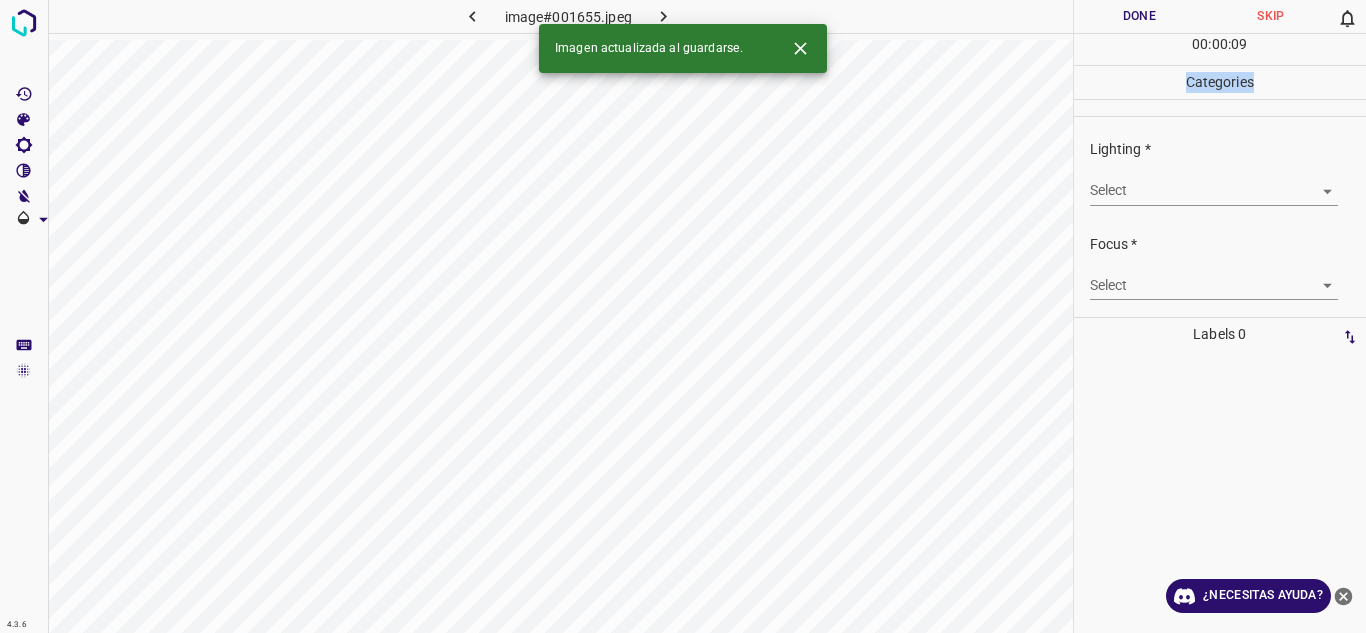 click on "Select ​" at bounding box center (1228, 182) 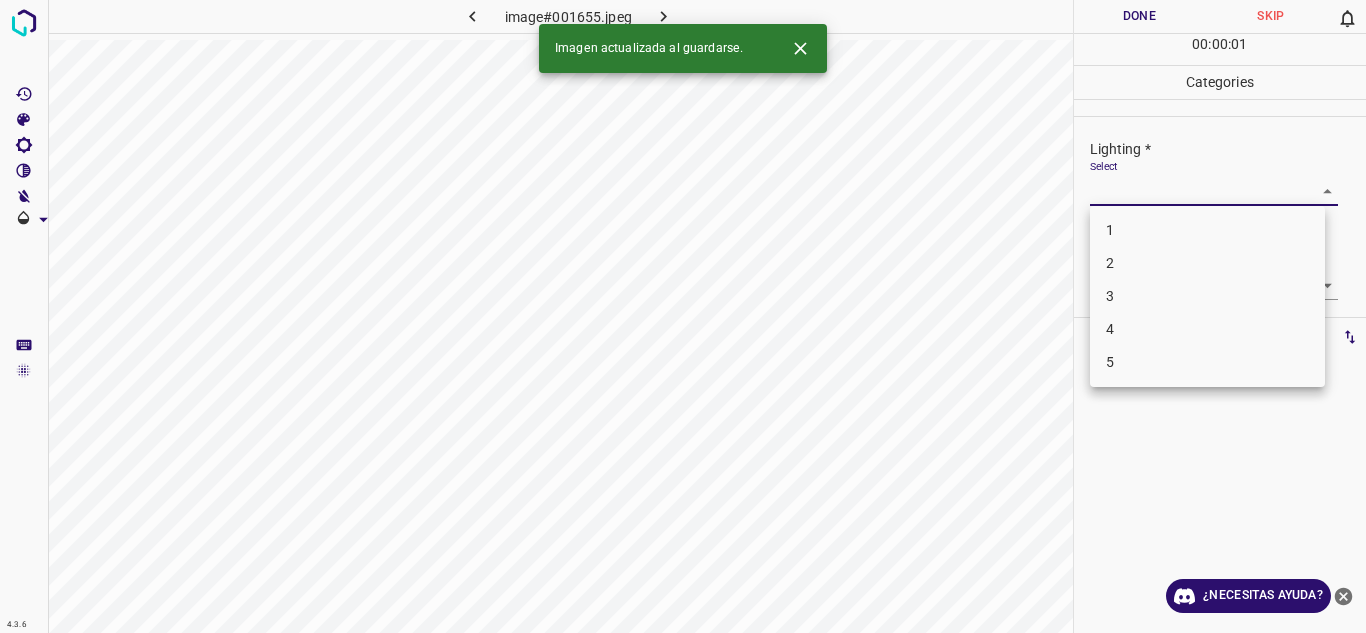 click on "4.3.6  image#001655.jpeg Done Skip 0 00   : 00   : 01   Categories Lighting *  Select ​ Focus *  Select ​ Overall *  Select ​ Labels   0 Categories 1 Lighting 2 Focus 3 Overall Tools Space Change between modes (Draw & Edit) I Auto labeling R Restore zoom M Zoom in N Zoom out Delete Delete selecte label Filters Z Restore filters X Saturation filter C Brightness filter V Contrast filter B Gray scale filter General O Download Imagen actualizada al guardarse. ¿Necesitas ayuda? Texto original Valora esta traducción Tu opinión servirá para ayudar a mejorar el Traductor de Google - Texto - Esconder - Borrar 1 2 3 4 5" at bounding box center [683, 316] 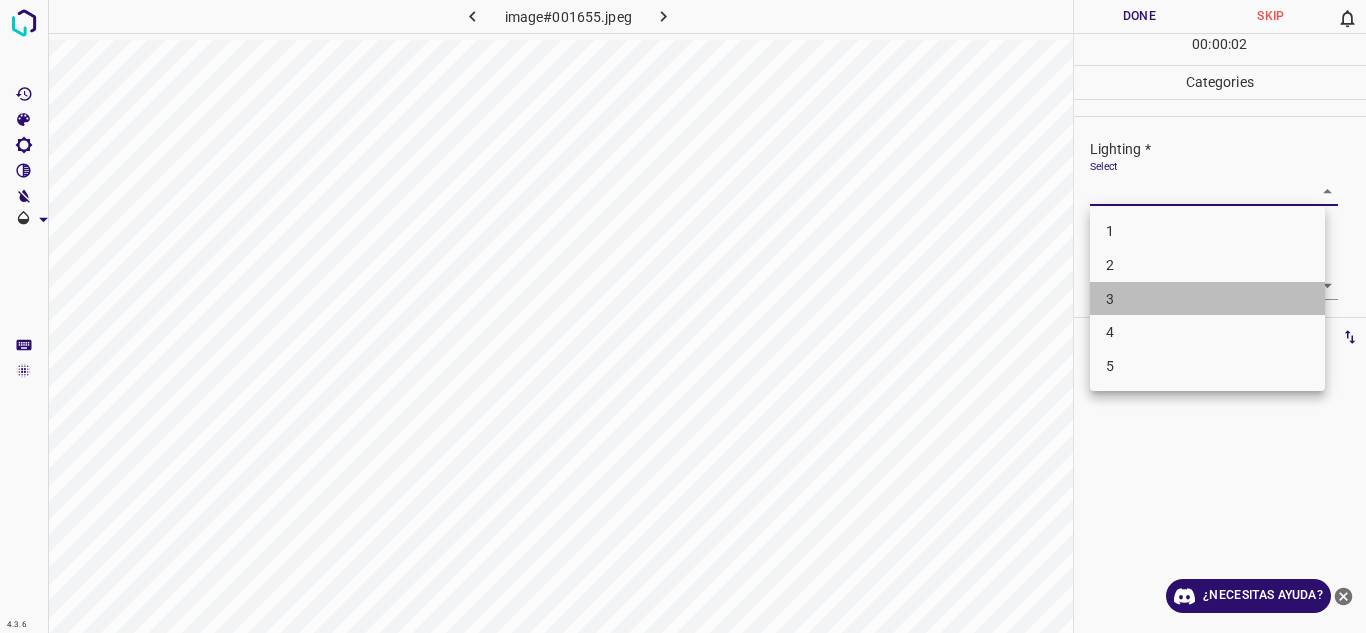 click on "3" at bounding box center (1207, 299) 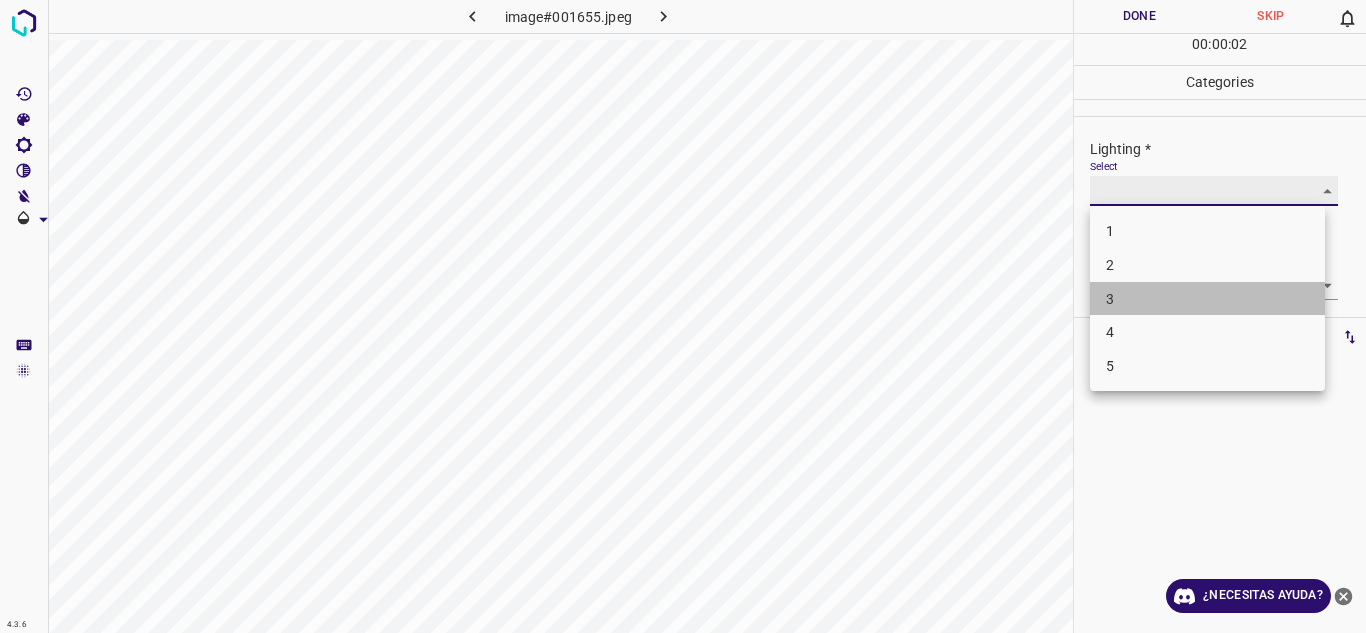 type on "3" 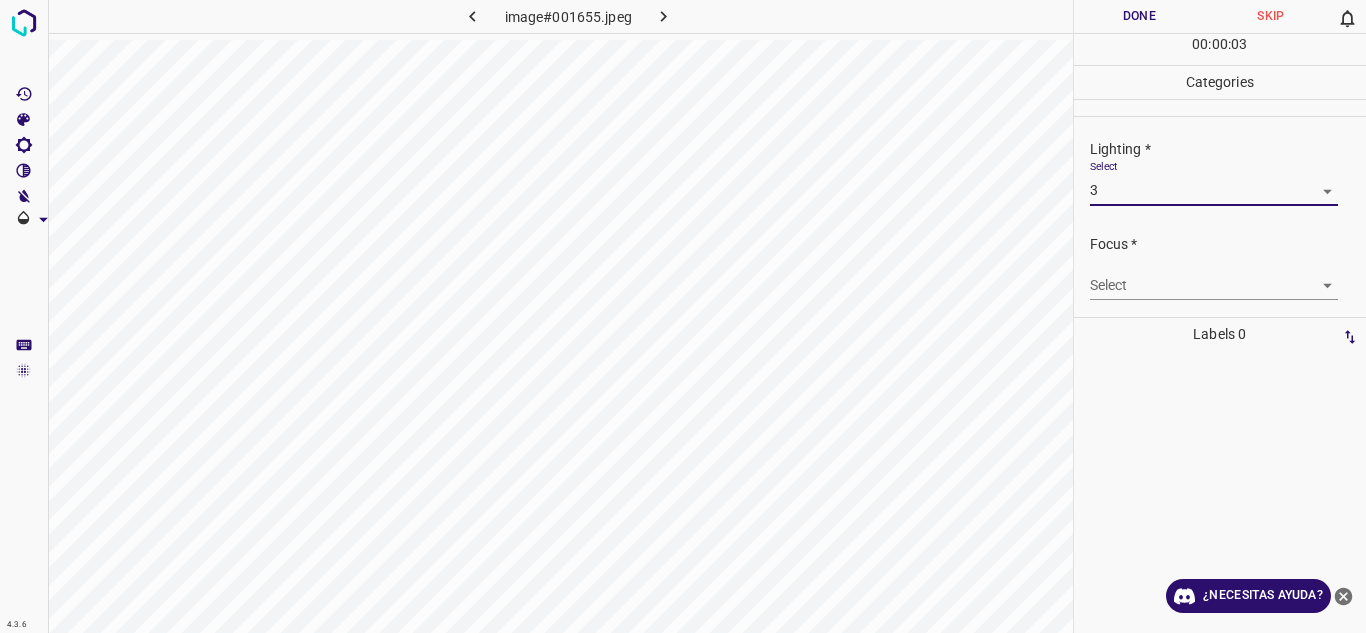 click on "4.3.6  image#001655.jpeg Done Skip 0 00   : 00   : 03   Categories Lighting *  Select 3 3 Focus *  Select ​ Overall *  Select ​ Labels   0 Categories 1 Lighting 2 Focus 3 Overall Tools Space Change between modes (Draw & Edit) I Auto labeling R Restore zoom M Zoom in N Zoom out Delete Delete selecte label Filters Z Restore filters X Saturation filter C Brightness filter V Contrast filter B Gray scale filter General O Download ¿Necesitas ayuda? Texto original Valora esta traducción Tu opinión servirá para ayudar a mejorar el Traductor de Google - Texto - Esconder - Borrar" at bounding box center (683, 316) 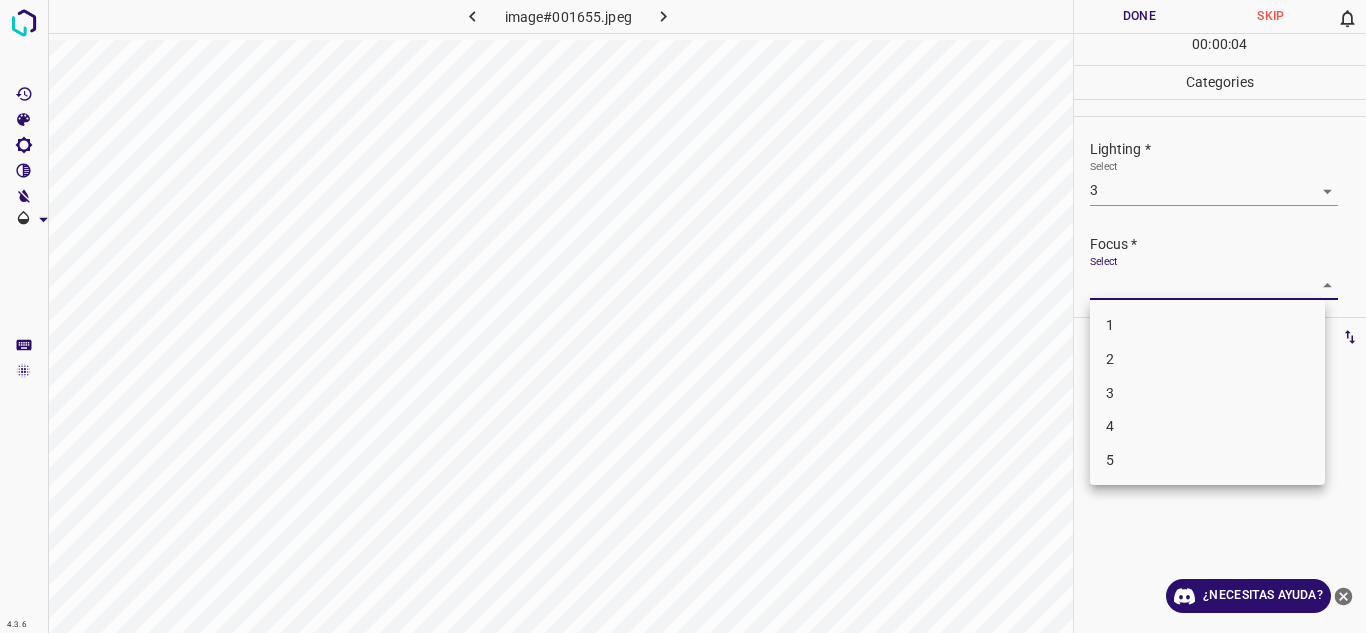 click on "3" at bounding box center (1207, 393) 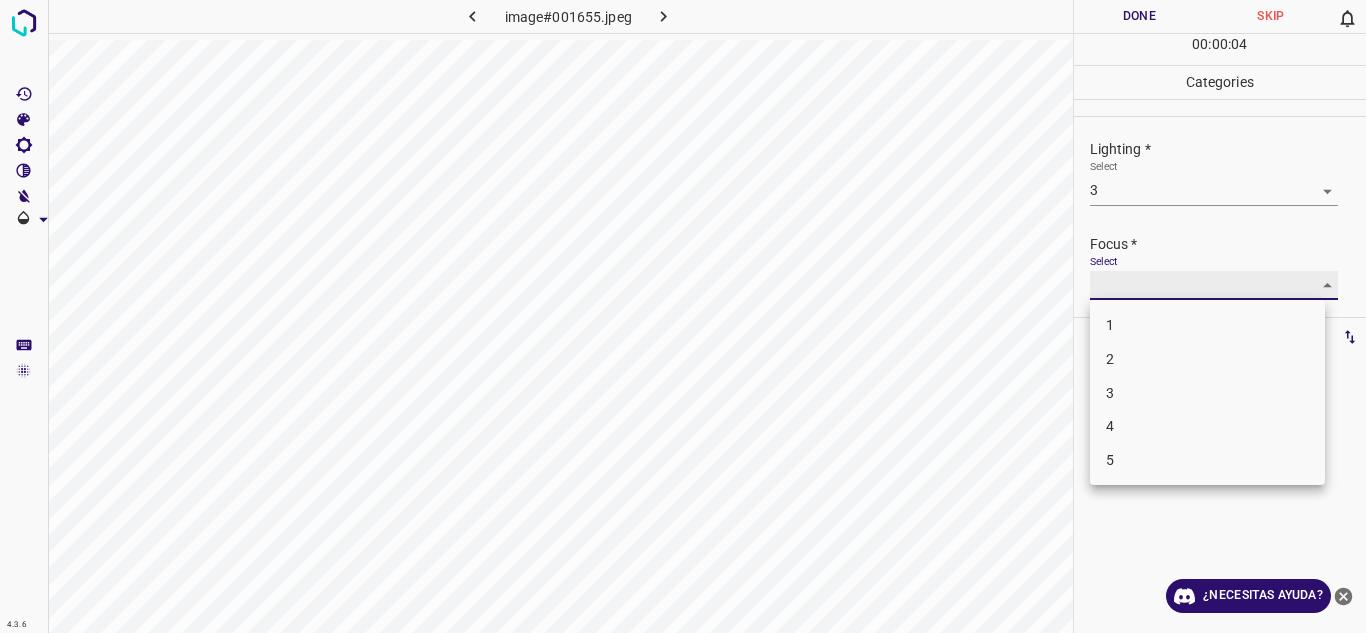 type on "3" 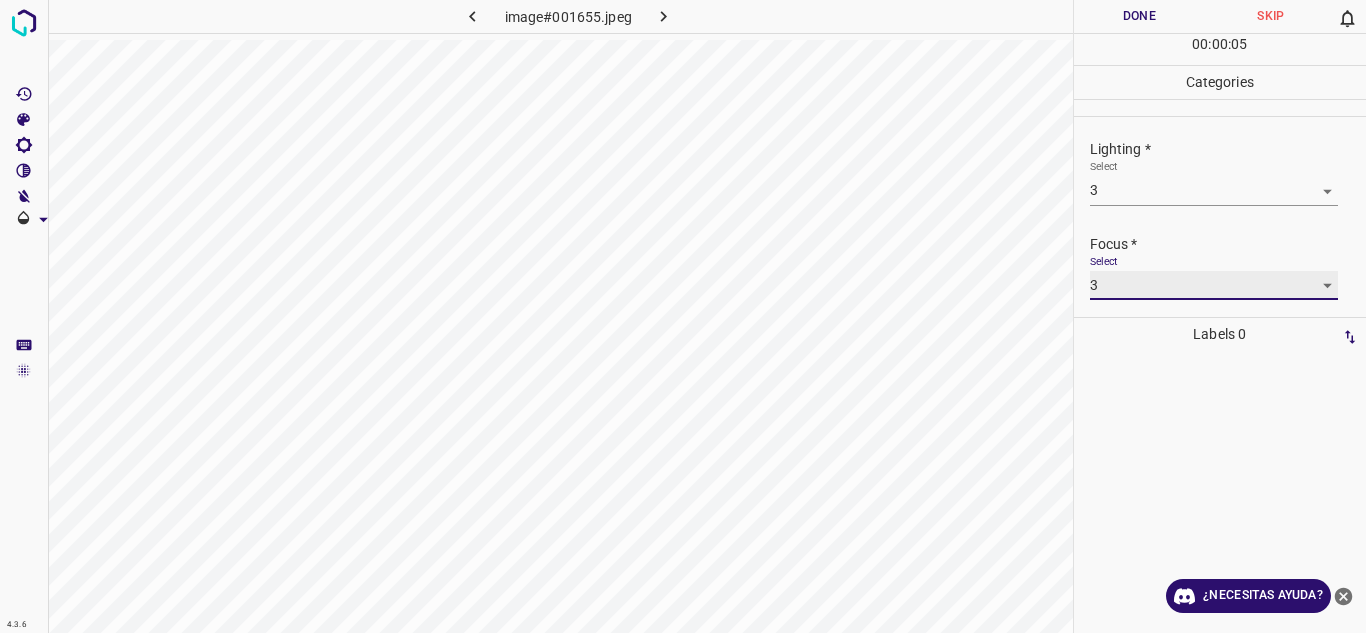 scroll, scrollTop: 98, scrollLeft: 0, axis: vertical 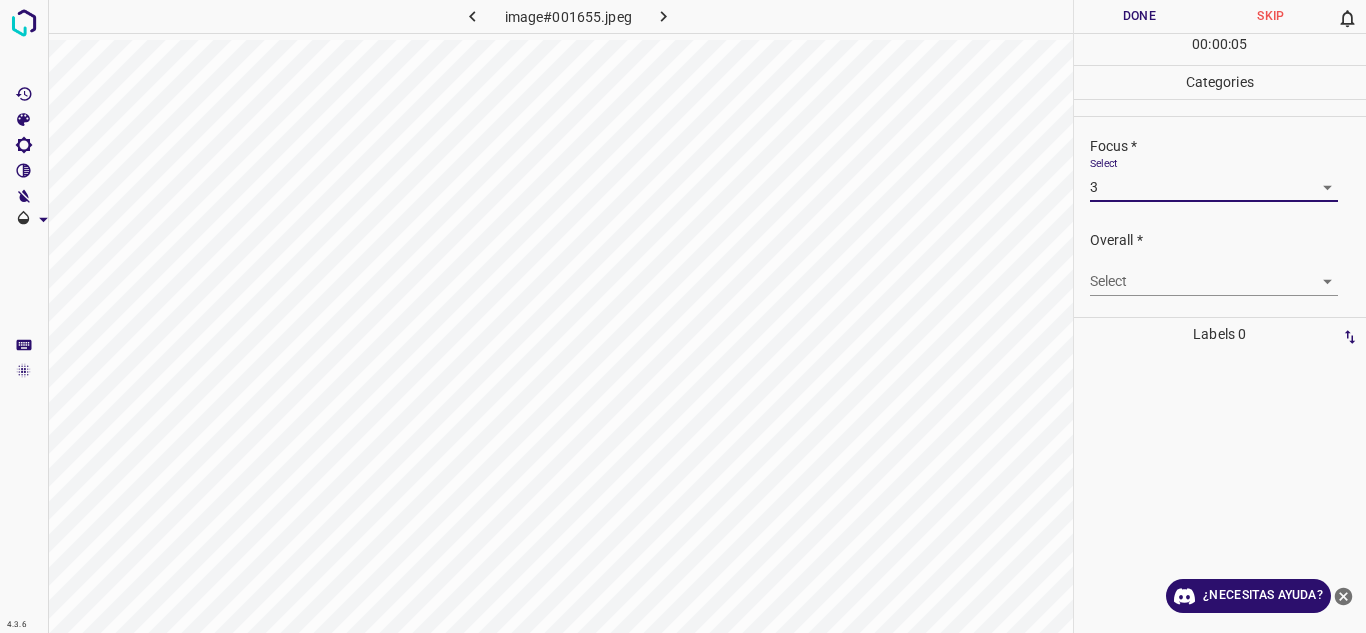 click on "4.3.6  image#001655.jpeg Done Skip 0 00   : 00   : 05   Categories Lighting *  Select 3 3 Focus *  Select 3 3 Overall *  Select ​ Labels   0 Categories 1 Lighting 2 Focus 3 Overall Tools Space Change between modes (Draw & Edit) I Auto labeling R Restore zoom M Zoom in N Zoom out Delete Delete selecte label Filters Z Restore filters X Saturation filter C Brightness filter V Contrast filter B Gray scale filter General O Download ¿Necesitas ayuda? Texto original Valora esta traducción Tu opinión servirá para ayudar a mejorar el Traductor de Google - Texto - Esconder - Borrar" at bounding box center (683, 316) 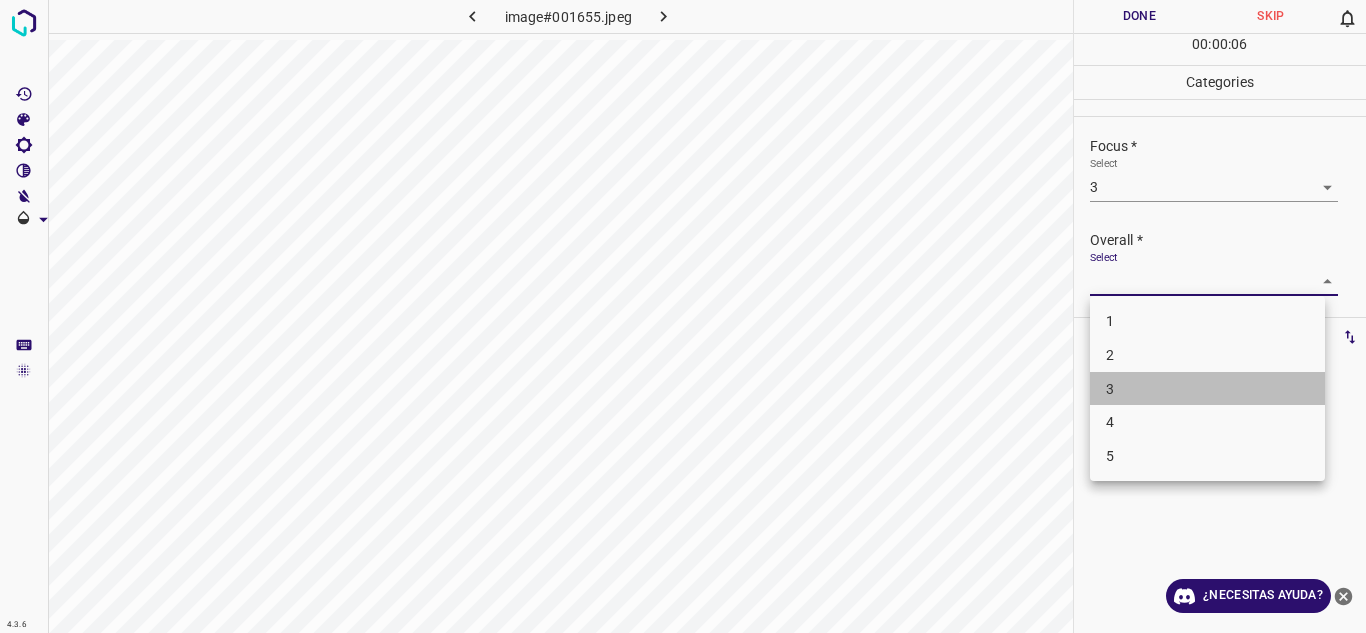 click on "3" at bounding box center (1207, 389) 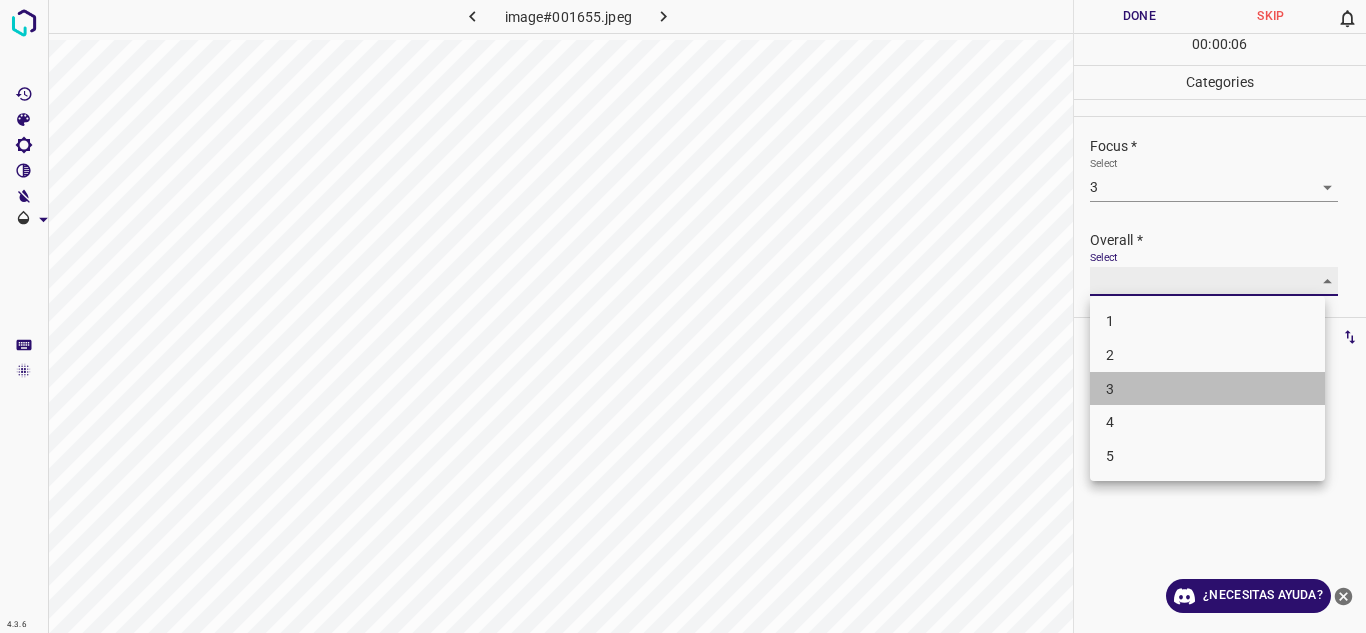type on "3" 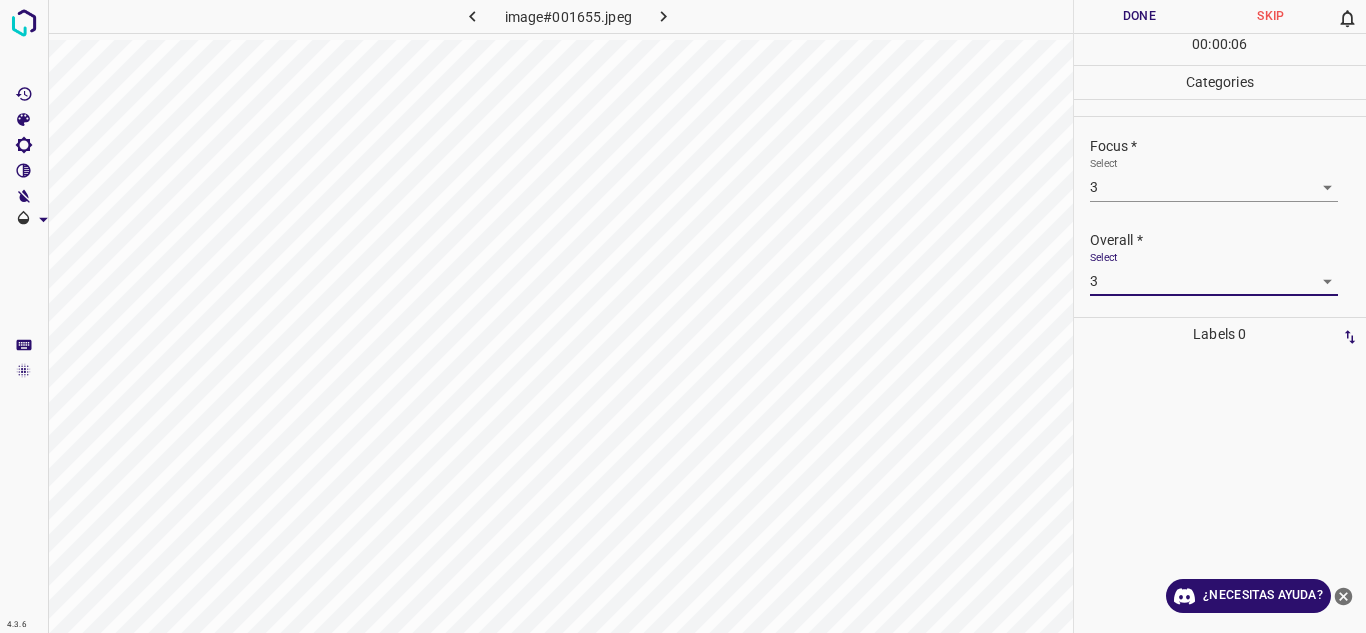 click on "Done" at bounding box center [1140, 16] 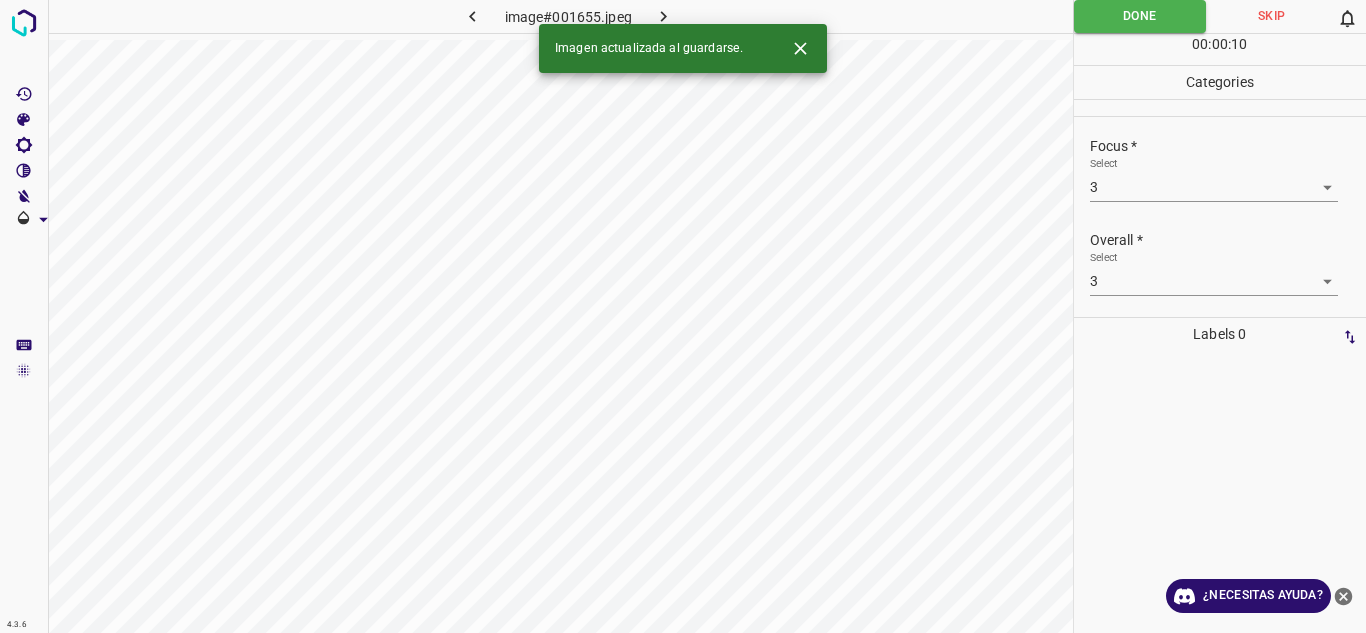 click on "Imagen actualizada al guardarse." at bounding box center (683, 48) 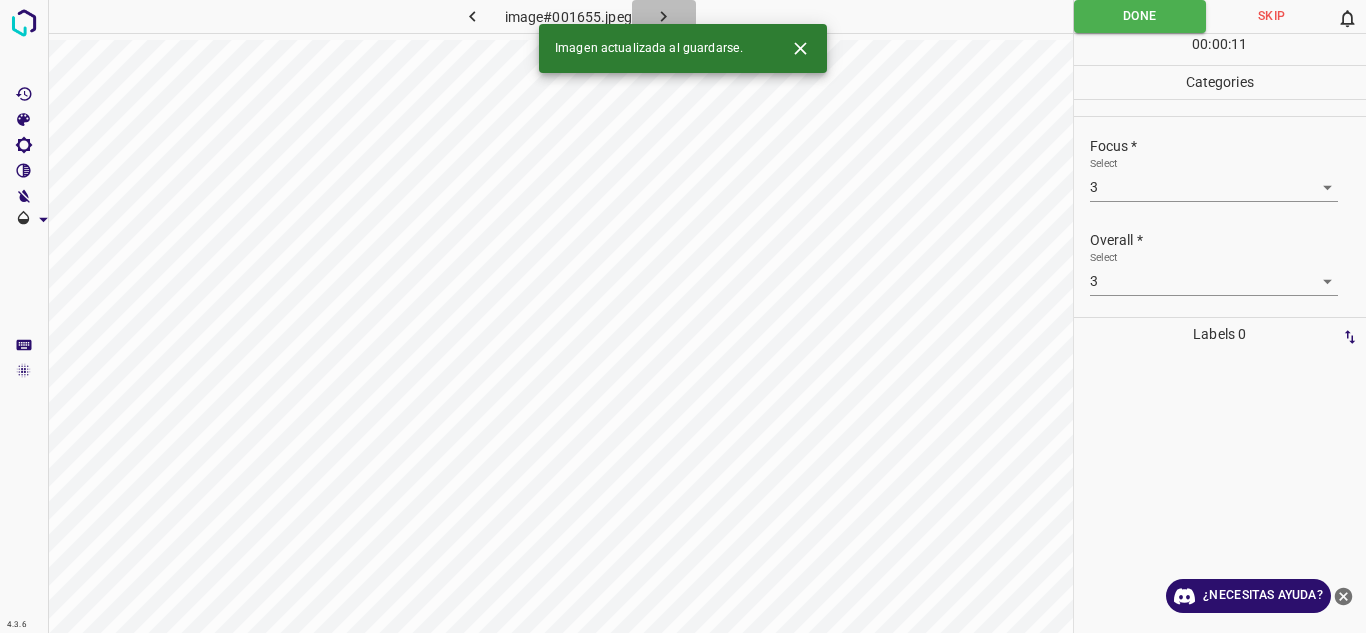 click 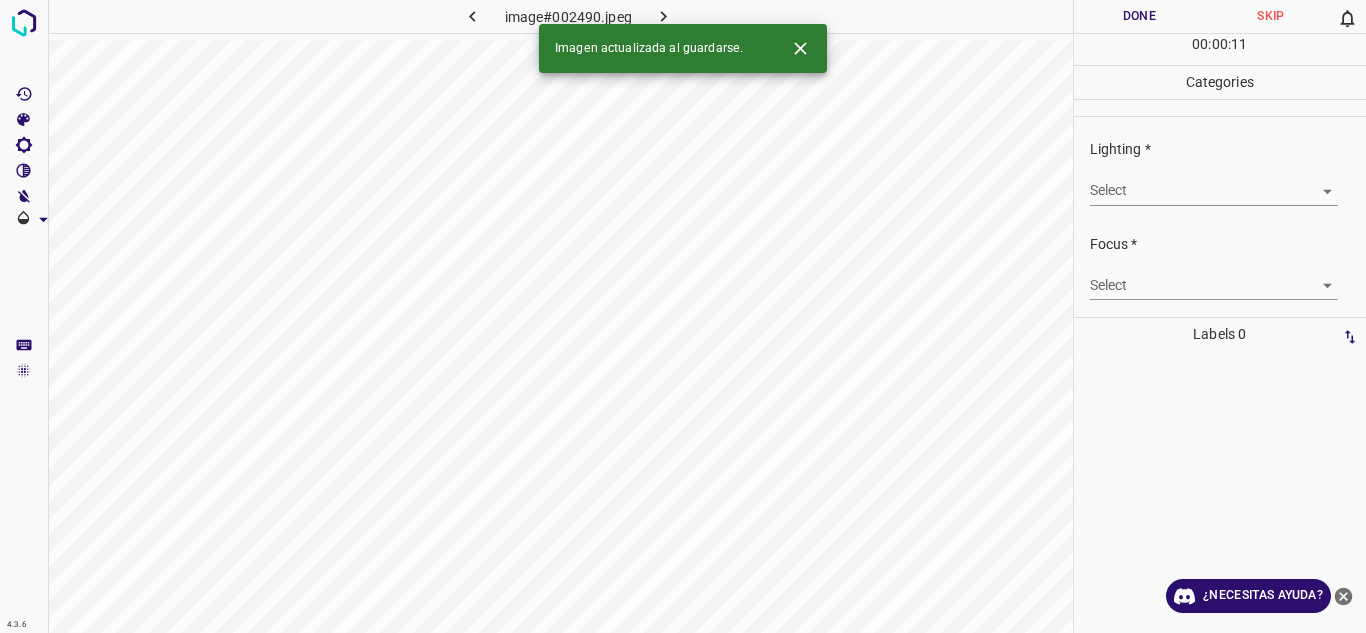 click on "4.3.6  image#002490.jpeg Done Skip 0 00   : 00   : 11   Categories Lighting *  Select ​ Focus *  Select ​ Overall *  Select ​ Labels   0 Categories 1 Lighting 2 Focus 3 Overall Tools Space Change between modes (Draw & Edit) I Auto labeling R Restore zoom M Zoom in N Zoom out Delete Delete selecte label Filters Z Restore filters X Saturation filter C Brightness filter V Contrast filter B Gray scale filter General O Download Imagen actualizada al guardarse. ¿Necesitas ayuda? Texto original Valora esta traducción Tu opinión servirá para ayudar a mejorar el Traductor de Google - Texto - Esconder - Borrar" at bounding box center [683, 316] 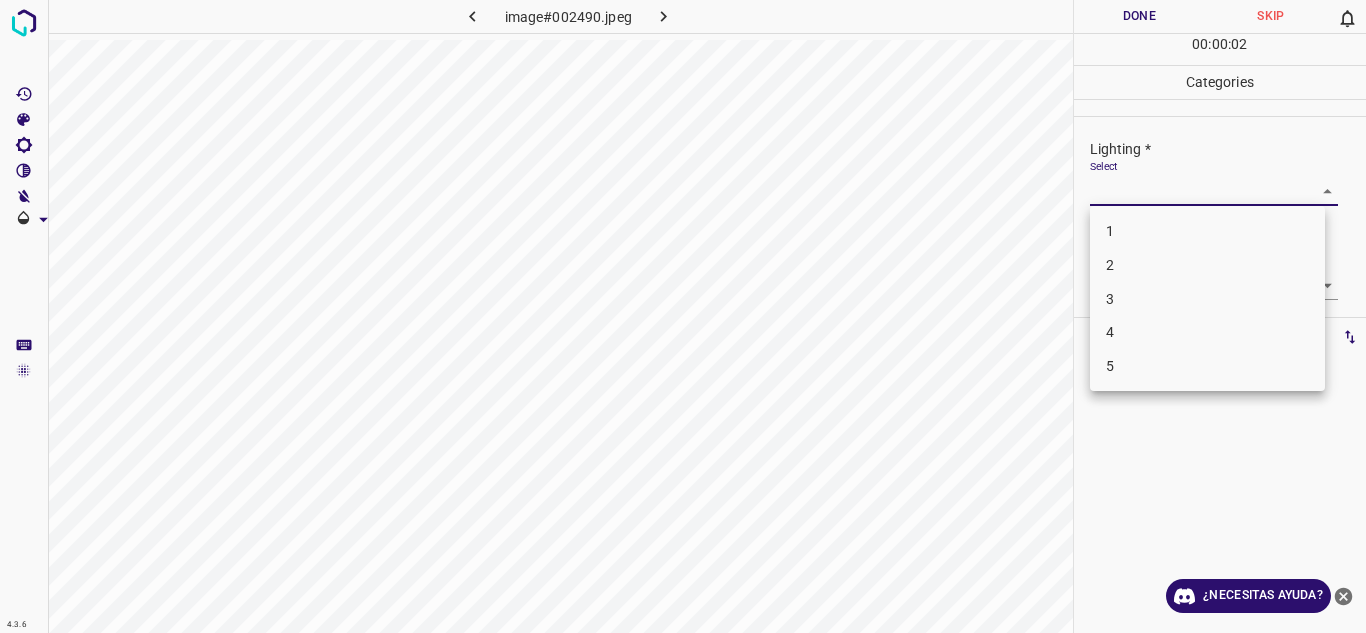 click on "3" at bounding box center (1207, 299) 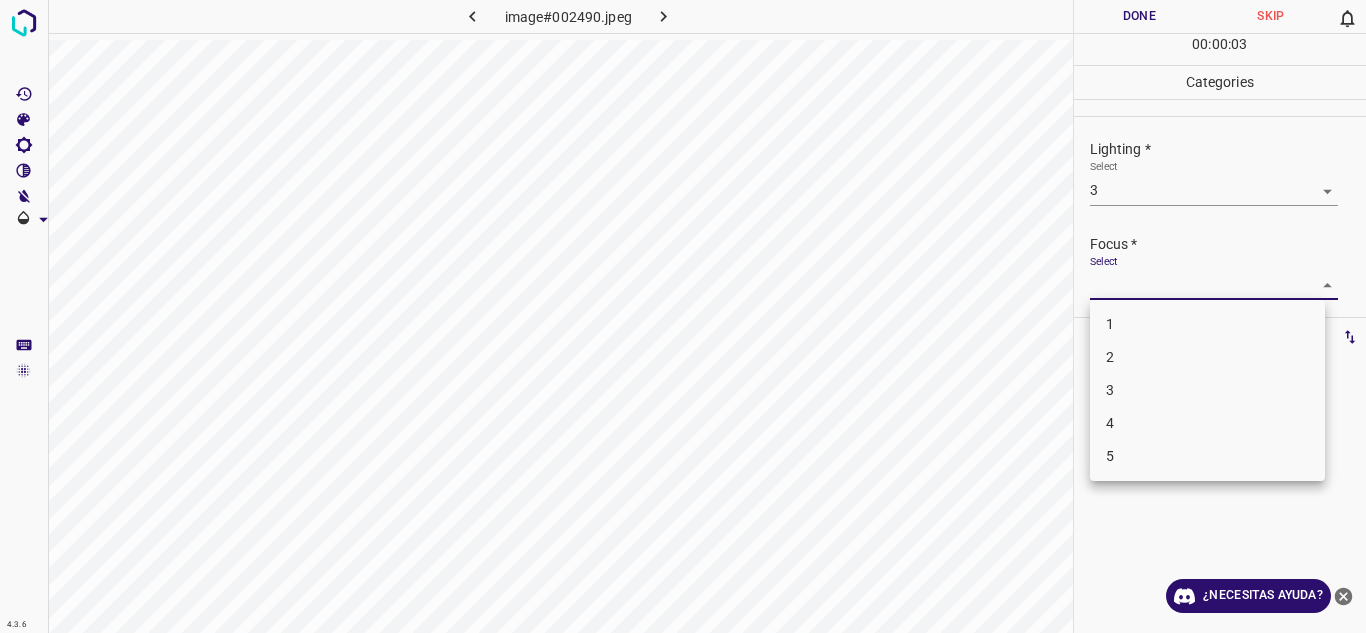click on "4.3.6  image#002490.jpeg Done Skip 0 00   : 00   : 03   Categories Lighting *  Select 3 3 Focus *  Select ​ Overall *  Select ​ Labels   0 Categories 1 Lighting 2 Focus 3 Overall Tools Space Change between modes (Draw & Edit) I Auto labeling R Restore zoom M Zoom in N Zoom out Delete Delete selecte label Filters Z Restore filters X Saturation filter C Brightness filter V Contrast filter B Gray scale filter General O Download ¿Necesitas ayuda? Texto original Valora esta traducción Tu opinión servirá para ayudar a mejorar el Traductor de Google - Texto - Esconder - Borrar 1 2 3 4 5" at bounding box center [683, 316] 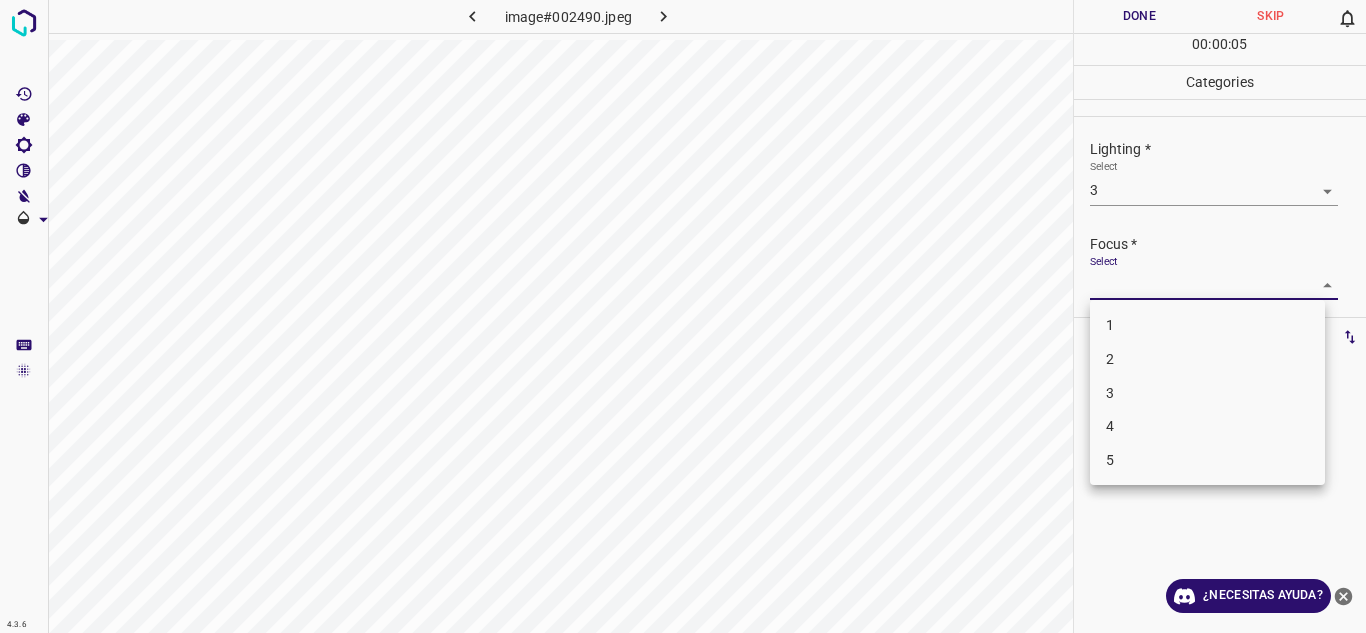 click at bounding box center (683, 316) 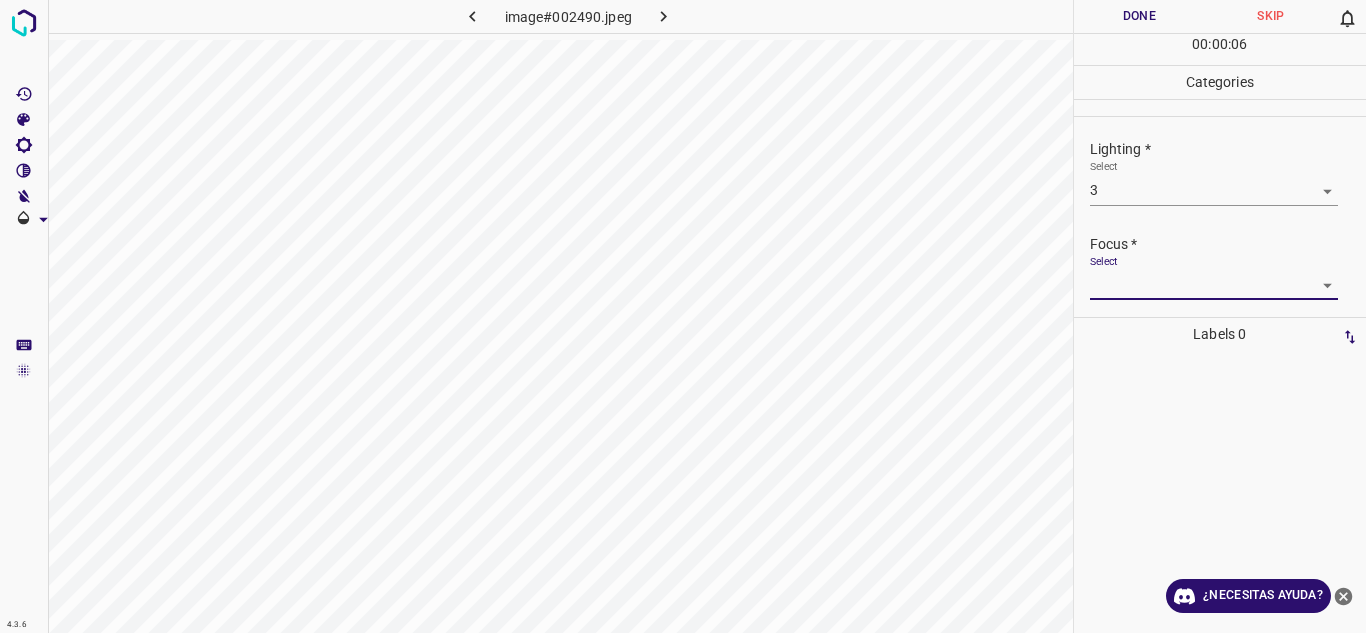 click on "4.3.6  image#002490.jpeg Done Skip 0 00   : 00   : 06   Categories Lighting *  Select 3 3 Focus *  Select ​ Overall *  Select ​ Labels   0 Categories 1 Lighting 2 Focus 3 Overall Tools Space Change between modes (Draw & Edit) I Auto labeling R Restore zoom M Zoom in N Zoom out Delete Delete selecte label Filters Z Restore filters X Saturation filter C Brightness filter V Contrast filter B Gray scale filter General O Download ¿Necesitas ayuda? Texto original Valora esta traducción Tu opinión servirá para ayudar a mejorar el Traductor de Google - Texto - Esconder - Borrar" at bounding box center [683, 316] 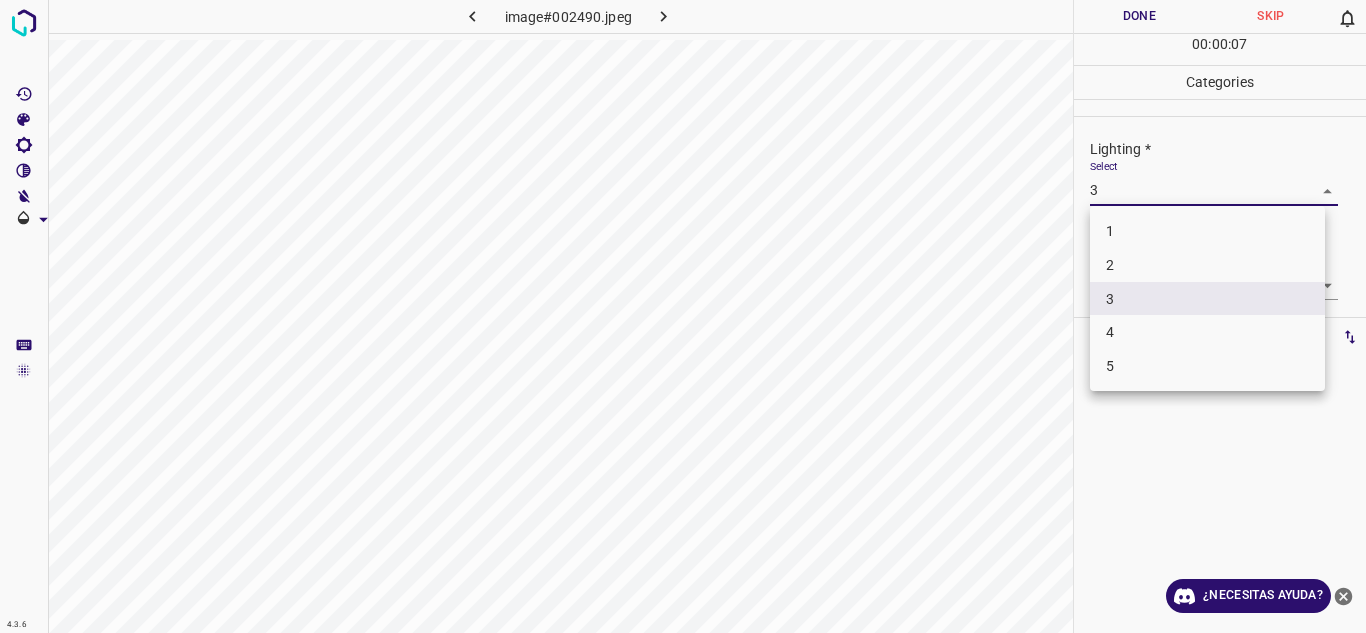 click on "4" at bounding box center [1207, 332] 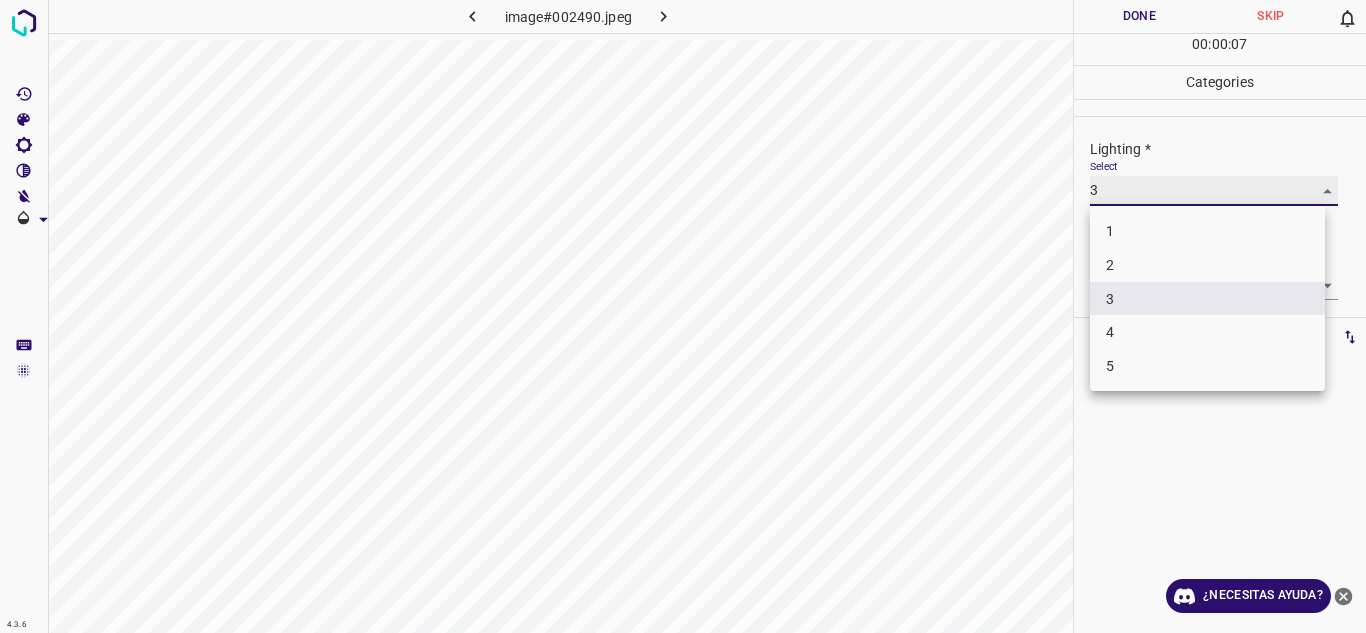 type on "4" 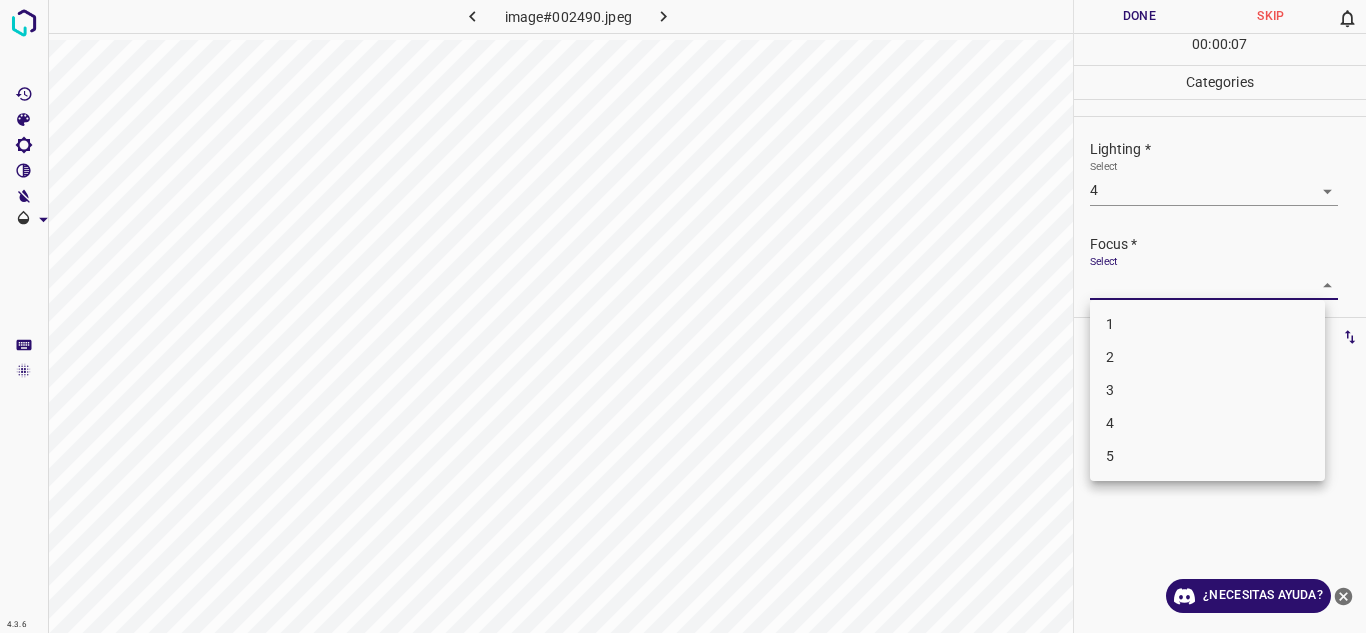 drag, startPoint x: 1302, startPoint y: 277, endPoint x: 1239, endPoint y: 356, distance: 101.04455 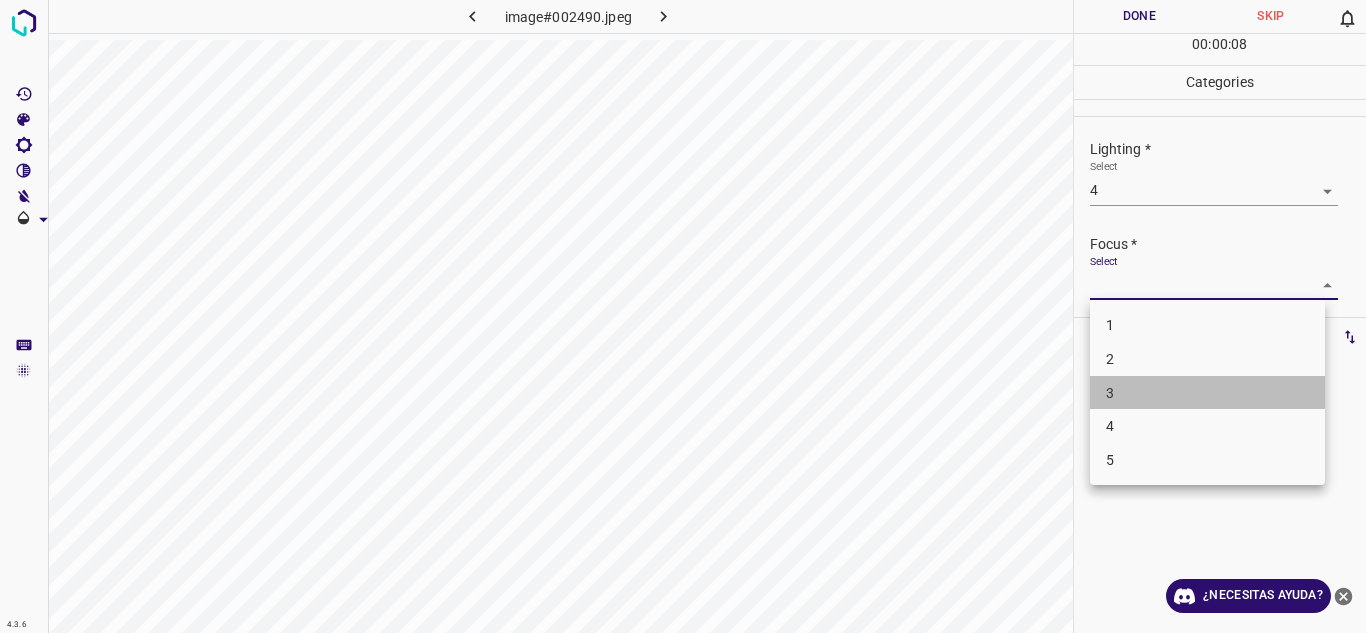 click on "3" at bounding box center [1207, 393] 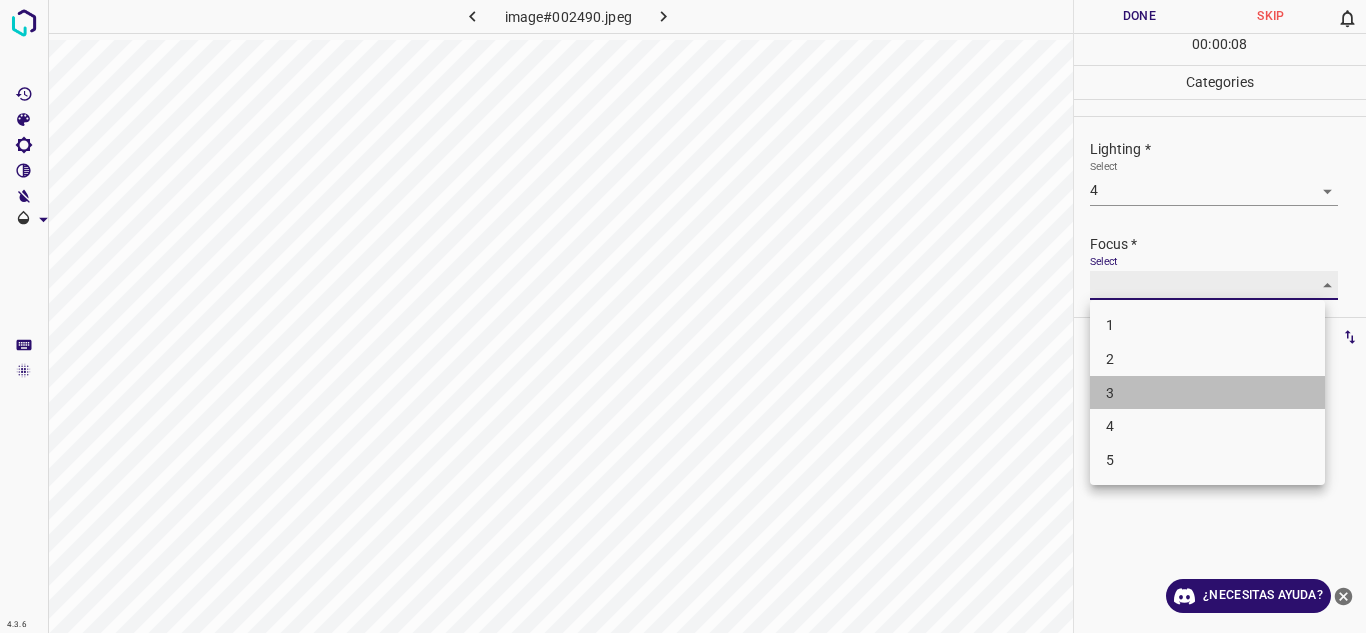 type on "3" 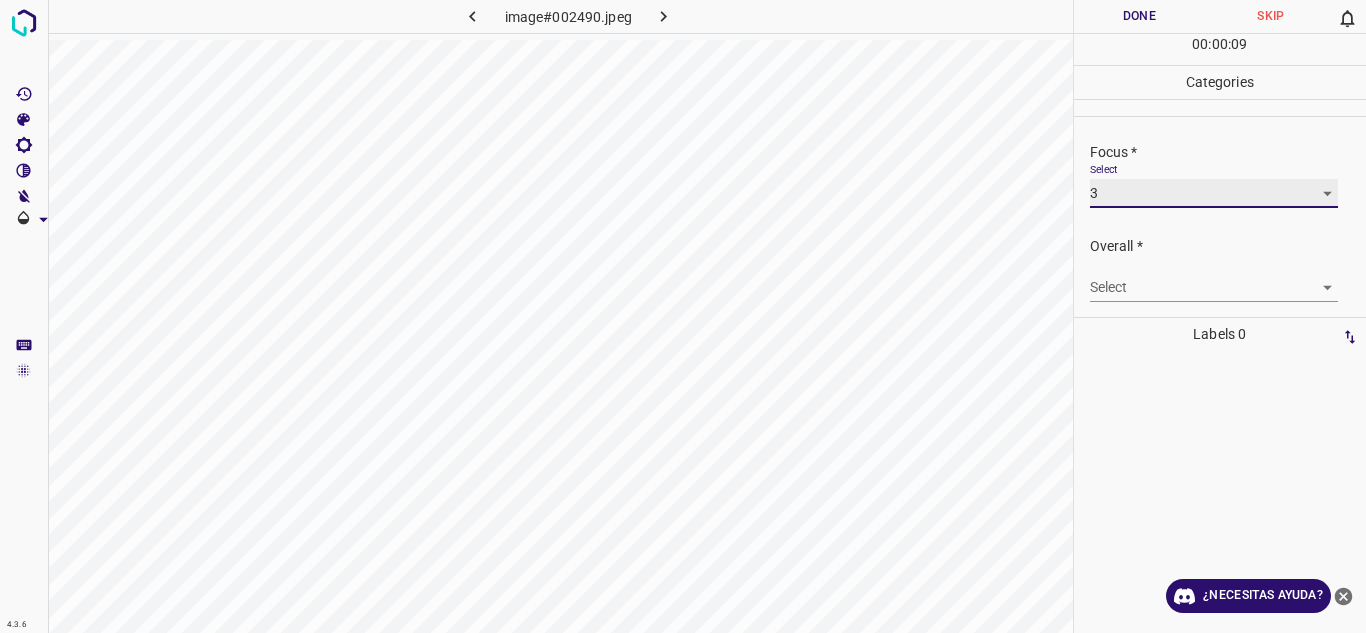 scroll, scrollTop: 93, scrollLeft: 0, axis: vertical 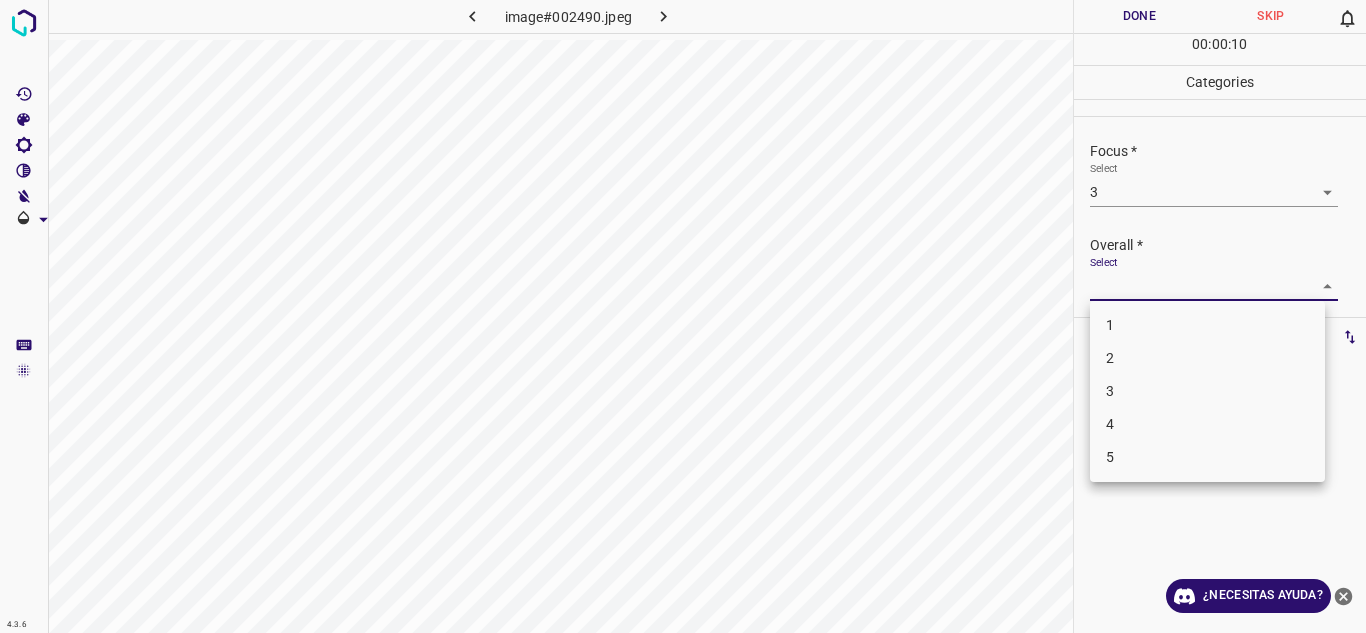 click on "4.3.6  image#002490.jpeg Done Skip 0 00   : 00   : 10   Categories Lighting *  Select 4 4 Focus *  Select 3 3 Overall *  Select ​ Labels   0 Categories 1 Lighting 2 Focus 3 Overall Tools Space Change between modes (Draw & Edit) I Auto labeling R Restore zoom M Zoom in N Zoom out Delete Delete selecte label Filters Z Restore filters X Saturation filter C Brightness filter V Contrast filter B Gray scale filter General O Download ¿Necesitas ayuda? Texto original Valora esta traducción Tu opinión servirá para ayudar a mejorar el Traductor de Google - Texto - Esconder - Borrar 1 2 3 4 5" at bounding box center (683, 316) 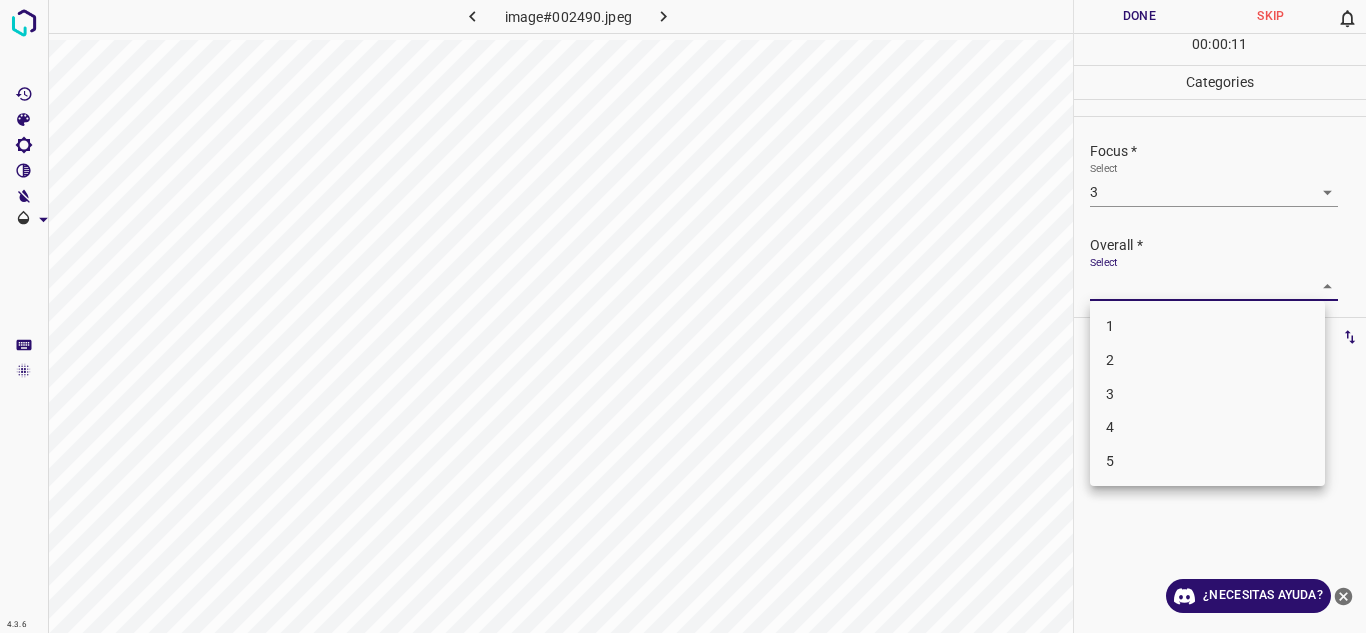 drag, startPoint x: 1143, startPoint y: 430, endPoint x: 1153, endPoint y: 395, distance: 36.40055 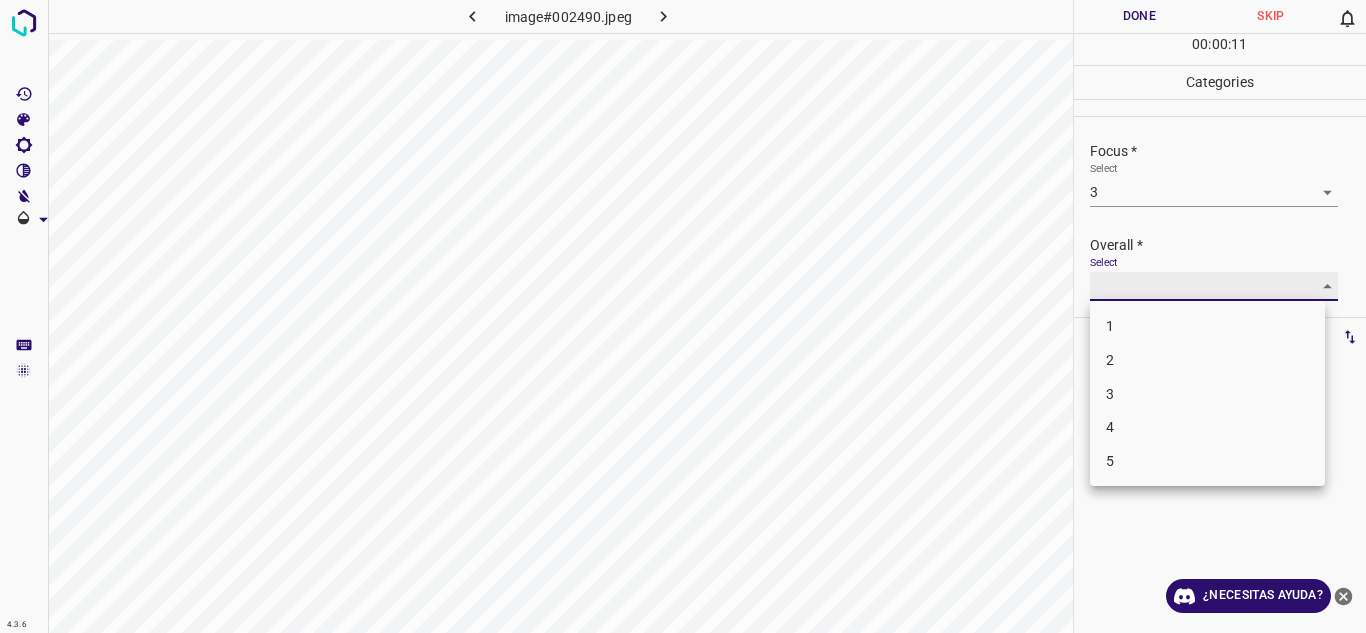 type on "4" 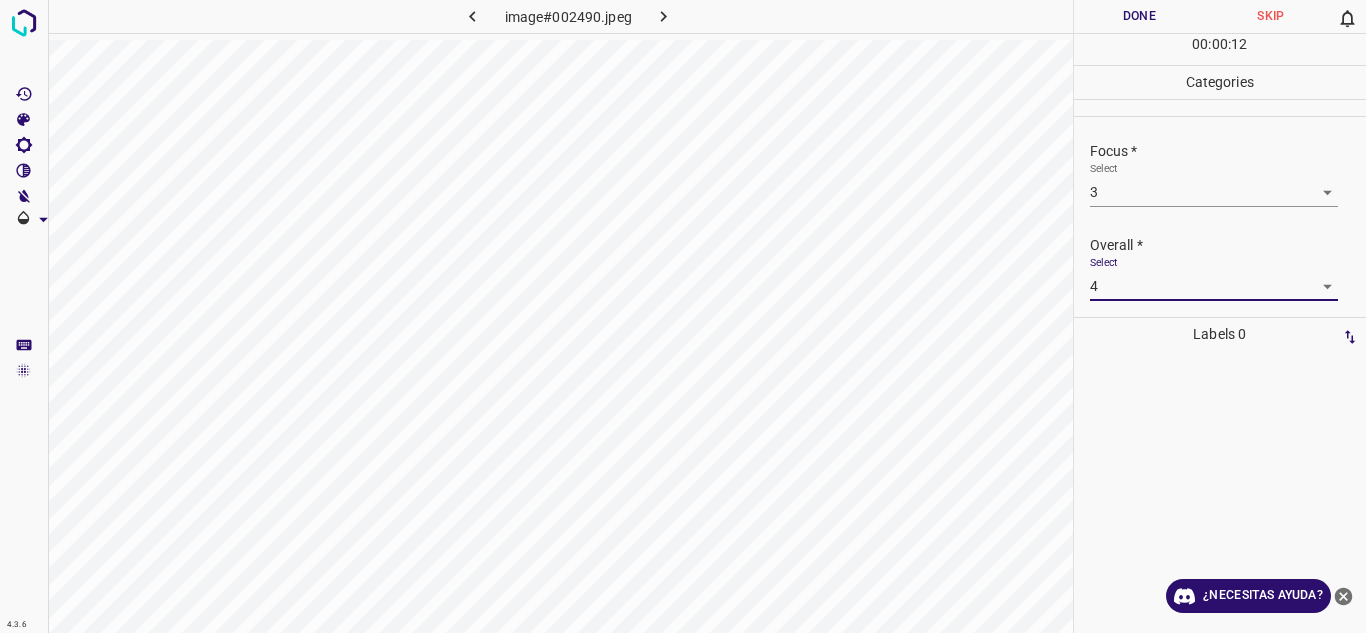 click on "Done" at bounding box center (1140, 16) 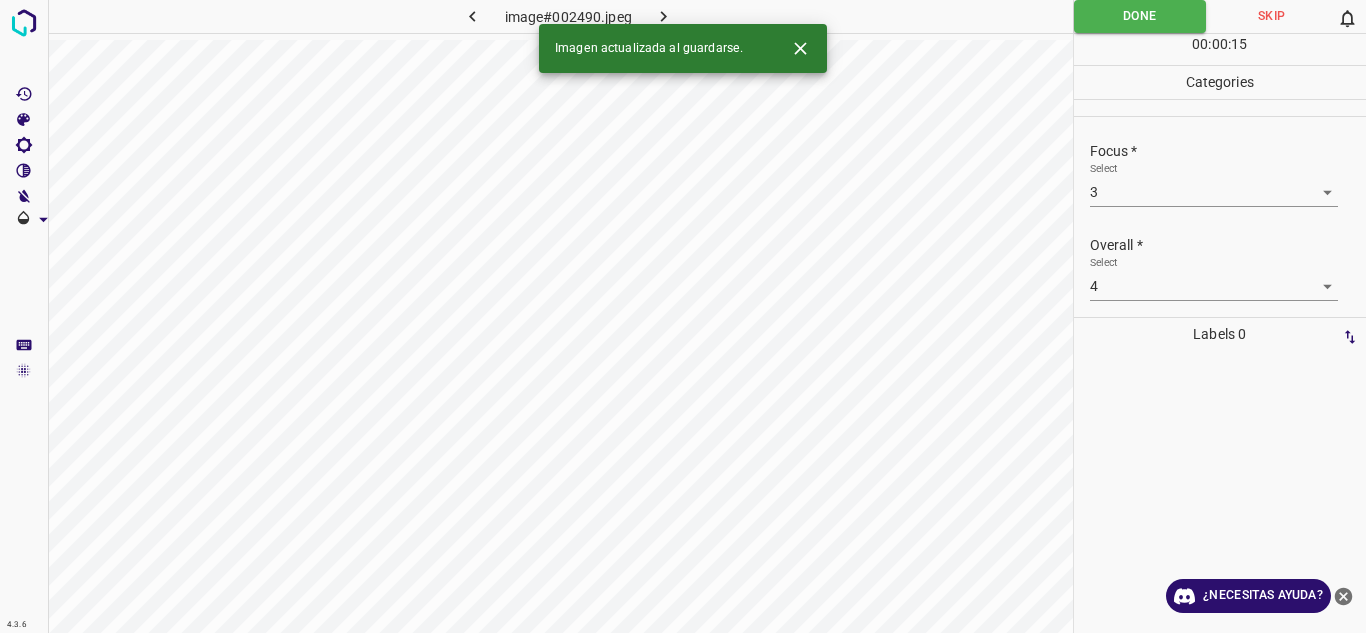 click at bounding box center [664, 16] 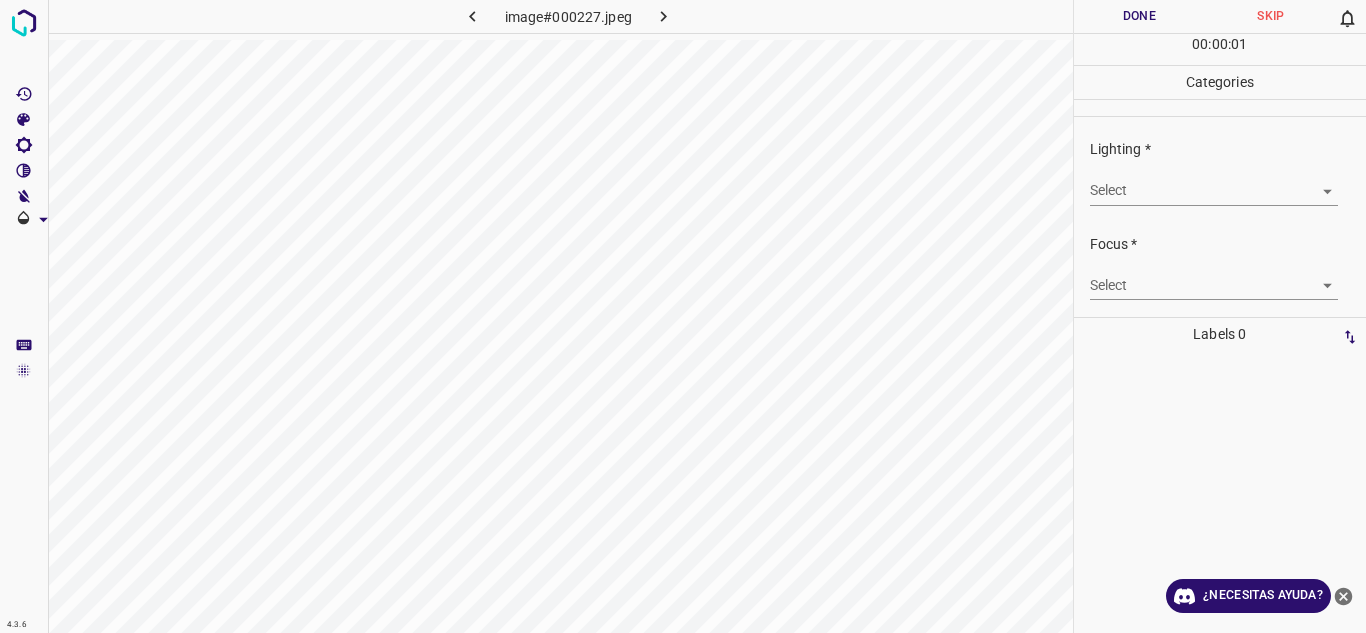 click on "4.3.6  image#000227.jpeg Done Skip 0 00   : 00   : 01   Categories Lighting *  Select ​ Focus *  Select ​ Overall *  Select ​ Labels   0 Categories 1 Lighting 2 Focus 3 Overall Tools Space Change between modes (Draw & Edit) I Auto labeling R Restore zoom M Zoom in N Zoom out Delete Delete selecte label Filters Z Restore filters X Saturation filter C Brightness filter V Contrast filter B Gray scale filter General O Download ¿Necesitas ayuda? Texto original Valora esta traducción Tu opinión servirá para ayudar a mejorar el Traductor de Google - Texto - Esconder - Borrar" at bounding box center [683, 316] 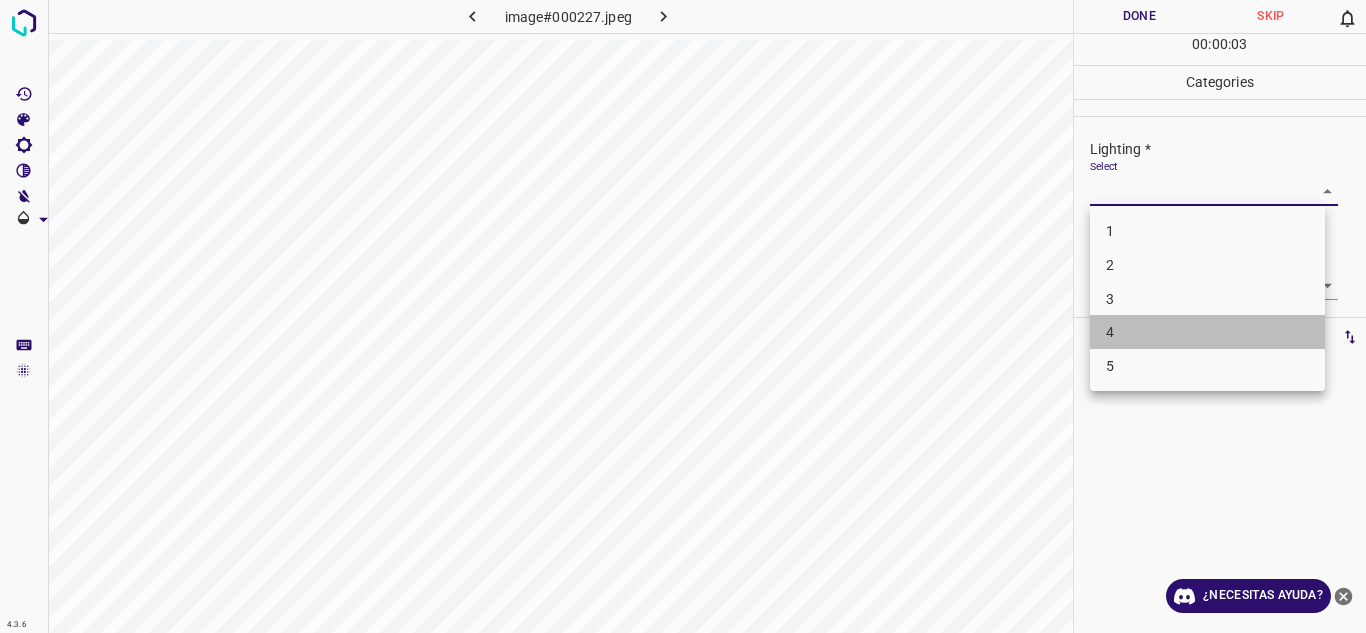 click on "4" at bounding box center [1207, 332] 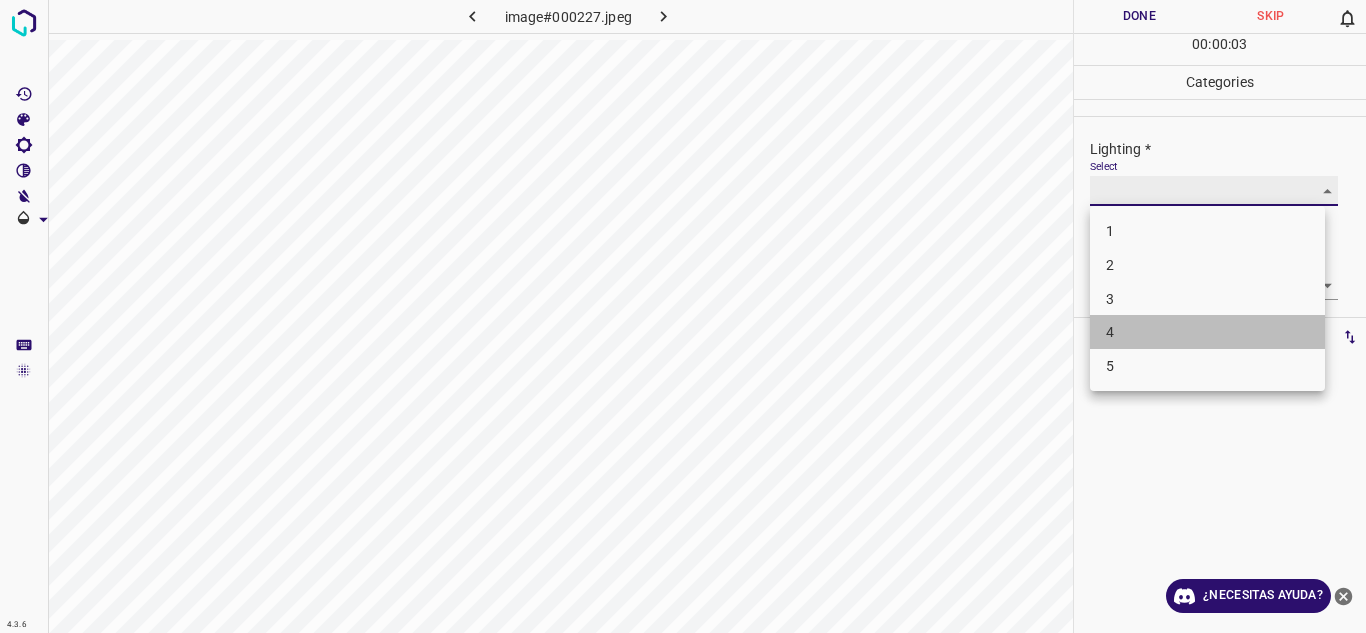 type on "4" 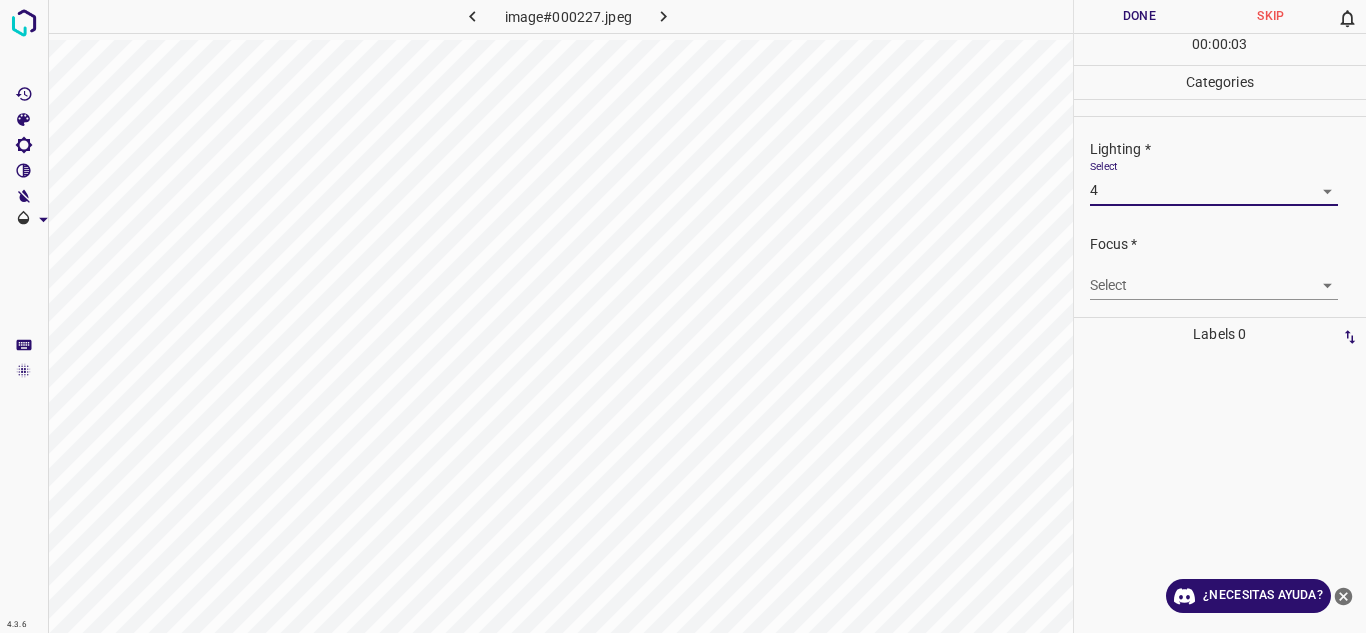 click on "4.3.6  image#000227.jpeg Done Skip 0 00   : 00   : 03   Categories Lighting *  Select 4 4 Focus *  Select ​ Overall *  Select ​ Labels   0 Categories 1 Lighting 2 Focus 3 Overall Tools Space Change between modes (Draw & Edit) I Auto labeling R Restore zoom M Zoom in N Zoom out Delete Delete selecte label Filters Z Restore filters X Saturation filter C Brightness filter V Contrast filter B Gray scale filter General O Download ¿Necesitas ayuda? Texto original Valora esta traducción Tu opinión servirá para ayudar a mejorar el Traductor de Google - Texto - Esconder - Borrar" at bounding box center [683, 316] 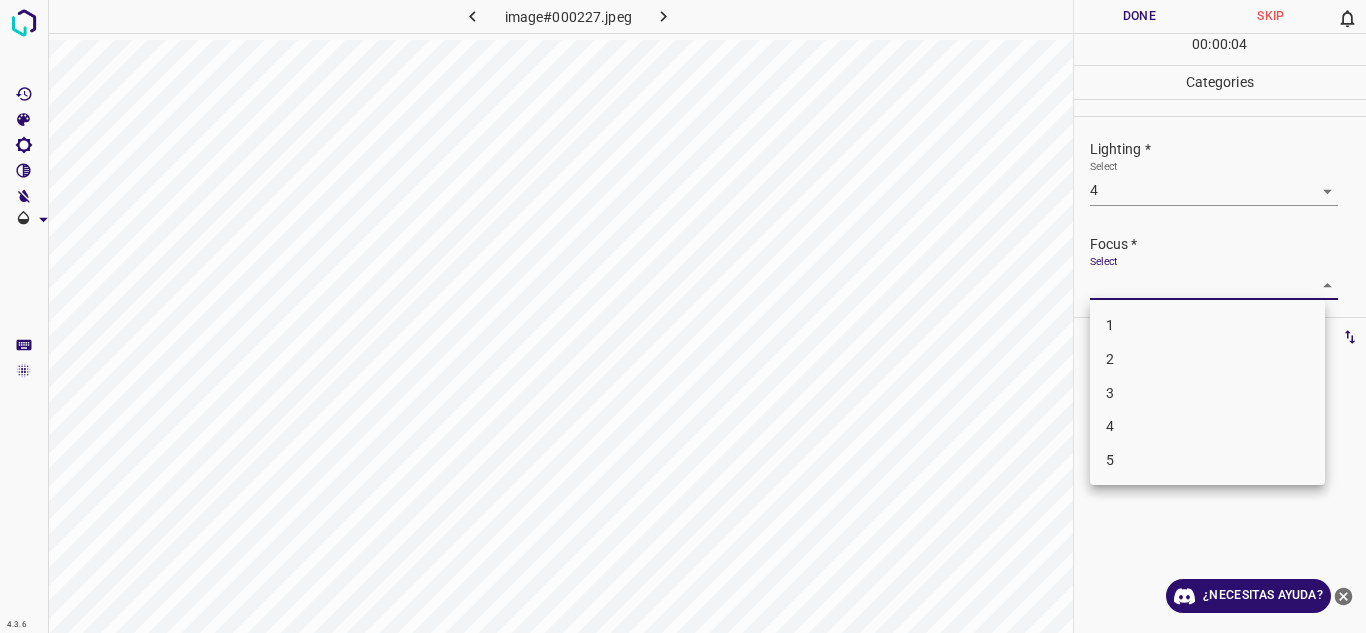 click on "4" at bounding box center [1207, 426] 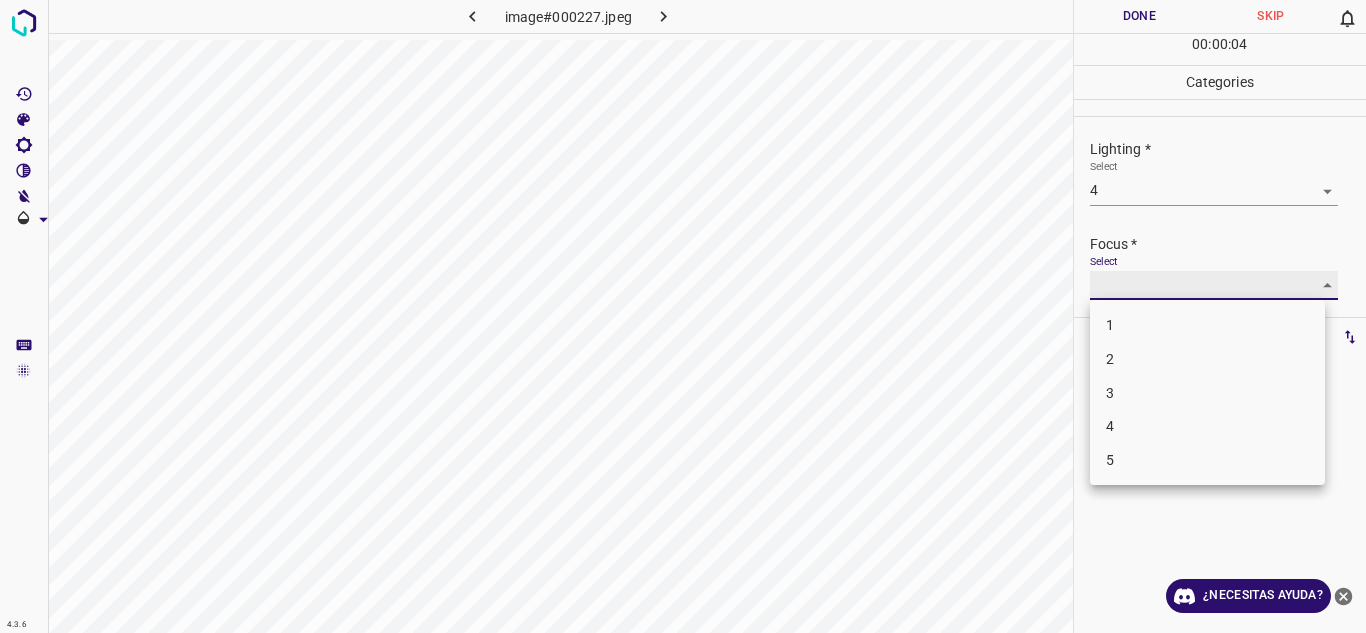 type on "4" 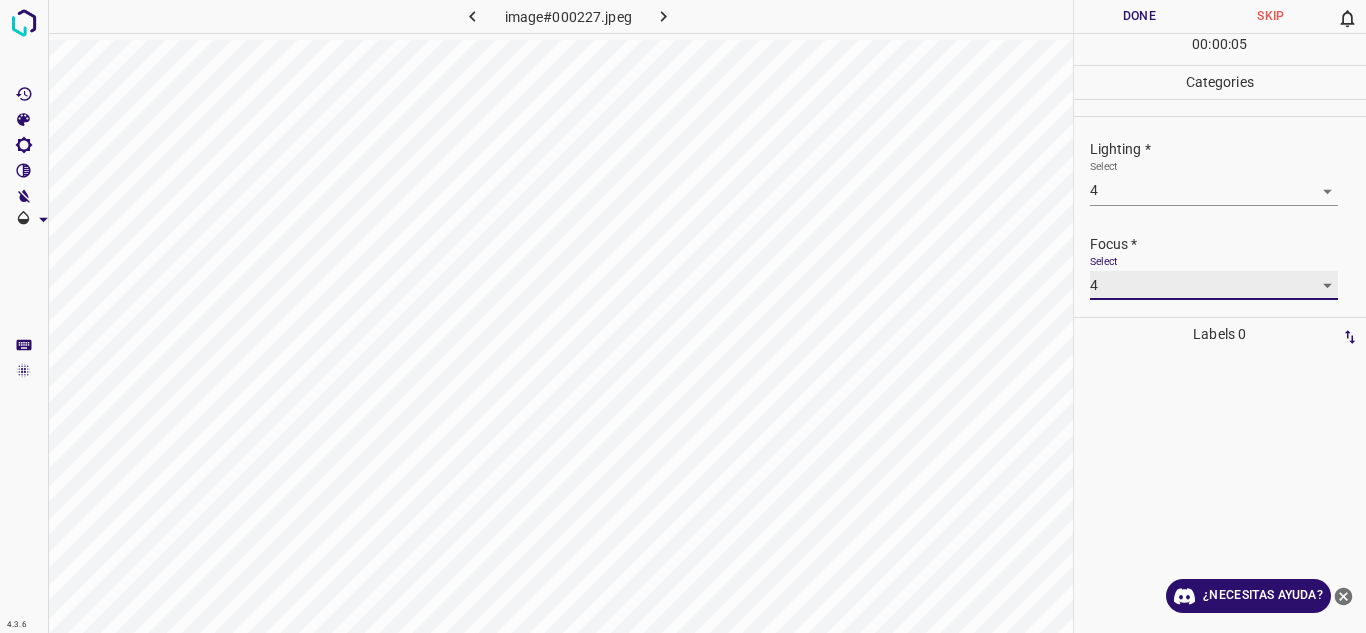 scroll, scrollTop: 98, scrollLeft: 0, axis: vertical 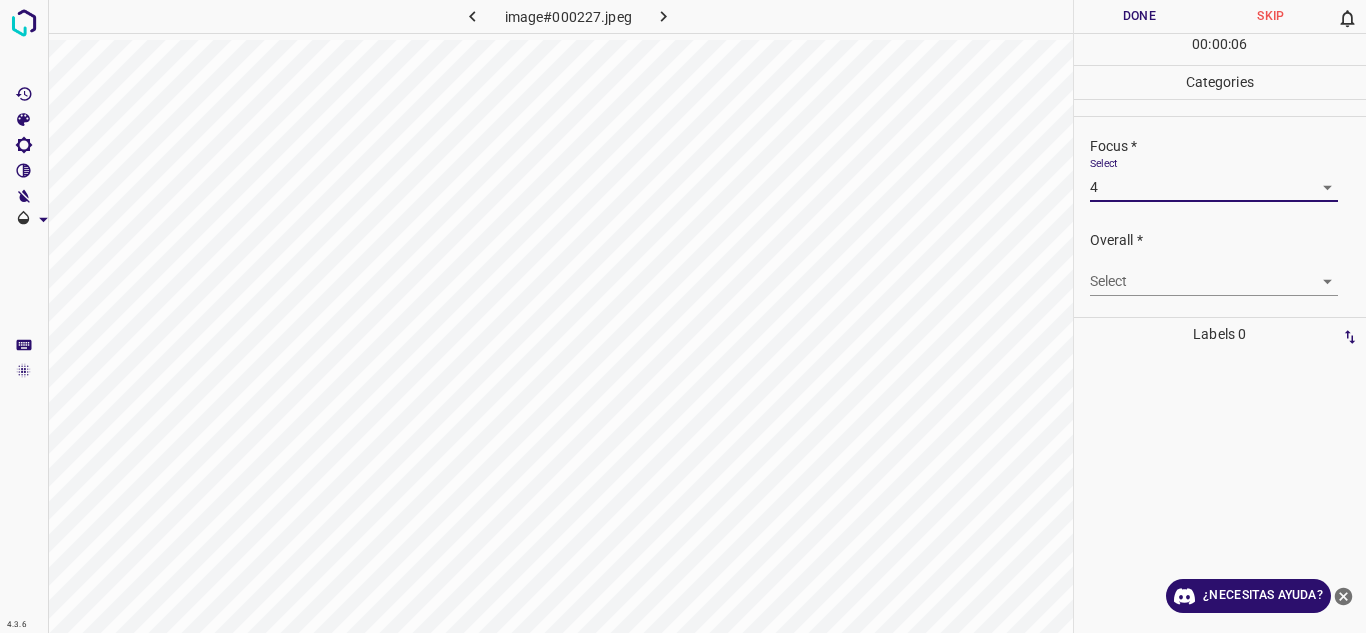 click on "4.3.6  image#000227.jpeg Done Skip 0 00   : 00   : 06   Categories Lighting *  Select 4 4 Focus *  Select 4 4 Overall *  Select ​ Labels   0 Categories 1 Lighting 2 Focus 3 Overall Tools Space Change between modes (Draw & Edit) I Auto labeling R Restore zoom M Zoom in N Zoom out Delete Delete selecte label Filters Z Restore filters X Saturation filter C Brightness filter V Contrast filter B Gray scale filter General O Download ¿Necesitas ayuda? Texto original Valora esta traducción Tu opinión servirá para ayudar a mejorar el Traductor de Google - Texto - Esconder - Borrar" at bounding box center (683, 316) 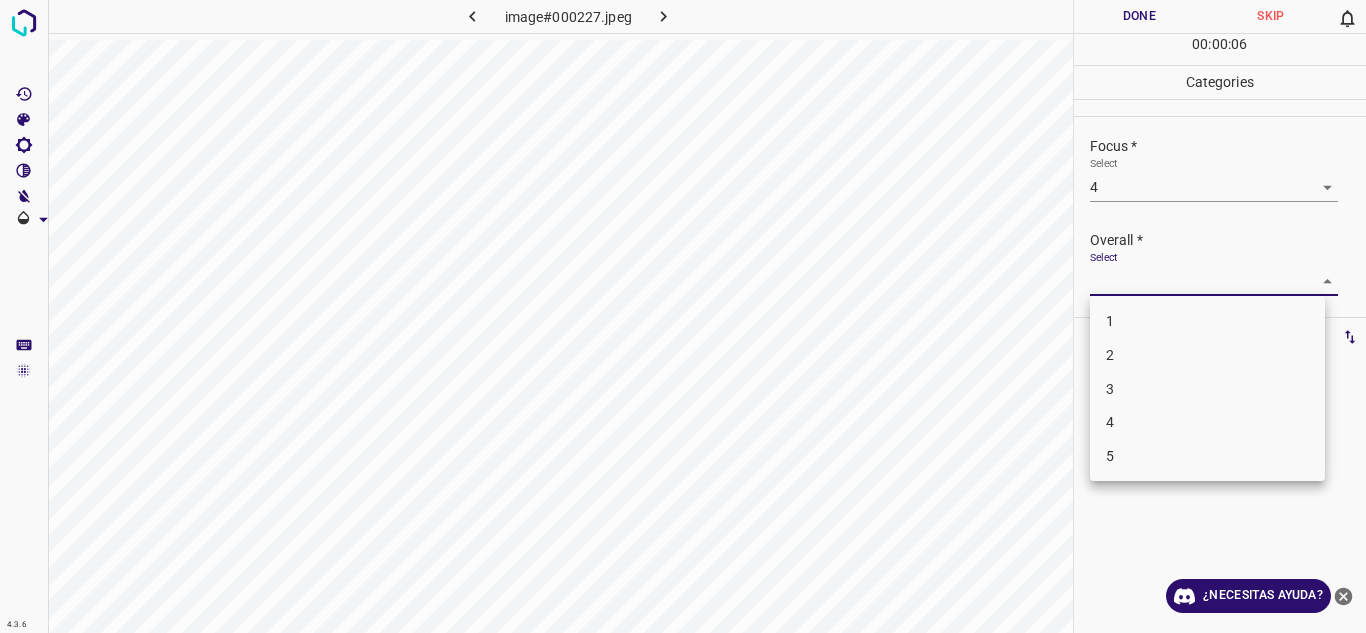 click on "4" at bounding box center (1207, 422) 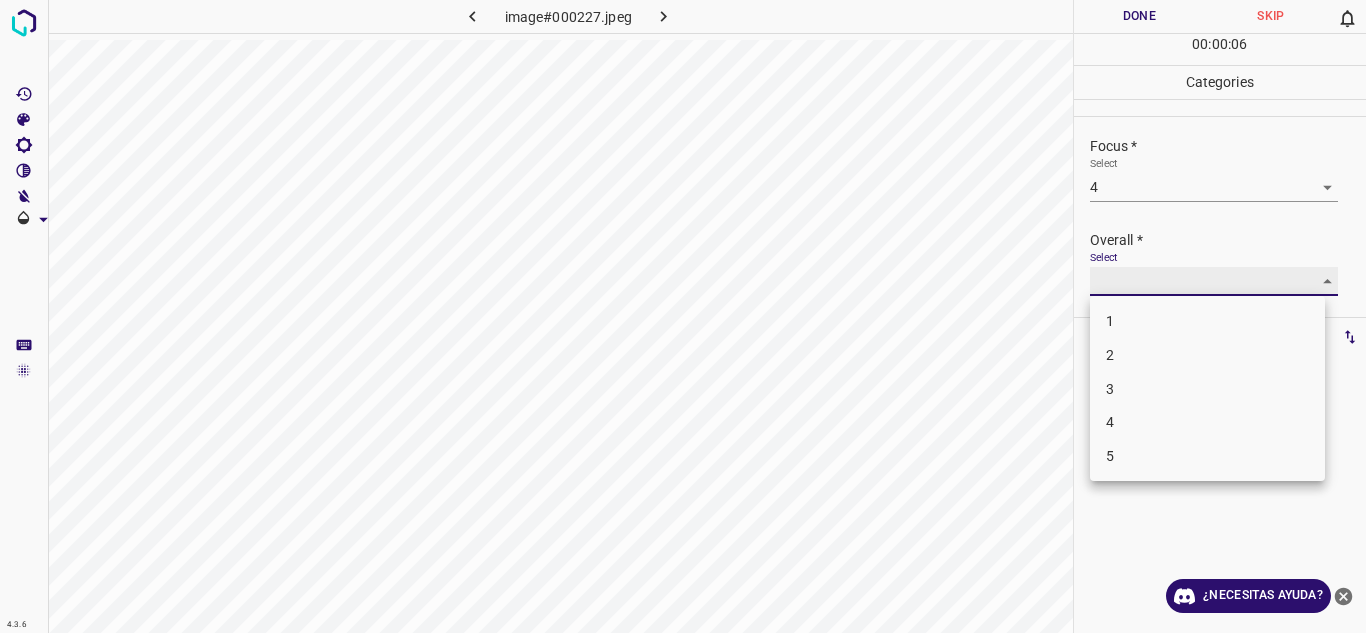 type on "4" 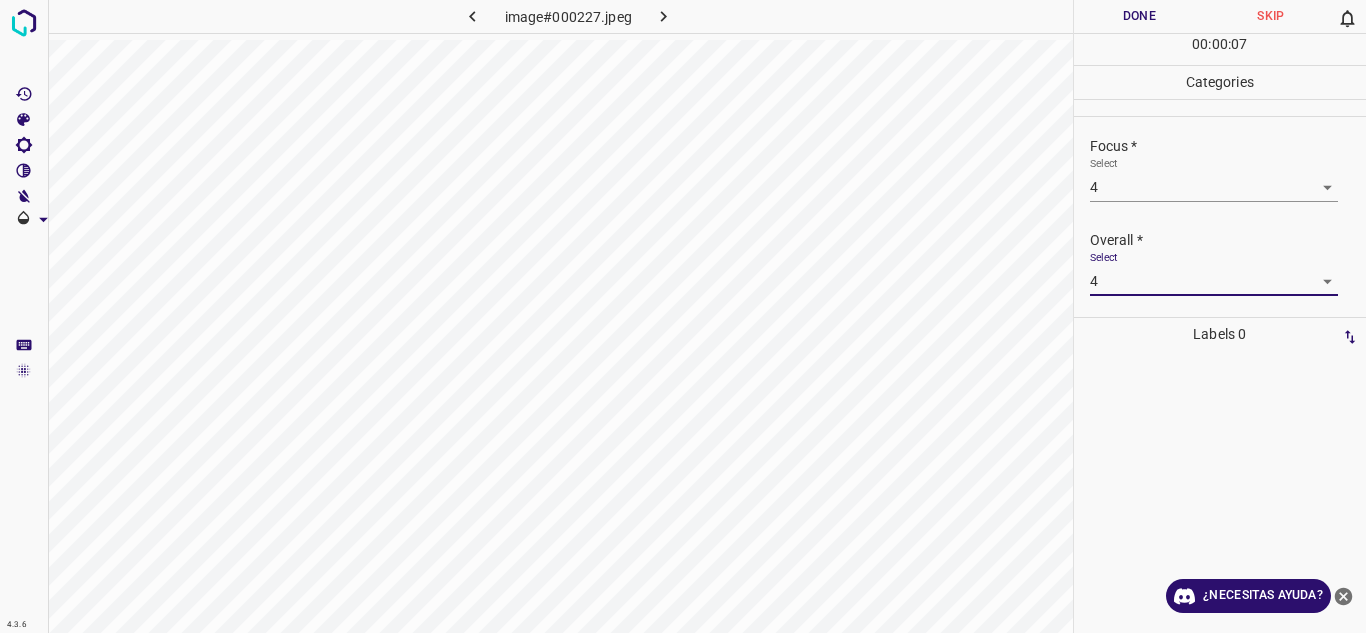 click on "Done" at bounding box center [1140, 16] 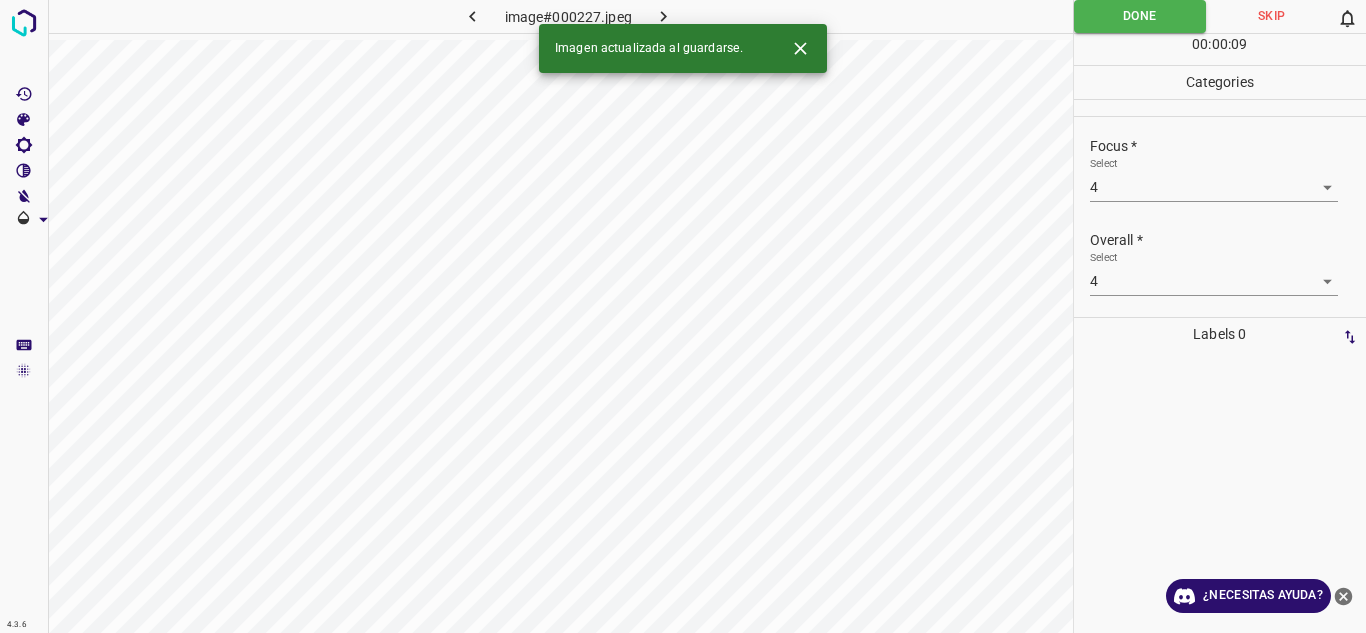 click at bounding box center (664, 16) 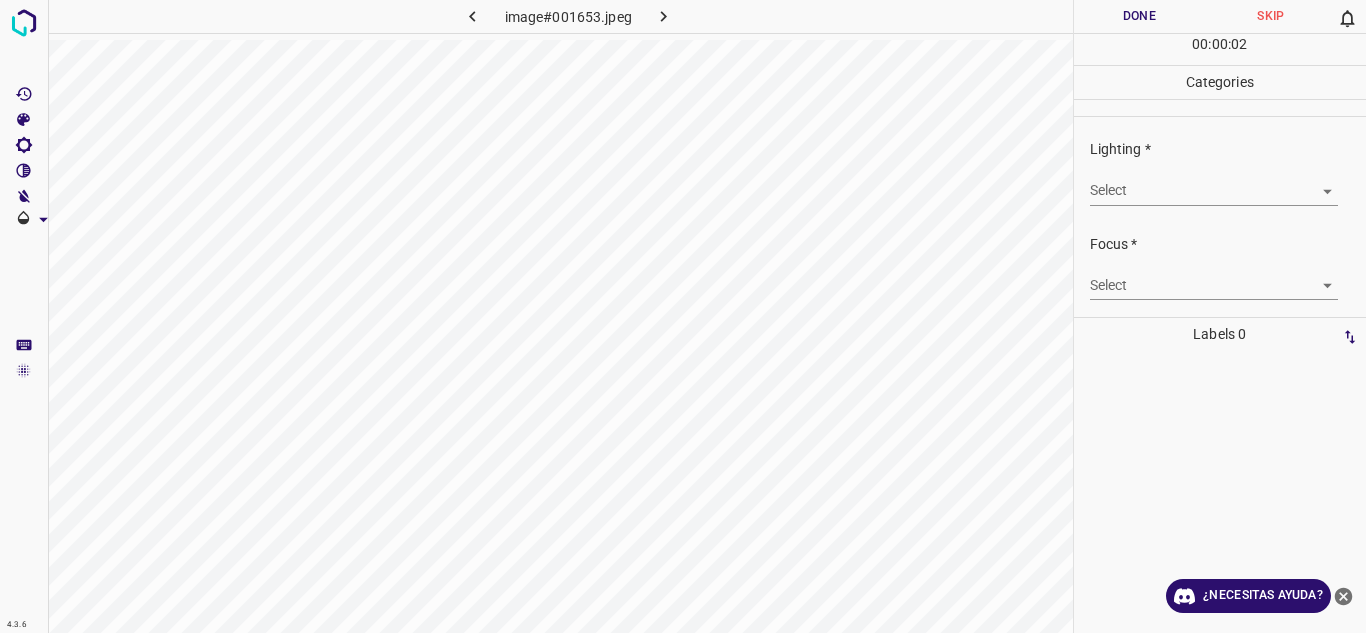 click on "4.3.6  image#001653.jpeg Done Skip 0 00   : 00   : 02   Categories Lighting *  Select ​ Focus *  Select ​ Overall *  Select ​ Labels   0 Categories 1 Lighting 2 Focus 3 Overall Tools Space Change between modes (Draw & Edit) I Auto labeling R Restore zoom M Zoom in N Zoom out Delete Delete selecte label Filters Z Restore filters X Saturation filter C Brightness filter V Contrast filter B Gray scale filter General O Download ¿Necesitas ayuda? Texto original Valora esta traducción Tu opinión servirá para ayudar a mejorar el Traductor de Google - Texto - Esconder - Borrar" at bounding box center (683, 316) 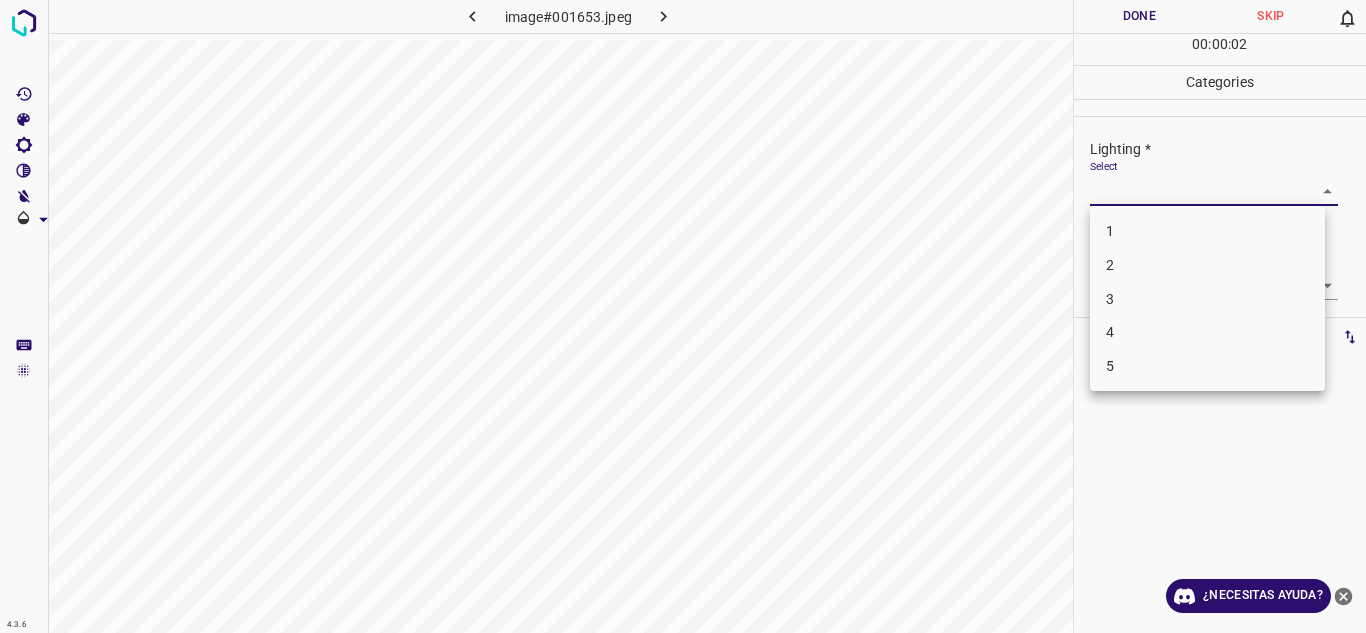 click on "4" at bounding box center (1207, 332) 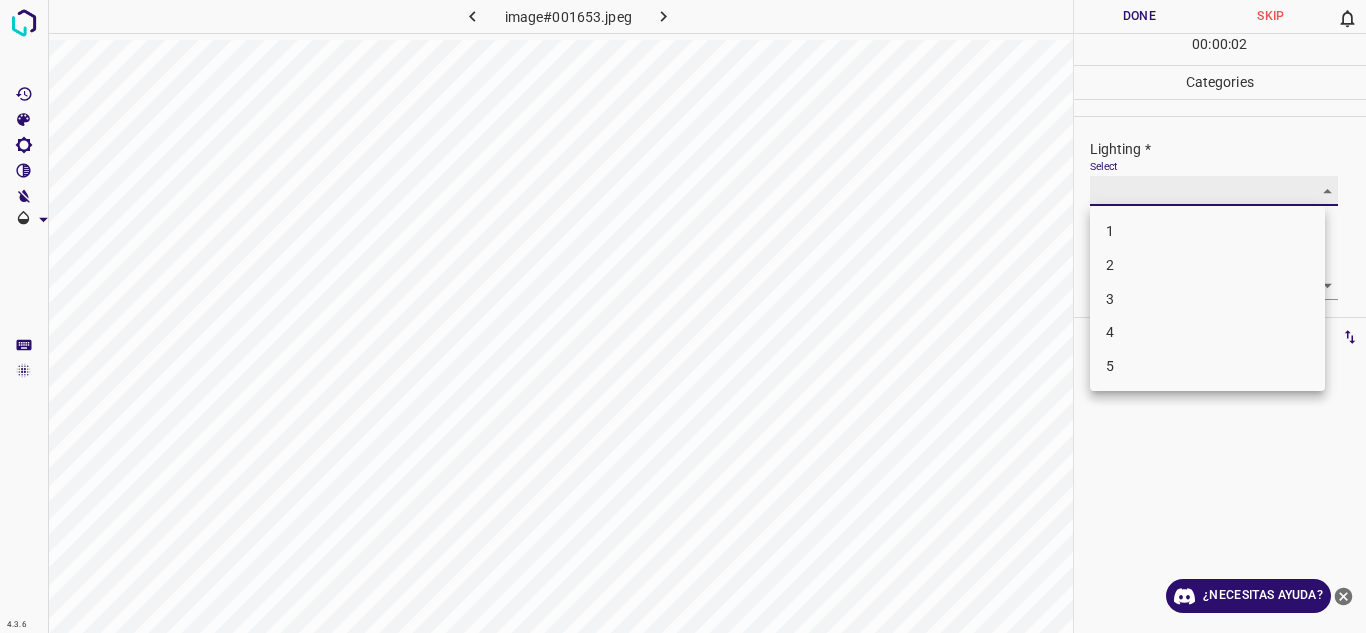 type on "4" 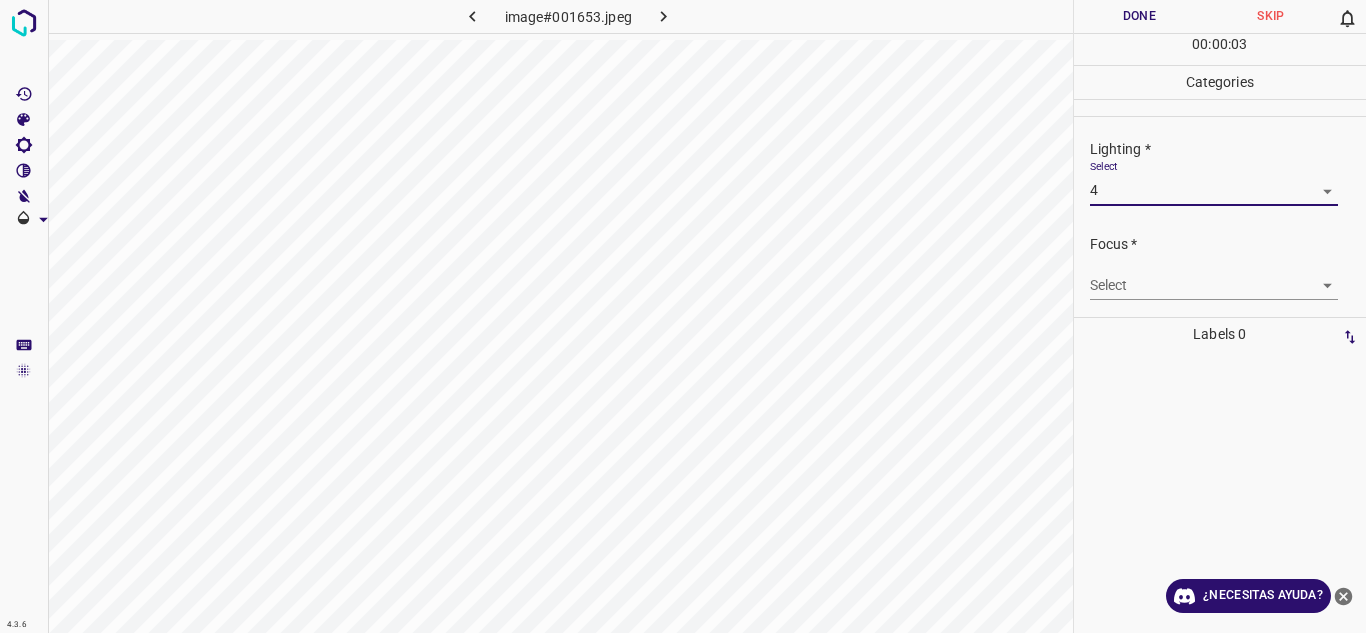 click on "4.3.6  image#001653.jpeg Done Skip 0 00   : 00   : 03   Categories Lighting *  Select 4 4 Focus *  Select ​ Overall *  Select ​ Labels   0 Categories 1 Lighting 2 Focus 3 Overall Tools Space Change between modes (Draw & Edit) I Auto labeling R Restore zoom M Zoom in N Zoom out Delete Delete selecte label Filters Z Restore filters X Saturation filter C Brightness filter V Contrast filter B Gray scale filter General O Download ¿Necesitas ayuda? Texto original Valora esta traducción Tu opinión servirá para ayudar a mejorar el Traductor de Google - Texto - Esconder - Borrar" at bounding box center [683, 316] 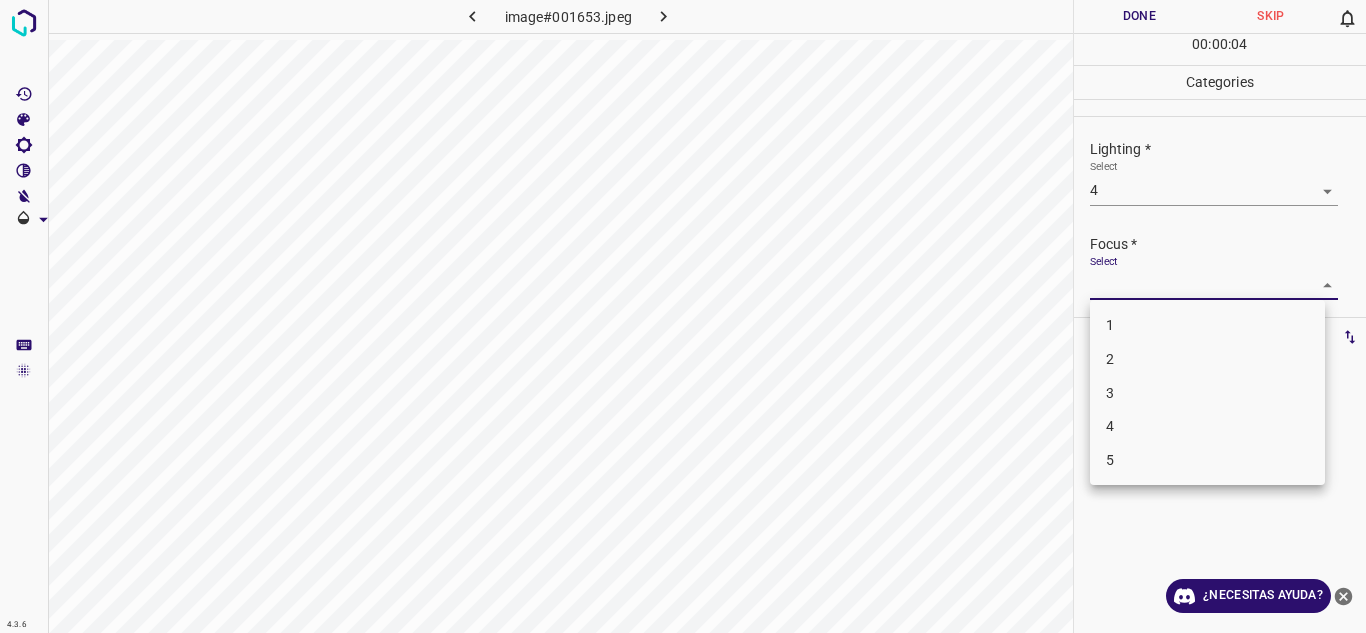 drag, startPoint x: 1129, startPoint y: 388, endPoint x: 1302, endPoint y: 347, distance: 177.792 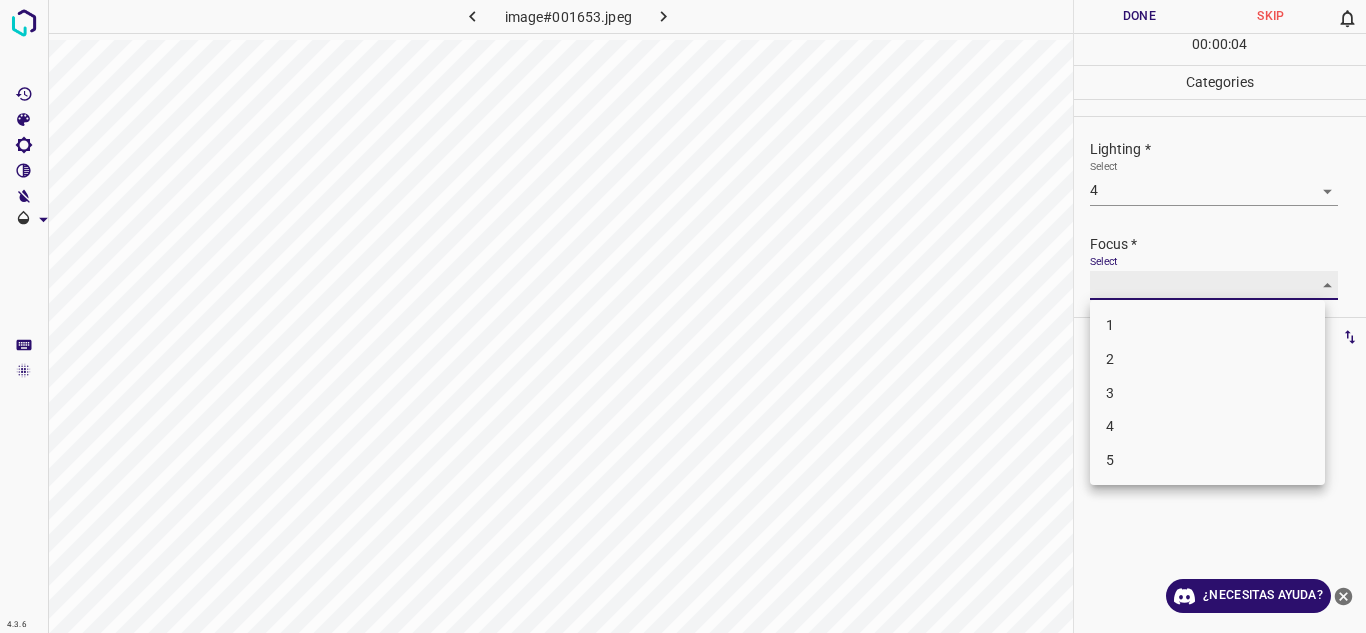 type on "3" 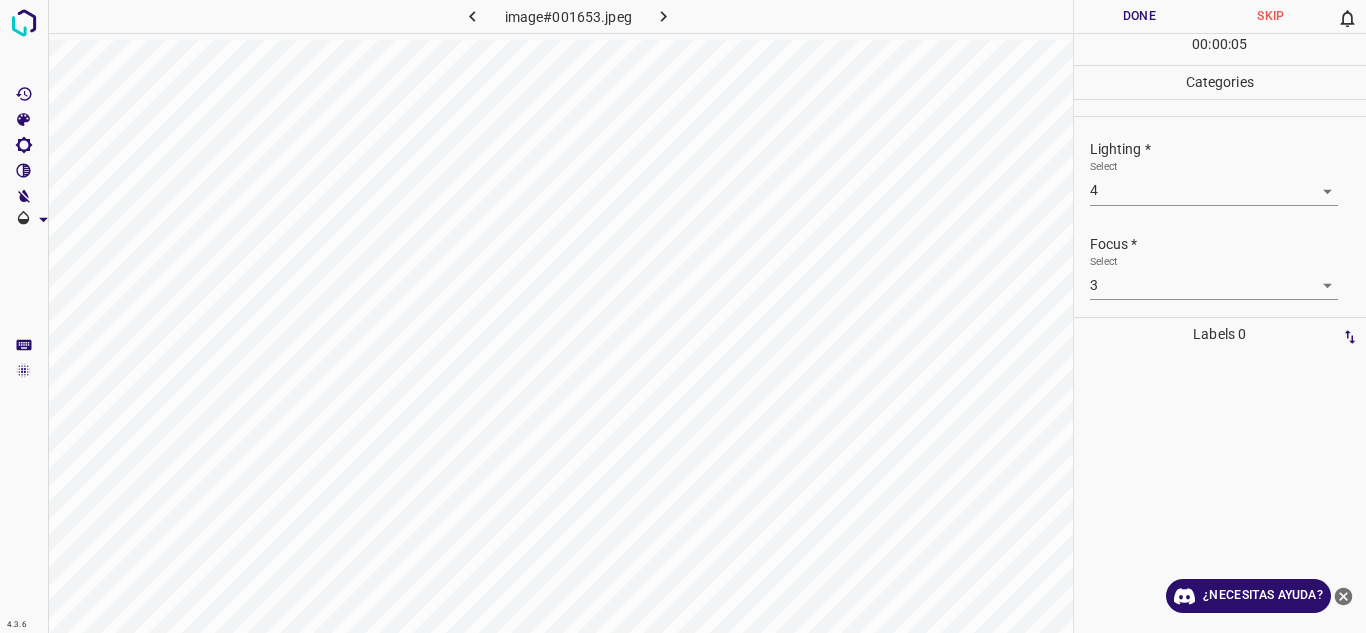 drag, startPoint x: 1365, startPoint y: 156, endPoint x: 1360, endPoint y: 224, distance: 68.18358 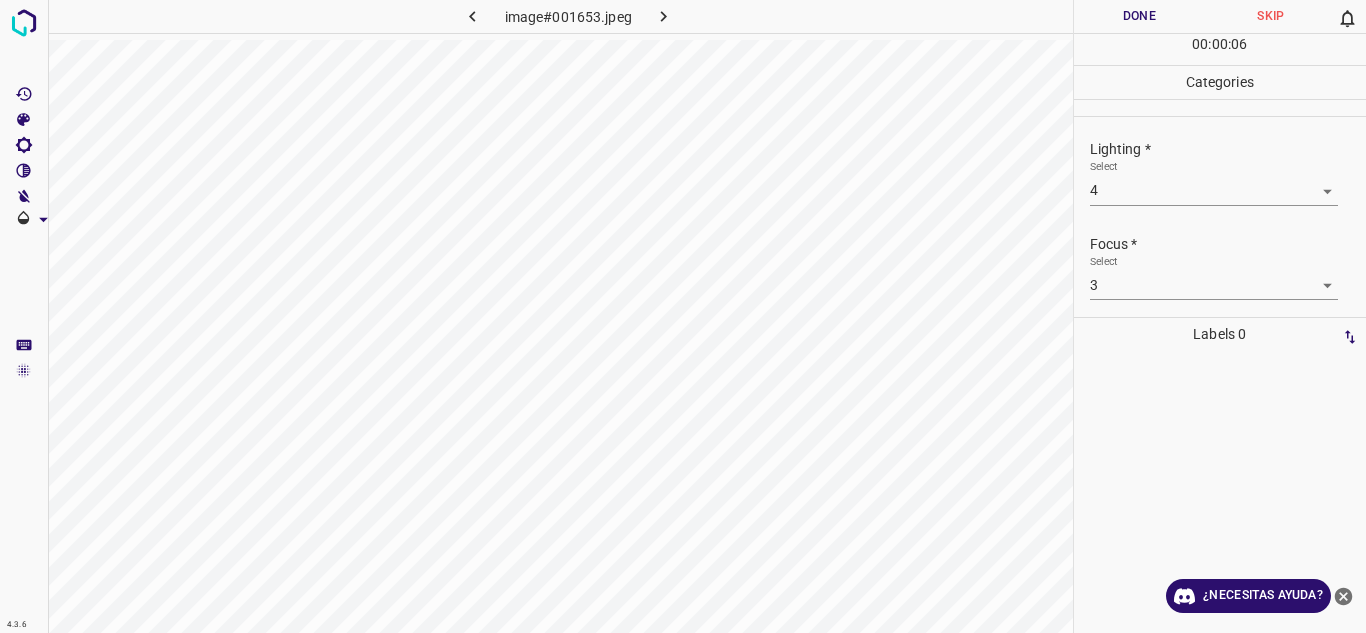 scroll, scrollTop: 98, scrollLeft: 0, axis: vertical 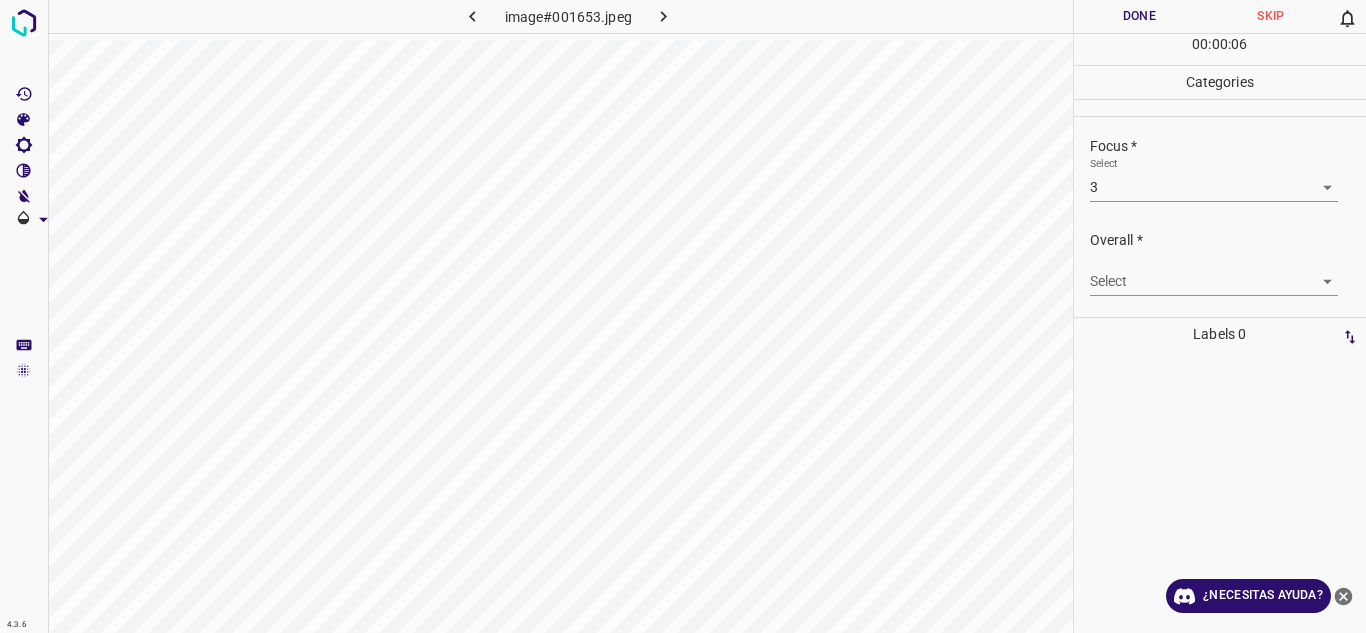 click on "4.3.6  image#001653.jpeg Done Skip 0 00   : 00   : 06   Categories Lighting *  Select 4 4 Focus *  Select 3 3 Overall *  Select ​ Labels   0 Categories 1 Lighting 2 Focus 3 Overall Tools Space Change between modes (Draw & Edit) I Auto labeling R Restore zoom M Zoom in N Zoom out Delete Delete selecte label Filters Z Restore filters X Saturation filter C Brightness filter V Contrast filter B Gray scale filter General O Download ¿Necesitas ayuda? Texto original Valora esta traducción Tu opinión servirá para ayudar a mejorar el Traductor de Google - Texto - Esconder - Borrar" at bounding box center [683, 316] 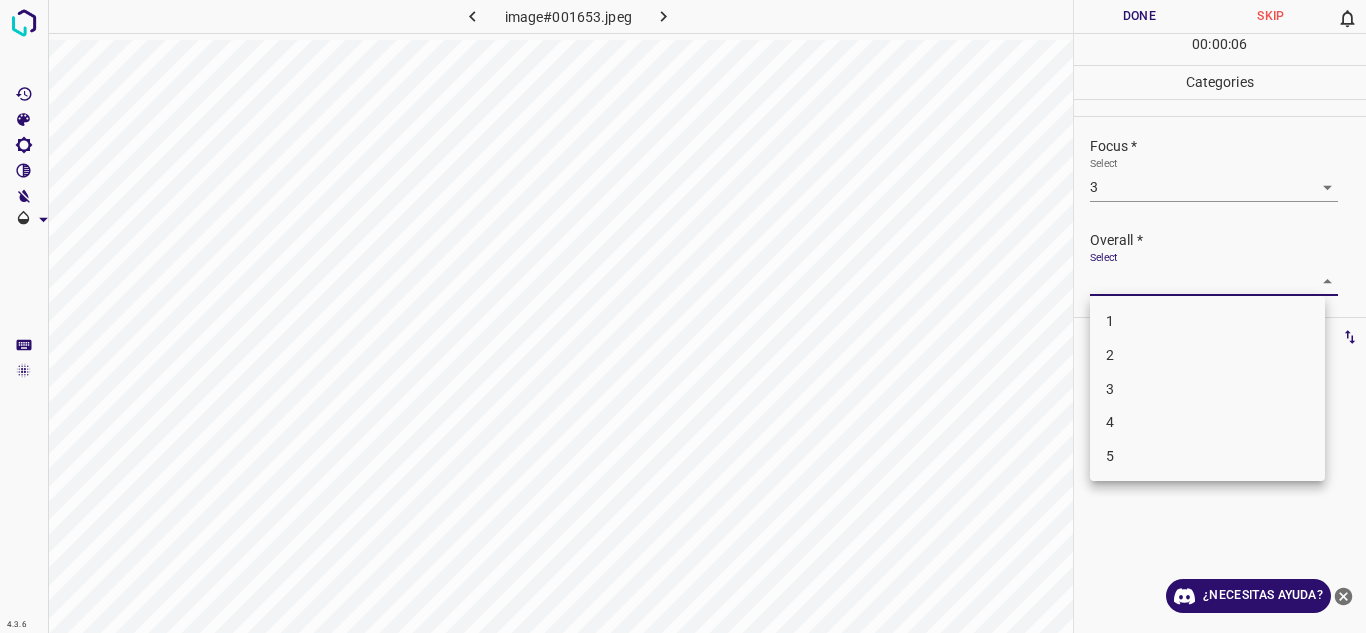 click on "3" at bounding box center [1207, 389] 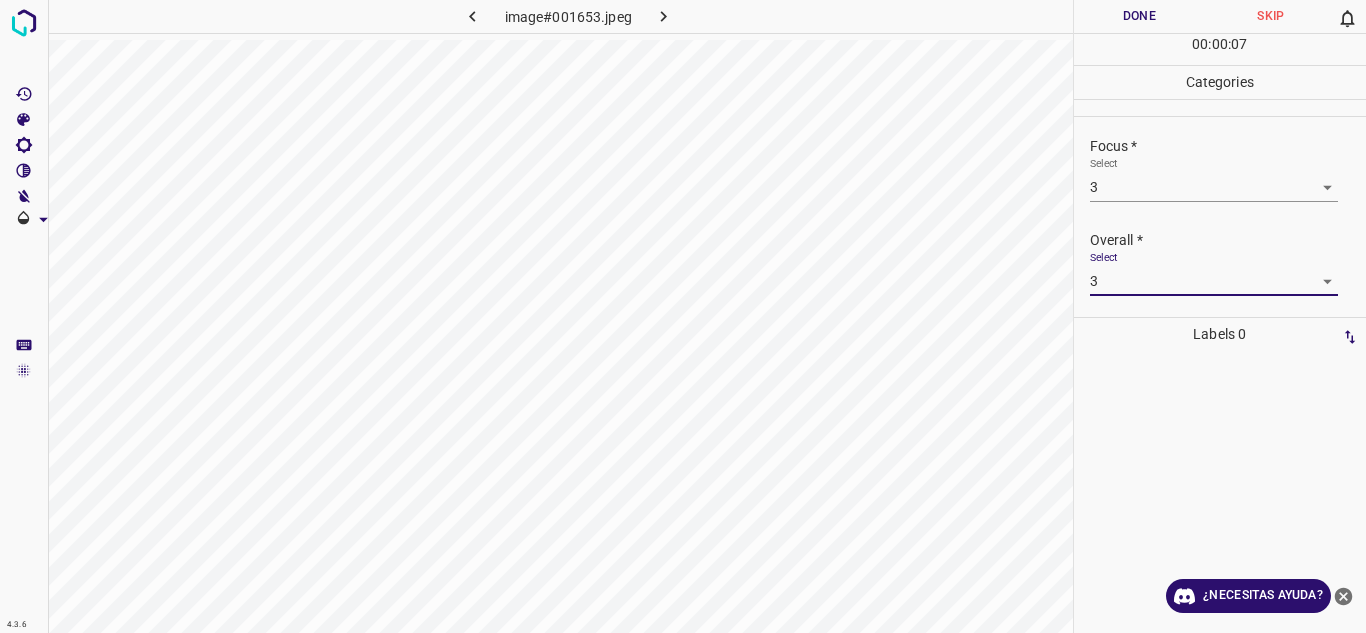 click on "4.3.6  image#001653.jpeg Done Skip 0 00   : 00   : 07   Categories Lighting *  Select 4 4 Focus *  Select 3 3 Overall *  Select 3 3 Labels   0 Categories 1 Lighting 2 Focus 3 Overall Tools Space Change between modes (Draw & Edit) I Auto labeling R Restore zoom M Zoom in N Zoom out Delete Delete selecte label Filters Z Restore filters X Saturation filter C Brightness filter V Contrast filter B Gray scale filter General O Download ¿Necesitas ayuda? Texto original Valora esta traducción Tu opinión servirá para ayudar a mejorar el Traductor de Google - Texto - Esconder - Borrar" at bounding box center (683, 316) 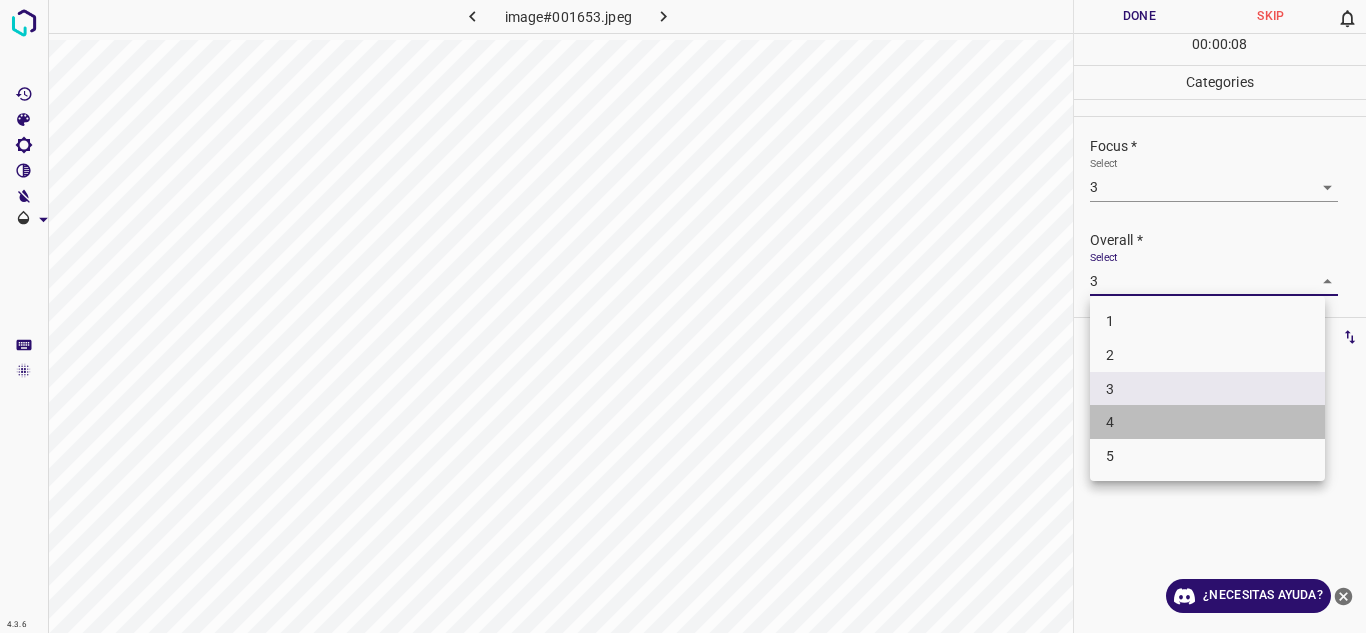 click on "4" at bounding box center [1207, 422] 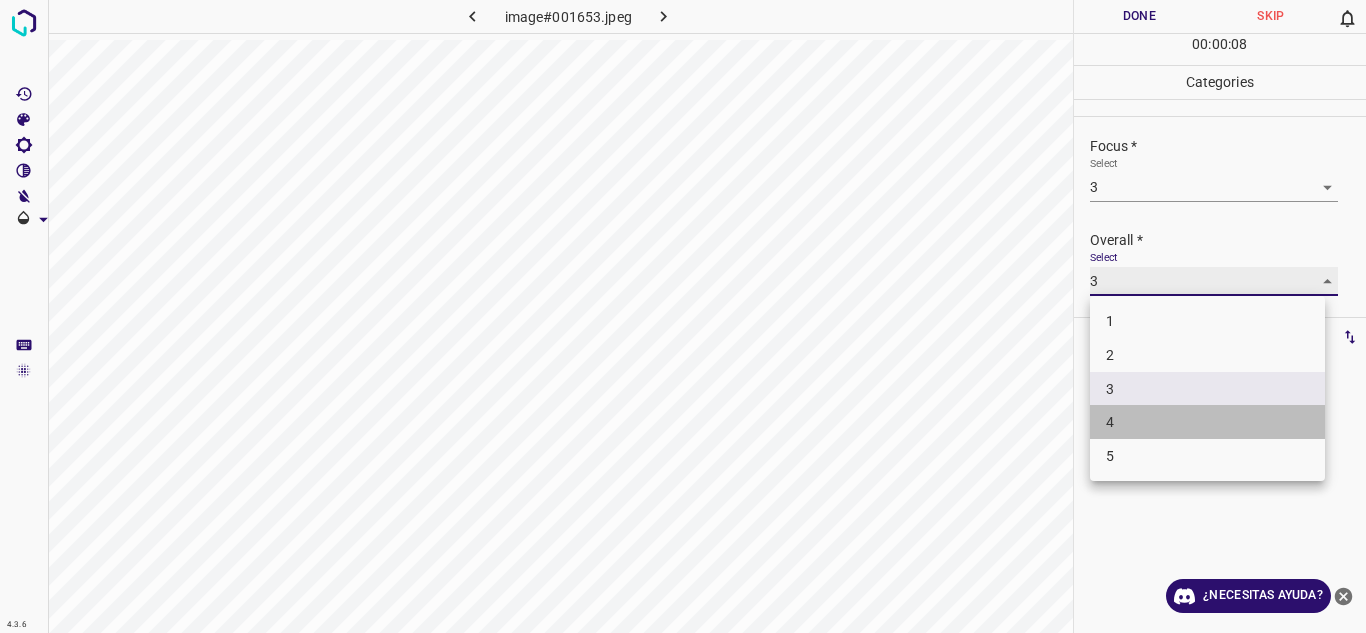 type on "4" 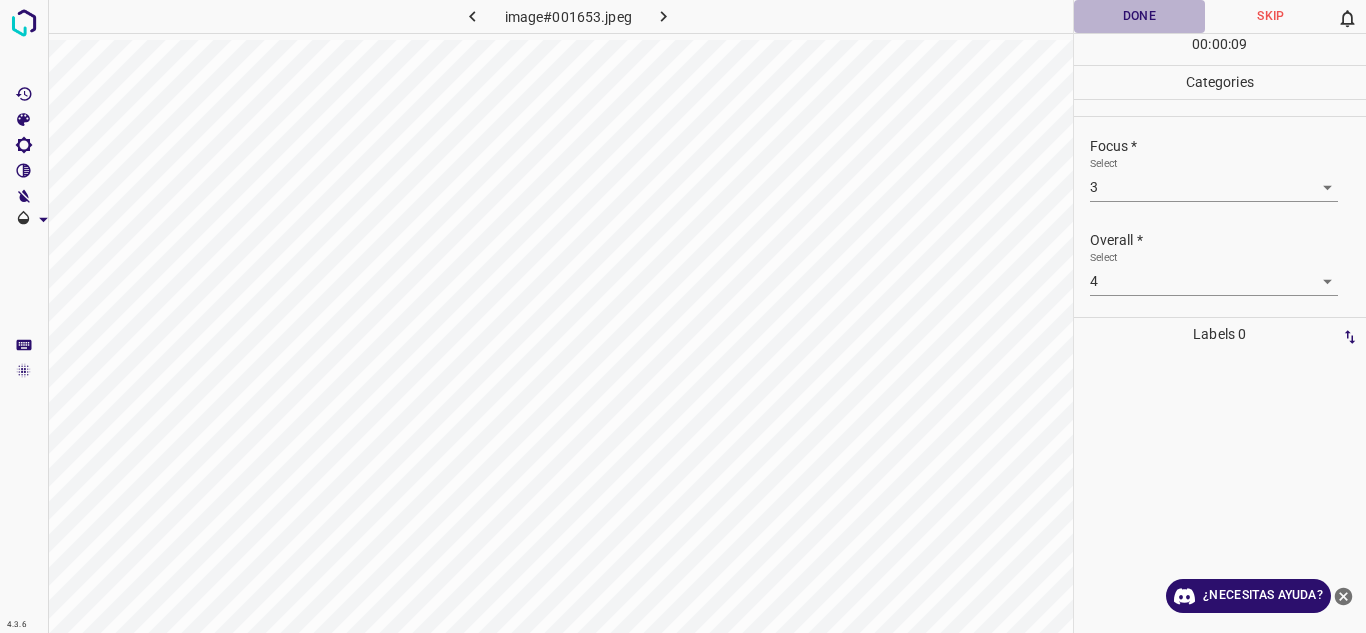 click on "Done" at bounding box center (1140, 16) 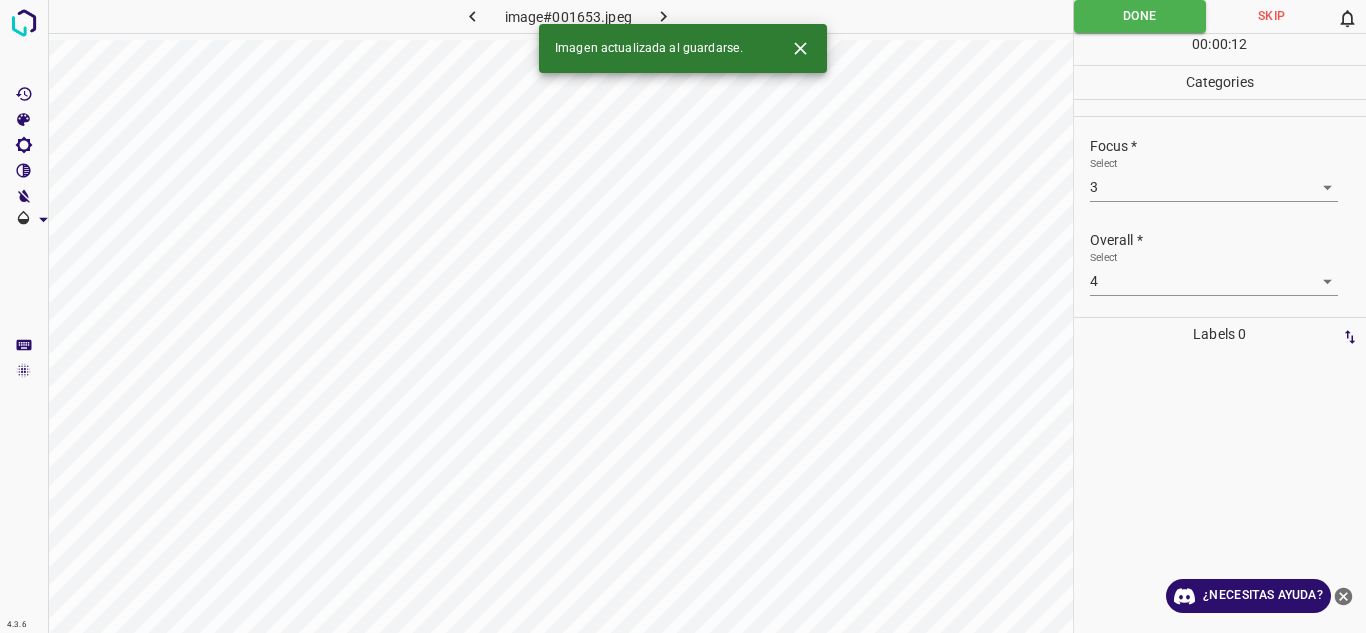 click 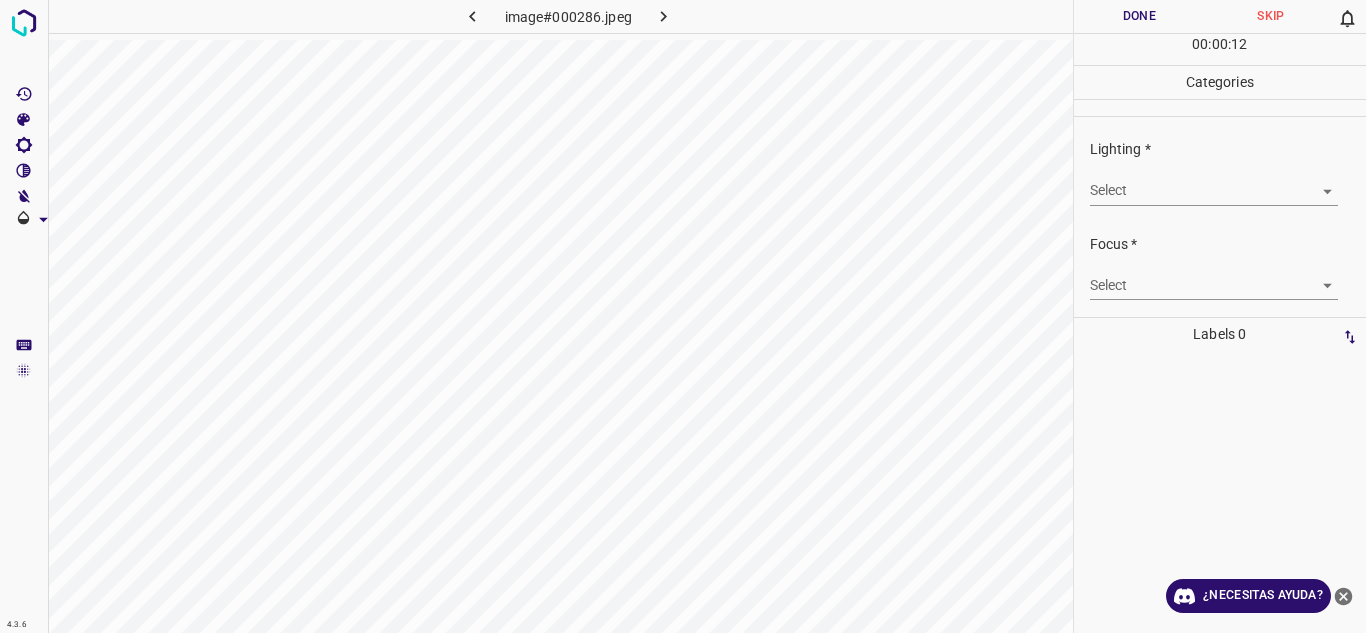 click on "4.3.6  image#000286.jpeg Done Skip 0 00   : 00   : 12   Categories Lighting *  Select ​ Focus *  Select ​ Overall *  Select ​ Labels   0 Categories 1 Lighting 2 Focus 3 Overall Tools Space Change between modes (Draw & Edit) I Auto labeling R Restore zoom M Zoom in N Zoom out Delete Delete selecte label Filters Z Restore filters X Saturation filter C Brightness filter V Contrast filter B Gray scale filter General O Download ¿Necesitas ayuda? Texto original Valora esta traducción Tu opinión servirá para ayudar a mejorar el Traductor de Google - Texto - Esconder - Borrar" at bounding box center (683, 316) 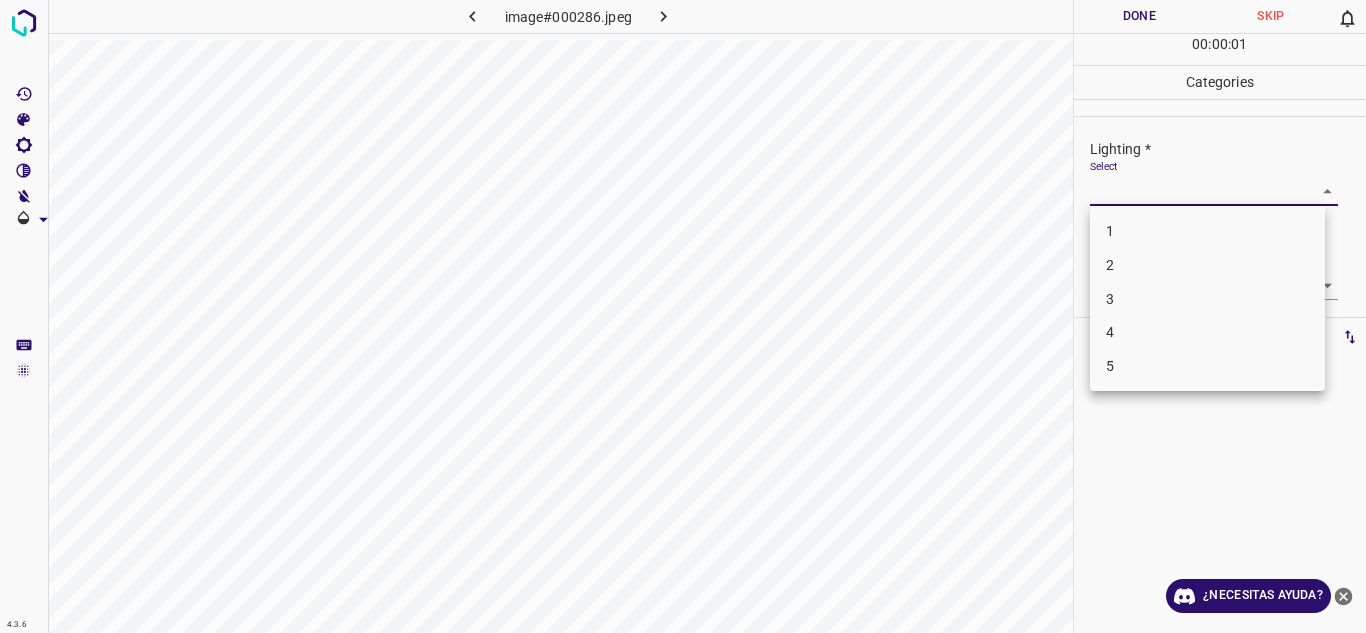 click on "3" at bounding box center [1207, 299] 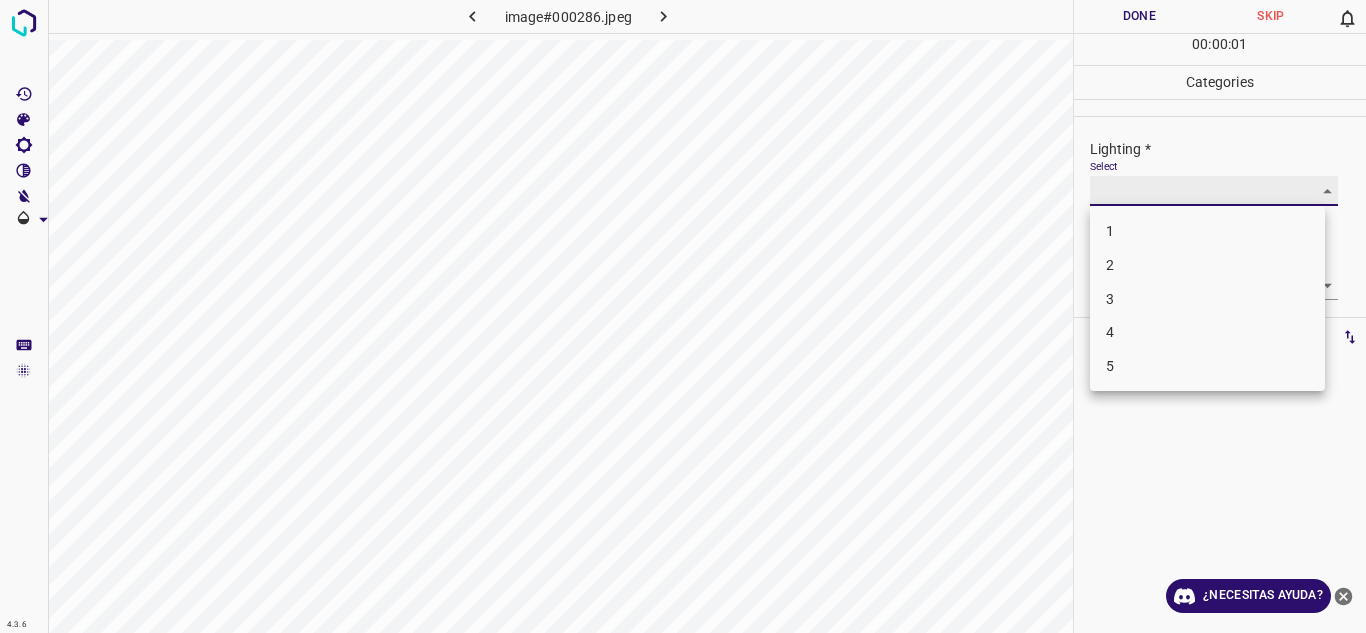 type on "3" 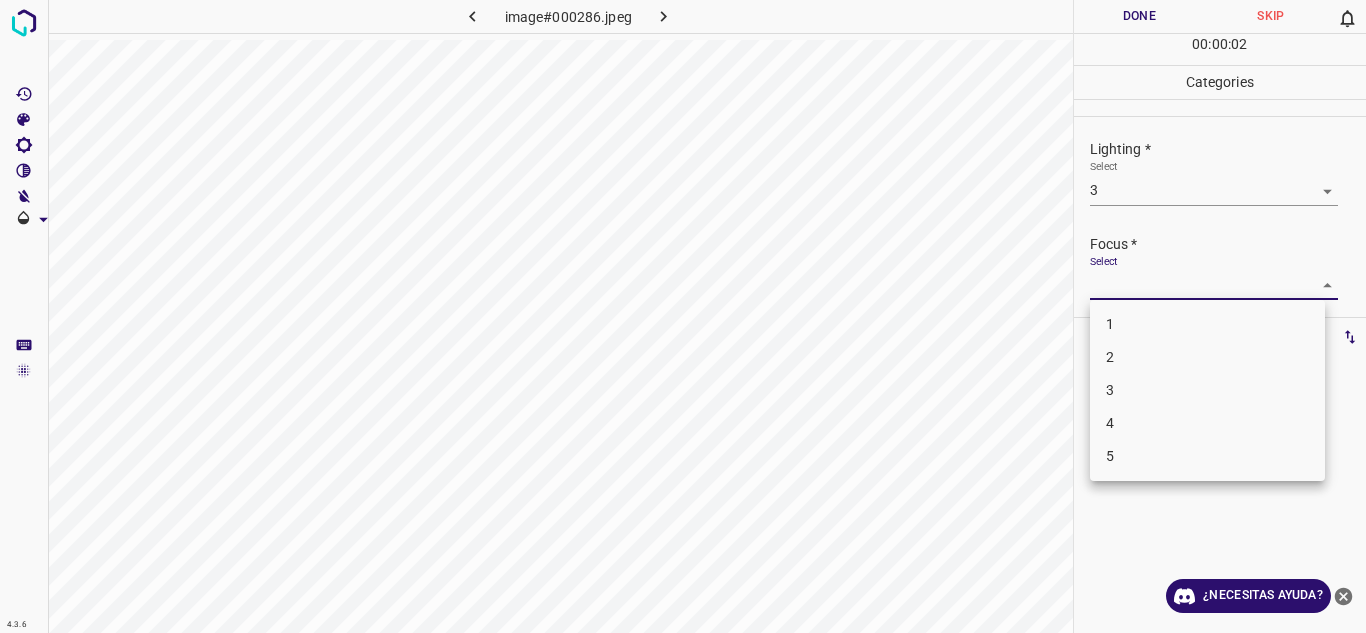 click on "4.3.6  image#000286.jpeg Done Skip 0 00   : 00   : 02   Categories Lighting *  Select 3 3 Focus *  Select ​ Overall *  Select ​ Labels   0 Categories 1 Lighting 2 Focus 3 Overall Tools Space Change between modes (Draw & Edit) I Auto labeling R Restore zoom M Zoom in N Zoom out Delete Delete selecte label Filters Z Restore filters X Saturation filter C Brightness filter V Contrast filter B Gray scale filter General O Download ¿Necesitas ayuda? Texto original Valora esta traducción Tu opinión servirá para ayudar a mejorar el Traductor de Google - Texto - Esconder - Borrar 1 2 3 4 5" at bounding box center [683, 316] 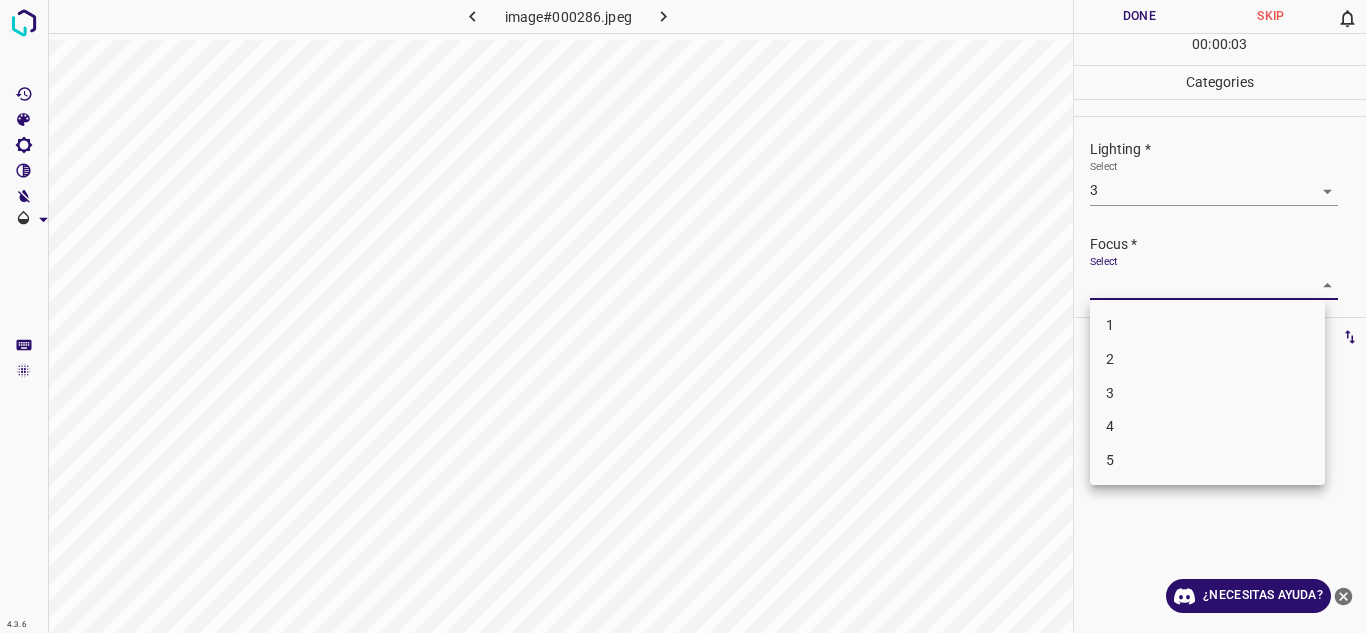 click on "3" at bounding box center [1207, 393] 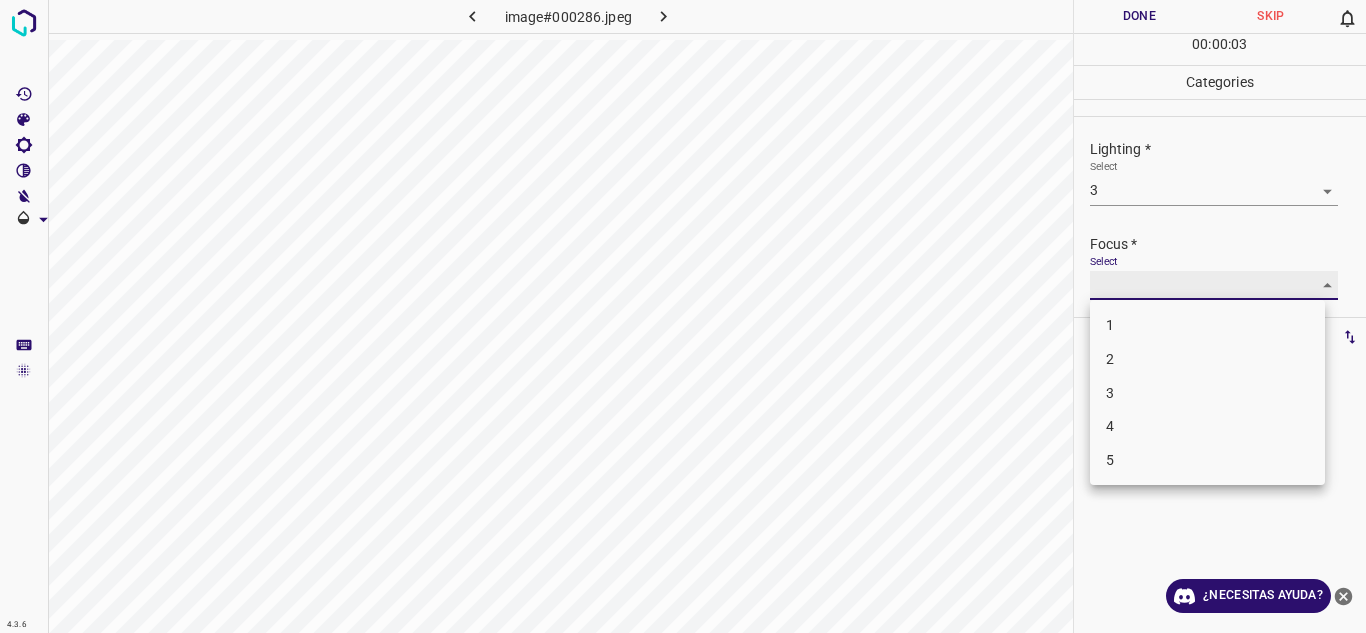type on "3" 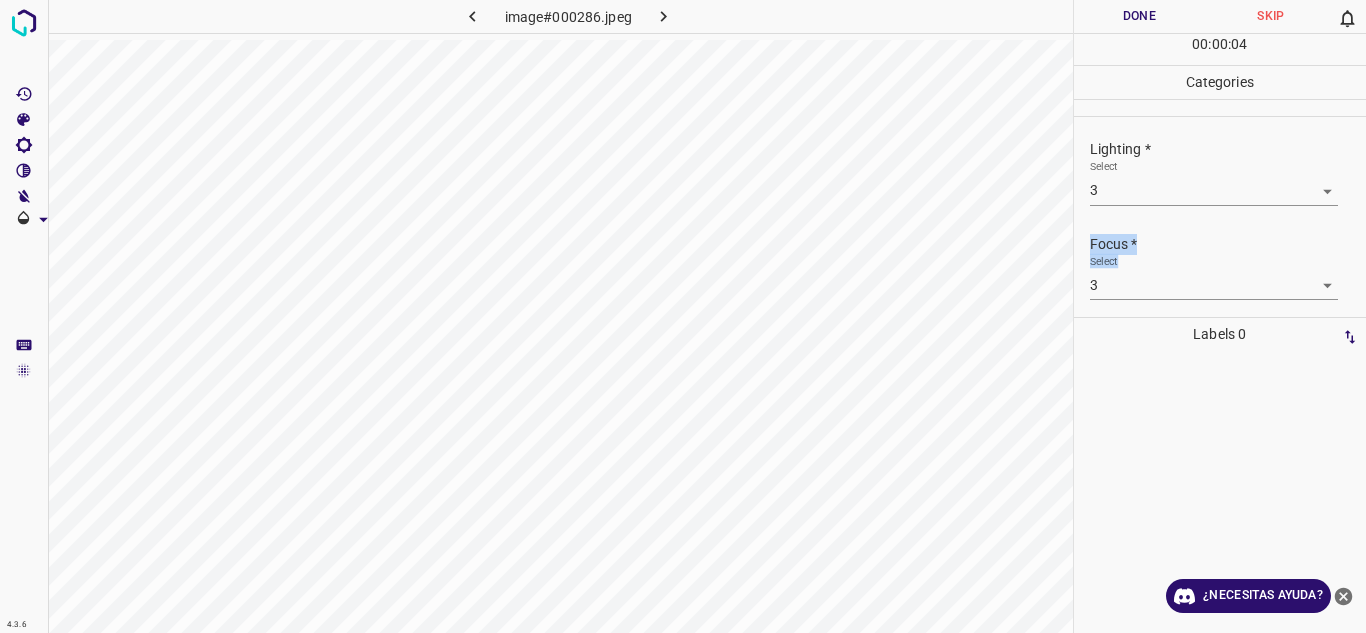 drag, startPoint x: 1365, startPoint y: 195, endPoint x: 1356, endPoint y: 232, distance: 38.078865 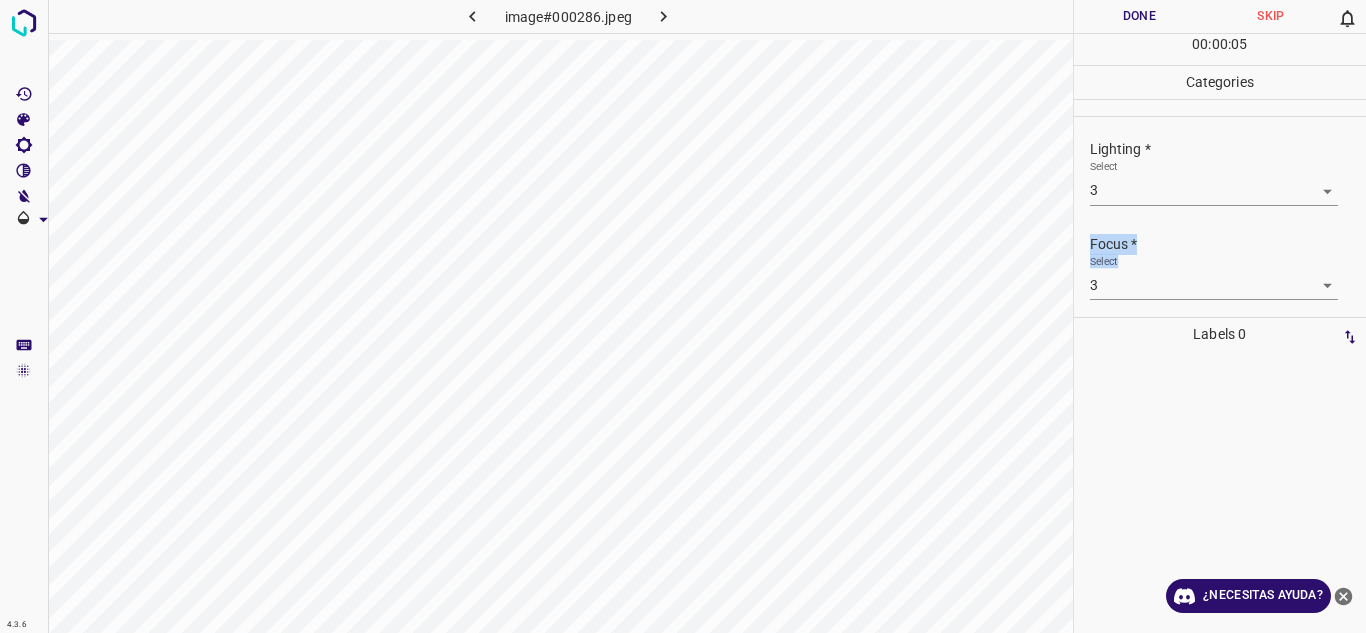 scroll, scrollTop: 98, scrollLeft: 0, axis: vertical 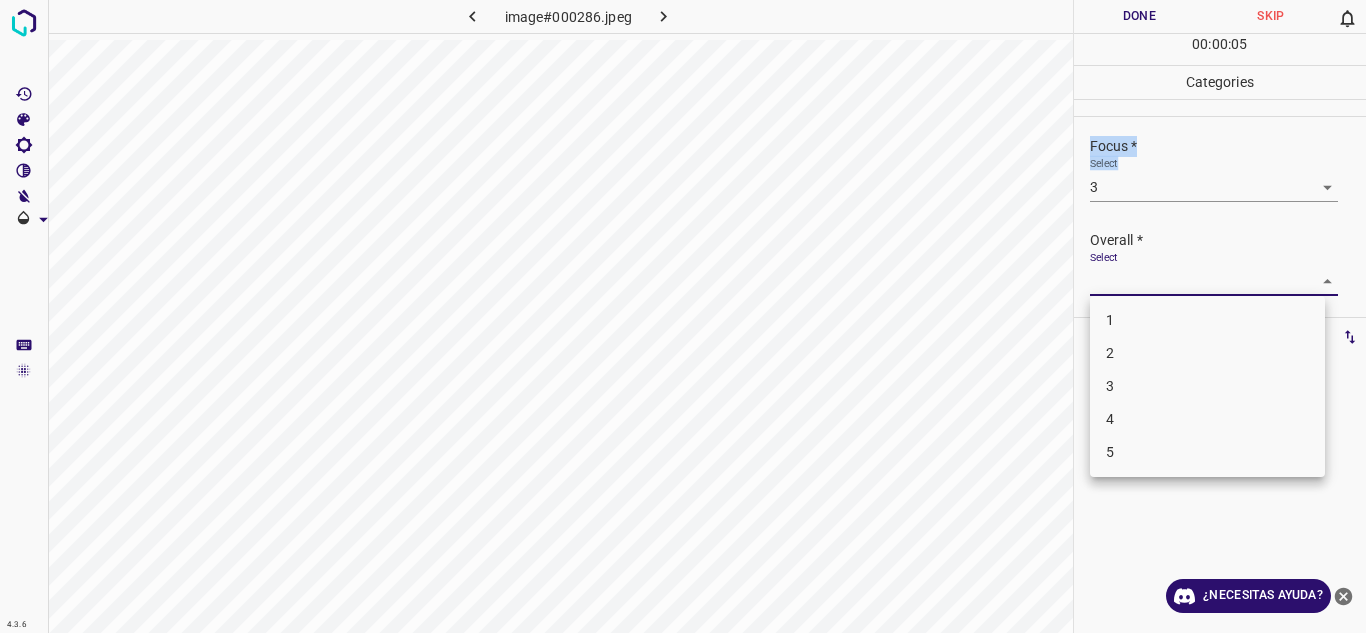 click on "4.3.6  image#000286.jpeg Done Skip 0 00   : 00   : 05   Categories Lighting *  Select 3 3 Focus *  Select 3 3 Overall *  Select ​ Labels   0 Categories 1 Lighting 2 Focus 3 Overall Tools Space Change between modes (Draw & Edit) I Auto labeling R Restore zoom M Zoom in N Zoom out Delete Delete selecte label Filters Z Restore filters X Saturation filter C Brightness filter V Contrast filter B Gray scale filter General O Download ¿Necesitas ayuda? Texto original Valora esta traducción Tu opinión servirá para ayudar a mejorar el Traductor de Google - Texto - Esconder - Borrar 1 2 3 4 5" at bounding box center [683, 316] 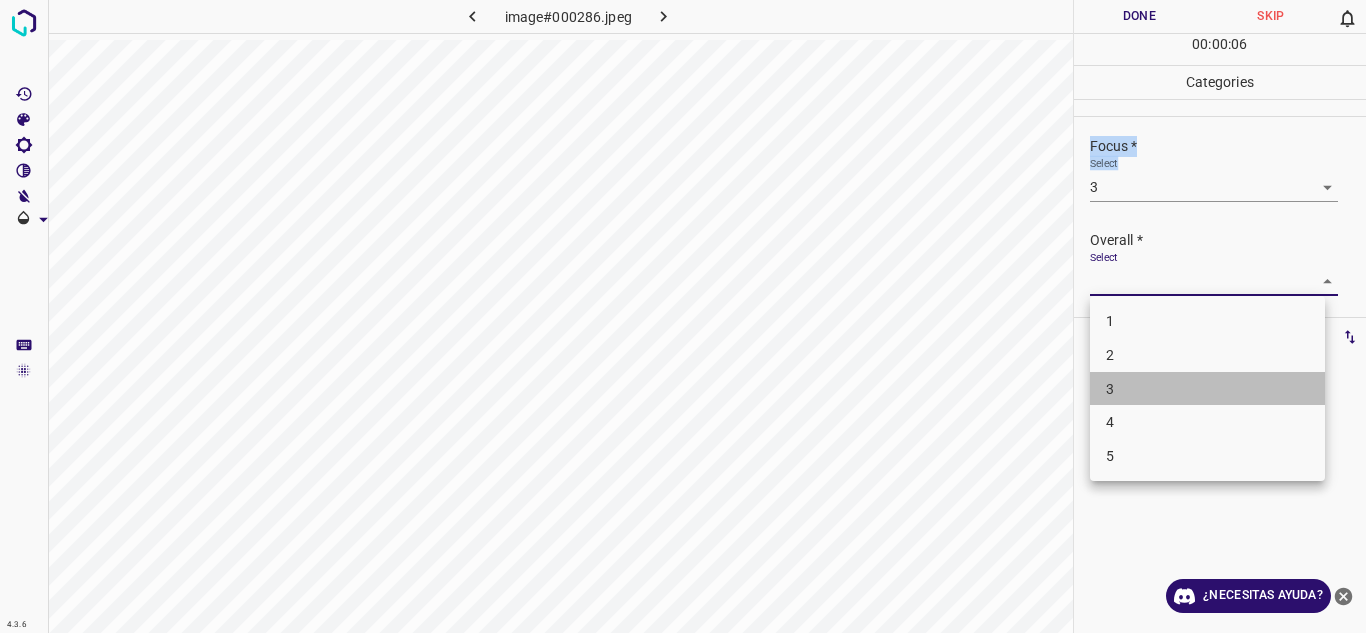 click on "3" at bounding box center (1207, 389) 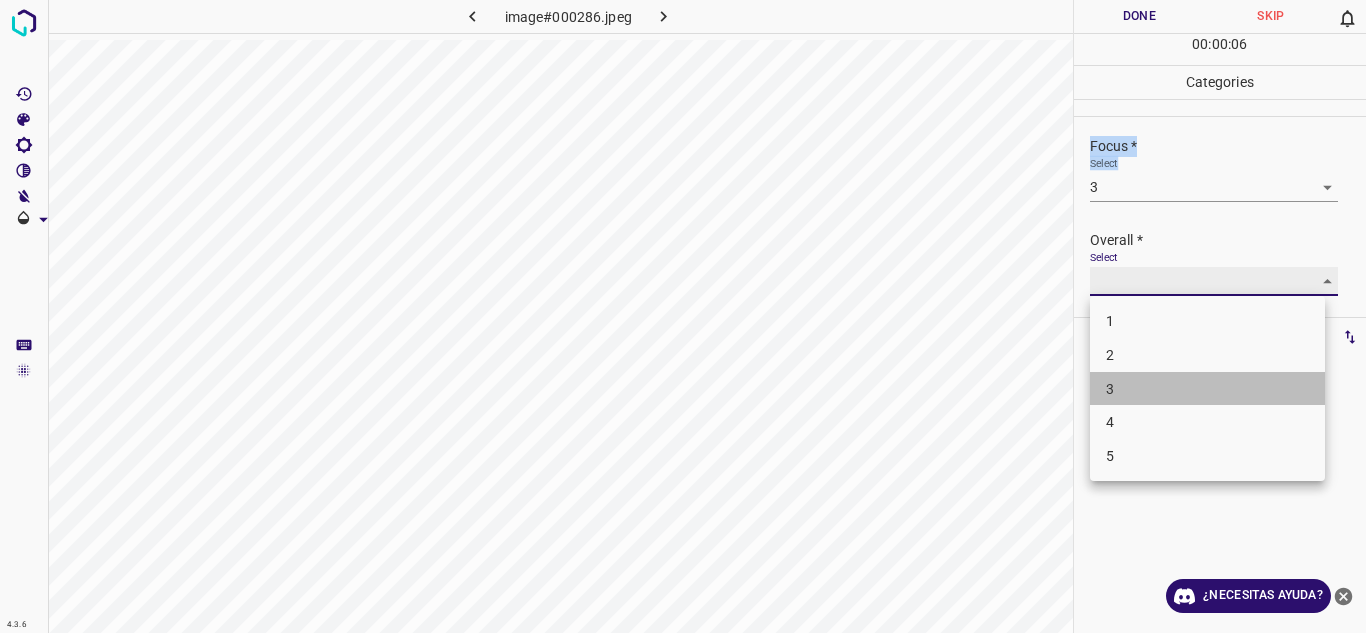 type on "3" 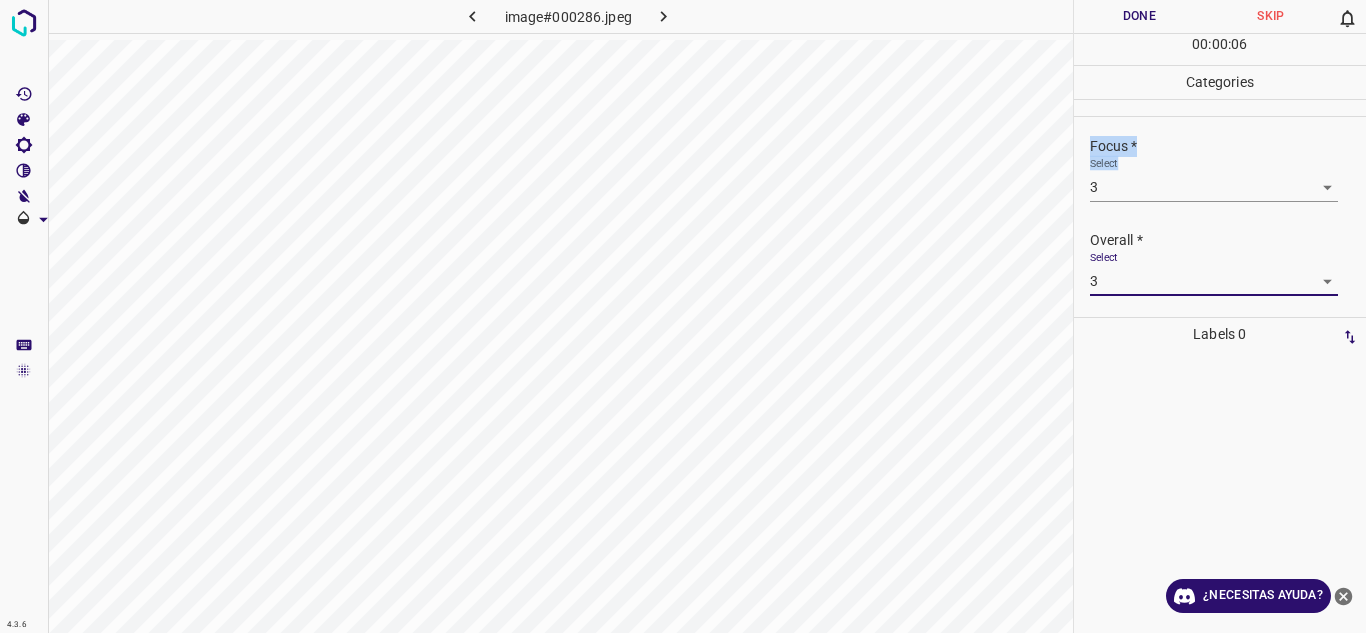 click on "Done" at bounding box center (1140, 16) 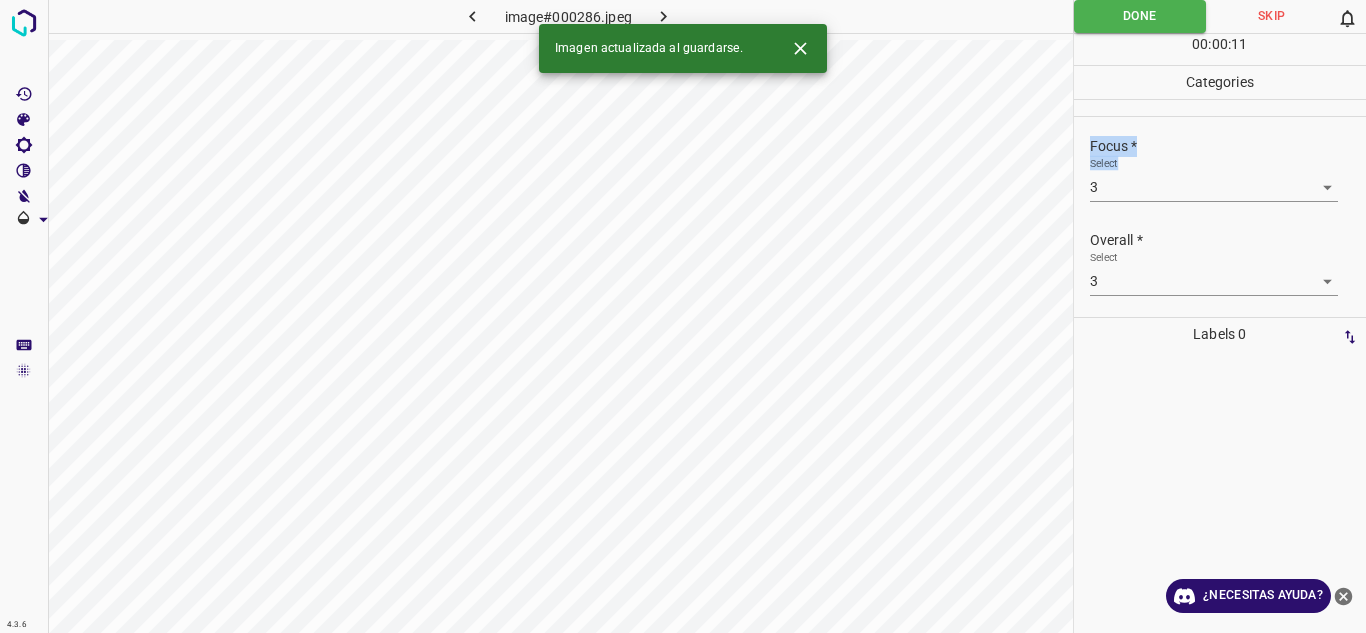 click at bounding box center (664, 16) 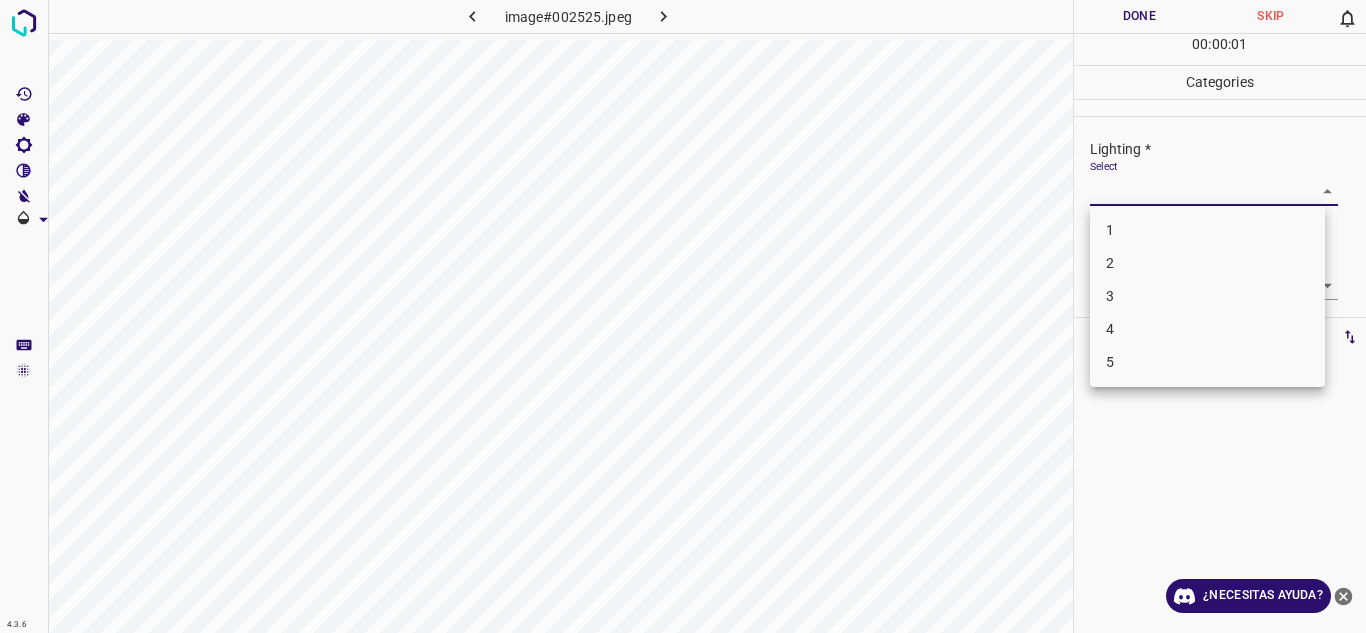 click on "4.3.6  image#002525.jpeg Done Skip 0 00   : 00   : 01   Categories Lighting *  Select ​ Focus *  Select ​ Overall *  Select ​ Labels   0 Categories 1 Lighting 2 Focus 3 Overall Tools Space Change between modes (Draw & Edit) I Auto labeling R Restore zoom M Zoom in N Zoom out Delete Delete selecte label Filters Z Restore filters X Saturation filter C Brightness filter V Contrast filter B Gray scale filter General O Download ¿Necesitas ayuda? Texto original Valora esta traducción Tu opinión servirá para ayudar a mejorar el Traductor de Google - Texto - Esconder - Borrar 1 2 3 4 5" at bounding box center [683, 316] 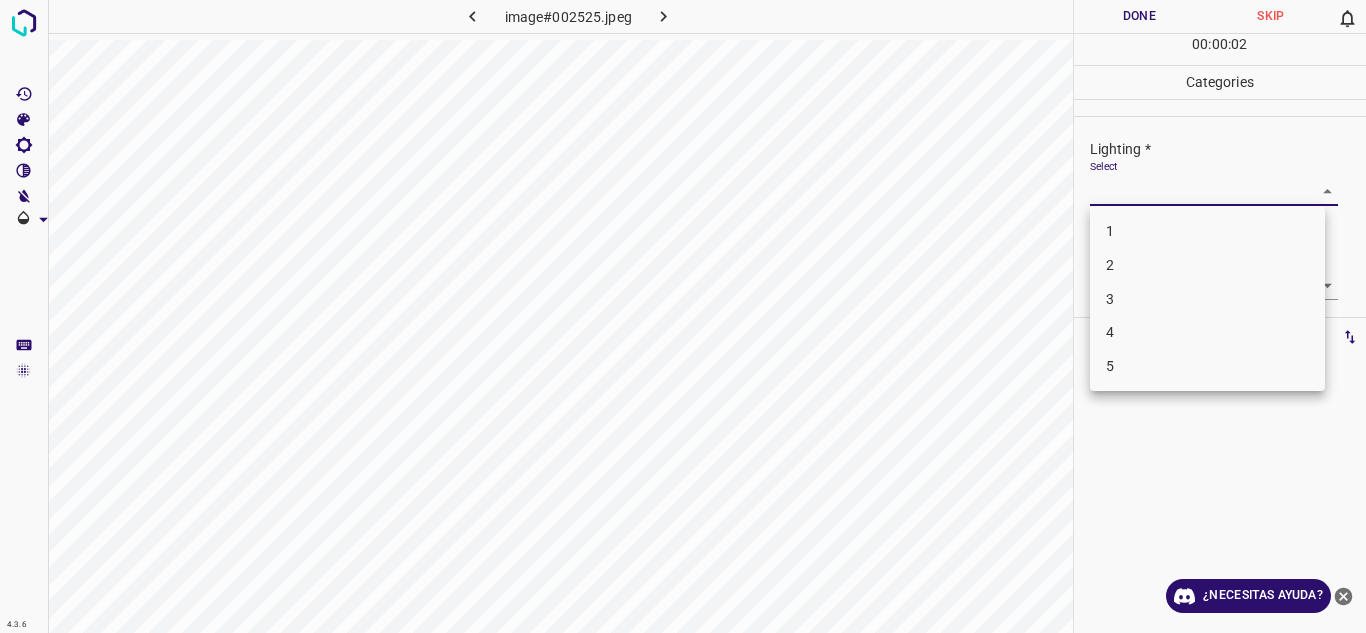 click on "3" at bounding box center (1207, 299) 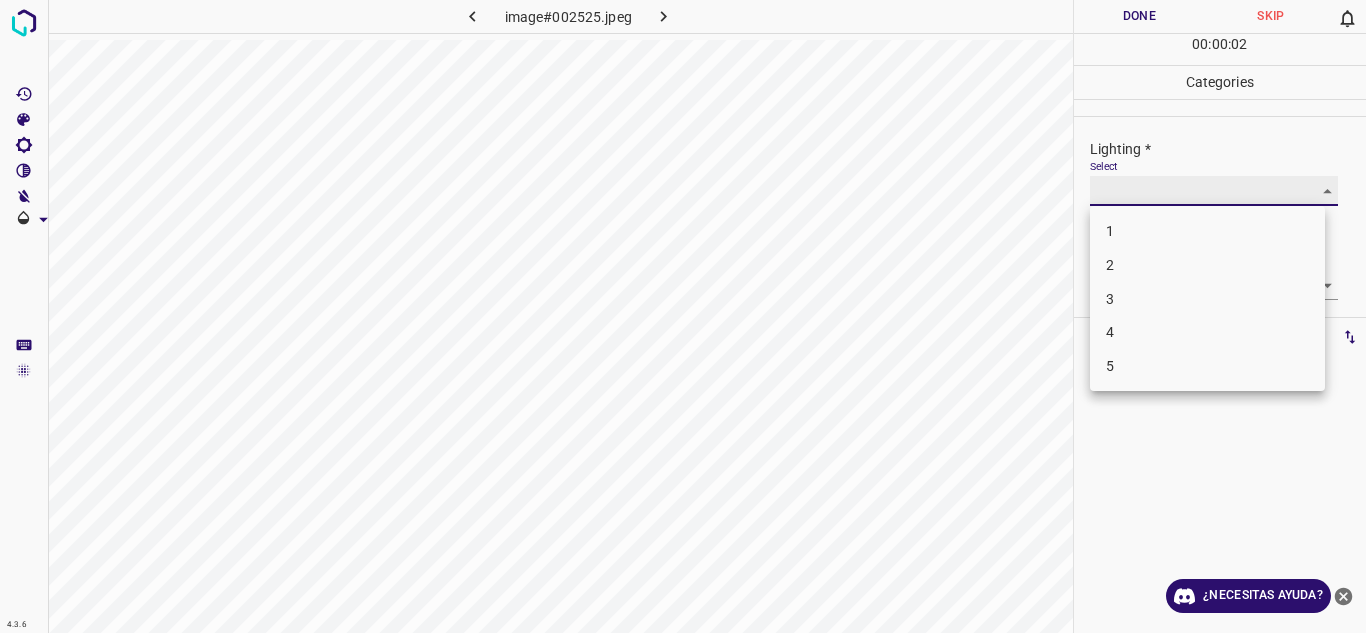 type on "3" 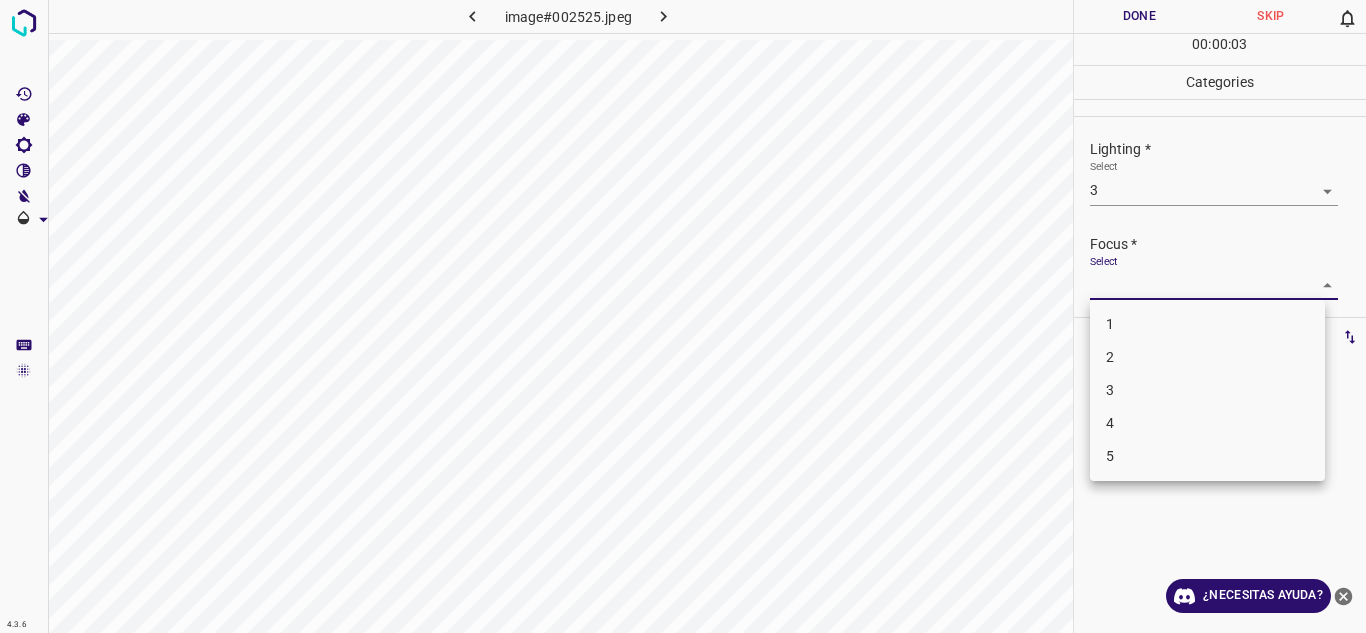 drag, startPoint x: 1317, startPoint y: 291, endPoint x: 1212, endPoint y: 361, distance: 126.1943 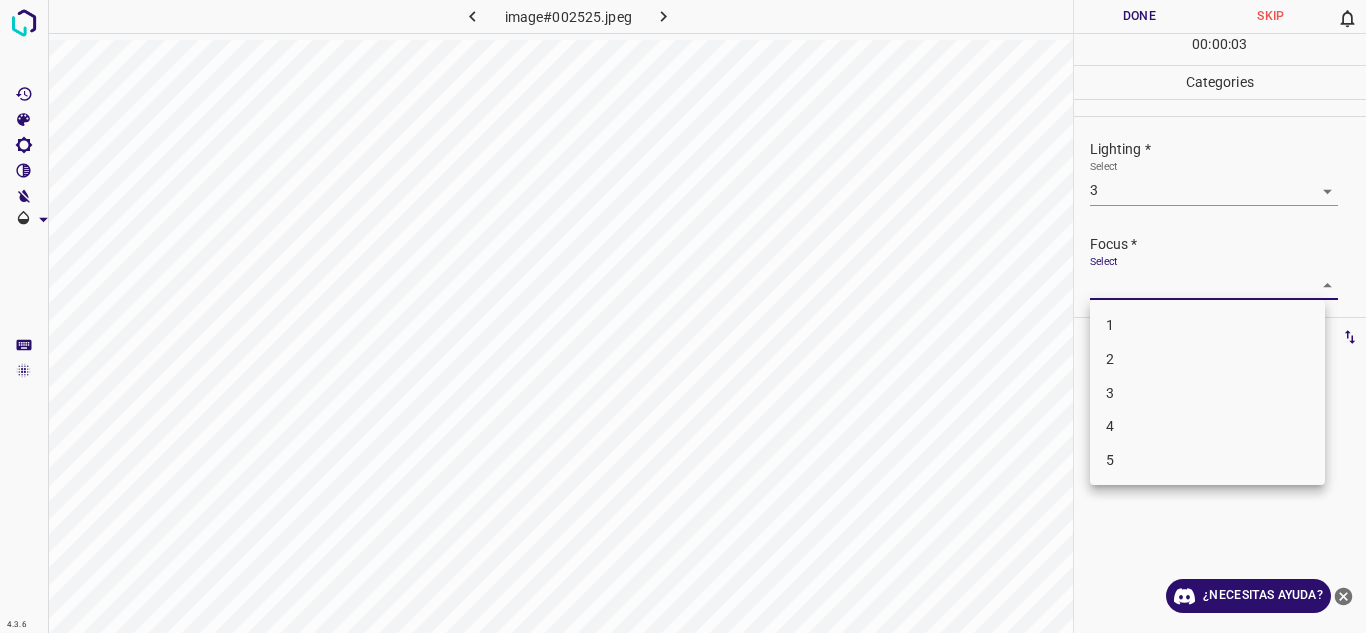click on "3" at bounding box center (1207, 393) 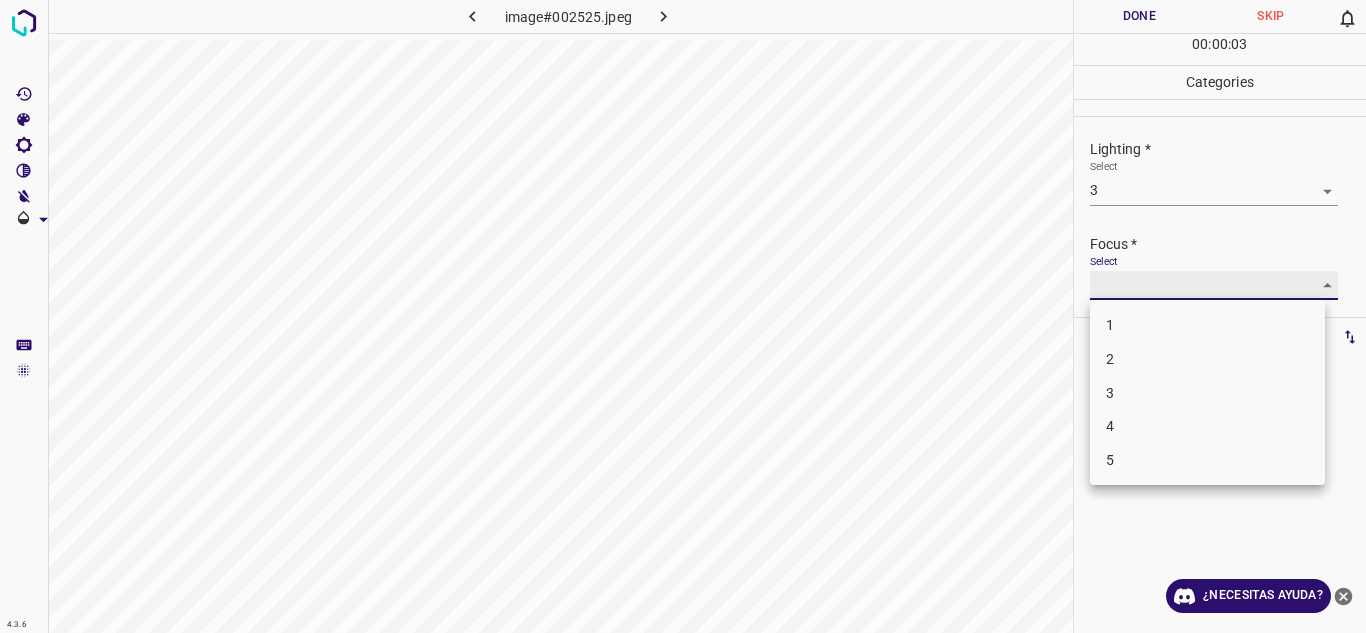 type on "3" 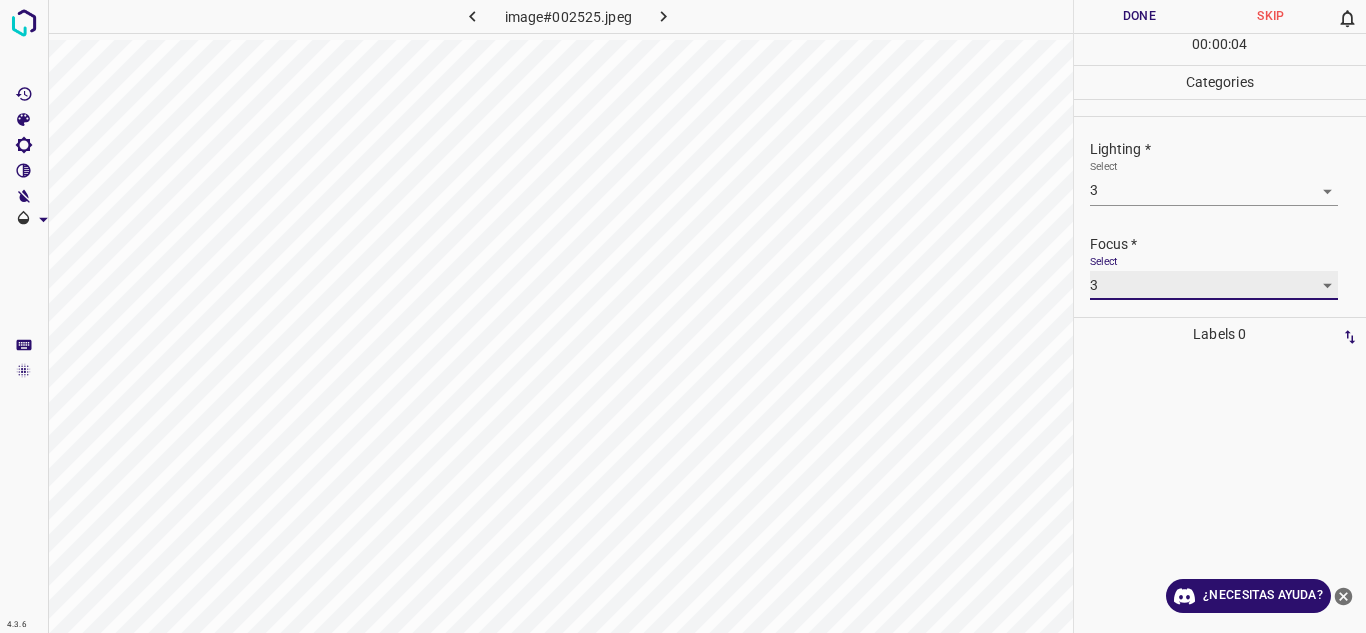scroll, scrollTop: 98, scrollLeft: 0, axis: vertical 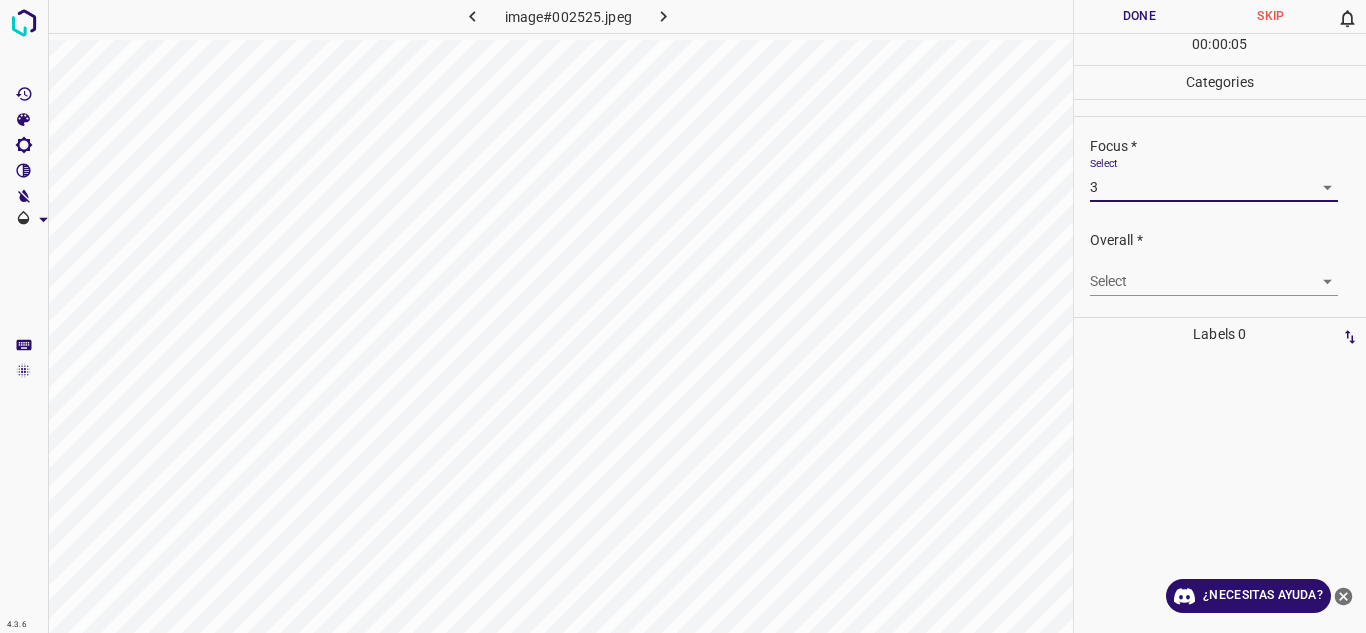 click on "4.3.6  image#002525.jpeg Done Skip 0 00   : 00   : 05   Categories Lighting *  Select 3 3 Focus *  Select 3 3 Overall *  Select ​ Labels   0 Categories 1 Lighting 2 Focus 3 Overall Tools Space Change between modes (Draw & Edit) I Auto labeling R Restore zoom M Zoom in N Zoom out Delete Delete selecte label Filters Z Restore filters X Saturation filter C Brightness filter V Contrast filter B Gray scale filter General O Download ¿Necesitas ayuda? Texto original Valora esta traducción Tu opinión servirá para ayudar a mejorar el Traductor de Google - Texto - Esconder - Borrar" at bounding box center (683, 316) 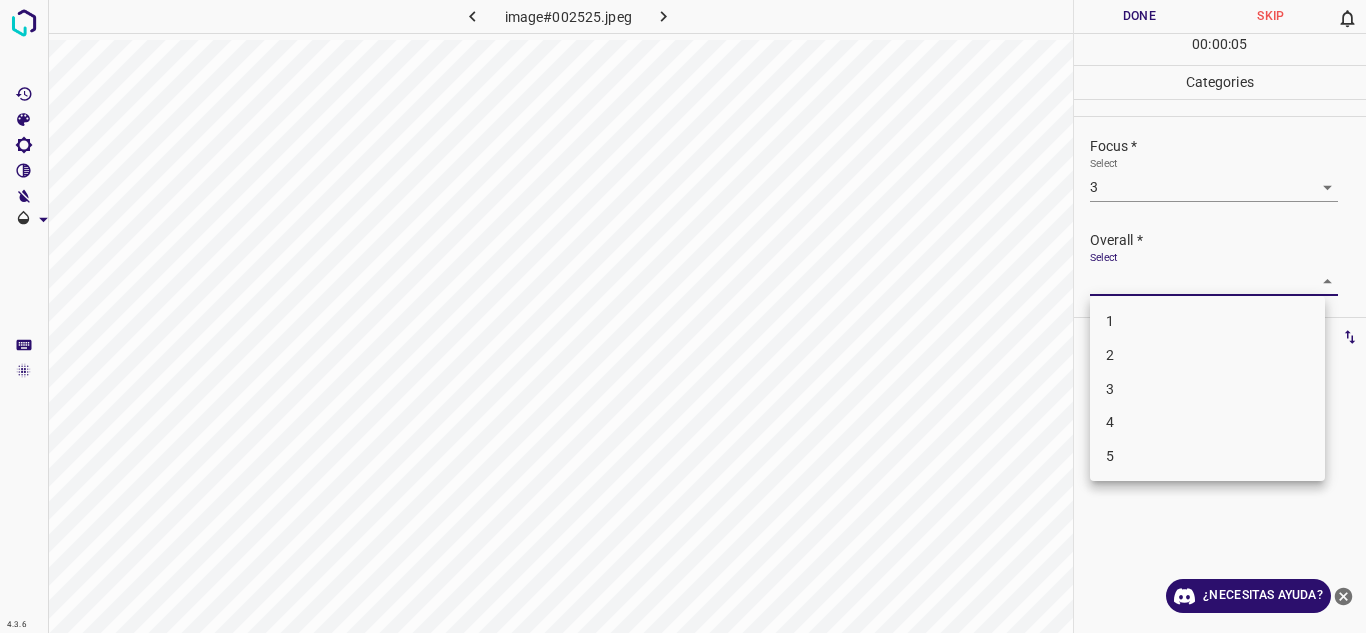 drag, startPoint x: 1193, startPoint y: 383, endPoint x: 1186, endPoint y: 278, distance: 105.23308 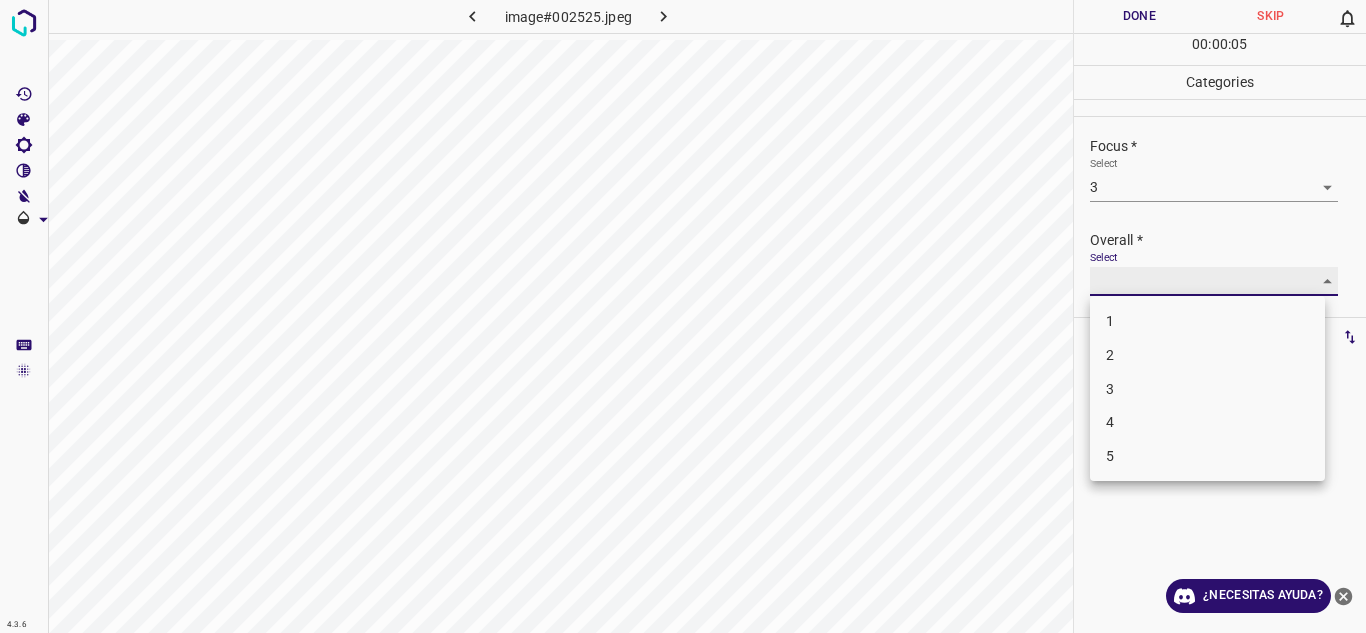 type 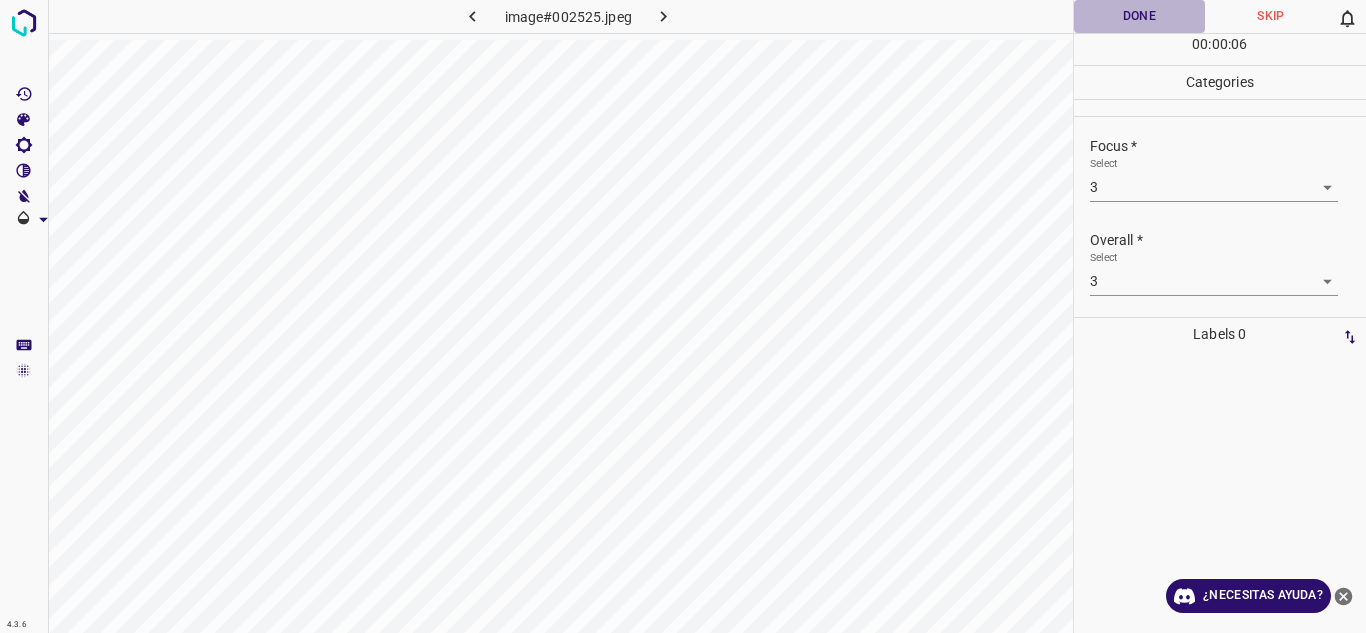 click on "Done" at bounding box center (1140, 16) 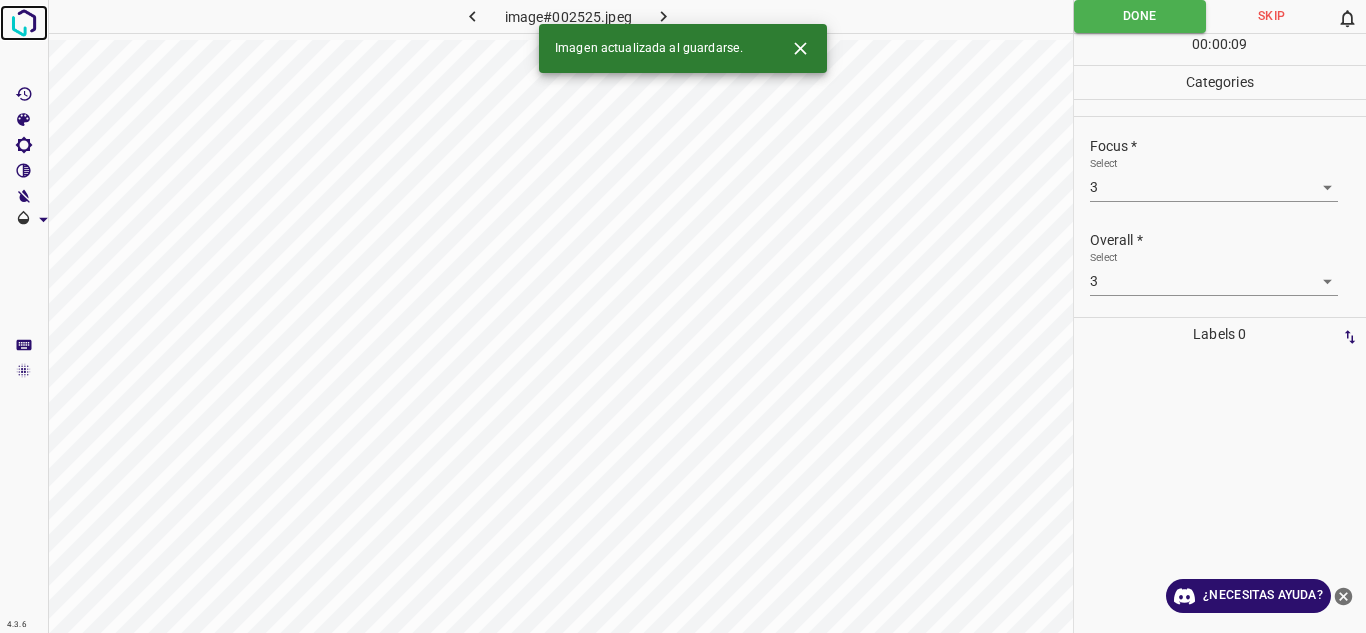 click at bounding box center (24, 23) 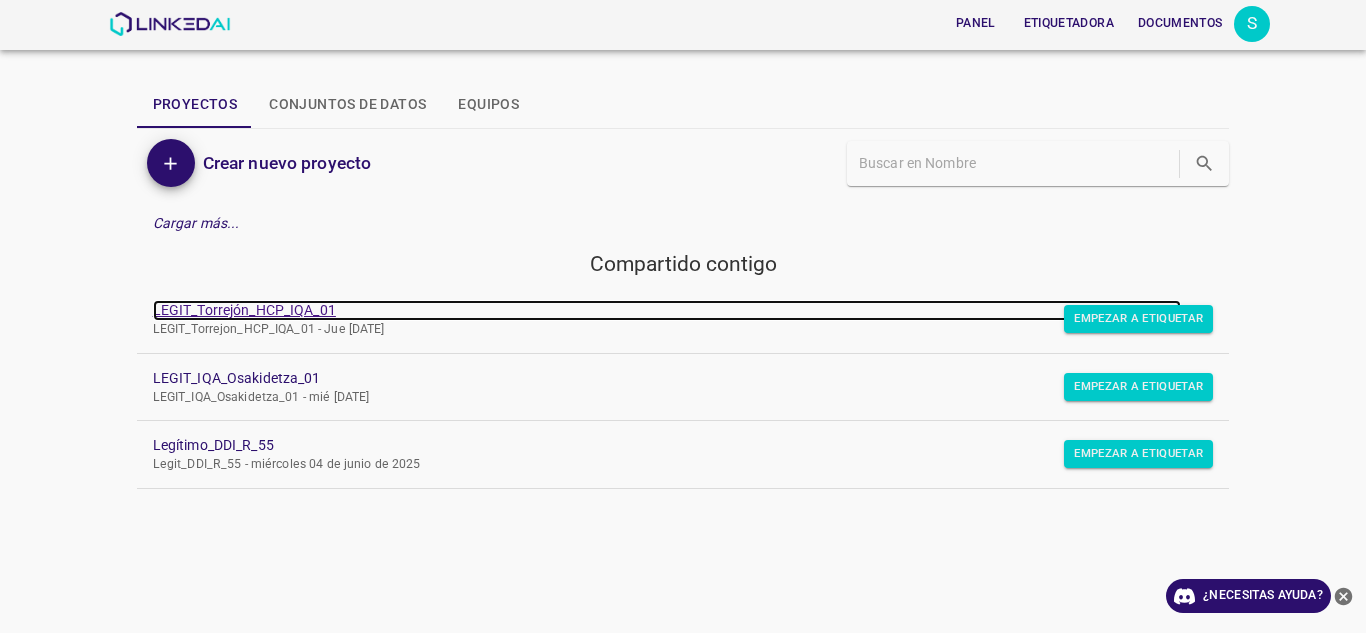 click on "LEGIT_Torrejón_HCP_IQA_01" at bounding box center [244, 310] 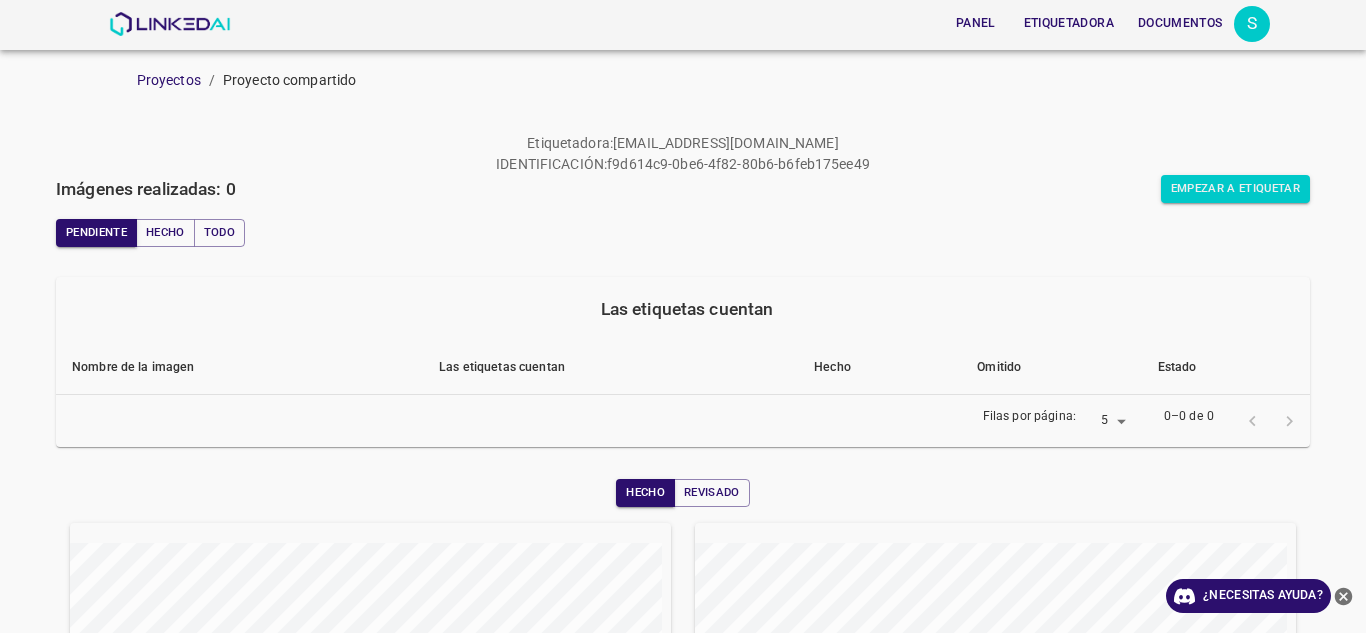 scroll, scrollTop: 0, scrollLeft: 0, axis: both 